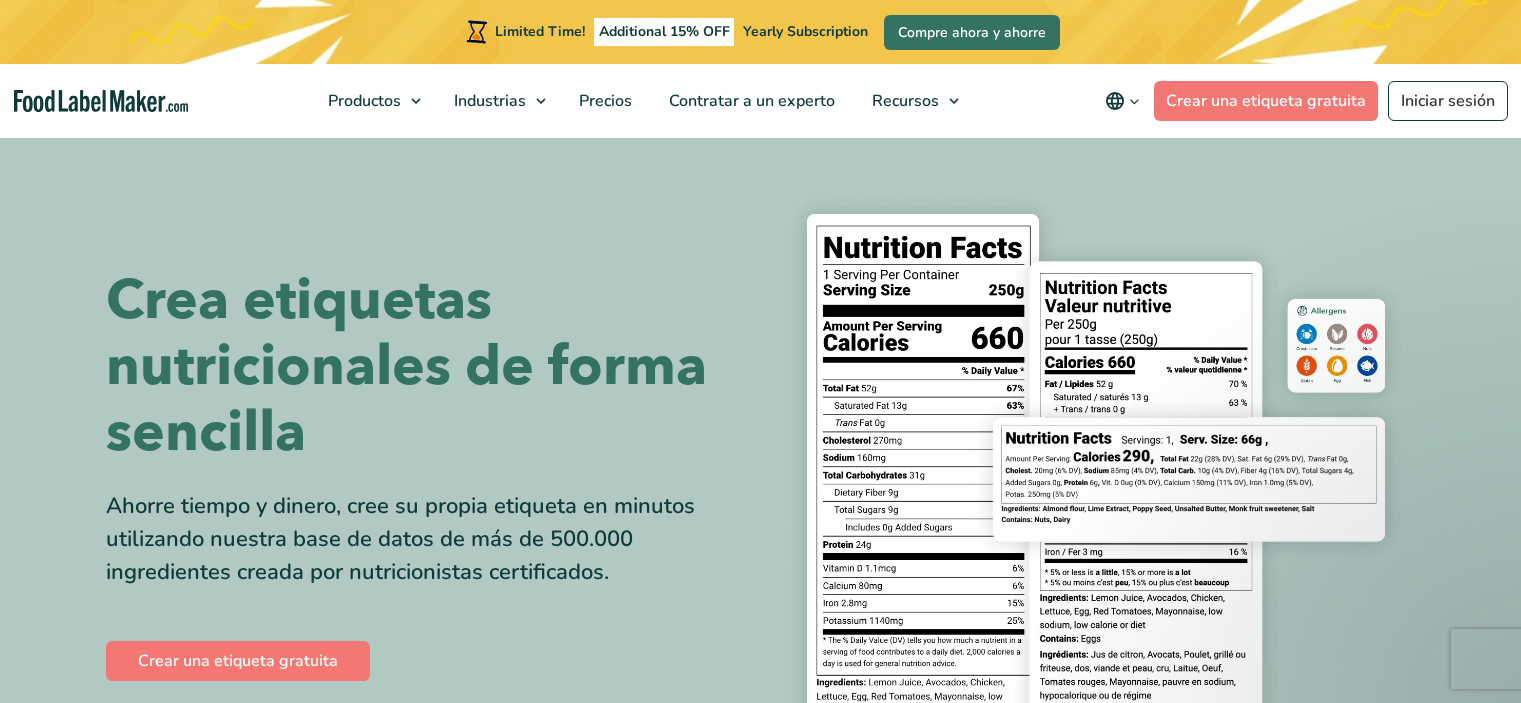 scroll, scrollTop: 0, scrollLeft: 0, axis: both 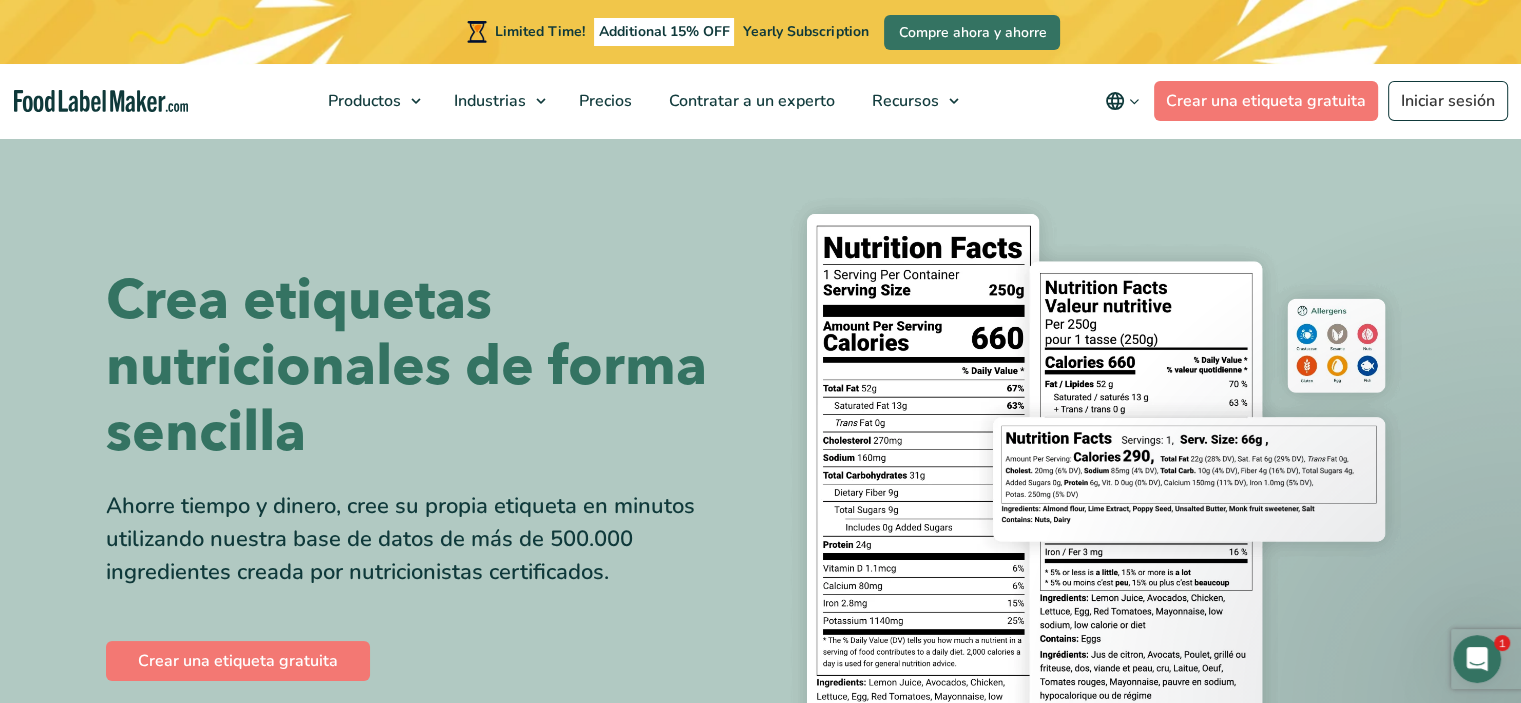 click 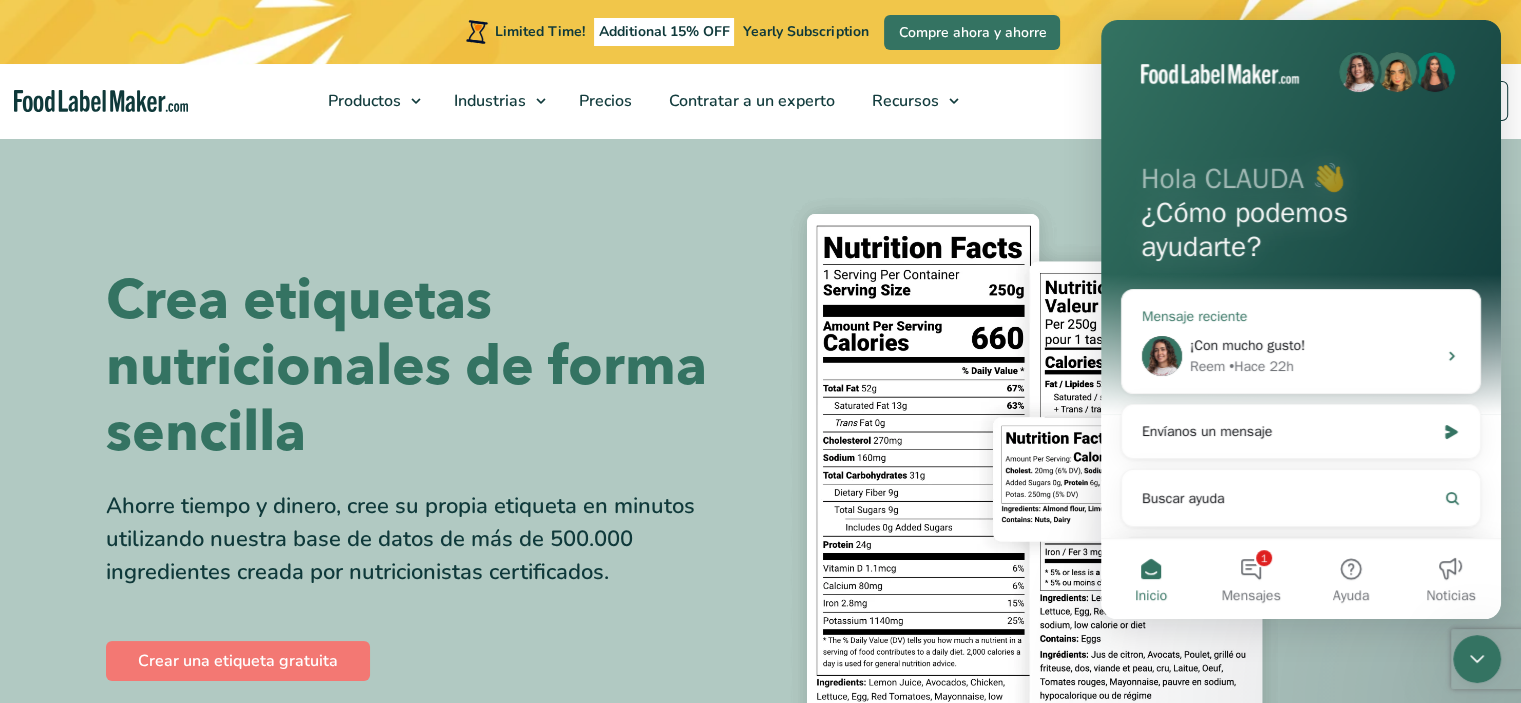 click on "¡Con mucho gusto!" at bounding box center [1247, 345] 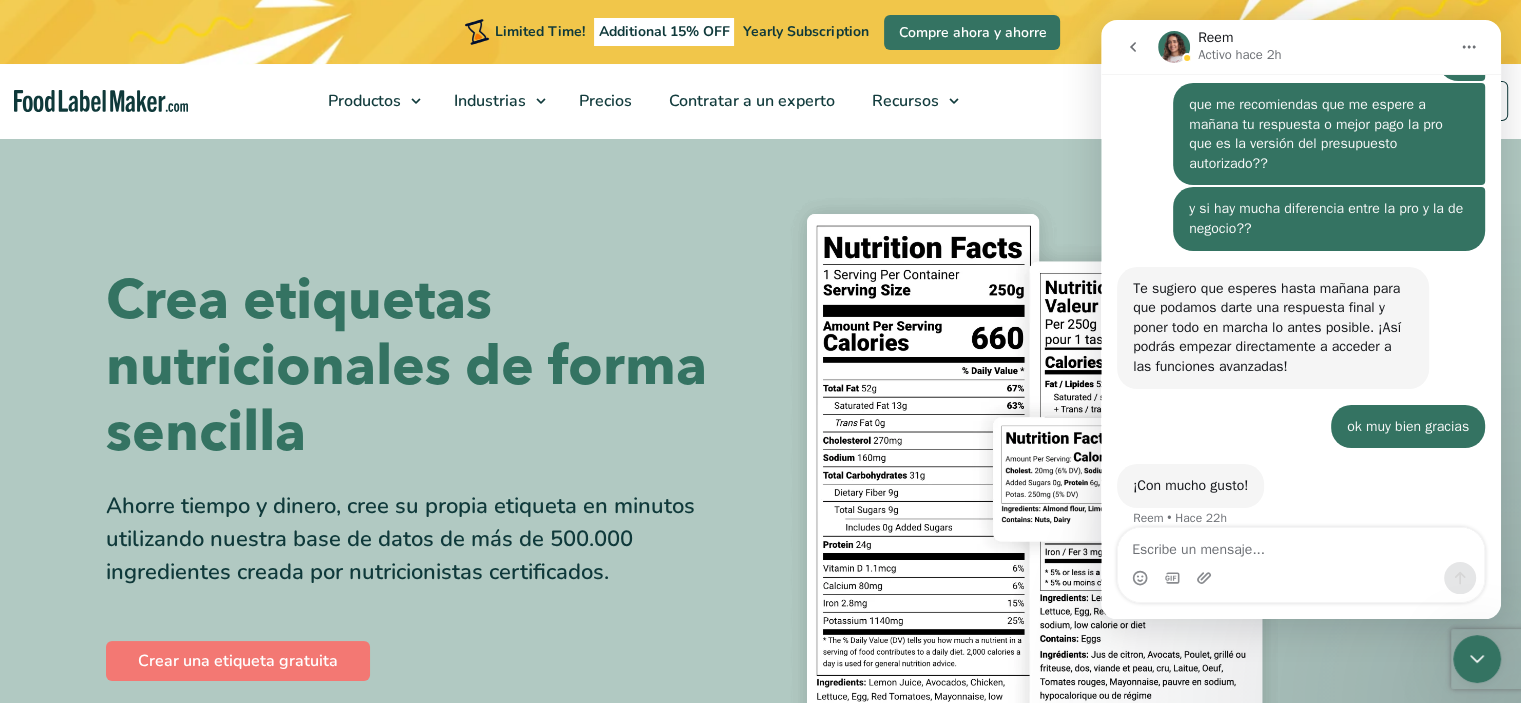 scroll, scrollTop: 3474, scrollLeft: 0, axis: vertical 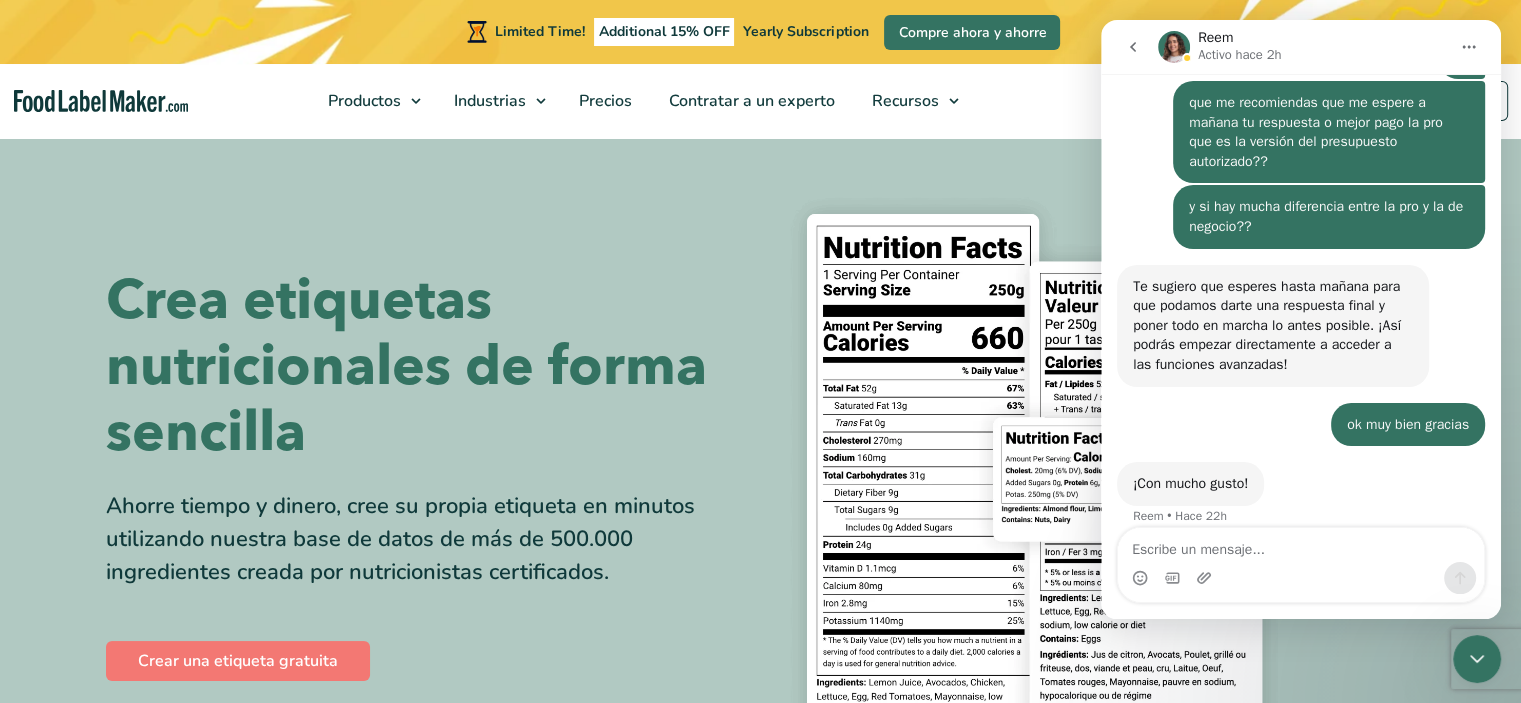click at bounding box center (1301, 545) 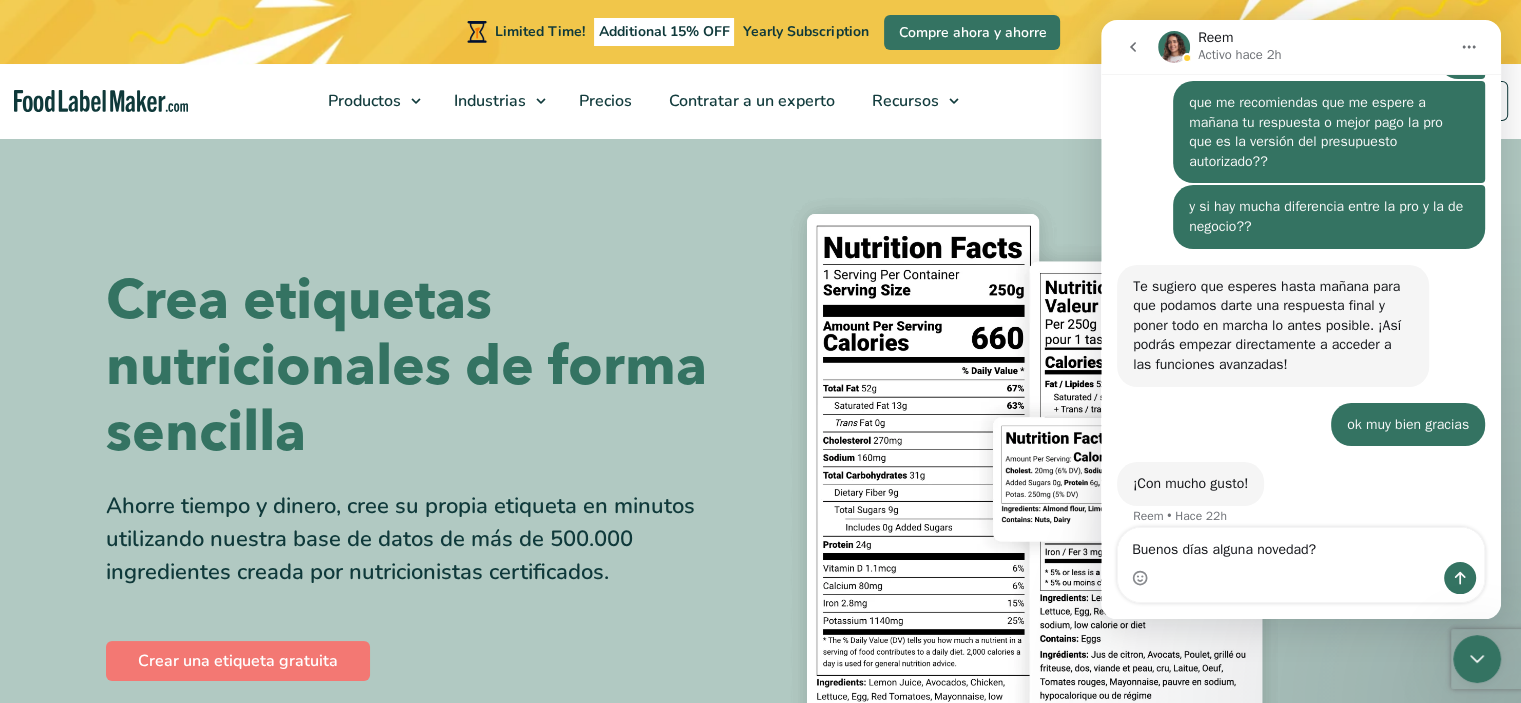 type on "Buenos días alguna novedad??" 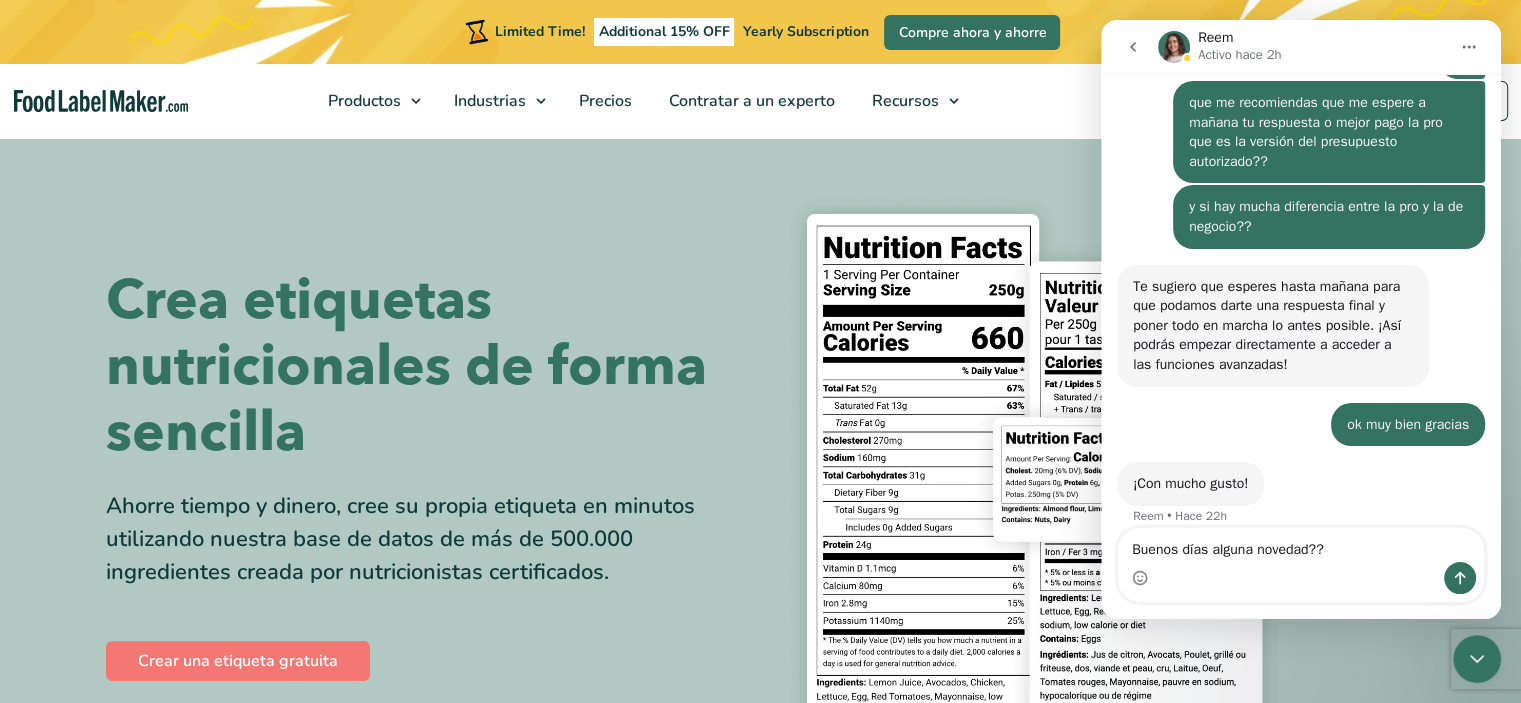 type 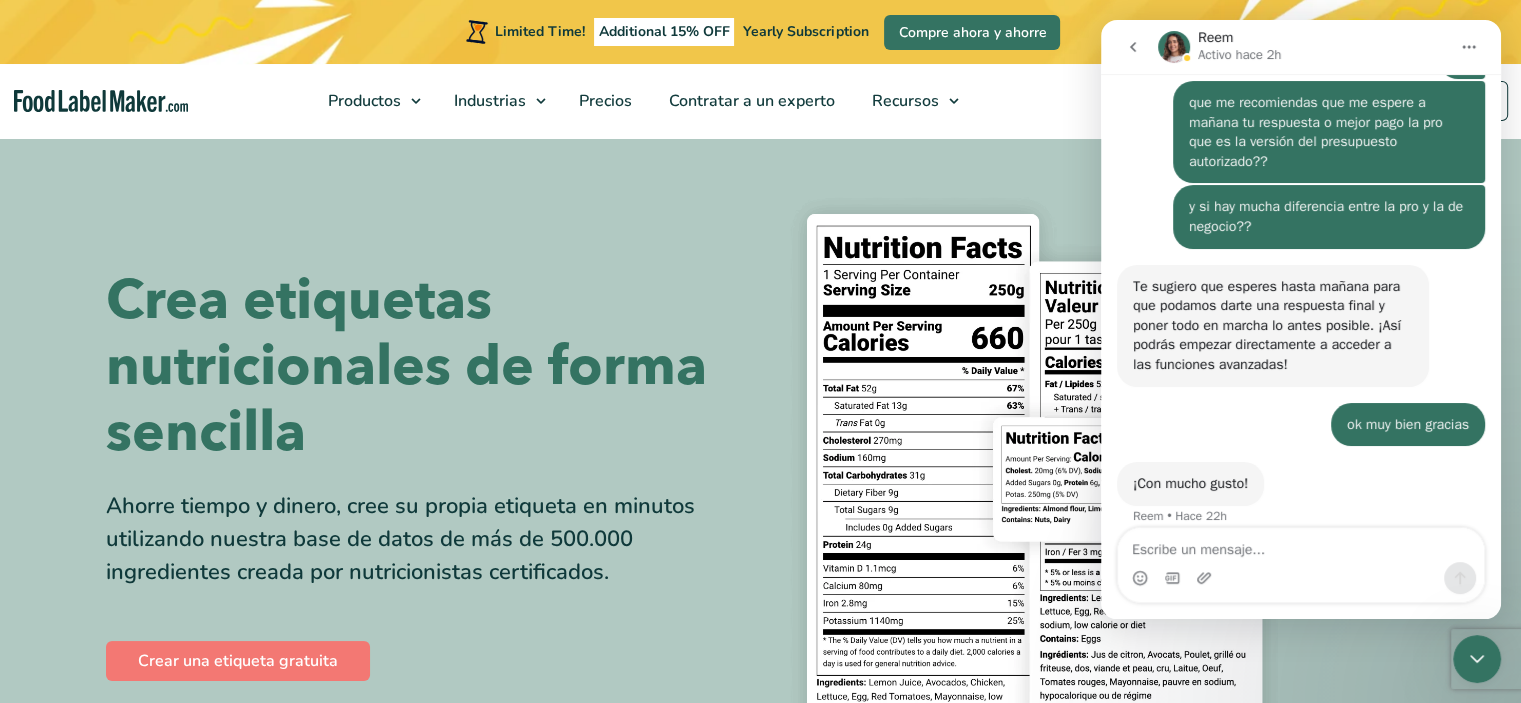 scroll, scrollTop: 3560, scrollLeft: 0, axis: vertical 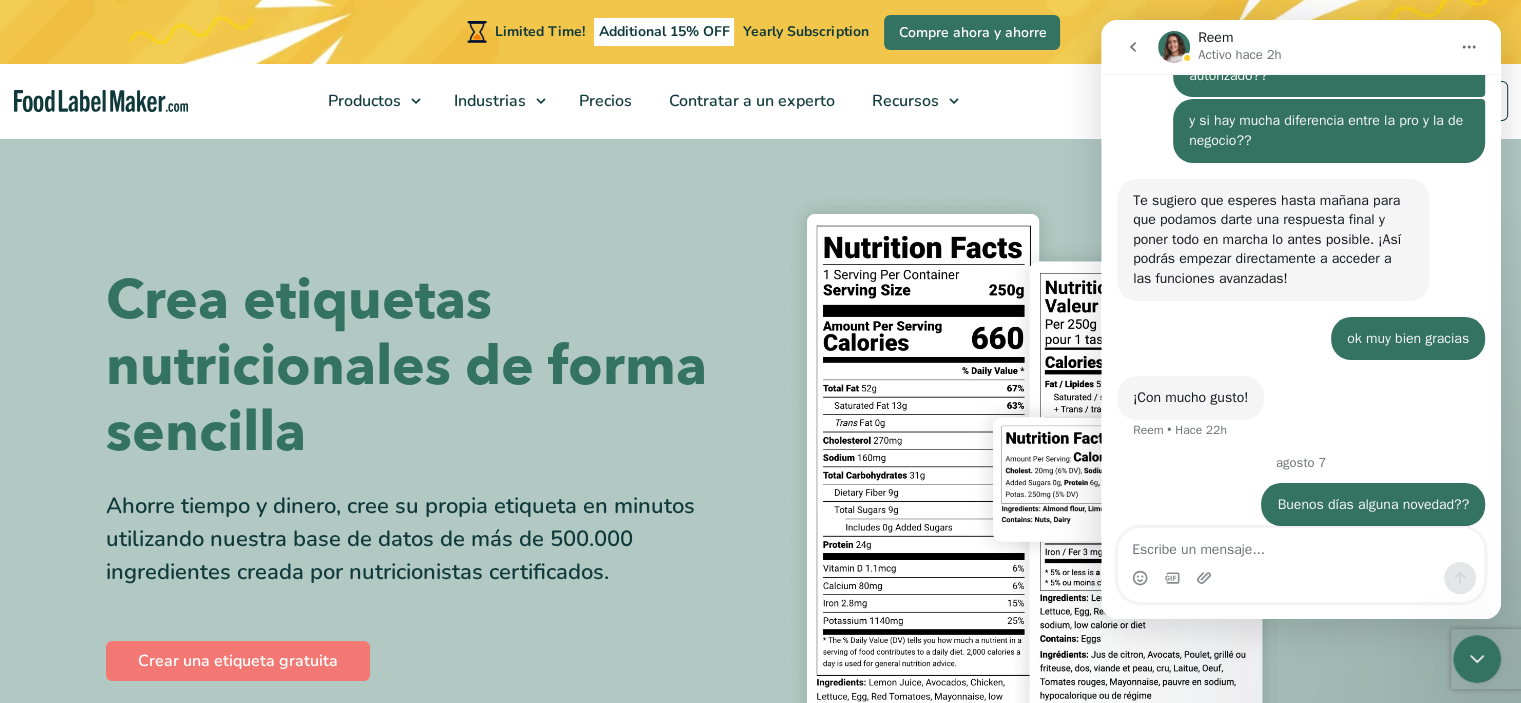 click 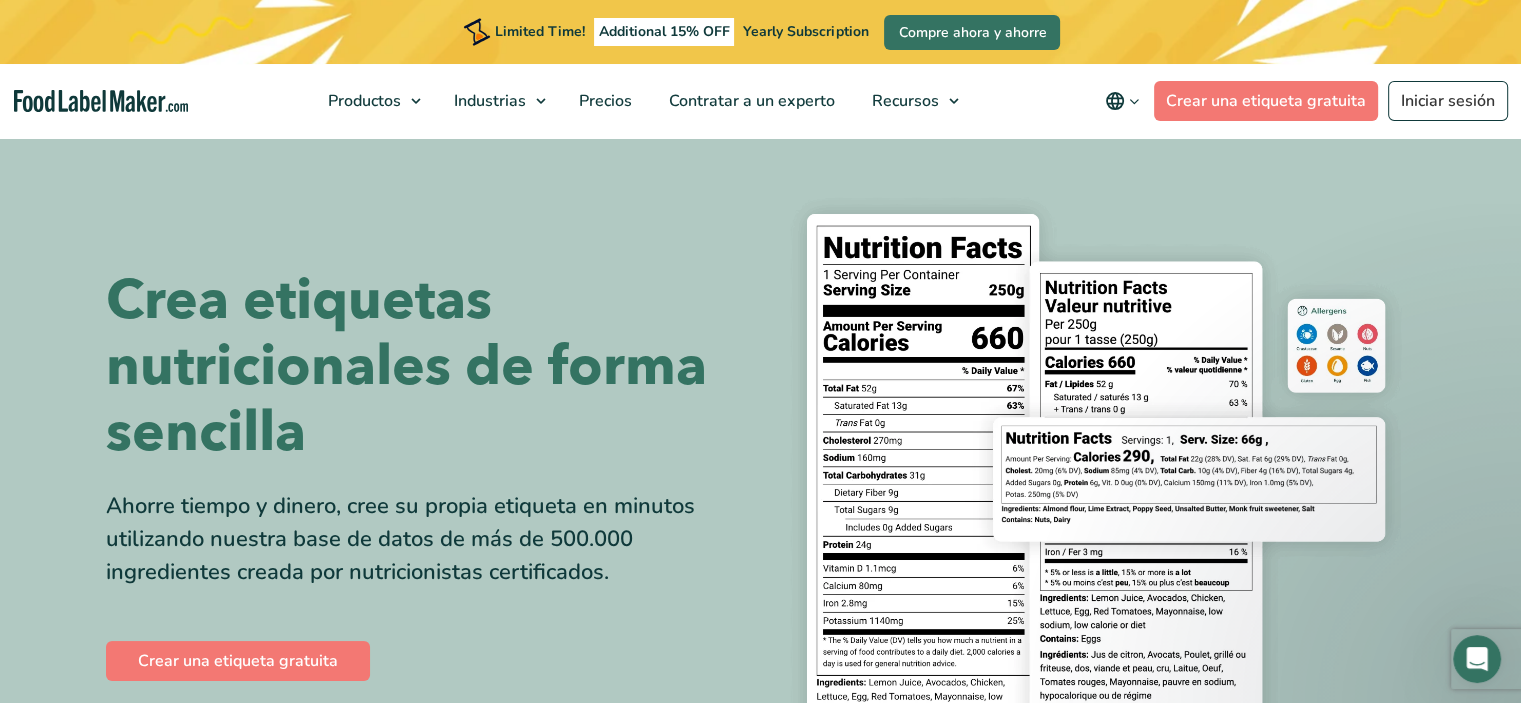 scroll, scrollTop: 0, scrollLeft: 0, axis: both 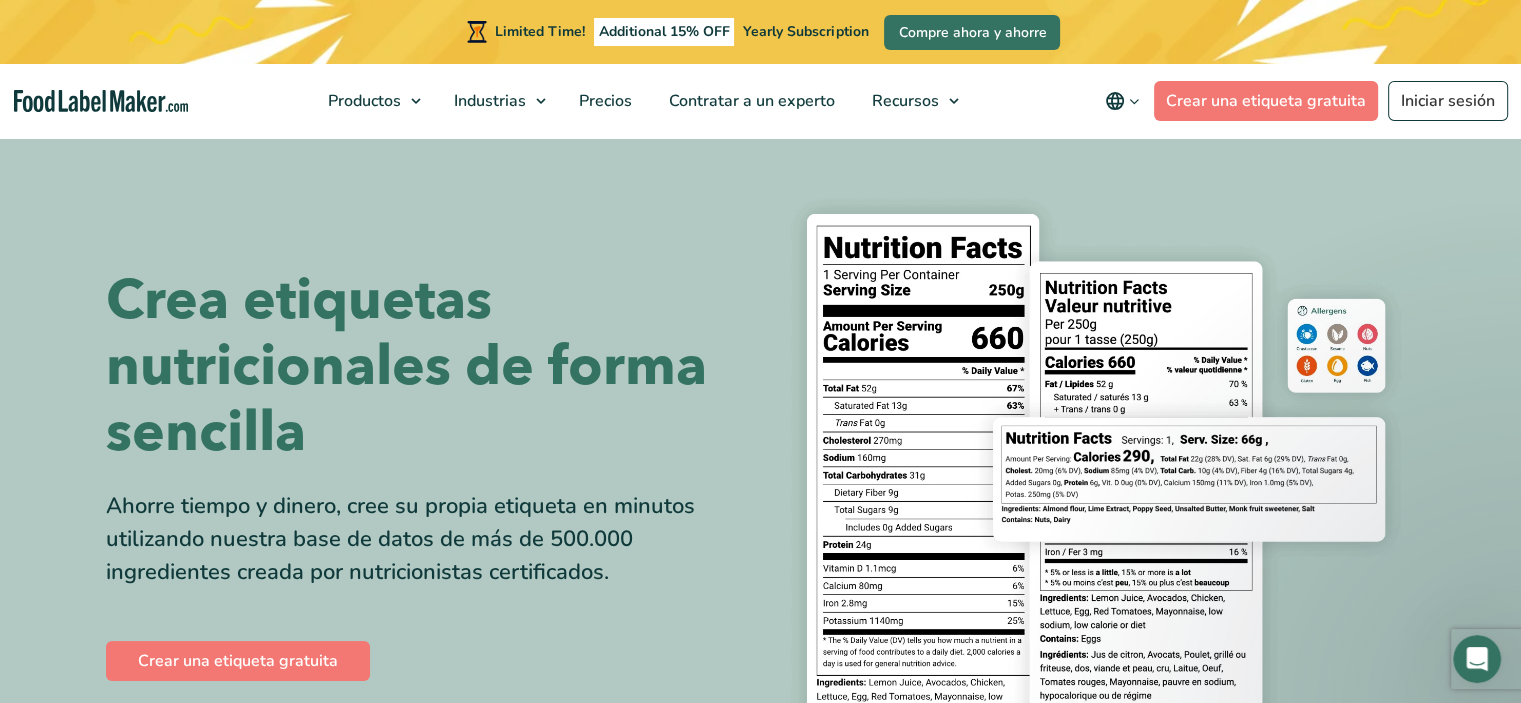 click 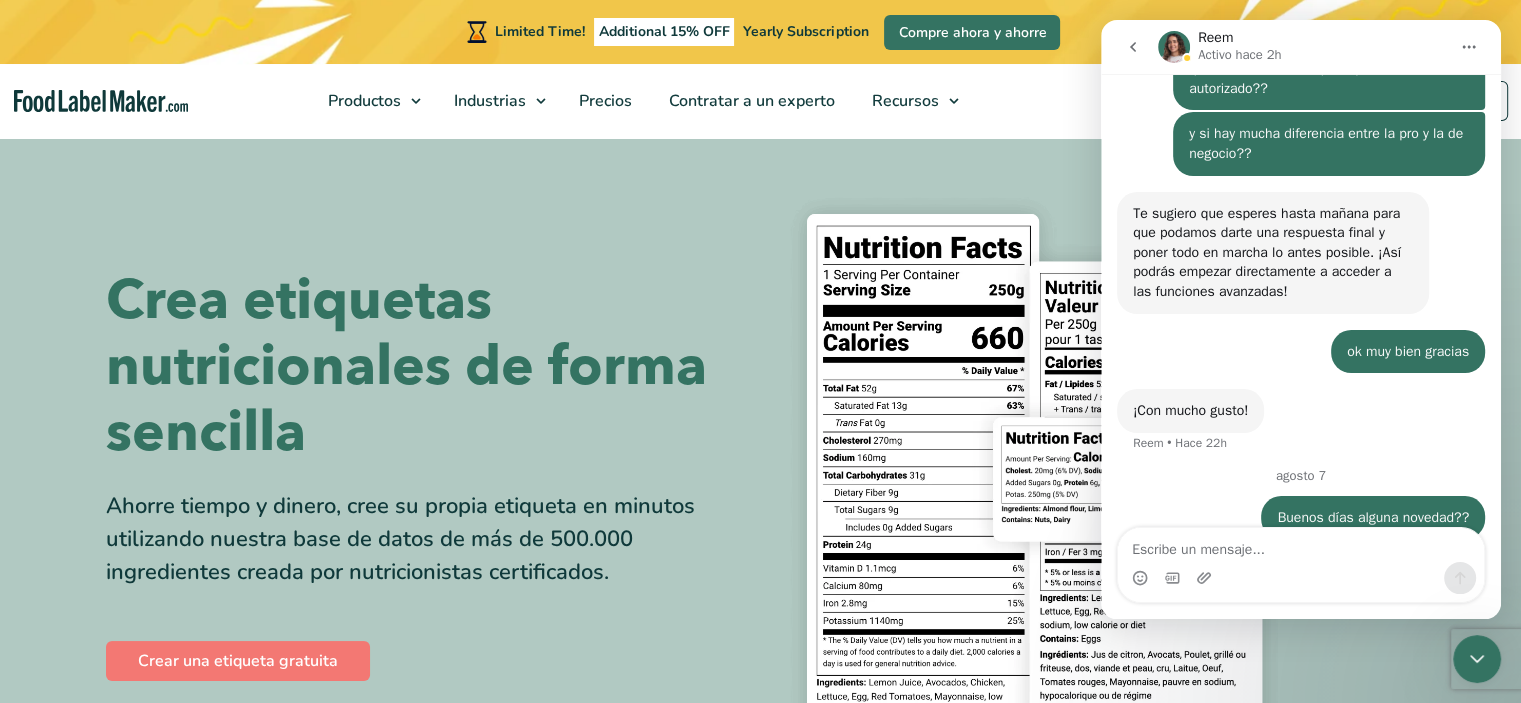 scroll, scrollTop: 3560, scrollLeft: 0, axis: vertical 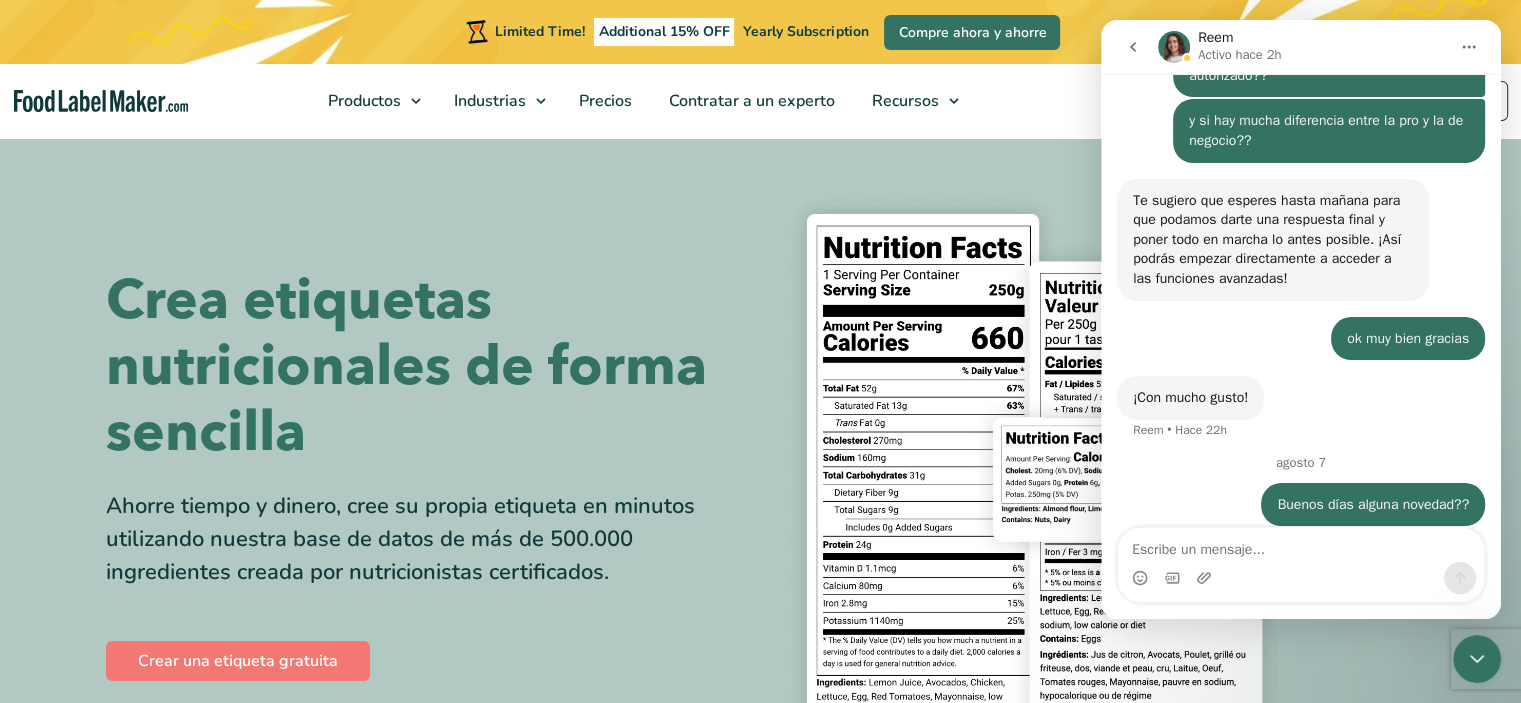 click 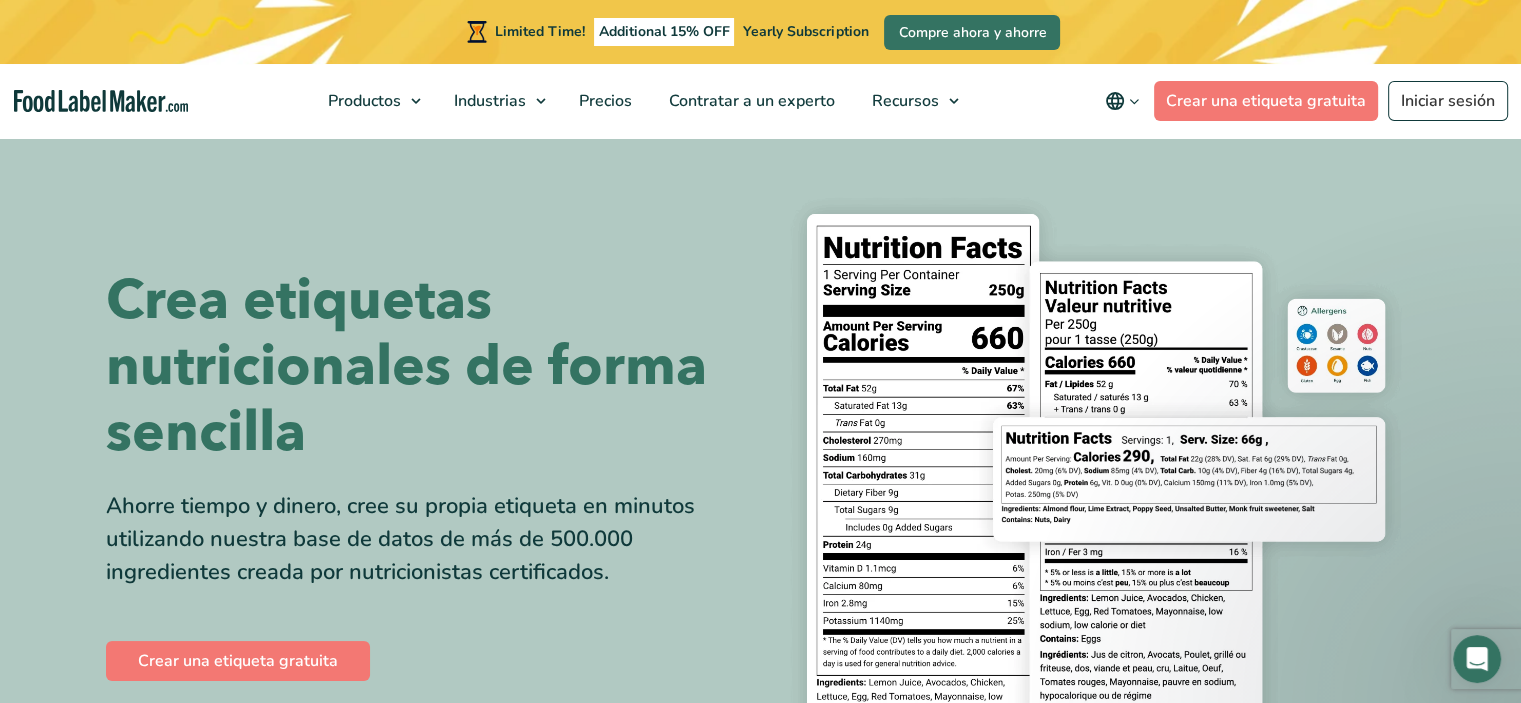 scroll, scrollTop: 0, scrollLeft: 0, axis: both 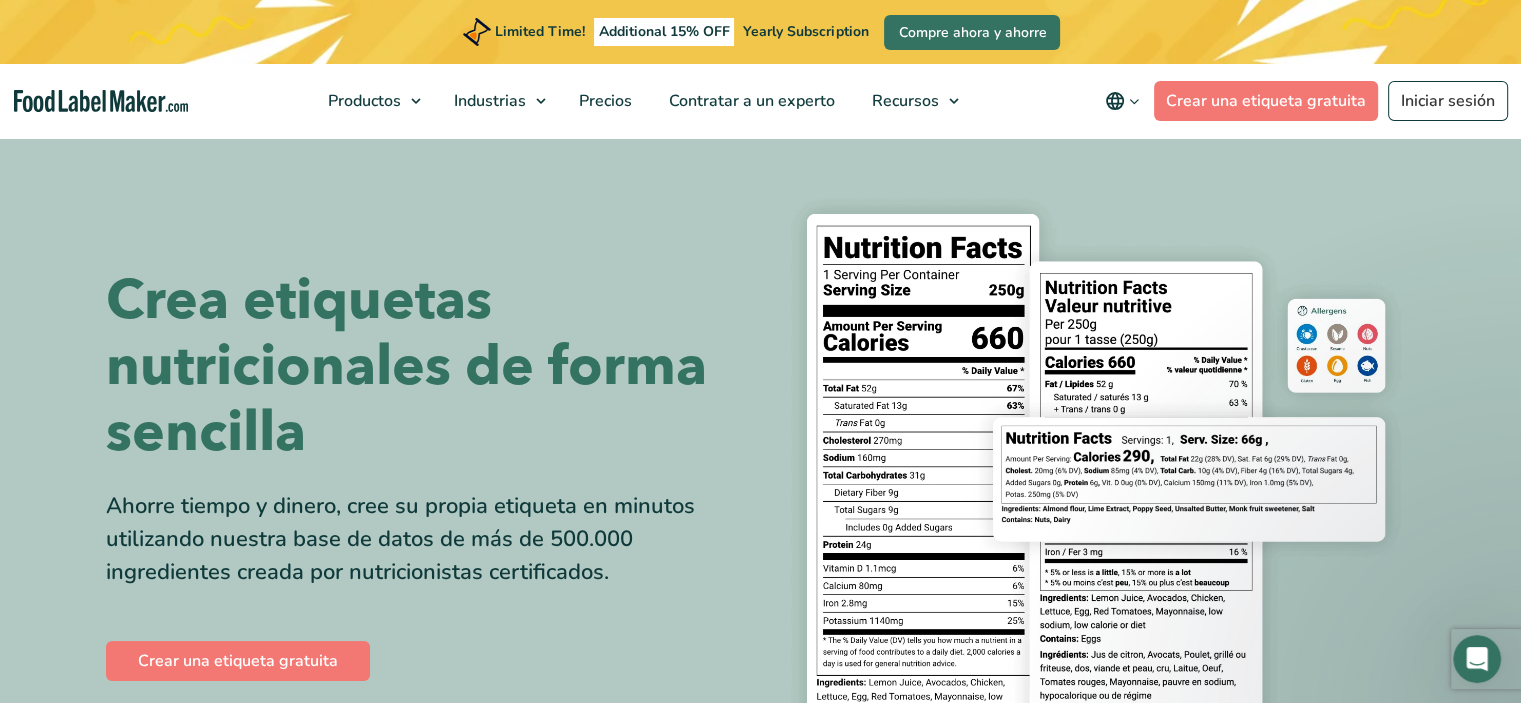 click 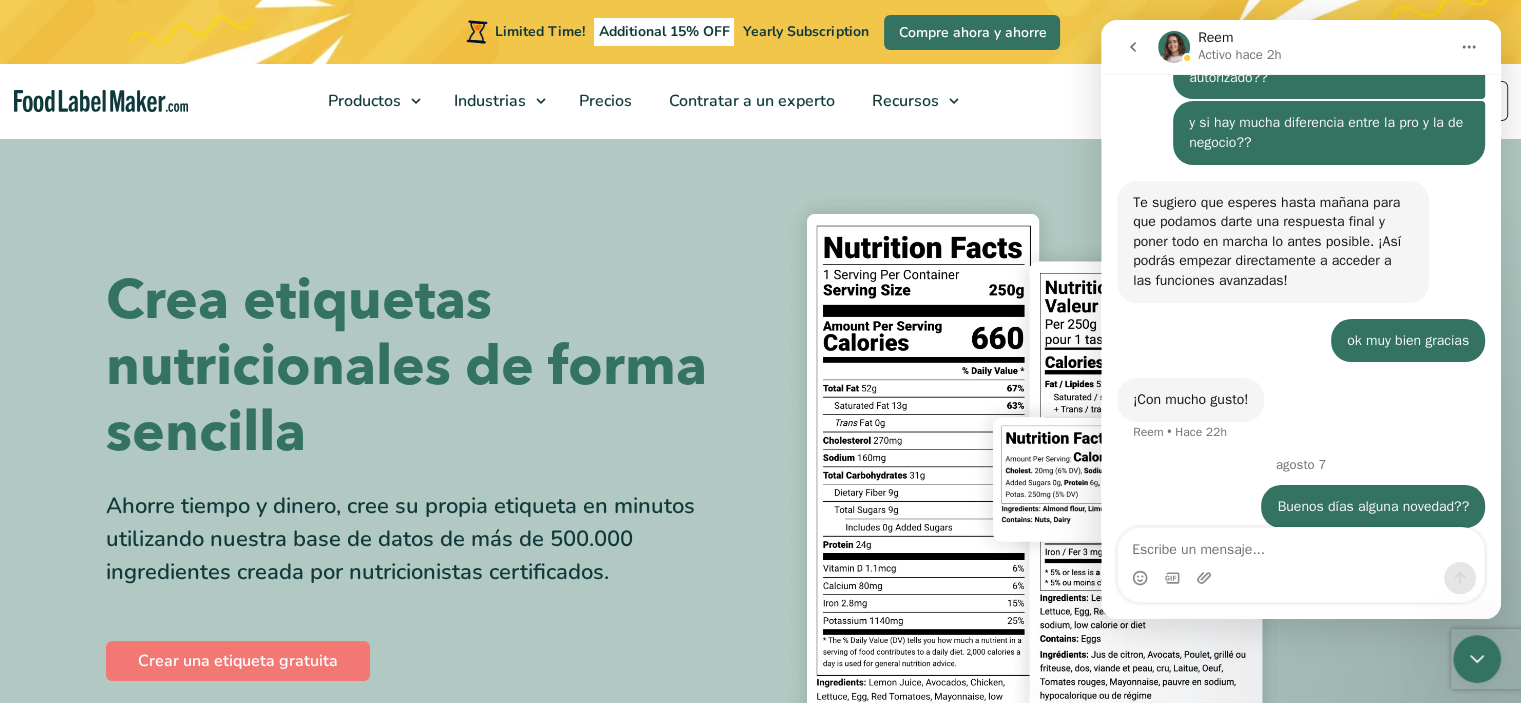 scroll, scrollTop: 3560, scrollLeft: 0, axis: vertical 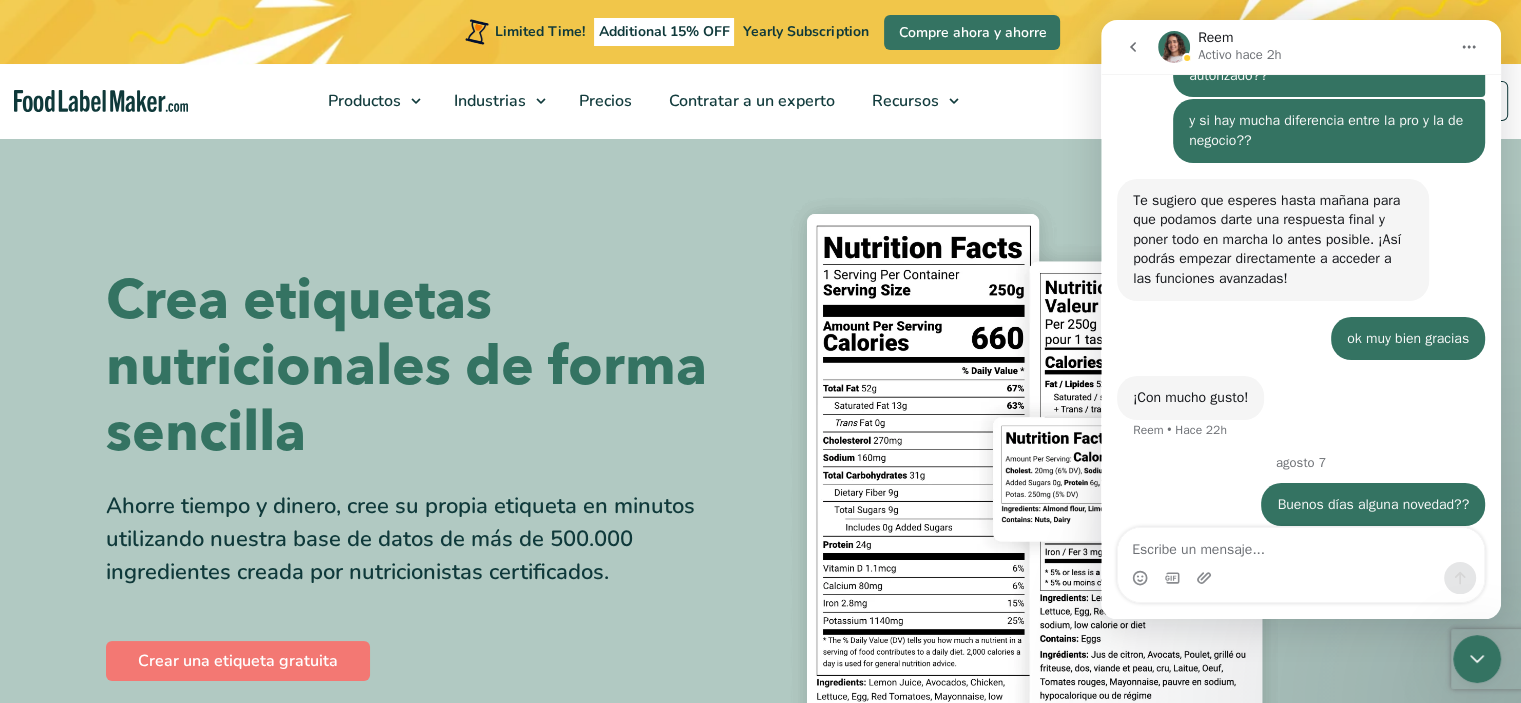 click 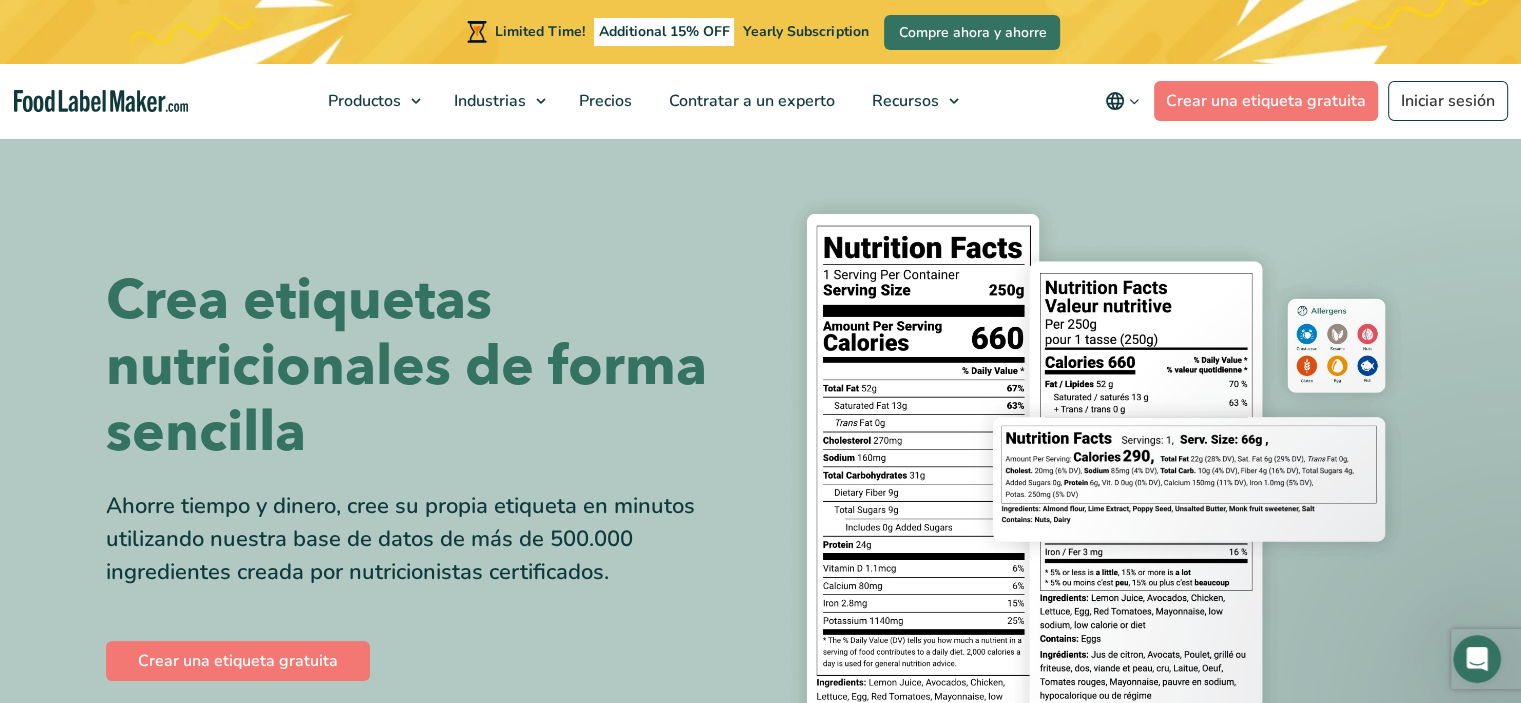 scroll, scrollTop: 0, scrollLeft: 0, axis: both 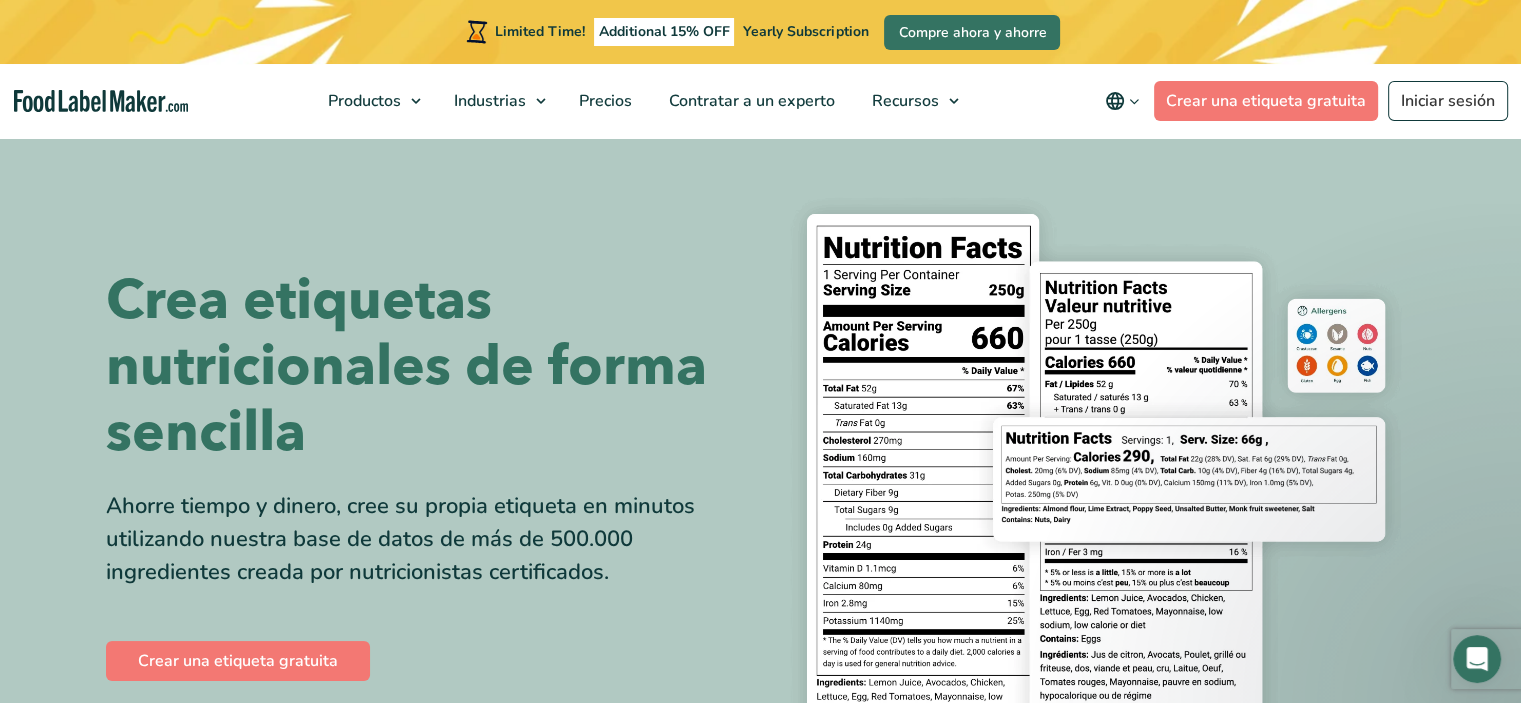 click 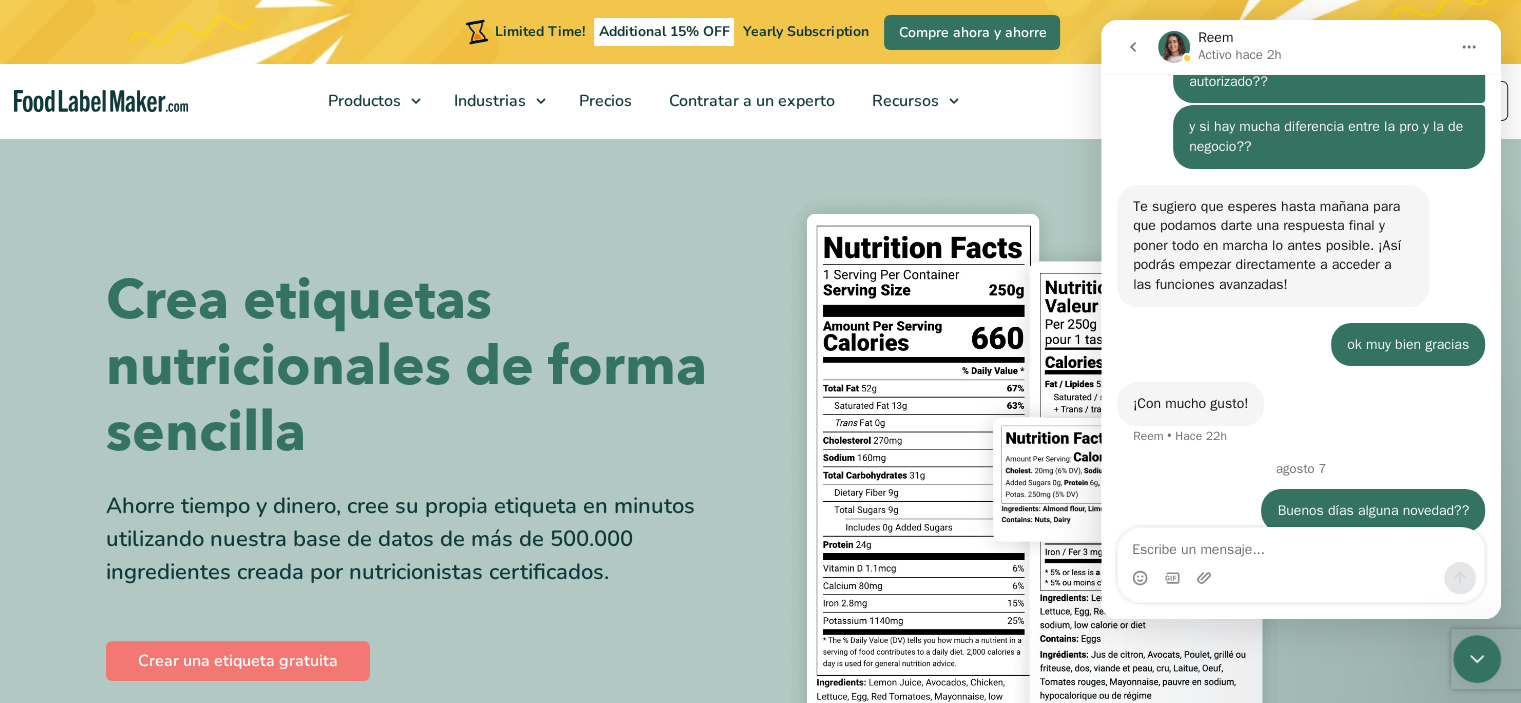scroll, scrollTop: 3560, scrollLeft: 0, axis: vertical 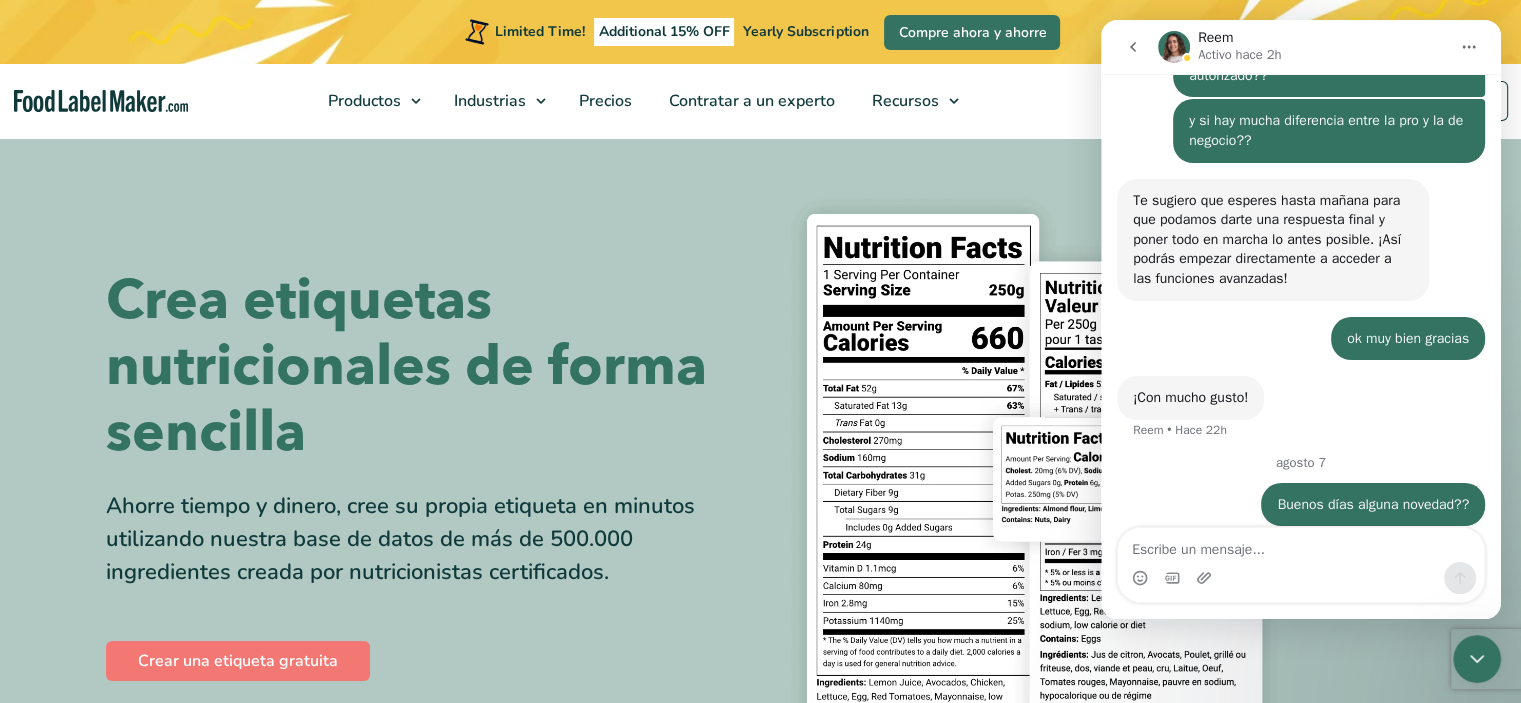 click at bounding box center [1477, 659] 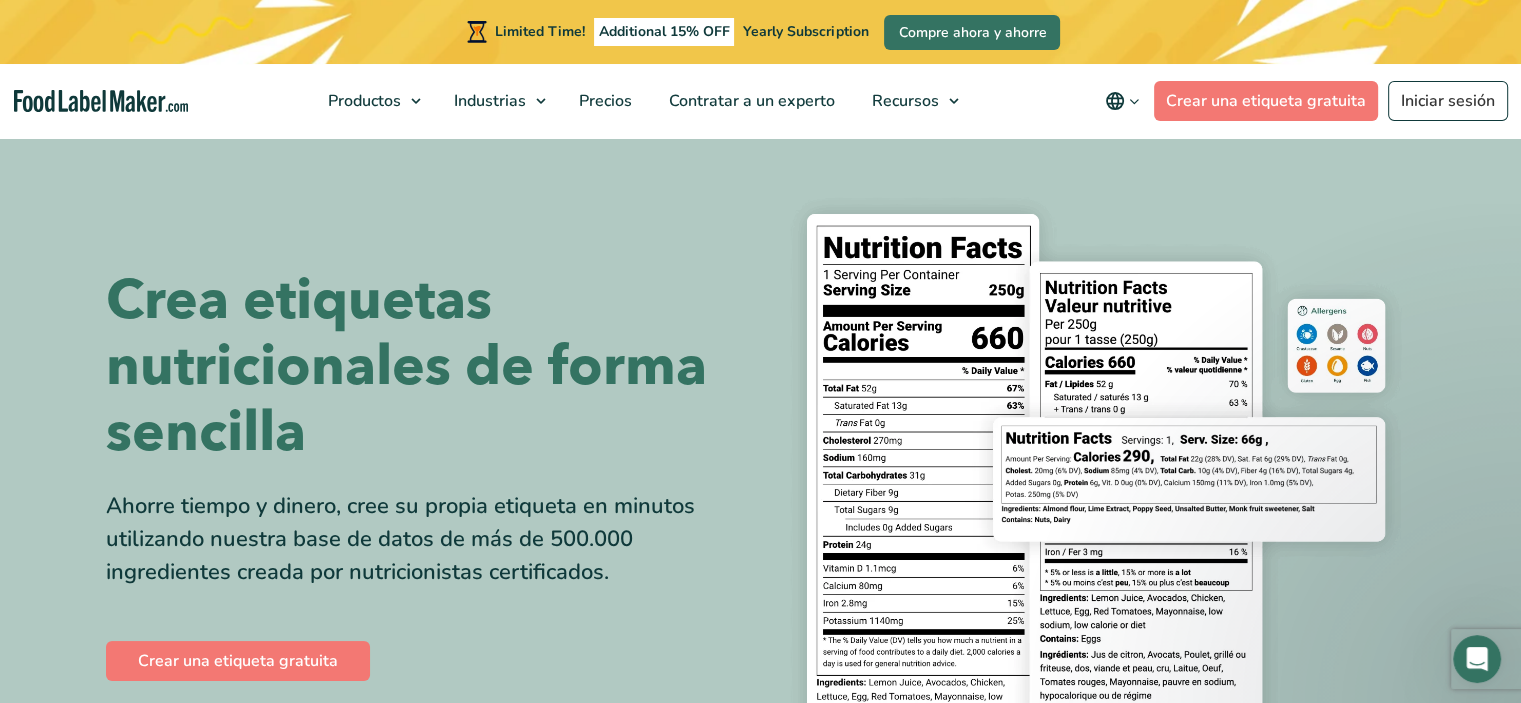 scroll, scrollTop: 0, scrollLeft: 0, axis: both 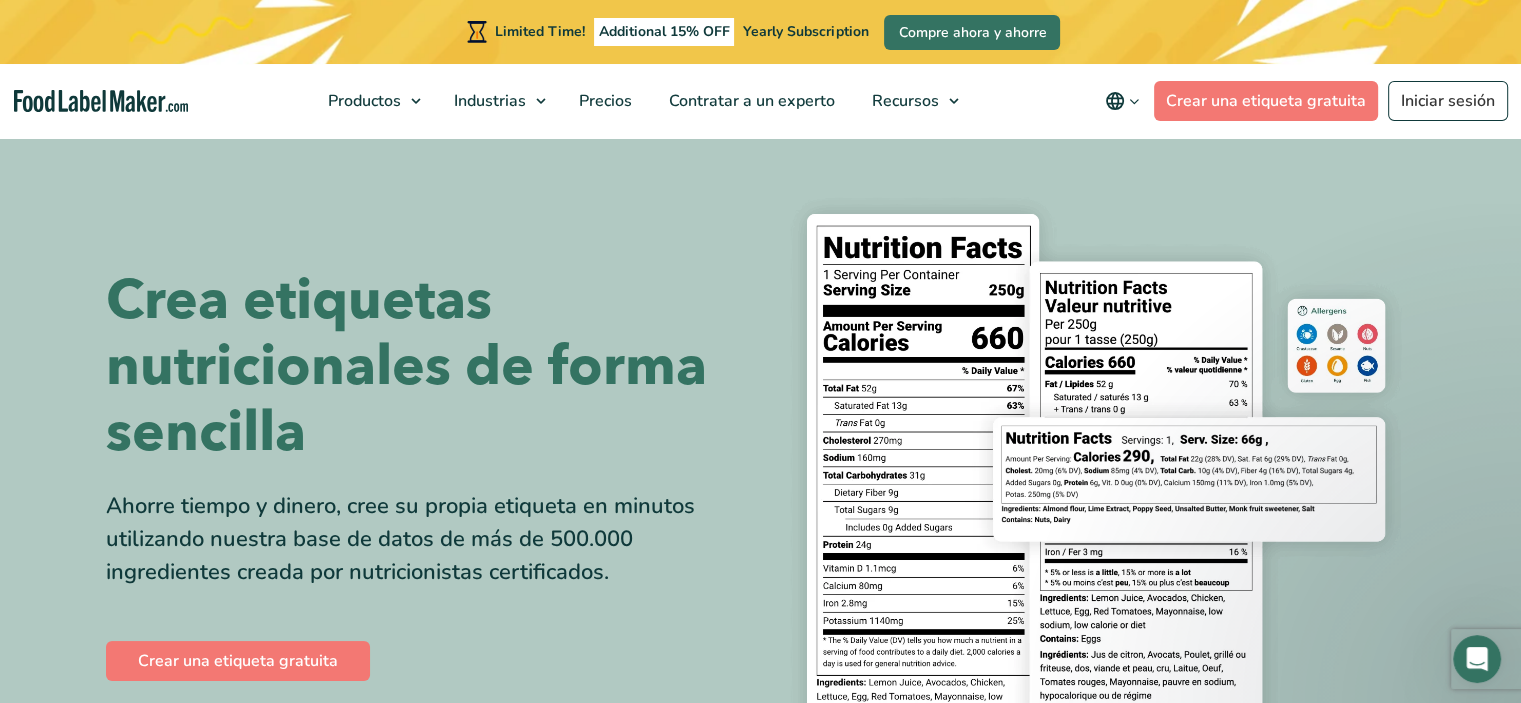 click 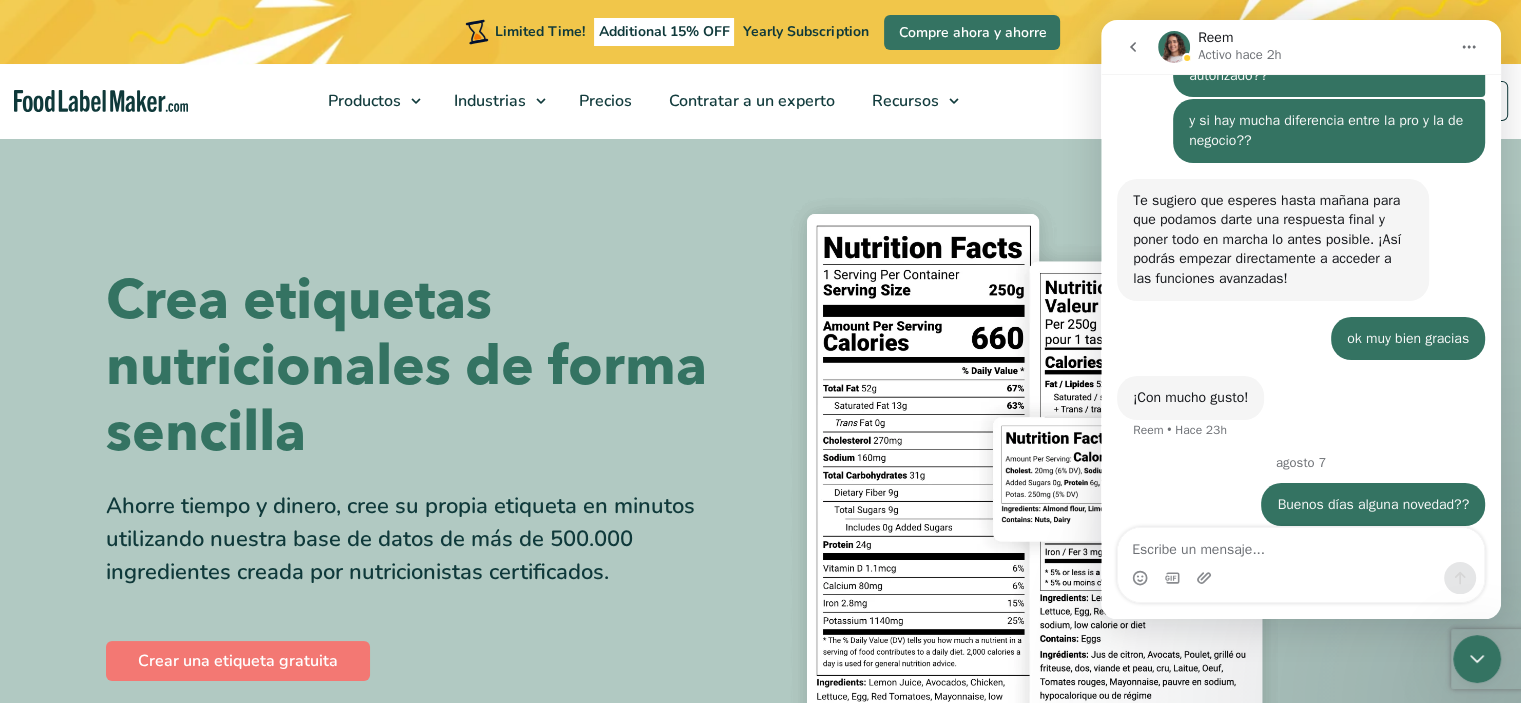 scroll, scrollTop: 3560, scrollLeft: 0, axis: vertical 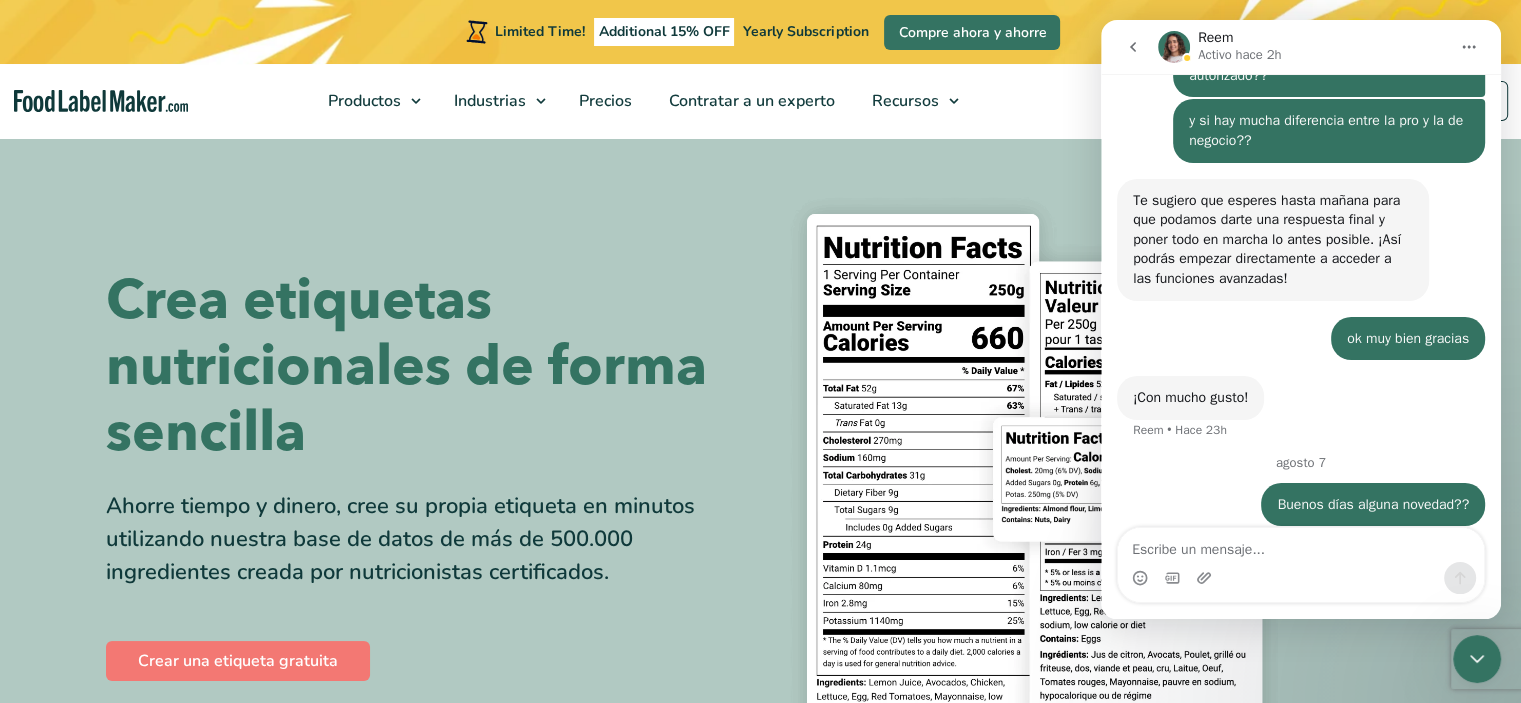 click 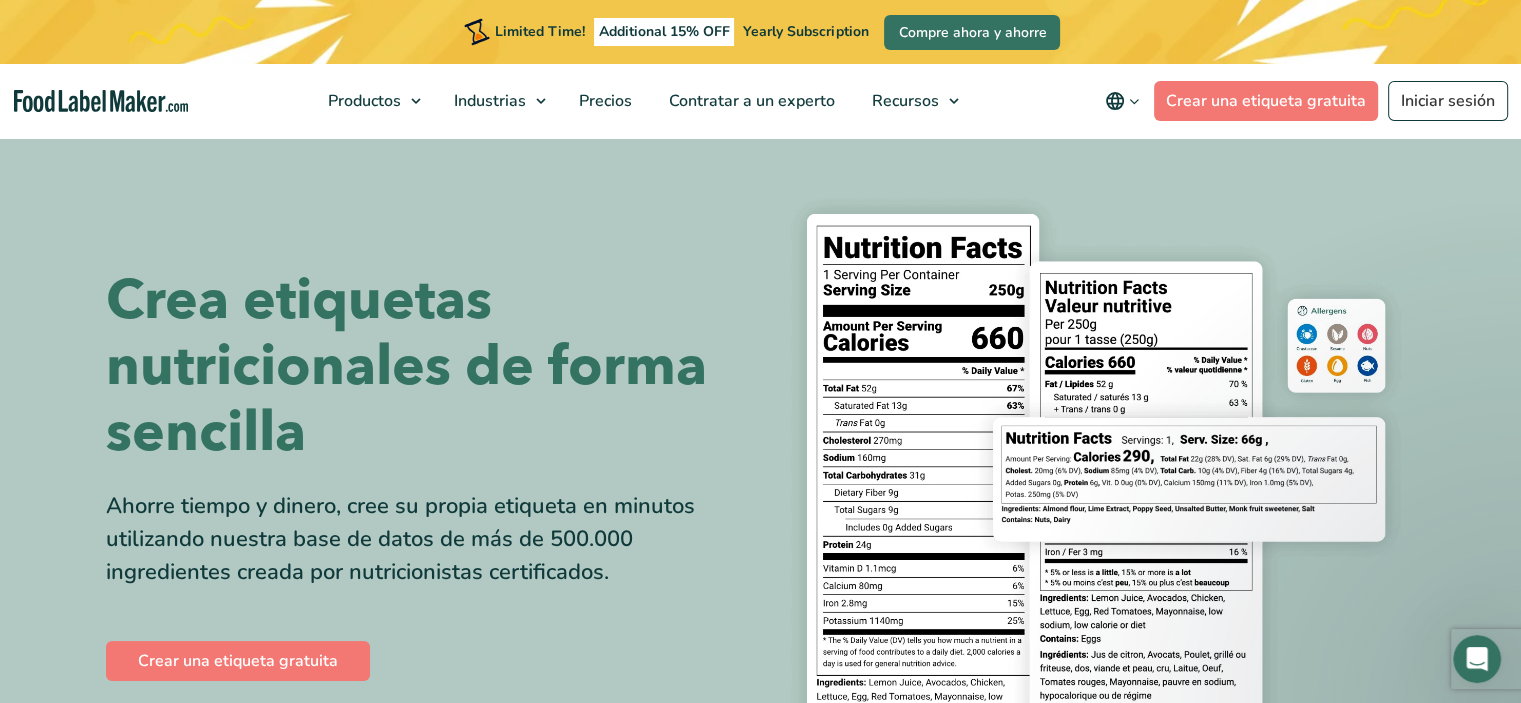 scroll, scrollTop: 0, scrollLeft: 0, axis: both 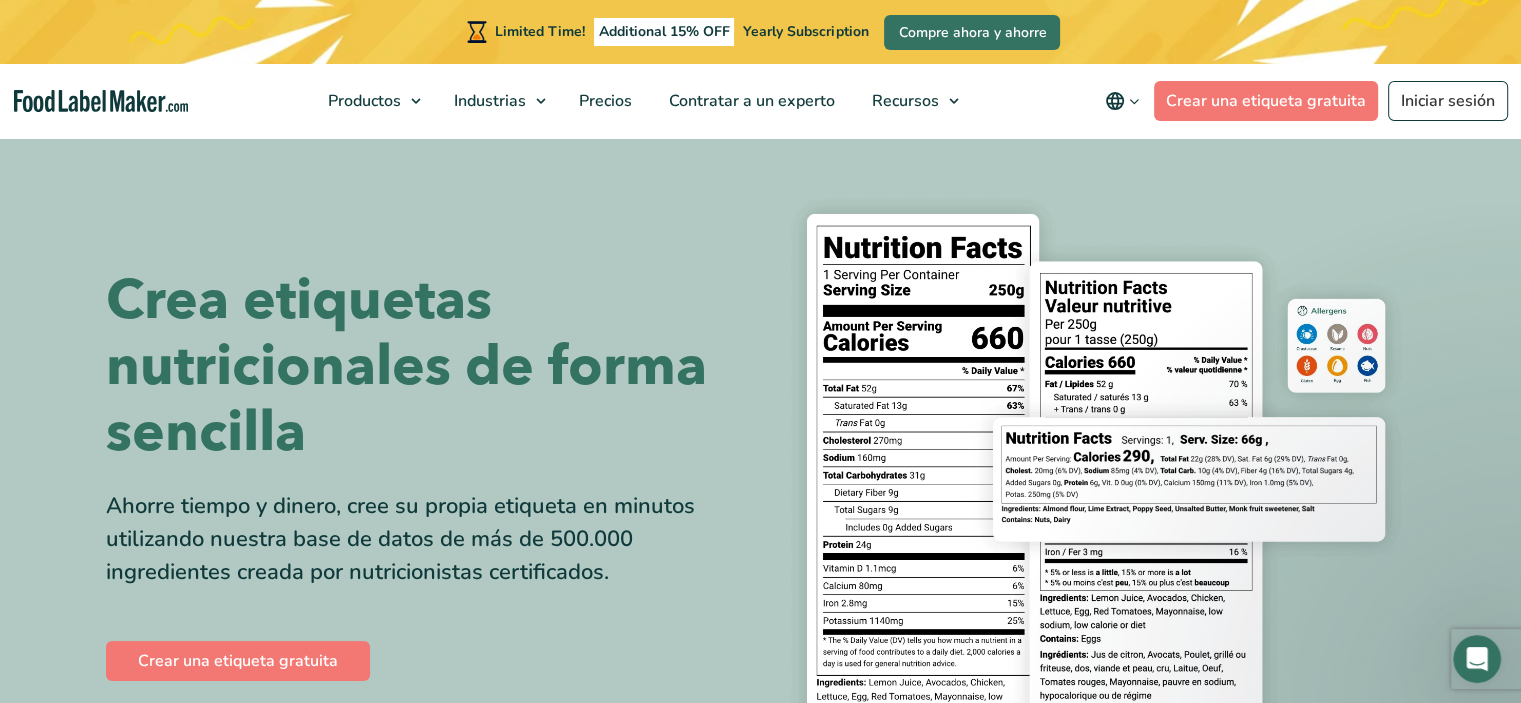 click 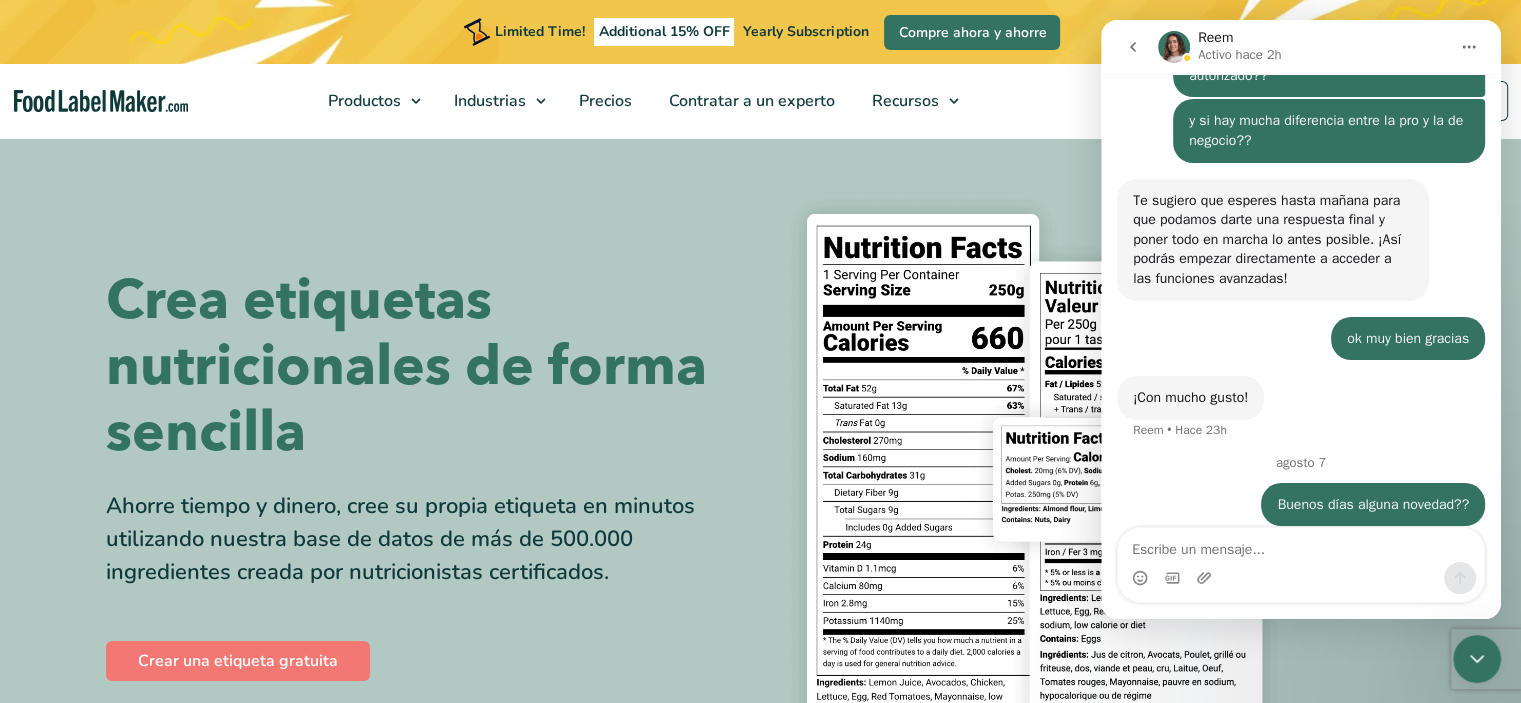 scroll, scrollTop: 3560, scrollLeft: 0, axis: vertical 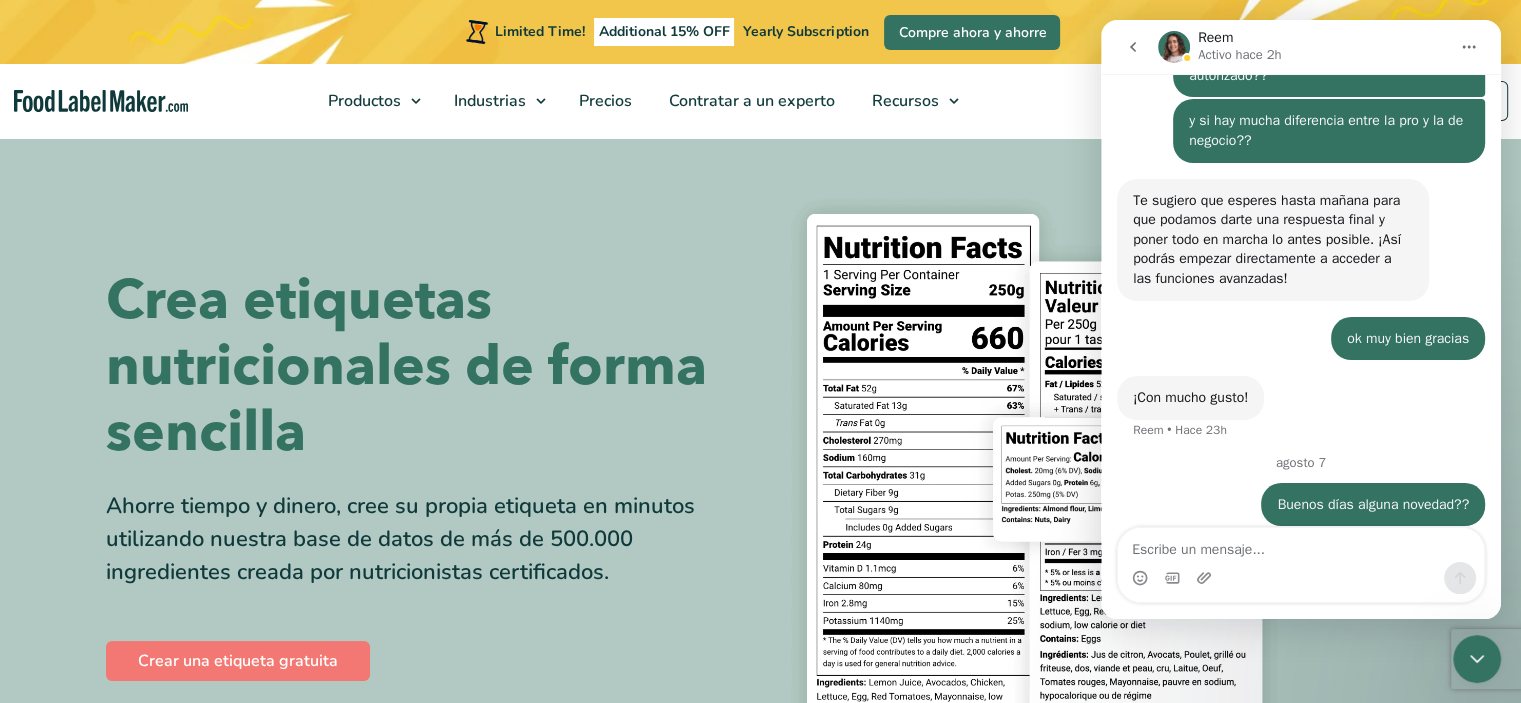 click 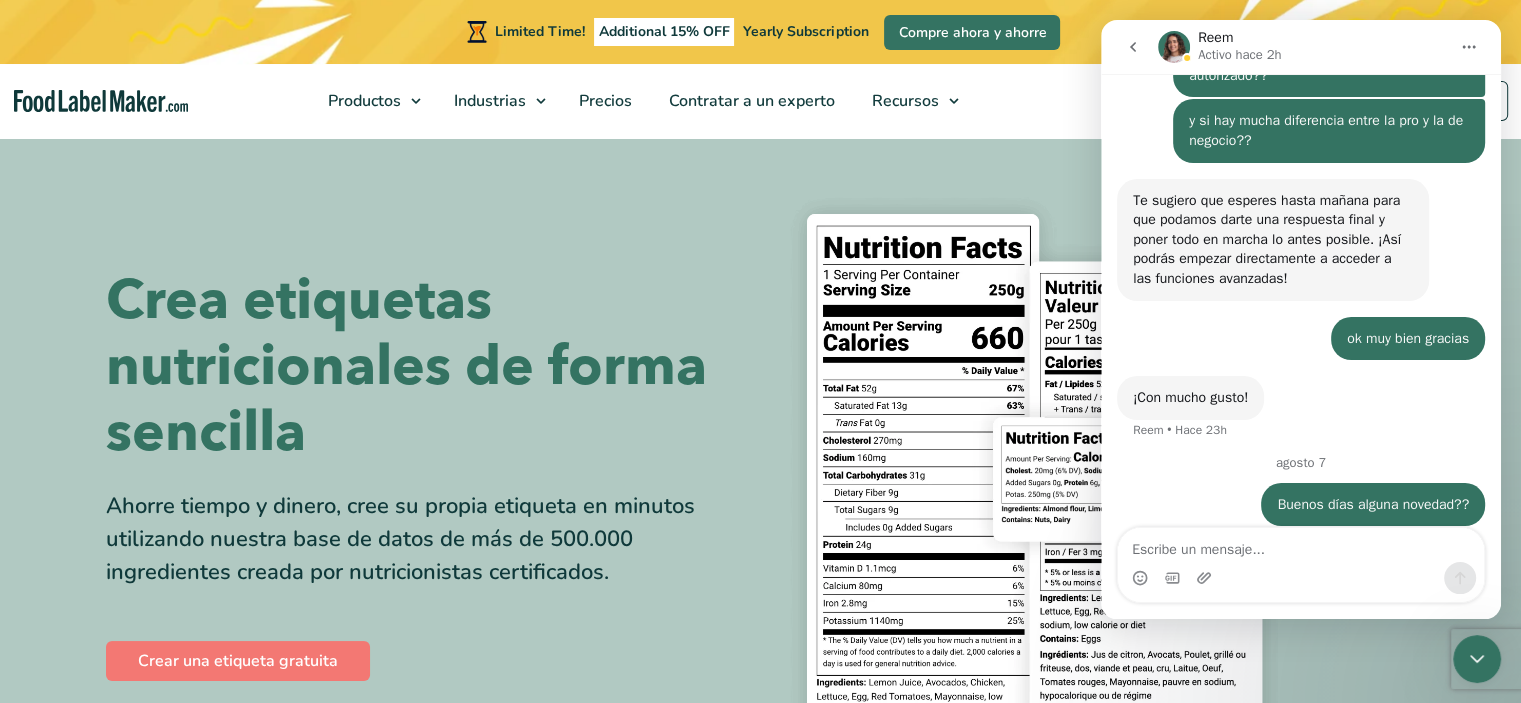 scroll, scrollTop: 0, scrollLeft: 0, axis: both 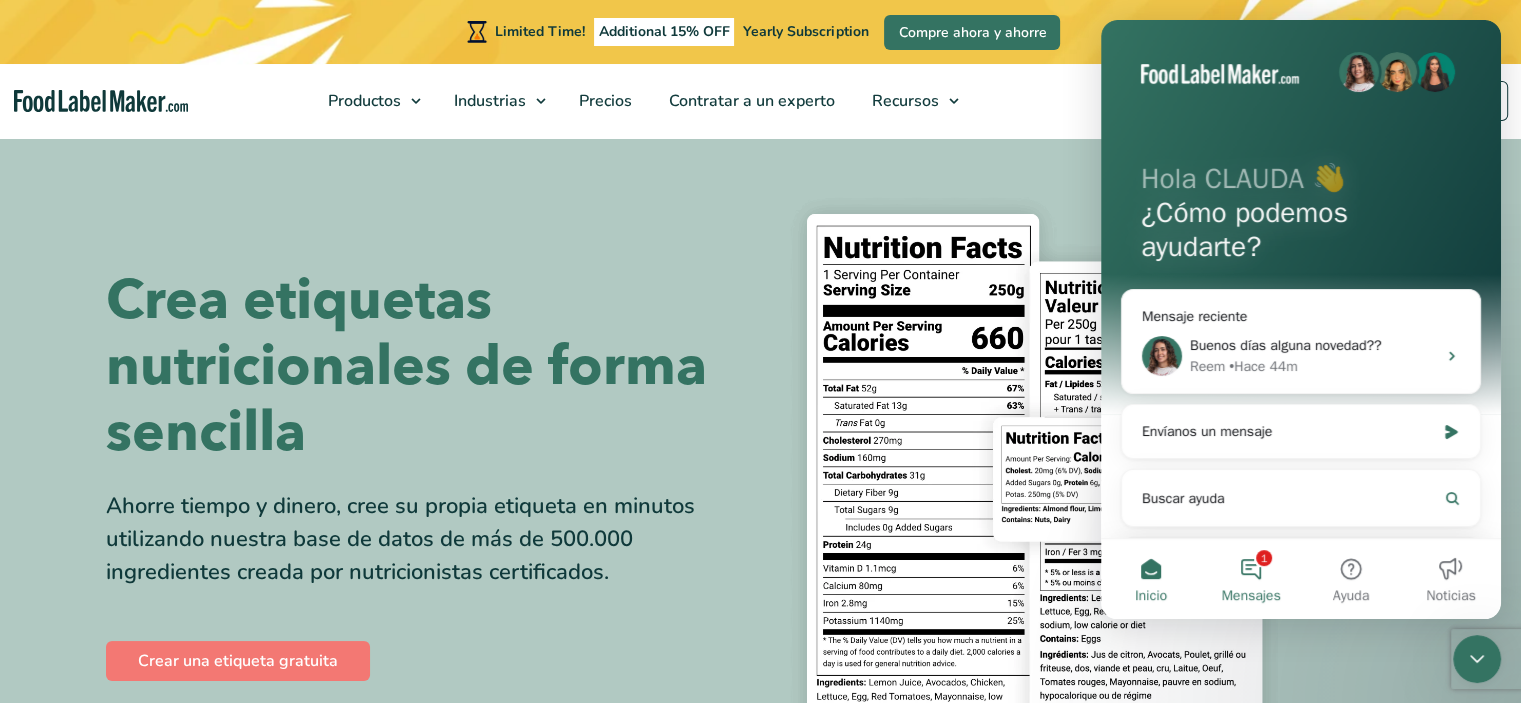 click on "1 Mensajes" at bounding box center [1251, 579] 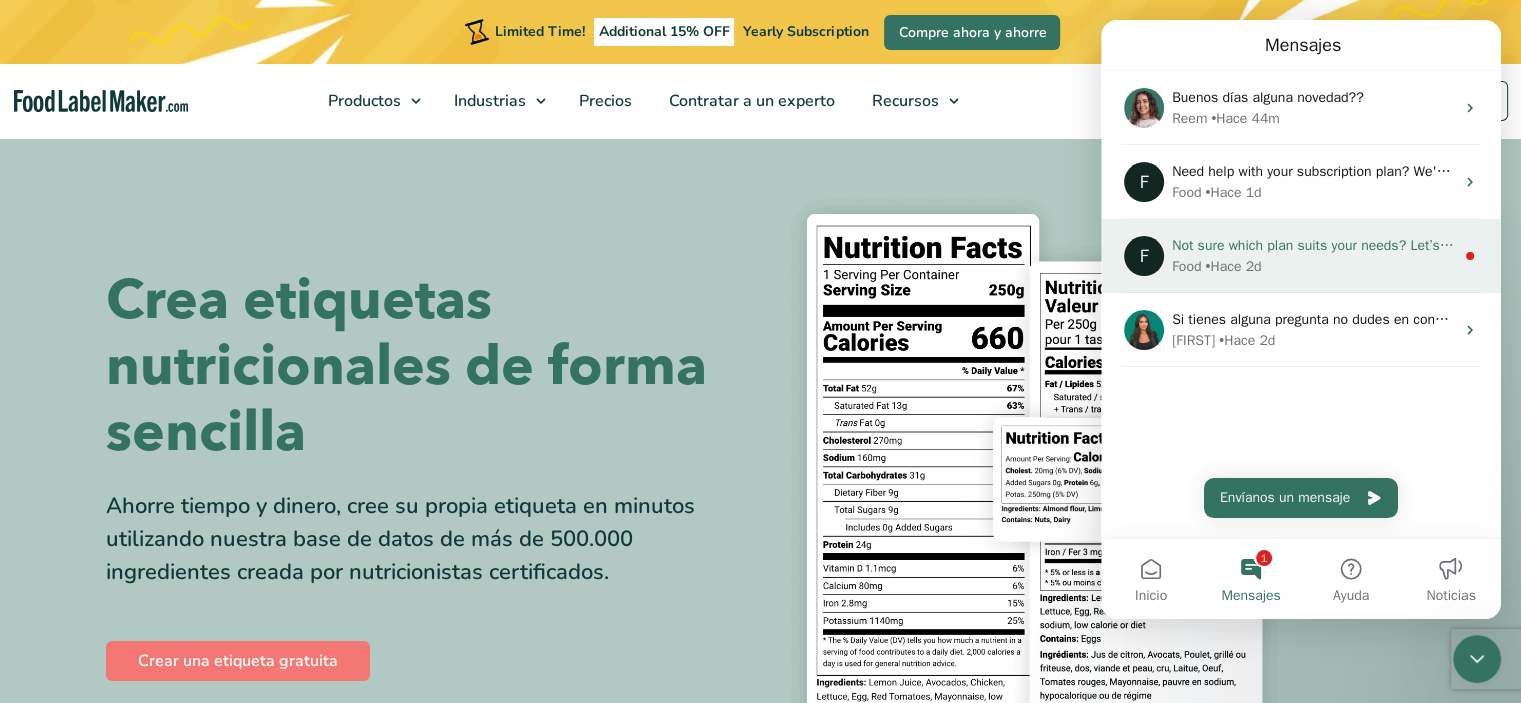 click on "Not sure which plan suits your needs?    Let’s chat!" at bounding box center [1323, 245] 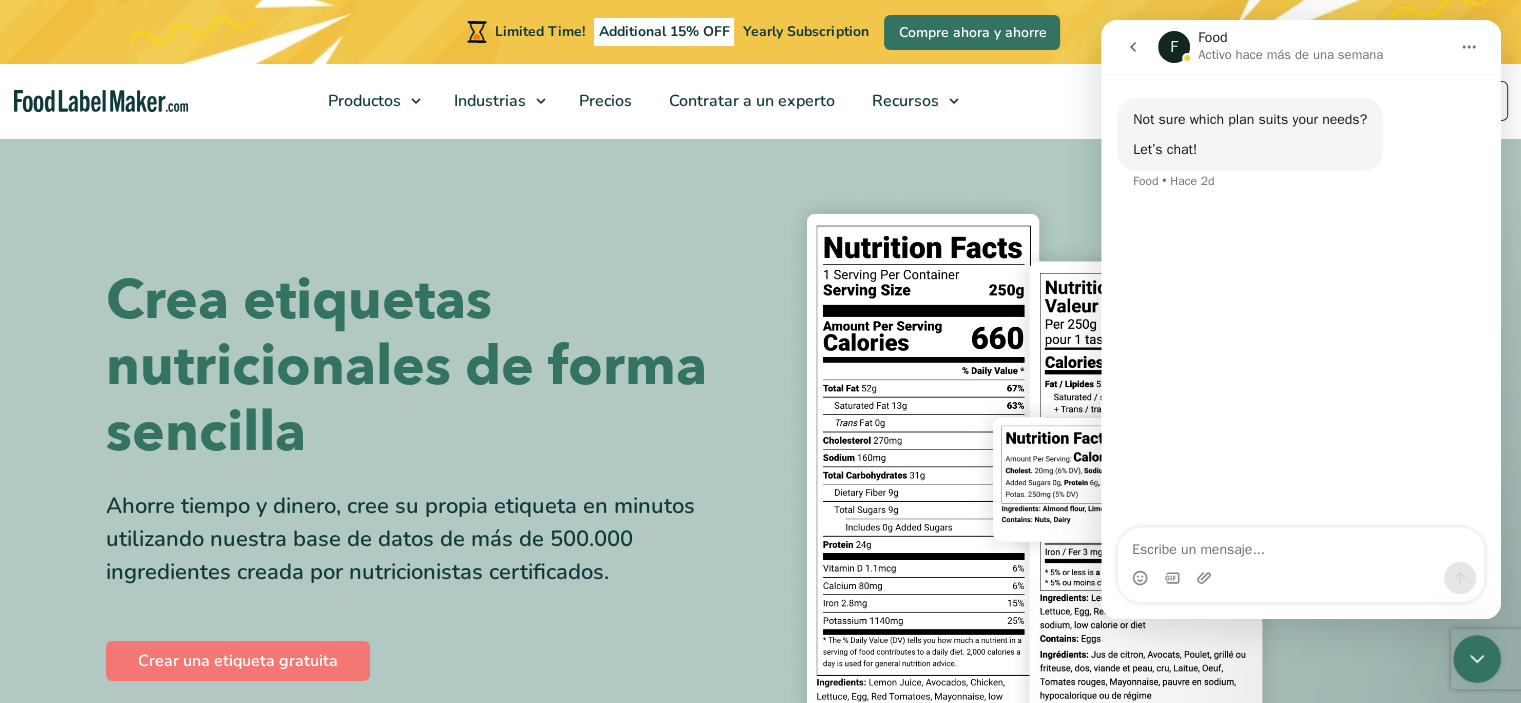click 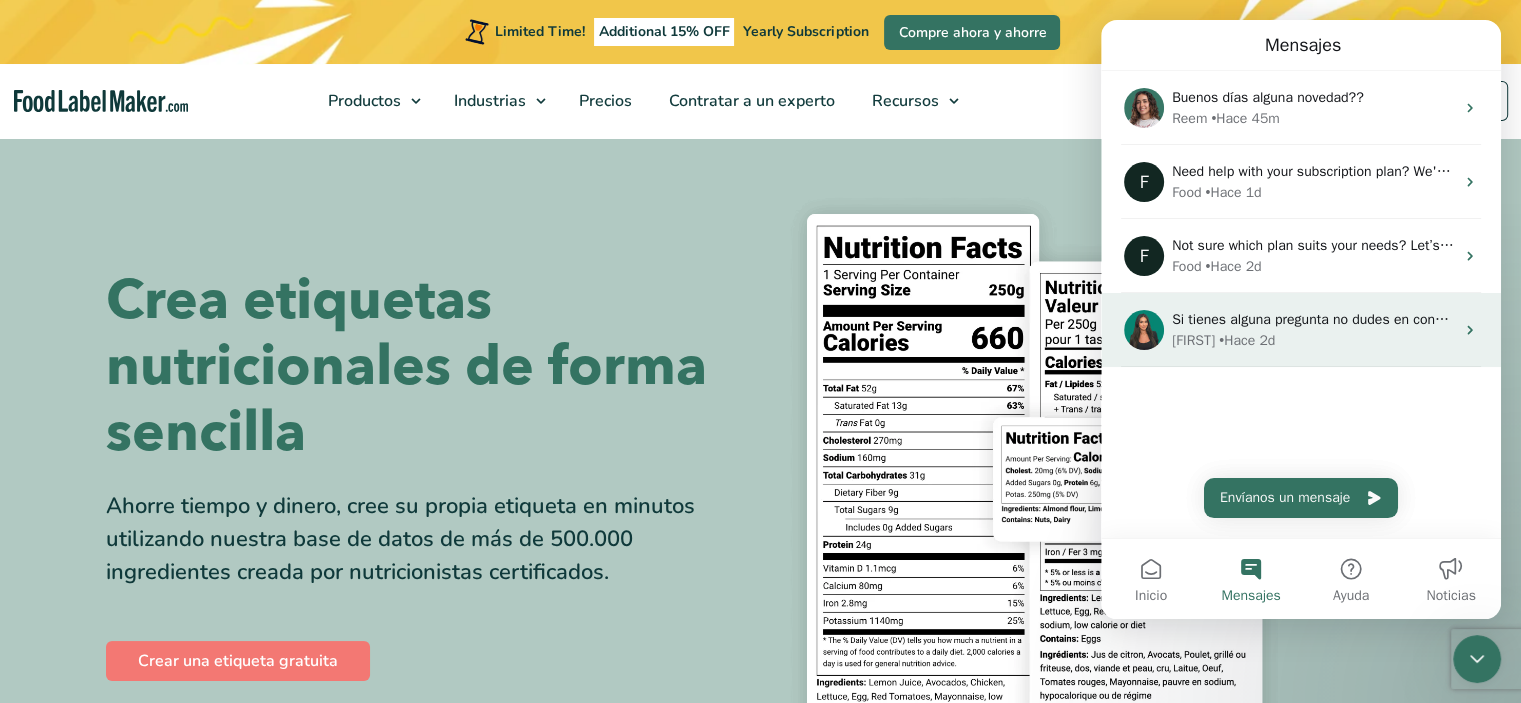 click on "Aya •  Hace 2d" at bounding box center (1313, 340) 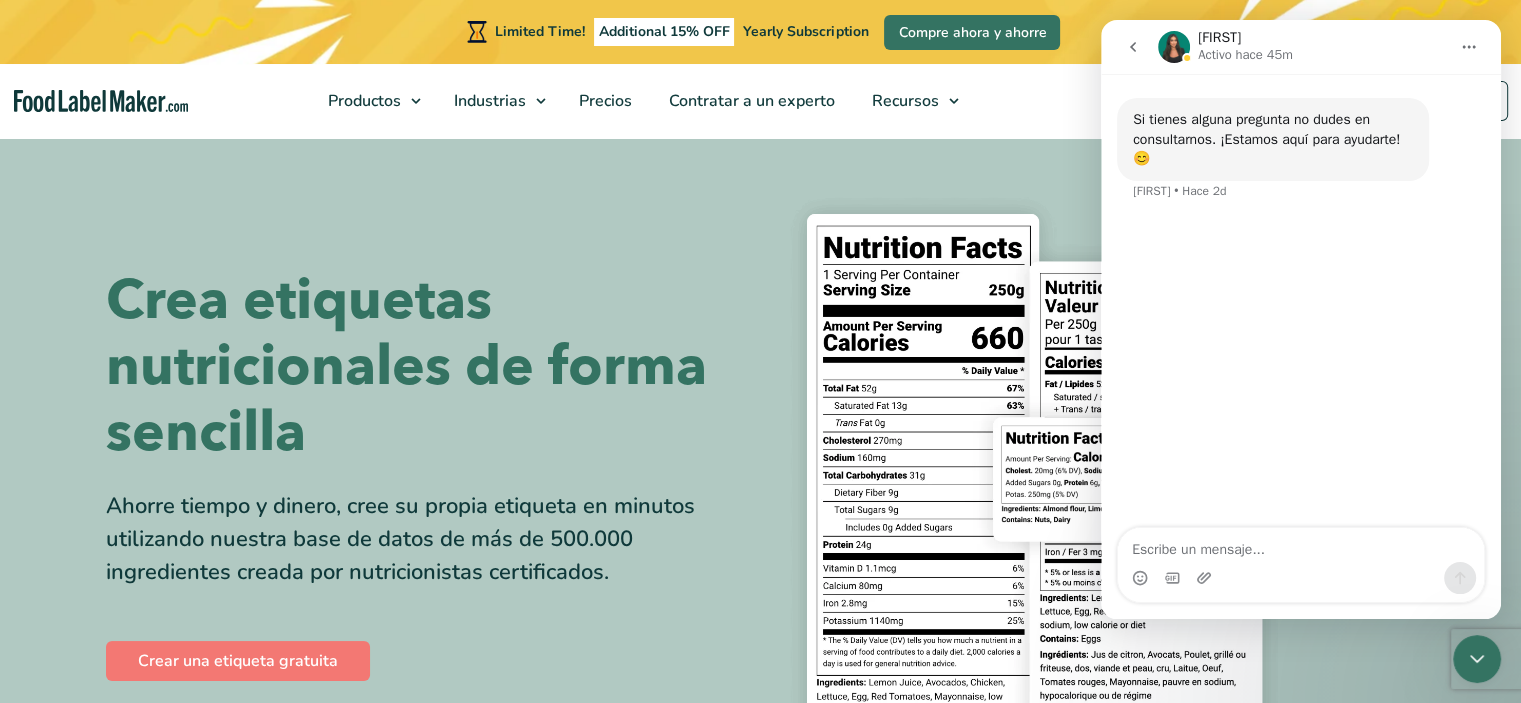 click 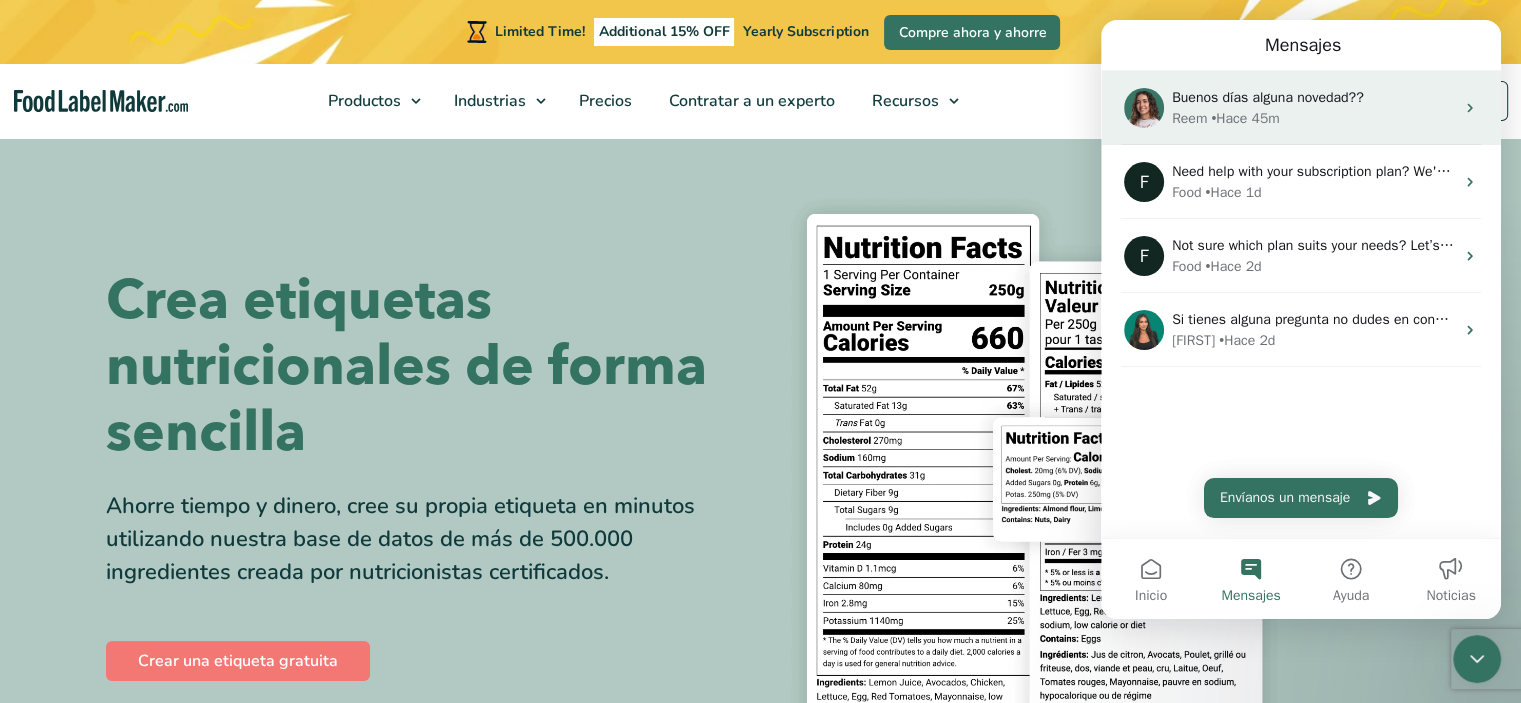 click on "Buenos días alguna novedad??" at bounding box center [1268, 97] 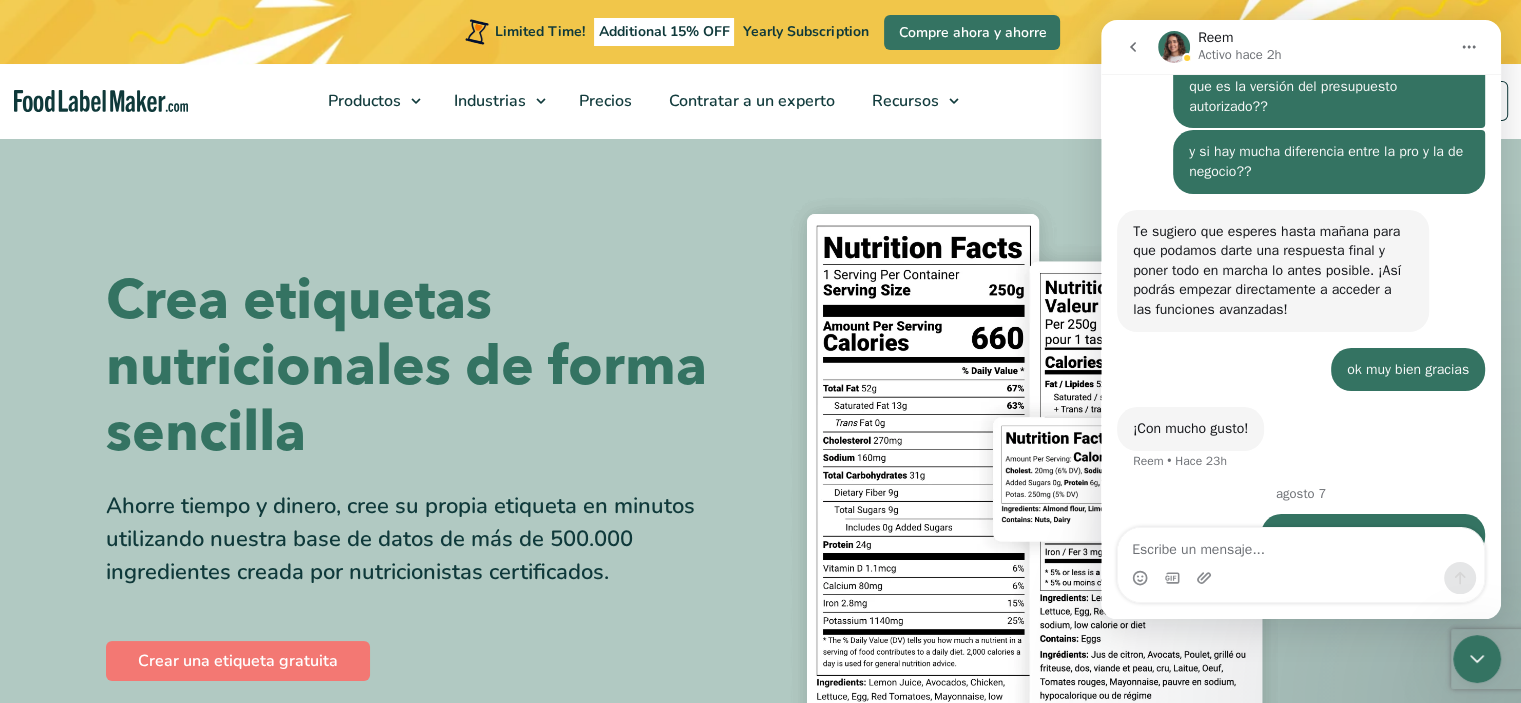 scroll, scrollTop: 3560, scrollLeft: 0, axis: vertical 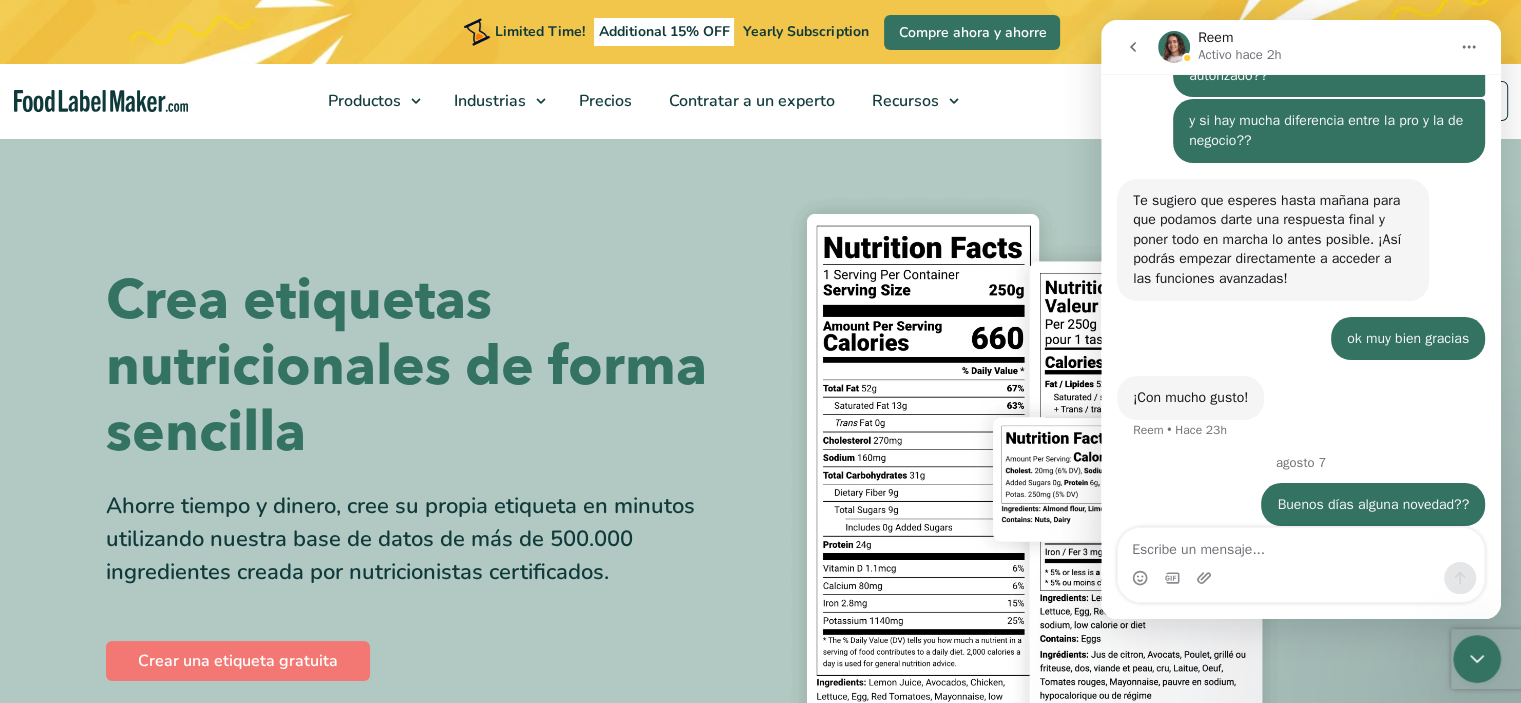 click 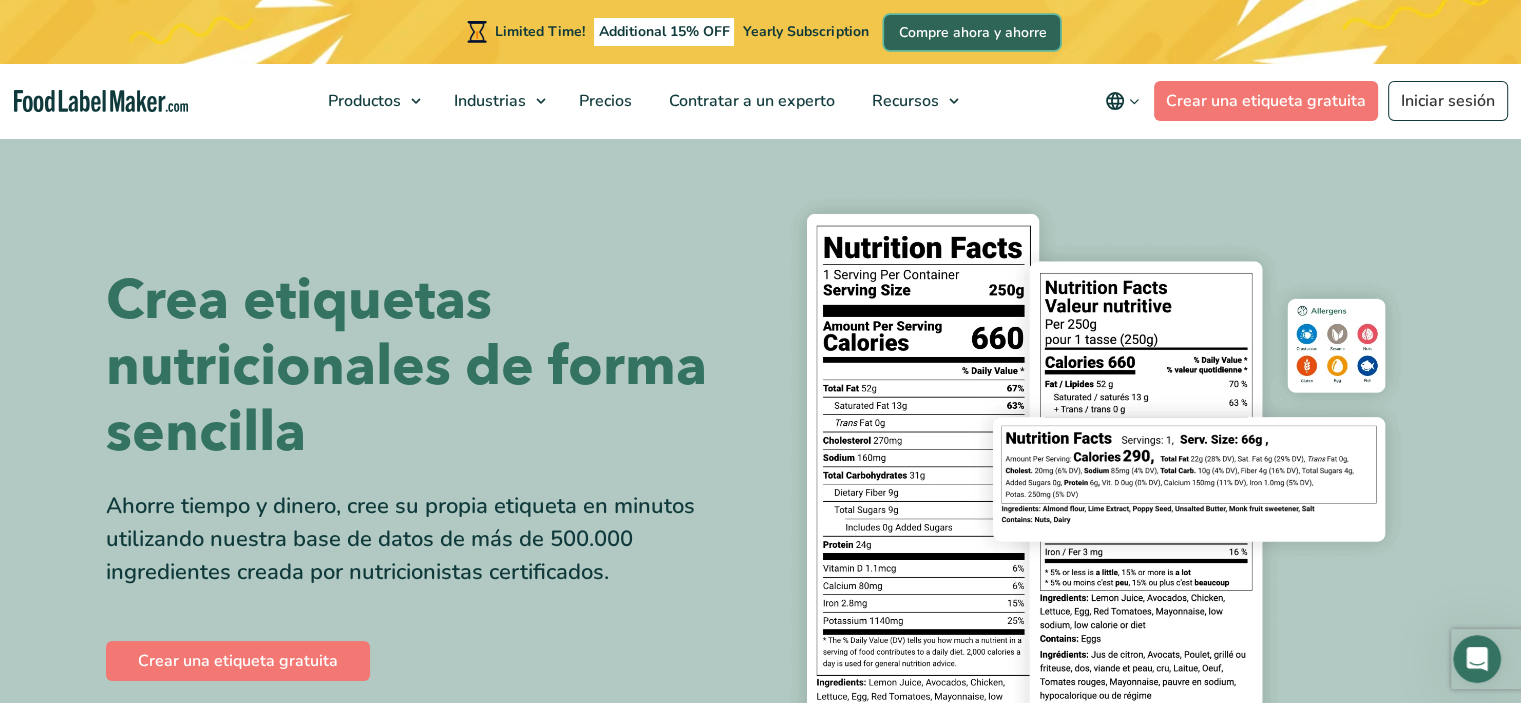 click on "Compre ahora y ahorre" at bounding box center (972, 32) 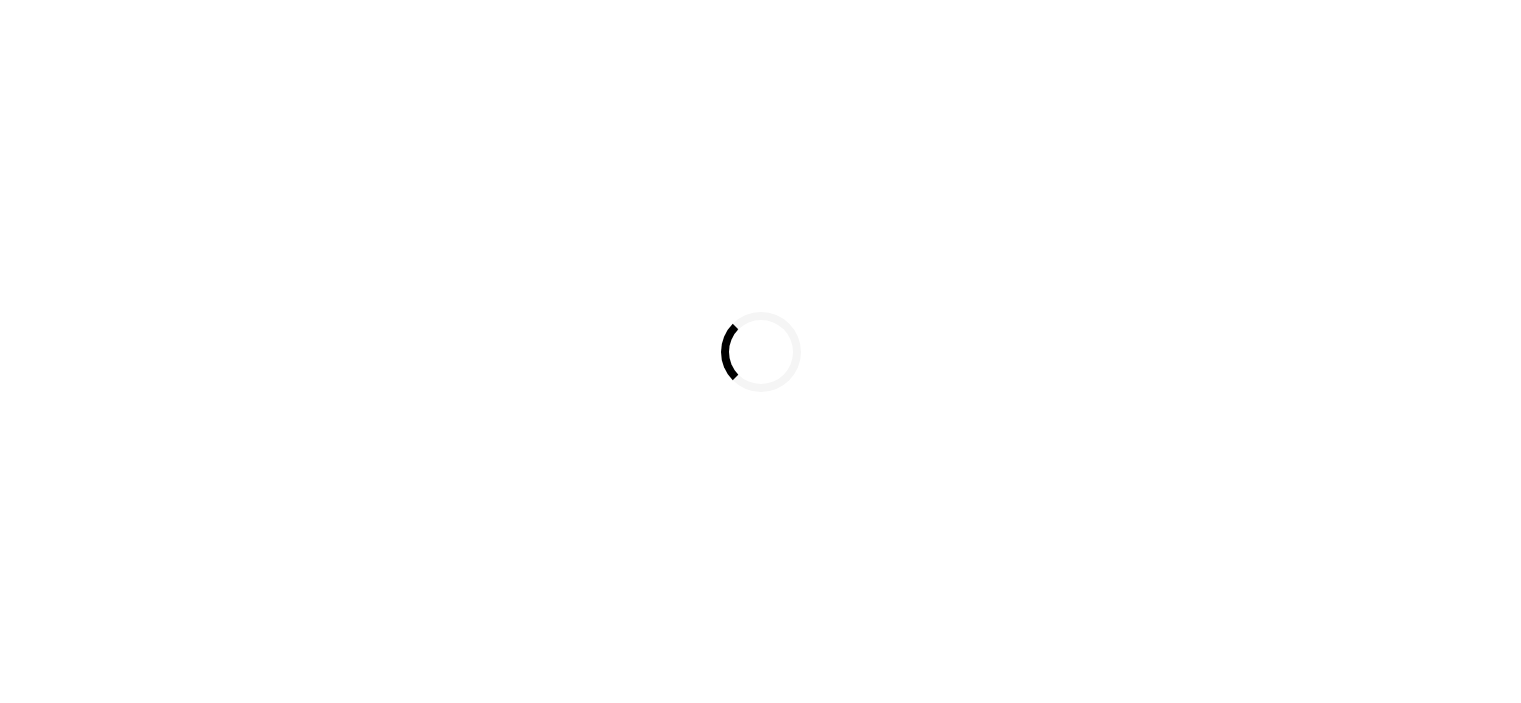 scroll, scrollTop: 0, scrollLeft: 0, axis: both 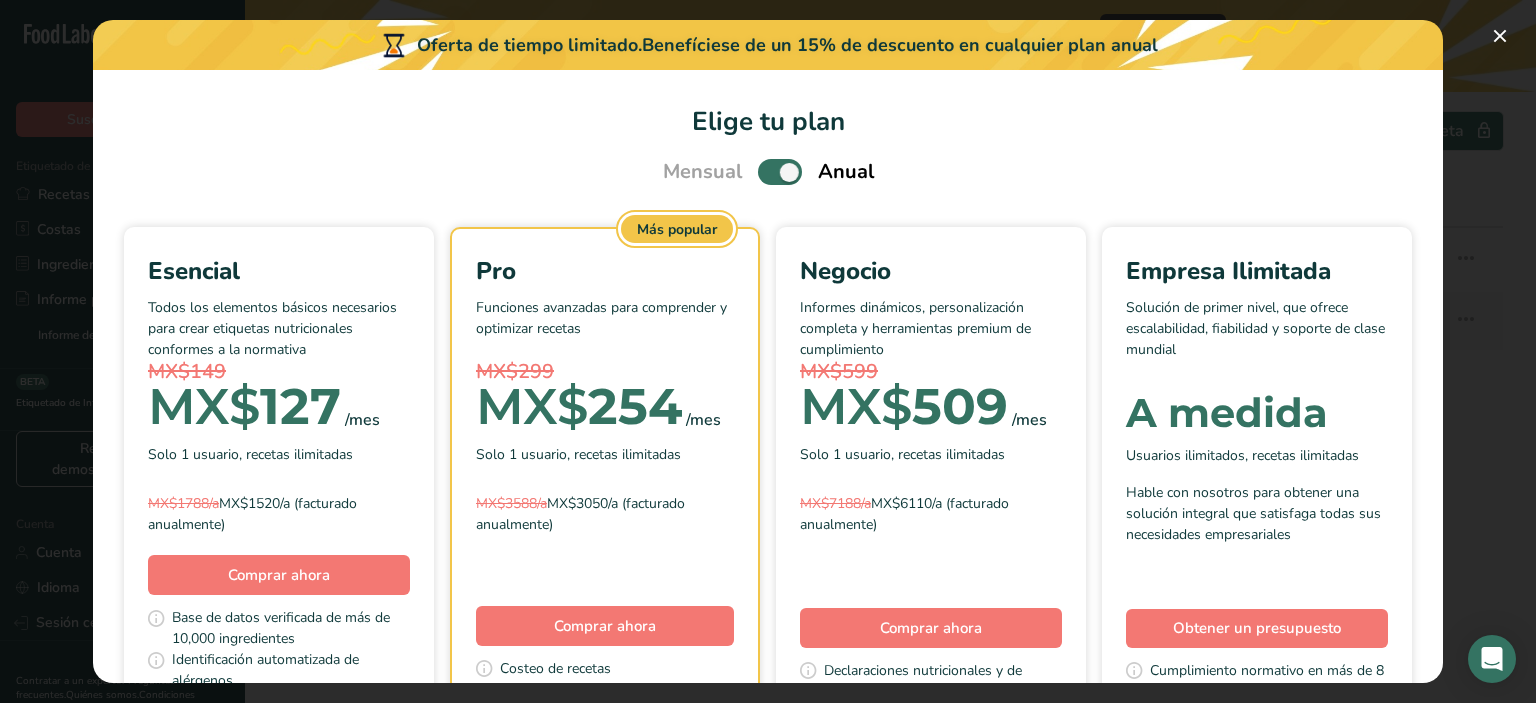 click at bounding box center [780, 171] 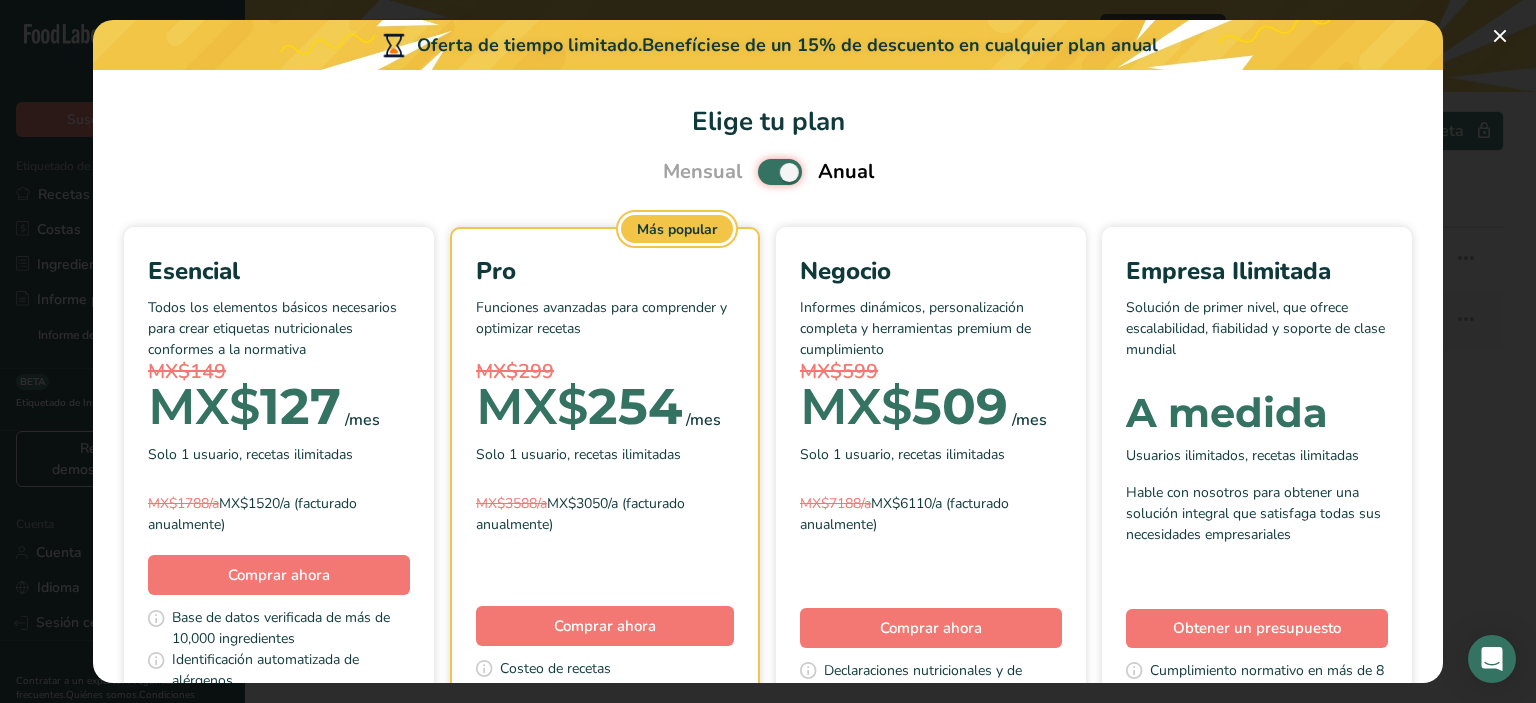 click at bounding box center (764, 172) 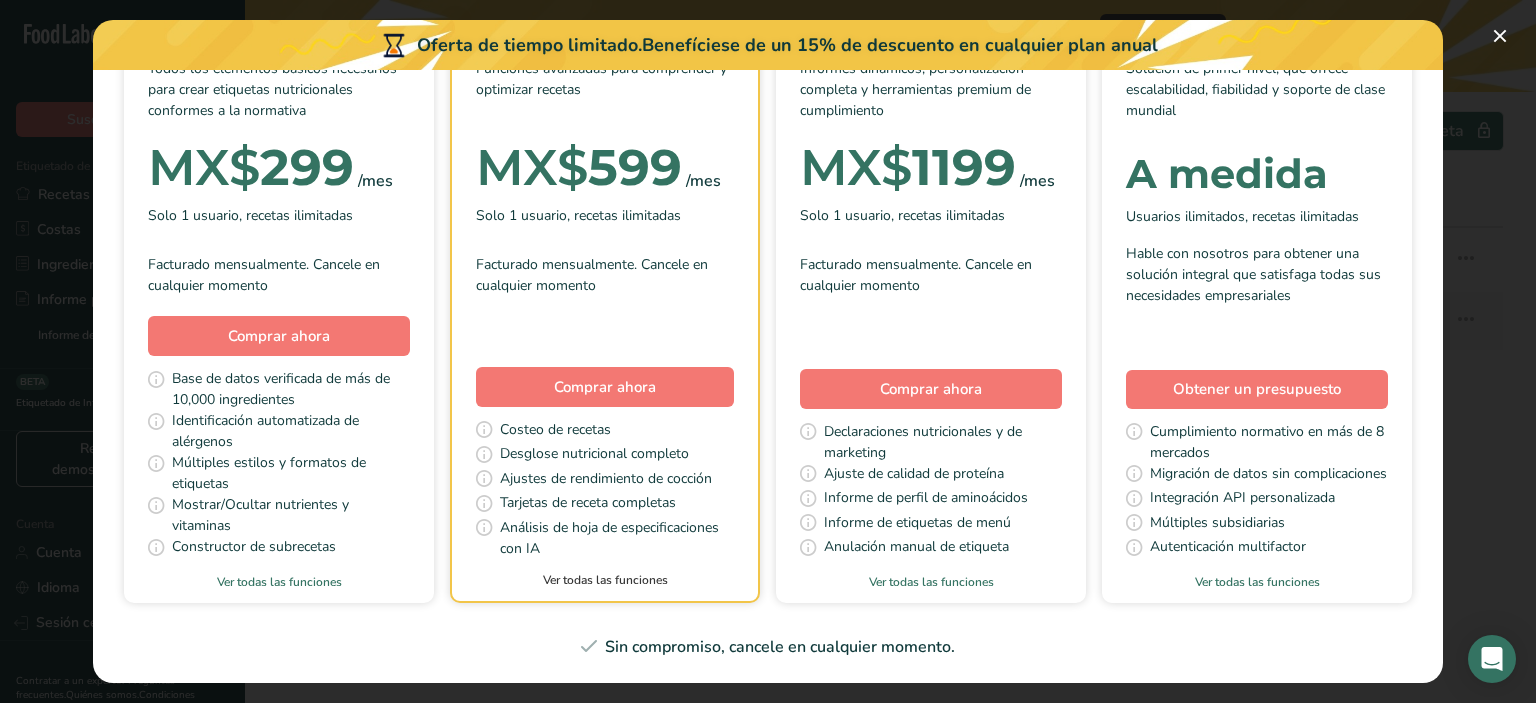 scroll, scrollTop: 844, scrollLeft: 0, axis: vertical 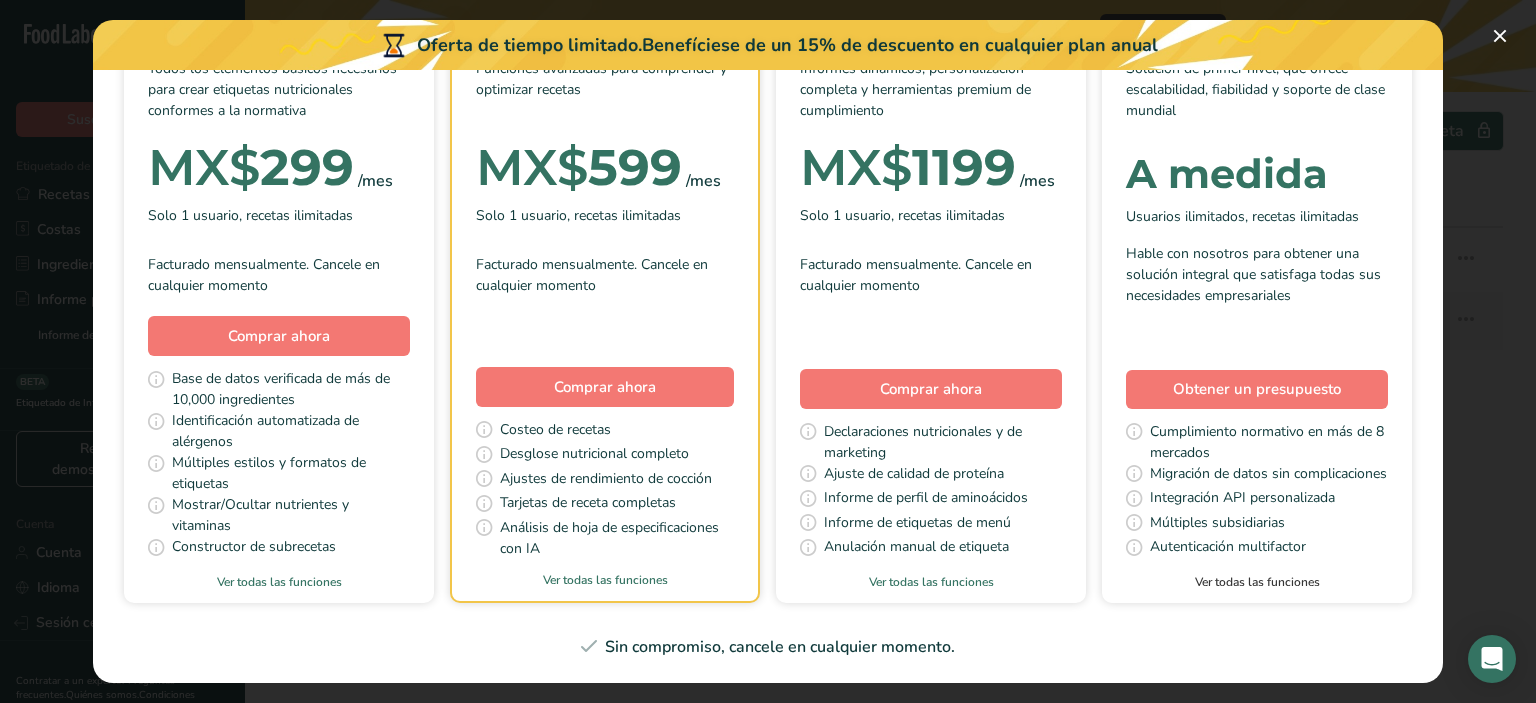 click on "Ver todas las funciones" at bounding box center [1257, 582] 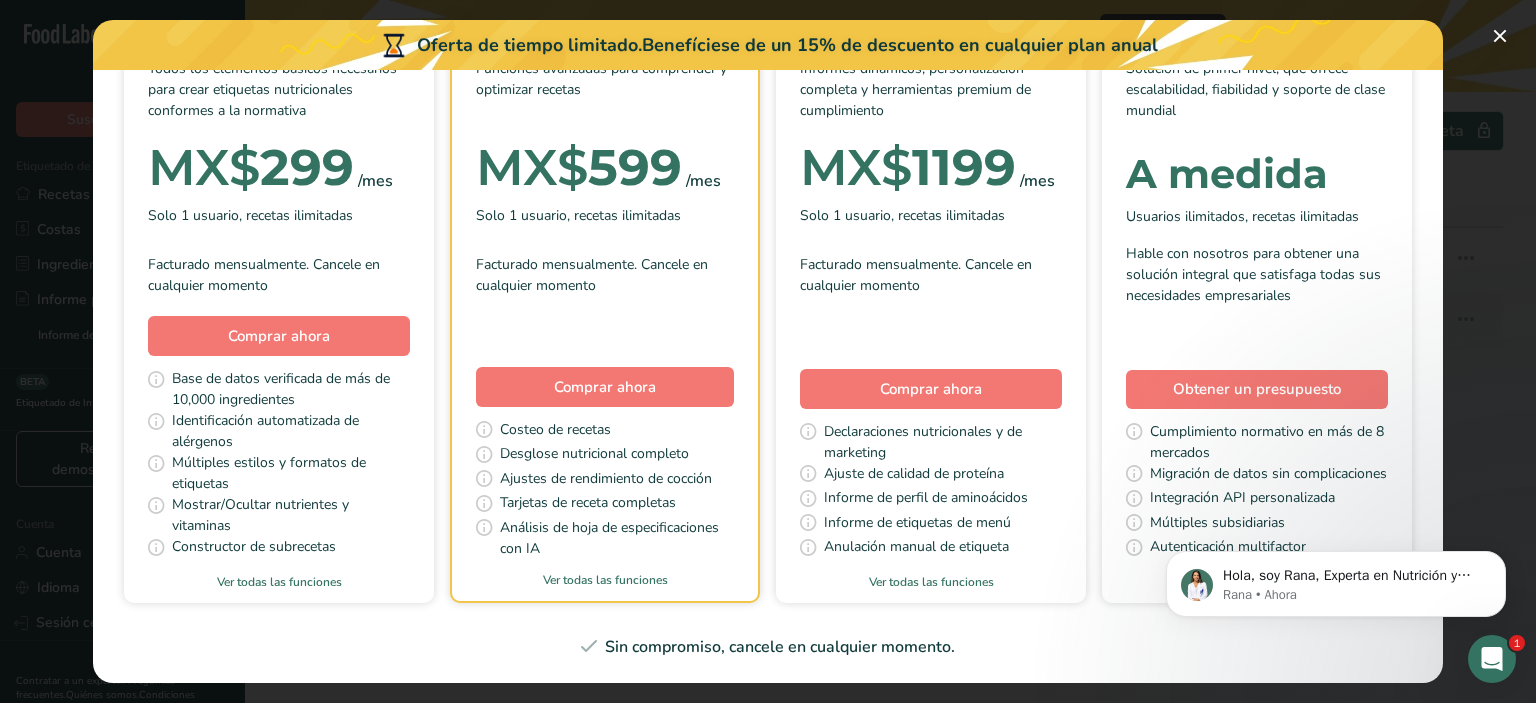 scroll, scrollTop: 0, scrollLeft: 0, axis: both 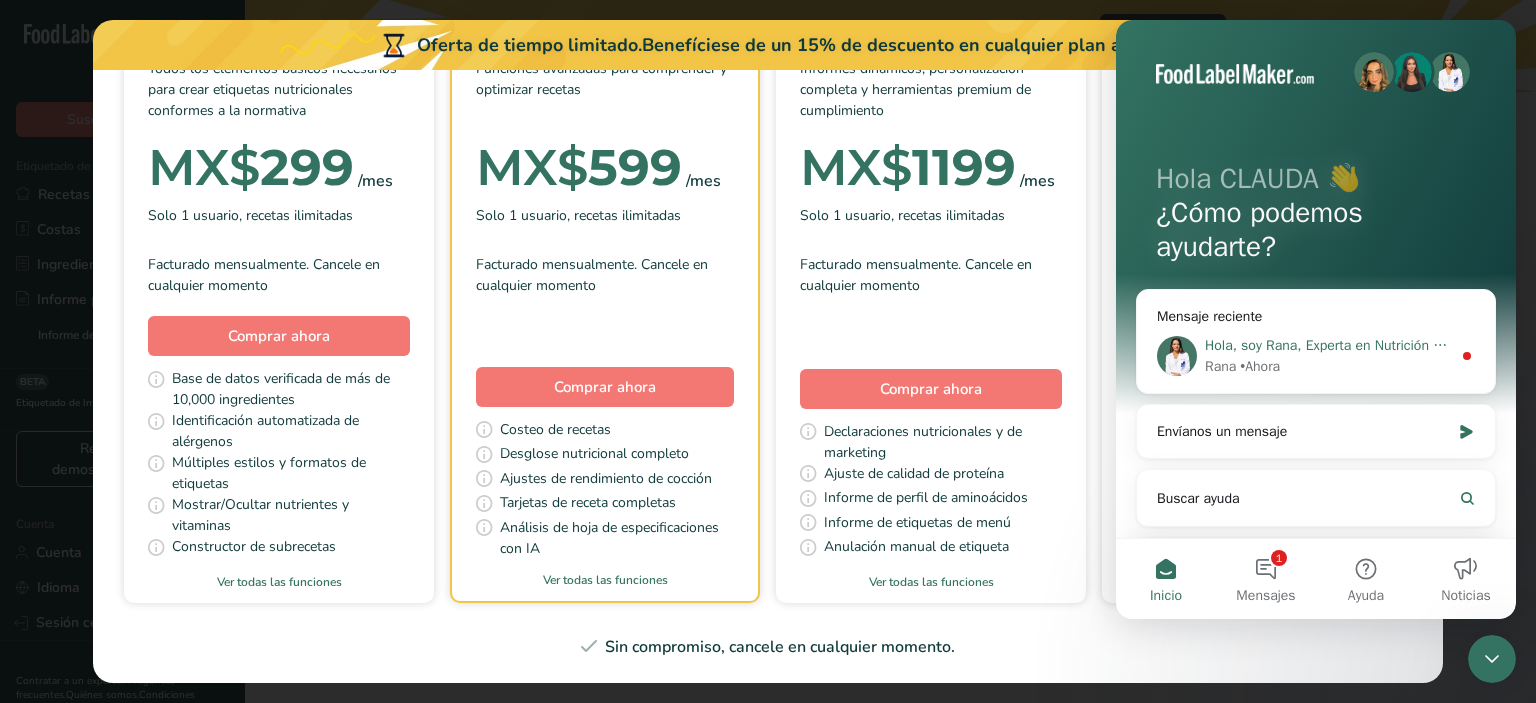 click on "Rana •  Ahora" at bounding box center [1328, 366] 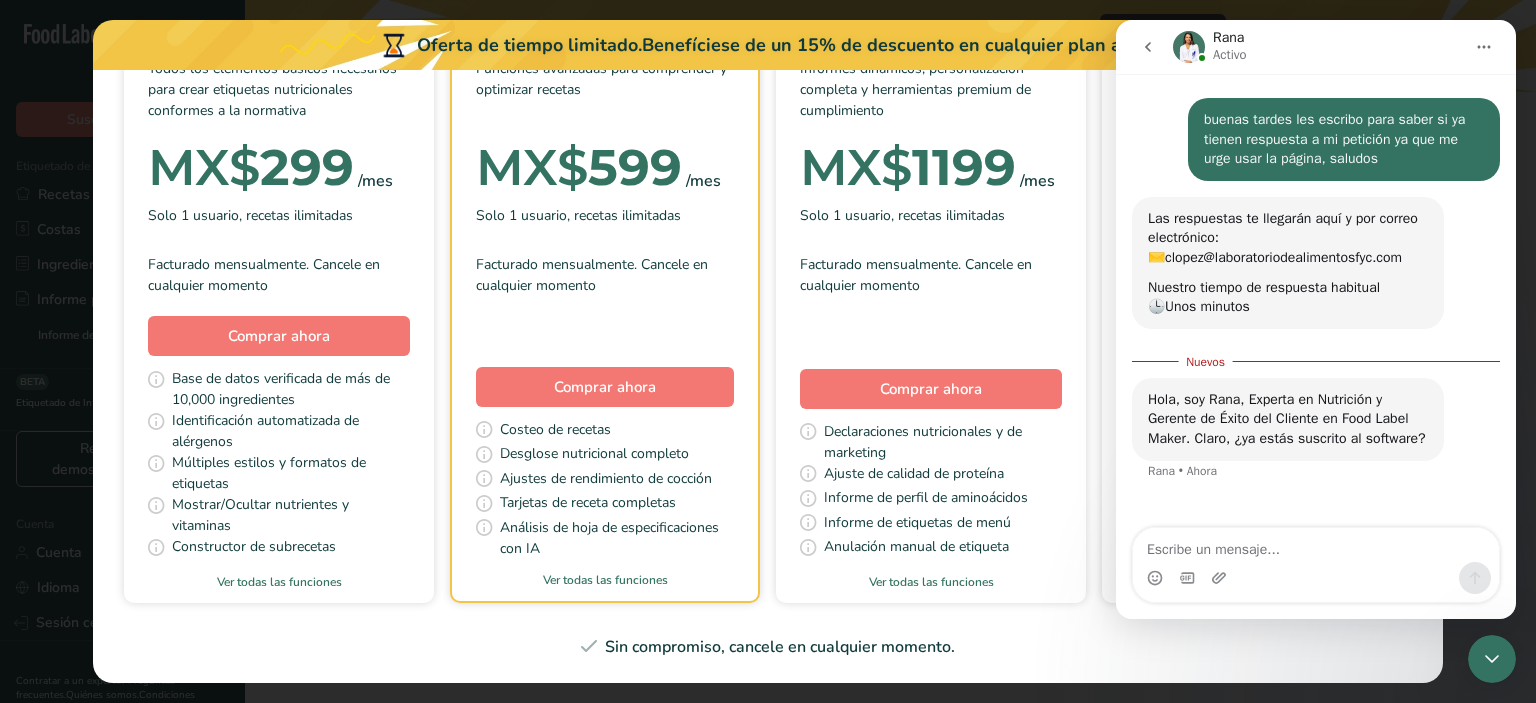 scroll, scrollTop: 3, scrollLeft: 0, axis: vertical 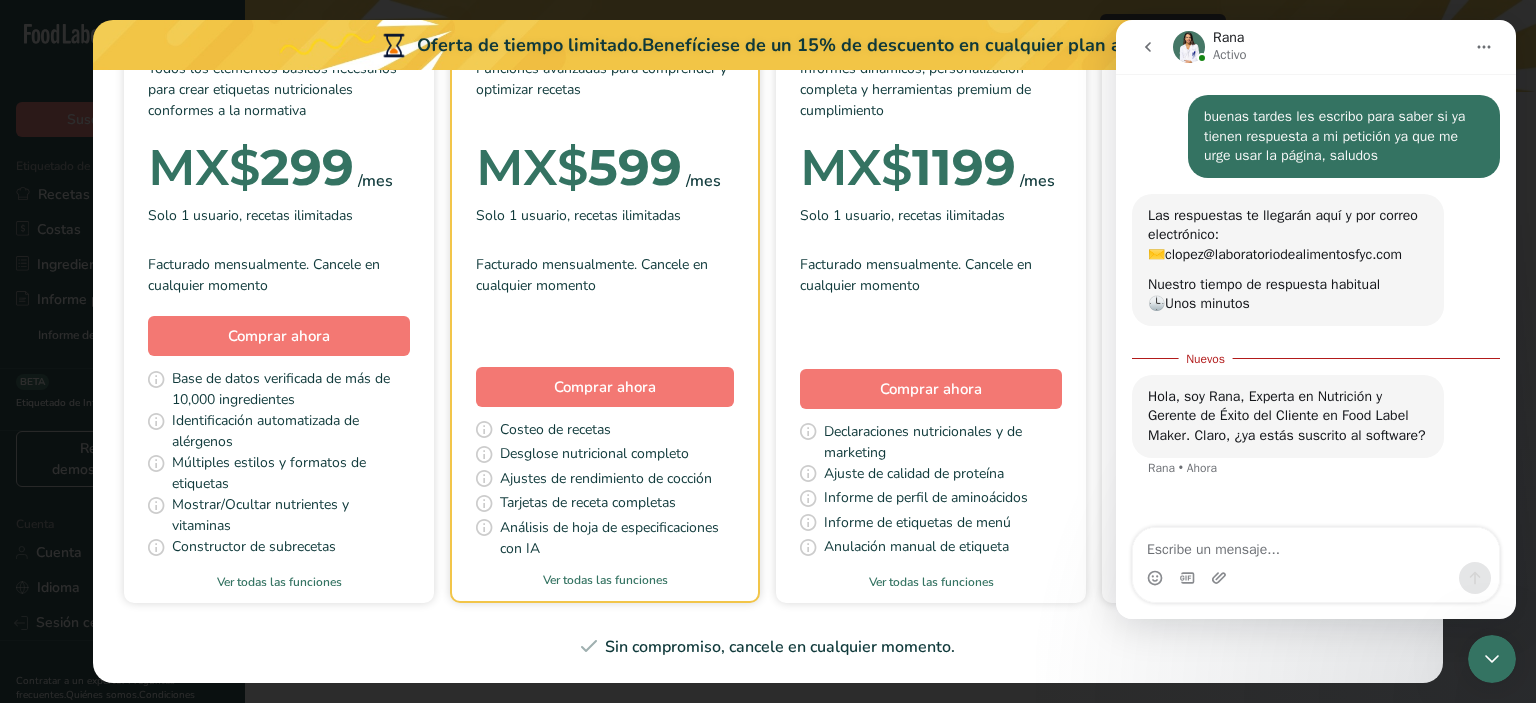 click 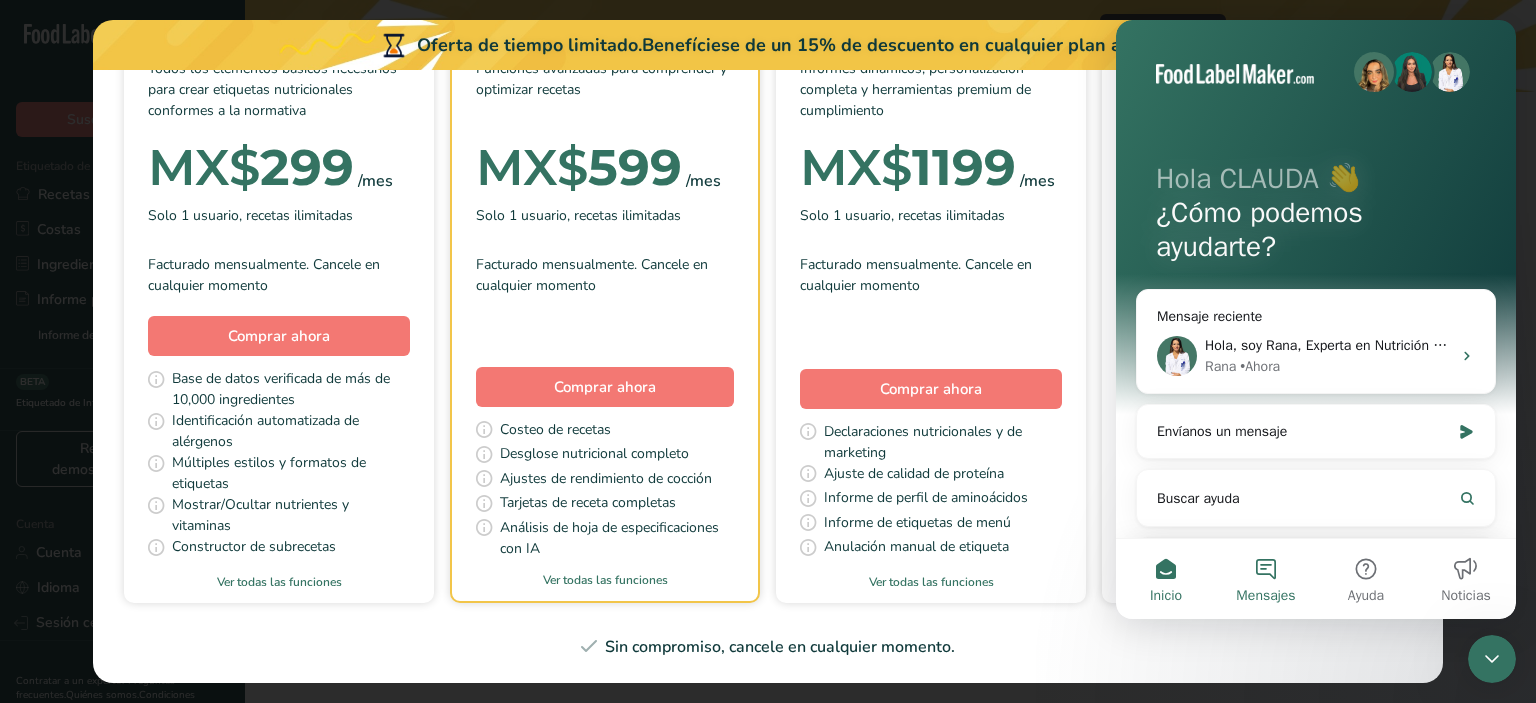 click on "Mensajes" at bounding box center (1266, 579) 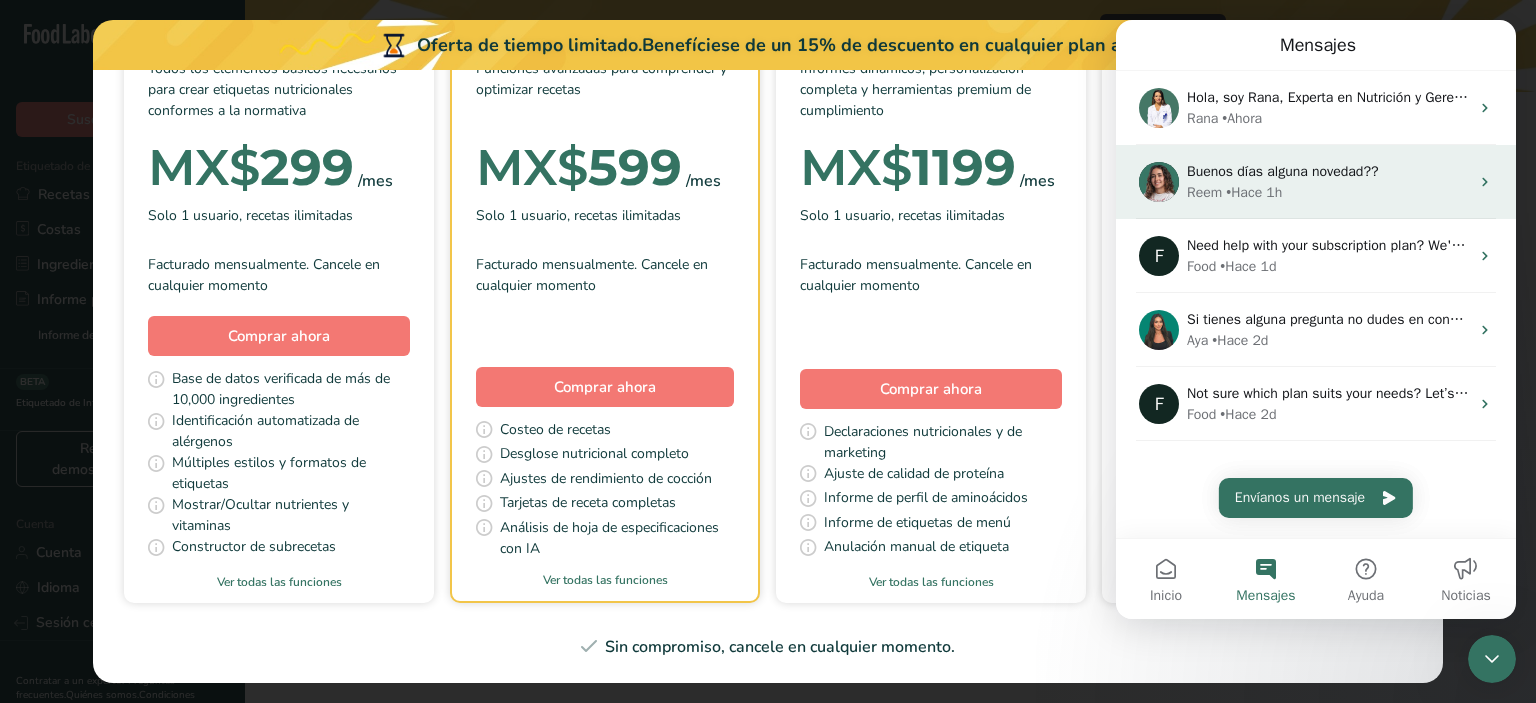 click on "•  Hace 1h" at bounding box center (1254, 192) 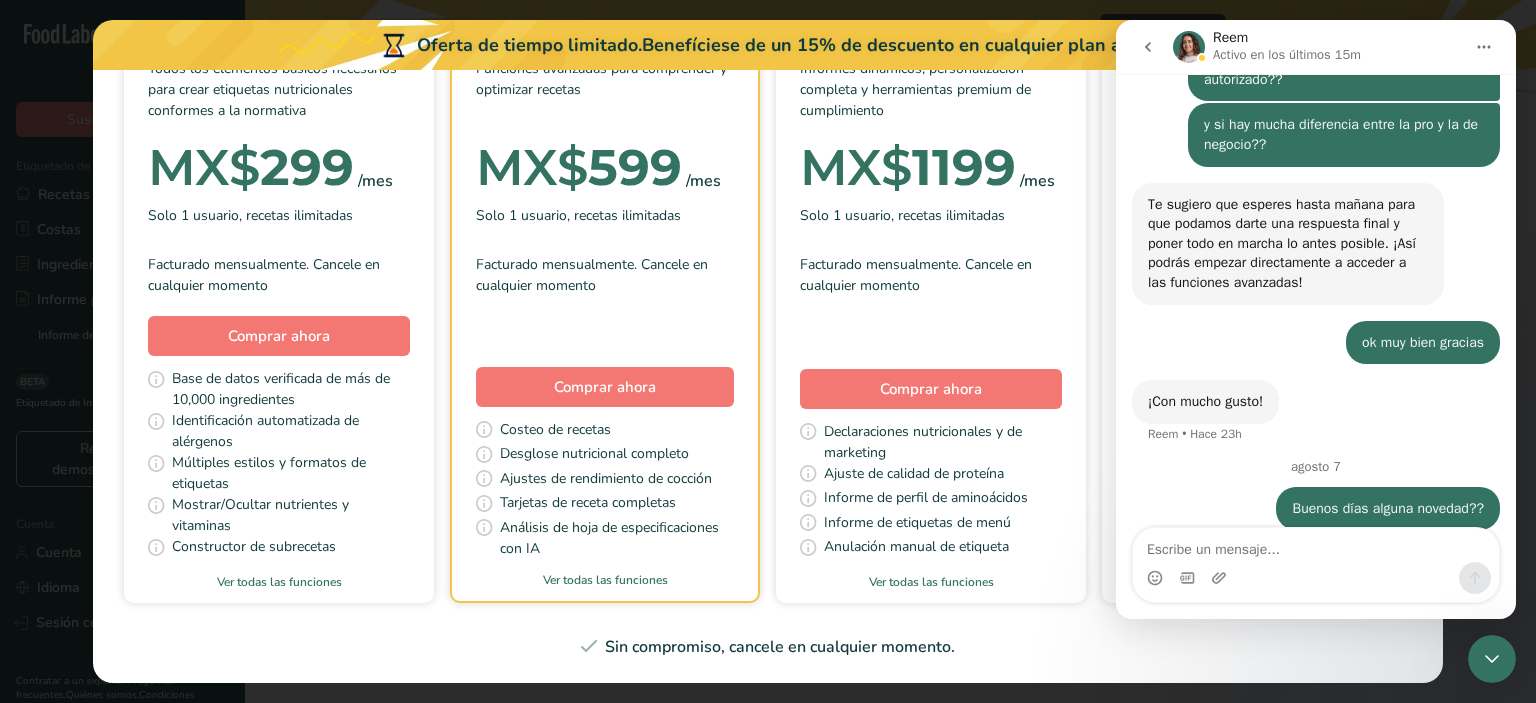 scroll, scrollTop: 3560, scrollLeft: 0, axis: vertical 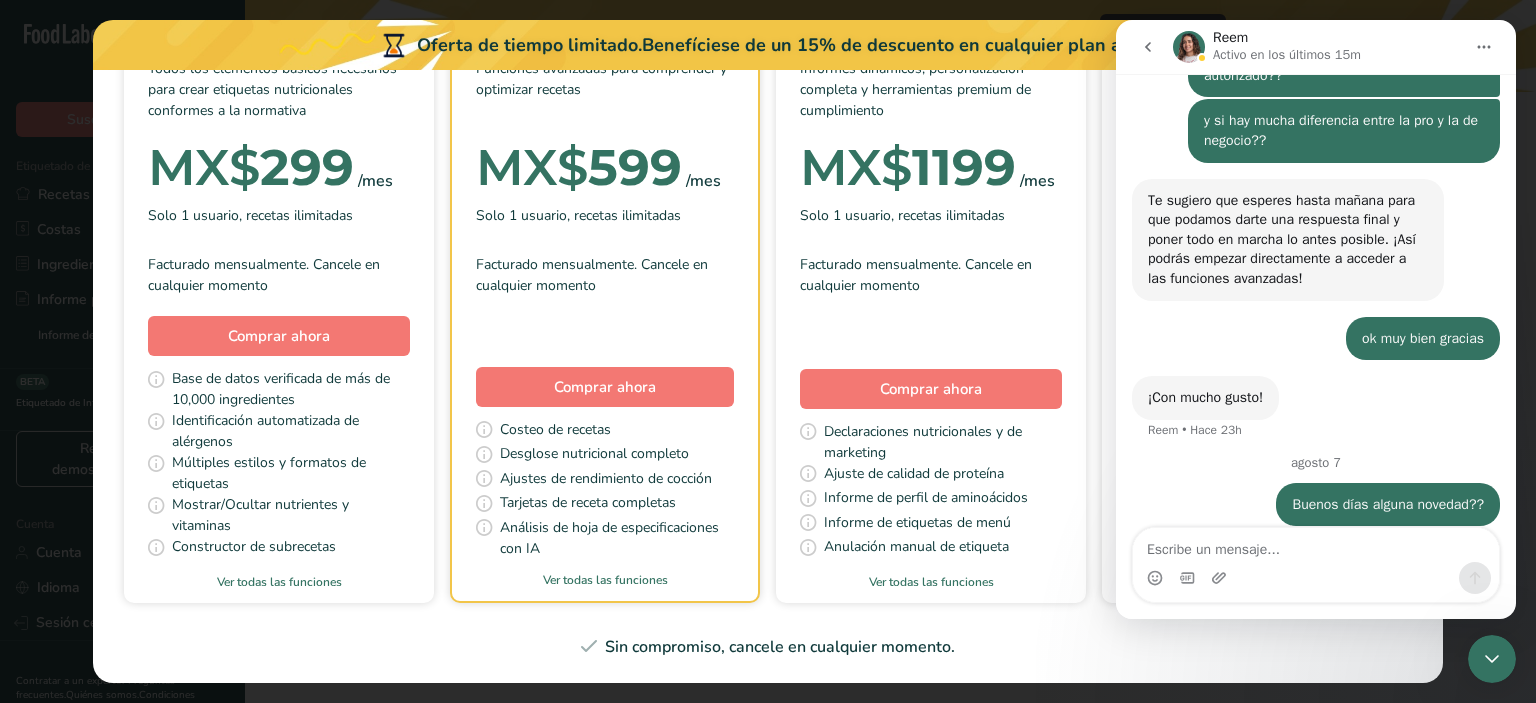 click 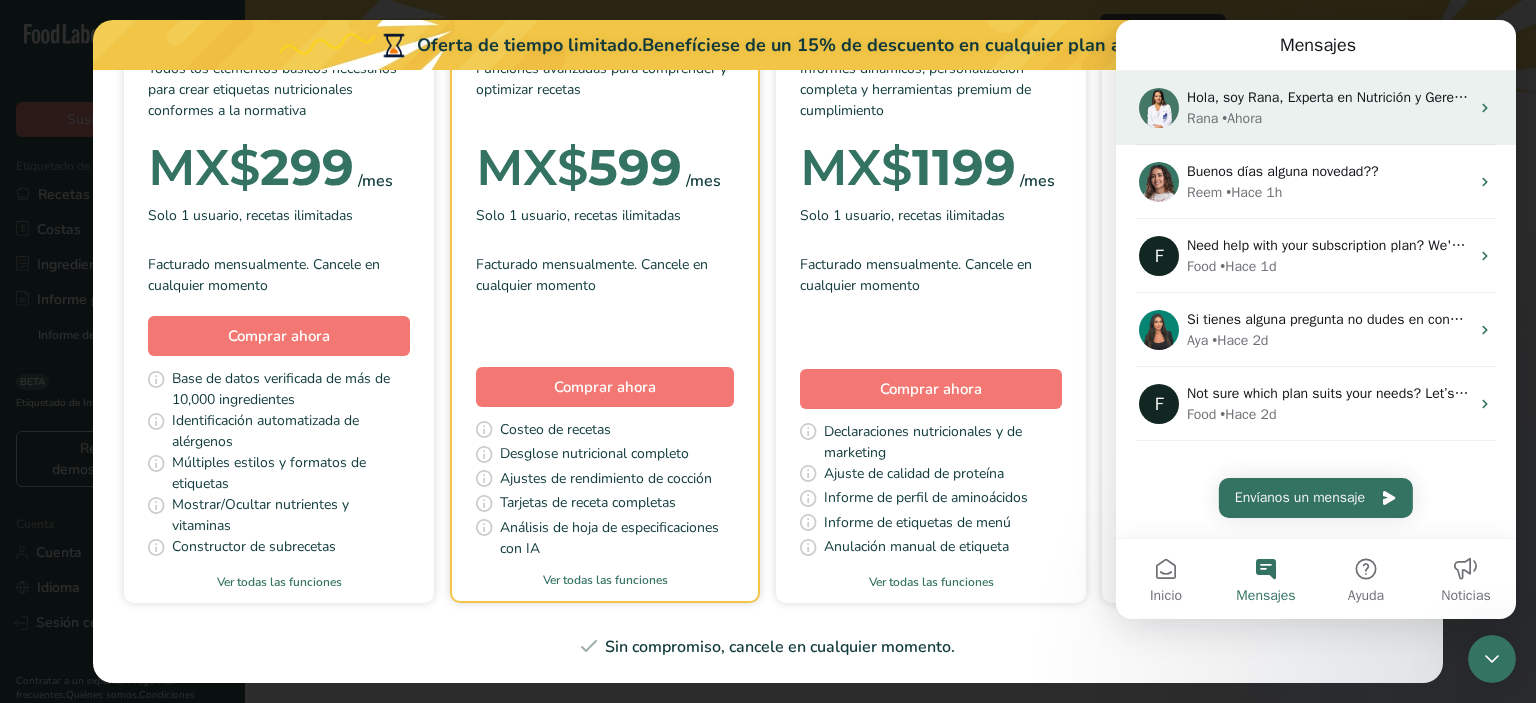 click on "Rana" at bounding box center [1202, 118] 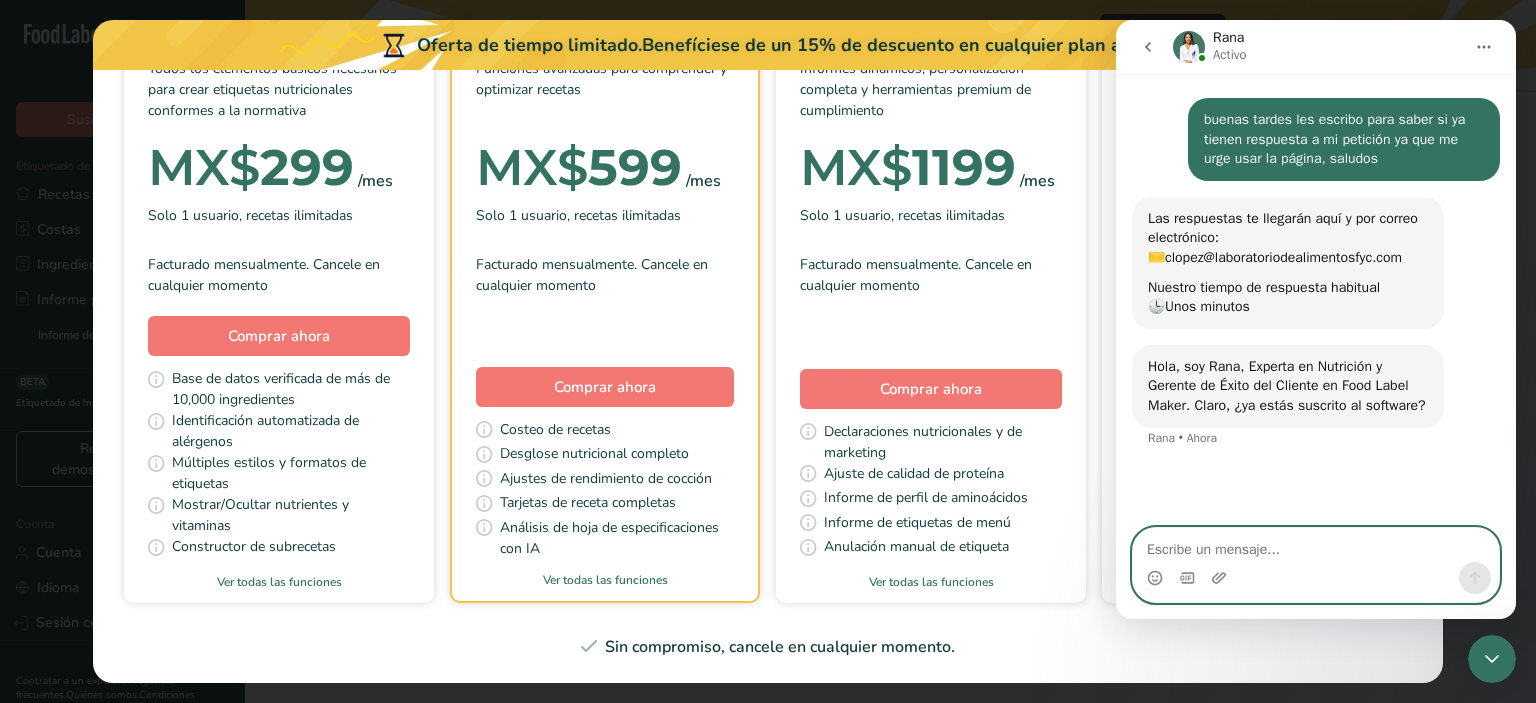 click at bounding box center (1316, 545) 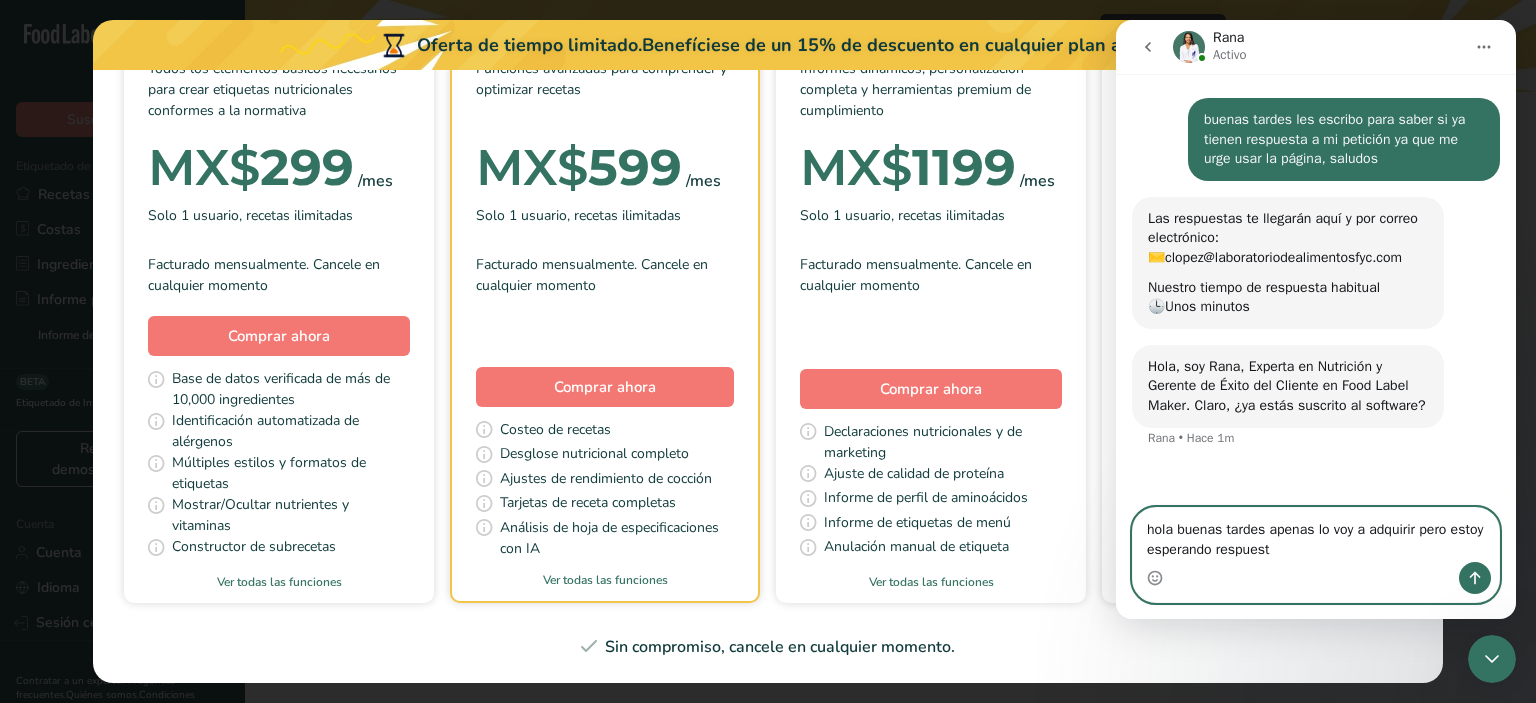 type on "hola buenas tardes apenas lo voy a adquirir pero estoy esperando respuesta" 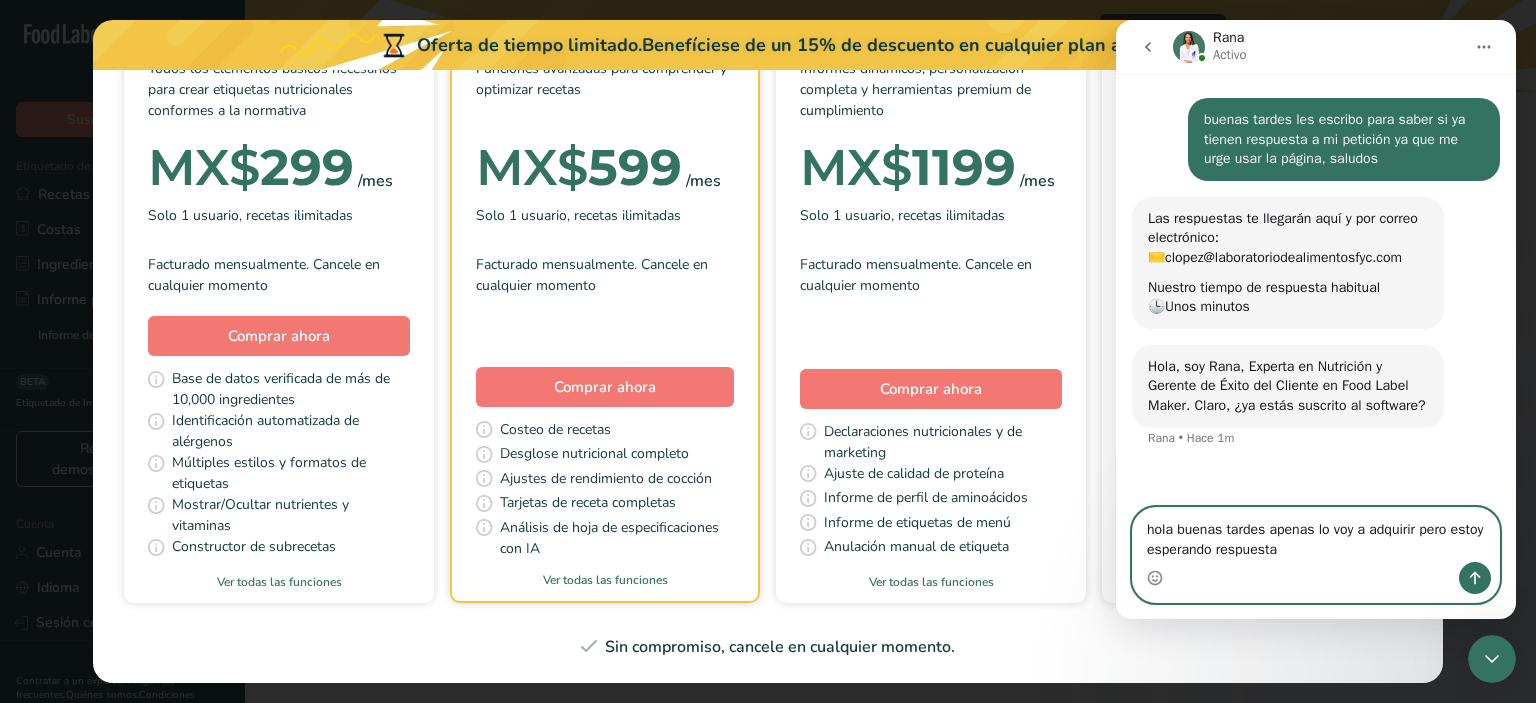 type 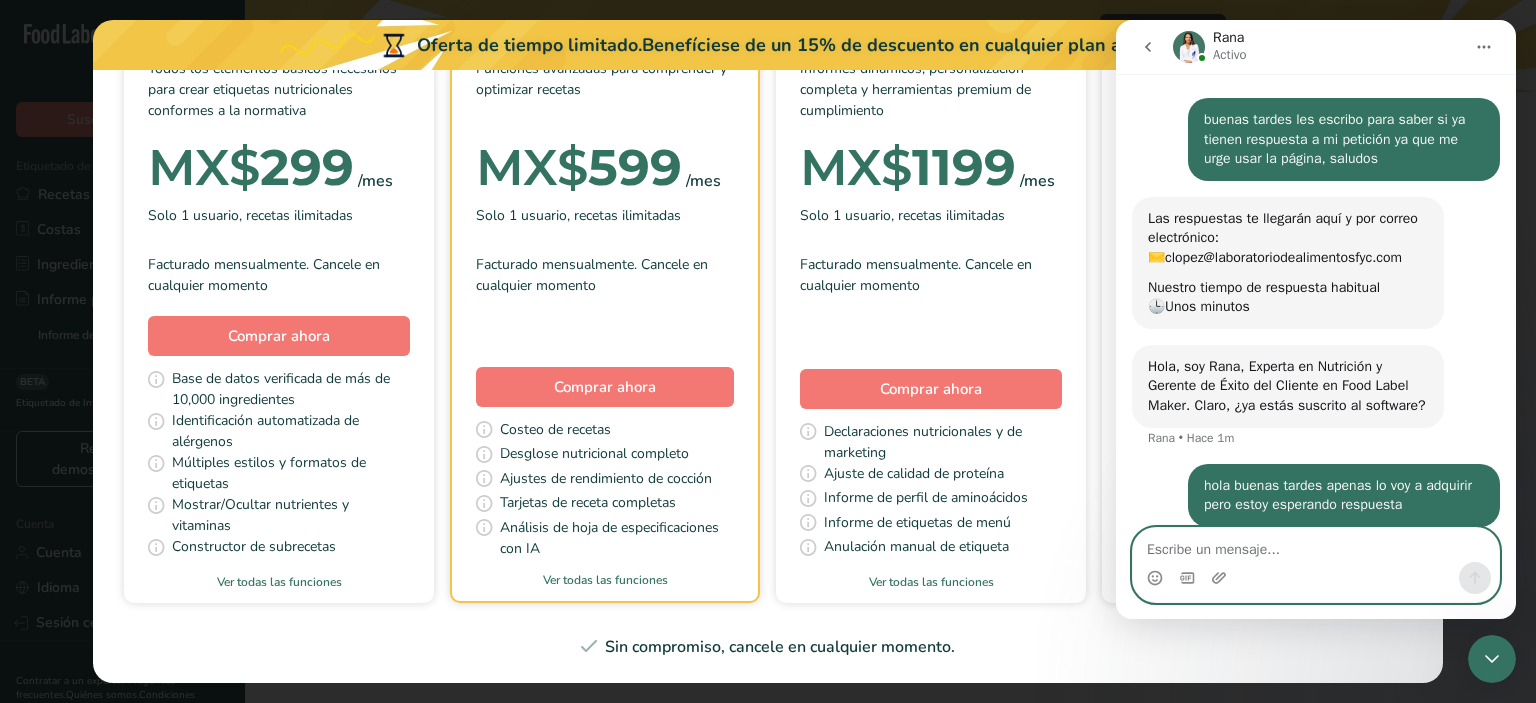 scroll, scrollTop: 20, scrollLeft: 0, axis: vertical 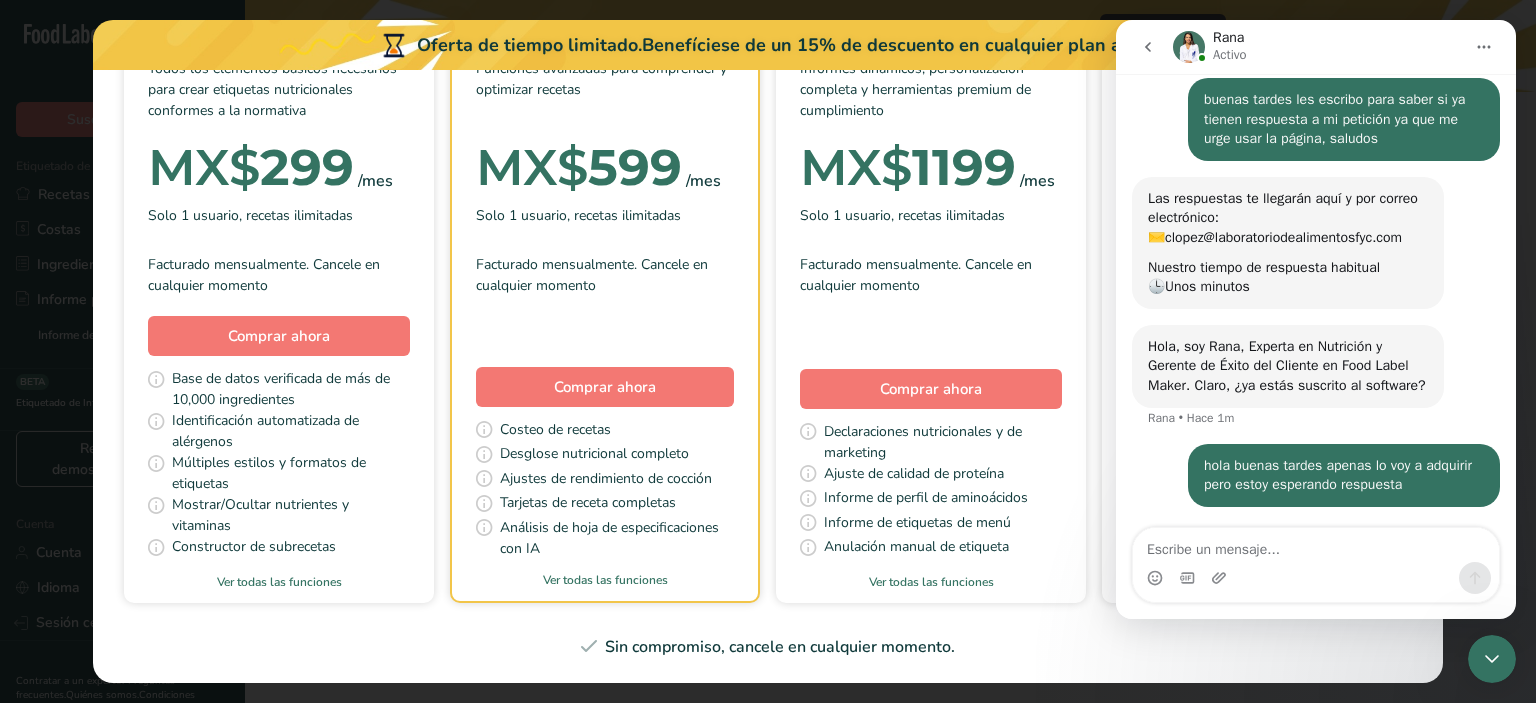 click at bounding box center (1148, 47) 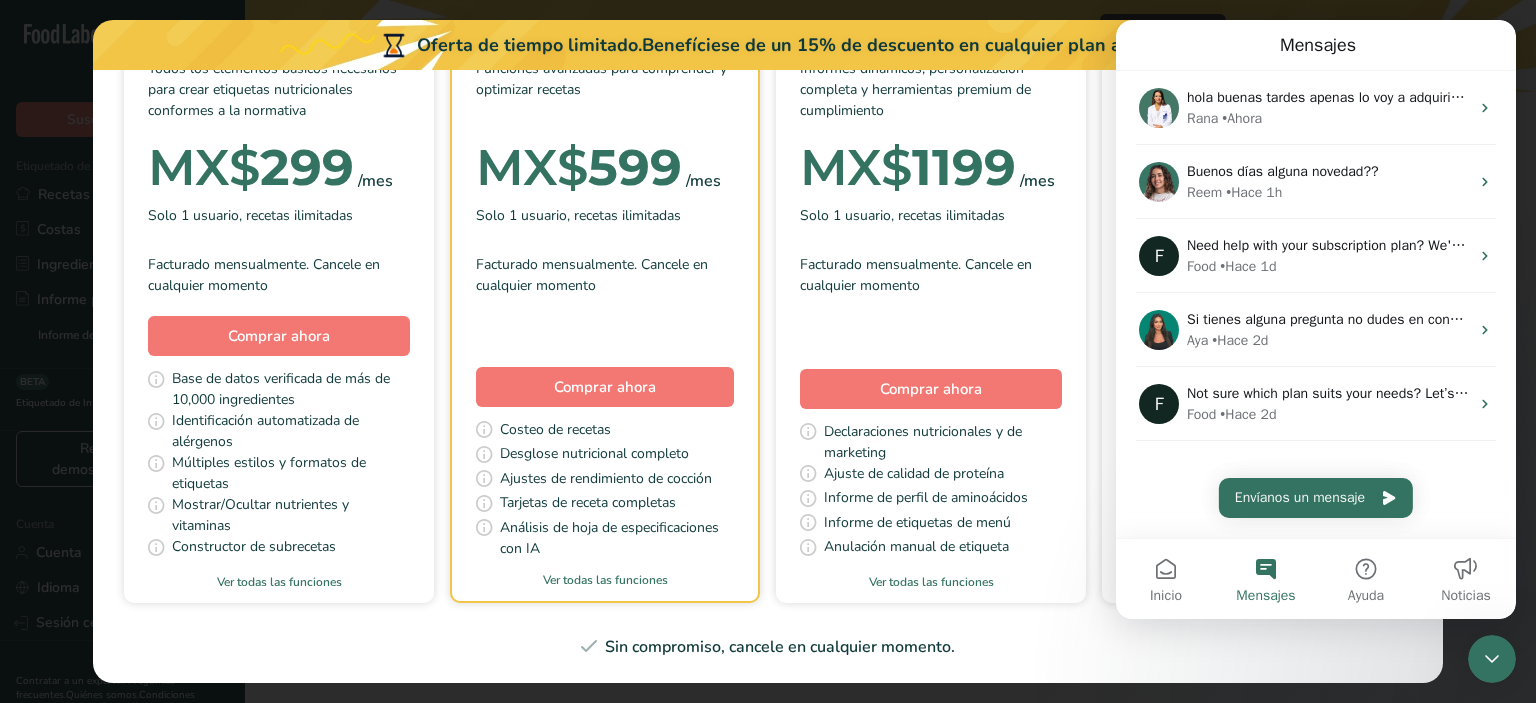 scroll, scrollTop: 0, scrollLeft: 0, axis: both 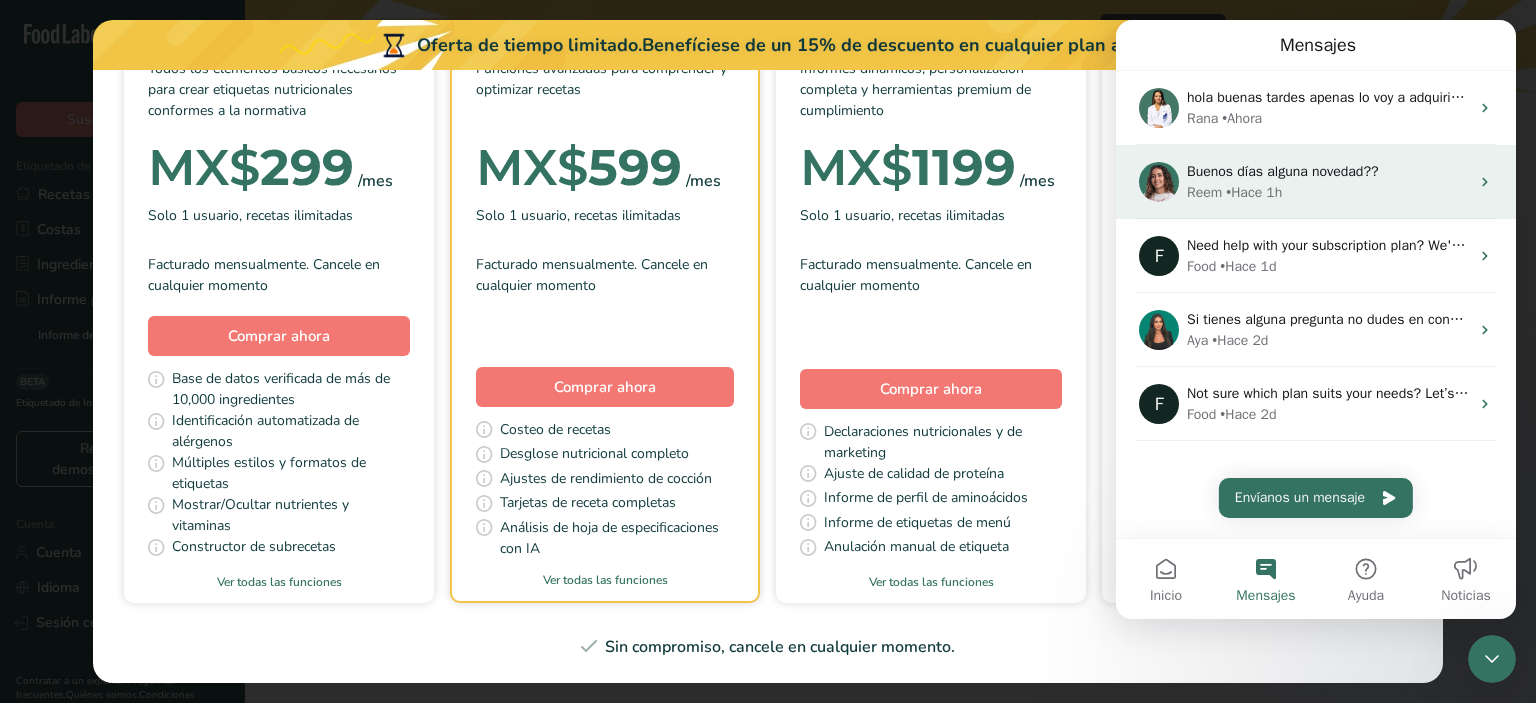 click on "Reem •  Hace 1h" at bounding box center (1328, 192) 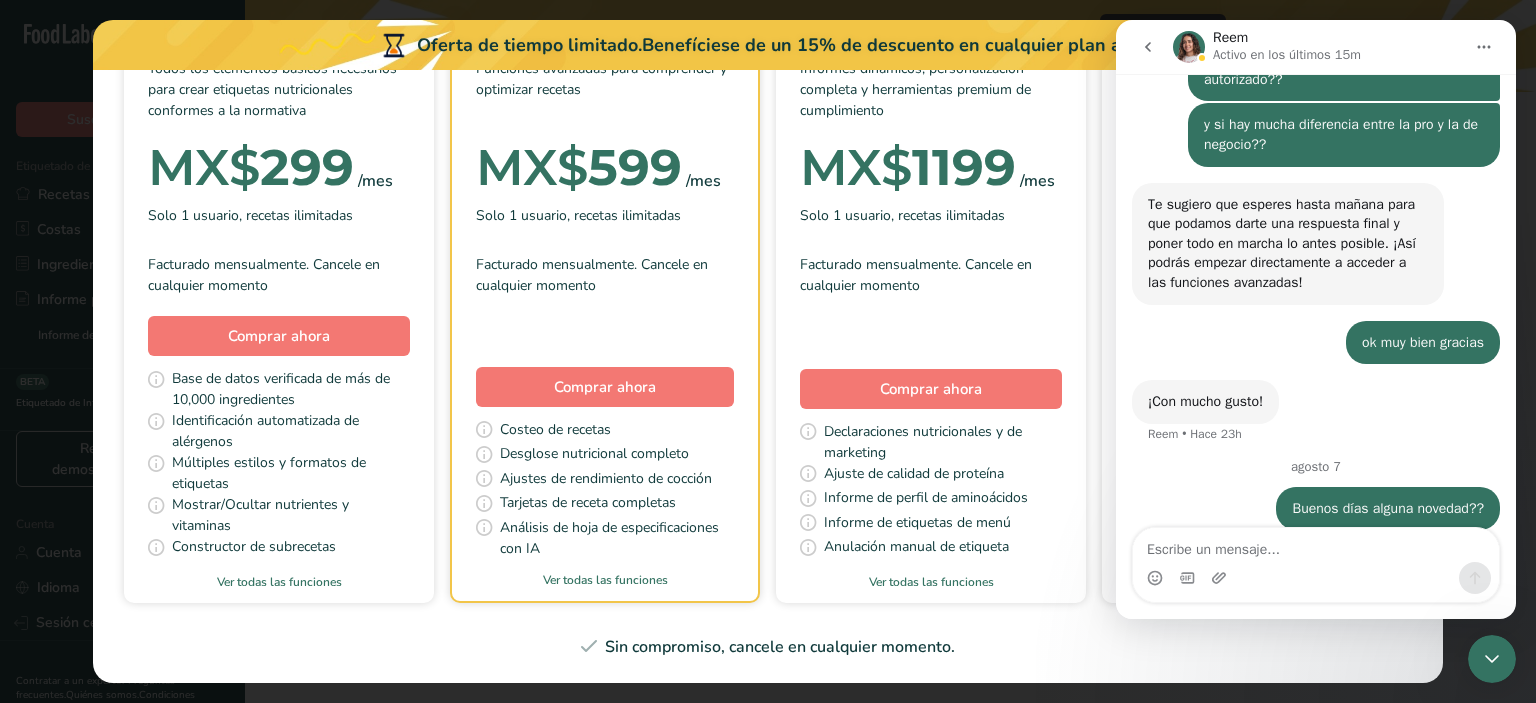 scroll, scrollTop: 3560, scrollLeft: 0, axis: vertical 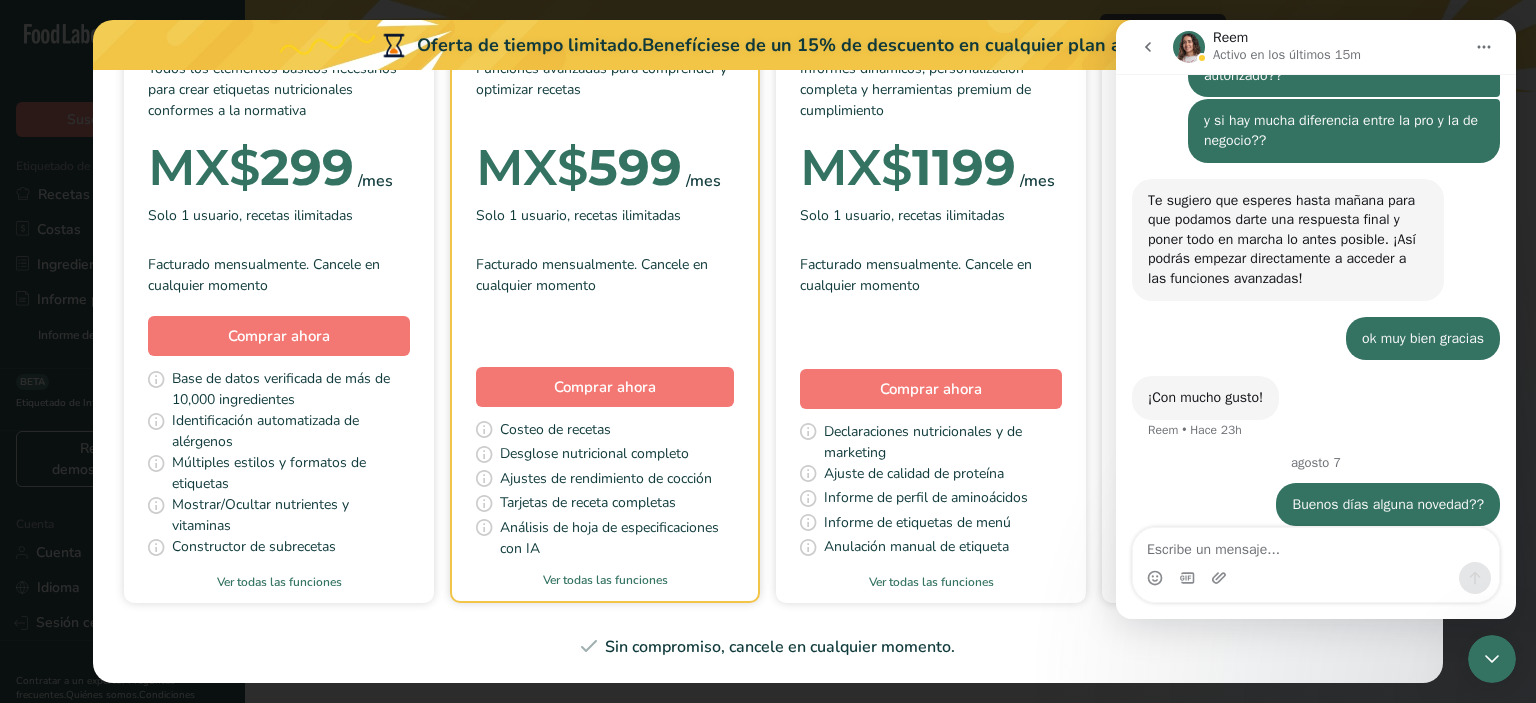 click at bounding box center (1148, 47) 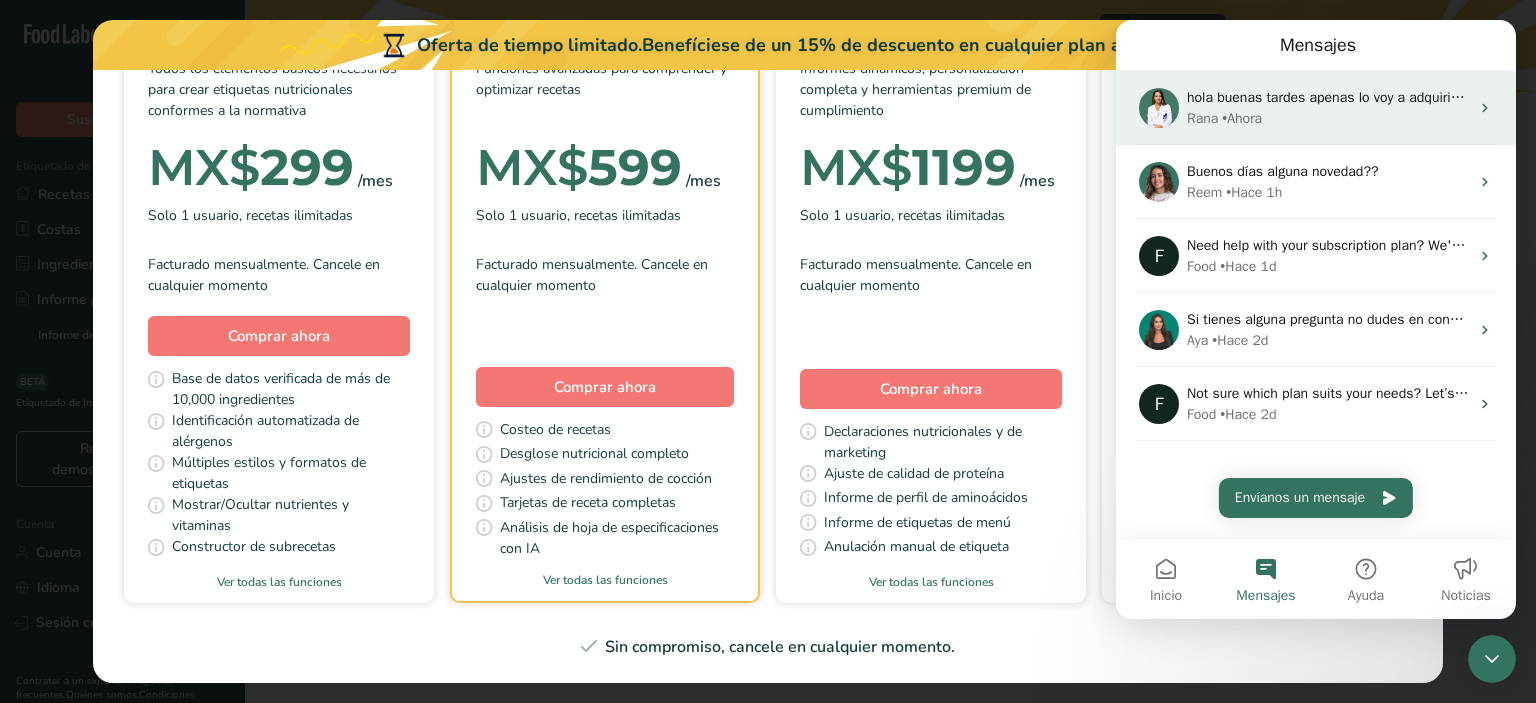click on "Rana •  Ahora" at bounding box center (1328, 118) 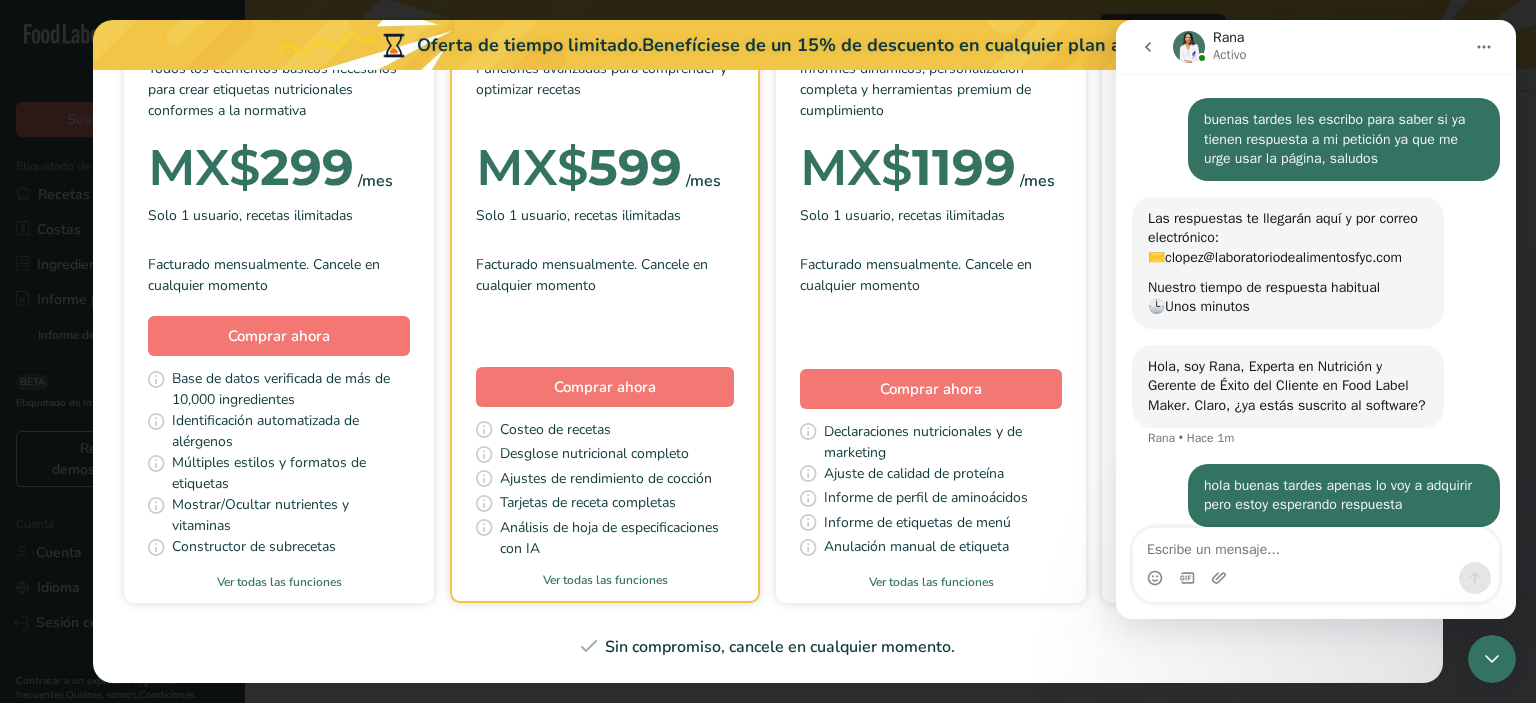 scroll, scrollTop: 0, scrollLeft: 0, axis: both 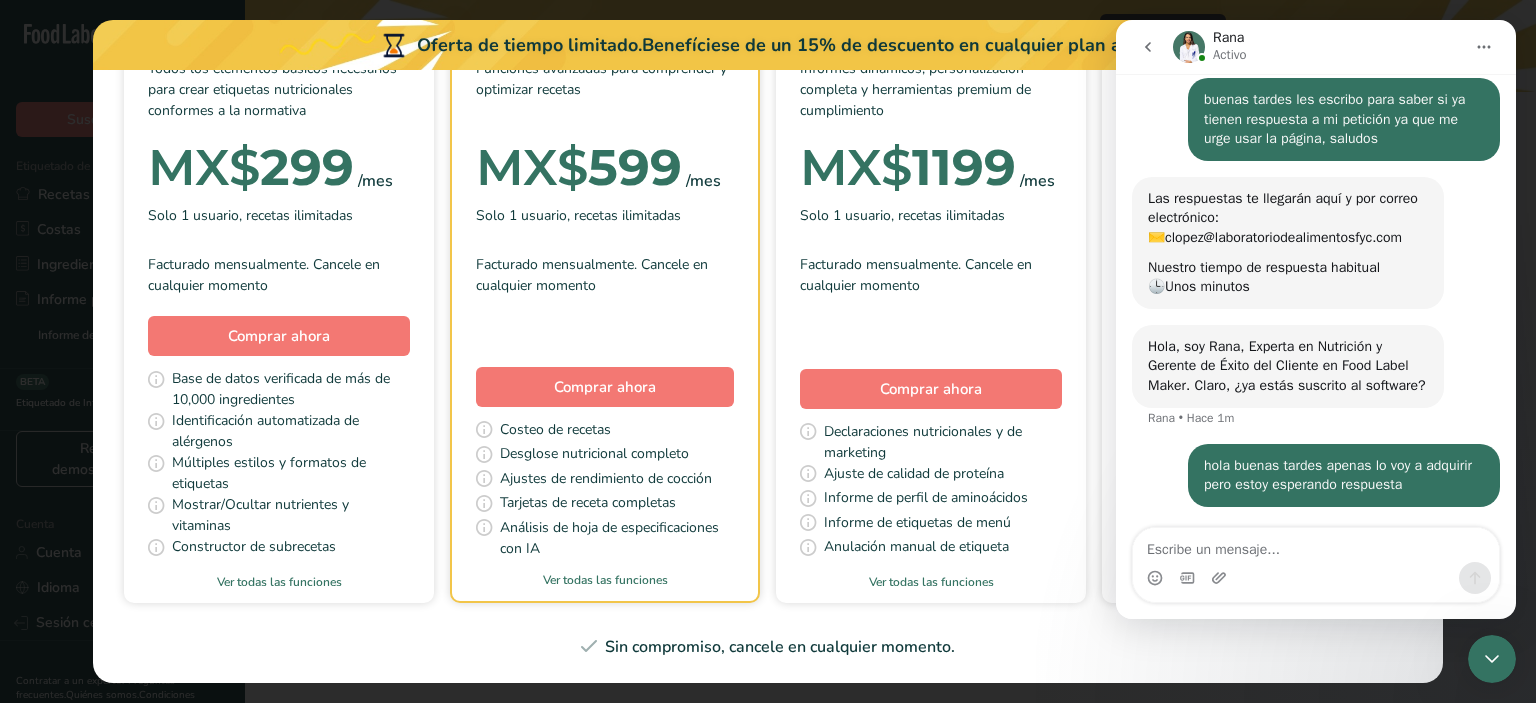 click at bounding box center (1316, 545) 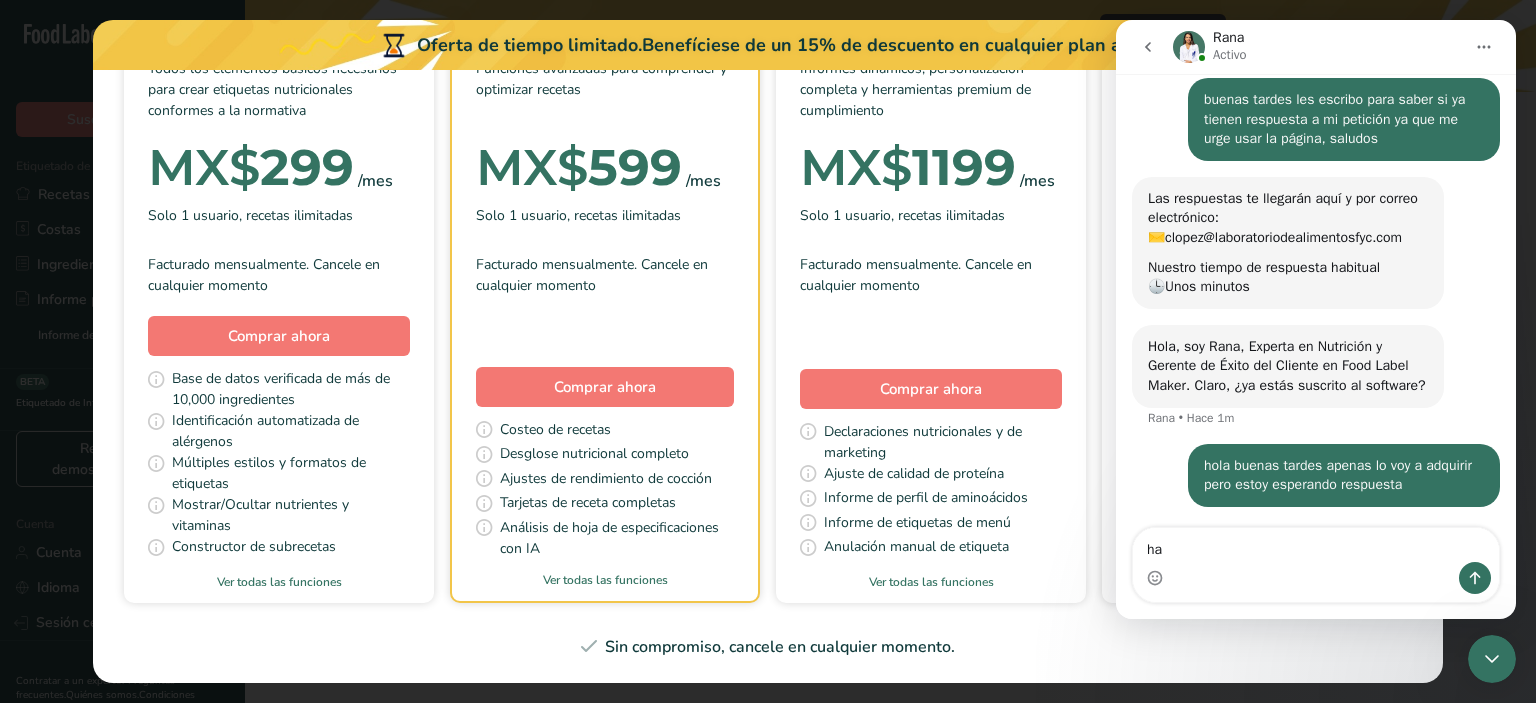 type on "h" 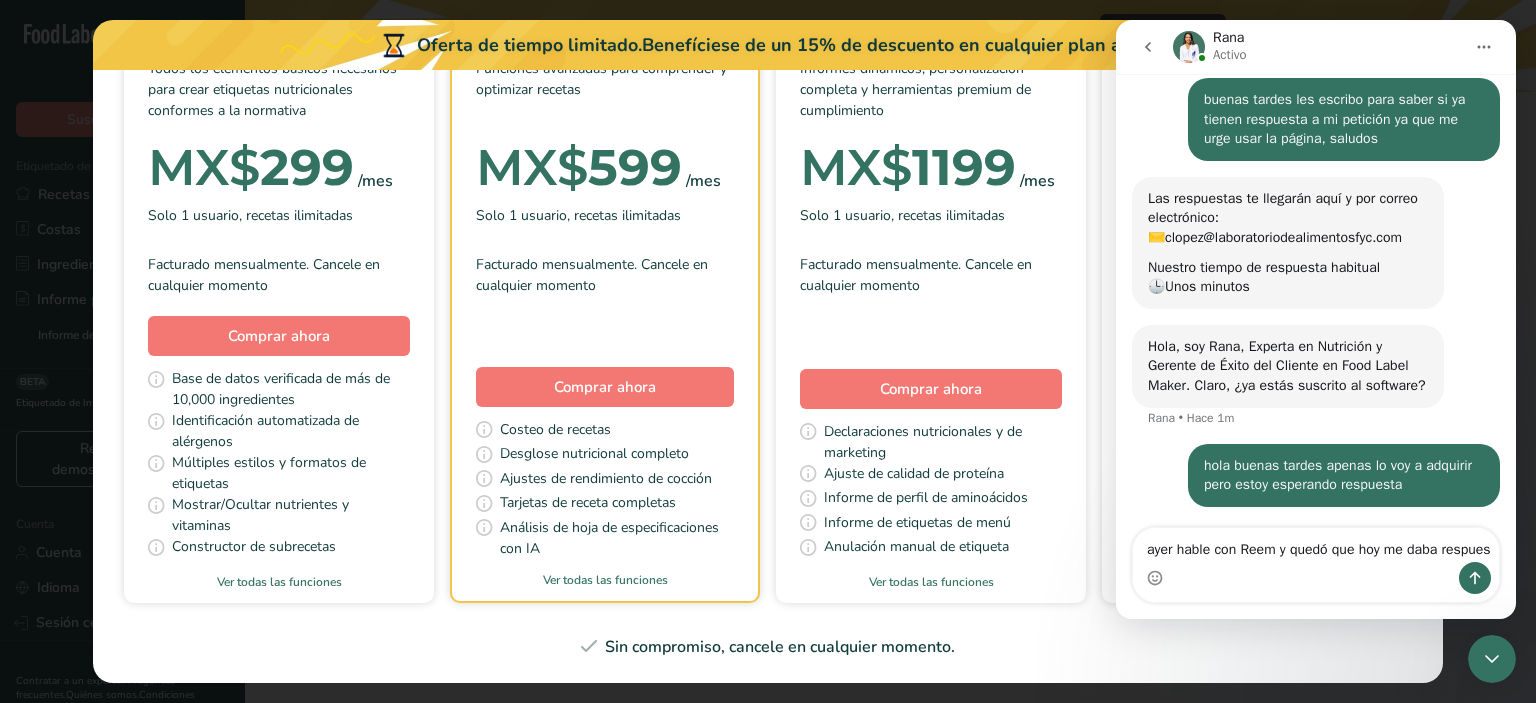 scroll, scrollTop: 40, scrollLeft: 0, axis: vertical 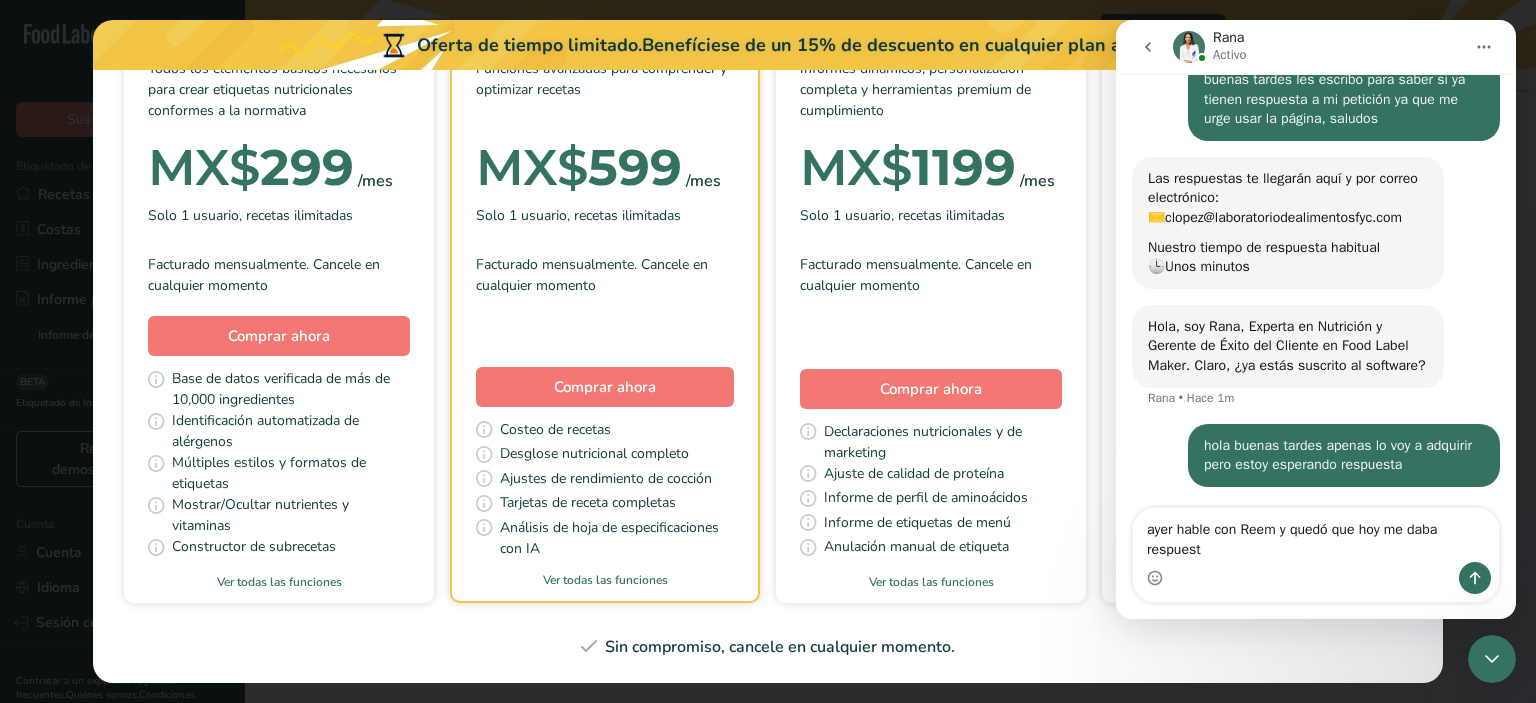 type on "ayer hable con Reem y quedó que hoy me daba respuesta" 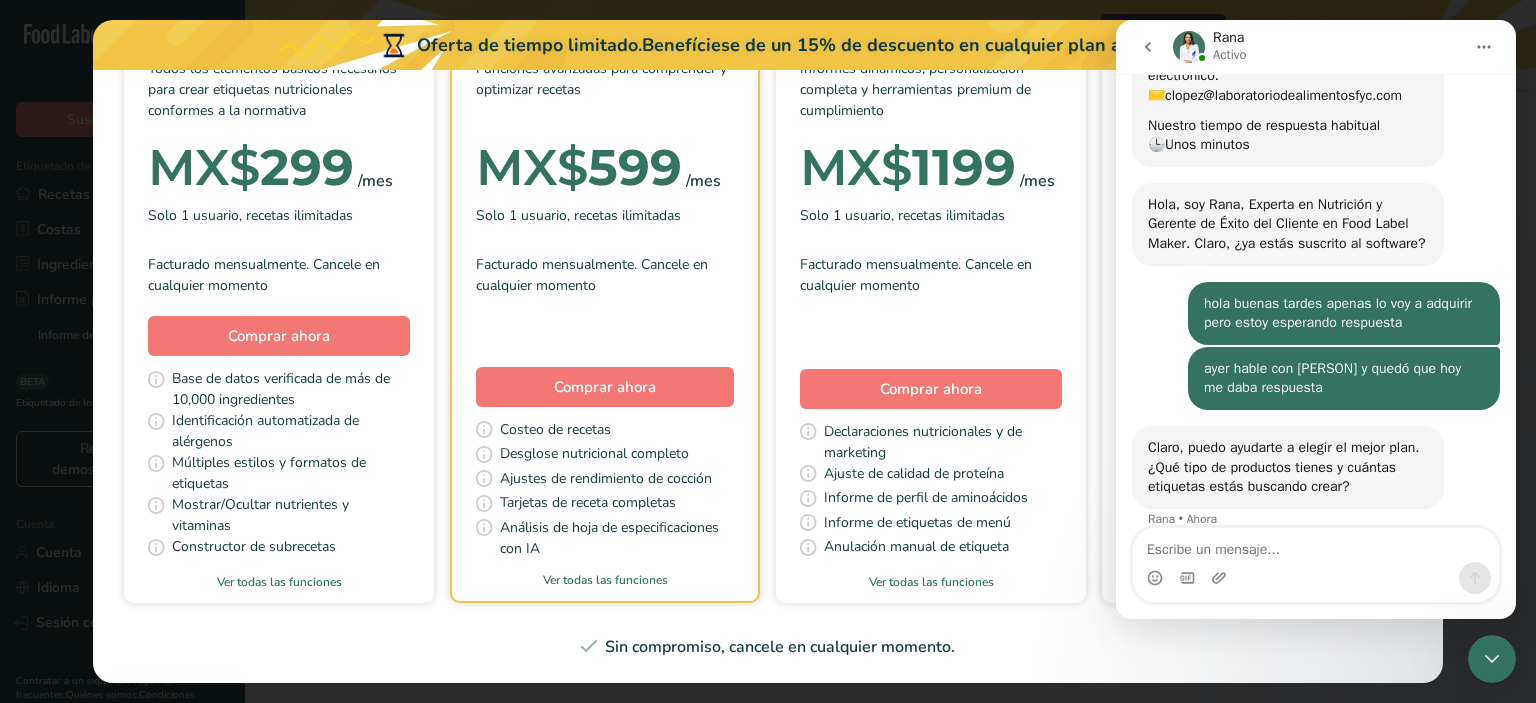 scroll, scrollTop: 184, scrollLeft: 0, axis: vertical 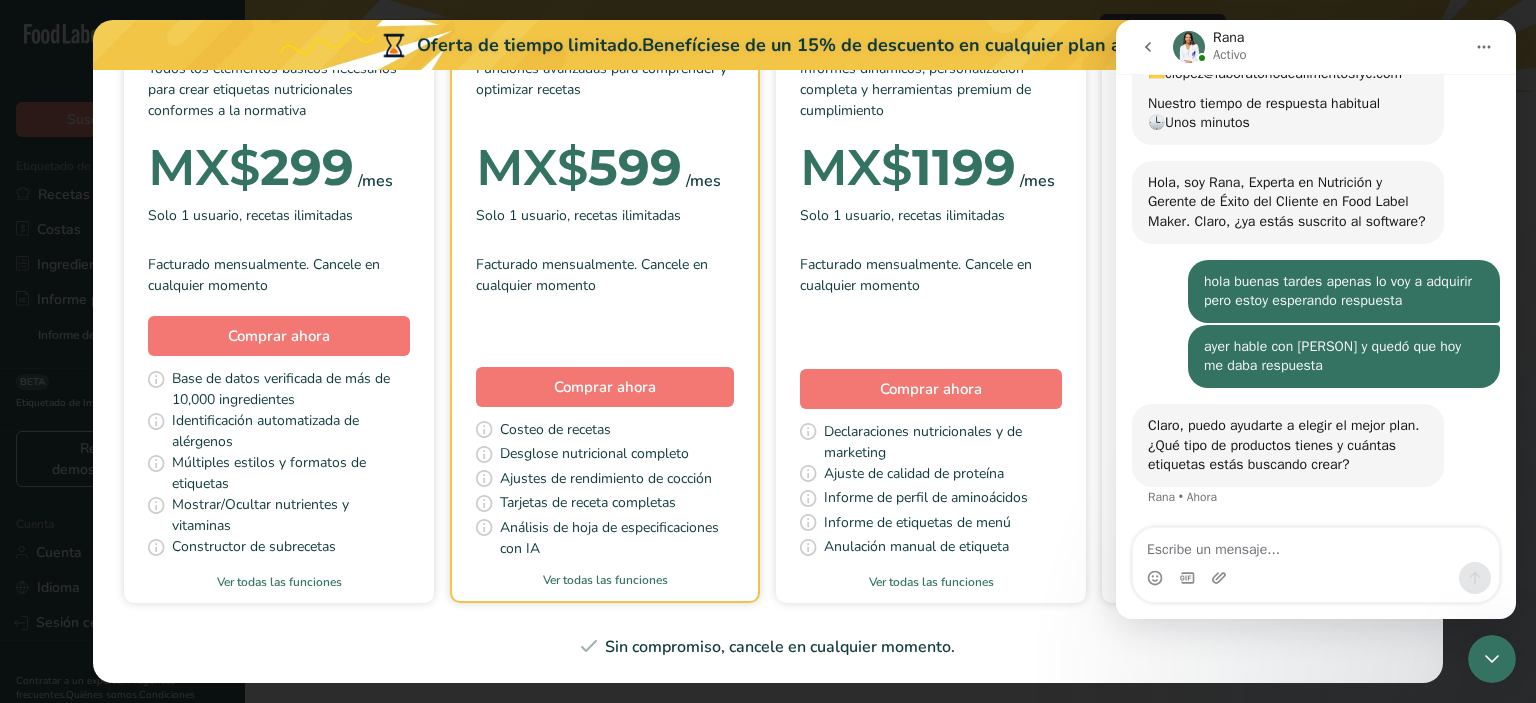 click at bounding box center [1316, 545] 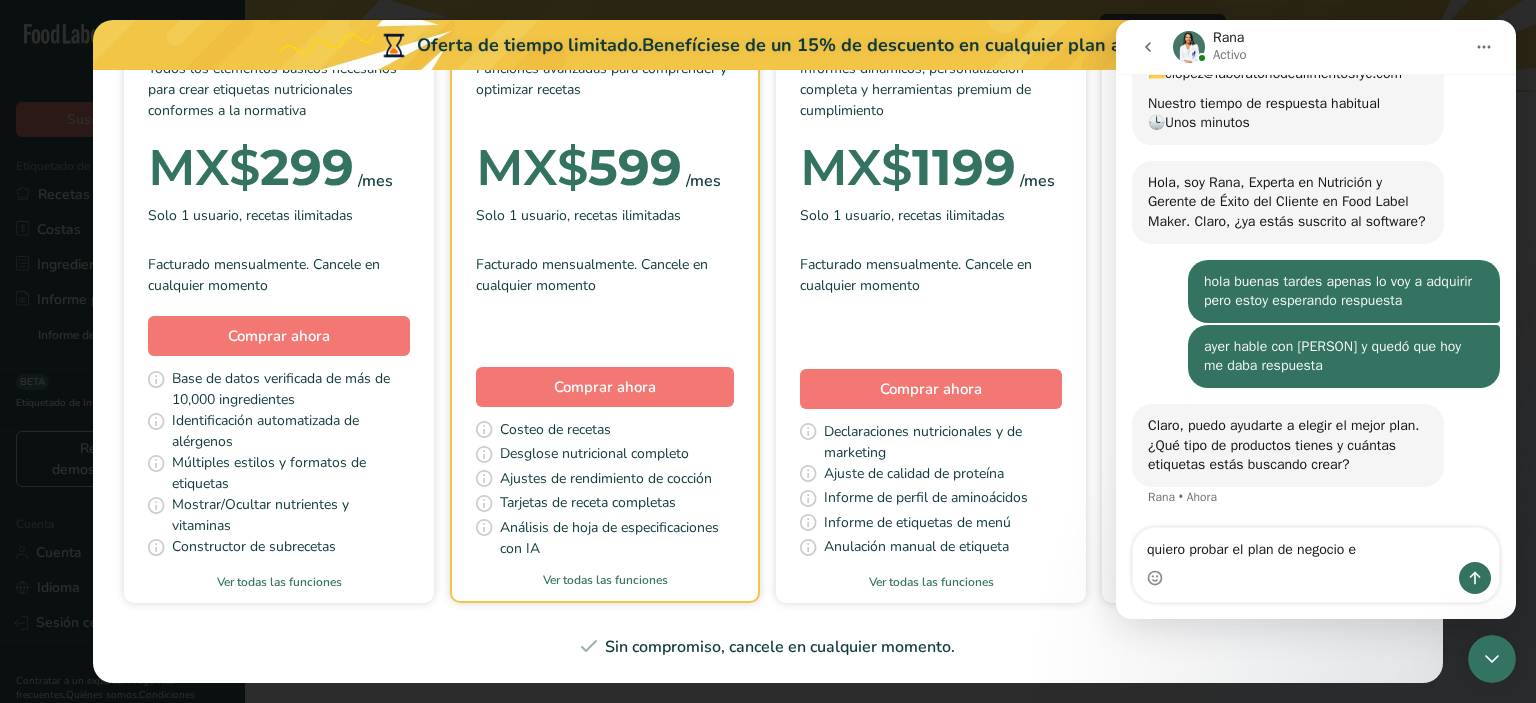 type on "quiero probar el plan de negocio" 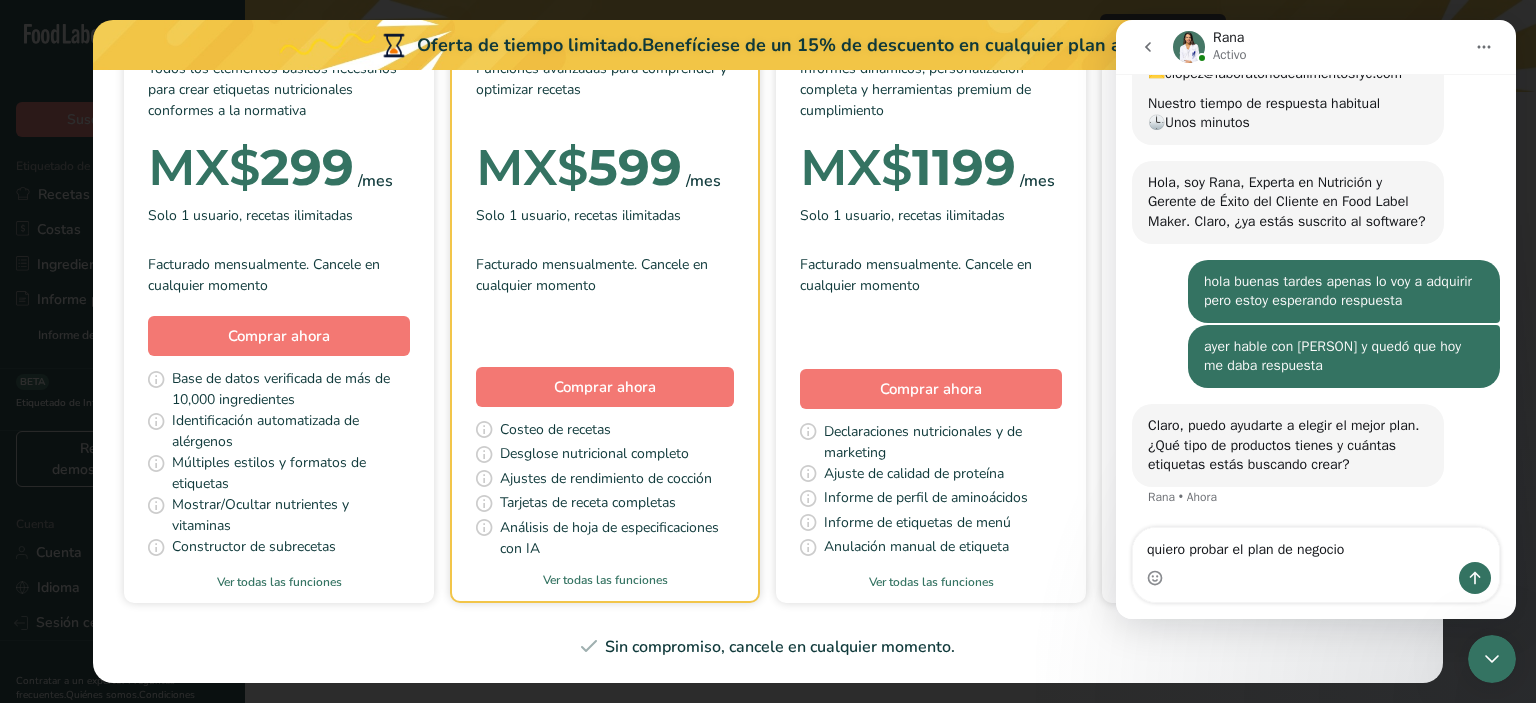 type 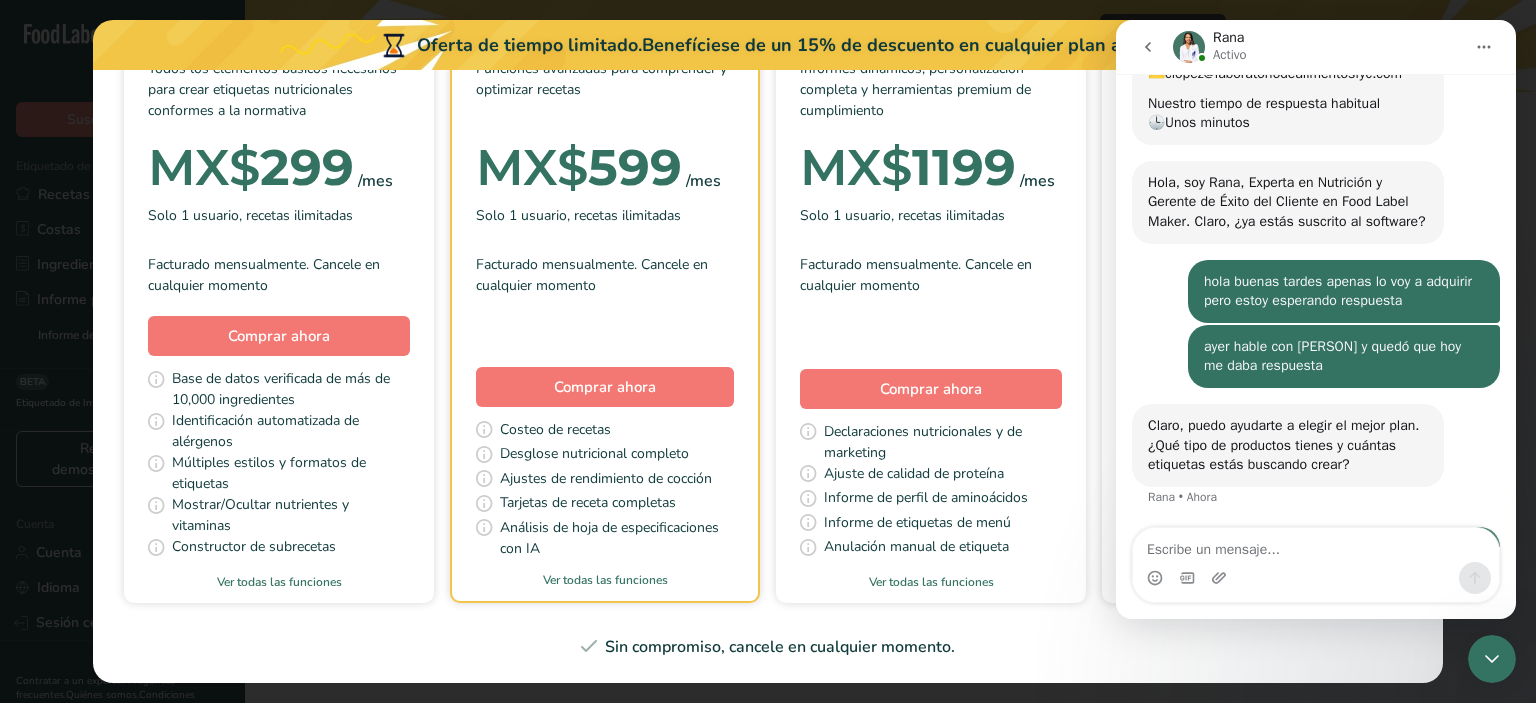 scroll, scrollTop: 244, scrollLeft: 0, axis: vertical 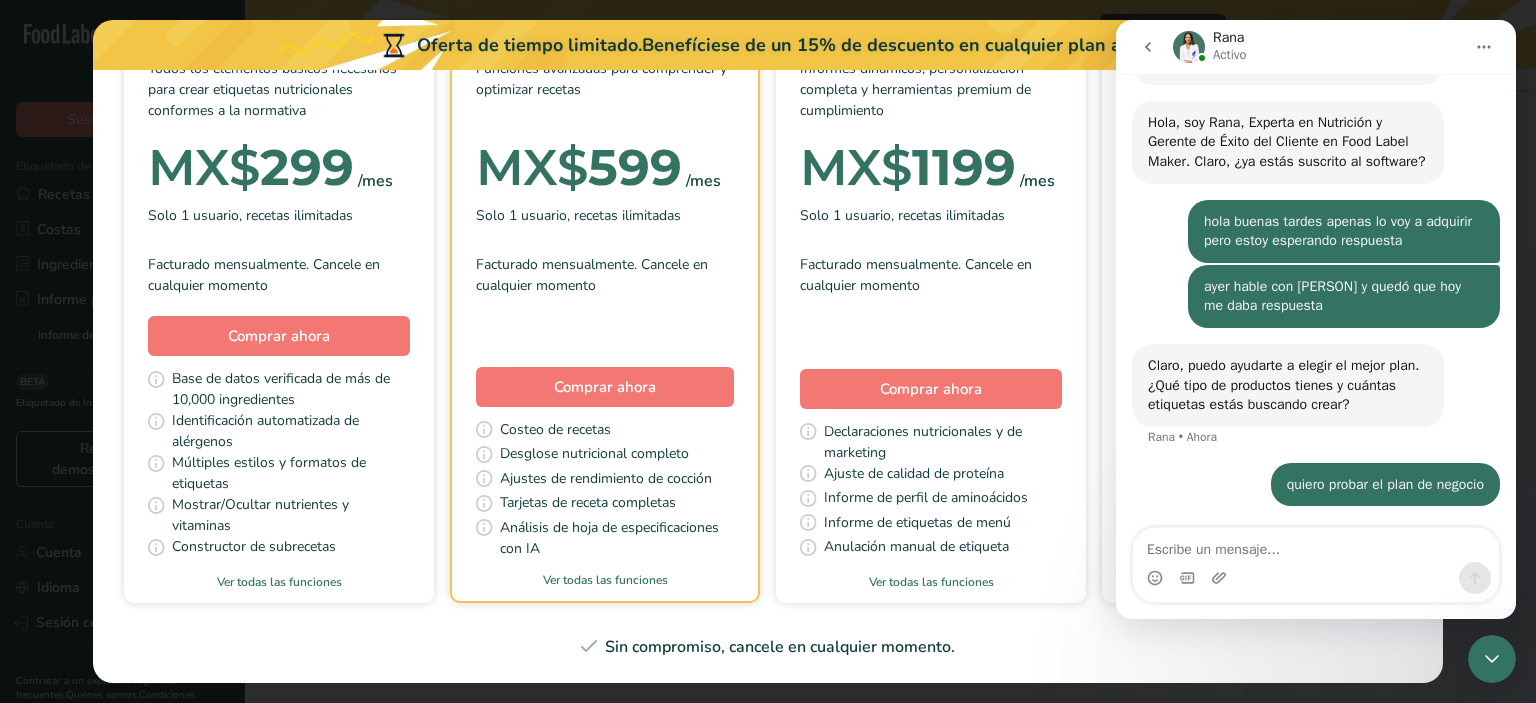 click at bounding box center [1148, 47] 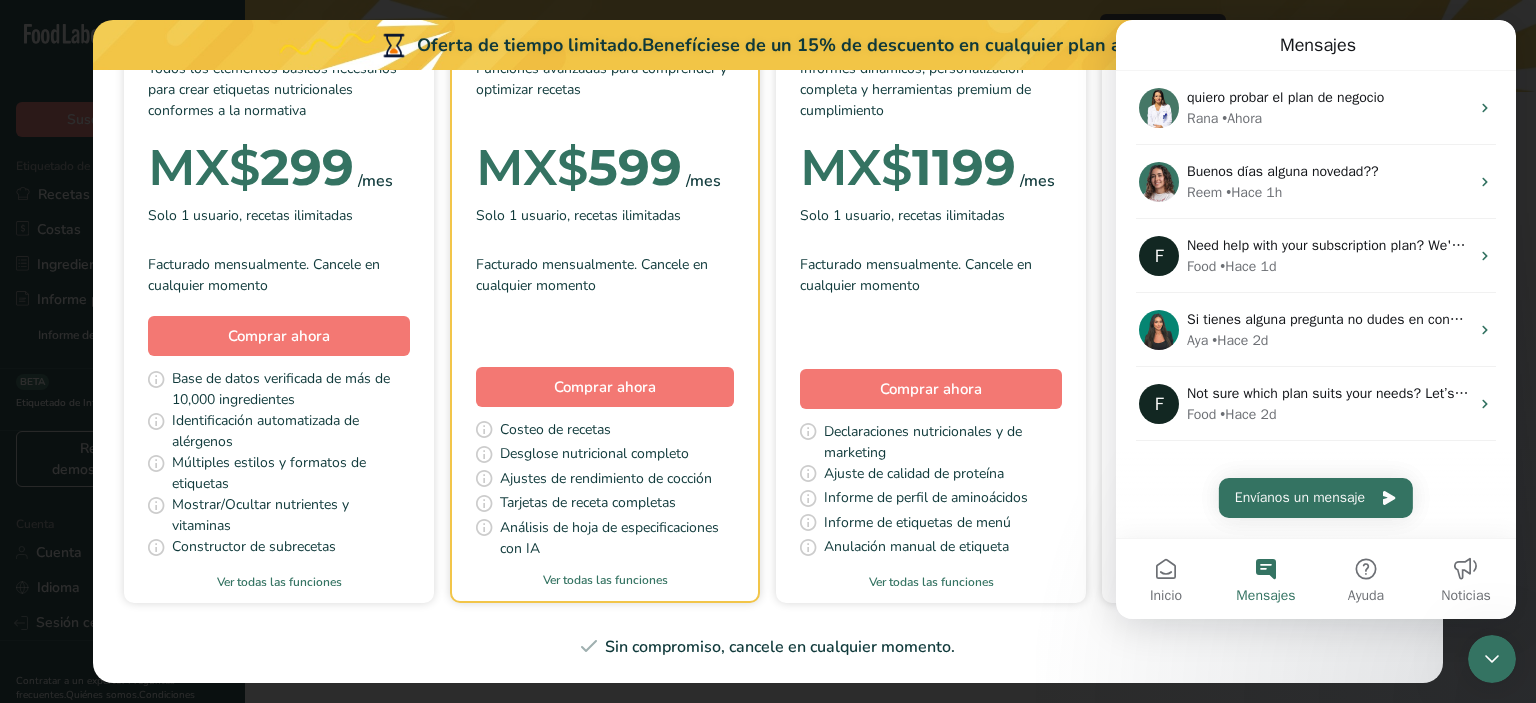 scroll, scrollTop: 0, scrollLeft: 0, axis: both 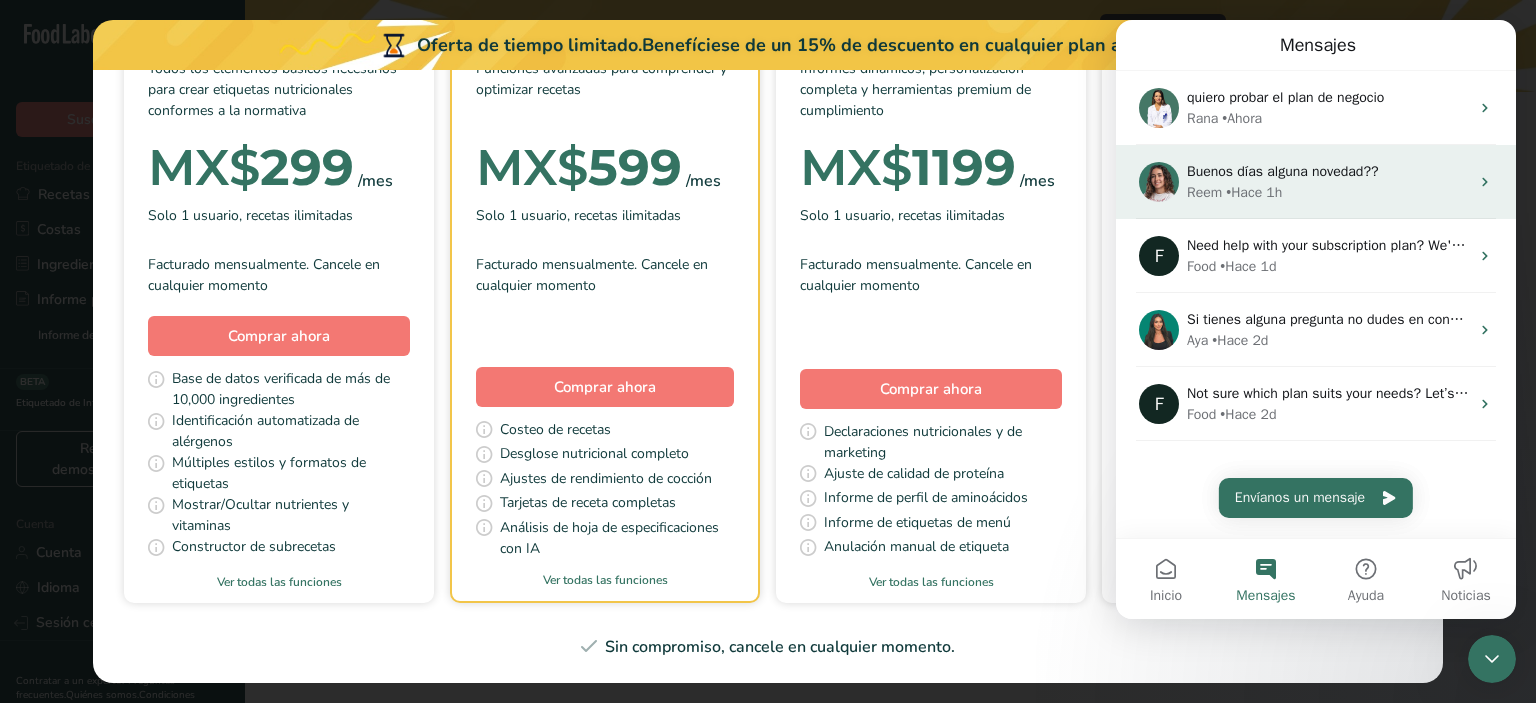 click on "Buenos días alguna novedad??" at bounding box center (1283, 171) 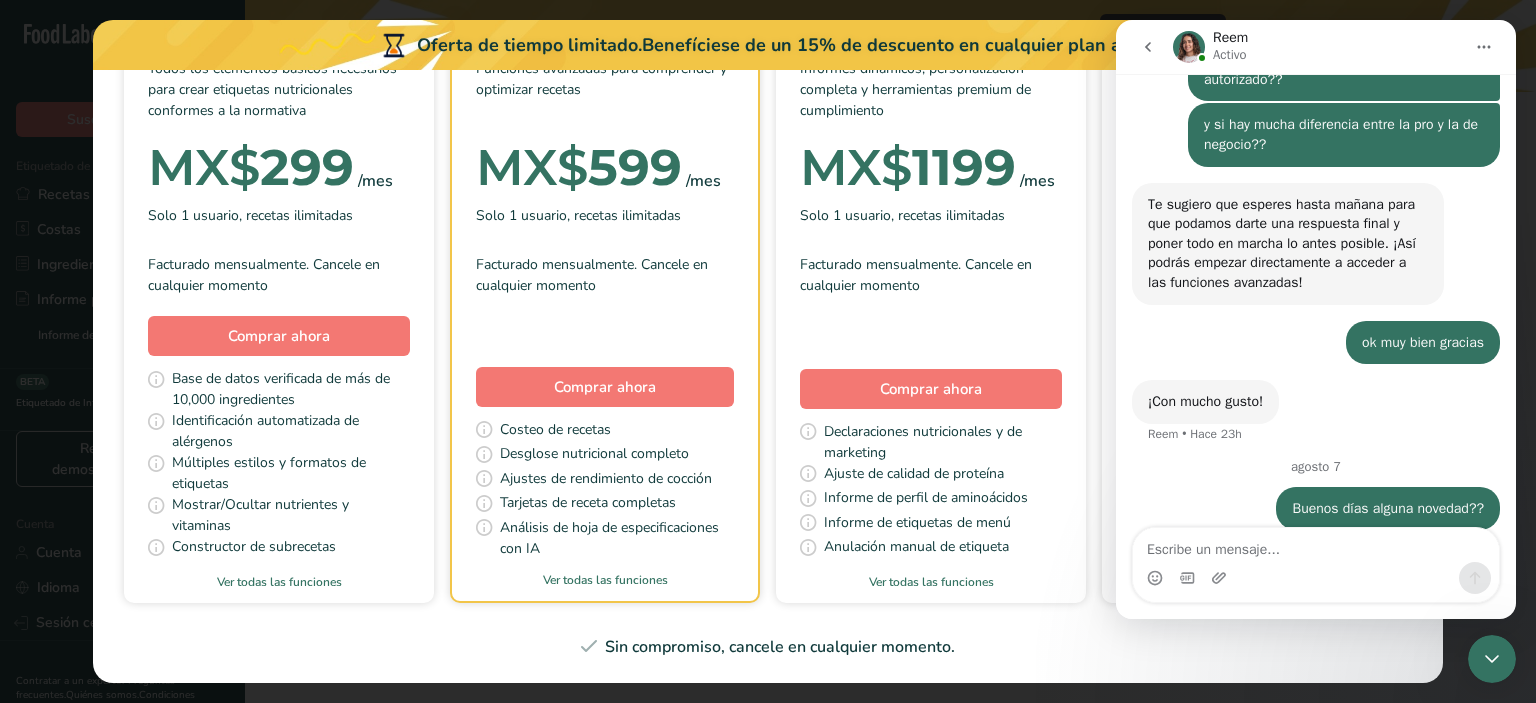 scroll, scrollTop: 3560, scrollLeft: 0, axis: vertical 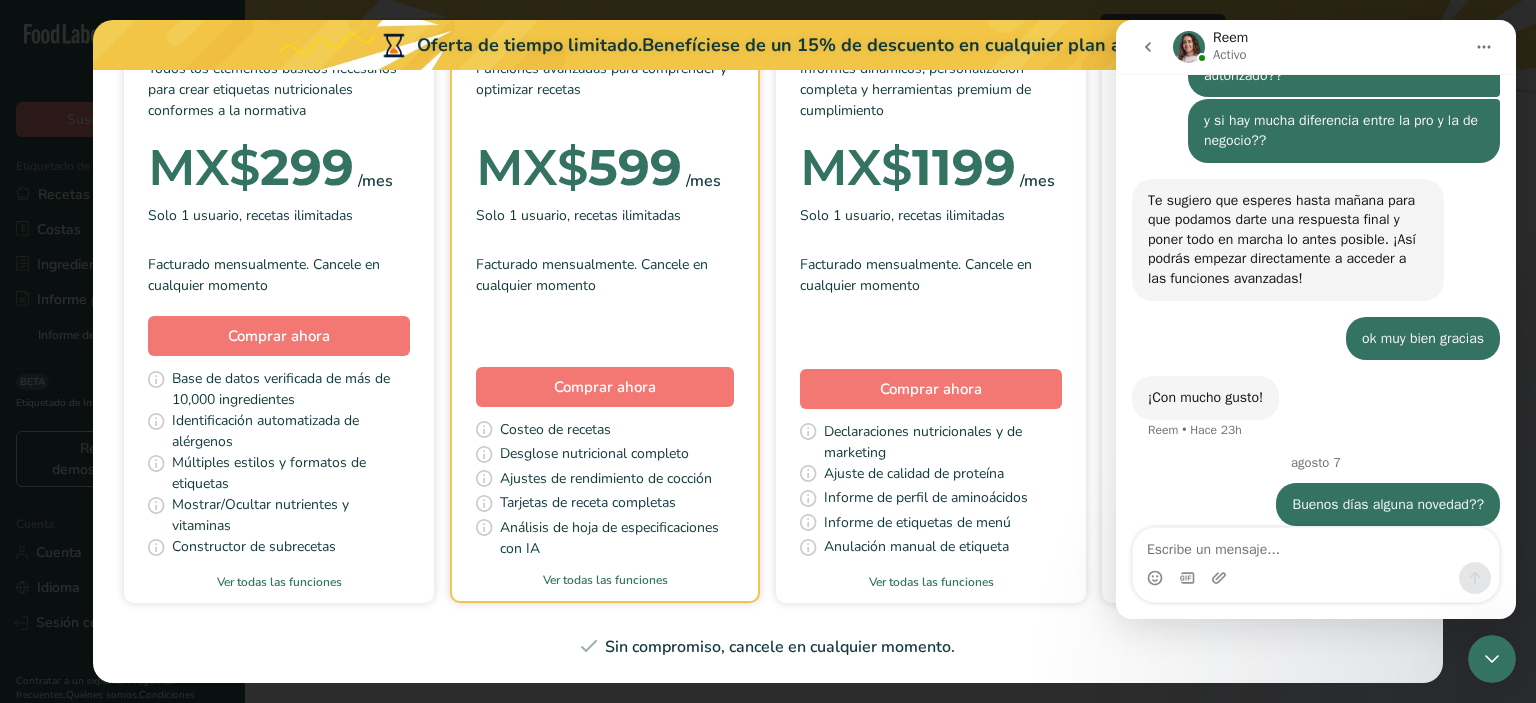 click 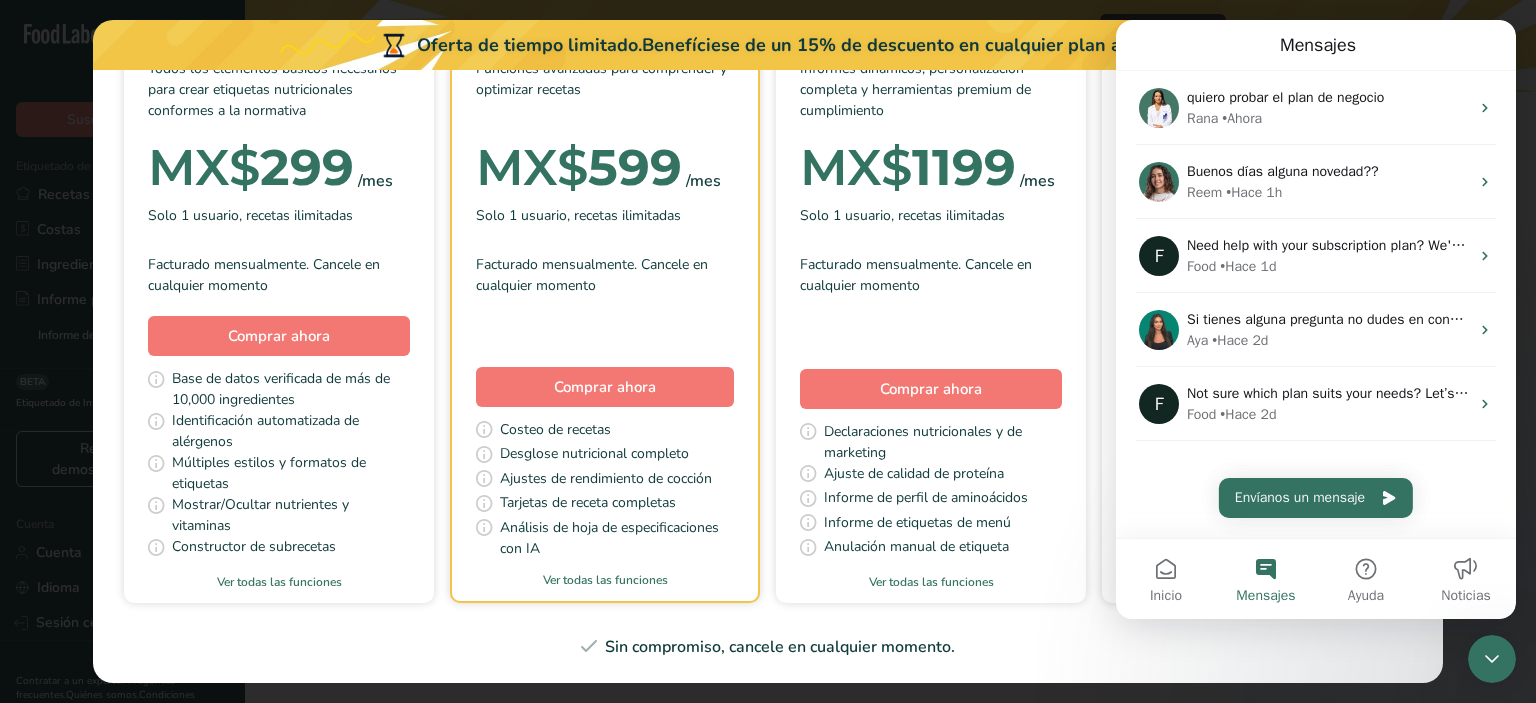 scroll, scrollTop: 0, scrollLeft: 0, axis: both 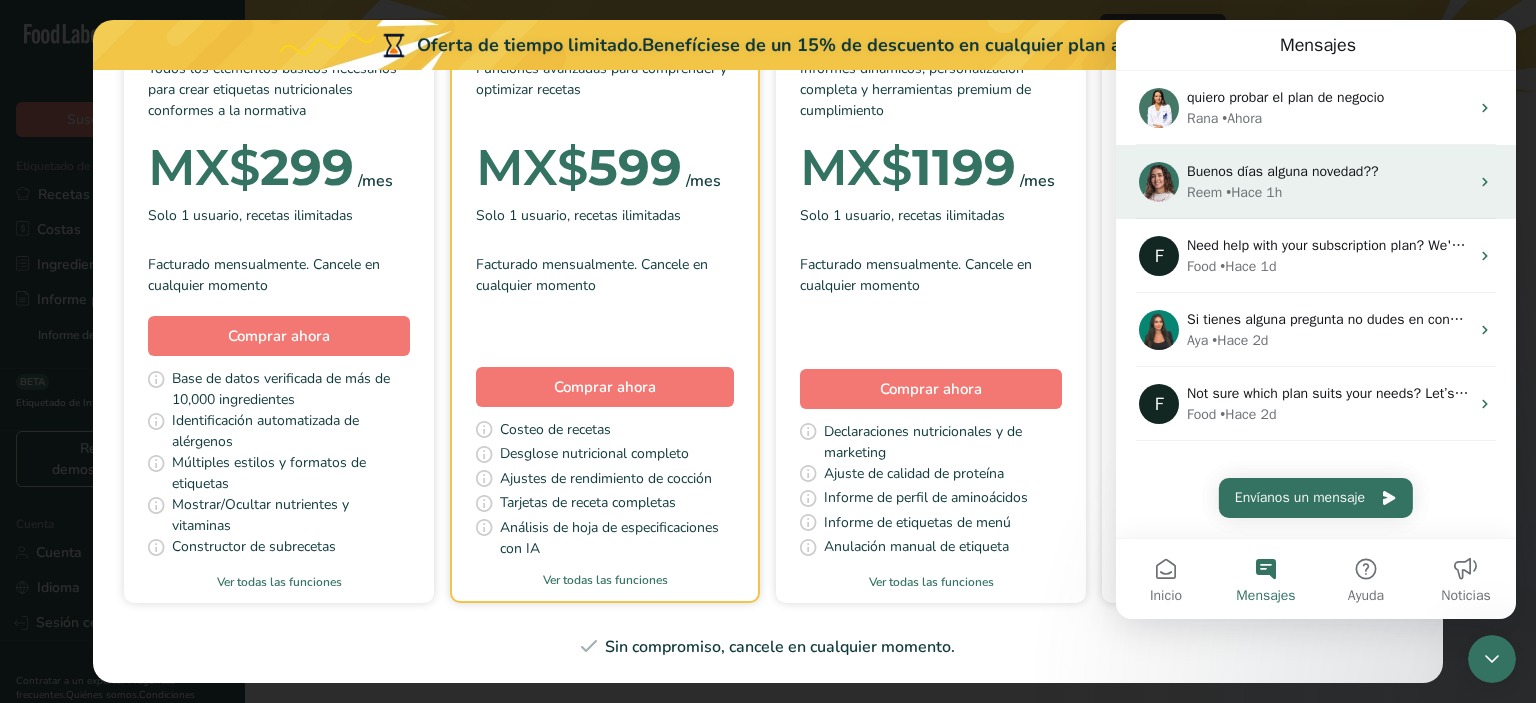 click on "Buenos días alguna novedad??" at bounding box center (1283, 171) 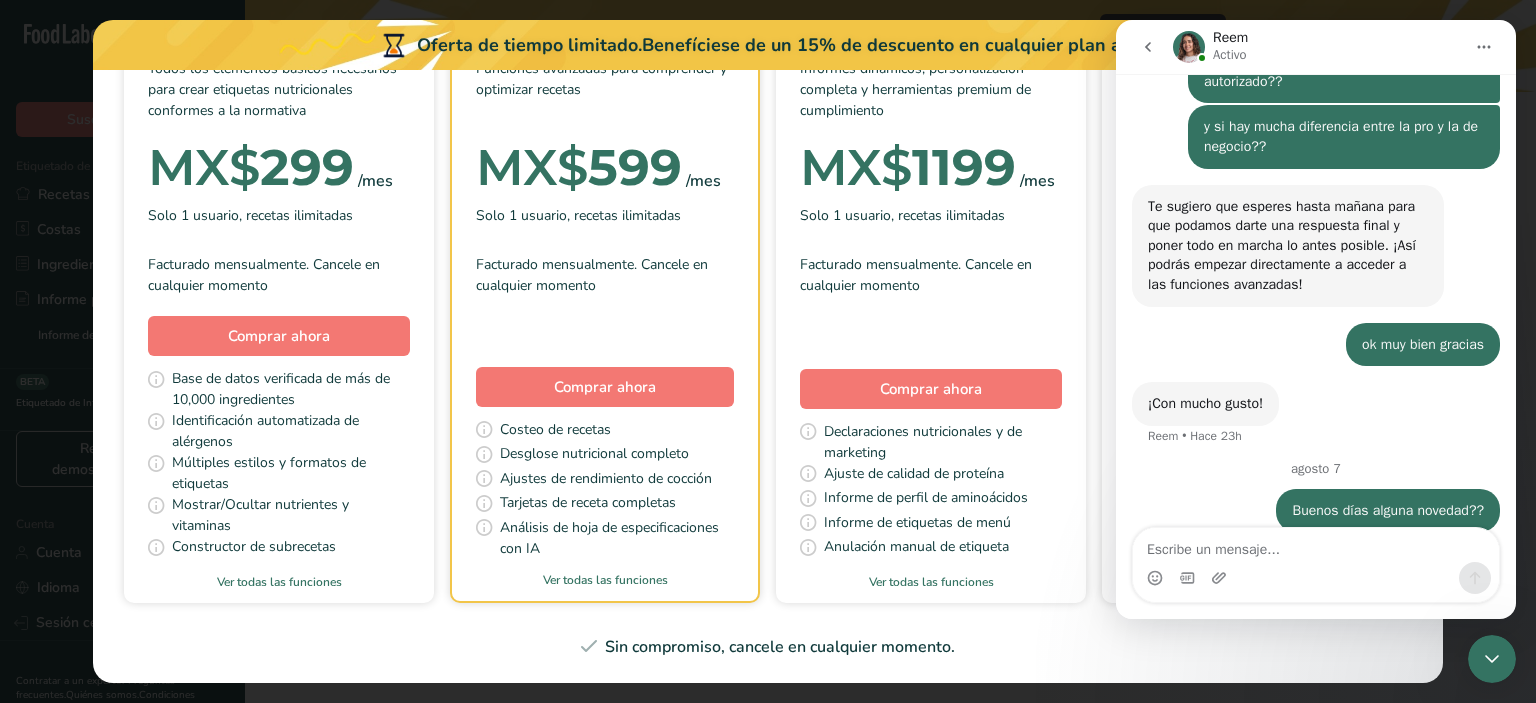 scroll, scrollTop: 3560, scrollLeft: 0, axis: vertical 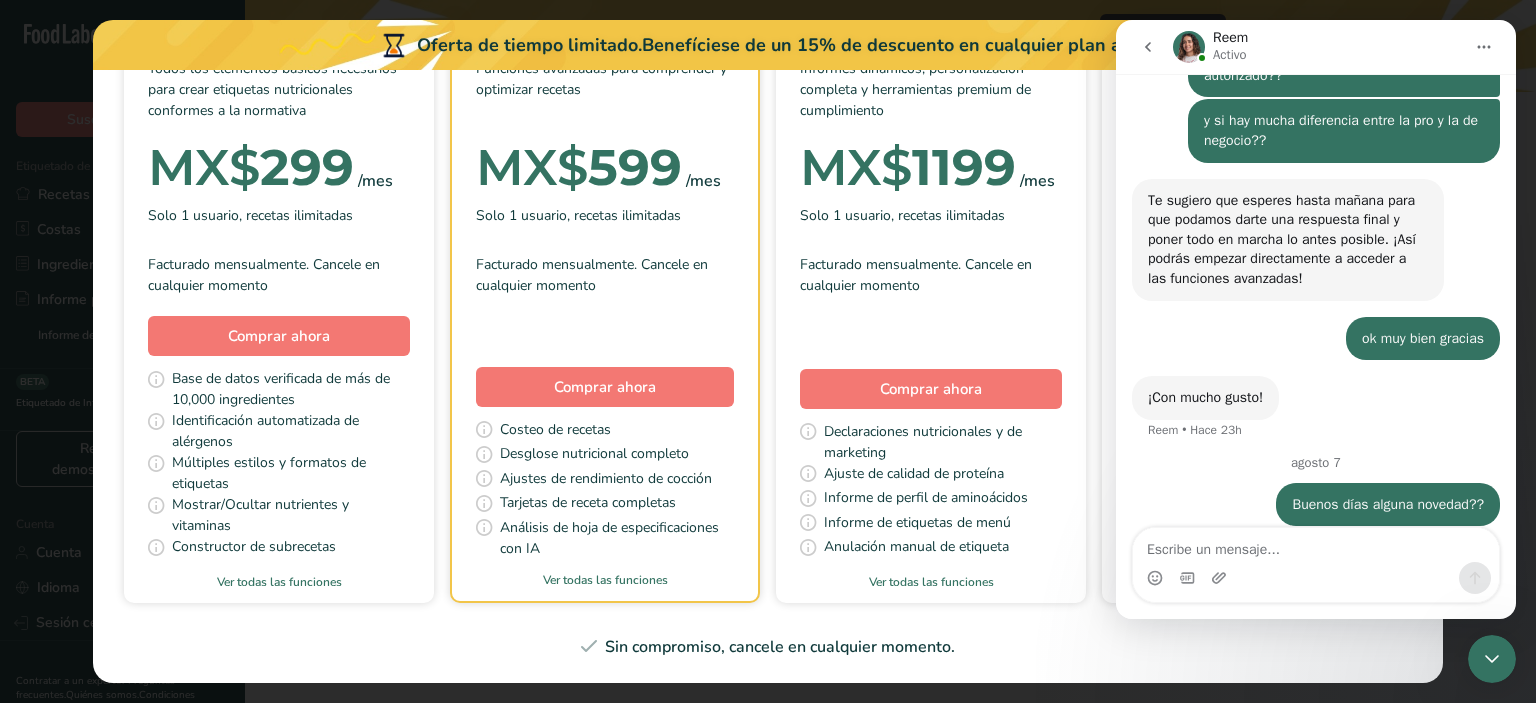 click 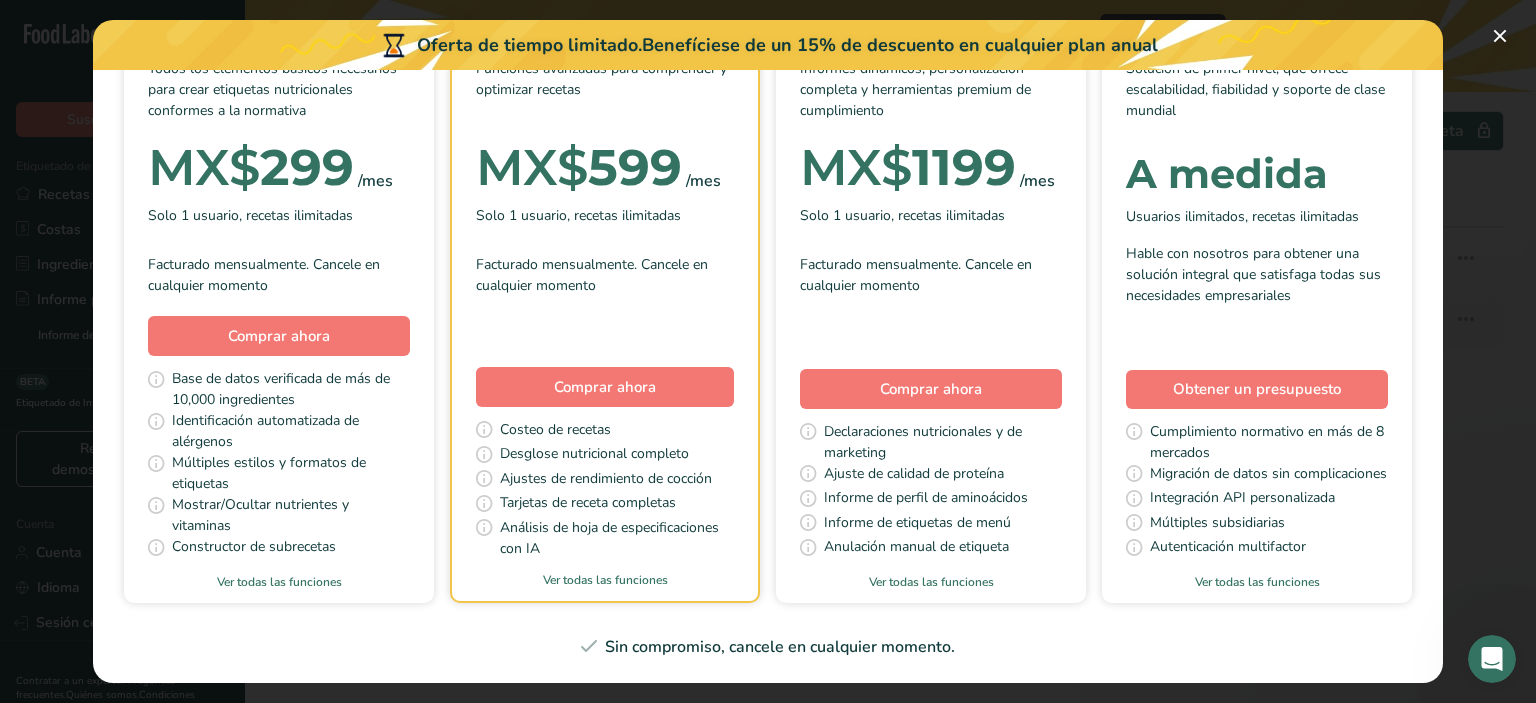 scroll, scrollTop: 0, scrollLeft: 0, axis: both 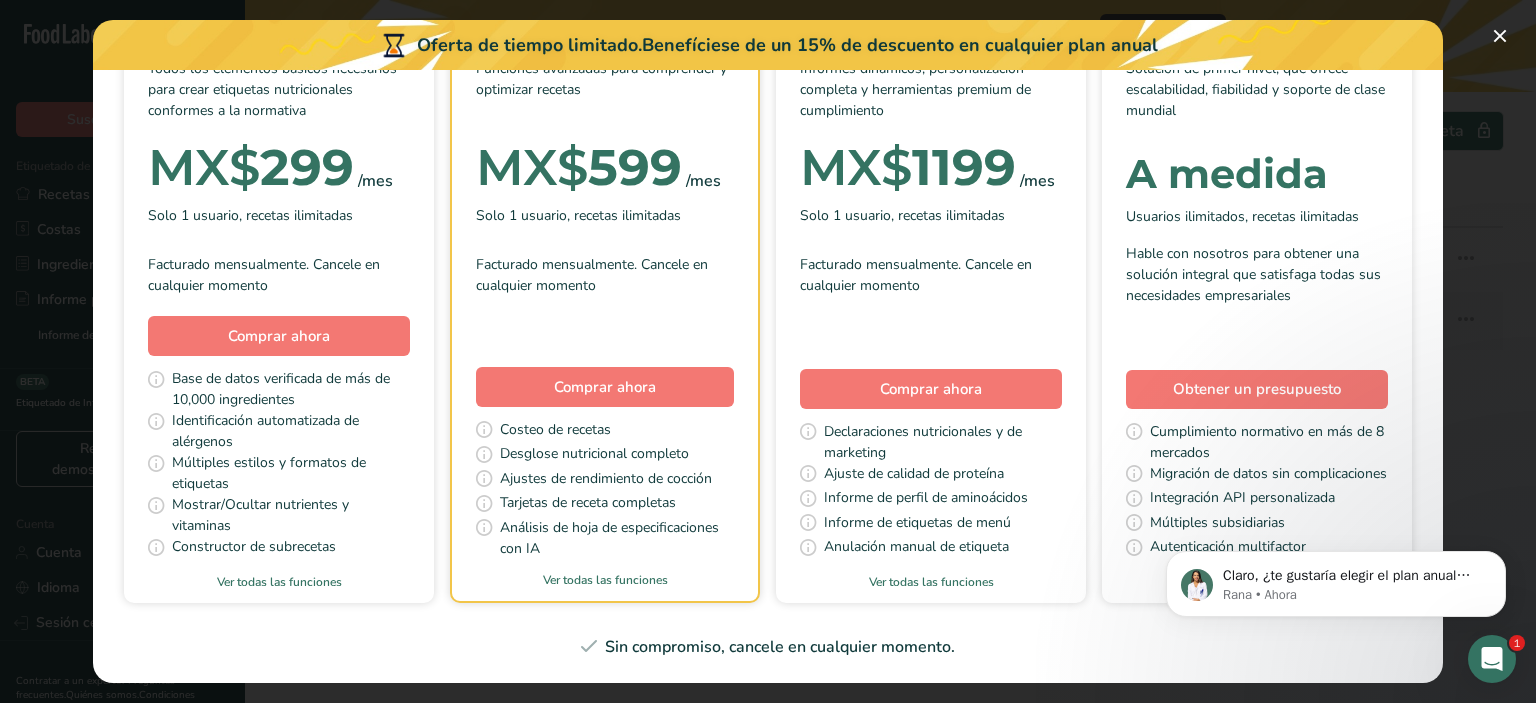 click 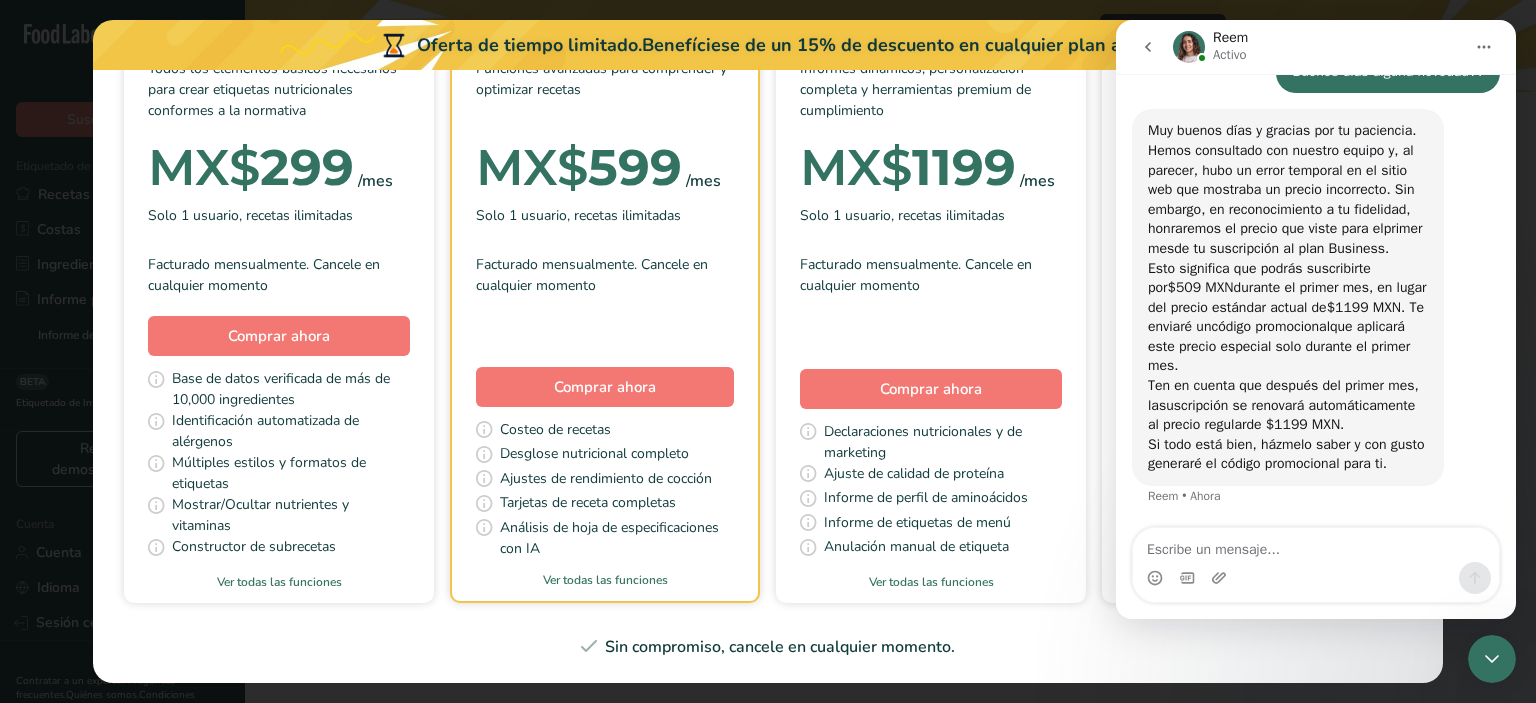scroll, scrollTop: 3972, scrollLeft: 0, axis: vertical 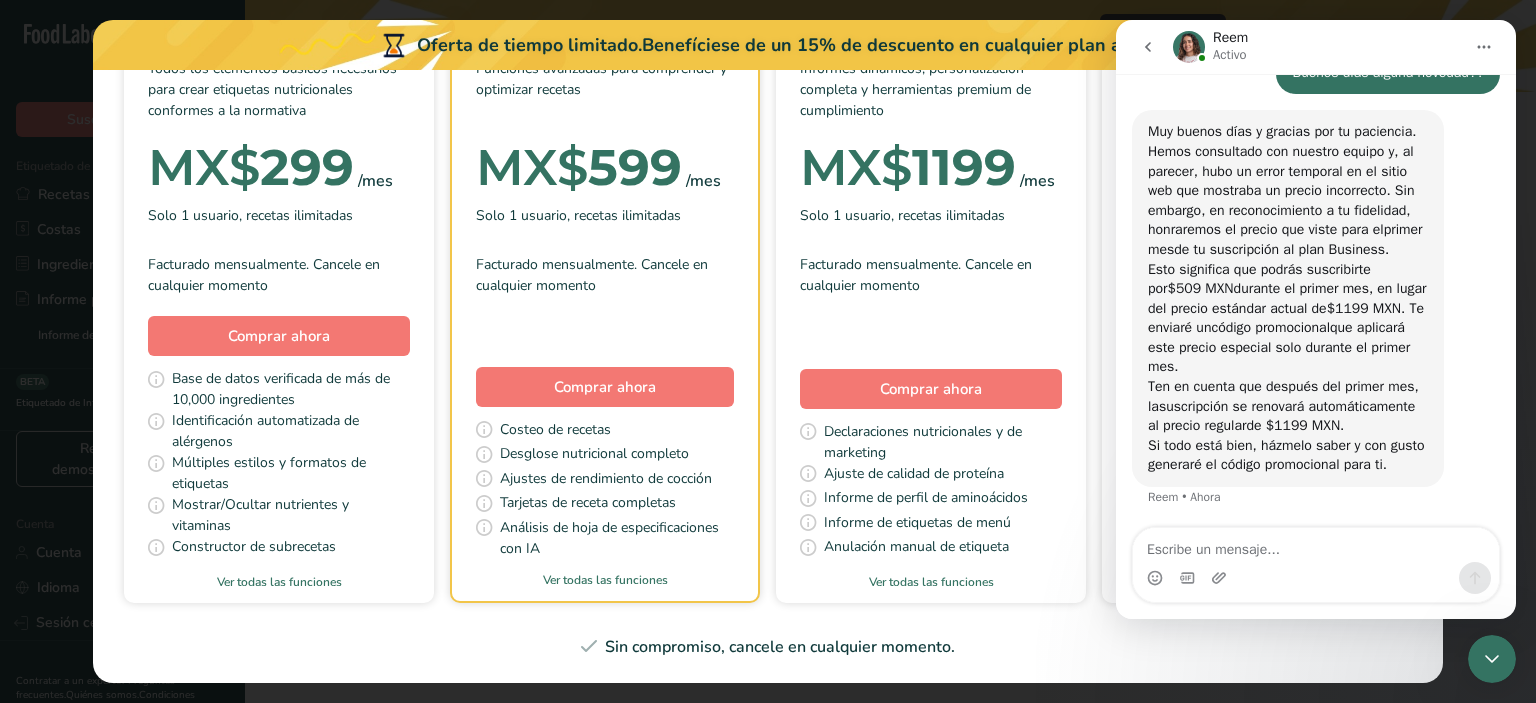 click at bounding box center [1316, 545] 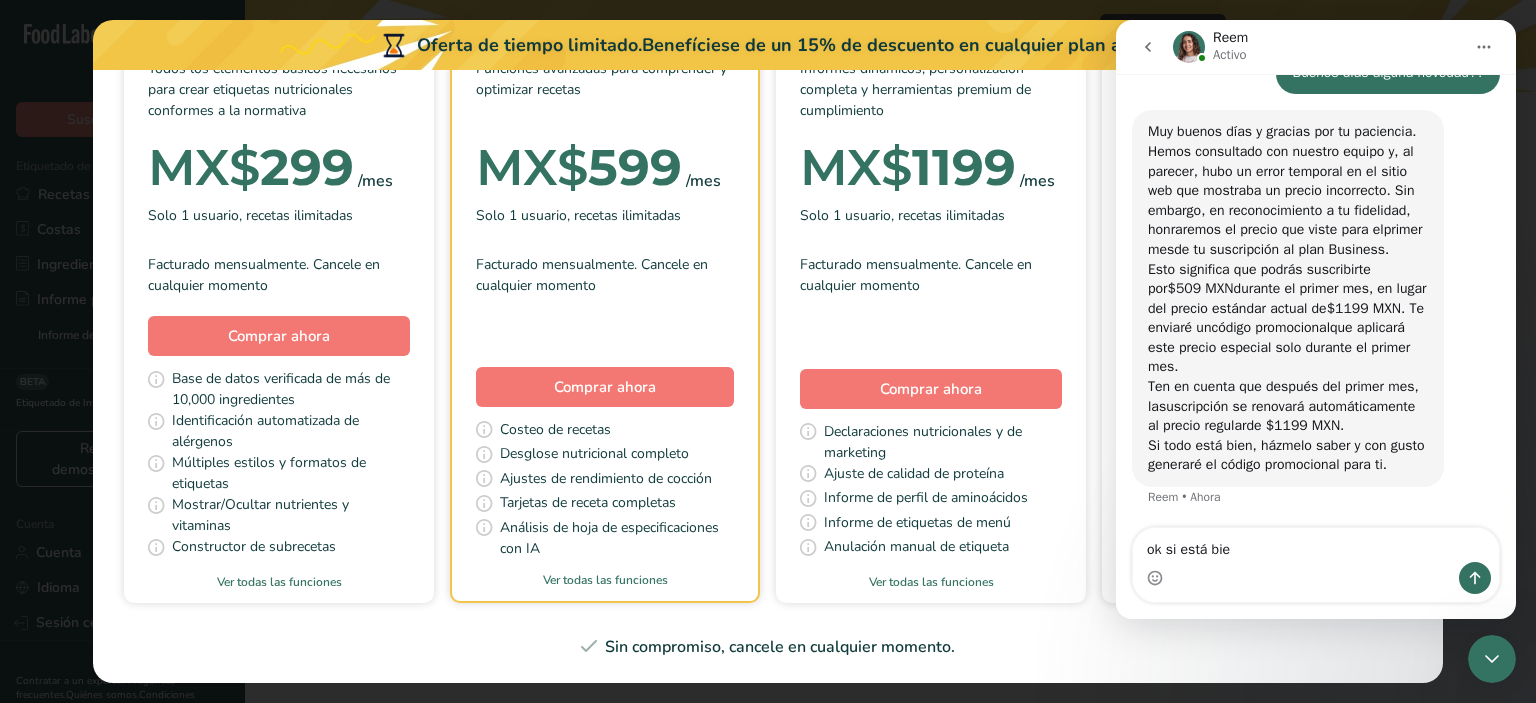 type on "ok si está bien" 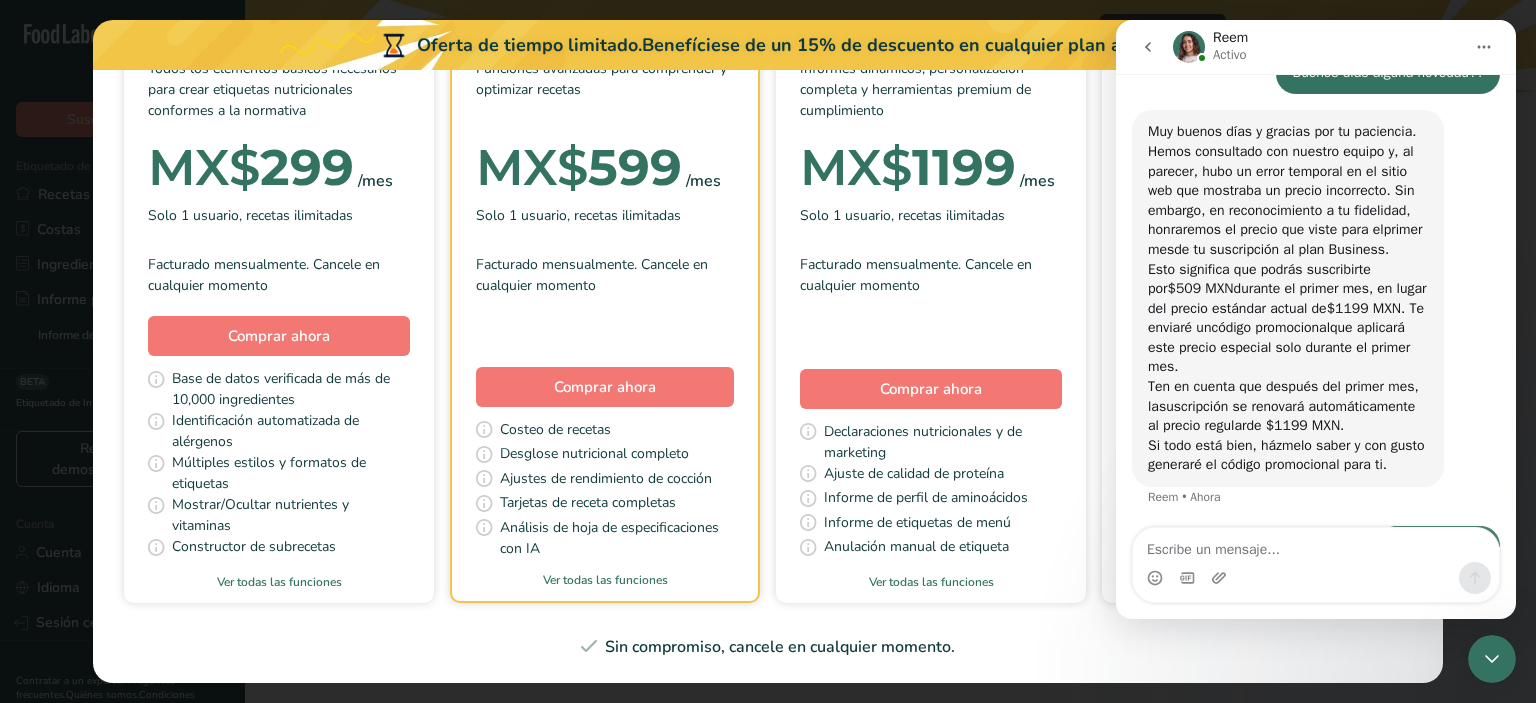 scroll, scrollTop: 4032, scrollLeft: 0, axis: vertical 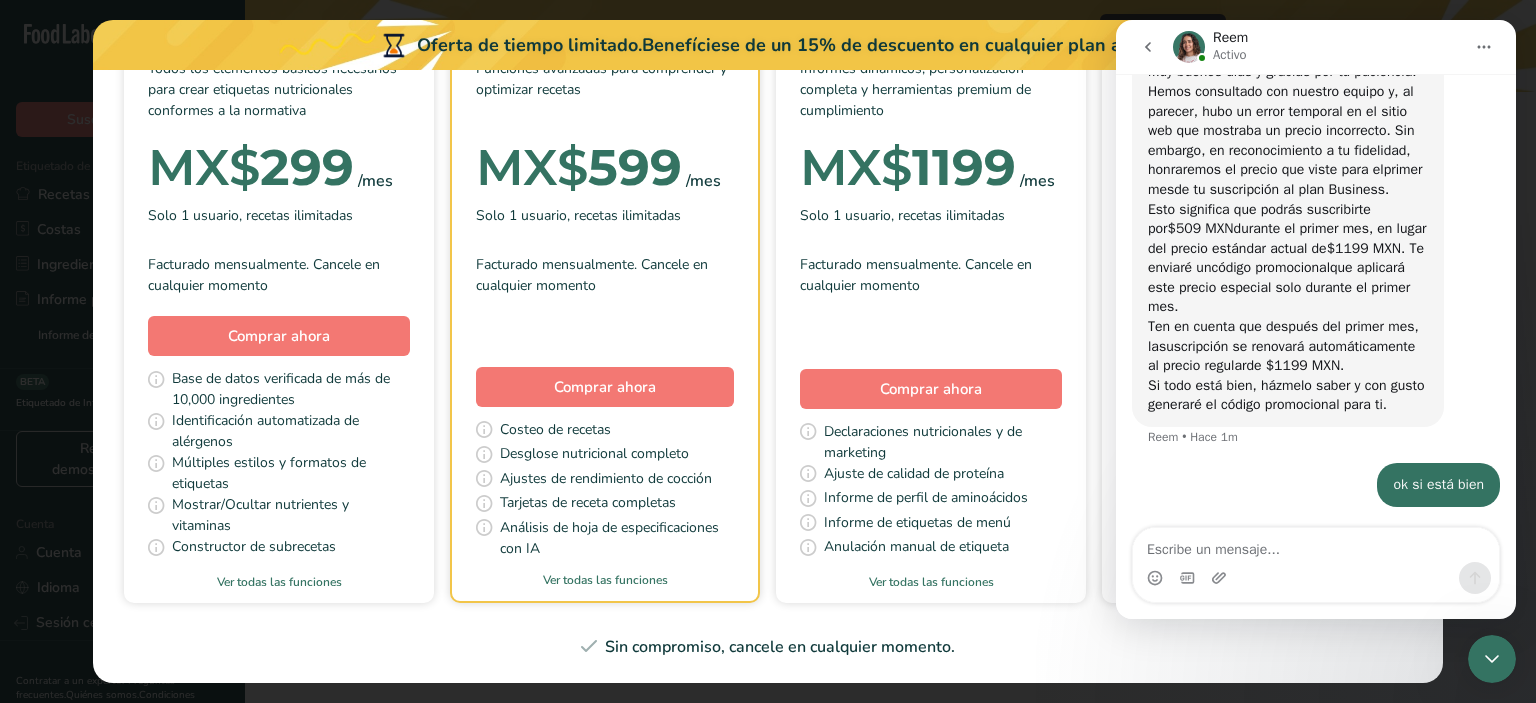 click at bounding box center (1316, 545) 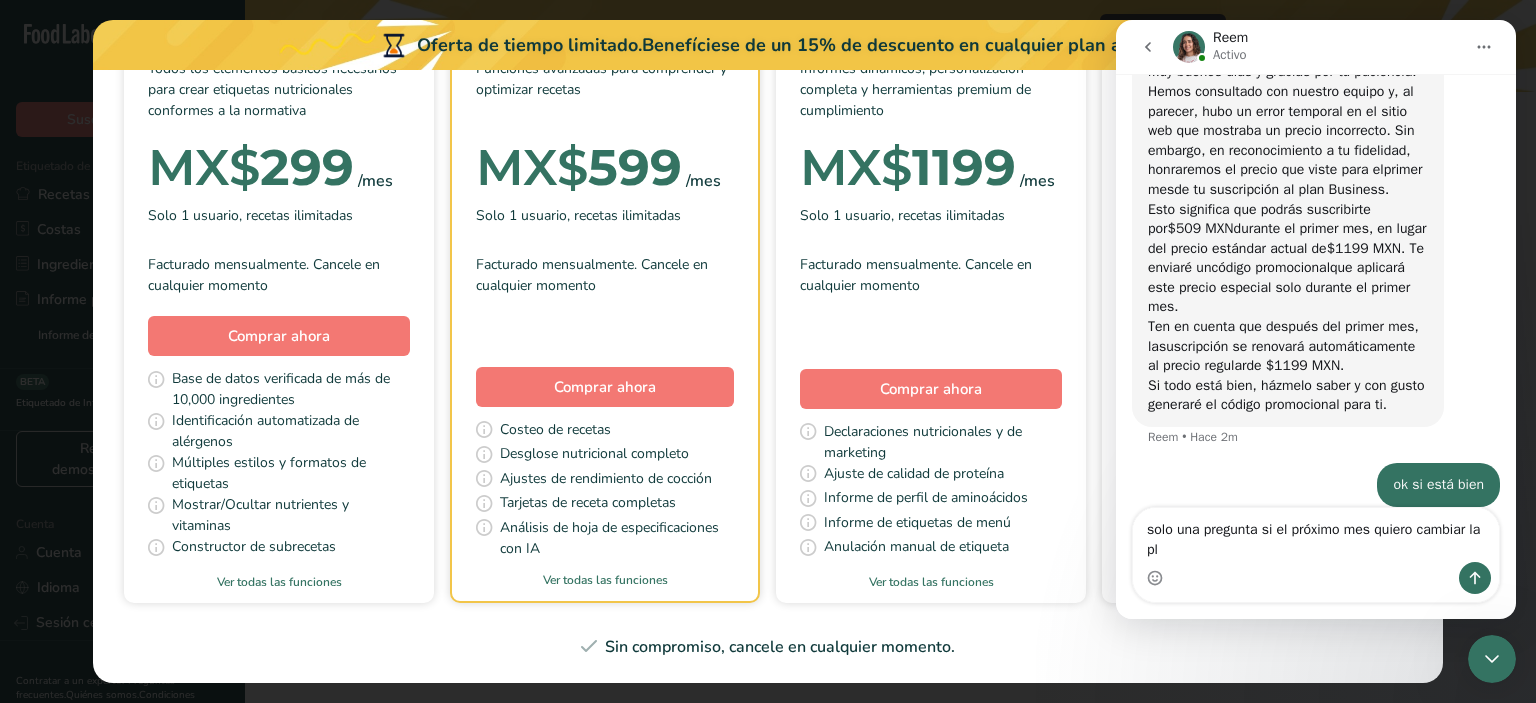 scroll, scrollTop: 4052, scrollLeft: 0, axis: vertical 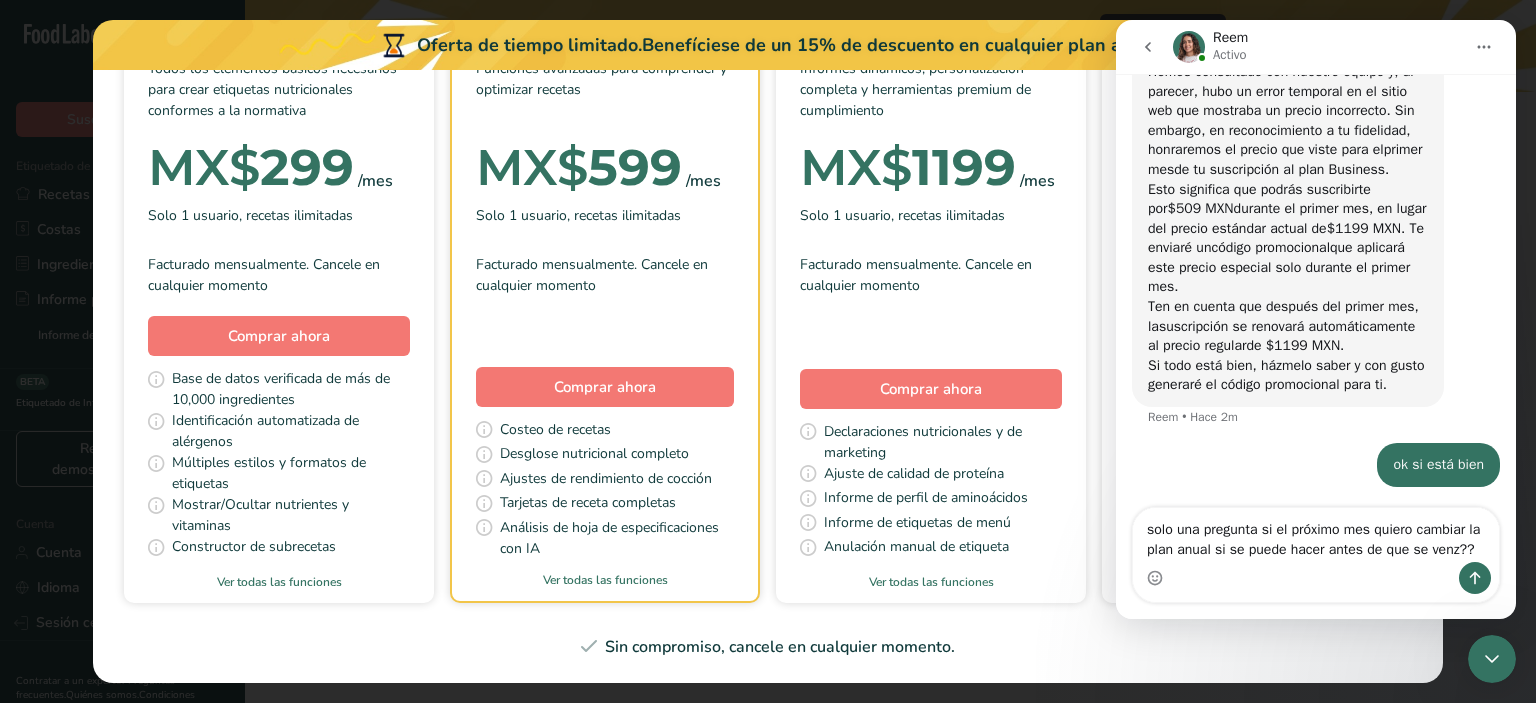 type on "solo una pregunta si el próximo mes quiero cambiar la plan anual si se puede hacer antes de que se venza??" 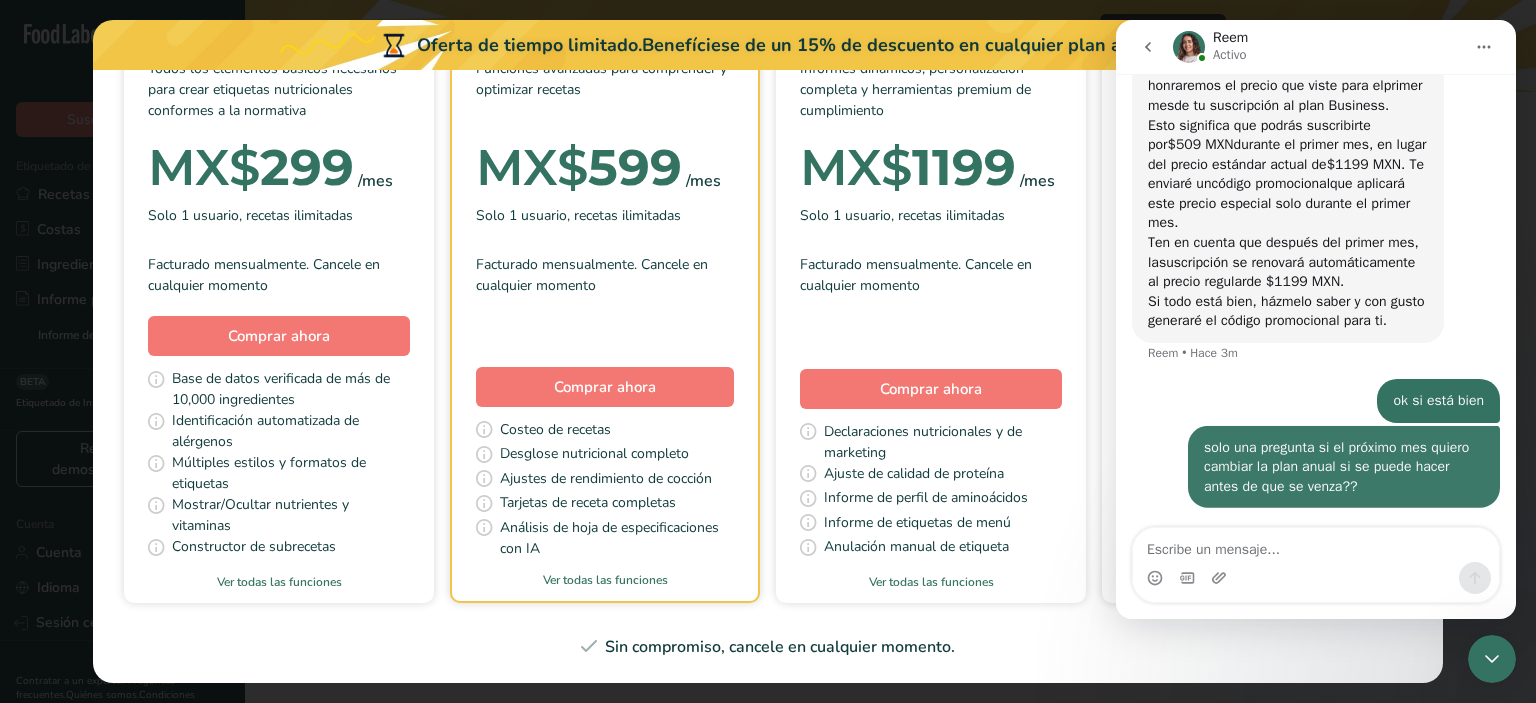 scroll, scrollTop: 4117, scrollLeft: 0, axis: vertical 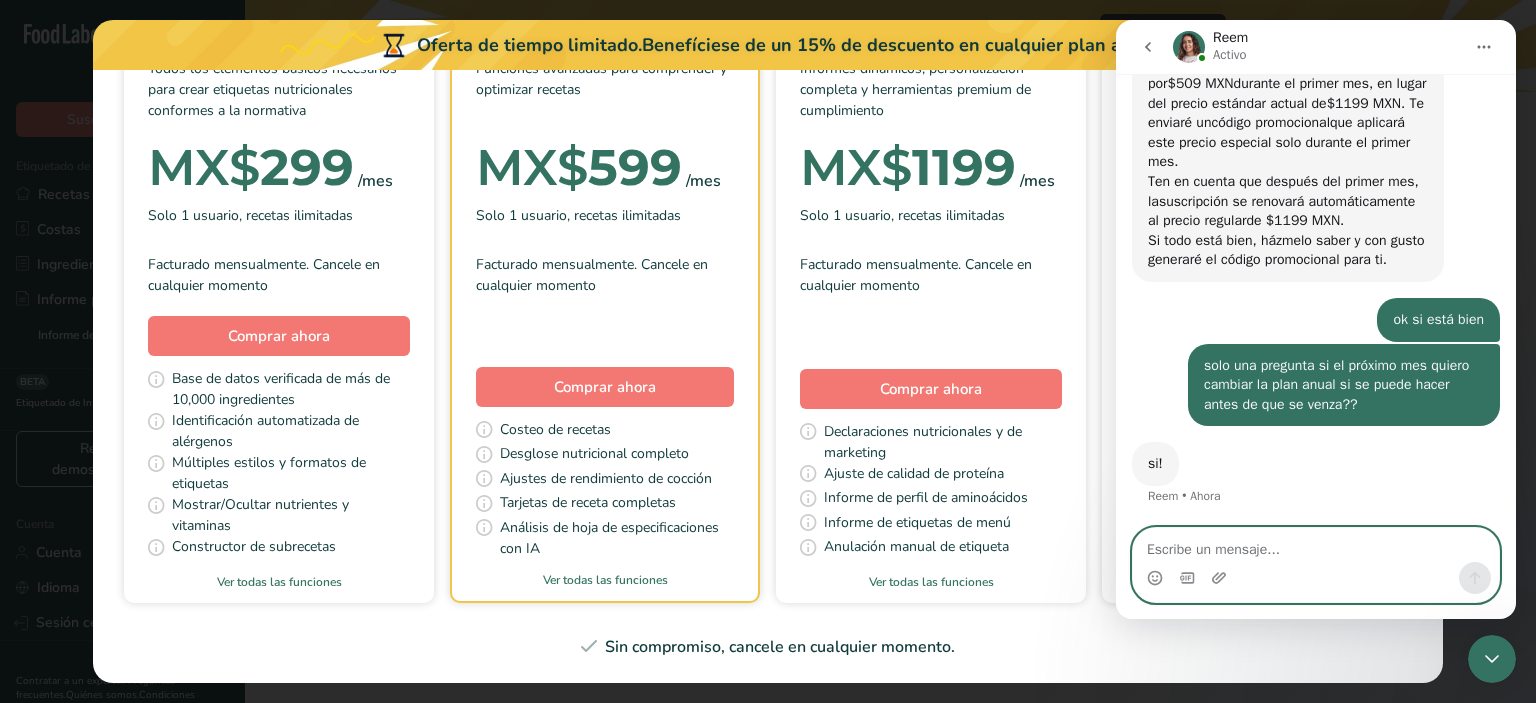 click at bounding box center [1316, 545] 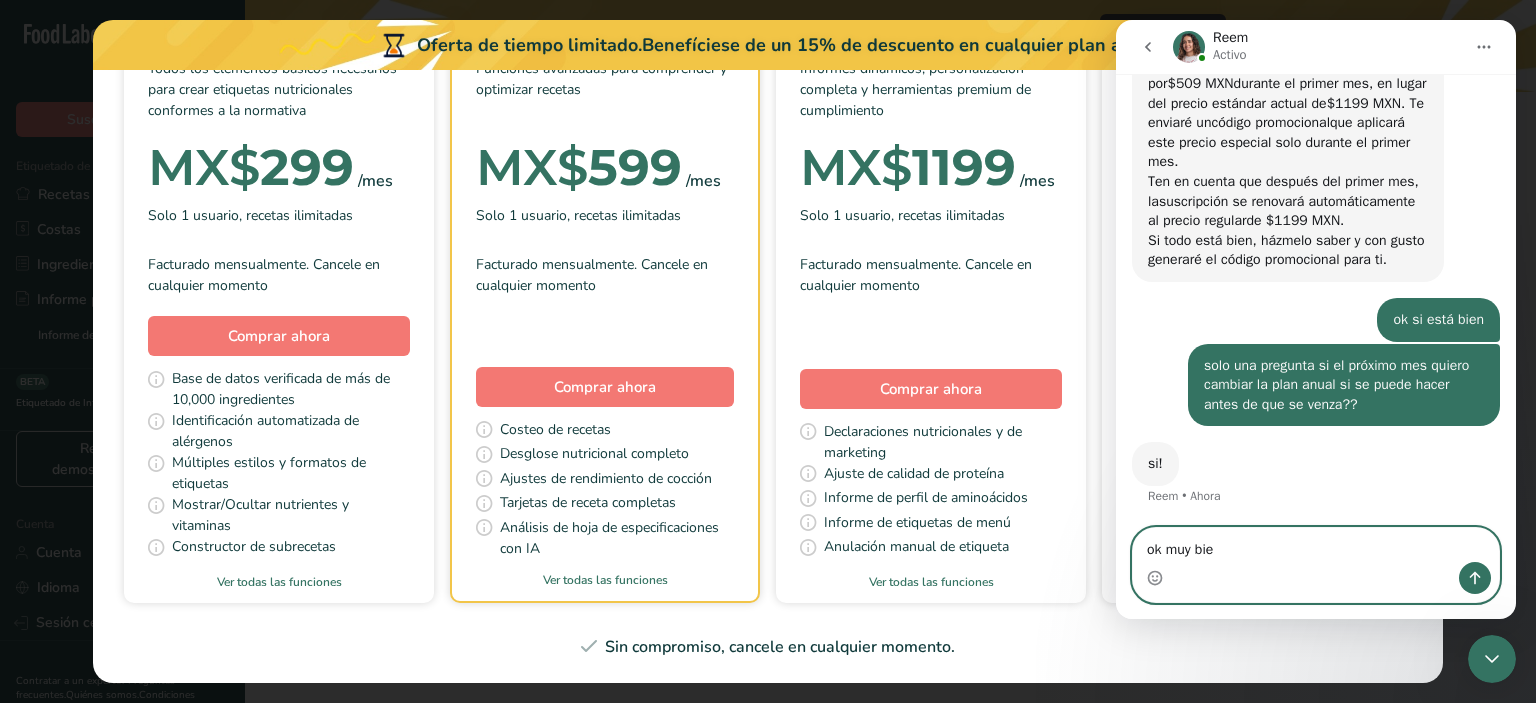 type on "ok muy bien" 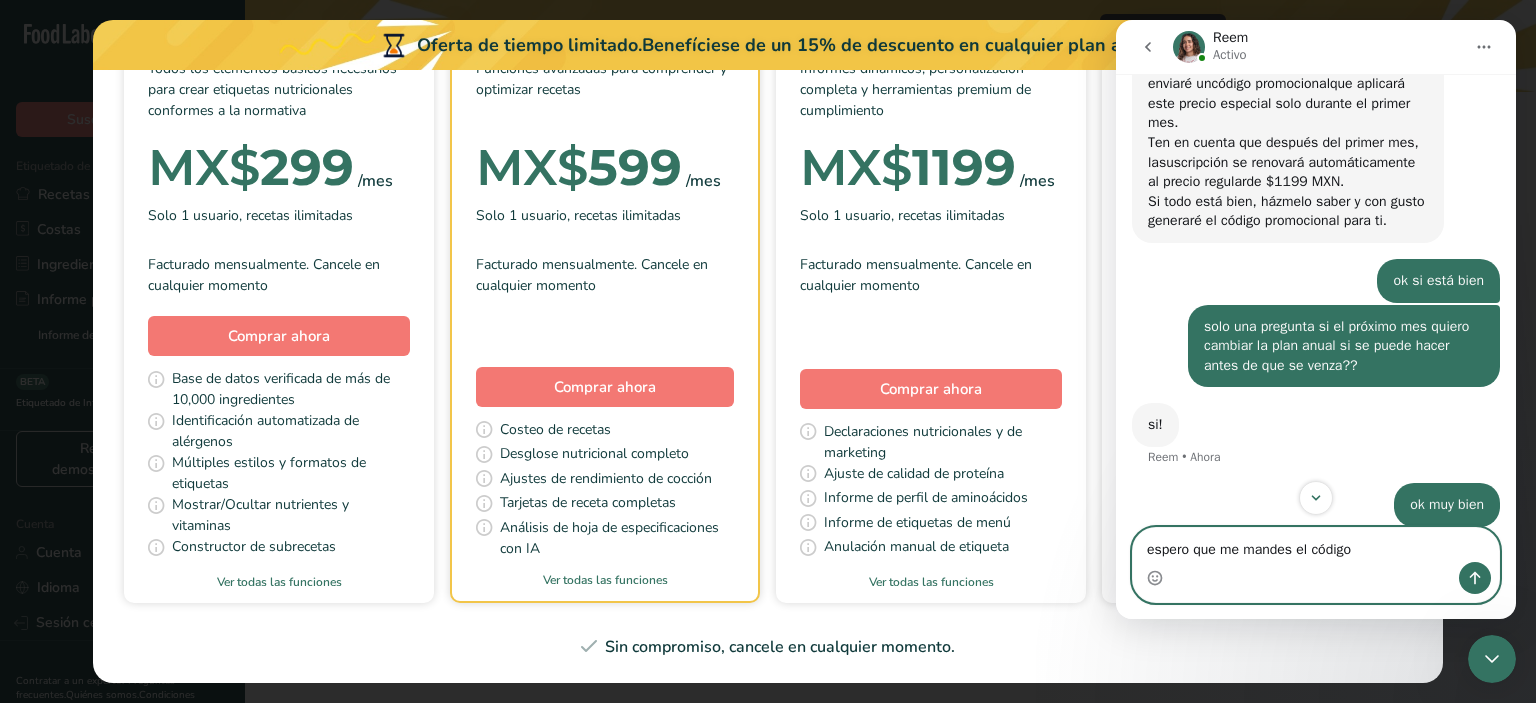 scroll, scrollTop: 4236, scrollLeft: 0, axis: vertical 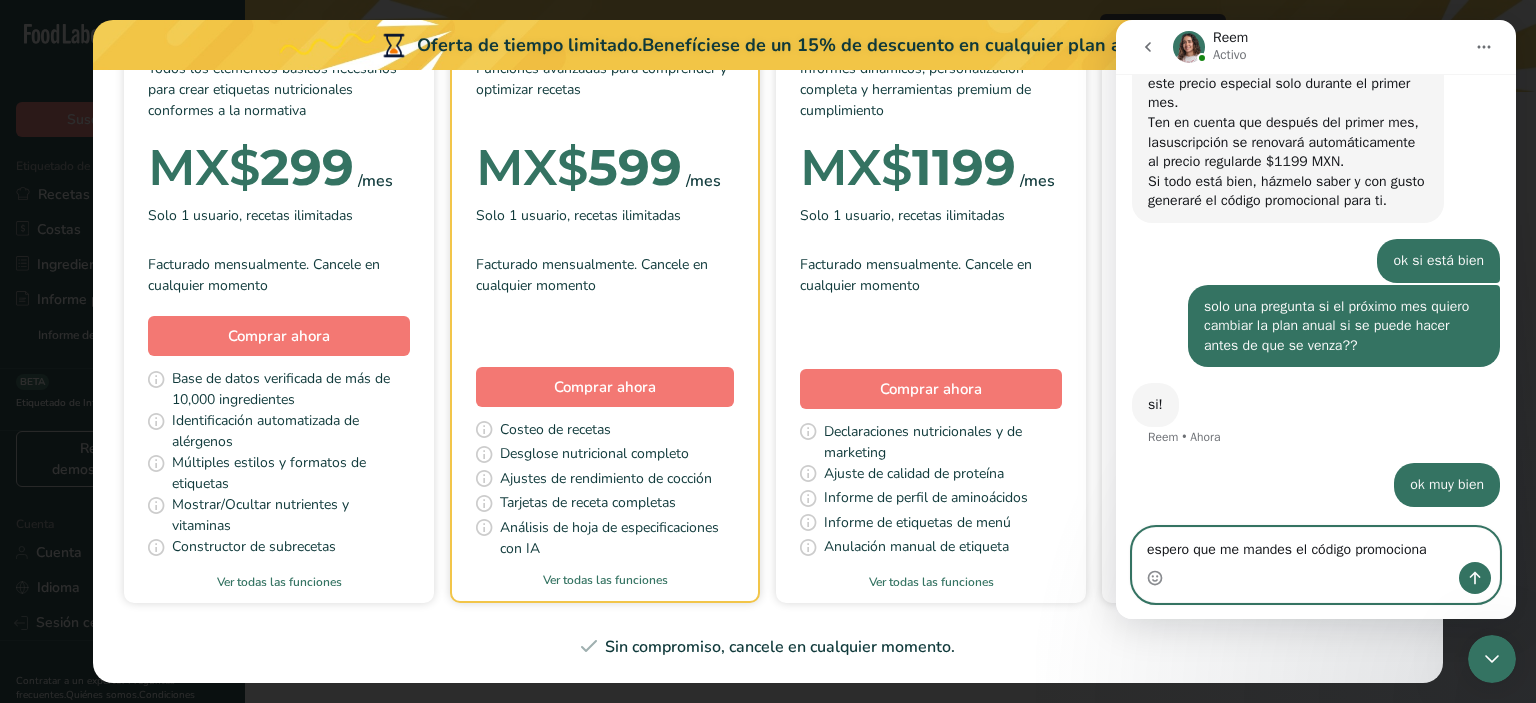 type on "espero que me mandes el código promocional" 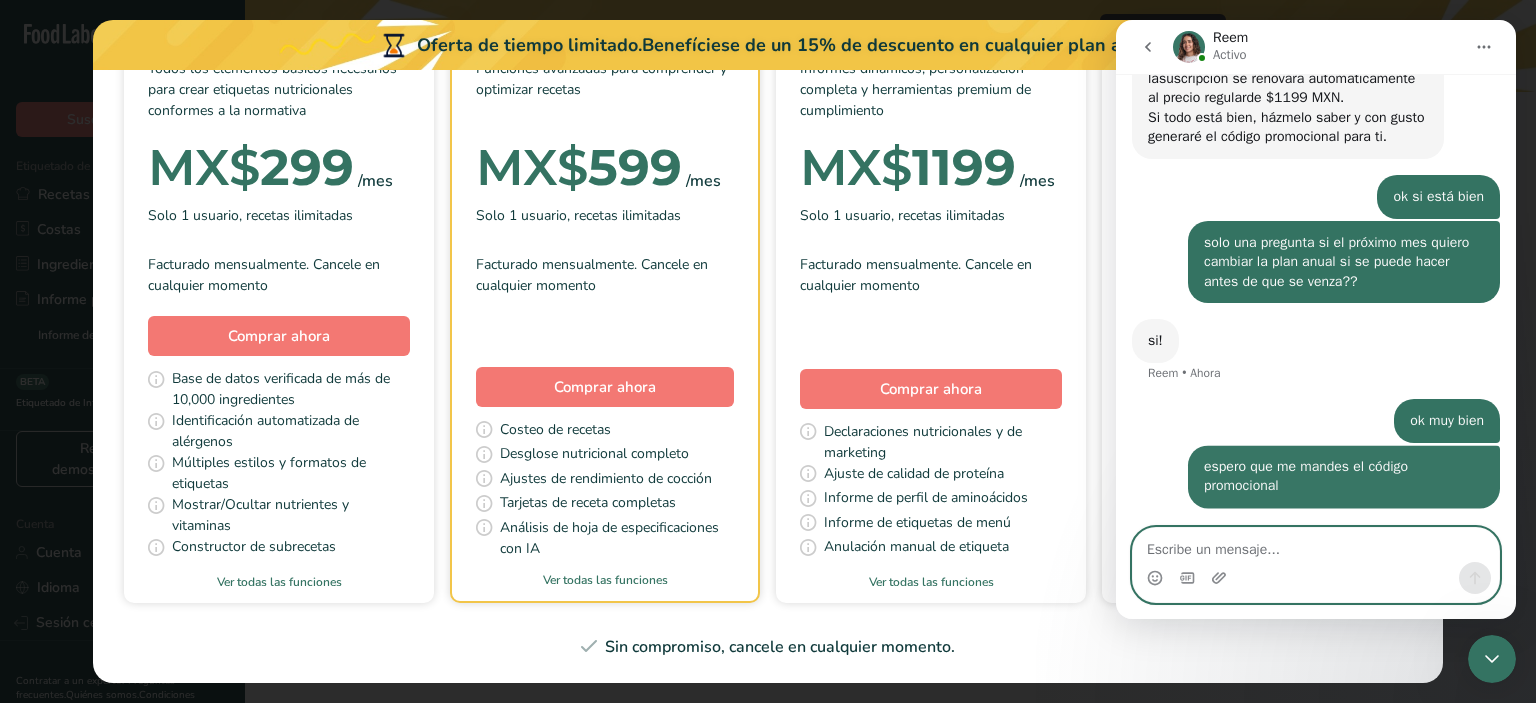 scroll, scrollTop: 4302, scrollLeft: 0, axis: vertical 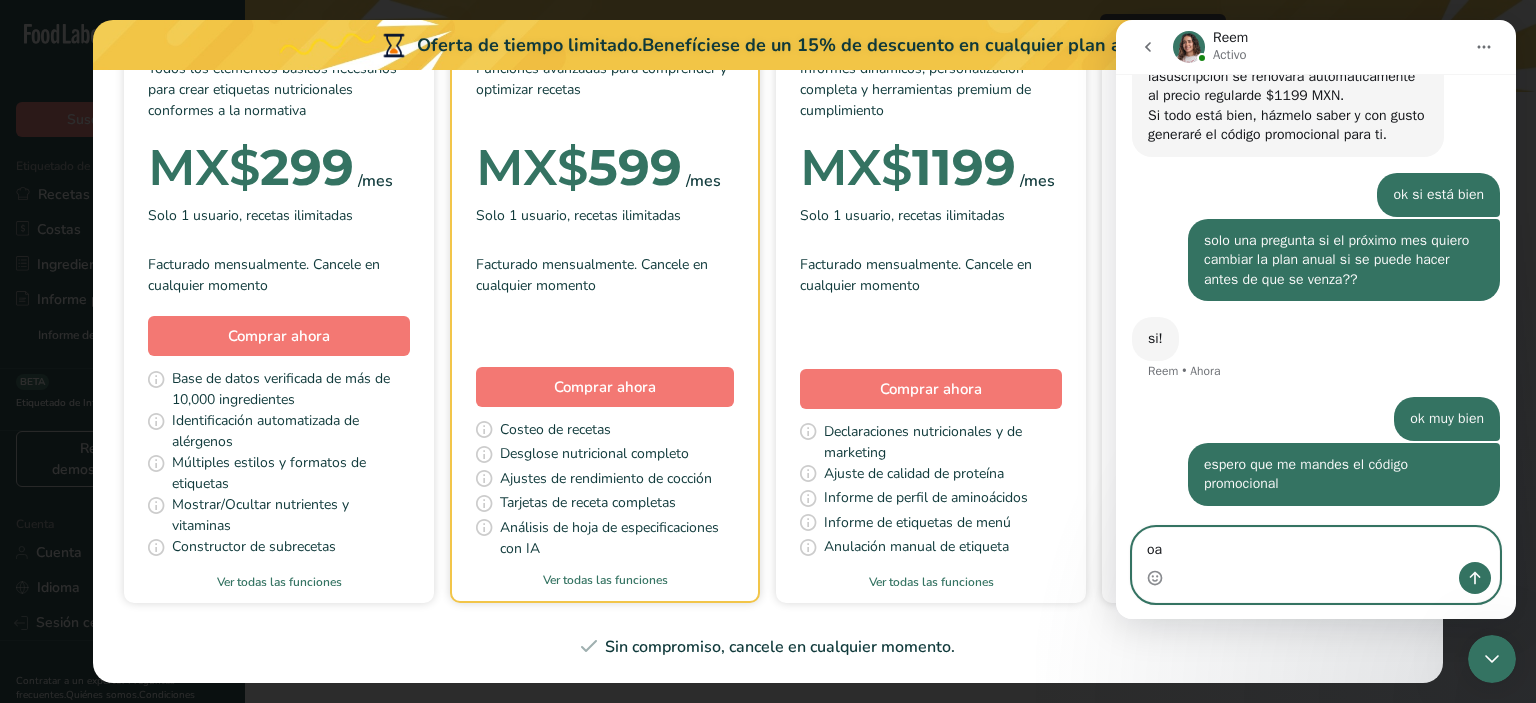 type on "o" 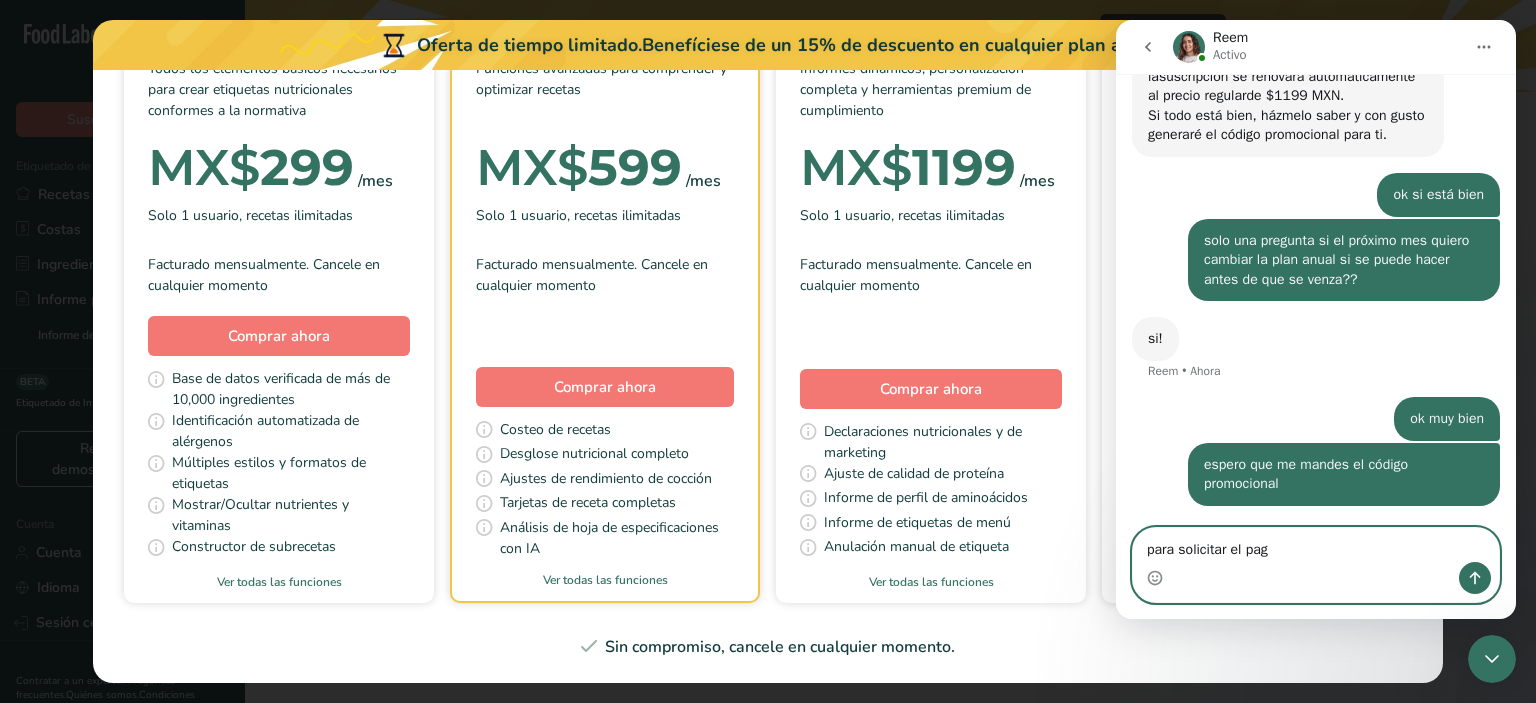 type on "para solicitar el pago" 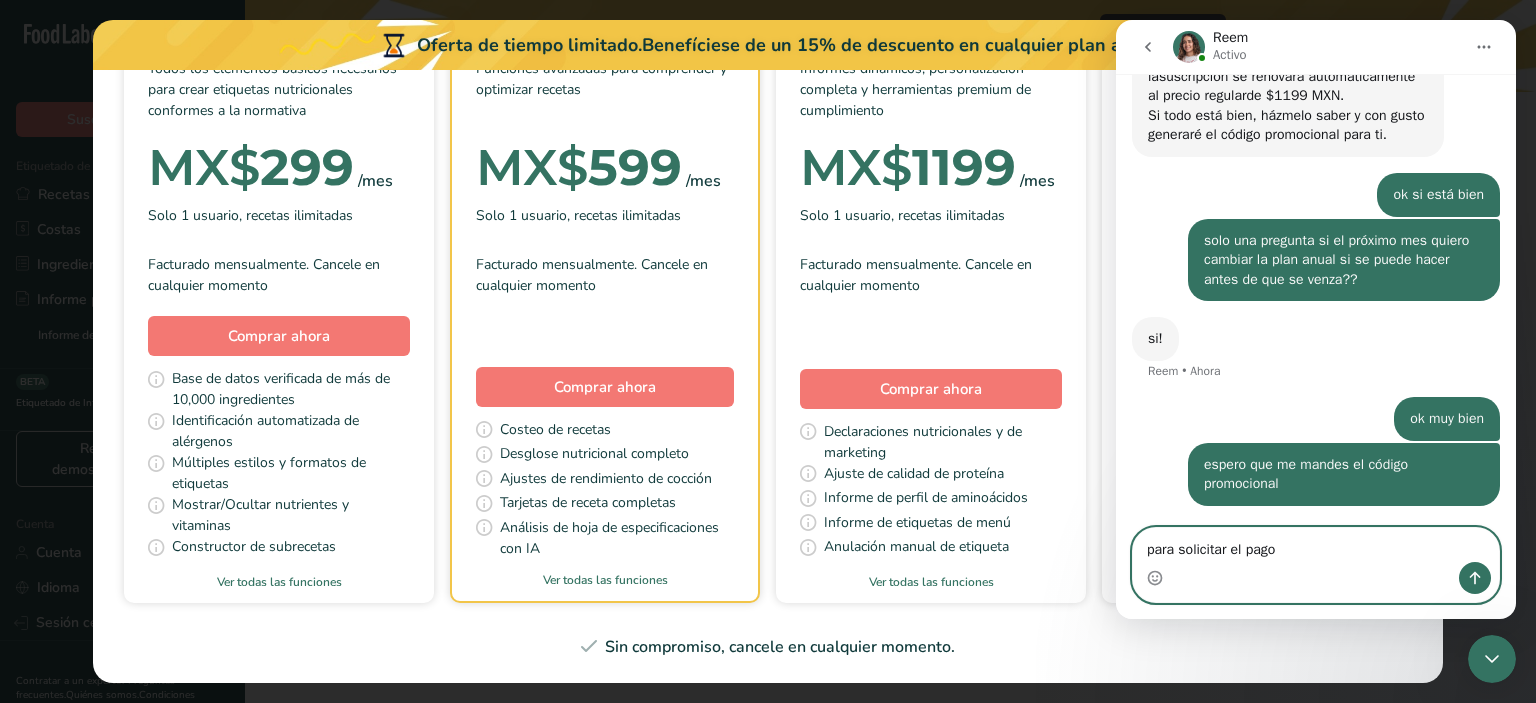 type 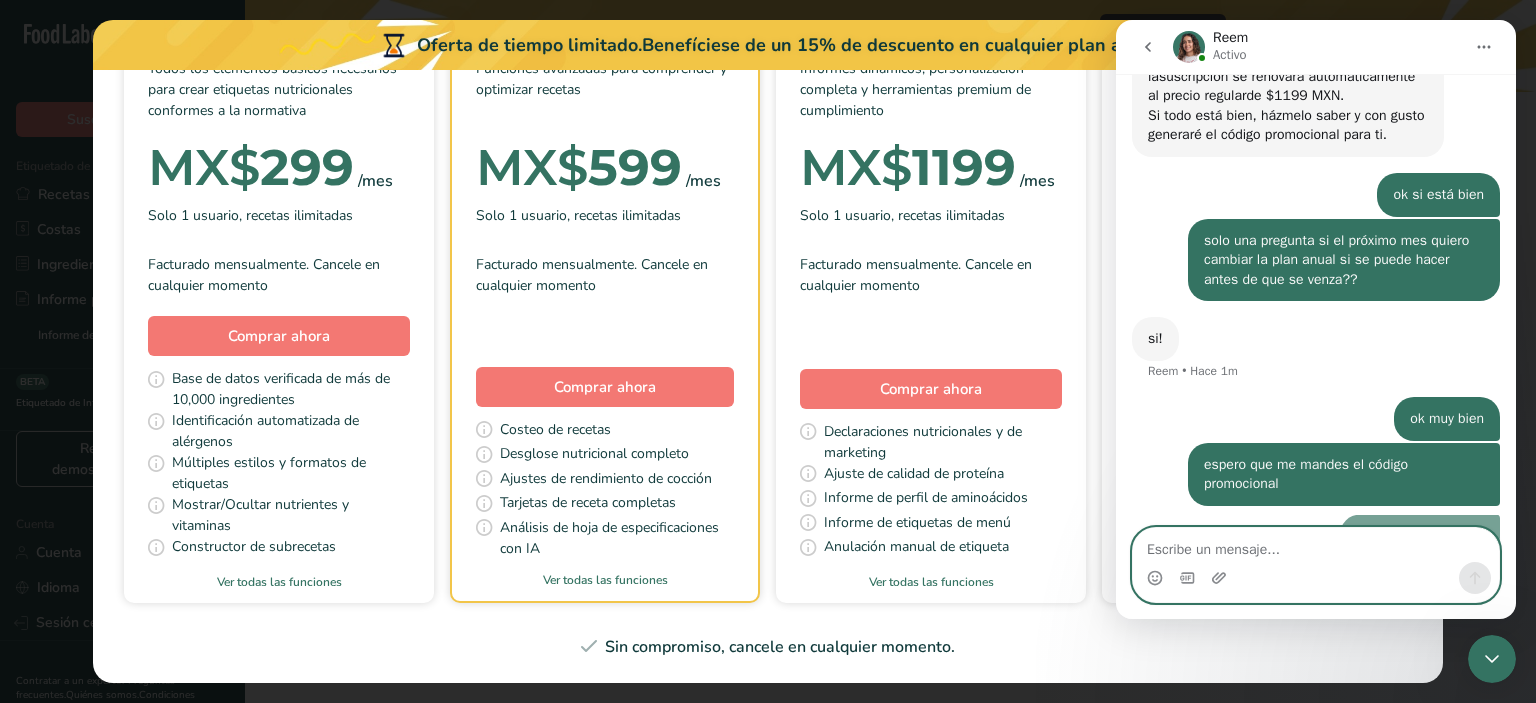 scroll, scrollTop: 4348, scrollLeft: 0, axis: vertical 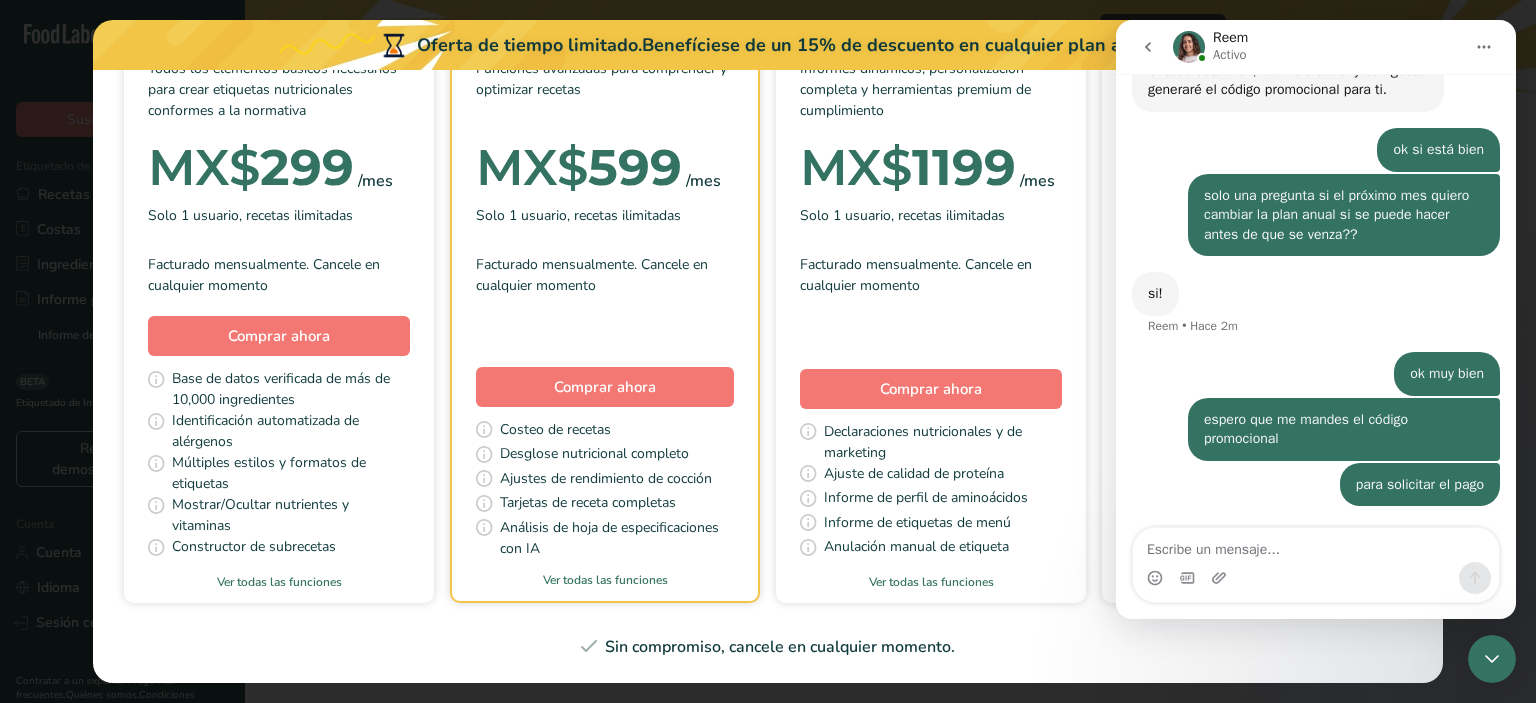 click 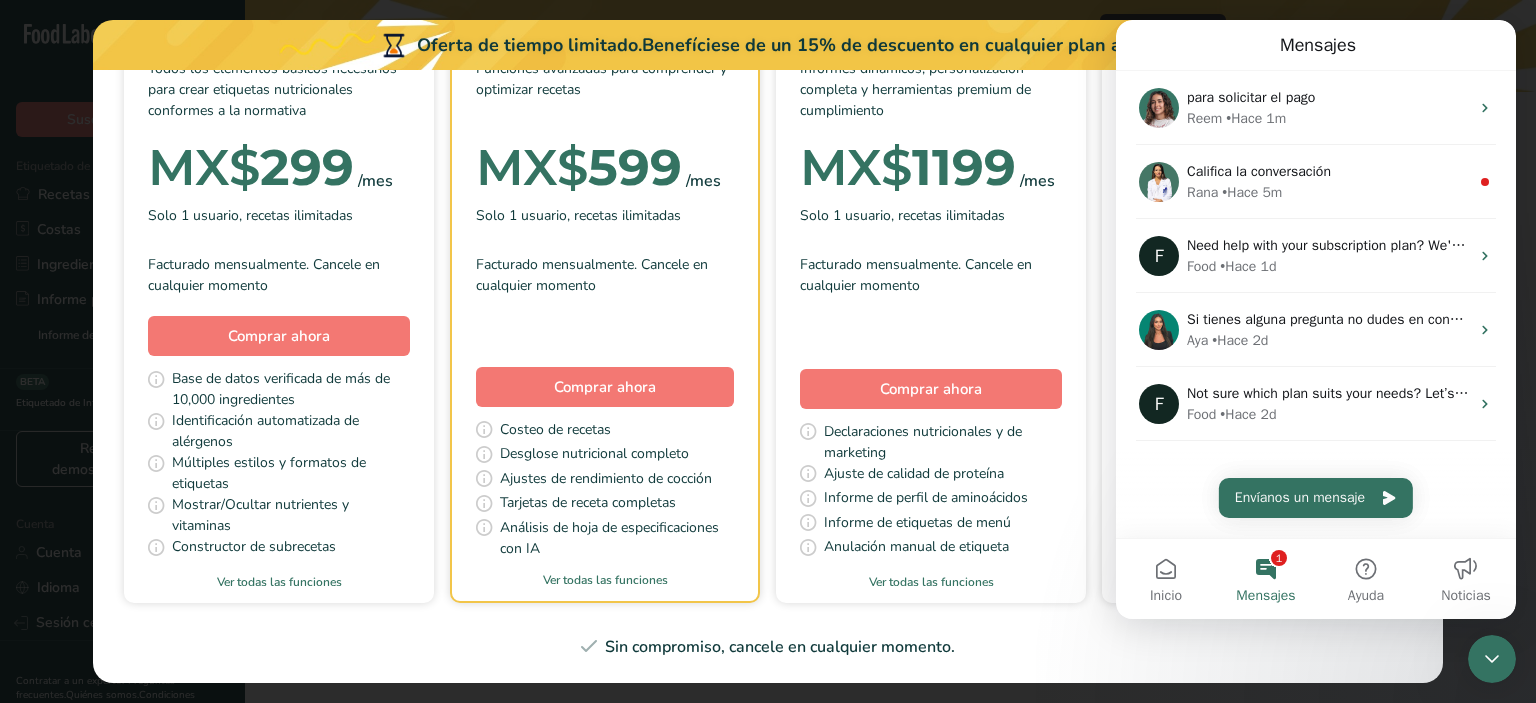 scroll, scrollTop: 0, scrollLeft: 0, axis: both 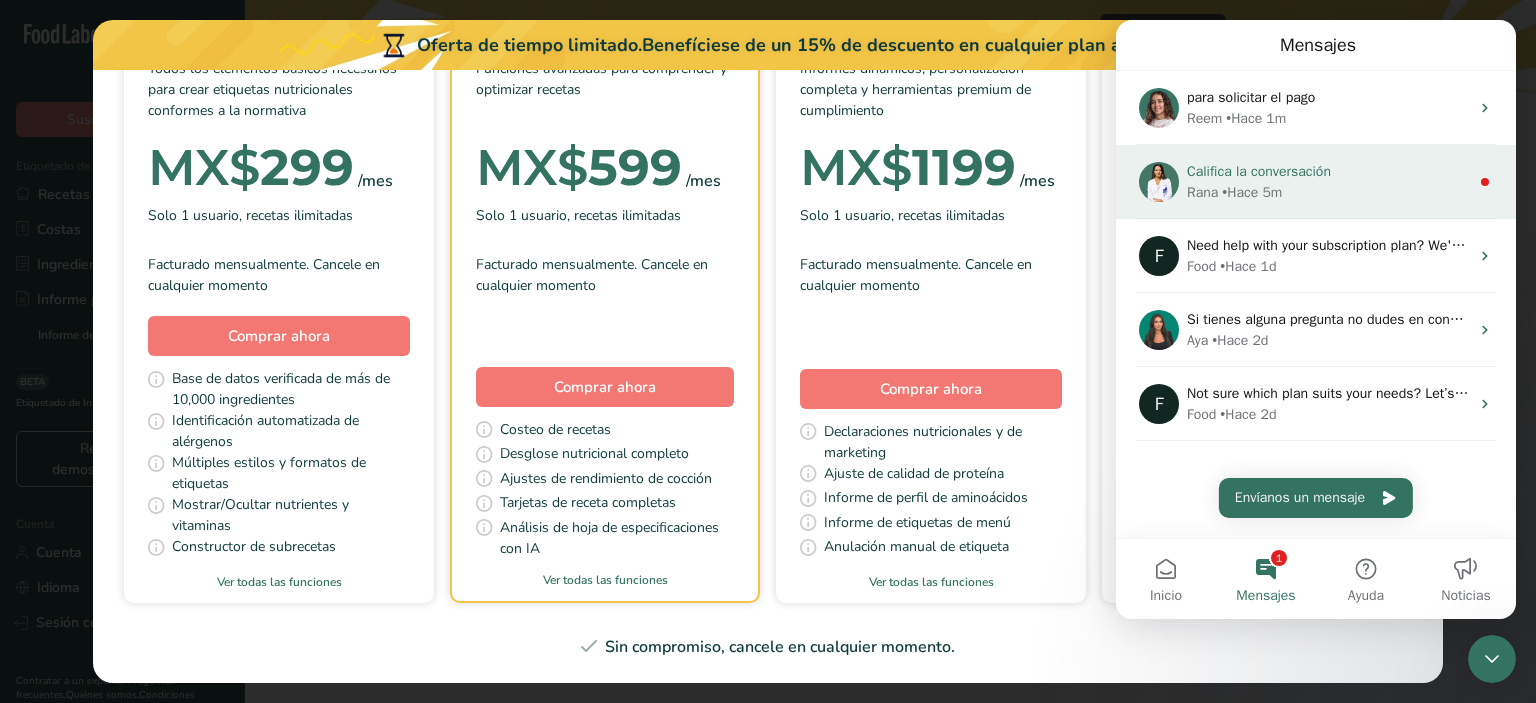 click on "Rana •  Hace 5m" at bounding box center (1328, 192) 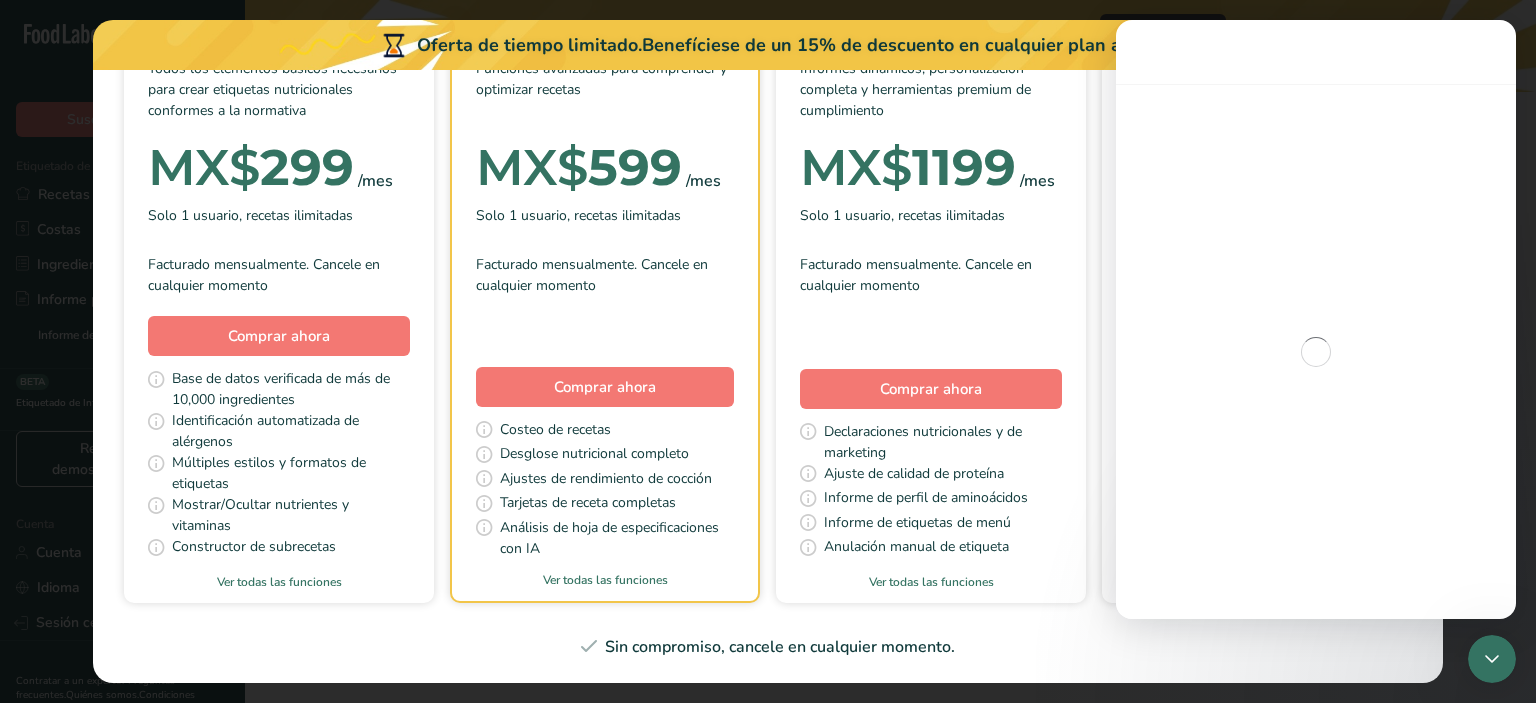 scroll, scrollTop: 3, scrollLeft: 0, axis: vertical 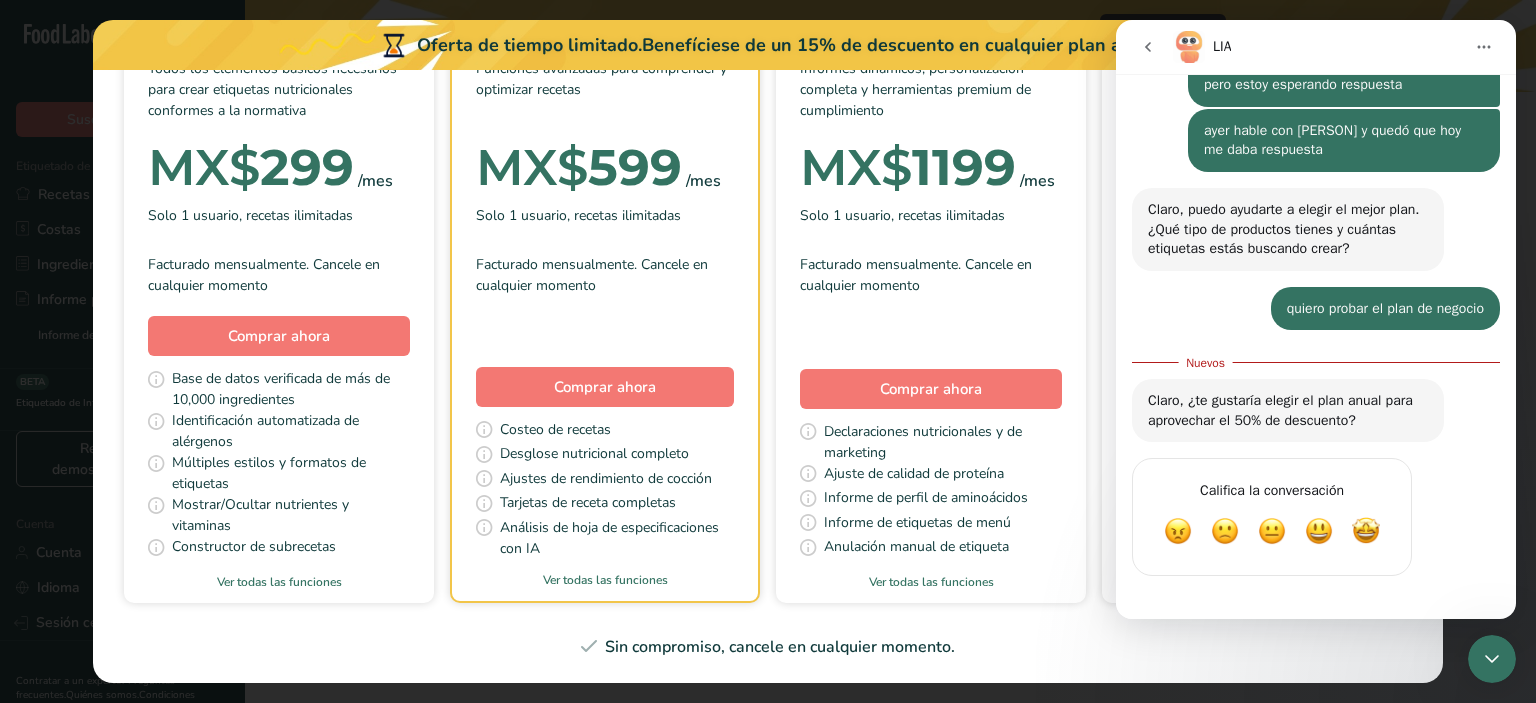 click 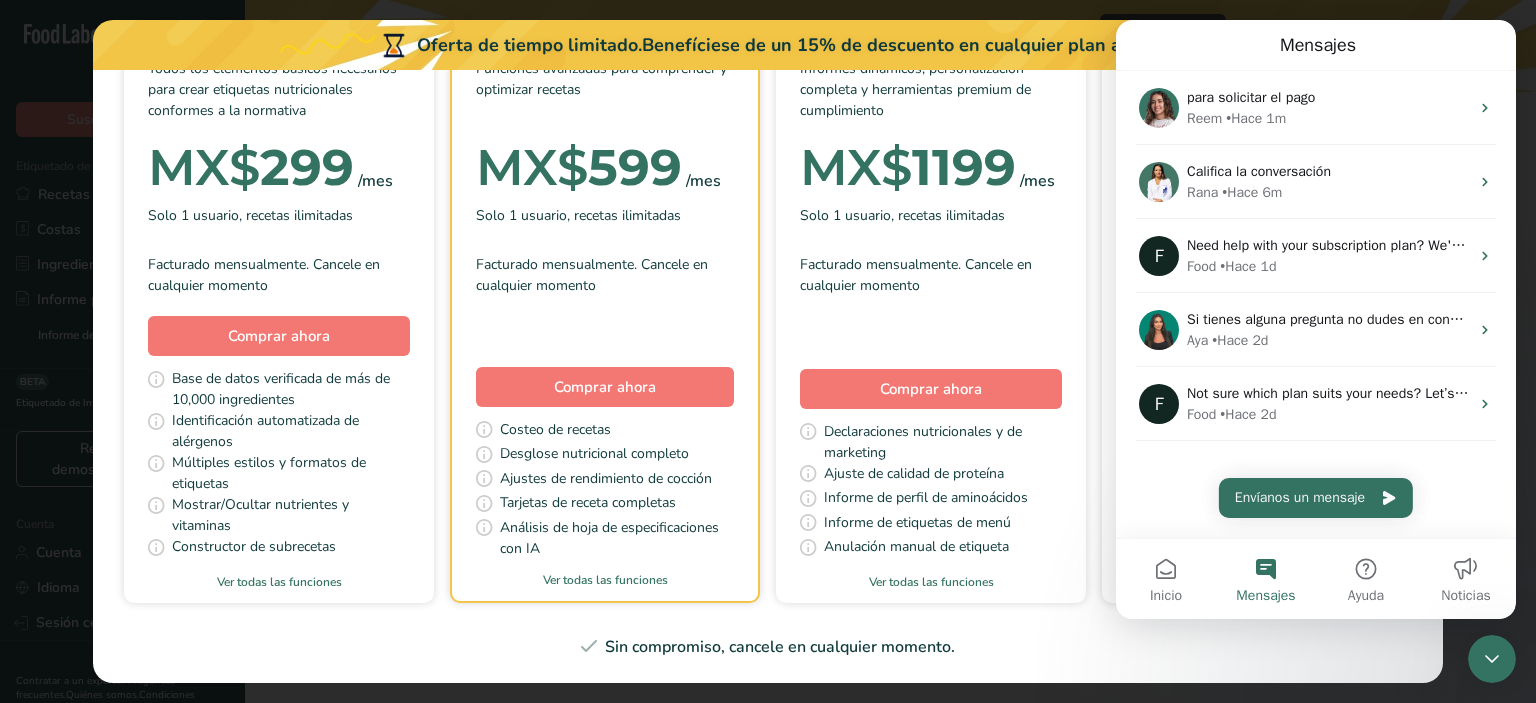 scroll, scrollTop: 0, scrollLeft: 0, axis: both 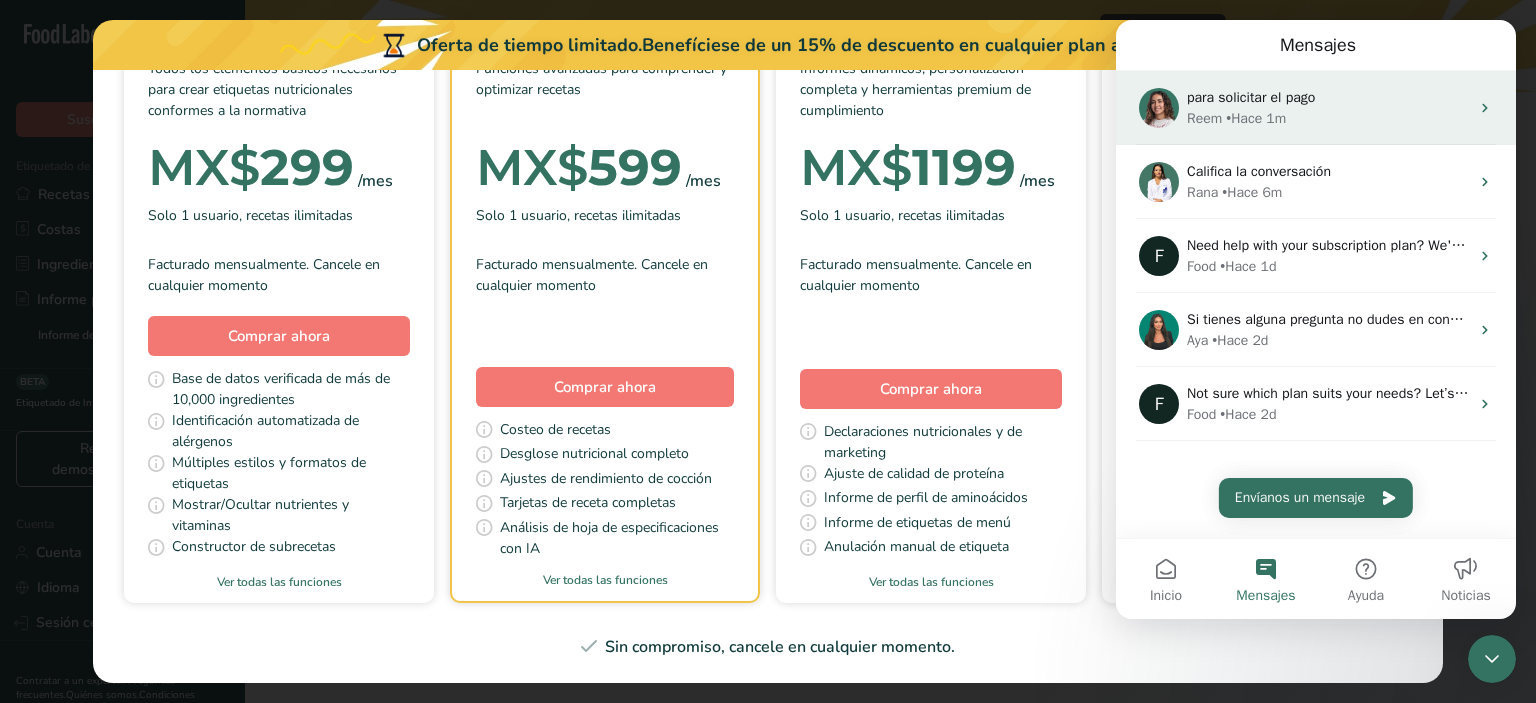 click on "Reem •  Hace 1m" at bounding box center (1328, 118) 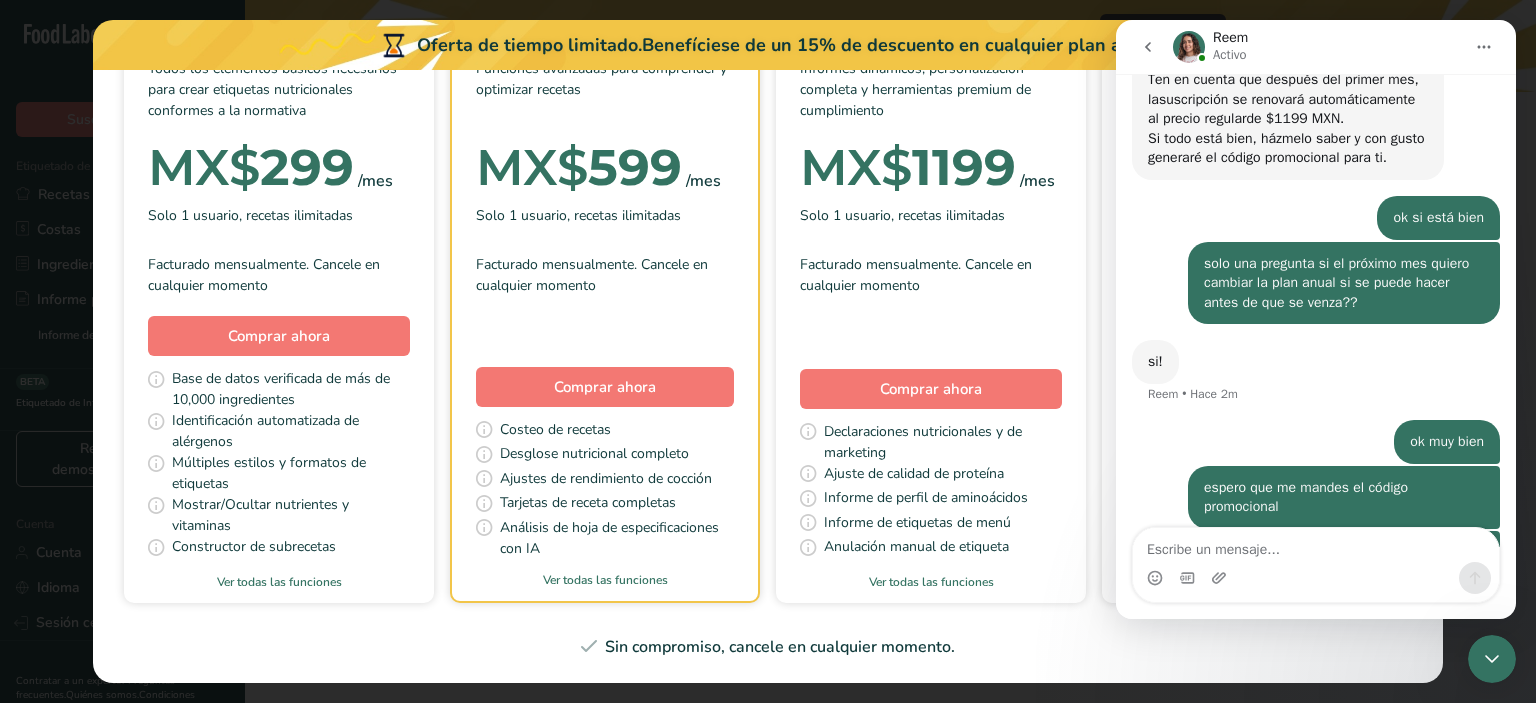 scroll, scrollTop: 4348, scrollLeft: 0, axis: vertical 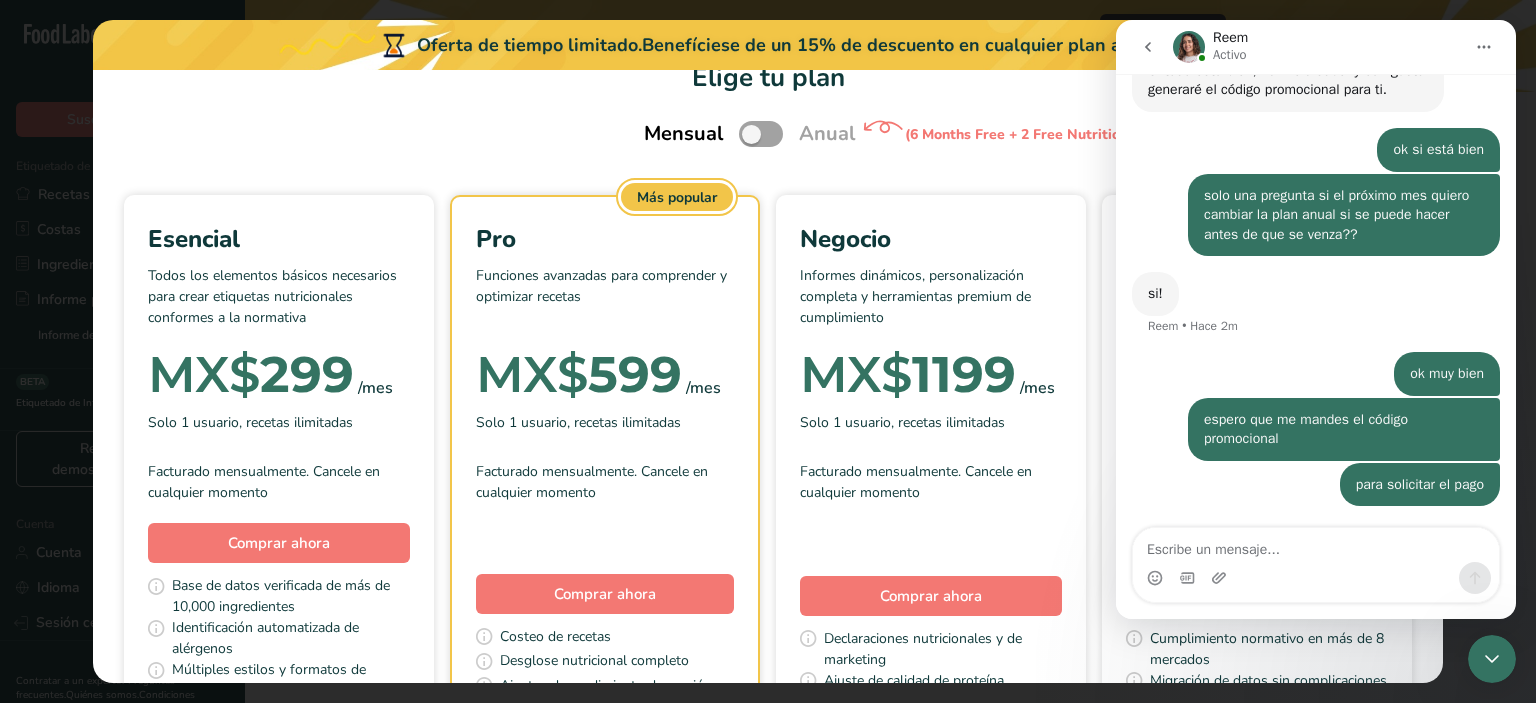 click 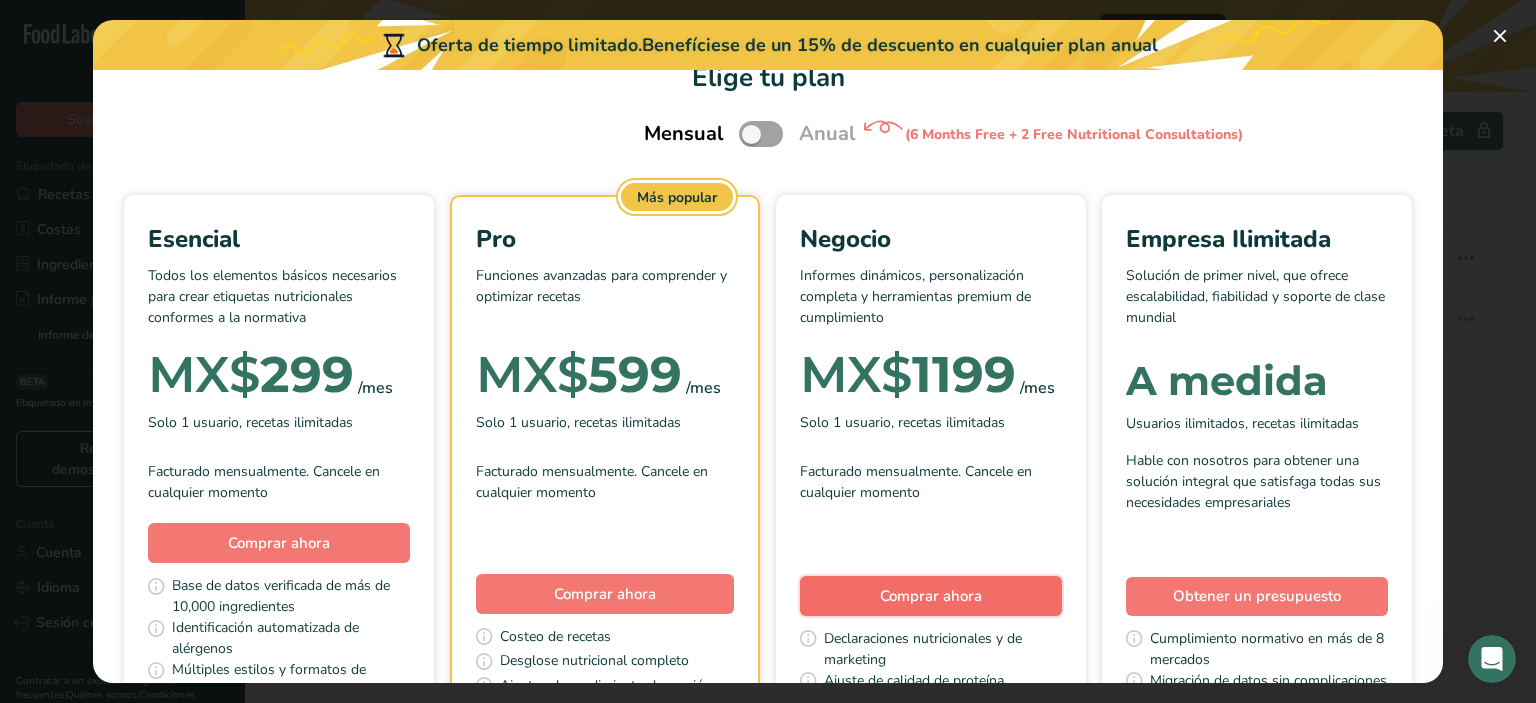 click on "Comprar ahora" at bounding box center (931, 596) 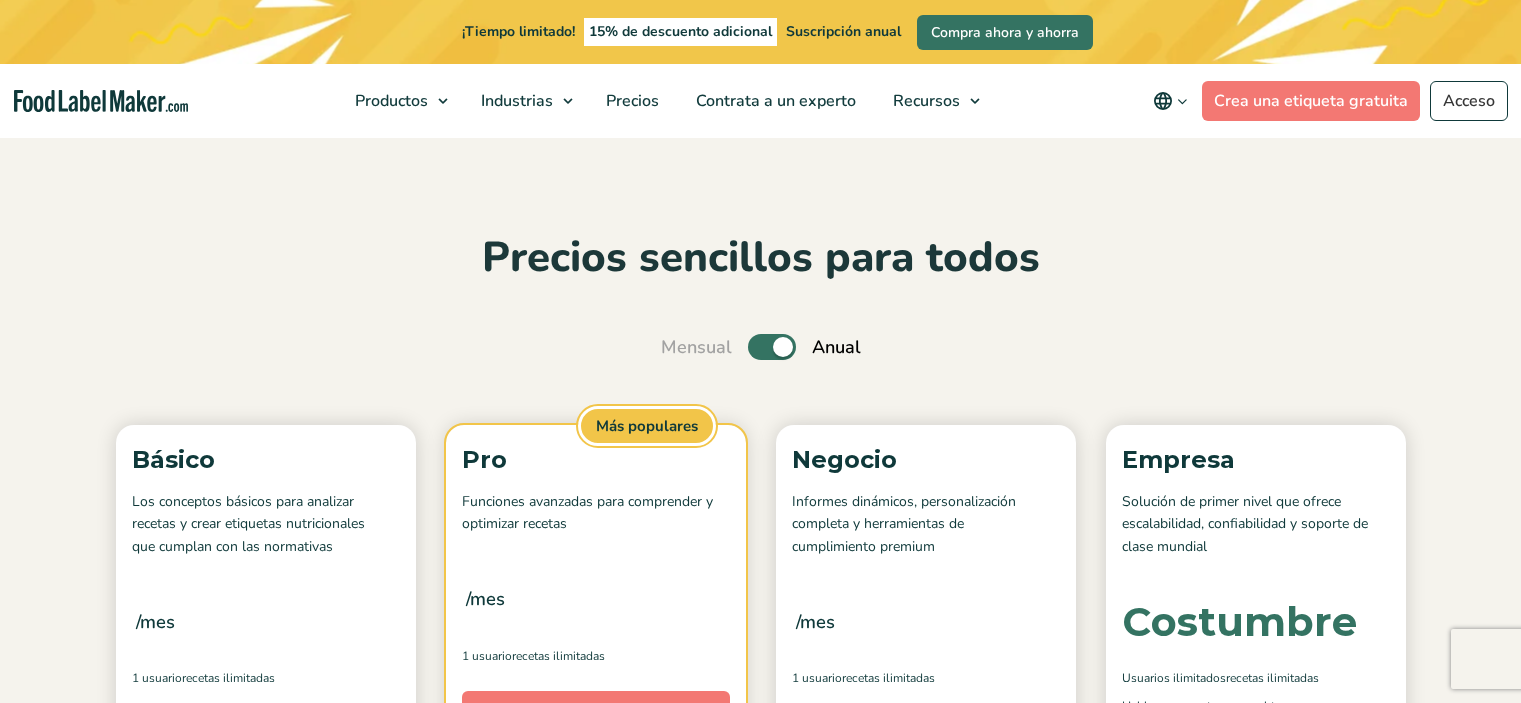 scroll, scrollTop: 1768, scrollLeft: 0, axis: vertical 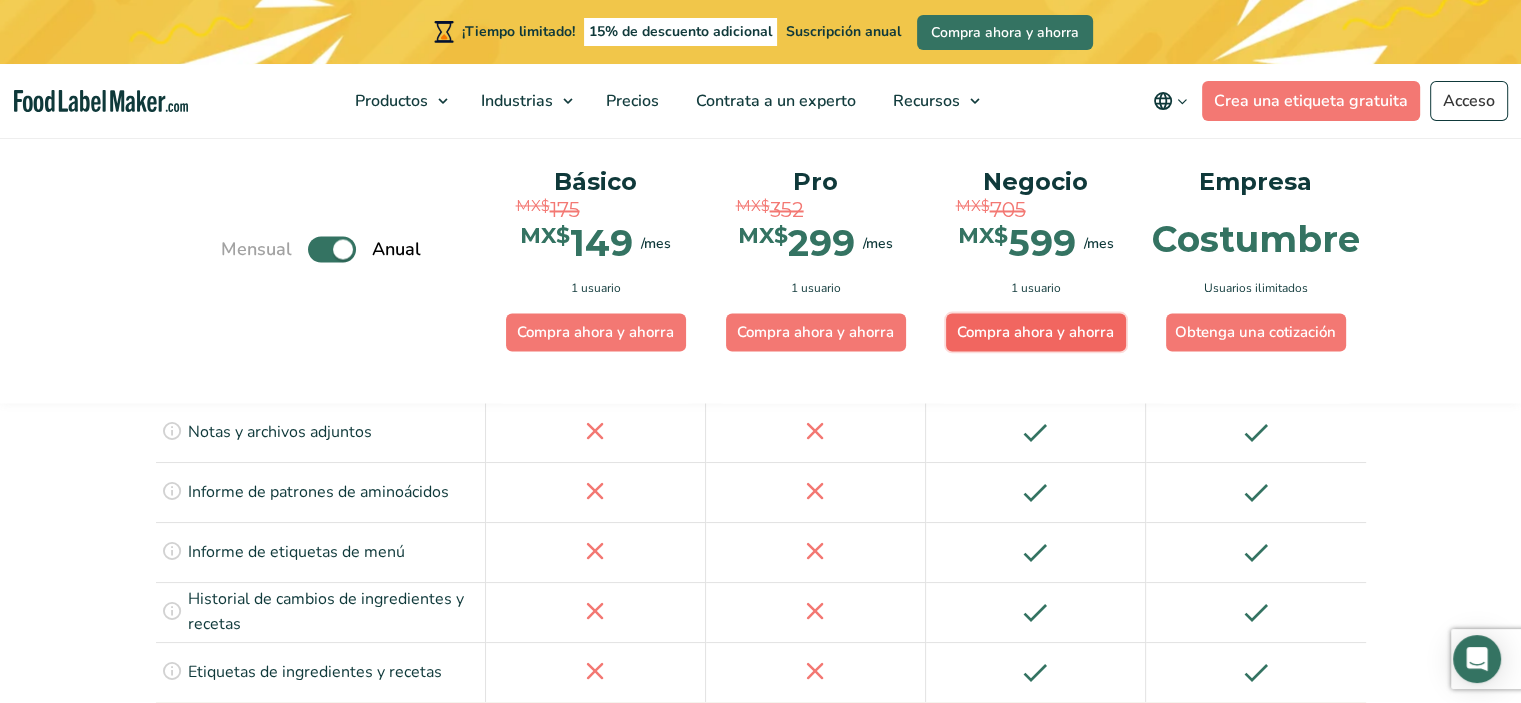click on "Compra ahora y ahorra" at bounding box center [1035, 333] 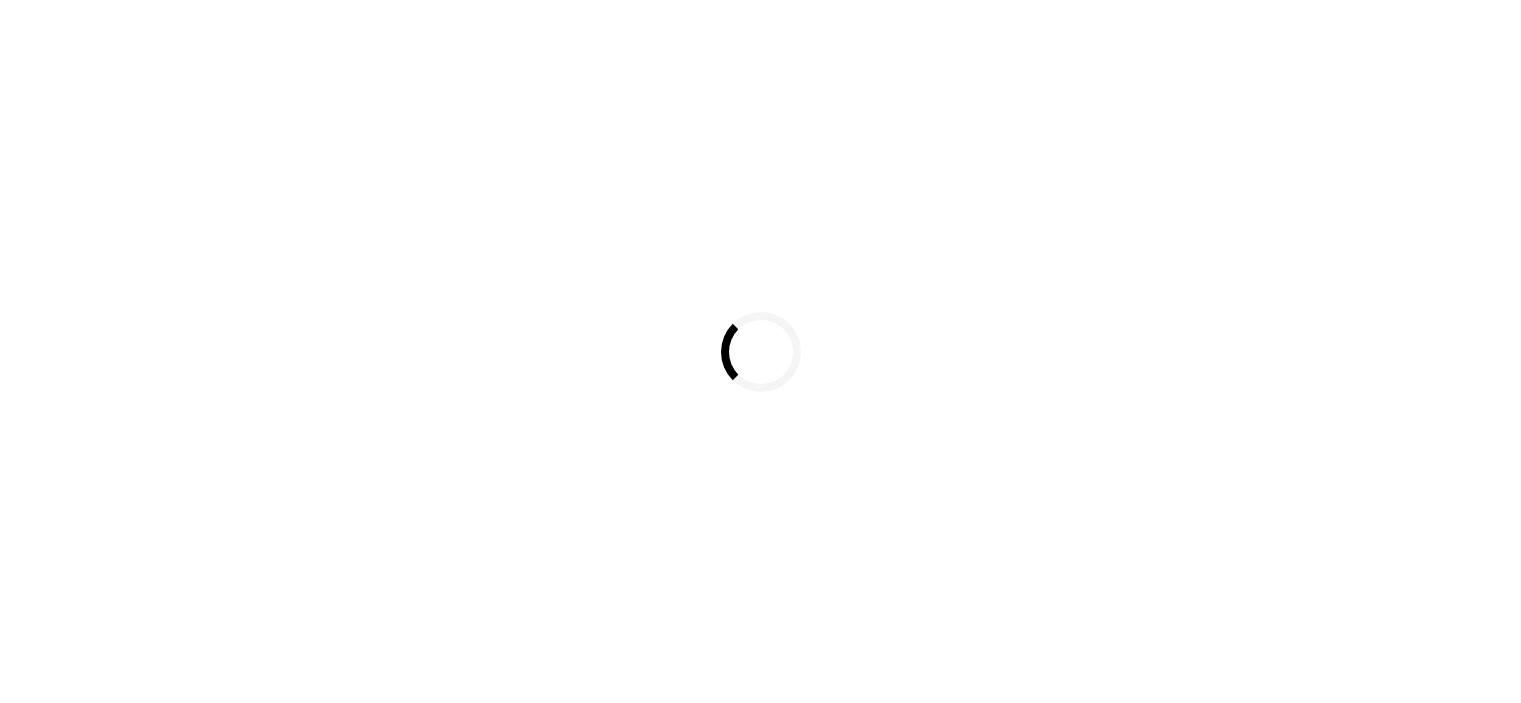 scroll, scrollTop: 0, scrollLeft: 0, axis: both 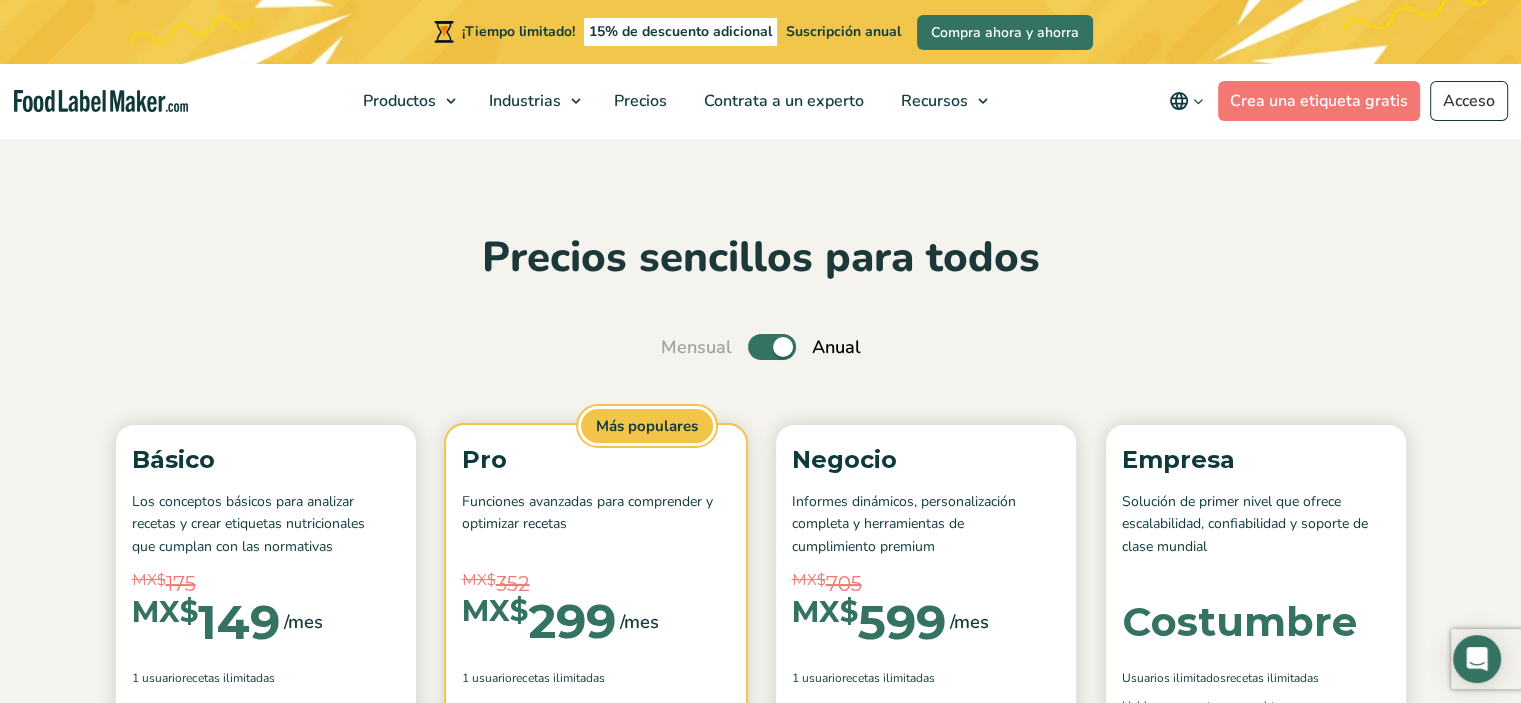 click on "Palanca" at bounding box center [772, 347] 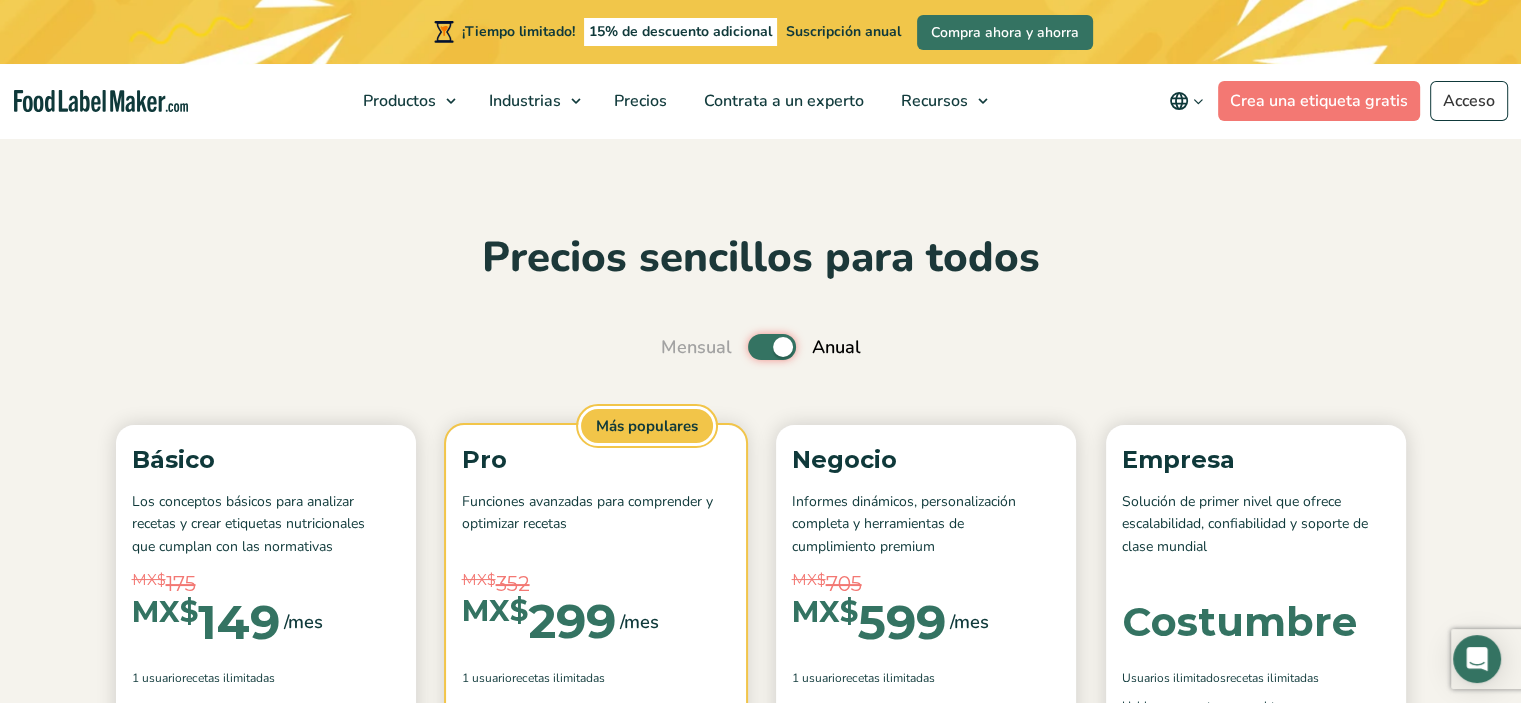 click on "Palanca" at bounding box center (671, 347) 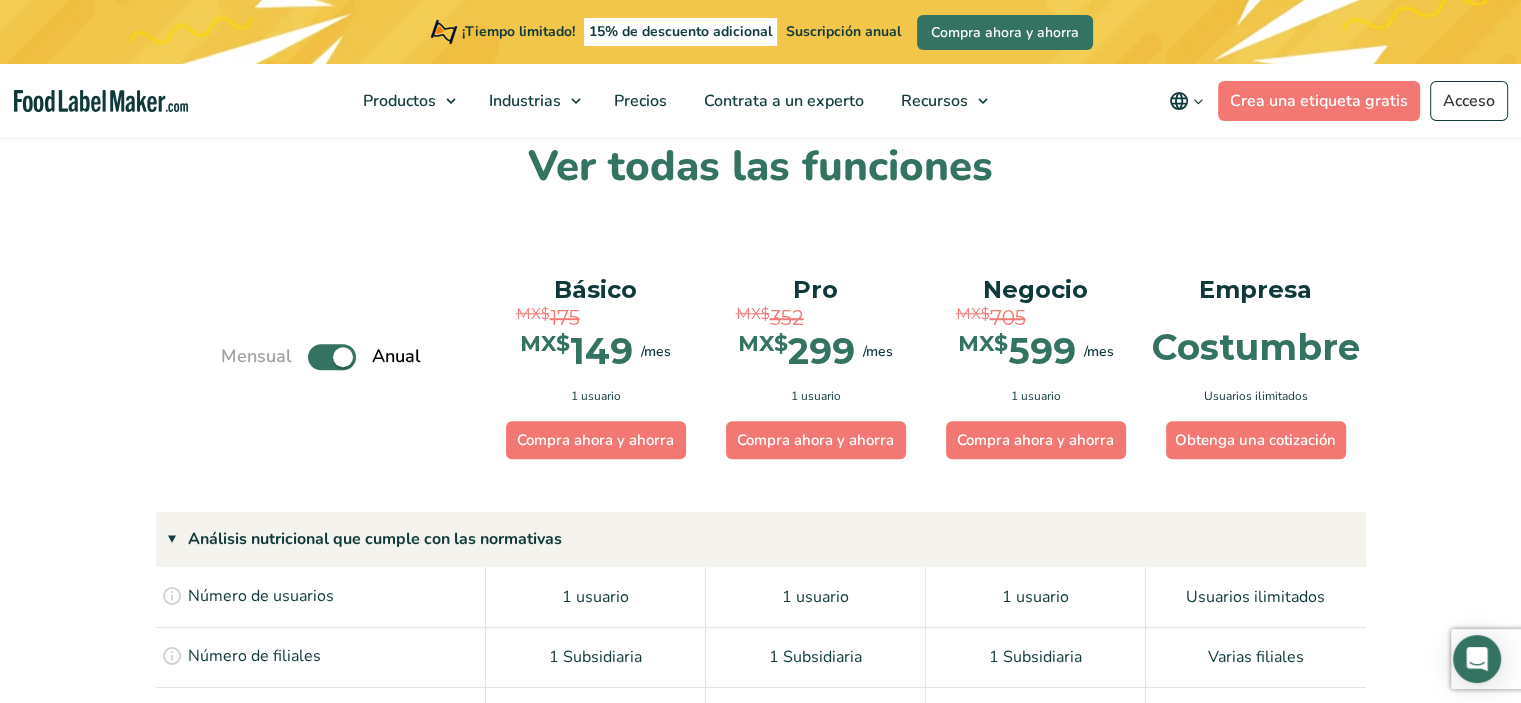 scroll, scrollTop: 1500, scrollLeft: 0, axis: vertical 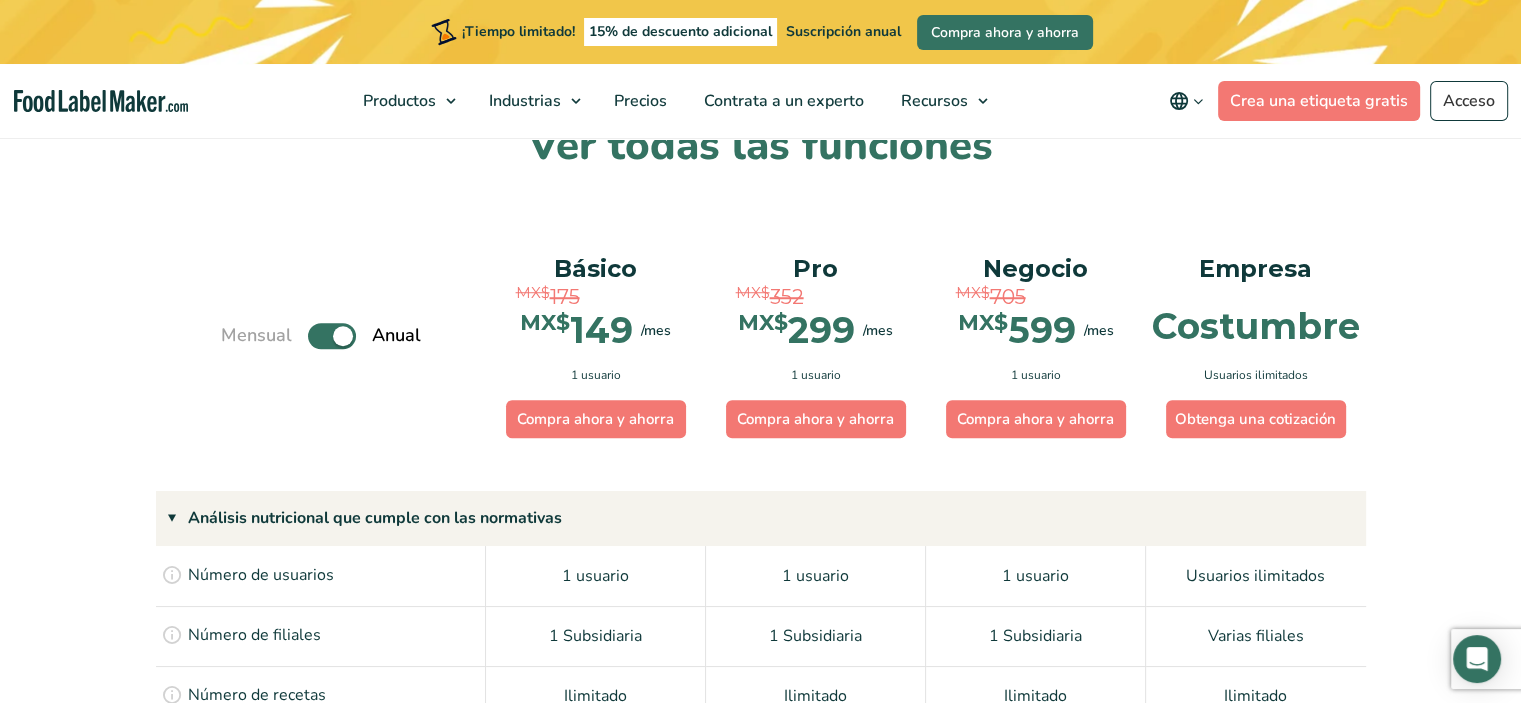 click on "Palanca" at bounding box center [332, 336] 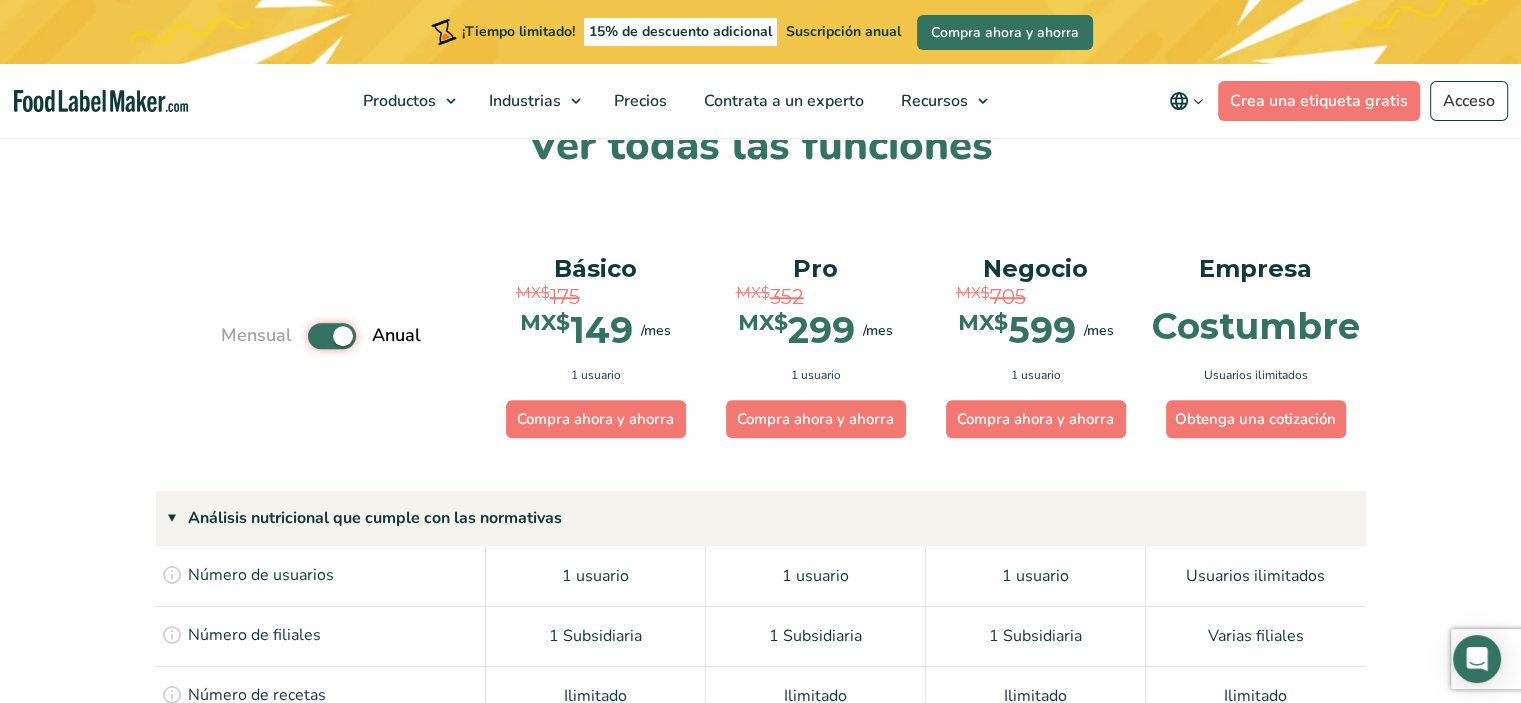 click on "Palanca" at bounding box center (231, 335) 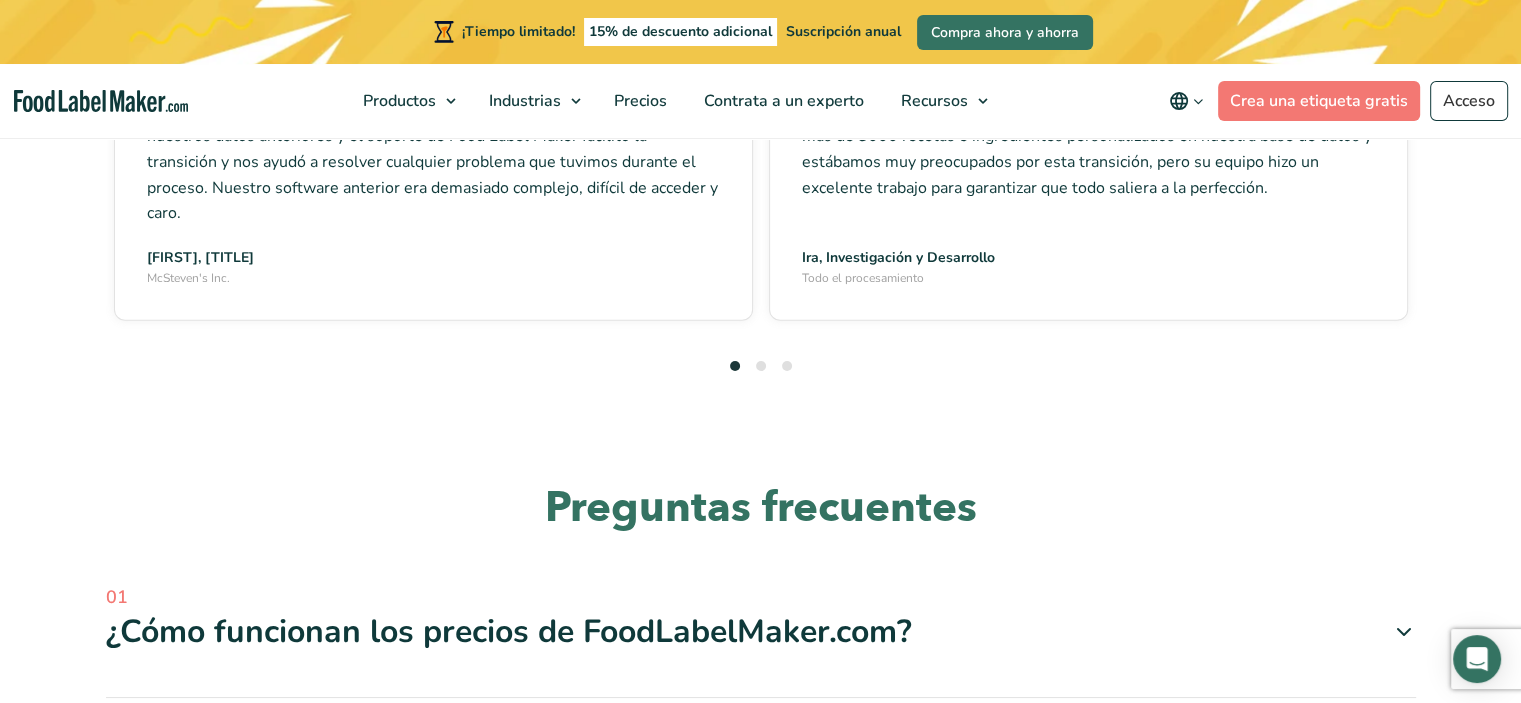 scroll, scrollTop: 5800, scrollLeft: 0, axis: vertical 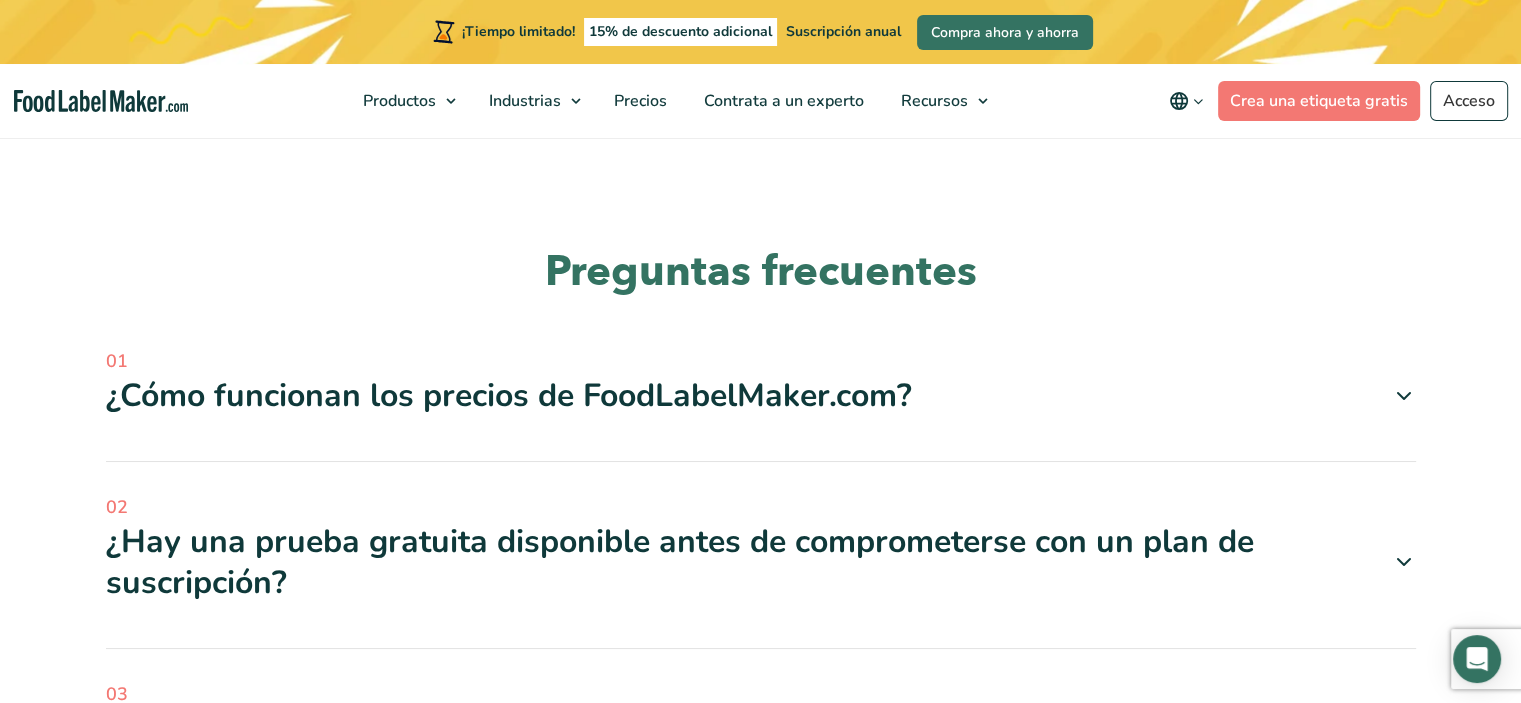 click on "¿Cómo funcionan los precios de FoodLabelMaker.com?" at bounding box center (509, 395) 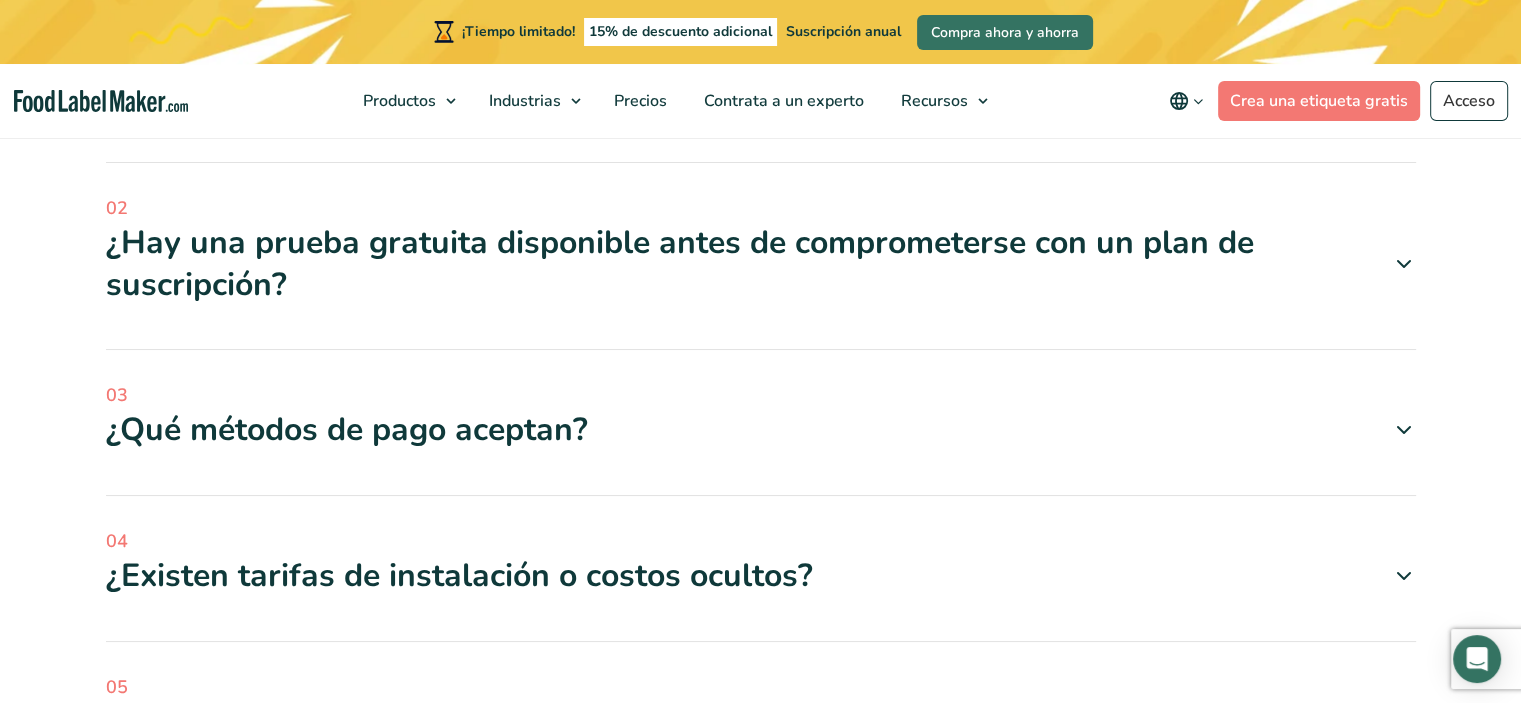 scroll, scrollTop: 6300, scrollLeft: 0, axis: vertical 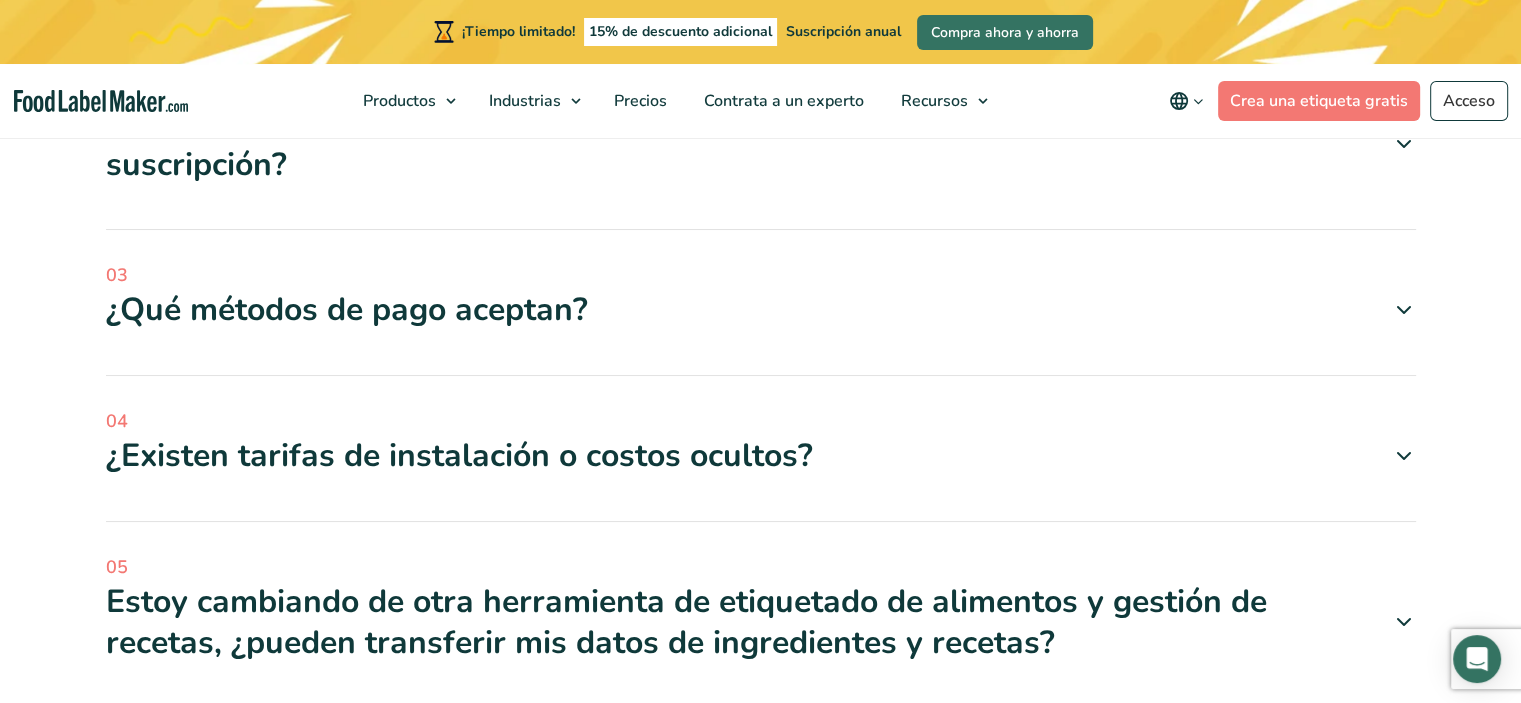 click on "¿Qué métodos de pago aceptan?" at bounding box center [347, 309] 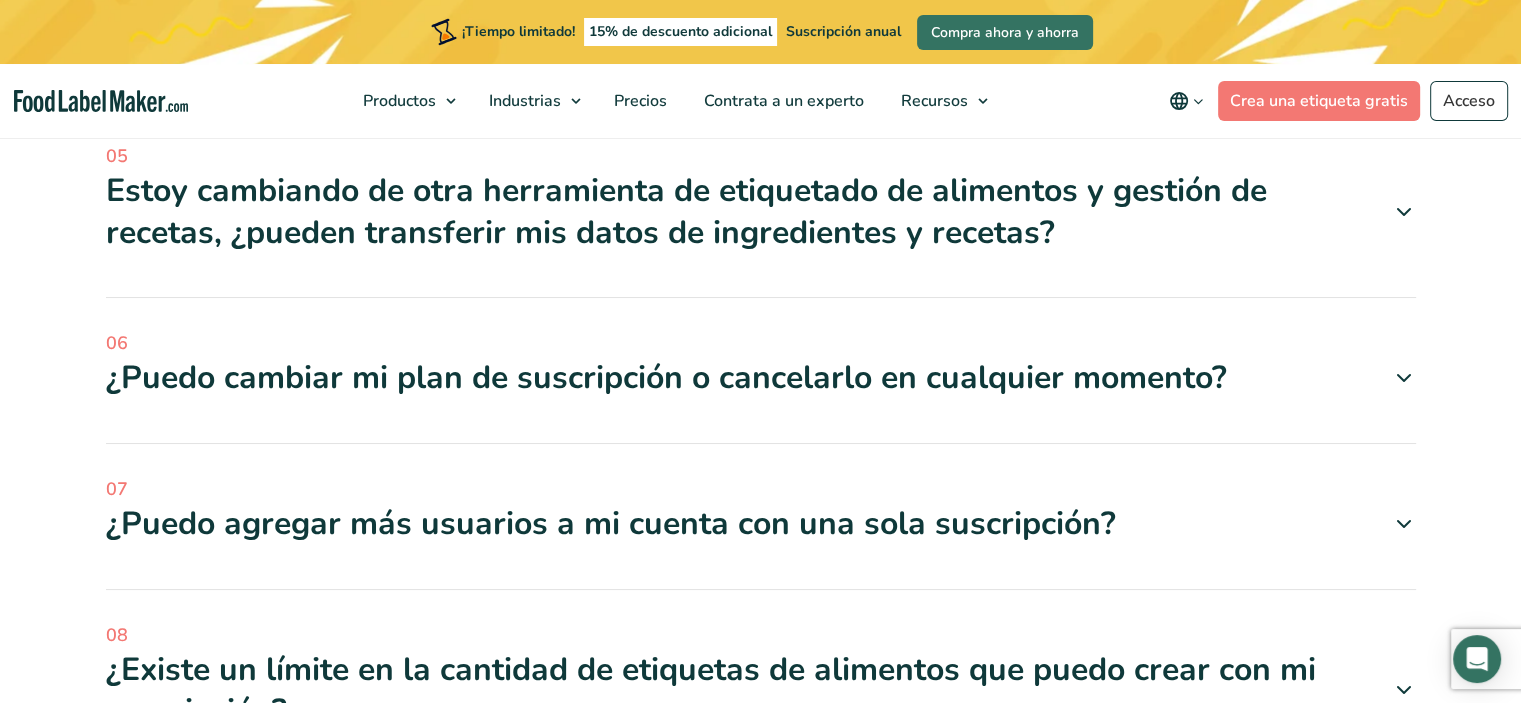 scroll, scrollTop: 6900, scrollLeft: 0, axis: vertical 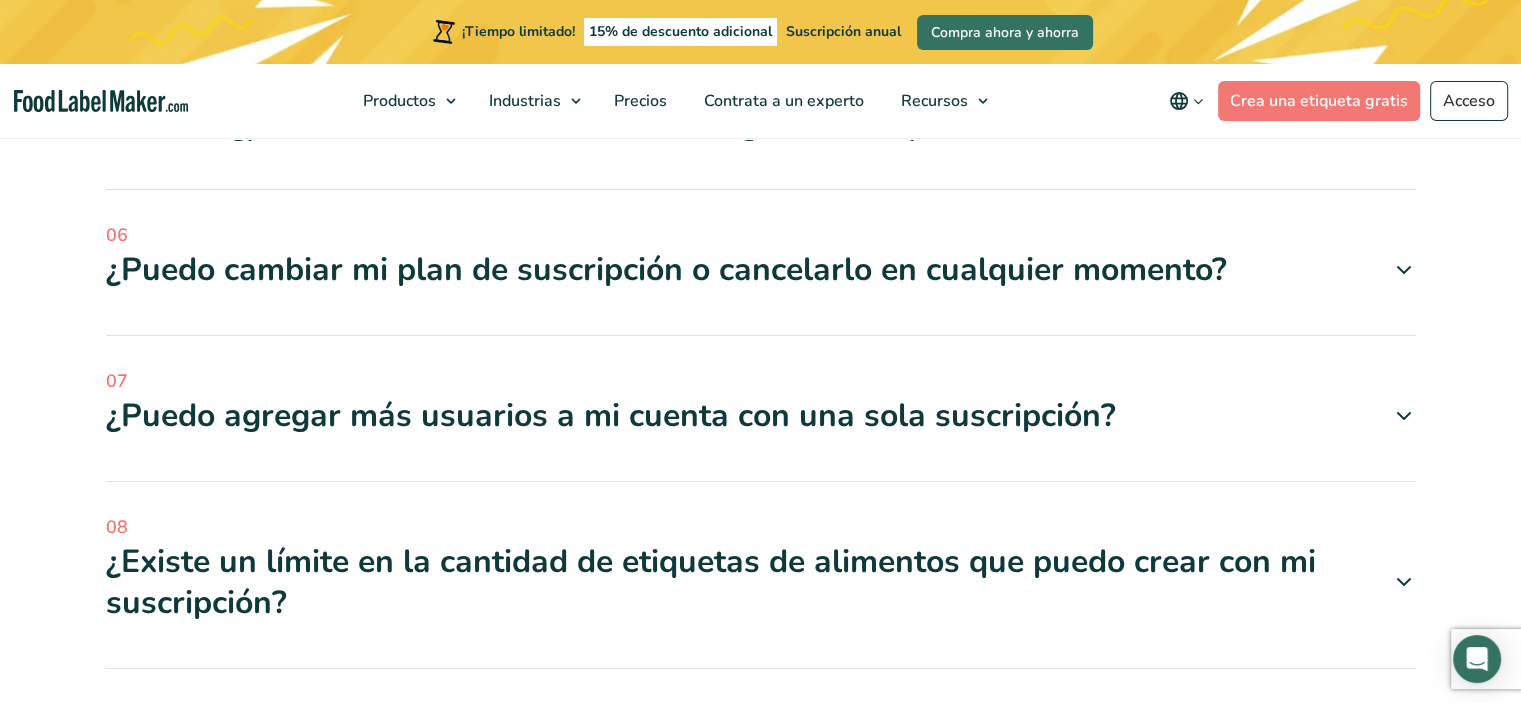 click on "¿Puedo cambiar mi plan de suscripción o cancelarlo en cualquier momento?" at bounding box center [666, 269] 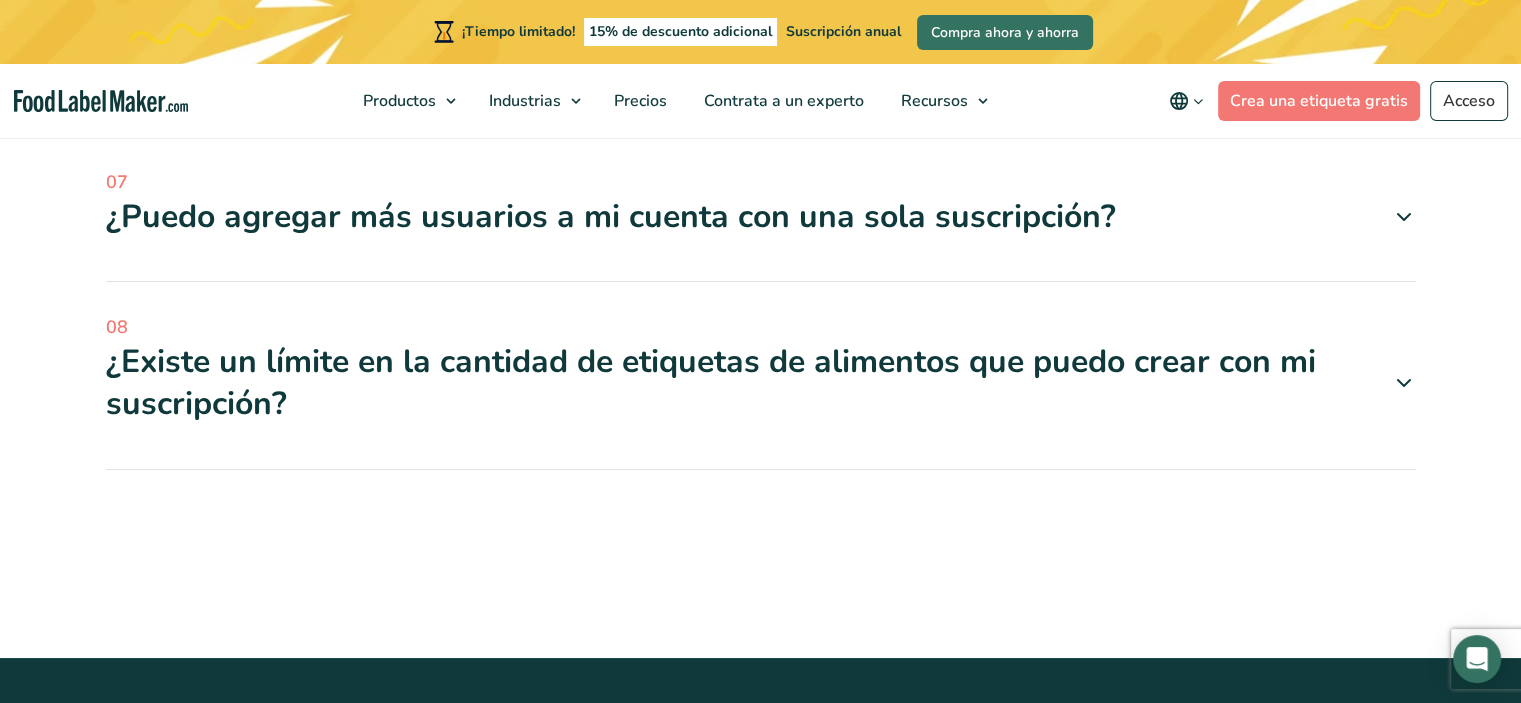 scroll, scrollTop: 7500, scrollLeft: 0, axis: vertical 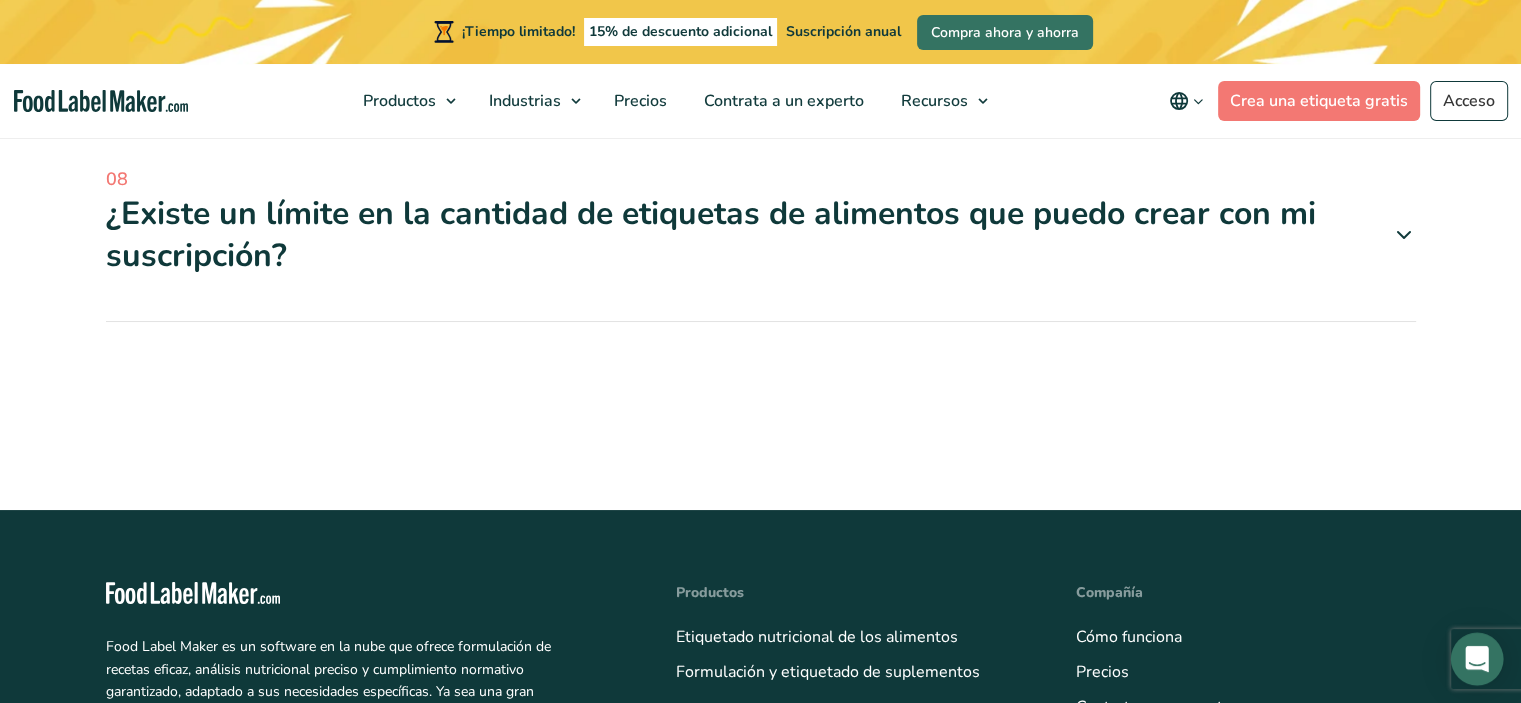 click 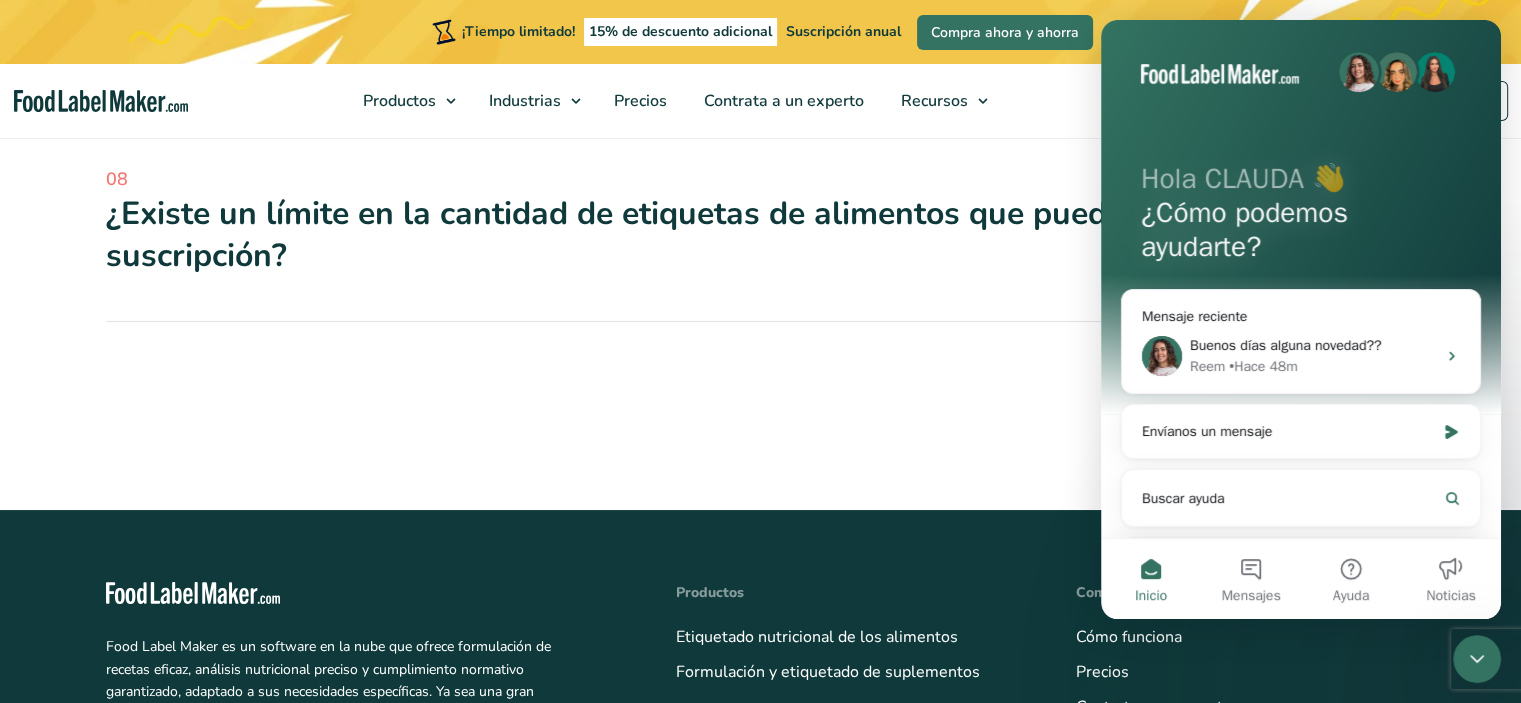 scroll, scrollTop: 0, scrollLeft: 0, axis: both 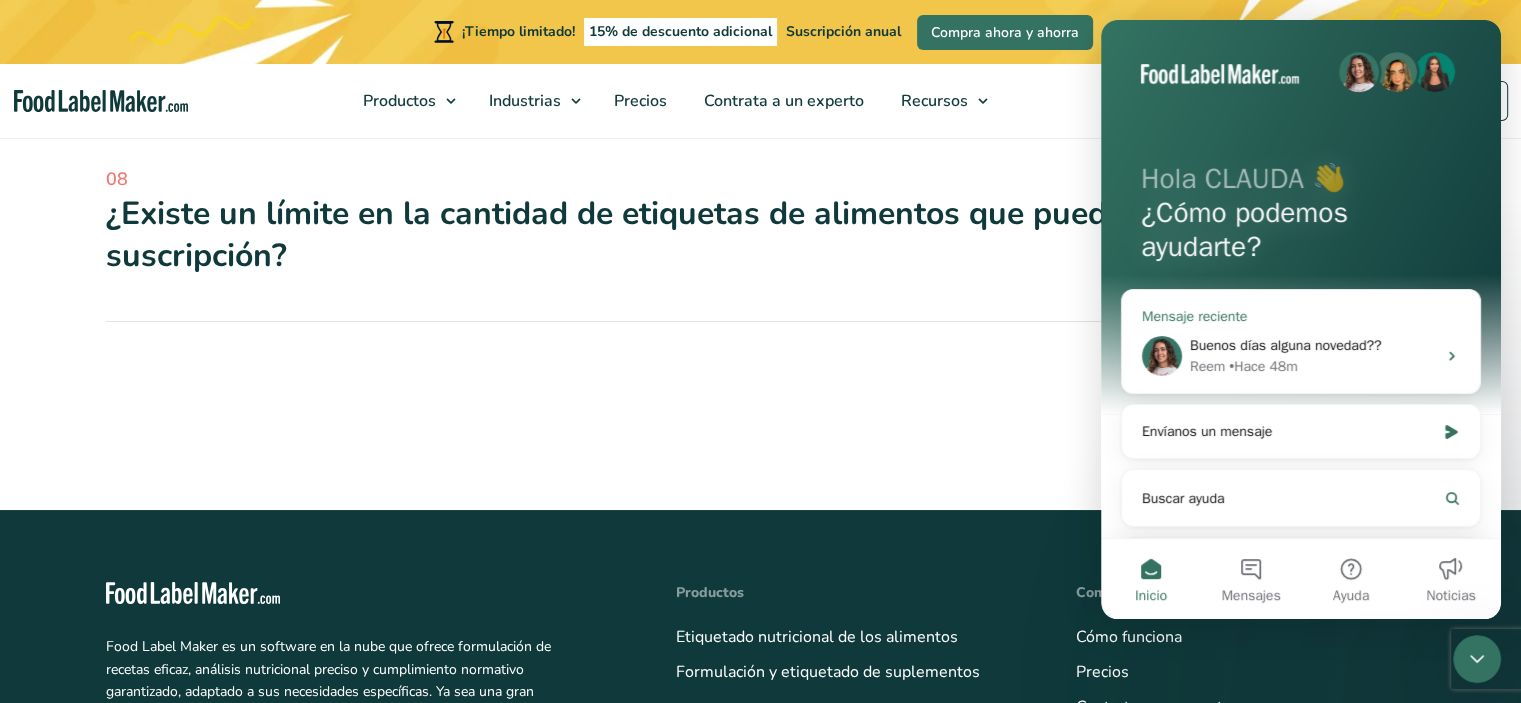 click on "Buenos días alguna novedad??" at bounding box center [1313, 345] 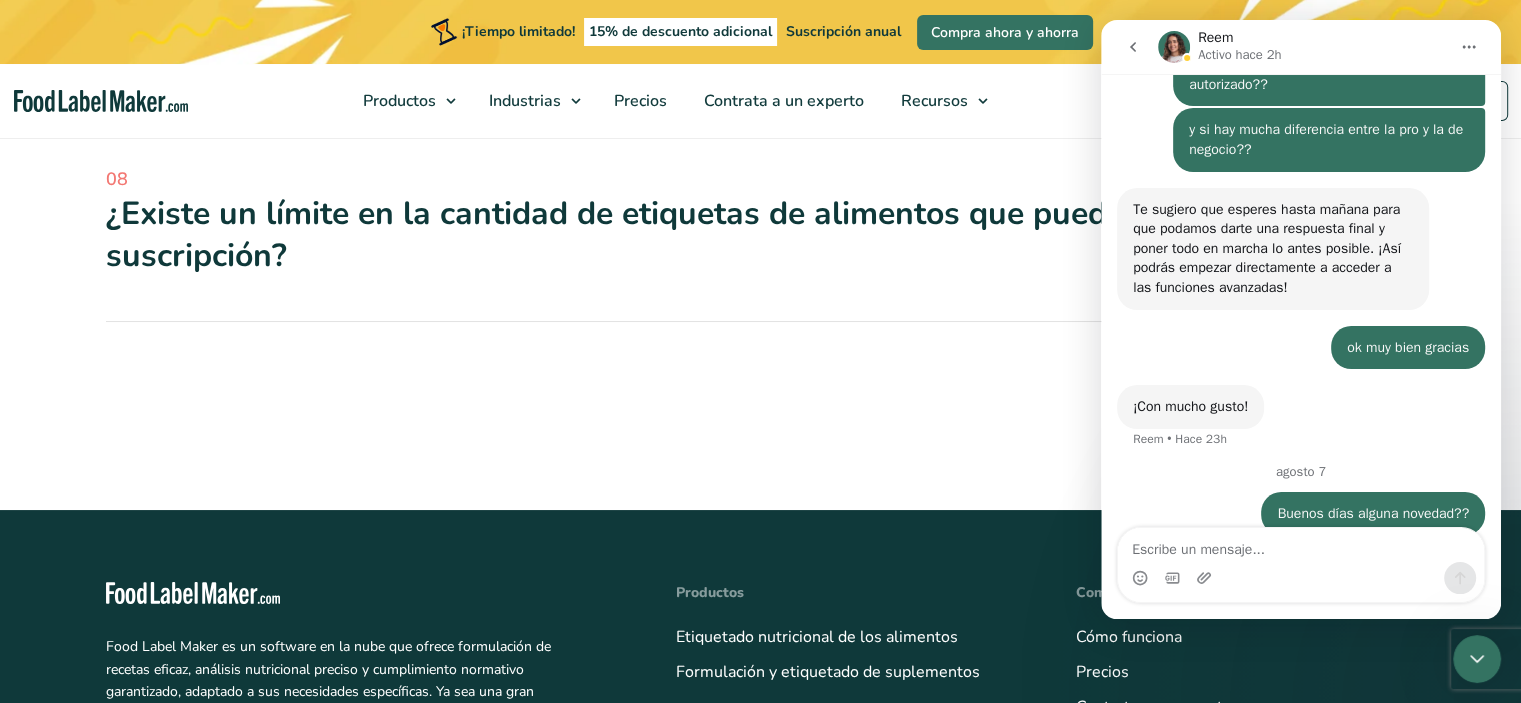 scroll, scrollTop: 3560, scrollLeft: 0, axis: vertical 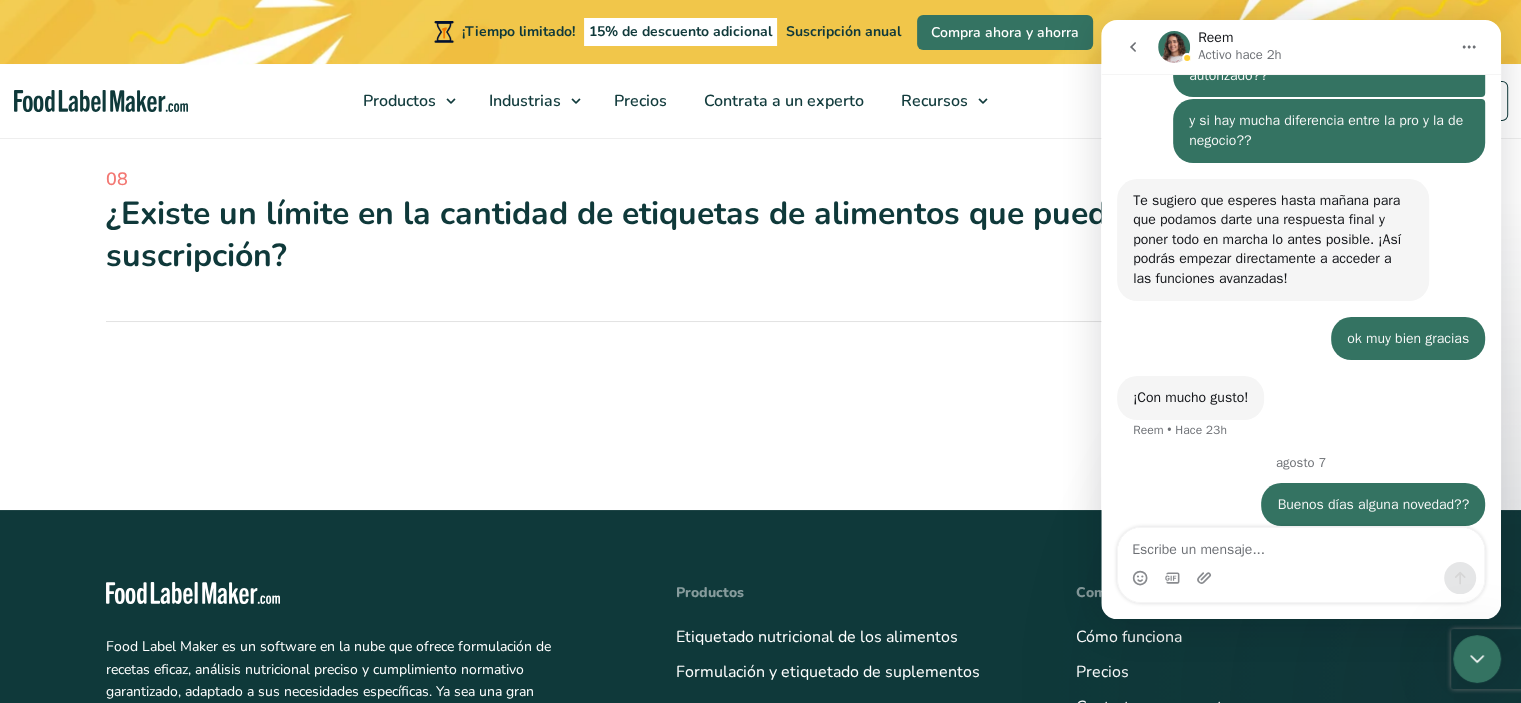 click at bounding box center [1133, 47] 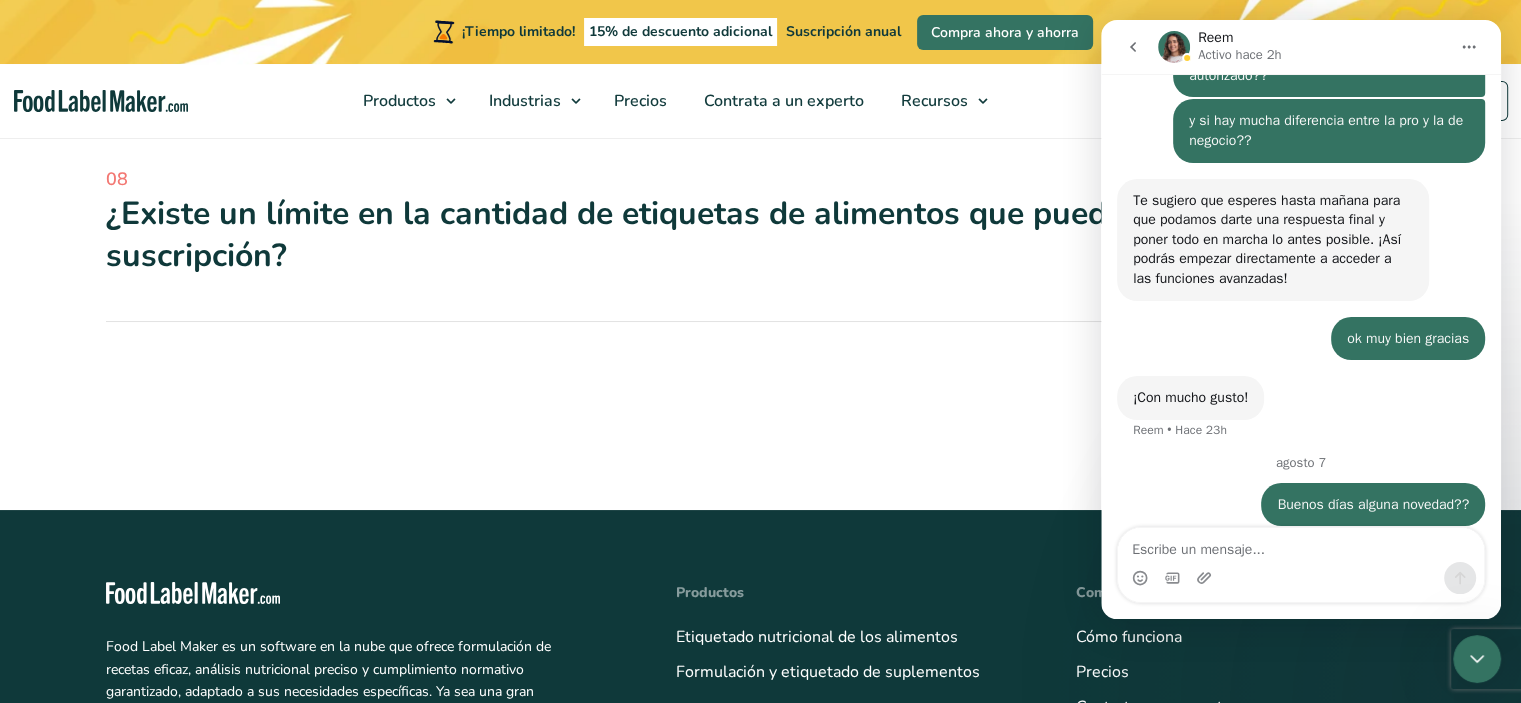 scroll, scrollTop: 0, scrollLeft: 0, axis: both 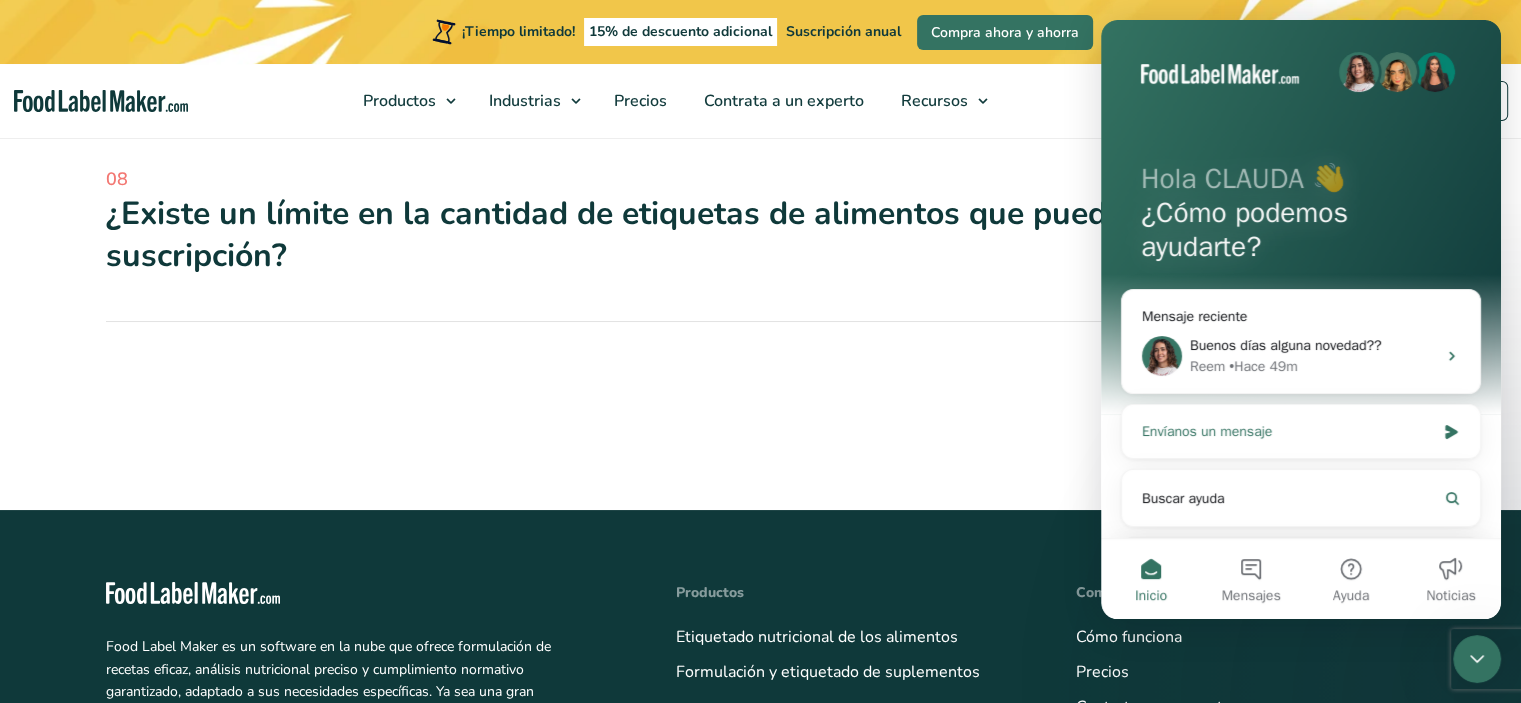 click on "Envíanos un mensaje" at bounding box center (1288, 431) 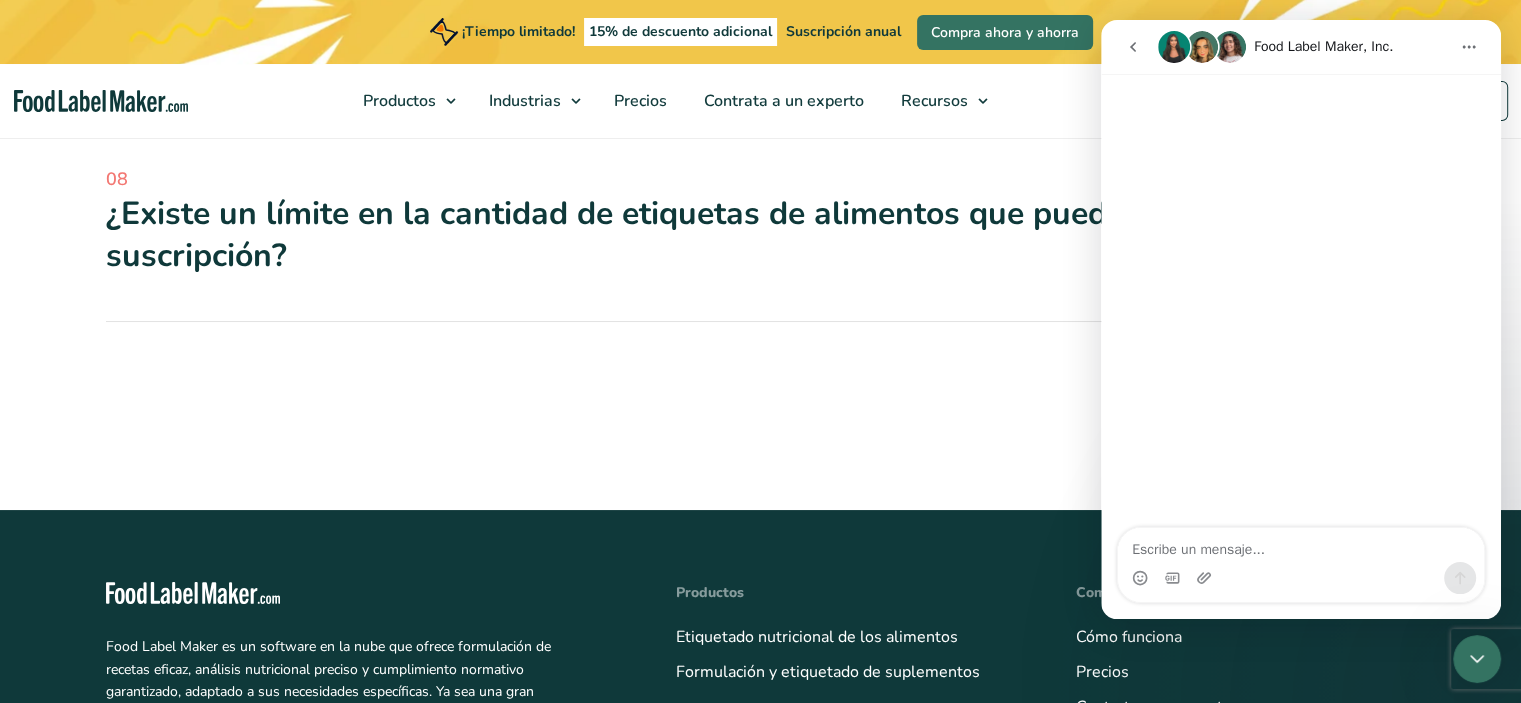 click at bounding box center (1174, 47) 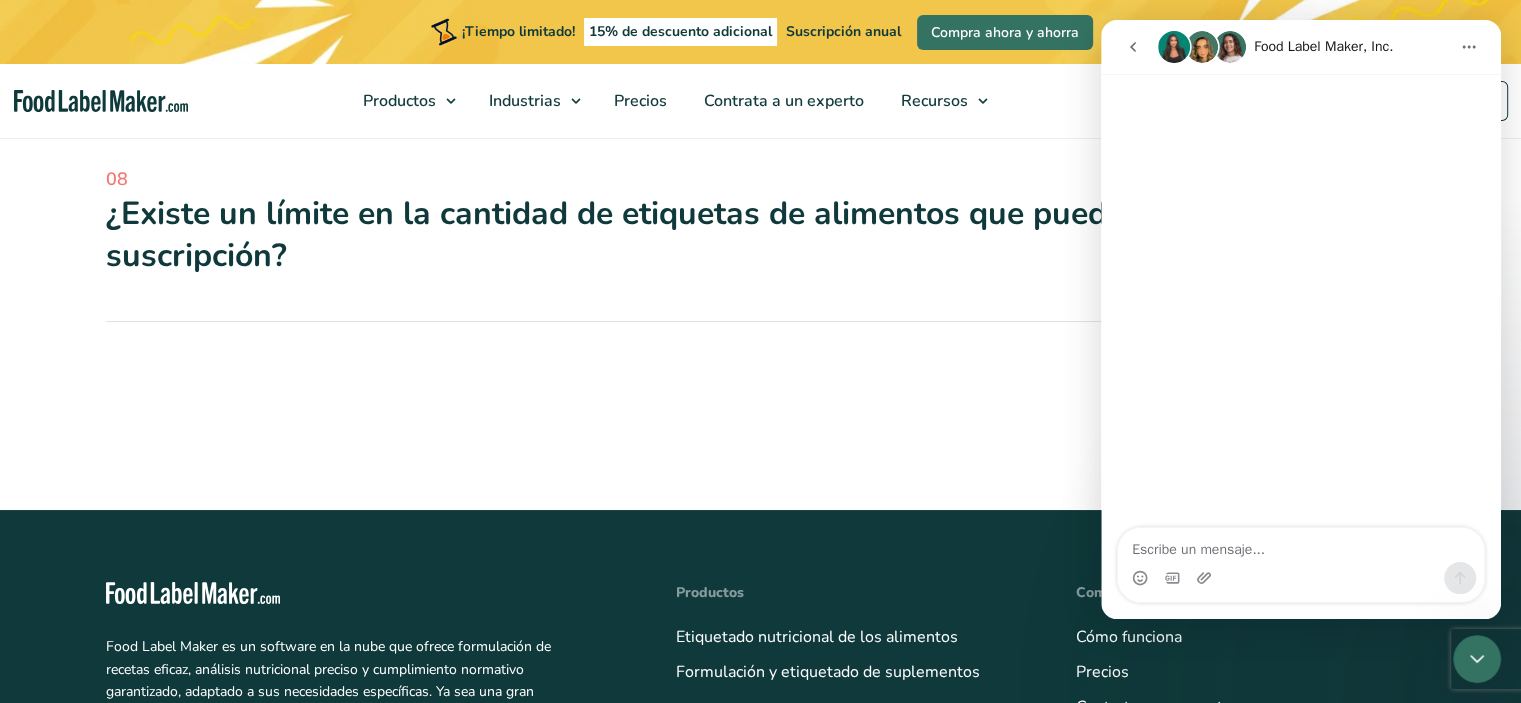 click at bounding box center (1202, 47) 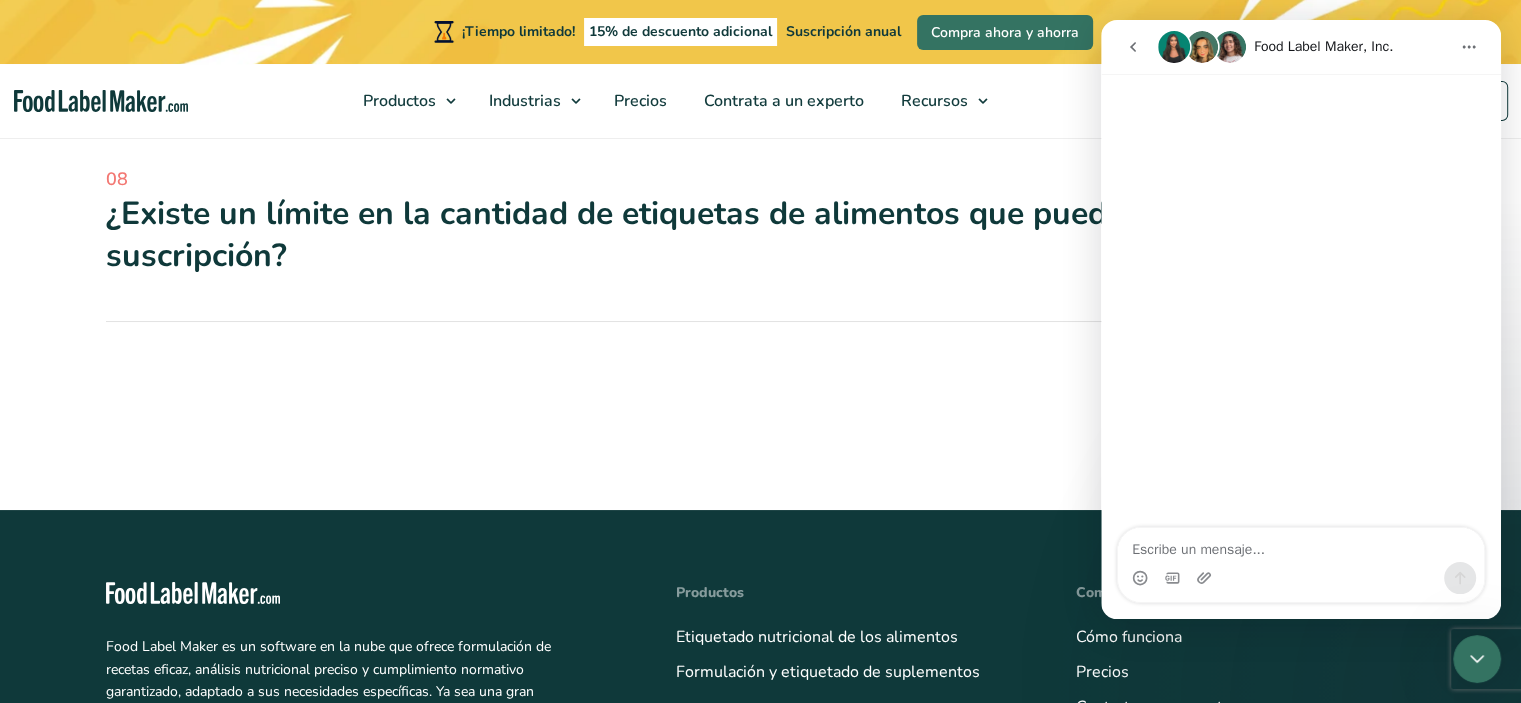 click at bounding box center [1230, 47] 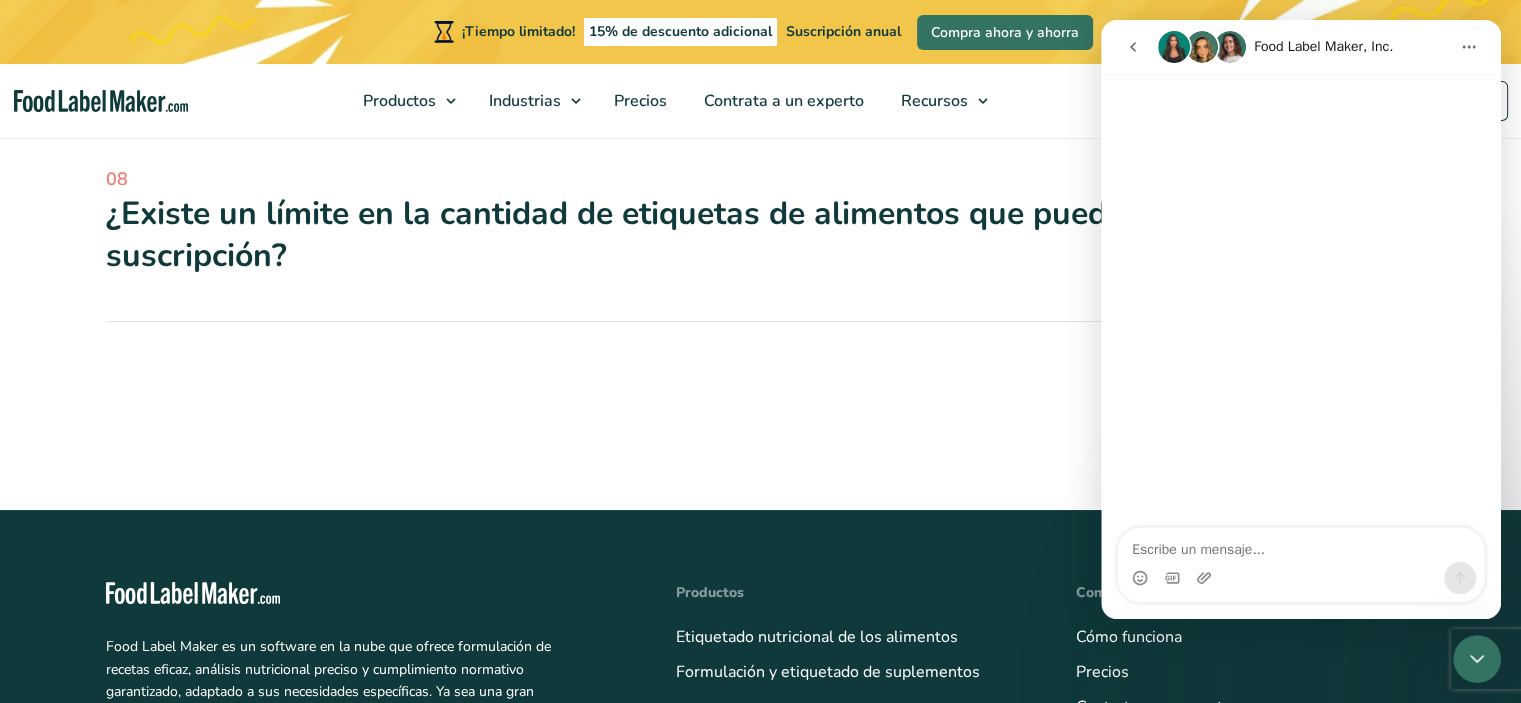 click 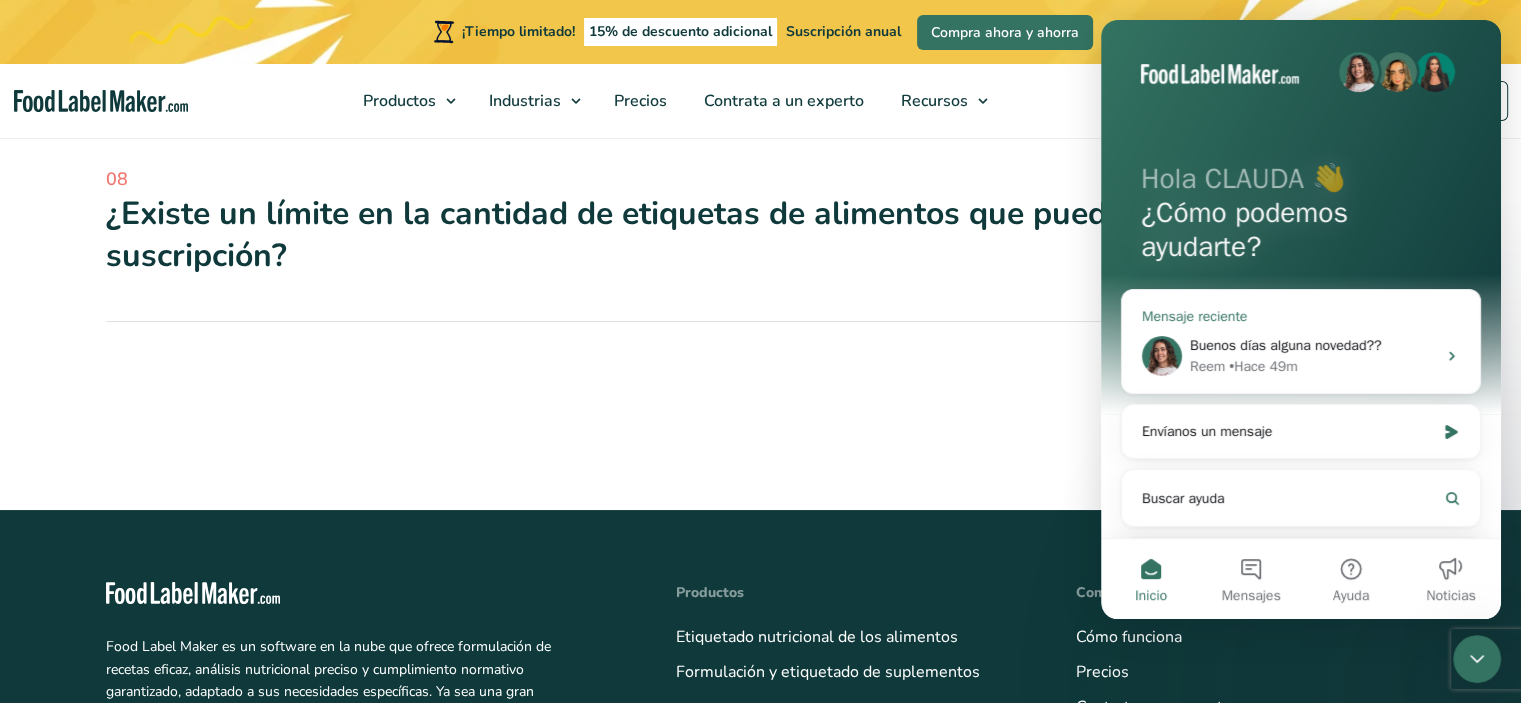 click on "Buenos días alguna novedad??" at bounding box center (1286, 345) 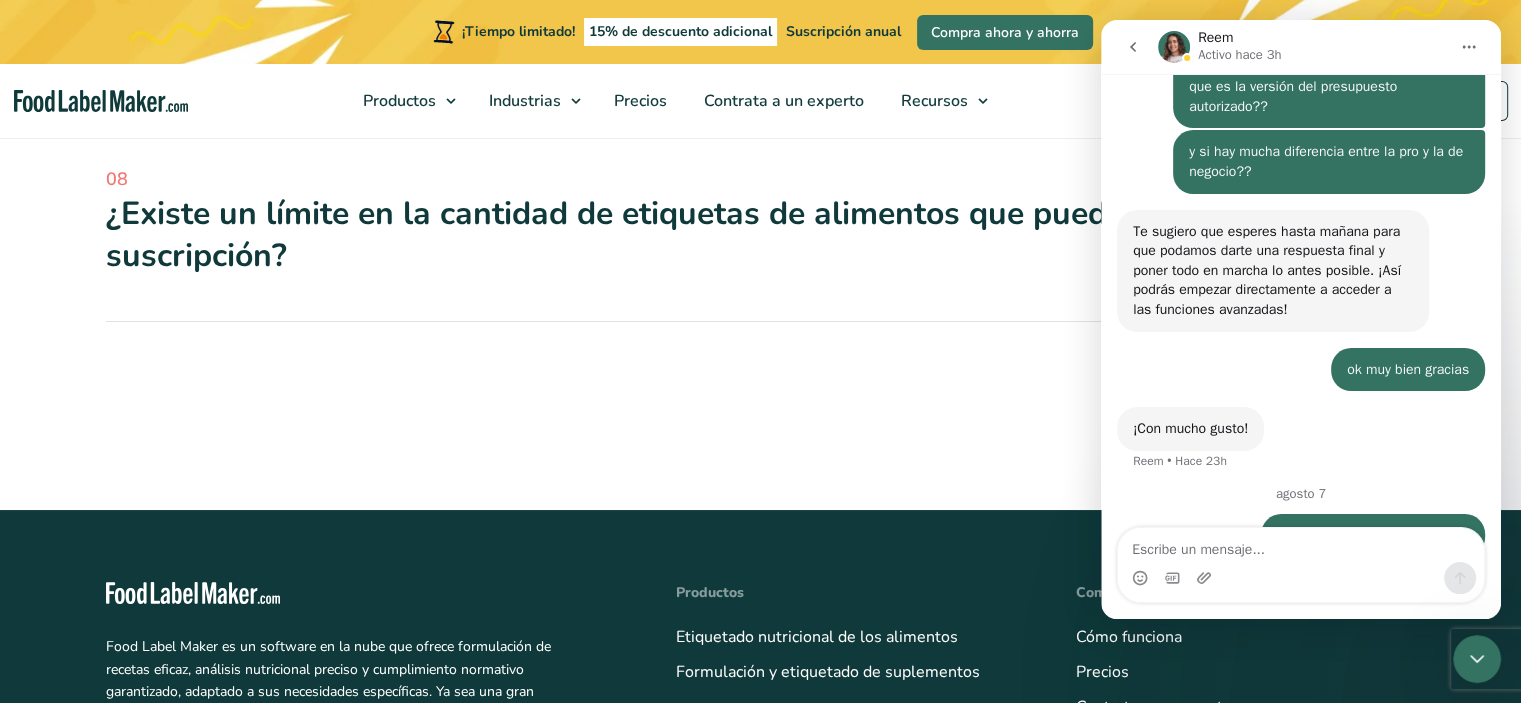 scroll, scrollTop: 3560, scrollLeft: 0, axis: vertical 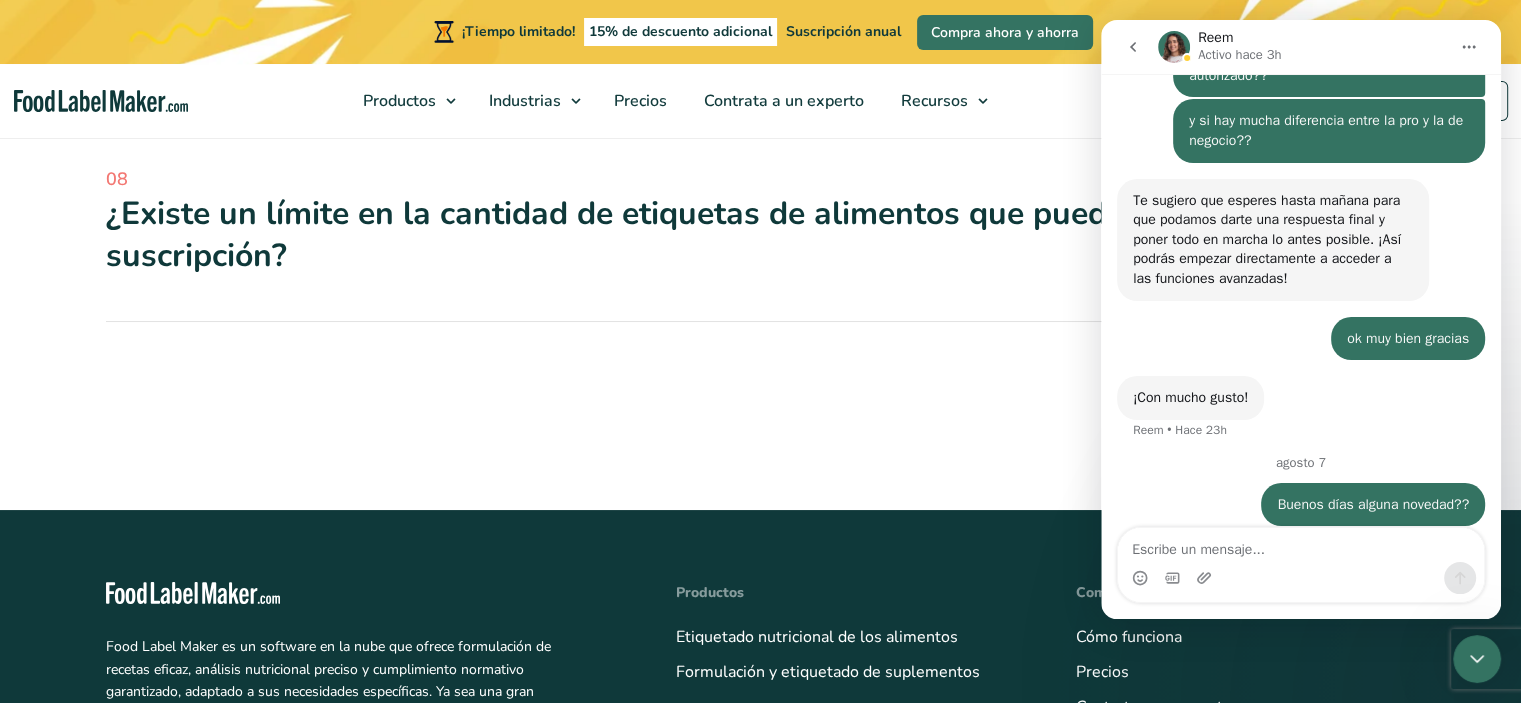 click at bounding box center (1133, 47) 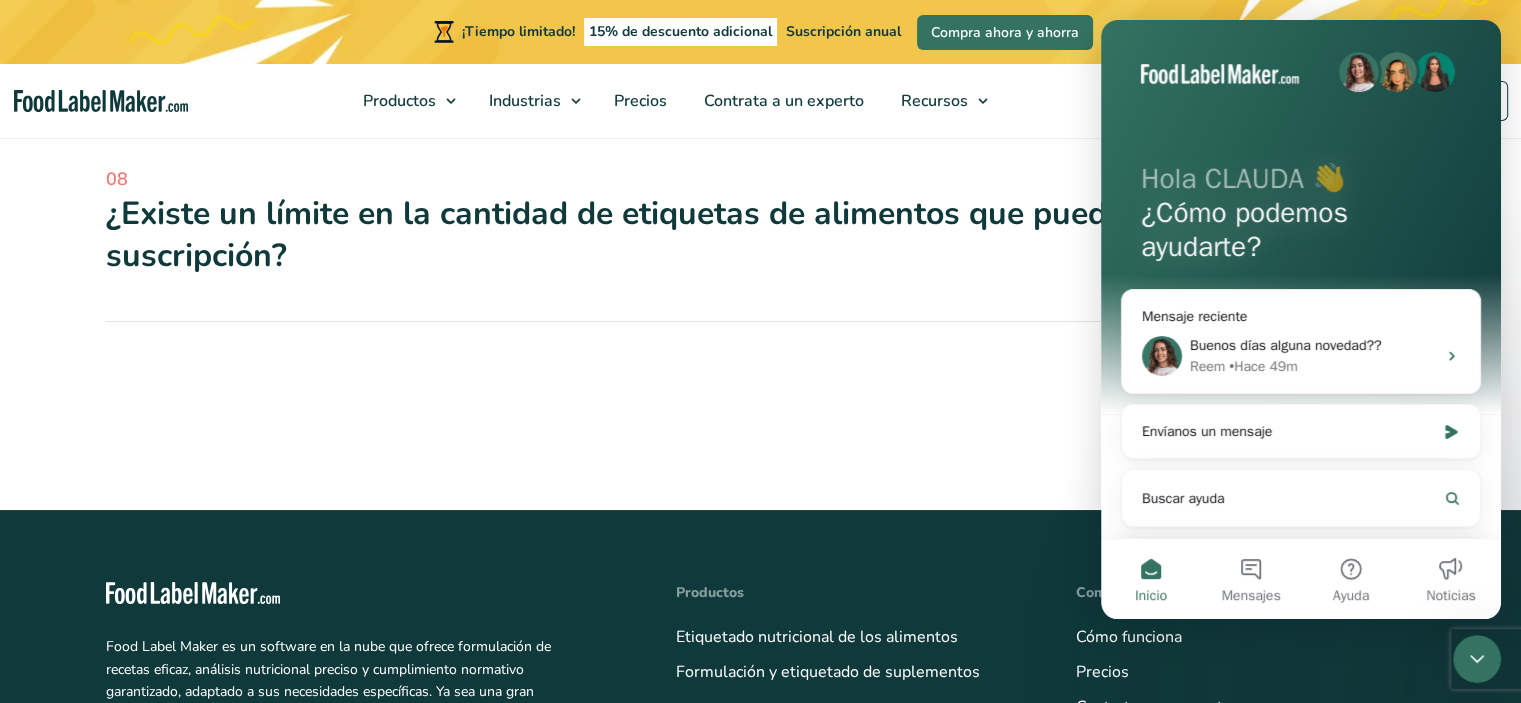 scroll, scrollTop: 0, scrollLeft: 0, axis: both 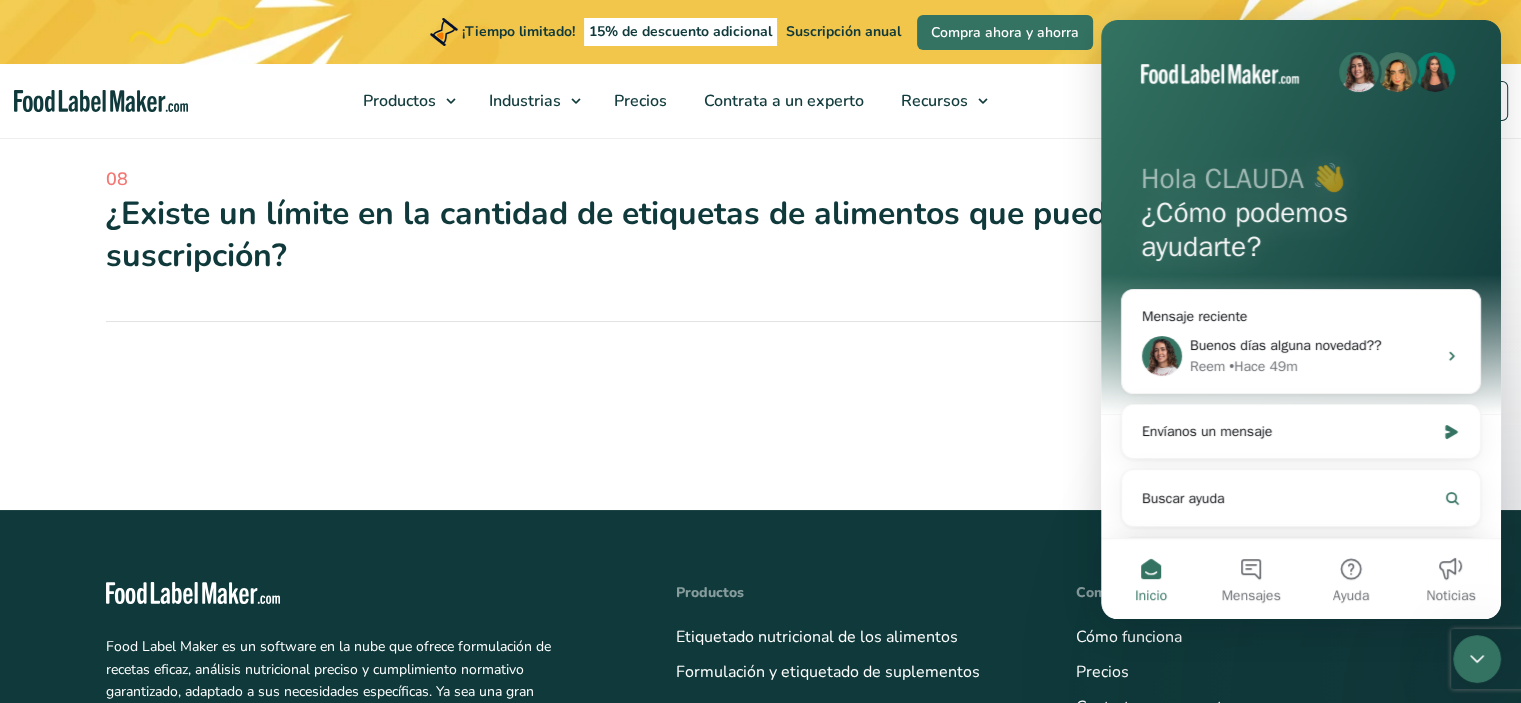 click at bounding box center (1477, 659) 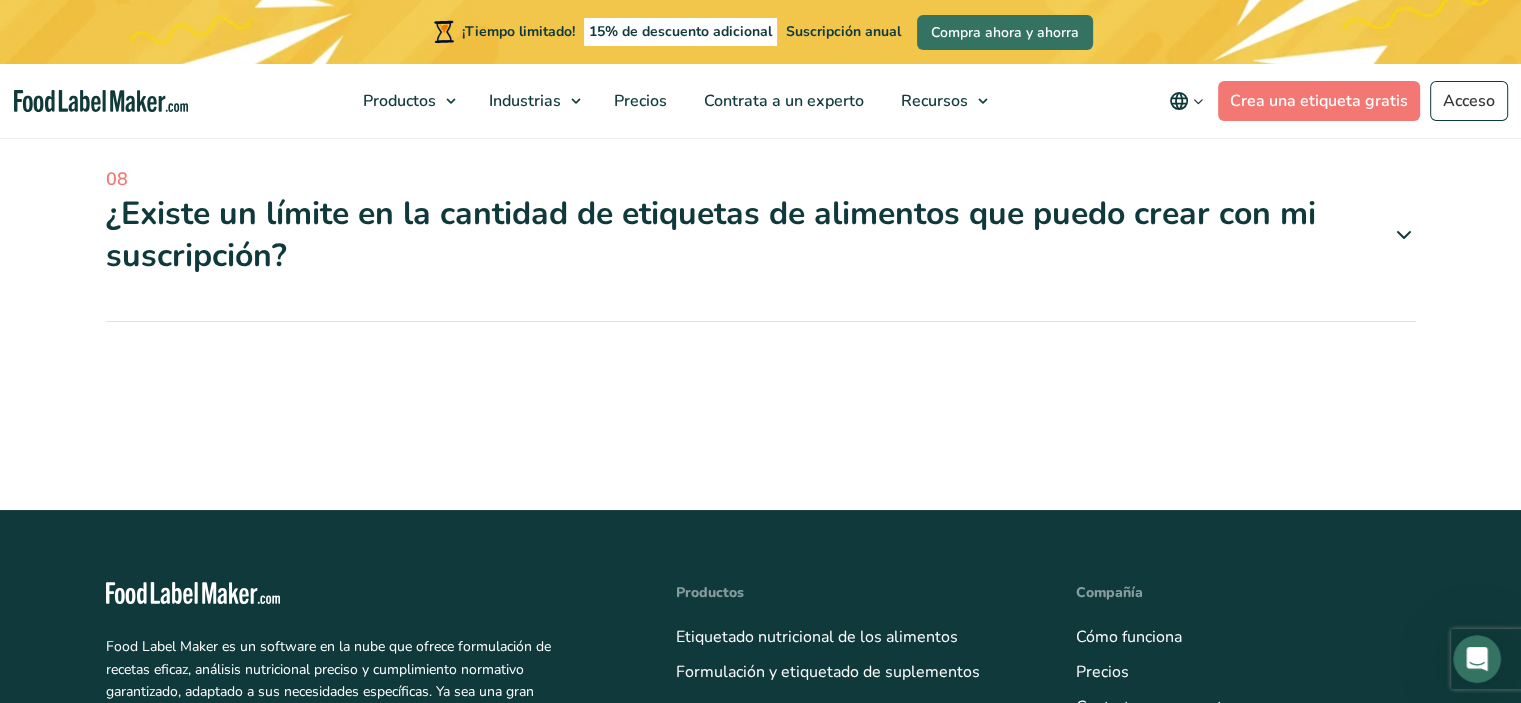 scroll, scrollTop: 0, scrollLeft: 0, axis: both 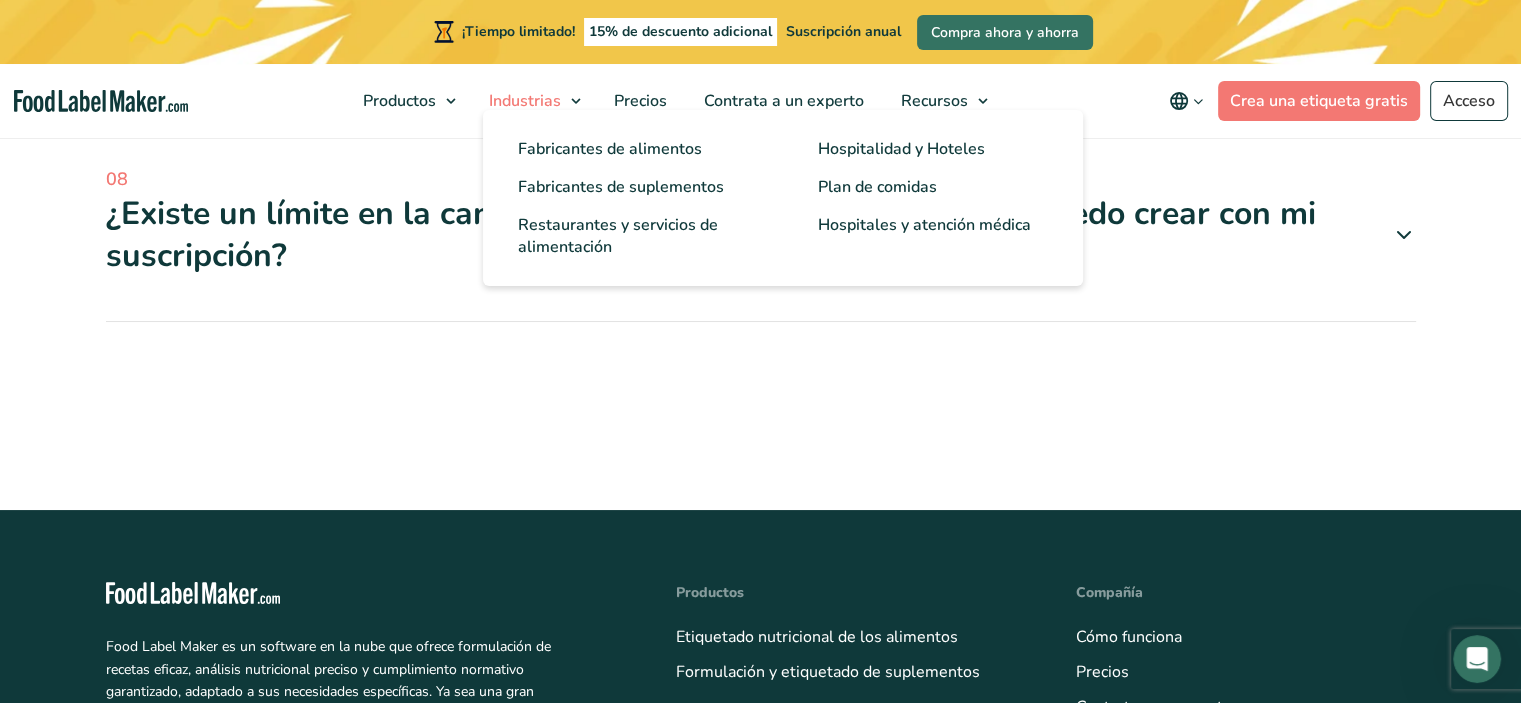 click on "Industrias" at bounding box center (525, 101) 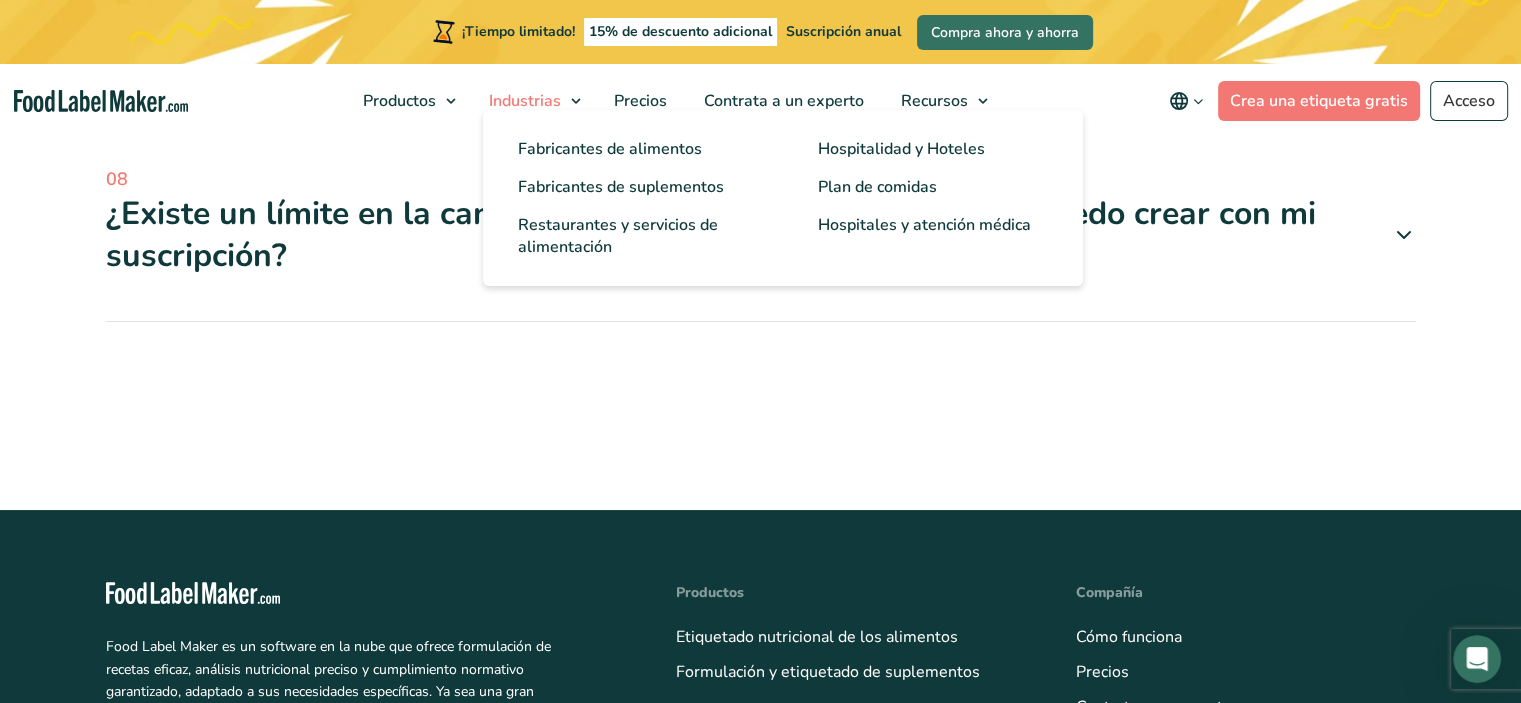 scroll, scrollTop: 0, scrollLeft: 0, axis: both 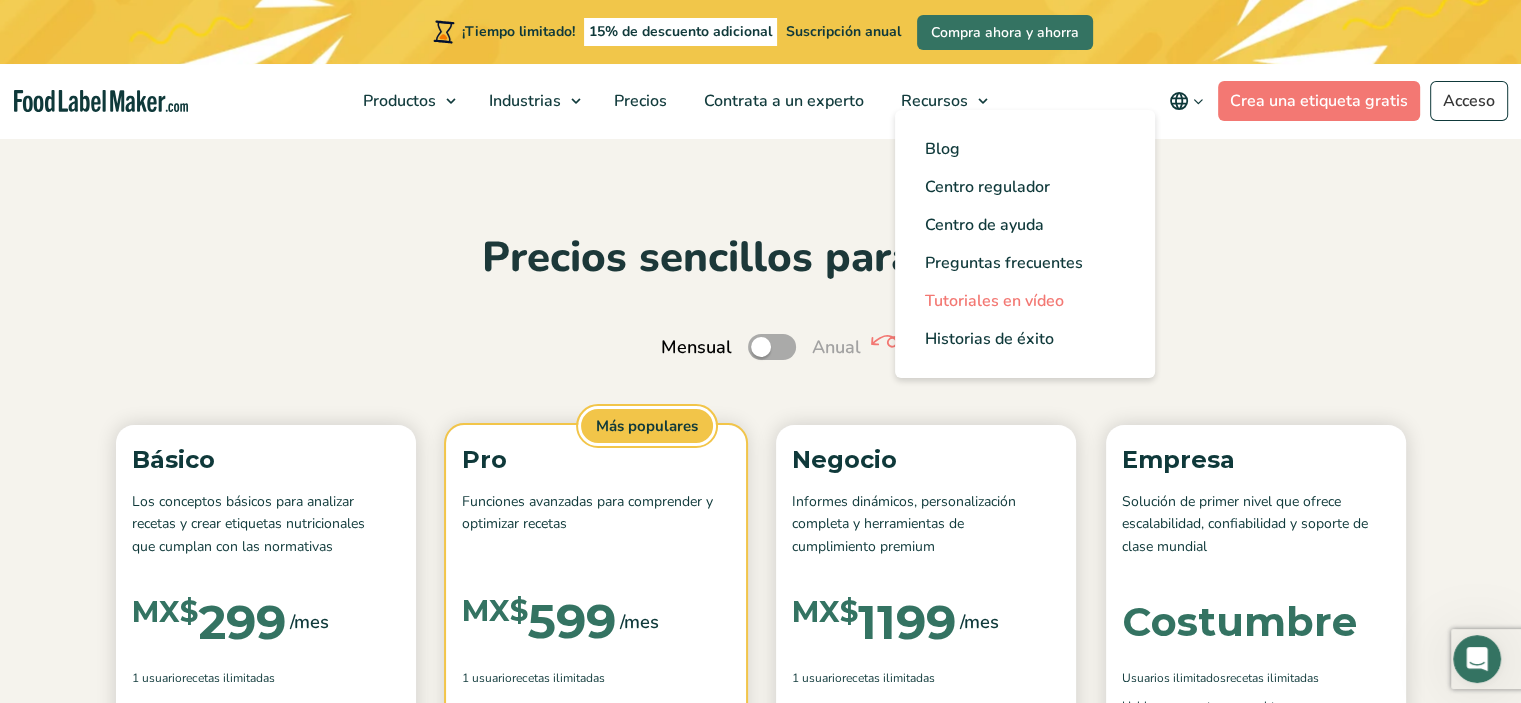 click on "Tutoriales en vídeo" at bounding box center (994, 301) 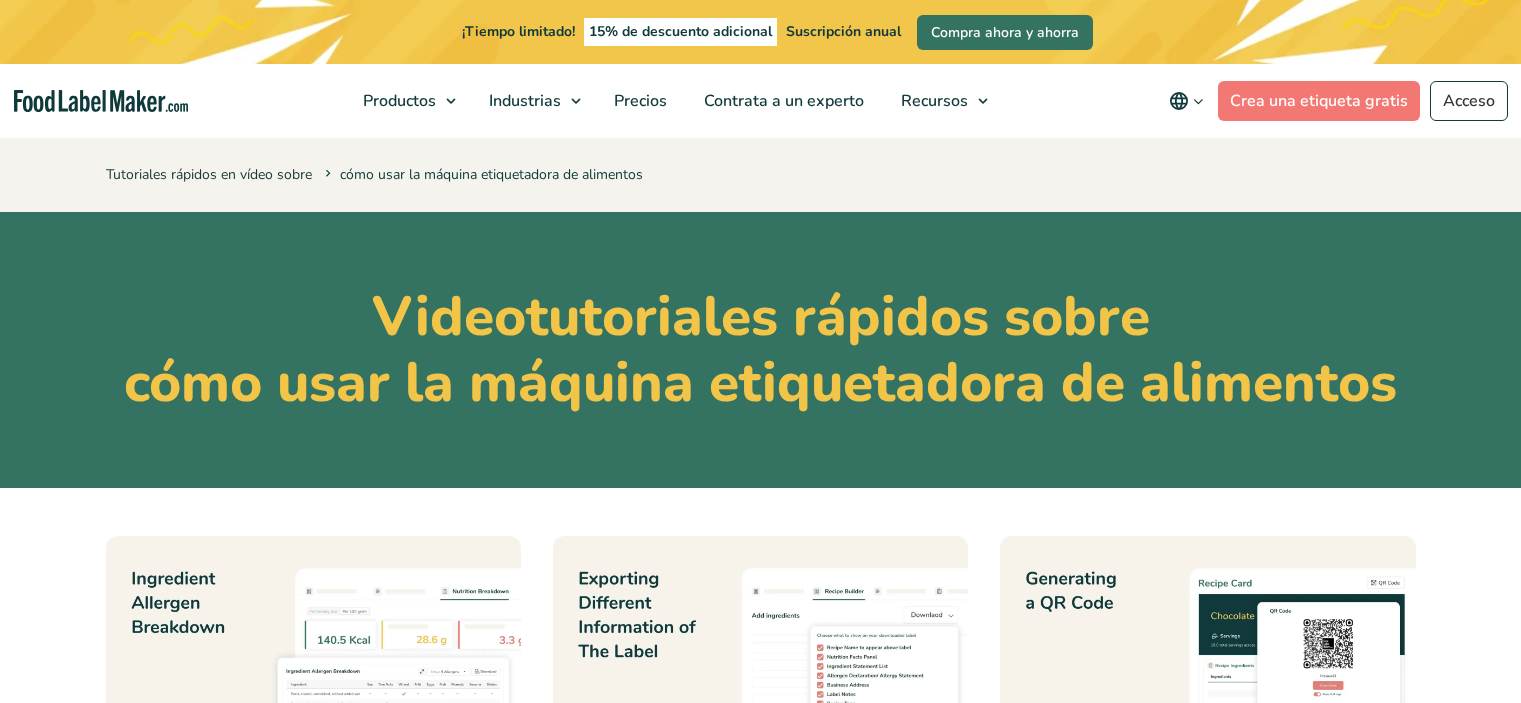 scroll, scrollTop: 300, scrollLeft: 0, axis: vertical 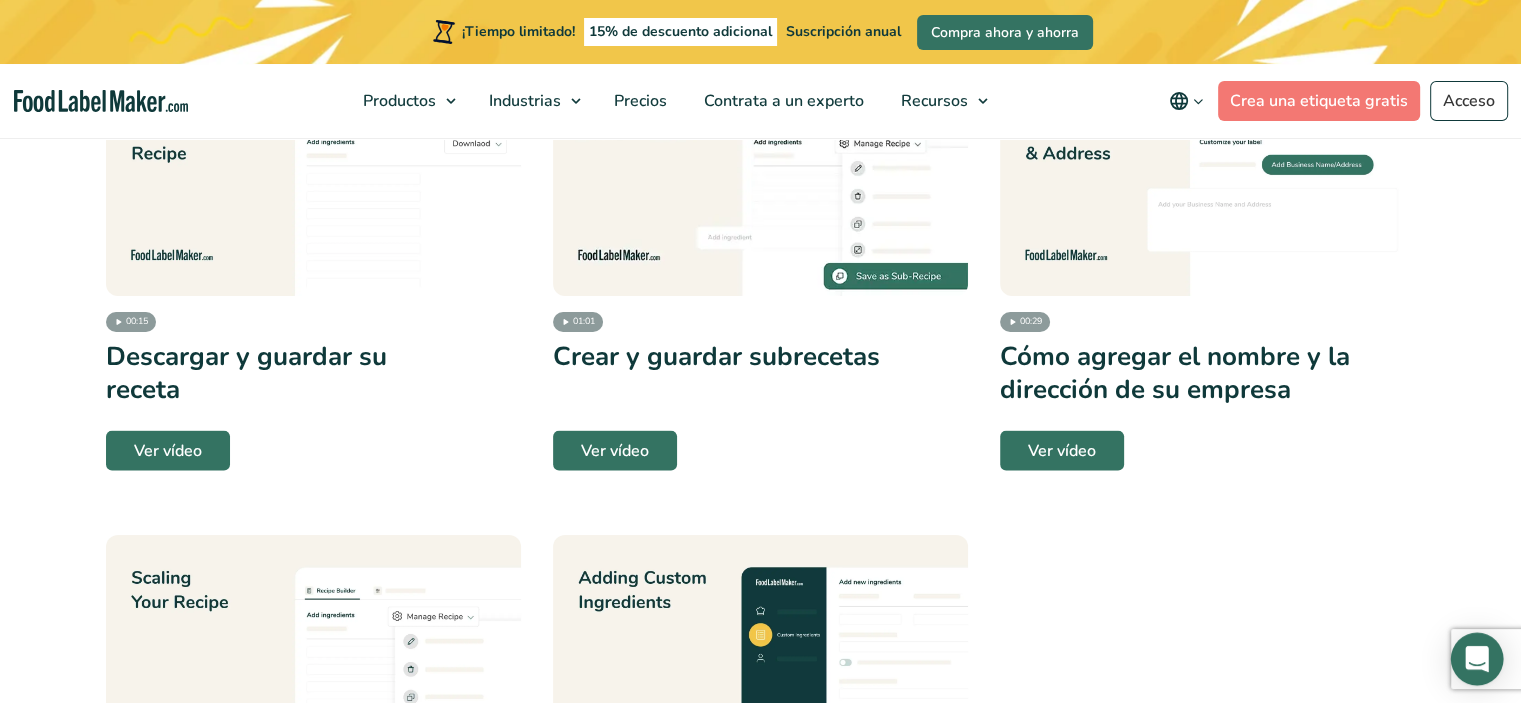 click 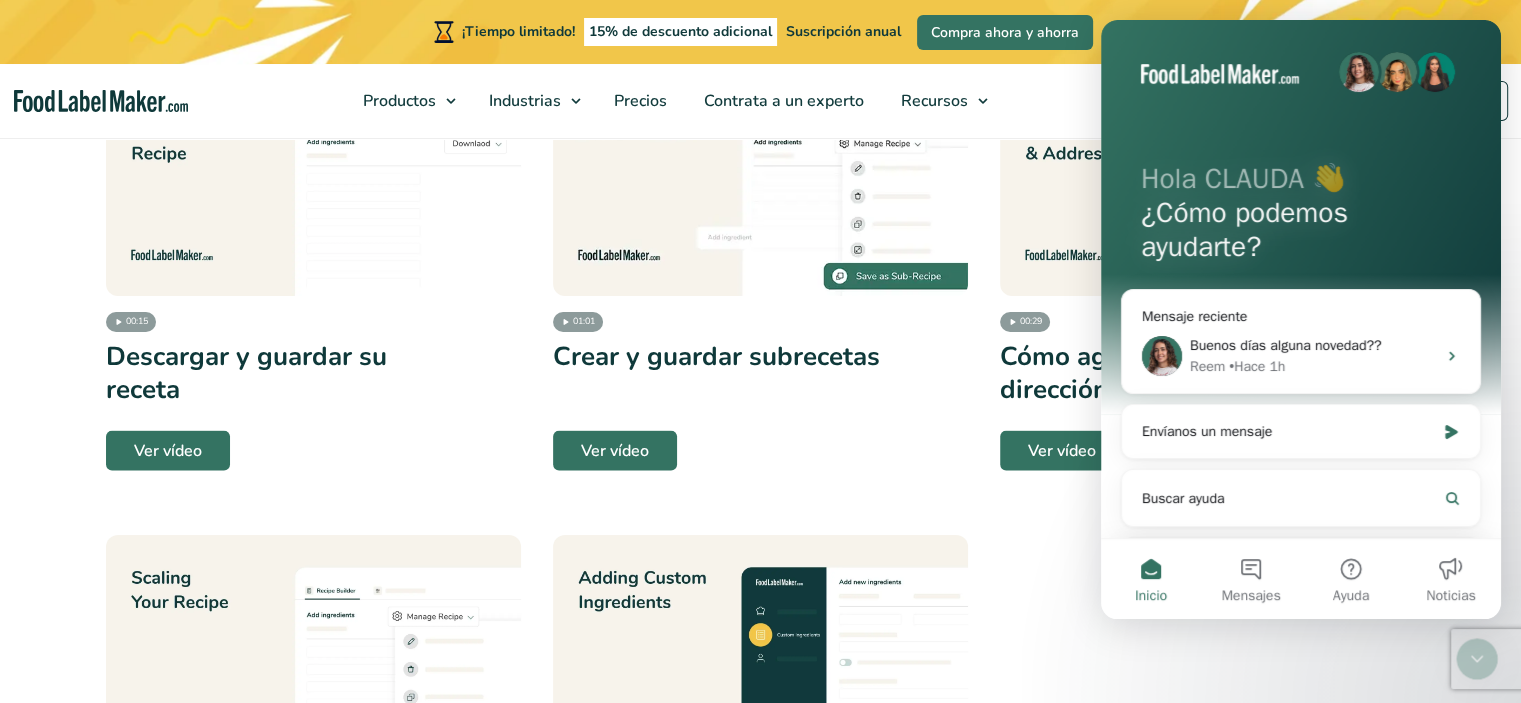 scroll, scrollTop: 0, scrollLeft: 0, axis: both 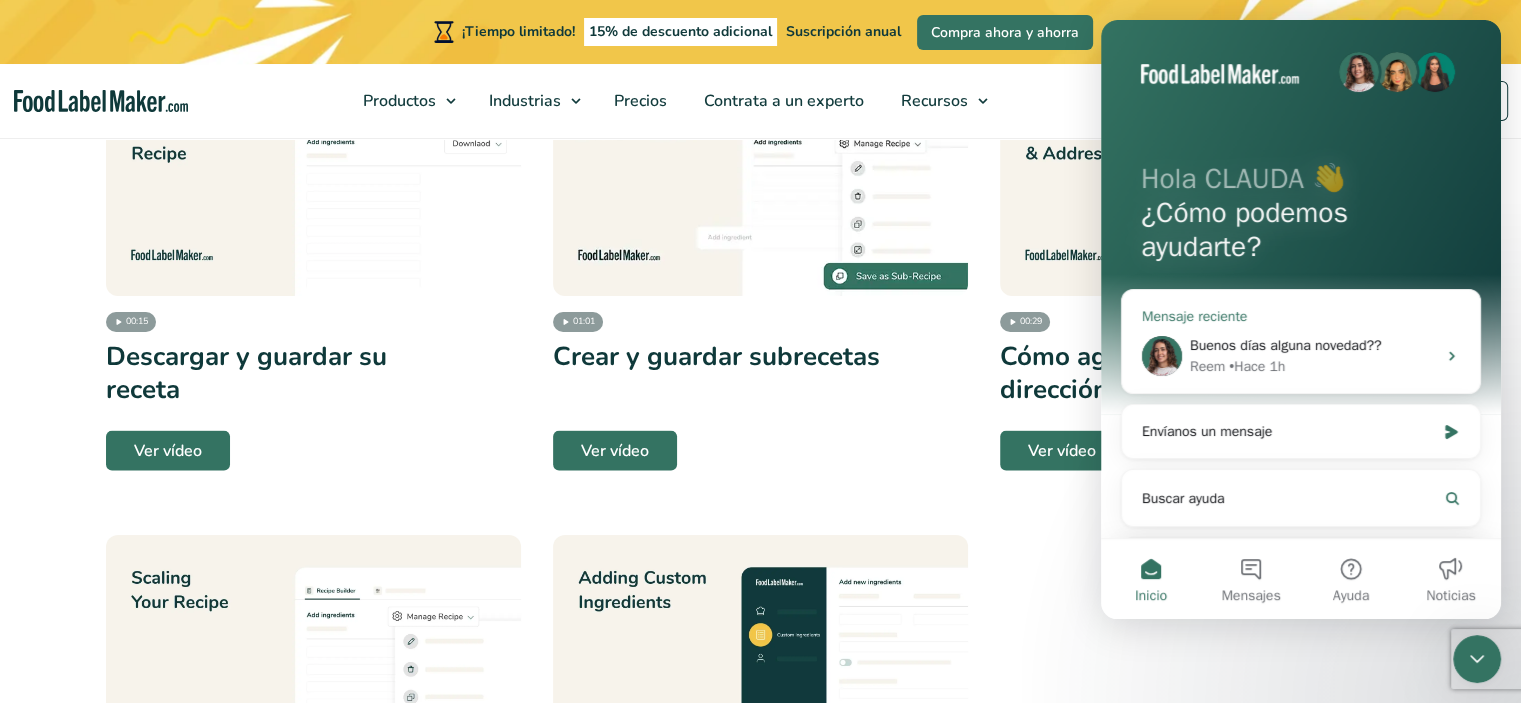 click on "Buenos días alguna novedad??" at bounding box center [1286, 345] 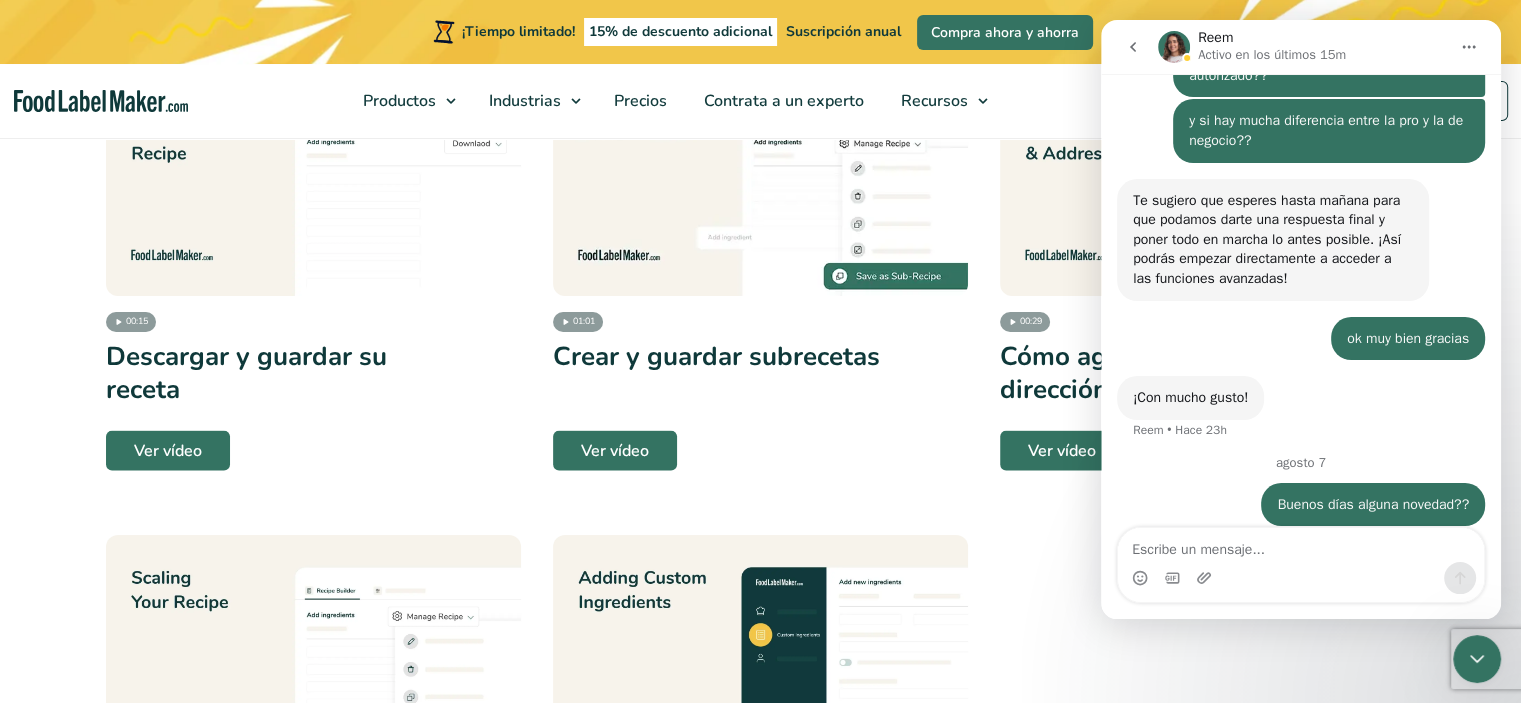 scroll, scrollTop: 3560, scrollLeft: 0, axis: vertical 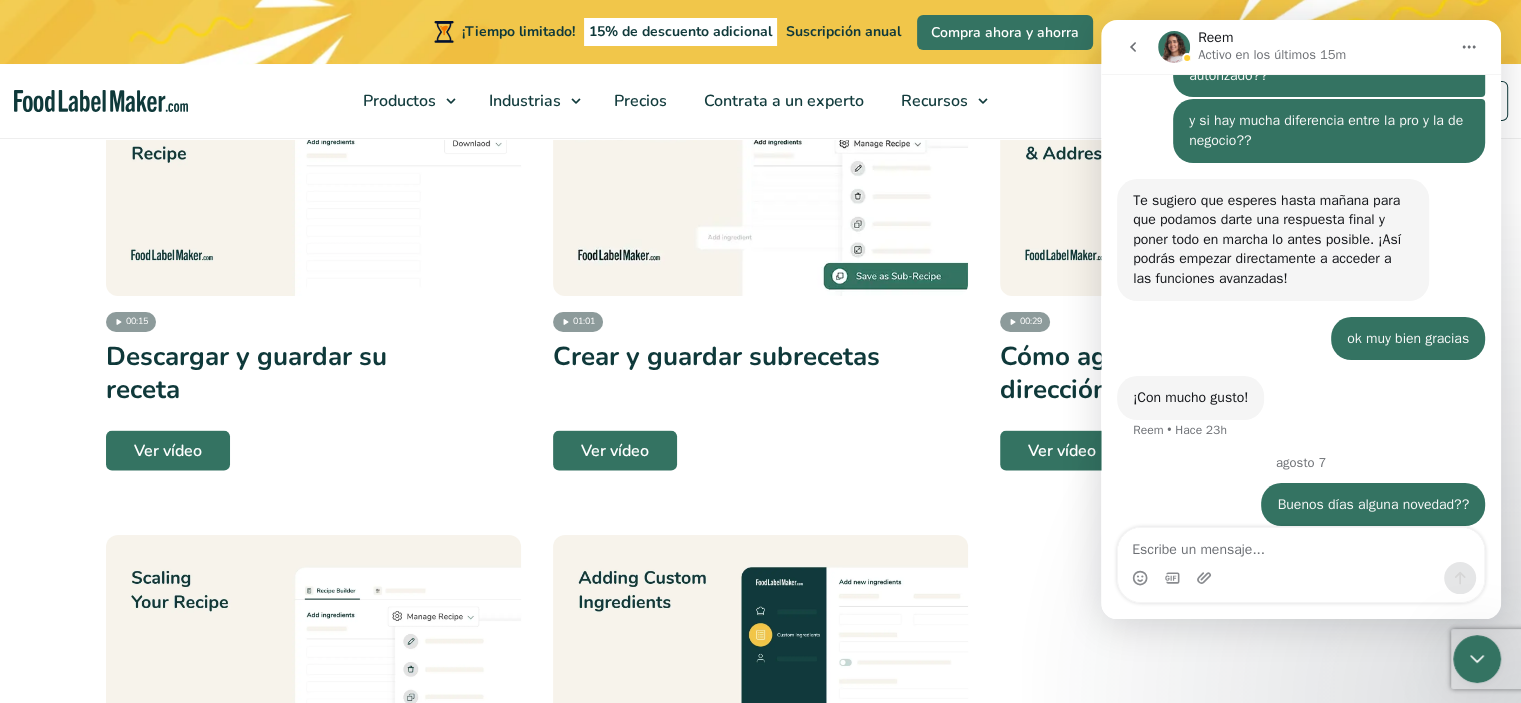 click 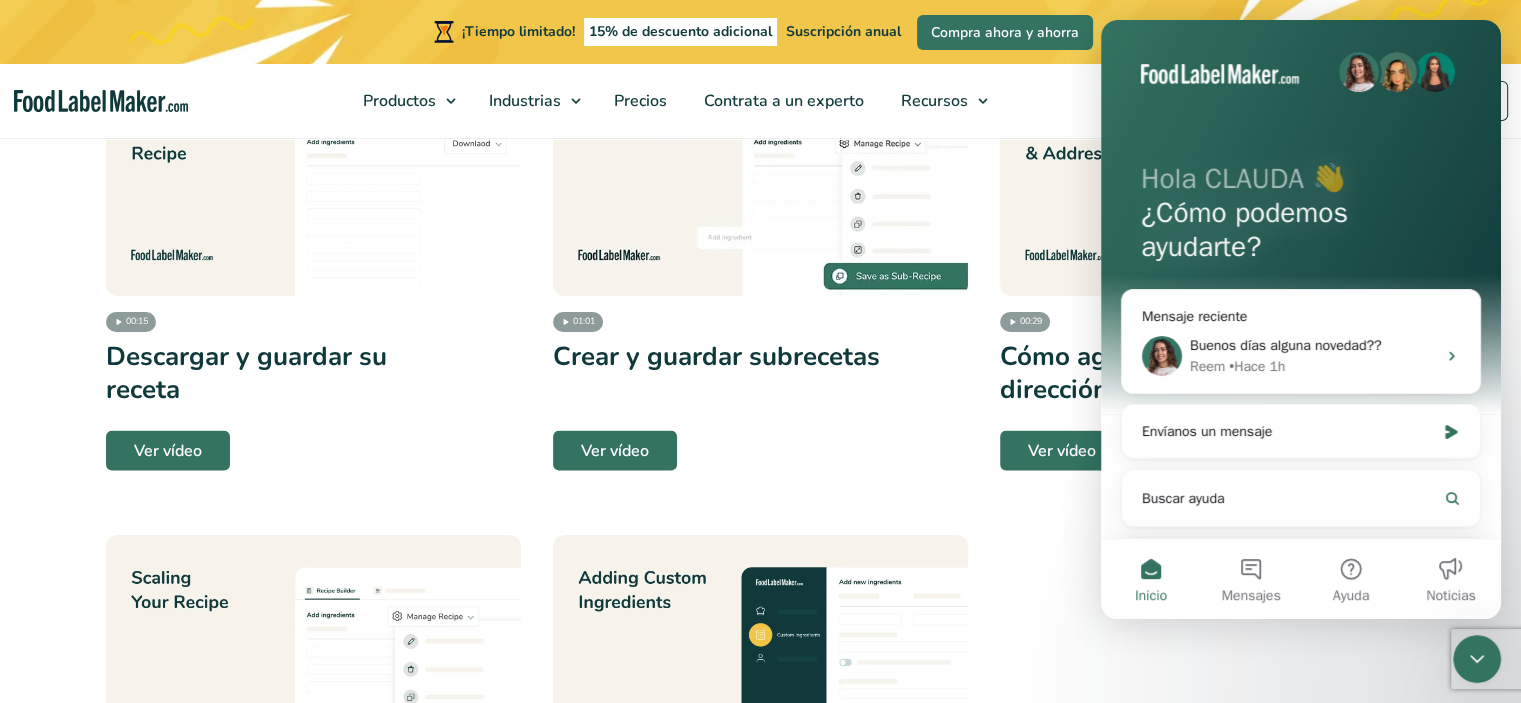 scroll, scrollTop: 0, scrollLeft: 0, axis: both 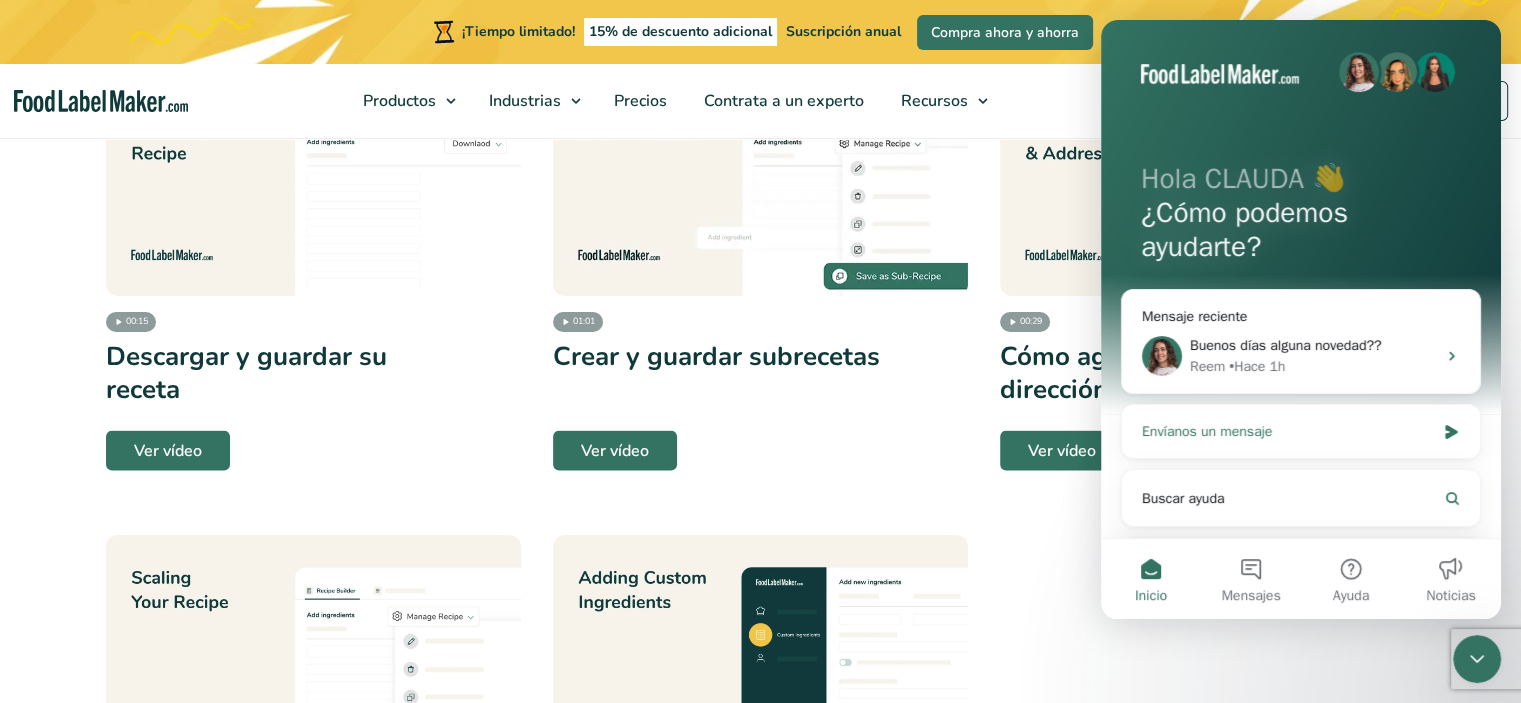 click on "Envíanos un mensaje" at bounding box center [1288, 431] 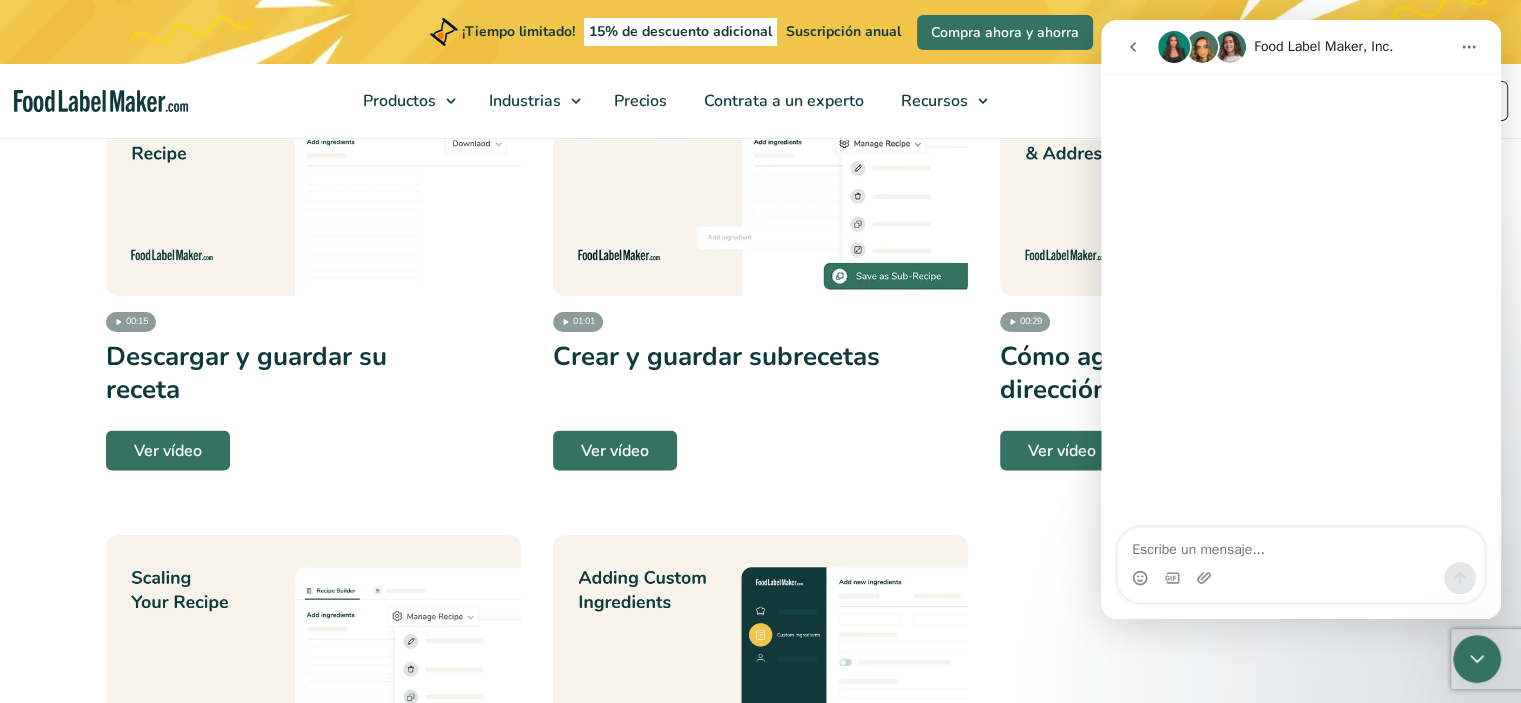 click at bounding box center (1301, 545) 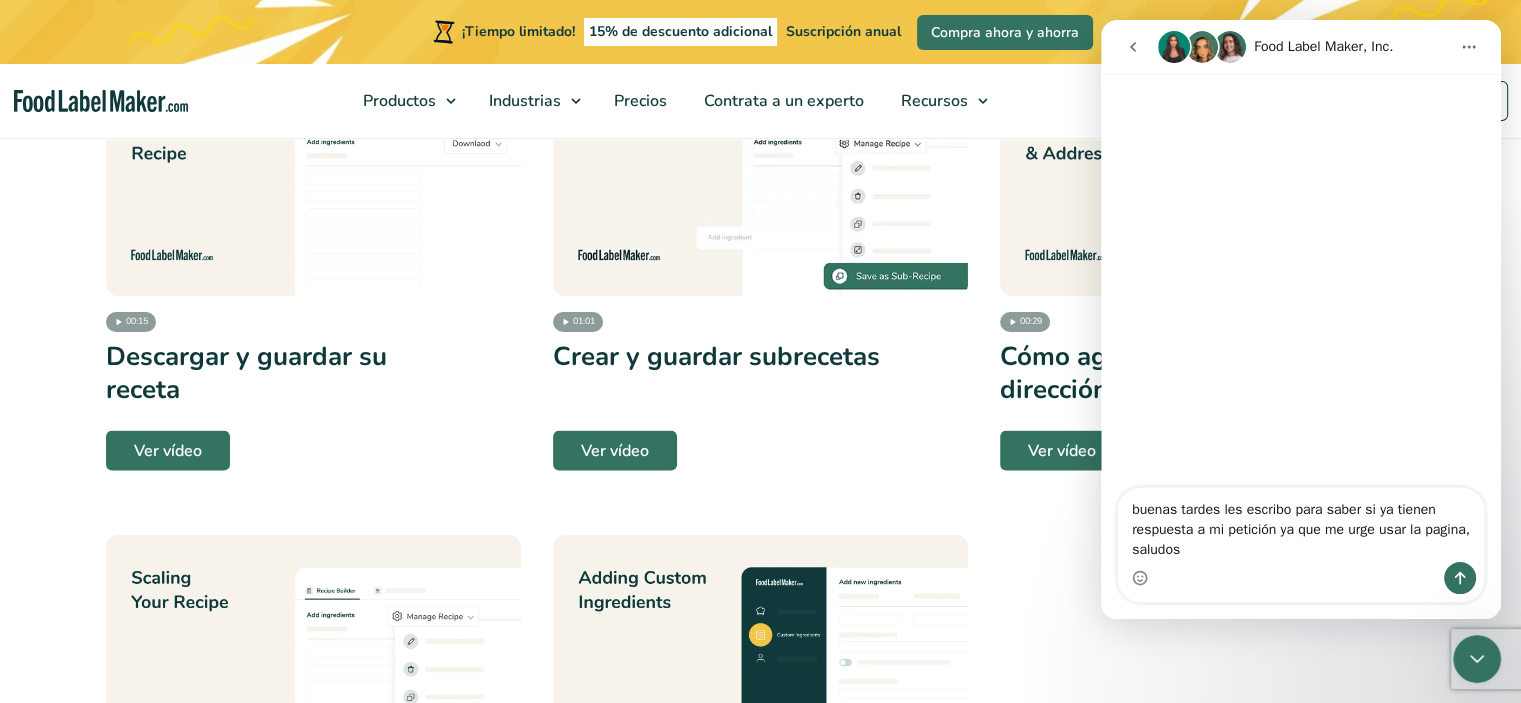 click on "buenas tardes les escribo para saber si ya tienen respuesta a mi petición ya que me urge usar la pagina, saludos" at bounding box center (1301, 525) 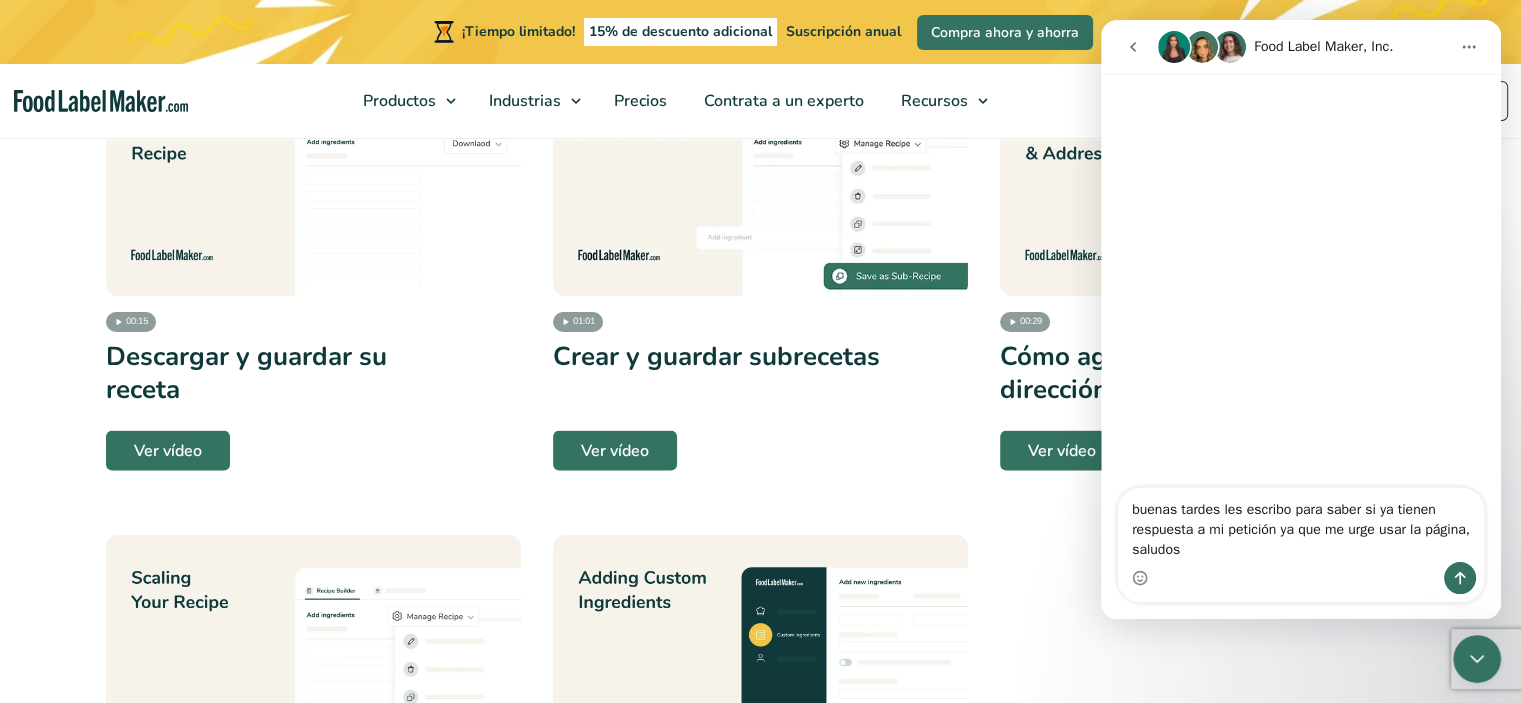 type on "buenas tardes les escribo para saber si ya tienen respuesta a mi petición ya que me urge usar la página, saludos" 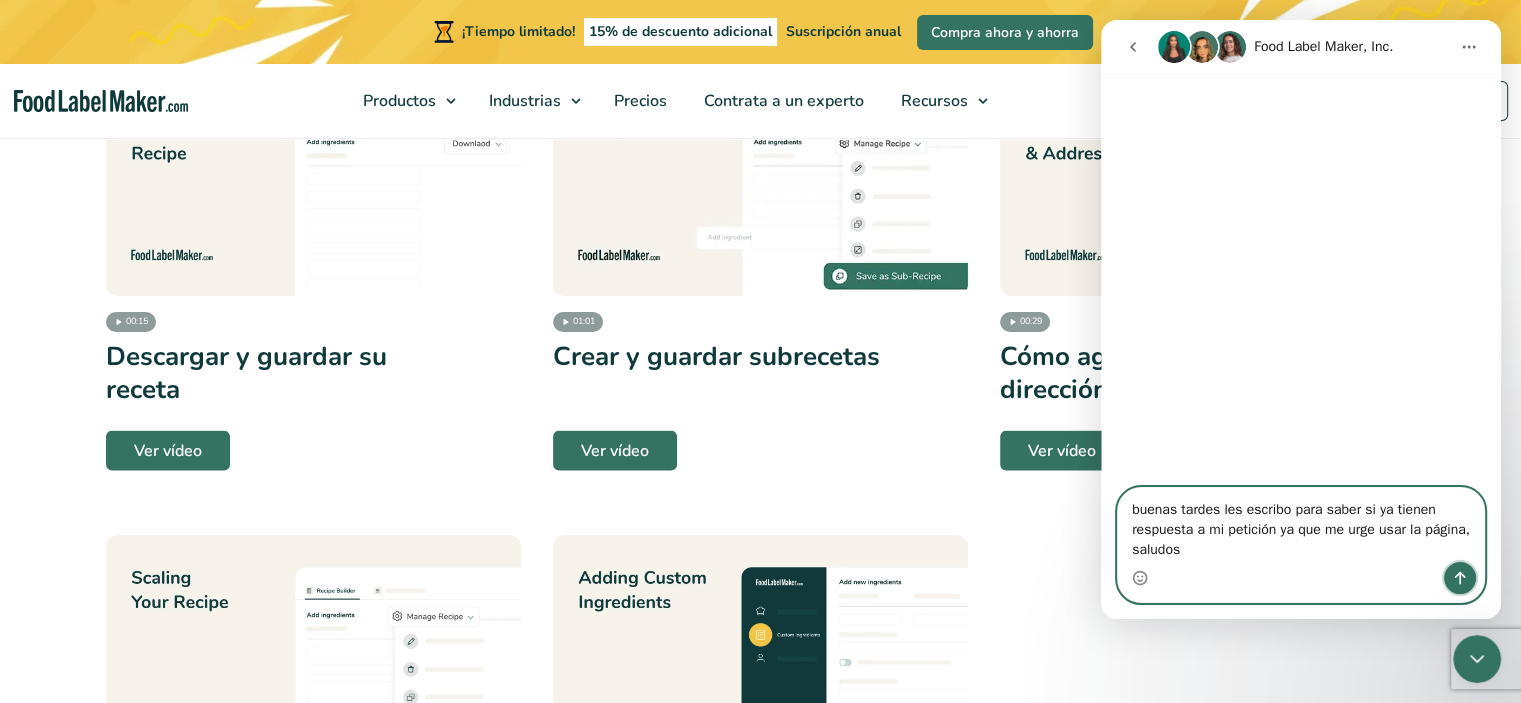 click 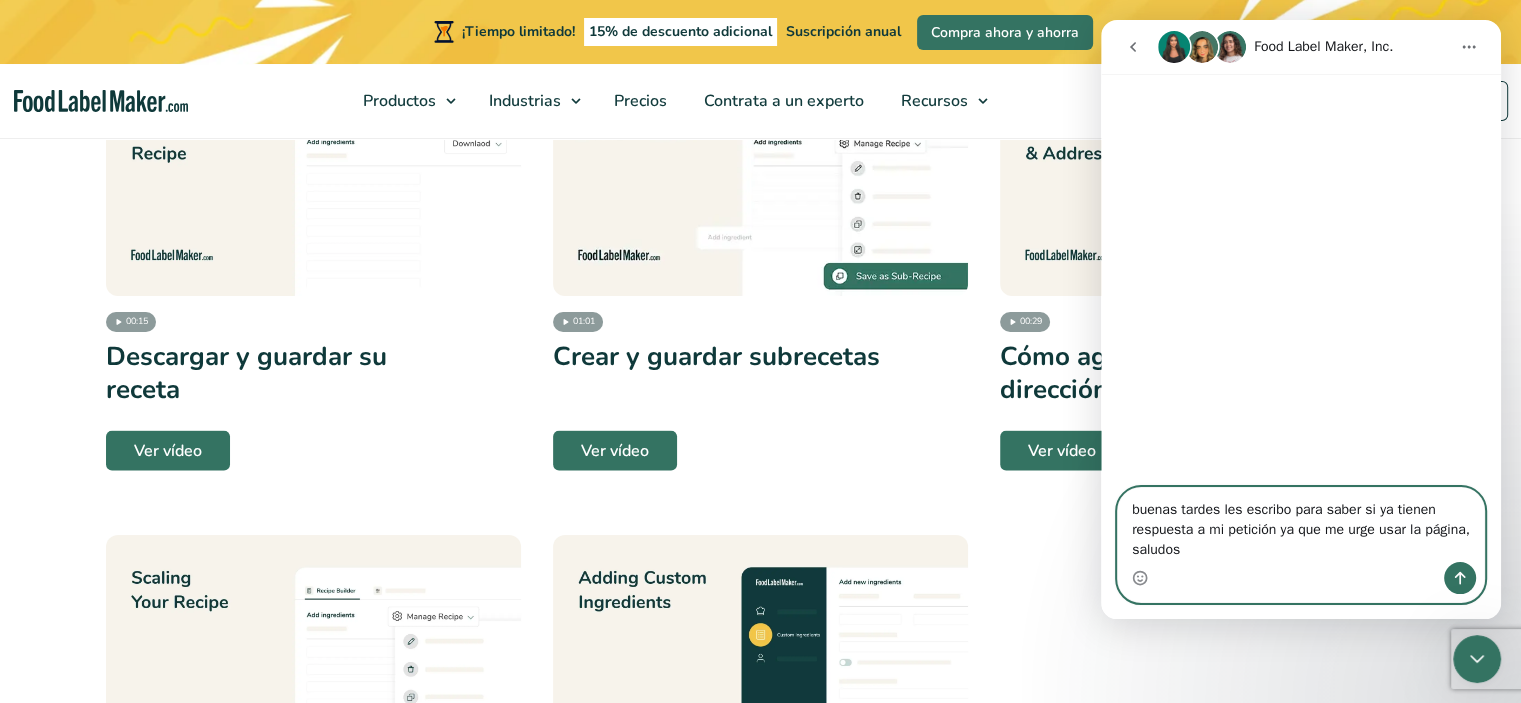 type 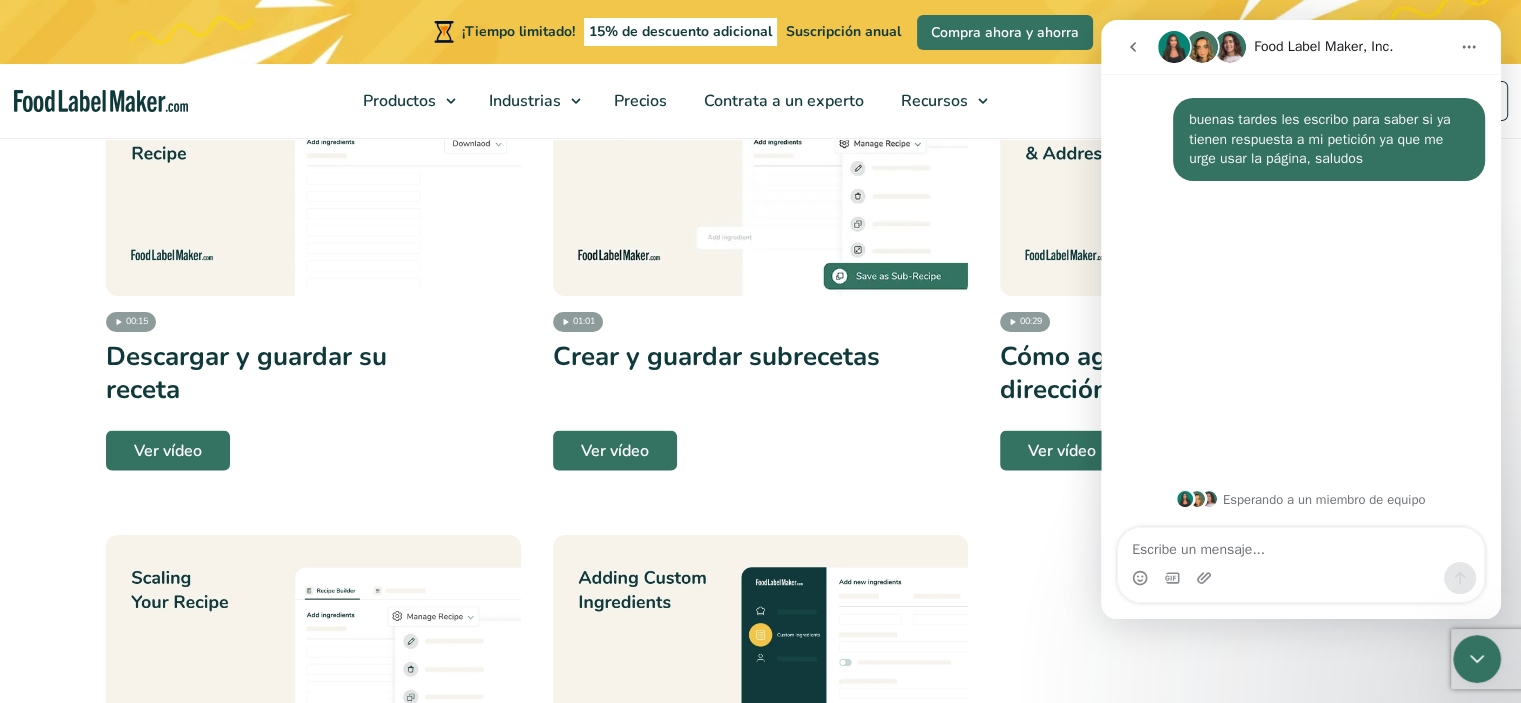 click 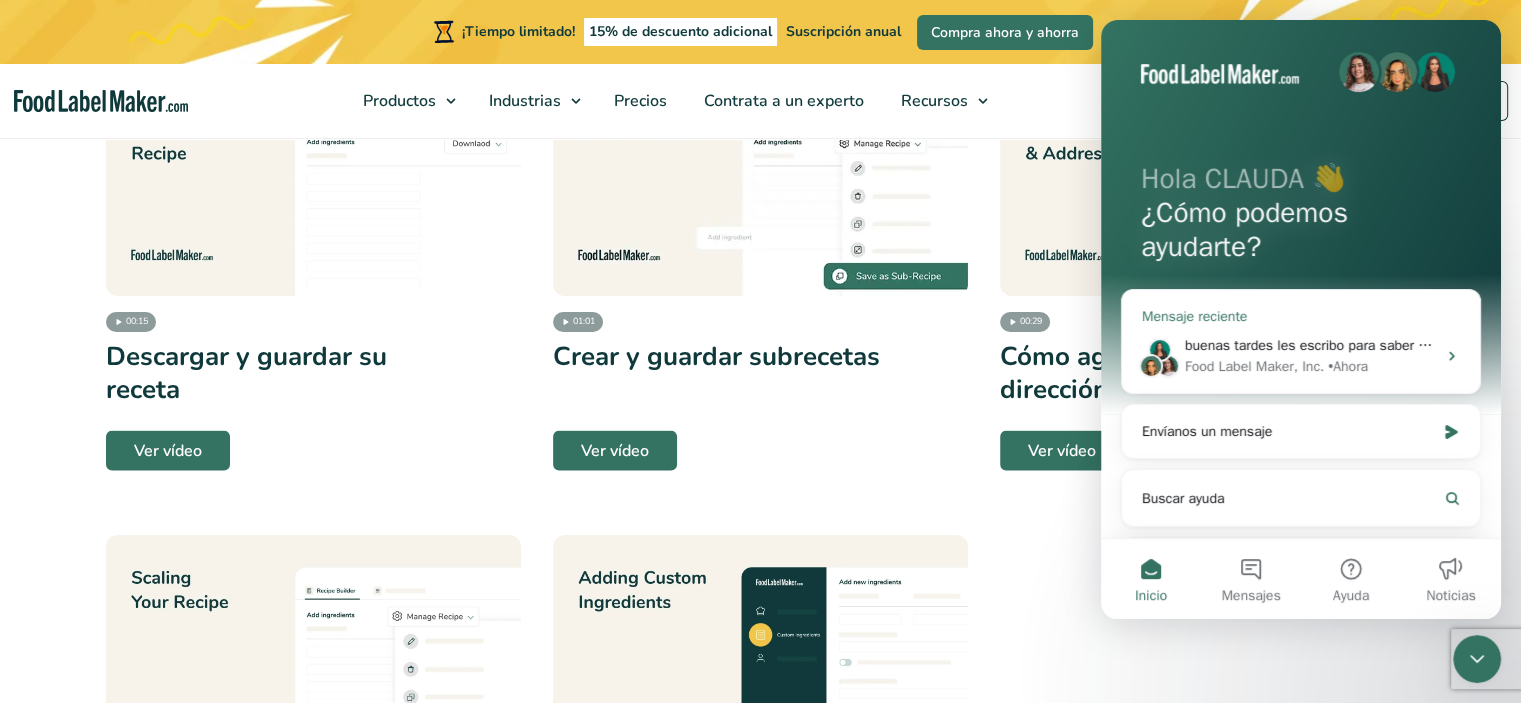 click on "Food Label Maker, Inc." at bounding box center (1254, 366) 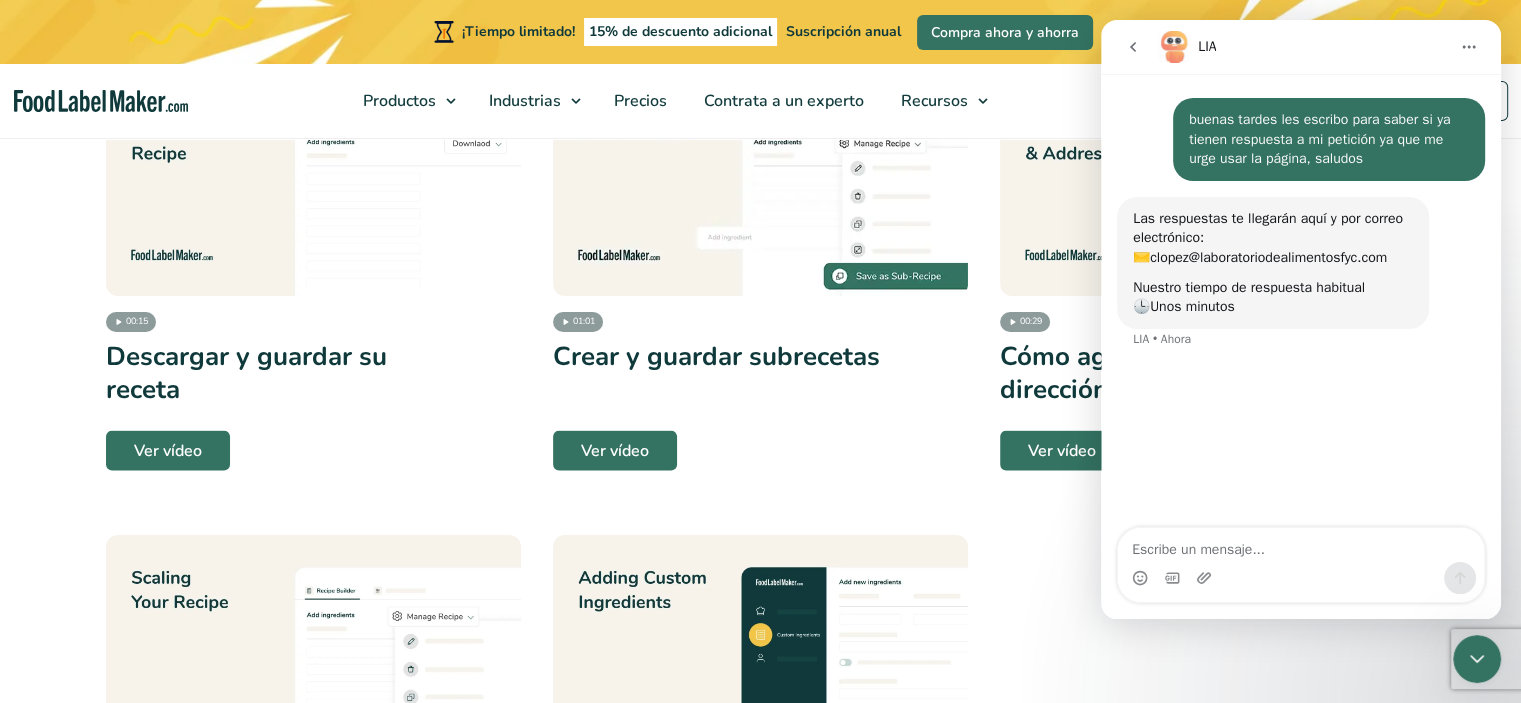 click 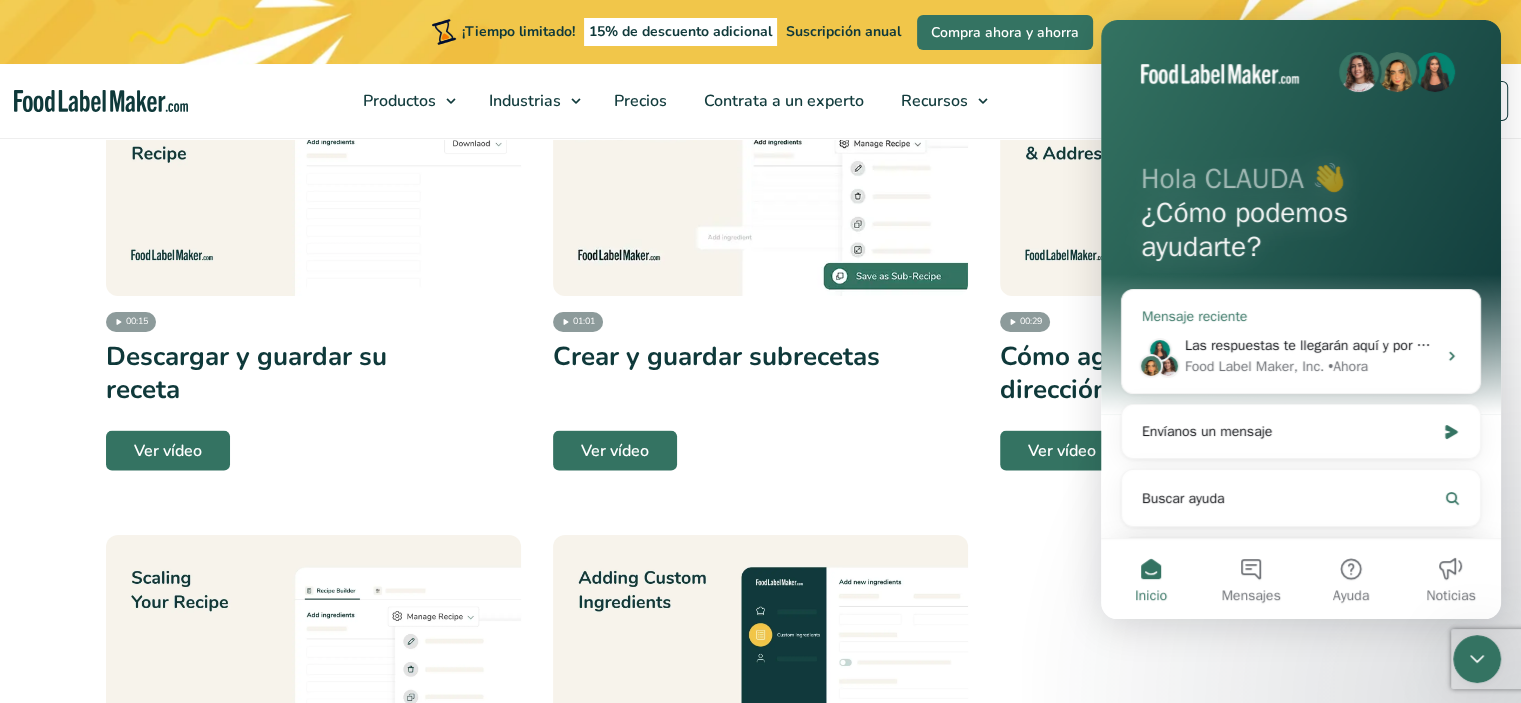 click 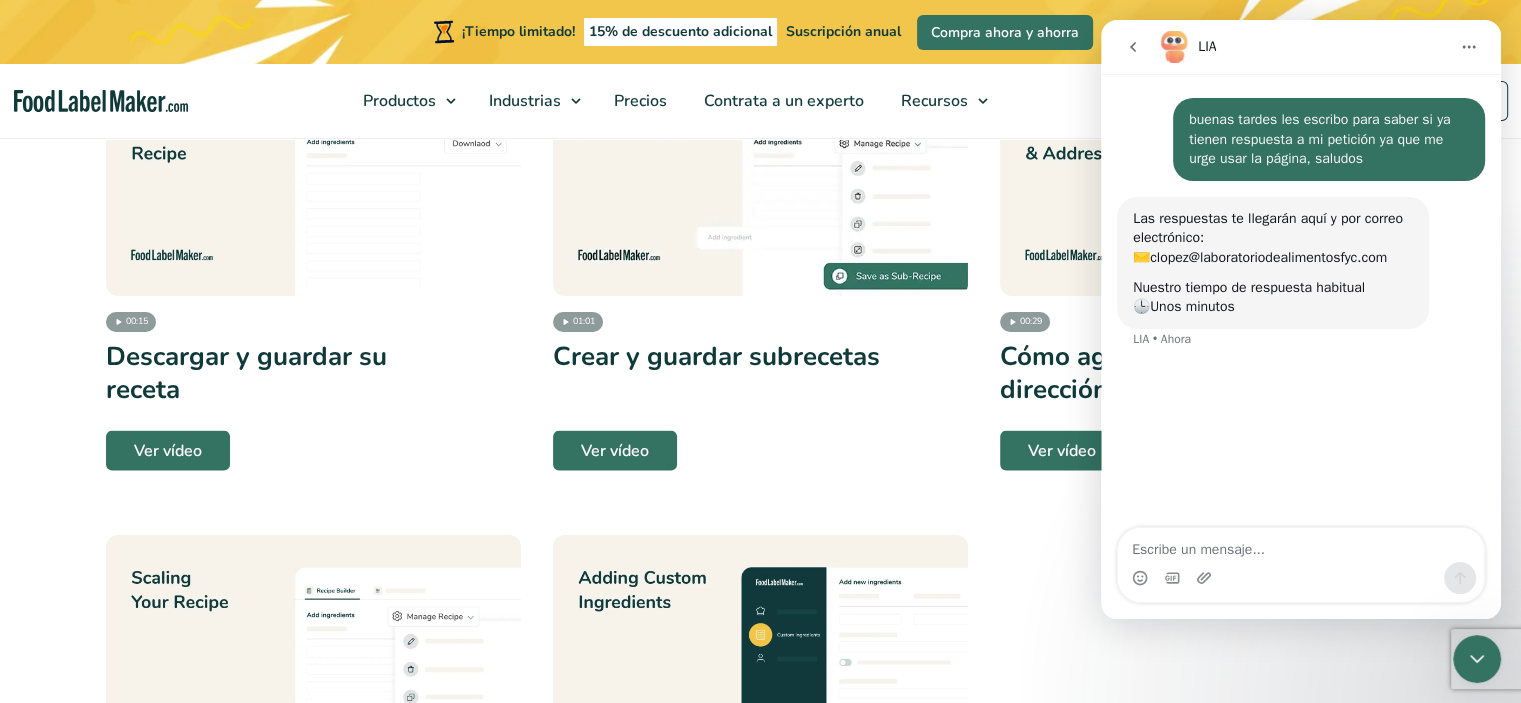 click 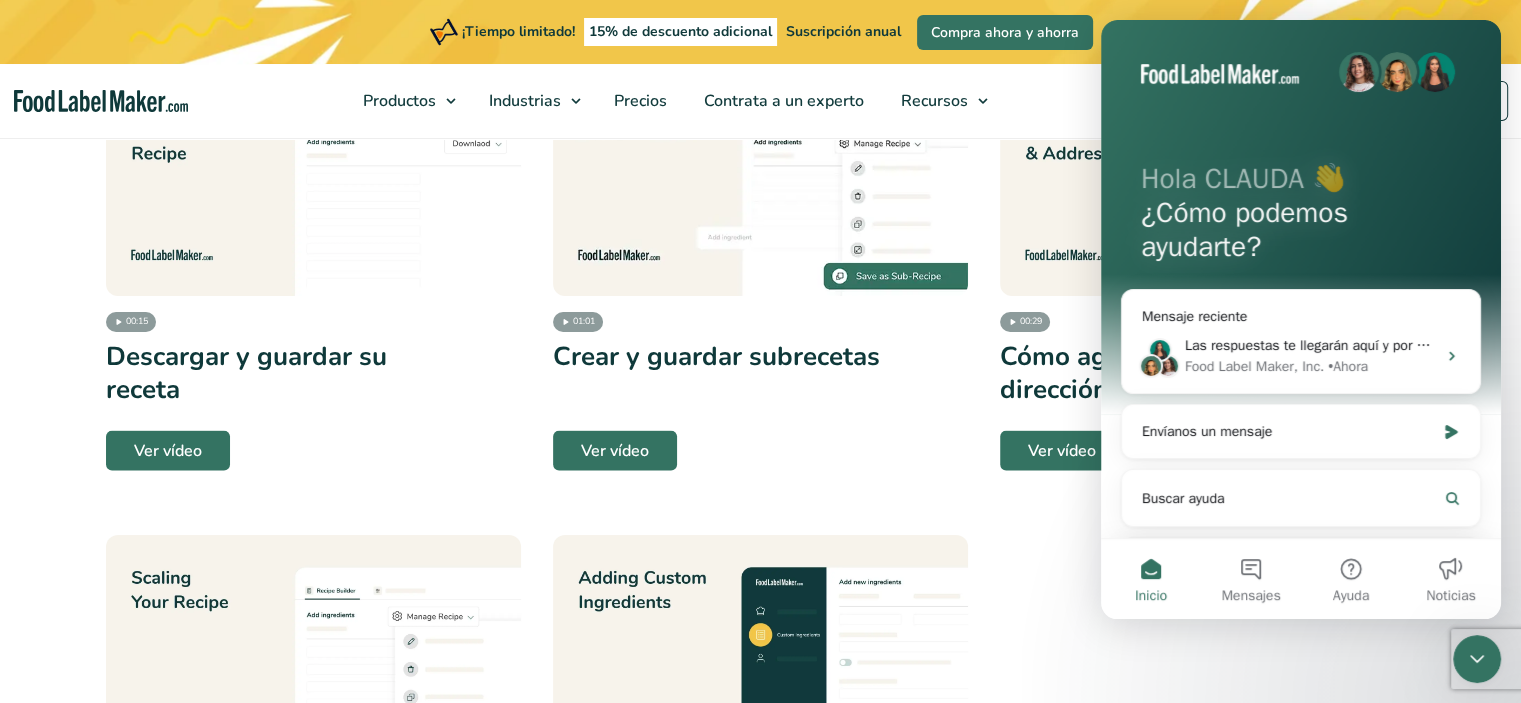 click at bounding box center [1359, 72] 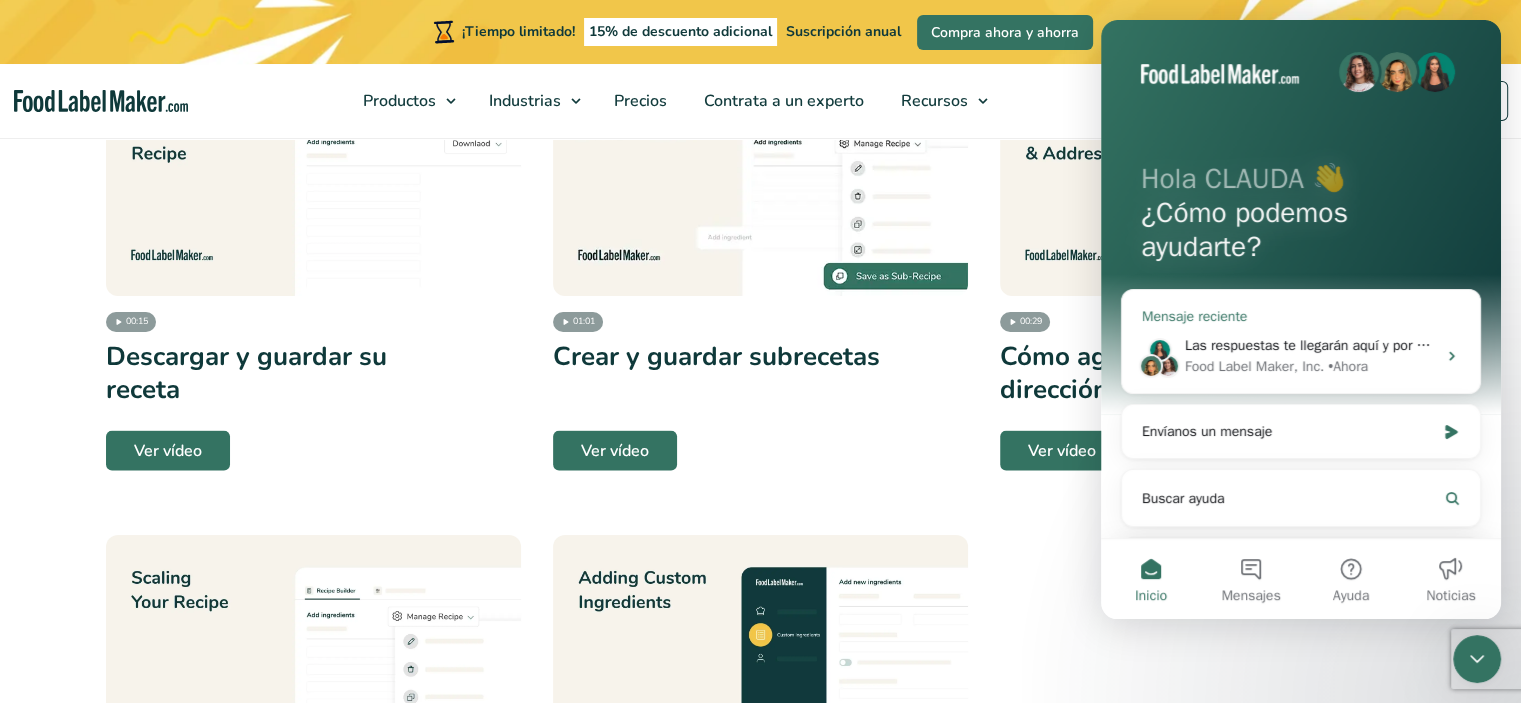 click at bounding box center (1168, 366) 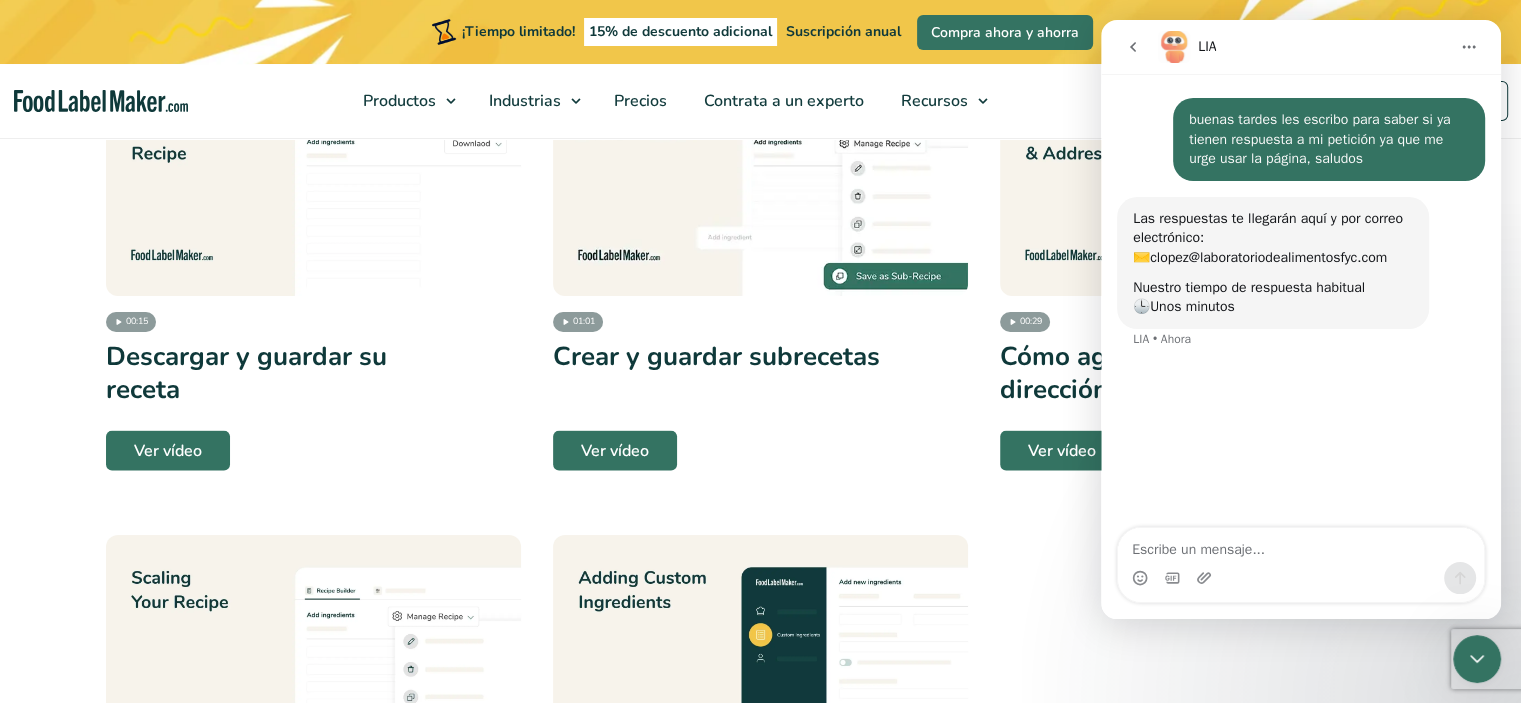 click 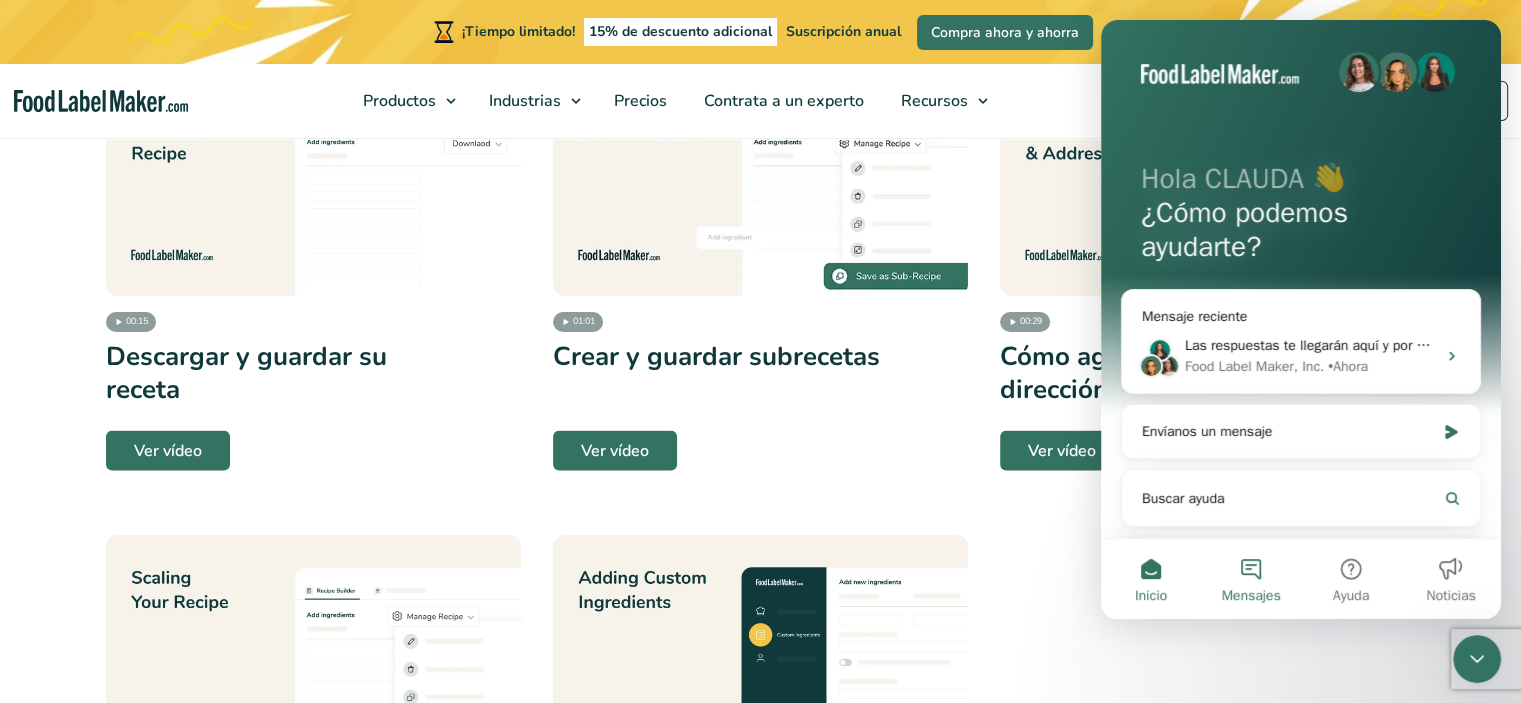 click on "Mensajes" at bounding box center (1251, 579) 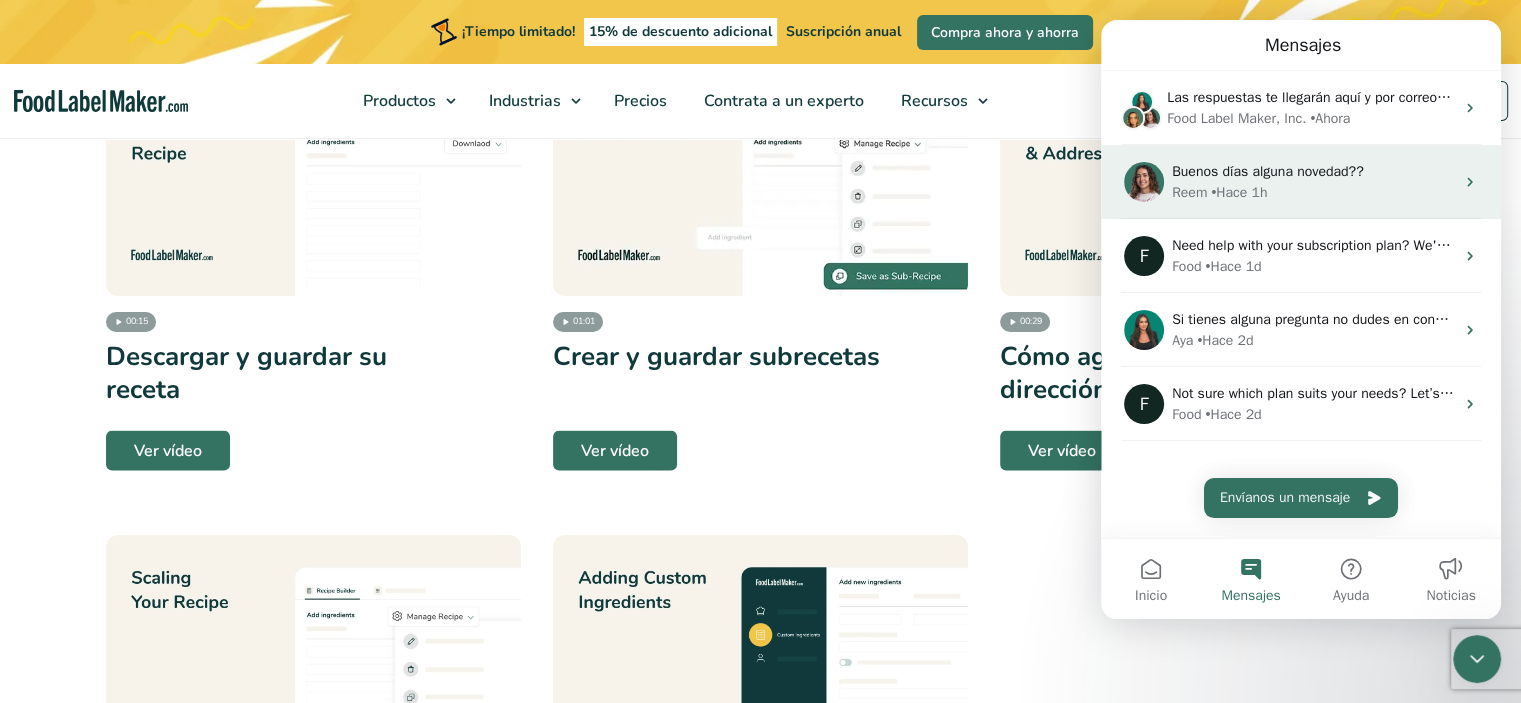 click on "Reem •  Hace 1h" at bounding box center (1313, 192) 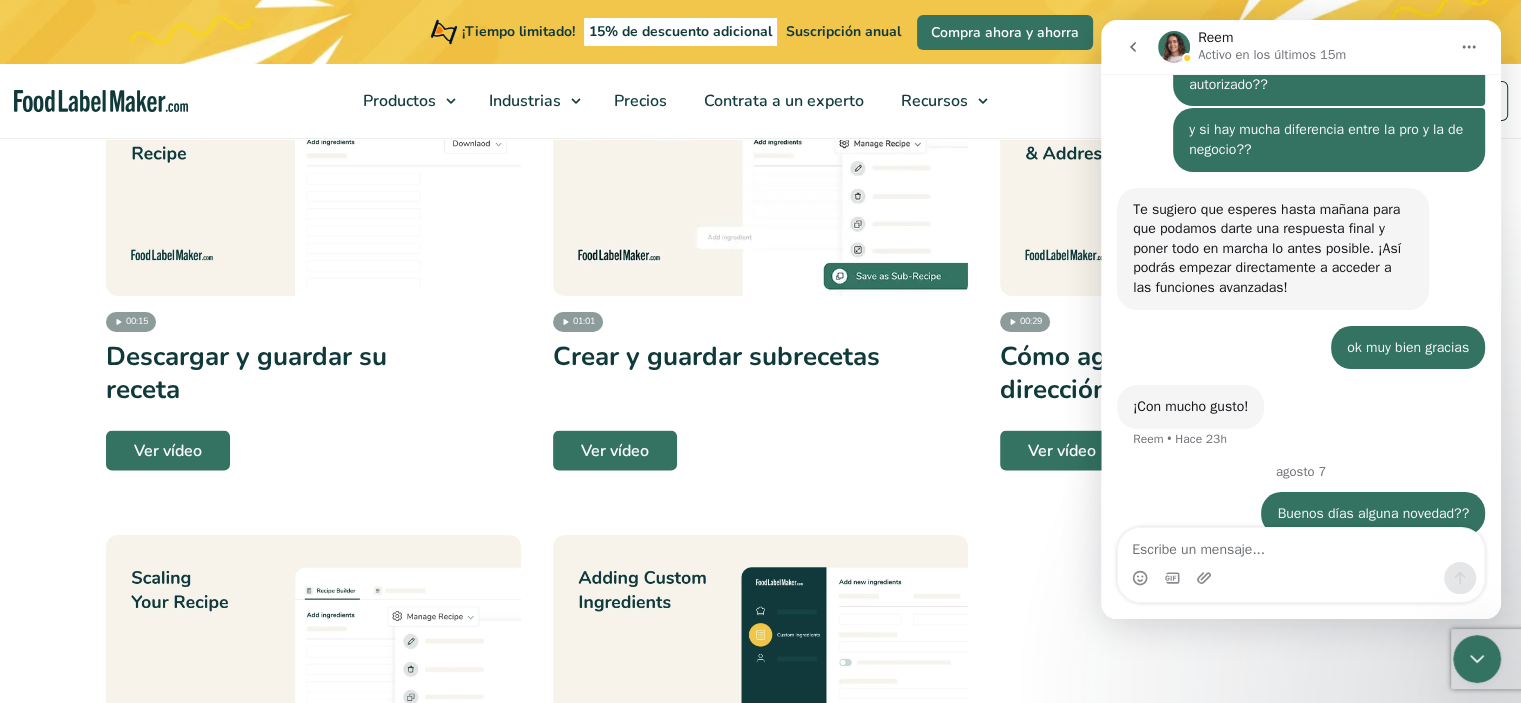 scroll, scrollTop: 3560, scrollLeft: 0, axis: vertical 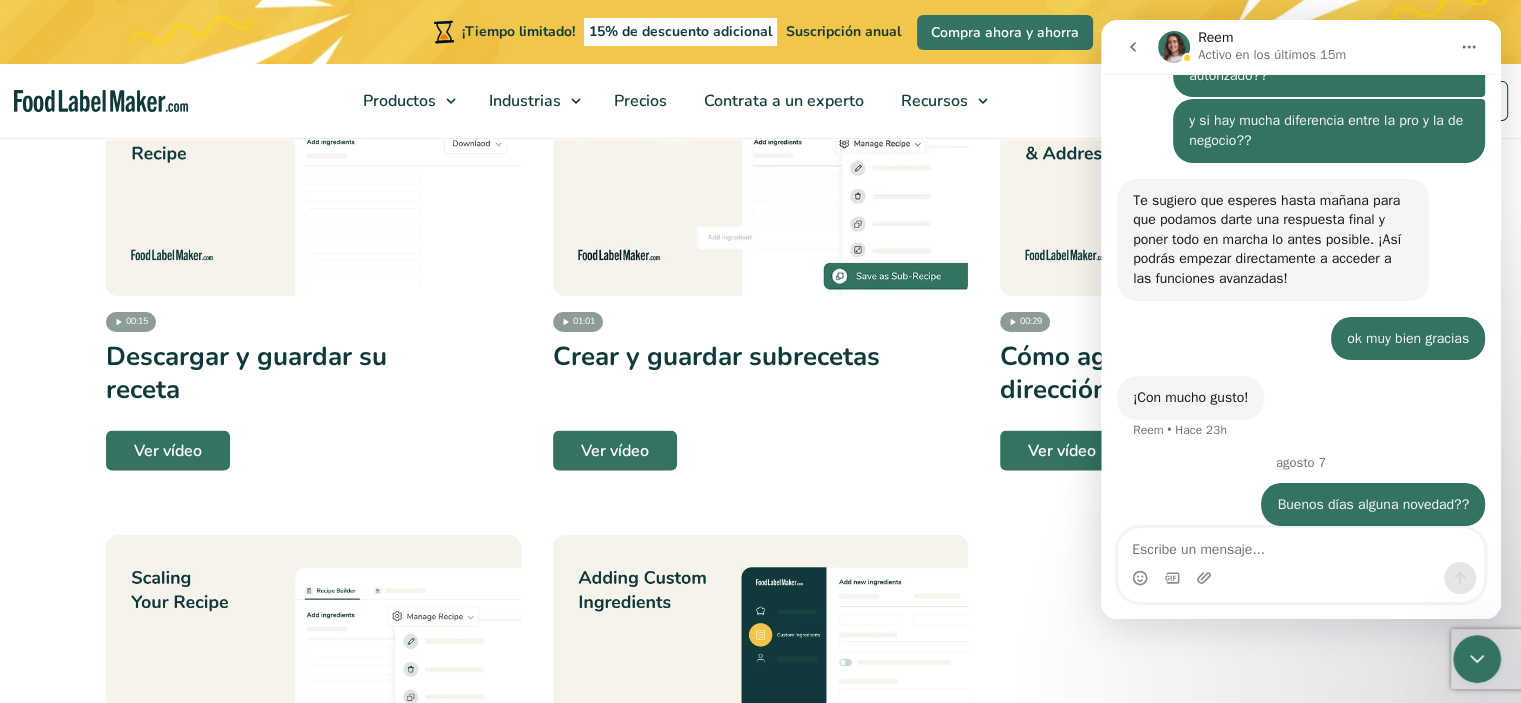 click 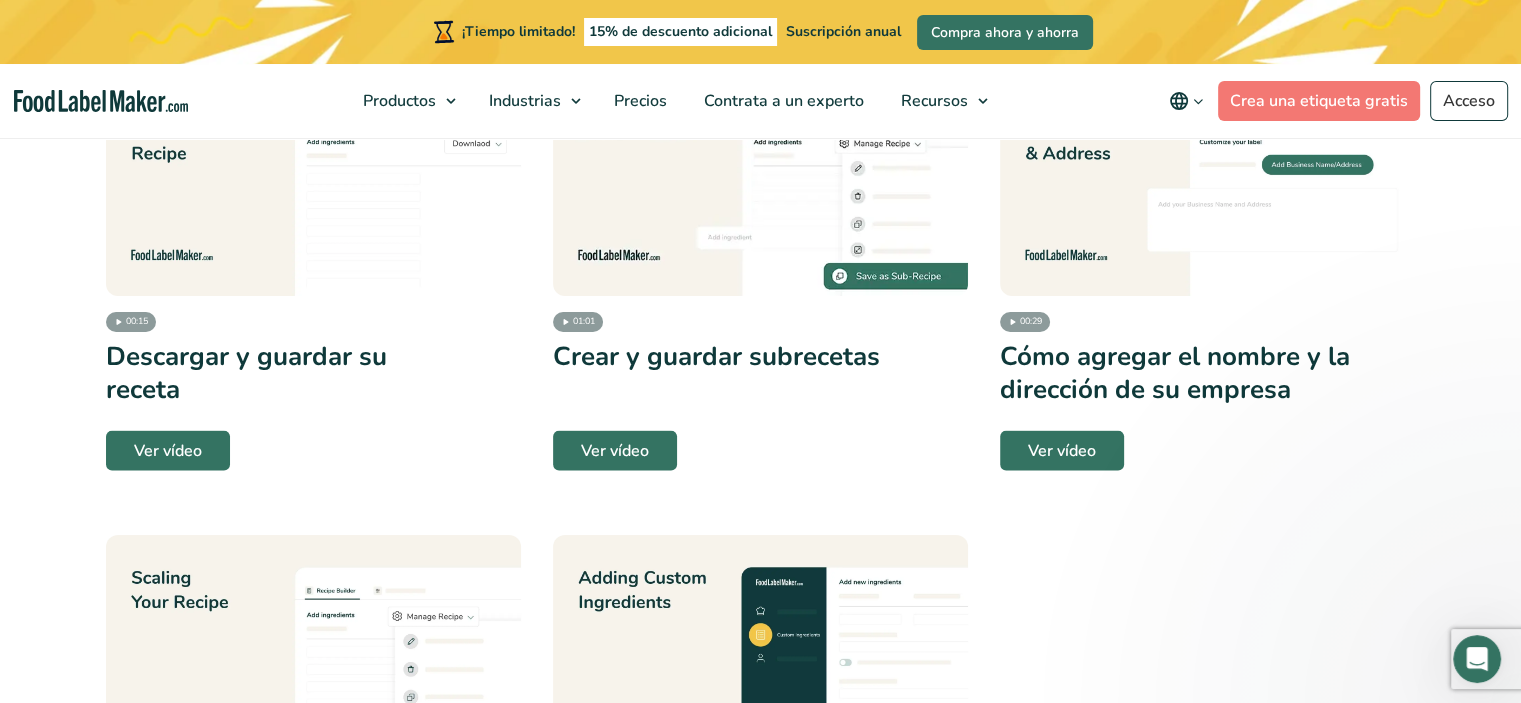 scroll, scrollTop: 0, scrollLeft: 0, axis: both 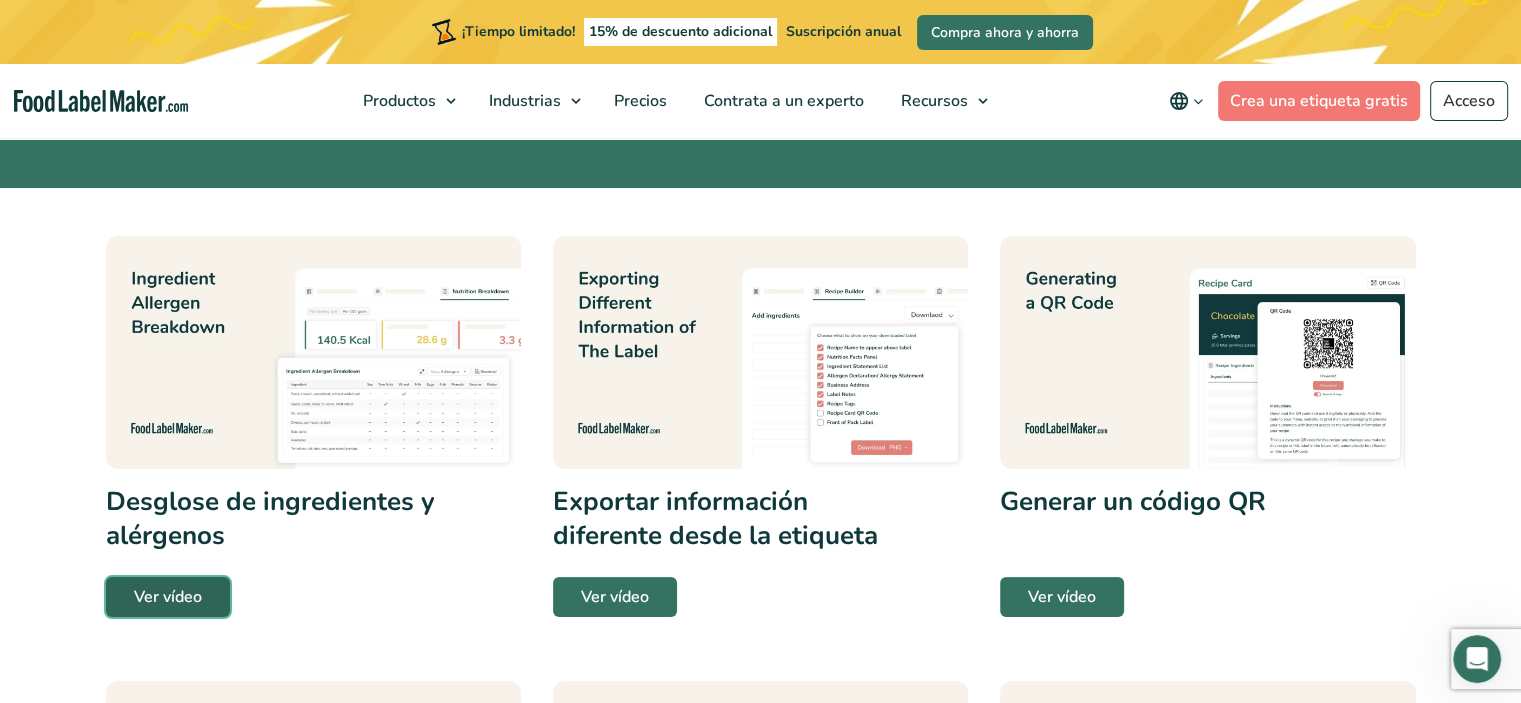 click on "Ver vídeo" at bounding box center (168, 597) 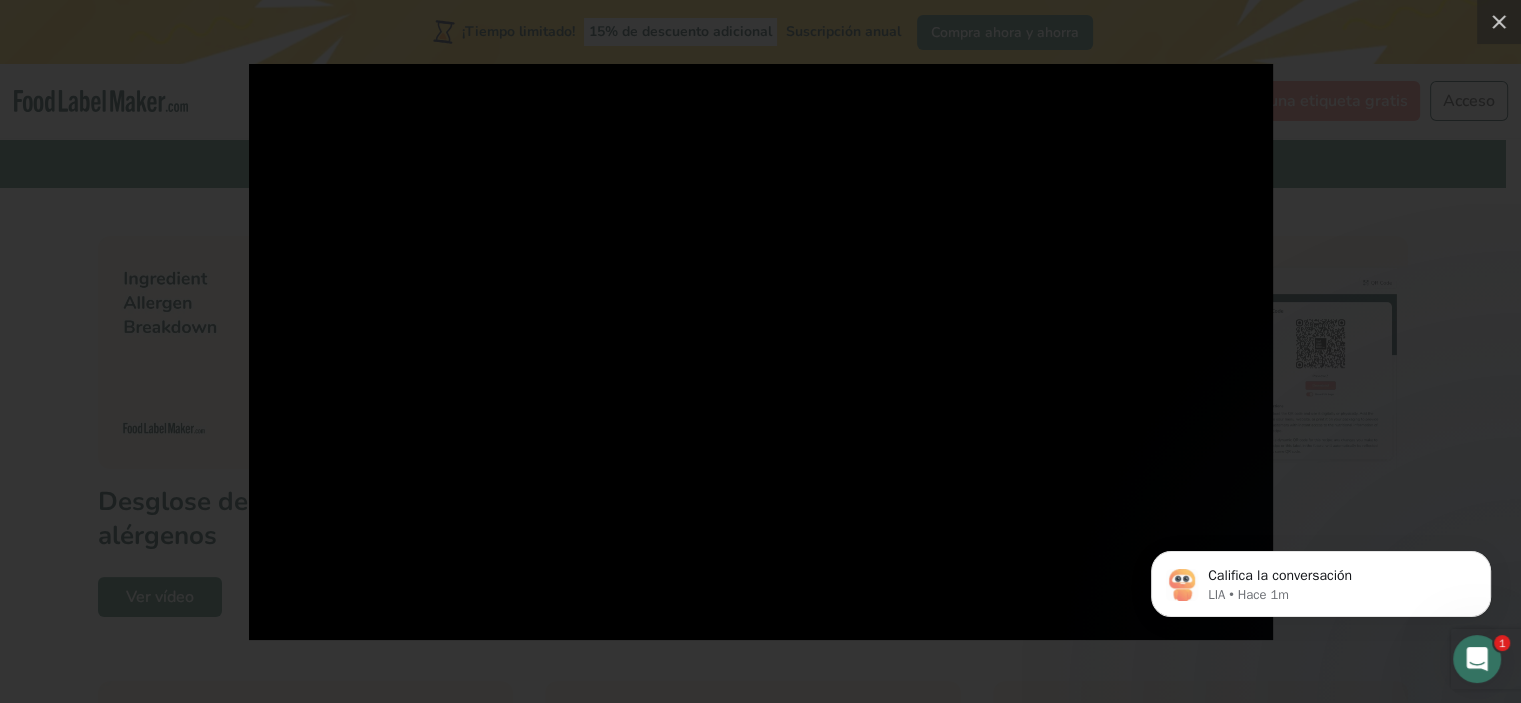 scroll, scrollTop: 0, scrollLeft: 0, axis: both 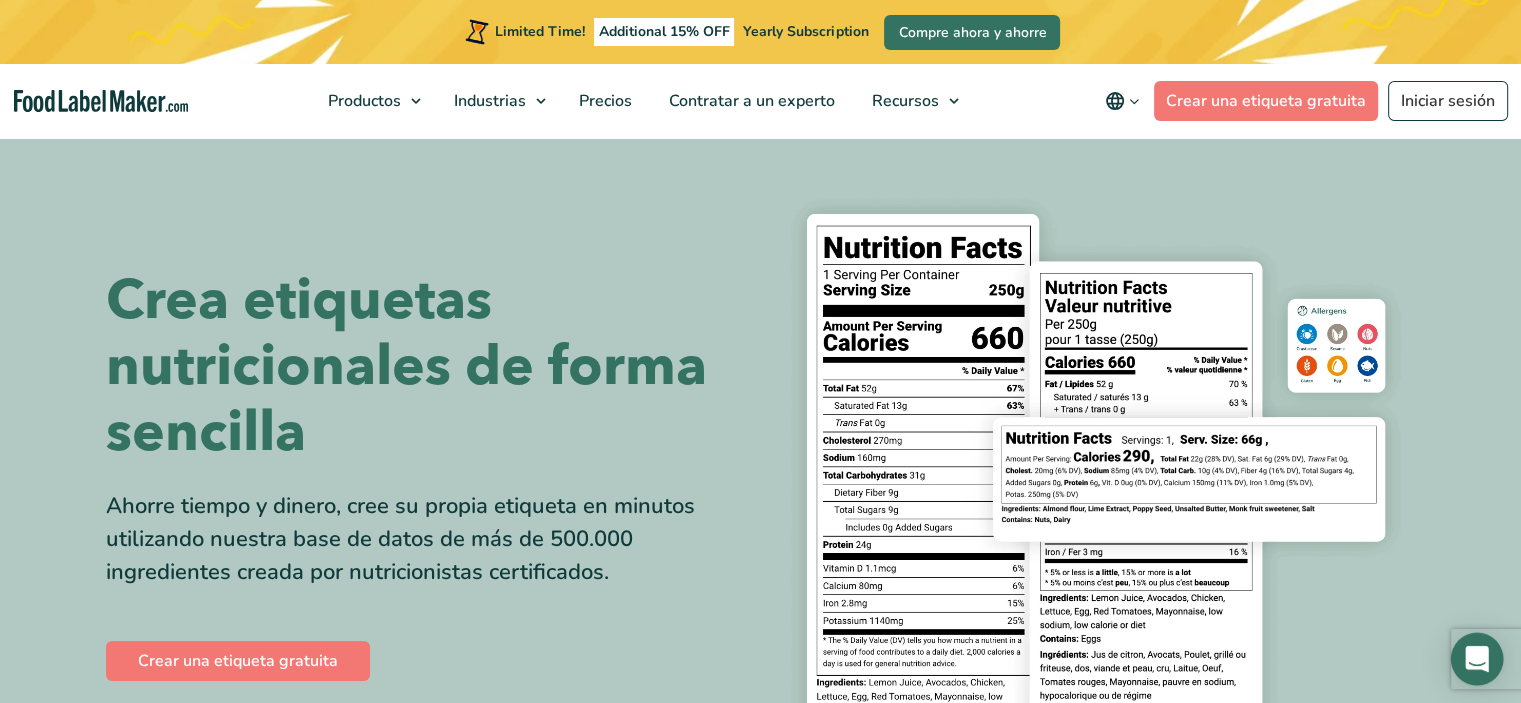 click 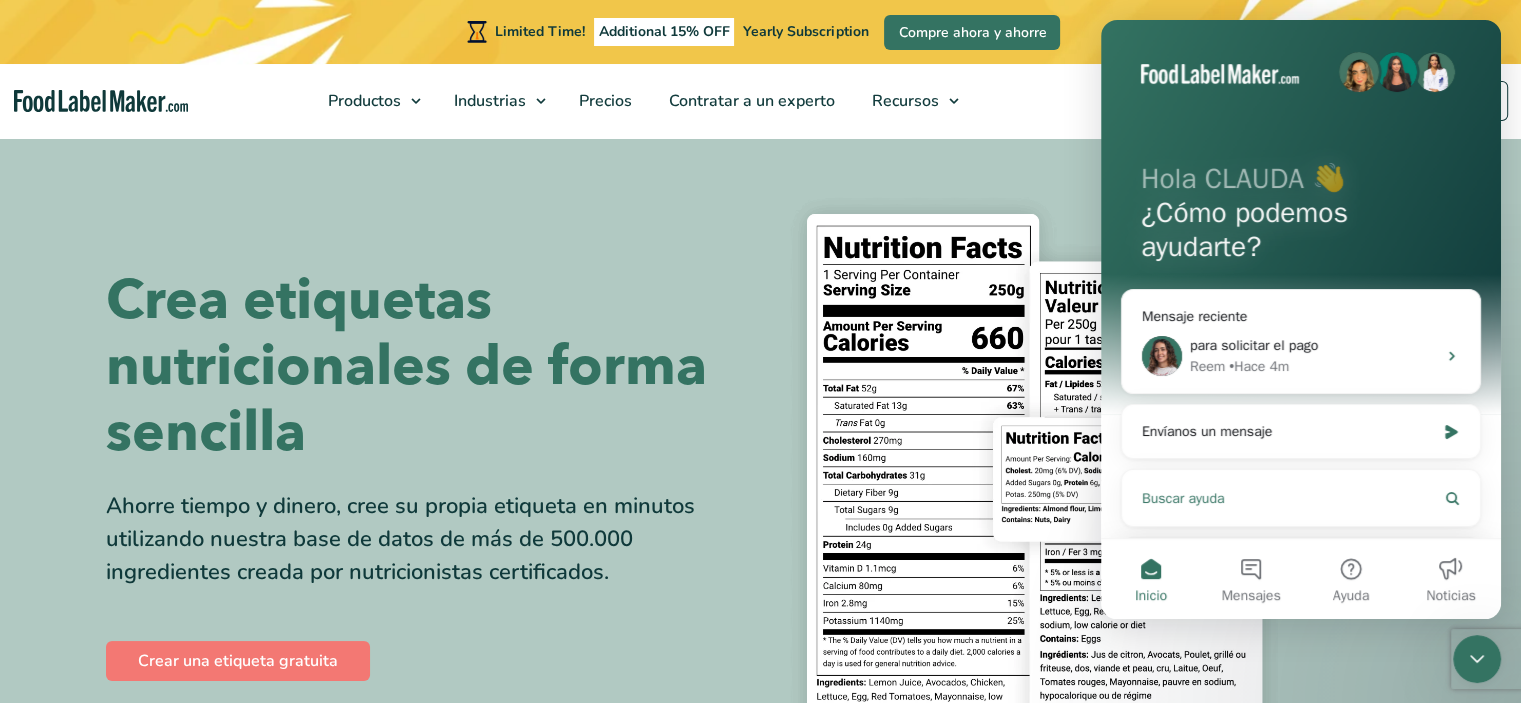 scroll, scrollTop: 0, scrollLeft: 0, axis: both 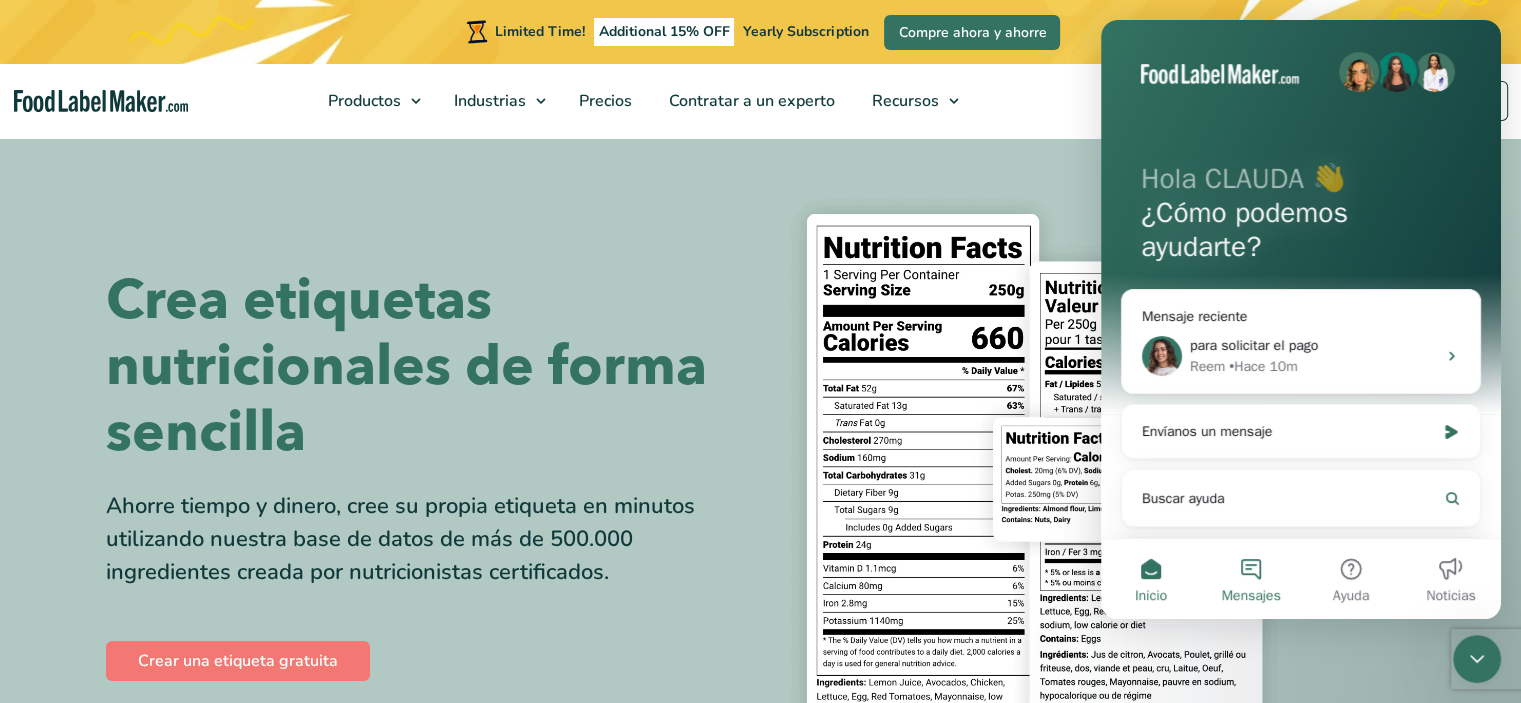 click on "Mensajes" at bounding box center [1251, 579] 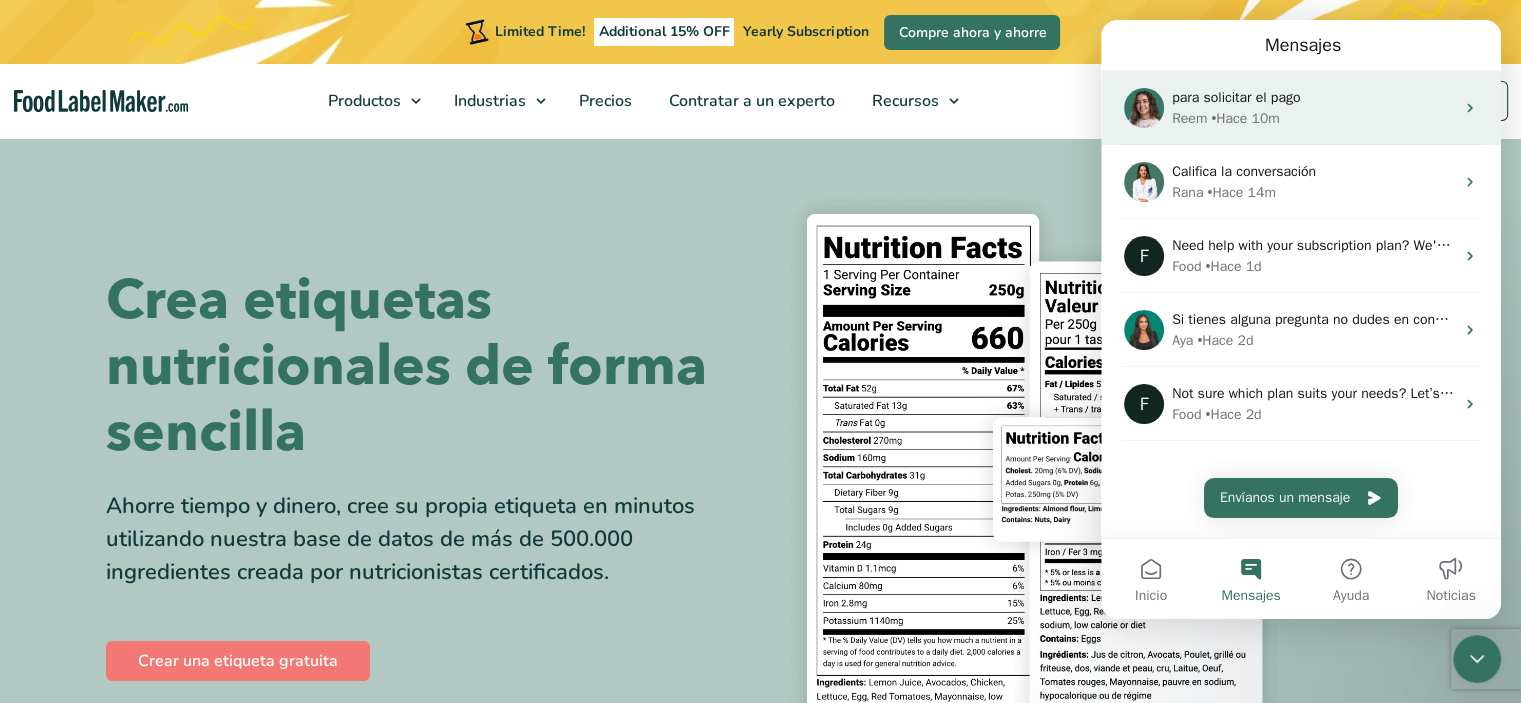 click on "•  Hace 10m" at bounding box center (1245, 118) 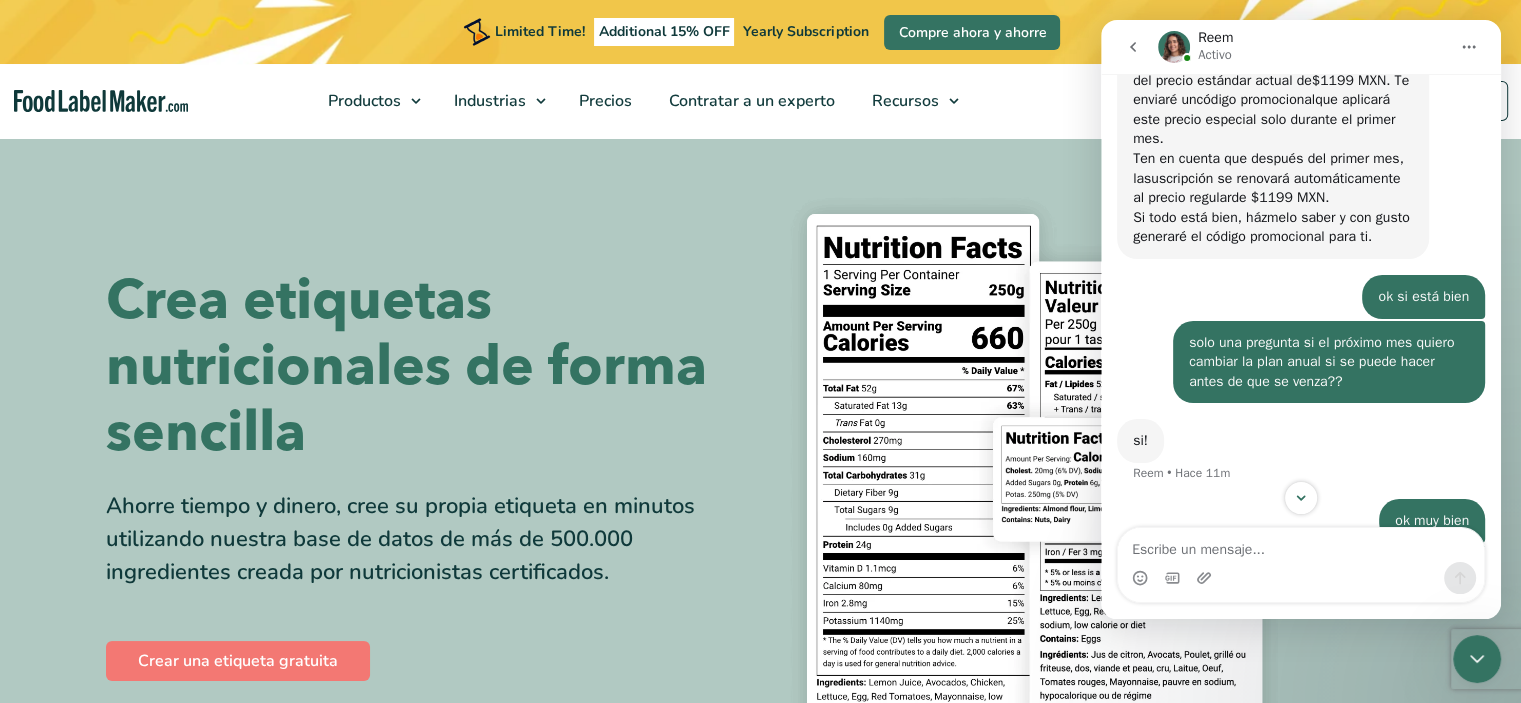 scroll, scrollTop: 4347, scrollLeft: 0, axis: vertical 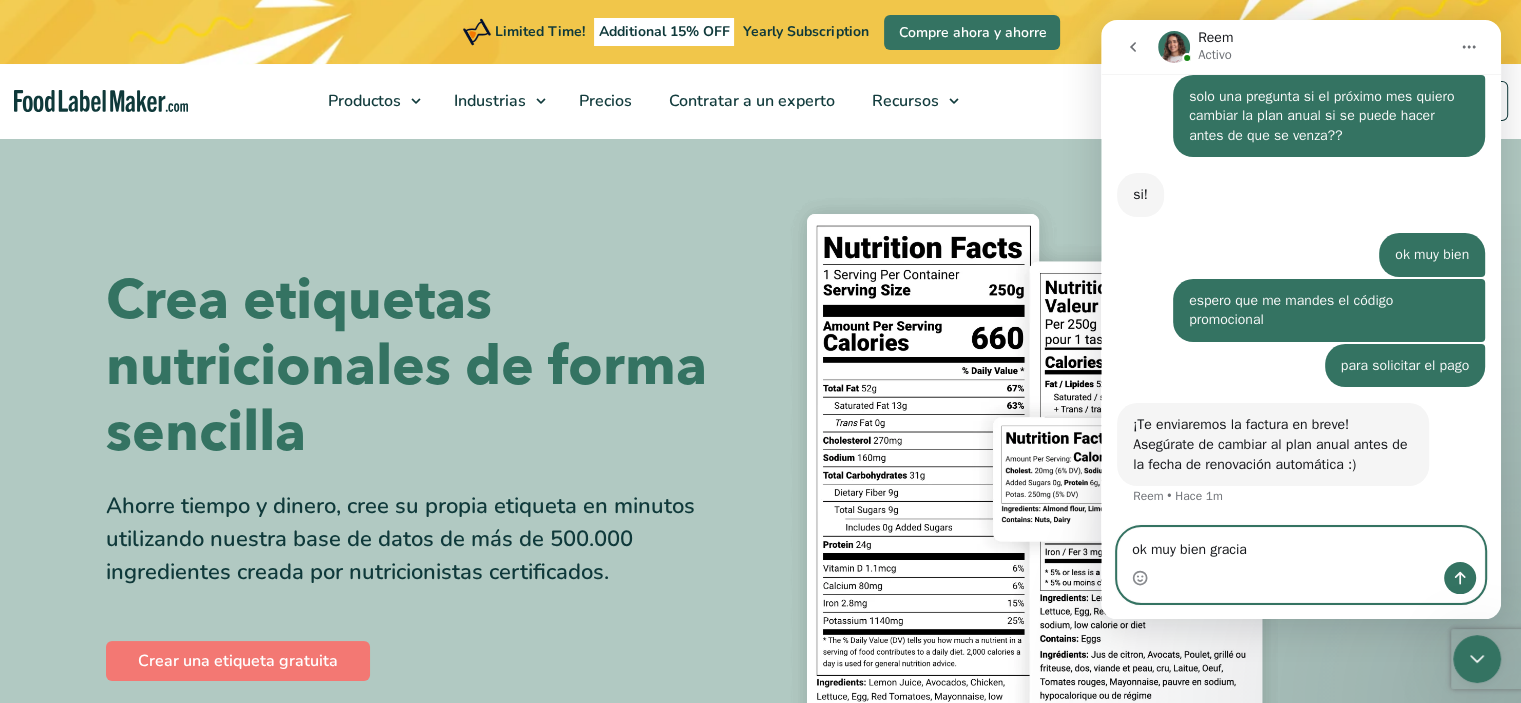type on "ok muy bien gracias" 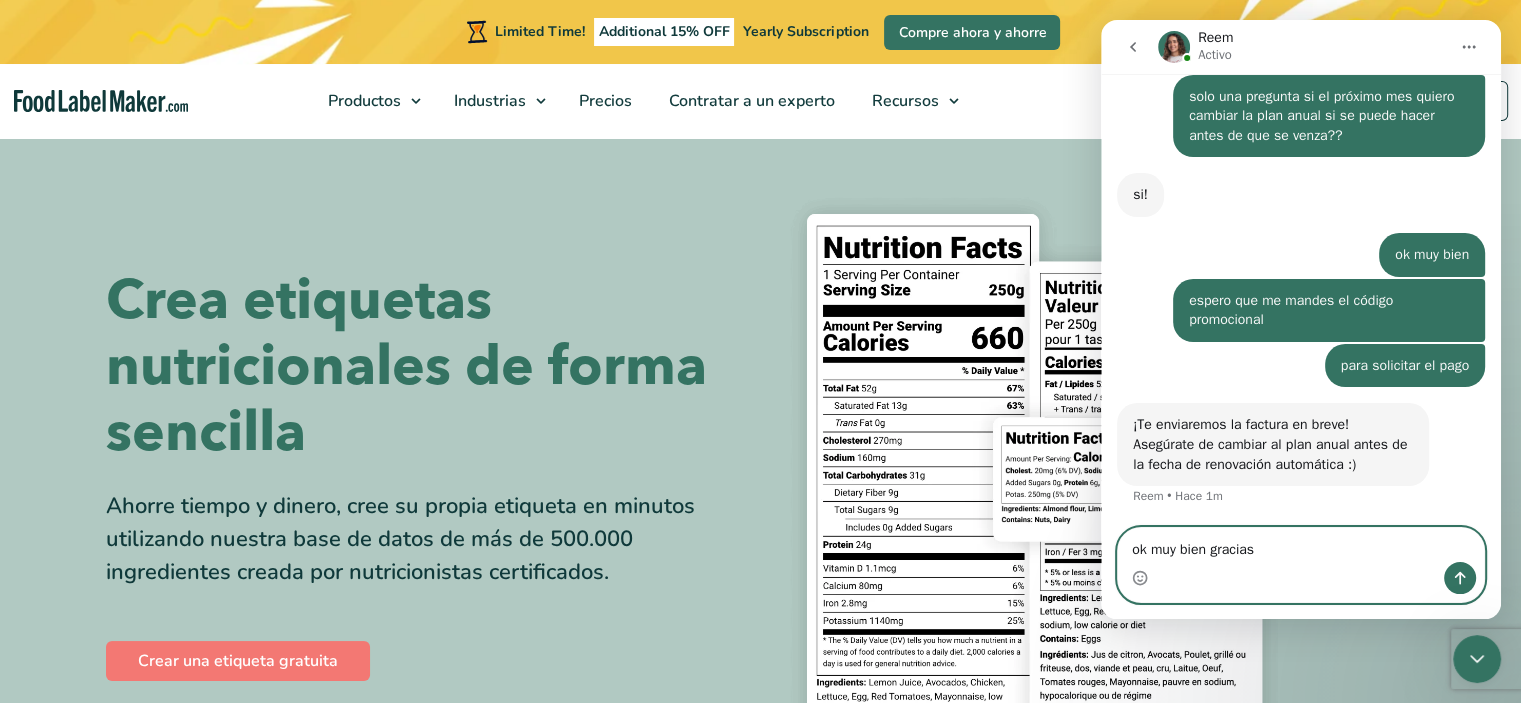 type 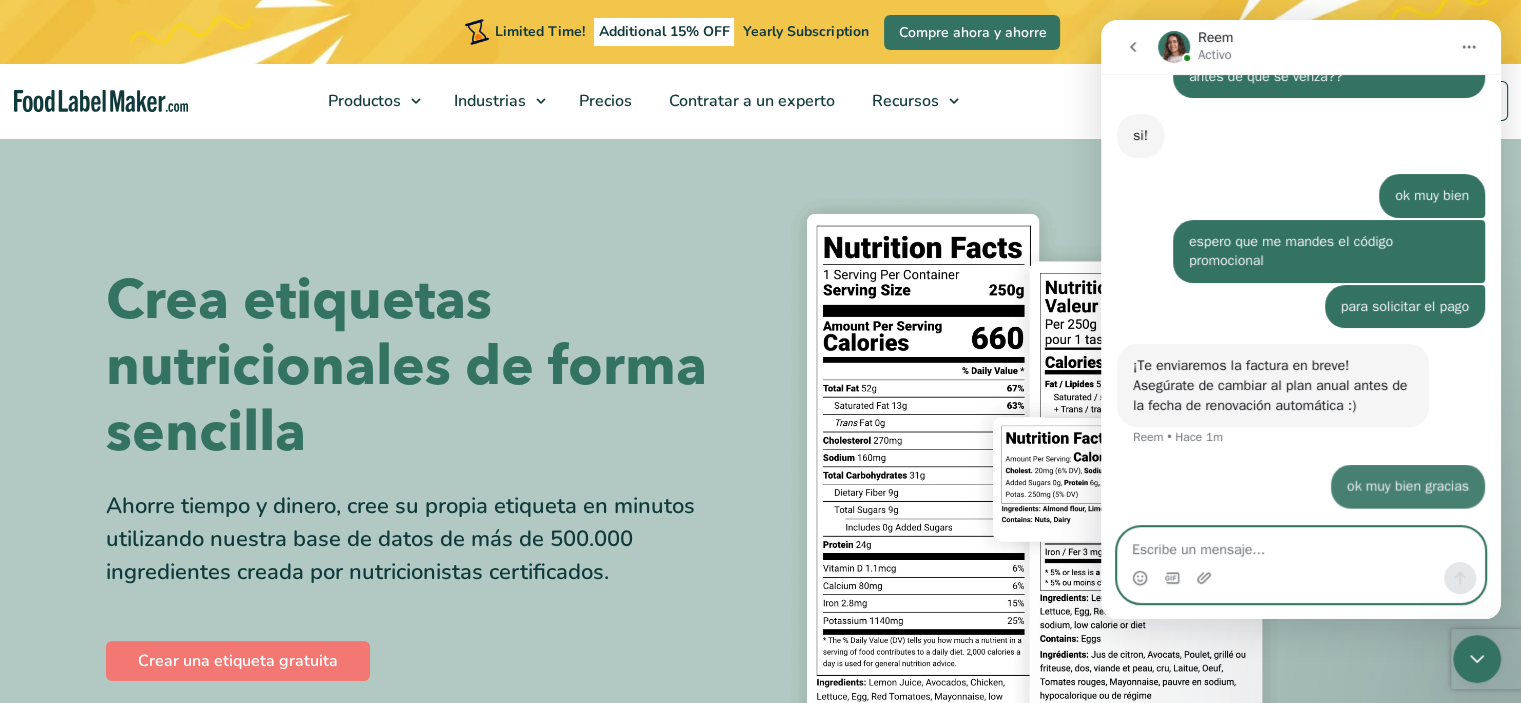scroll, scrollTop: 4506, scrollLeft: 0, axis: vertical 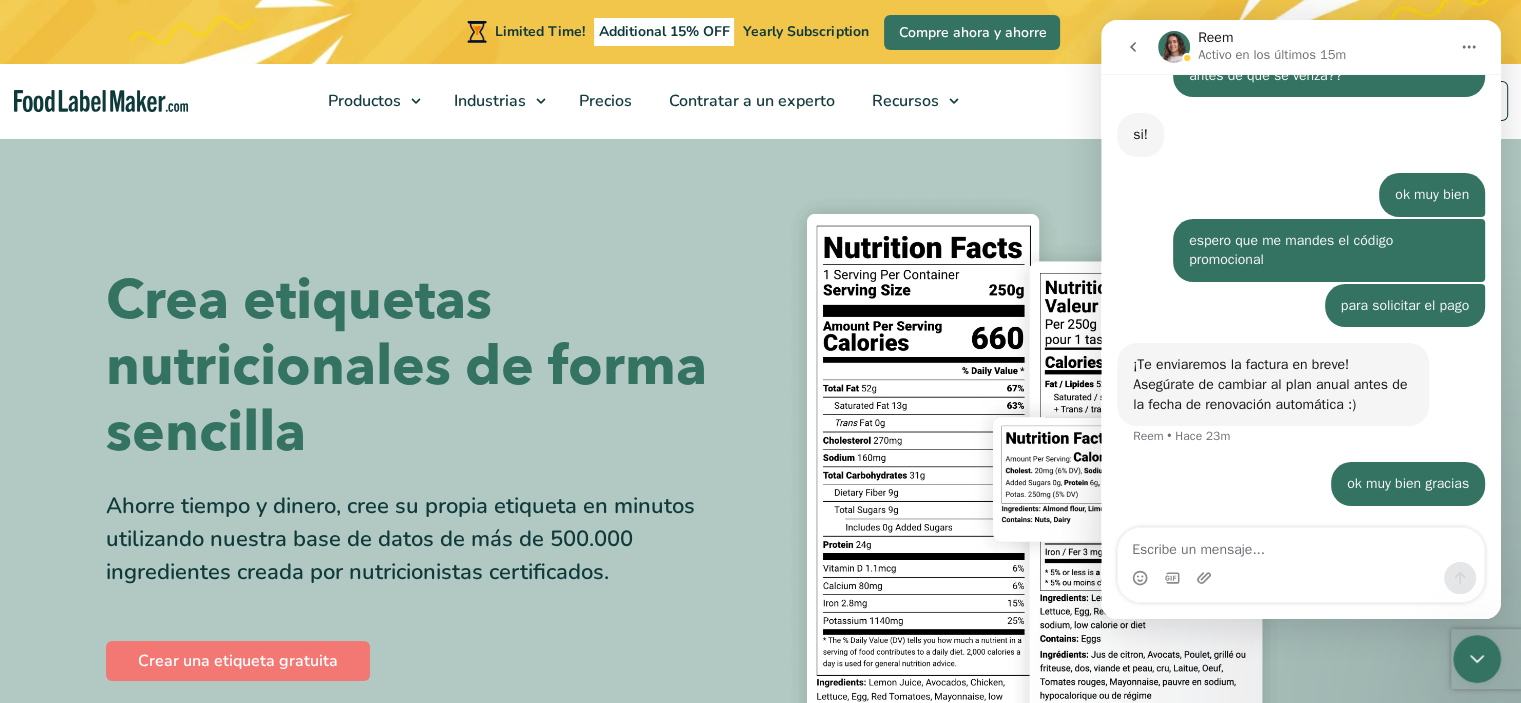 click 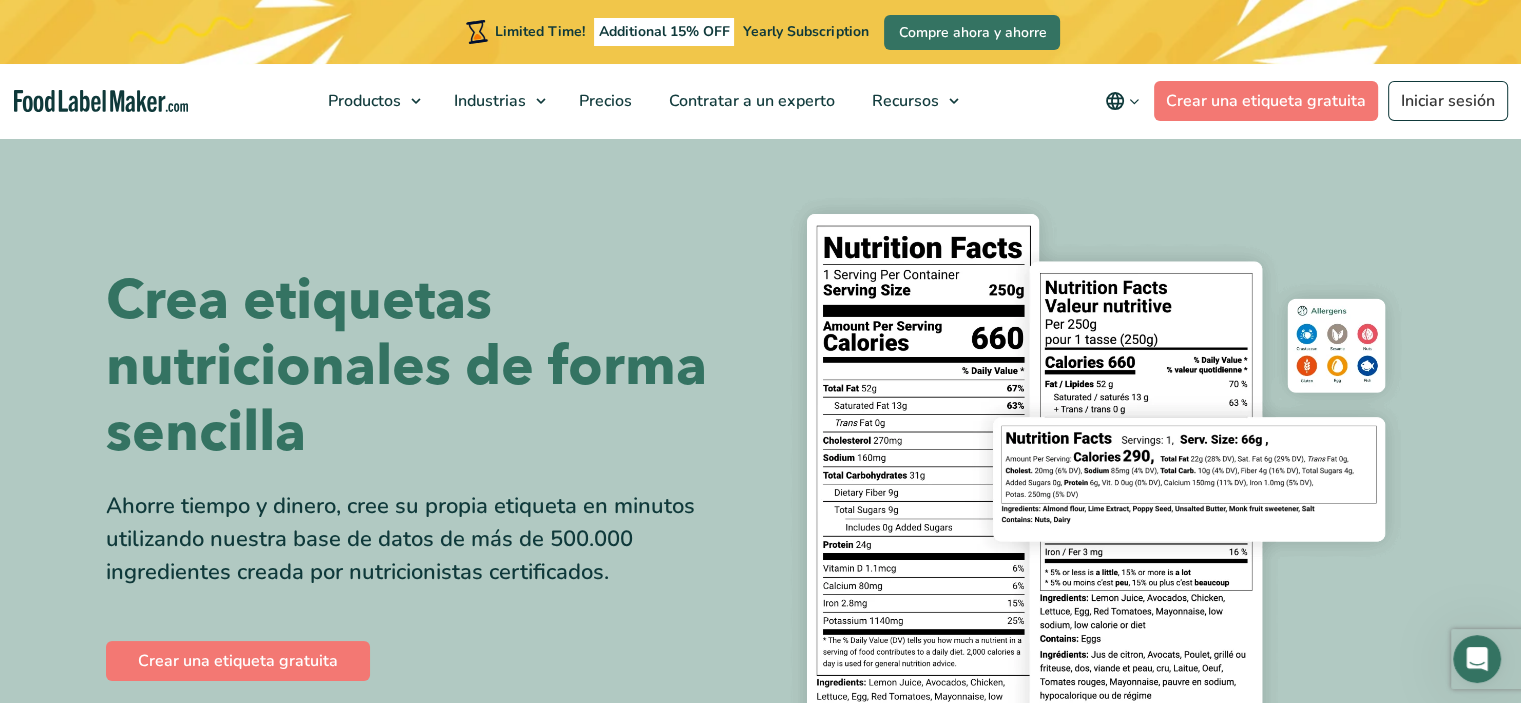 scroll, scrollTop: 0, scrollLeft: 0, axis: both 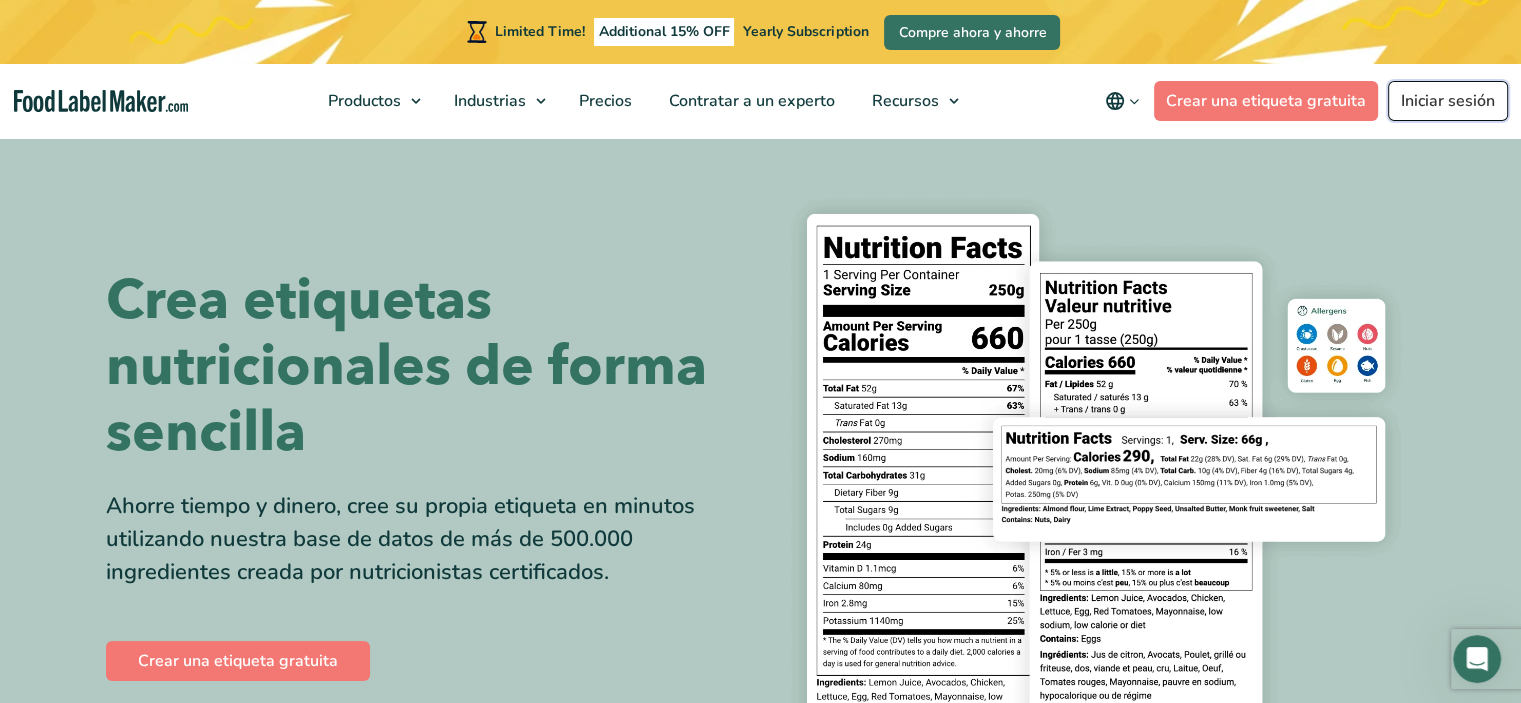 click on "Iniciar sesión" at bounding box center (1448, 101) 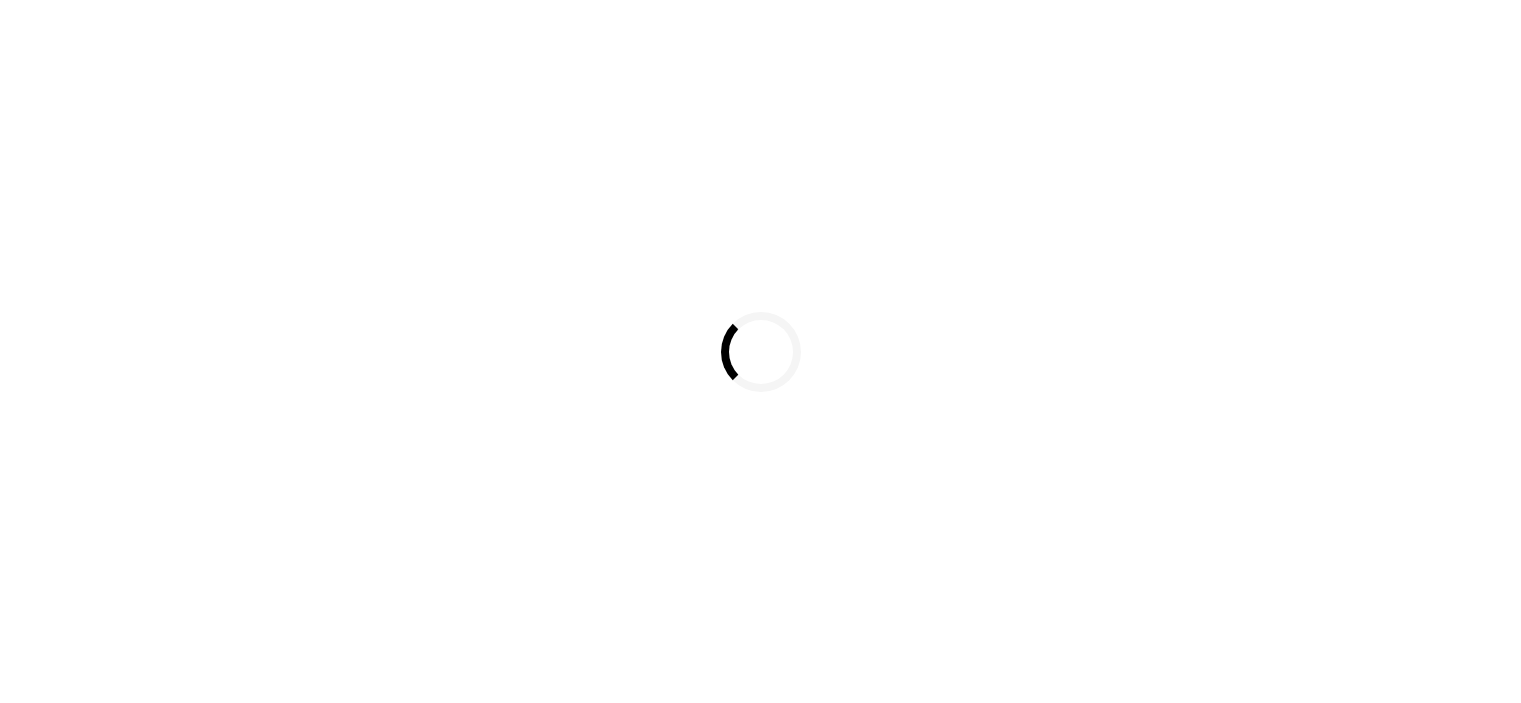 scroll, scrollTop: 0, scrollLeft: 0, axis: both 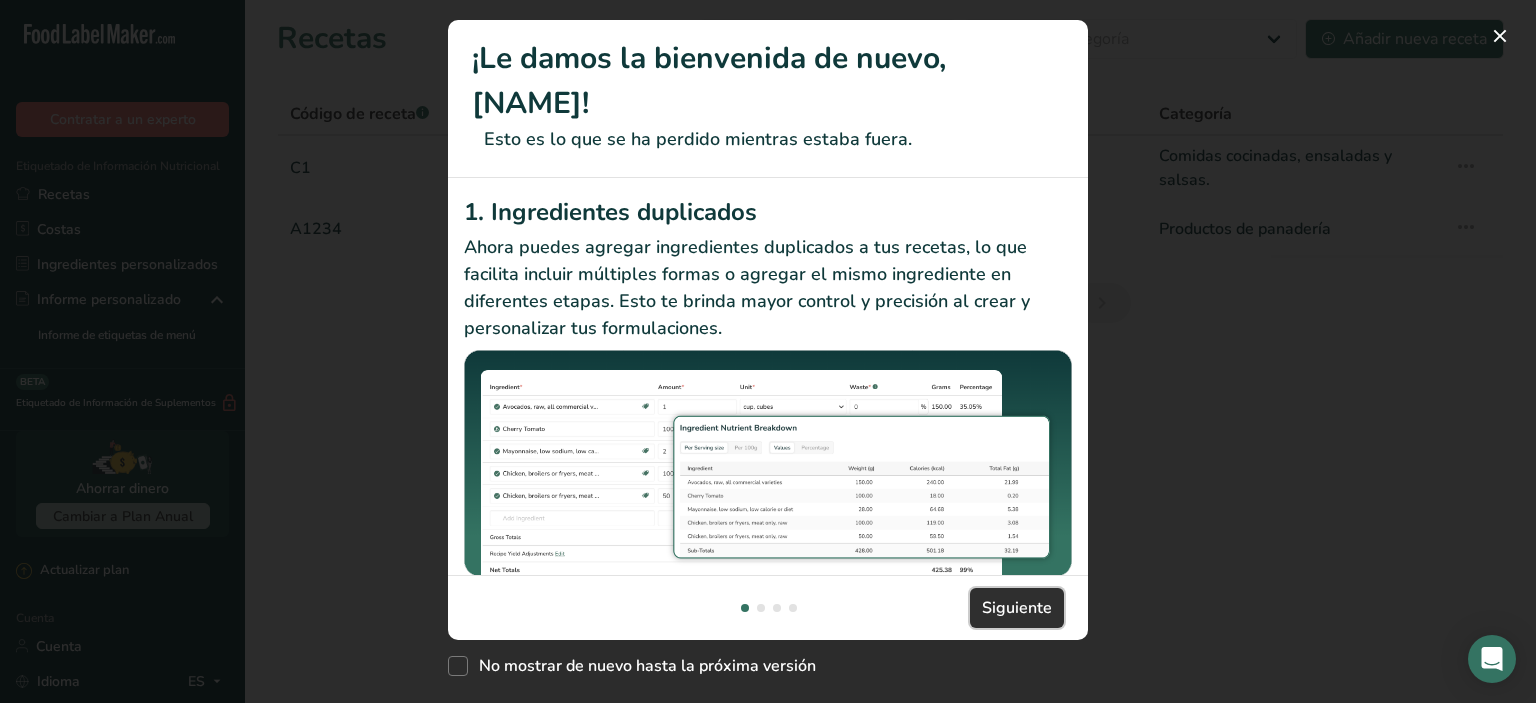 click on "Siguiente" at bounding box center (1017, 608) 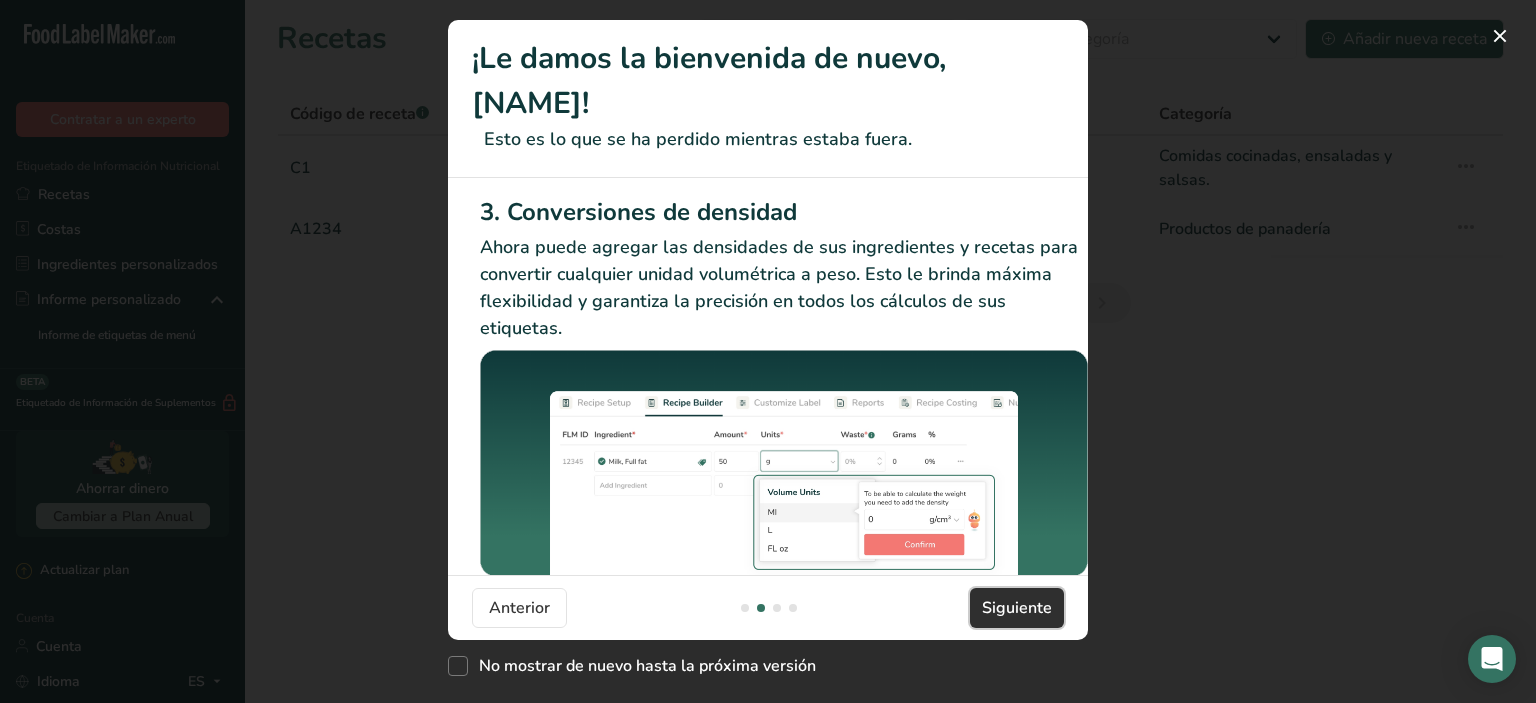 click on "Siguiente" at bounding box center (1017, 608) 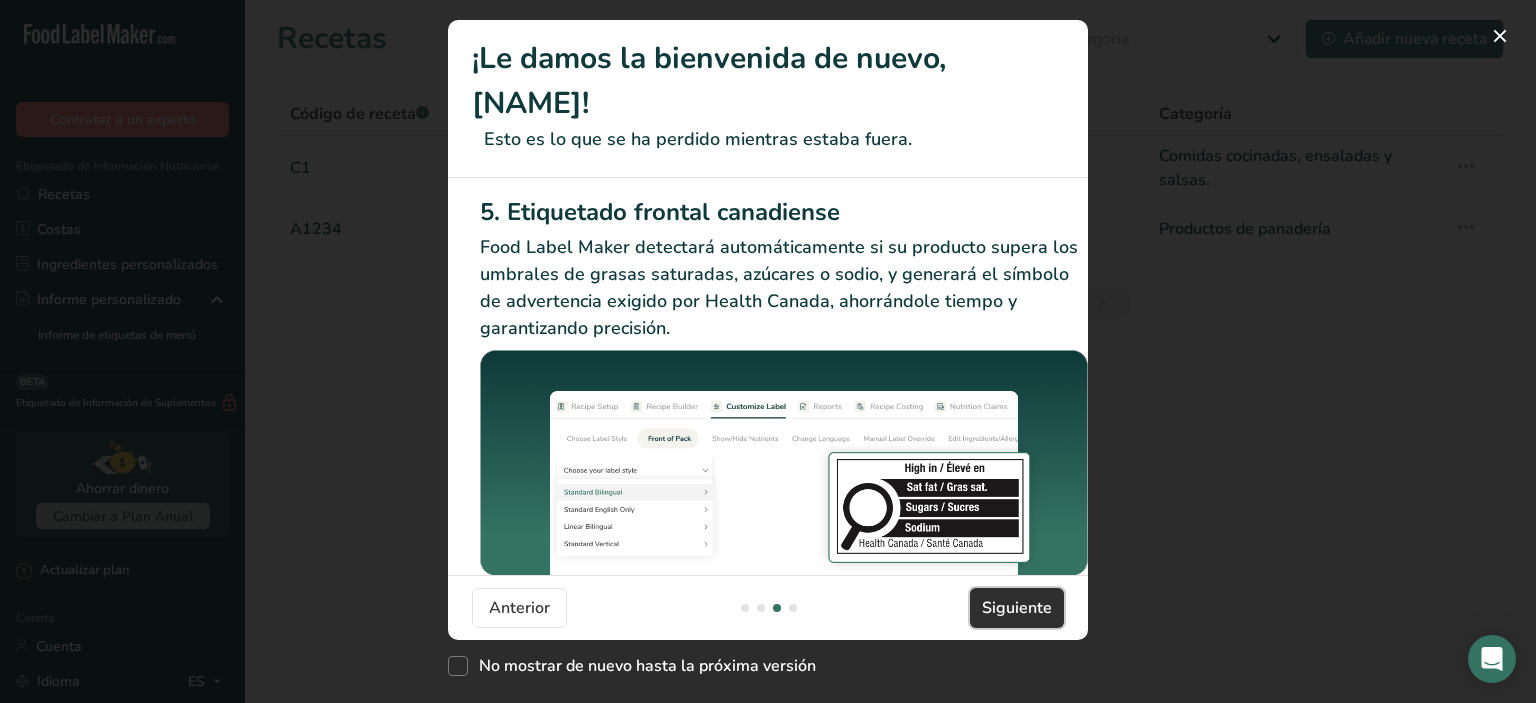 click on "Siguiente" at bounding box center (1017, 608) 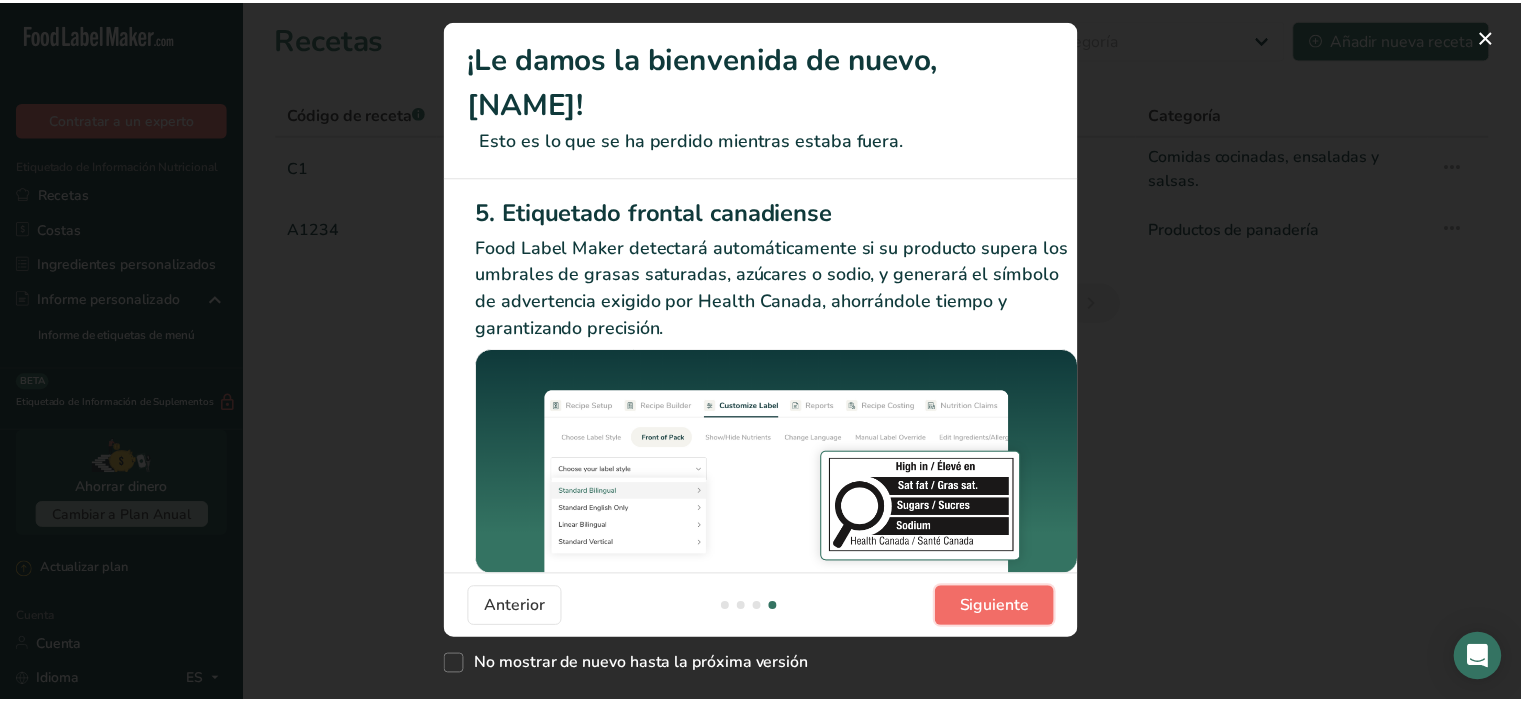 scroll, scrollTop: 0, scrollLeft: 1904, axis: horizontal 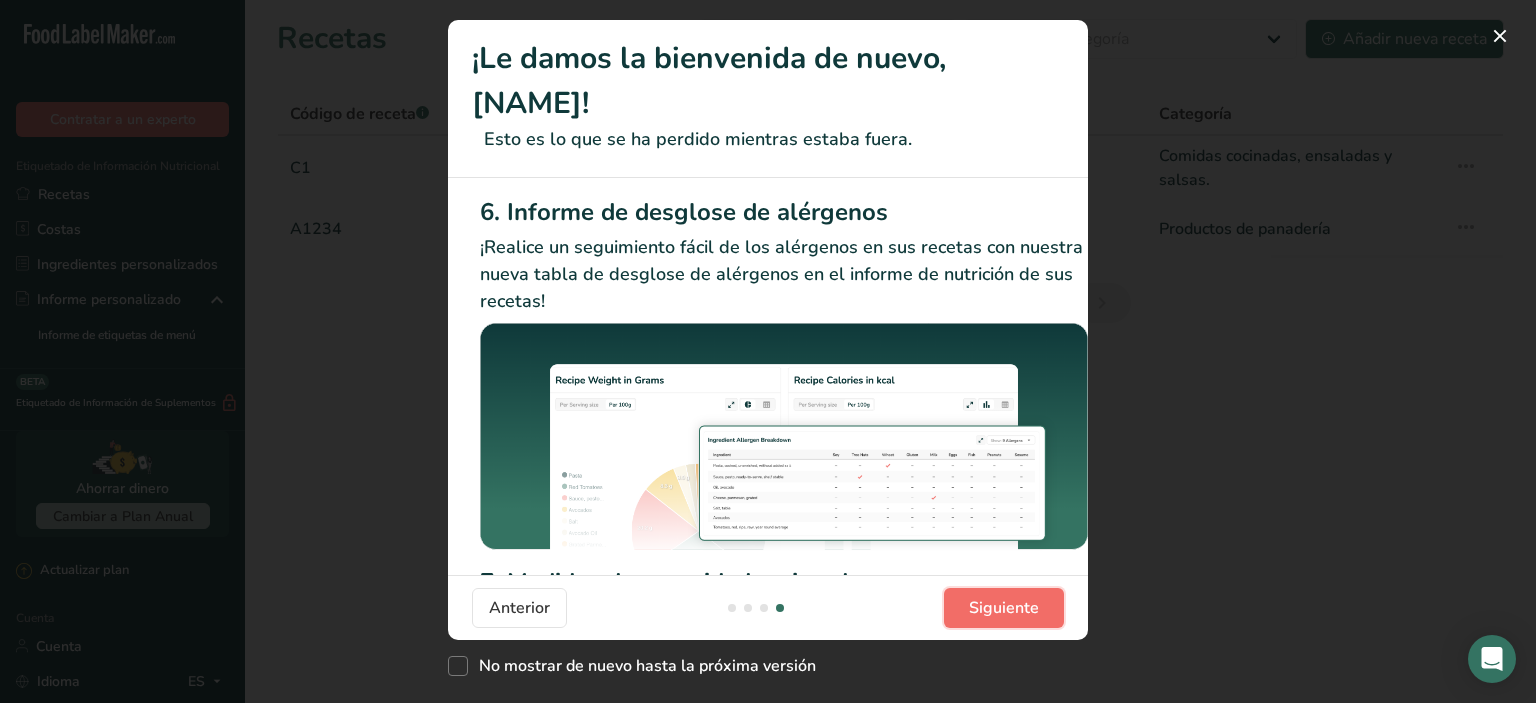 click on "Siguiente" at bounding box center (1004, 608) 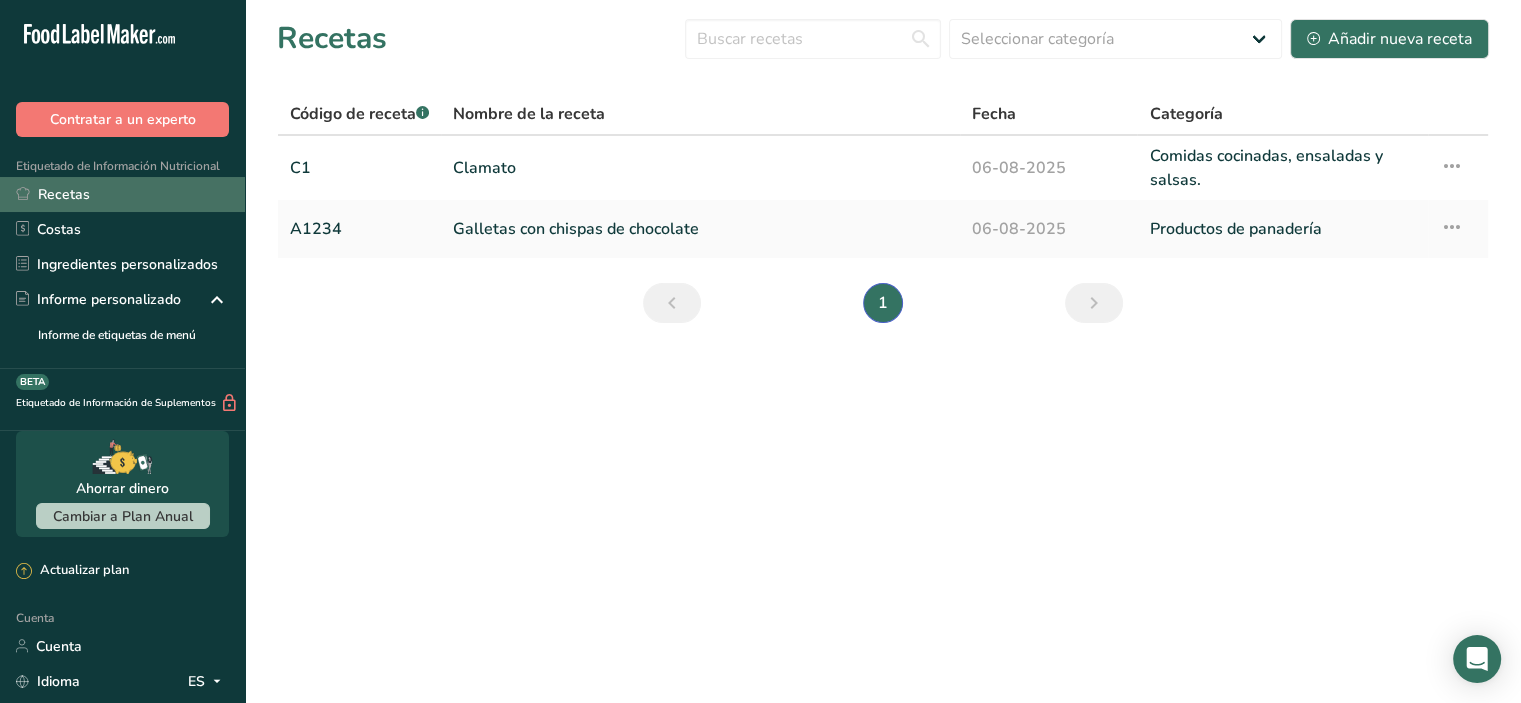 click on "Recetas" at bounding box center [122, 194] 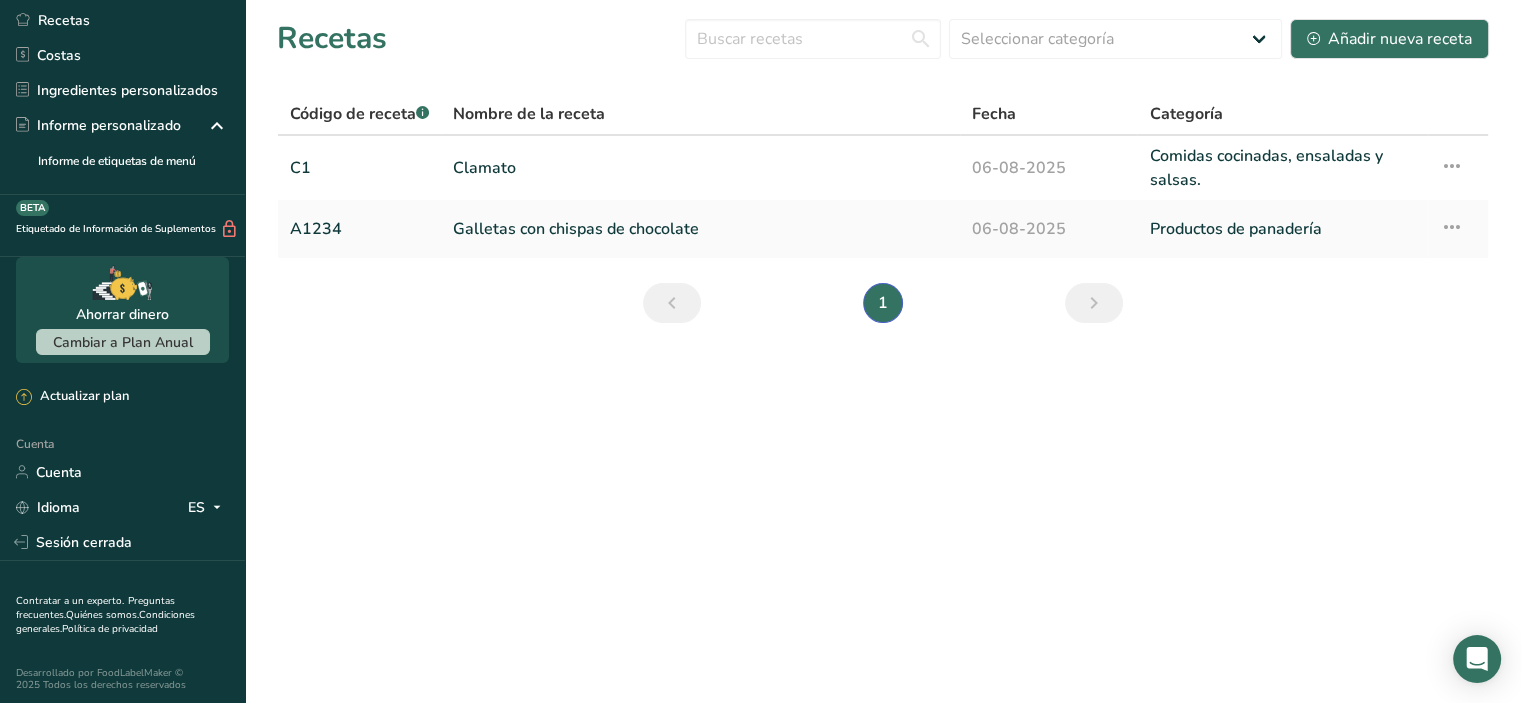 scroll, scrollTop: 0, scrollLeft: 0, axis: both 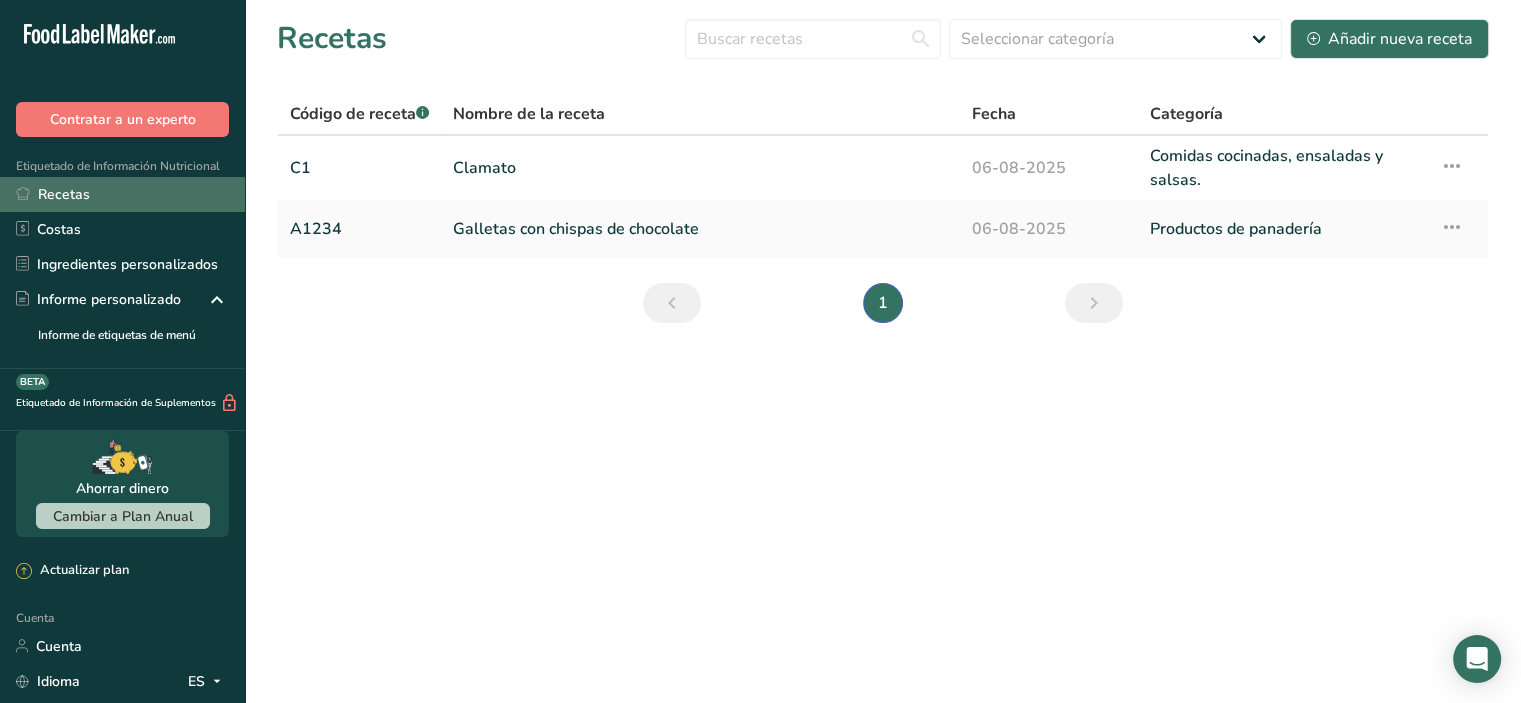 click on "Recetas" at bounding box center [122, 194] 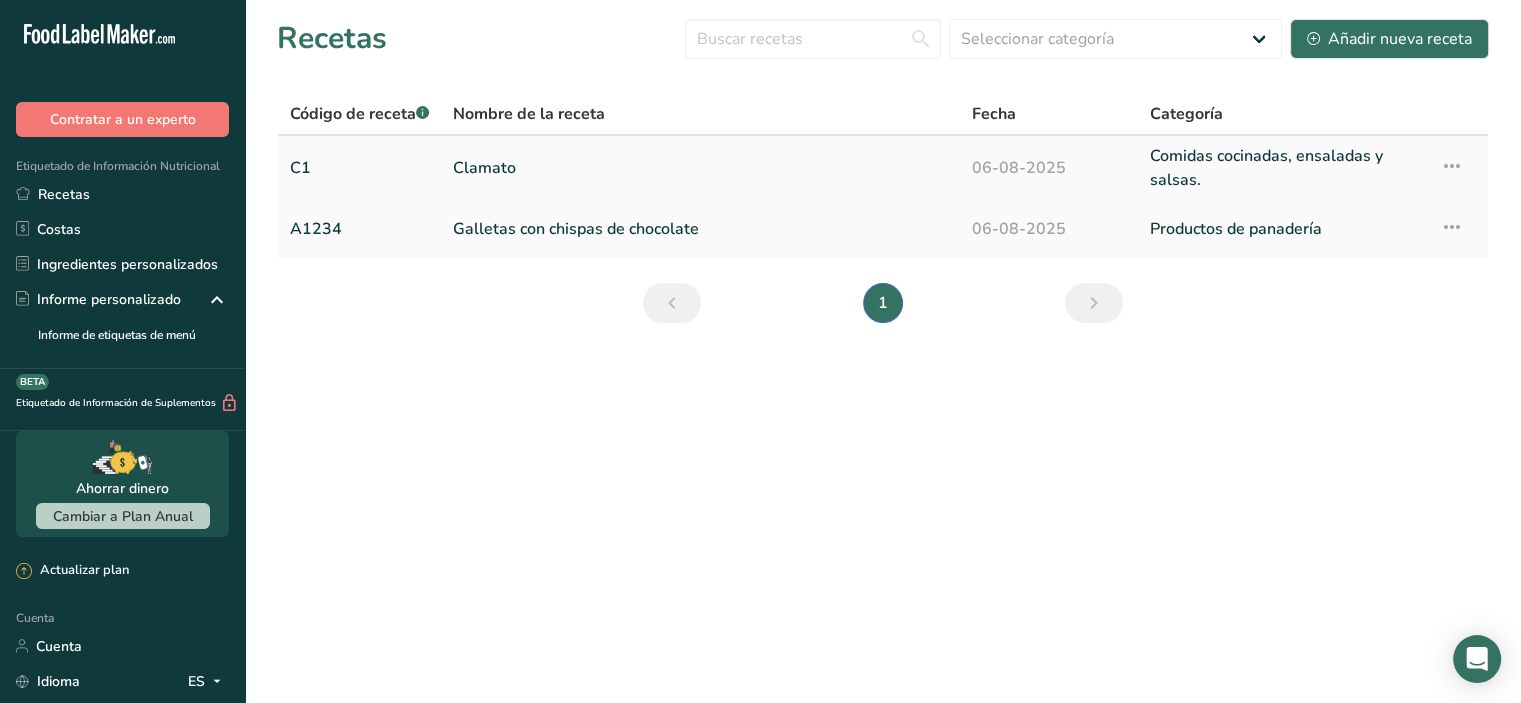 click on "Clamato" at bounding box center [700, 168] 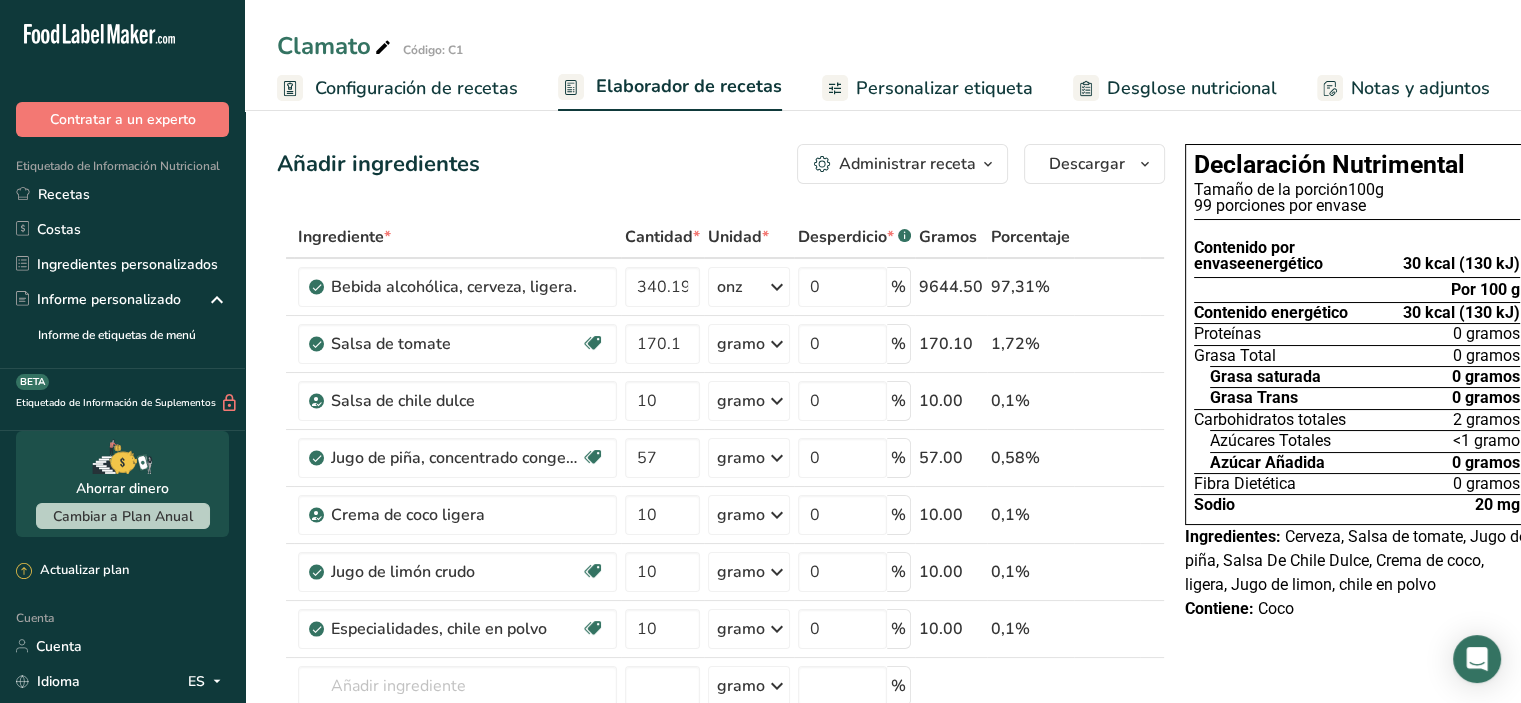 click on "Administrar receta" at bounding box center [907, 164] 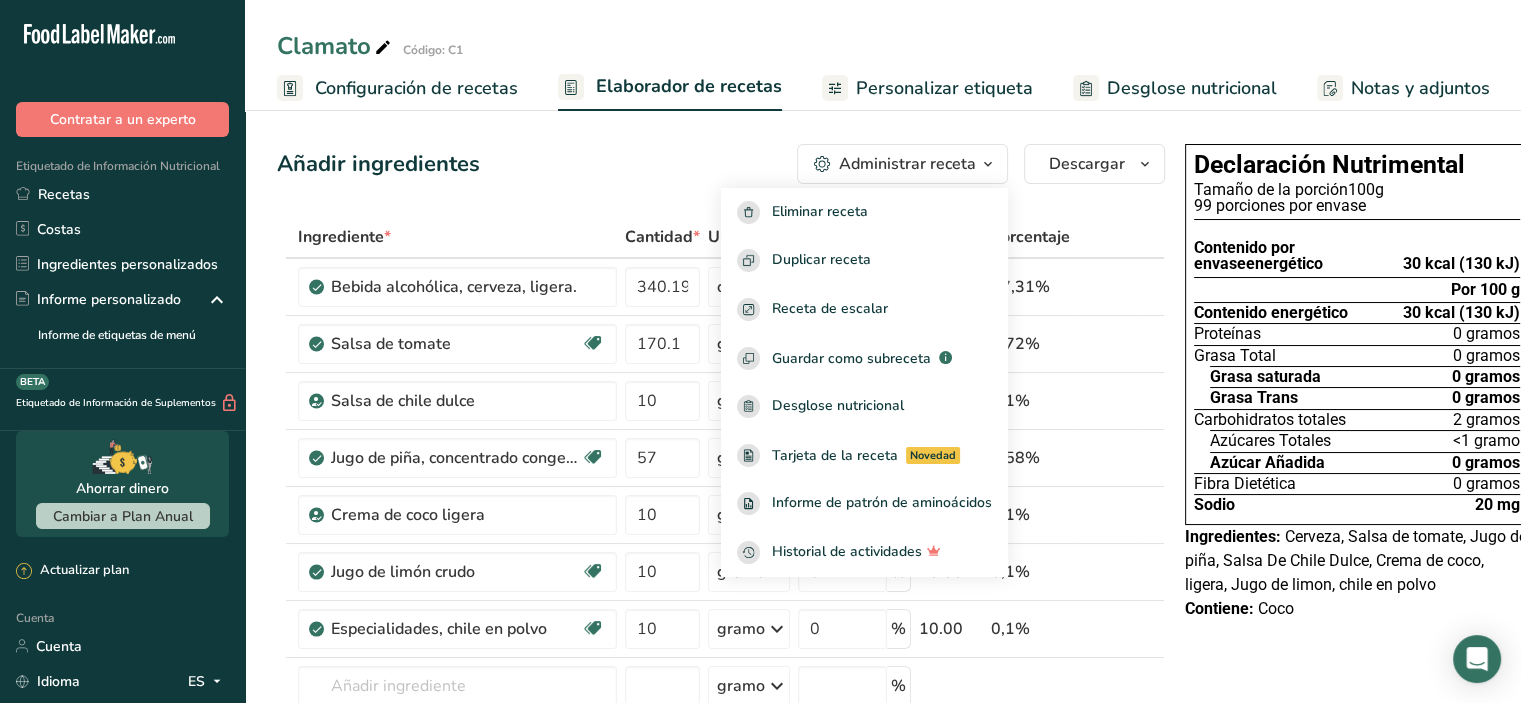 click on "Administrar receta" at bounding box center (907, 164) 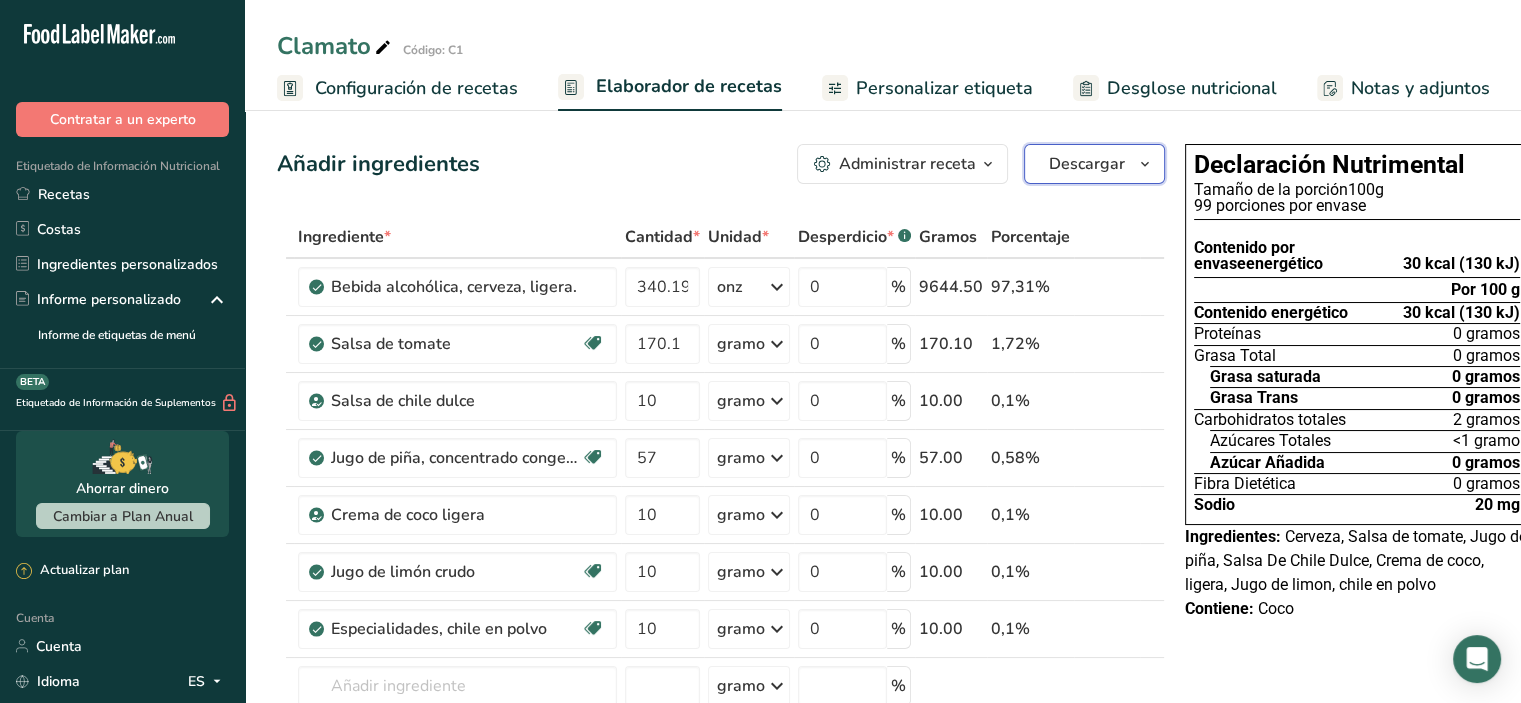 click on "Descargar" at bounding box center [1094, 164] 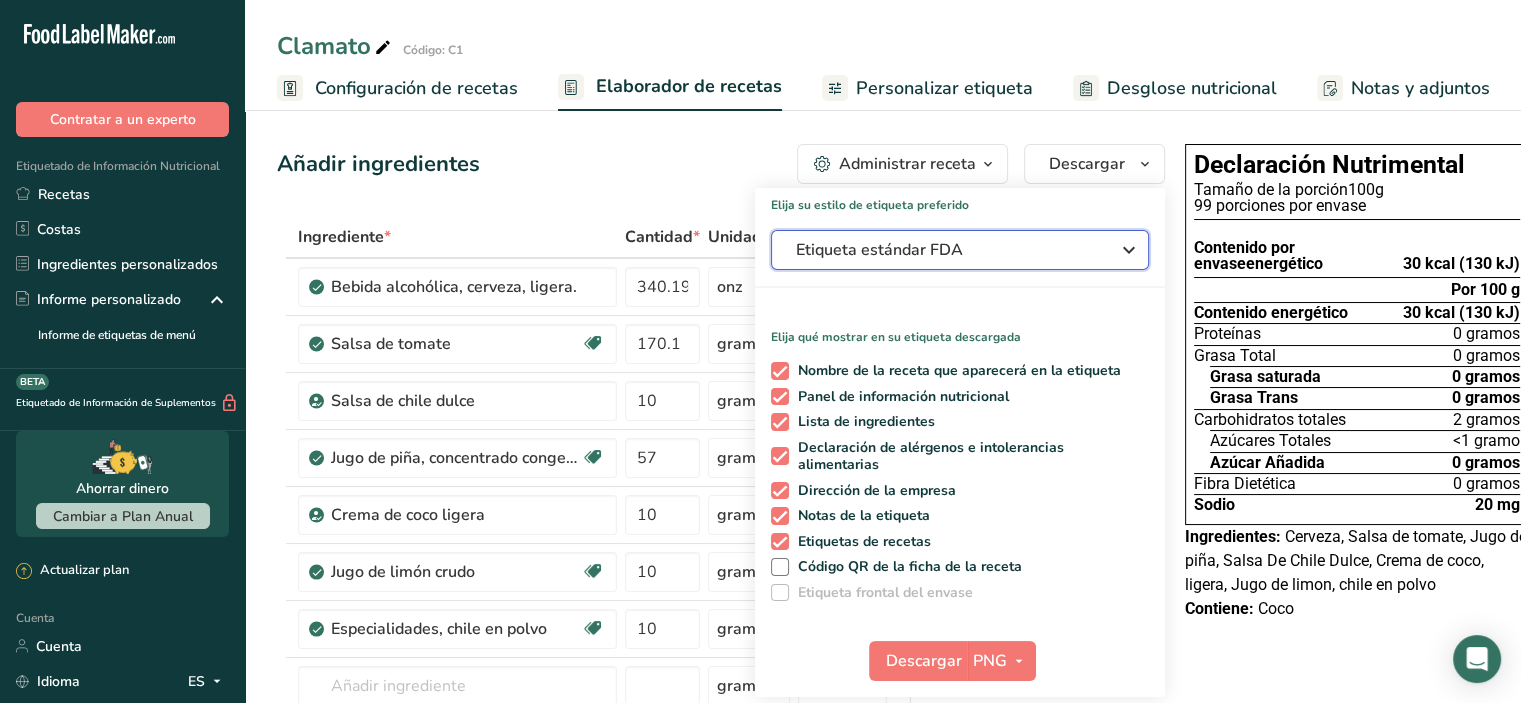 click on "Etiqueta estándar FDA" at bounding box center (946, 250) 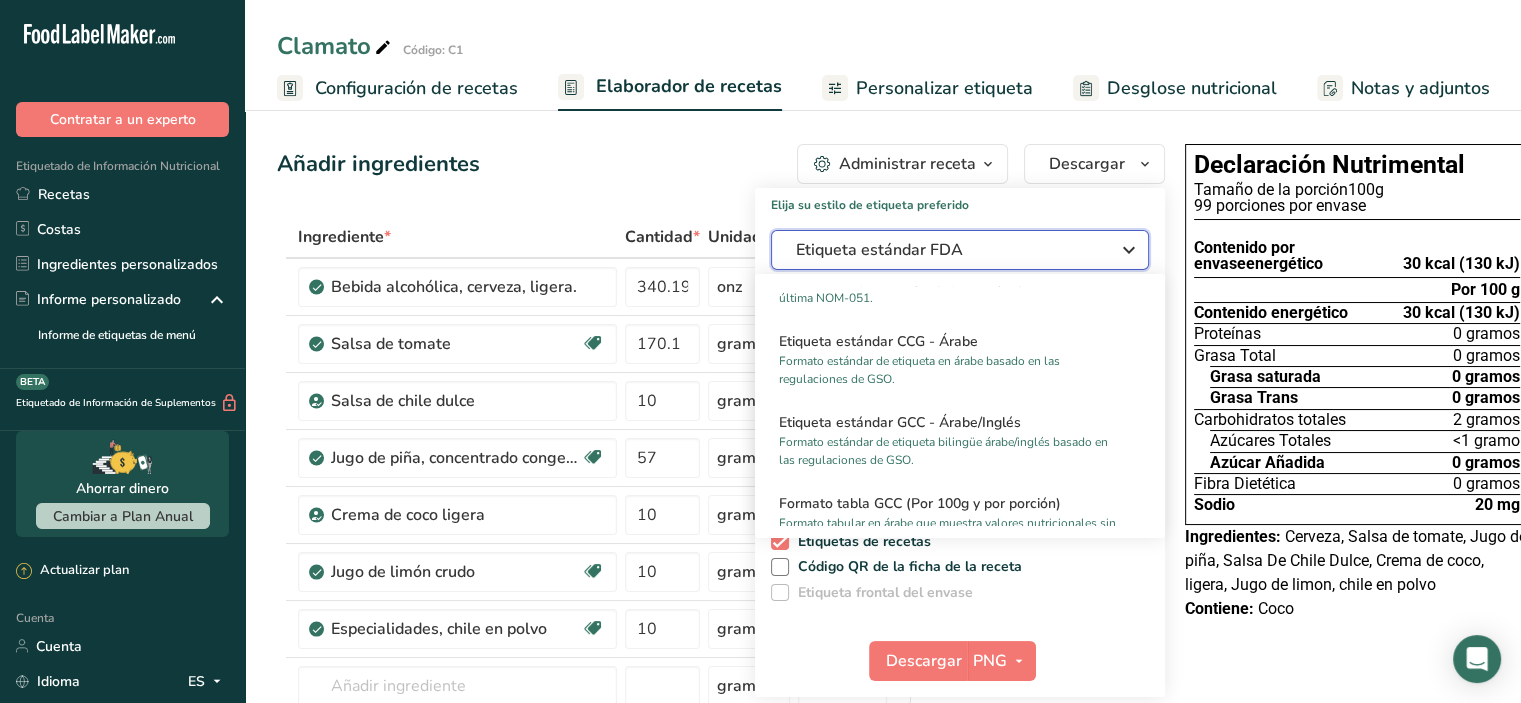 scroll, scrollTop: 1300, scrollLeft: 0, axis: vertical 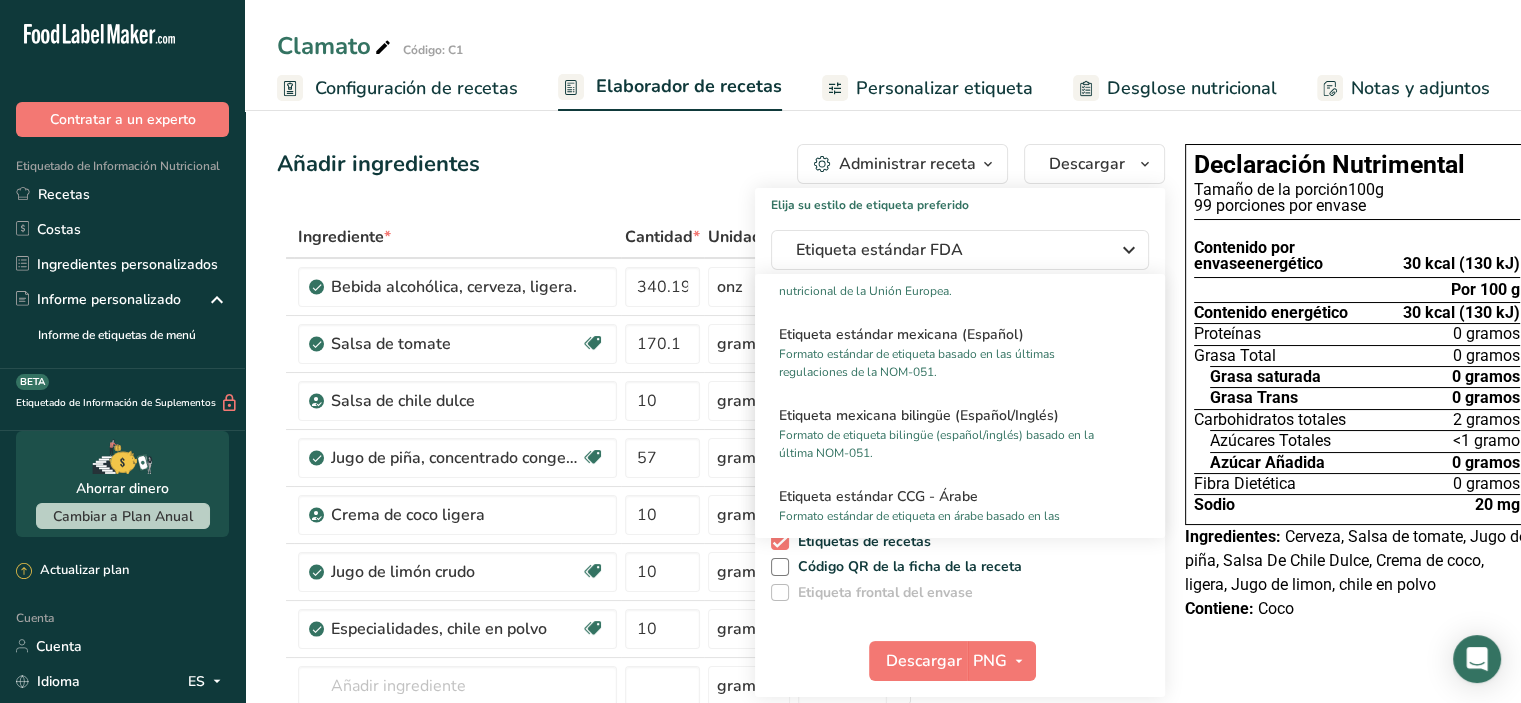 click on "Etiqueta estándar mexicana (Español)" at bounding box center (960, 334) 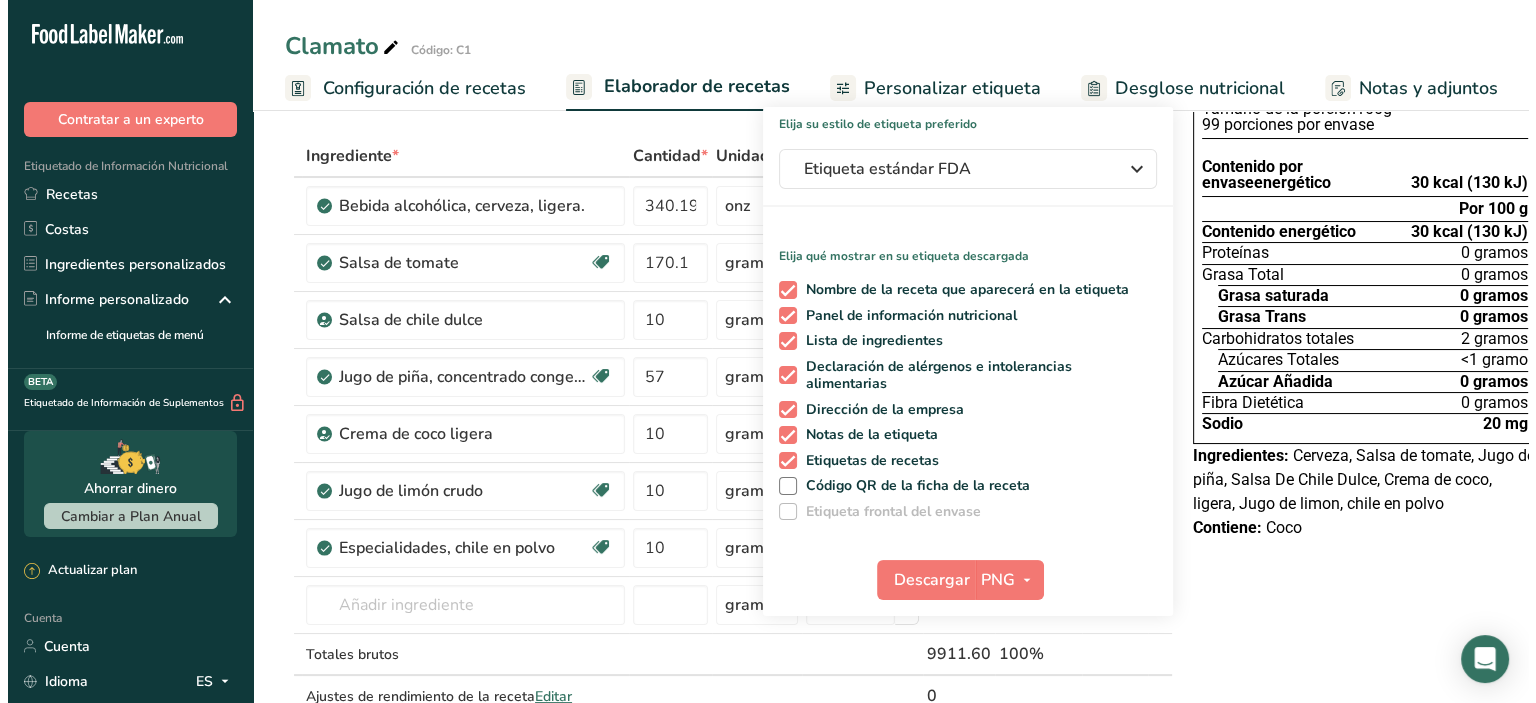 scroll, scrollTop: 200, scrollLeft: 0, axis: vertical 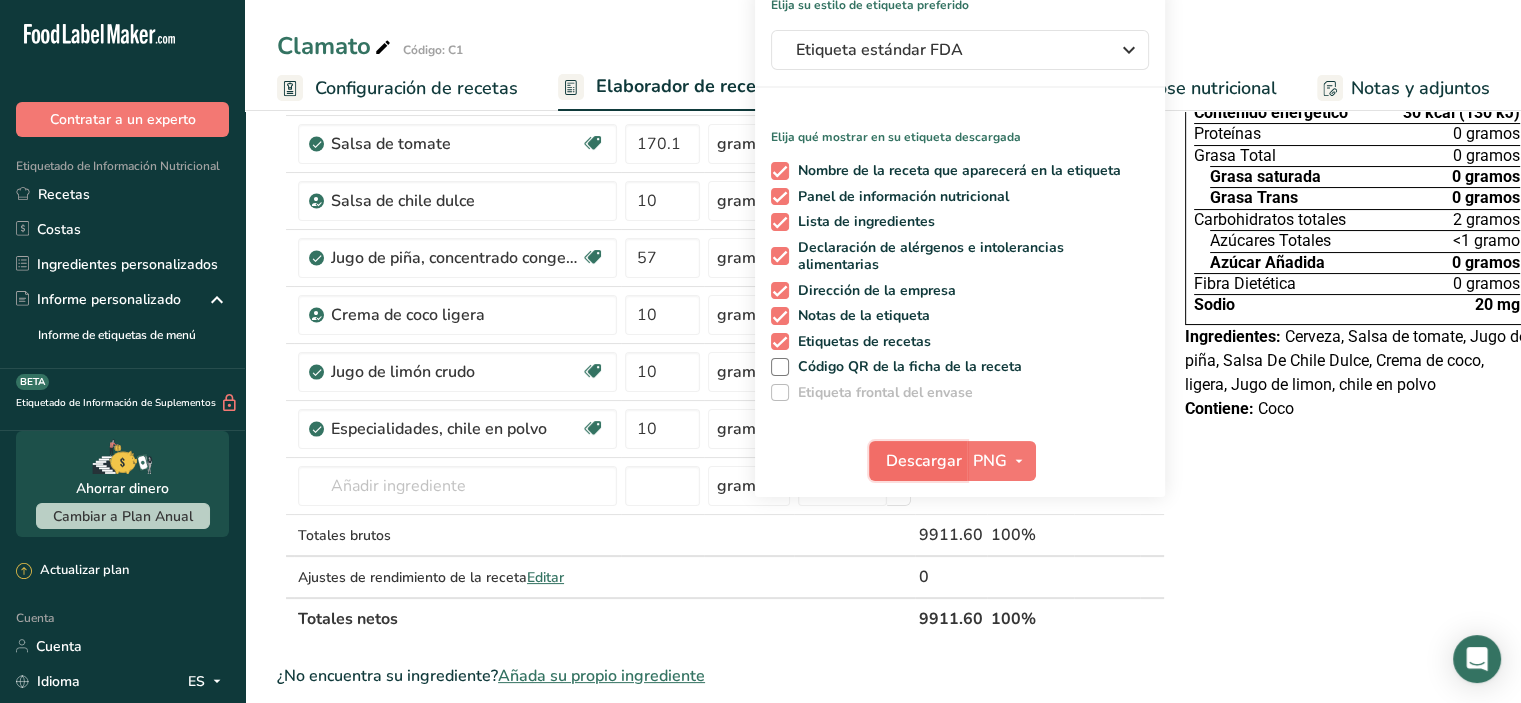 click on "Descargar" at bounding box center [924, 461] 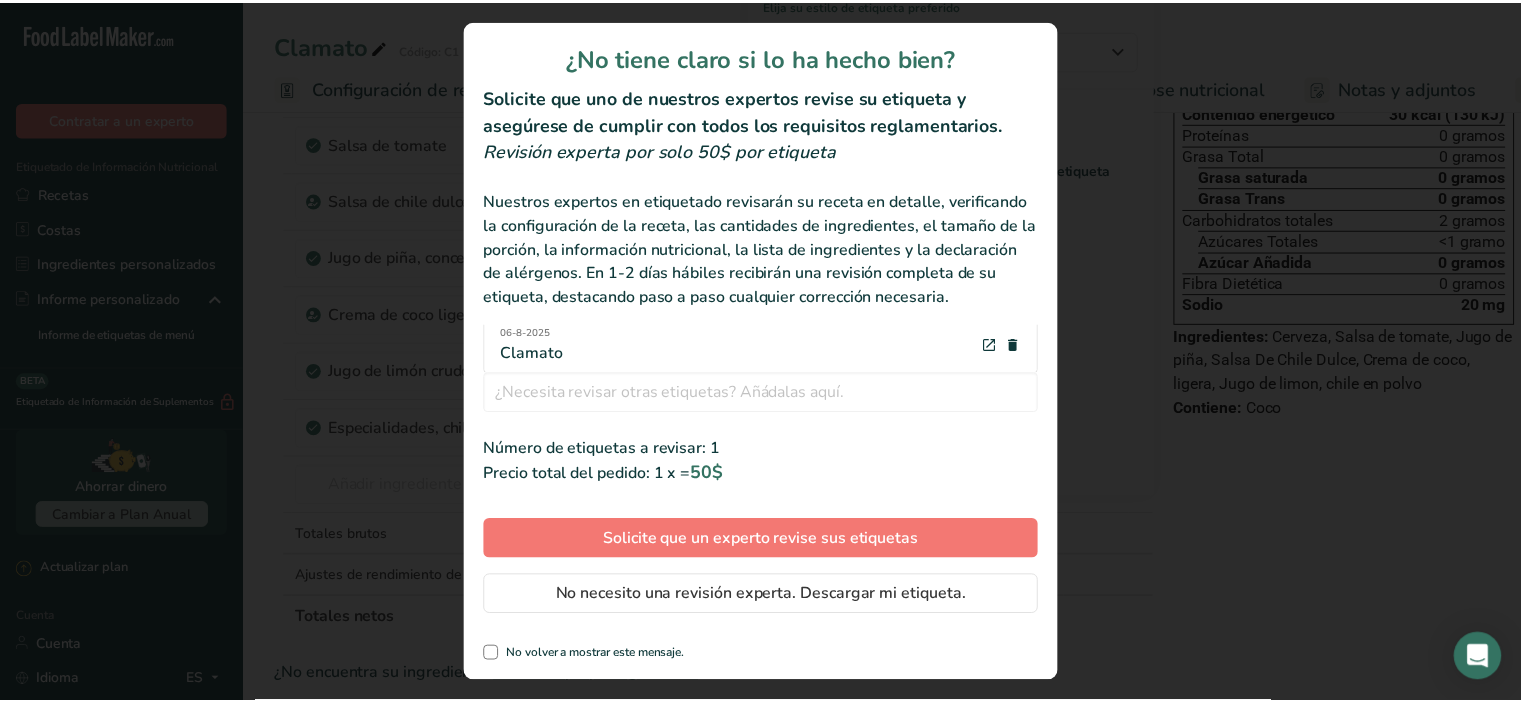 scroll, scrollTop: 23, scrollLeft: 0, axis: vertical 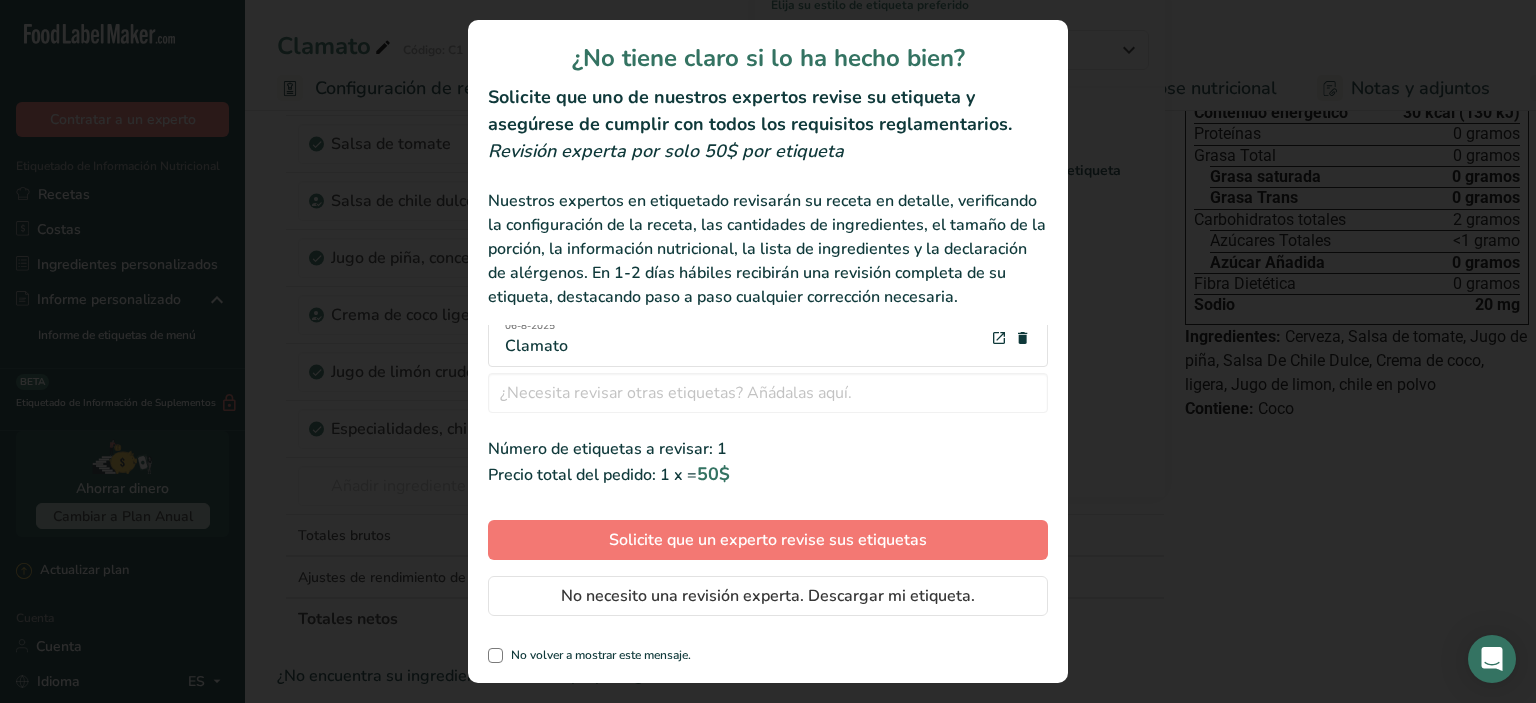 click at bounding box center [768, 351] 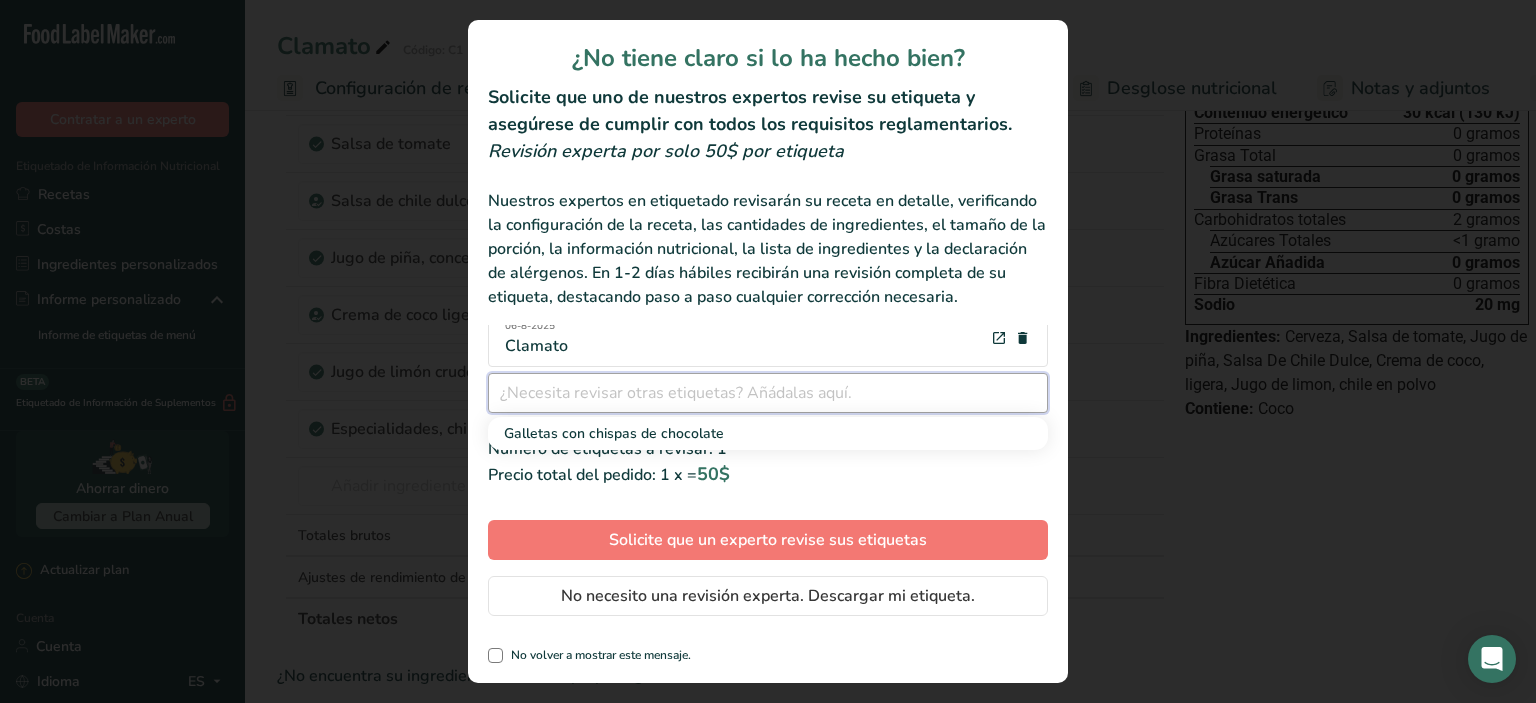 click at bounding box center (768, 393) 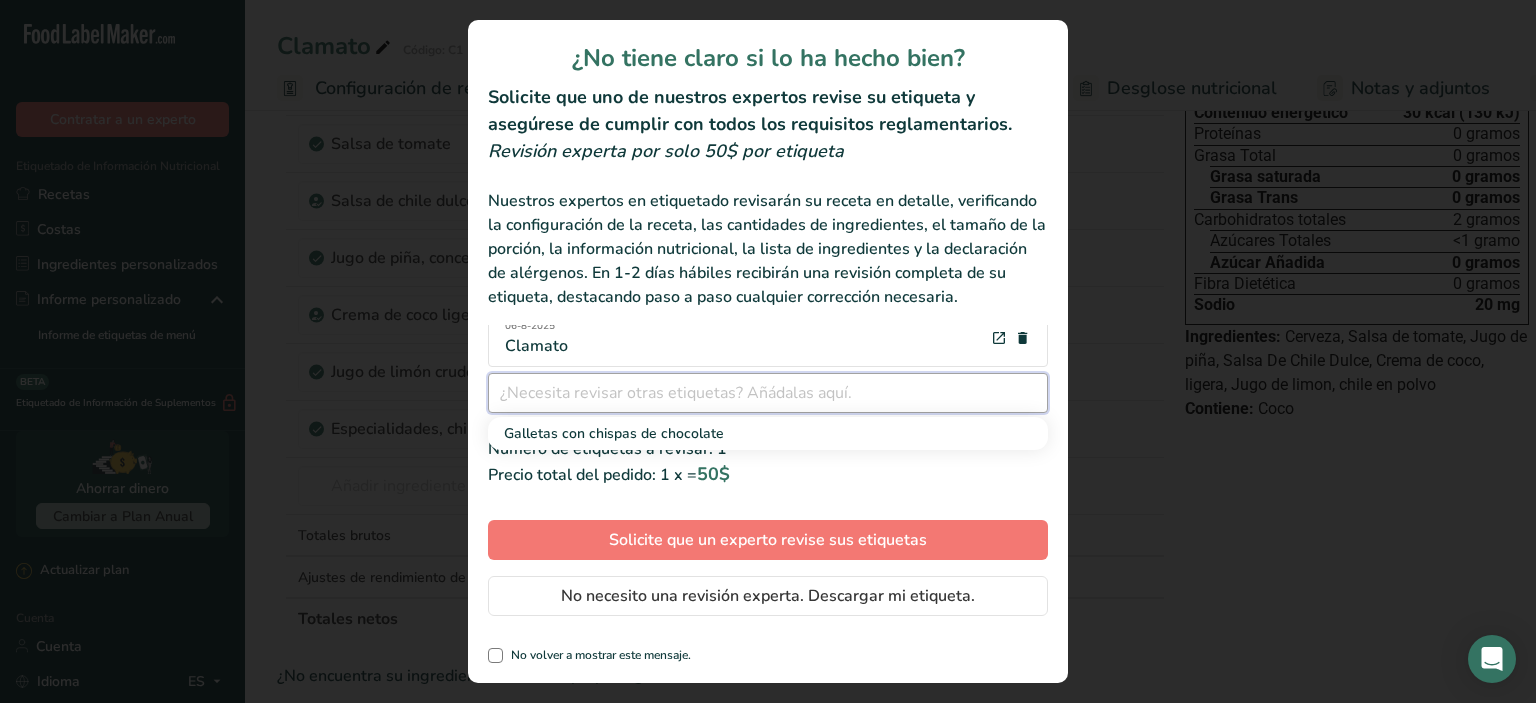 click at bounding box center (768, 393) 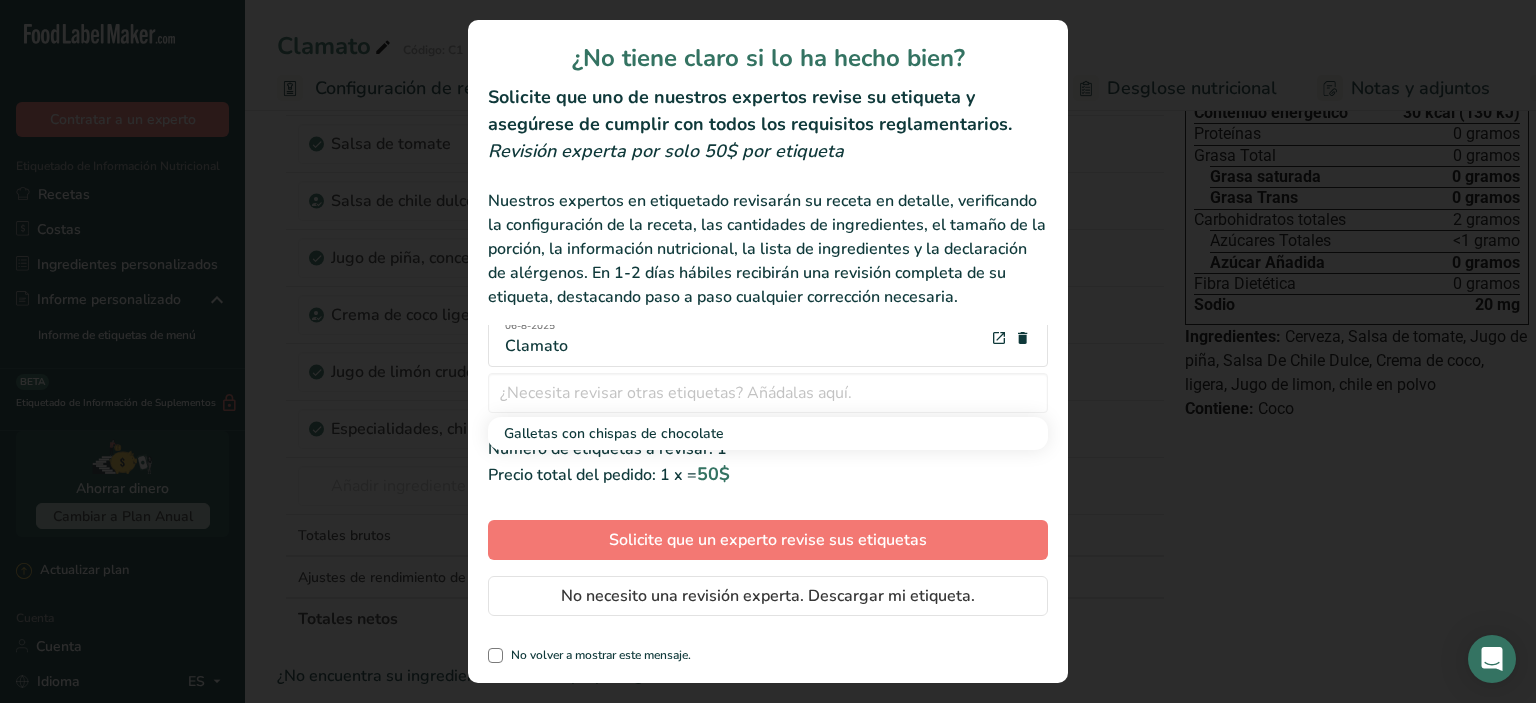 click at bounding box center [768, 351] 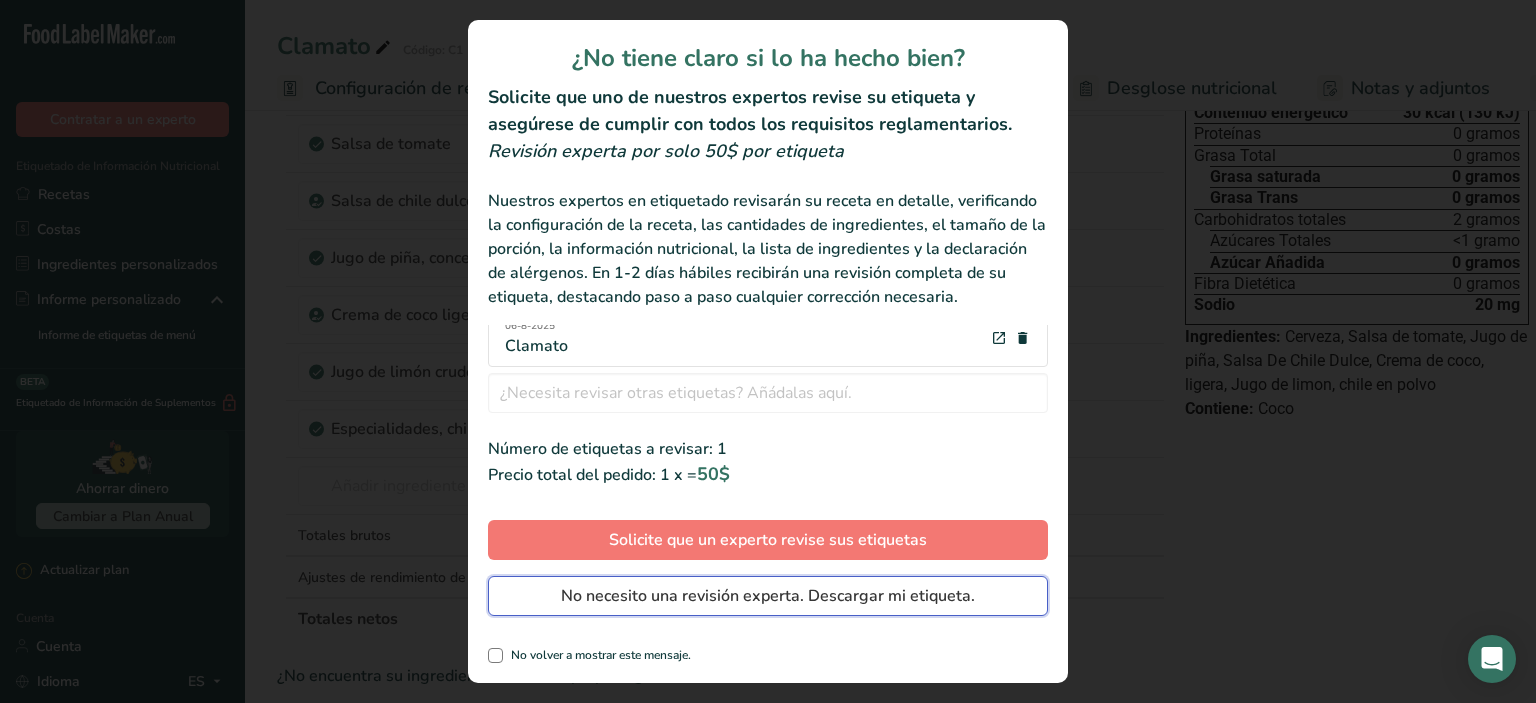 click on "No necesito una revisión experta. Descargar mi etiqueta." at bounding box center [768, 596] 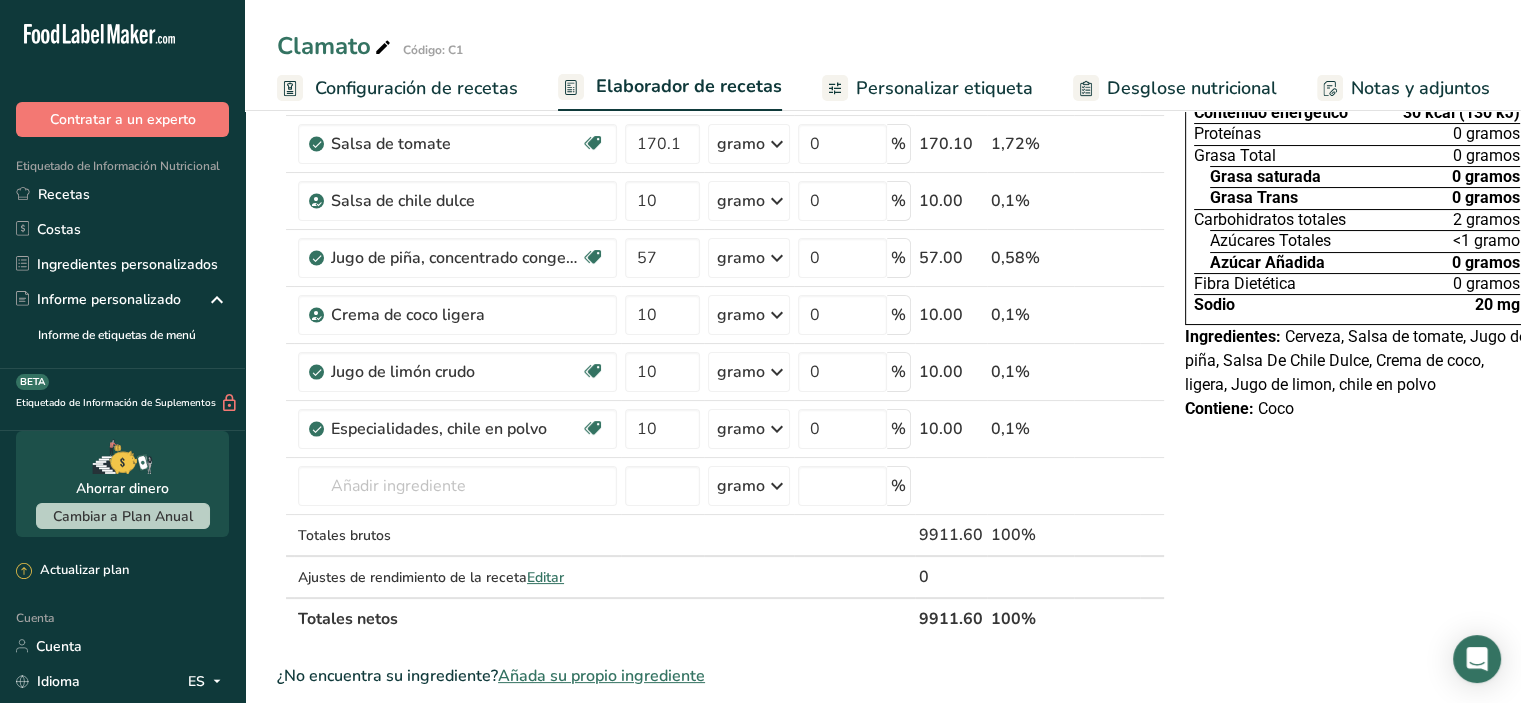 click on "Configuración de recetas" at bounding box center [416, 88] 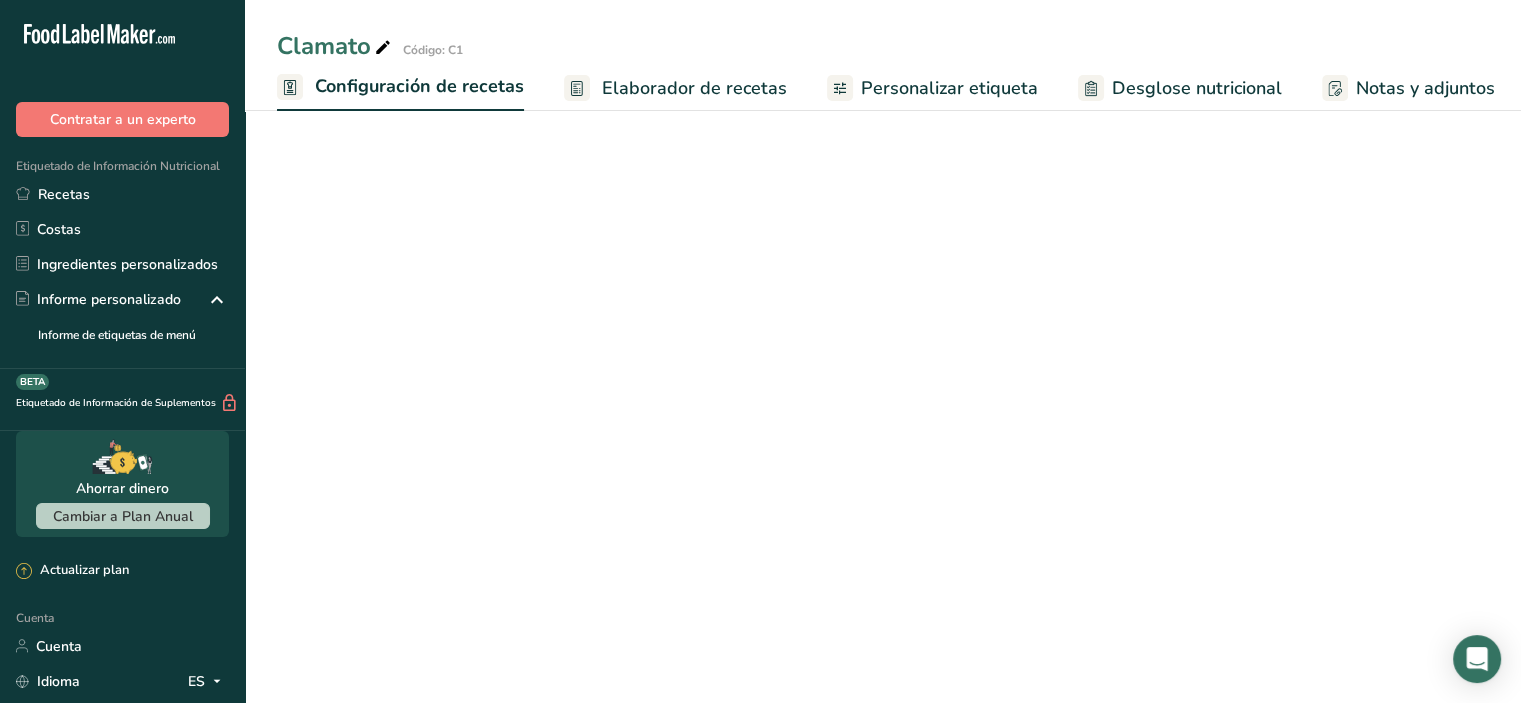scroll, scrollTop: 0, scrollLeft: 7, axis: horizontal 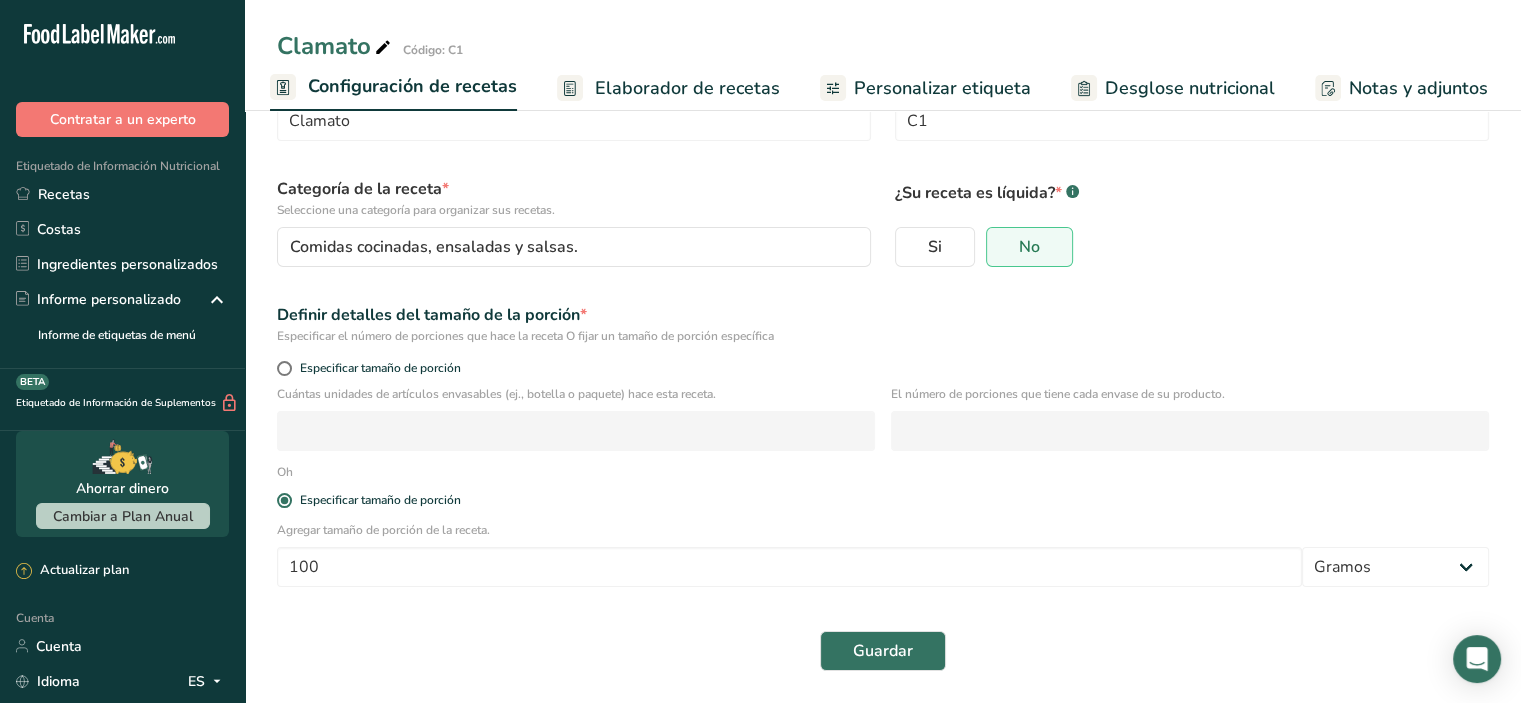click on "Elaborador de recetas" at bounding box center [687, 88] 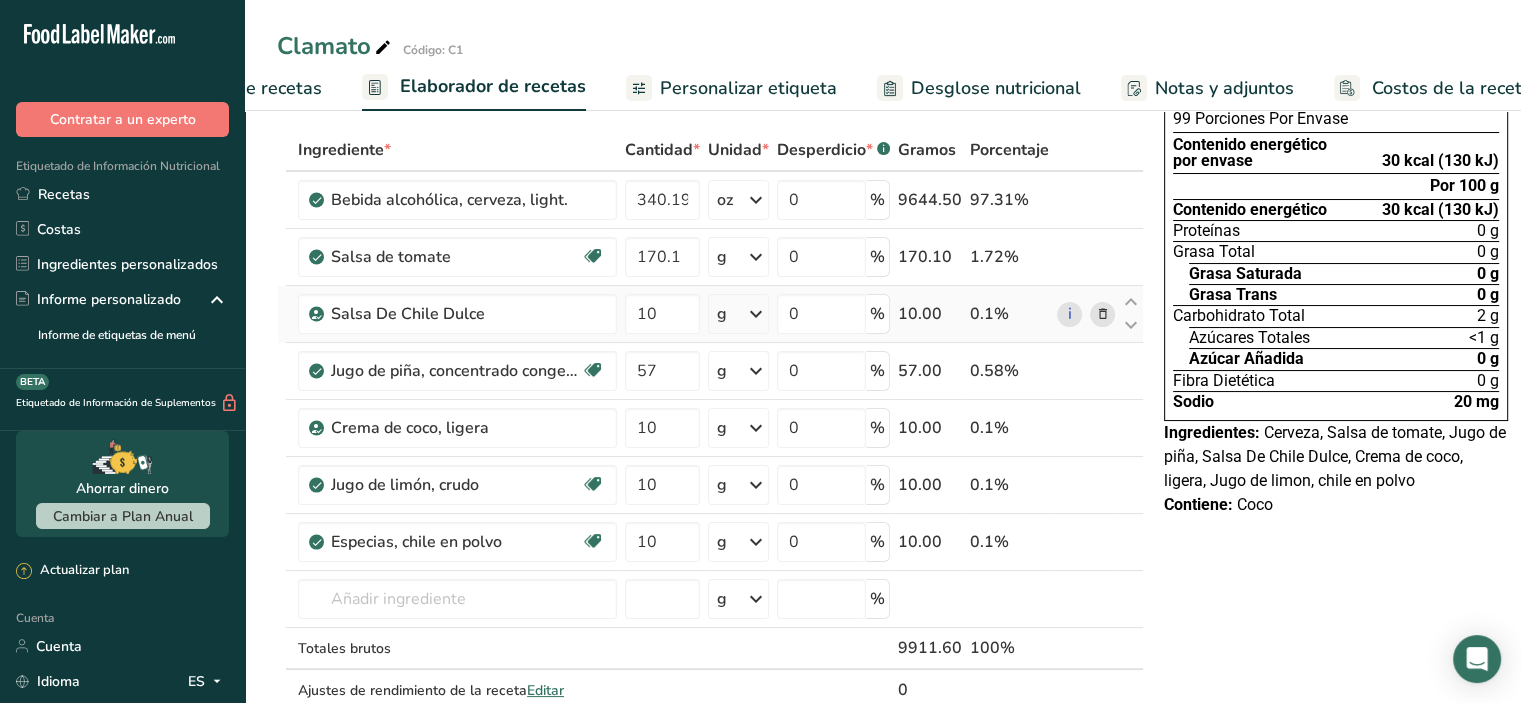 scroll, scrollTop: 0, scrollLeft: 232, axis: horizontal 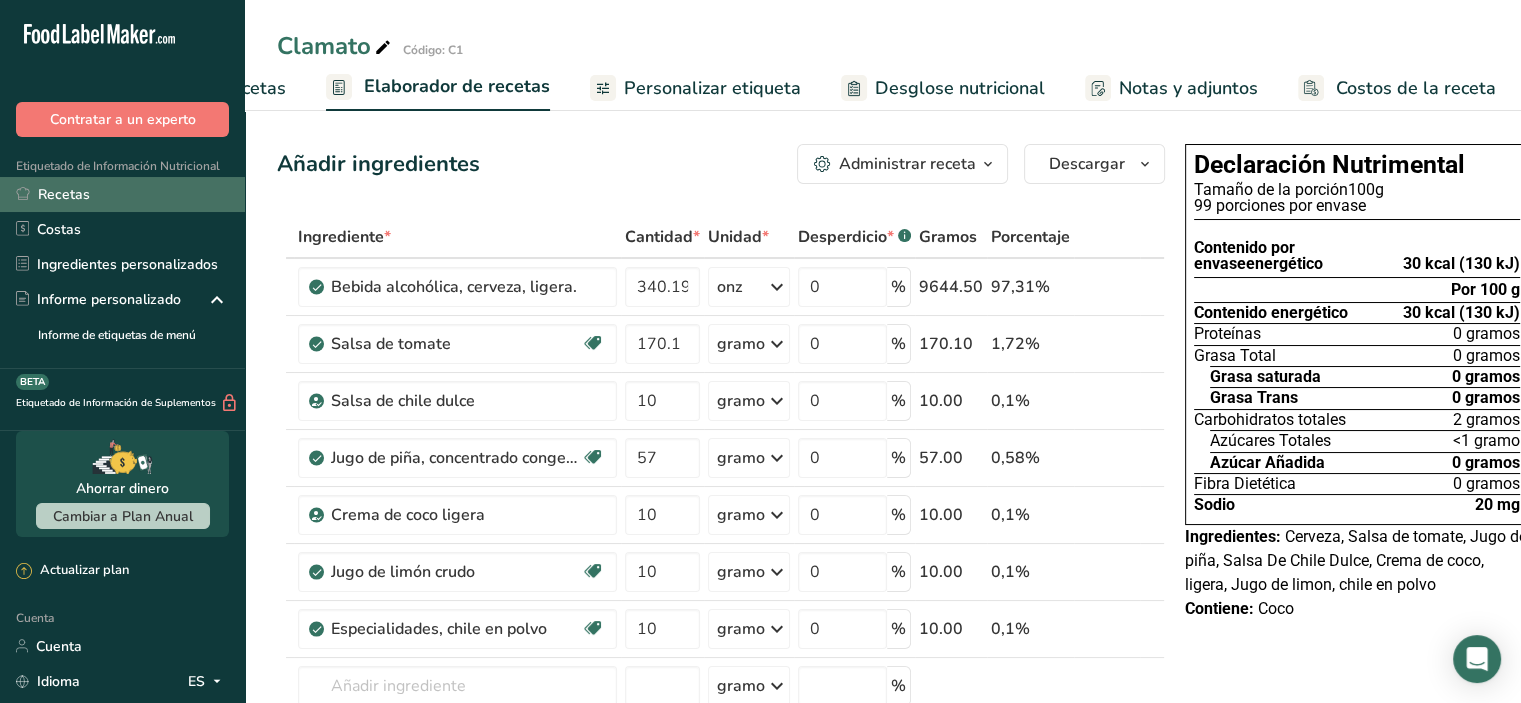 click on "Recetas" at bounding box center [122, 194] 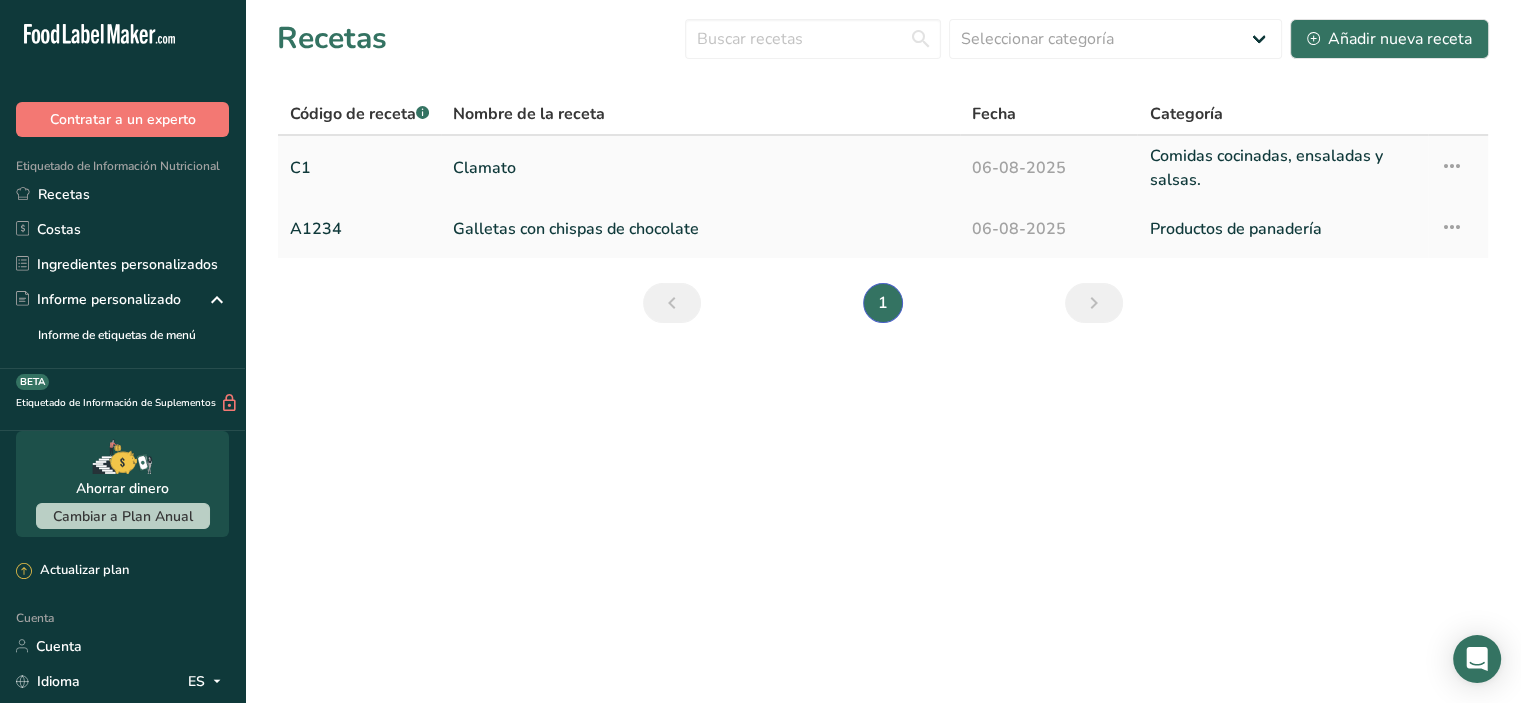 click on "Clamato" at bounding box center (700, 168) 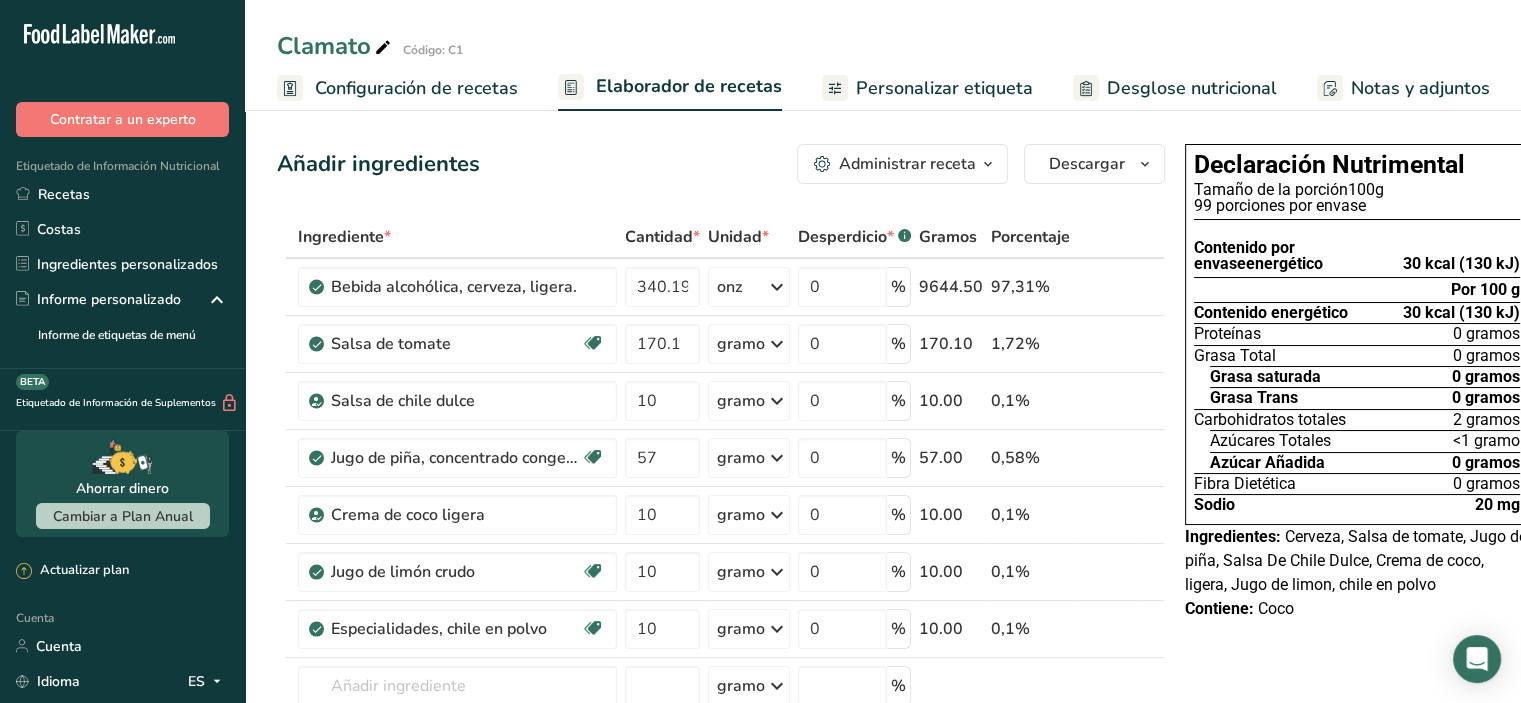 click on "Configuración de recetas" at bounding box center [416, 88] 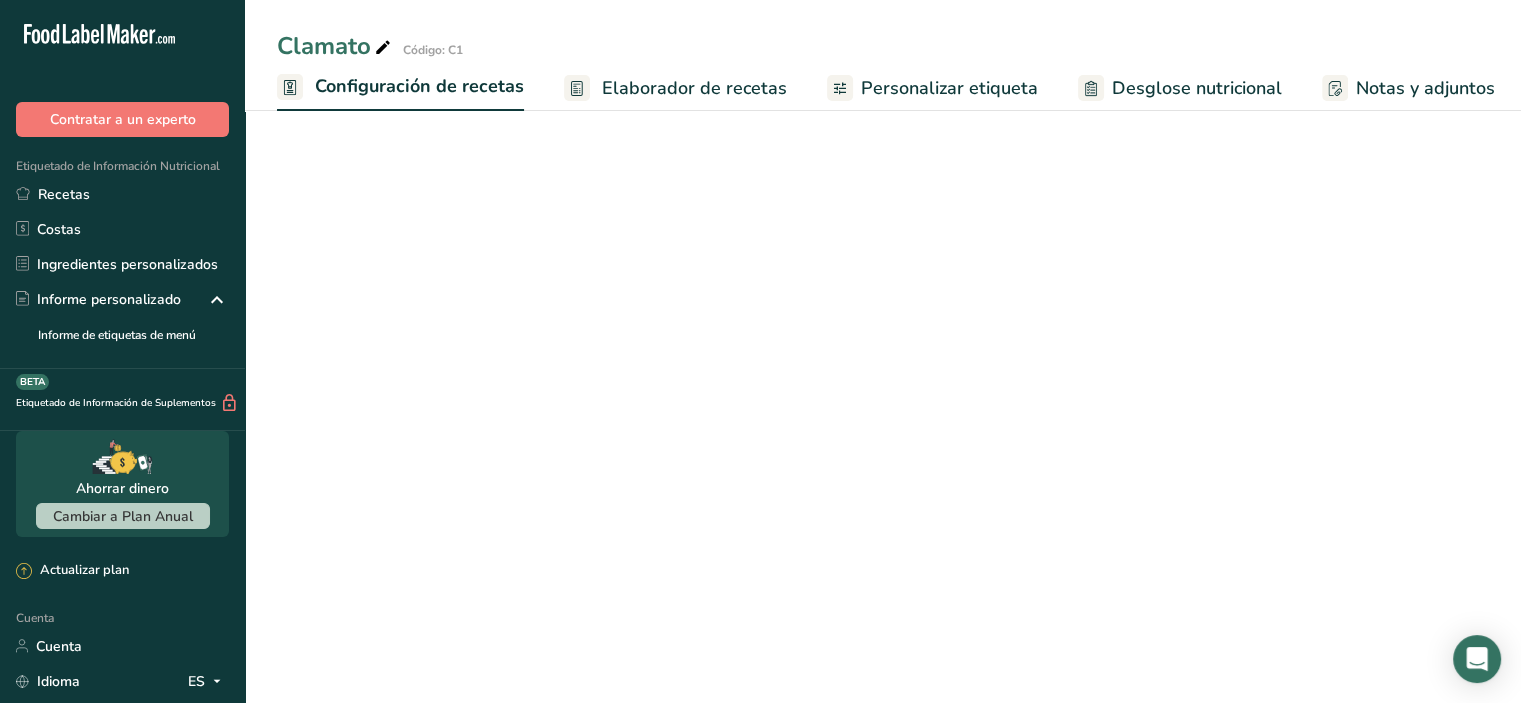 scroll, scrollTop: 0, scrollLeft: 7, axis: horizontal 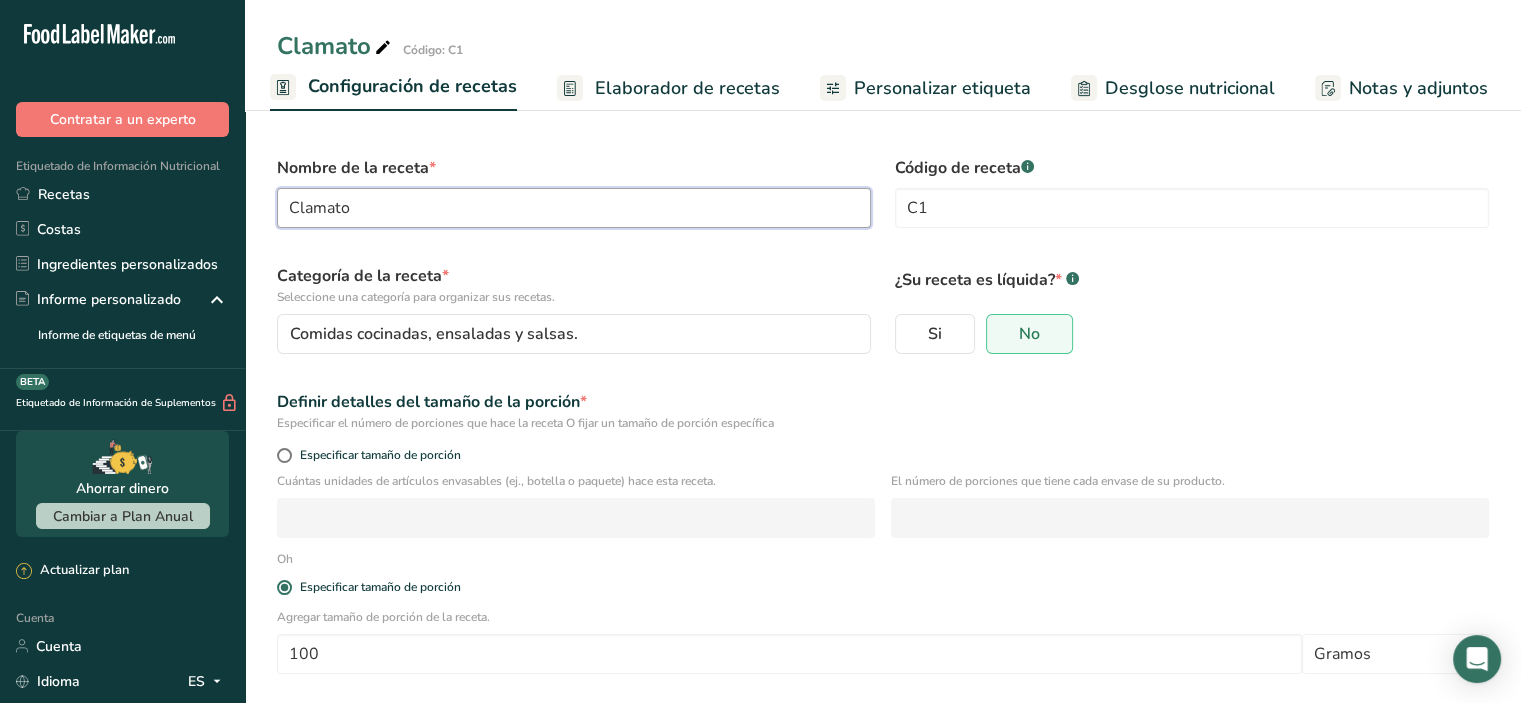click on "Clamato" at bounding box center [574, 208] 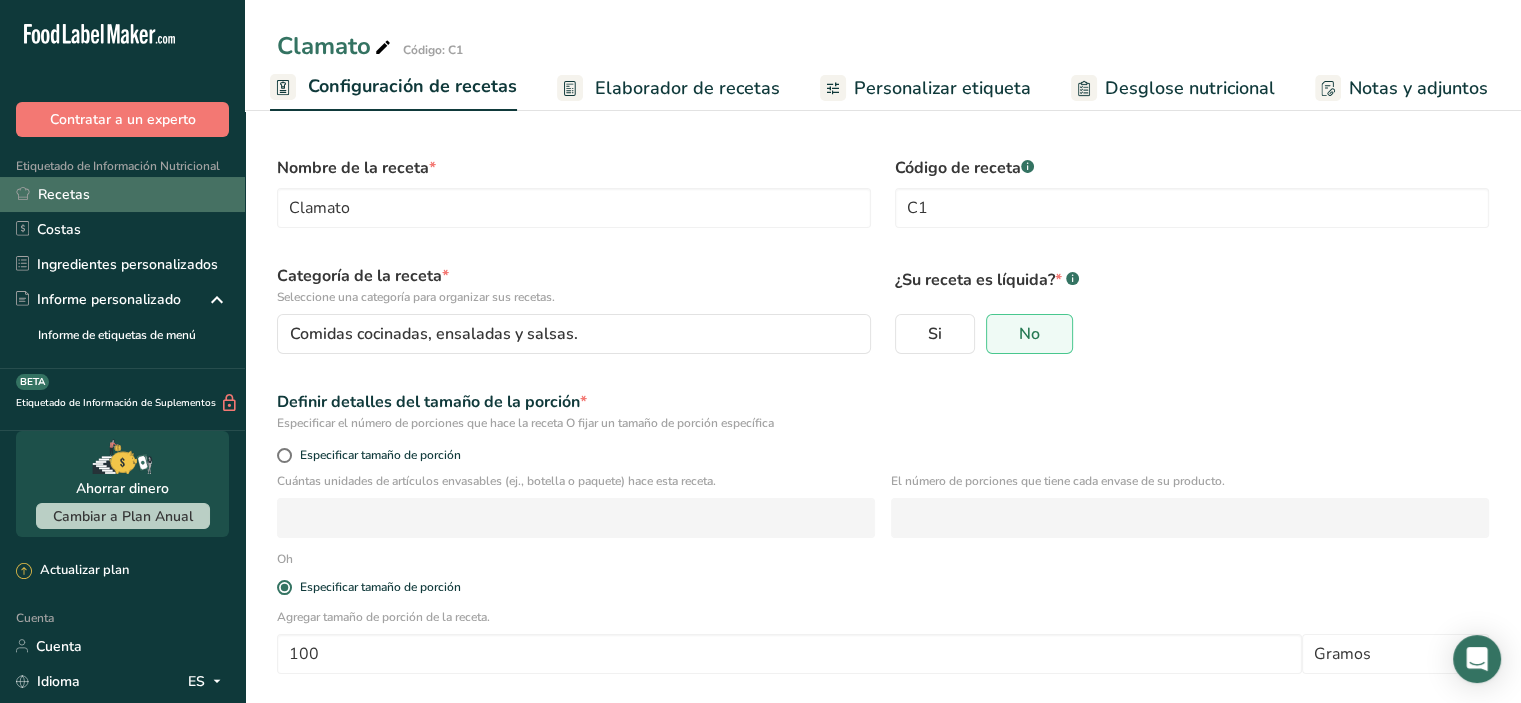 click on "Recetas" at bounding box center [122, 194] 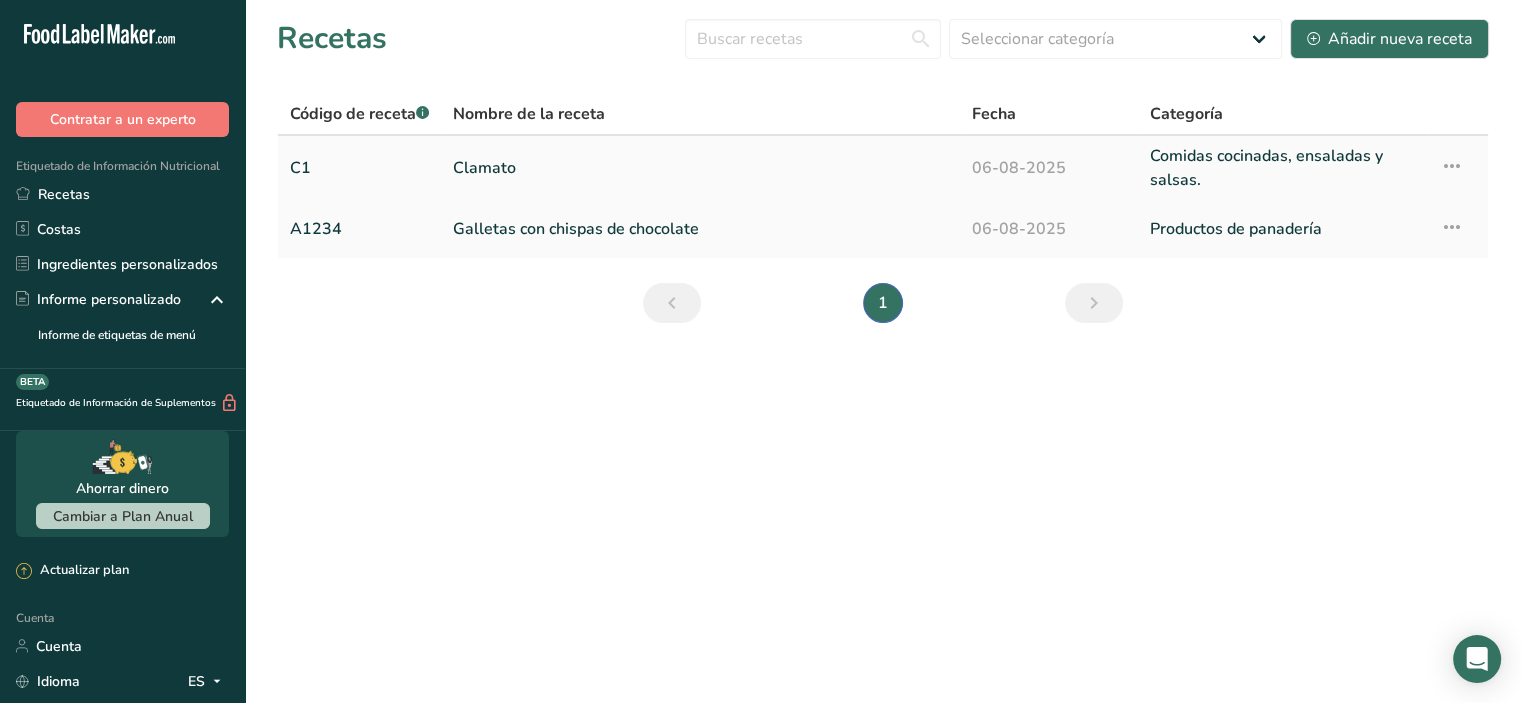 click on "Configuración de recetas       Eliminar receta           Duplicar receta             Receta de escalar             Guardar como subreceta   .a-a{fill:#347362;}.b-a{fill:#fff;}                               Desglose nutricional                 Tarjeta de la receta
Novedad
Informe de patrón de aminoácidos           Historial de actividades" at bounding box center [1458, 168] 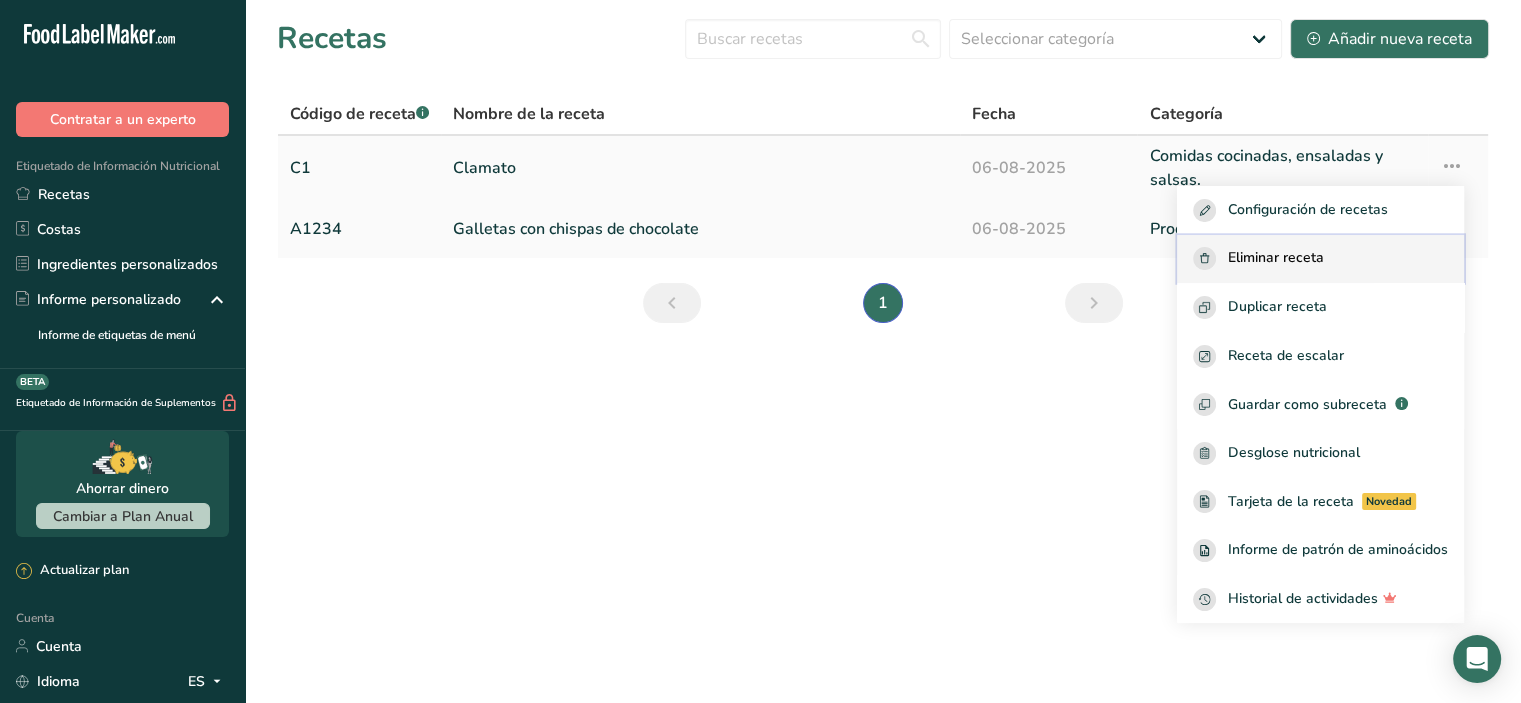 click on "Eliminar receta" at bounding box center (1276, 257) 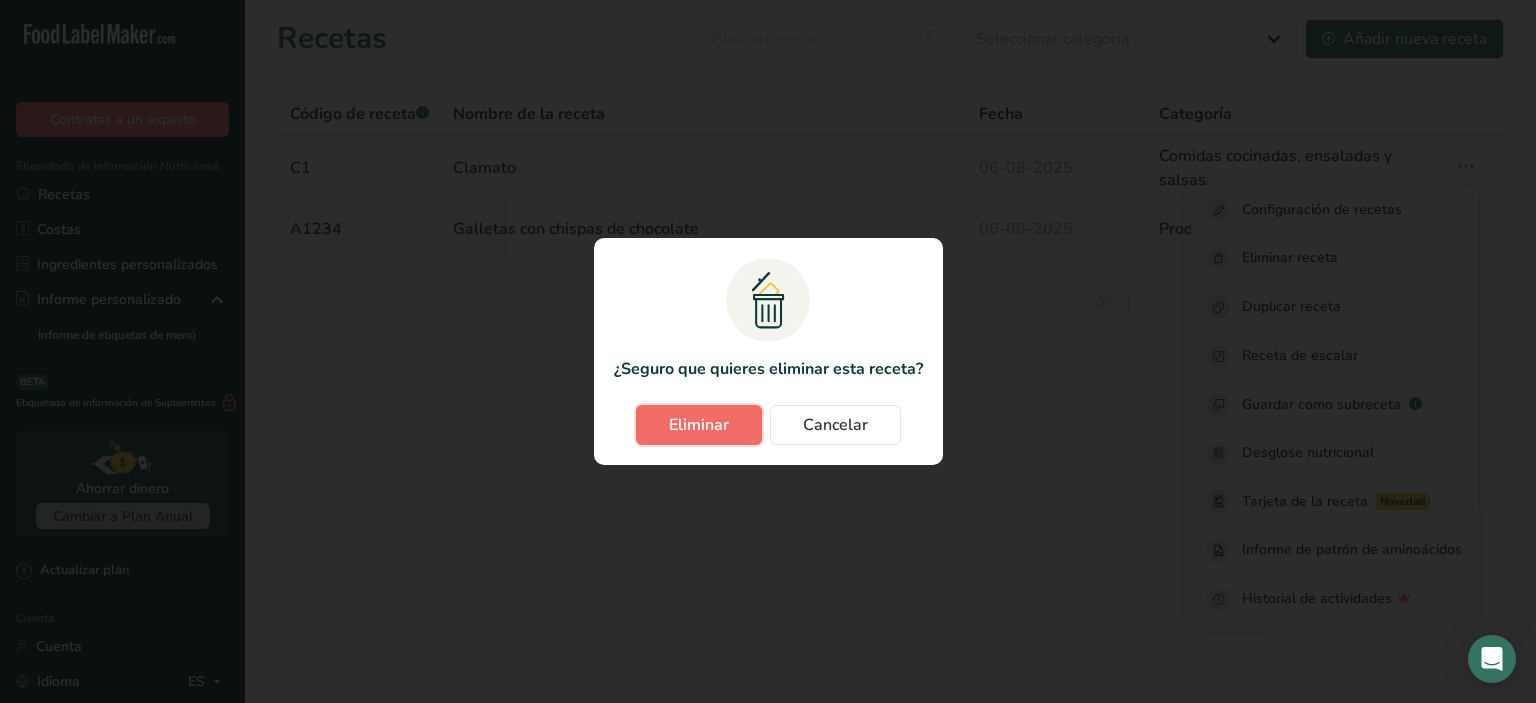 click on "Eliminar" at bounding box center (699, 425) 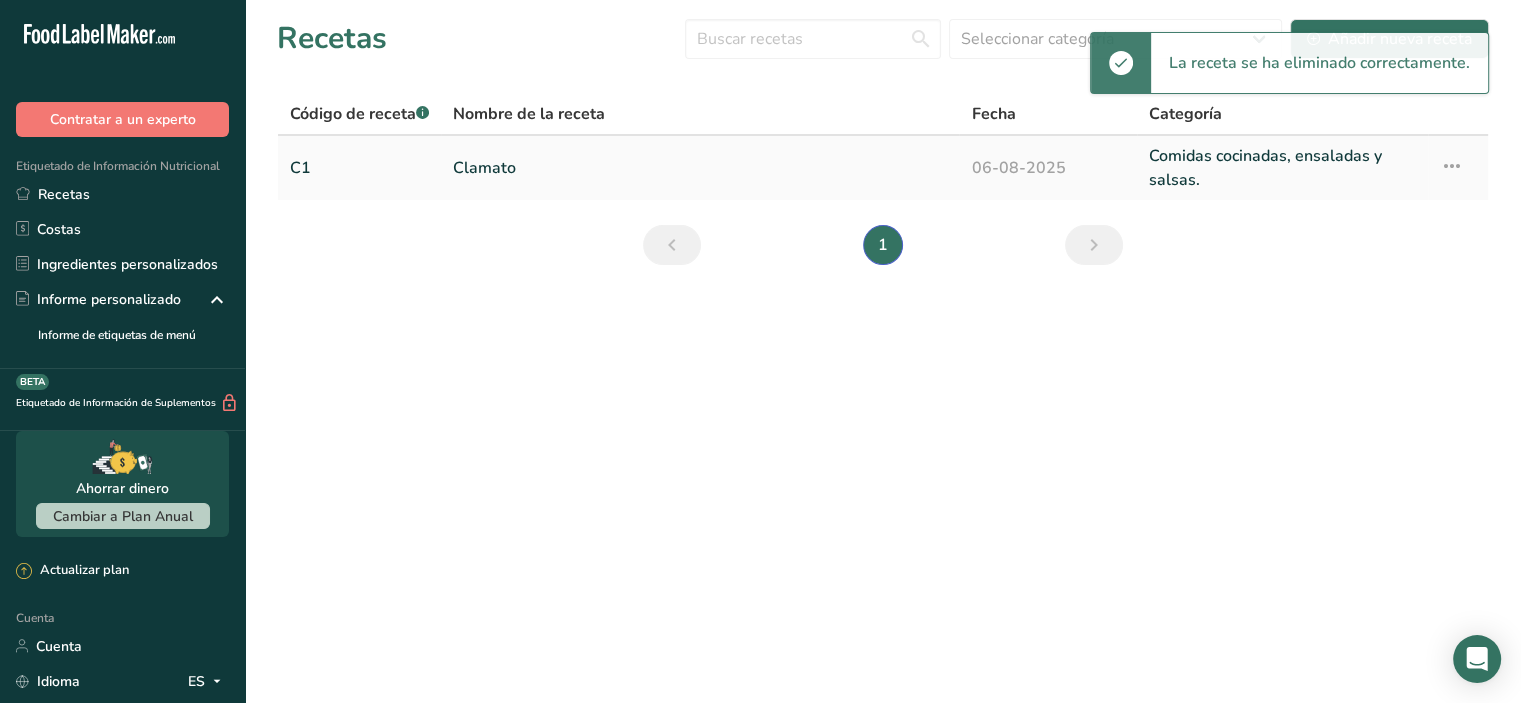 click at bounding box center (1452, 166) 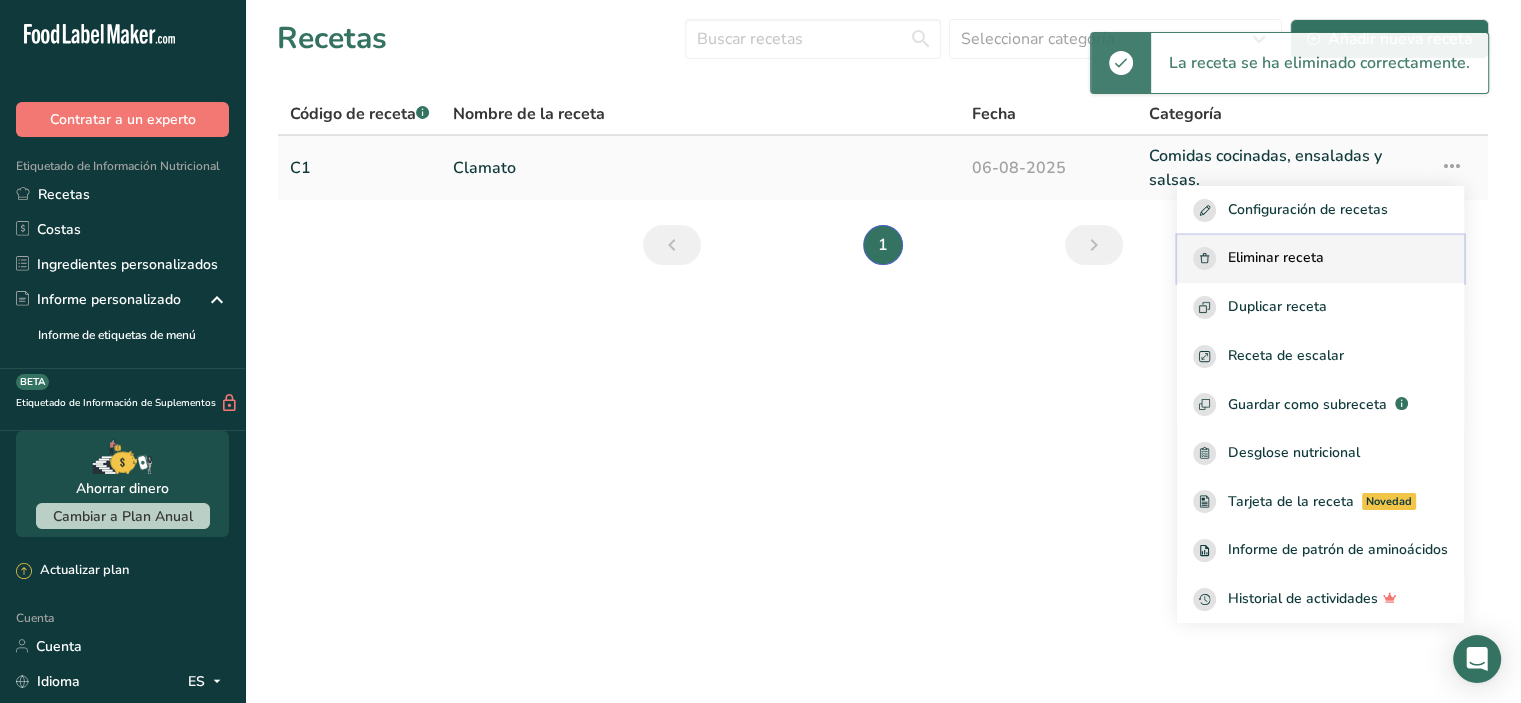 click on "Eliminar receta" at bounding box center (1276, 257) 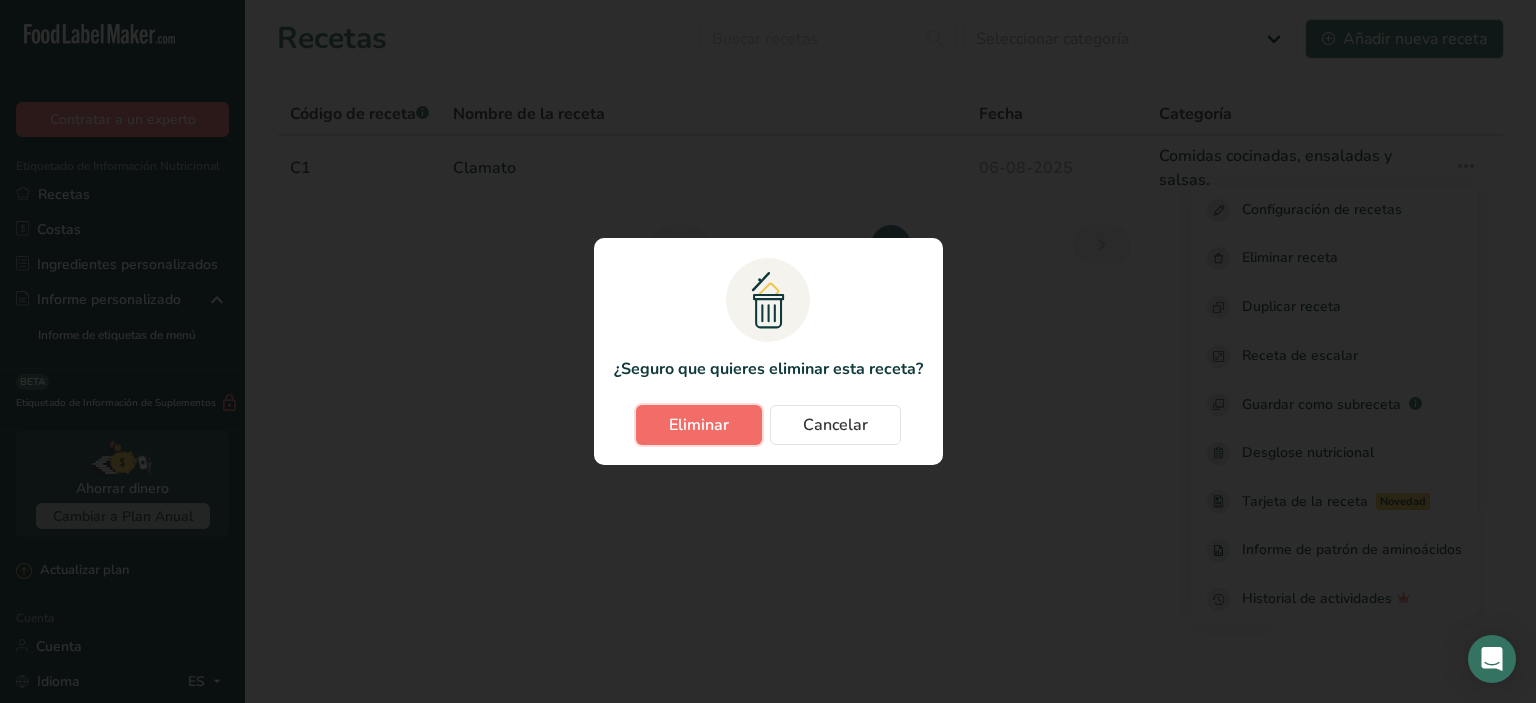 click on "Eliminar" at bounding box center [699, 425] 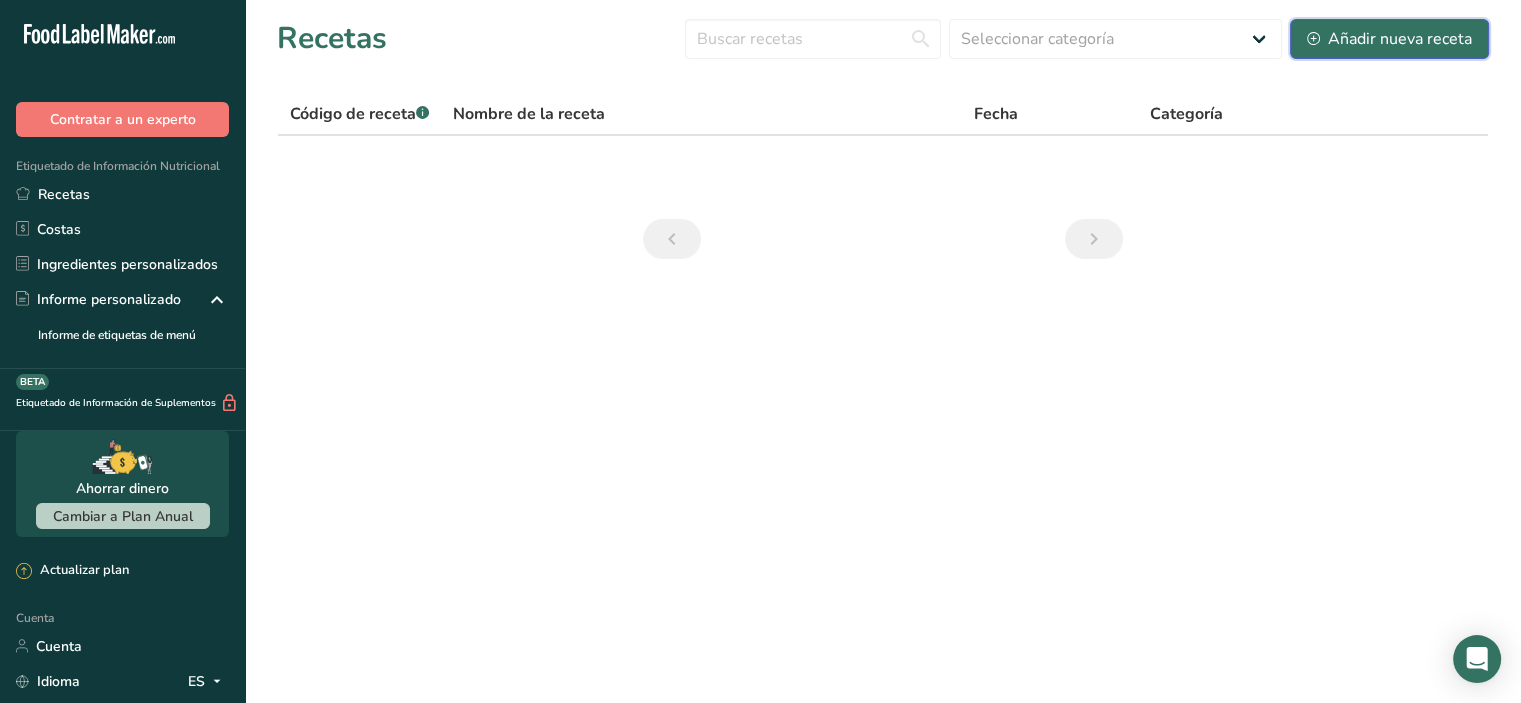 click on "Añadir nueva receta" at bounding box center [1400, 39] 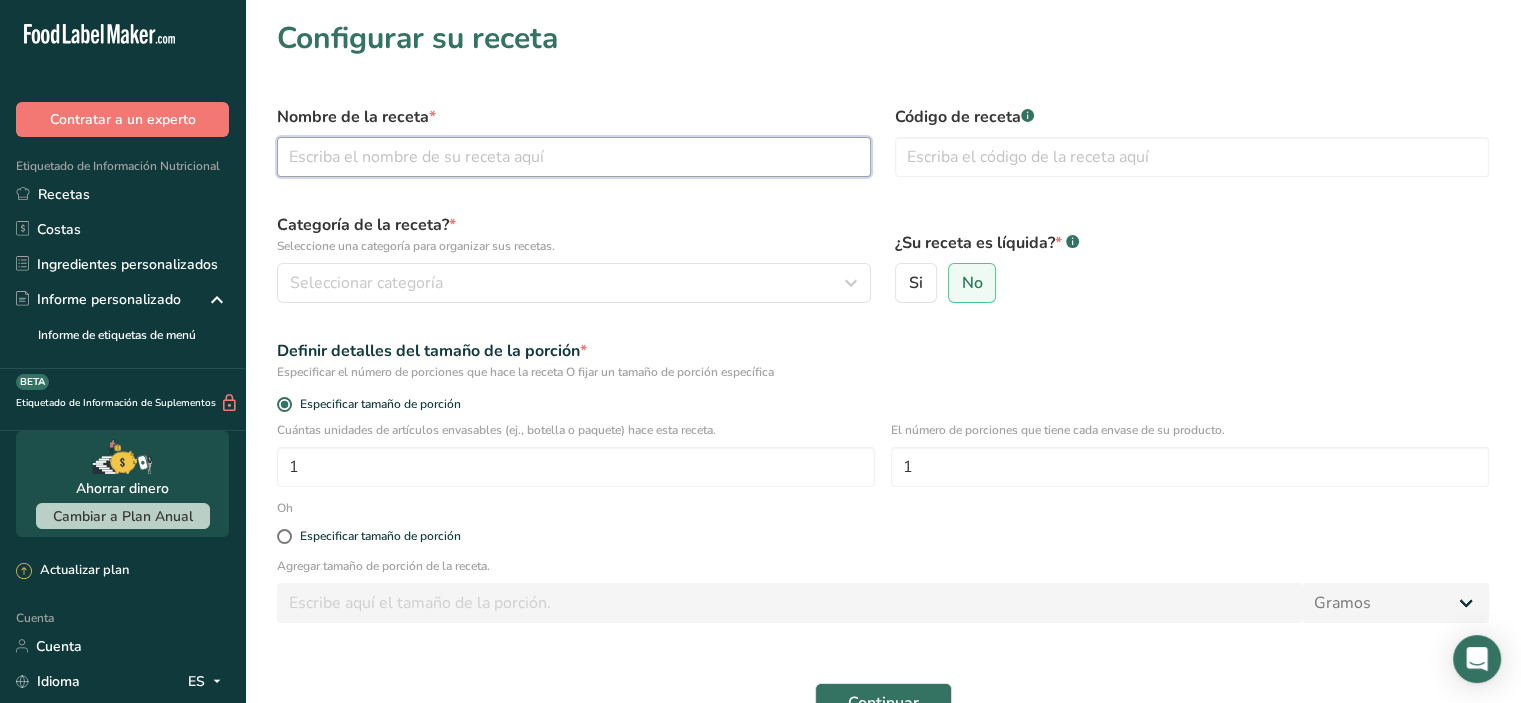 click at bounding box center [574, 157] 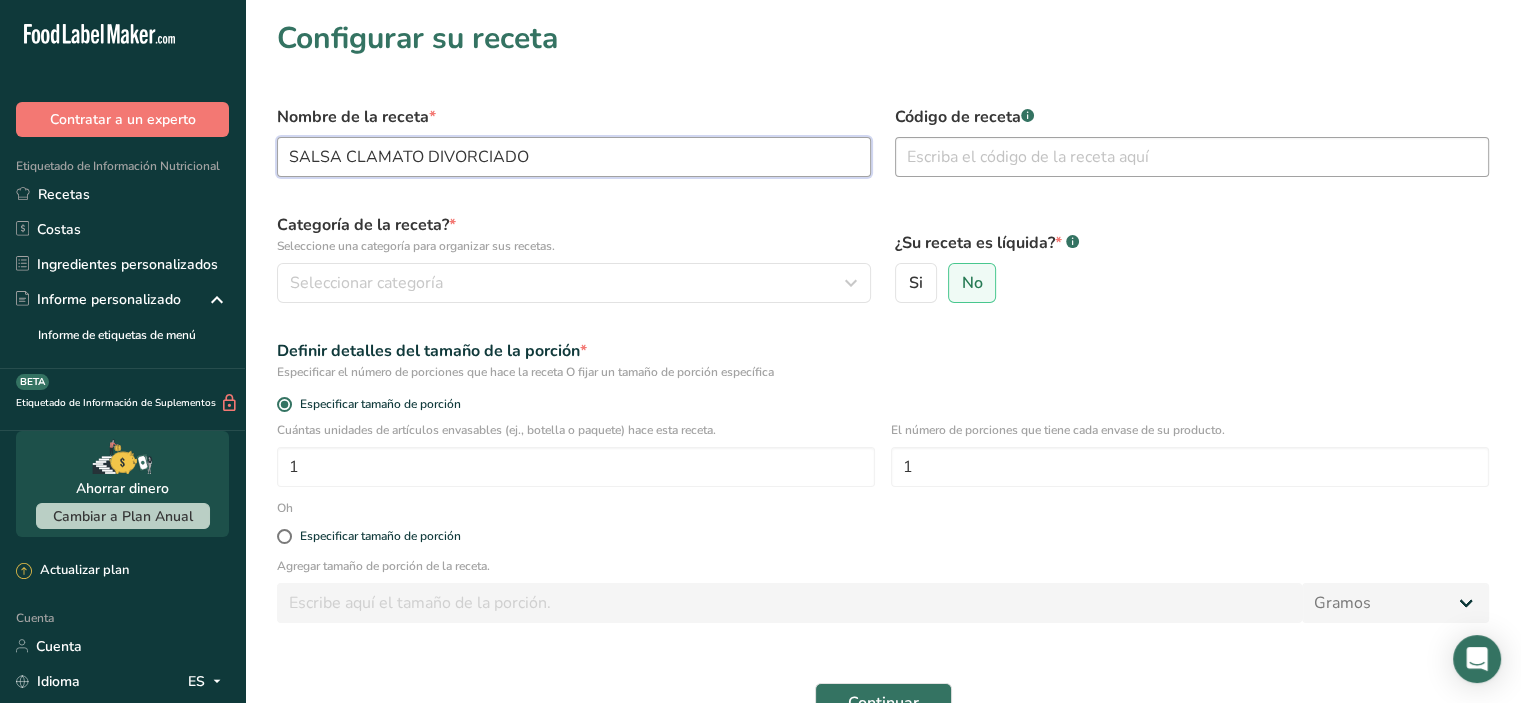 type on "SALSA CLAMATO DIVORCIADO" 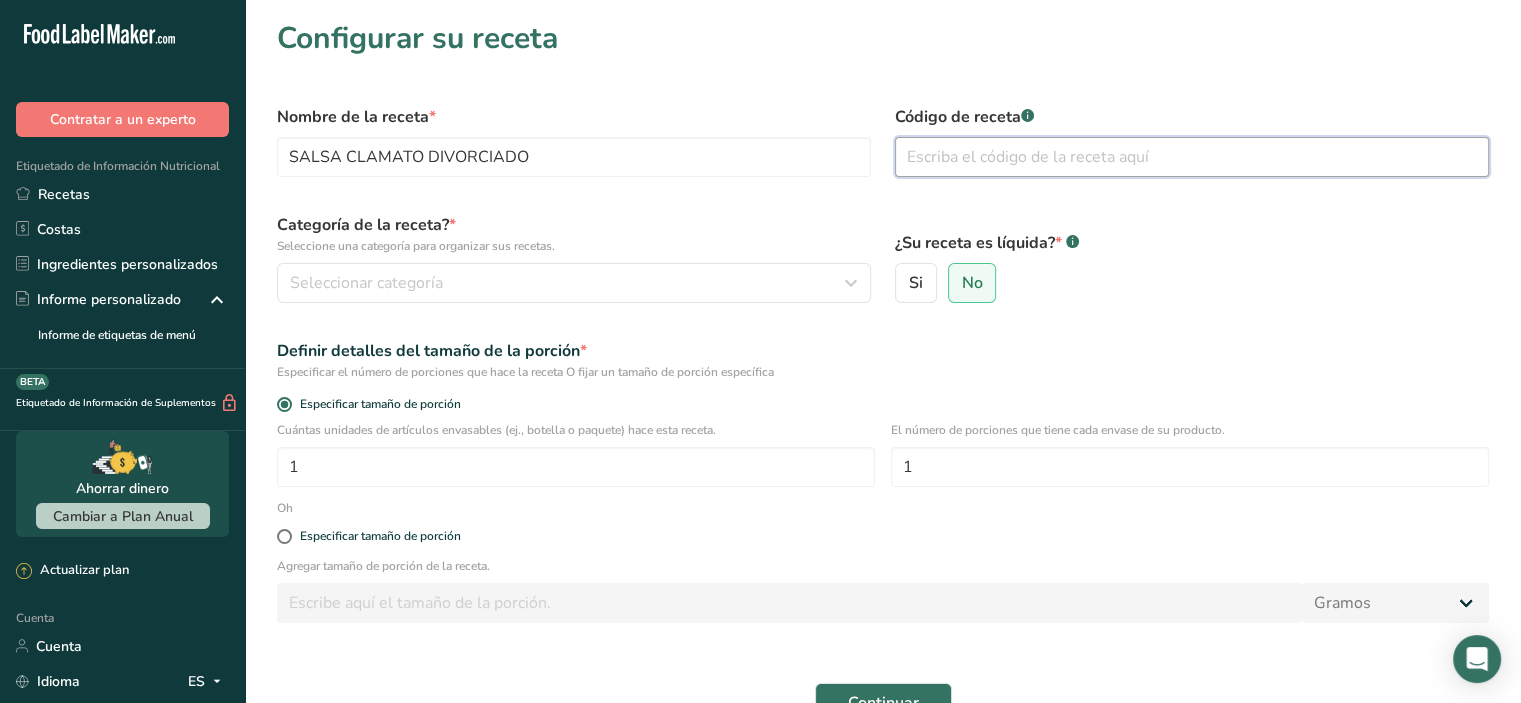 click at bounding box center [1192, 157] 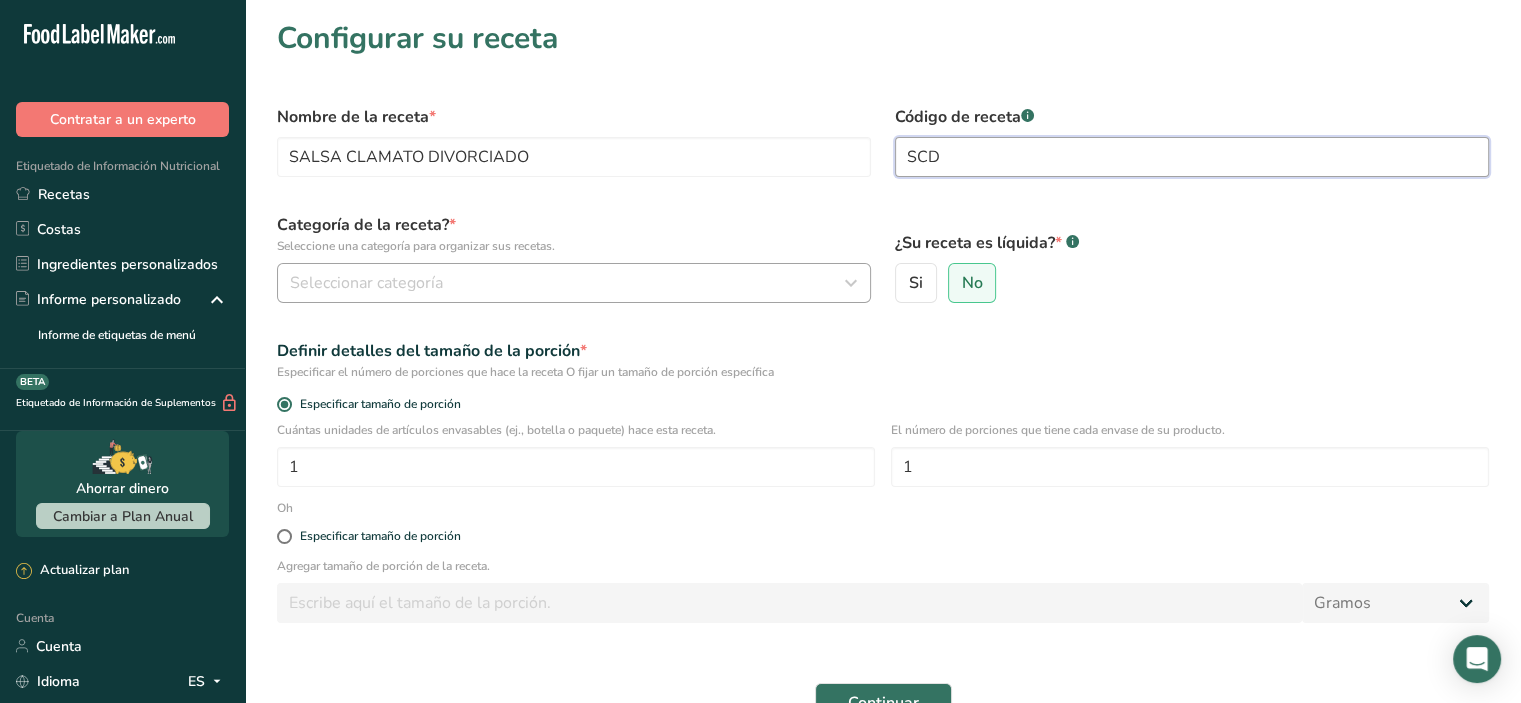 type on "SCD" 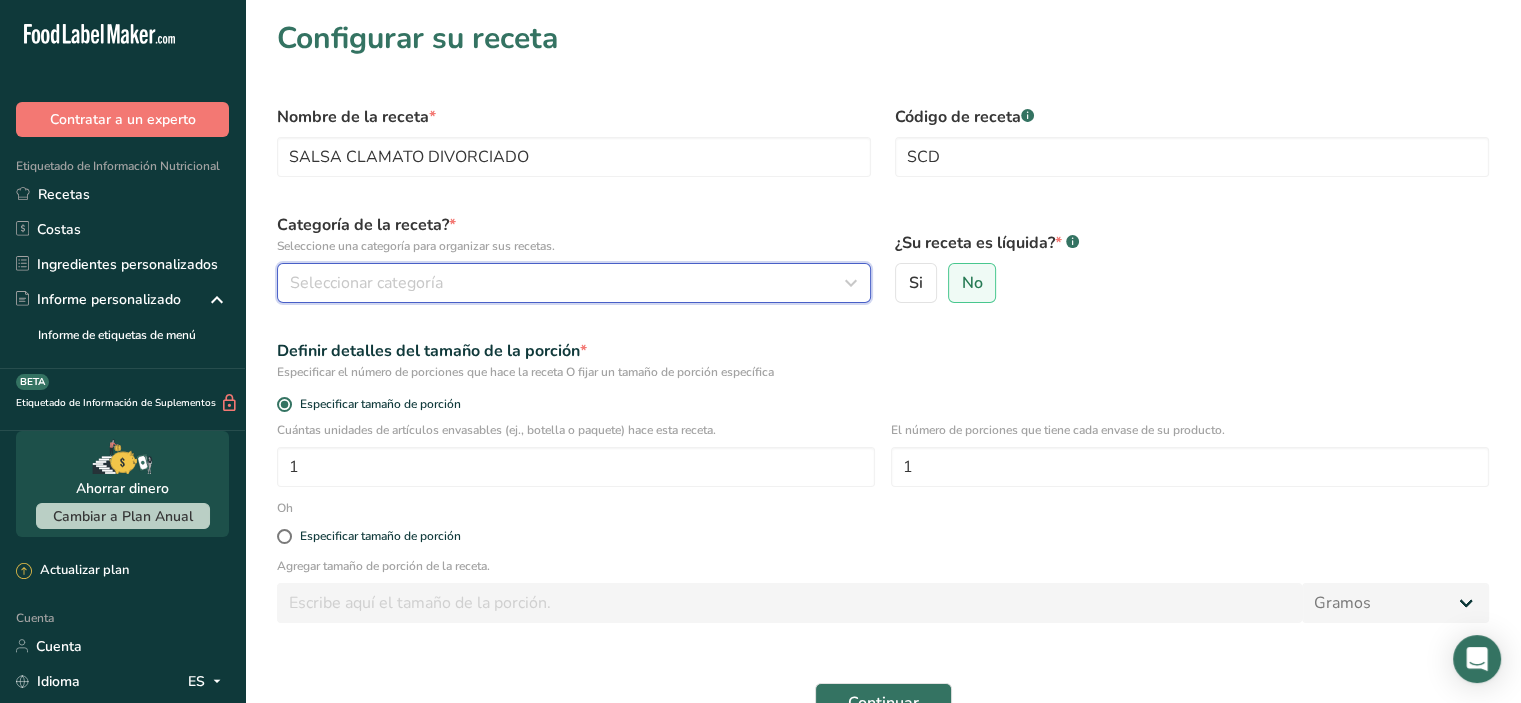 click on "Seleccionar categoría" at bounding box center (568, 283) 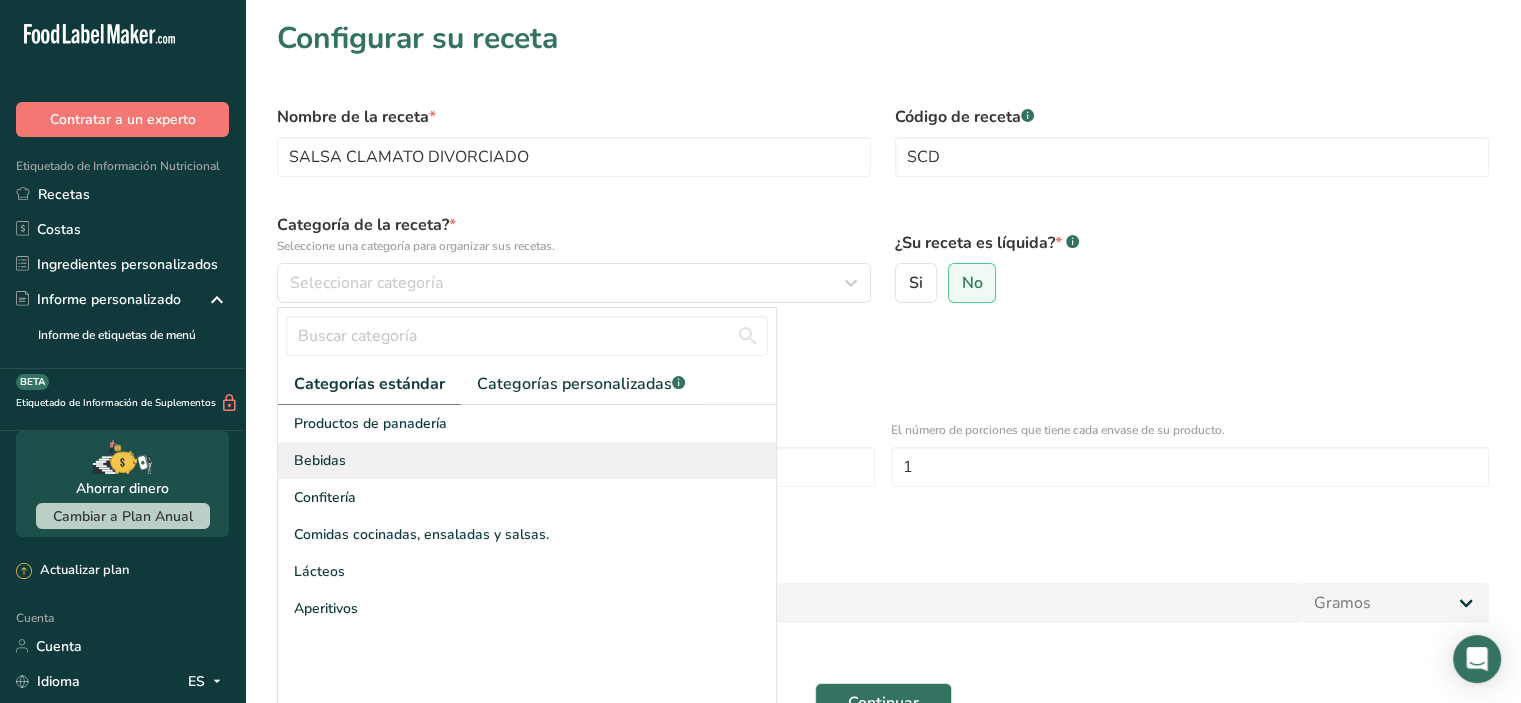 click on "Bebidas" at bounding box center [320, 460] 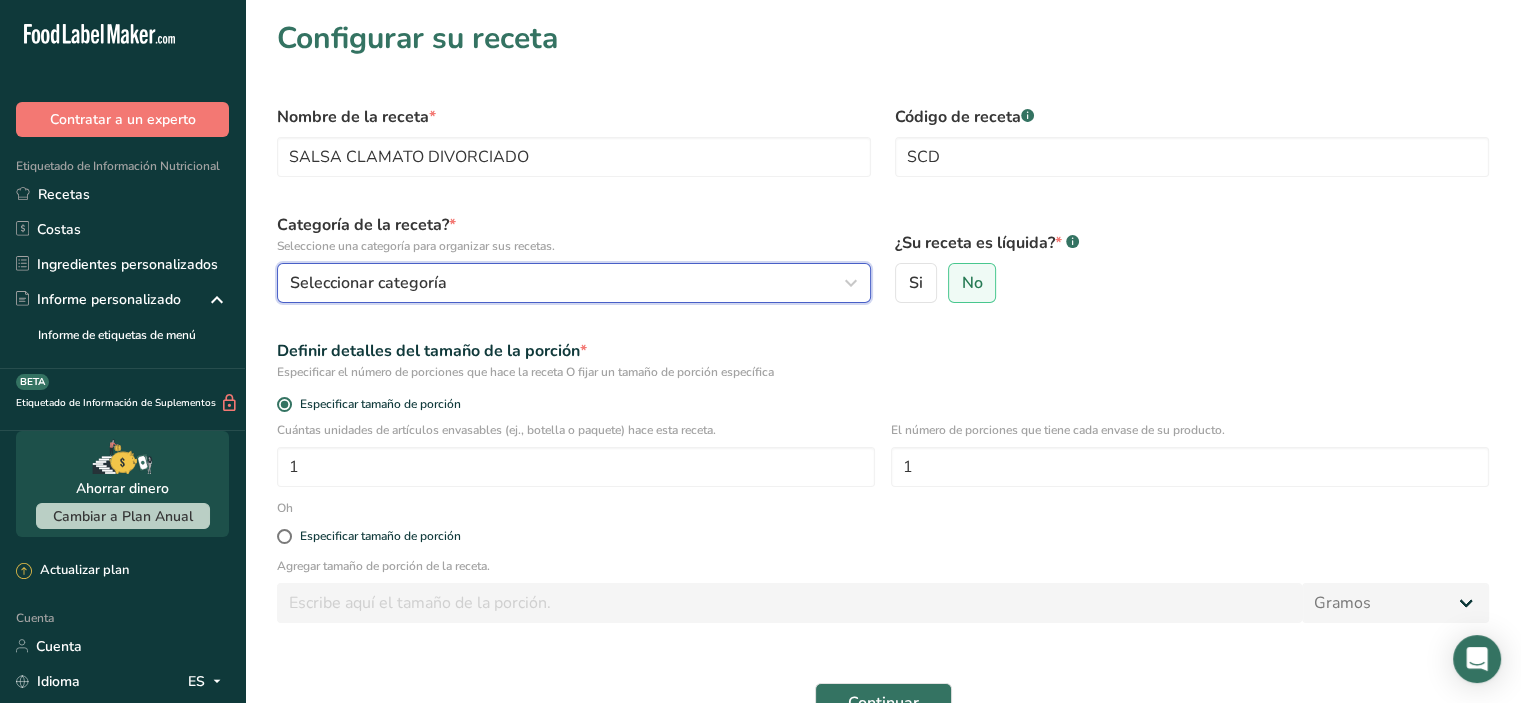 click on "Seleccionar categoría" at bounding box center [568, 283] 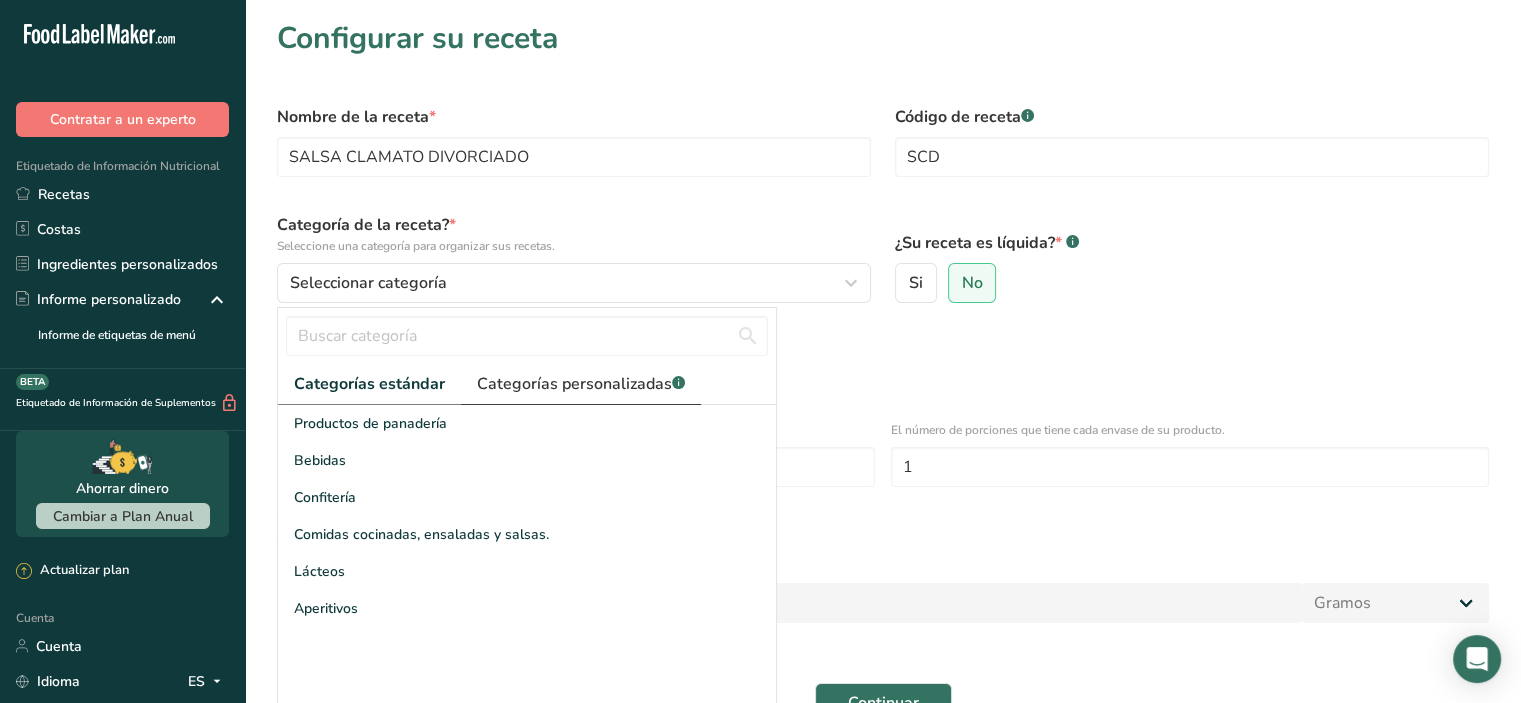 click on "Categorías personalizadas" at bounding box center [574, 384] 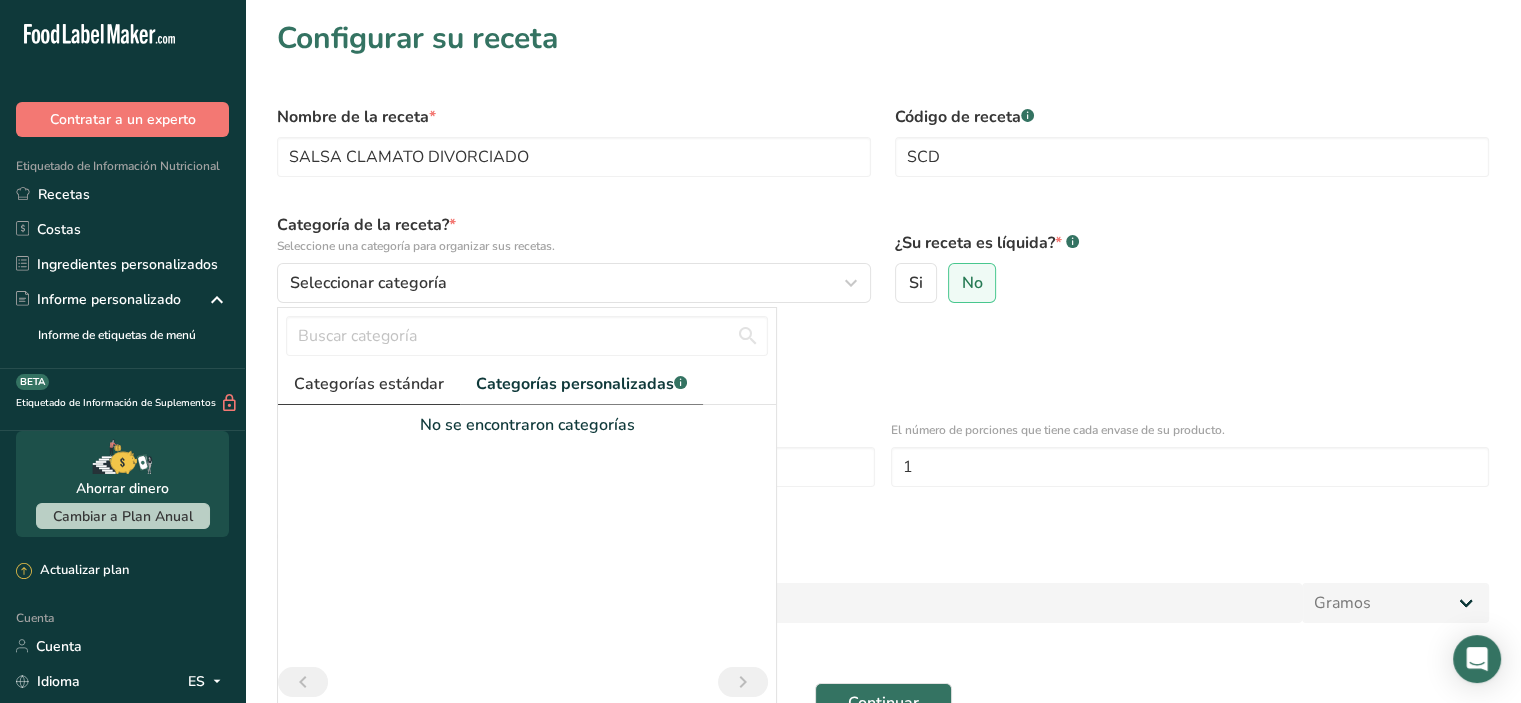 click on "Categorías estándar" at bounding box center (369, 384) 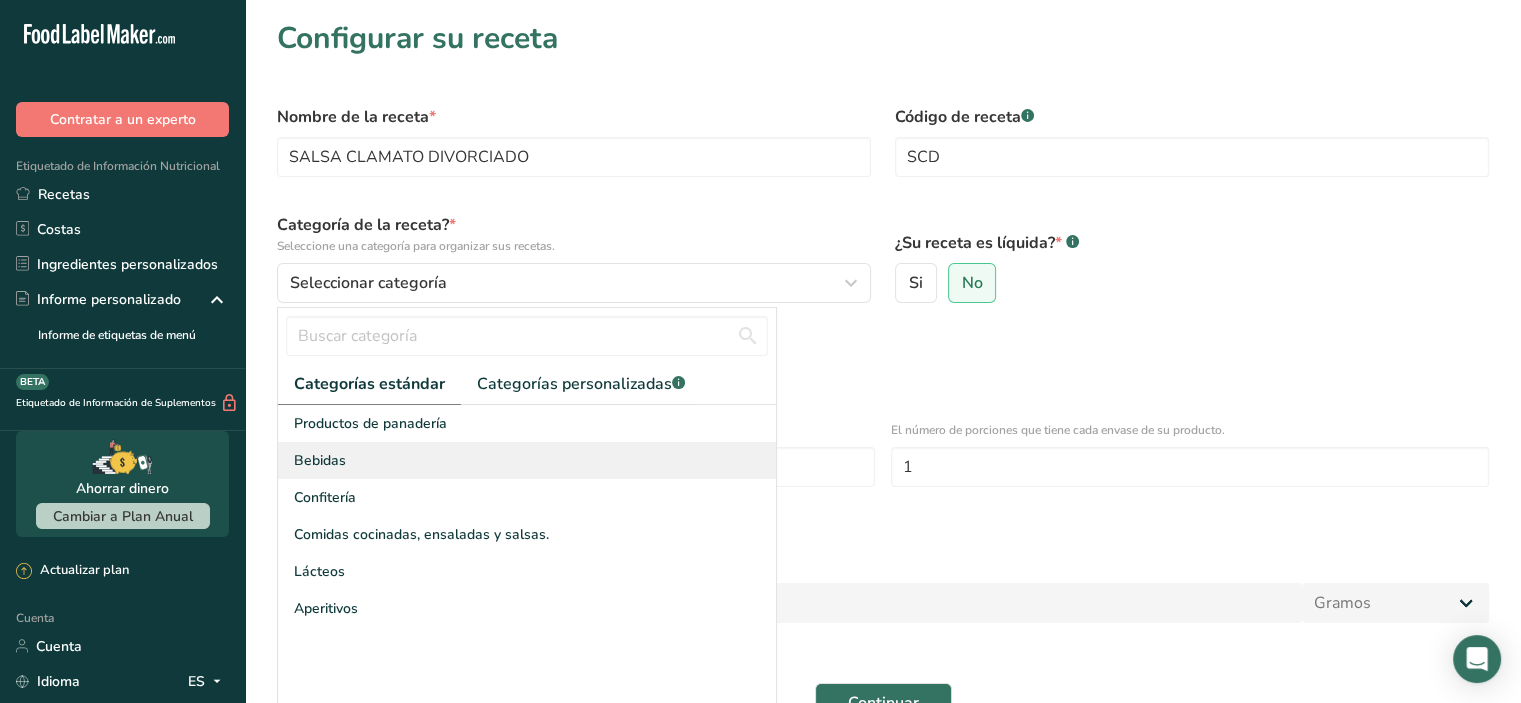 click on "Bebidas" at bounding box center [320, 460] 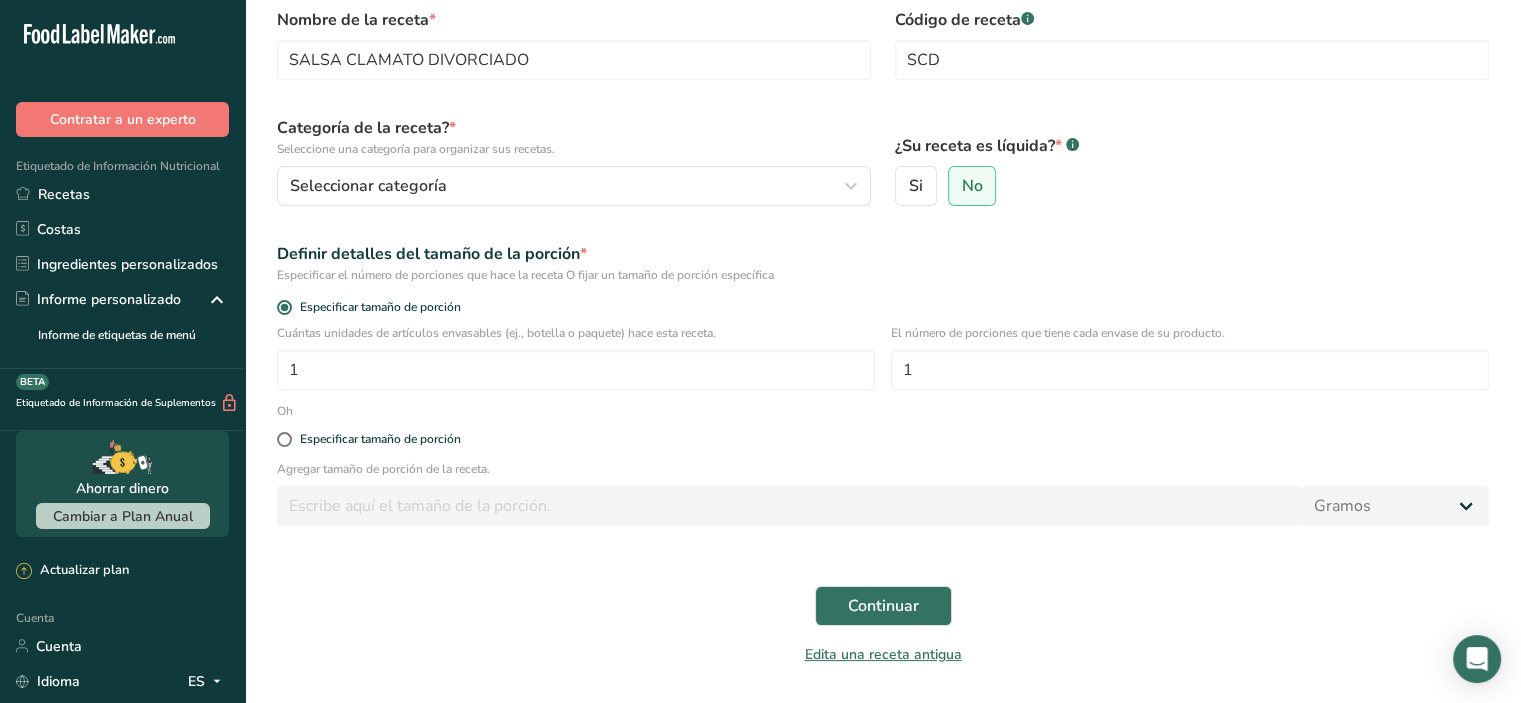 scroll, scrollTop: 100, scrollLeft: 0, axis: vertical 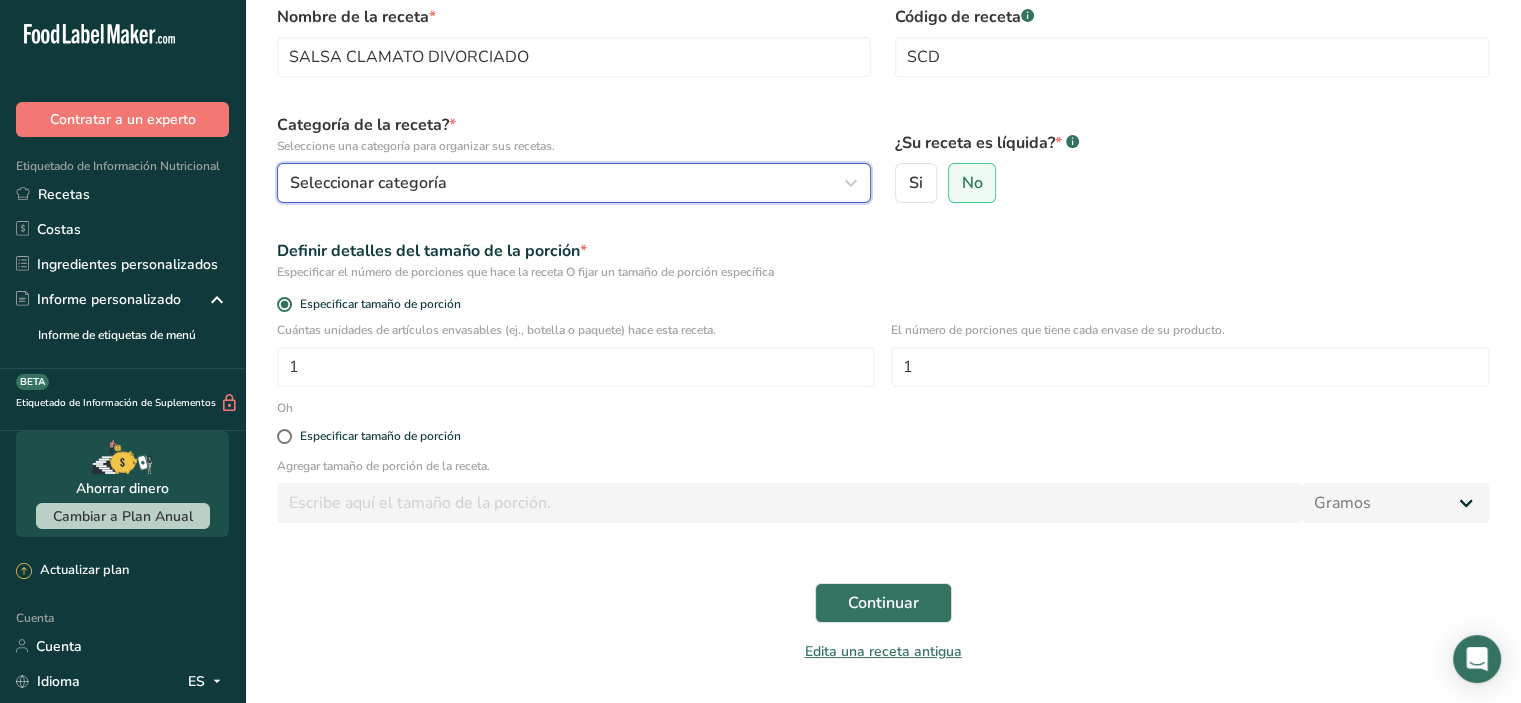 click on "Seleccionar categoría" at bounding box center [568, 183] 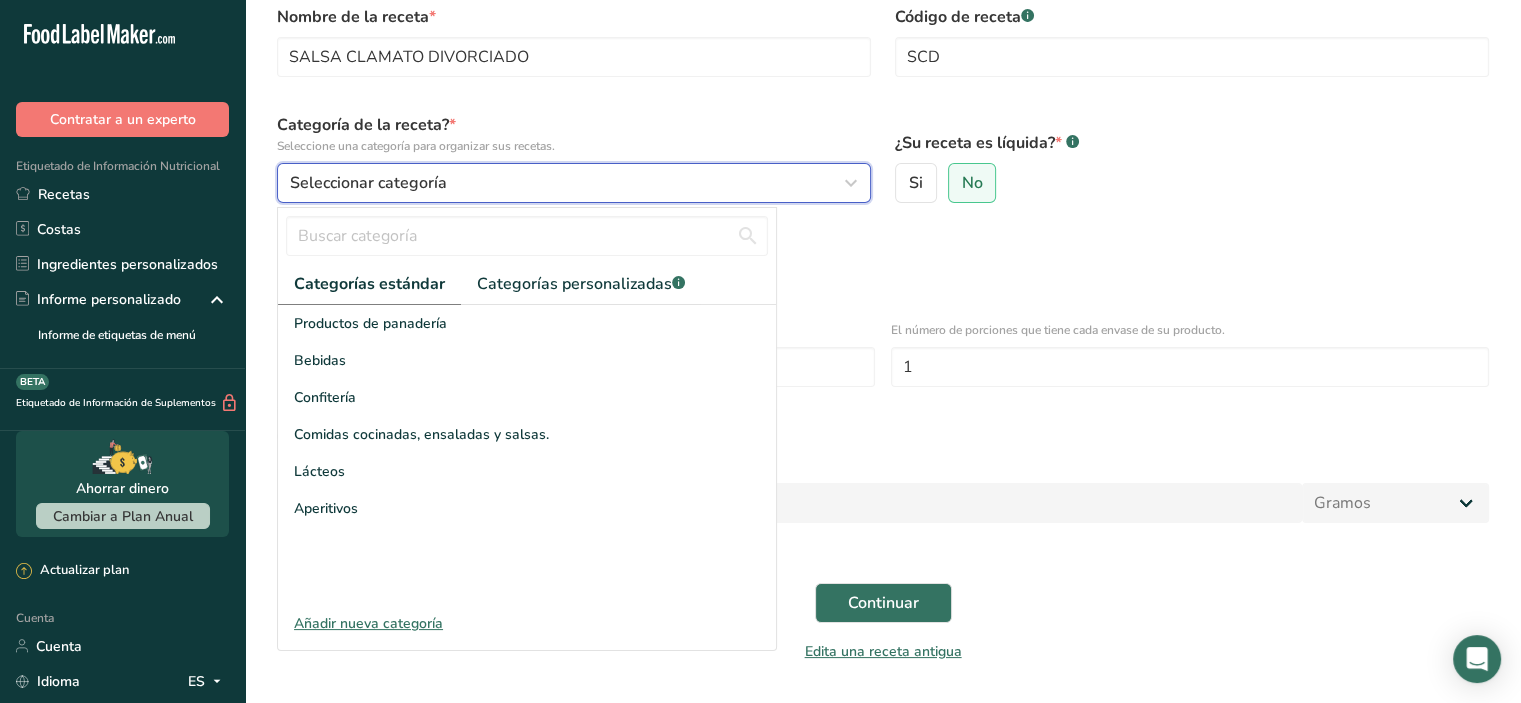 click on "Seleccionar categoría" at bounding box center [568, 183] 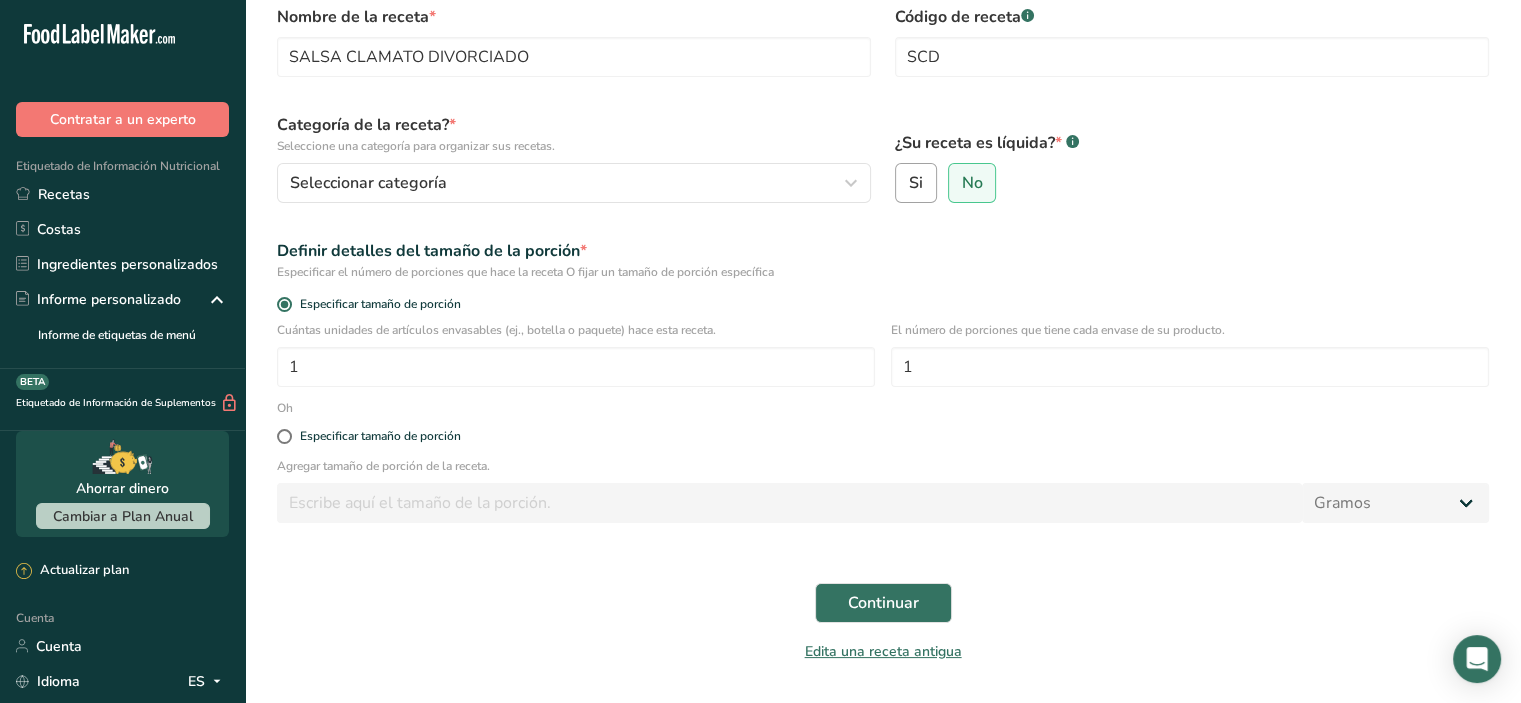 click on "Si" at bounding box center [916, 183] 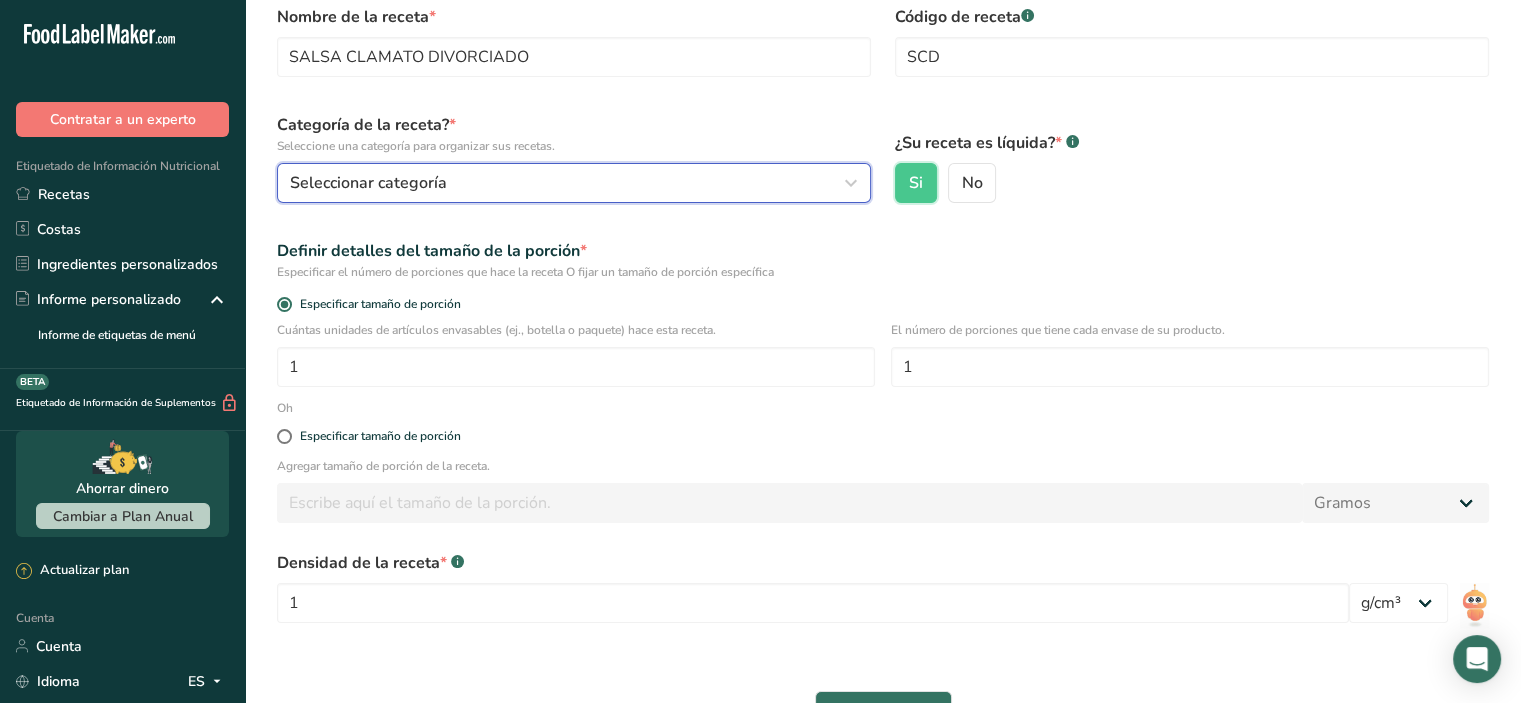 click on "Seleccionar categoría" at bounding box center (568, 183) 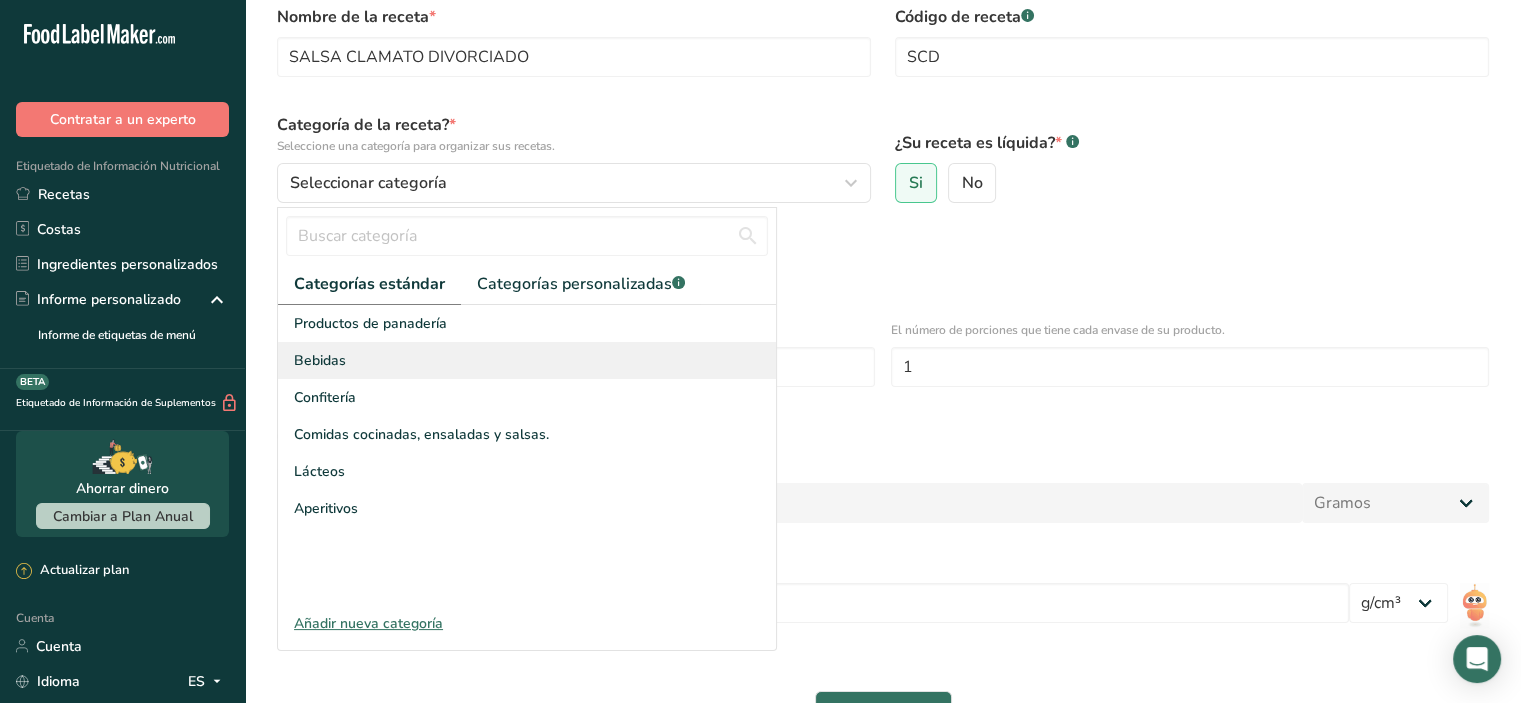click on "Bebidas" at bounding box center (527, 360) 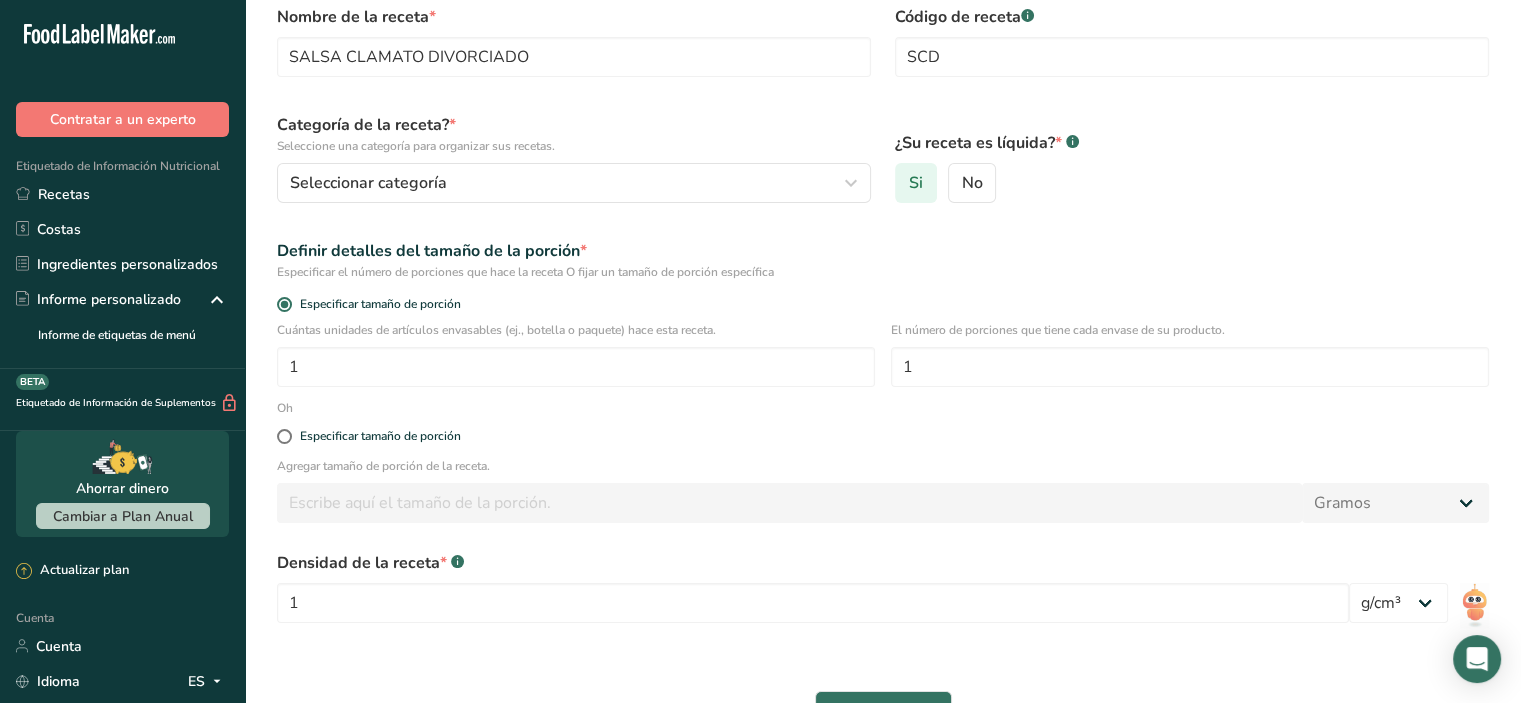 click on "Si" at bounding box center (916, 183) 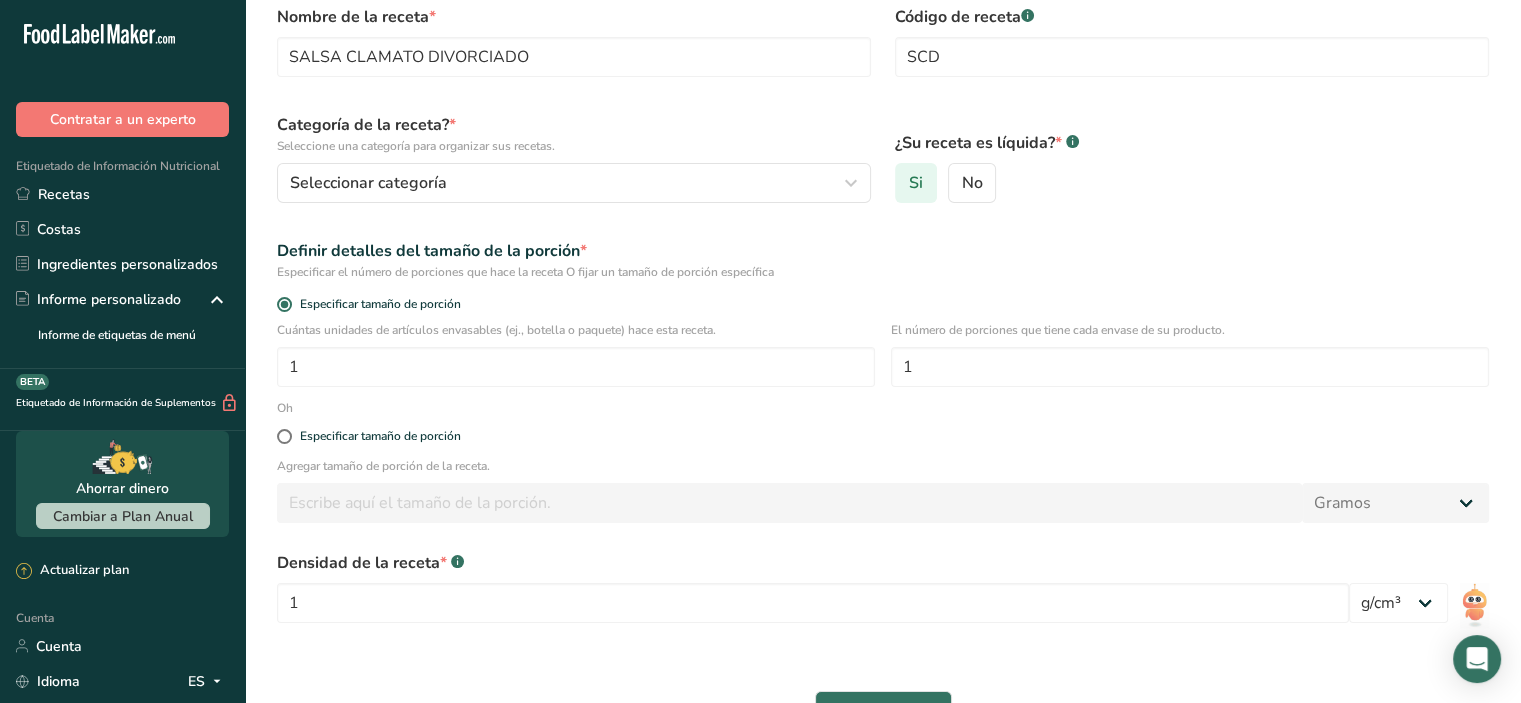click on "Si" at bounding box center [902, 183] 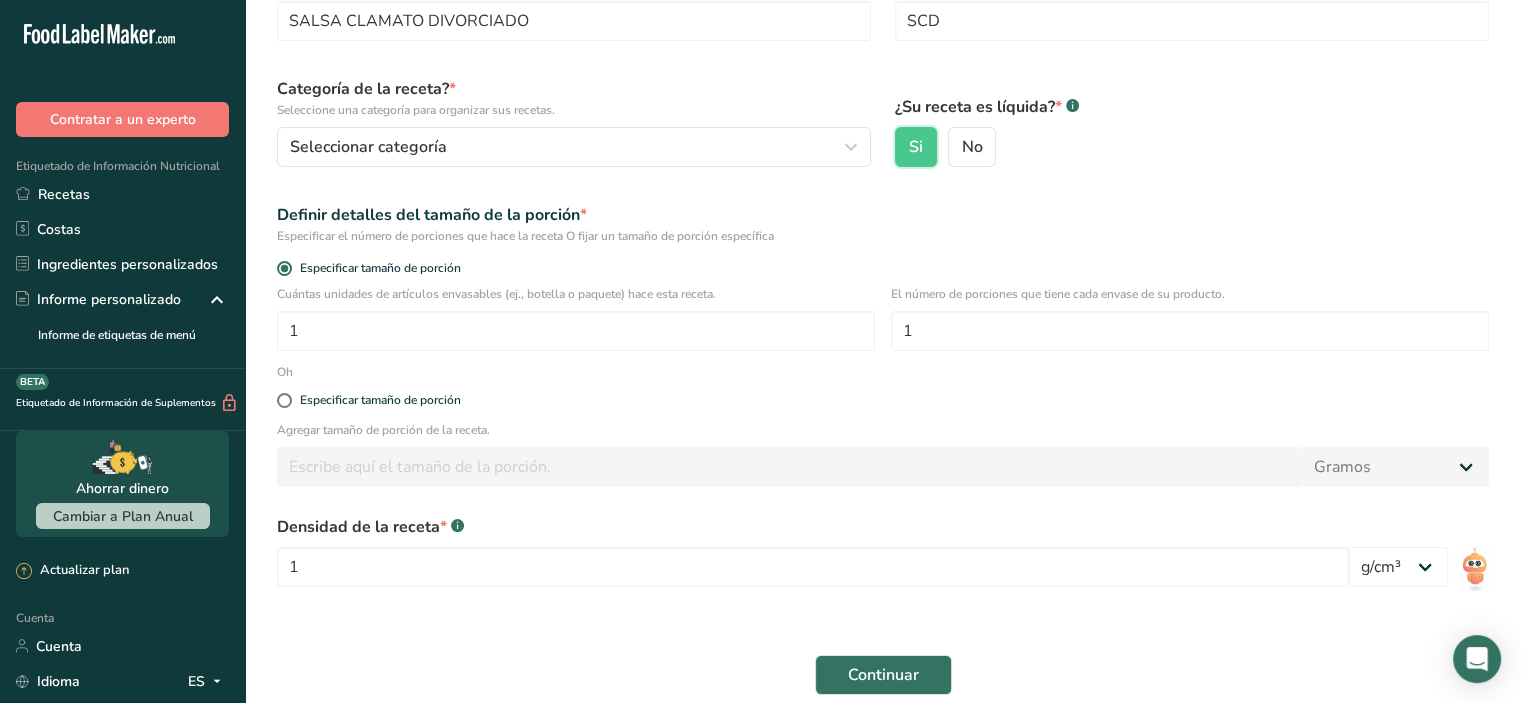 scroll, scrollTop: 200, scrollLeft: 0, axis: vertical 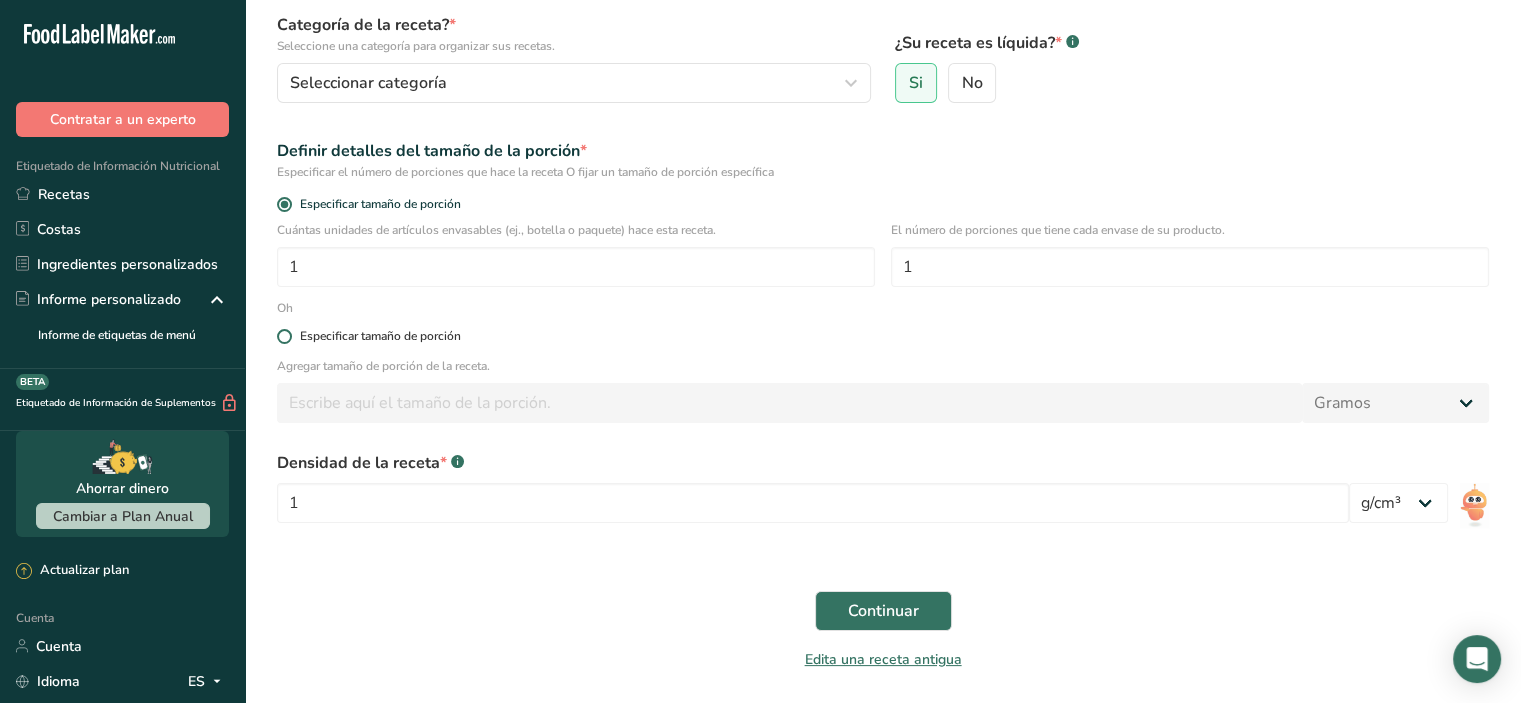 click at bounding box center [284, 336] 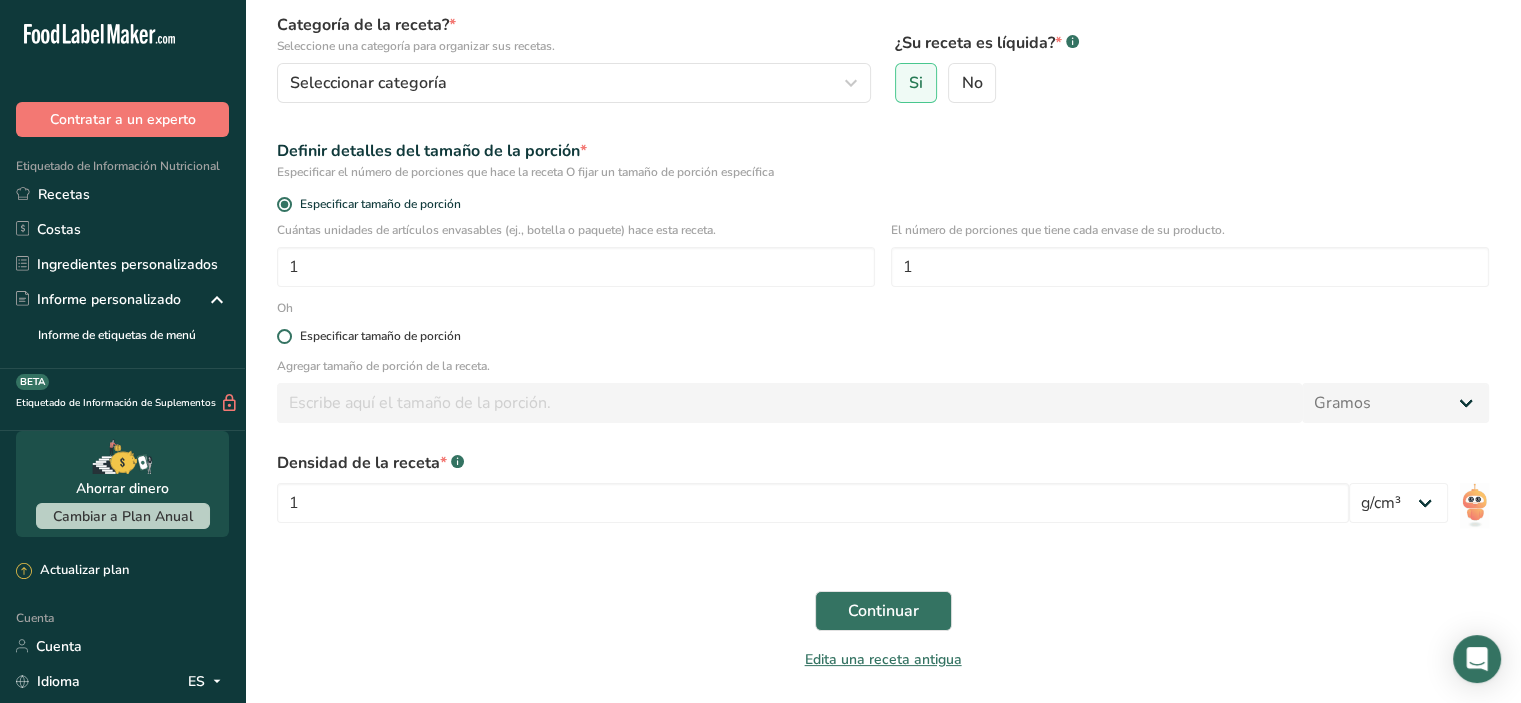 click on "Especificar tamaño de porción" at bounding box center [283, 336] 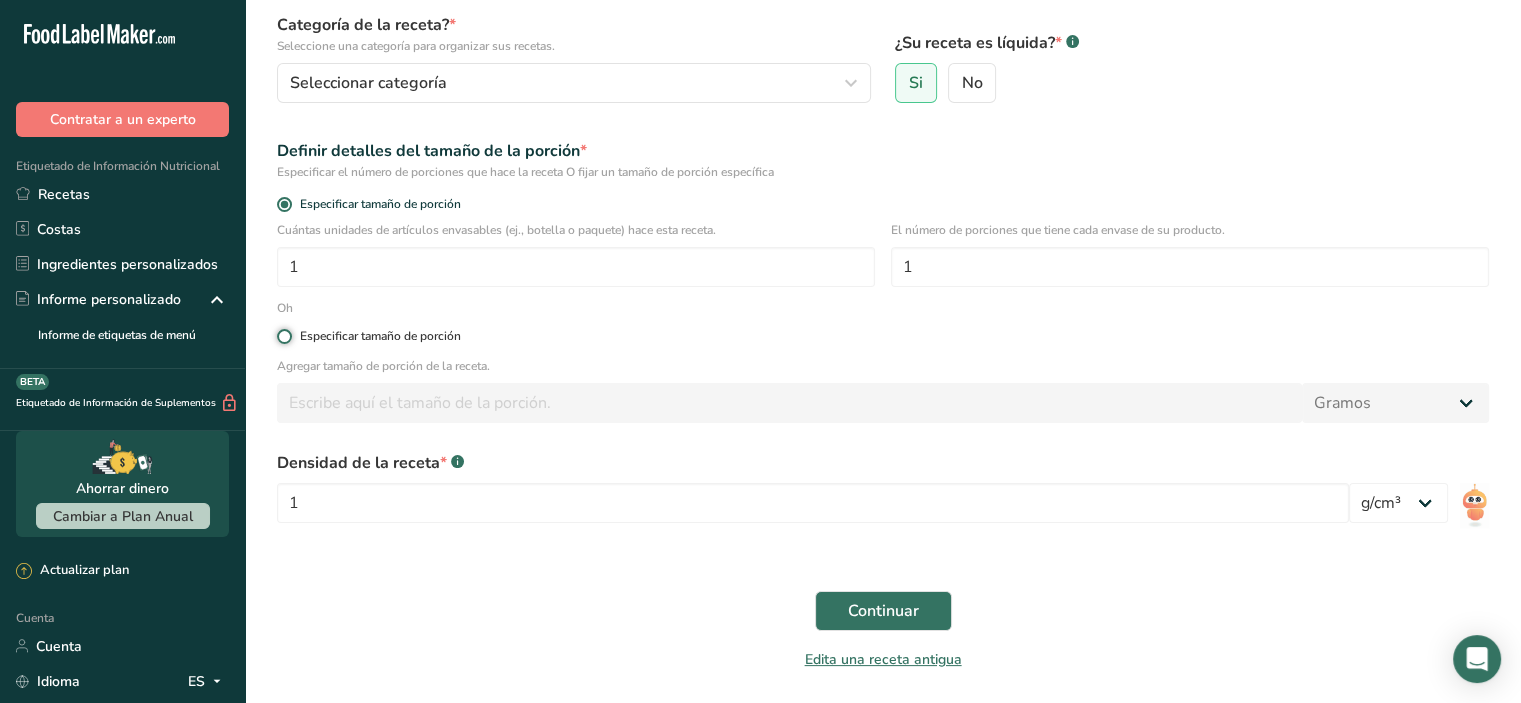 radio on "true" 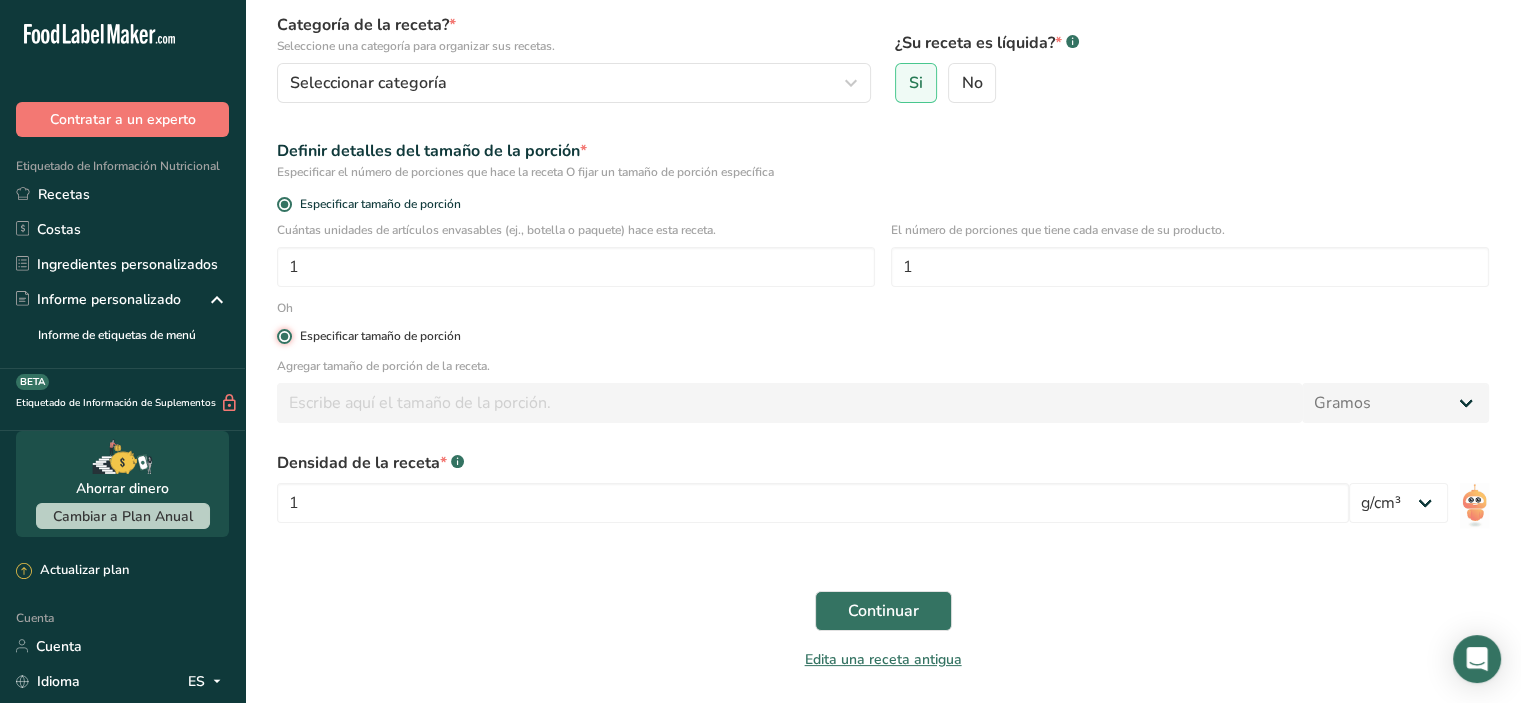 radio on "false" 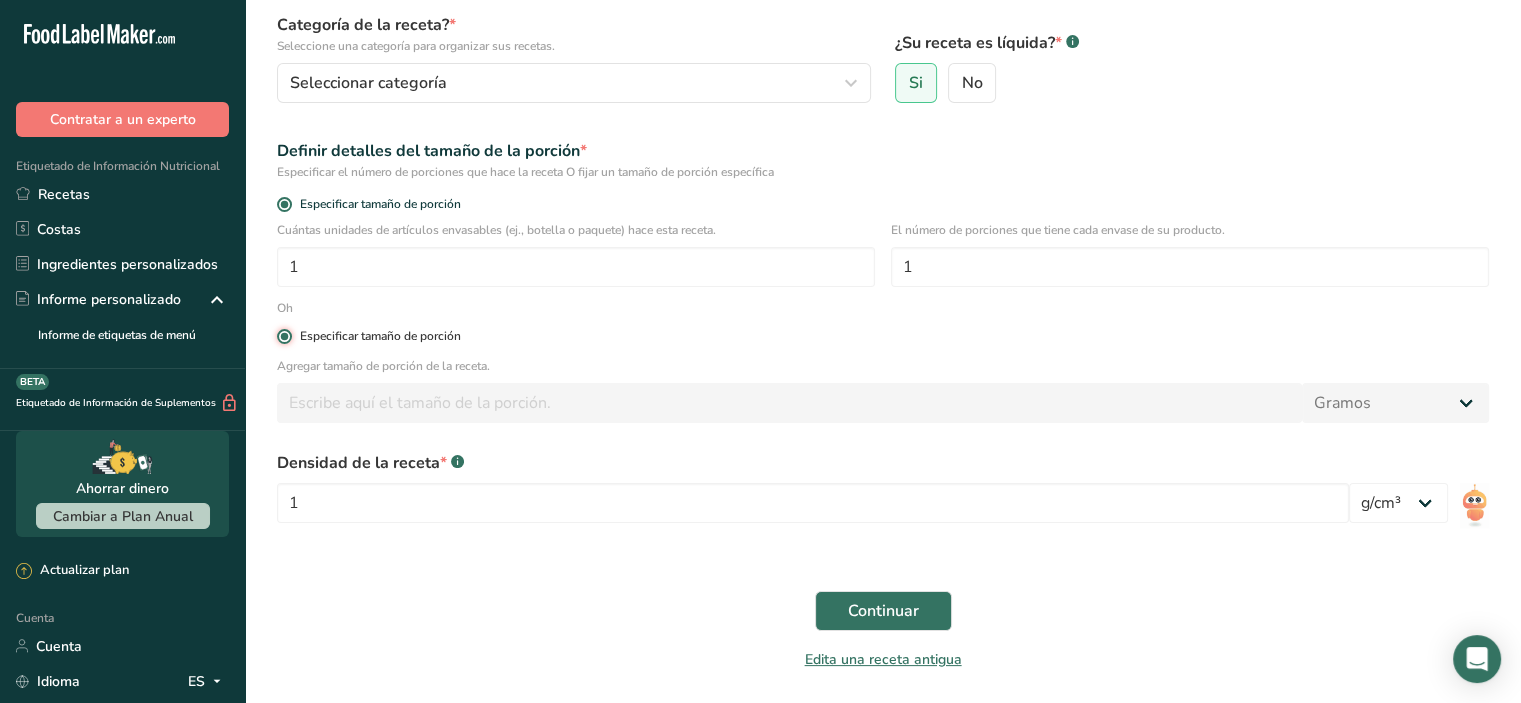 type 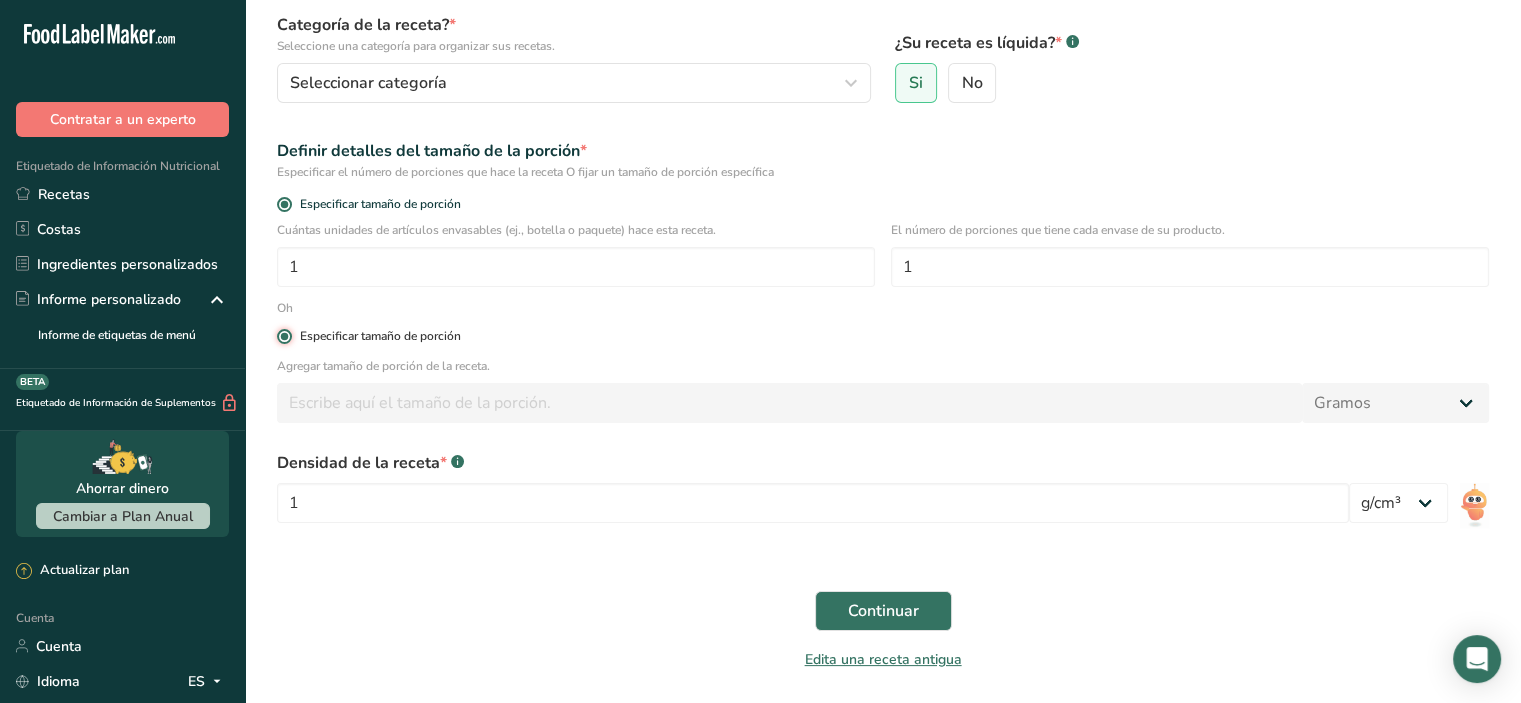 type 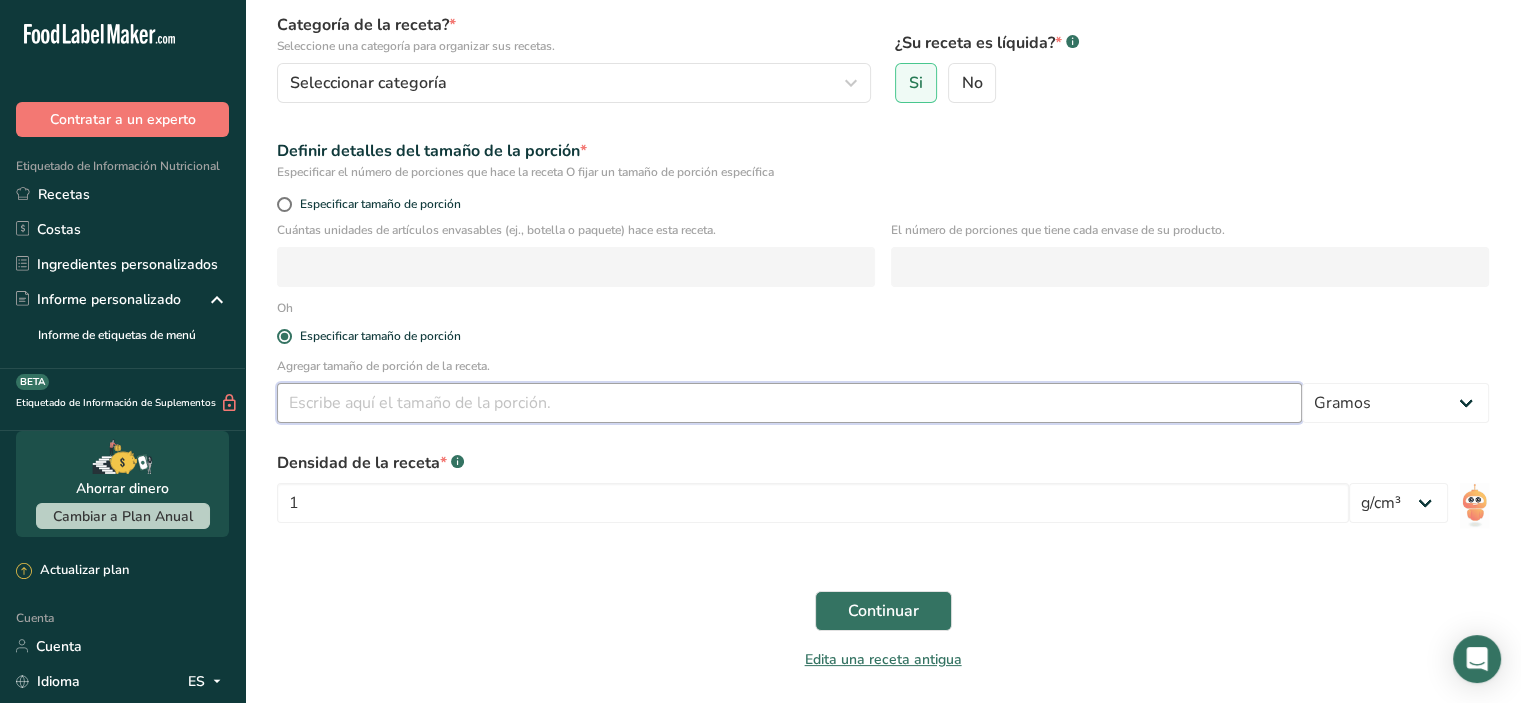 click at bounding box center (789, 403) 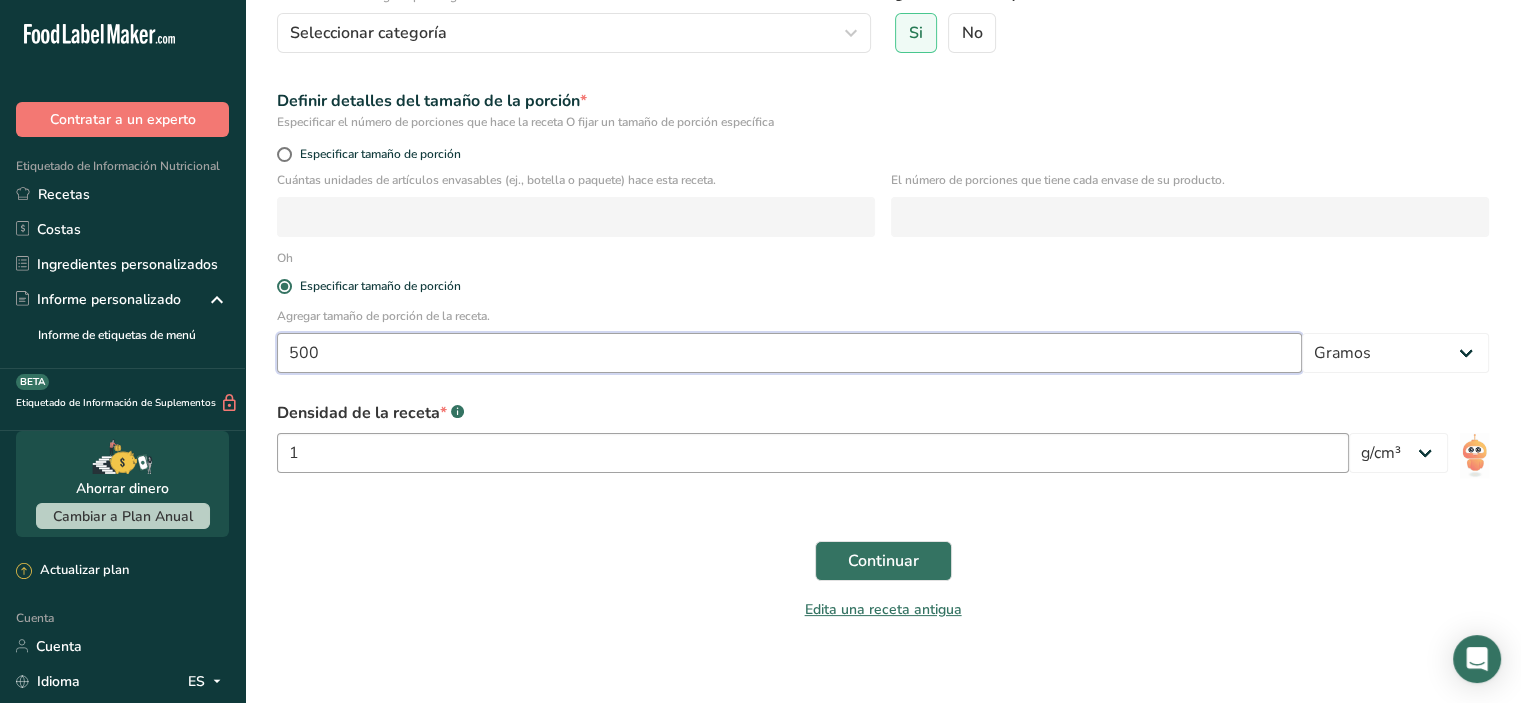 scroll, scrollTop: 264, scrollLeft: 0, axis: vertical 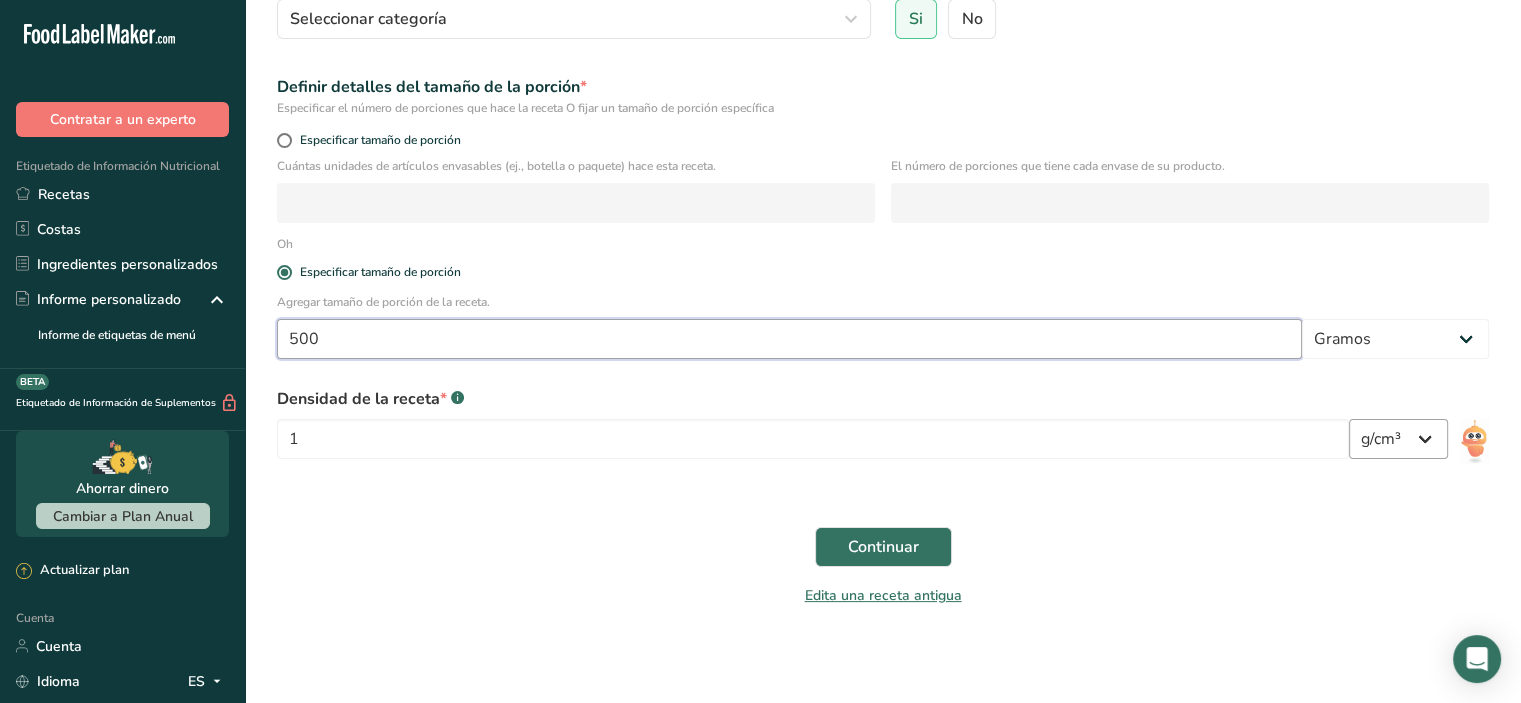 type on "500" 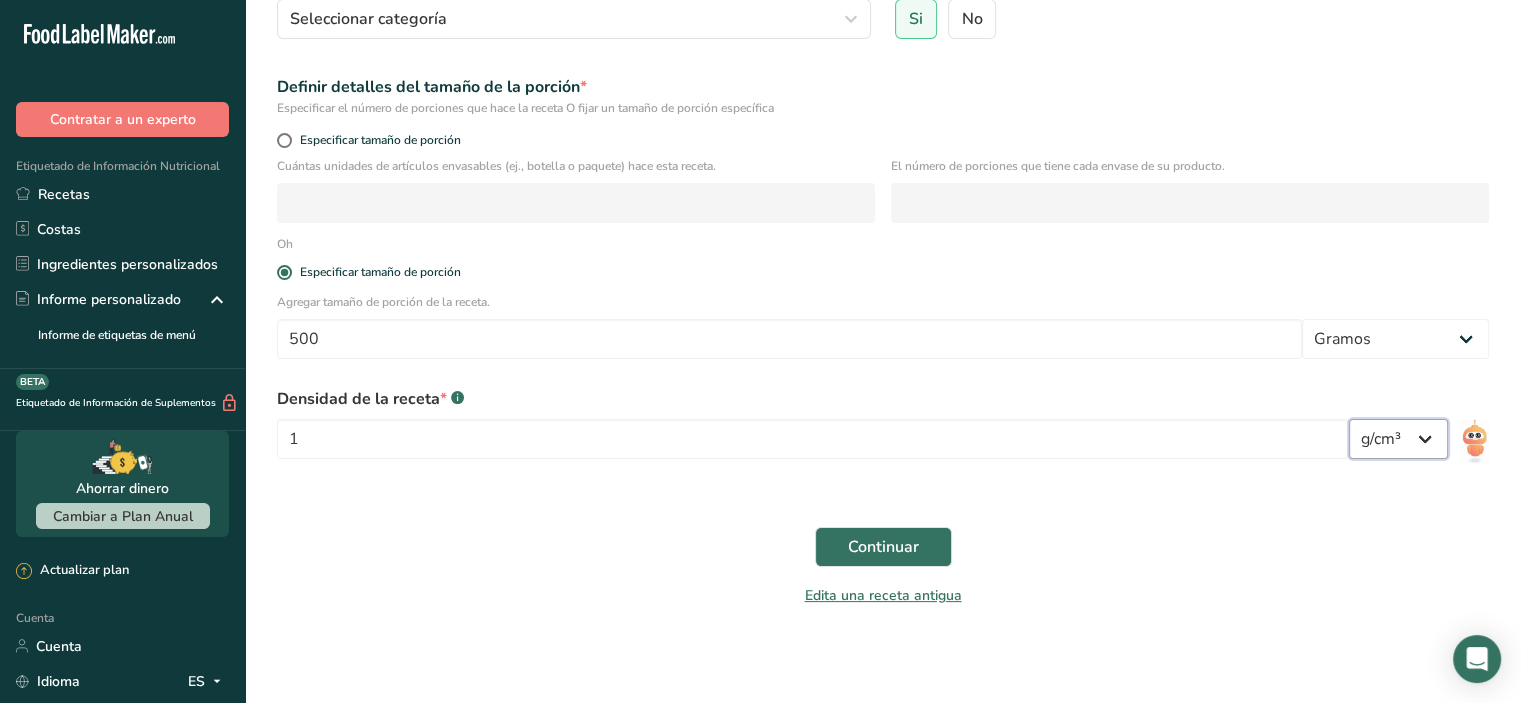click on "lb/pie³
g/cm³" at bounding box center (1398, 439) 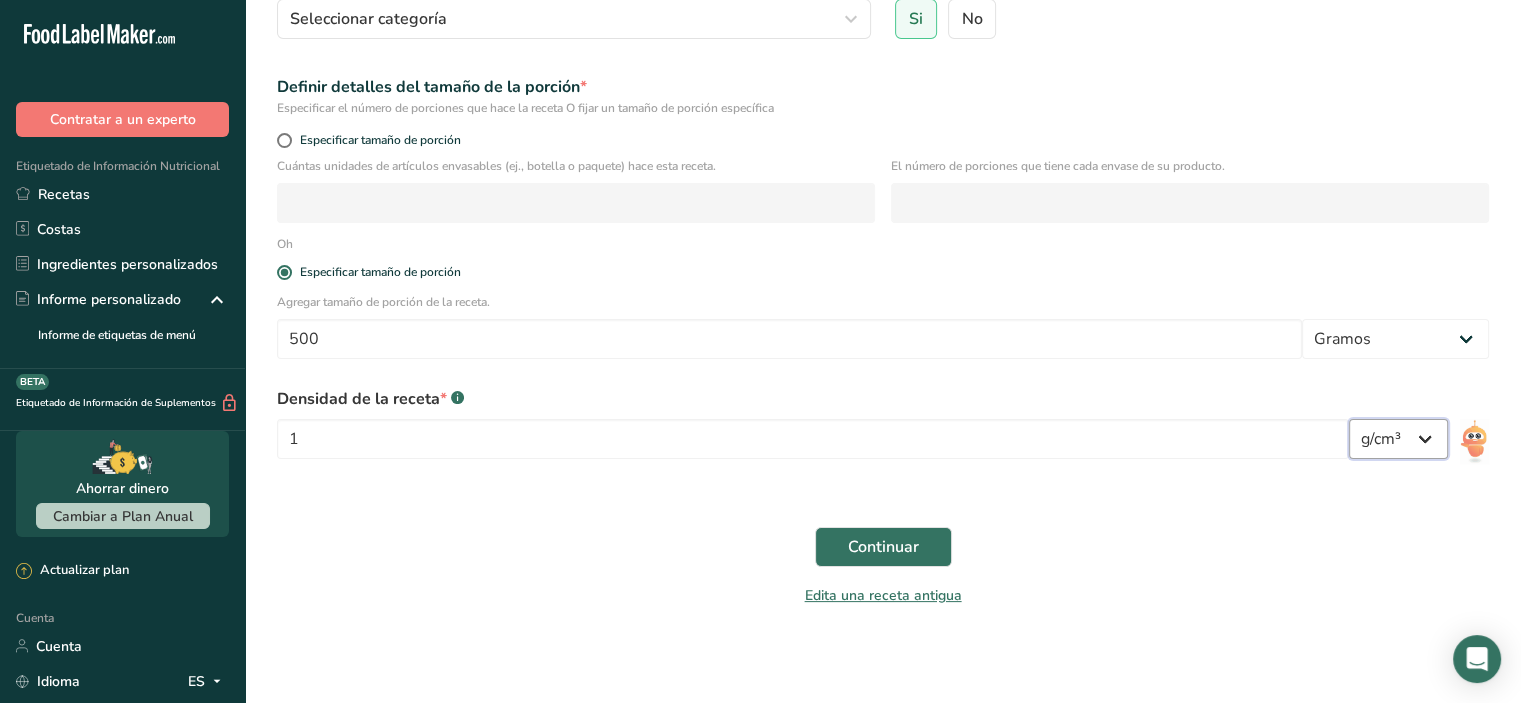 click on "lb/pie³
g/cm³" at bounding box center (1398, 439) 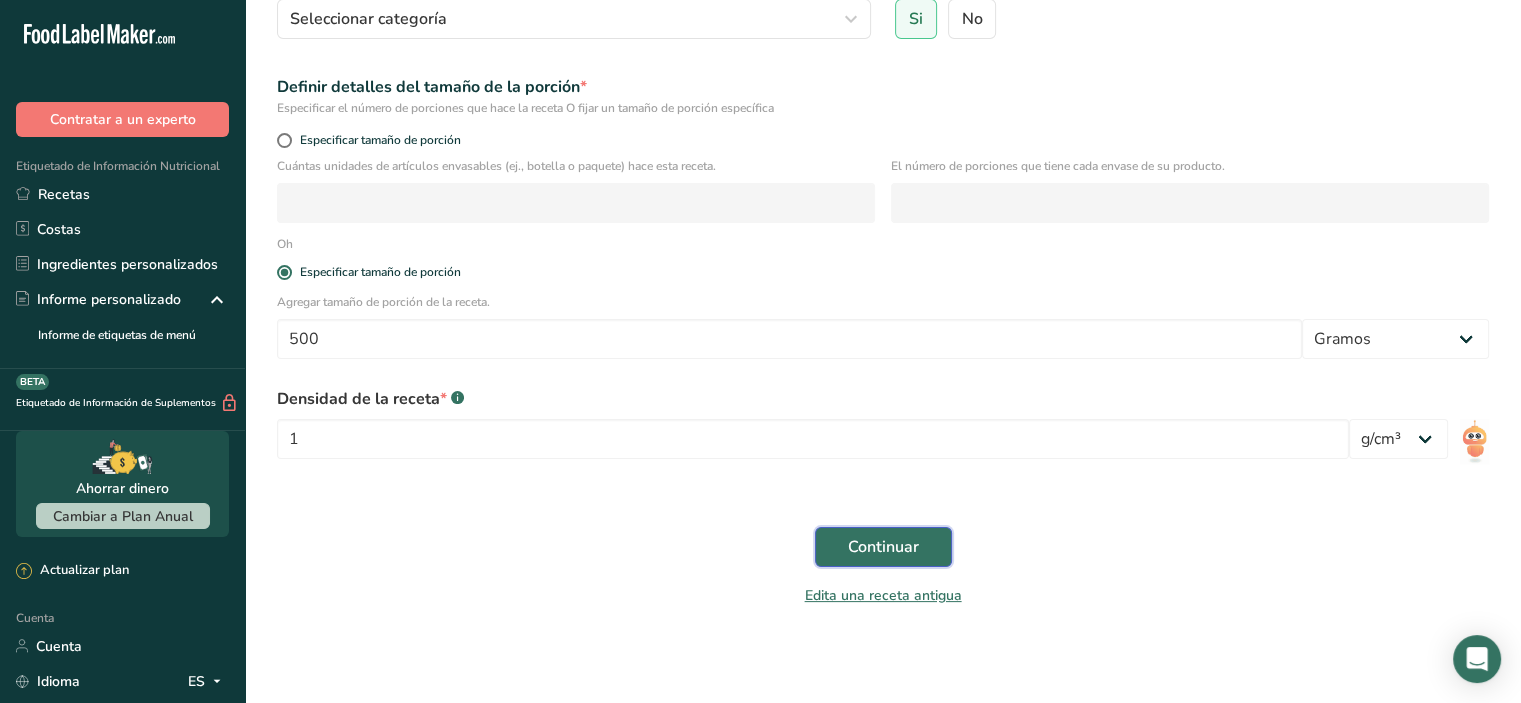 click on "Continuar" at bounding box center (883, 547) 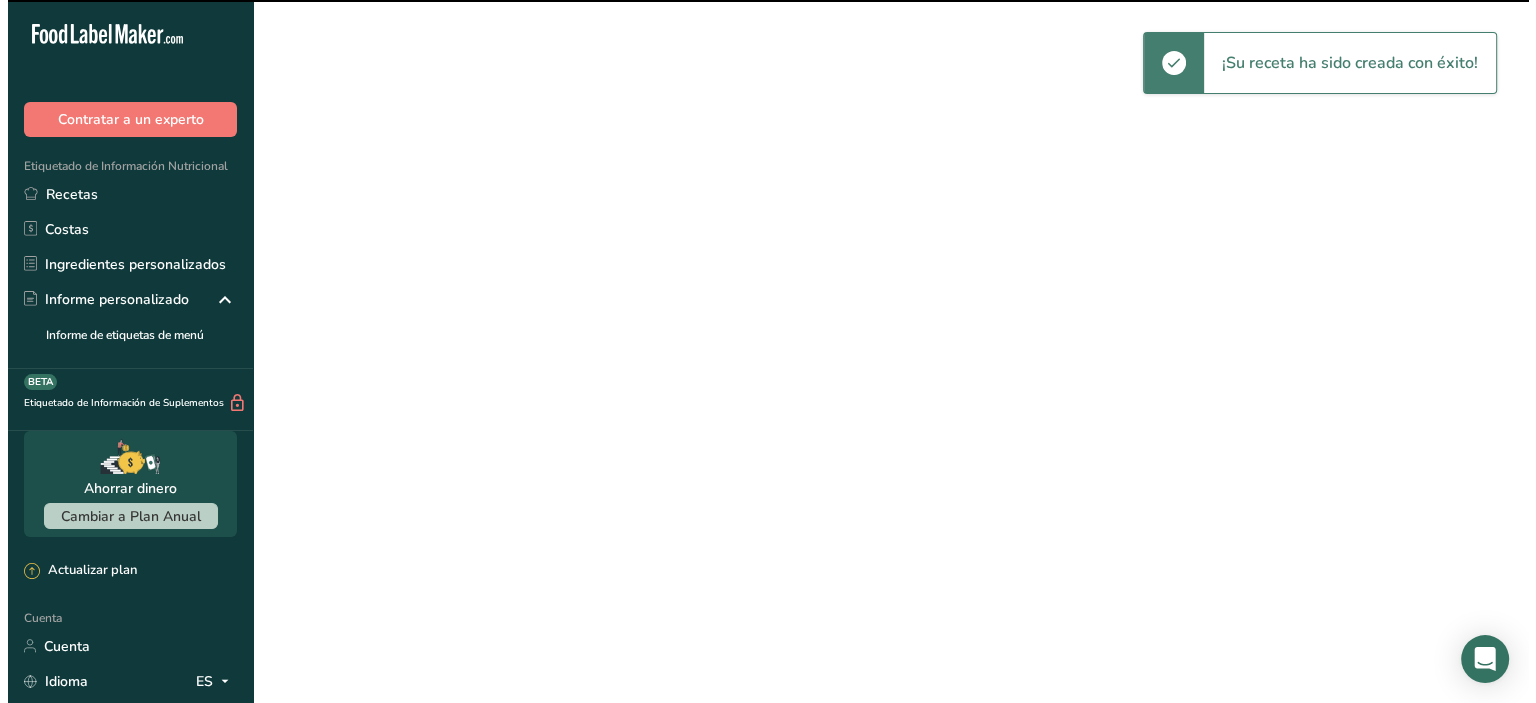 scroll, scrollTop: 0, scrollLeft: 0, axis: both 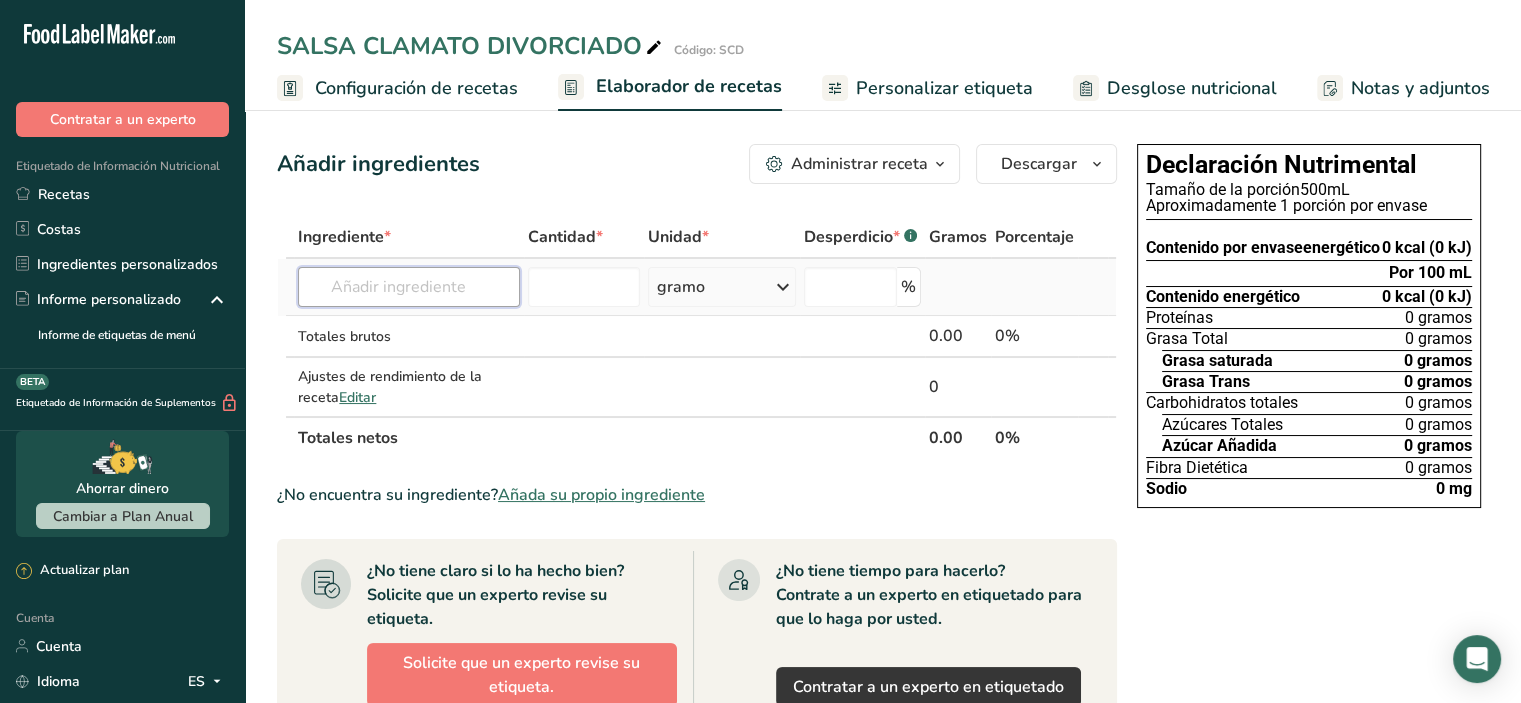 click at bounding box center [409, 287] 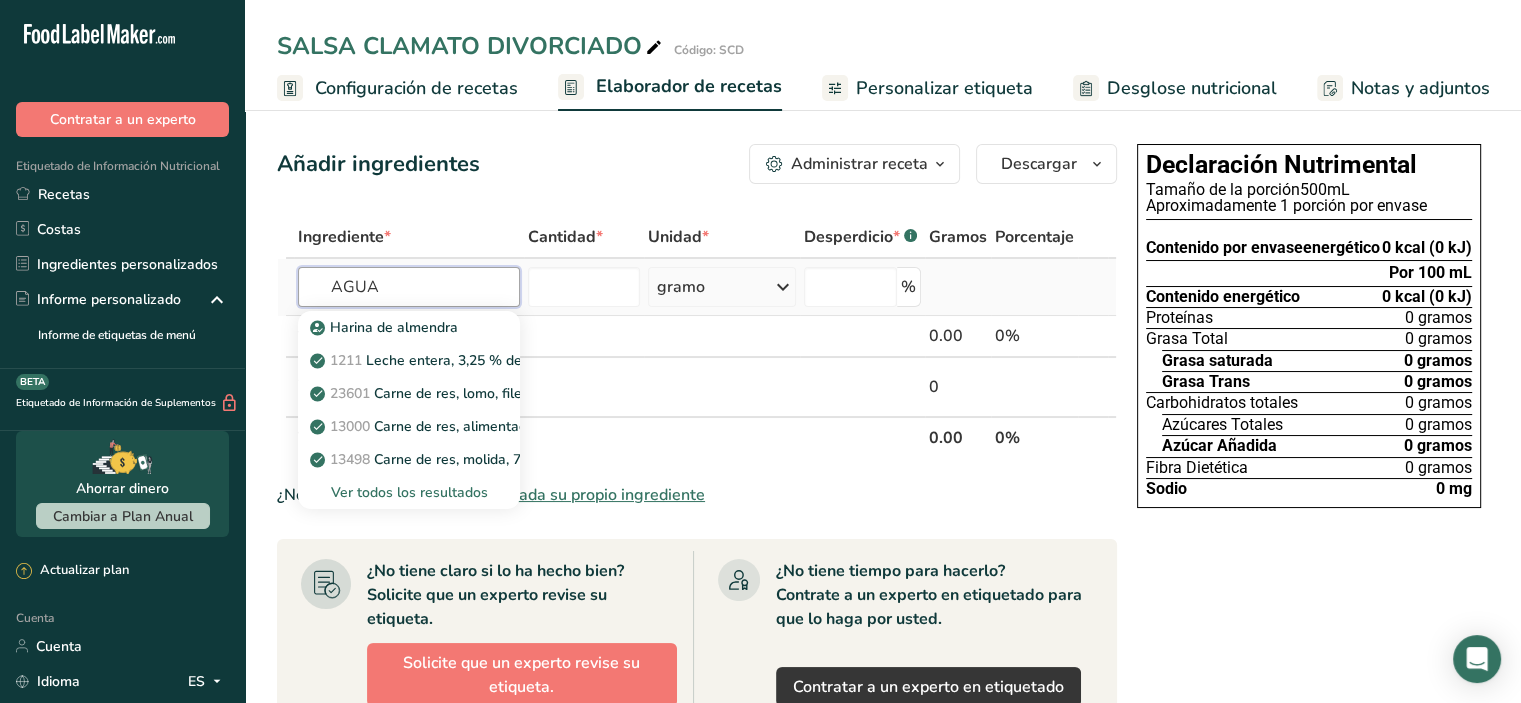 type on "AGUA" 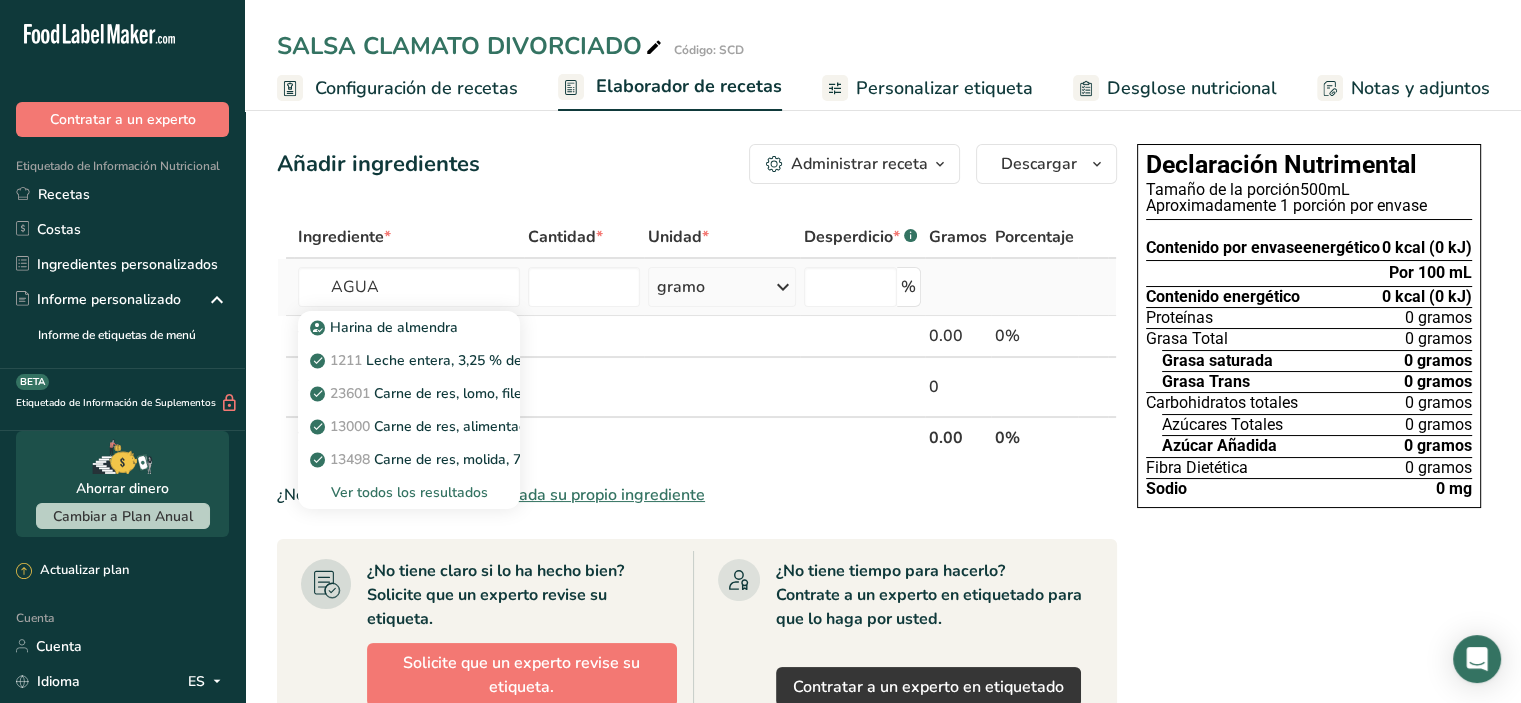 type 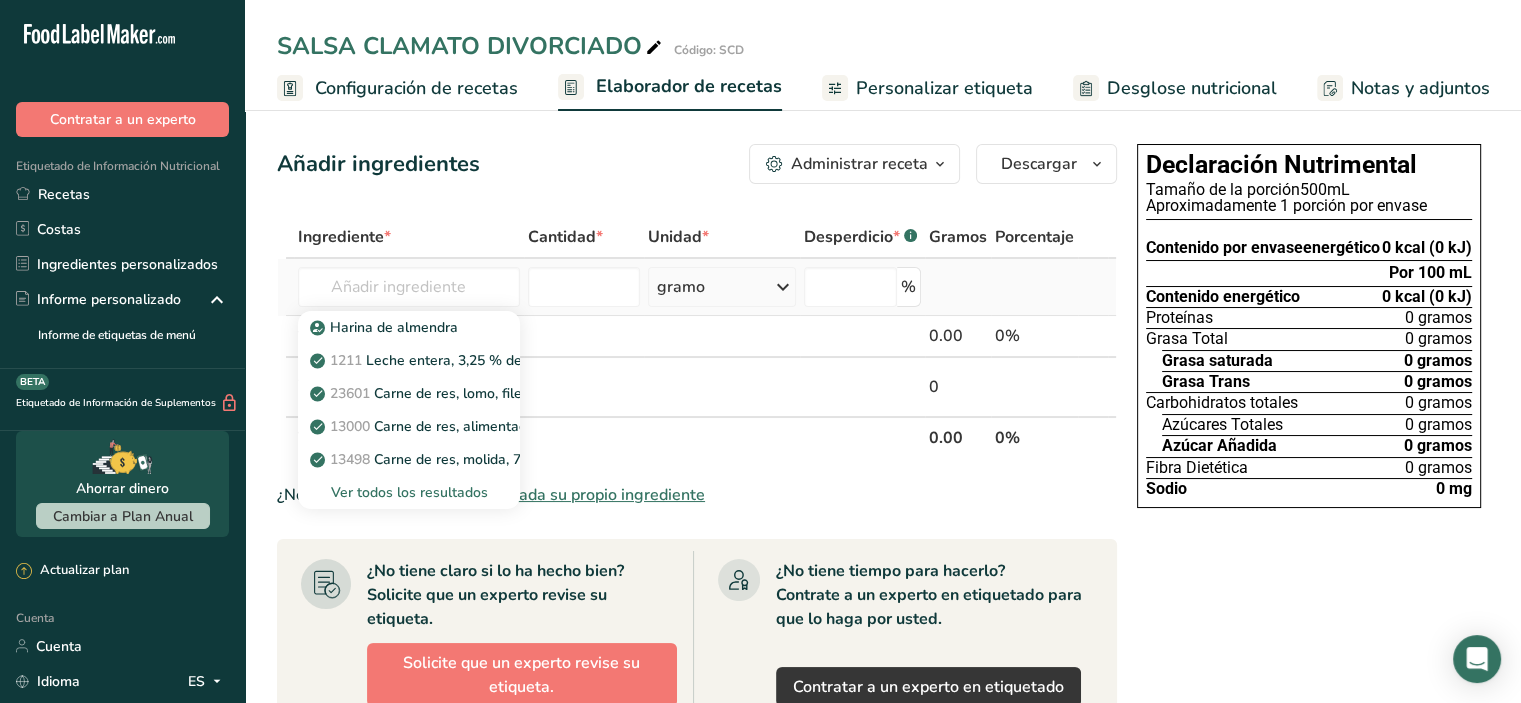 click on "Ver todos los resultados" at bounding box center (409, 492) 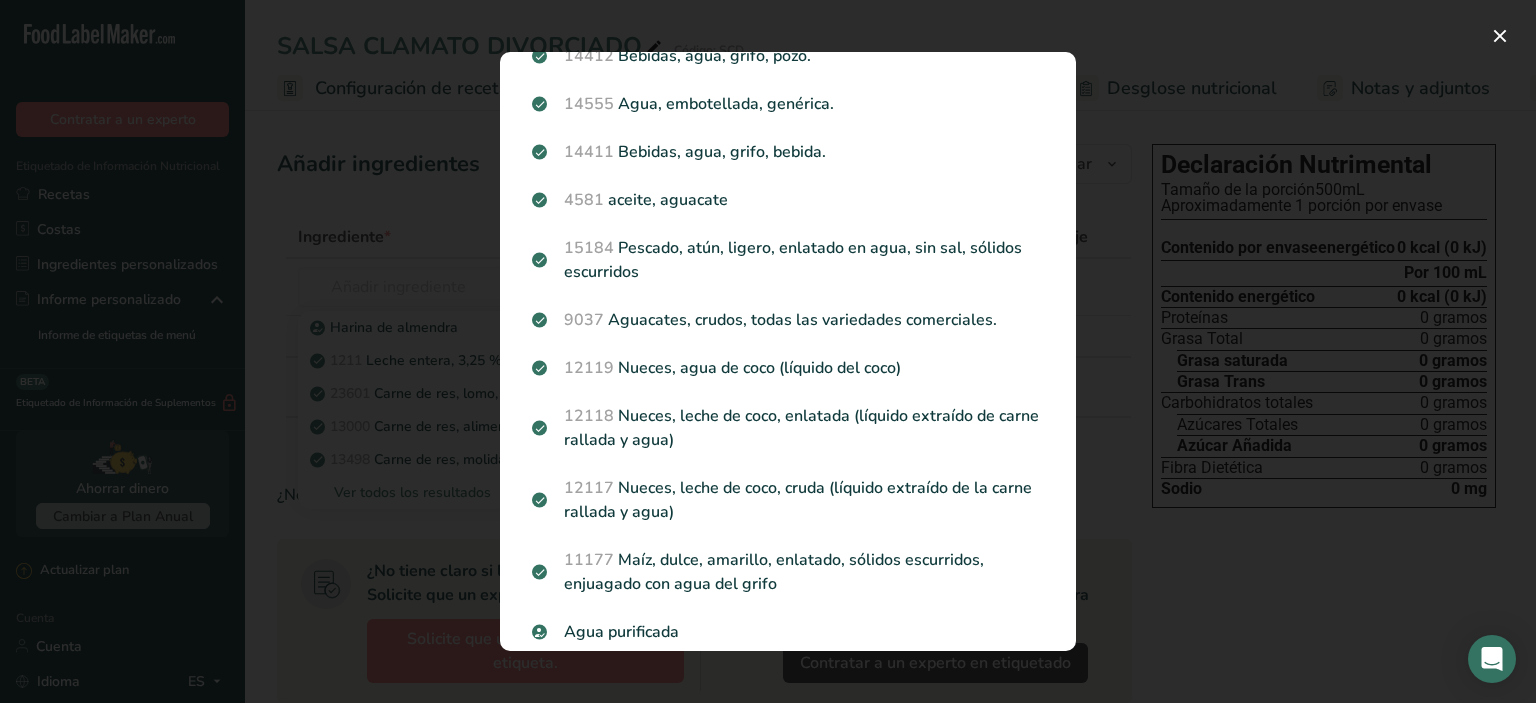 scroll, scrollTop: 172, scrollLeft: 0, axis: vertical 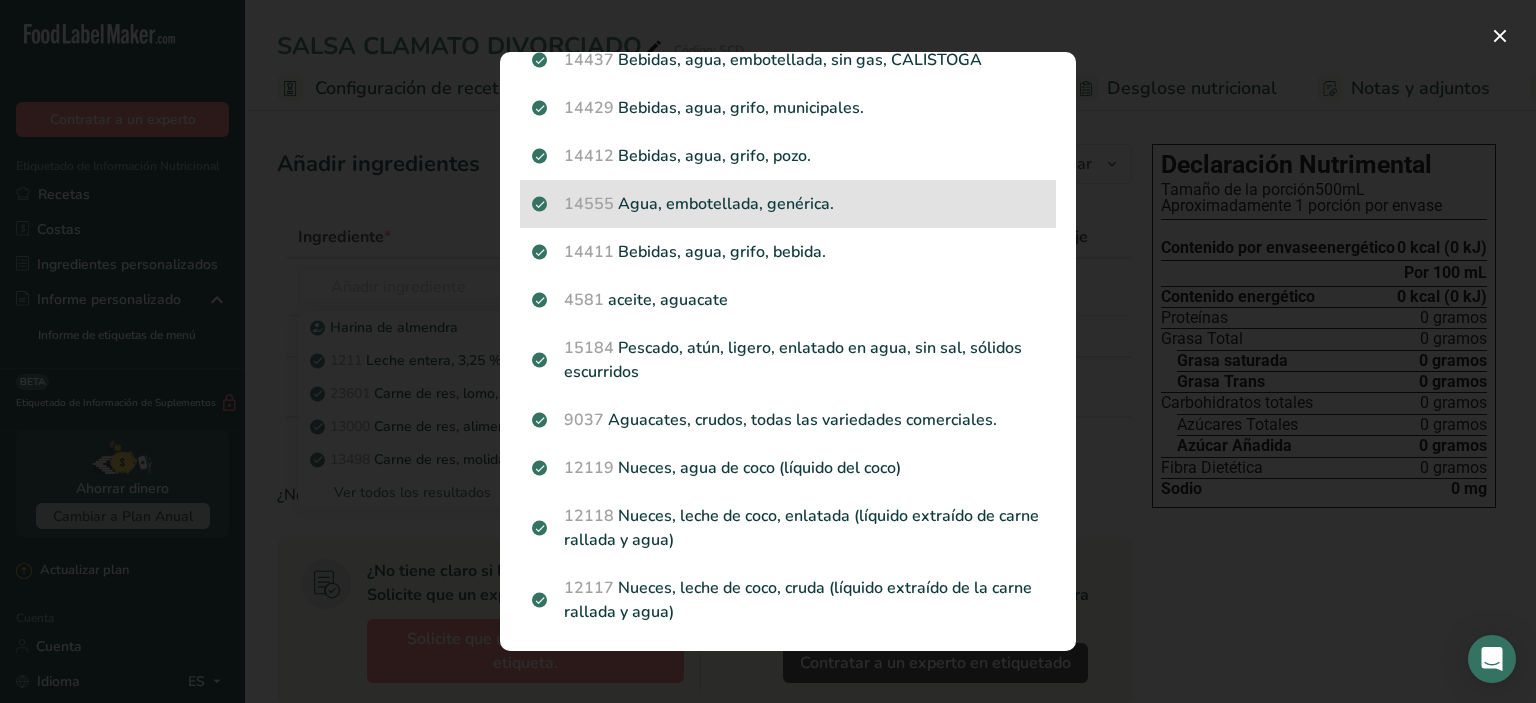 click on "Agua, embotellada, genérica." at bounding box center [726, 204] 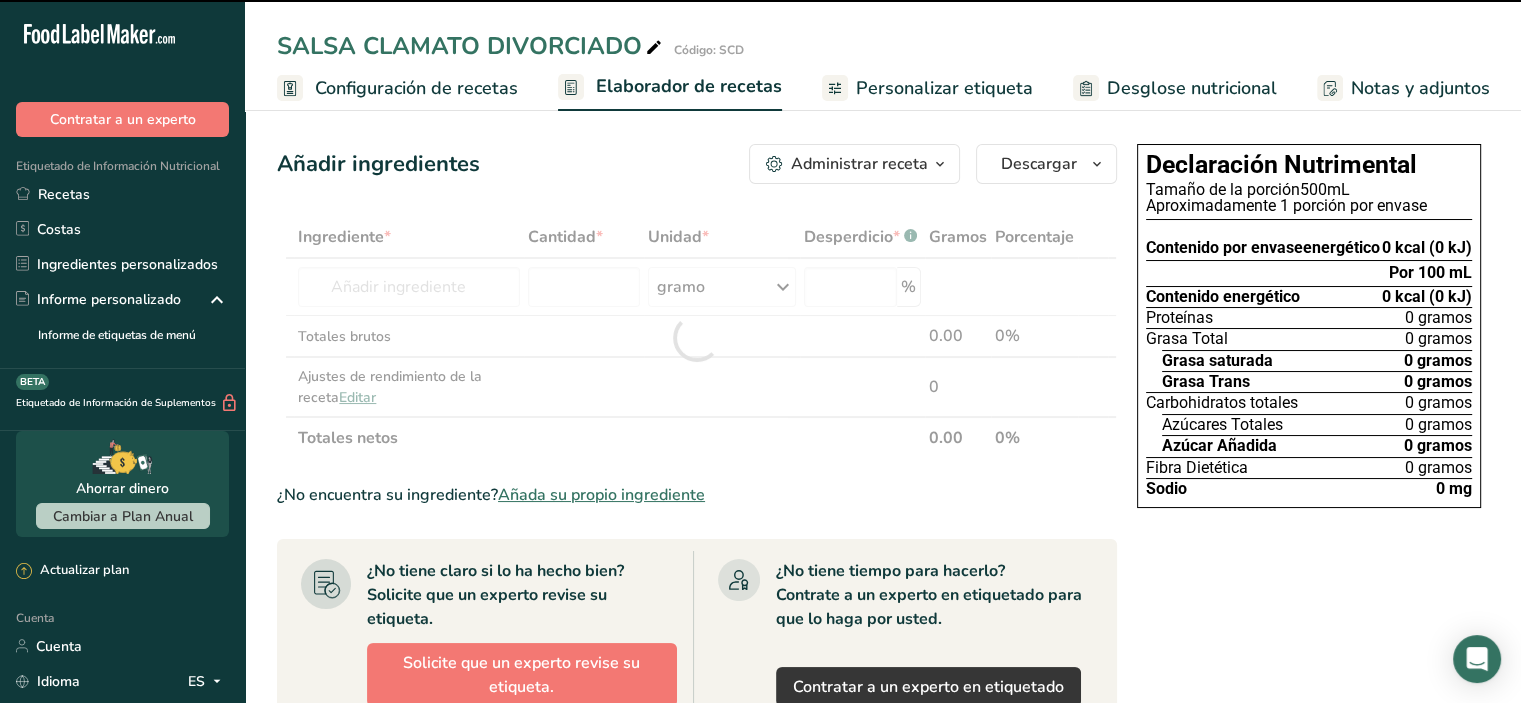 type on "0" 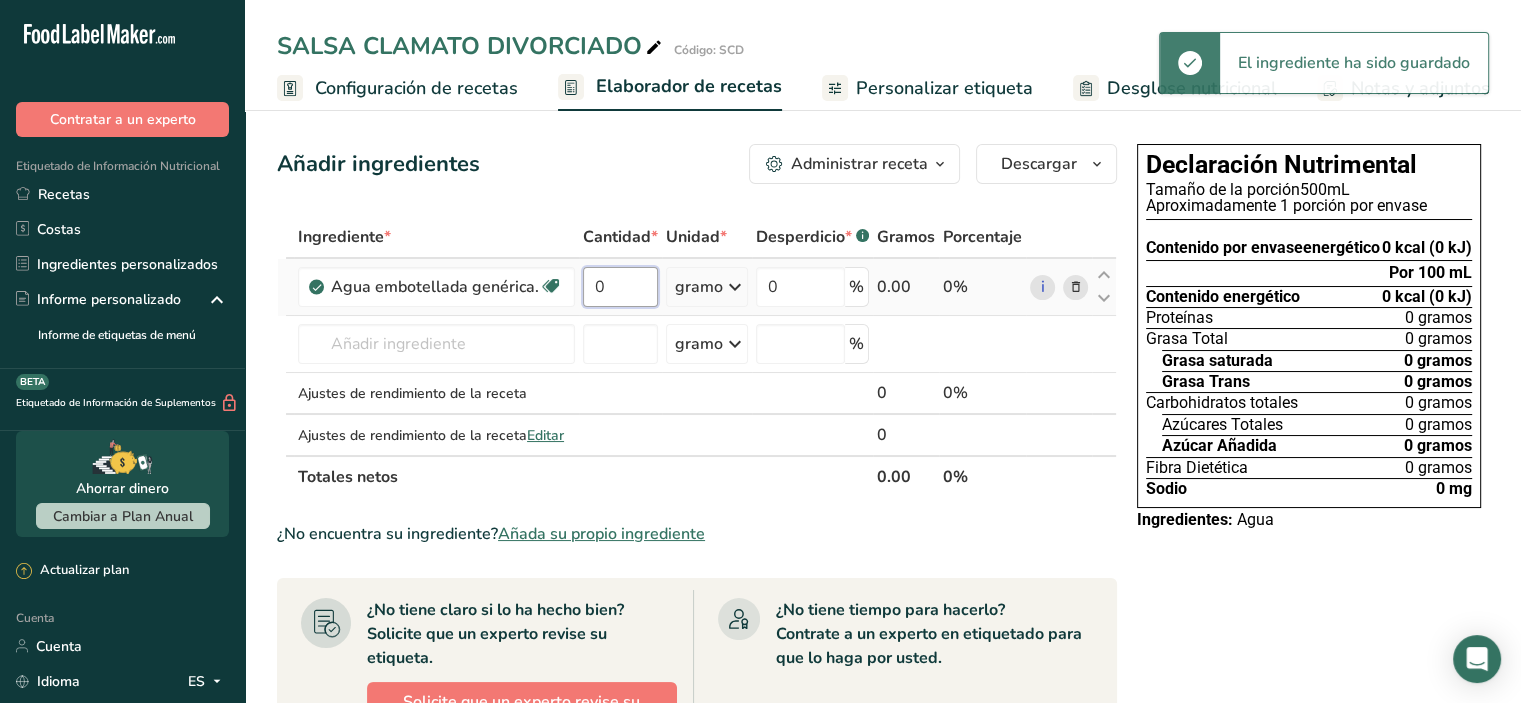 click on "0" at bounding box center [620, 287] 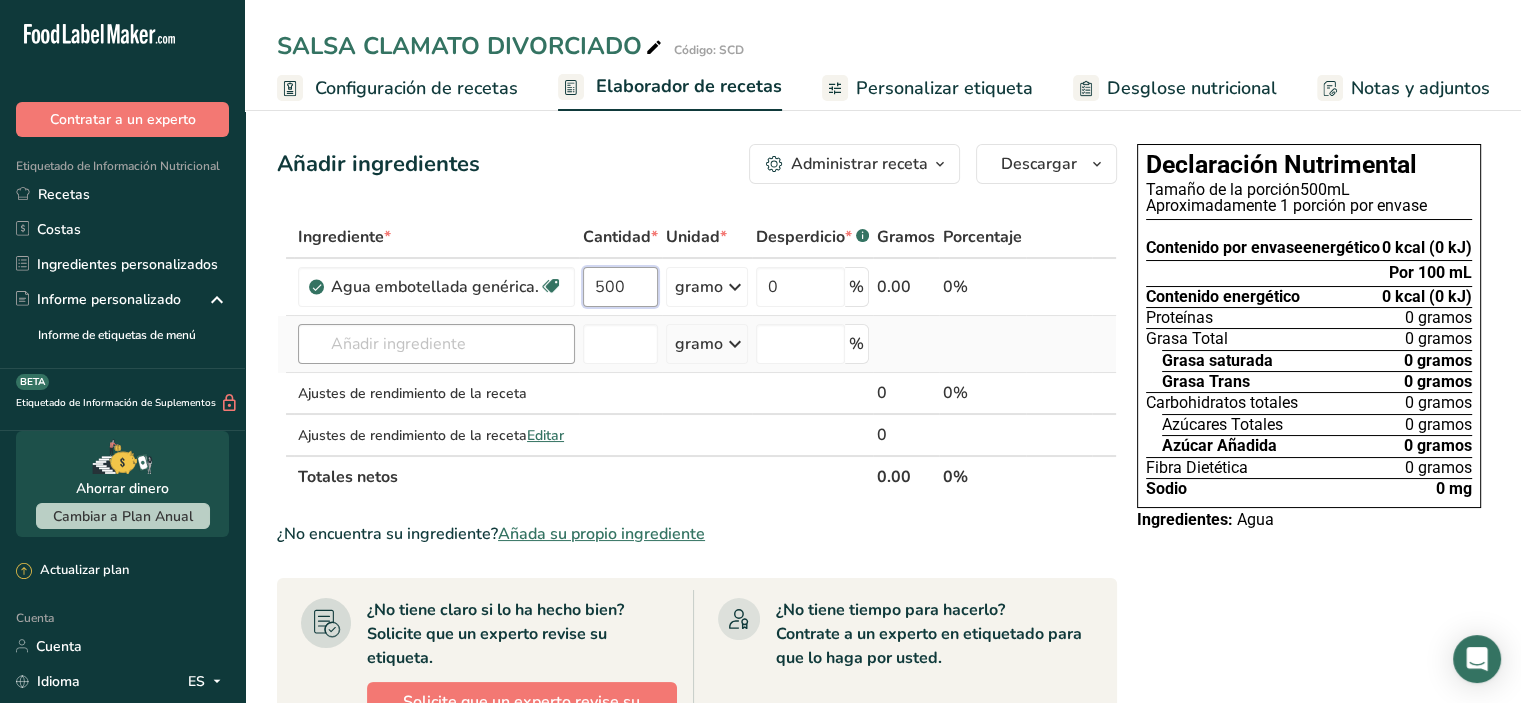 type on "500" 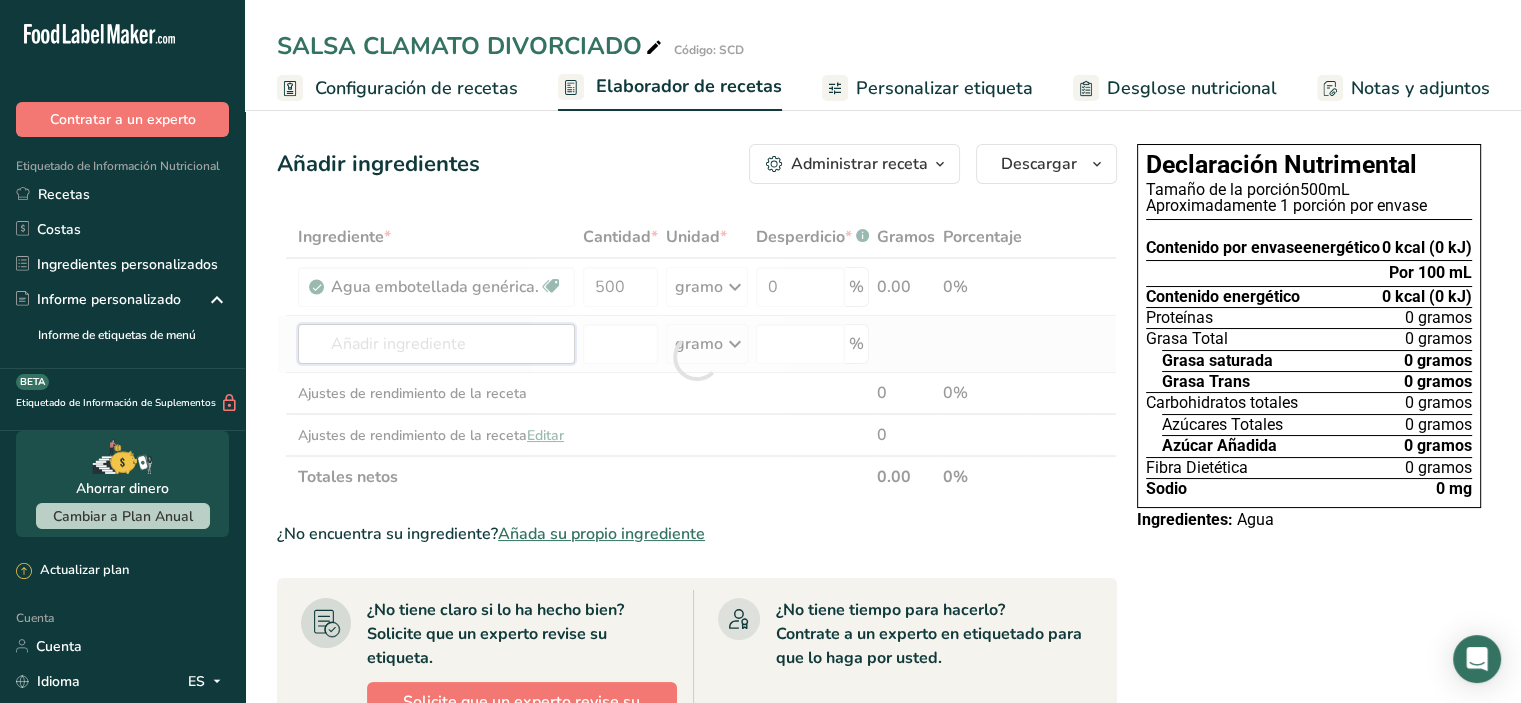 click on "Ingrediente  *
Cantidad  *
Unidad  *
Desperdicio *   .a-a{fill:#347362;}.b-a{fill:#fff;}         Gramos
Porcentaje
Agua embotellada genérica.
Libre de lácteos
Libre de gluten
Vegano
Vegetariano
Libre de soja
500
gramo
Porciones
1 onza líquida
1 taza
1 ml
Unidades de peso
gramo
kilogramo
mg
Ver más
Unidades de volumen
litro
Las unidades de volumen requieren una conversión de densidad. Si conoce la densidad de su ingrediente, introdúzcala a continuación. De lo contrario, haga clic en "RIA", nuestra asistente regulatoria de IA, quien podrá ayudarle.
lb/pie³" at bounding box center [697, 357] 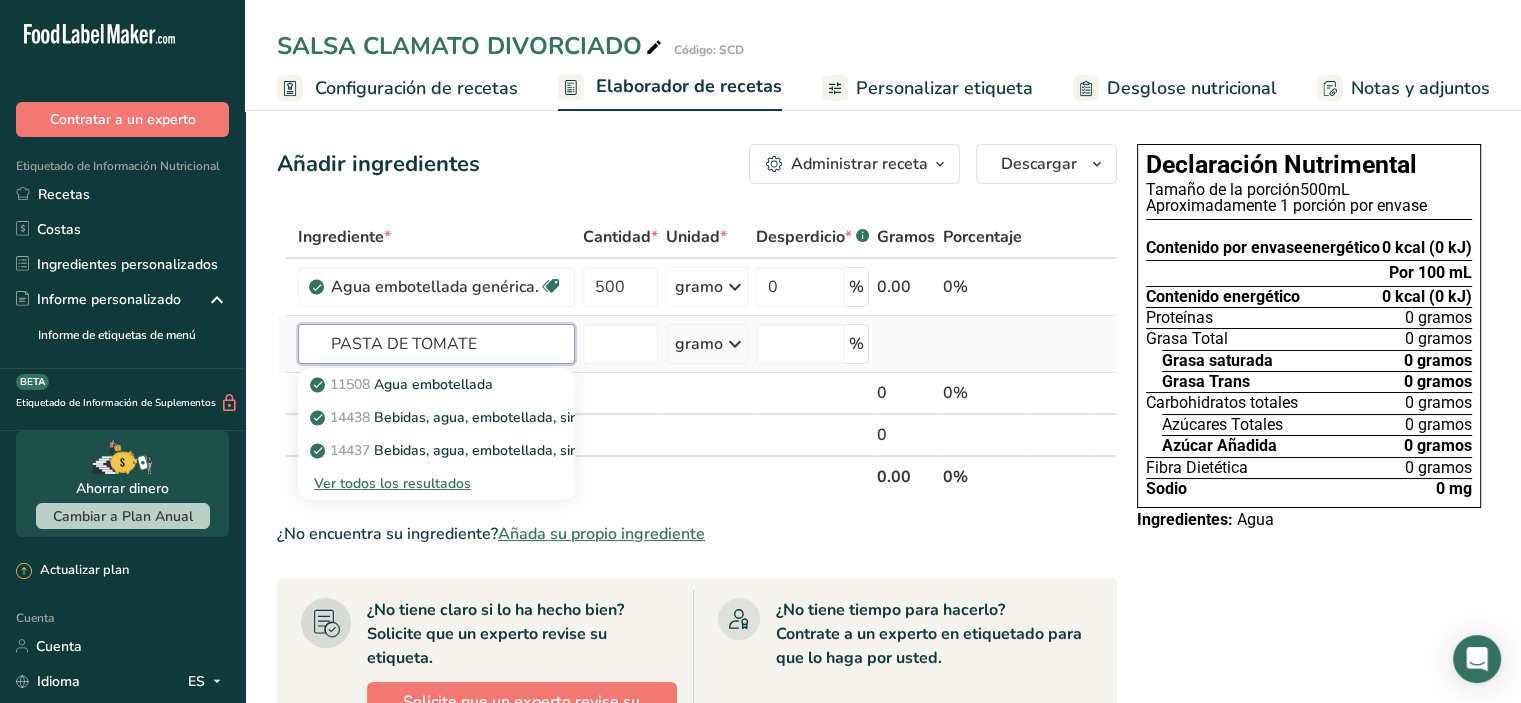 type on "PASTA DE TOMATE" 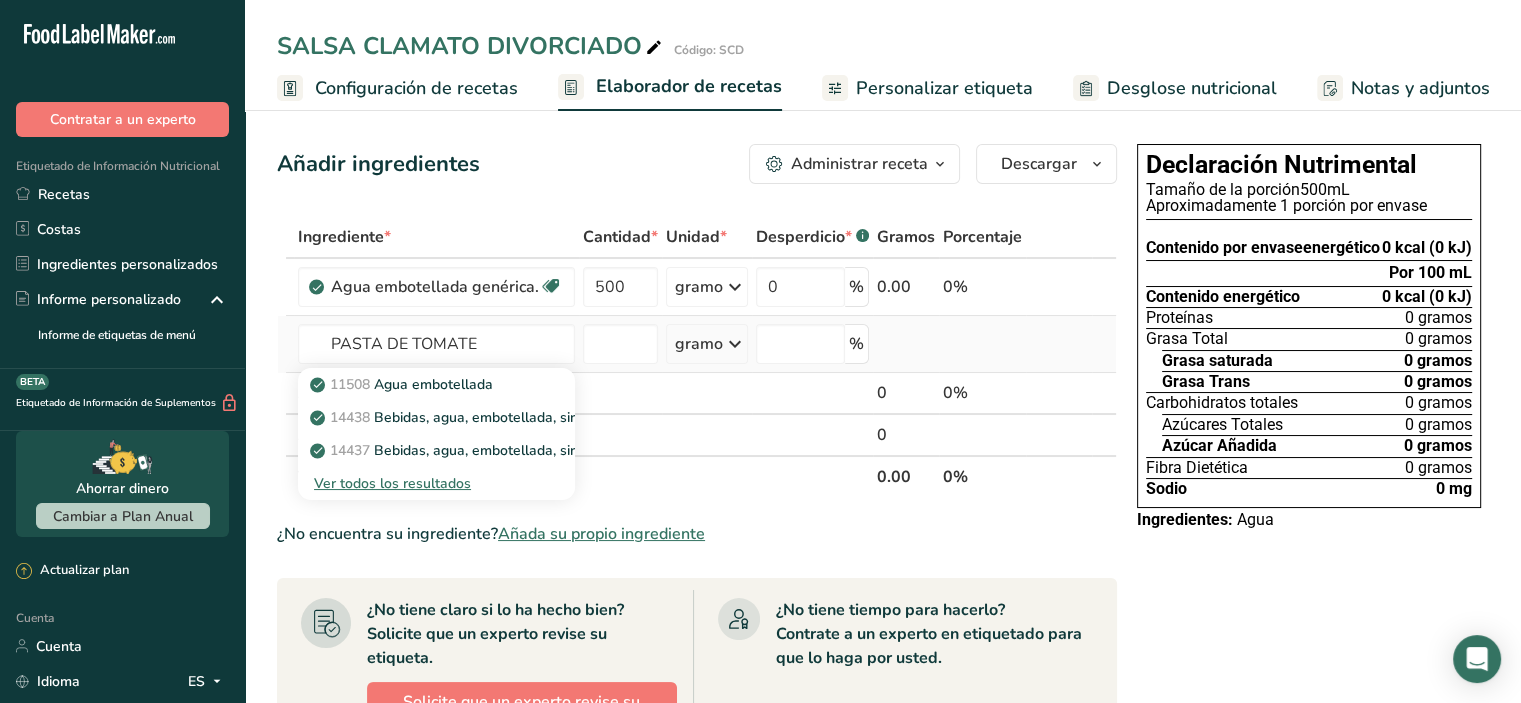 type 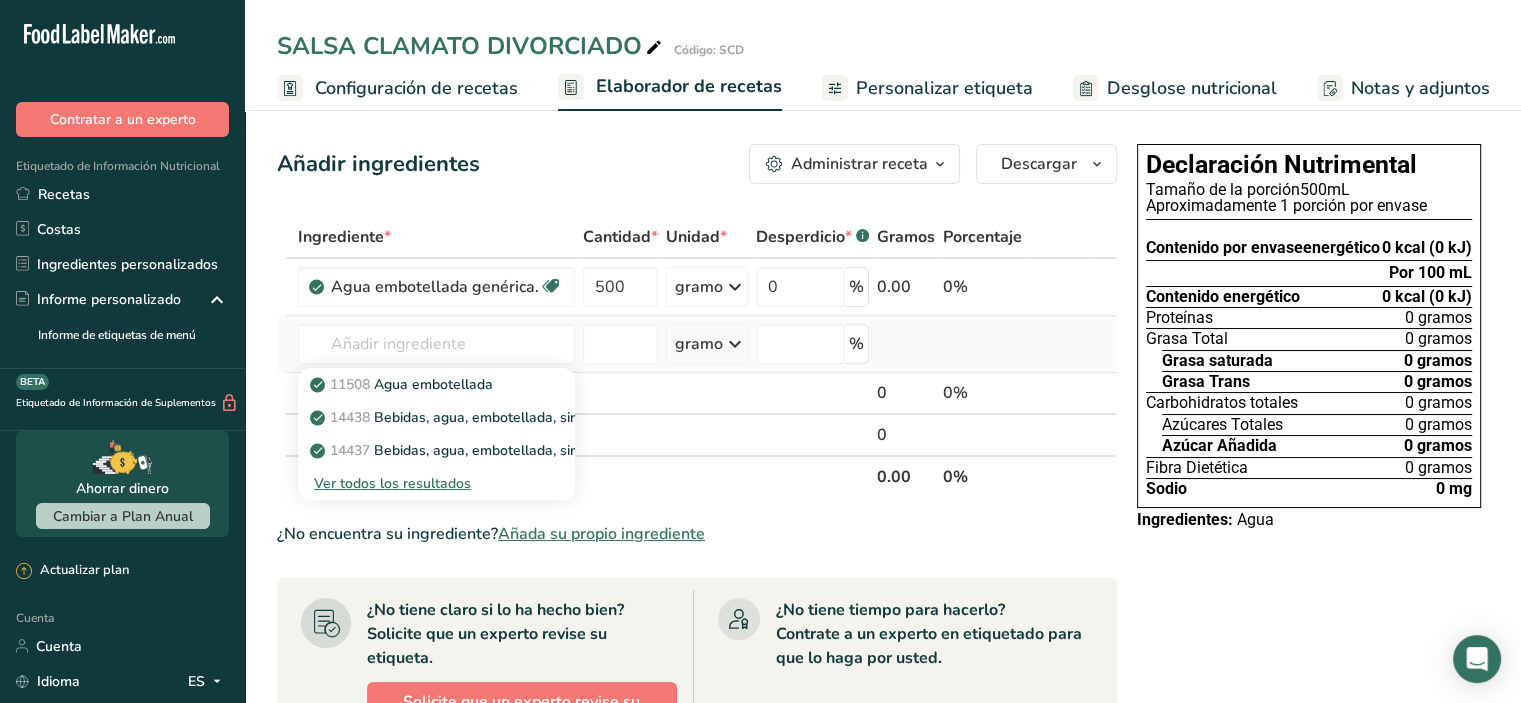 click on "Ver todos los resultados" at bounding box center (392, 483) 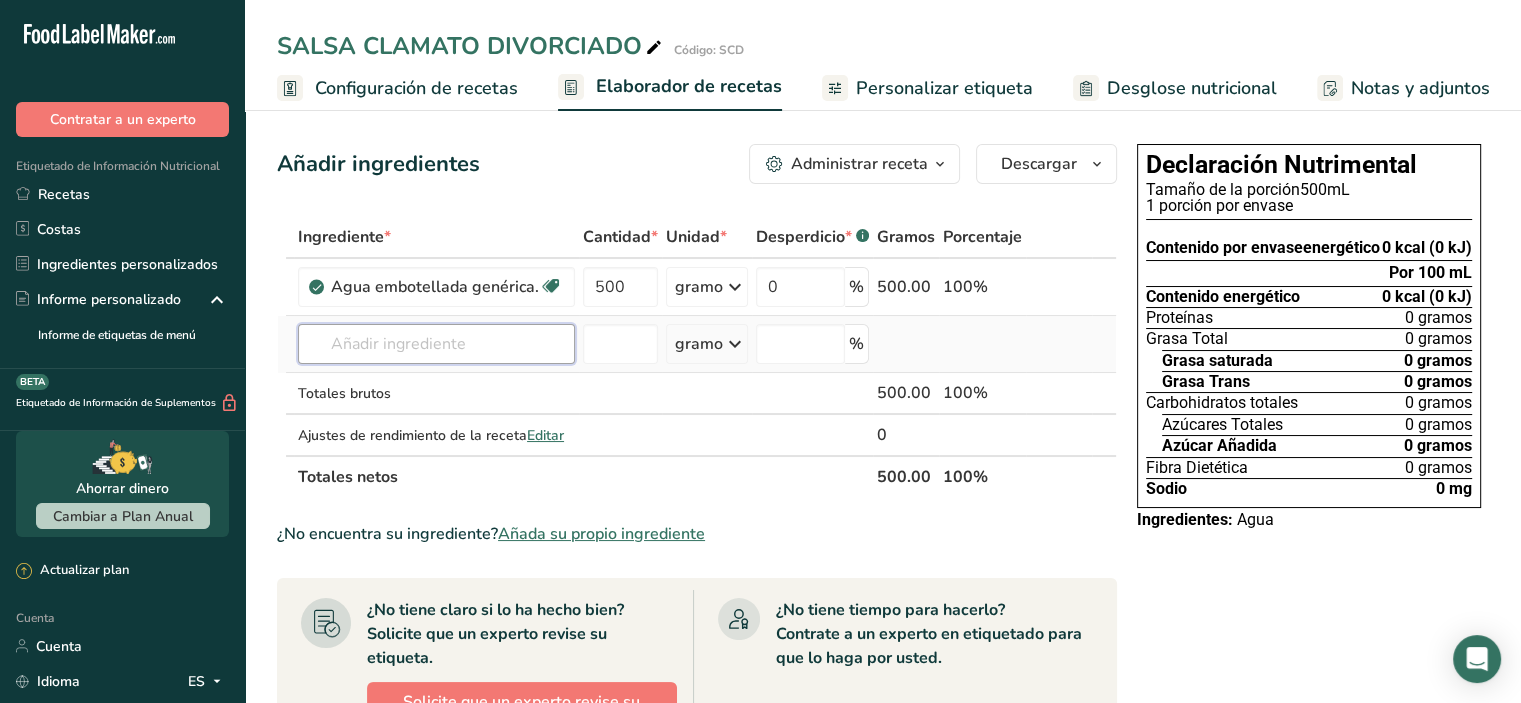 click at bounding box center (436, 344) 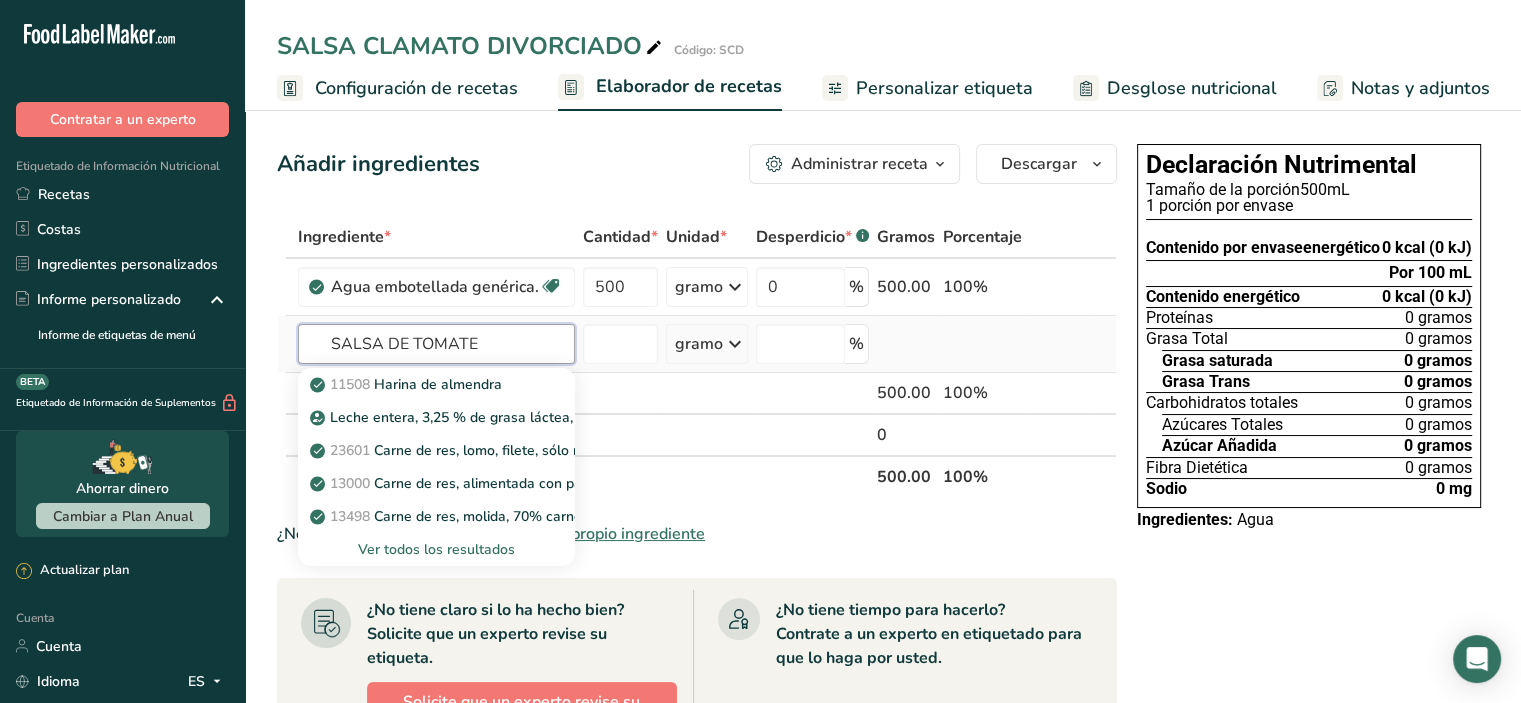 type on "SALSA DE TOMATE" 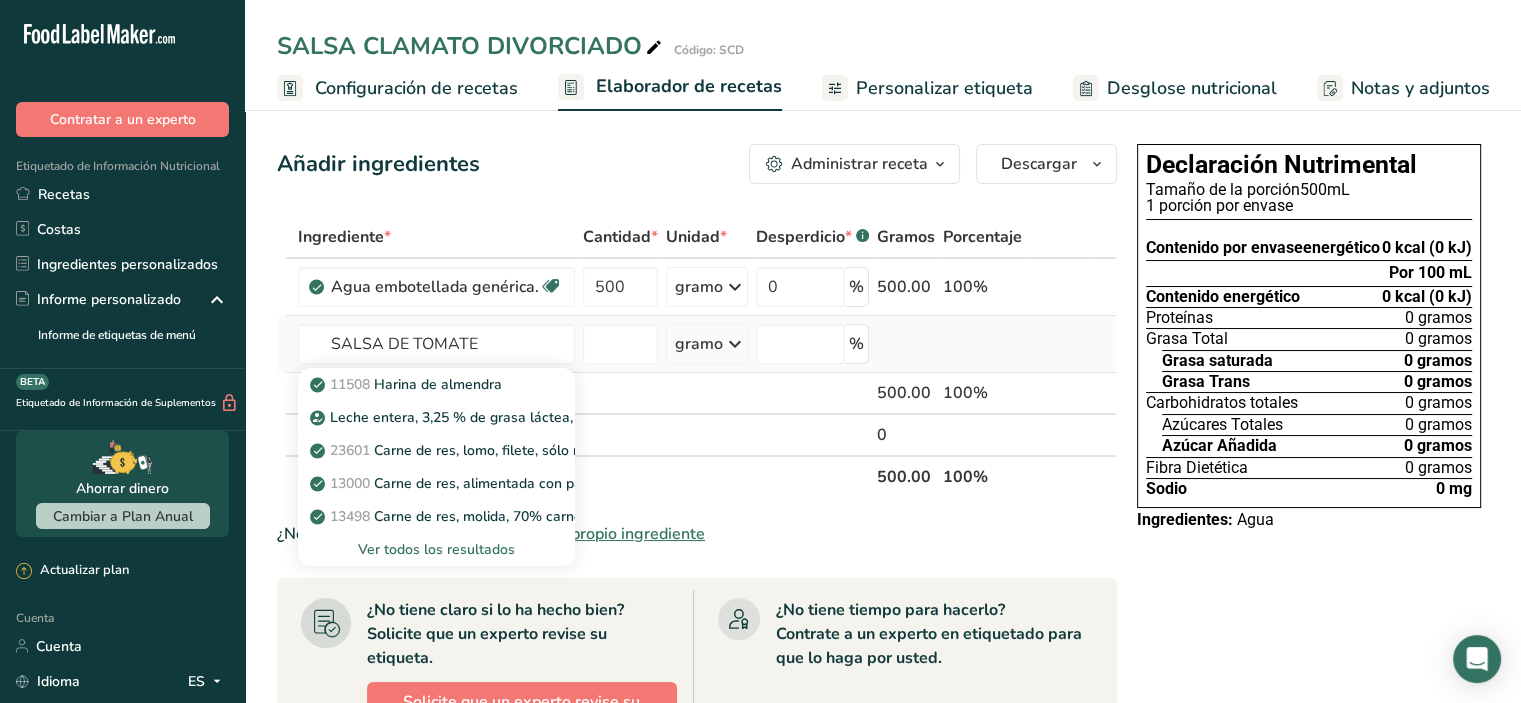 type 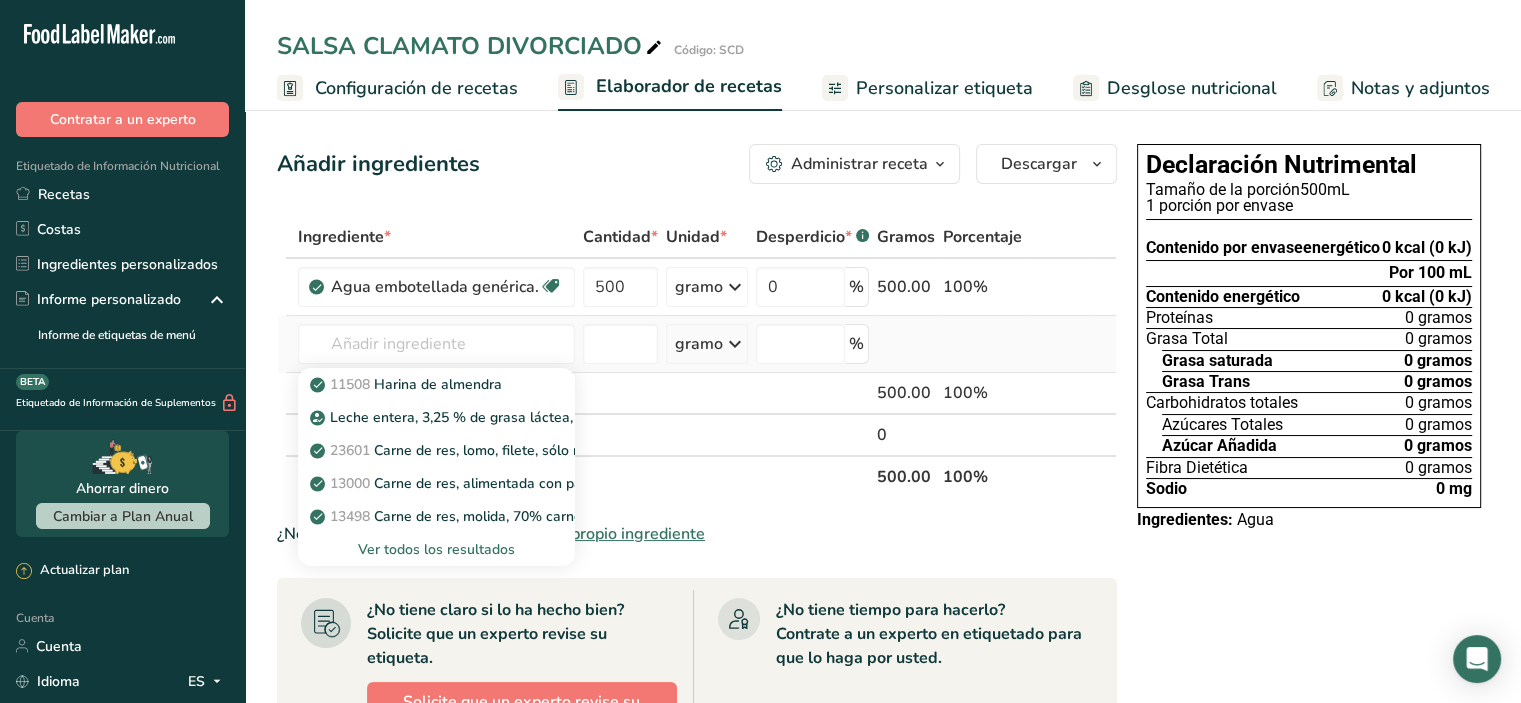 click on "Ver todos los resultados" at bounding box center (436, 549) 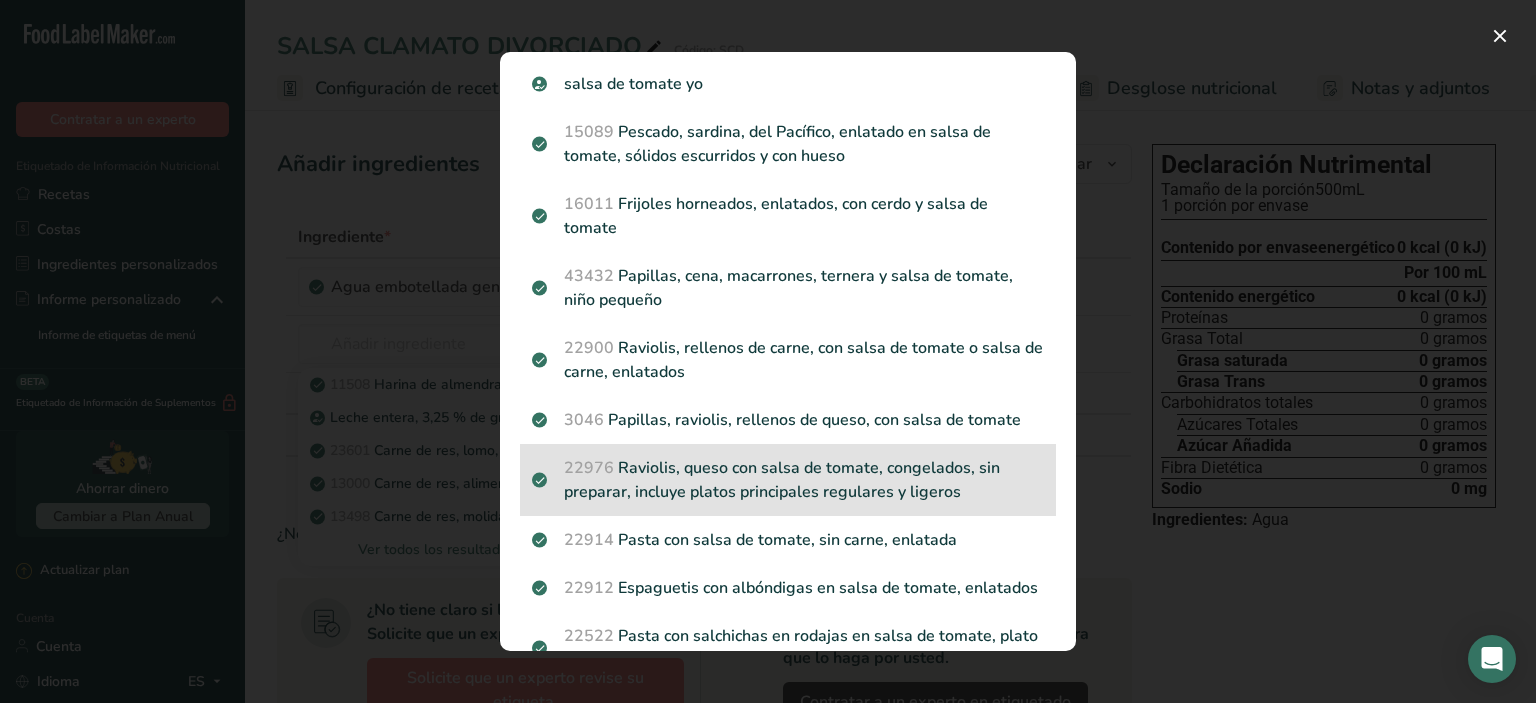 scroll, scrollTop: 300, scrollLeft: 0, axis: vertical 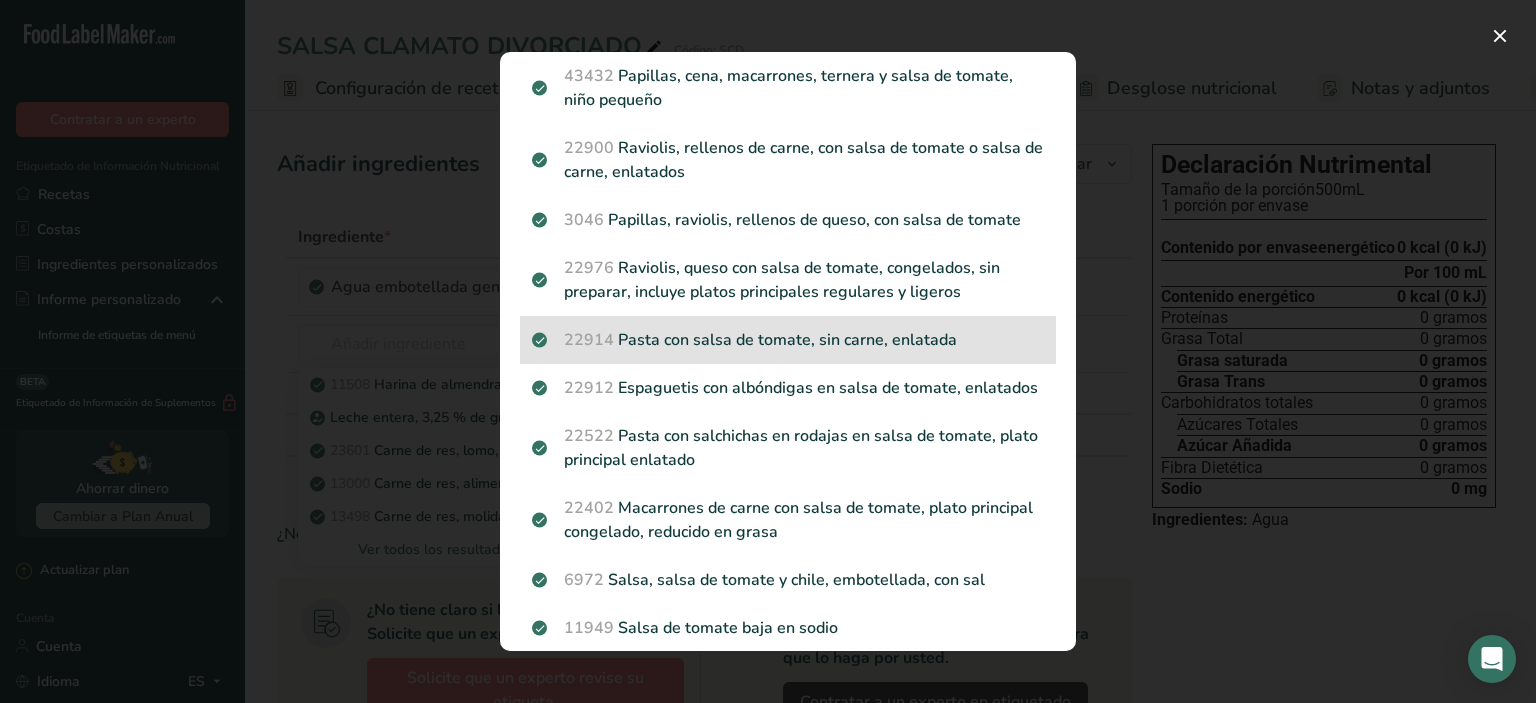 click on "Pasta con salsa de tomate, sin carne, enlatada" at bounding box center [787, 340] 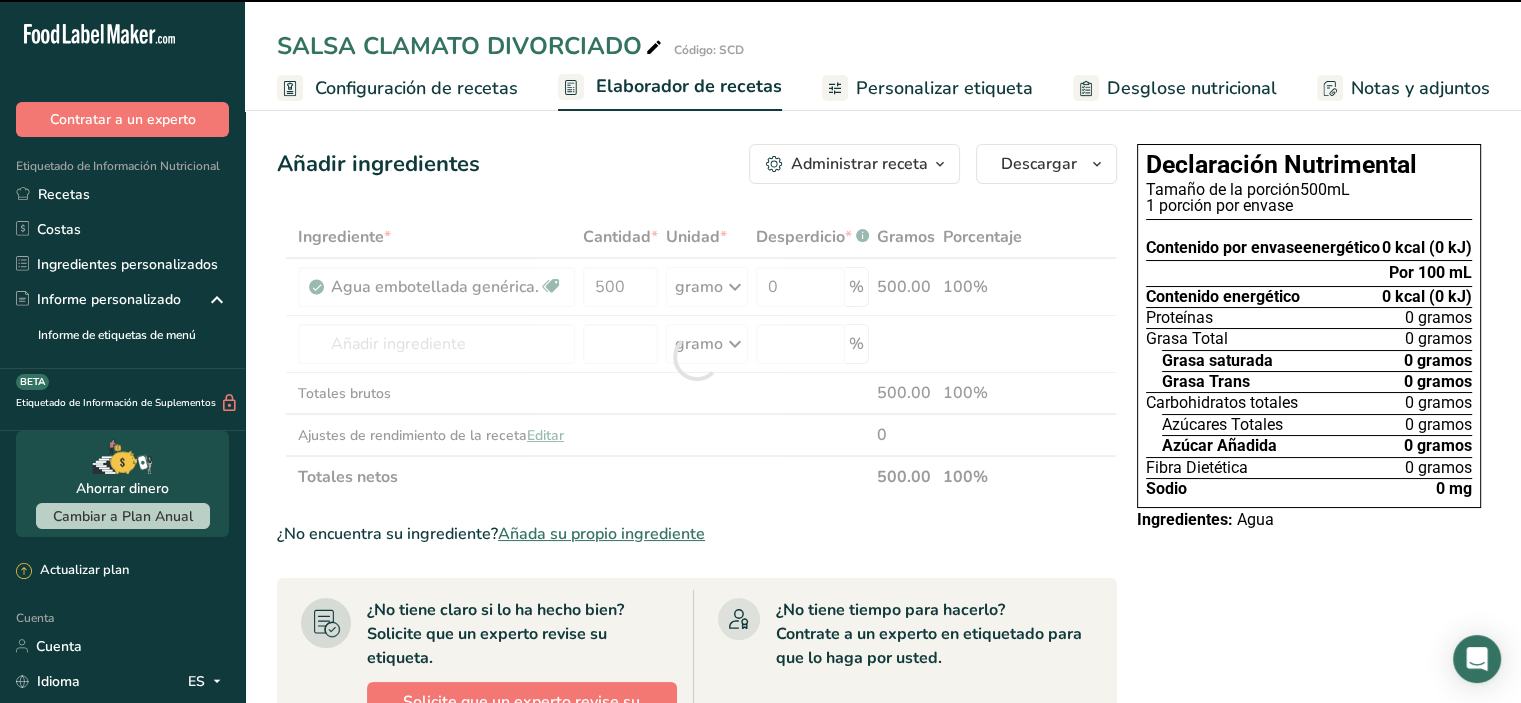type on "0" 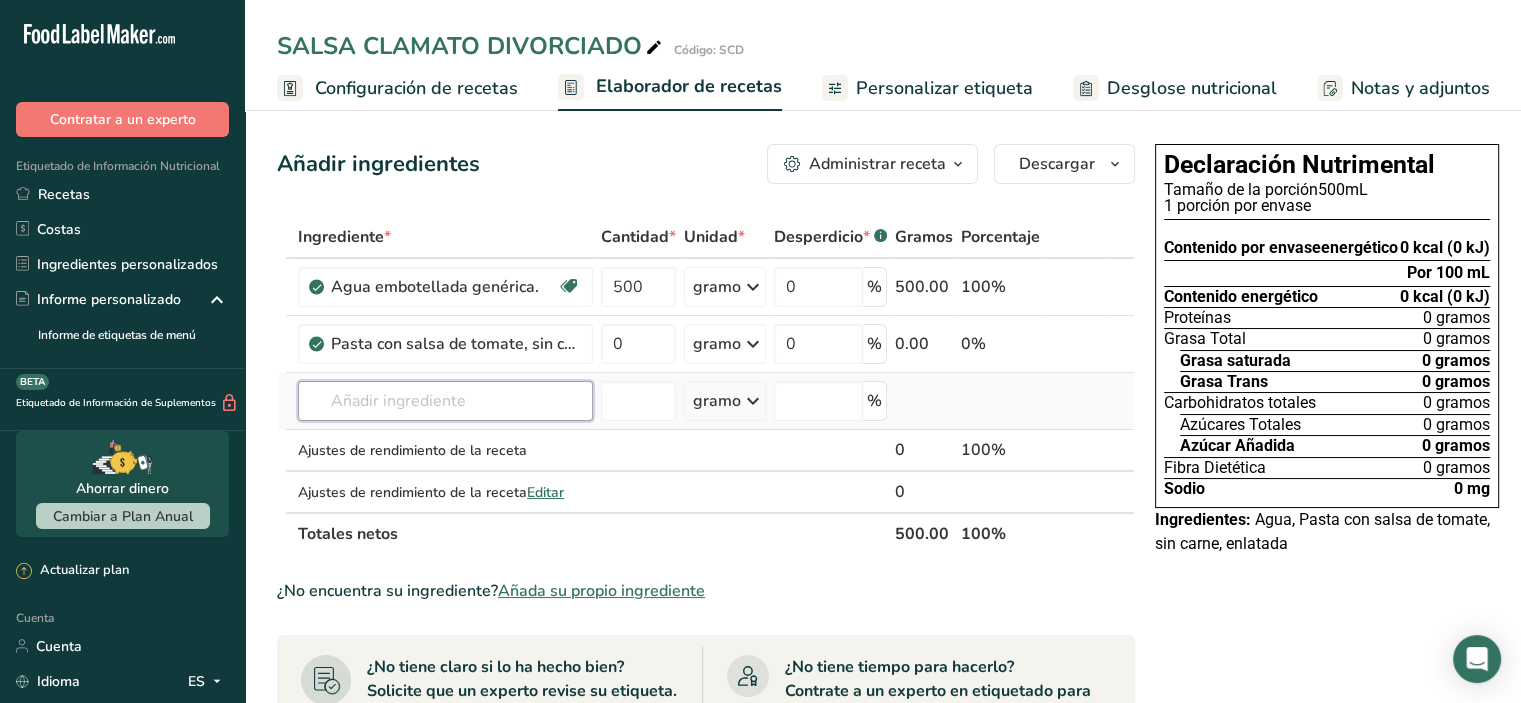 click at bounding box center (445, 401) 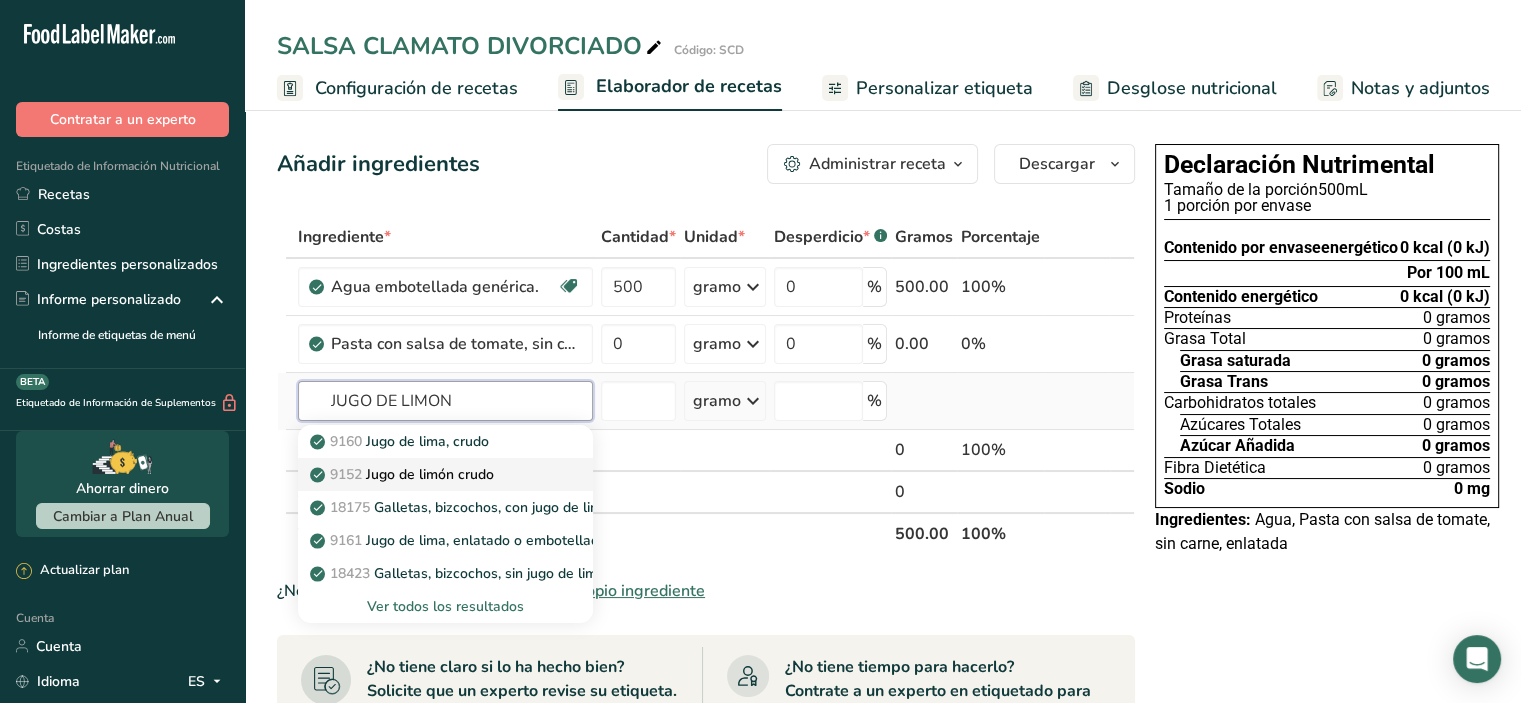 type on "JUGO DE LIMON" 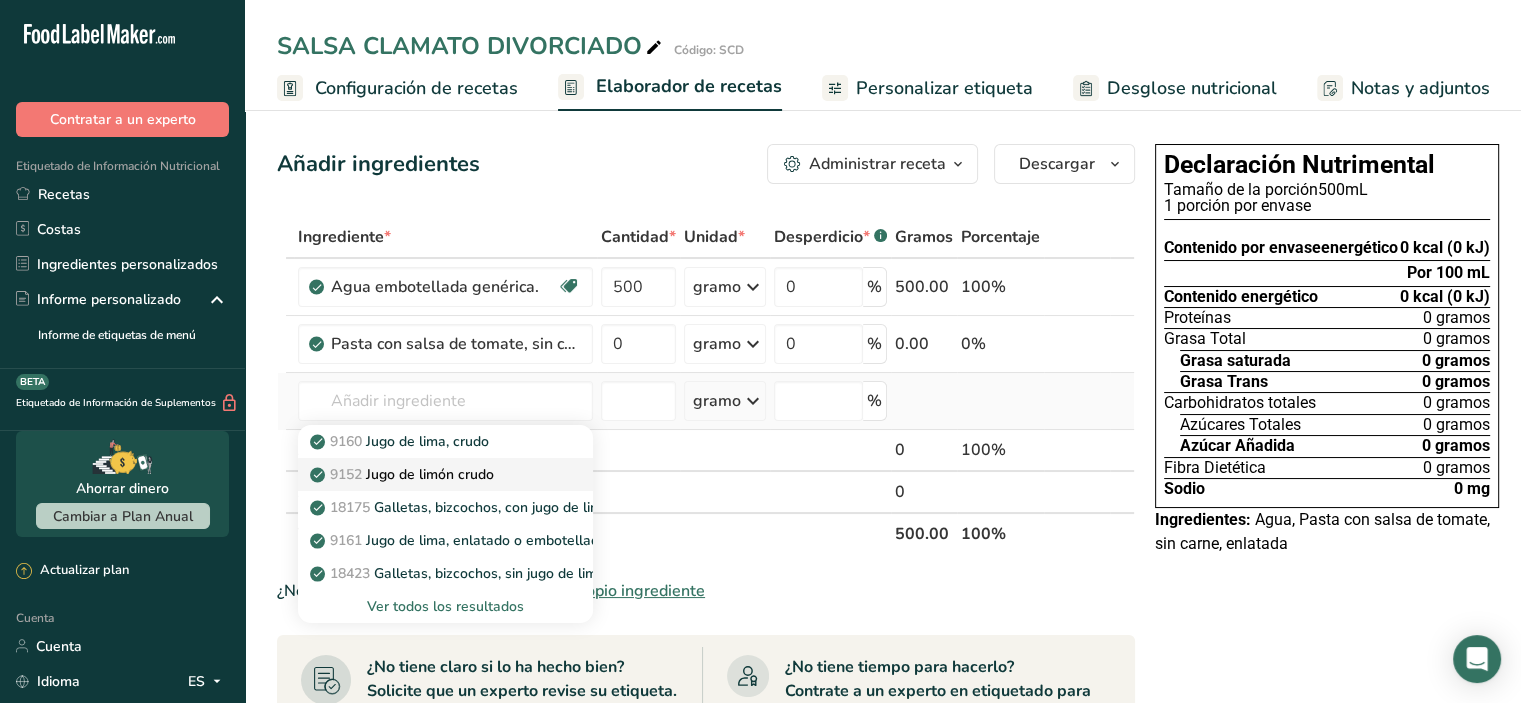 click on "9152
Jugo de limón crudo" at bounding box center [429, 474] 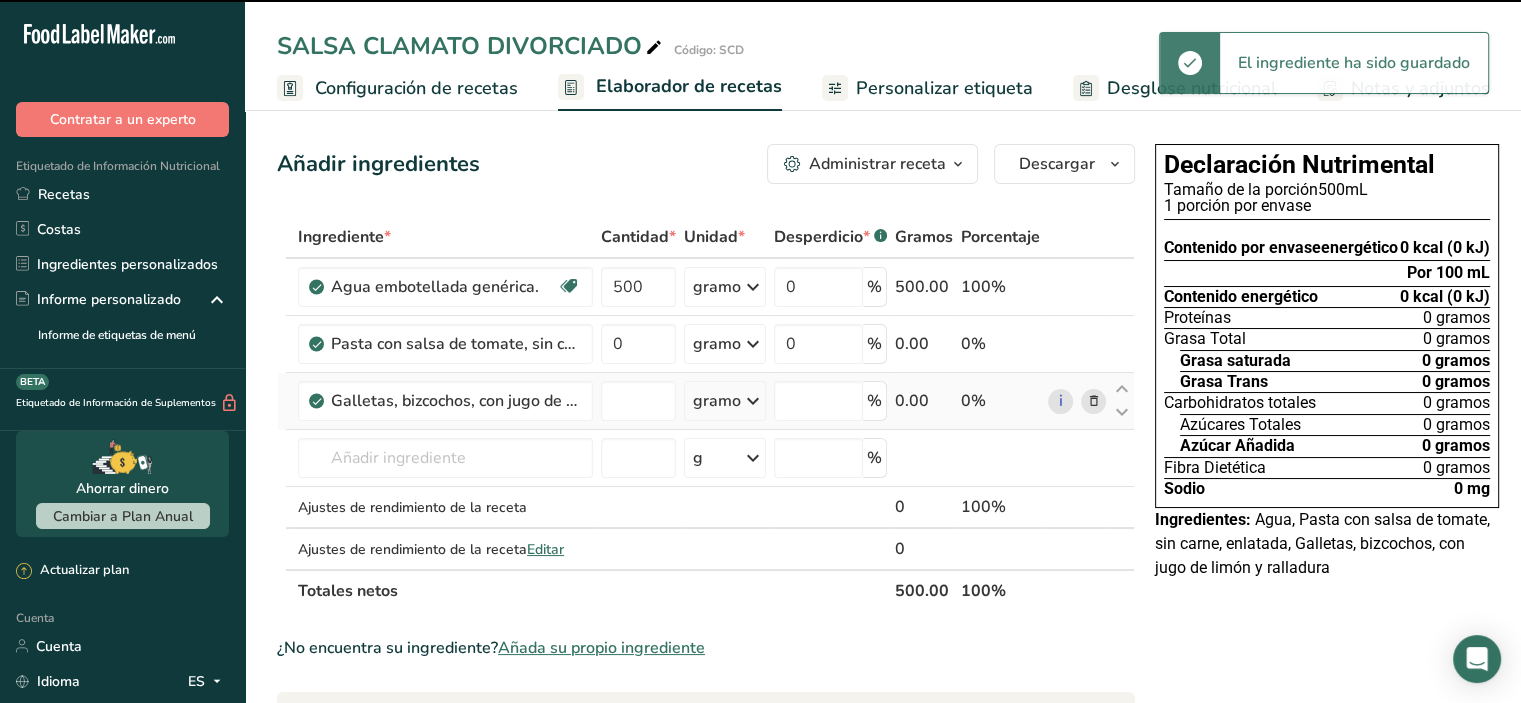 type on "0" 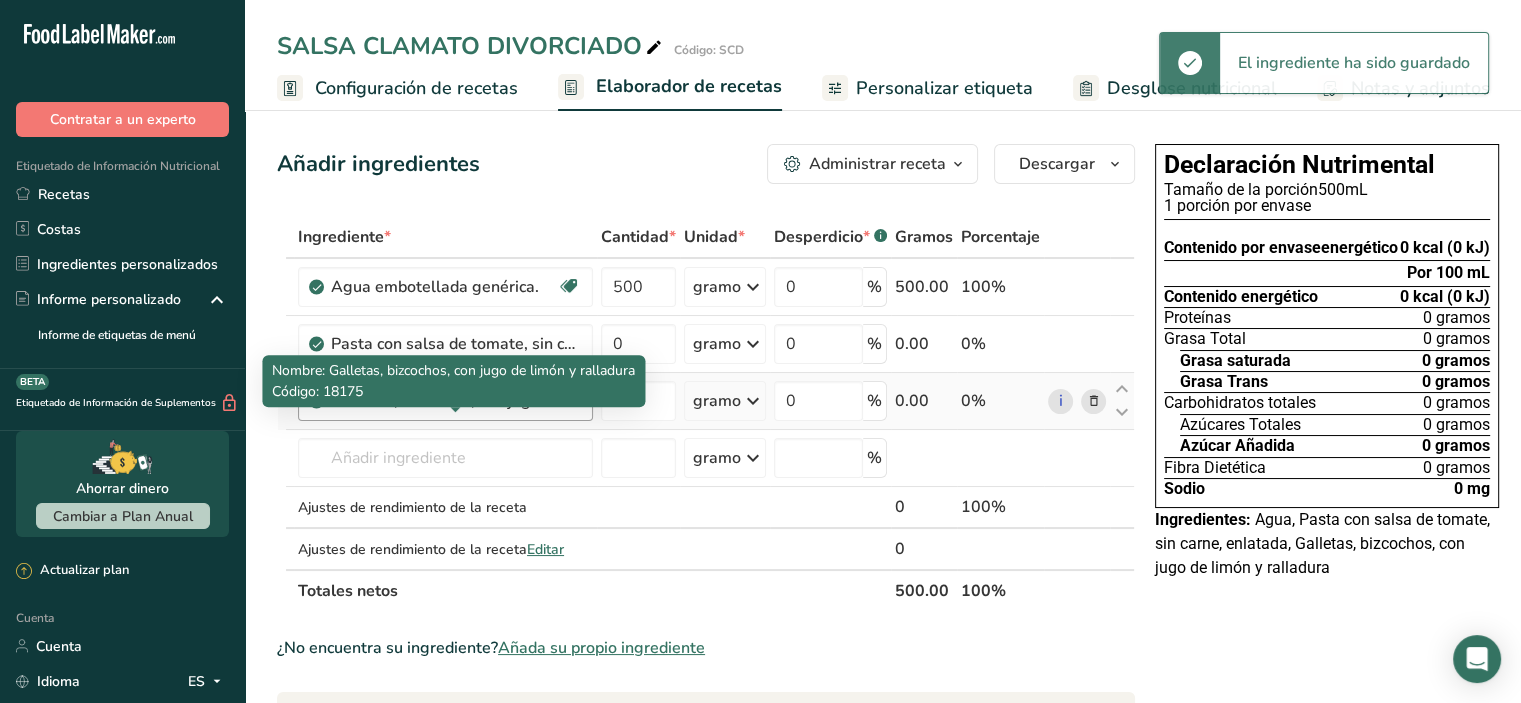 click on "Galletas, bizcochos, con jugo de limón y ralladura" at bounding box center [510, 401] 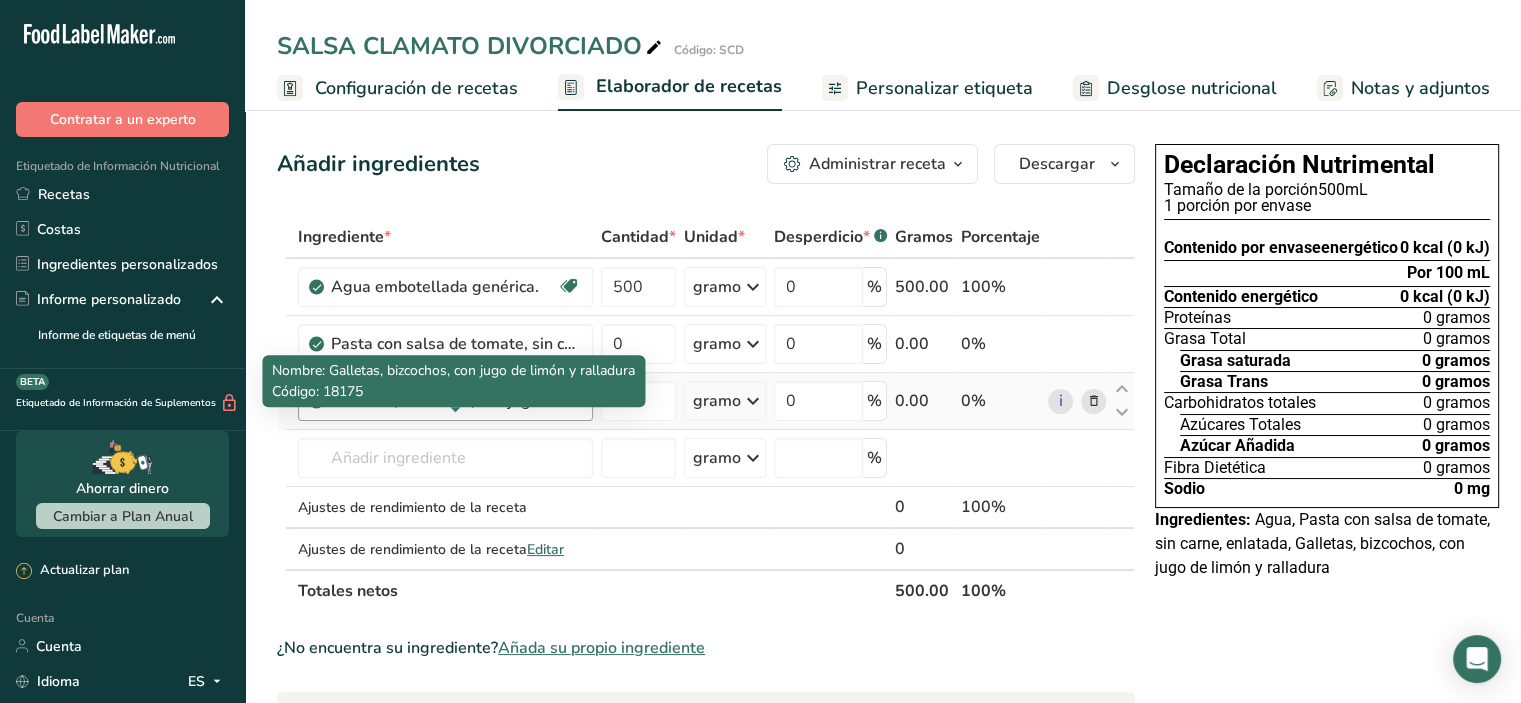 click on "Galletas, bizcochos, con jugo de limón y ralladura" at bounding box center [510, 401] 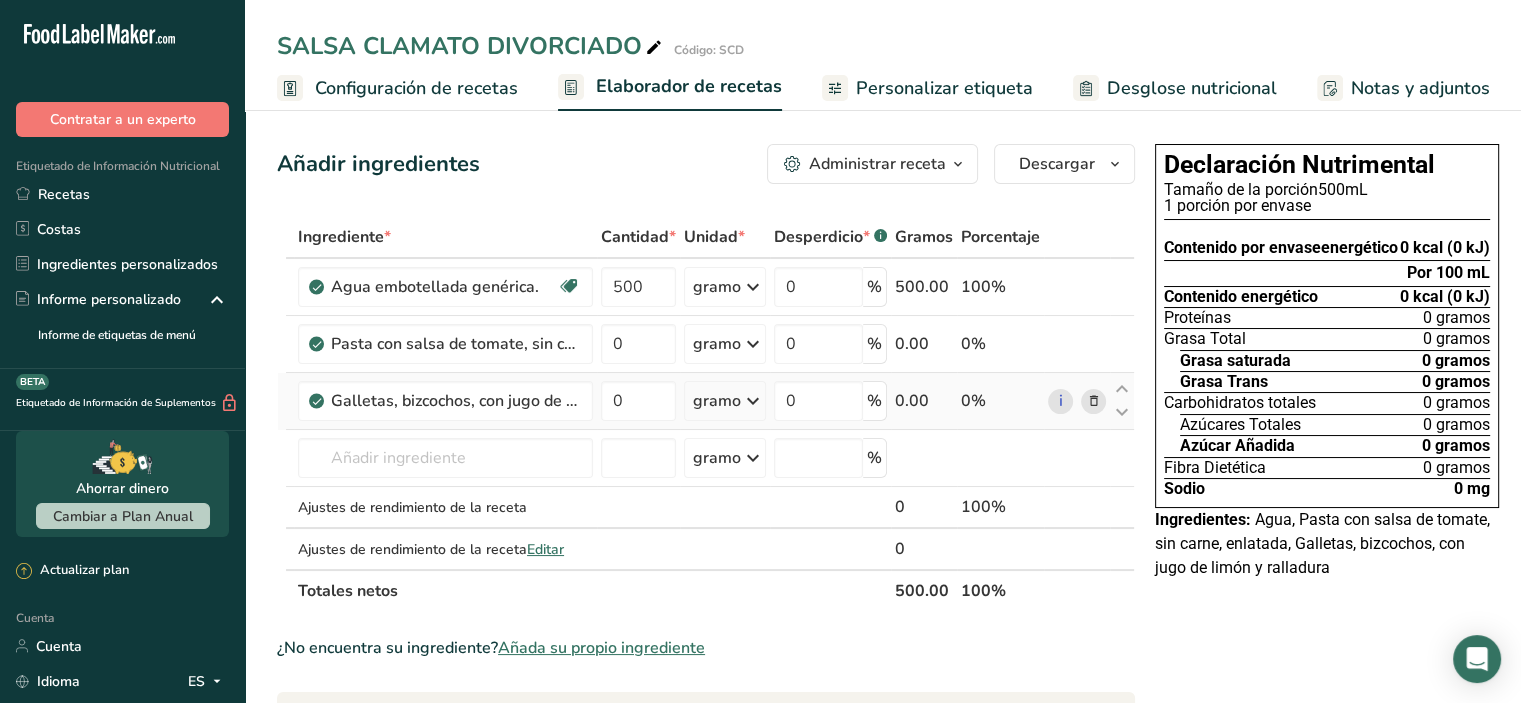 click at bounding box center [1094, 401] 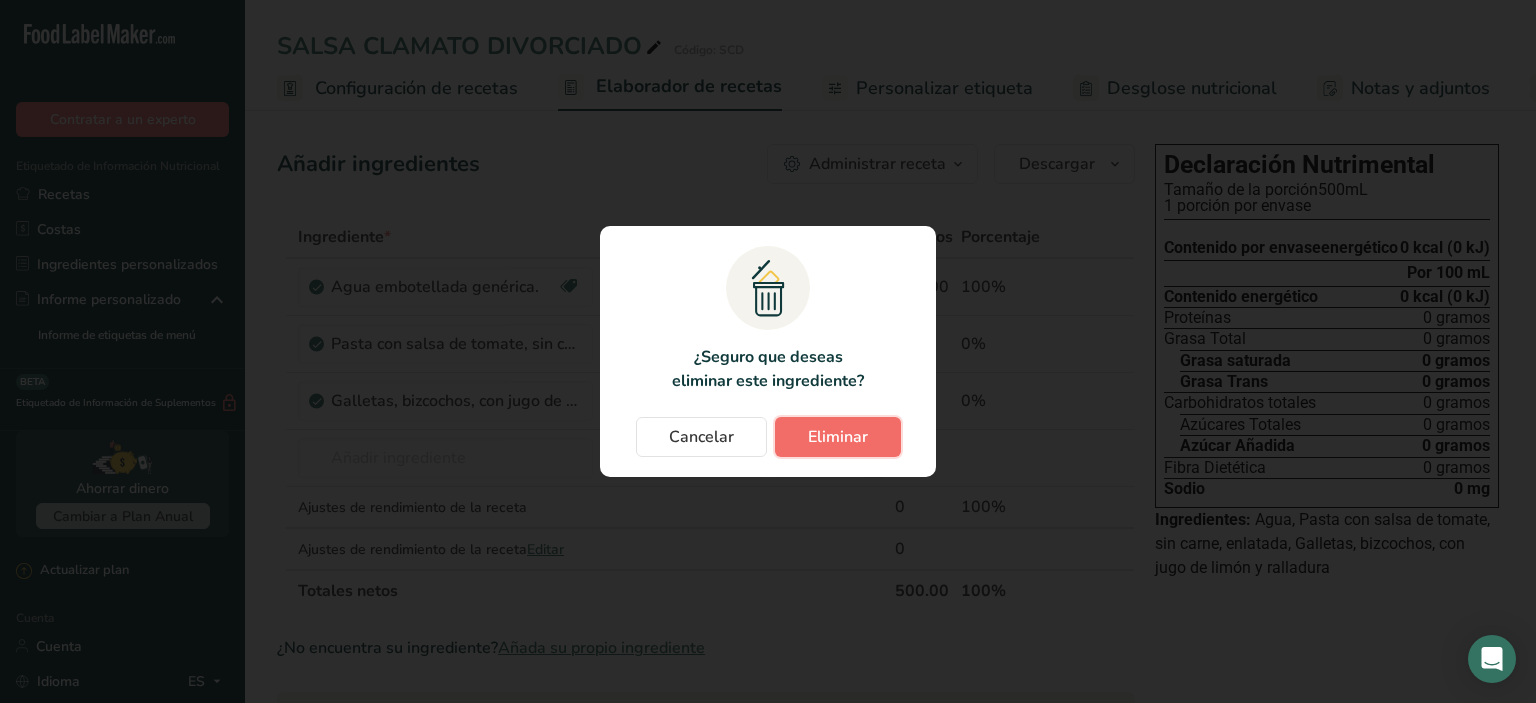 click on "Eliminar" at bounding box center [838, 437] 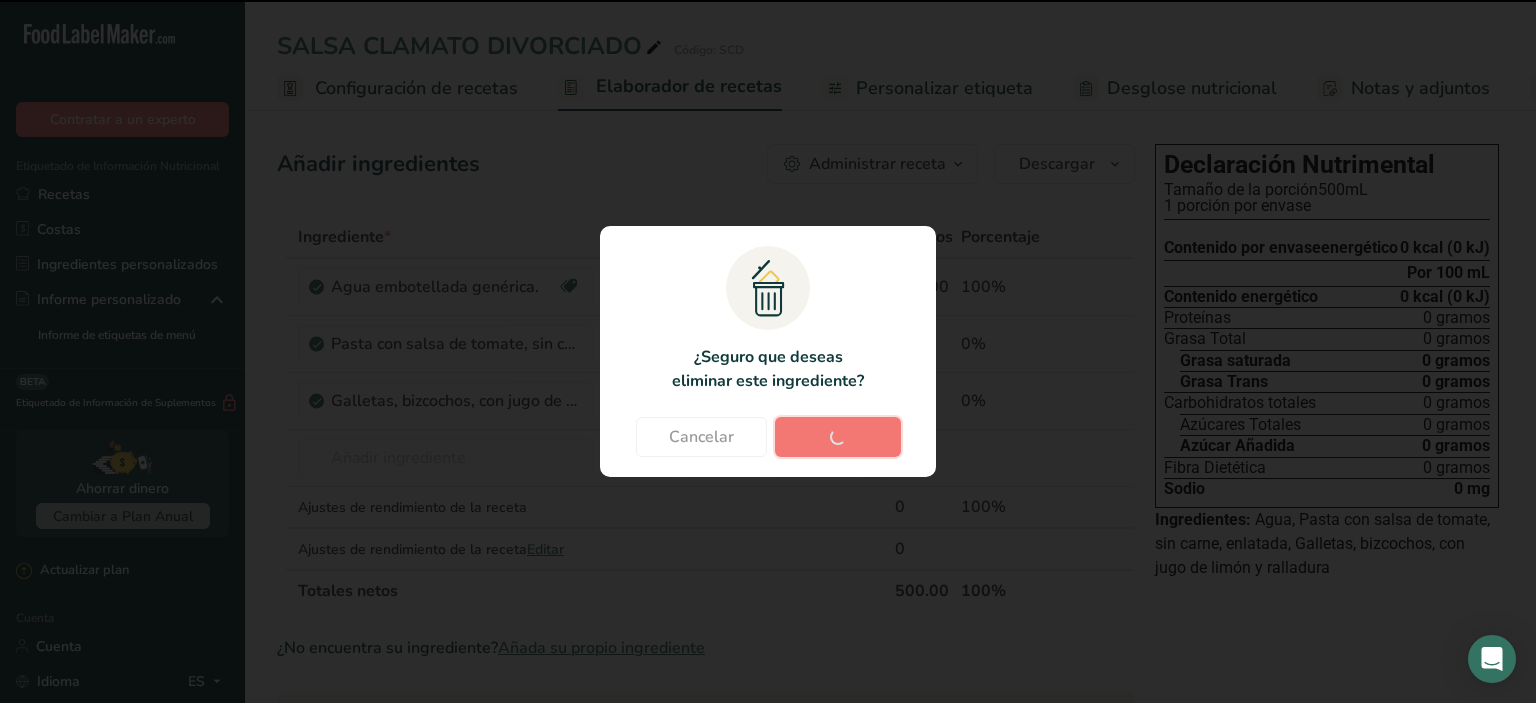 type 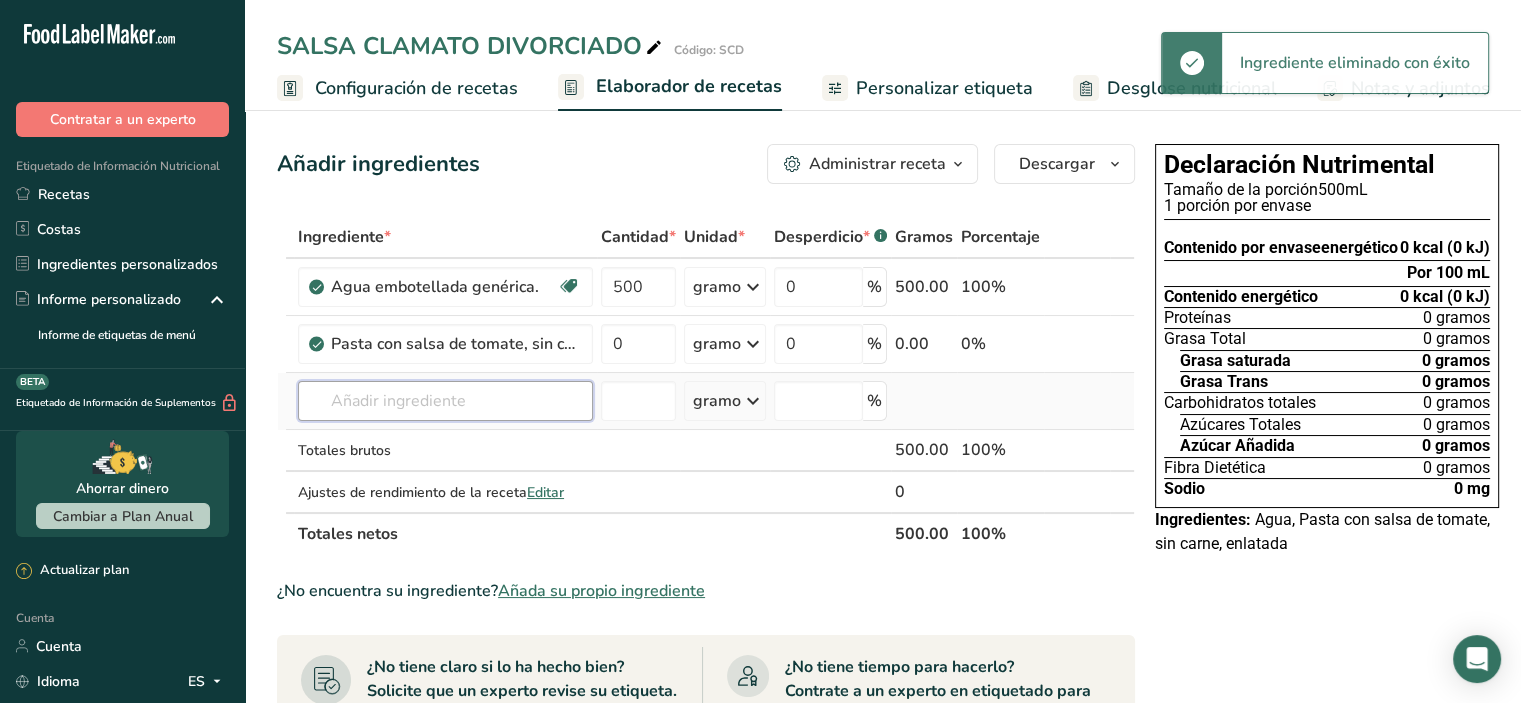 click at bounding box center [445, 401] 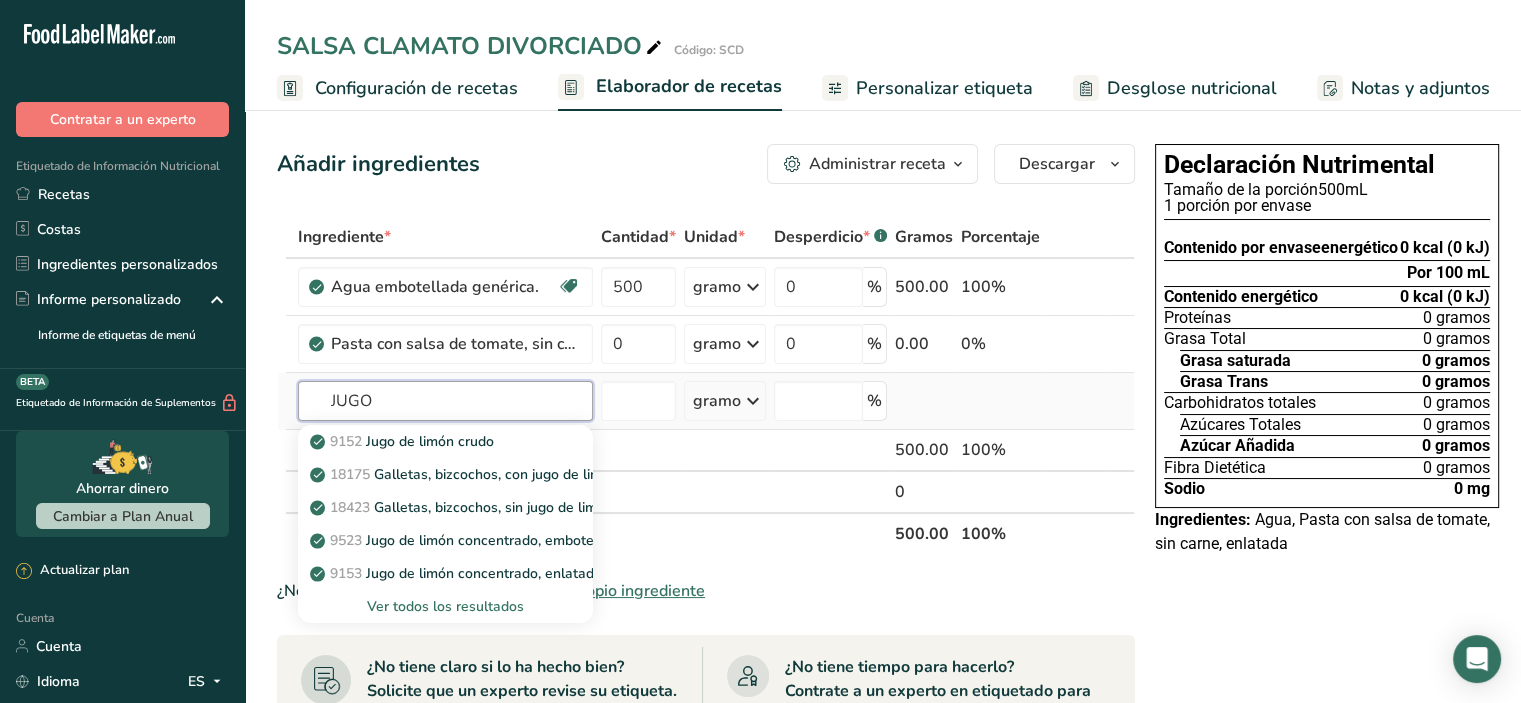 type on "JUGO" 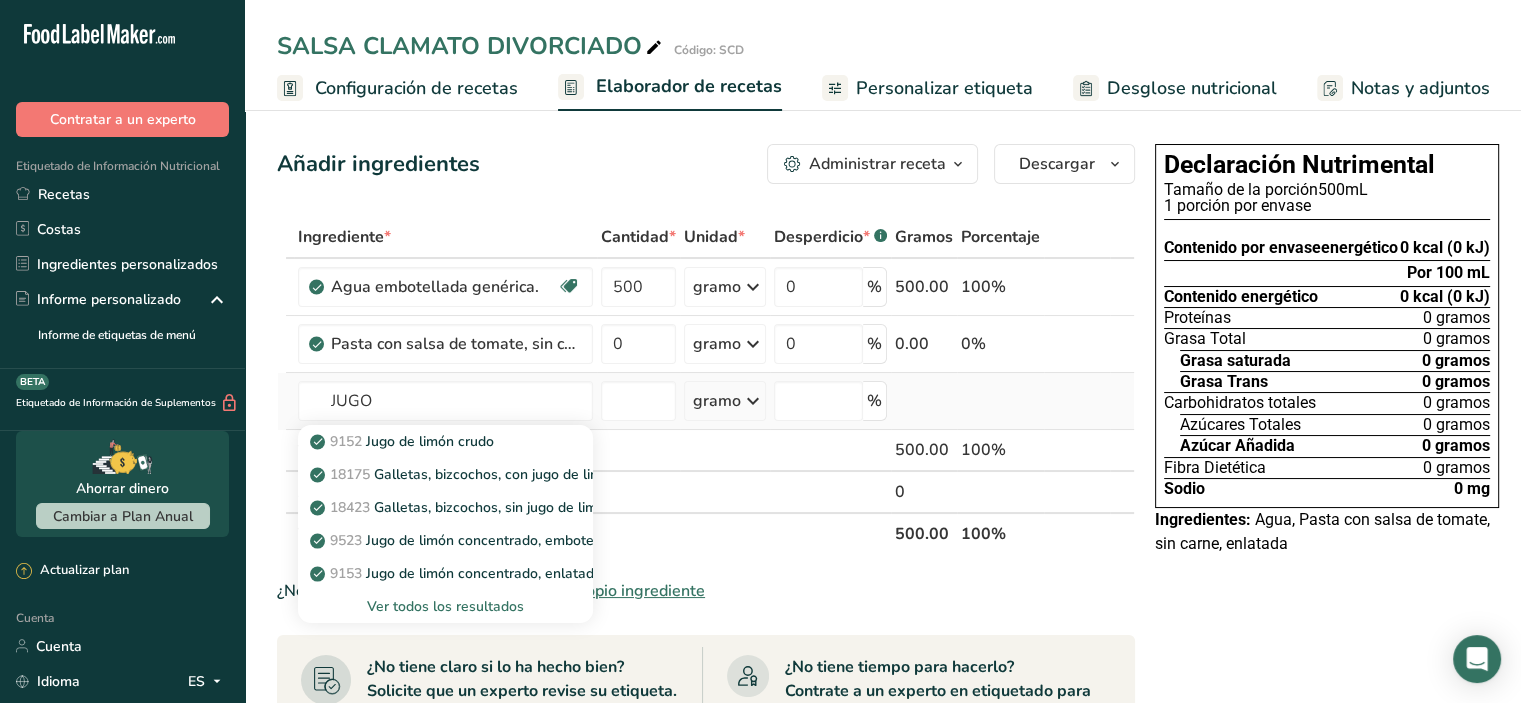 type 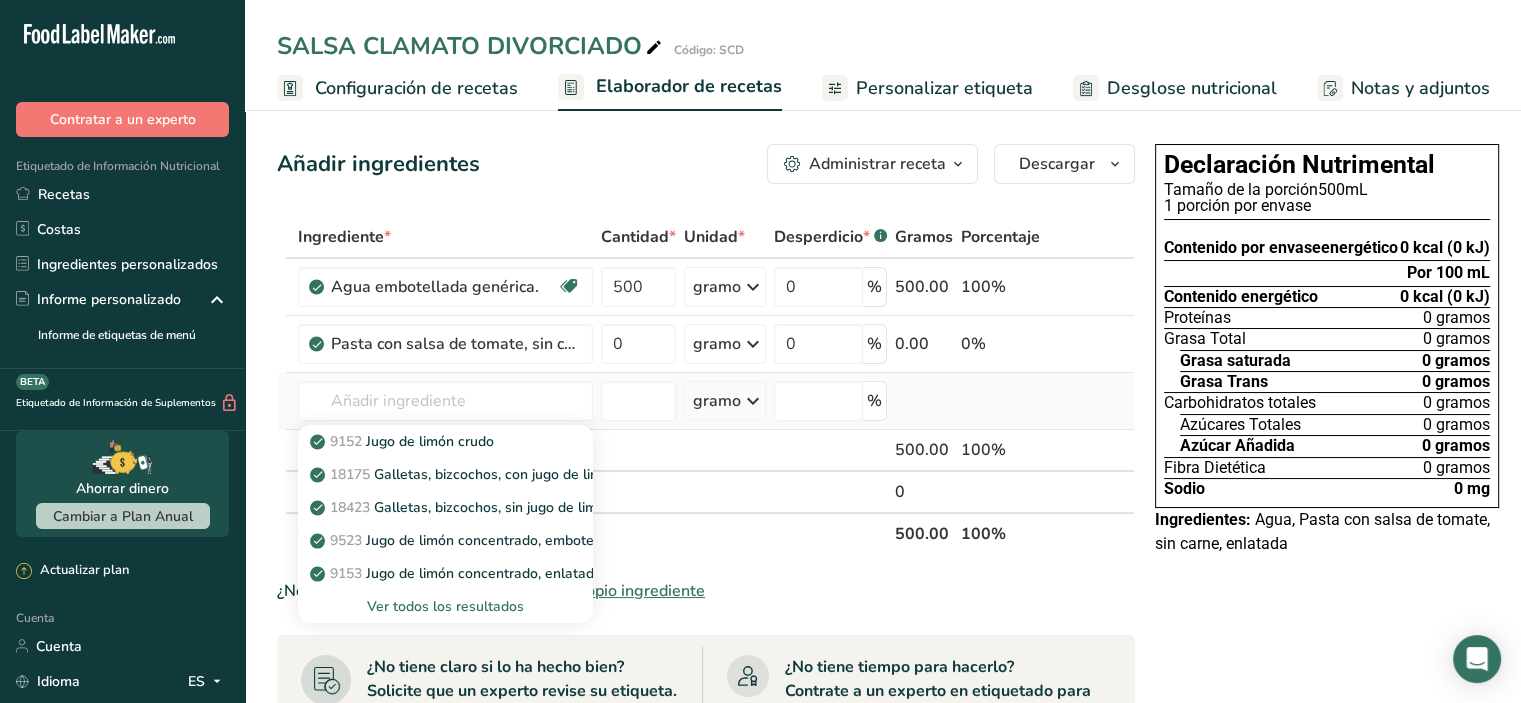 click on "Ver todos los resultados" at bounding box center [445, 606] 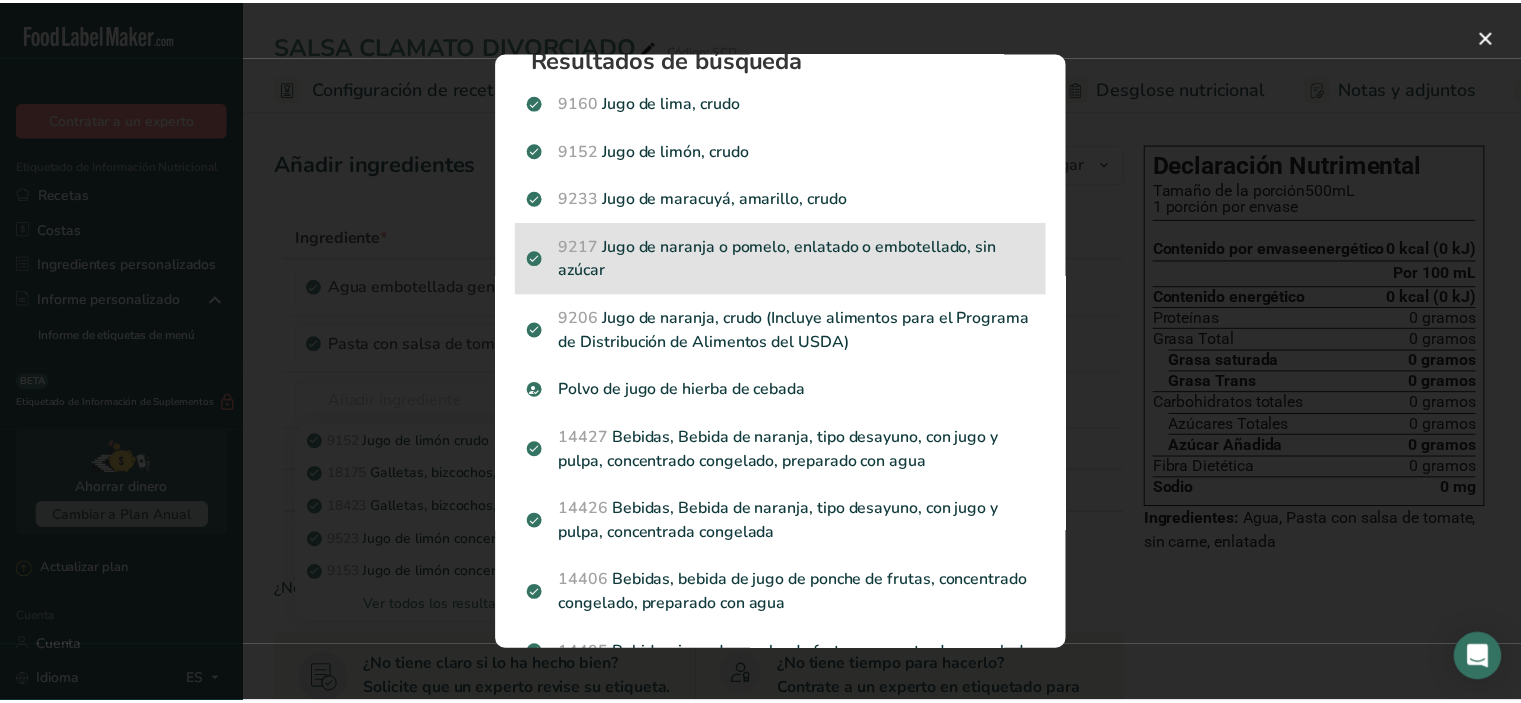 scroll, scrollTop: 0, scrollLeft: 0, axis: both 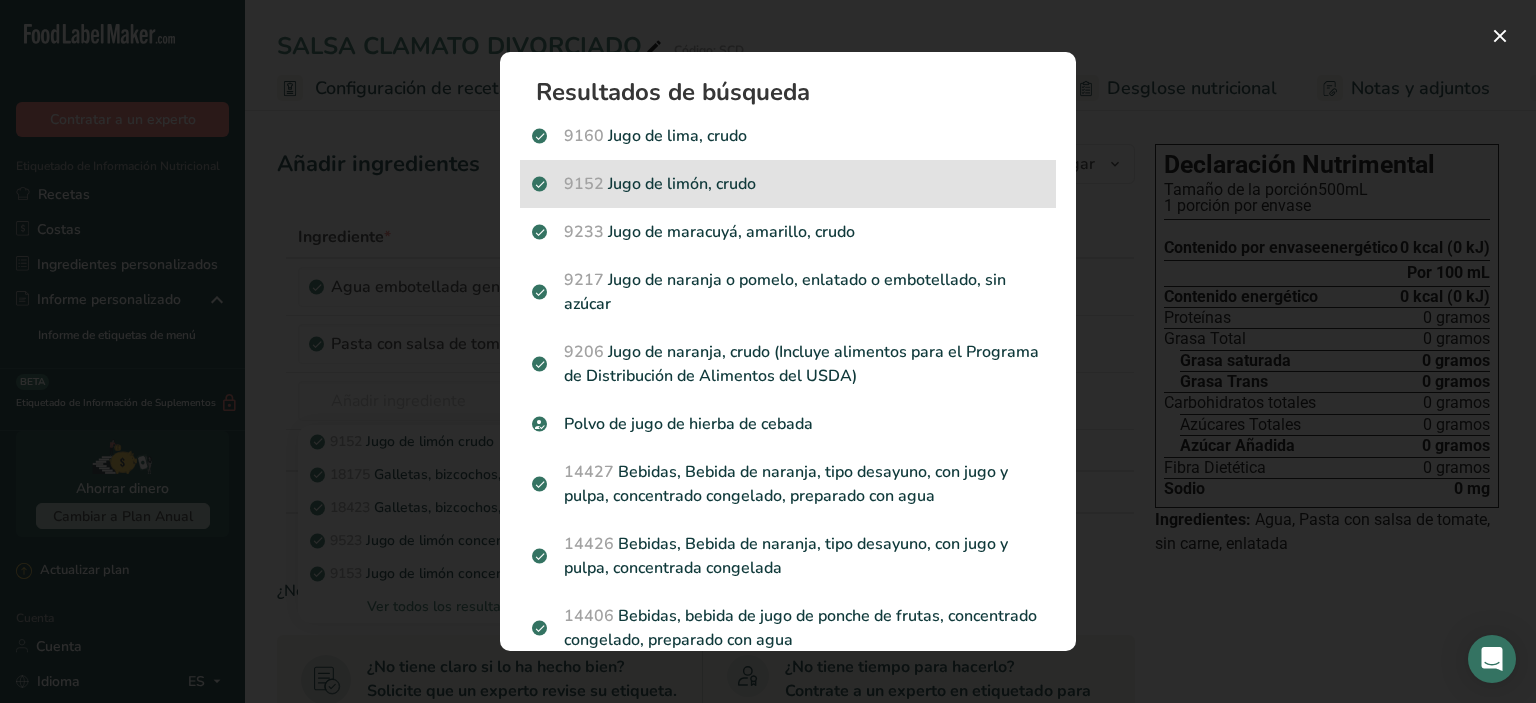 click on "9152
Jugo de limón, crudo" at bounding box center [788, 184] 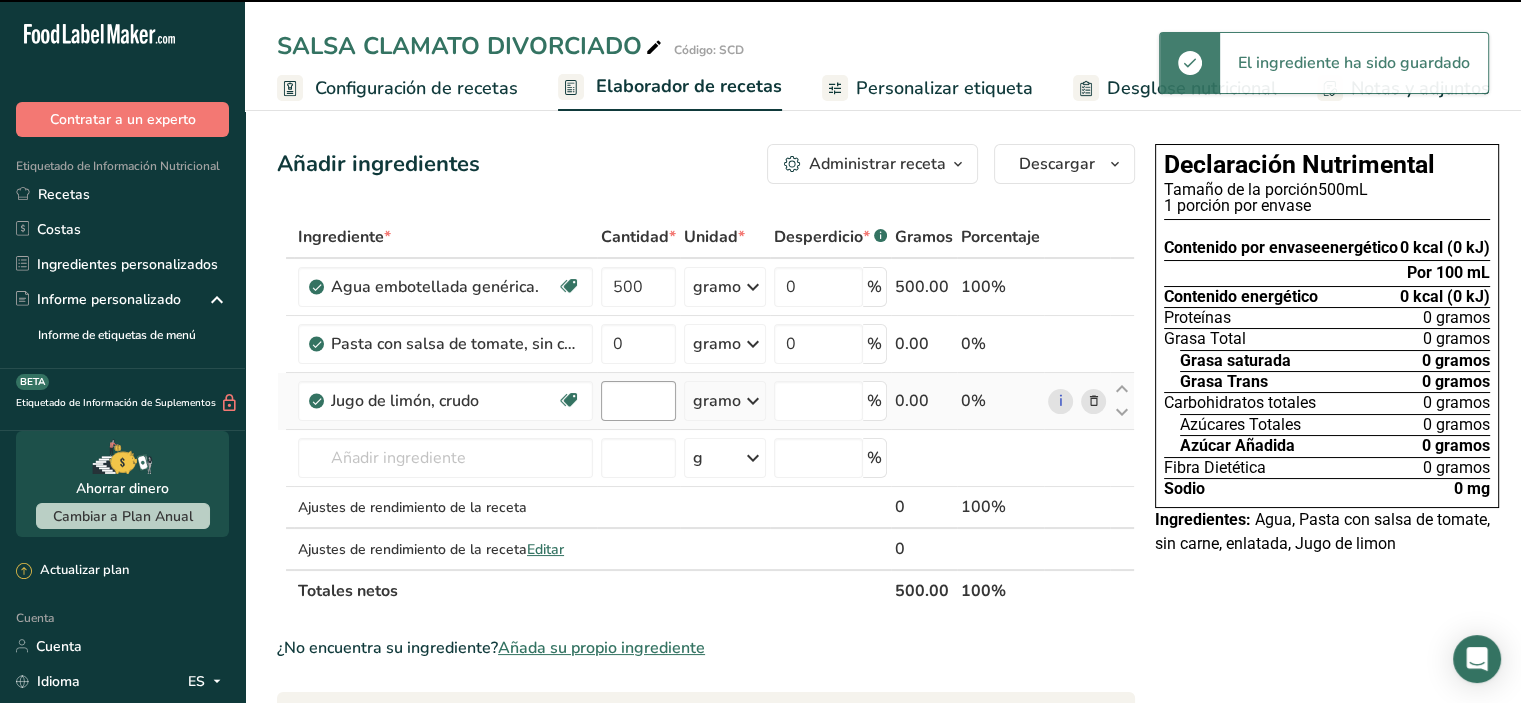 type on "0" 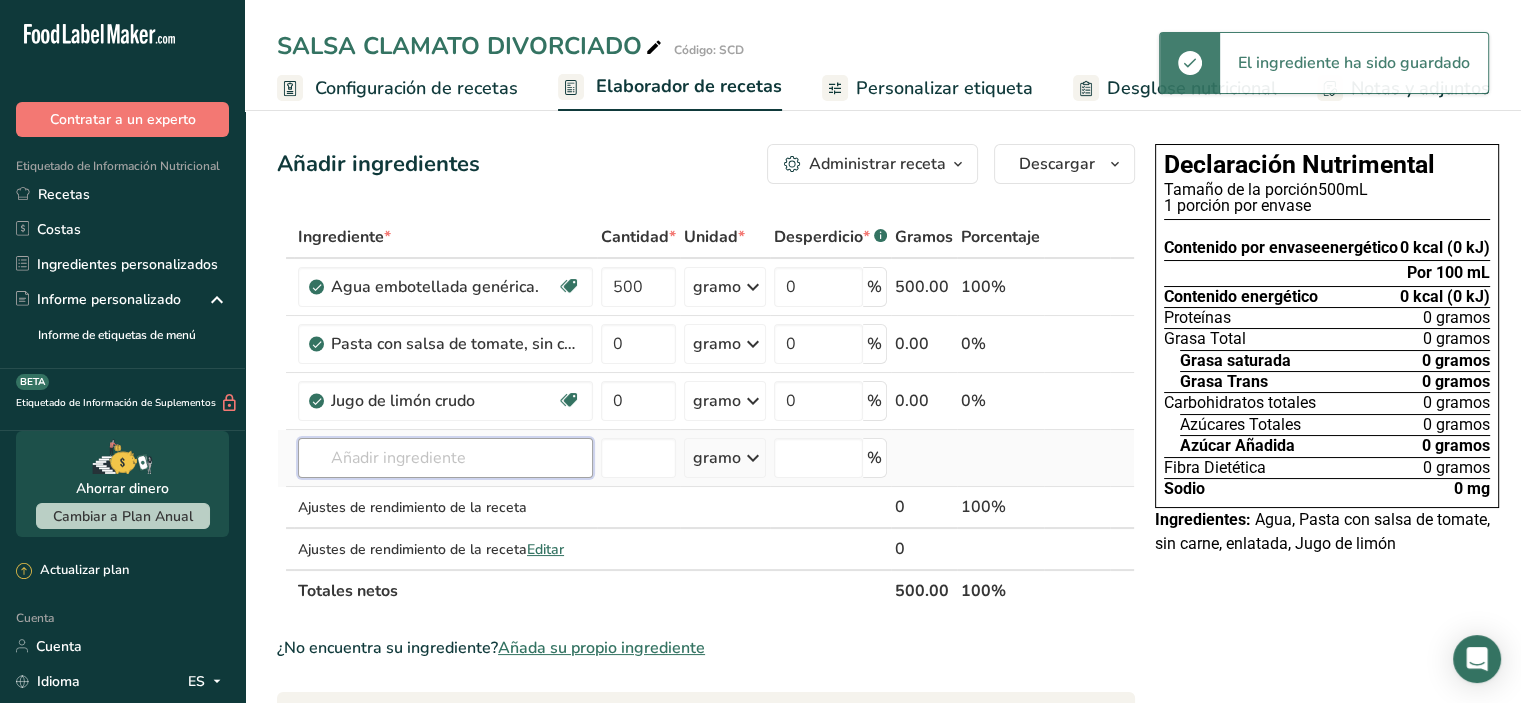 click at bounding box center [445, 458] 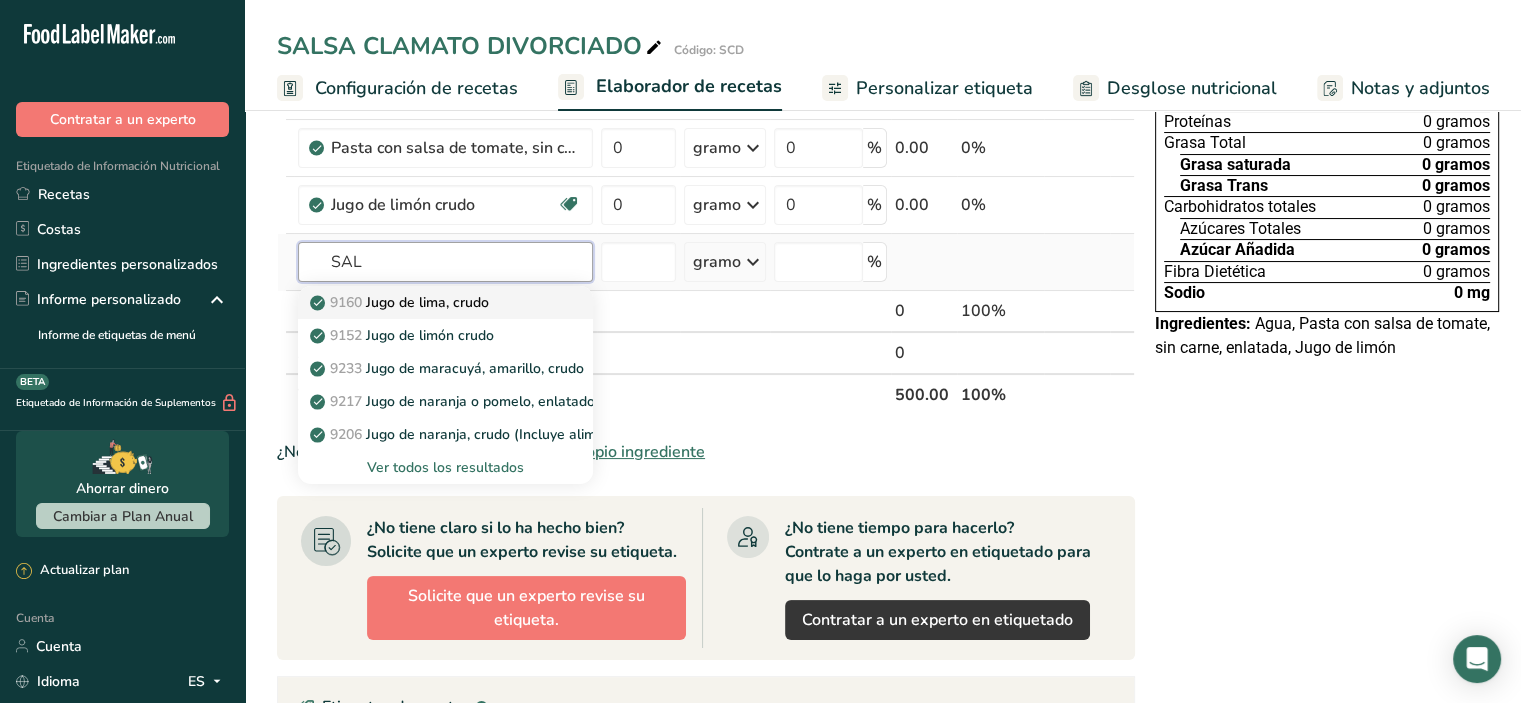 scroll, scrollTop: 200, scrollLeft: 0, axis: vertical 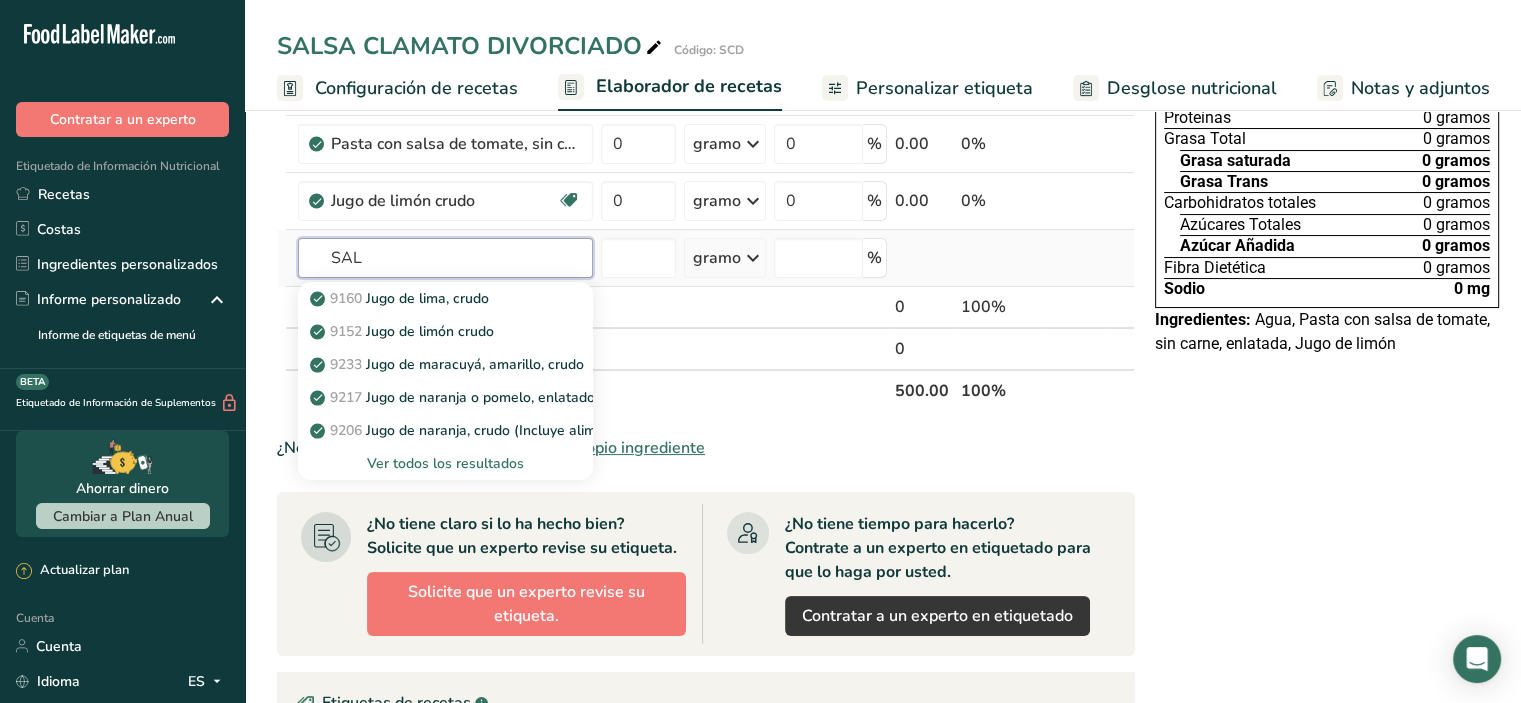 type on "SAL" 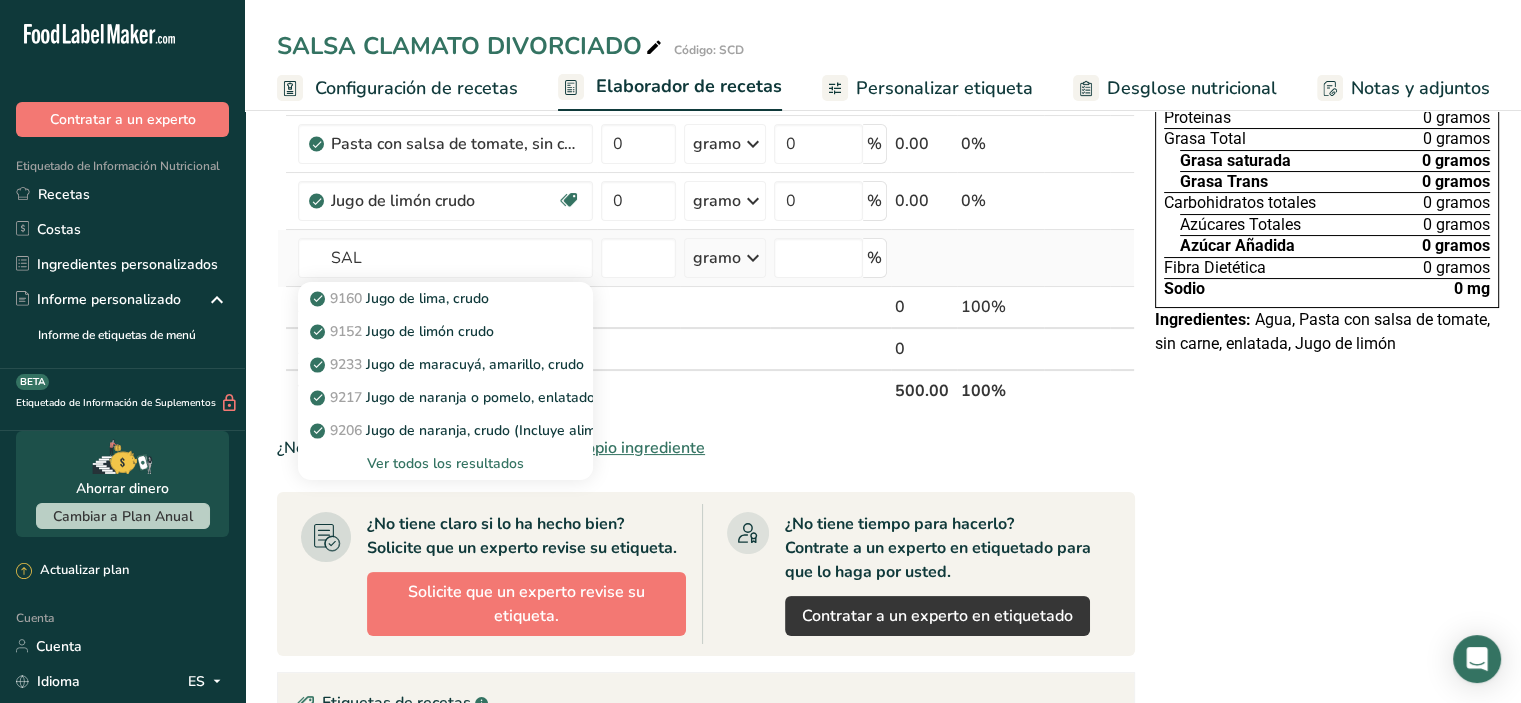 type 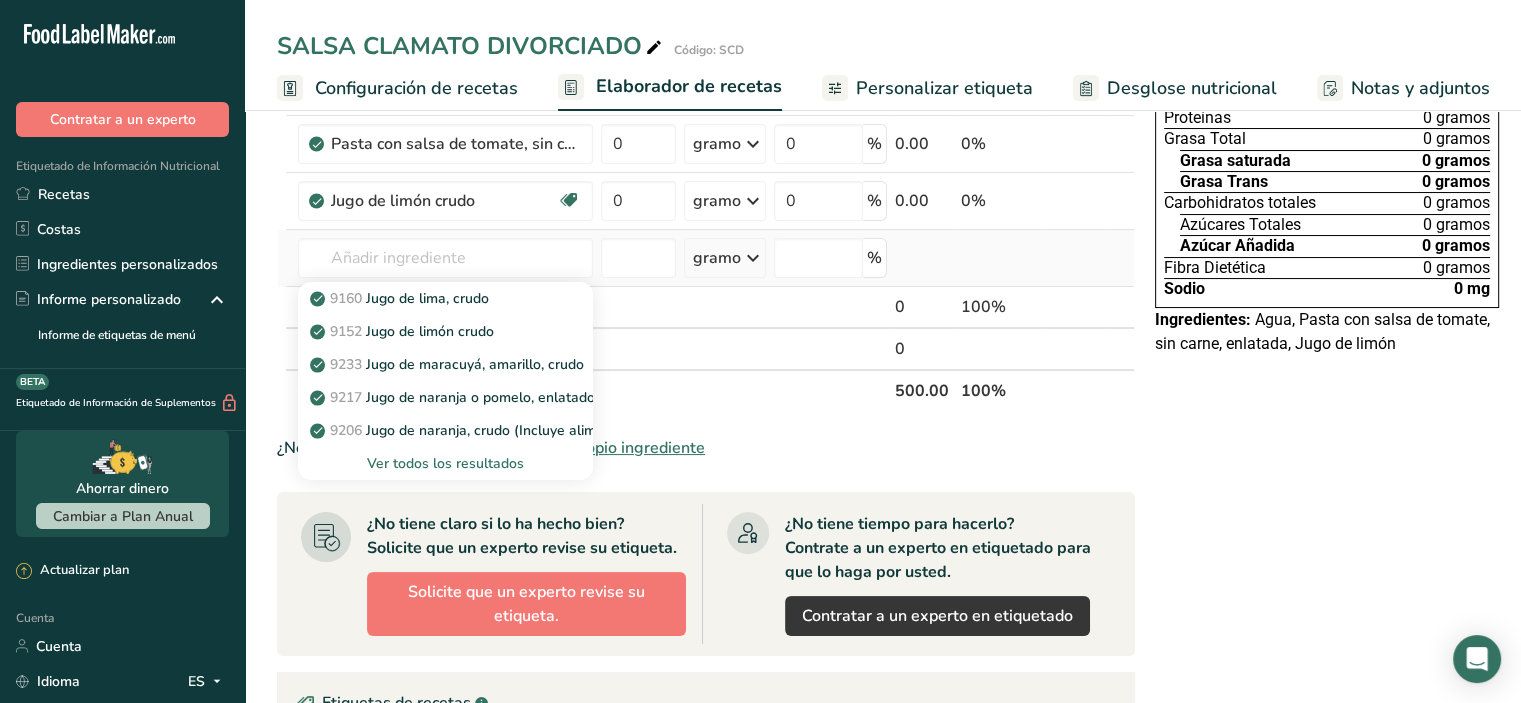 click on "Ver todos los resultados" at bounding box center [445, 463] 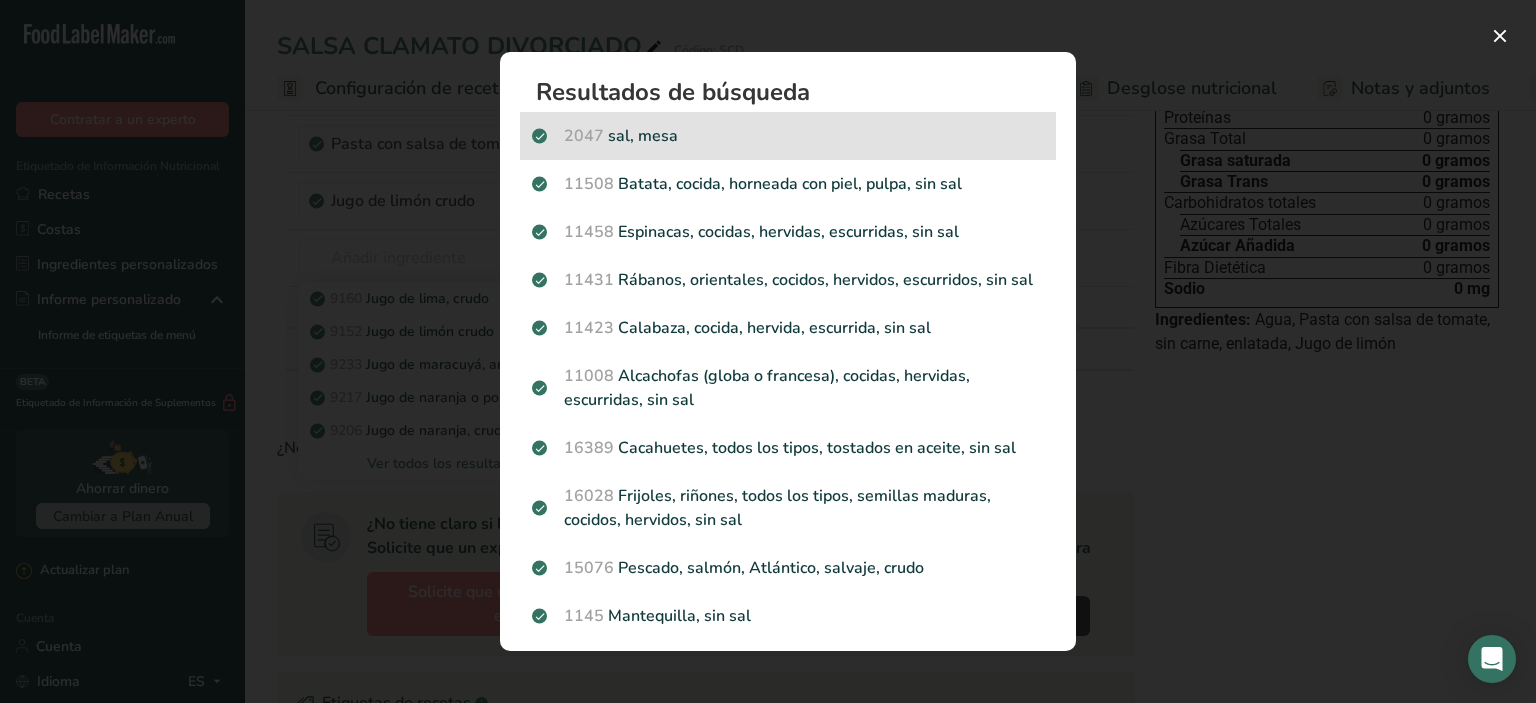 click on "2047
sal, mesa" at bounding box center (788, 136) 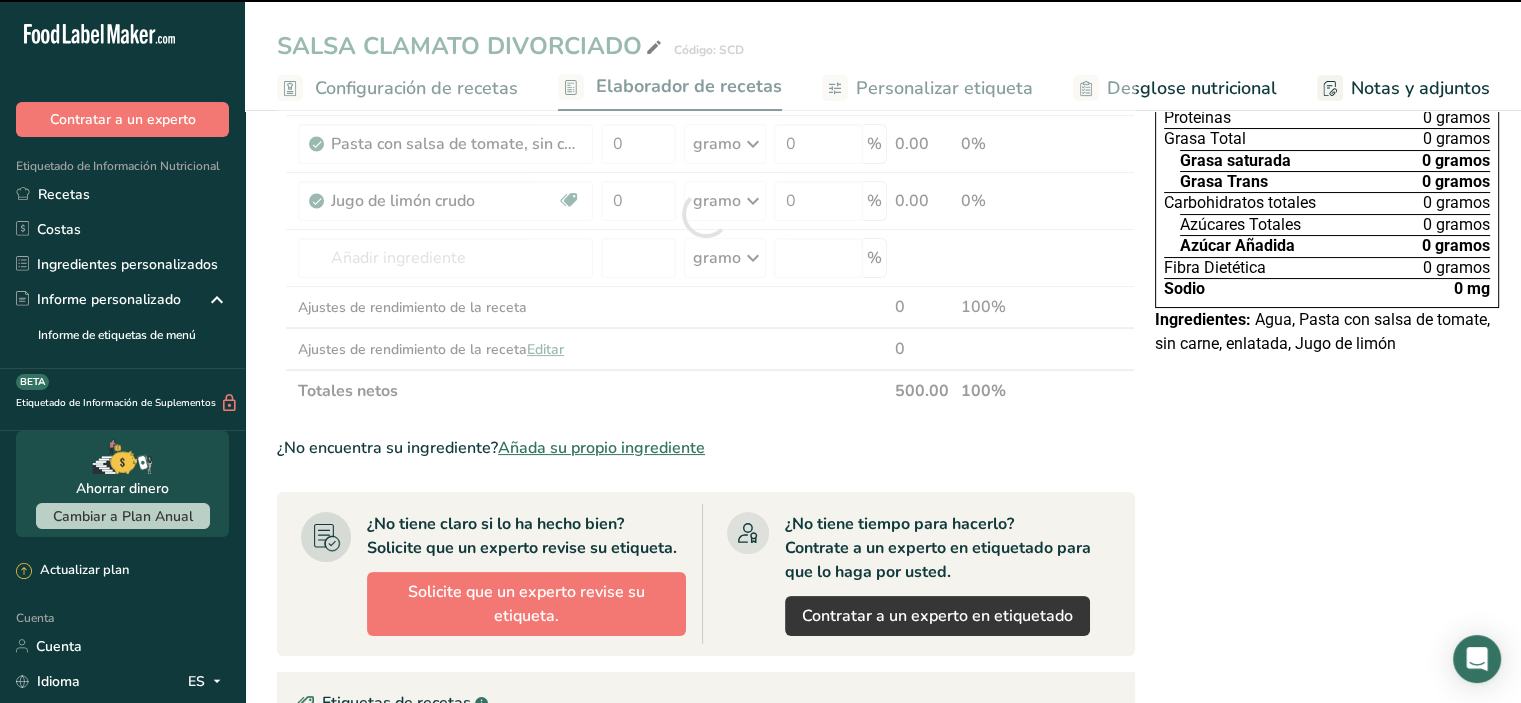 type on "0" 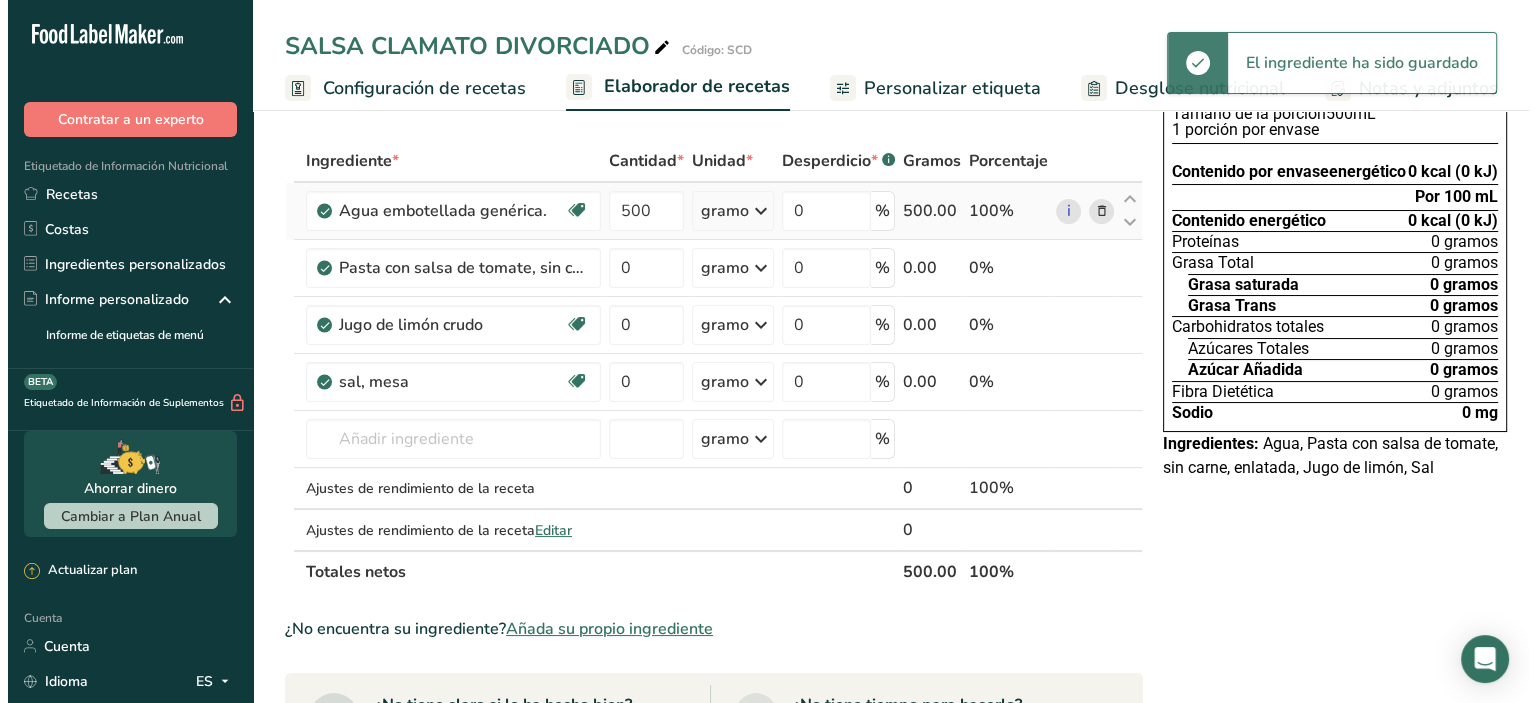scroll, scrollTop: 0, scrollLeft: 0, axis: both 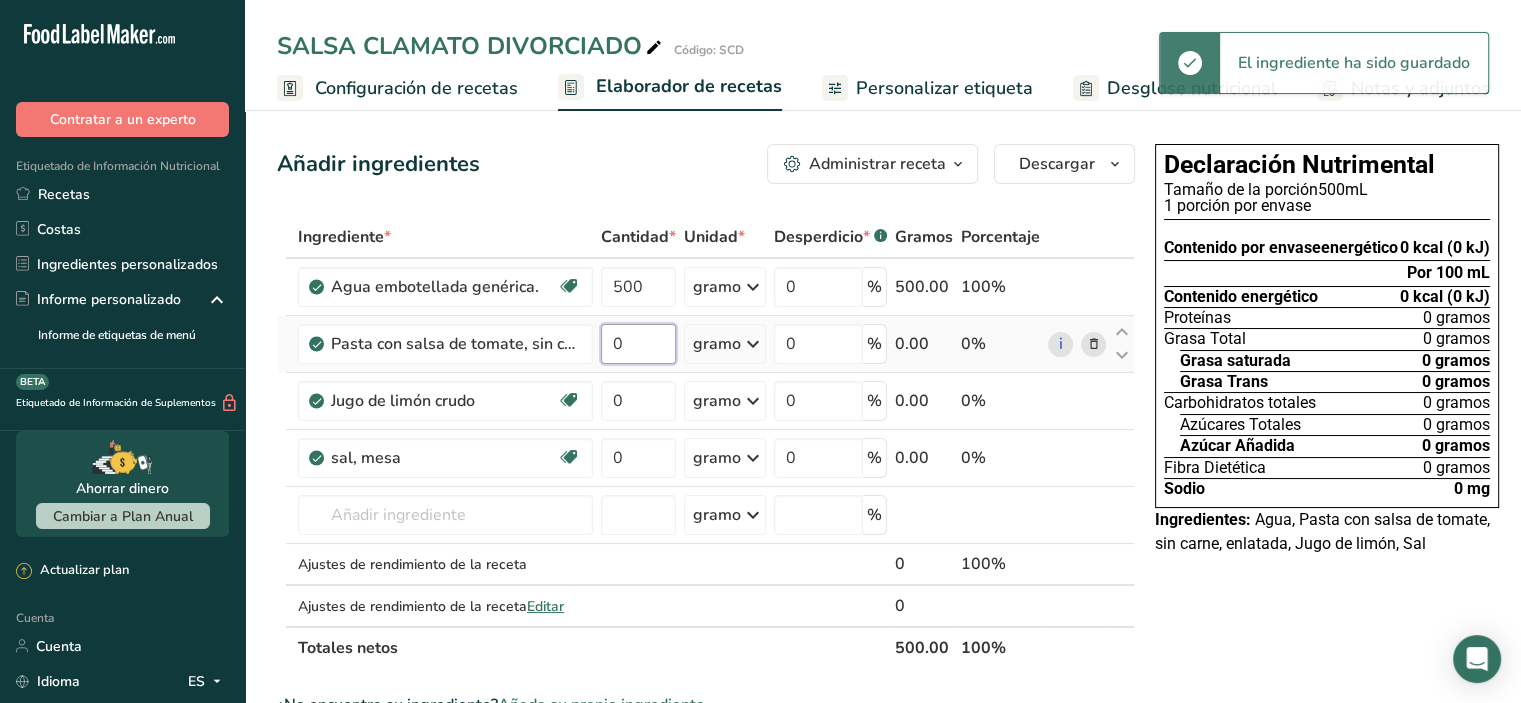 click on "0" at bounding box center [638, 344] 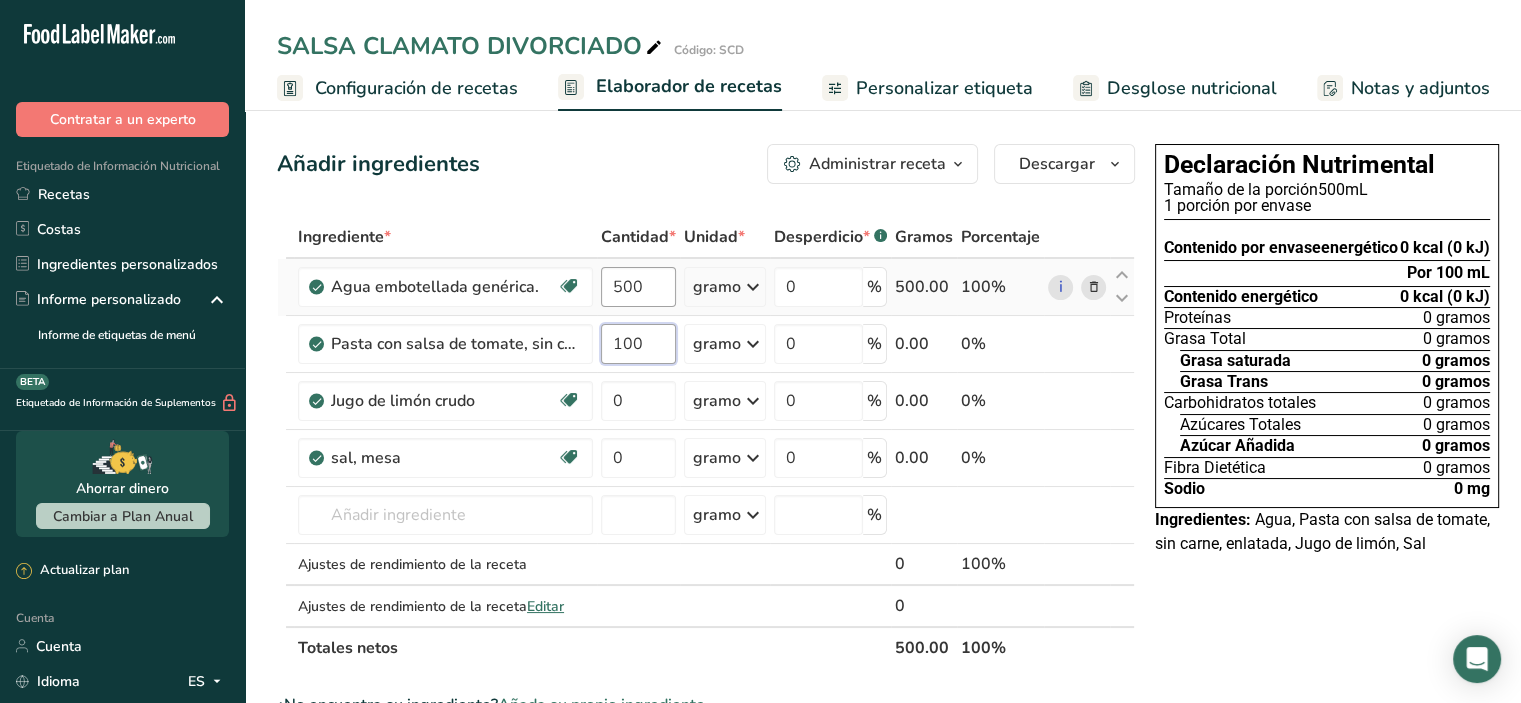 type on "100" 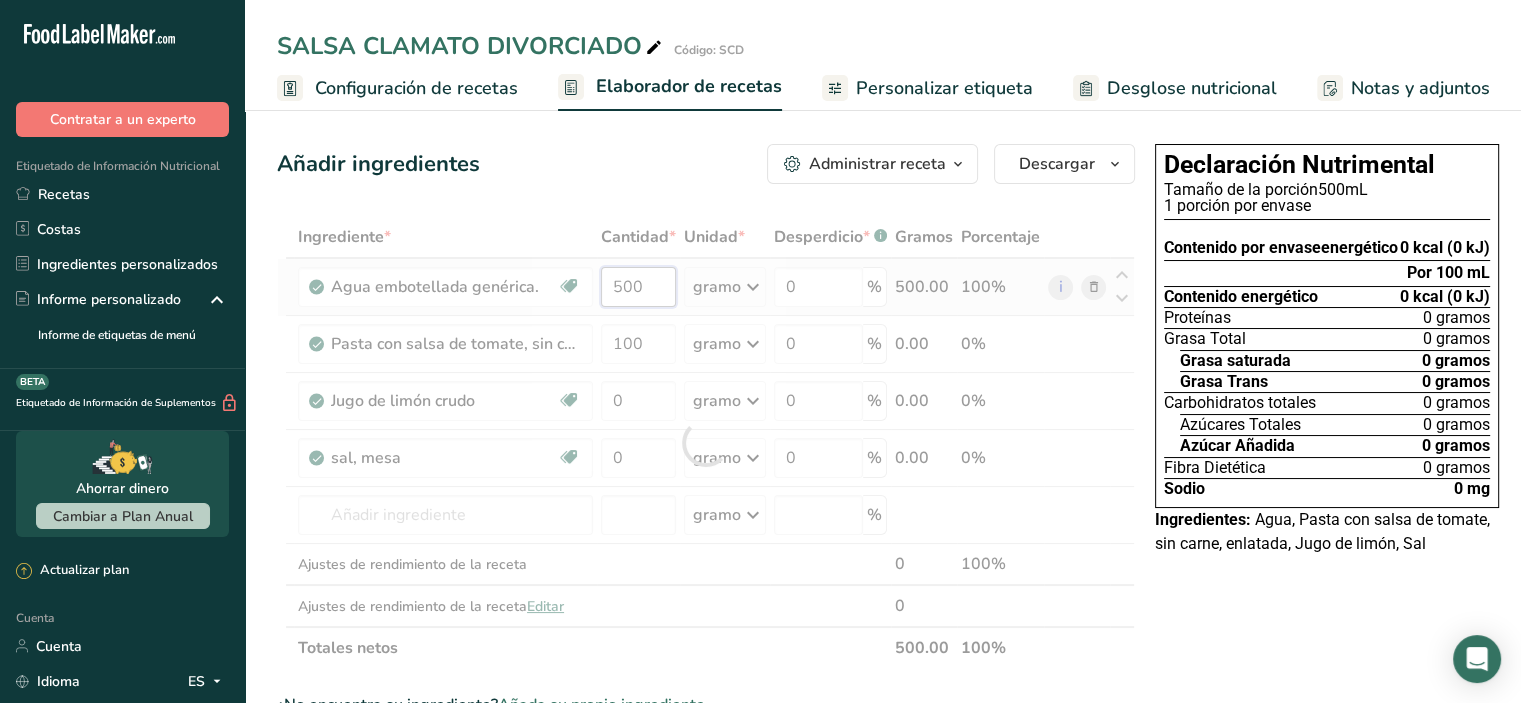 click on "Ingrediente  *
Cantidad  *
Unidad  *
Desperdicio *   .a-a{fill:#347362;}.b-a{fill:#fff;}         Gramos
Porcentaje
Agua embotellada genérica.
Libre de lácteos
Libre de gluten
Vegano
Vegetariano
Libre de soja
500
gramo
Porciones
1 onza líquida
1 taza
1 ml
Unidades de peso
gramo
kilogramo
mg
Ver más
Unidades de volumen
litro
Las unidades de volumen requieren una conversión de densidad. Si conoce la densidad de su ingrediente, introdúzcala a continuación. De lo contrario, haga clic en "RIA", nuestra asistente regulatoria de IA, quien podrá ayudarle.
lb/pie³" at bounding box center [706, 442] 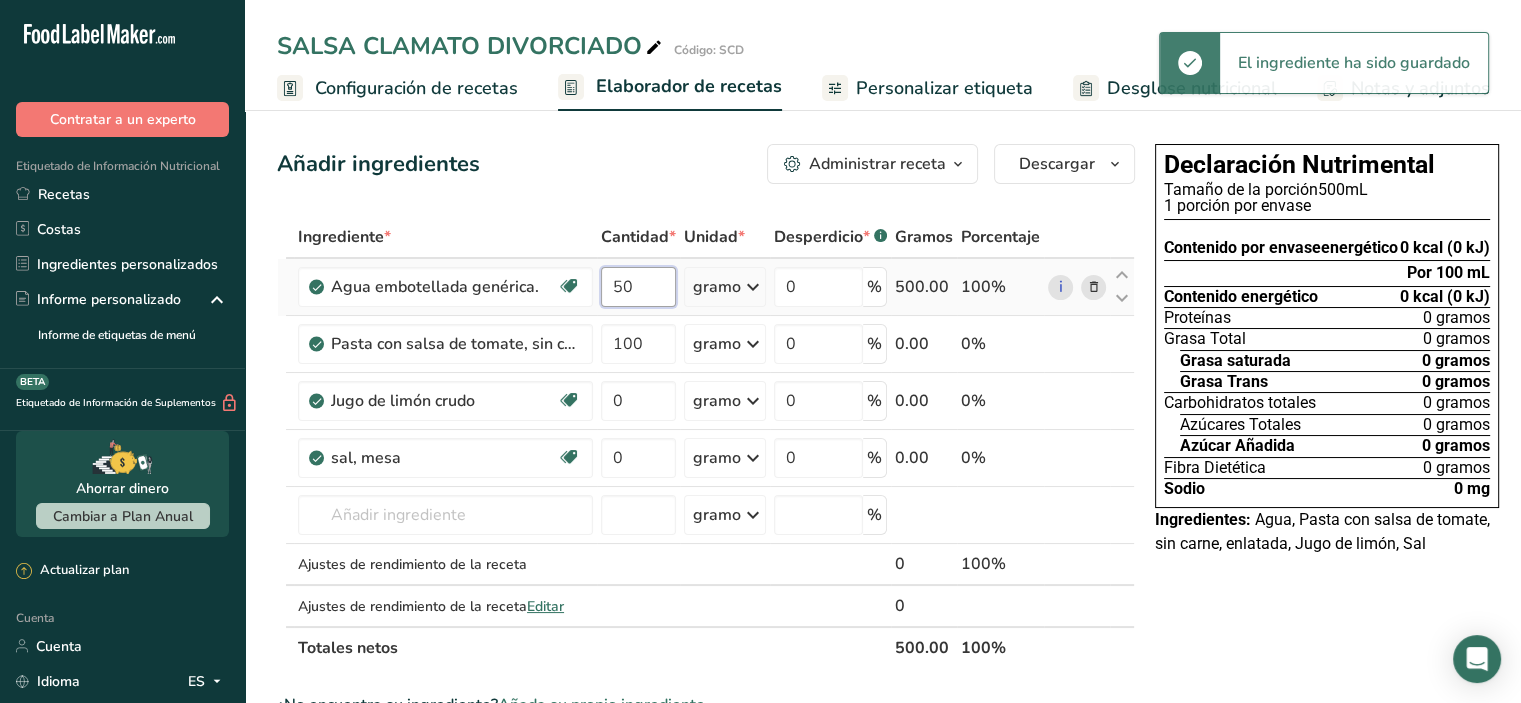 type on "5" 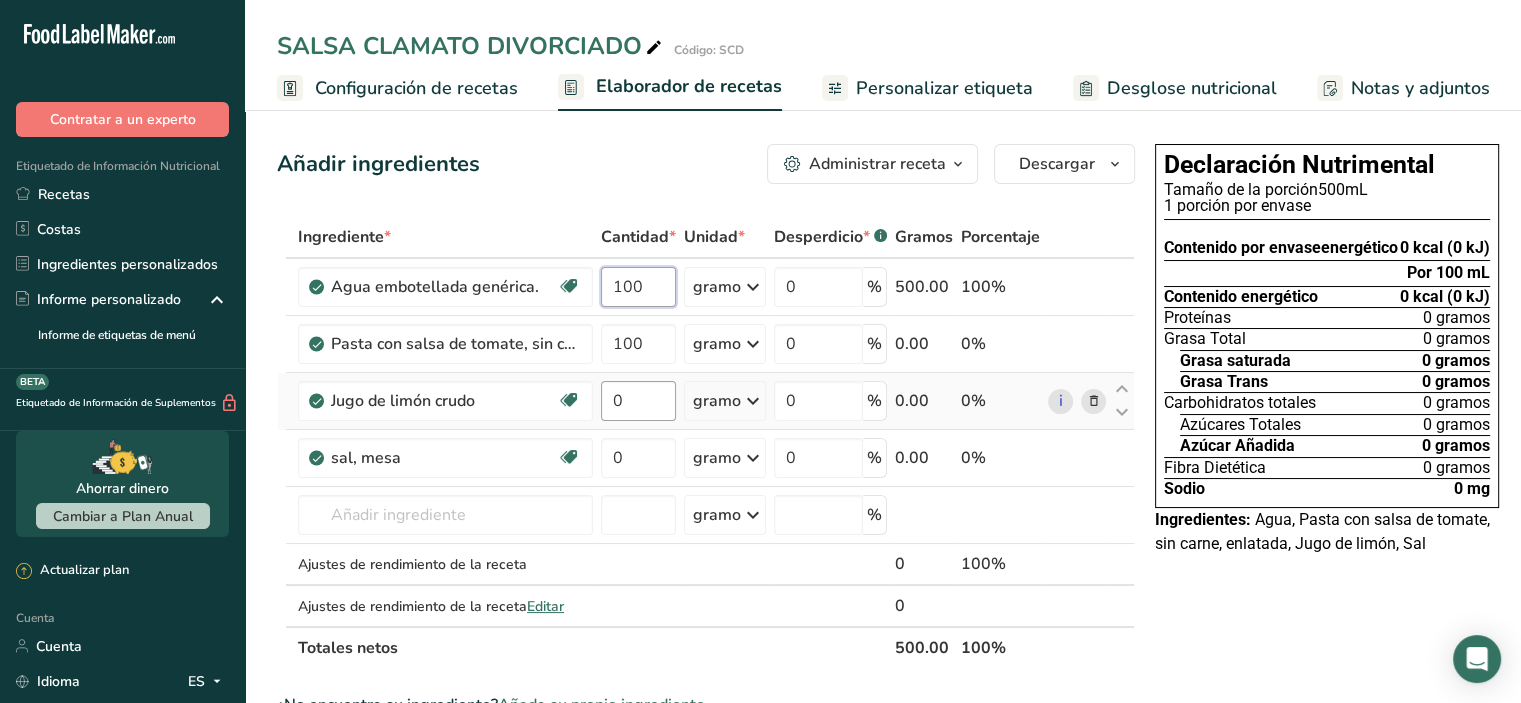 type on "100" 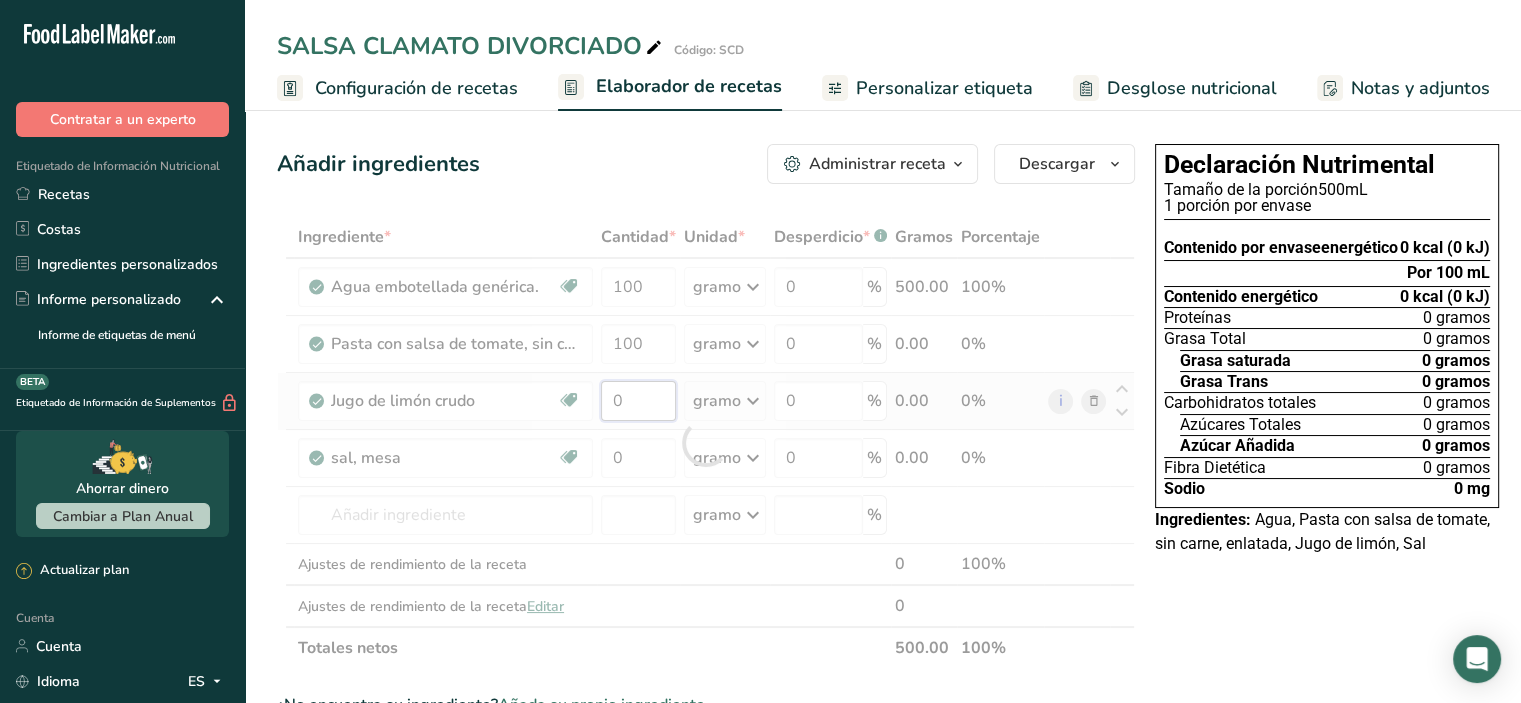 click on "Ingrediente  *
Cantidad  *
Unidad  *
Desperdicio *   .a-a{fill:#347362;}.b-a{fill:#fff;}         Gramos
Porcentaje
Agua embotellada genérica.
Libre de lácteos
Libre de gluten
Vegano
Vegetariano
Libre de soja
100
gramo
Porciones
1 onza líquida
1 taza
1 ml
Unidades de peso
gramo
kilogramo
mg
Ver más
Unidades de volumen
litro
Las unidades de volumen requieren una conversión de densidad. Si conoce la densidad de su ingrediente, introdúzcala a continuación. De lo contrario, haga clic en "RIA", nuestra asistente regulatoria de IA, quien podrá ayudarle.
lb/pie³" at bounding box center (706, 442) 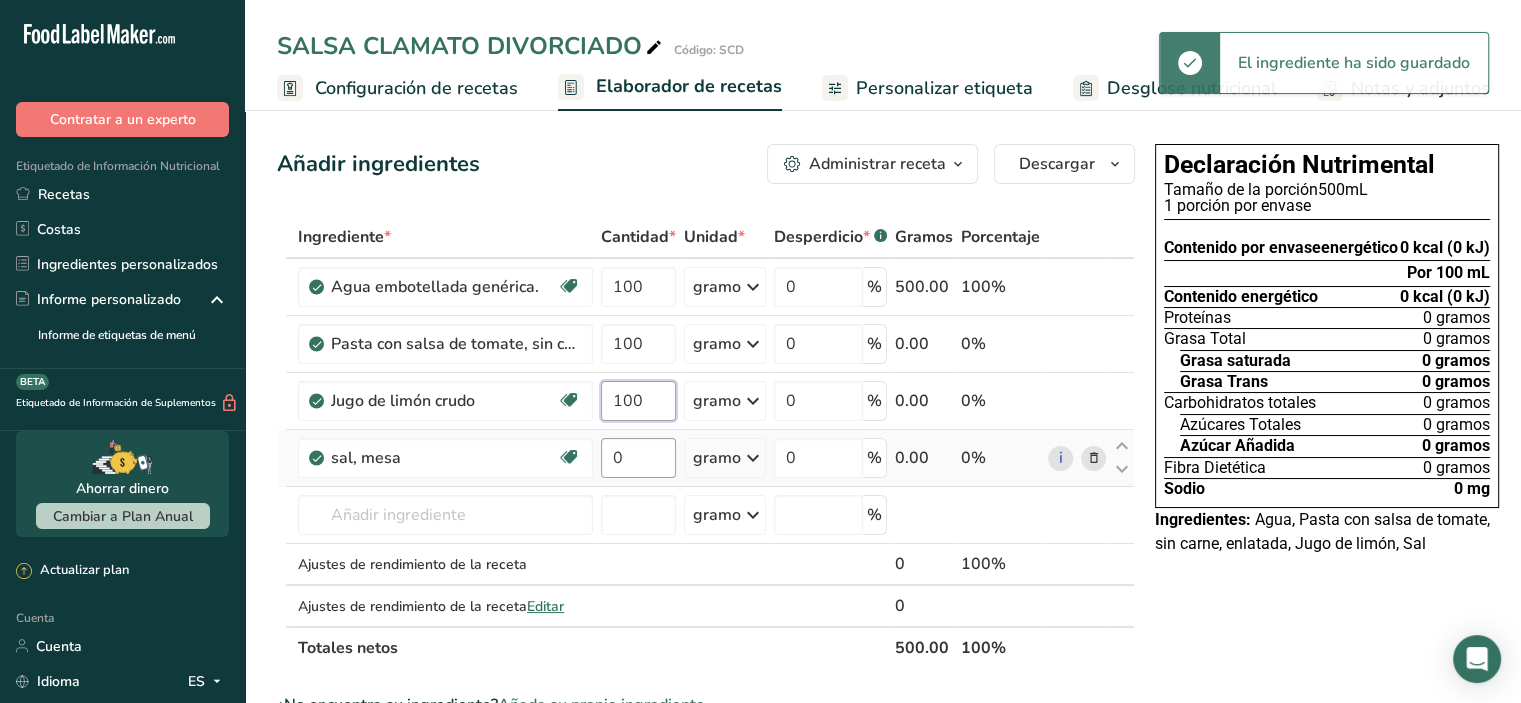 type on "100" 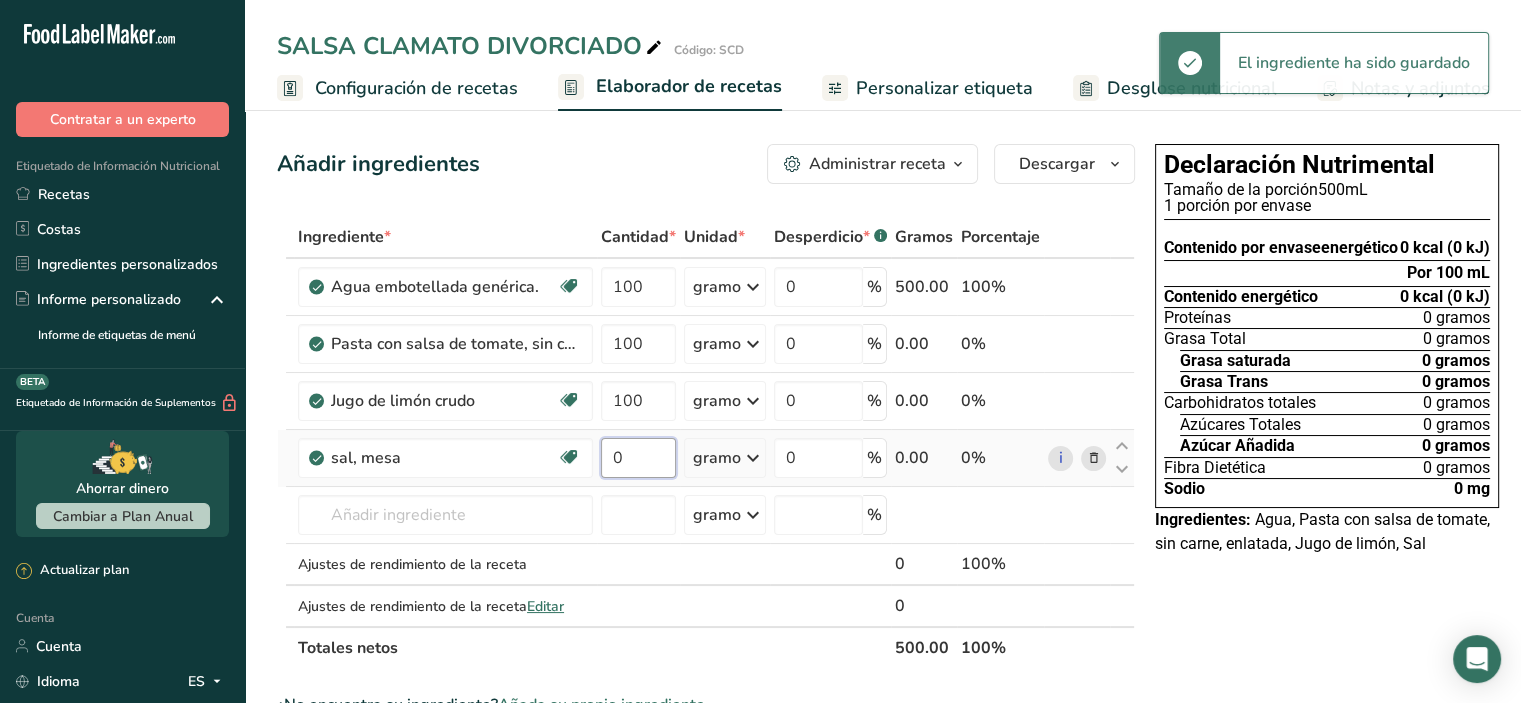 click on "Ingrediente  *
Cantidad  *
Unidad  *
Desperdicio *   .a-a{fill:#347362;}.b-a{fill:#fff;}         Gramos
Porcentaje
Agua embotellada genérica.
Libre de lácteos
Libre de gluten
Vegano
Vegetariano
Libre de soja
100
gramo
Porciones
1 onza líquida
1 taza
1 ml
Unidades de peso
gramo
kilogramo
mg
Ver más
Unidades de volumen
litro
Las unidades de volumen requieren una conversión de densidad. Si conoce la densidad de su ingrediente, introdúzcala a continuación. De lo contrario, haga clic en "RIA", nuestra asistente regulatoria de IA, quien podrá ayudarle.
lb/pie³" at bounding box center (706, 442) 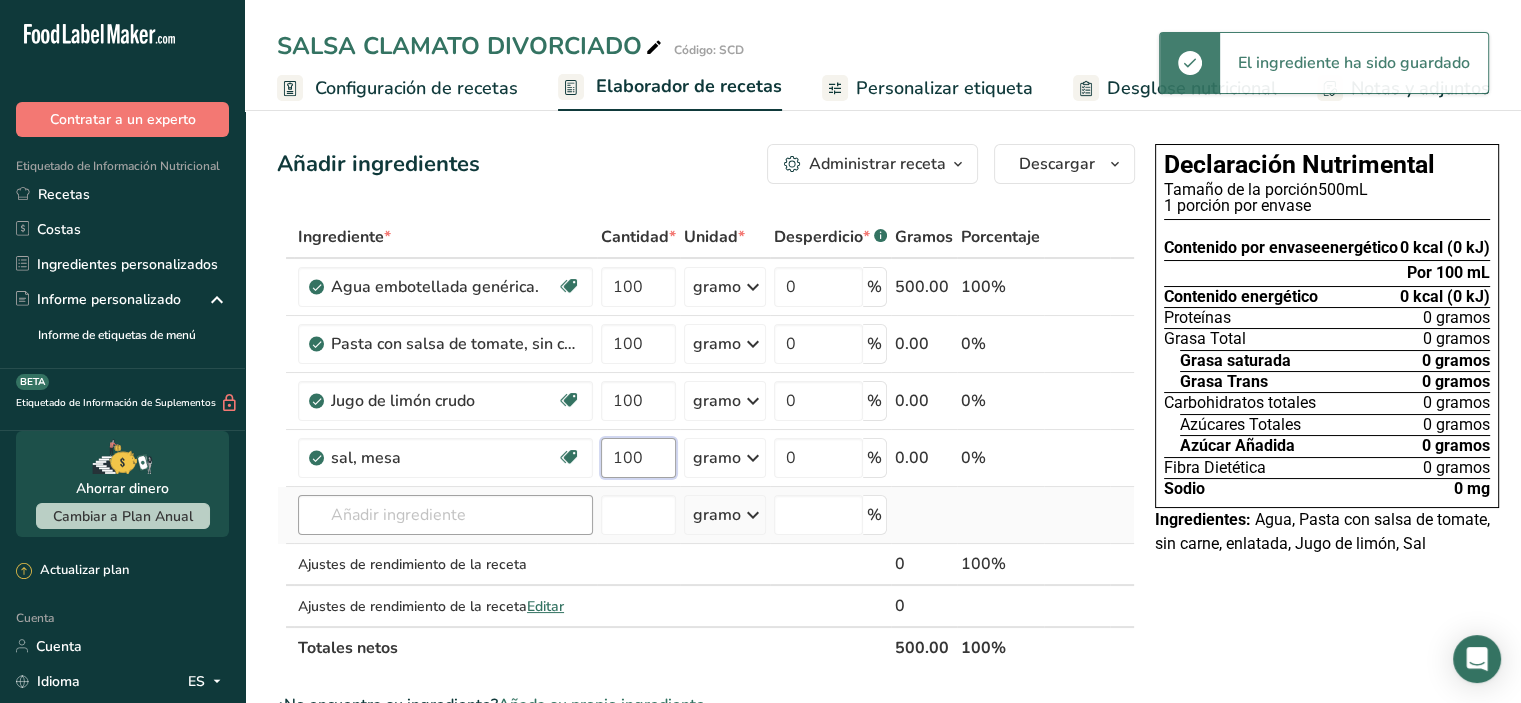 type on "100" 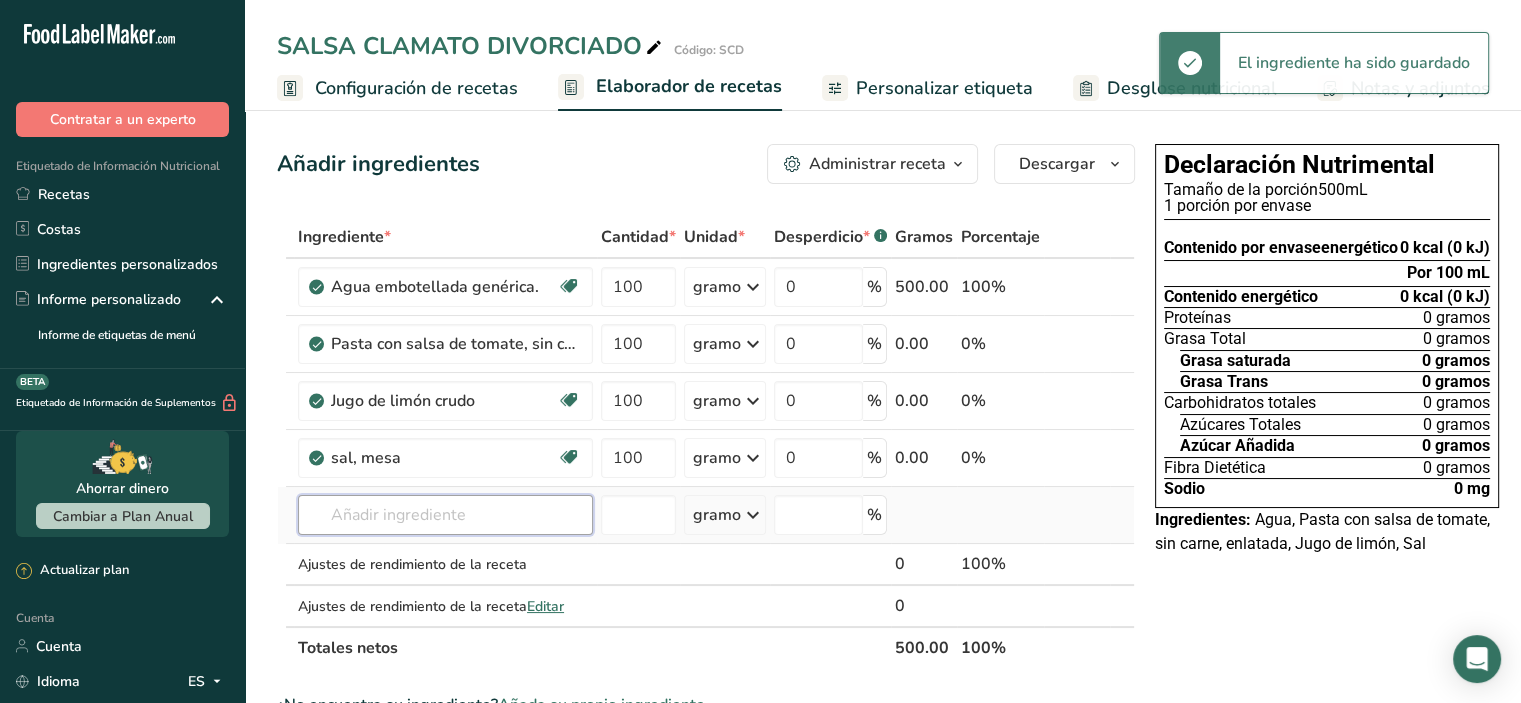 click on "Ingrediente  *
Cantidad  *
Unidad  *
Desperdicio *   .a-a{fill:#347362;}.b-a{fill:#fff;}         Gramos
Porcentaje
Agua embotellada genérica.
Libre de lácteos
Libre de gluten
Vegano
Vegetariano
Libre de soja
100
gramo
Porciones
1 onza líquida
1 taza
1 ml
Unidades de peso
gramo
kilogramo
mg
Ver más
Unidades de volumen
litro
Las unidades de volumen requieren una conversión de densidad. Si conoce la densidad de su ingrediente, introdúzcala a continuación. De lo contrario, haga clic en "RIA", nuestra asistente regulatoria de IA, quien podrá ayudarle.
lb/pie³" at bounding box center (706, 442) 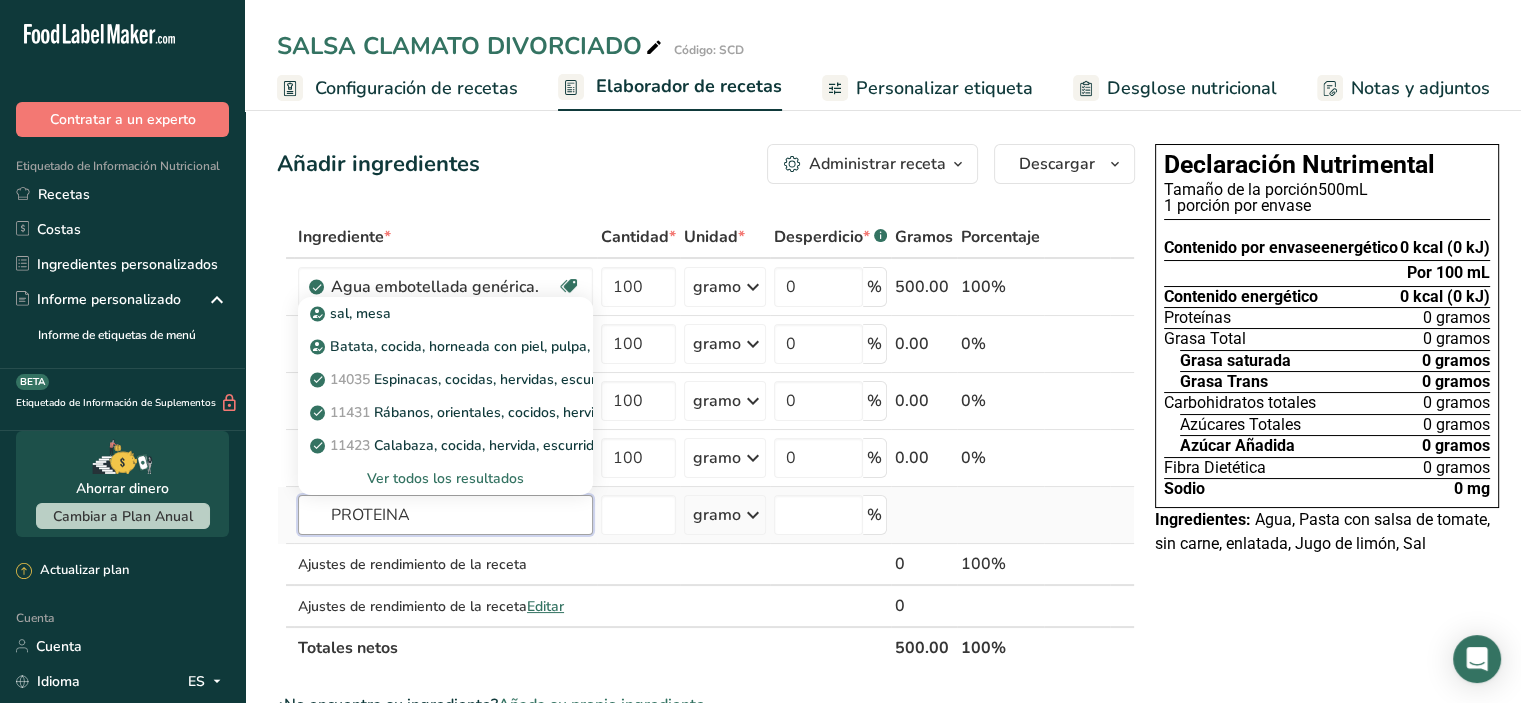 type on "PROTEINA" 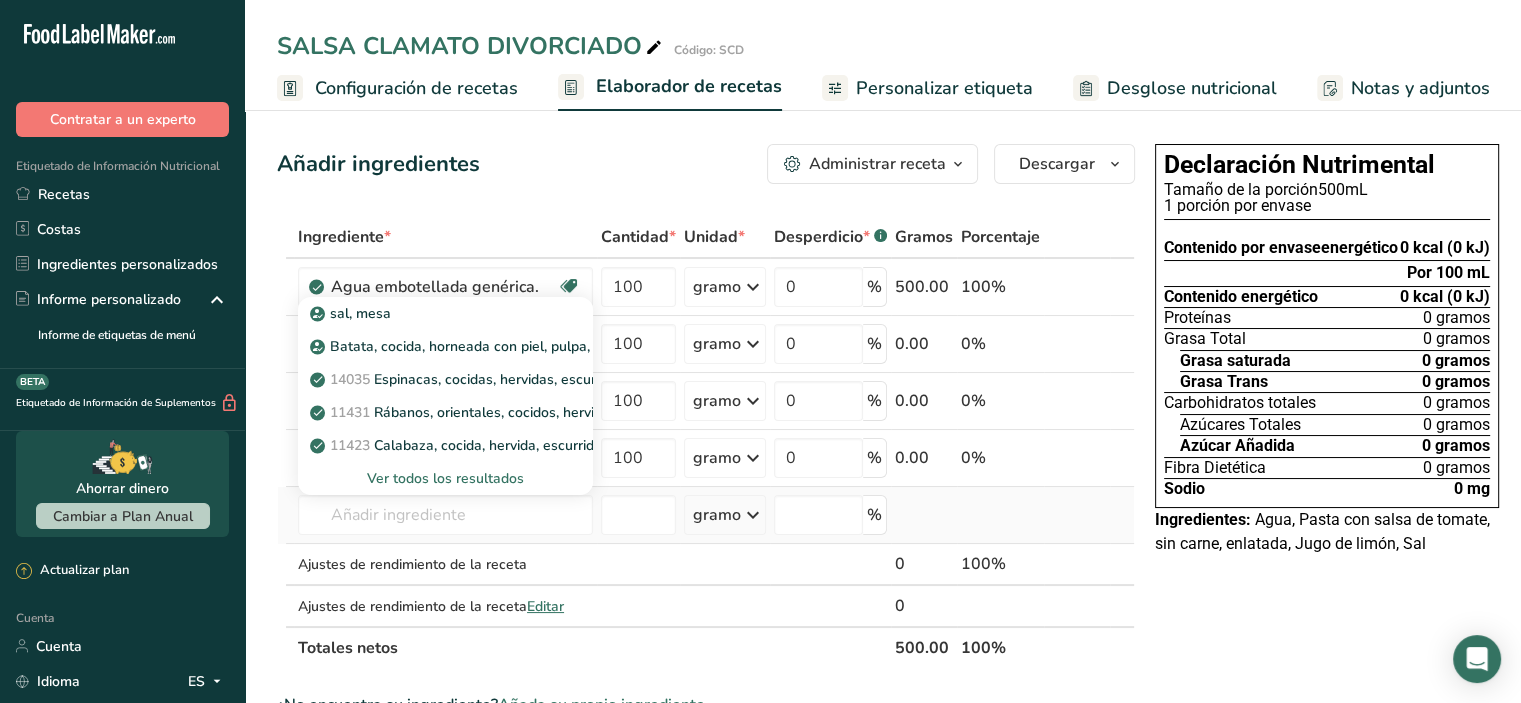 click on "Ver todos los resultados" at bounding box center (445, 478) 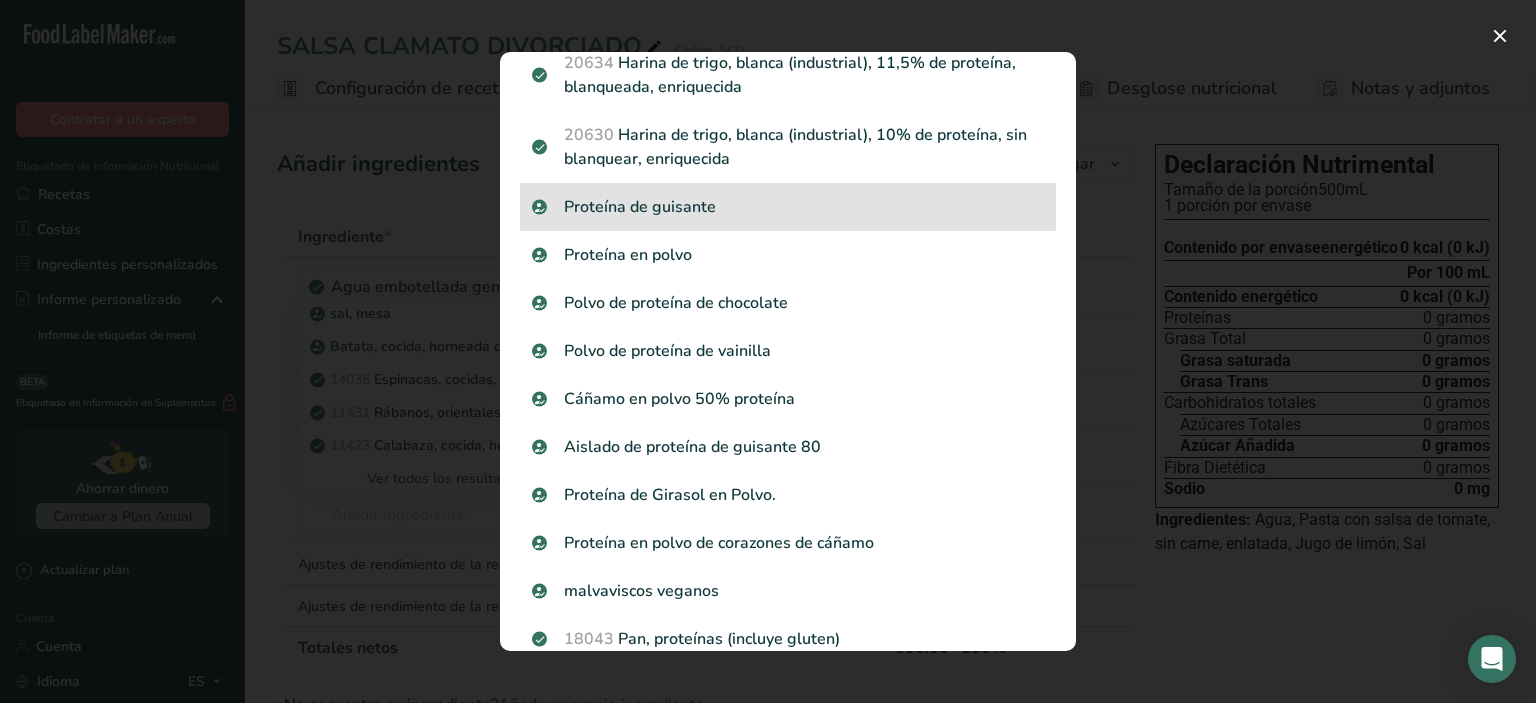 scroll, scrollTop: 1900, scrollLeft: 0, axis: vertical 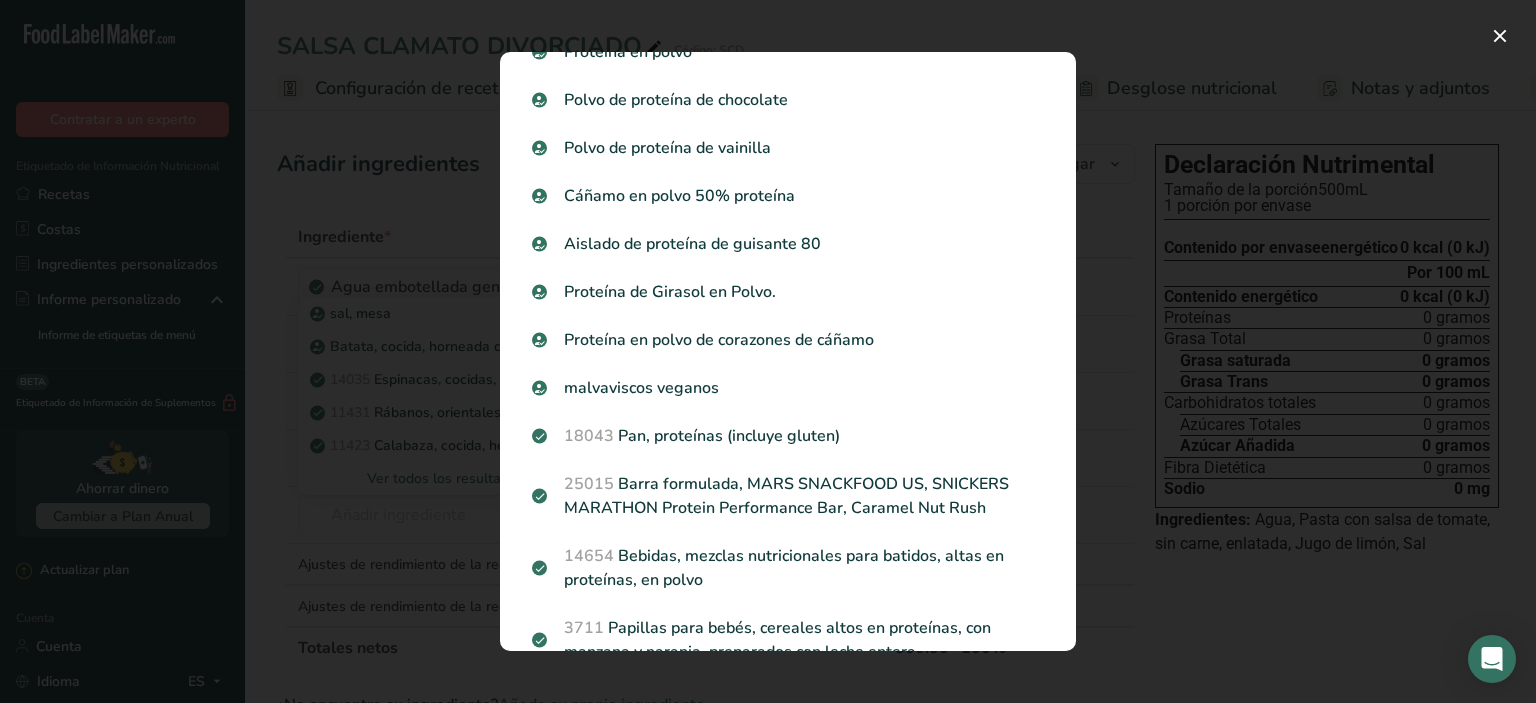 click at bounding box center (768, 351) 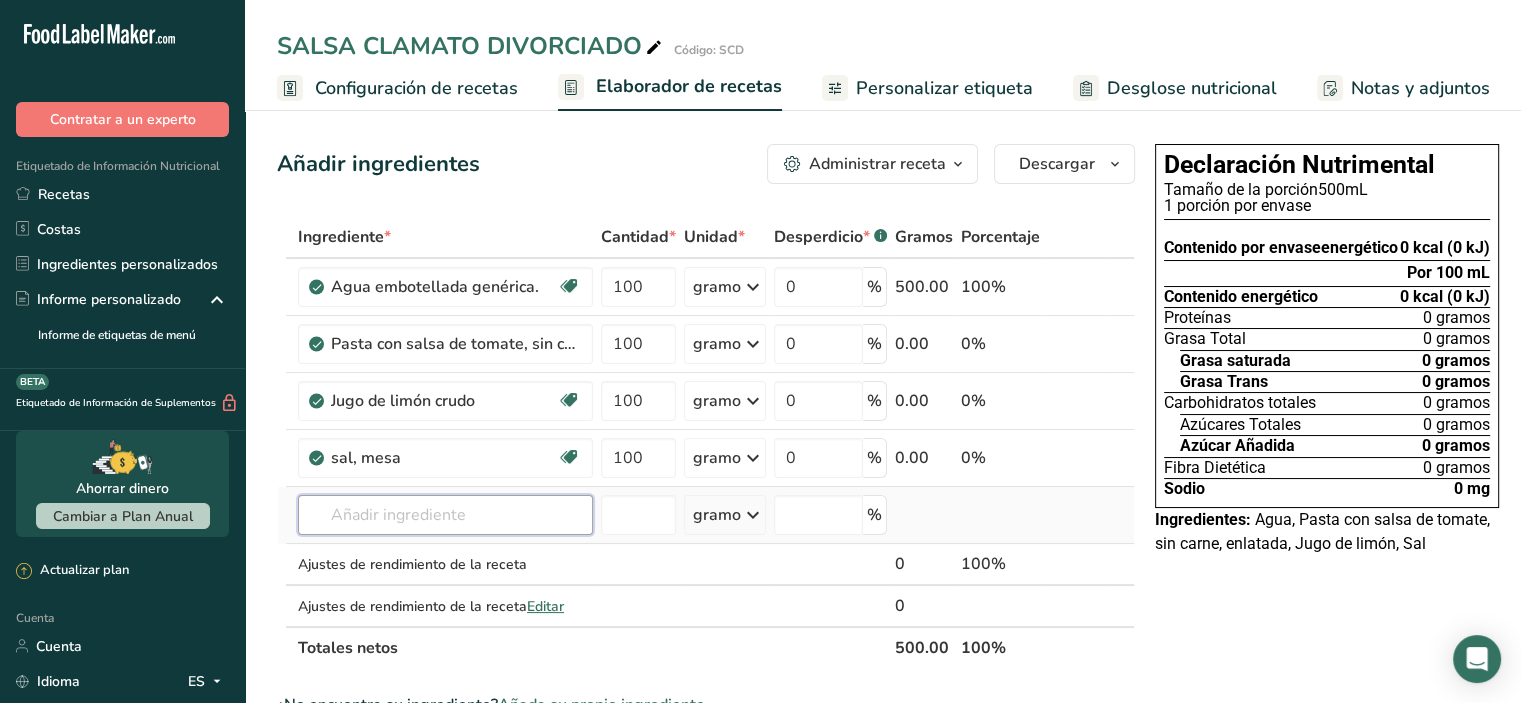 click at bounding box center [445, 515] 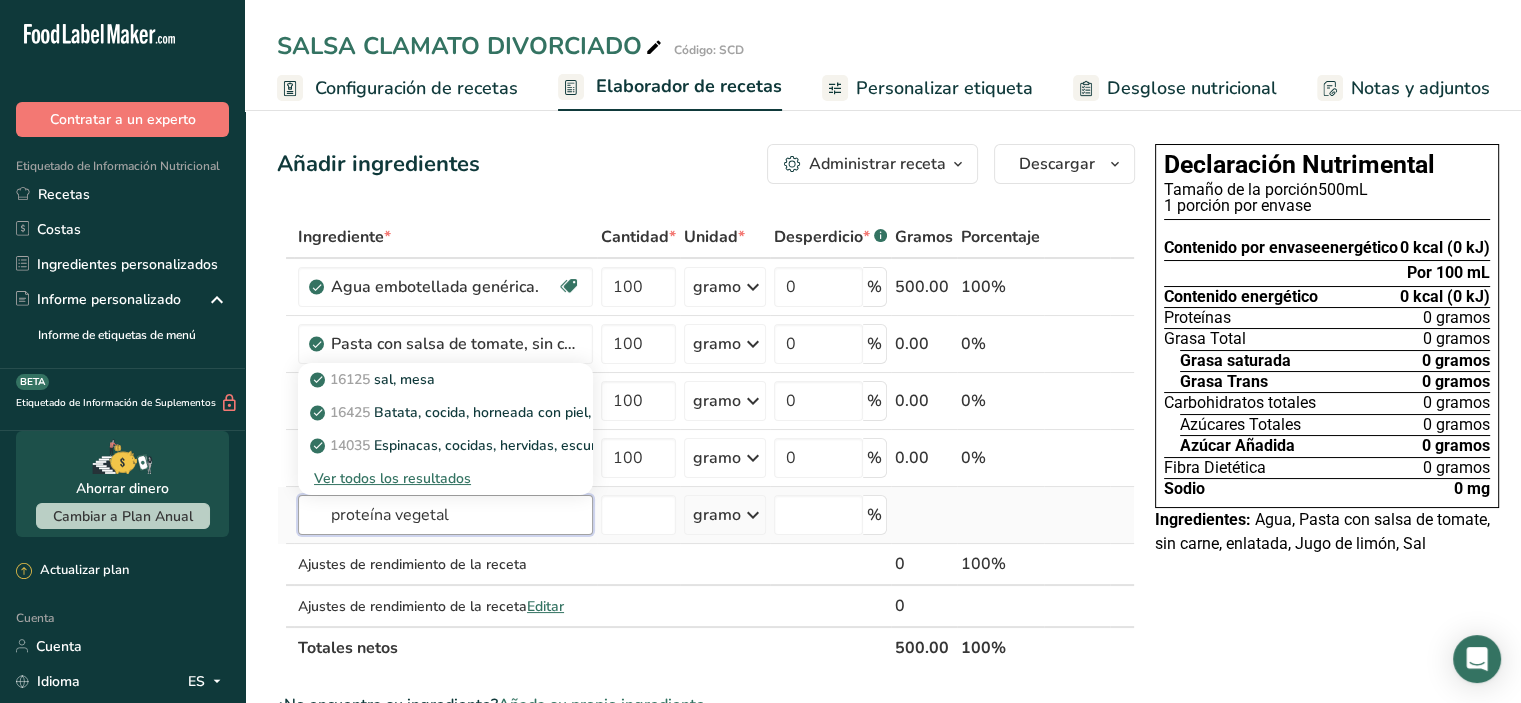 type on "proteína vegetal" 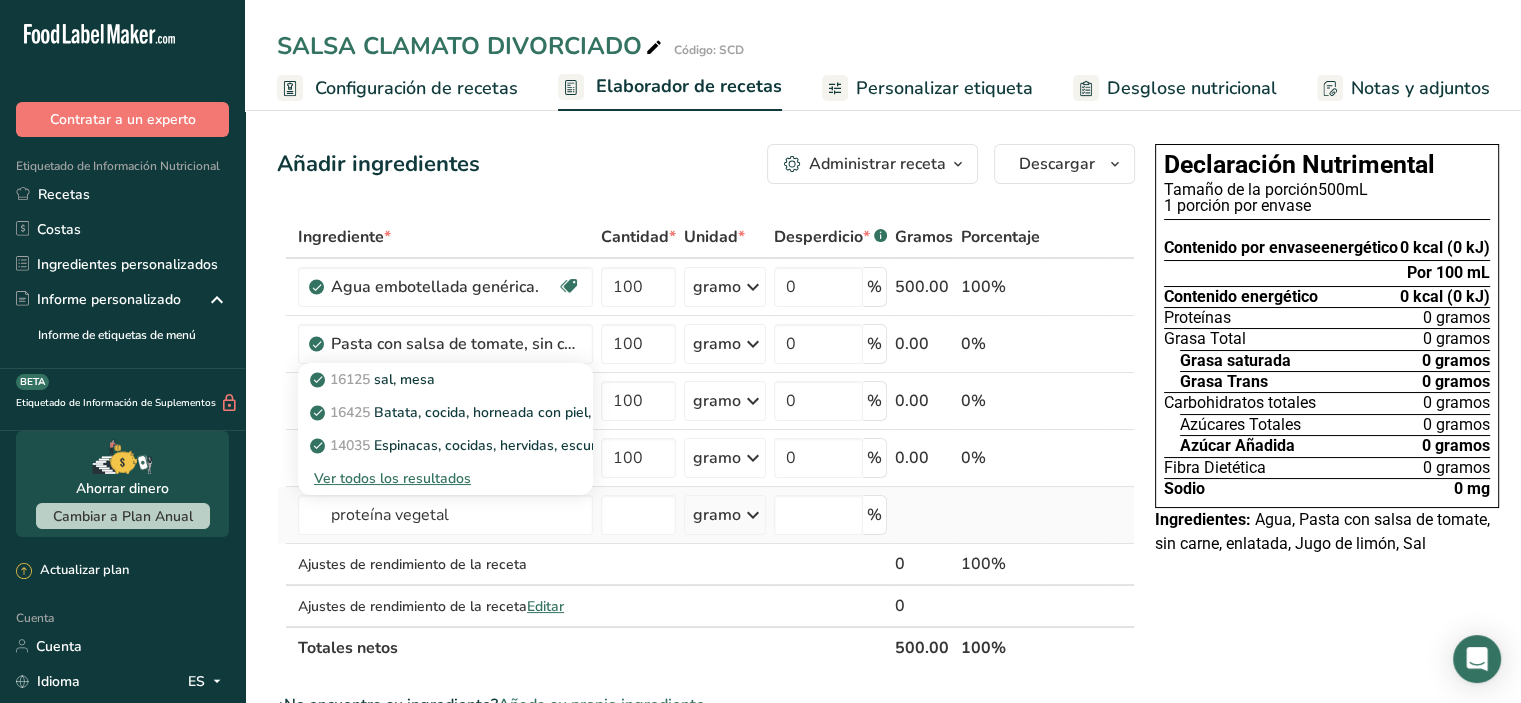 type 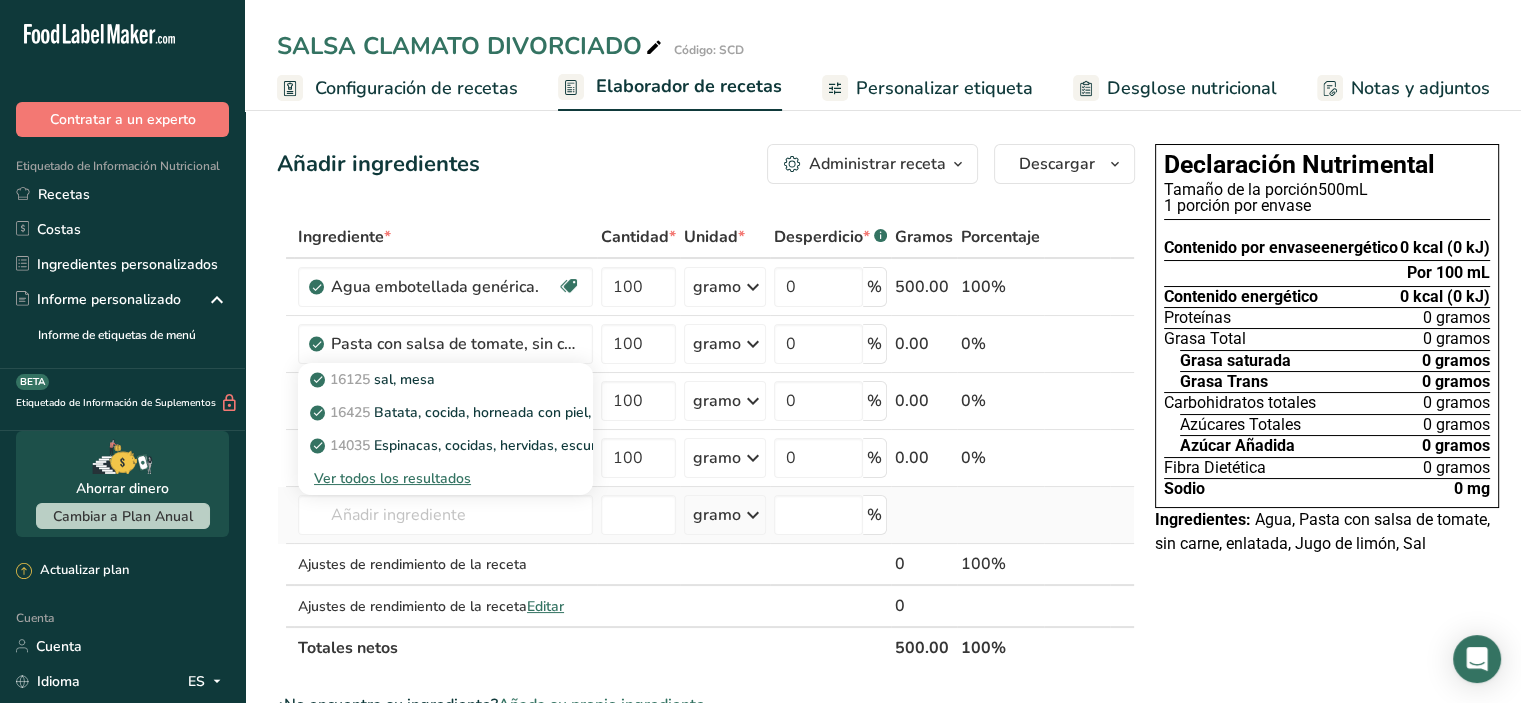 click on "Ver todos los resultados" at bounding box center (392, 478) 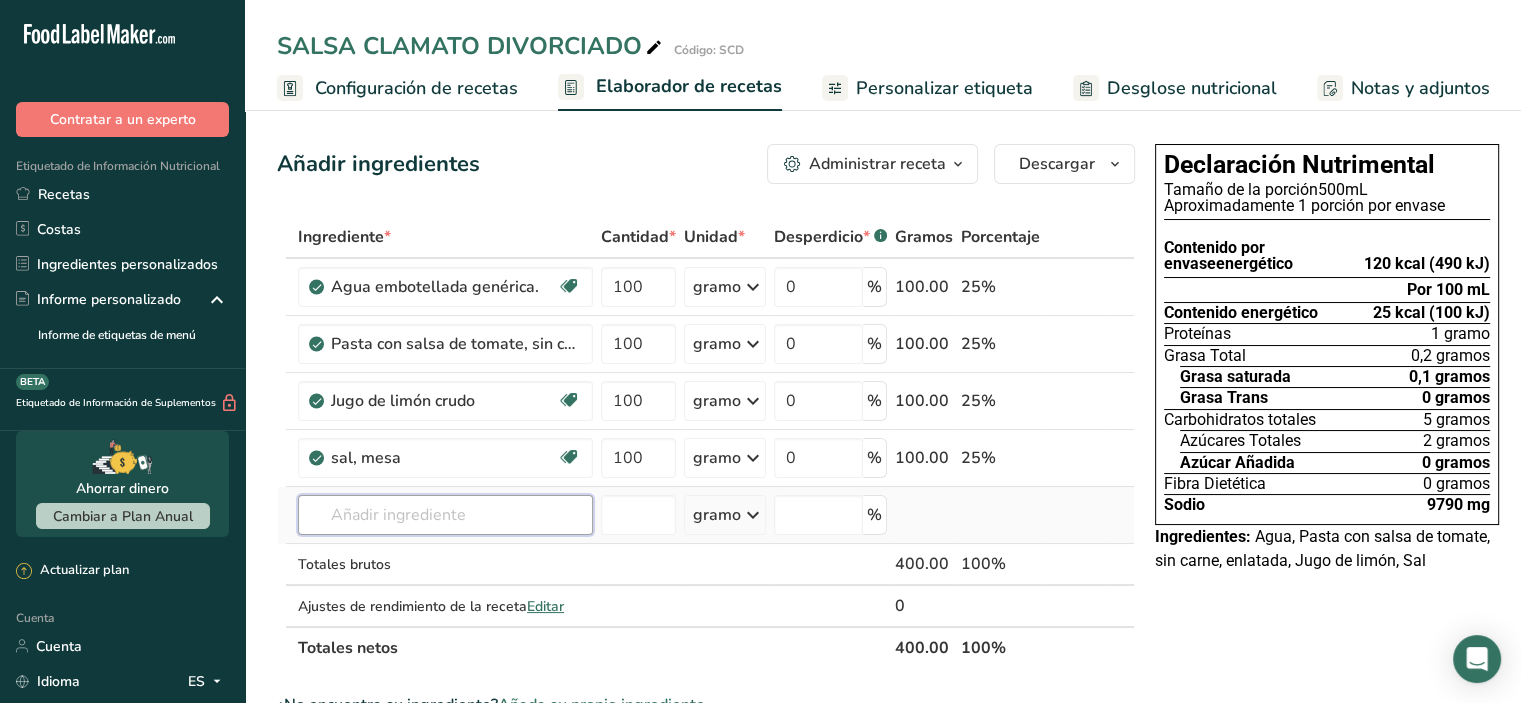 click at bounding box center [445, 515] 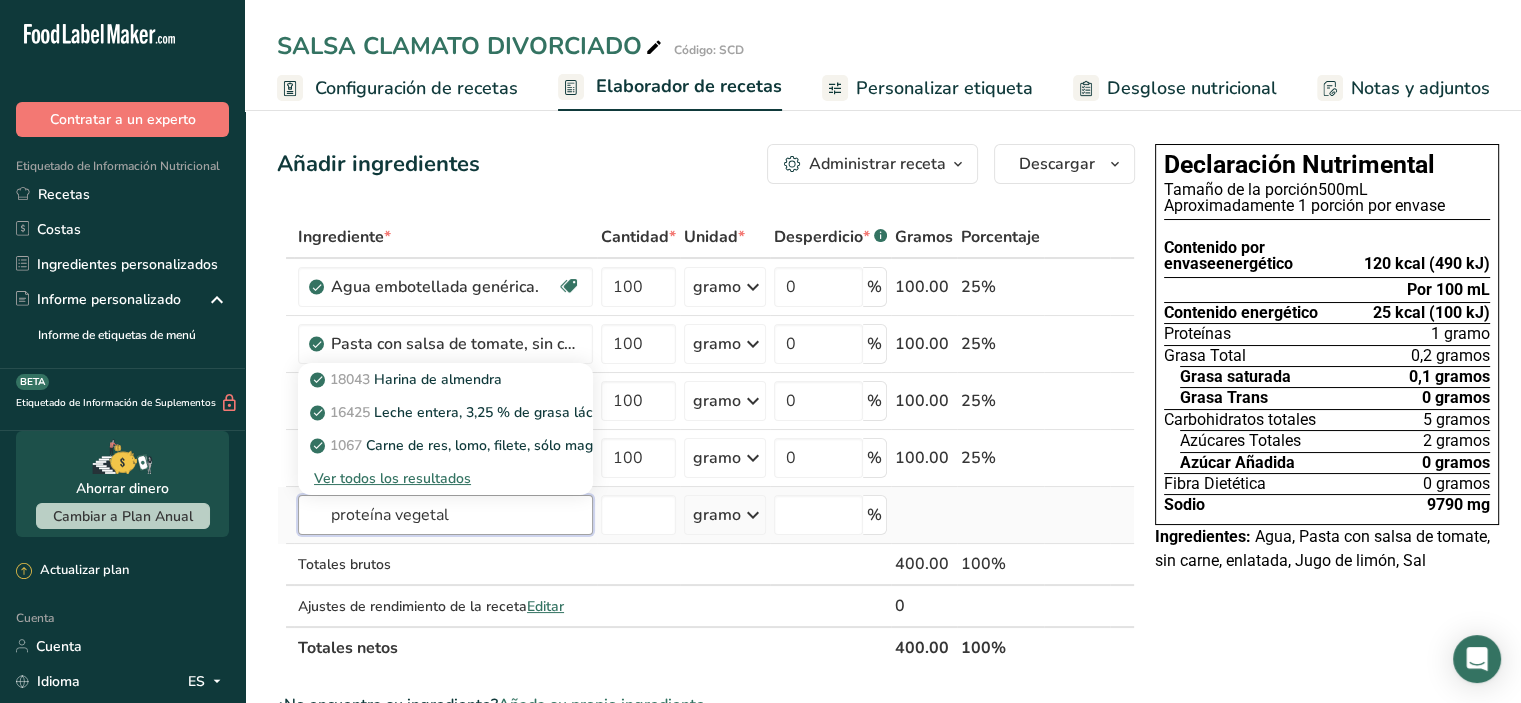 type on "proteína vegetal" 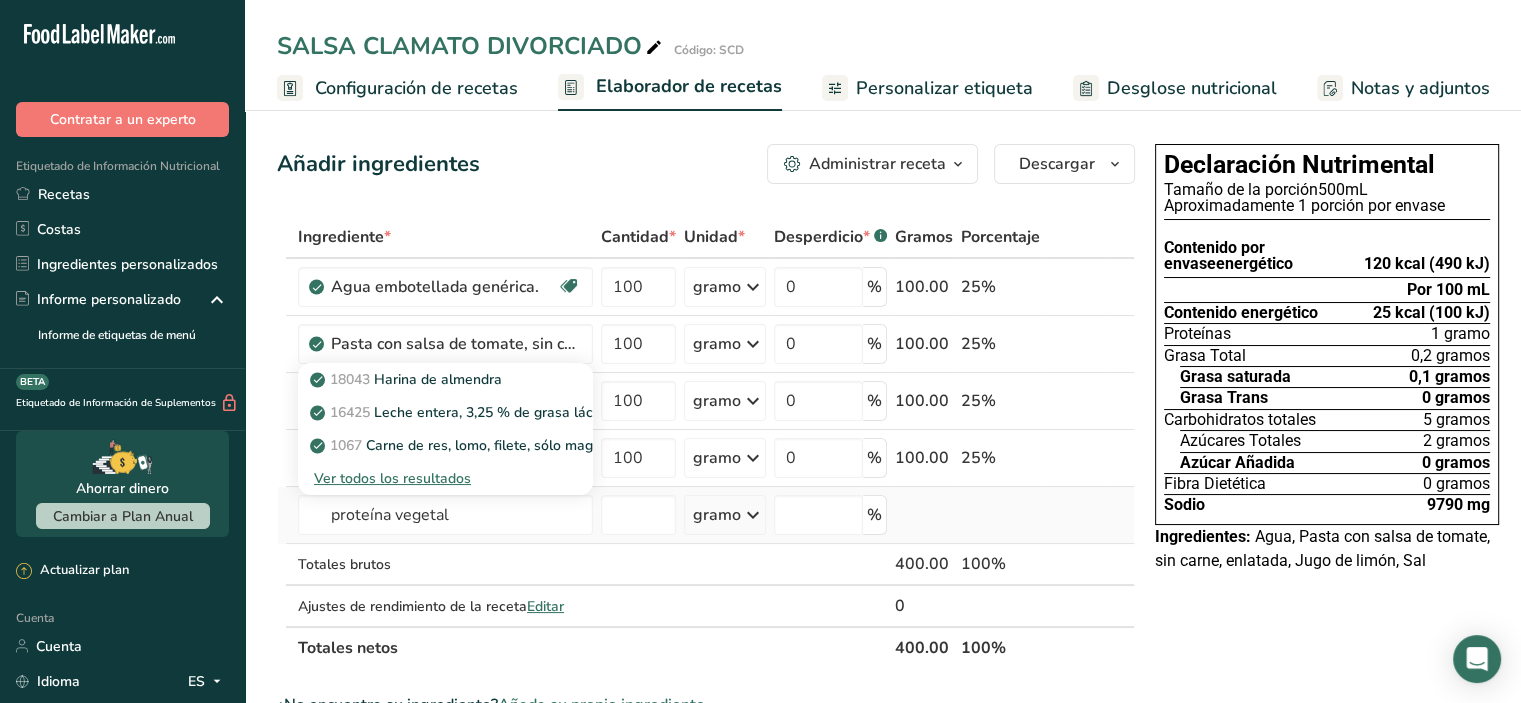 type 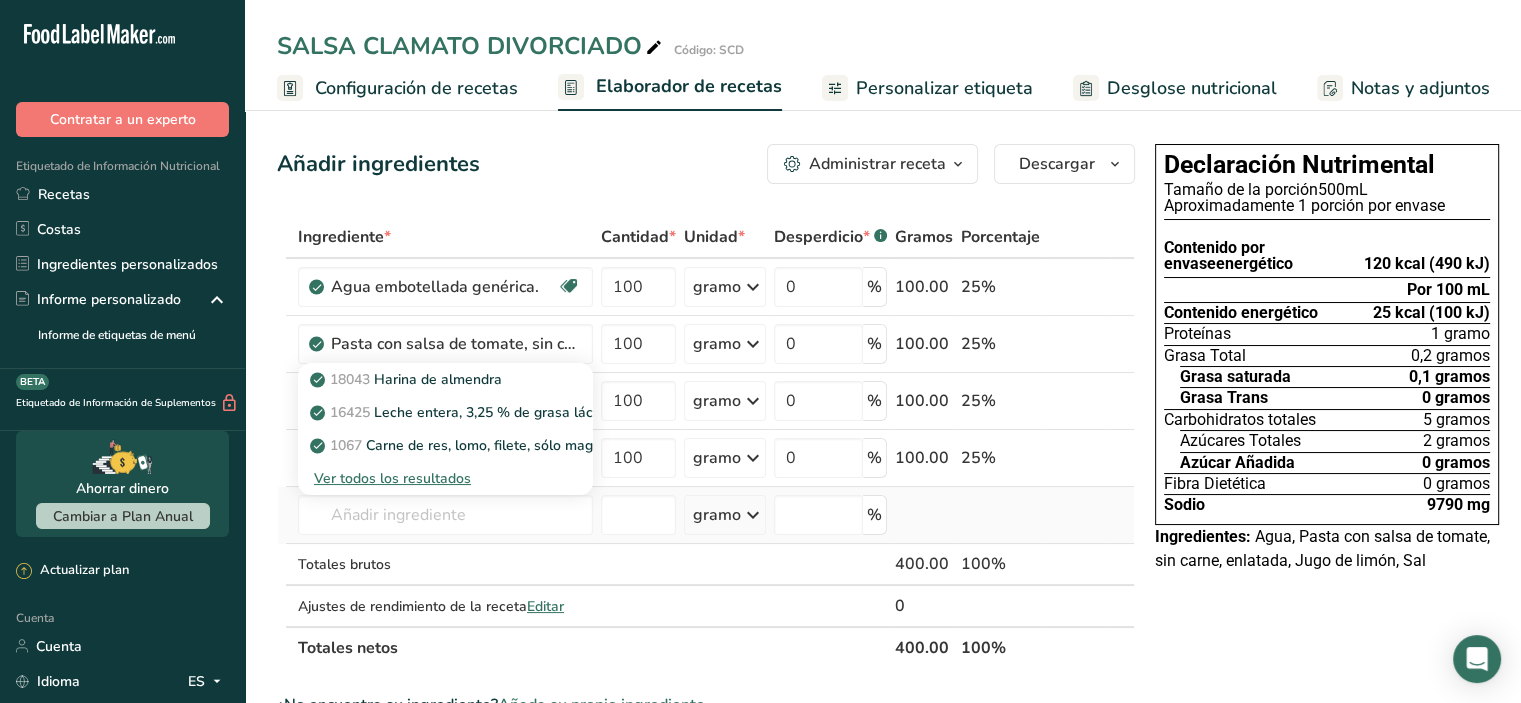 click on "Ver todos los resultados" at bounding box center (392, 478) 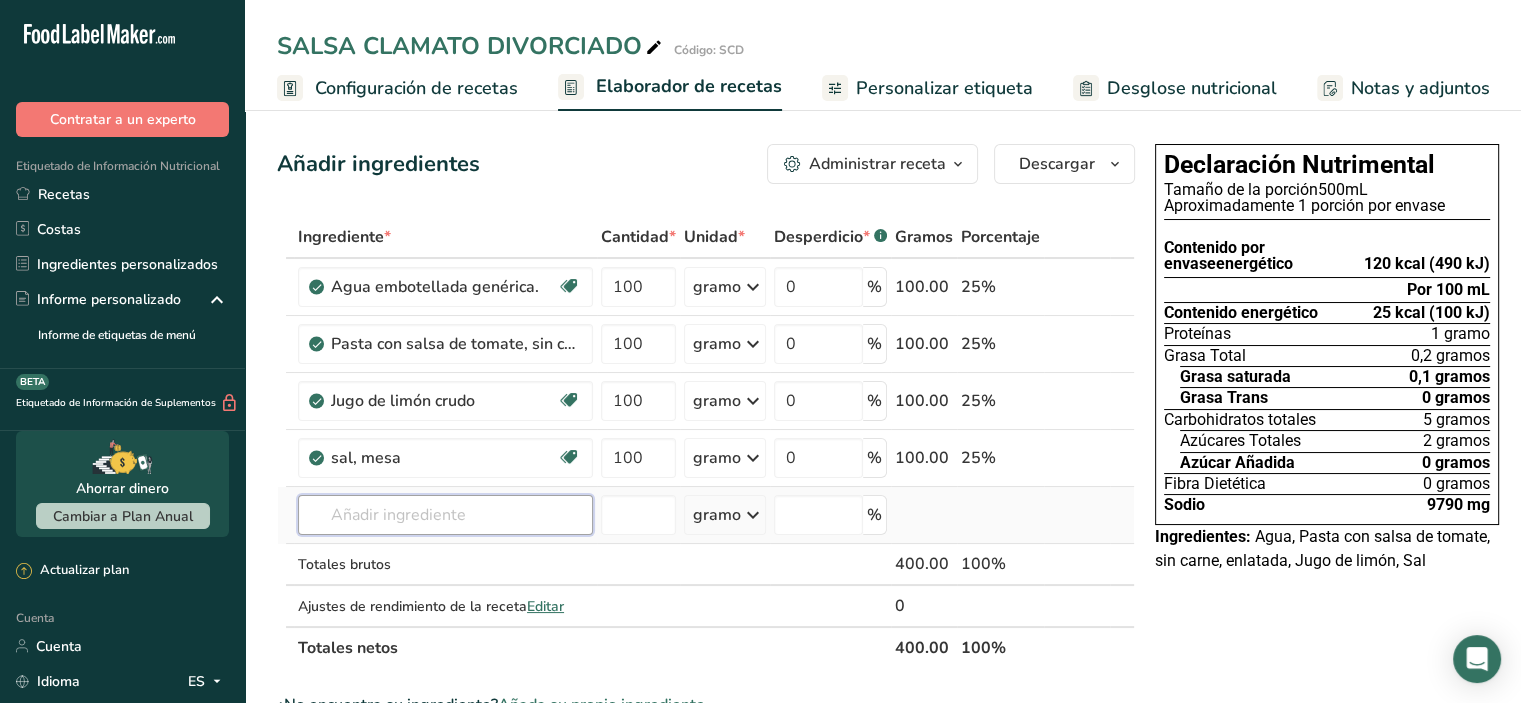 click at bounding box center [445, 515] 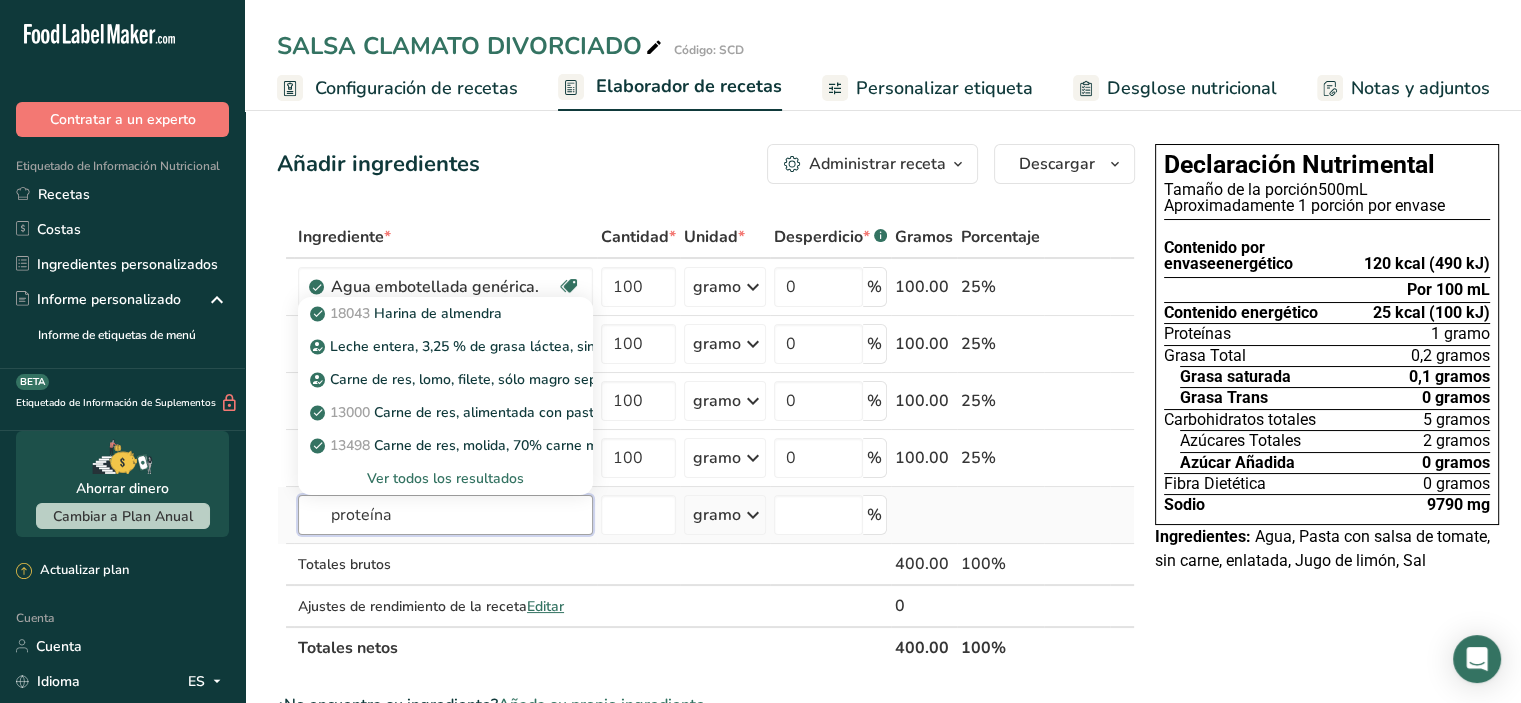 type on "proteína" 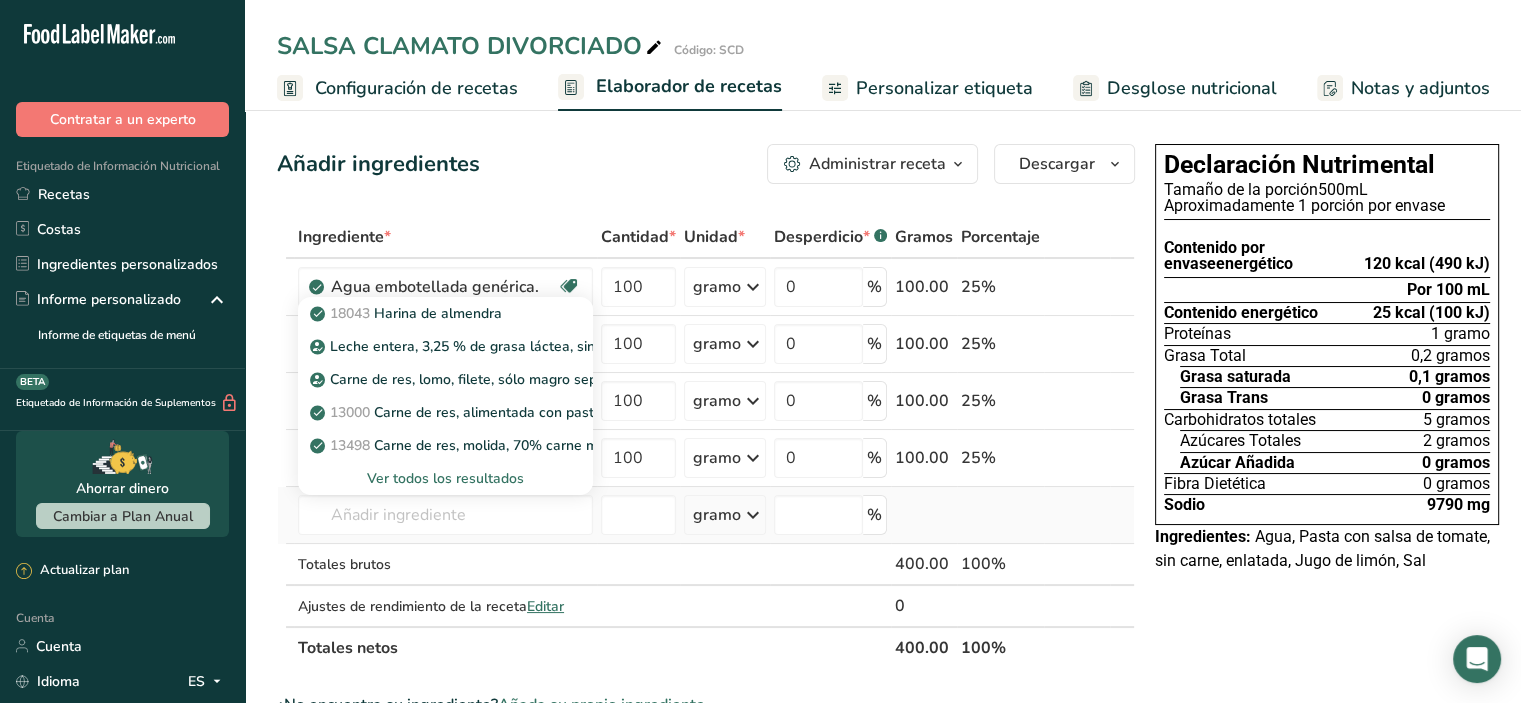 click on "Ver todos los resultados" at bounding box center [445, 478] 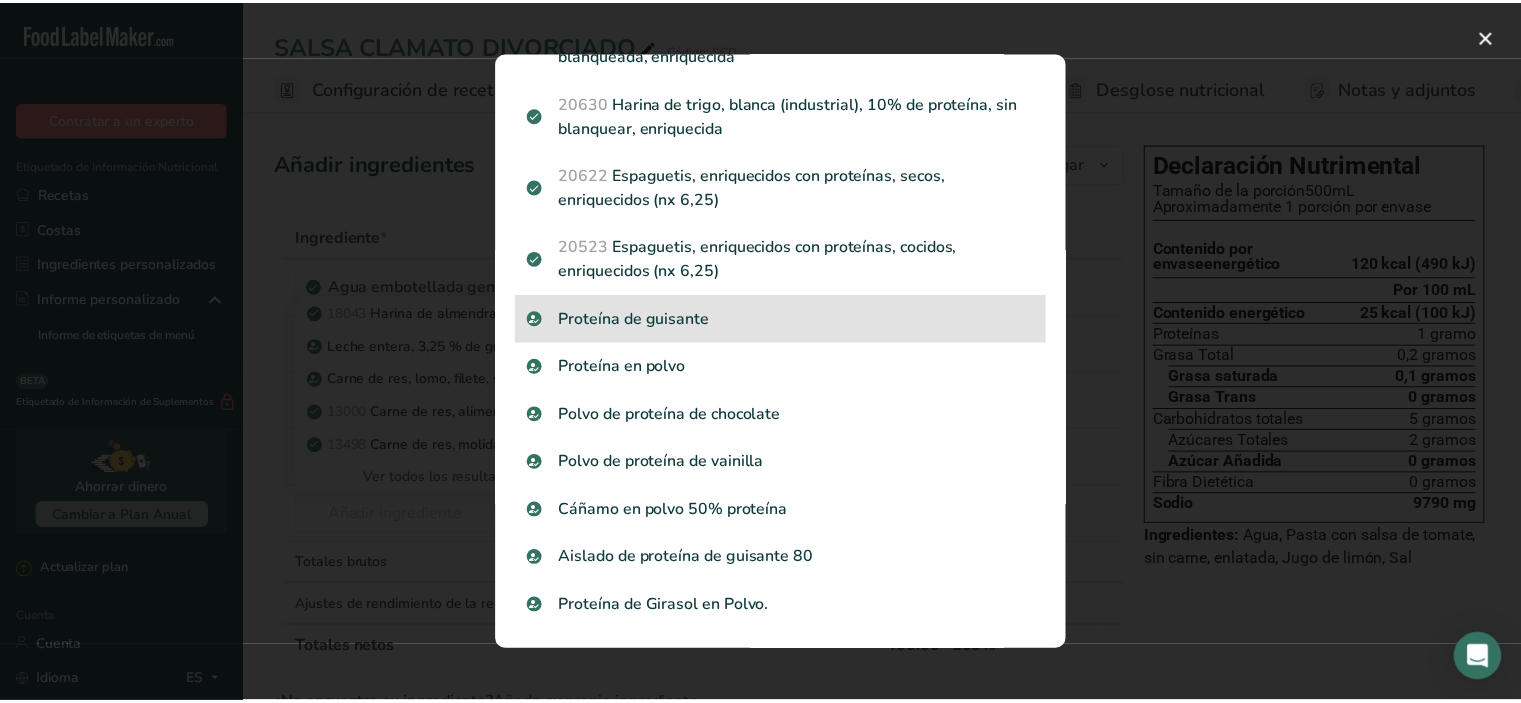 scroll, scrollTop: 2672, scrollLeft: 0, axis: vertical 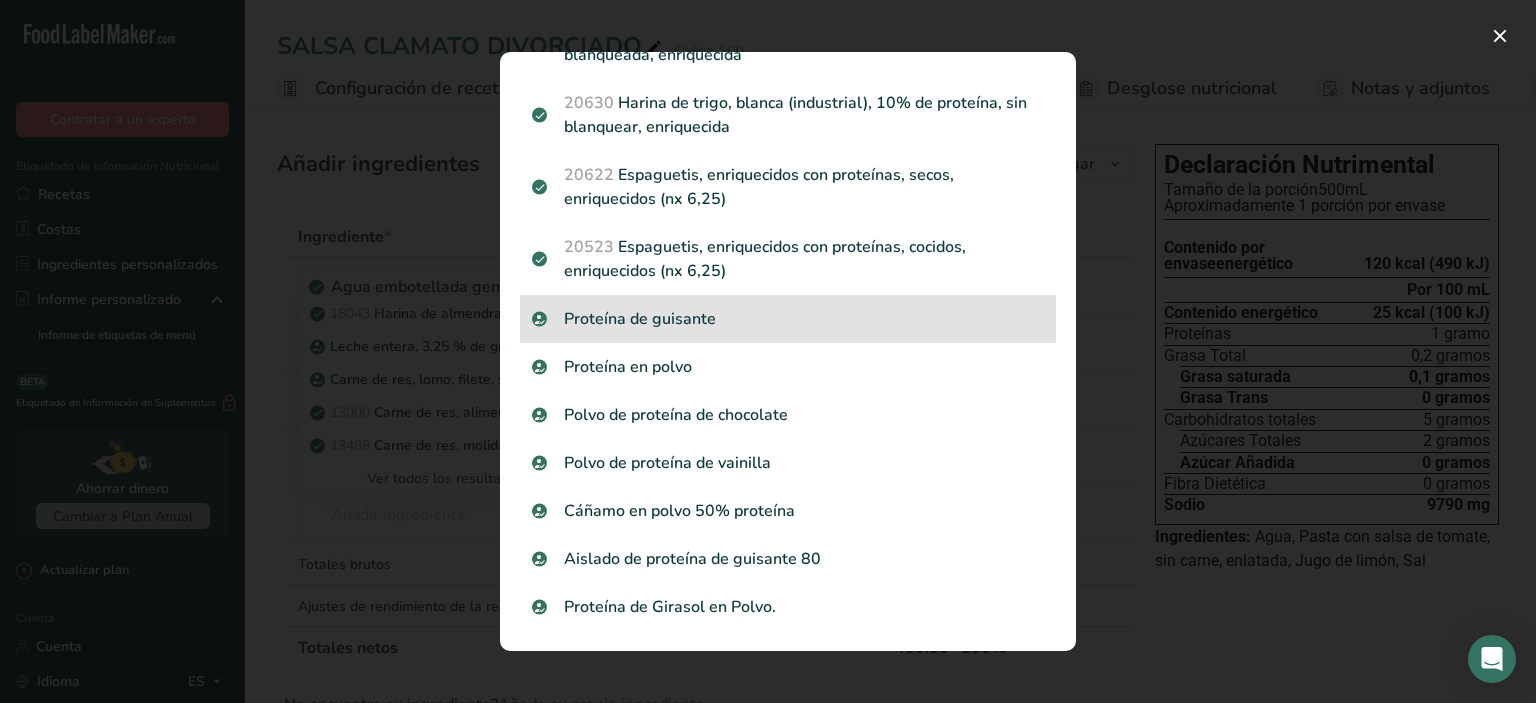 click on "Proteína de guisante" at bounding box center [788, 319] 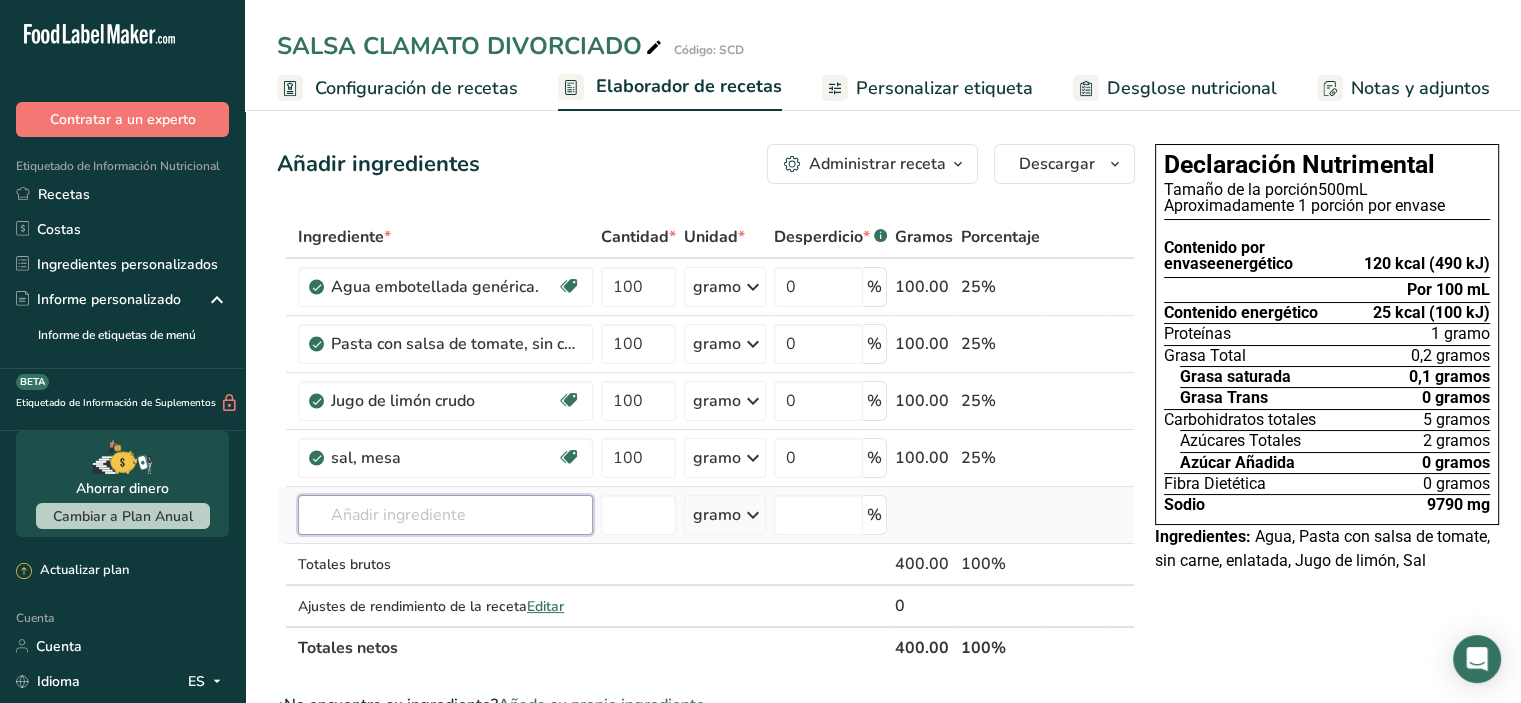 click at bounding box center (445, 515) 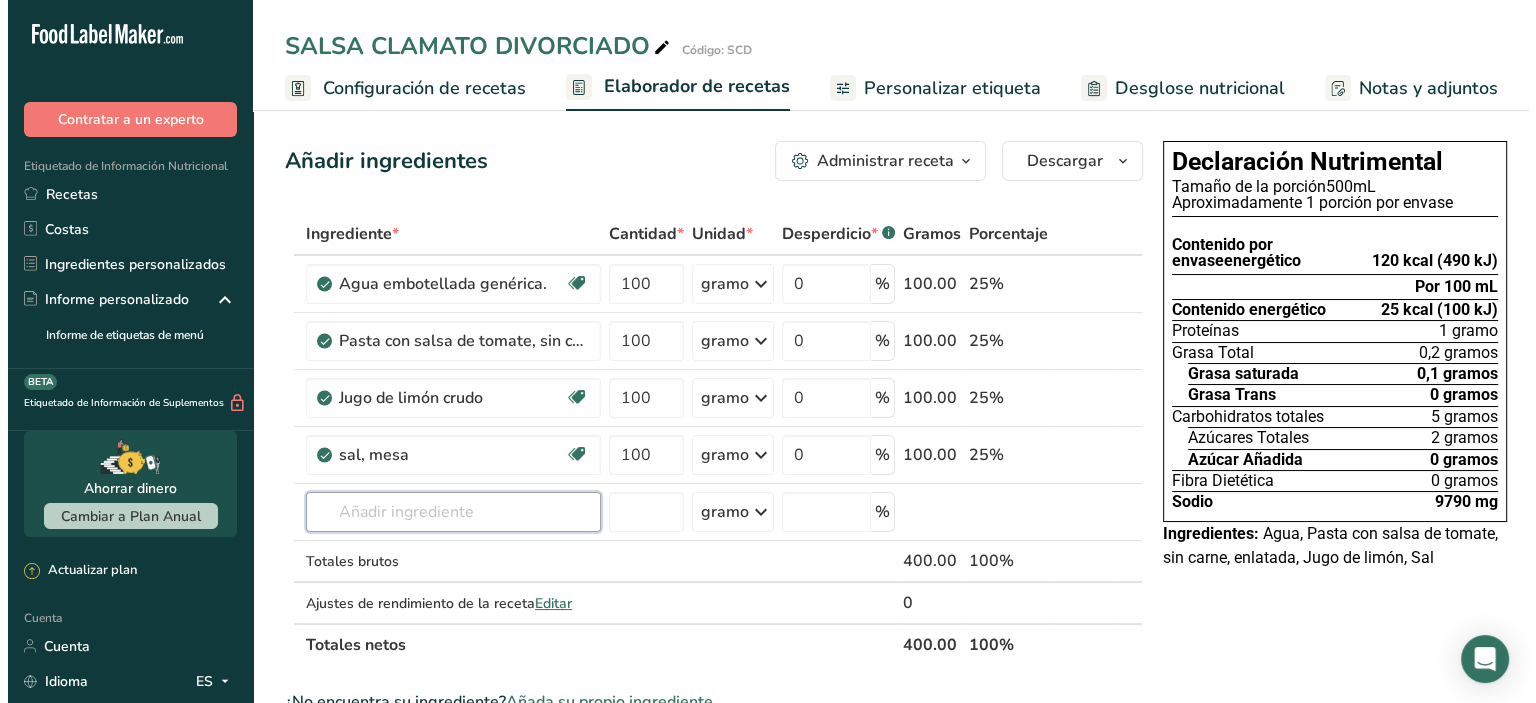 scroll, scrollTop: 0, scrollLeft: 0, axis: both 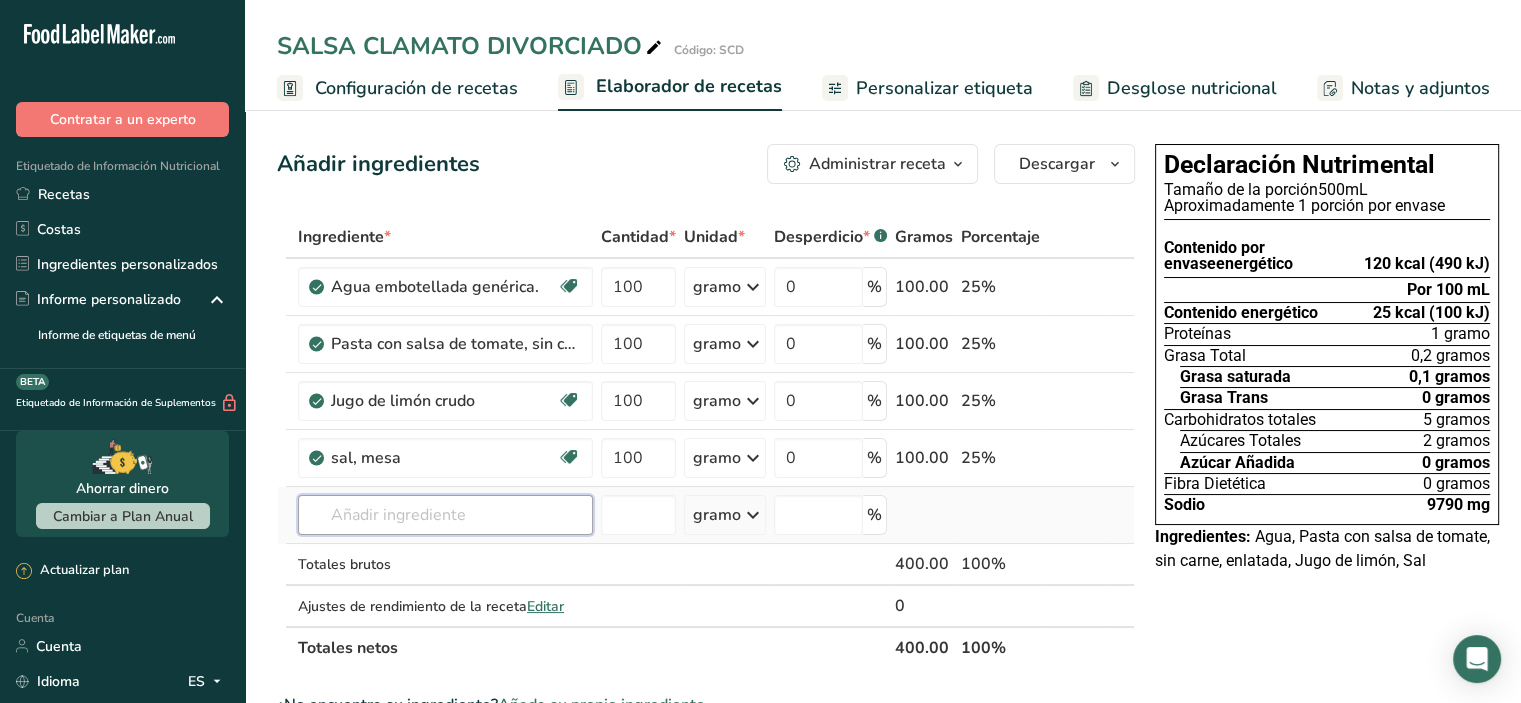 click at bounding box center (445, 515) 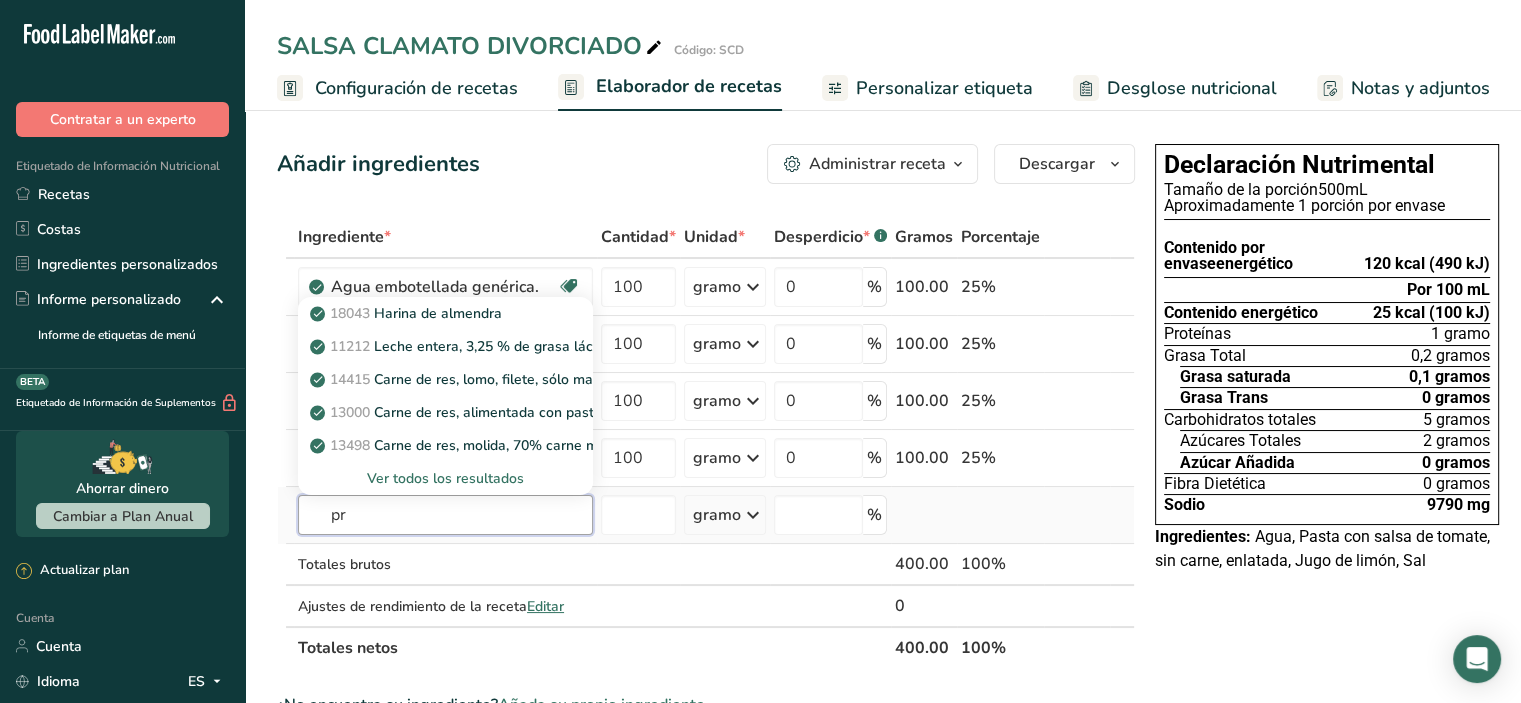 type on "pr" 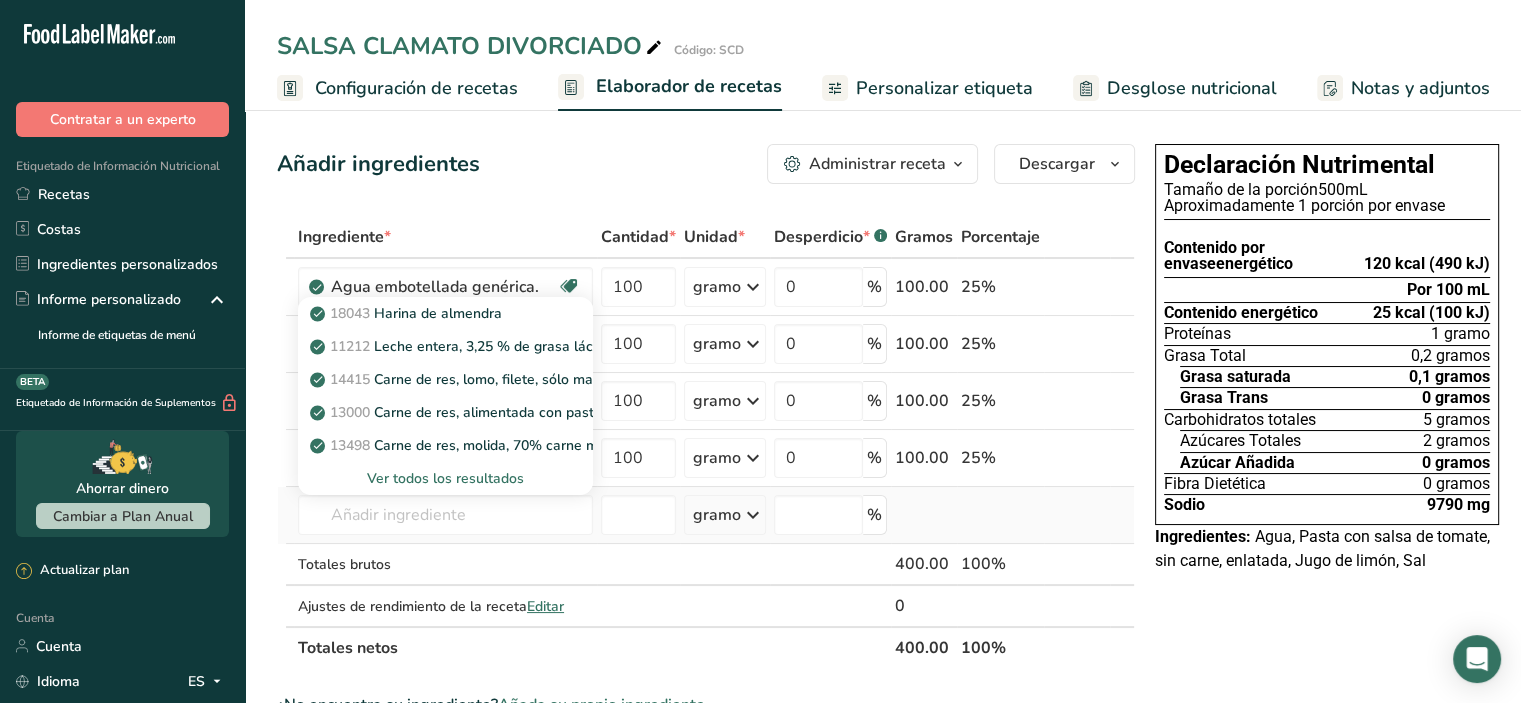 click on "Ver todos los resultados" at bounding box center (445, 478) 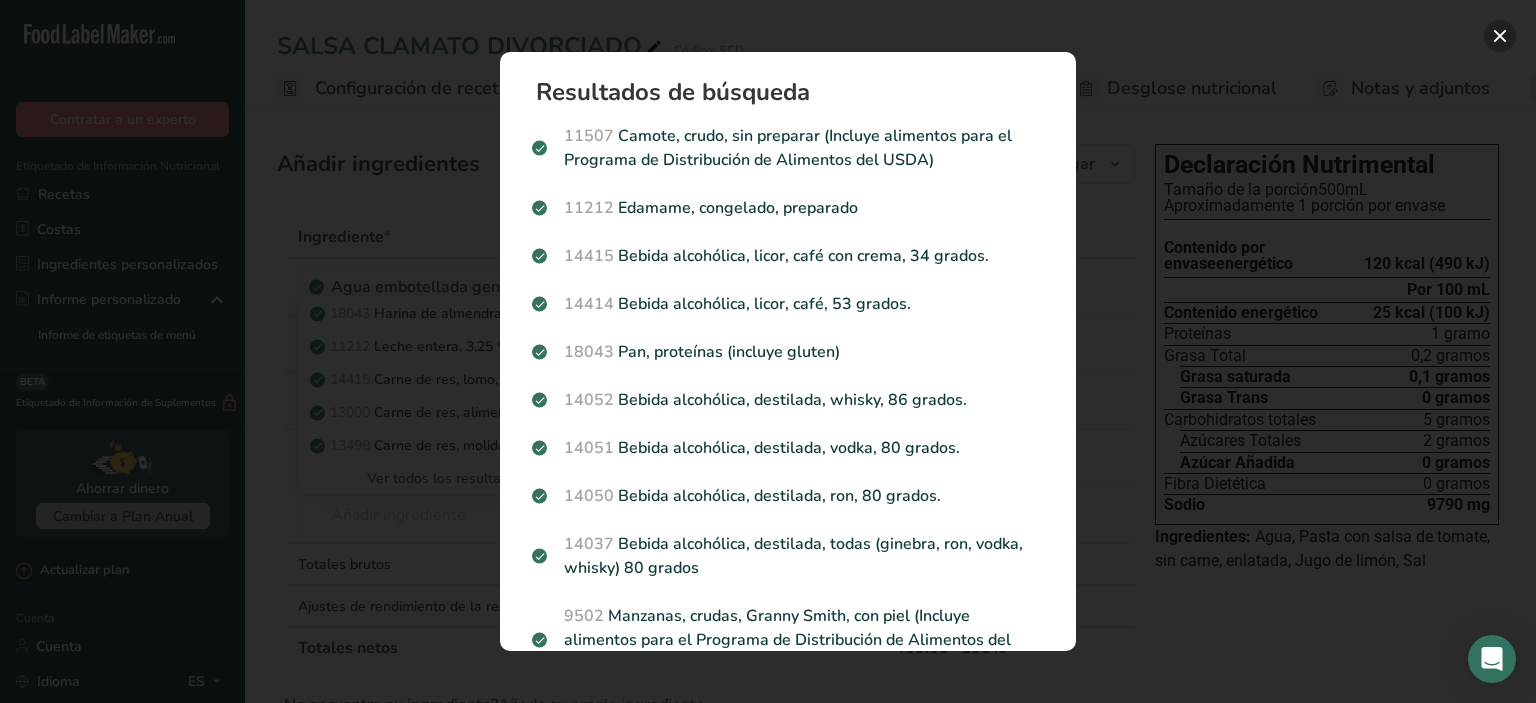 click at bounding box center (1500, 36) 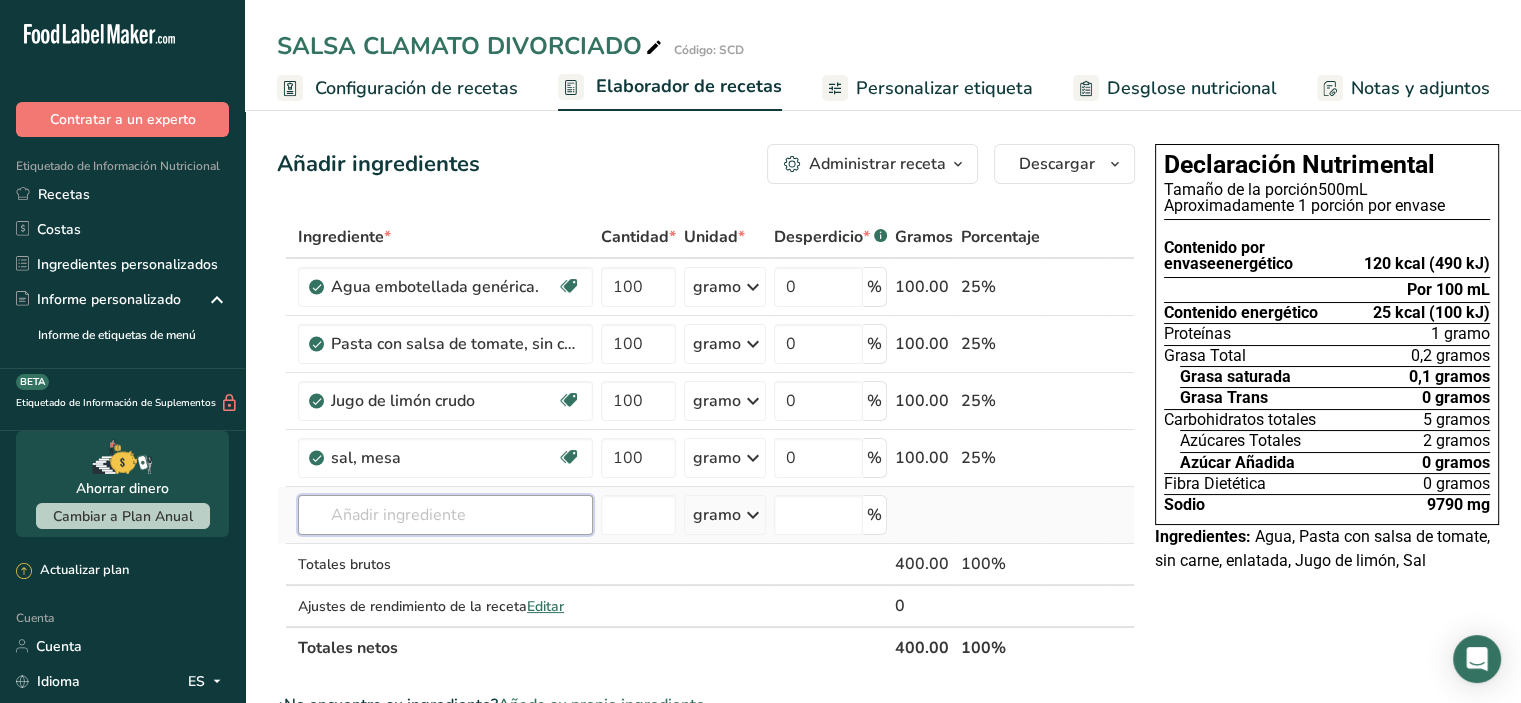 click at bounding box center [445, 515] 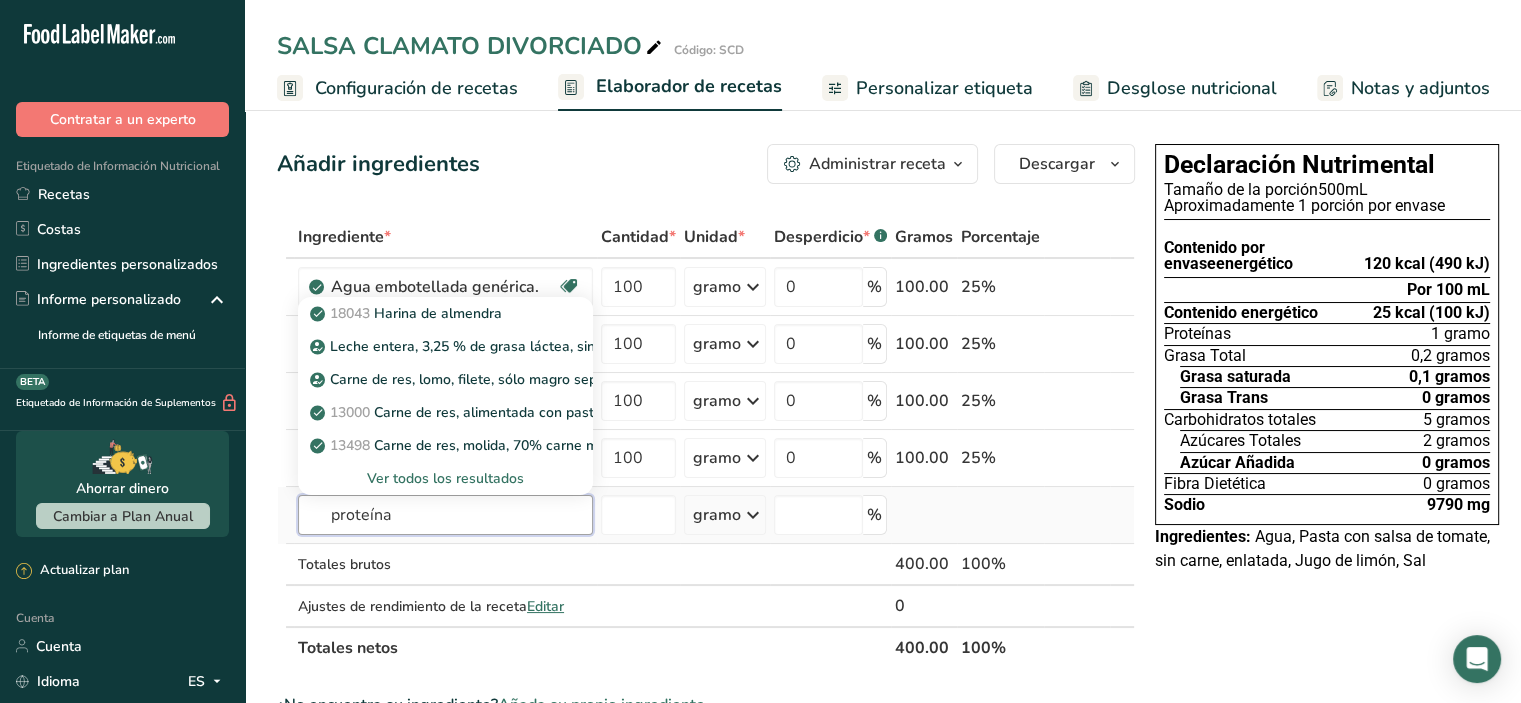 type on "proteína" 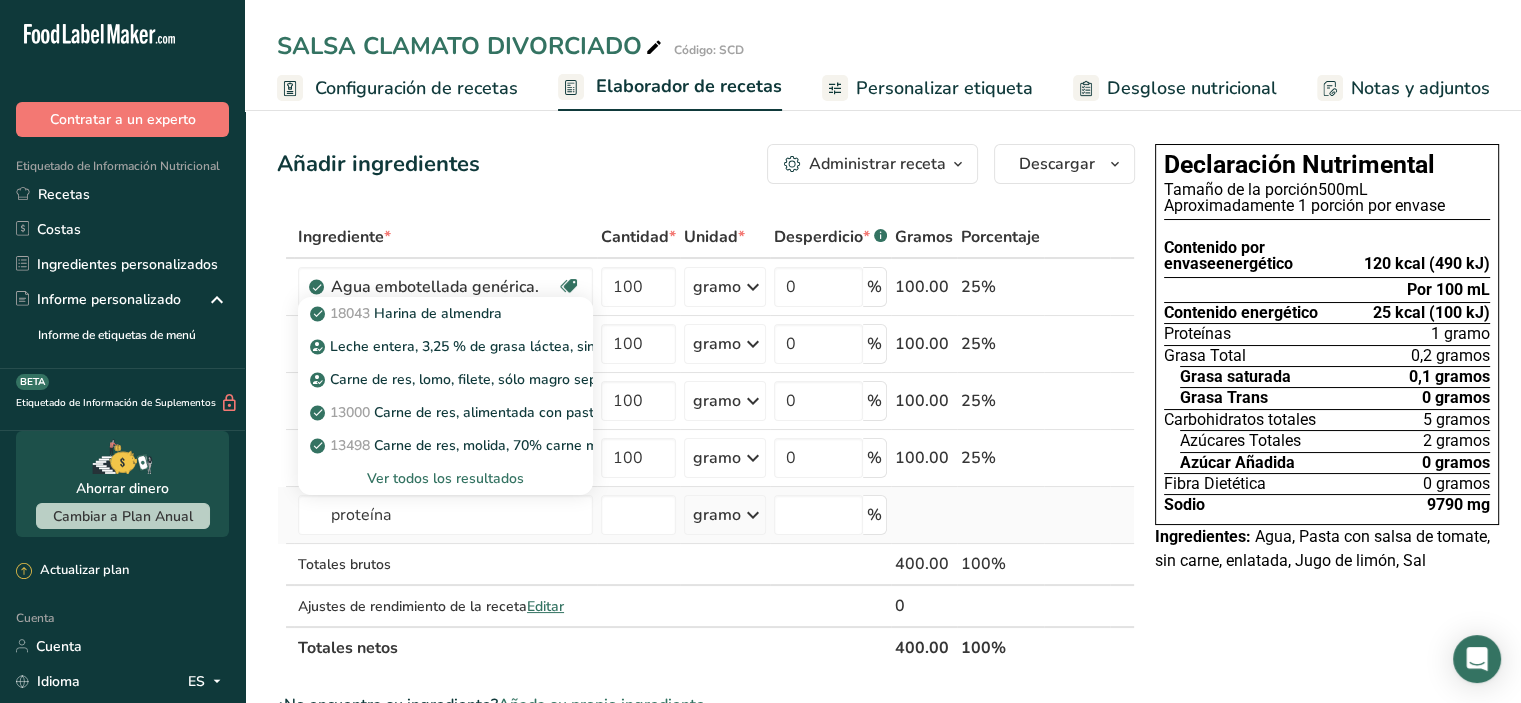 type 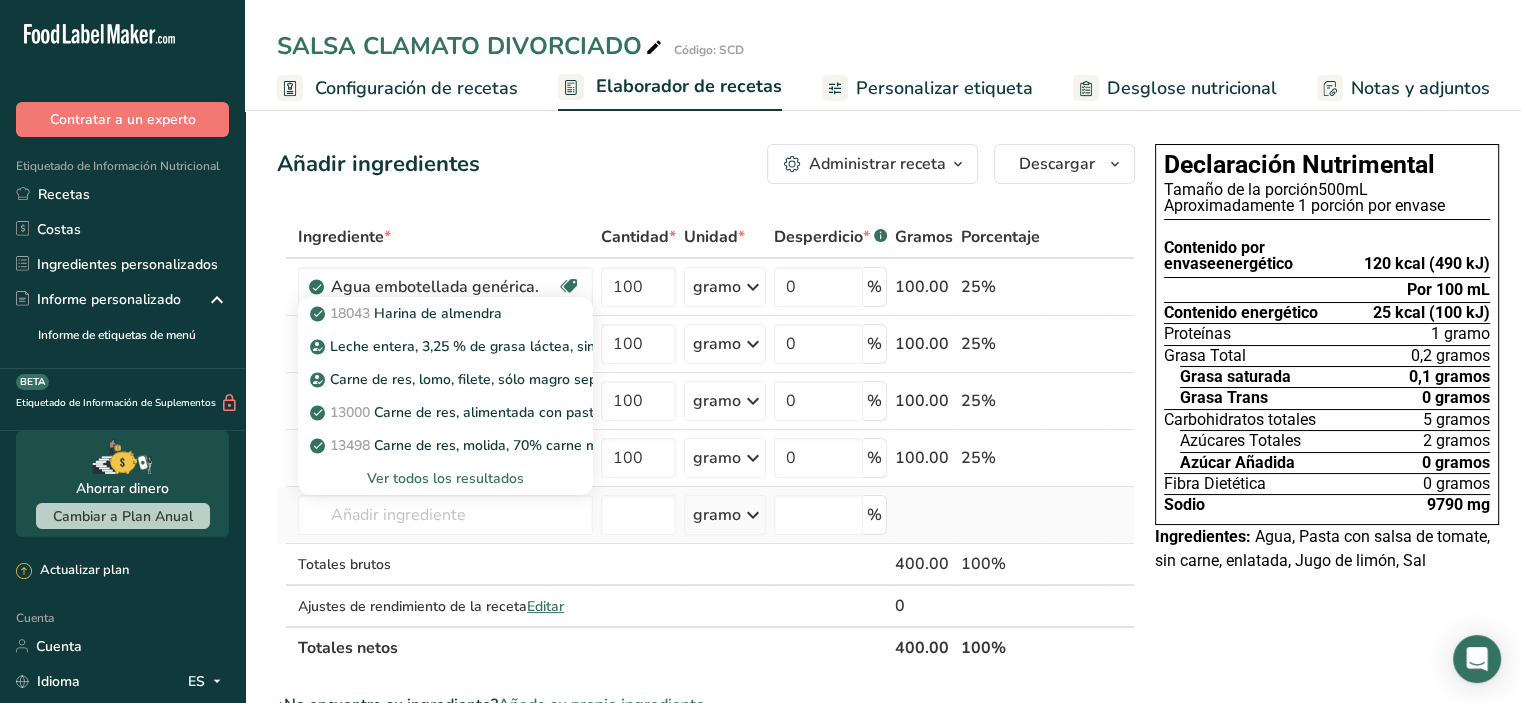 click on "Ver todos los resultados" at bounding box center [445, 478] 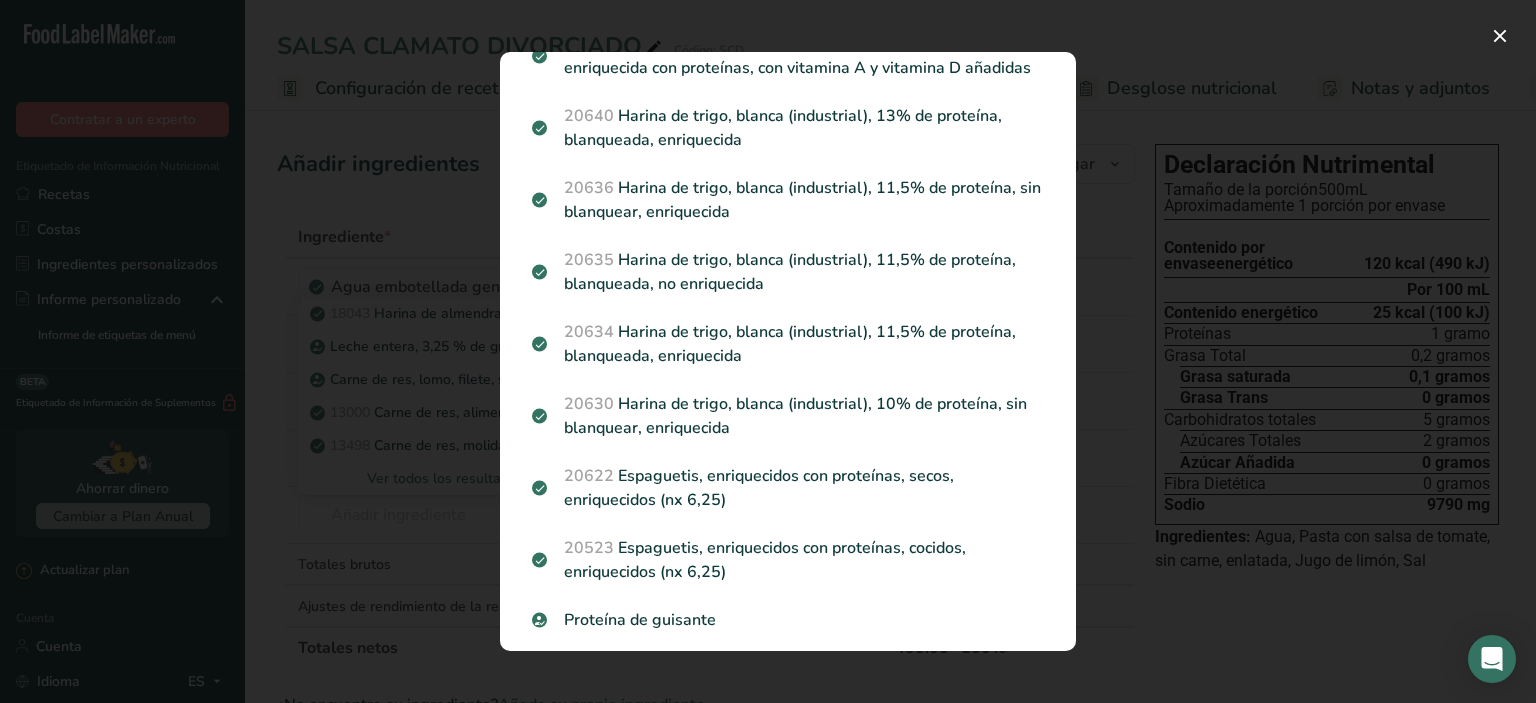 scroll, scrollTop: 2500, scrollLeft: 0, axis: vertical 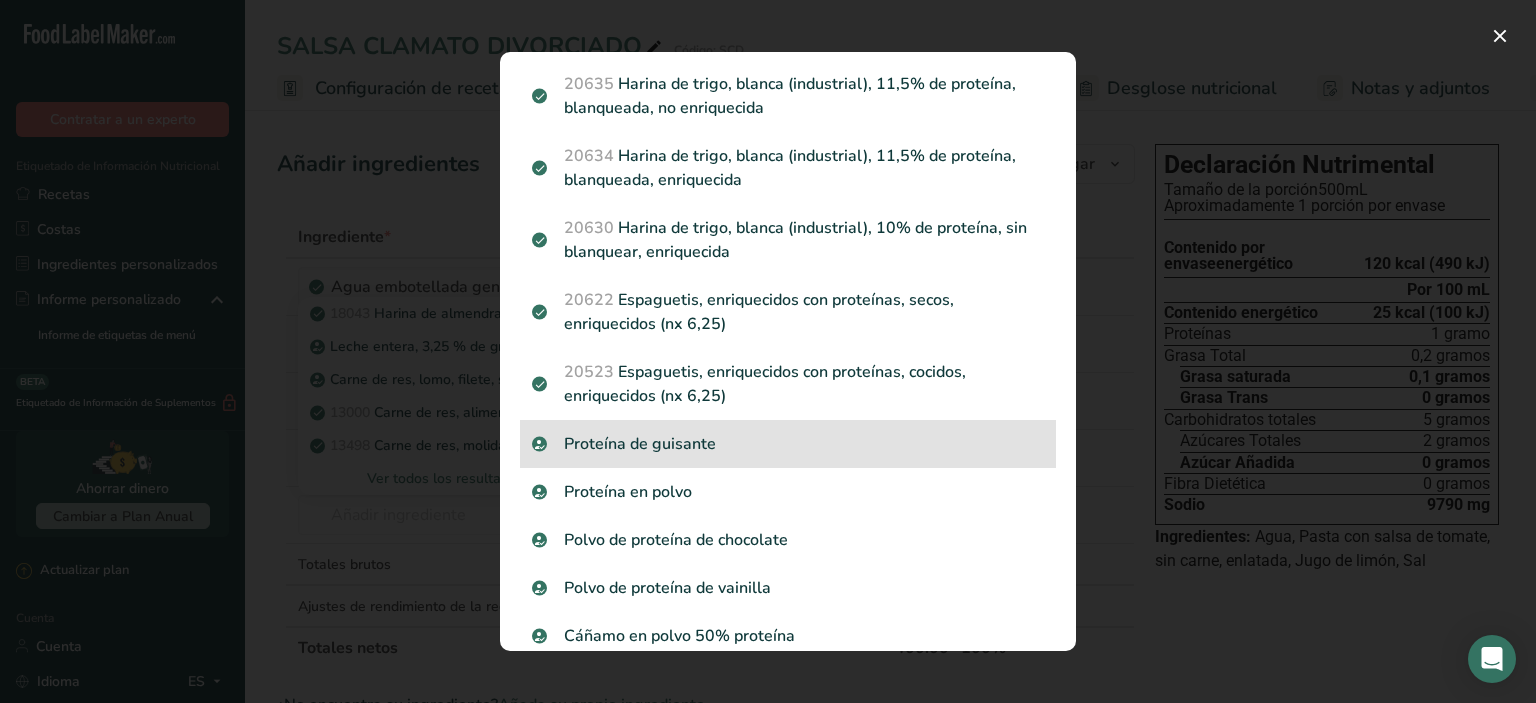 click on "Proteína de guisante" at bounding box center (788, 444) 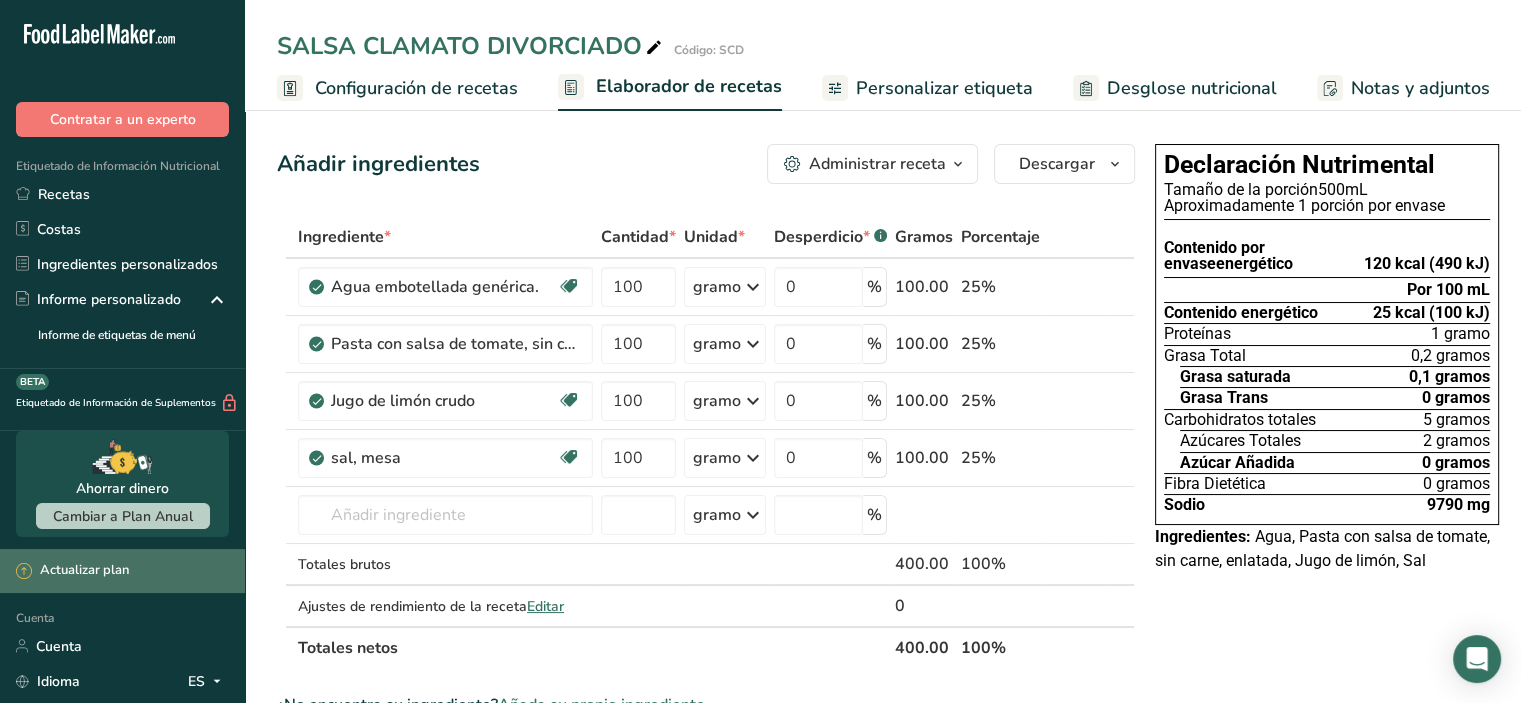 click on "Actualizar plan" at bounding box center (84, 570) 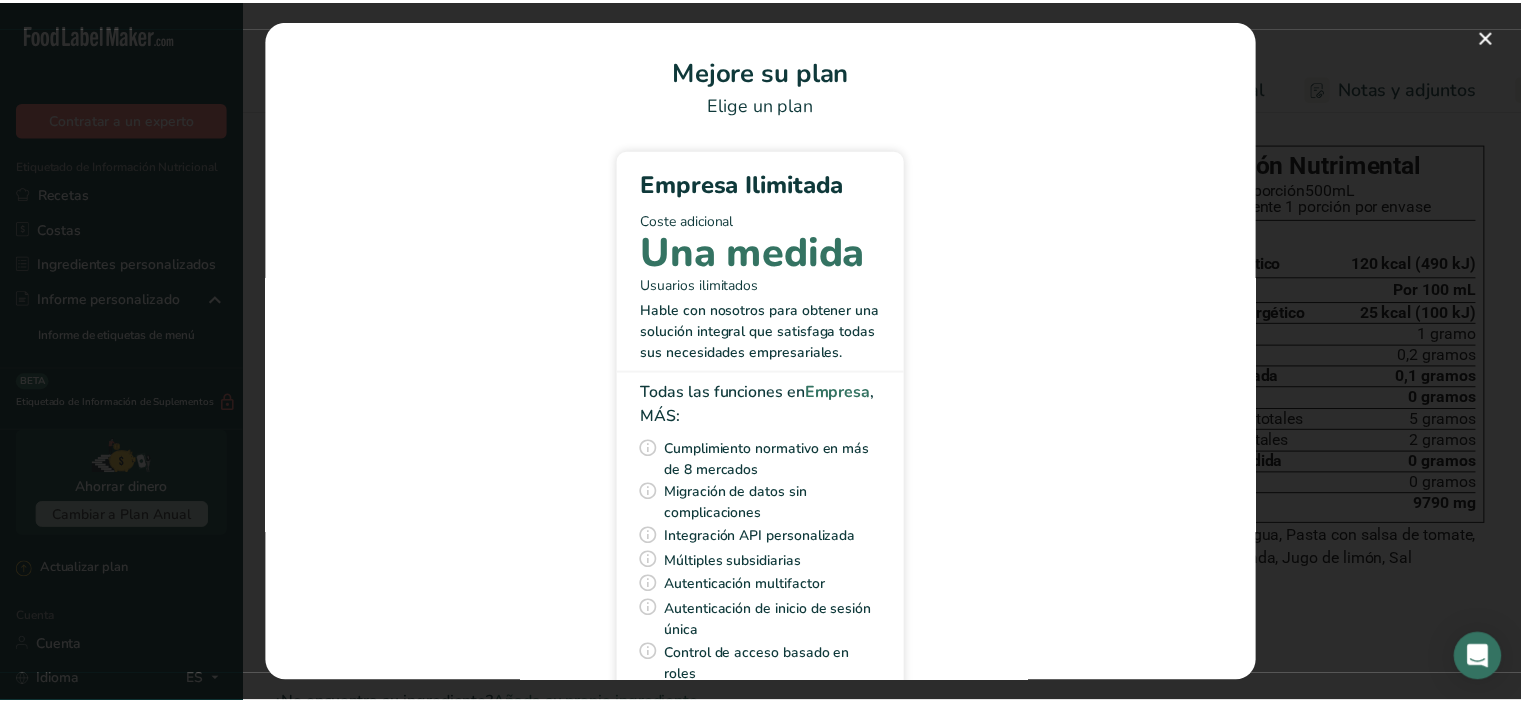 scroll, scrollTop: 0, scrollLeft: 0, axis: both 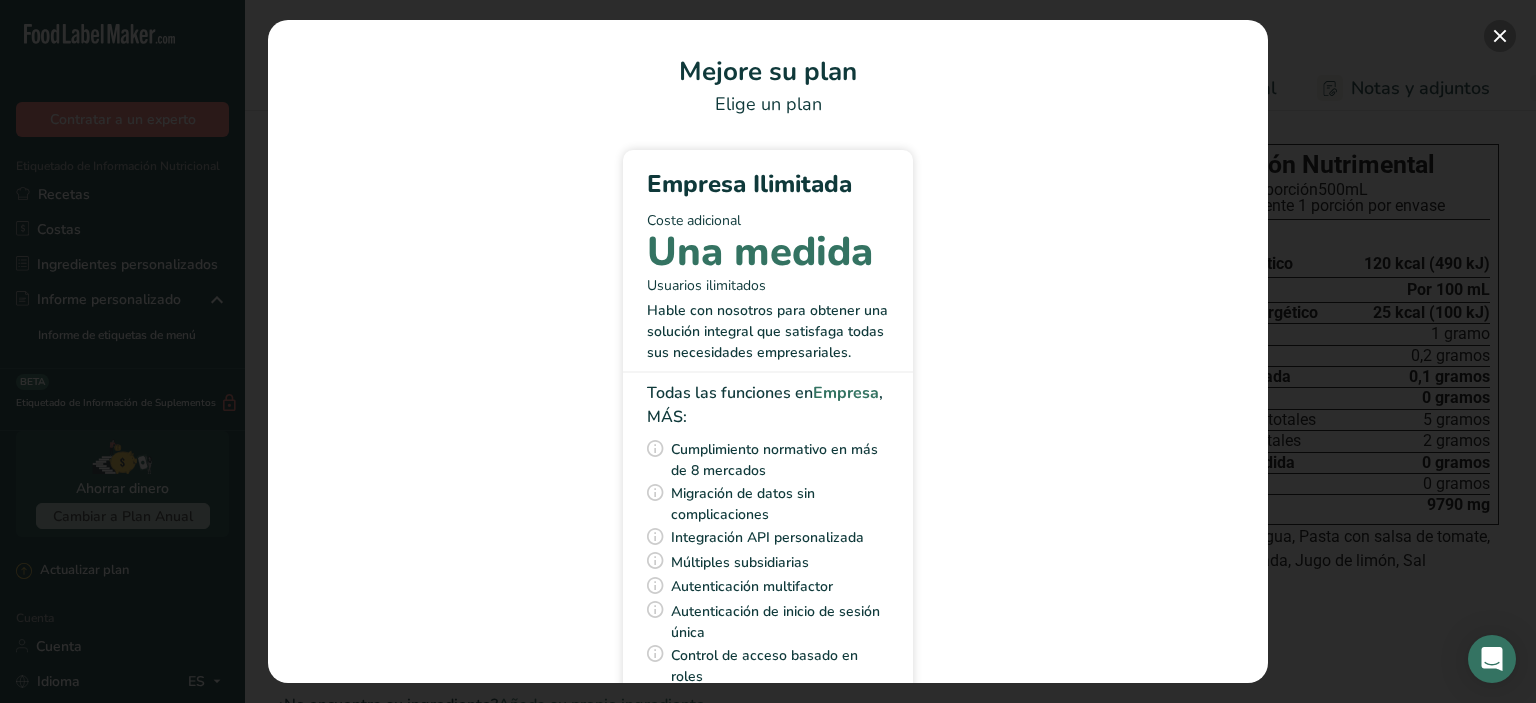 click at bounding box center [1500, 36] 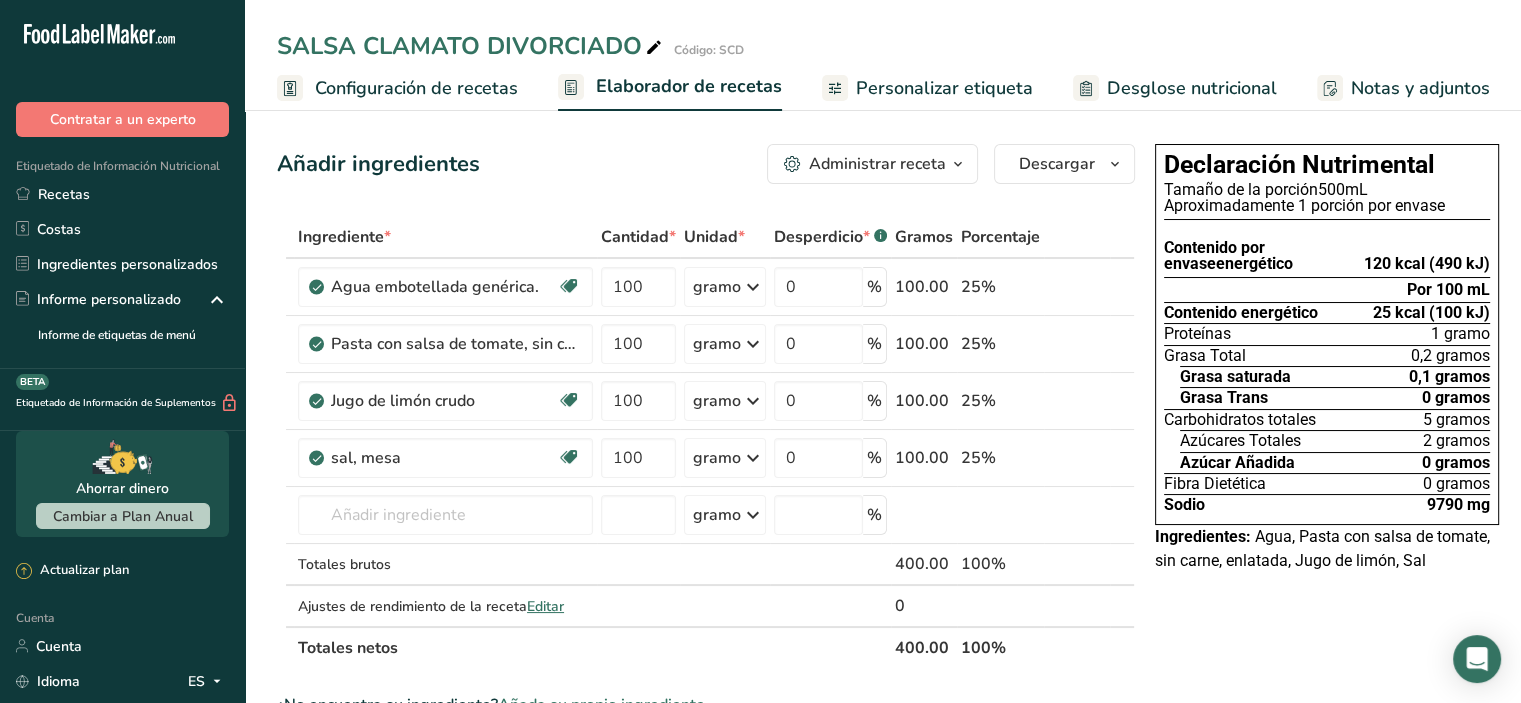 scroll, scrollTop: 174, scrollLeft: 0, axis: vertical 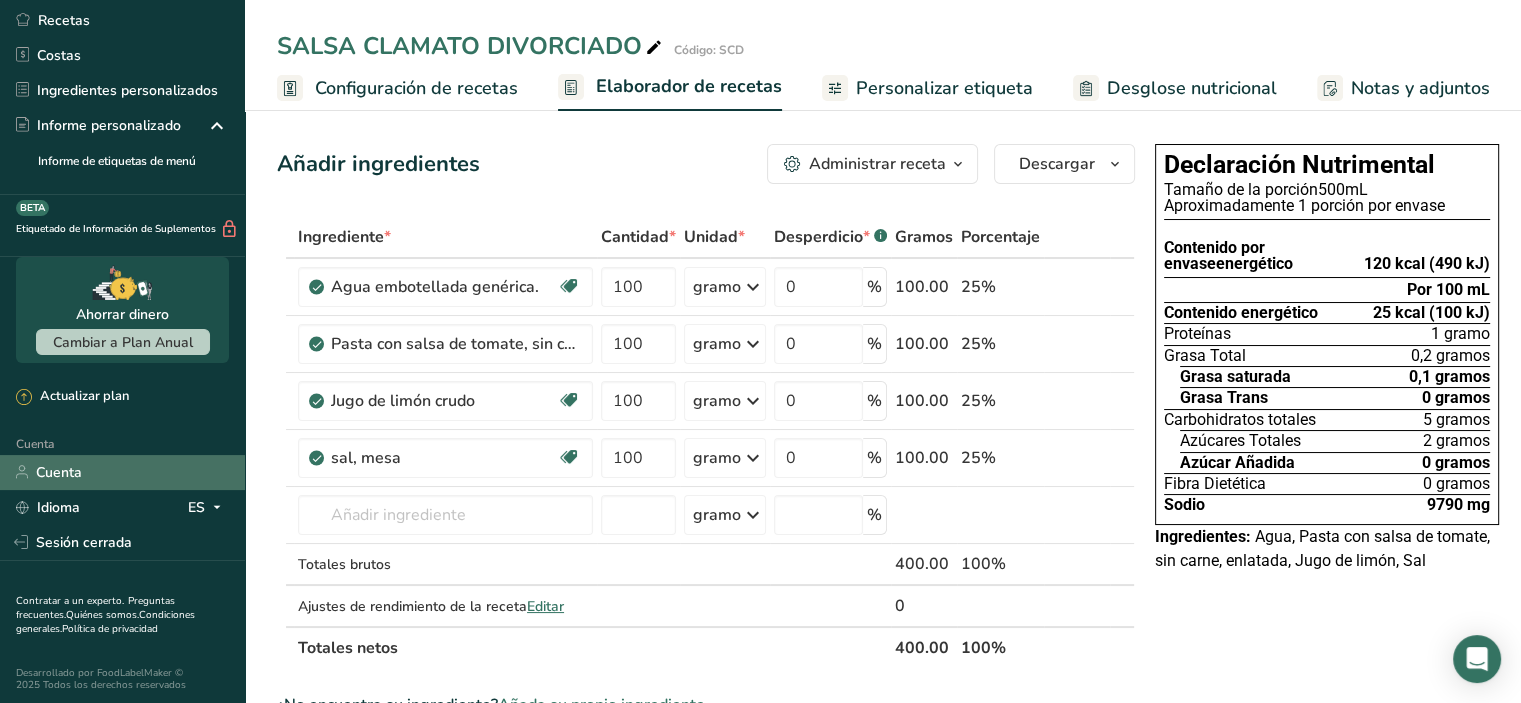 click on "Cuenta" at bounding box center (122, 472) 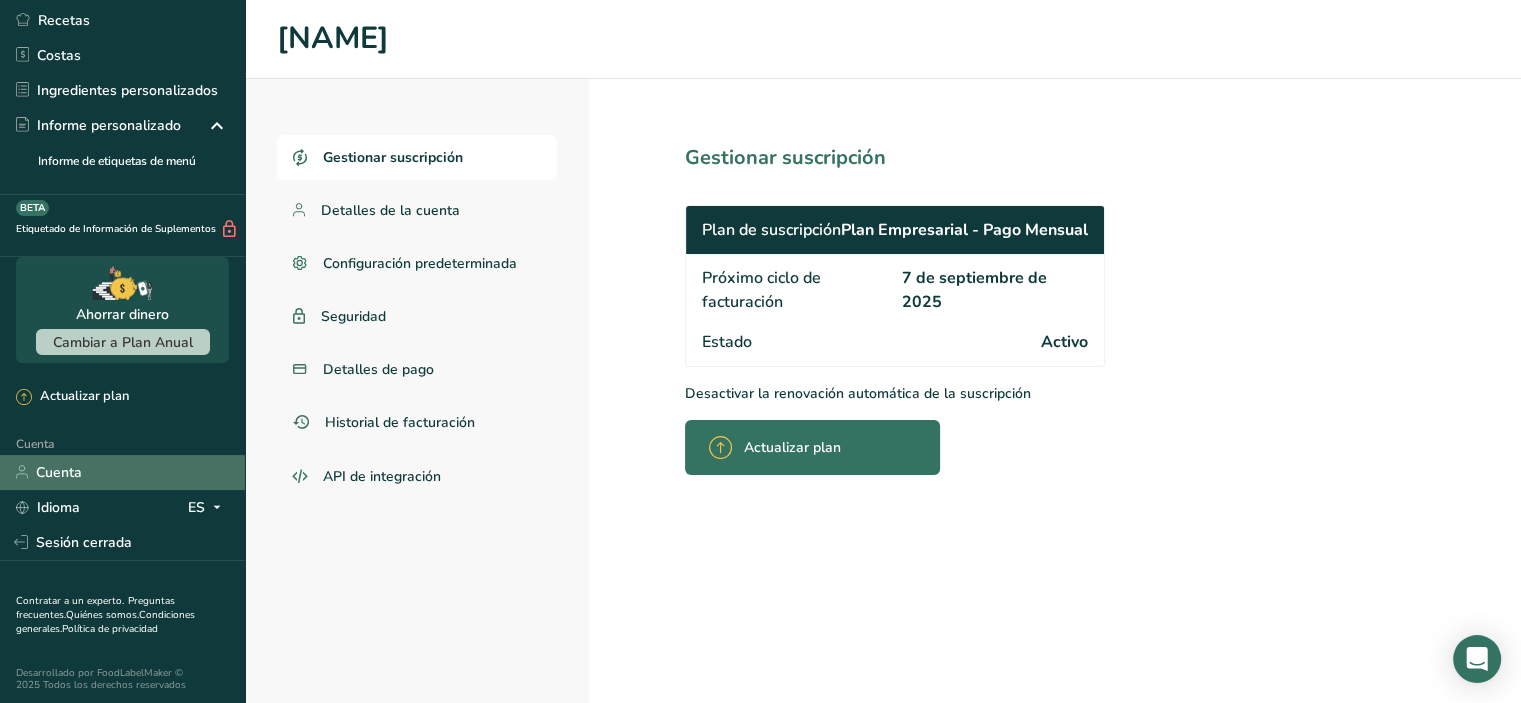 scroll, scrollTop: 13, scrollLeft: 0, axis: vertical 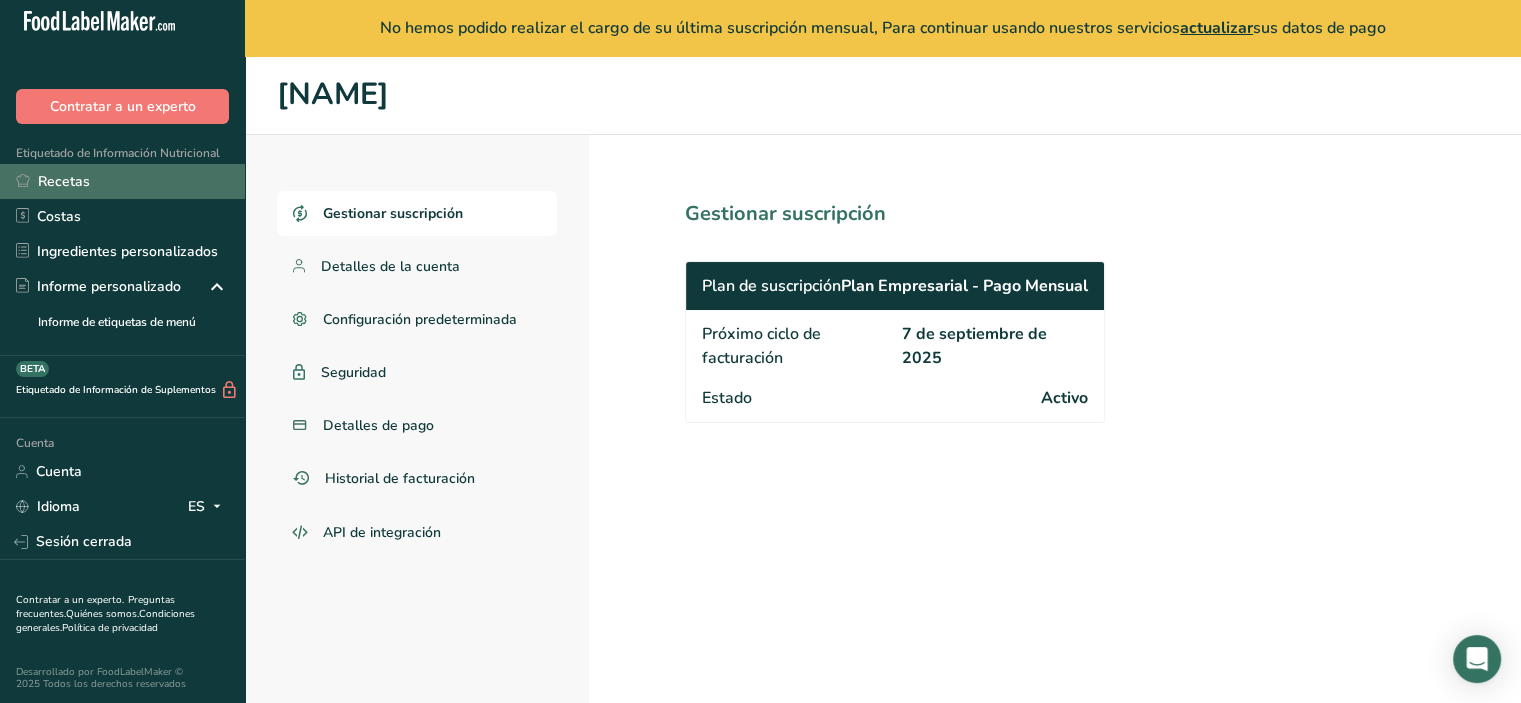 click on "Recetas" at bounding box center (122, 181) 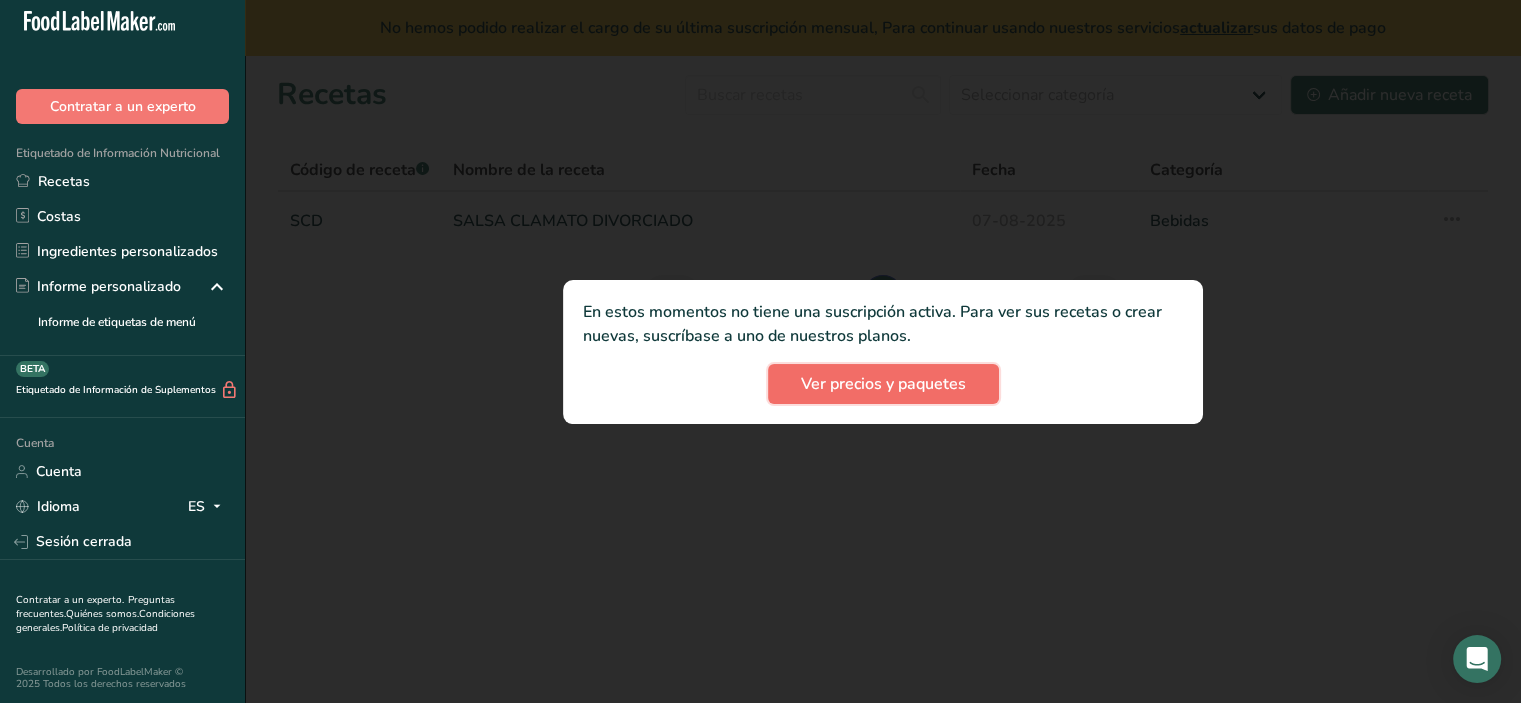 click on "Ver precios y paquetes" at bounding box center [883, 384] 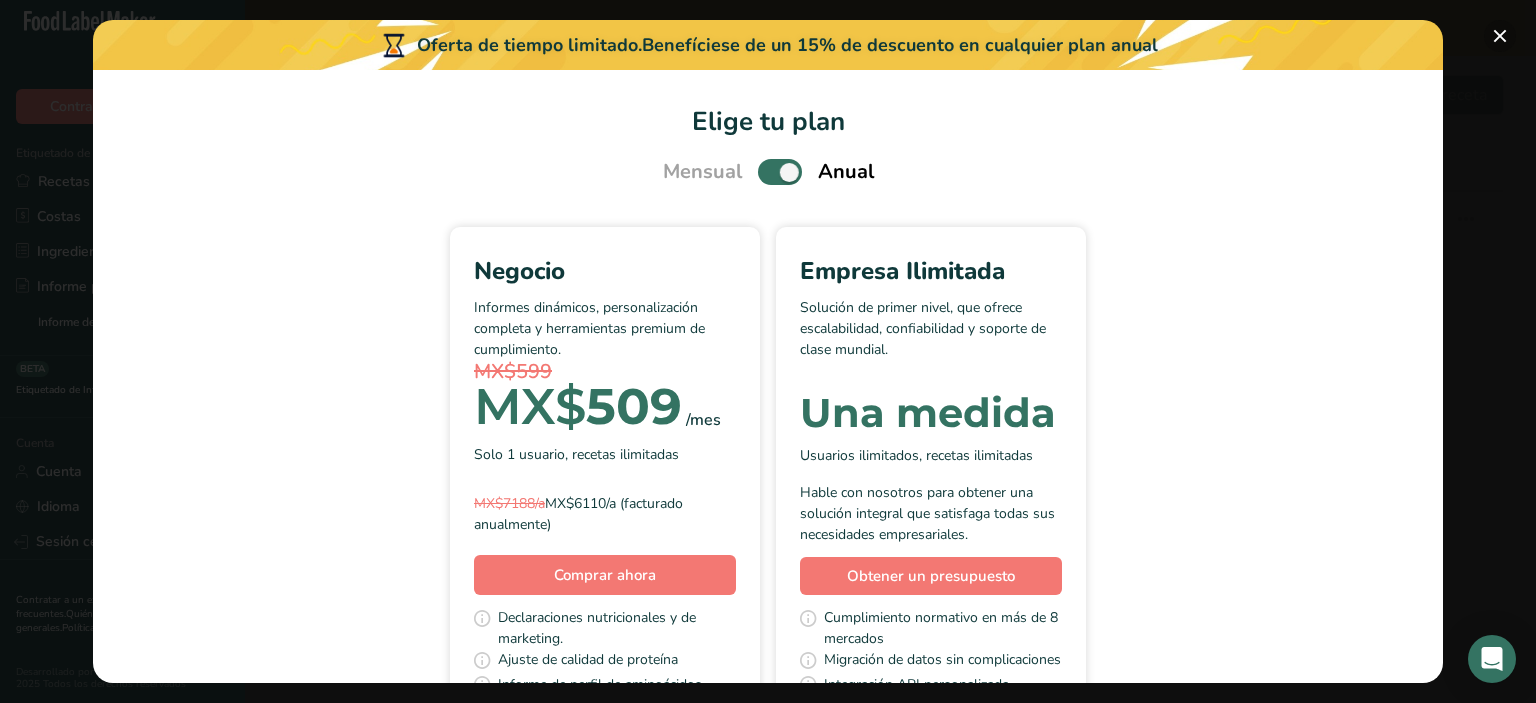 click at bounding box center (1500, 36) 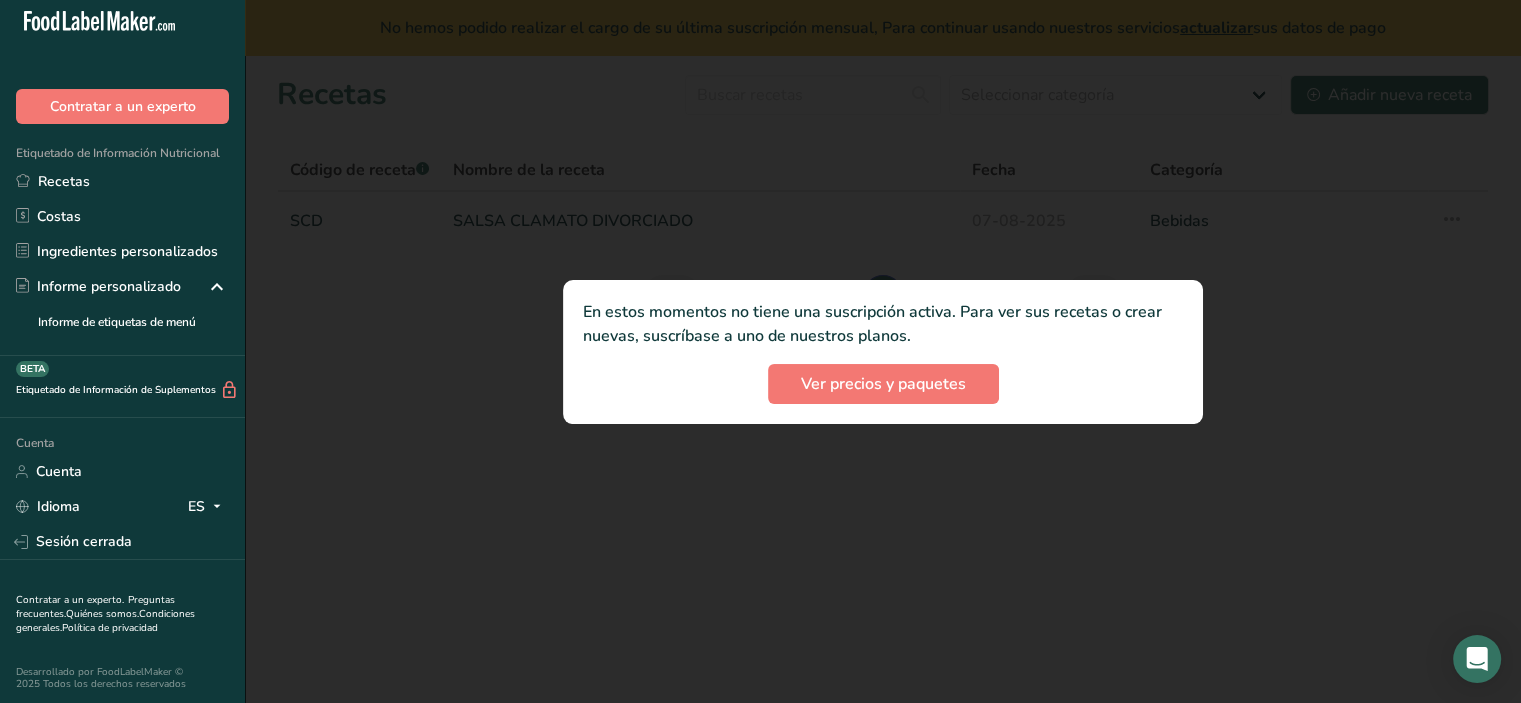 click at bounding box center [883, 351] 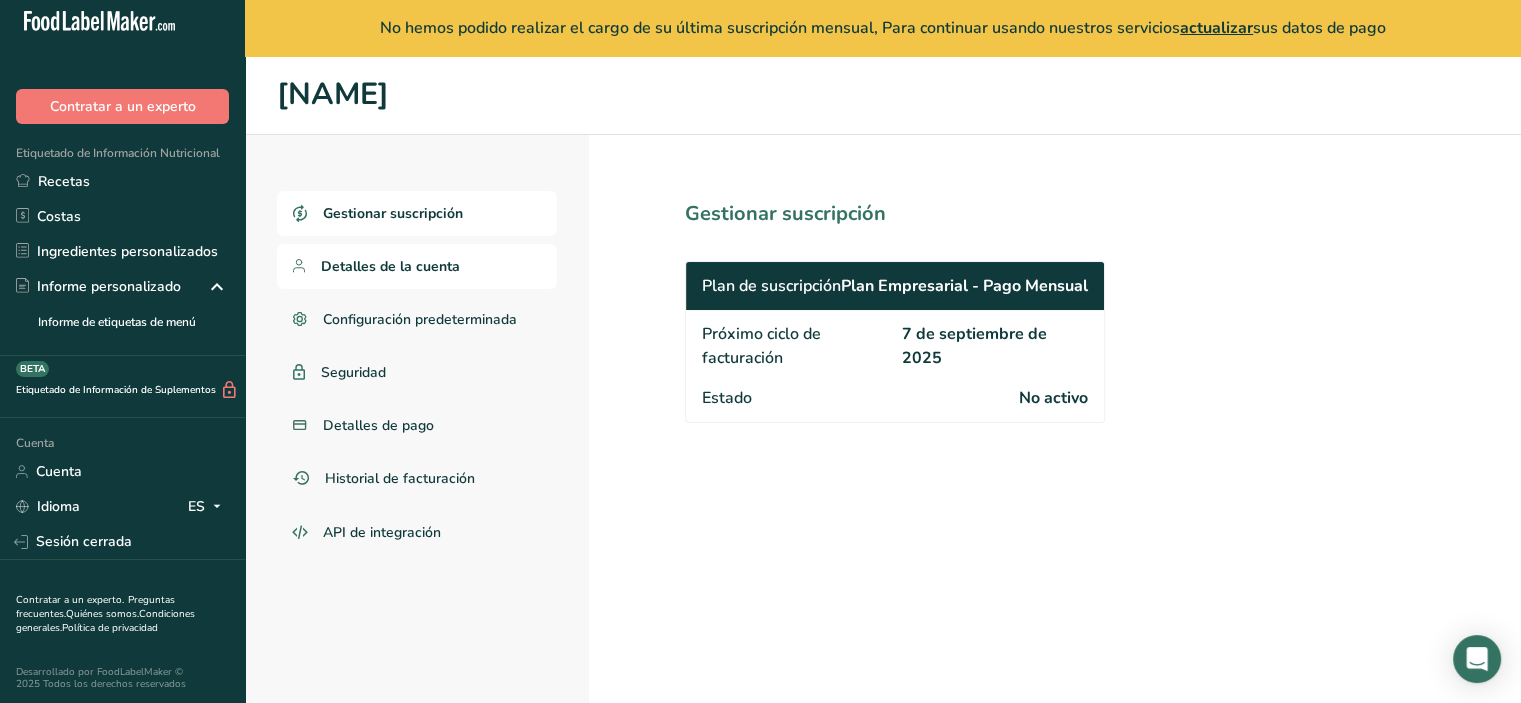 click on "Detalles de la cuenta" at bounding box center [417, 266] 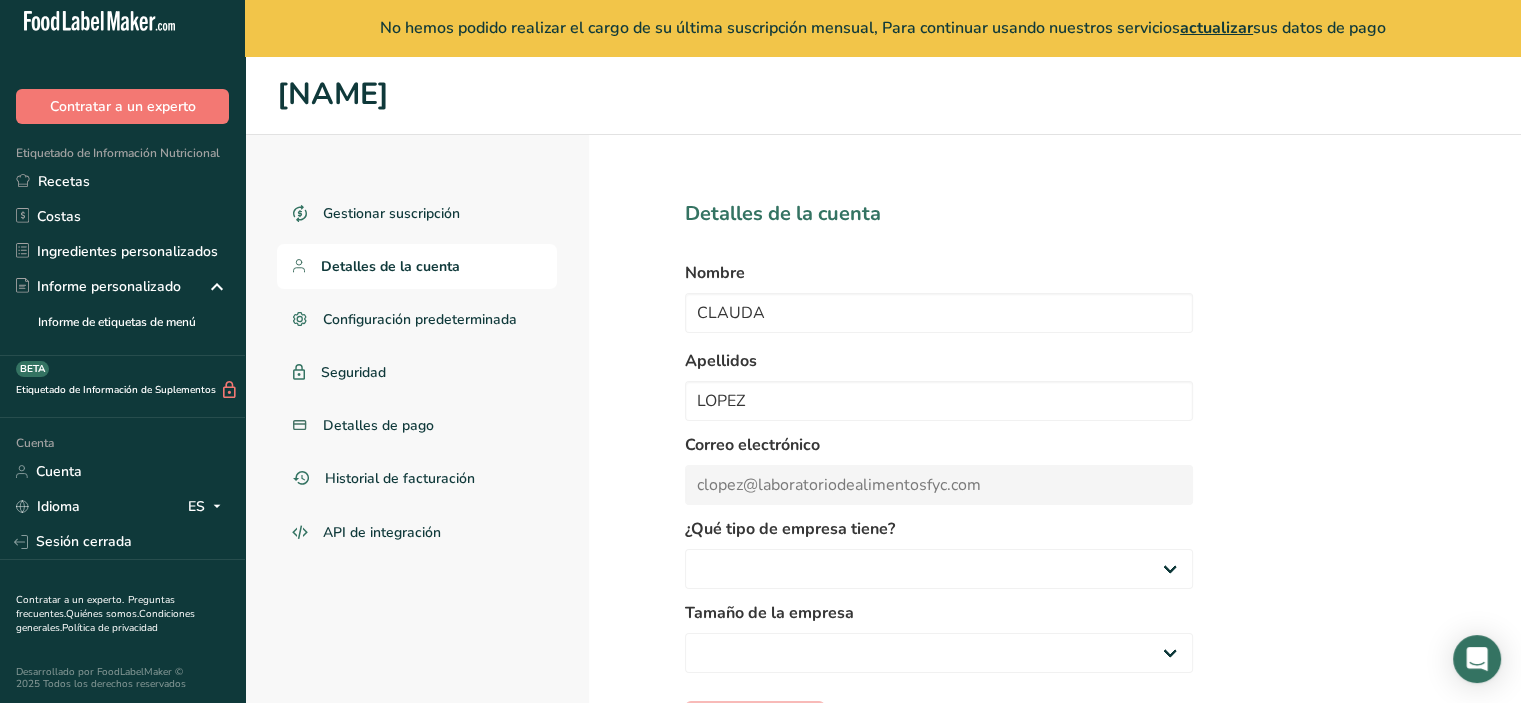 select on "8" 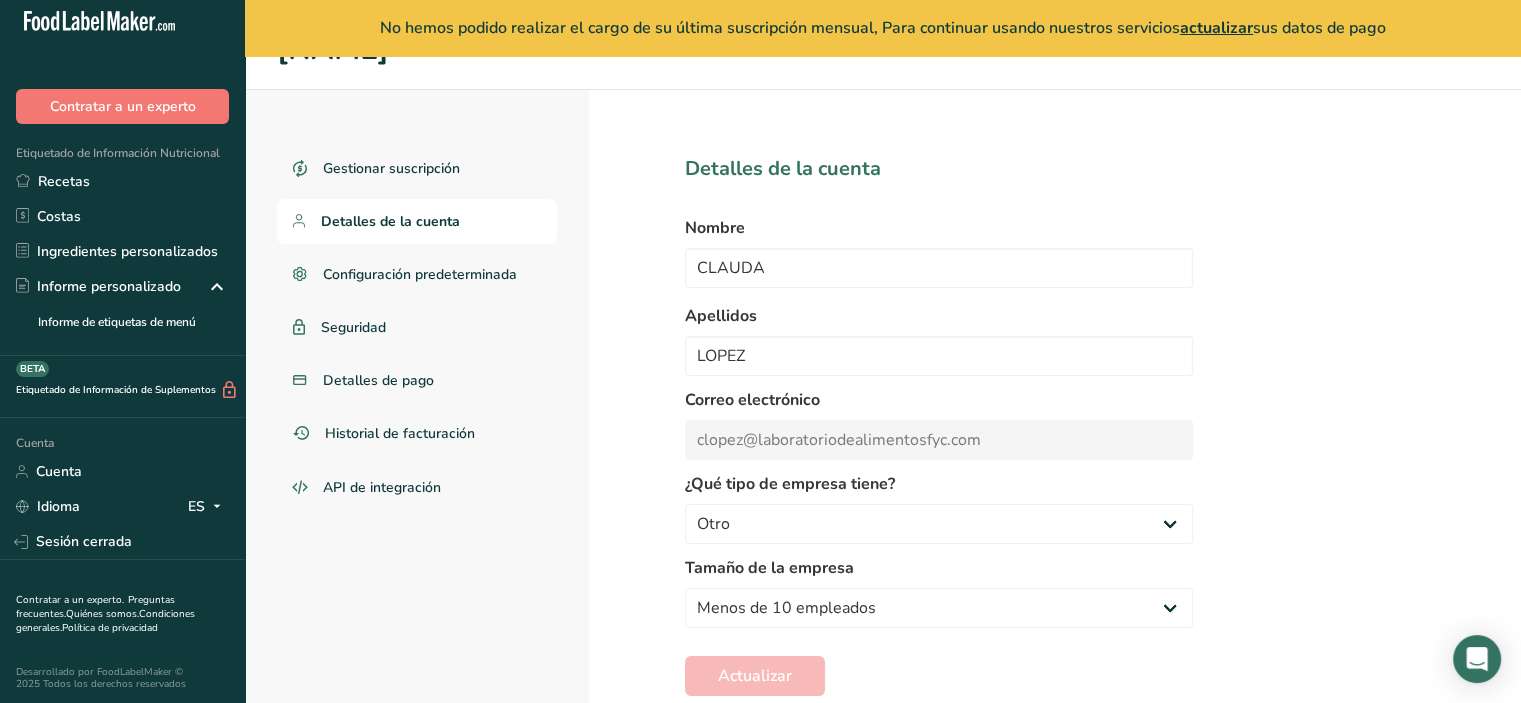 scroll, scrollTop: 90, scrollLeft: 0, axis: vertical 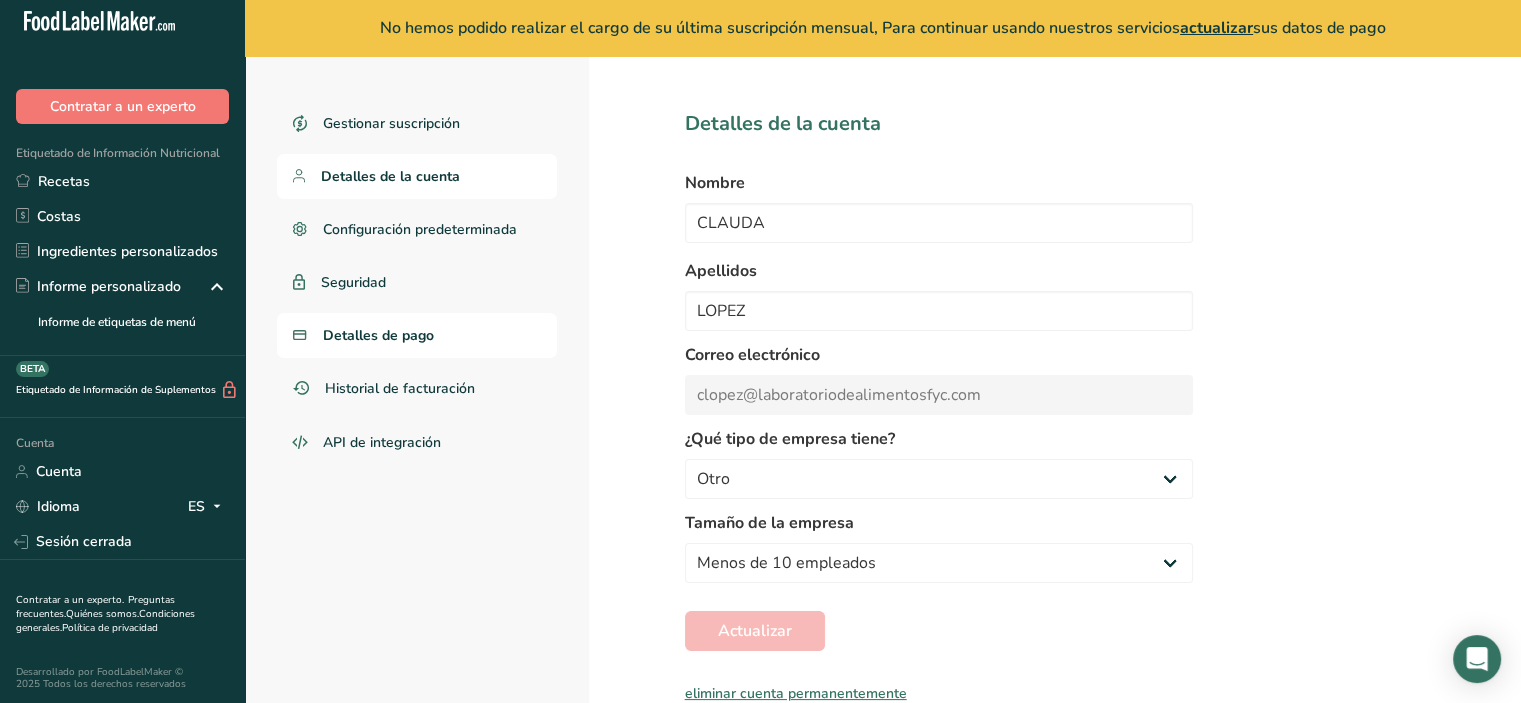 click on "Detalles de pago" at bounding box center [378, 335] 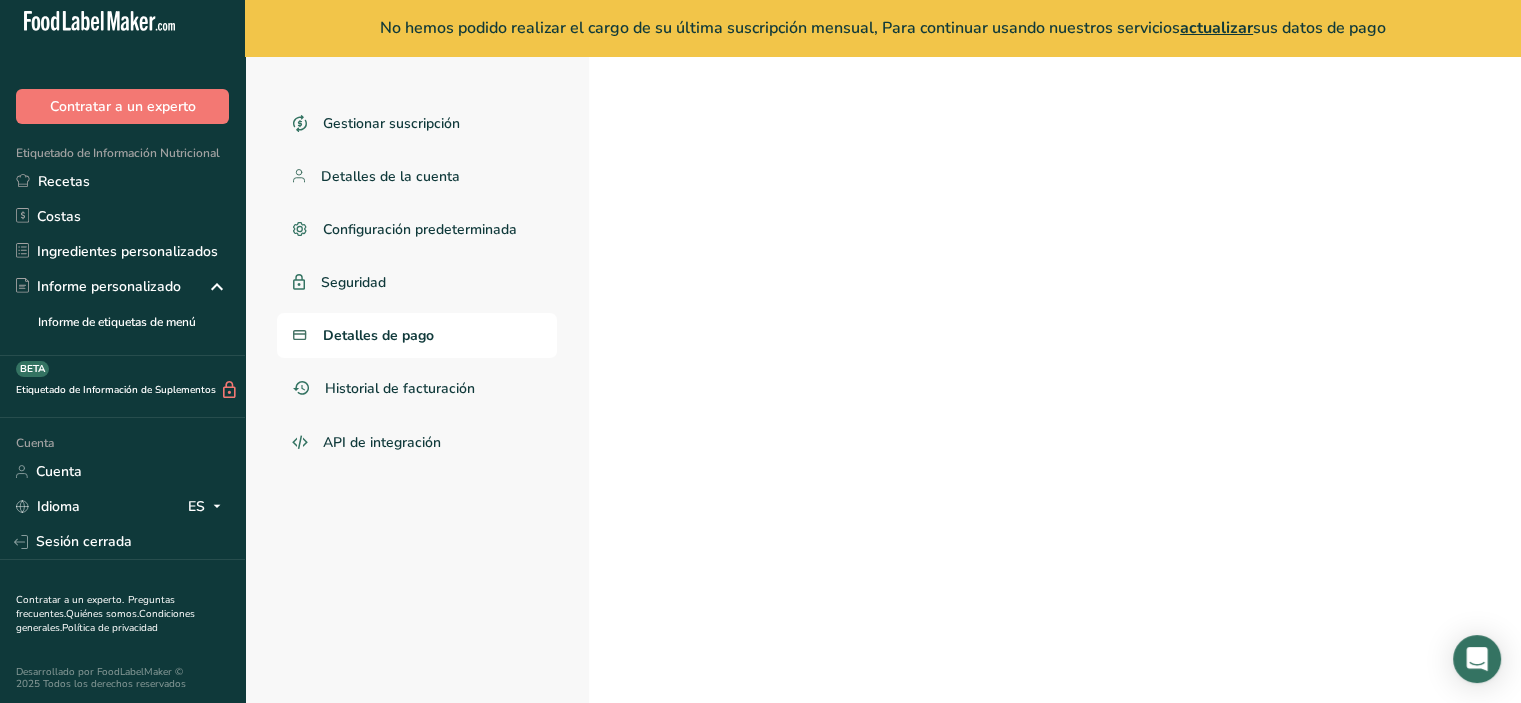 scroll, scrollTop: 56, scrollLeft: 0, axis: vertical 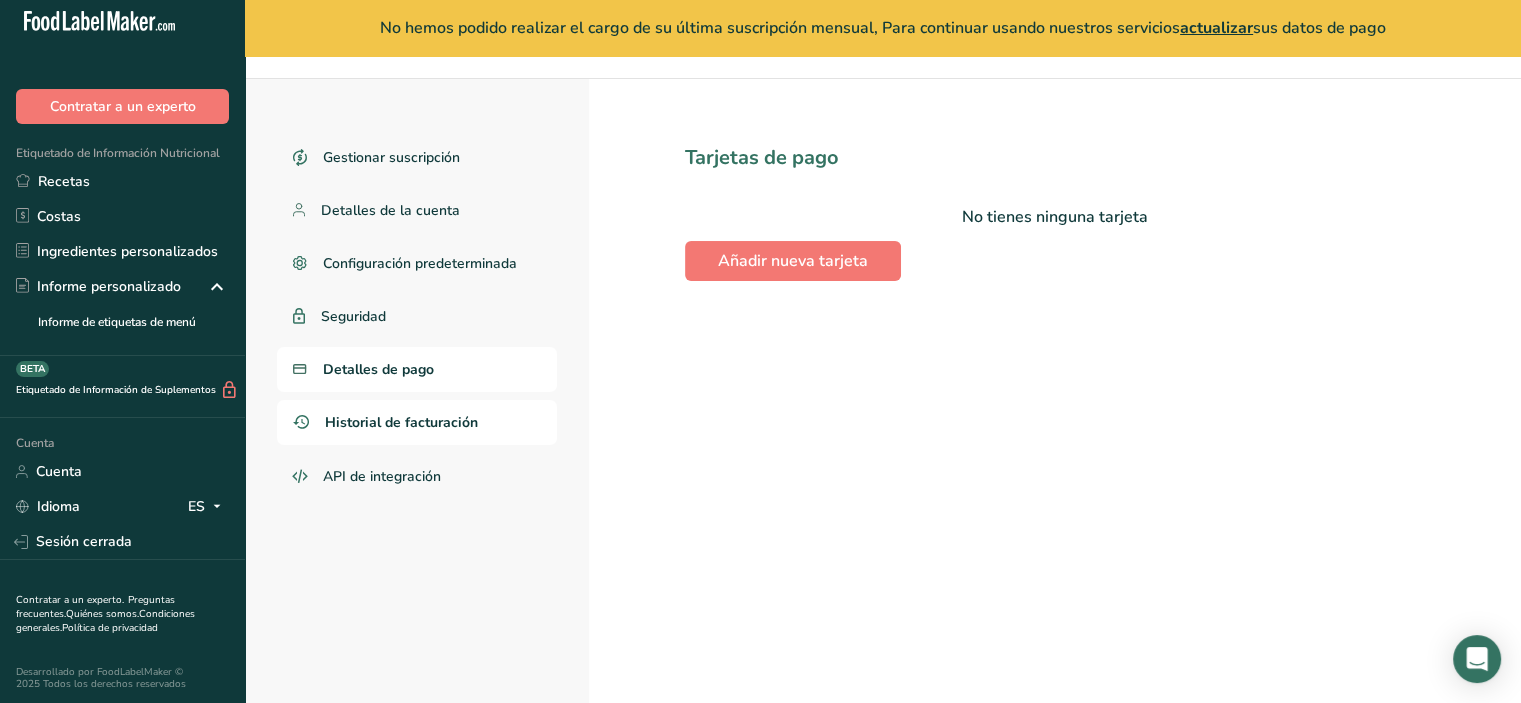 click on "Historial de facturación" at bounding box center [401, 422] 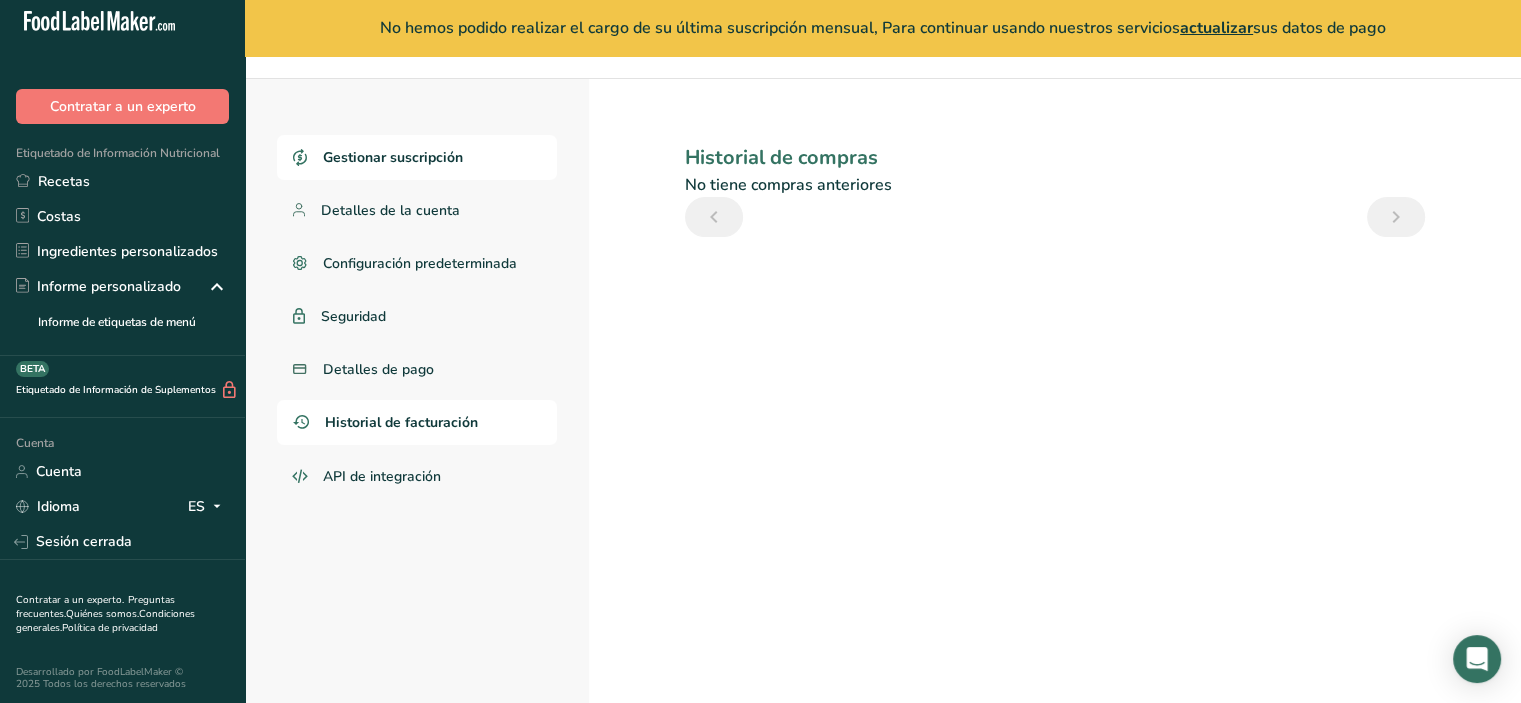 click on "Gestionar suscripción" at bounding box center [393, 157] 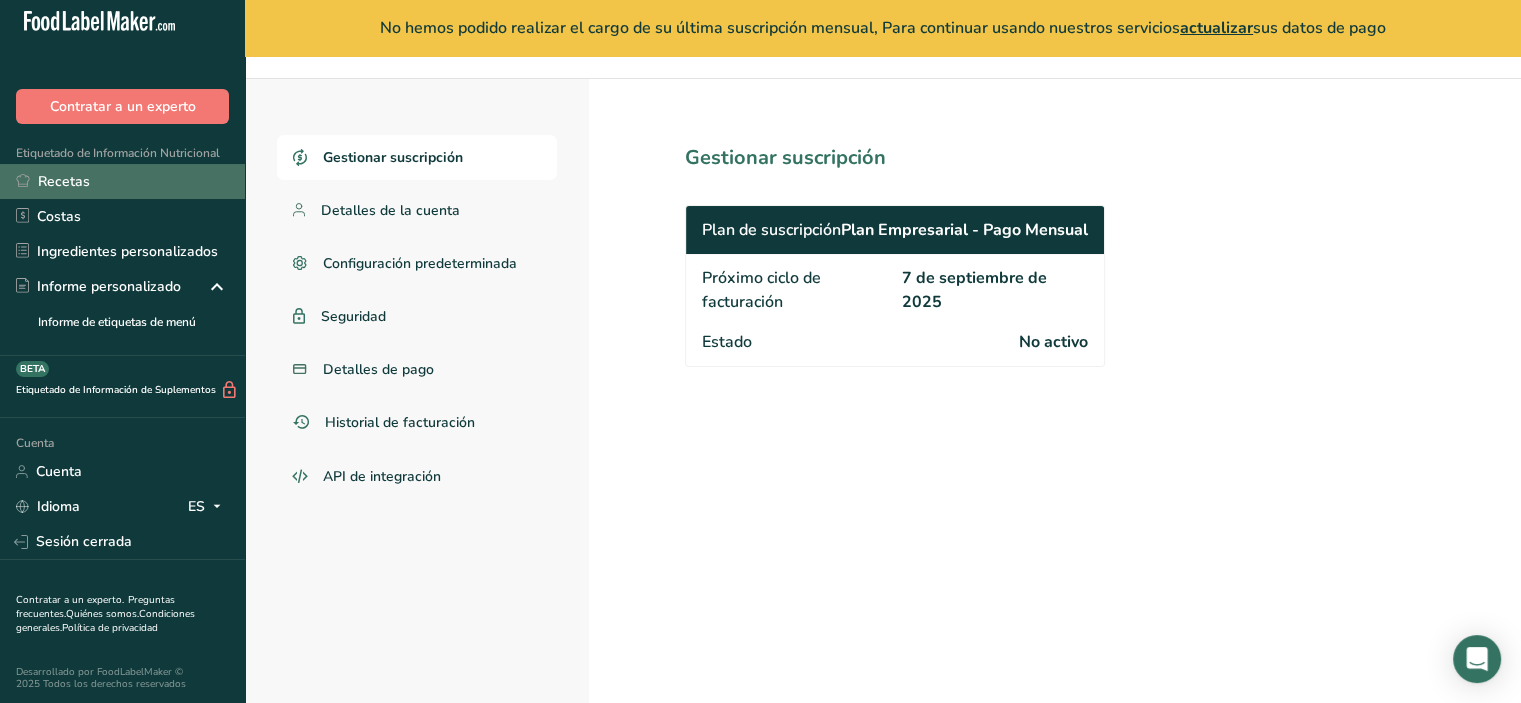 click on "Recetas" at bounding box center [64, 181] 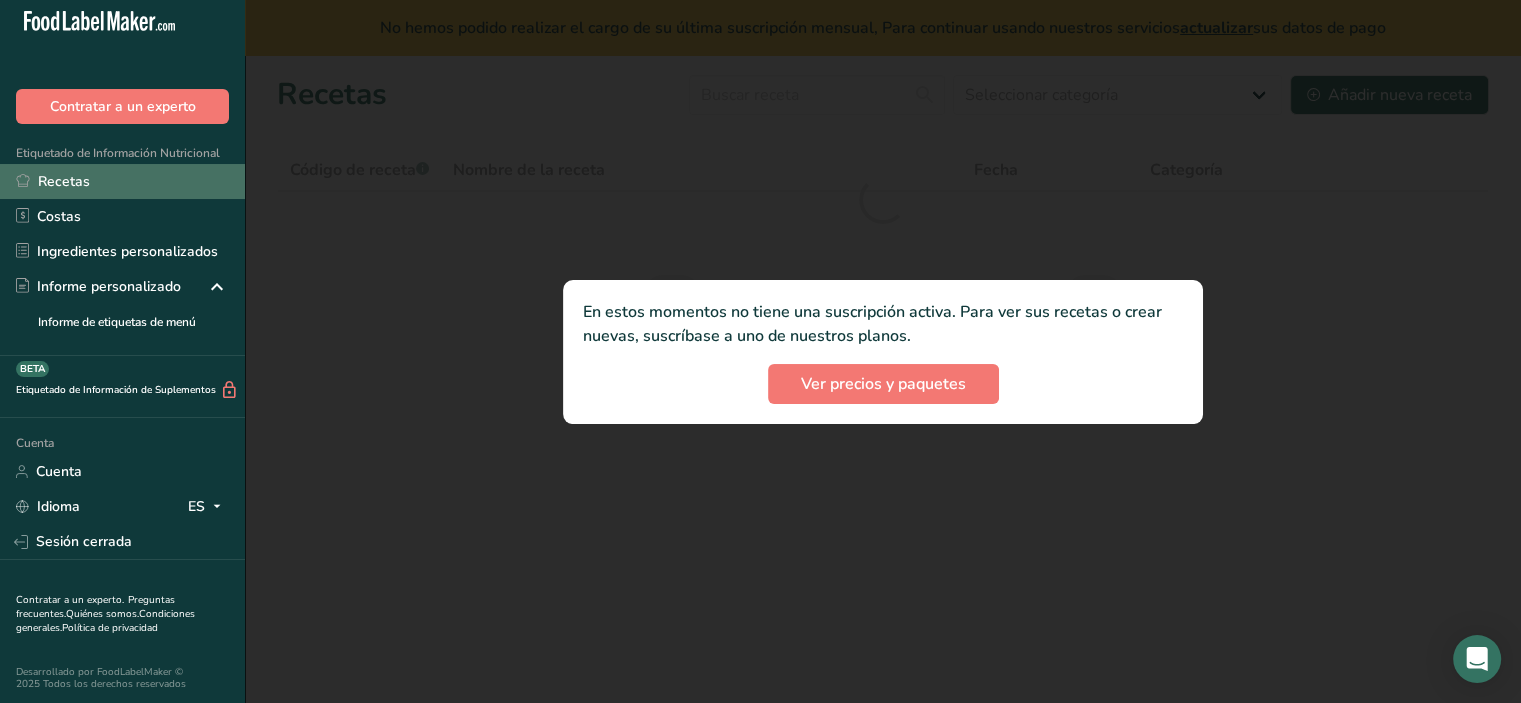 scroll, scrollTop: 0, scrollLeft: 0, axis: both 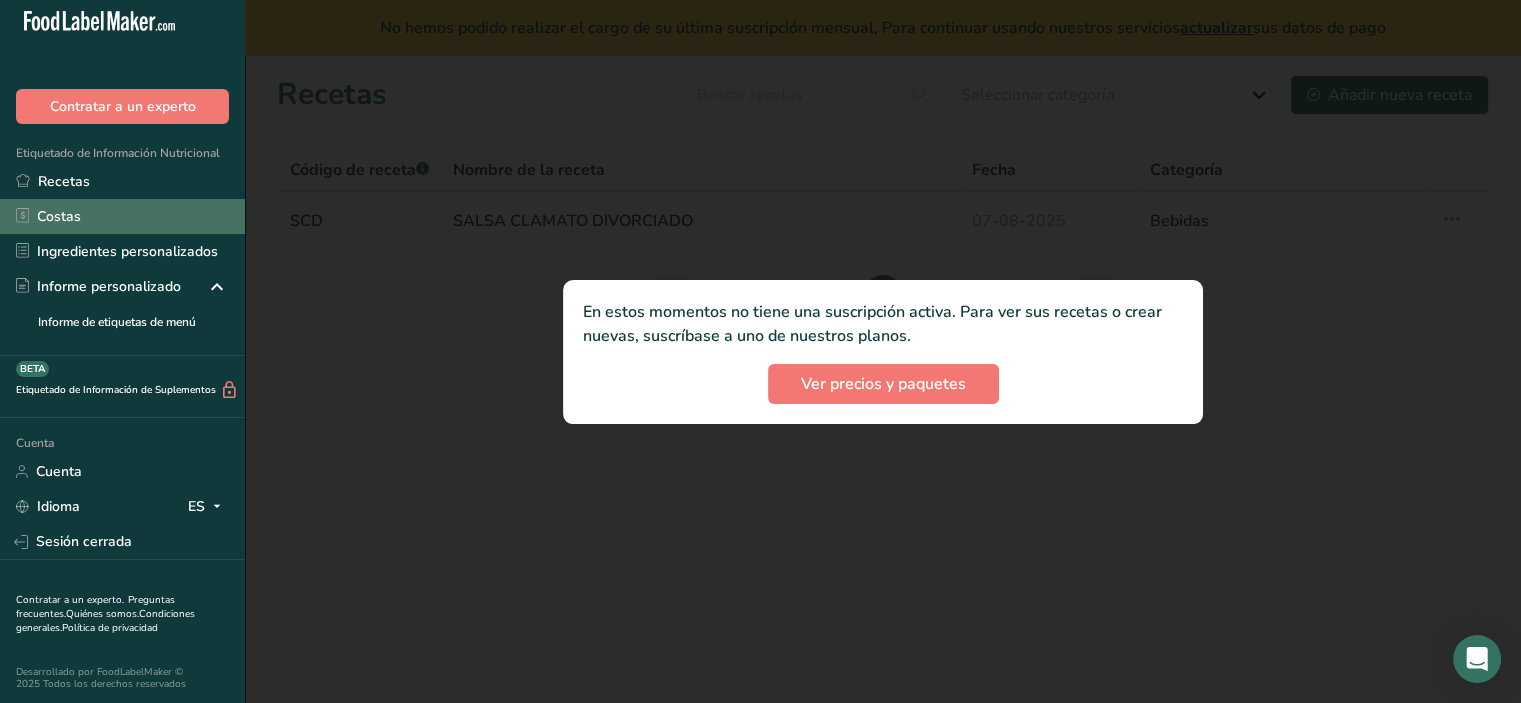 click on "Costas" at bounding box center (122, 216) 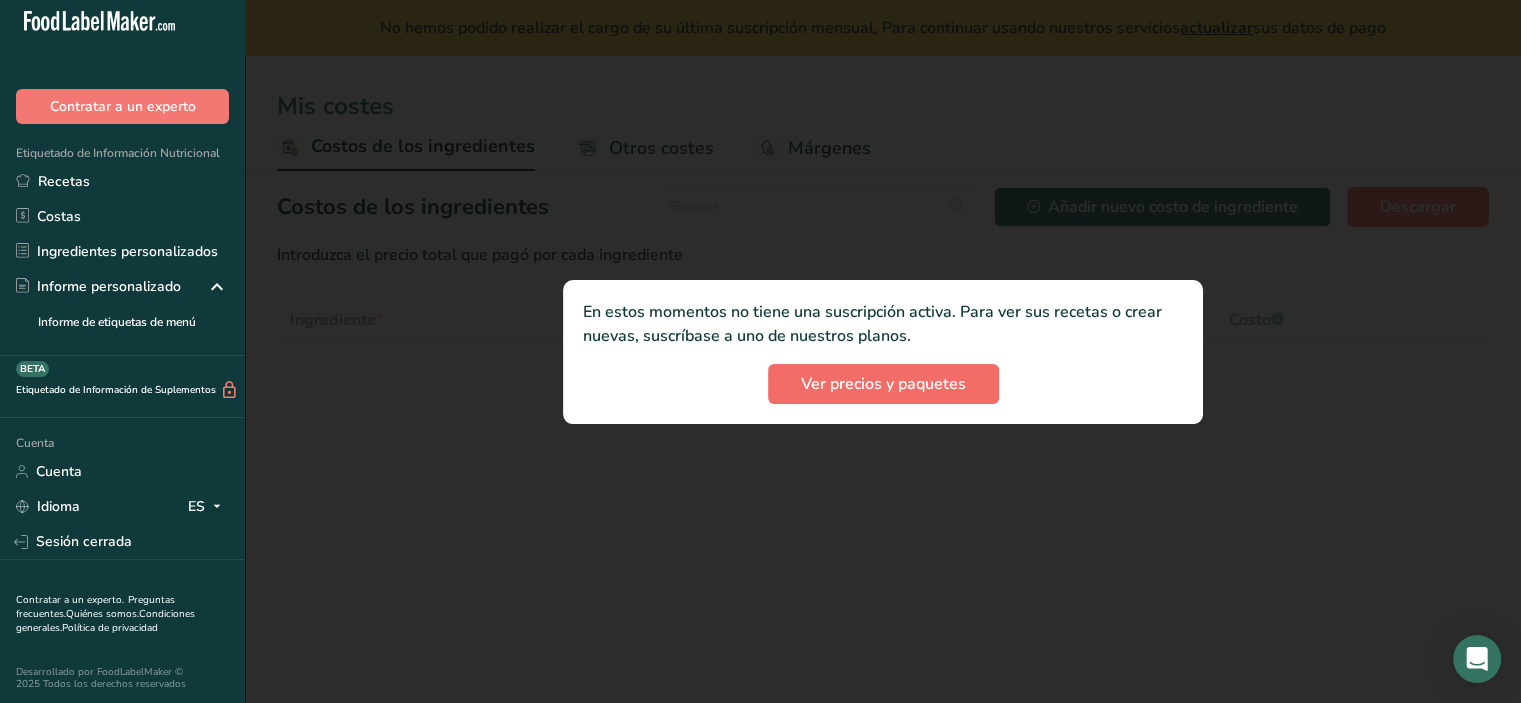 select on "1" 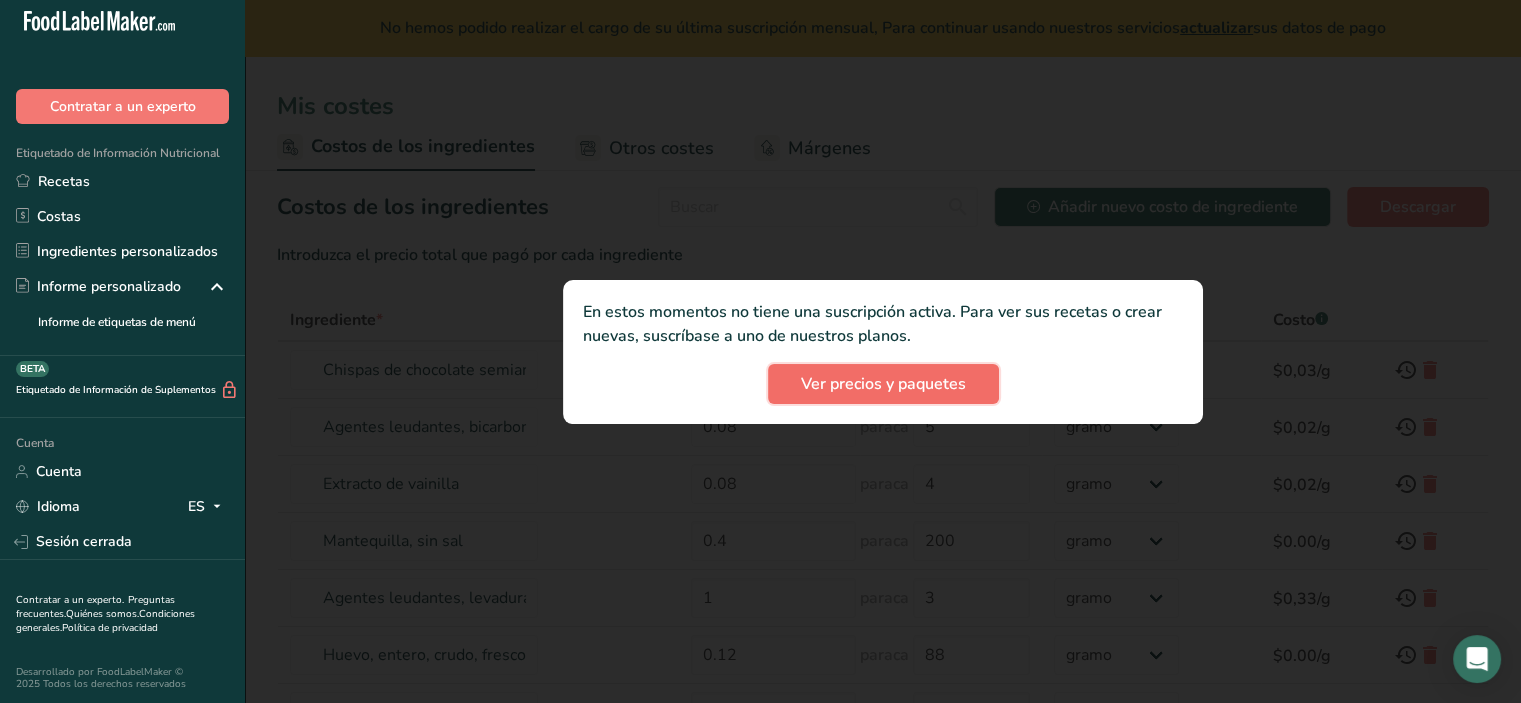 click on "Ver precios y paquetes" at bounding box center (883, 384) 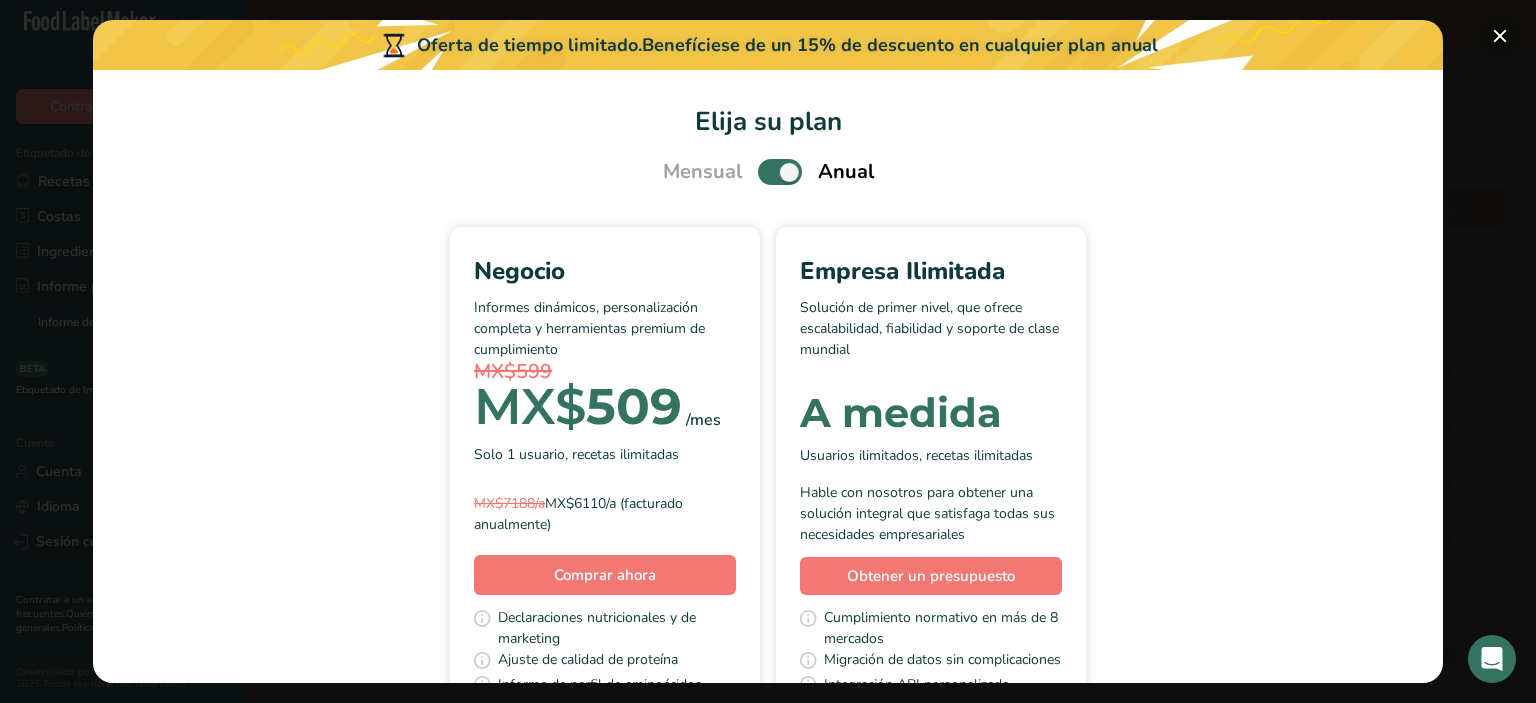 click at bounding box center (1500, 36) 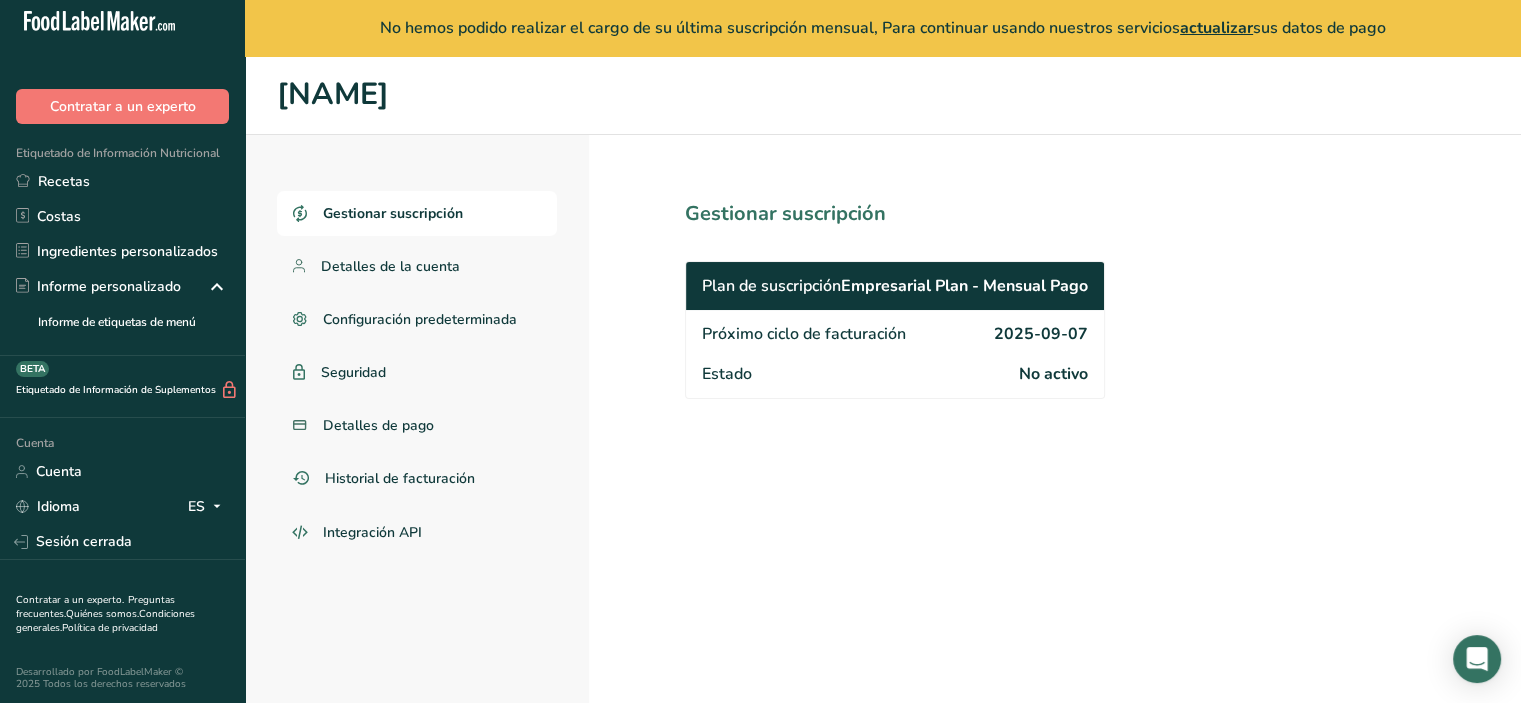 scroll, scrollTop: 56, scrollLeft: 0, axis: vertical 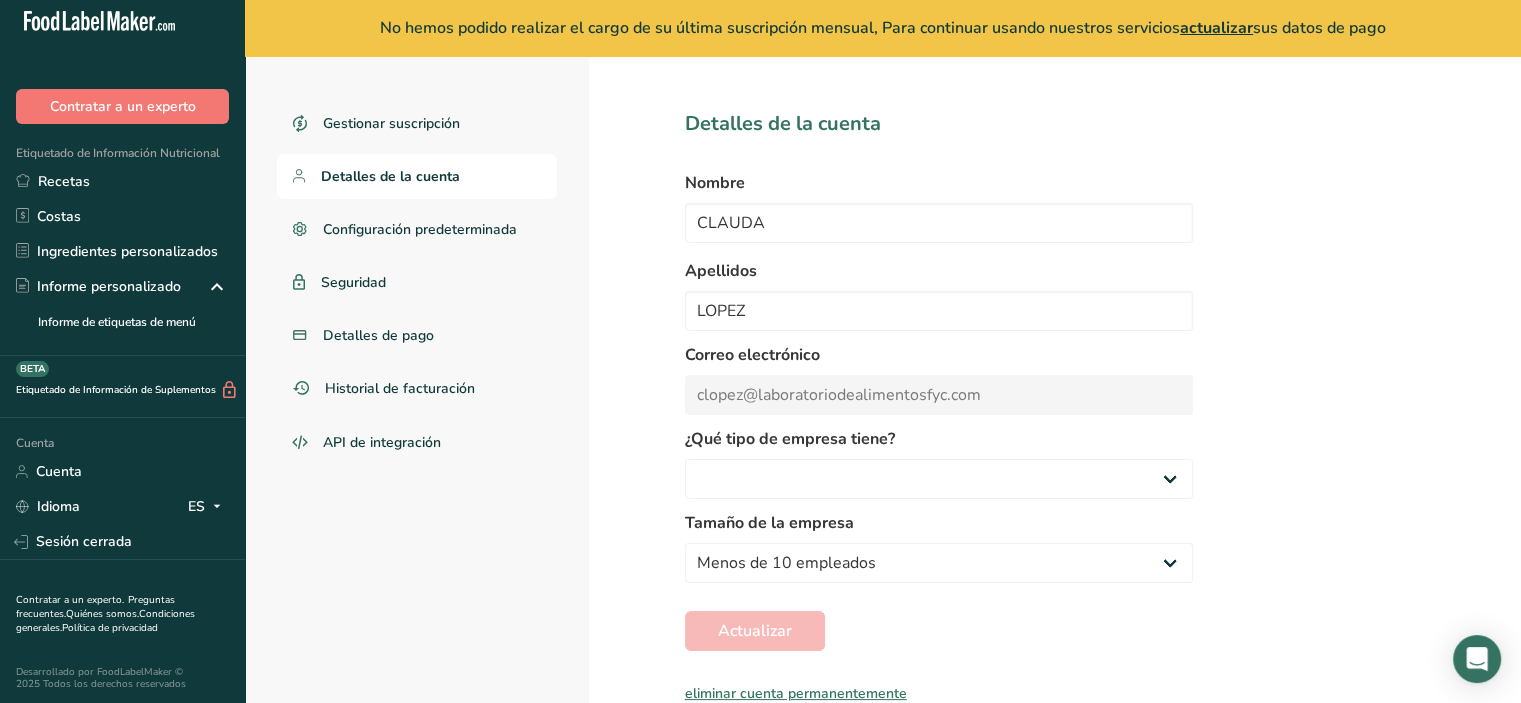 select on "8" 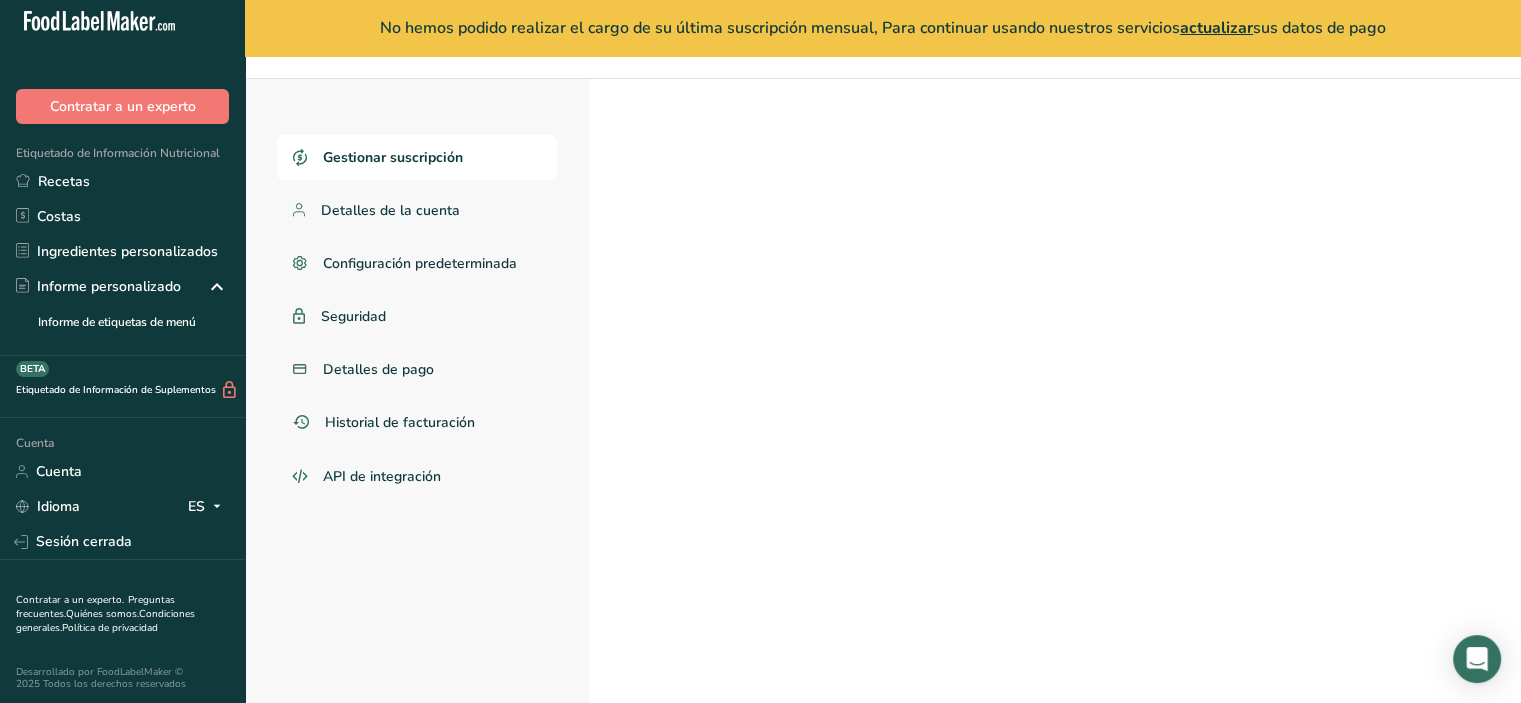 scroll, scrollTop: 0, scrollLeft: 0, axis: both 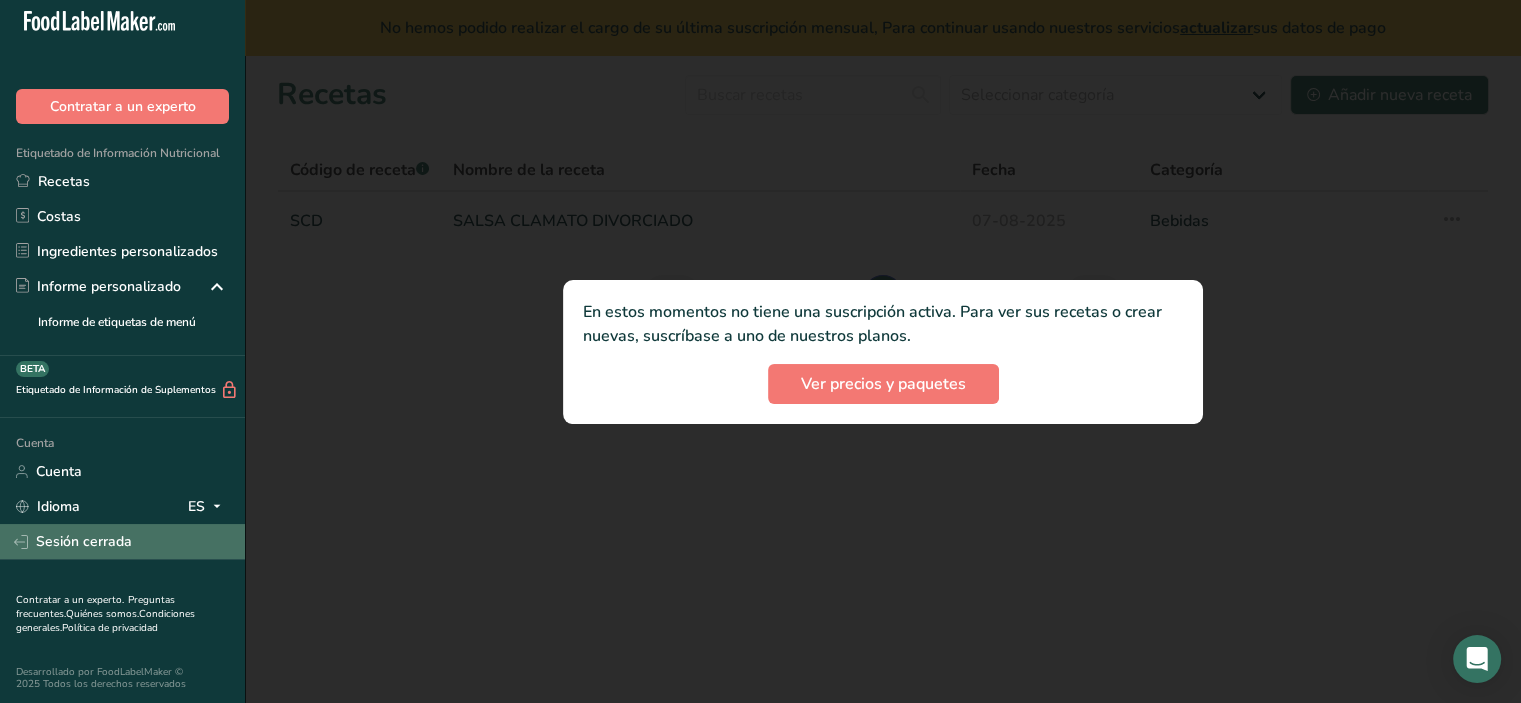click on "Sesión cerrada" at bounding box center (84, 541) 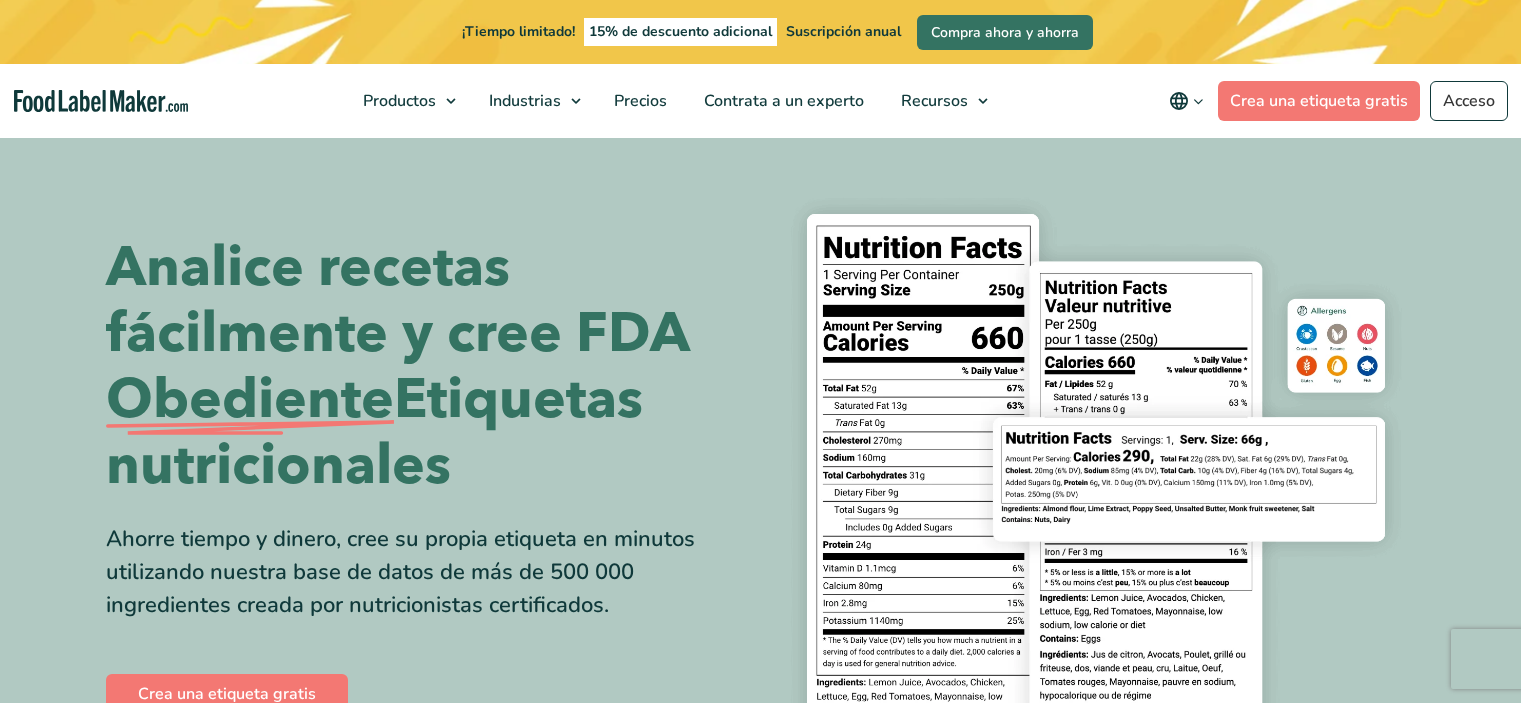 scroll, scrollTop: 0, scrollLeft: 0, axis: both 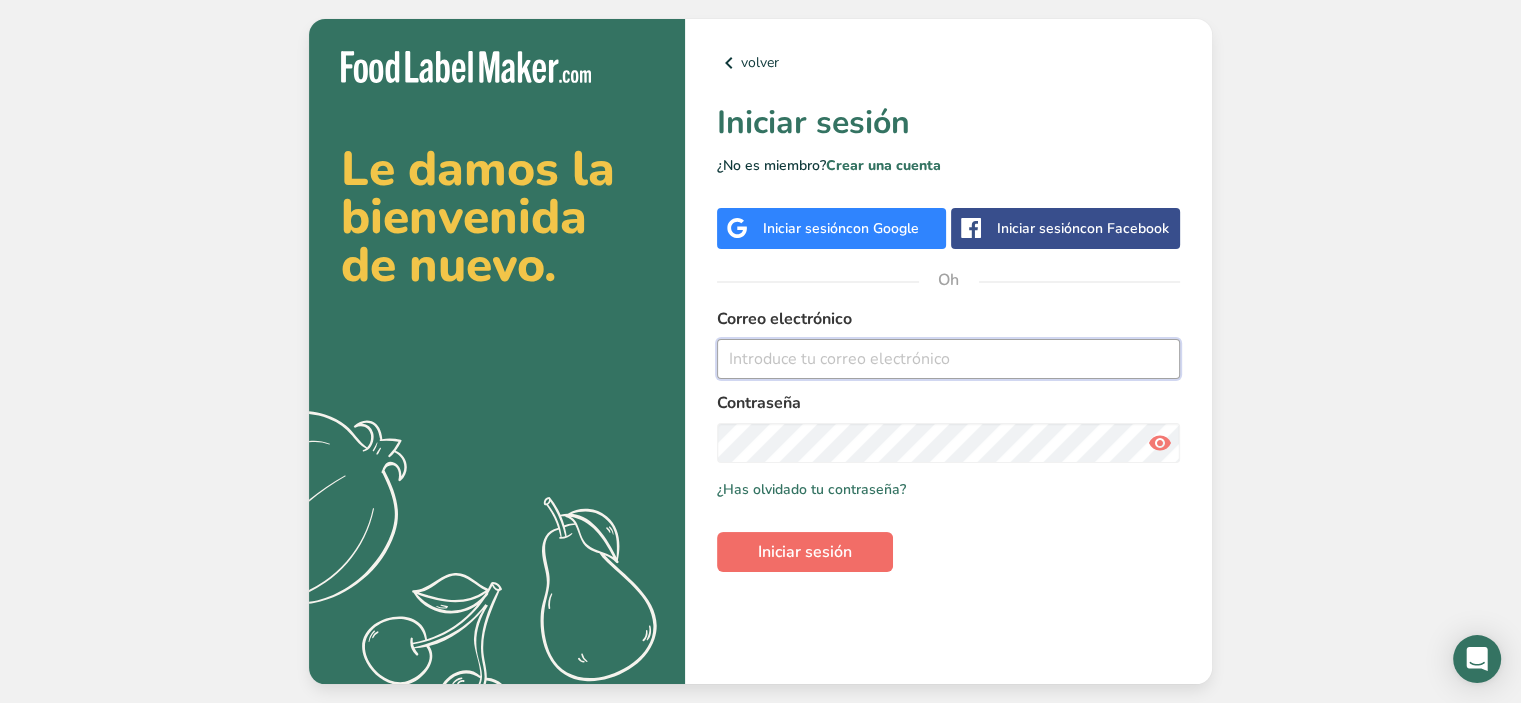 type on "clopez@laboratoriodealimentosfyc.com" 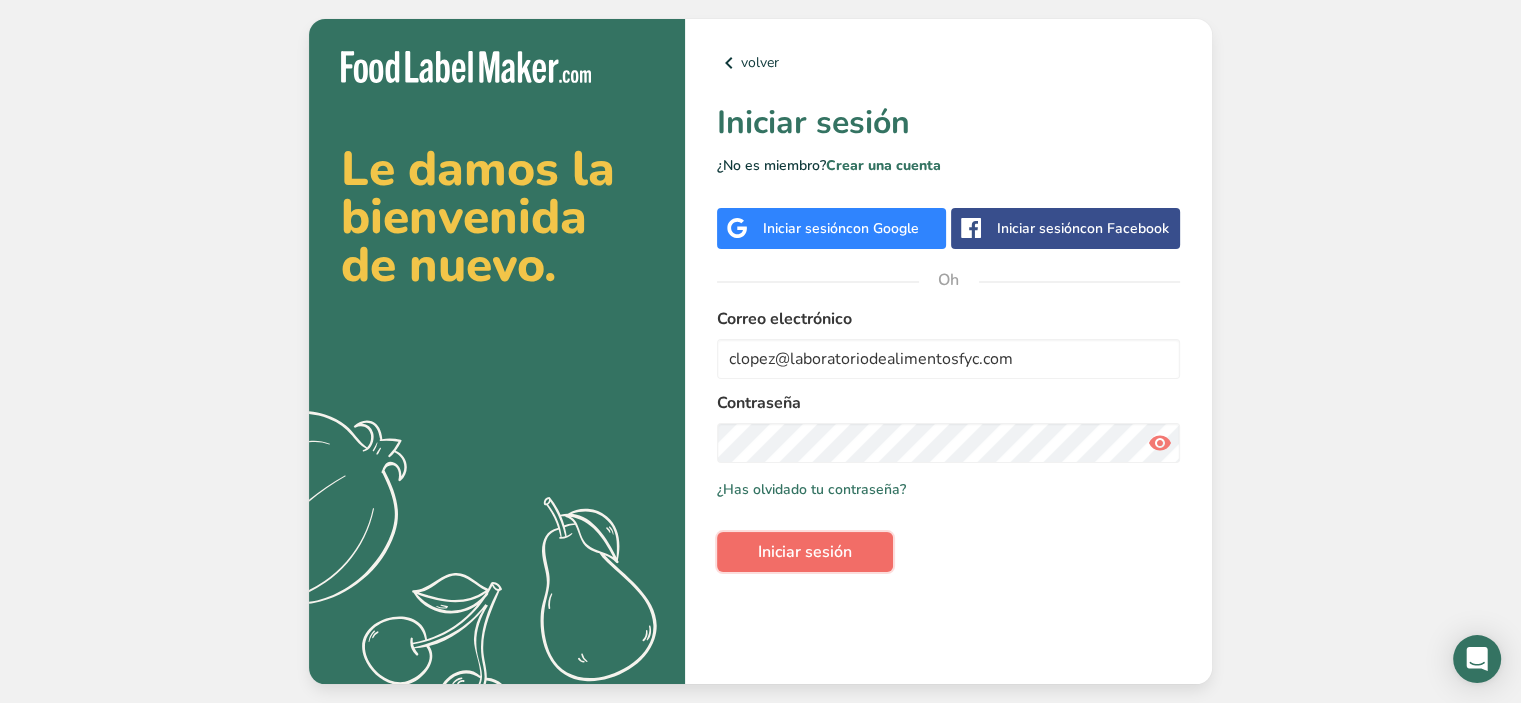 click on "Iniciar sesión" at bounding box center (805, 552) 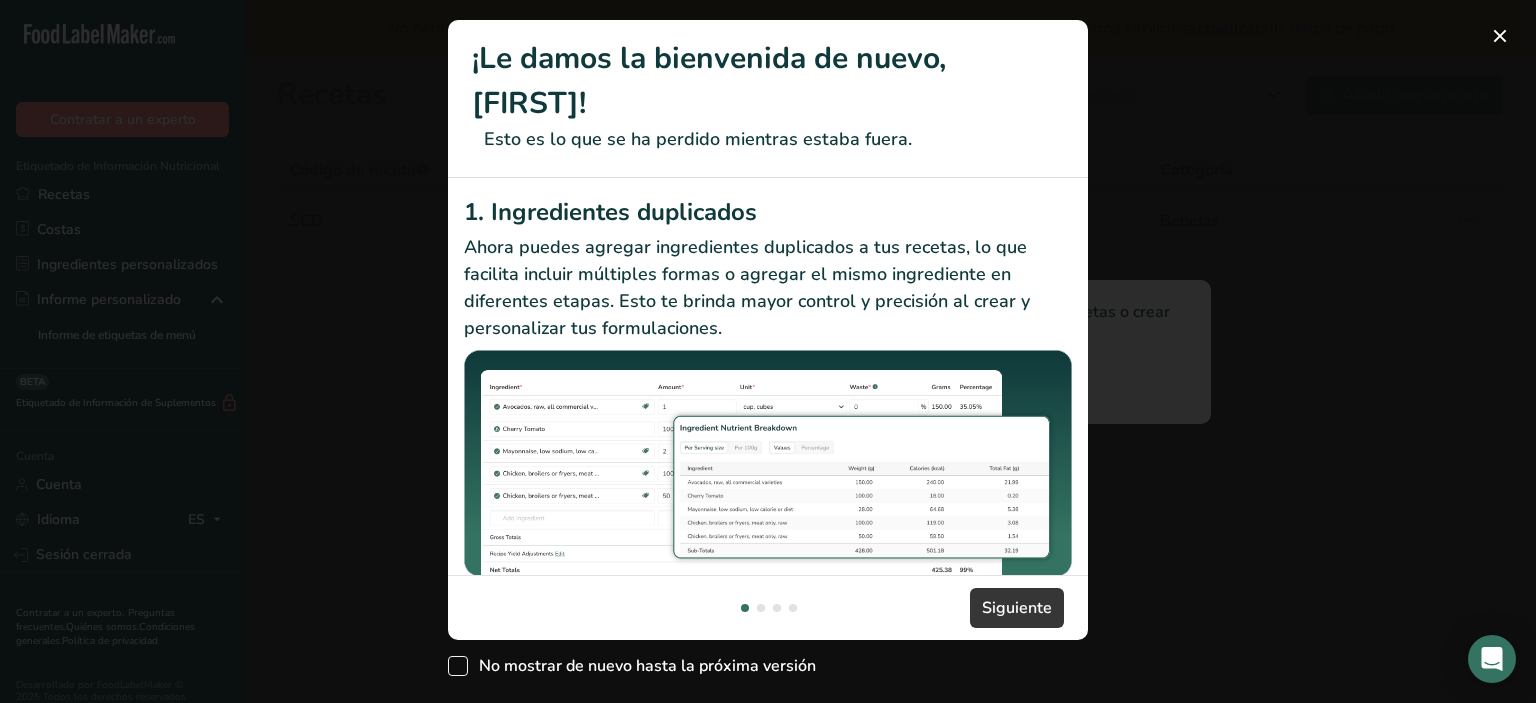 click at bounding box center [458, 666] 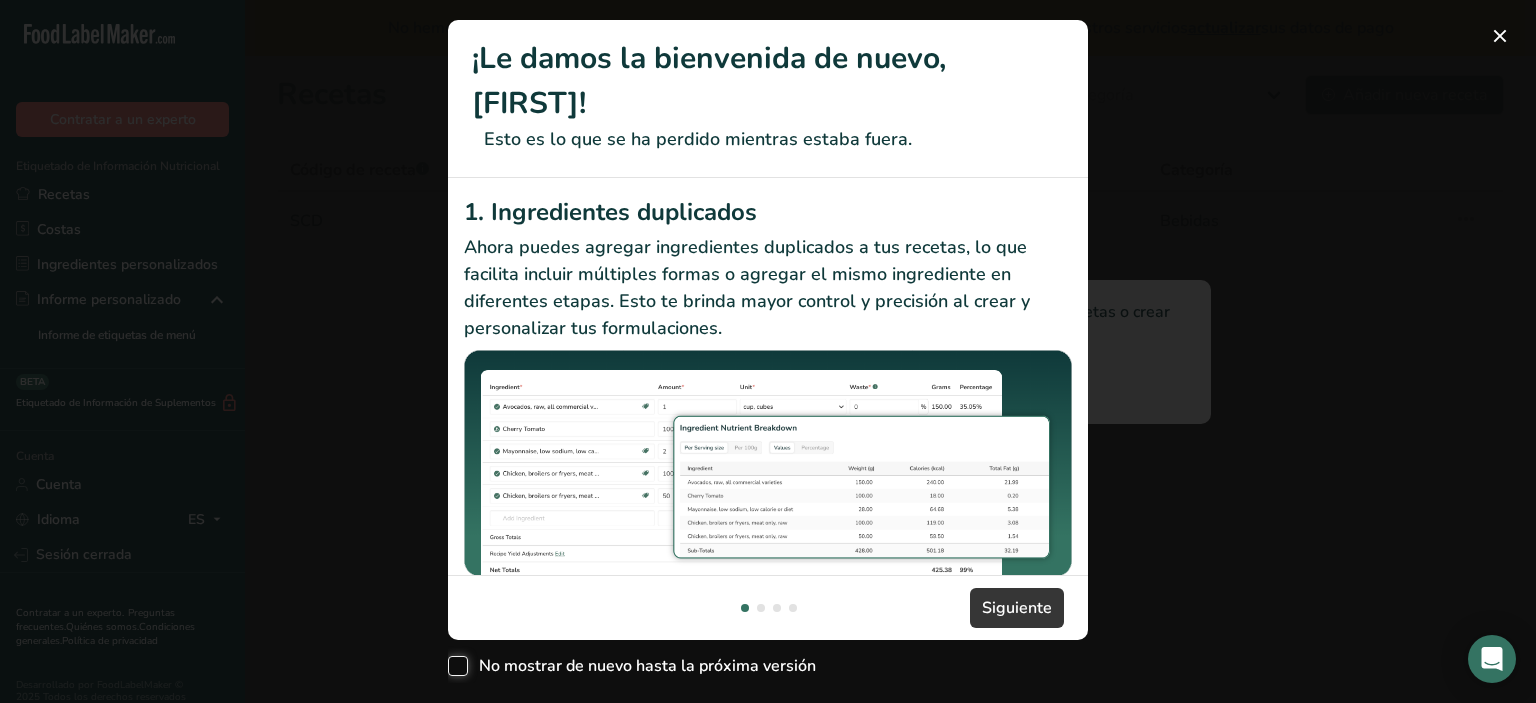 click on "No mostrar de nuevo hasta la próxima versión" at bounding box center (454, 666) 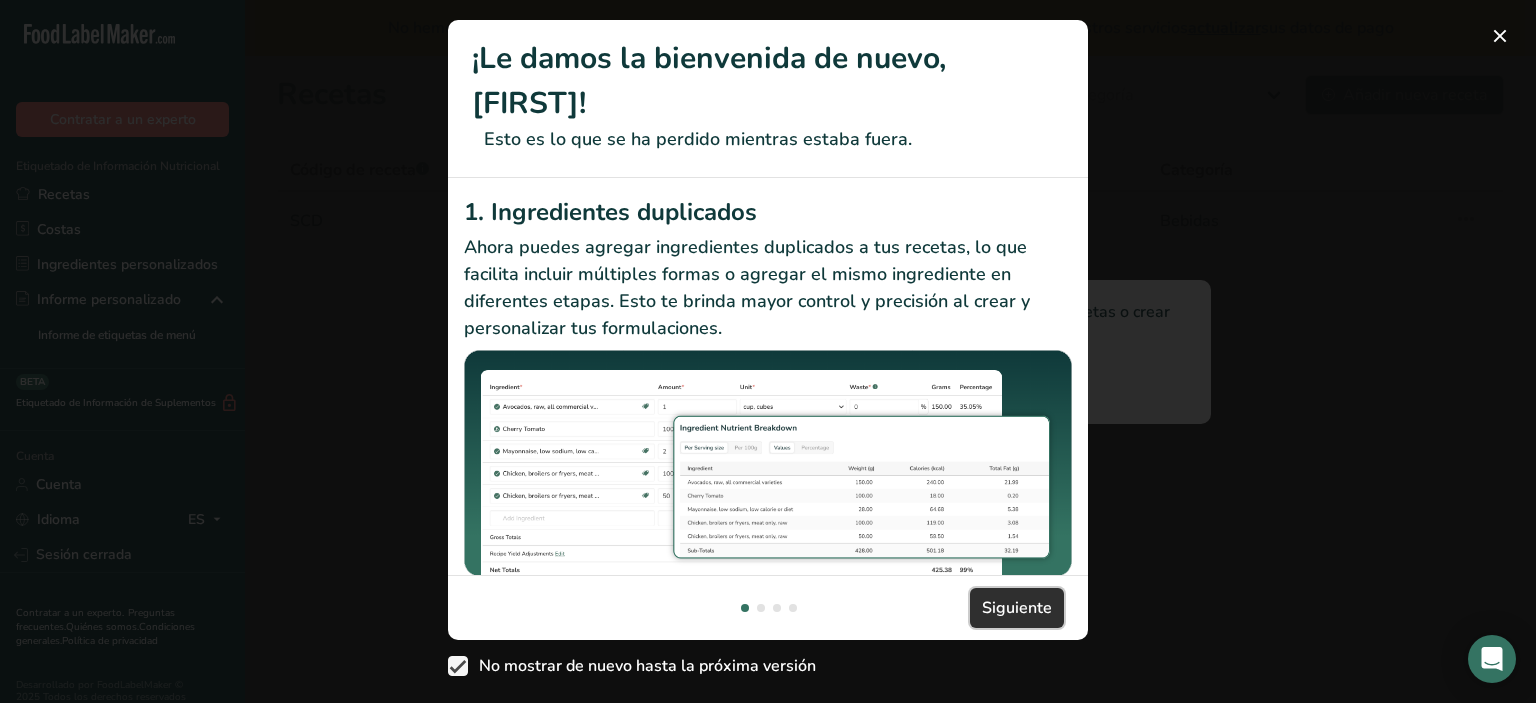 click on "Siguiente" at bounding box center [1017, 608] 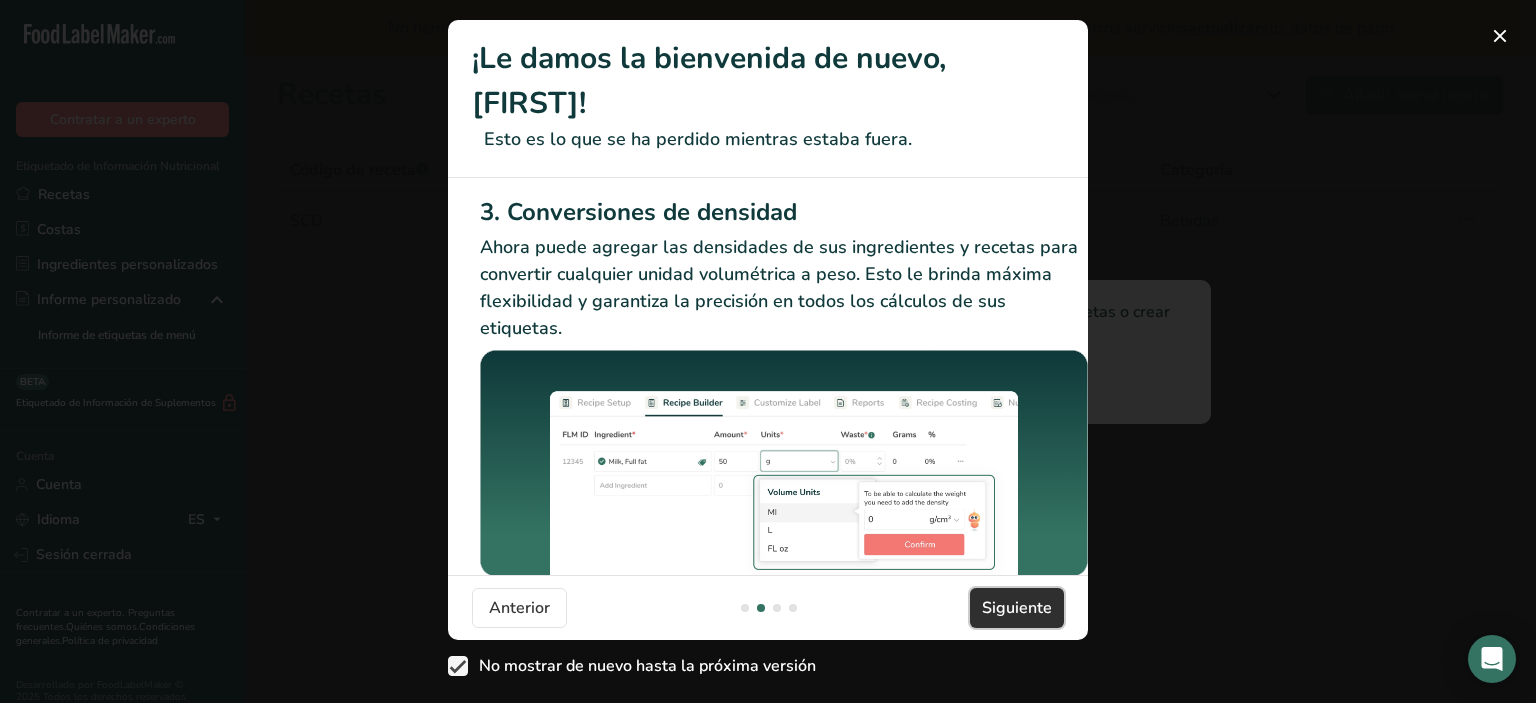 click on "Siguiente" at bounding box center (1017, 608) 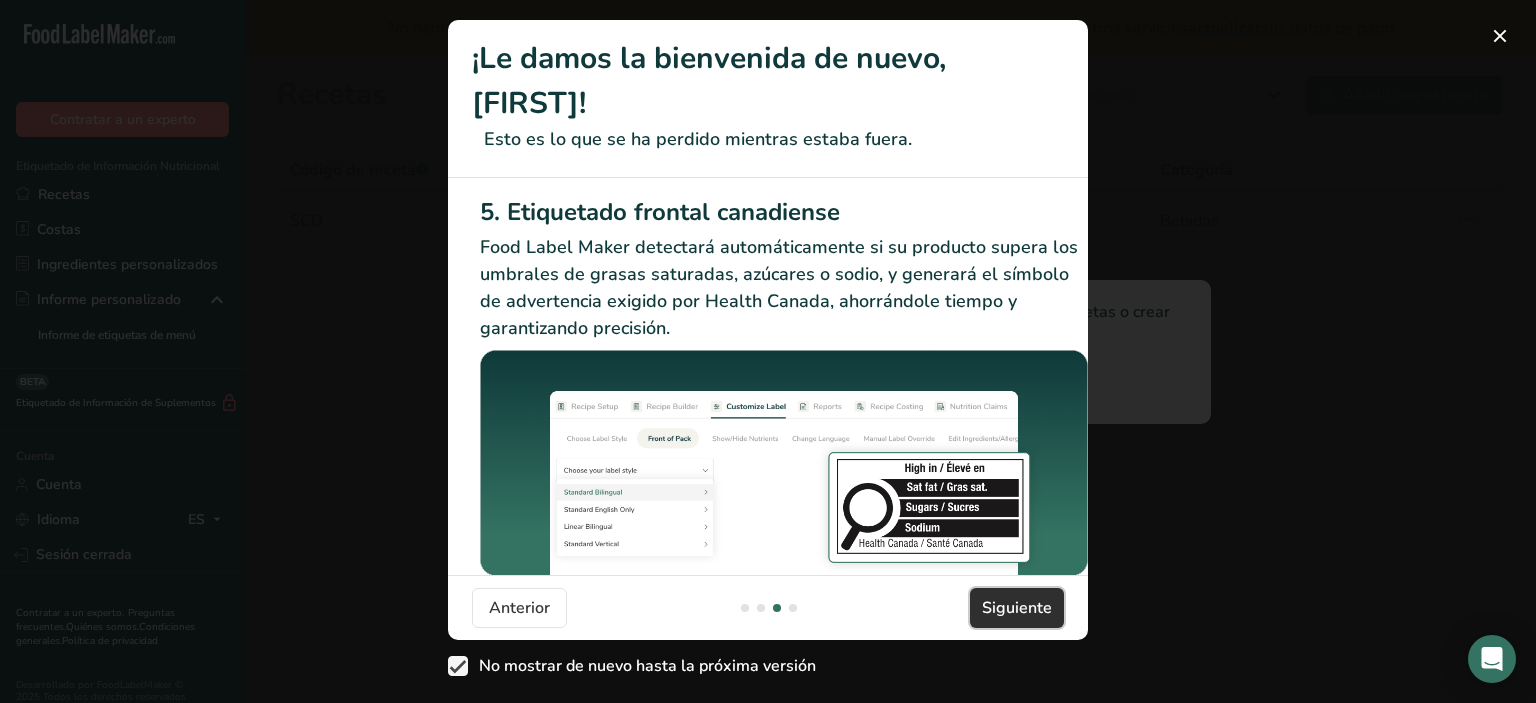 click on "Siguiente" at bounding box center [1017, 608] 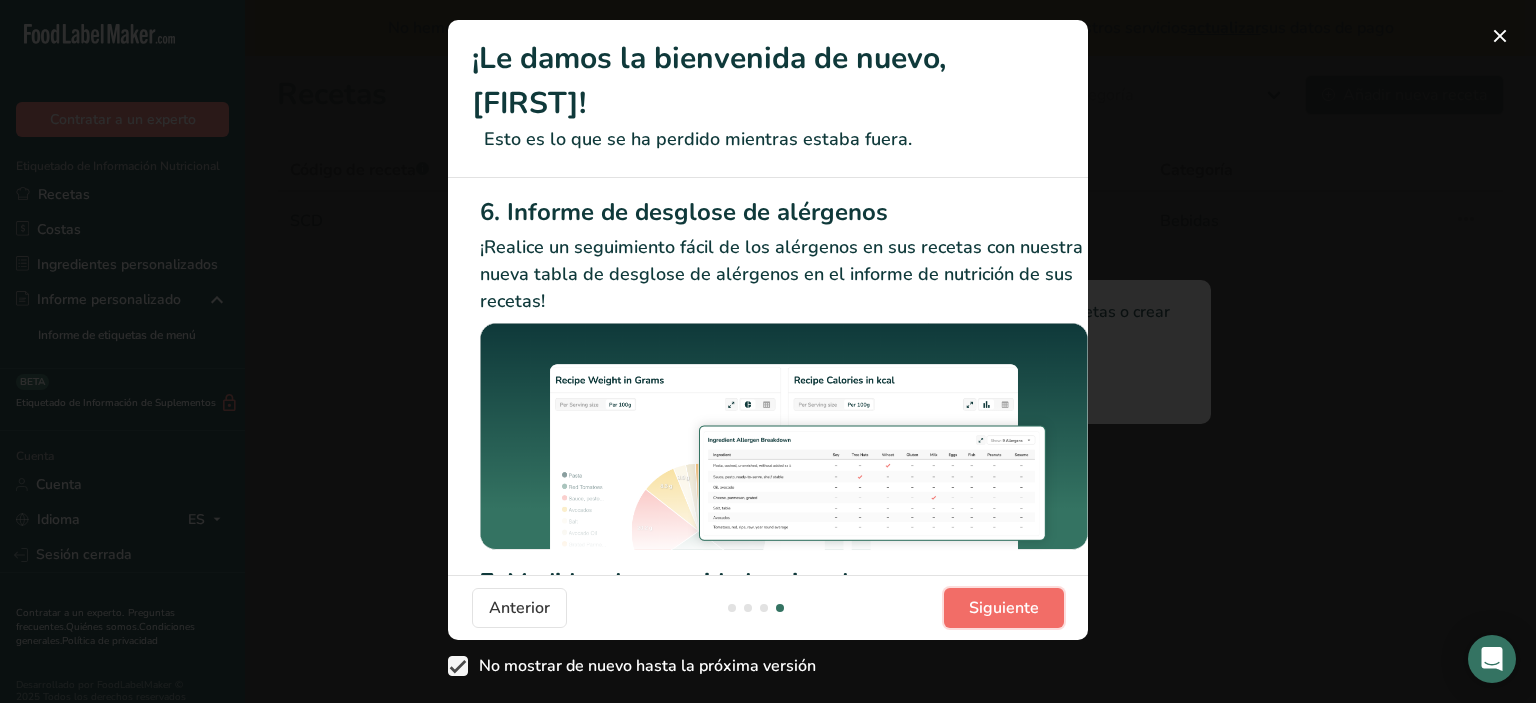 click on "Siguiente" at bounding box center (1004, 608) 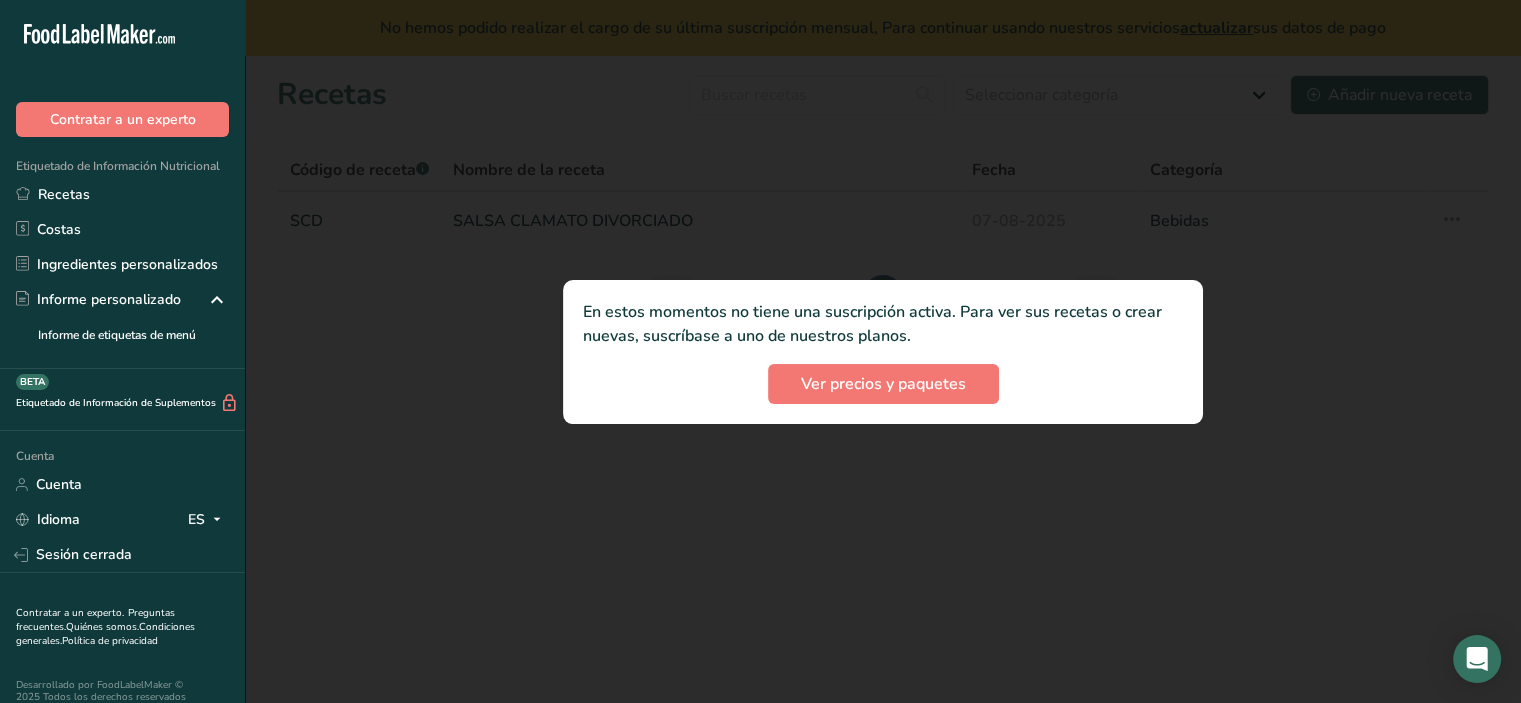 click at bounding box center [883, 351] 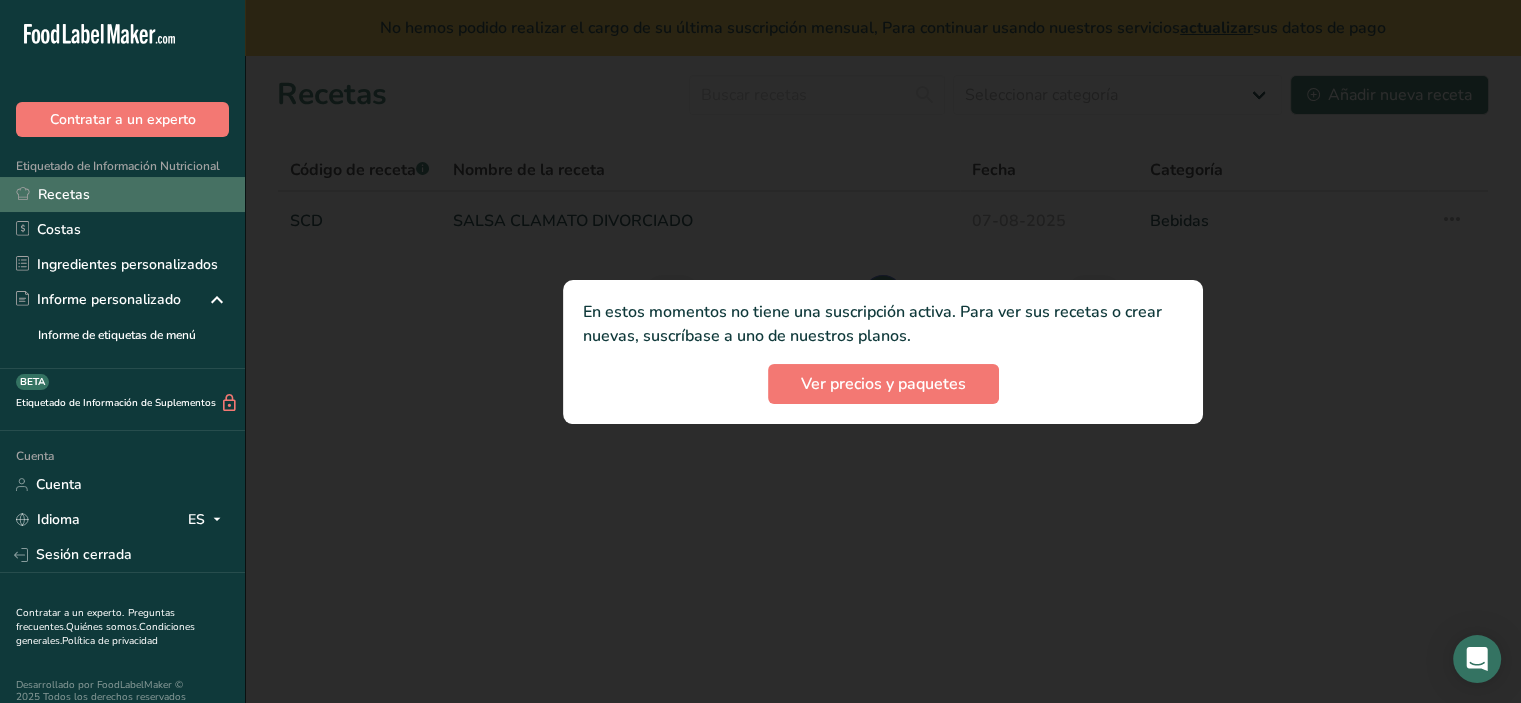 click on "Recetas" at bounding box center [122, 194] 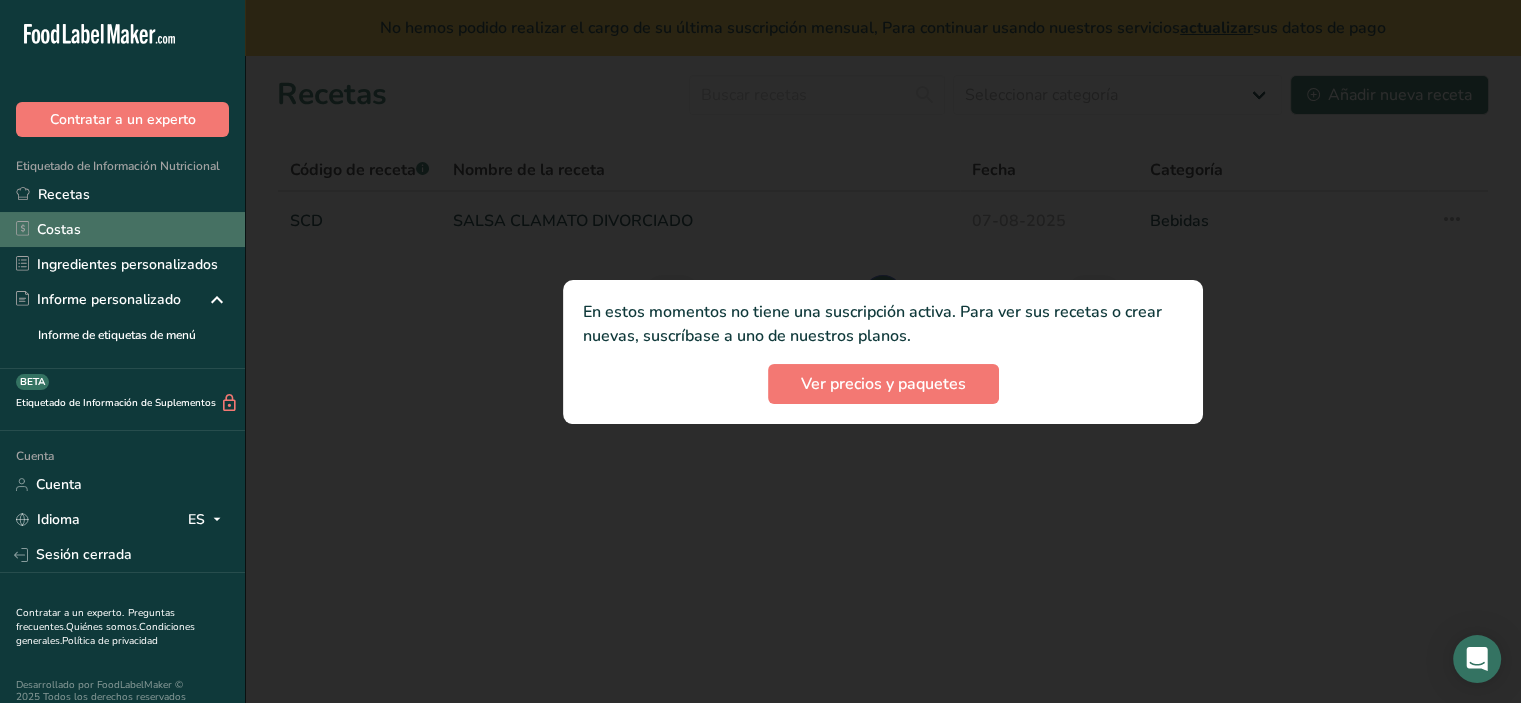 click on "Costas" at bounding box center (122, 229) 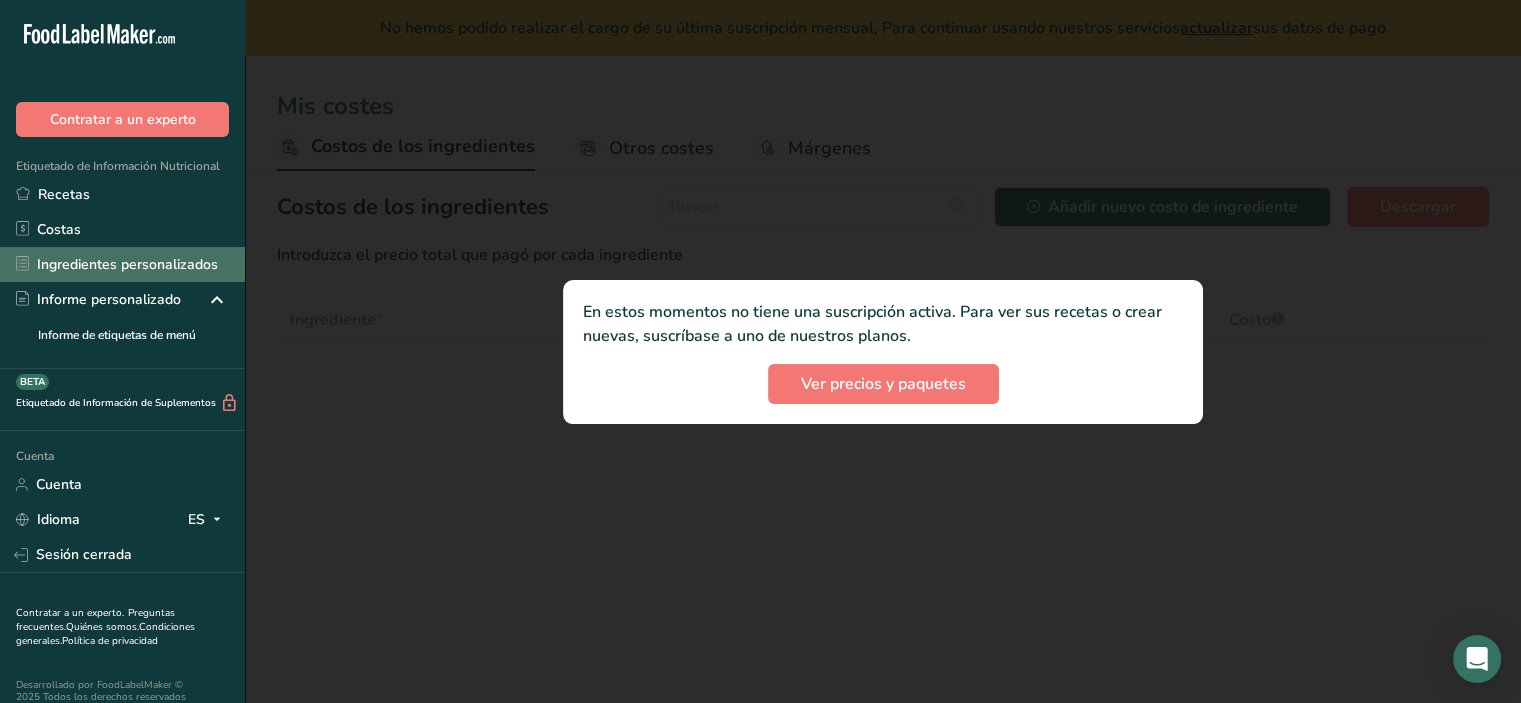 click on "Ingredientes personalizados" at bounding box center (127, 264) 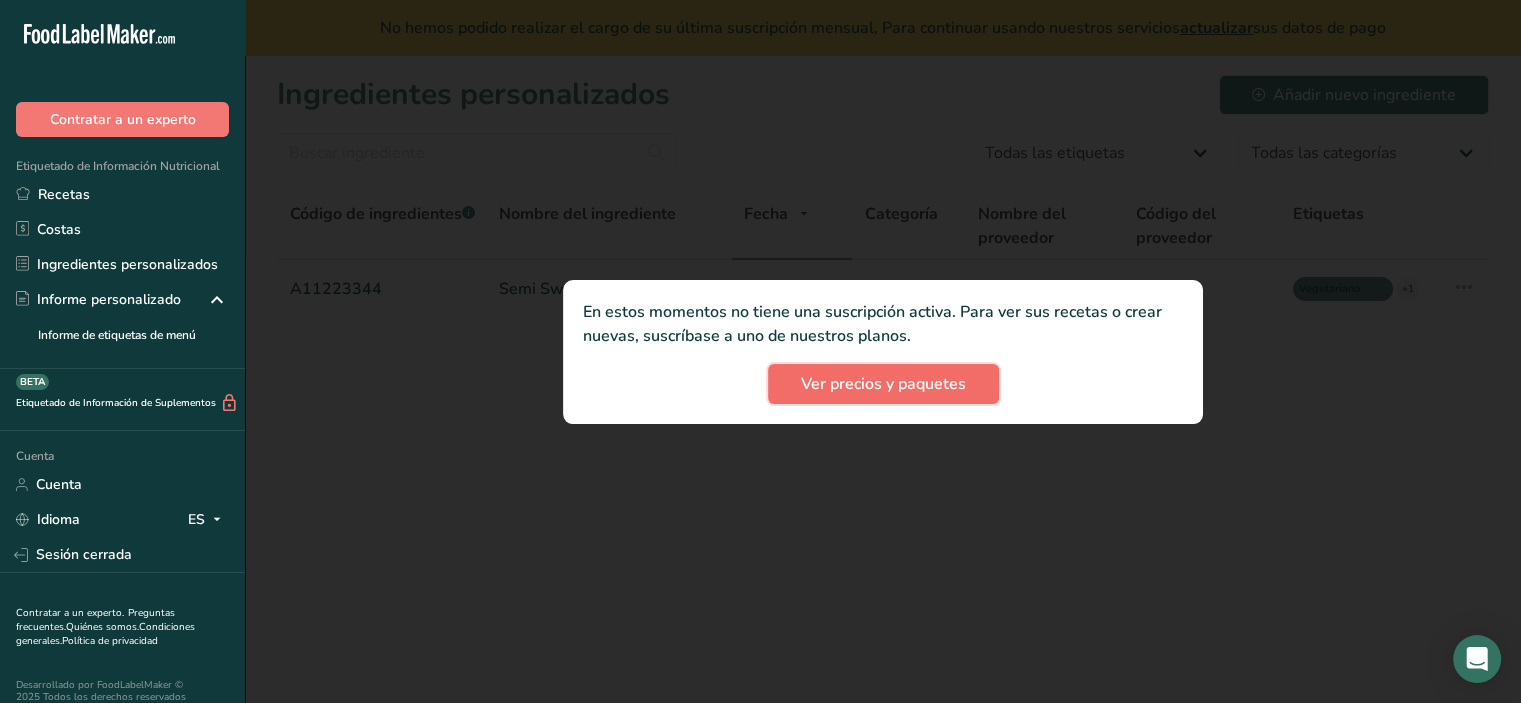click on "Ver precios y paquetes" at bounding box center [883, 384] 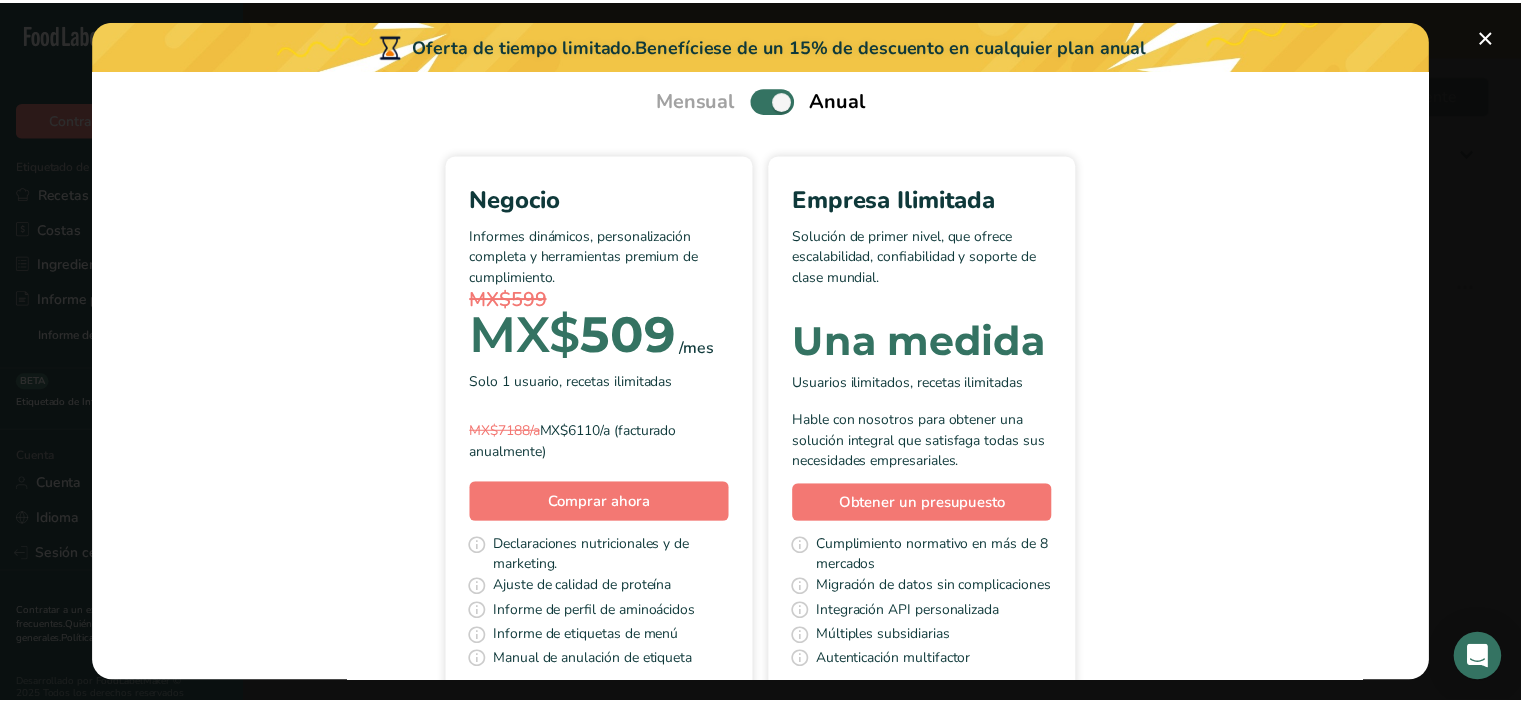 scroll, scrollTop: 202, scrollLeft: 0, axis: vertical 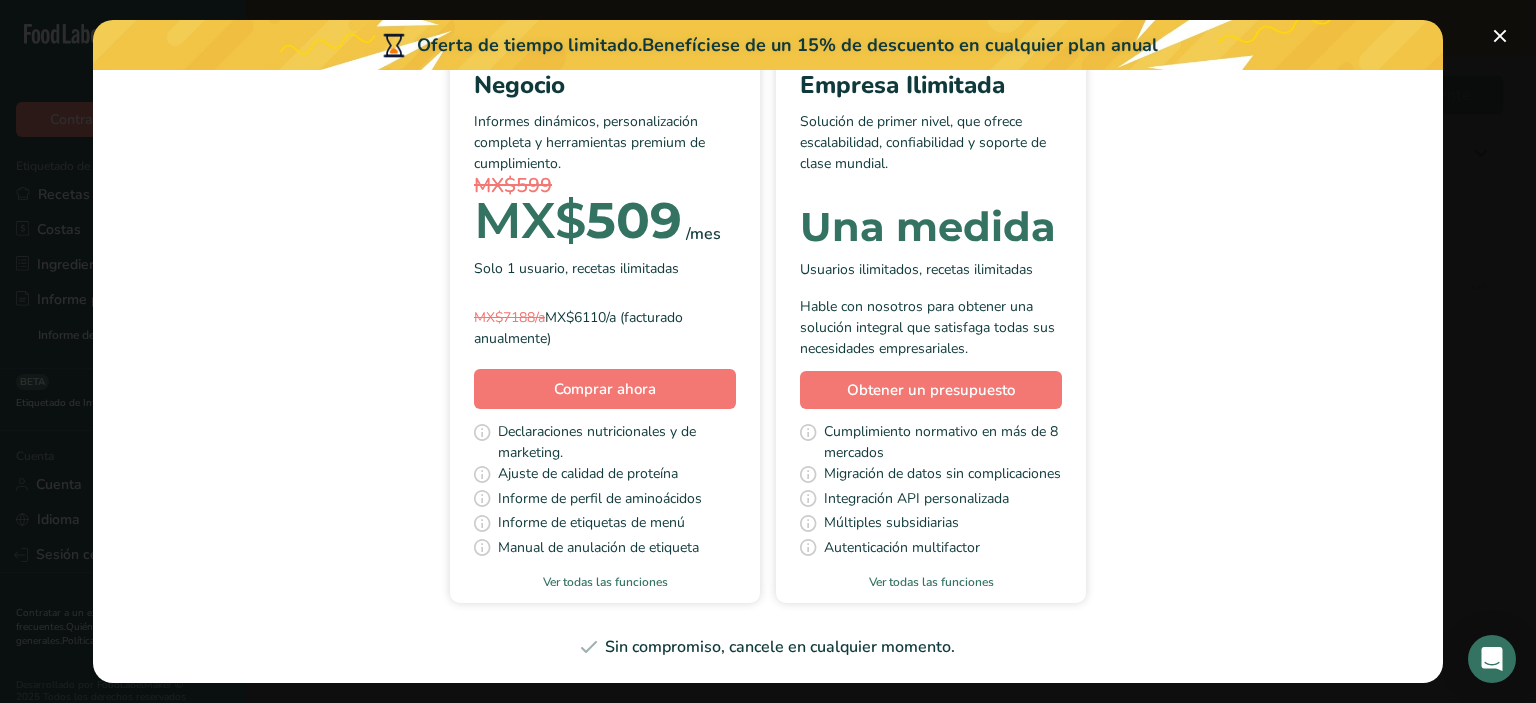 click at bounding box center [768, 351] 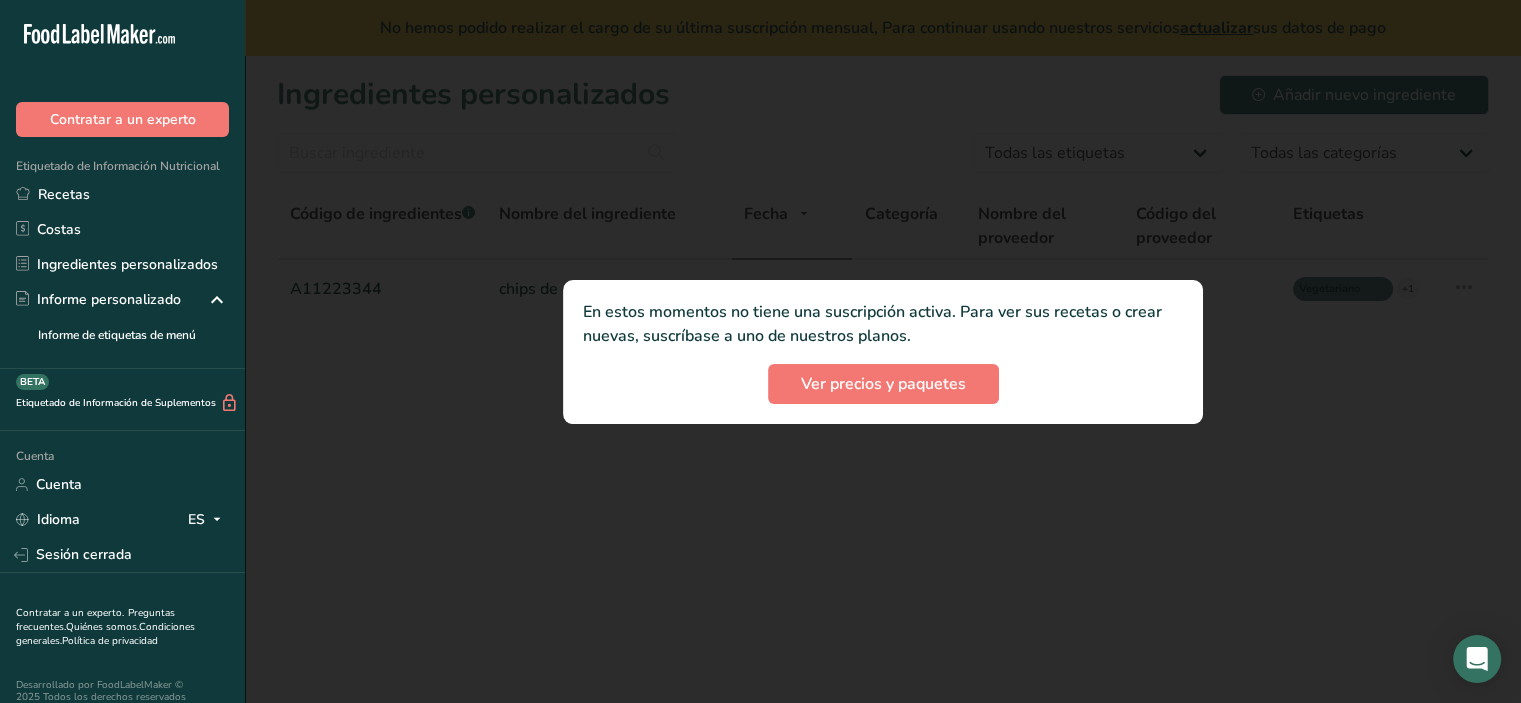 click at bounding box center (883, 351) 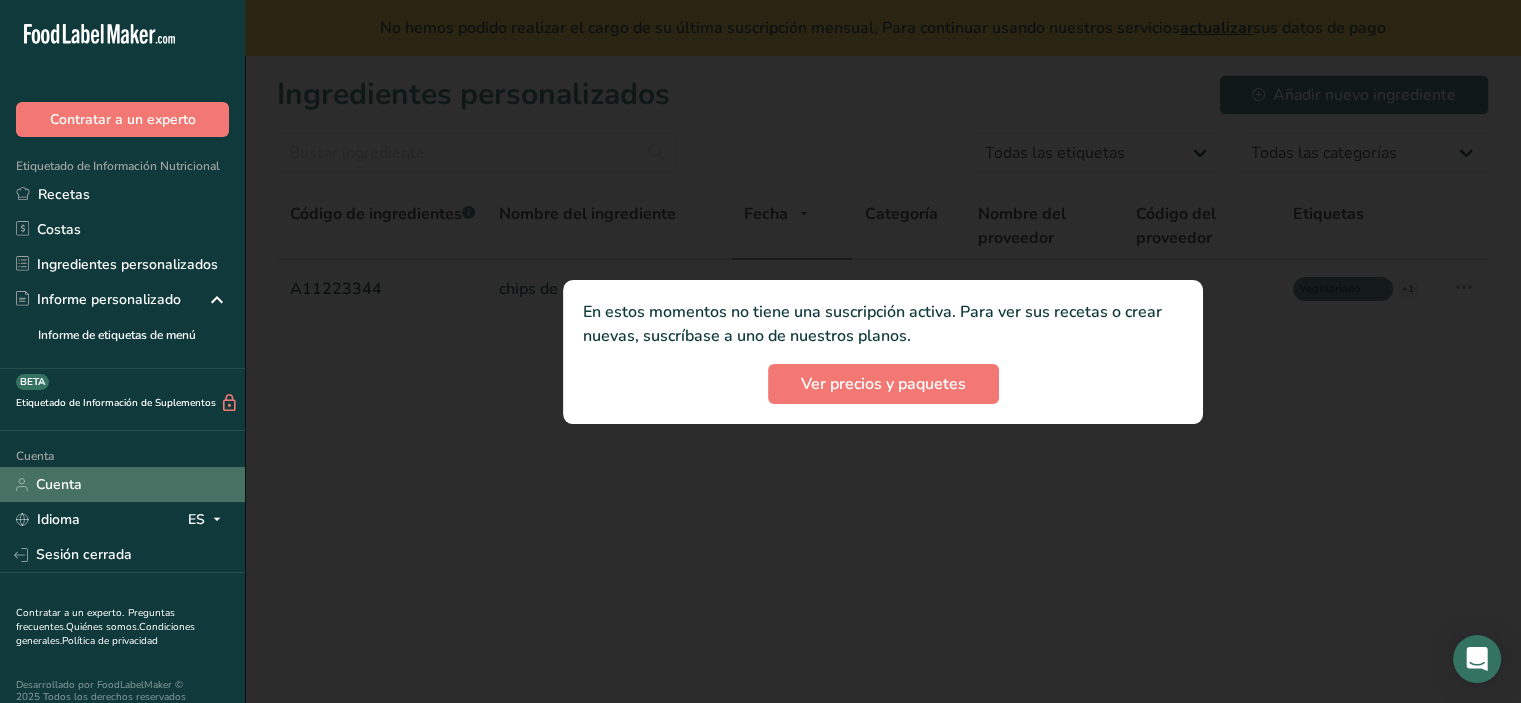 click on "Cuenta" at bounding box center [122, 484] 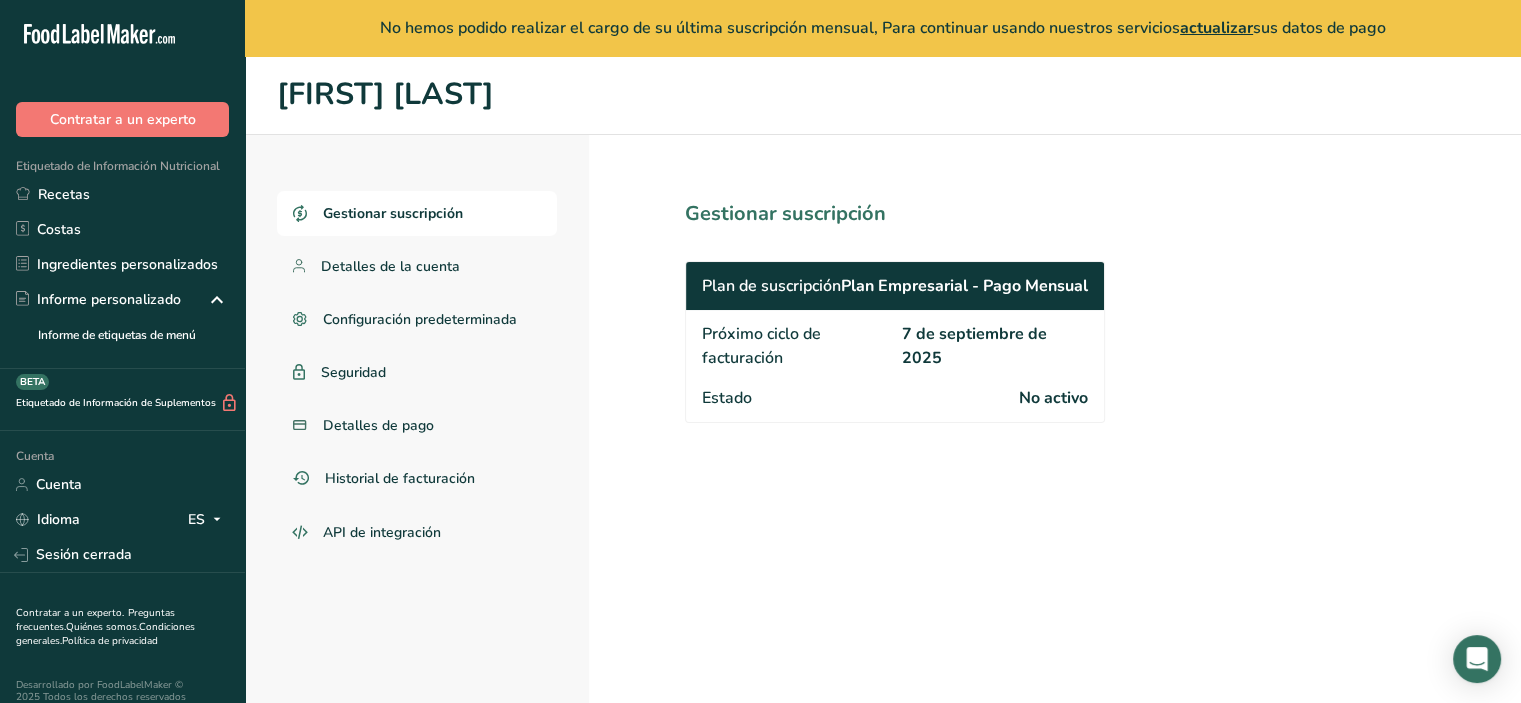 click on "Gestionar suscripción
Detalles de la cuenta
Configuración predeterminada
Seguridad
Detalles de pago
Historial de facturación
API de integración" at bounding box center [417, 447] 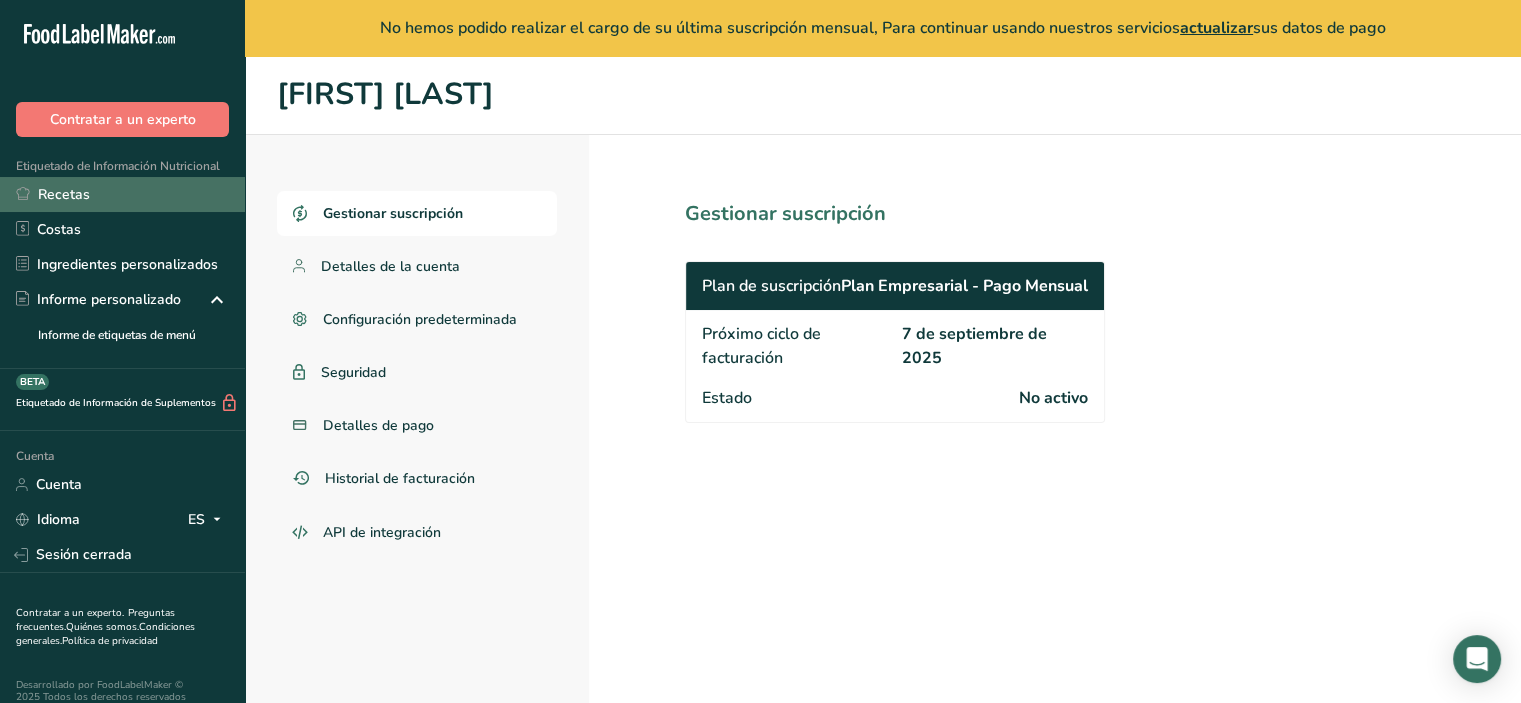click on "Recetas" at bounding box center (122, 194) 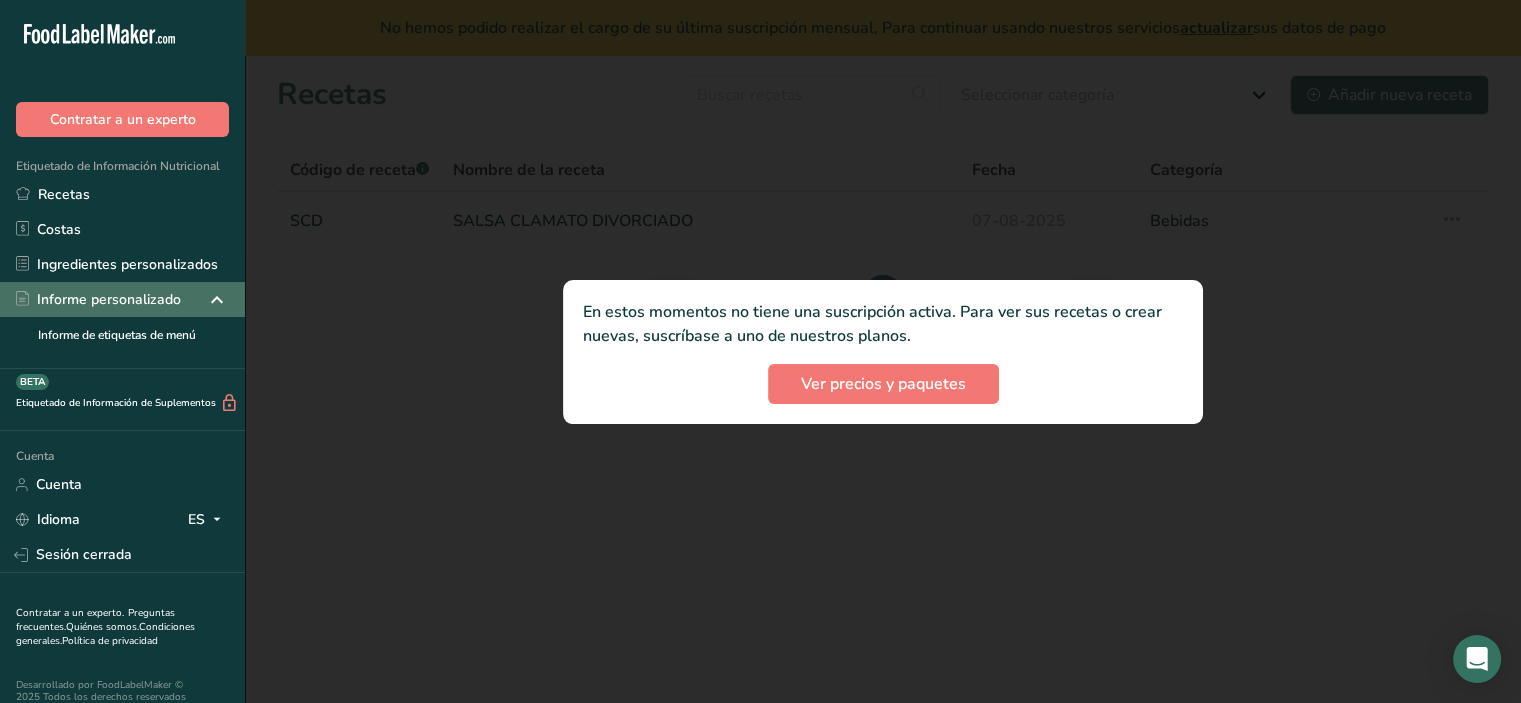 click on "Informe personalizado" at bounding box center [109, 299] 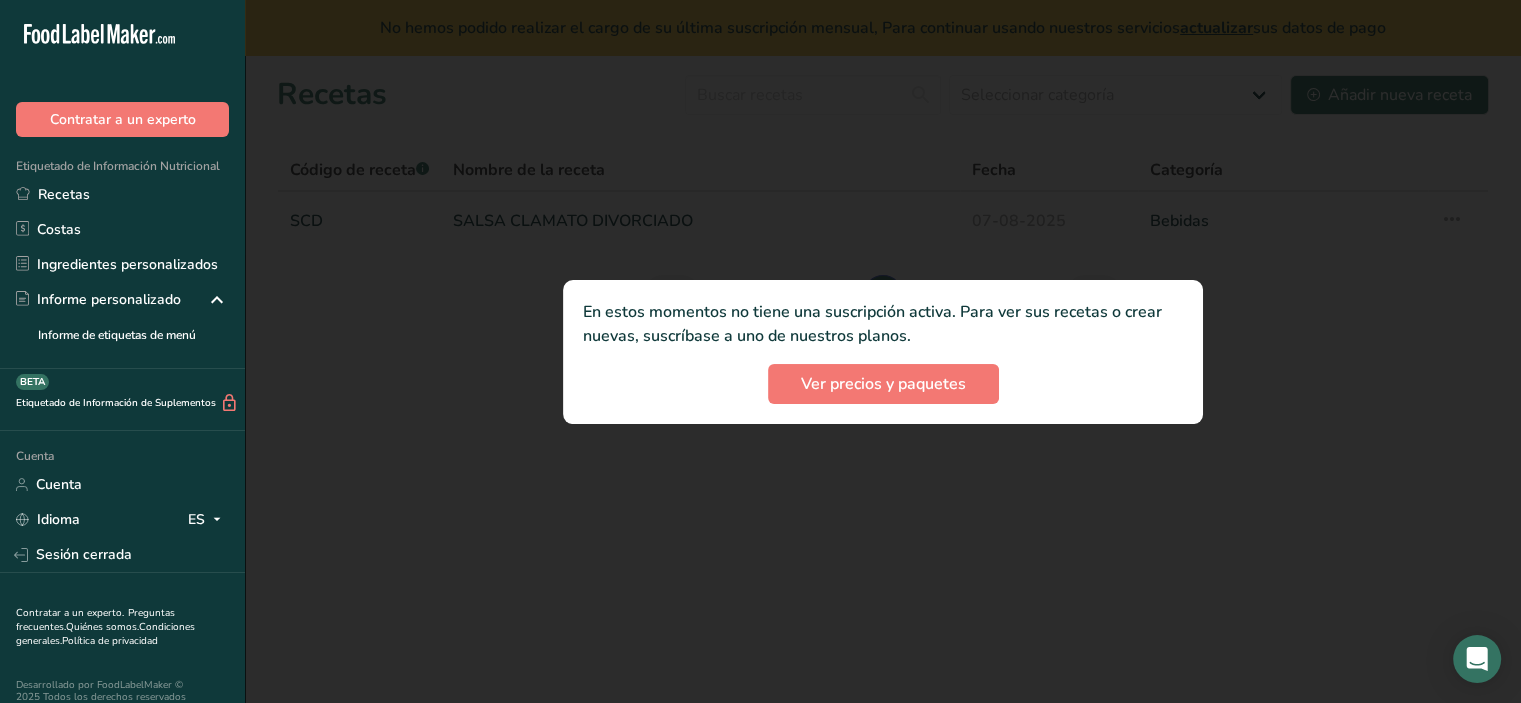 click at bounding box center [883, 351] 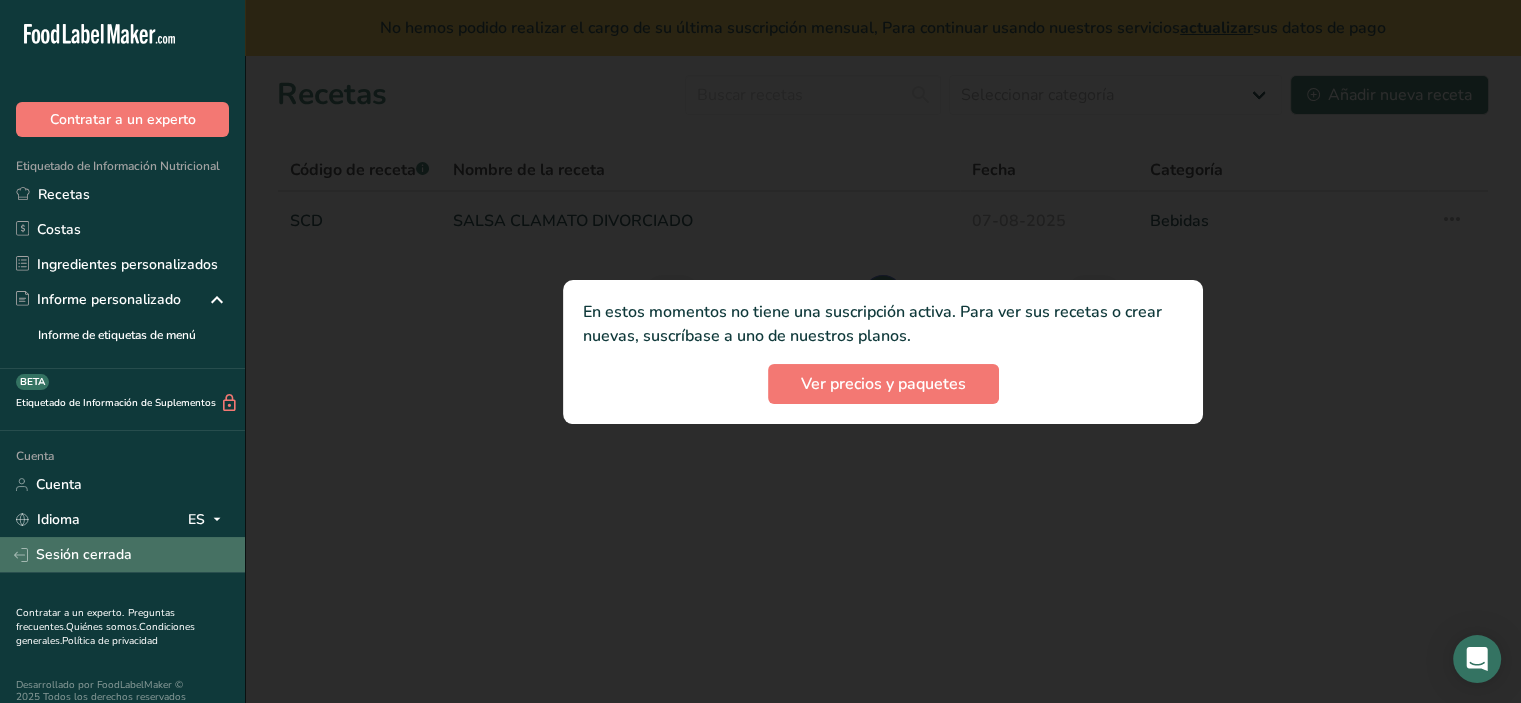 click on "Sesión cerrada" at bounding box center (84, 554) 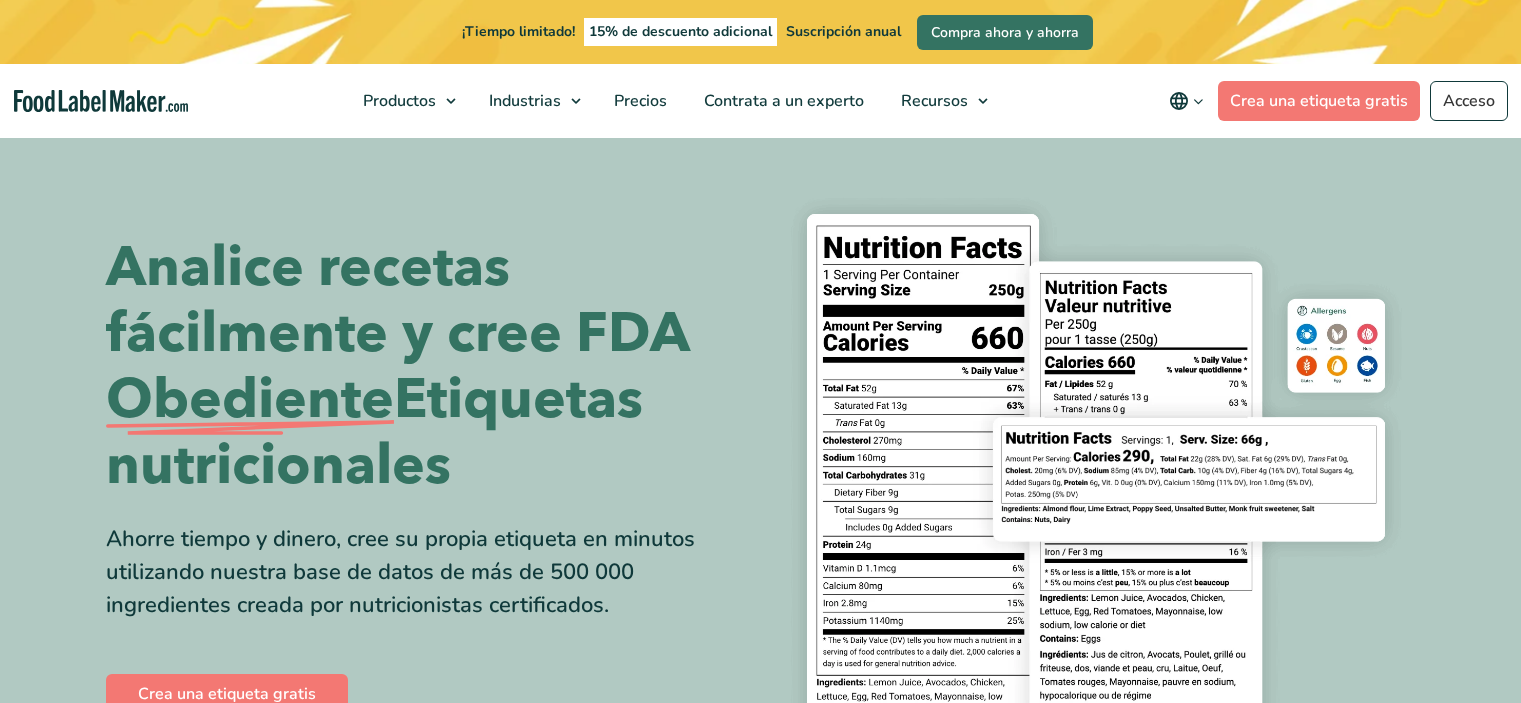 scroll, scrollTop: 0, scrollLeft: 0, axis: both 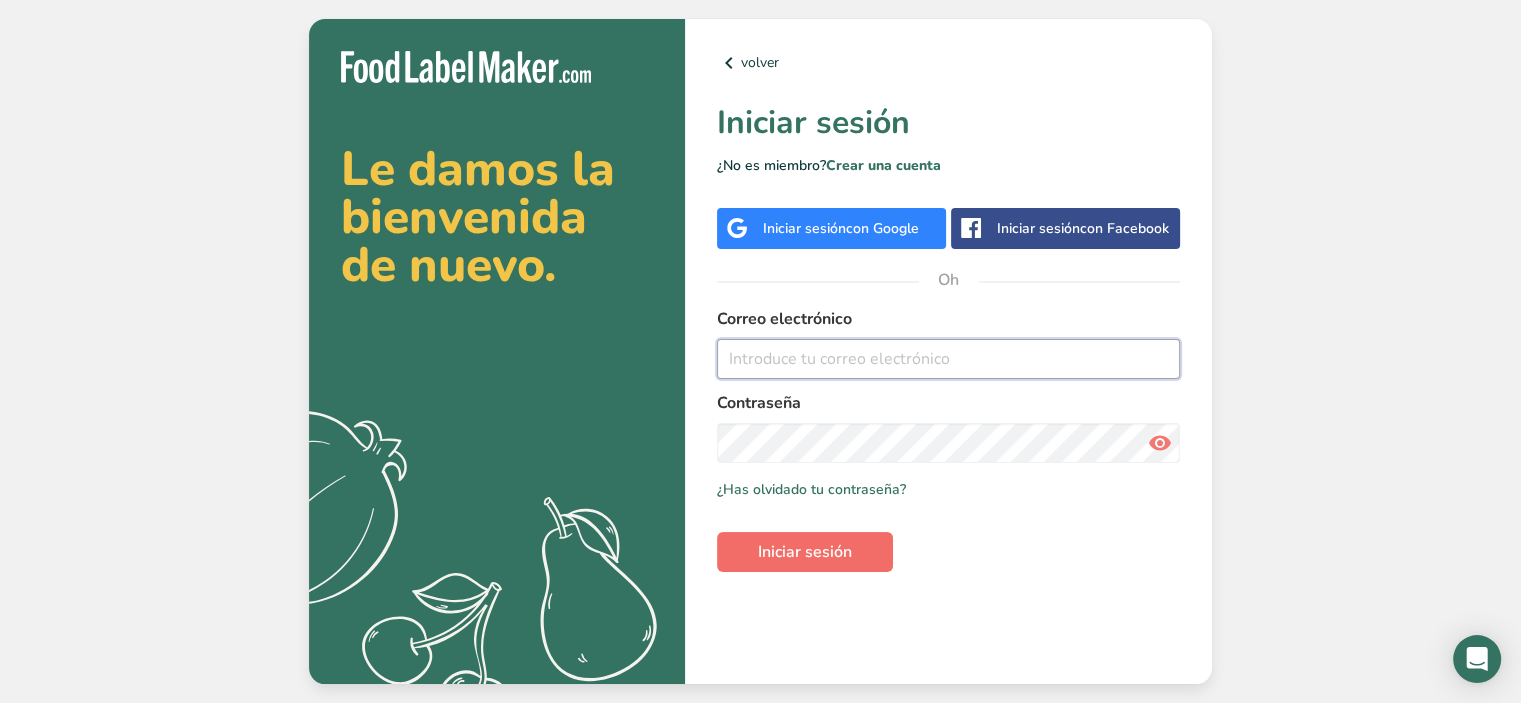 type on "clopez@laboratoriodealimentosfyc.com" 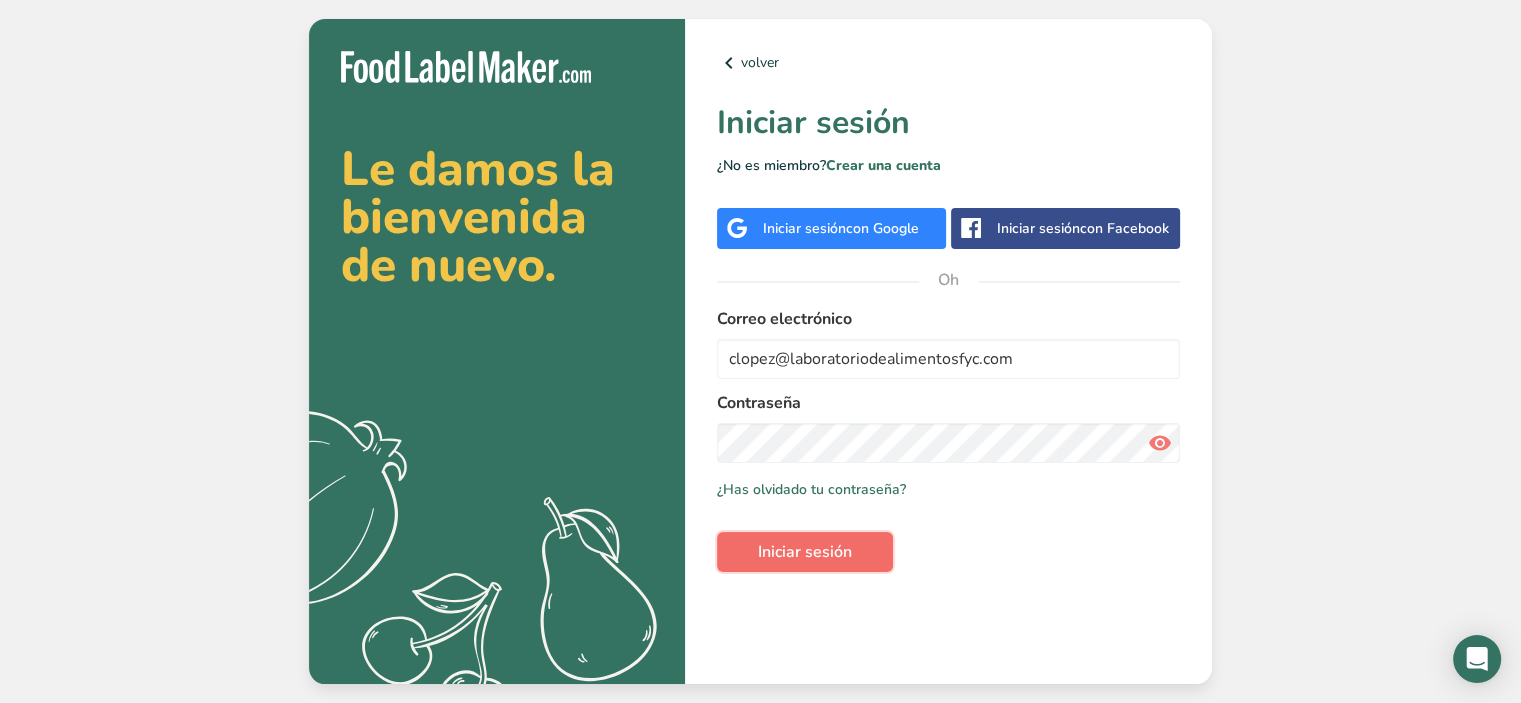 click on "Iniciar sesión" at bounding box center [805, 552] 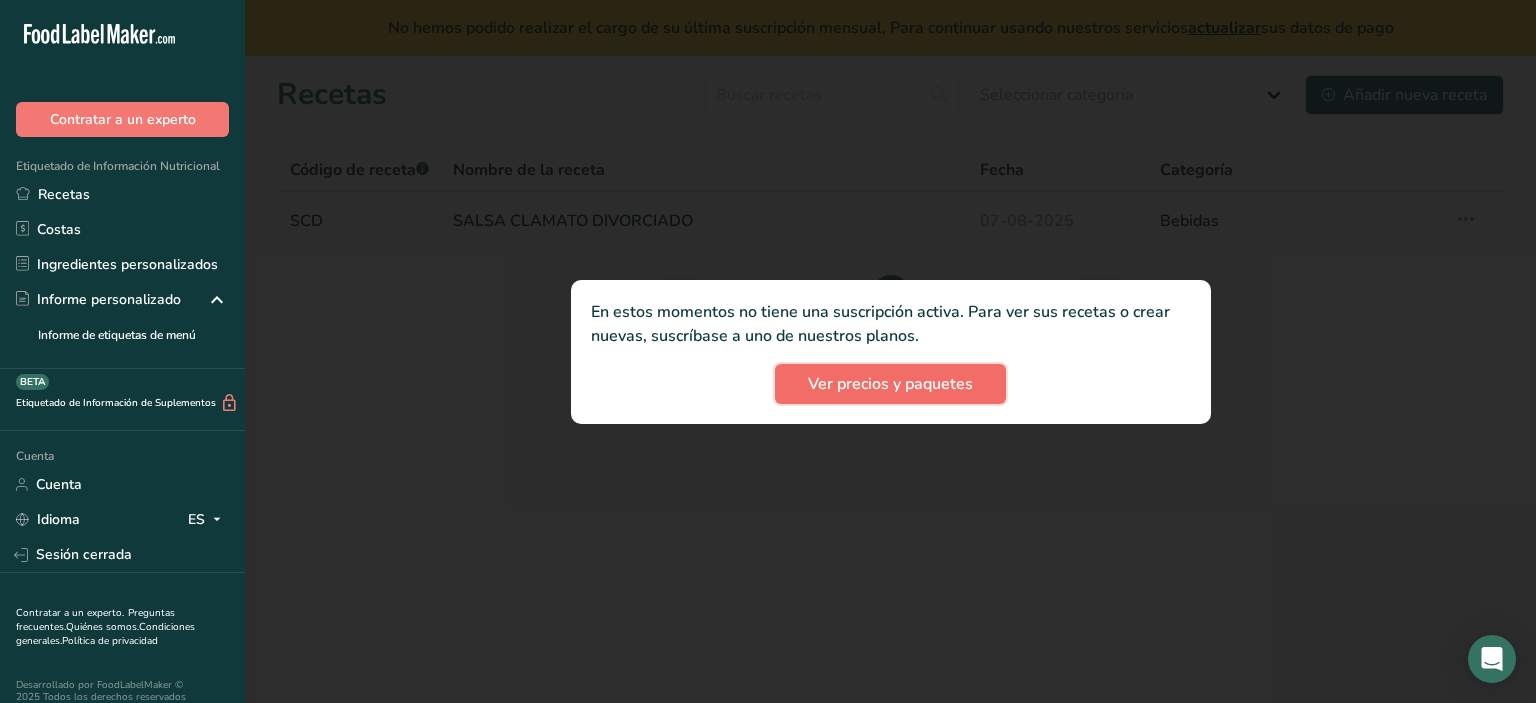click on "Ver precios y paquetes" at bounding box center (890, 384) 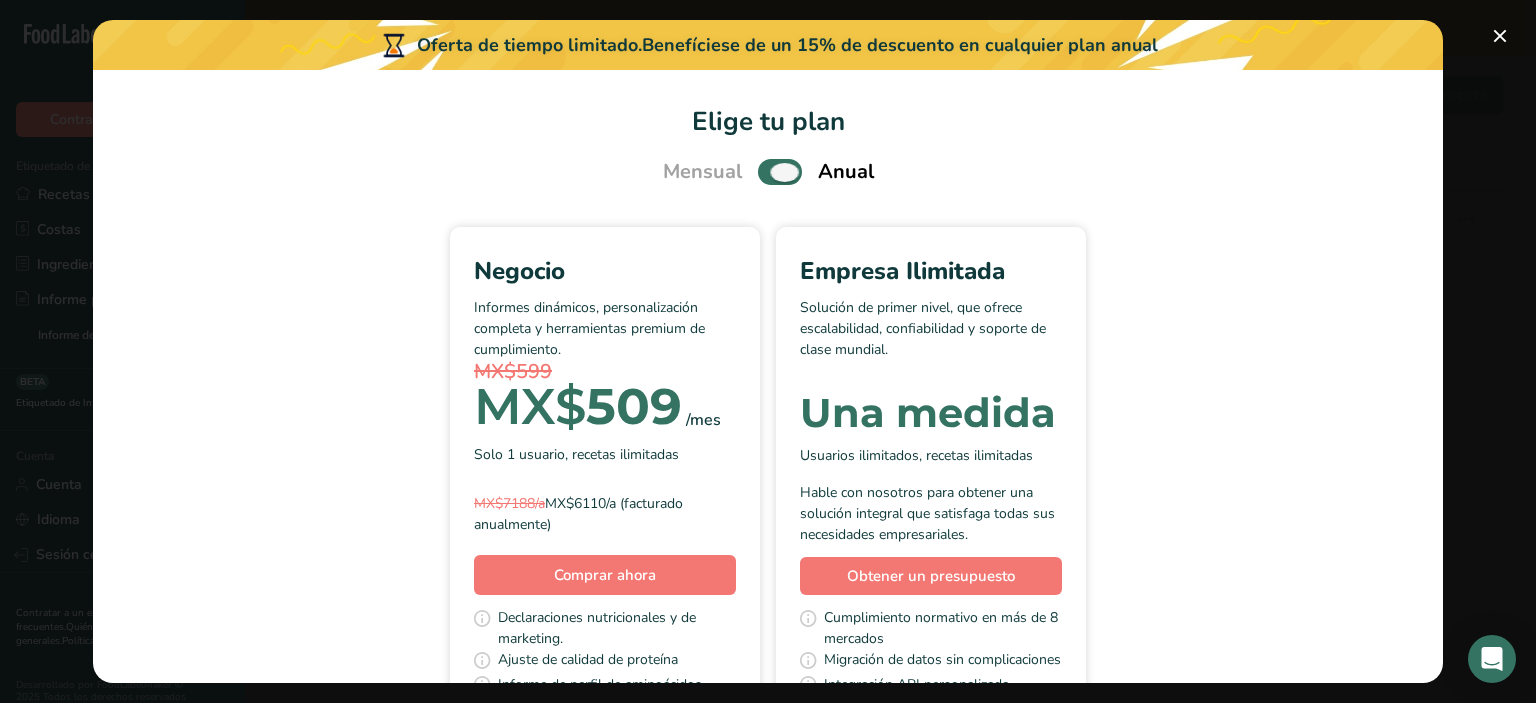 click at bounding box center (780, 171) 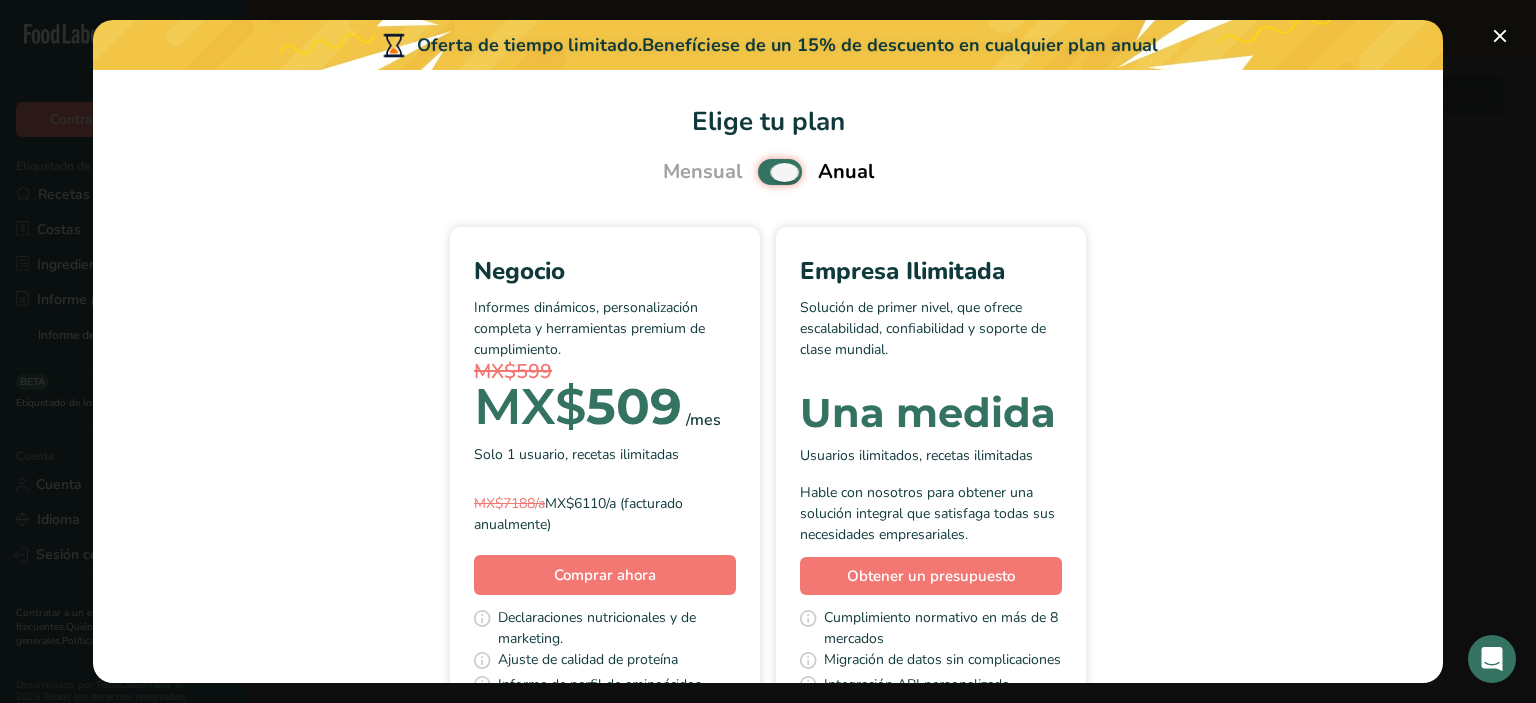 click at bounding box center [764, 172] 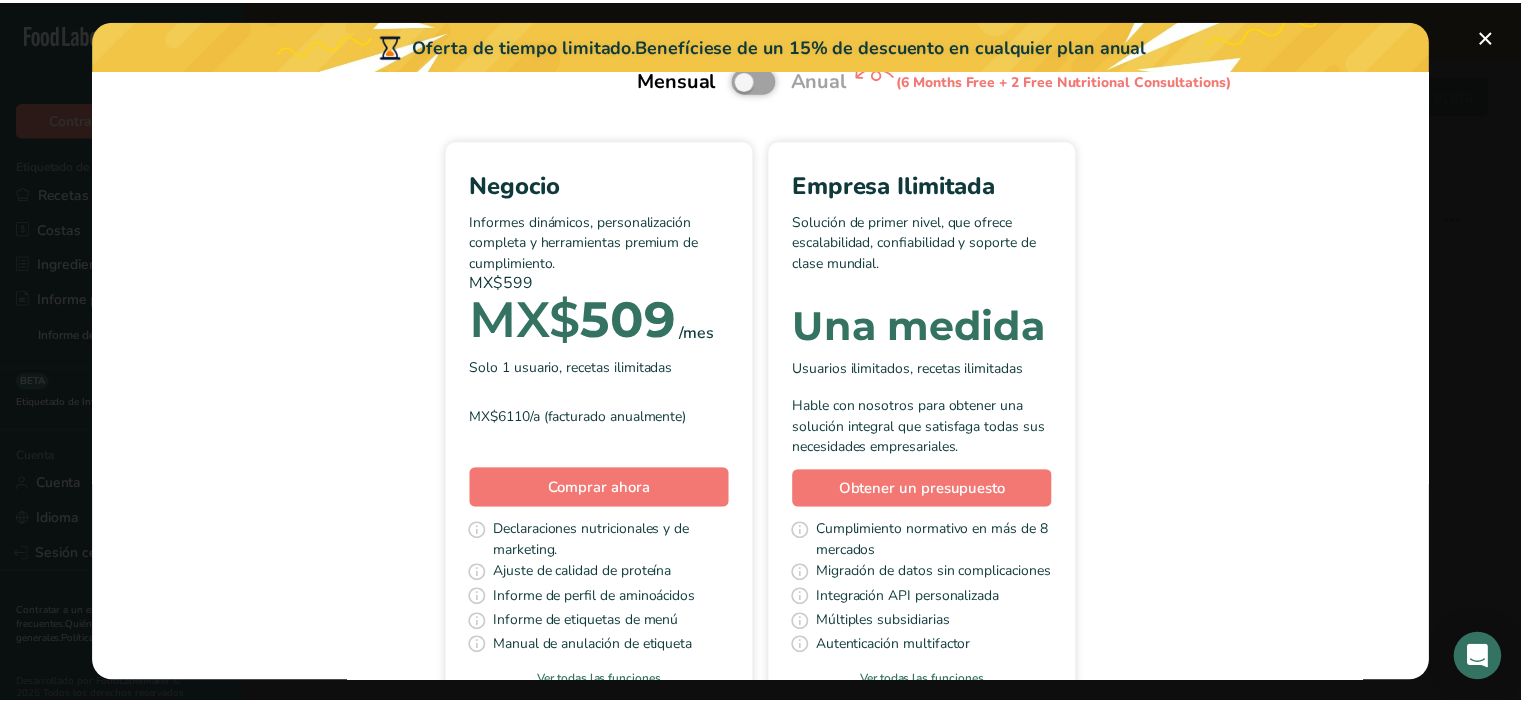 scroll, scrollTop: 0, scrollLeft: 0, axis: both 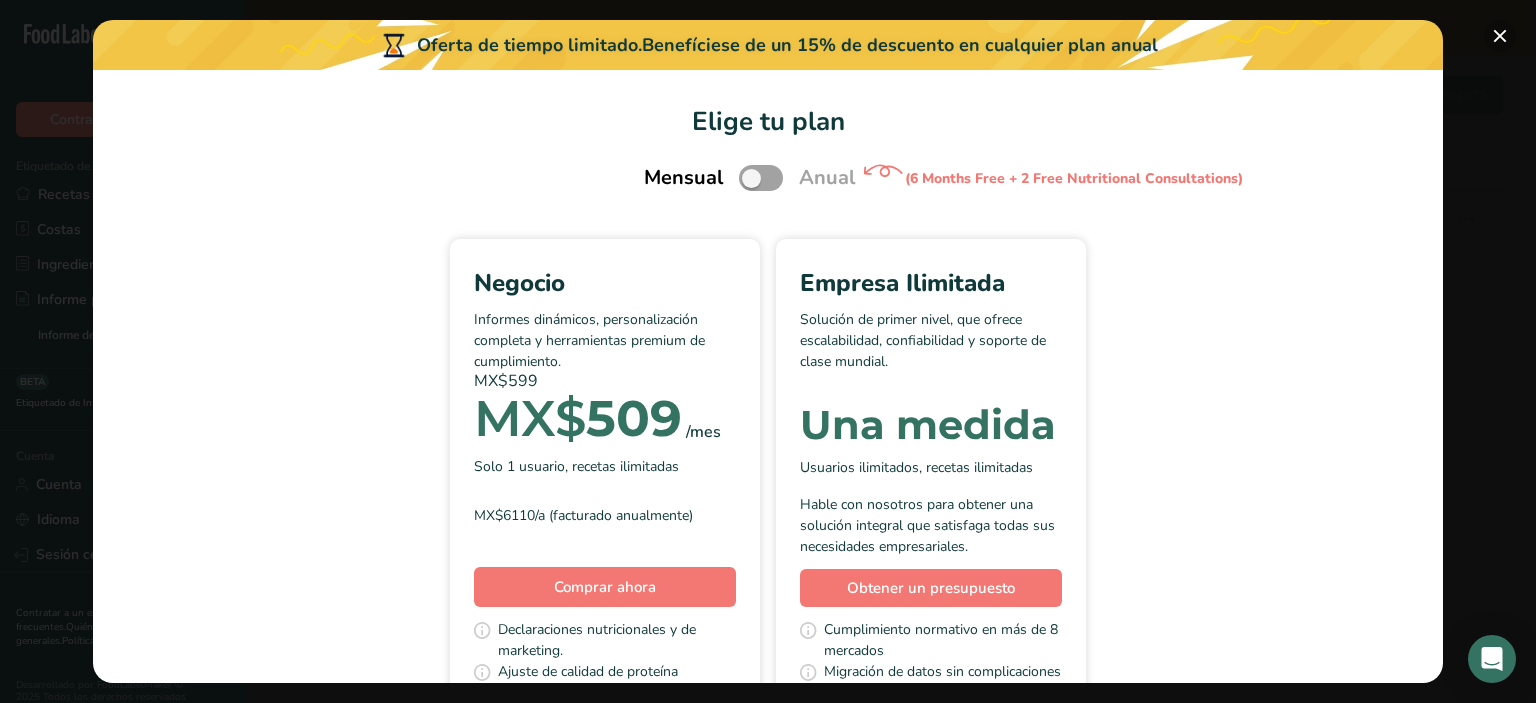click at bounding box center [1500, 36] 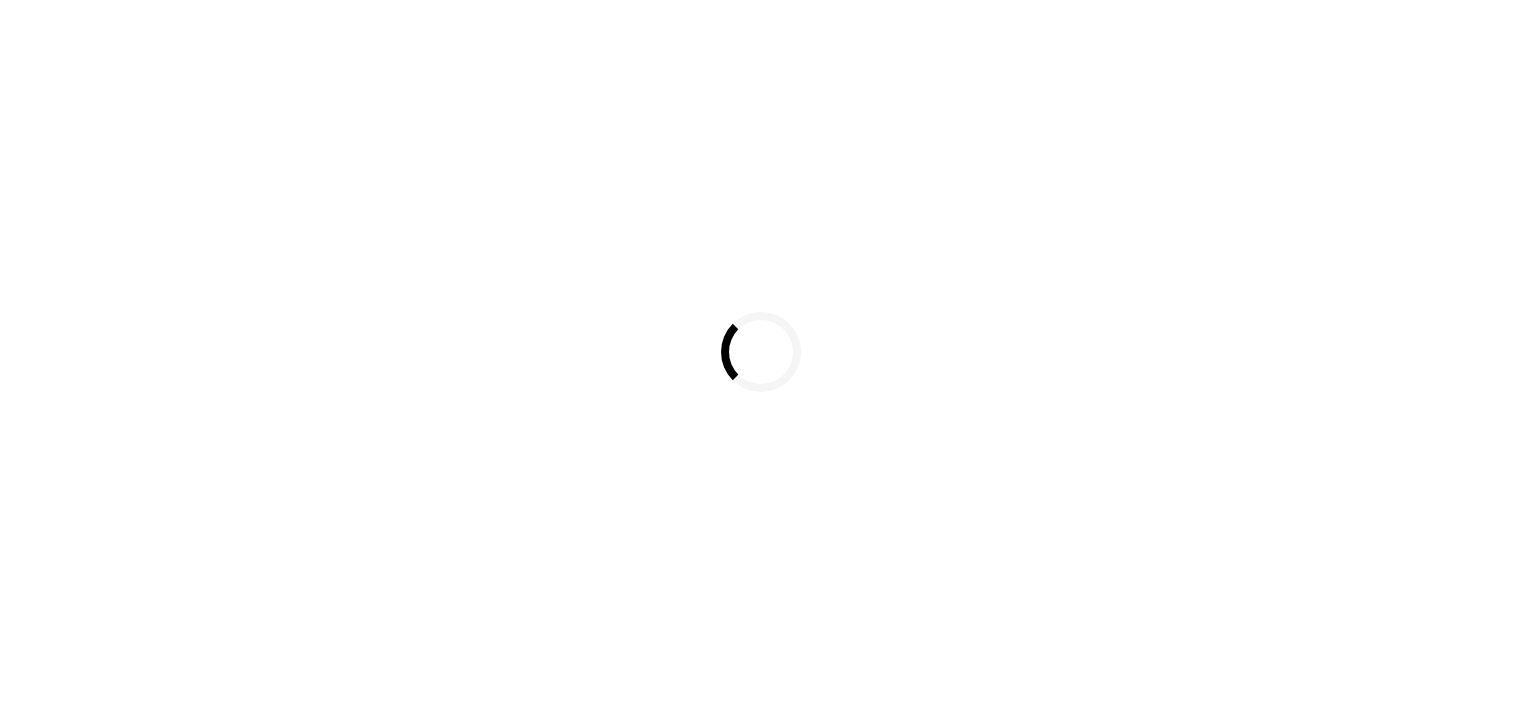 scroll, scrollTop: 0, scrollLeft: 0, axis: both 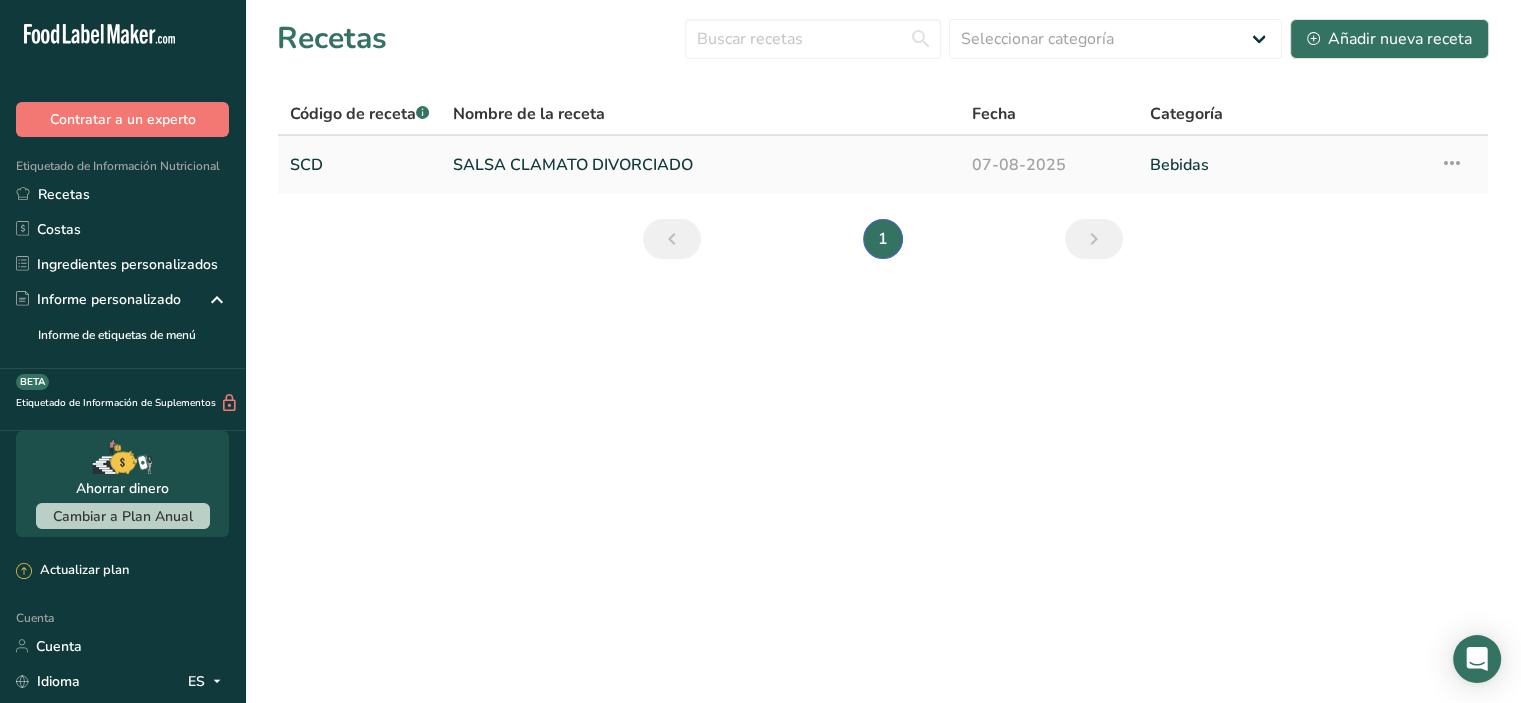 click on "SALSA CLAMATO DIVORCIADO" at bounding box center [573, 165] 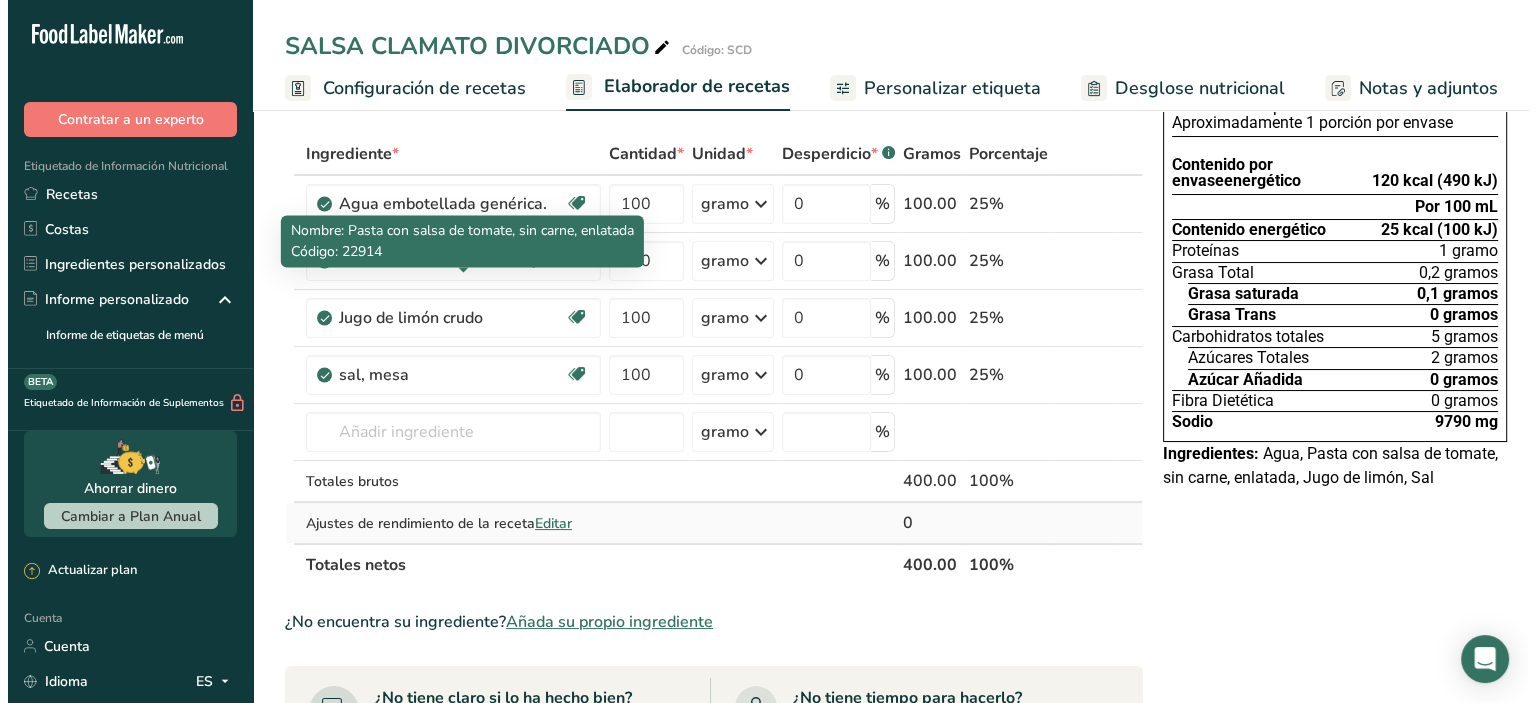 scroll, scrollTop: 200, scrollLeft: 0, axis: vertical 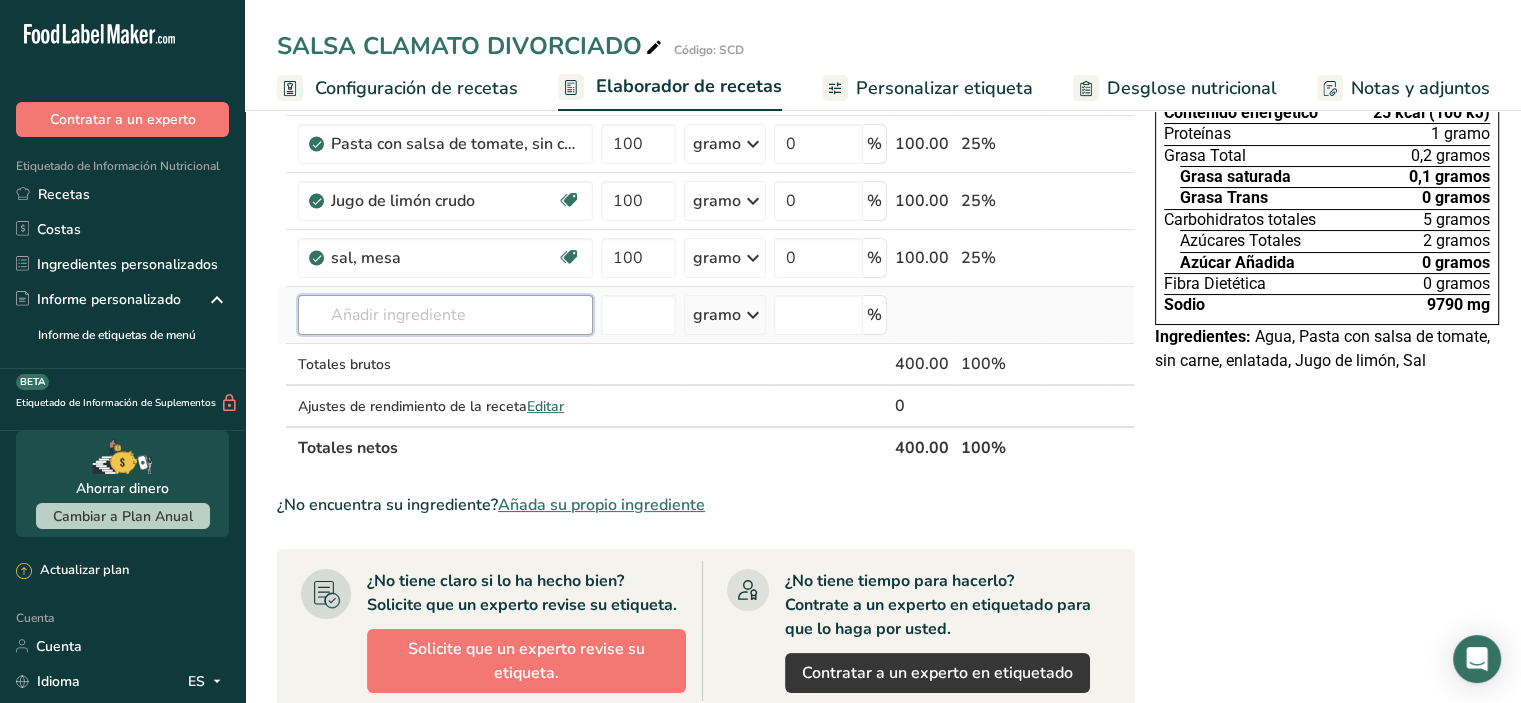 click at bounding box center (445, 315) 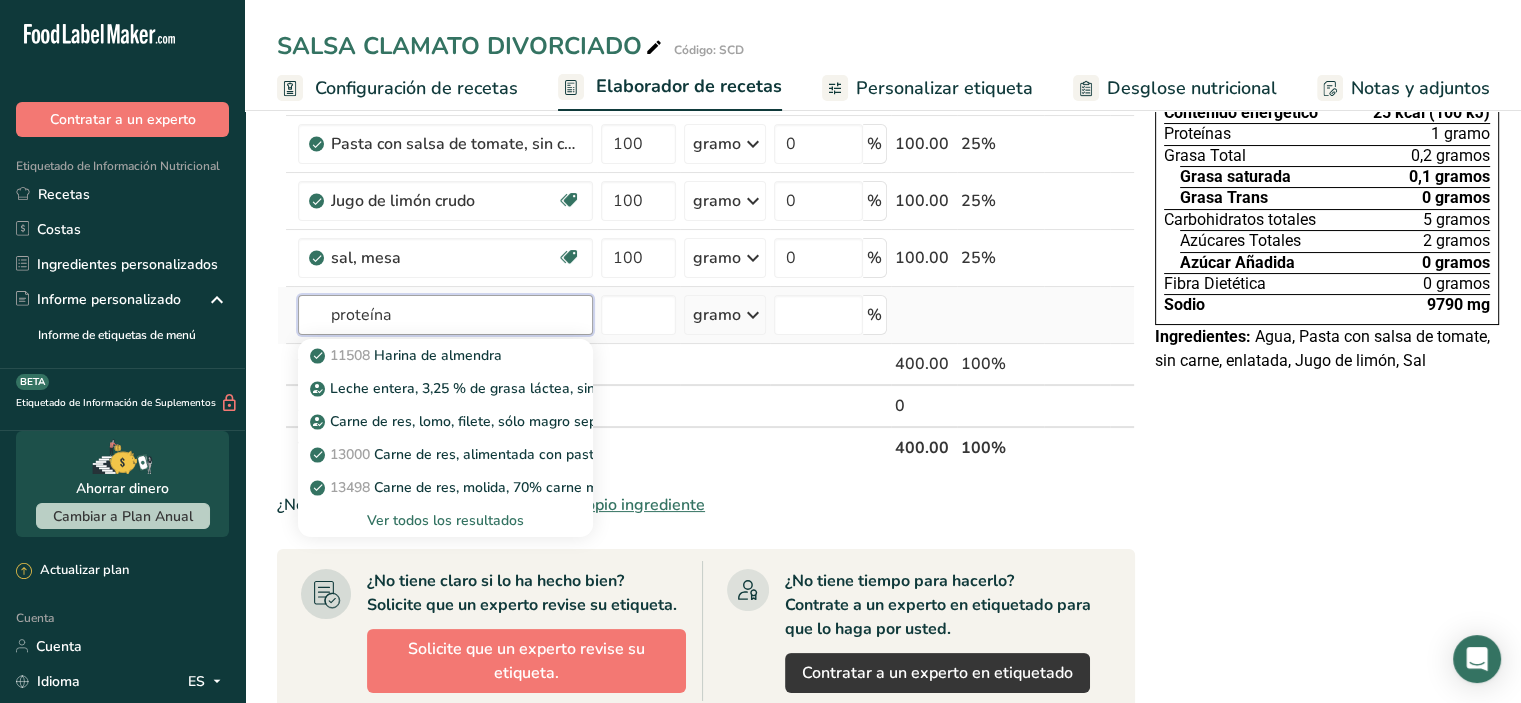 type on "proteína" 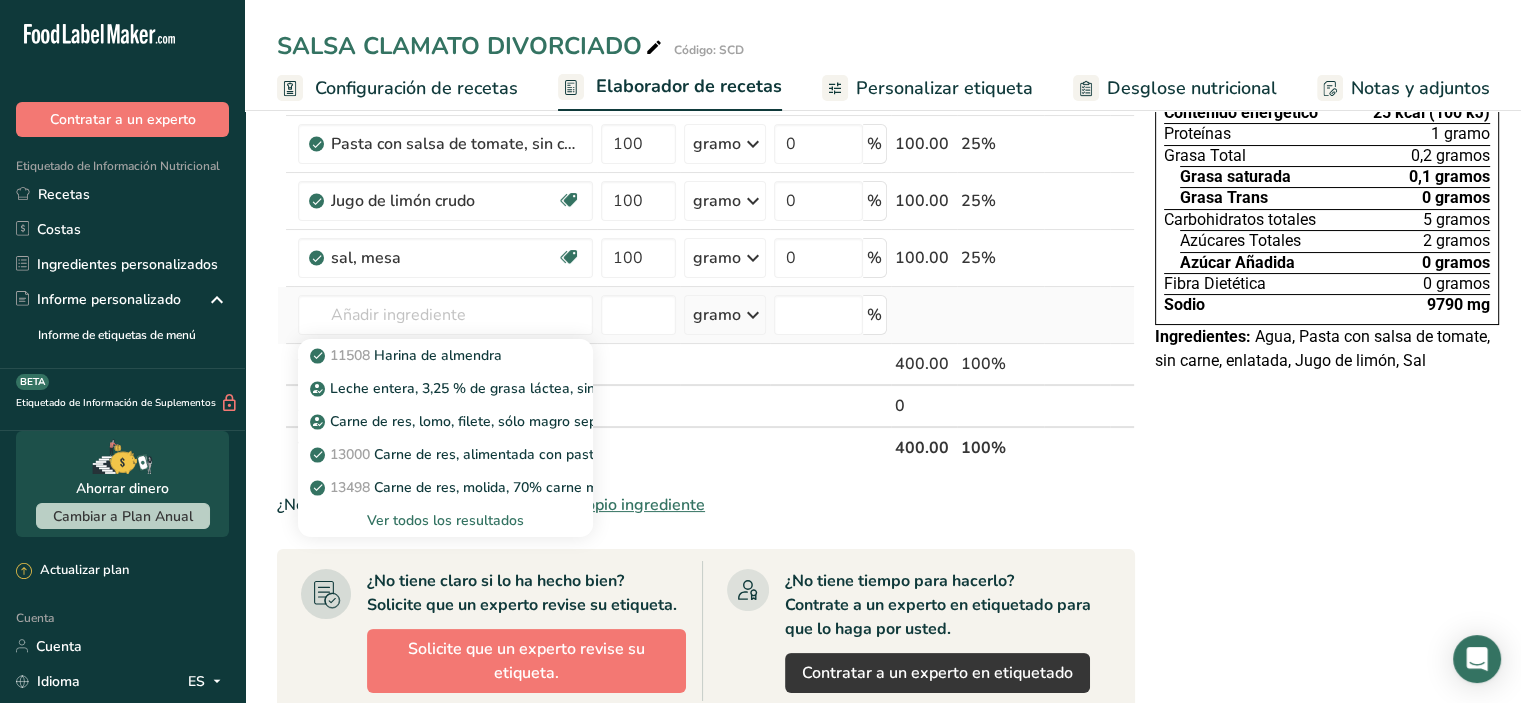 click on "Ver todos los resultados" at bounding box center [445, 520] 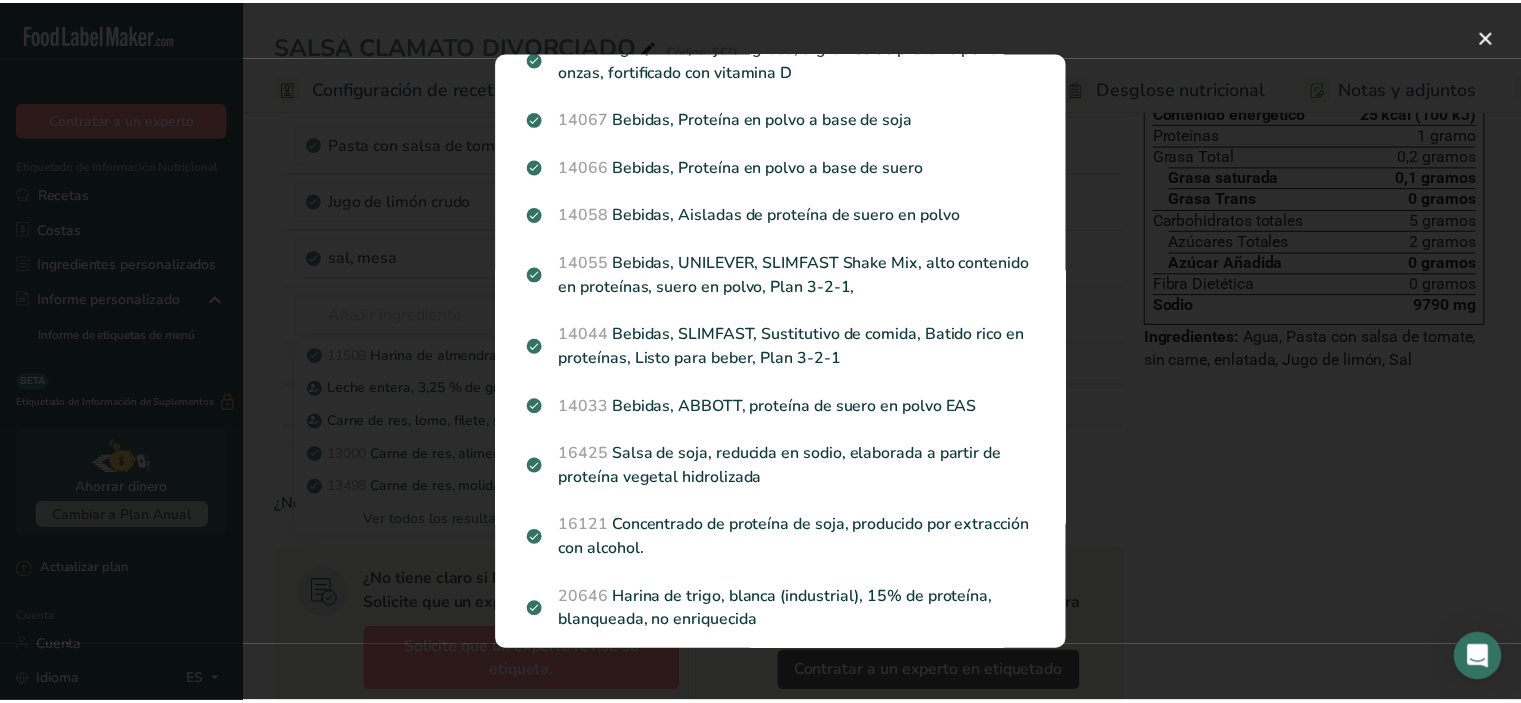 scroll, scrollTop: 772, scrollLeft: 0, axis: vertical 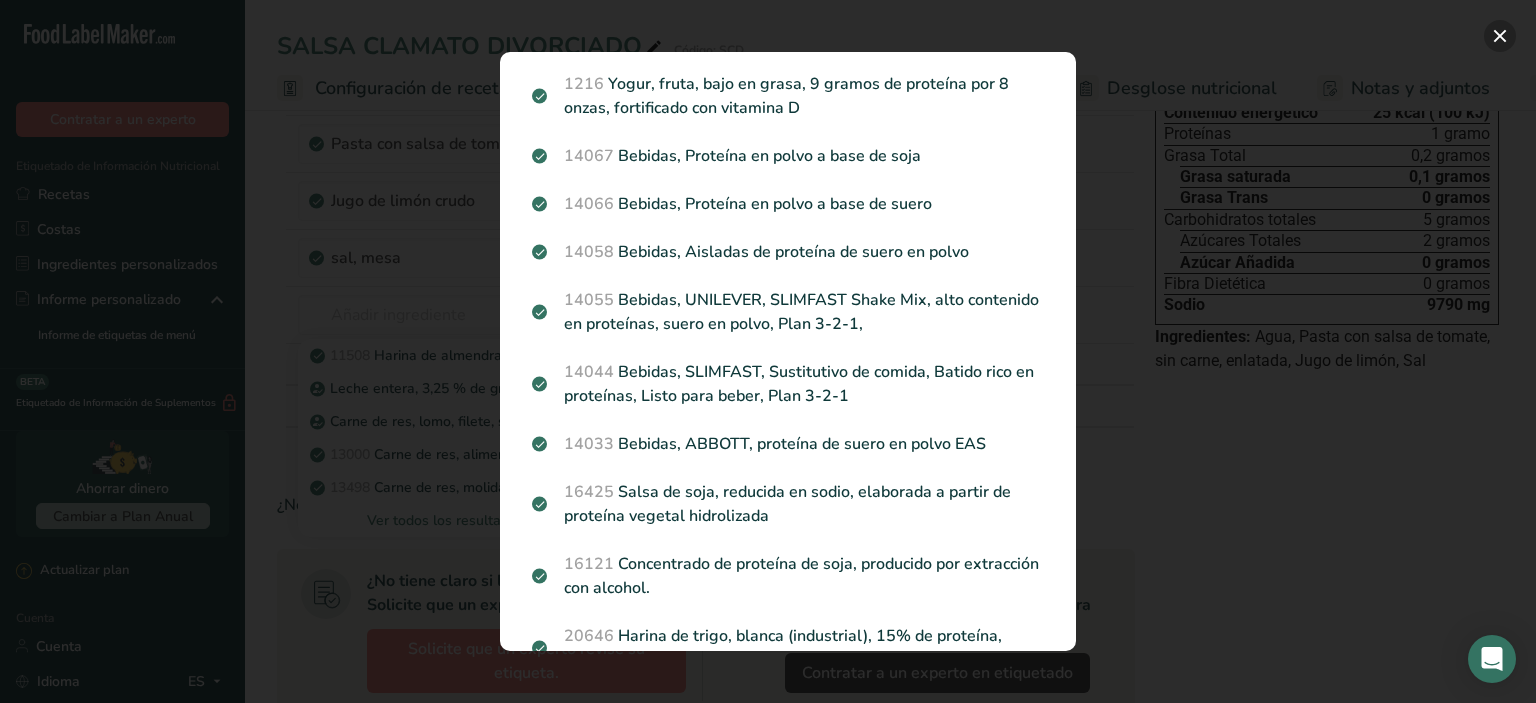 click at bounding box center [1500, 36] 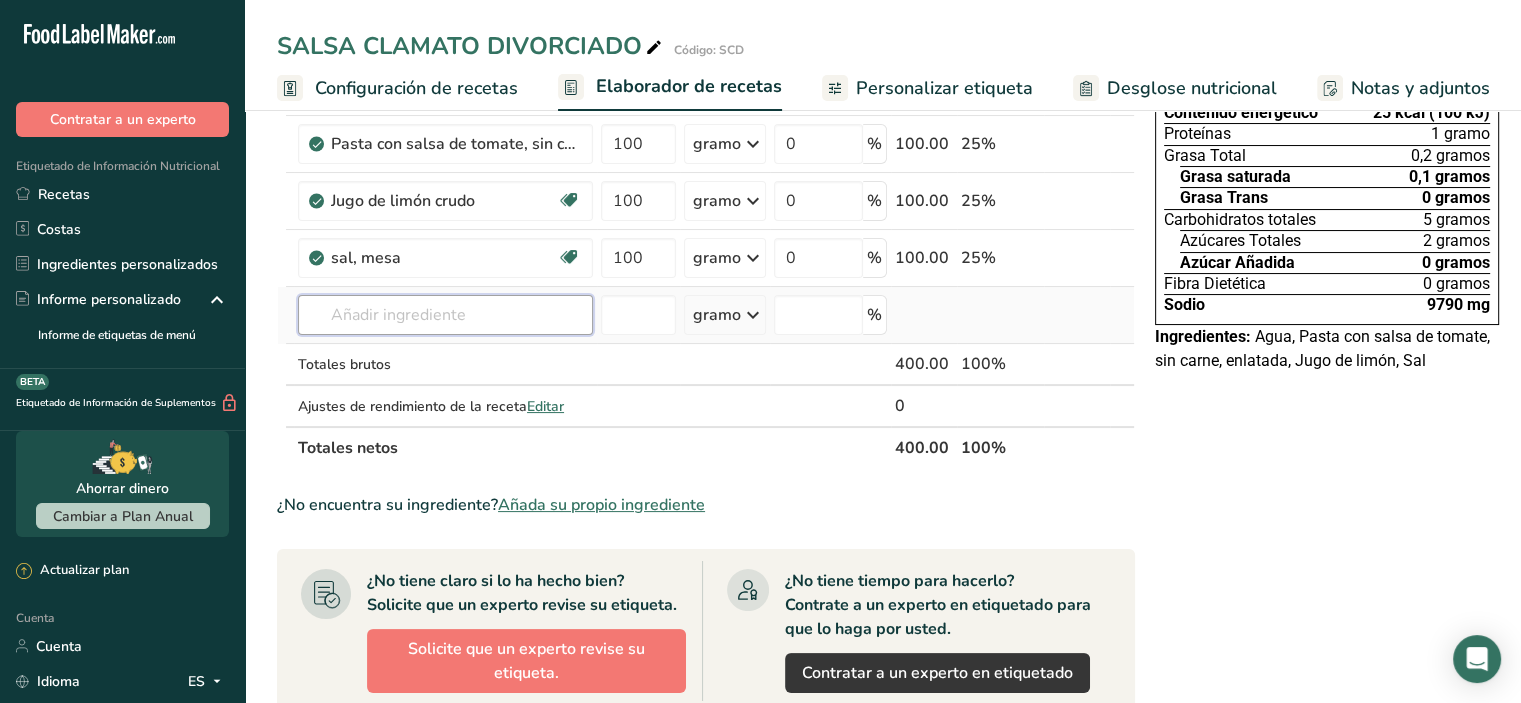 click at bounding box center [445, 315] 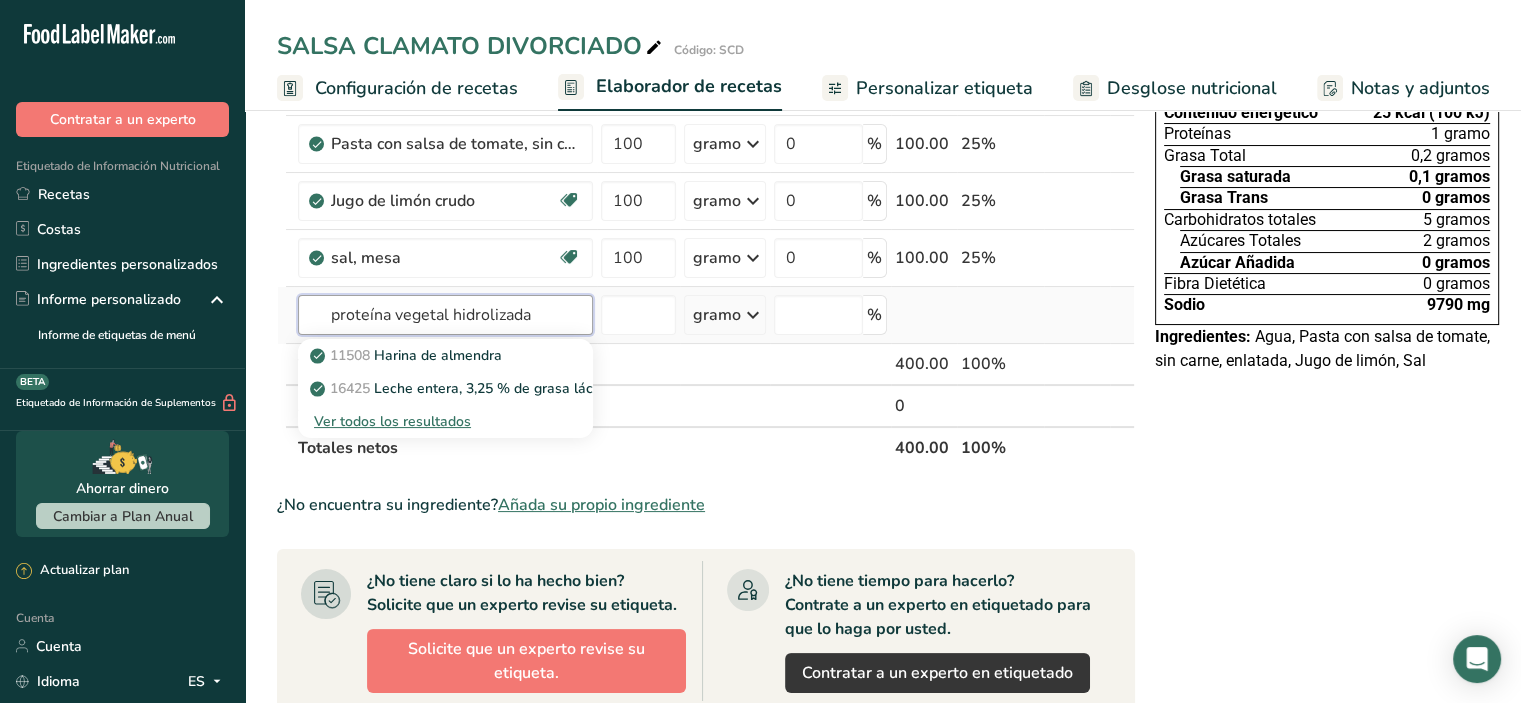 type on "proteína vegetal hidrolizada" 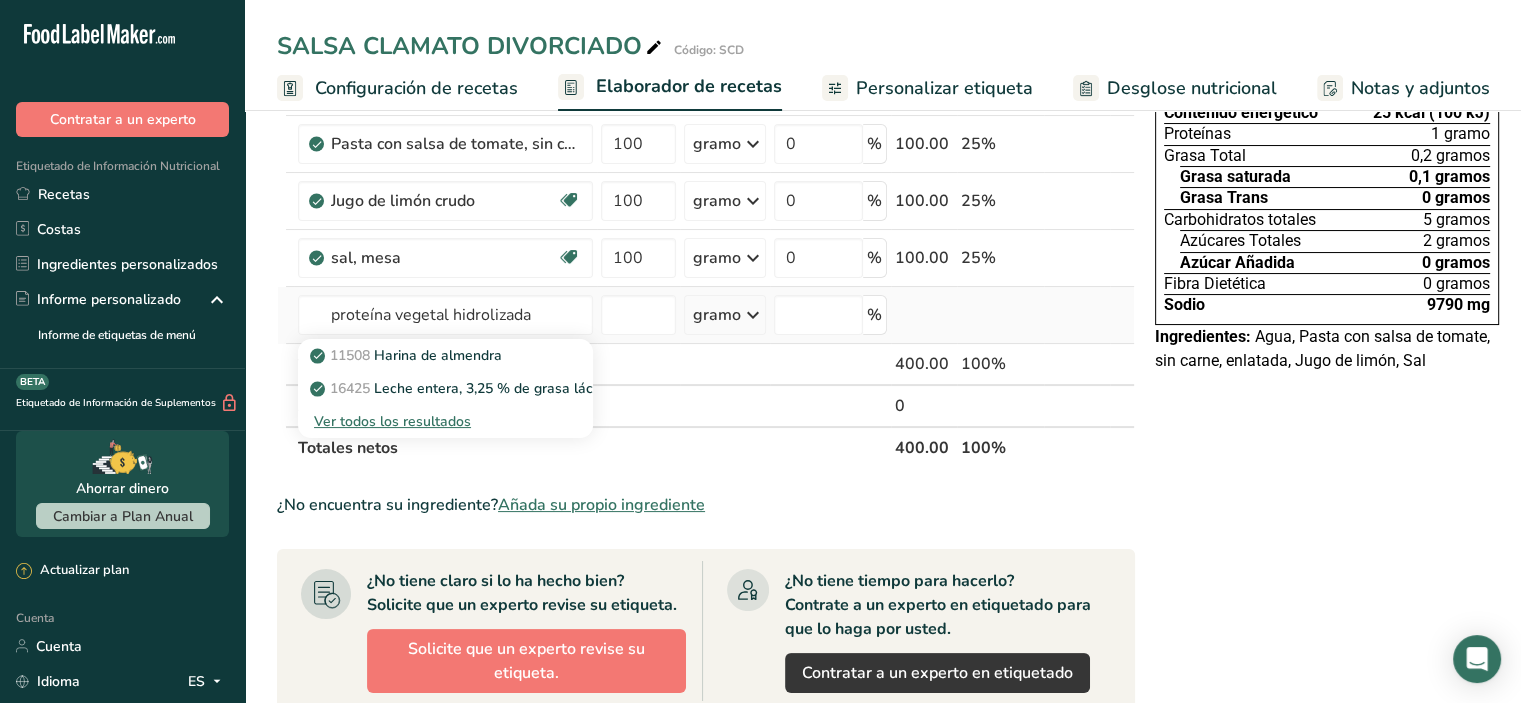type 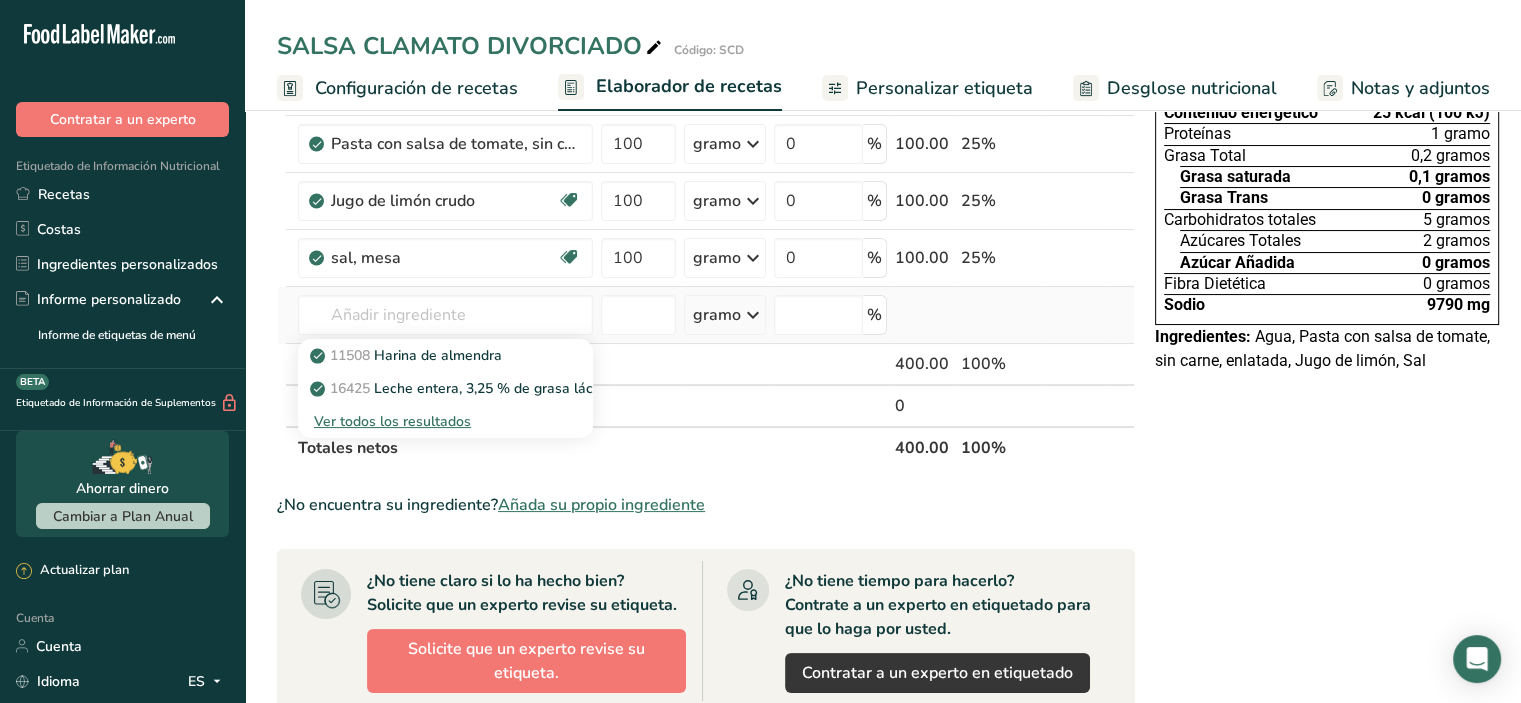 click on "Ver todos los resultados" at bounding box center (392, 421) 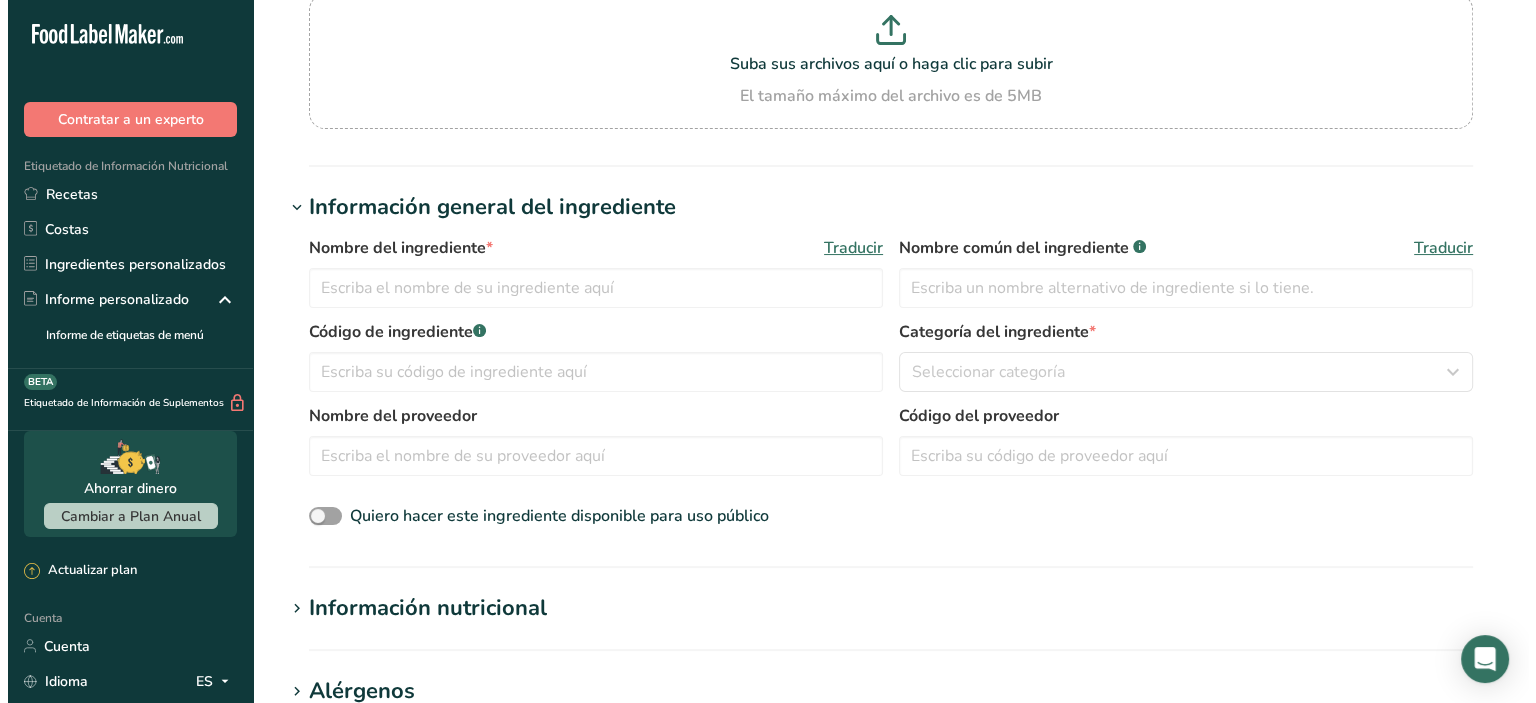 scroll, scrollTop: 0, scrollLeft: 0, axis: both 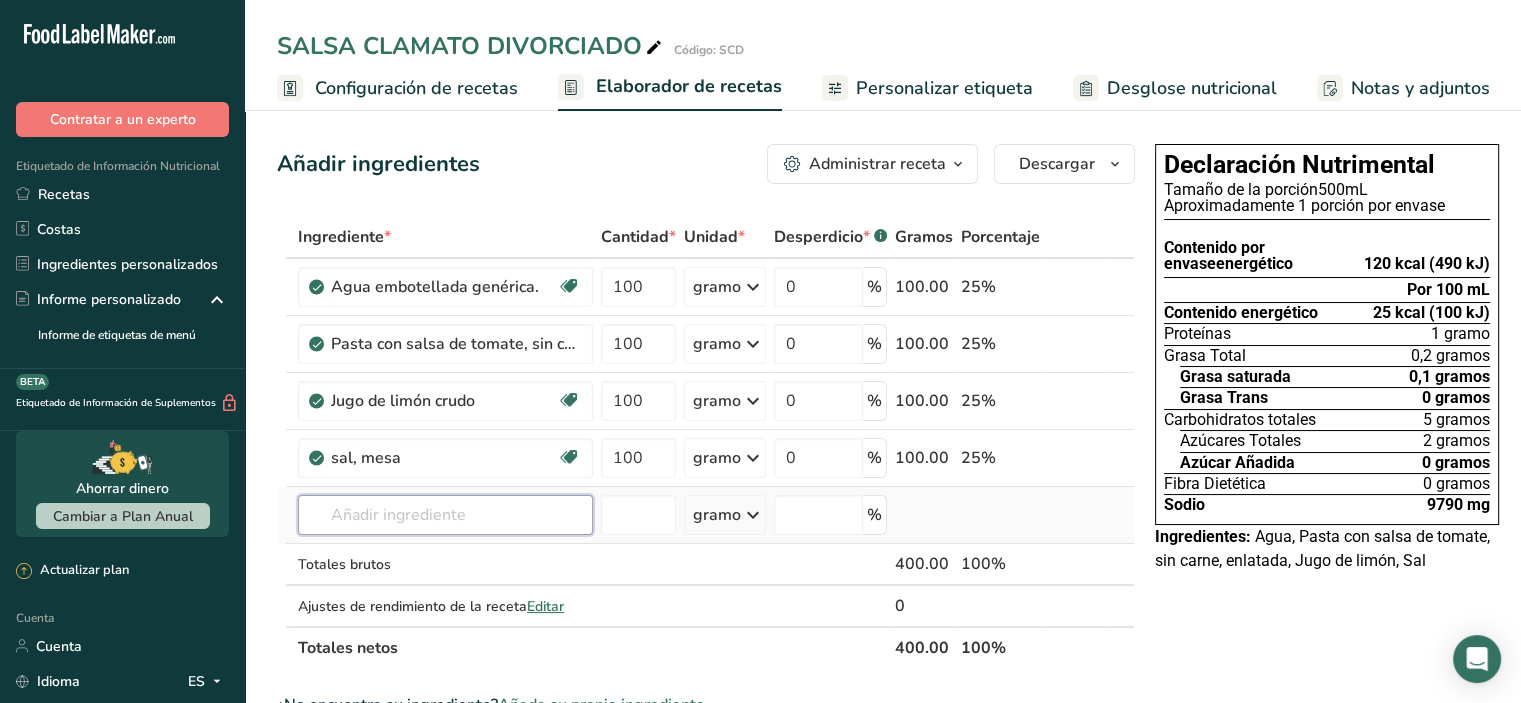 click at bounding box center [445, 515] 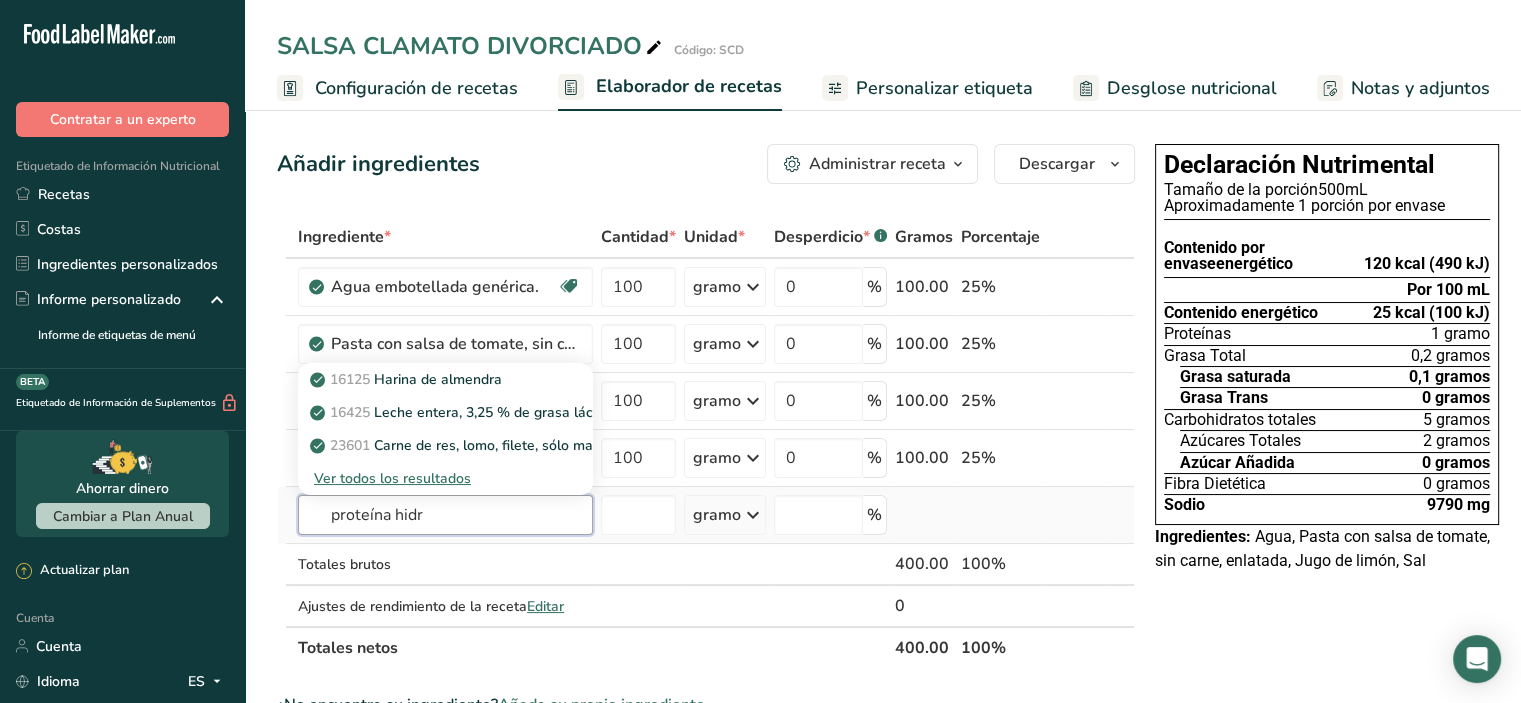 type on "proteína hidr" 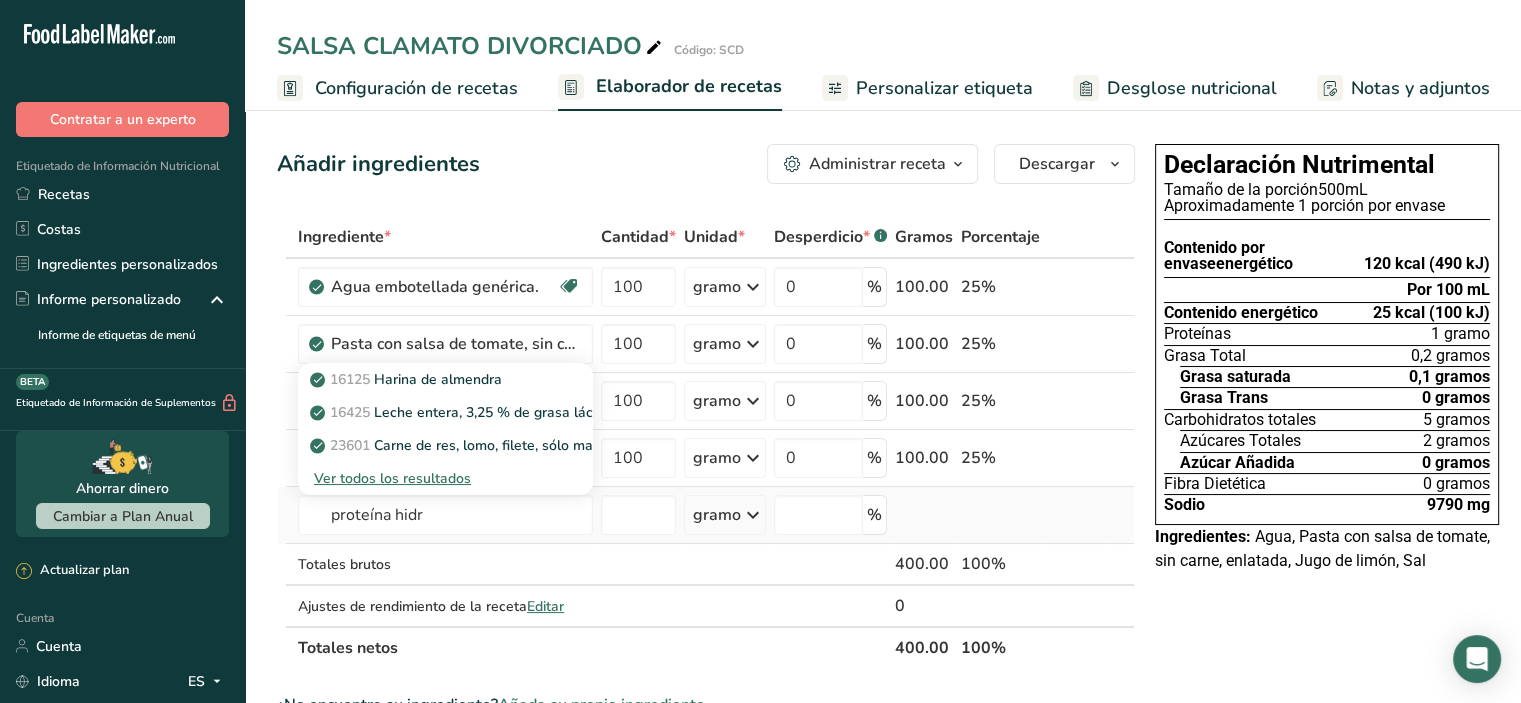 type 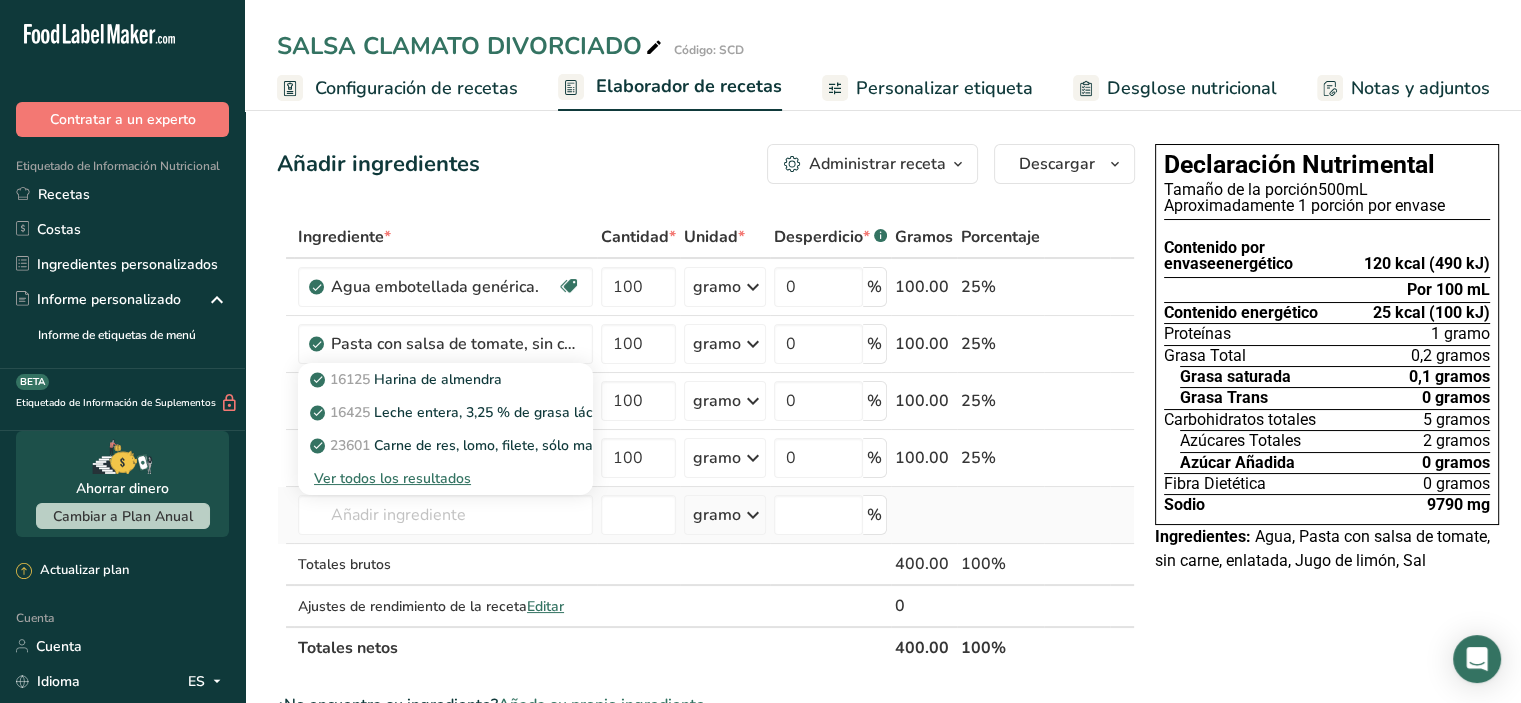 click on "Ver todos los resultados" at bounding box center [392, 478] 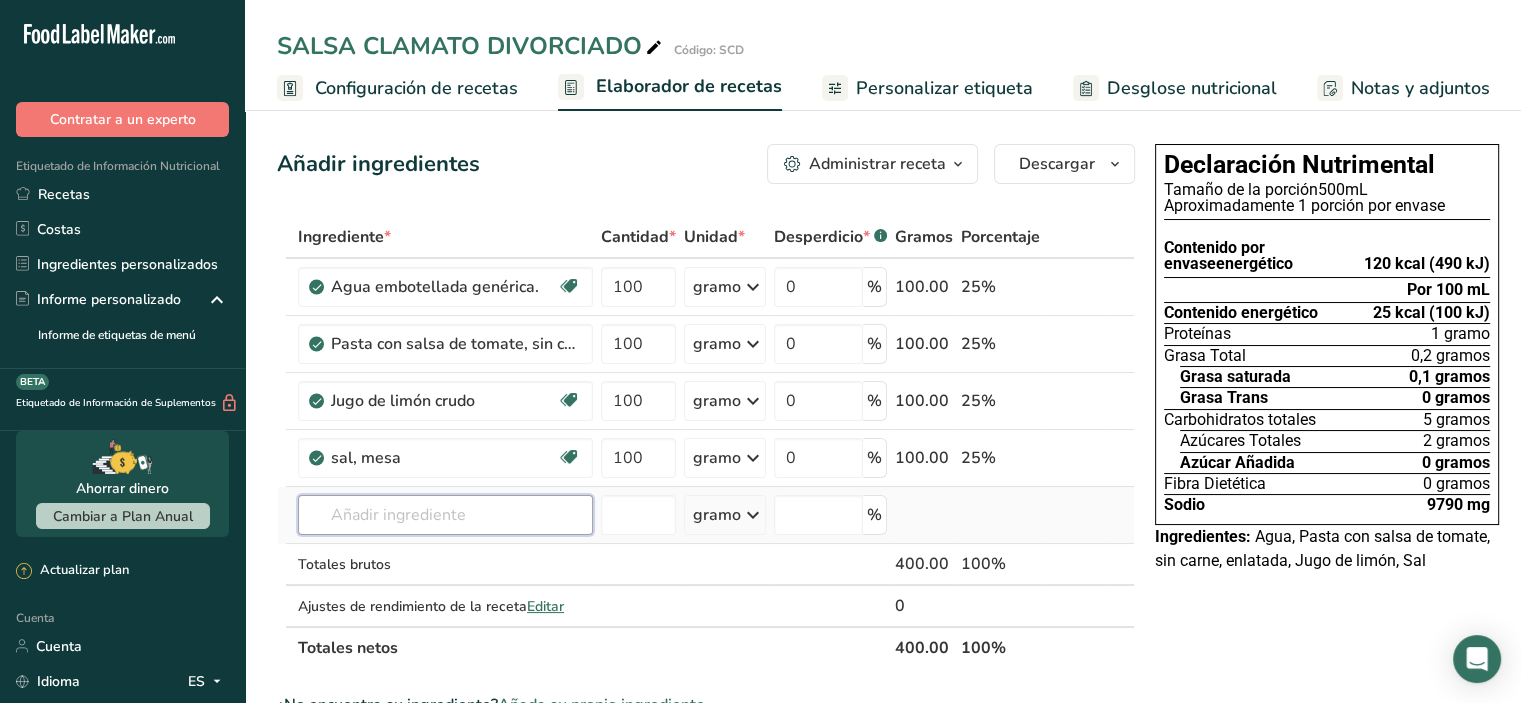 click at bounding box center [445, 515] 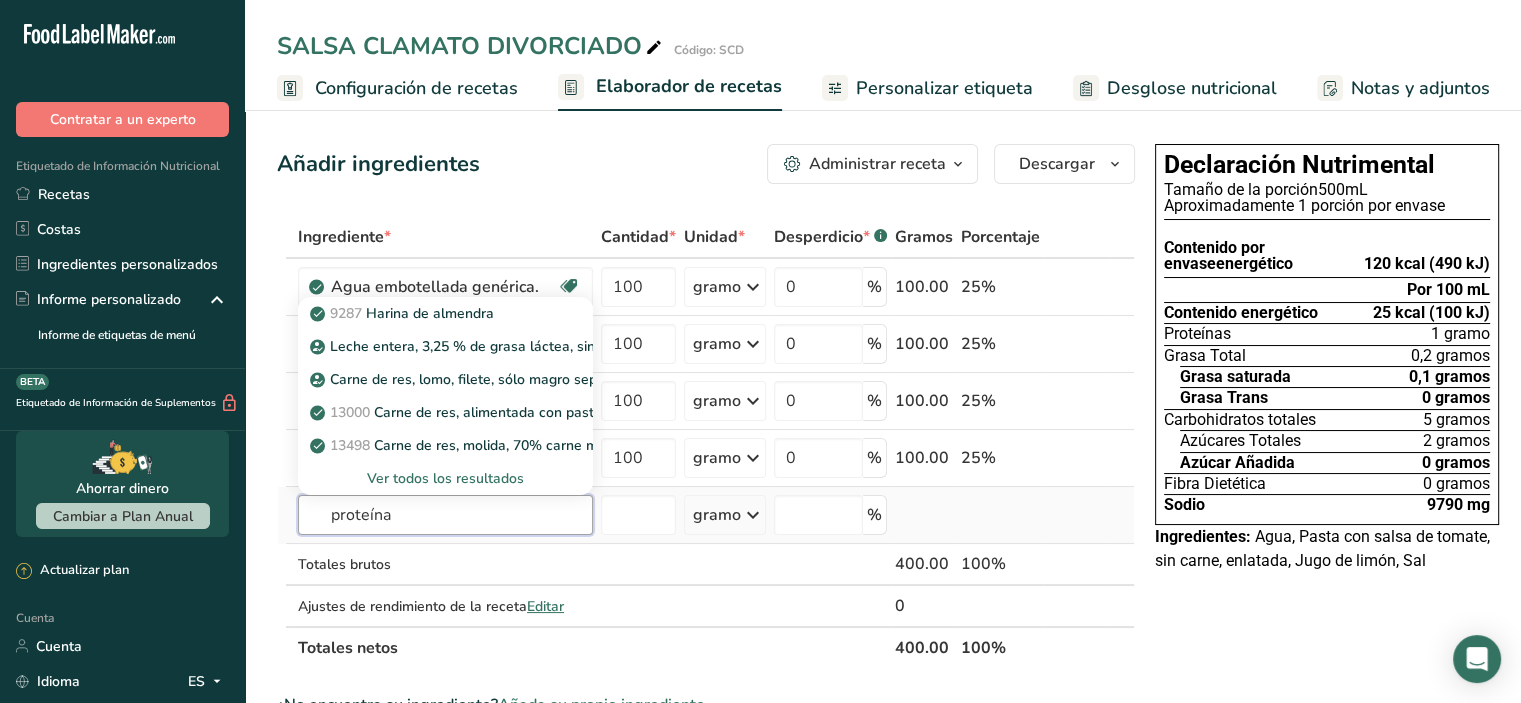 type on "proteína" 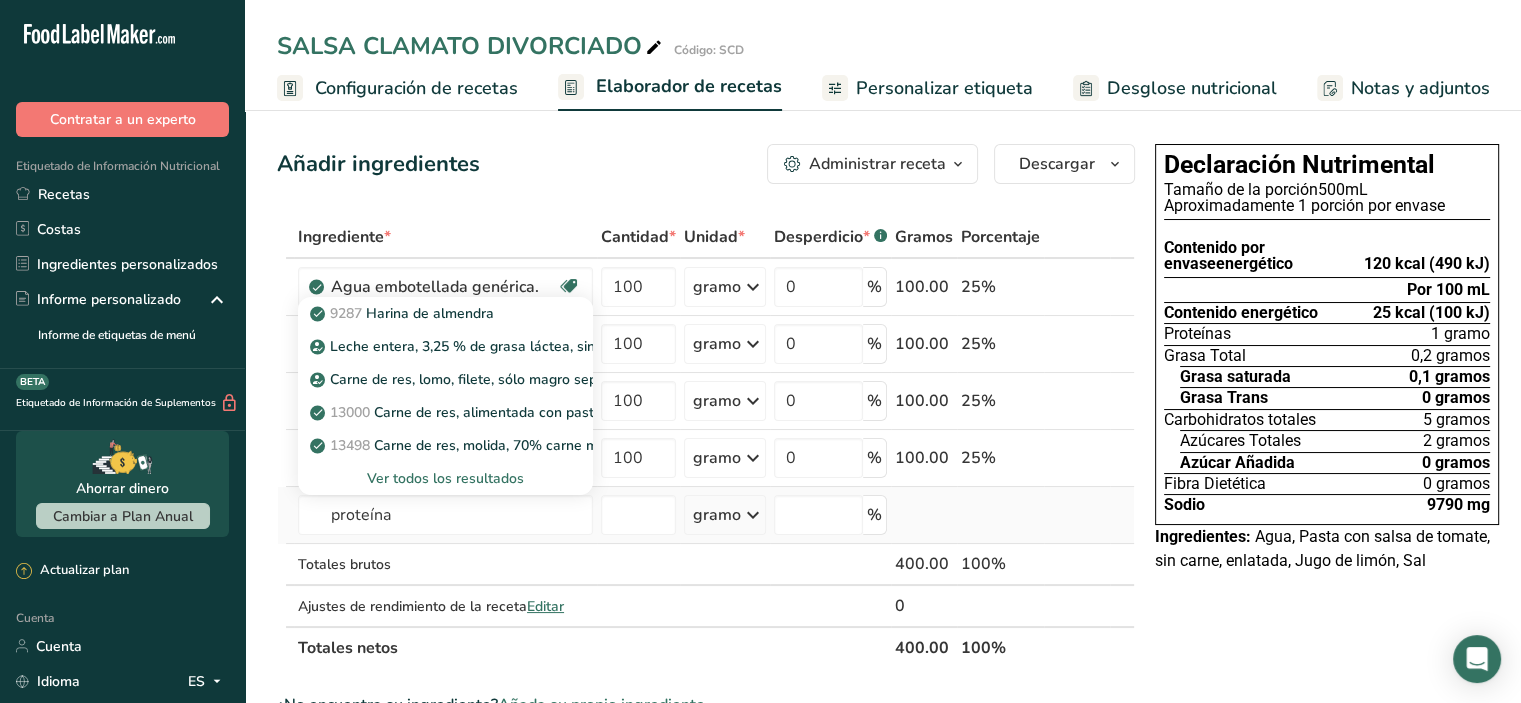 type 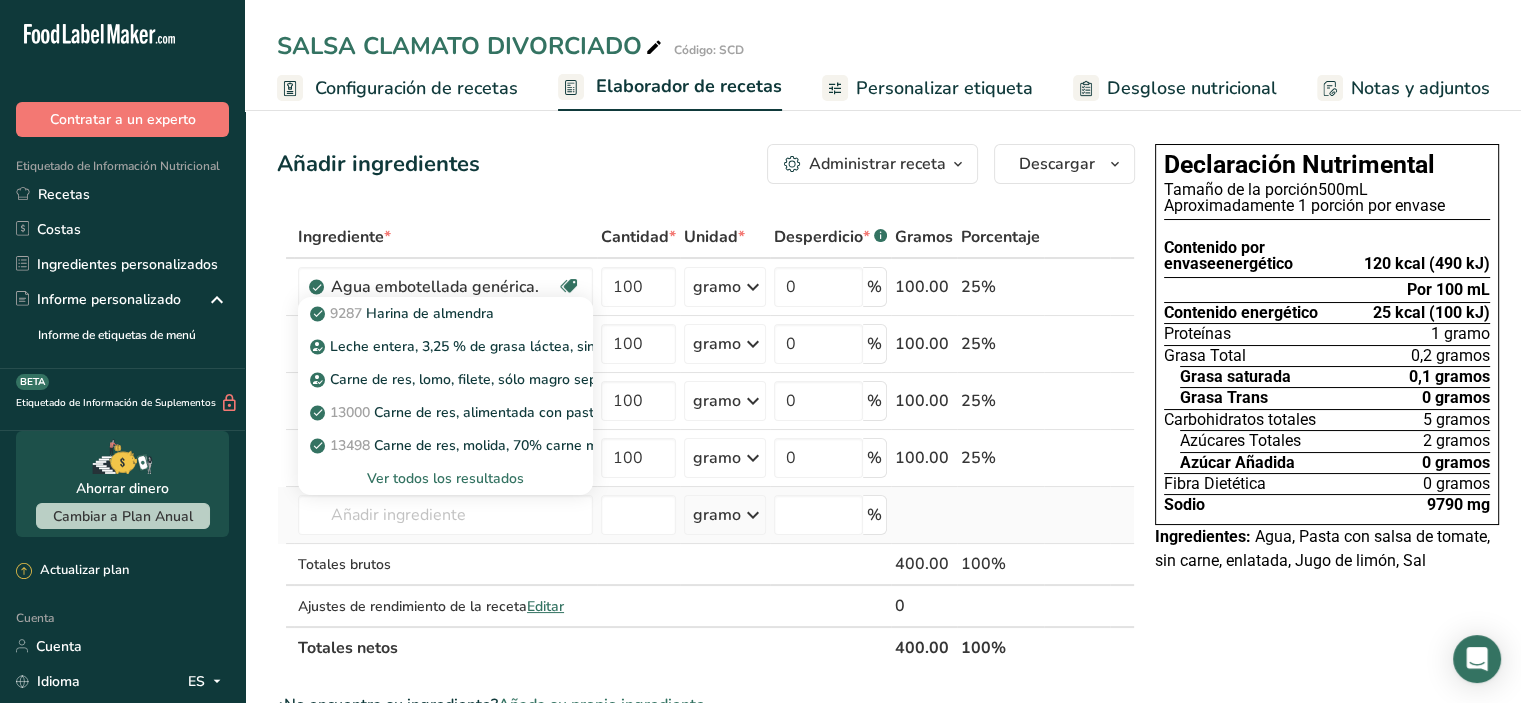 click on "Ver todos los resultados" at bounding box center (445, 478) 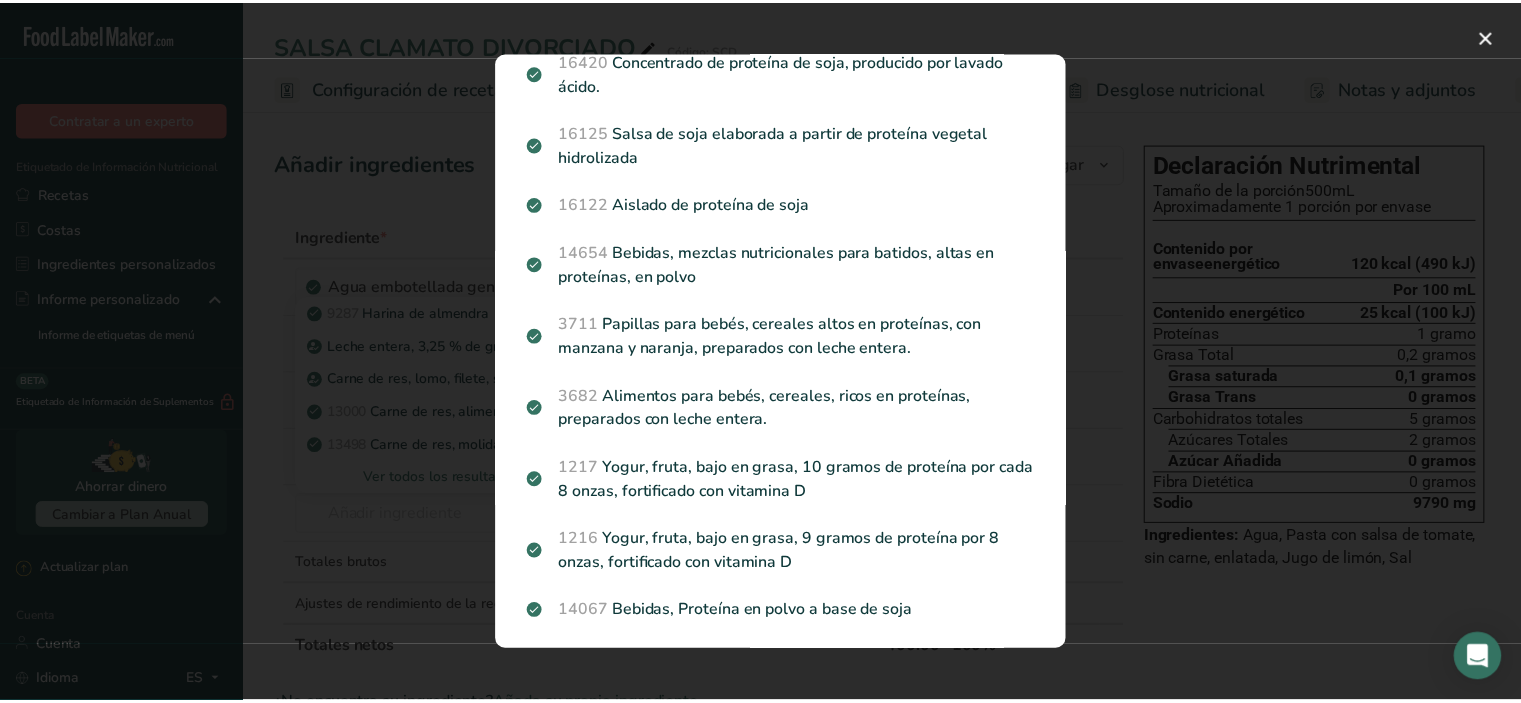 scroll, scrollTop: 72, scrollLeft: 0, axis: vertical 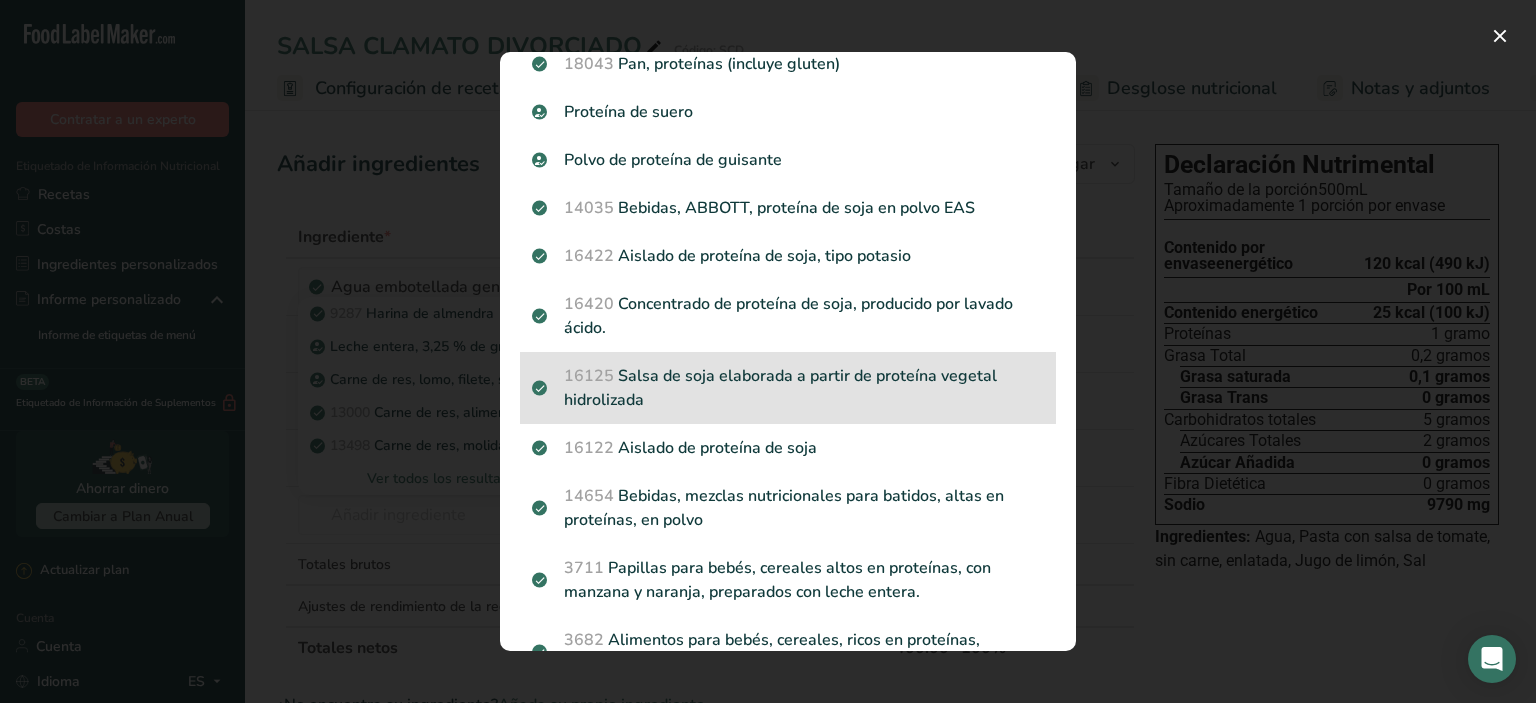 click on "16125
Salsa de soja elaborada a partir de proteína vegetal hidrolizada" at bounding box center [788, 388] 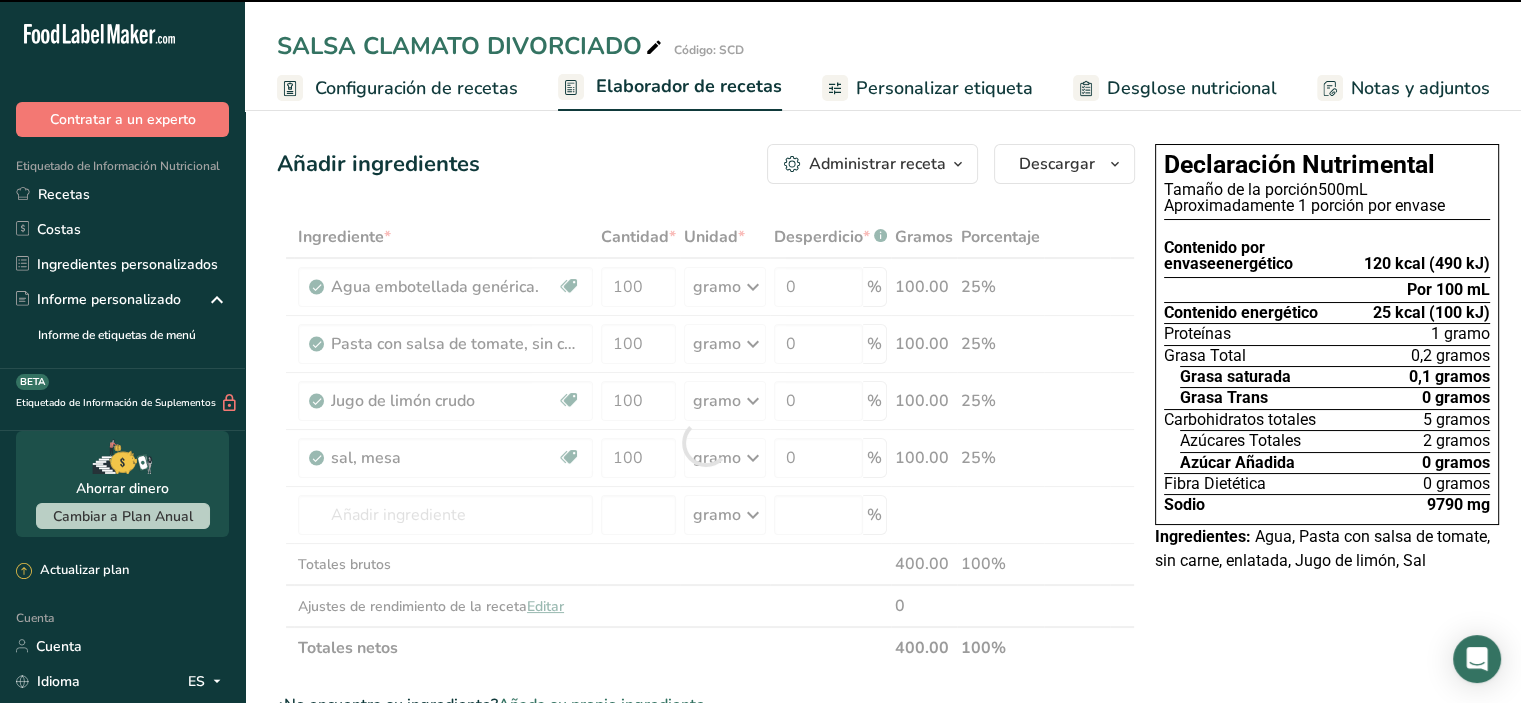 type on "0" 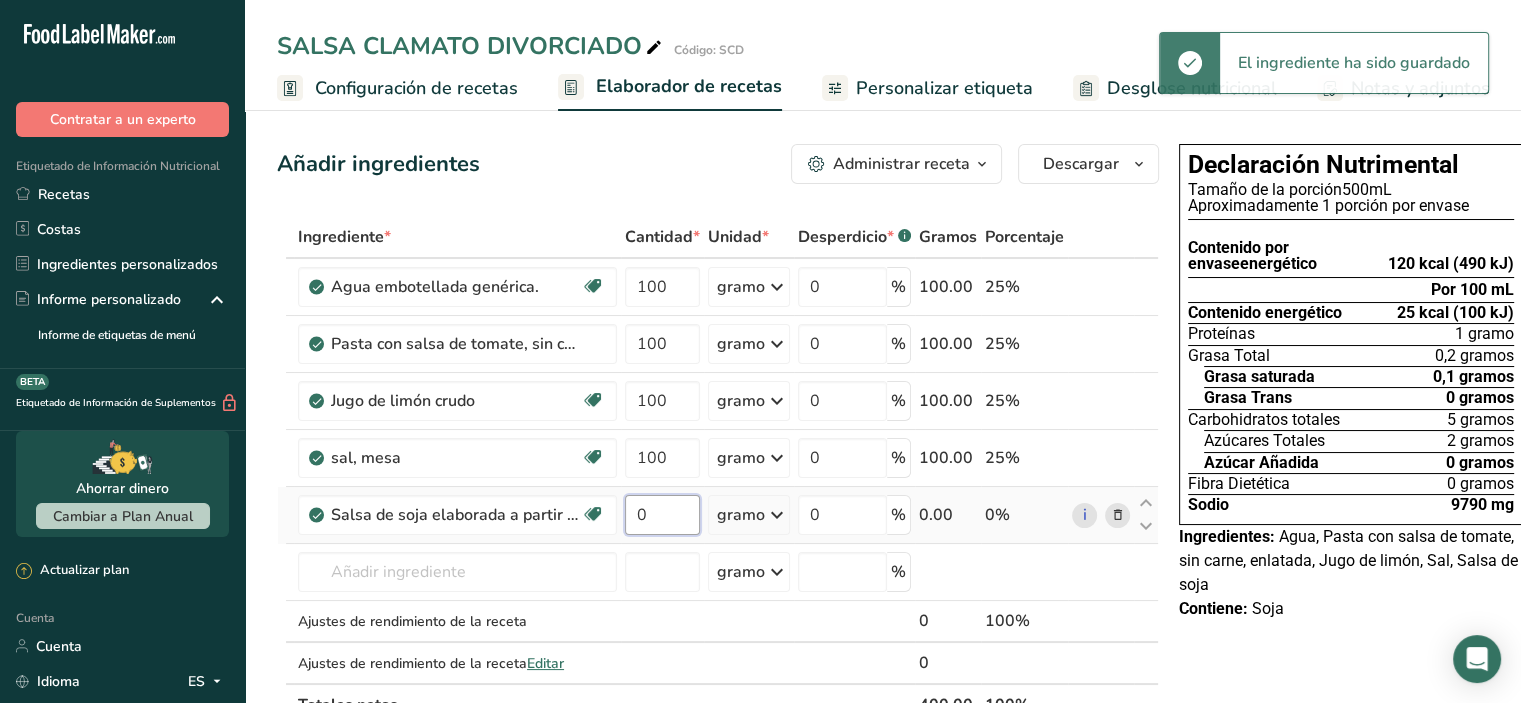 click on "0" at bounding box center [662, 515] 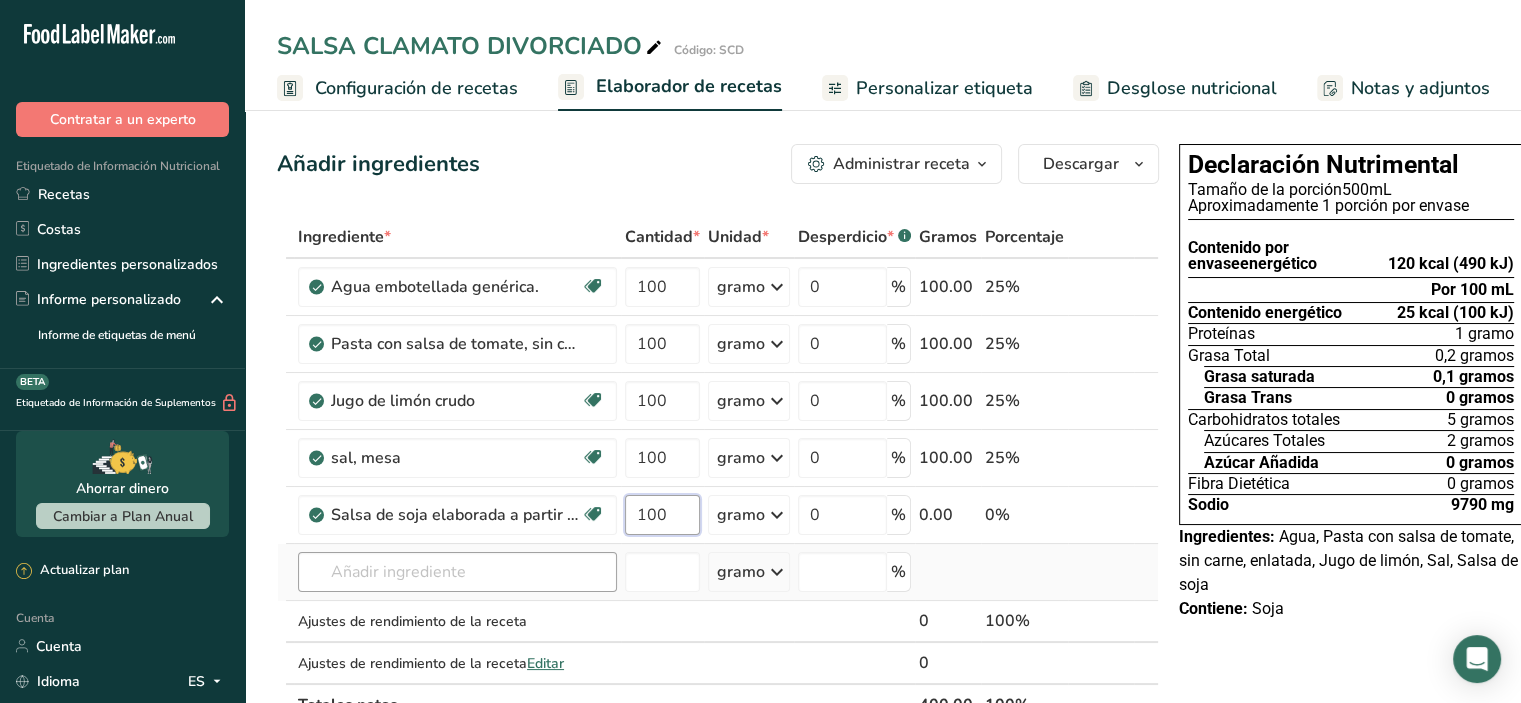 type on "100" 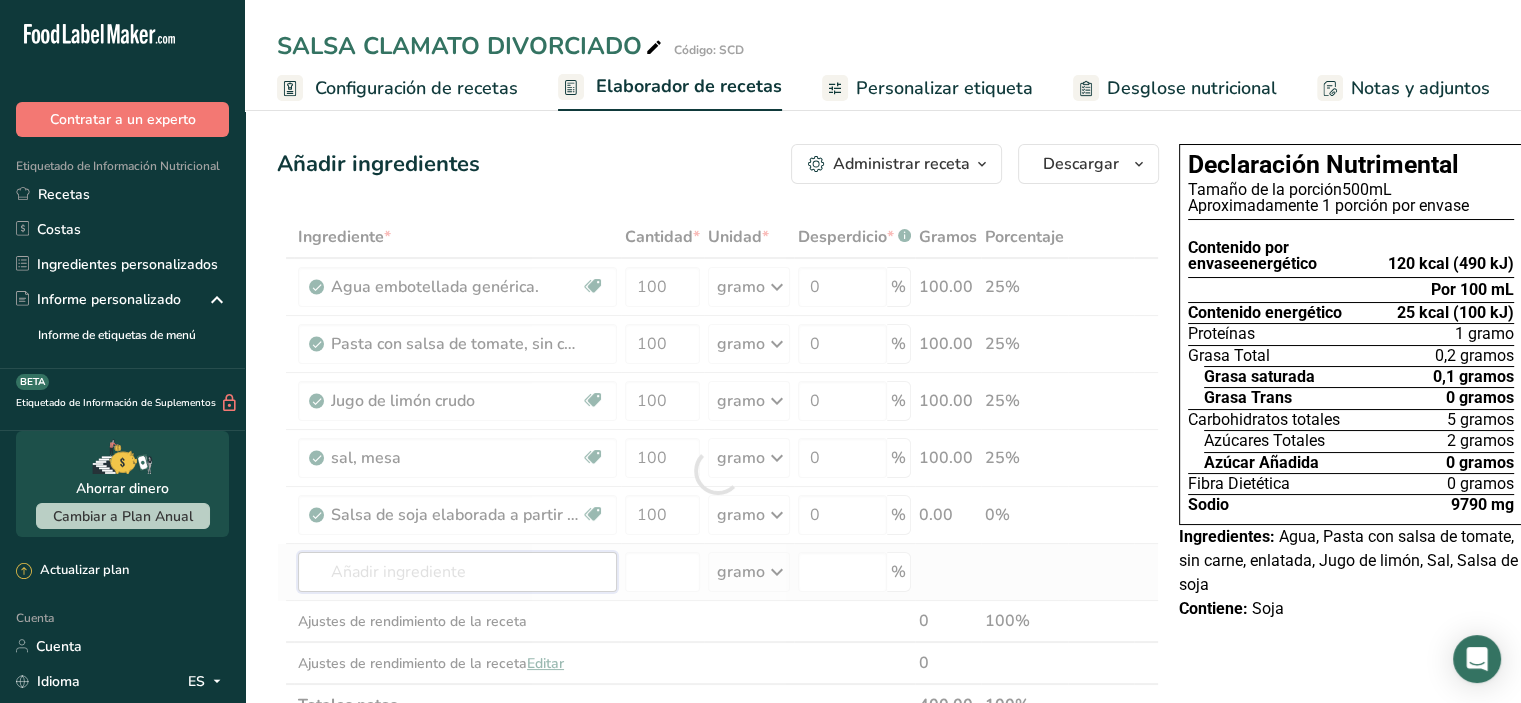 click on "Ingrediente  *
Cantidad  *
Unidad  *
Desperdicio *   .a-a{fill:#347362;}.b-a{fill:#fff;}         Gramos
Porcentaje
Agua embotellada genérica.
Libre de lácteos
Libre de gluten
Vegano
Vegetariano
Libre de soja
100
gramo
Porciones
1 onza líquida
1 taza
1 ml
Unidades de peso
gramo
kilogramo
mg
Ver más
Unidades de volumen
litro
Las unidades de volumen requieren una conversión de densidad. Si conoce la densidad de su ingrediente, introdúzcala a continuación. De lo contrario, haga clic en "RIA", nuestra asistente regulatoria de IA, quien podrá ayudarle.
lb/pie³" at bounding box center (718, 471) 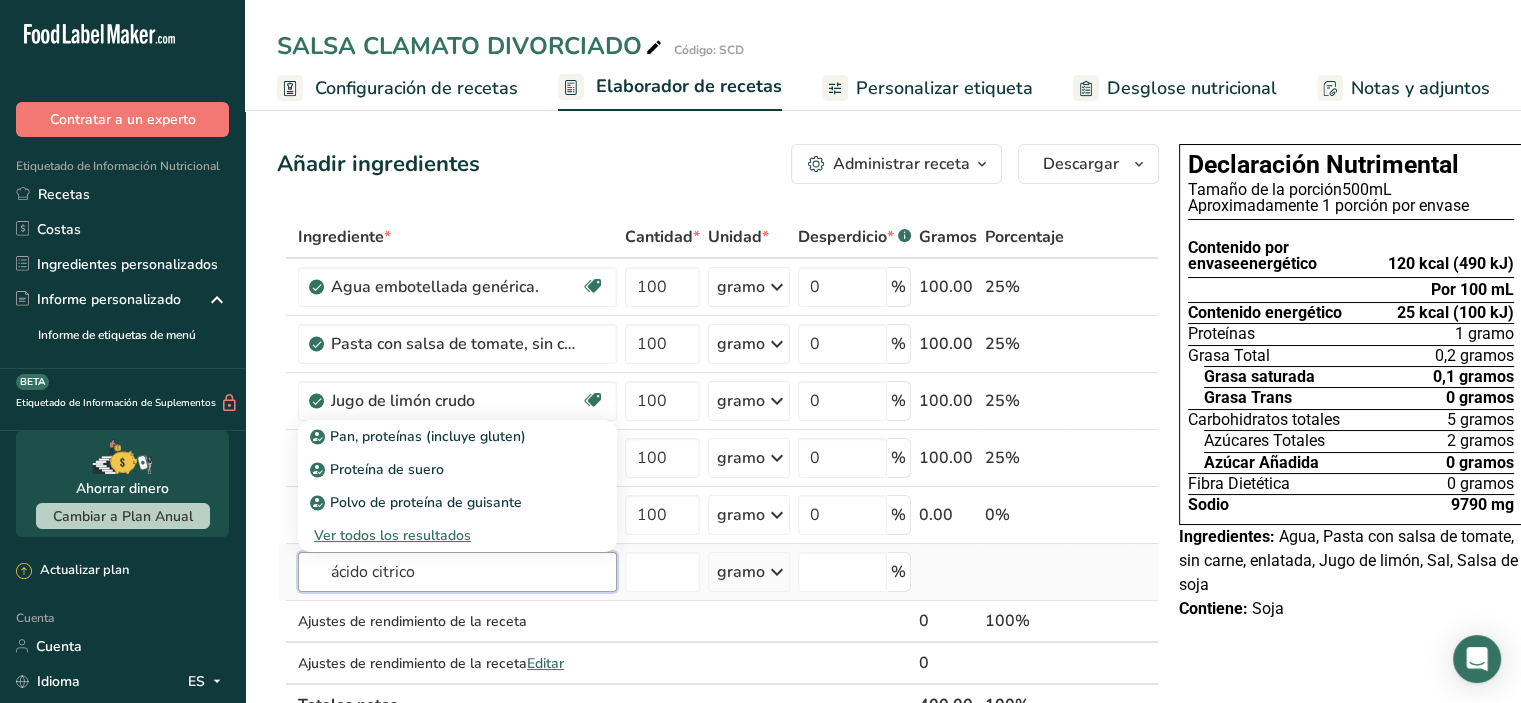type on "ácido citrico" 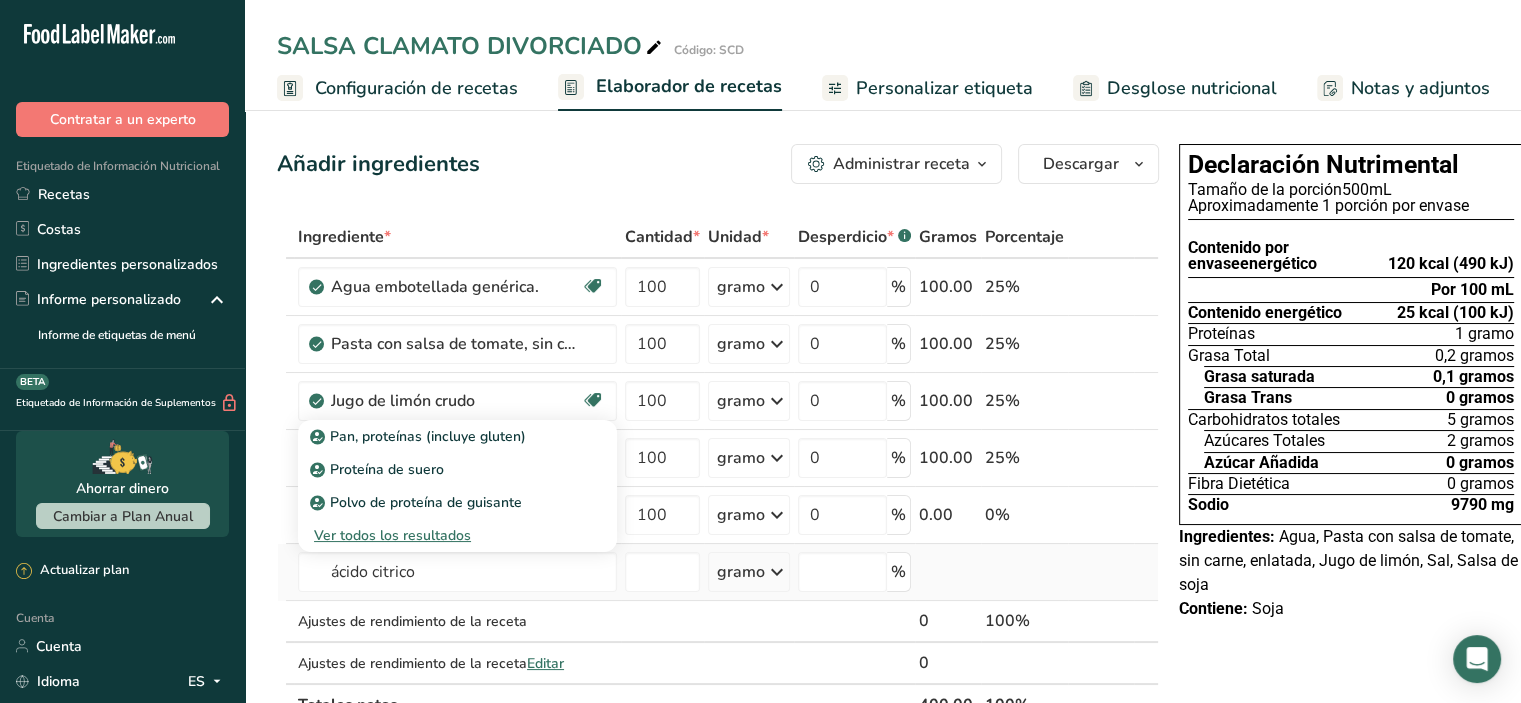 type 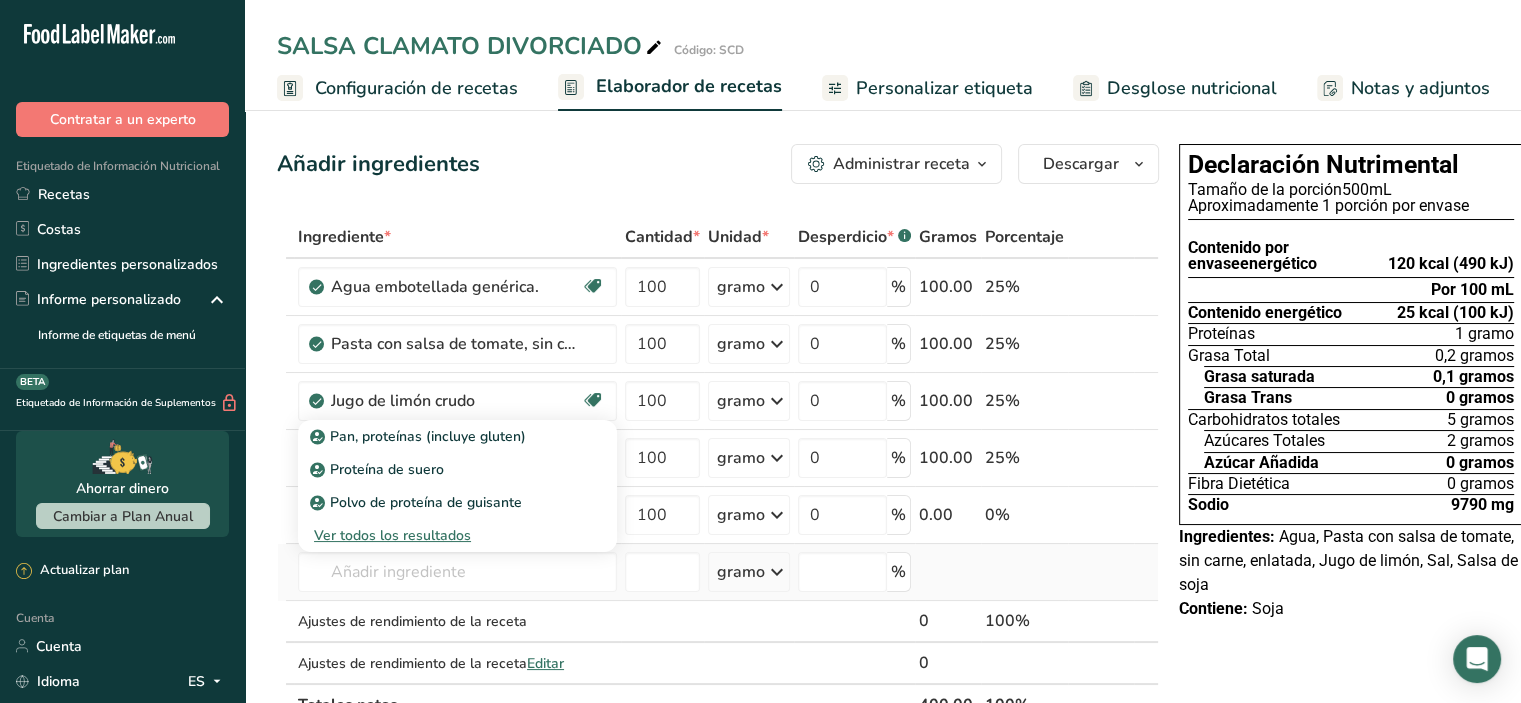 click on "Ver todos los resultados" at bounding box center (392, 535) 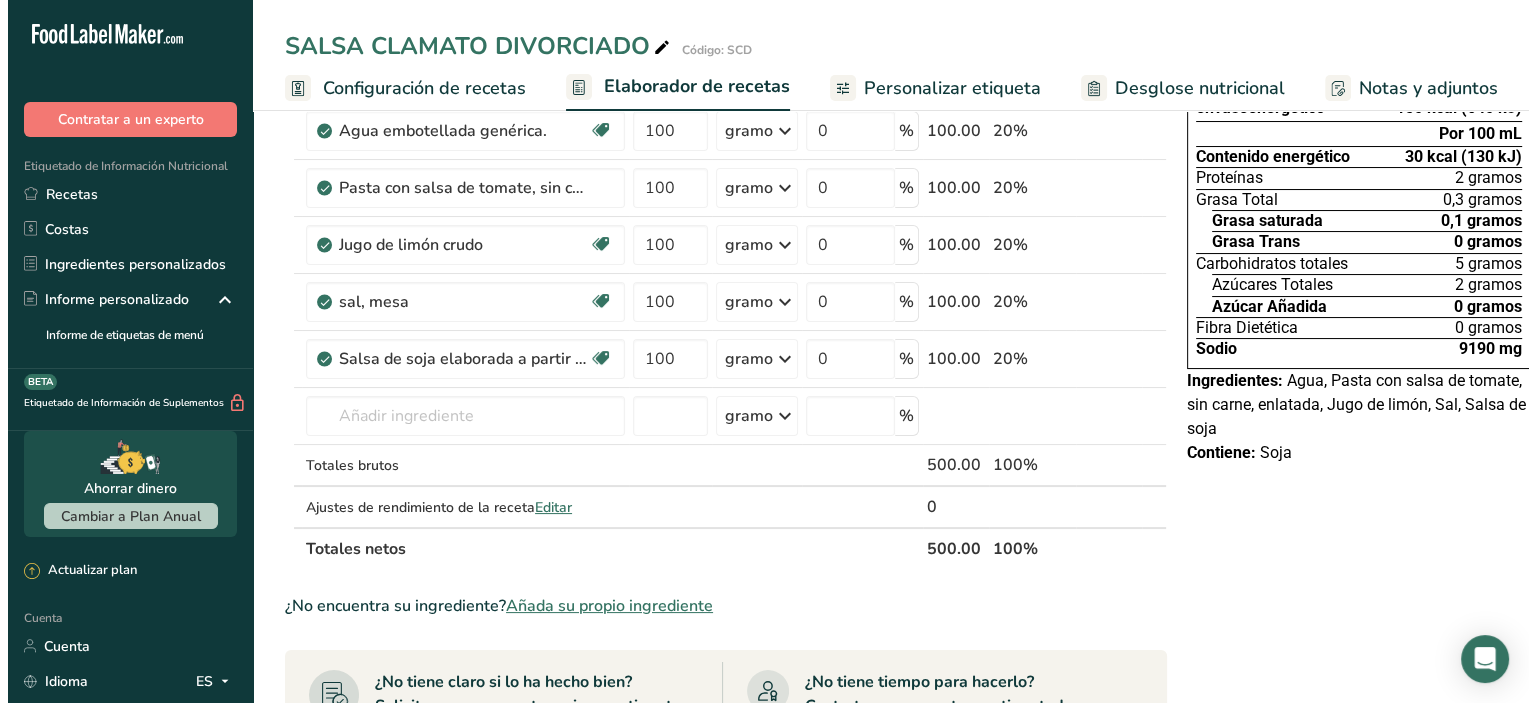 scroll, scrollTop: 200, scrollLeft: 0, axis: vertical 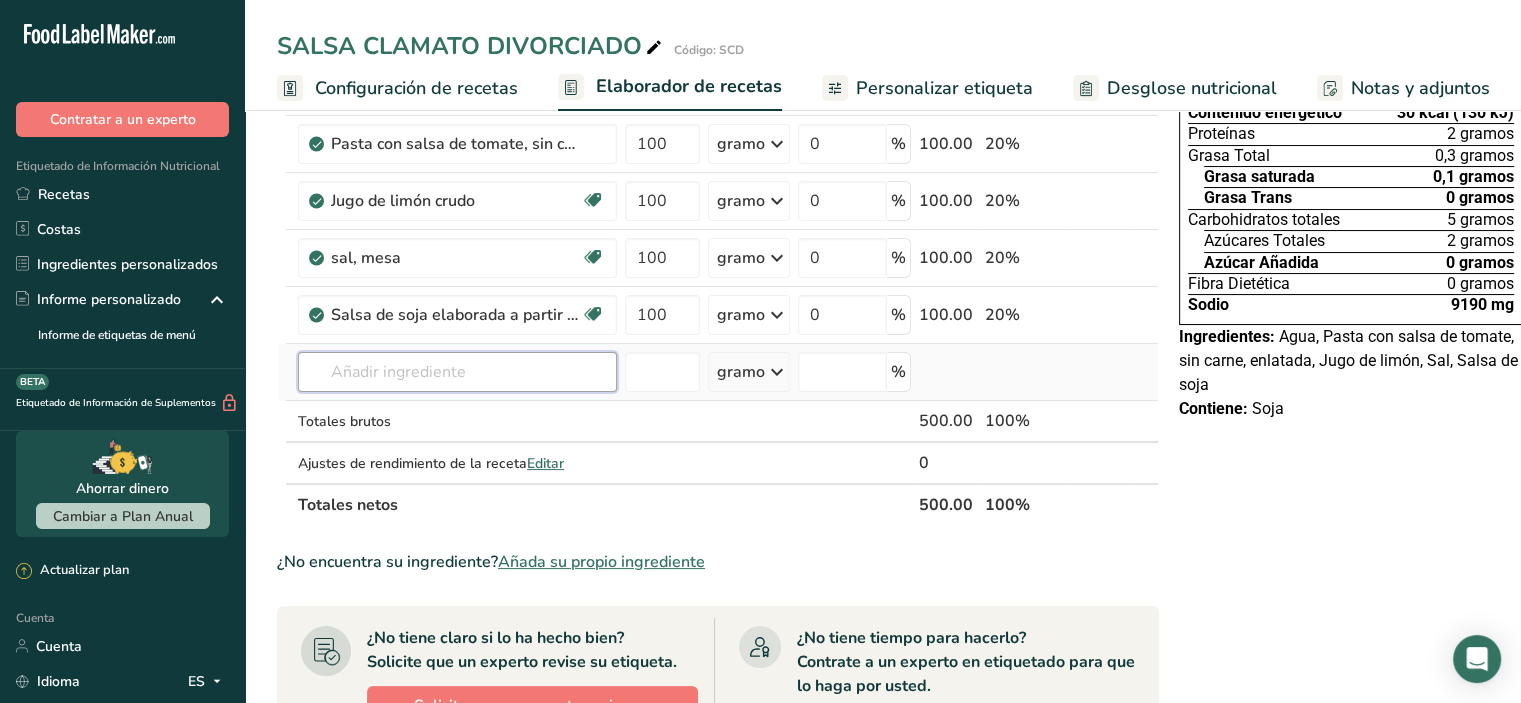 click at bounding box center (457, 372) 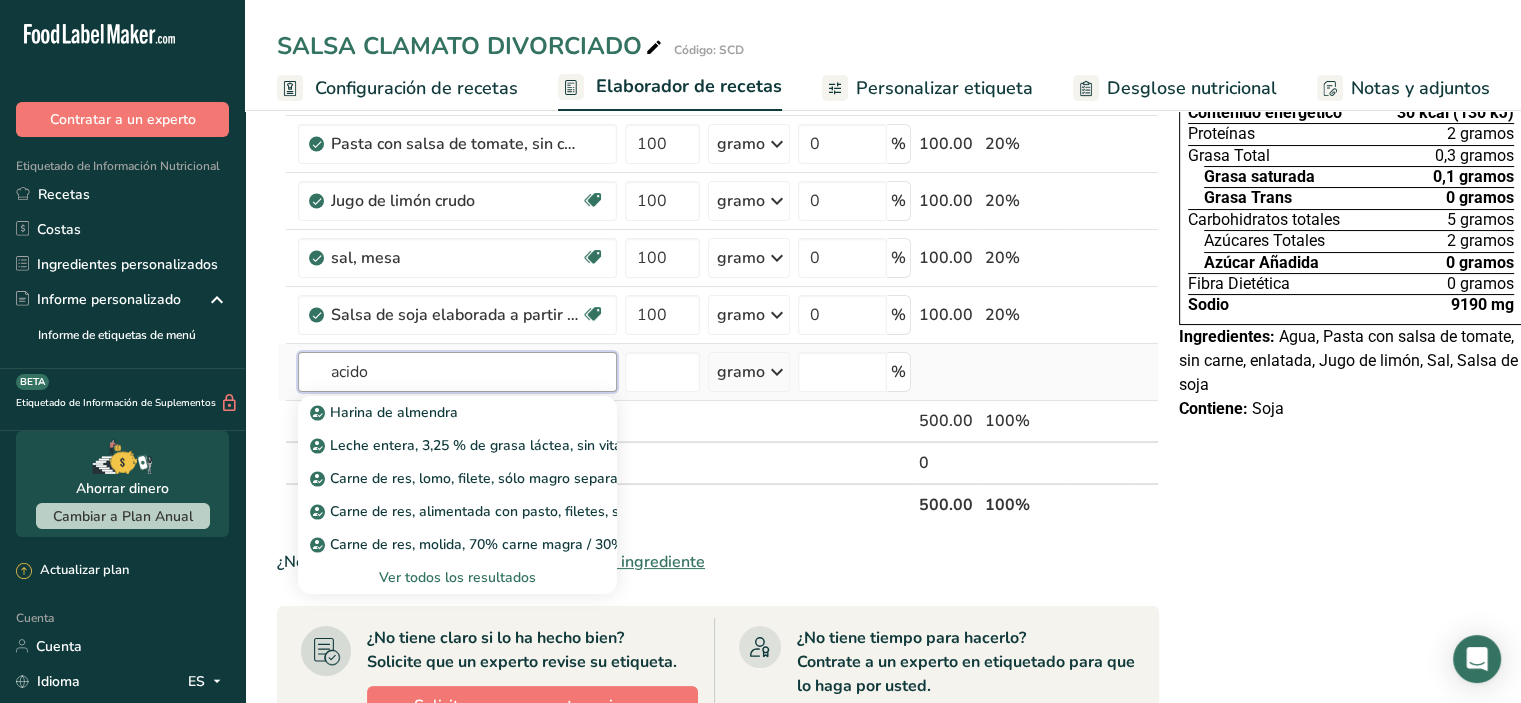 type on "acido" 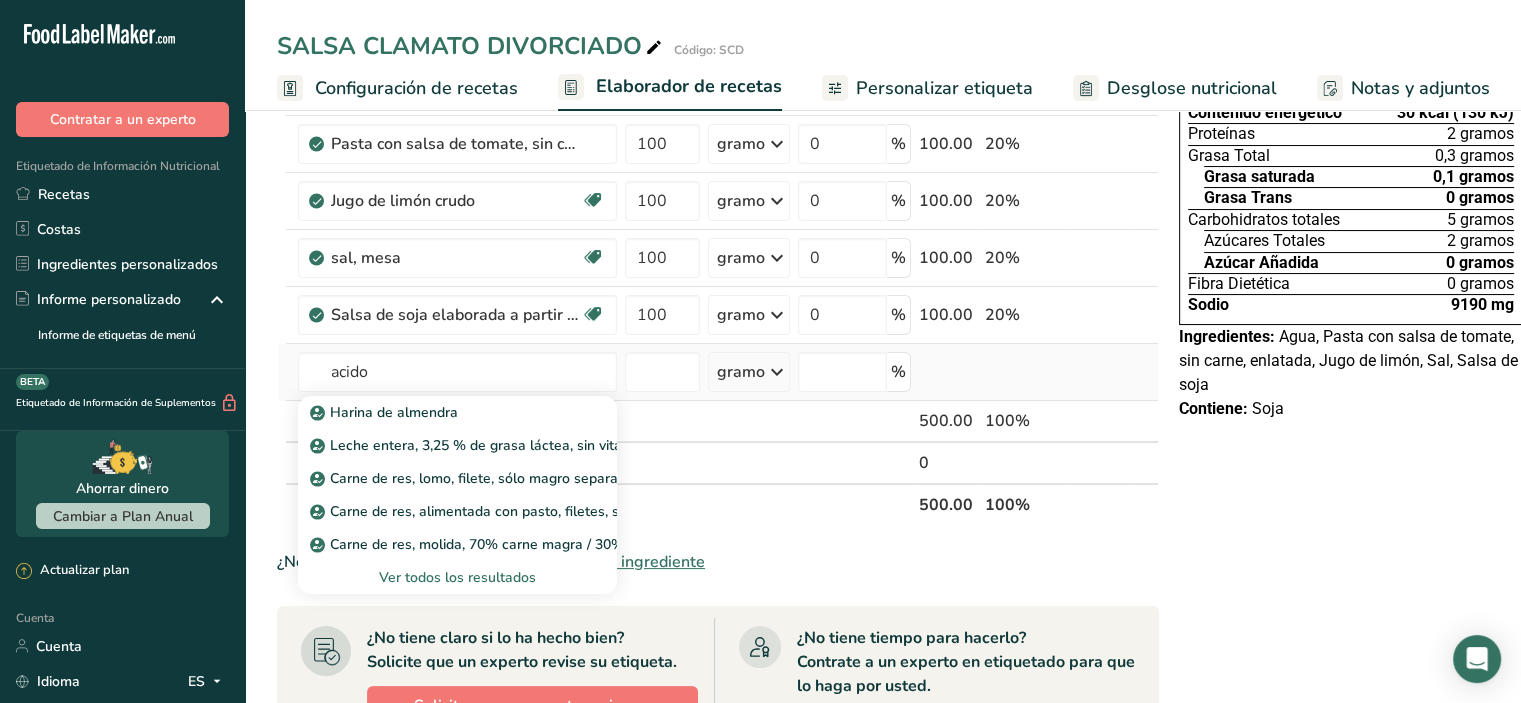 type 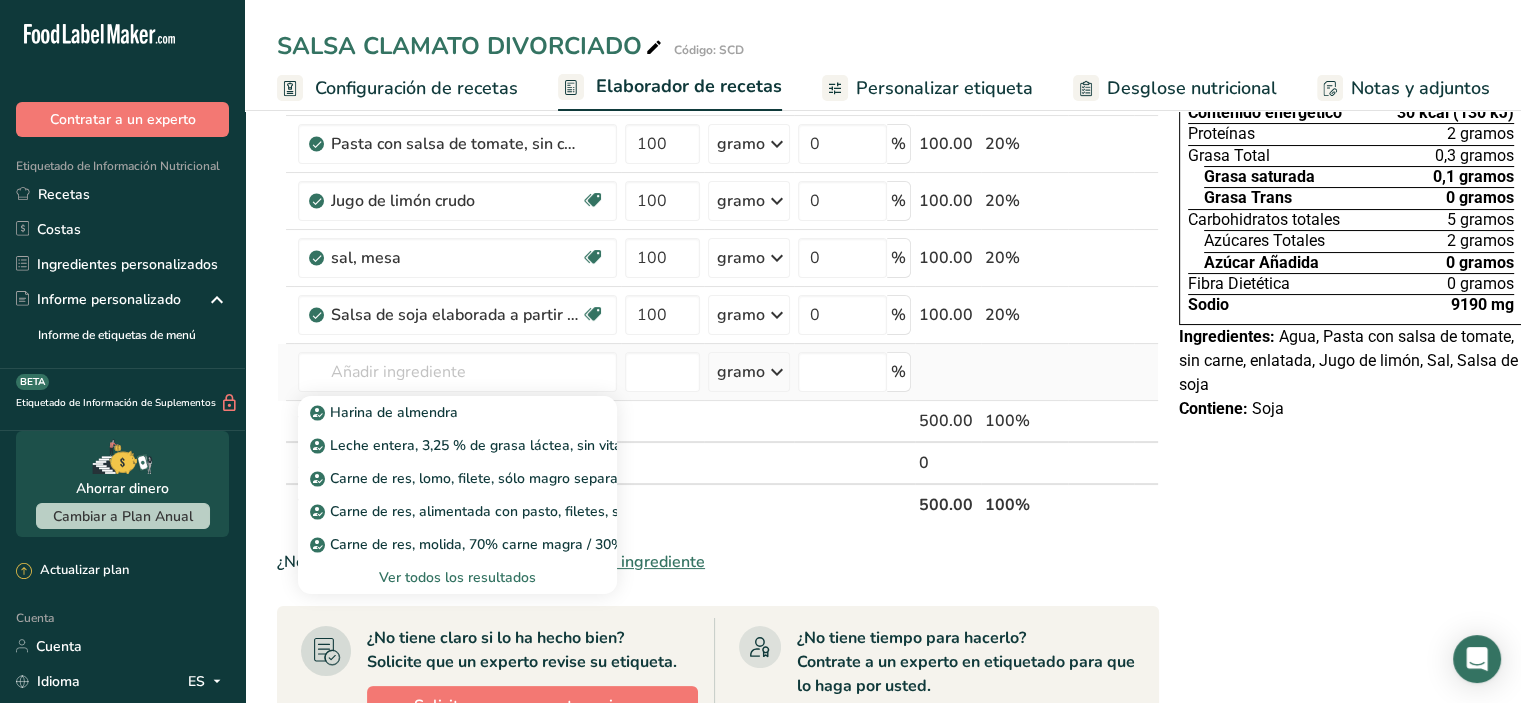 click on "Ver todos los resultados" at bounding box center [457, 577] 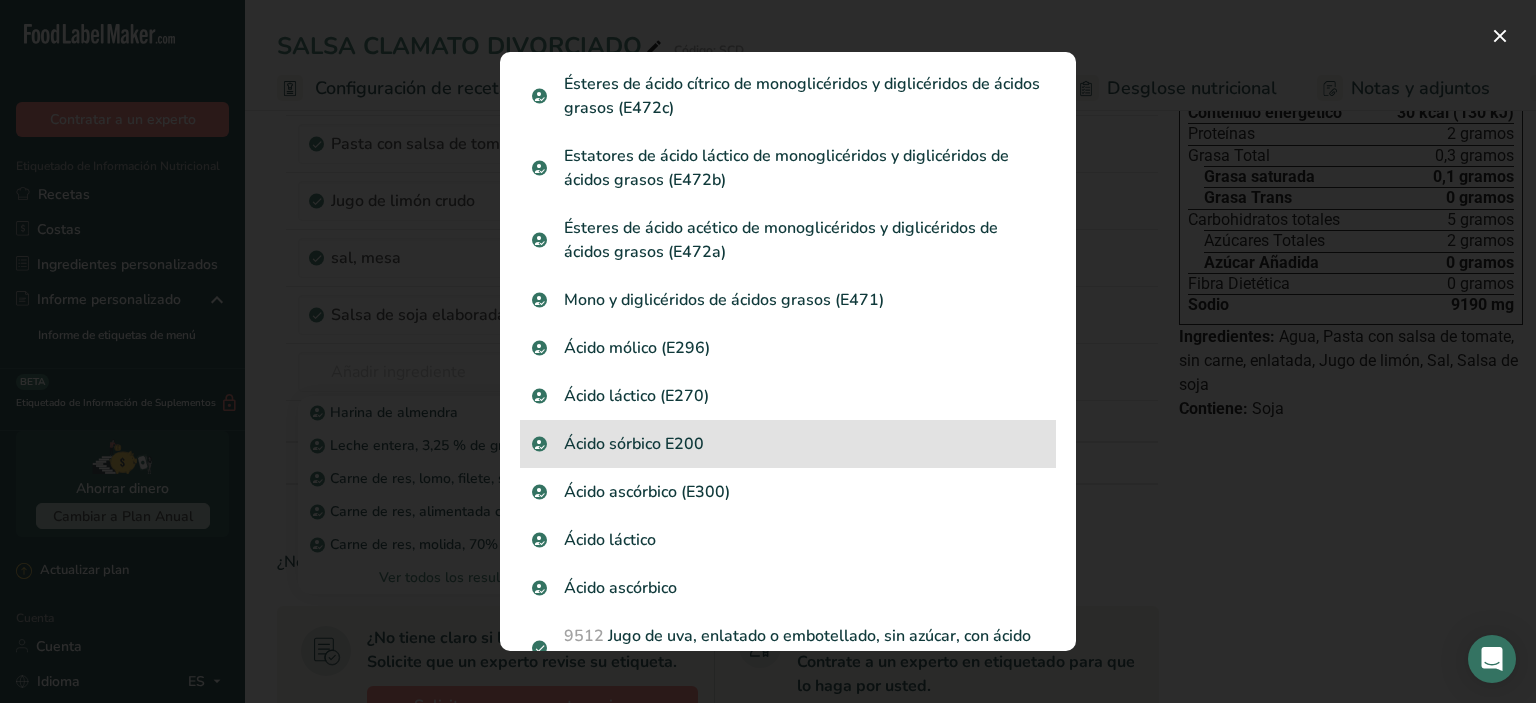 scroll, scrollTop: 0, scrollLeft: 0, axis: both 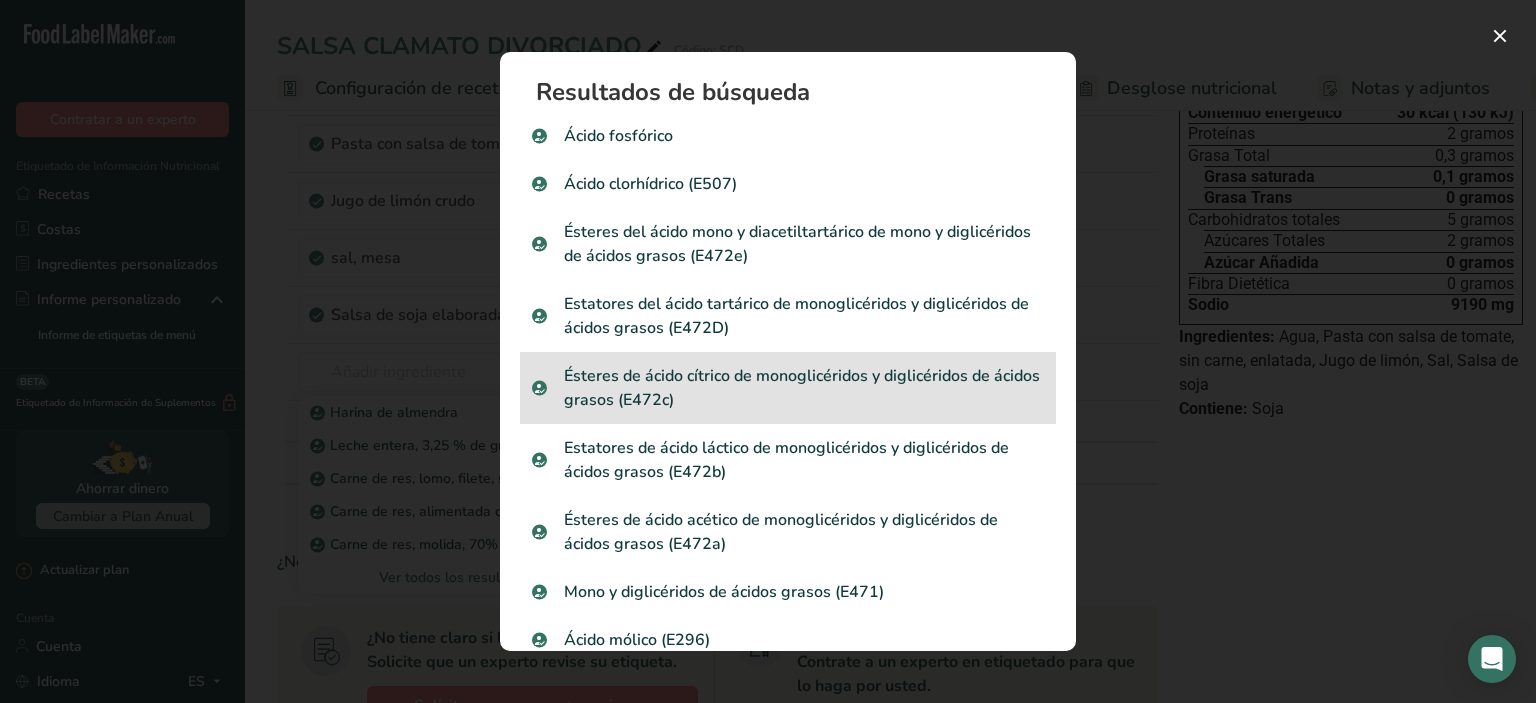 click on "Ésteres de ácido cítrico de monoglicéridos y diglicéridos de ácidos grasos (E472c)" at bounding box center (788, 388) 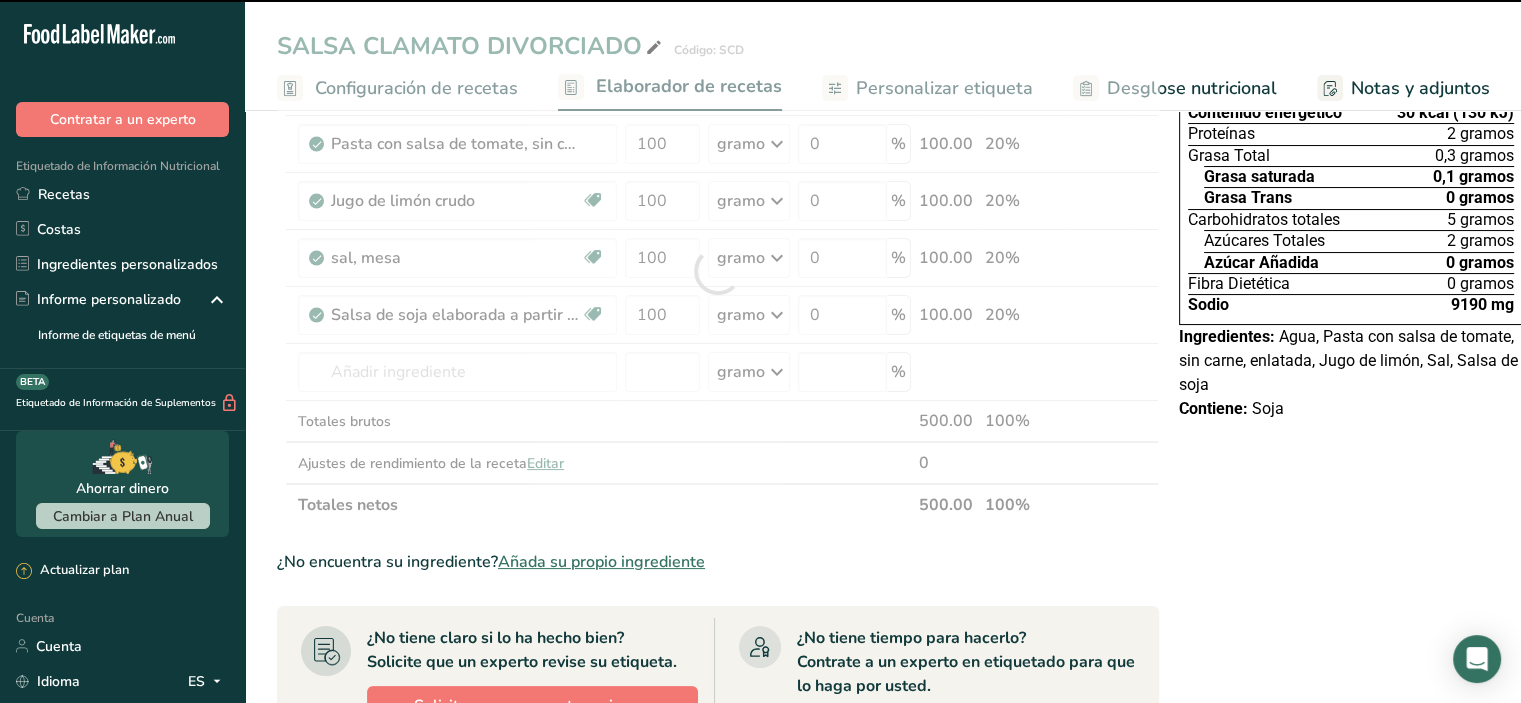 type on "0" 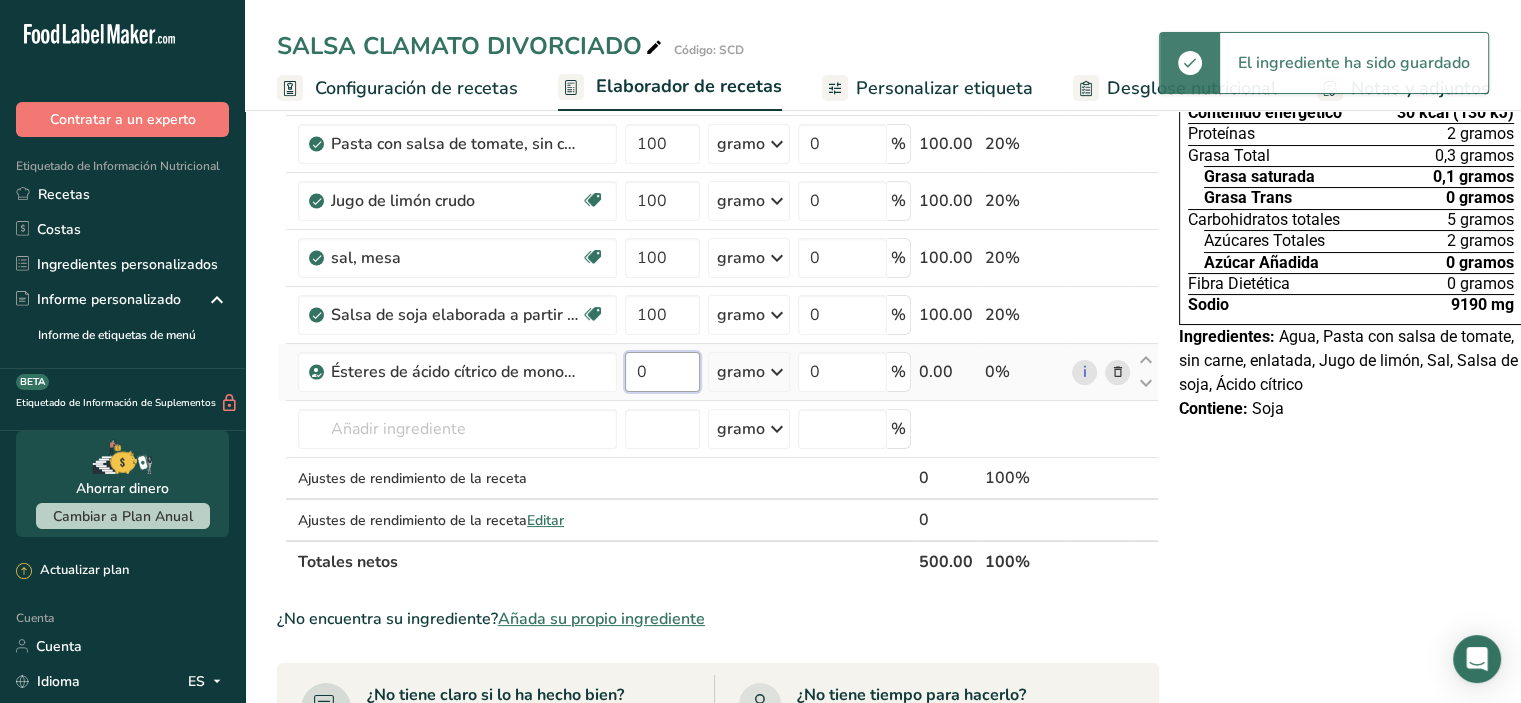 click on "0" at bounding box center (662, 372) 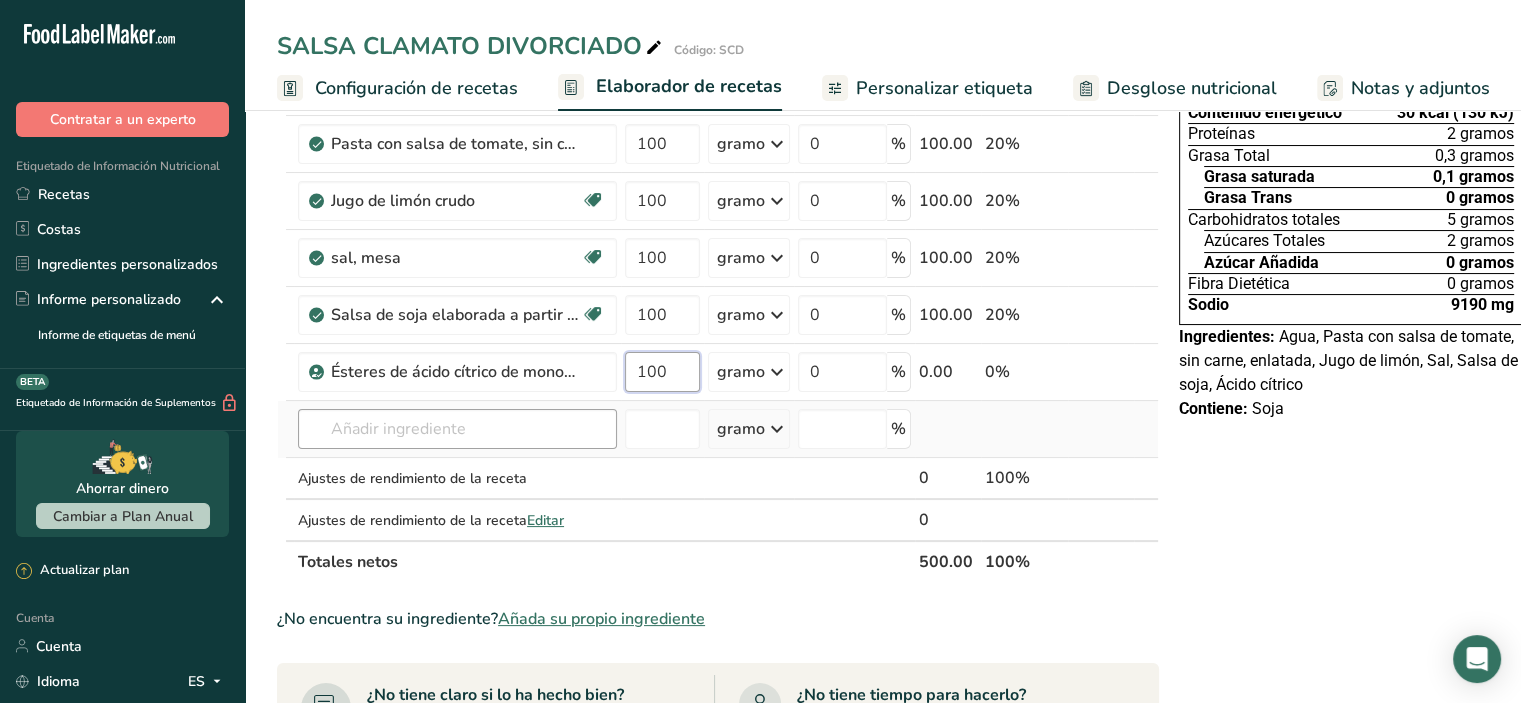 type on "100" 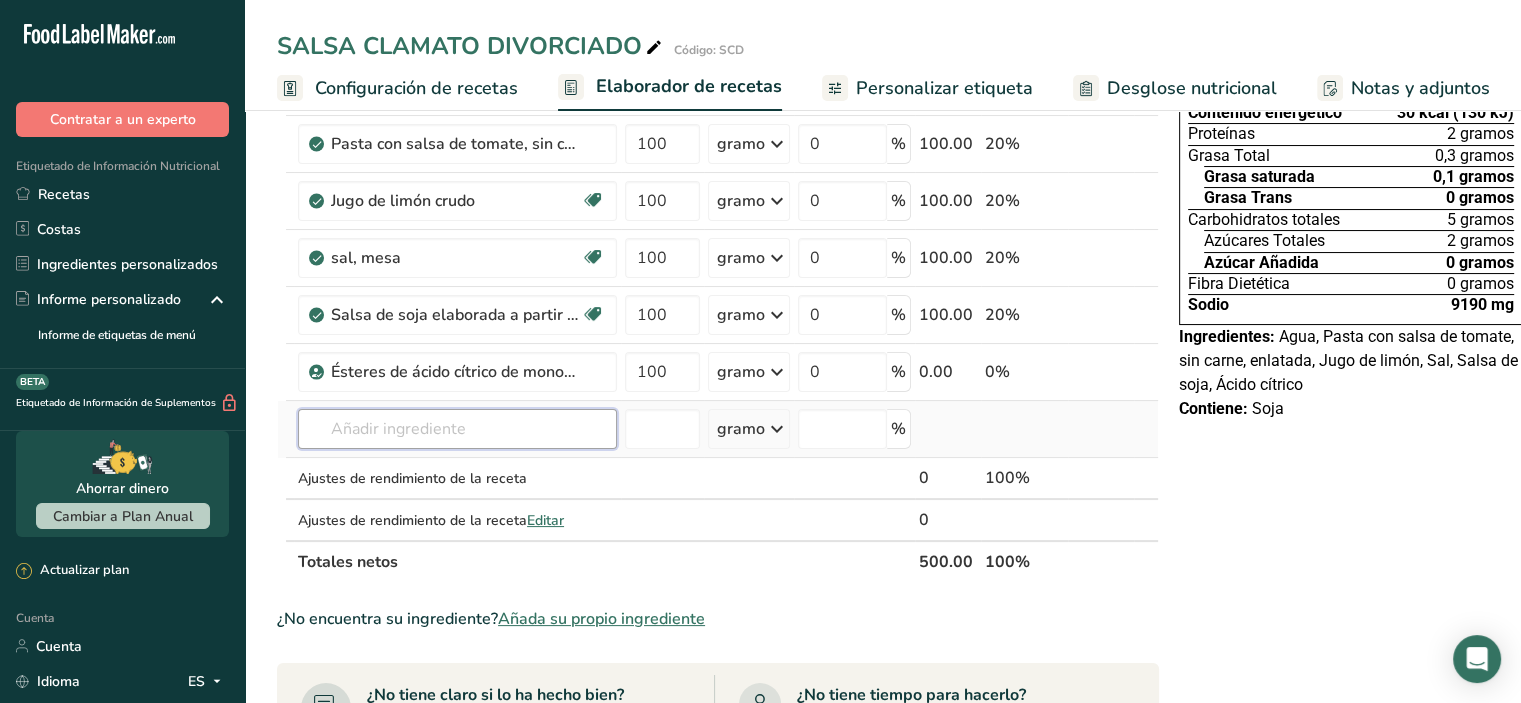 click on "Ingrediente  *
Cantidad  *
Unidad  *
Desperdicio *   .a-a{fill:#347362;}.b-a{fill:#fff;}         Gramos
Porcentaje
Agua embotellada genérica.
Libre de lácteos
Libre de gluten
Vegano
Vegetariano
Libre de soja
100
gramo
Porciones
1 onza líquida
1 taza
1 ml
Unidades de peso
gramo
kilogramo
mg
Ver más
Unidades de volumen
litro
Las unidades de volumen requieren una conversión de densidad. Si conoce la densidad de su ingrediente, introdúzcala a continuación. De lo contrario, haga clic en "RIA", nuestra asistente regulatoria de IA, quien podrá ayudarle.
lb/pie³" at bounding box center [718, 299] 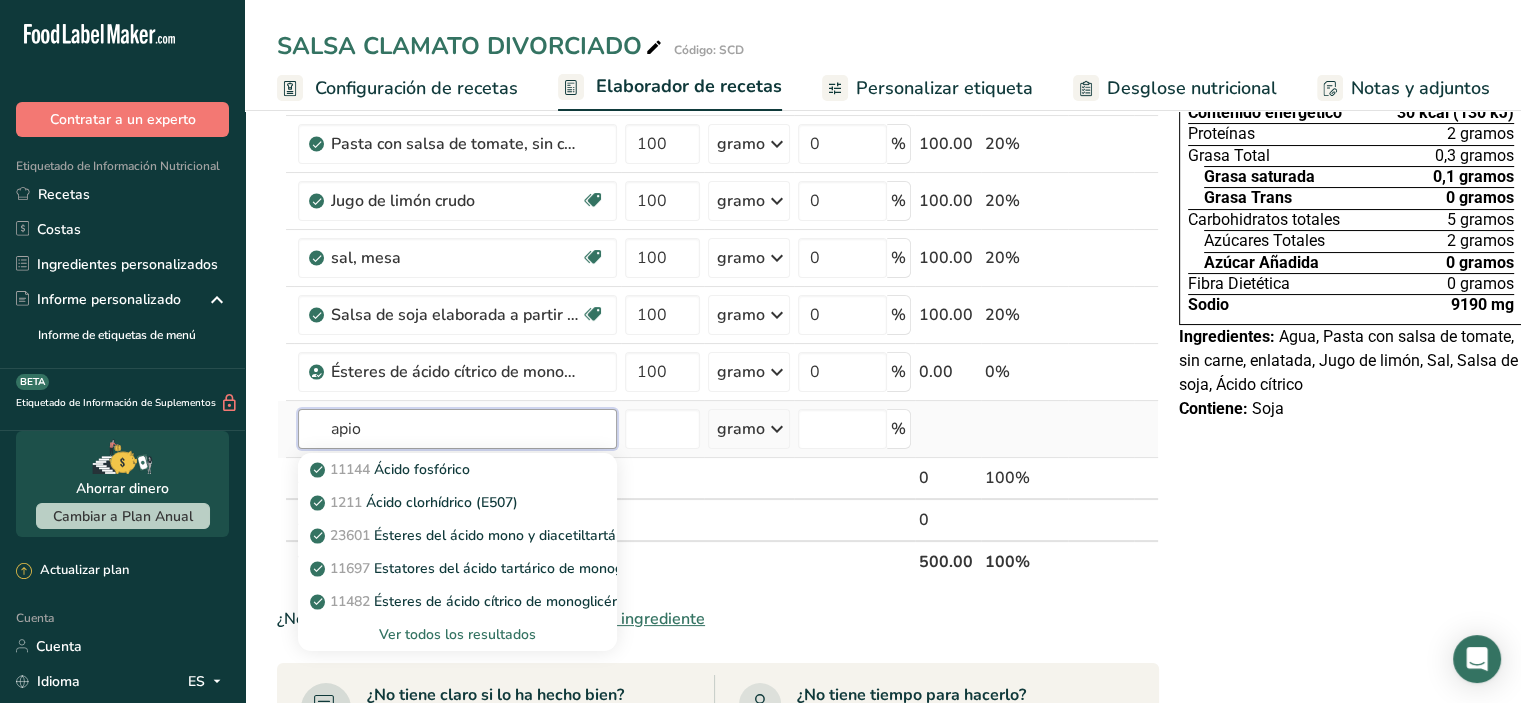 type on "apio" 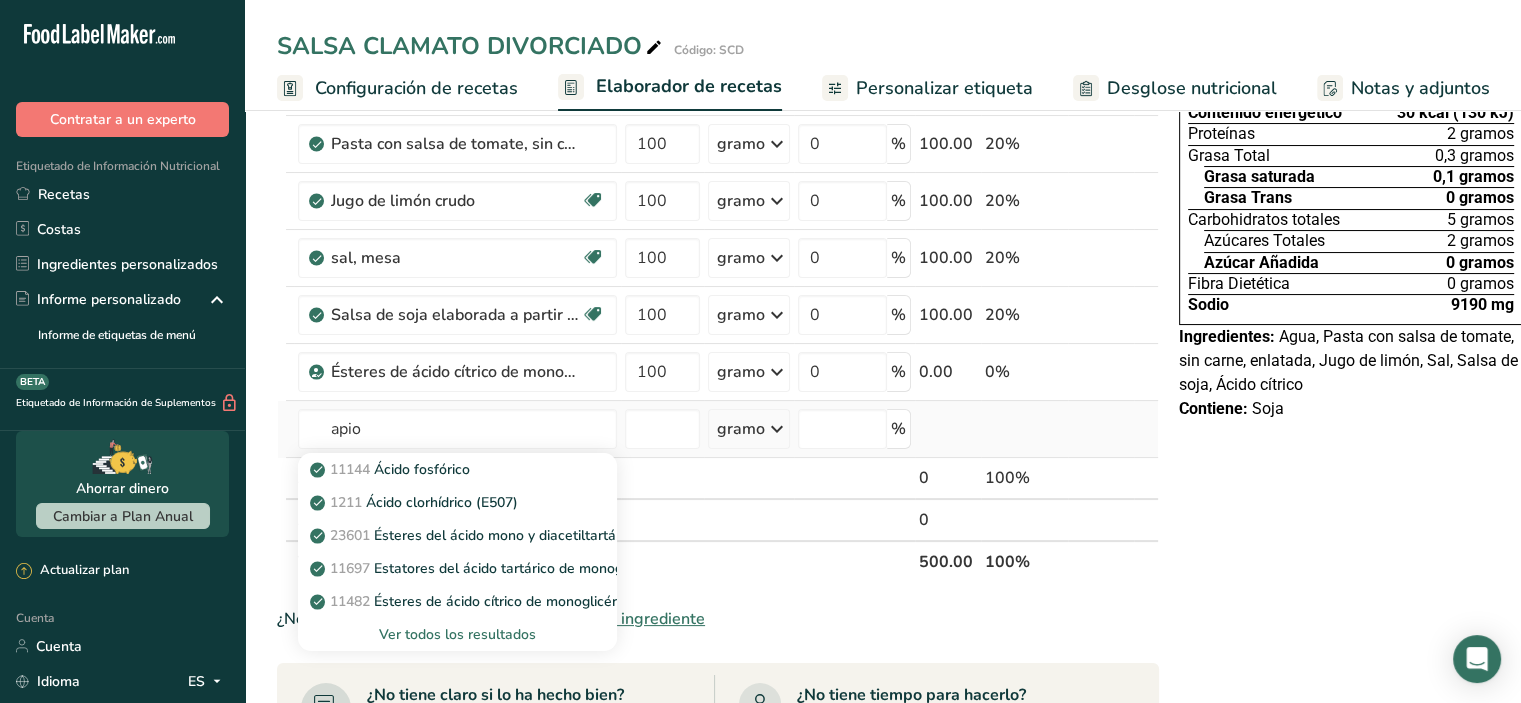 type 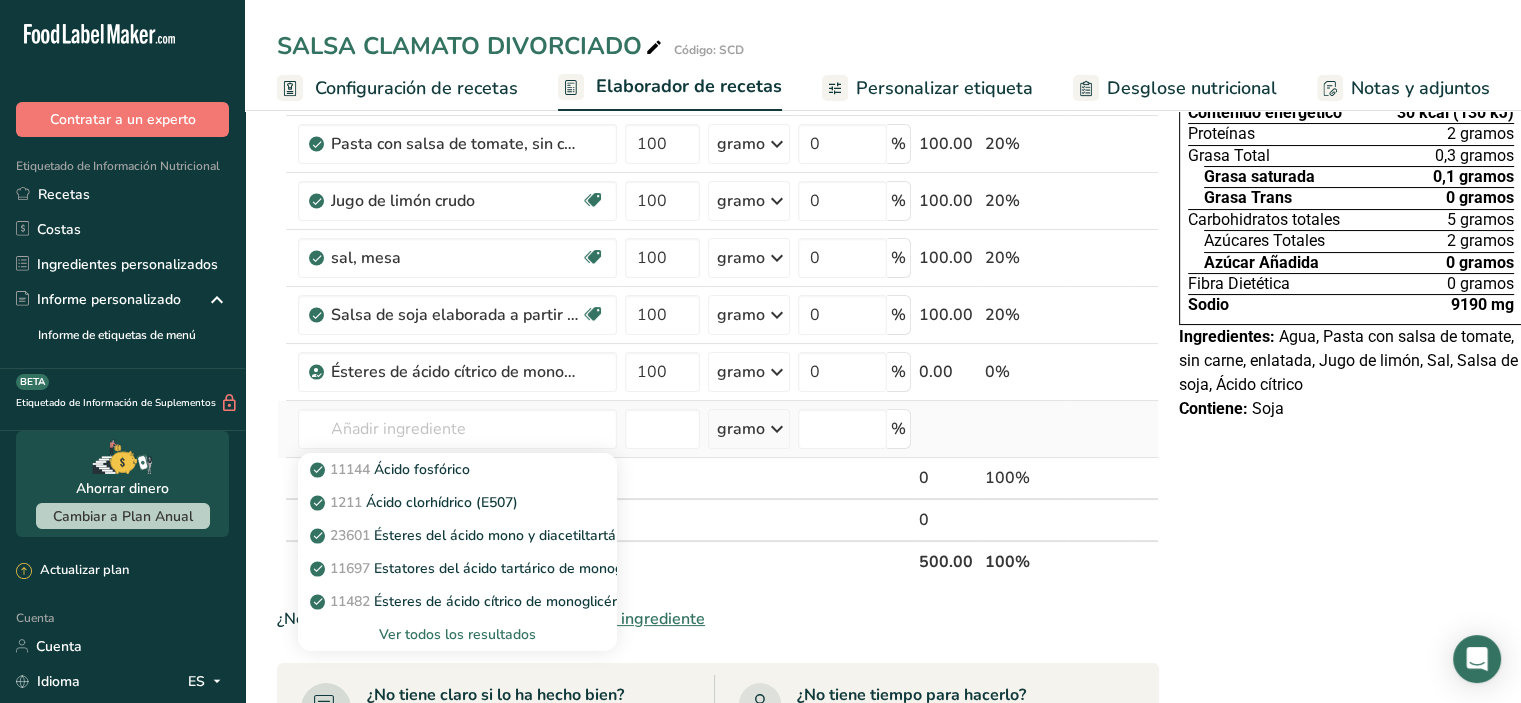 click on "Ver todos los resultados" at bounding box center (457, 634) 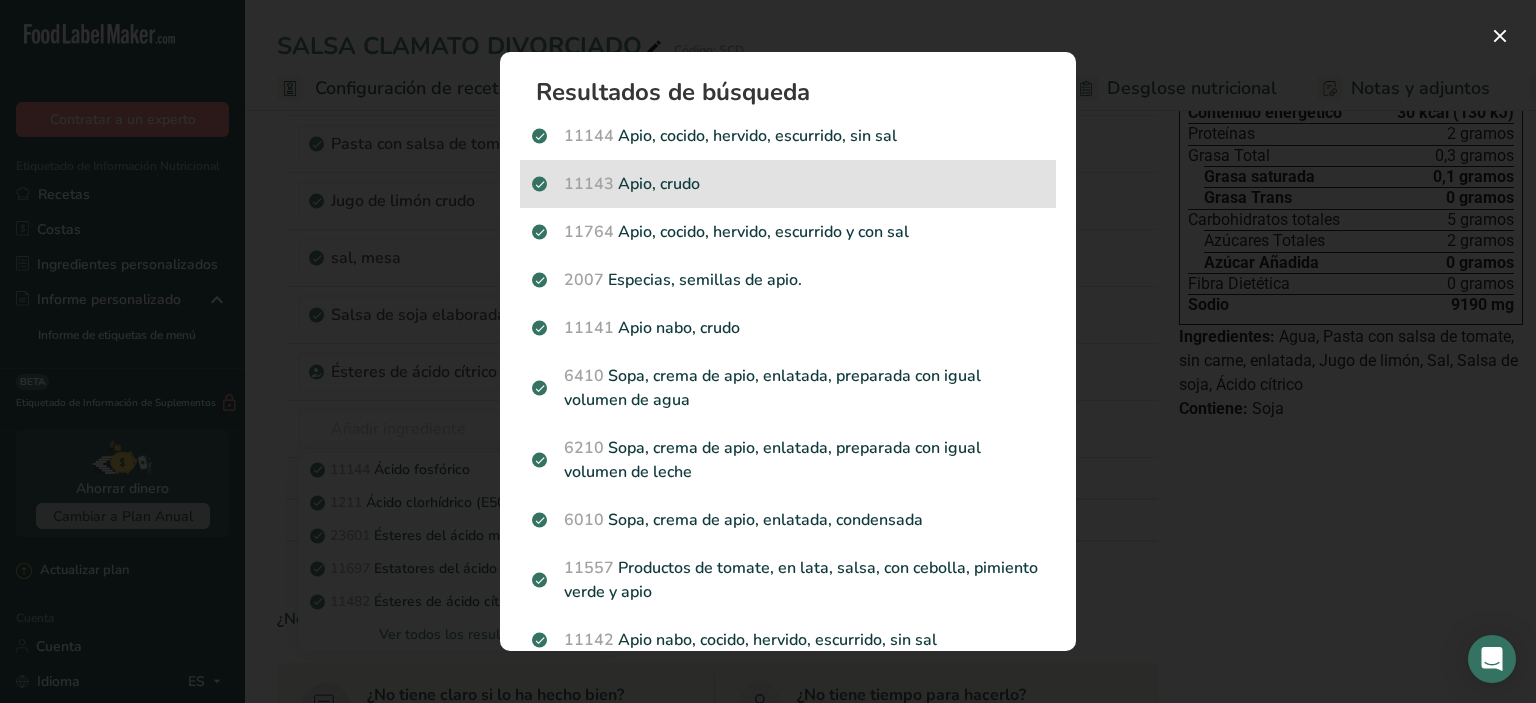 click on "11143
Apio, crudo" at bounding box center (788, 184) 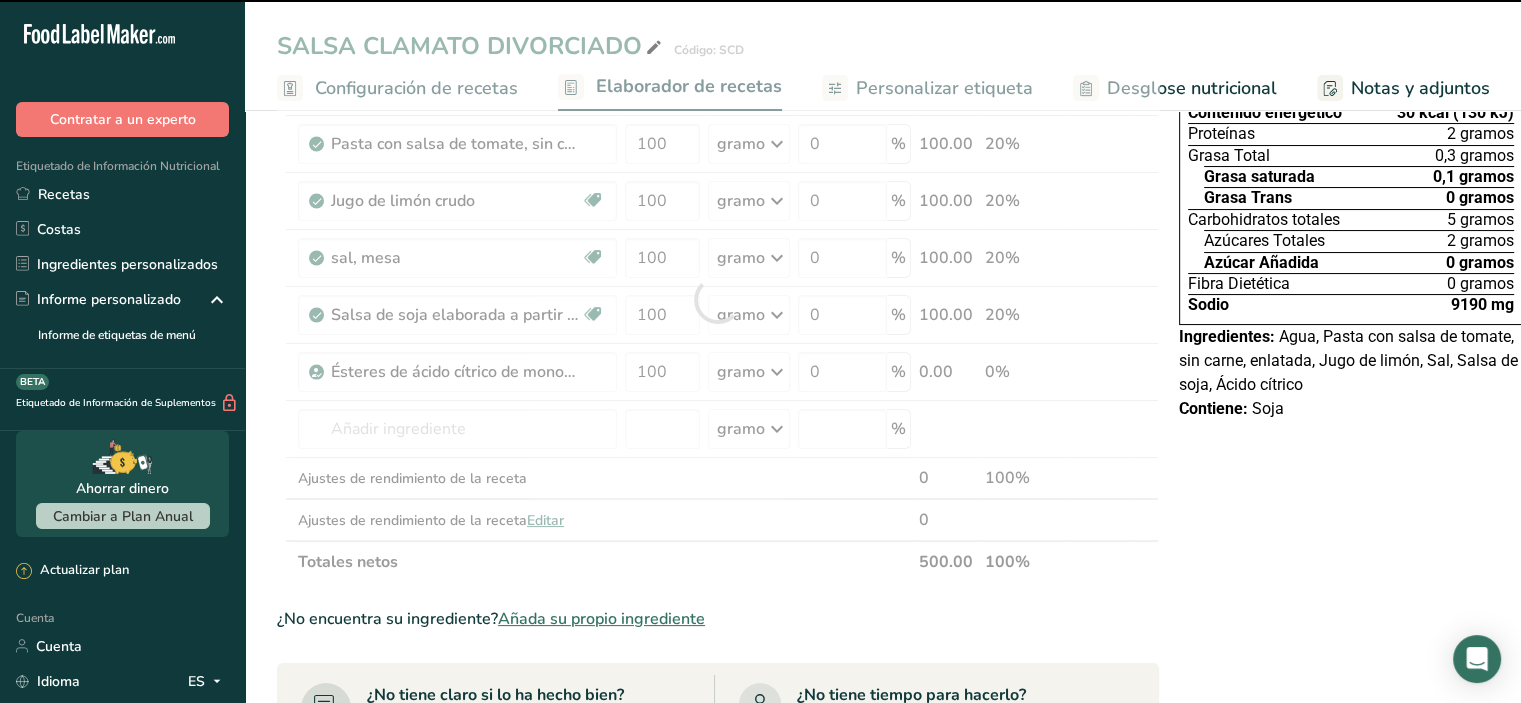 type on "0" 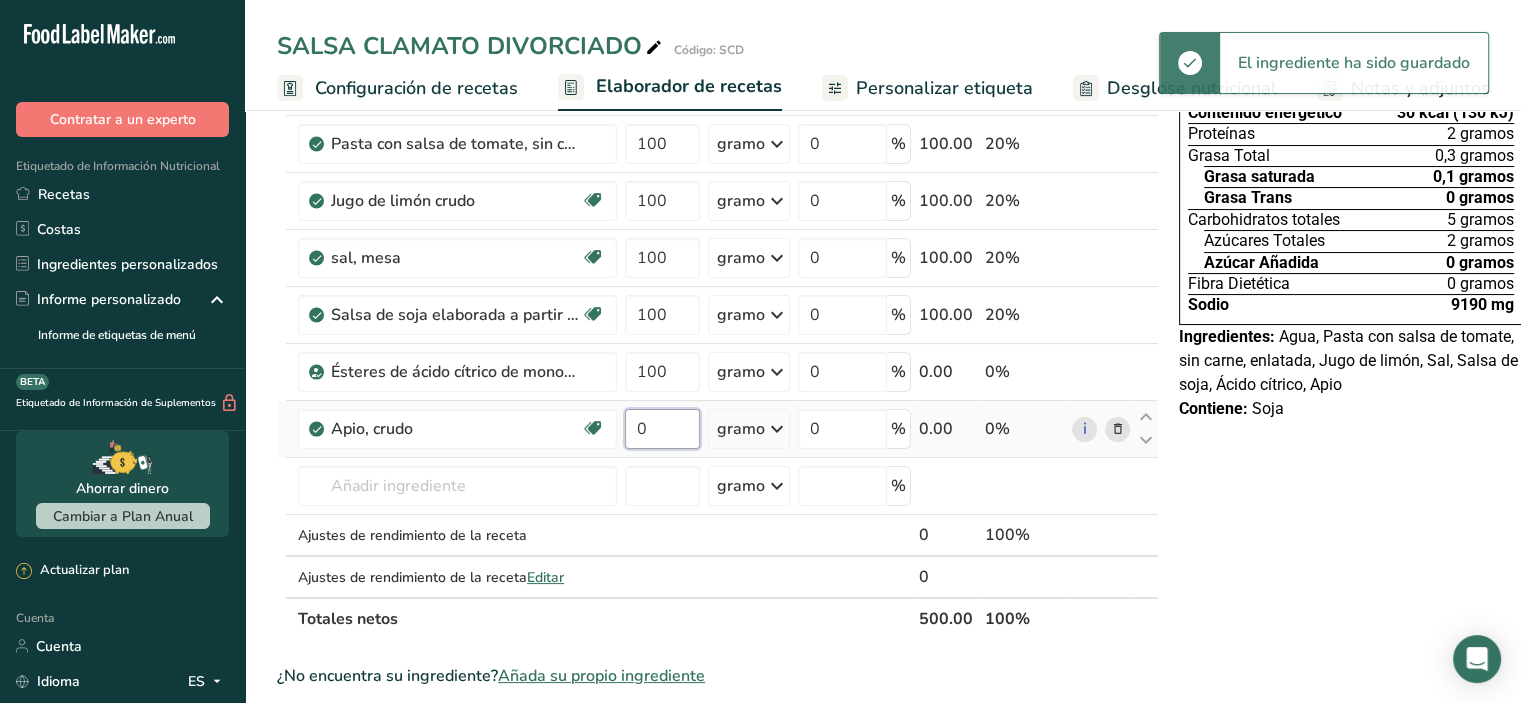 click on "0" at bounding box center [662, 429] 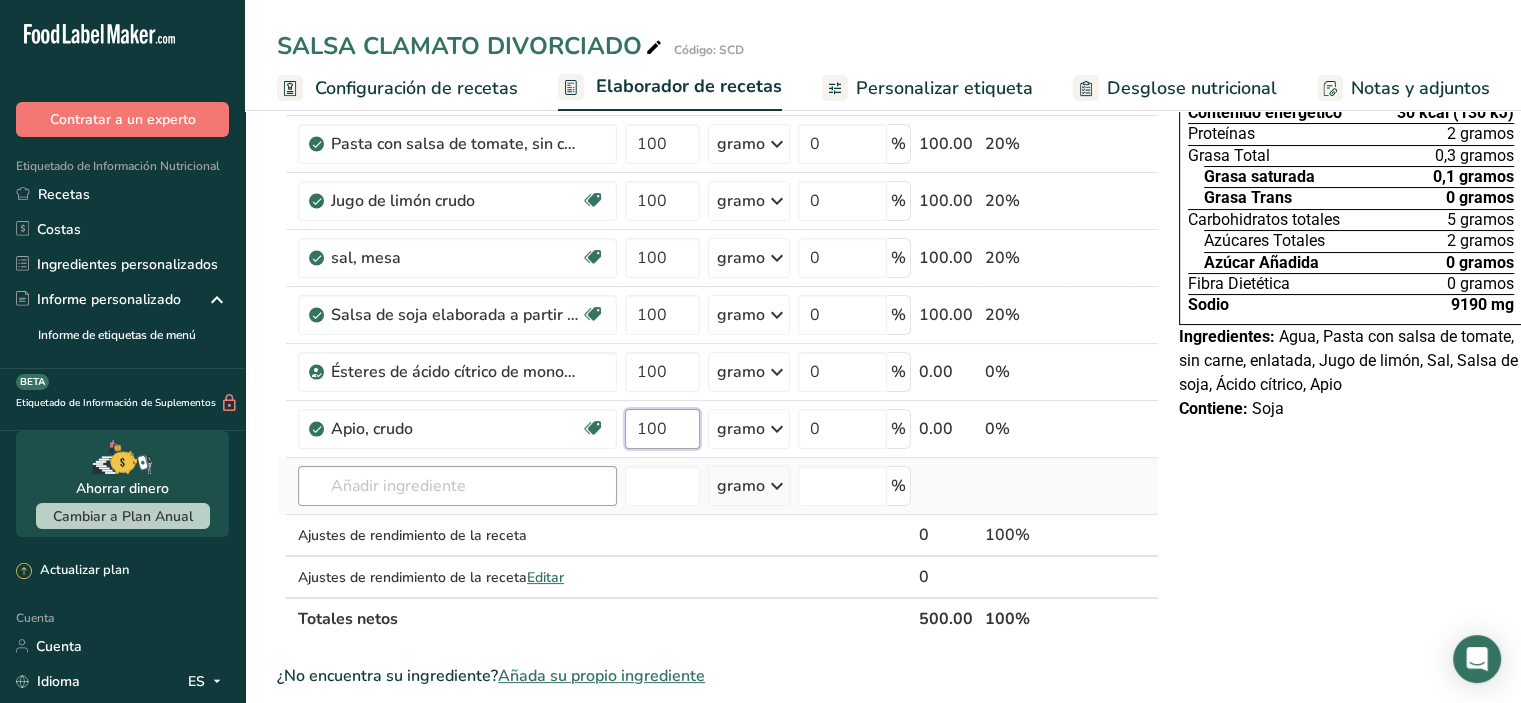 type on "100" 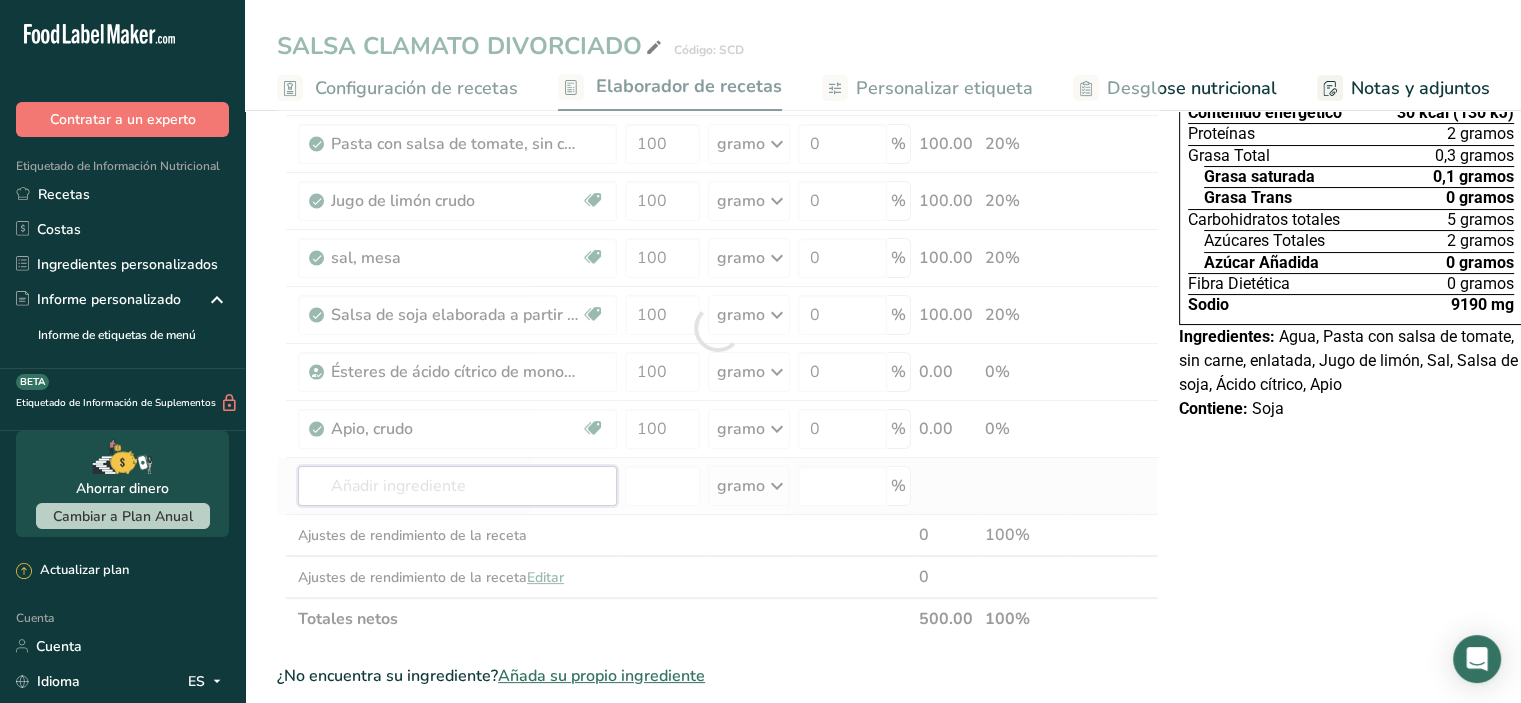 click on "Ingrediente  *
Cantidad  *
Unidad  *
Desperdicio *   .a-a{fill:#347362;}.b-a{fill:#fff;}         Gramos
Porcentaje
Agua embotellada genérica.
Libre de lácteos
Libre de gluten
Vegano
Vegetariano
Libre de soja
100
gramo
Porciones
1 onza líquida
1 taza
1 ml
Unidades de peso
gramo
kilogramo
mg
Ver más
Unidades de volumen
litro
Las unidades de volumen requieren una conversión de densidad. Si conoce la densidad de su ingrediente, introdúzcala a continuación. De lo contrario, haga clic en "RIA", nuestra asistente regulatoria de IA, quien podrá ayudarle.
lb/pie³" at bounding box center (718, 328) 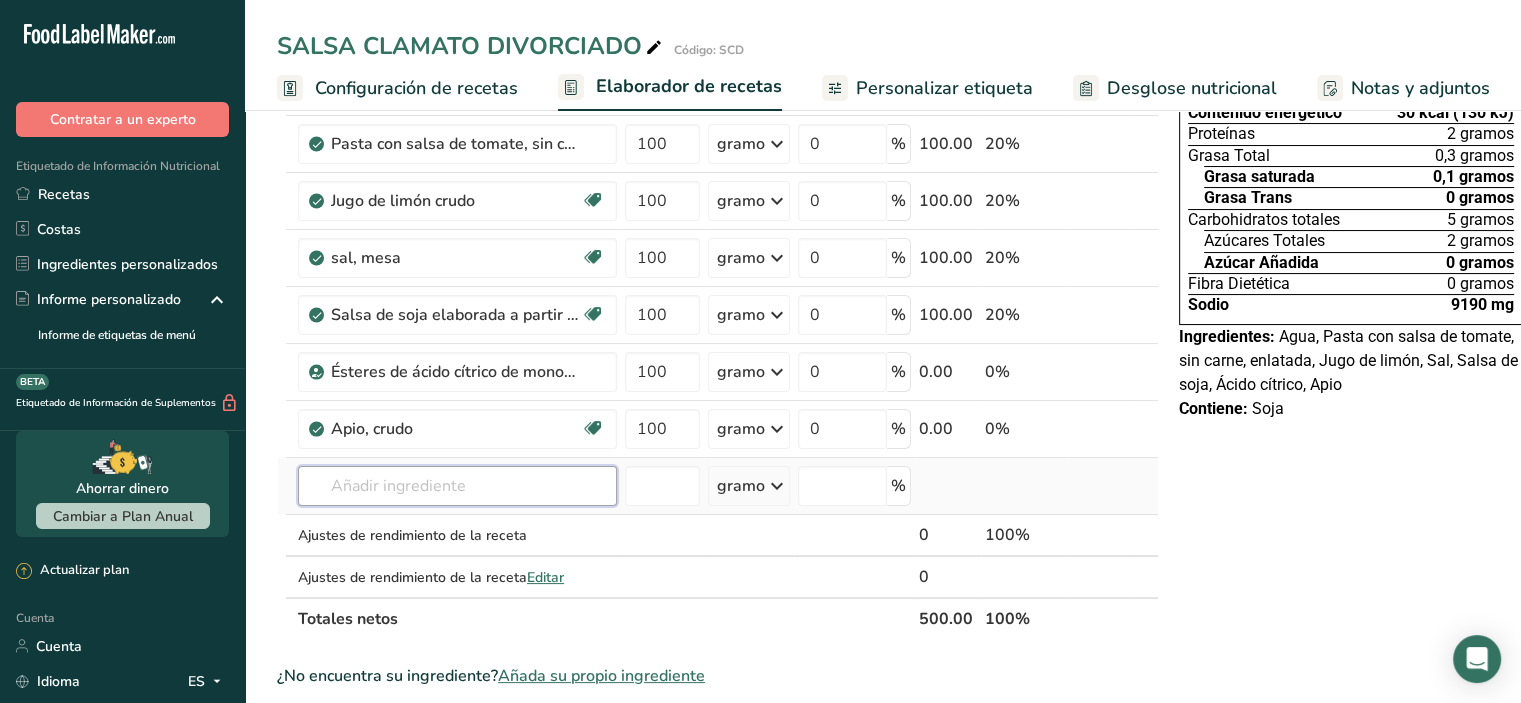 click at bounding box center [457, 486] 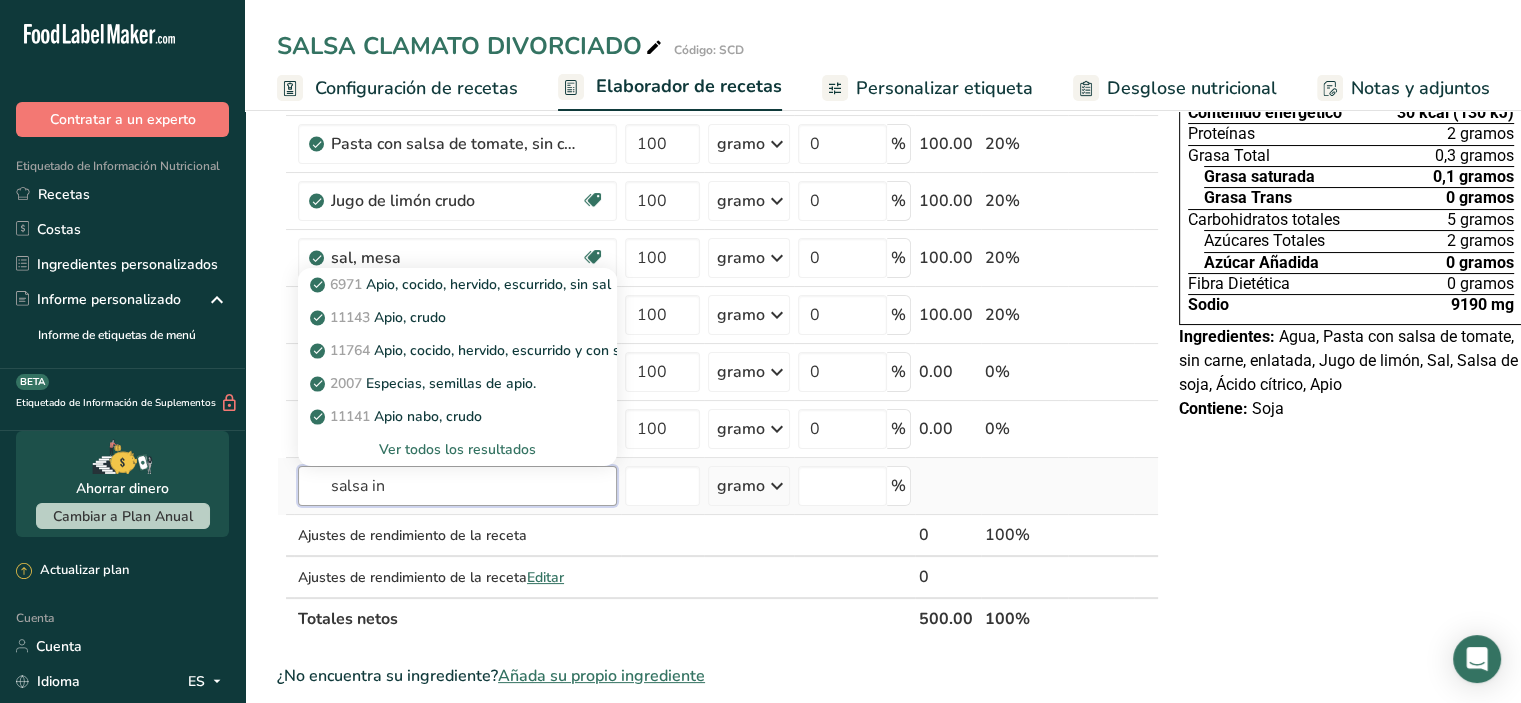 type on "salsa in" 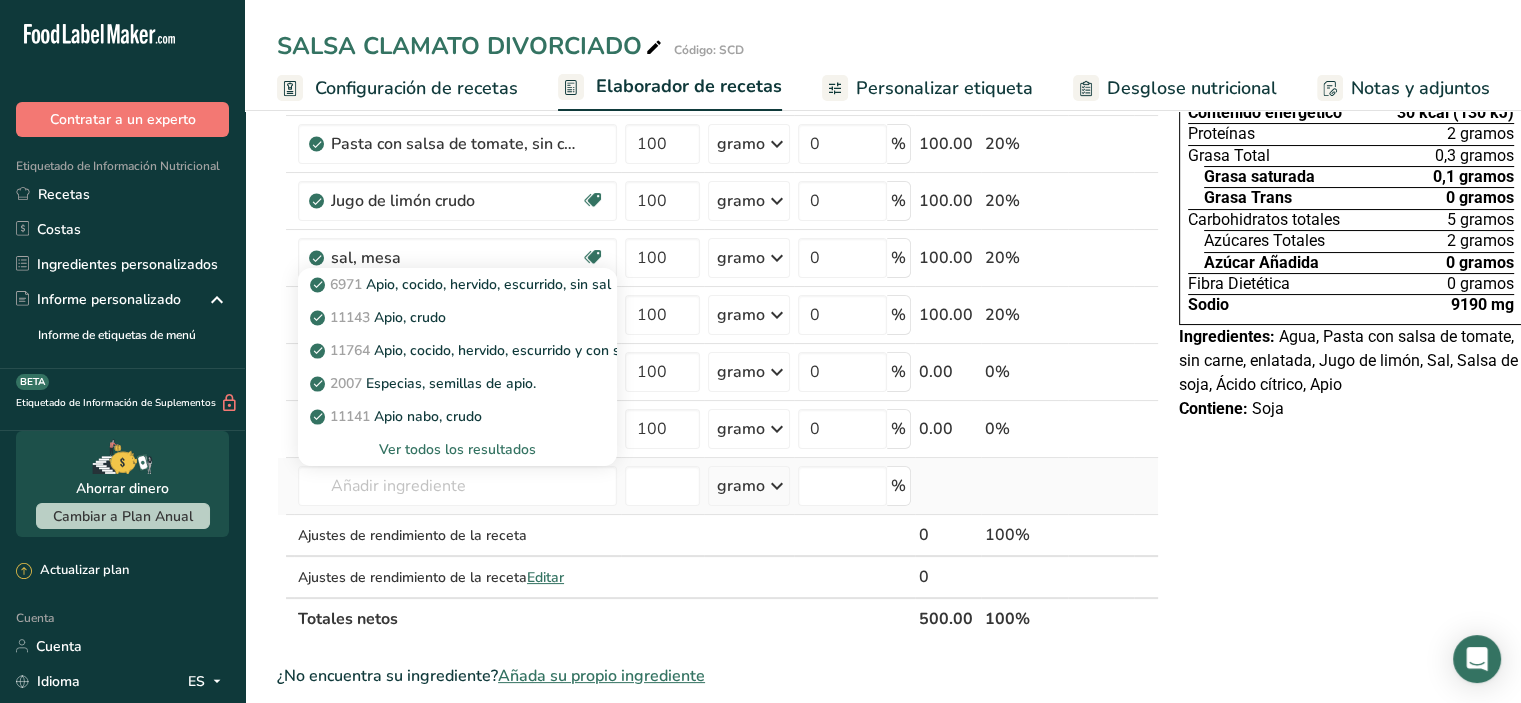 click on "Ver todos los resultados" at bounding box center (457, 449) 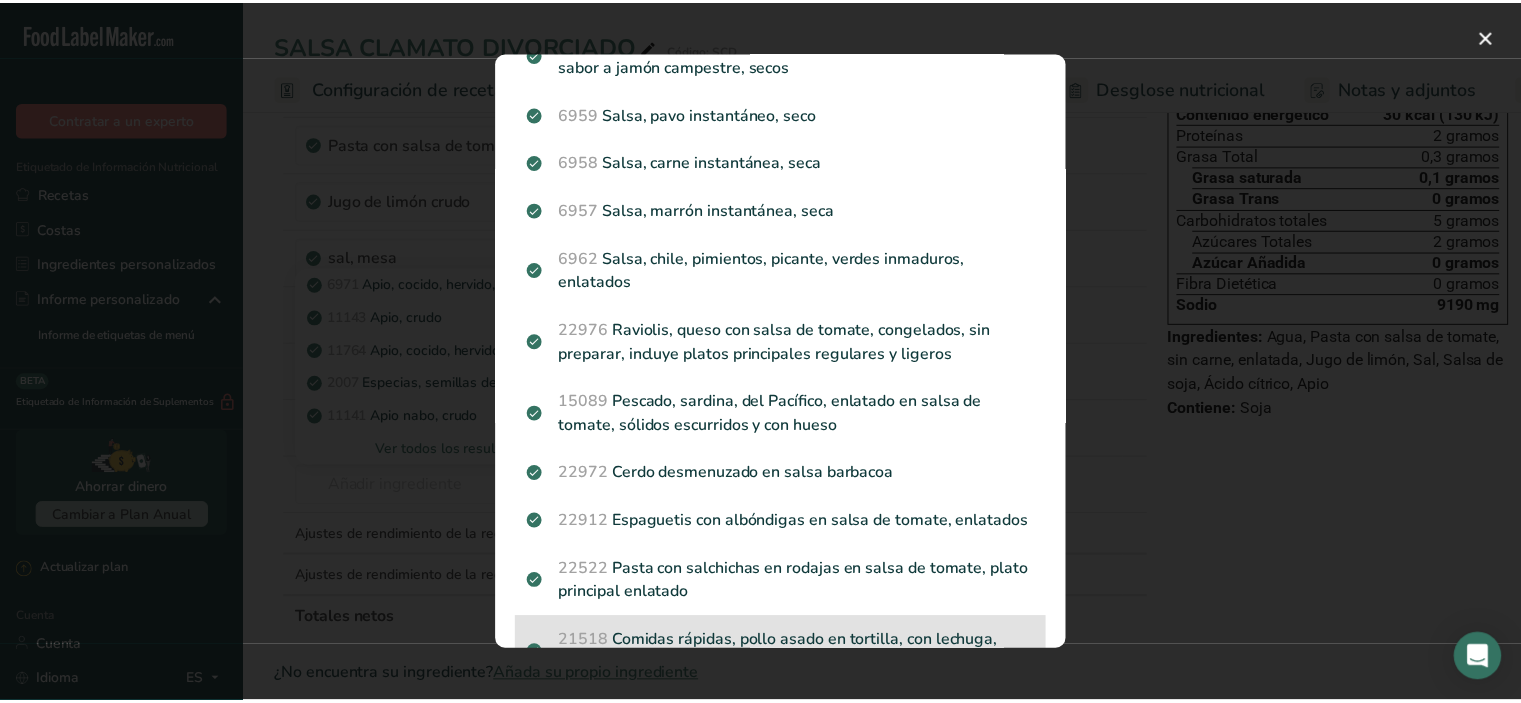 scroll, scrollTop: 0, scrollLeft: 0, axis: both 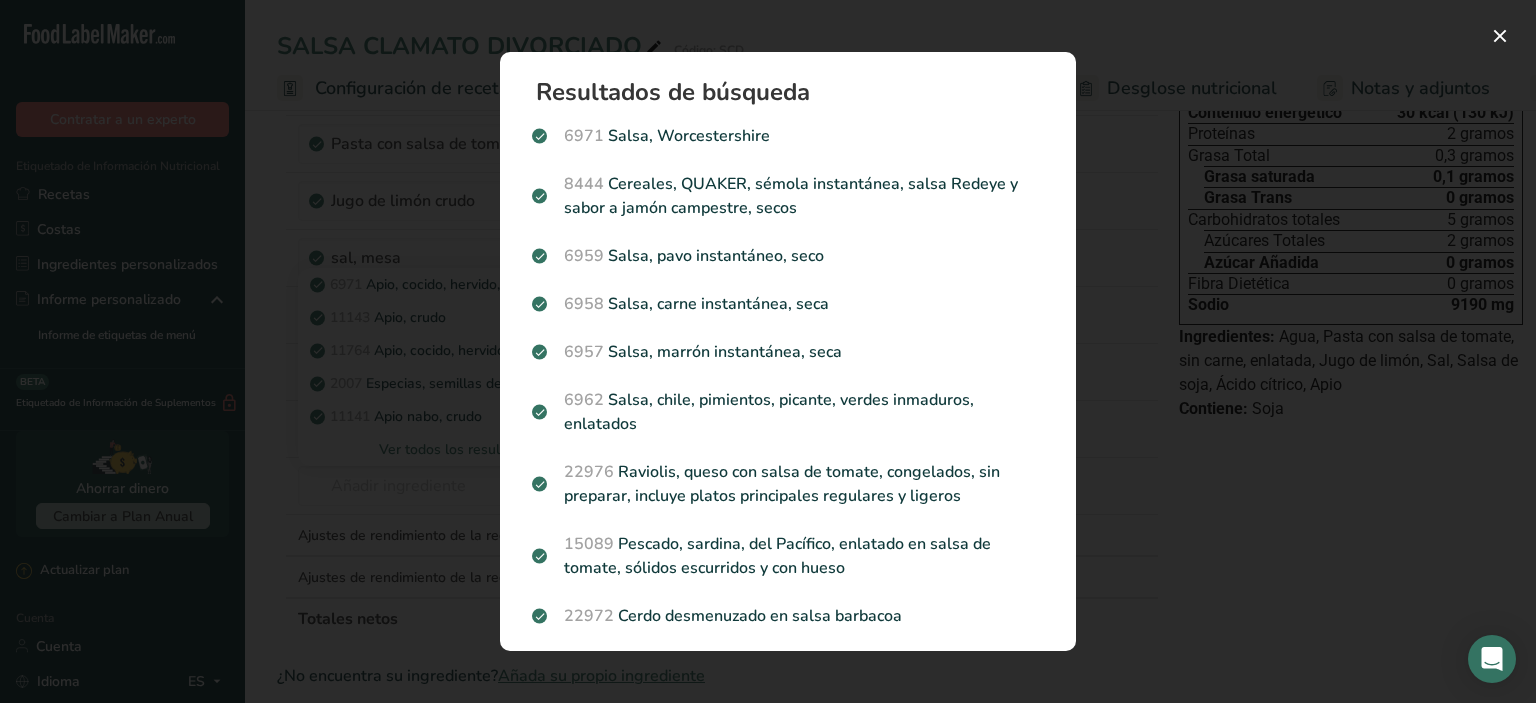 click at bounding box center (768, 351) 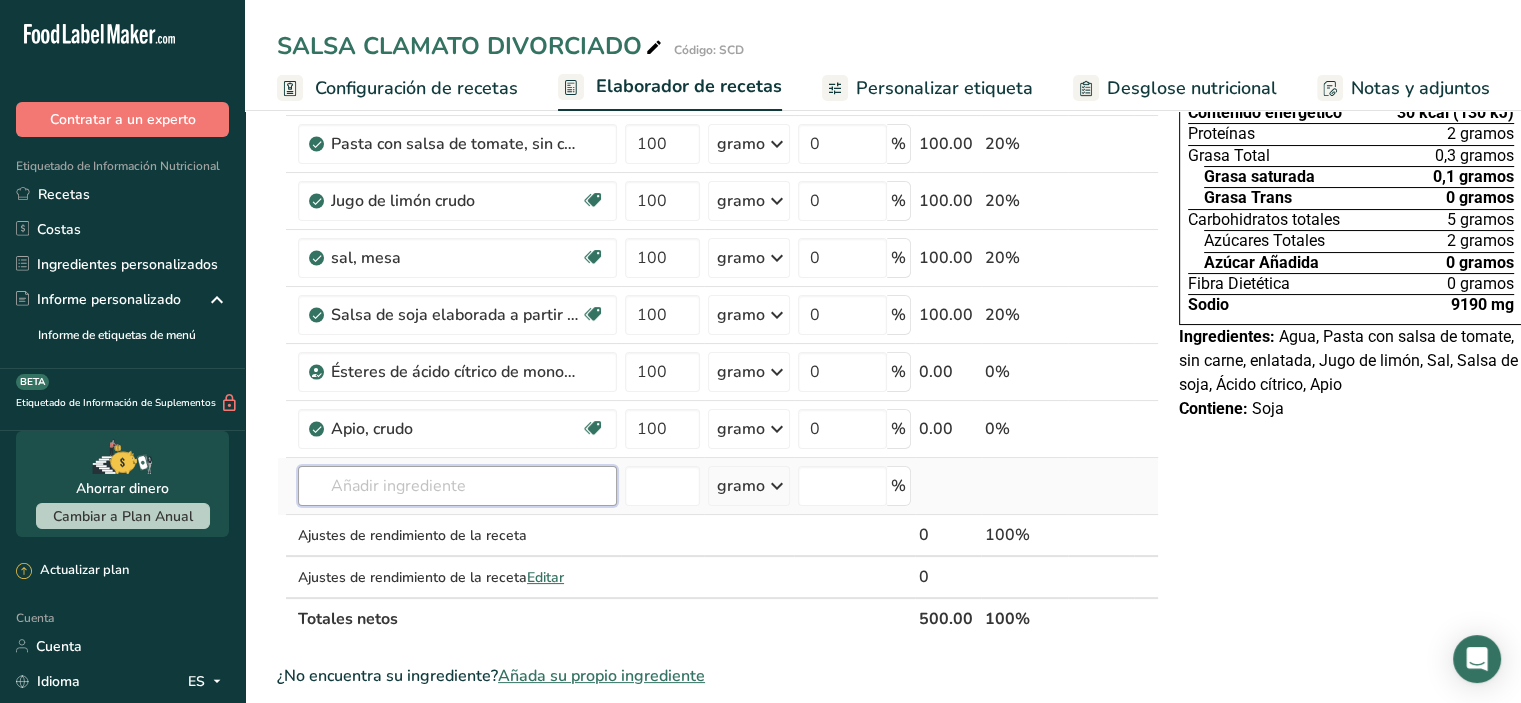 click at bounding box center [457, 486] 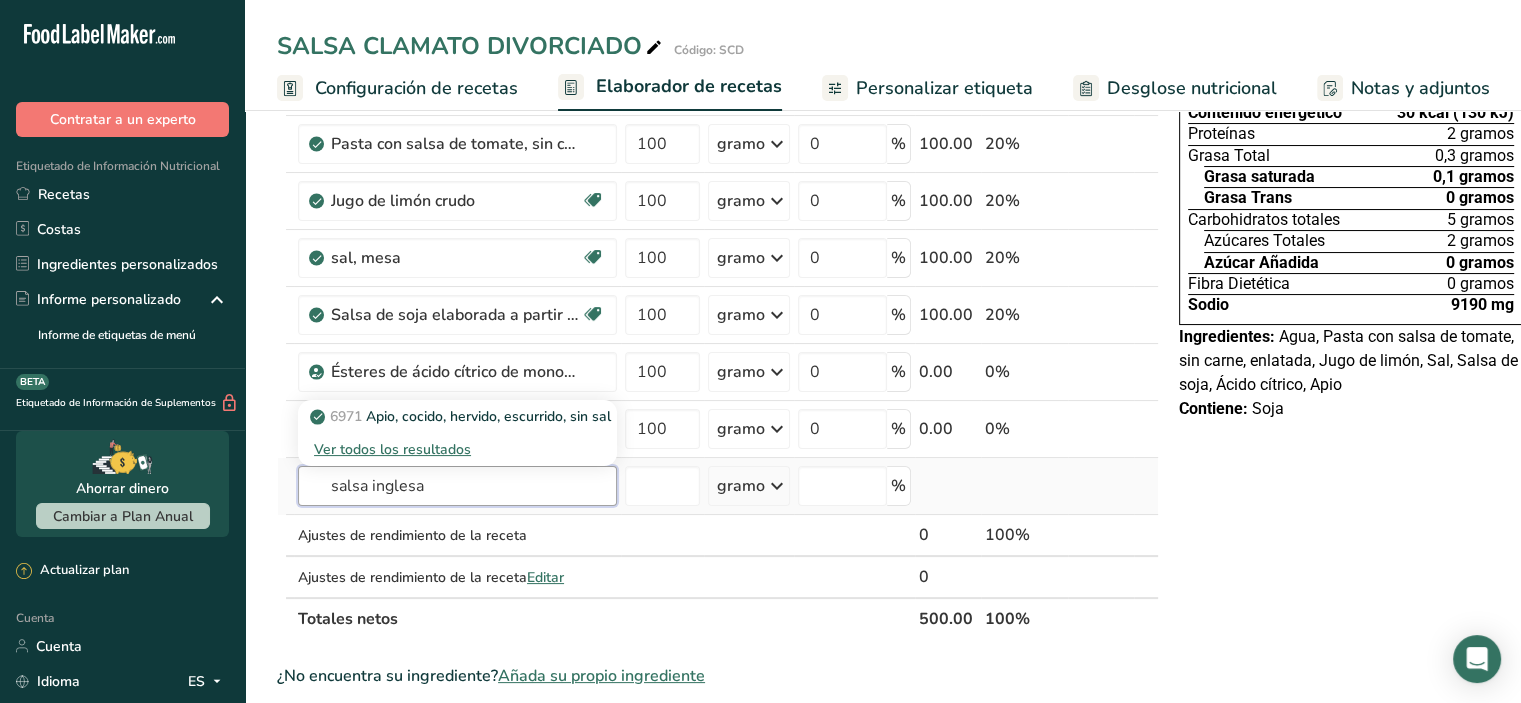 type on "salsa inglesa" 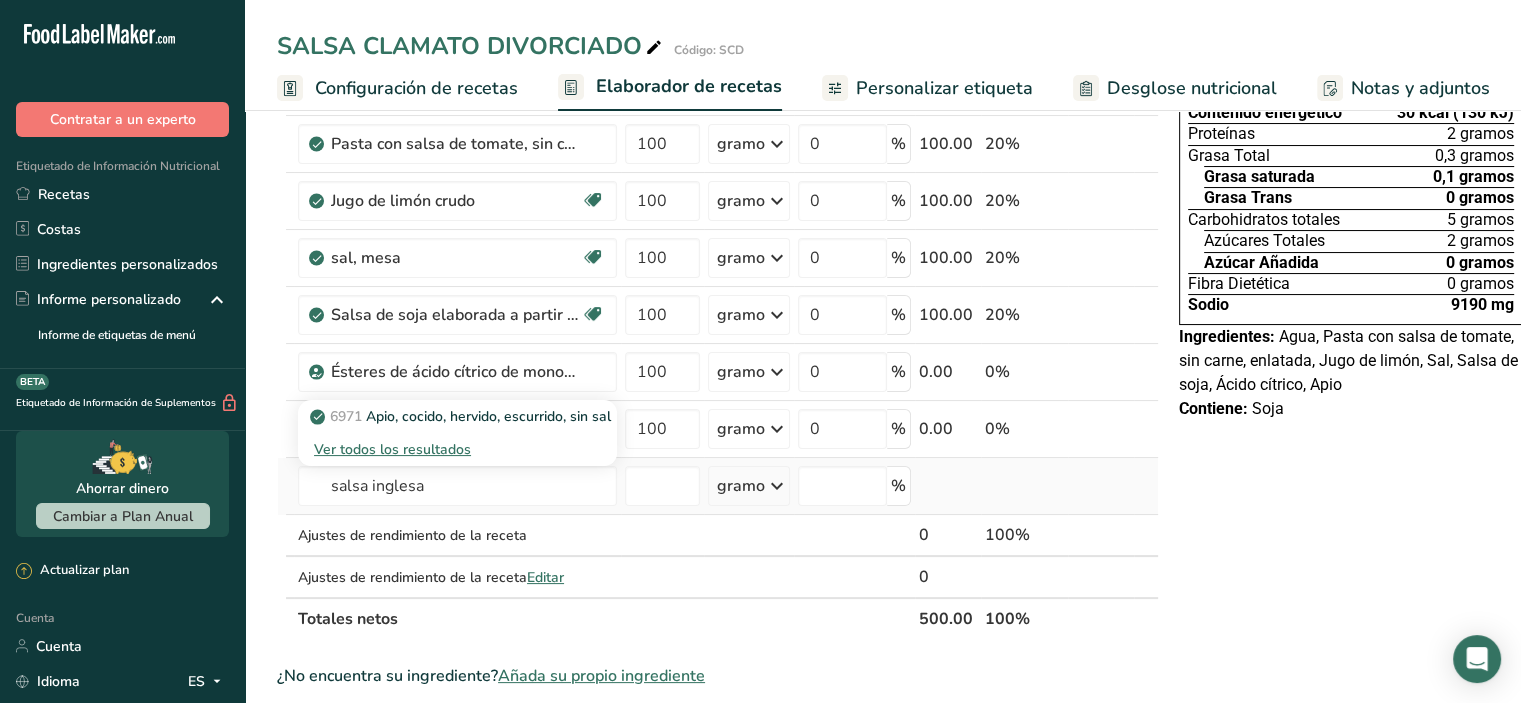 type 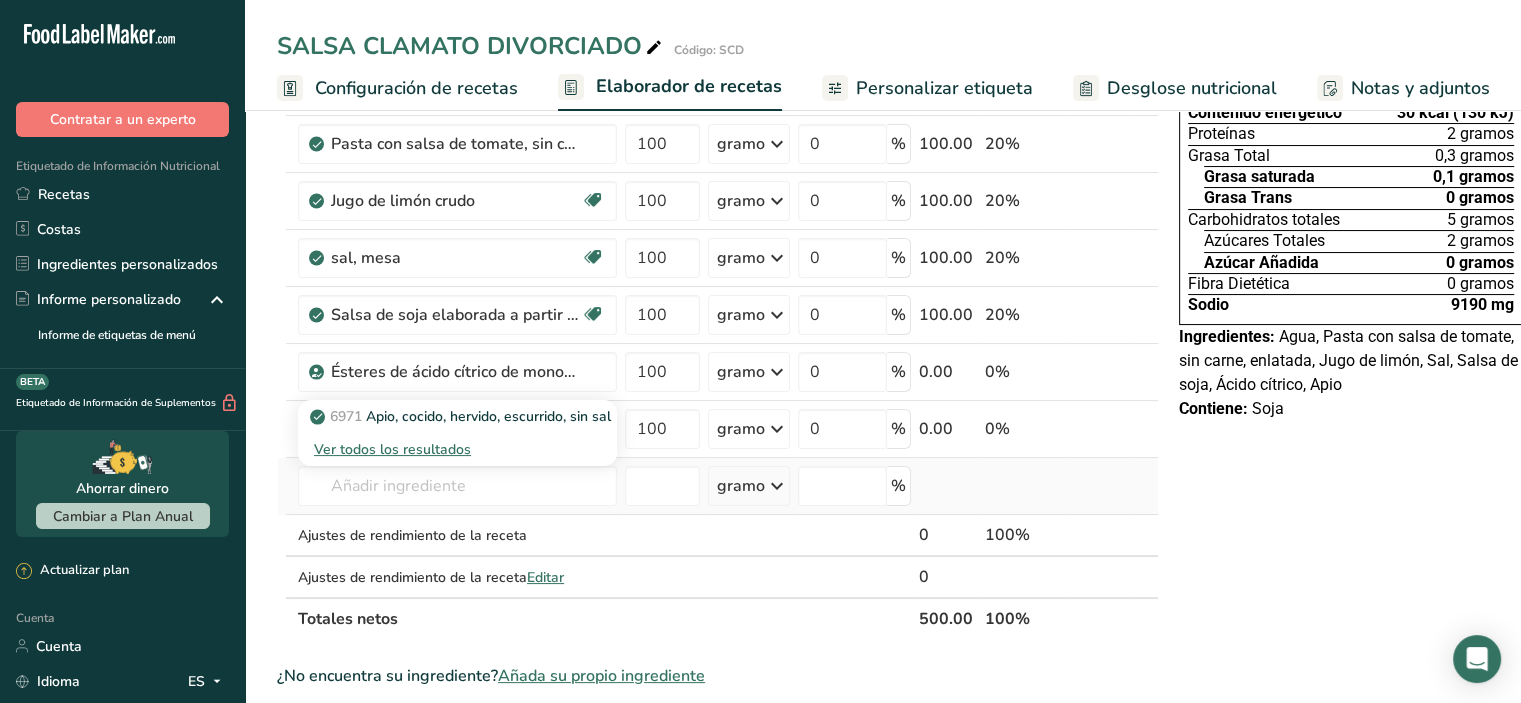 click on "Ver todos los resultados" at bounding box center [392, 449] 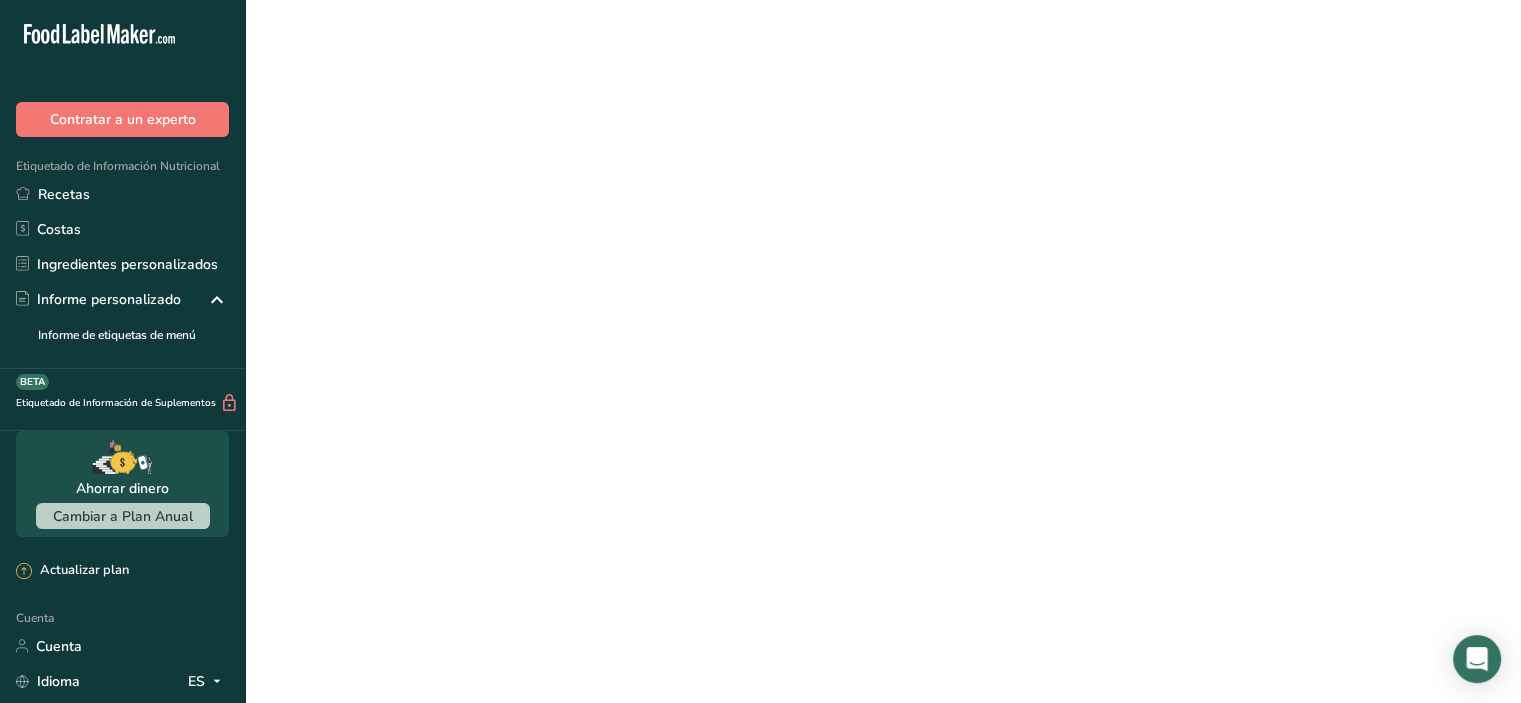 scroll, scrollTop: 0, scrollLeft: 0, axis: both 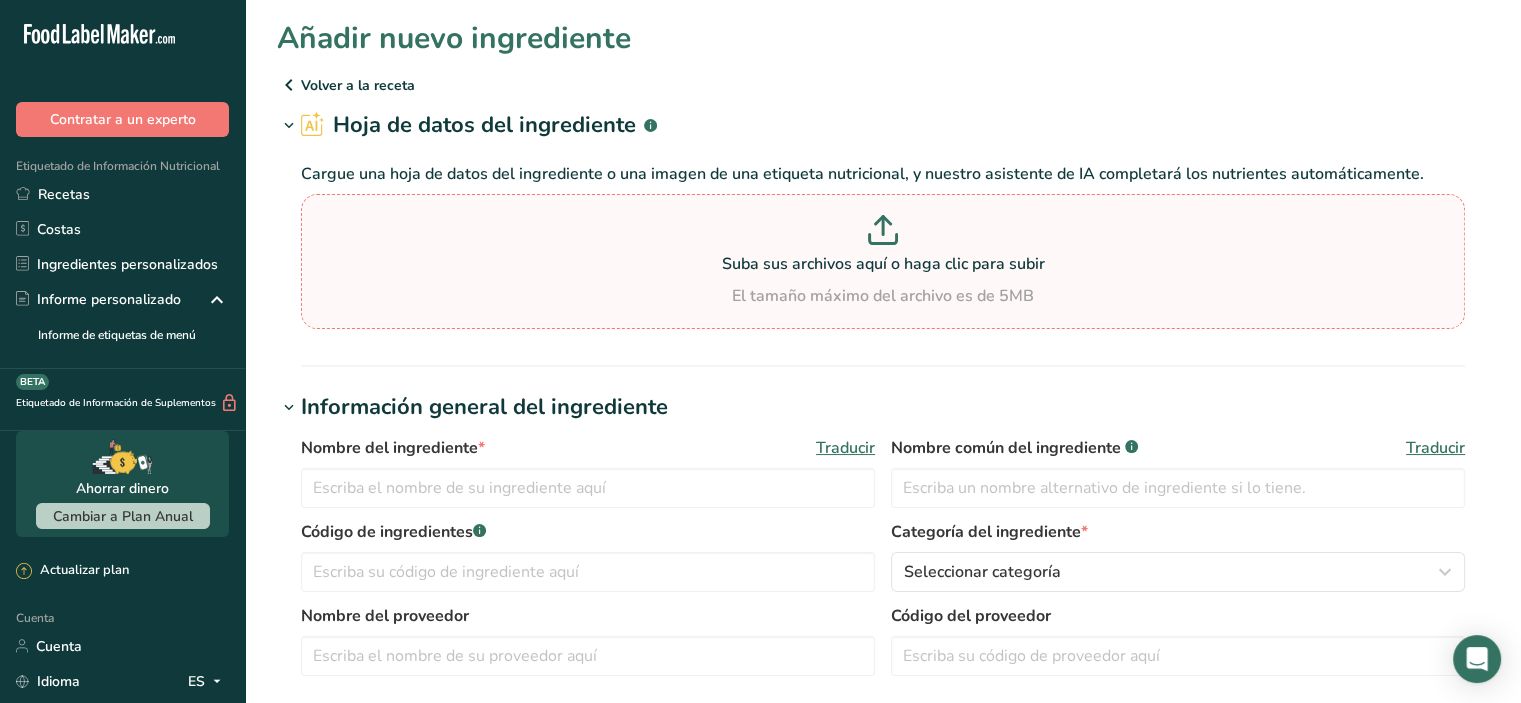click 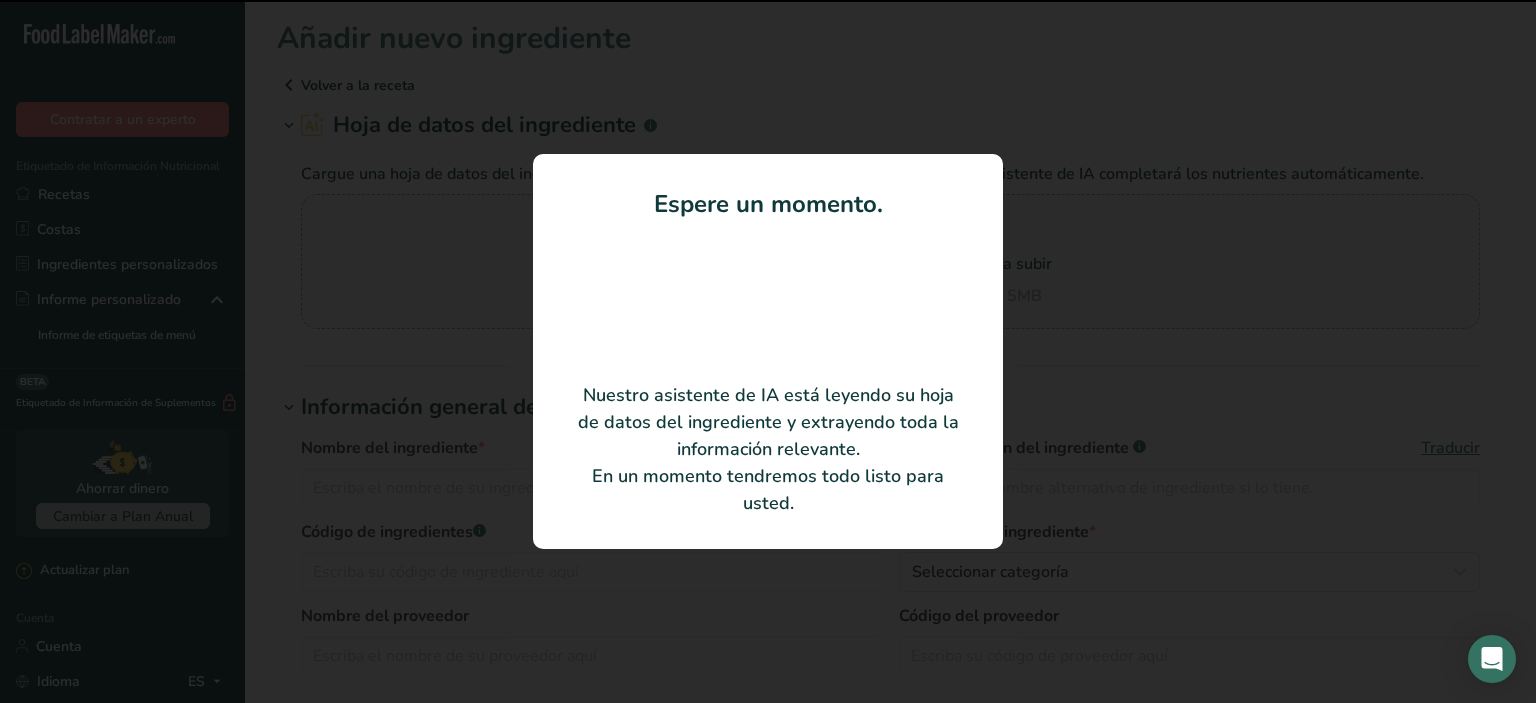 type on "Salsa Inglesa" 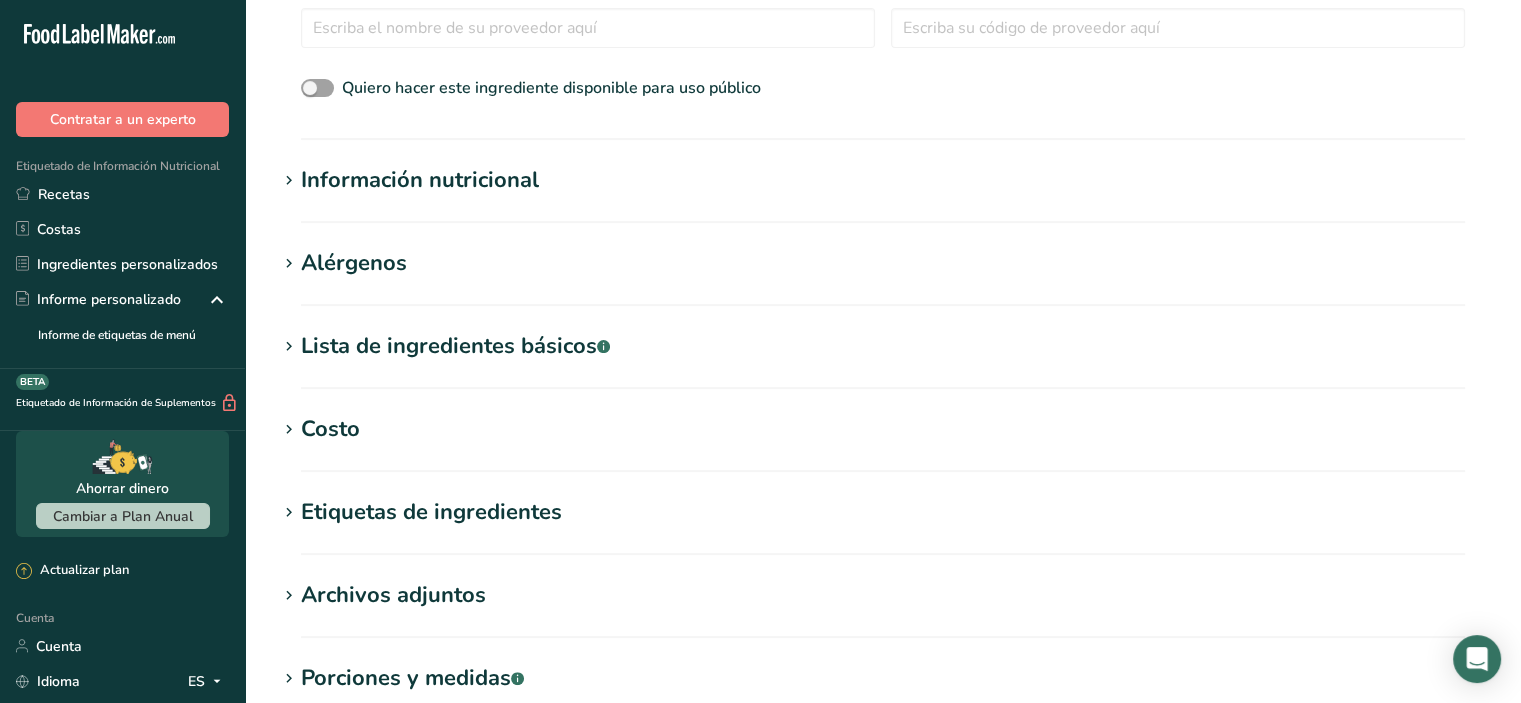 scroll, scrollTop: 700, scrollLeft: 0, axis: vertical 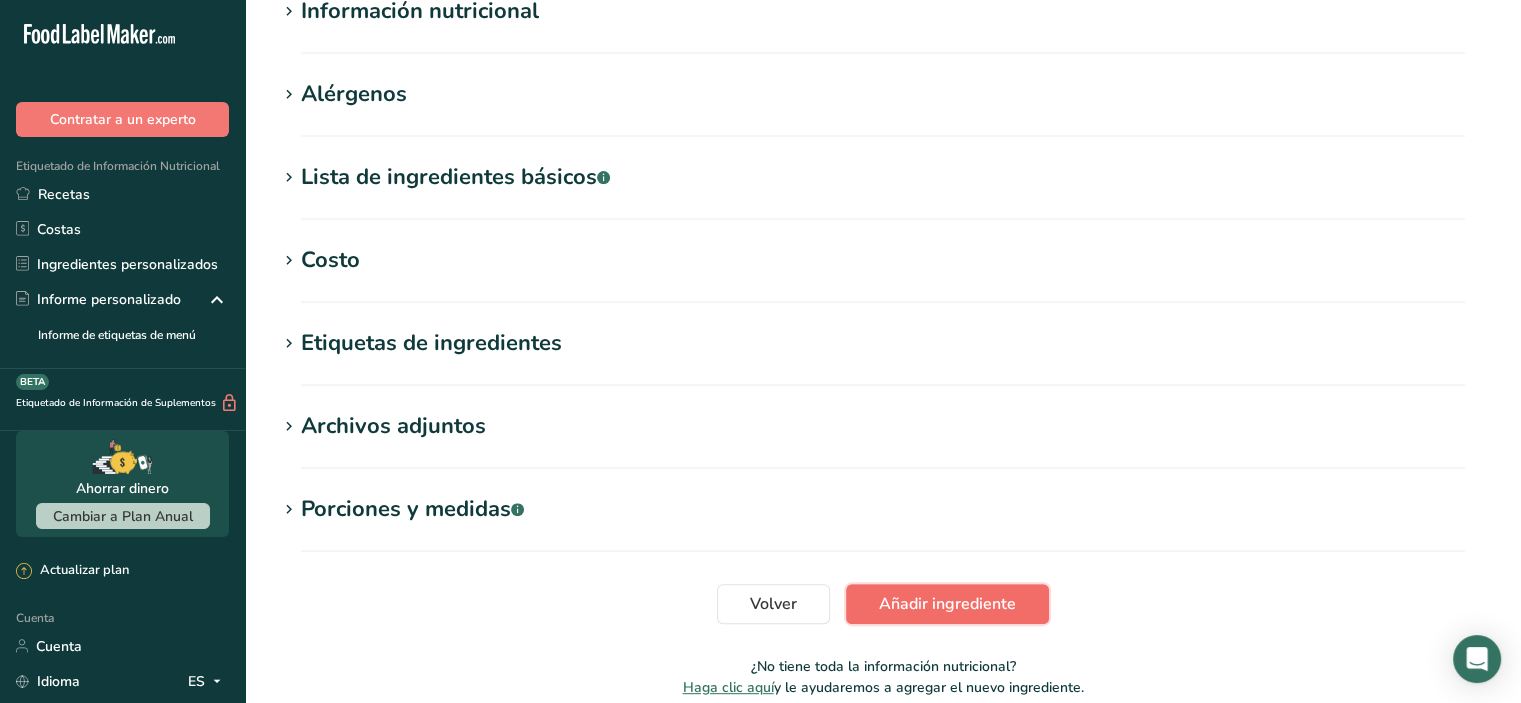 click on "Añadir ingrediente" at bounding box center (947, 604) 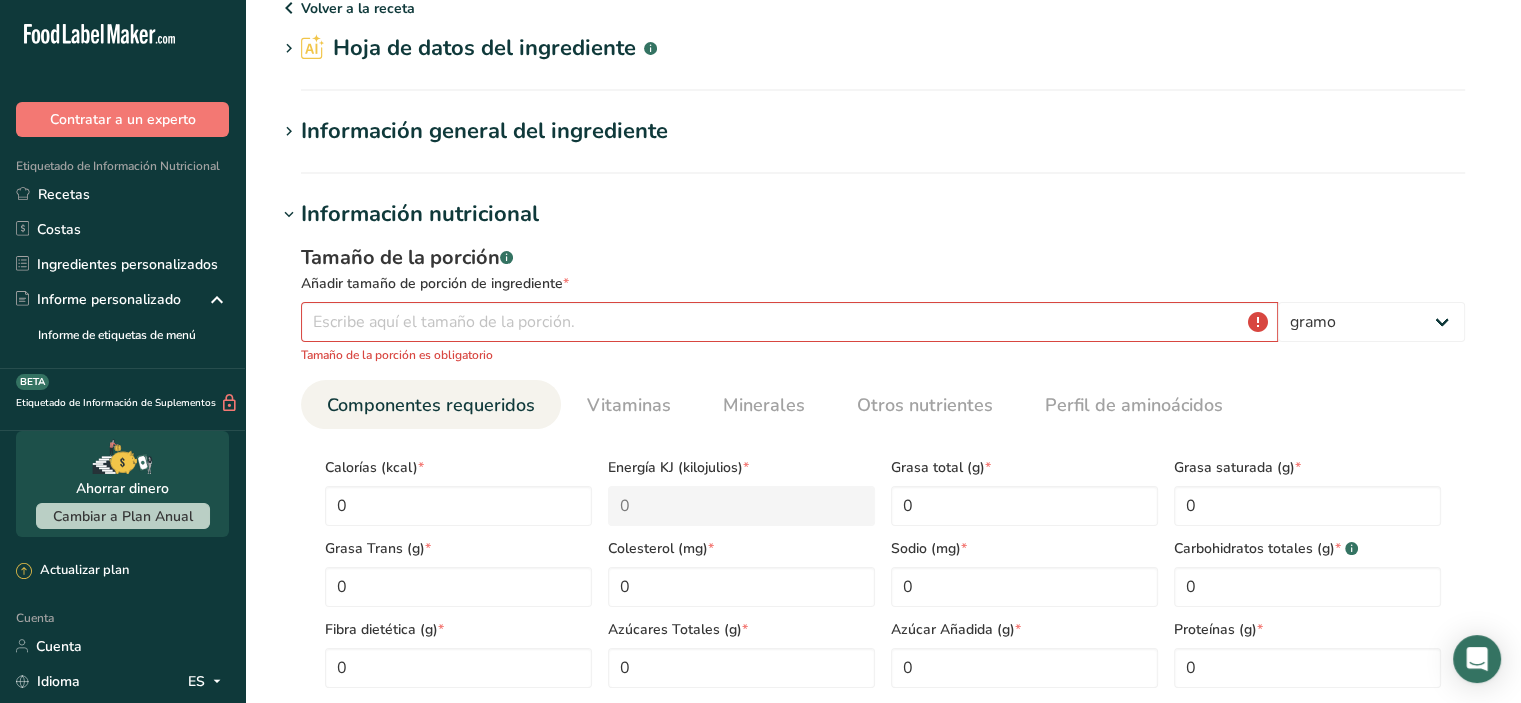 scroll, scrollTop: 0, scrollLeft: 0, axis: both 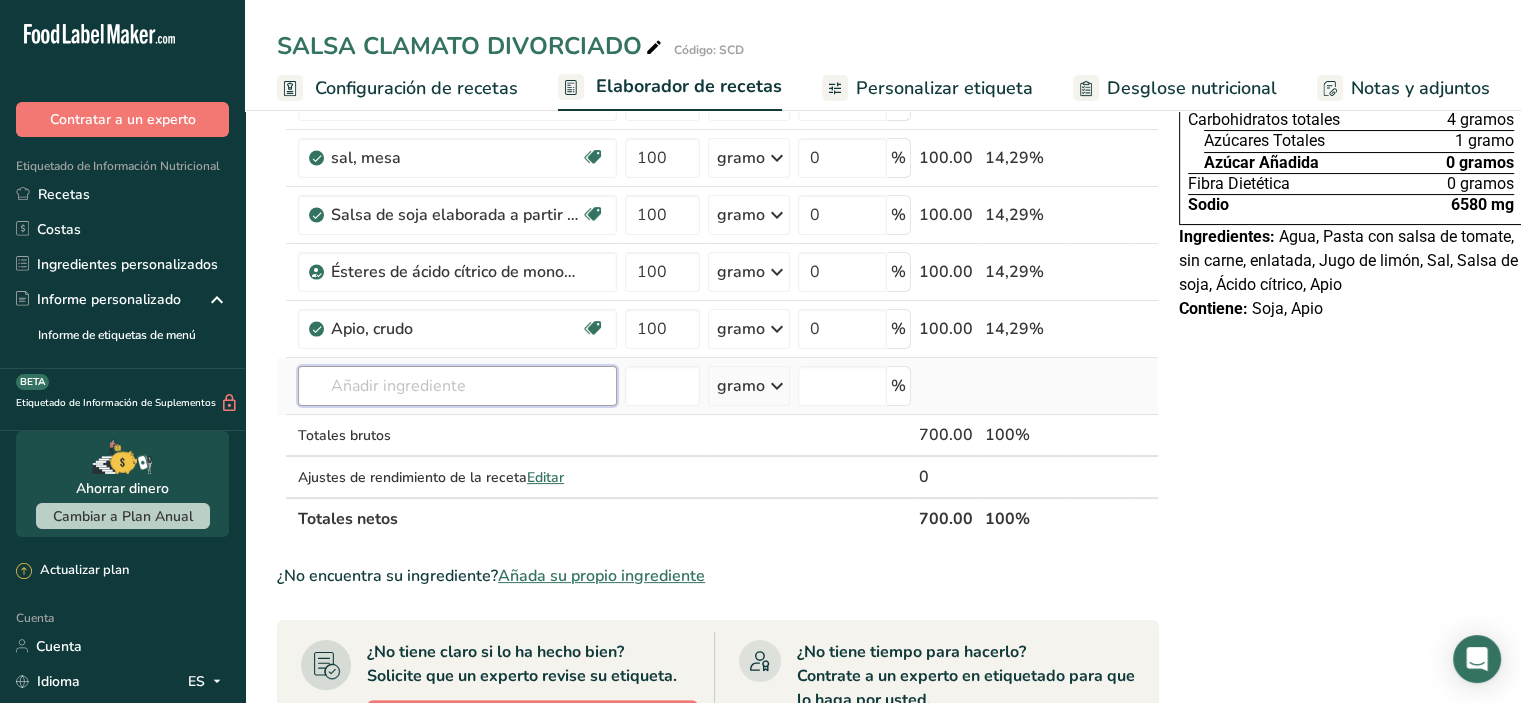 click at bounding box center (457, 386) 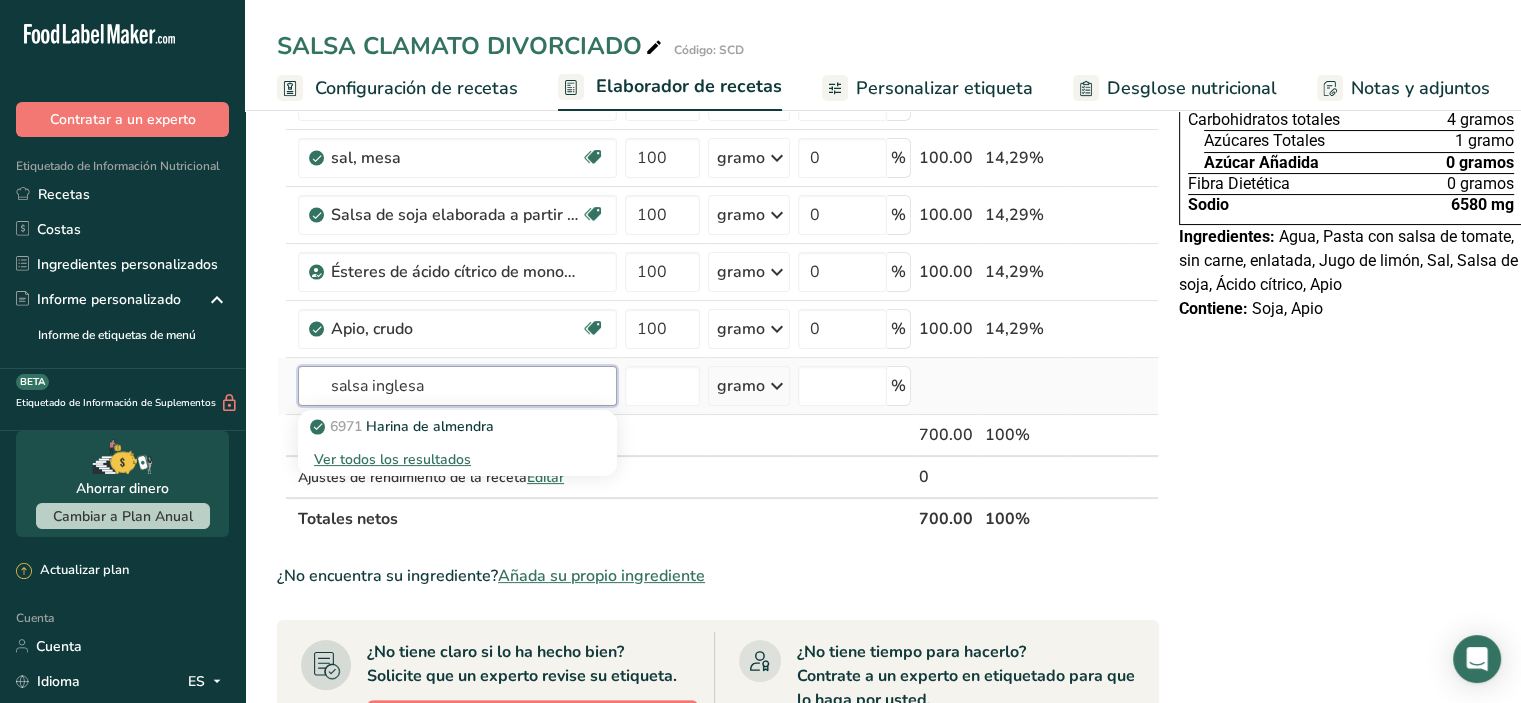 type on "salsa inglesa" 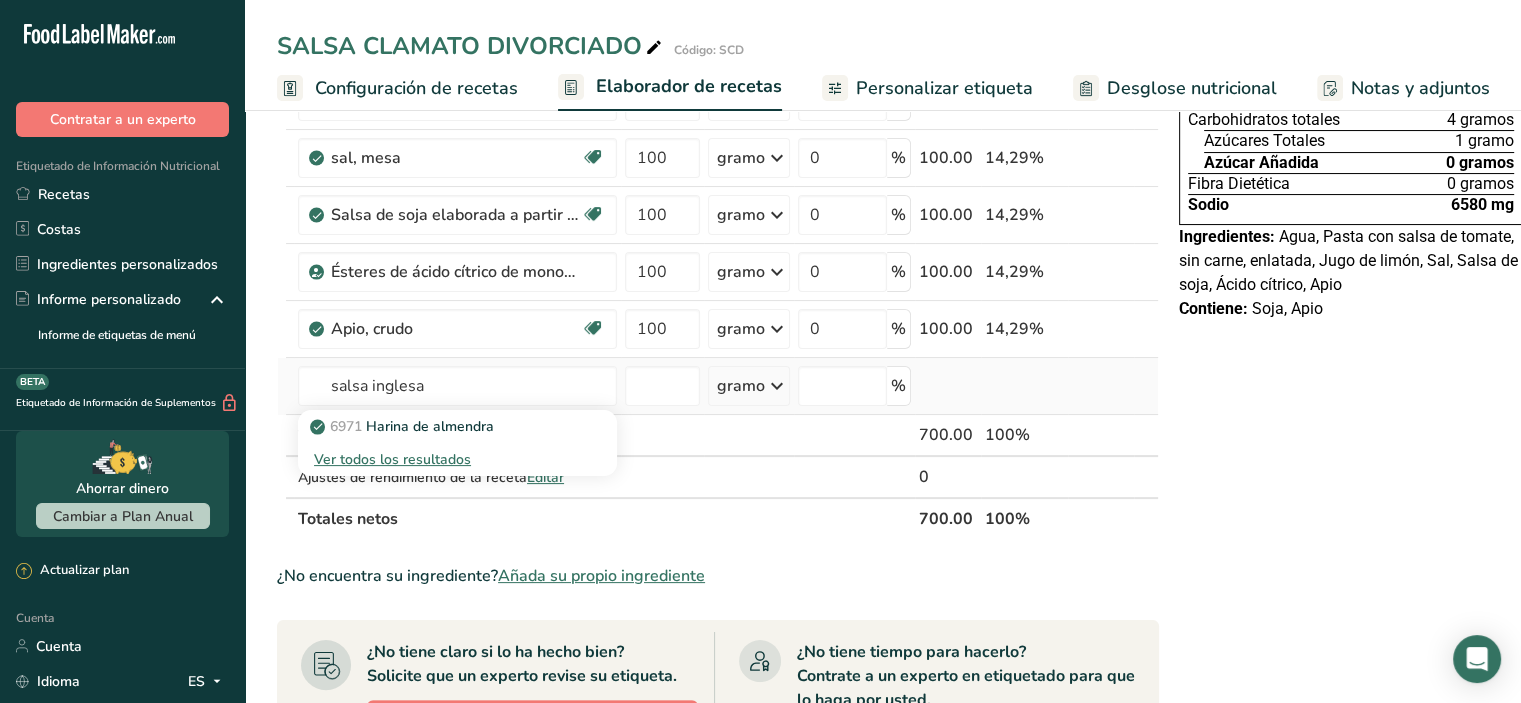 type 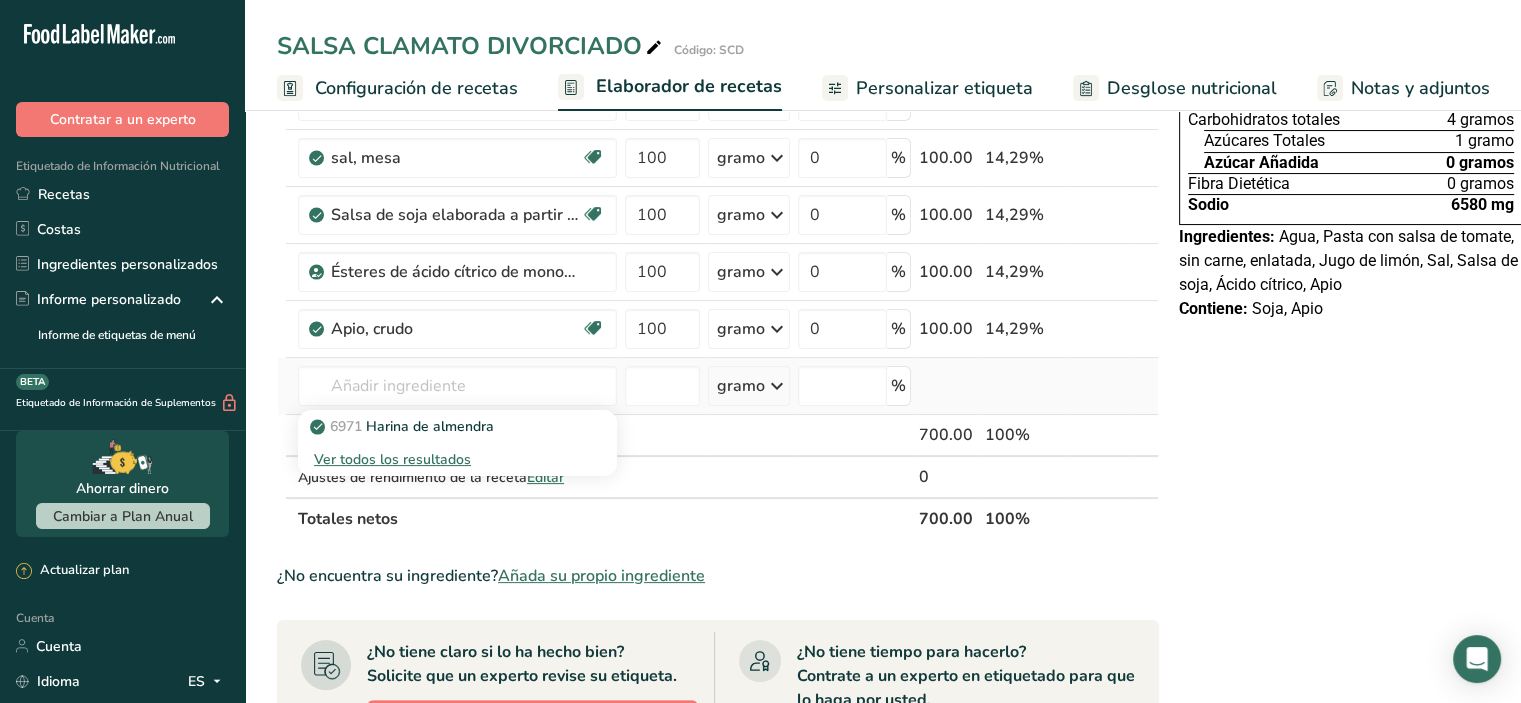 click on "Ver todos los resultados" at bounding box center [392, 459] 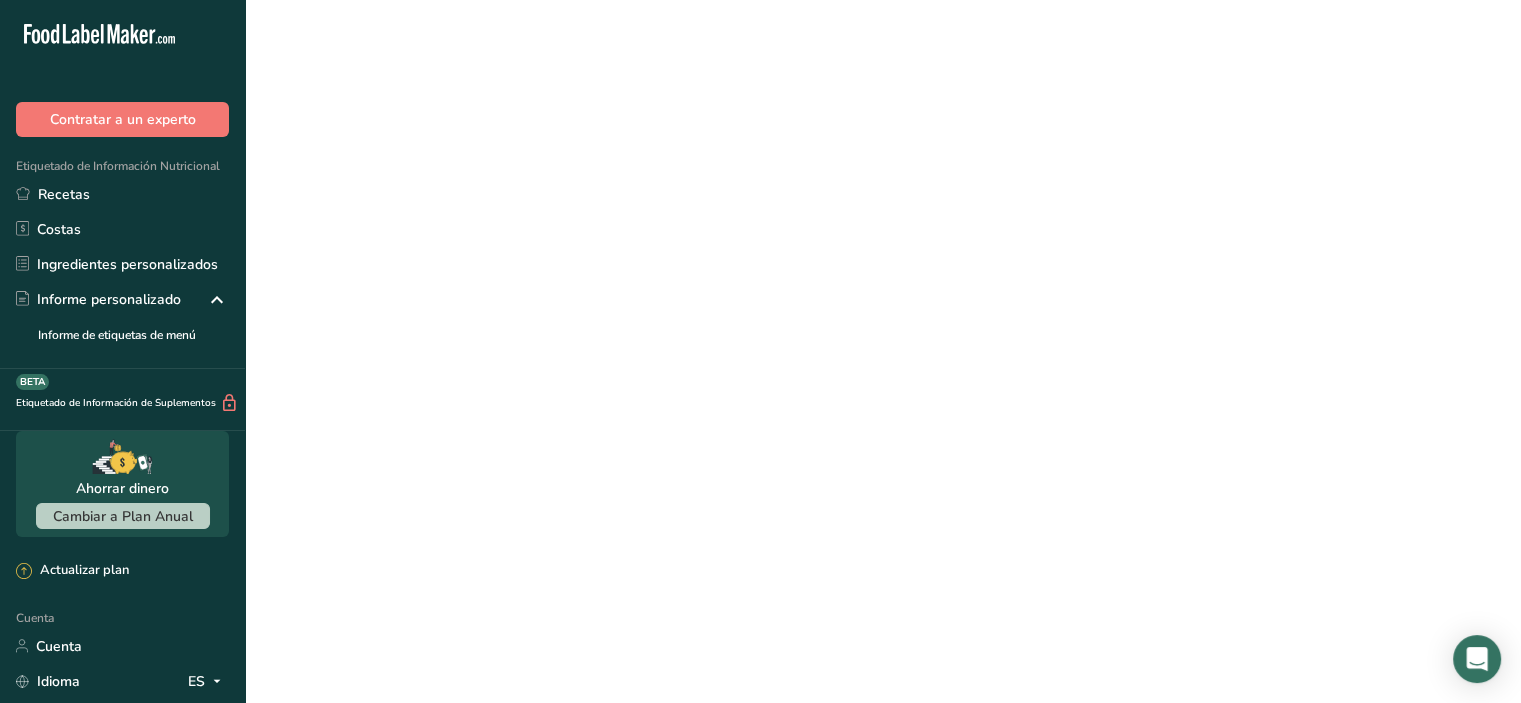 scroll, scrollTop: 0, scrollLeft: 0, axis: both 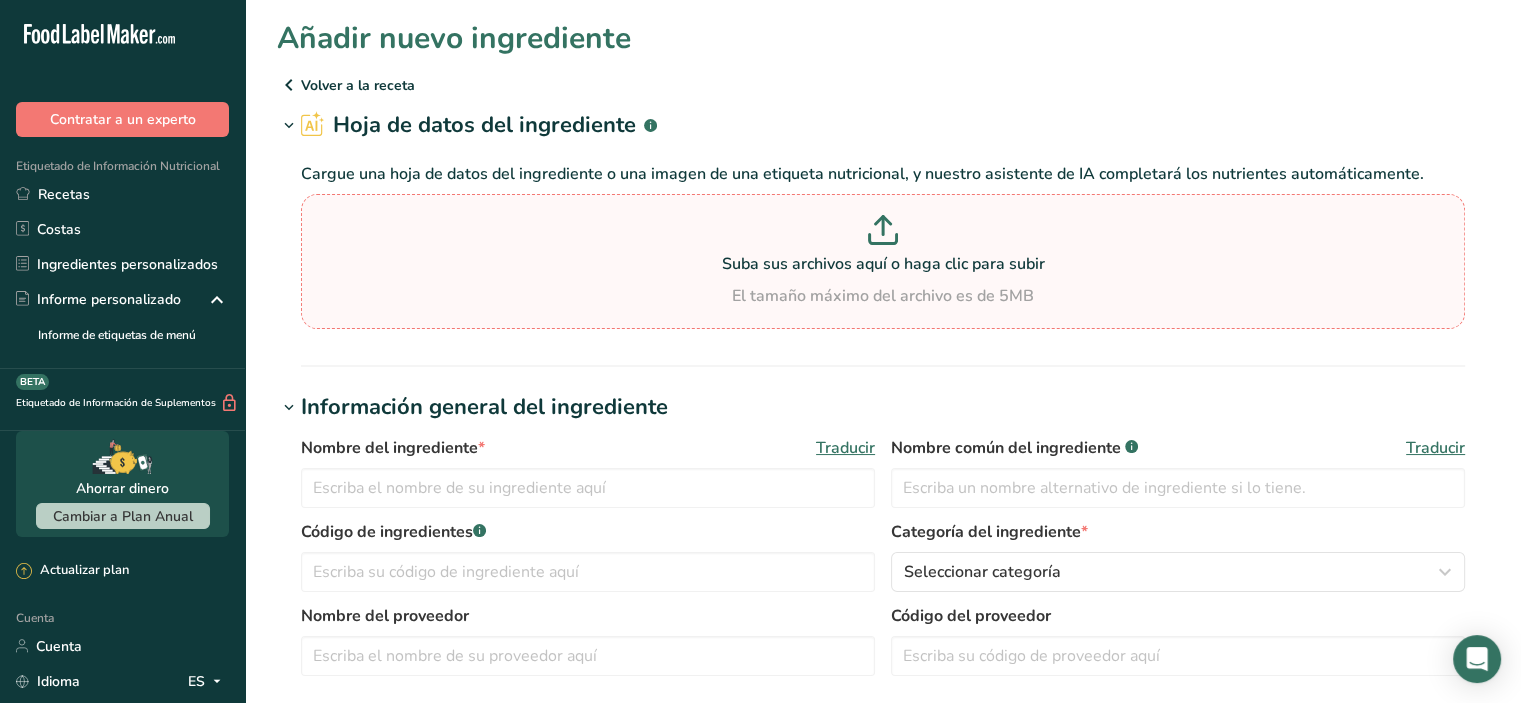 click 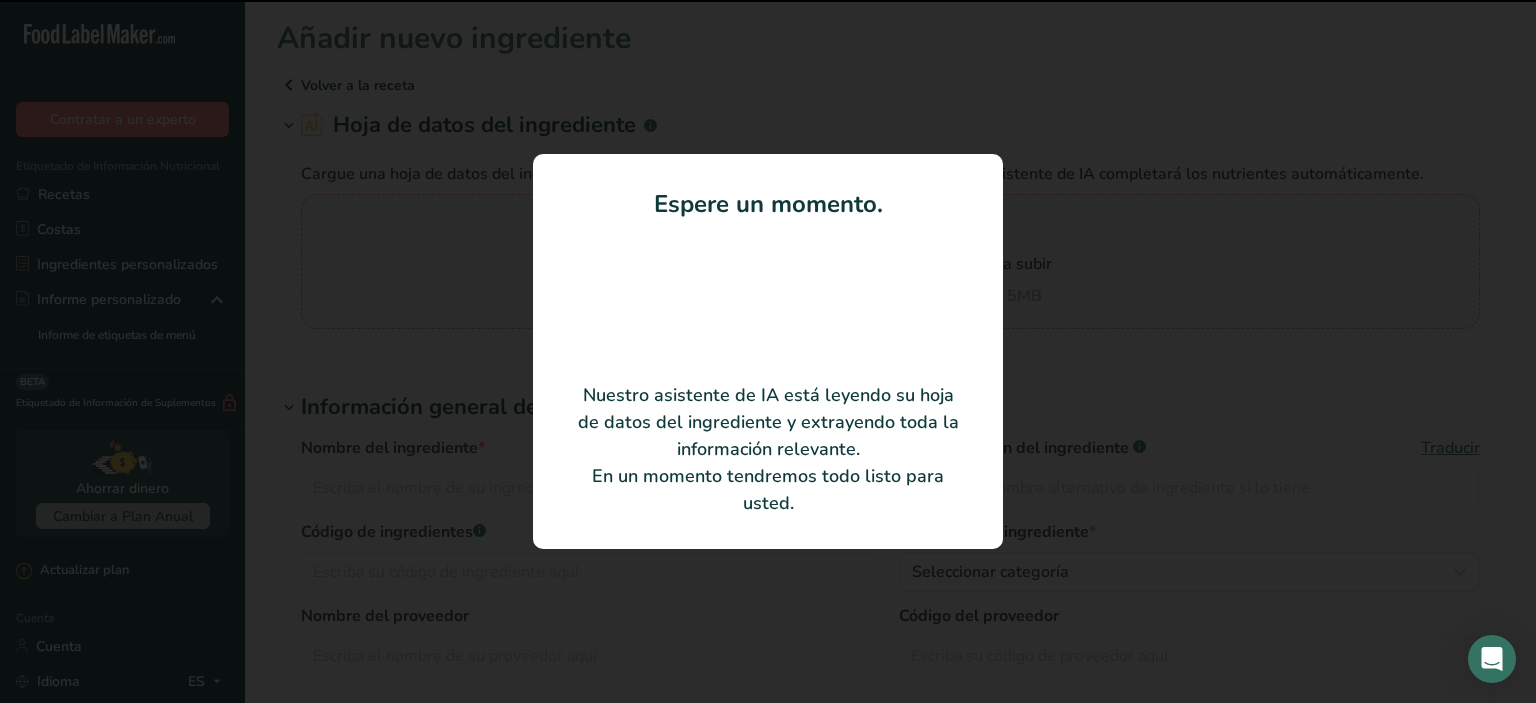 type on "Salsa Inglesa" 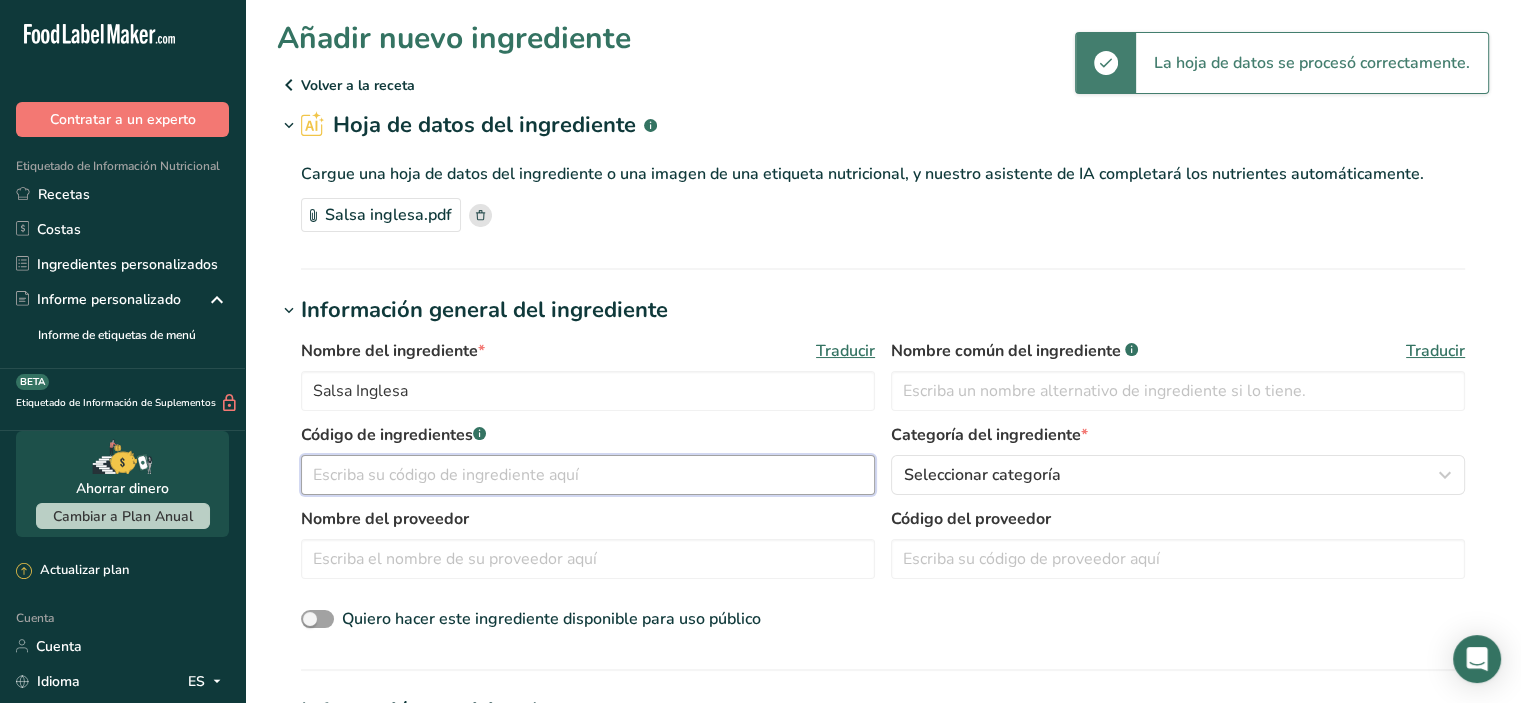 click at bounding box center [588, 475] 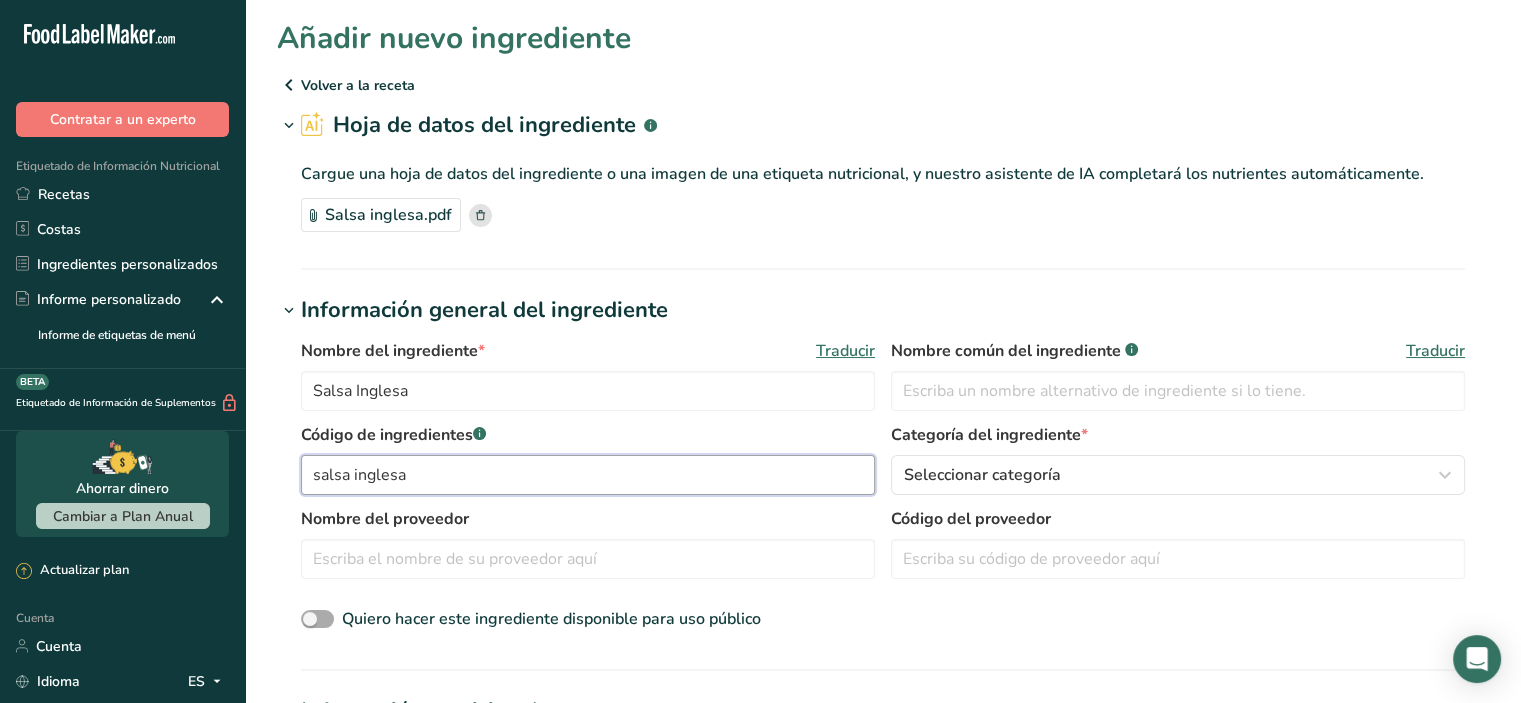 type on "salsa inglesa" 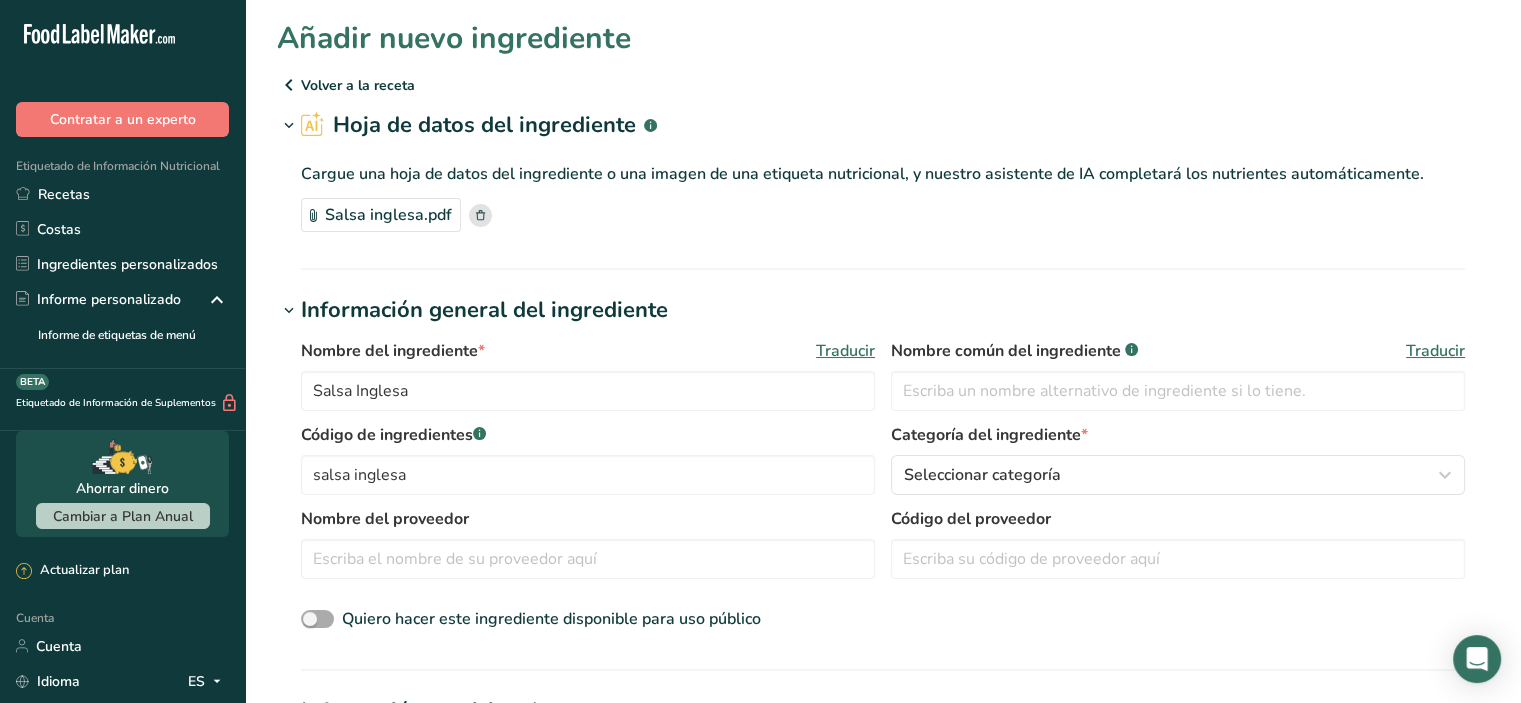 click at bounding box center [317, 619] 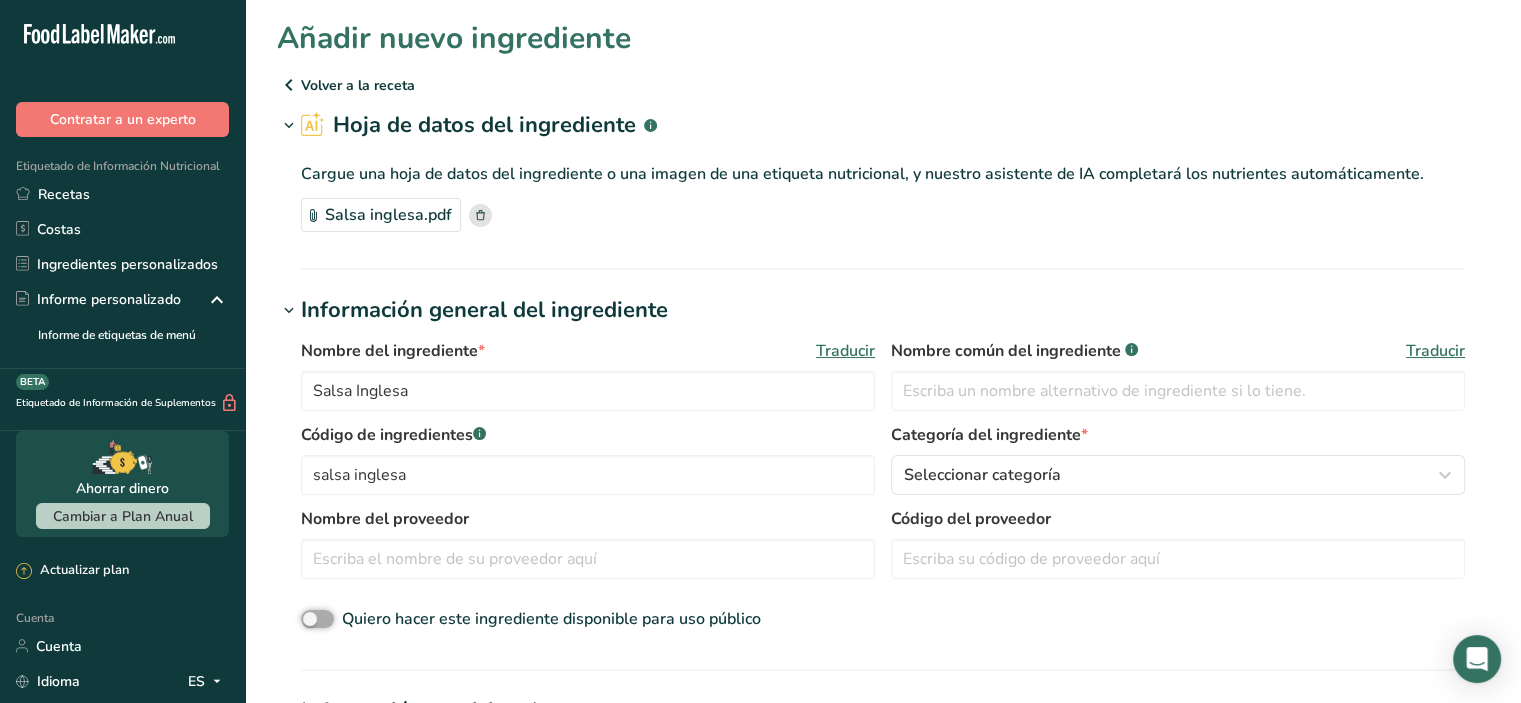 click on "Quiero hacer este ingrediente disponible para uso público" at bounding box center (307, 619) 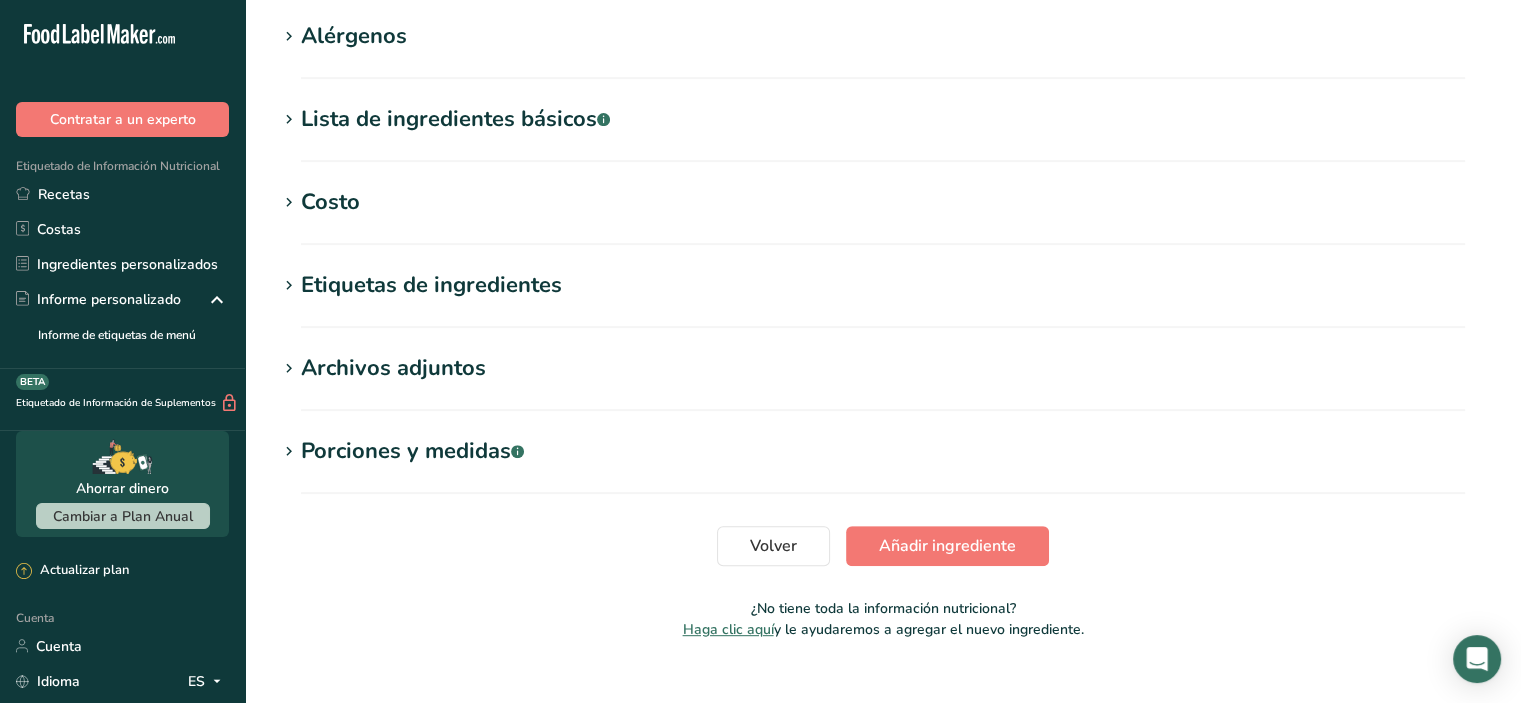 scroll, scrollTop: 790, scrollLeft: 0, axis: vertical 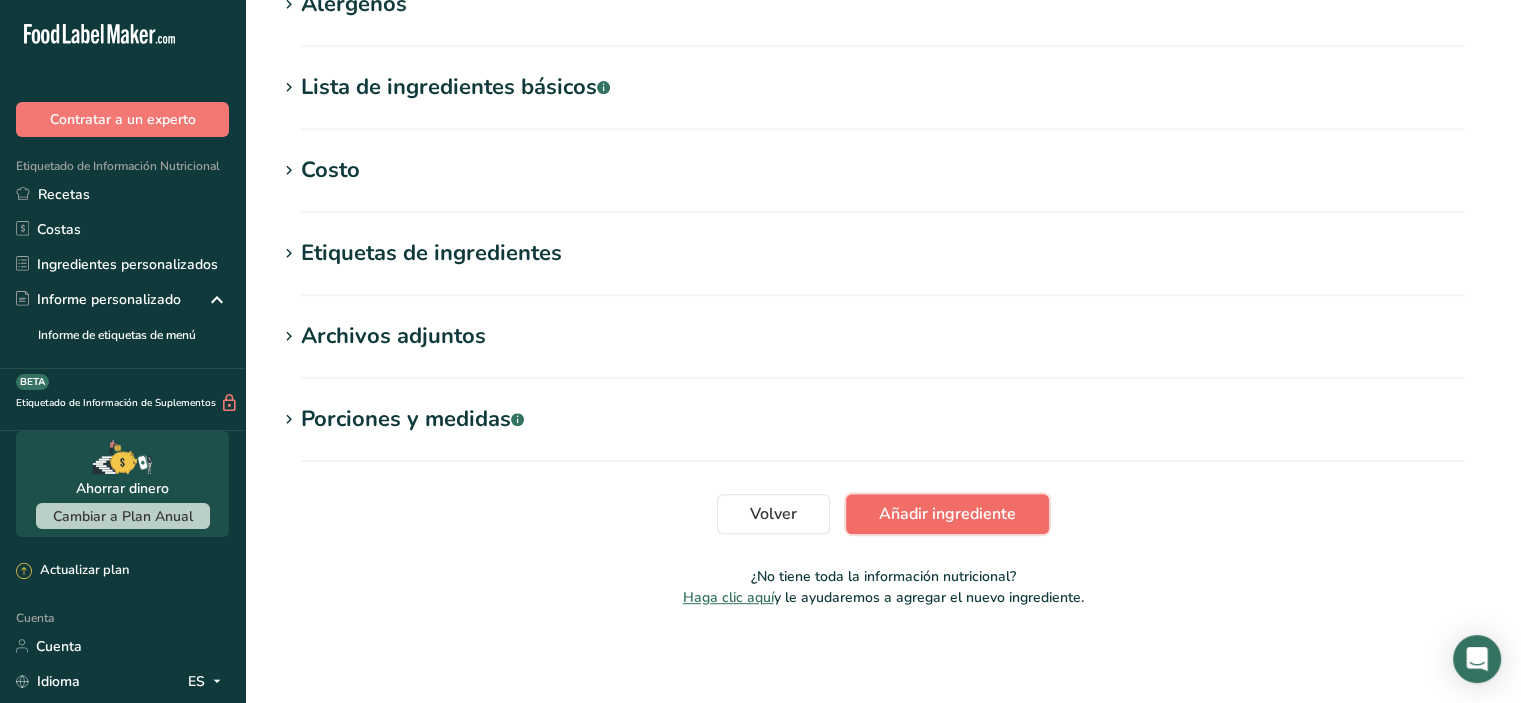 click on "Añadir ingrediente" at bounding box center [947, 514] 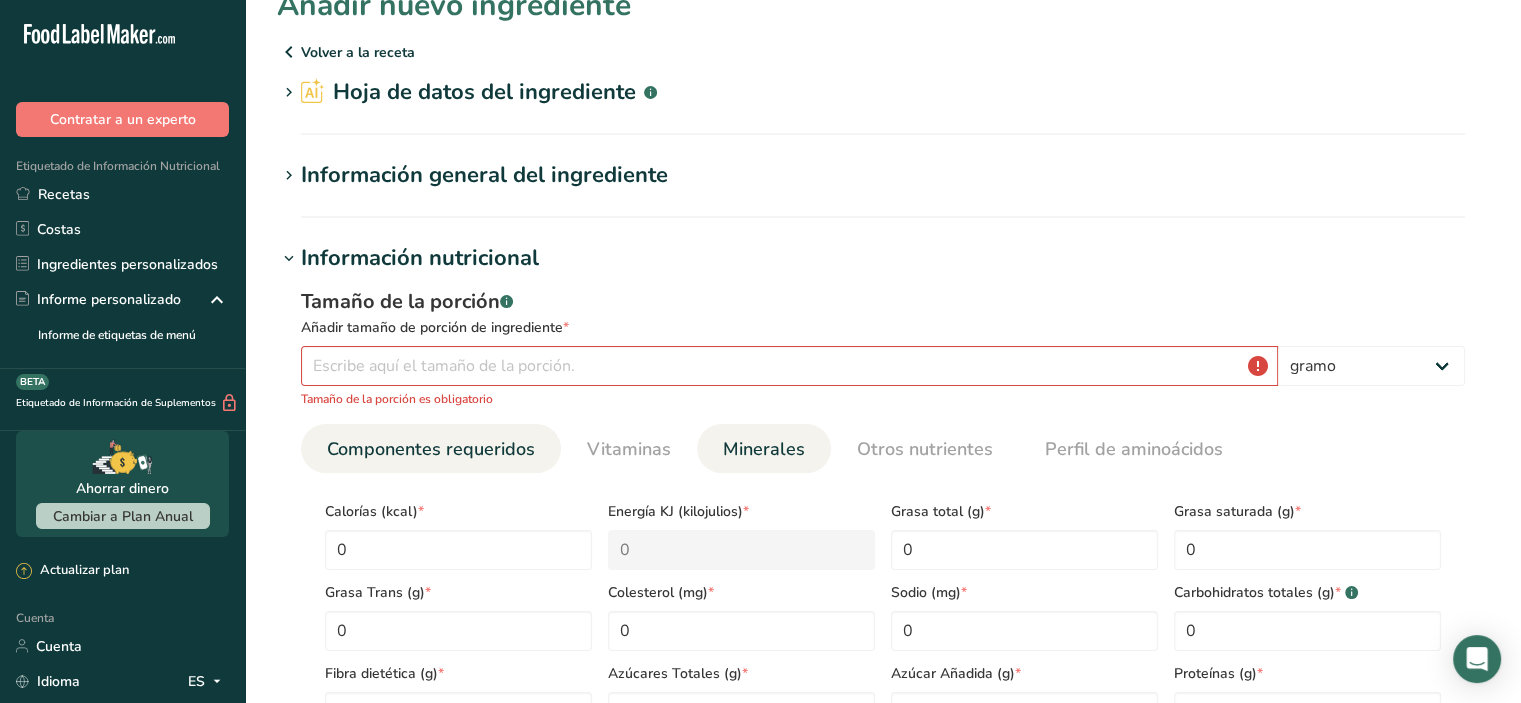 scroll, scrollTop: 0, scrollLeft: 0, axis: both 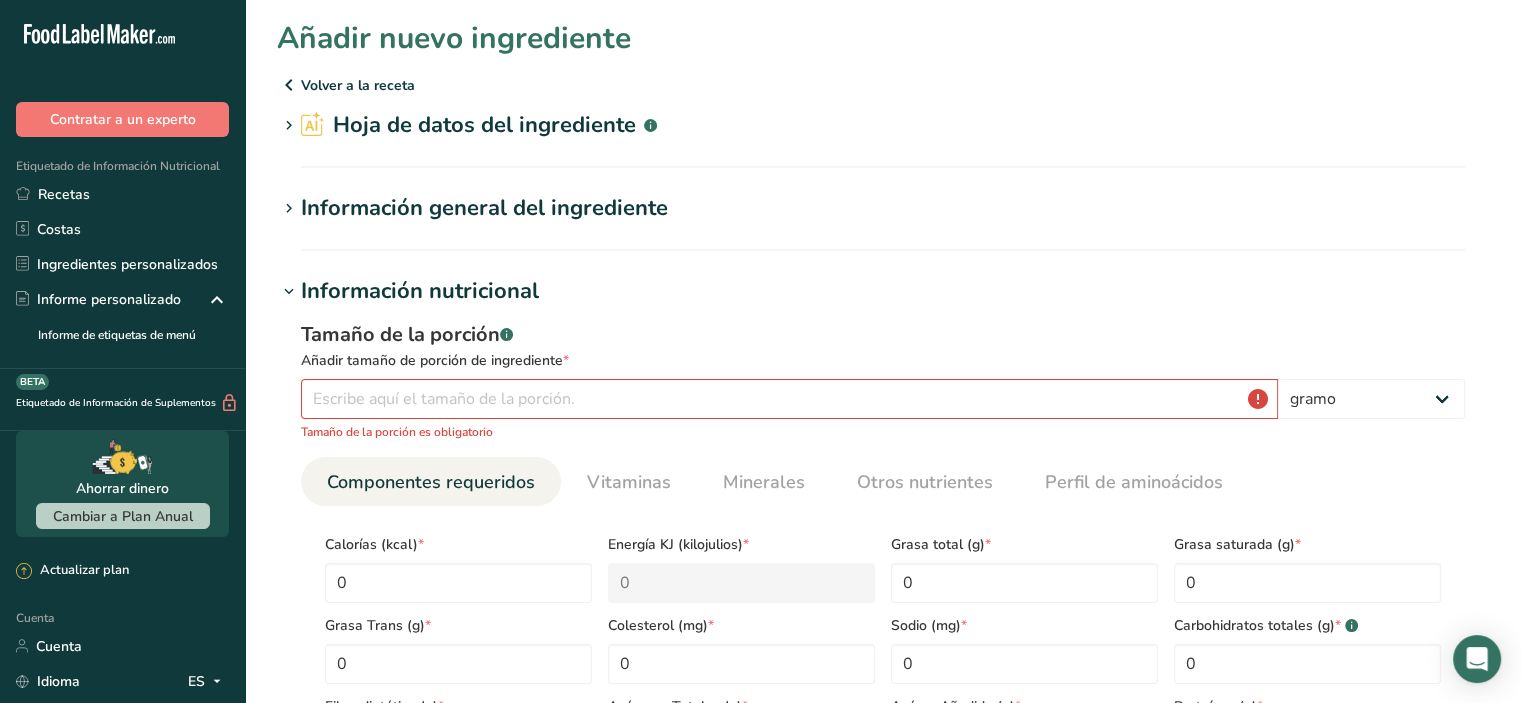 click on "Hoja de datos del ingrediente" at bounding box center (484, 125) 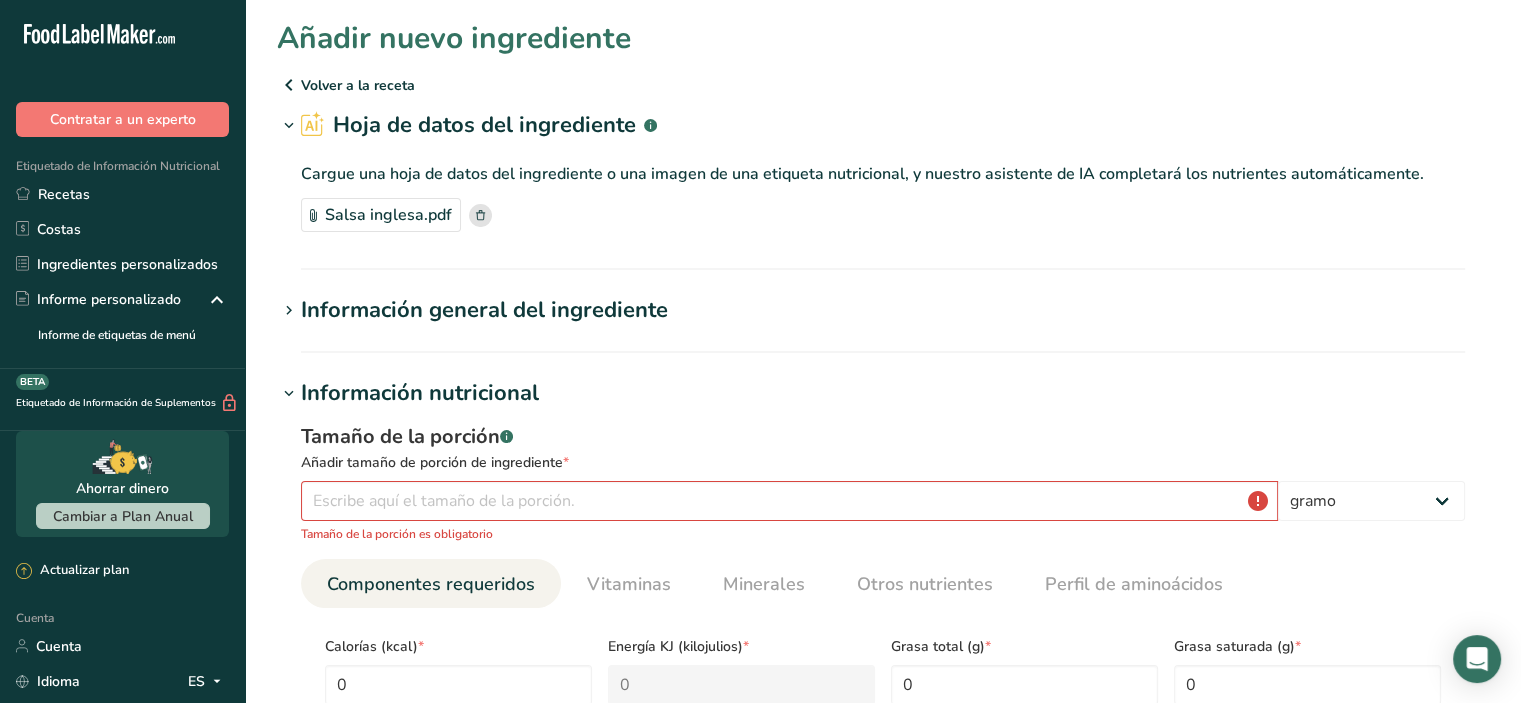 click at bounding box center (289, 85) 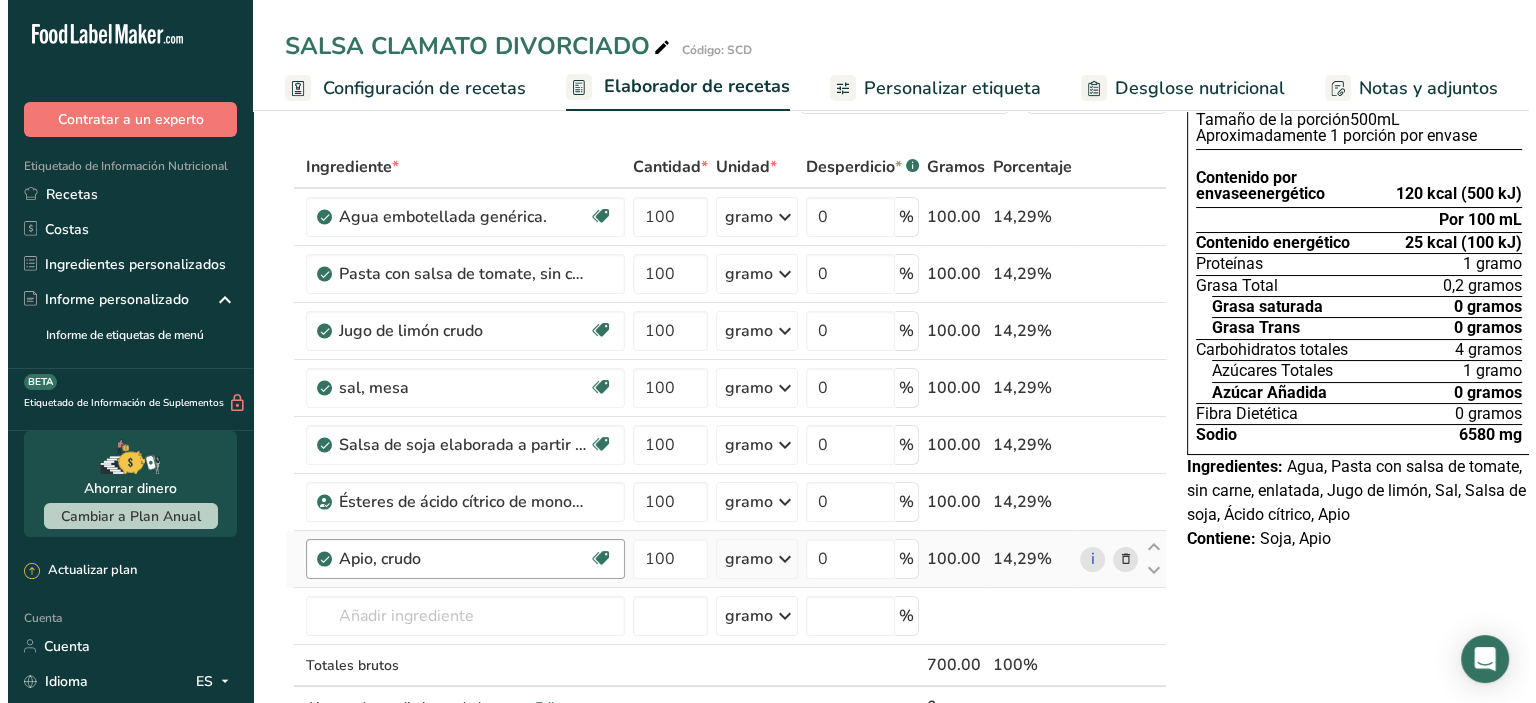 scroll, scrollTop: 100, scrollLeft: 0, axis: vertical 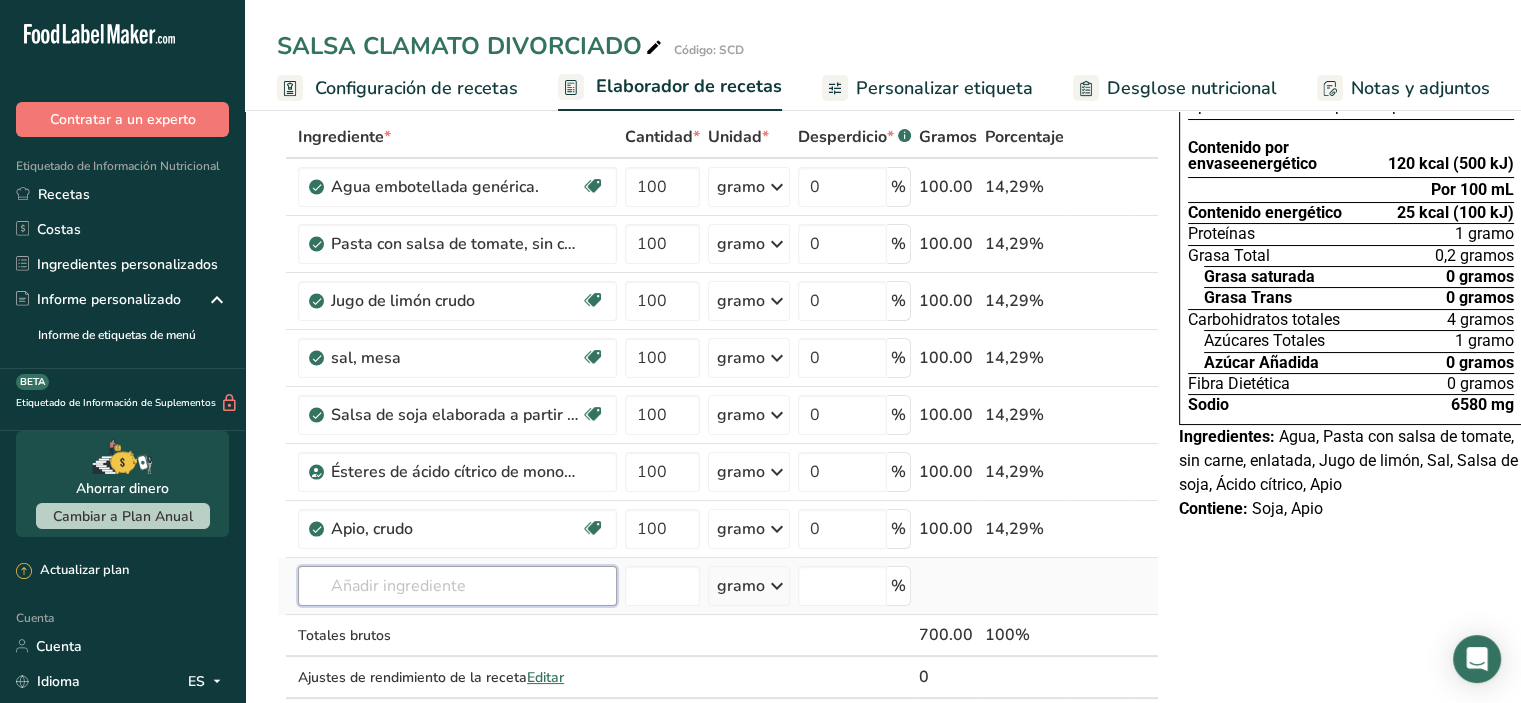click at bounding box center [457, 586] 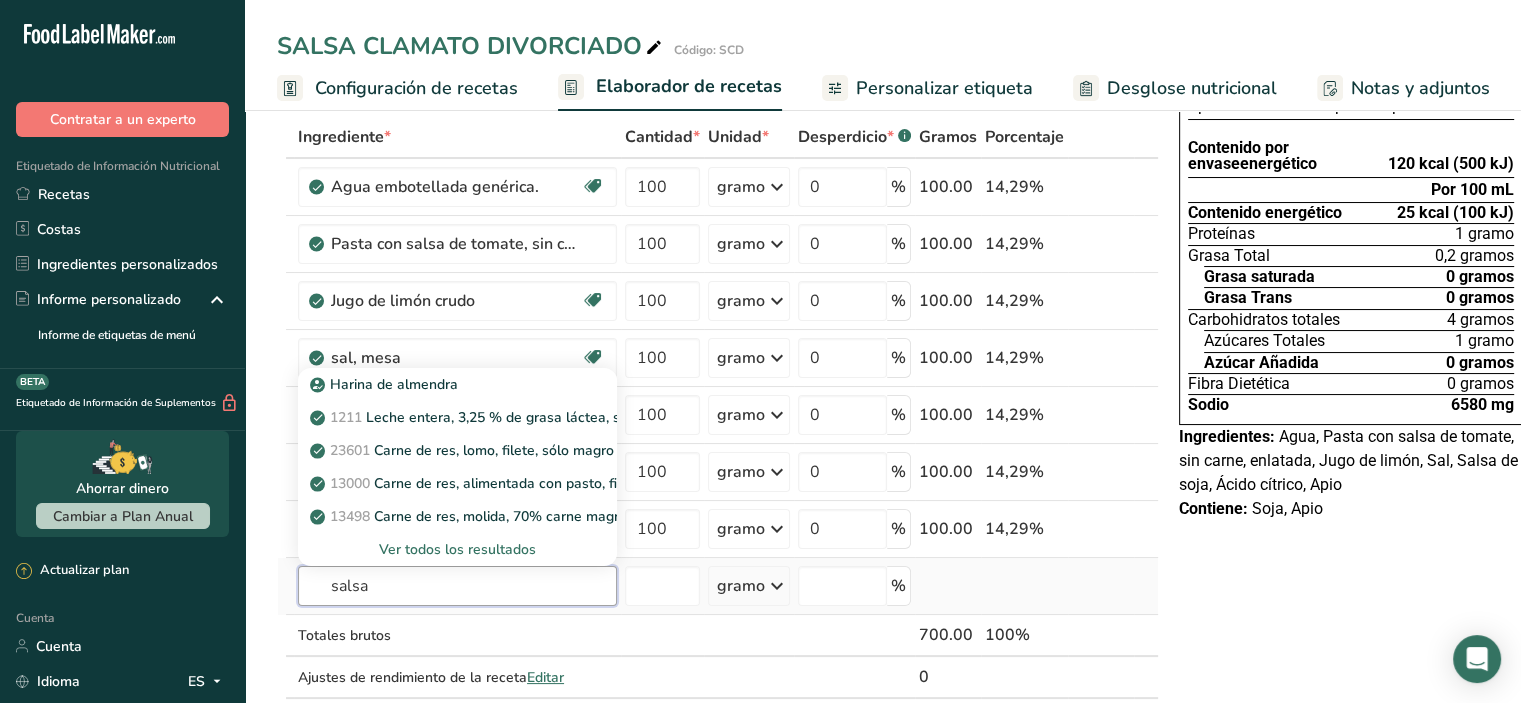 type on "salsa" 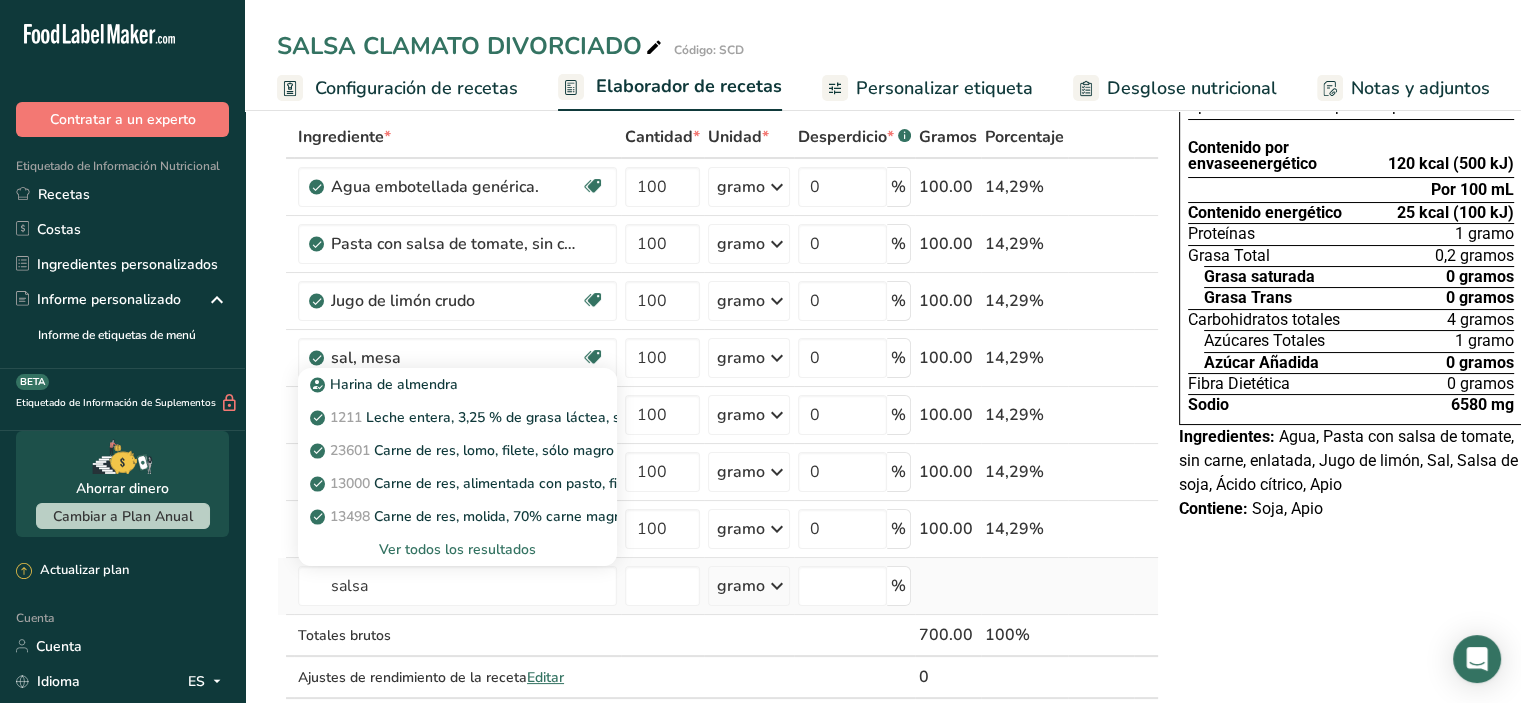 type 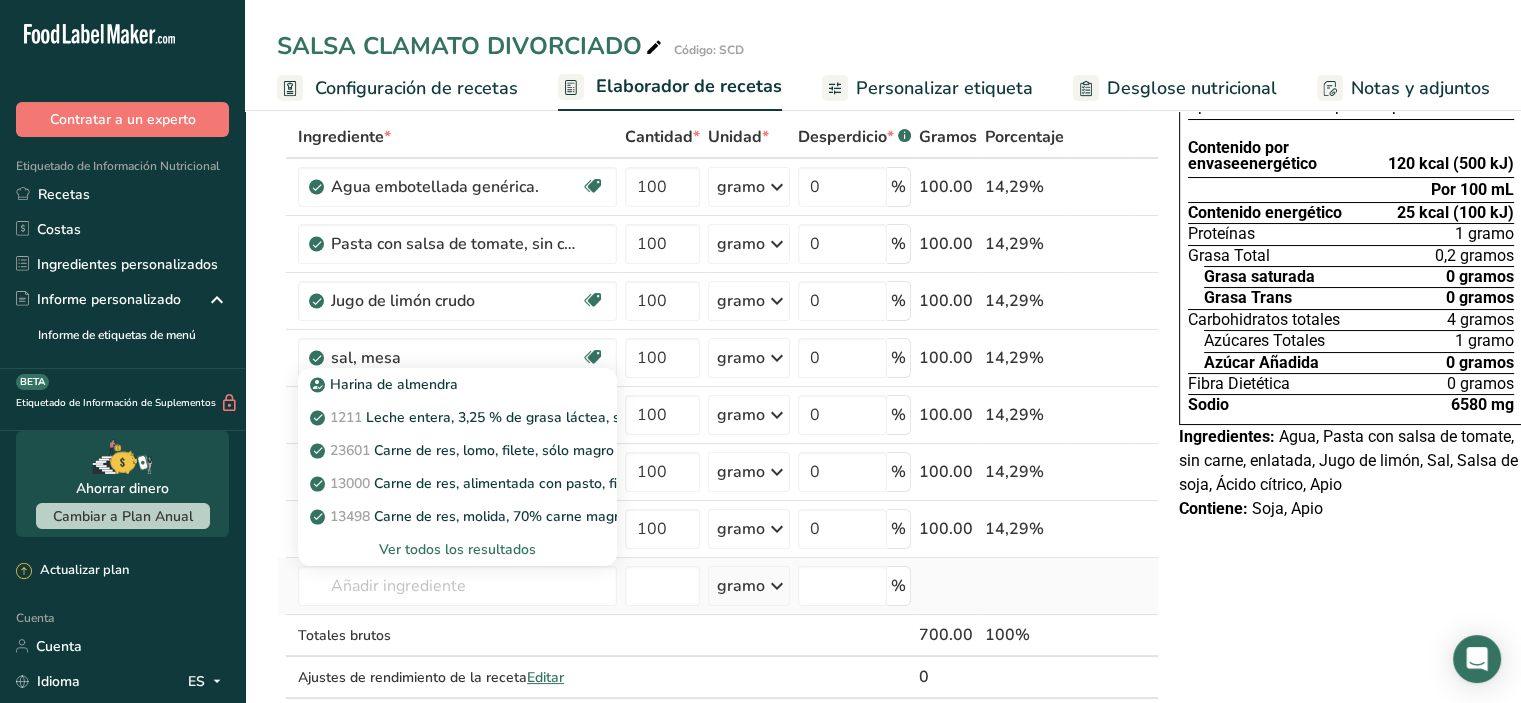 click on "Ver todos los resultados" at bounding box center [457, 549] 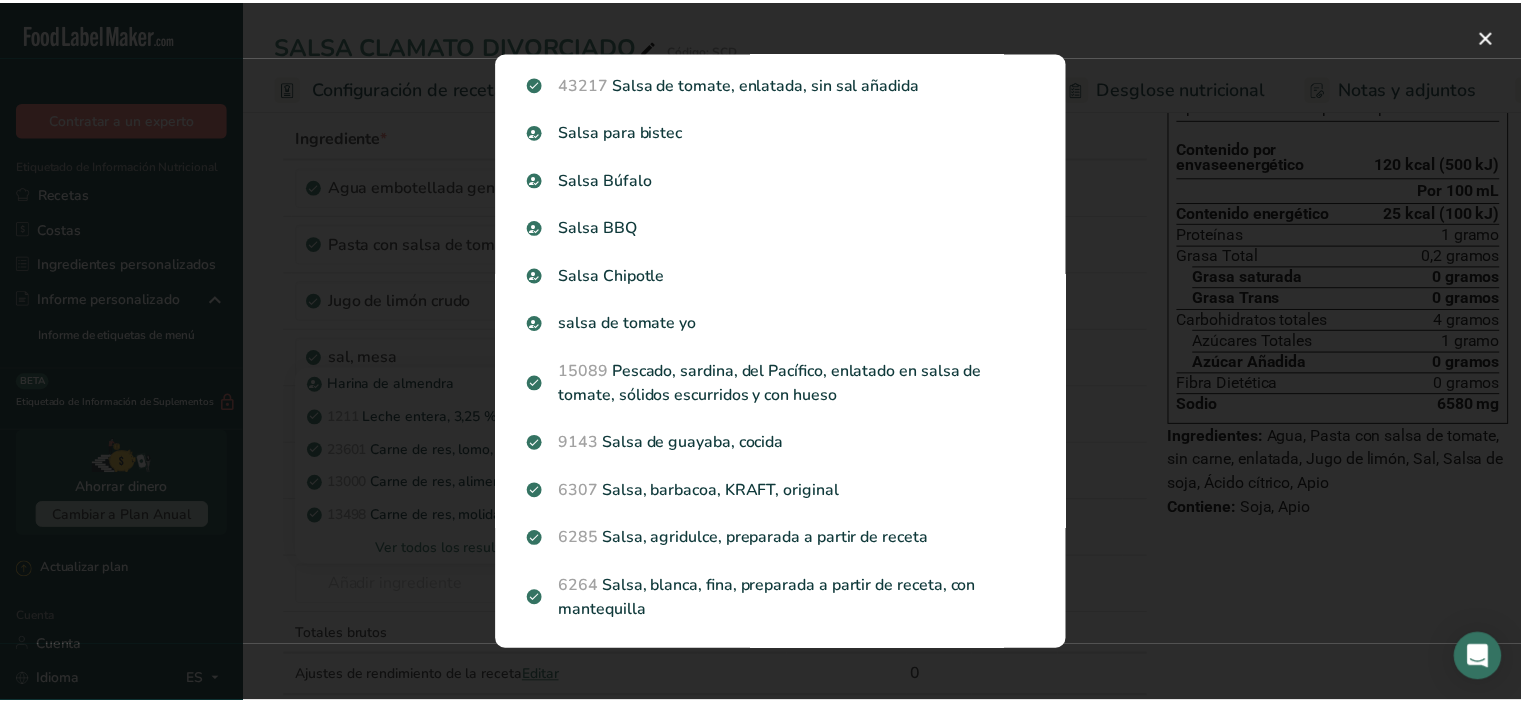 scroll, scrollTop: 0, scrollLeft: 0, axis: both 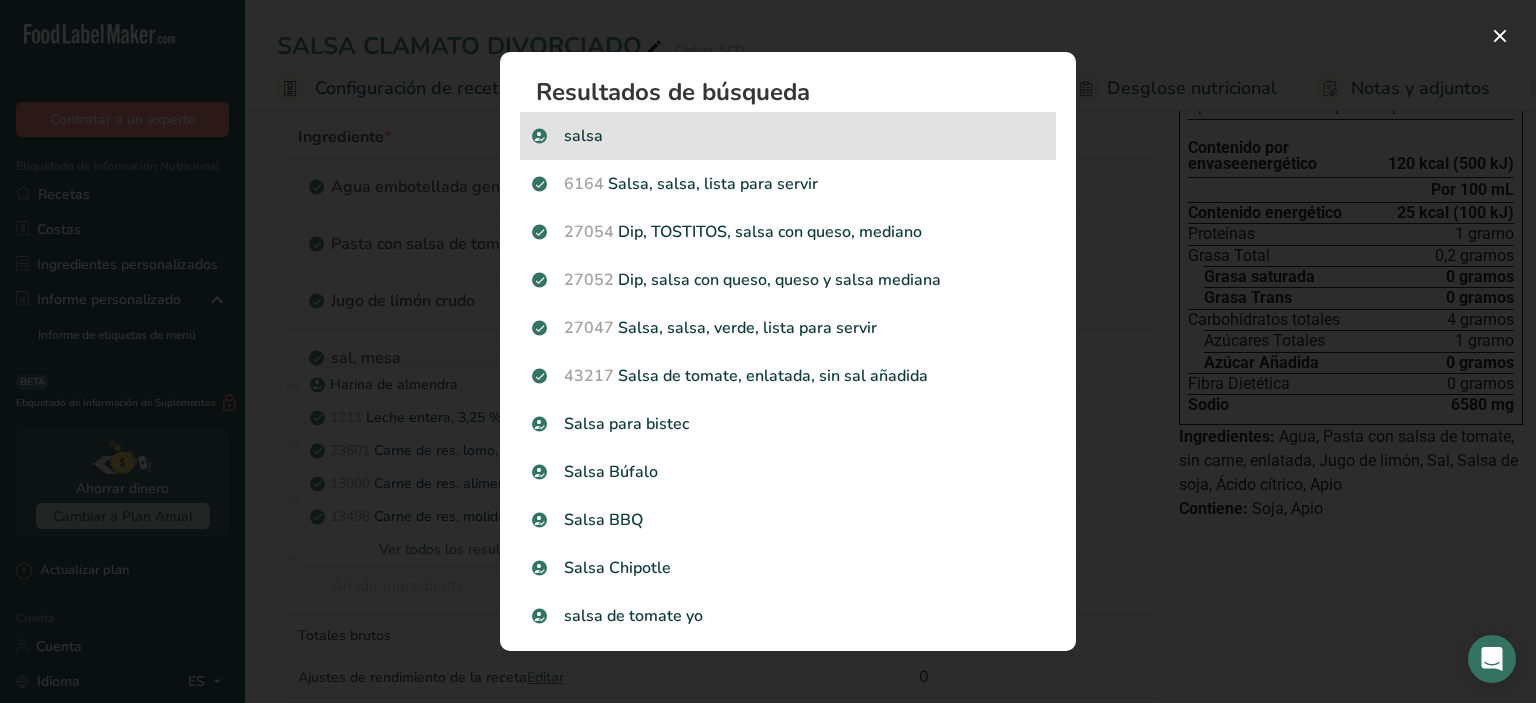 click on "salsa" at bounding box center (788, 136) 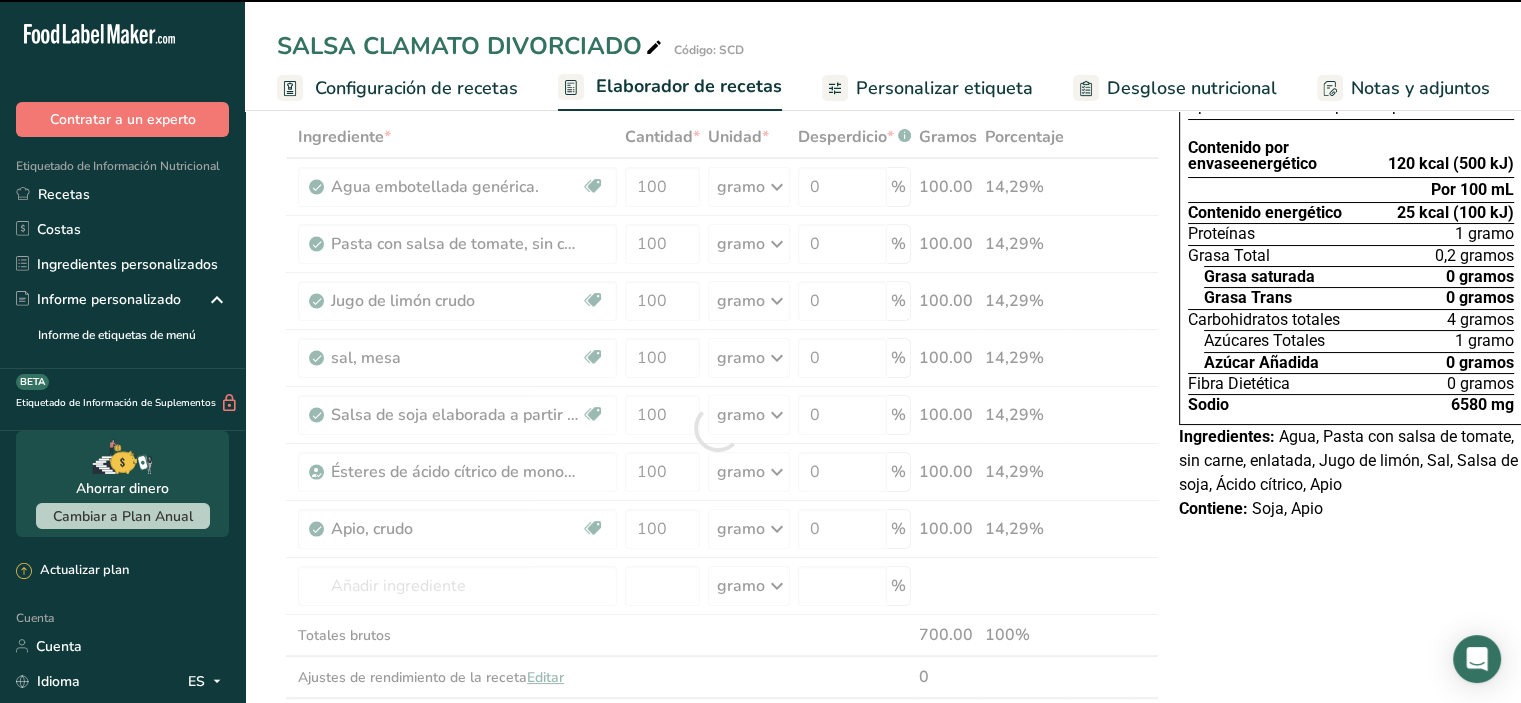 type on "0" 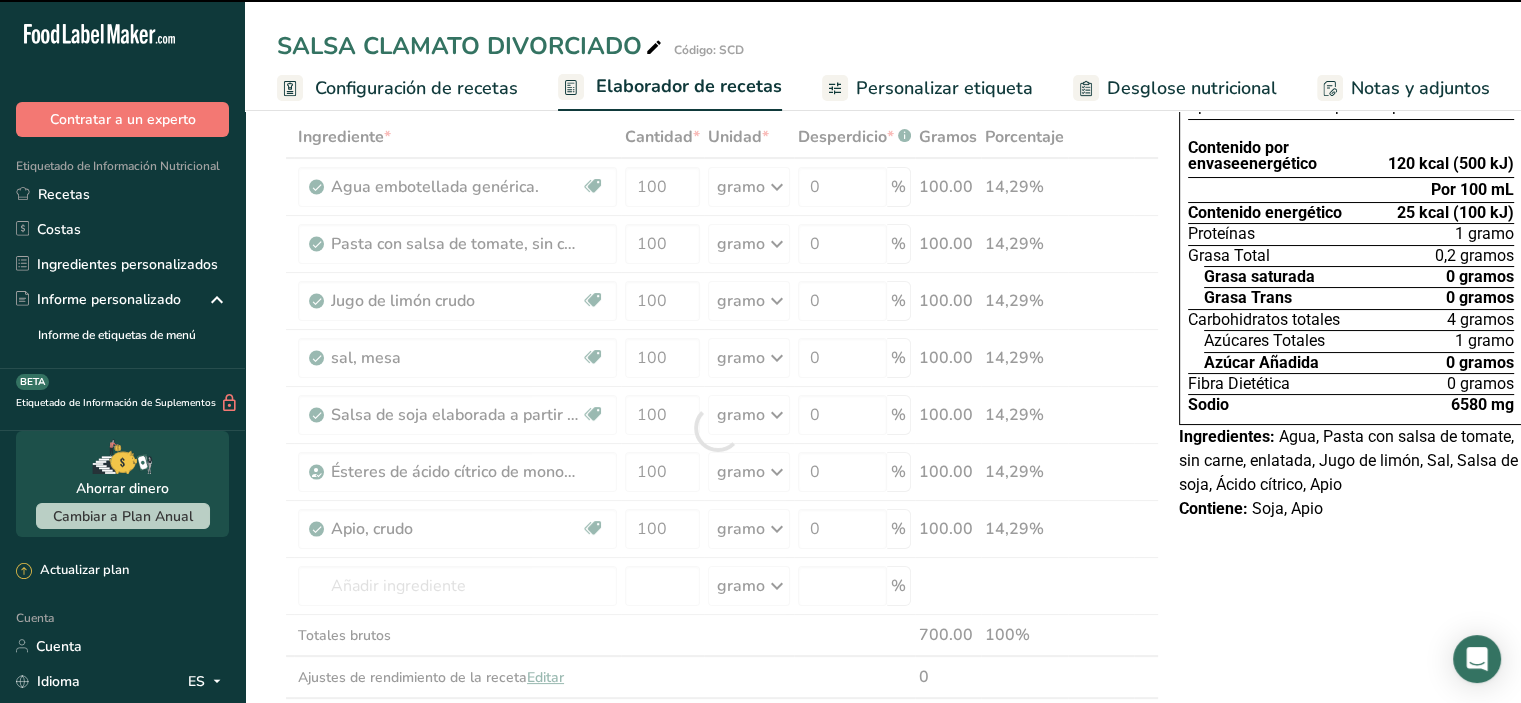 type on "0" 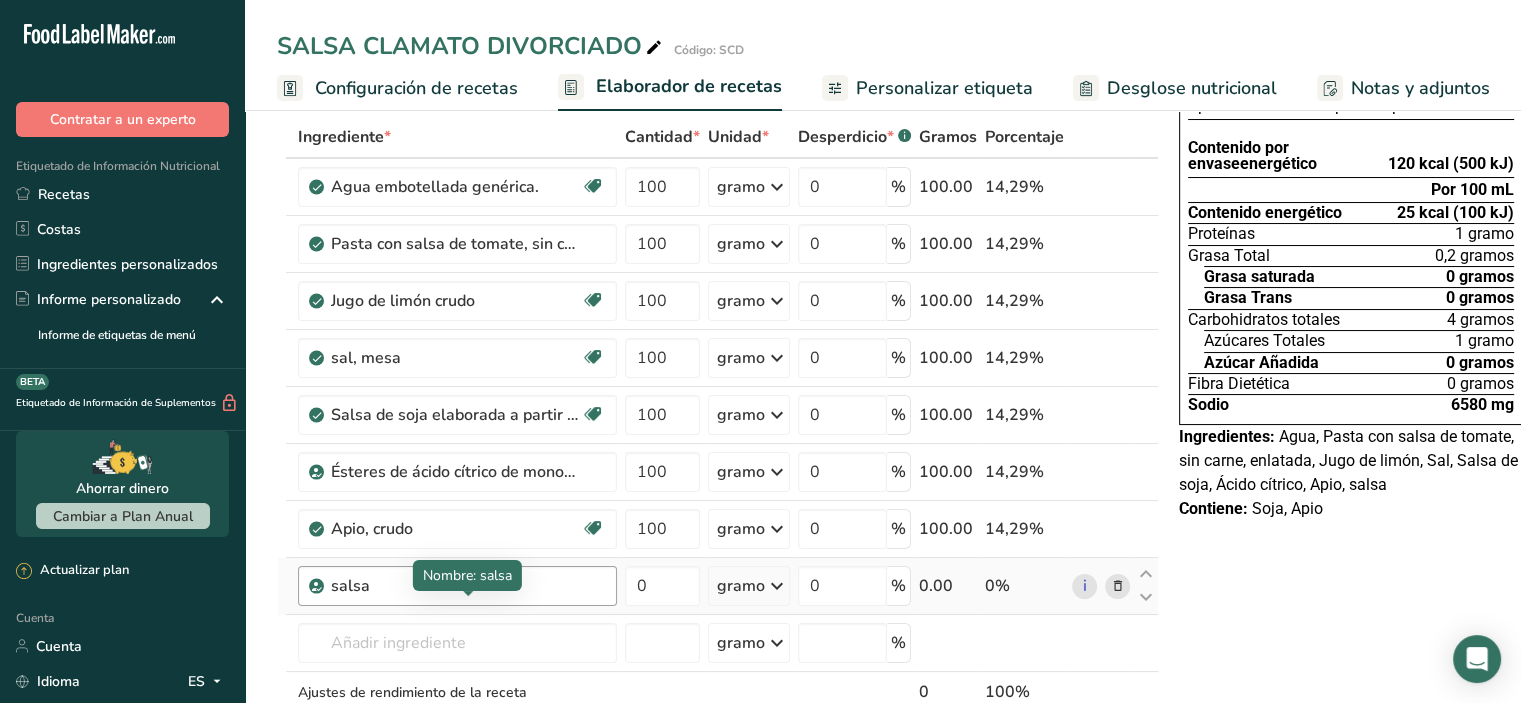 click on "salsa" at bounding box center (456, 586) 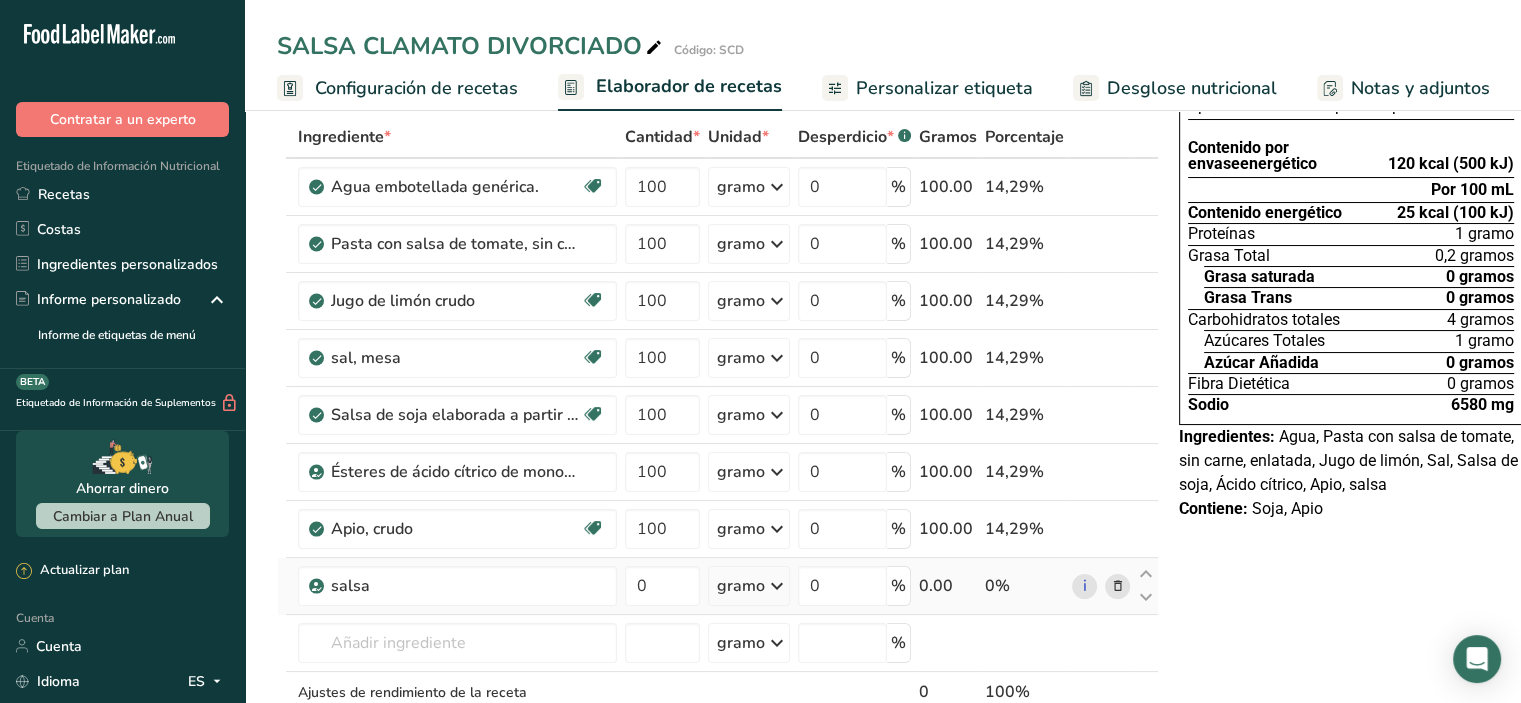 click at bounding box center (1118, 586) 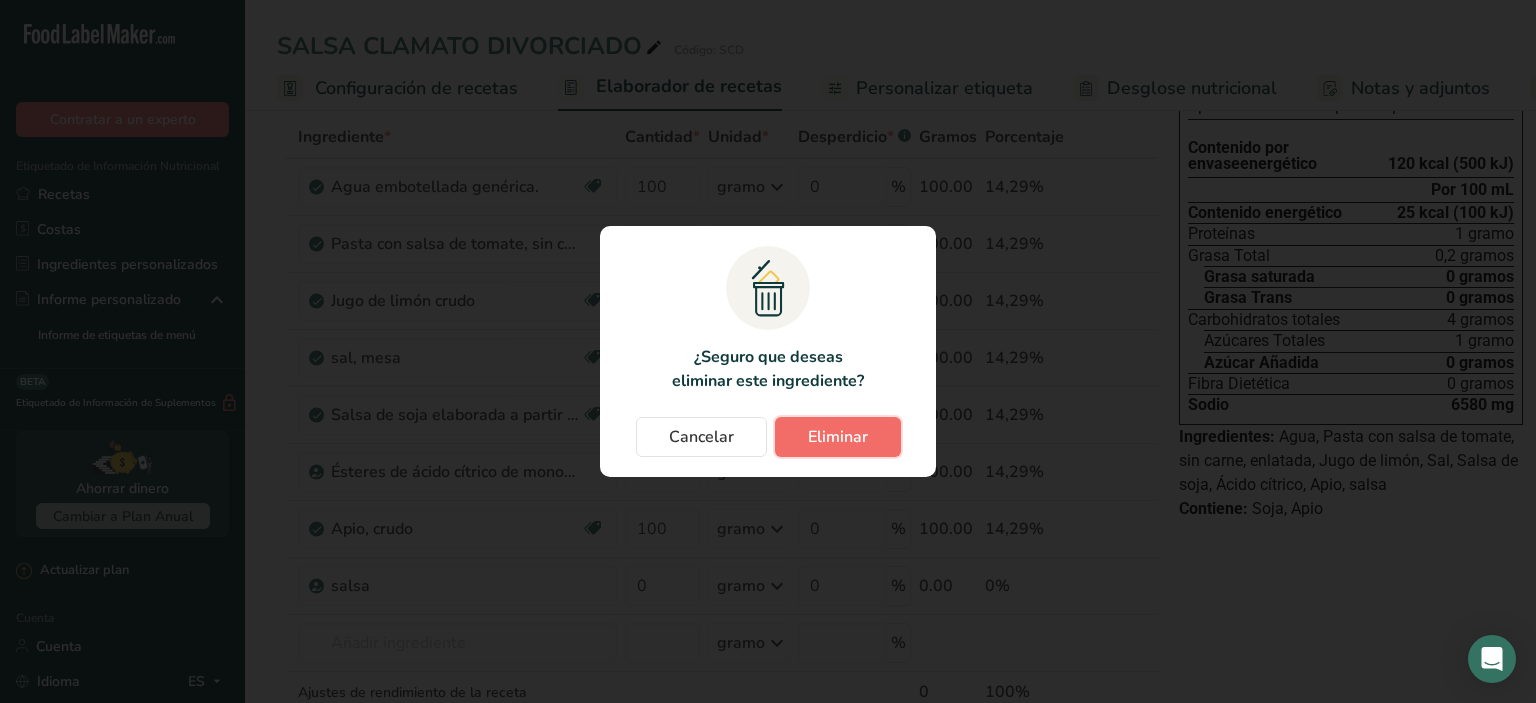 click on "Eliminar" at bounding box center [838, 437] 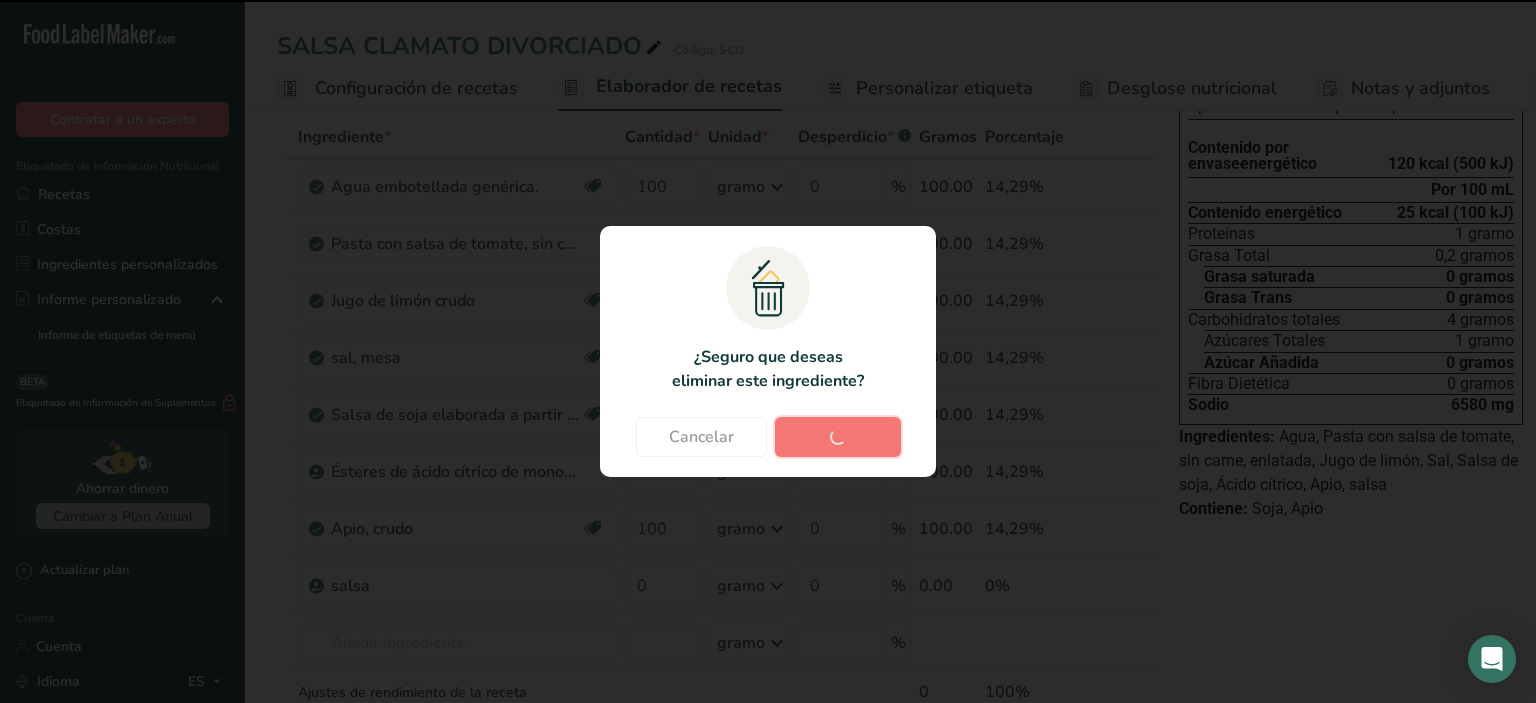 type 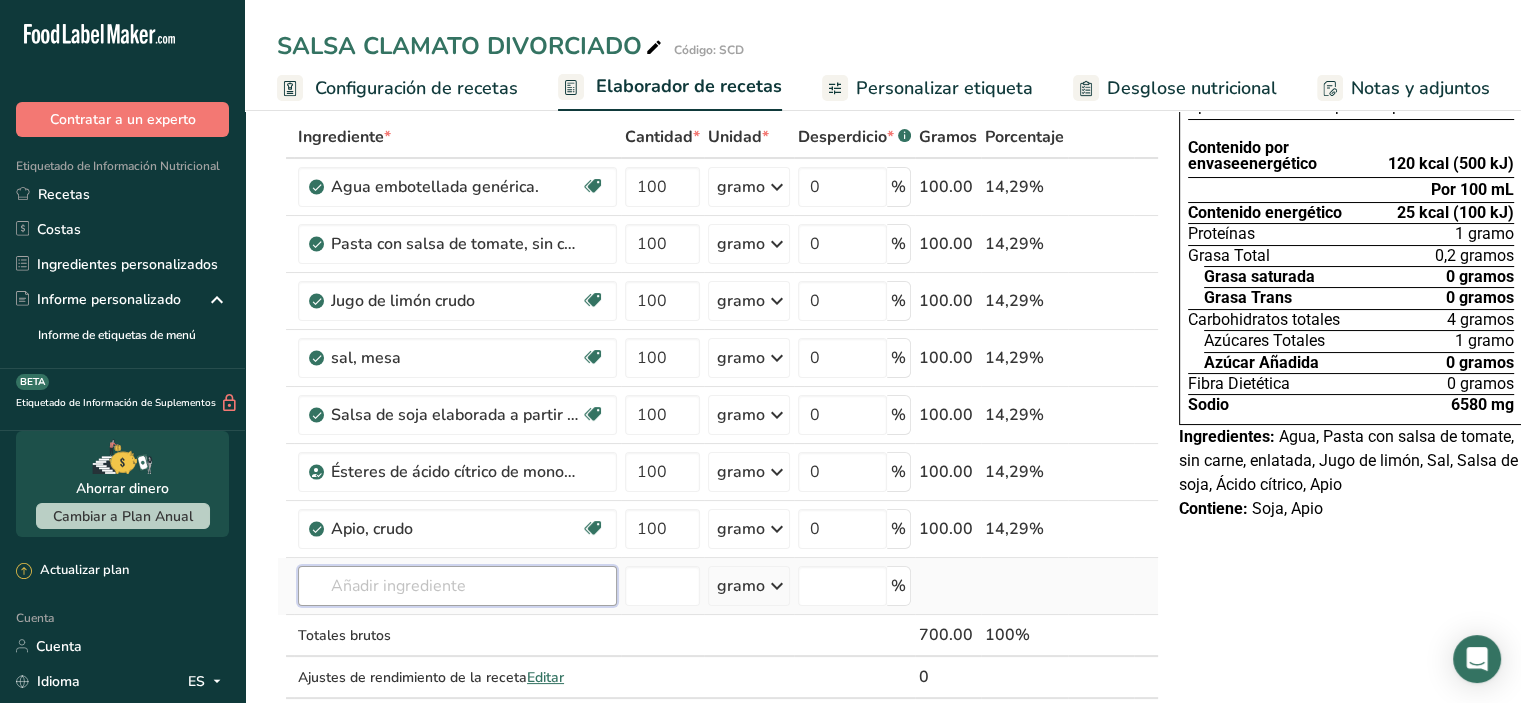click at bounding box center (457, 586) 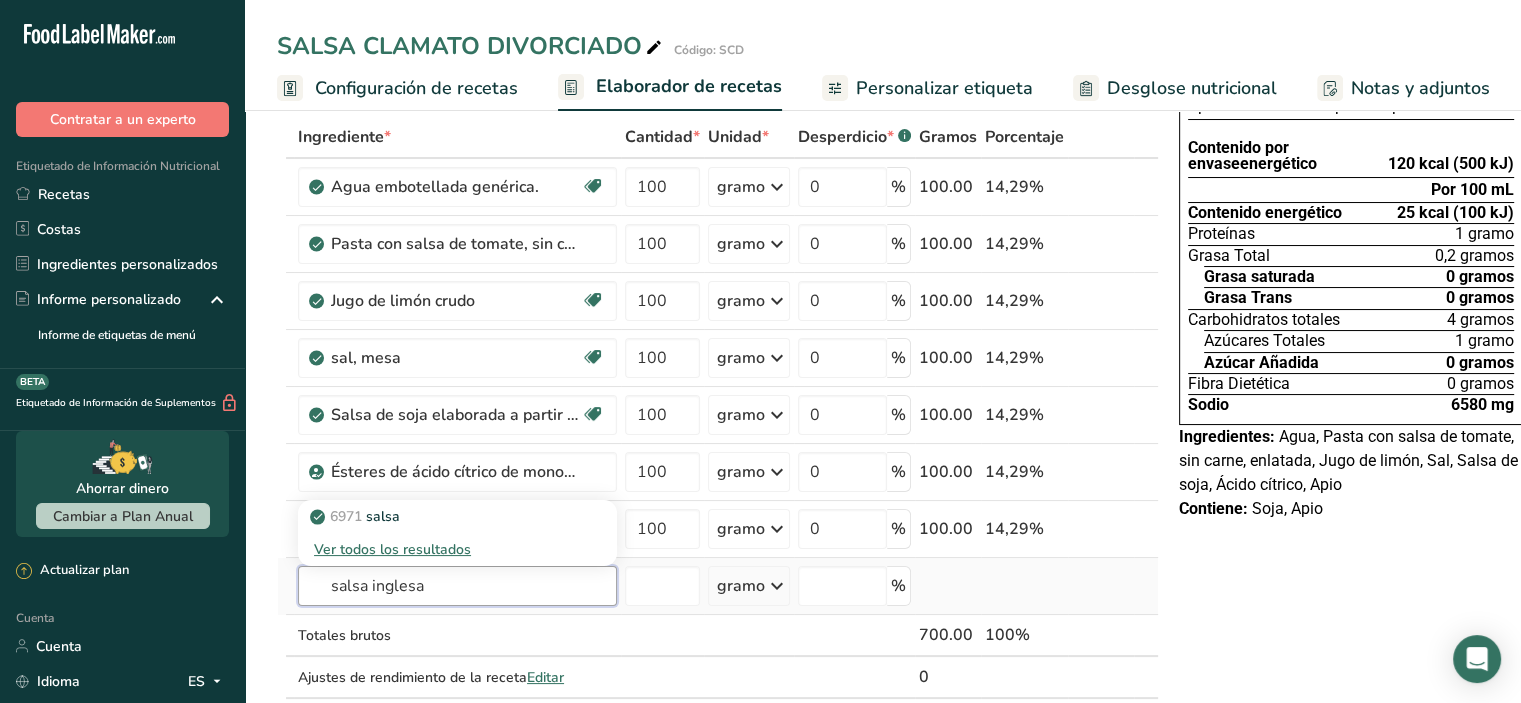 type on "salsa inglesa" 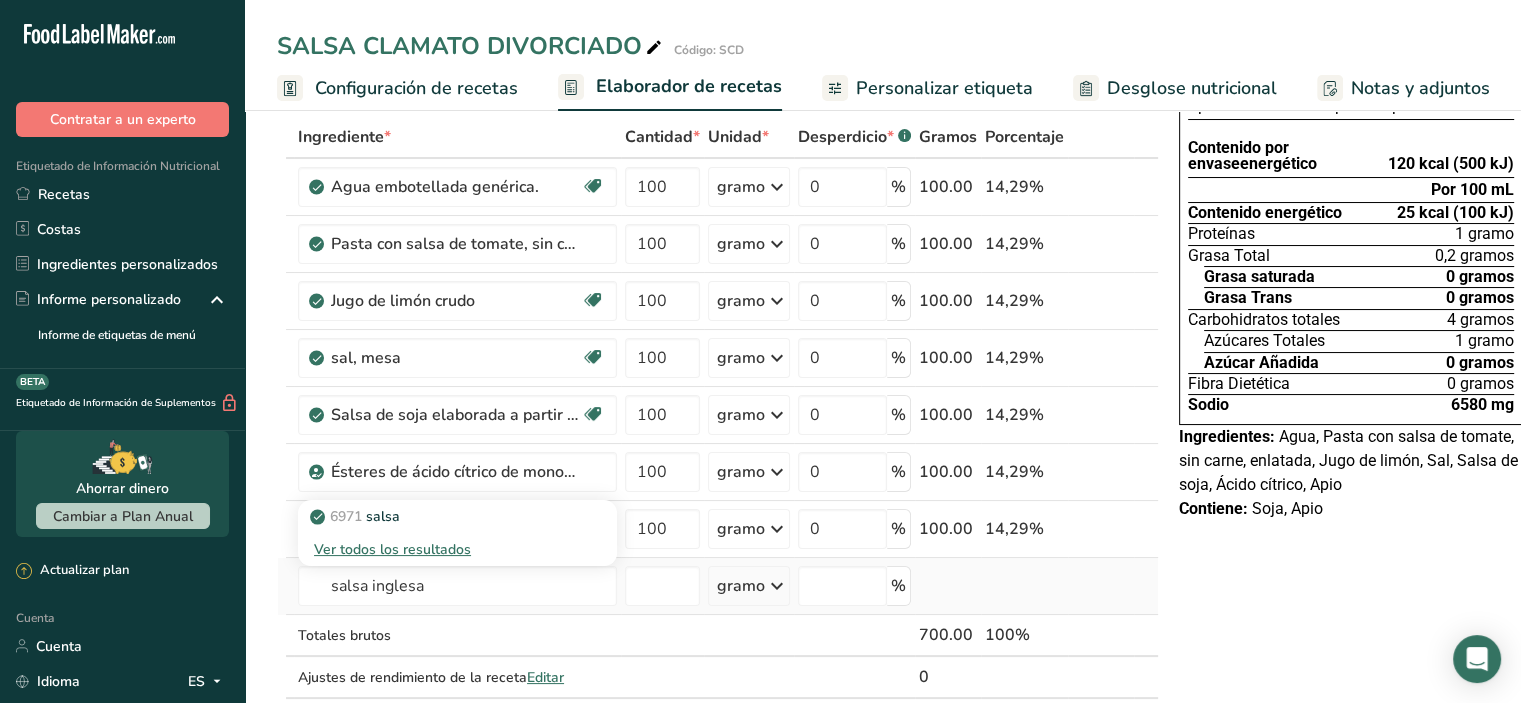 type 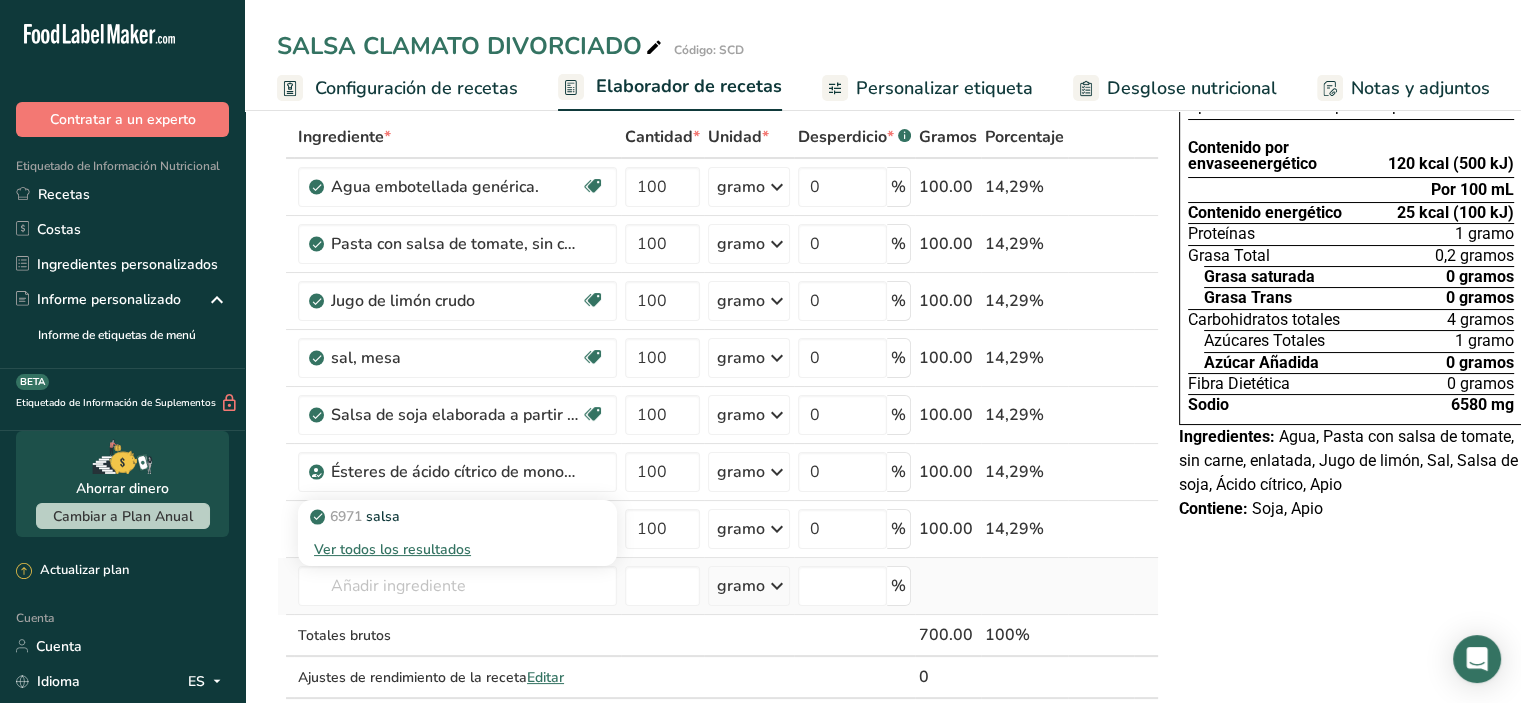 click on "Ver todos los resultados" at bounding box center (392, 549) 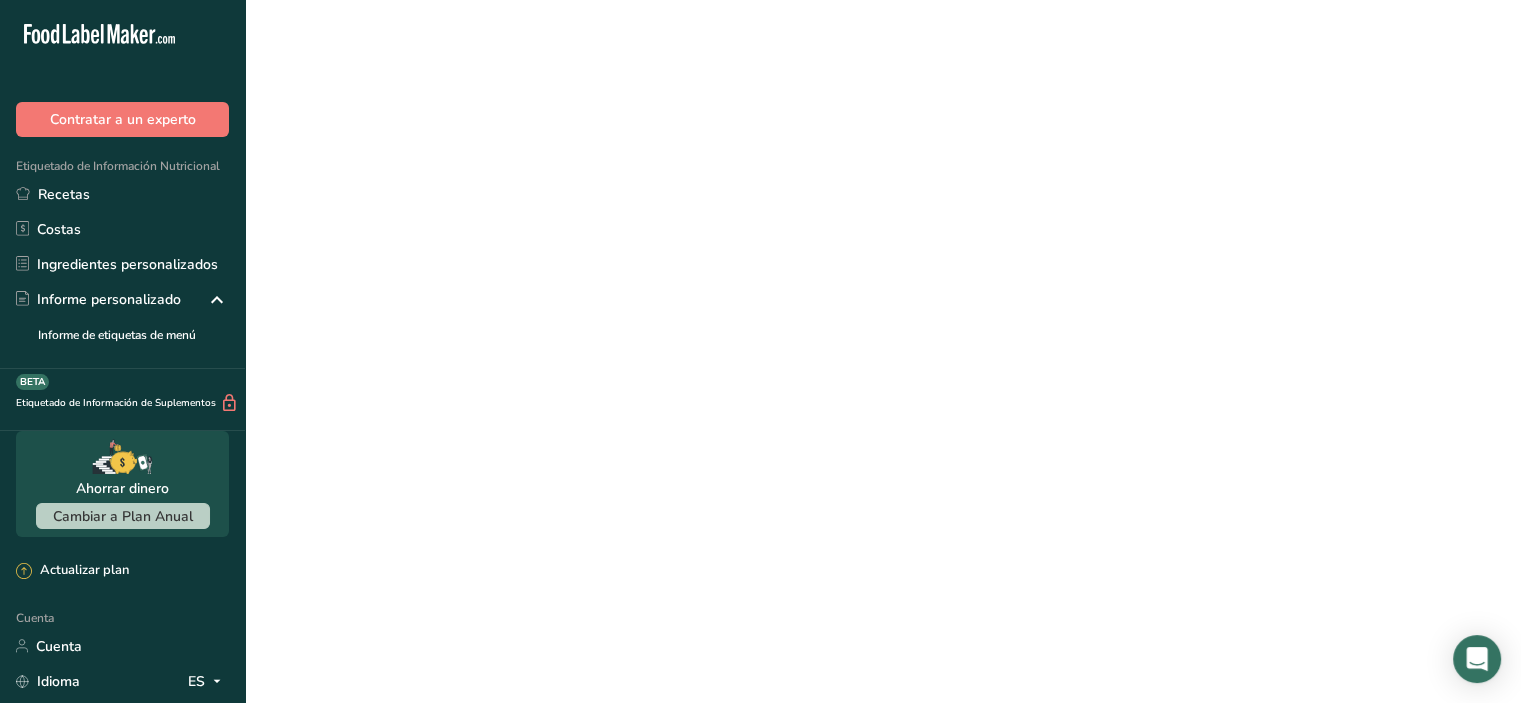 scroll, scrollTop: 0, scrollLeft: 0, axis: both 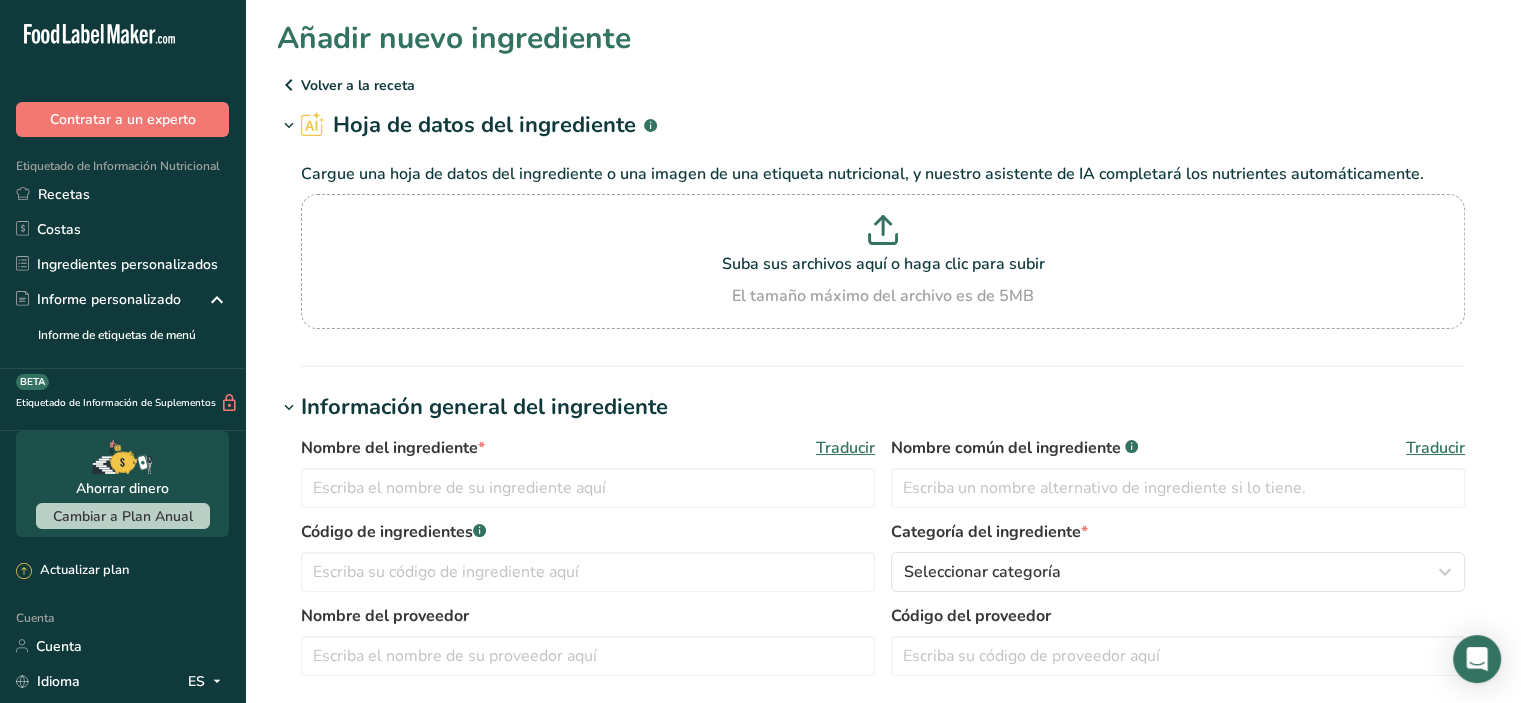 click at bounding box center (289, 126) 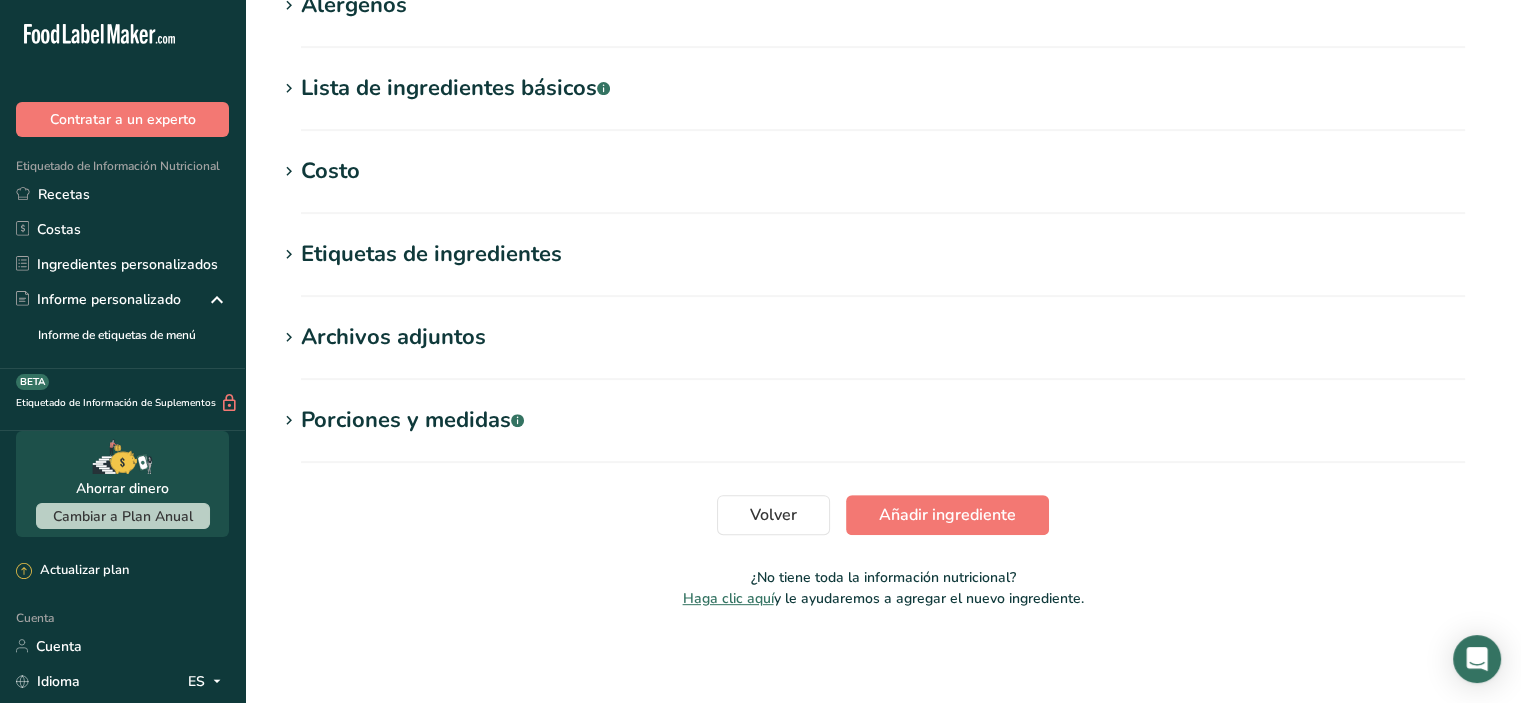 scroll, scrollTop: 688, scrollLeft: 0, axis: vertical 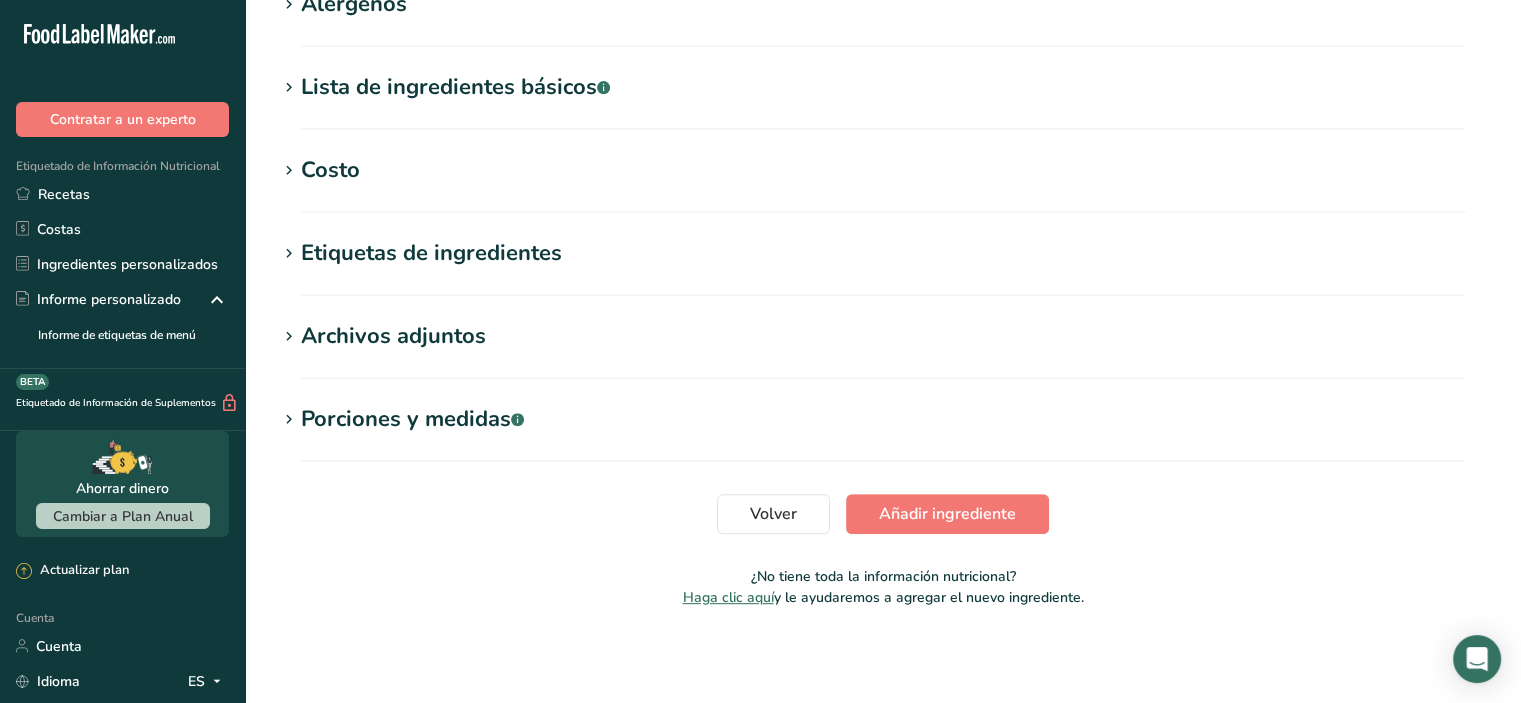 click on "Archivos adjuntos" at bounding box center [393, 336] 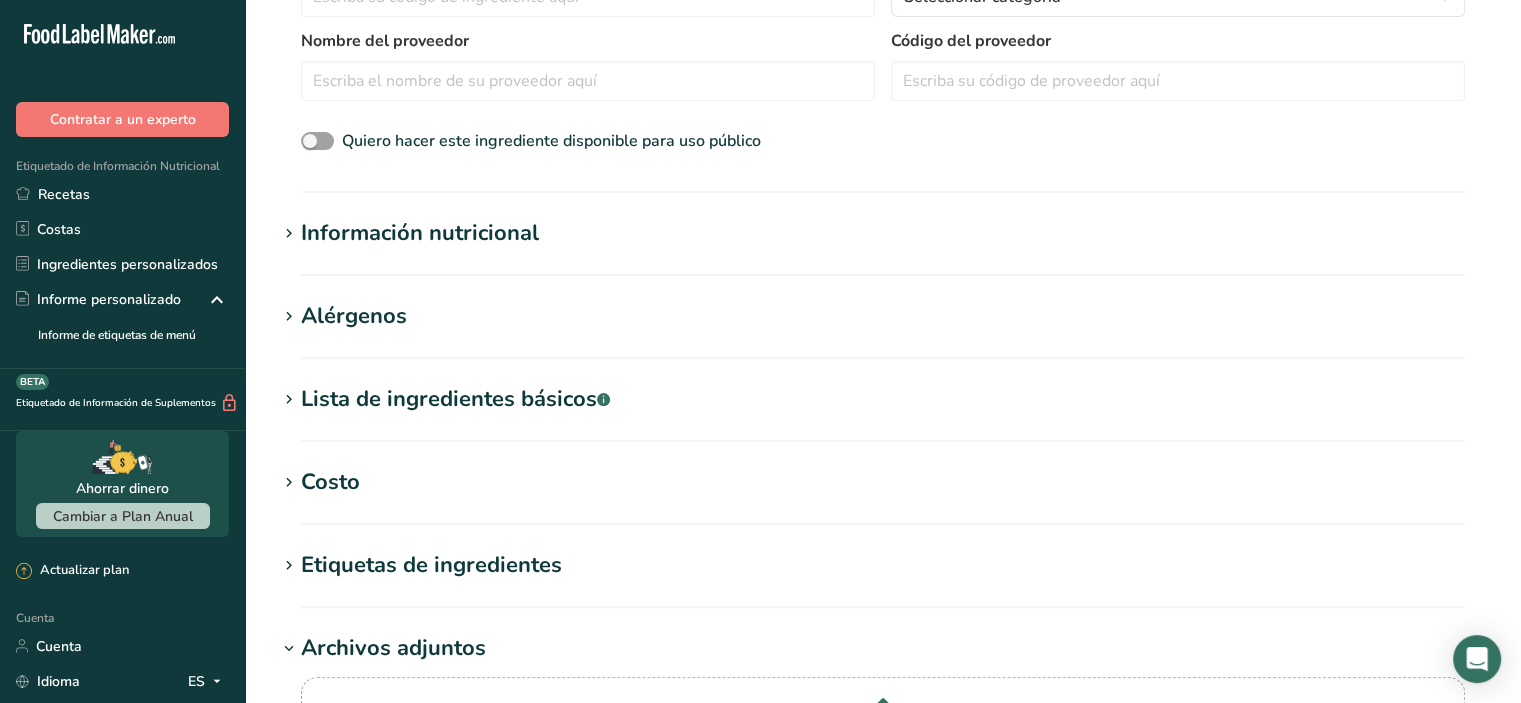 scroll, scrollTop: 0, scrollLeft: 0, axis: both 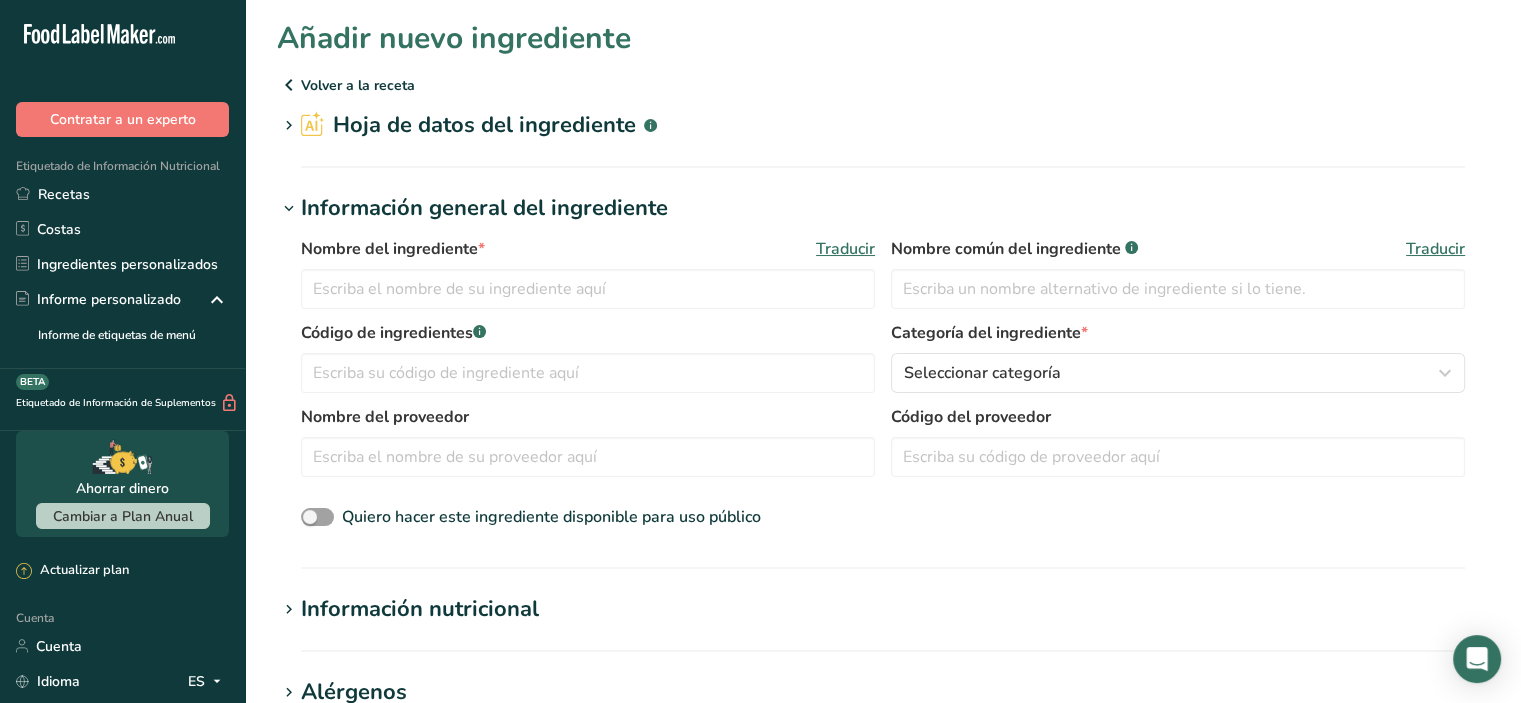 click at bounding box center [289, 85] 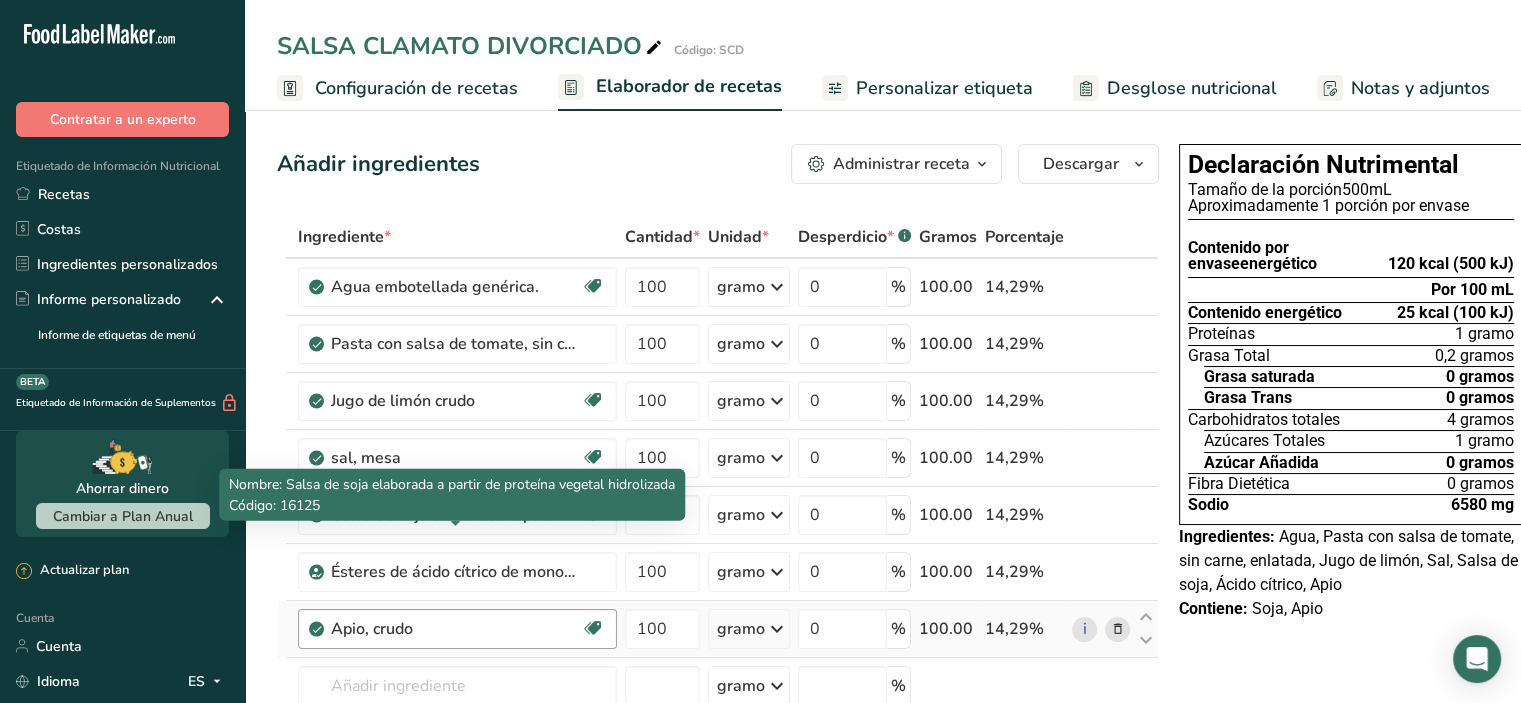 scroll, scrollTop: 100, scrollLeft: 0, axis: vertical 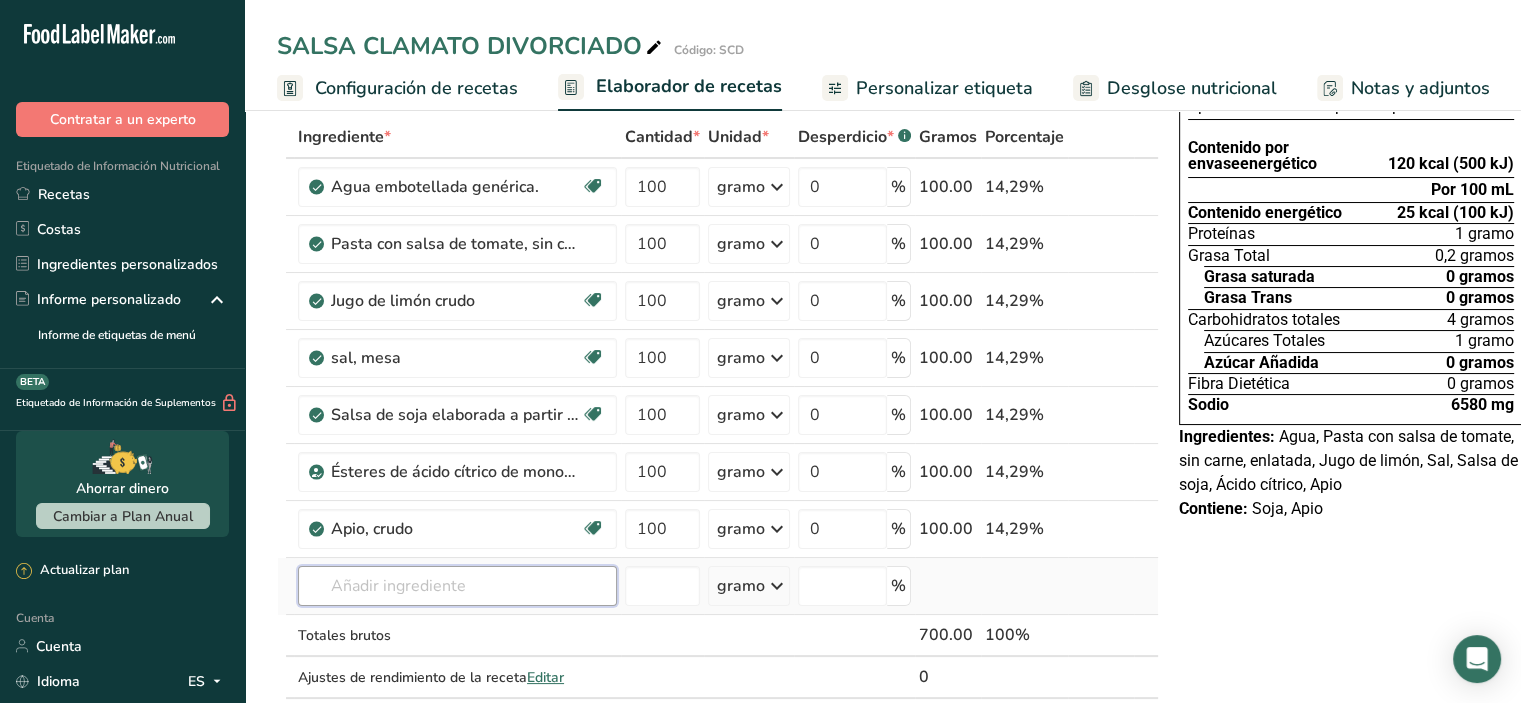 click at bounding box center (457, 586) 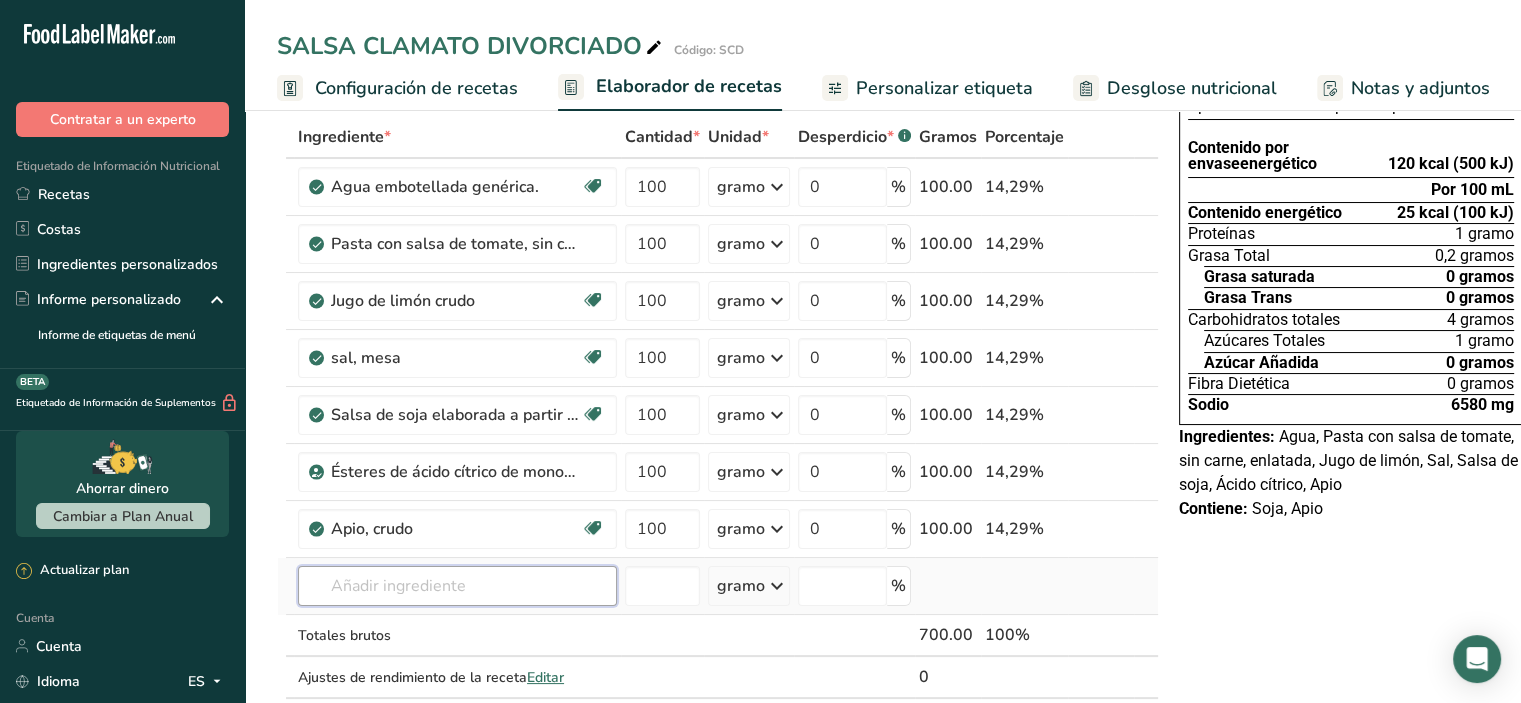 paste on "vinagre, melaza, jarabe de maíz, agua, pimiento o pimentón, salsa de soja, tamarindo, anchoas, cebollas, chalotas, vino en ocasiones, clavo de olor y ajo" 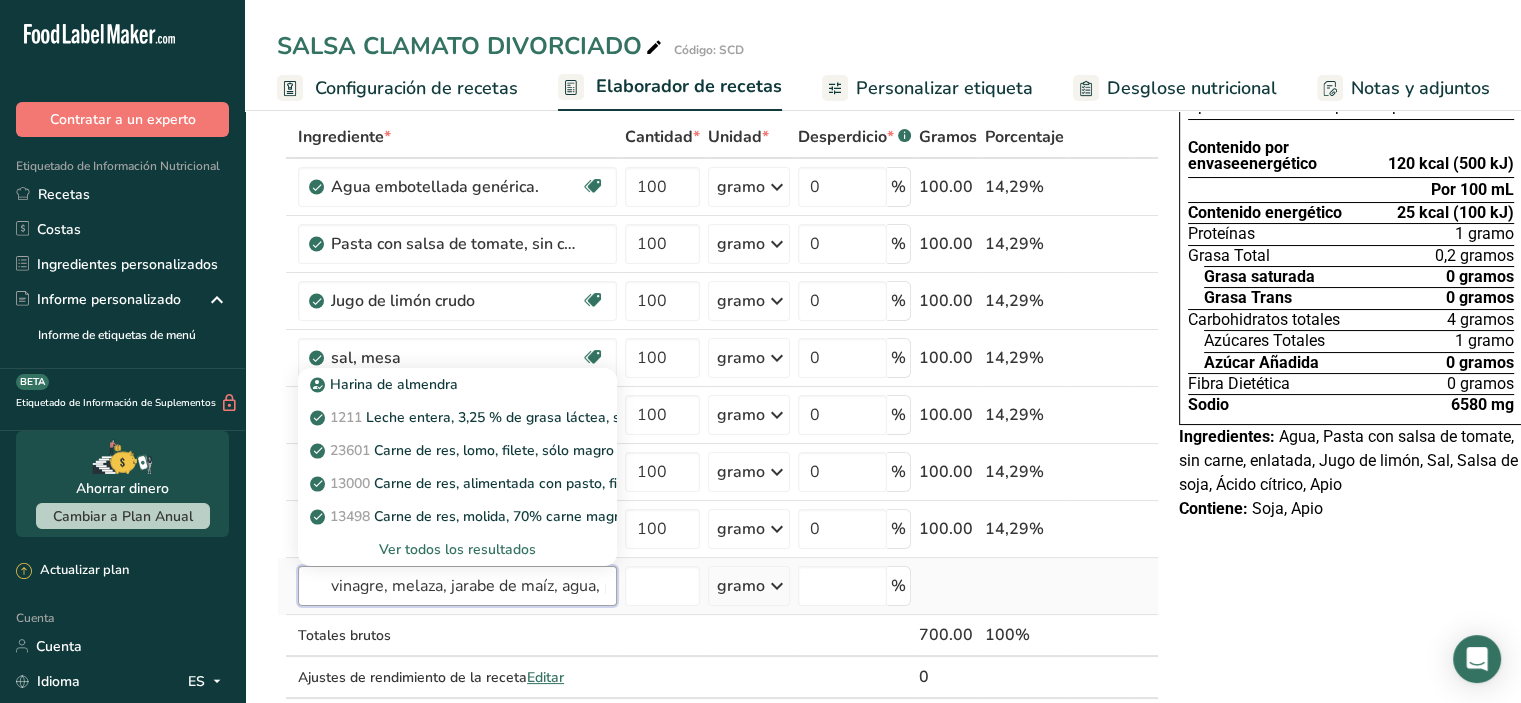 scroll, scrollTop: 0, scrollLeft: 800, axis: horizontal 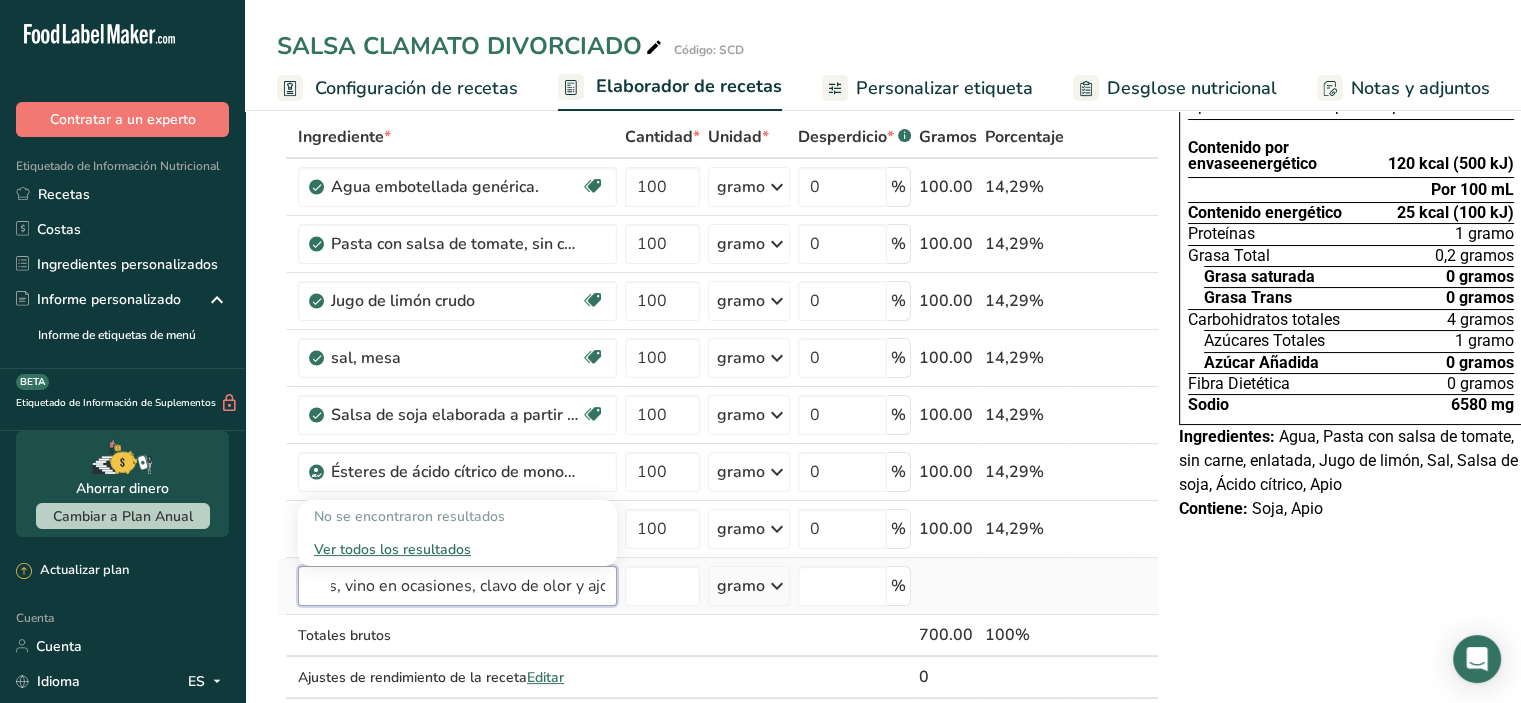 type on "vinagre, melaza, jarabe de maíz, agua, pimiento o pimentón, salsa de soja, tamarindo, anchoas, cebollas, chalotas, vino en ocasiones, clavo de olor y ajo" 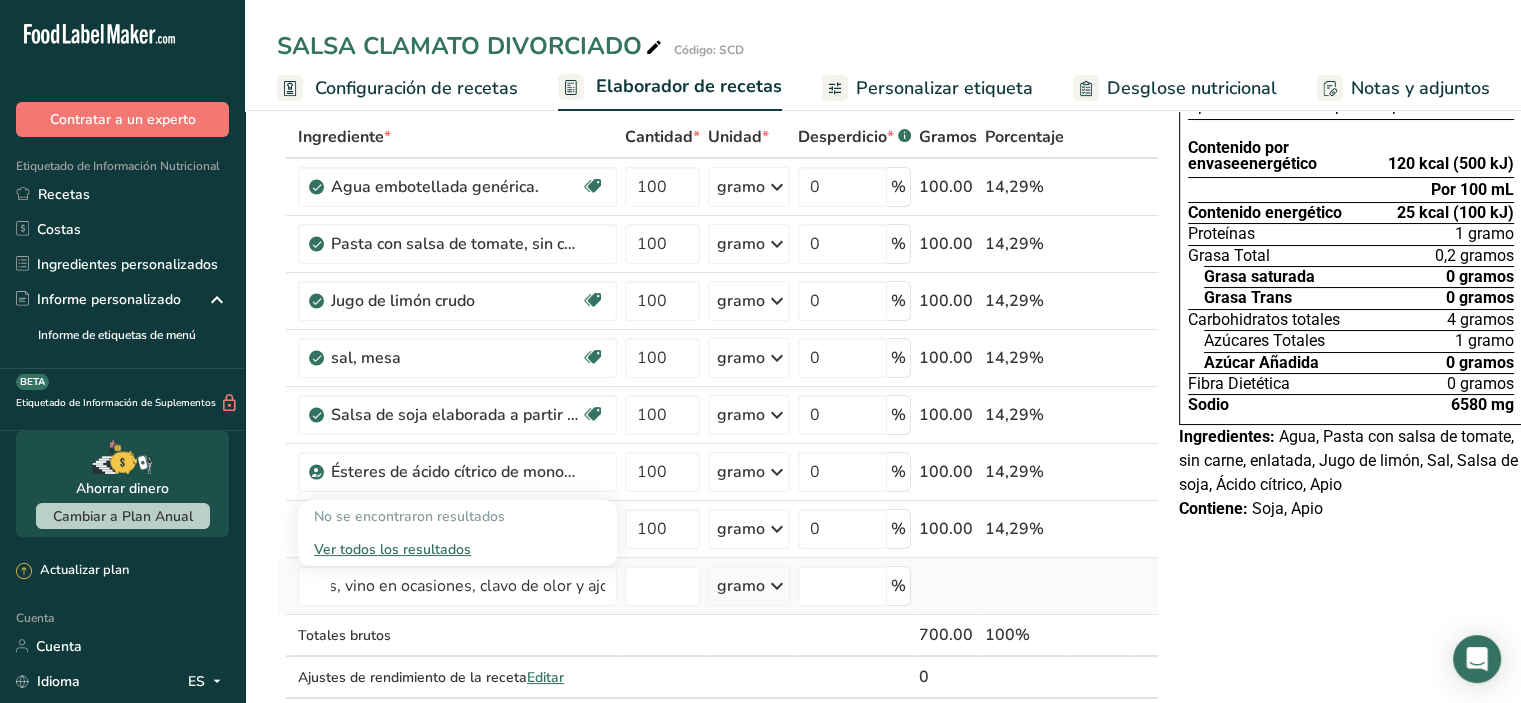 type 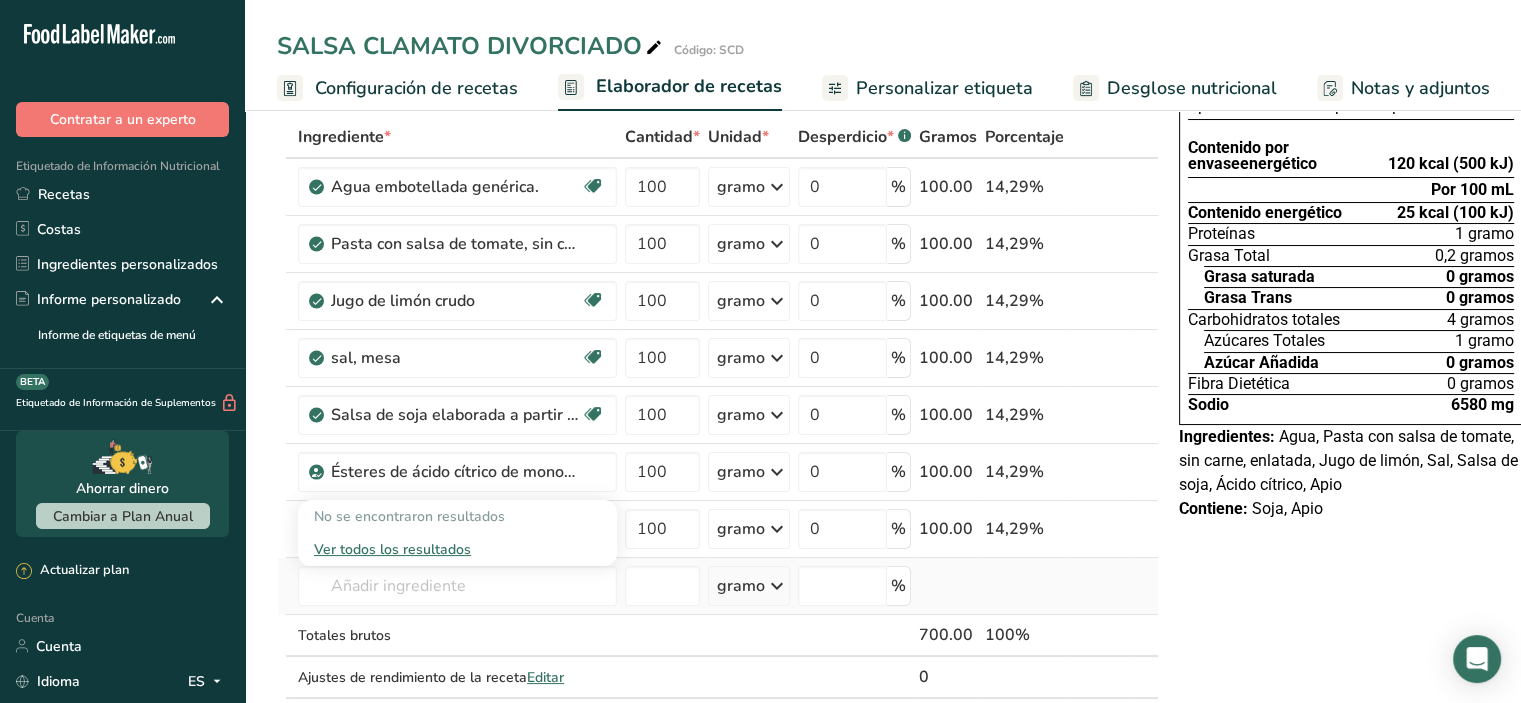 scroll, scrollTop: 0, scrollLeft: 0, axis: both 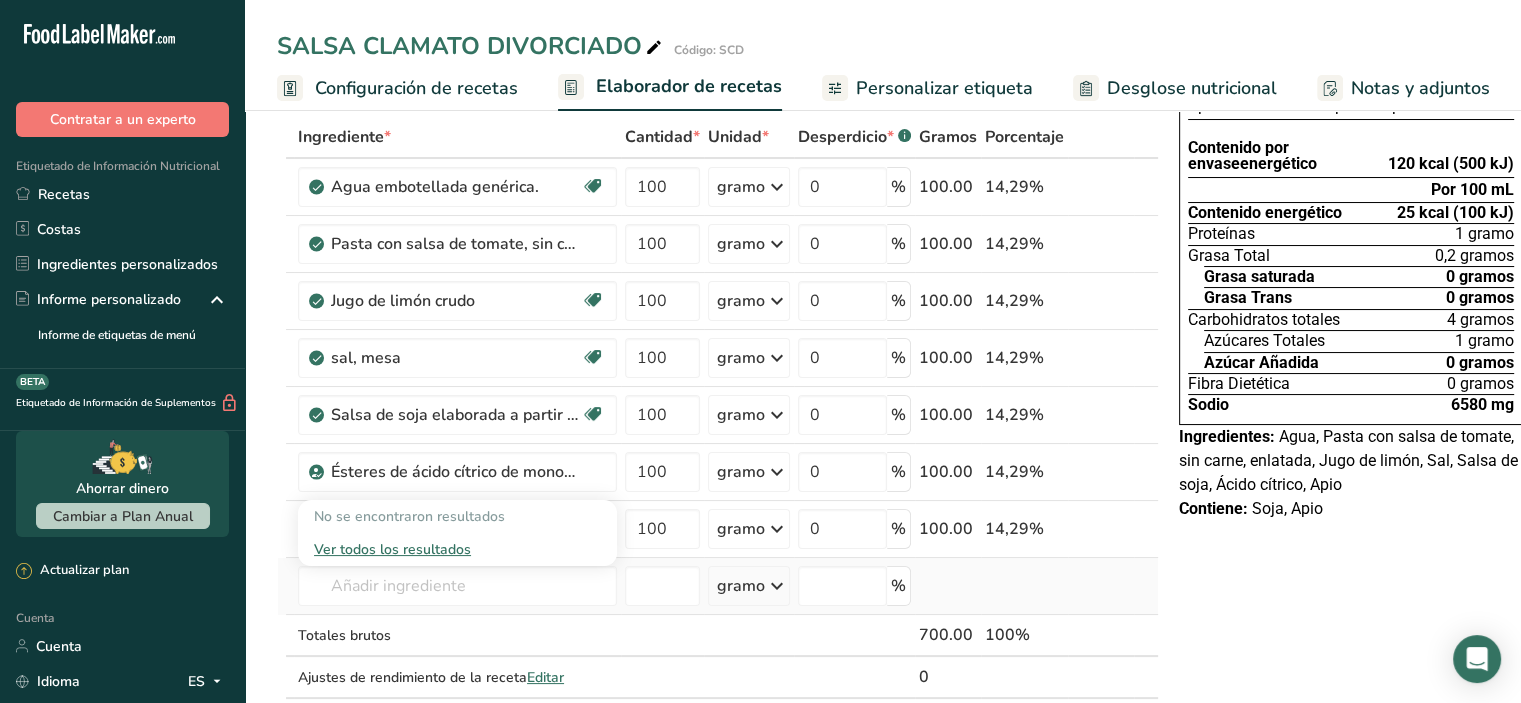 click on "Ver todos los resultados" at bounding box center (392, 549) 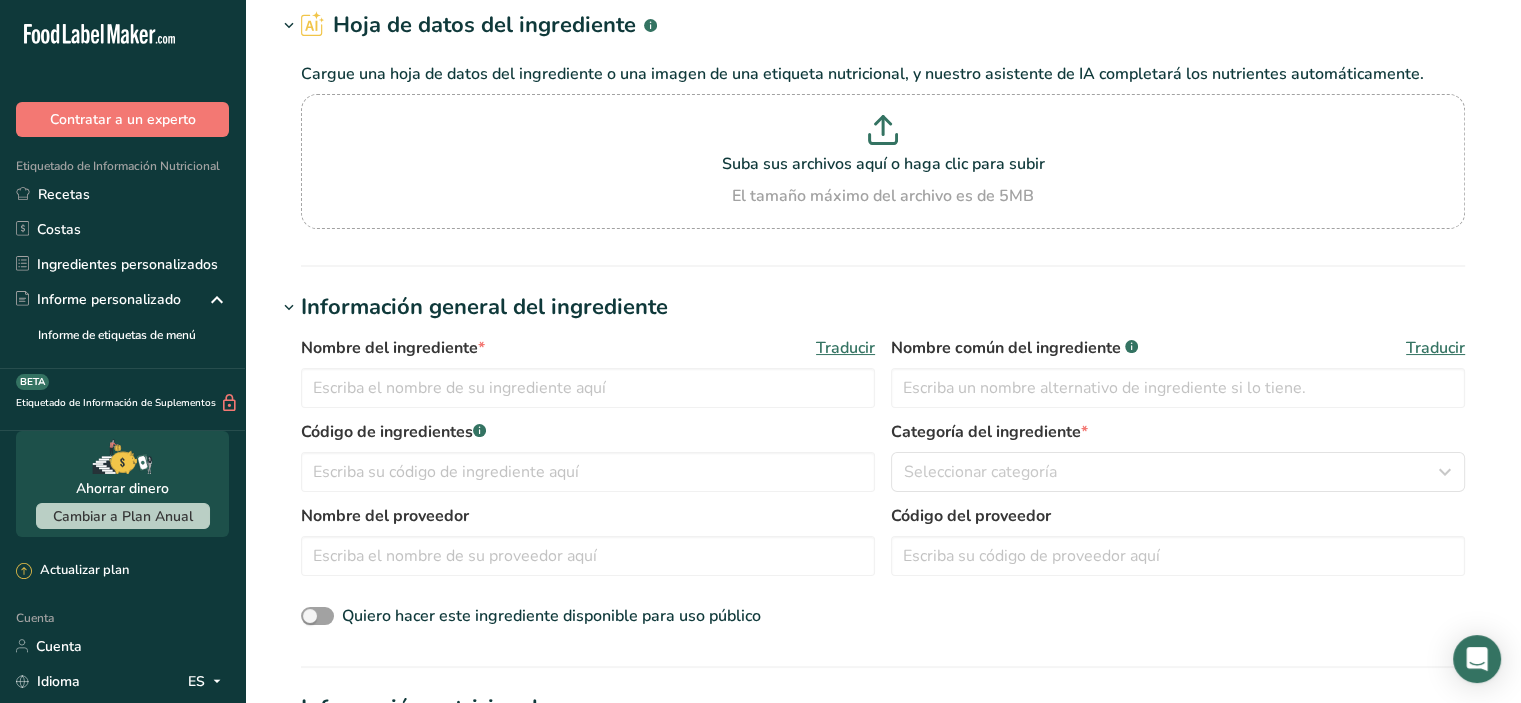 scroll, scrollTop: 0, scrollLeft: 0, axis: both 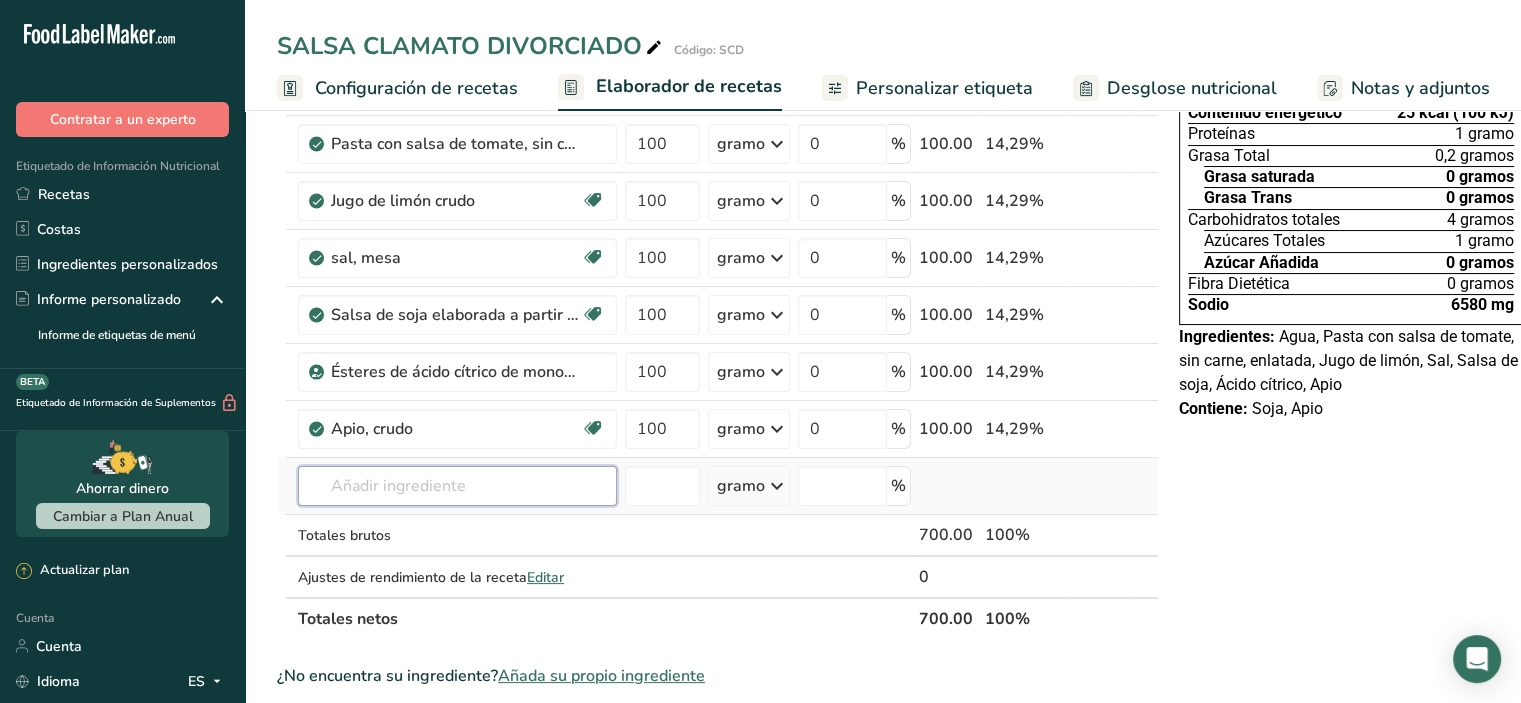 click at bounding box center [457, 486] 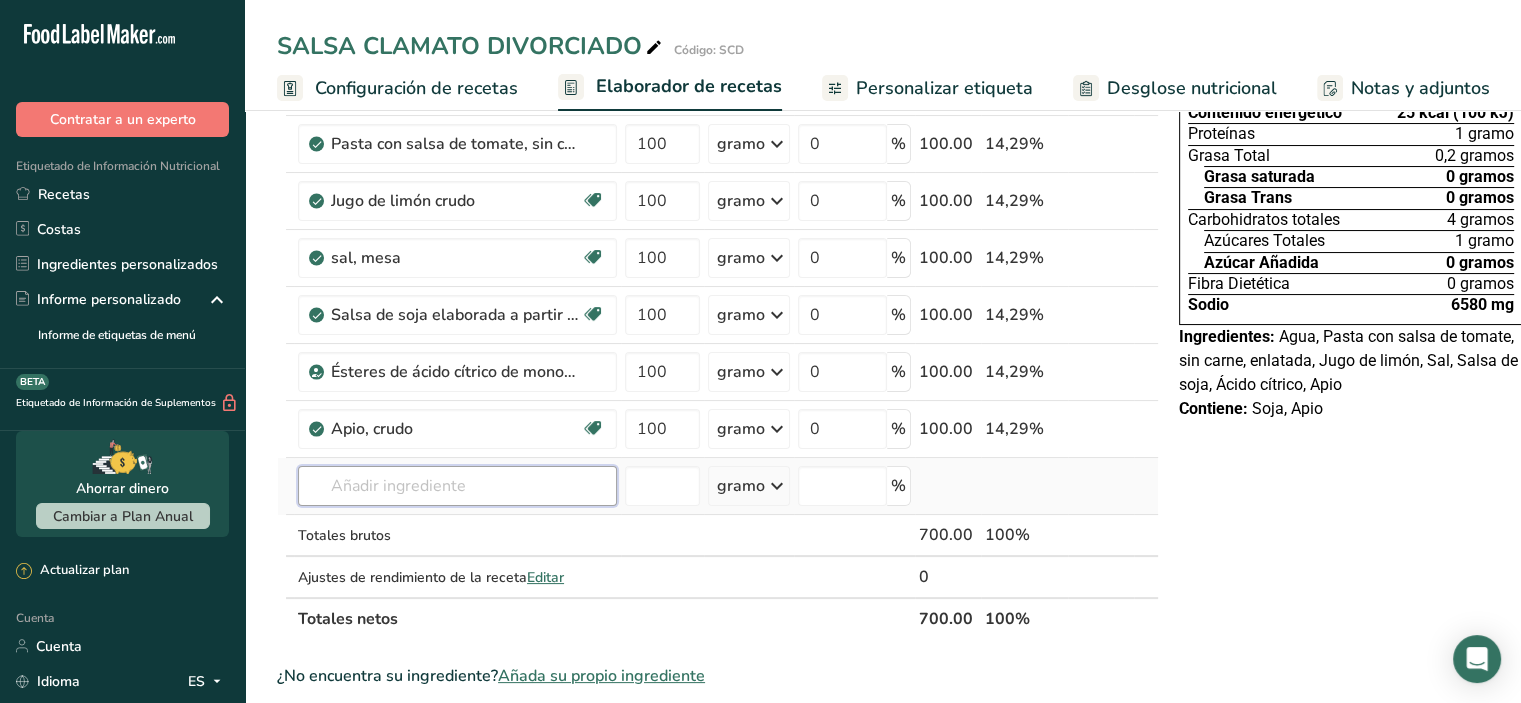 paste on "salsa Worcestershire" 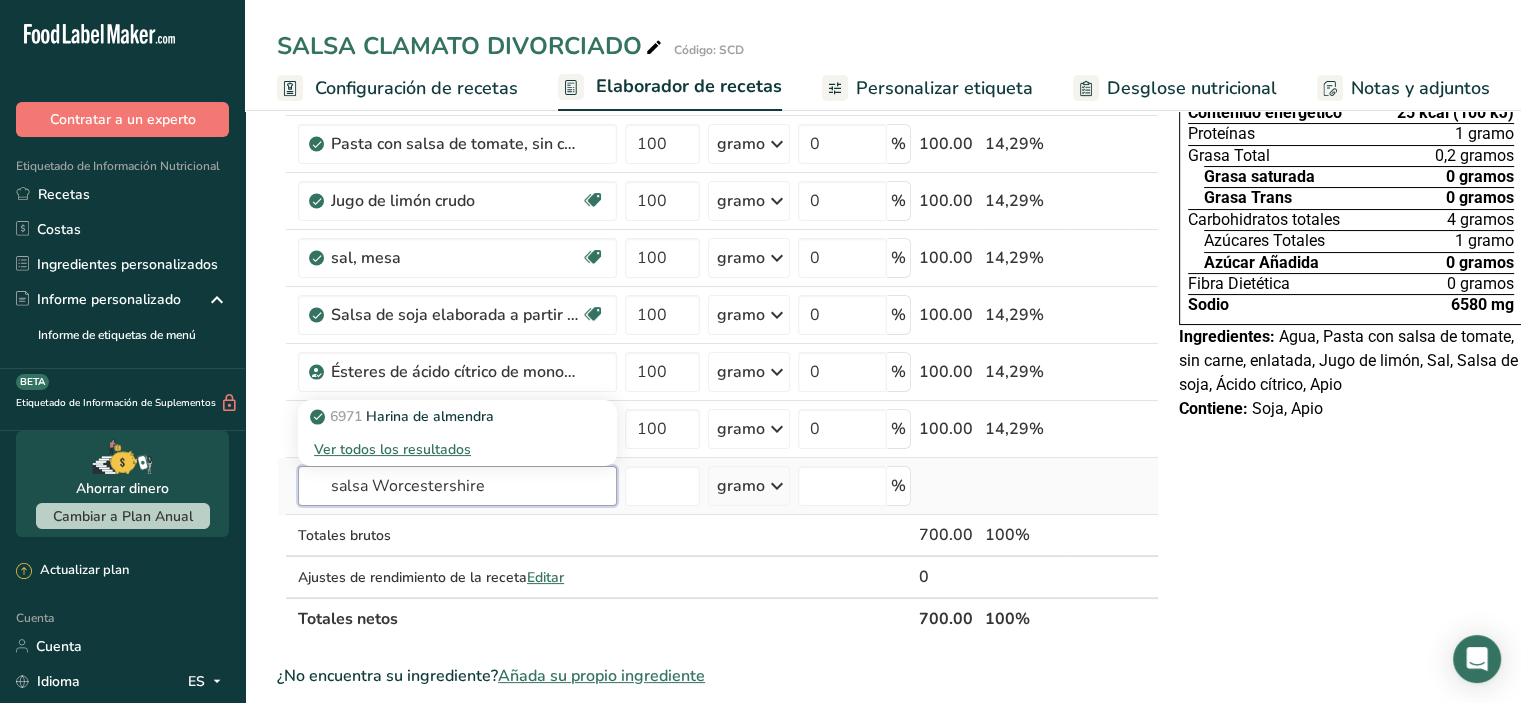 type on "salsa Worcestershire" 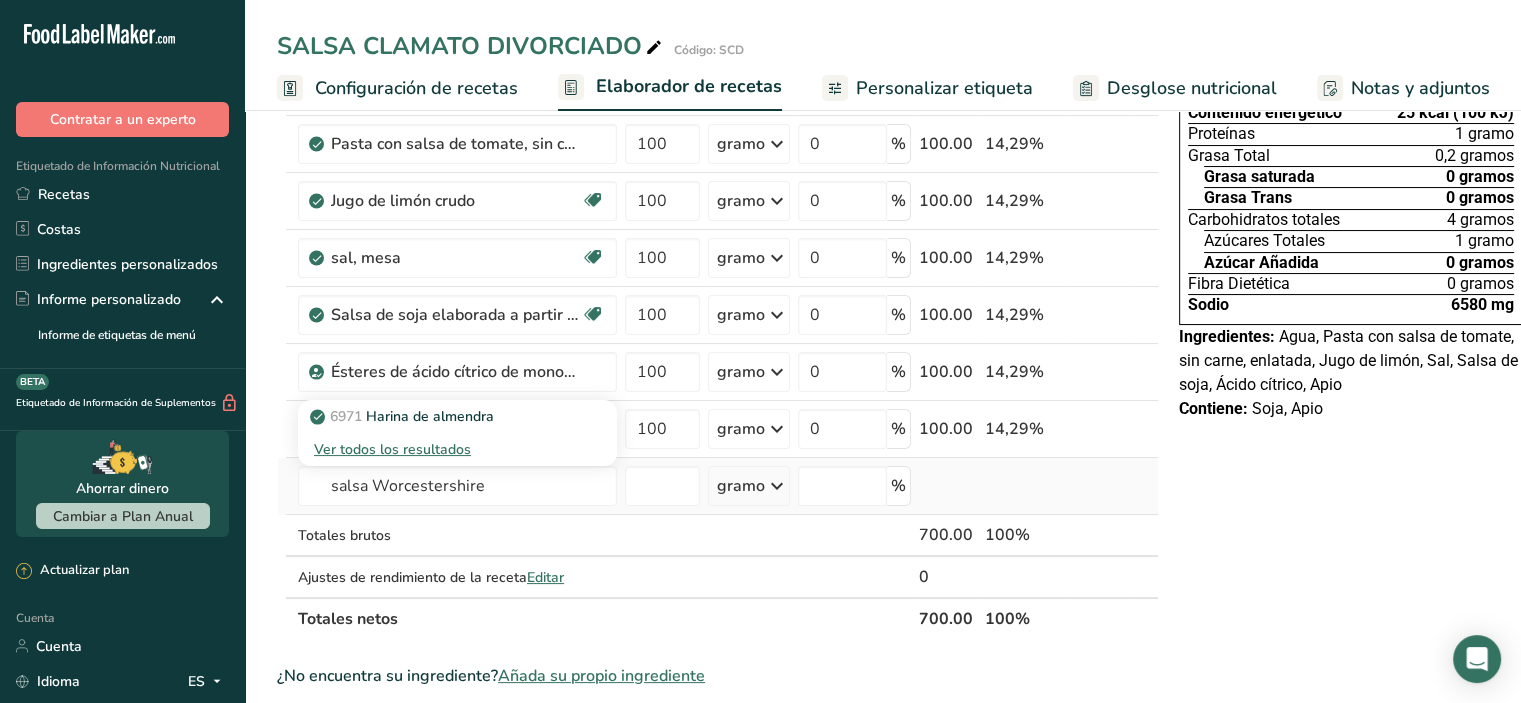 type 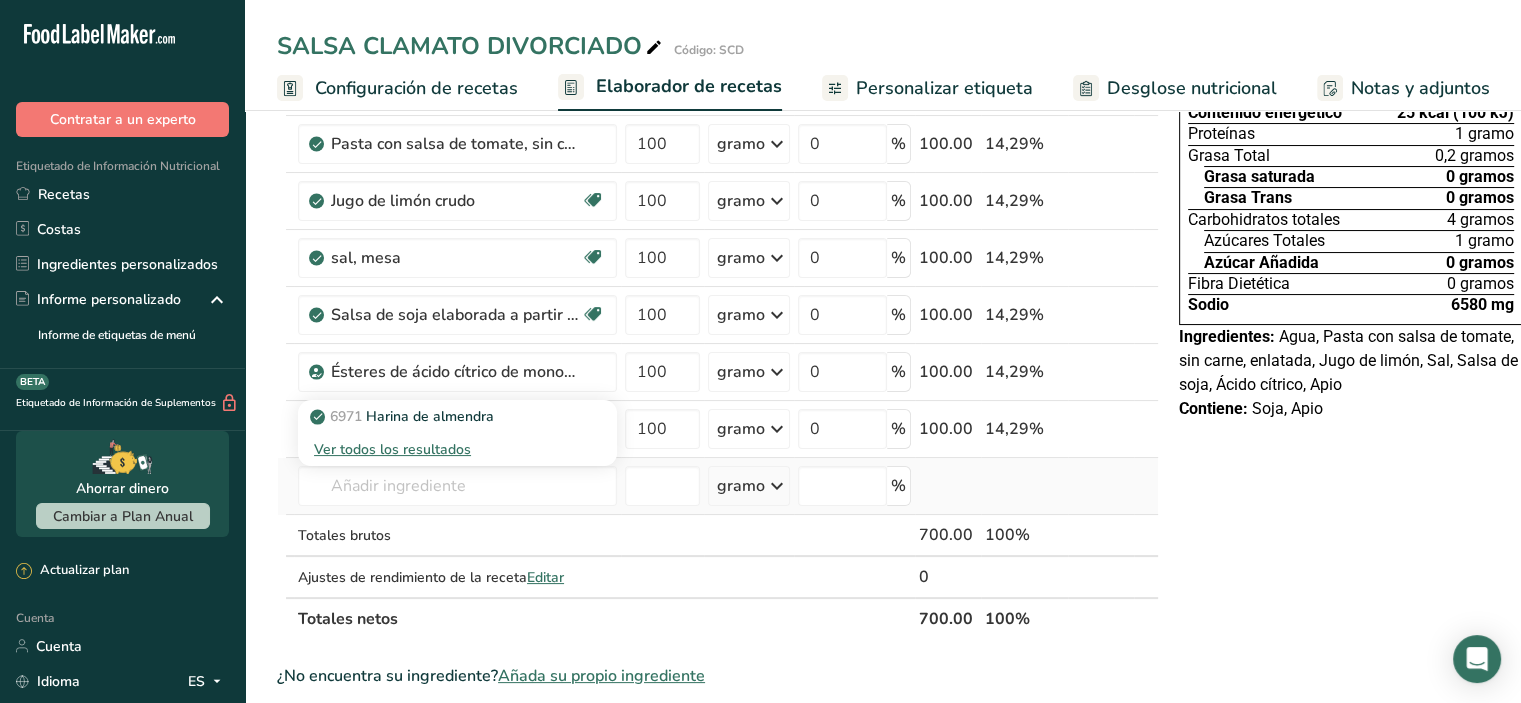 click on "Ver todos los resultados" at bounding box center [392, 449] 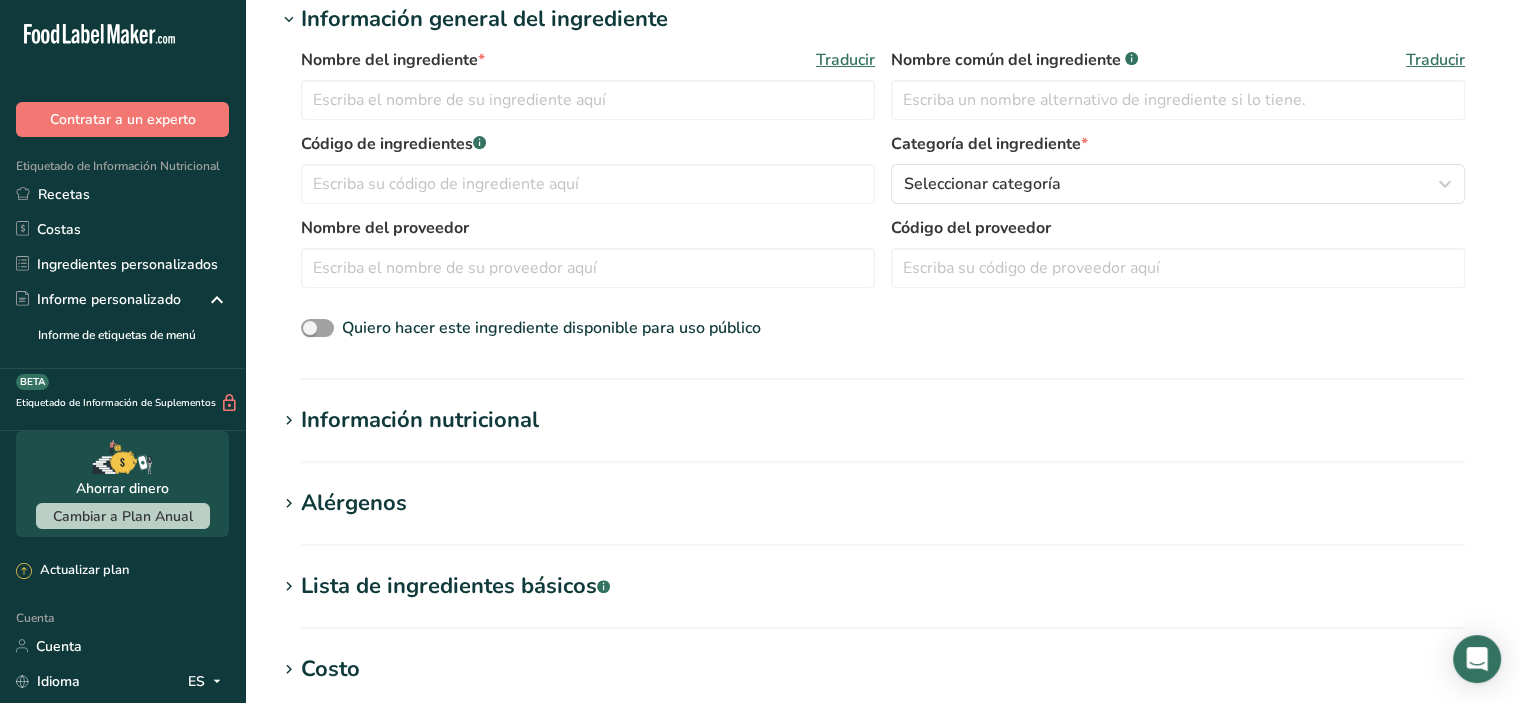 scroll, scrollTop: 0, scrollLeft: 0, axis: both 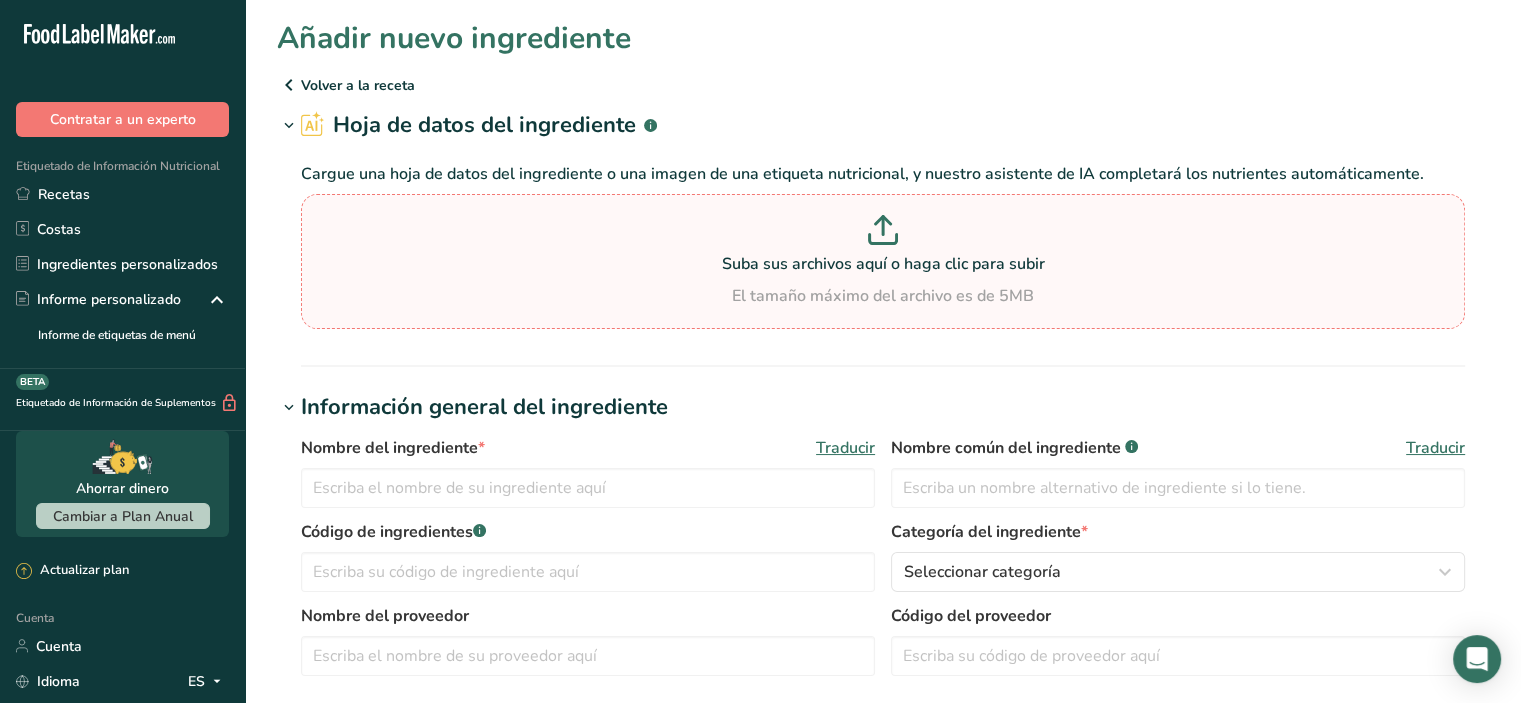click at bounding box center (883, 233) 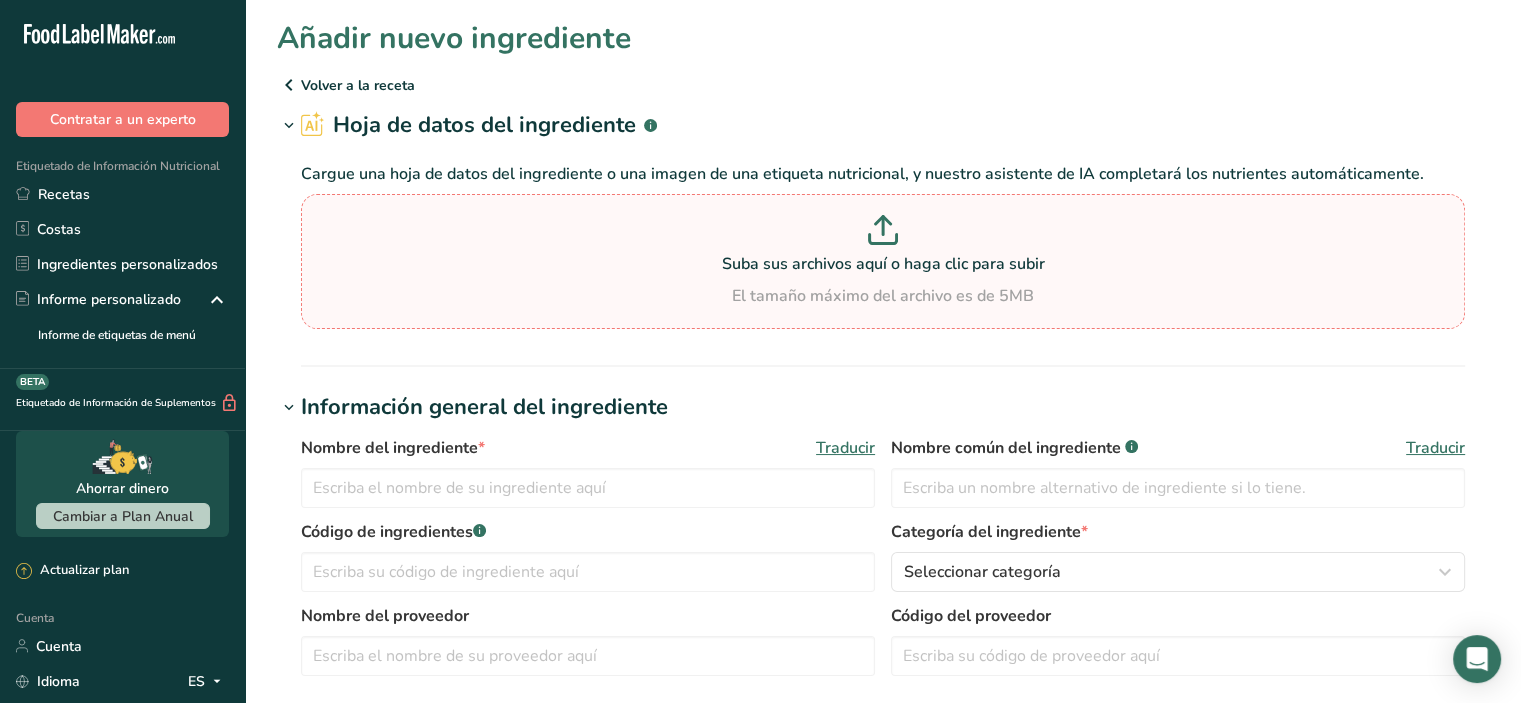 type on "C:\fakepath\Salsa inglesa.pdf" 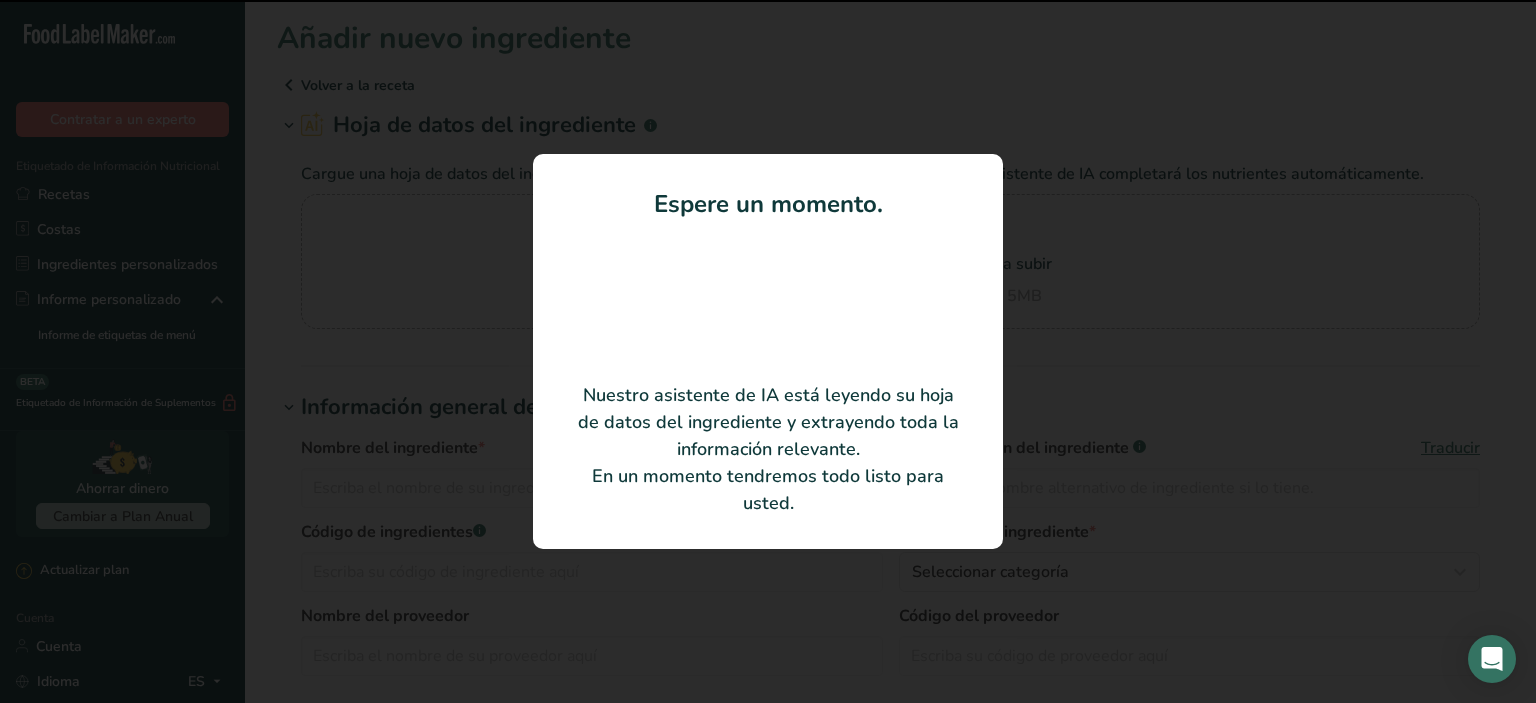 type on "Salsa Inglesa" 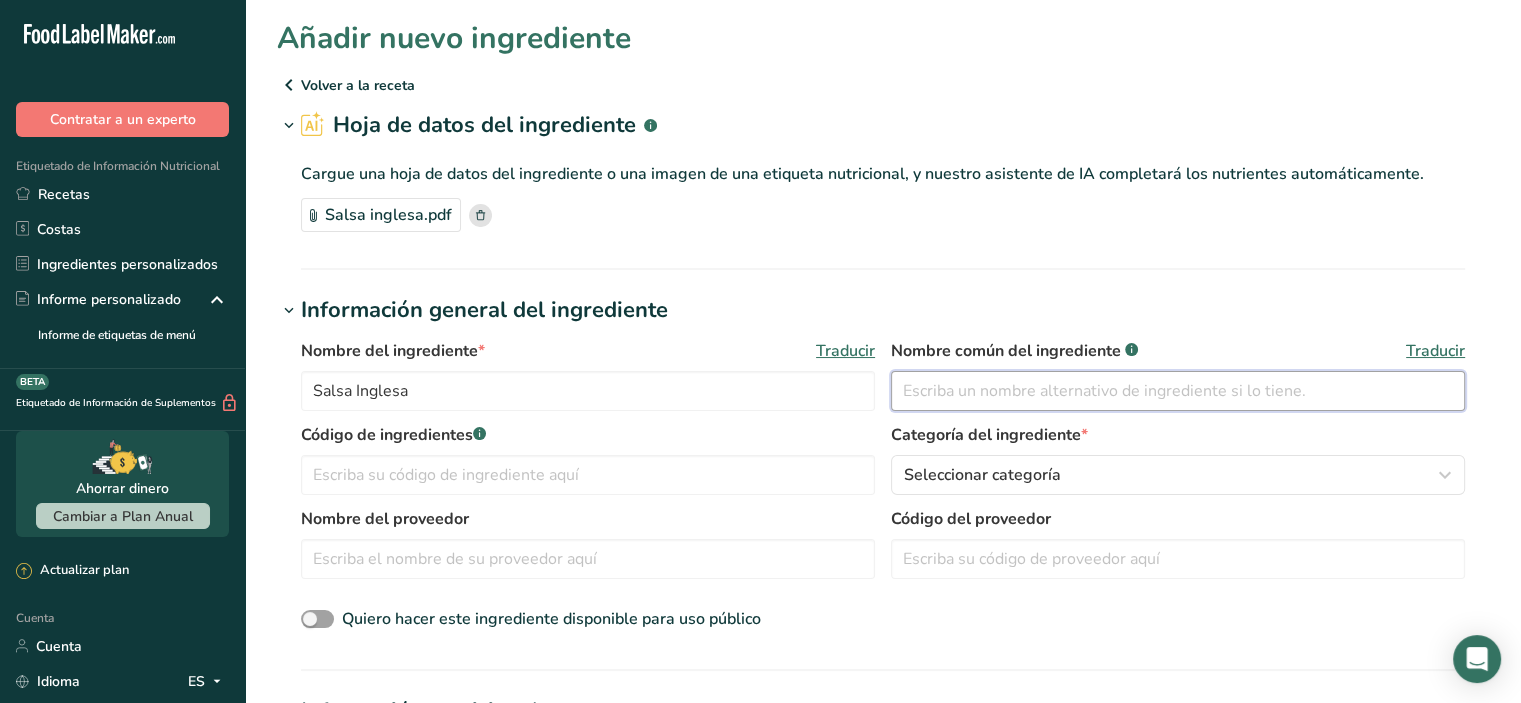 click at bounding box center (1178, 391) 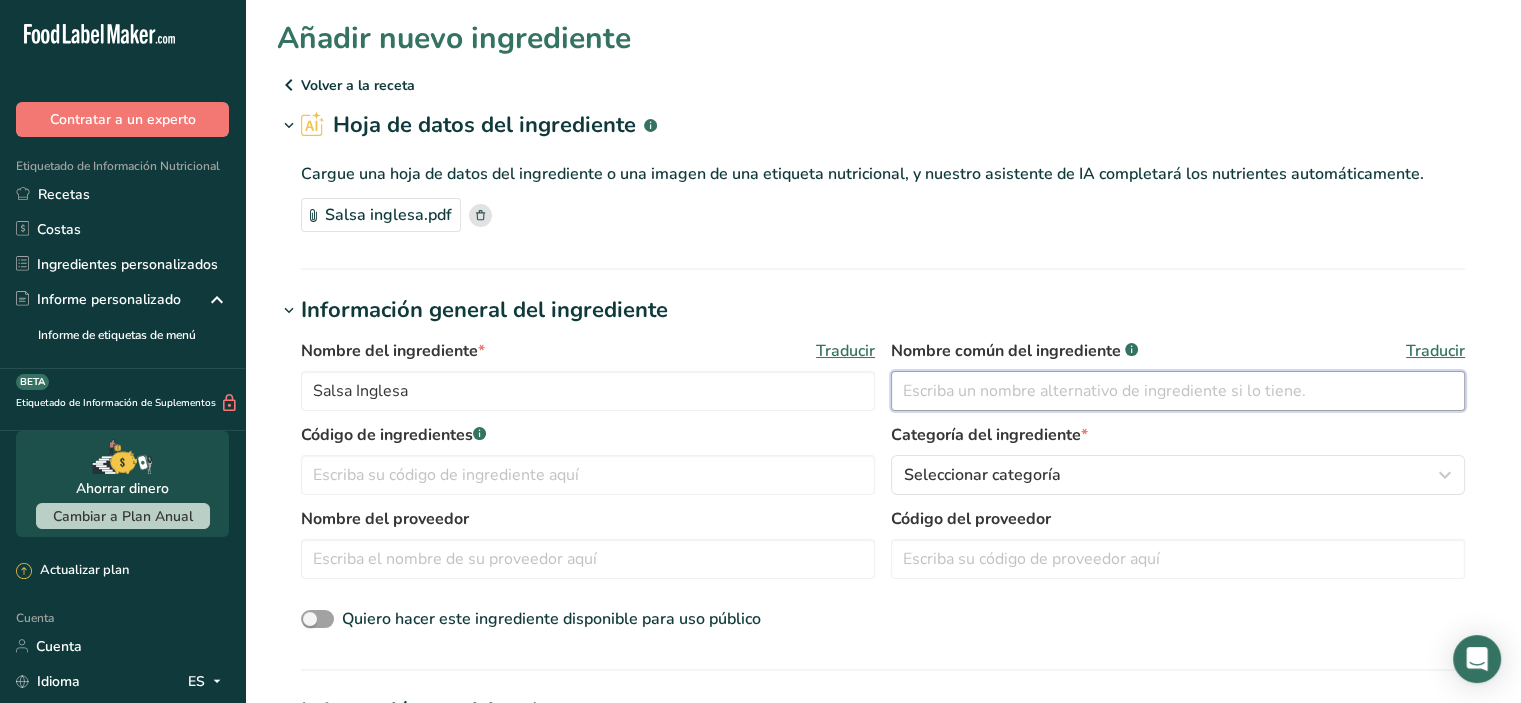 paste on "salsa Worcestershire" 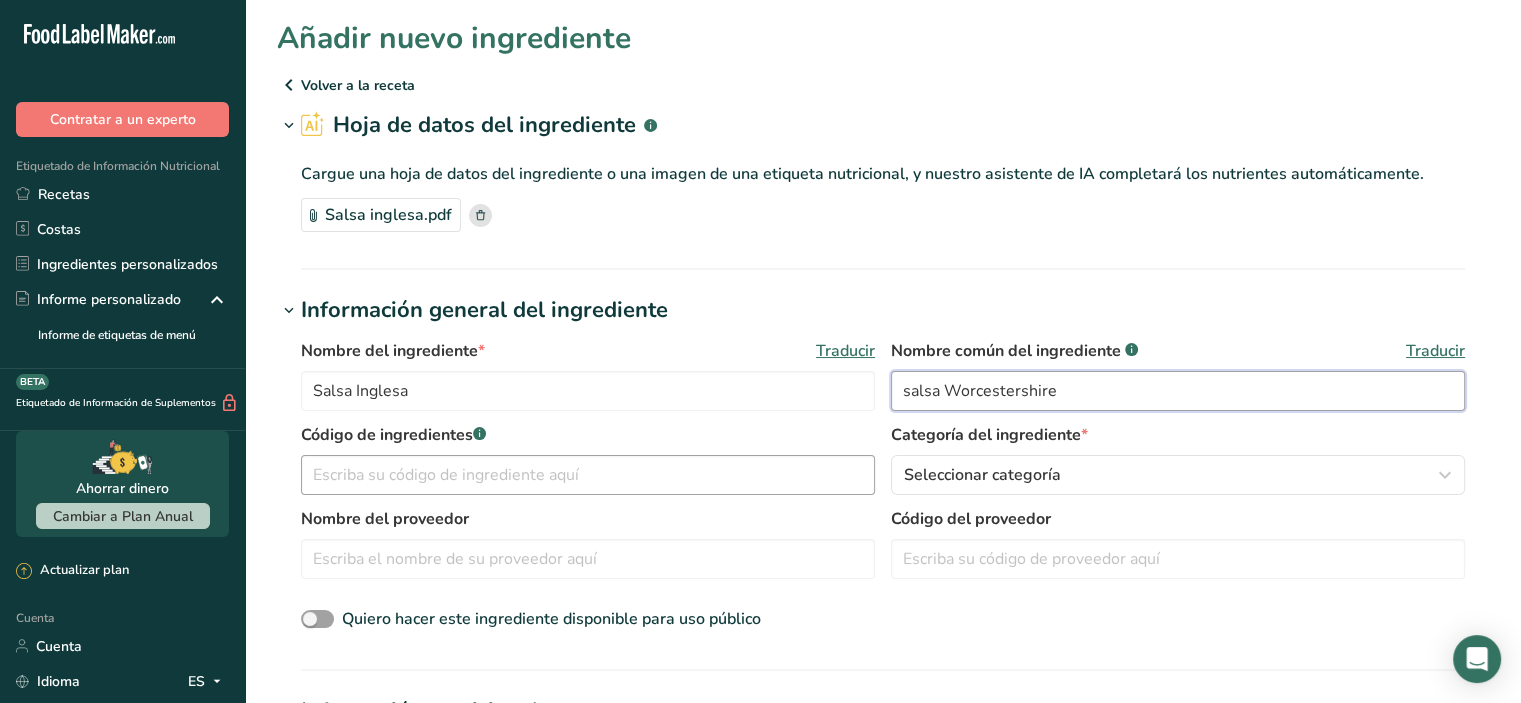 type on "salsa Worcestershire" 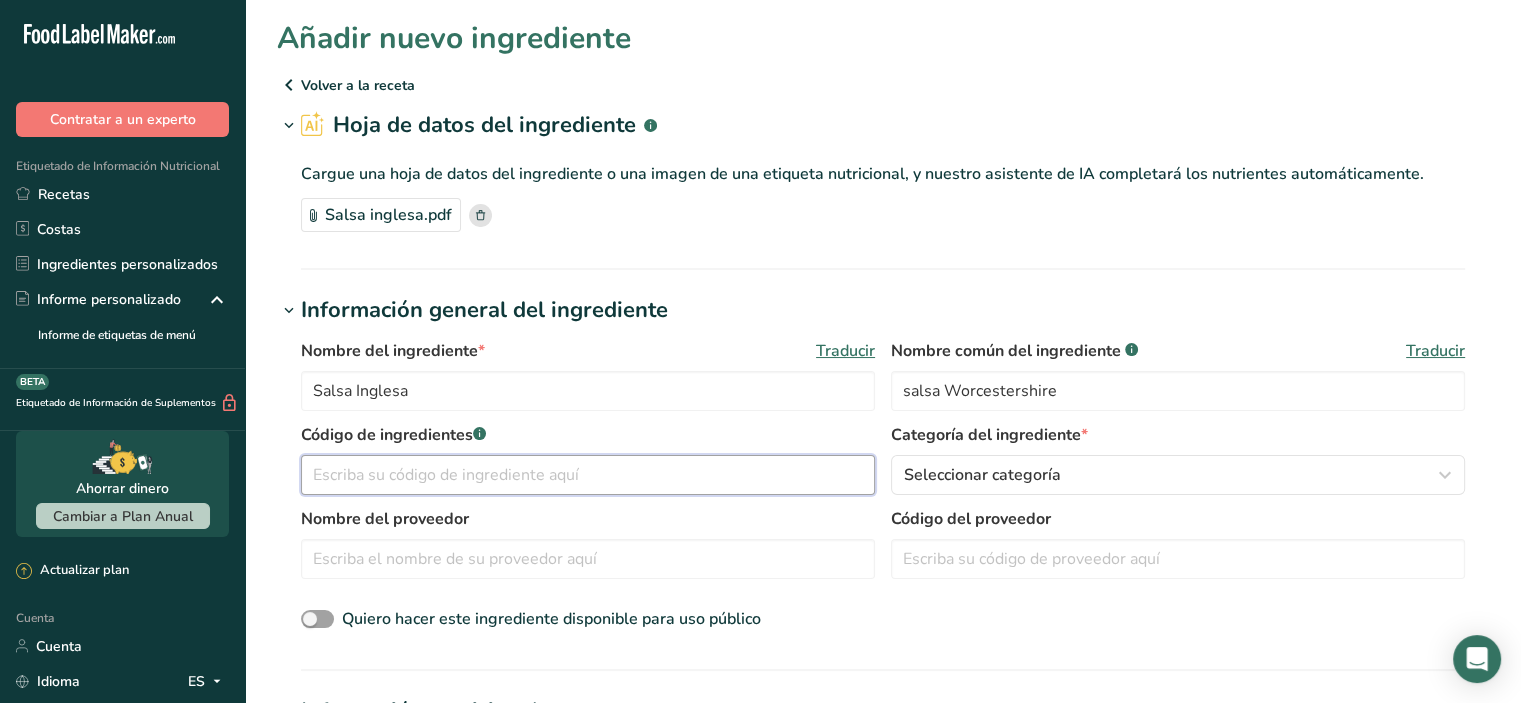 click at bounding box center (588, 475) 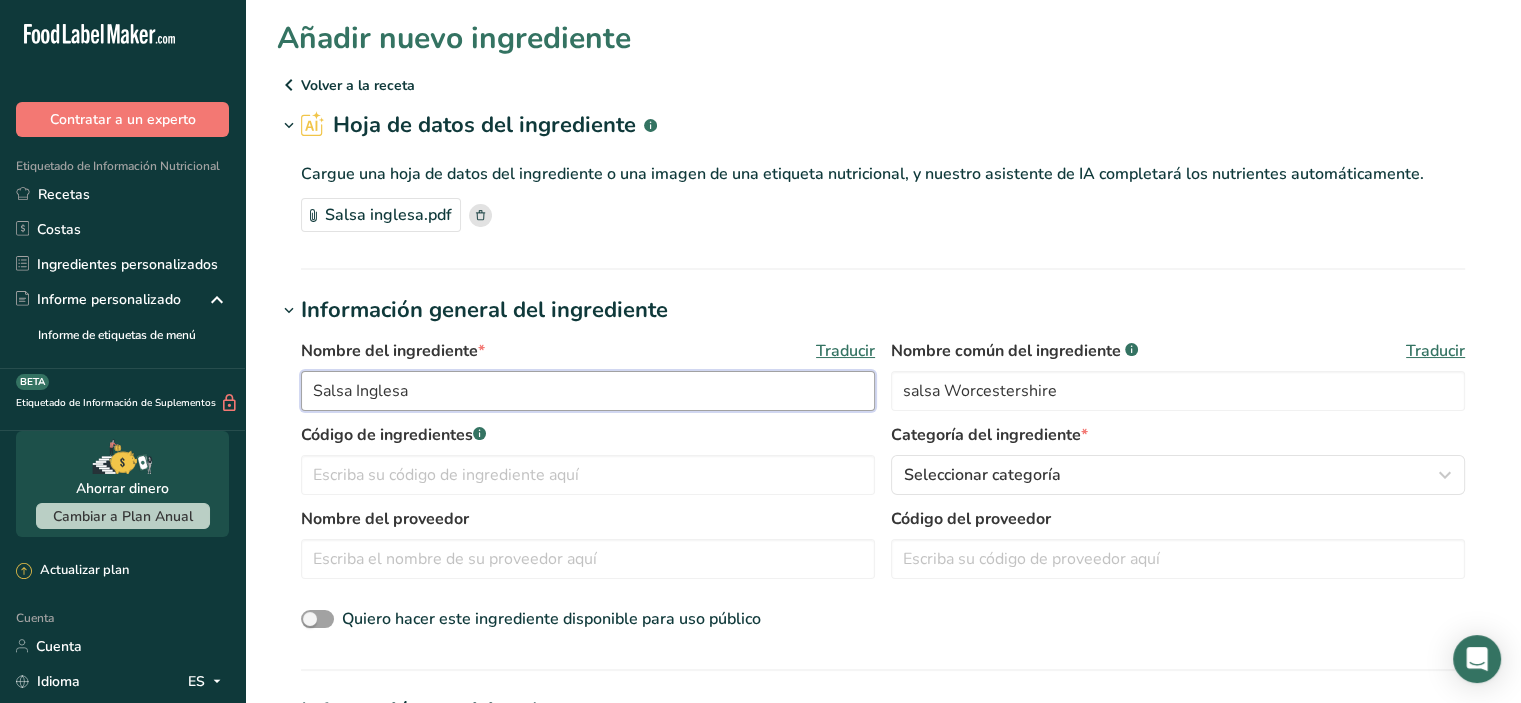 drag, startPoint x: 415, startPoint y: 387, endPoint x: 304, endPoint y: 388, distance: 111.0045 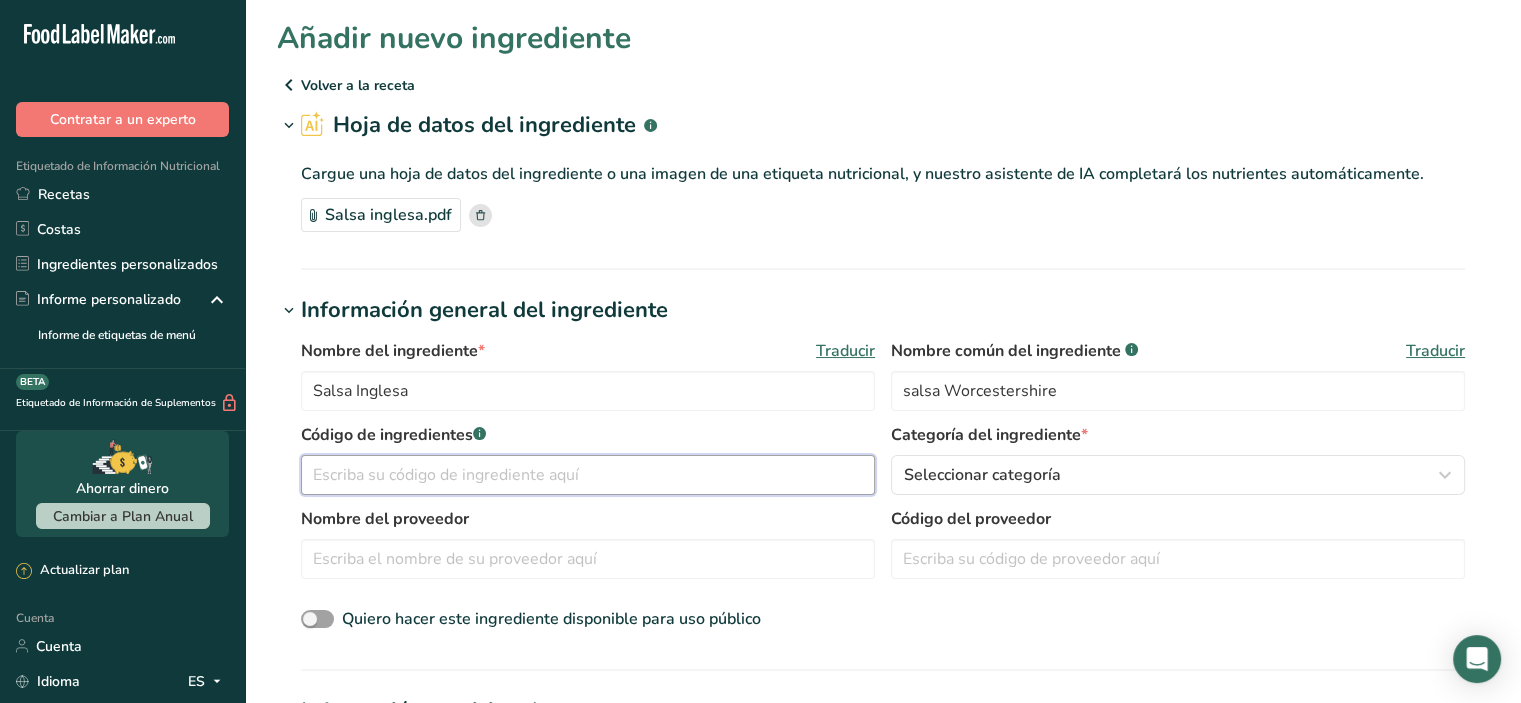 drag, startPoint x: 320, startPoint y: 390, endPoint x: 316, endPoint y: 475, distance: 85.09406 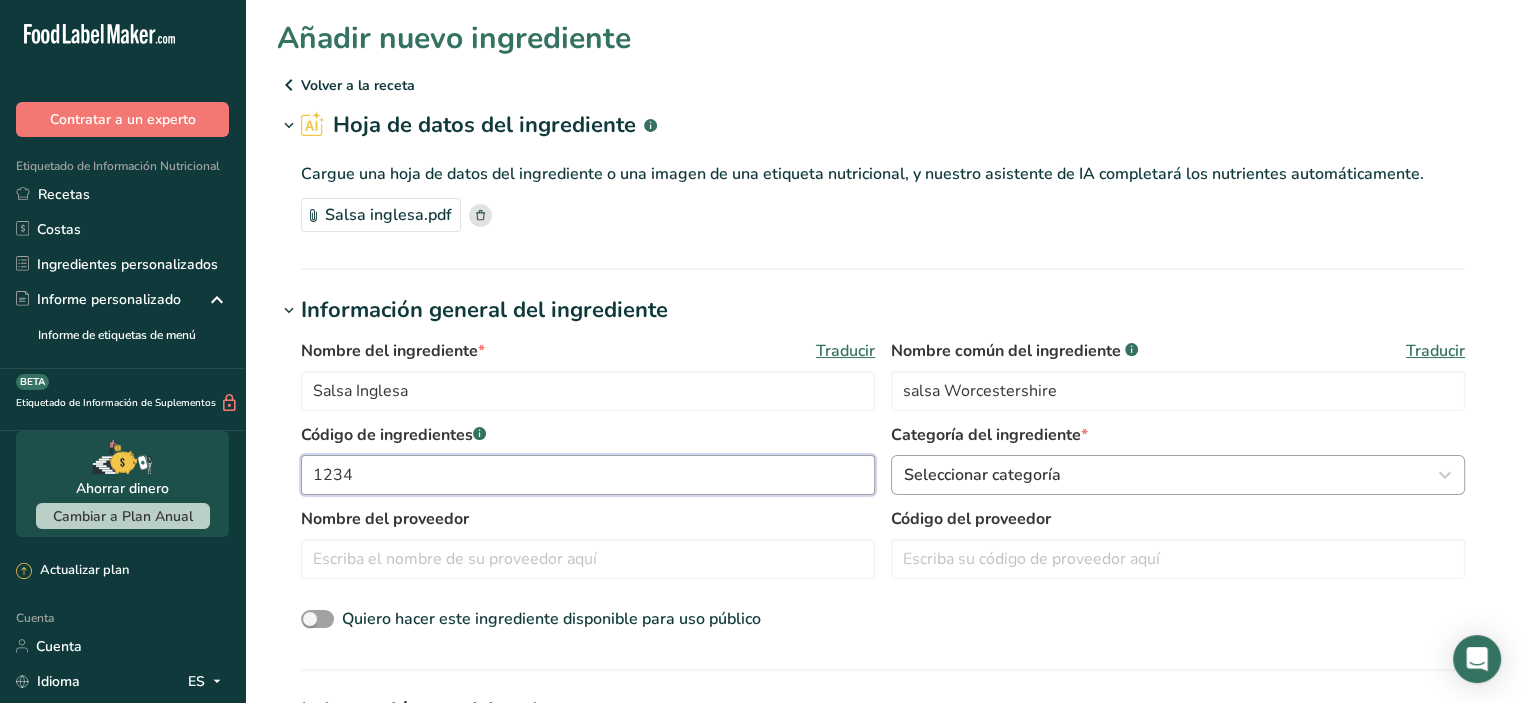 type on "1234" 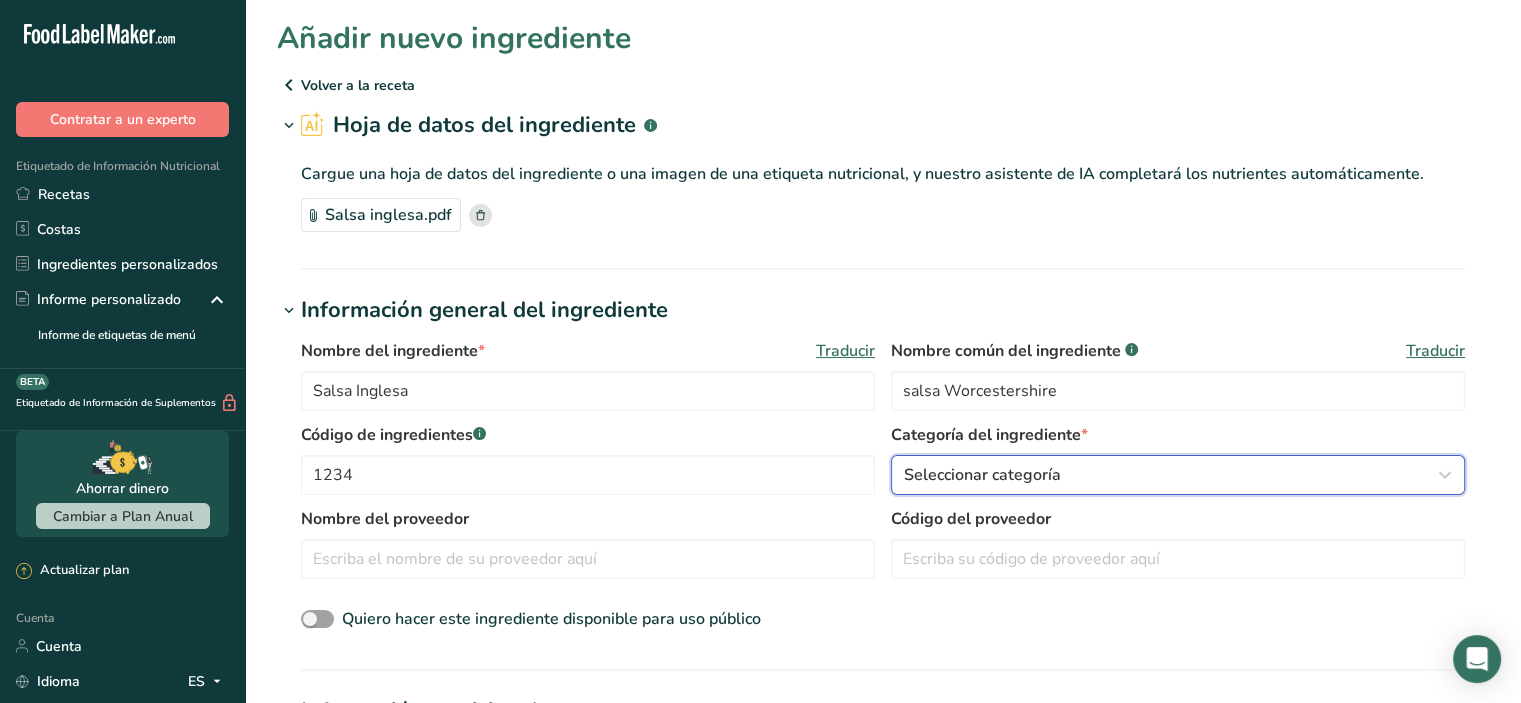 click on "Seleccionar categoría" at bounding box center [982, 475] 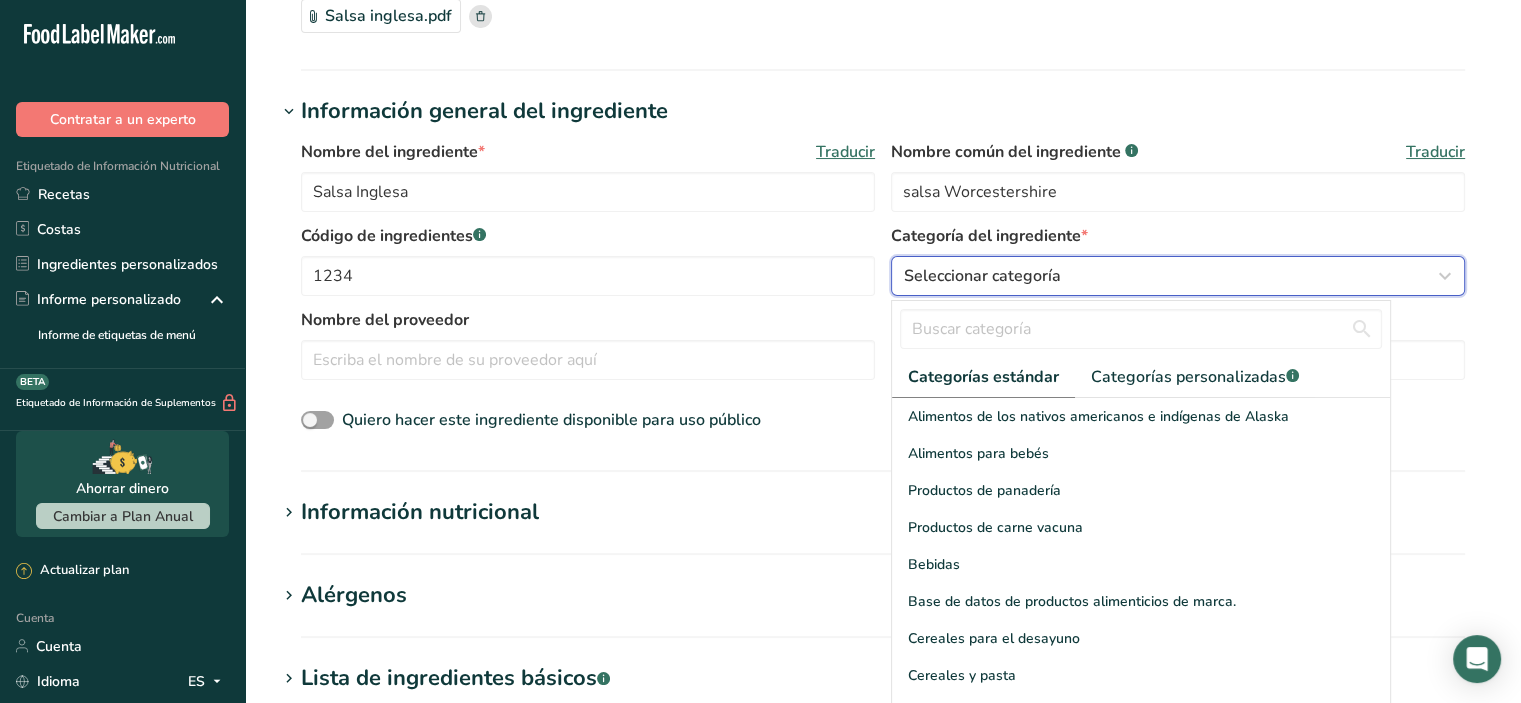 scroll, scrollTop: 200, scrollLeft: 0, axis: vertical 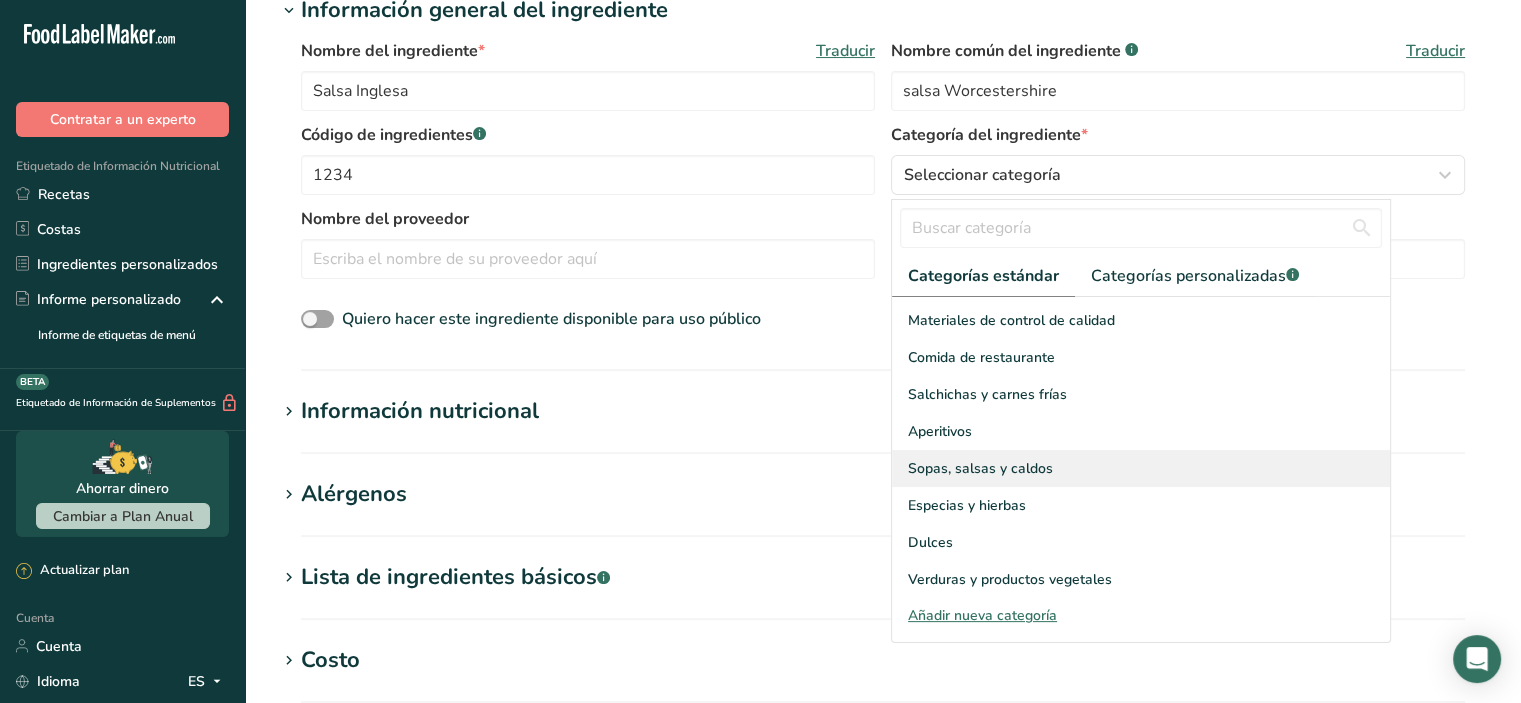 click on "Sopas, salsas y caldos" at bounding box center (980, 468) 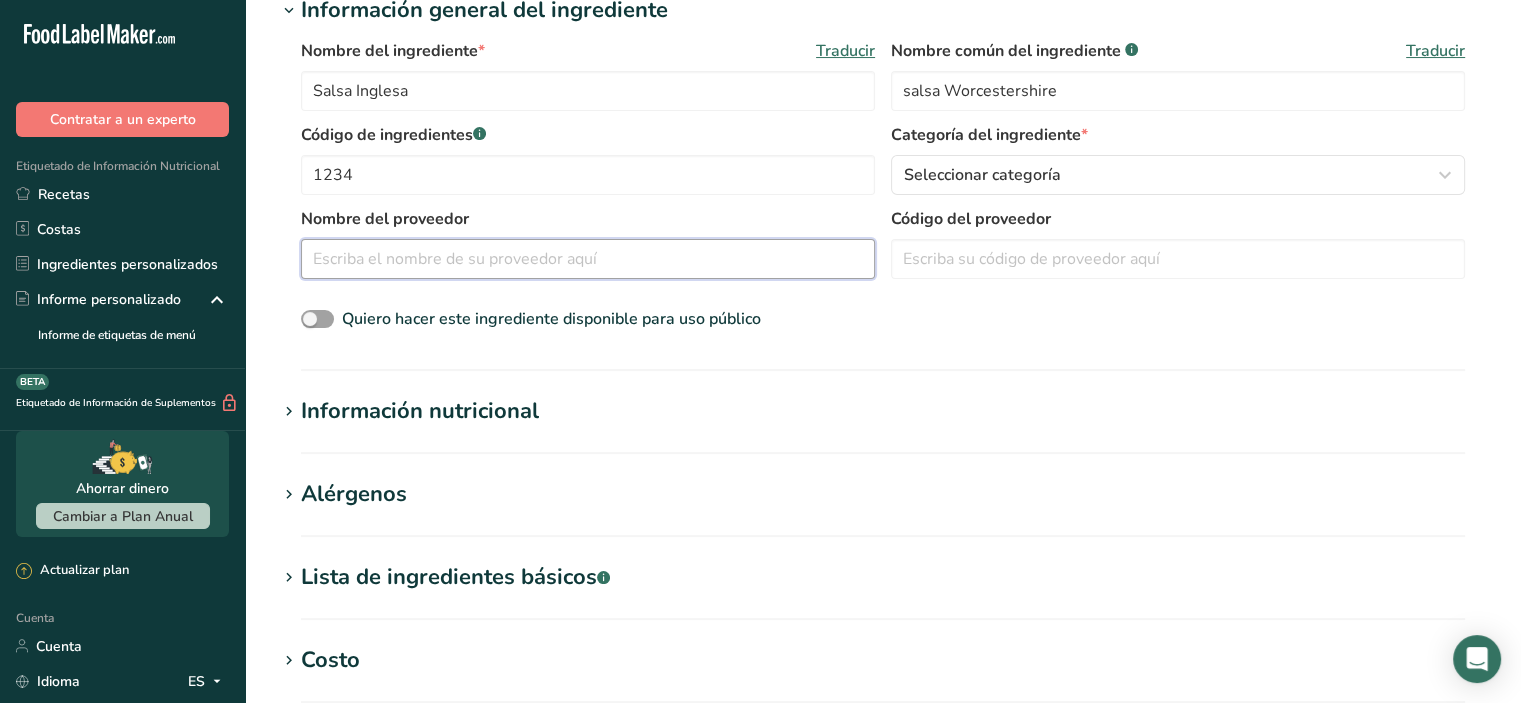 click at bounding box center (588, 259) 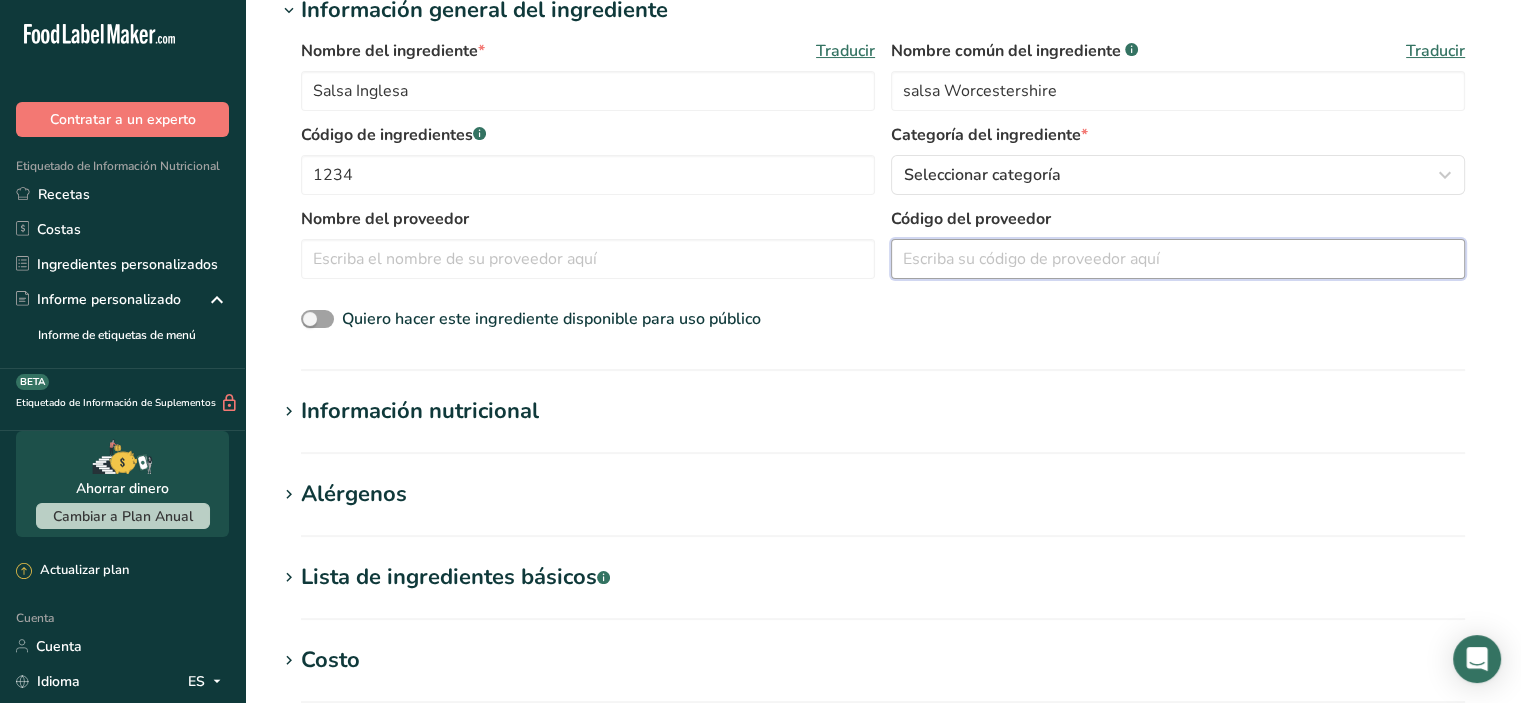 click at bounding box center (1178, 259) 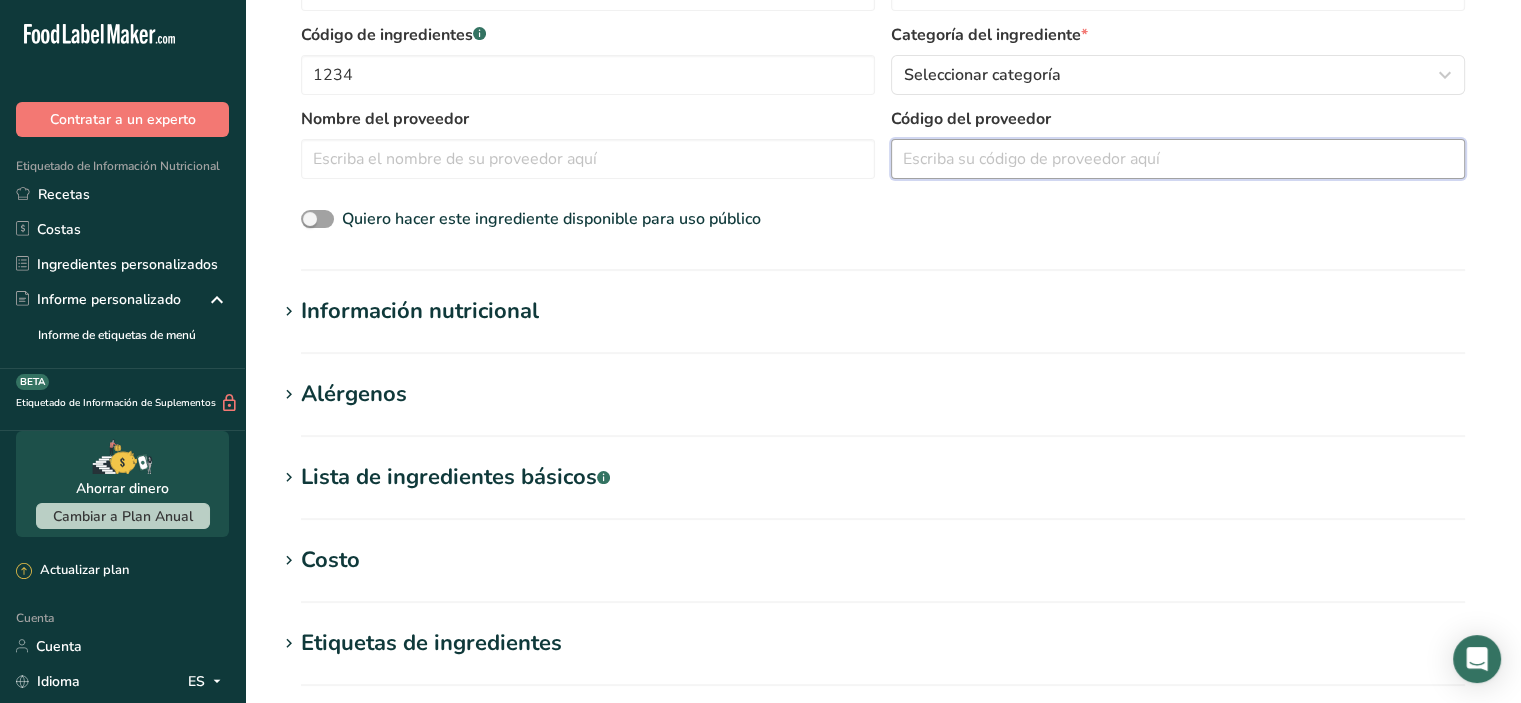 scroll, scrollTop: 600, scrollLeft: 0, axis: vertical 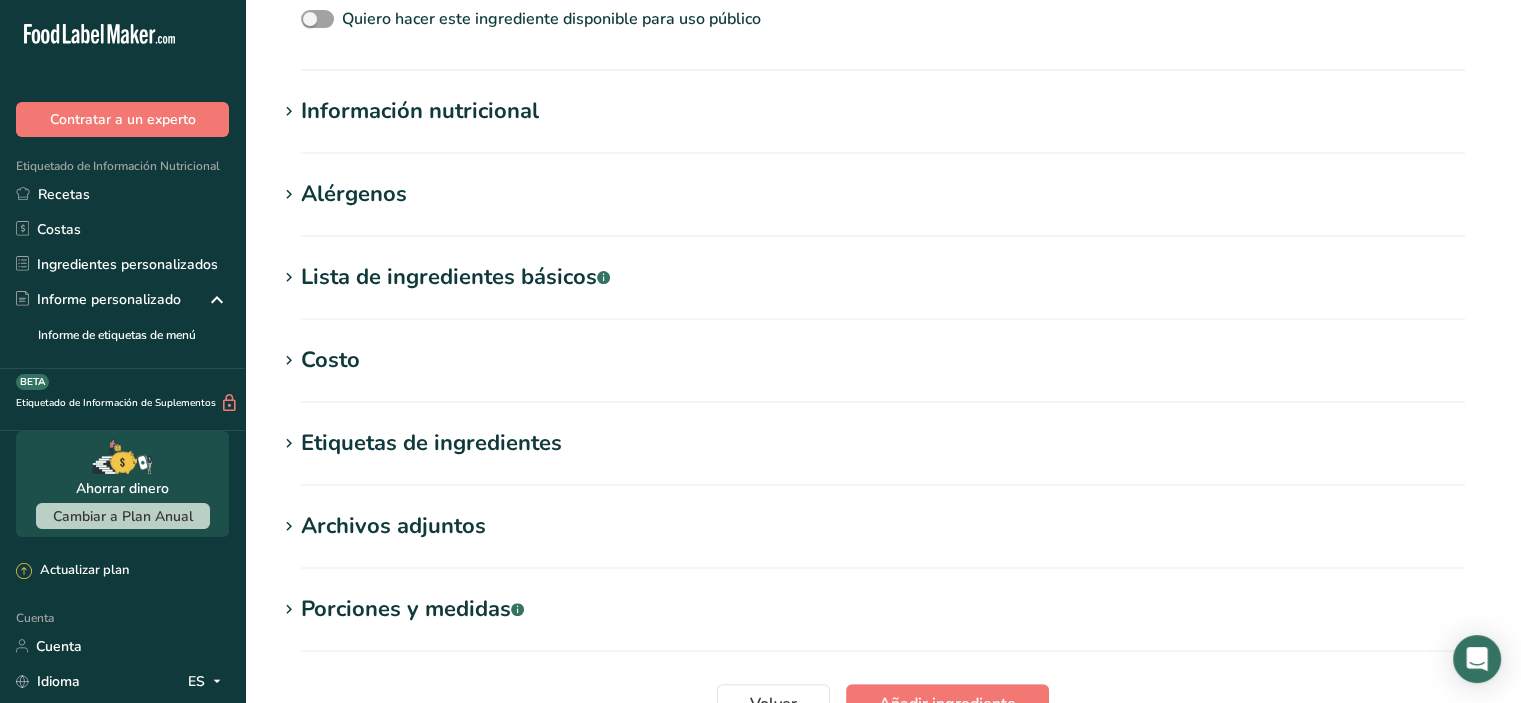click on "Archivos adjuntos" at bounding box center (393, 526) 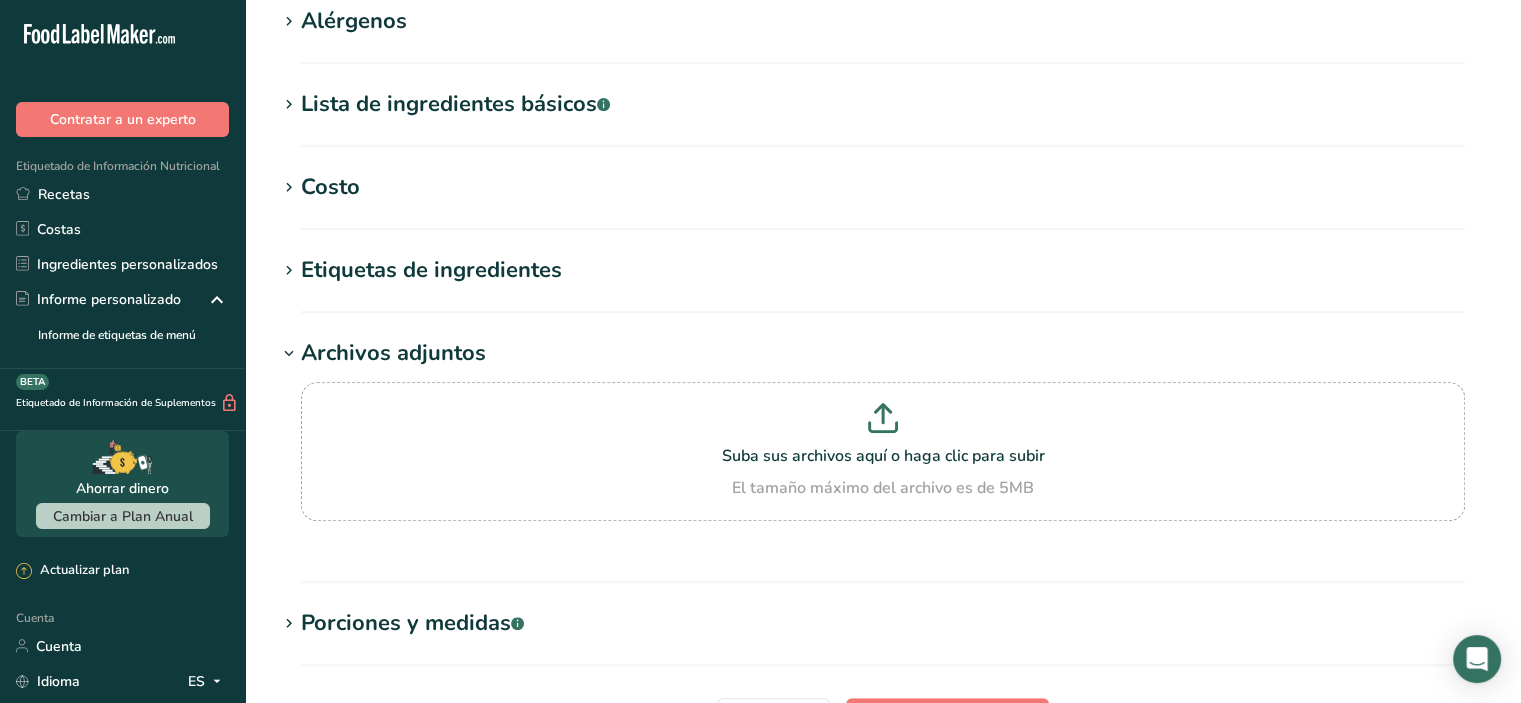 scroll, scrollTop: 900, scrollLeft: 0, axis: vertical 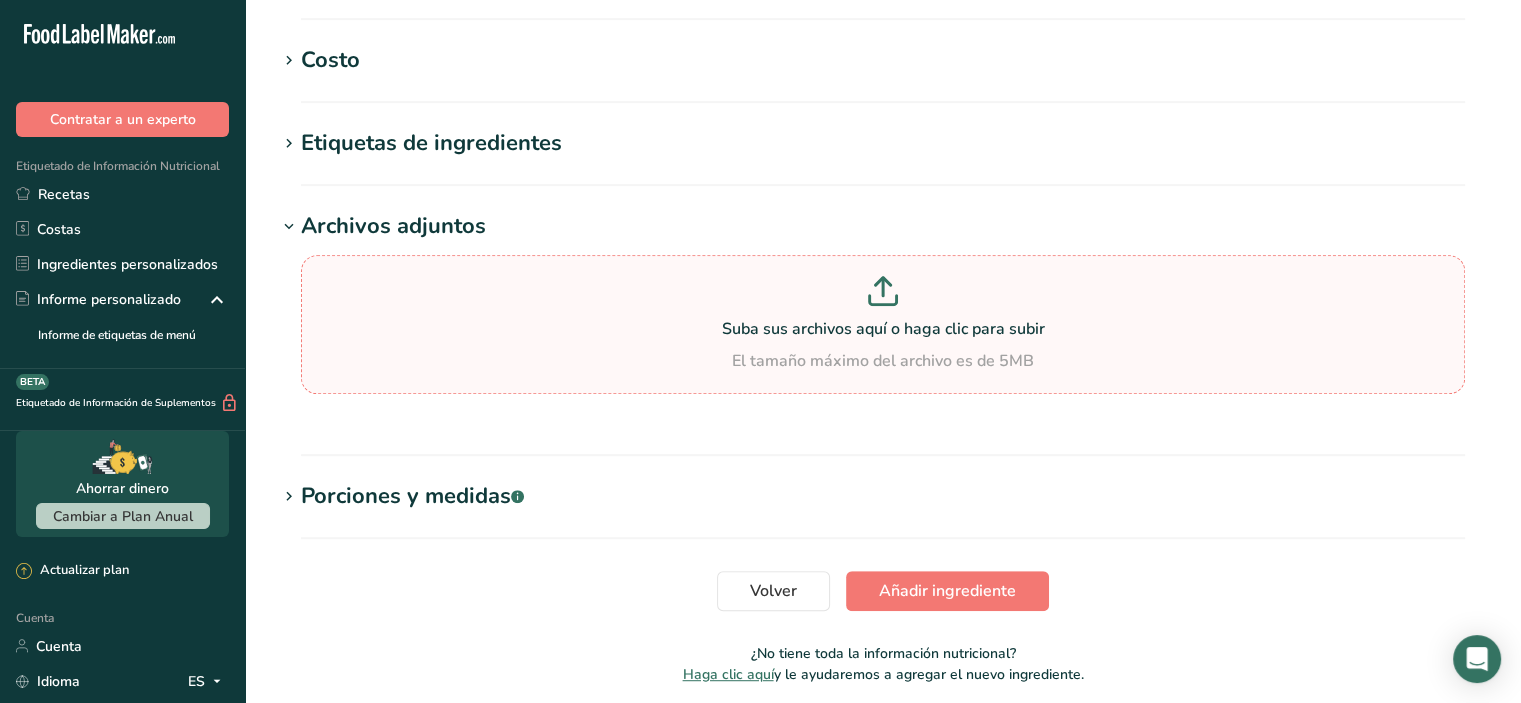 click at bounding box center (883, 294) 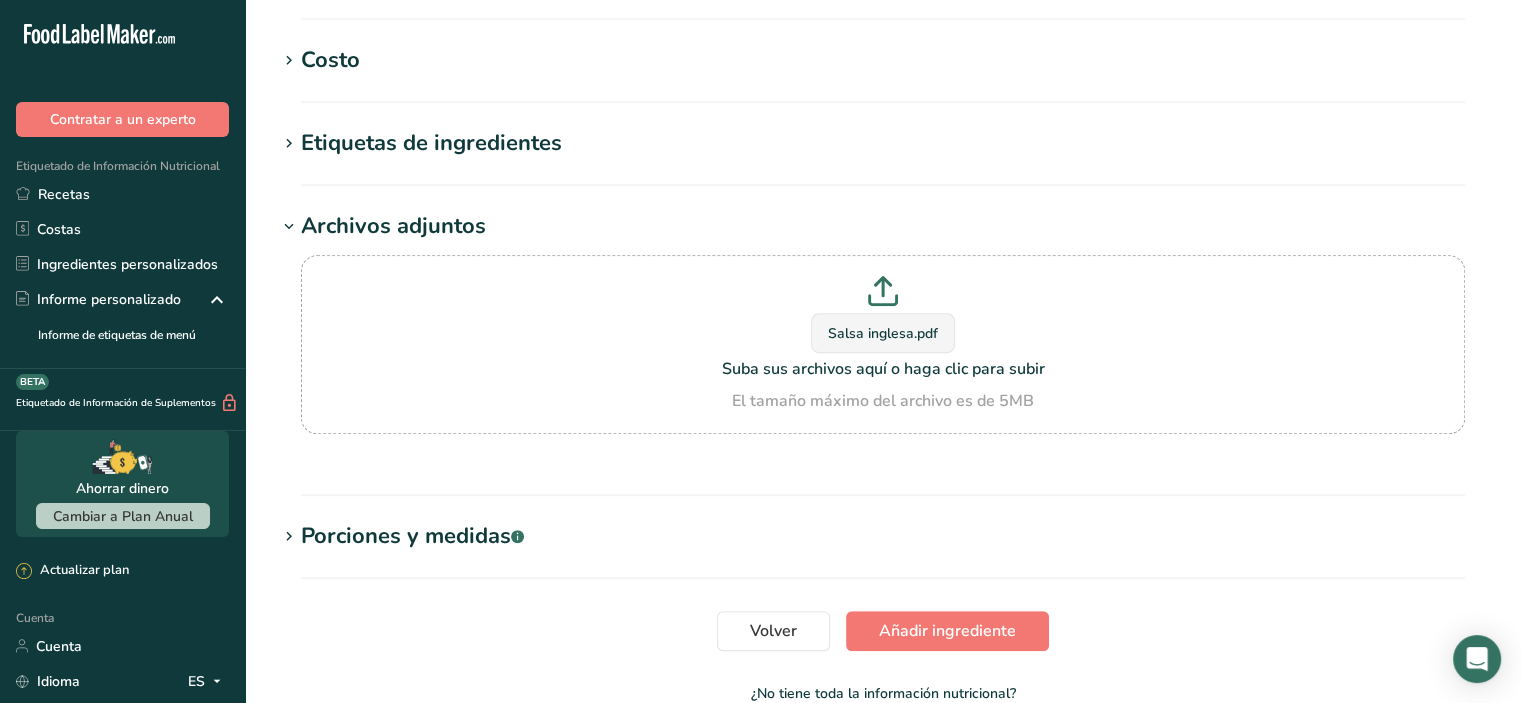 scroll, scrollTop: 1000, scrollLeft: 0, axis: vertical 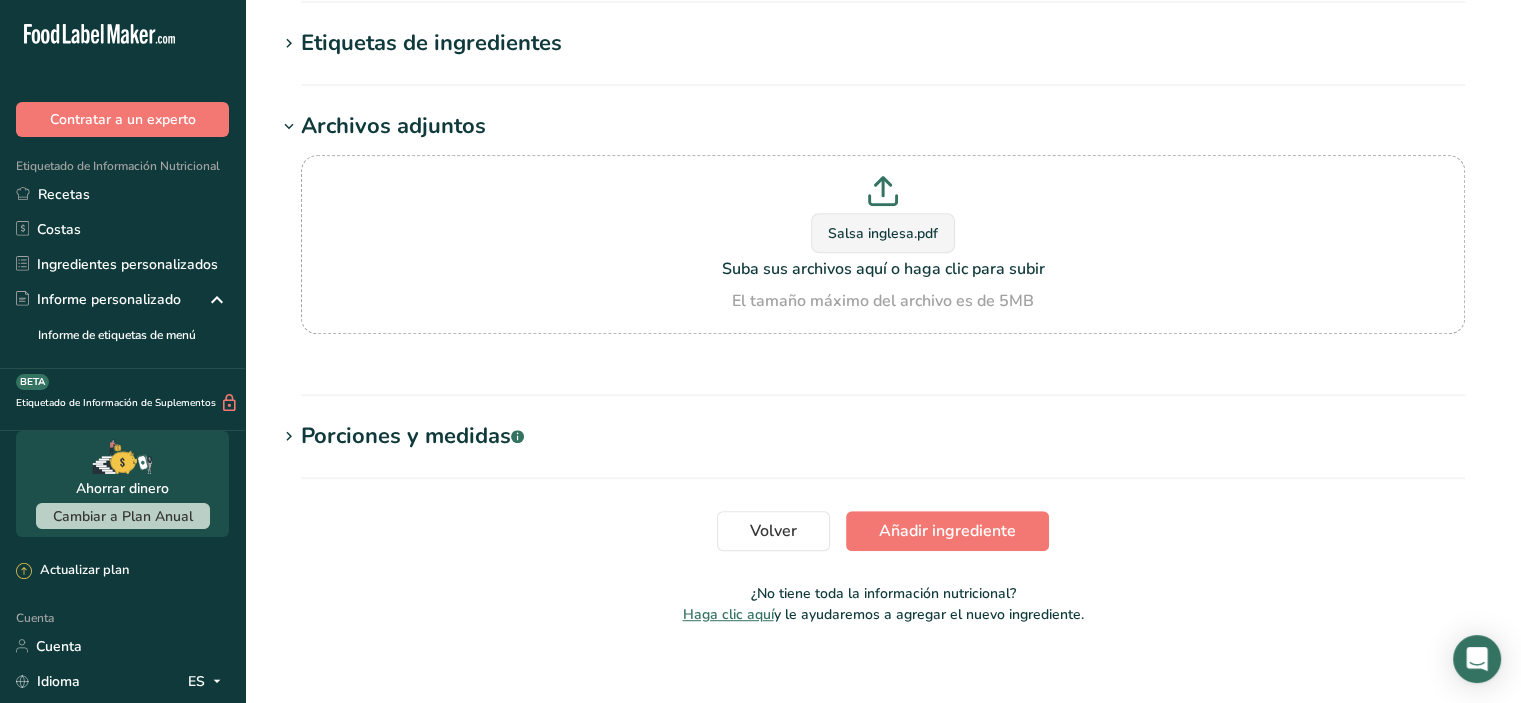 click on "Porciones y medidas" at bounding box center [406, 436] 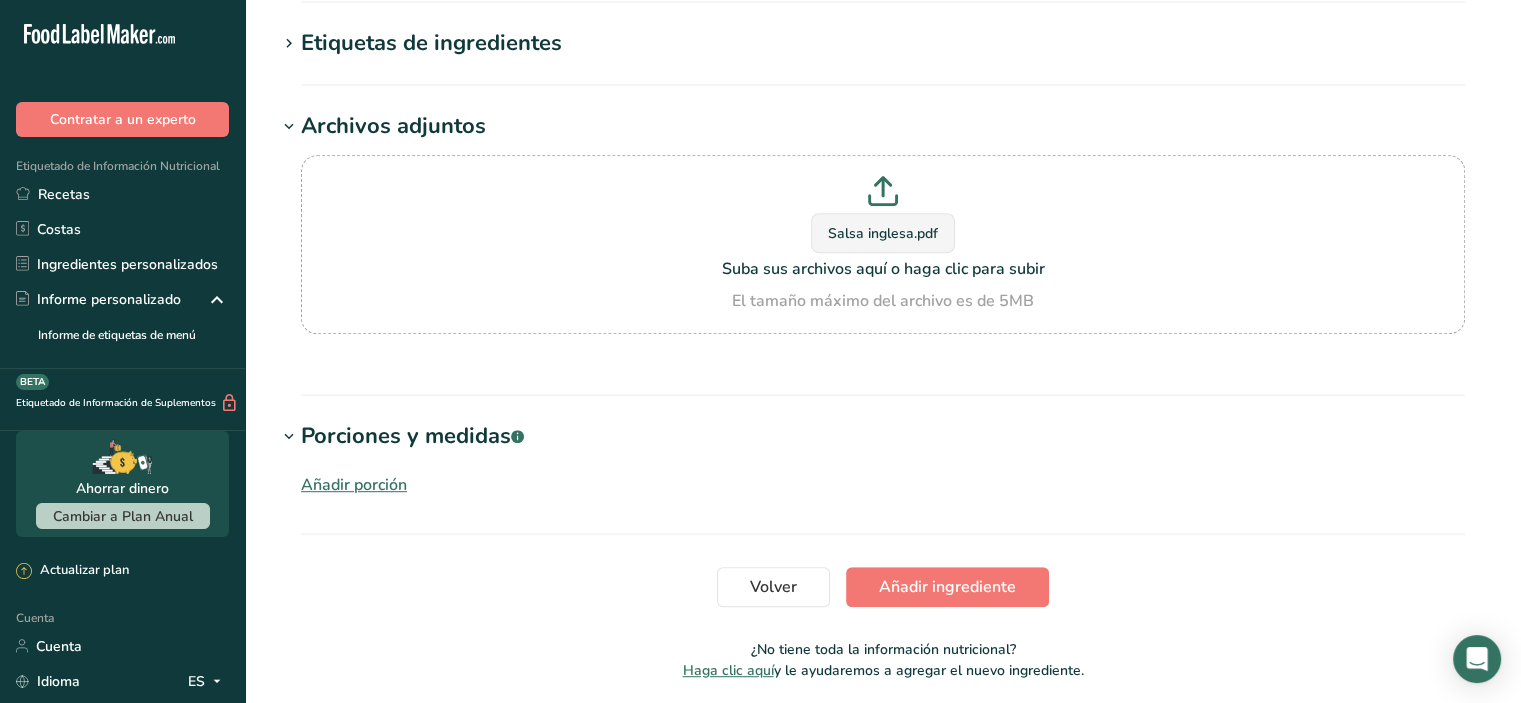 click on "Porciones y medidas" at bounding box center [406, 436] 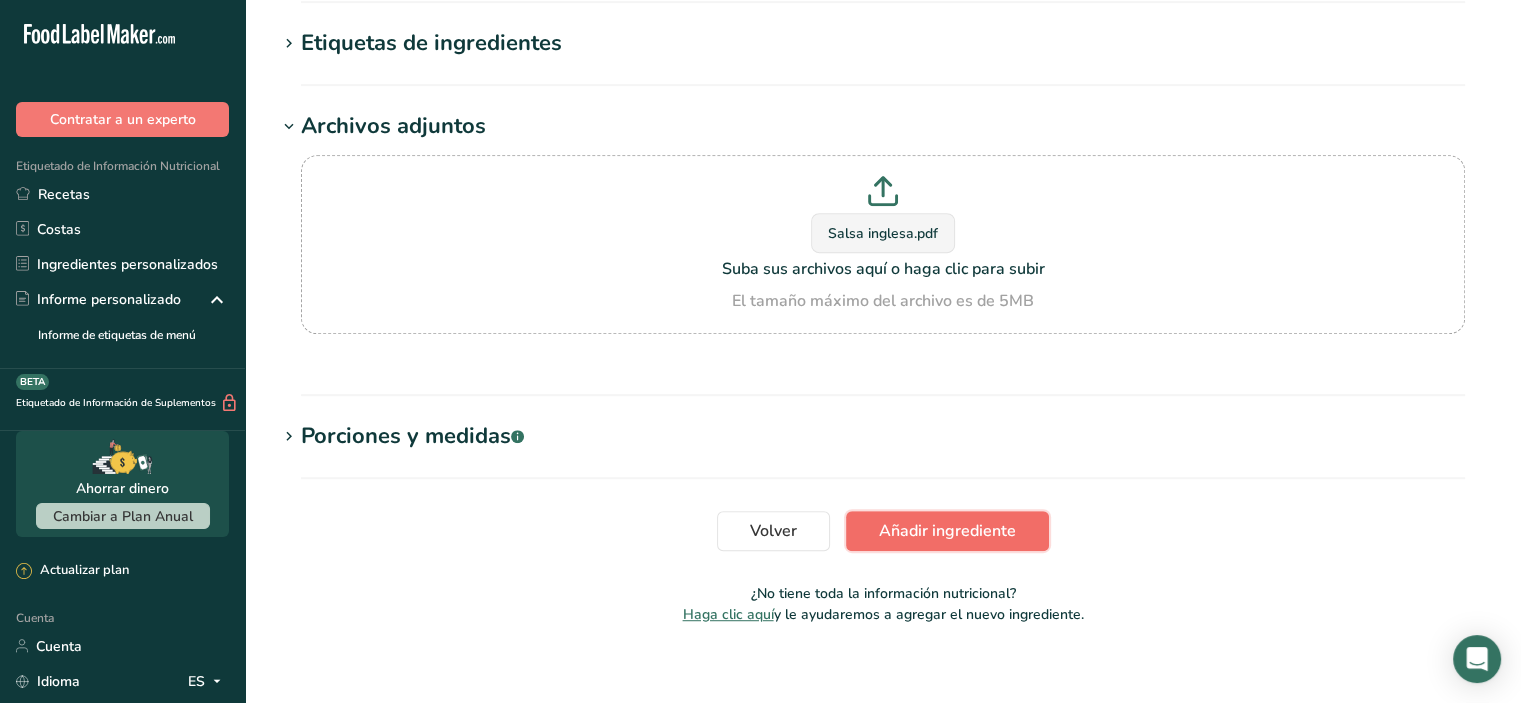 click on "Añadir ingrediente" at bounding box center (947, 531) 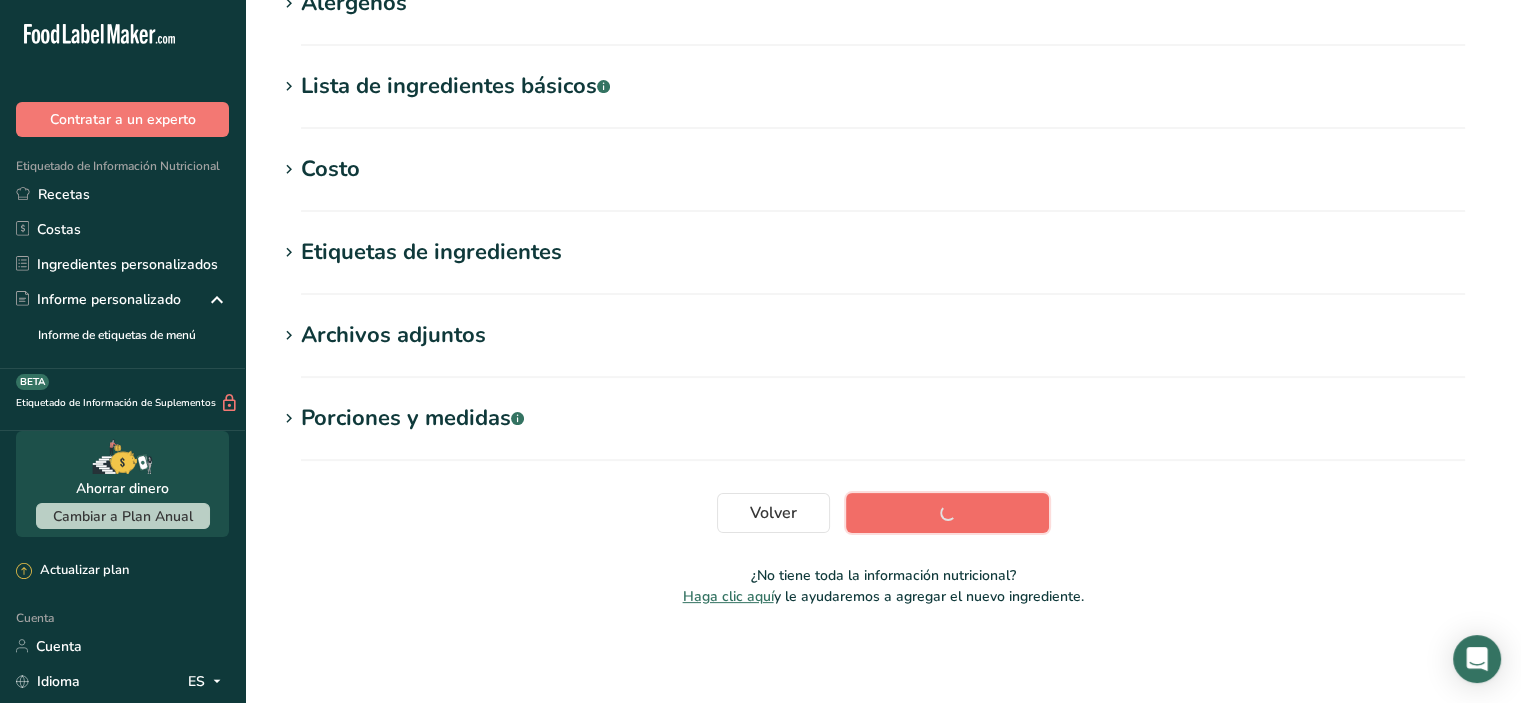 scroll, scrollTop: 371, scrollLeft: 0, axis: vertical 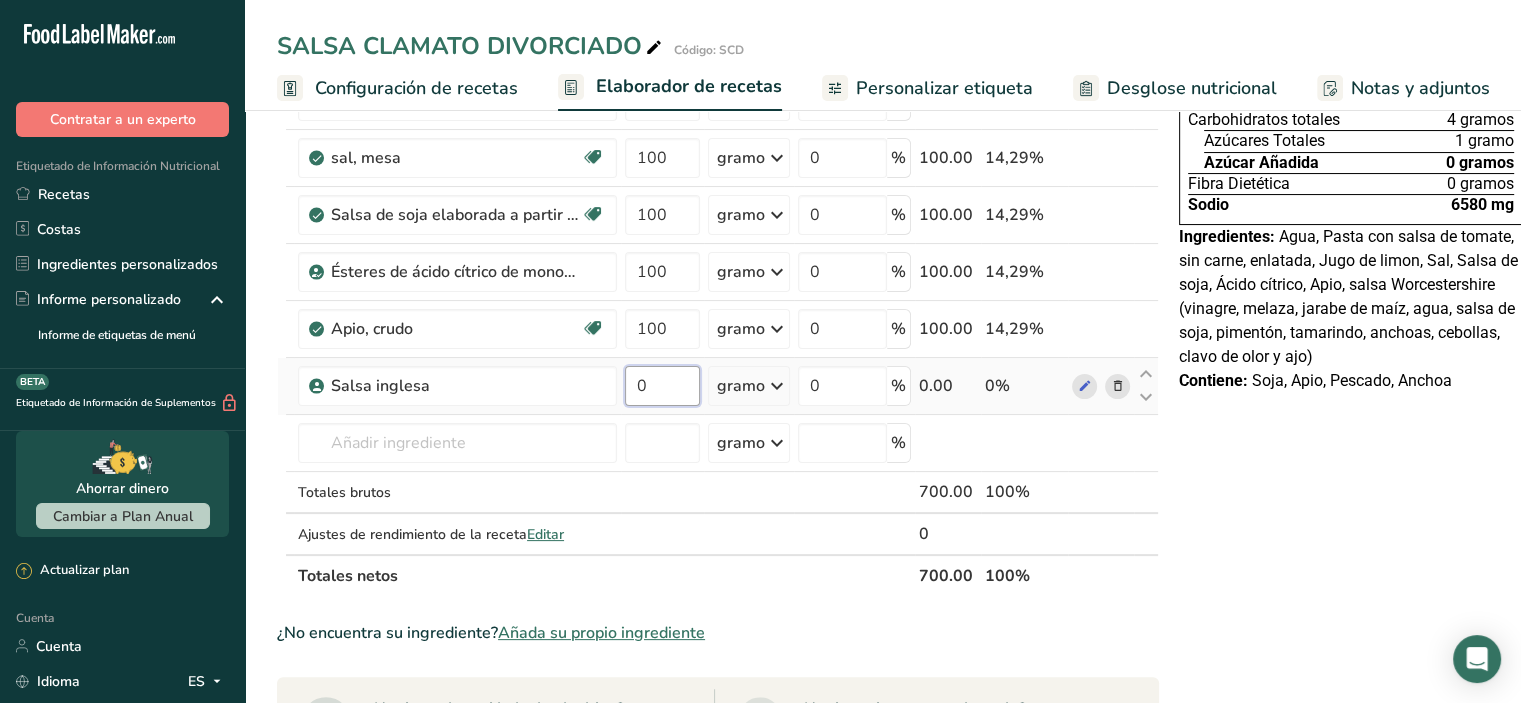 click on "0" at bounding box center (662, 386) 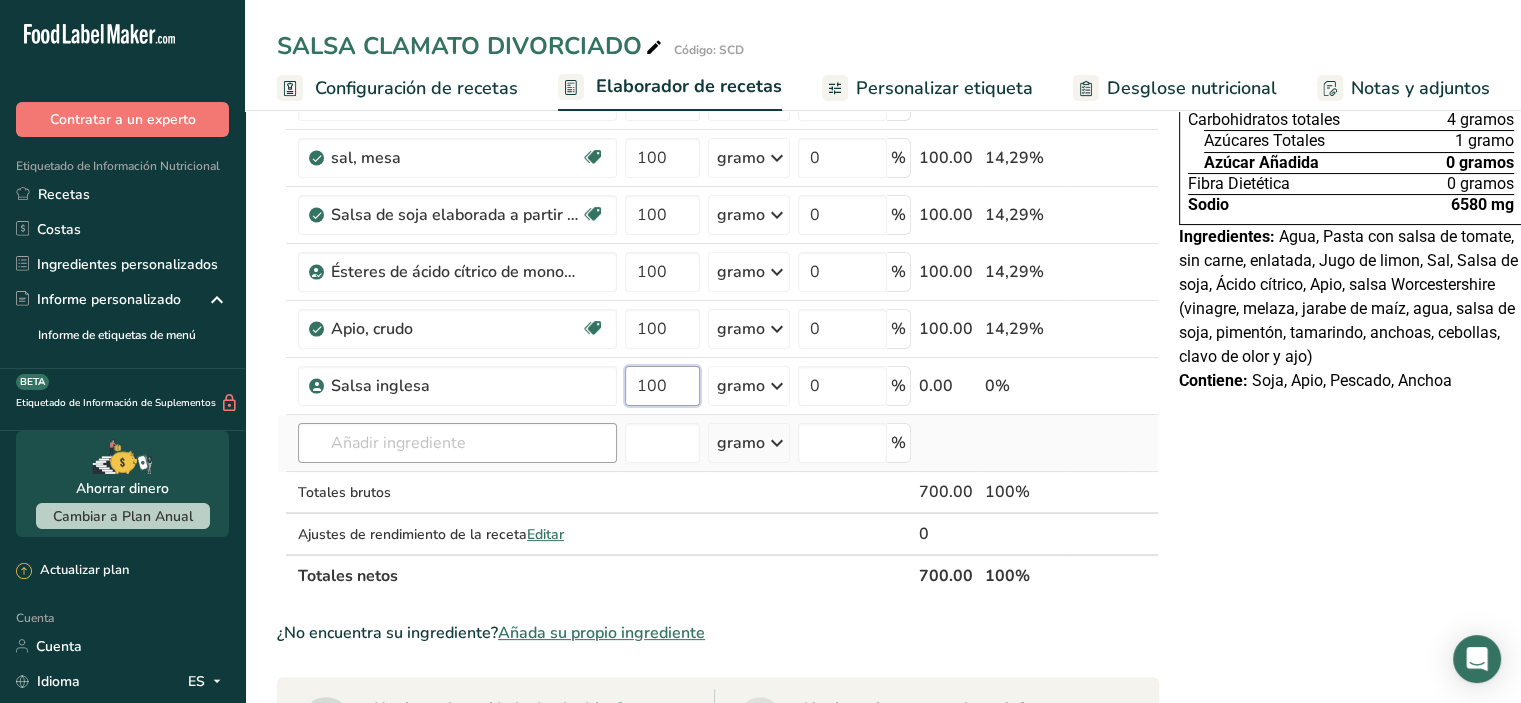 type on "100" 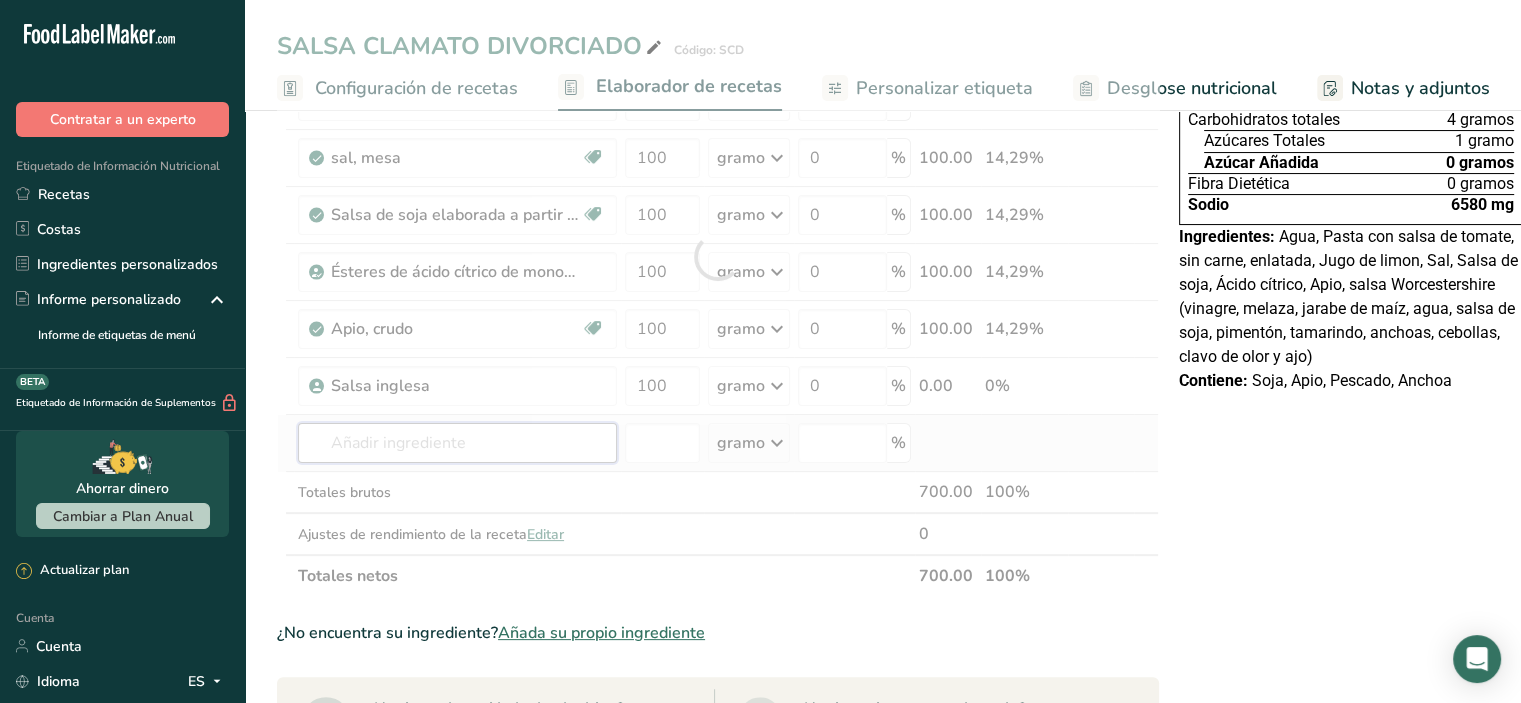 click on "Ingrediente  *
Cantidad  *
Unidad  *
Desperdicio *   .a-a{fill:#347362;}.b-a{fill:#fff;}         Gramos
Porcentaje
Agua embotellada genérica.
Libre de lácteos
Libre de gluten
Vegano
Vegetariano
Libre de soja
100
gramo
Porciones
1 onza líquida
1 taza
1 ml
Unidades de peso
gramo
kilogramo
mg
Ver más
Unidades de volumen
litro
Las unidades de volumen requieren una conversión de densidad. Si conoce la densidad de su ingrediente, introdúzcala a continuación. De lo contrario, haga clic en "RIA", nuestra asistente regulatoria de IA, quien podrá ayudarle.
lb/pie³" at bounding box center (718, 256) 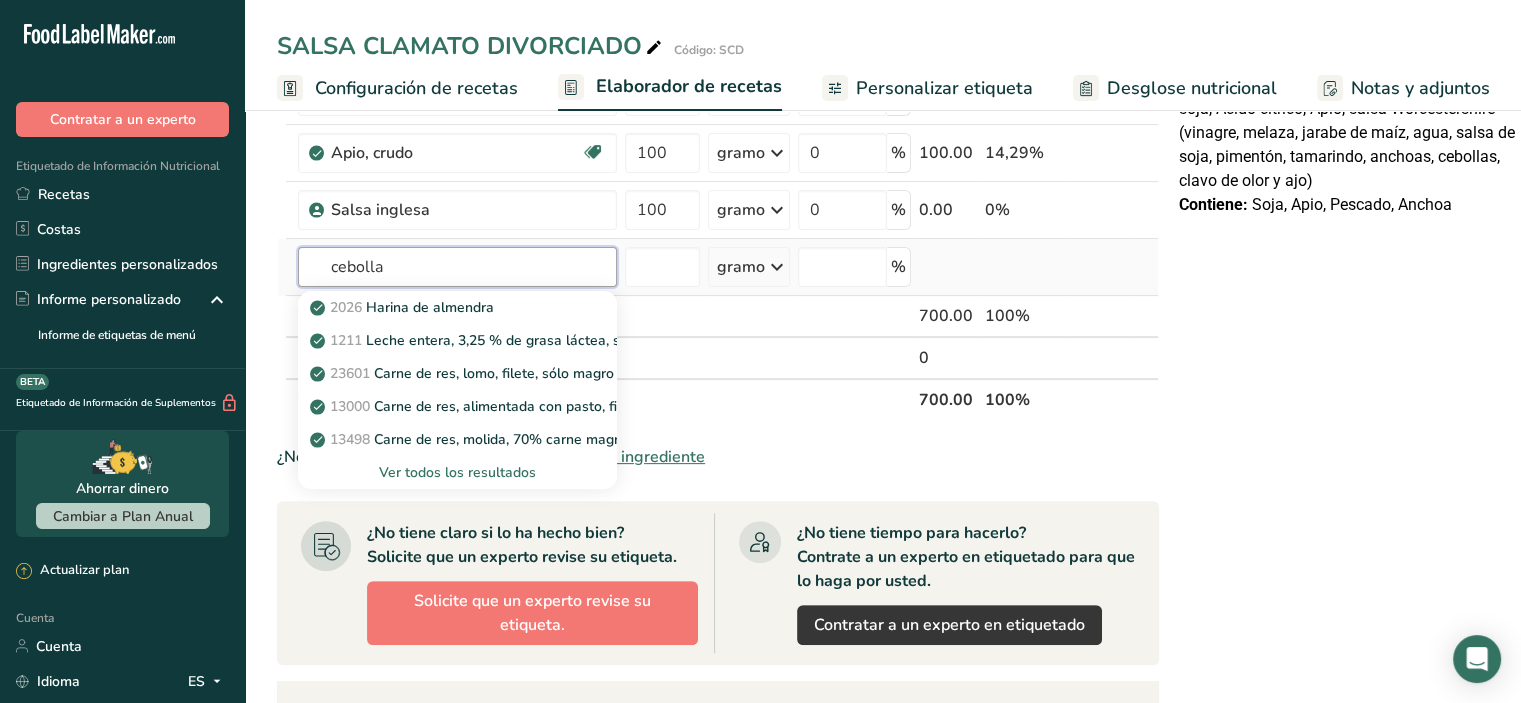 scroll, scrollTop: 500, scrollLeft: 0, axis: vertical 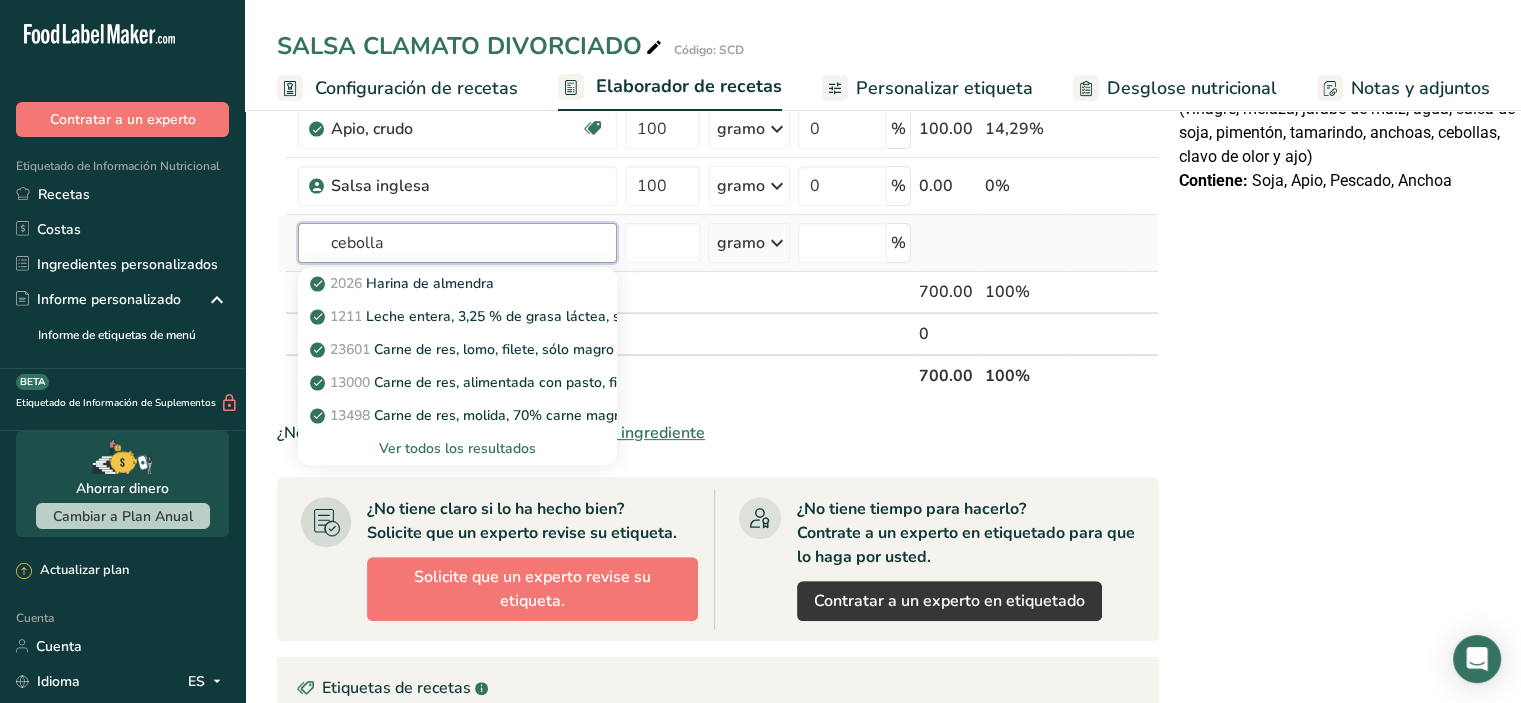type on "cebolla" 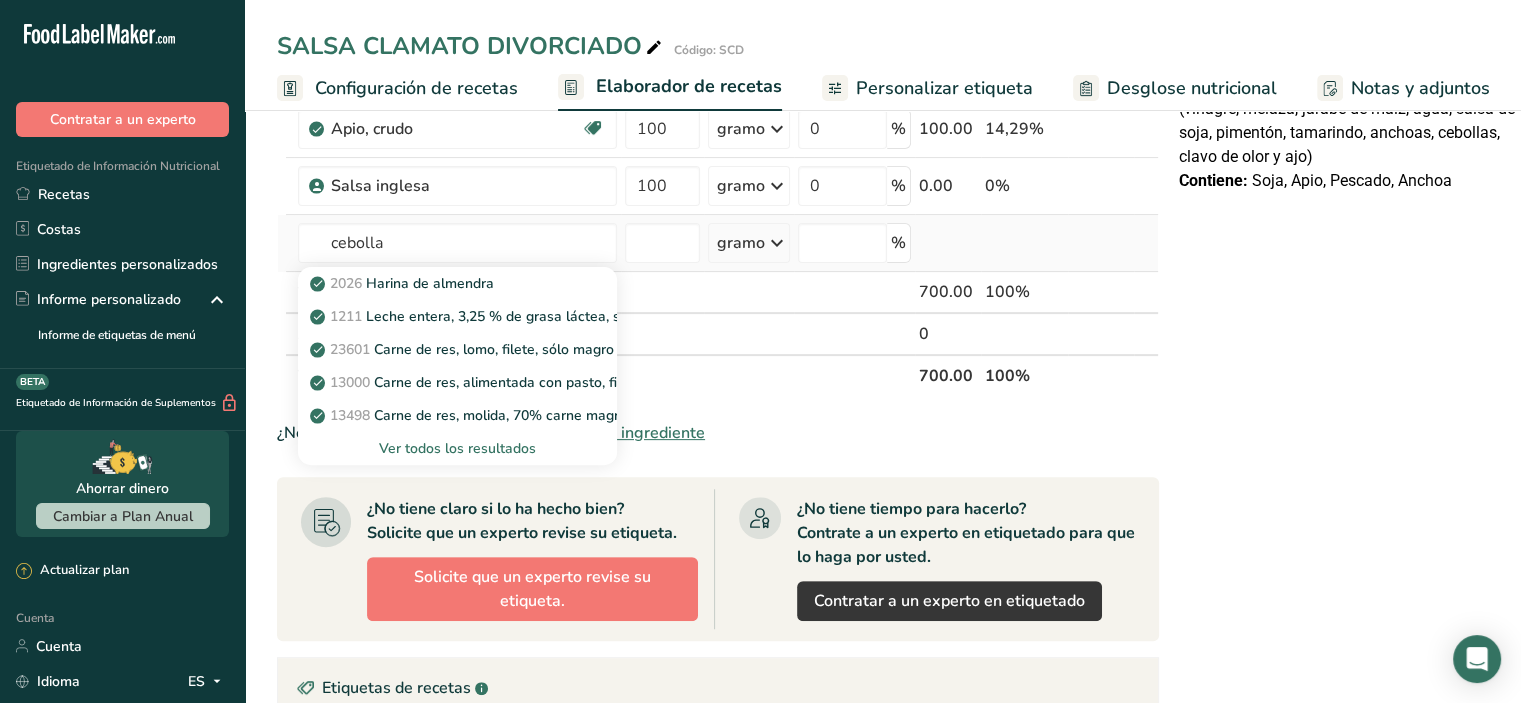 type 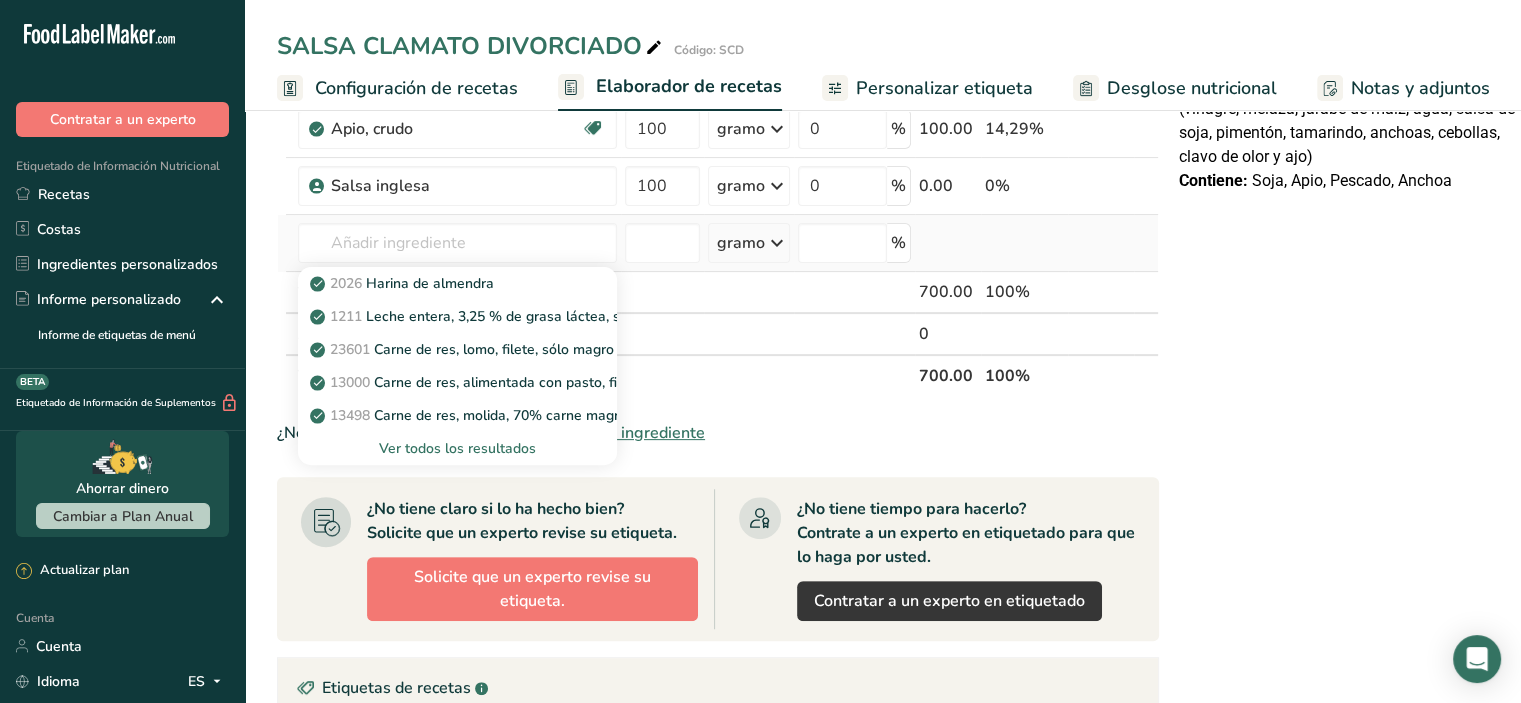 click on "Ver todos los resultados" at bounding box center [457, 448] 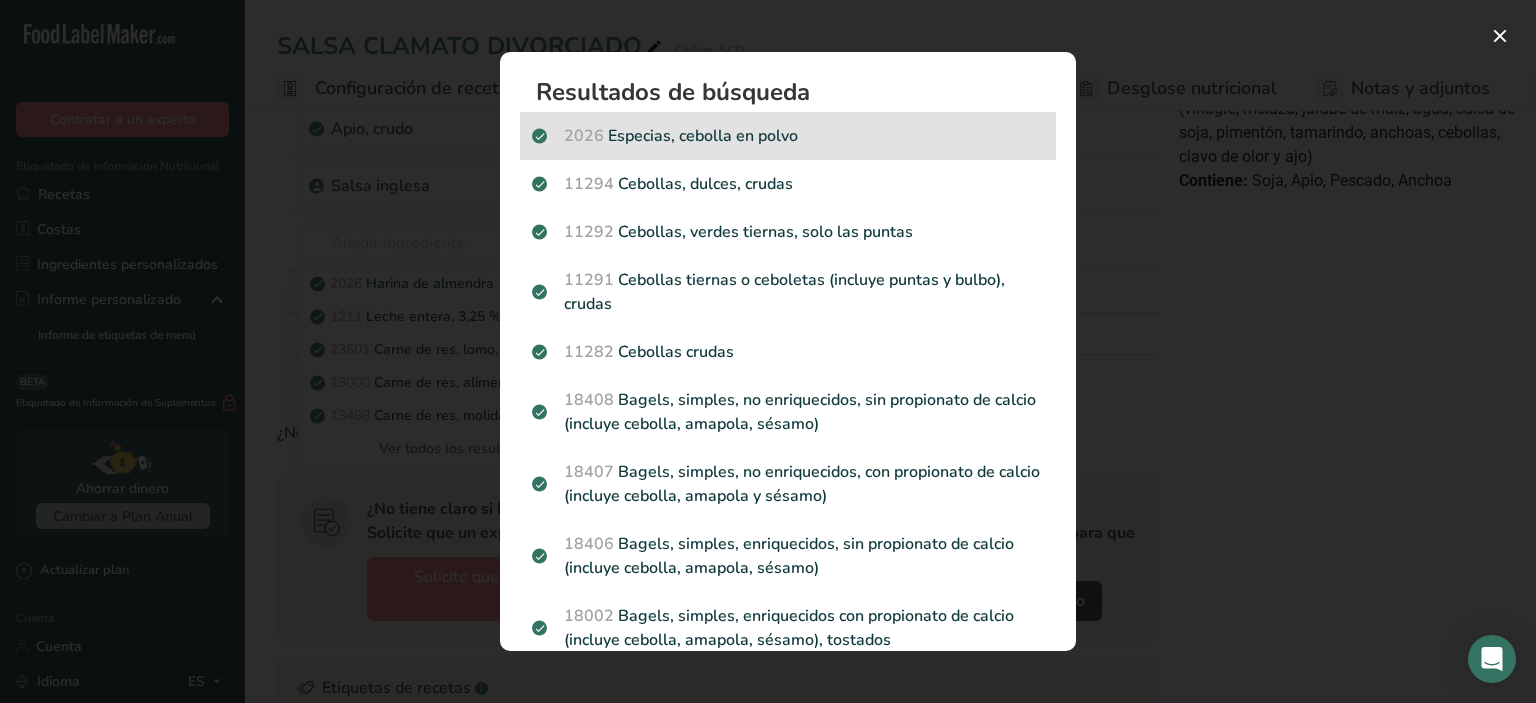 click on "2026
Especias, cebolla en polvo" at bounding box center [788, 136] 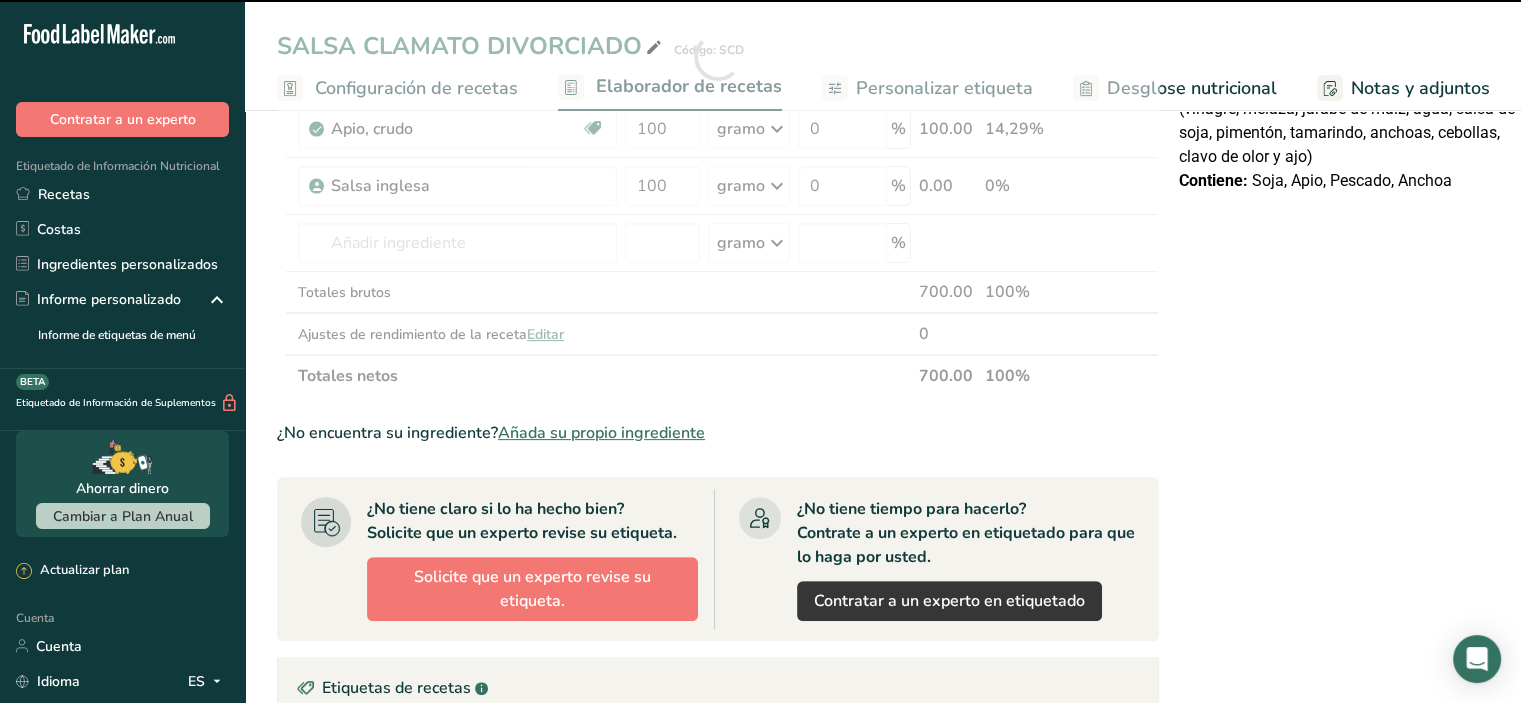type on "0" 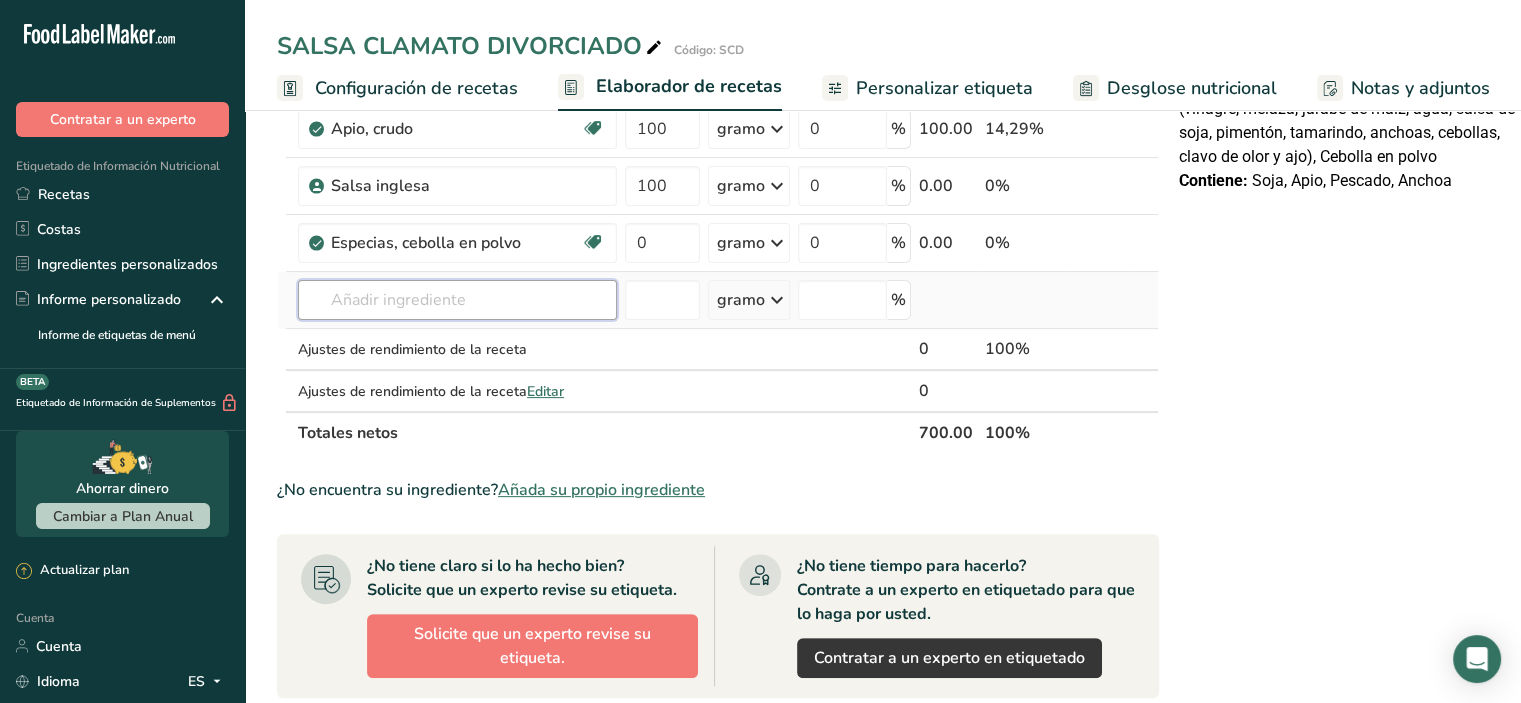 click at bounding box center (457, 300) 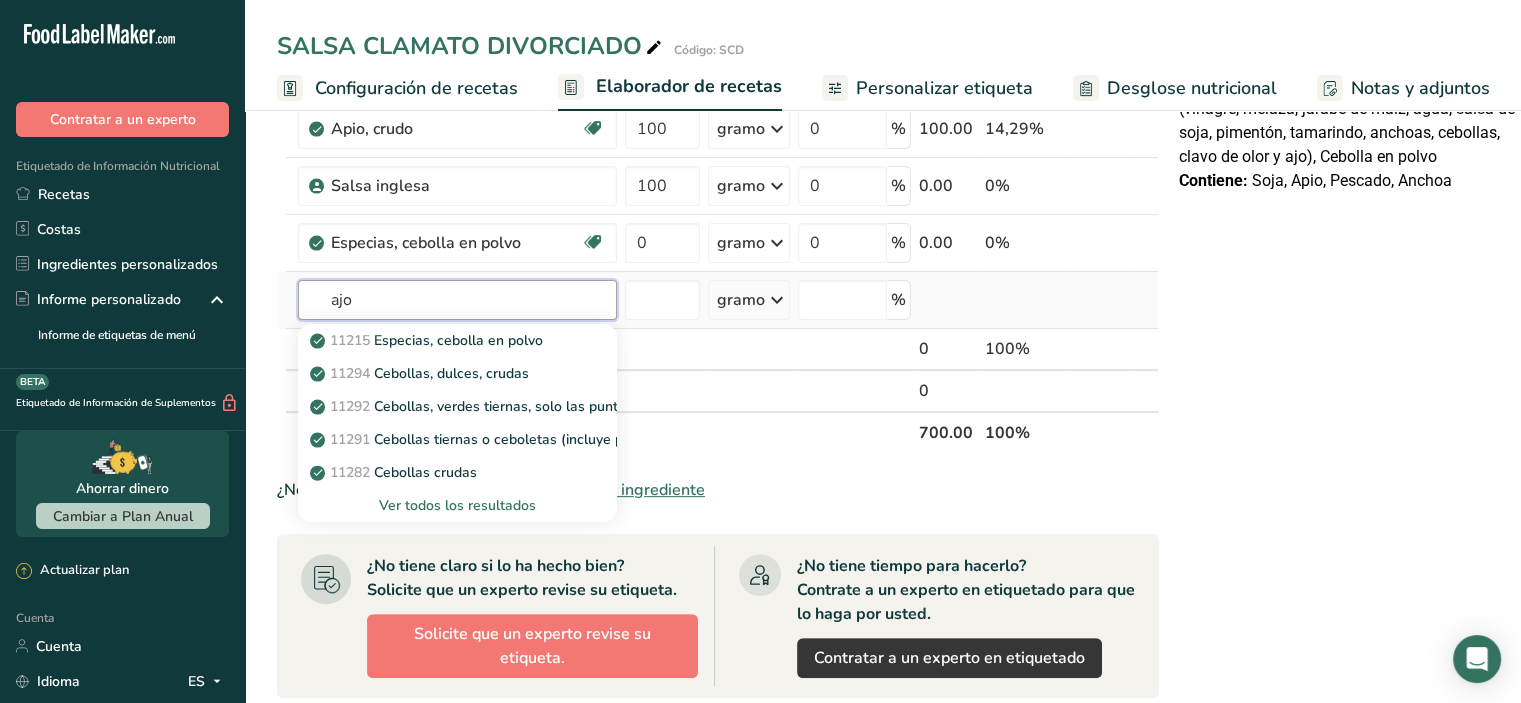 type on "ajo" 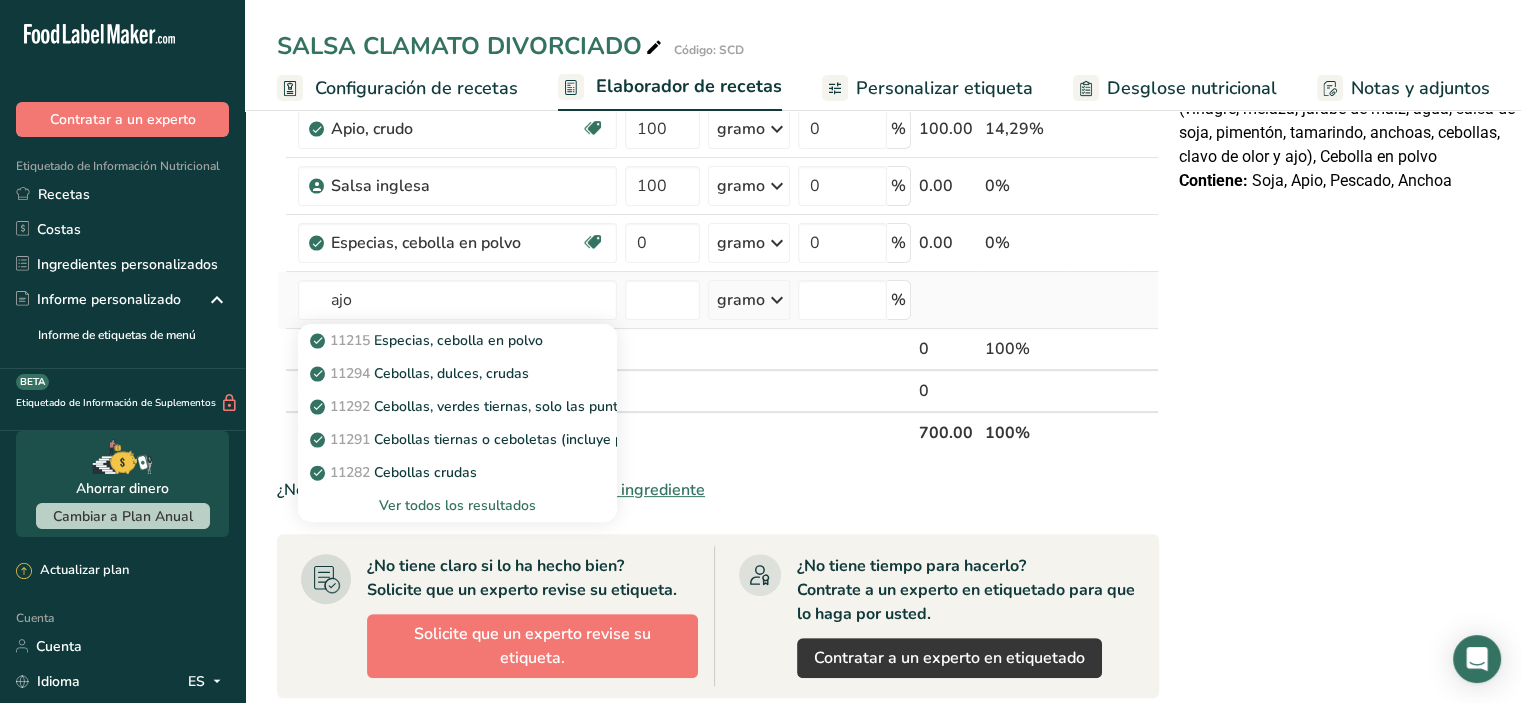 type 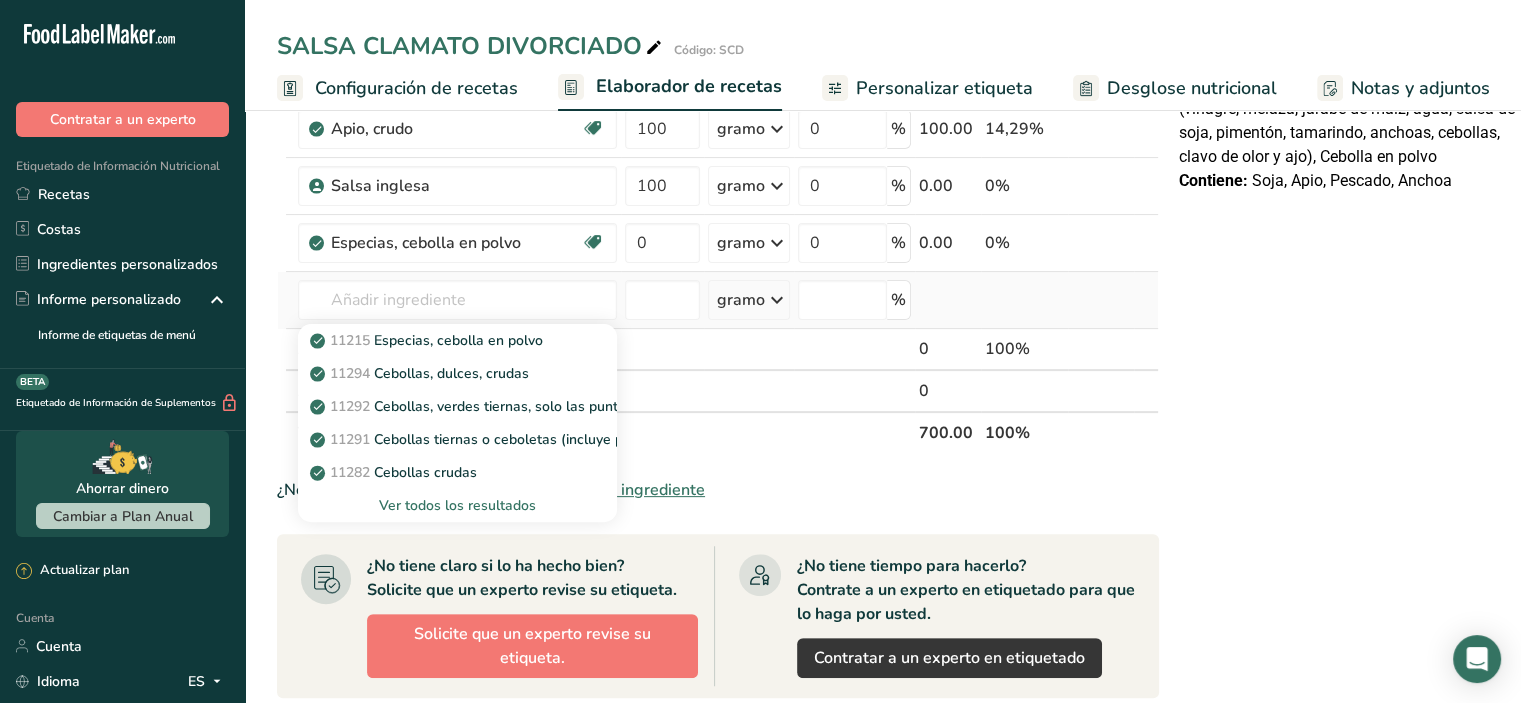 click on "Ver todos los resultados" at bounding box center [457, 505] 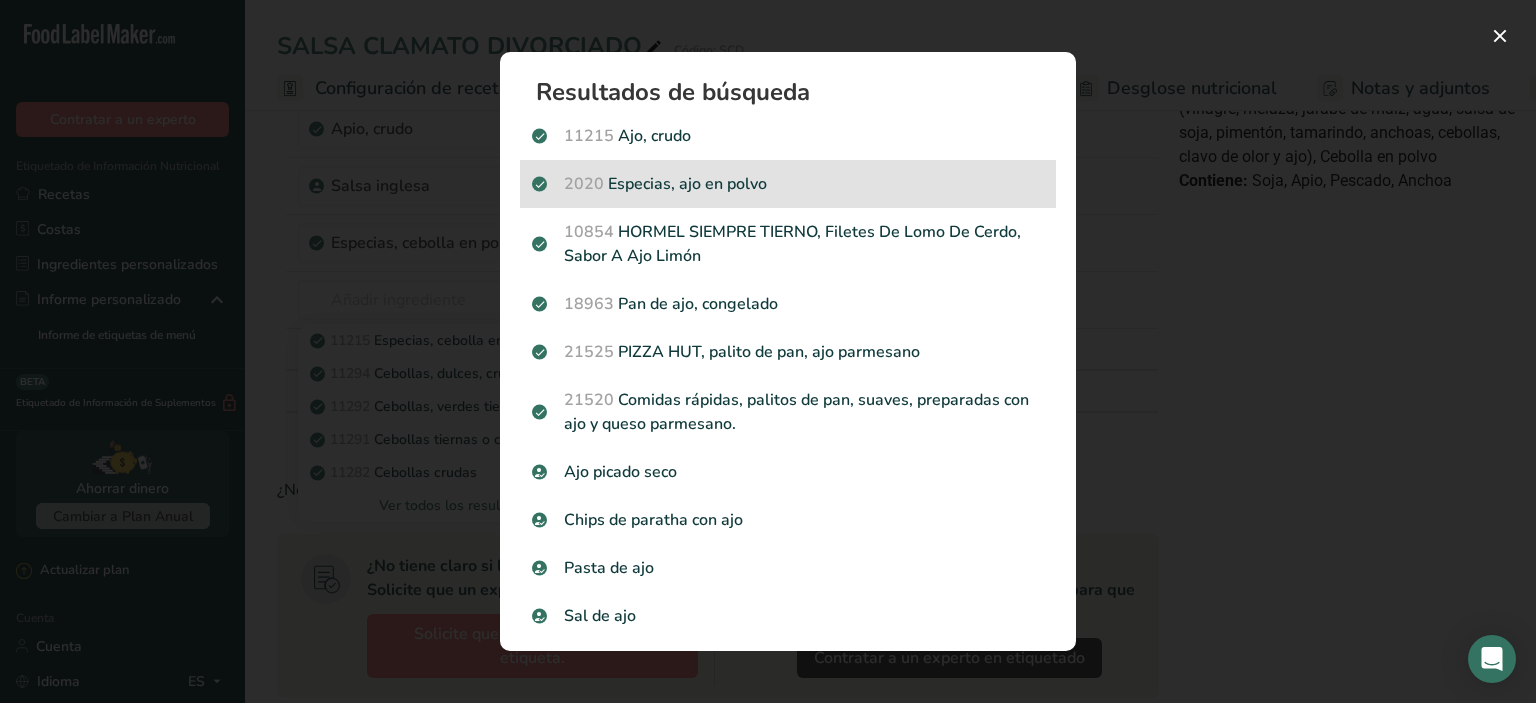 click on "2020
Especias, ajo en polvo" at bounding box center (788, 184) 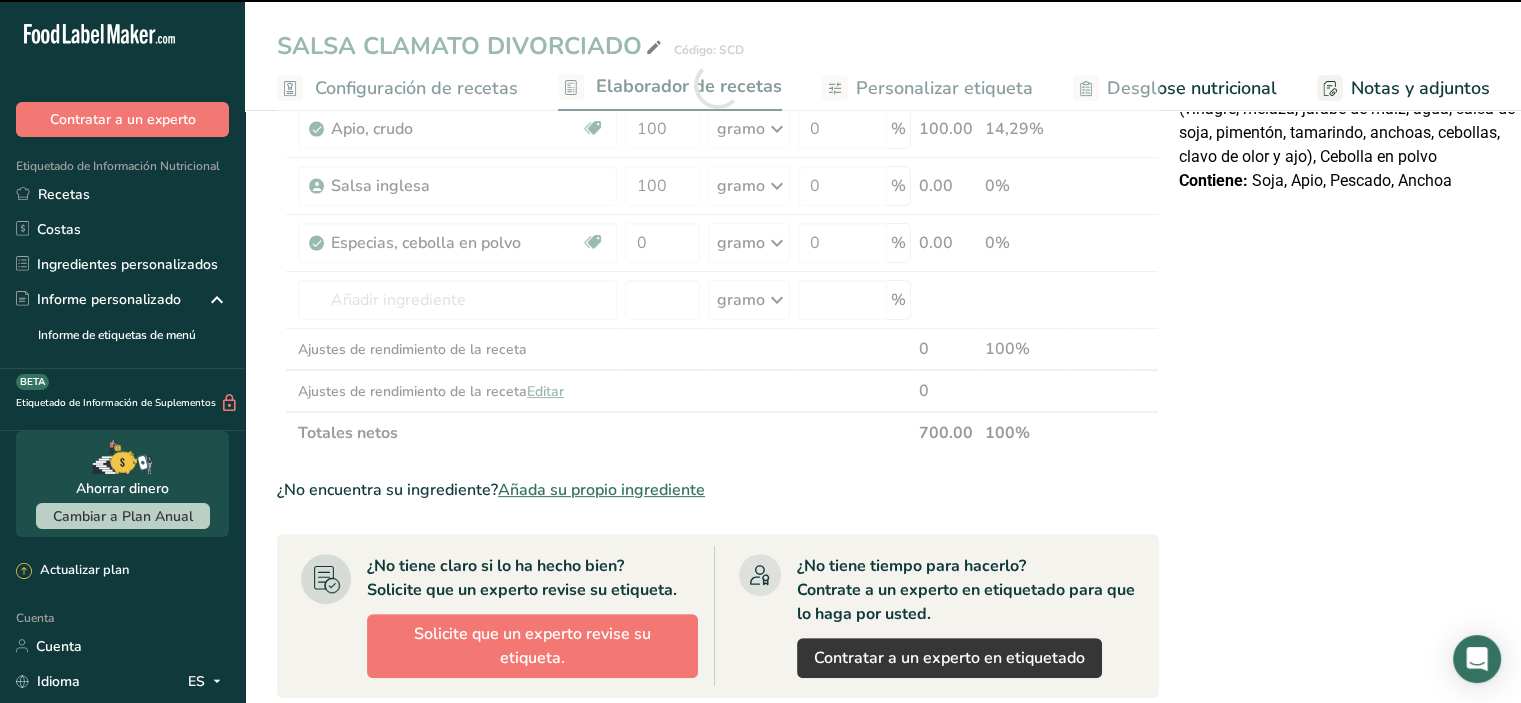 type on "0" 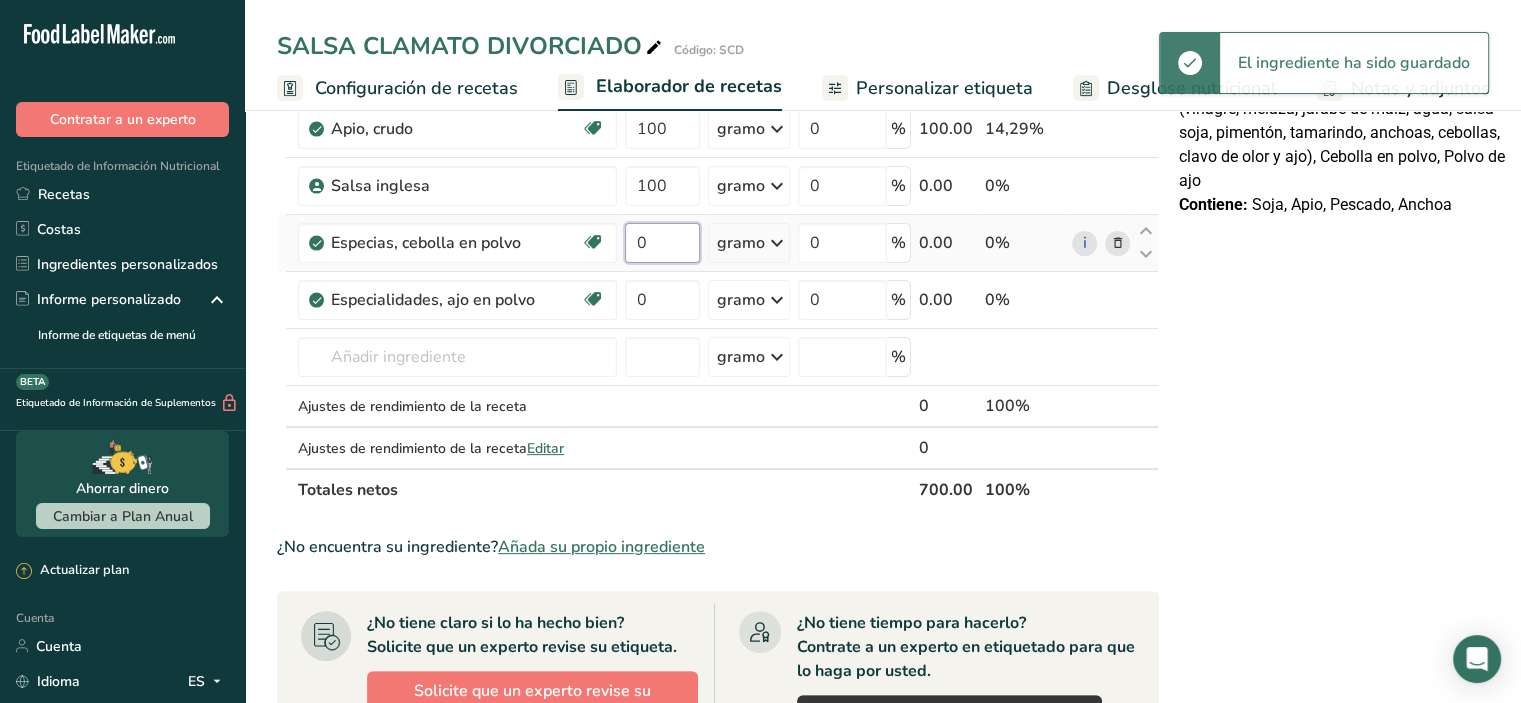 click on "0" at bounding box center (662, 243) 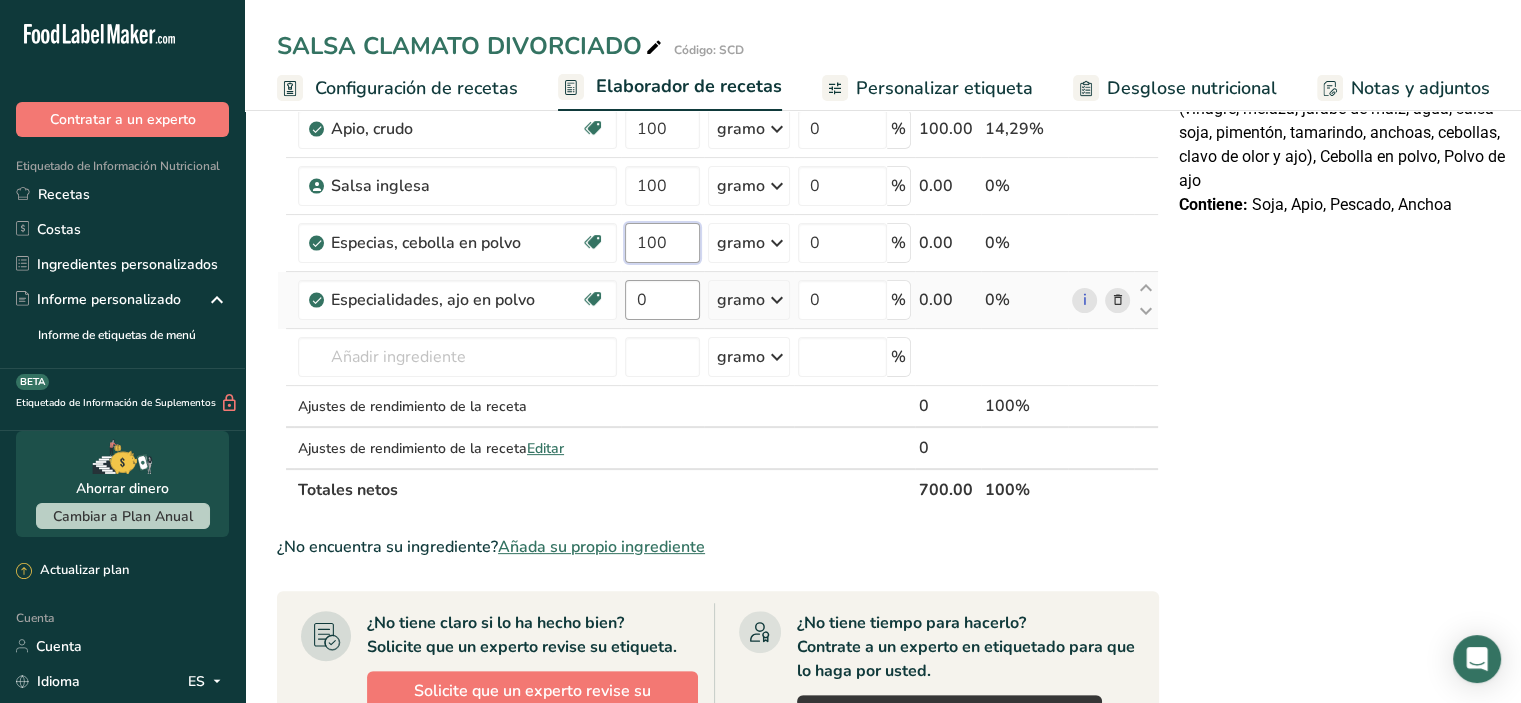 type on "100" 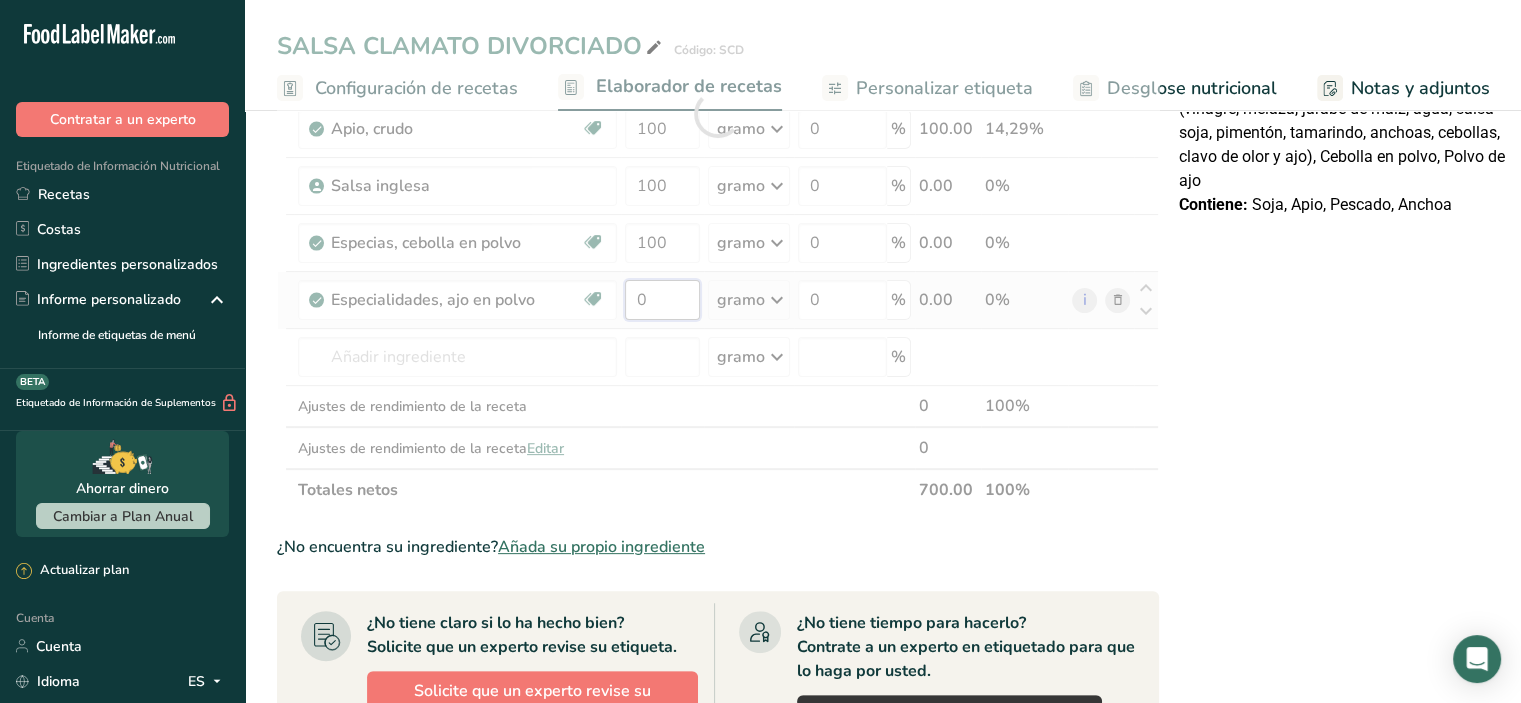 click on "Ingrediente  *
Cantidad  *
Unidad  *
Desperdicio *   .a-a{fill:#347362;}.b-a{fill:#fff;}         Gramos
Porcentaje
Agua embotellada genérica.
Libre de lácteos
Libre de gluten
Vegano
Vegetariano
Libre de soja
100
gramo
Porciones
1 onza líquida
1 taza
1 ml
Unidades de peso
gramo
kilogramo
mg
Ver más
Unidades de volumen
litro
Las unidades de volumen requieren una conversión de densidad. Si conoce la densidad de su ingrediente, introdúzcala a continuación. De lo contrario, haga clic en "RIA", nuestra asistente regulatoria de IA, quien podrá ayudarle.
lb/pie³" at bounding box center [718, 113] 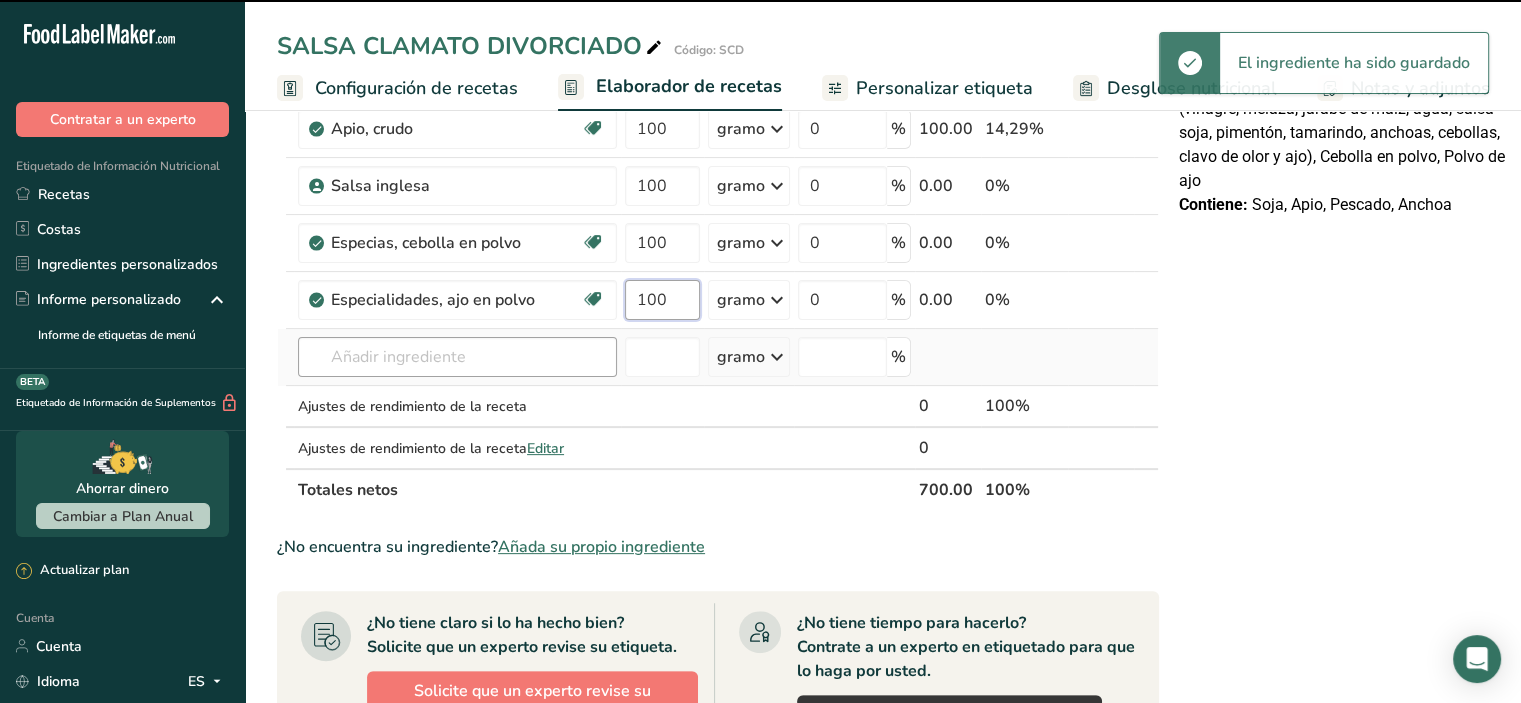 type on "0" 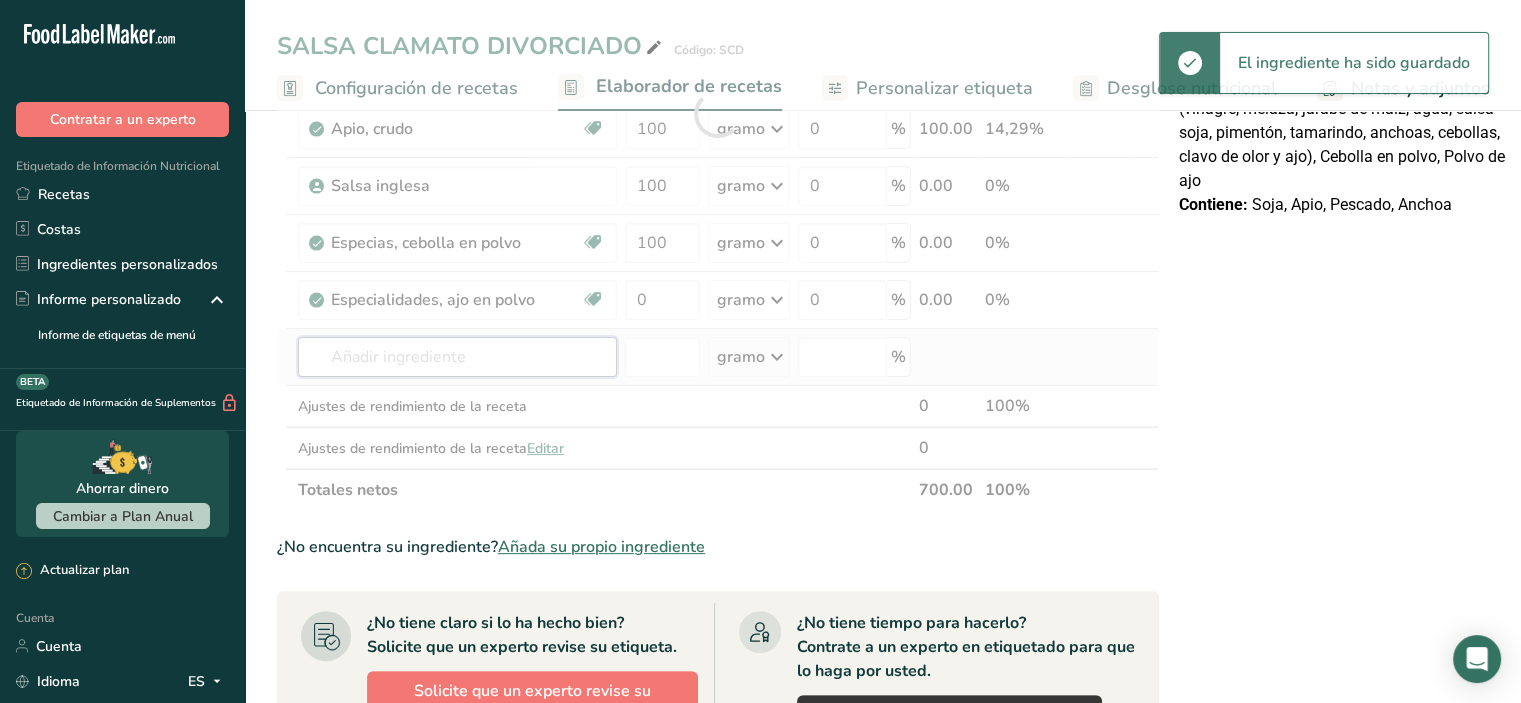 click on "Ingrediente  *
Cantidad  *
Unidad  *
Desperdicio *   .a-a{fill:#347362;}.b-a{fill:#fff;}         Gramos
Porcentaje
Agua embotellada genérica.
Libre de lácteos
Libre de gluten
Vegano
Vegetariano
Libre de soja
100
gramo
Porciones
1 onza líquida
1 taza
1 ml
Unidades de peso
gramo
kilogramo
mg
Ver más
Unidades de volumen
litro
Las unidades de volumen requieren una conversión de densidad. Si conoce la densidad de su ingrediente, introdúzcala a continuación. De lo contrario, haga clic en "RIA", nuestra asistente regulatoria de IA, quien podrá ayudarle.
lb/pie³" at bounding box center [718, 113] 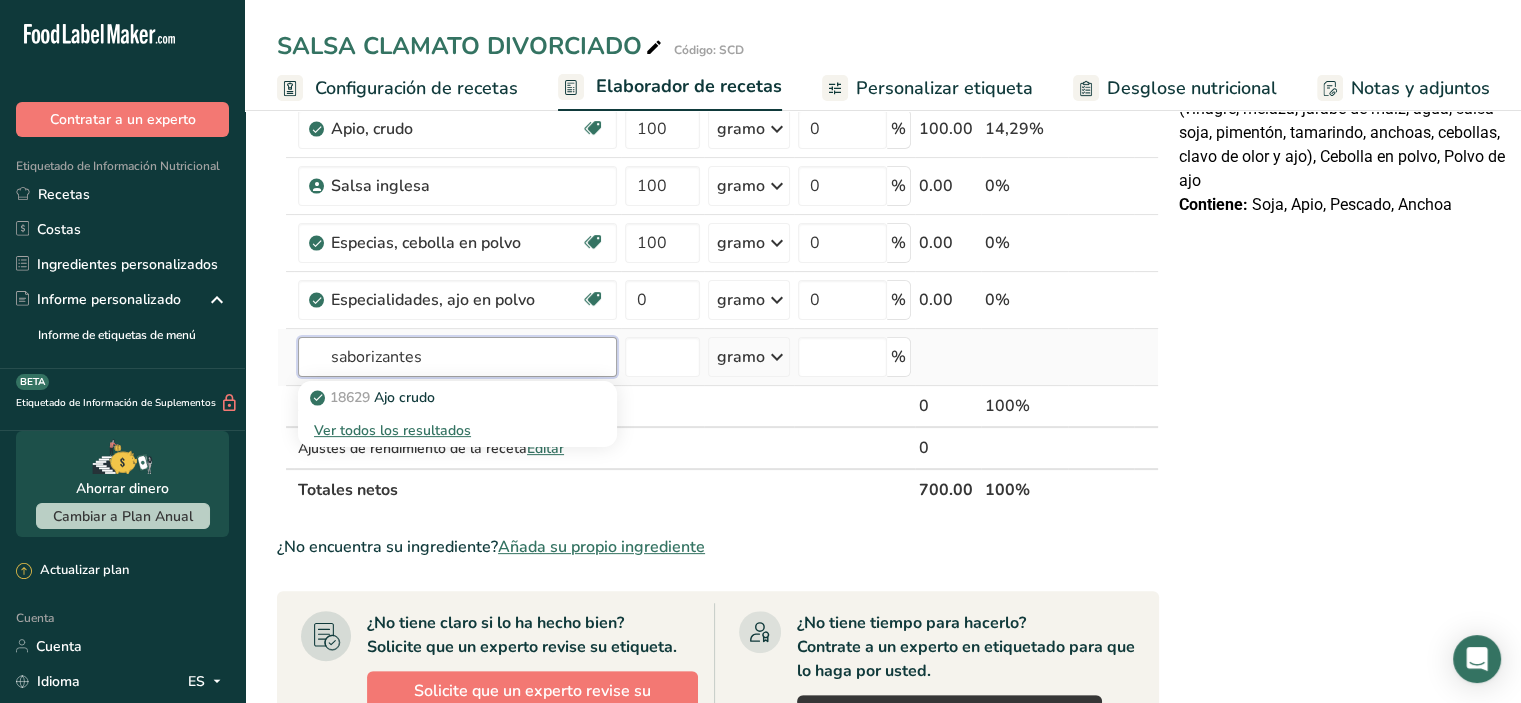 type on "saborizantes" 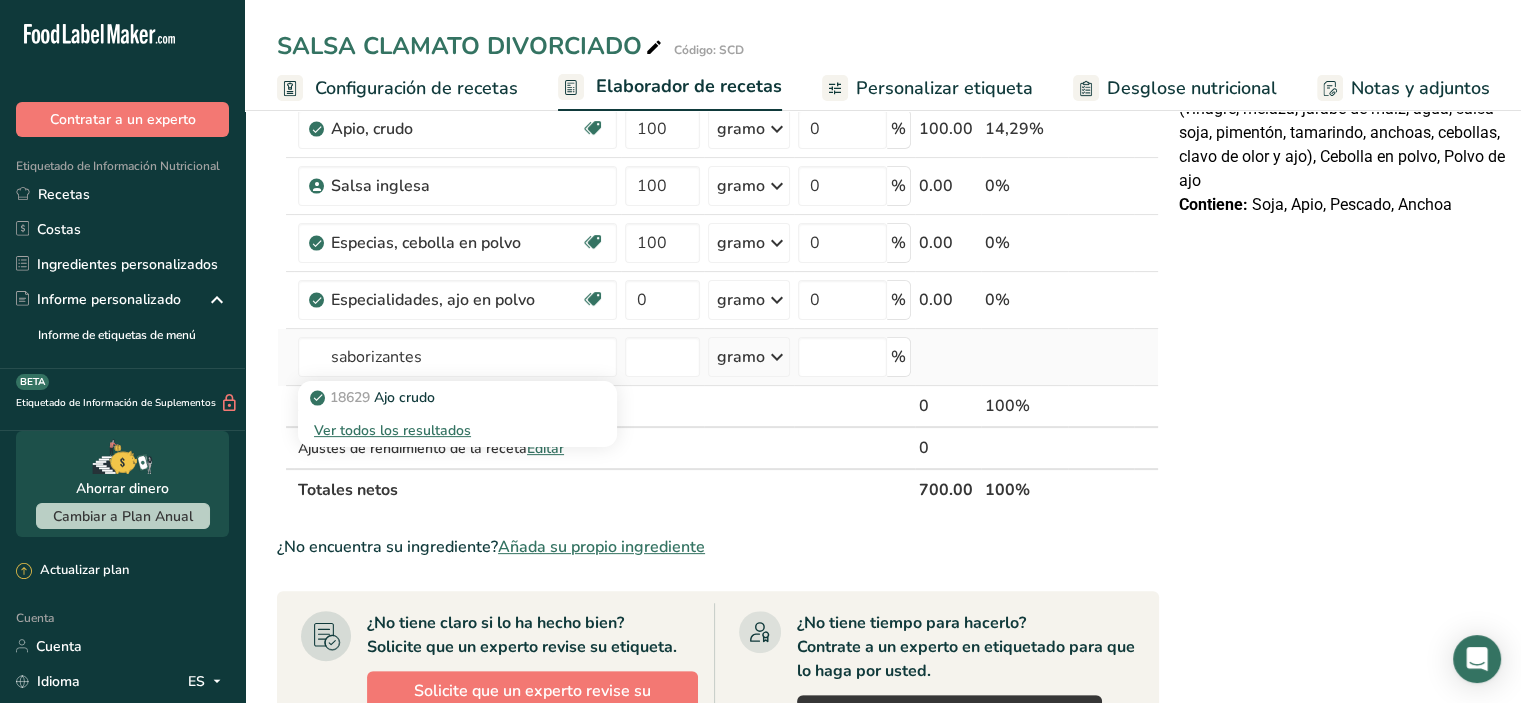 type 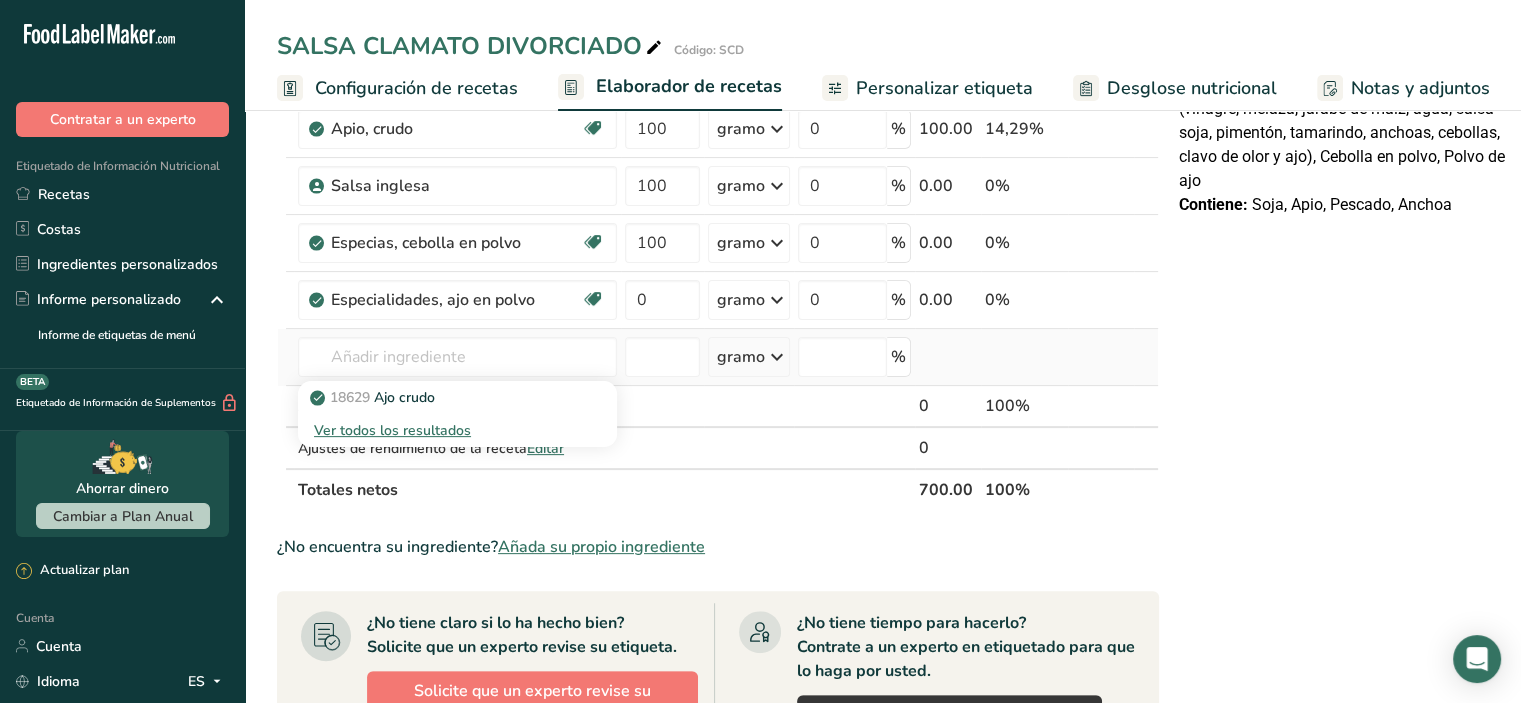click on "Ver todos los resultados" at bounding box center [392, 430] 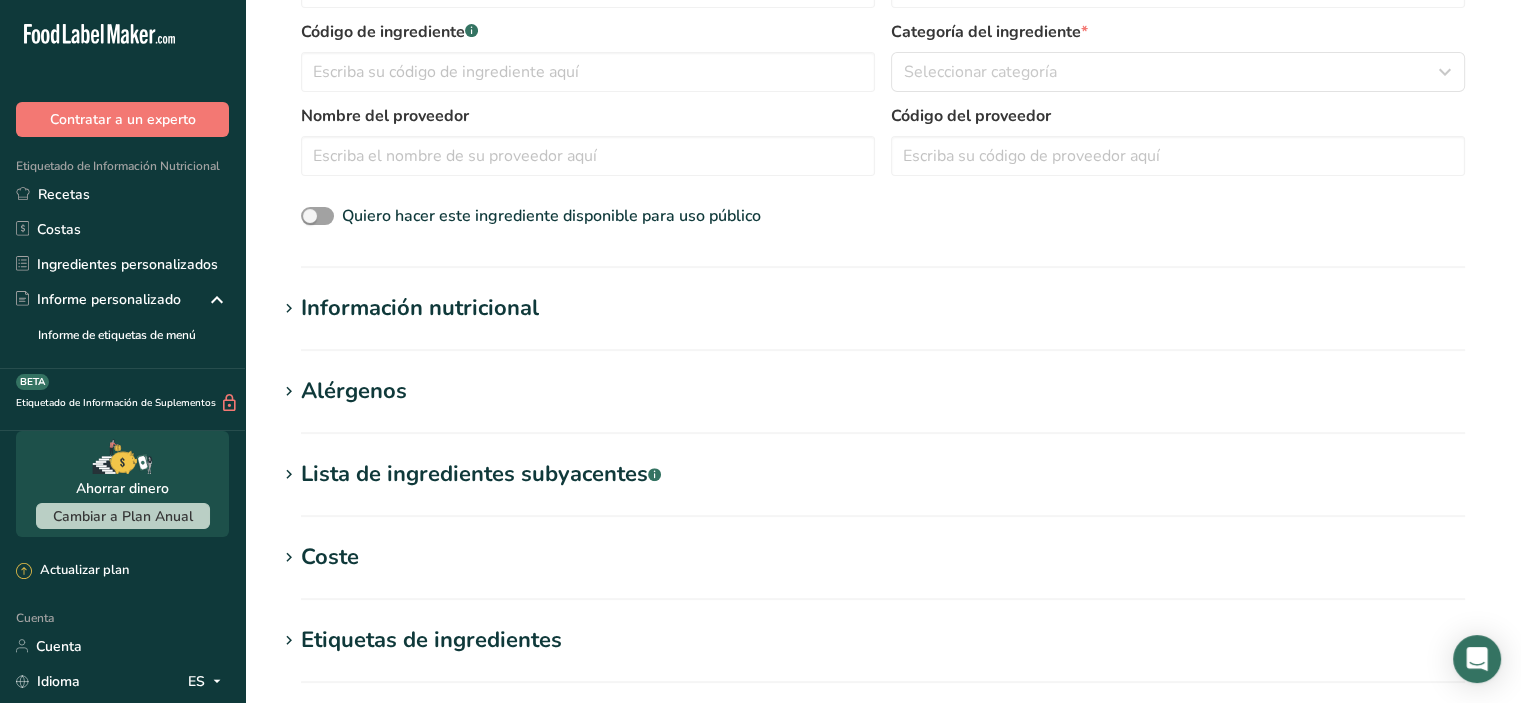 scroll, scrollTop: 0, scrollLeft: 0, axis: both 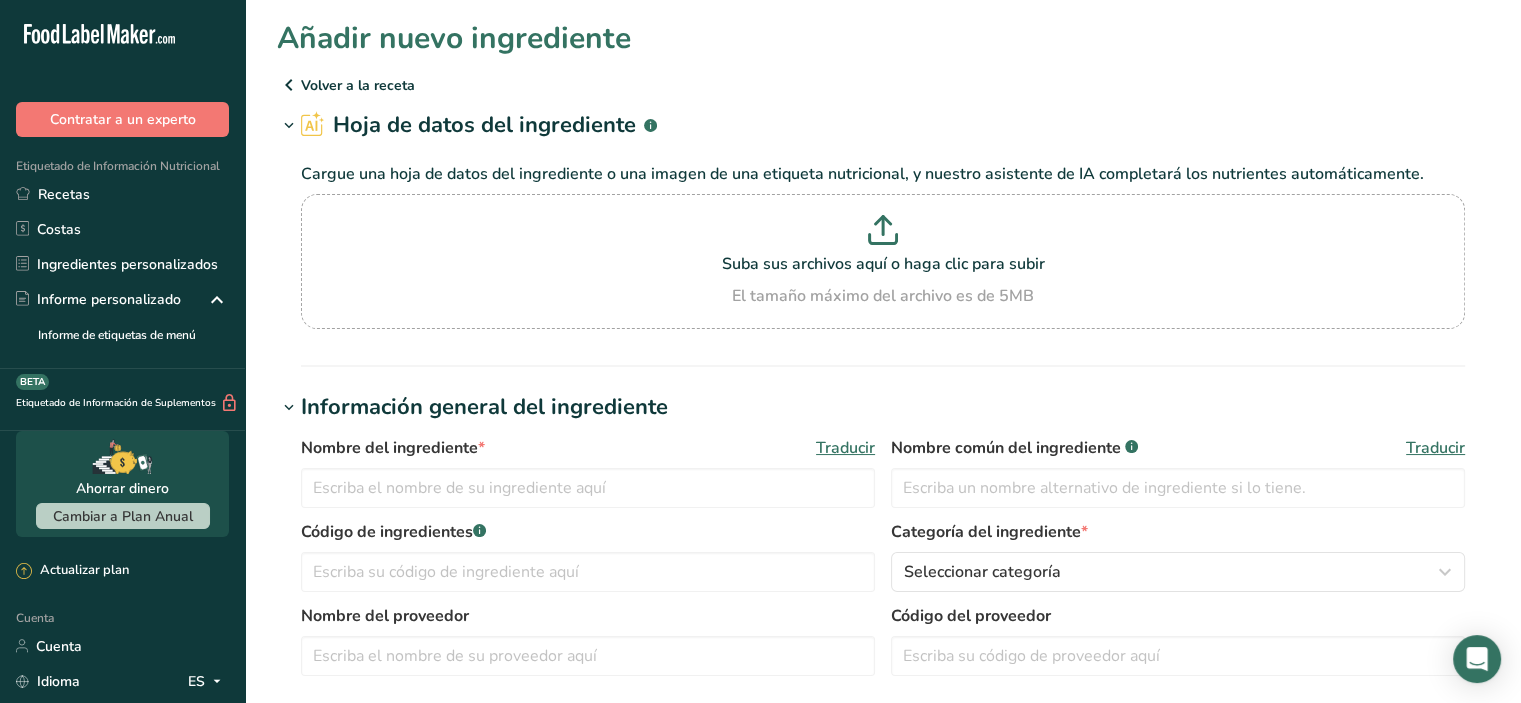 click at bounding box center (289, 85) 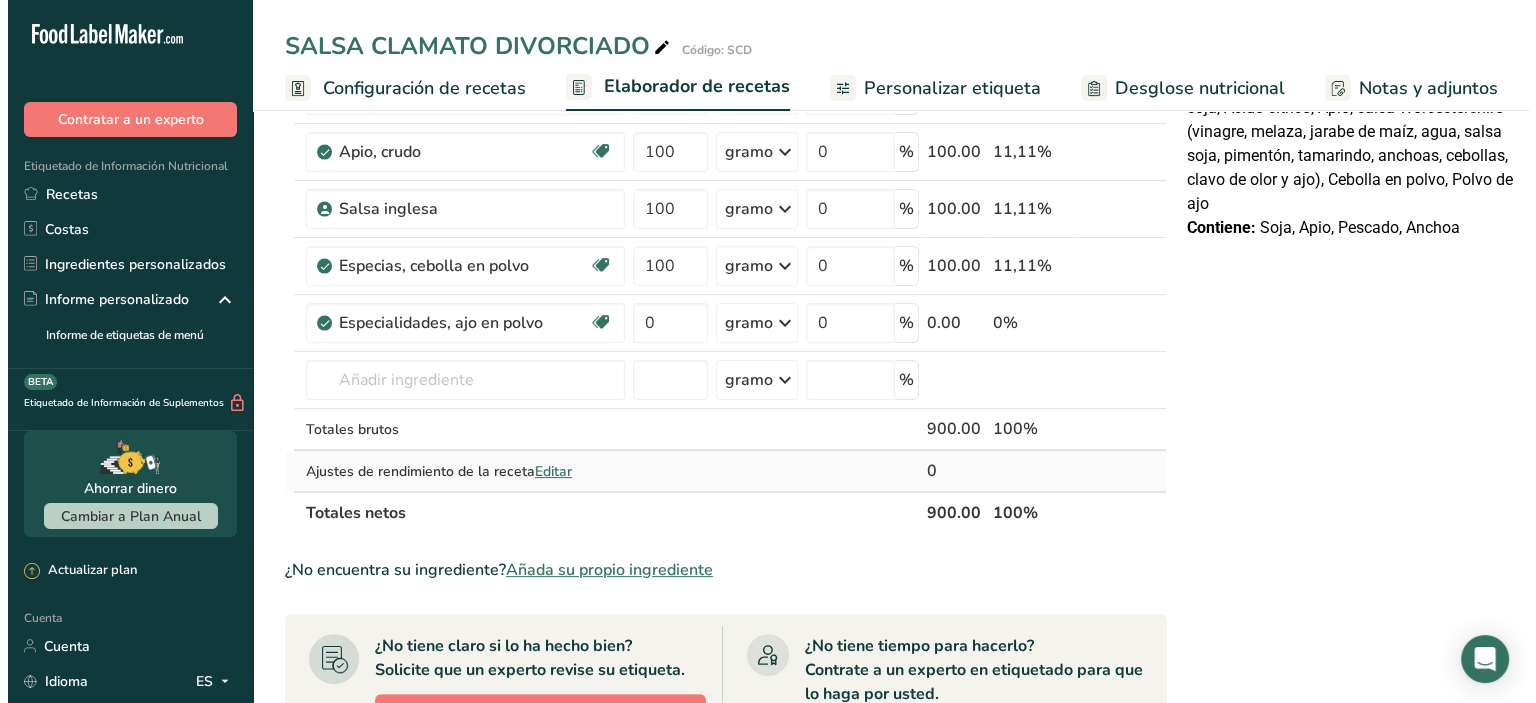 scroll, scrollTop: 500, scrollLeft: 0, axis: vertical 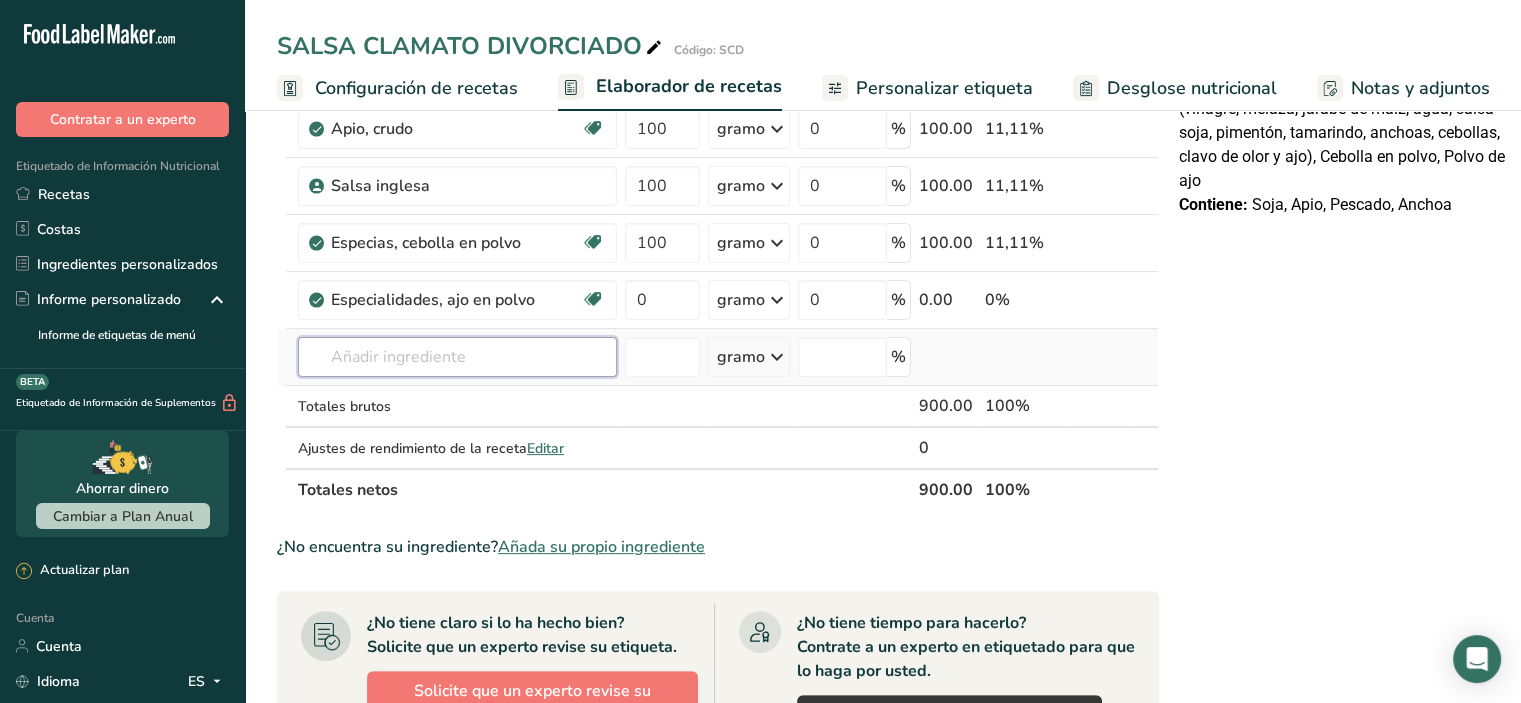click at bounding box center (457, 357) 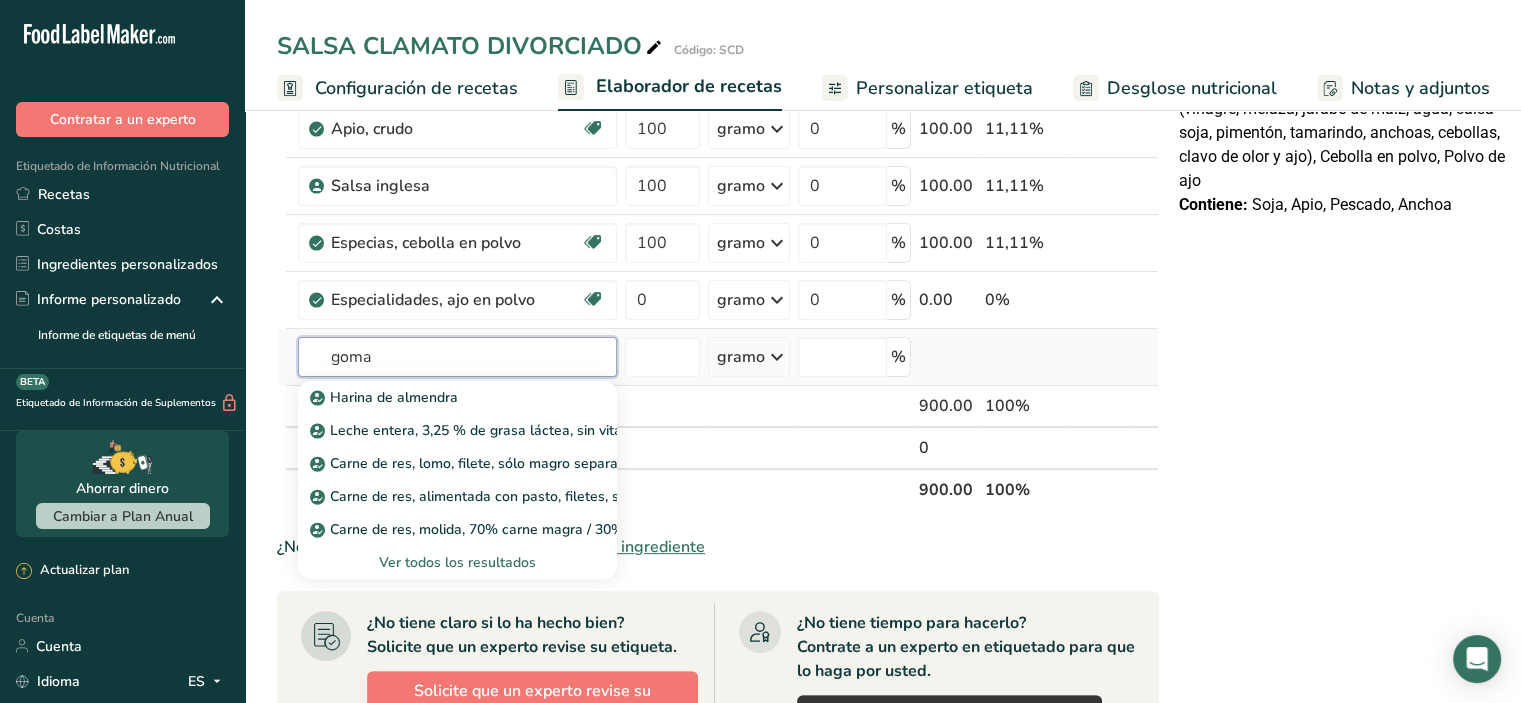 type on "goma" 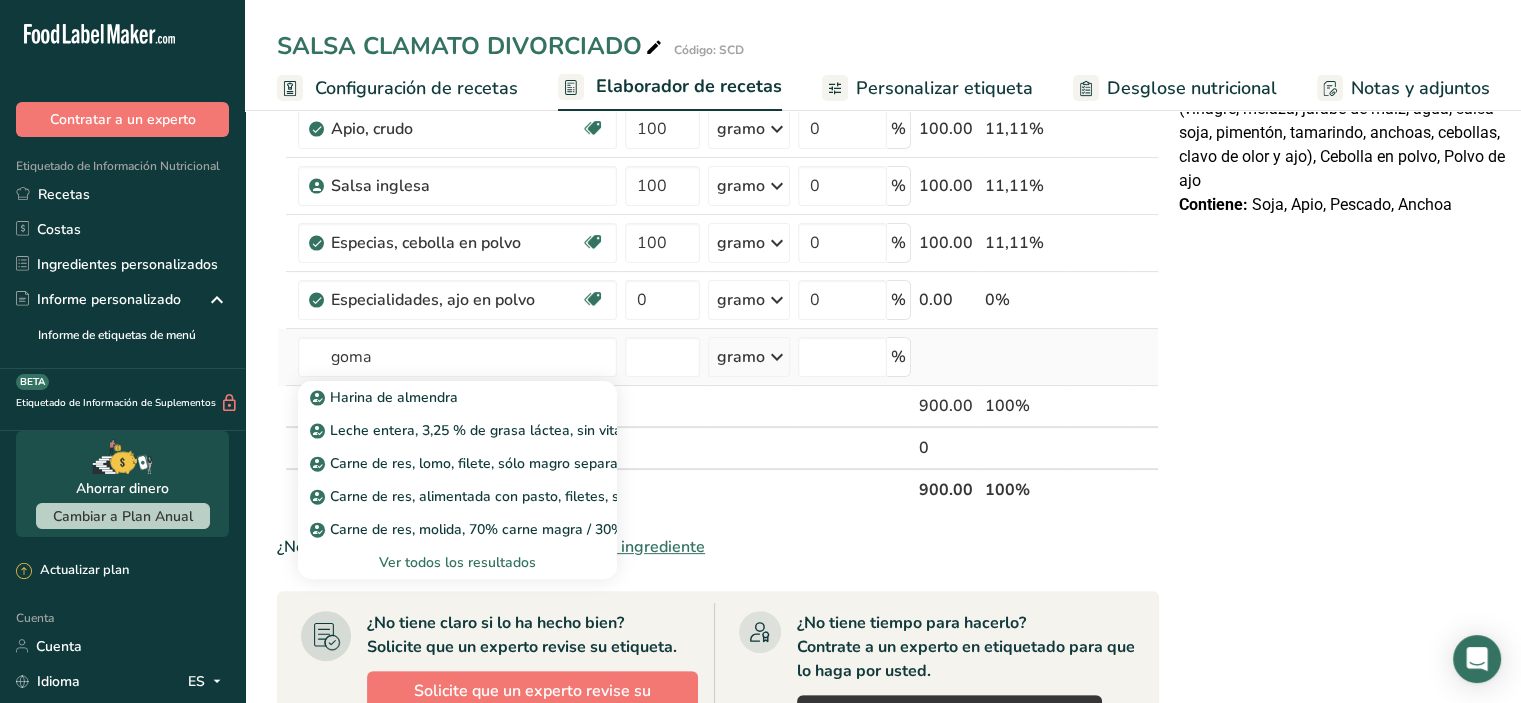 type 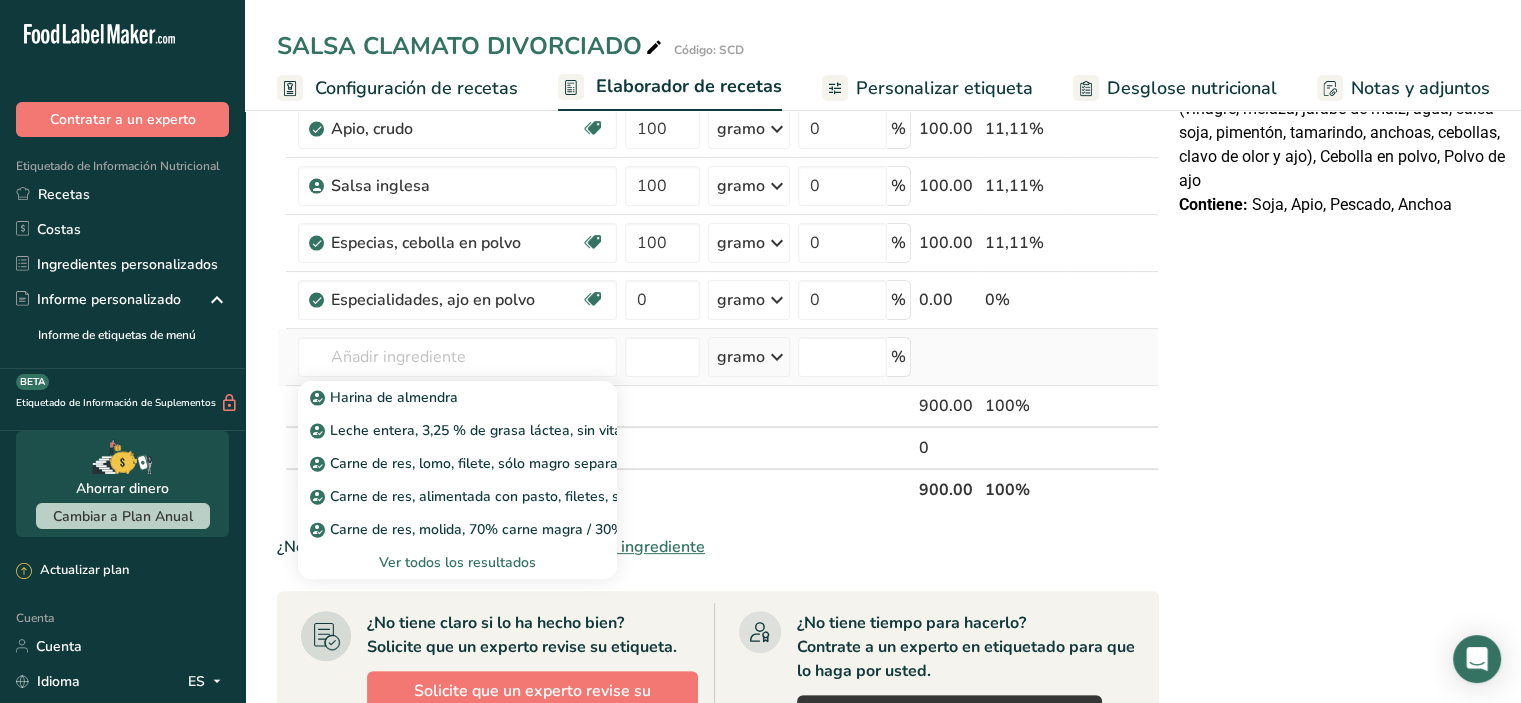 click on "Ver todos los resultados" at bounding box center (457, 562) 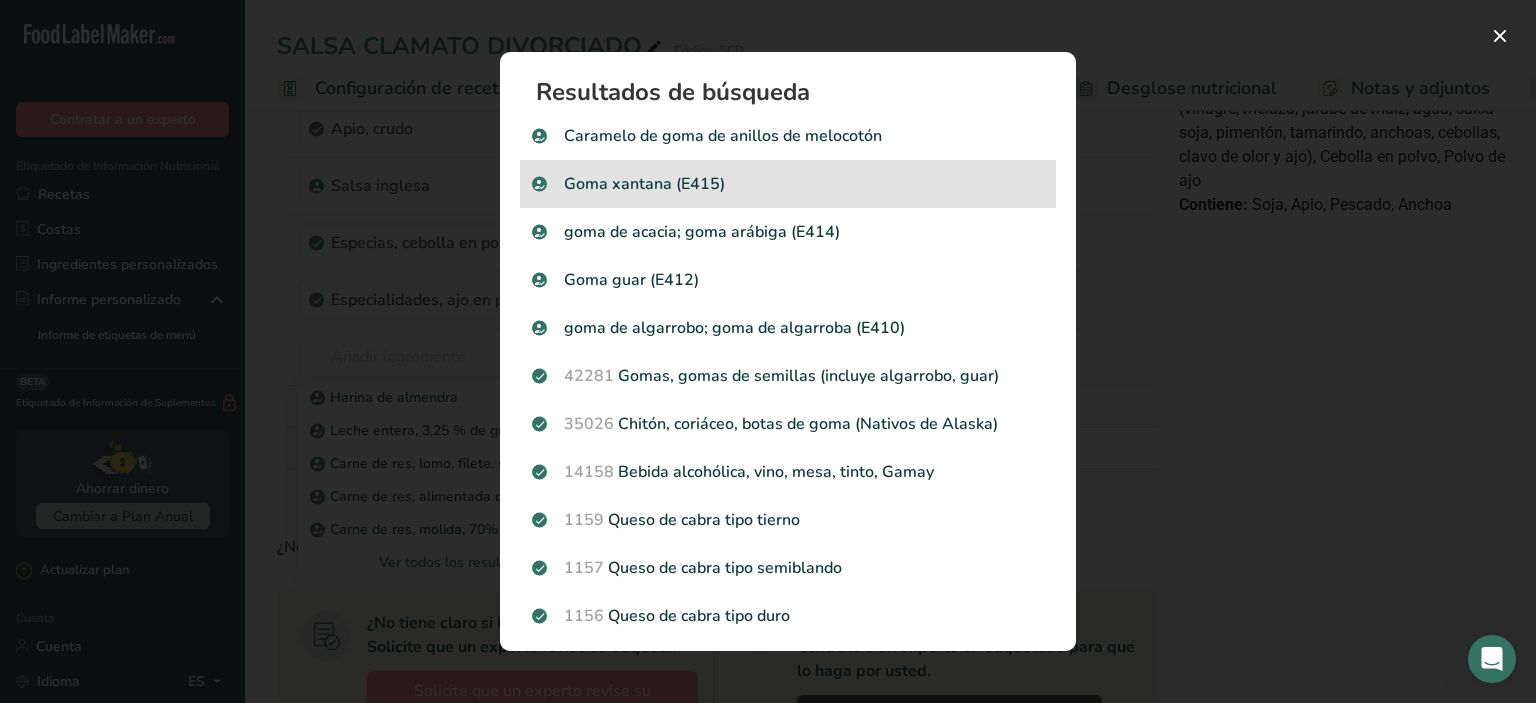 click on "Goma xantana (E415)" at bounding box center (644, 184) 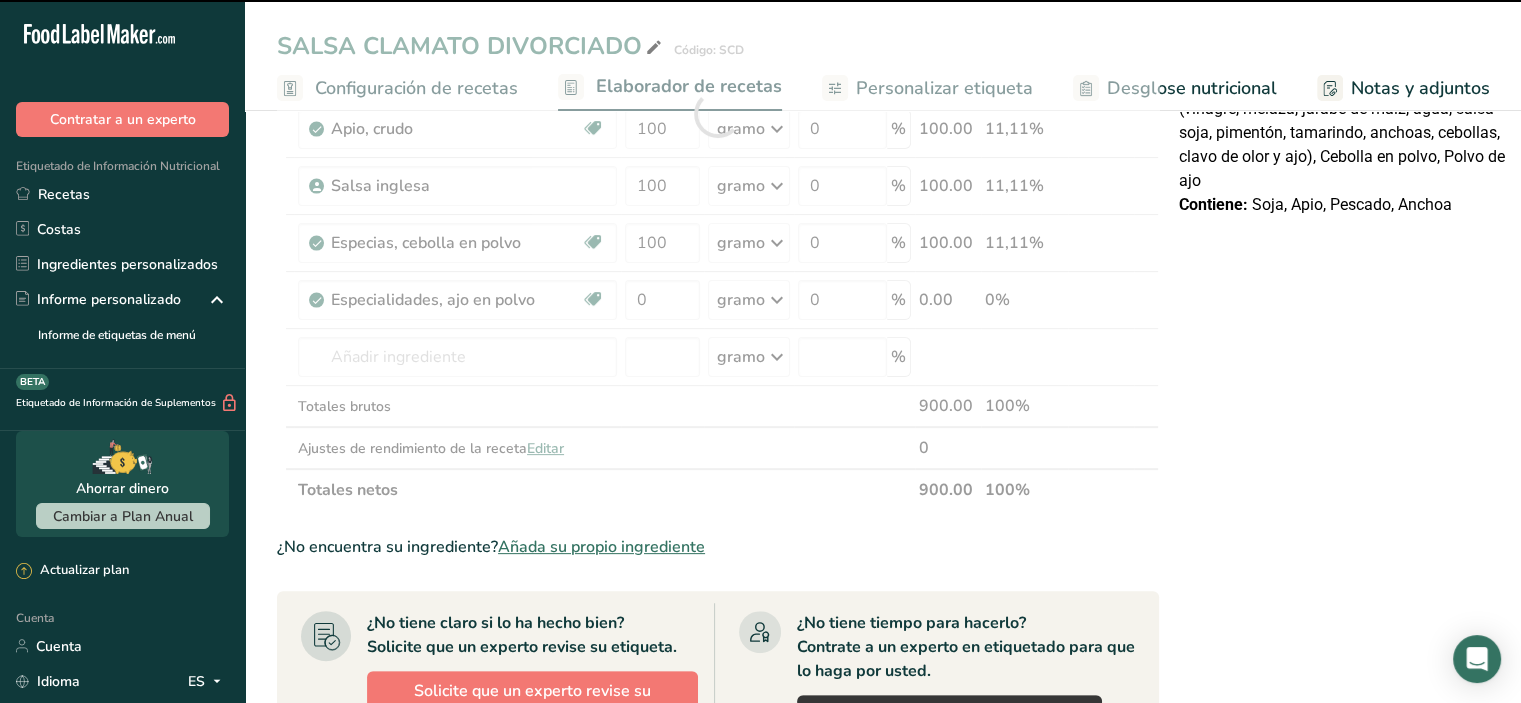 type on "0" 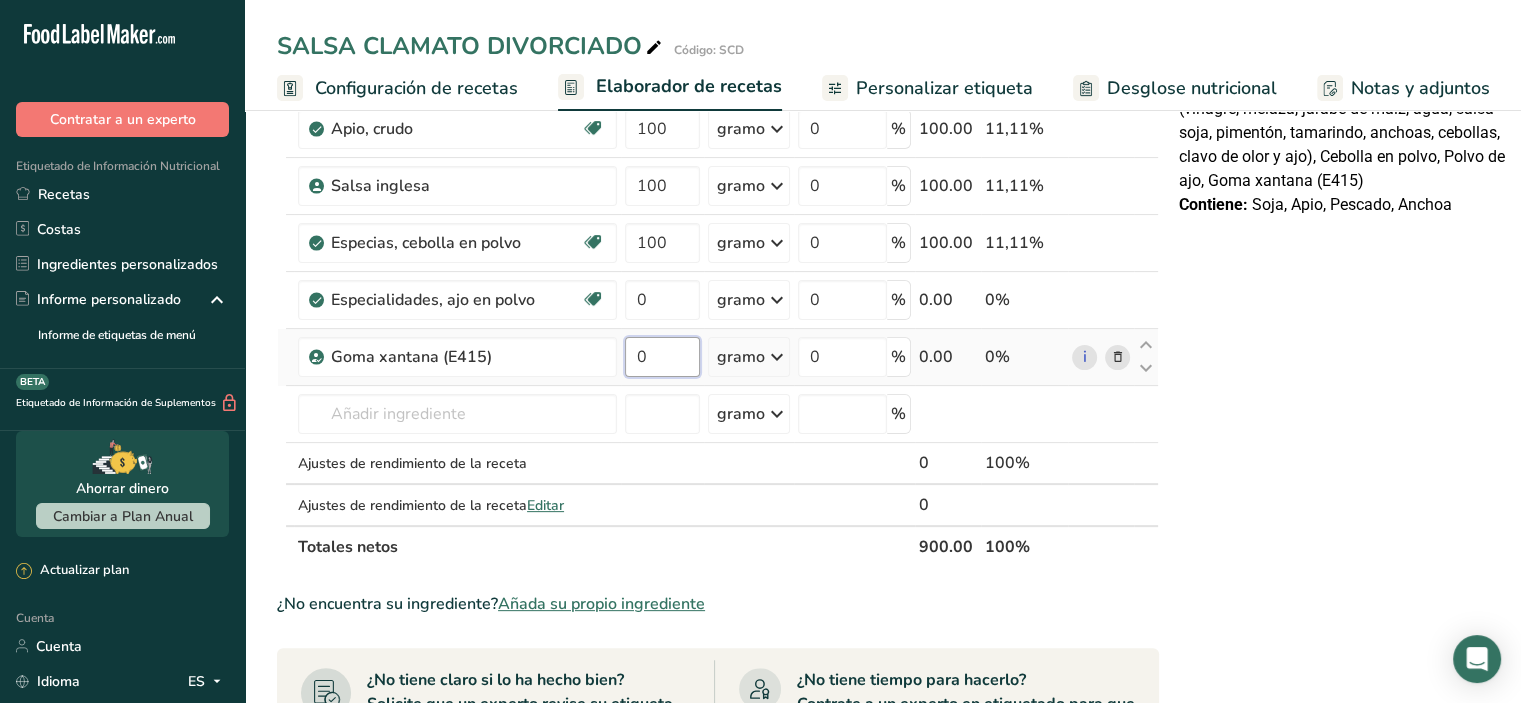 click on "0" at bounding box center [662, 357] 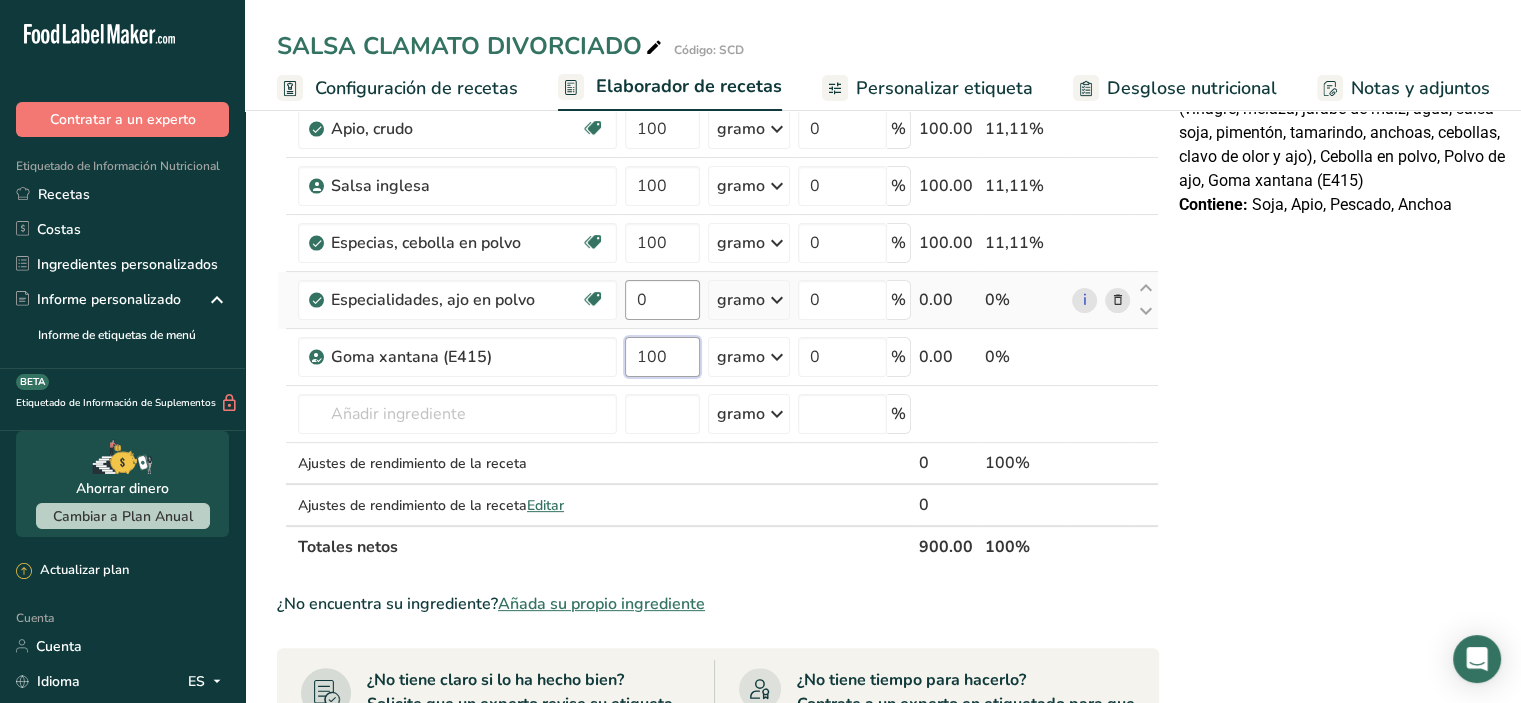 type on "100" 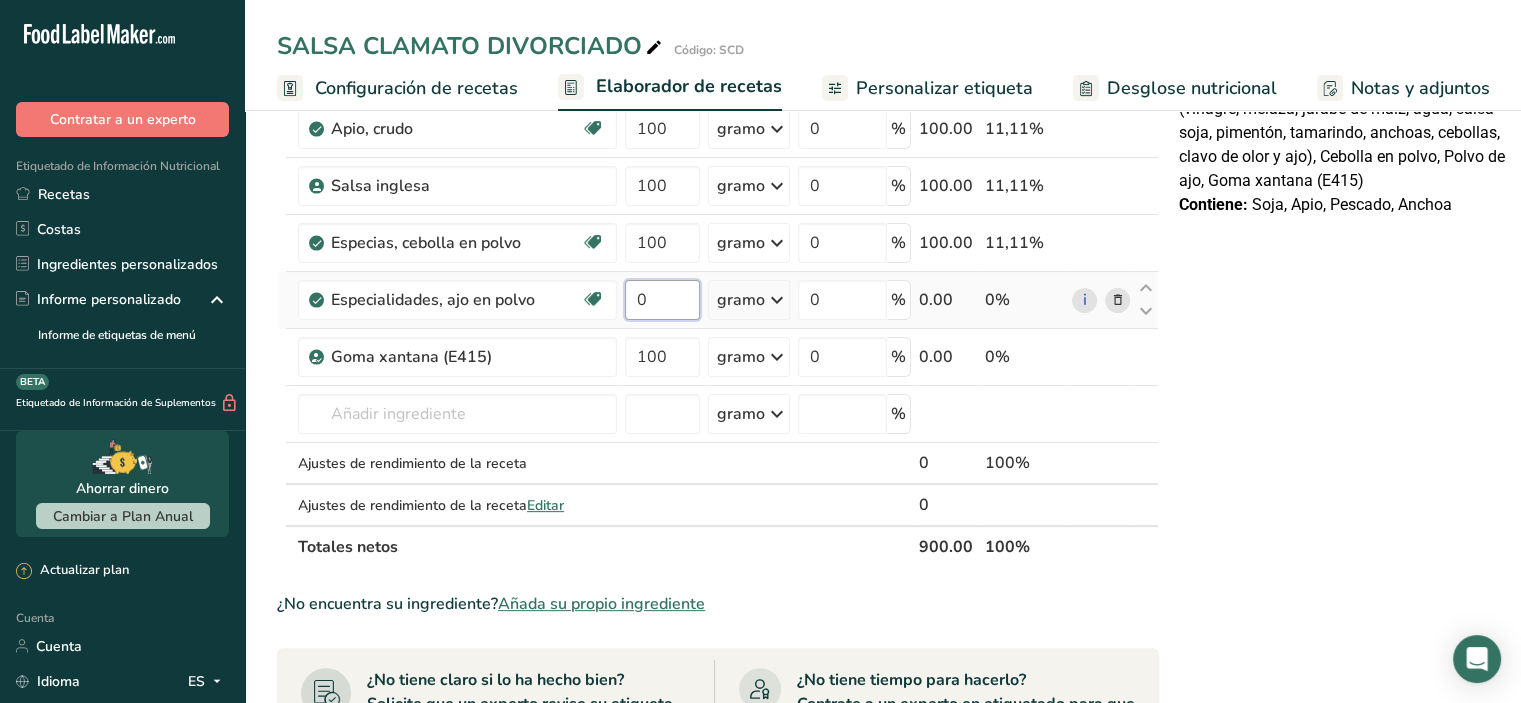 click on "Ingrediente  *
Cantidad  *
Unidad  *
Desperdicio *   .a-a{fill:#347362;}.b-a{fill:#fff;}         Gramos
Porcentaje
Agua embotellada genérica.
Libre de lácteos
Libre de gluten
Vegano
Vegetariano
Libre de soja
100
gramo
Porciones
1 onza líquida
1 taza
1 ml
Unidades de peso
gramo
kilogramo
mg
Ver más
Unidades de volumen
litro
Las unidades de volumen requieren una conversión de densidad. Si conoce la densidad de su ingrediente, introdúzcala a continuación. De lo contrario, haga clic en "RIA", nuestra asistente regulatoria de IA, quien podrá ayudarle.
lb/pie³" at bounding box center (718, 142) 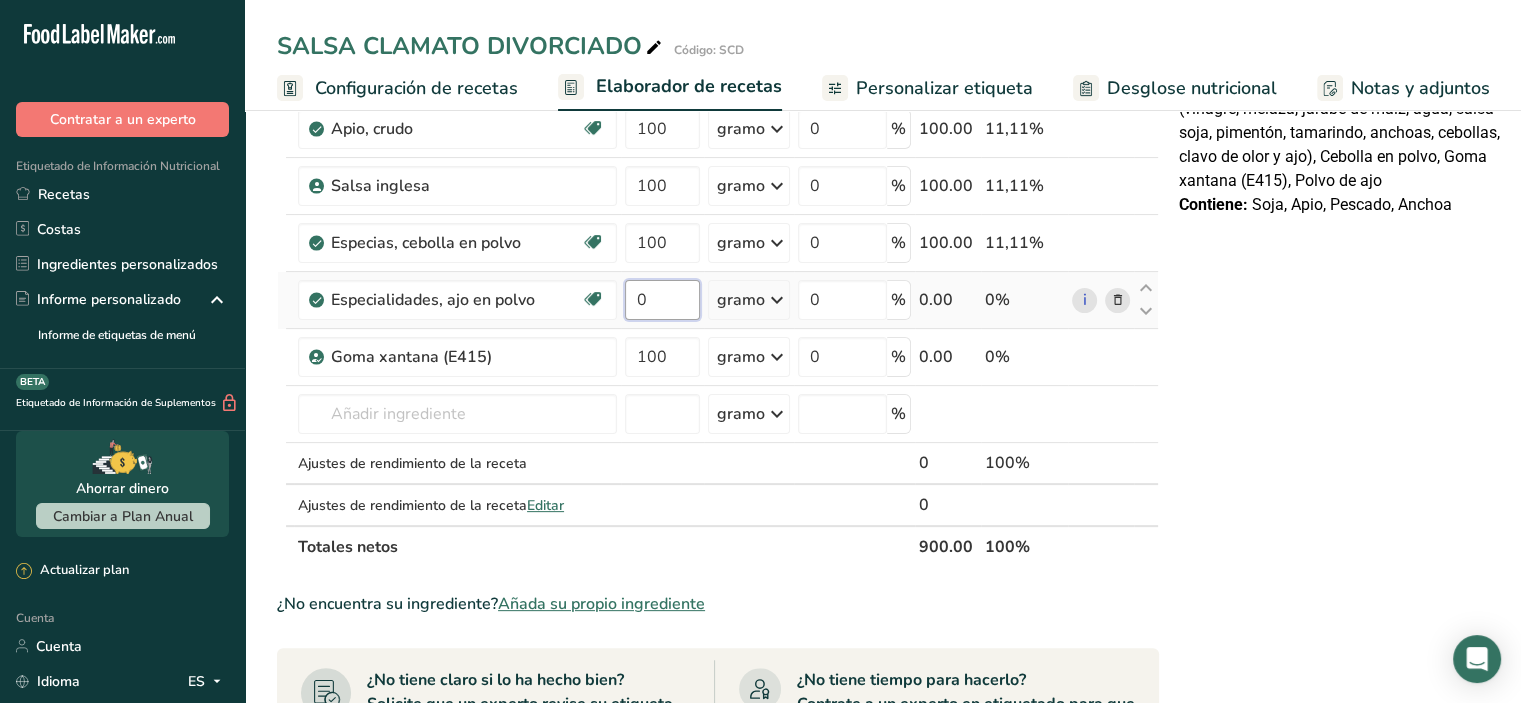 click on "0" at bounding box center (662, 300) 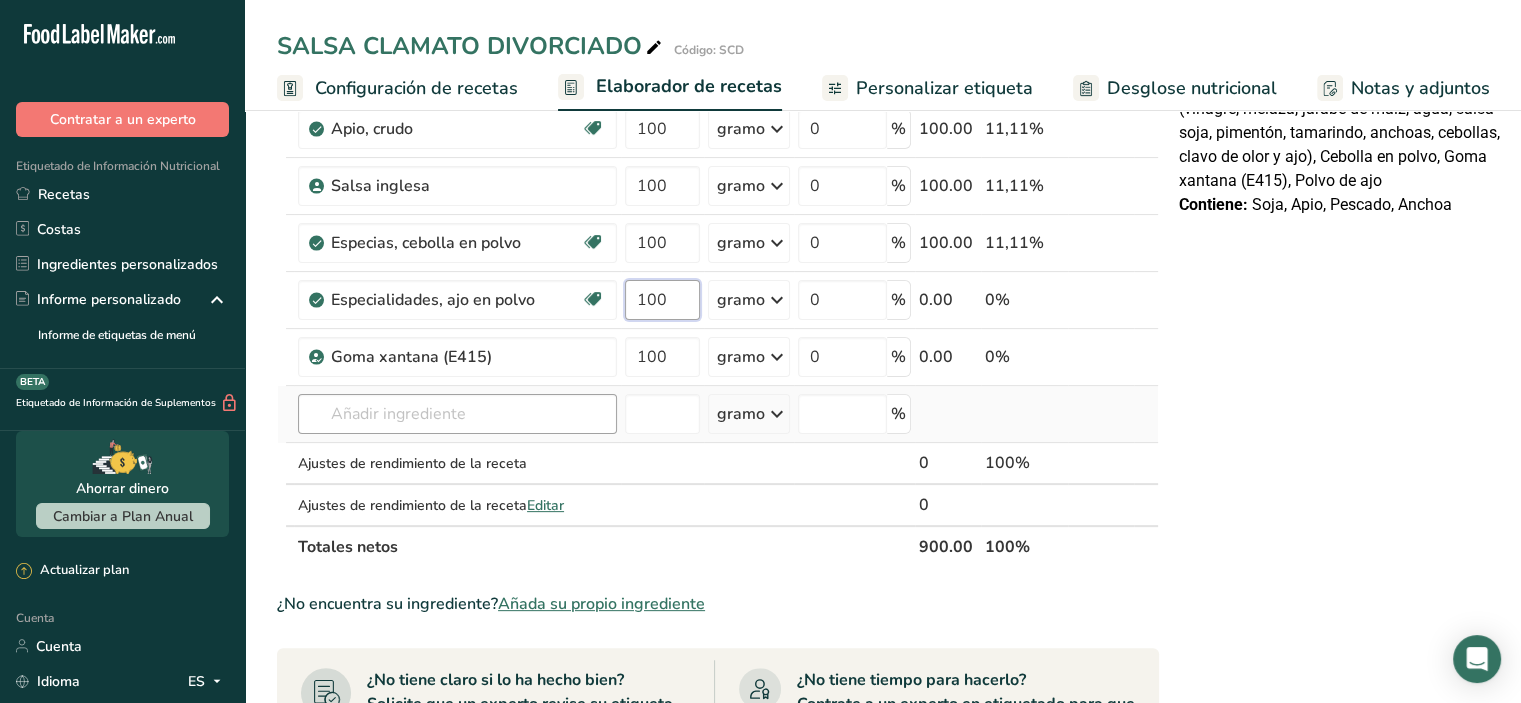 type on "100" 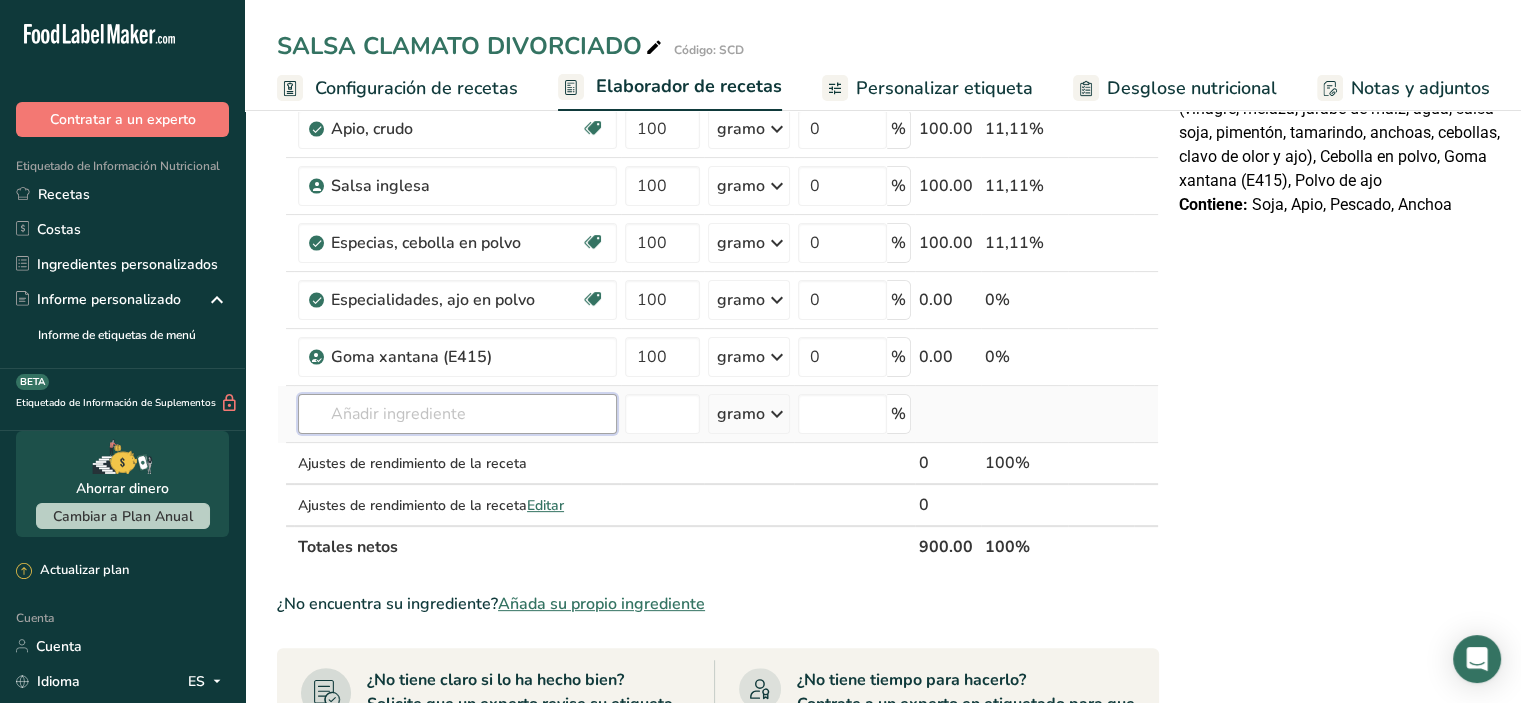 click on "Ingrediente  *
Cantidad  *
Unidad  *
Desperdicio *   .a-a{fill:#347362;}.b-a{fill:#fff;}         Gramos
Porcentaje
Agua embotellada genérica.
Libre de lácteos
Libre de gluten
Vegano
Vegetariano
Libre de soja
100
gramo
Porciones
1 onza líquida
1 taza
1 ml
Unidades de peso
gramo
kilogramo
mg
Ver más
Unidades de volumen
litro
Las unidades de volumen requieren una conversión de densidad. Si conoce la densidad de su ingrediente, introdúzcala a continuación. De lo contrario, haga clic en "RIA", nuestra asistente regulatoria de IA, quien podrá ayudarle.
lb/pie³" at bounding box center (718, 142) 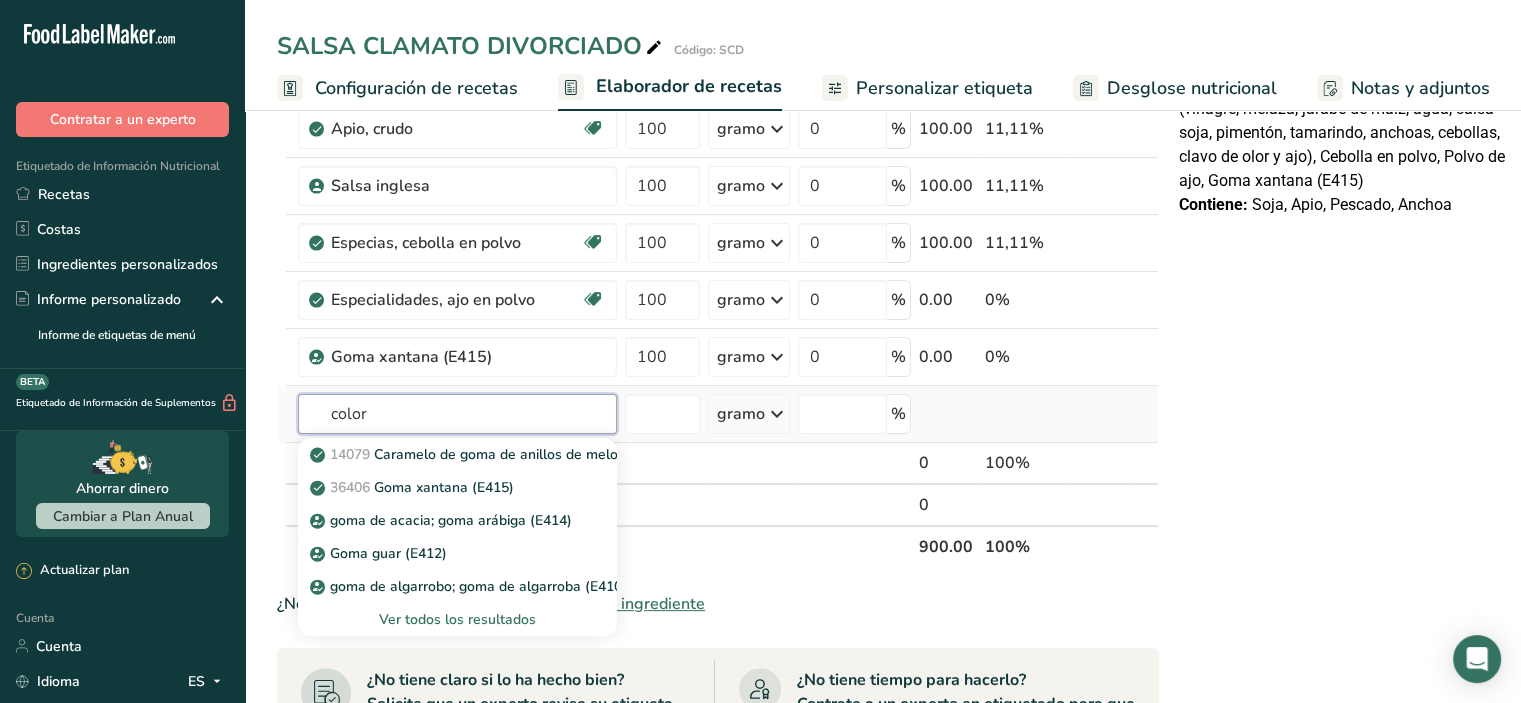 type on "color" 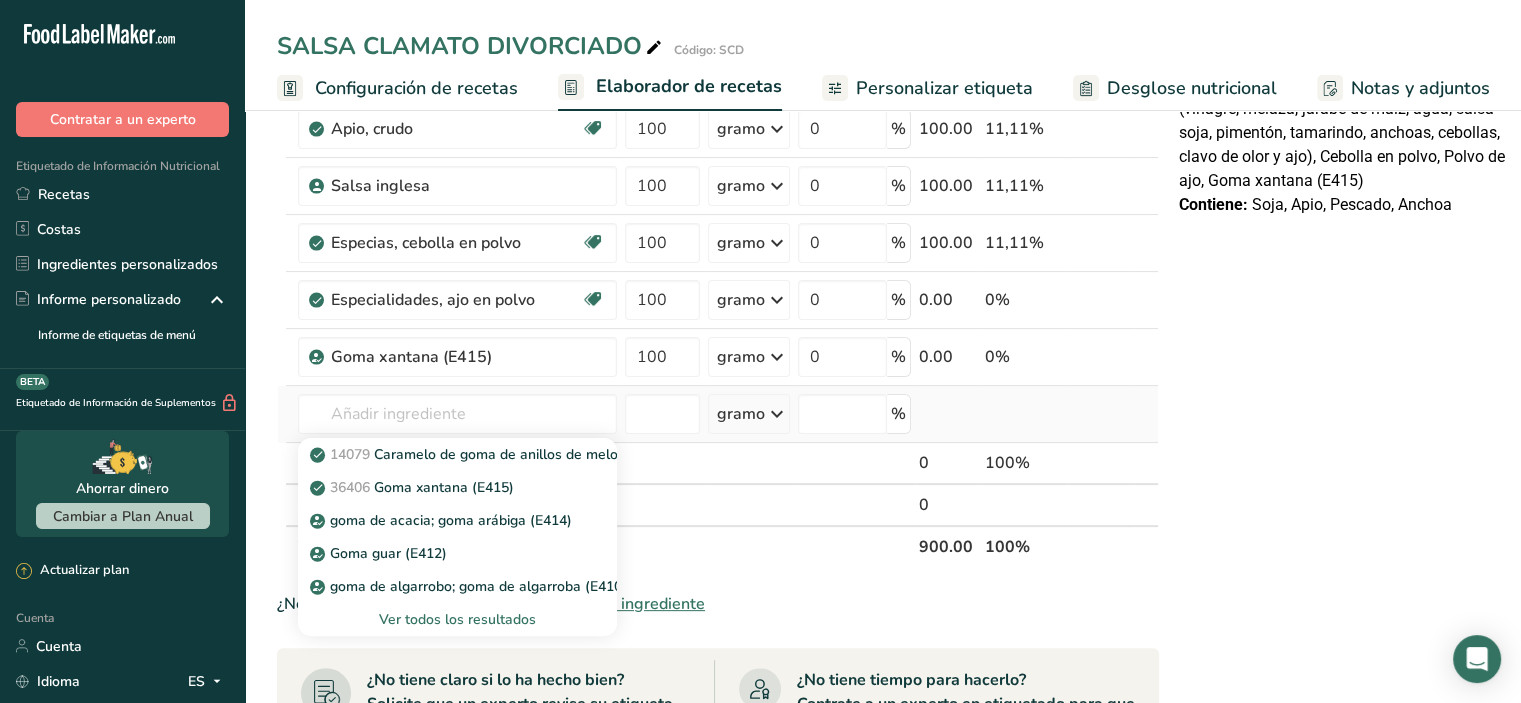 click on "Ver todos los resultados" at bounding box center [457, 619] 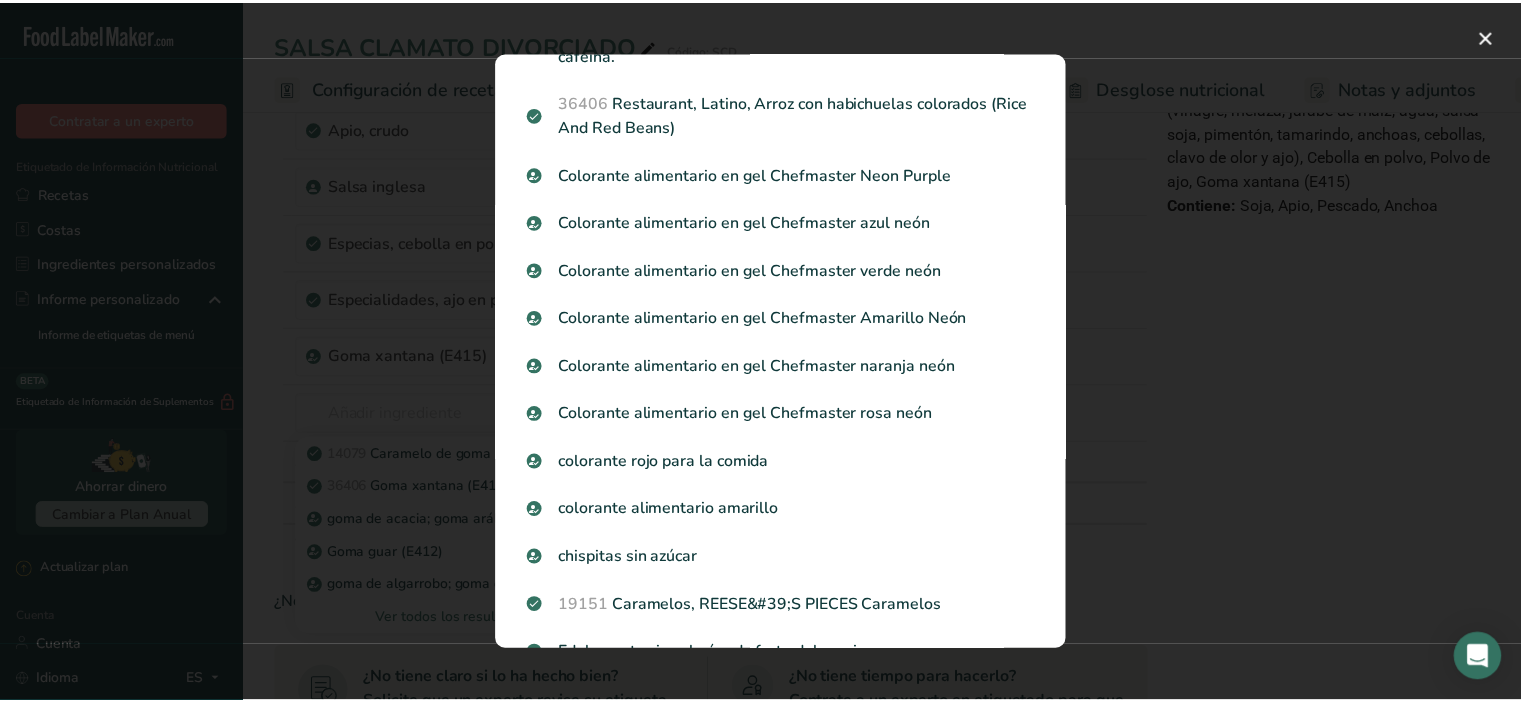 scroll, scrollTop: 0, scrollLeft: 0, axis: both 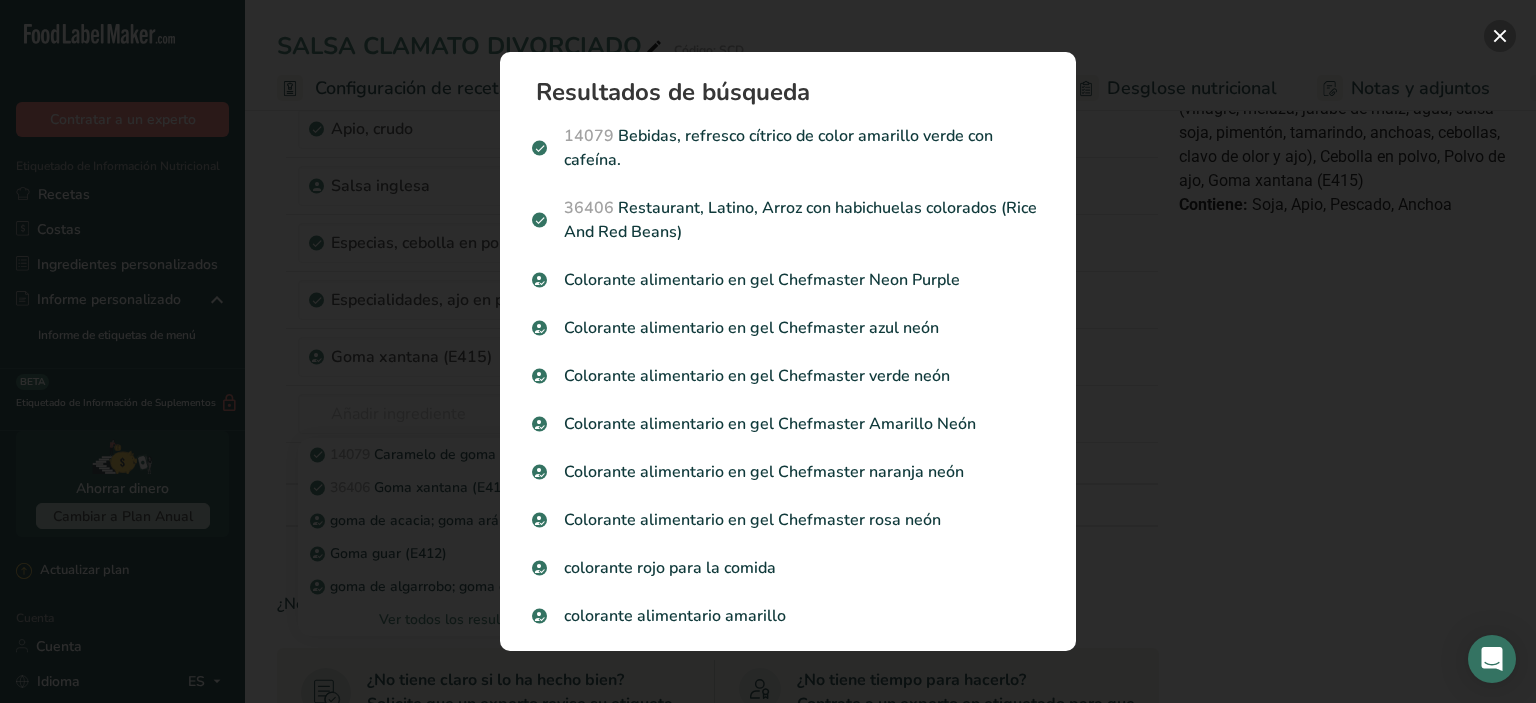 click at bounding box center (1500, 36) 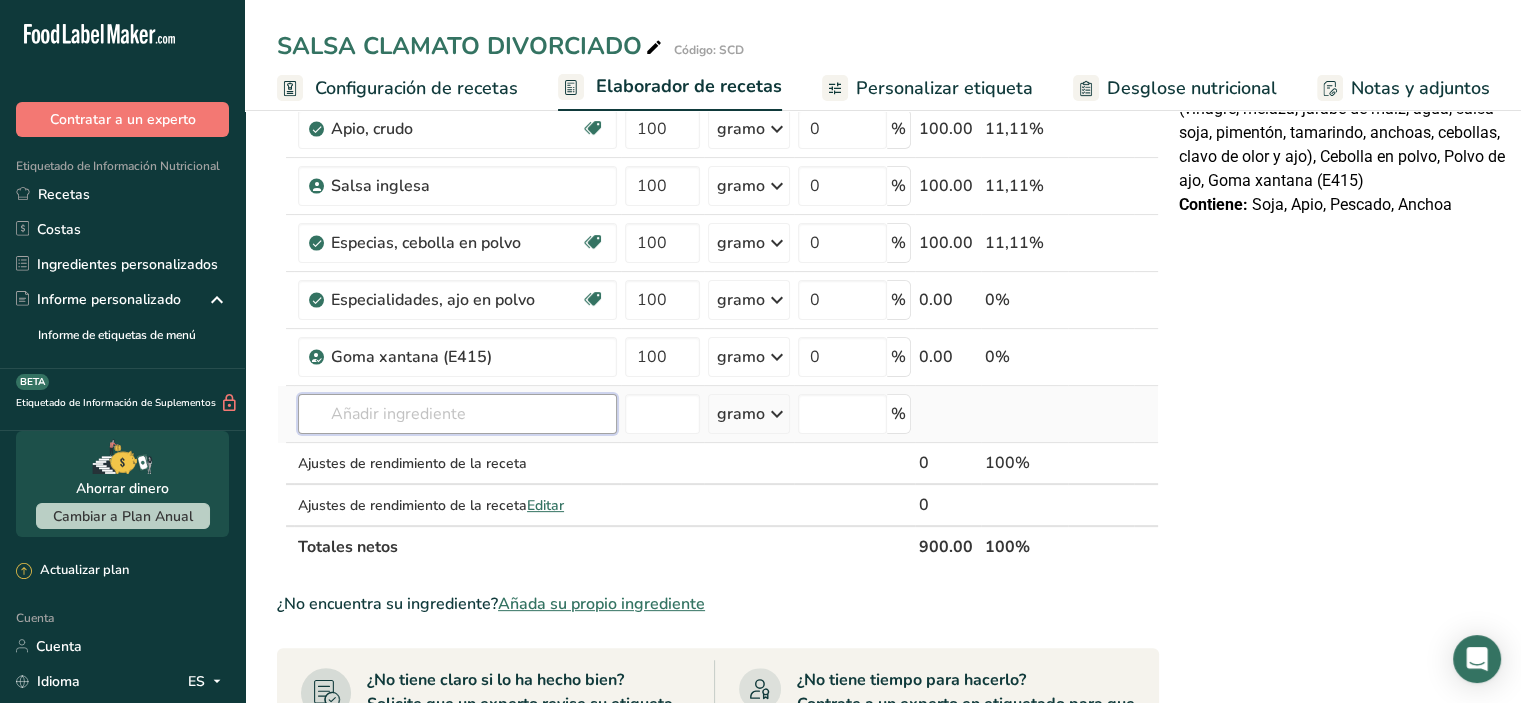 click at bounding box center (457, 414) 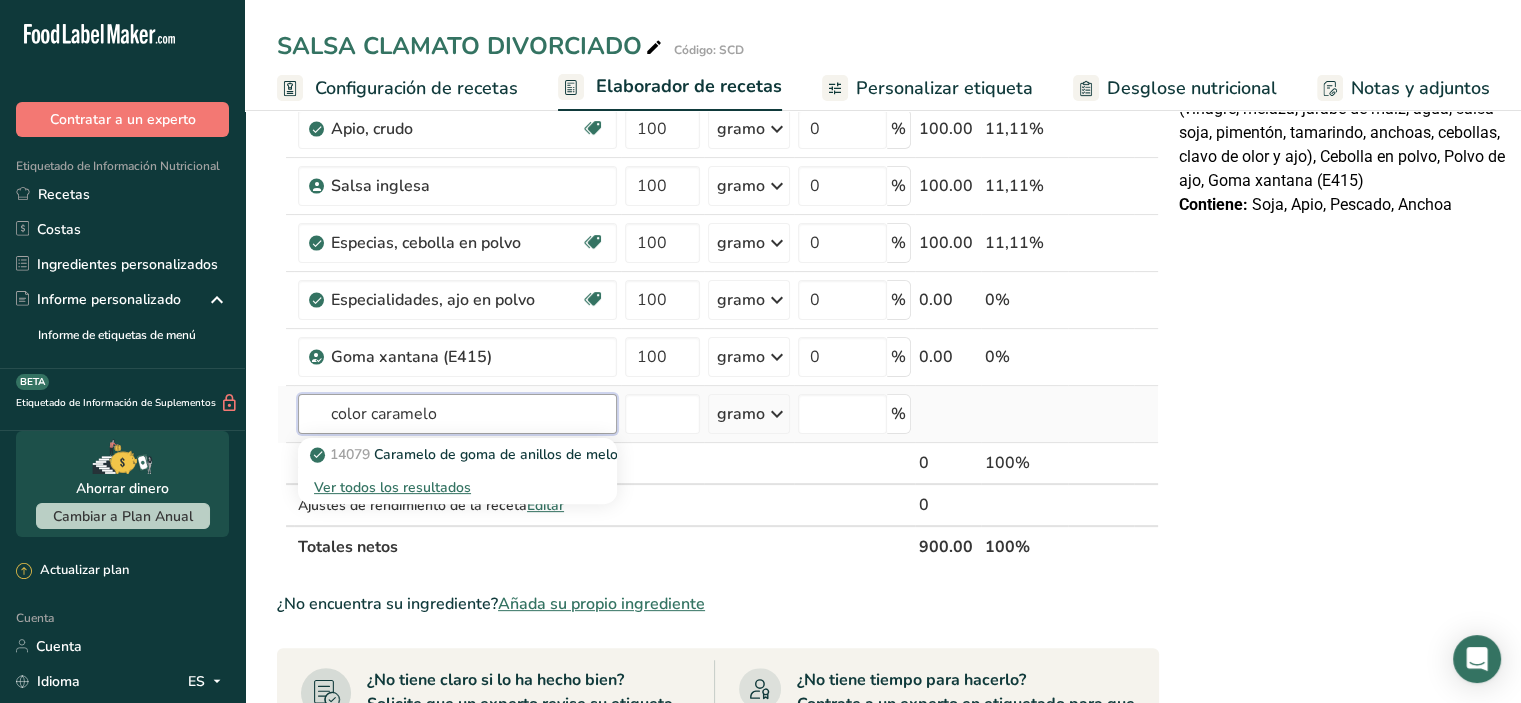 type on "color caramelo" 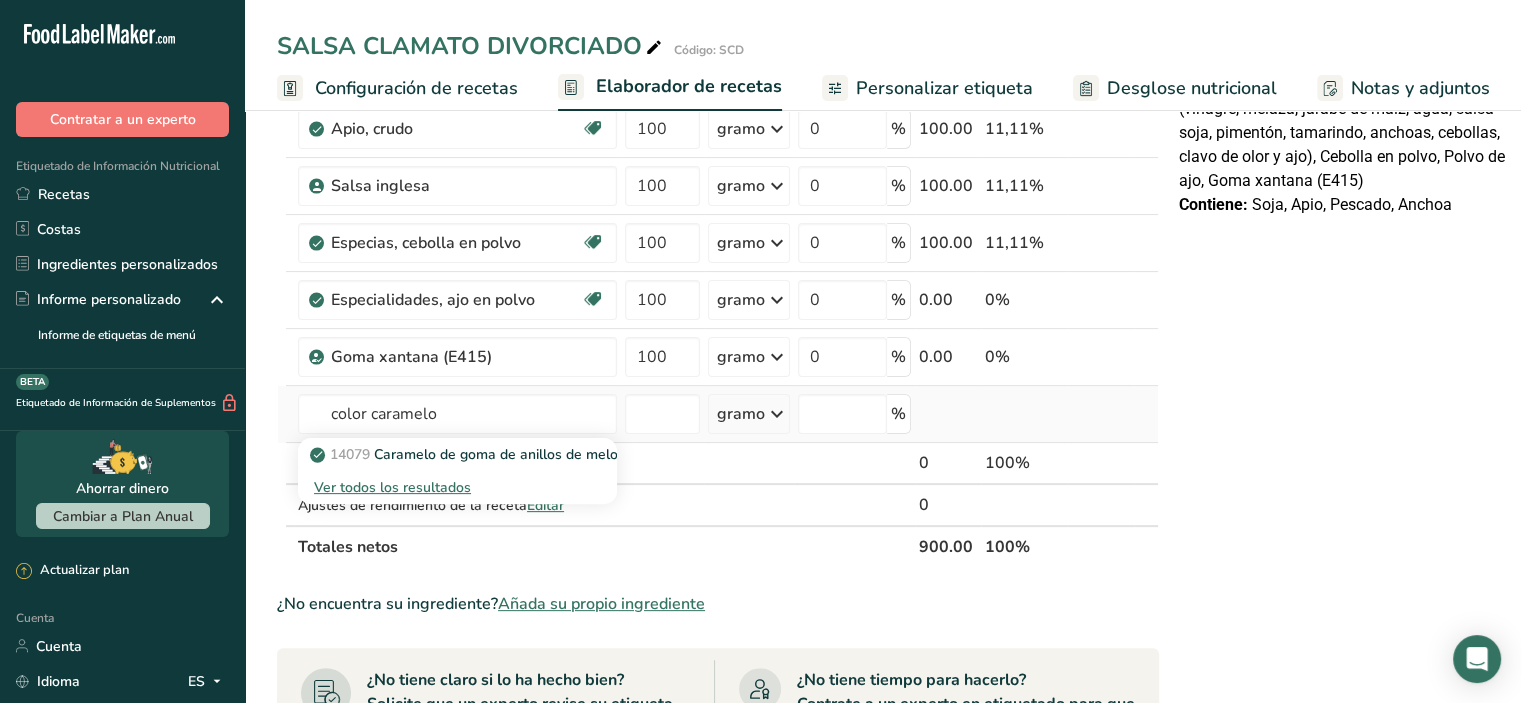 type 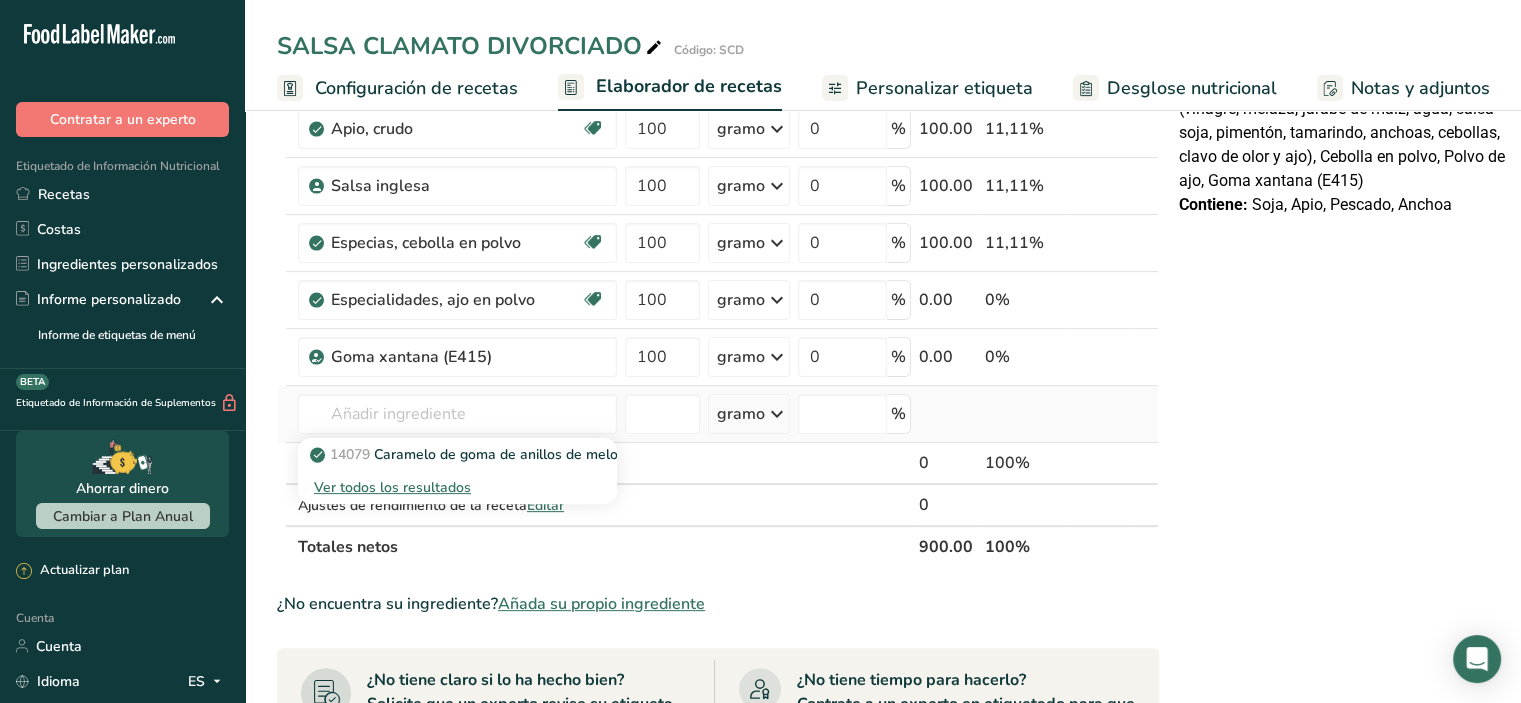 click on "Ver todos los resultados" at bounding box center [392, 487] 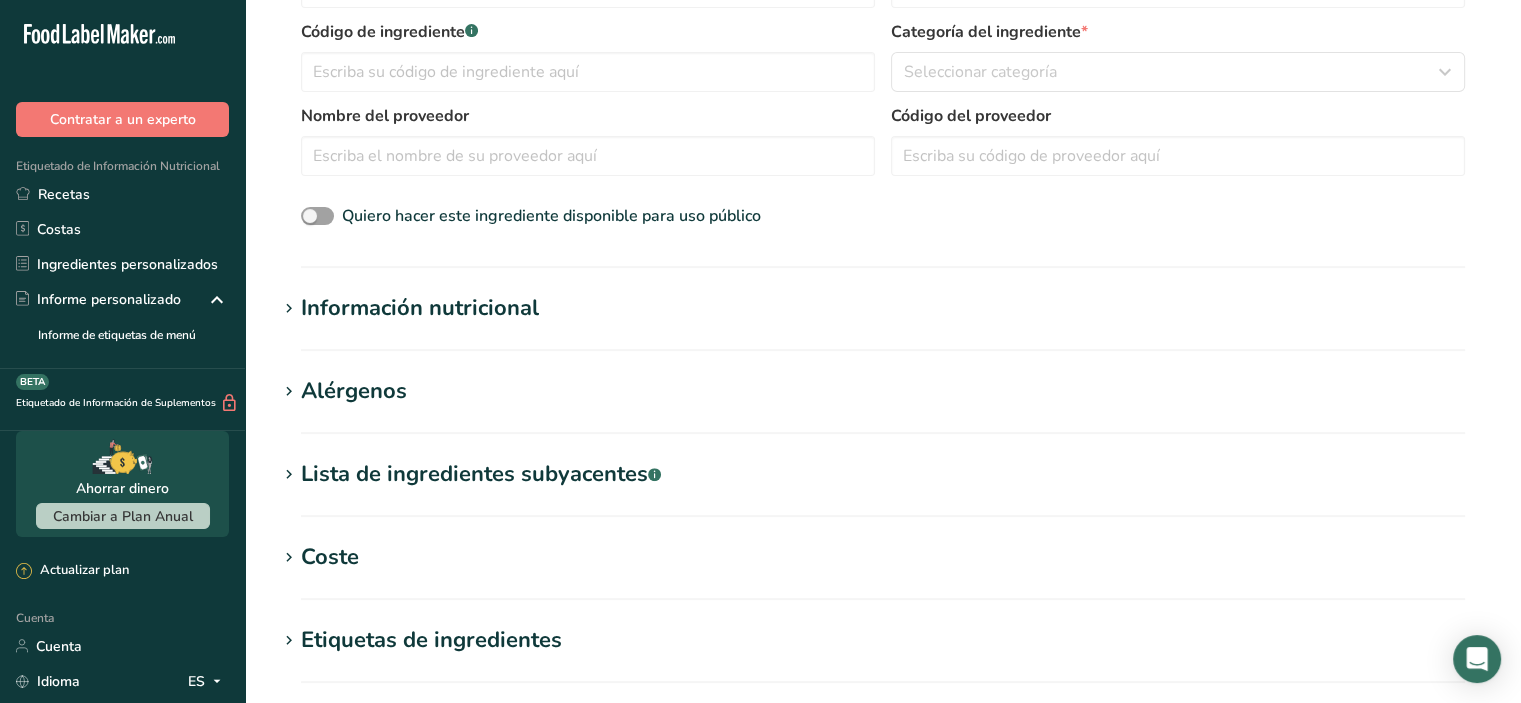 scroll, scrollTop: 0, scrollLeft: 0, axis: both 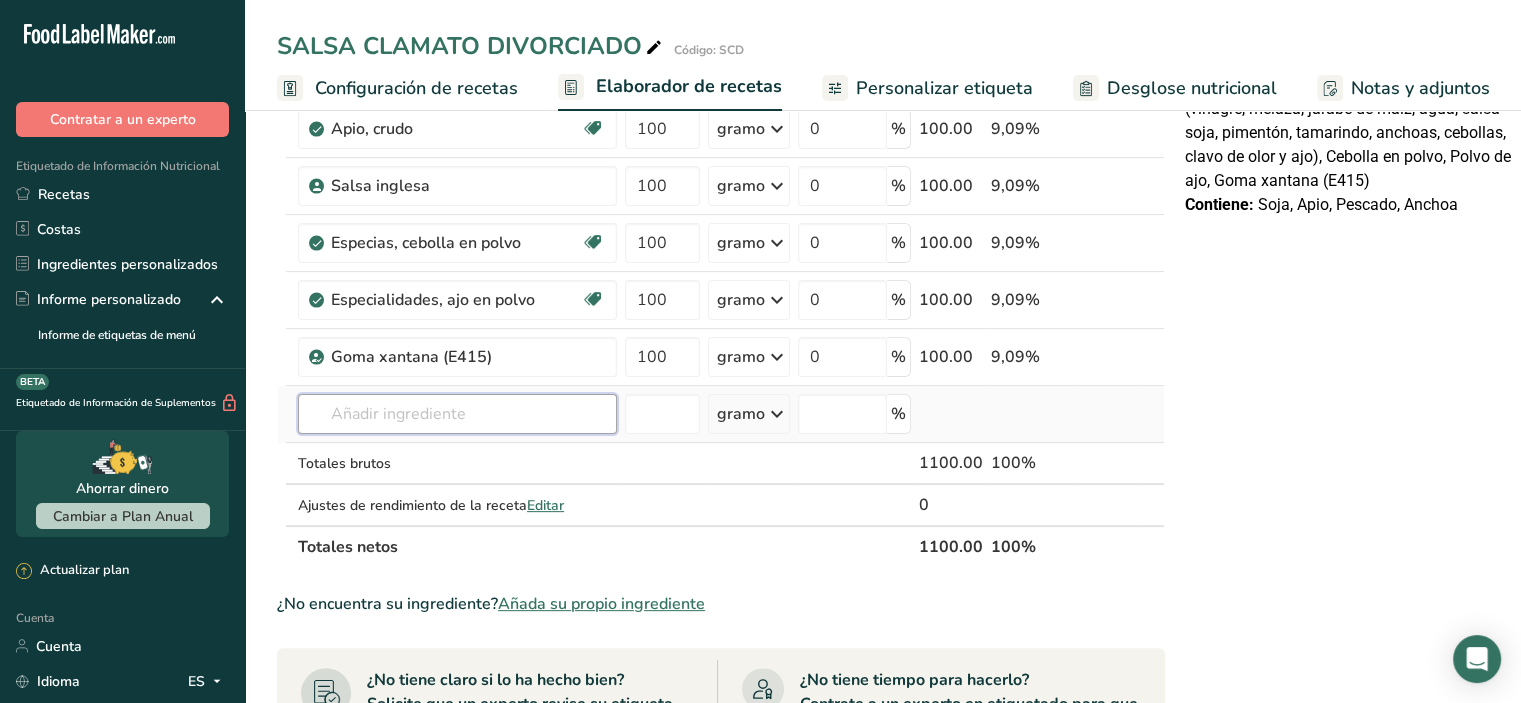 click at bounding box center (457, 414) 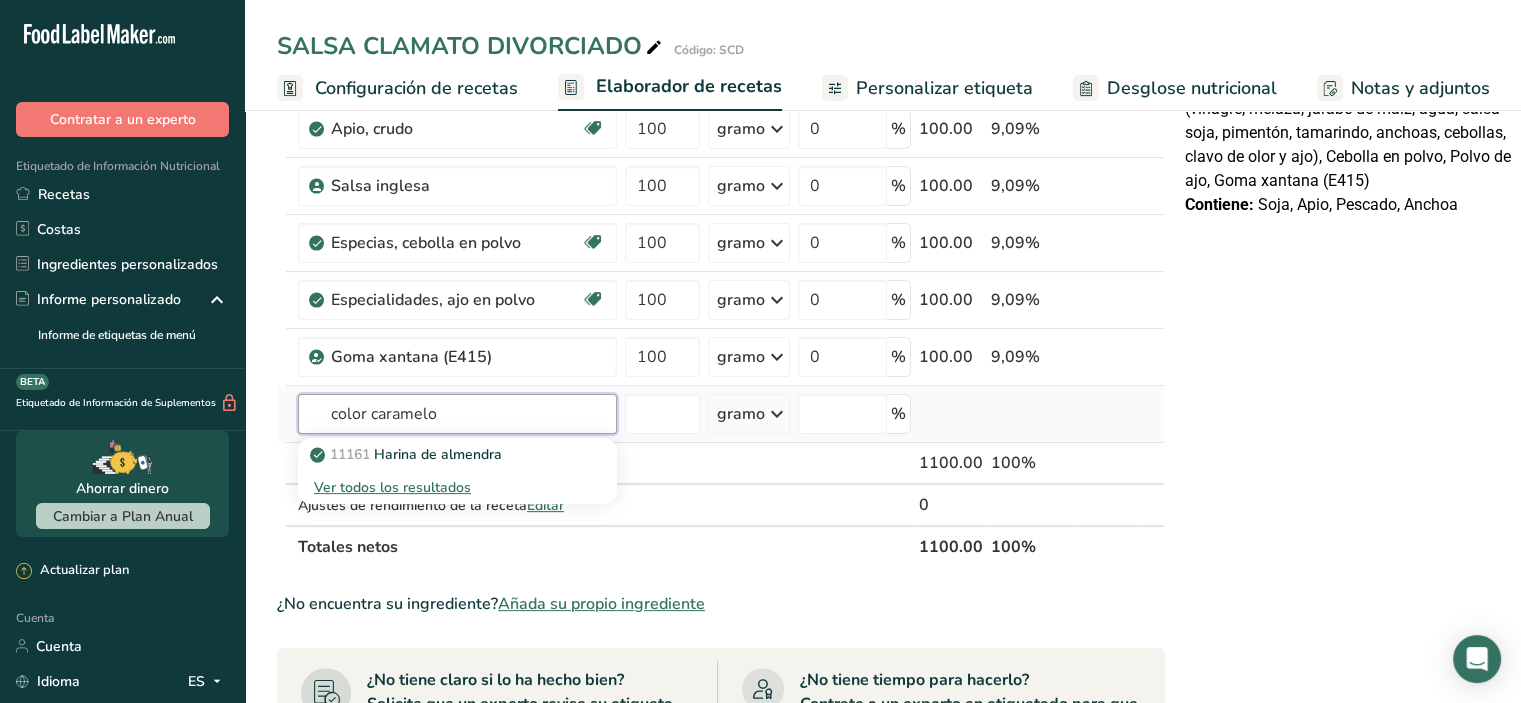 click on "color caramelo" at bounding box center [457, 414] 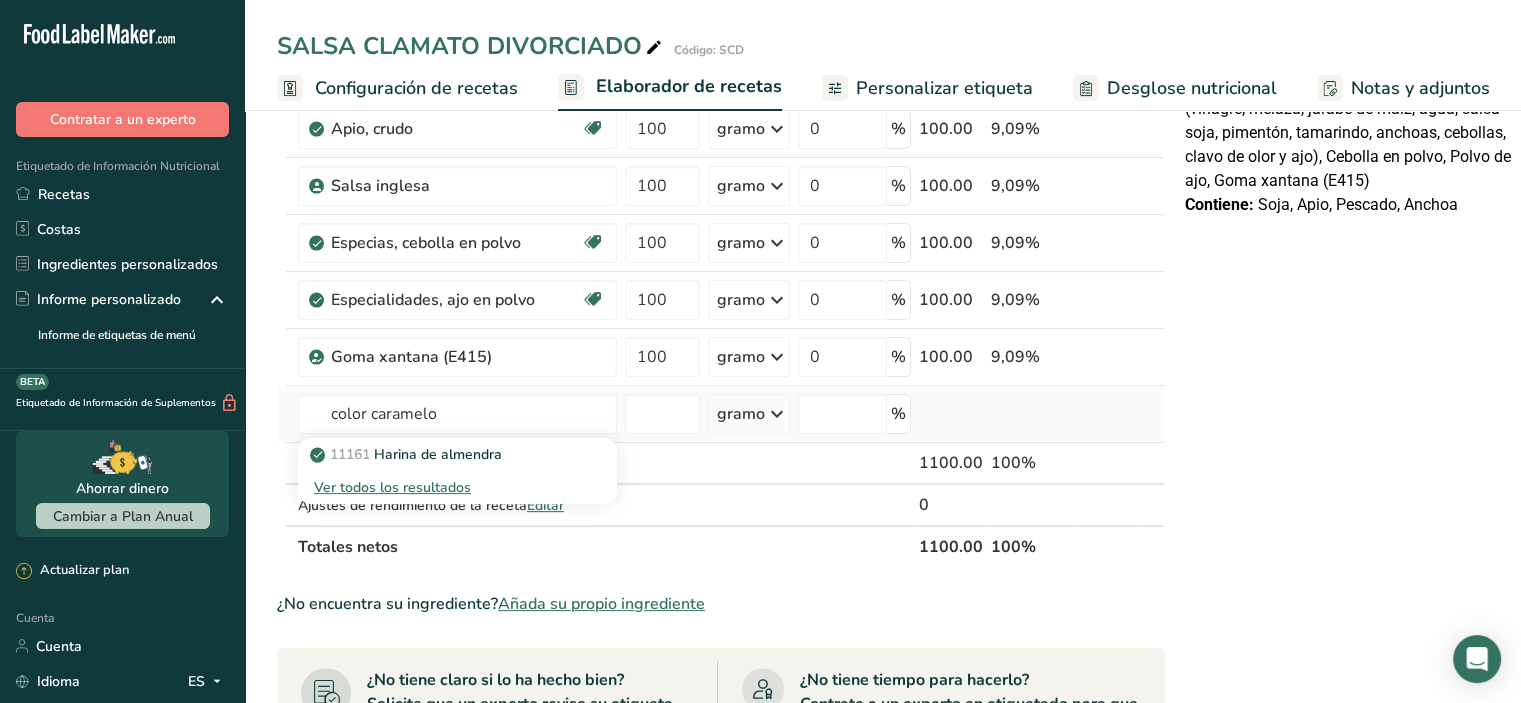 type 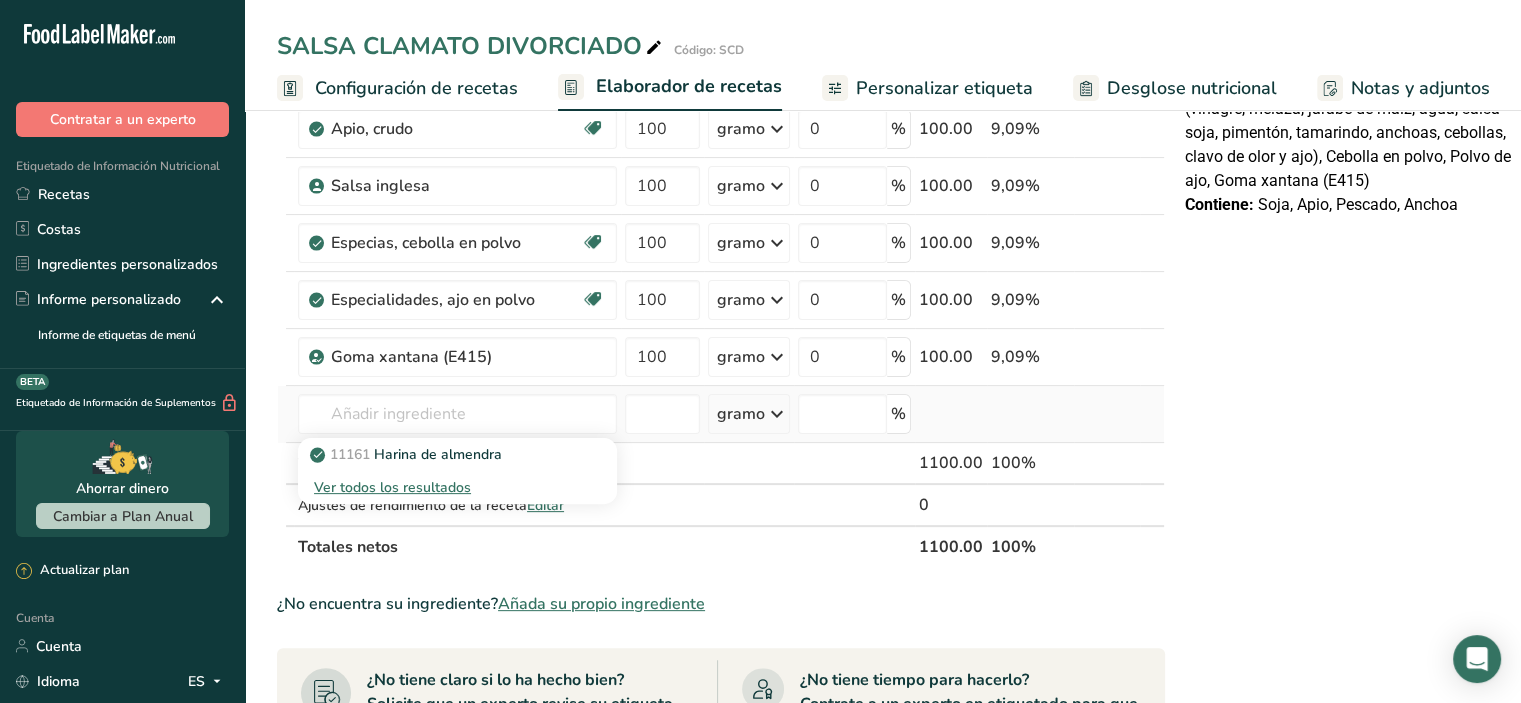 click on "Ver todos los resultados" at bounding box center (392, 487) 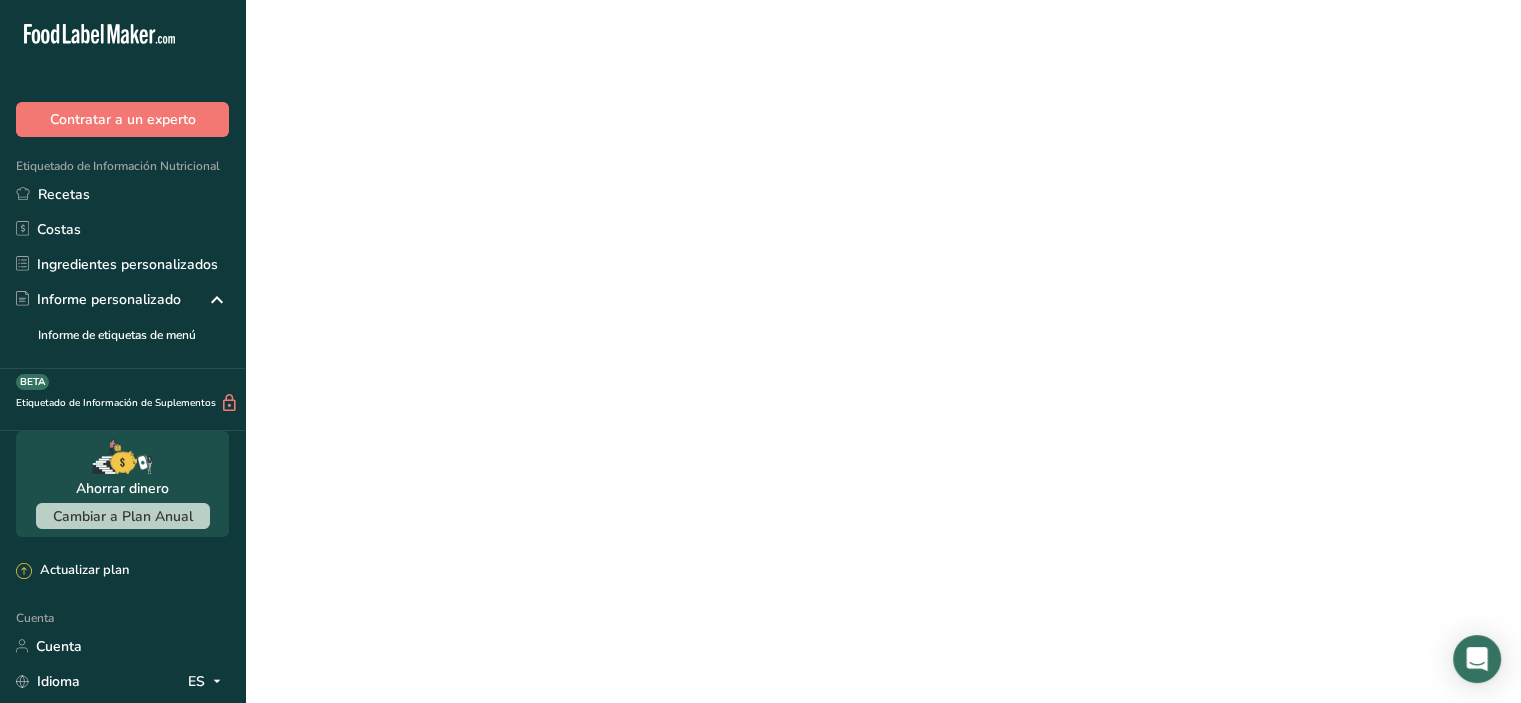 scroll, scrollTop: 0, scrollLeft: 0, axis: both 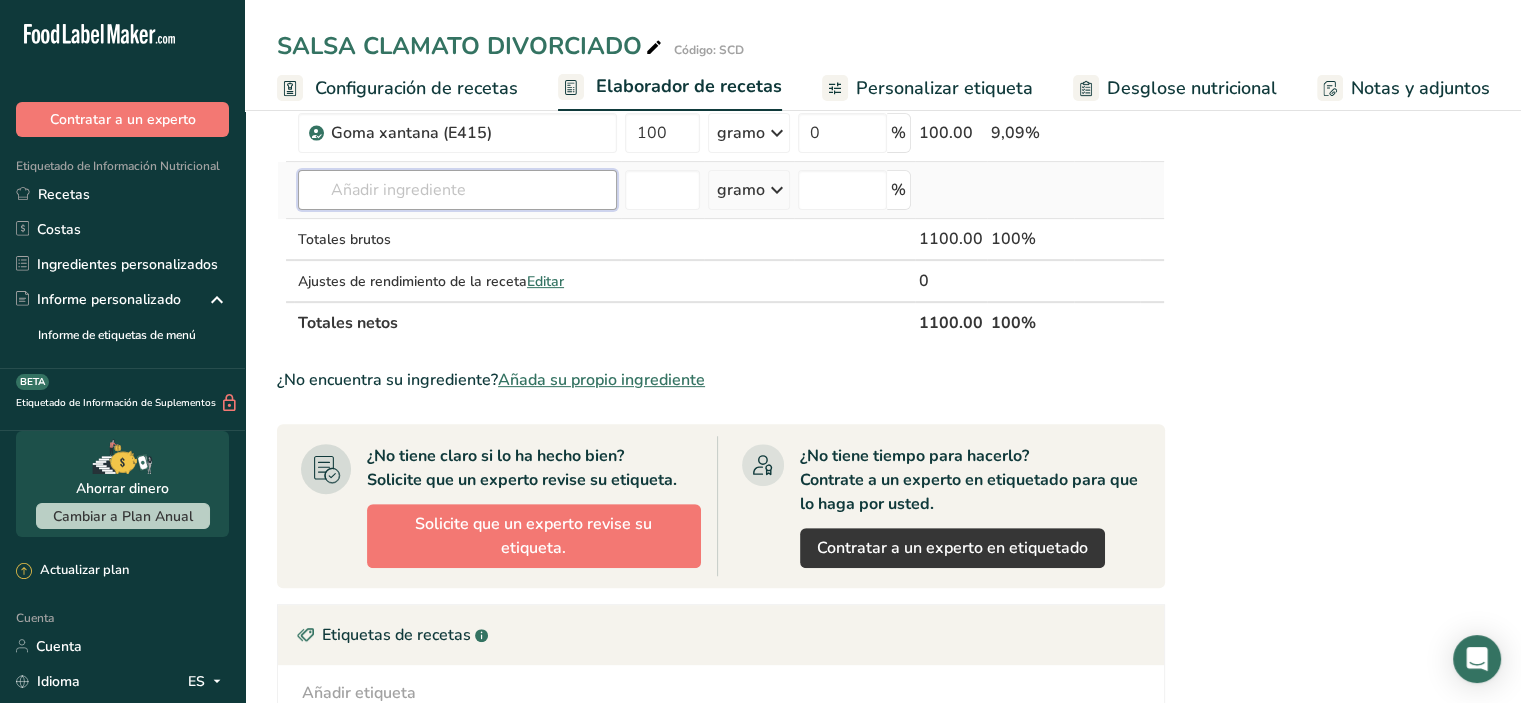 click at bounding box center [457, 190] 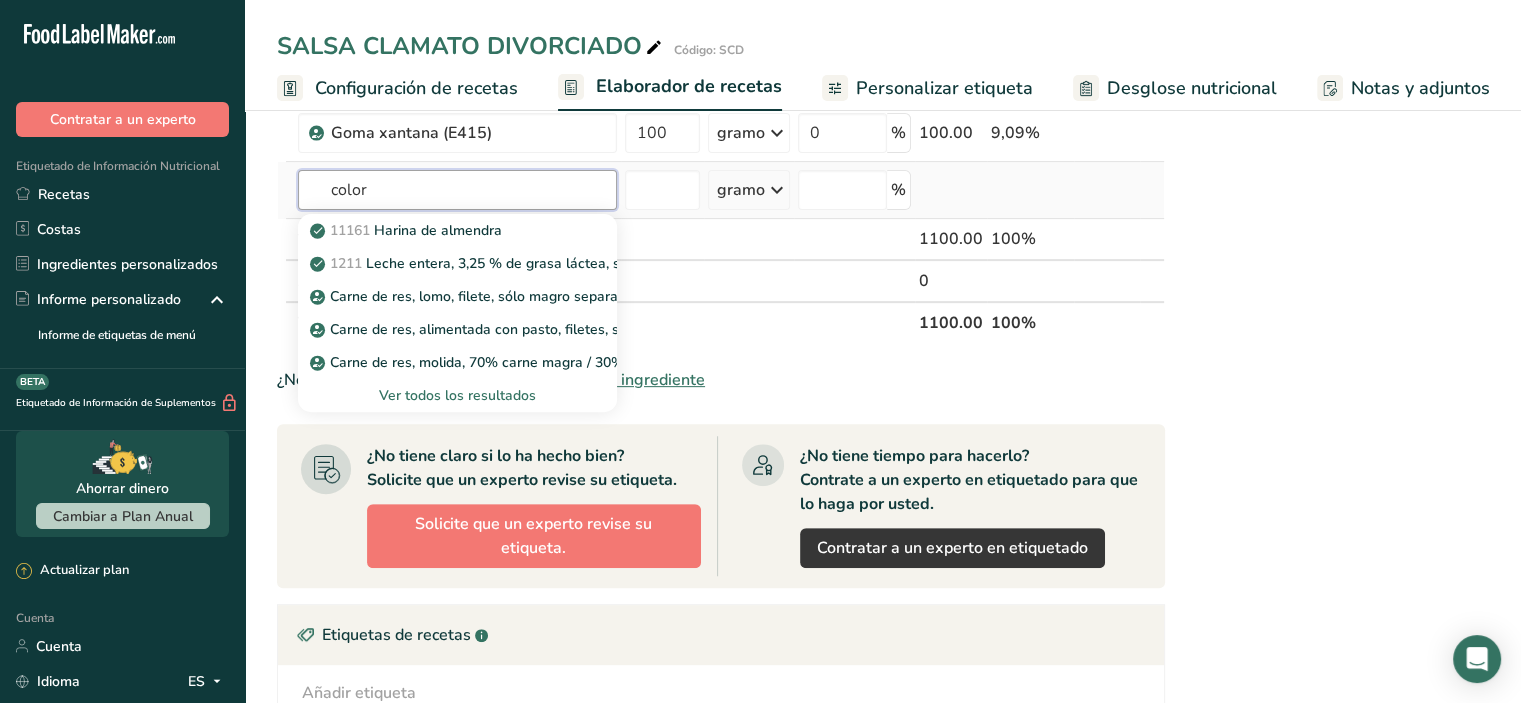 type on "color" 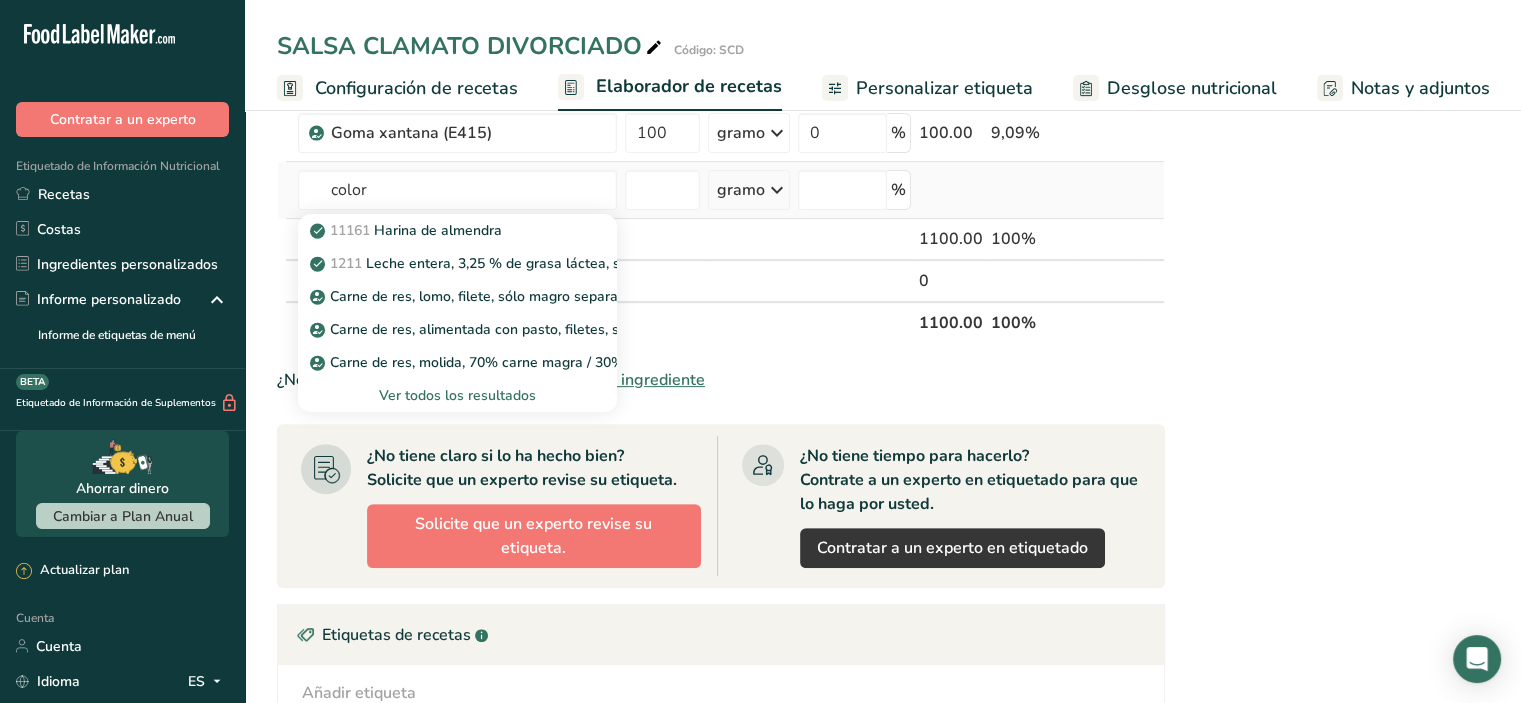 type 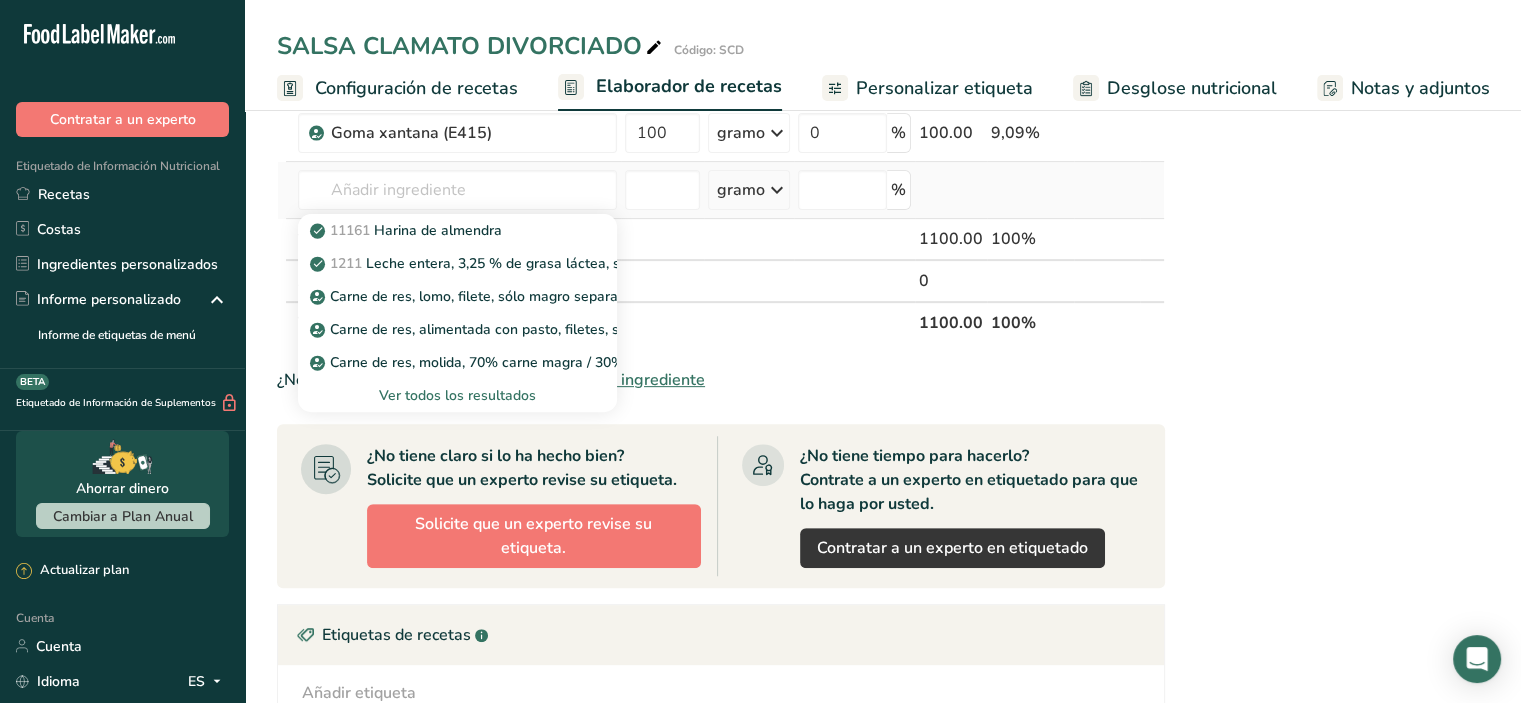 click on "Ver todos los resultados" at bounding box center (457, 395) 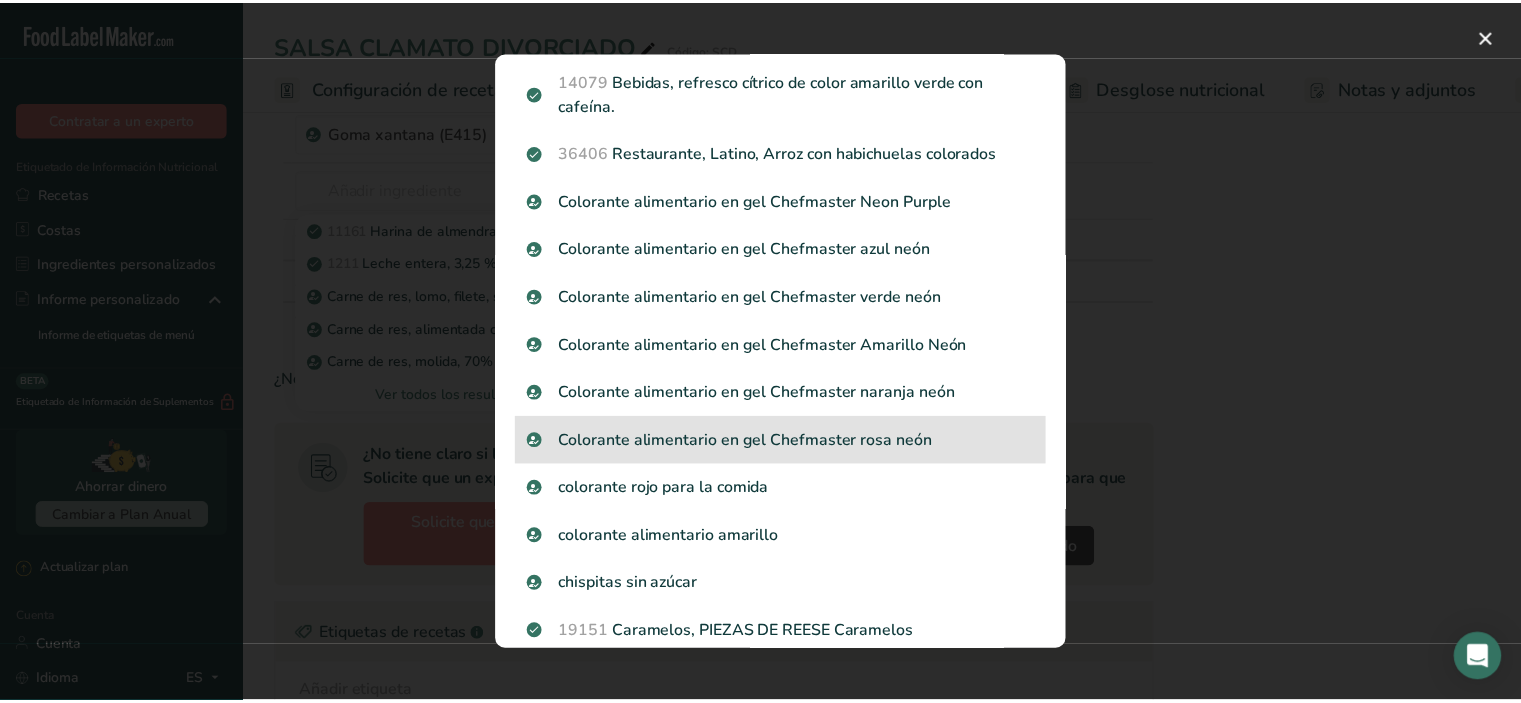 scroll, scrollTop: 100, scrollLeft: 0, axis: vertical 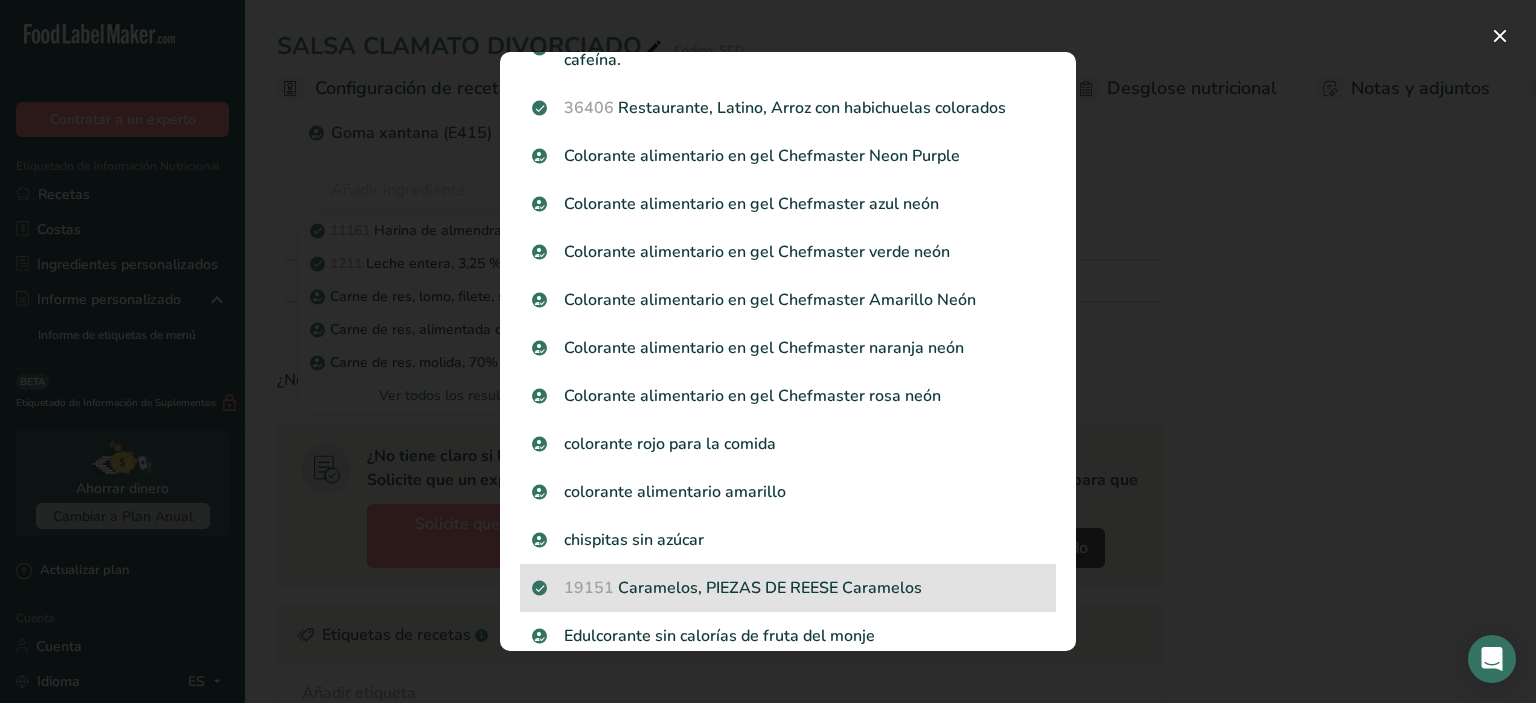 click on "19151
Caramelos, PIEZAS DE REESE Caramelos" at bounding box center (788, 588) 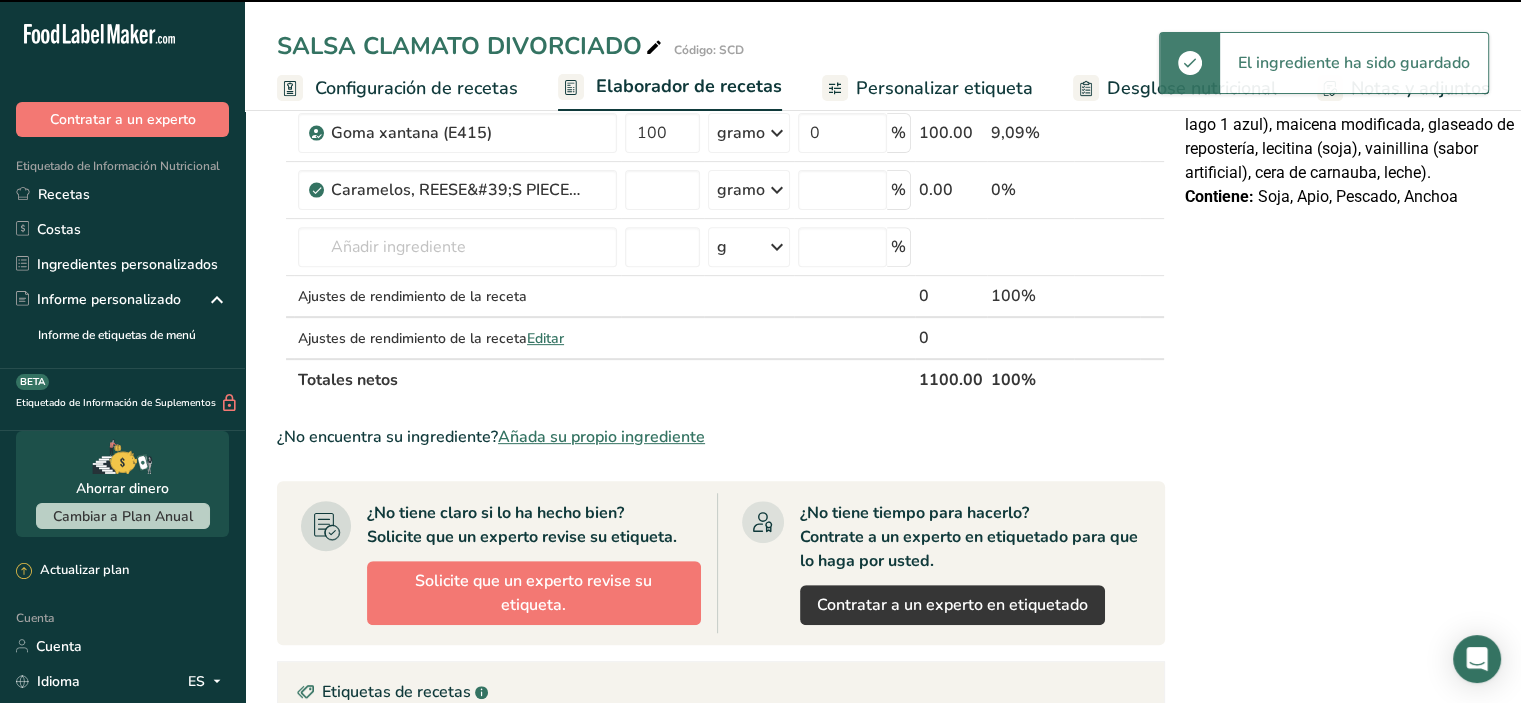 type on "0" 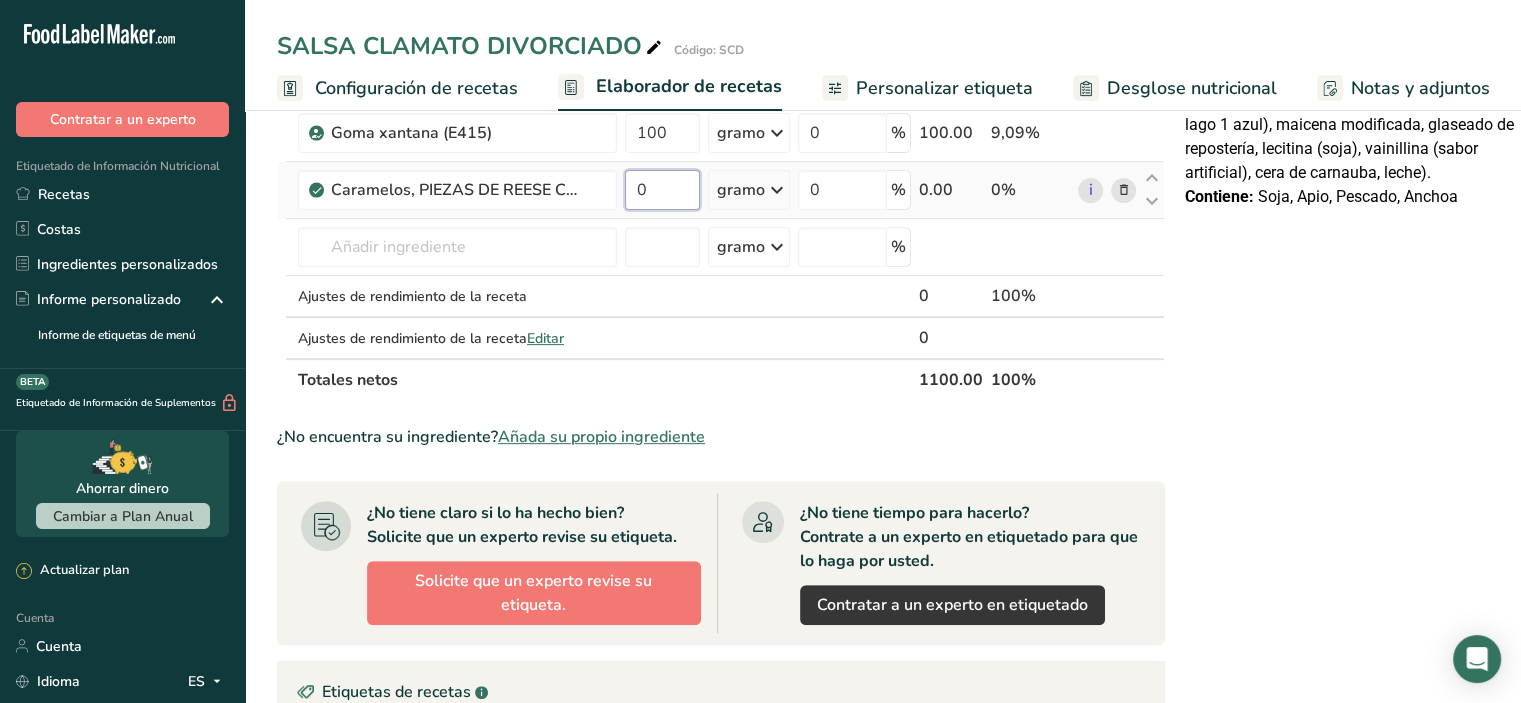 click on "0" at bounding box center [662, 190] 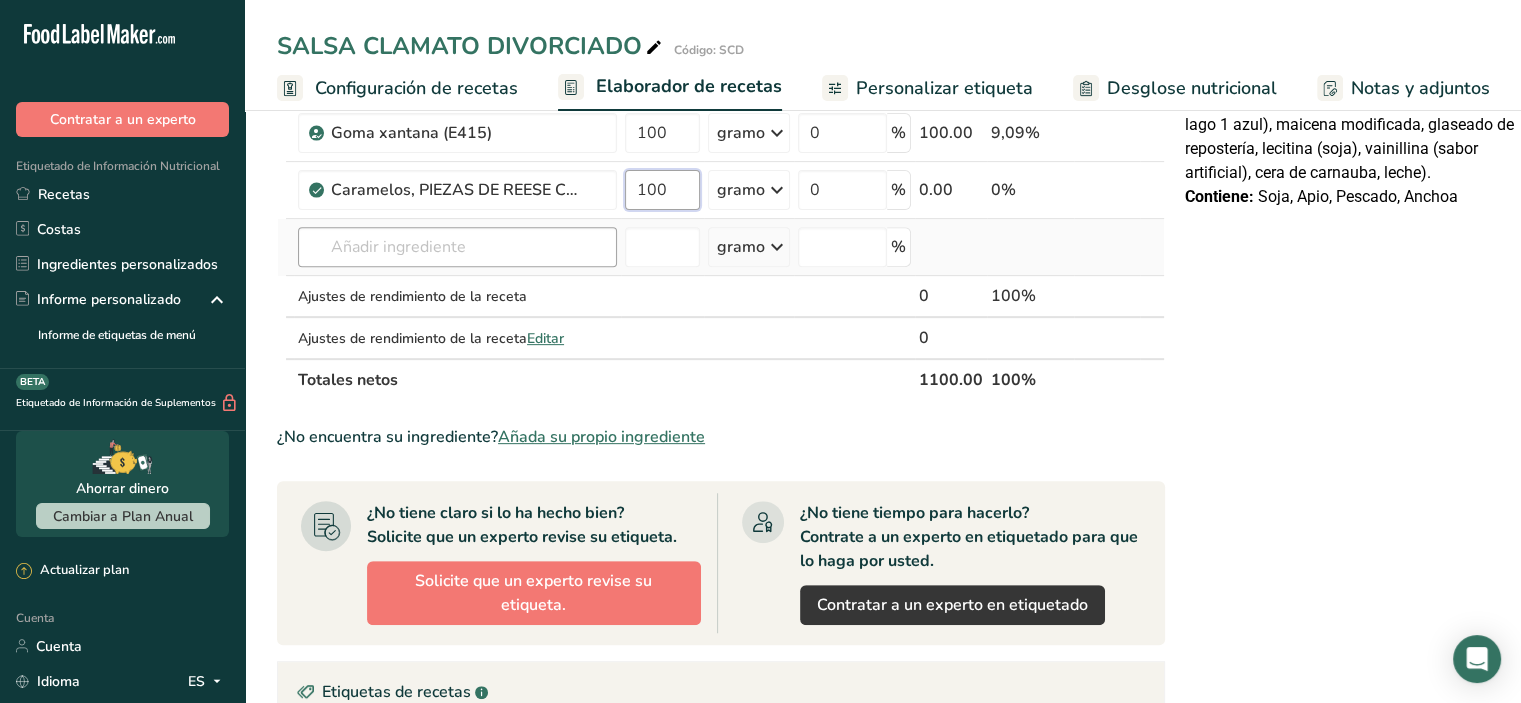 type on "100" 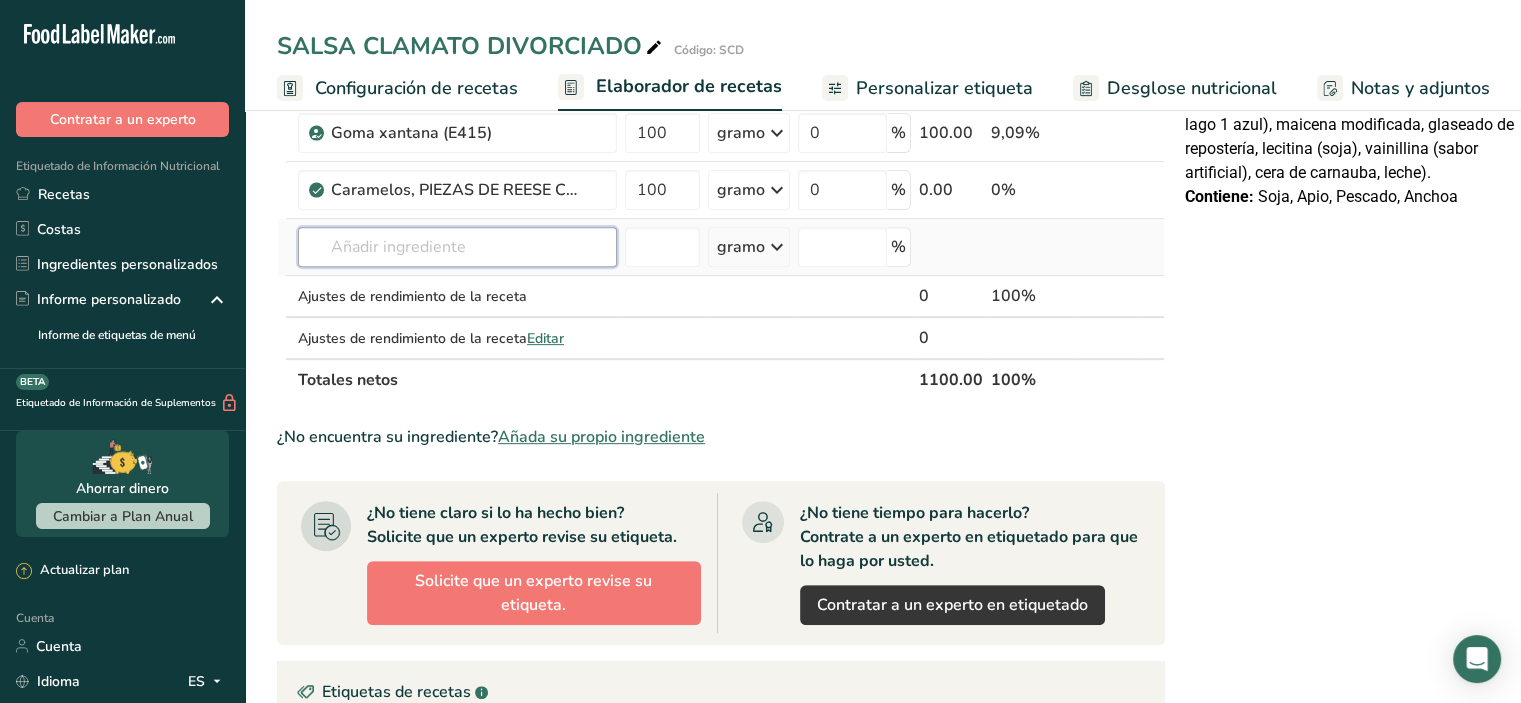 click on "Ingrediente  *
Cantidad  *
Unidad  *
Desperdicio *   .a-a{fill:#347362;}.b-a{fill:#fff;}         Gramos
Porcentaje
Agua embotellada genérica.
Libre de lácteos
Libre de gluten
Vegano
Vegetariano
Libre de soja
100
gramo
Porciones
1 onza líquida
1 taza
1 ml
Unidades de peso
gramo
kilogramo
mg
Ver más
Unidades de volumen
litro
Las unidades de volumen requieren una conversión de densidad. Si conoce la densidad de su ingrediente, introdúzcala a continuación. De lo contrario, haga clic en "RIA", nuestra asistente regulatoria de IA, quien podrá ayudarle.
lb/pie³" at bounding box center (721, -54) 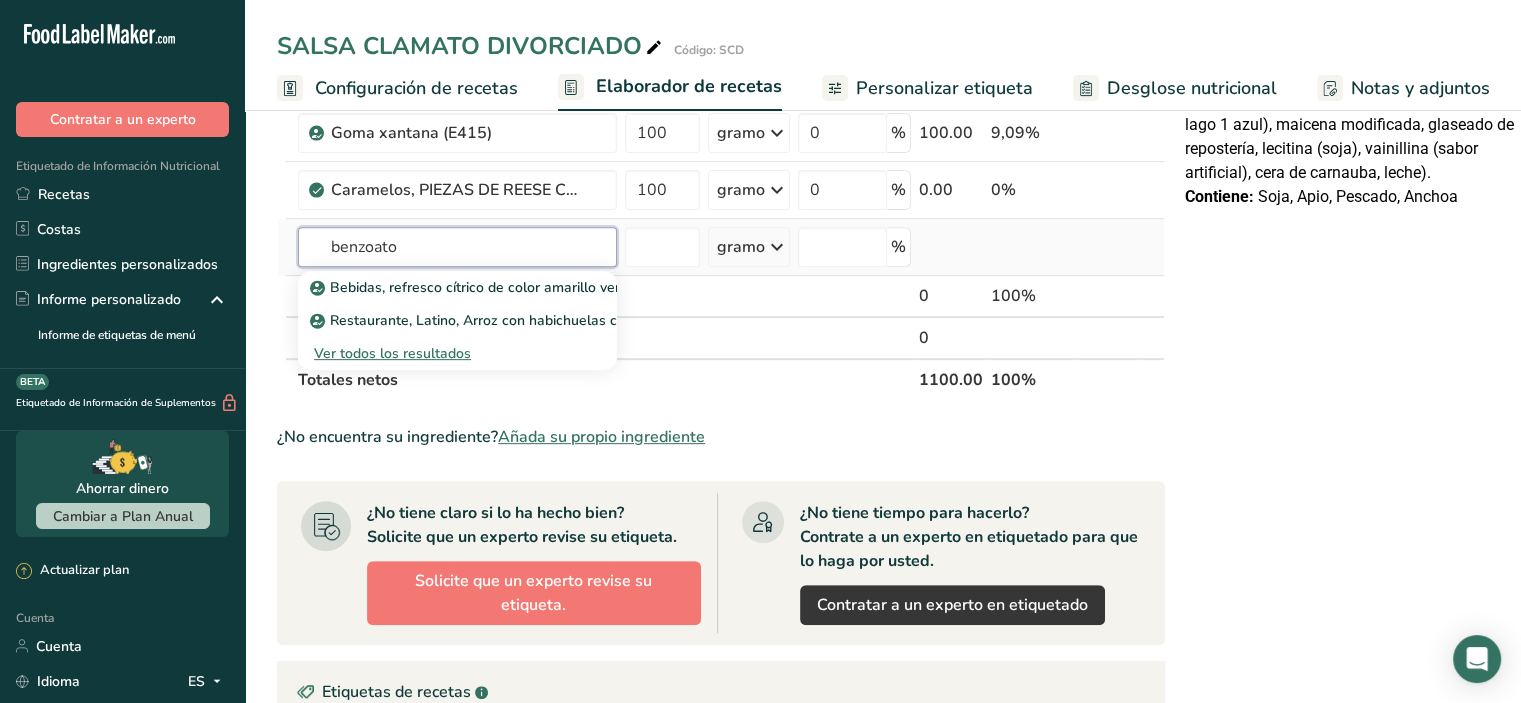 type on "benzoato" 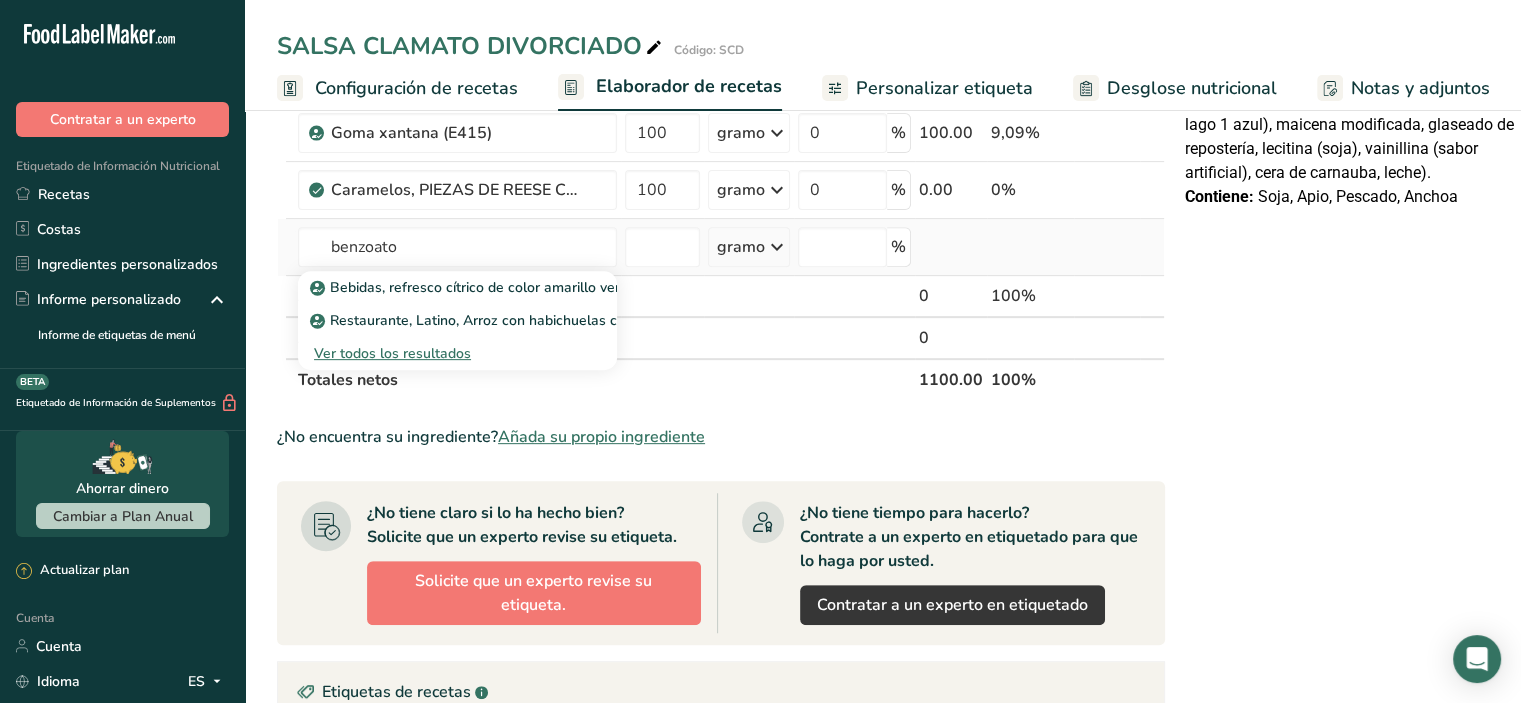 type 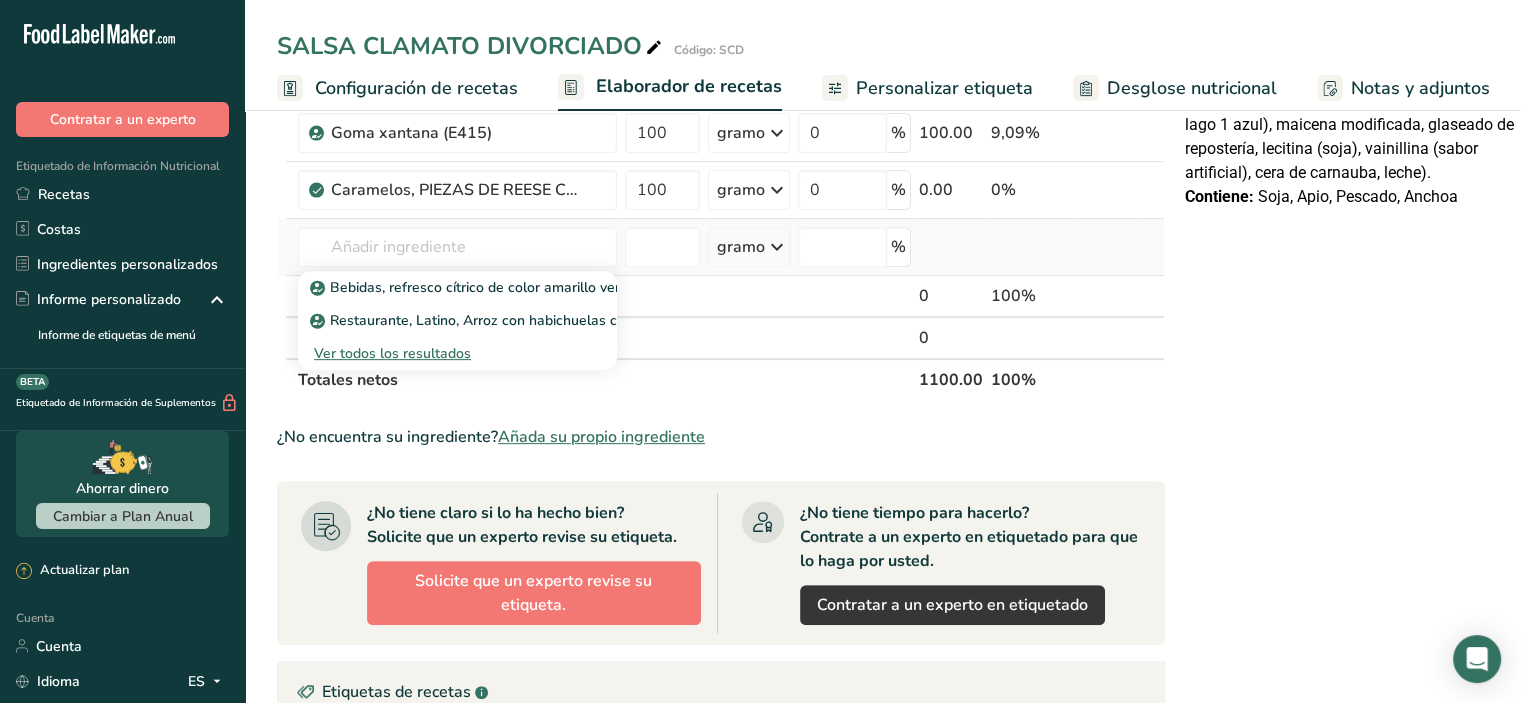click on "Ver todos los resultados" at bounding box center [392, 353] 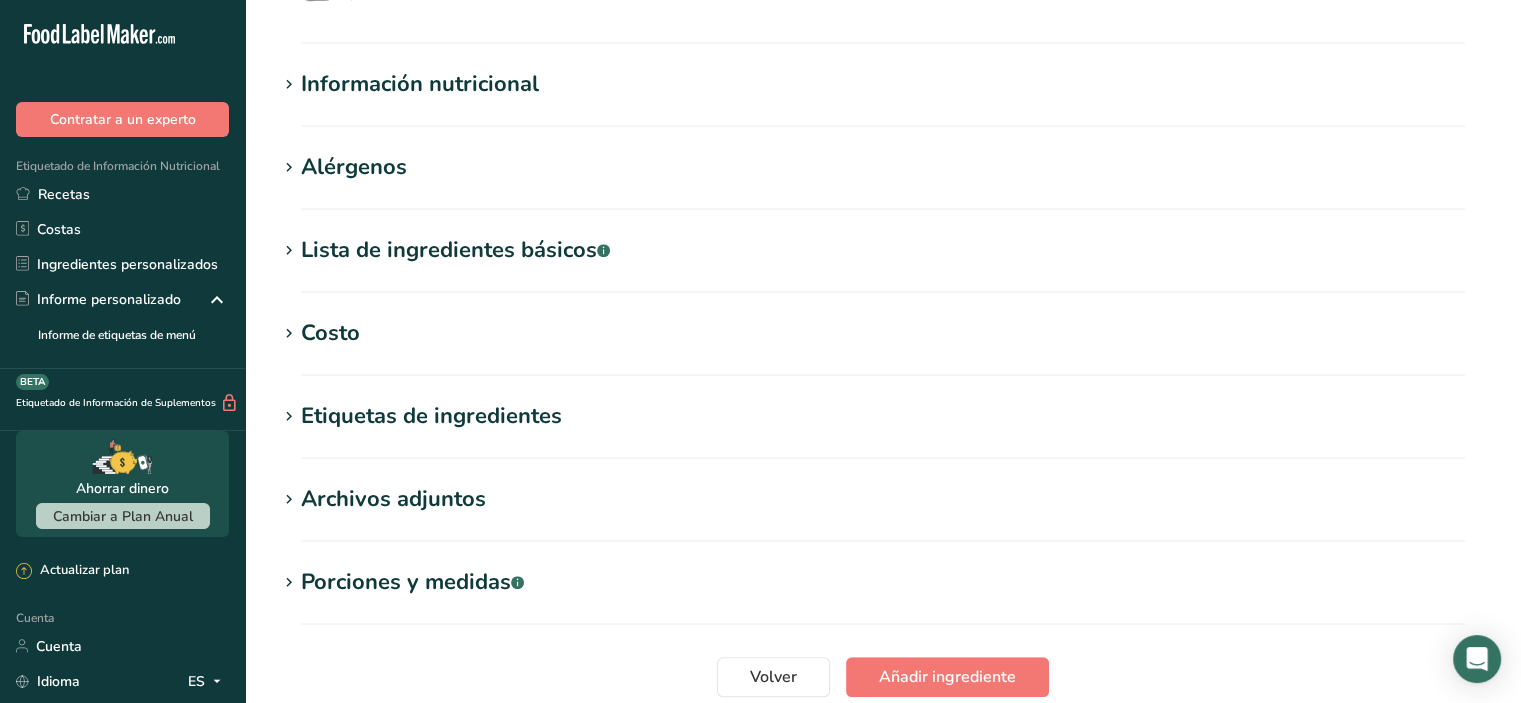 scroll, scrollTop: 0, scrollLeft: 0, axis: both 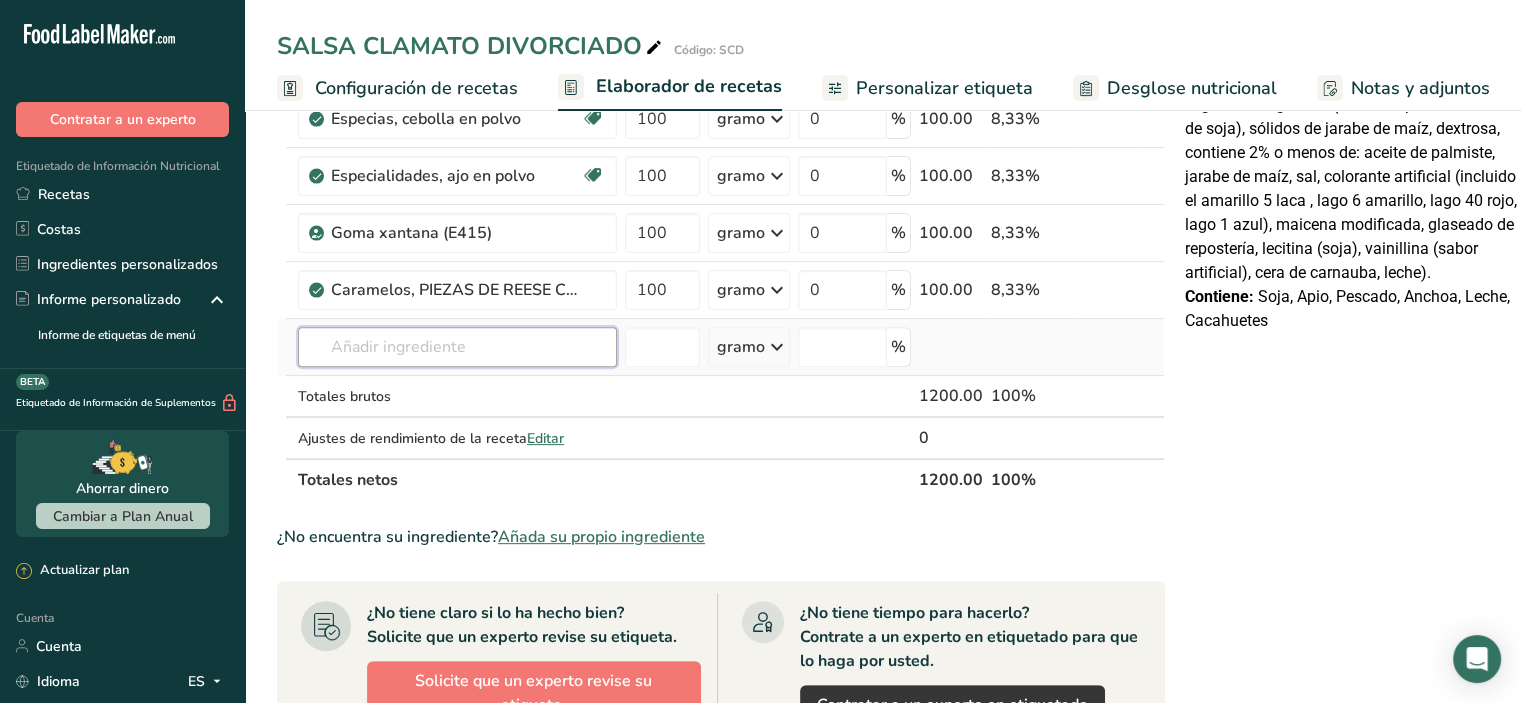 click at bounding box center [457, 347] 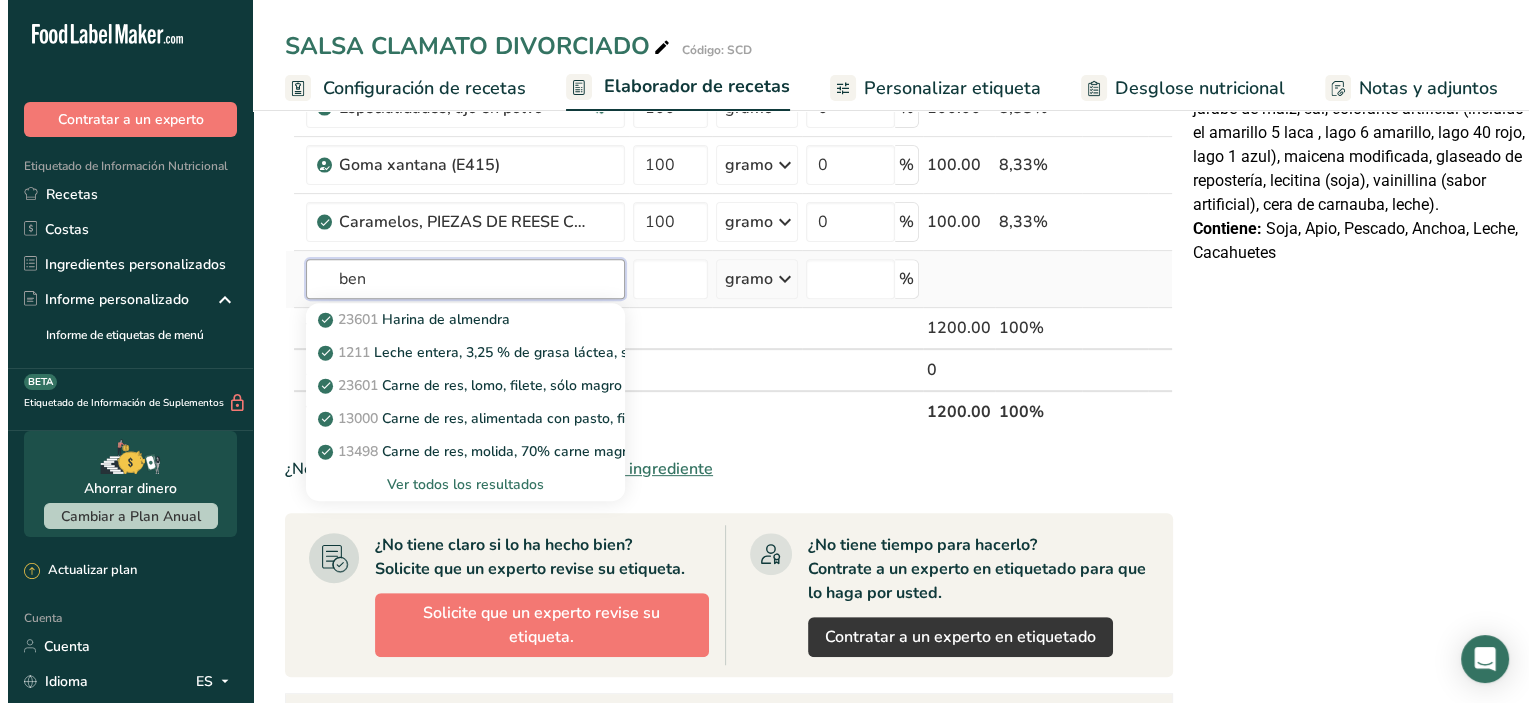 scroll, scrollTop: 724, scrollLeft: 0, axis: vertical 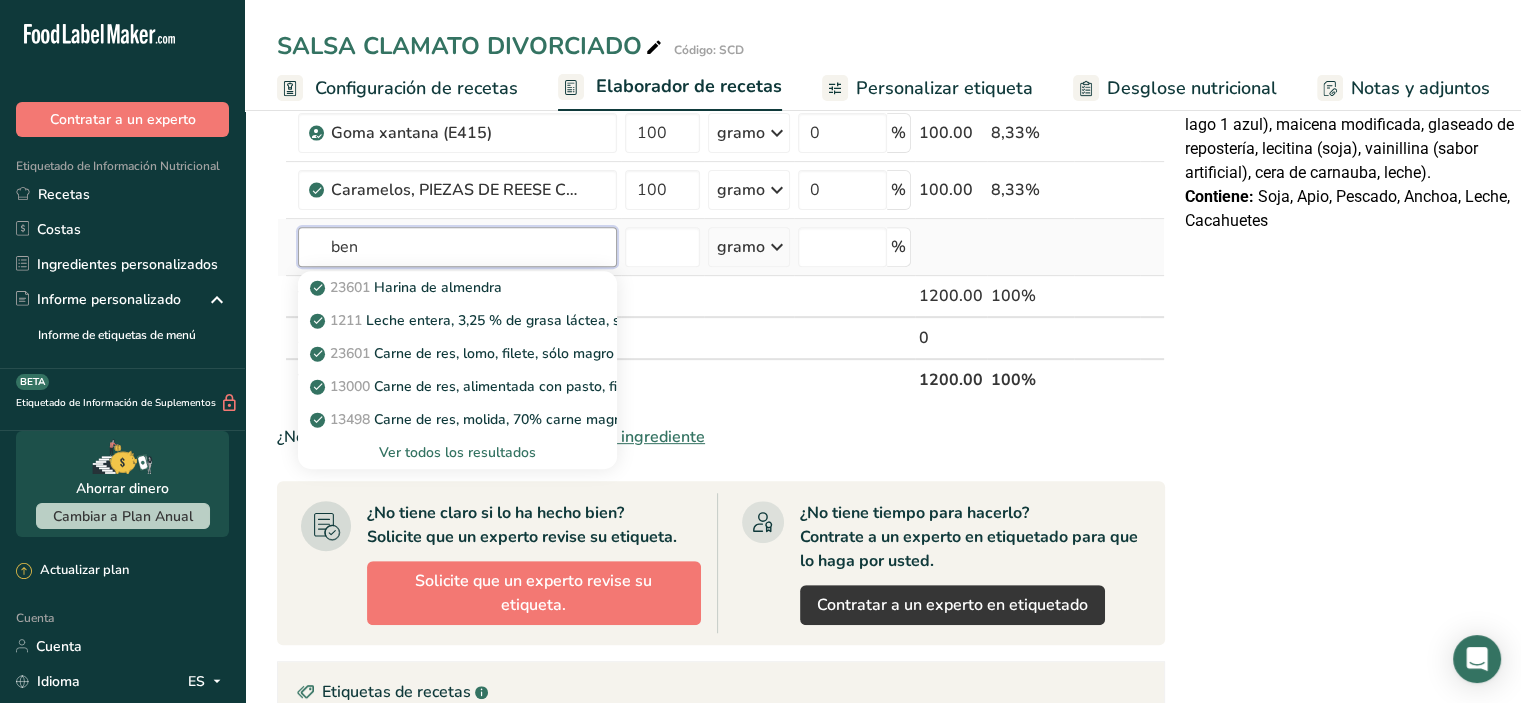 type on "ben" 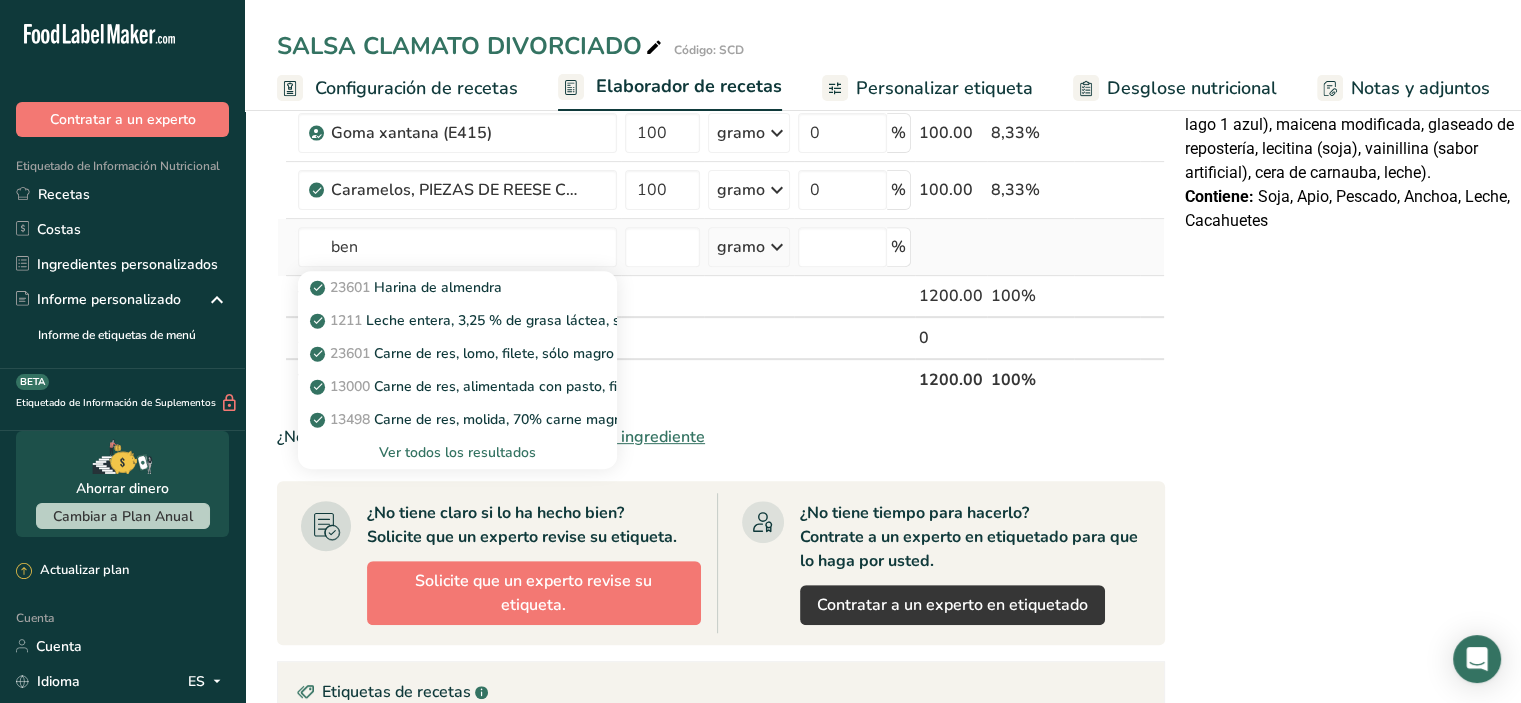 type 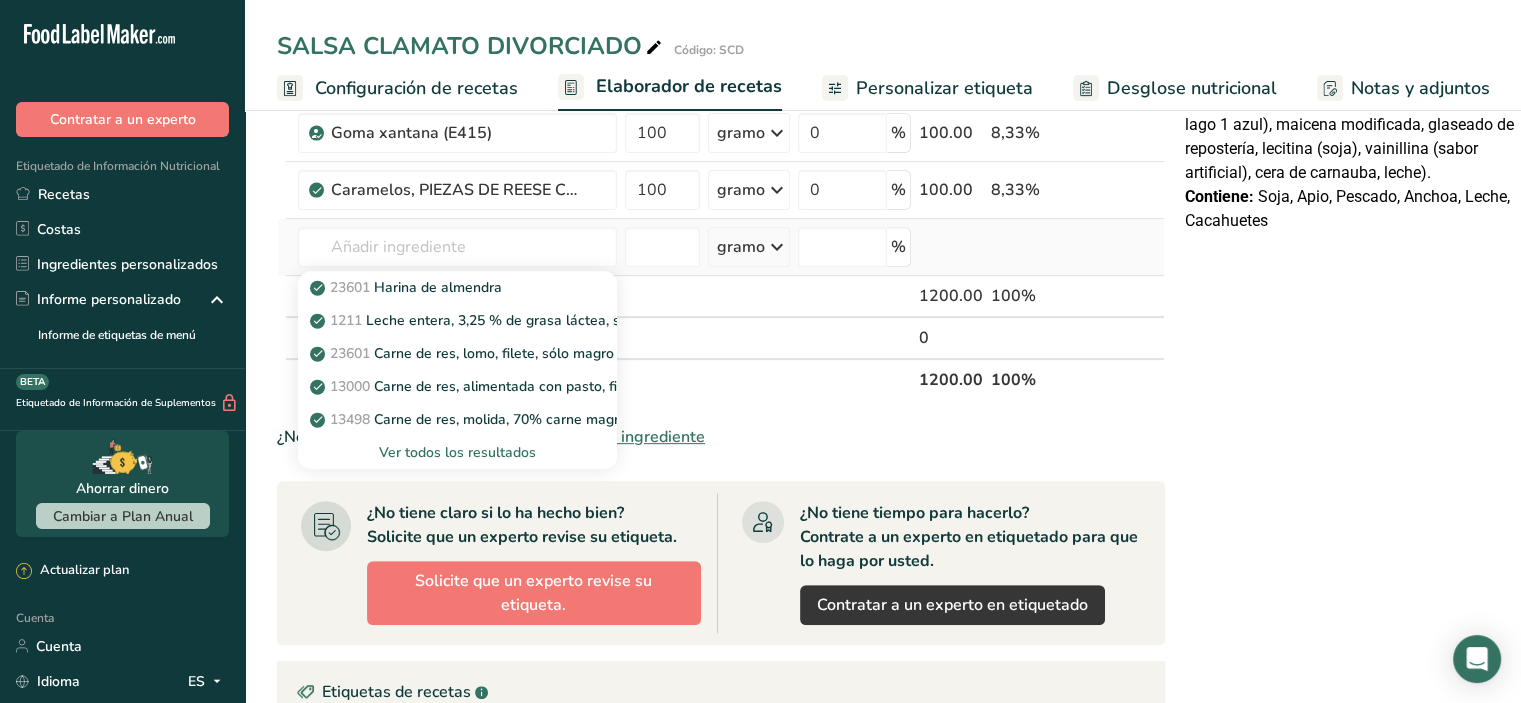 click on "Ver todos los resultados" at bounding box center (457, 452) 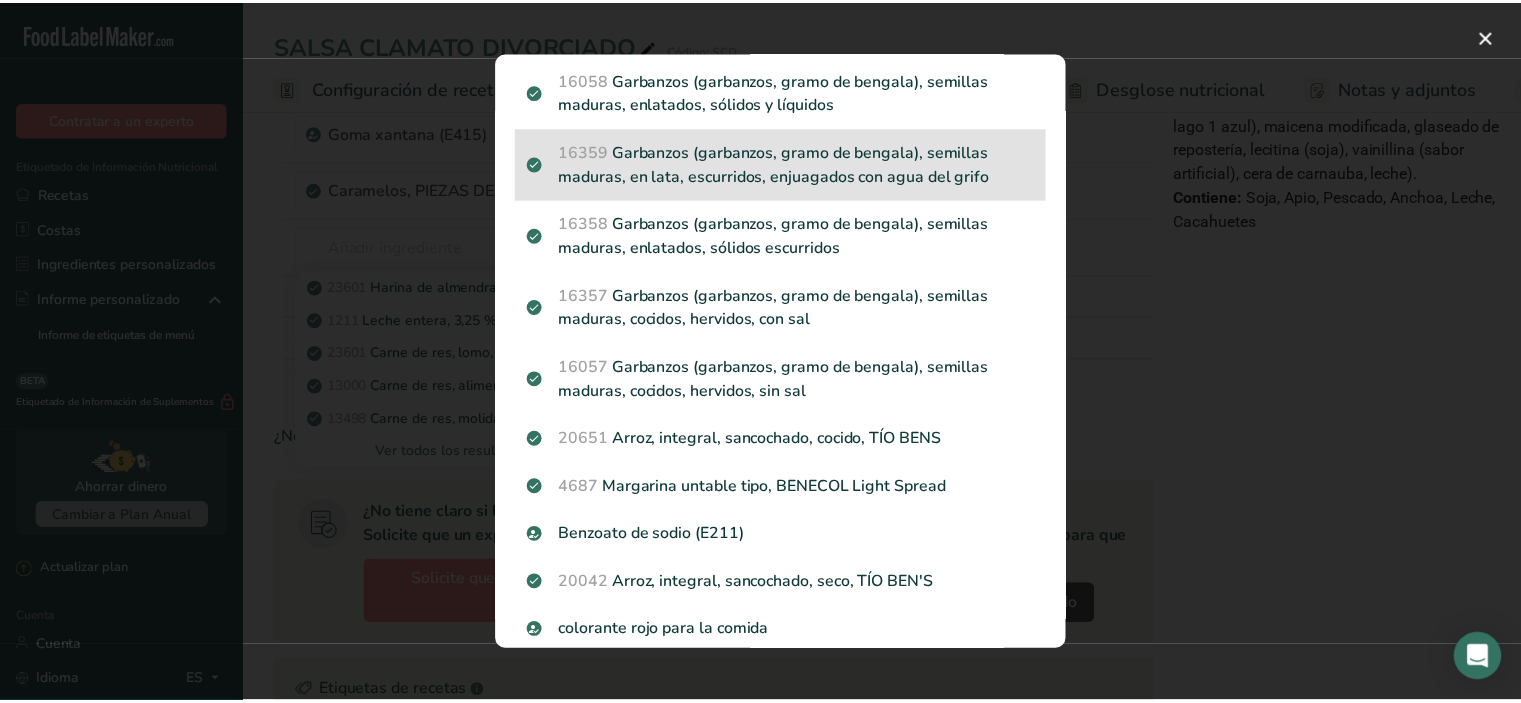 scroll, scrollTop: 272, scrollLeft: 0, axis: vertical 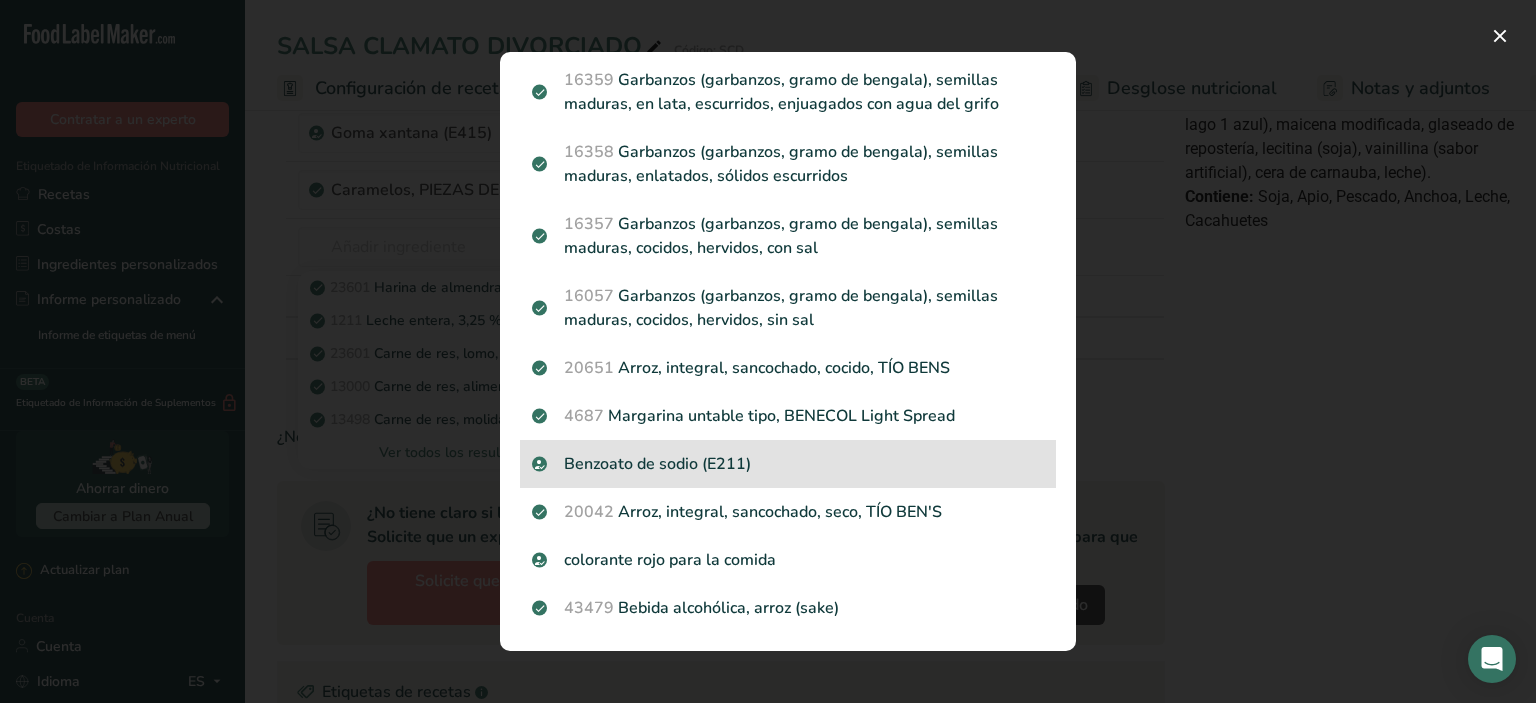 click on "Benzoato de sodio (E211)" at bounding box center (788, 464) 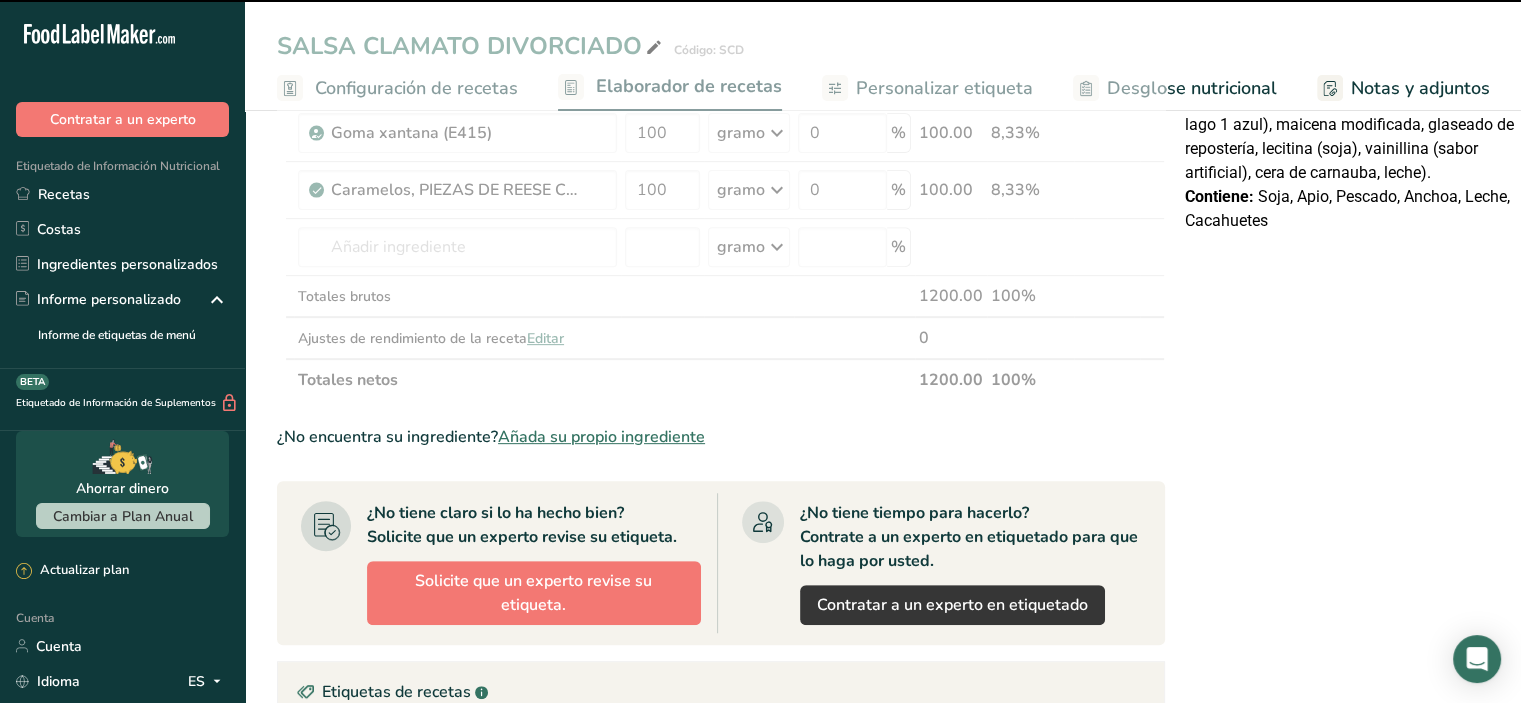 type on "0" 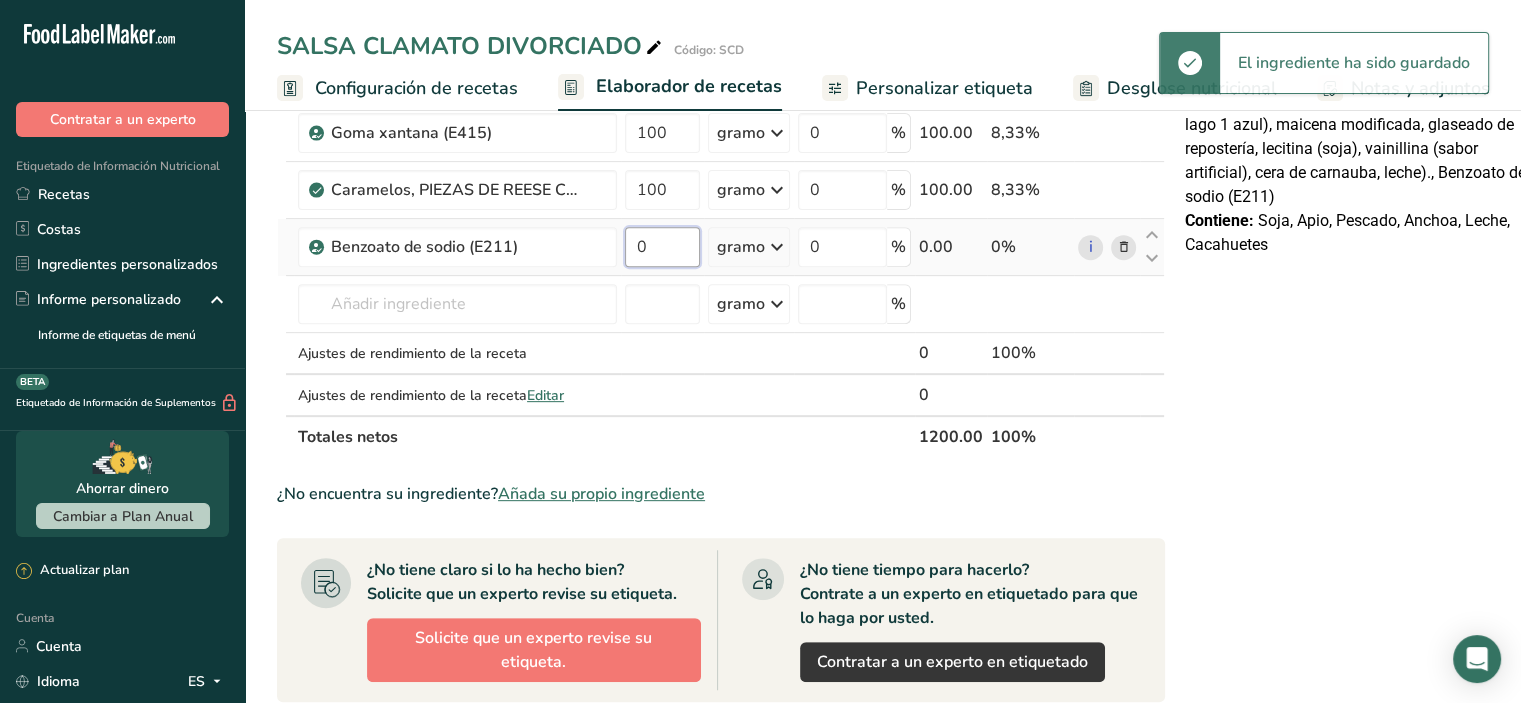 click on "0" at bounding box center [662, 247] 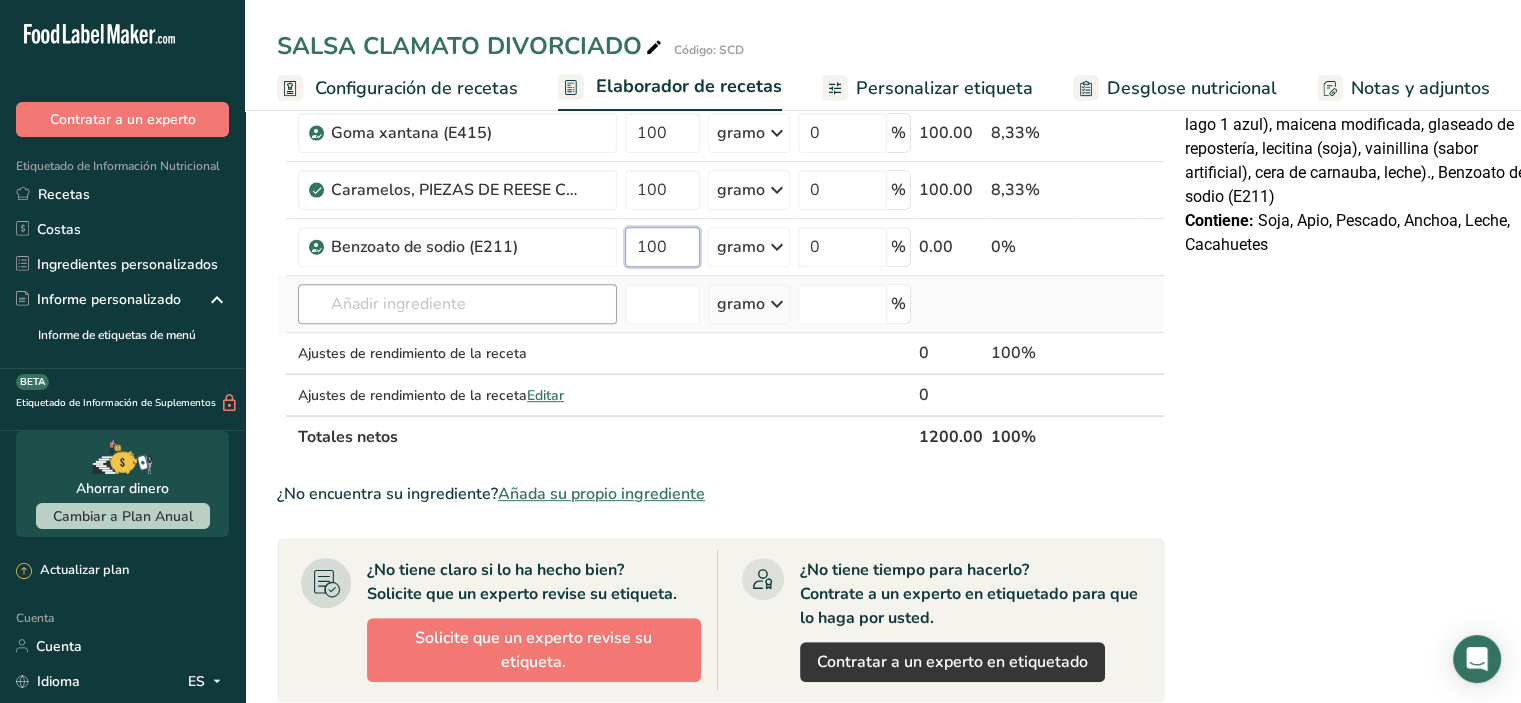 type on "100" 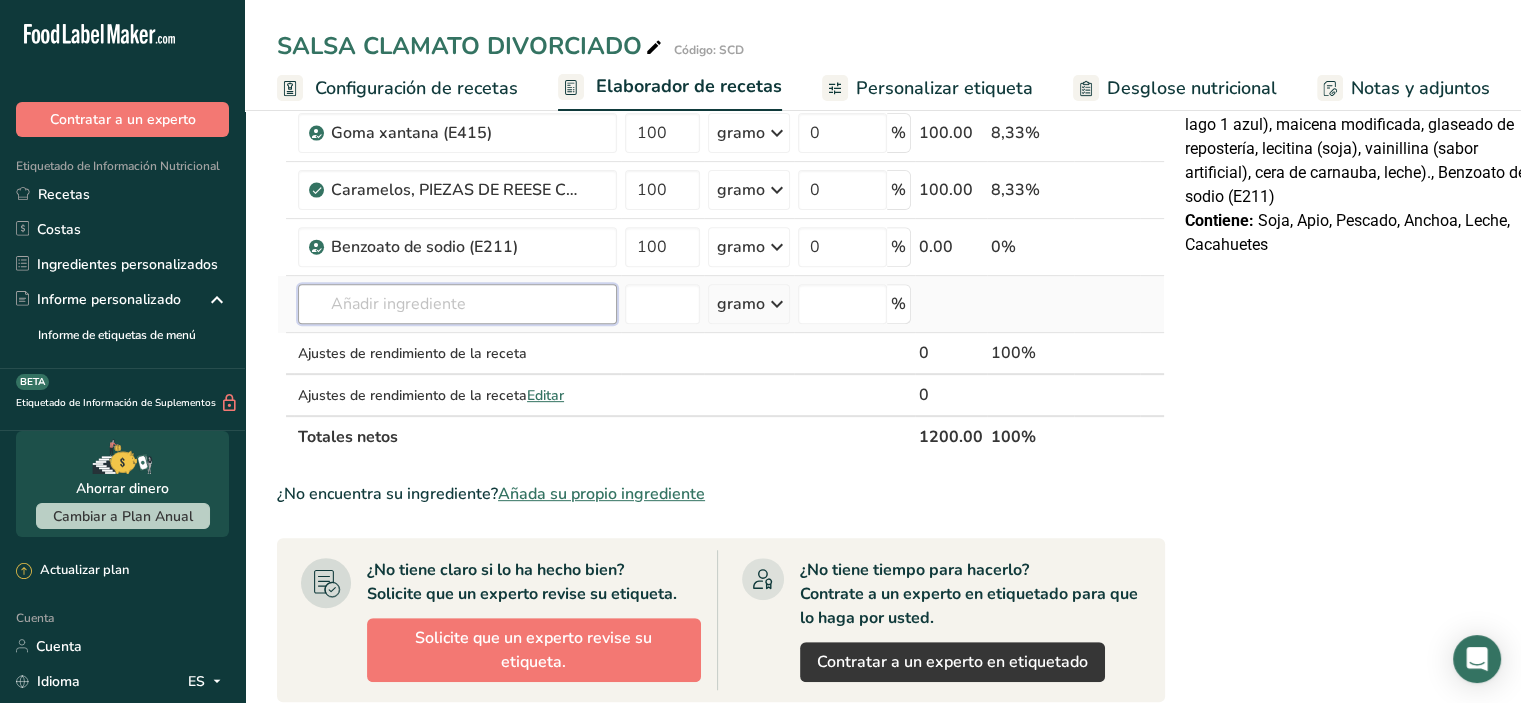 click on "Ingrediente  *
Cantidad  *
Unidad  *
Desperdicio *   .a-a{fill:#347362;}.b-a{fill:#fff;}         Gramos
Porcentaje
Agua embotellada genérica.
Libre de lácteos
Libre de gluten
Vegano
Vegetariano
Libre de soja
100
gramo
Porciones
1 onza líquida
1 taza
1 ml
Unidades de peso
gramo
kilogramo
mg
Ver más
Unidades de volumen
litro
Las unidades de volumen requieren una conversión de densidad. Si conoce la densidad de su ingrediente, introdúzcala a continuación. De lo contrario, haga clic en "RIA", nuestra asistente regulatoria de IA, quien podrá ayudarle.
lb/pie³" at bounding box center (721, -25) 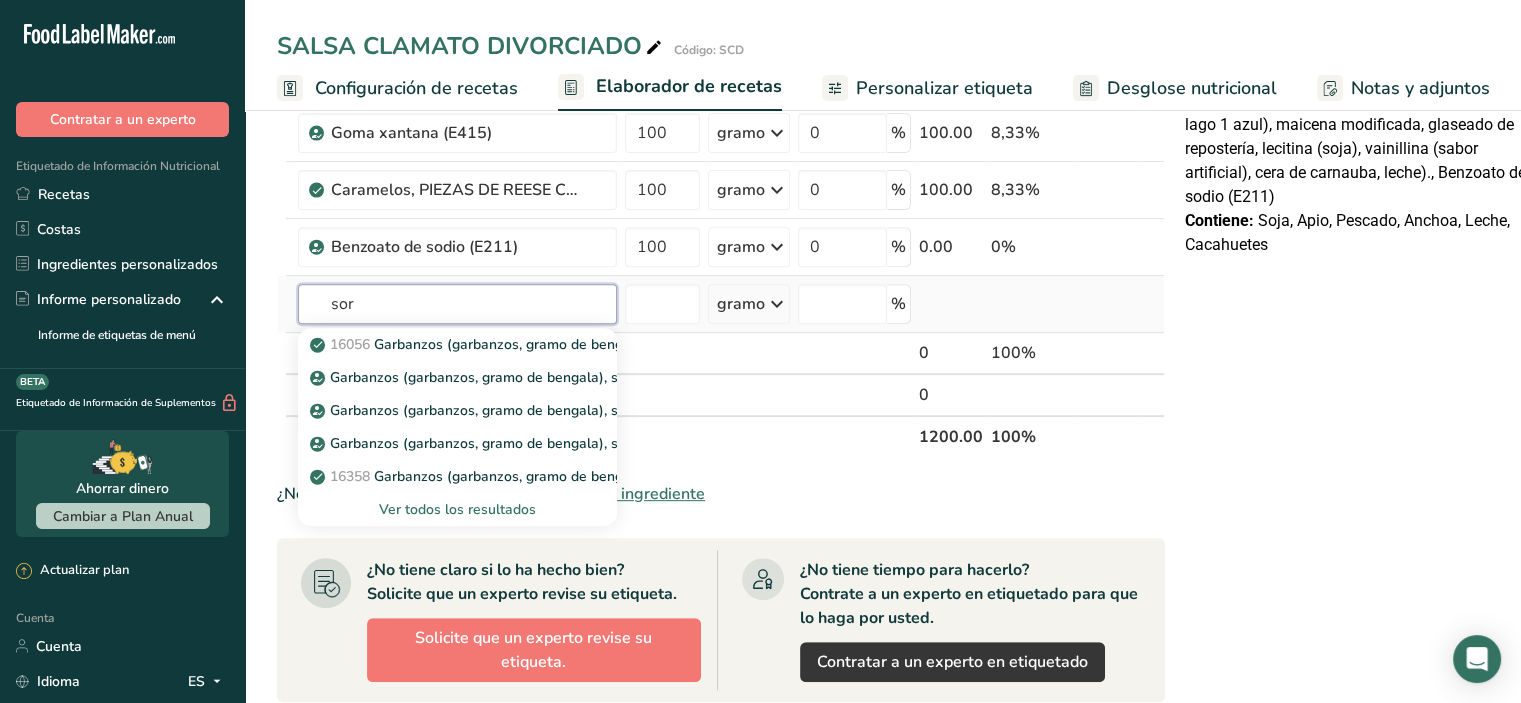 type on "sor" 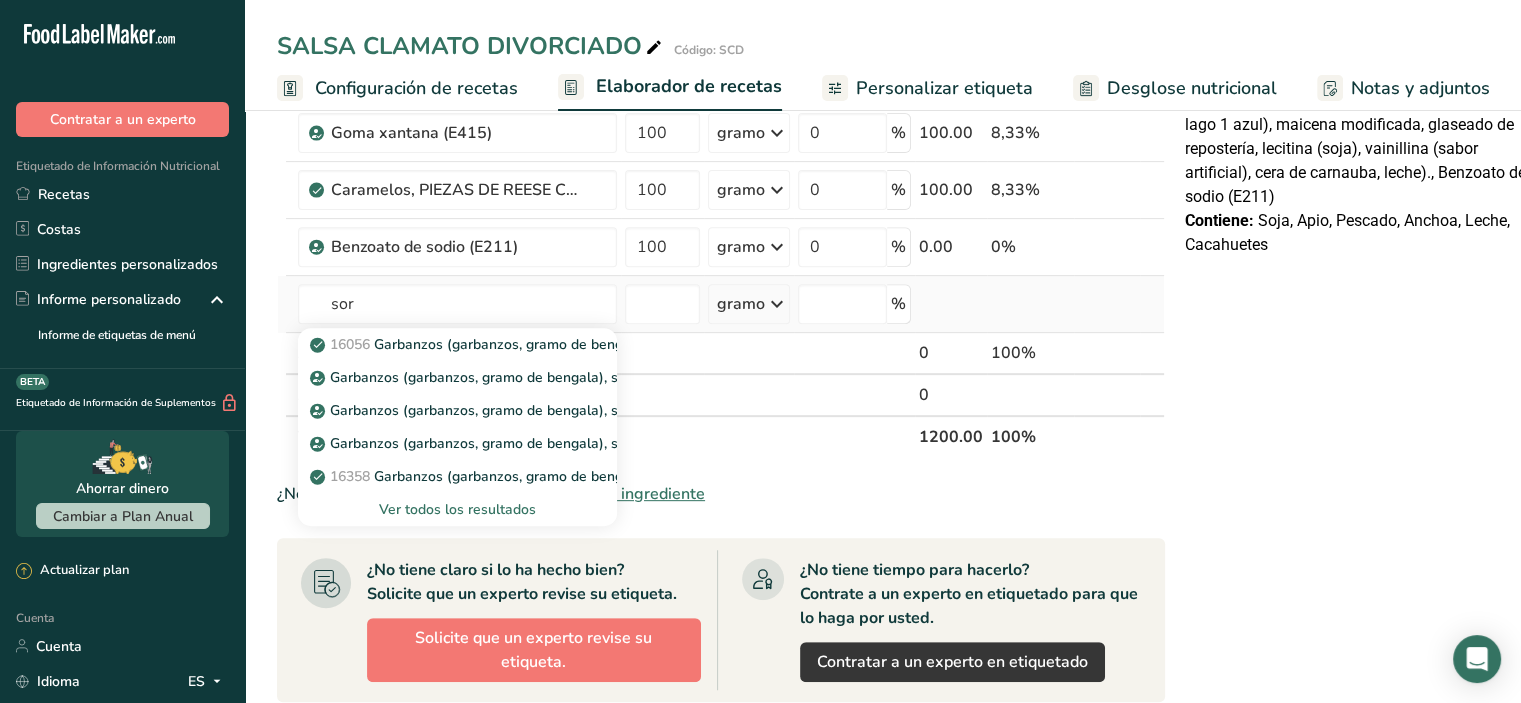 type 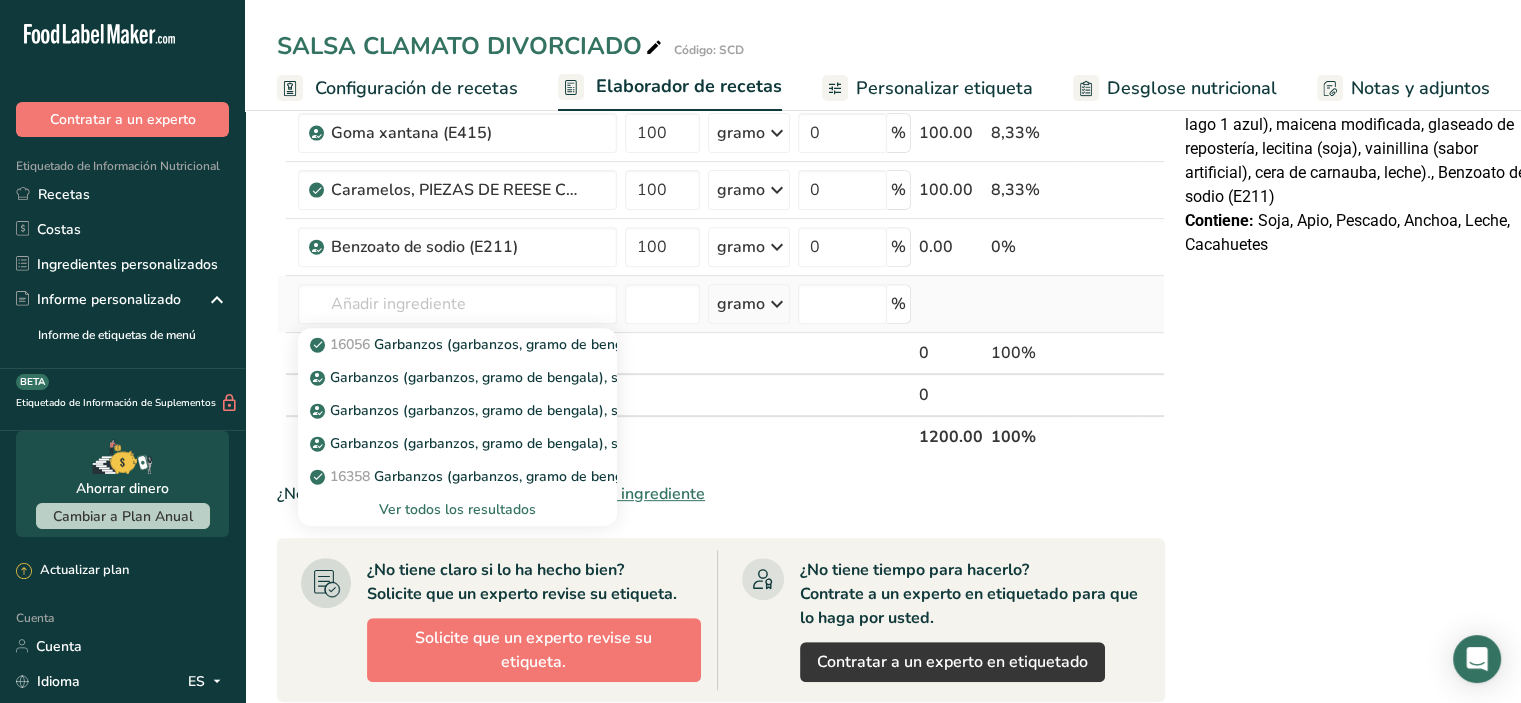 click on "Ver todos los resultados" at bounding box center (457, 509) 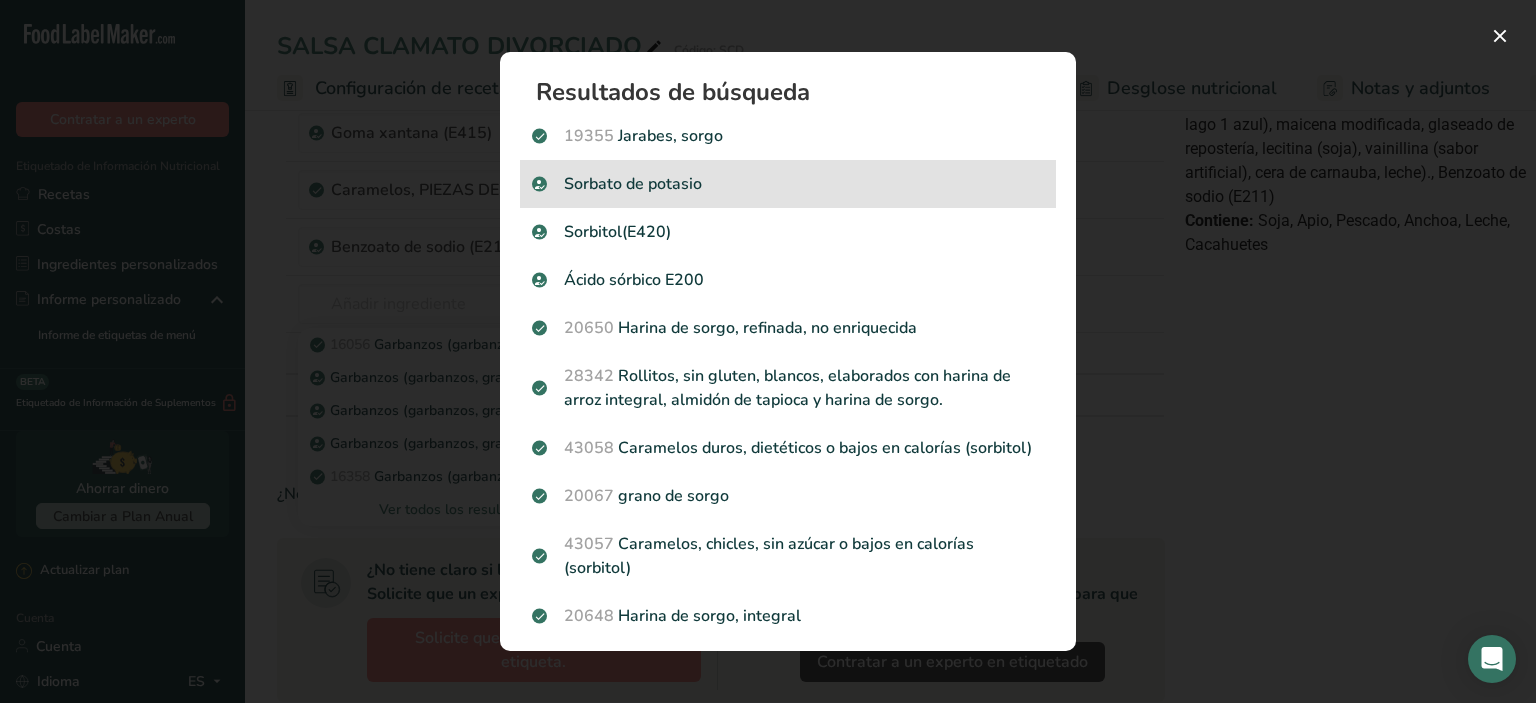 click on "Sorbato de potasio" at bounding box center (788, 184) 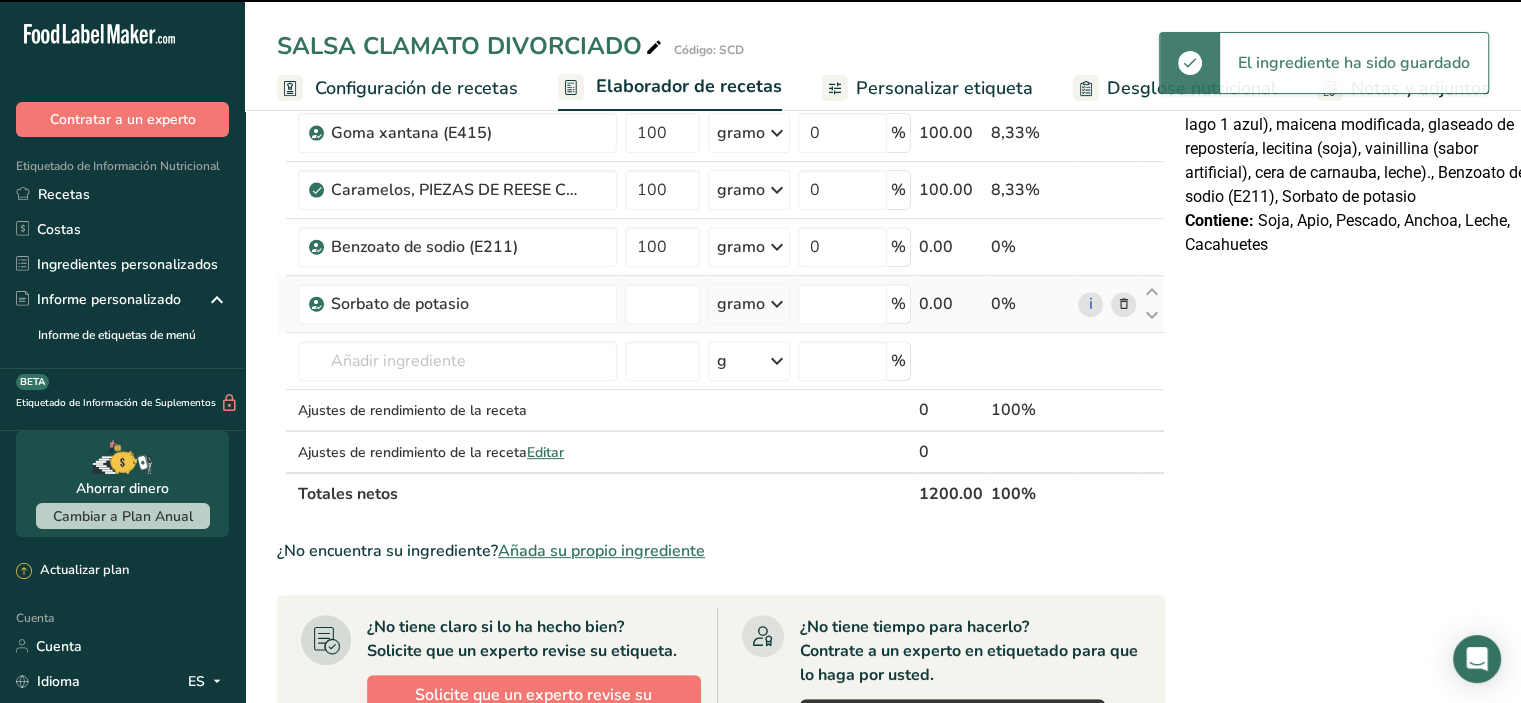 type on "0" 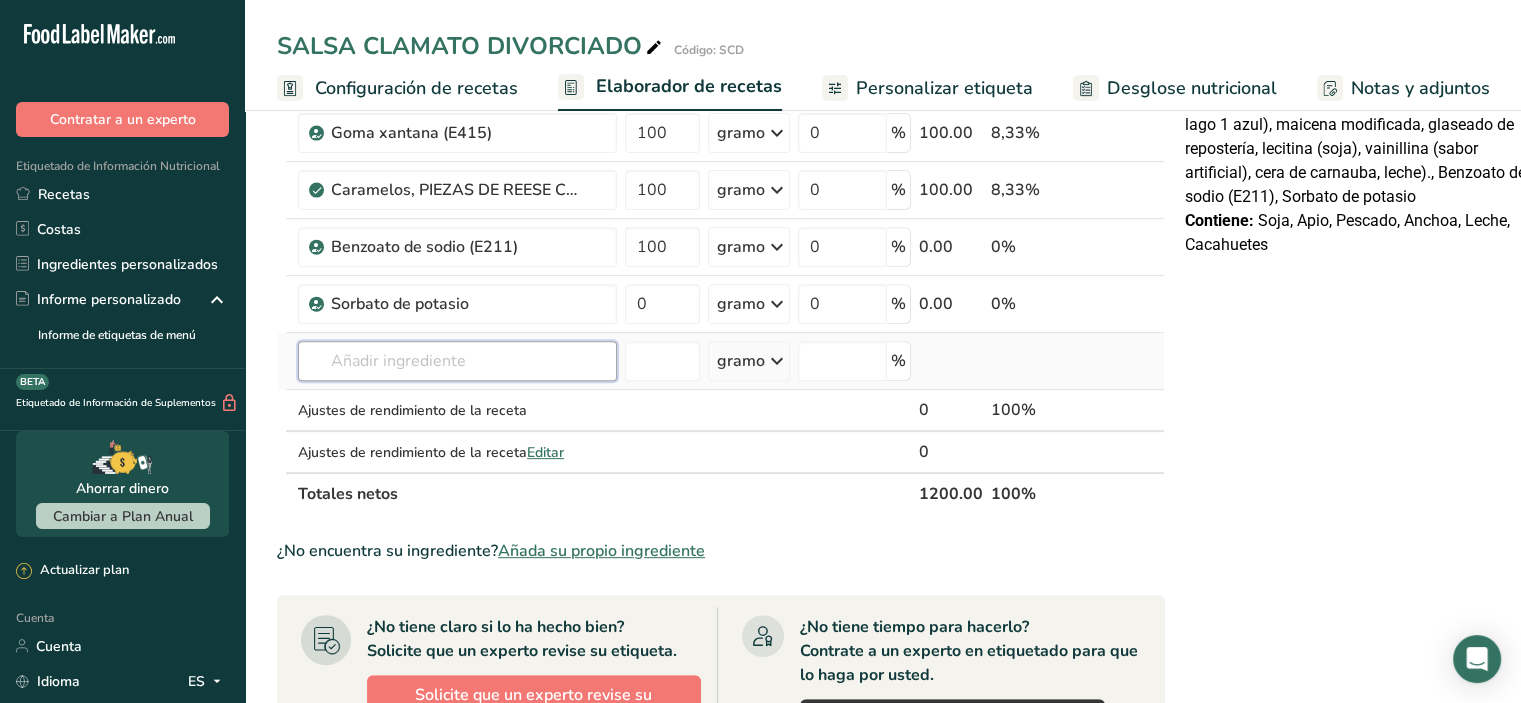 click at bounding box center (457, 361) 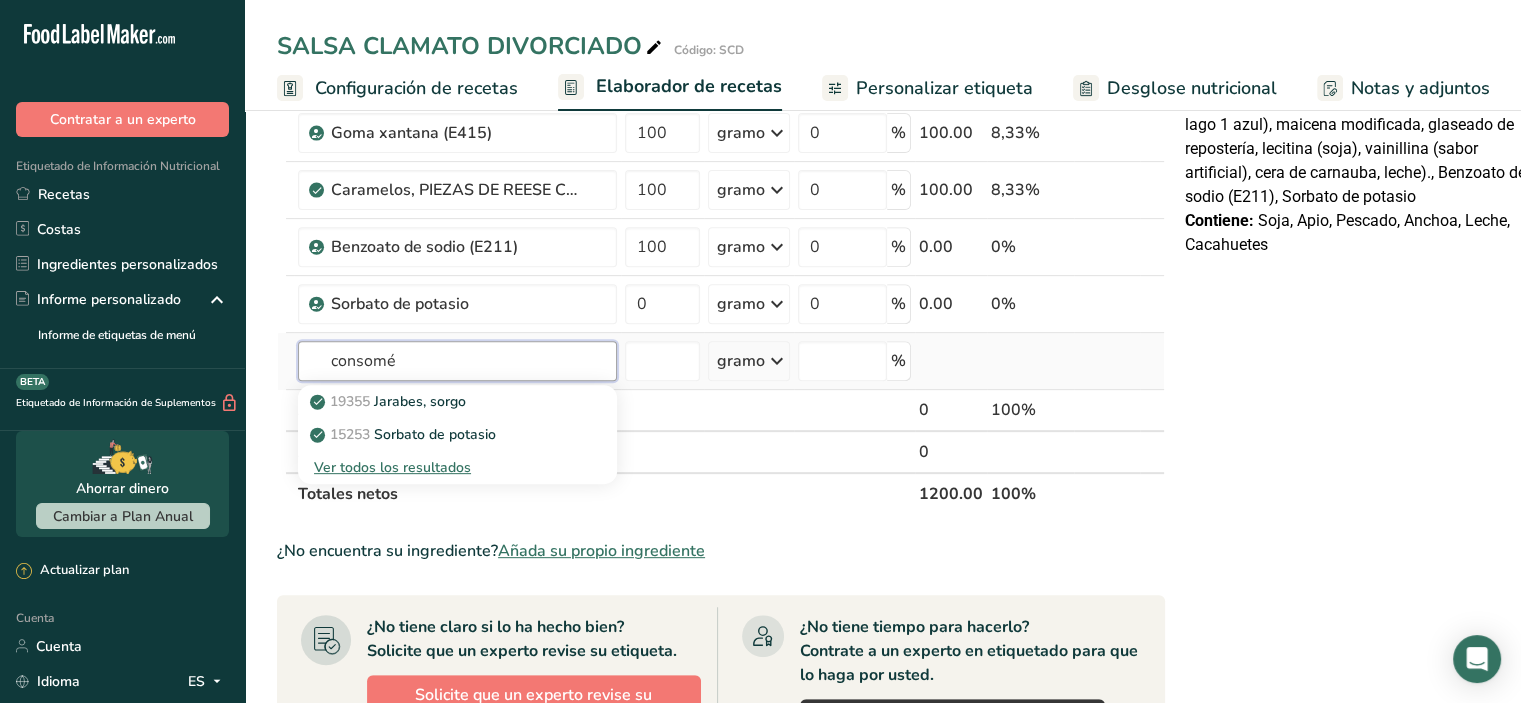 type on "consomé" 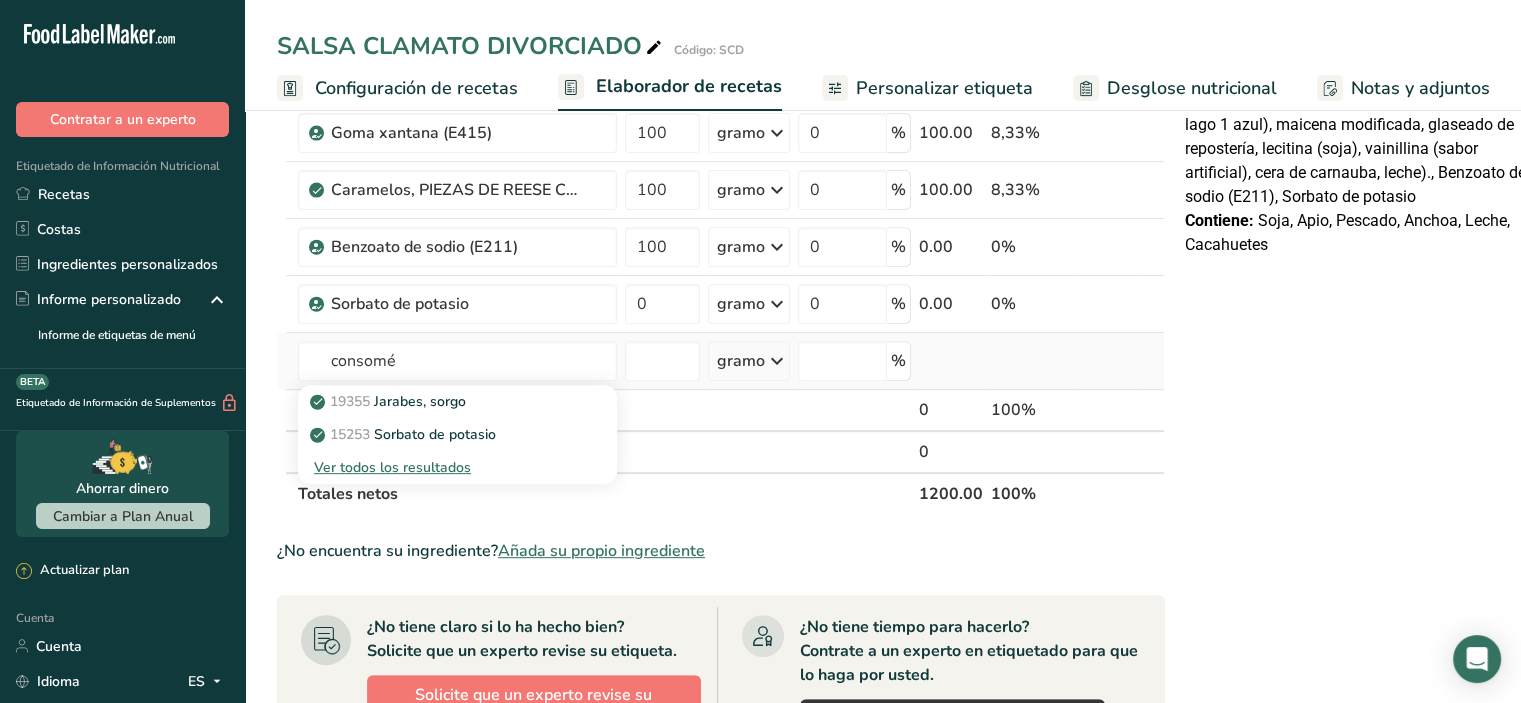 type 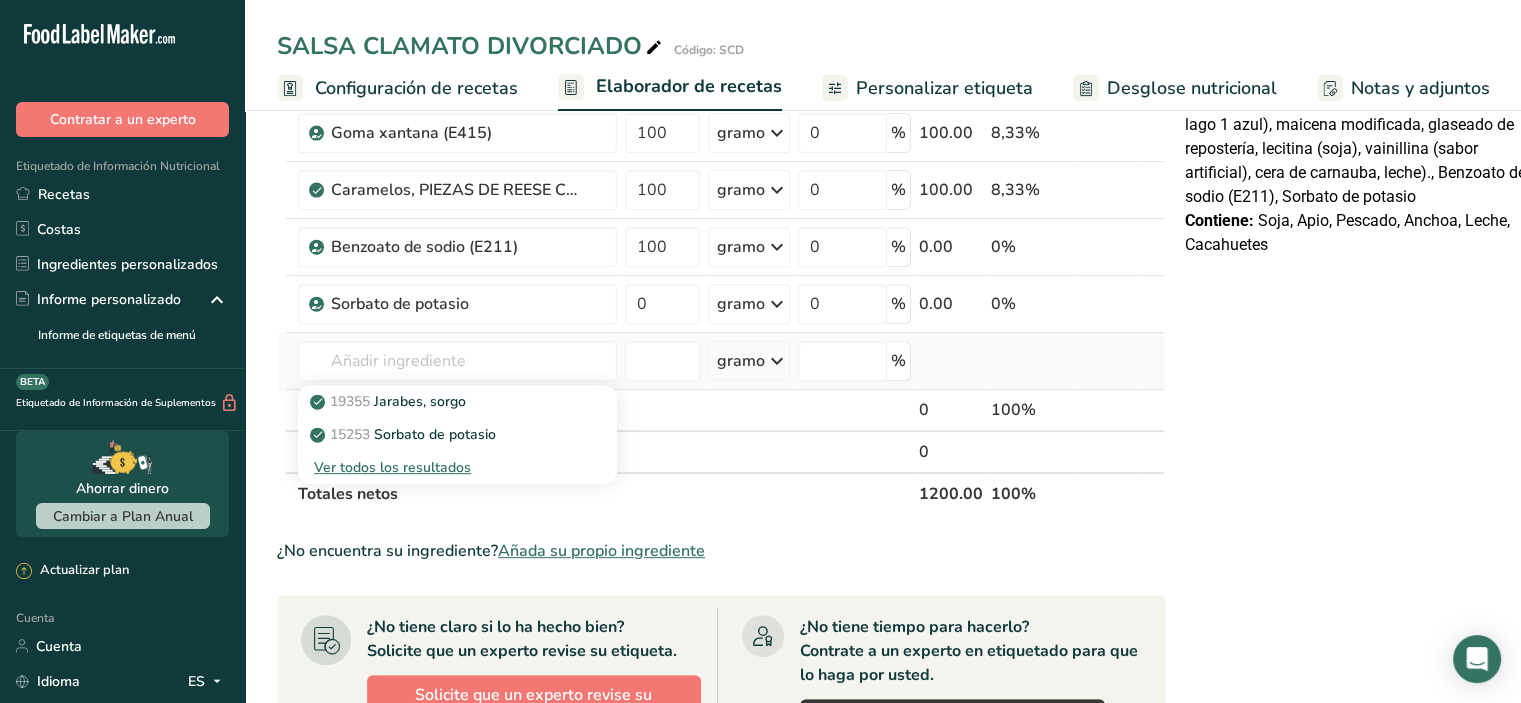 click on "Ver todos los resultados" at bounding box center (392, 467) 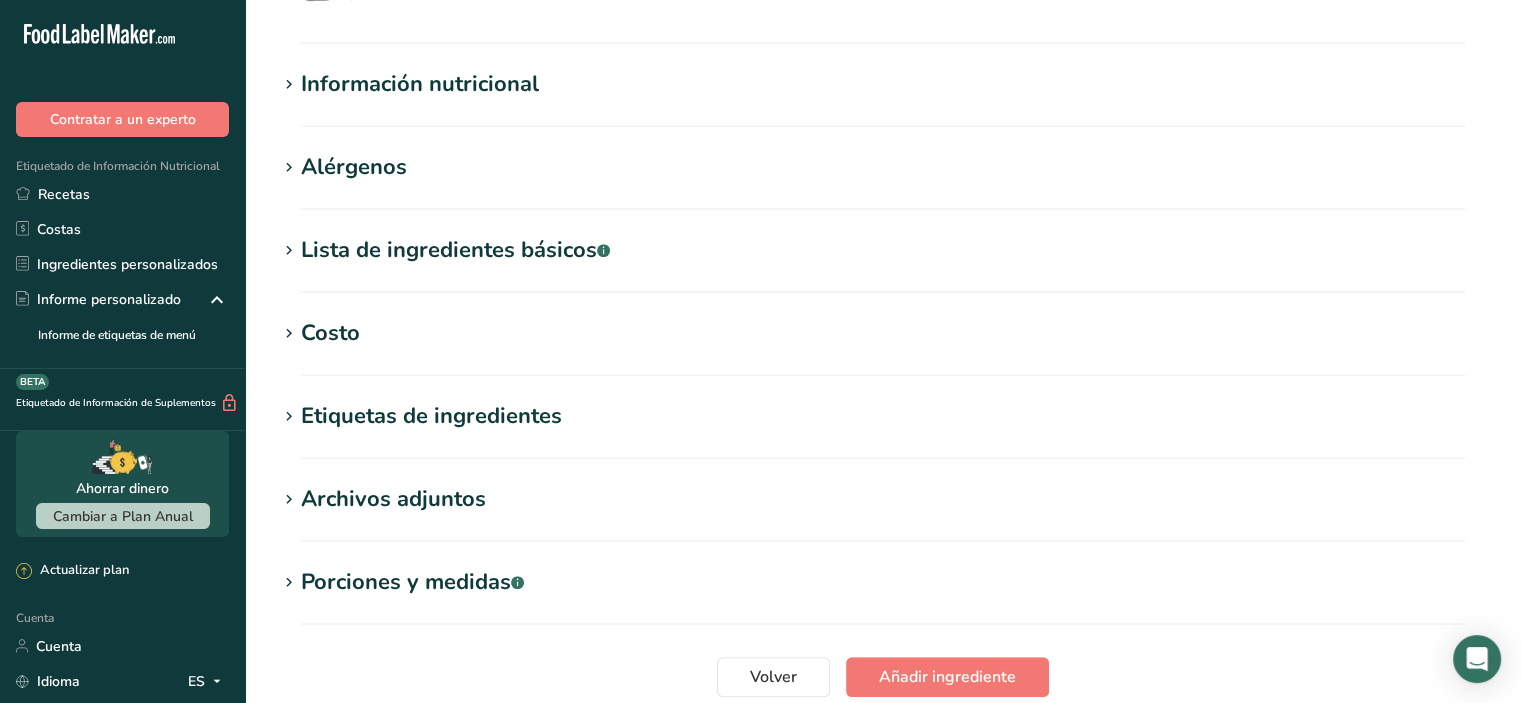 scroll, scrollTop: 0, scrollLeft: 0, axis: both 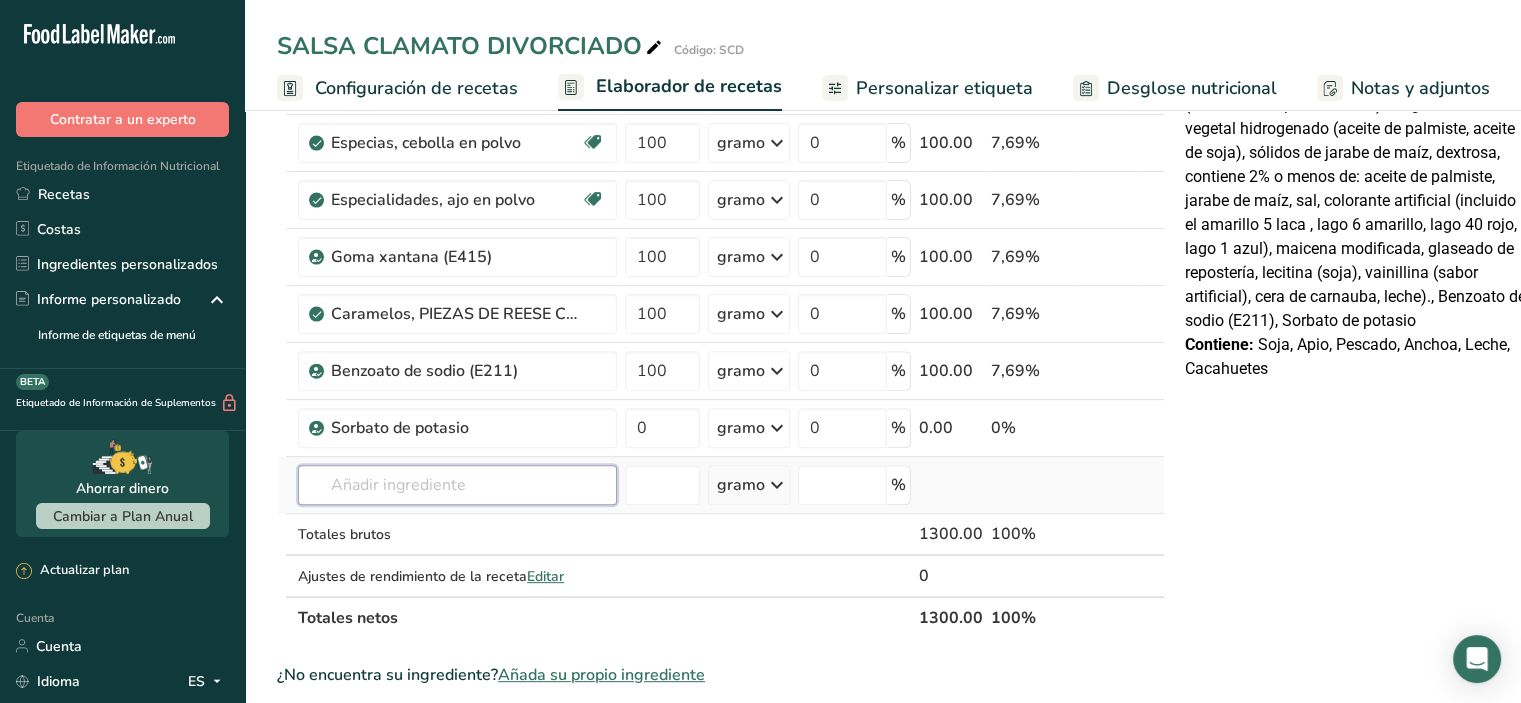 click at bounding box center (457, 485) 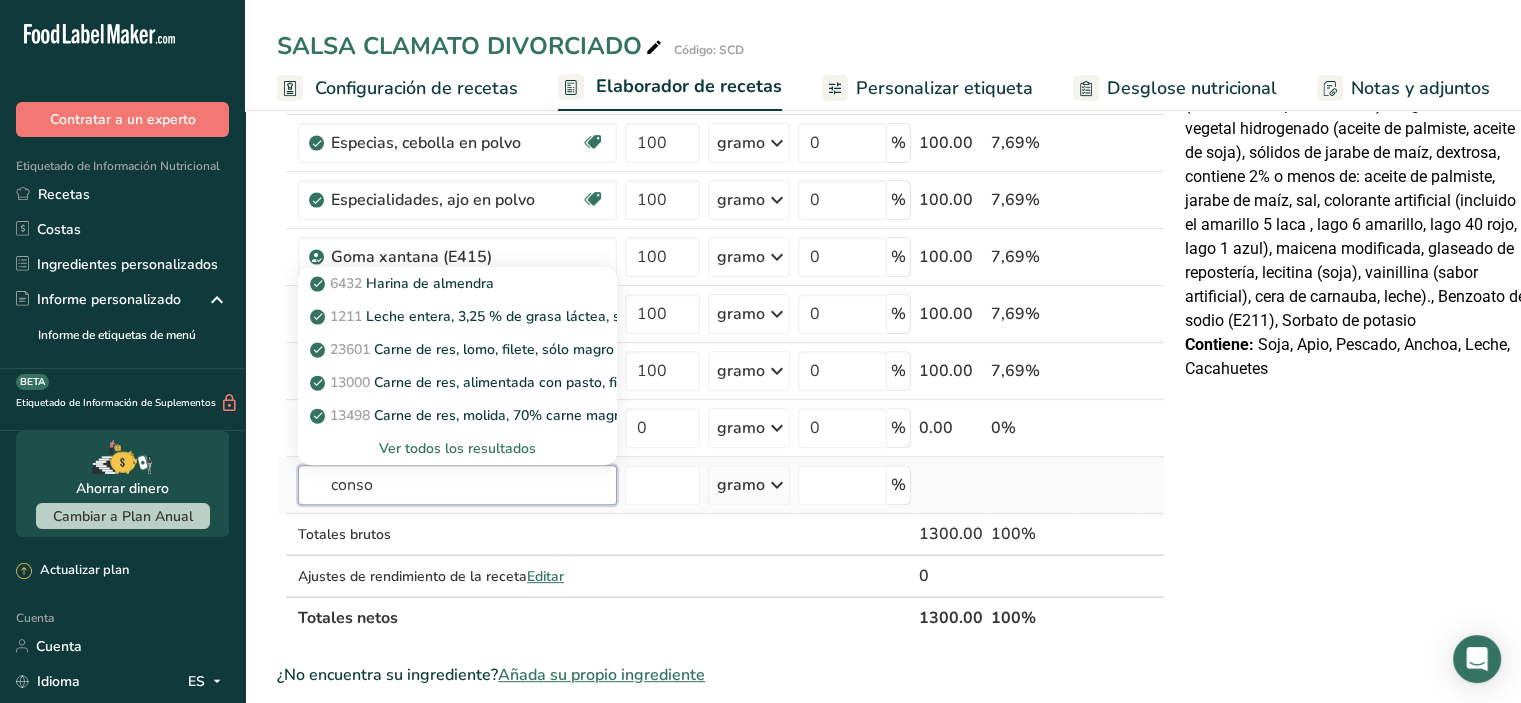 type on "conso" 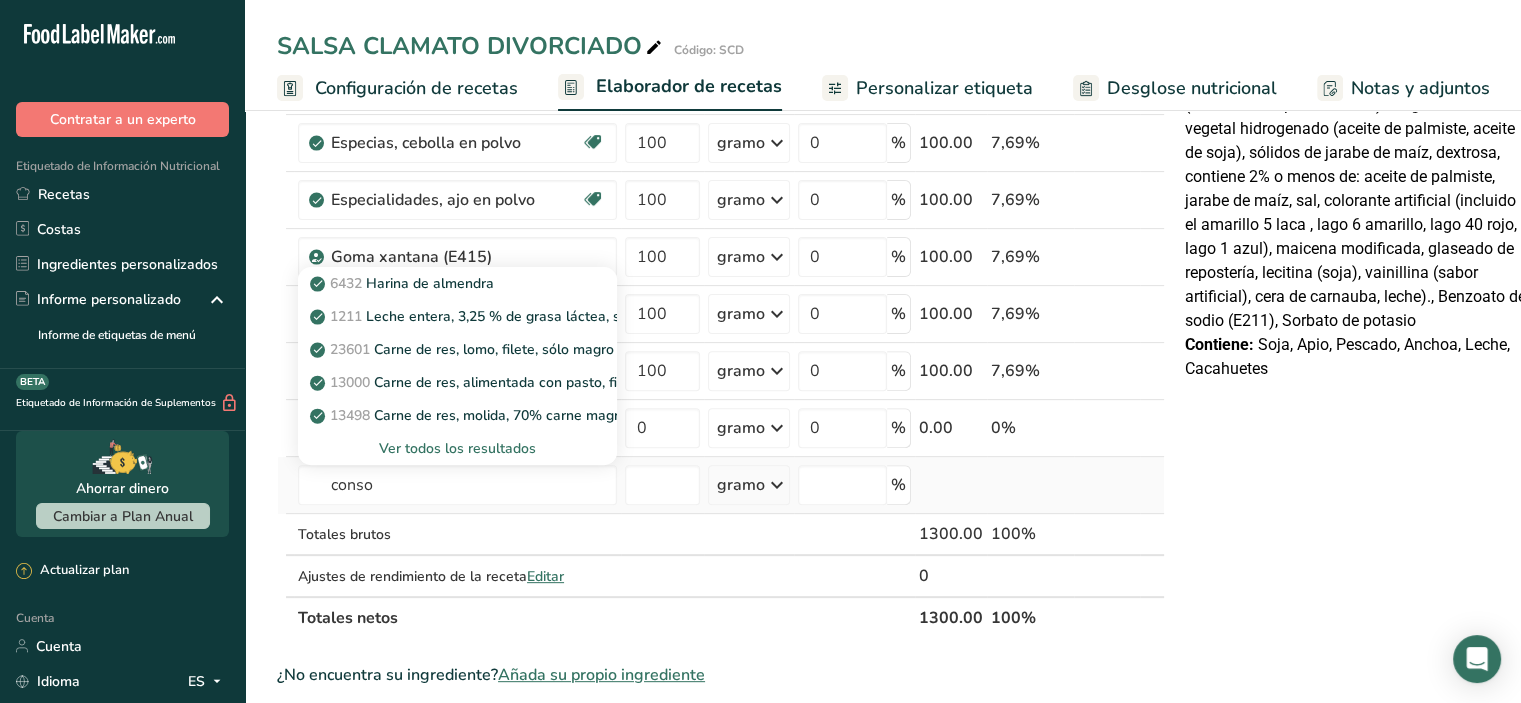 type 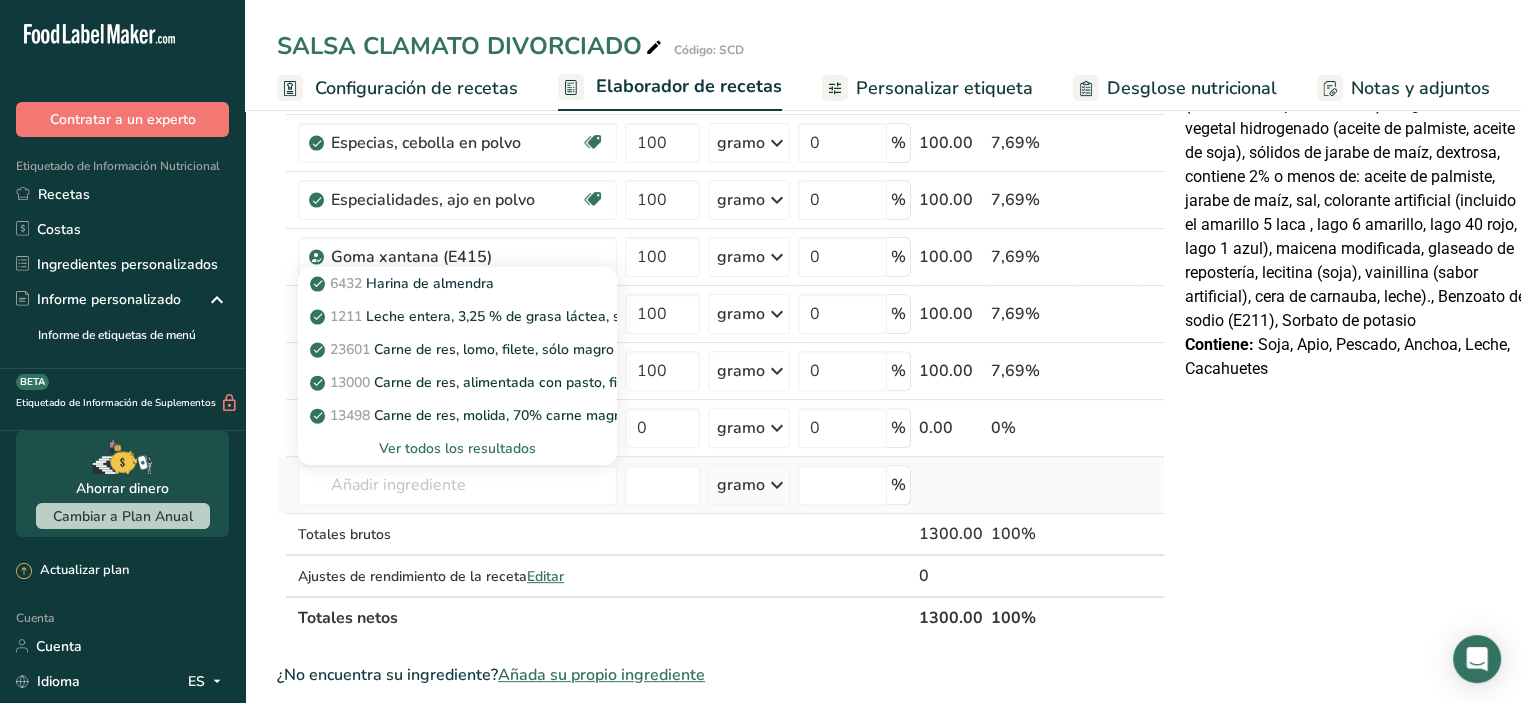 click on "Ver todos los resultados" at bounding box center (457, 448) 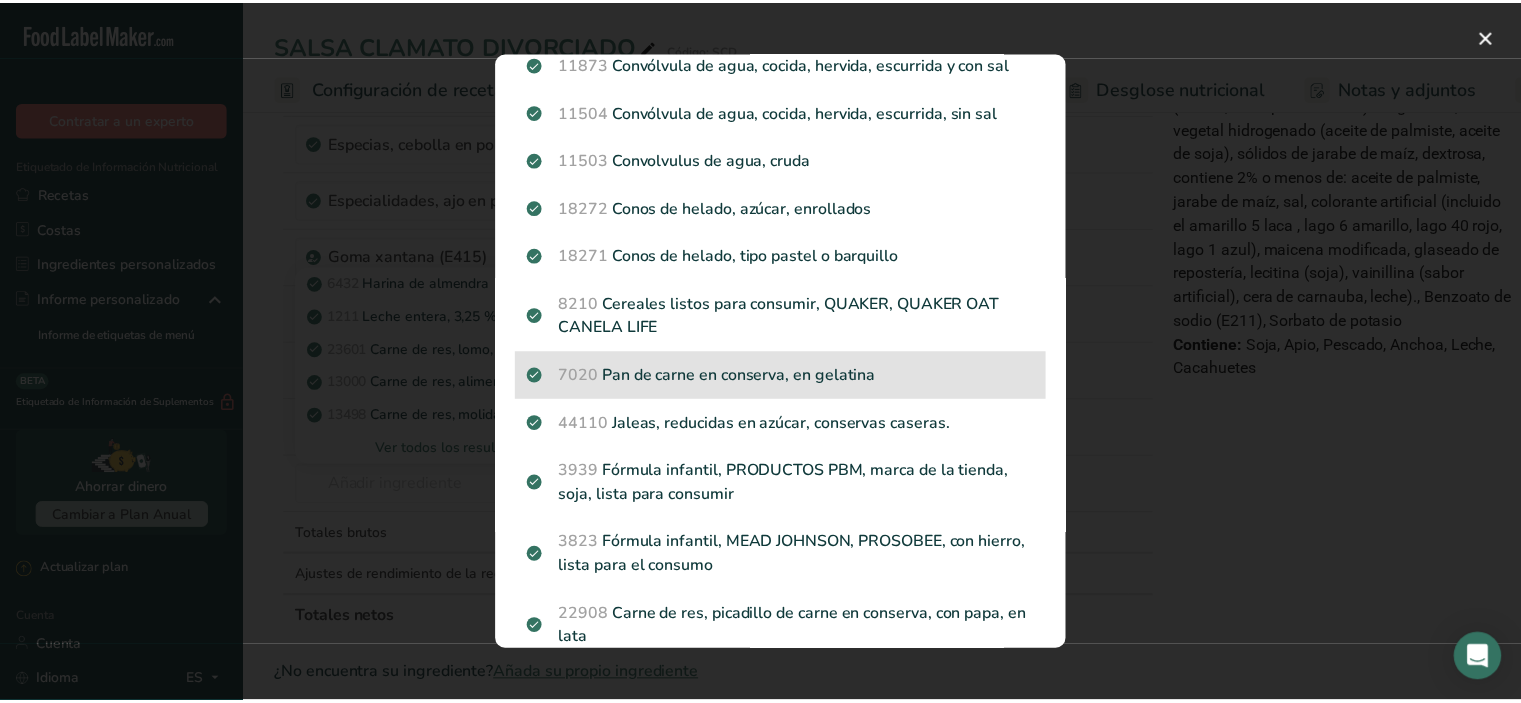 scroll, scrollTop: 0, scrollLeft: 0, axis: both 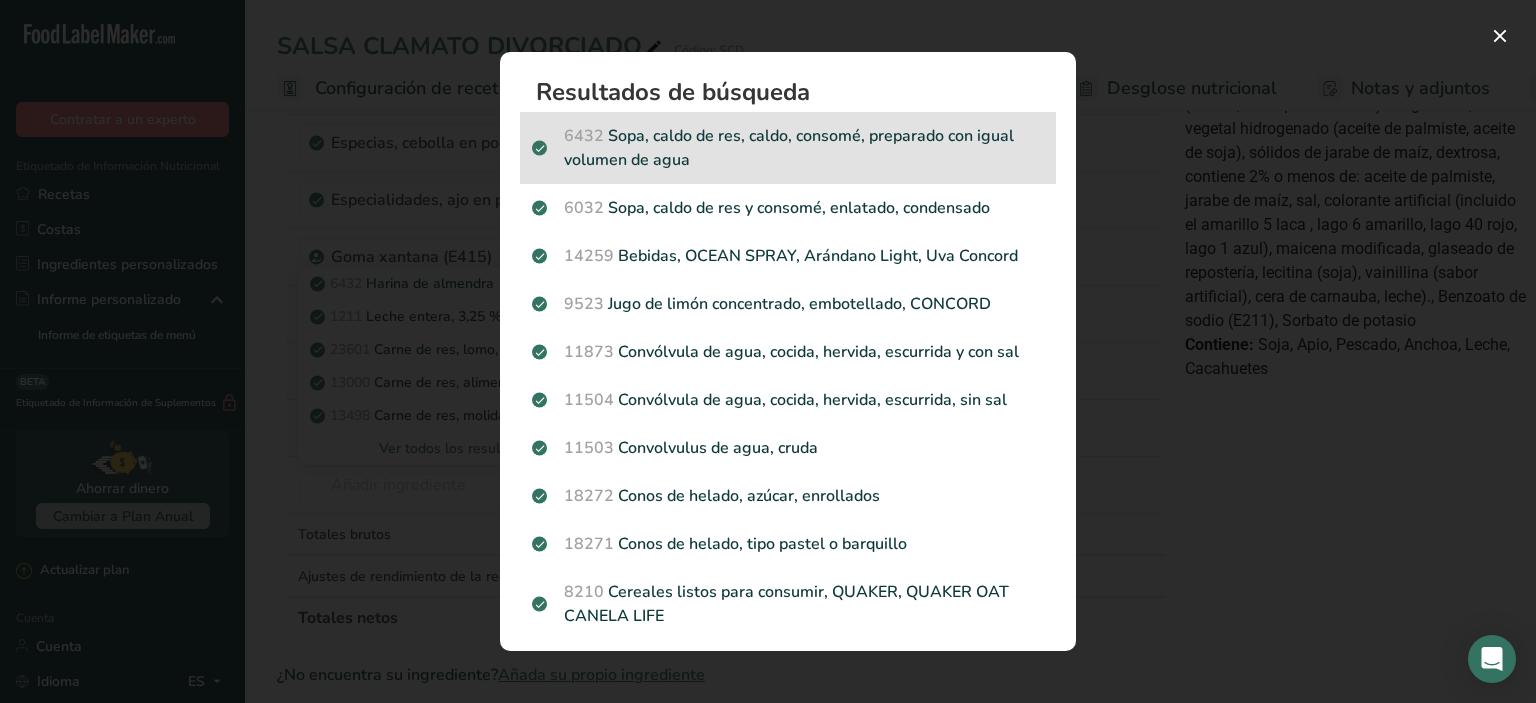 click on "6432
Sopa, caldo de res, caldo, consomé, preparado con igual volumen de agua" at bounding box center (788, 148) 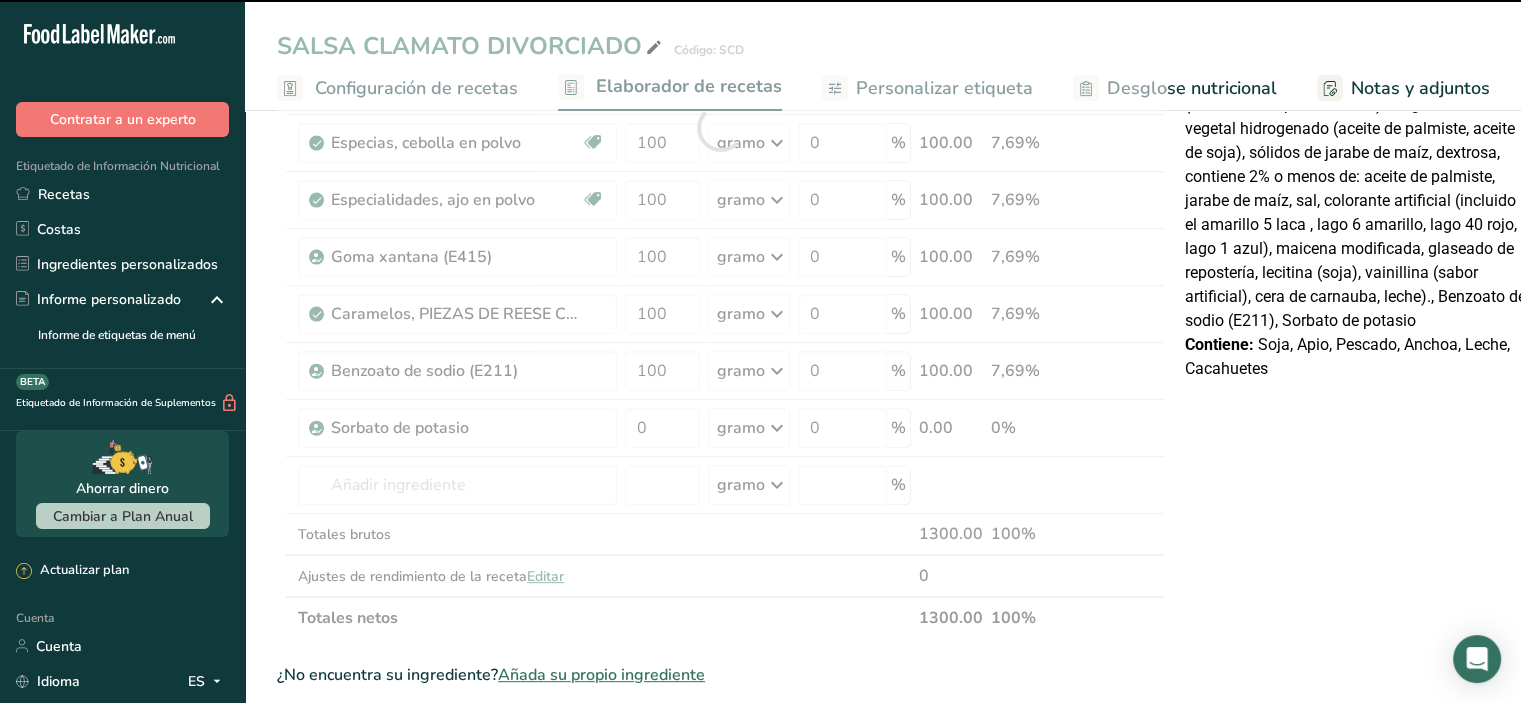 type on "0" 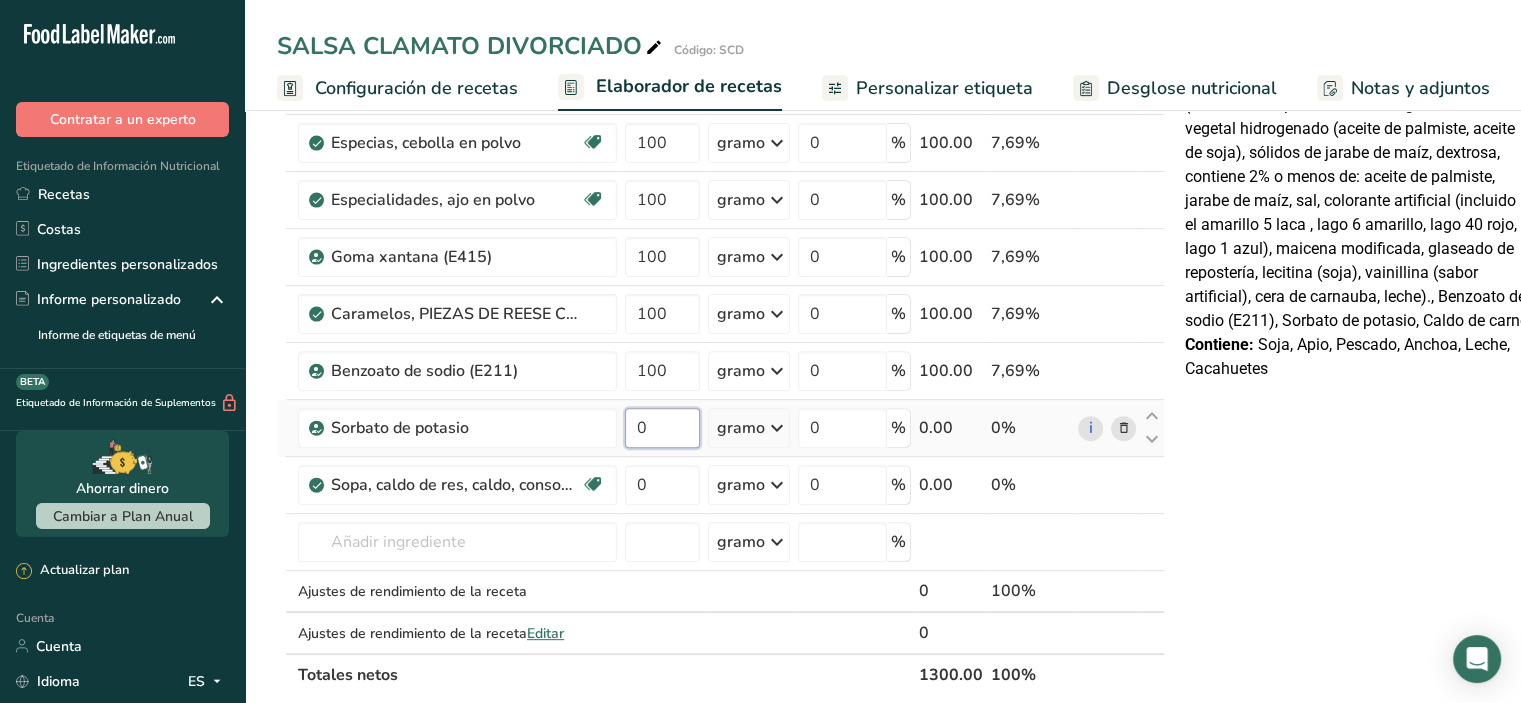 click on "0" at bounding box center [662, 428] 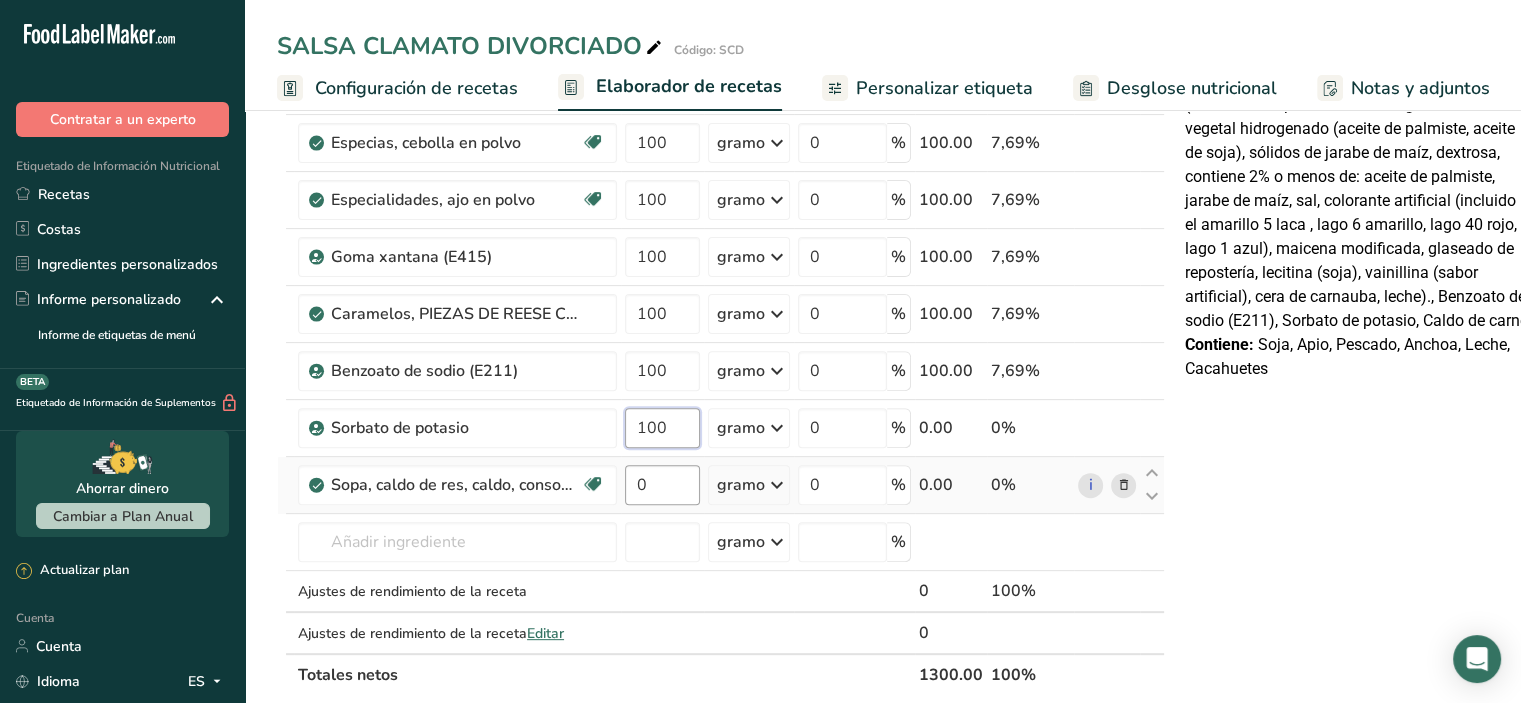 type on "100" 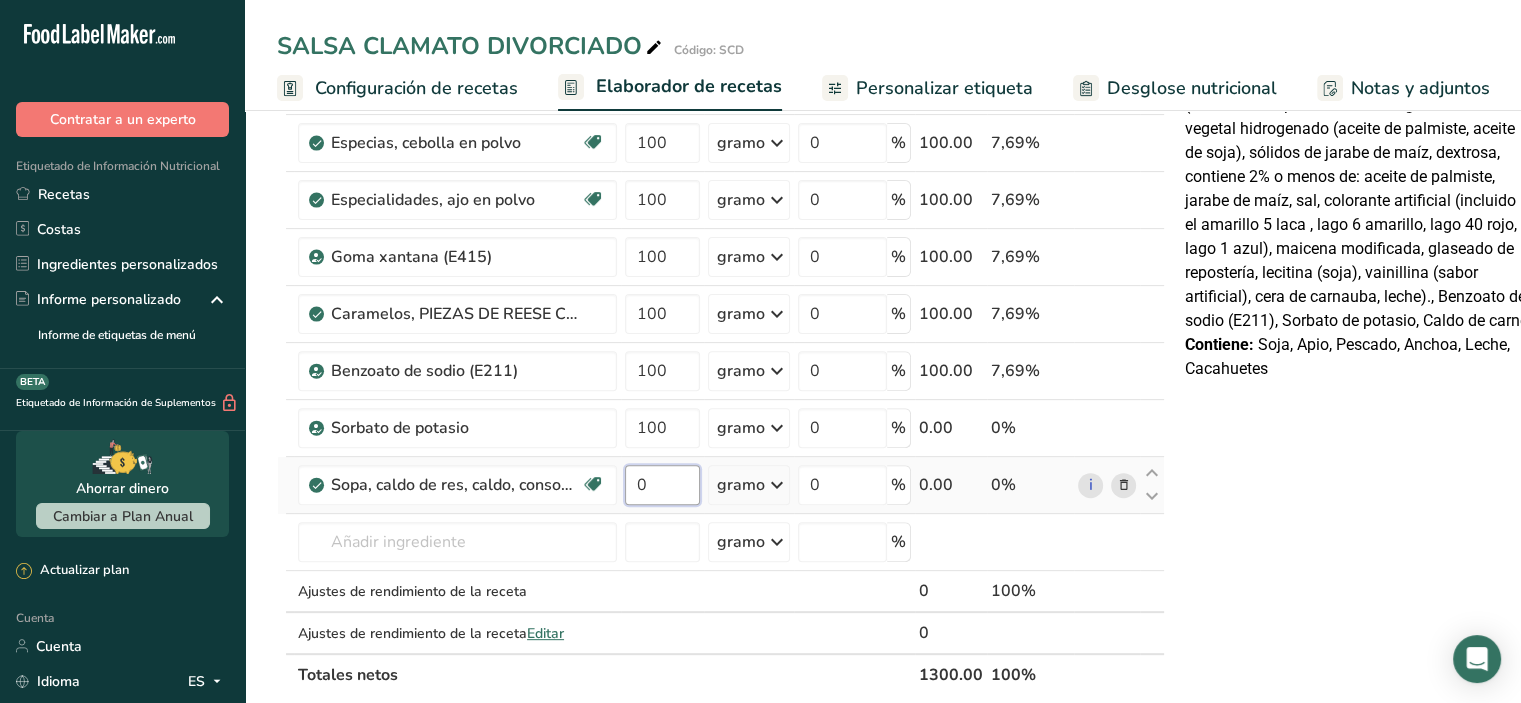 click on "Ingrediente  *
Cantidad  *
Unidad  *
Desperdicio *   .a-a{fill:#347362;}.b-a{fill:#fff;}         Gramos
Porcentaje
Agua embotellada genérica.
Libre de lácteos
Libre de gluten
Vegano
Vegetariano
Libre de soja
100
gramo
Porciones
1 onza líquida
1 taza
1 ml
Unidades de peso
gramo
kilogramo
mg
Ver más
Unidades de volumen
litro
Las unidades de volumen requieren una conversión de densidad. Si conoce la densidad de su ingrediente, introdúzcala a continuación. De lo contrario, haga clic en "RIA", nuestra asistente regulatoria de IA, quien podrá ayudarle.
lb/pie³" at bounding box center (721, 156) 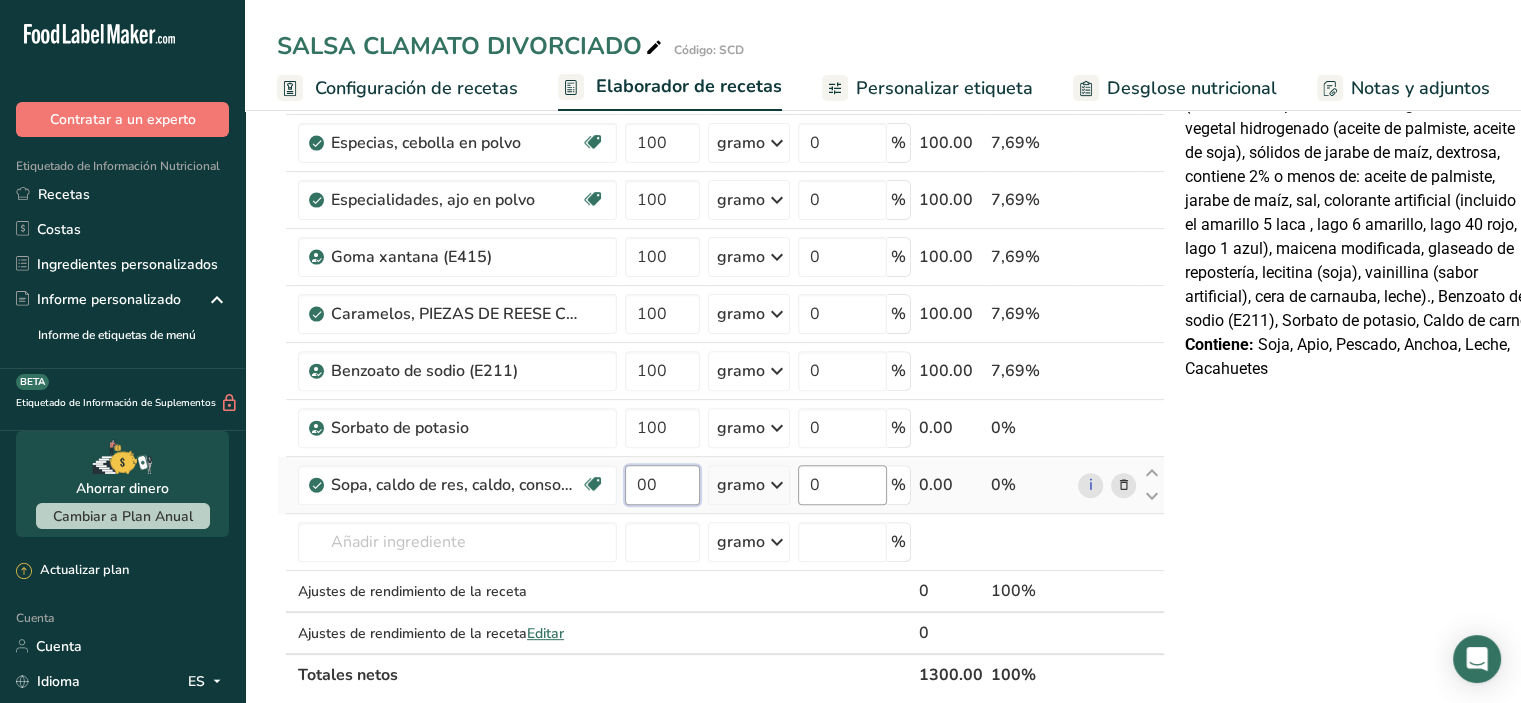 type on "0" 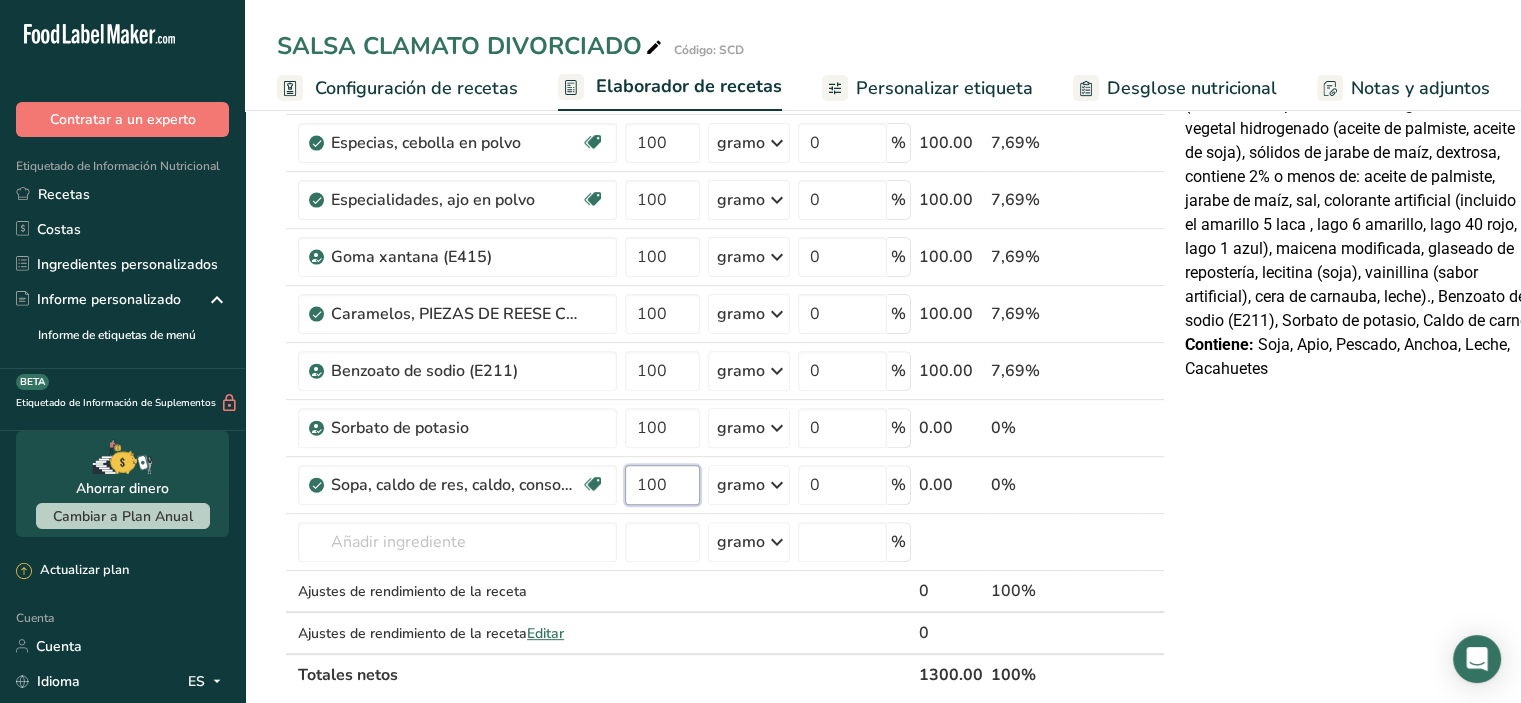 type on "100" 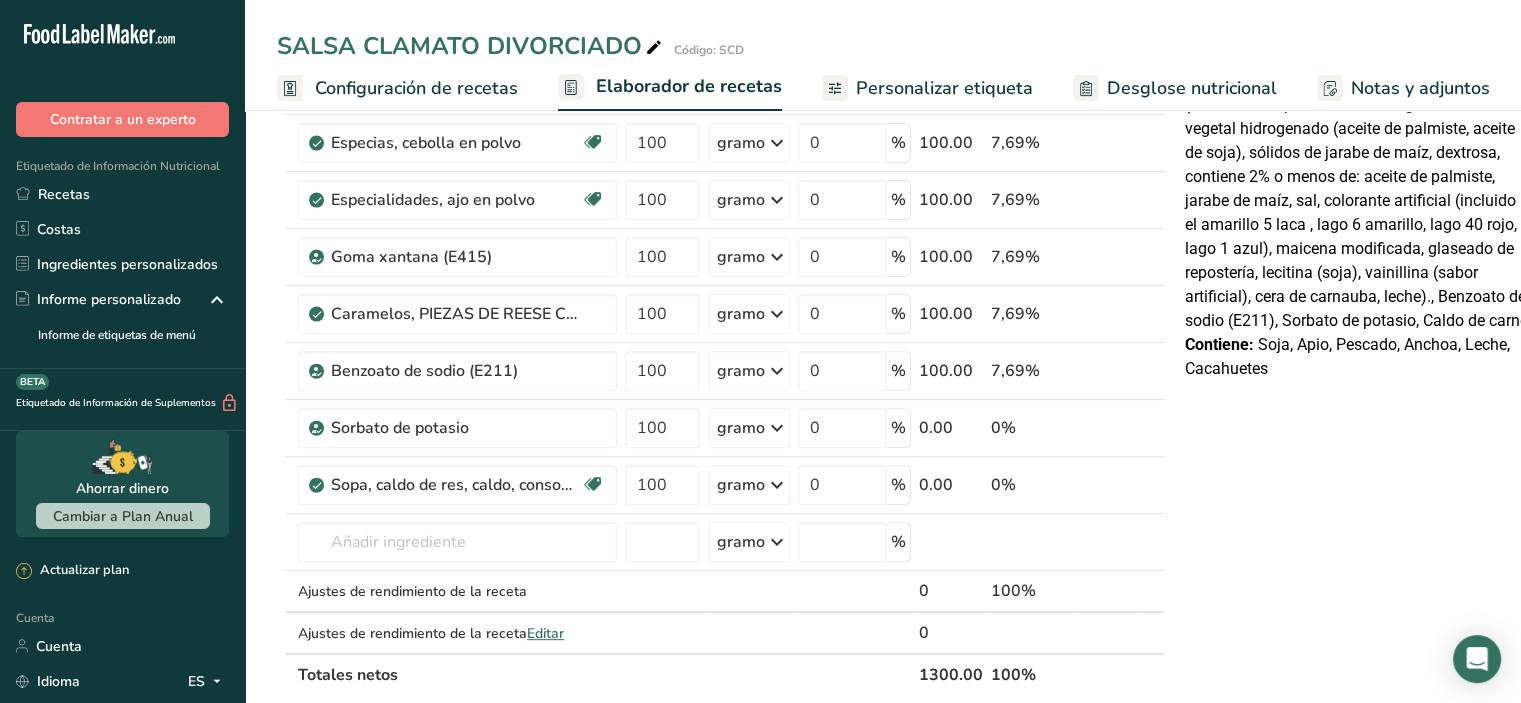 click on "Declaración Nutrimental
Tamaño de la porción
500mL
Aproximadamente 2,5 porciones por envase
Contenido por envase
energético
660 kcal (2770 kJ)
Por 100 mL
Contenido energético
130 kcal (550 kJ)
Proteínas
4 gramos
Grasa Total
2,2 gramos
Grasa saturada
1,3 gramos
Grasa Trans
0 gramos
Carbohidratos totales
23 gramos
Azúcares Totales
6 gramos
Azúcar Añadida
0 gramos
Fibra Dietética
2 gramos
Sodio" at bounding box center (1357, 515) 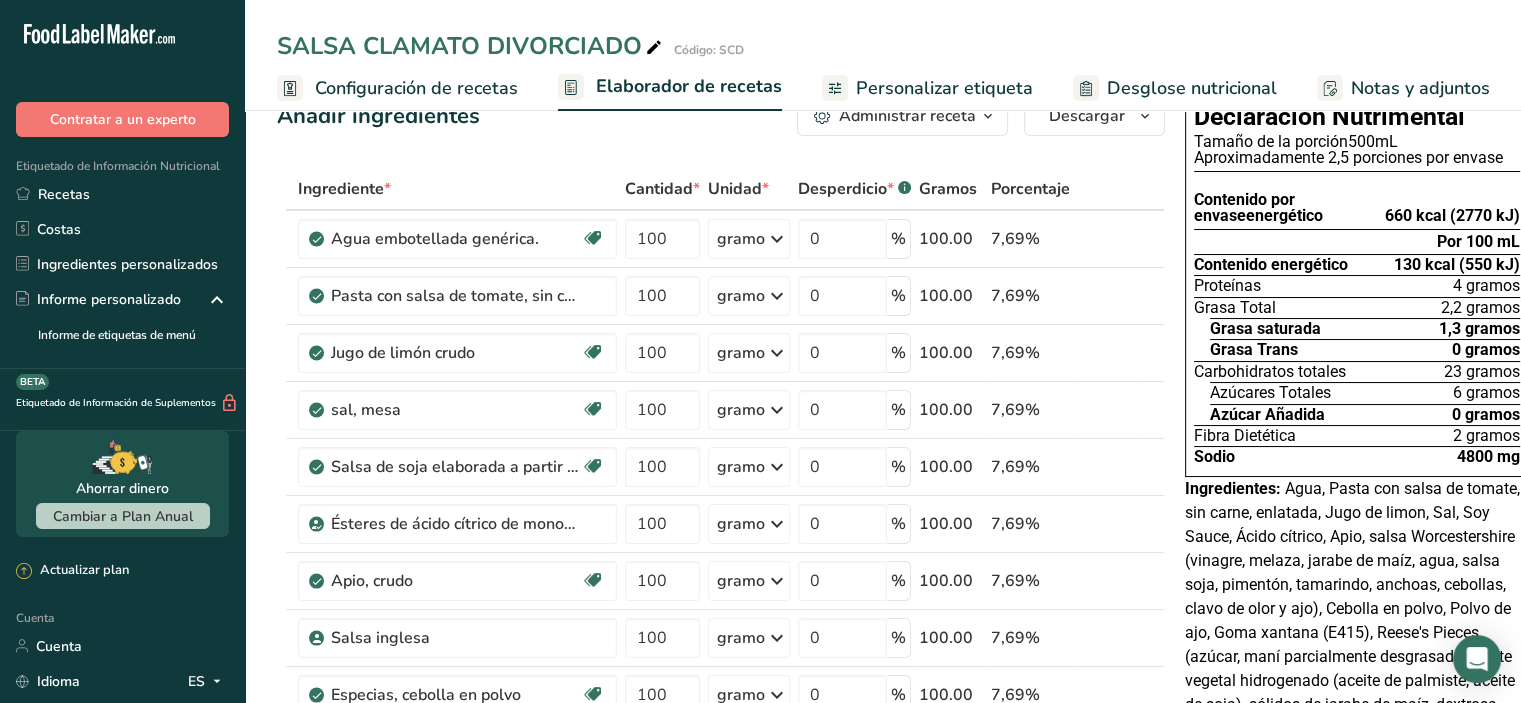 scroll, scrollTop: 0, scrollLeft: 0, axis: both 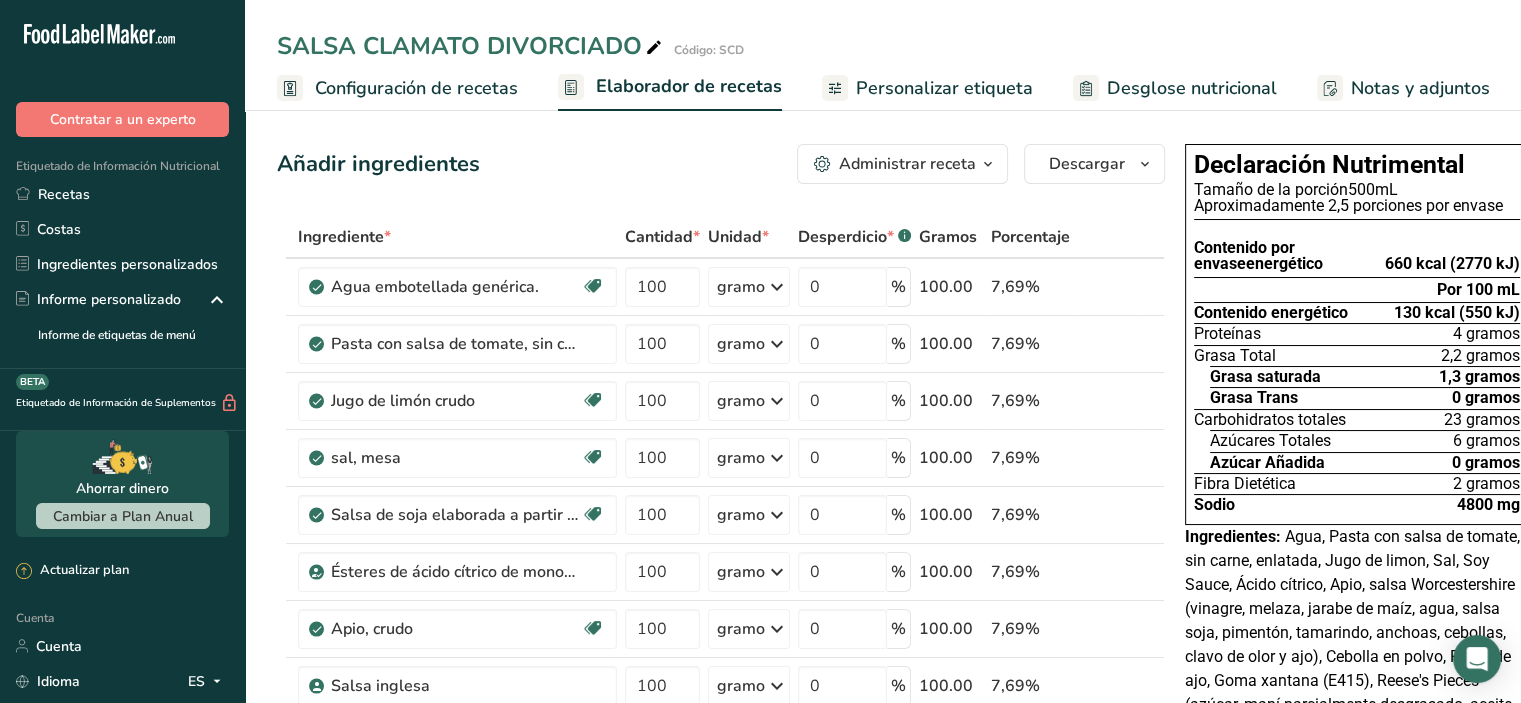 click on "Administrar receta" at bounding box center (907, 164) 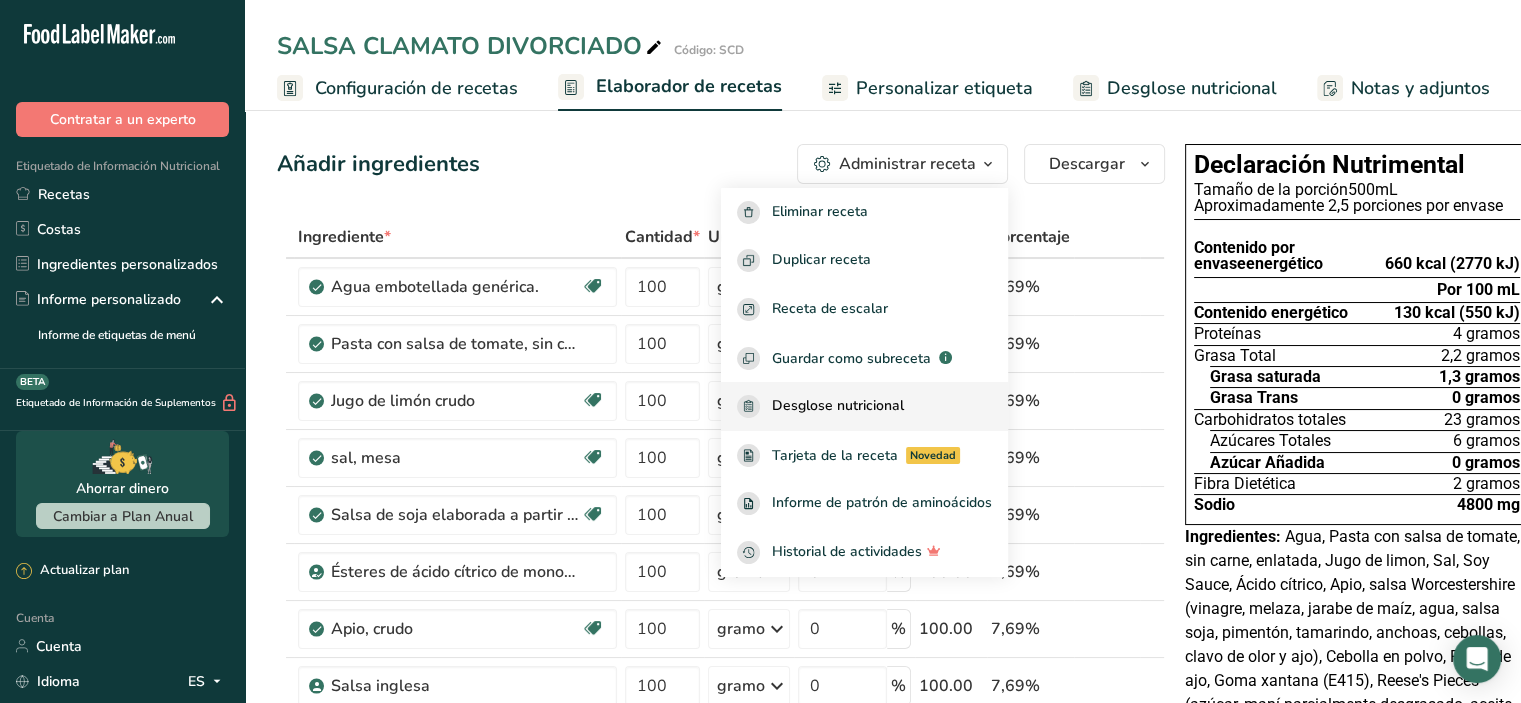 click on "Desglose nutricional" at bounding box center [838, 405] 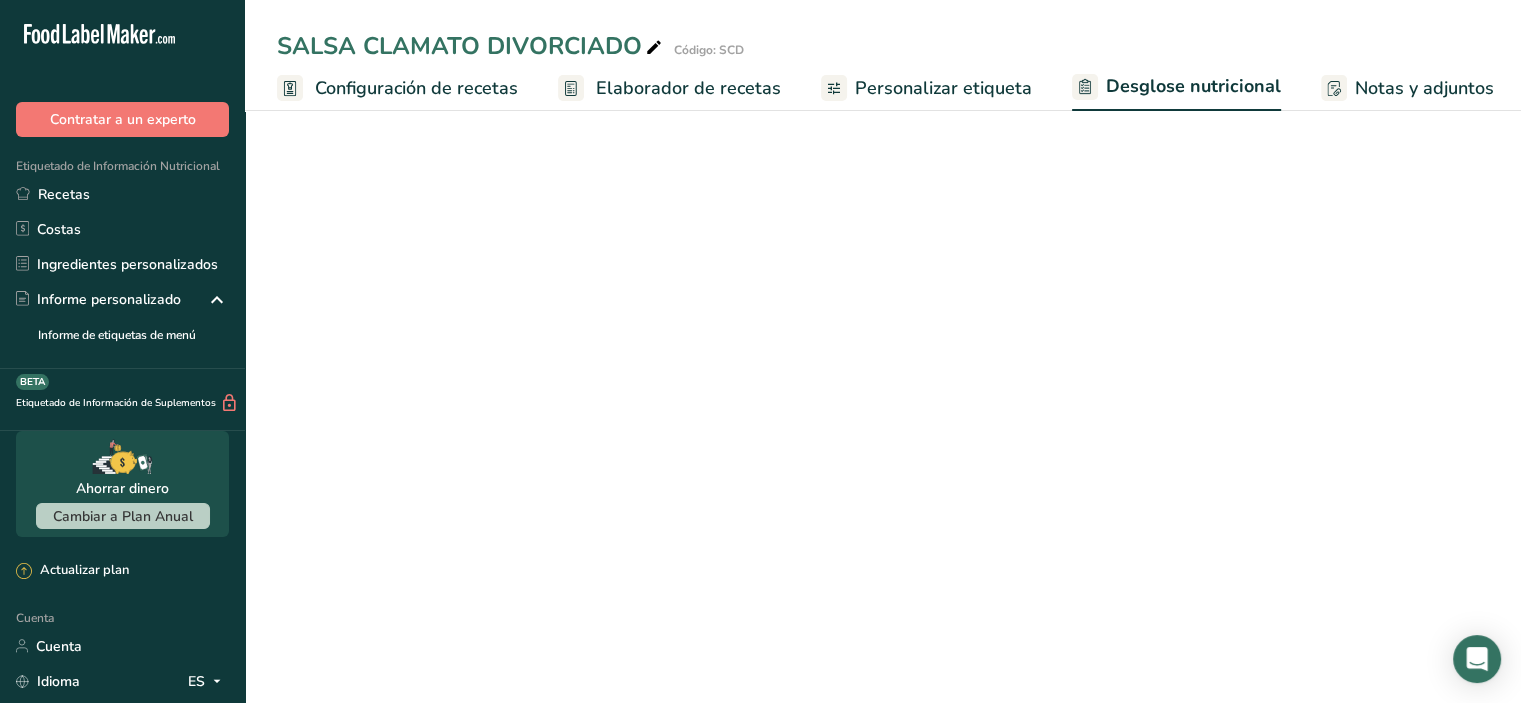 select on "Calories" 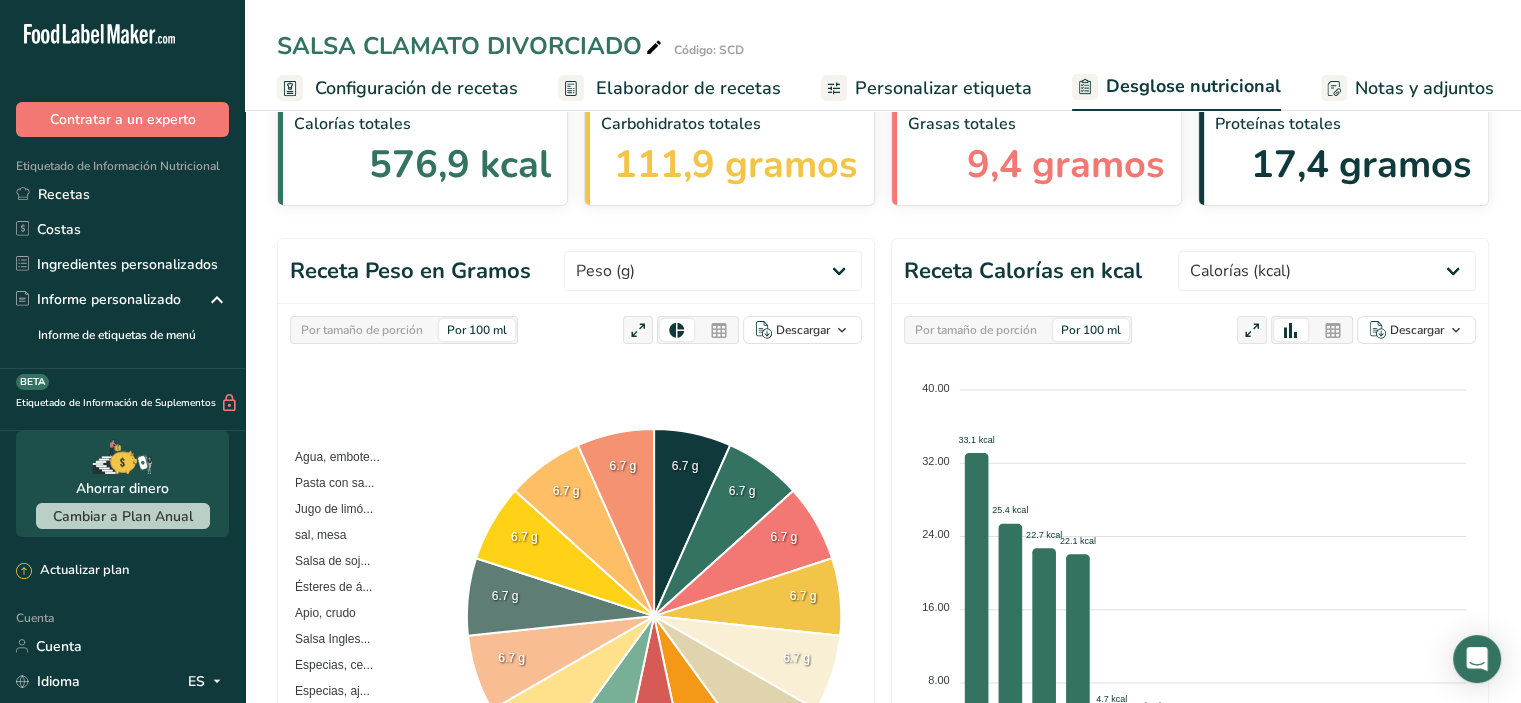 scroll, scrollTop: 0, scrollLeft: 0, axis: both 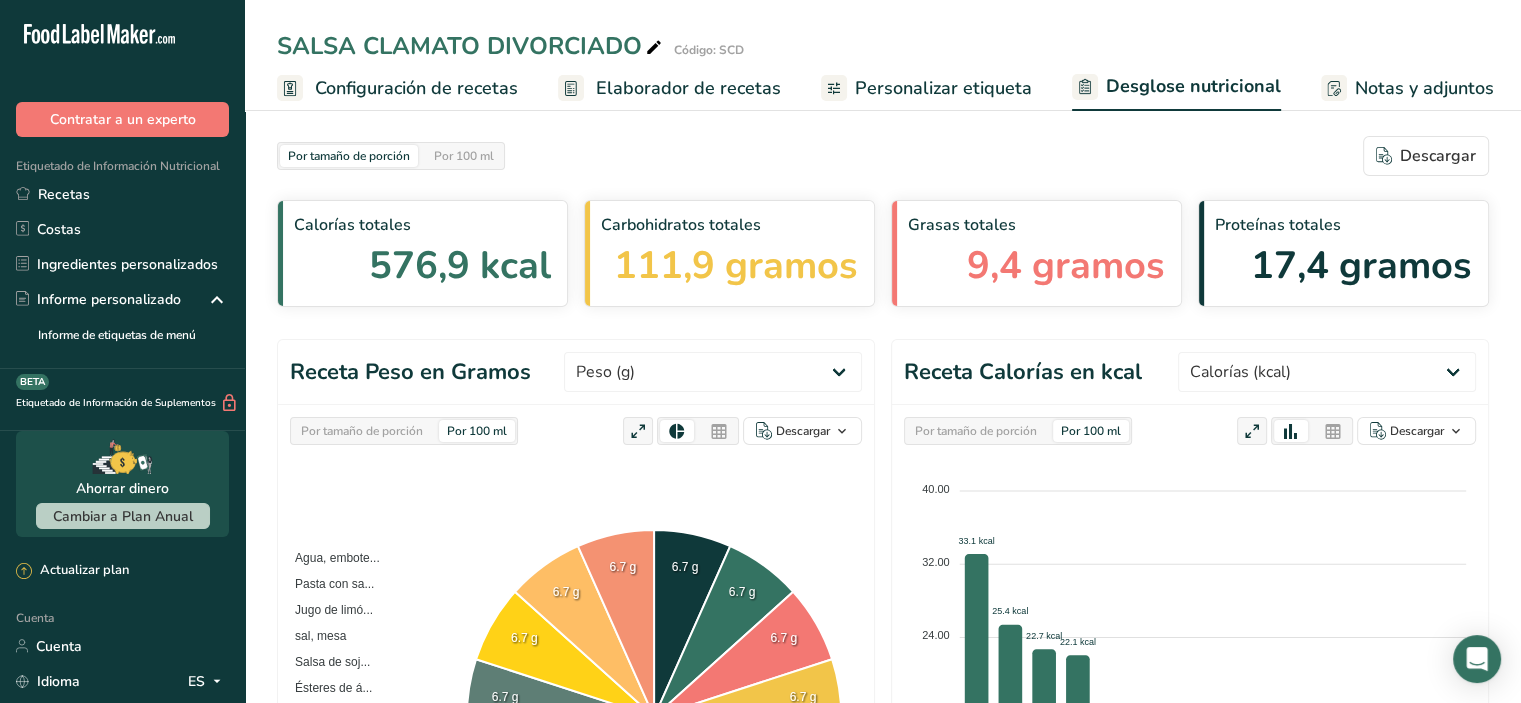 click on "Notas y adjuntos" at bounding box center [1424, 88] 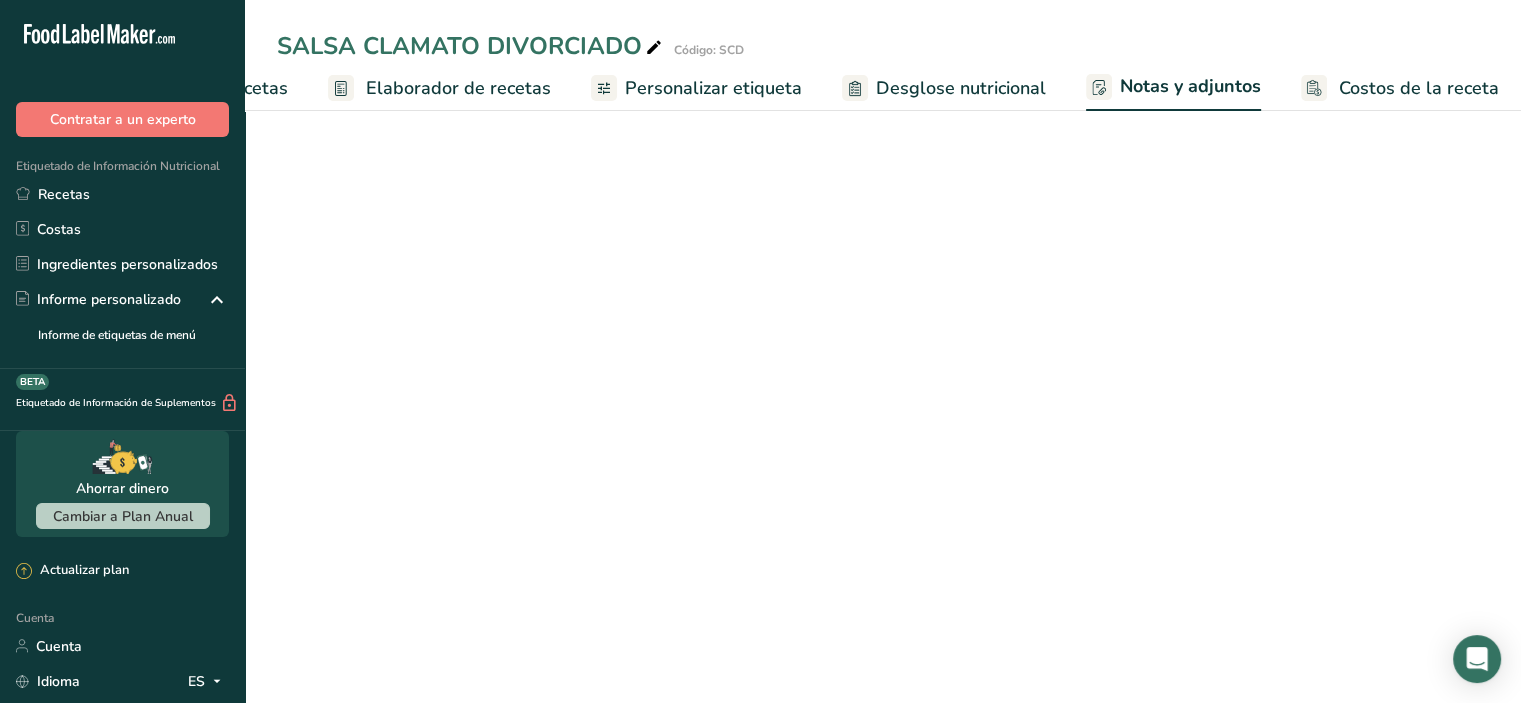 scroll, scrollTop: 0, scrollLeft: 231, axis: horizontal 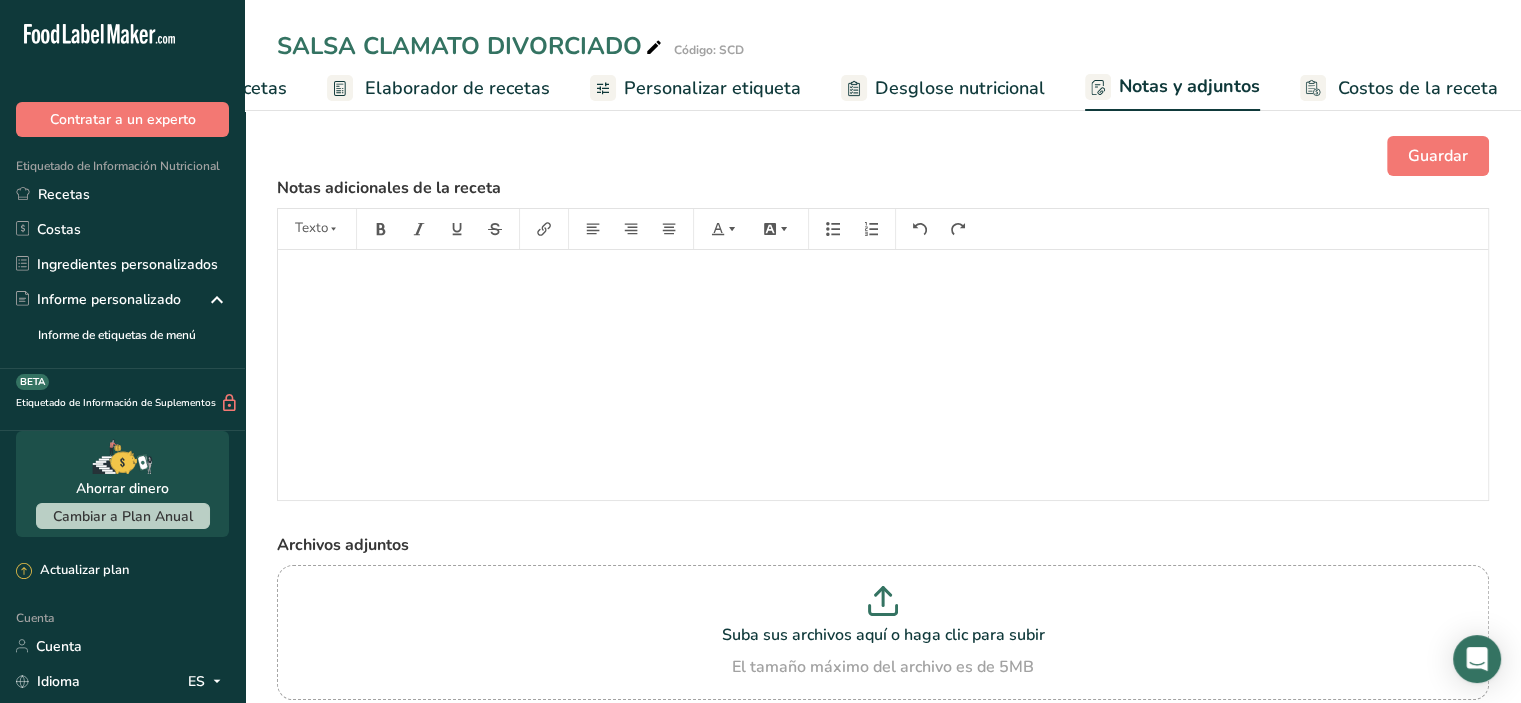 click on "Costos de la receta" at bounding box center (1418, 88) 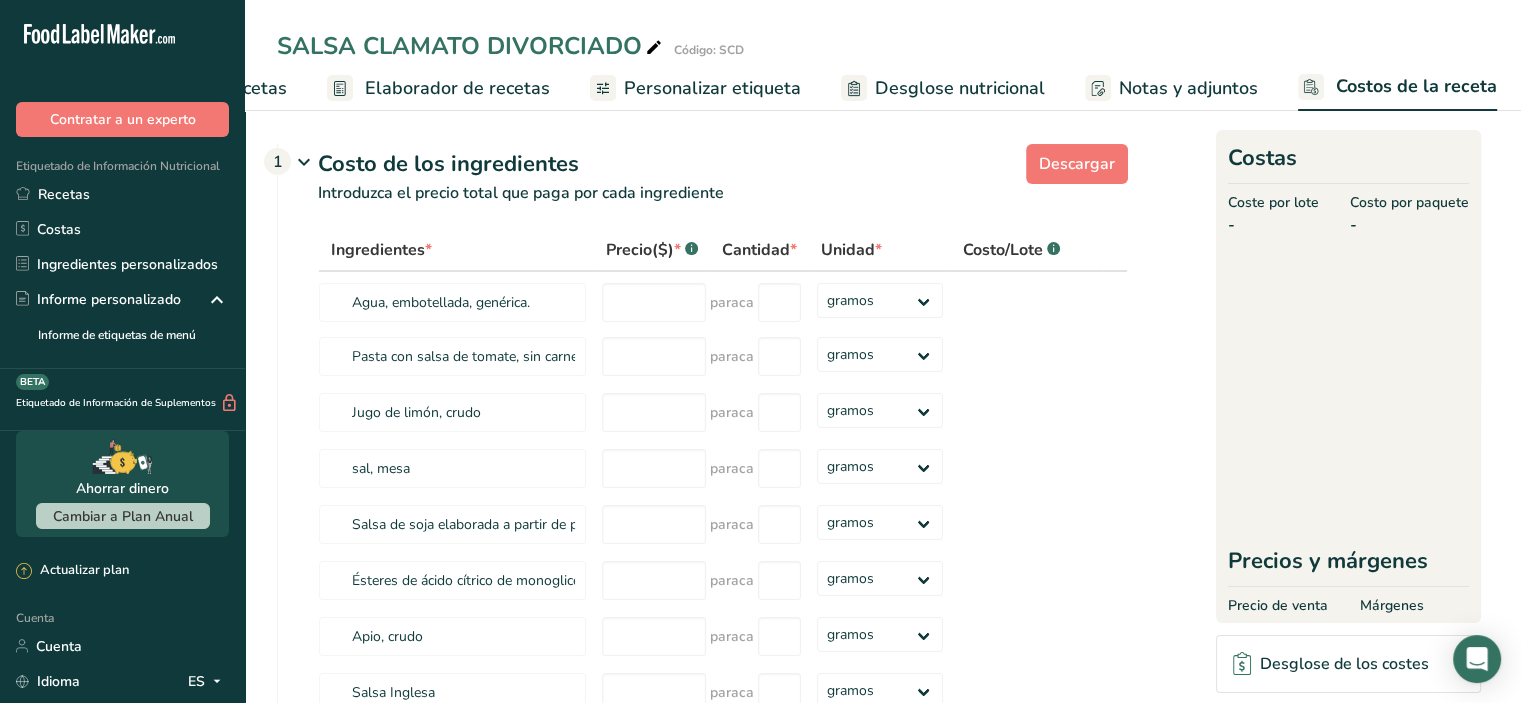 click on "Personalizar etiqueta" at bounding box center [695, 88] 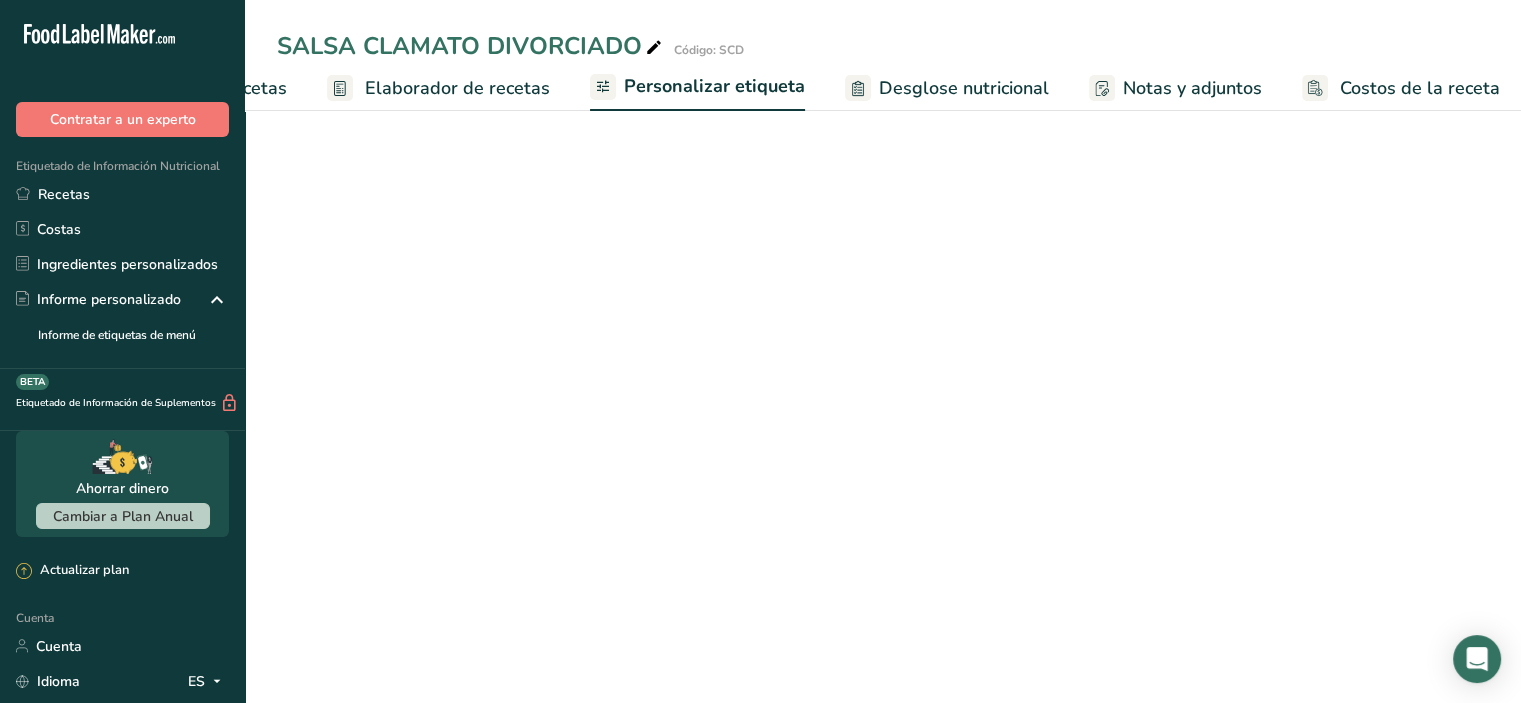 scroll, scrollTop: 0, scrollLeft: 232, axis: horizontal 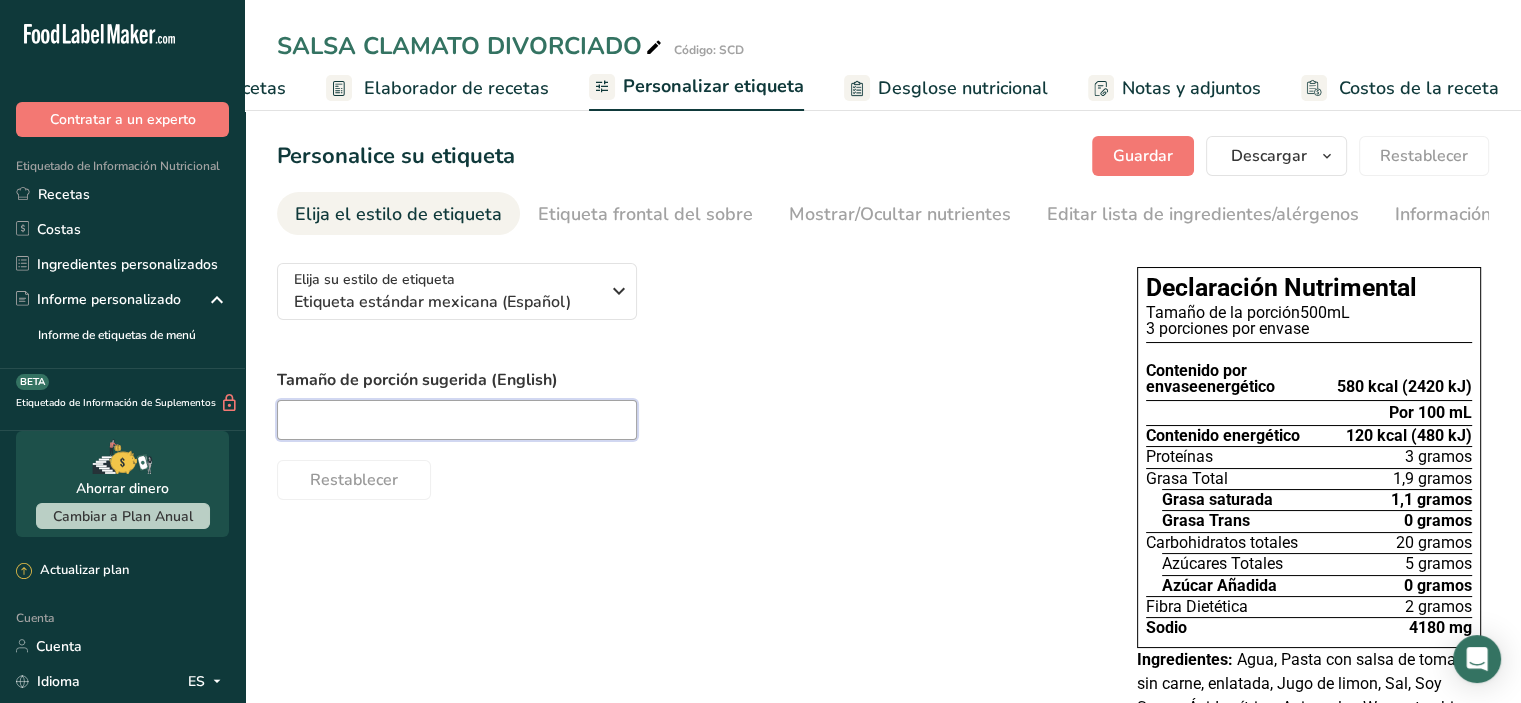 click at bounding box center (457, 420) 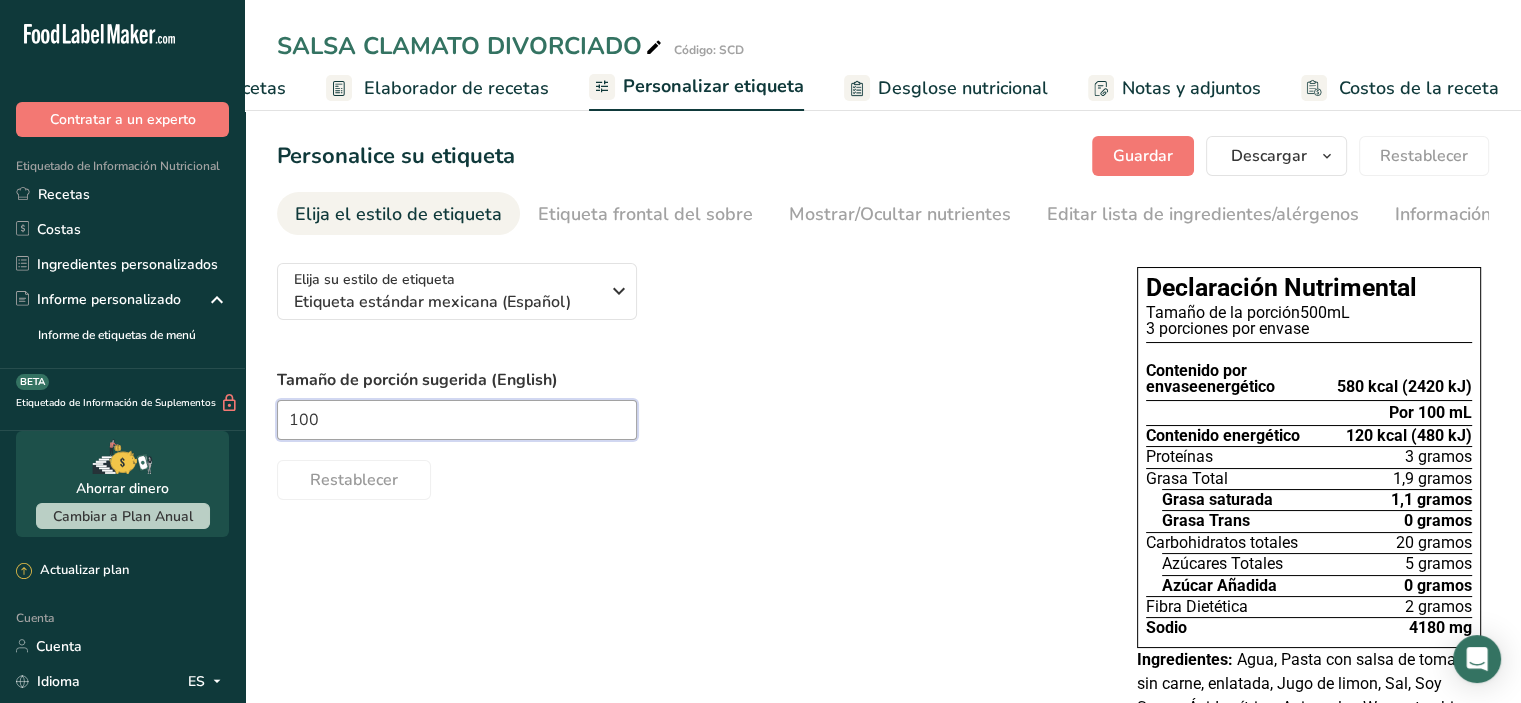 type on "100" 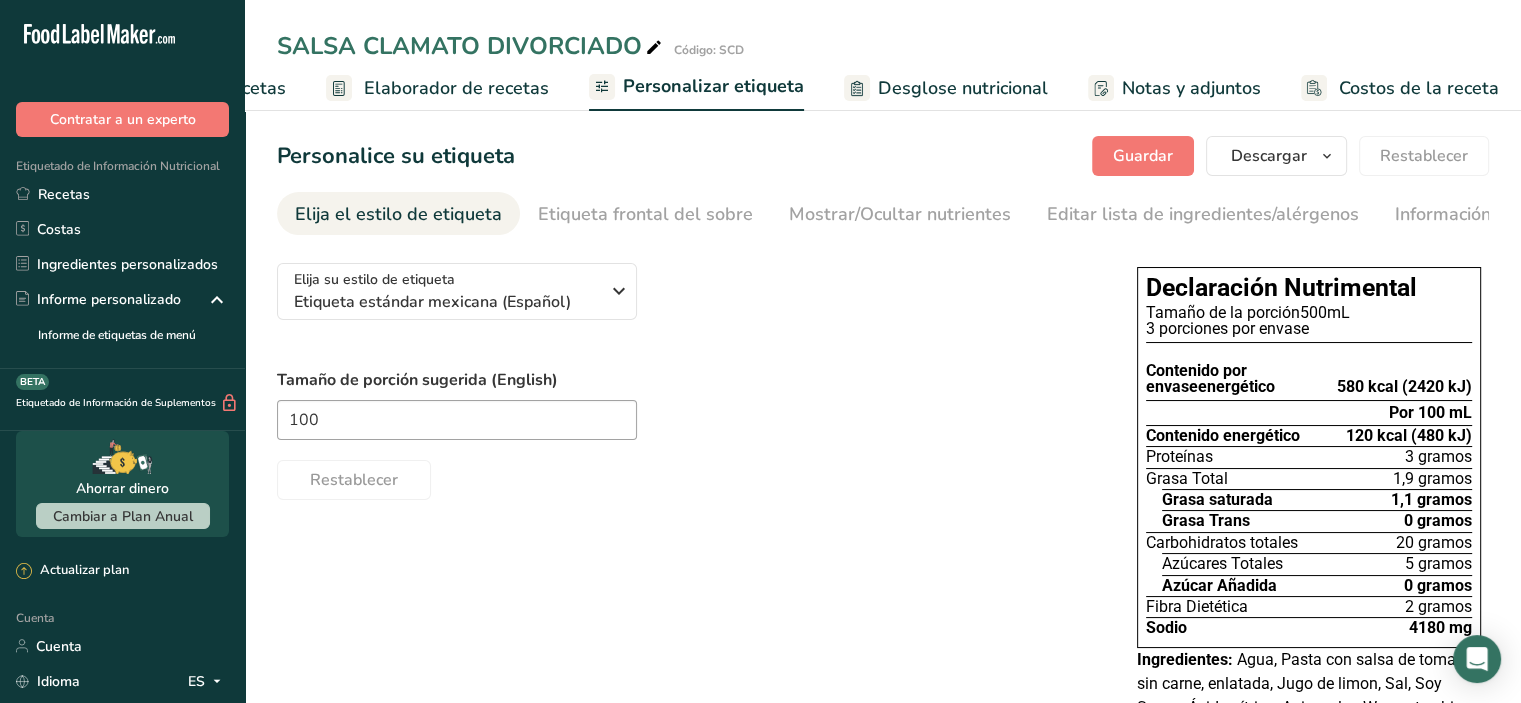 click on "Elija su estilo de etiqueta
Etiqueta estándar mexicana (Español)
EE. UU. (FDA)
Etiqueta estándar FDA
Etiqueta tabular FDA
Etiqueta lineal FDA
Etiqueta simplificada de la FDA
Etiqueta FDA de dos columnas (Por porción/Por envase)
Etiqueta FDA de dos columnas (Tal como se vende/Tal como se prepara)
Etiqueta estándar FDA agregada
Etiqueta estándar FDA con micronutrientes listados lado a lado
Reino Unido (FSA)
Etiqueta obligatoria del Reino Unido "Parte trasera del envase"
Etiqueta de semáforo del Reino Unido "Parte frontal del envase"
Canadá (ACIA)" at bounding box center [883, 685] 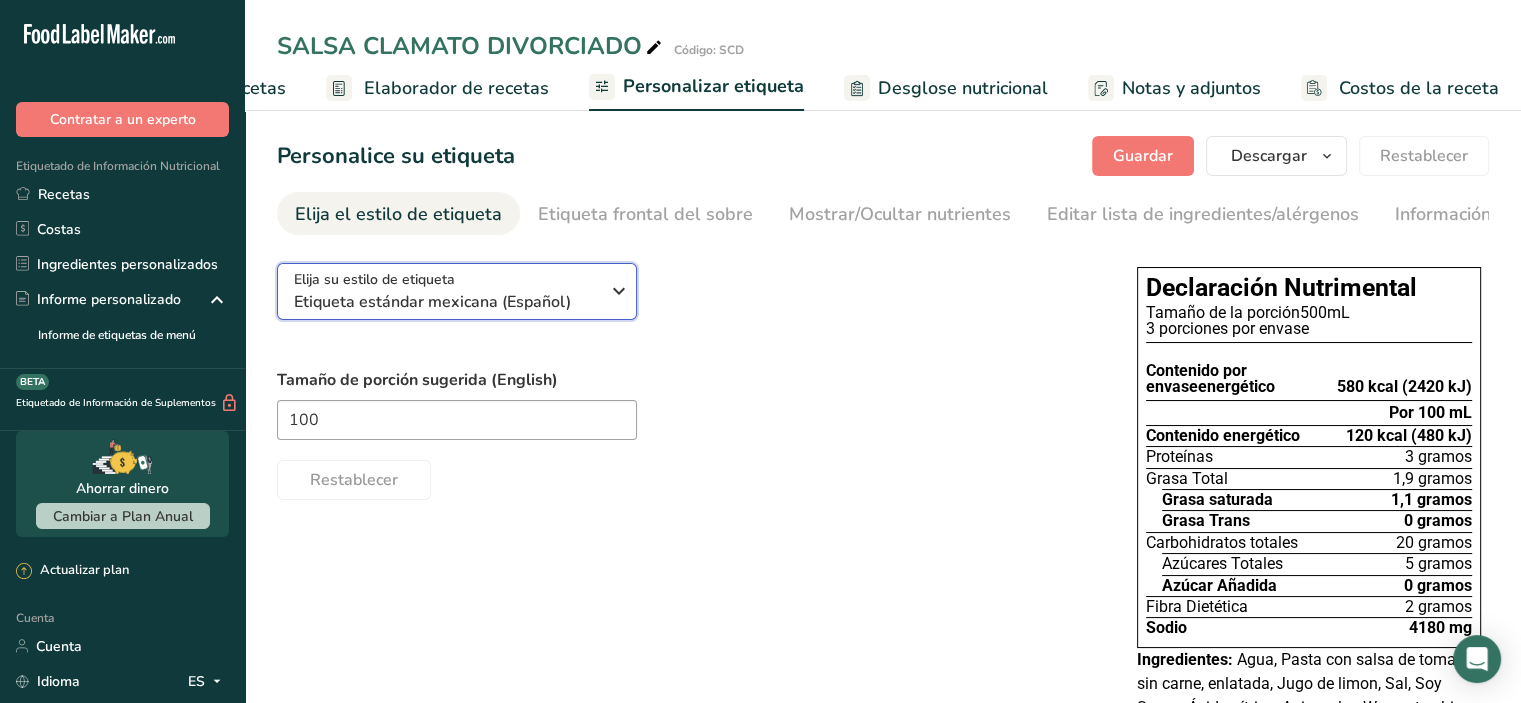 click on "Etiqueta estándar mexicana (Español)" at bounding box center (432, 302) 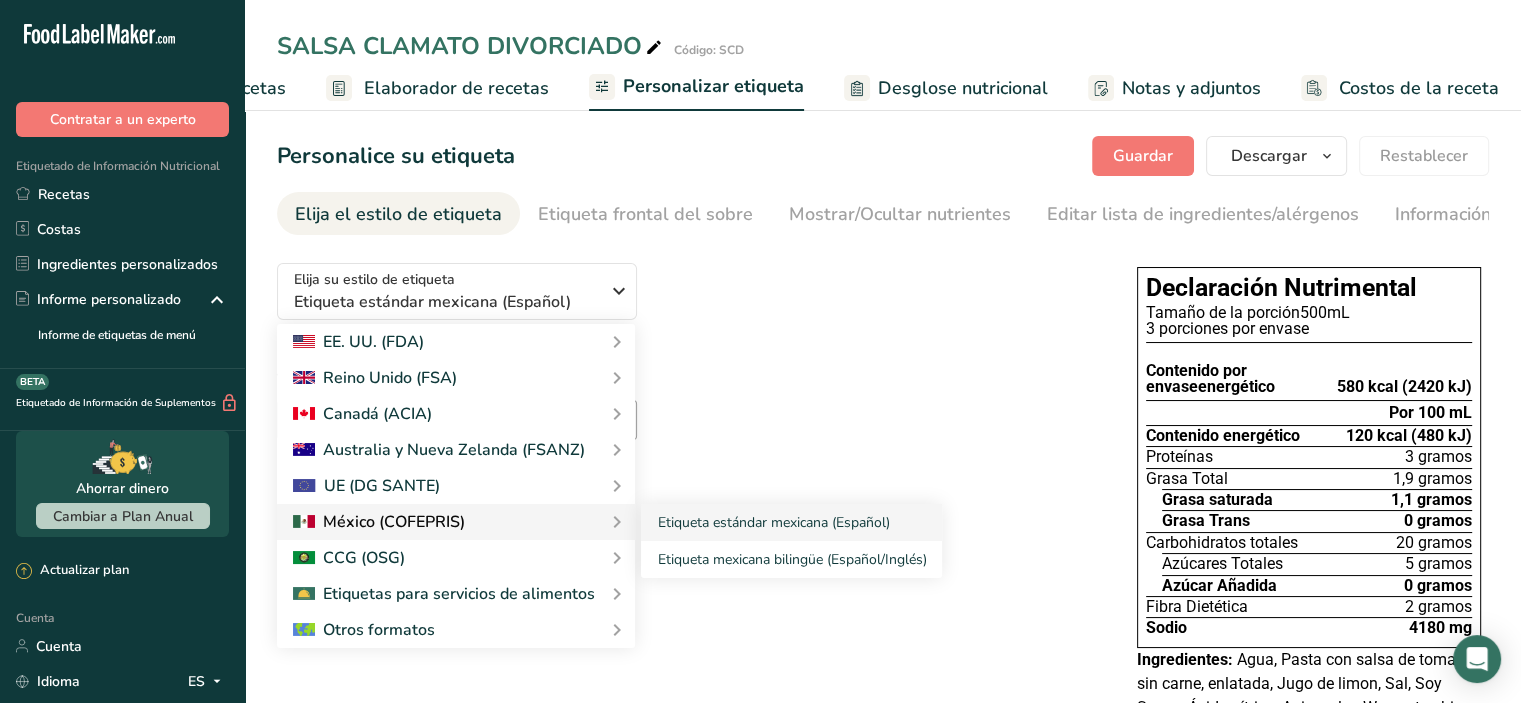 click at bounding box center [456, 522] 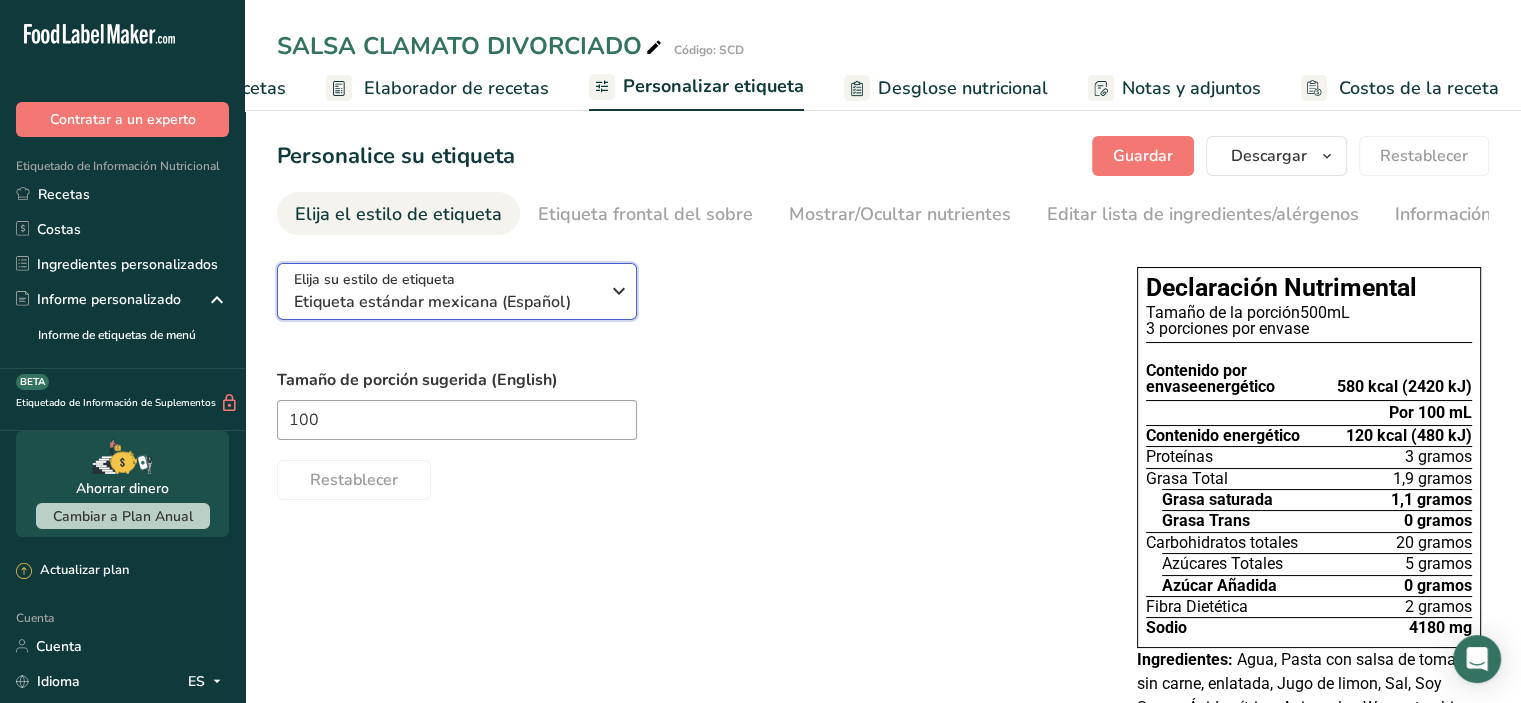 click at bounding box center [619, 291] 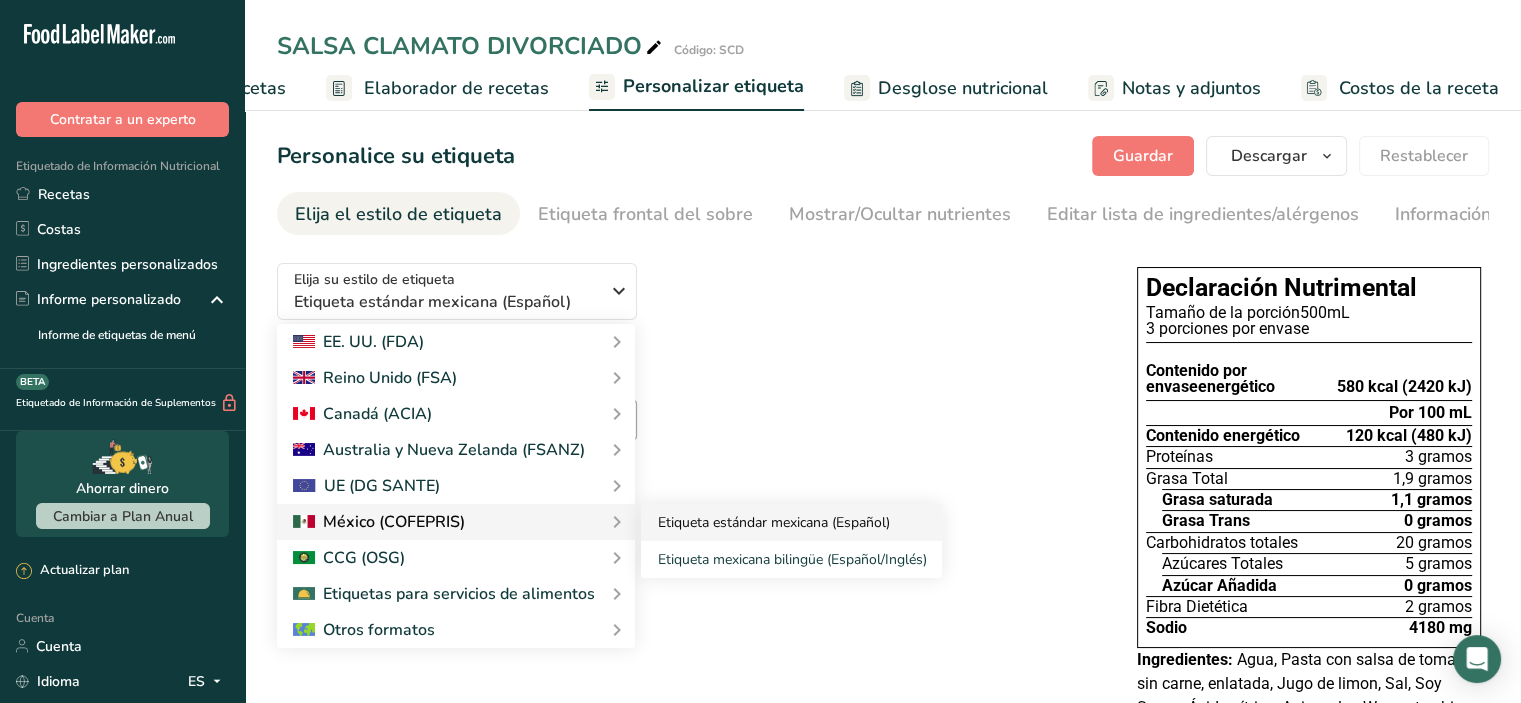 click on "Etiqueta estándar mexicana (Español)" at bounding box center (773, 522) 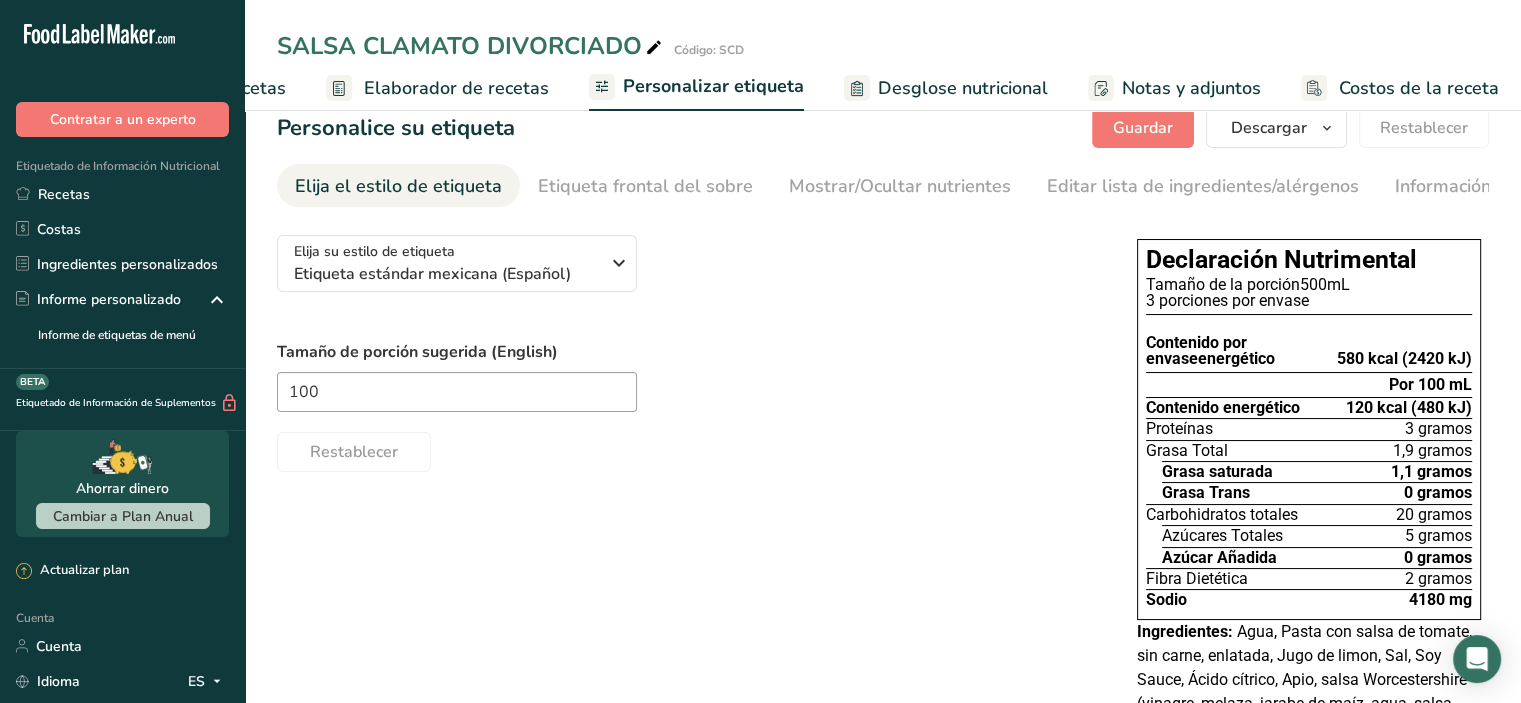 scroll, scrollTop: 0, scrollLeft: 0, axis: both 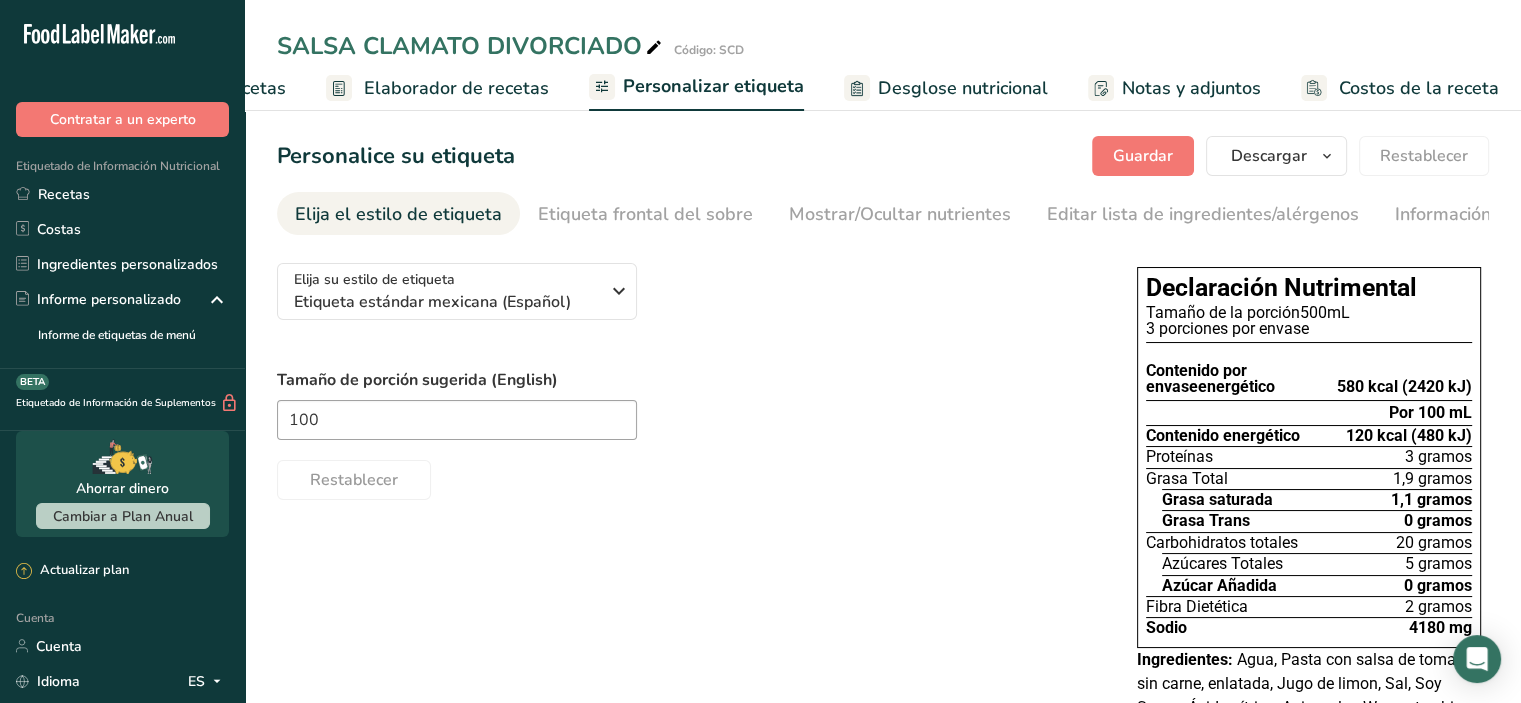 click on "100" at bounding box center [687, 420] 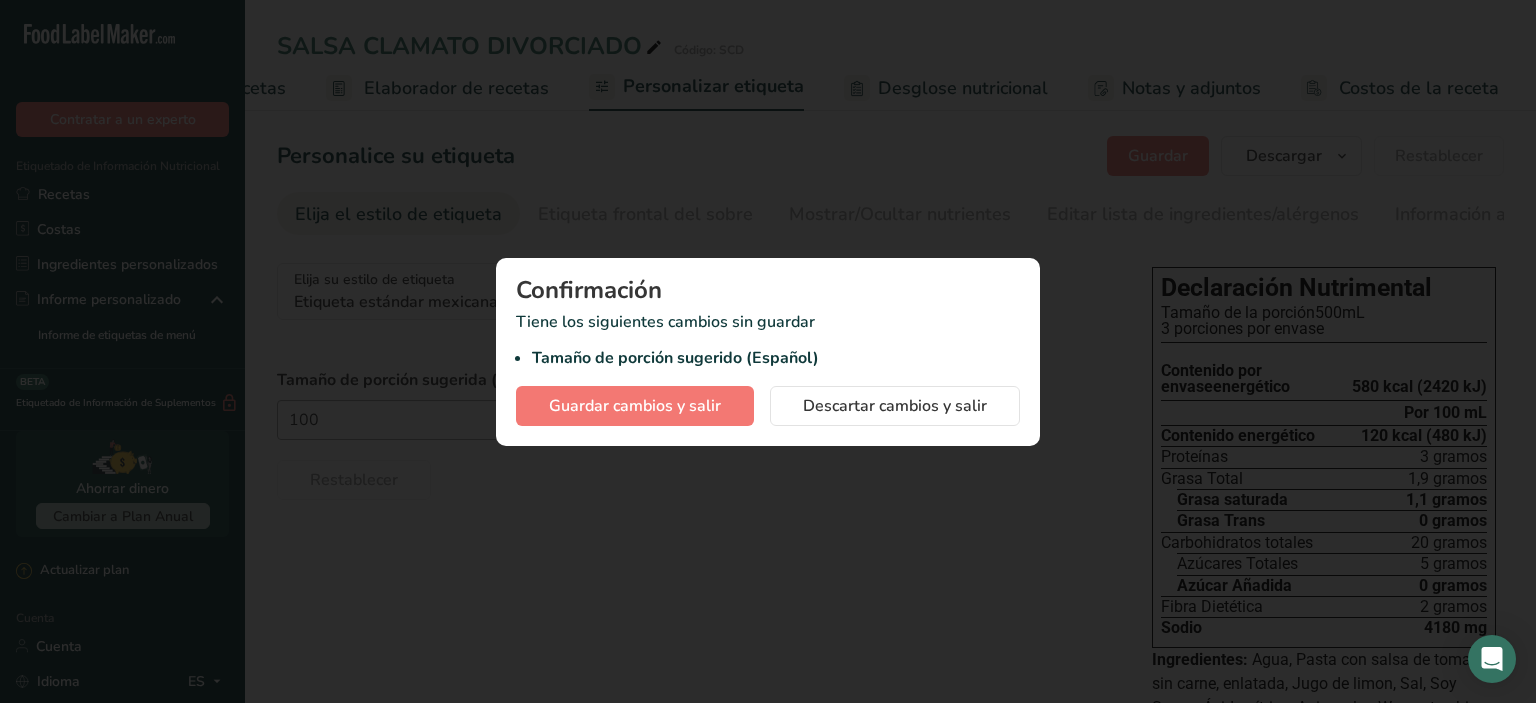 click at bounding box center [768, 351] 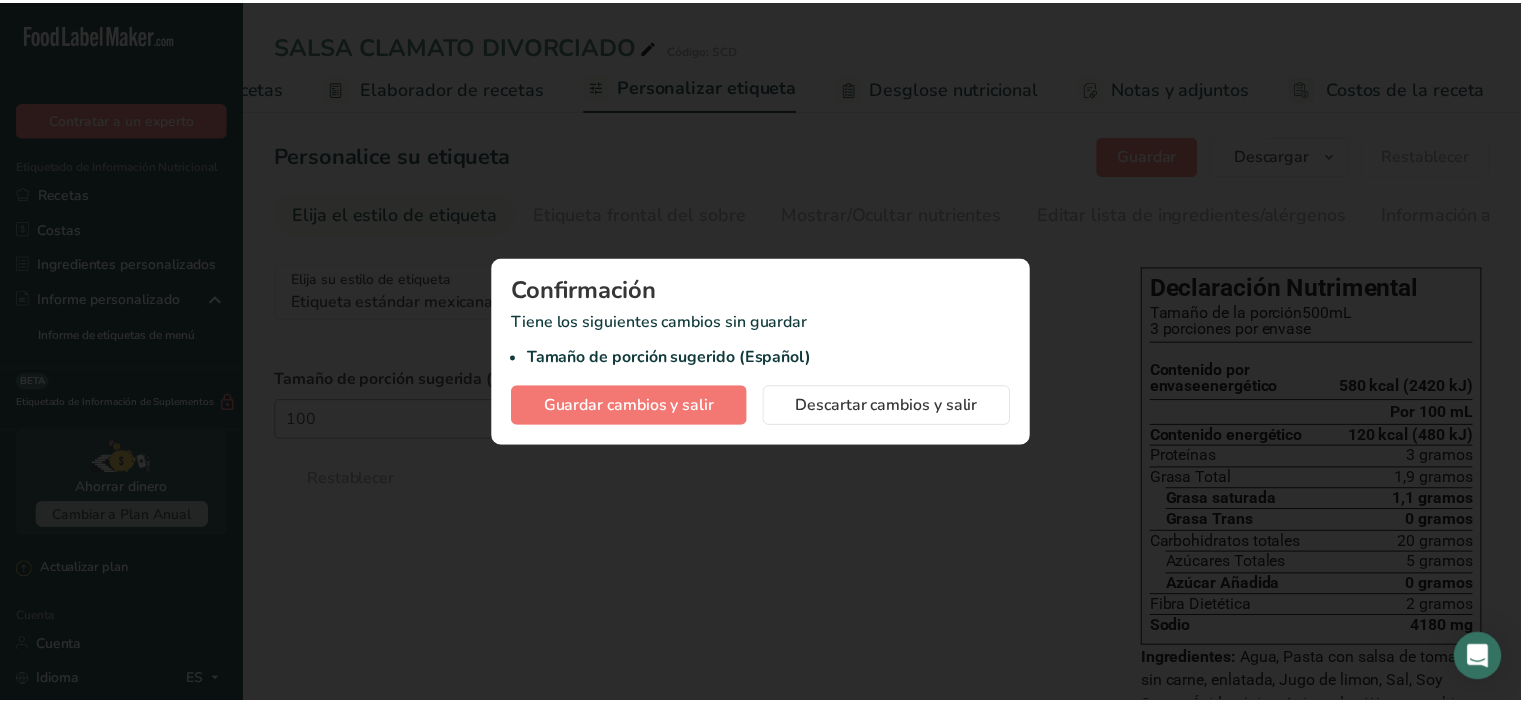 scroll, scrollTop: 0, scrollLeft: 216, axis: horizontal 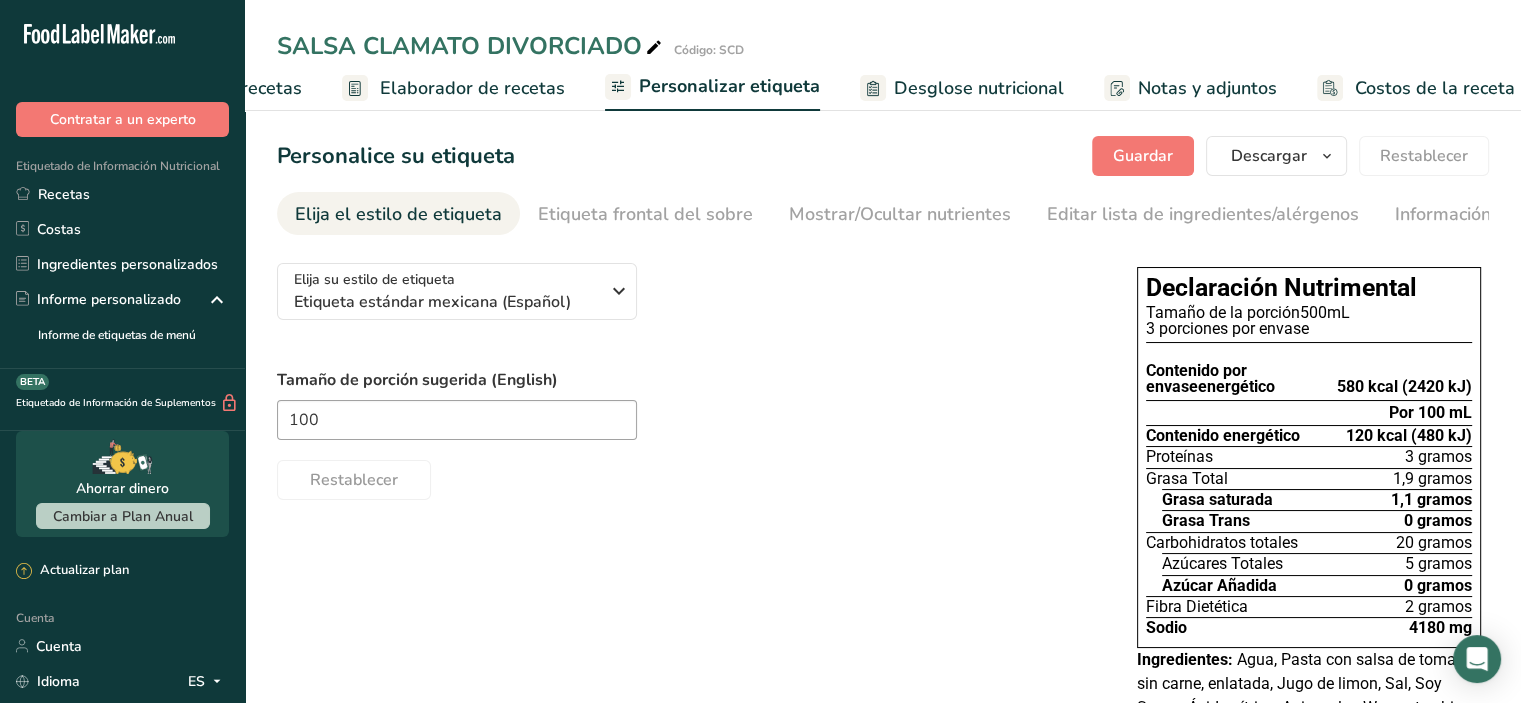 click on "Configuración de recetas" at bounding box center (200, 88) 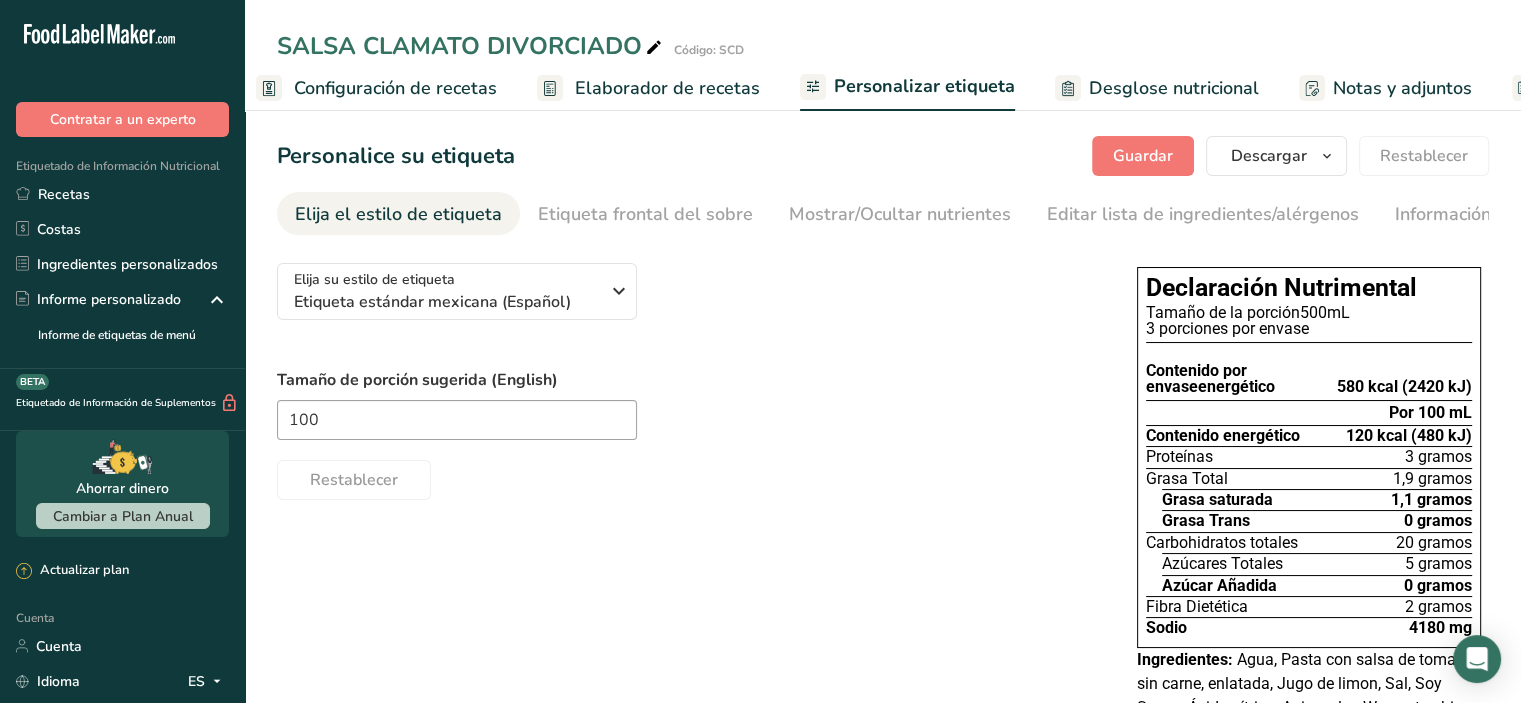 scroll, scrollTop: 0, scrollLeft: 7, axis: horizontal 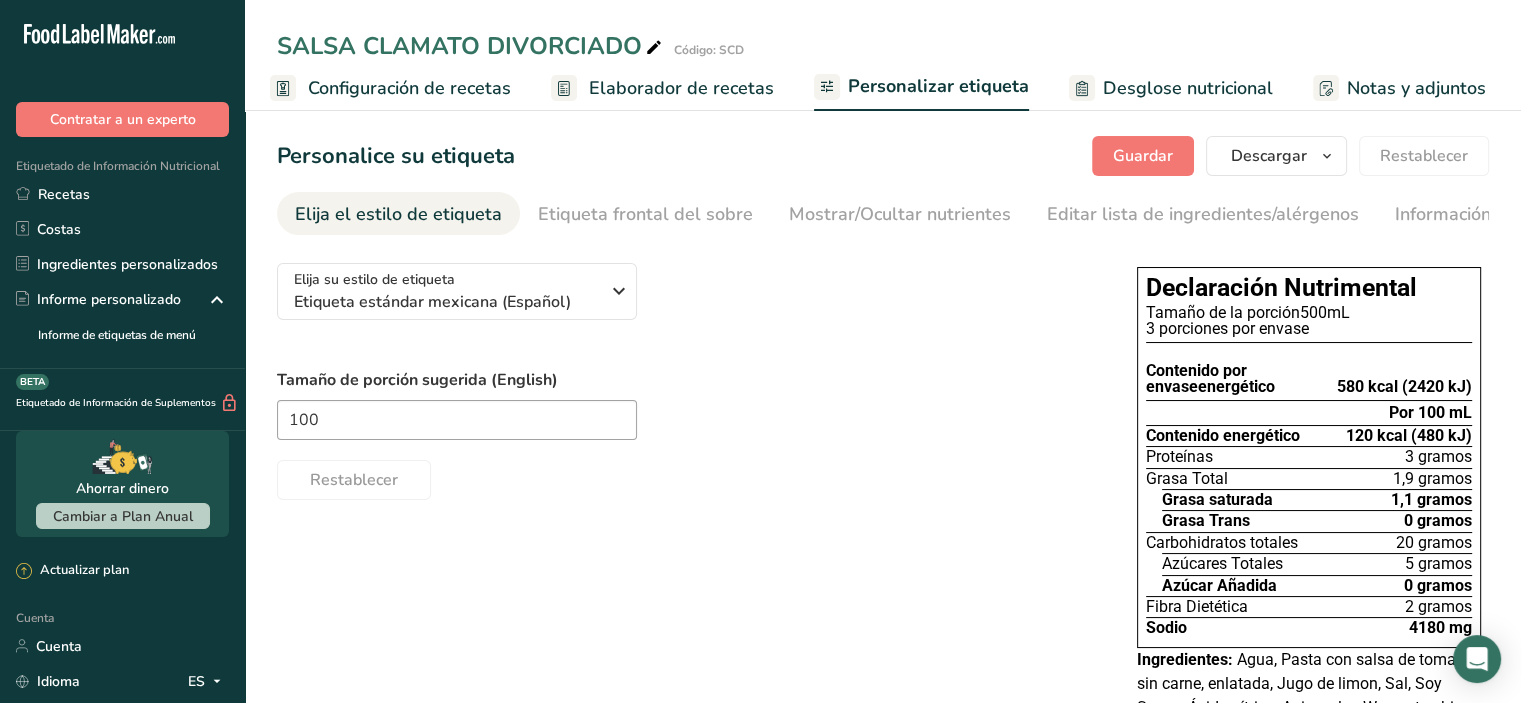 click on "Configuración de recetas" at bounding box center (409, 88) 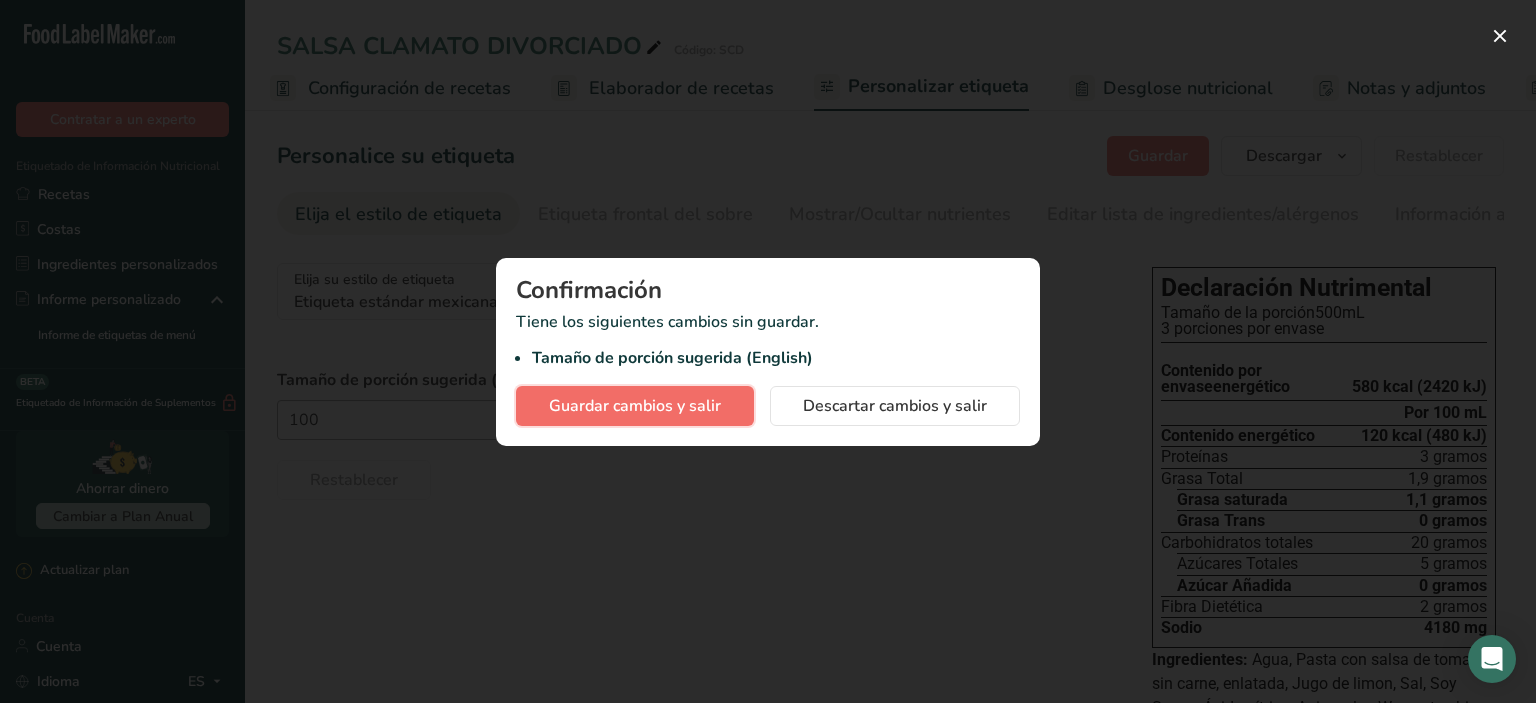 click on "Guardar cambios y salir" at bounding box center (635, 406) 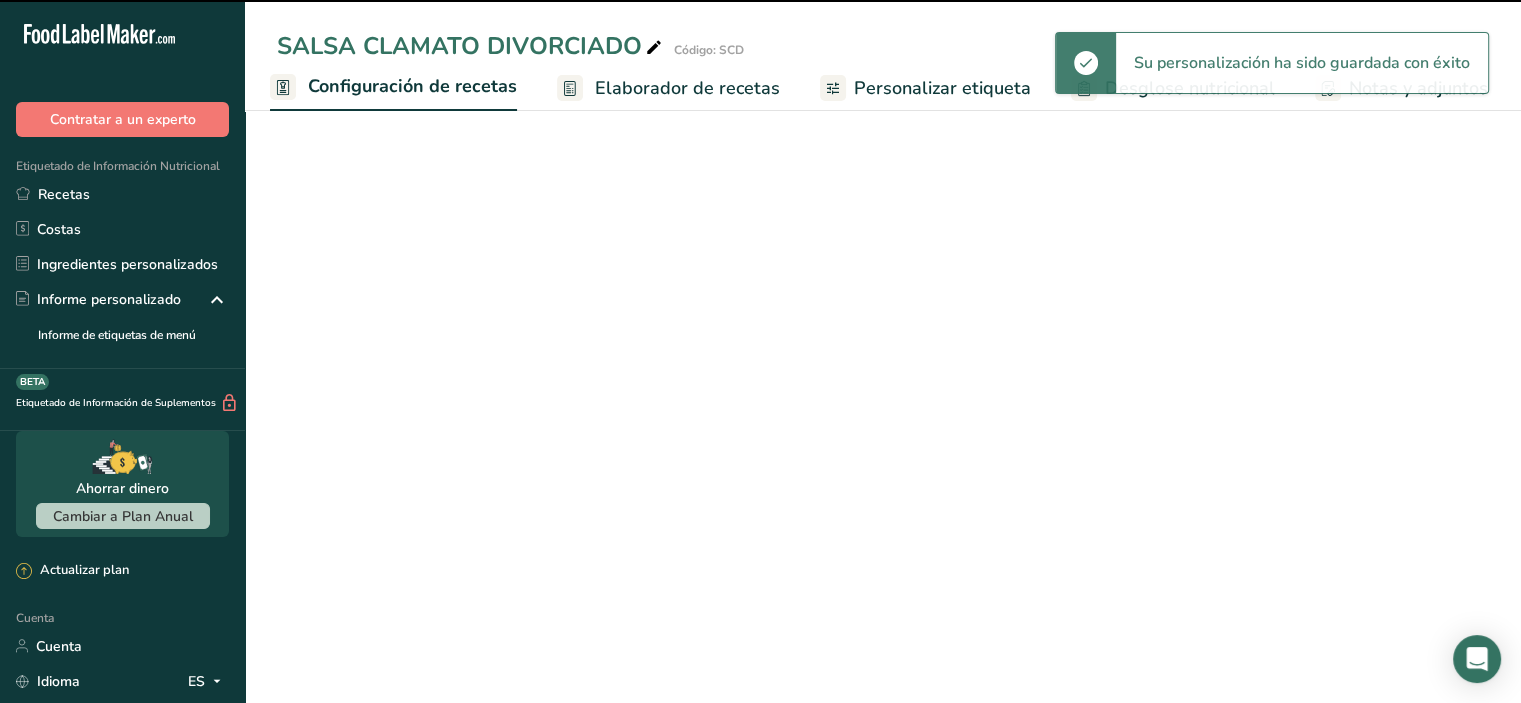select on "22" 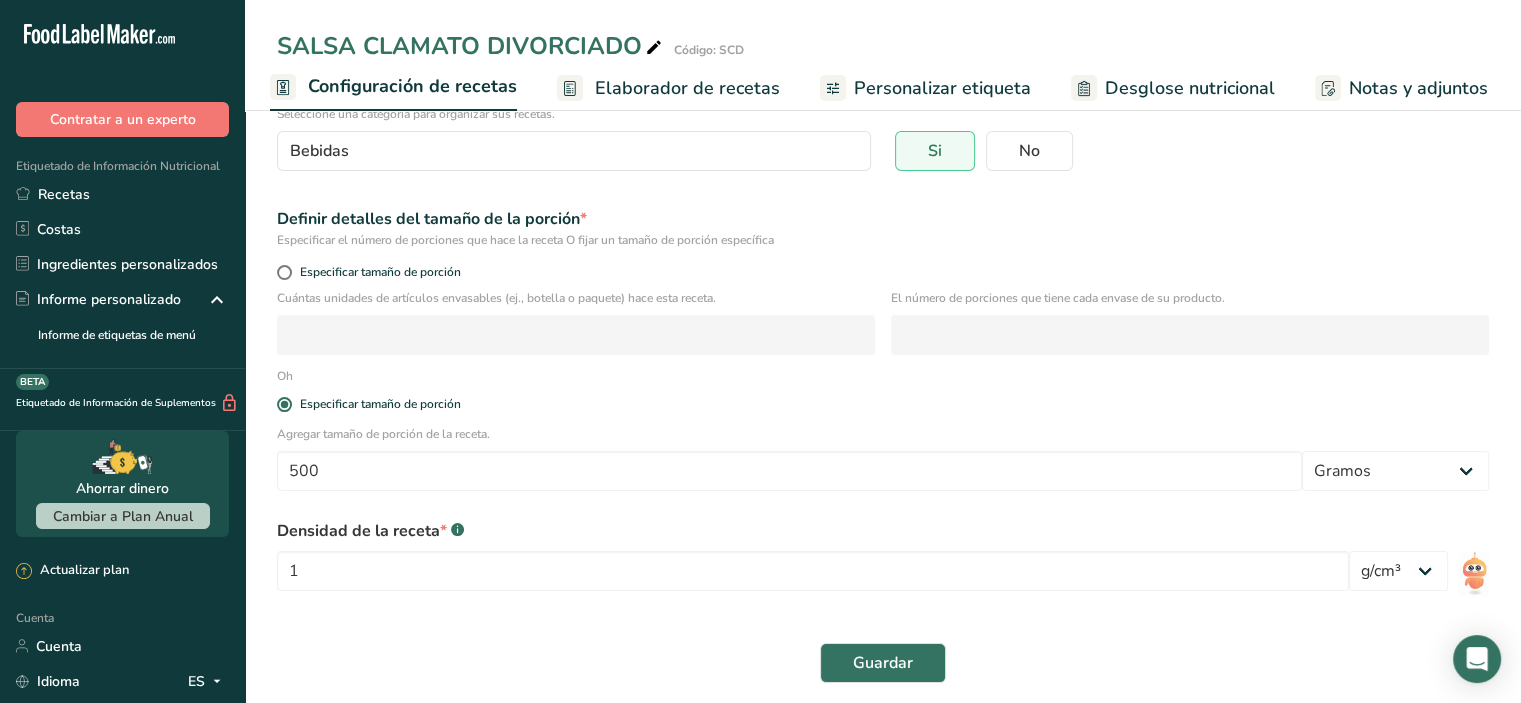scroll, scrollTop: 195, scrollLeft: 0, axis: vertical 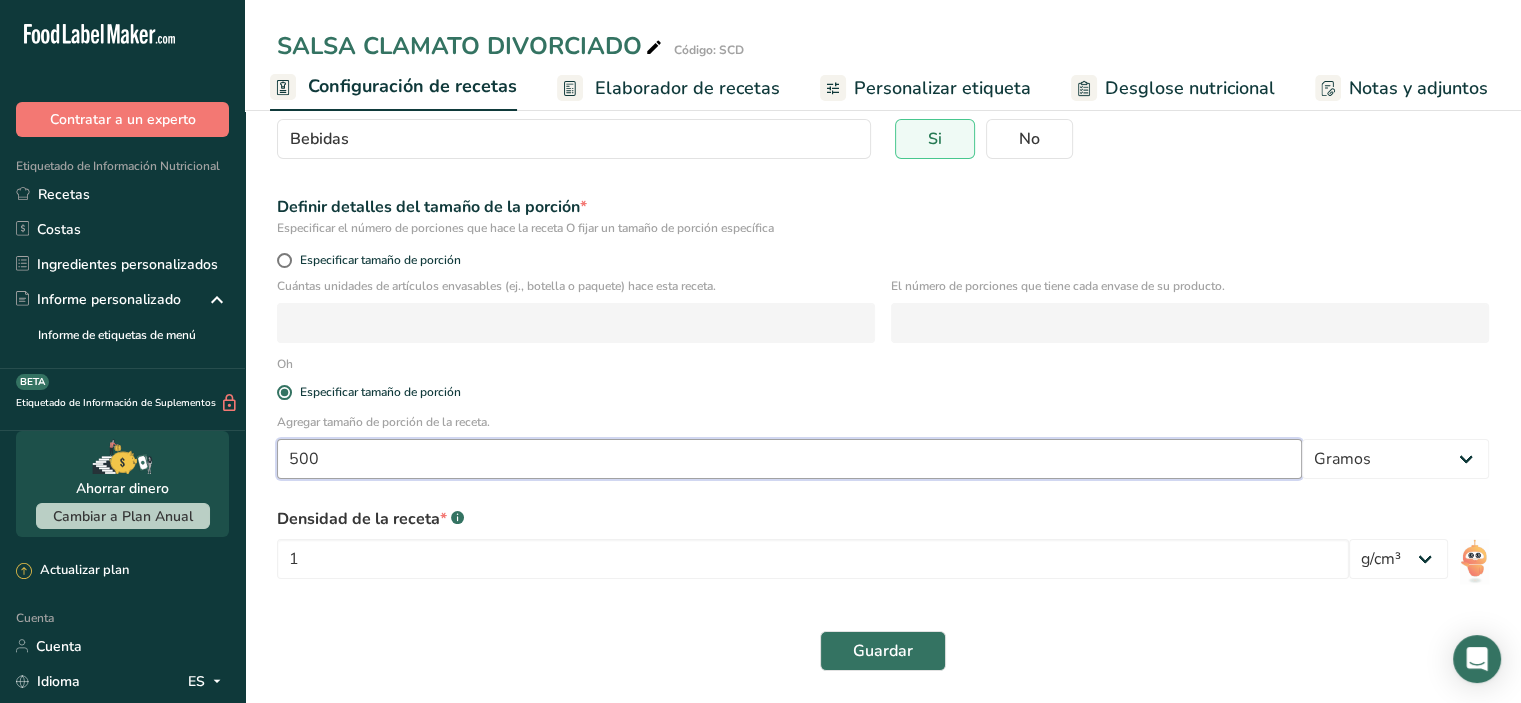 click on "500" at bounding box center (789, 459) 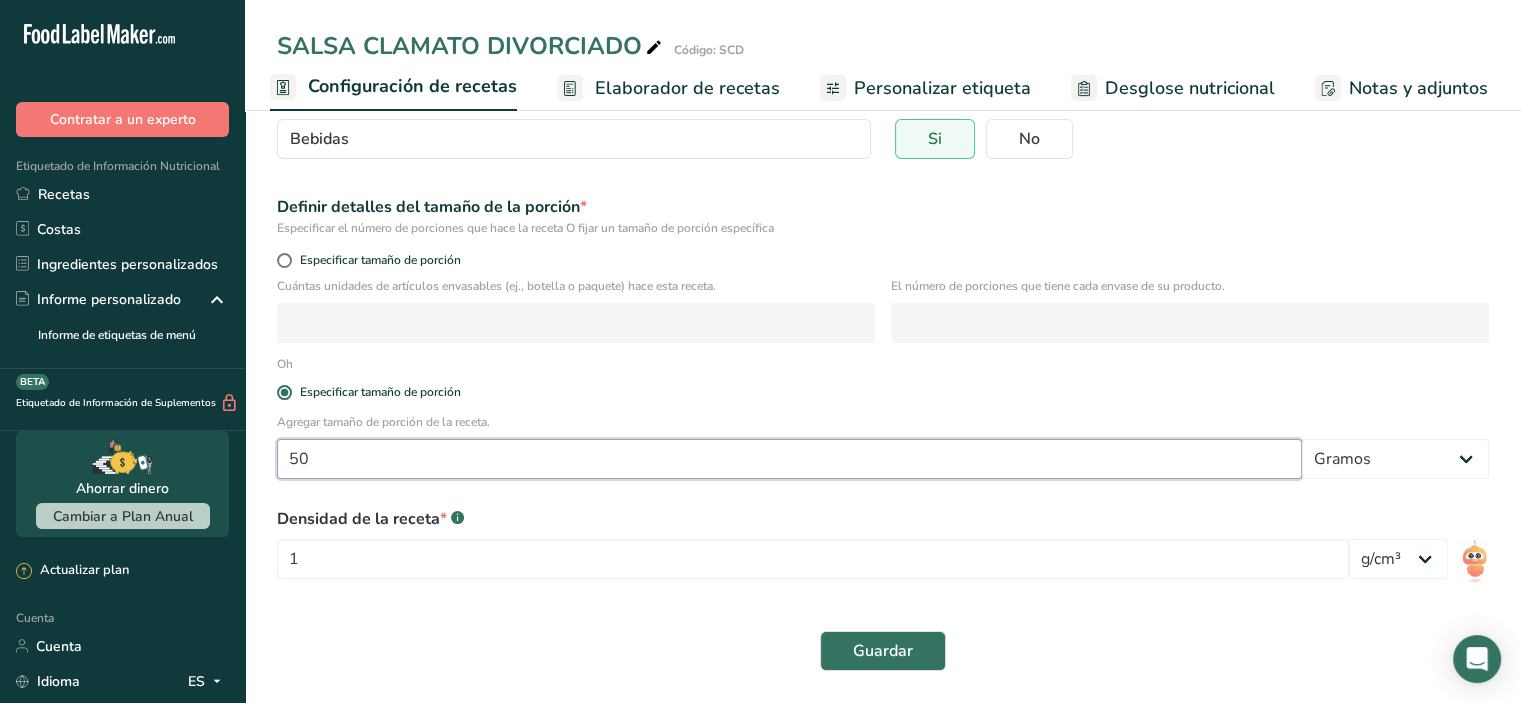 type on "5" 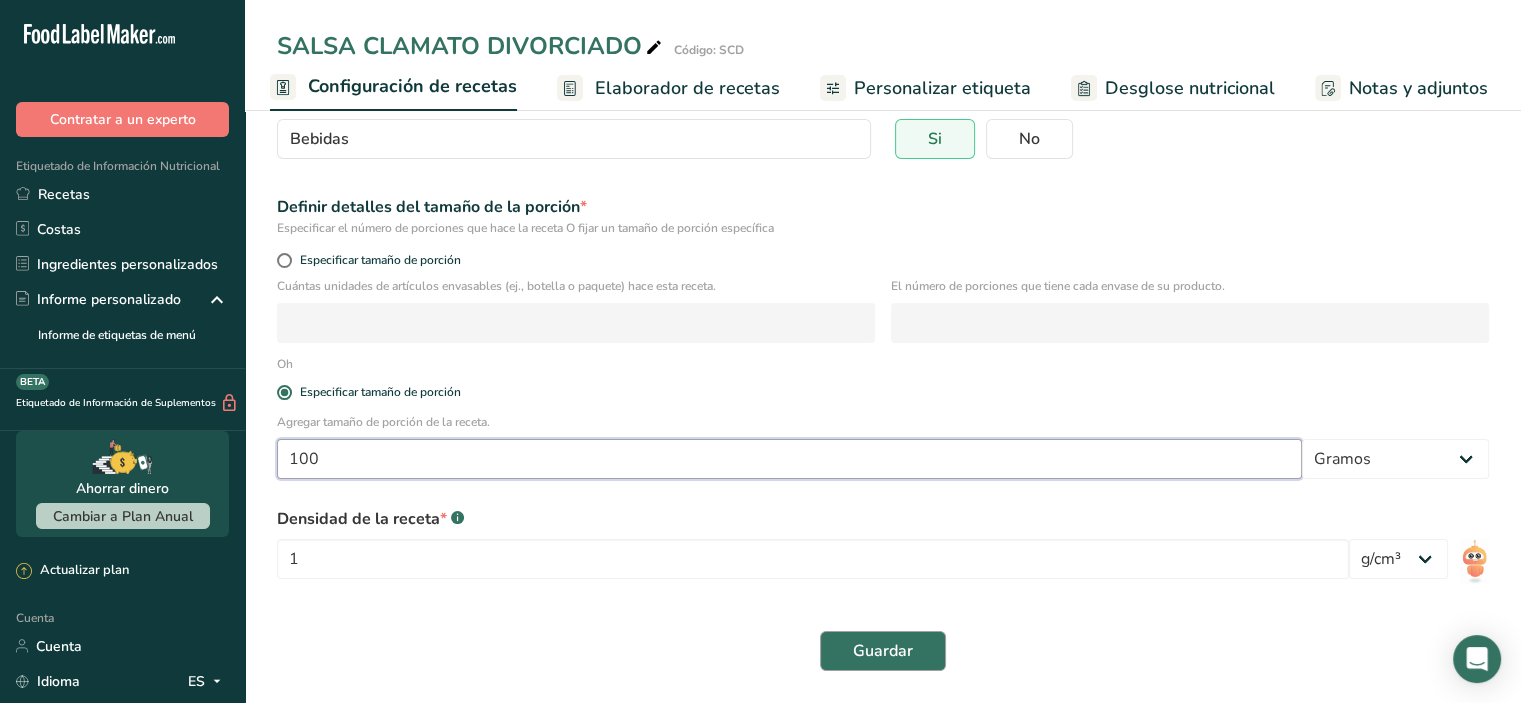 type on "100" 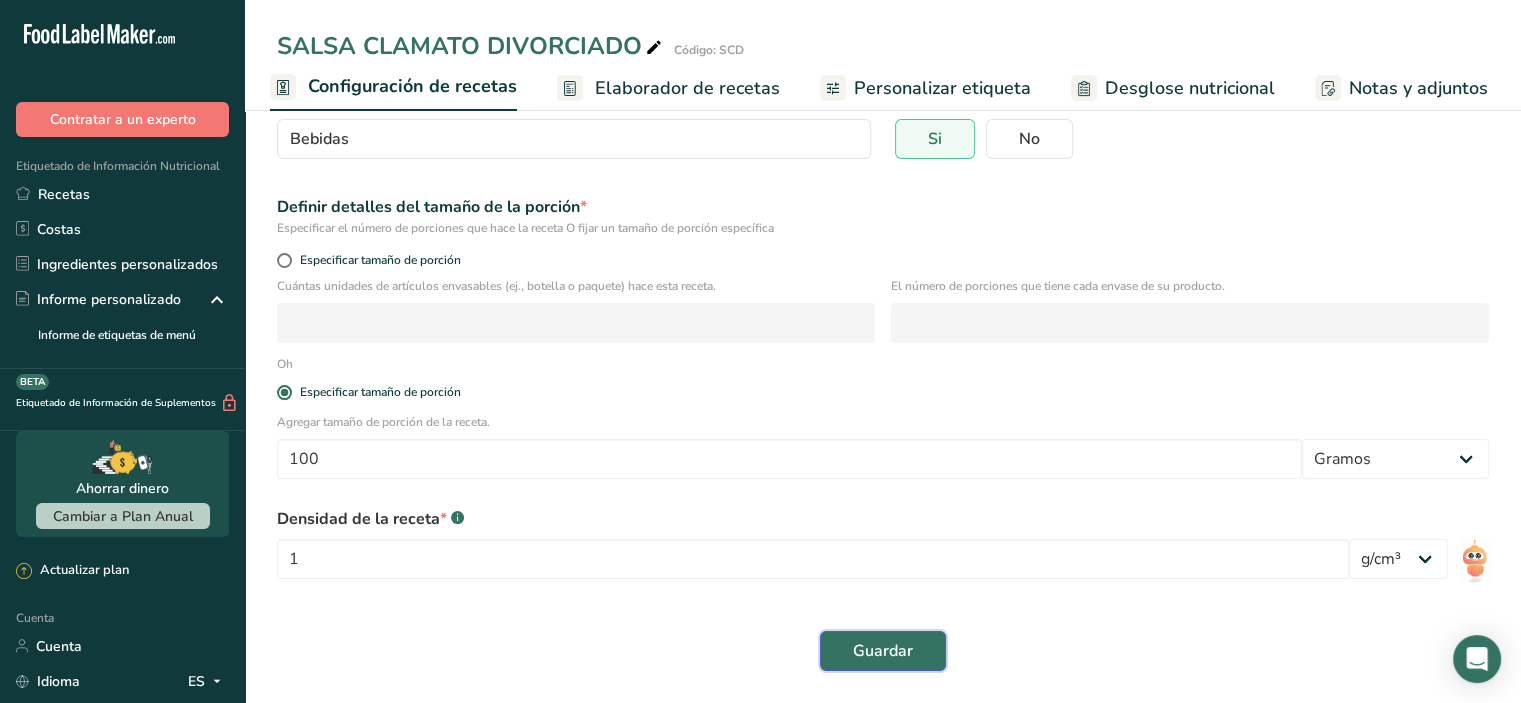 click on "Guardar" at bounding box center (883, 651) 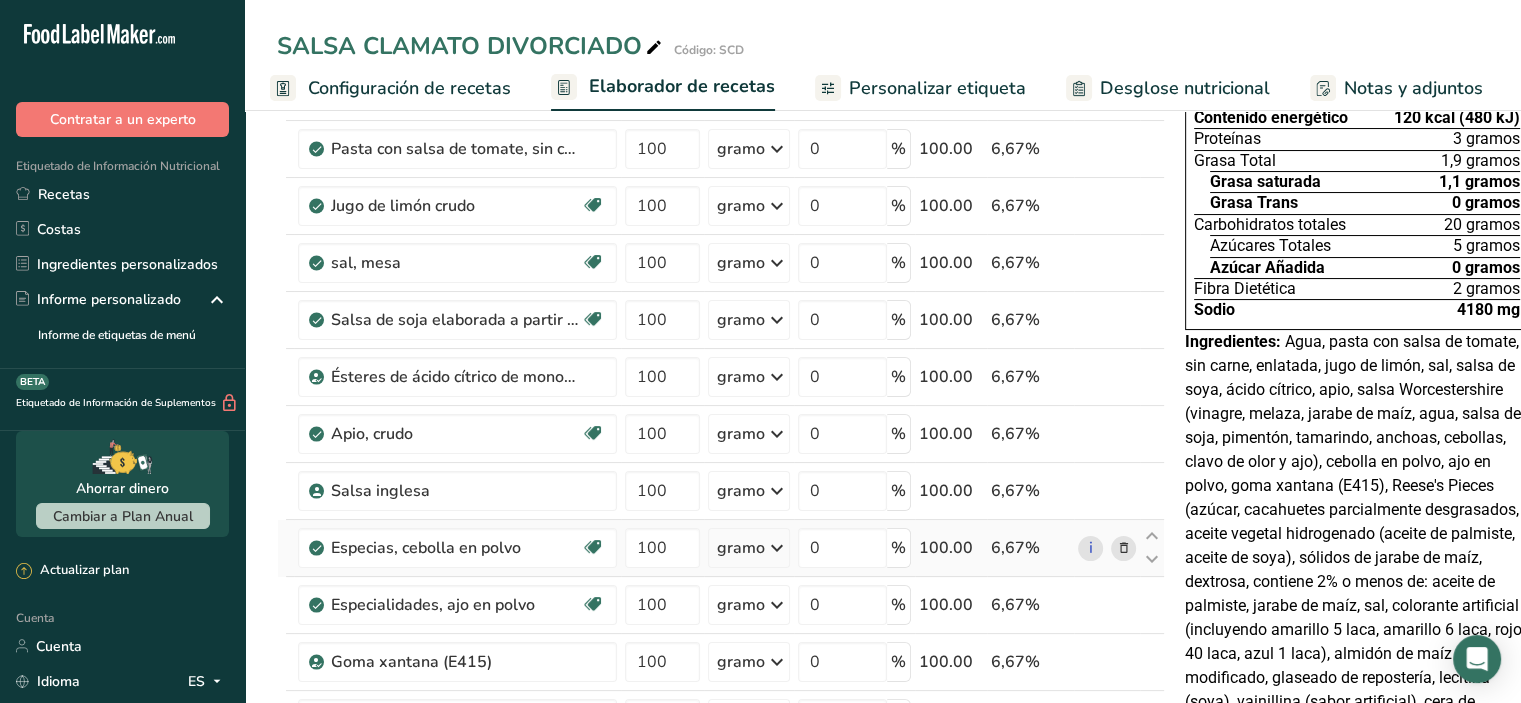 scroll, scrollTop: 0, scrollLeft: 0, axis: both 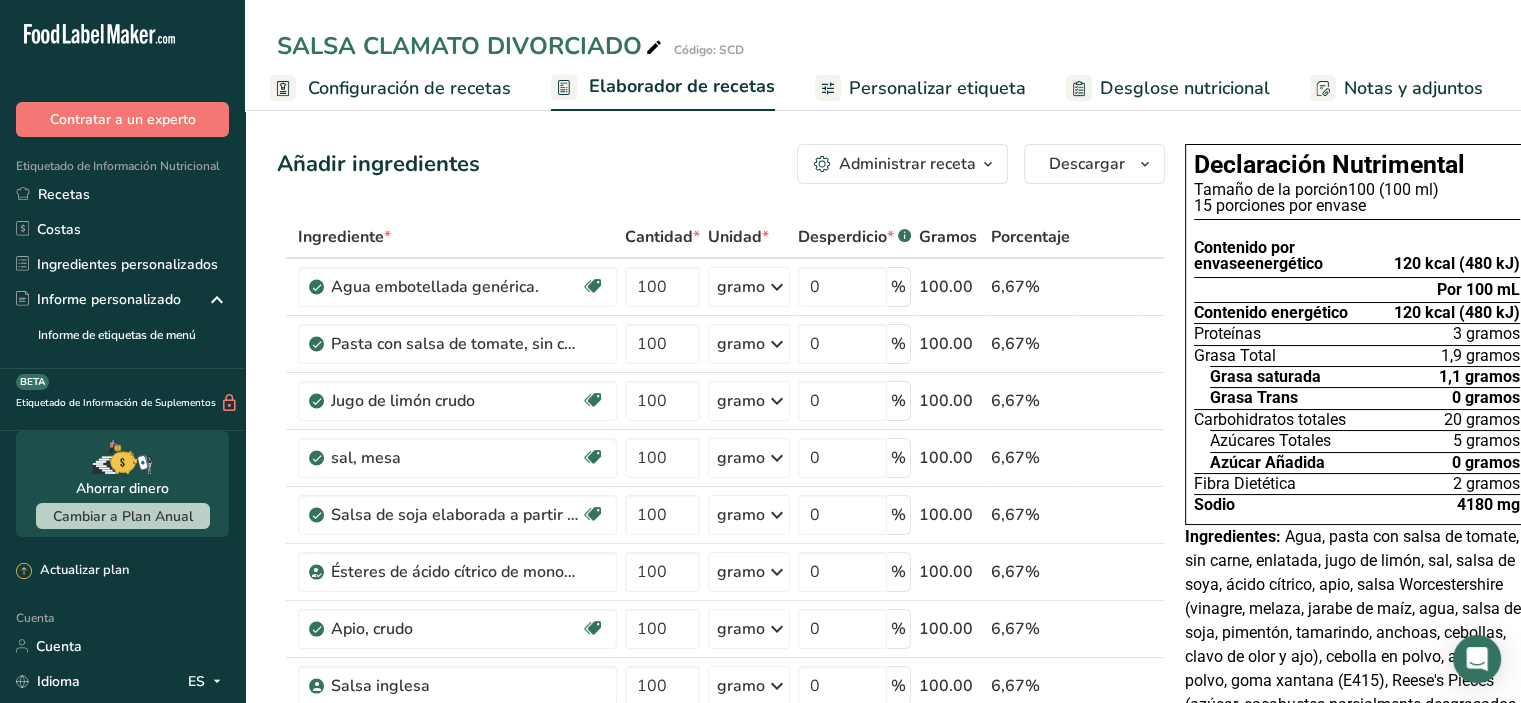 click on "Configuración de recetas" at bounding box center [409, 88] 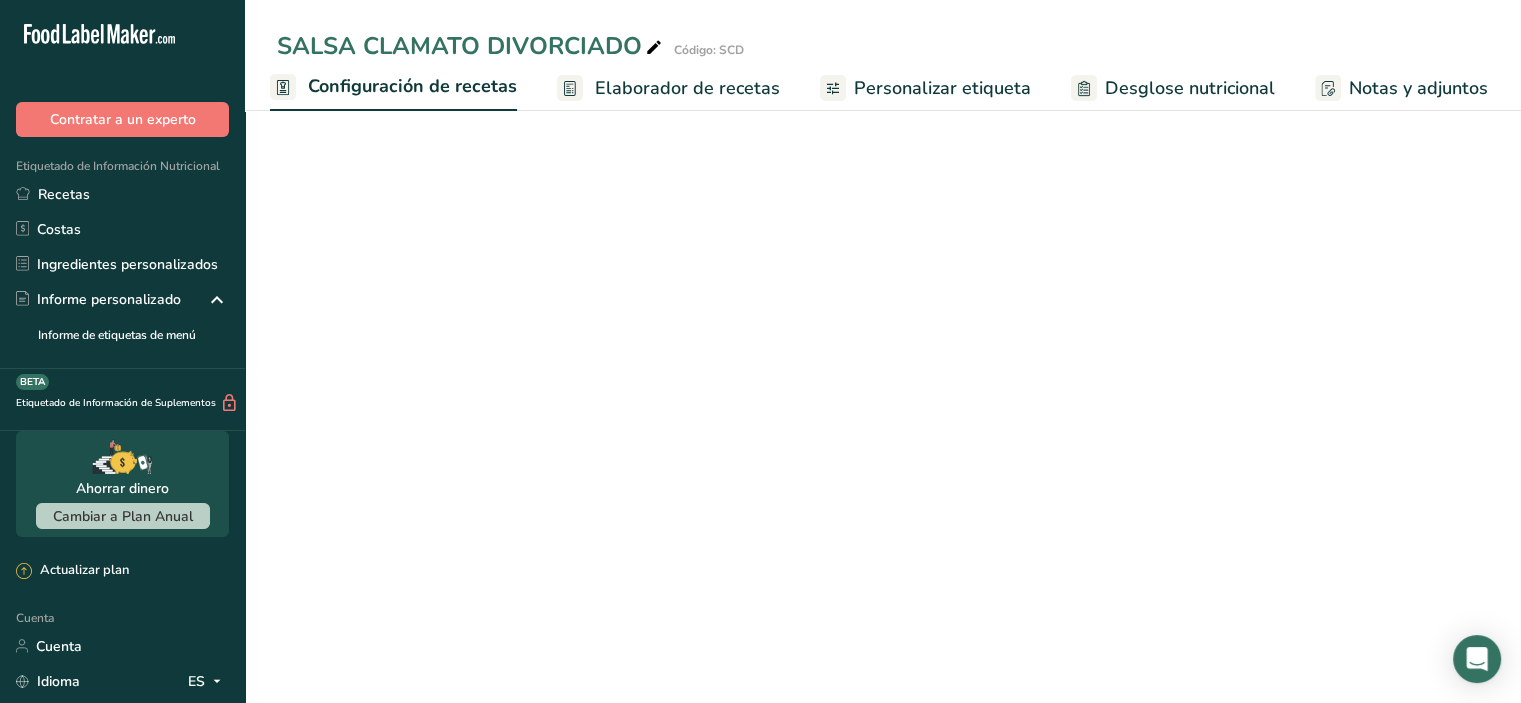 select on "22" 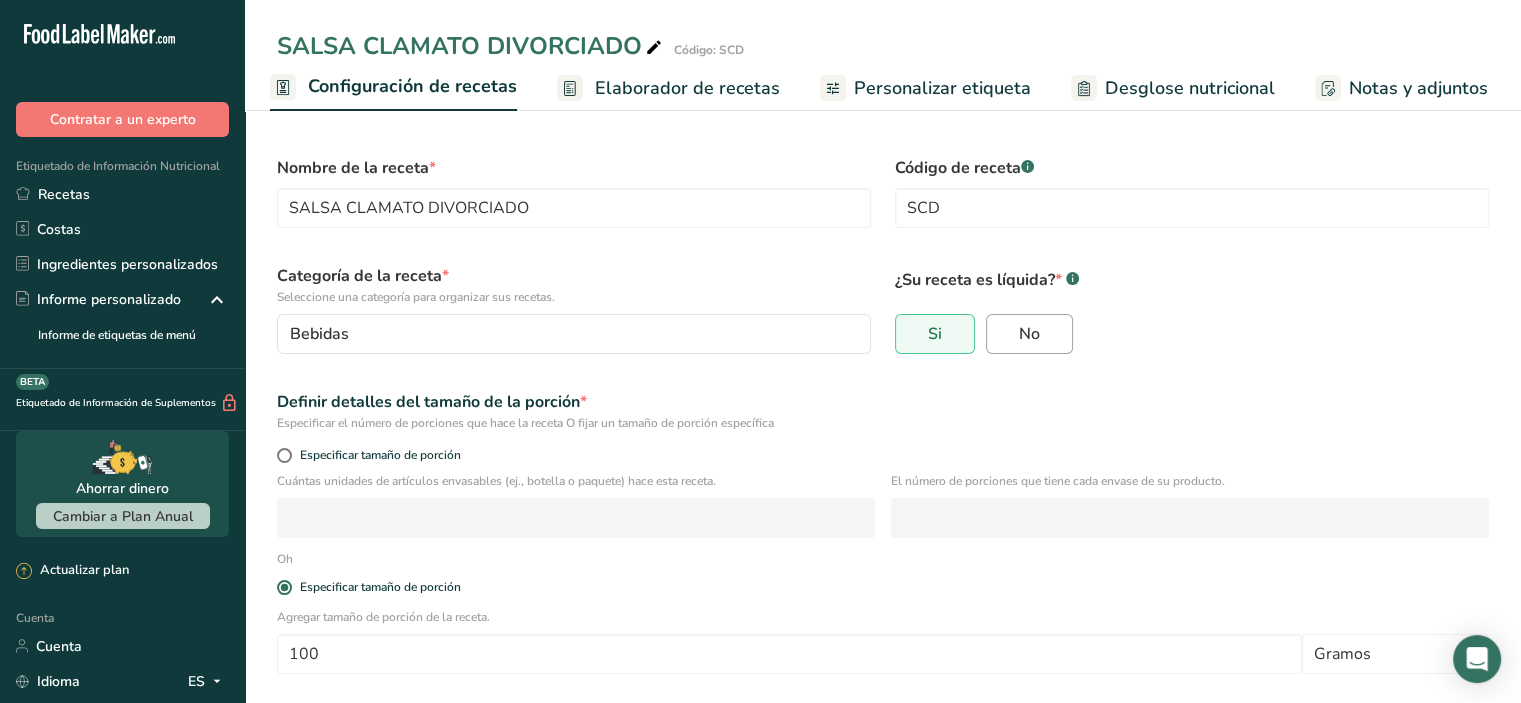 click on "No" at bounding box center (1029, 334) 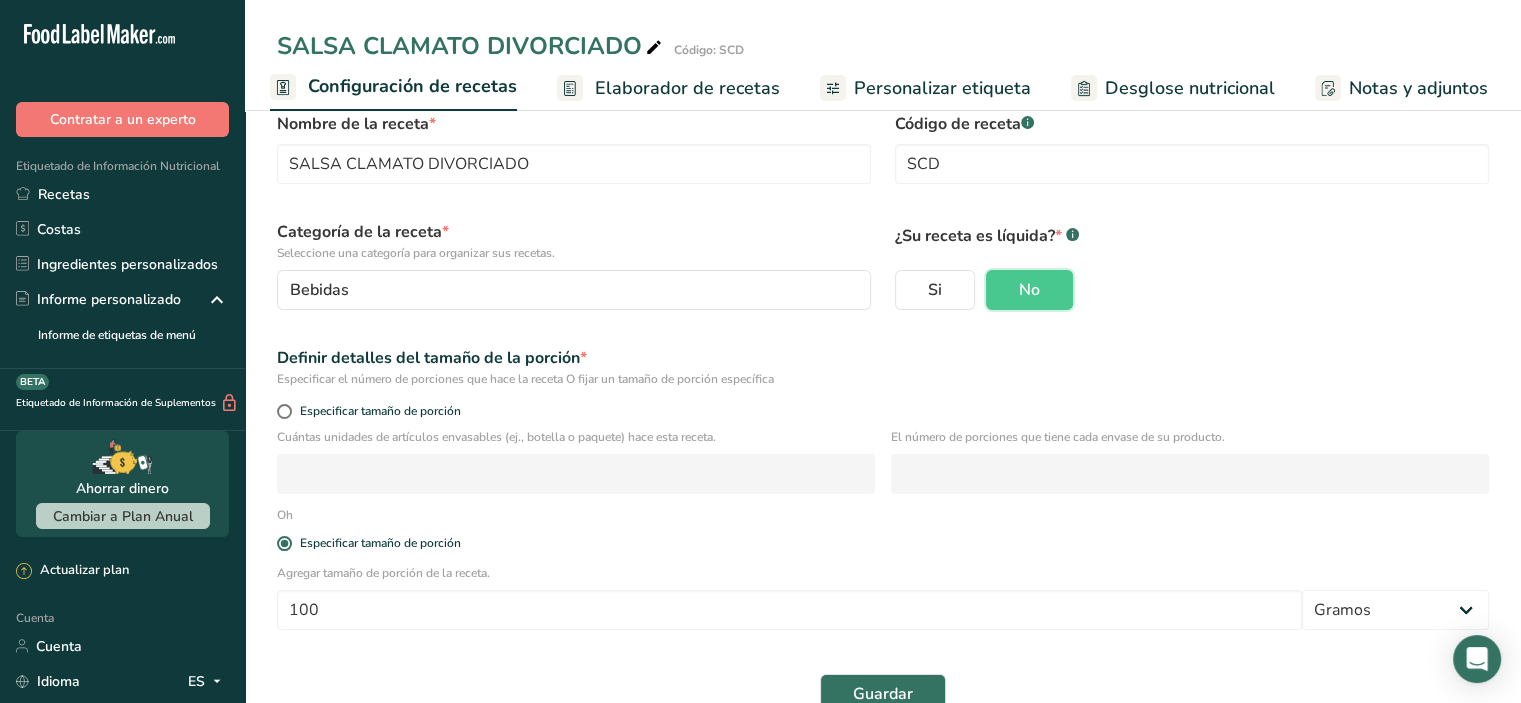 scroll, scrollTop: 87, scrollLeft: 0, axis: vertical 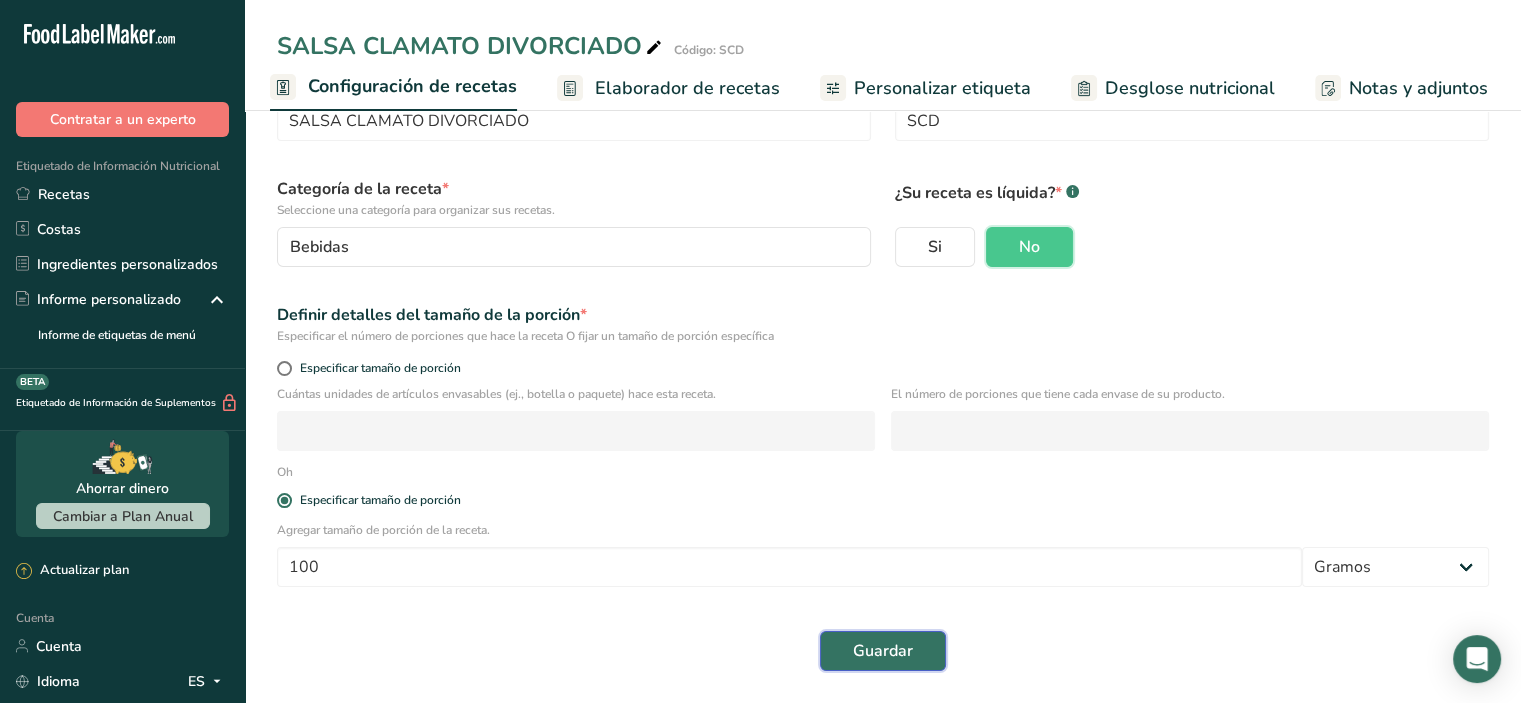 click on "Guardar" at bounding box center (883, 651) 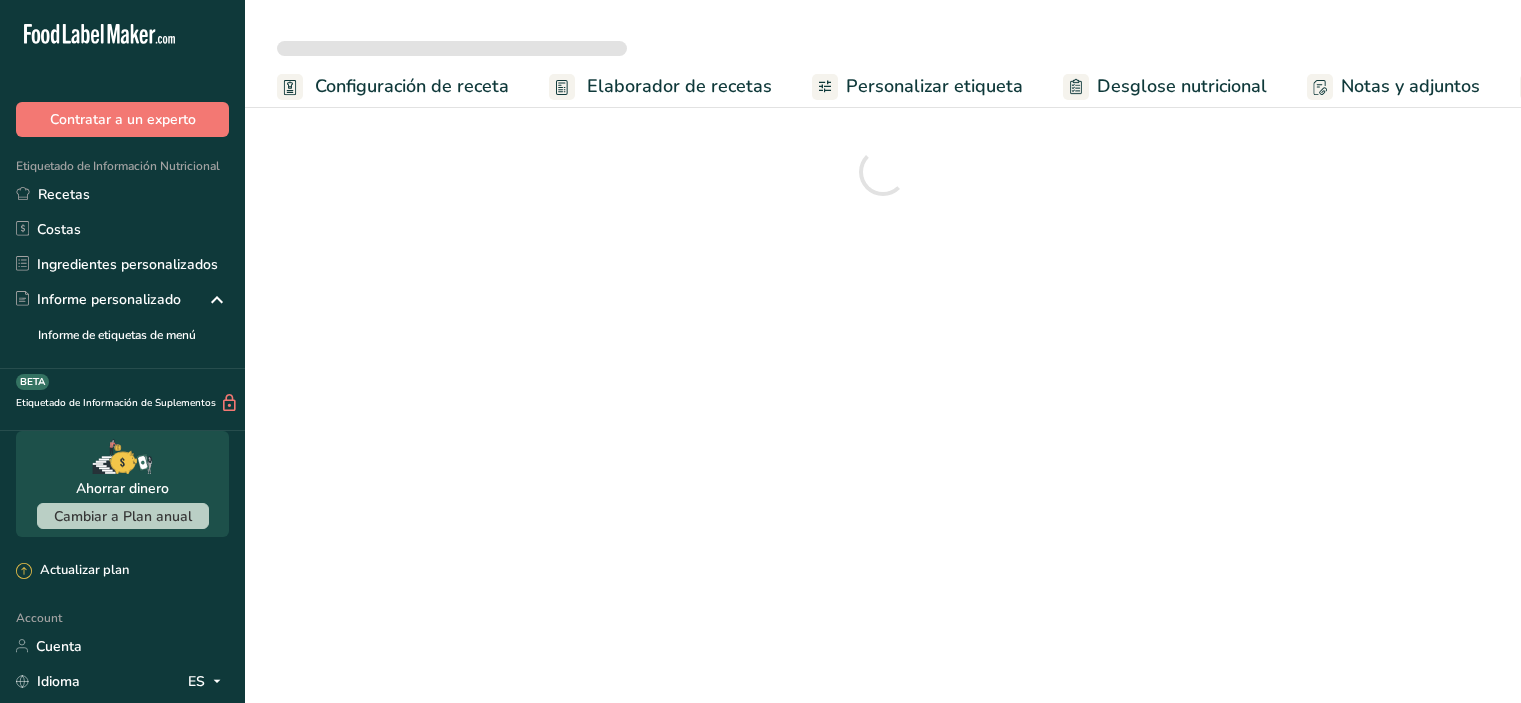 scroll, scrollTop: 0, scrollLeft: 0, axis: both 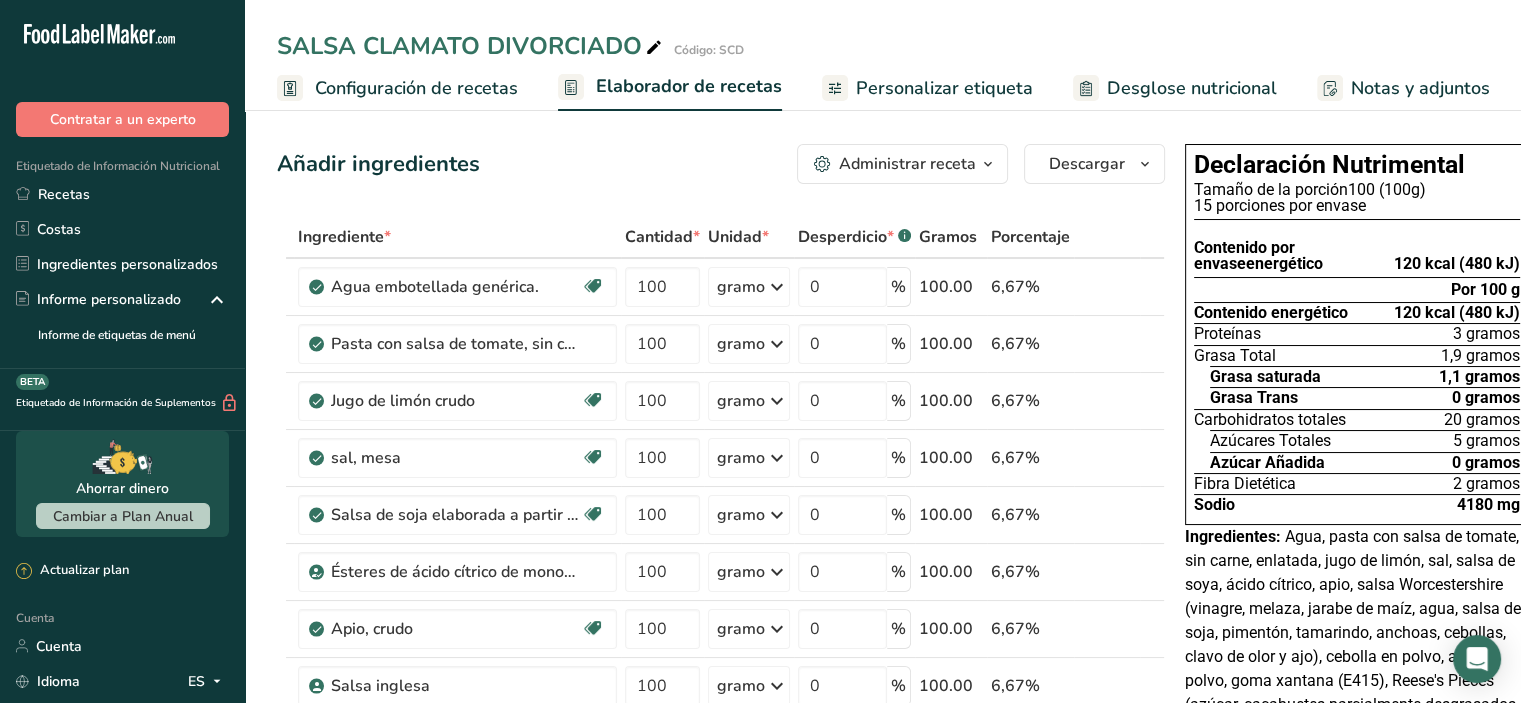 click at bounding box center [988, 164] 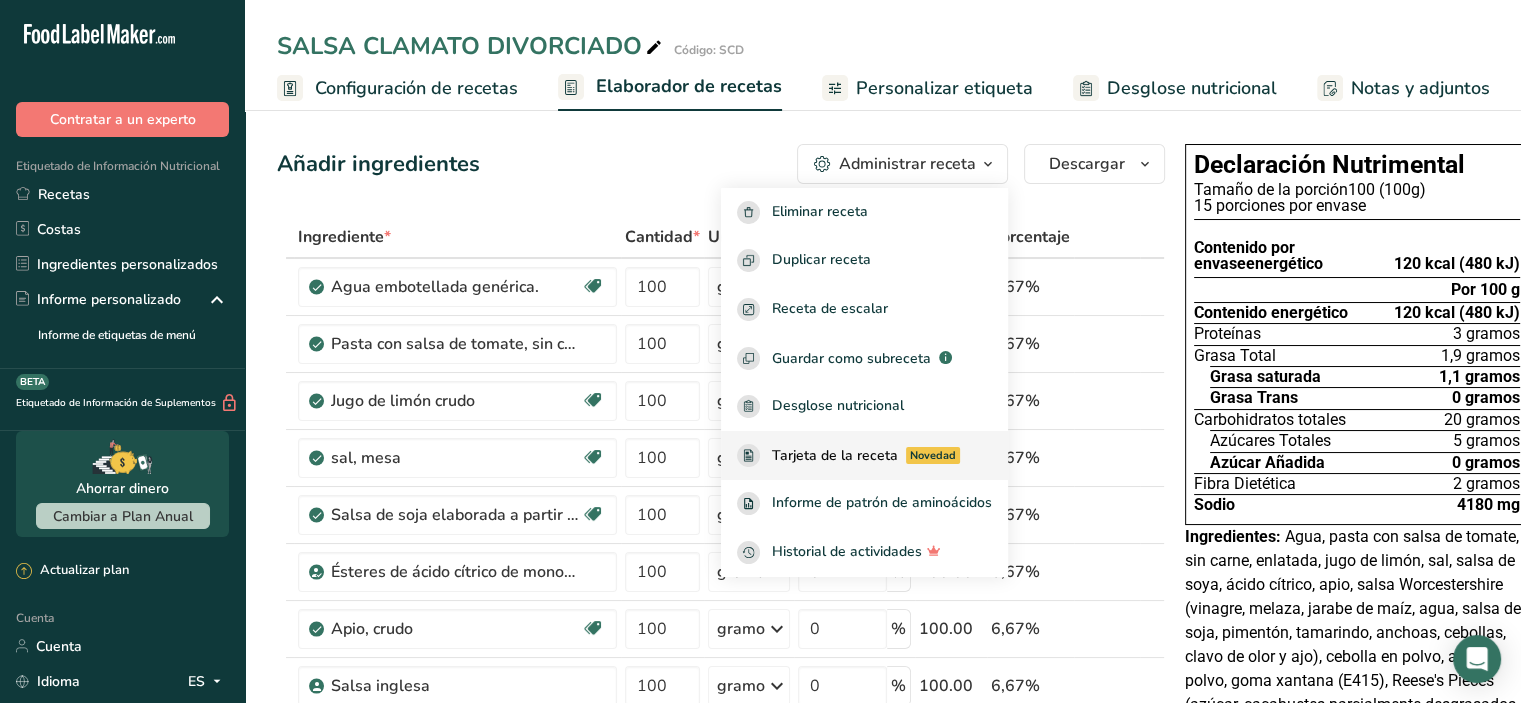 click on "Tarjeta de la receta" at bounding box center [835, 455] 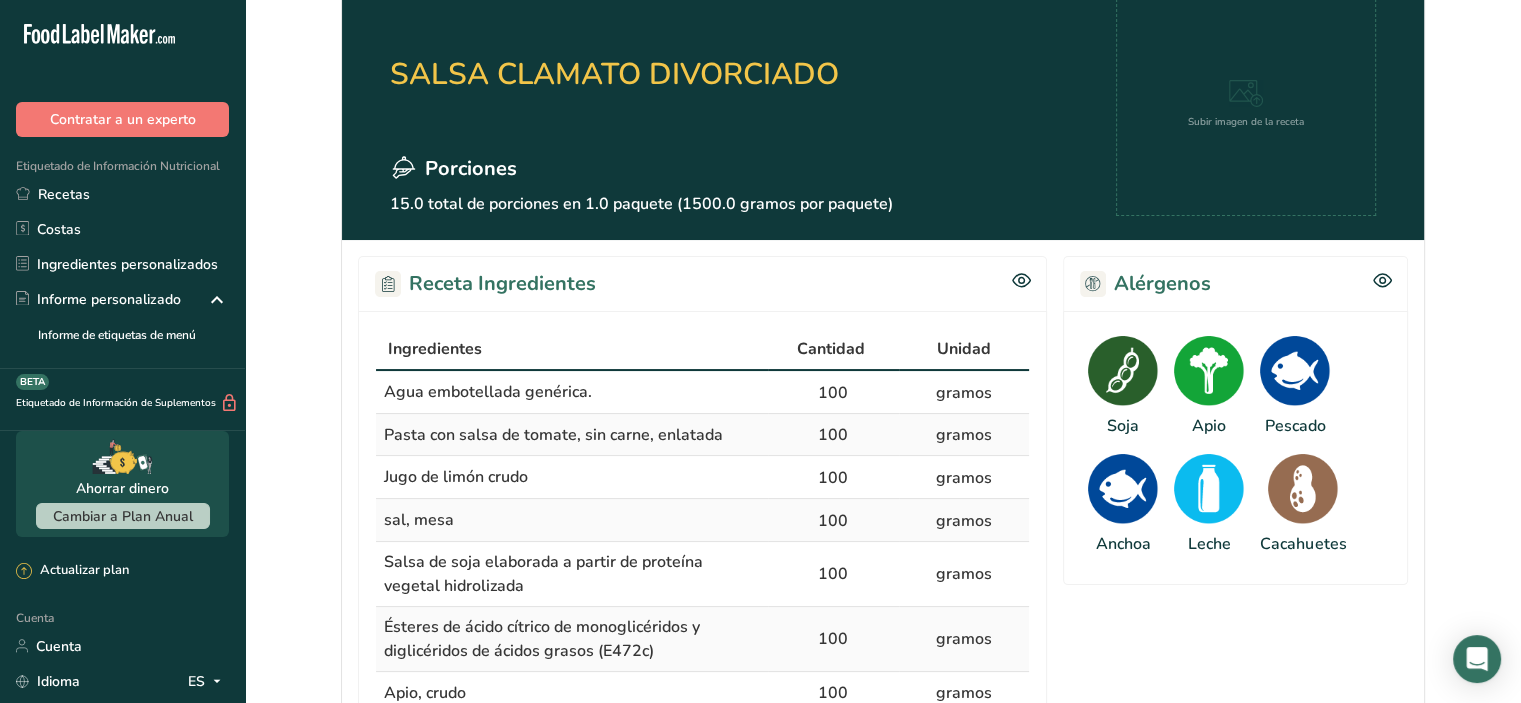 scroll, scrollTop: 0, scrollLeft: 0, axis: both 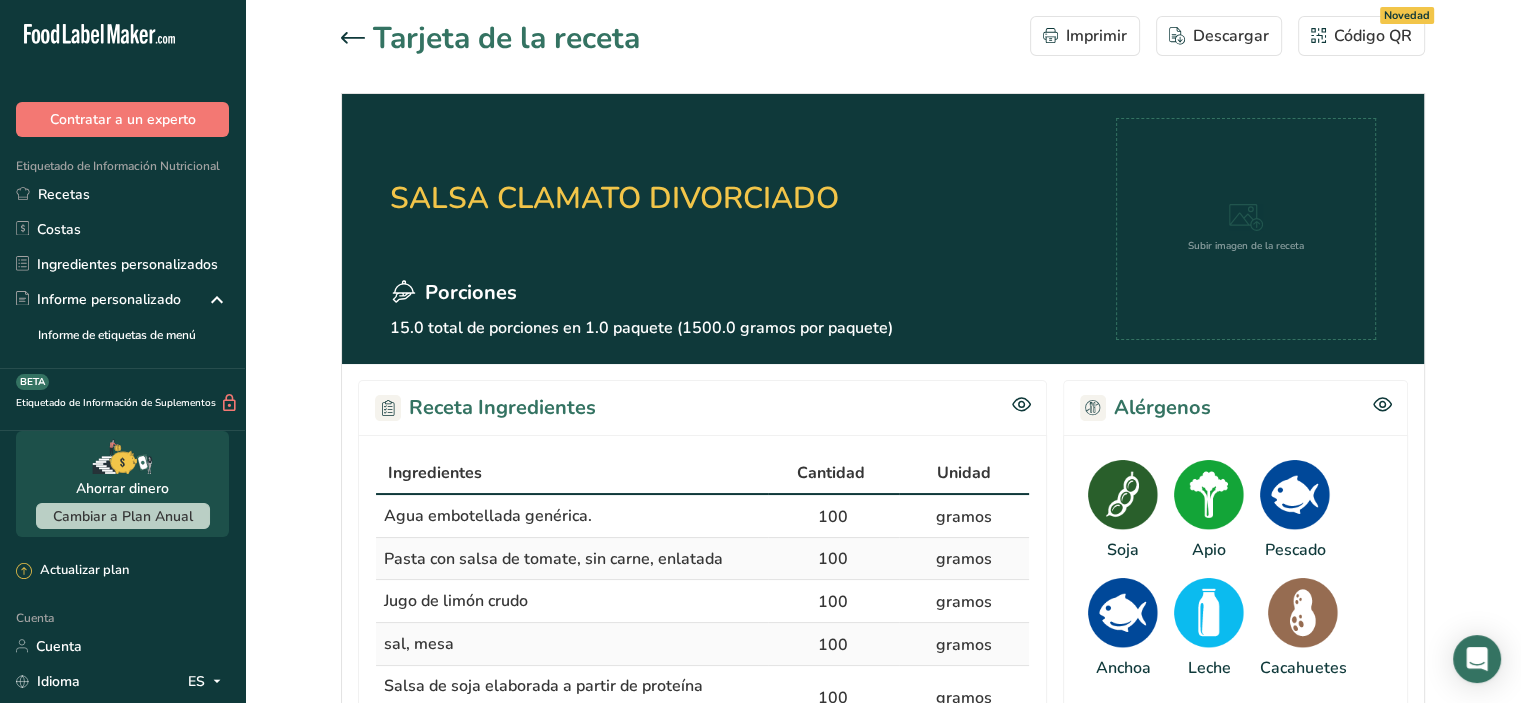 click 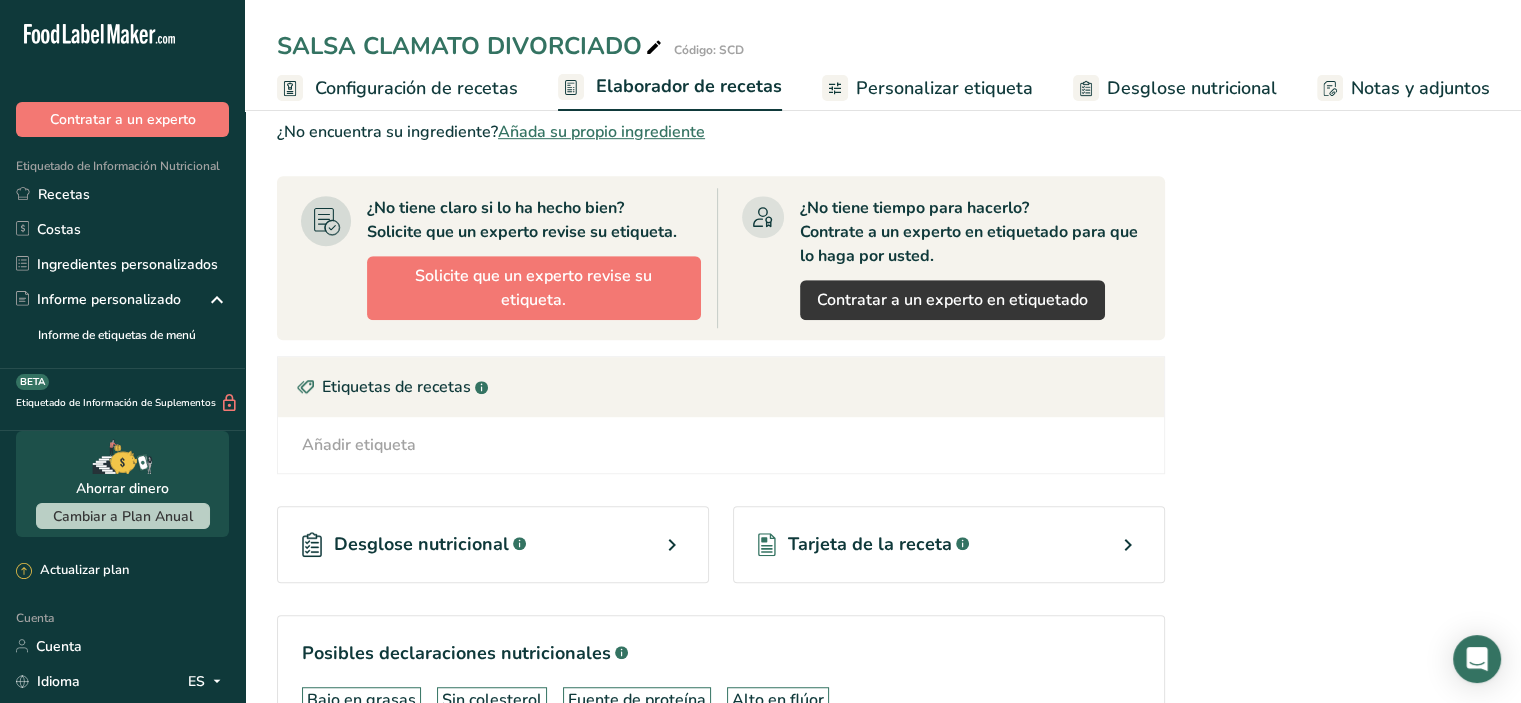 scroll, scrollTop: 1371, scrollLeft: 0, axis: vertical 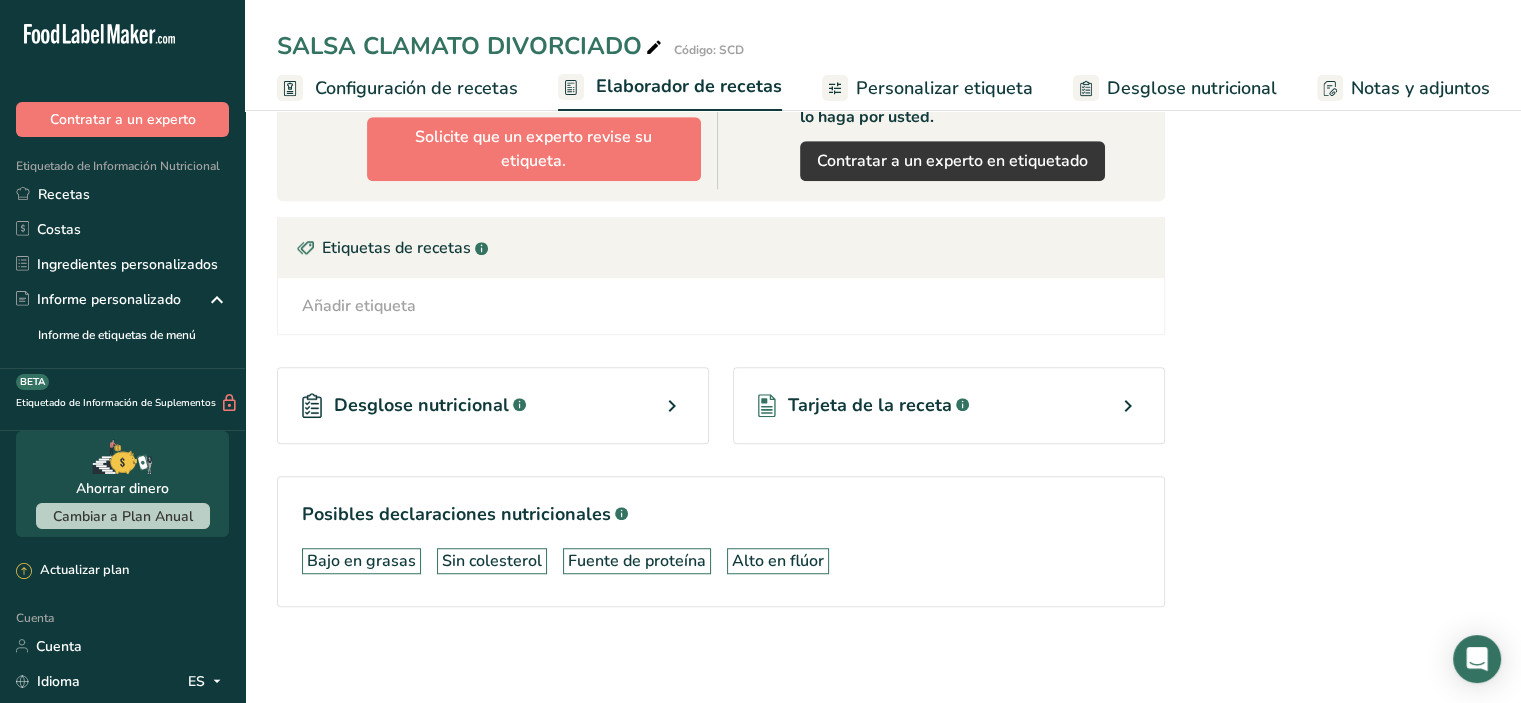 click on "Tarjeta de la receta" at bounding box center [870, 405] 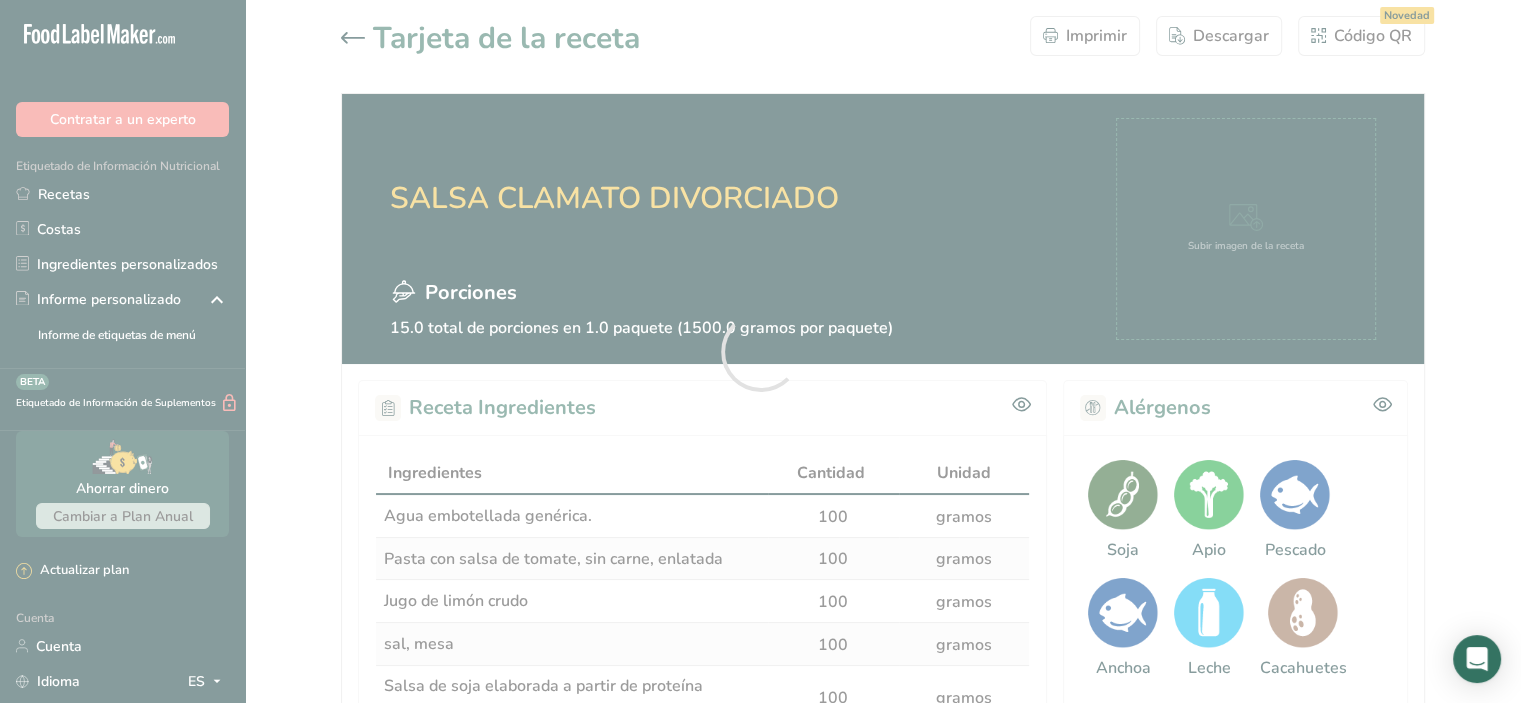 scroll, scrollTop: 0, scrollLeft: 0, axis: both 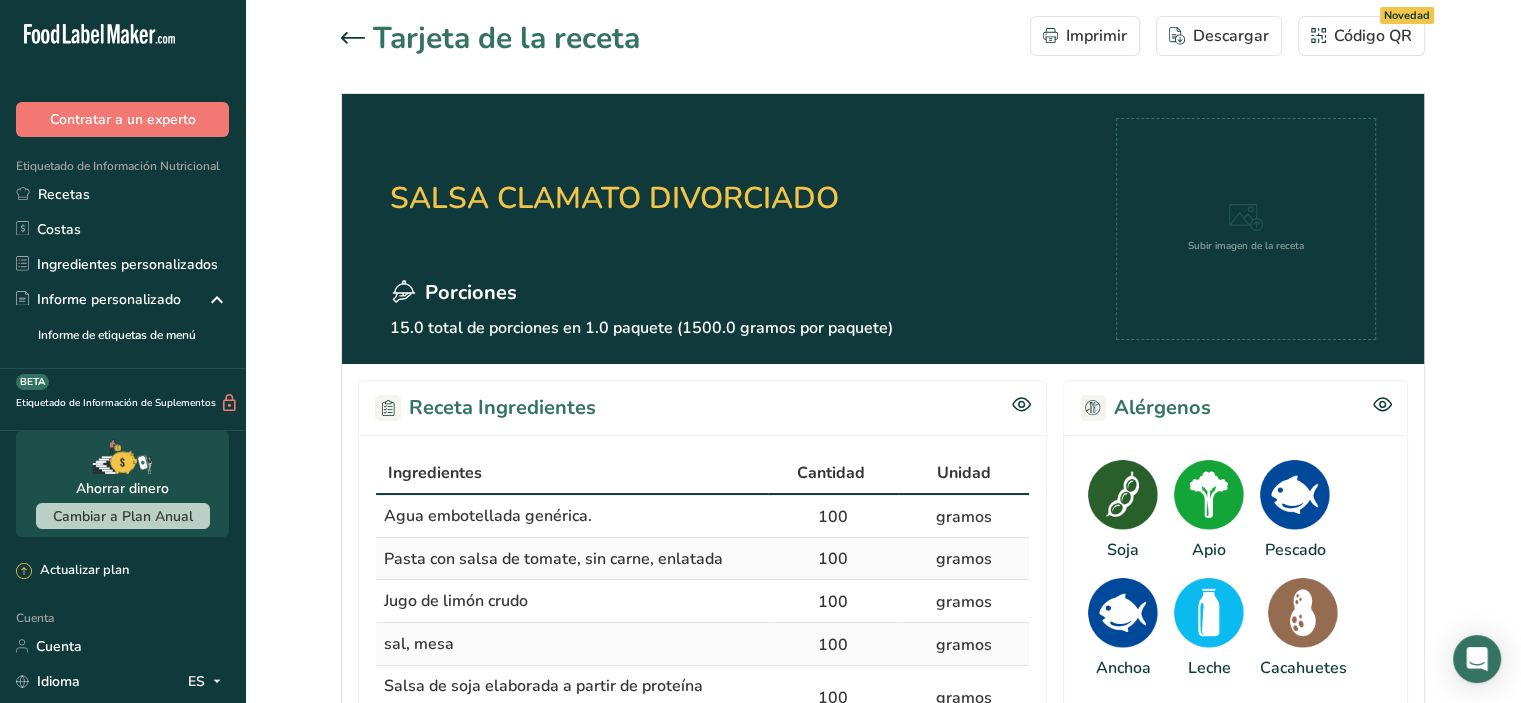 click 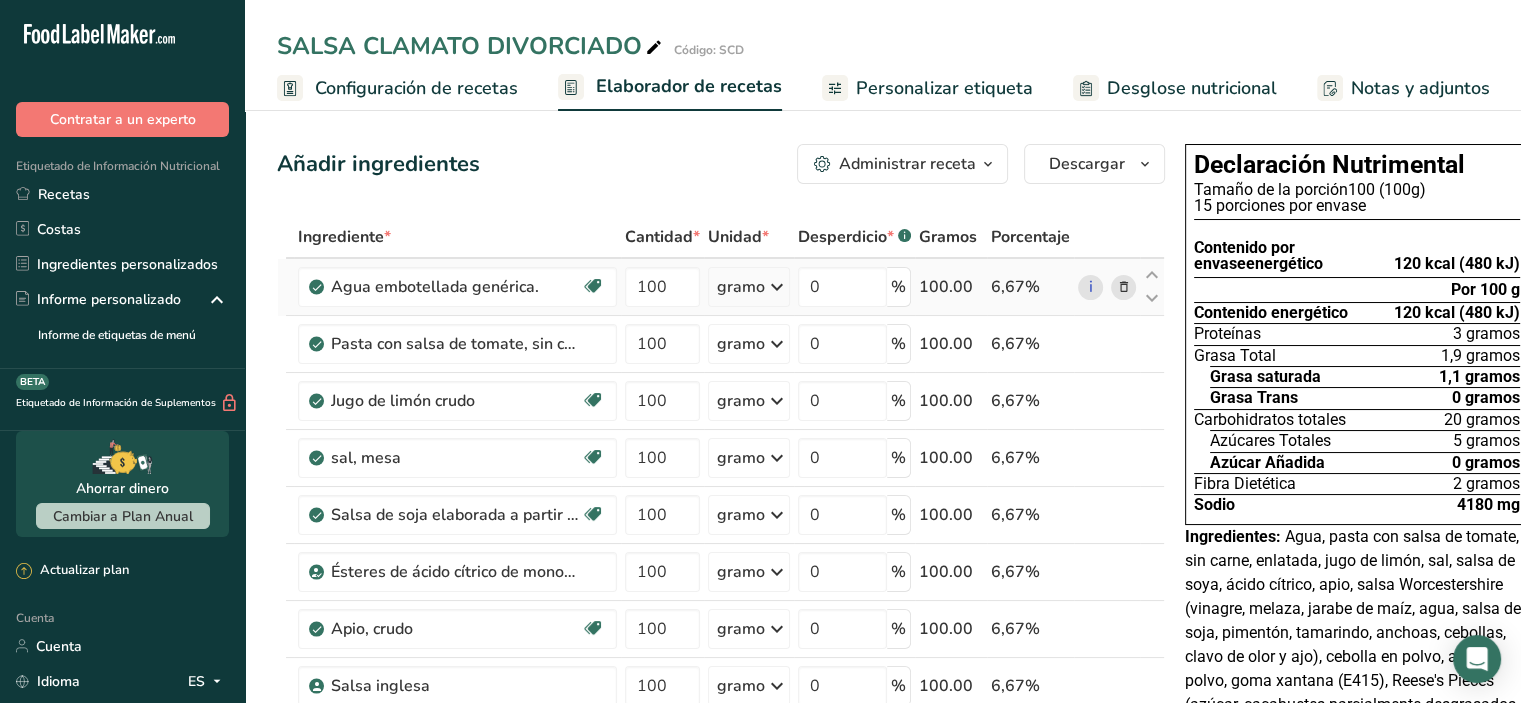 click at bounding box center [777, 287] 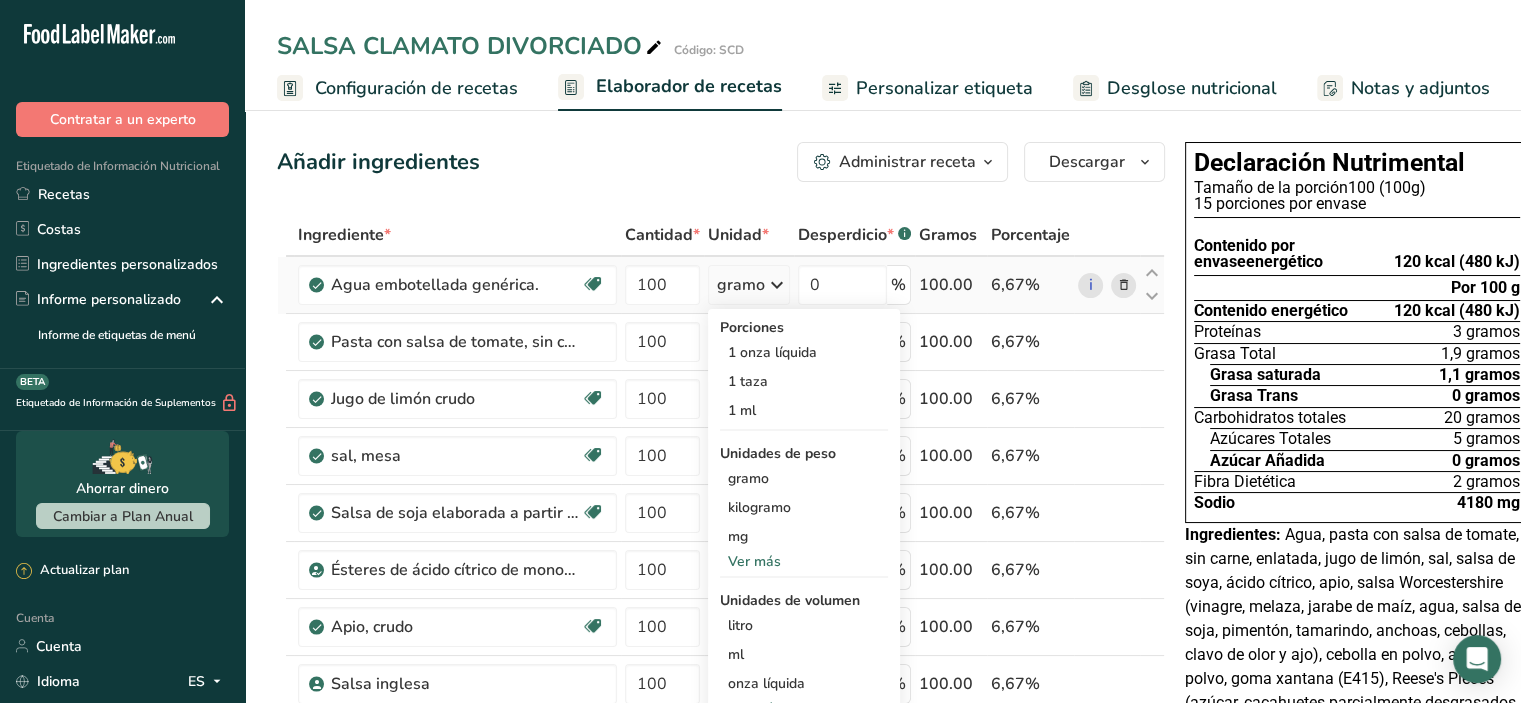 scroll, scrollTop: 0, scrollLeft: 0, axis: both 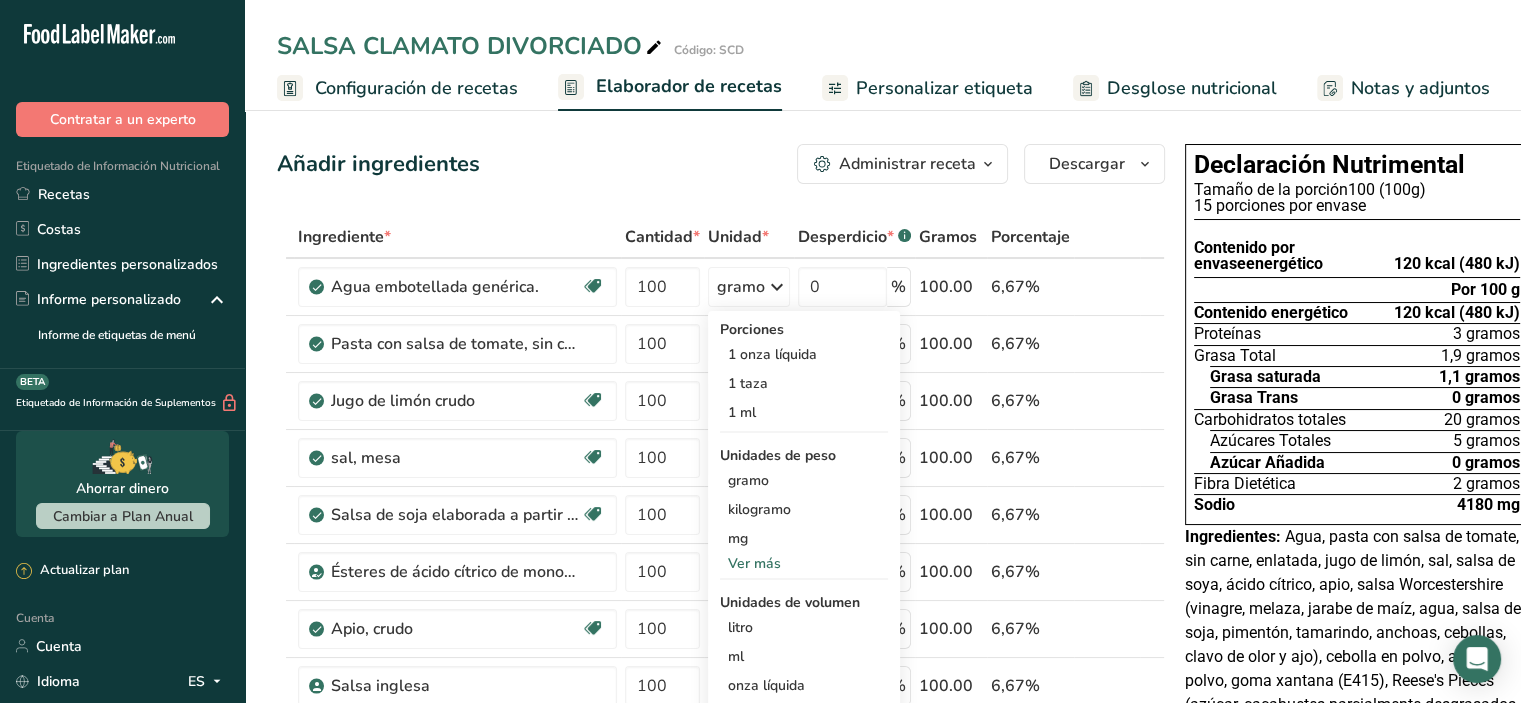 click on "Añadir ingredientes
Administrar receta         Eliminar receta           Duplicar receta             Receta de escalar             Guardar como subreceta   .a-a{fill:#347362;}.b-a{fill:#fff;}                               Desglose nutricional                 Tarjeta de la receta
Novedad
Informe de patrón de aminoácidos           Historial de actividades
Descargar
Elija su estilo de etiqueta preferido
Etiqueta estándar FDA
Etiqueta estándar FDA
El formato más común para etiquetas de información nutricional en cumplimiento con el tipo de letra, estilo y requisitos de la FDA.
Etiqueta tabular FDA
Un formato de etiqueta conforme a las regulaciones de la FDA presentada en una disposición tabular (horizontal).
Etiqueta lineal FDA" at bounding box center [727, 1073] 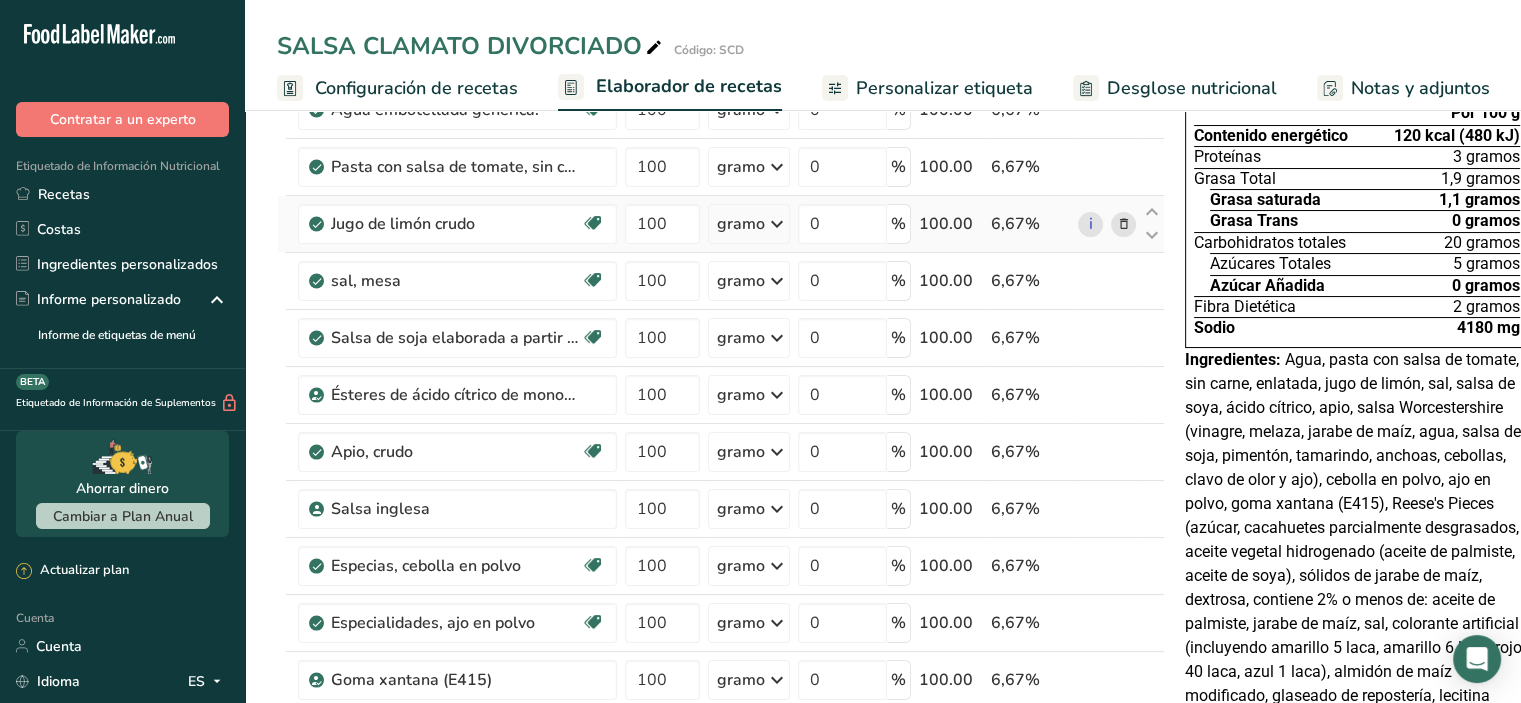 scroll, scrollTop: 200, scrollLeft: 0, axis: vertical 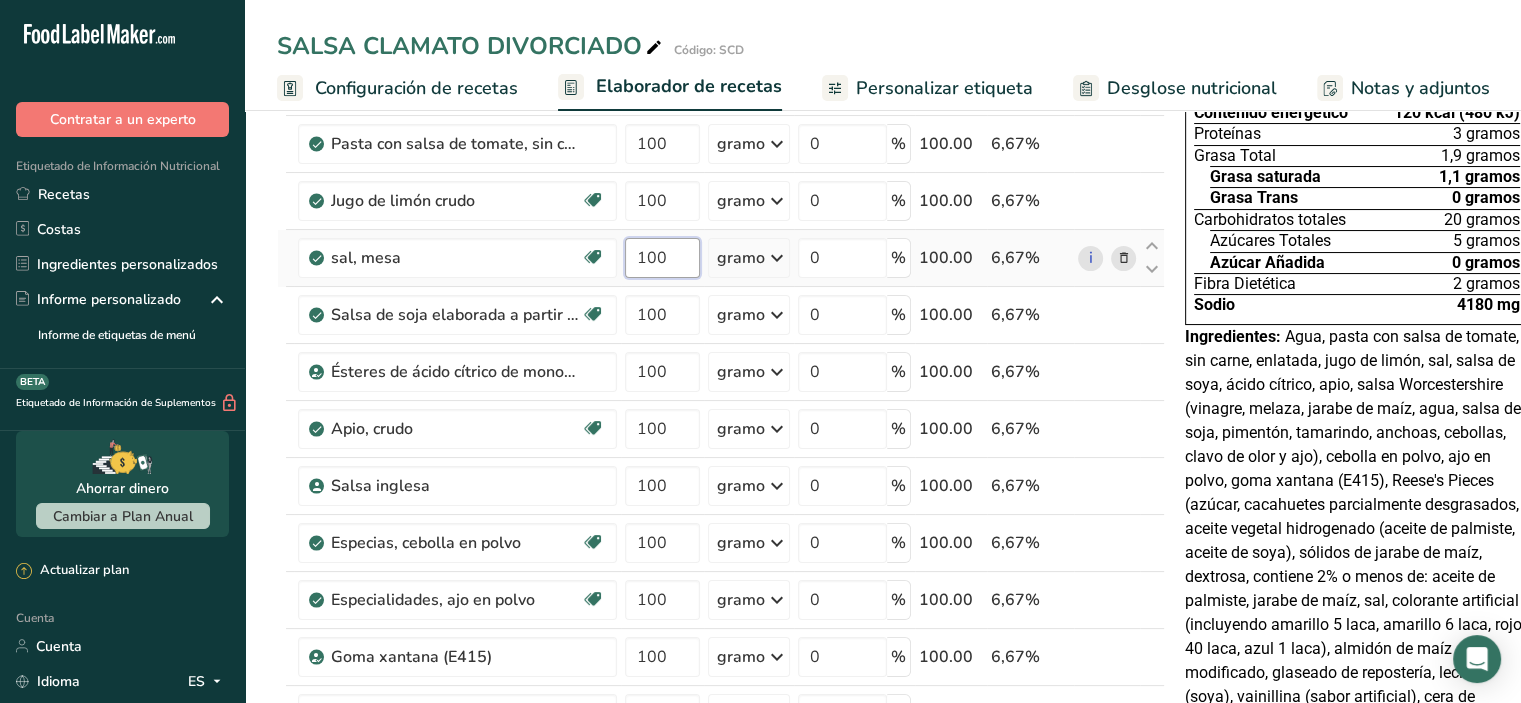 click on "100" at bounding box center (662, 258) 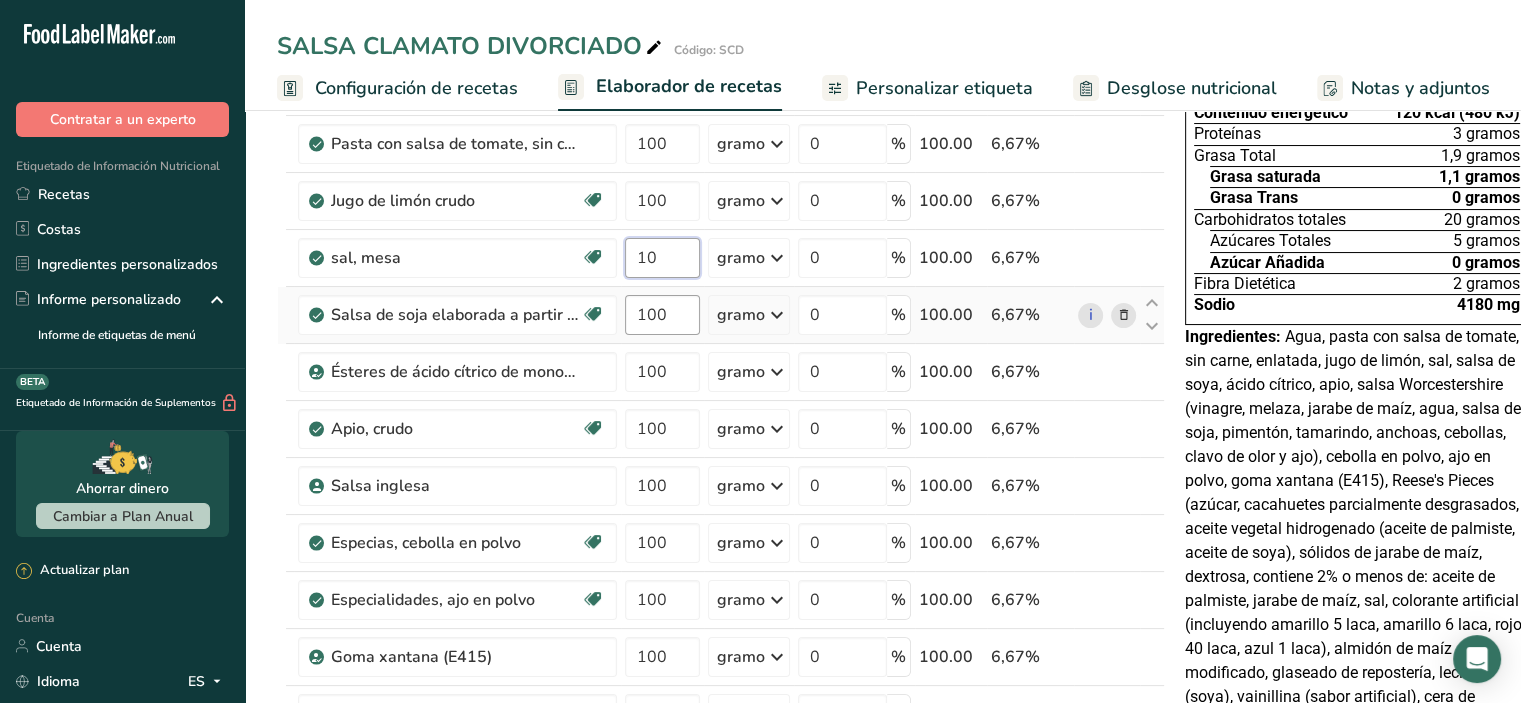 type on "10" 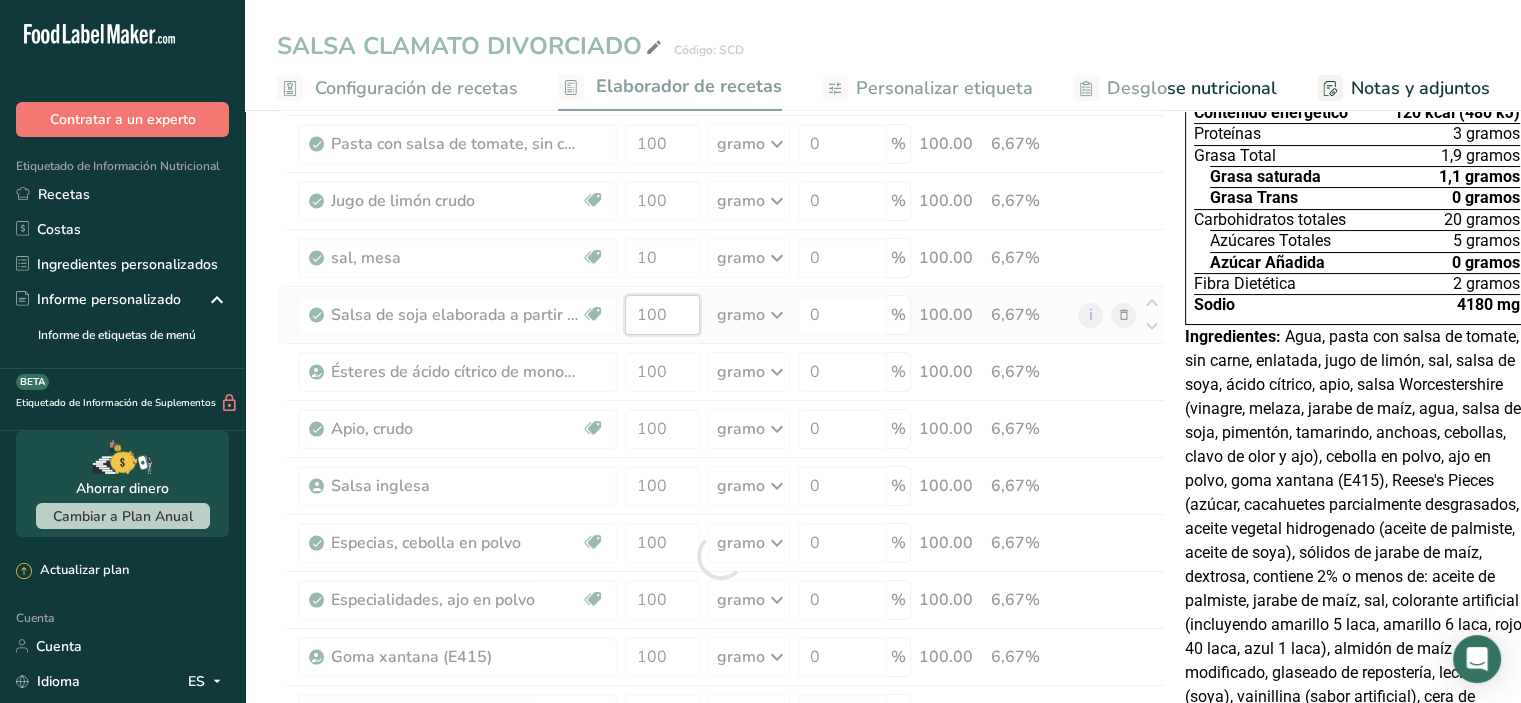 click on "Ingrediente  *
Cantidad  *
Unidad  *
Desperdicio *   .a-a{fill:#347362;}.b-a{fill:#fff;}         Gramos
Porcentaje
Agua embotellada genérica.
Libre de lácteos
Libre de gluten
Vegano
Vegetariano
Libre de soja
100
gramo
Porciones
1 onza líquida
1 taza
1 ml
Unidades de peso
gramo
kilogramo
mg
Ver más
Unidades de volumen
litro
Las unidades de volumen requieren una conversión de densidad. Si conoce la densidad de su ingrediente, introdúzcala a continuación. De lo contrario, haga clic en "RIA", nuestra asistente regulatoria de IA, quien podrá ayudarle.
lb/pie³" at bounding box center (721, 556) 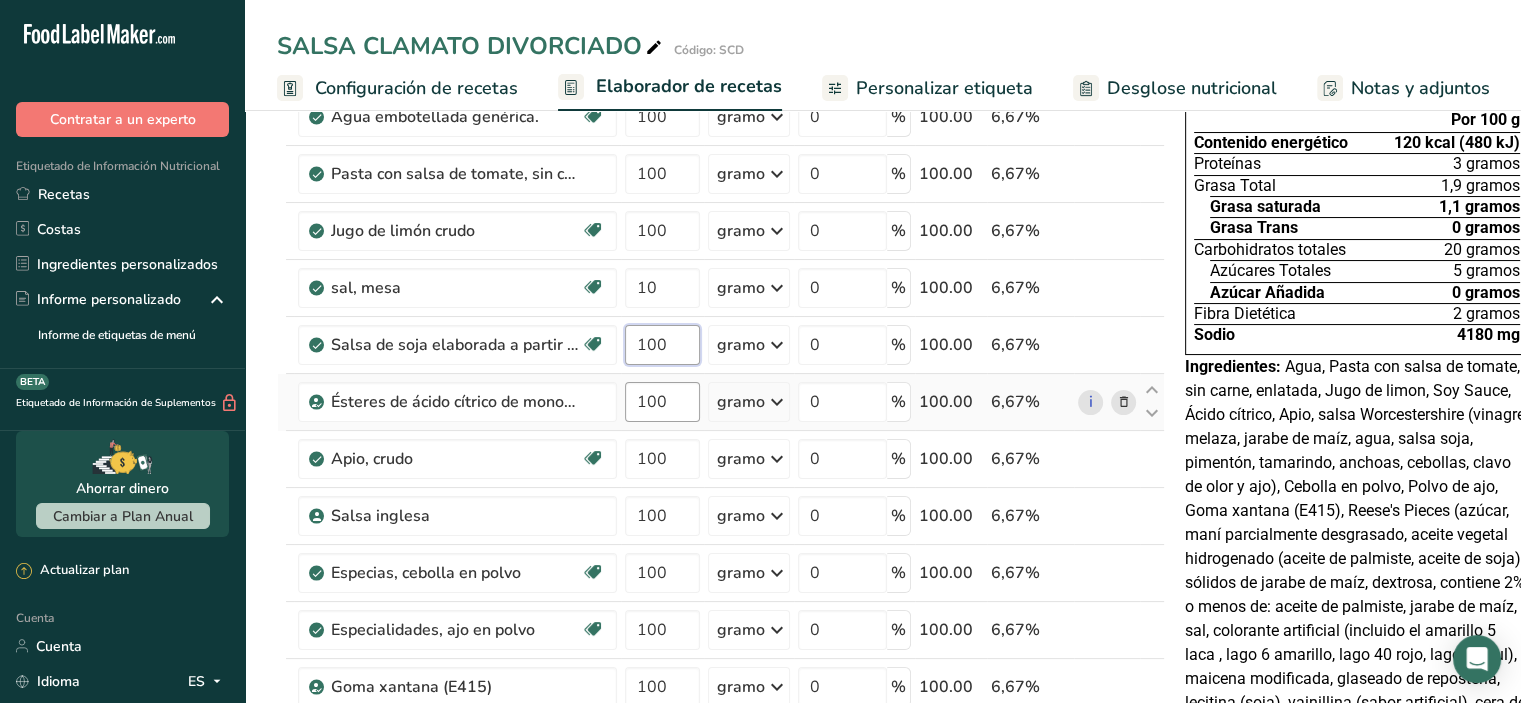 scroll, scrollTop: 400, scrollLeft: 0, axis: vertical 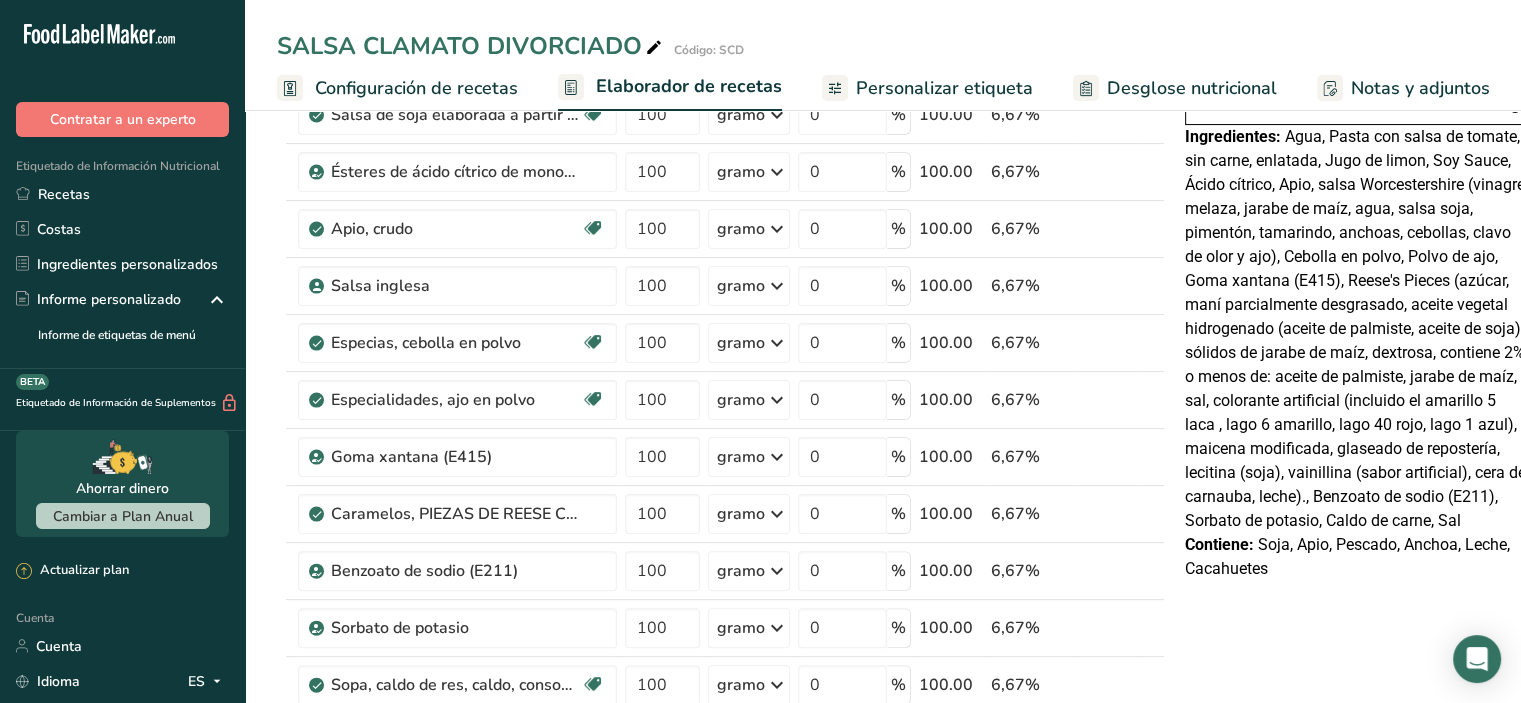click on "Declaración Nutrimental
Tamaño de la porción
100 (100g)
15 porciones por envase
Contenido por envase
energético
120 kcal (480 kJ)
Por 100 g
Contenido energético
120 kcal (480 kJ)
Proteínas
3 gramos
Grasa Total
1,9 gramos
Grasa saturada
1,1 gramos
Grasa Trans
0 gramos
Carbohidratos totales
20 gramos
Azúcares Totales
5 gramos
Azúcar Añadida
0 gramos
Fibra Dietética
2 gramos
Sodio
Ingredientes:" at bounding box center (1357, 673) 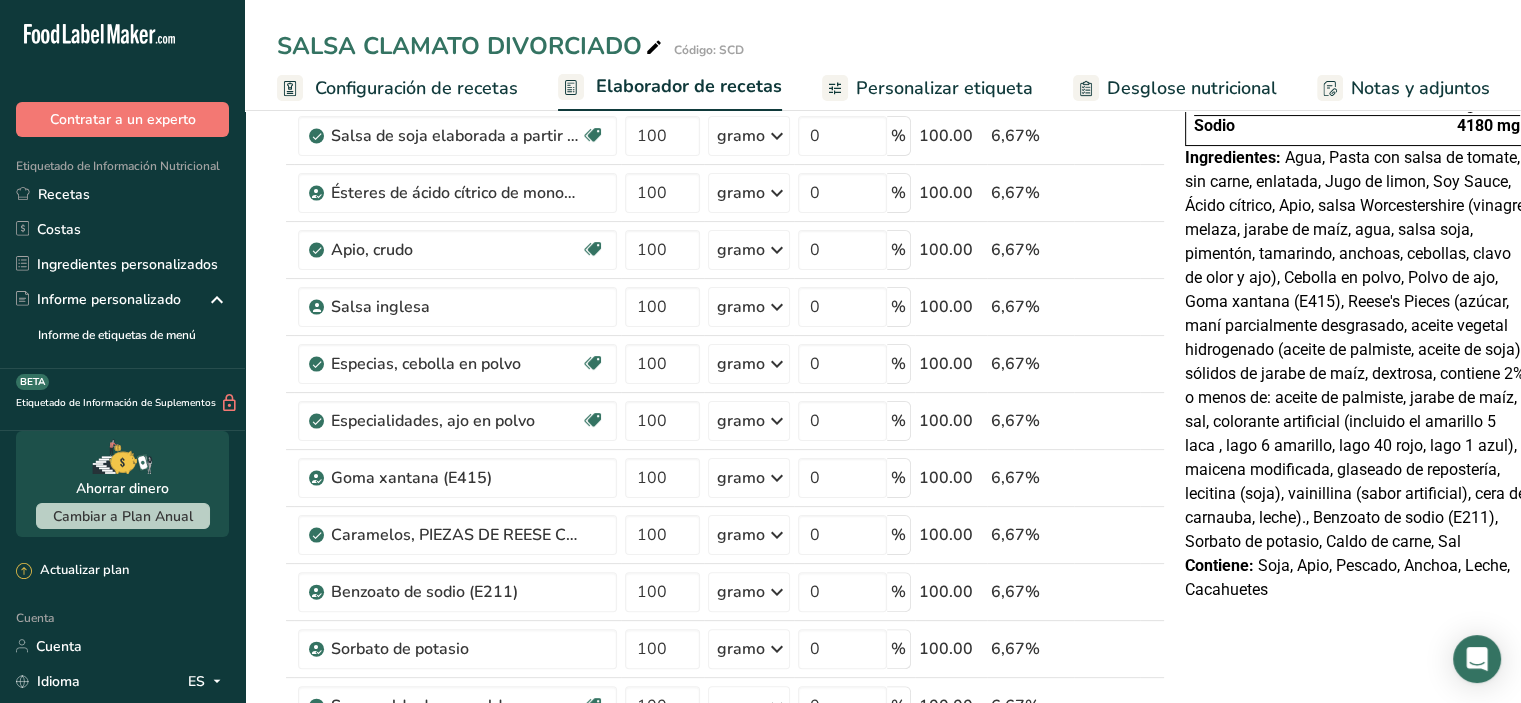 scroll, scrollTop: 100, scrollLeft: 0, axis: vertical 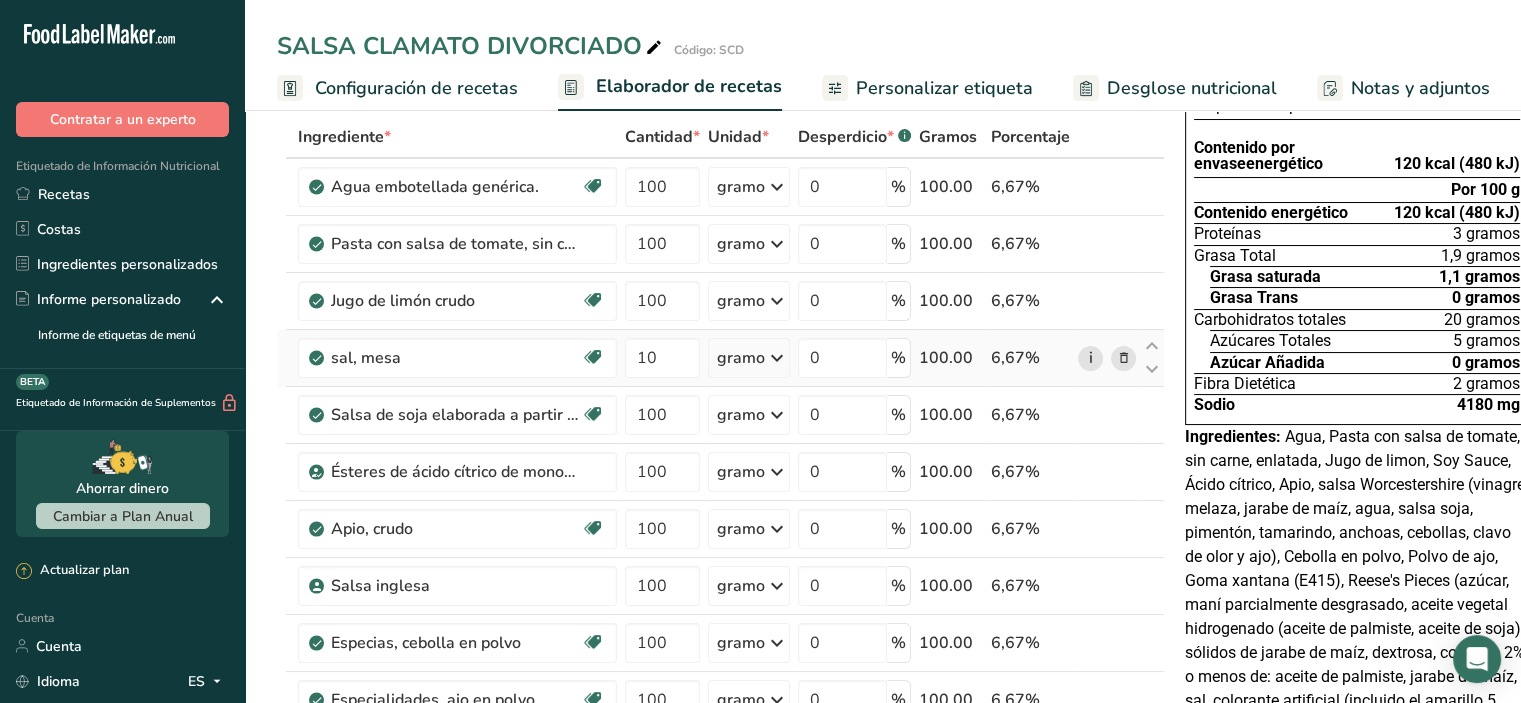 click on "i" at bounding box center [1091, 358] 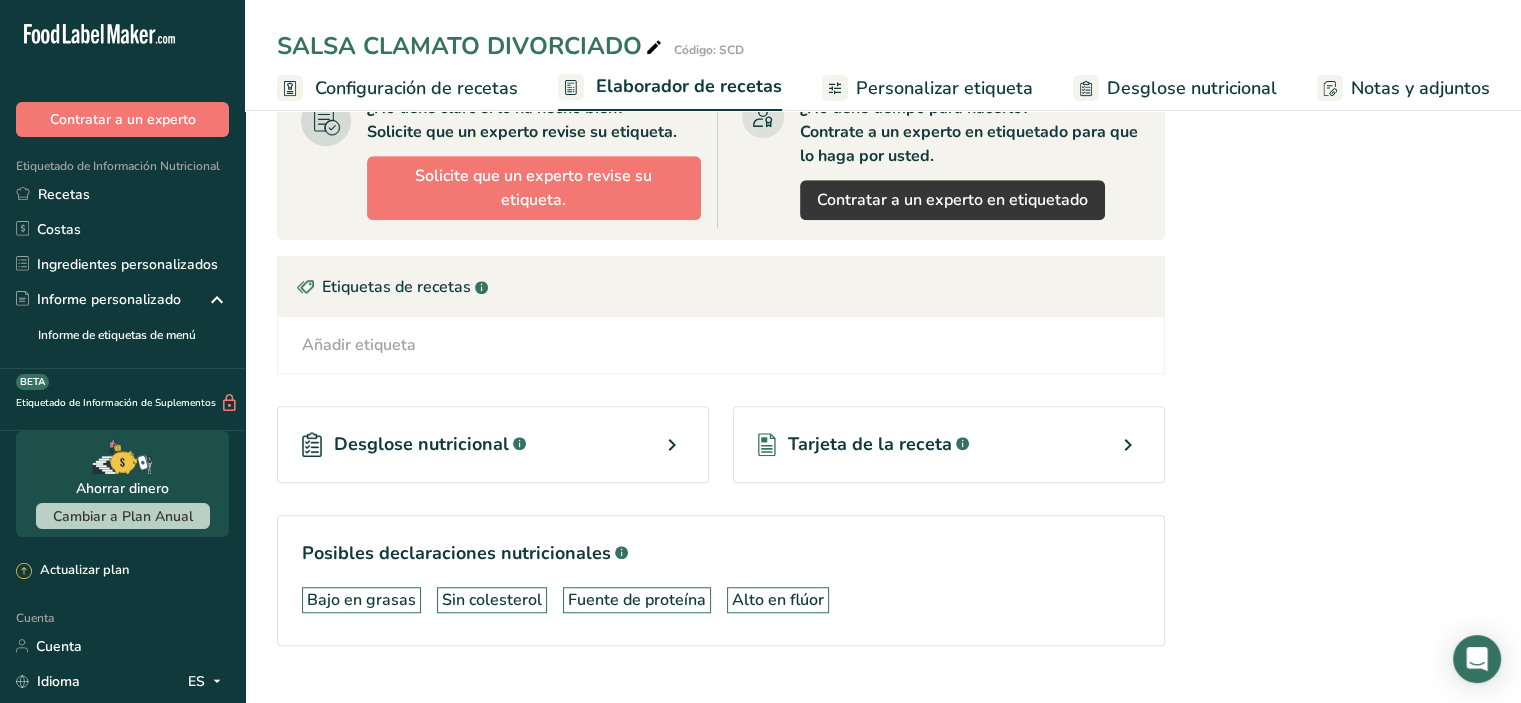 scroll, scrollTop: 1371, scrollLeft: 0, axis: vertical 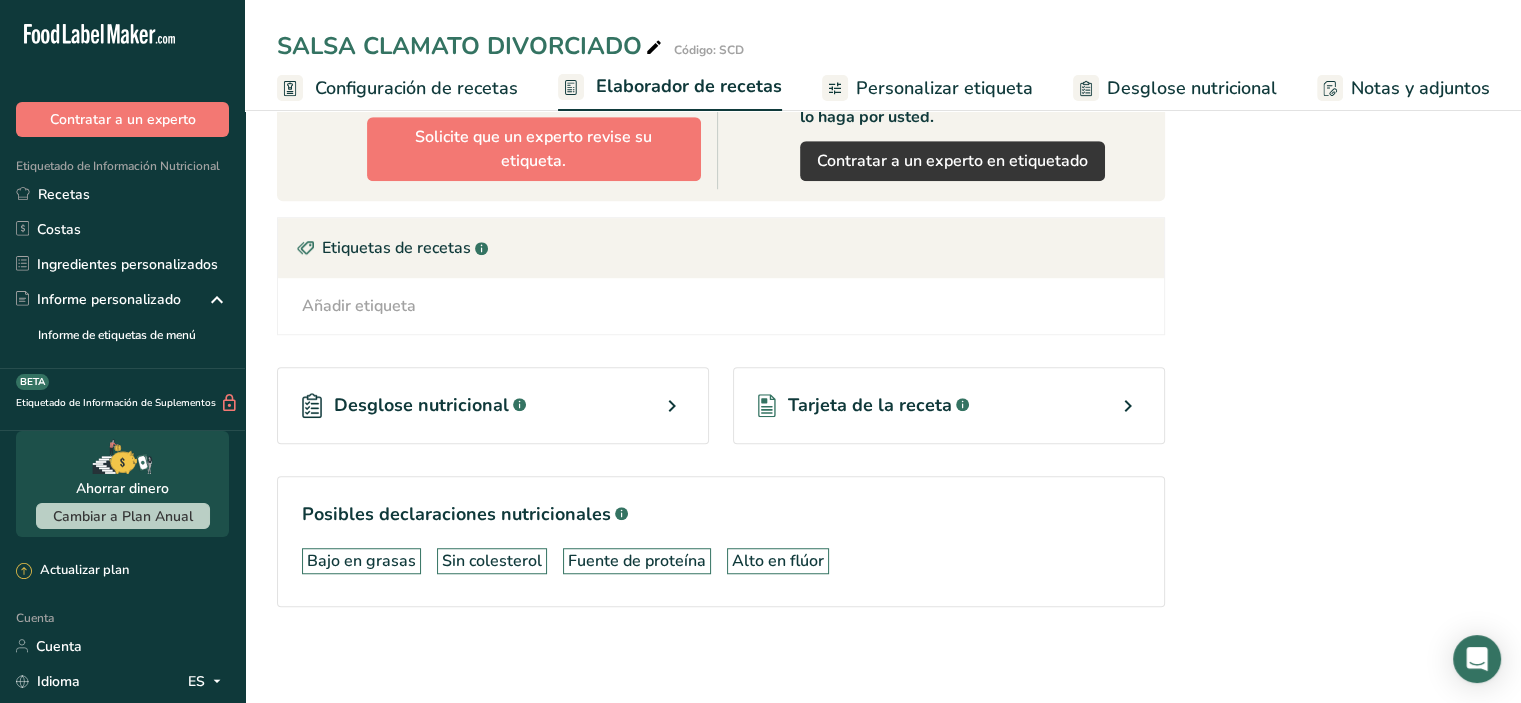 click on "Desglose nutricional
.a-a{fill:#347362;}.b-a{fill:#fff;}" at bounding box center (493, 405) 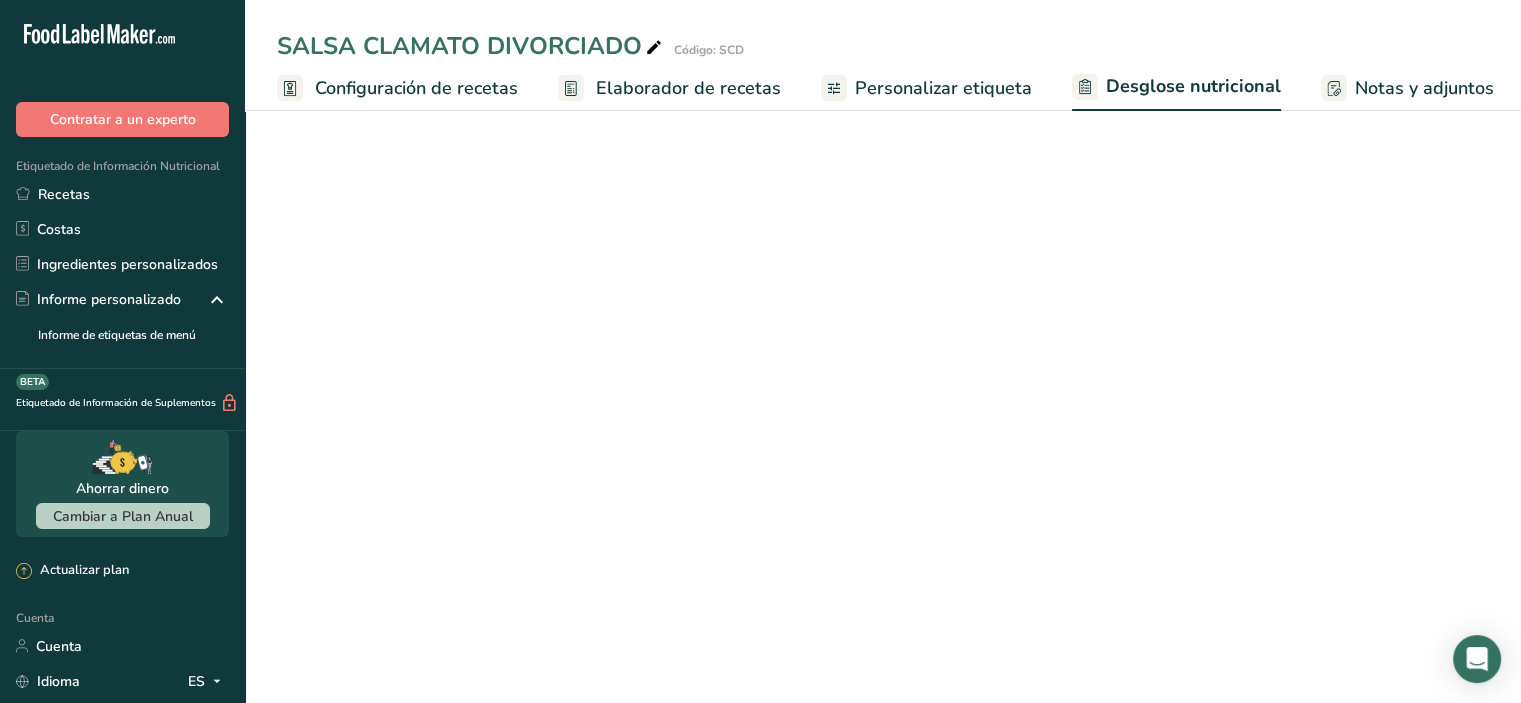 select on "Calories" 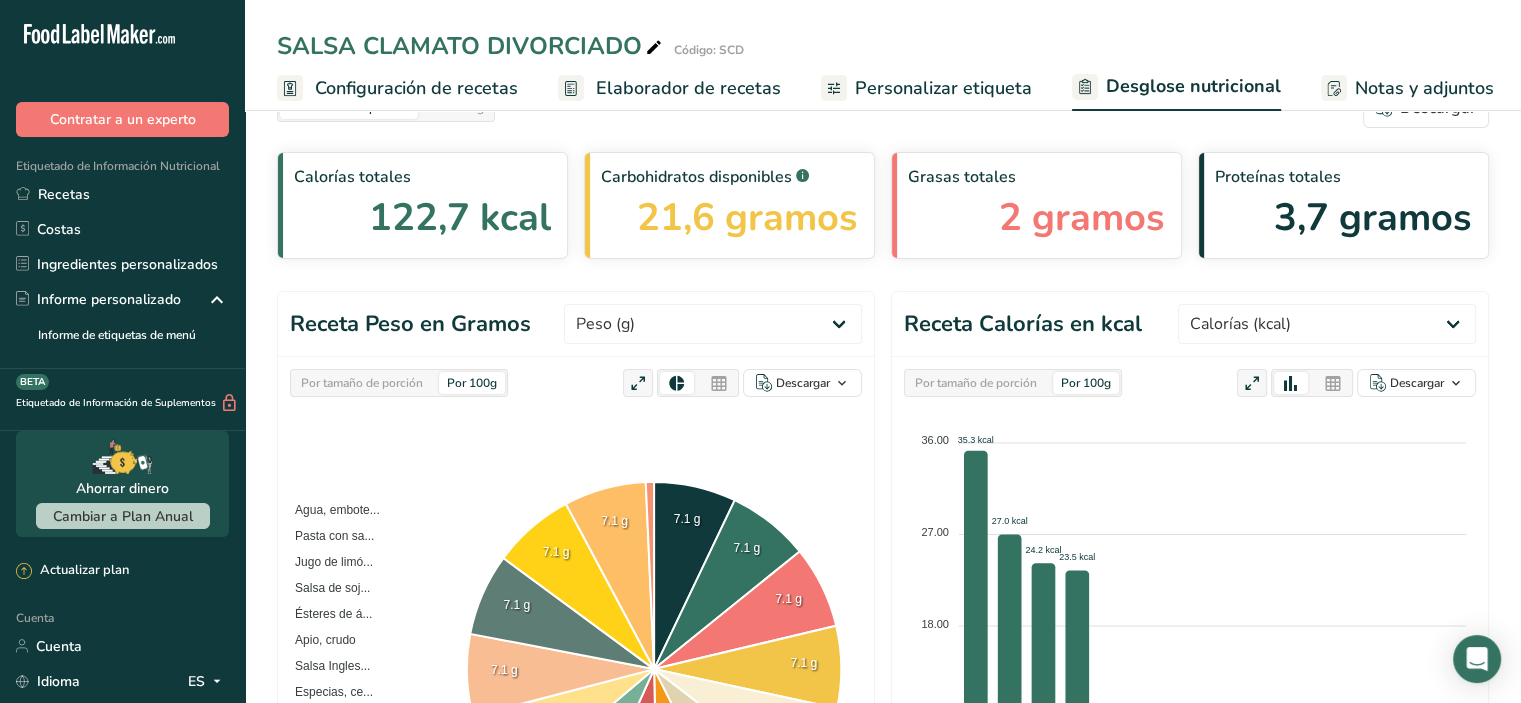 scroll, scrollTop: 0, scrollLeft: 0, axis: both 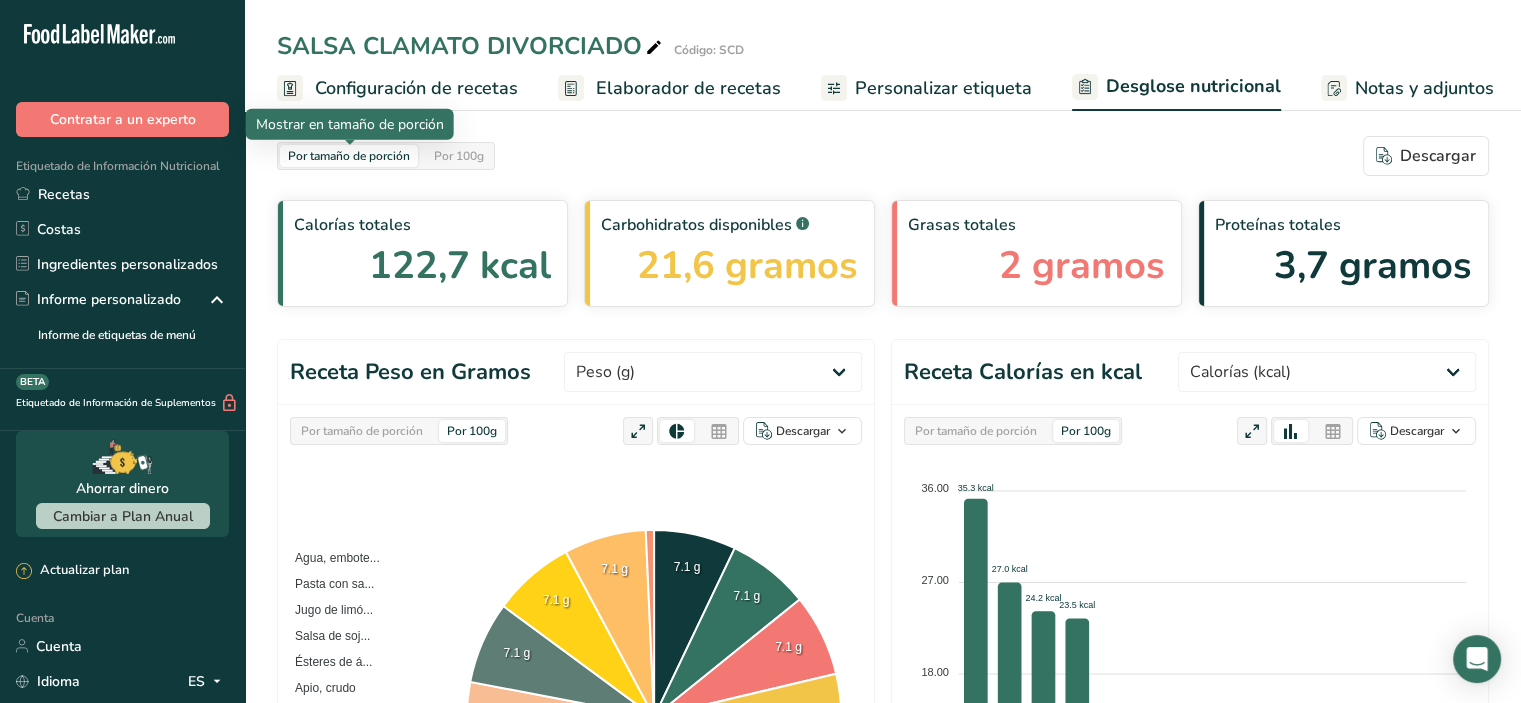 click on "Por tamaño de porción" at bounding box center [349, 156] 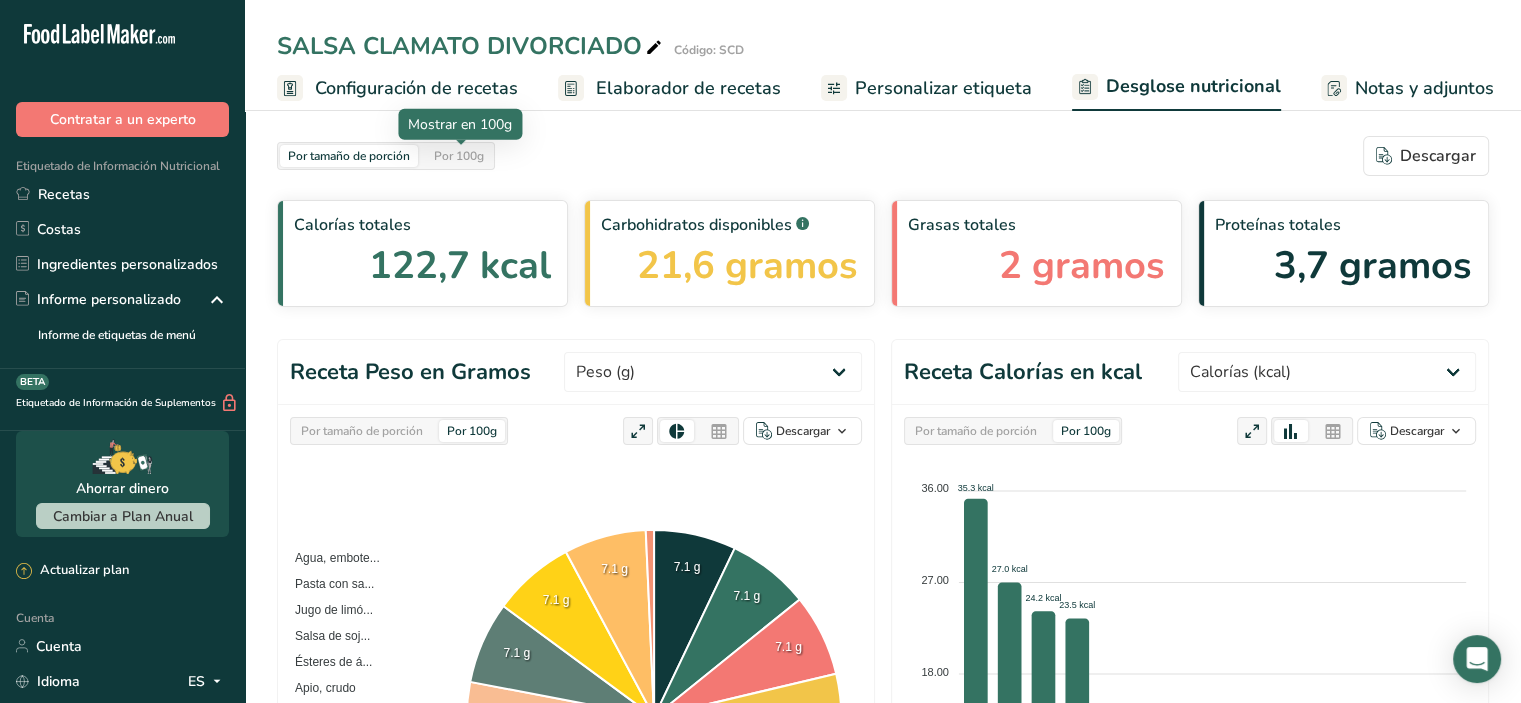 click on "Por 100g" at bounding box center (459, 156) 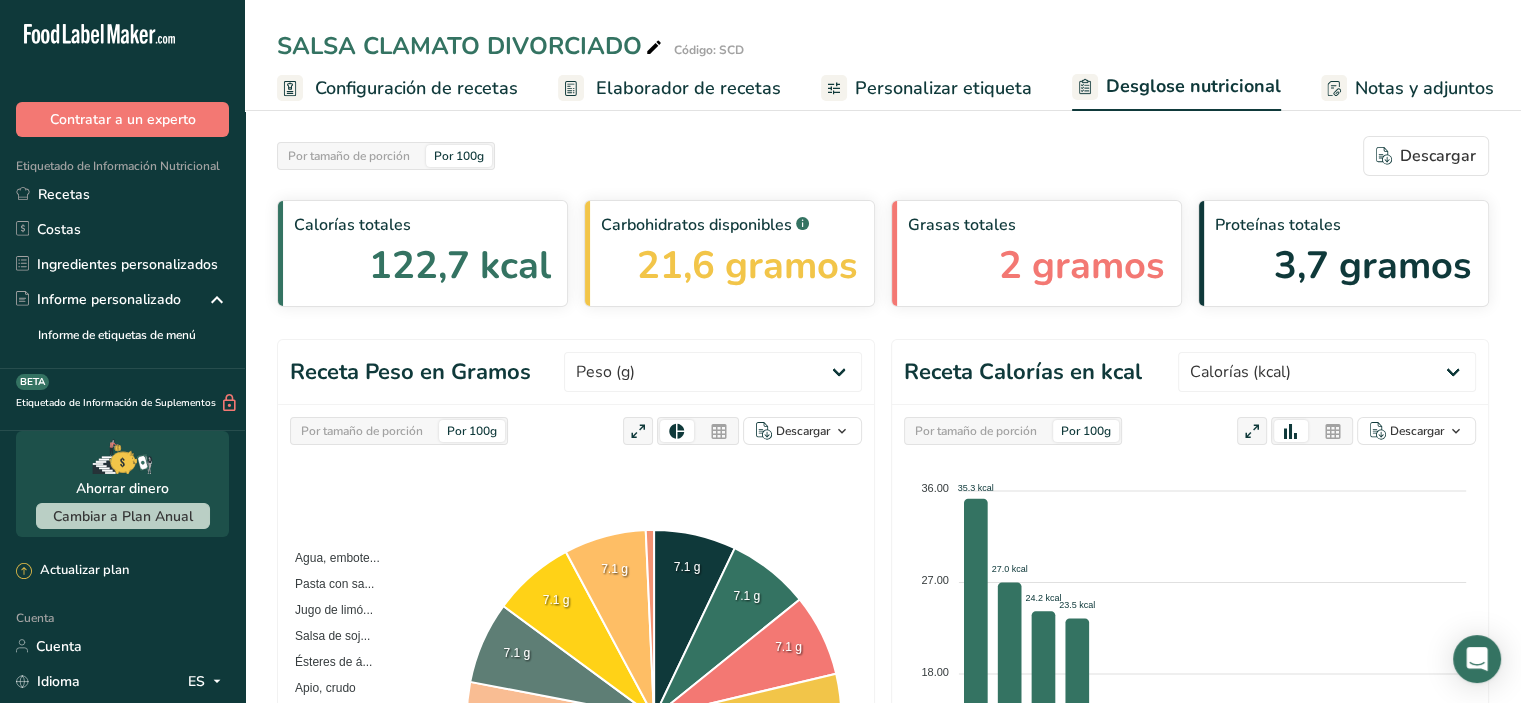 click on "Por tamaño de porción
Por 100g
Descargar" at bounding box center (883, 156) 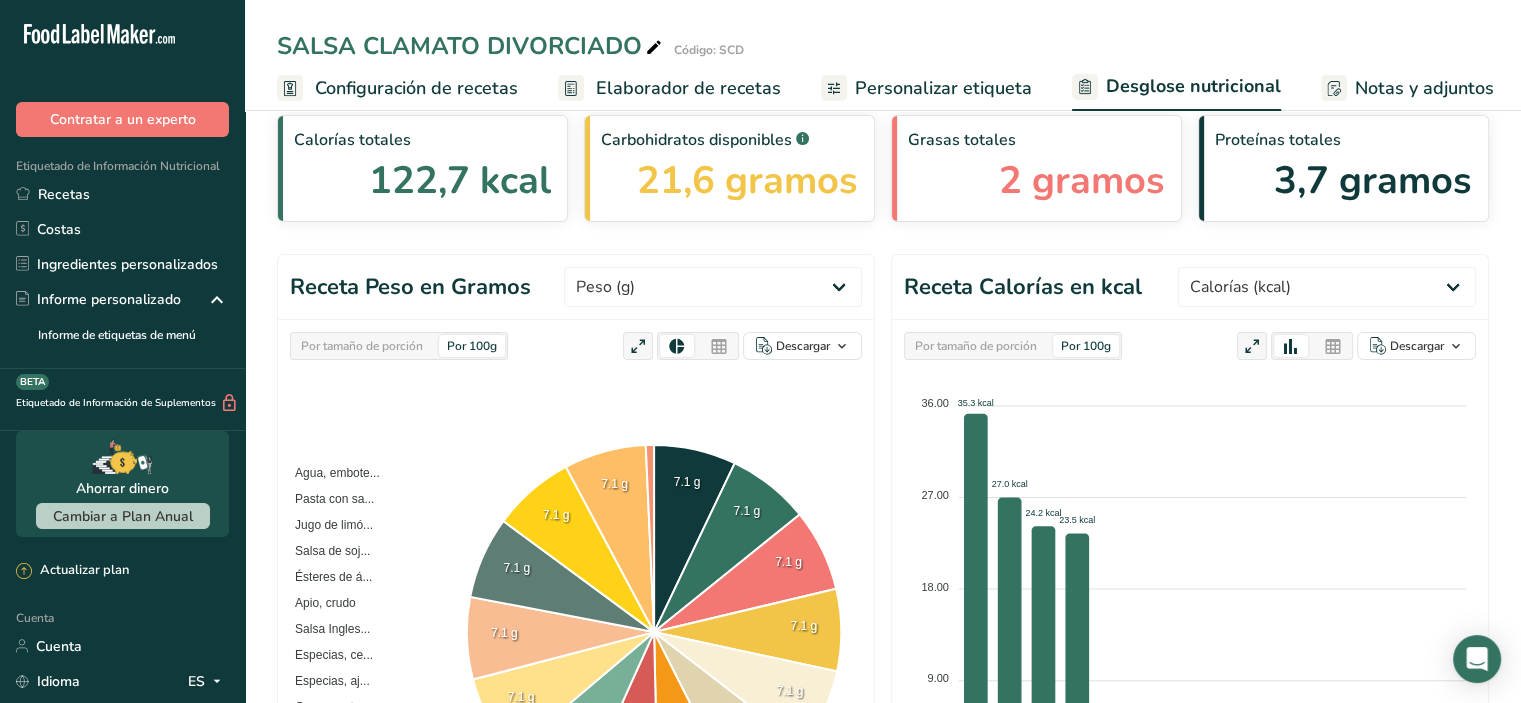 scroll, scrollTop: 0, scrollLeft: 0, axis: both 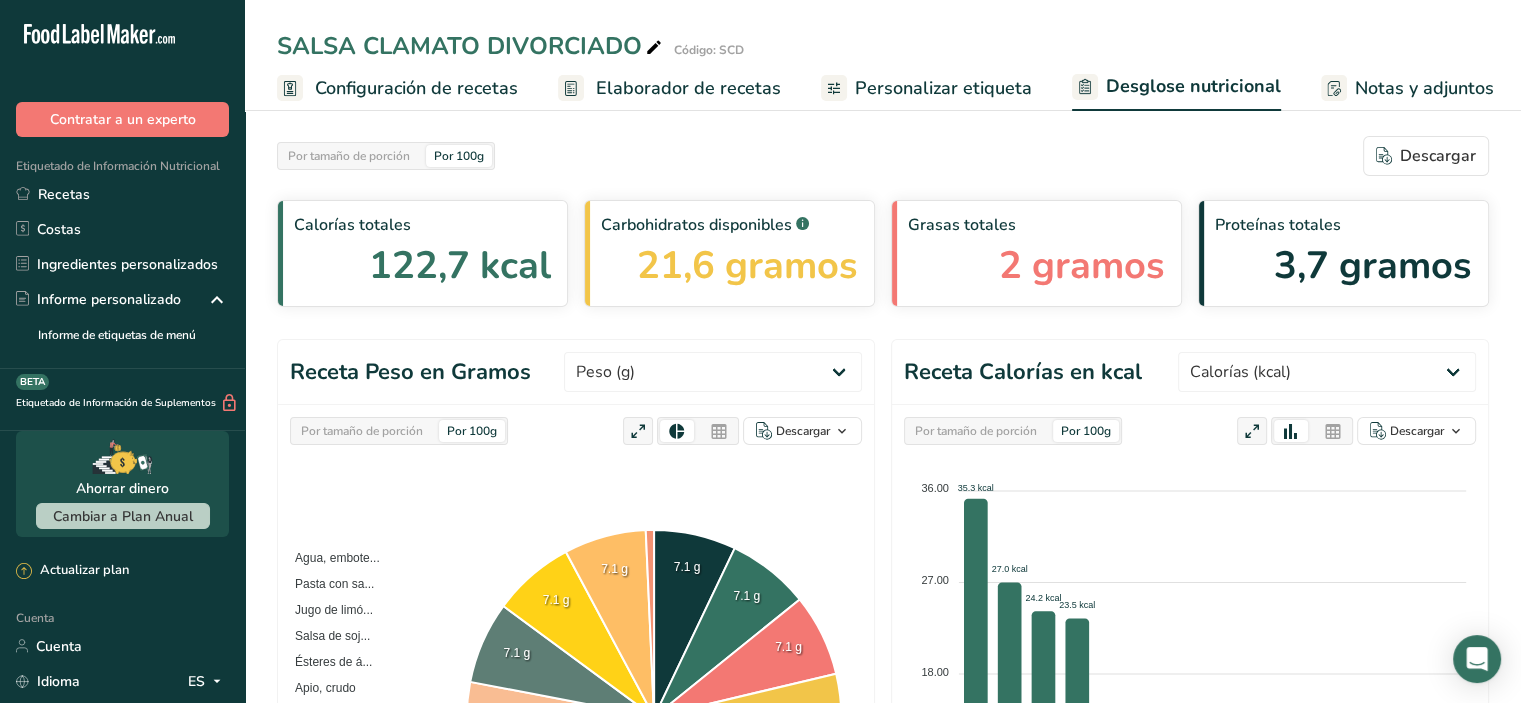 click on "Configuración de recetas" at bounding box center [416, 88] 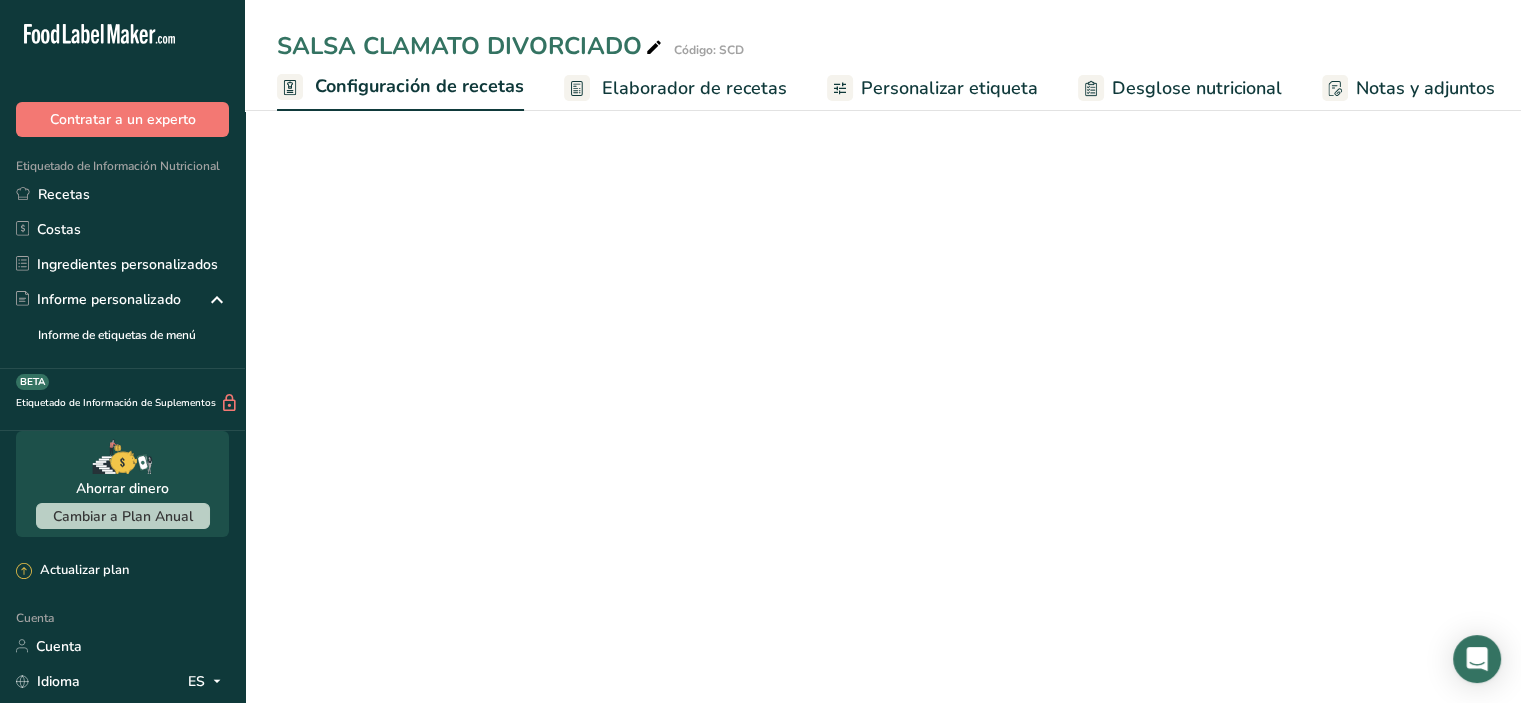 scroll, scrollTop: 0, scrollLeft: 7, axis: horizontal 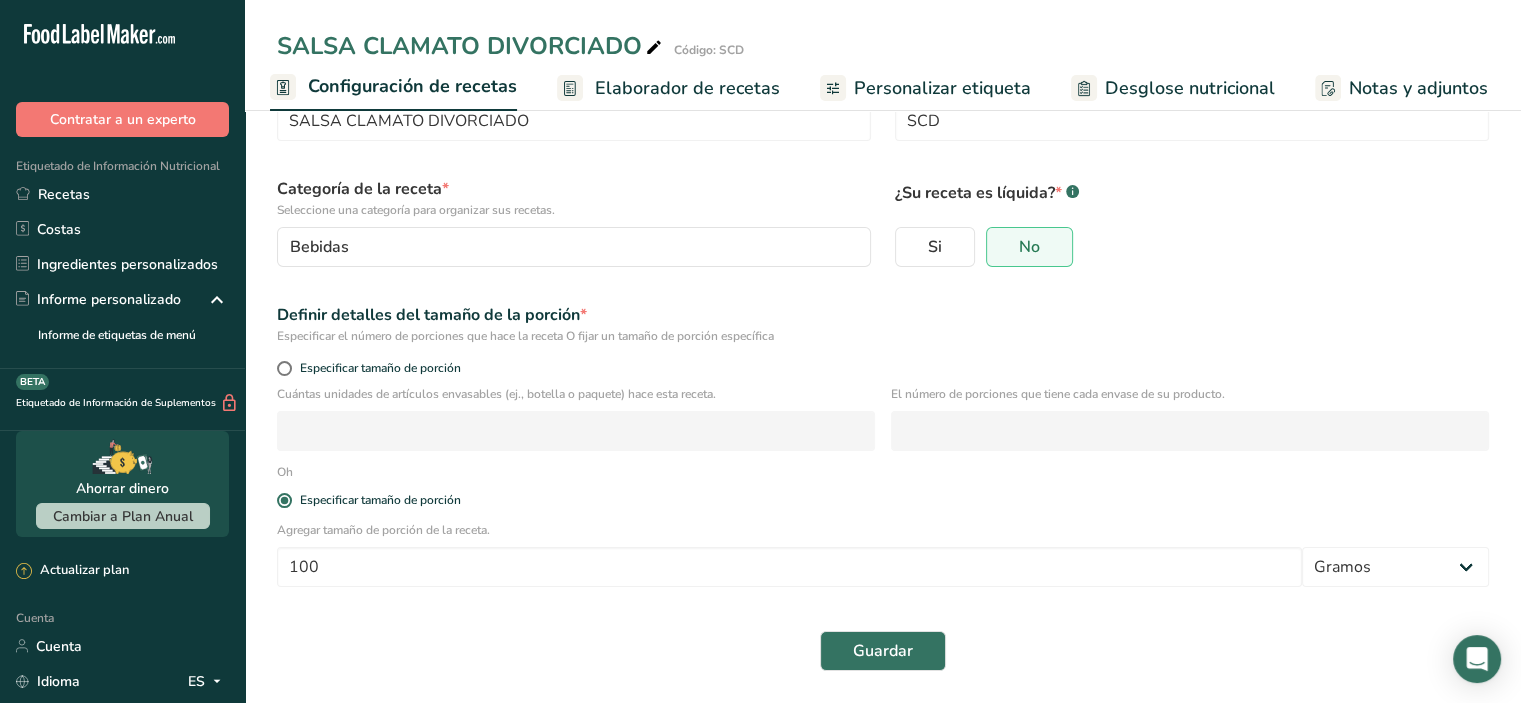 click on "Elaborador de recetas" at bounding box center [687, 88] 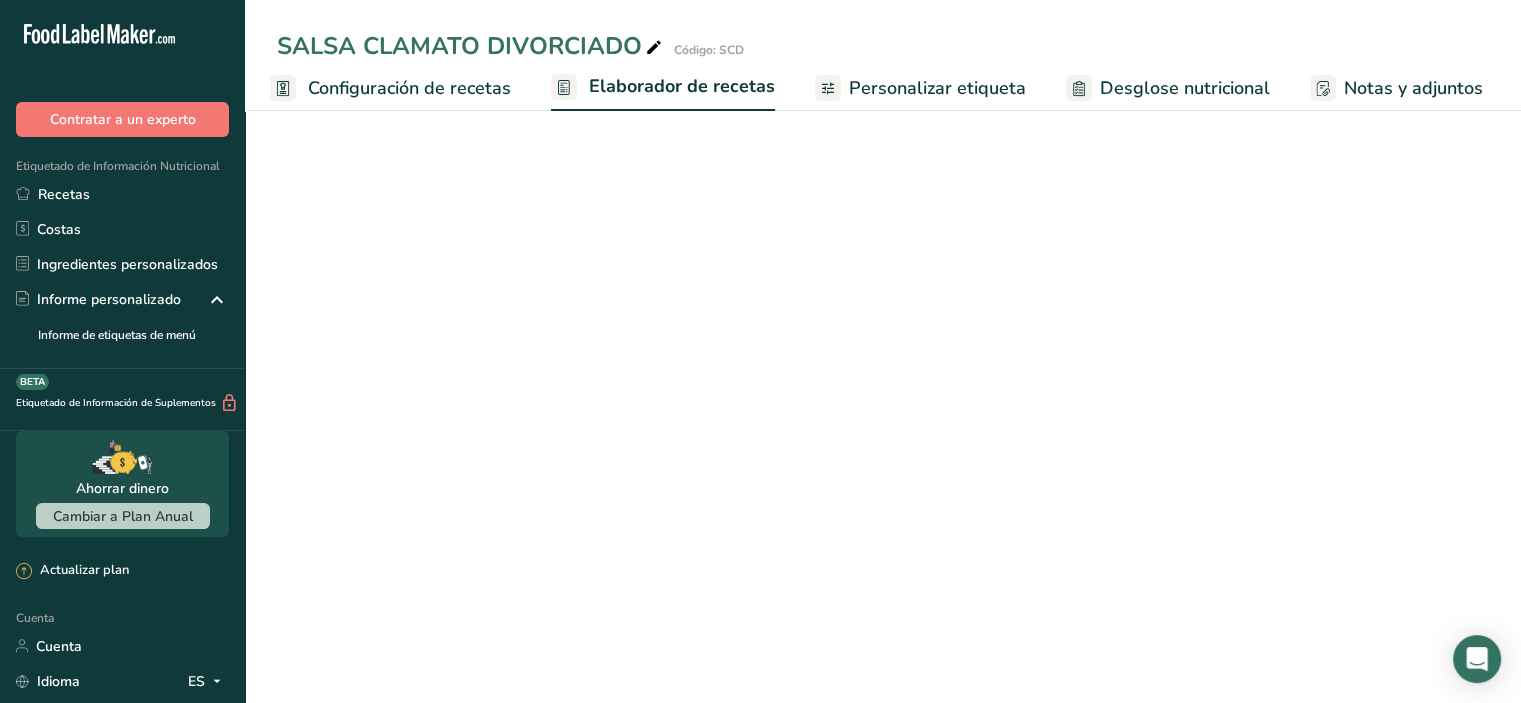 scroll, scrollTop: 0, scrollLeft: 196, axis: horizontal 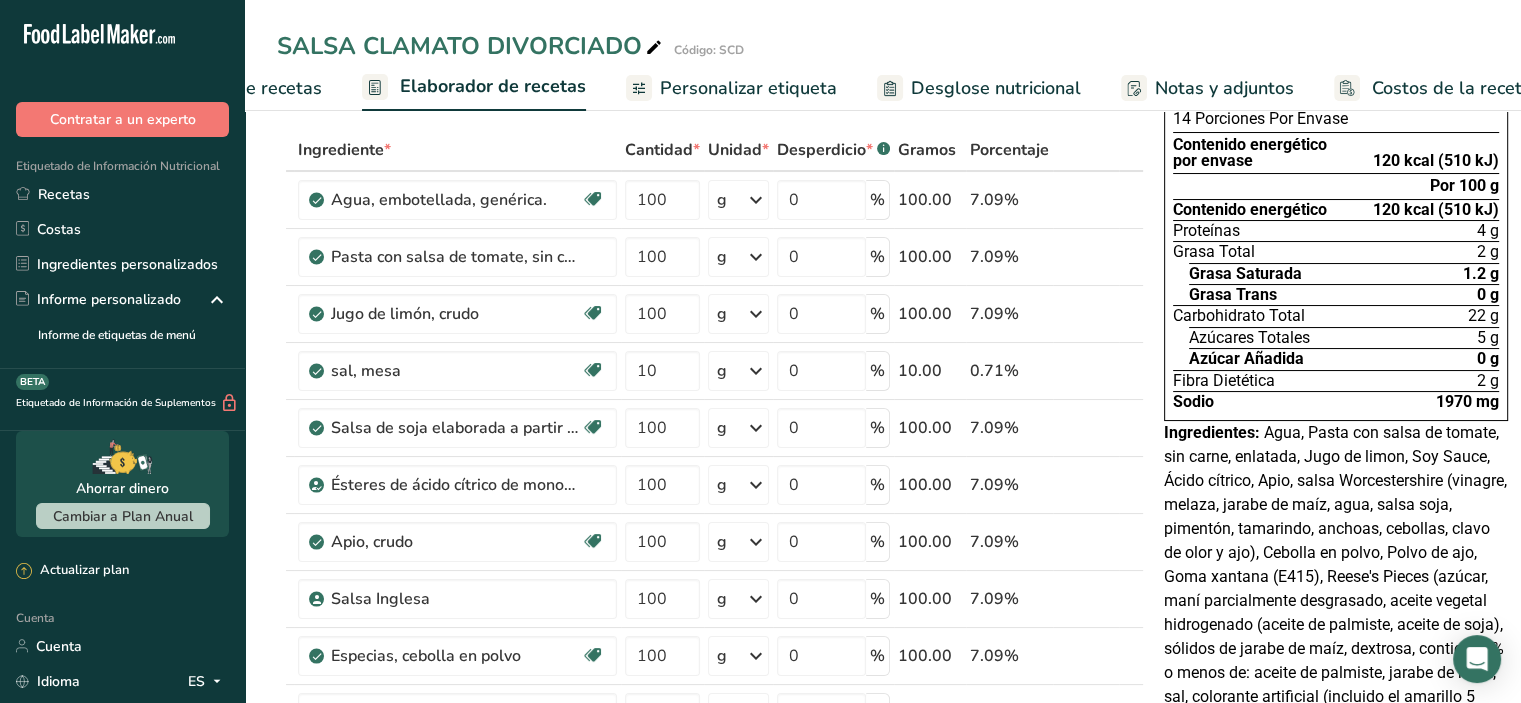 click on "Personalizar etiqueta" at bounding box center (748, 88) 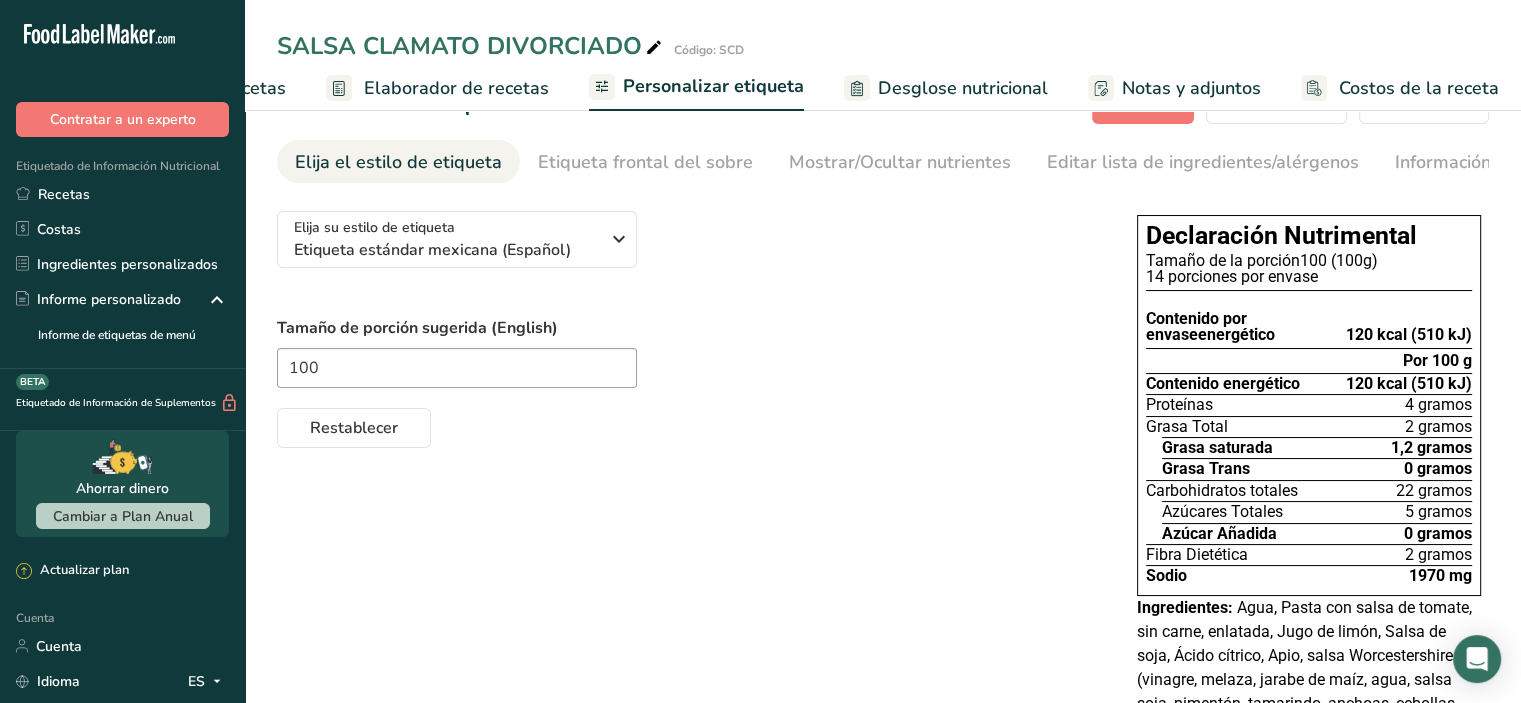 scroll, scrollTop: 0, scrollLeft: 0, axis: both 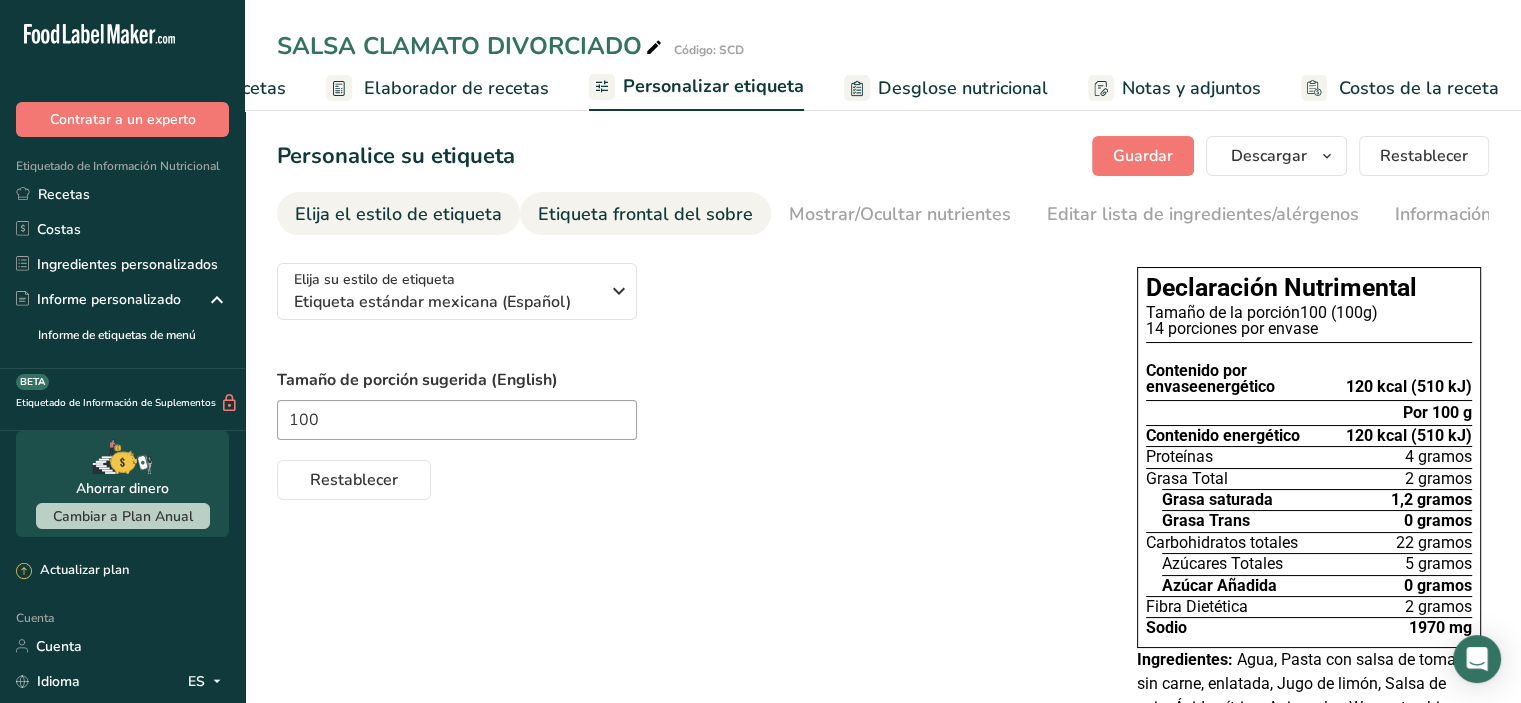 click on "Etiqueta frontal del sobre" at bounding box center (645, 214) 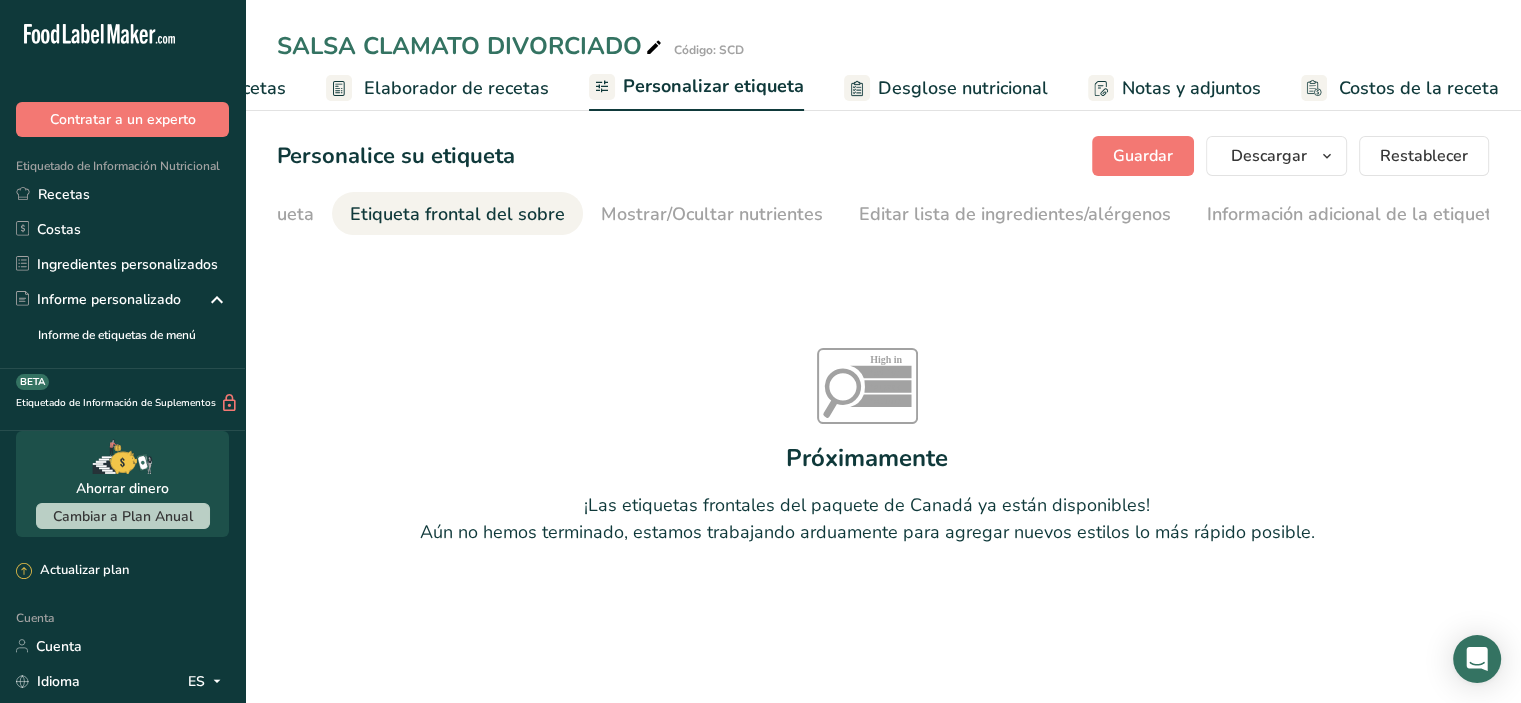scroll, scrollTop: 0, scrollLeft: 192, axis: horizontal 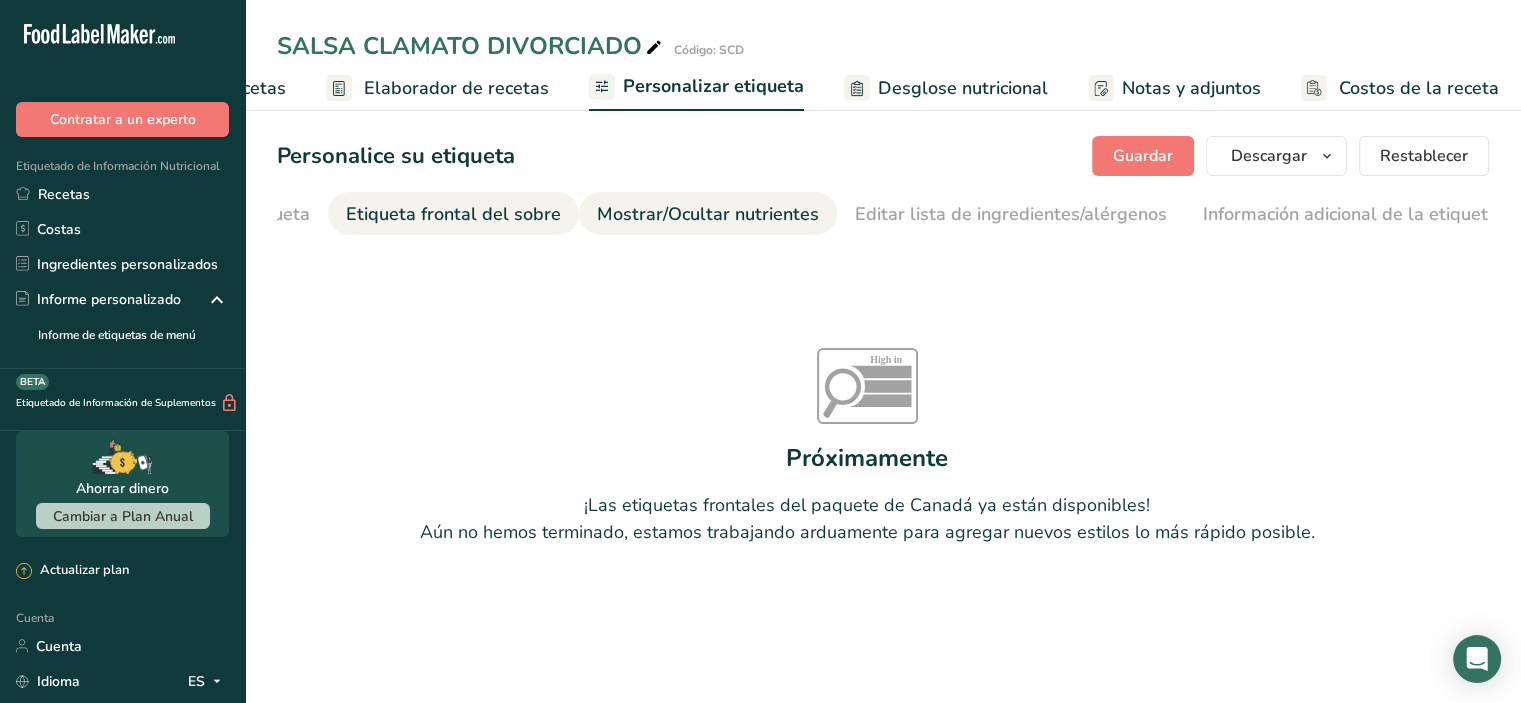 click on "Mostrar/Ocultar nutrientes" at bounding box center (708, 214) 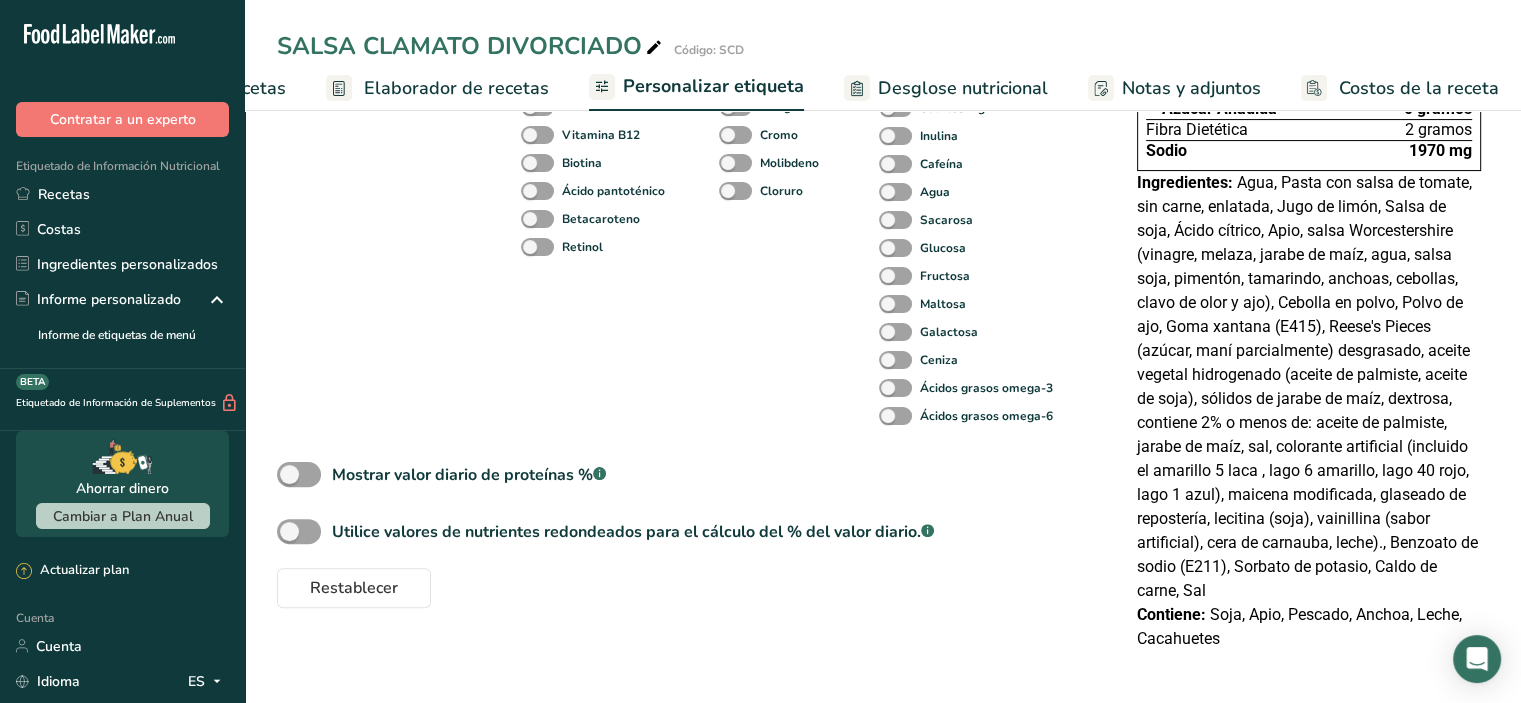 scroll, scrollTop: 0, scrollLeft: 0, axis: both 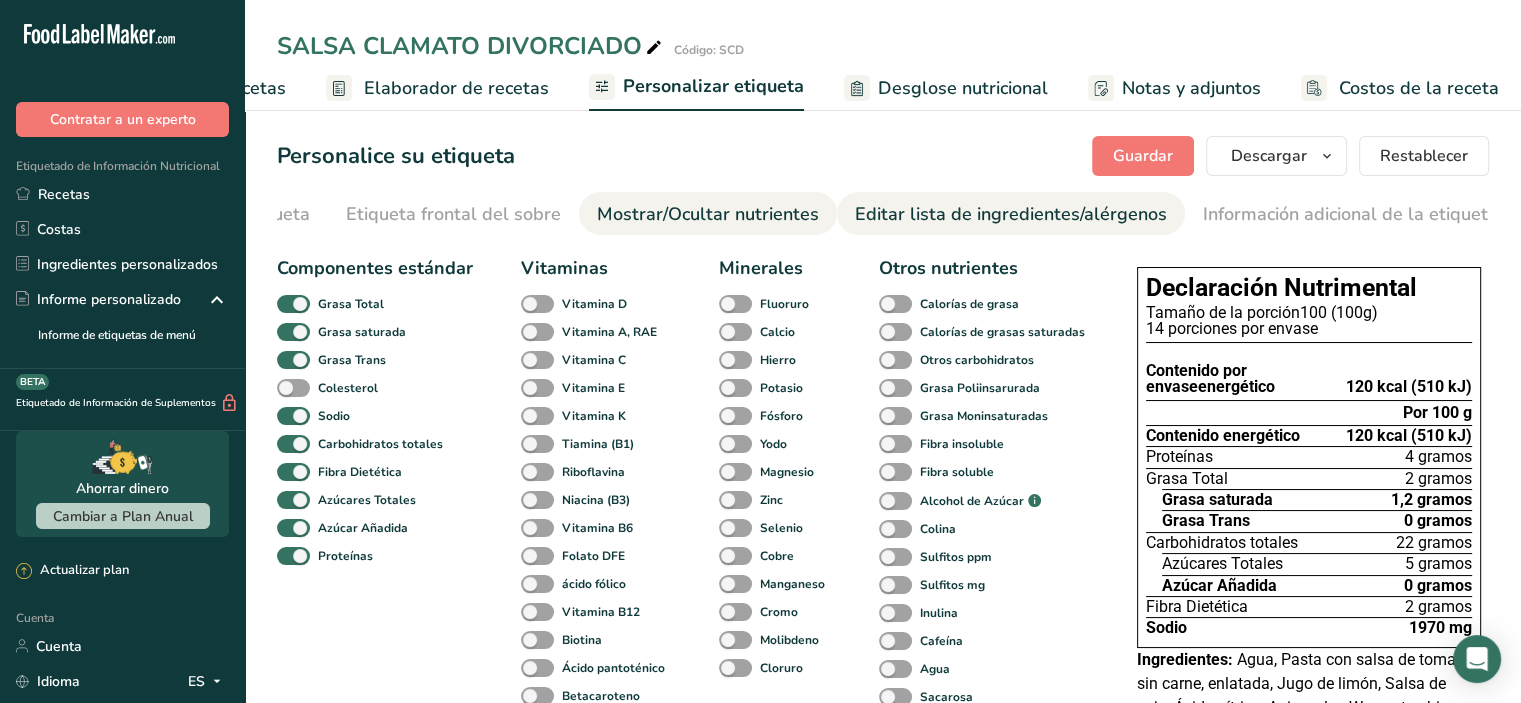 click on "Editar lista de ingredientes/alérgenos" at bounding box center (1011, 214) 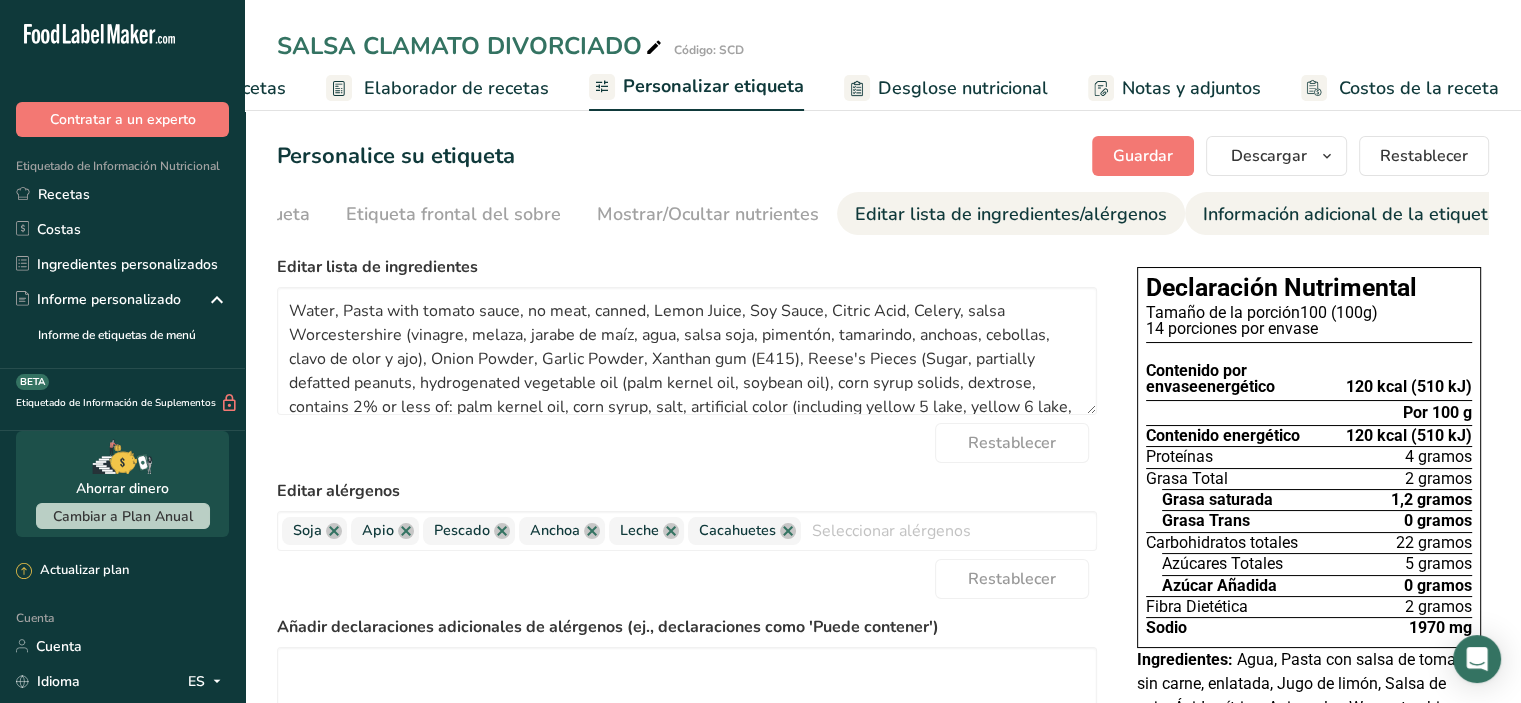 click on "Información adicional de la etiqueta" at bounding box center (1350, 214) 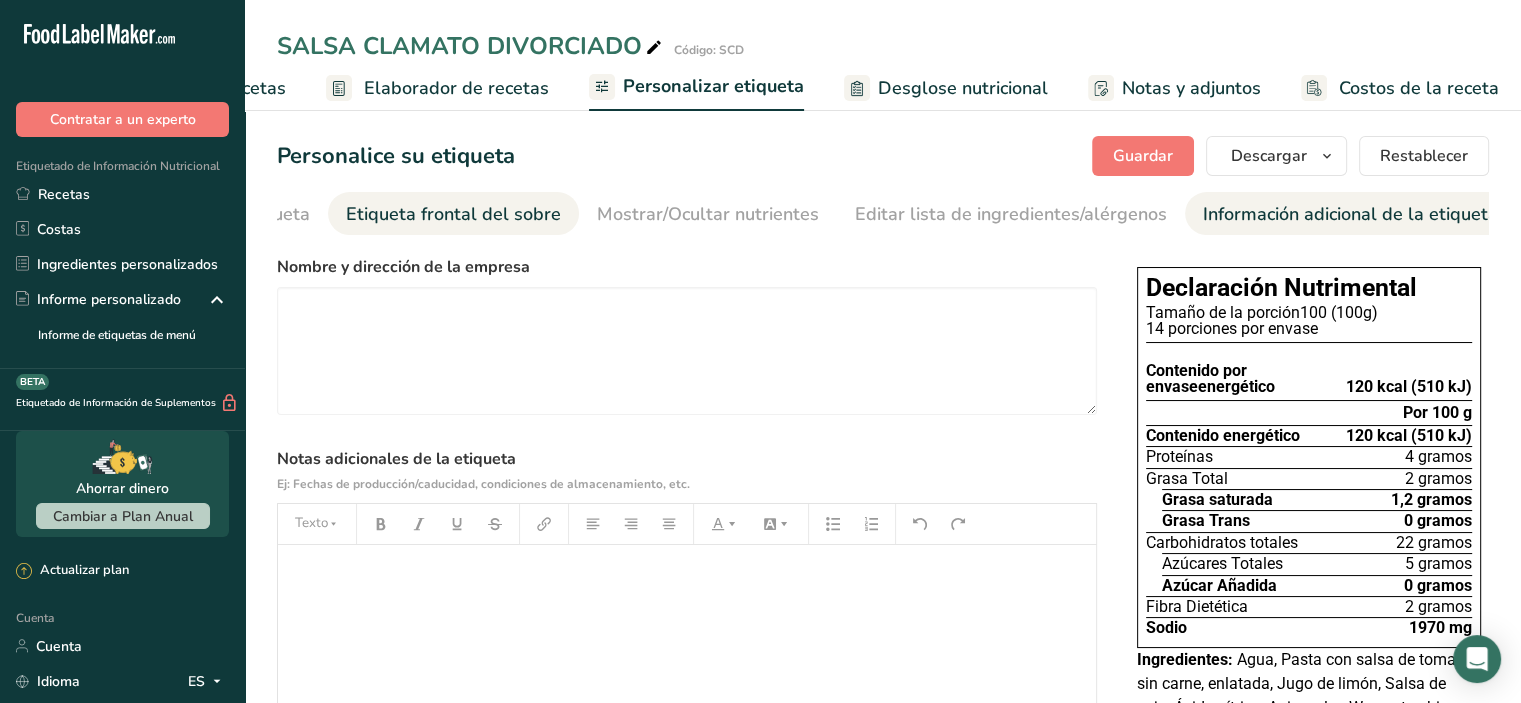 click on "Etiqueta frontal del sobre" at bounding box center [453, 214] 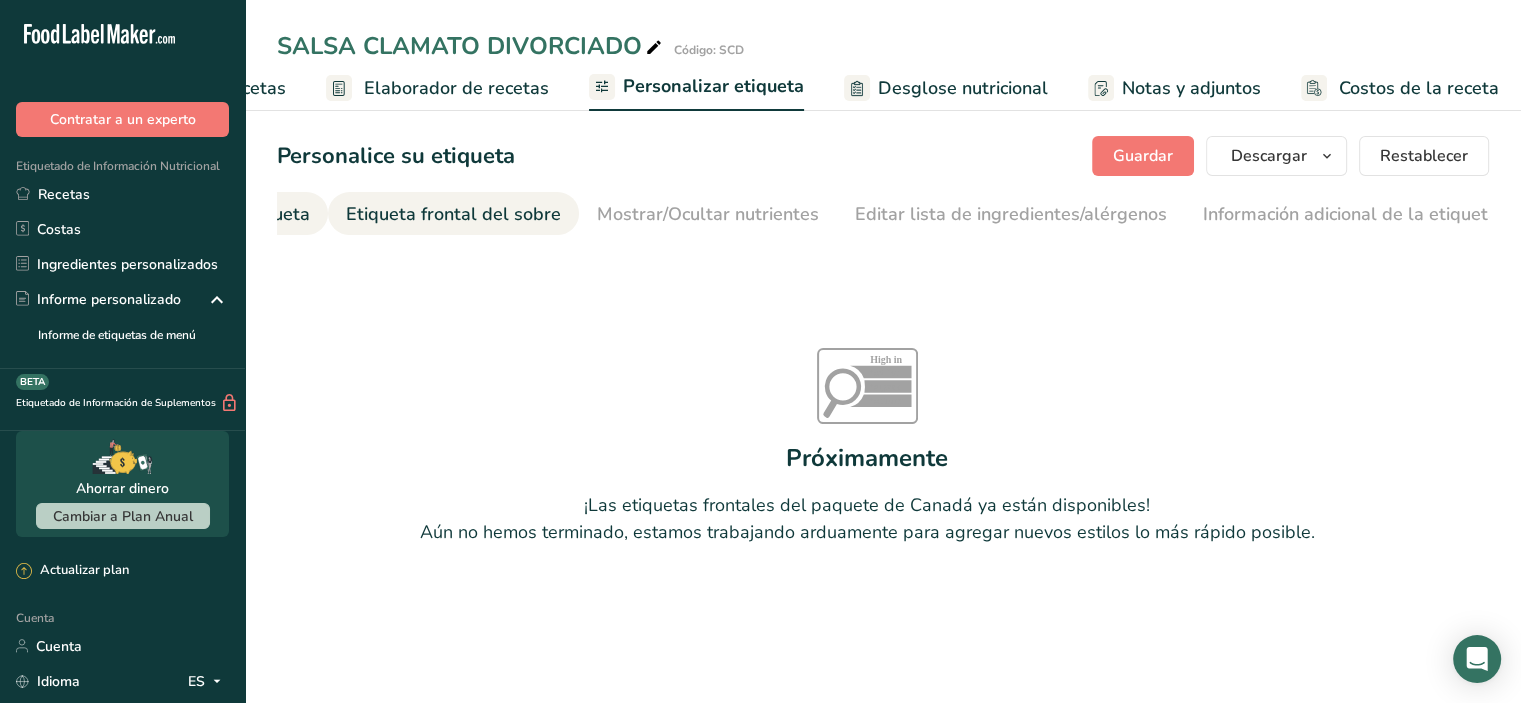click on "Elija el estilo de etiqueta" at bounding box center [206, 214] 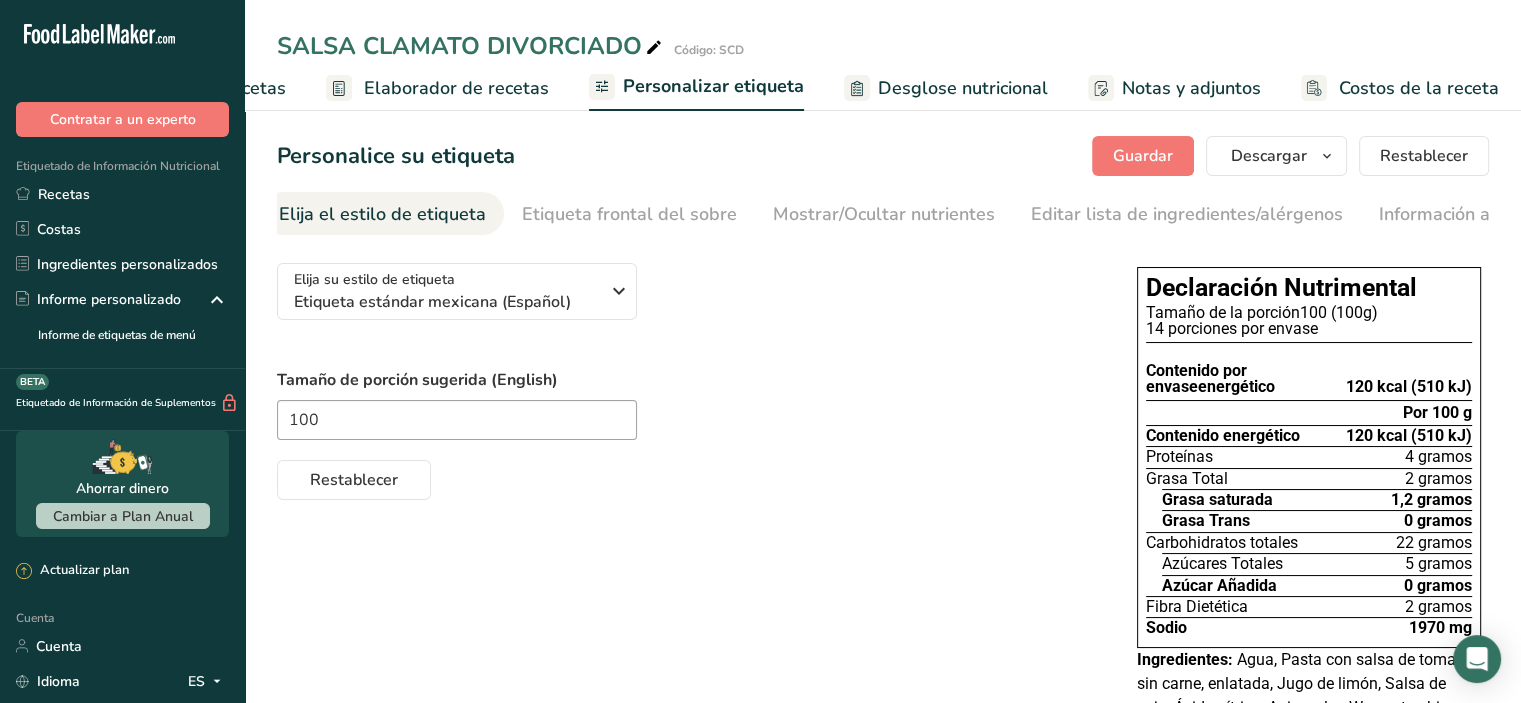 scroll, scrollTop: 0, scrollLeft: 0, axis: both 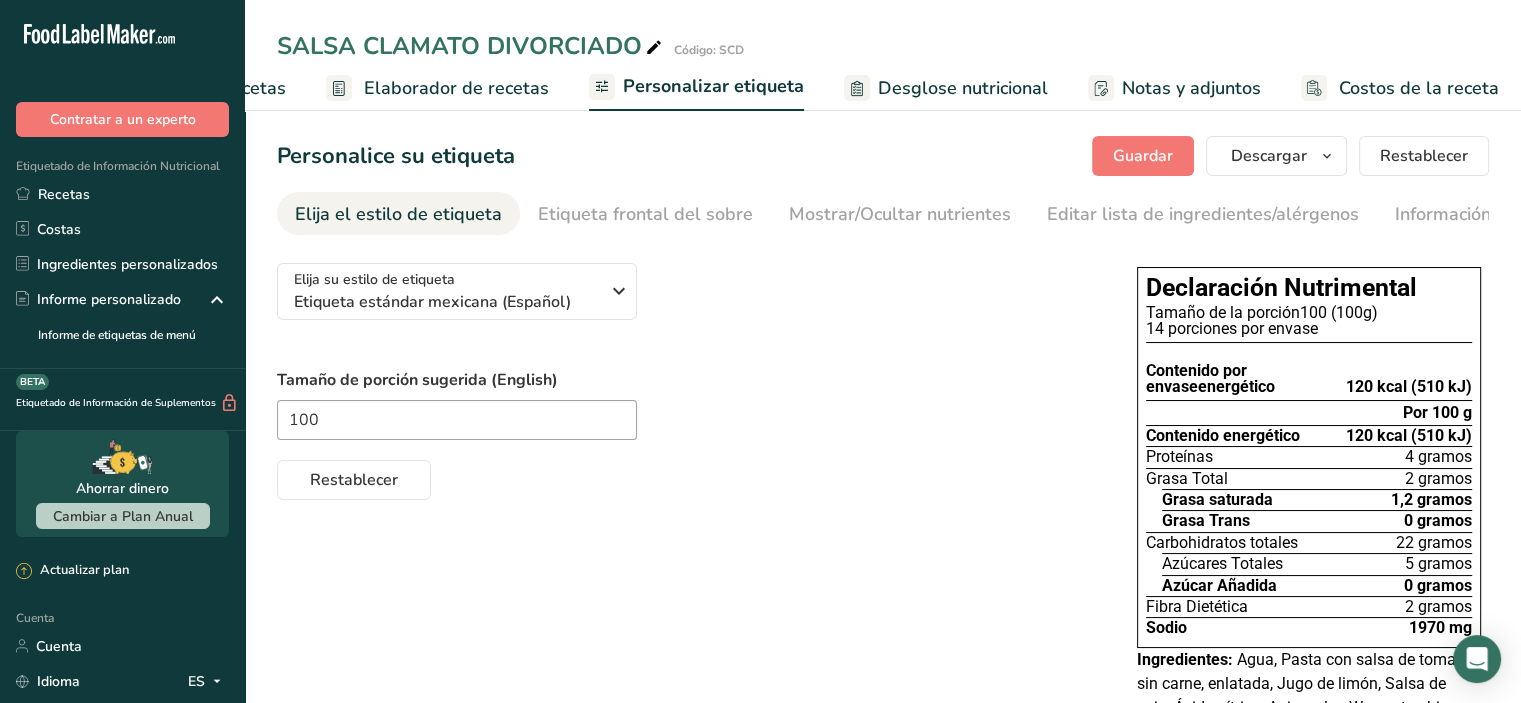 click on "Elaborador de recetas" at bounding box center (456, 88) 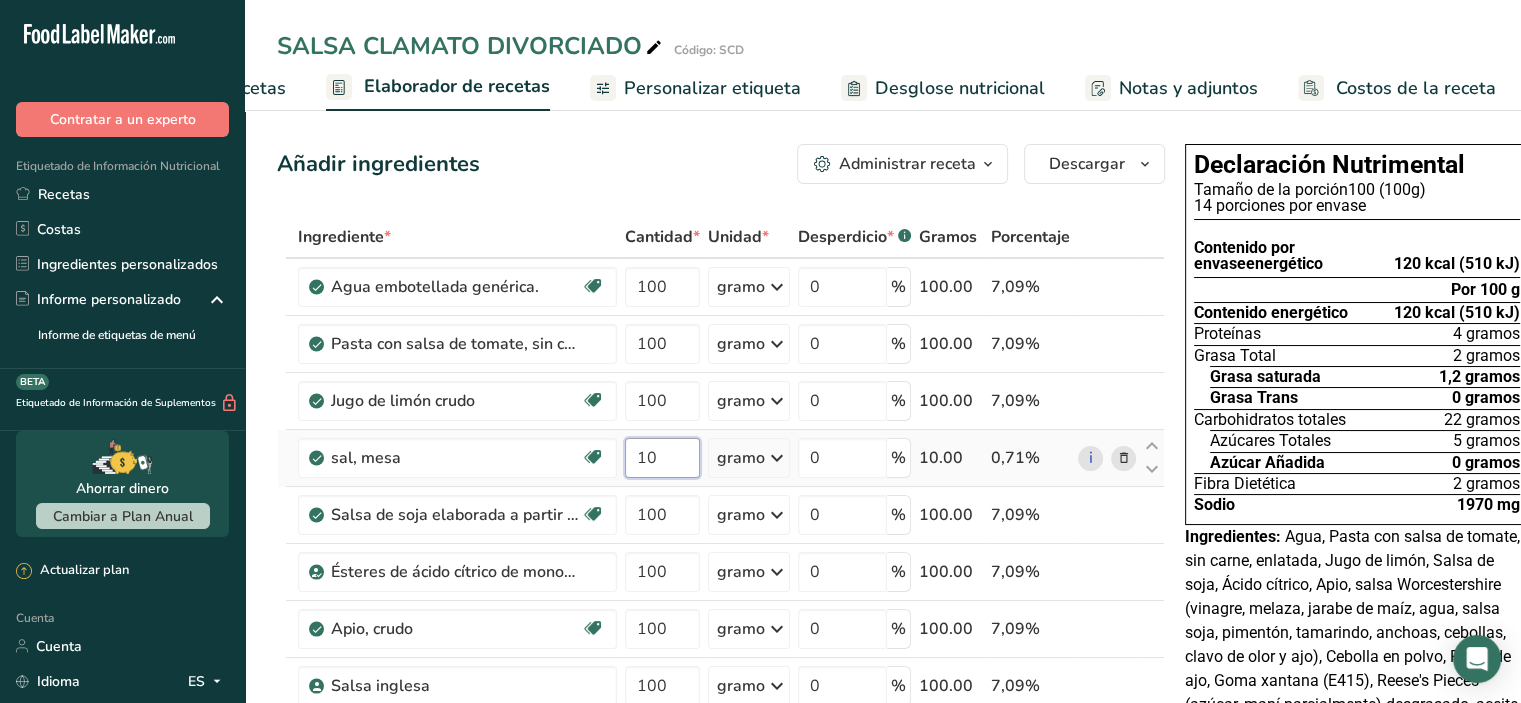 click on "10" at bounding box center (662, 458) 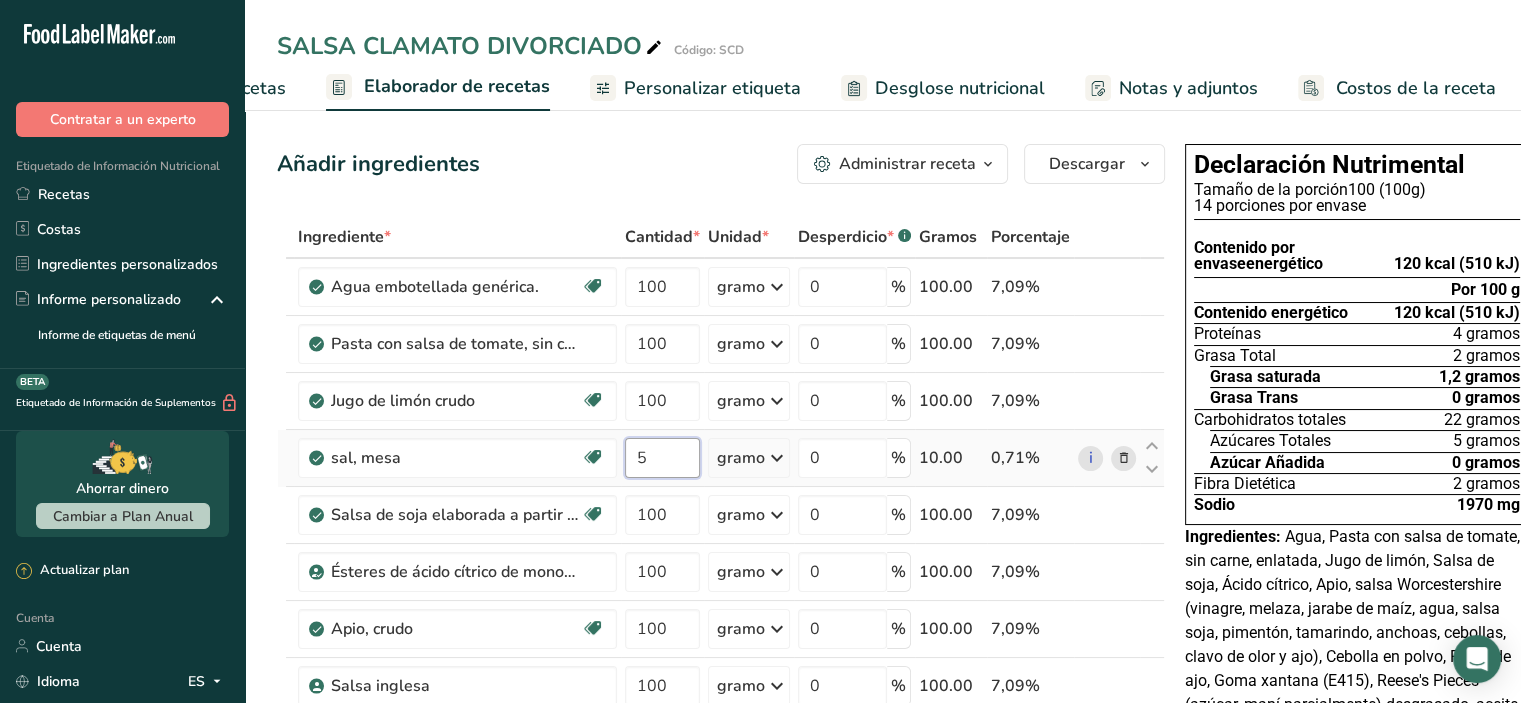type on "5" 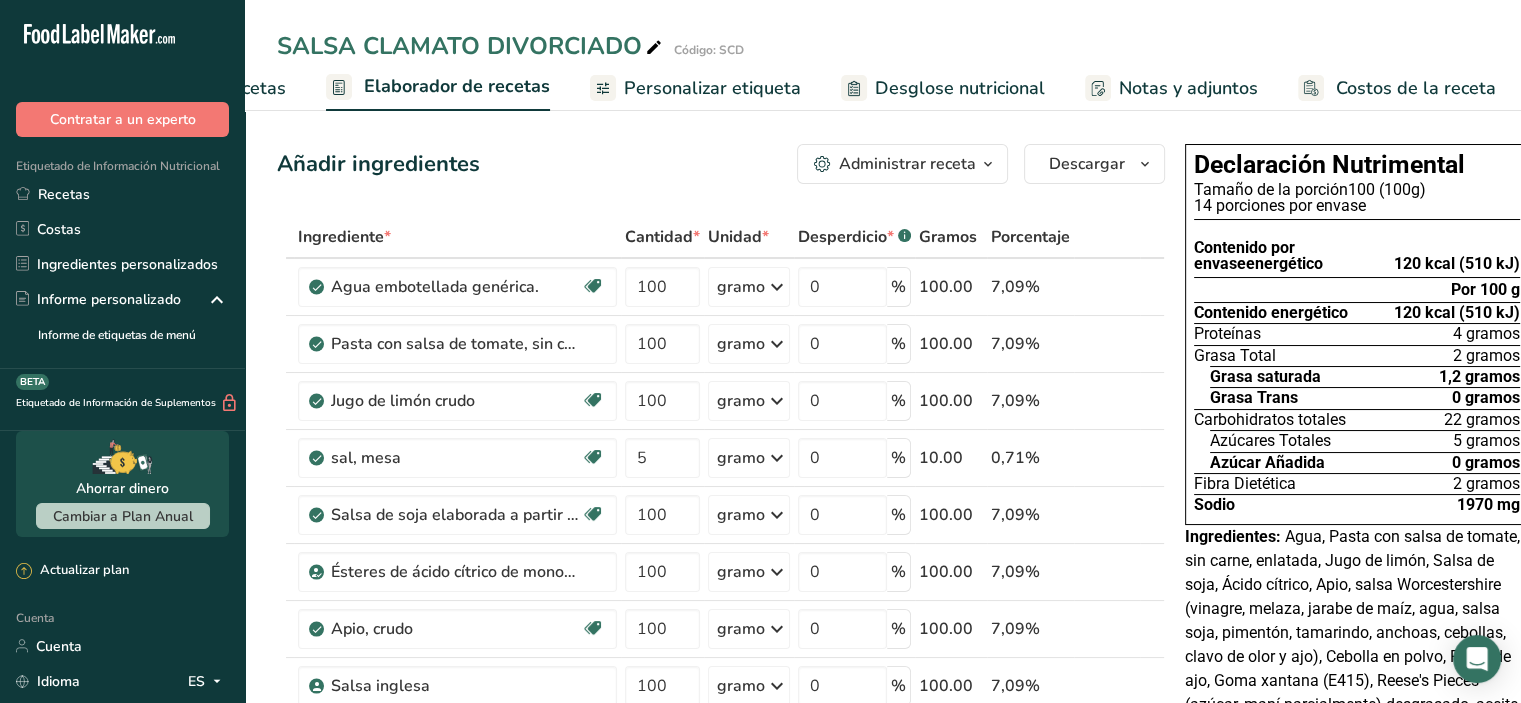 click on "Ingrediente  *
Cantidad  *
Unidad  *
Desperdicio *   .a-a{fill:#347362;}.b-a{fill:#fff;}         Gramos
Porcentaje
Agua embotellada genérica.
Libre de lácteos
Libre de gluten
Vegano
Vegetariano
Libre de soja
100
gramo
Porciones
1 onza líquida
1 taza
1 ml
Unidades de peso
gramo
kilogramo
mg
Ver más
Unidades de volumen
litro
Las unidades de volumen requieren una conversión de densidad. Si conoce la densidad de su ingrediente, introdúzcala a continuación. De lo contrario, haga clic en "RIA", nuestra asistente regulatoria de IA, quien podrá ayudarle.
lb/pie³" at bounding box center [721, 756] 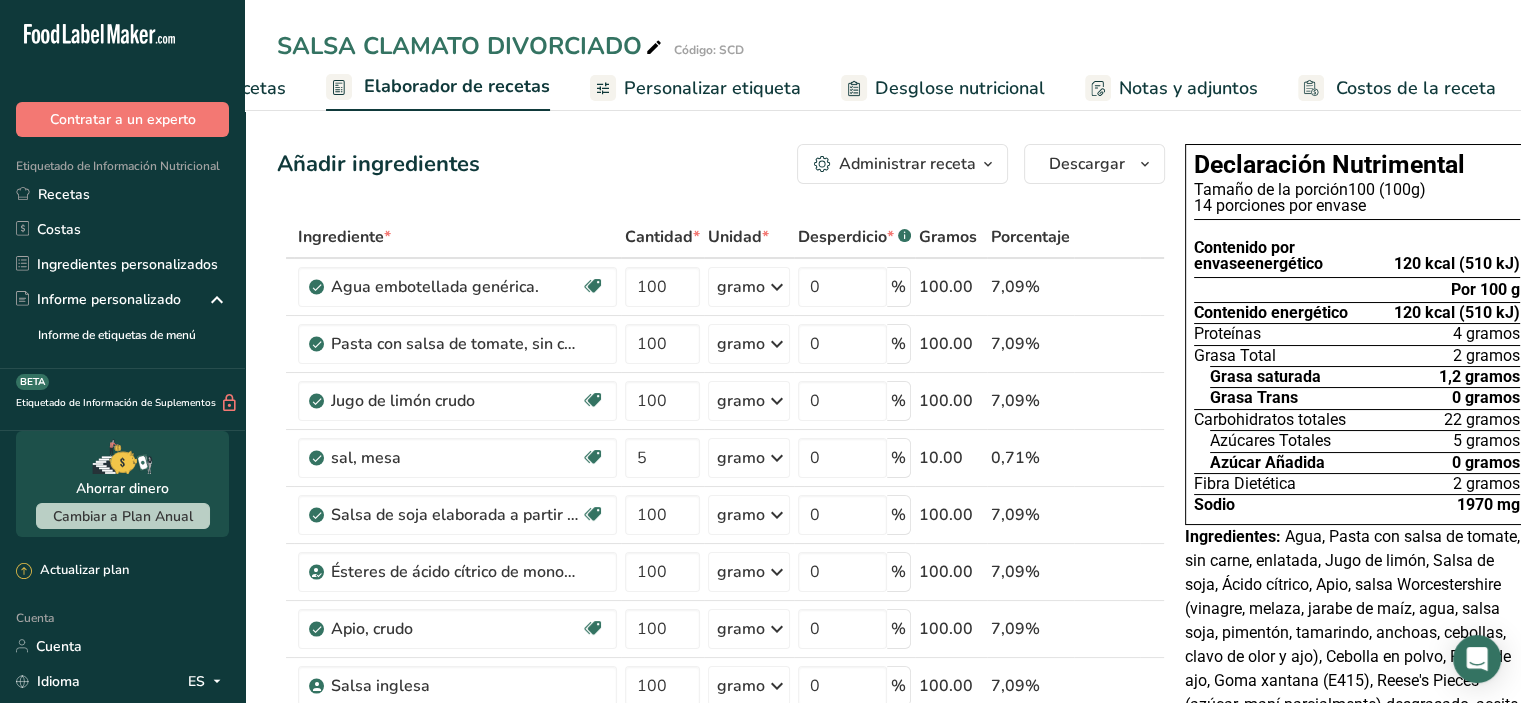 scroll, scrollTop: 0, scrollLeft: 0, axis: both 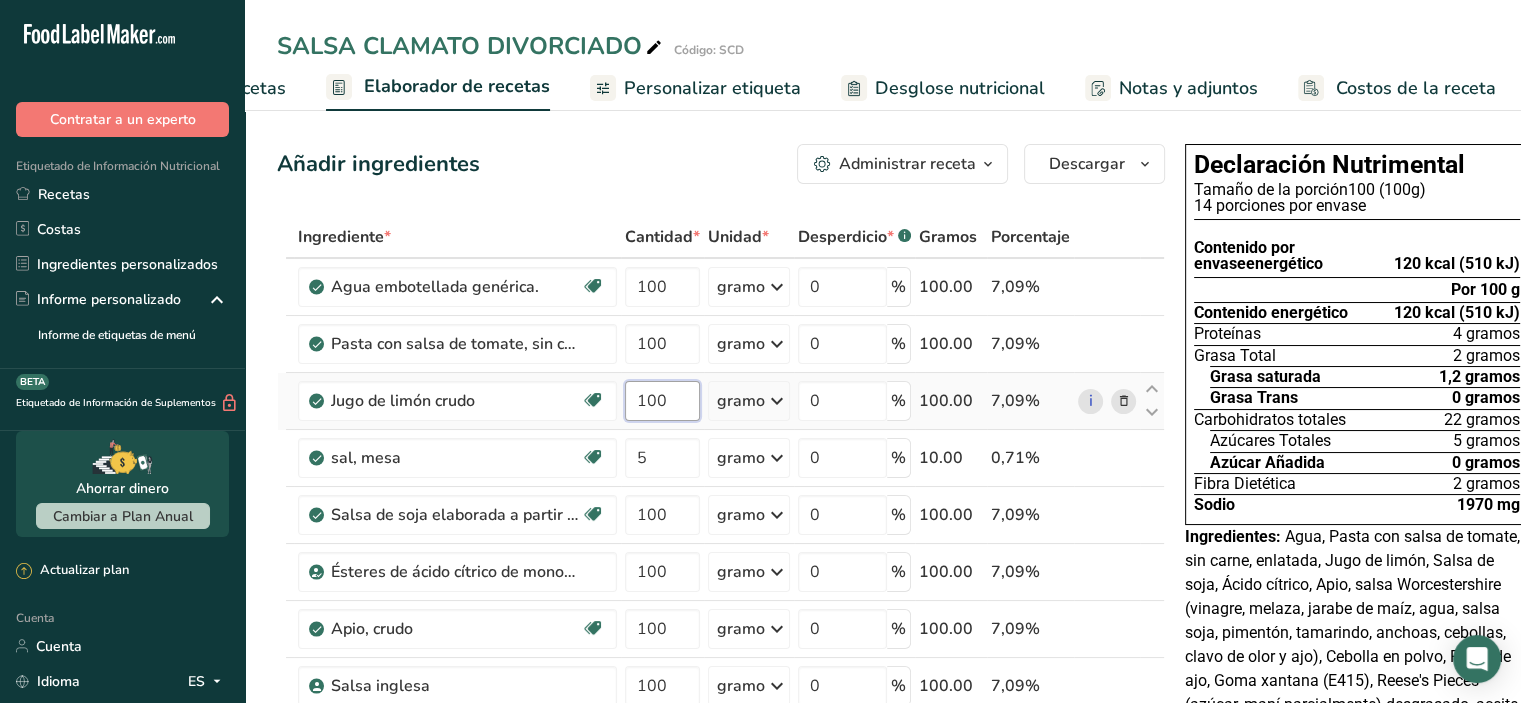 click on "100" at bounding box center (662, 401) 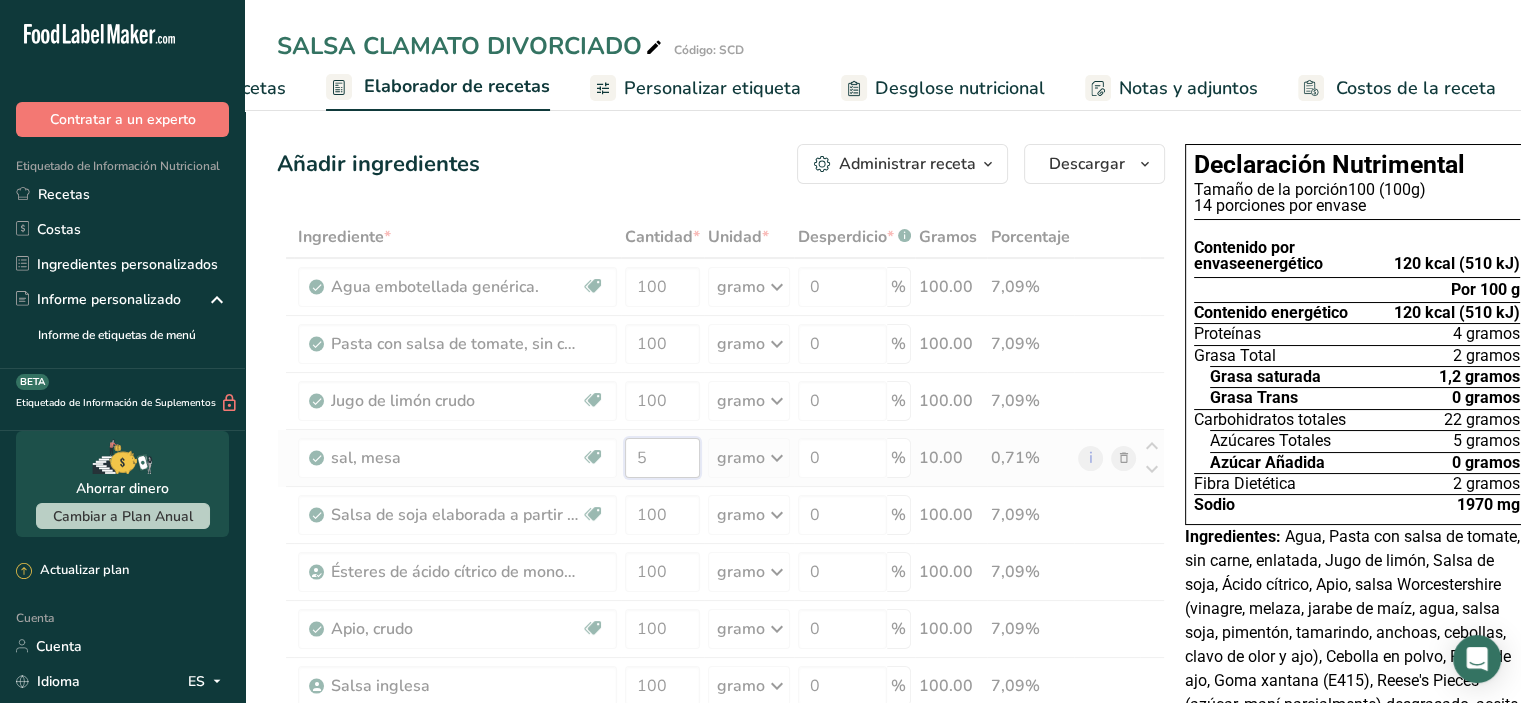 click on "Ingrediente  *
Cantidad  *
Unidad  *
Desperdicio *   .a-a{fill:#347362;}.b-a{fill:#fff;}         Gramos
Porcentaje
Agua embotellada genérica.
Libre de lácteos
Libre de gluten
Vegano
Vegetariano
Libre de soja
100
gramo
Porciones
1 onza líquida
1 taza
1 ml
Unidades de peso
gramo
kilogramo
mg
Ver más
Unidades de volumen
litro
Las unidades de volumen requieren una conversión de densidad. Si conoce la densidad de su ingrediente, introdúzcala a continuación. De lo contrario, haga clic en "RIA", nuestra asistente regulatoria de IA, quien podrá ayudarle.
lb/pie³" at bounding box center (721, 756) 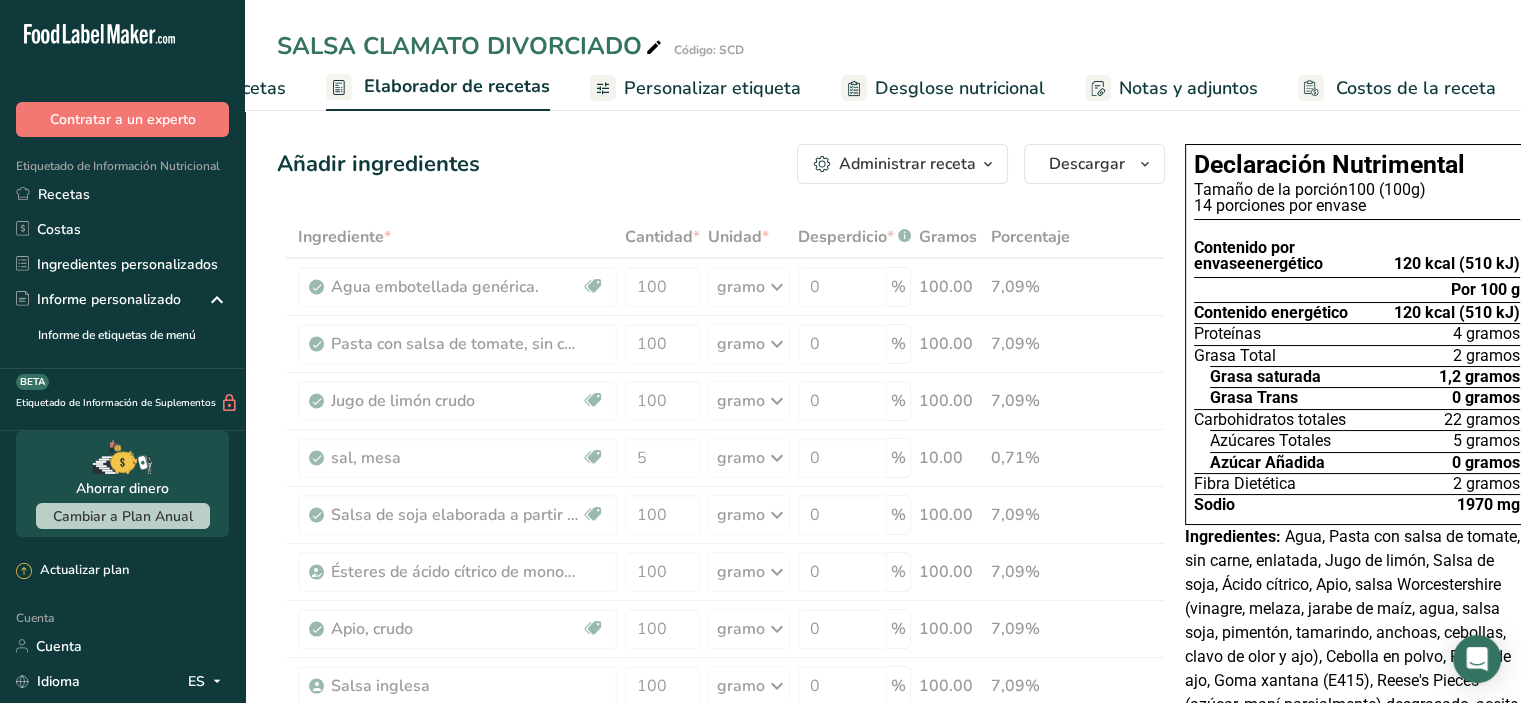 click on "Personalizar etiqueta" at bounding box center (712, 88) 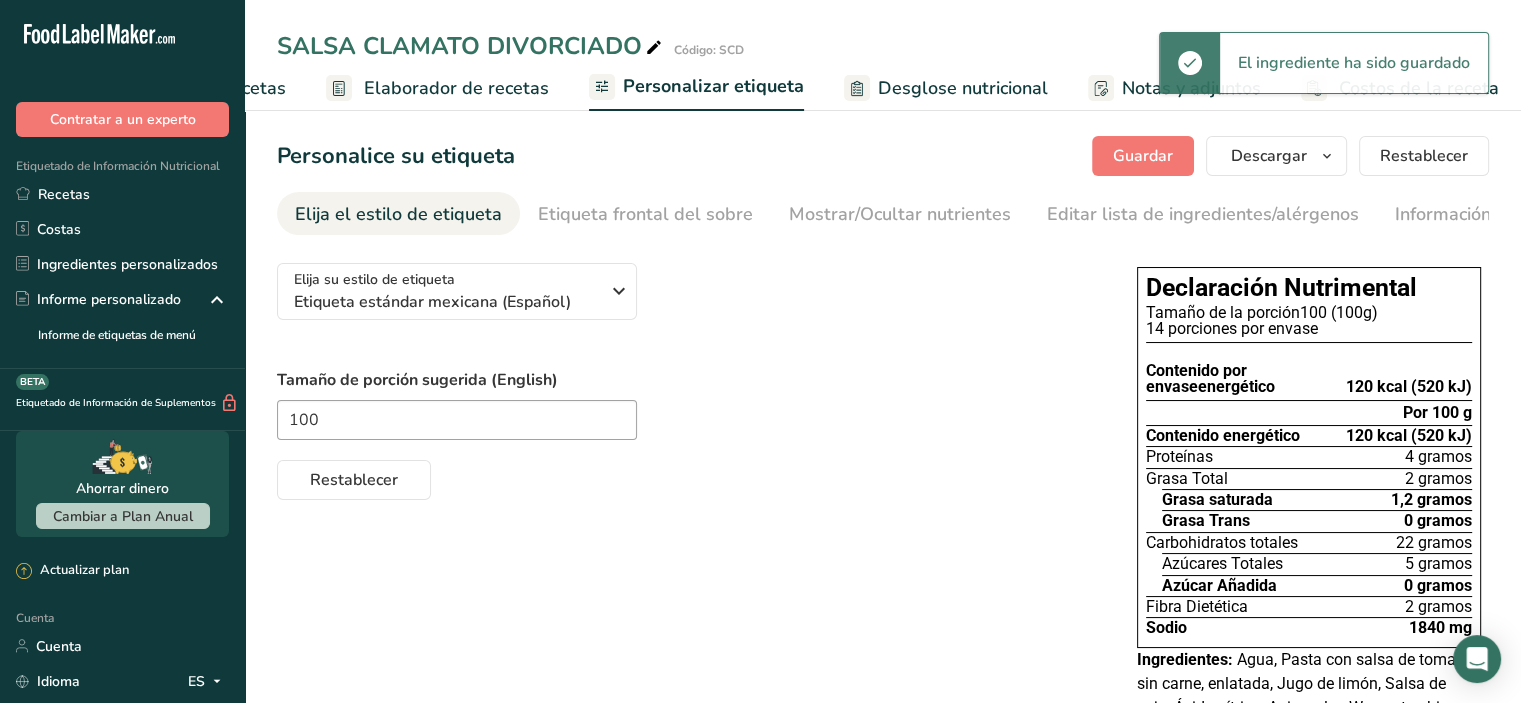 click on "Elaborador de recetas" at bounding box center (456, 88) 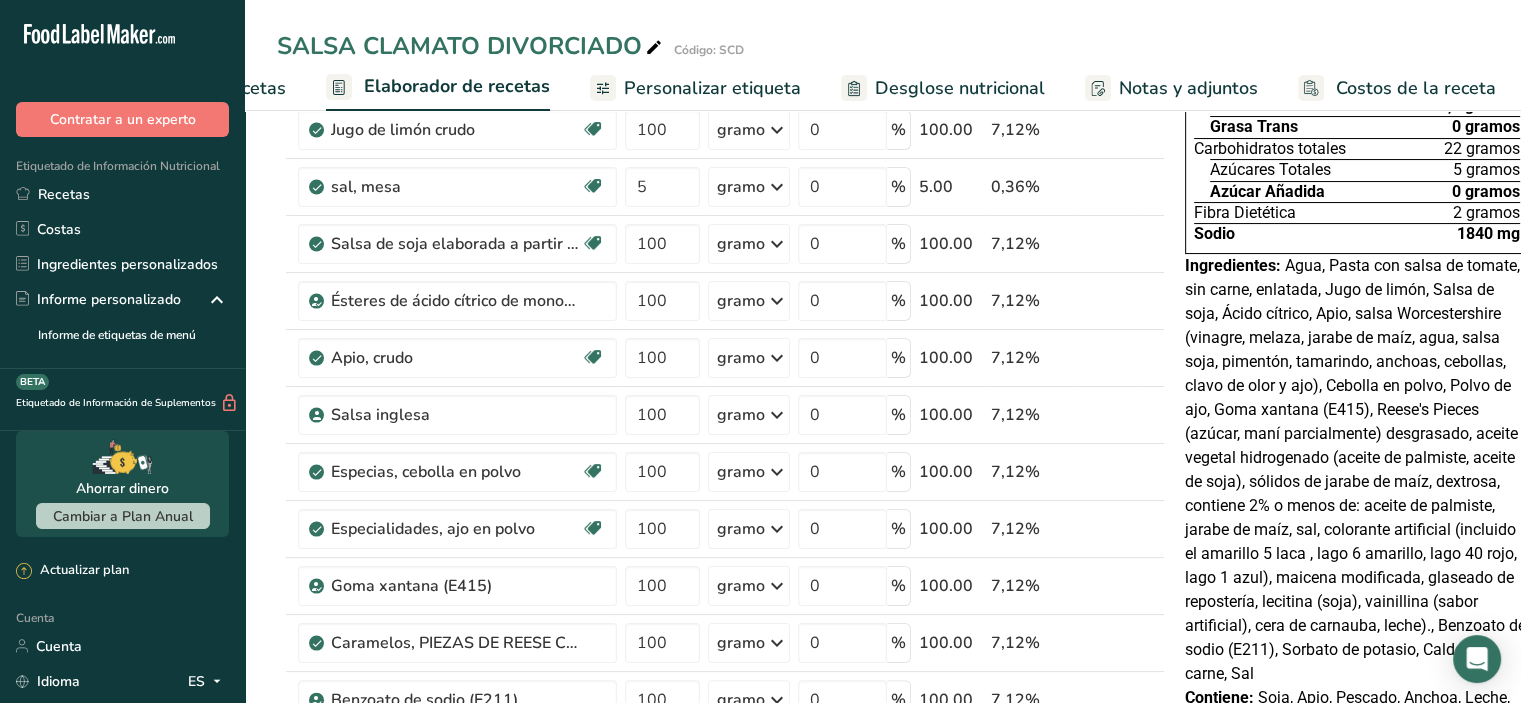 scroll, scrollTop: 0, scrollLeft: 0, axis: both 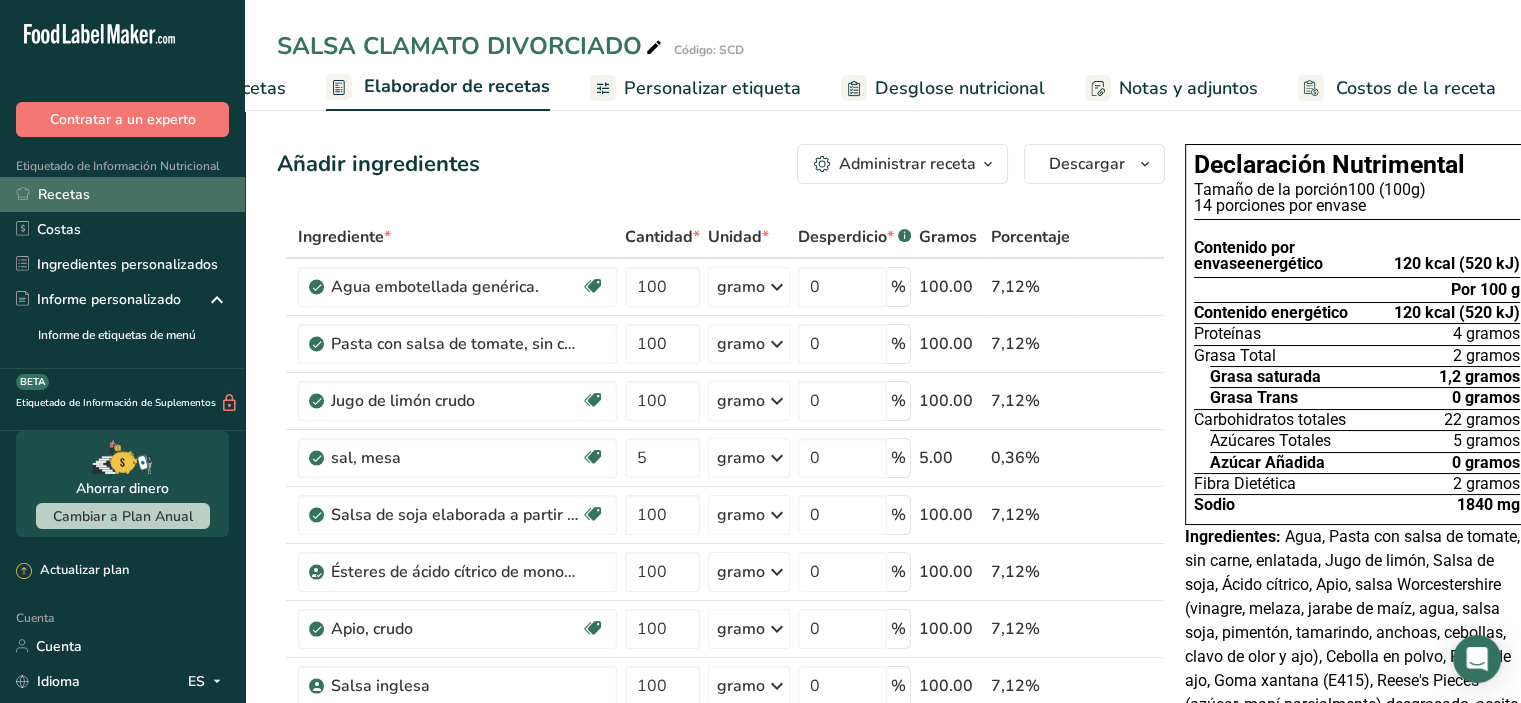 click on "Recetas" at bounding box center (64, 194) 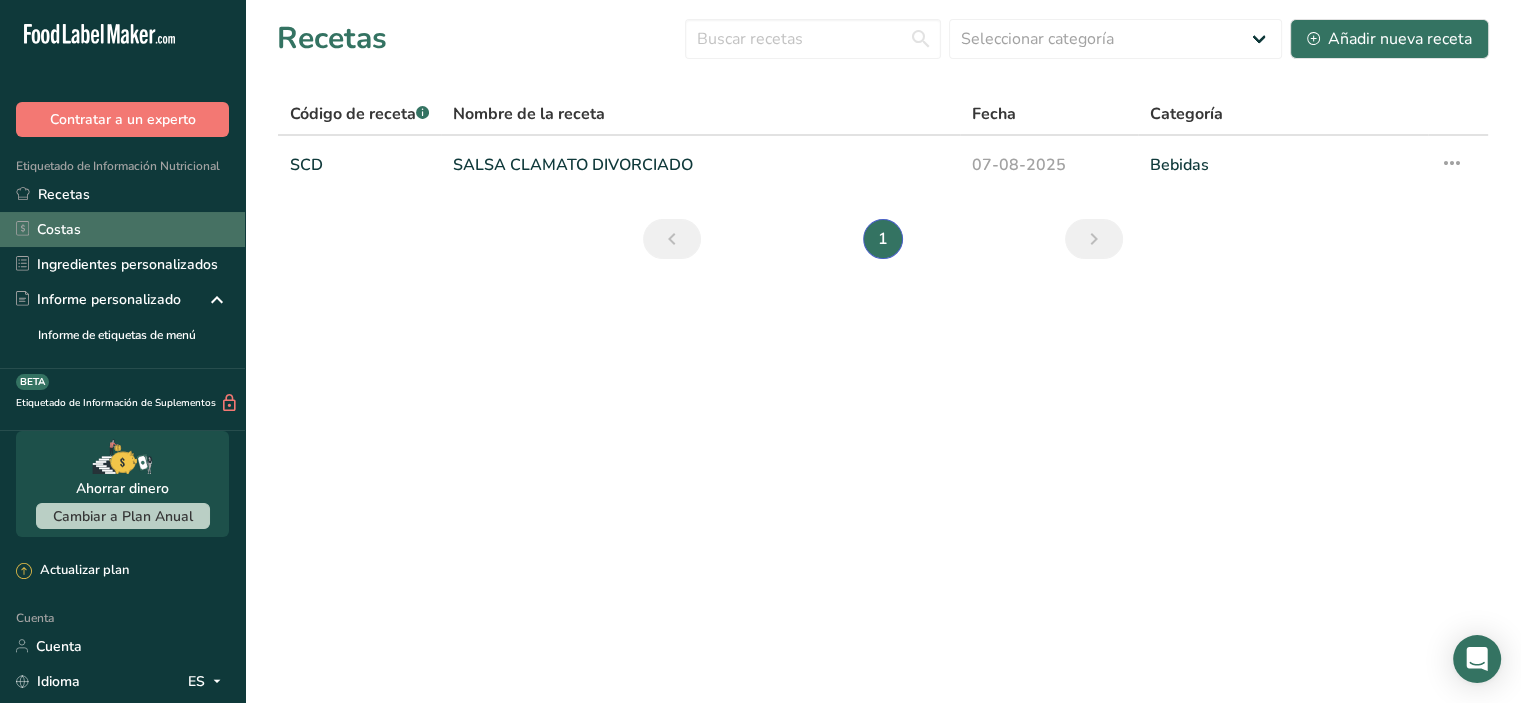 click on "Costas" at bounding box center [122, 229] 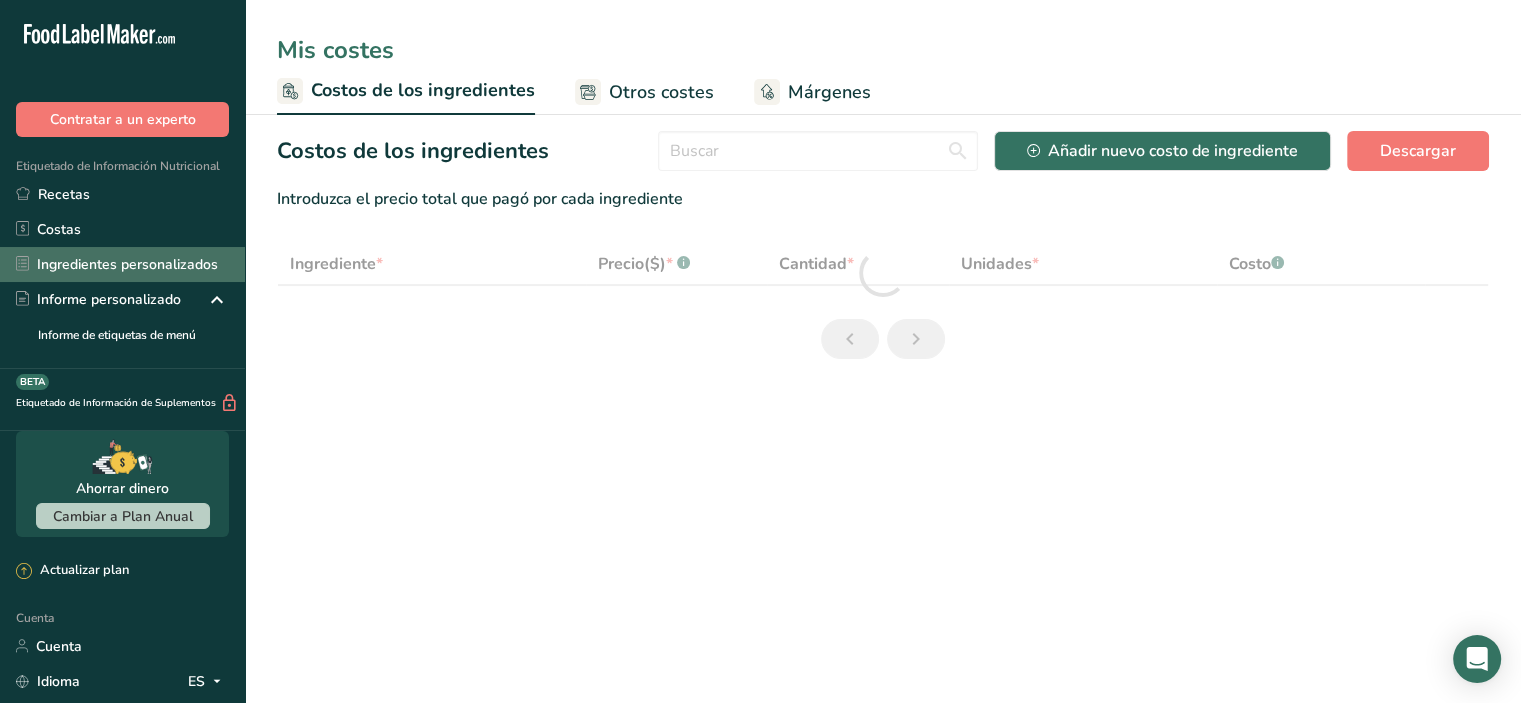 select on "1" 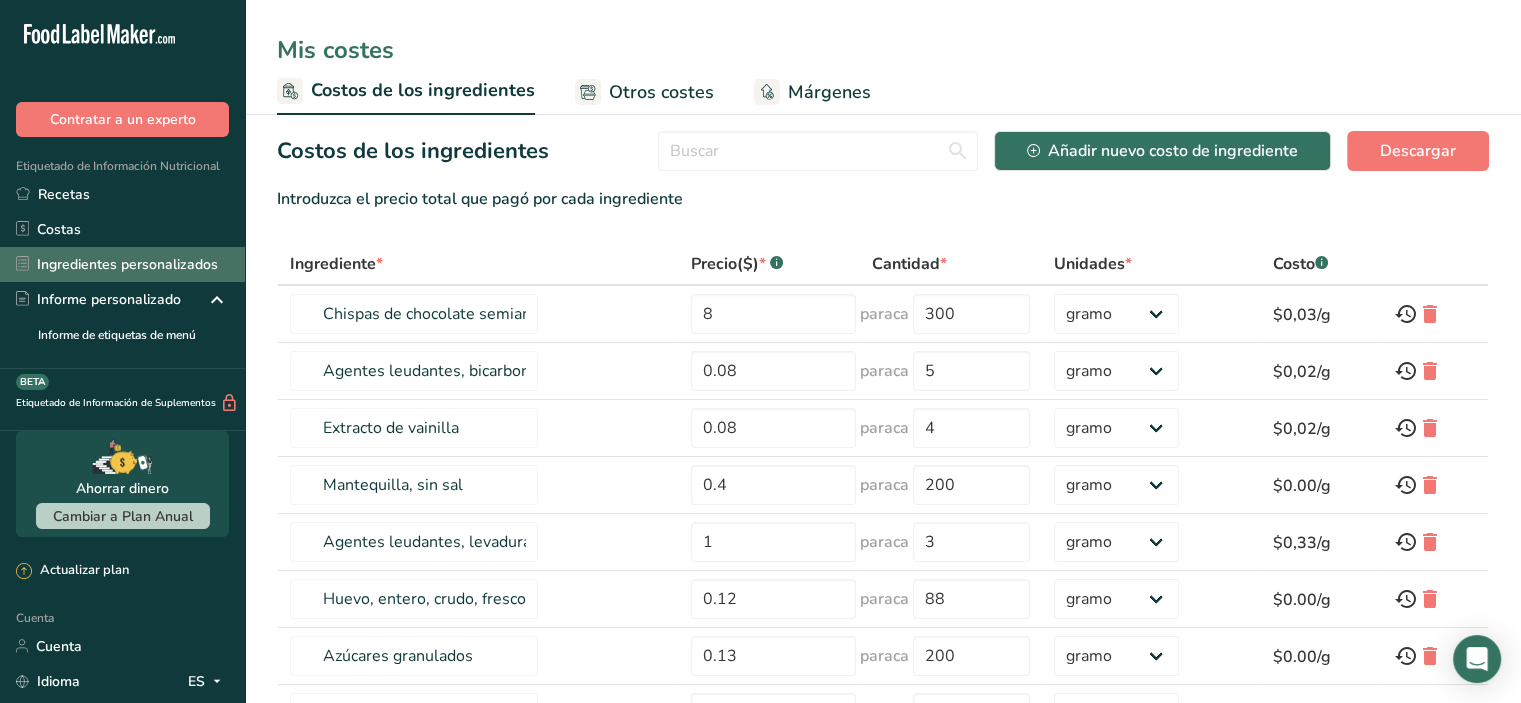 click on "Ingredientes personalizados" at bounding box center [127, 264] 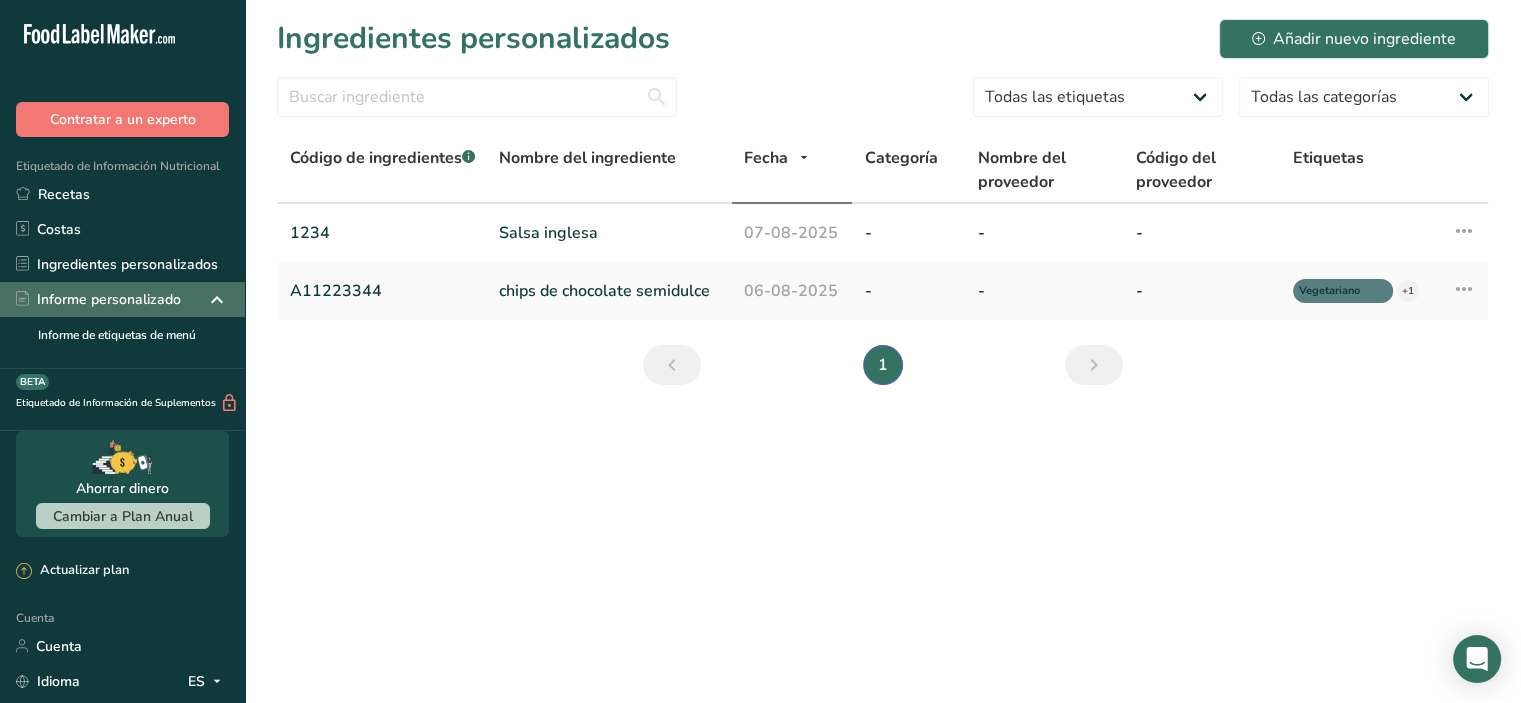 click on "Informe personalizado" at bounding box center [109, 299] 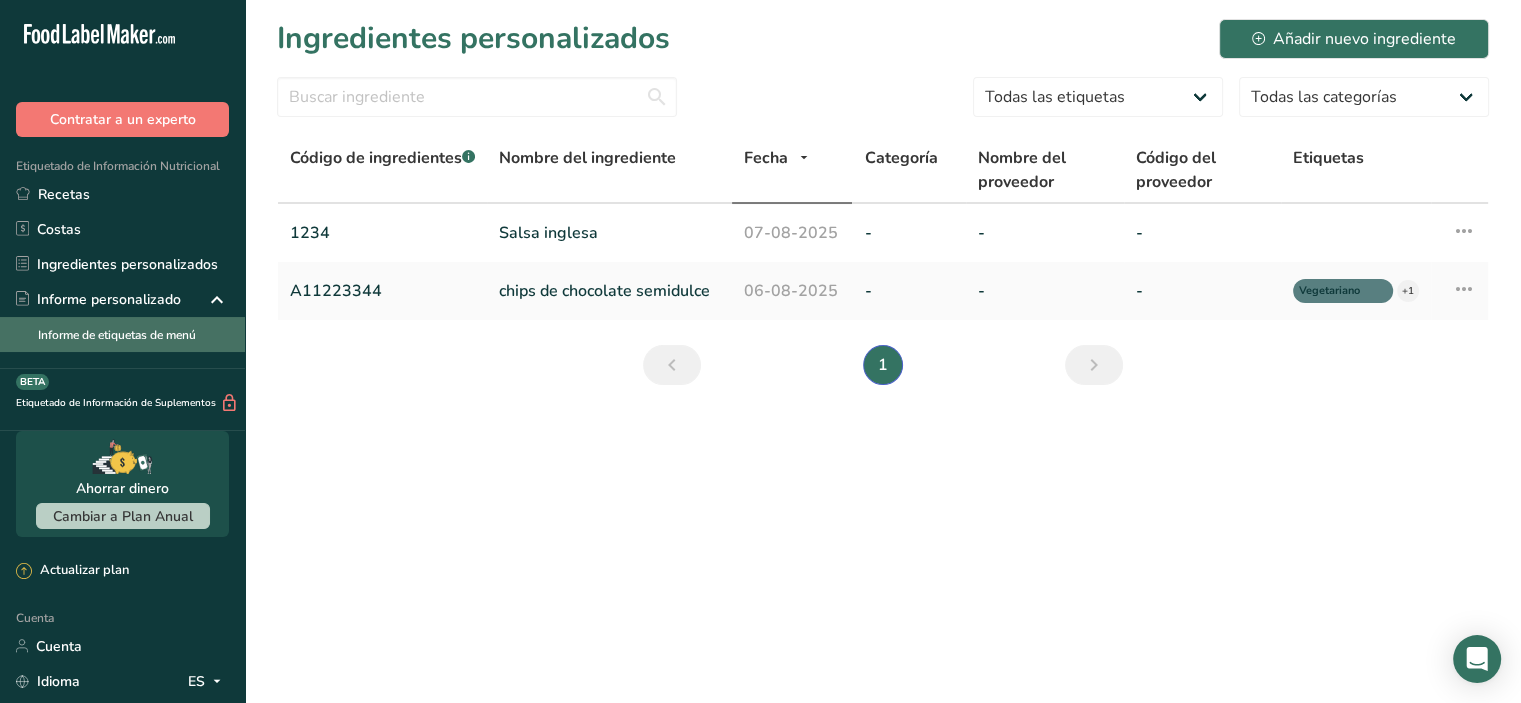 click on "Informe de etiquetas de menú" at bounding box center (117, 335) 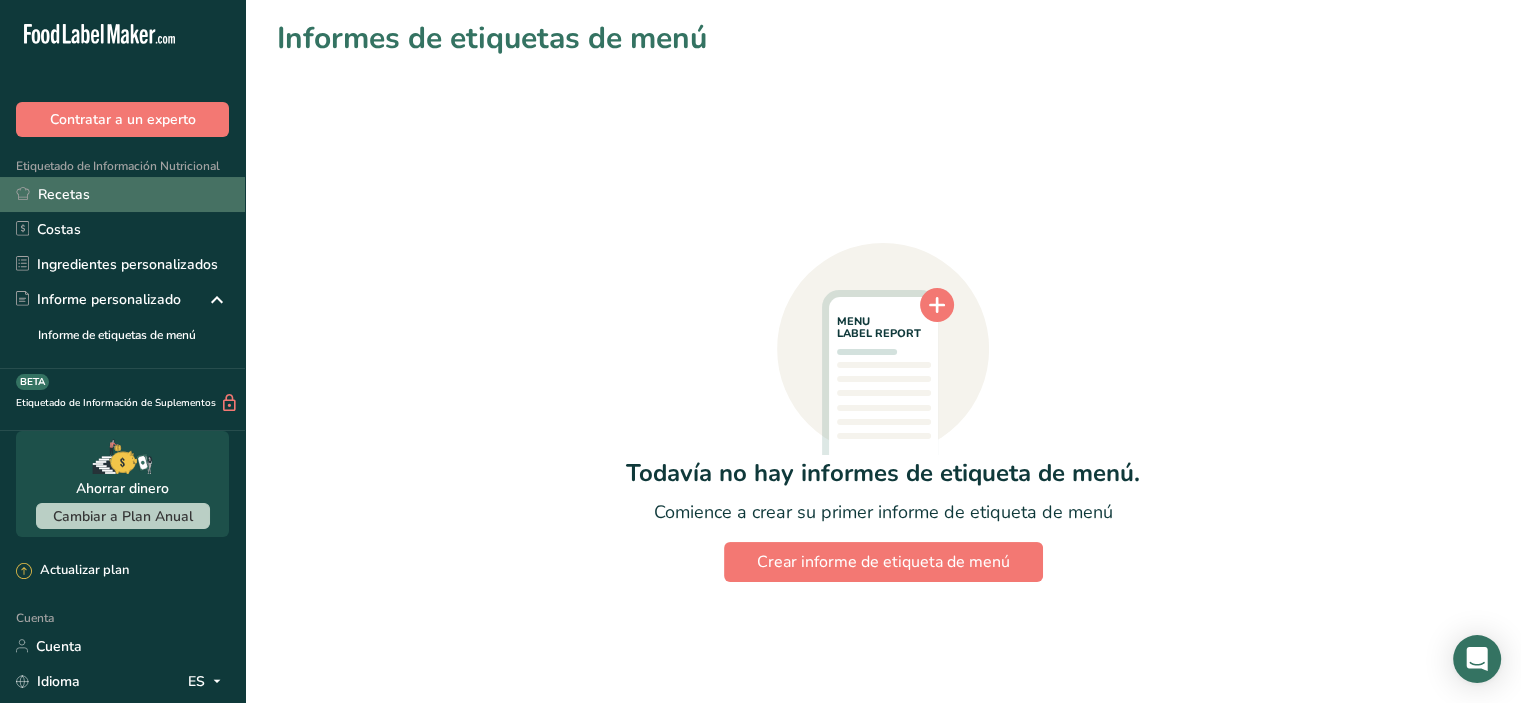 click on "Recetas" at bounding box center (122, 194) 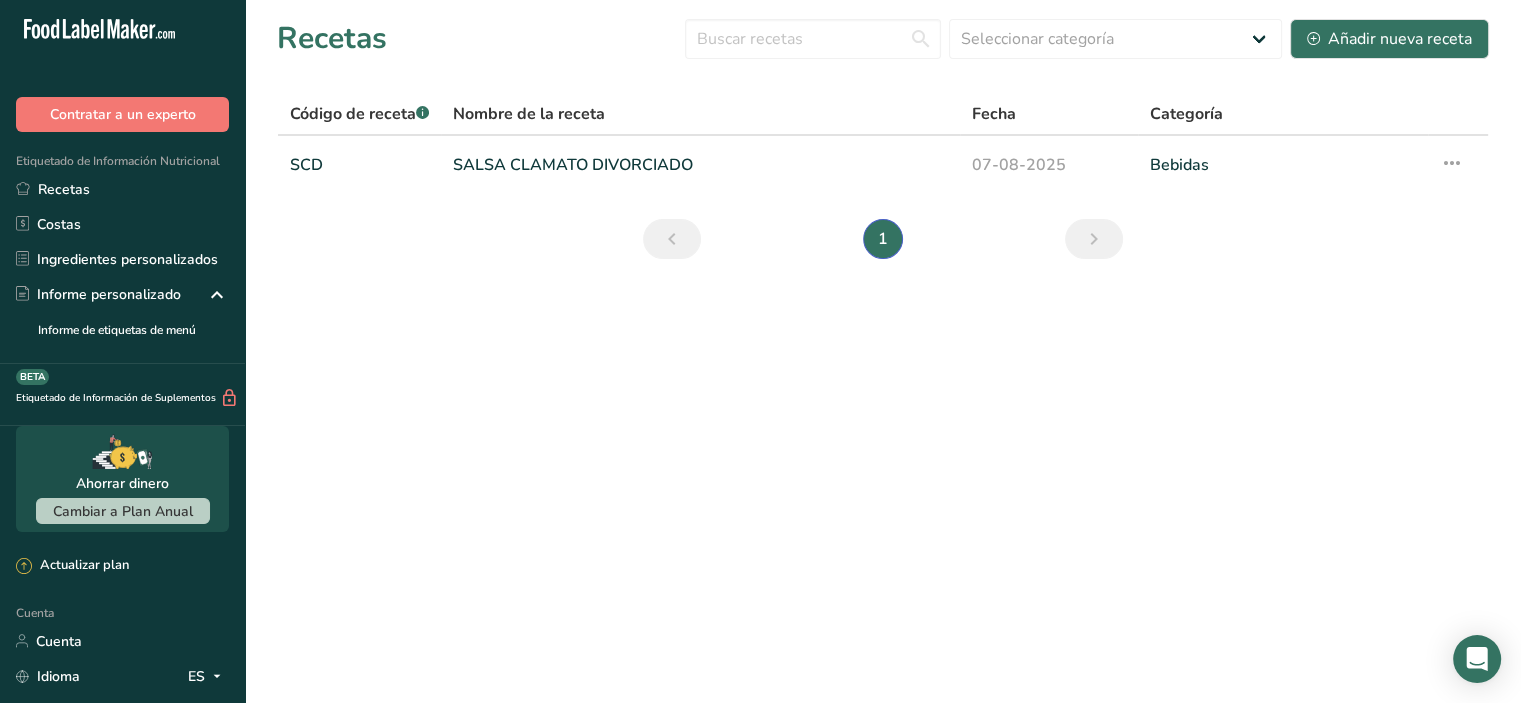 scroll, scrollTop: 0, scrollLeft: 0, axis: both 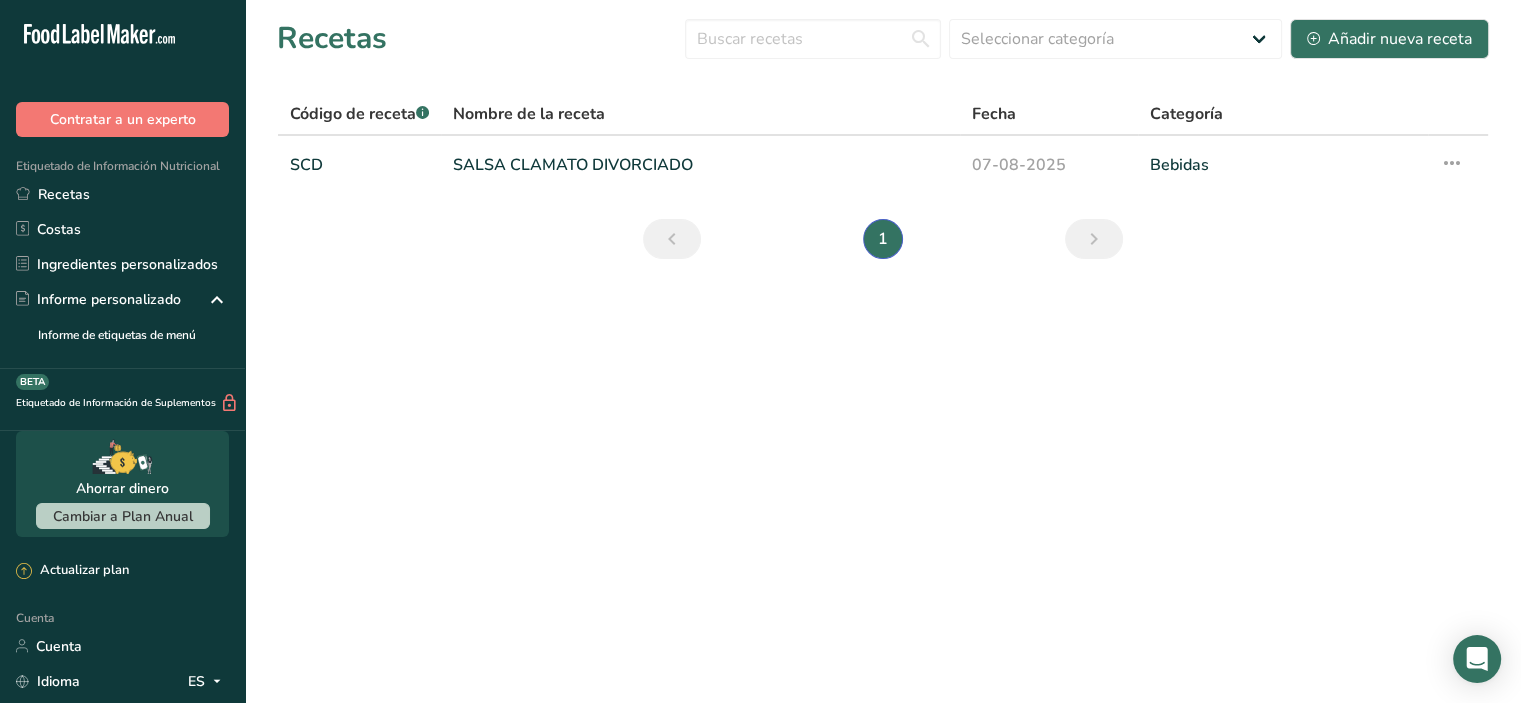 click on "Recetas
Seleccionar categoría
Todos
Productos de panadería
Bebidas
Confitería
Comidas cocinadas, ensaladas y salsas.
Lácteos
Aperitivos
Añadir nueva receta
Código de receta
.a-a{fill:#347362;}.b-a{fill:#fff;}         Nombre de la receta Fecha Categoría
SCD
SALSA CLAMATO DIVORCIADO
07-08-2025
Bebidas
Configuración de recetas       Eliminar receta           Duplicar receta             Receta de escalar             Guardar como subreceta   .a-a{fill:#347362;}.b-a{fill:#fff;}                               Desglose nutricional                 Tarjeta de la receta
Novedad
1" at bounding box center [760, 351] 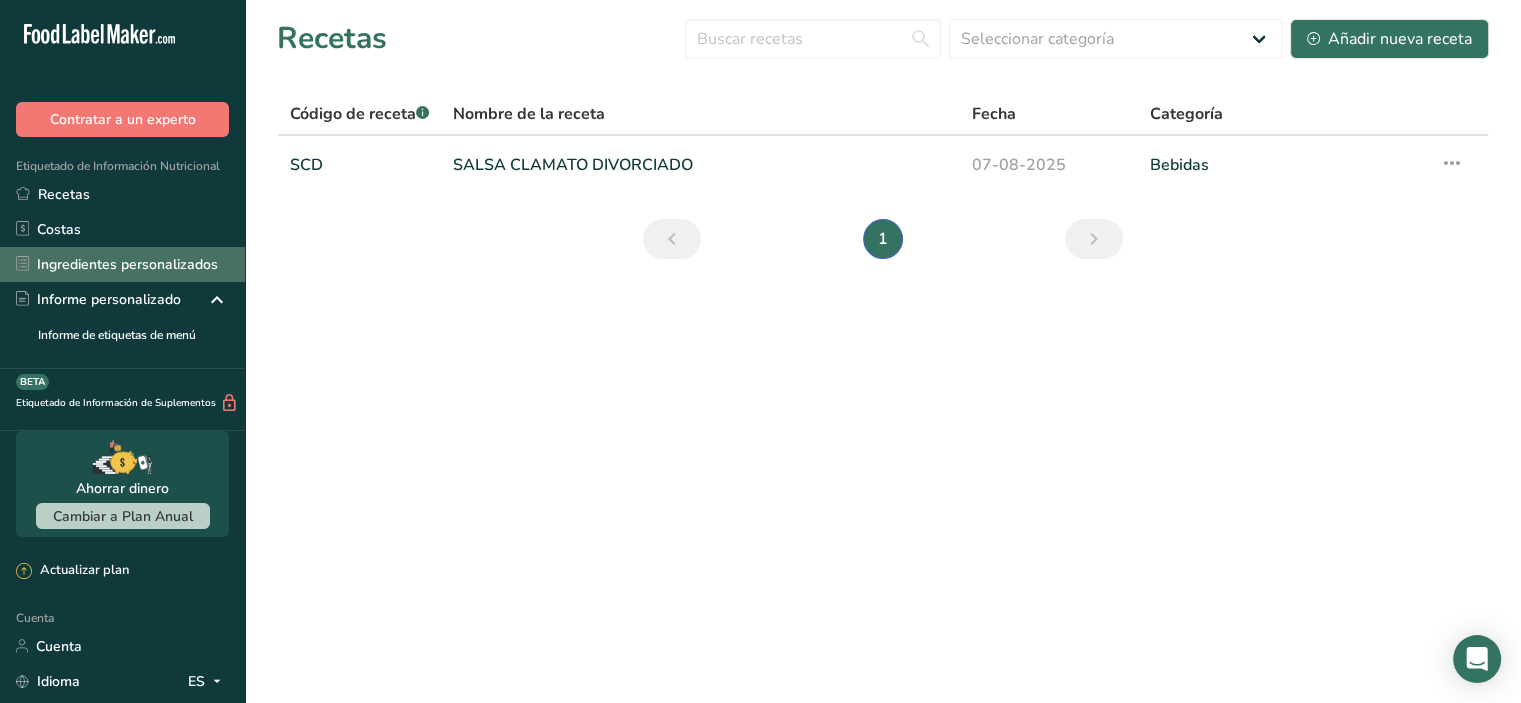 scroll, scrollTop: 174, scrollLeft: 0, axis: vertical 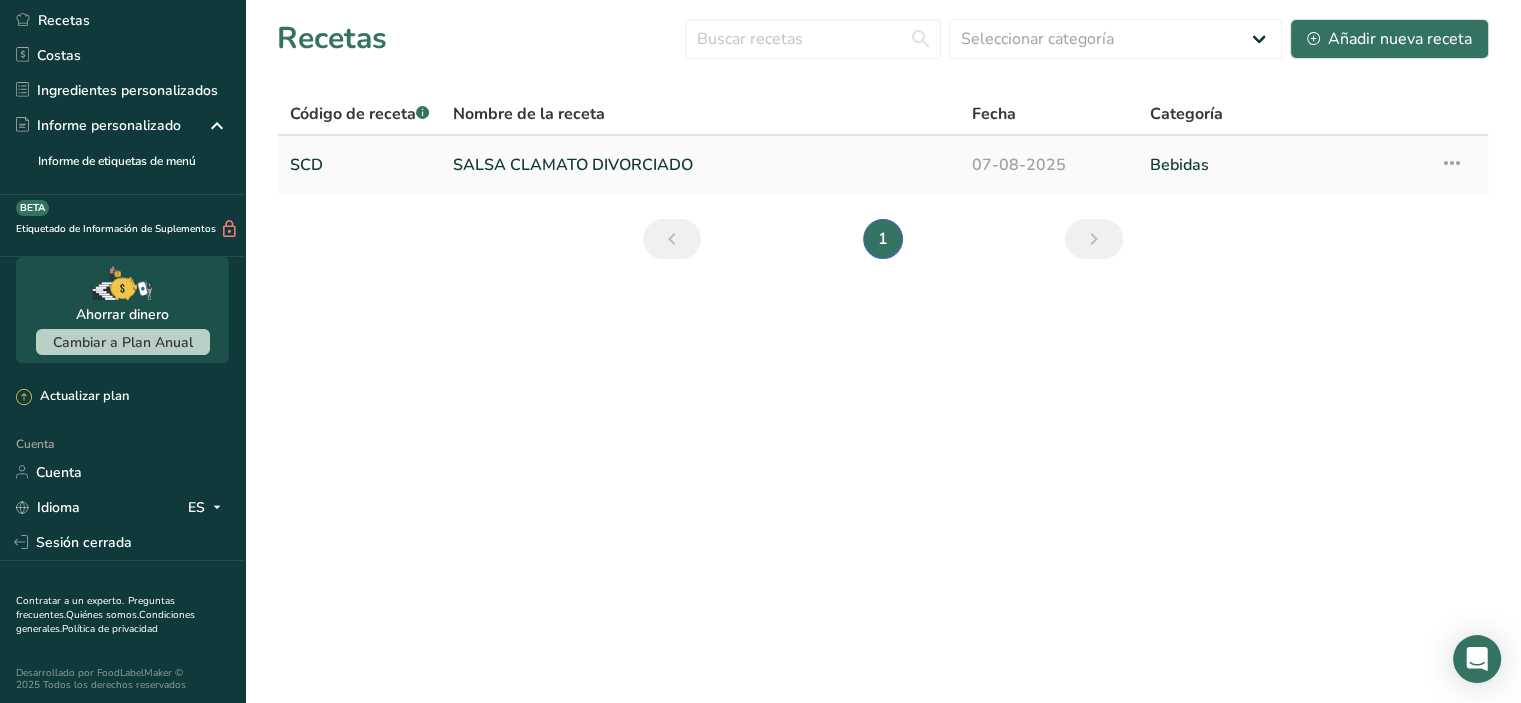 click on "SALSA CLAMATO DIVORCIADO" at bounding box center (573, 165) 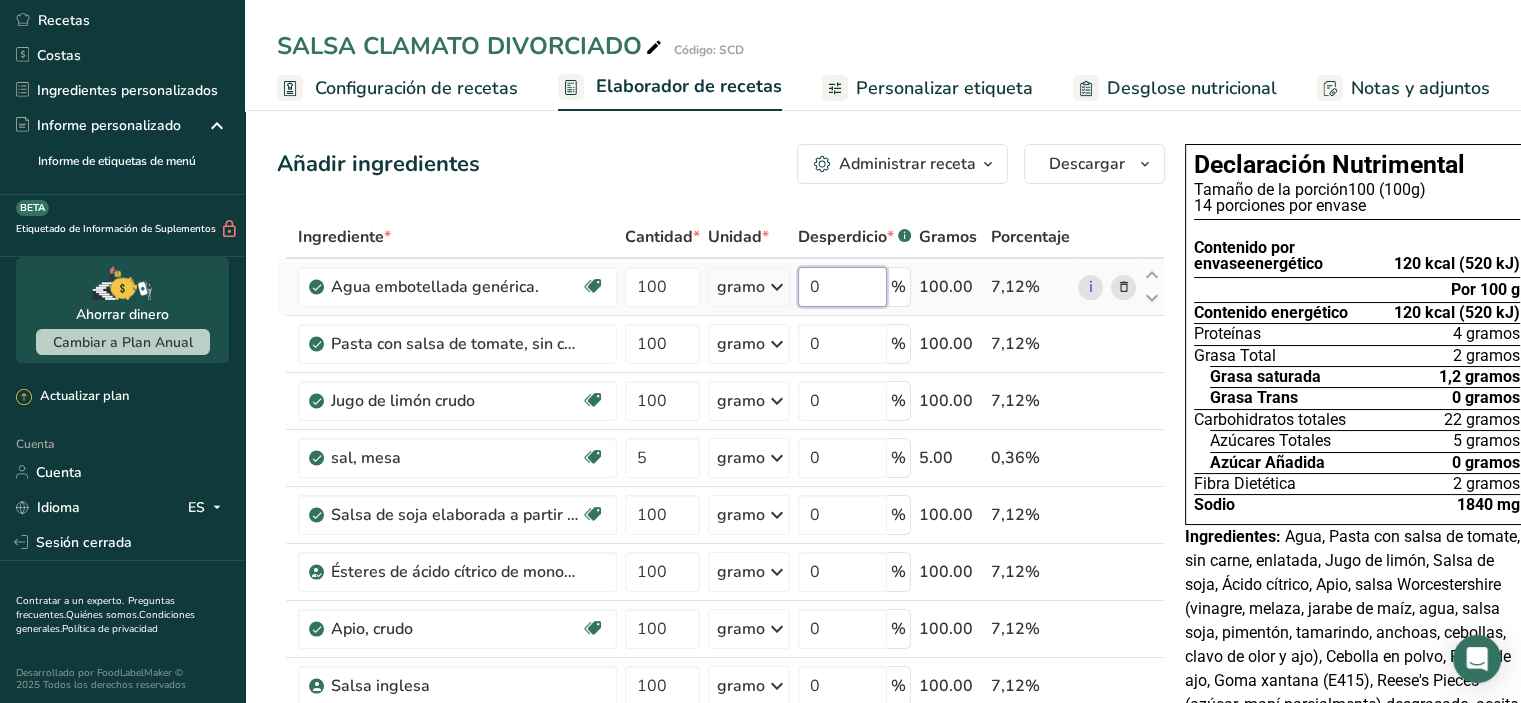 click on "0" at bounding box center (842, 287) 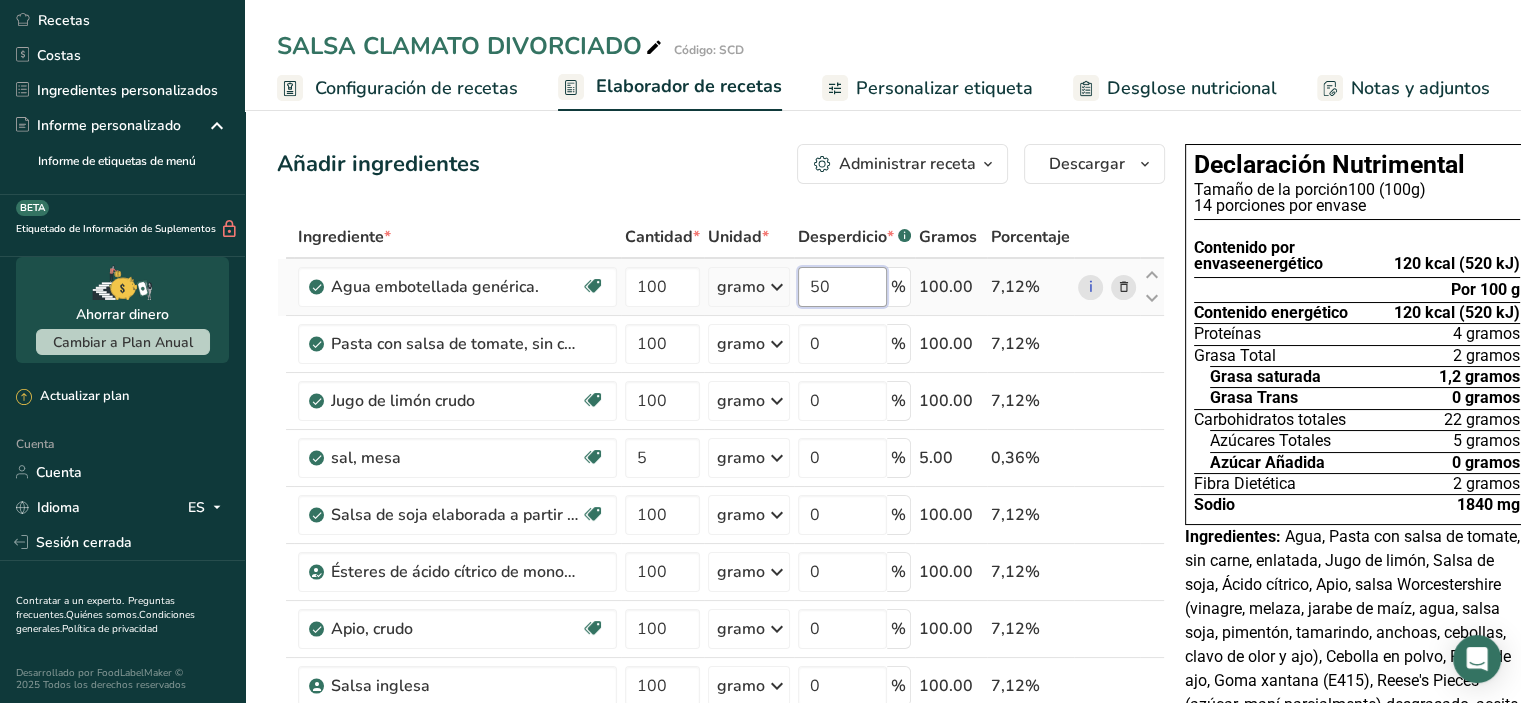 type on "50" 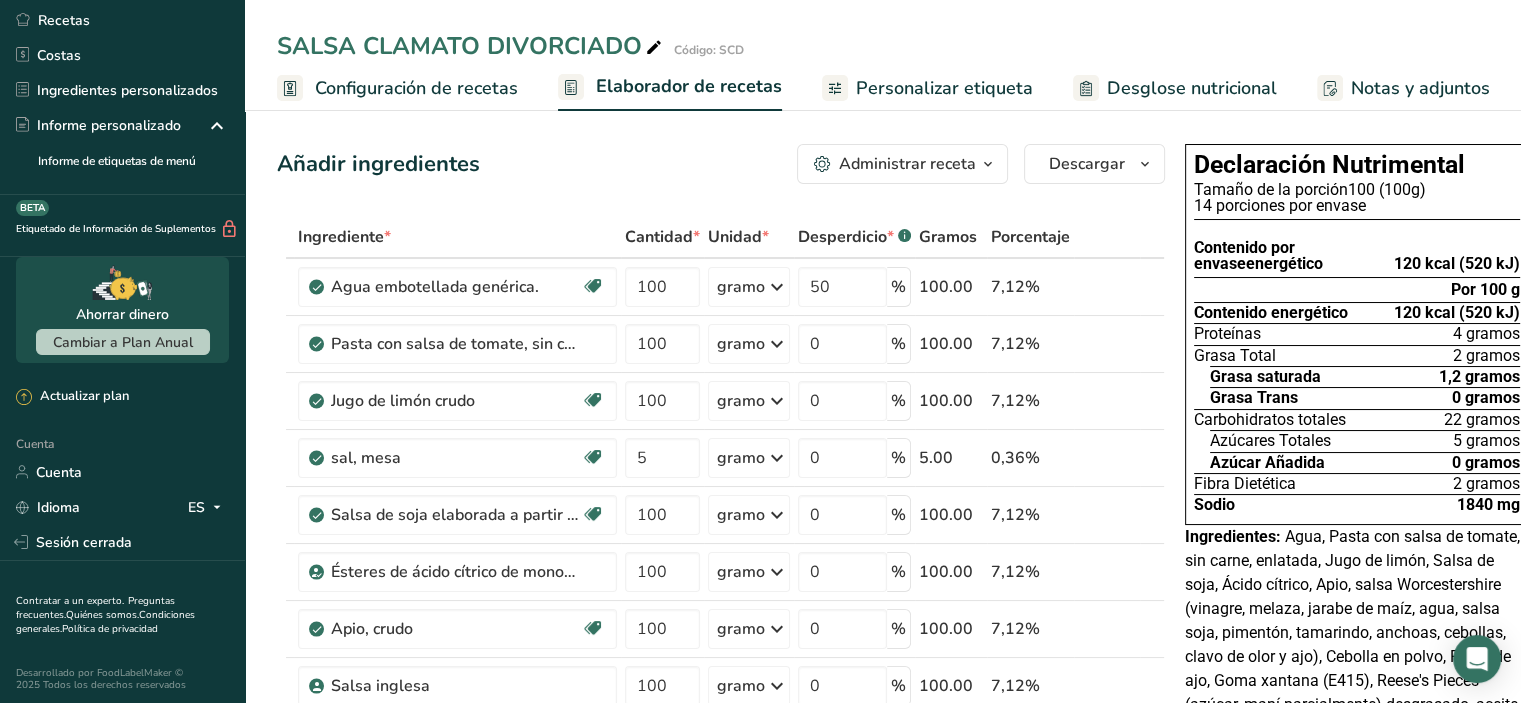 click on "Ingrediente  *
Cantidad  *
Unidad  *
Desperdicio *   .a-a{fill:#347362;}.b-a{fill:#fff;}         Gramos
Porcentaje
Agua embotellada genérica.
Libre de lácteos
Libre de gluten
Vegano
Vegetariano
Libre de soja
100
gramo
Porciones
1 onza líquida
1 taza
1 ml
Unidades de peso
gramo
kilogramo
mg
Ver más
Unidades de volumen
litro
Las unidades de volumen requieren una conversión de densidad. Si conoce la densidad de su ingrediente, introdúzcala a continuación. De lo contrario, haga clic en "RIA", nuestra asistente regulatoria de IA, quien podrá ayudarle.
lb/pie³" at bounding box center [721, 756] 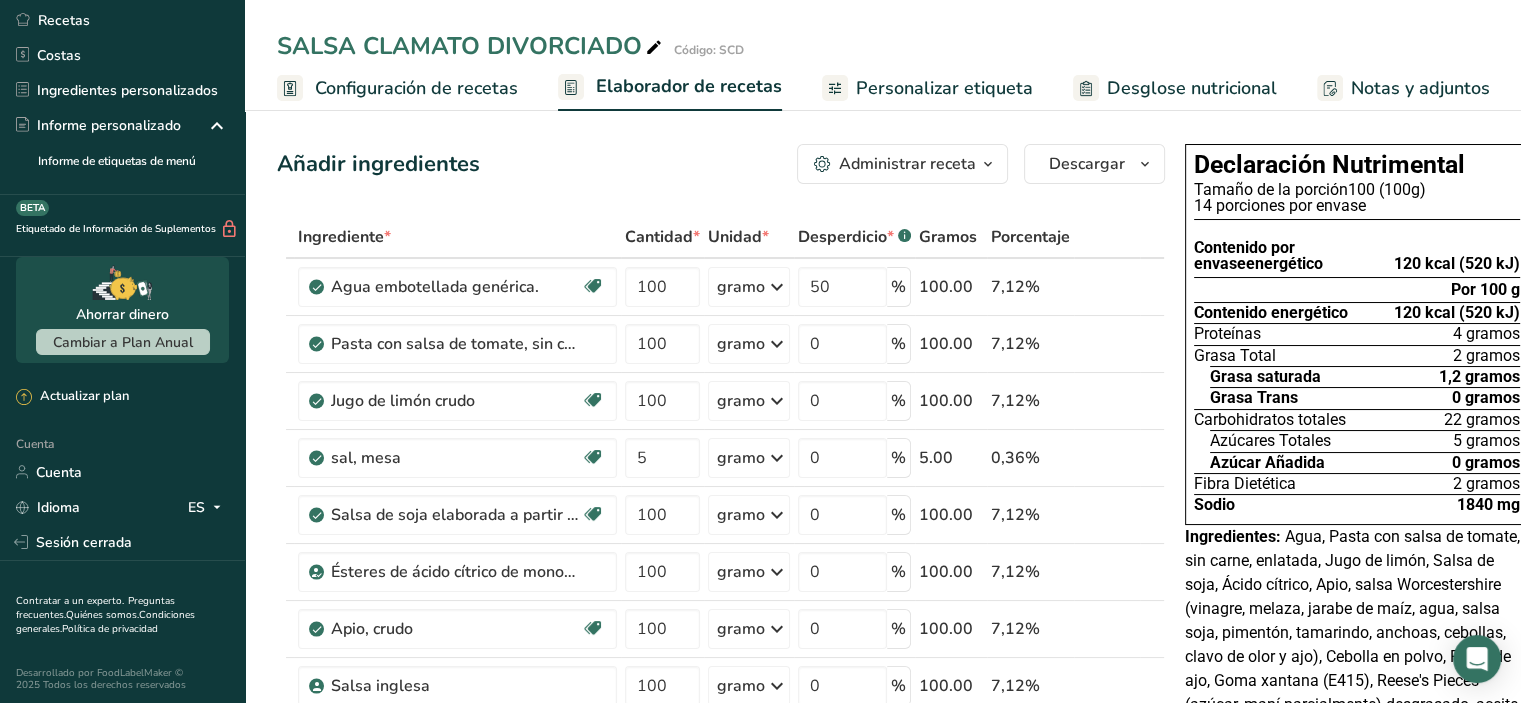 click on "Ingrediente  *" at bounding box center [457, 237] 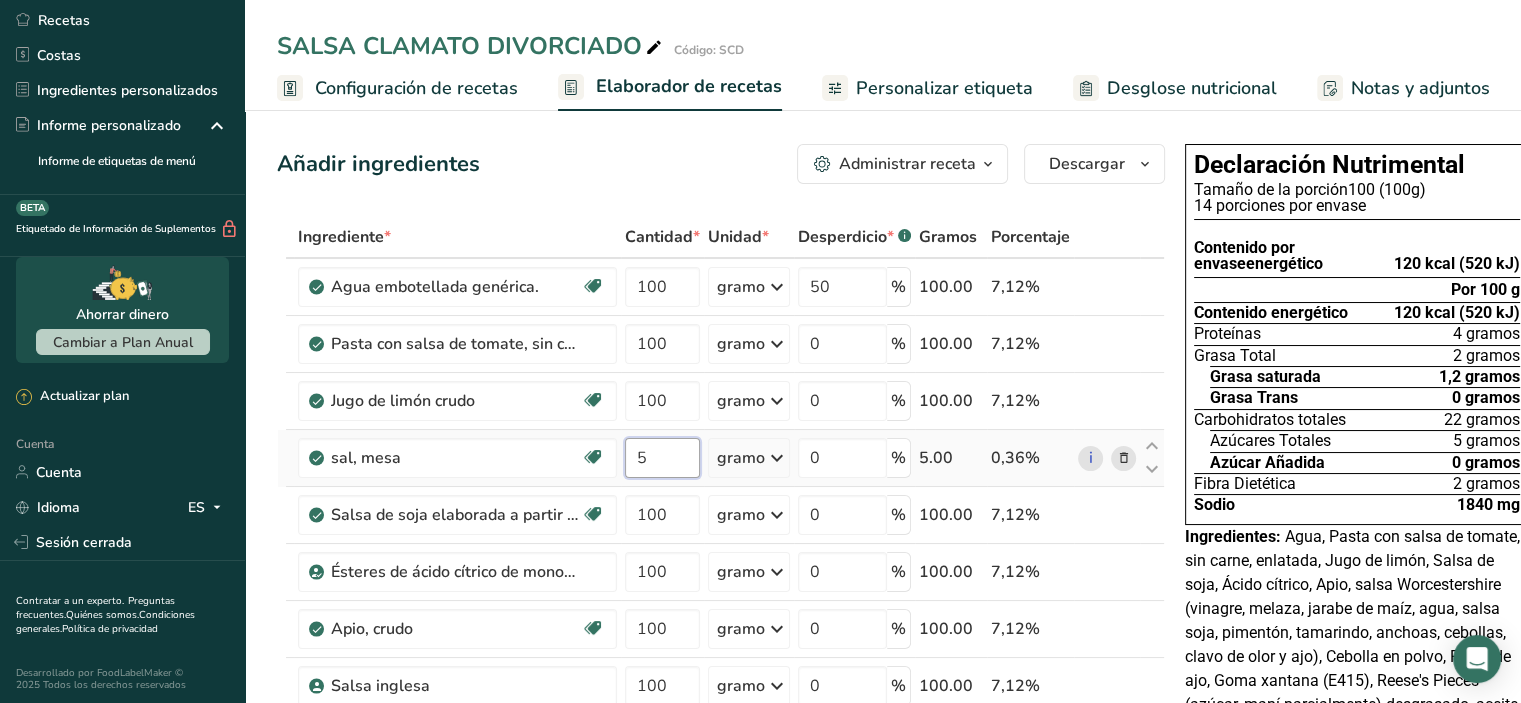 click on "5" at bounding box center [662, 458] 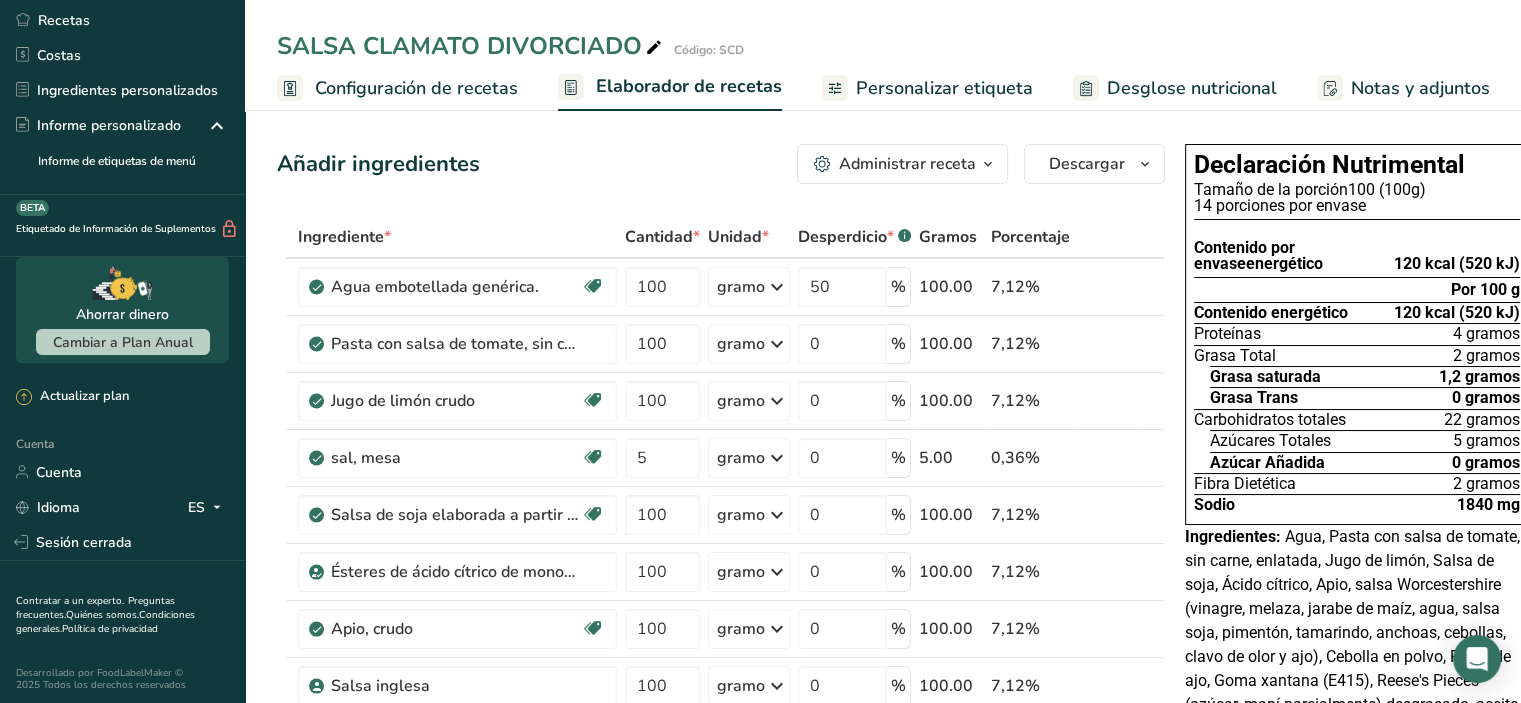 click on "Ingrediente  *
Cantidad  *
Unidad  *
Desperdicio *   .a-a{fill:#347362;}.b-a{fill:#fff;}         Gramos
Porcentaje
Agua embotellada genérica.
Libre de lácteos
Libre de gluten
Vegano
Vegetariano
Libre de soja
100
gramo
Porciones
1 onza líquida
1 taza
1 ml
Unidades de peso
gramo
kilogramo
mg
Ver más
Unidades de volumen
litro
Las unidades de volumen requieren una conversión de densidad. Si conoce la densidad de su ingrediente, introdúzcala a continuación. De lo contrario, haga clic en "RIA", nuestra asistente regulatoria de IA, quien podrá ayudarle.
lb/pie³" at bounding box center [721, 756] 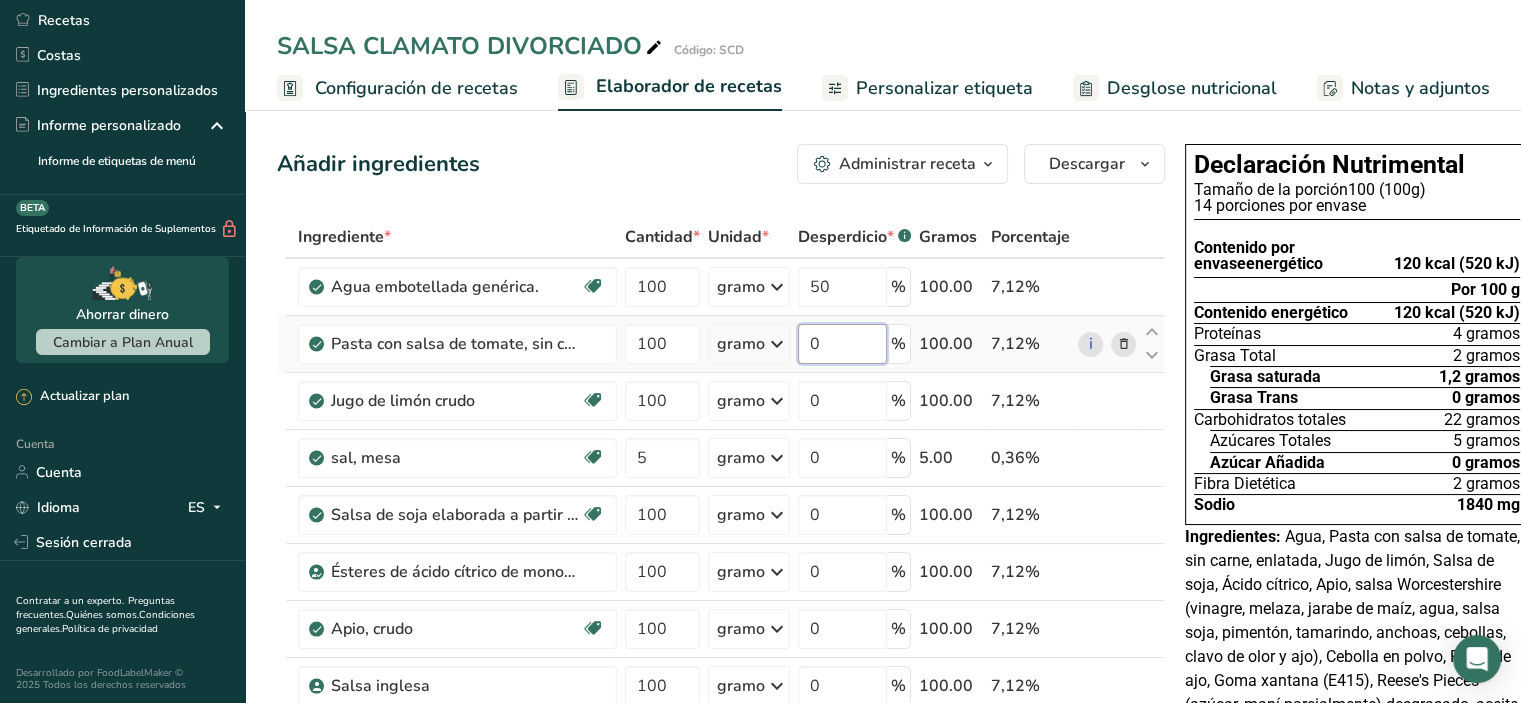 click on "0" at bounding box center (842, 344) 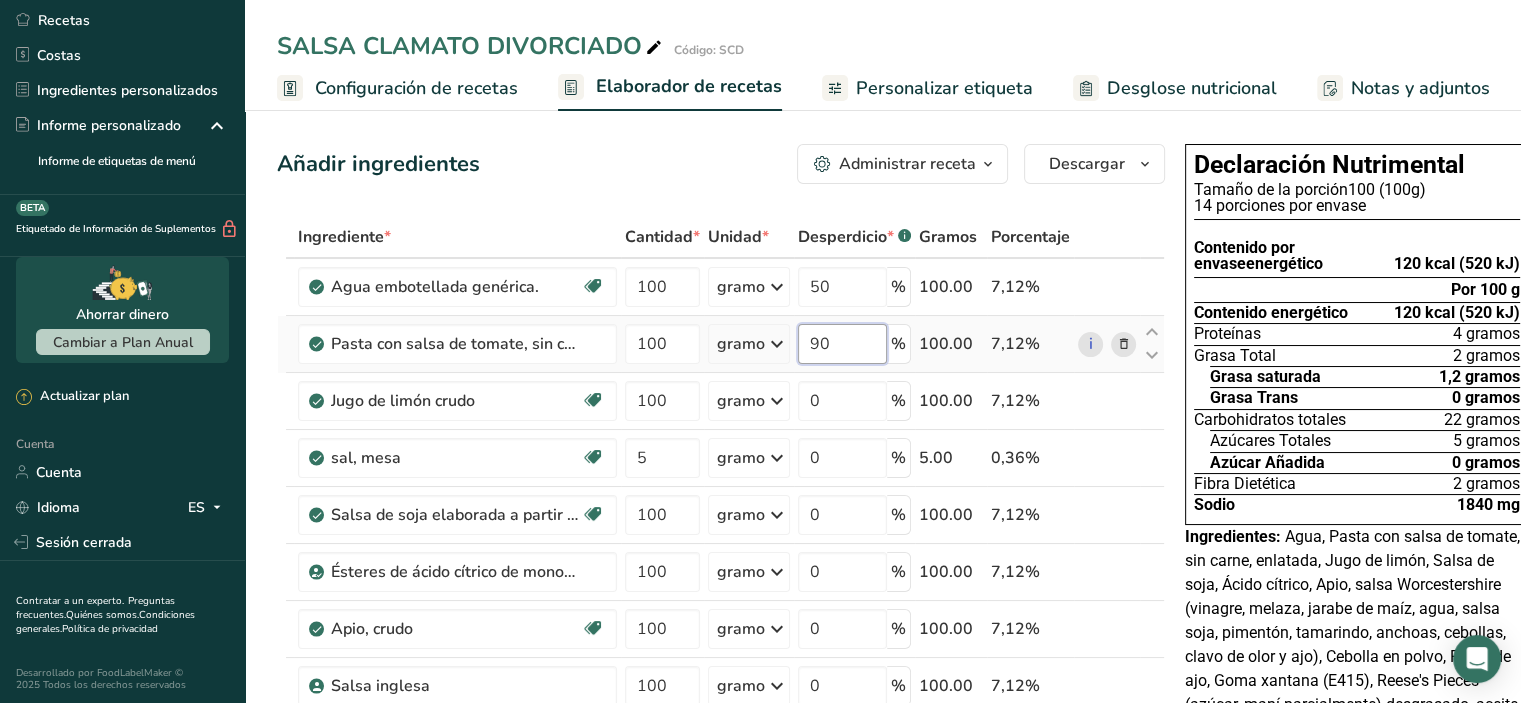 type on "90" 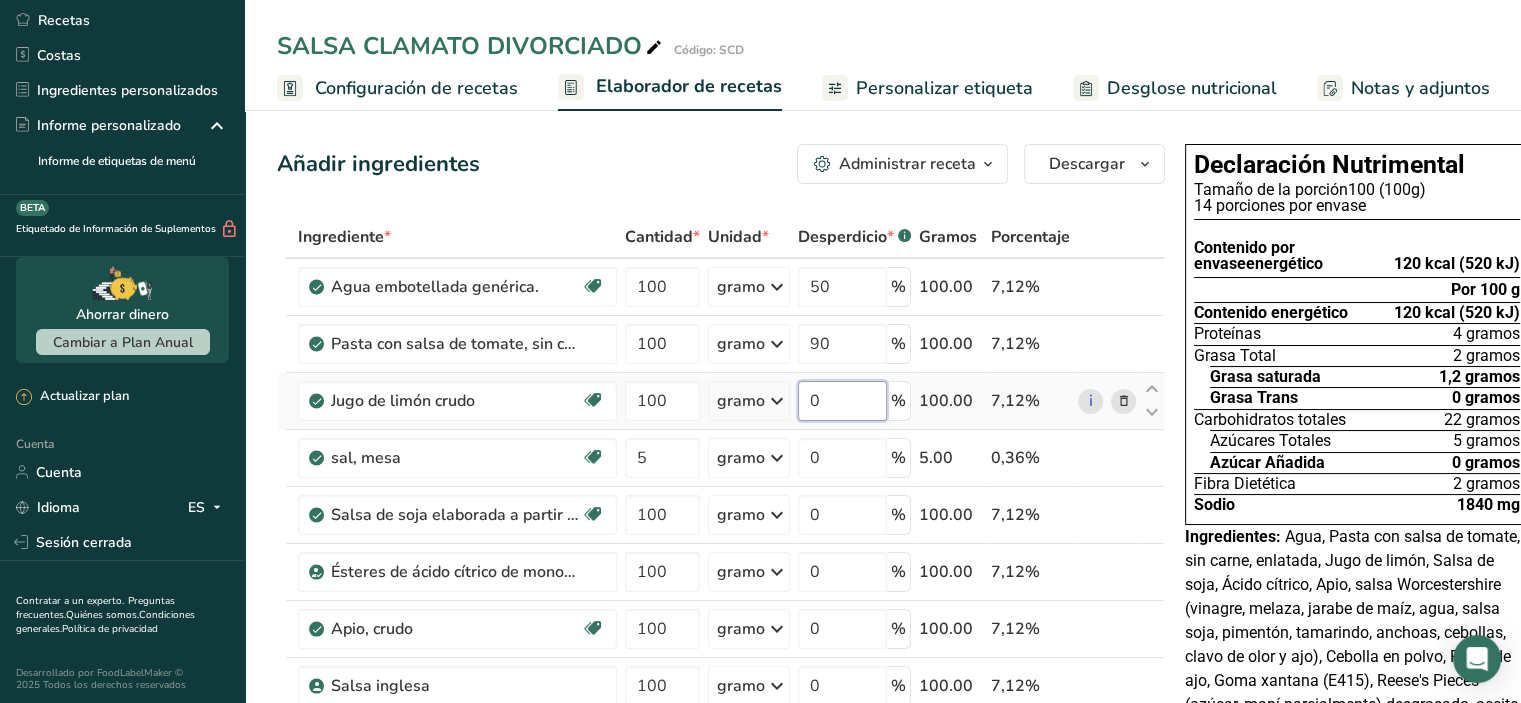 click on "Ingrediente  *
Cantidad  *
Unidad  *
Desperdicio *   .a-a{fill:#347362;}.b-a{fill:#fff;}         Gramos
Porcentaje
Agua embotellada genérica.
Libre de lácteos
Libre de gluten
Vegano
Vegetariano
Libre de soja
100
gramo
Porciones
1 onza líquida
1 taza
1 ml
Unidades de peso
gramo
kilogramo
mg
Ver más
Unidades de volumen
litro
Las unidades de volumen requieren una conversión de densidad. Si conoce la densidad de su ingrediente, introdúzcala a continuación. De lo contrario, haga clic en "RIA", nuestra asistente regulatoria de IA, quien podrá ayudarle.
lb/pie³" at bounding box center (721, 756) 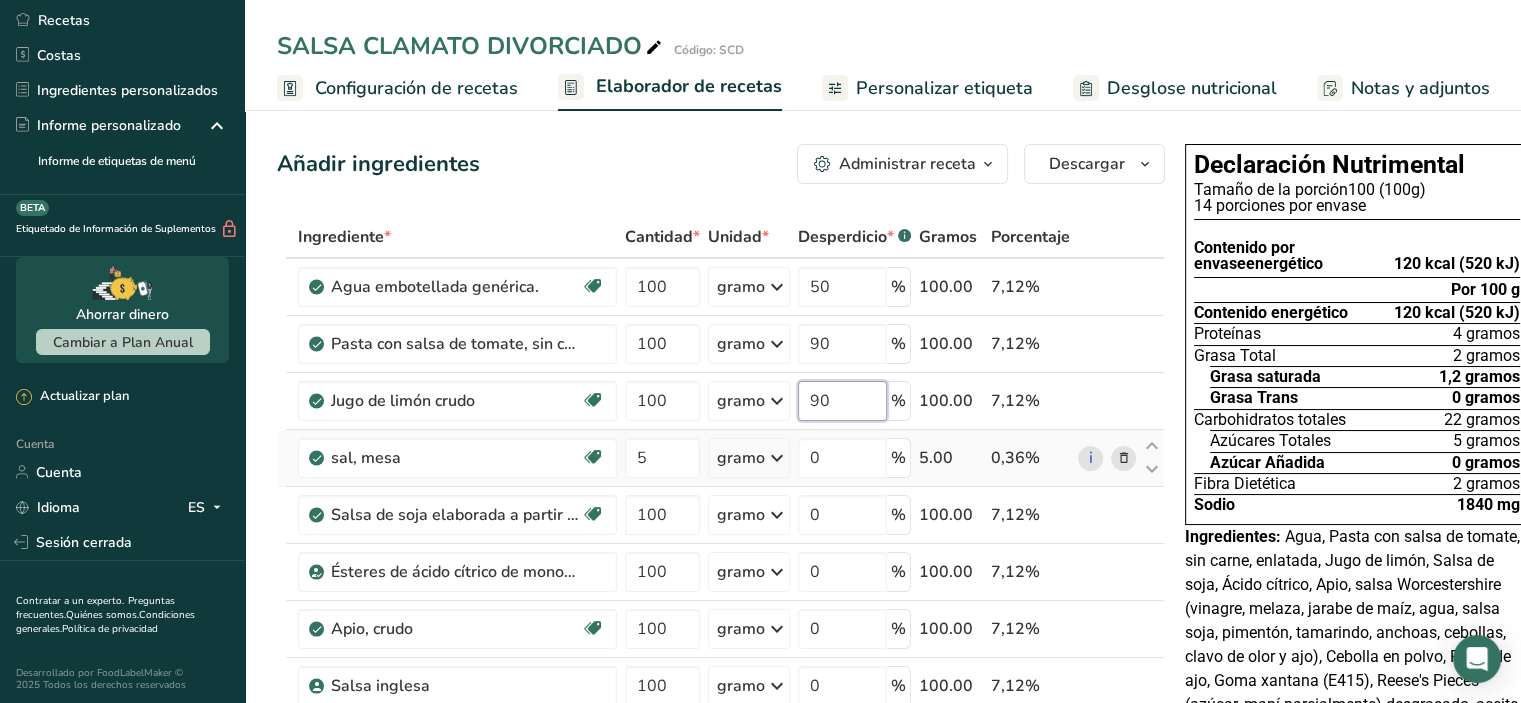 type on "90" 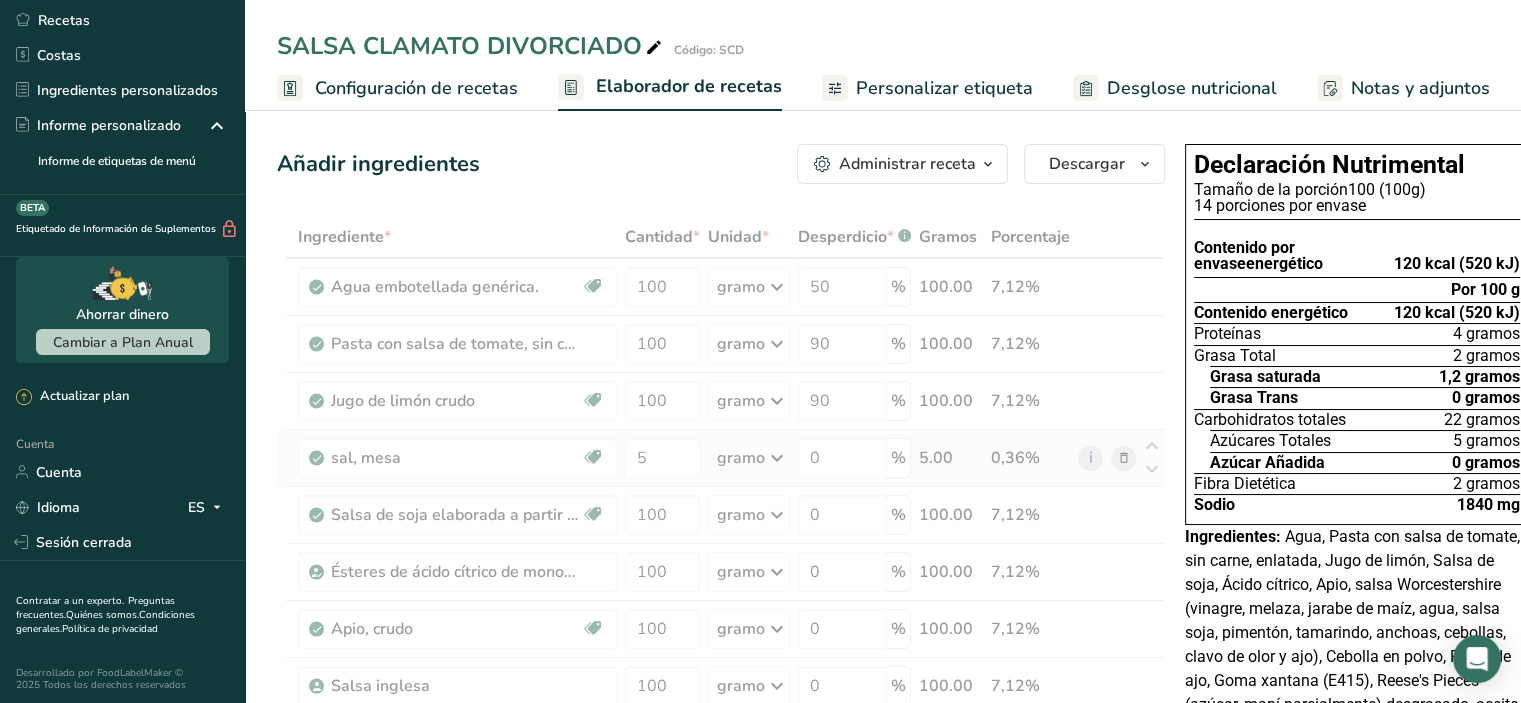 click on "Ingrediente  *
Cantidad  *
Unidad  *
Desperdicio *   .a-a{fill:#347362;}.b-a{fill:#fff;}         Gramos
Porcentaje
Agua embotellada genérica.
Libre de lácteos
Libre de gluten
Vegano
Vegetariano
Libre de soja
100
gramo
Porciones
1 onza líquida
1 taza
1 ml
Unidades de peso
gramo
kilogramo
mg
Ver más
Unidades de volumen
litro
Las unidades de volumen requieren una conversión de densidad. Si conoce la densidad de su ingrediente, introdúzcala a continuación. De lo contrario, haga clic en "RIA", nuestra asistente regulatoria de IA, quien podrá ayudarle.
lb/pie³" at bounding box center [721, 756] 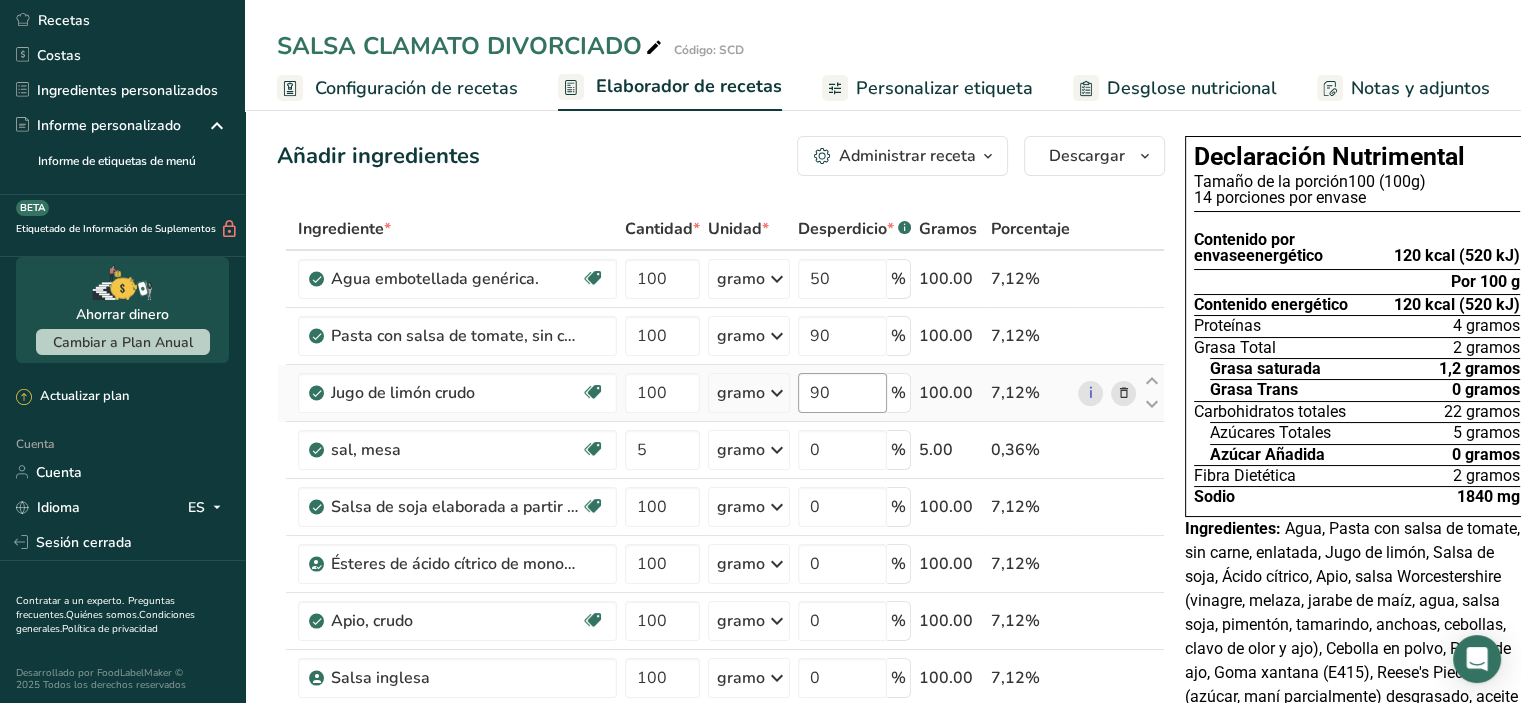 scroll, scrollTop: 0, scrollLeft: 0, axis: both 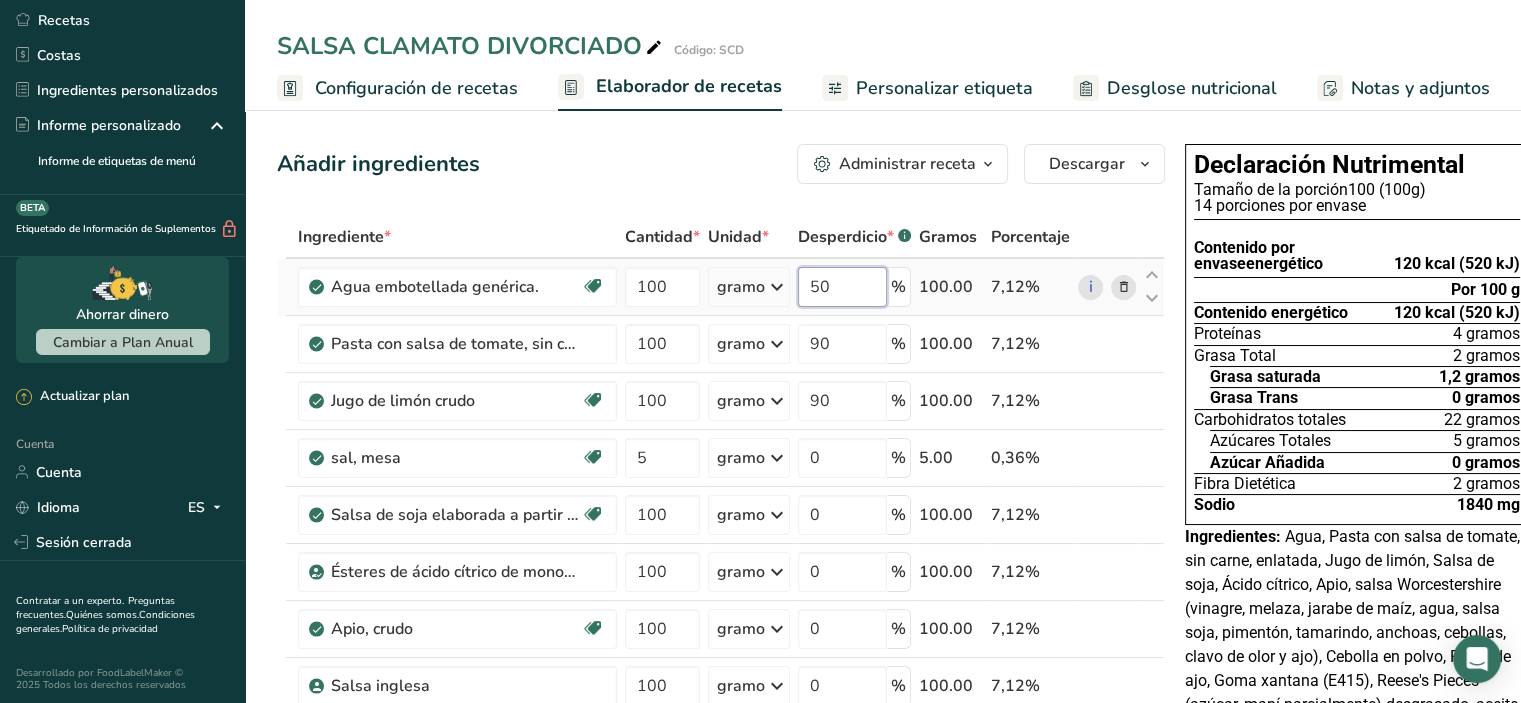 click on "50" at bounding box center (842, 287) 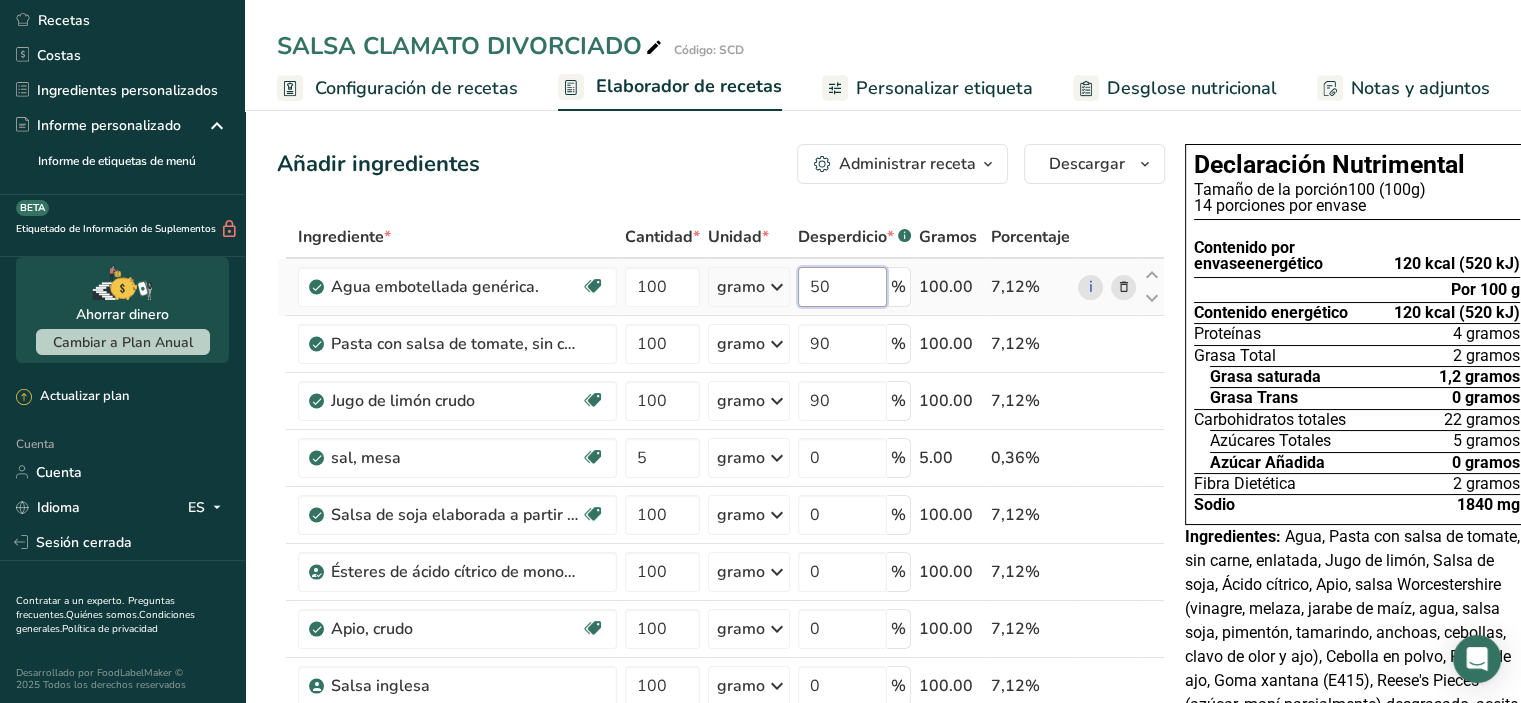 type on "5" 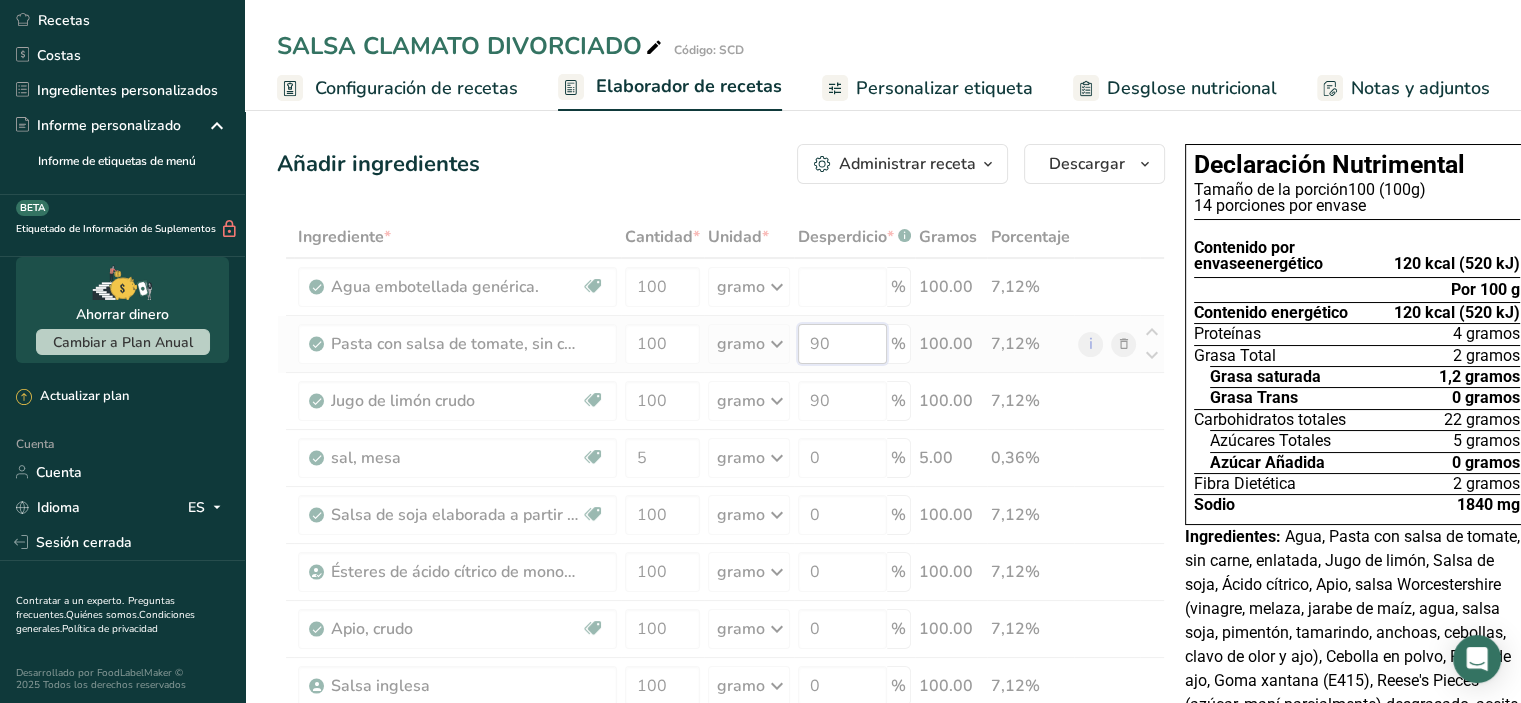 click on "Ingrediente  *
Cantidad  *
Unidad  *
Desperdicio *   .a-a{fill:#347362;}.b-a{fill:#fff;}         Gramos
Porcentaje
Agua embotellada genérica.
Libre de lácteos
Libre de gluten
Vegano
Vegetariano
Libre de soja
100
gramo
Porciones
1 onza líquida
1 taza
1 ml
Unidades de peso
gramo
kilogramo
mg
Ver más
Unidades de volumen
litro
Las unidades de volumen requieren una conversión de densidad. Si conoce la densidad de su ingrediente, introdúzcala a continuación. De lo contrario, haga clic en "RIA", nuestra asistente regulatoria de IA, quien podrá ayudarle.
lb/pie³" at bounding box center (721, 756) 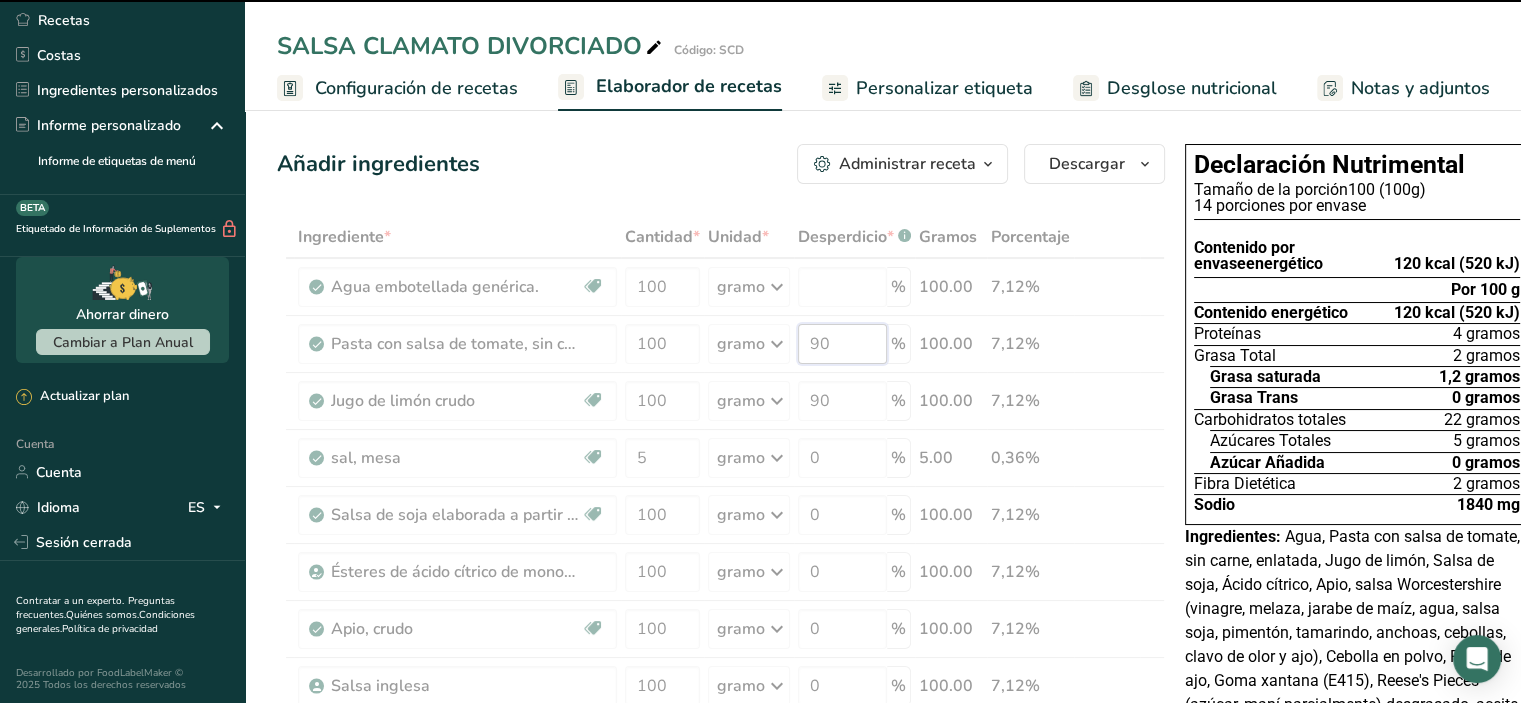 type on "0" 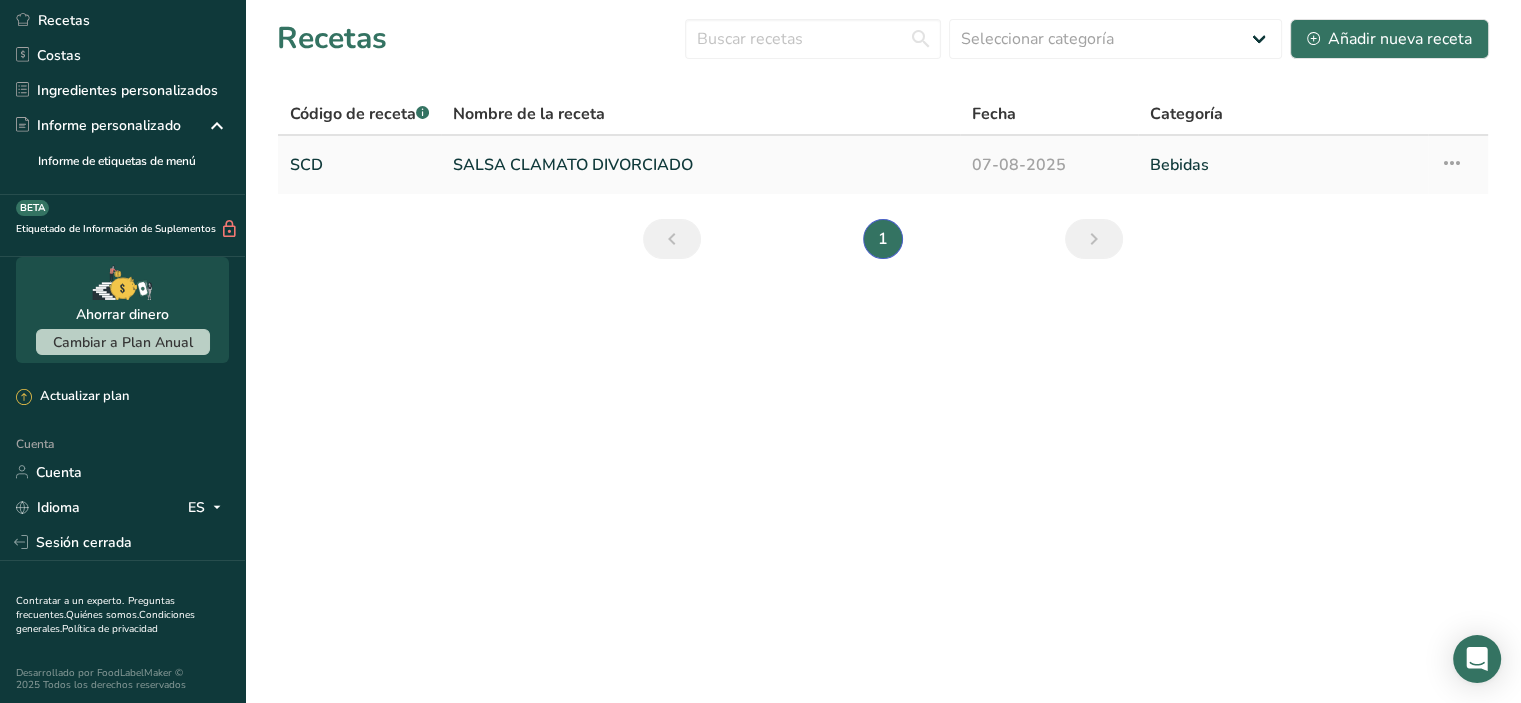 click on "SALSA CLAMATO DIVORCIADO" at bounding box center [573, 165] 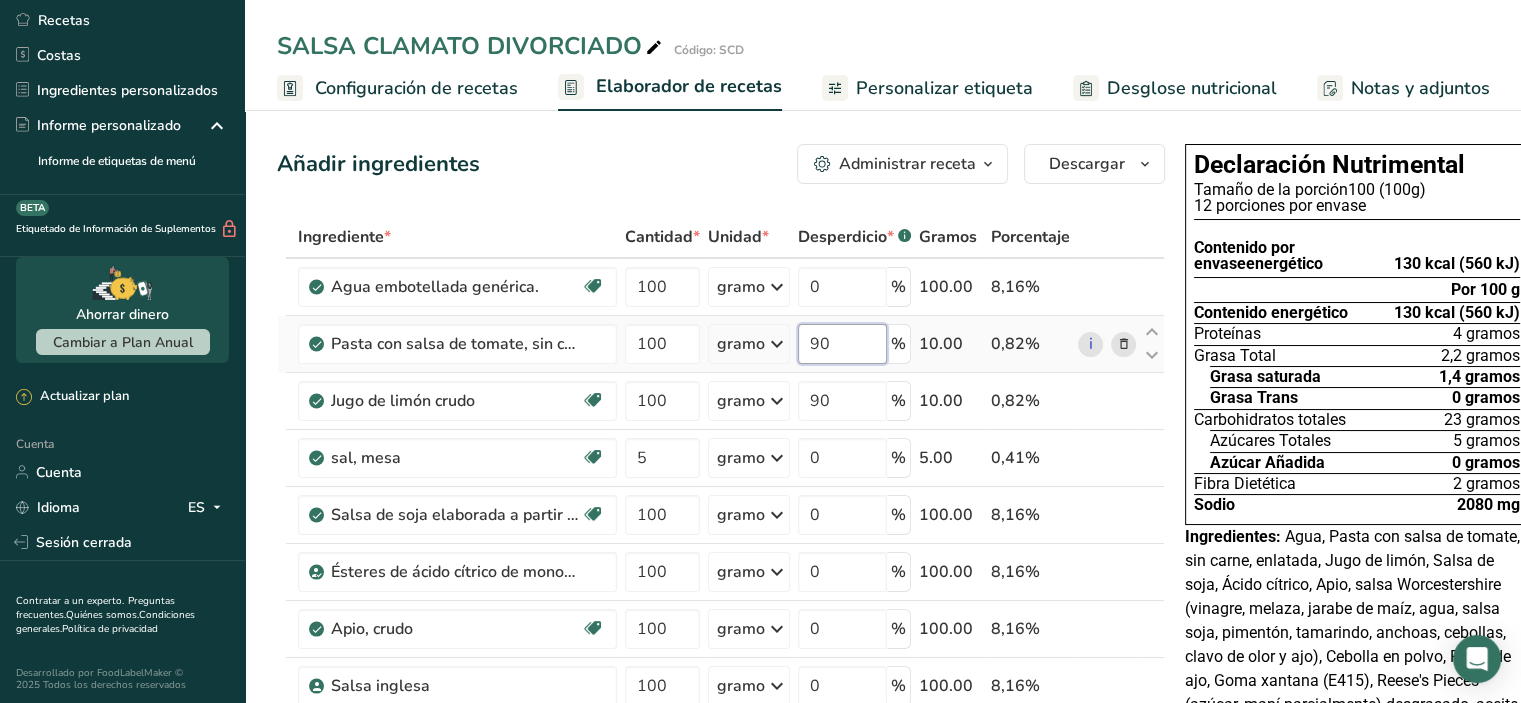 click on "90" at bounding box center (842, 344) 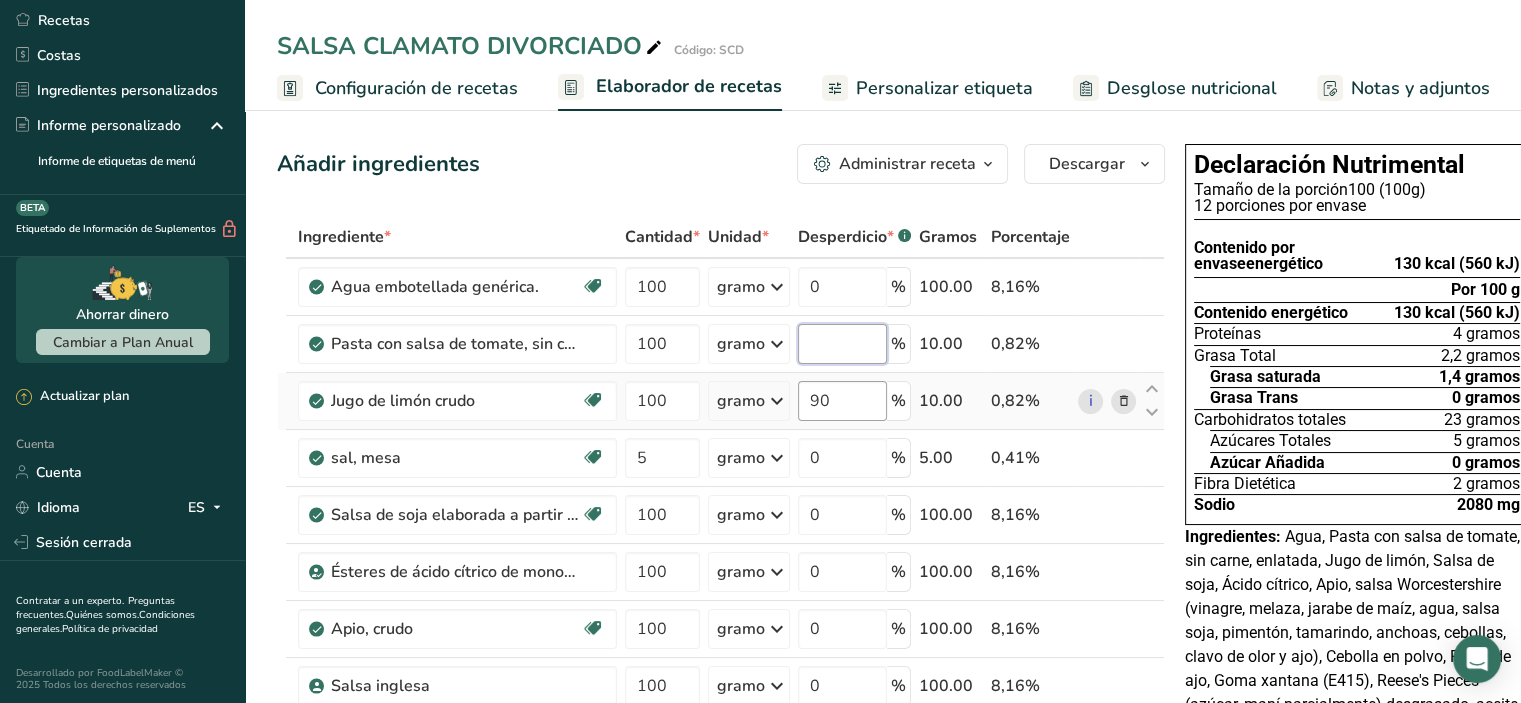 type 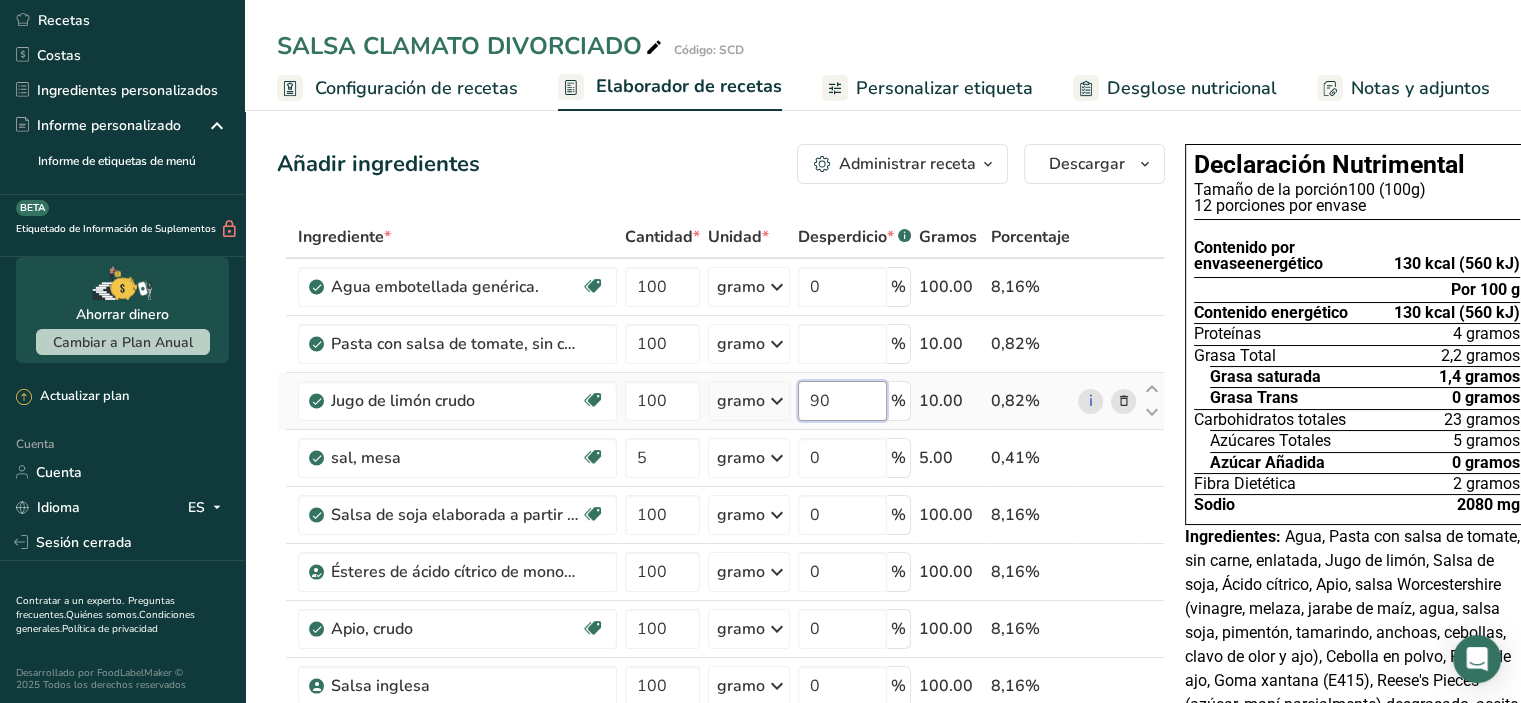 click on "Ingrediente  *
Cantidad  *
Unidad  *
Desperdicio *   .a-a{fill:#347362;}.b-a{fill:#fff;}         Gramos
Porcentaje
Agua embotellada genérica.
Libre de lácteos
Libre de gluten
Vegano
Vegetariano
Libre de soja
100
gramo
Porciones
1 onza líquida
1 taza
1 ml
Unidades de peso
gramo
kilogramo
mg
Ver más
Unidades de volumen
litro
Las unidades de volumen requieren una conversión de densidad. Si conoce la densidad de su ingrediente, introdúzcala a continuación. De lo contrario, haga clic en "RIA", nuestra asistente regulatoria de IA, quien podrá ayudarle.
lb/pie³" at bounding box center [721, 756] 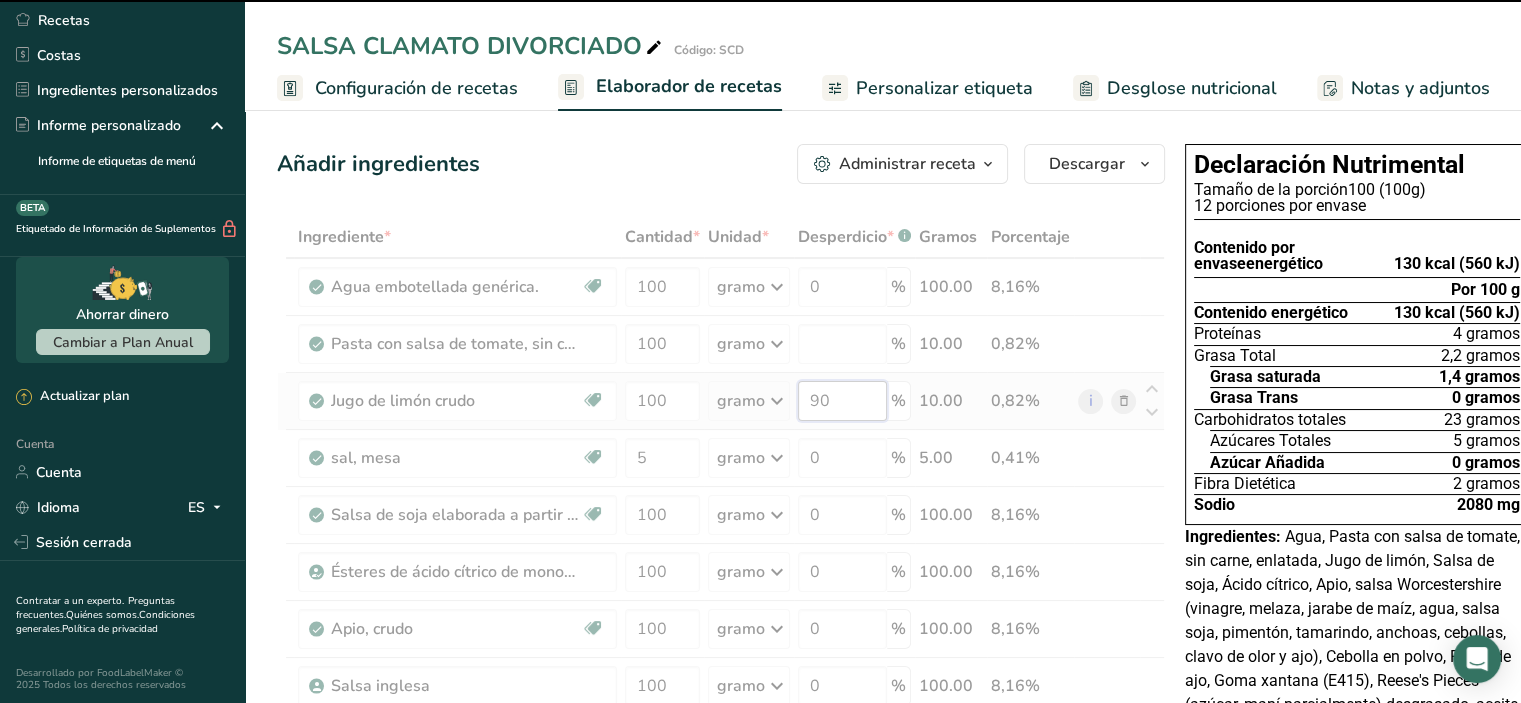 type on "9" 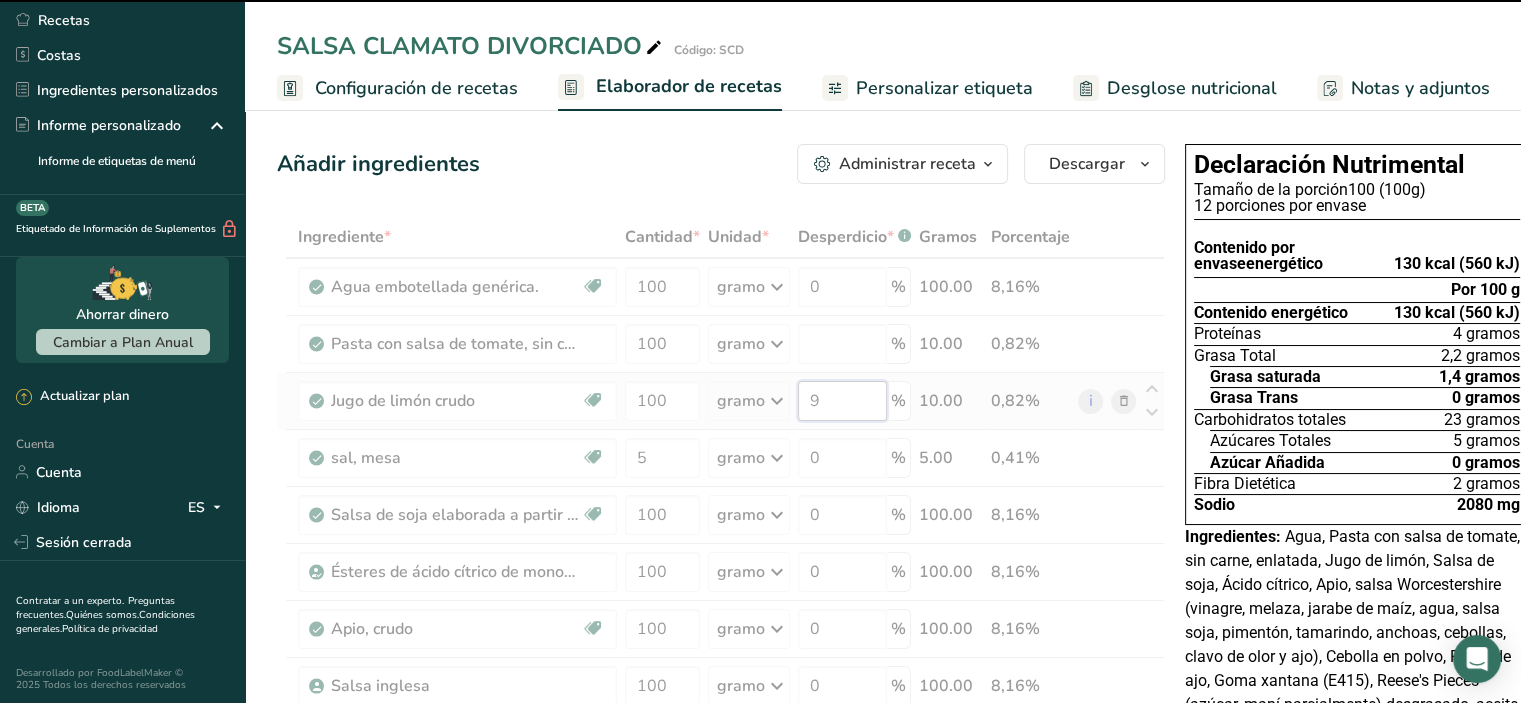 type 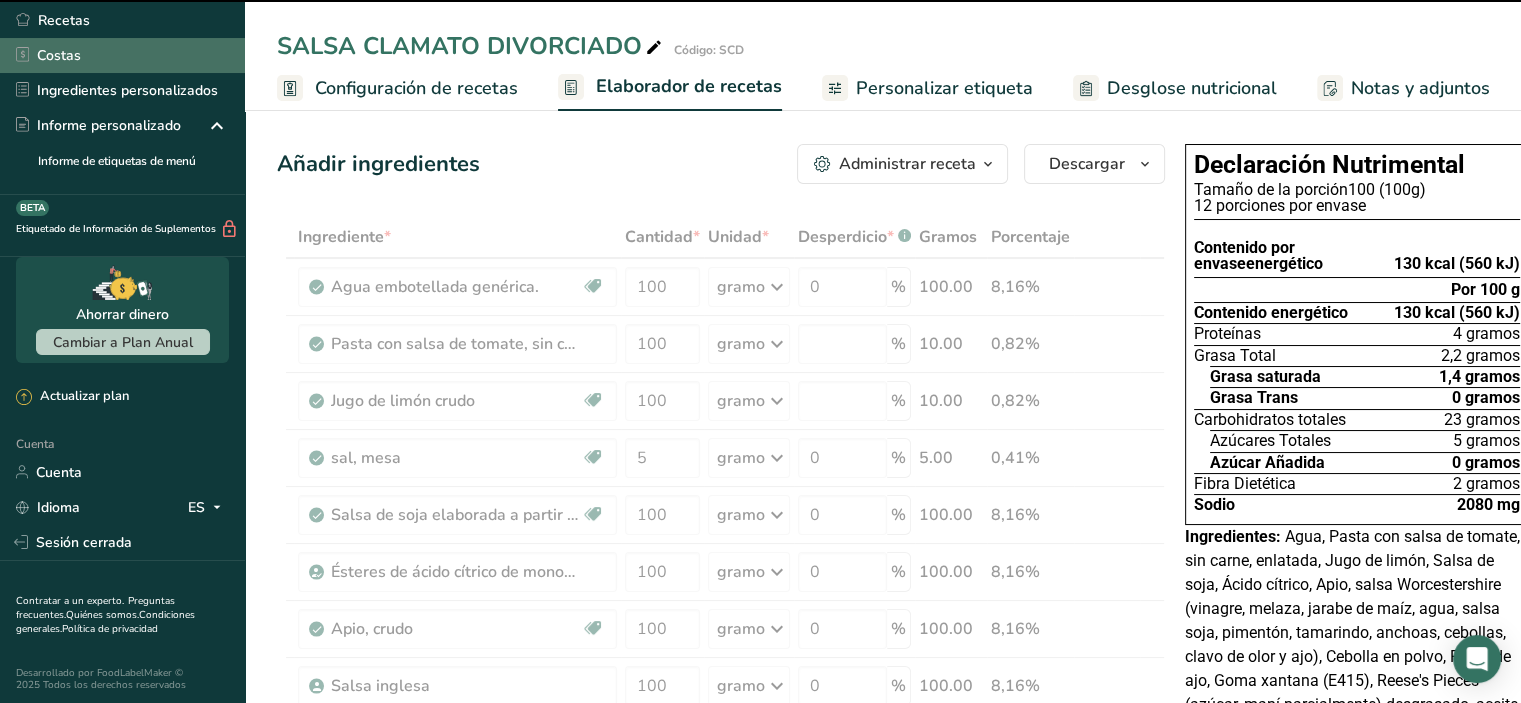 click on "Ingrediente  *
Cantidad  *
Unidad  *
Desperdicio *   .a-a{fill:#347362;}.b-a{fill:#fff;}         Gramos
Porcentaje
Agua embotellada genérica.
Libre de lácteos
Libre de gluten
Vegano
Vegetariano
Libre de soja
100
gramo
Porciones
1 onza líquida
1 taza
1 ml
Unidades de peso
gramo
kilogramo
mg
Ver más
Unidades de volumen
litro
Las unidades de volumen requieren una conversión de densidad. Si conoce la densidad de su ingrediente, introdúzcala a continuación. De lo contrario, haga clic en "RIA", nuestra asistente regulatoria de IA, quien podrá ayudarle.
lb/pie³" at bounding box center (721, 756) 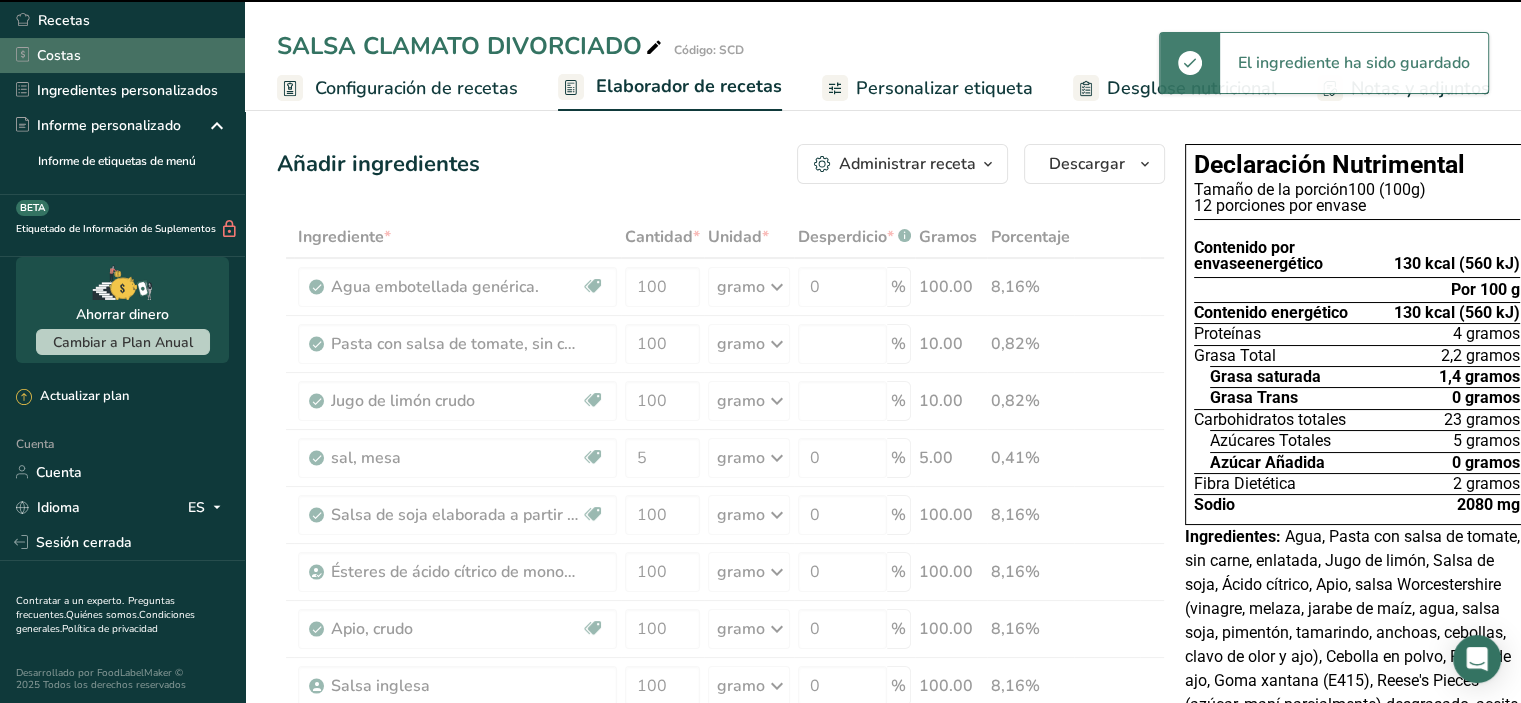 type on "0" 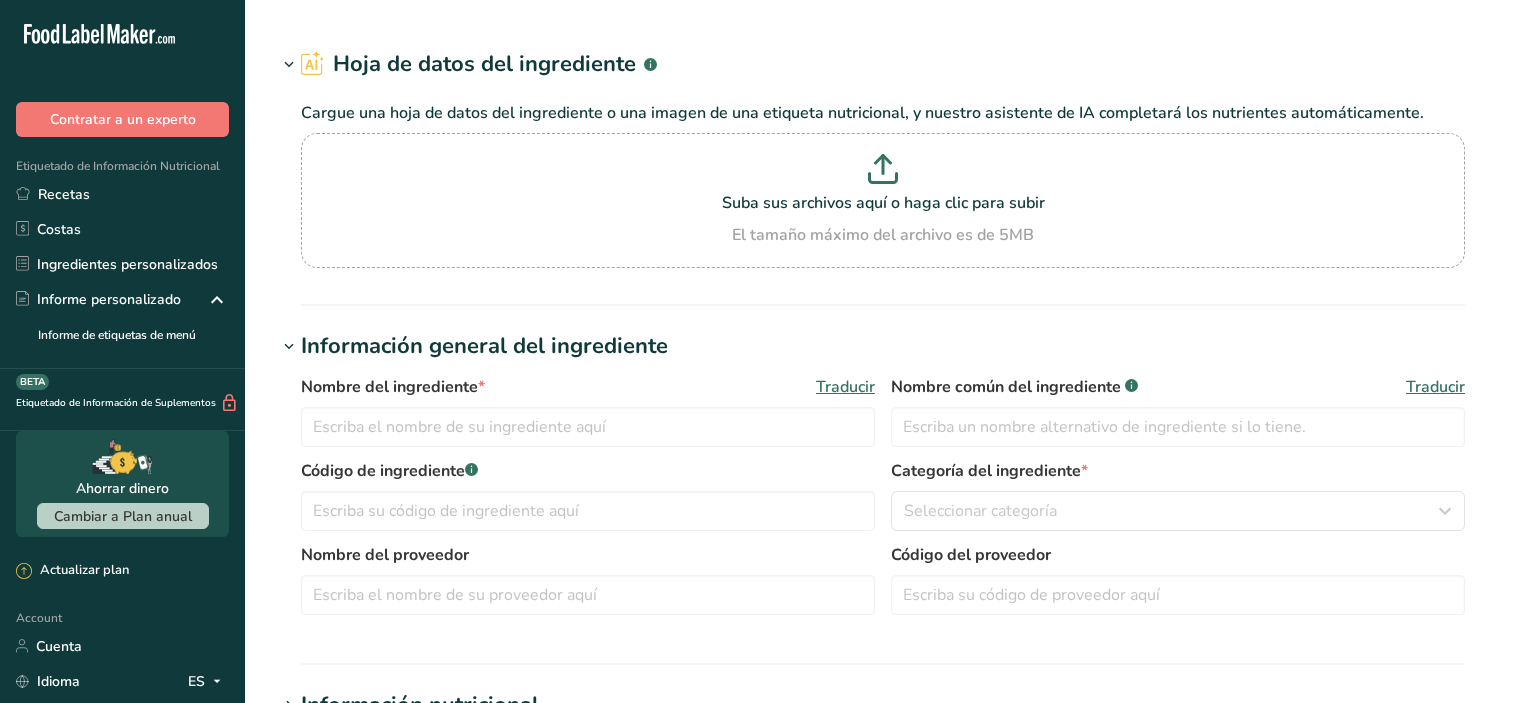scroll, scrollTop: 0, scrollLeft: 0, axis: both 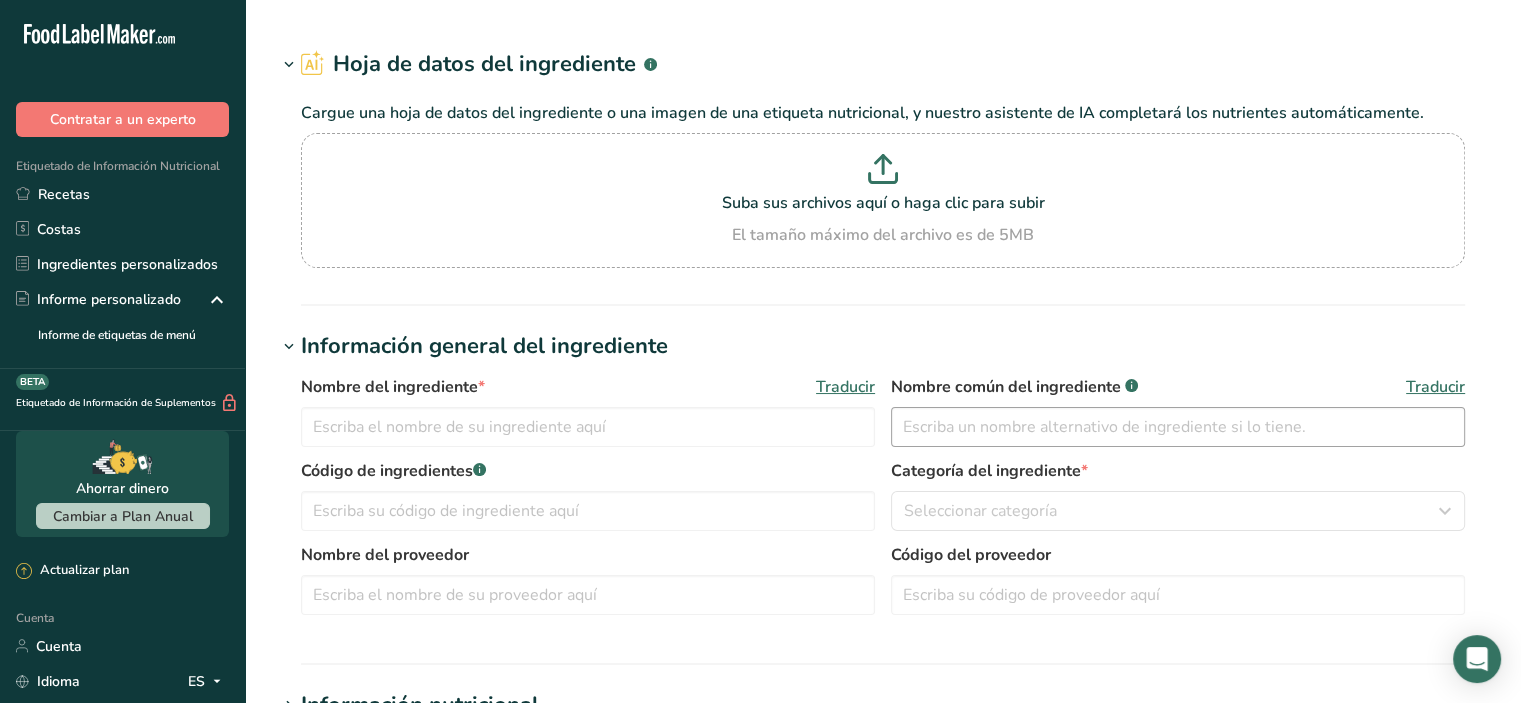 type on "Salt, table" 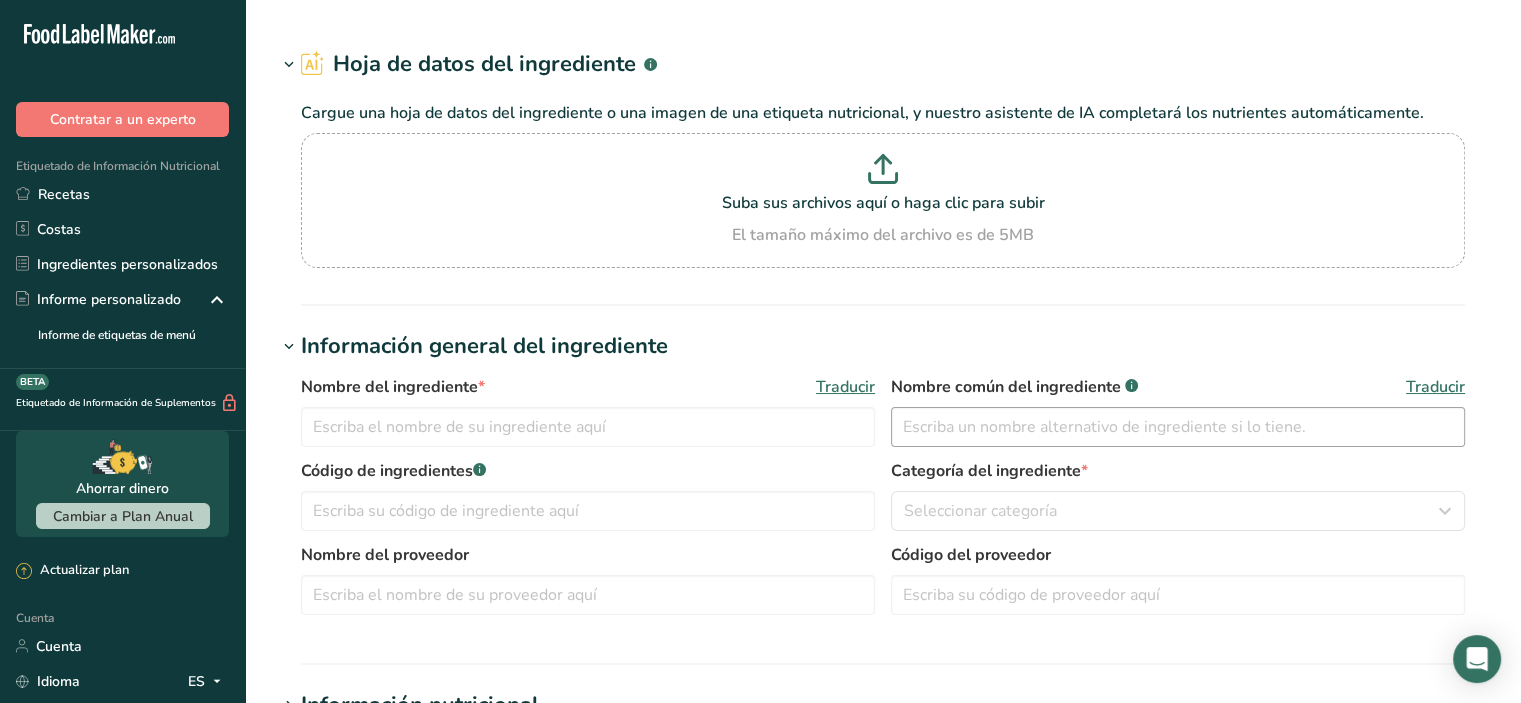 type on "Salt" 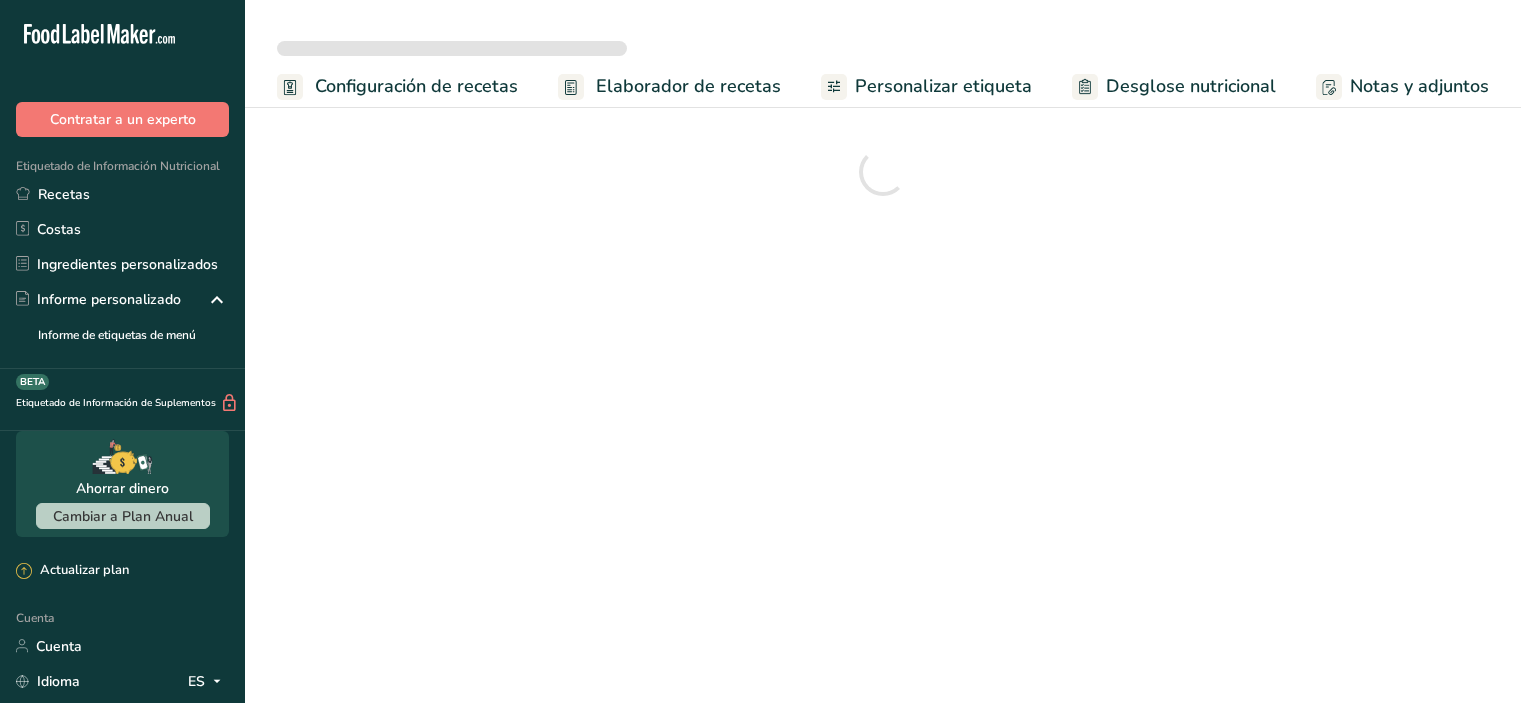 scroll, scrollTop: 0, scrollLeft: 0, axis: both 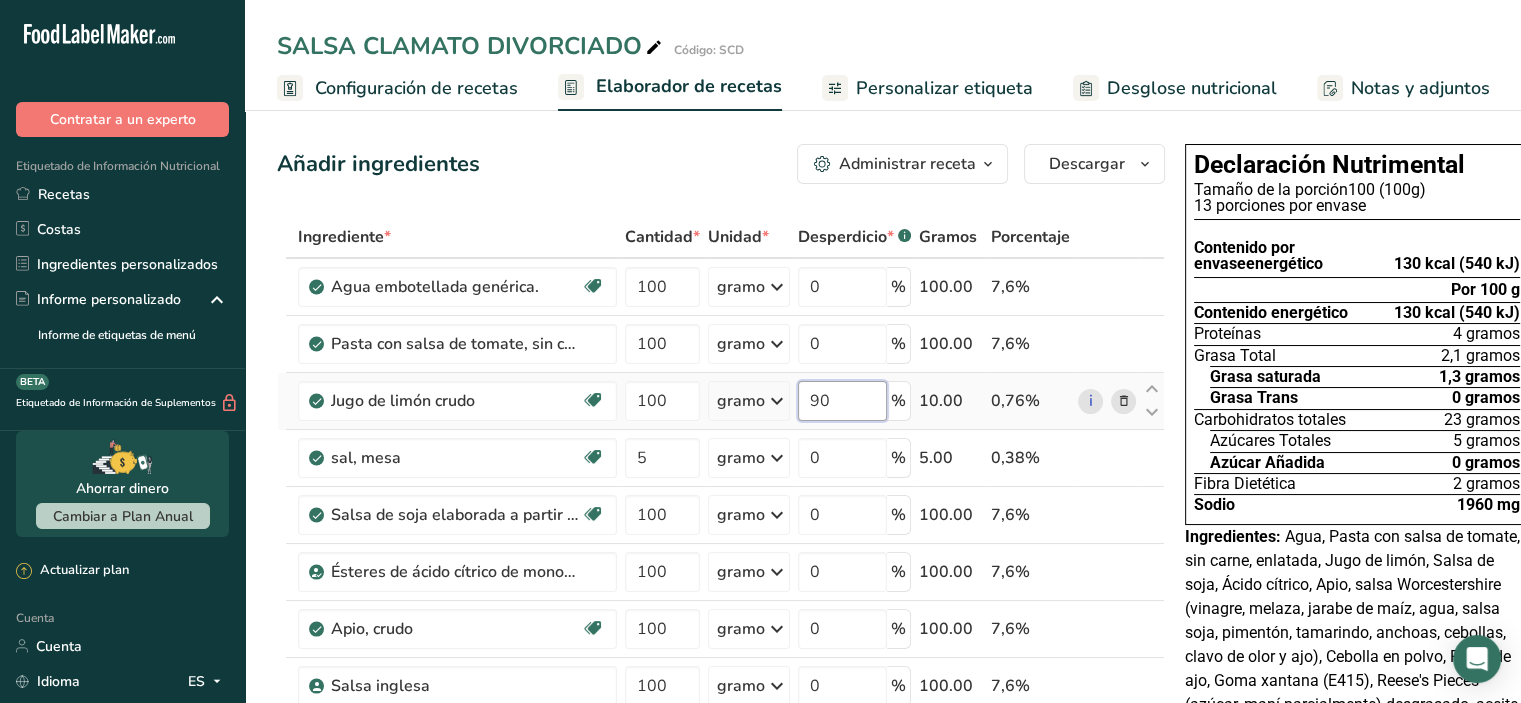 click on "90" at bounding box center (842, 401) 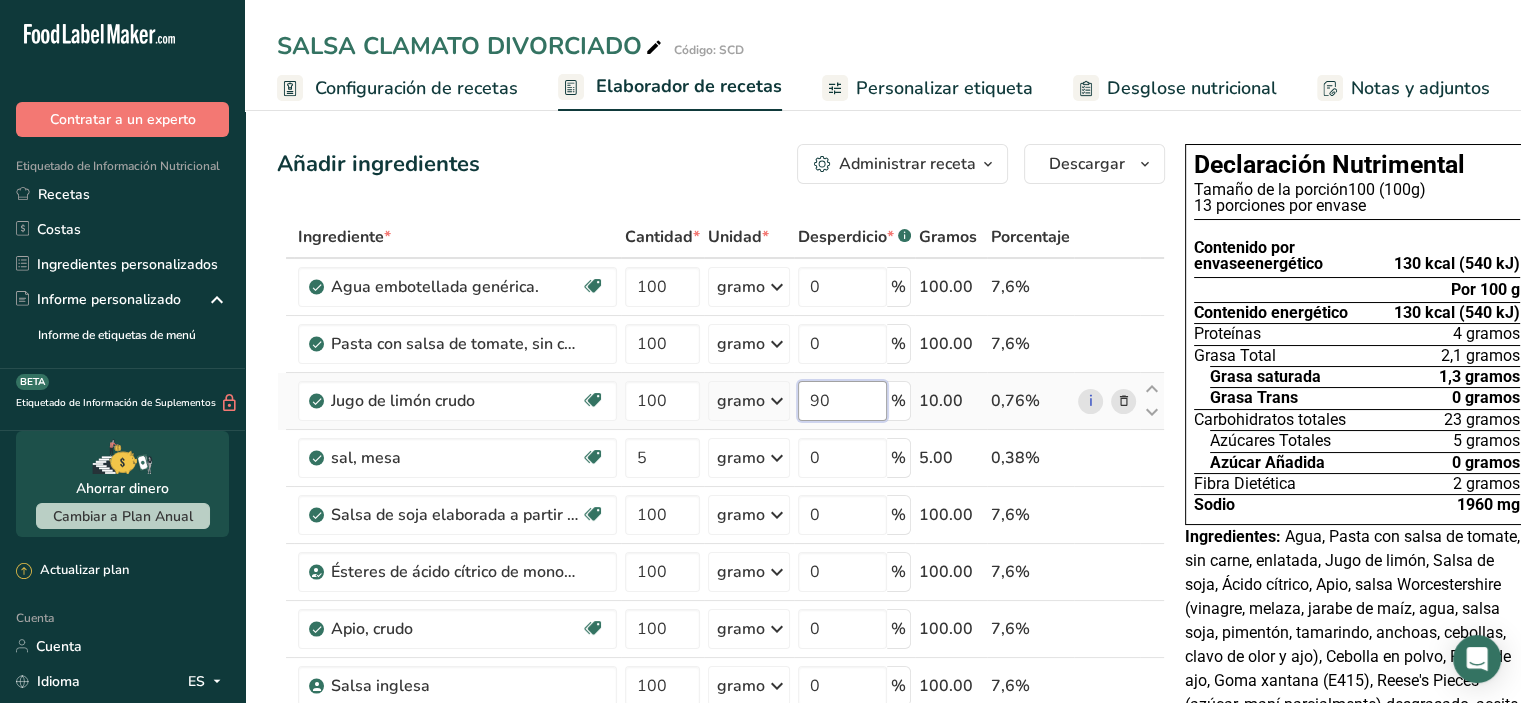 type on "9" 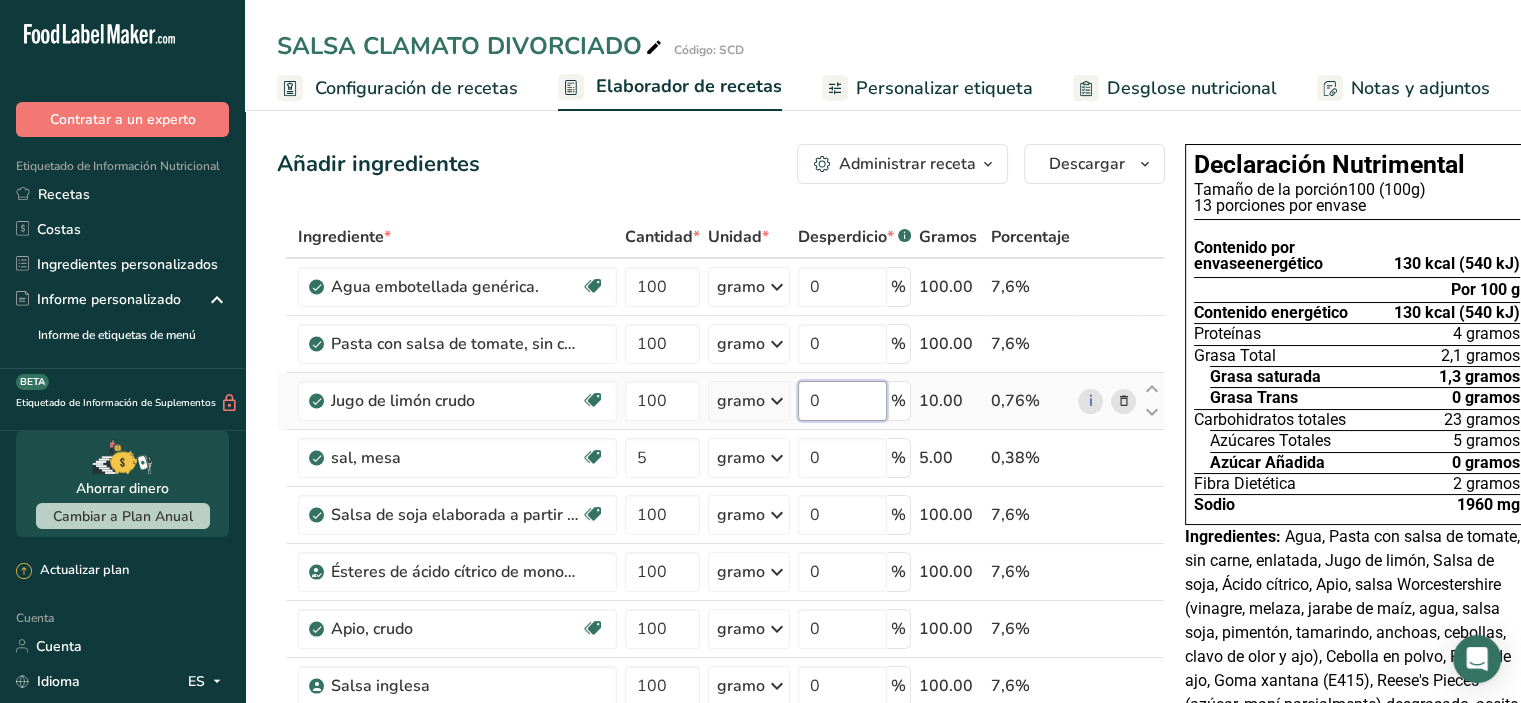 type on "0" 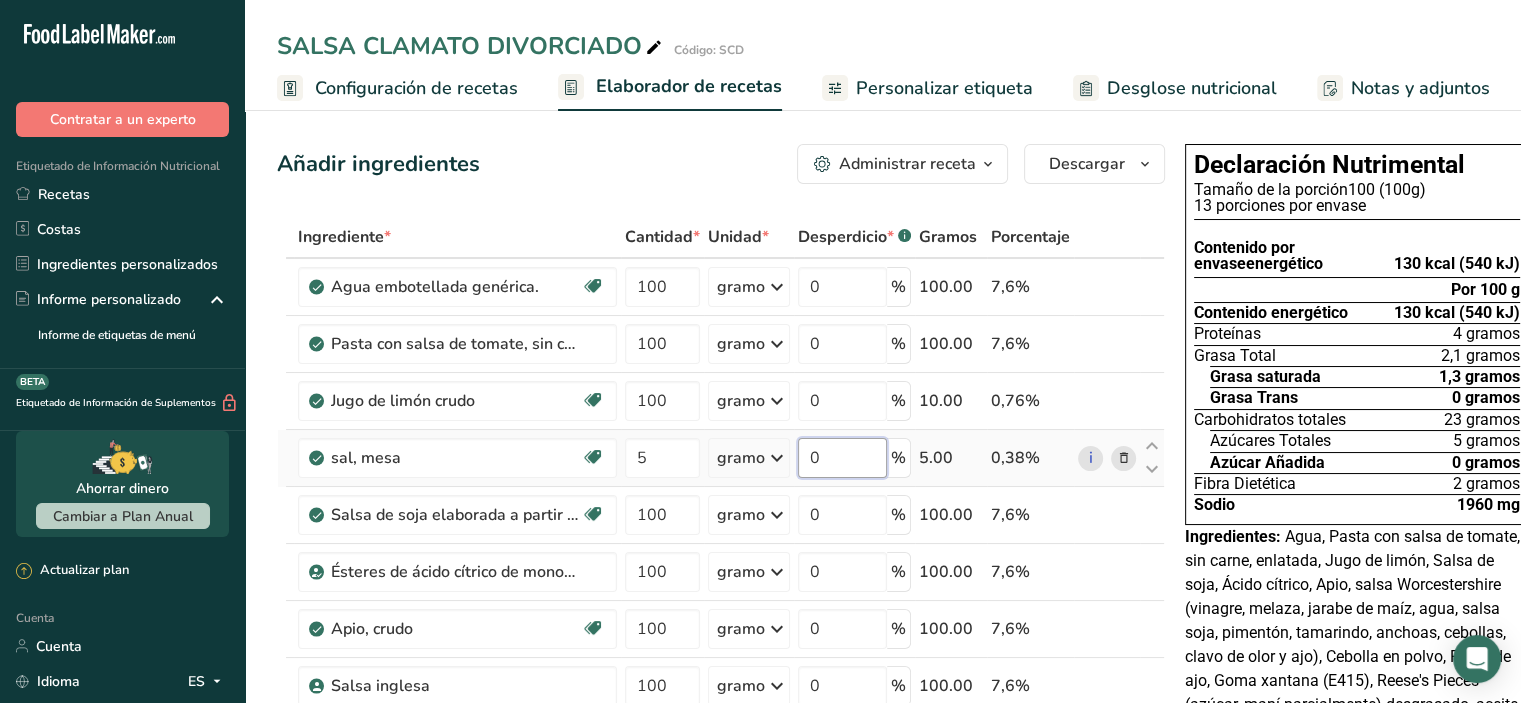 click on "Ingrediente  *
Cantidad  *
Unidad  *
Desperdicio *   .a-a{fill:#347362;}.b-a{fill:#fff;}         Gramos
Porcentaje
Agua embotellada genérica.
Libre de lácteos
Libre de gluten
Vegano
Vegetariano
Libre de soja
100
gramo
Porciones
1 fl oz
1 cup
1 ml
Unidades de peso
g
kg
mg
Ver más
Unidades de volumen
litro
Las unidades de volumen requieren una conversión de densidad. Si conoce la densidad de su ingrediente, introdúzcala a continuación. De lo contrario, haga clic en "RIA", nuestra asistente regulatoria de IA, quien podrá ayudarle.
lb/pie³
mL" at bounding box center [721, 756] 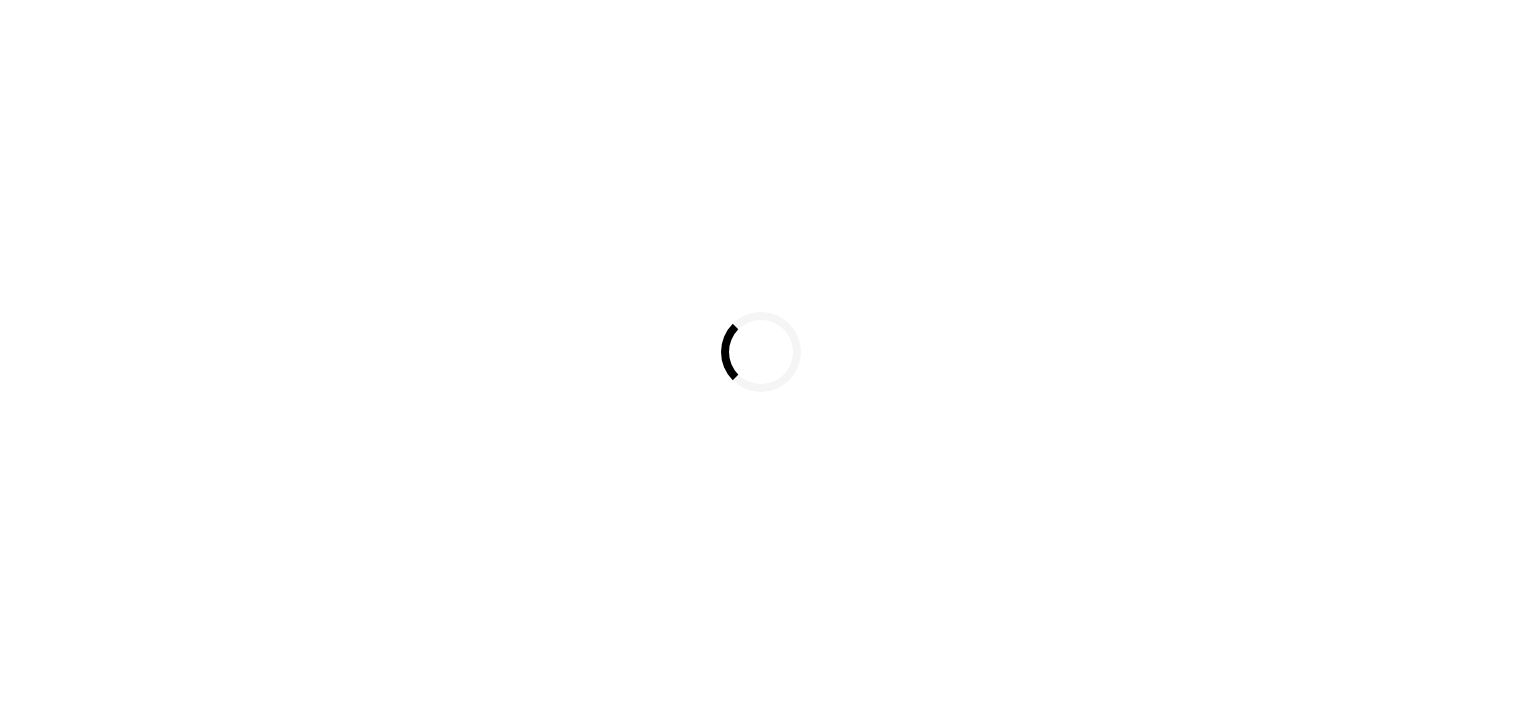 scroll, scrollTop: 0, scrollLeft: 0, axis: both 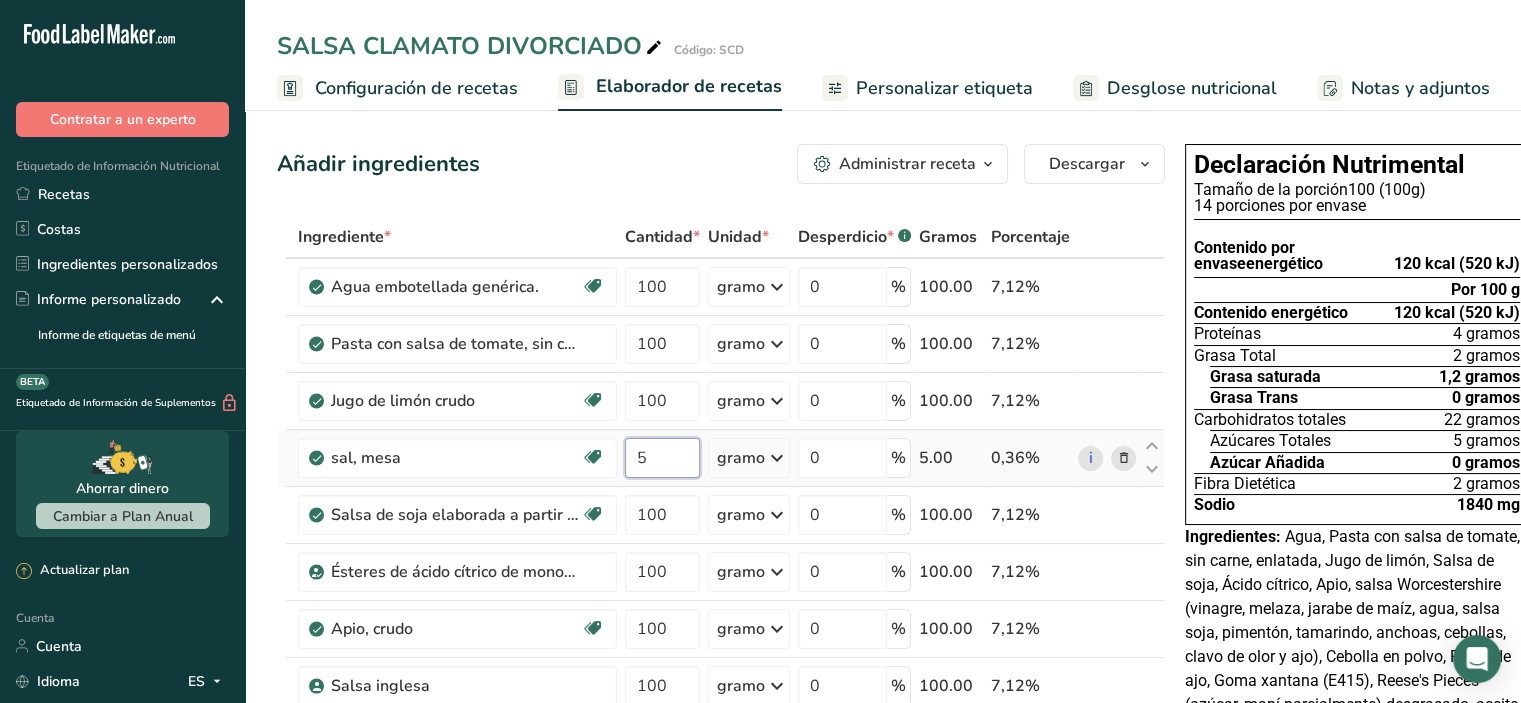 click on "5" at bounding box center [662, 458] 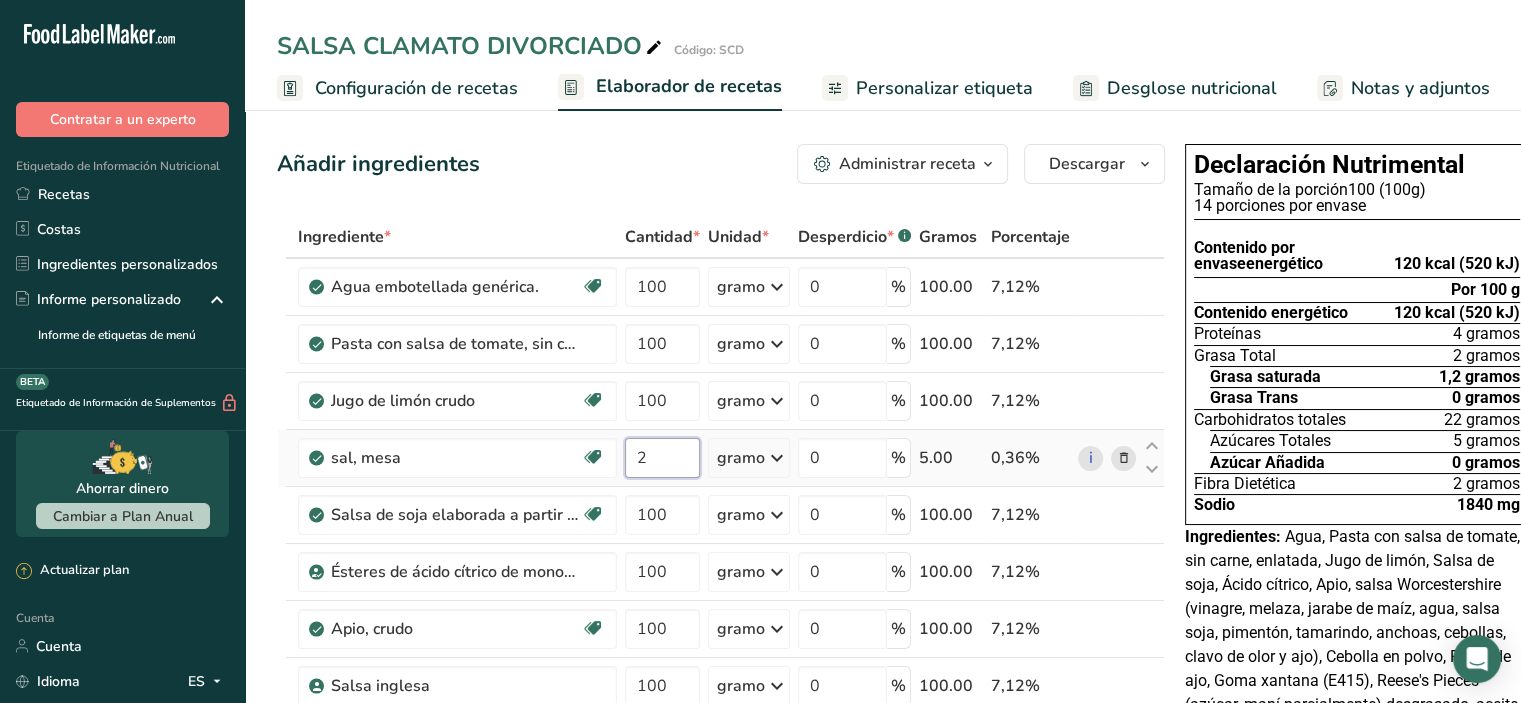 type on "2" 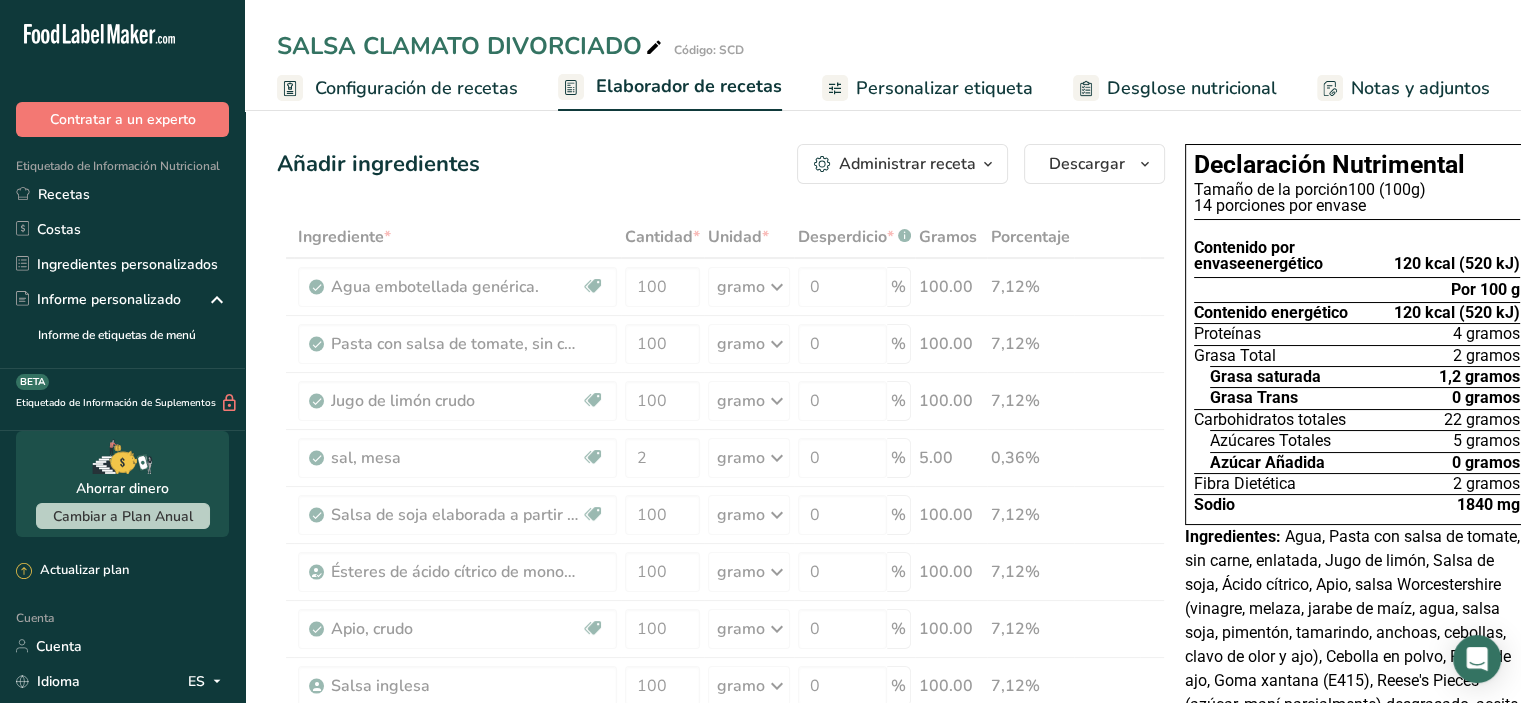 drag, startPoint x: 561, startPoint y: 210, endPoint x: 568, endPoint y: 218, distance: 10.630146 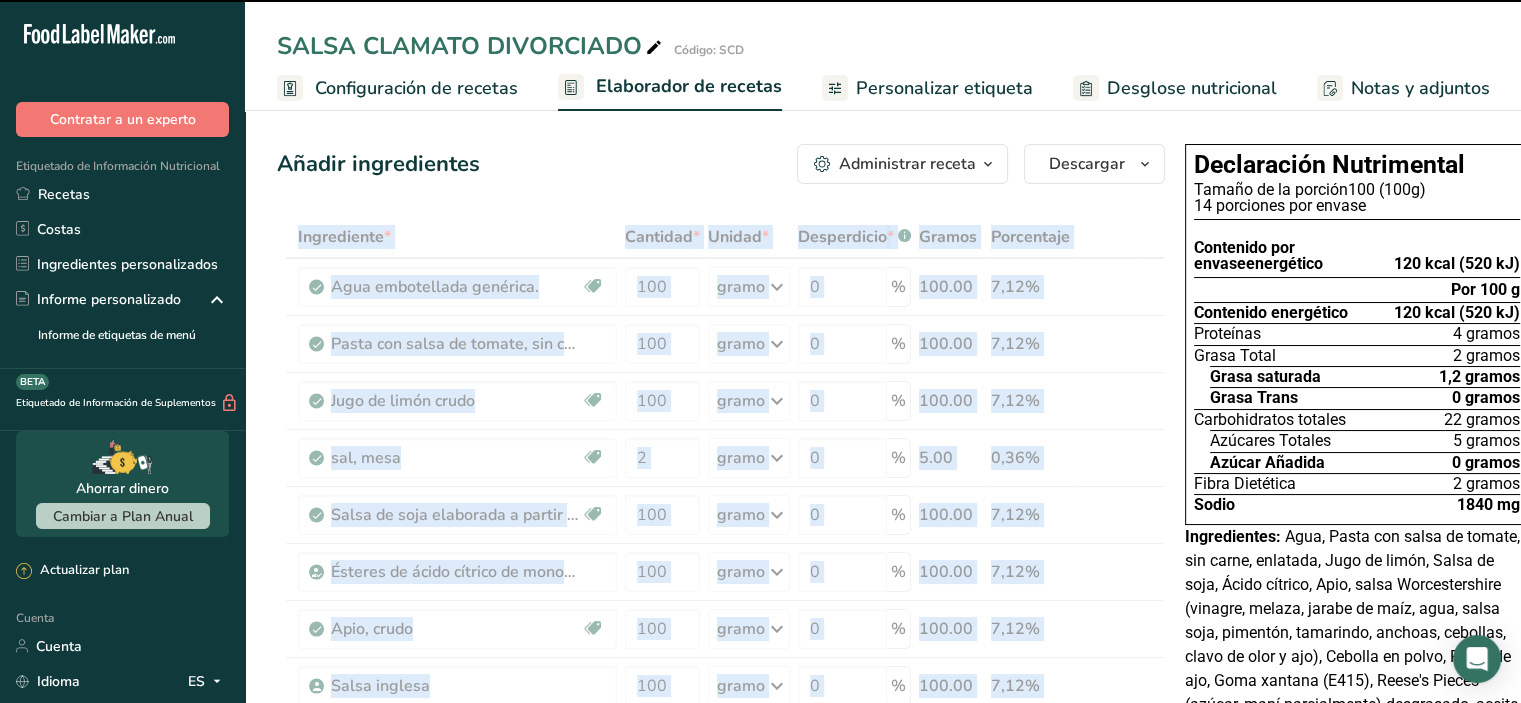 click at bounding box center [721, 756] 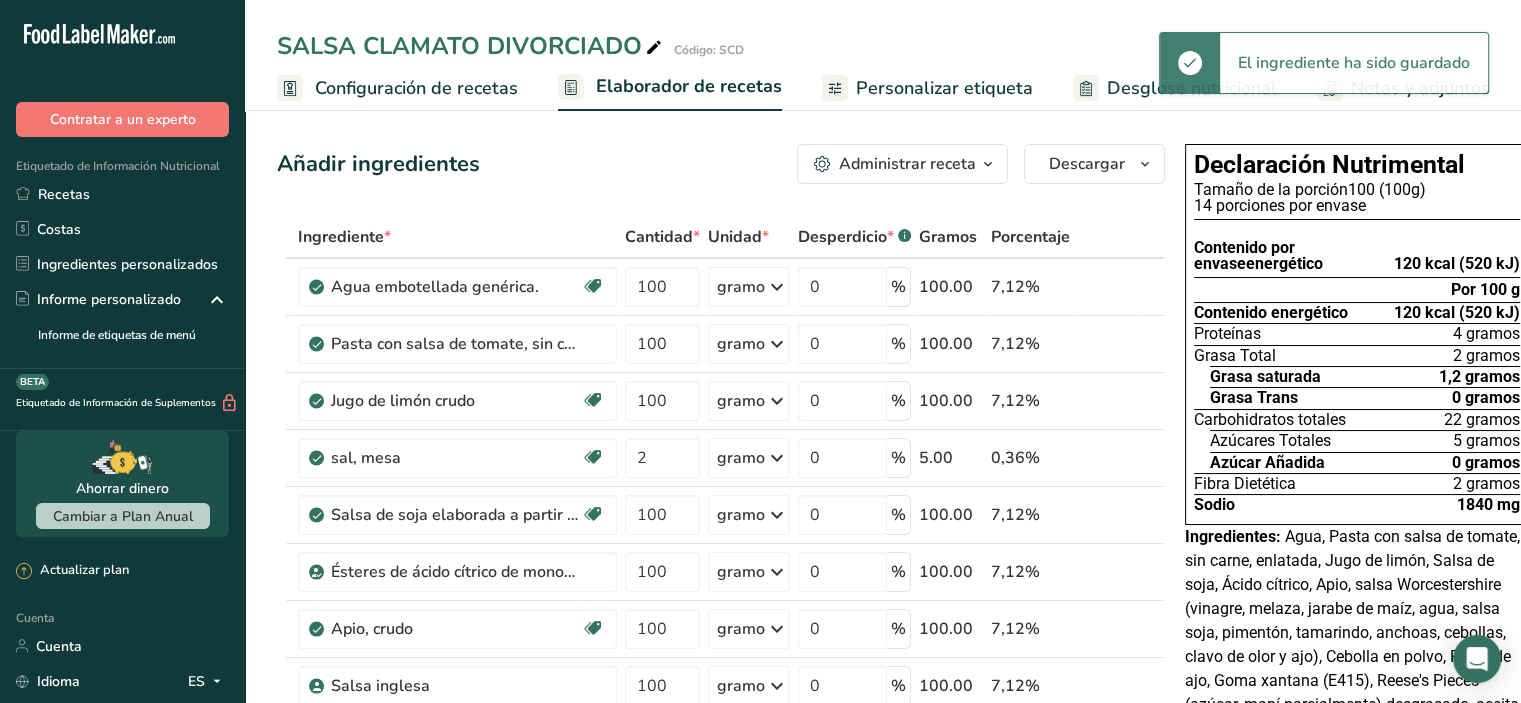 click on "Ingrediente  *" at bounding box center [457, 238] 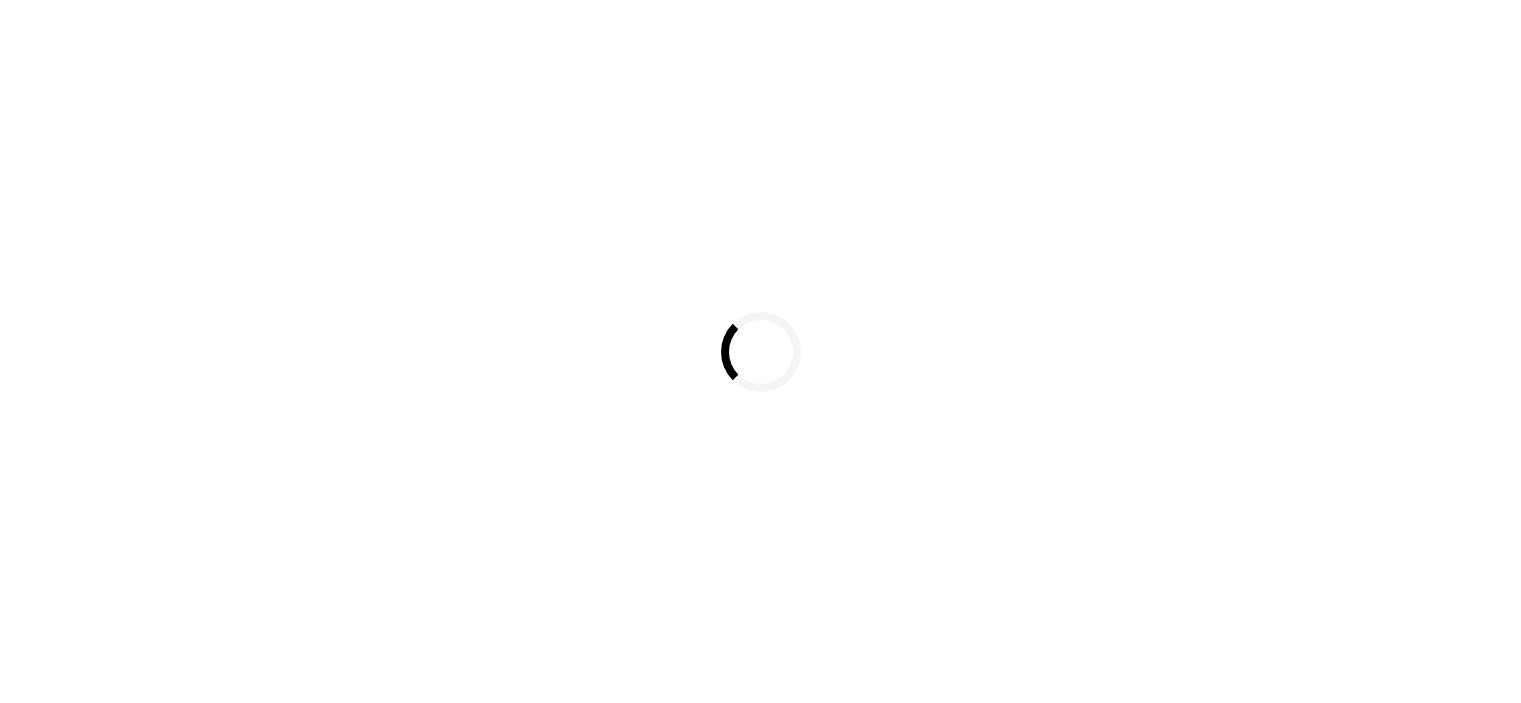 scroll, scrollTop: 0, scrollLeft: 0, axis: both 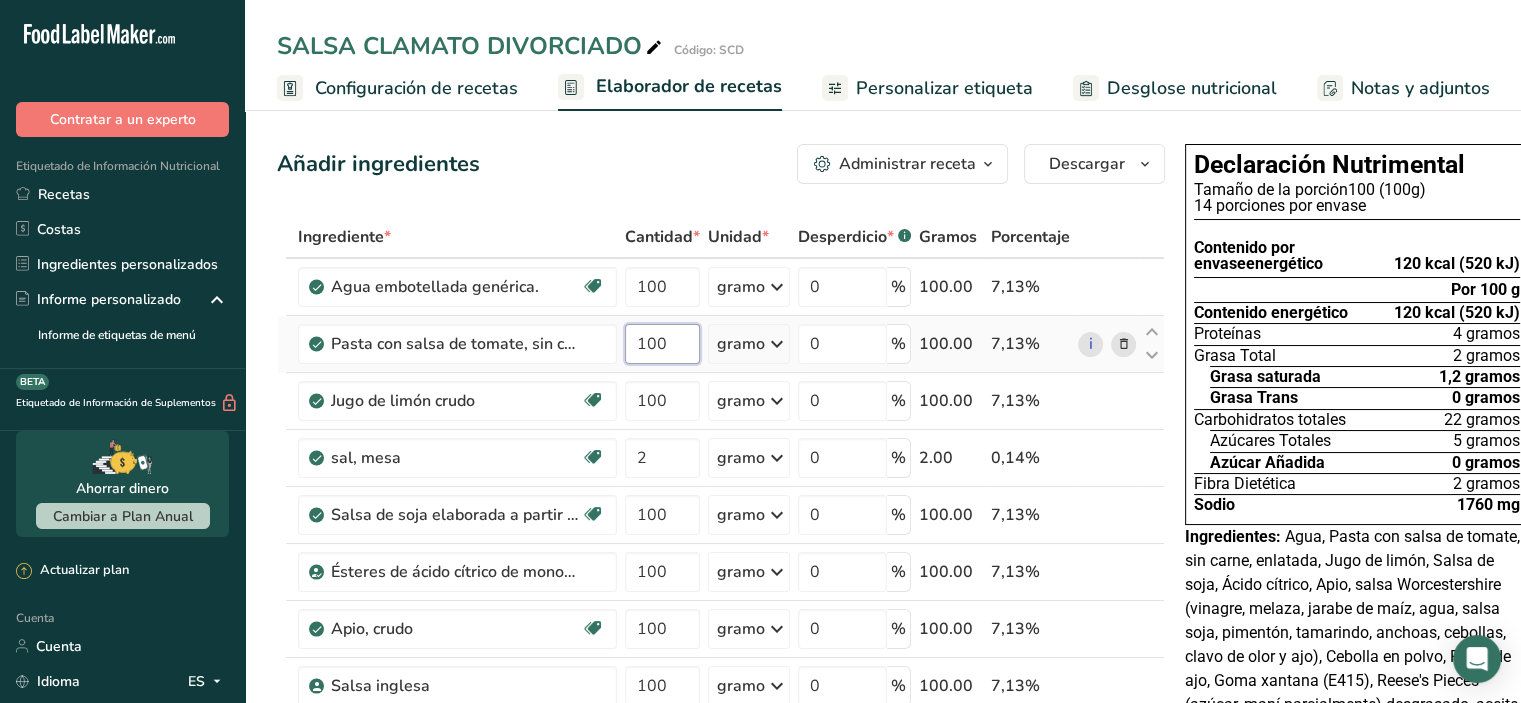 click on "100" at bounding box center (662, 344) 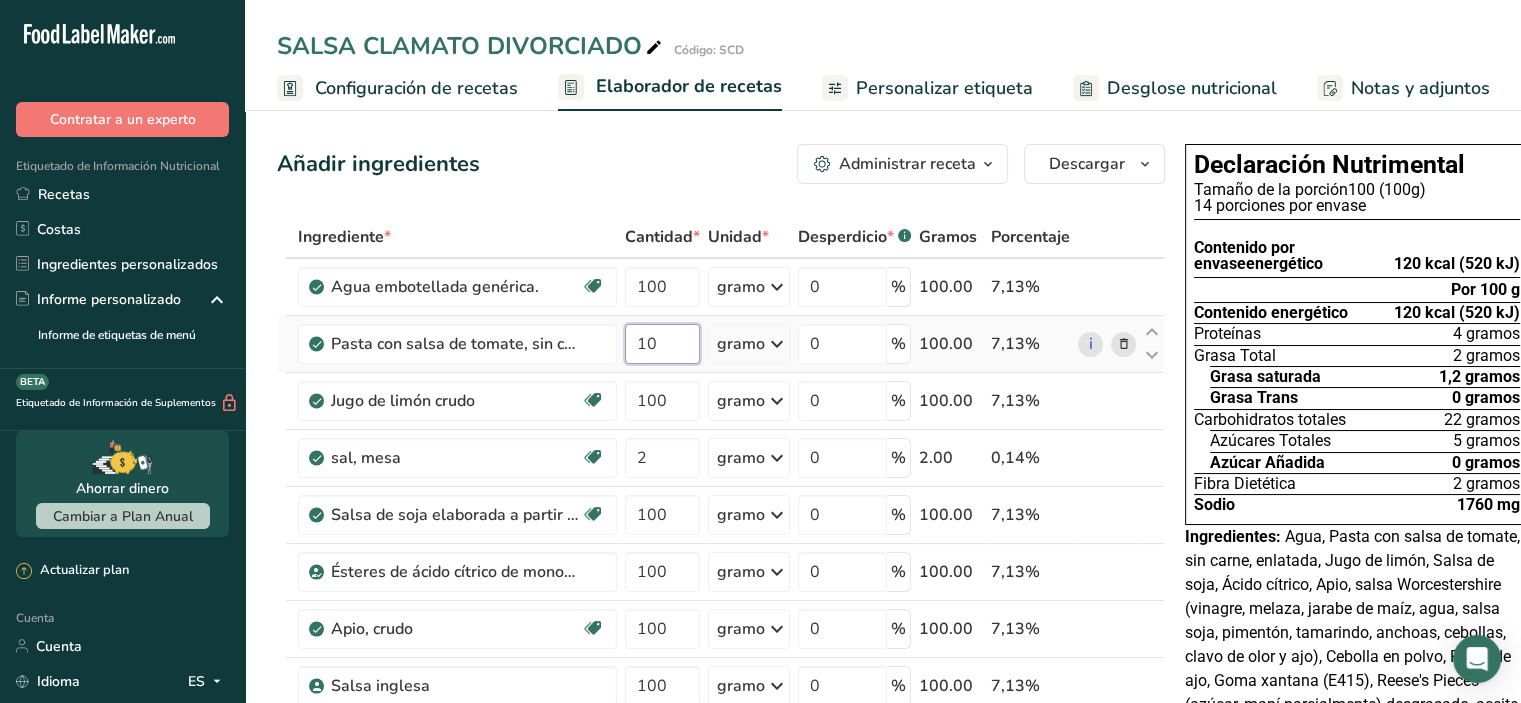 type on "10" 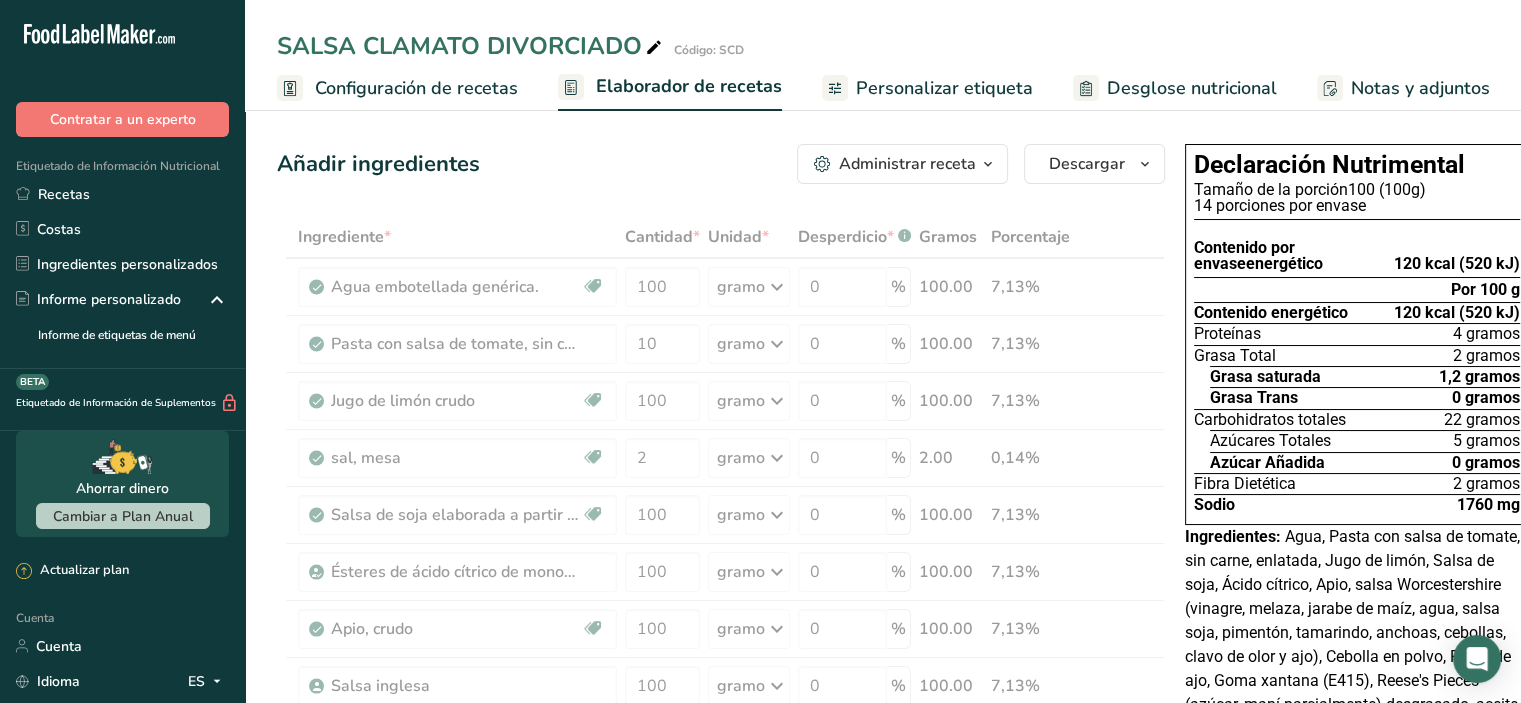 click on "Ingrediente  *
Cantidad  *
Unidad  *
Desperdicio *   .a-a{fill:#347362;}.b-a{fill:#fff;}         Gramos
Porcentaje
Agua embotellada genérica.
Libre de lácteos
Libre de gluten
Vegano
Vegetariano
Libre de soja
100
gramo
Porciones
1 fl oz
1 cup
1 ml
Unidades de peso
g
kg
mg
Ver más
Unidades de volumen
litro
Las unidades de volumen requieren una conversión de densidad. Si conoce la densidad de su ingrediente, introdúzcala a continuación. De lo contrario, haga clic en "RIA", nuestra asistente regulatoria de IA, quien podrá ayudarle.
lb/pie³
mL" at bounding box center [721, 756] 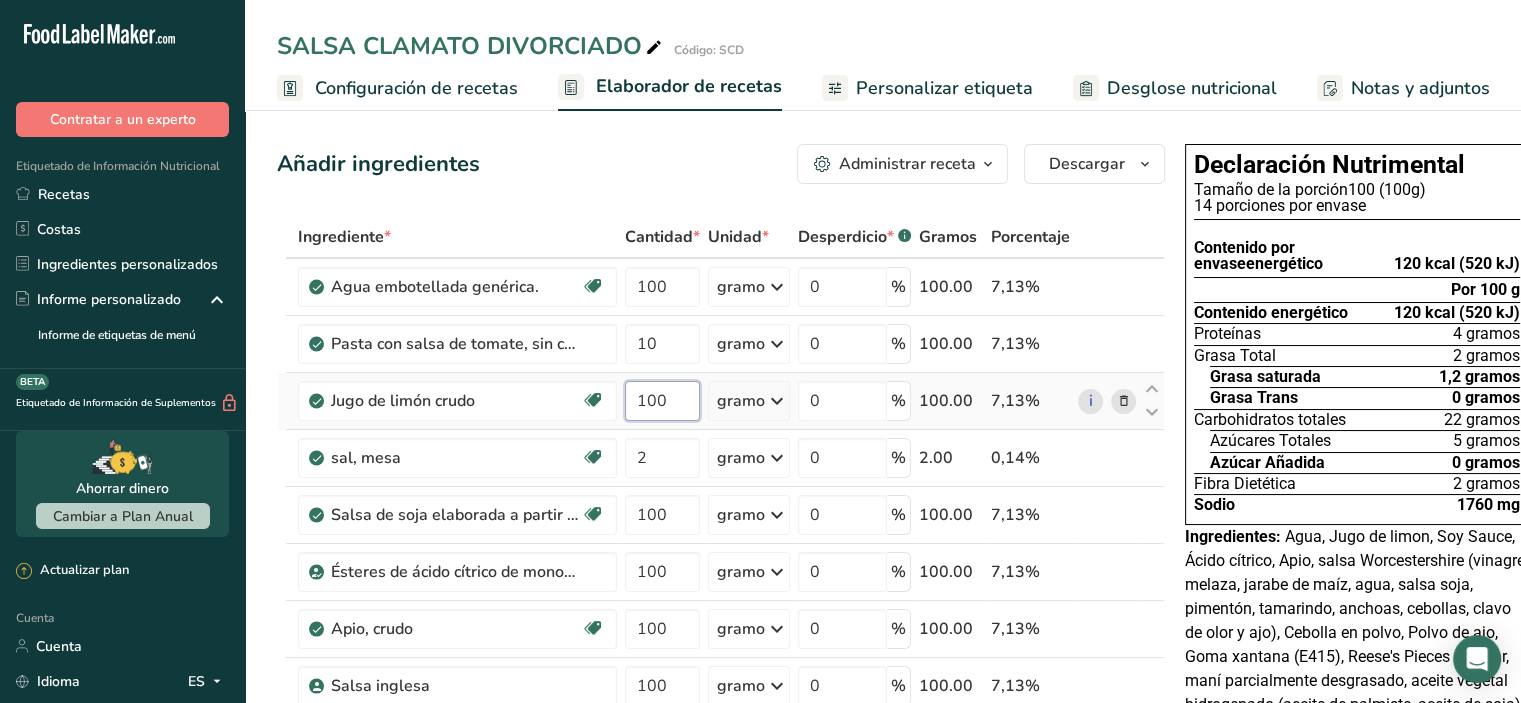 click on "100" at bounding box center [662, 401] 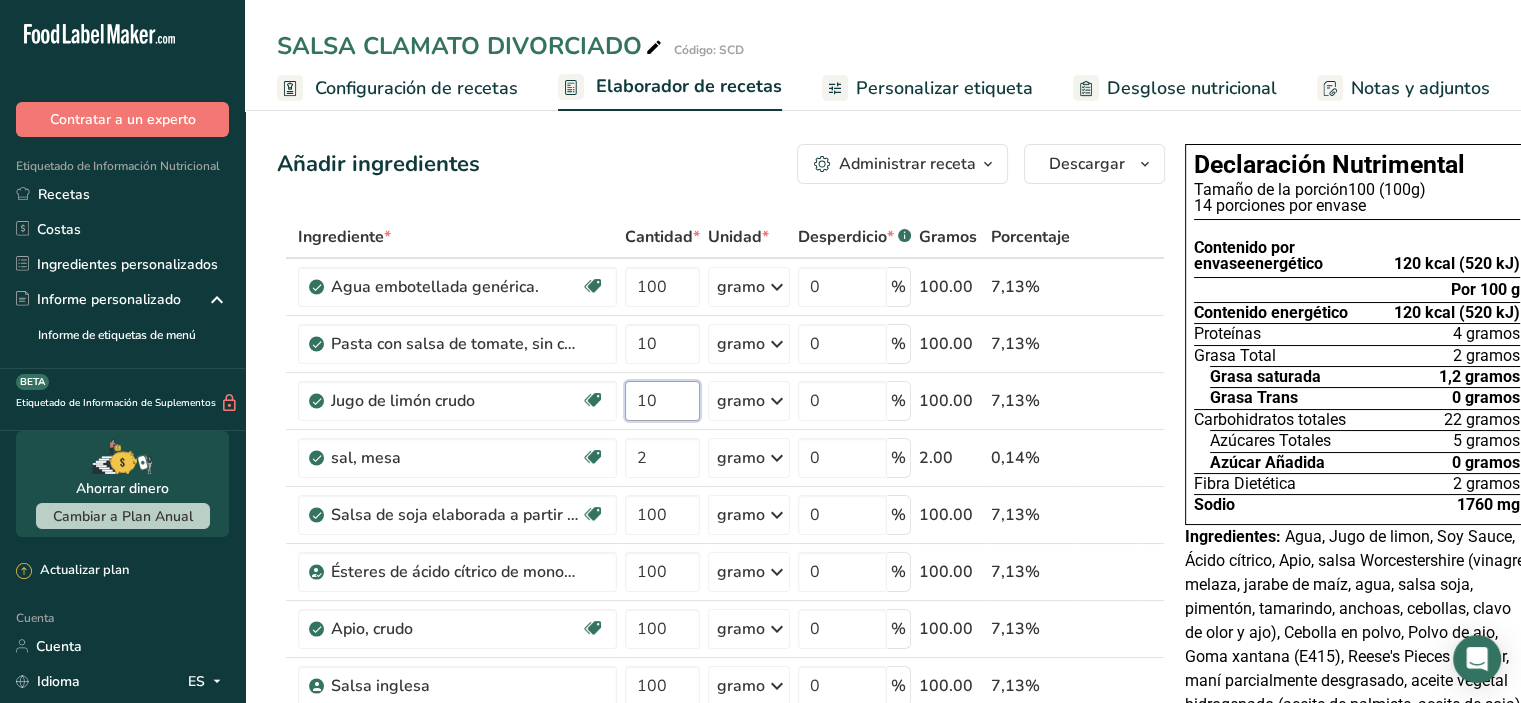 type on "10" 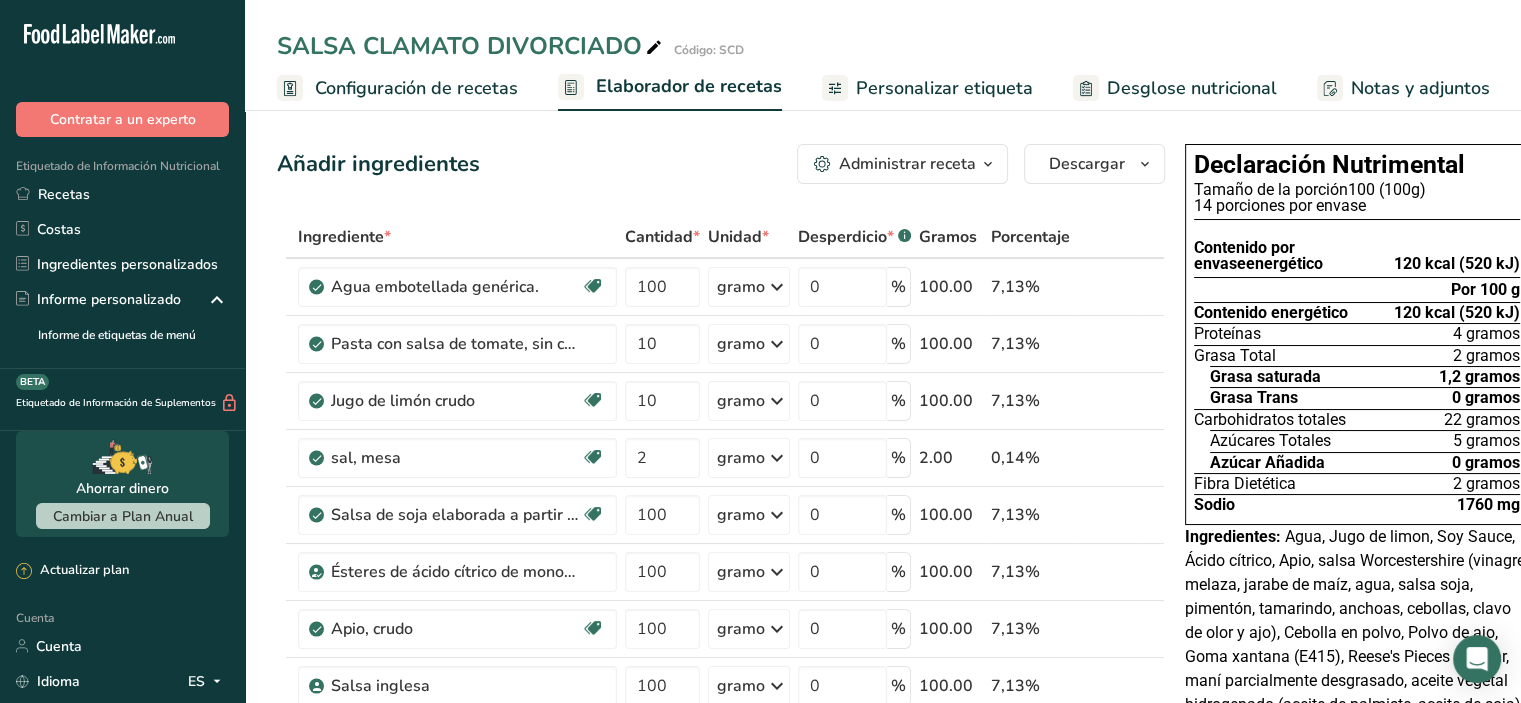 click on "Ingrediente  *
Cantidad  *
Unidad  *
Desperdicio *   .a-a{fill:#347362;}.b-a{fill:#fff;}         Gramos
Porcentaje
Agua embotellada genérica.
Libre de lácteos
Libre de gluten
Vegano
Vegetariano
Libre de soja
100
gramo
Porciones
1 fl oz
1 cup
1 ml
Unidades de peso
g
kg
mg
Ver más
Unidades de volumen
litro
Las unidades de volumen requieren una conversión de densidad. Si conoce la densidad de su ingrediente, introdúzcala a continuación. De lo contrario, haga clic en "RIA", nuestra asistente regulatoria de IA, quien podrá ayudarle.
lb/pie³
mL" at bounding box center (721, 756) 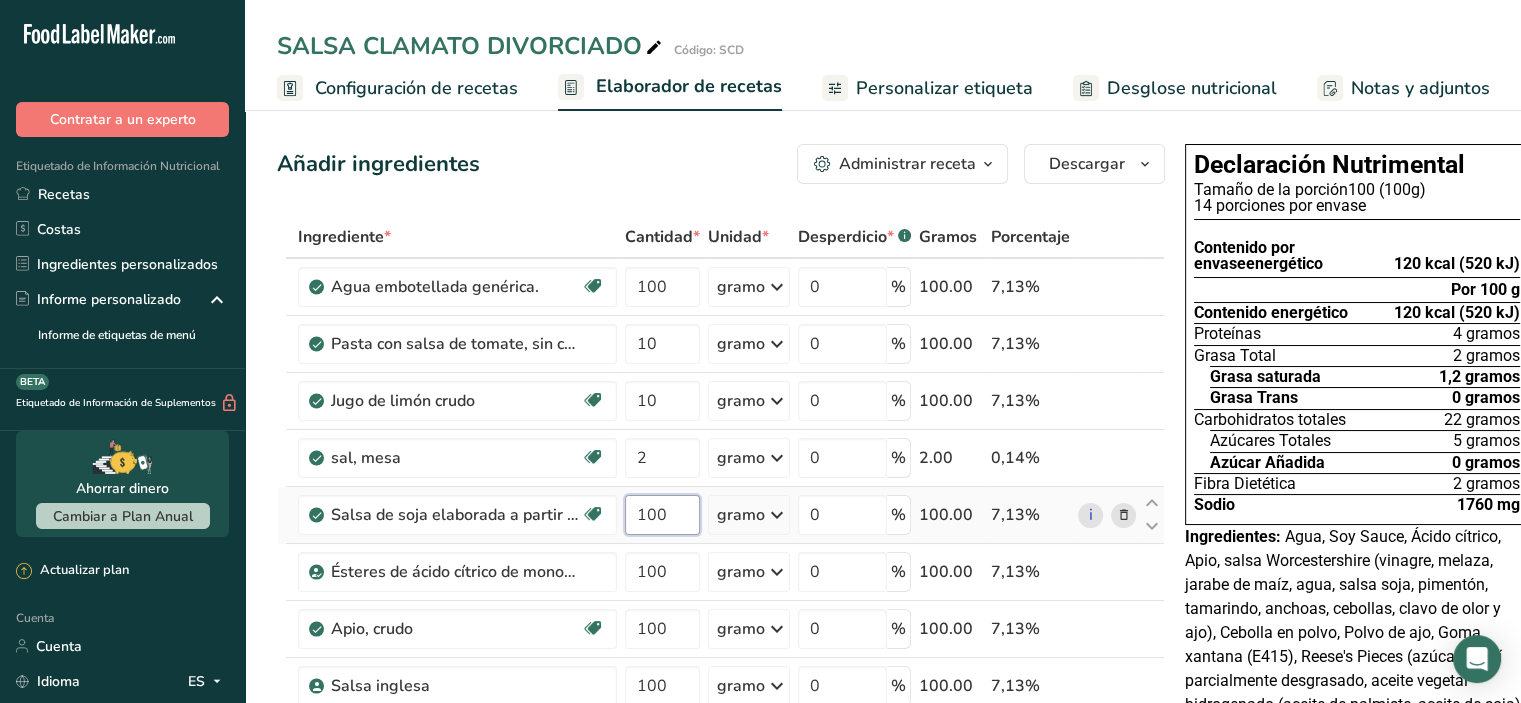 click on "100" at bounding box center [662, 515] 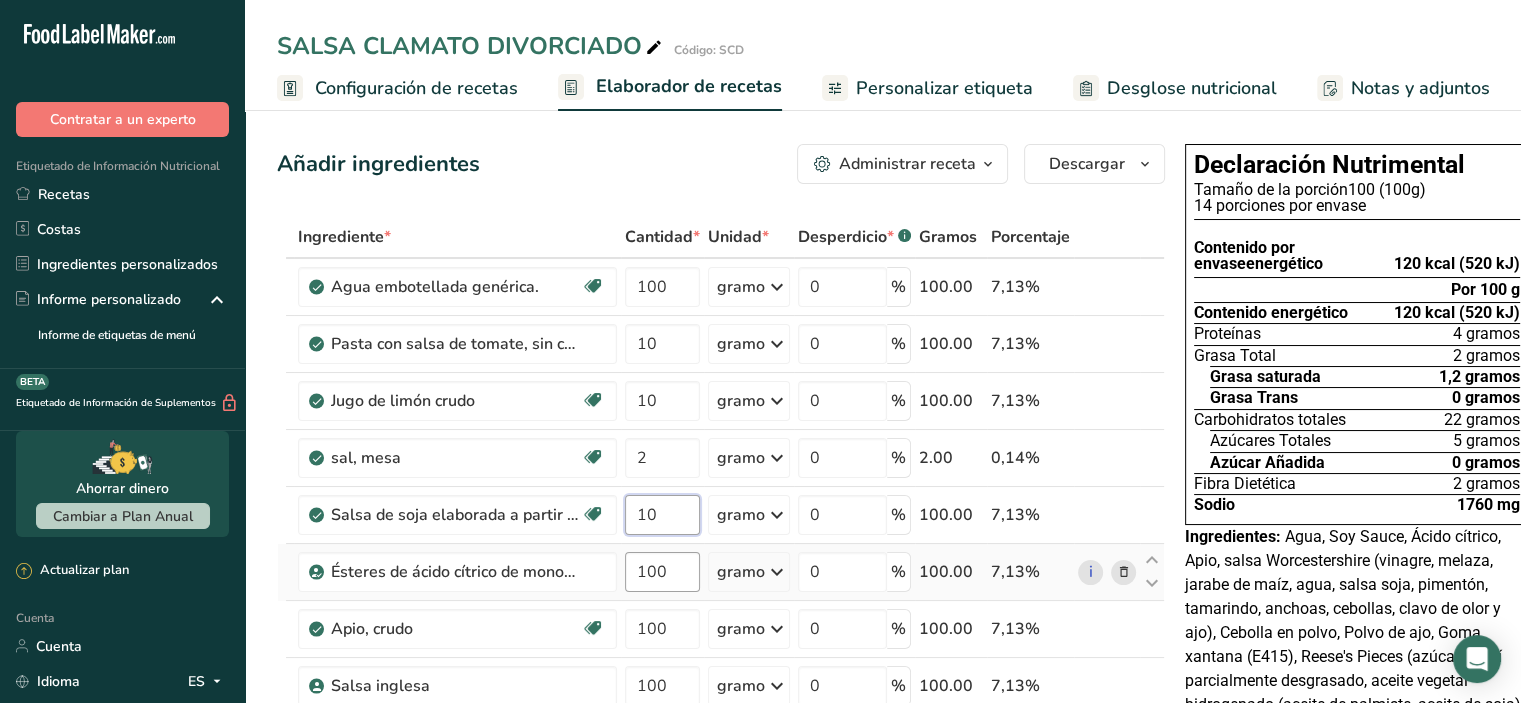 type on "10" 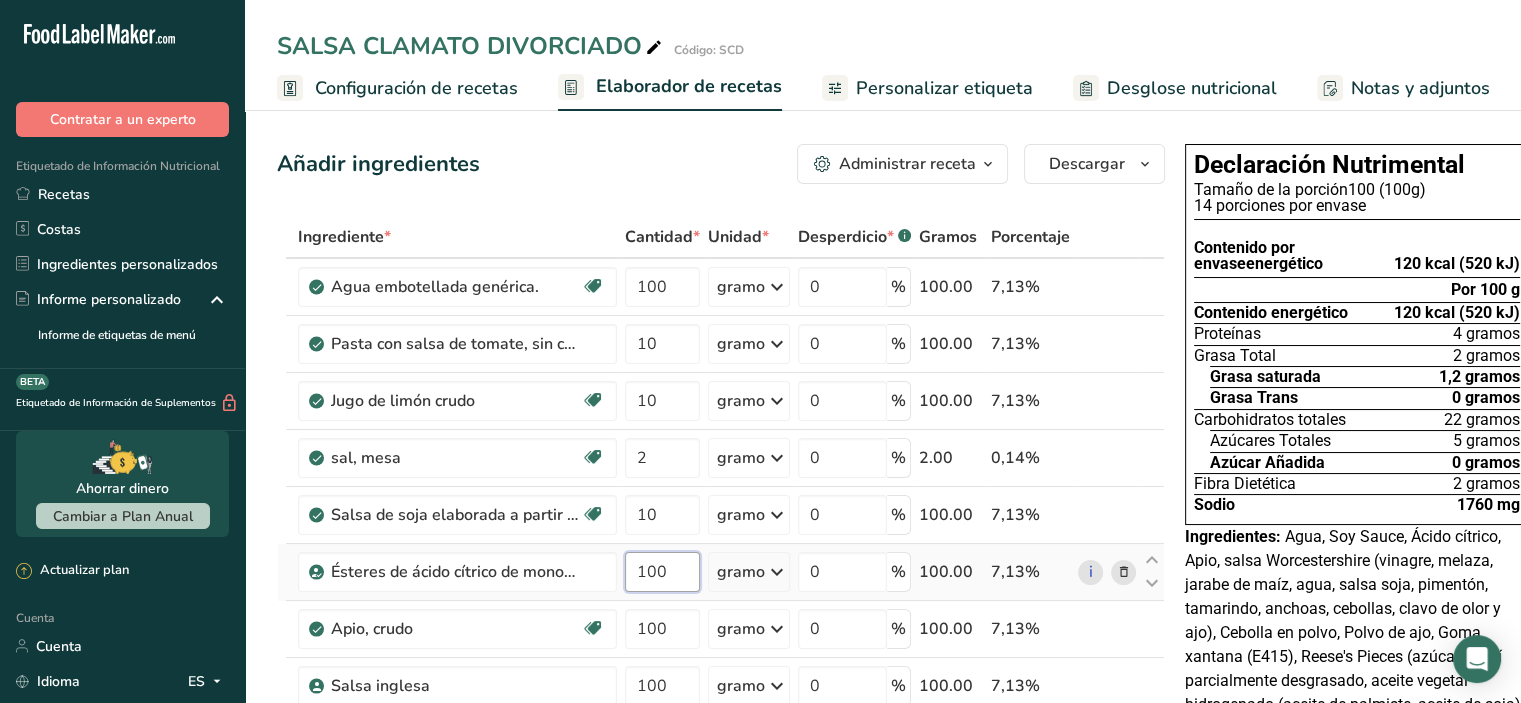click on "Ingrediente  *
Cantidad  *
Unidad  *
Desperdicio *   .a-a{fill:#347362;}.b-a{fill:#fff;}         Gramos
Porcentaje
Agua embotellada genérica.
Libre de lácteos
Libre de gluten
Vegano
Vegetariano
Libre de soja
100
gramo
Porciones
1 onza líquida
1 taza
1 ml
Unidades de peso
gramo
kilogramo
mg
Ver más
Unidades de volumen
litro
Las unidades de volumen requieren una conversión de densidad. Si conoce la densidad de su ingrediente, introdúzcala a continuación. De lo contrario, haga clic en "RIA", nuestra asistente regulatoria de IA, quien podrá ayudarle.
lb/pie³" at bounding box center [721, 756] 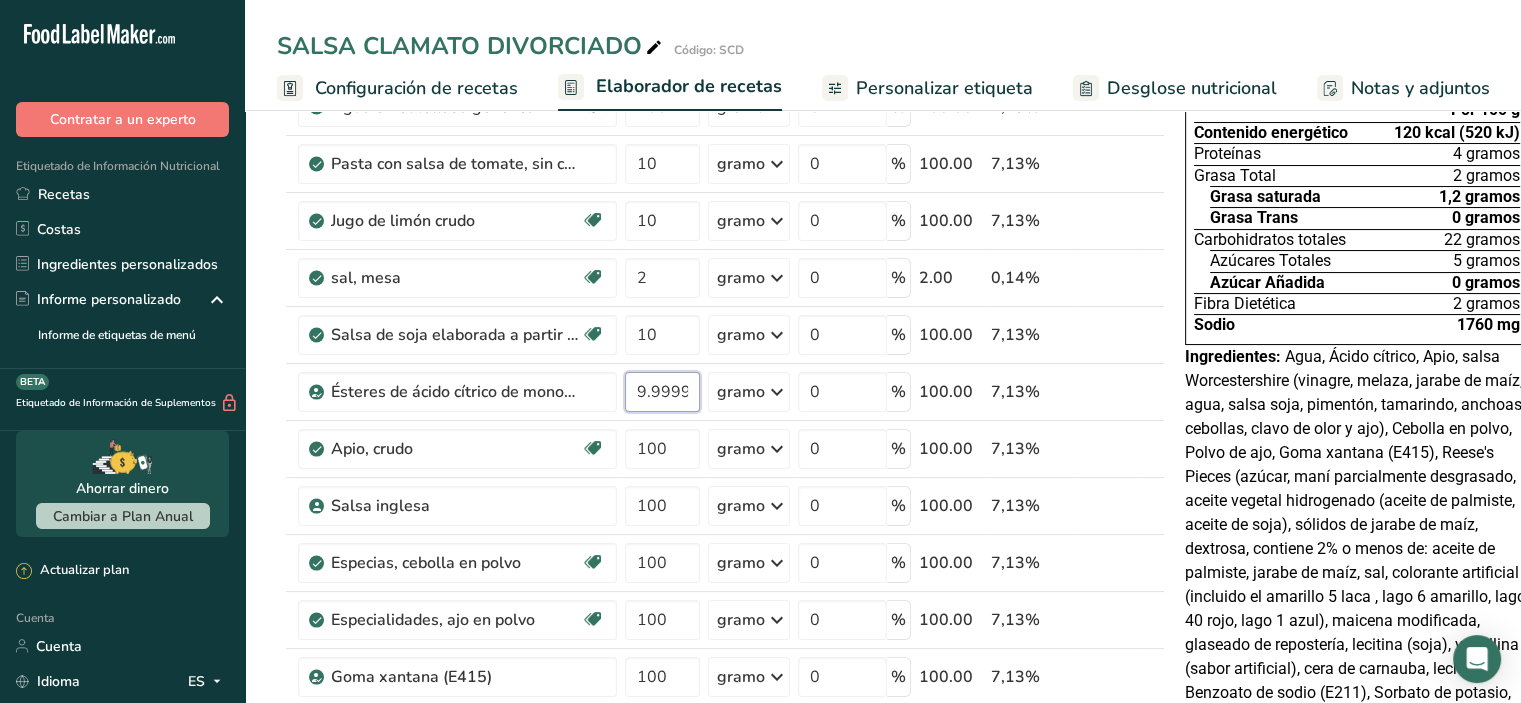 scroll, scrollTop: 200, scrollLeft: 0, axis: vertical 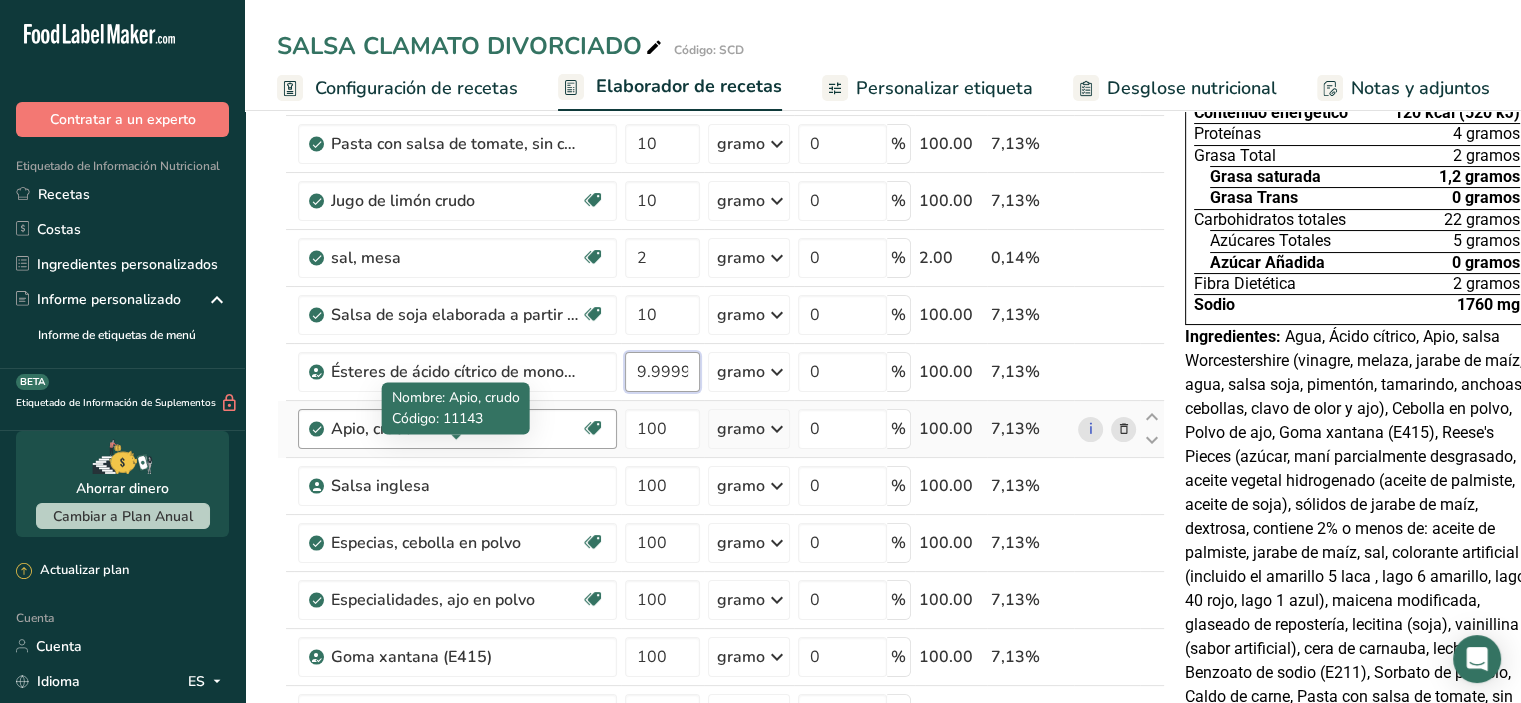 type on "9.999999" 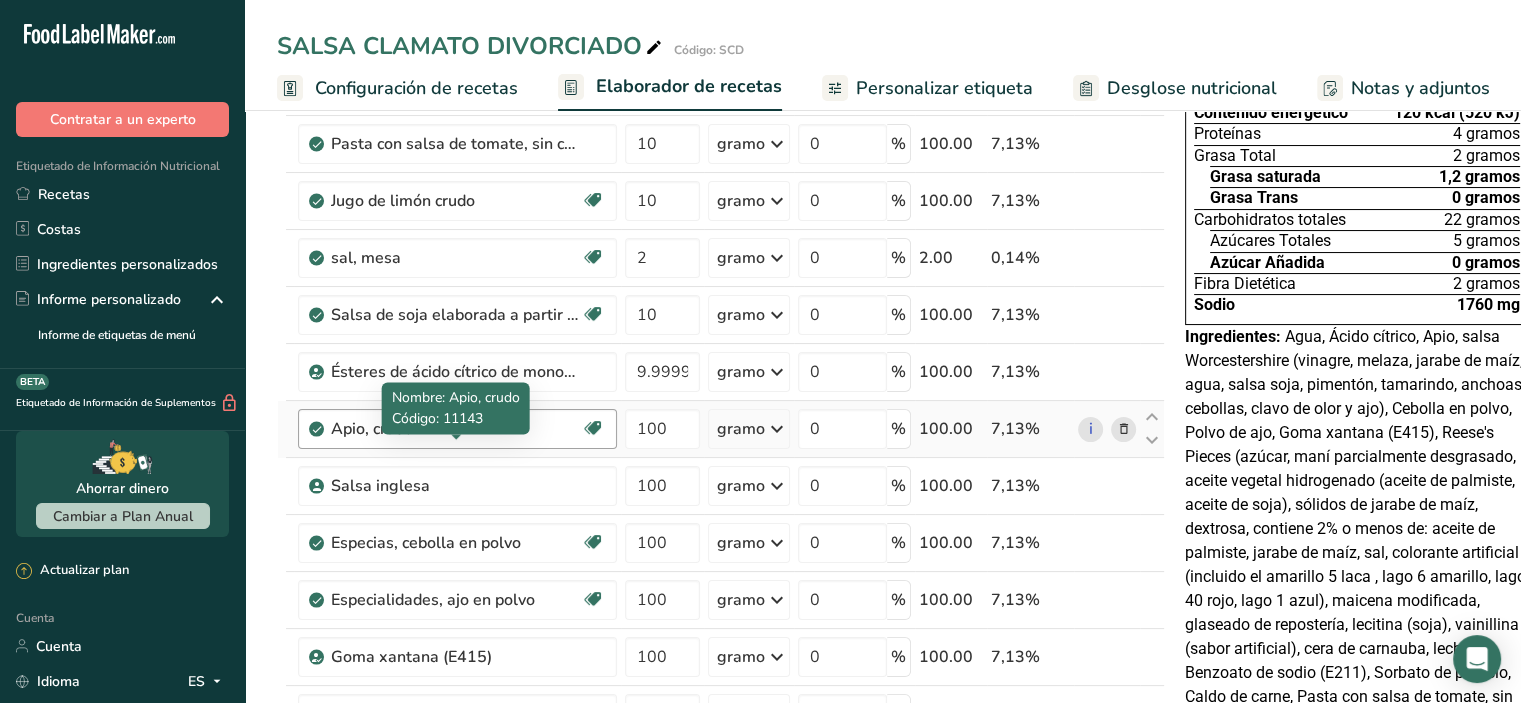 click on "Ingrediente  *
Cantidad  *
Unidad  *
Desperdicio *   .a-a{fill:#347362;}.b-a{fill:#fff;}         Gramos
Porcentaje
Agua embotellada genérica.
Libre de lácteos
Libre de gluten
Vegano
Vegetariano
Libre de soja
100
gramo
Porciones
1 onza líquida
1 taza
1 ml
Unidades de peso
gramo
kilogramo
mg
Ver más
Unidades de volumen
litro
Las unidades de volumen requieren una conversión de densidad. Si conoce la densidad de su ingrediente, introdúzcala a continuación. De lo contrario, haga clic en "RIA", nuestra asistente regulatoria de IA, quien podrá ayudarle.
lb/pie³" at bounding box center (721, 556) 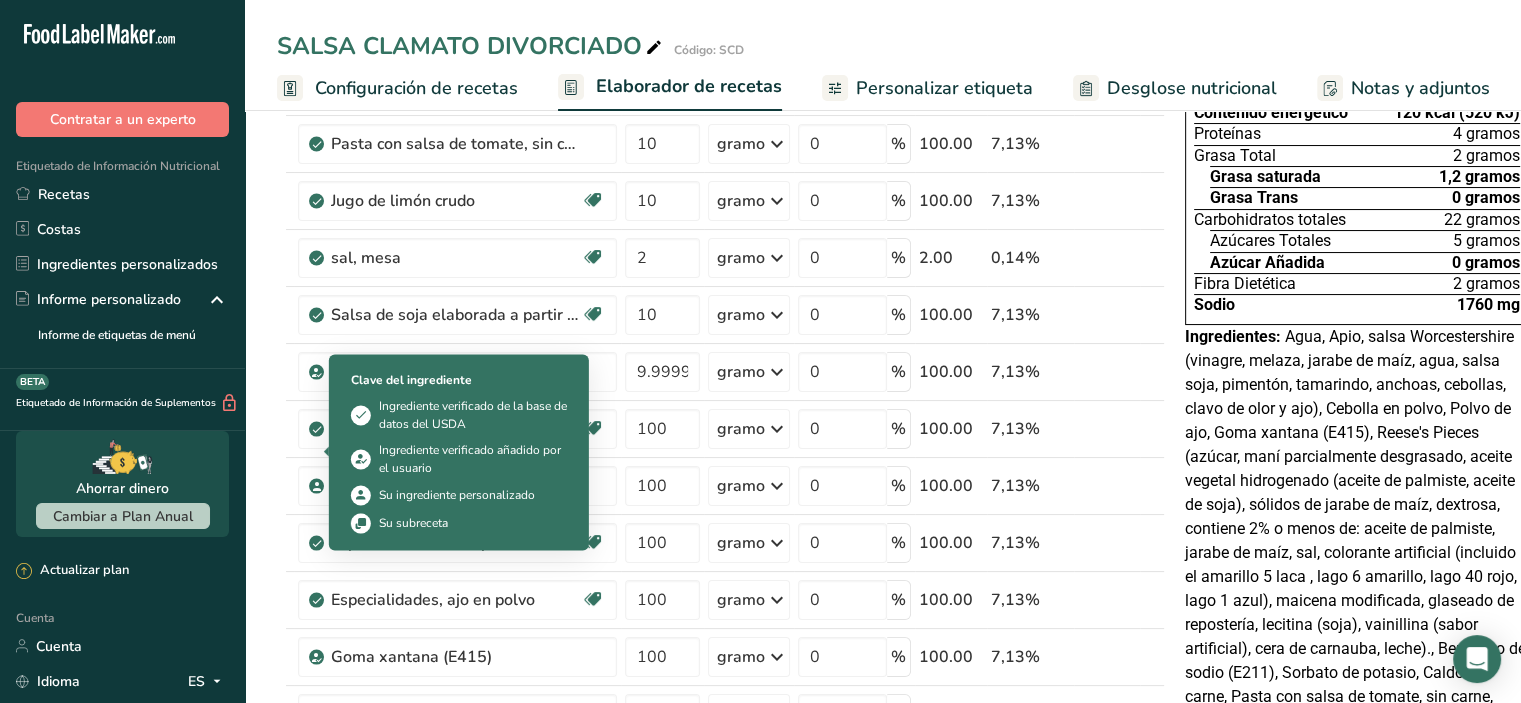 click at bounding box center [334, 451] 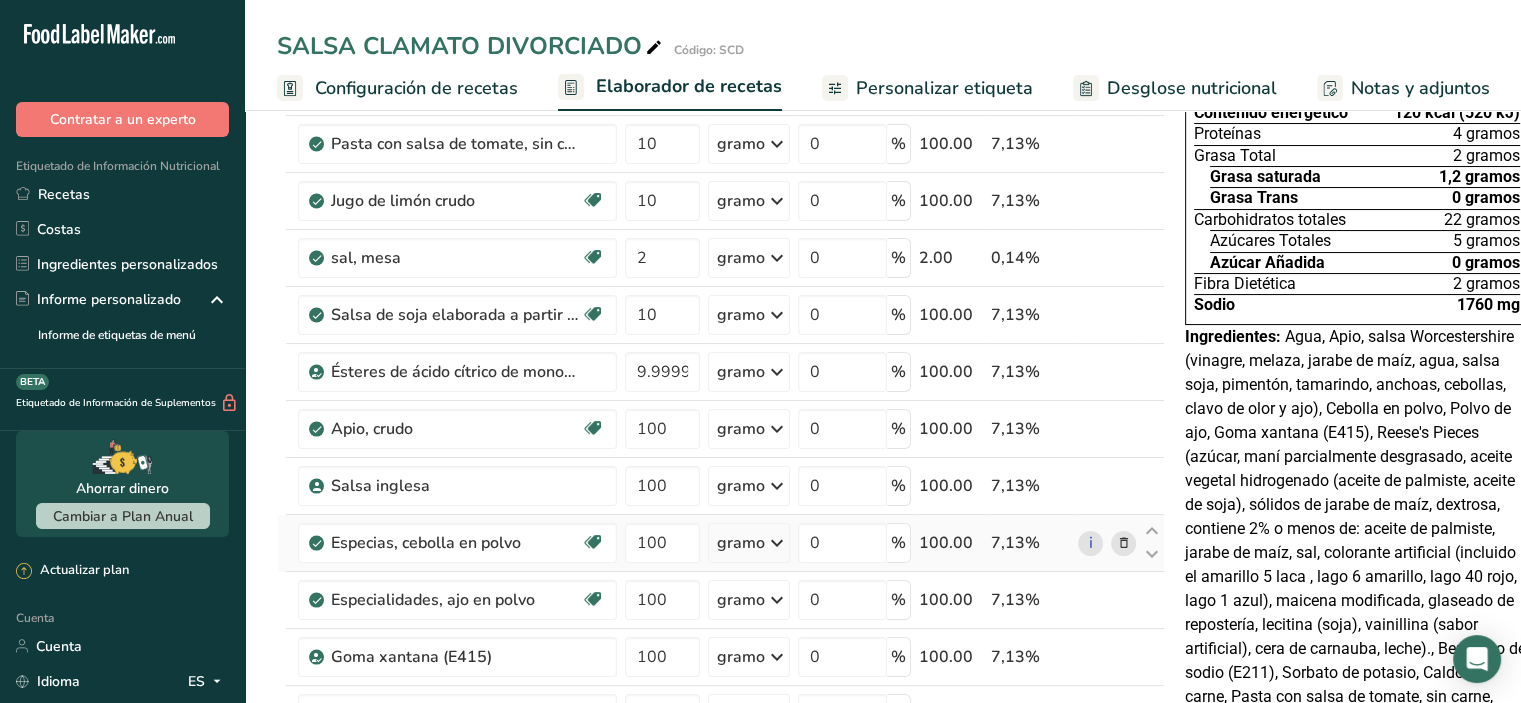 click on "0
%" at bounding box center (854, 543) 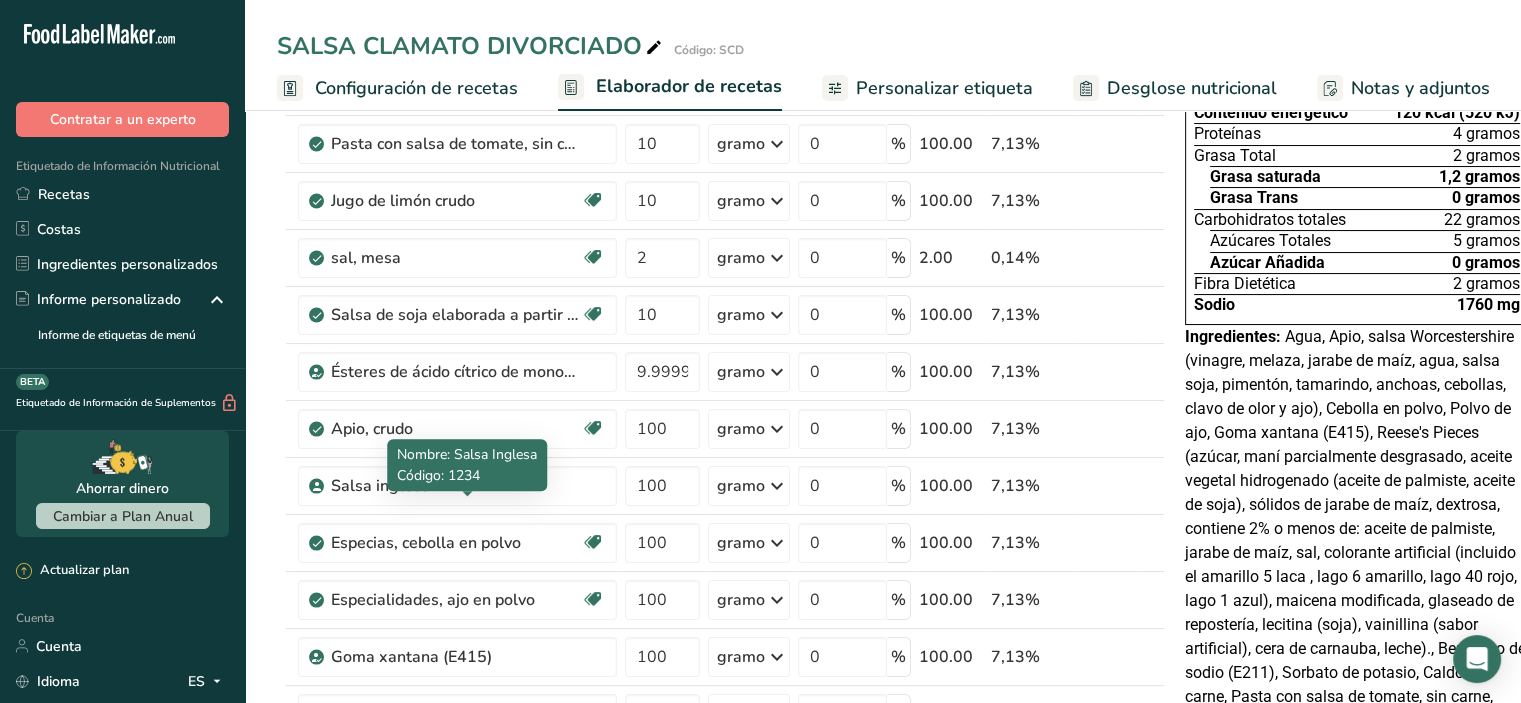 click on "Nombre: Salsa Inglesa" at bounding box center [467, 454] 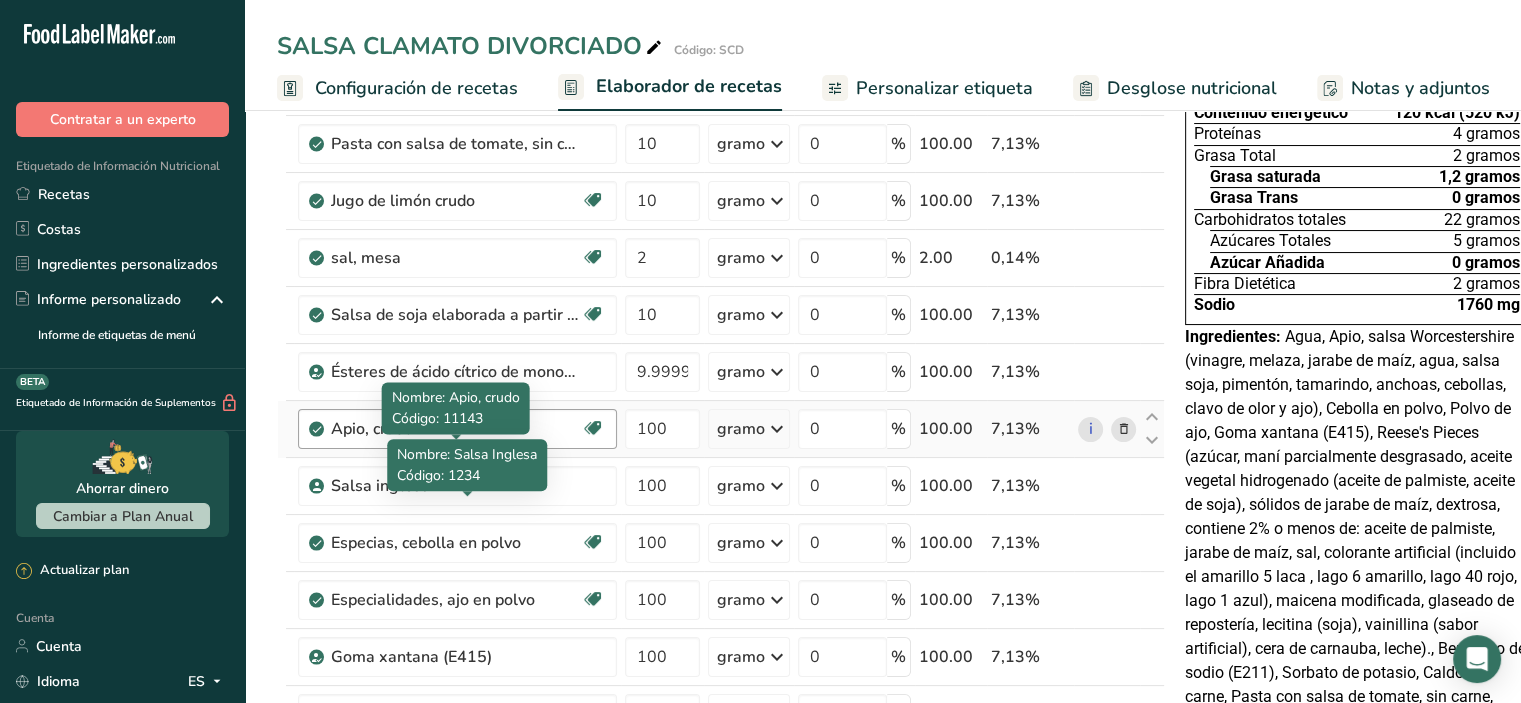click on "Apio, crudo" at bounding box center (456, 429) 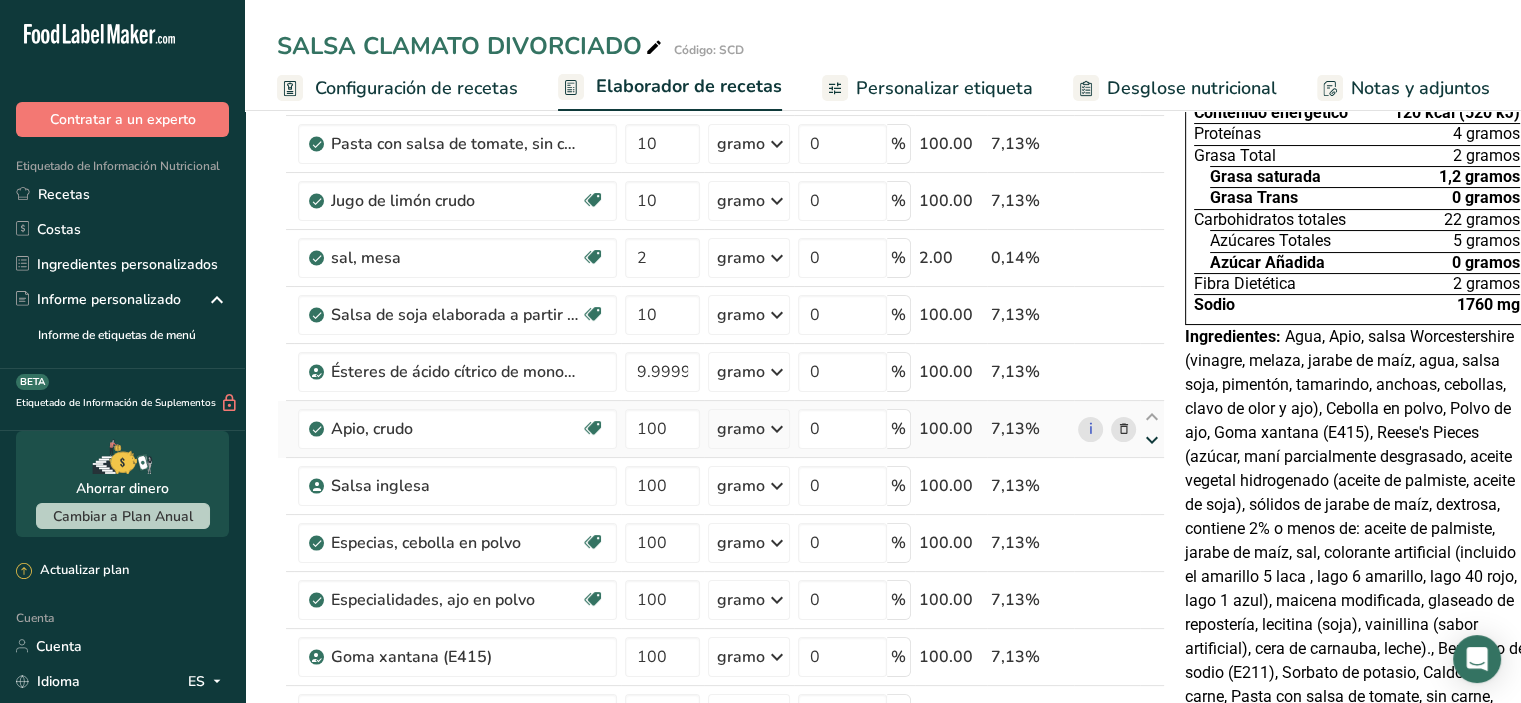 click at bounding box center (1152, 440) 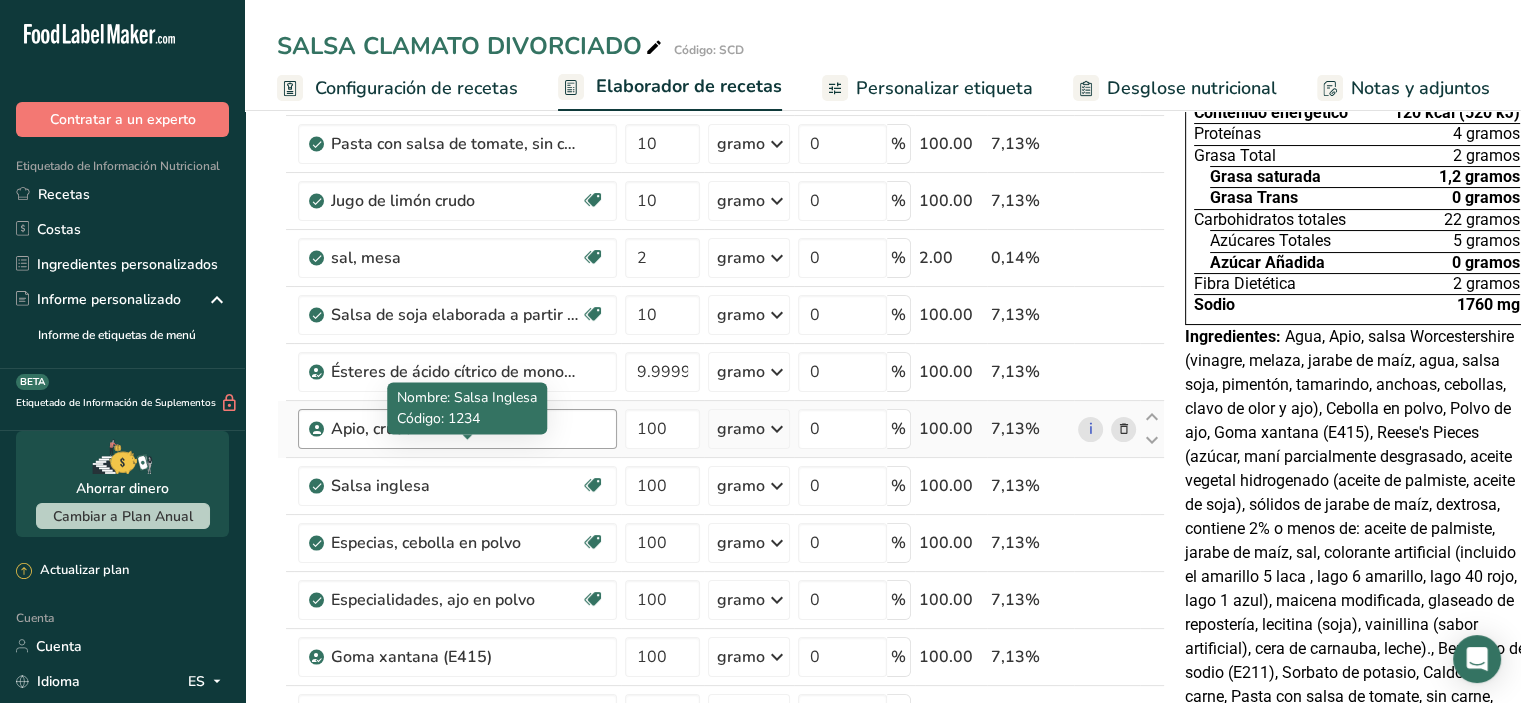 click on "Apio, crudo" at bounding box center (456, 429) 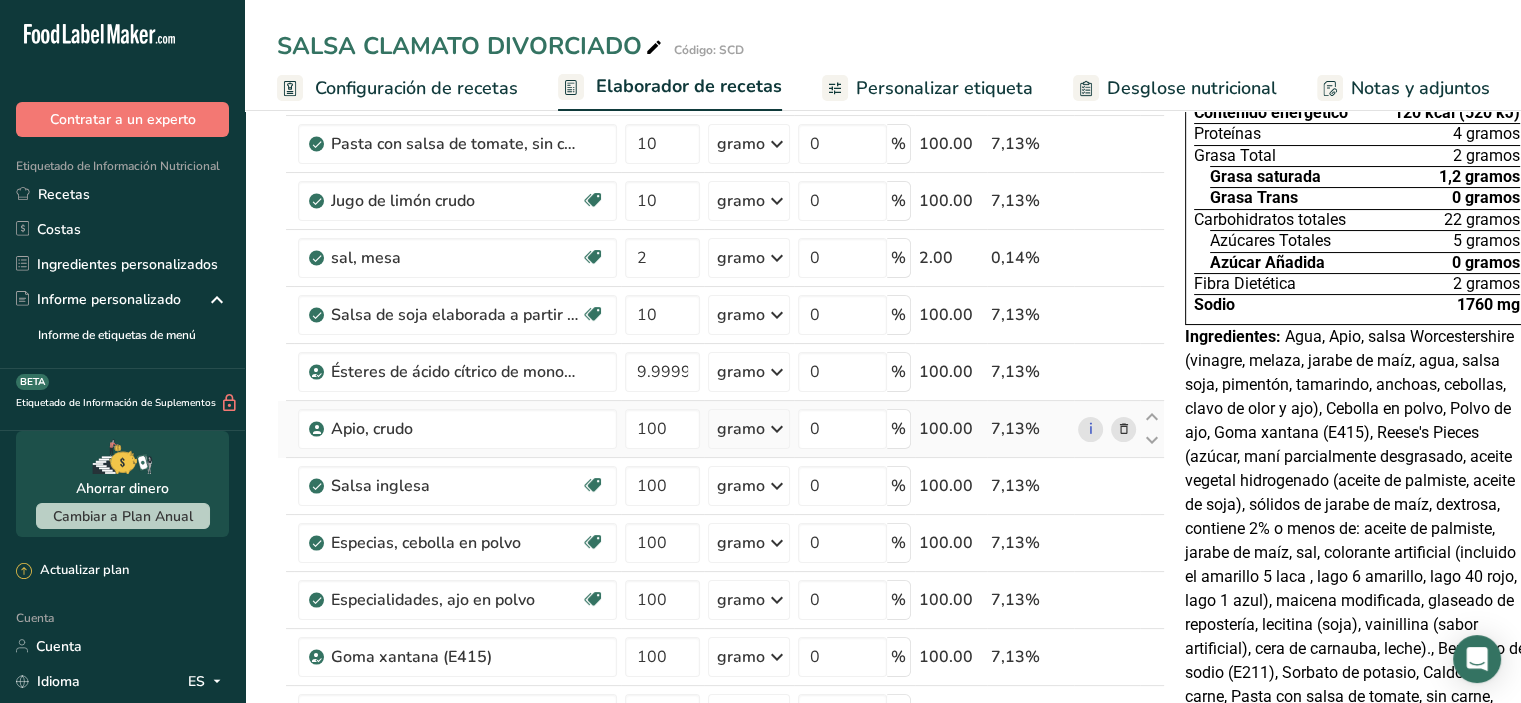 click at bounding box center [1124, 429] 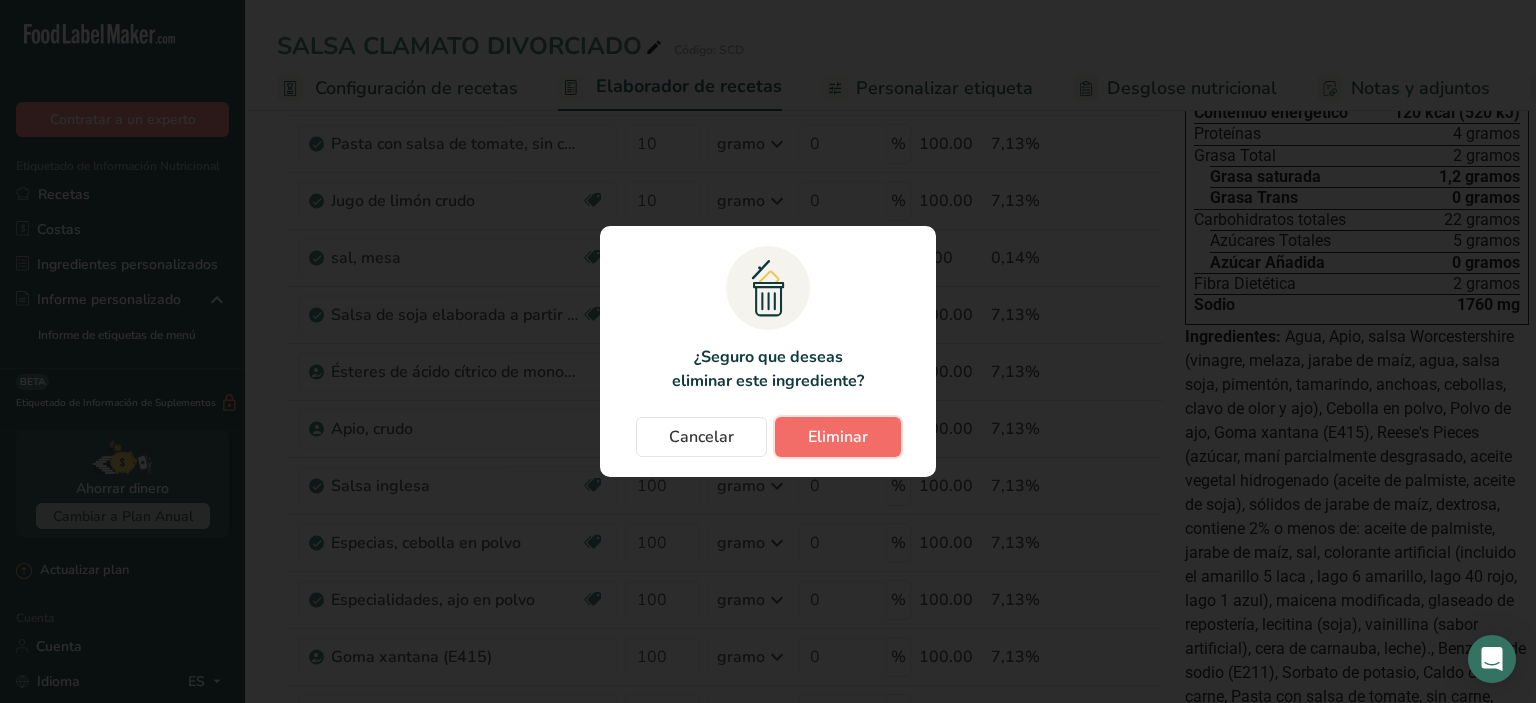 click on "Eliminar" at bounding box center [838, 437] 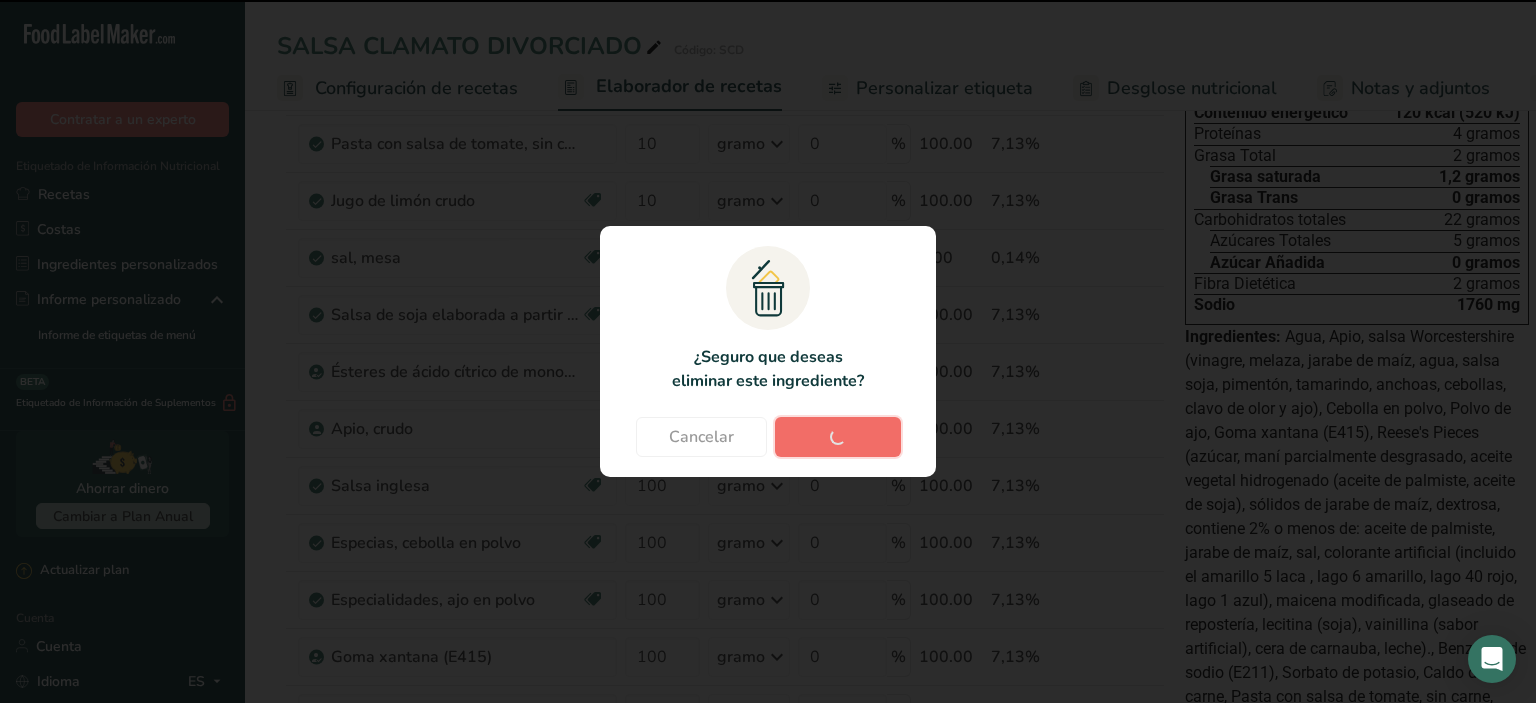 type 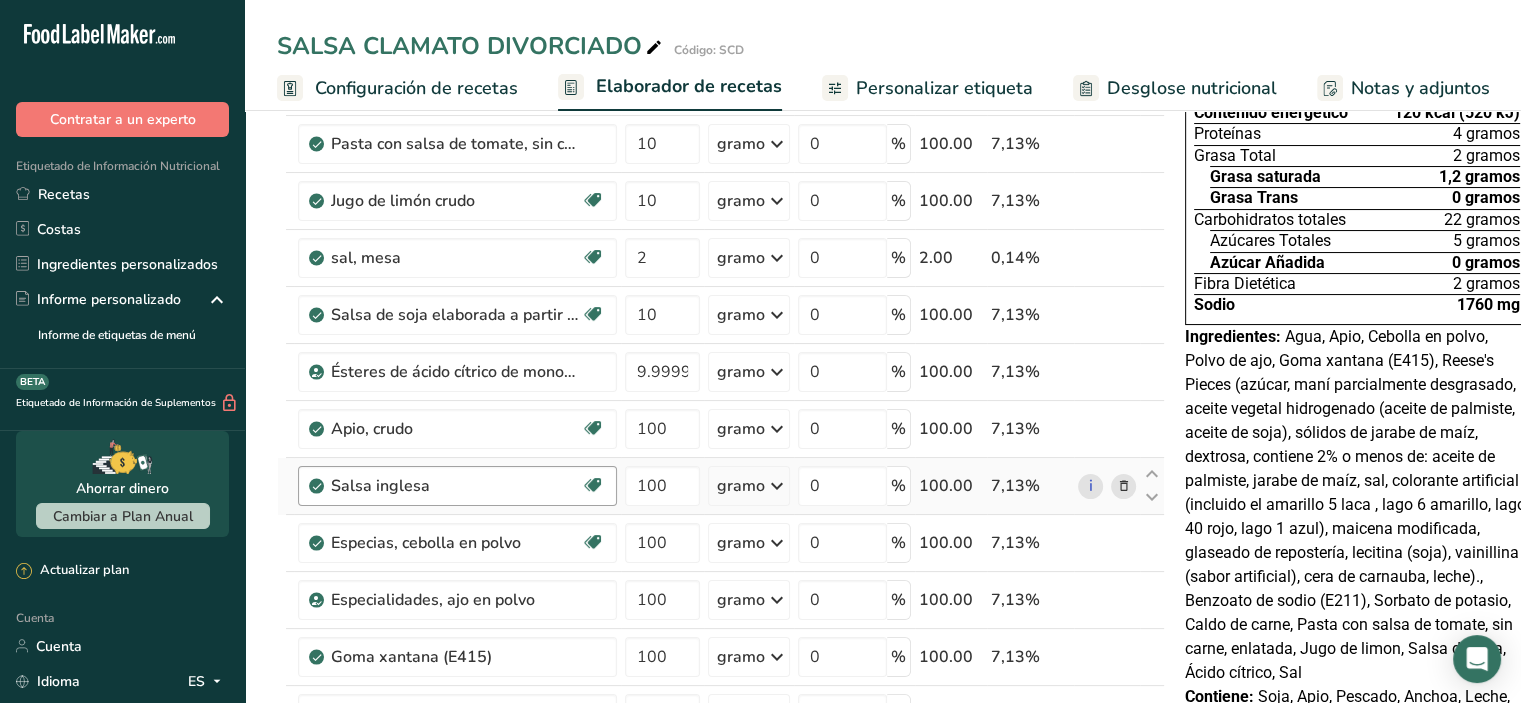 click on "Salsa inglesa
Fuente de antioxidantes
Efecto prebiótico
Libre de lácteos
Libre de gluten
Vegano
Vegetariano
Libre de soja" at bounding box center (457, 486) 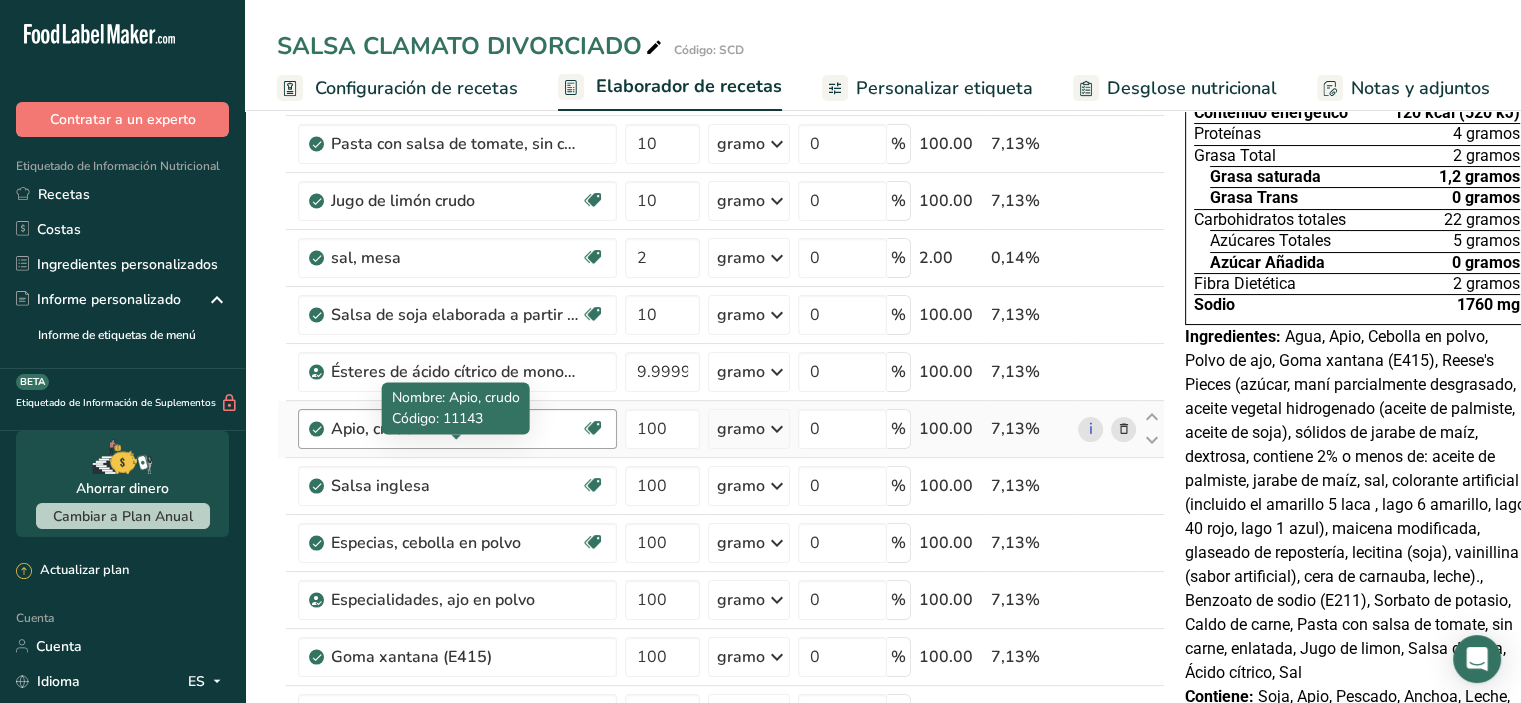 click on "Apio, crudo" at bounding box center [456, 429] 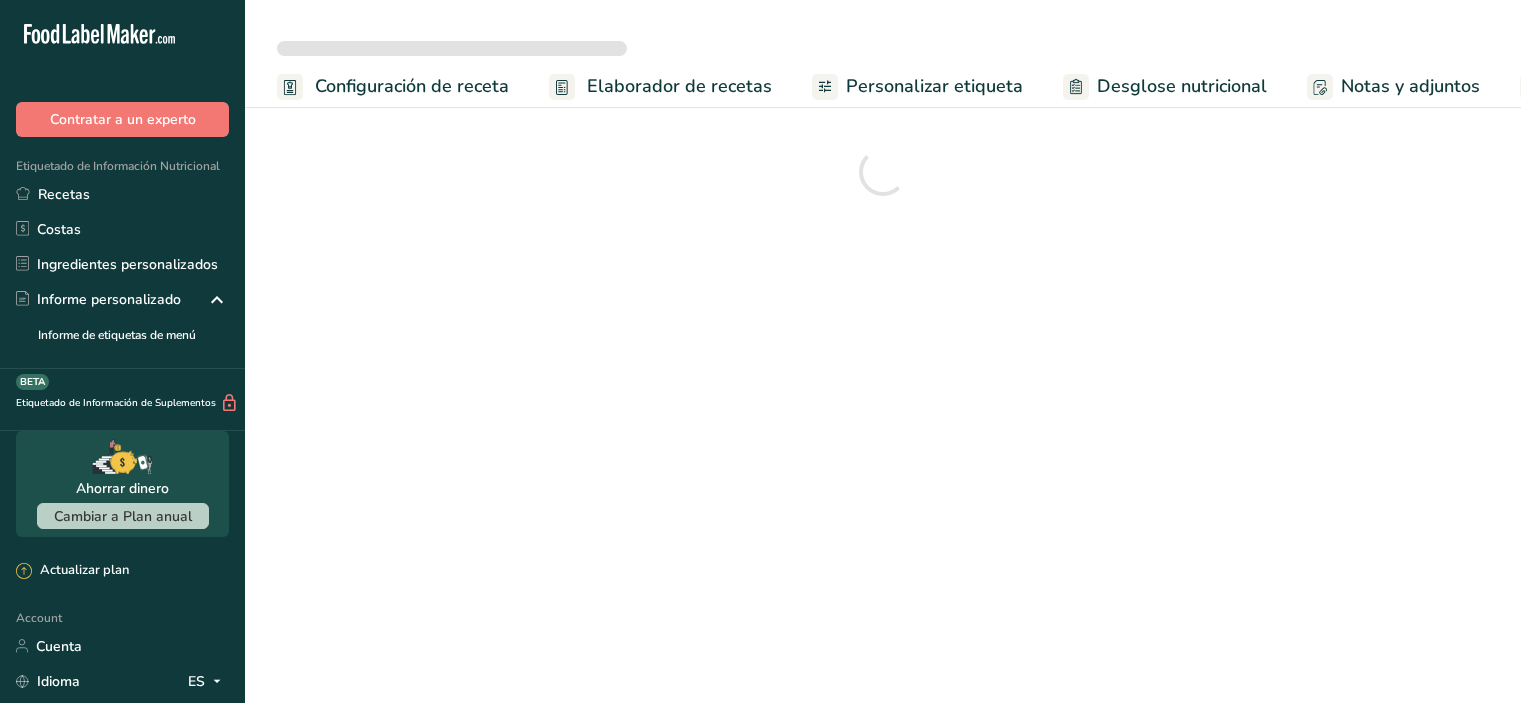 scroll, scrollTop: 0, scrollLeft: 0, axis: both 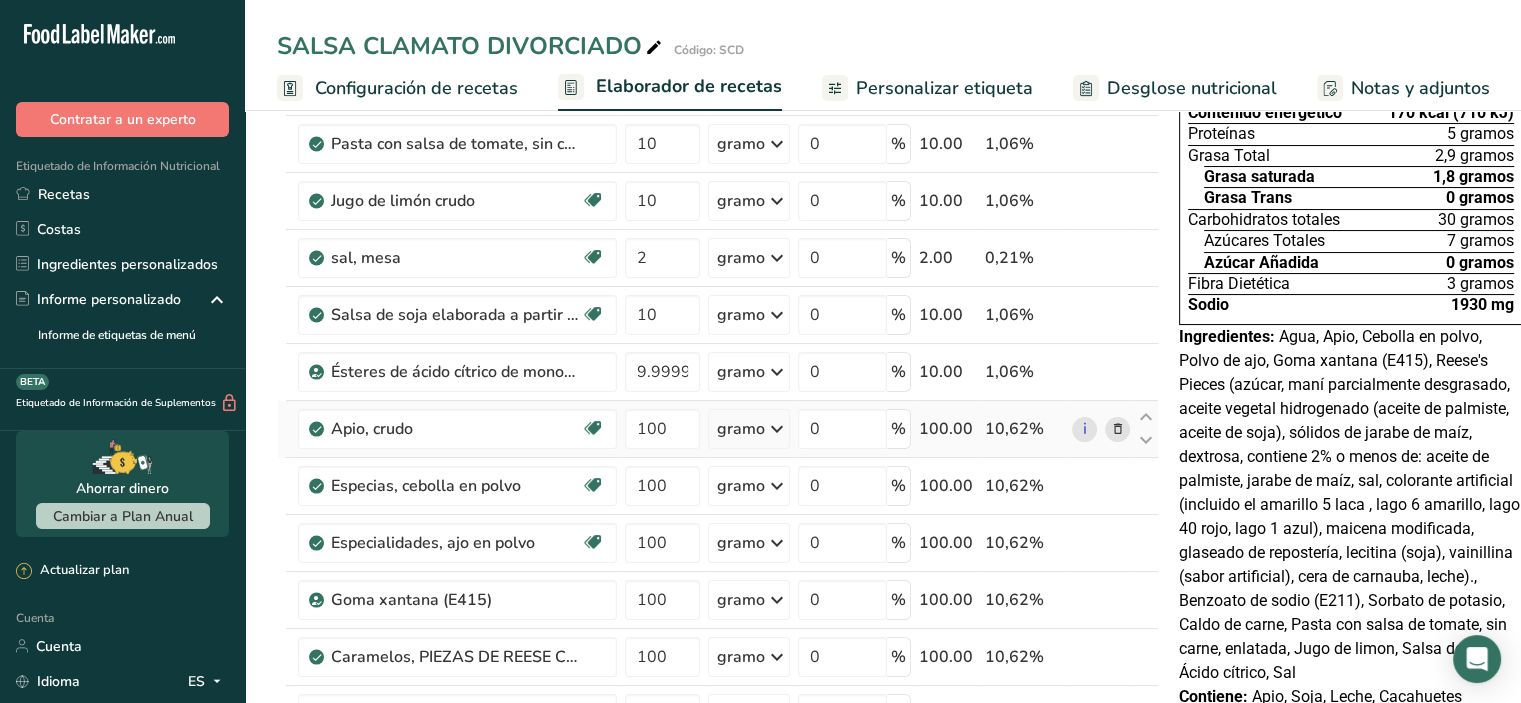 click at bounding box center [1118, 429] 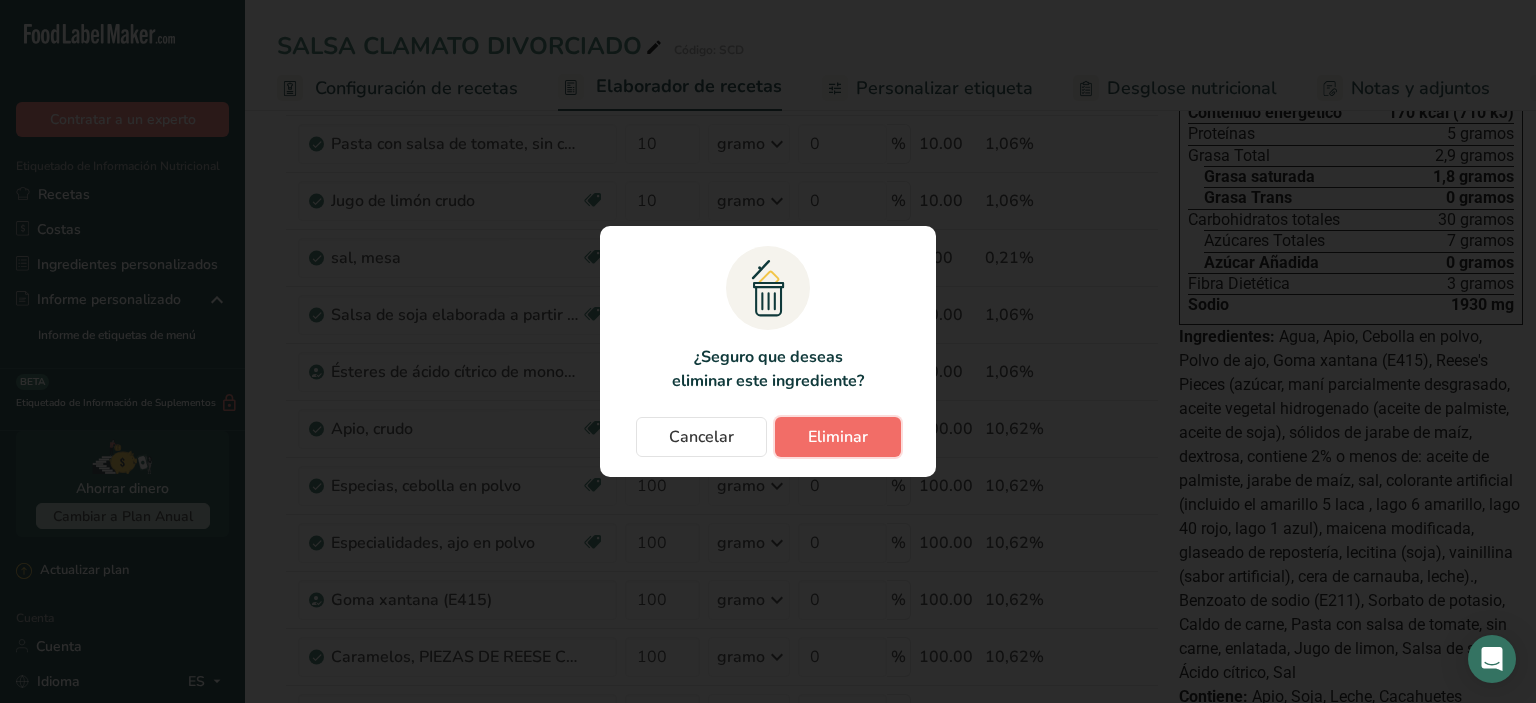 click on "Eliminar" at bounding box center (838, 437) 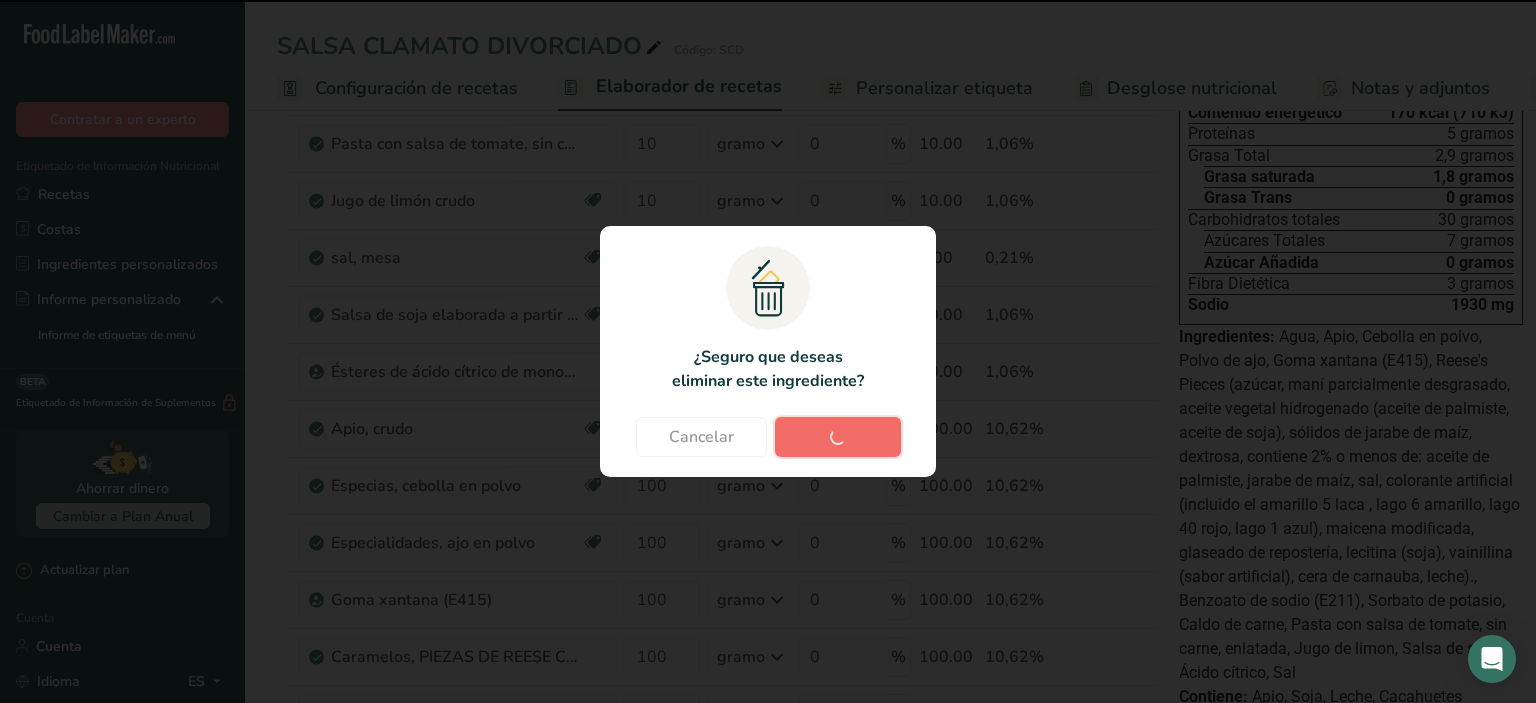 type 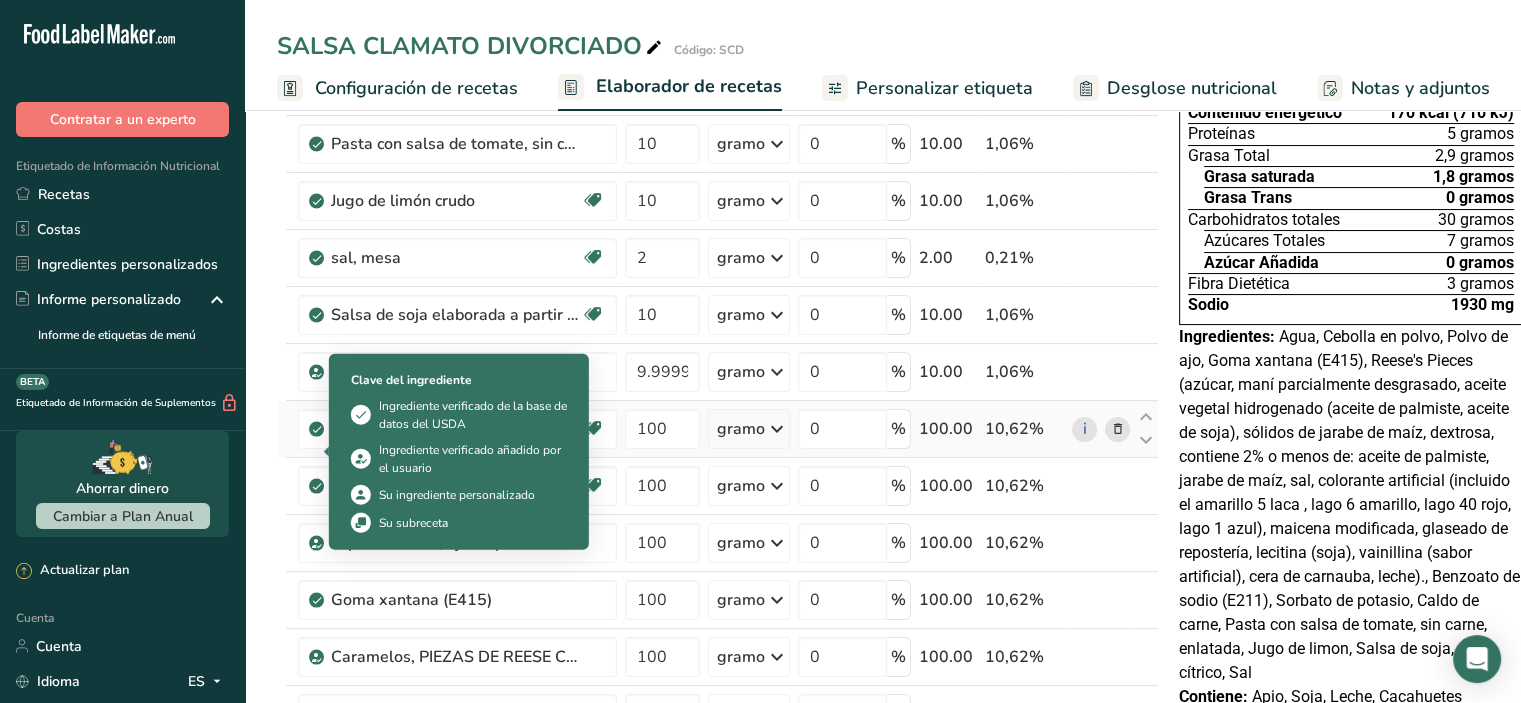click at bounding box center [317, 429] 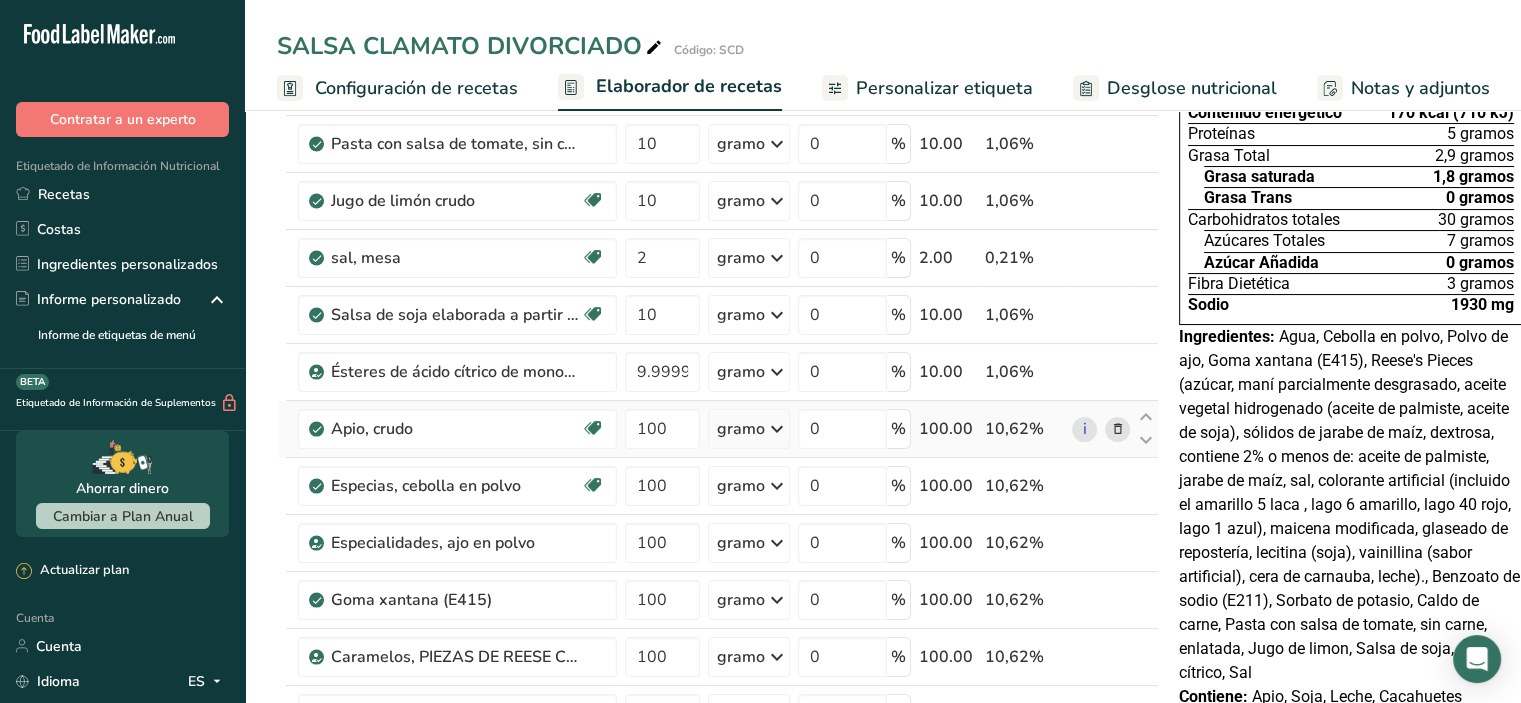 click at bounding box center (317, 429) 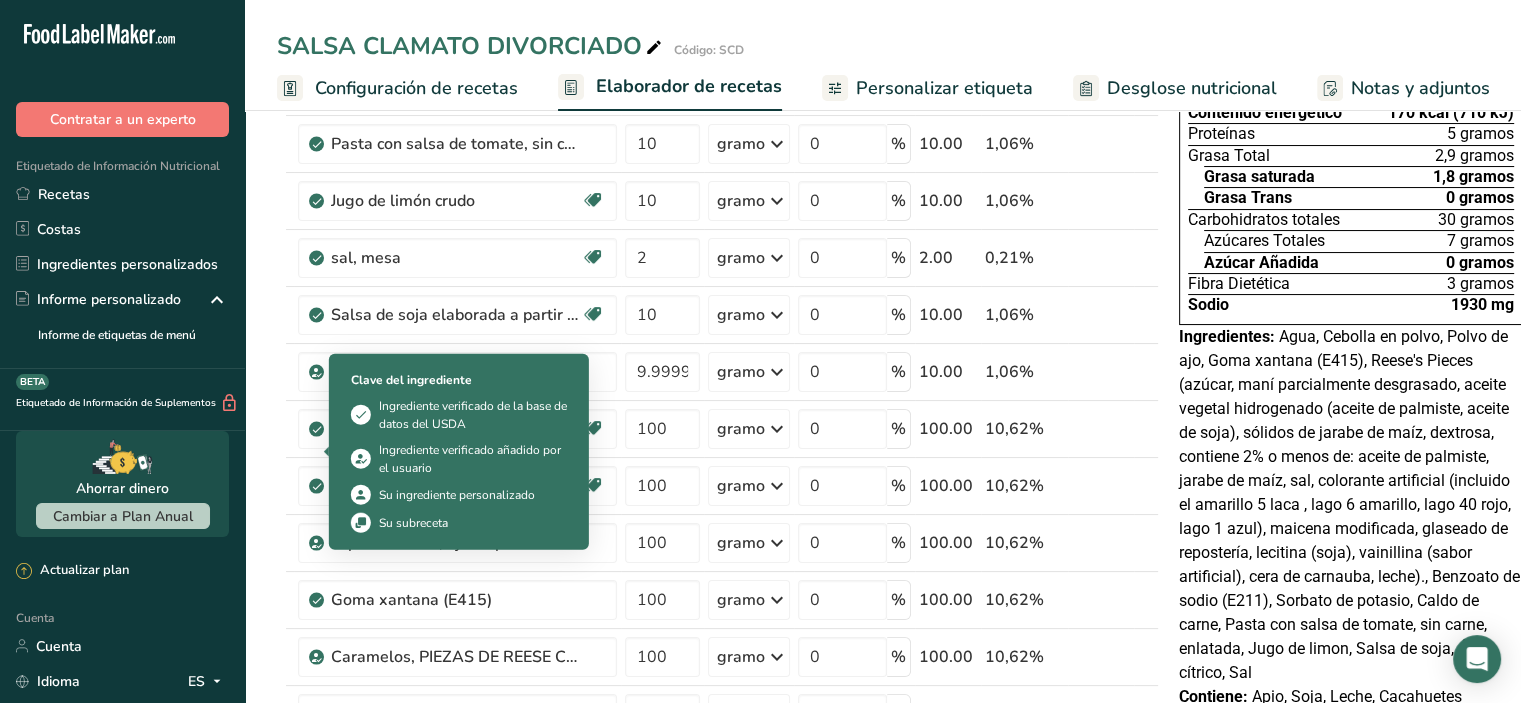 click on "Clave del ingrediente
Ingrediente verificado de la base de datos del USDA
Ingrediente verificado añadido por el usuario
Su ingrediente personalizado
Su subreceta" at bounding box center (459, 452) 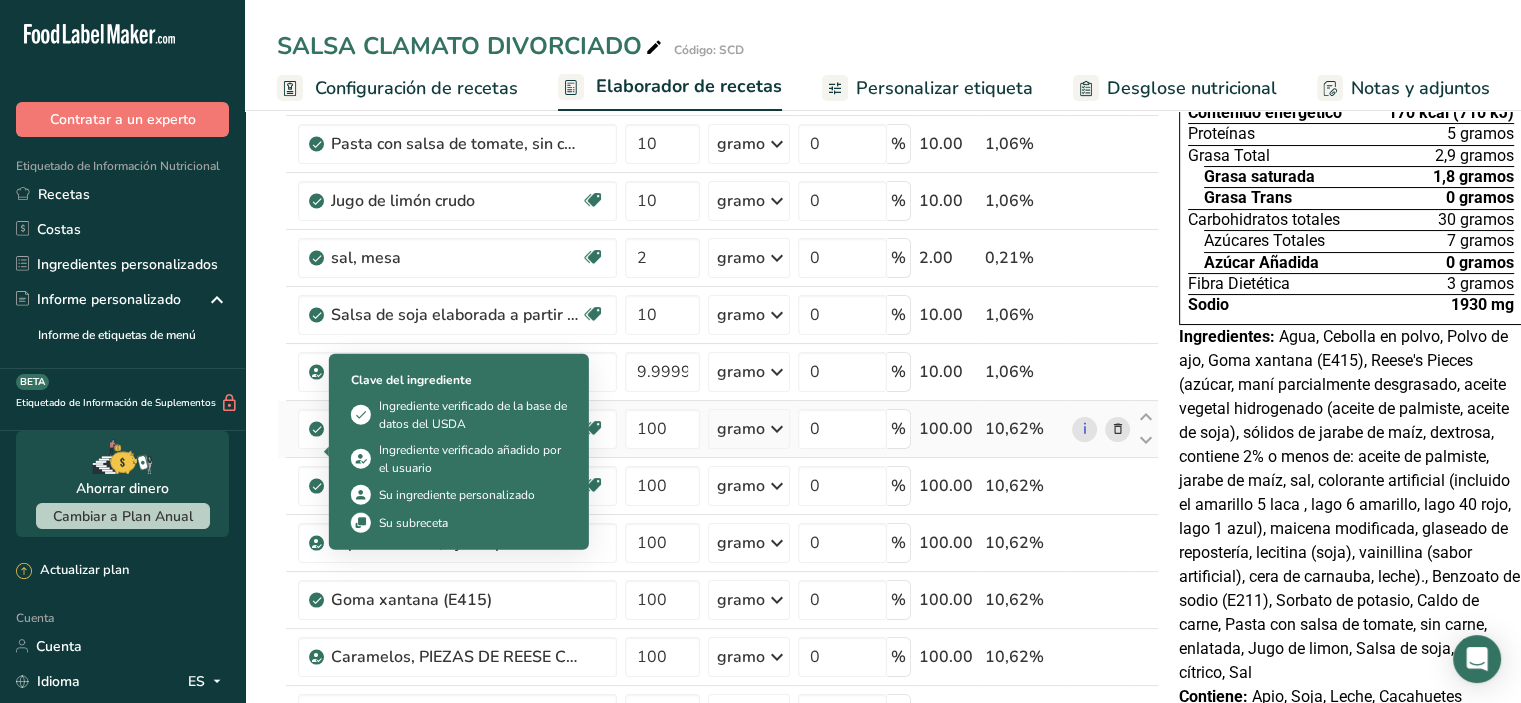 click at bounding box center (316, 429) 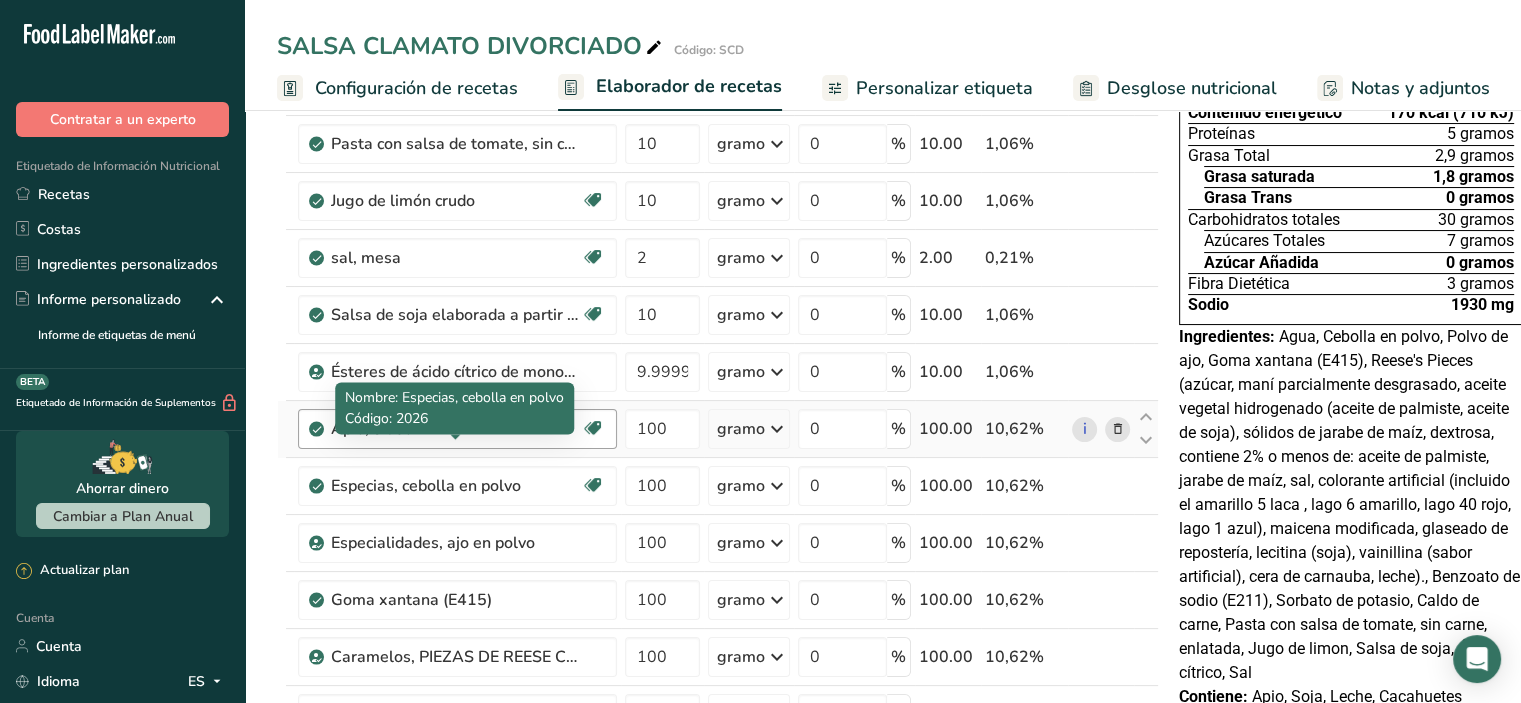 click on "Apio, crudo" at bounding box center [456, 429] 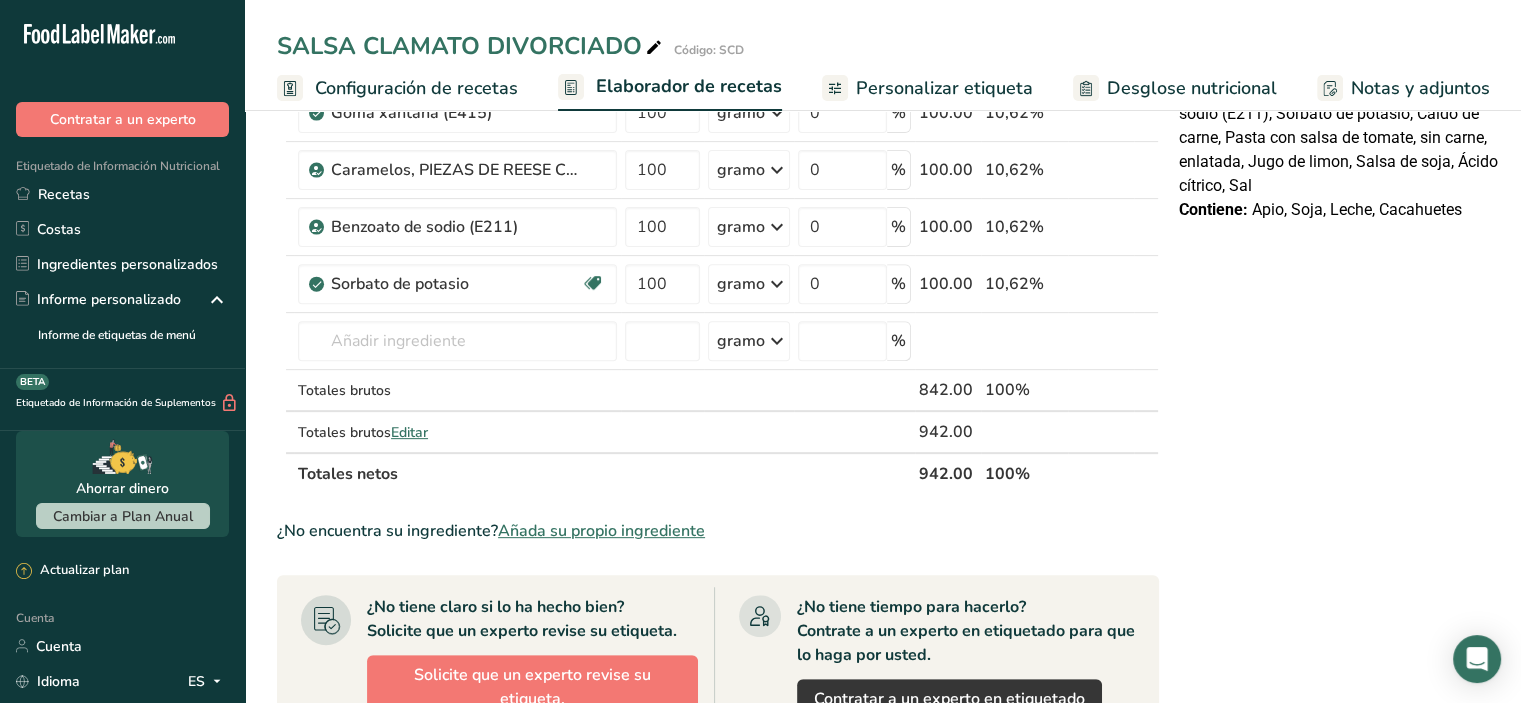 scroll, scrollTop: 700, scrollLeft: 0, axis: vertical 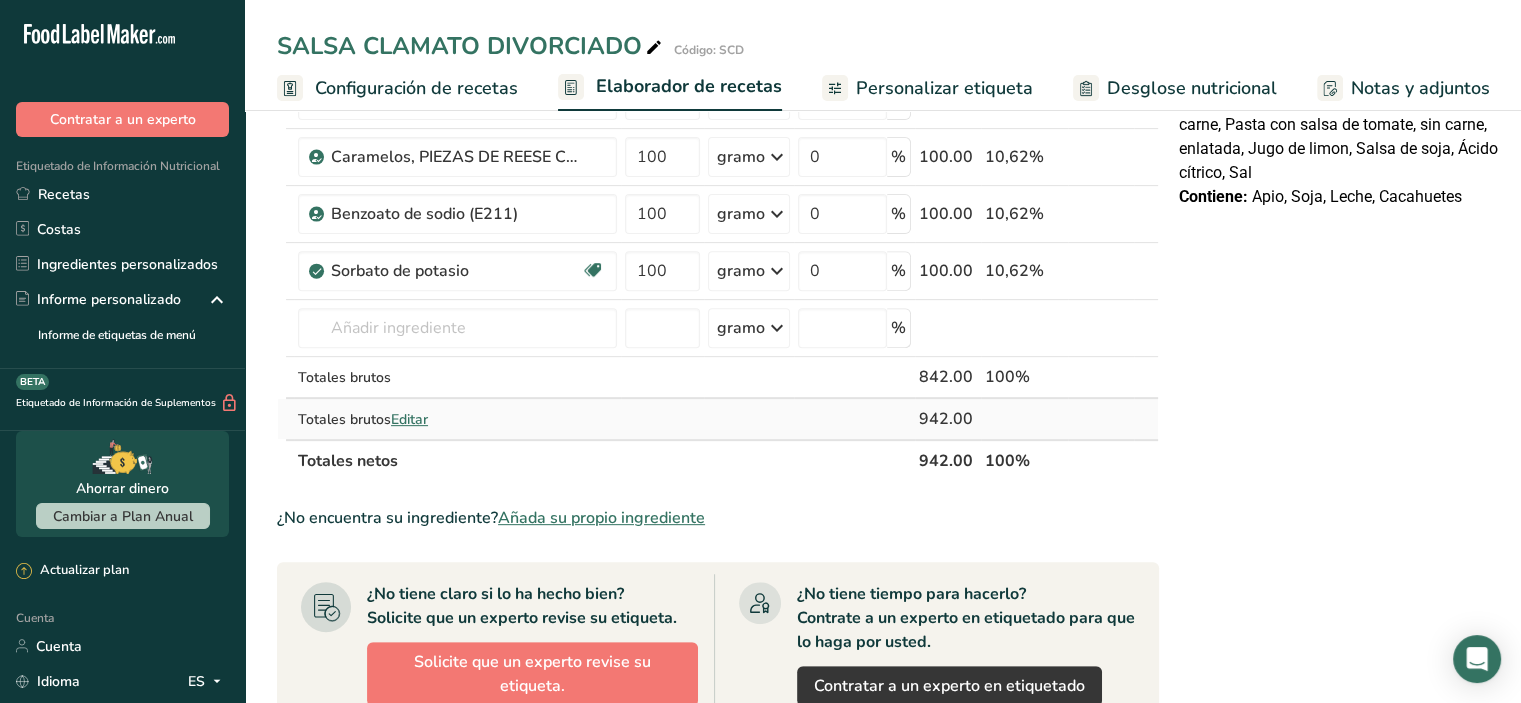 click on "Editar" at bounding box center [409, 419] 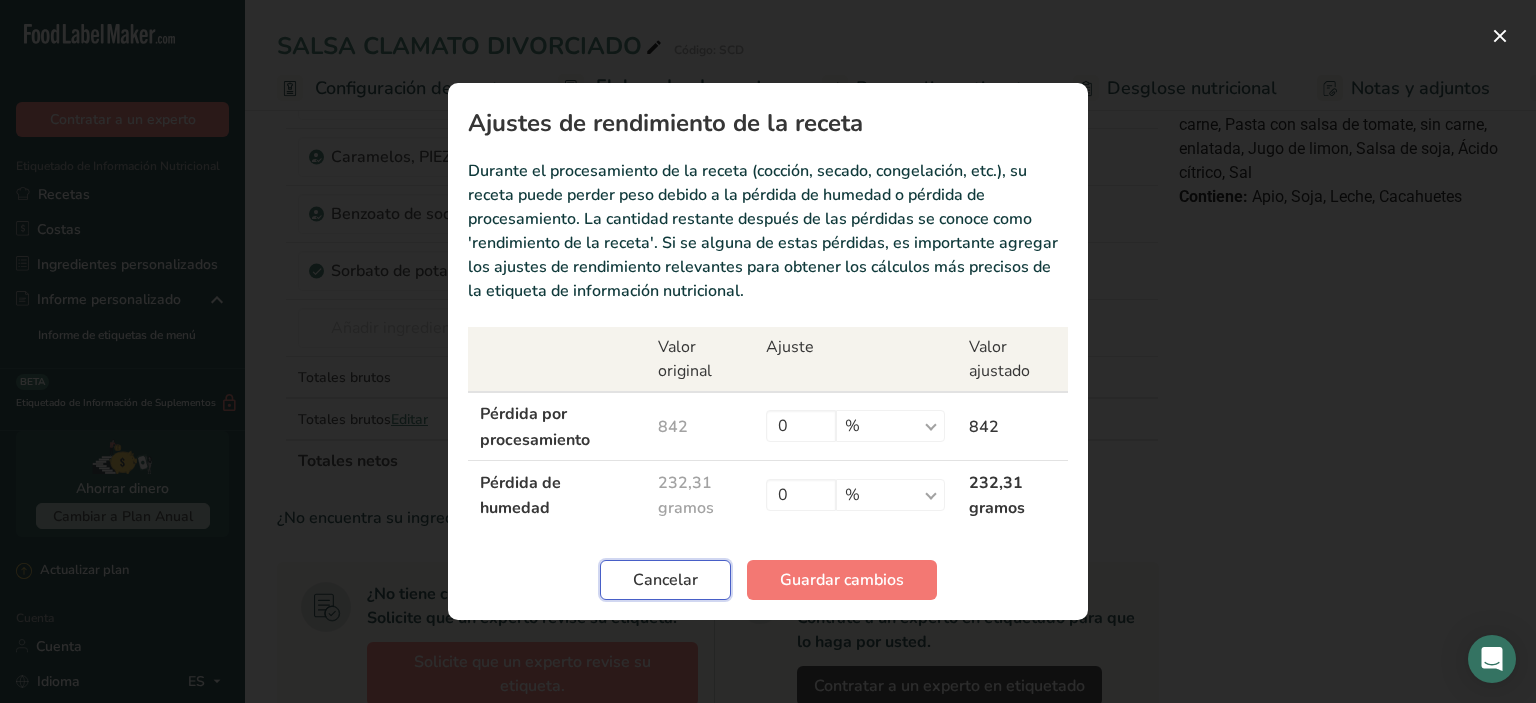 click on "Cancelar" at bounding box center (665, 580) 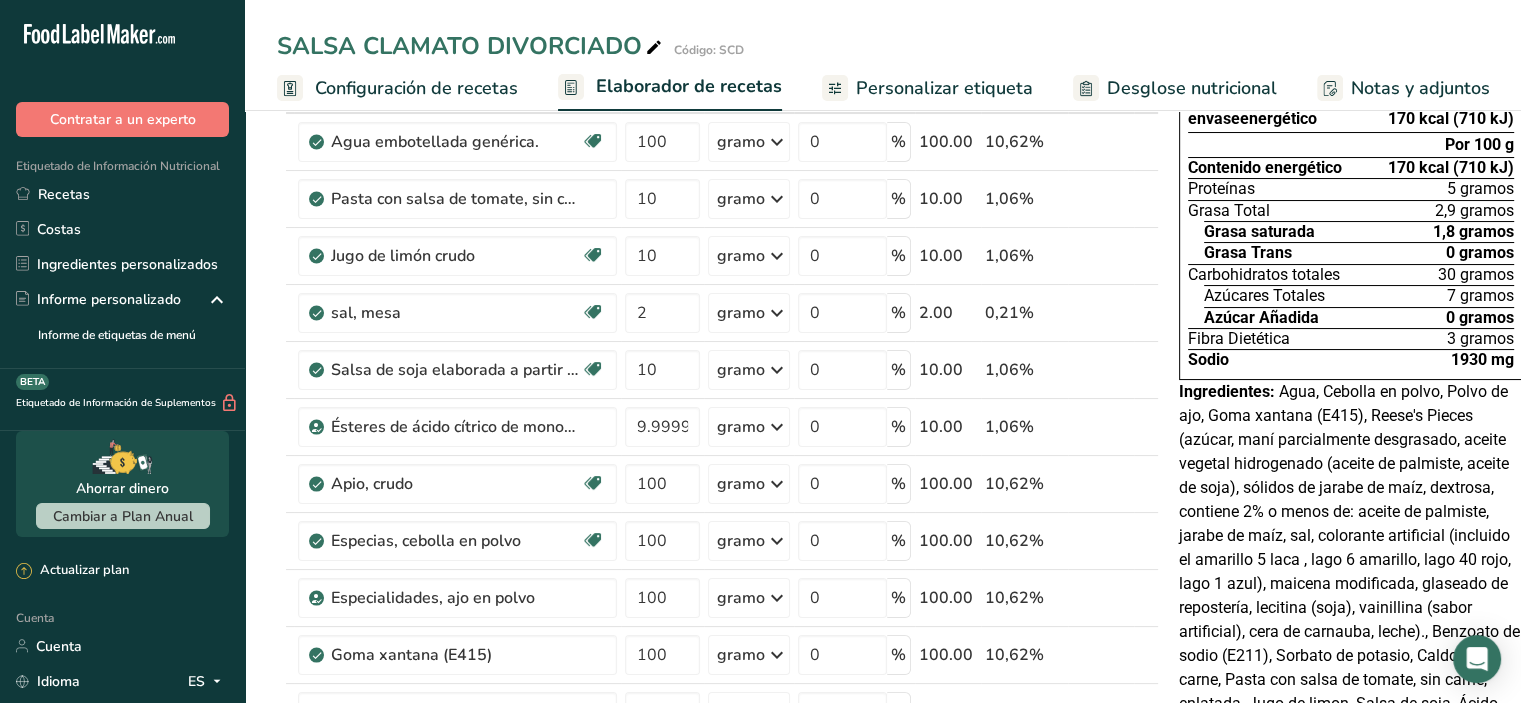 scroll, scrollTop: 100, scrollLeft: 0, axis: vertical 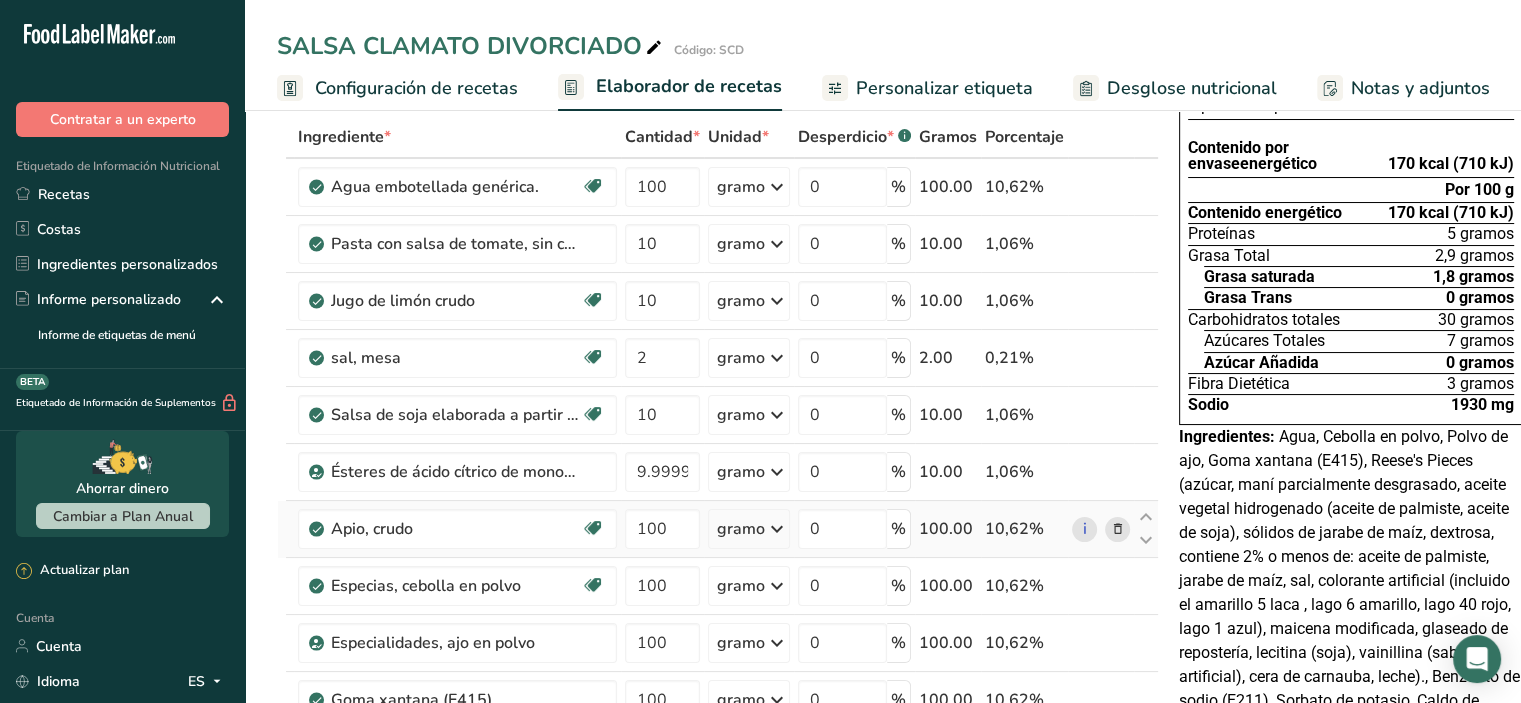 click at bounding box center [1118, 529] 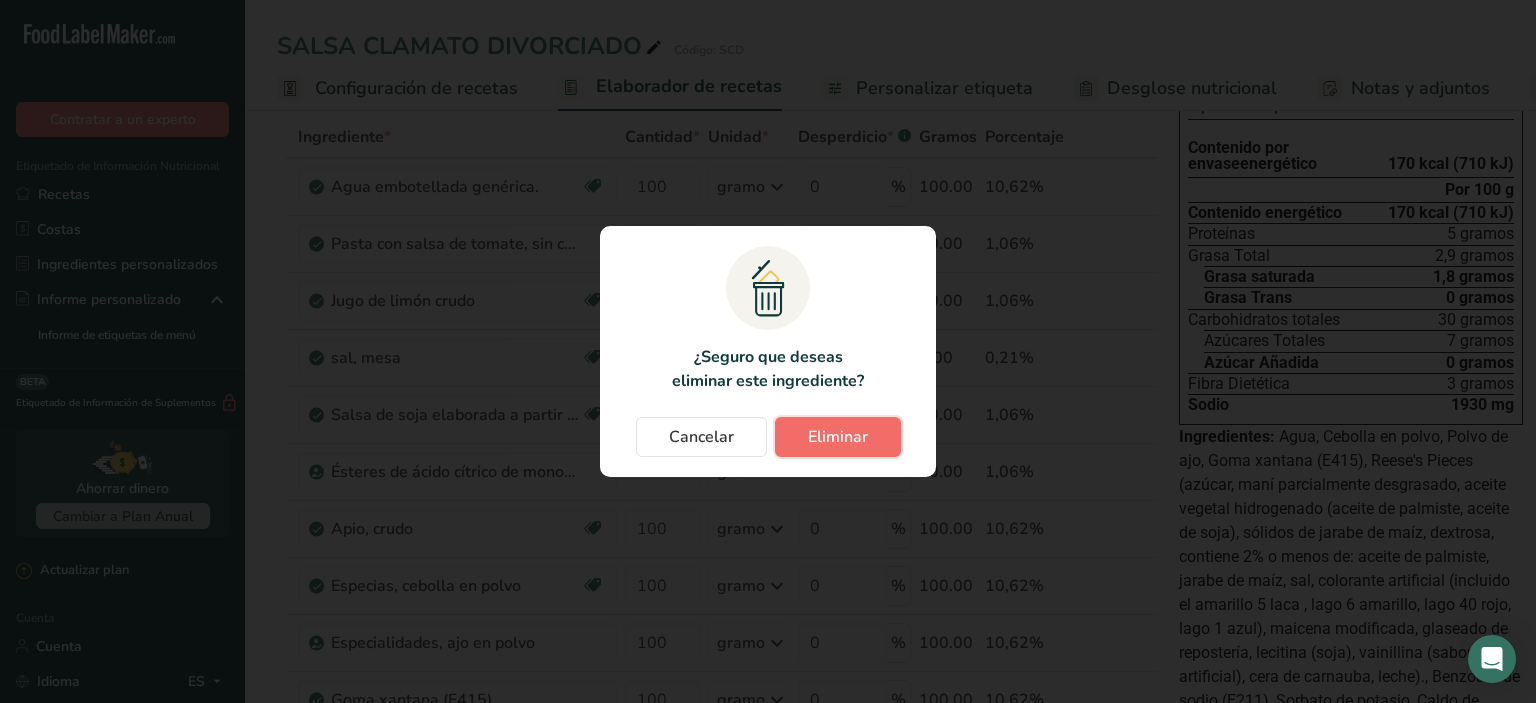 click on "Eliminar" at bounding box center [838, 437] 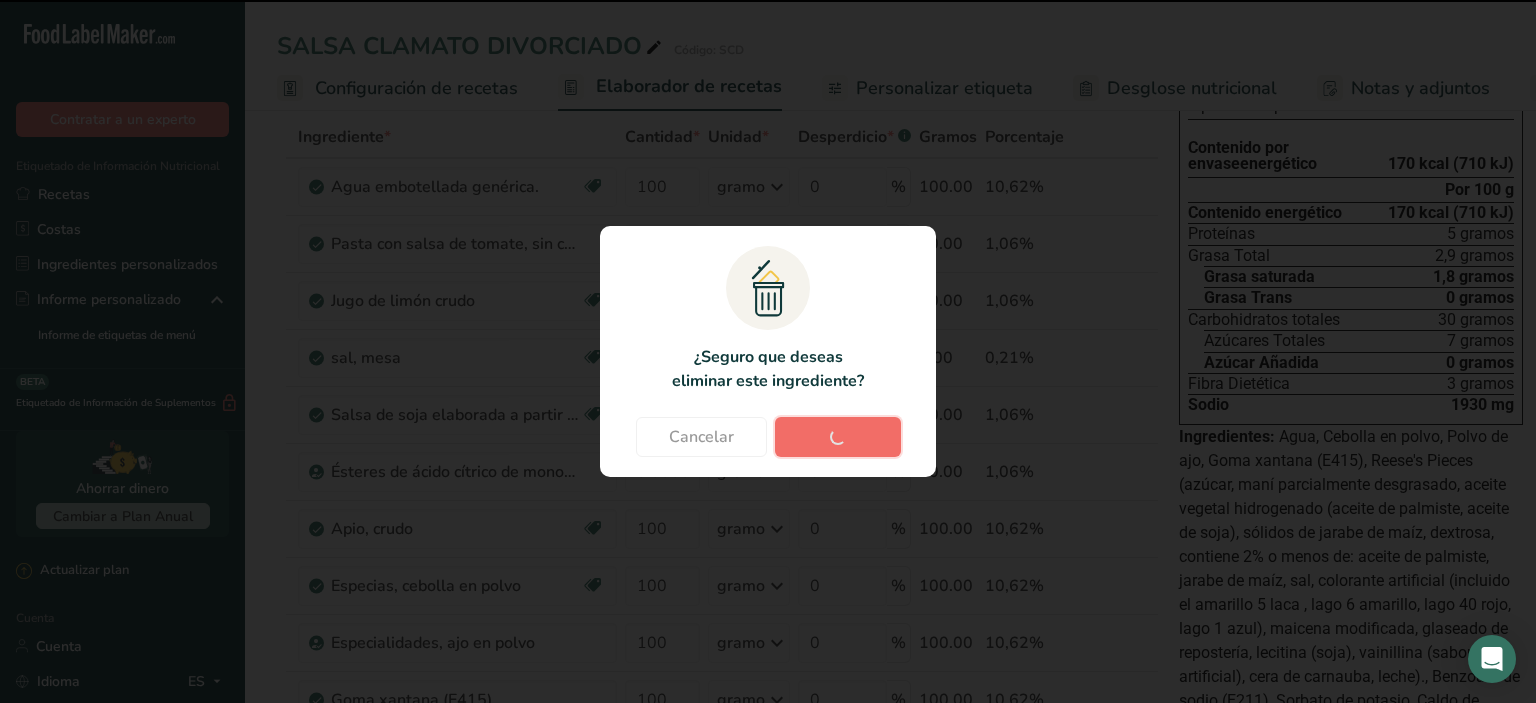 type 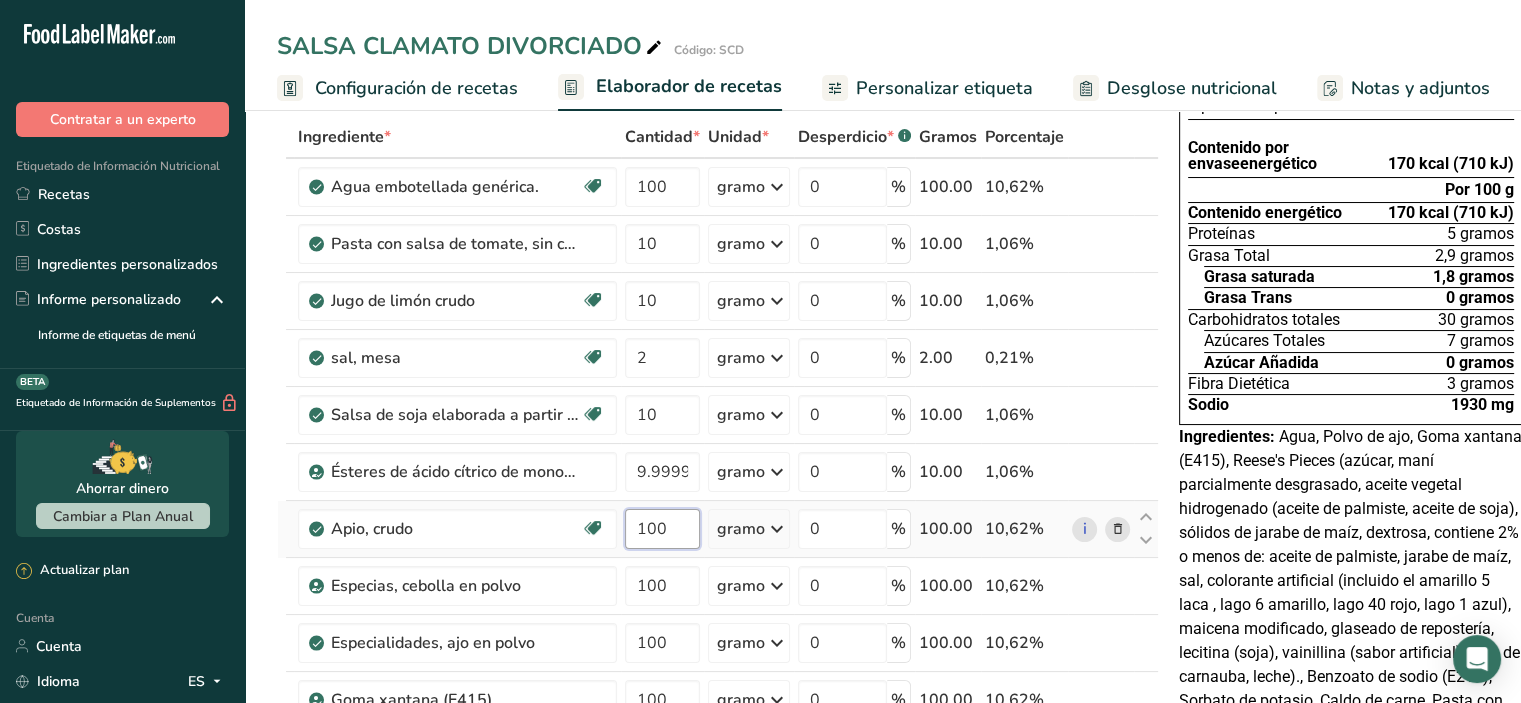 click on "100" at bounding box center (662, 529) 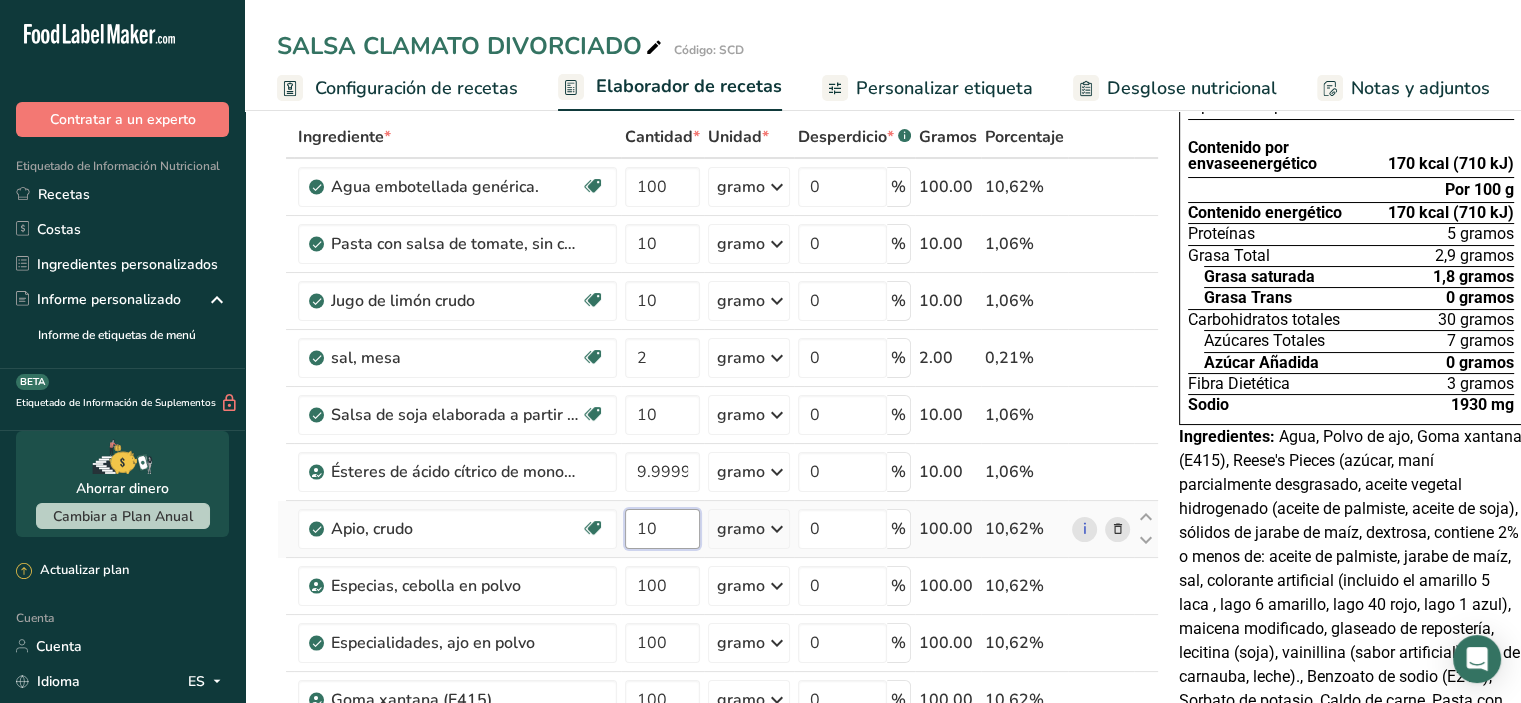 type on "1" 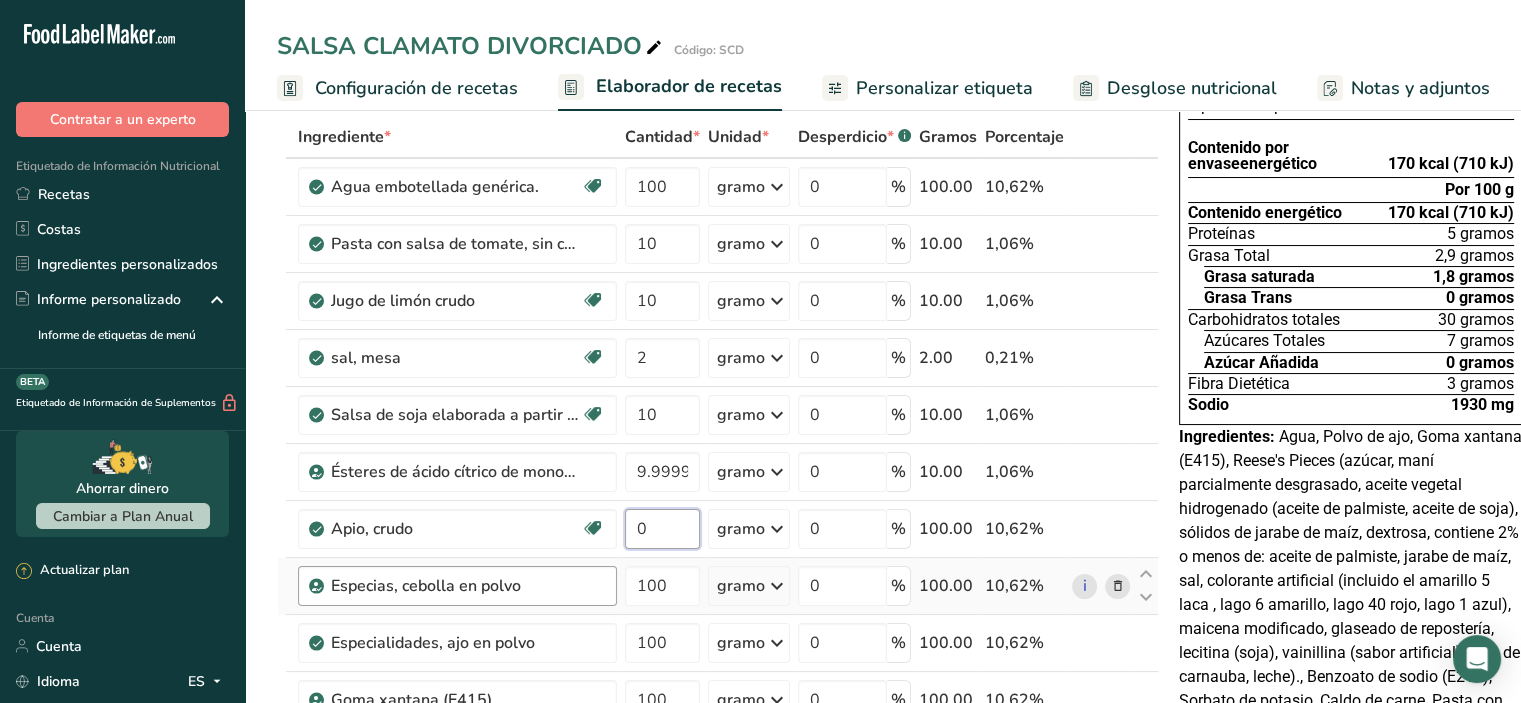 type on "0" 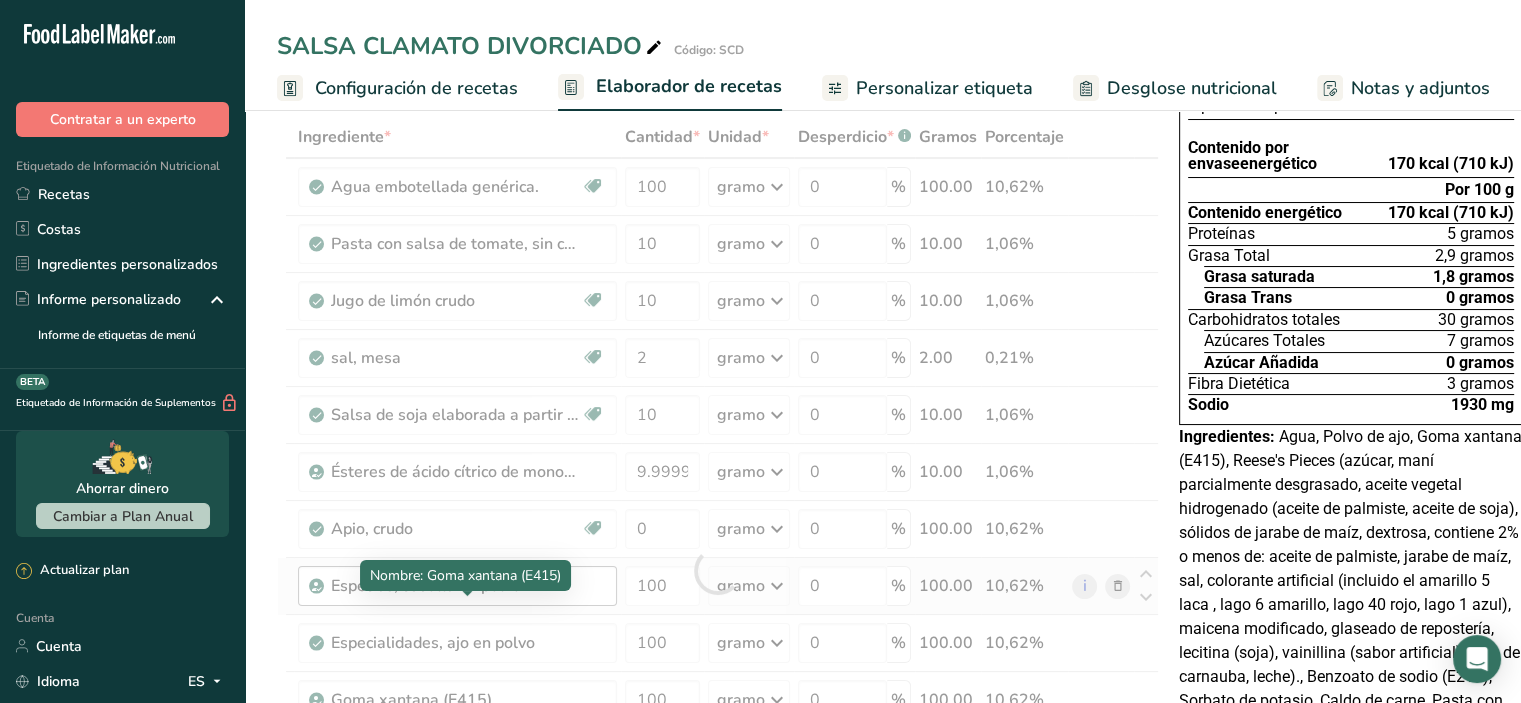 click on "Ingrediente  *
Cantidad  *
Unidad  *
Desperdicio *   .a-a{fill:#347362;}.b-a{fill:#fff;}         Gramos
Porcentaje
Agua embotellada genérica.
Libre de lácteos
Libre de gluten
Vegano
Vegetariano
Libre de soja
100
gramo
Porciones
1 onza líquida
1 taza
1 ml
Unidades de peso
gramo
kilogramo
mg
Ver más
Unidades de volumen
litro
Las unidades de volumen requieren una conversión de densidad. Si conoce la densidad de su ingrediente, introdúzcala a continuación. De lo contrario, haga clic en "RIA", nuestra asistente regulatoria de IA, quien podrá ayudarle.
lb/pie³" at bounding box center [718, 570] 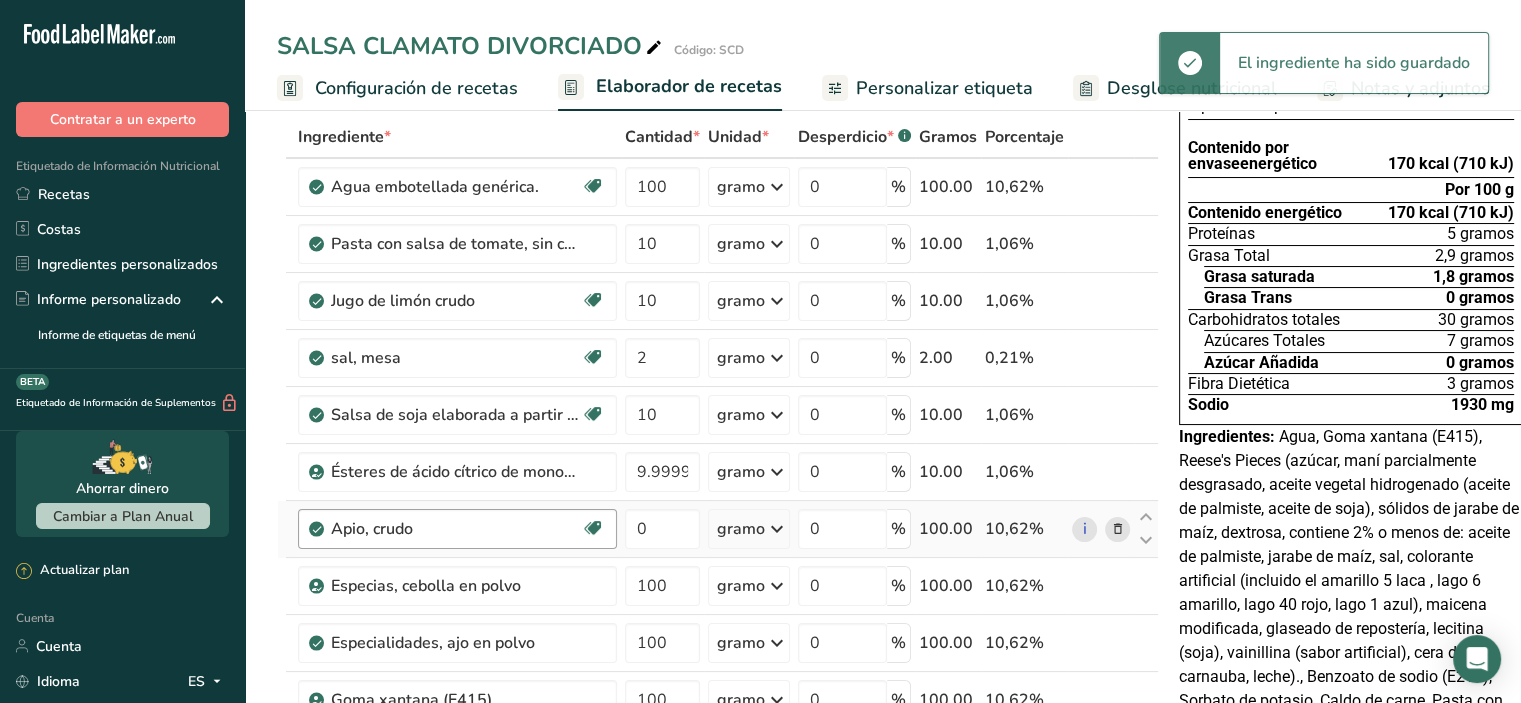 click on "Apio, crudo
Libre de lácteos
Libre de gluten
Vegano
Vegetariano
Libre de soja" at bounding box center (457, 529) 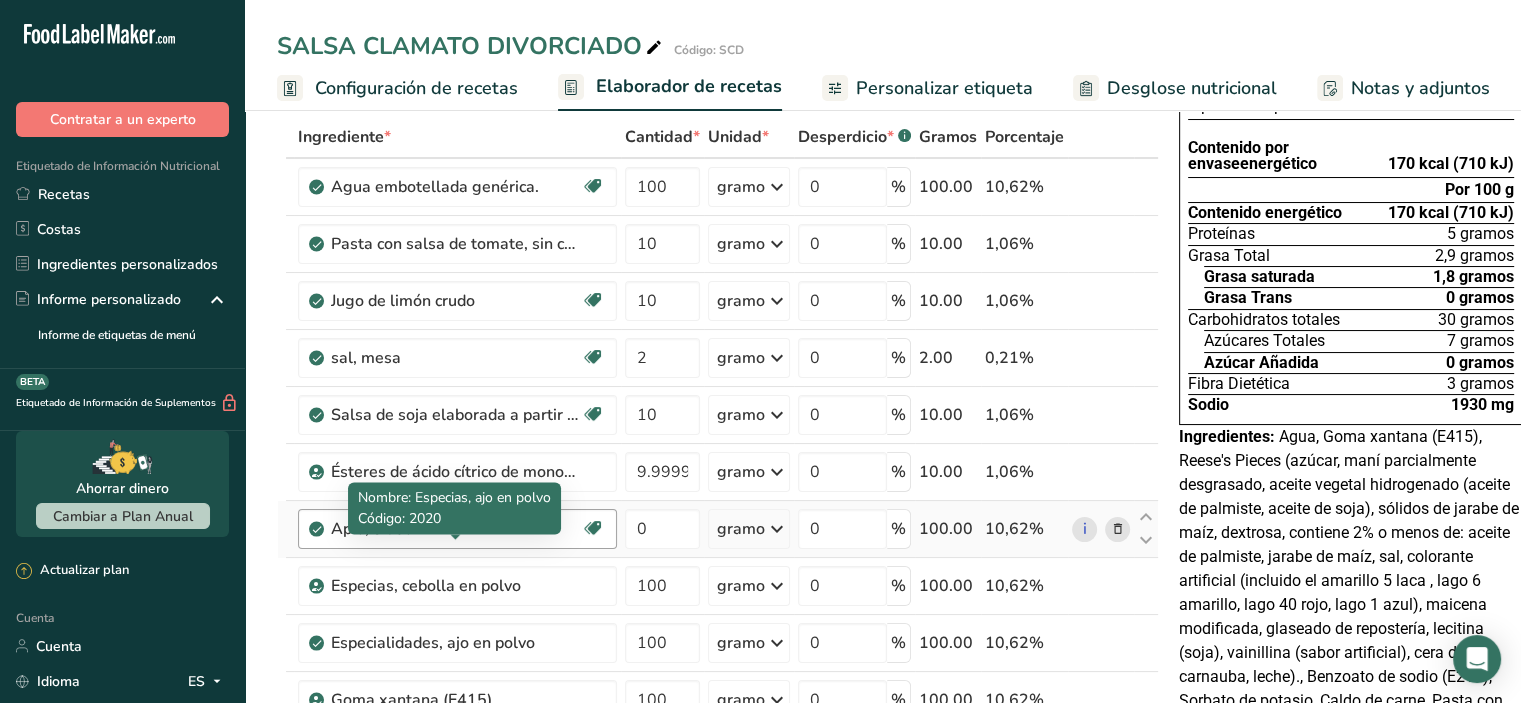 click on "Apio, crudo" at bounding box center [456, 529] 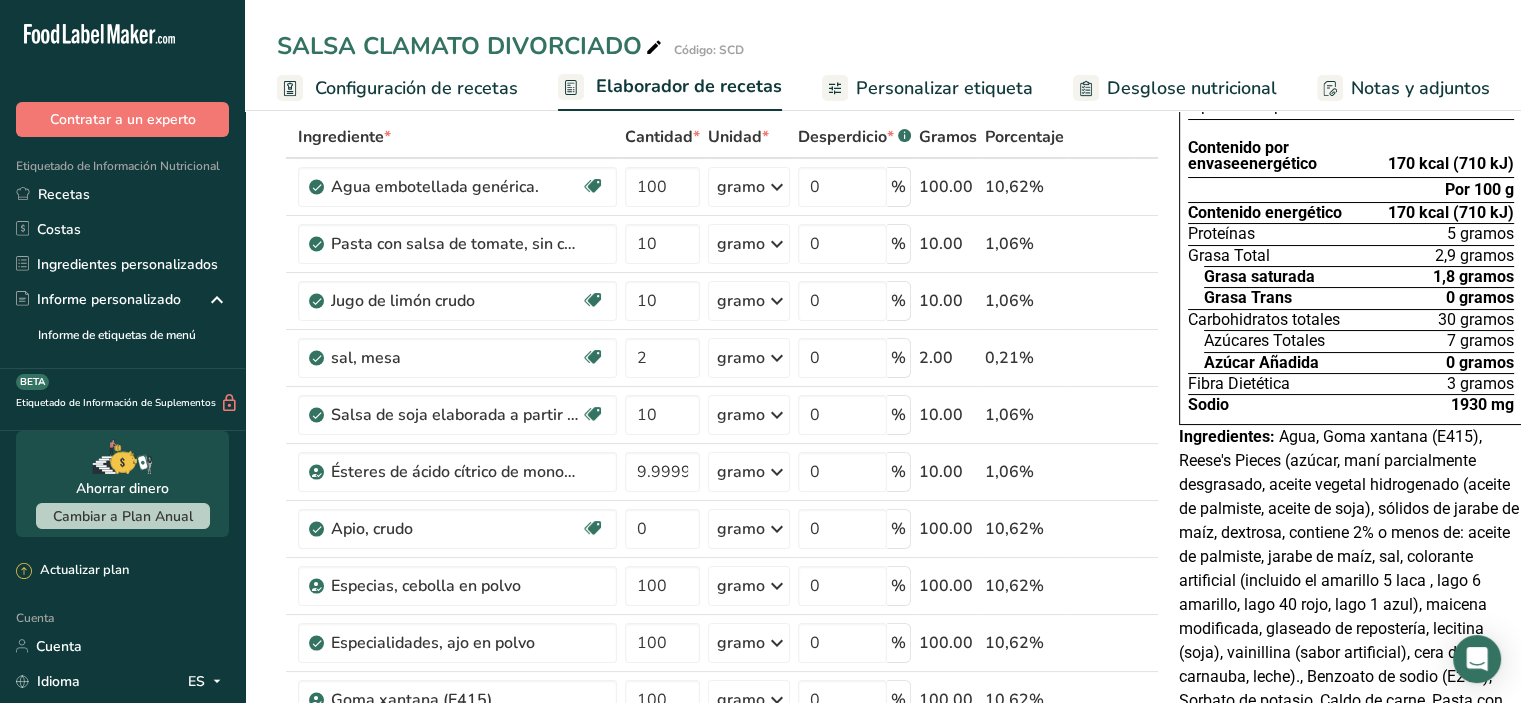 click on "Personalizar etiqueta" at bounding box center (944, 88) 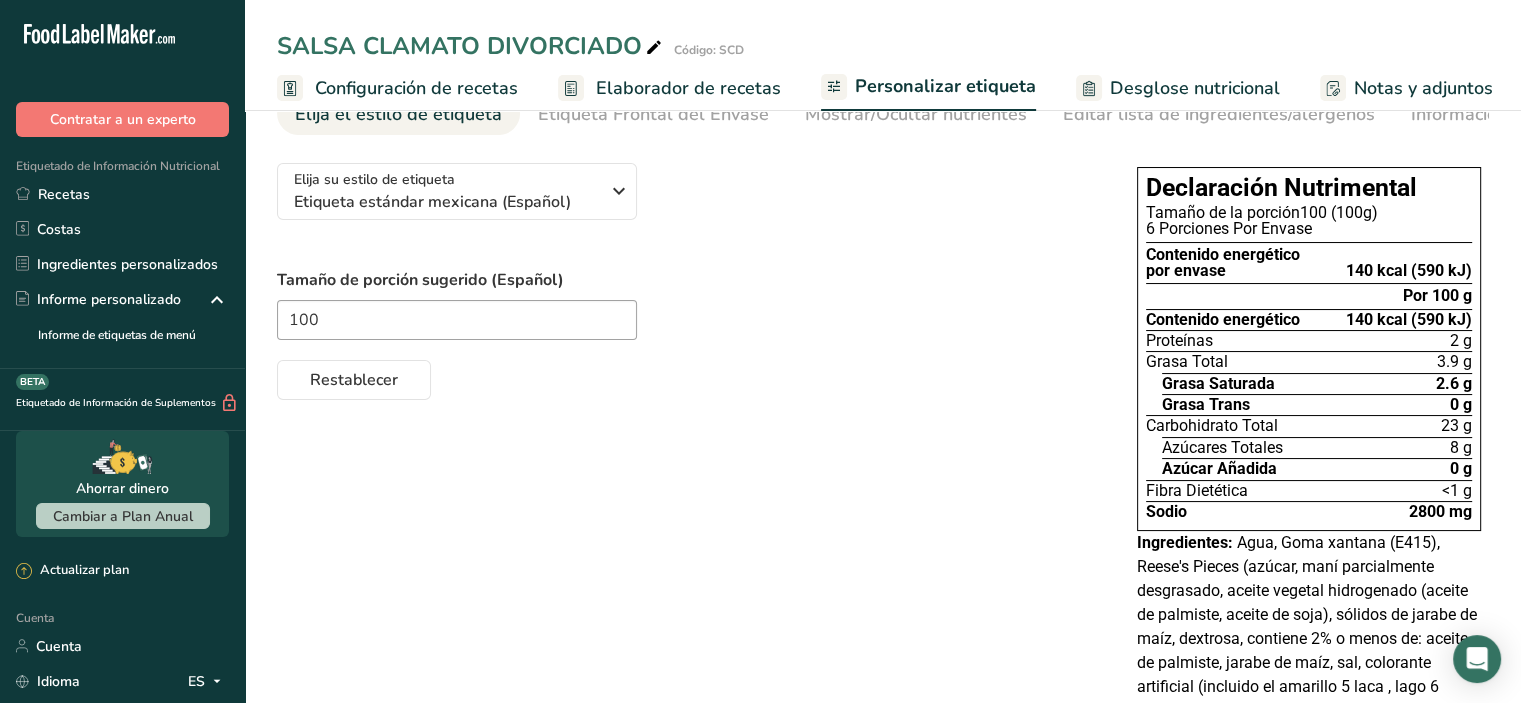 scroll, scrollTop: 0, scrollLeft: 232, axis: horizontal 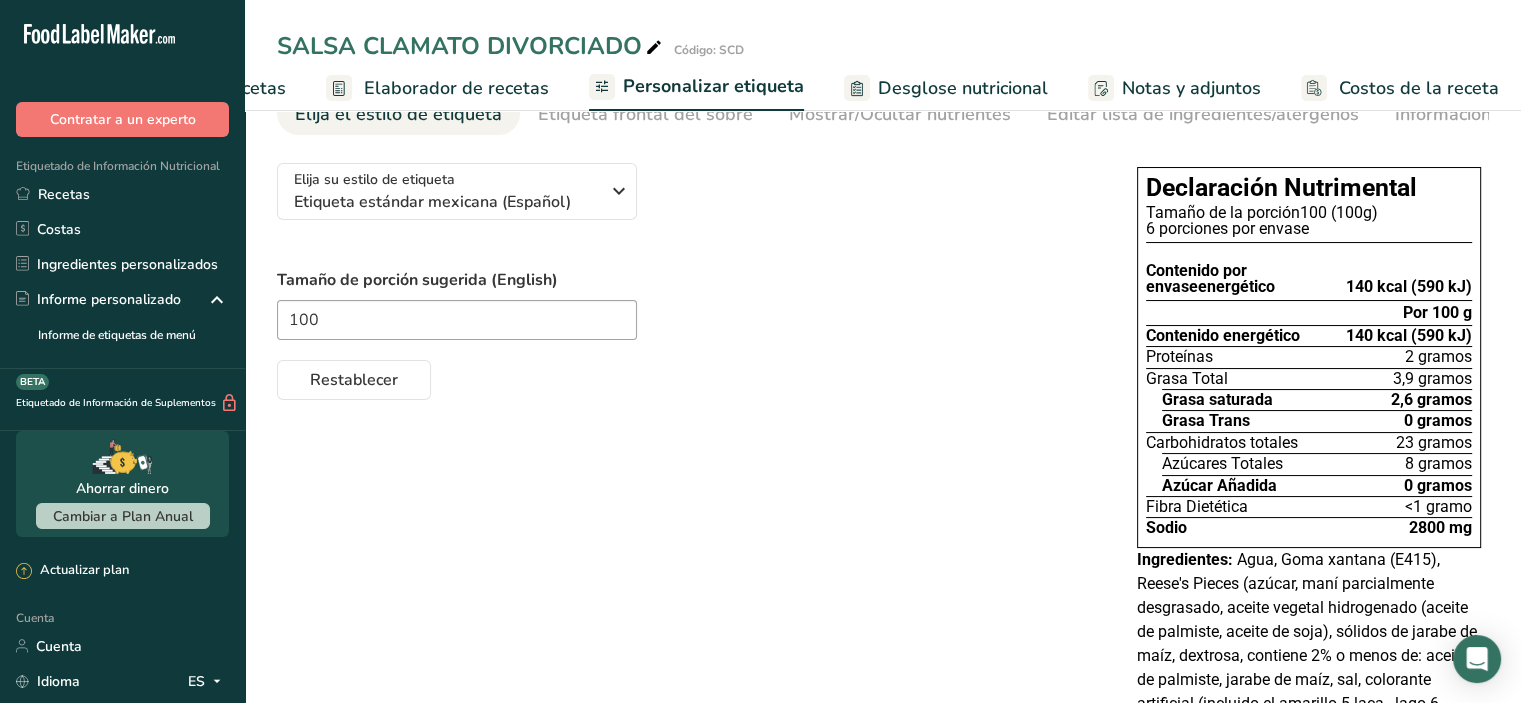 click on "Elaborador de recetas" at bounding box center (456, 88) 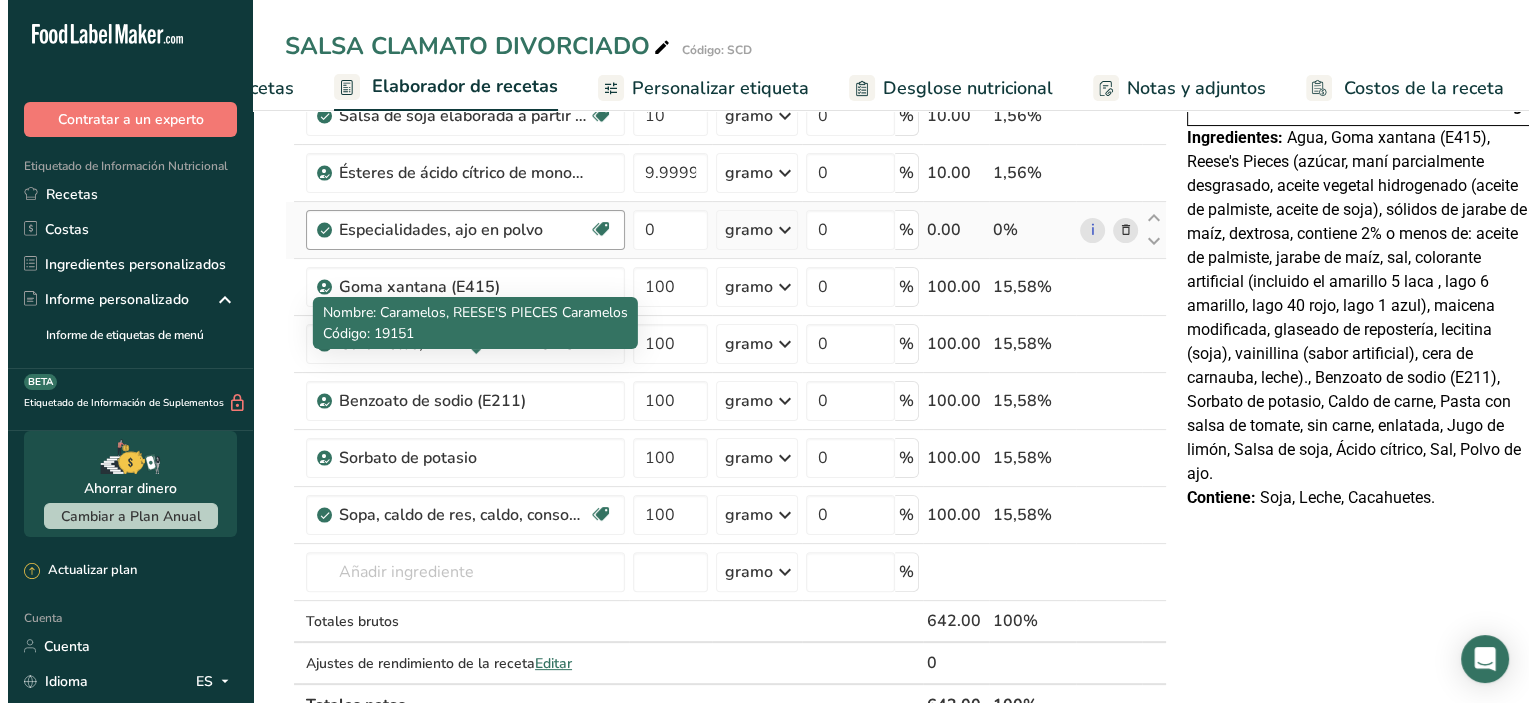 scroll, scrollTop: 700, scrollLeft: 0, axis: vertical 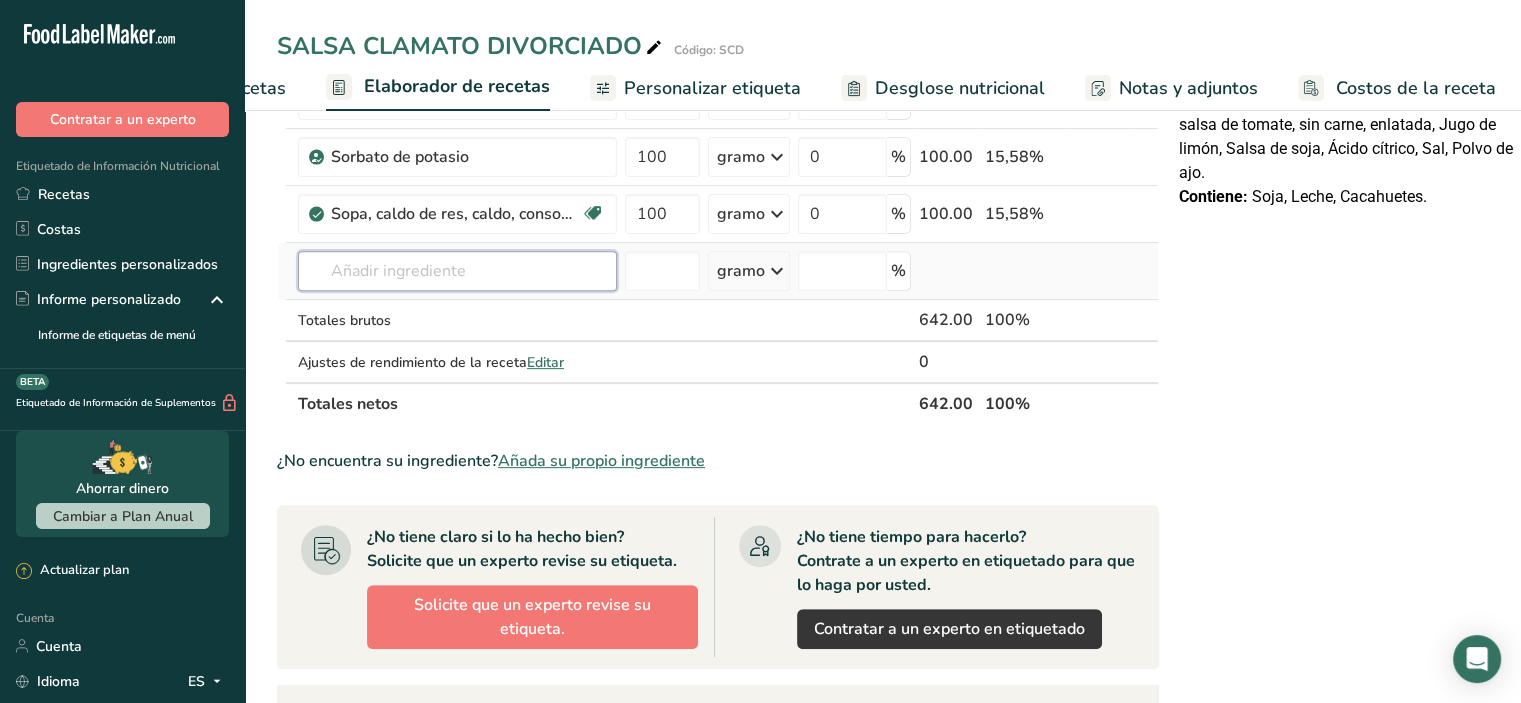 click at bounding box center (457, 271) 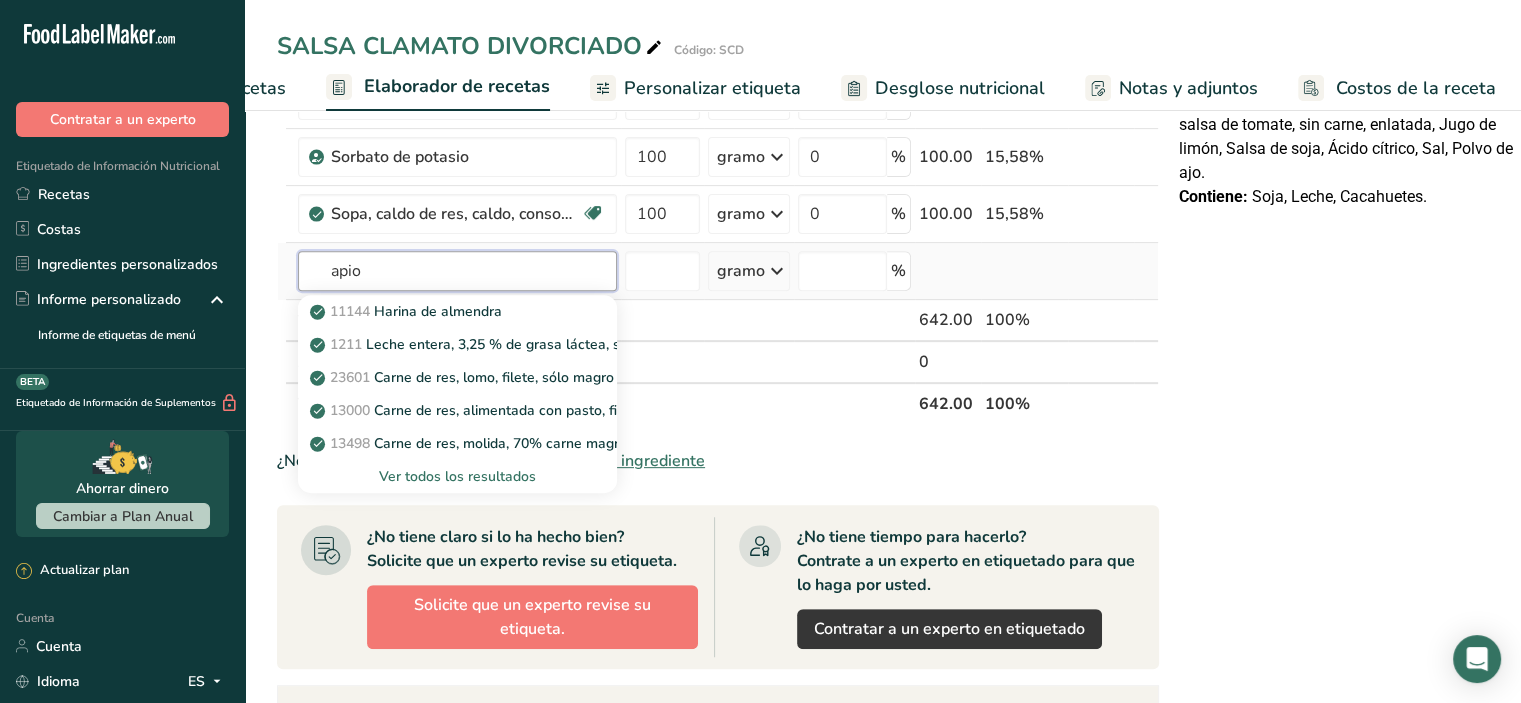 type on "apio" 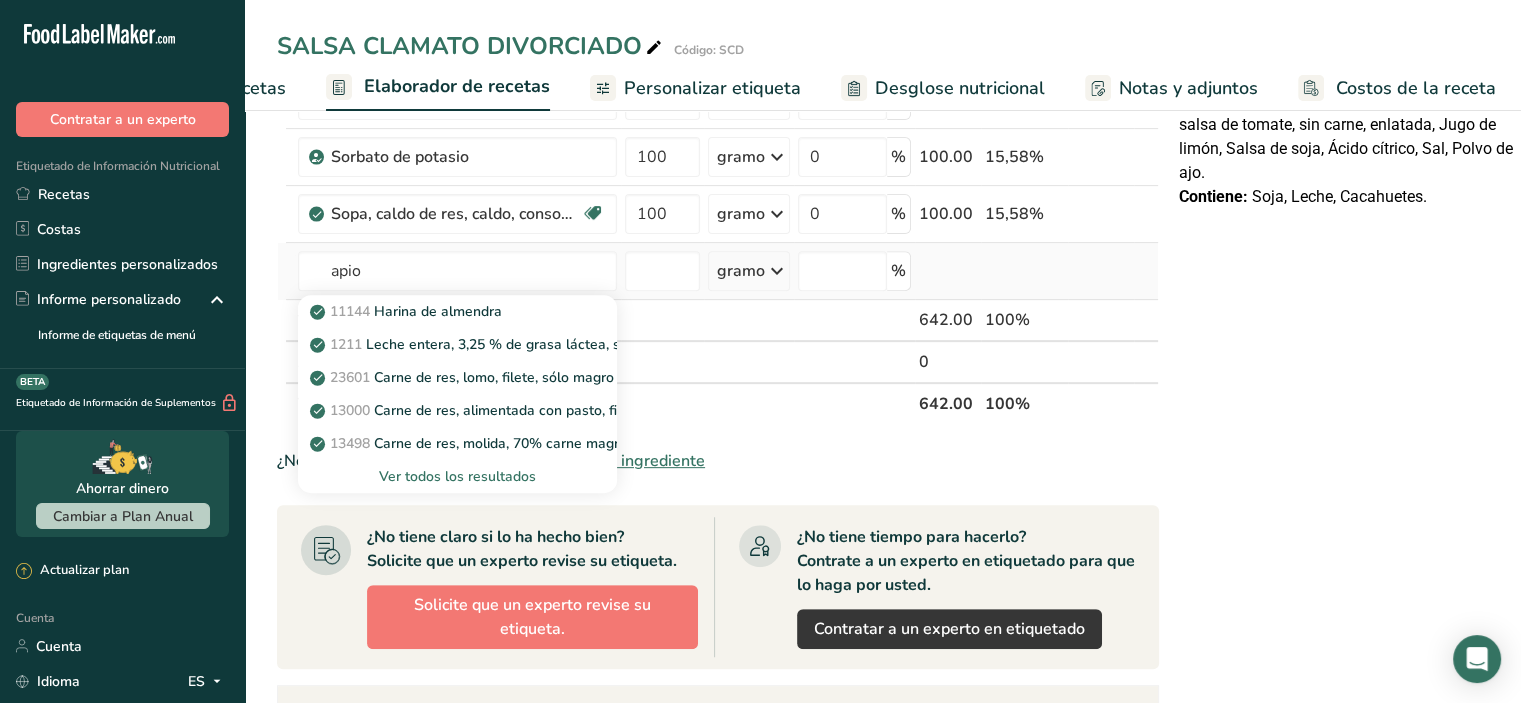 type 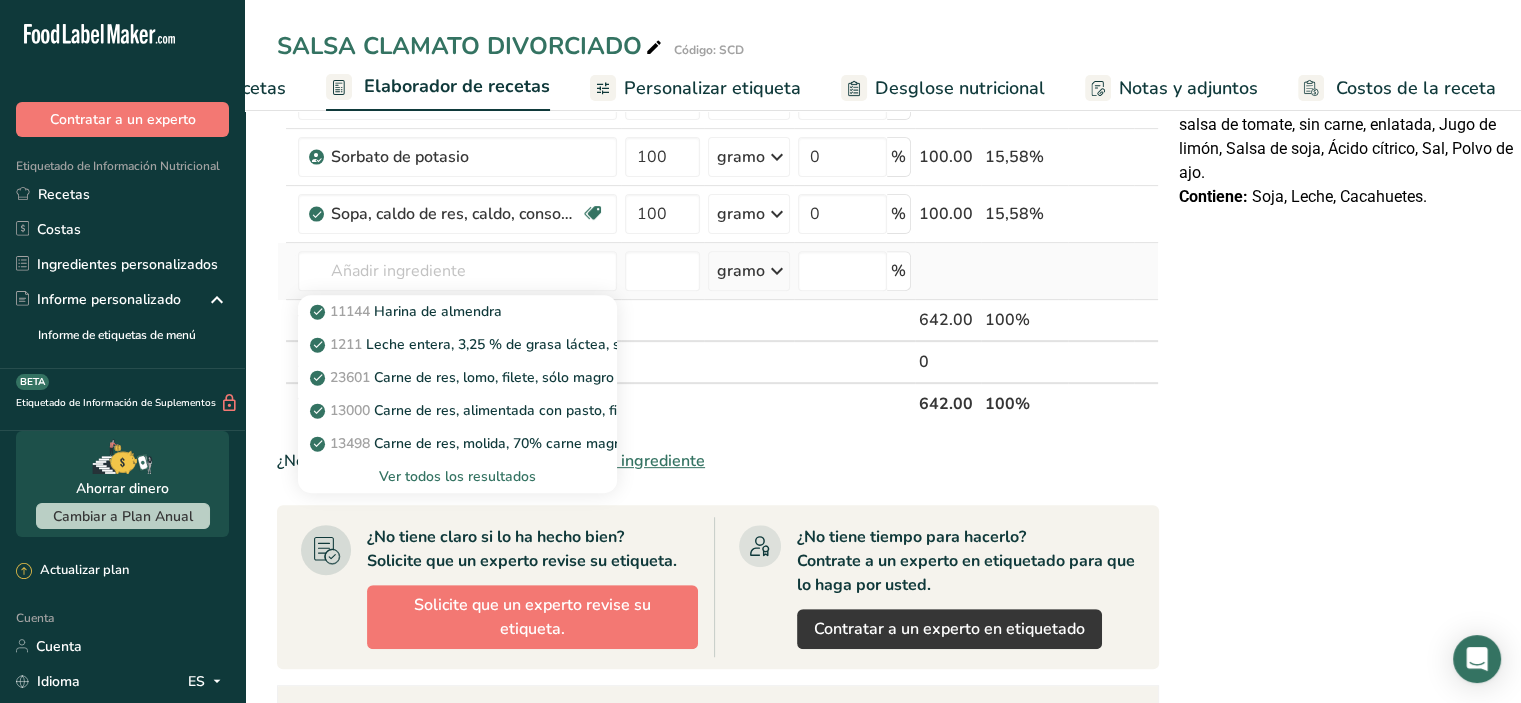 click on "Ver todos los resultados" at bounding box center (457, 476) 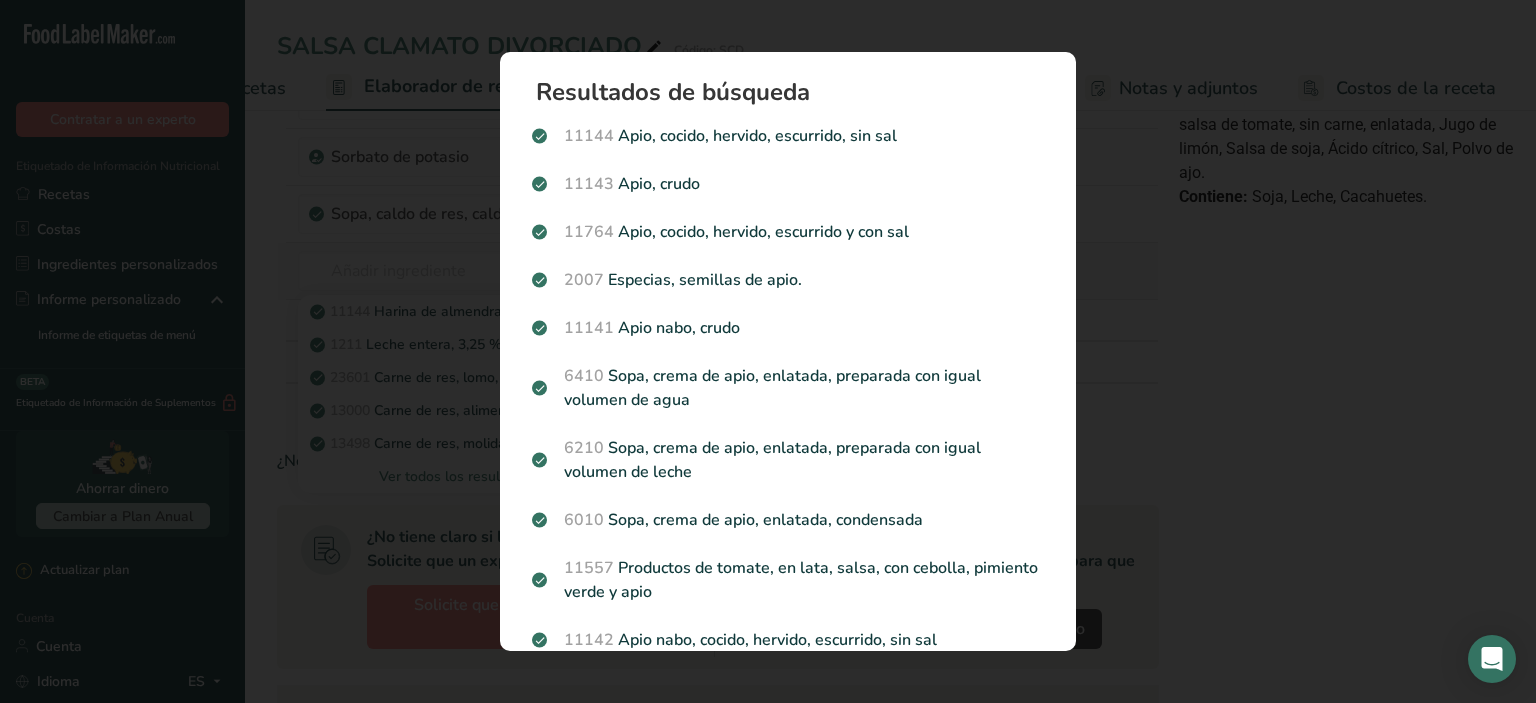 scroll, scrollTop: 0, scrollLeft: 216, axis: horizontal 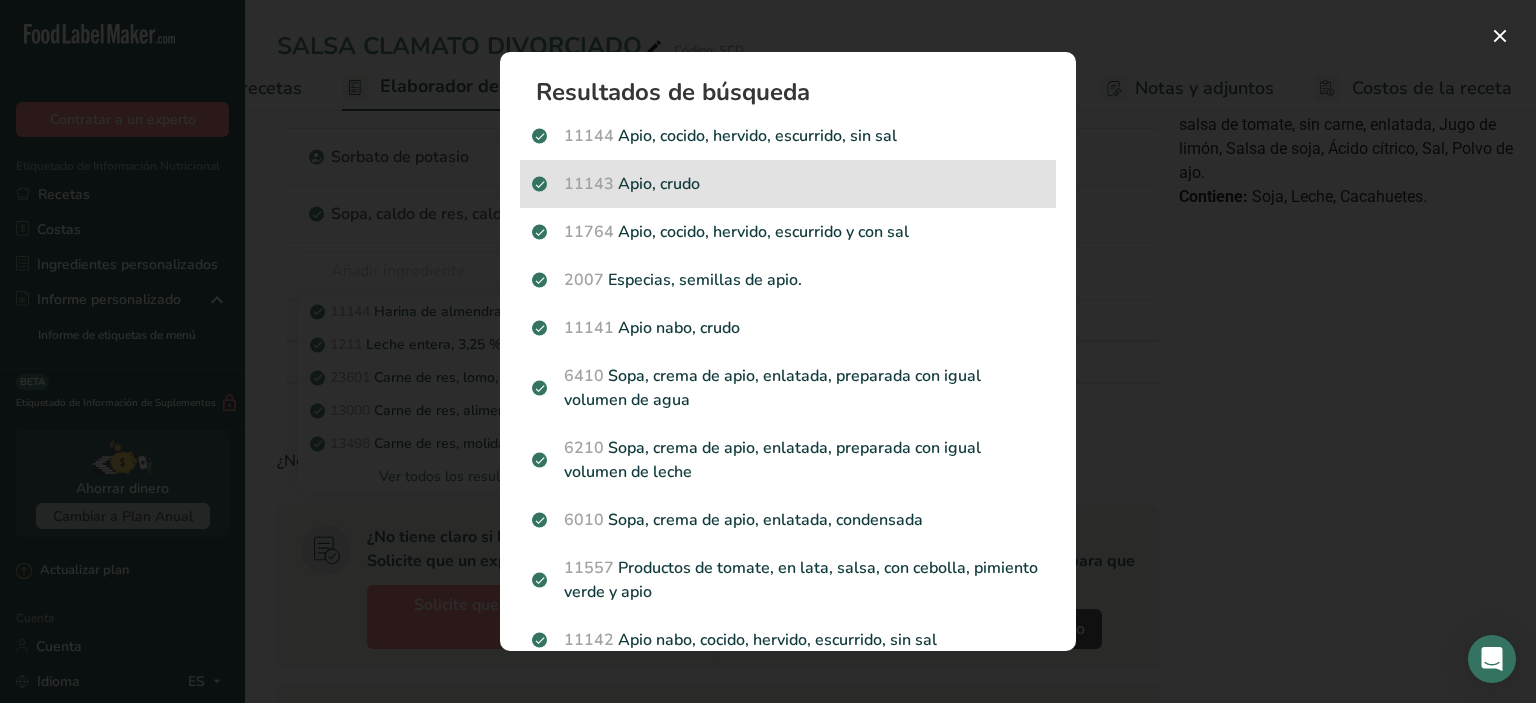 click on "11143
Apio, crudo" at bounding box center (788, 184) 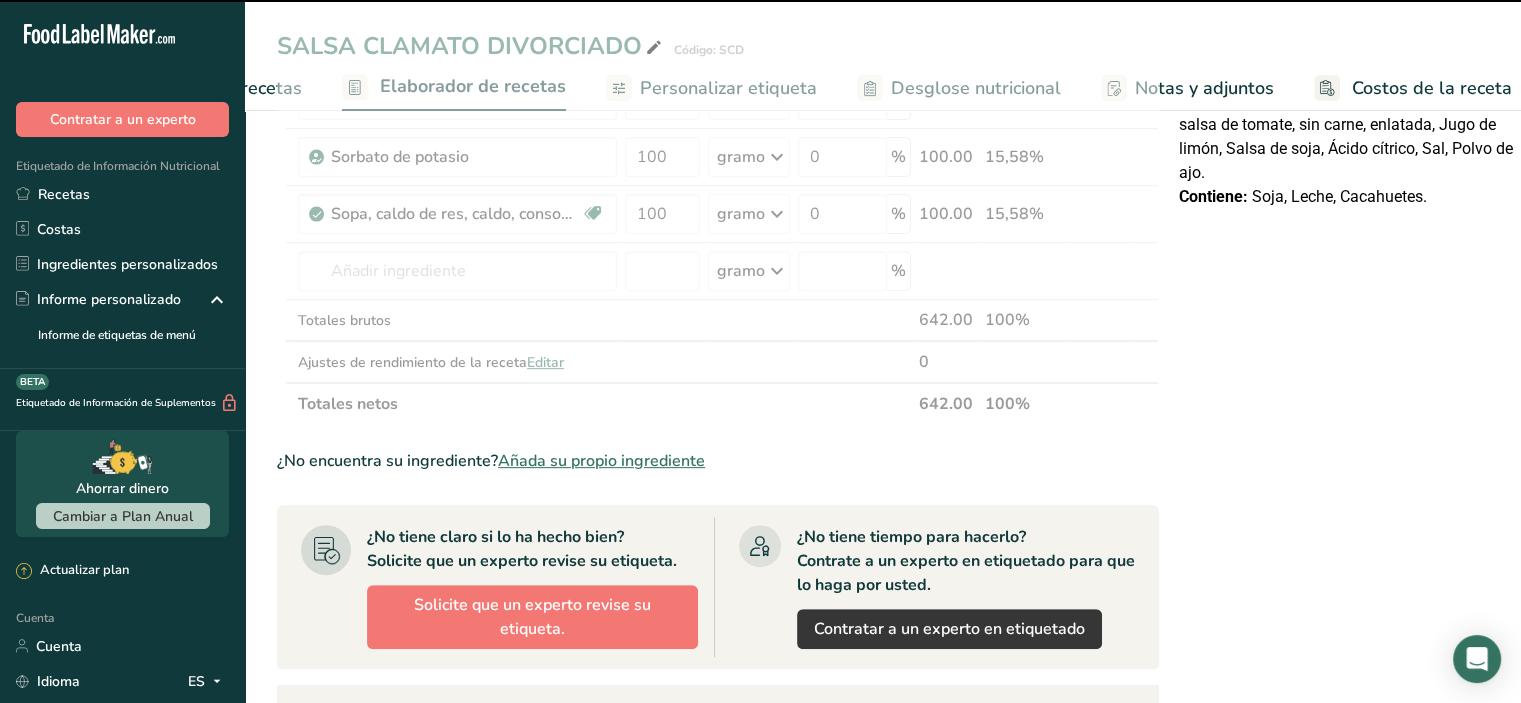 type on "0" 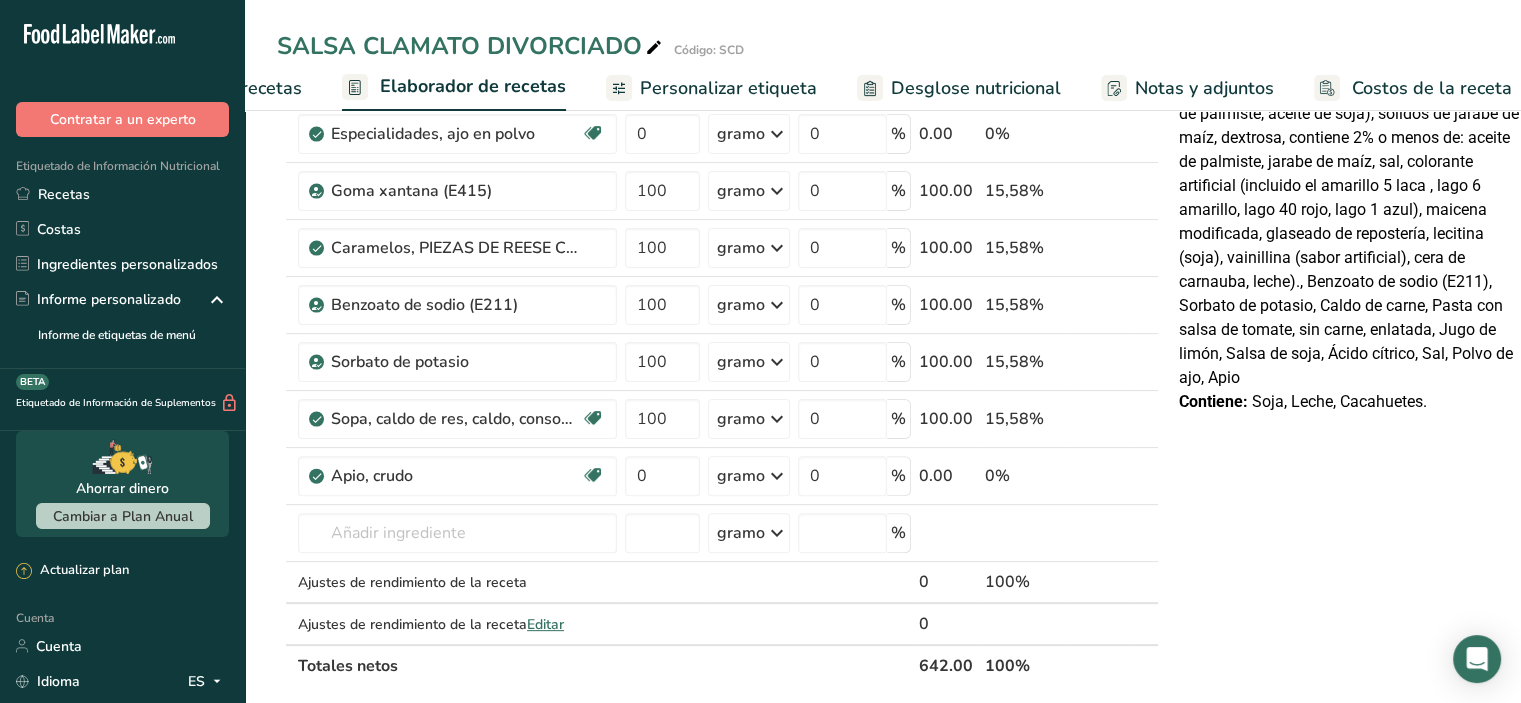 scroll, scrollTop: 500, scrollLeft: 0, axis: vertical 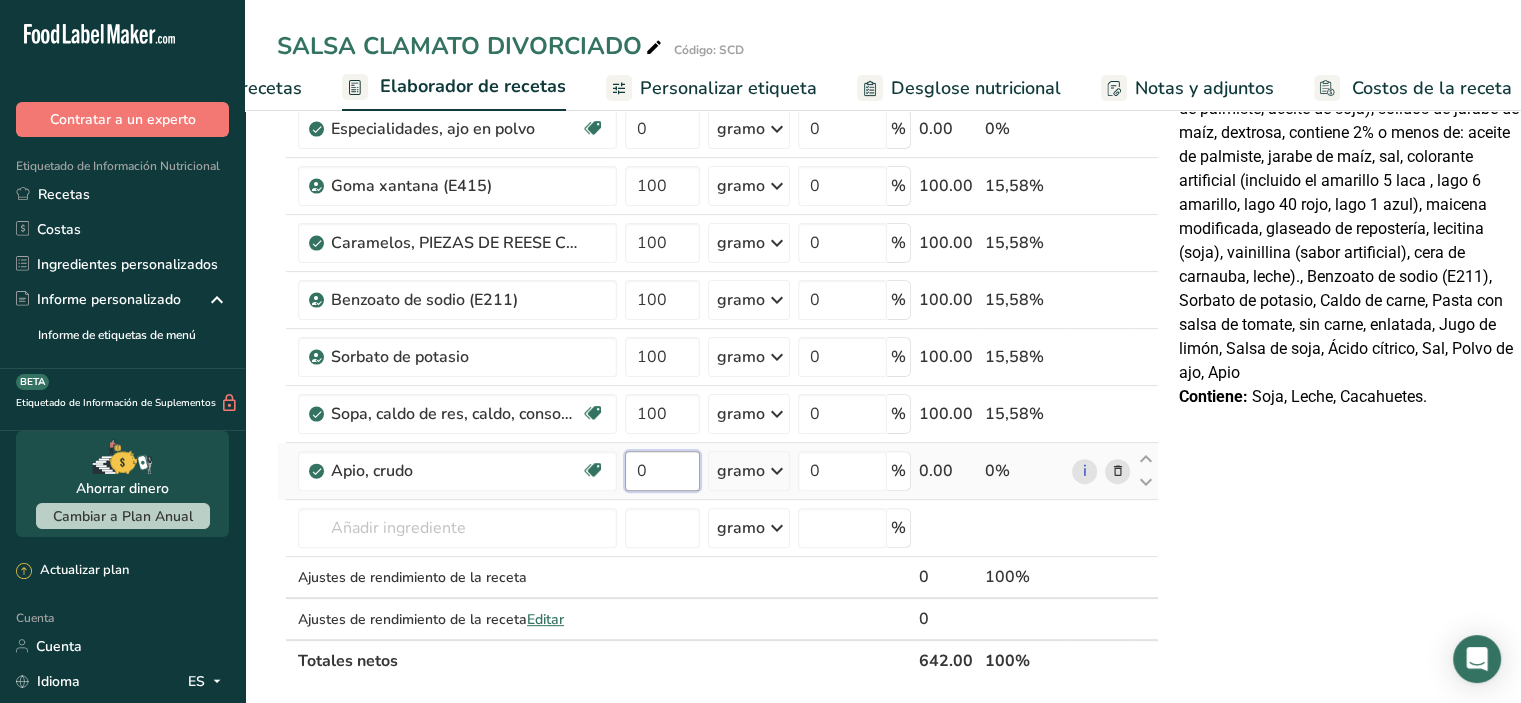 click on "0" at bounding box center [662, 471] 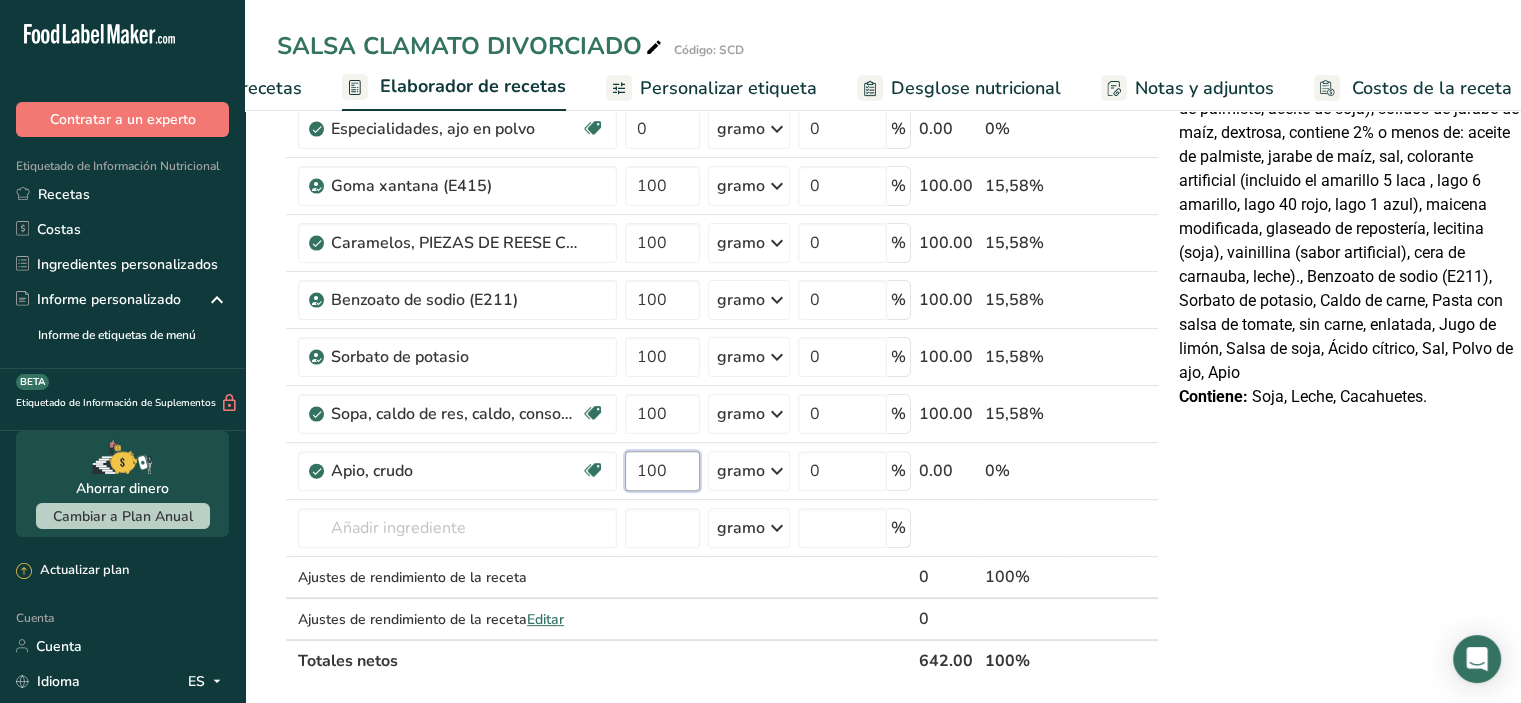 type on "100" 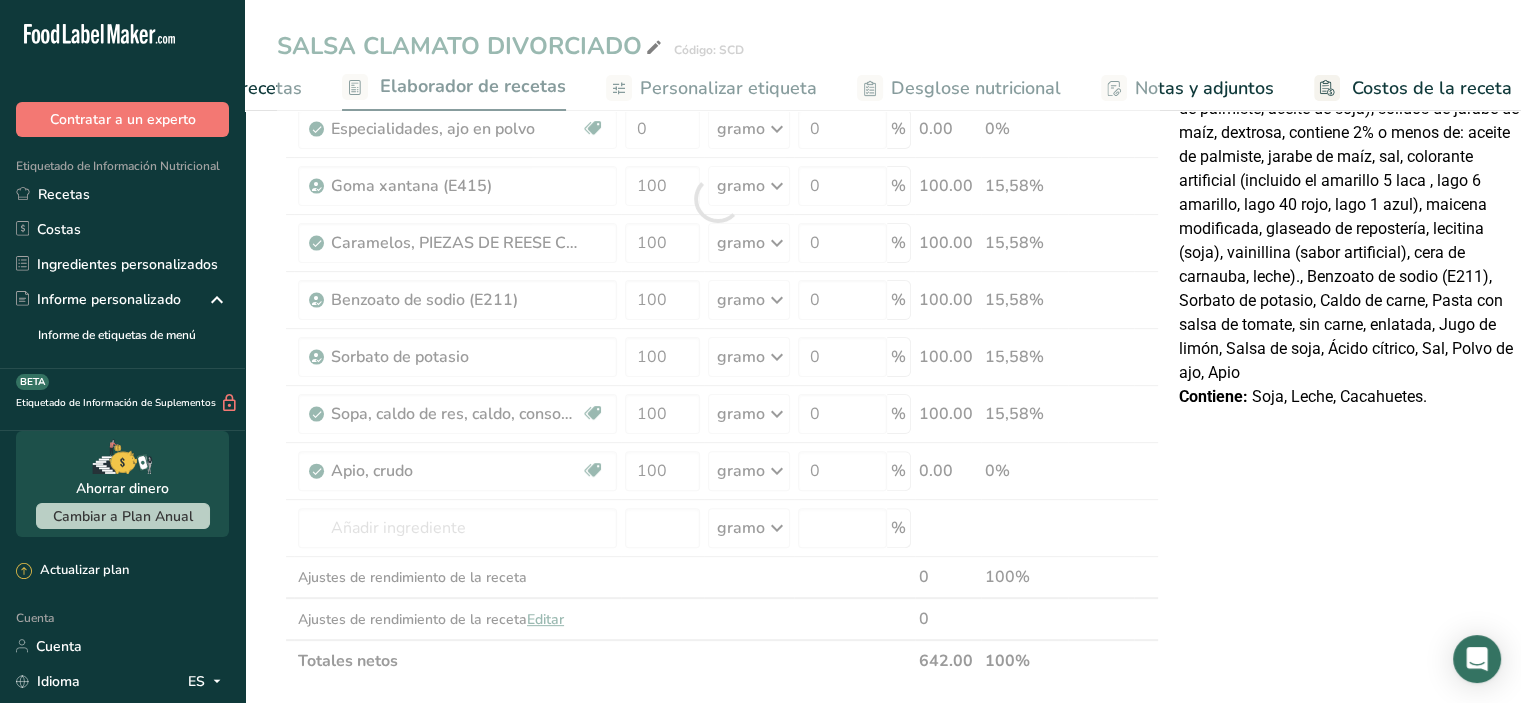 click on "Declaración Nutrimental
Tamaño de la porción
100 (100g)
6 porciones por envase
Contenido por envase
energético
140 kcal (590 kJ)
Por 100 g
Contenido energético
140 kcal (590 kJ)
Proteínas
2 gramos
Grasa Total
3,9 gramos
Grasa saturada
2,6 gramos
Grasa Trans
0 gramos
Carbohidratos totales
23 gramos
Azúcares Totales
8 gramos
Azúcar Añadida
0 gramos
Fibra Dietética
<1 gramo
Sodio
Ingredientes:" at bounding box center [1351, 516] 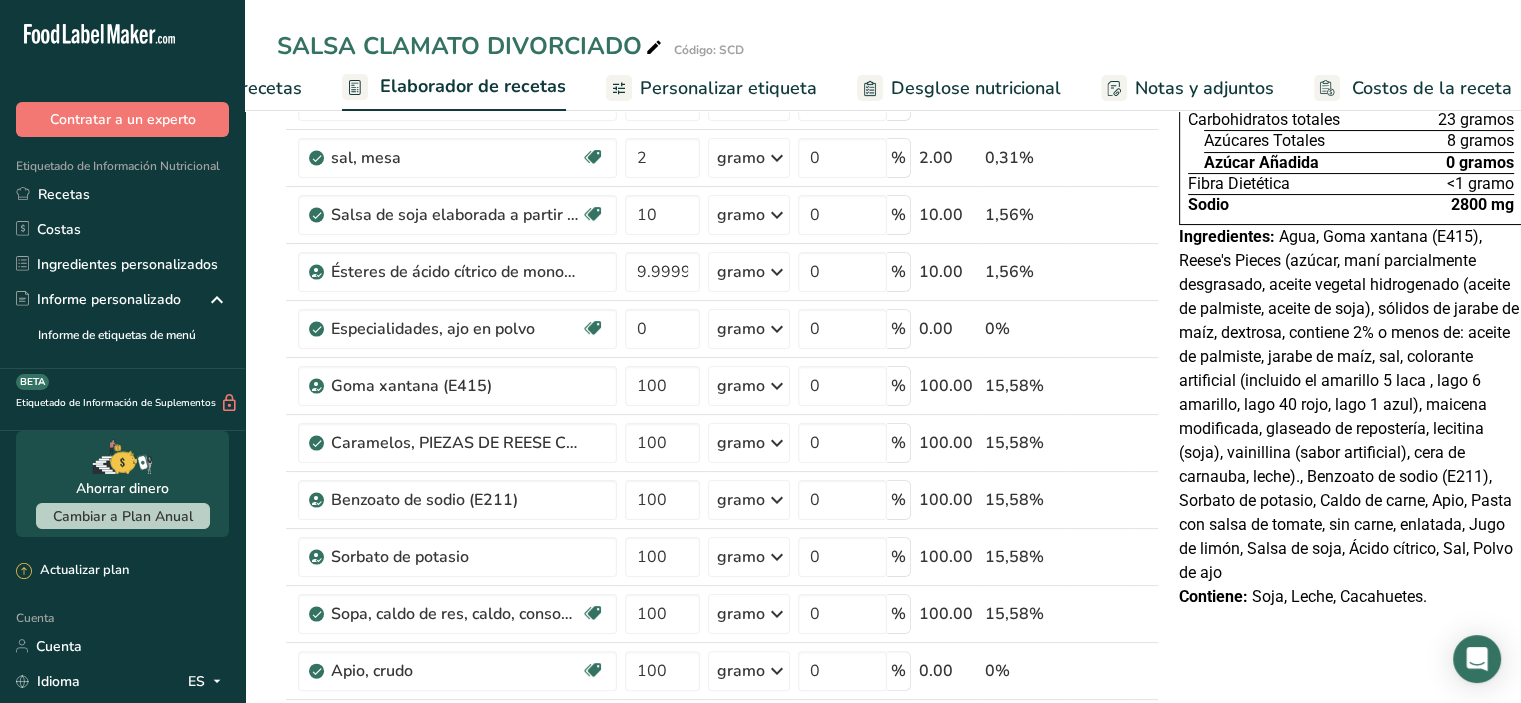 scroll, scrollTop: 200, scrollLeft: 0, axis: vertical 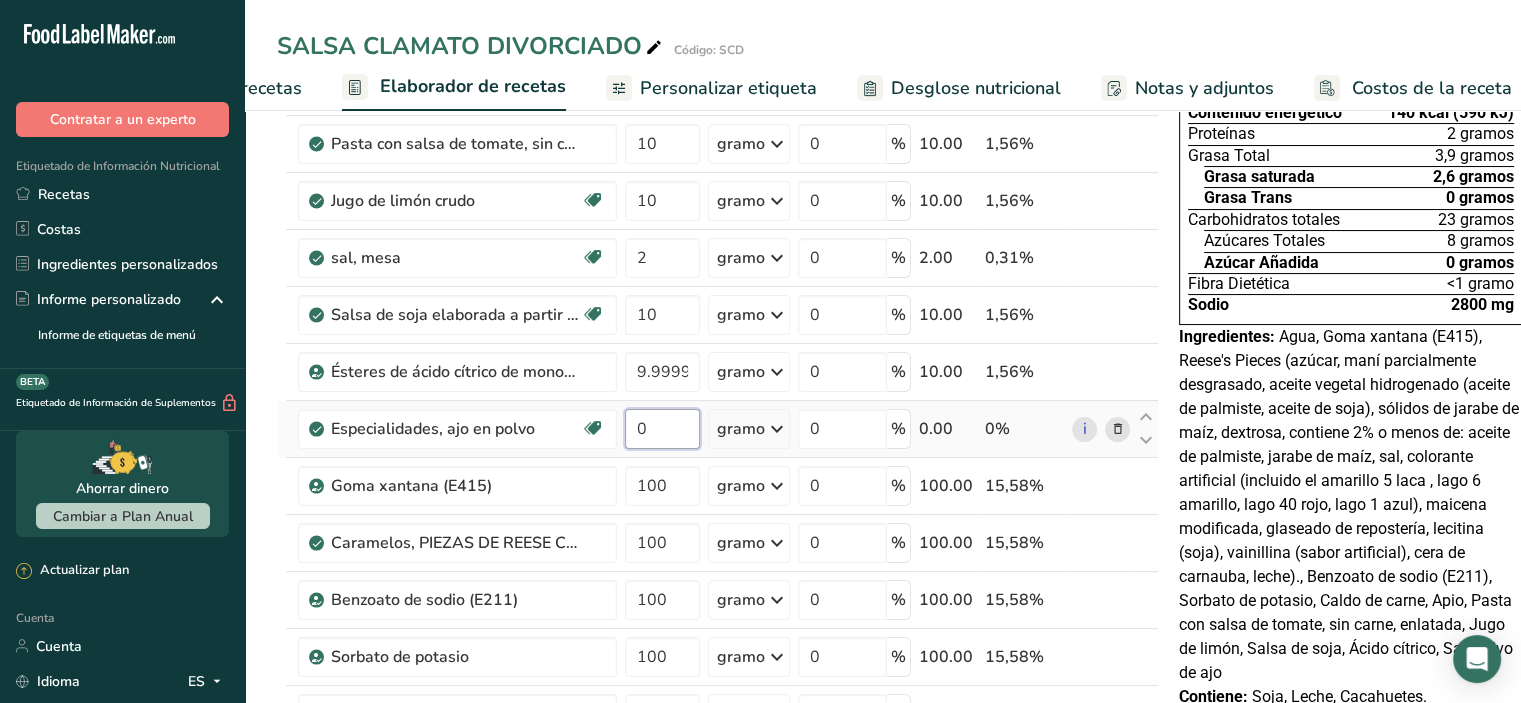 click on "0" at bounding box center (662, 429) 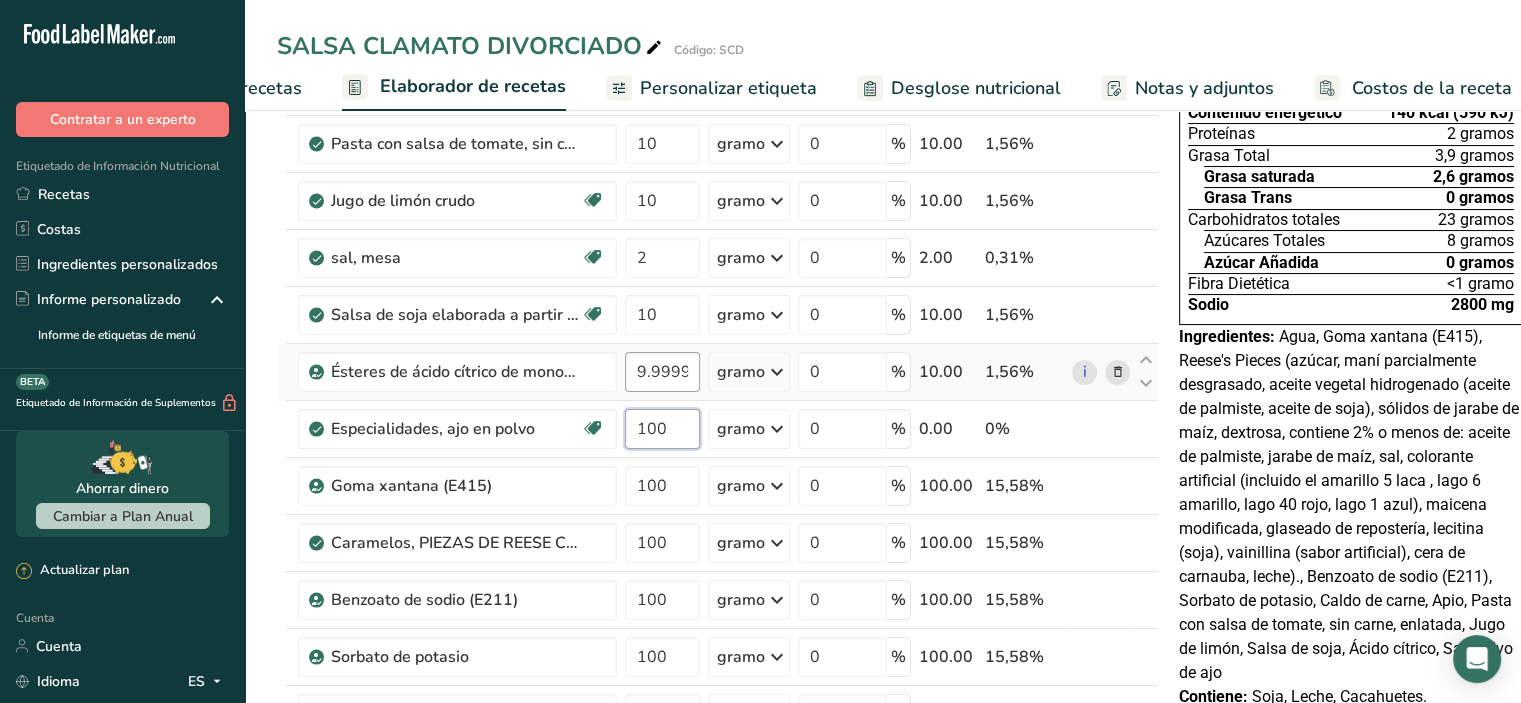 type on "100" 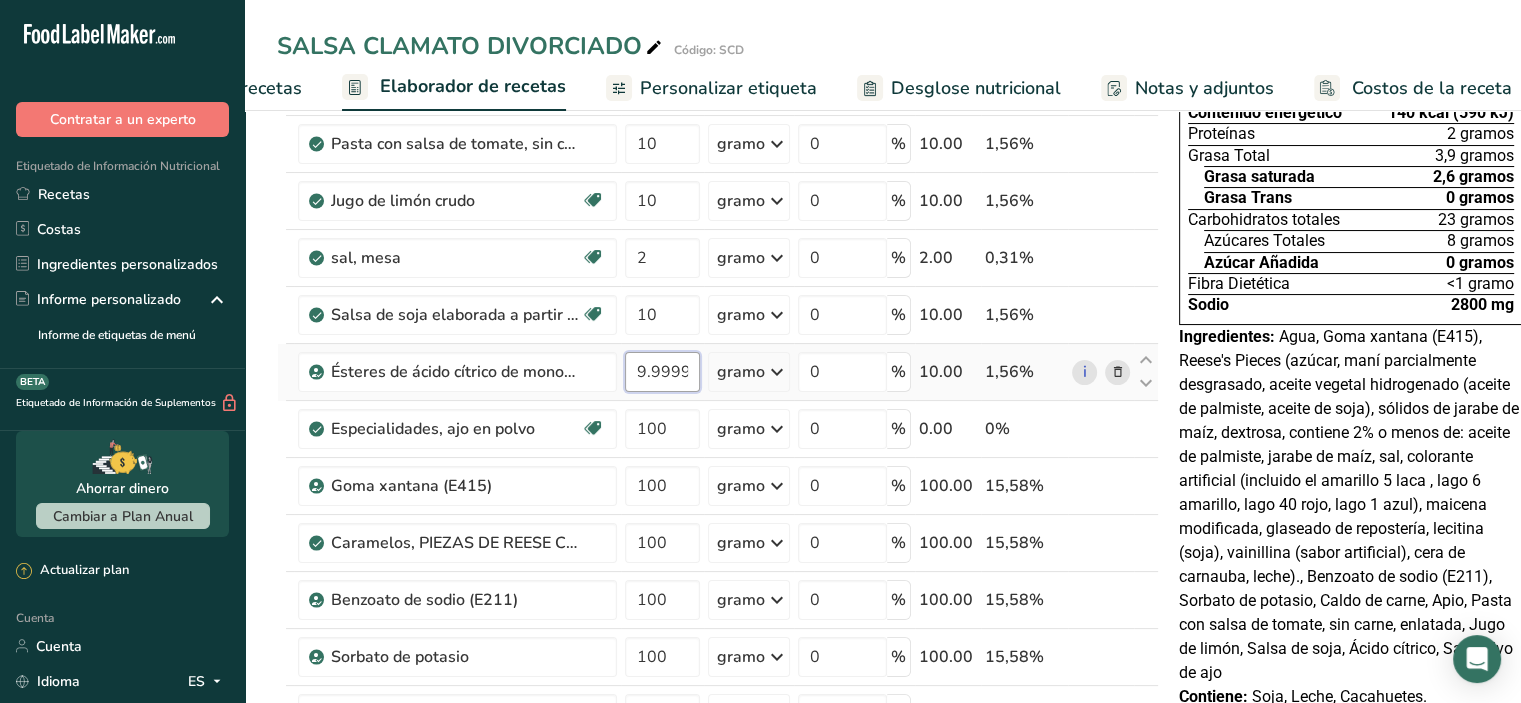 click on "Ingrediente  *
Cantidad  *
Unidad  *
Desperdicio *   .a-a{fill:#347362;}.b-a{fill:#fff;}         Gramos
Porcentaje
Agua embotellada genérica.
Libre de lácteos
Libre de gluten
Vegano
Vegetariano
Libre de soja
100
gramo
Porciones
1 onza líquida
1 taza
1 ml
Unidades de peso
gramo
kilogramo
mg
Ver más
Unidades de volumen
litro
Las unidades de volumen requieren una conversión de densidad. Si conoce la densidad de su ingrediente, introdúzcala a continuación. De lo contrario, haga clic en "RIA", nuestra asistente regulatoria de IA, quien podrá ayudarle.
lb/pie³" at bounding box center (718, 499) 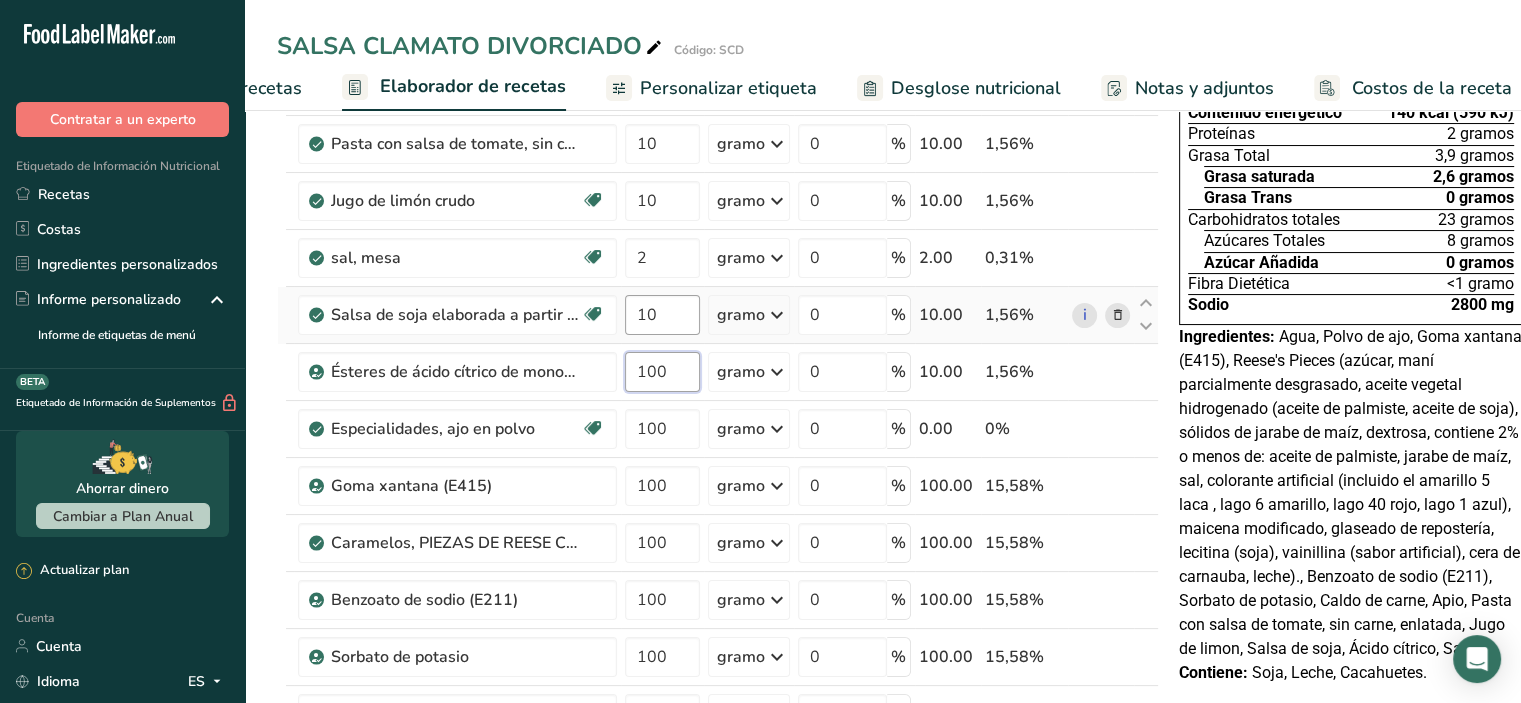 type on "100" 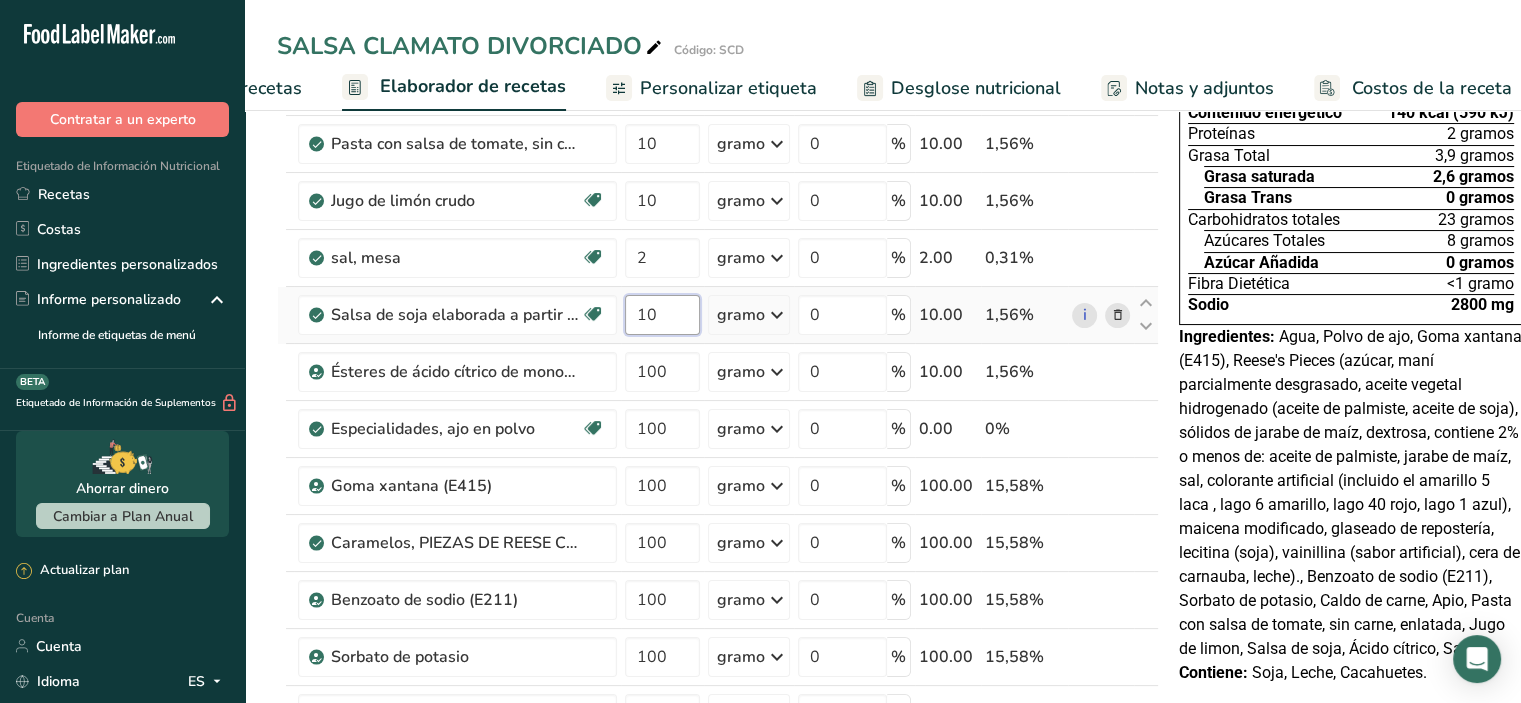 click on "Ingrediente  *
Cantidad  *
Unidad  *
Desperdicio *   .a-a{fill:#347362;}.b-a{fill:#fff;}         Gramos
Porcentaje
Agua embotellada genérica.
Libre de lácteos
Libre de gluten
Vegano
Vegetariano
Libre de soja
100
gramo
Porciones
1 onza líquida
1 taza
1 ml
Unidades de peso
gramo
kilogramo
mg
Ver más
Unidades de volumen
litro
Las unidades de volumen requieren una conversión de densidad. Si conoce la densidad de su ingrediente, introdúzcala a continuación. De lo contrario, haga clic en "RIA", nuestra asistente regulatoria de IA, quien podrá ayudarle.
lb/pie³" at bounding box center [718, 499] 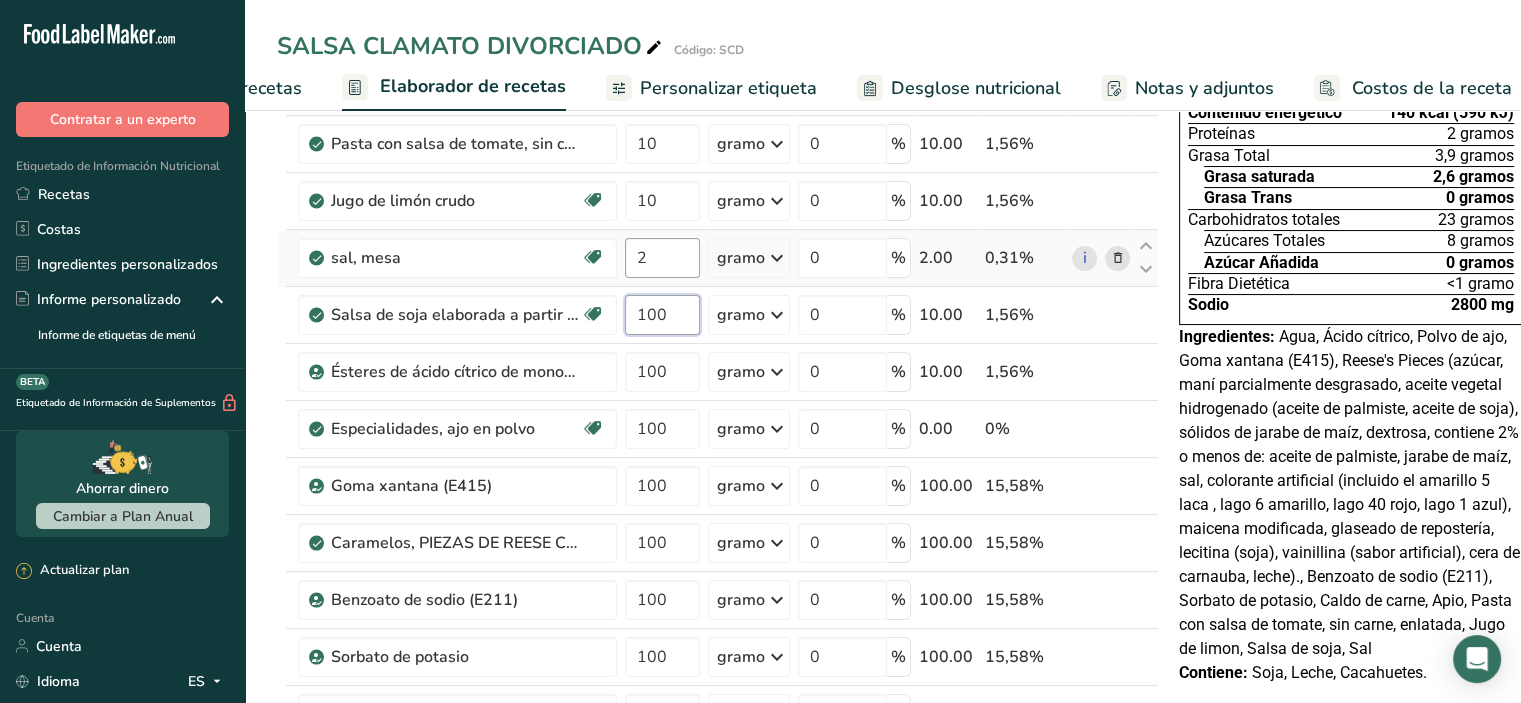 type on "100" 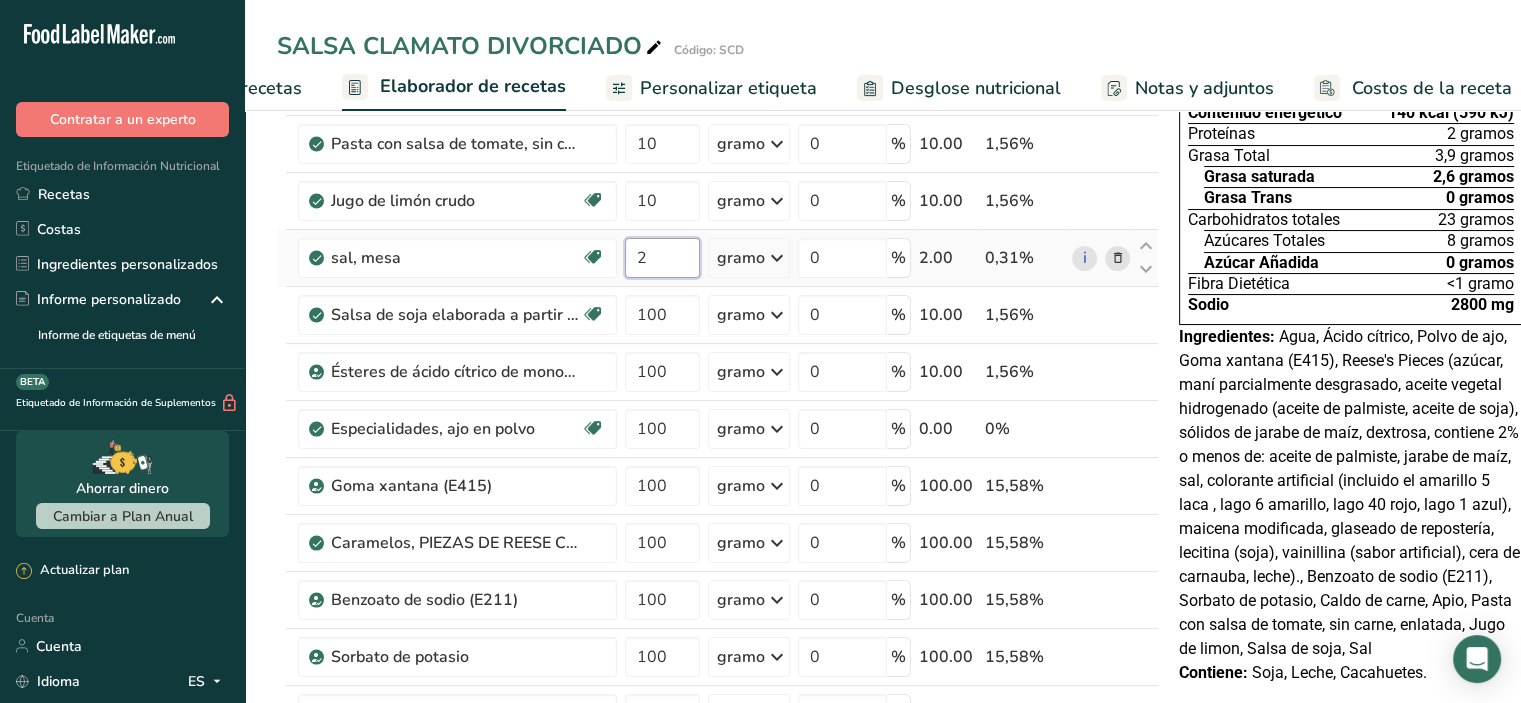 click on "Ingrediente  *
Cantidad  *
Unidad  *
Desperdicio *   .a-a{fill:#347362;}.b-a{fill:#fff;}         Gramos
Porcentaje
Agua embotellada genérica.
Libre de lácteos
Libre de gluten
Vegano
Vegetariano
Libre de soja
100
gramo
Porciones
1 onza líquida
1 taza
1 ml
Unidades de peso
gramo
kilogramo
mg
Ver más
Unidades de volumen
litro
Las unidades de volumen requieren una conversión de densidad. Si conoce la densidad de su ingrediente, introdúzcala a continuación. De lo contrario, haga clic en "RIA", nuestra asistente regulatoria de IA, quien podrá ayudarle.
lb/pie³" at bounding box center (718, 499) 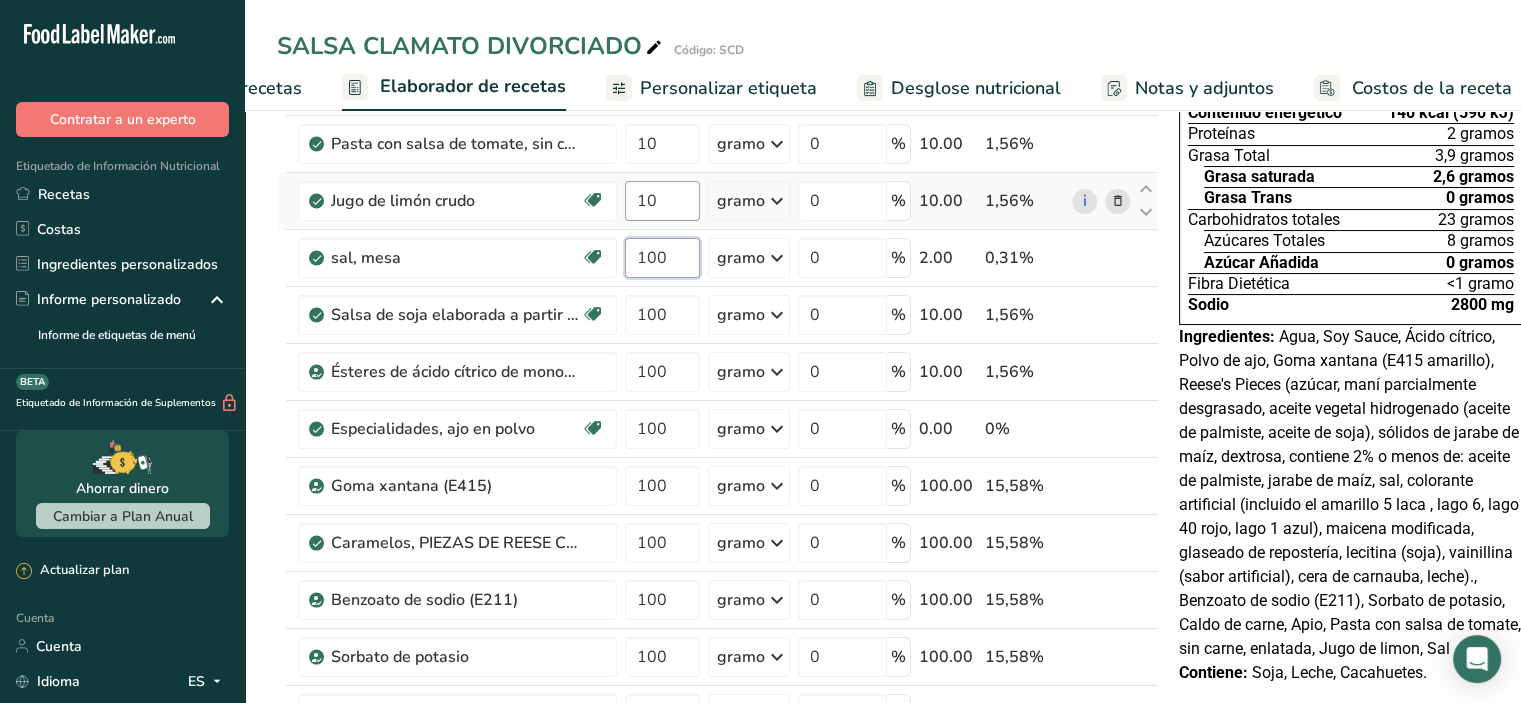 type on "100" 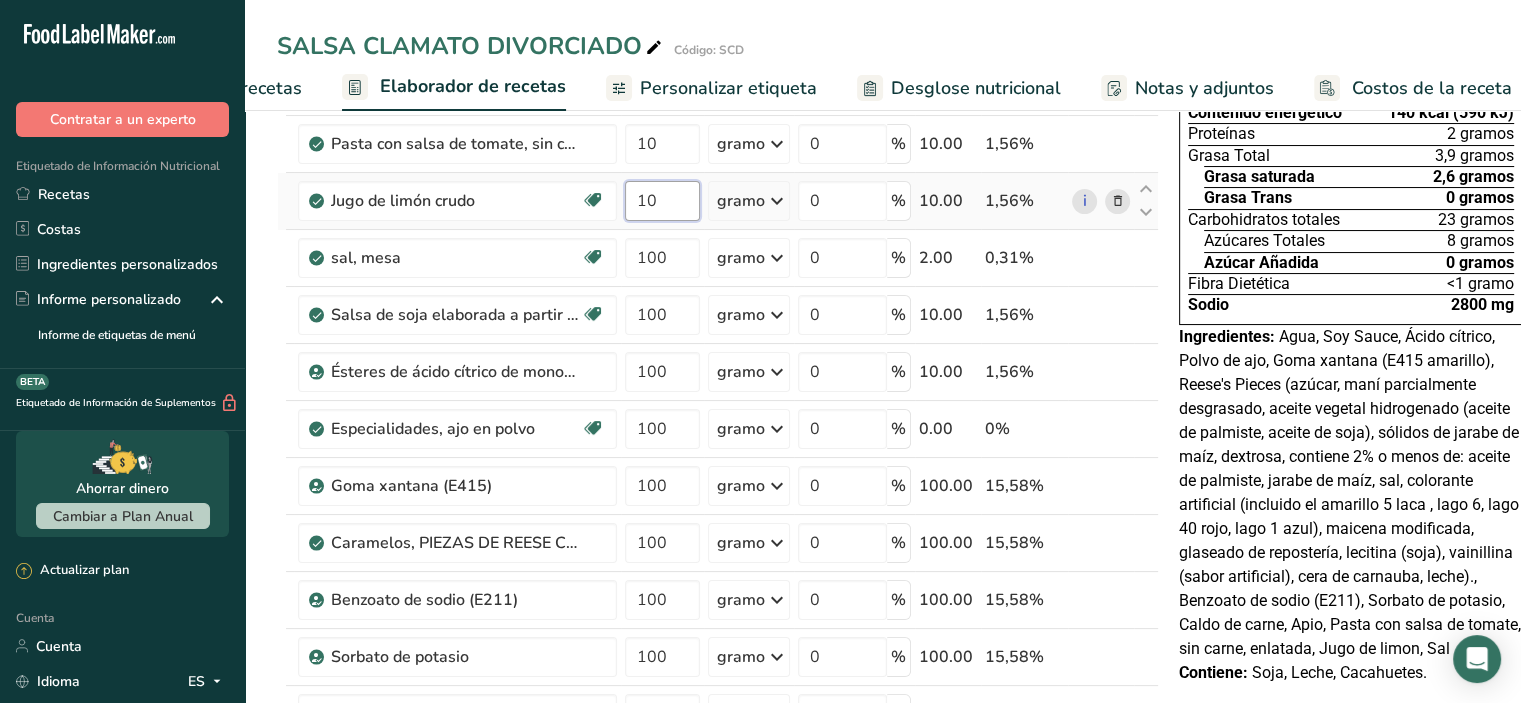click on "Ingrediente  *
Cantidad  *
Unidad  *
Desperdicio *   .a-a{fill:#347362;}.b-a{fill:#fff;}         Gramos
Porcentaje
Agua embotellada genérica.
Libre de lácteos
Libre de gluten
Vegano
Vegetariano
Libre de soja
100
gramo
Porciones
1 onza líquida
1 taza
1 ml
Unidades de peso
gramo
kilogramo
mg
Ver más
Unidades de volumen
litro
Las unidades de volumen requieren una conversión de densidad. Si conoce la densidad de su ingrediente, introdúzcala a continuación. De lo contrario, haga clic en "RIA", nuestra asistente regulatoria de IA, quien podrá ayudarle.
lb/pie³" at bounding box center (718, 499) 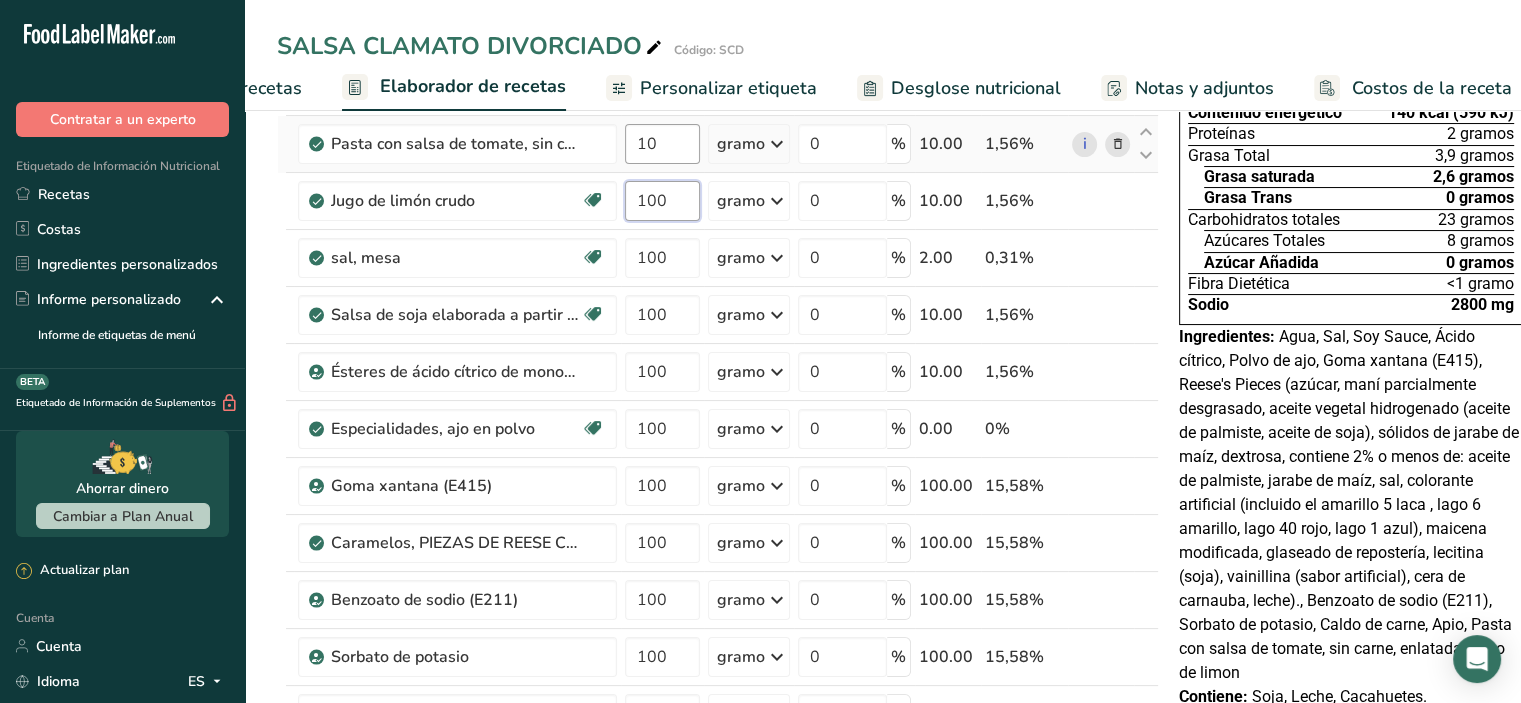 type on "100" 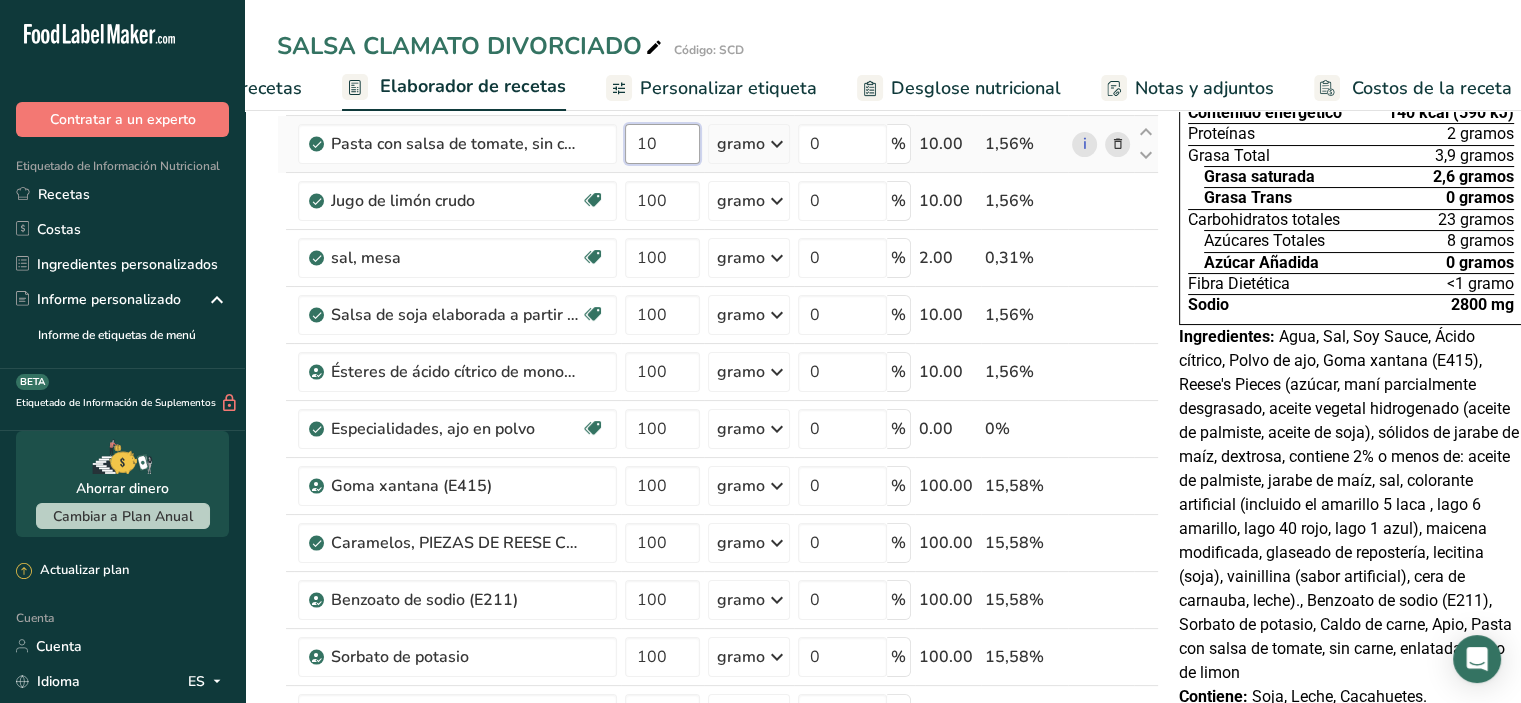 click on "Ingrediente  *
Cantidad  *
Unidad  *
Desperdicio *   .a-a{fill:#347362;}.b-a{fill:#fff;}         Gramos
Porcentaje
Agua embotellada genérica.
Libre de lácteos
Libre de gluten
Vegano
Vegetariano
Libre de soja
100
gramo
Porciones
1 onza líquida
1 taza
1 ml
Unidades de peso
gramo
kilogramo
mg
Ver más
Unidades de volumen
litro
Las unidades de volumen requieren una conversión de densidad. Si conoce la densidad de su ingrediente, introdúzcala a continuación. De lo contrario, haga clic en "RIA", nuestra asistente regulatoria de IA, quien podrá ayudarle.
lb/pie³" at bounding box center [718, 499] 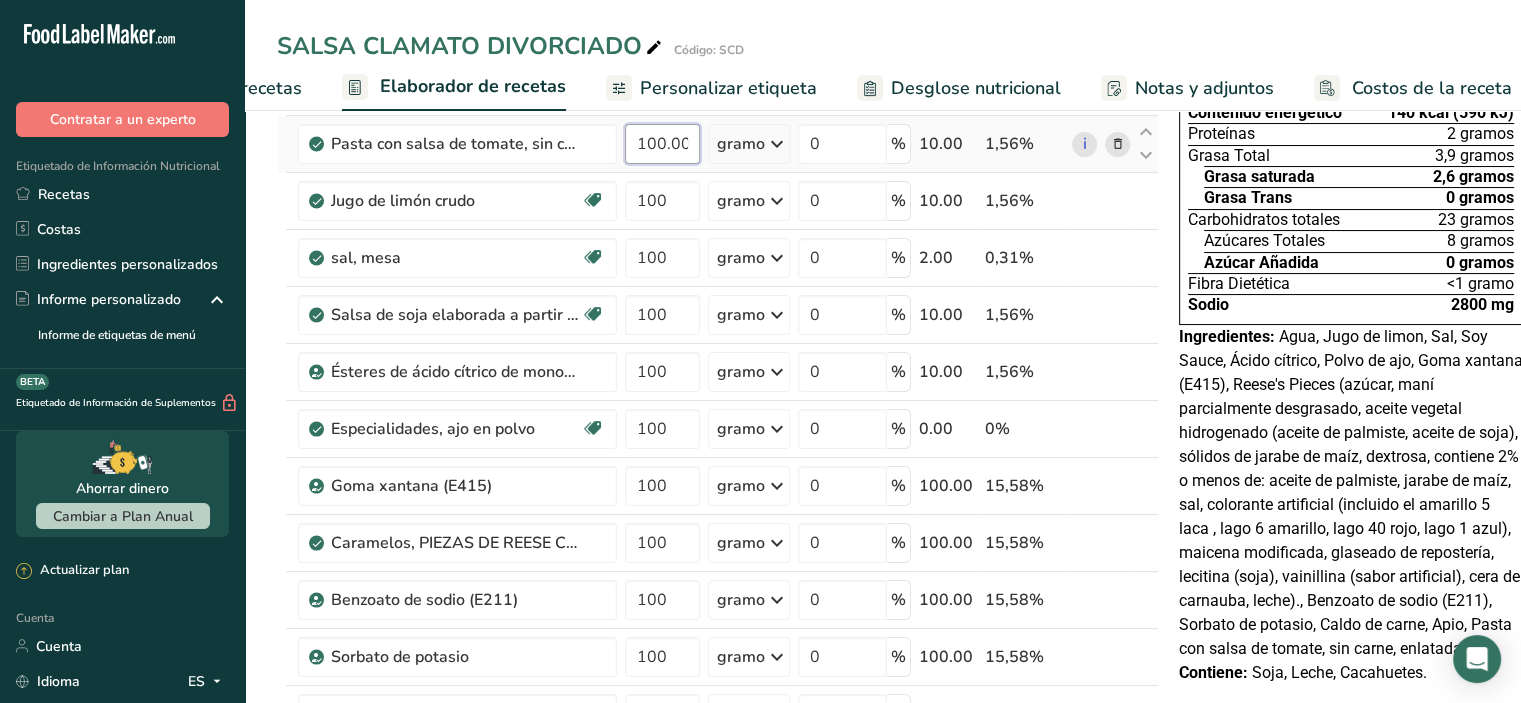 scroll, scrollTop: 0, scrollLeft: 0, axis: both 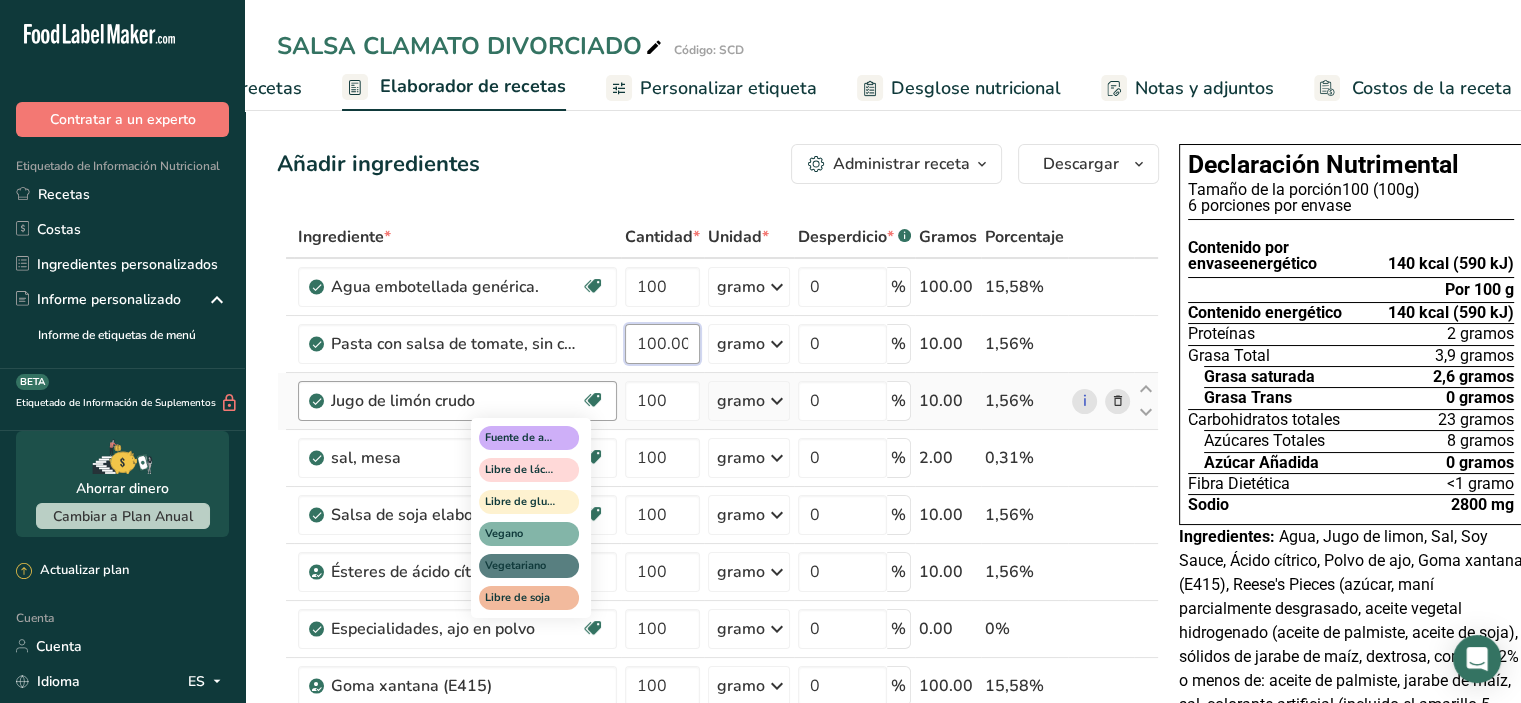 type on "100.000002" 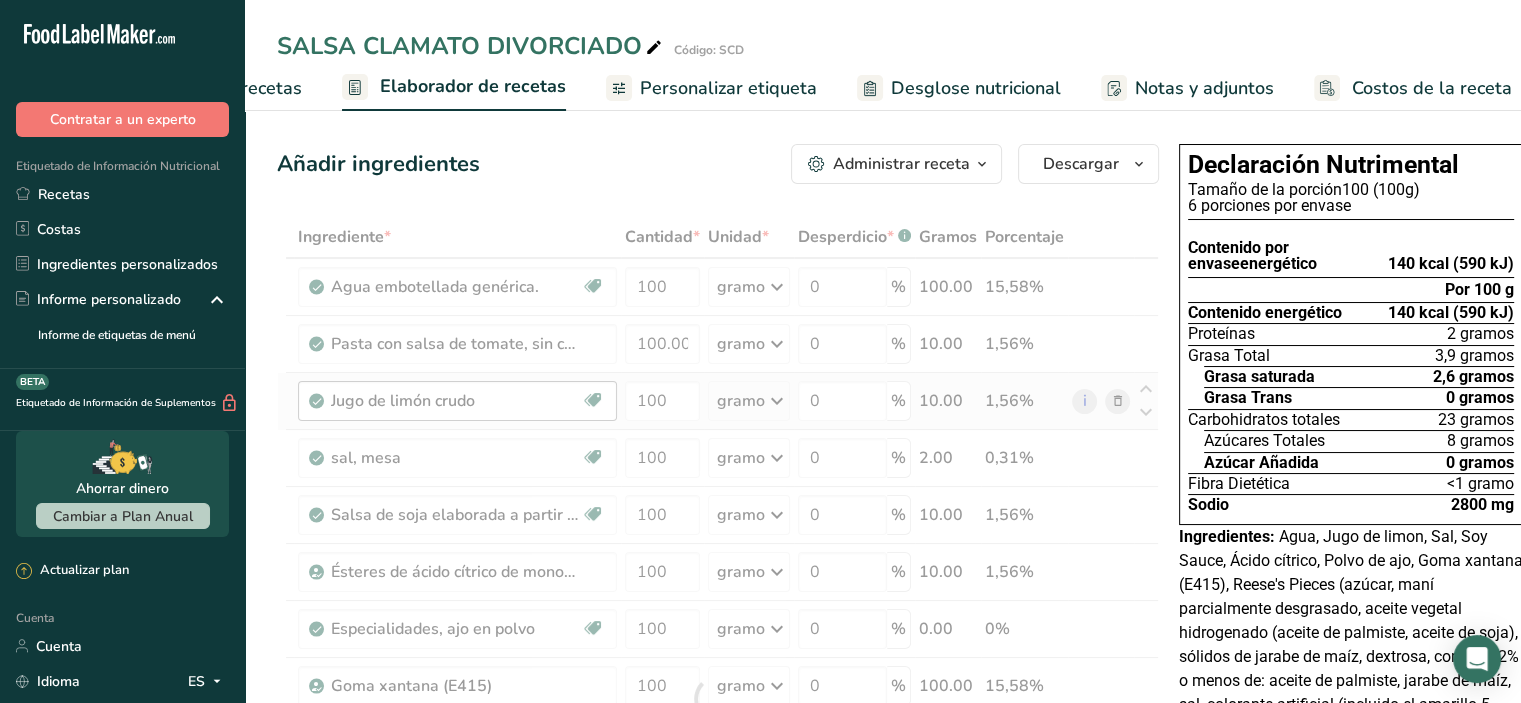 click on "Ingrediente  *
Cantidad  *
Unidad  *
Desperdicio *   .a-a{fill:#347362;}.b-a{fill:#fff;}         Gramos
Porcentaje
Agua embotellada genérica.
Libre de lácteos
Libre de gluten
Vegano
Vegetariano
Libre de soja
100
gramo
Porciones
1 onza líquida
1 taza
1 ml
Unidades de peso
gramo
kilogramo
mg
Ver más
Unidades de volumen
litro
Las unidades de volumen requieren una conversión de densidad. Si conoce la densidad de su ingrediente, introdúzcala a continuación. De lo contrario, haga clic en "RIA", nuestra asistente regulatoria de IA, quien podrá ayudarle.
lb/pie³" at bounding box center [718, 699] 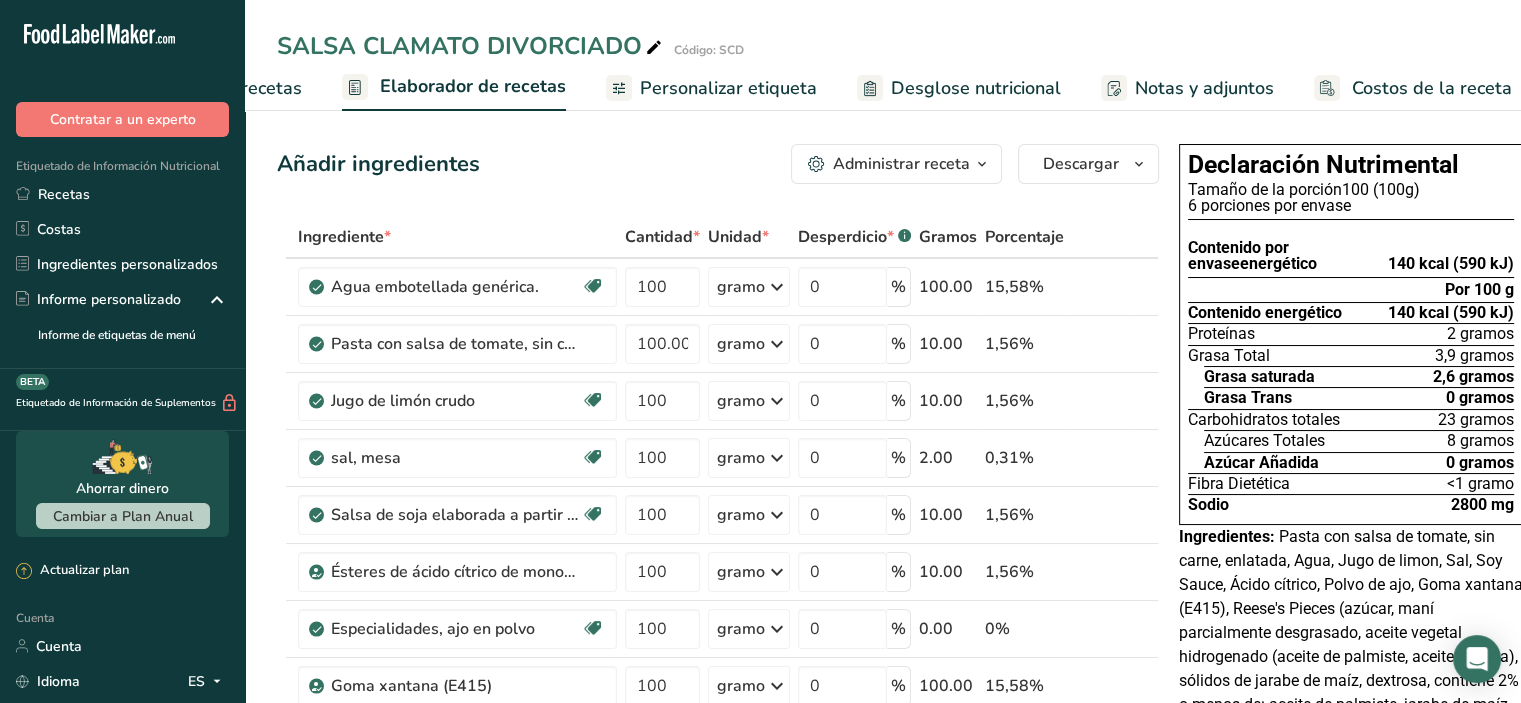 click on "Ingrediente  *" at bounding box center [457, 237] 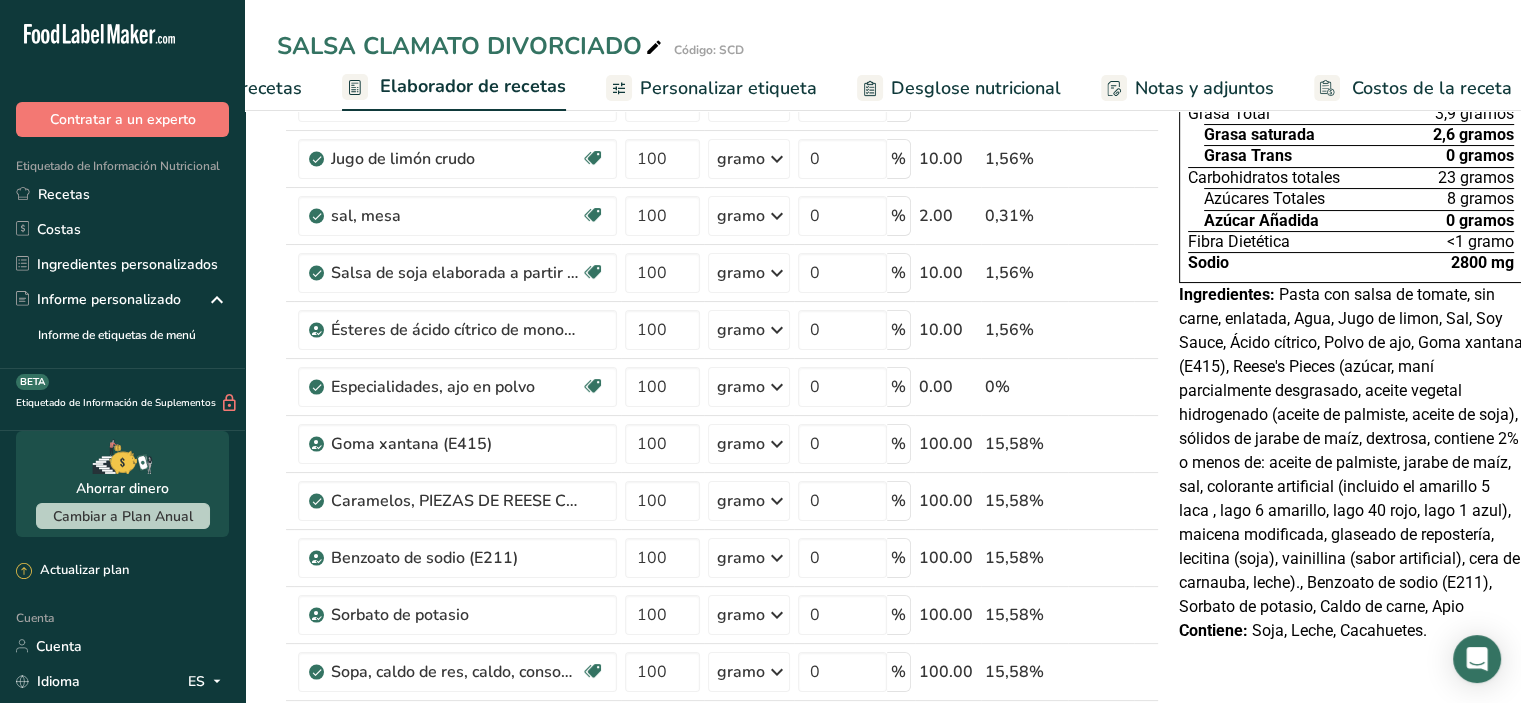 scroll, scrollTop: 0, scrollLeft: 0, axis: both 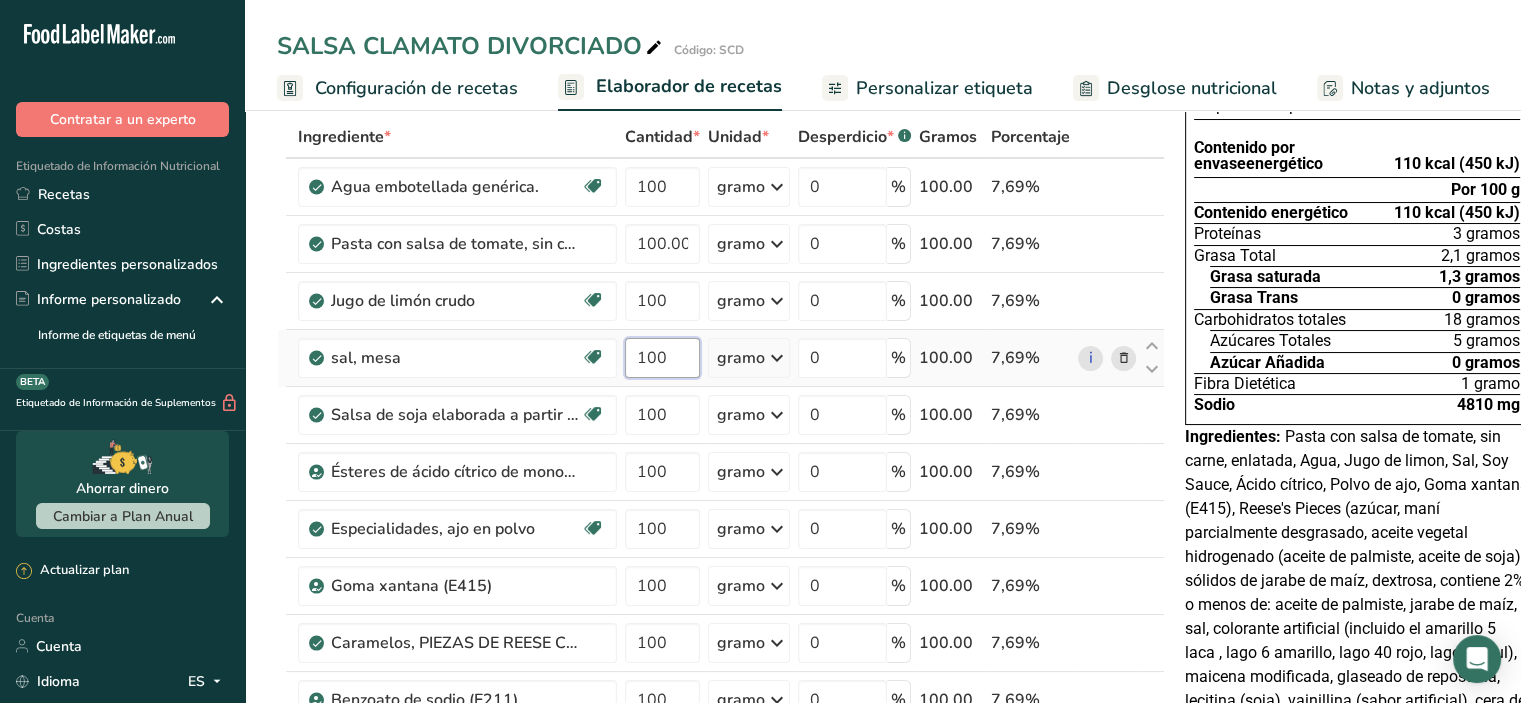 click on "100" at bounding box center [662, 358] 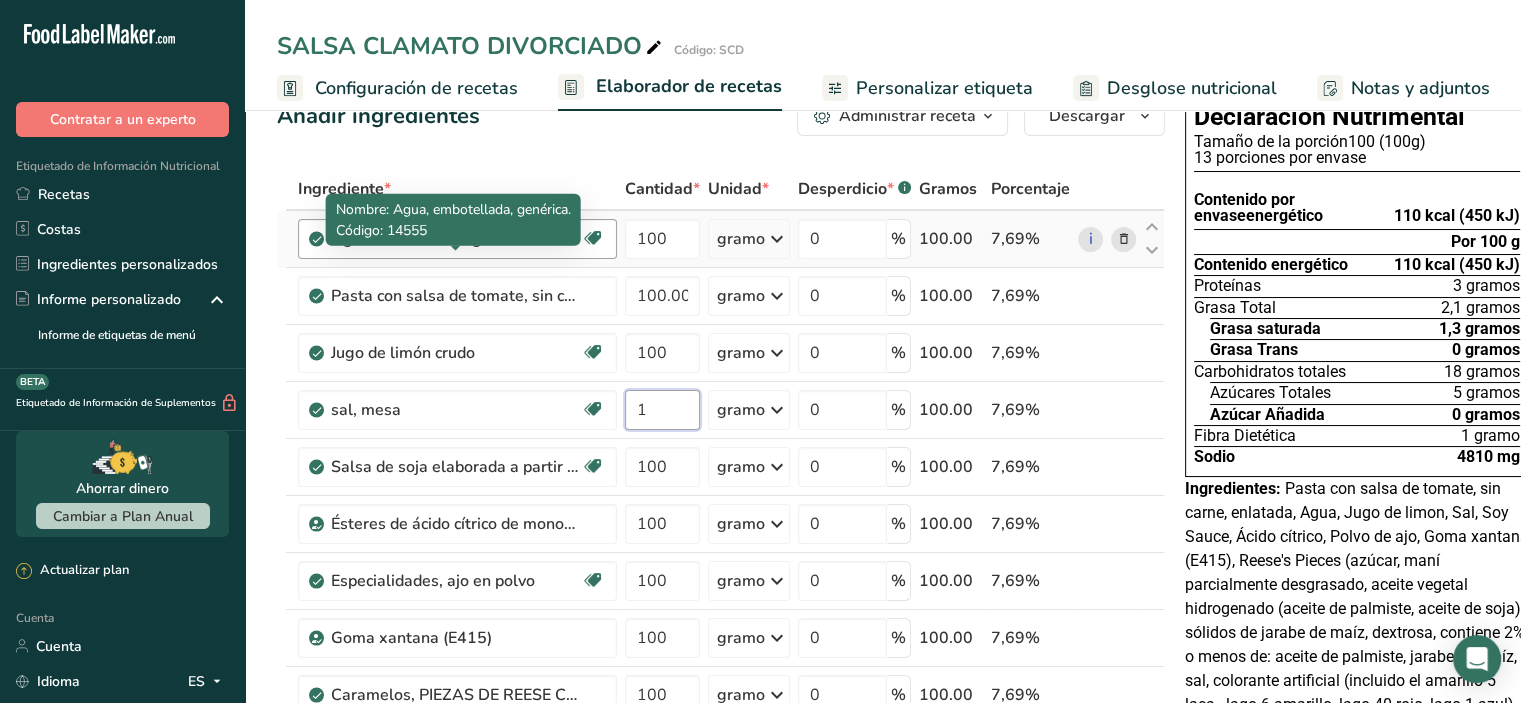scroll, scrollTop: 0, scrollLeft: 0, axis: both 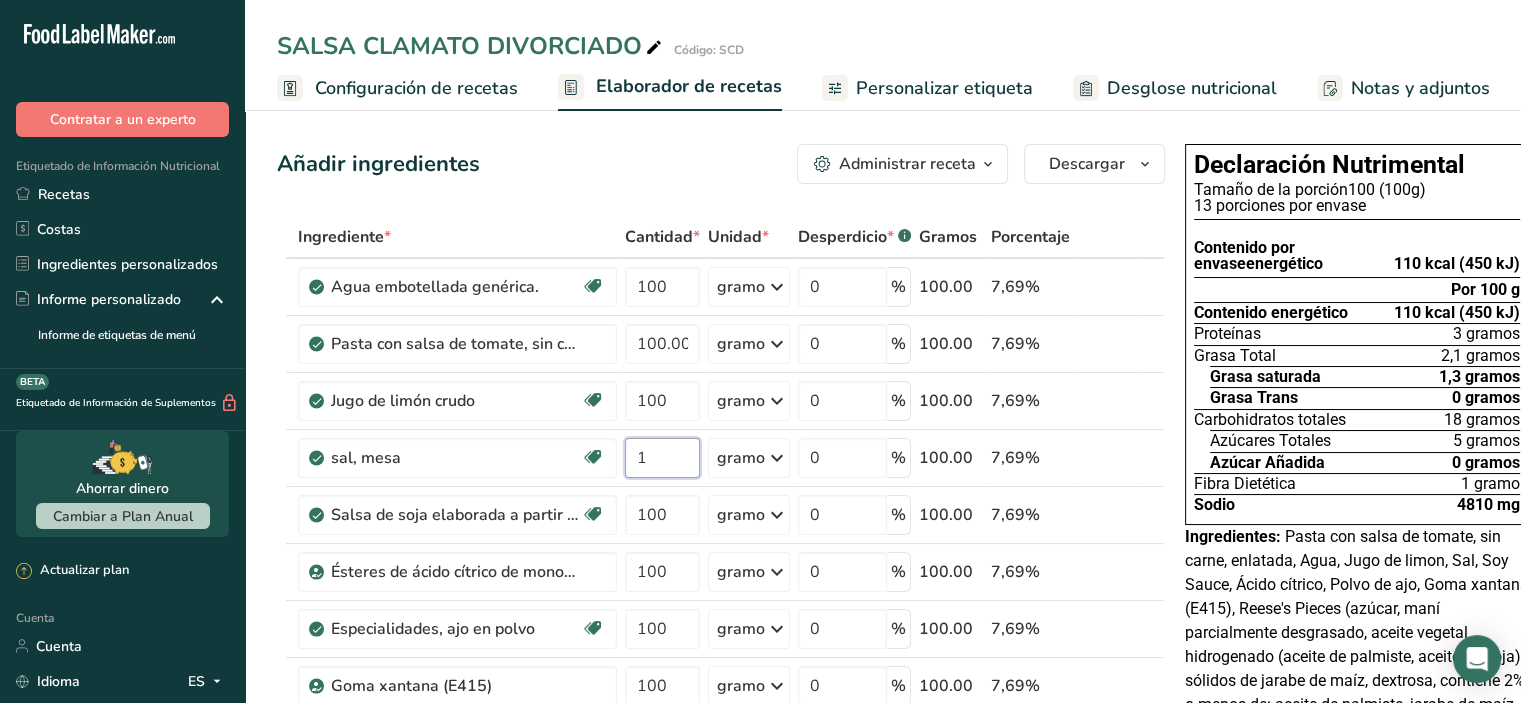 type on "1" 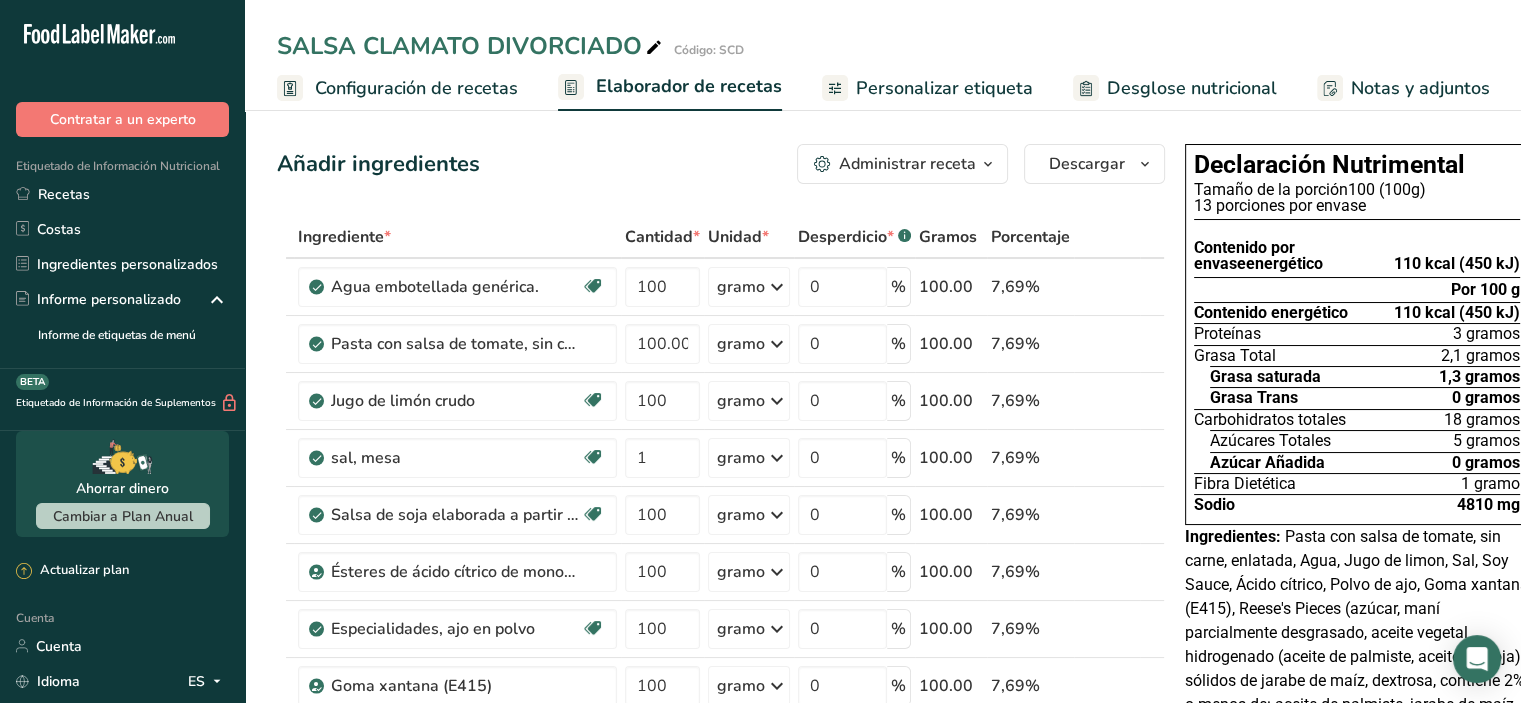 click on "Añadir ingredientes
Administrar receta         Eliminar receta           Duplicar receta             Receta de escalar             Guardar como subreceta   .a-a{fill:#347362;}.b-a{fill:#fff;}                               Desglose nutricional                 Tarjeta de la receta
Novedad
Informe de patrón de aminoácidos           Historial de actividades
Descargar
Elija su estilo de etiqueta preferido
Etiqueta estándar FDA
Etiqueta estándar FDA
El formato más común para etiquetas de información nutricional en cumplimiento con el tipo de letra, estilo y requisitos de la FDA.
Etiqueta tabular FDA
Un formato de etiqueta conforme a las regulaciones de la FDA presentada en una disposición tabular (horizontal).
Etiqueta lineal FDA" at bounding box center [727, 1016] 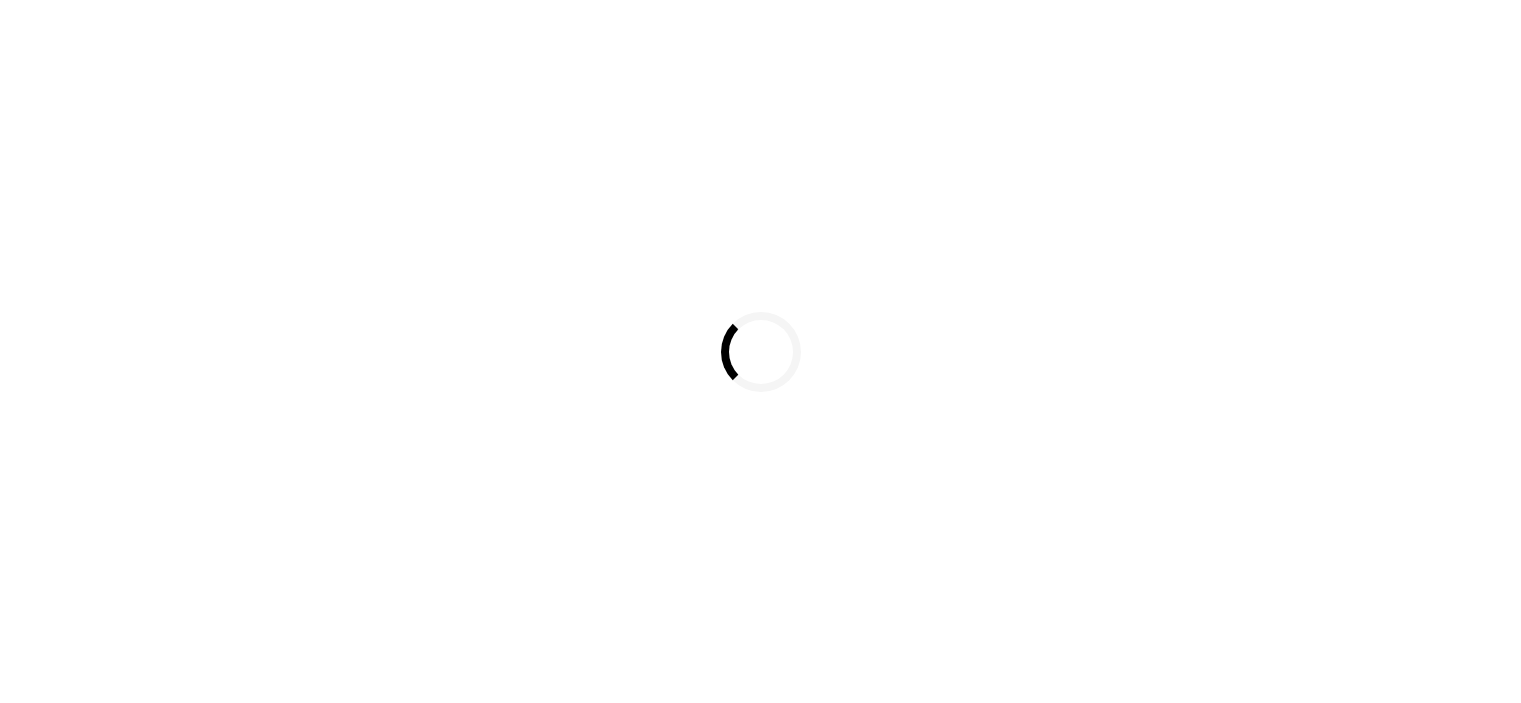 scroll, scrollTop: 0, scrollLeft: 0, axis: both 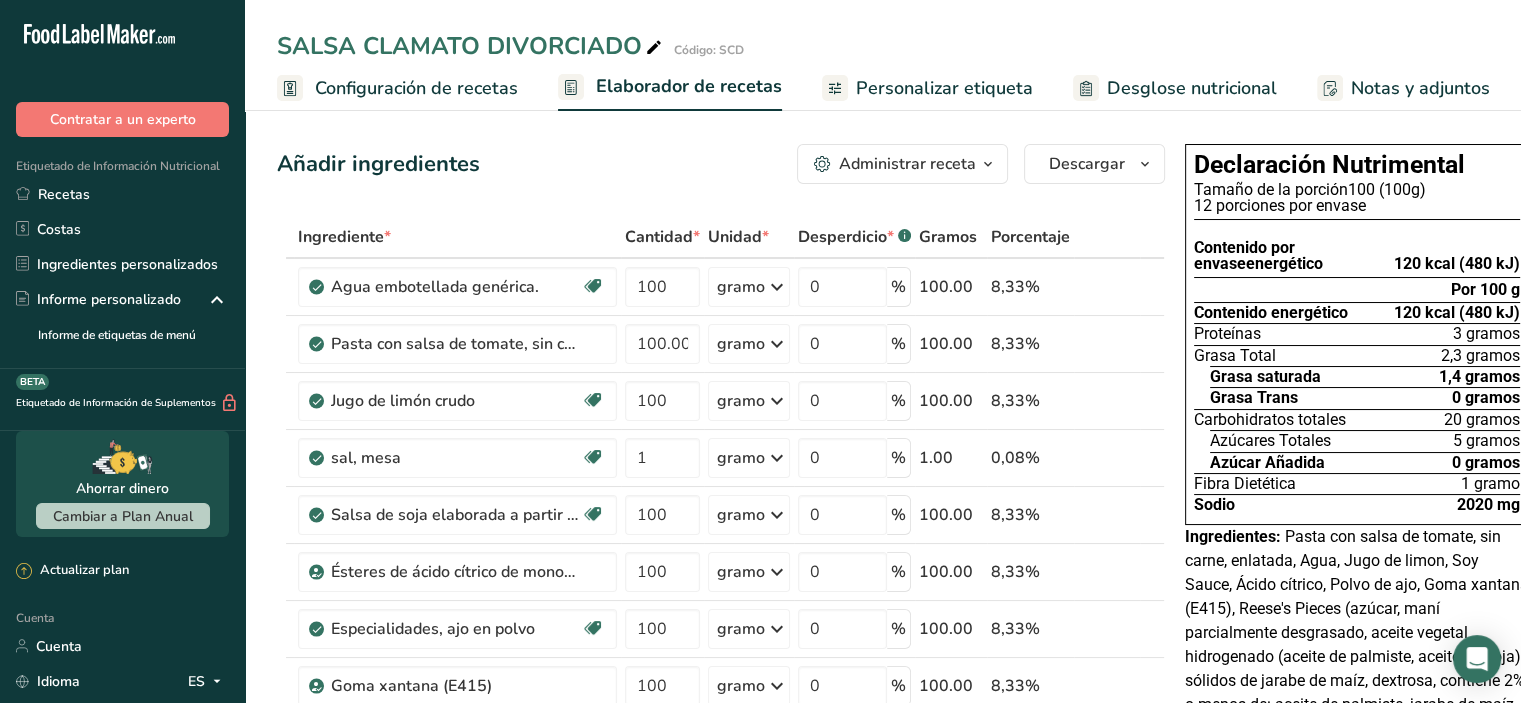 click on "Configuración de recetas" at bounding box center [416, 88] 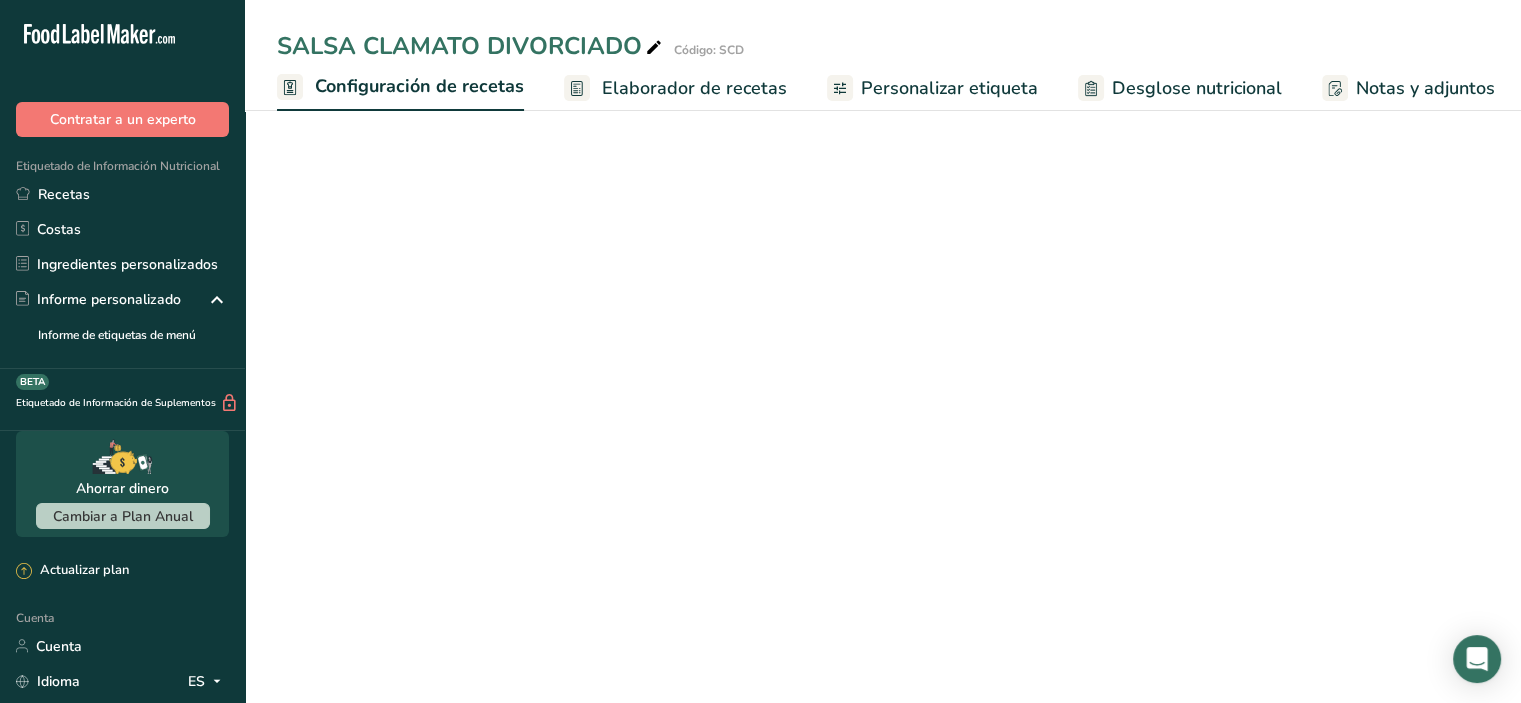 scroll, scrollTop: 0, scrollLeft: 7, axis: horizontal 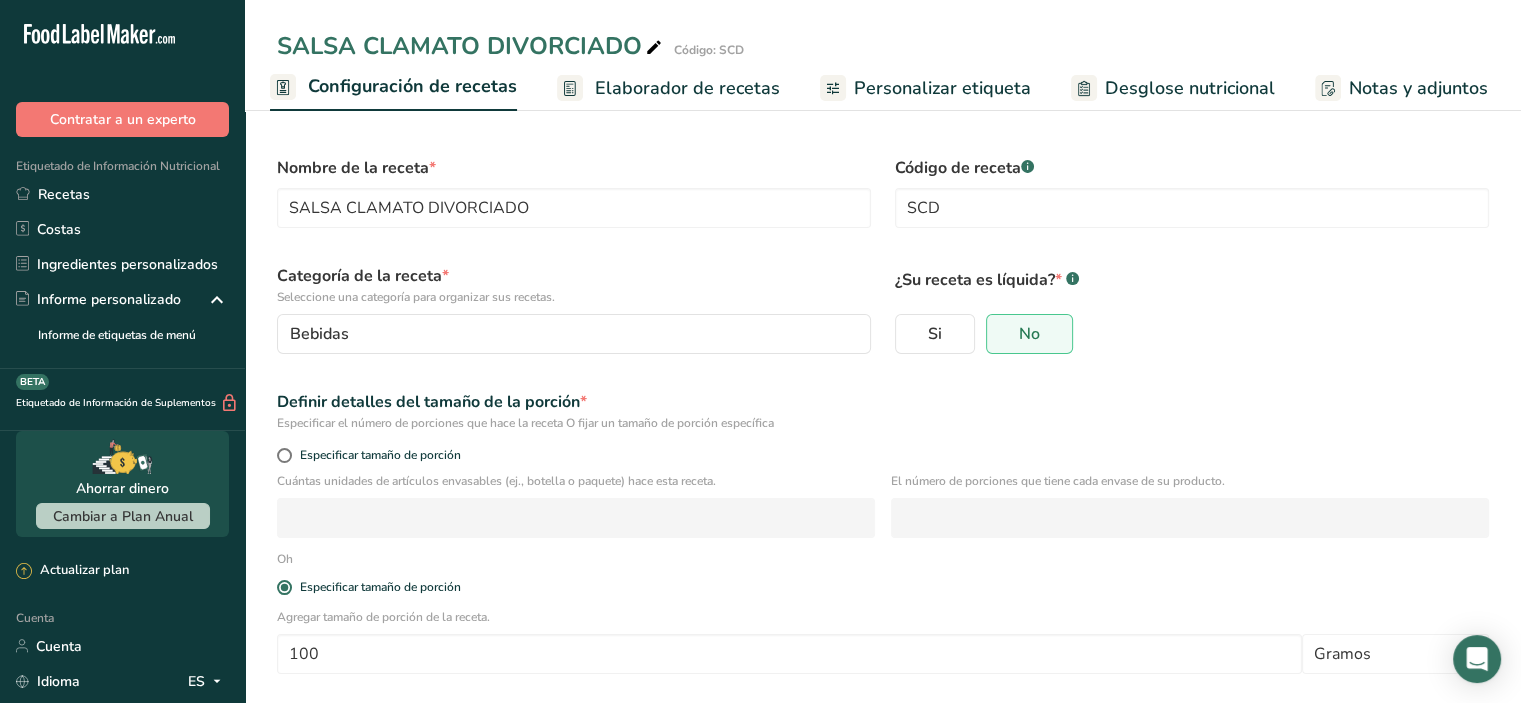 click on "Elaborador de recetas" at bounding box center (687, 88) 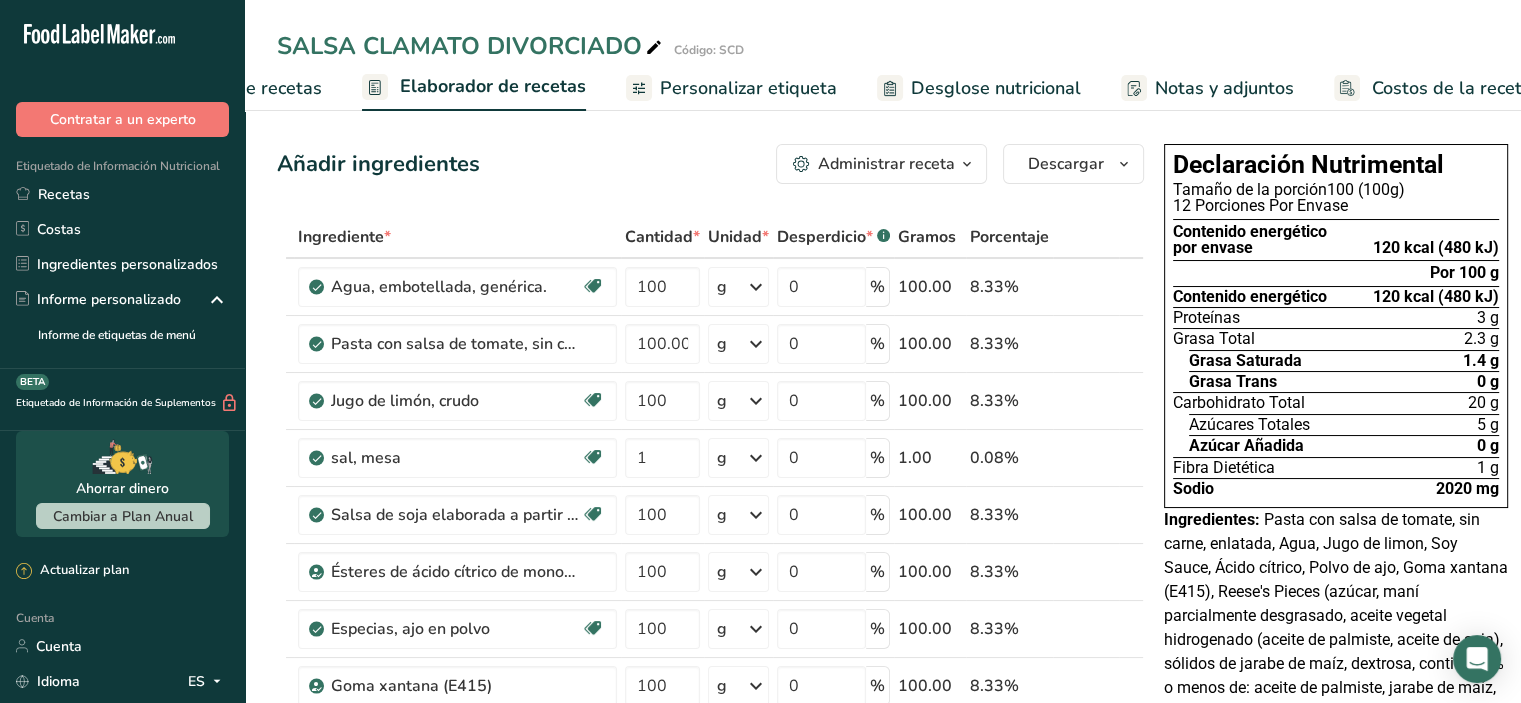 scroll, scrollTop: 0, scrollLeft: 232, axis: horizontal 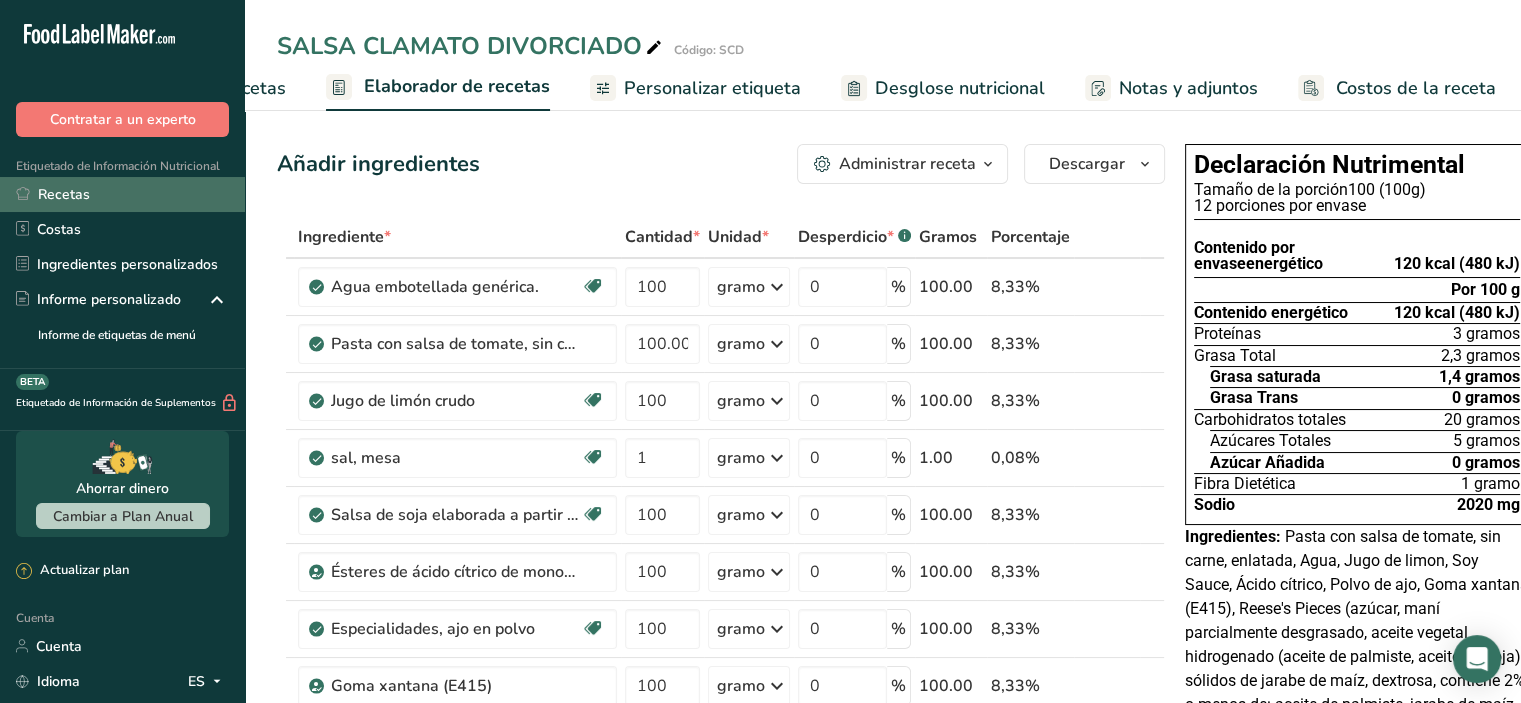click on "Recetas" at bounding box center [64, 194] 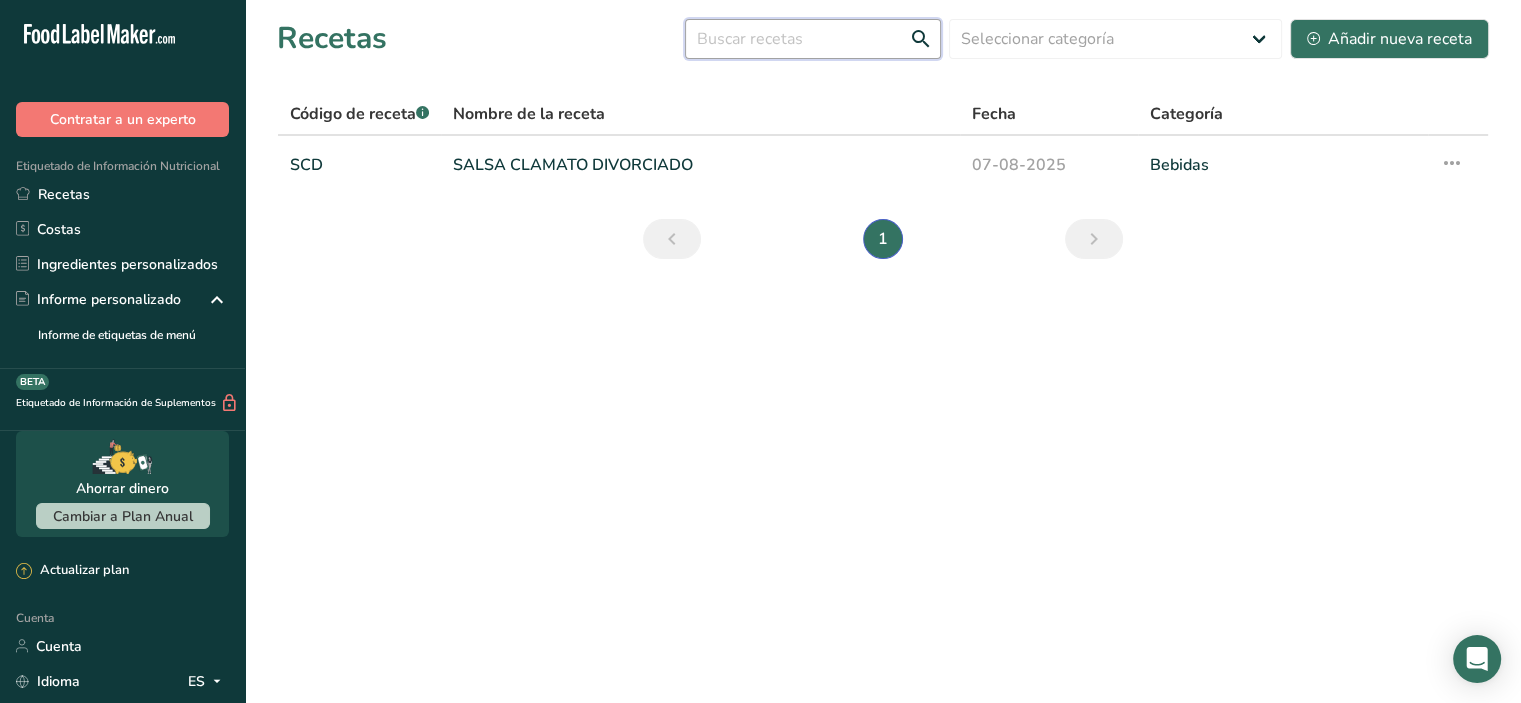 click at bounding box center [813, 39] 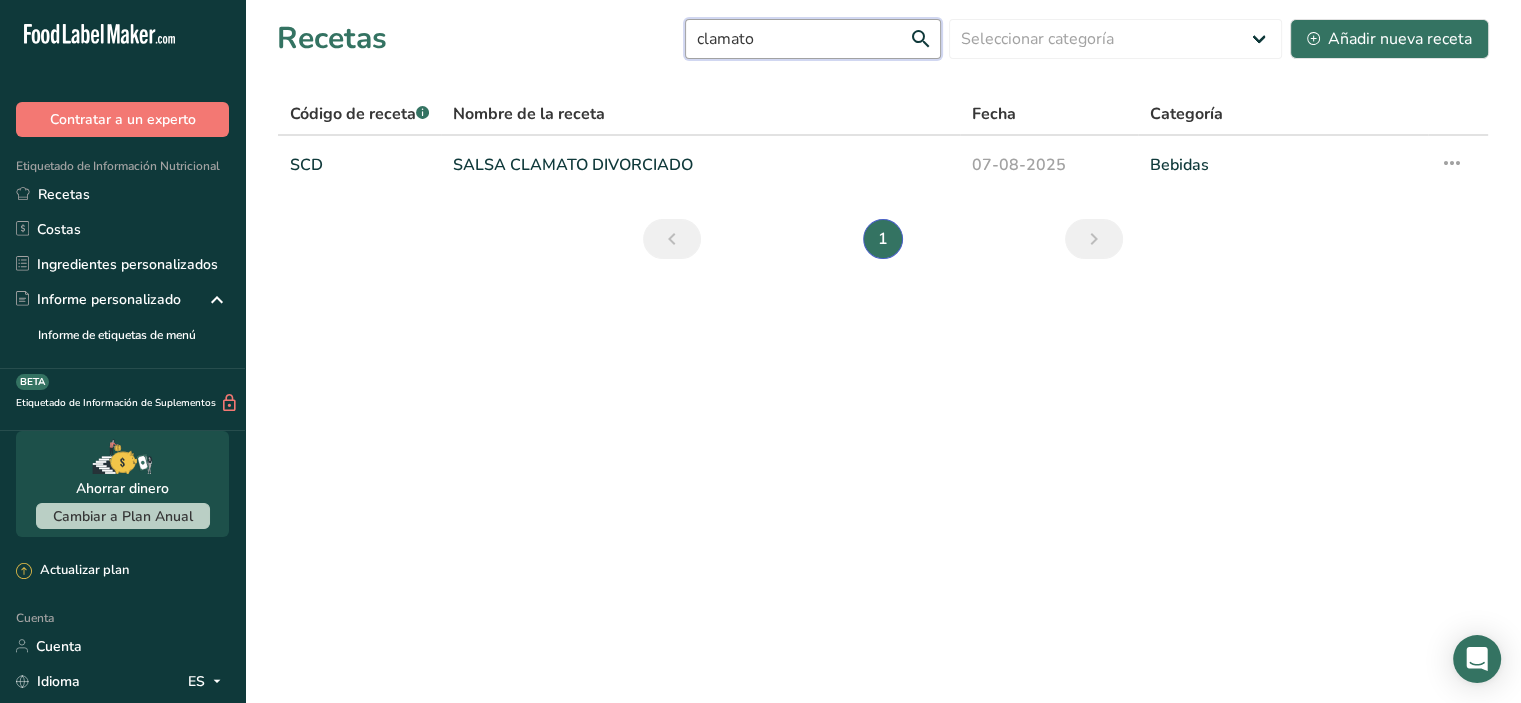 type on "clamato" 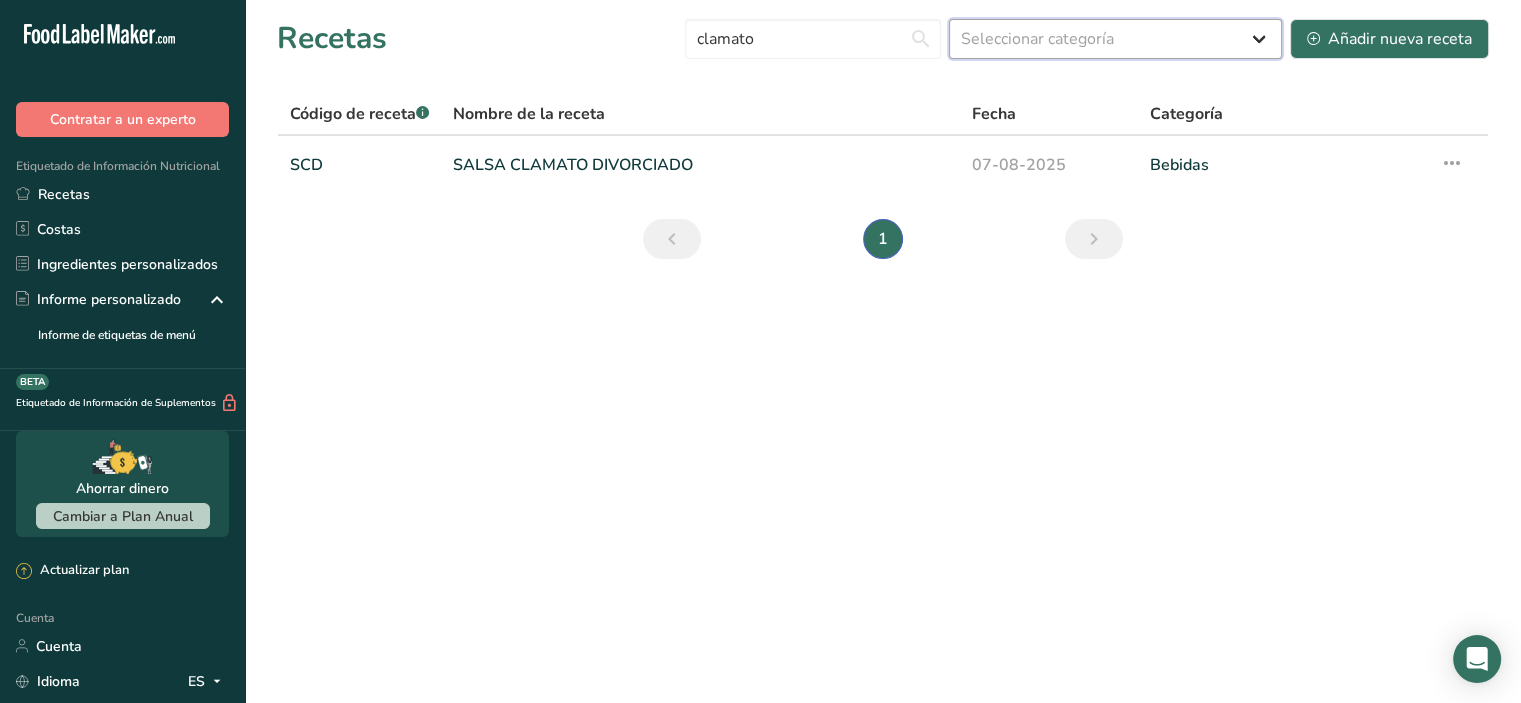 click on "Seleccionar categoría
Todos
Productos de panadería
Bebidas
Confitería
Comidas cocinadas, ensaladas y salsas.
Lácteos
Aperitivos" at bounding box center [1115, 39] 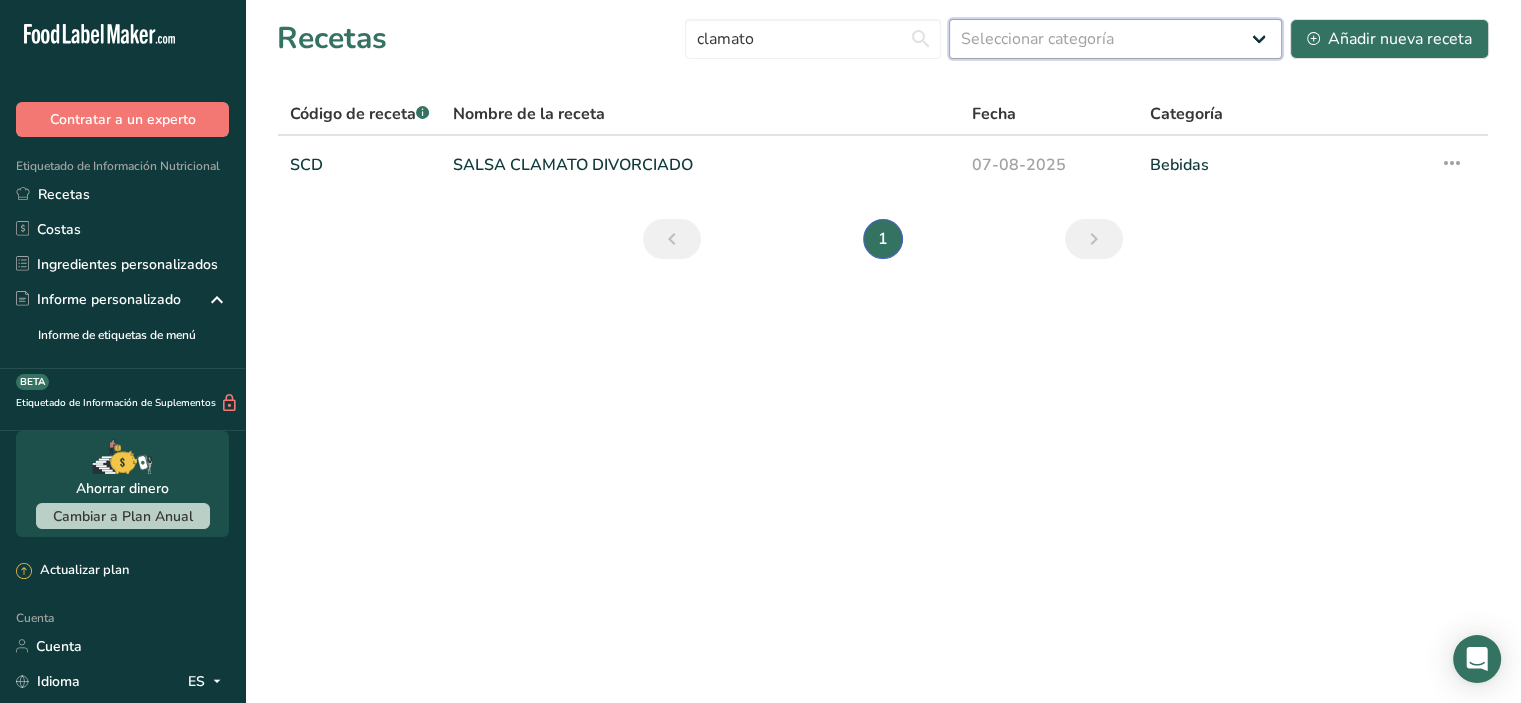 select 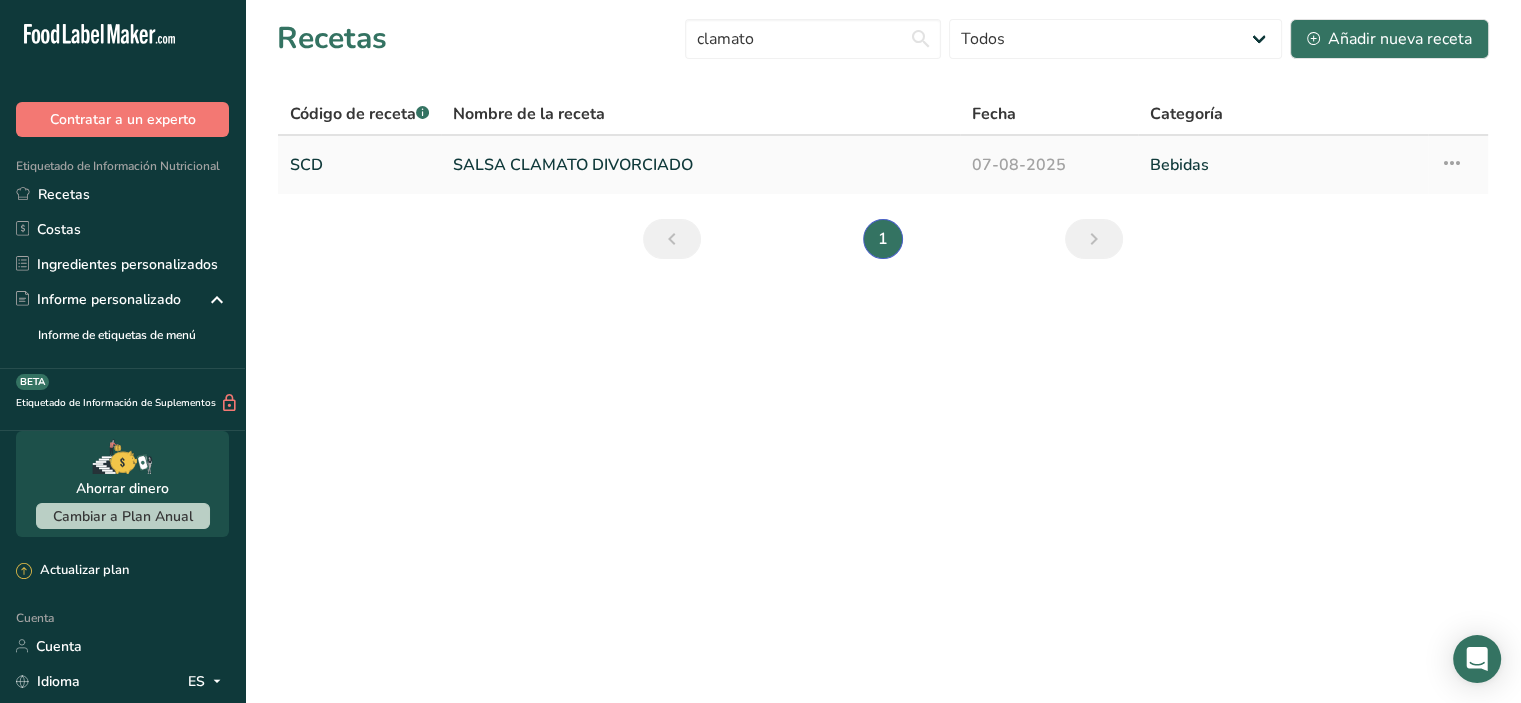 click on "SALSA CLAMATO DIVORCIADO" at bounding box center [573, 165] 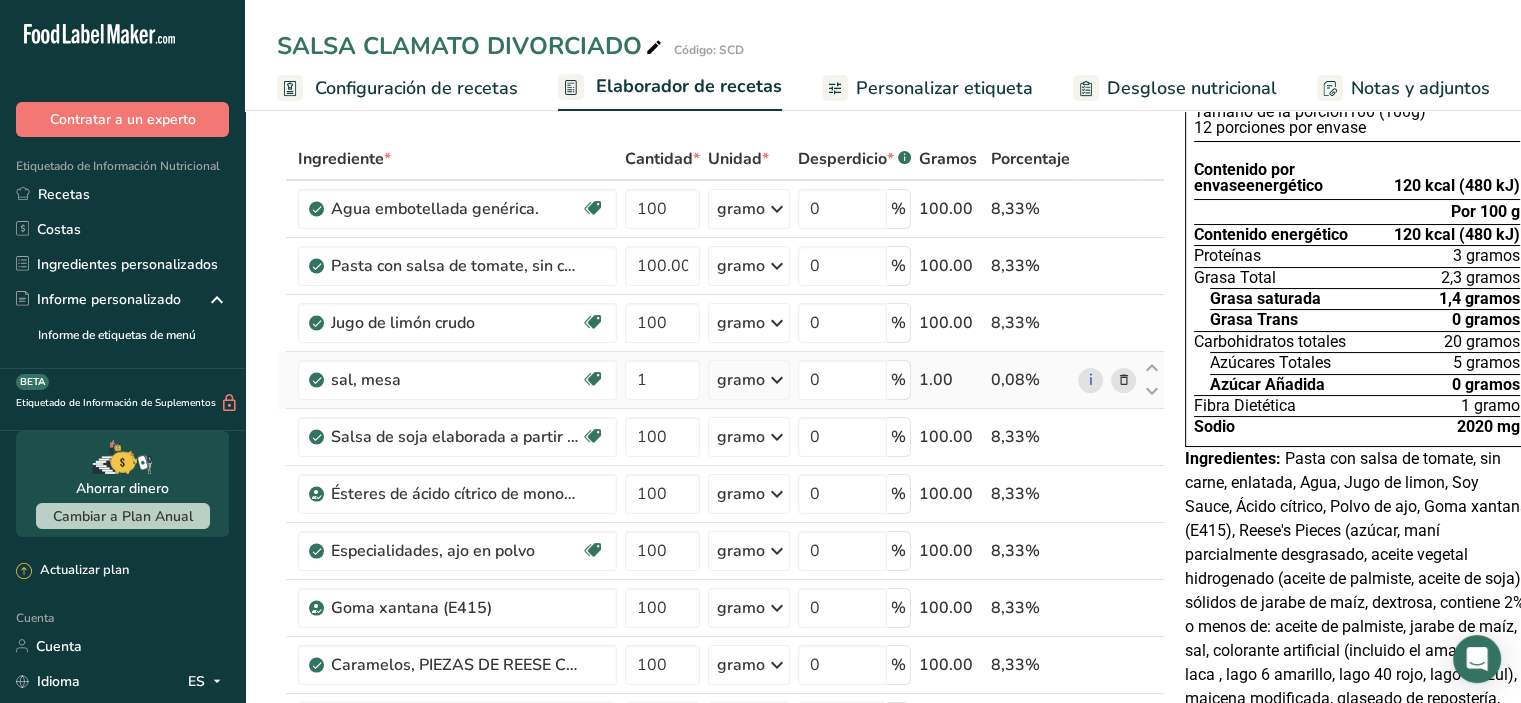 scroll, scrollTop: 200, scrollLeft: 0, axis: vertical 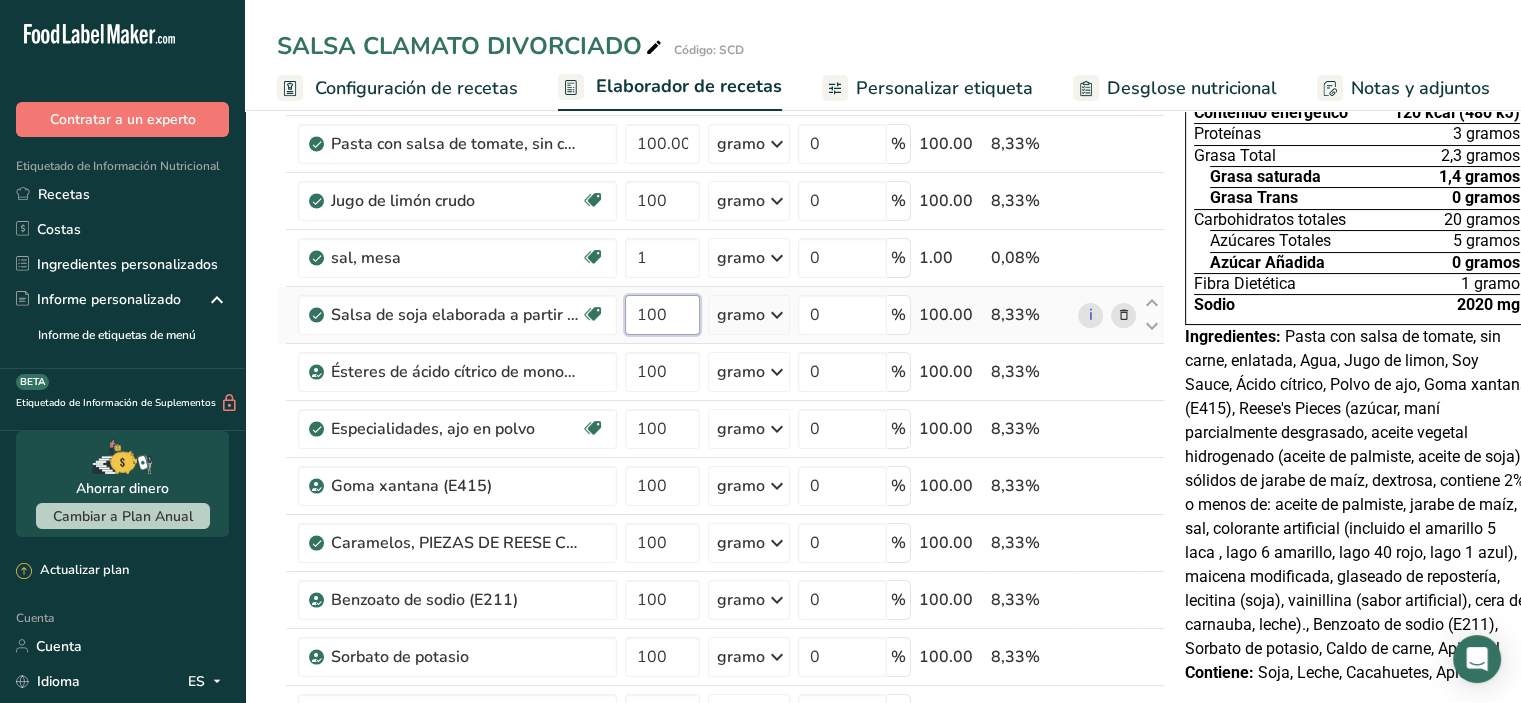 click on "100" at bounding box center [662, 315] 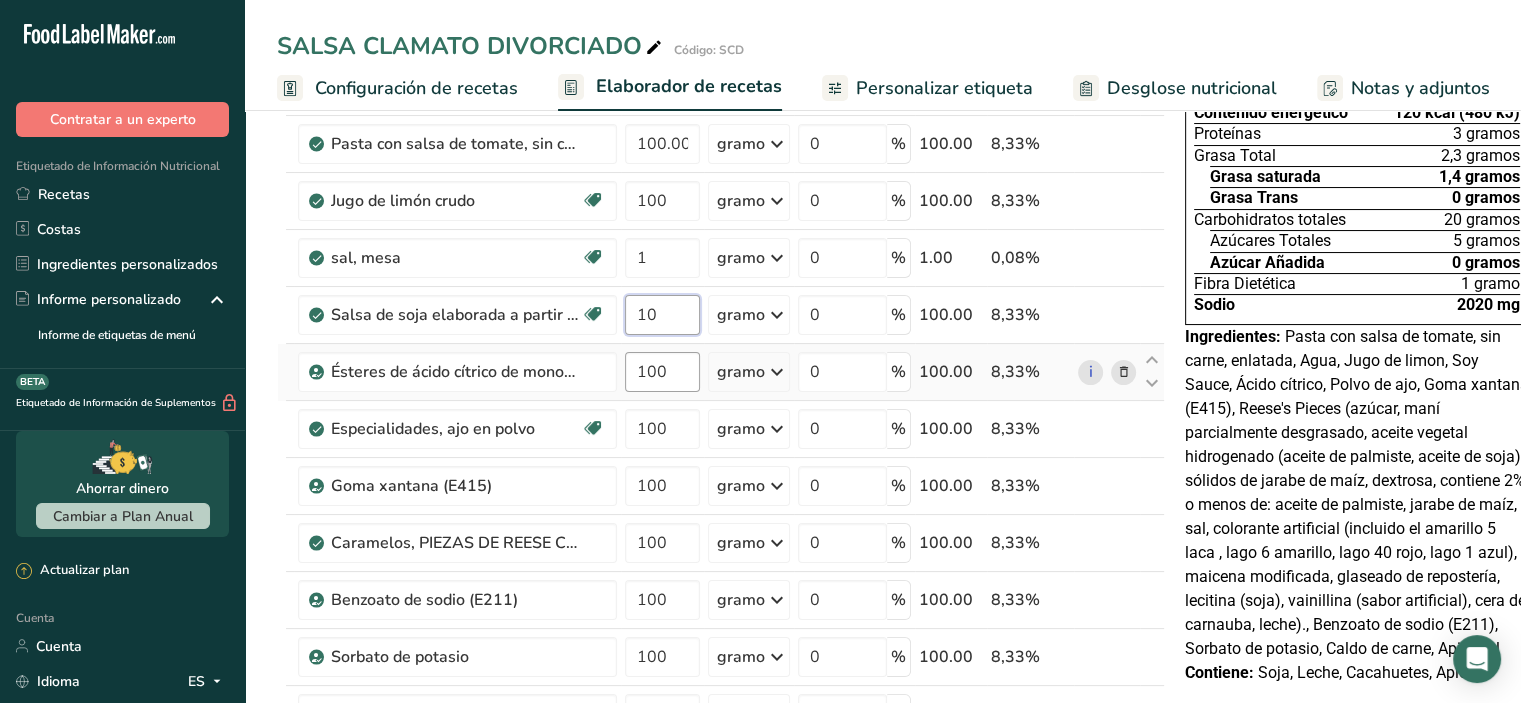 type on "10" 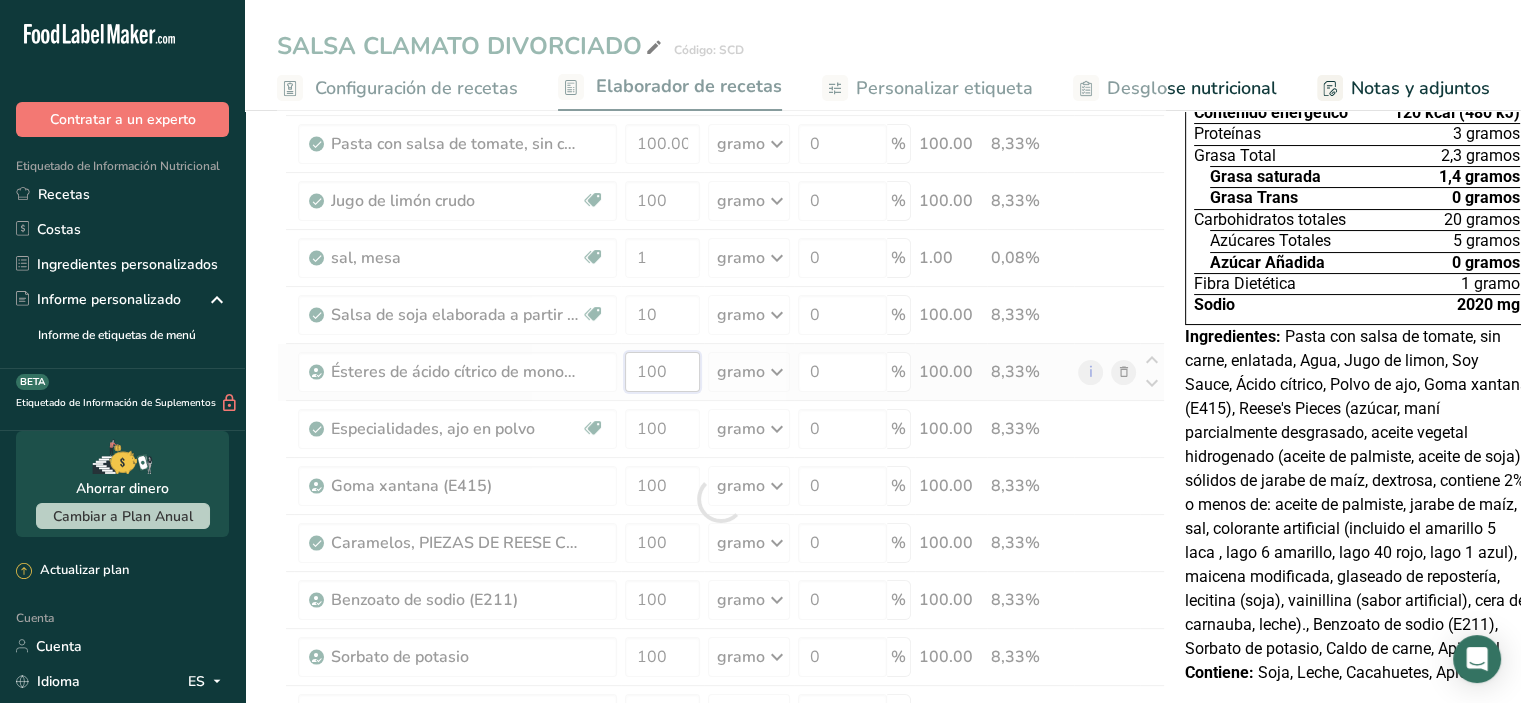 click on "Ingrediente  *
Cantidad  *
Unidad  *
Desperdicio *   .a-a{fill:#347362;}.b-a{fill:#fff;}         Gramos
Porcentaje
Agua embotellada genérica.
Libre de lácteos
Libre de gluten
Vegano
Vegetariano
Libre de soja
100
gramo
Porciones
1 onza líquida
1 taza
1 ml
Unidades de peso
gramo
kilogramo
mg
Ver más
Unidades de volumen
litro
Las unidades de volumen requieren una conversión de densidad. Si conoce la densidad de su ingrediente, introdúzcala a continuación. De lo contrario, haga clic en "RIA", nuestra asistente regulatoria de IA, quien podrá ayudarle.
lb/pie³" at bounding box center [721, 499] 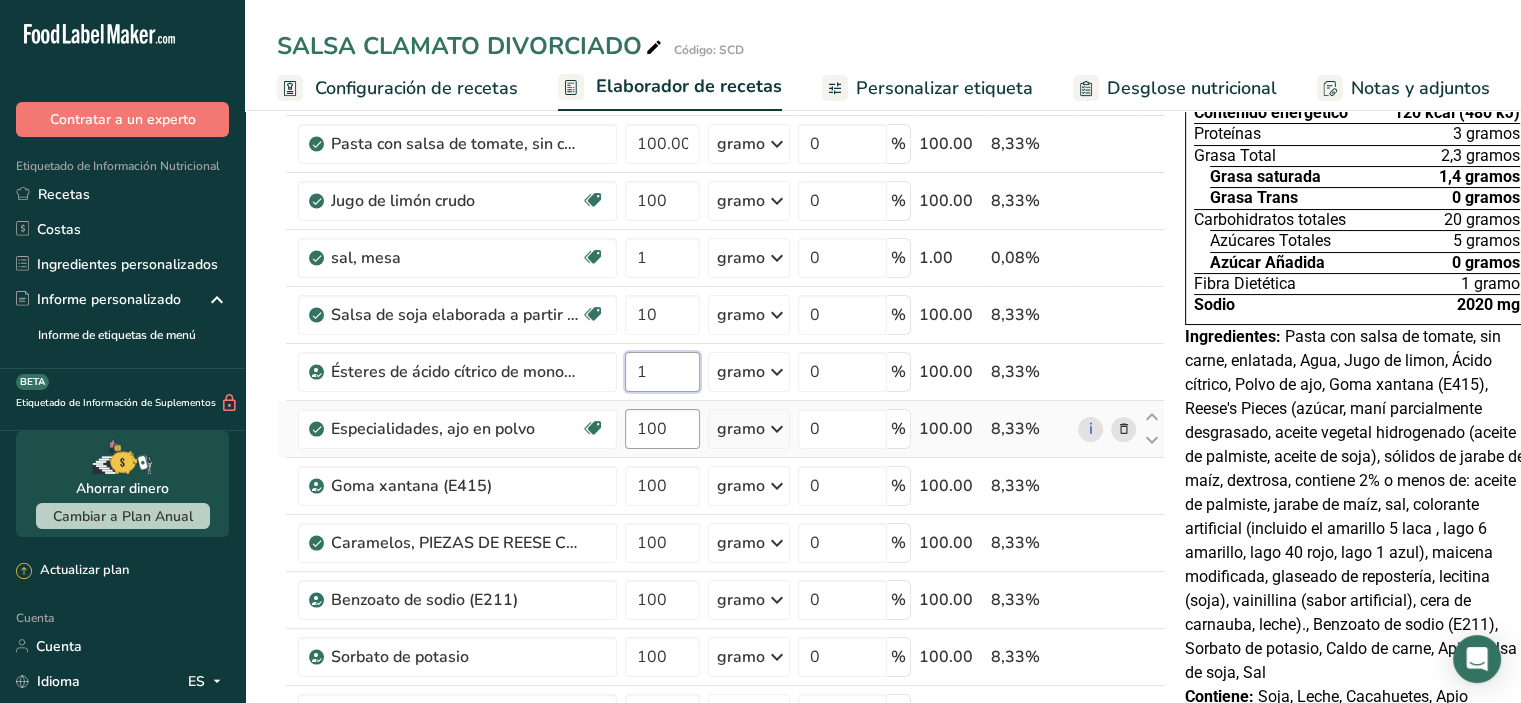 type on "1" 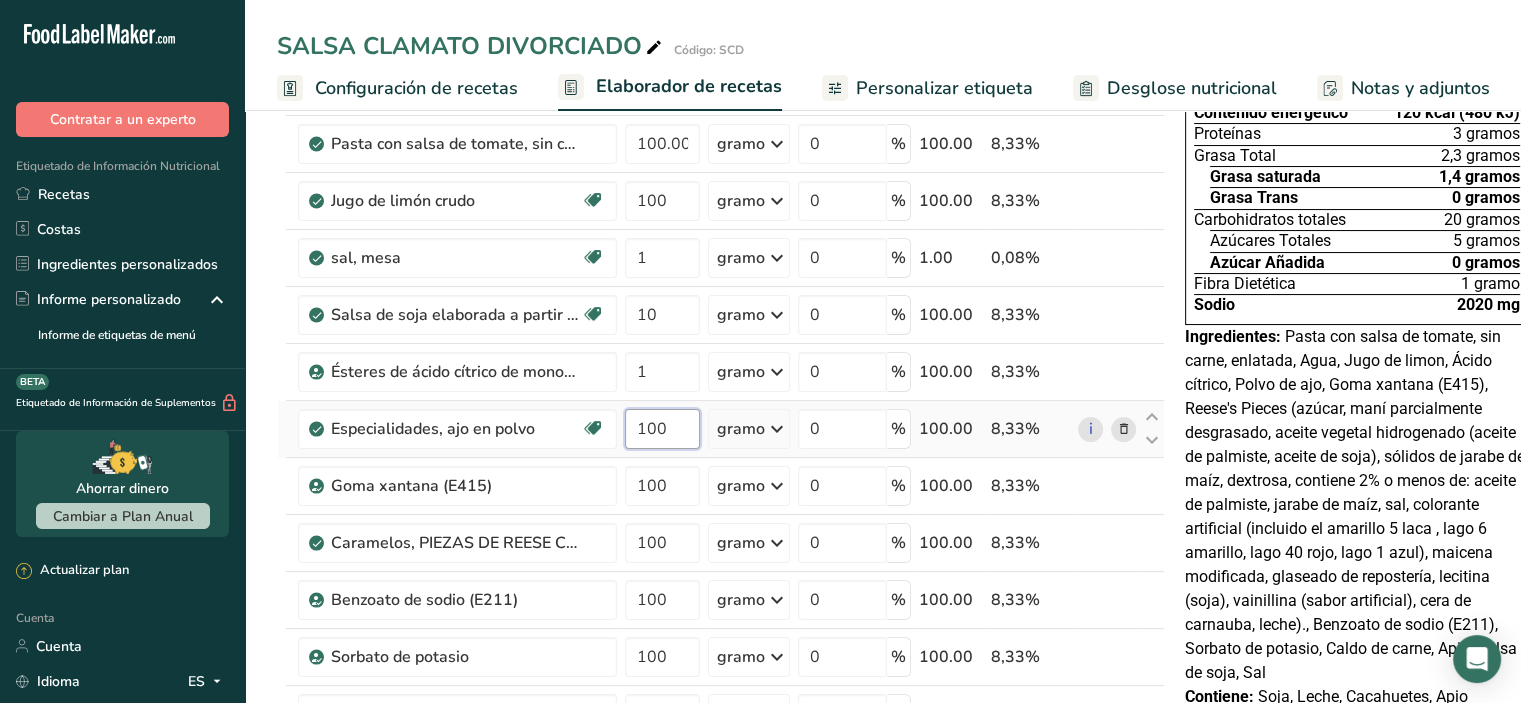 click on "Ingrediente  *
Cantidad  *
Unidad  *
Desperdicio *   .a-a{fill:#347362;}.b-a{fill:#fff;}         Gramos
Porcentaje
Agua embotellada genérica.
Libre de lácteos
Libre de gluten
Vegano
Vegetariano
Libre de soja
100
gramo
Porciones
1 onza líquida
1 taza
1 ml
Unidades de peso
gramo
kilogramo
mg
Ver más
Unidades de volumen
litro
Las unidades de volumen requieren una conversión de densidad. Si conoce la densidad de su ingrediente, introdúzcala a continuación. De lo contrario, haga clic en "RIA", nuestra asistente regulatoria de IA, quien podrá ayudarle.
lb/pie³" at bounding box center [721, 499] 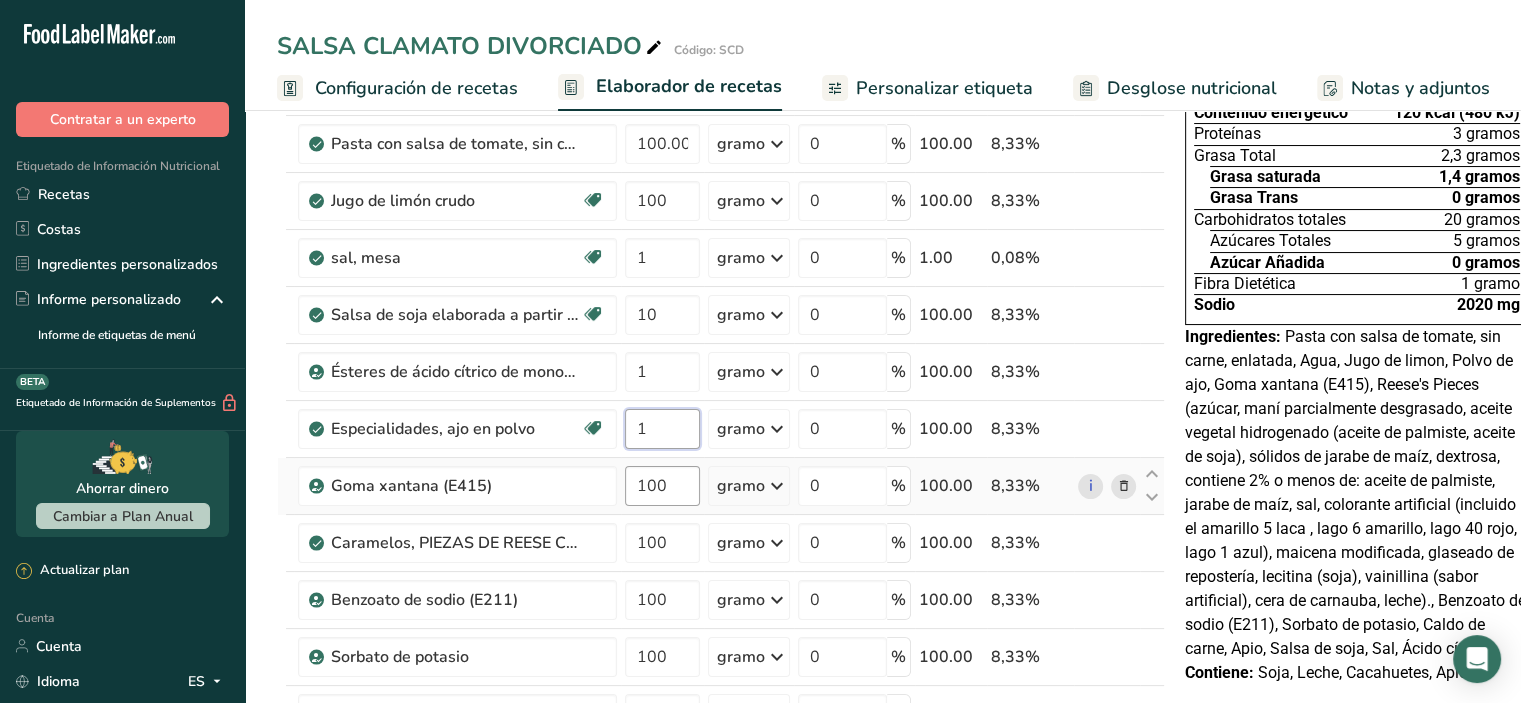 type on "1" 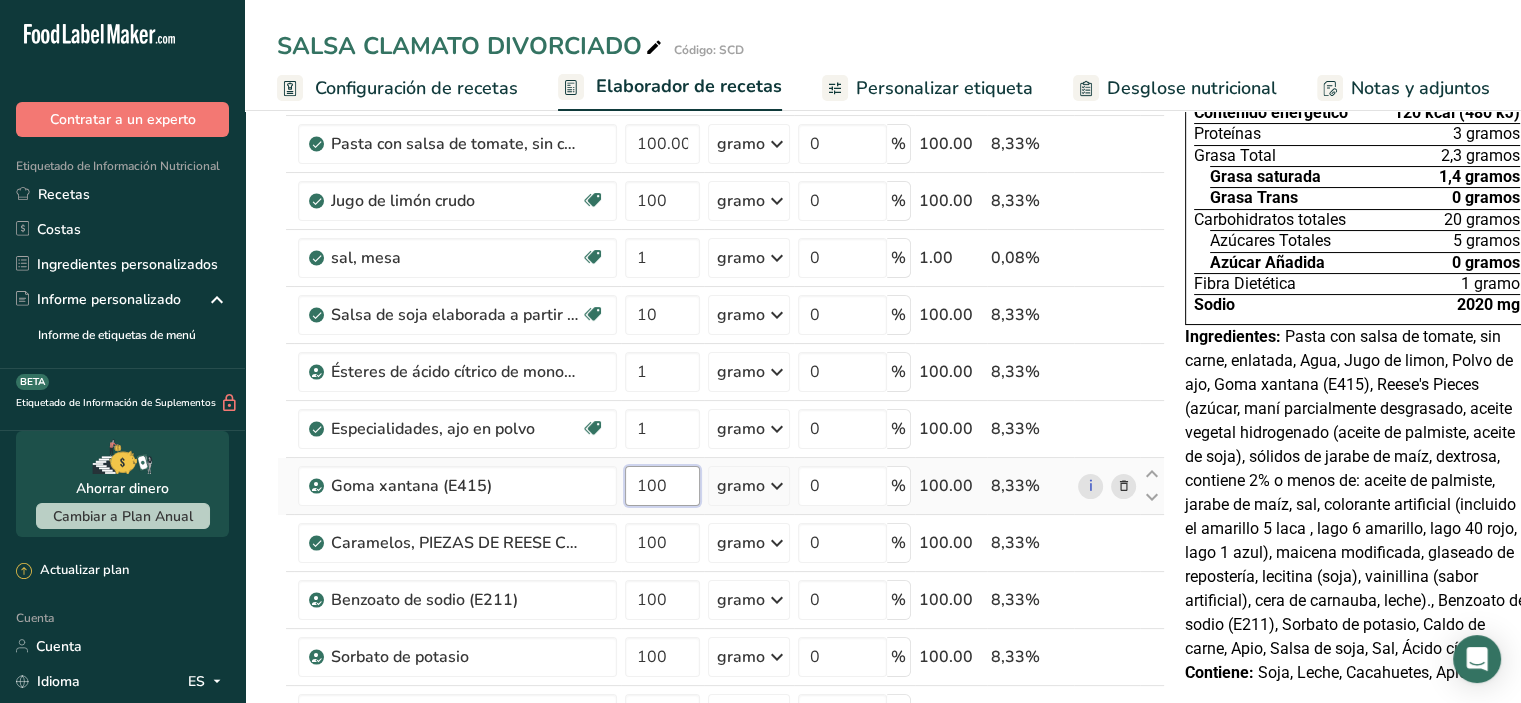 click on "Ingrediente  *
Cantidad  *
Unidad  *
Desperdicio *   .a-a{fill:#347362;}.b-a{fill:#fff;}         Gramos
Porcentaje
Agua embotellada genérica.
Libre de lácteos
Libre de gluten
Vegano
Vegetariano
Libre de soja
100
gramo
Porciones
1 onza líquida
1 taza
1 ml
Unidades de peso
gramo
kilogramo
mg
Ver más
Unidades de volumen
litro
Las unidades de volumen requieren una conversión de densidad. Si conoce la densidad de su ingrediente, introdúzcala a continuación. De lo contrario, haga clic en "RIA", nuestra asistente regulatoria de IA, quien podrá ayudarle.
lb/pie³" at bounding box center [721, 499] 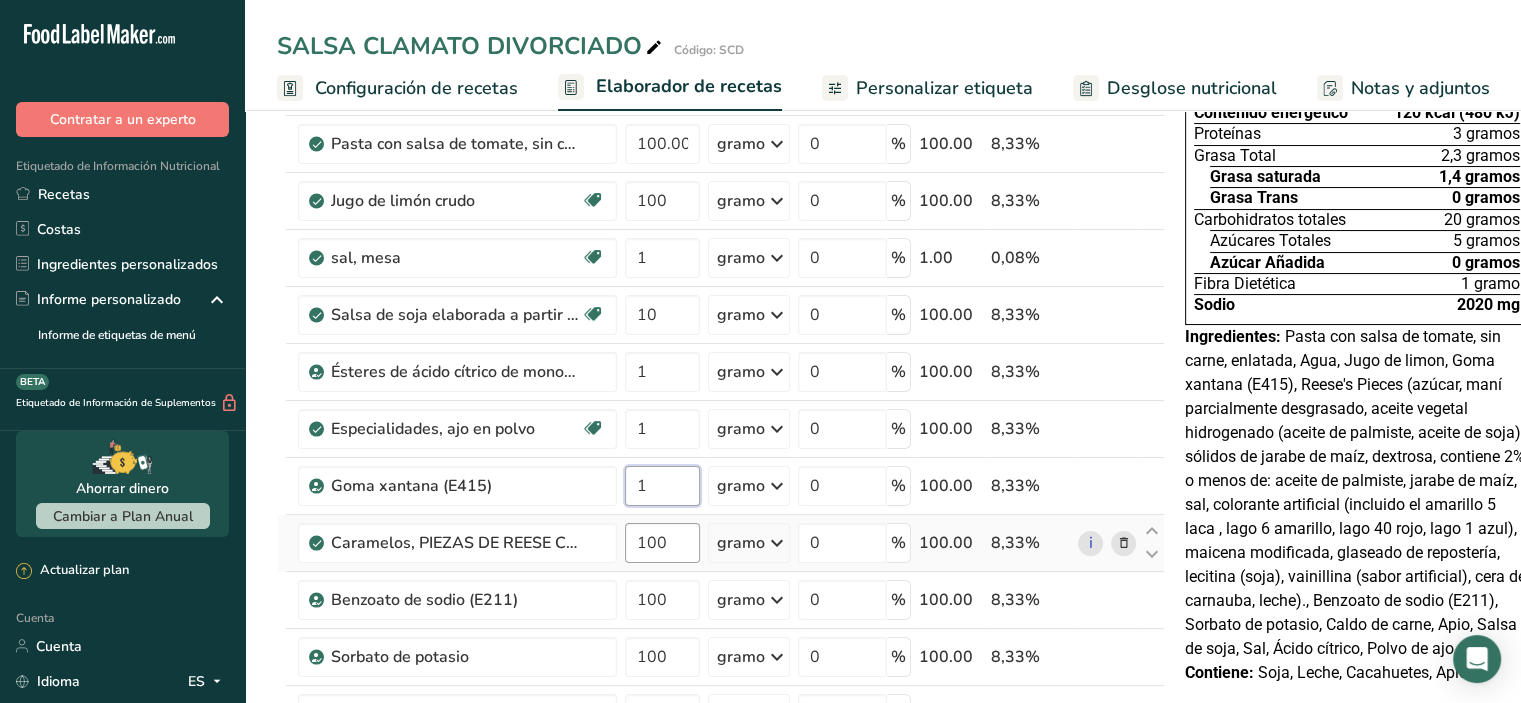 type on "1" 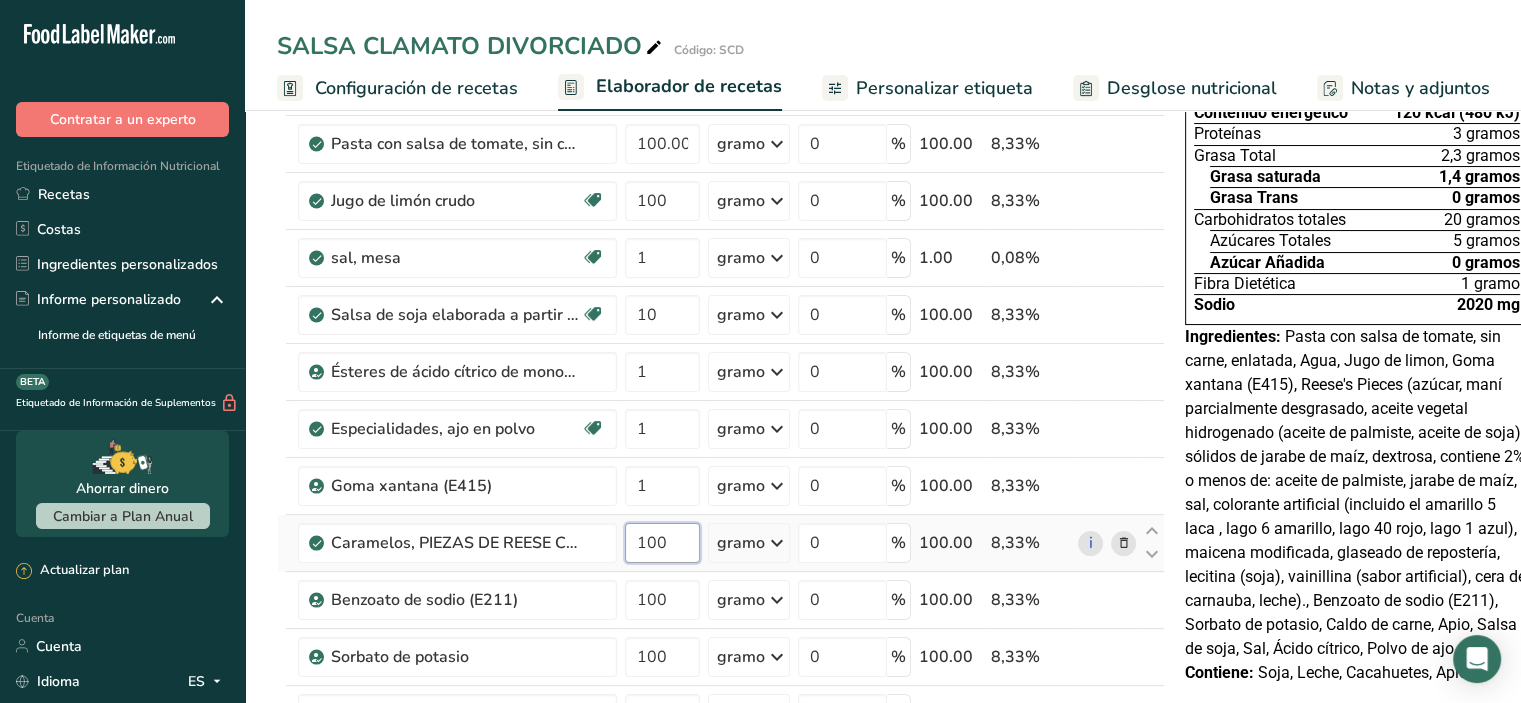 click on "Ingrediente  *
Cantidad  *
Unidad  *
Desperdicio *   .a-a{fill:#347362;}.b-a{fill:#fff;}         Gramos
Porcentaje
Agua embotellada genérica.
Libre de lácteos
Libre de gluten
Vegano
Vegetariano
Libre de soja
100
gramo
Porciones
1 onza líquida
1 taza
1 ml
Unidades de peso
gramo
kilogramo
mg
Ver más
Unidades de volumen
litro
Las unidades de volumen requieren una conversión de densidad. Si conoce la densidad de su ingrediente, introdúzcala a continuación. De lo contrario, haga clic en "RIA", nuestra asistente regulatoria de IA, quien podrá ayudarle.
lb/pie³" at bounding box center (721, 499) 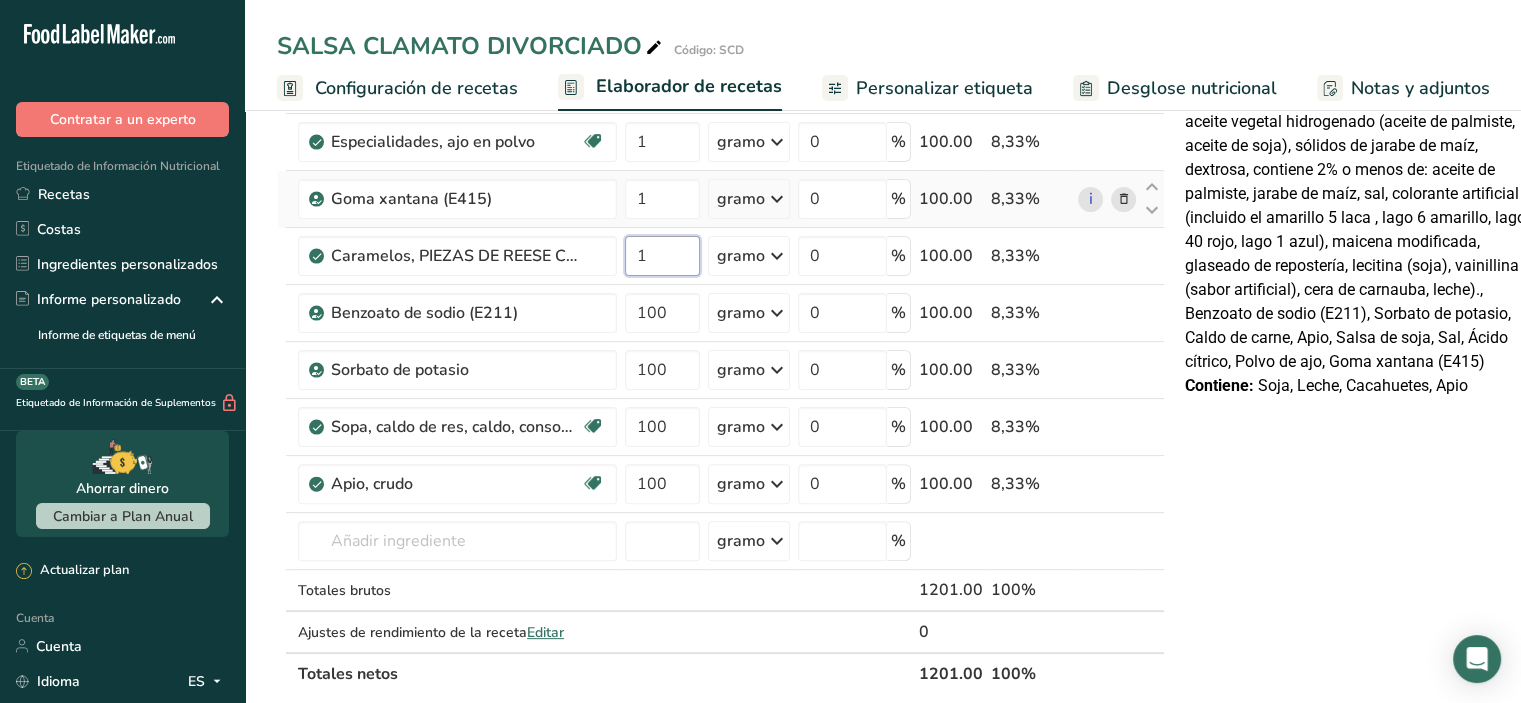 scroll, scrollTop: 500, scrollLeft: 0, axis: vertical 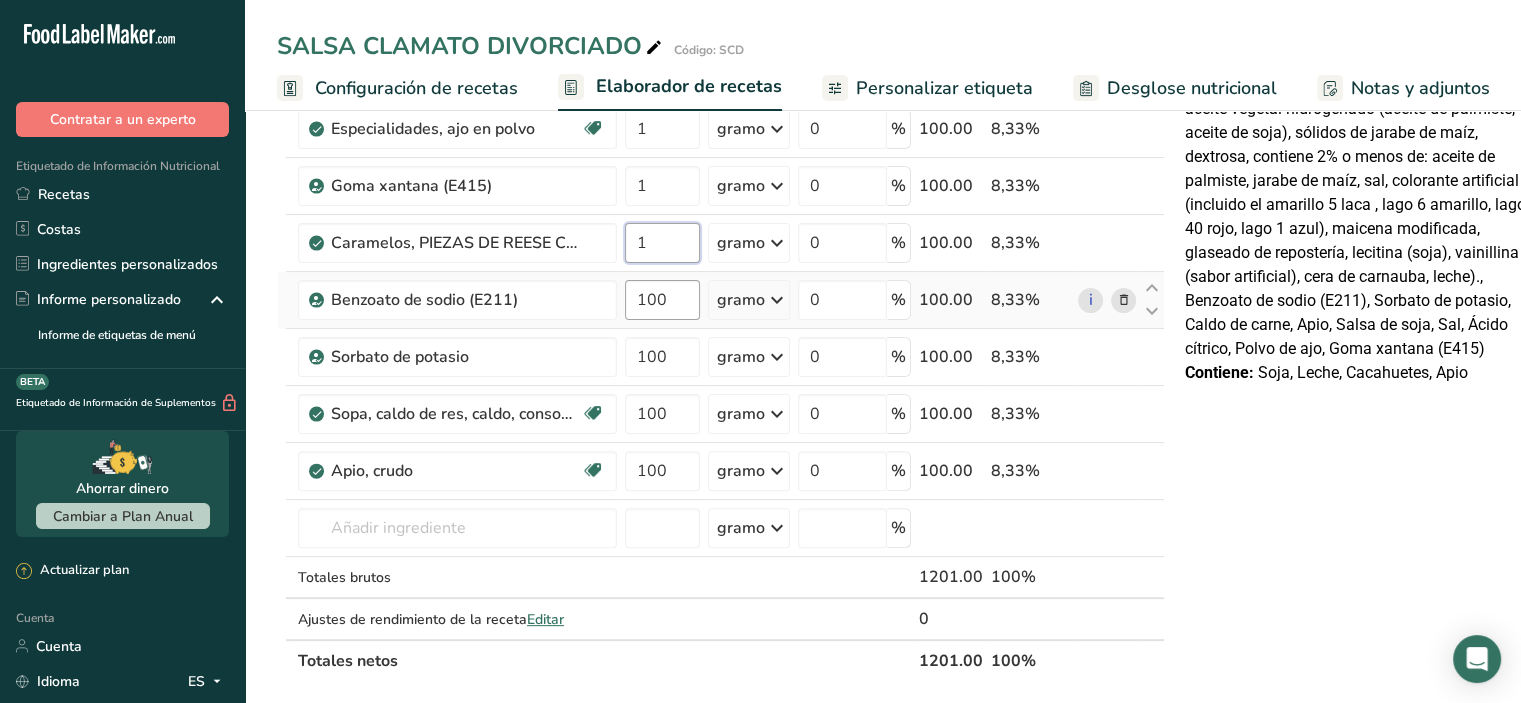 type on "1" 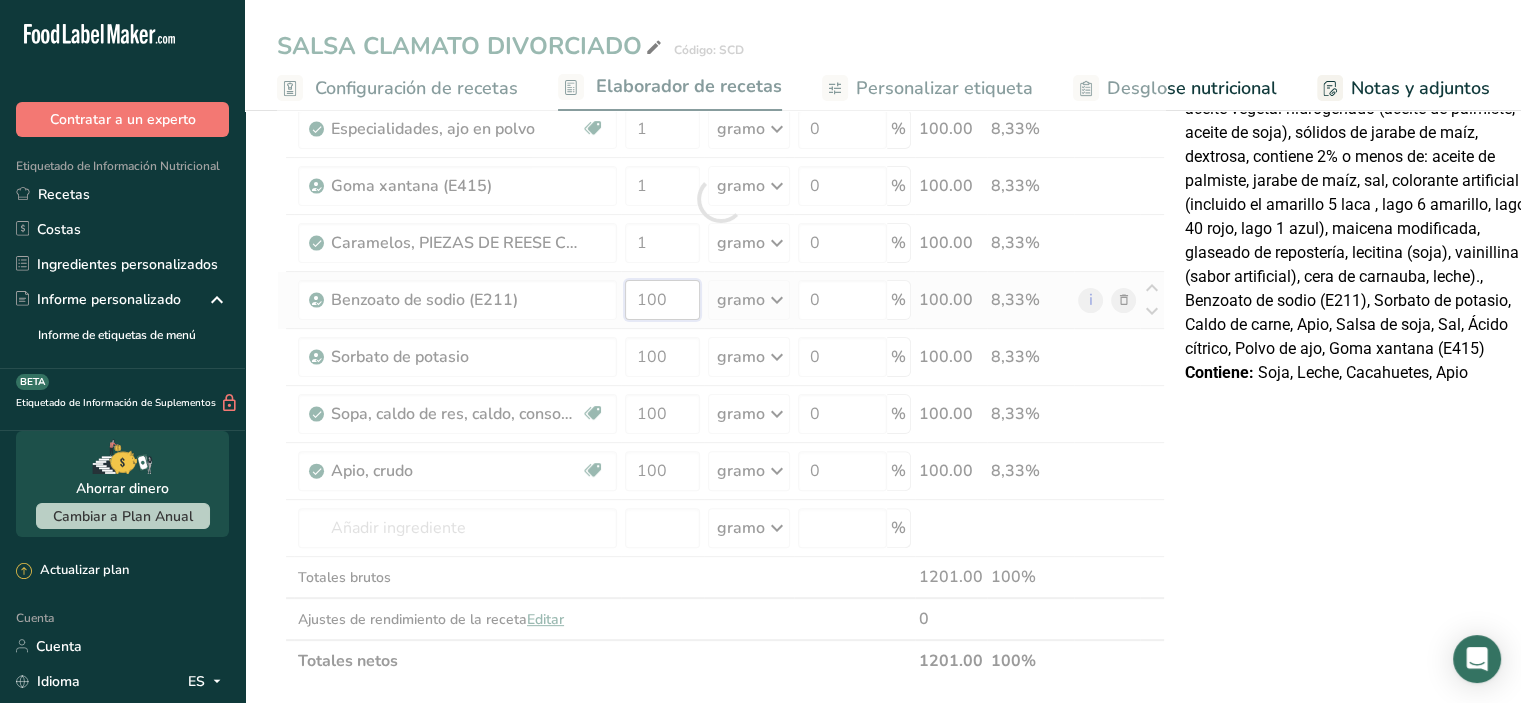 click on "Ingrediente  *
Cantidad  *
Unidad  *
Desperdicio *   .a-a{fill:#347362;}.b-a{fill:#fff;}         Gramos
Porcentaje
Agua embotellada genérica.
Libre de lácteos
Libre de gluten
Vegano
Vegetariano
Libre de soja
100
gramo
Porciones
1 onza líquida
1 taza
1 ml
Unidades de peso
gramo
kilogramo
mg
Ver más
Unidades de volumen
litro
Las unidades de volumen requieren una conversión de densidad. Si conoce la densidad de su ingrediente, introdúzcala a continuación. De lo contrario, haga clic en "RIA", nuestra asistente regulatoria de IA, quien podrá ayudarle.
lb/pie³" at bounding box center (721, 199) 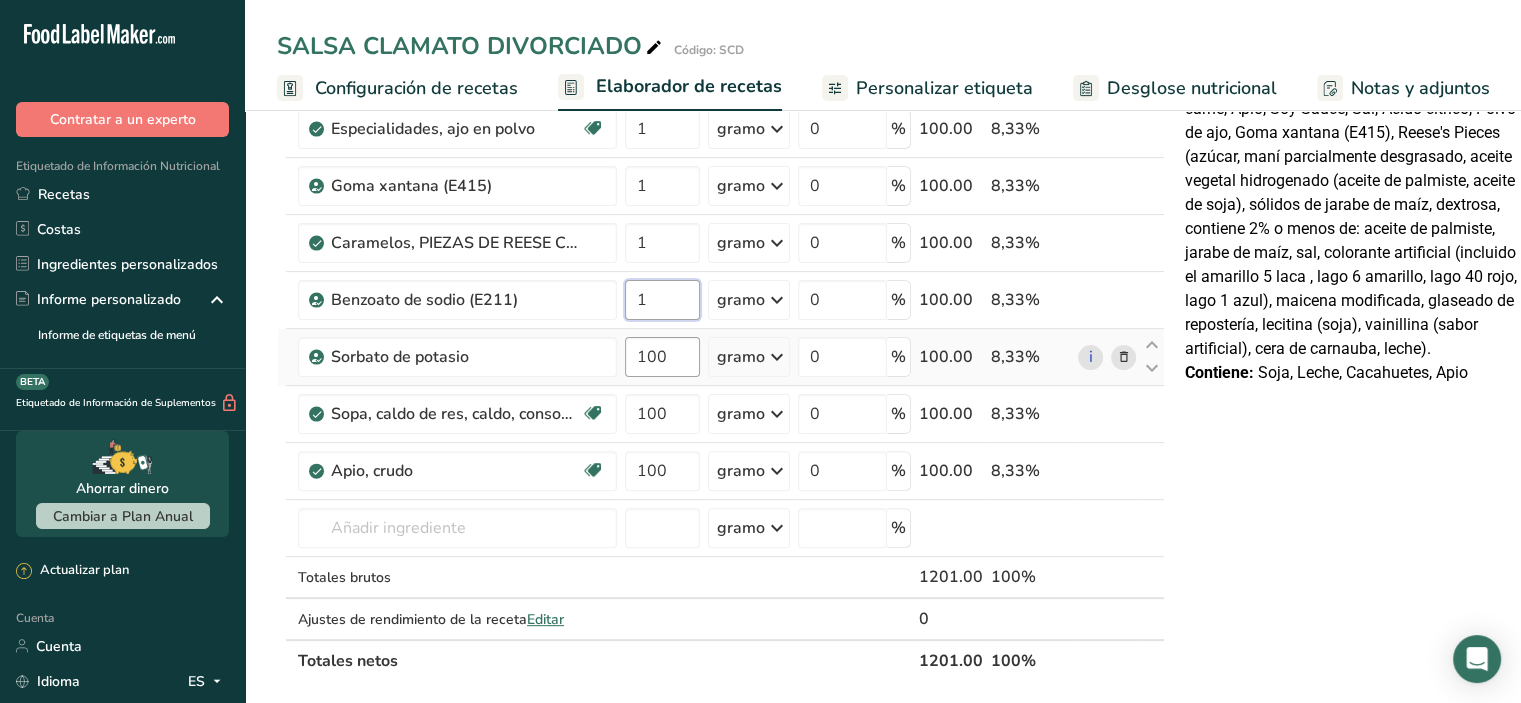 type on "1" 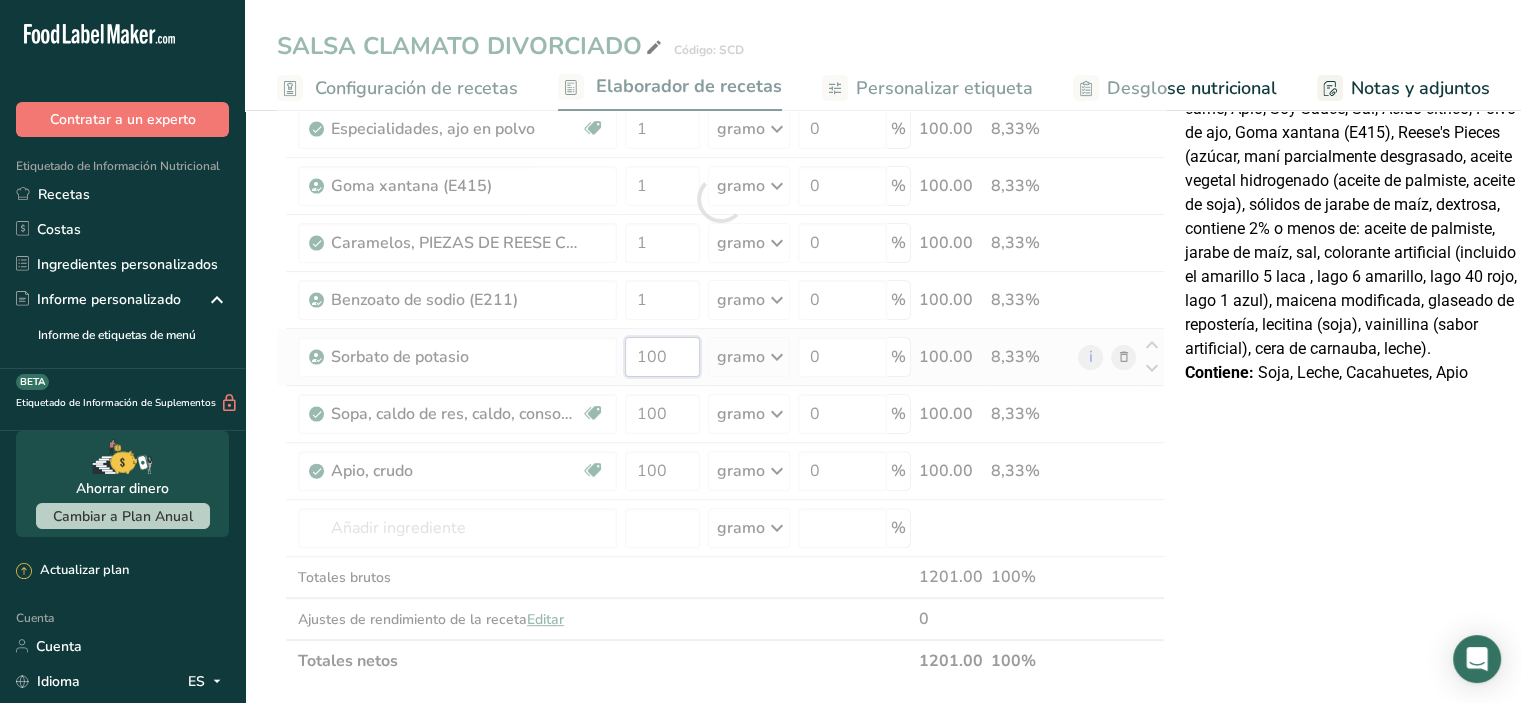 click on "Ingrediente  *
Cantidad  *
Unidad  *
Desperdicio *   .a-a{fill:#347362;}.b-a{fill:#fff;}         Gramos
Porcentaje
Agua embotellada genérica.
Libre de lácteos
Libre de gluten
Vegano
Vegetariano
Libre de soja
100
gramo
Porciones
1 onza líquida
1 taza
1 ml
Unidades de peso
gramo
kilogramo
mg
Ver más
Unidades de volumen
litro
Las unidades de volumen requieren una conversión de densidad. Si conoce la densidad de su ingrediente, introdúzcala a continuación. De lo contrario, haga clic en "RIA", nuestra asistente regulatoria de IA, quien podrá ayudarle.
lb/pie³" at bounding box center [721, 199] 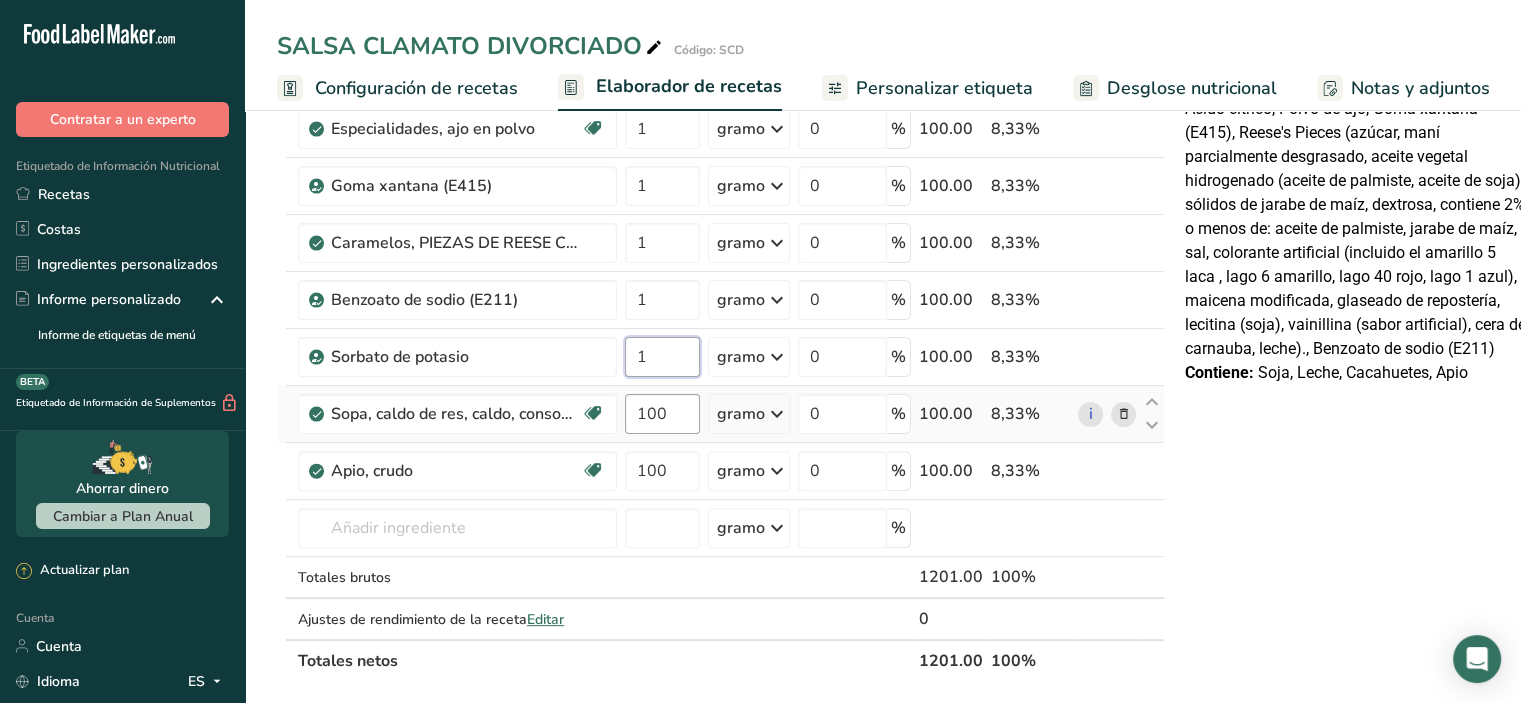 type on "1" 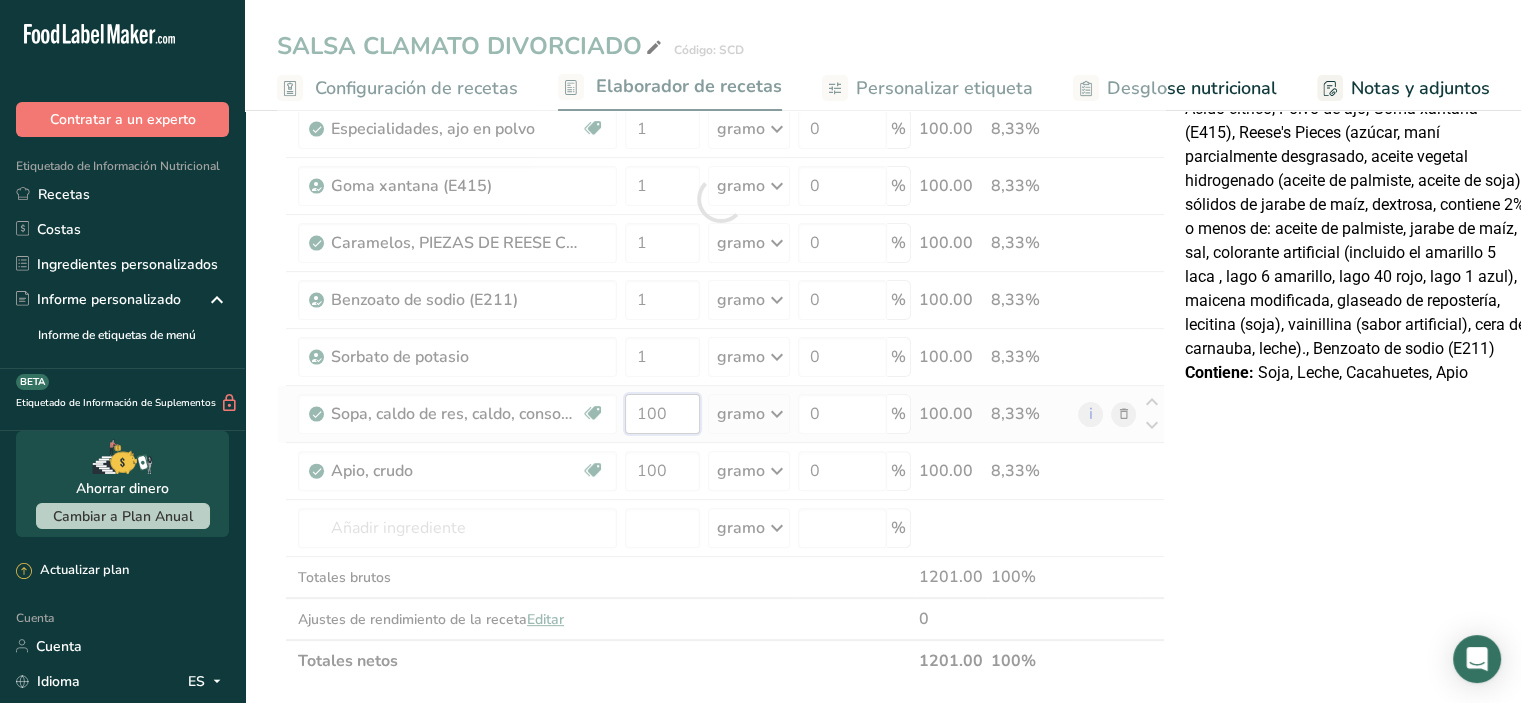 click on "Ingrediente  *
Cantidad  *
Unidad  *
Desperdicio *   .a-a{fill:#347362;}.b-a{fill:#fff;}         Gramos
Porcentaje
Agua embotellada genérica.
Libre de lácteos
Libre de gluten
Vegano
Vegetariano
Libre de soja
100
gramo
Porciones
1 onza líquida
1 taza
1 ml
Unidades de peso
gramo
kilogramo
mg
Ver más
Unidades de volumen
litro
Las unidades de volumen requieren una conversión de densidad. Si conoce la densidad de su ingrediente, introdúzcala a continuación. De lo contrario, haga clic en "RIA", nuestra asistente regulatoria de IA, quien podrá ayudarle.
lb/pie³" at bounding box center (721, 199) 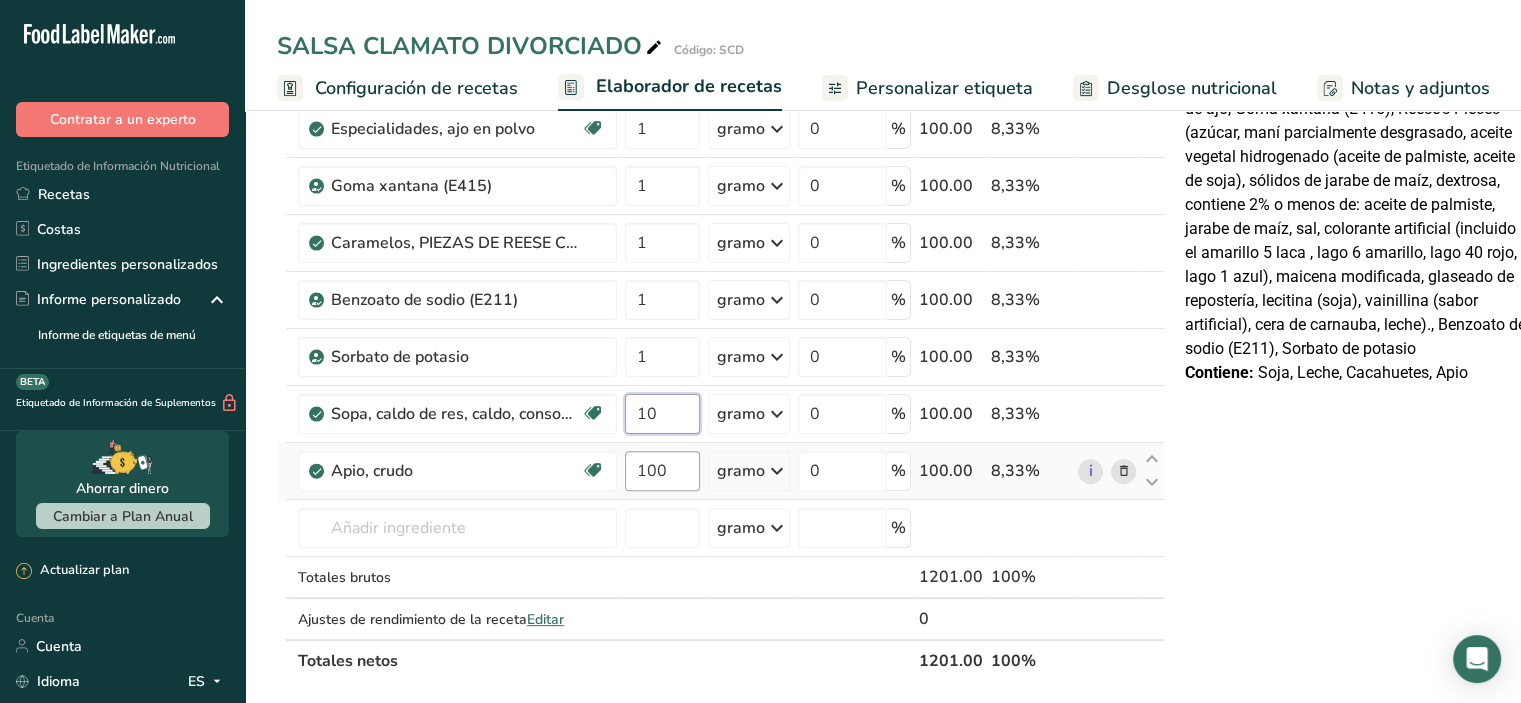 type on "10" 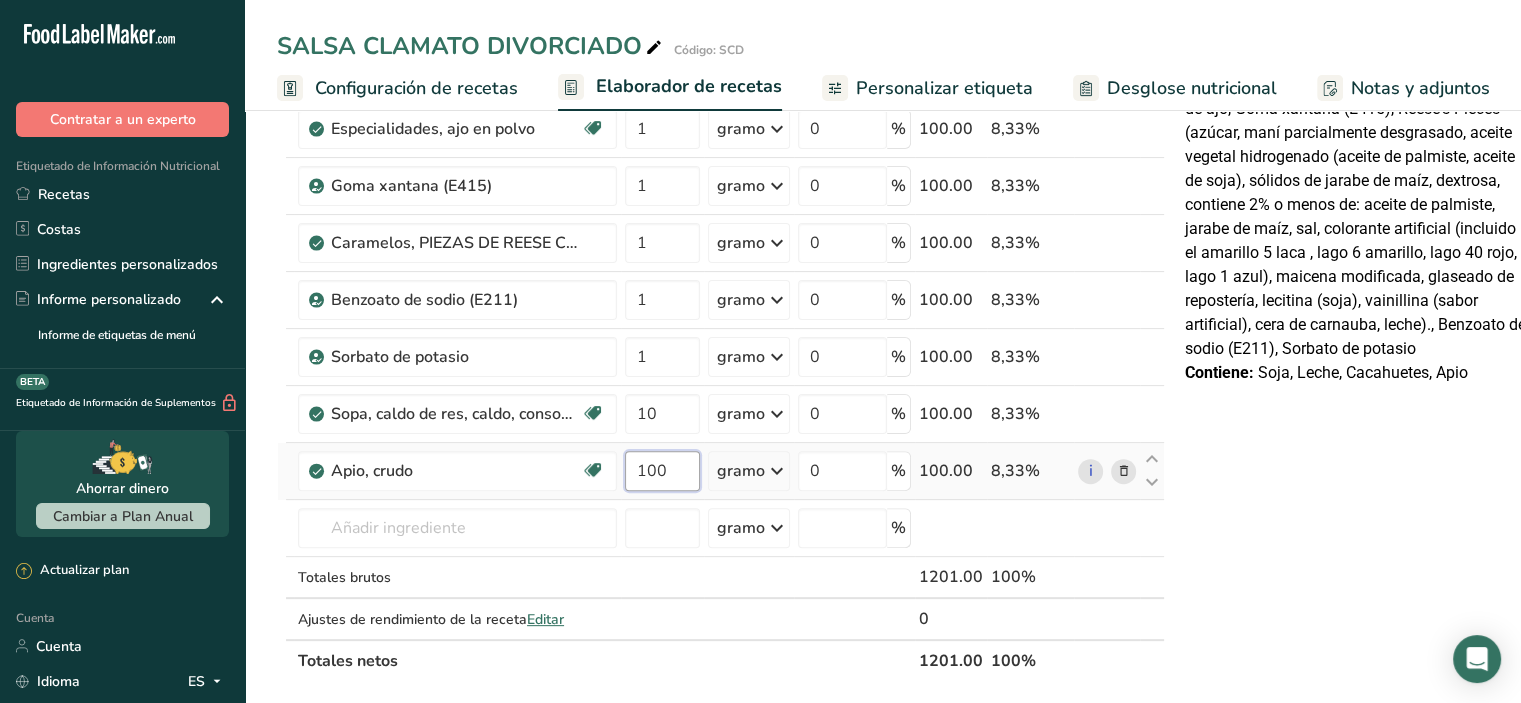 click on "Ingrediente  *
Cantidad  *
Unidad  *
Desperdicio *   .a-a{fill:#347362;}.b-a{fill:#fff;}         Gramos
Porcentaje
Agua embotellada genérica.
Libre de lácteos
Libre de gluten
Vegano
Vegetariano
Libre de soja
100
gramo
Porciones
1 onza líquida
1 taza
1 ml
Unidades de peso
gramo
kilogramo
mg
Ver más
Unidades de volumen
litro
Las unidades de volumen requieren una conversión de densidad. Si conoce la densidad de su ingrediente, introdúzcala a continuación. De lo contrario, haga clic en "RIA", nuestra asistente regulatoria de IA, quien podrá ayudarle.
lb/pie³" at bounding box center (721, 199) 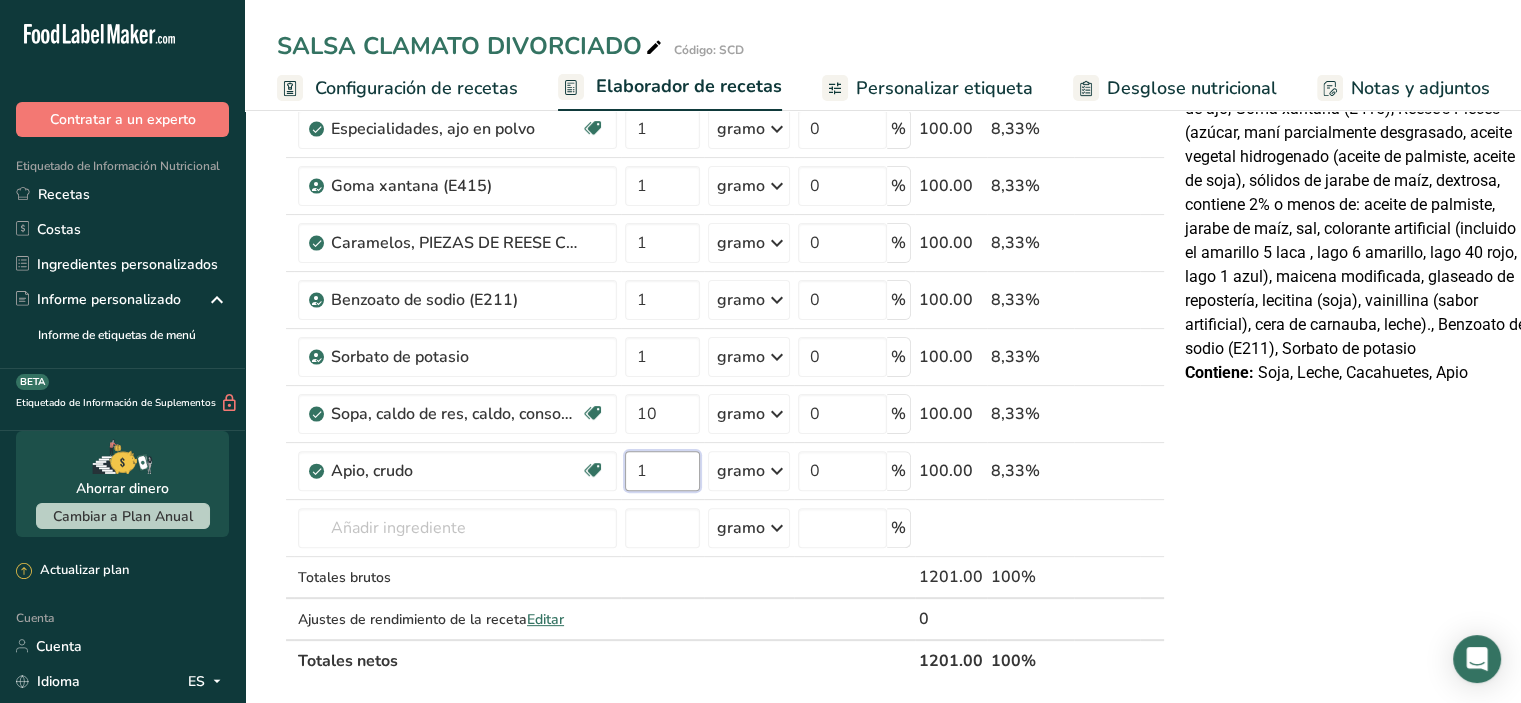 type on "1" 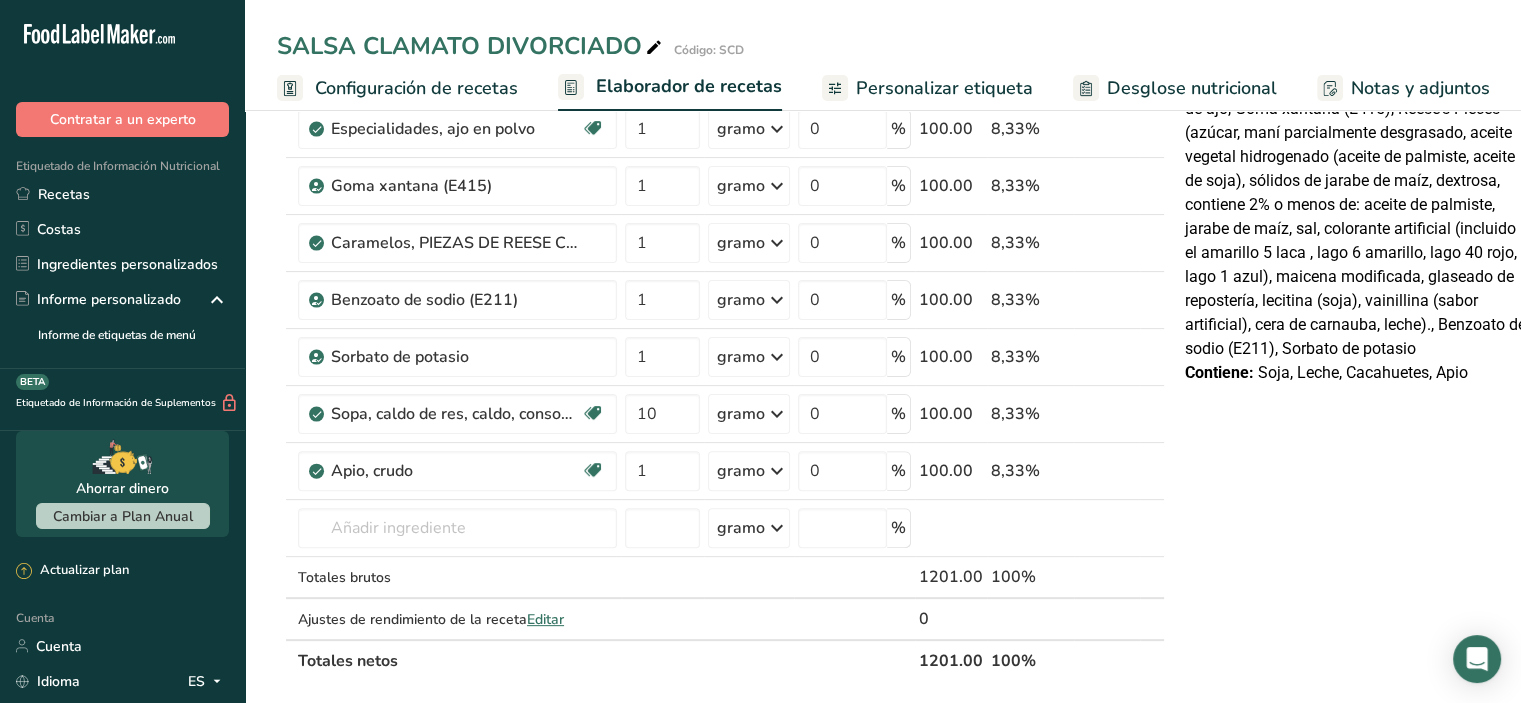 click on "Declaración Nutrimental
Tamaño de la porción
100 (100g)
12 porciones por envase
Contenido por envase
energético
120 kcal (480 kJ)
Por 100 g
Contenido energético
120 kcal (480 kJ)
Proteínas
3 gramos
Grasa Total
2,3 gramos
Grasa saturada
1,4 gramos
Grasa Trans
0 gramos
Carbohidratos totales
20 gramos
Azúcares Totales
5 gramos
Azúcar Añadida
0 gramos
Fibra Dietética
1 gramo
Sodio
Ingredientes:" at bounding box center (1357, 516) 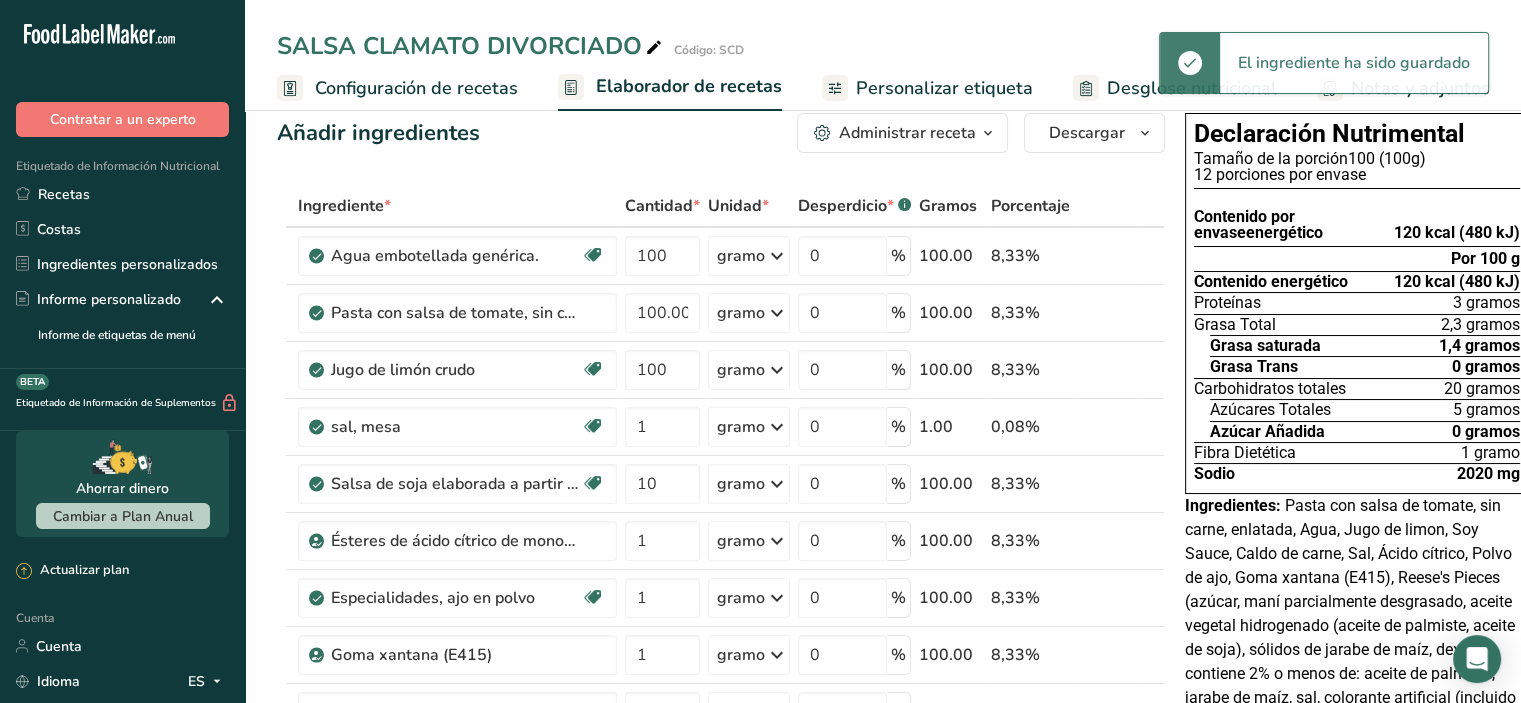 scroll, scrollTop: 0, scrollLeft: 0, axis: both 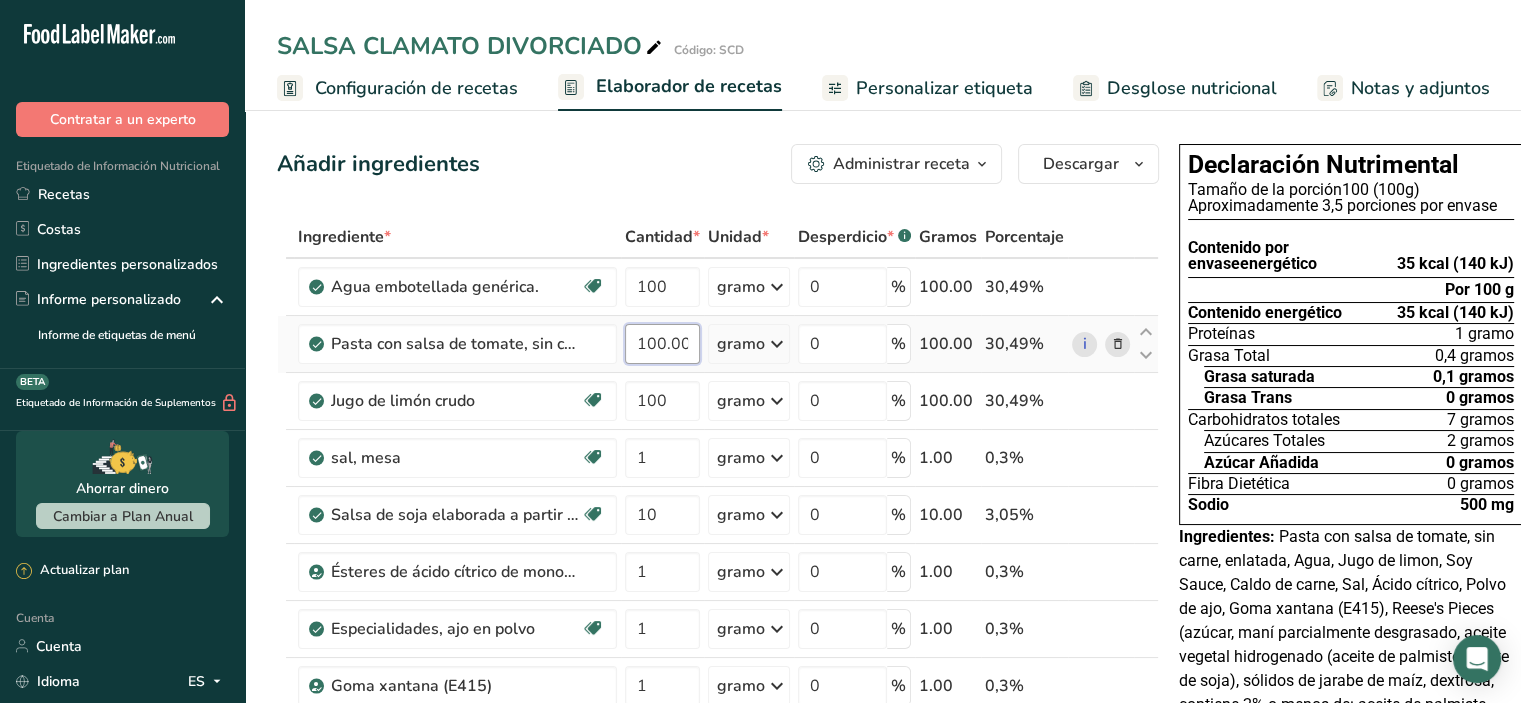 click on "100.000002" at bounding box center (662, 344) 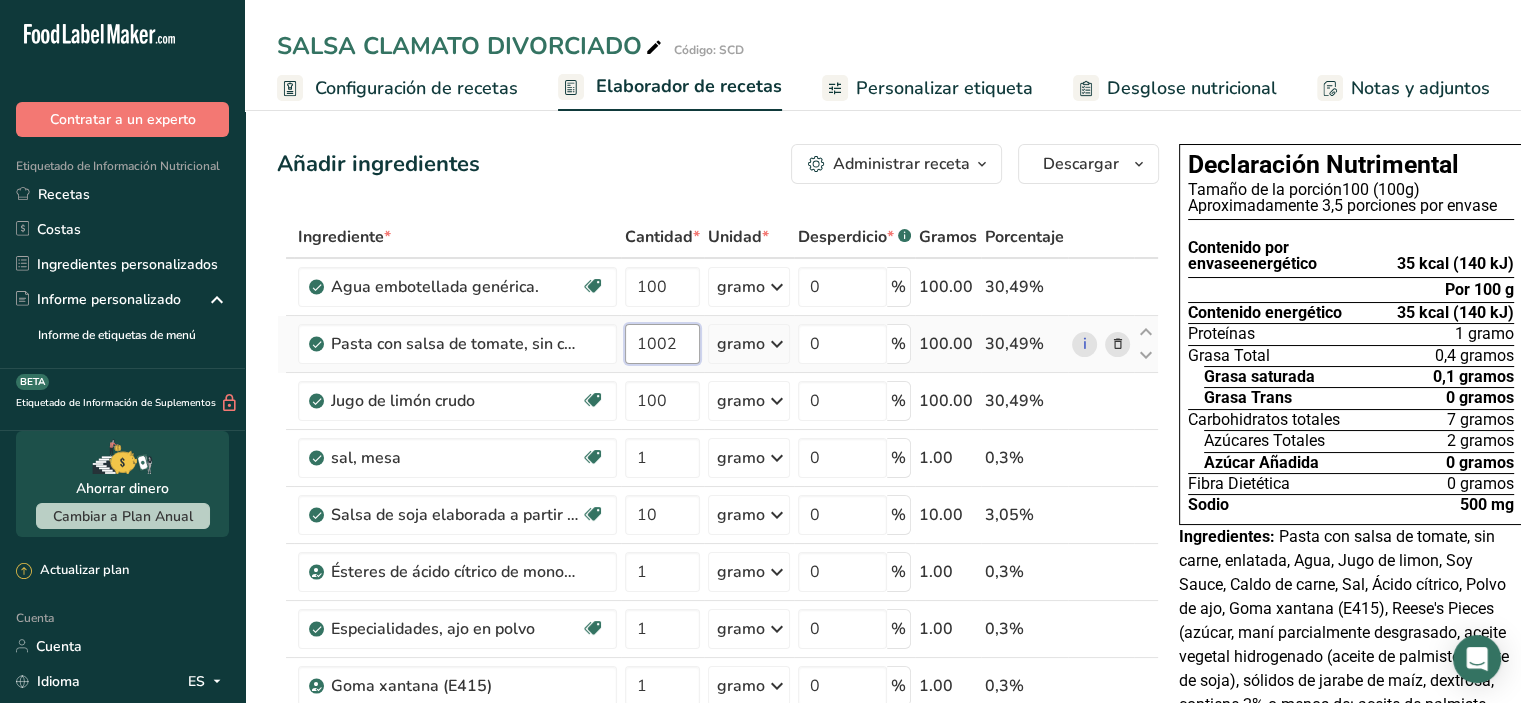 type on "2" 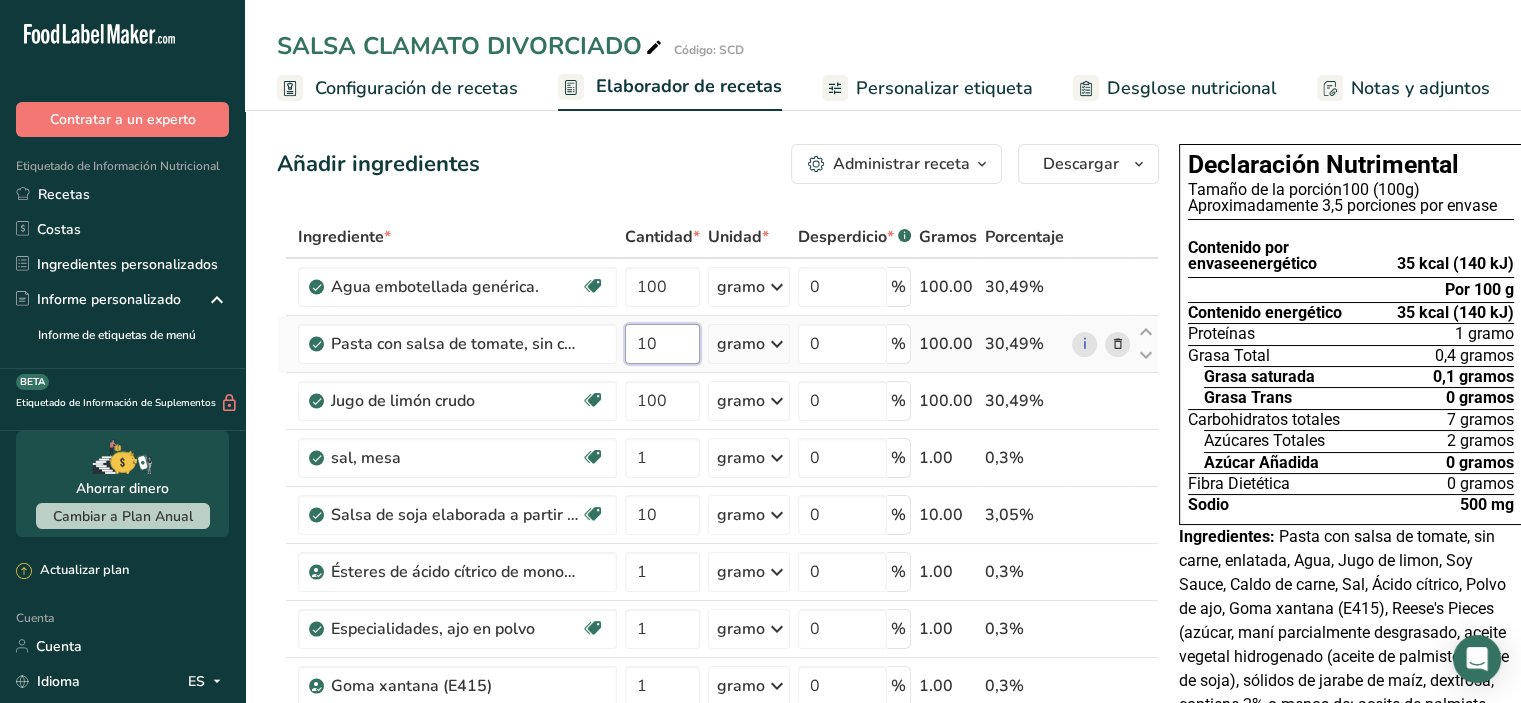 type on "10" 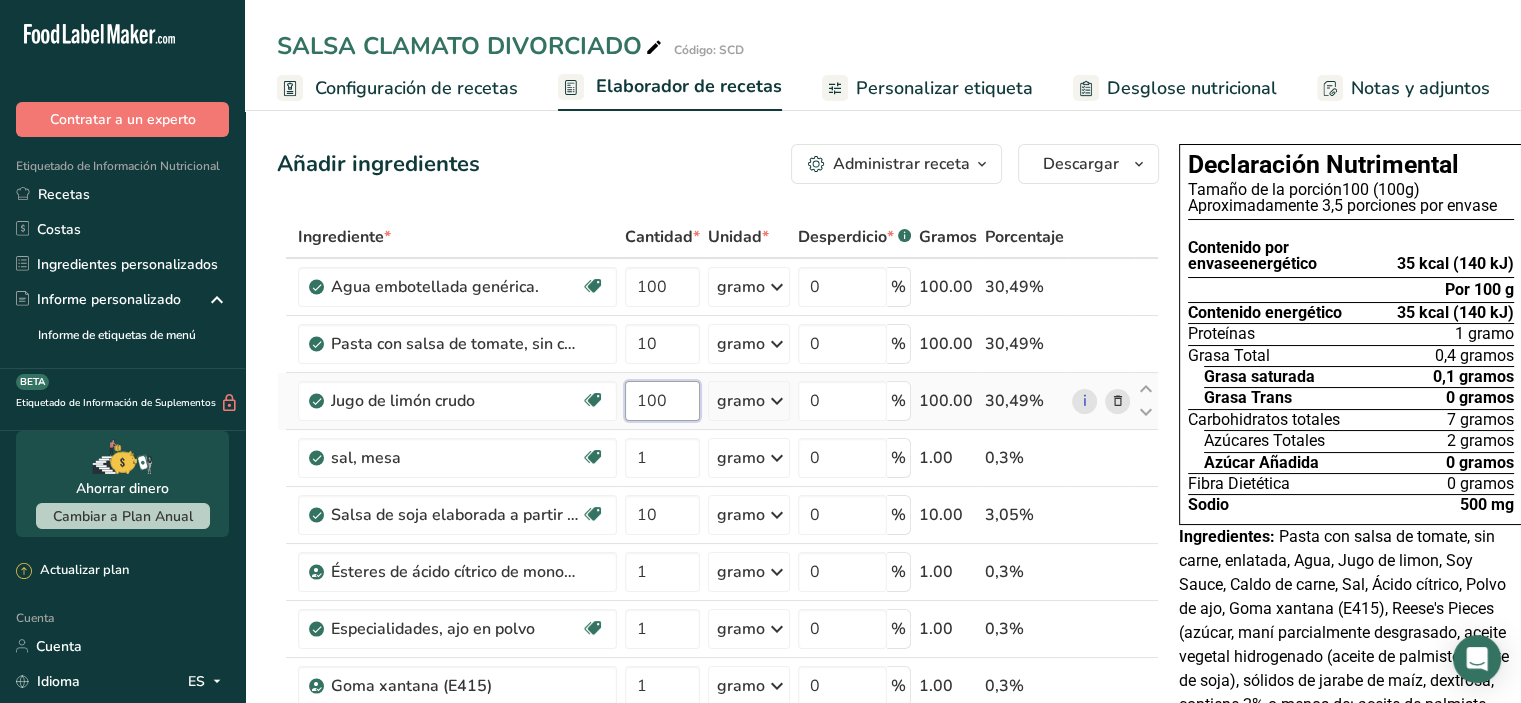 click on "Ingrediente  *
Cantidad  *
Unidad  *
Desperdicio *   .a-a{fill:#347362;}.b-a{fill:#fff;}         Gramos
Porcentaje
Agua embotellada genérica.
Libre de lácteos
Libre de gluten
Vegano
Vegetariano
Libre de soja
100
gramo
Porciones
1 fl oz
1 cup
1 ml
Unidades de peso
g
kg
mg
Ver más
Unidades de volumen
litro
Las unidades de volumen requieren una conversión de densidad. Si conoce la densidad de su ingrediente, introdúzcala a continuación. De lo contrario, haga clic en "RIA", nuestra asistente regulatoria de IA, quien podrá ayudarle.
lb/pie³
mL" at bounding box center (718, 699) 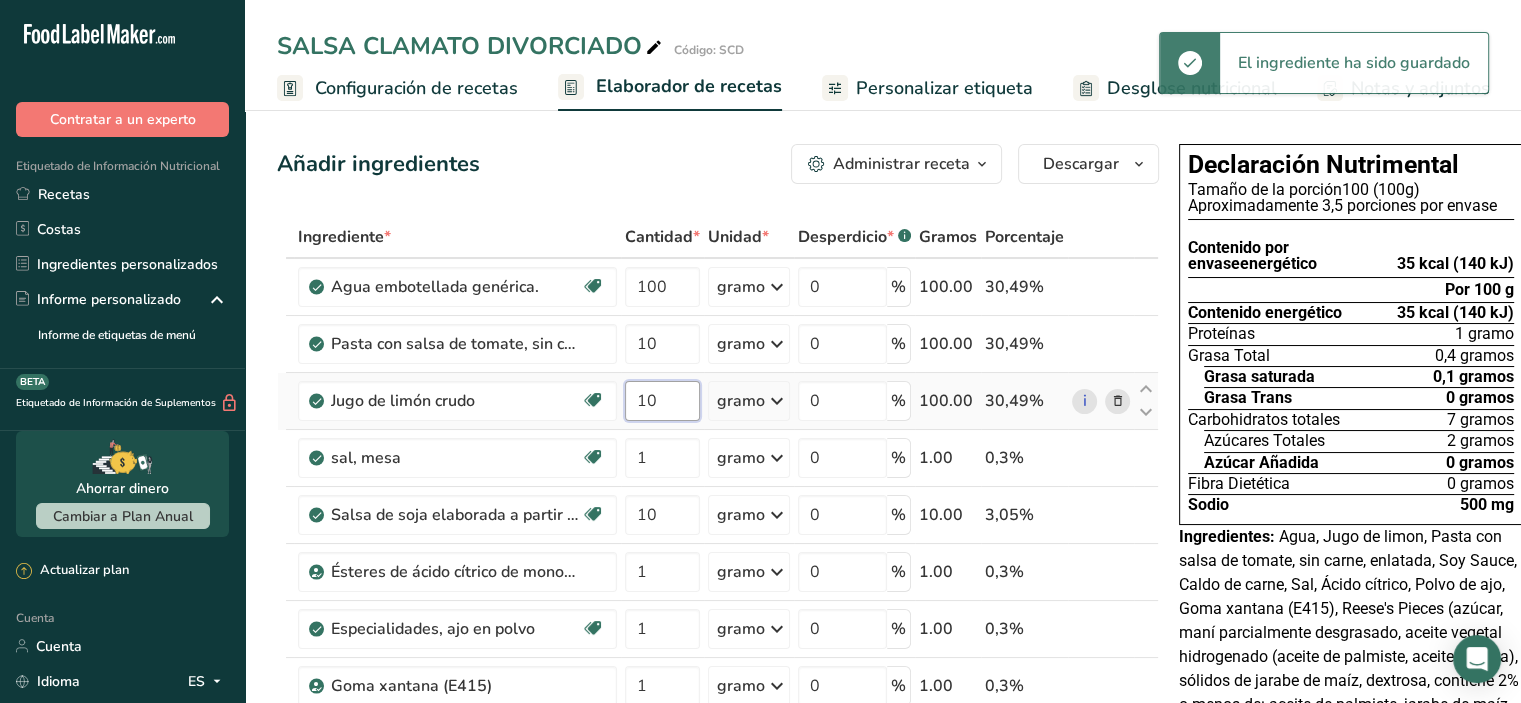 type on "1" 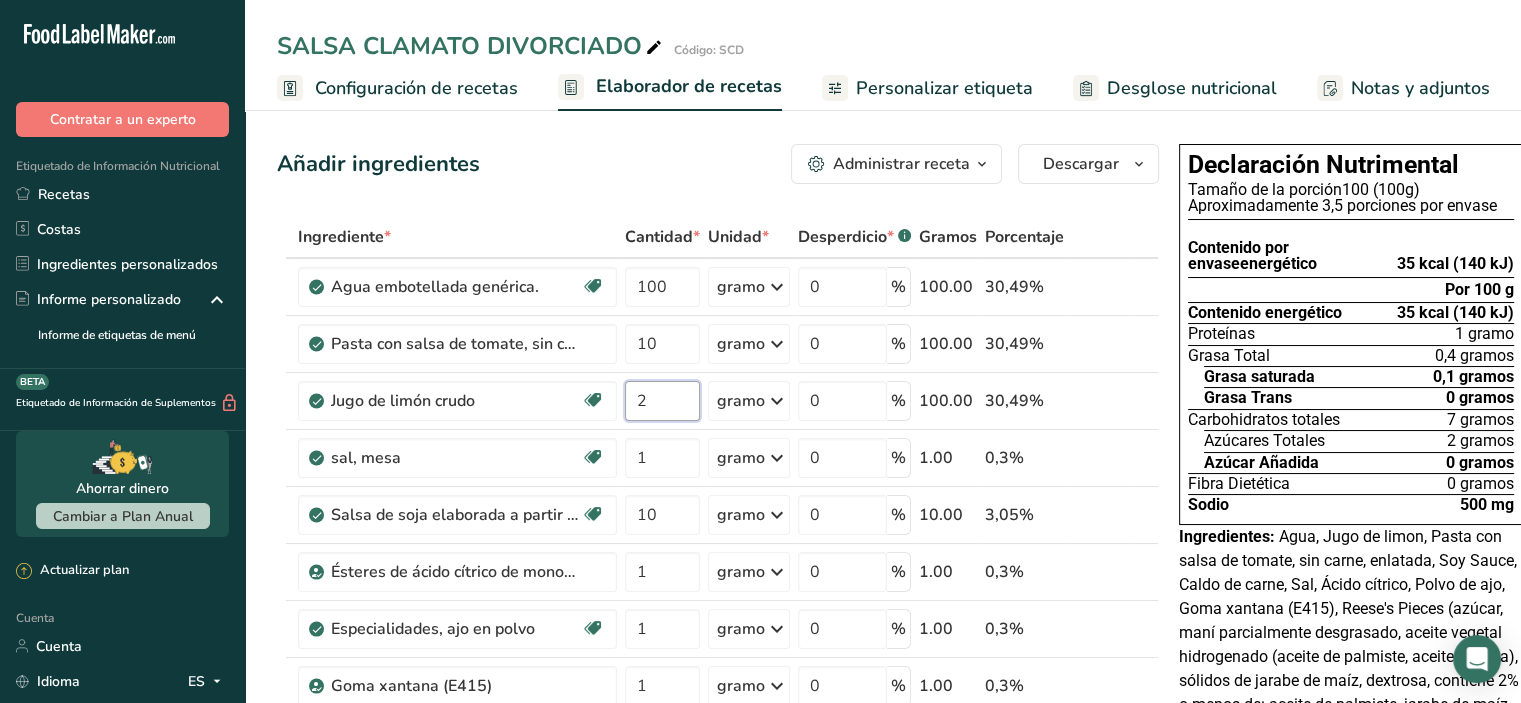 type on "2" 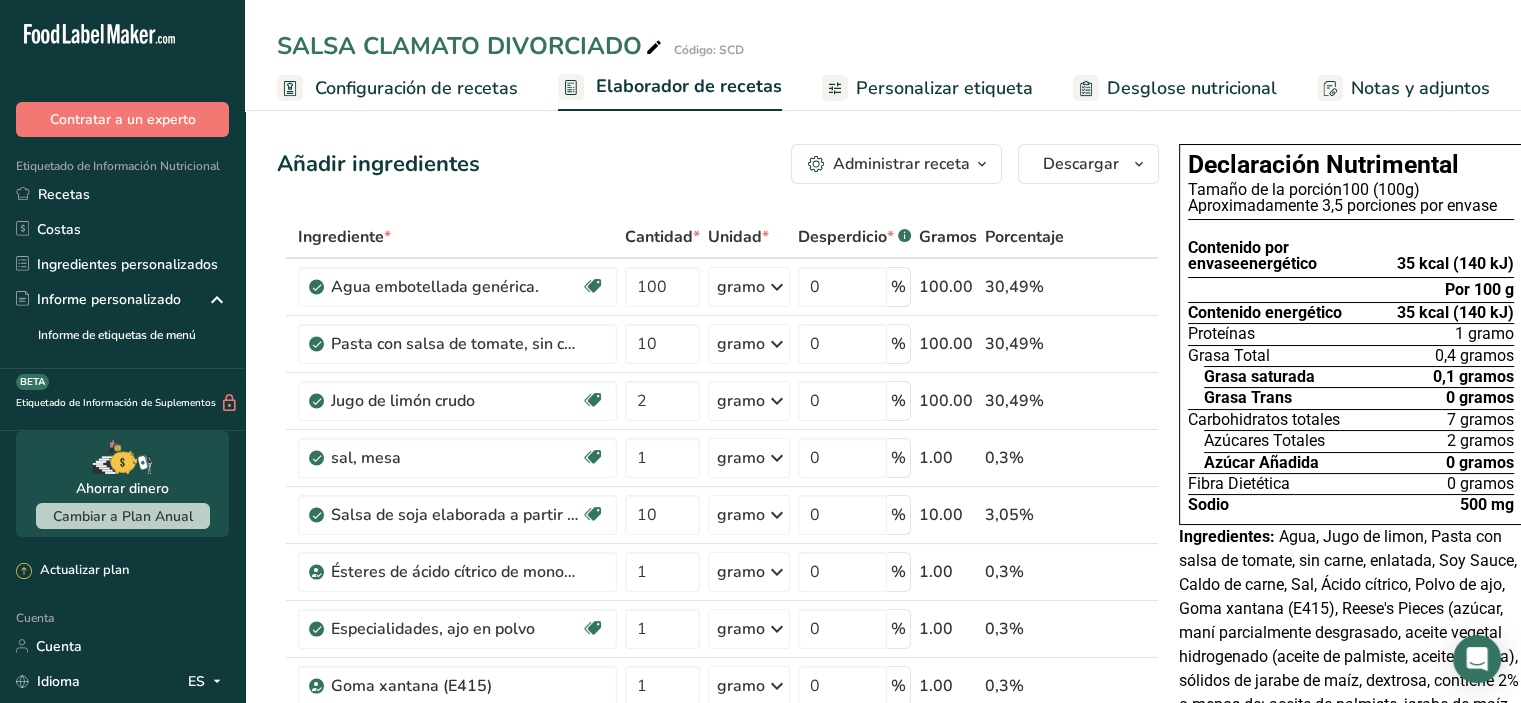 click on "Añadir ingredientes
Administrar receta         Eliminar receta           Duplicar receta             Receta de escalar             Guardar como subreceta   .a-a{fill:#347362;}.b-a{fill:#fff;}                               Desglose nutricional                 Tarjeta de la receta
Novedad
Informe de patrón de aminoácidos           Historial de actividades
Descargar
Elija su estilo de etiqueta preferido
Etiqueta estándar FDA
Etiqueta estándar FDA
El formato más común para etiquetas de información nutricional en cumplimiento con el tipo de letra, estilo y requisitos de la FDA.
Etiqueta tabular FDA
Un formato de etiqueta conforme a las regulaciones de la FDA presentada en una disposición tabular (horizontal).
Etiqueta lineal FDA" at bounding box center (724, 1016) 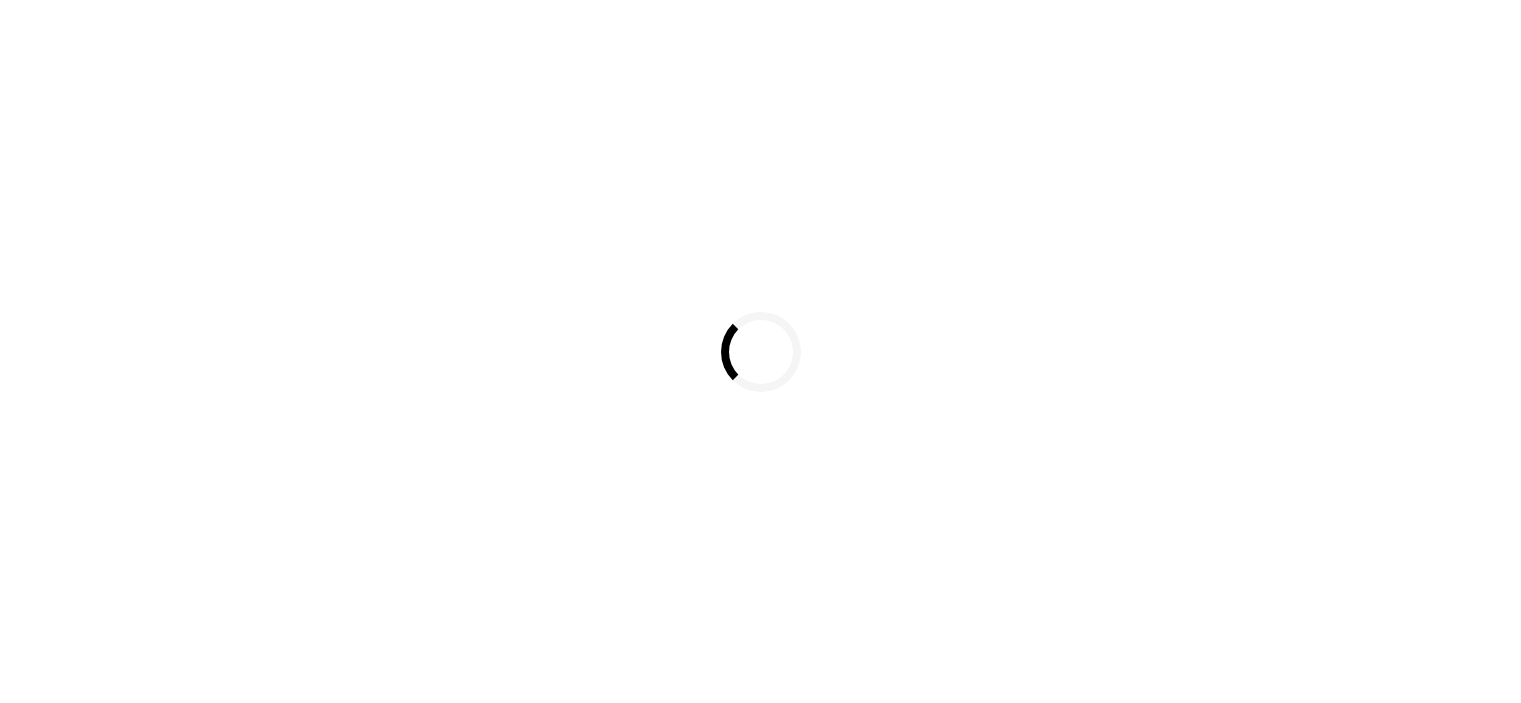 scroll, scrollTop: 0, scrollLeft: 0, axis: both 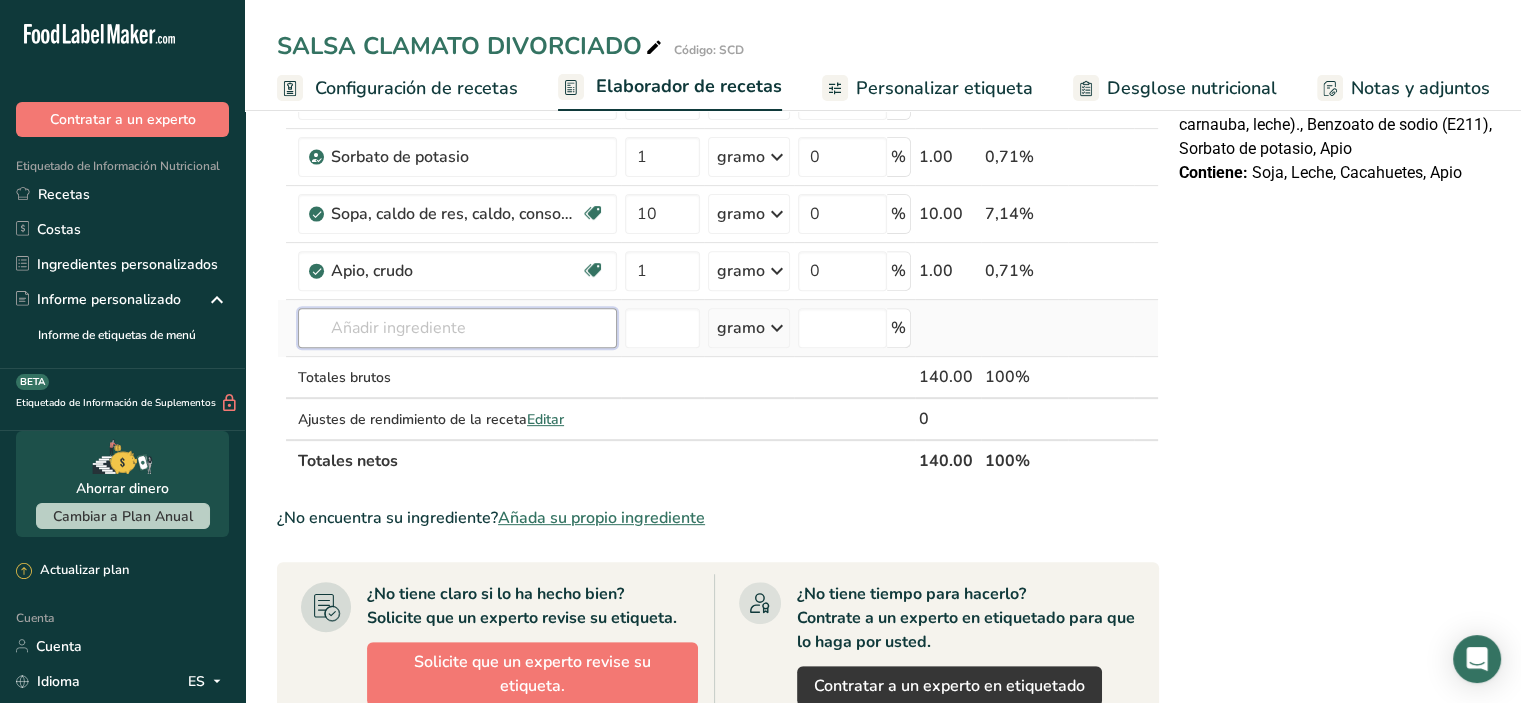 click at bounding box center [457, 328] 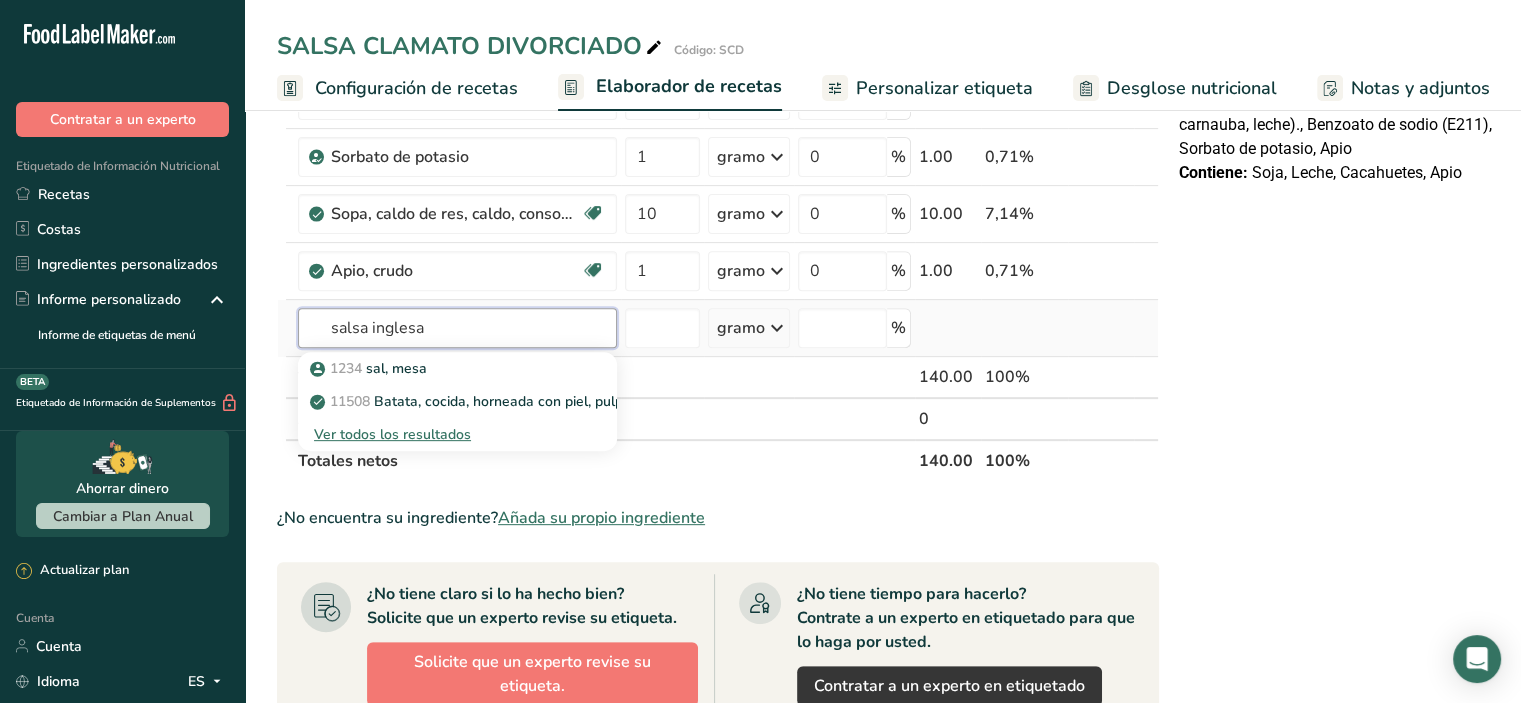 type on "salsa inglesa" 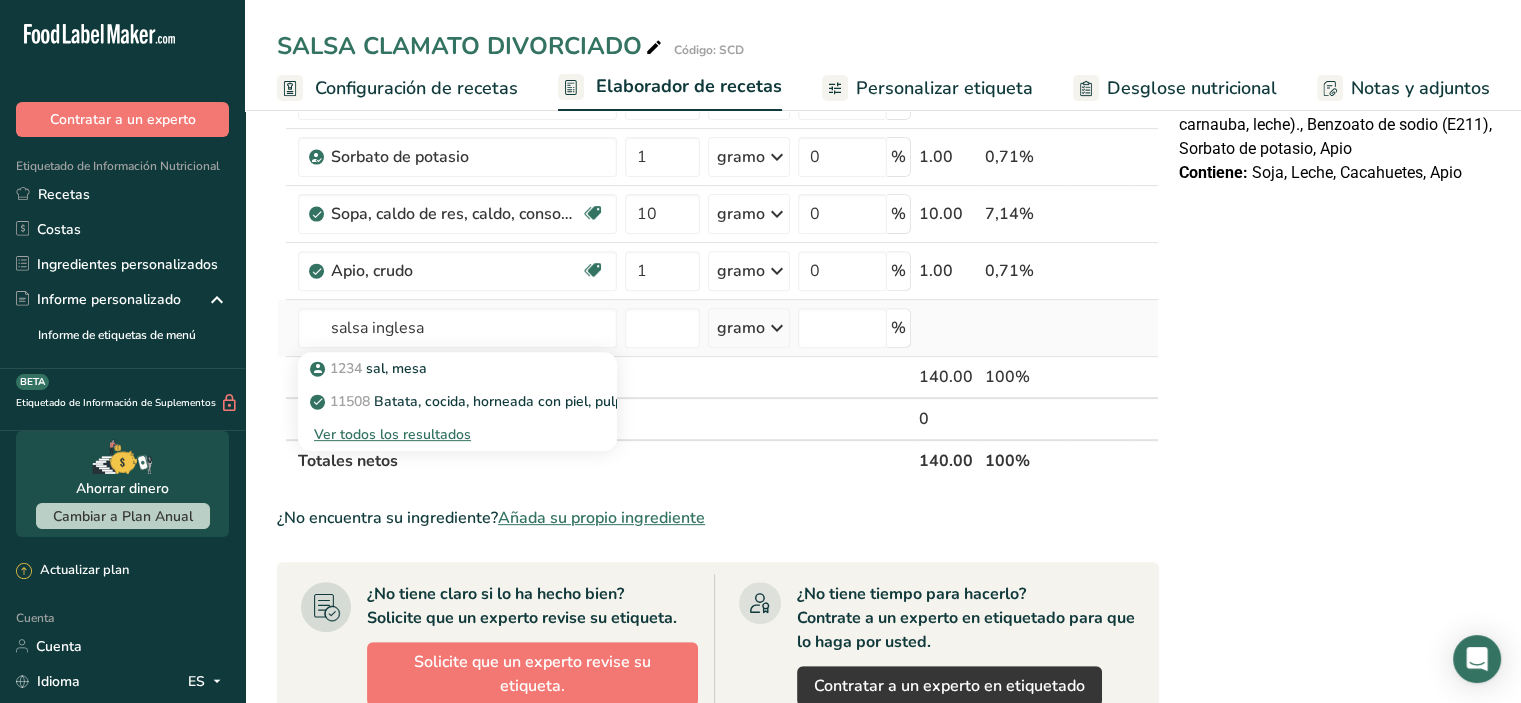 type 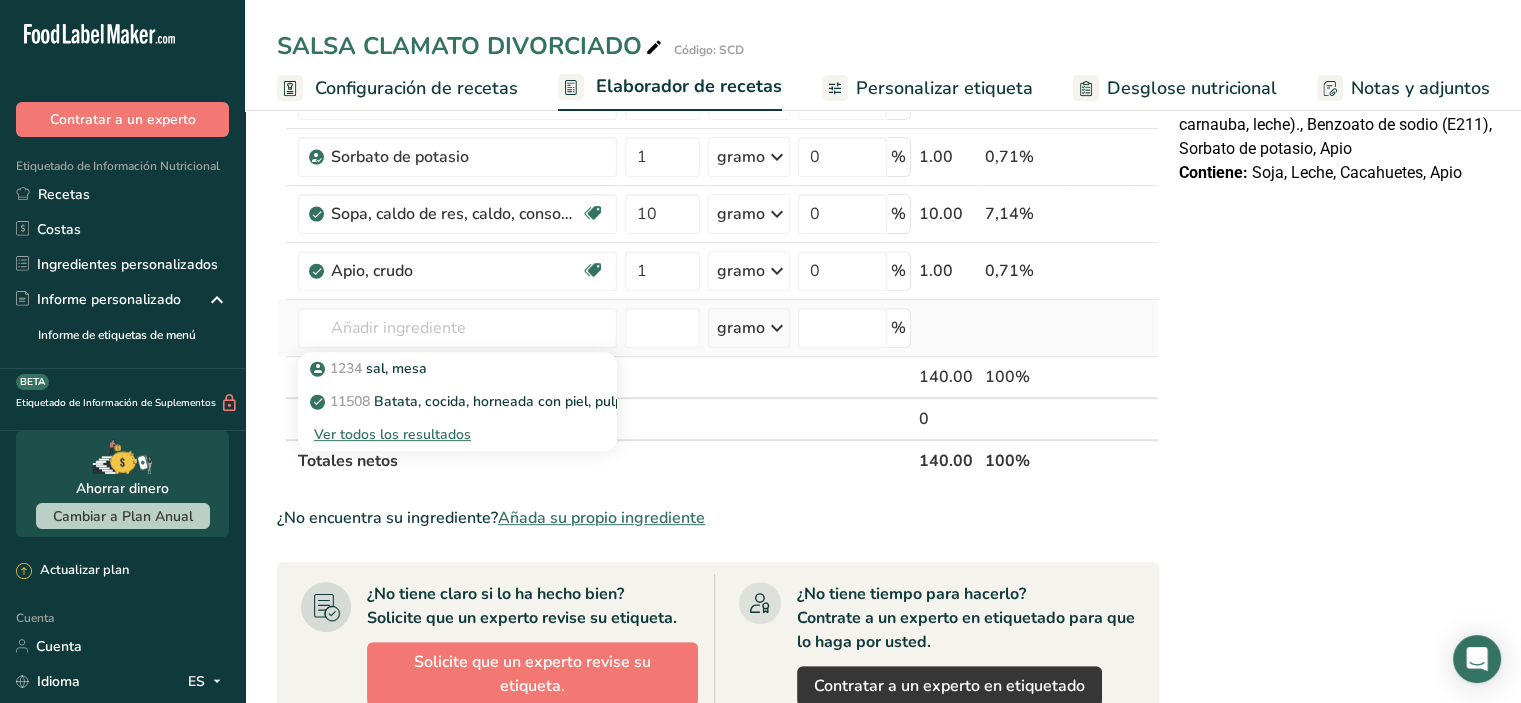click on "Ver todos los resultados" at bounding box center (392, 434) 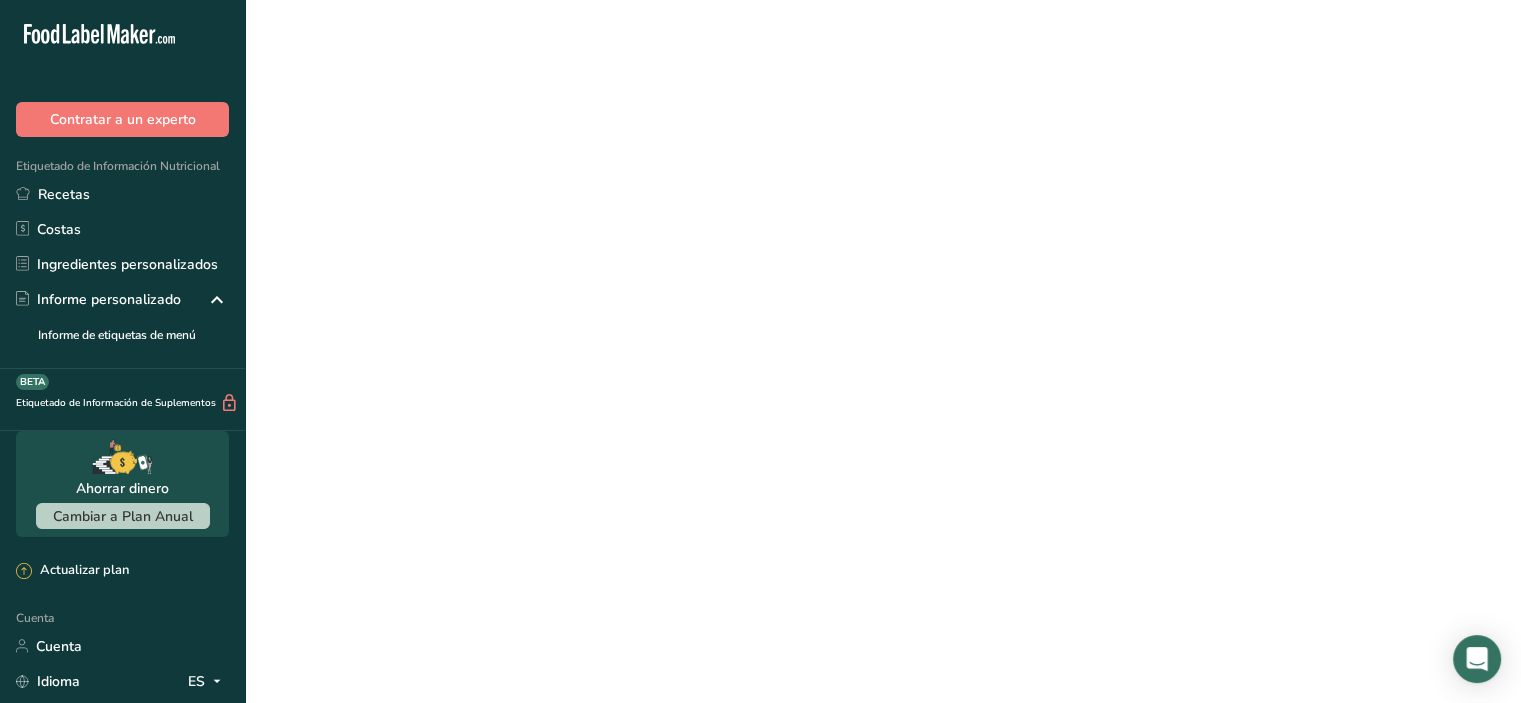 scroll, scrollTop: 0, scrollLeft: 0, axis: both 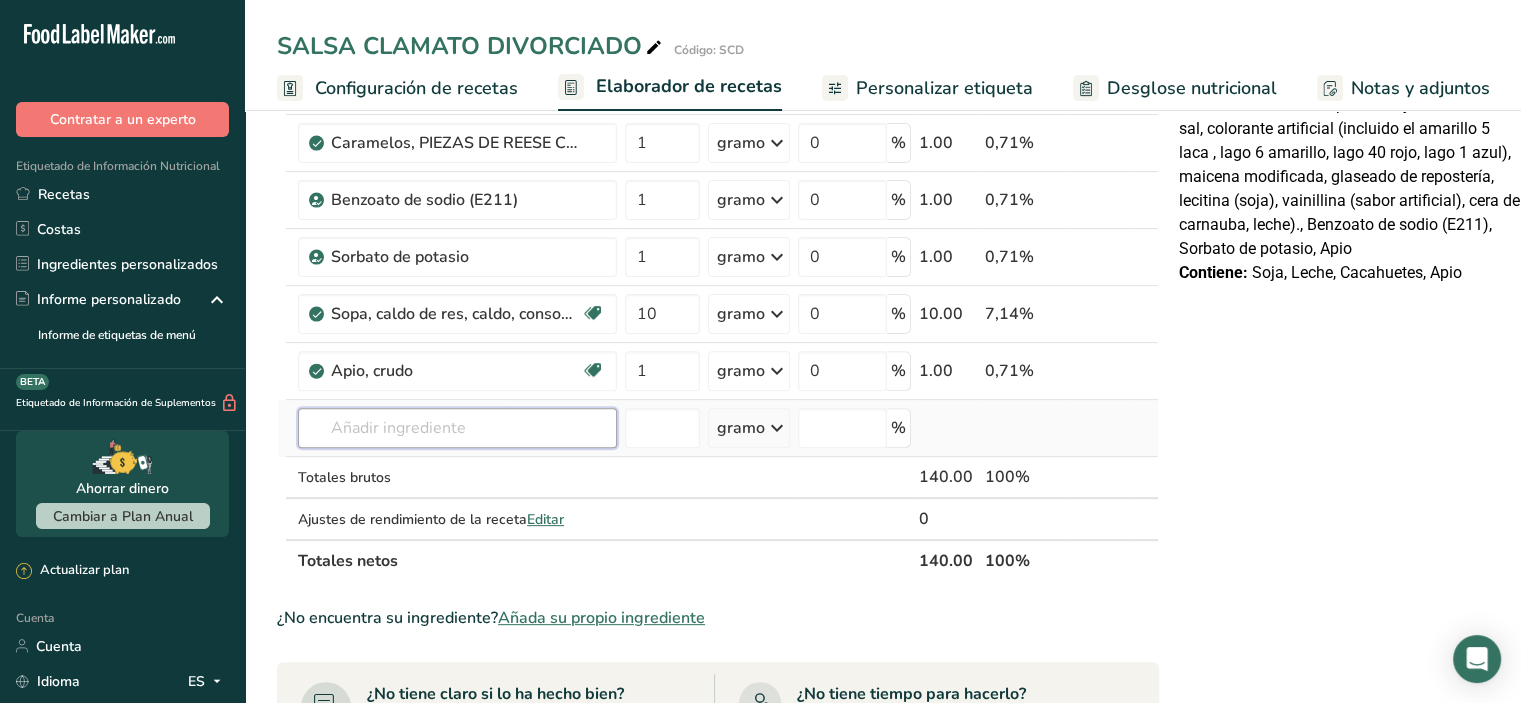 click at bounding box center [457, 428] 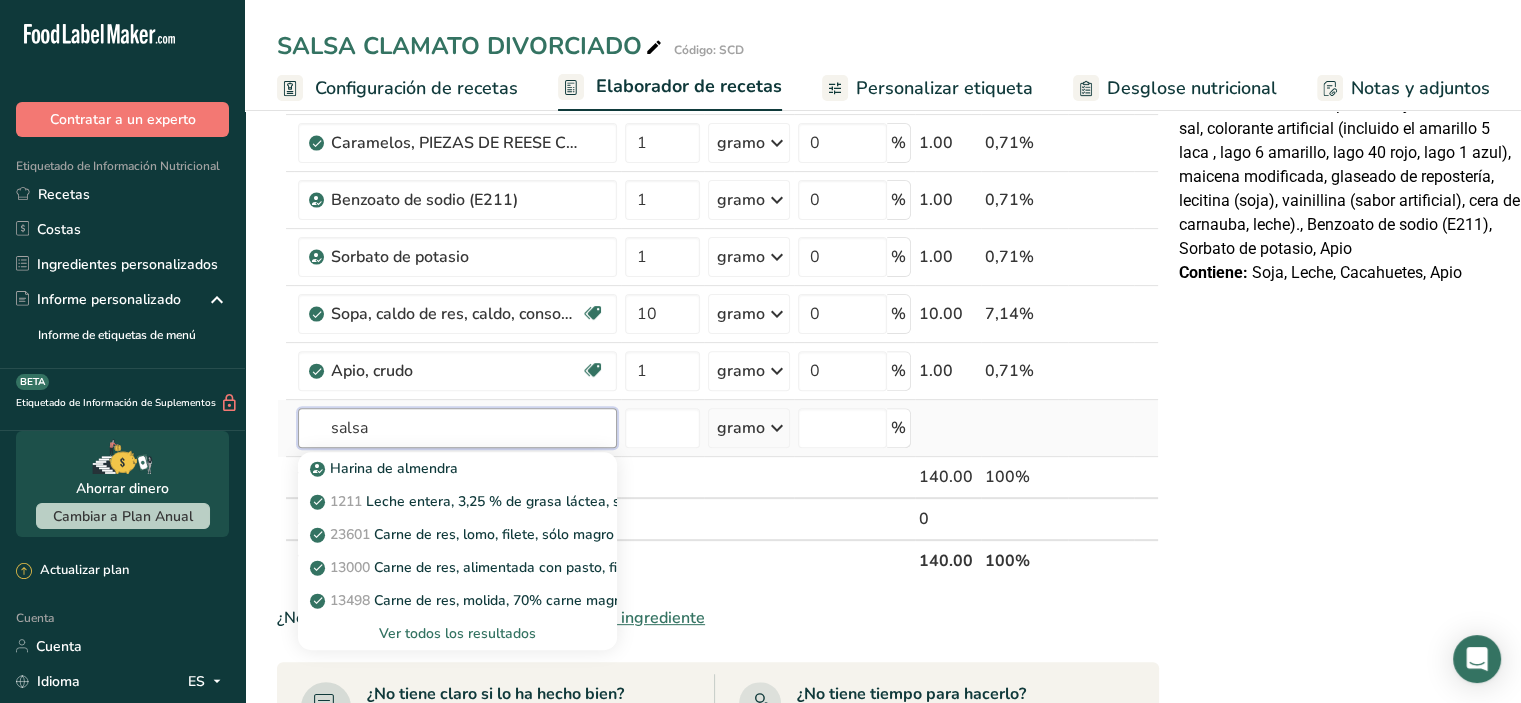 type on "salsa" 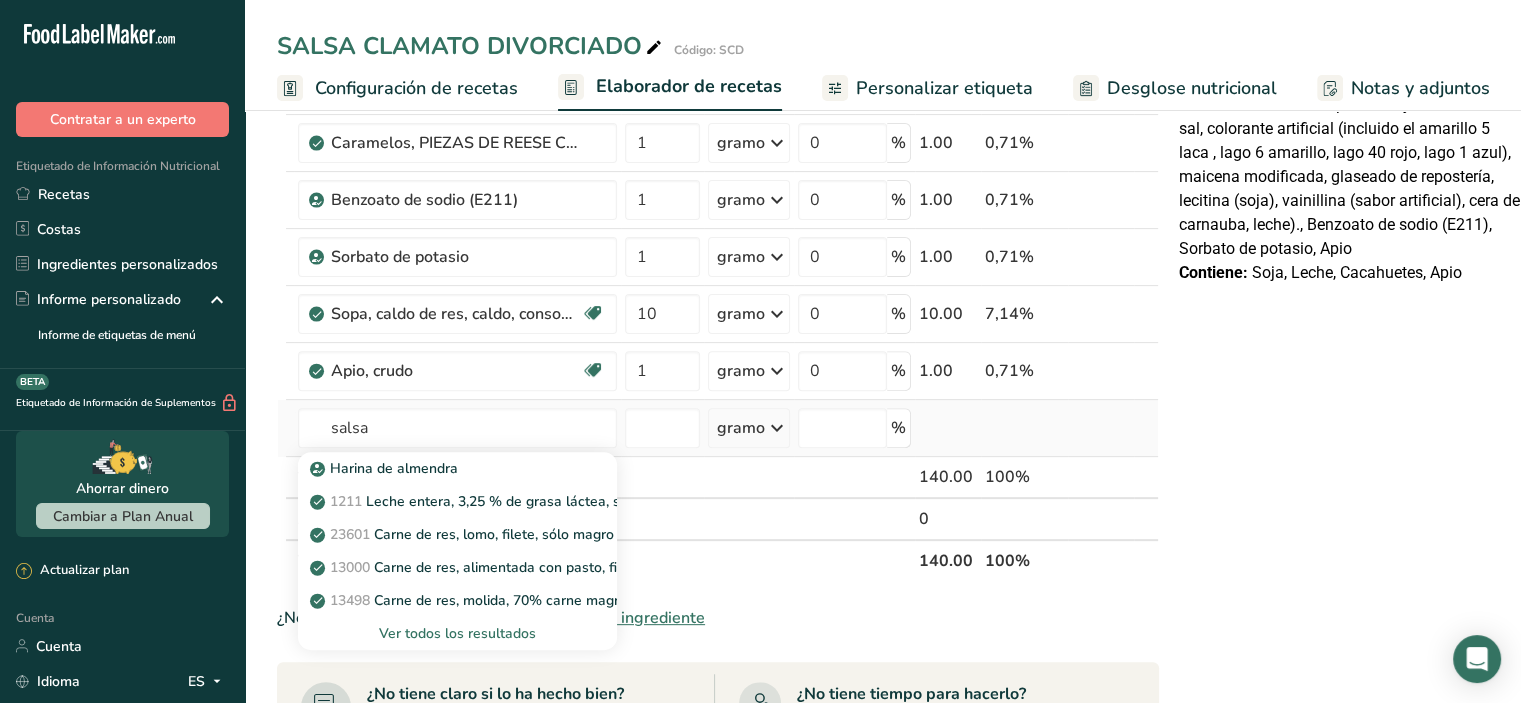 type 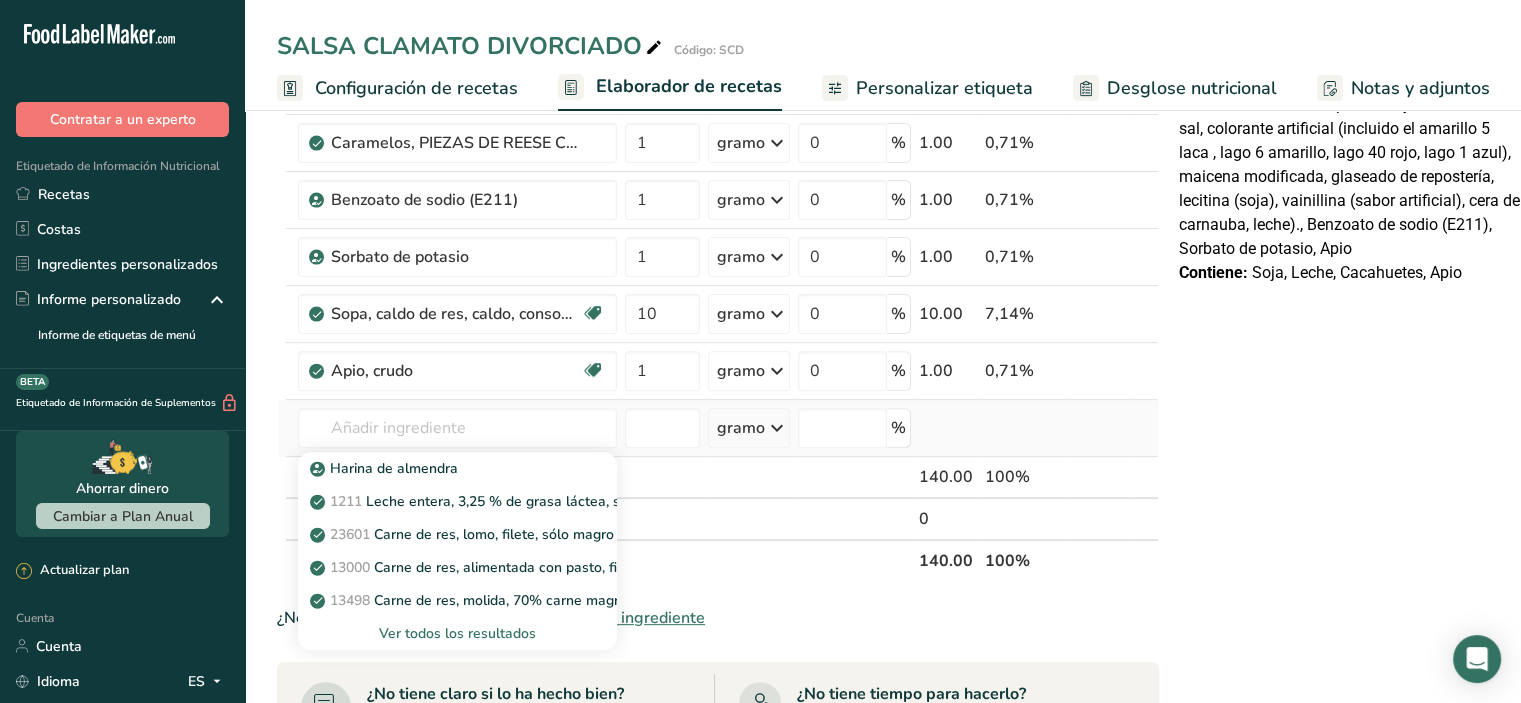 click on "Ver todos los resultados" at bounding box center [457, 633] 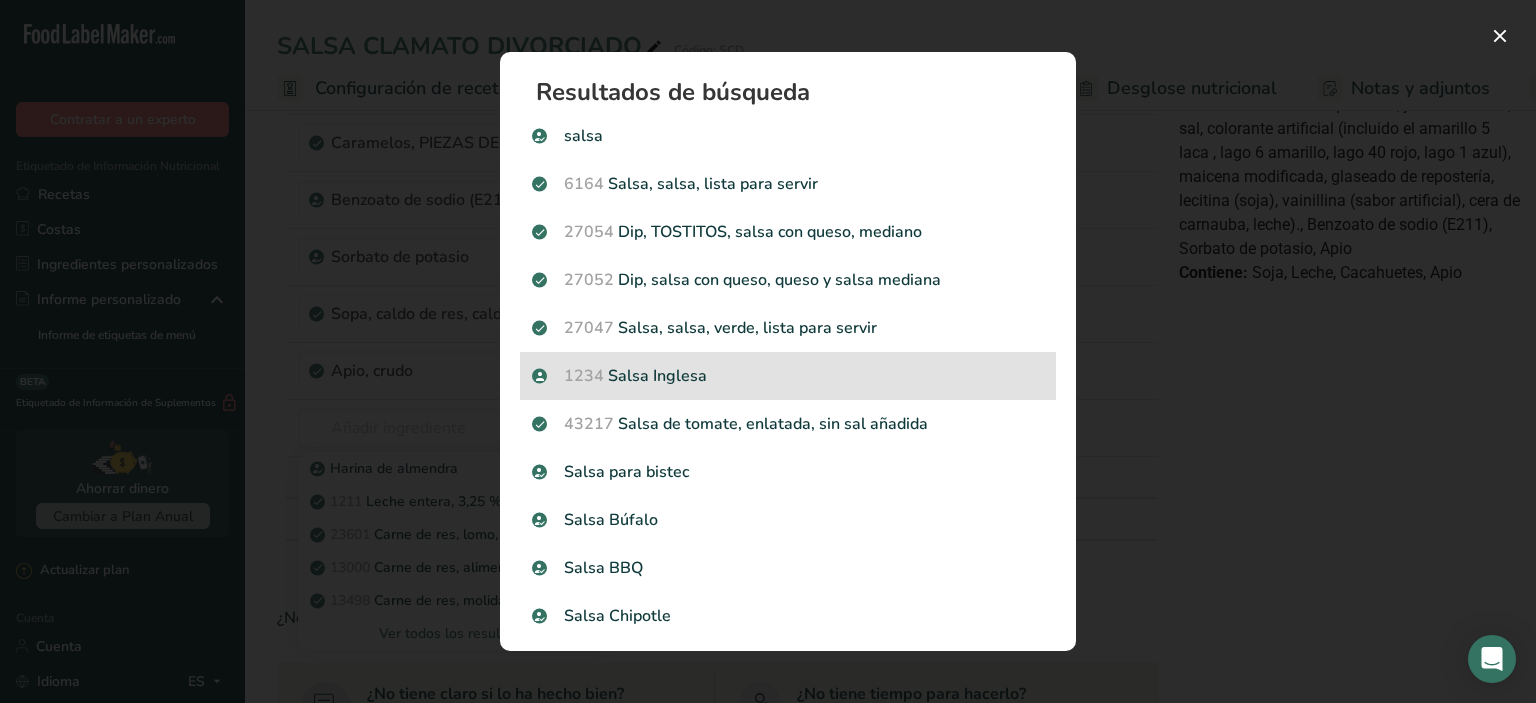 click on "[NUMBER]
Salsa Inglesa" at bounding box center (788, 376) 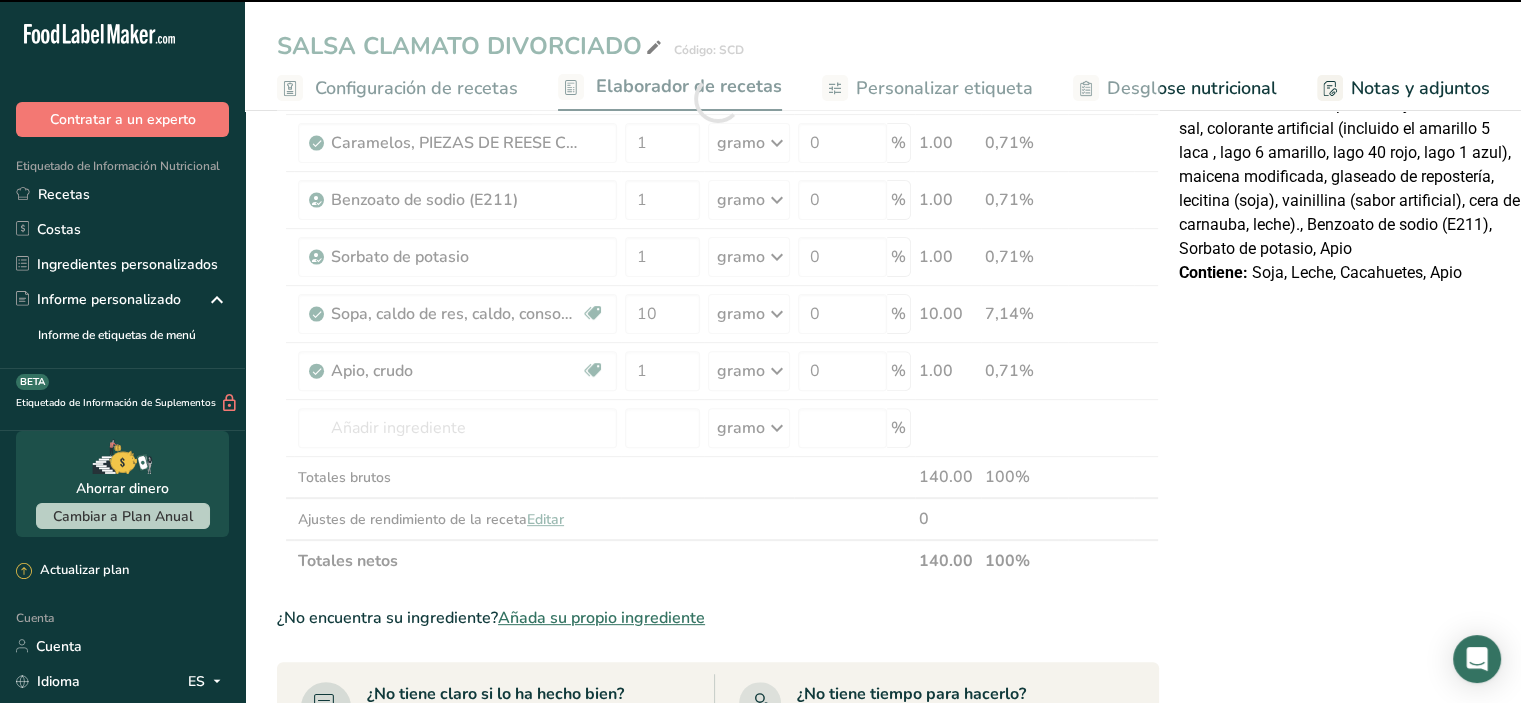 type on "0" 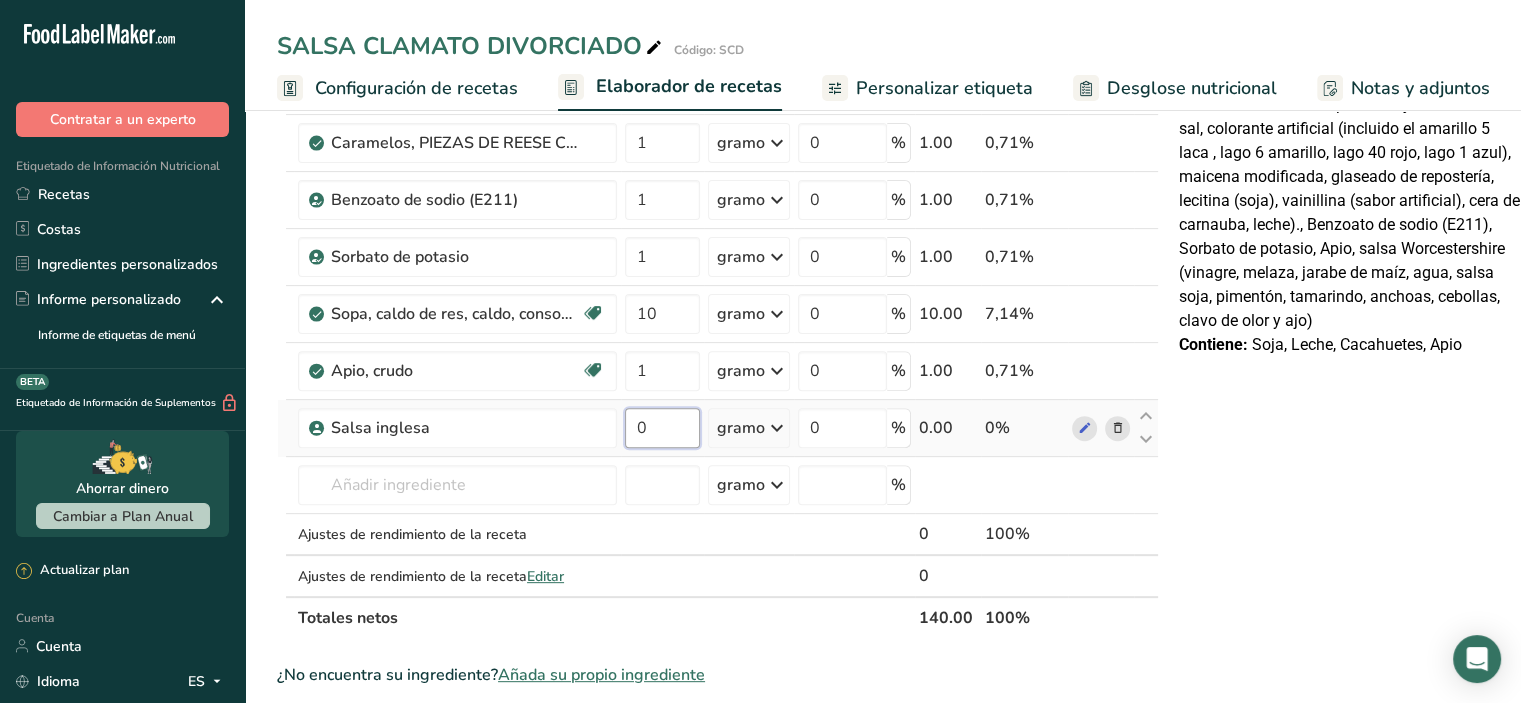click on "0" at bounding box center (662, 428) 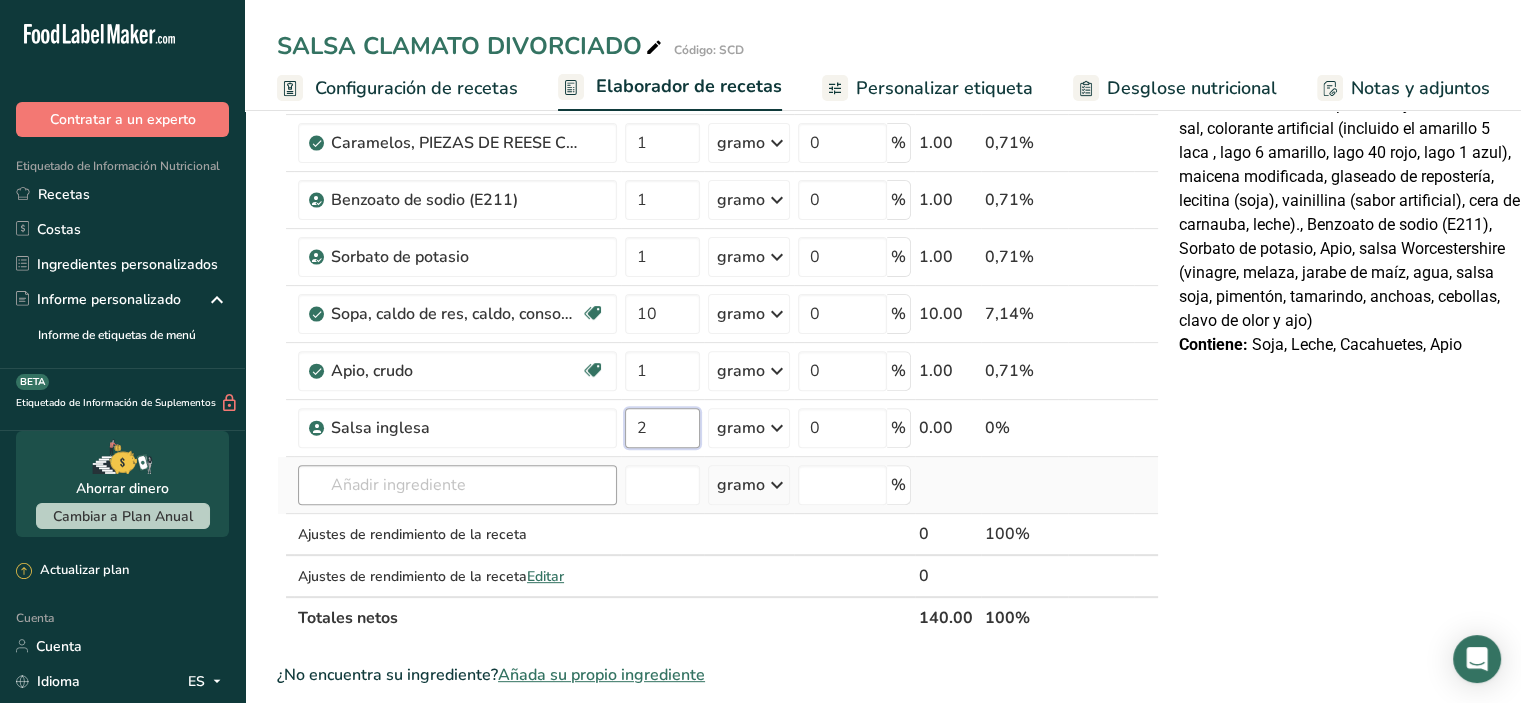 type on "2" 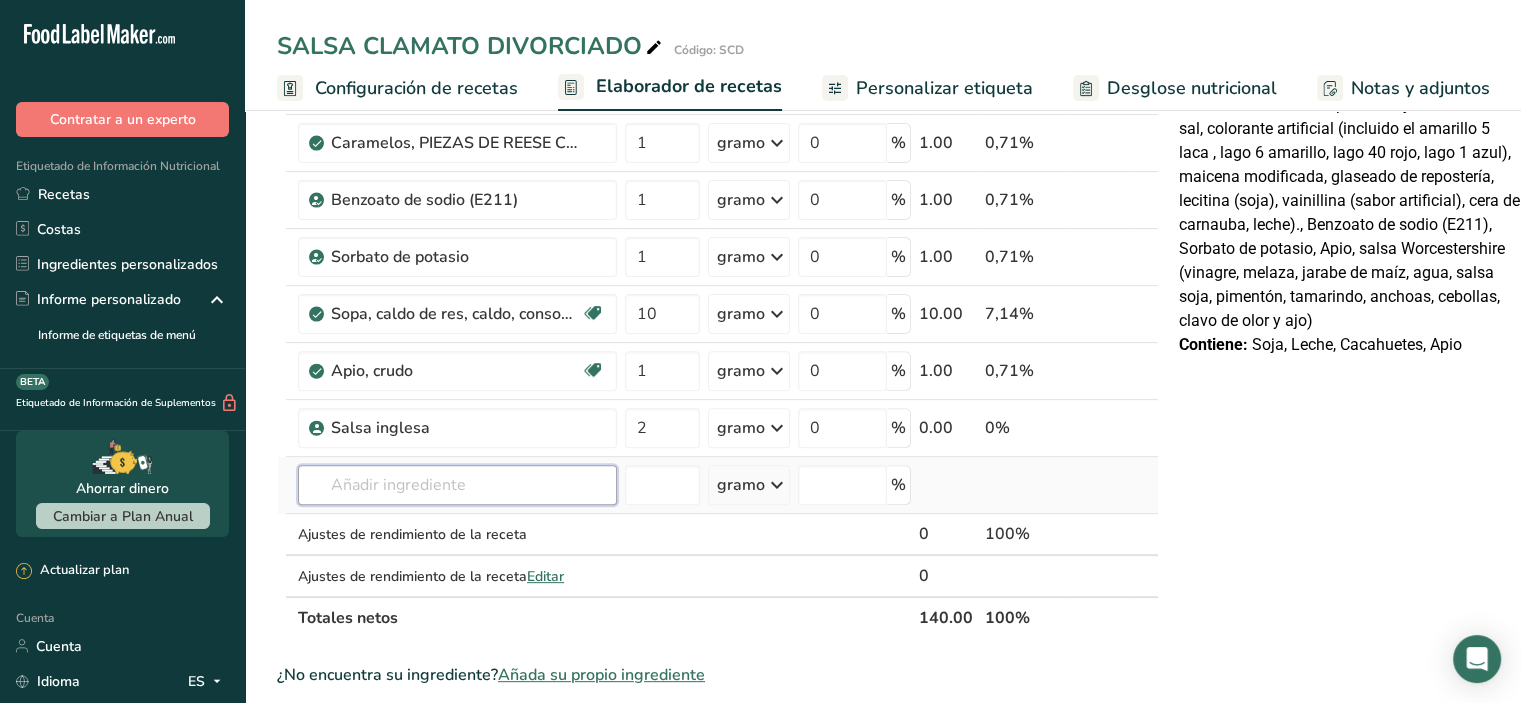 click on "Ingrediente  *
Cantidad  *
Unidad  *
Desperdicio *   .a-a{fill:#347362;}.b-a{fill:#fff;}         Gramos
Porcentaje
Agua embotellada genérica.
Libre de lácteos
Libre de gluten
Vegano
Vegetariano
Libre de soja
100
gramo
Porciones
1 onza líquida
1 taza
1 ml
Unidades de peso
gramo
kilogramo
mg
Ver más
Unidades de volumen
litro
Las unidades de volumen requieren una conversión de densidad. Si conoce la densidad de su ingrediente, introdúzcala a continuación. De lo contrario, haga clic en "RIA", nuestra asistente regulatoria de IA, quien podrá ayudarle.
lb/pie³" at bounding box center [718, 127] 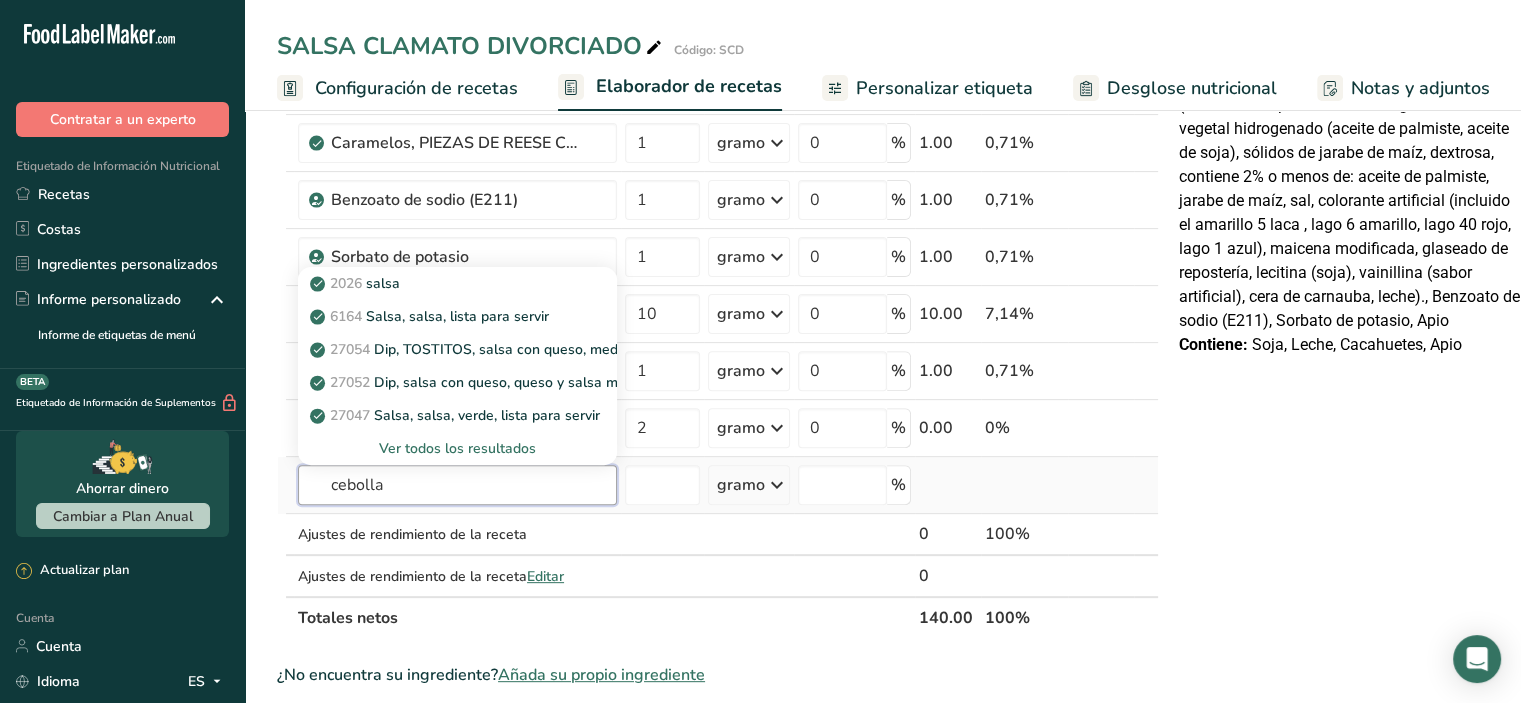type on "cebolla" 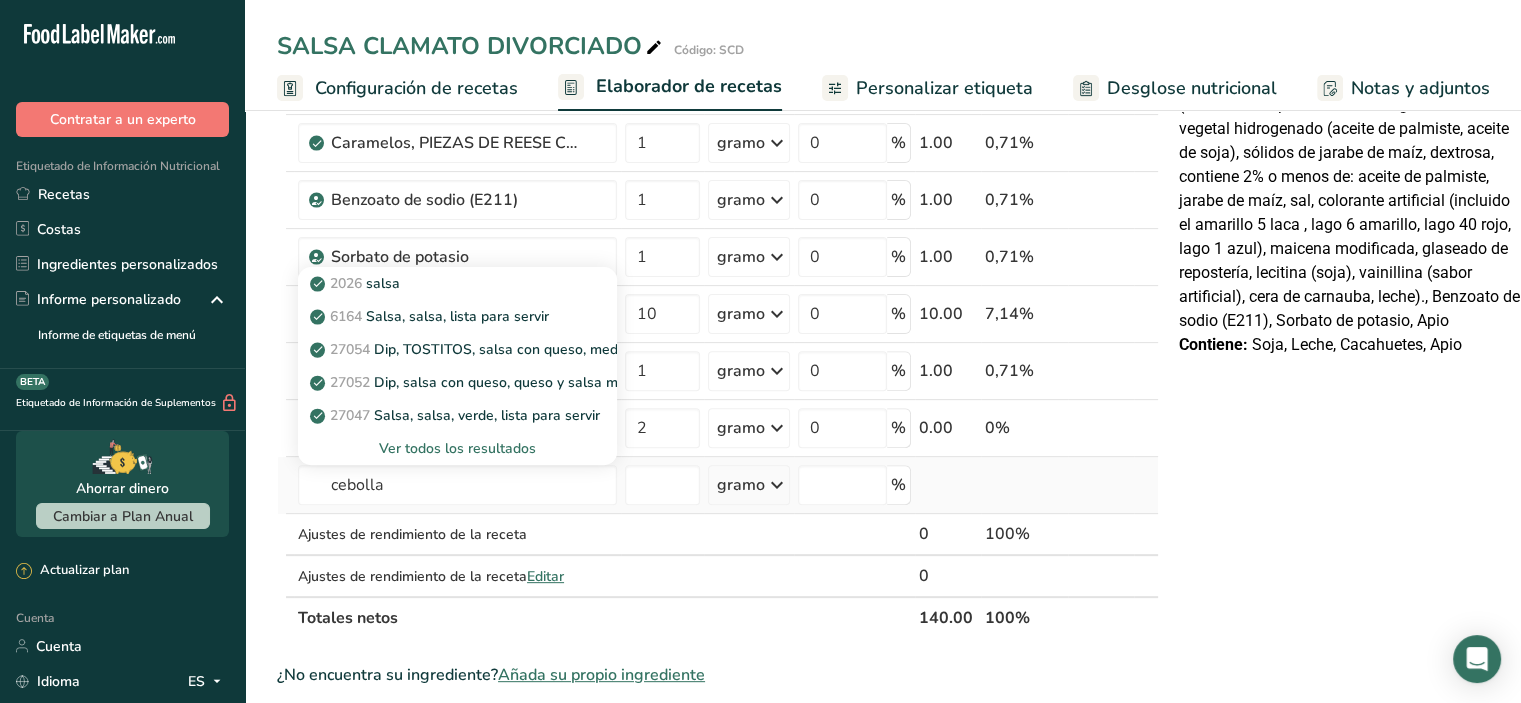 type 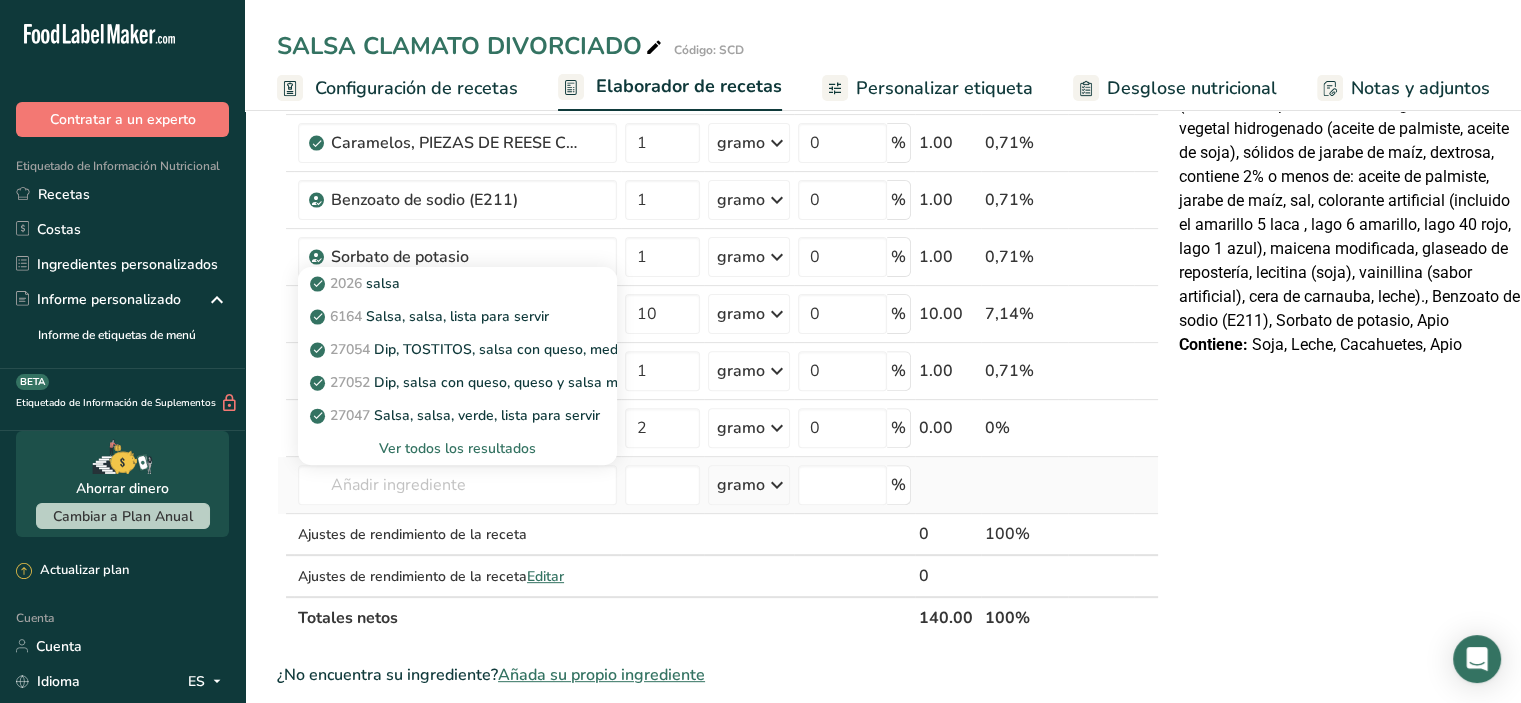 click on "Ver todos los resultados" at bounding box center (457, 448) 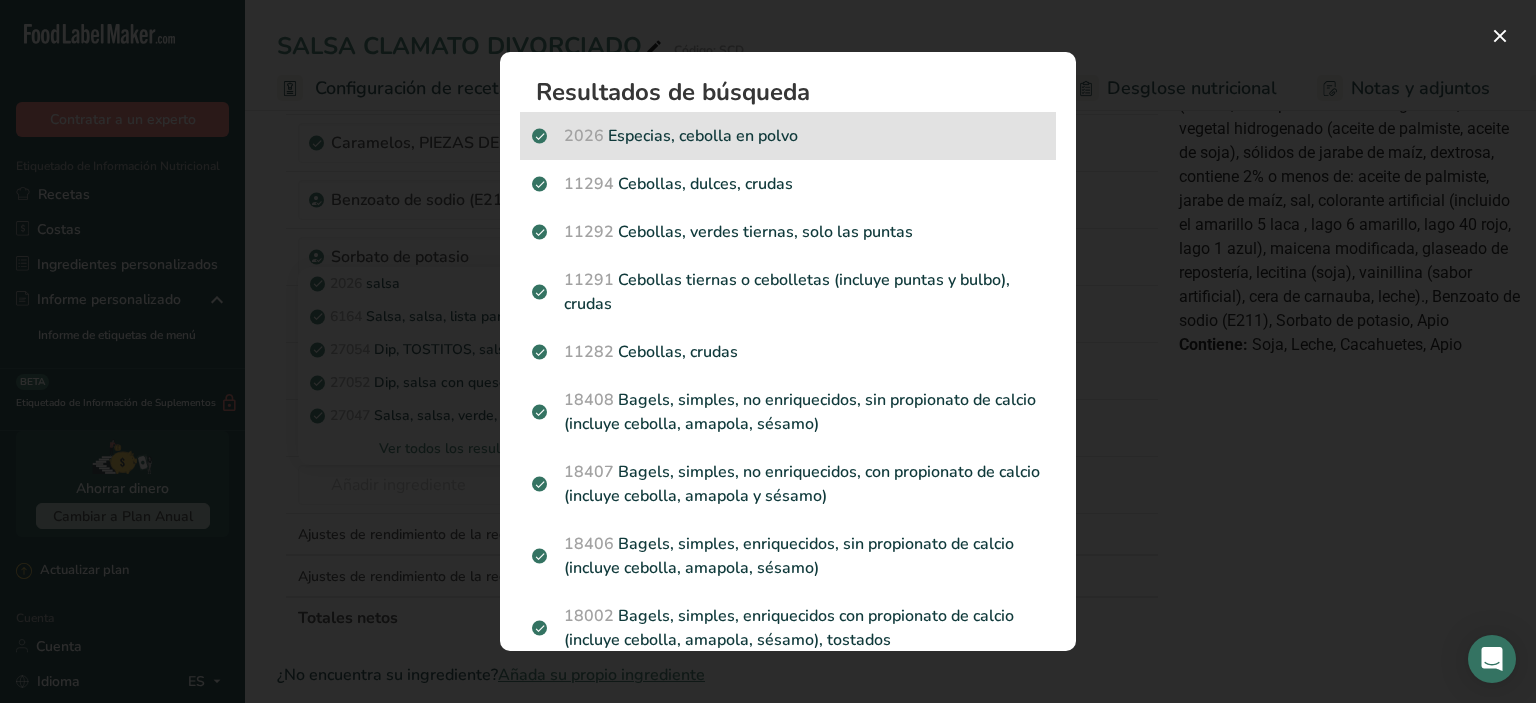click on "2026
Especias, cebolla en polvo" at bounding box center (788, 136) 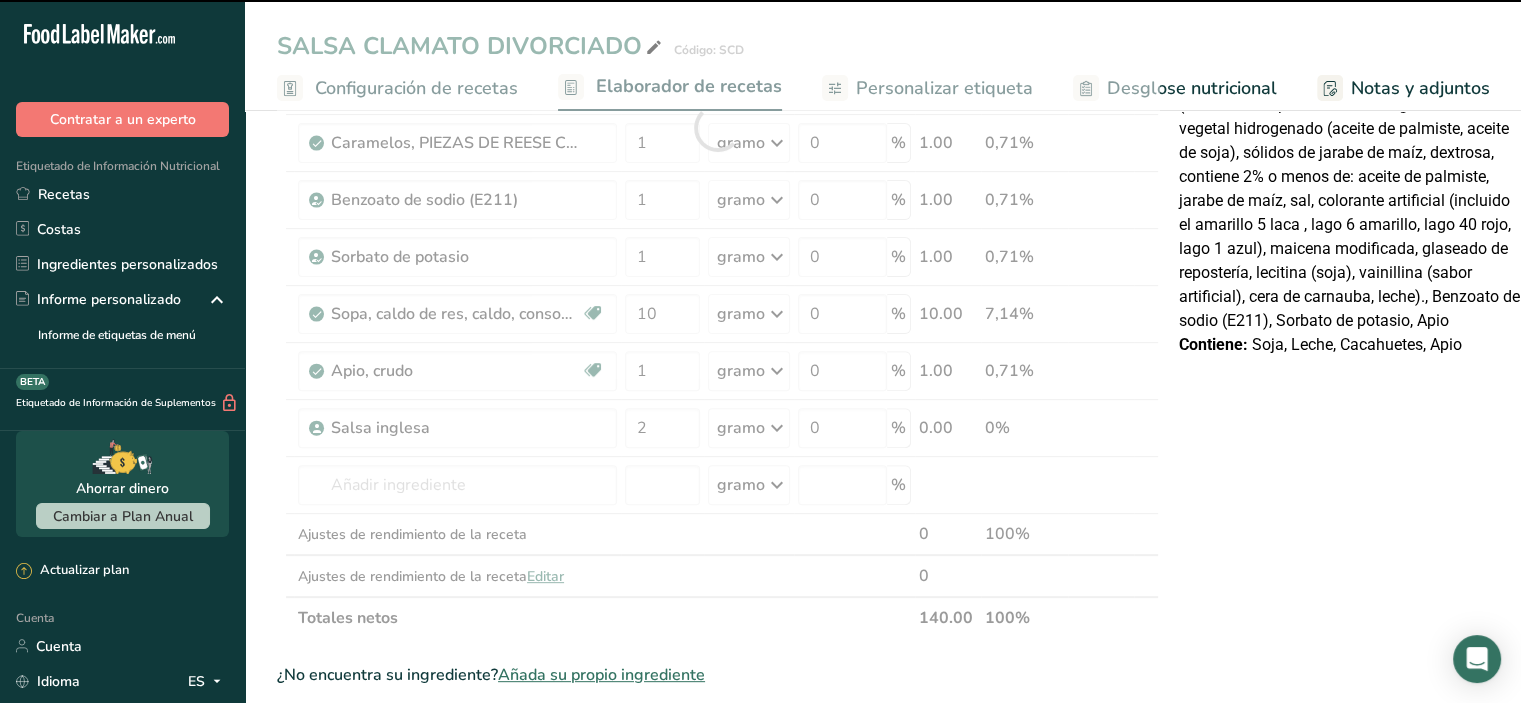 type on "0" 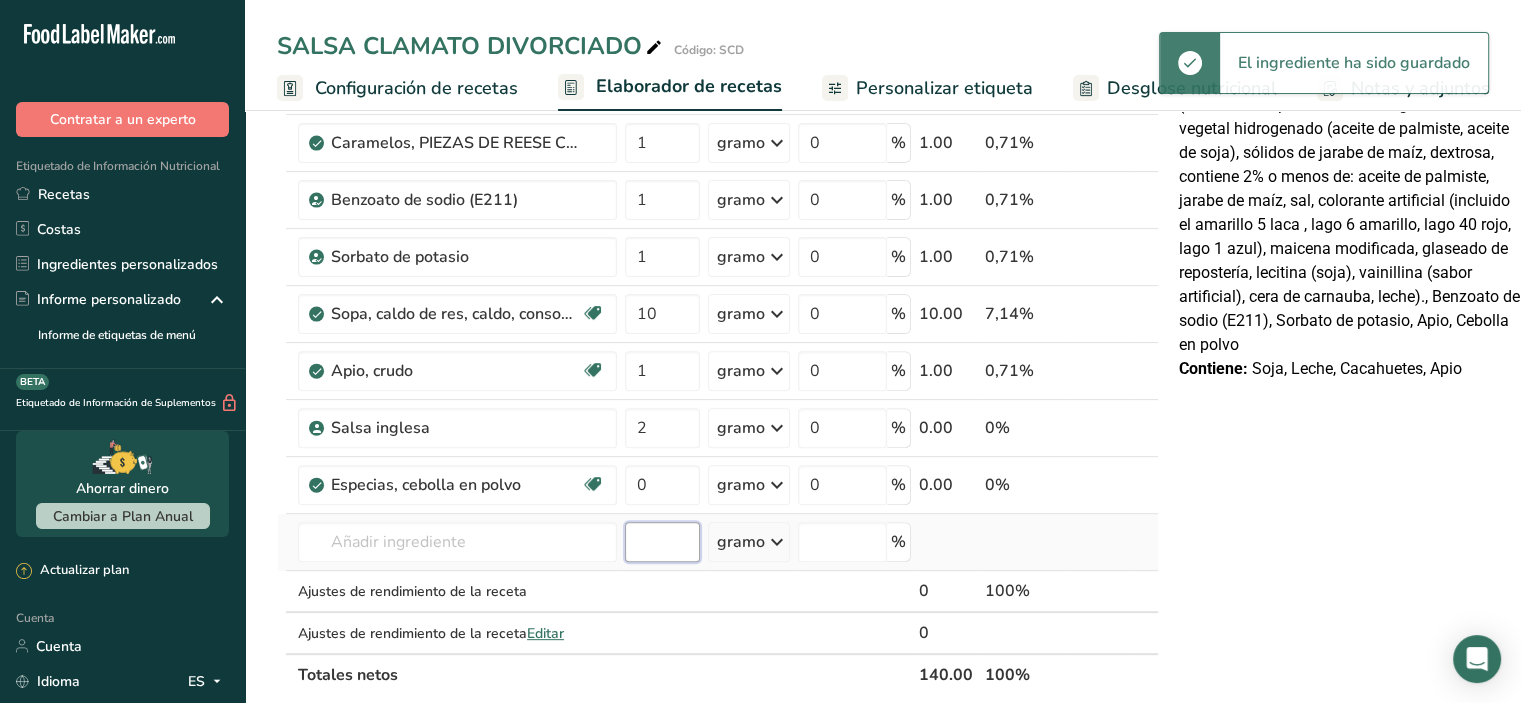 click at bounding box center [662, 542] 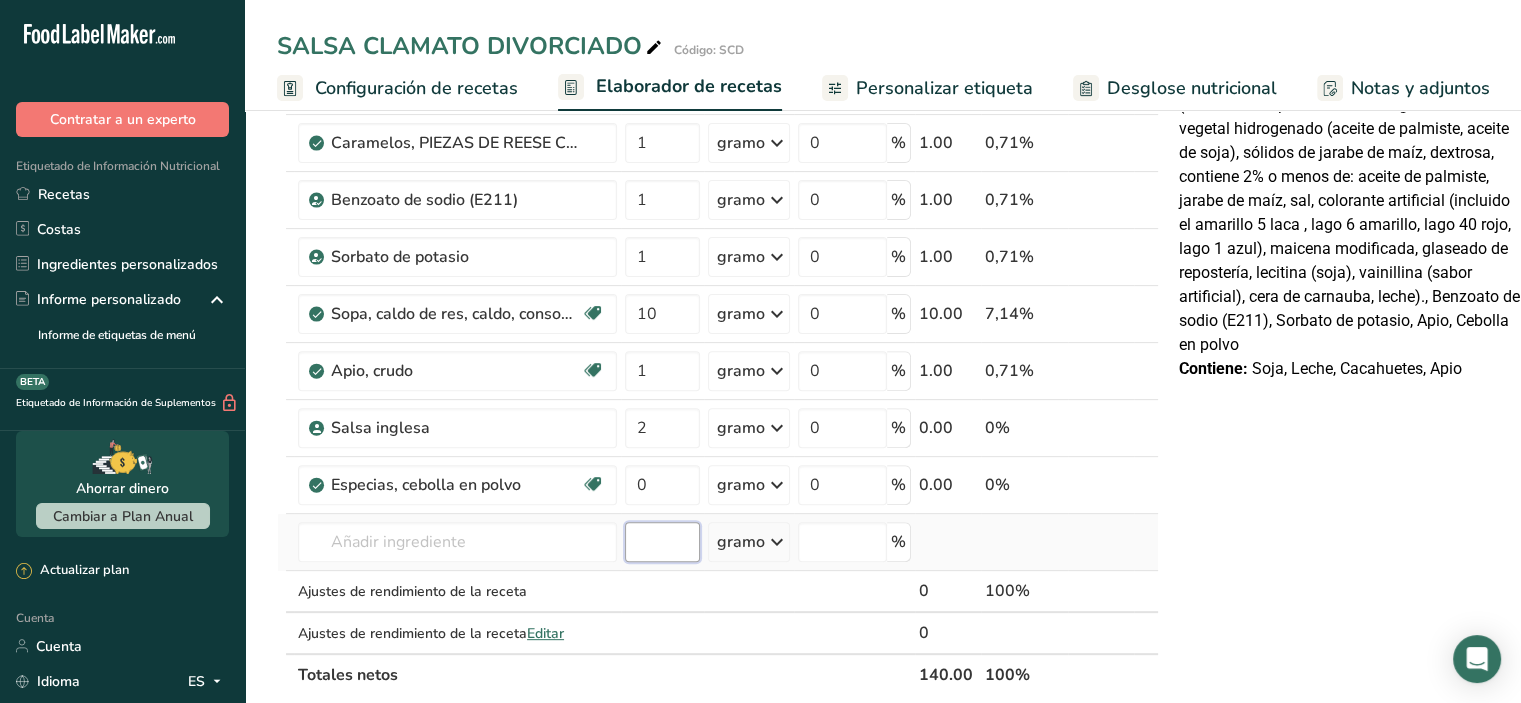 type on "1" 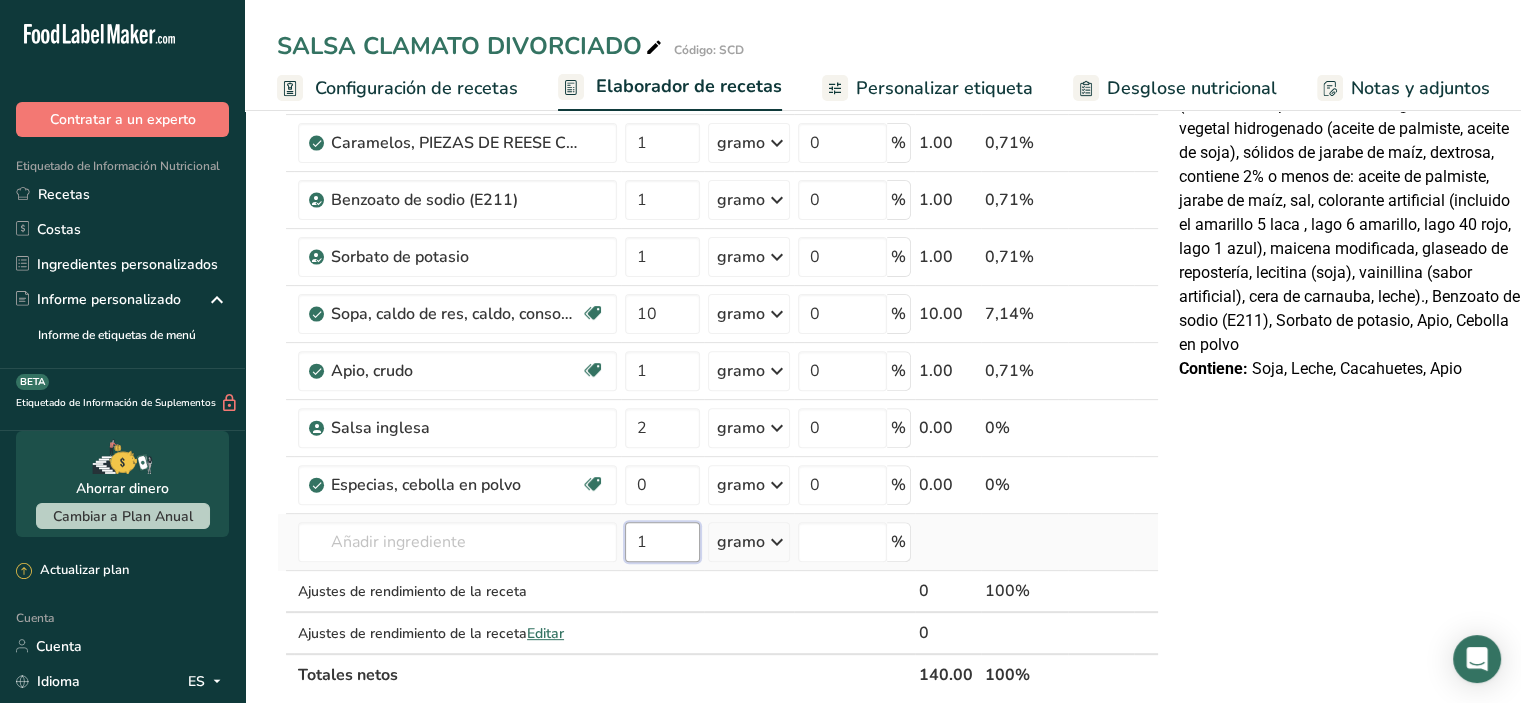 type 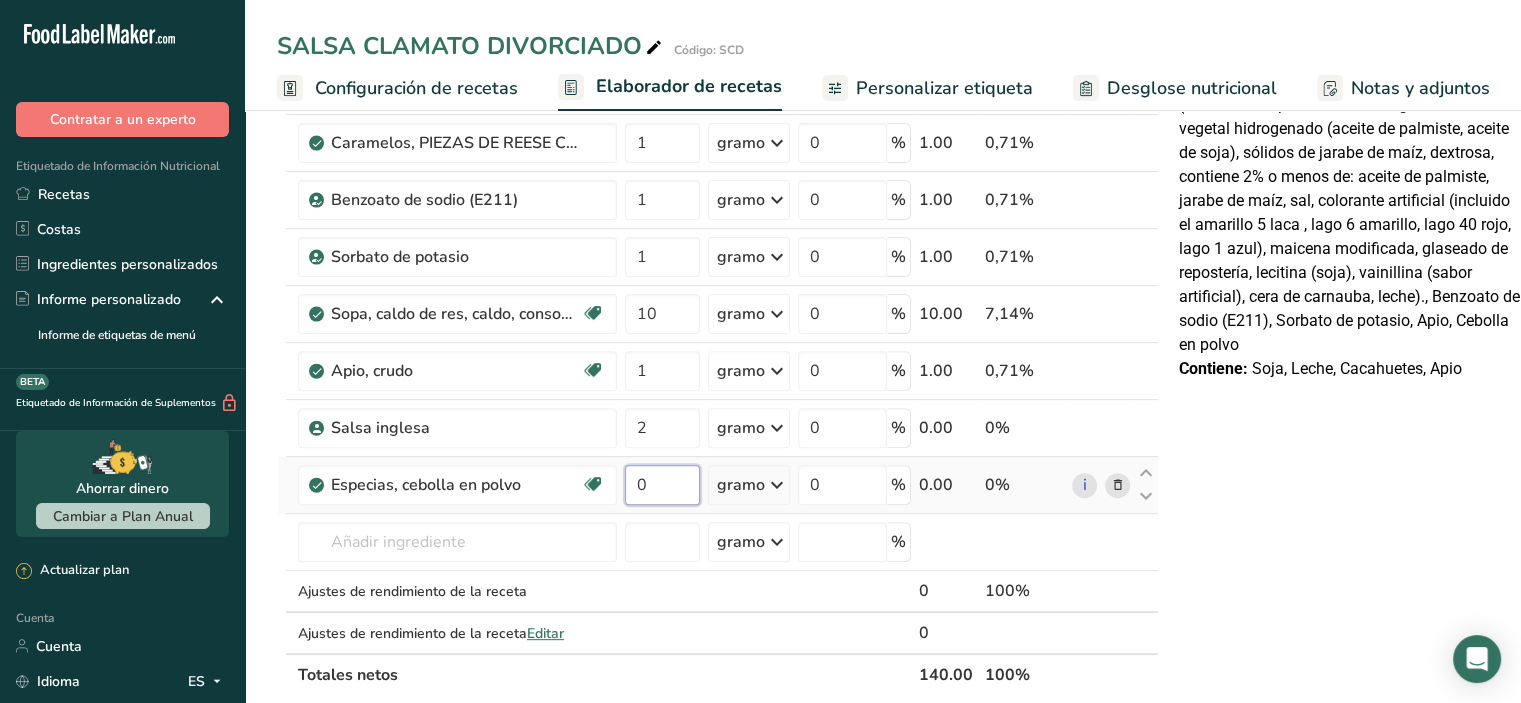 click on "0" at bounding box center [662, 485] 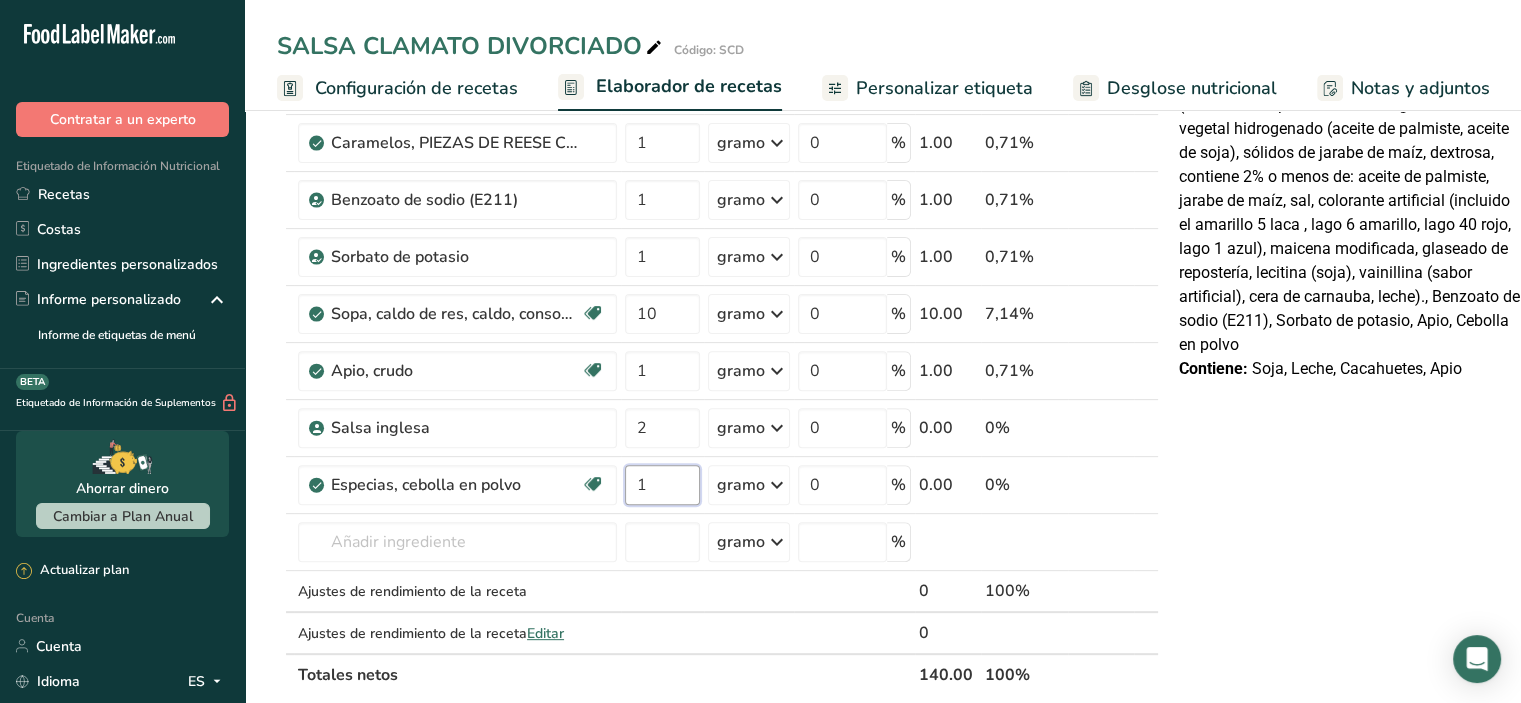 type on "1" 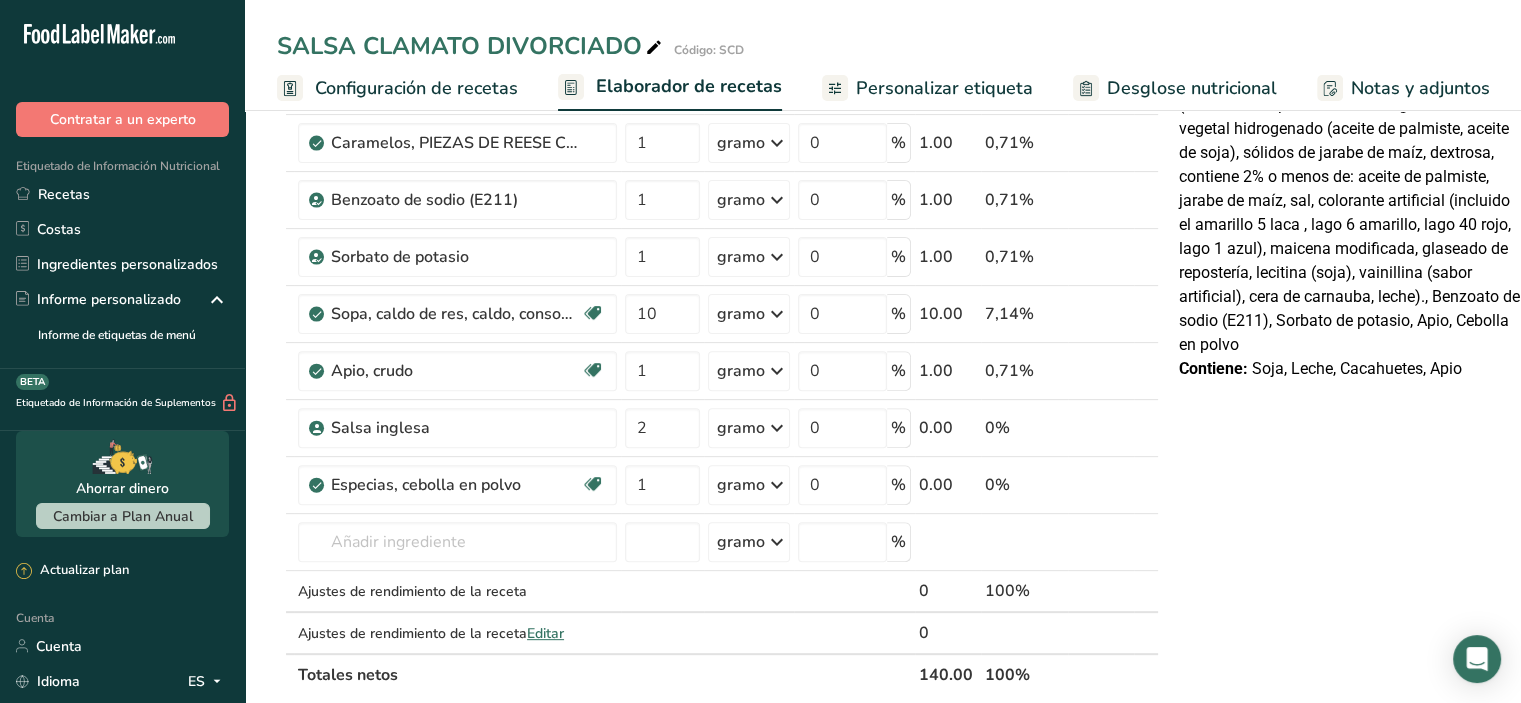 click on "Declaración Nutrimental
Tamaño de la porción
100 (100g)
Aproximadamente 1 porción por envase
Contenido por envase
energético
20 kcal (80 kJ)
Por 100 g
Contenido energético
20 kcal (80 kJ)
Proteínas
1 gramo
Grasa Total
0,3 gramos
Grasa saturada
0,1 gramos
Grasa Trans
0 gramos
Carbohidratos totales
3 gramos
Azúcares Totales
<1 gramo
Azúcar Añadida
0 gramos
Fibra Dietética
0 gramos
Sodio" at bounding box center [1351, 473] 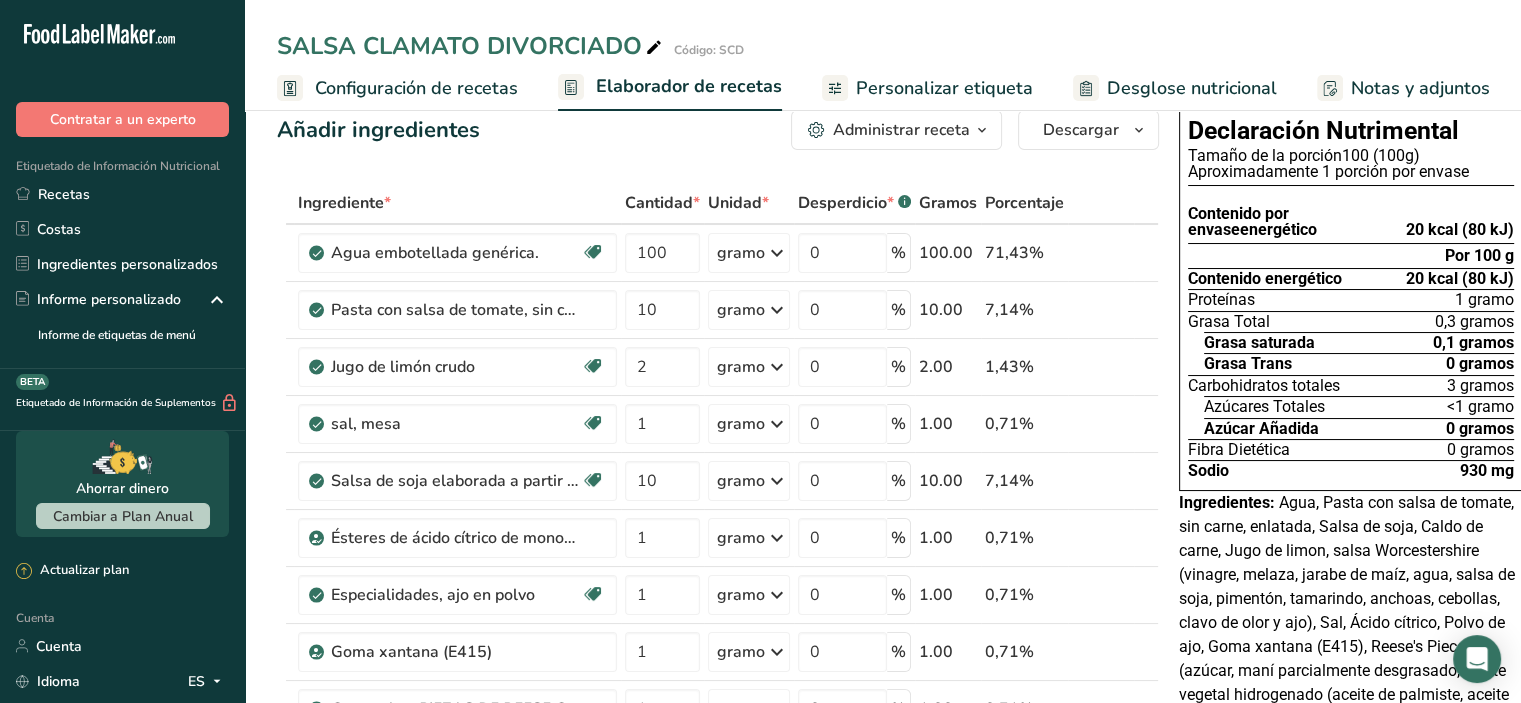 scroll, scrollTop: 0, scrollLeft: 0, axis: both 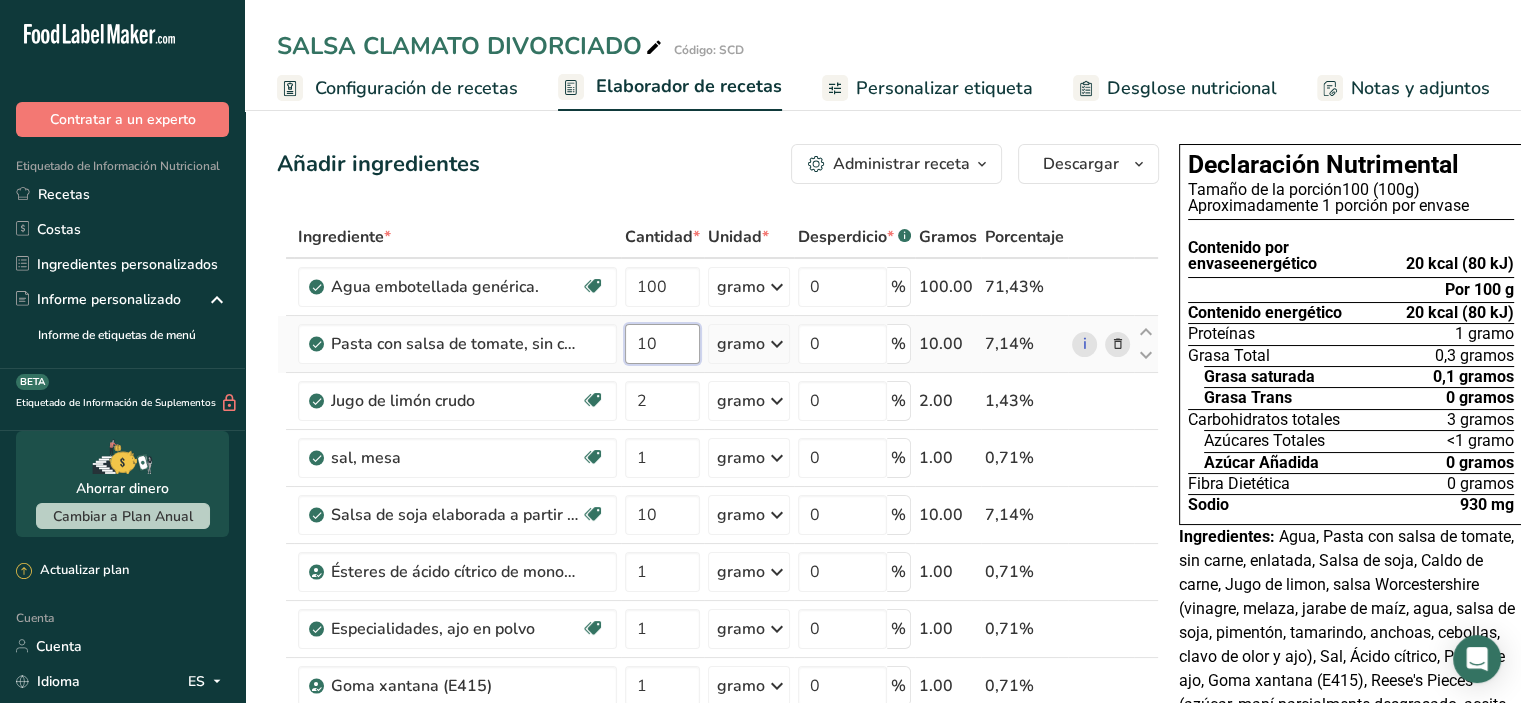 click on "10" at bounding box center (662, 344) 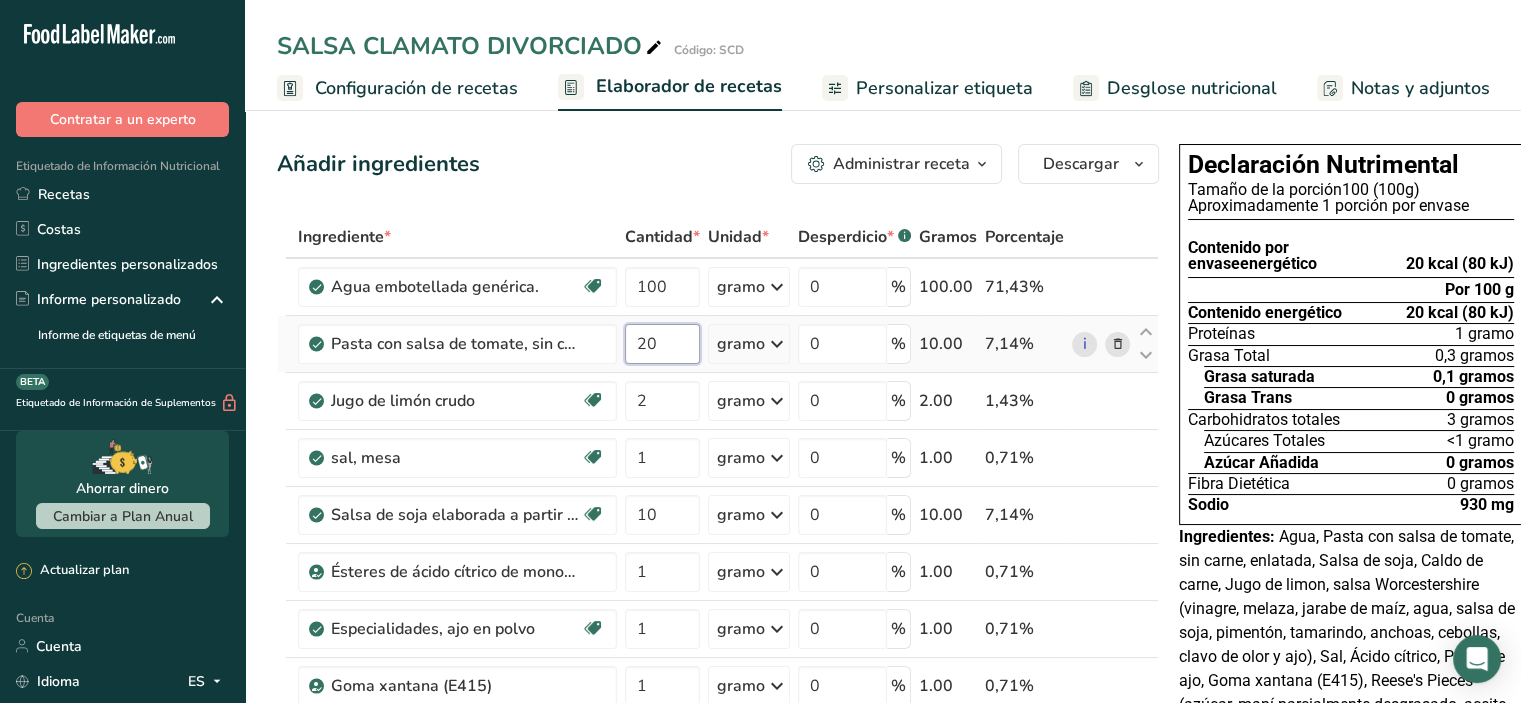 type on "20" 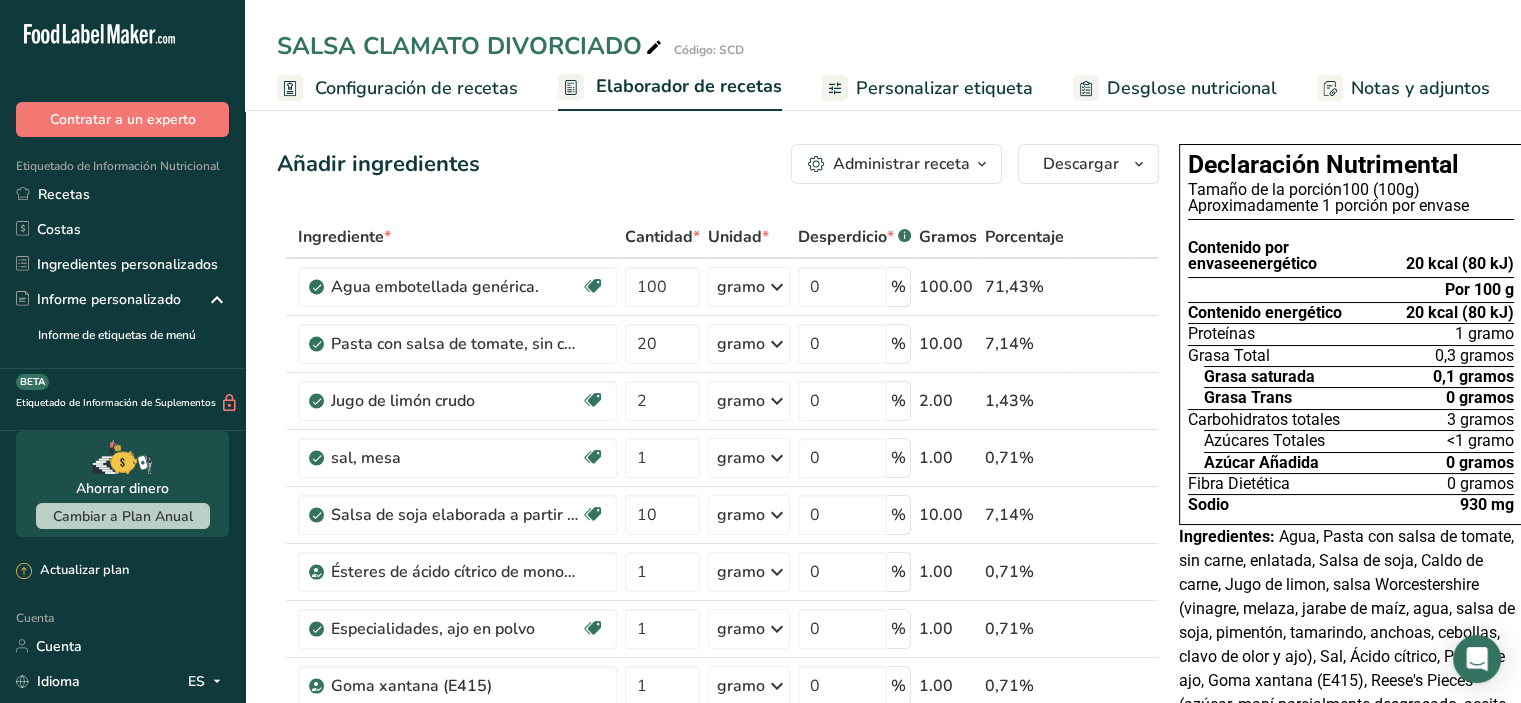 click on "Añadir ingredientes
Administrar receta         Eliminar receta           Duplicar receta             Receta de escalar             Guardar como subreceta   .a-a{fill:#347362;}.b-a{fill:#fff;}                               Desglose nutricional                 Tarjeta de la receta
Novedad
Informe de patrón de aminoácidos           Historial de actividades
Descargar
Elija su estilo de etiqueta preferido
Etiqueta estándar FDA
Etiqueta estándar FDA
El formato más común para etiquetas de información nutricional en cumplimiento con el tipo de letra, estilo y requisitos de la FDA.
Etiqueta tabular FDA
Un formato de etiqueta conforme a las regulaciones de la FDA presentada en una disposición tabular (horizontal).
Etiqueta lineal FDA" at bounding box center [724, 1073] 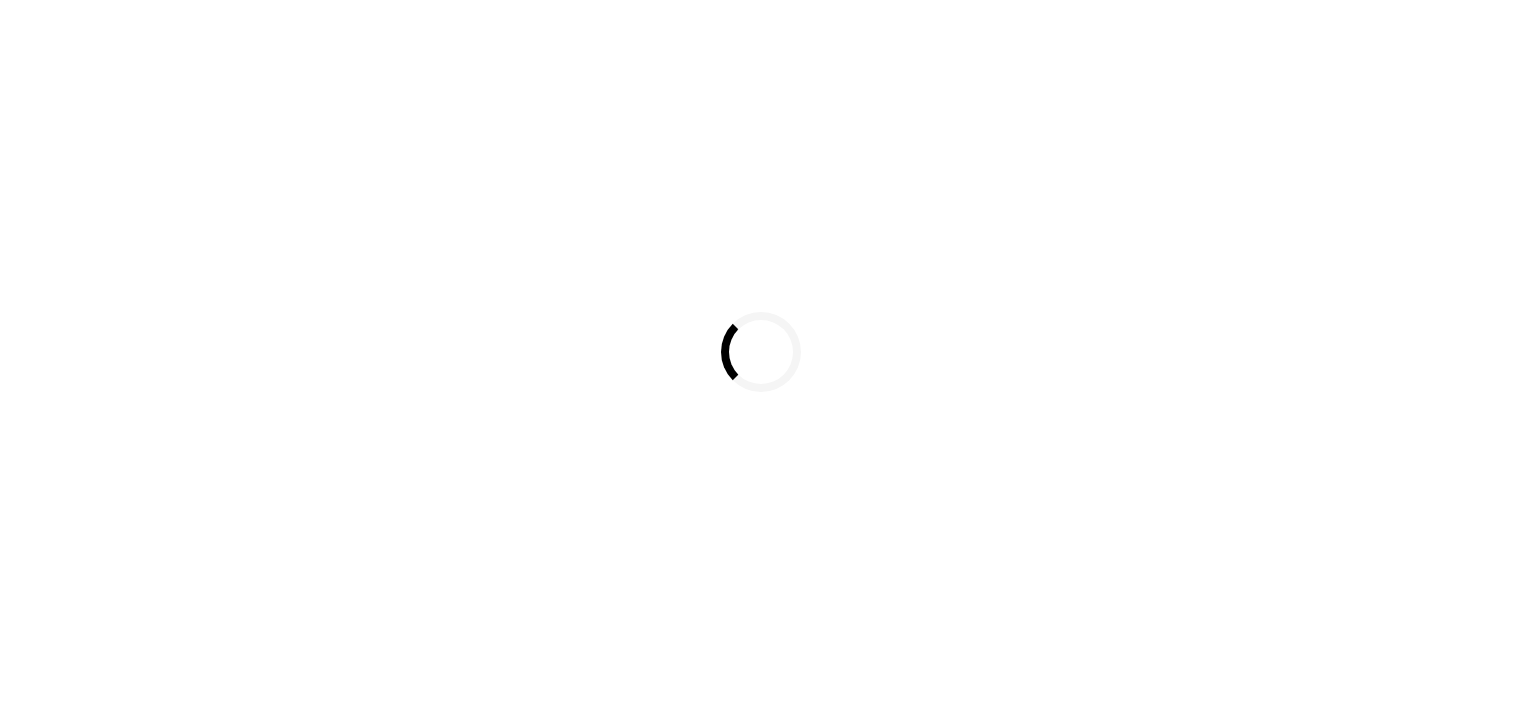 scroll, scrollTop: 0, scrollLeft: 0, axis: both 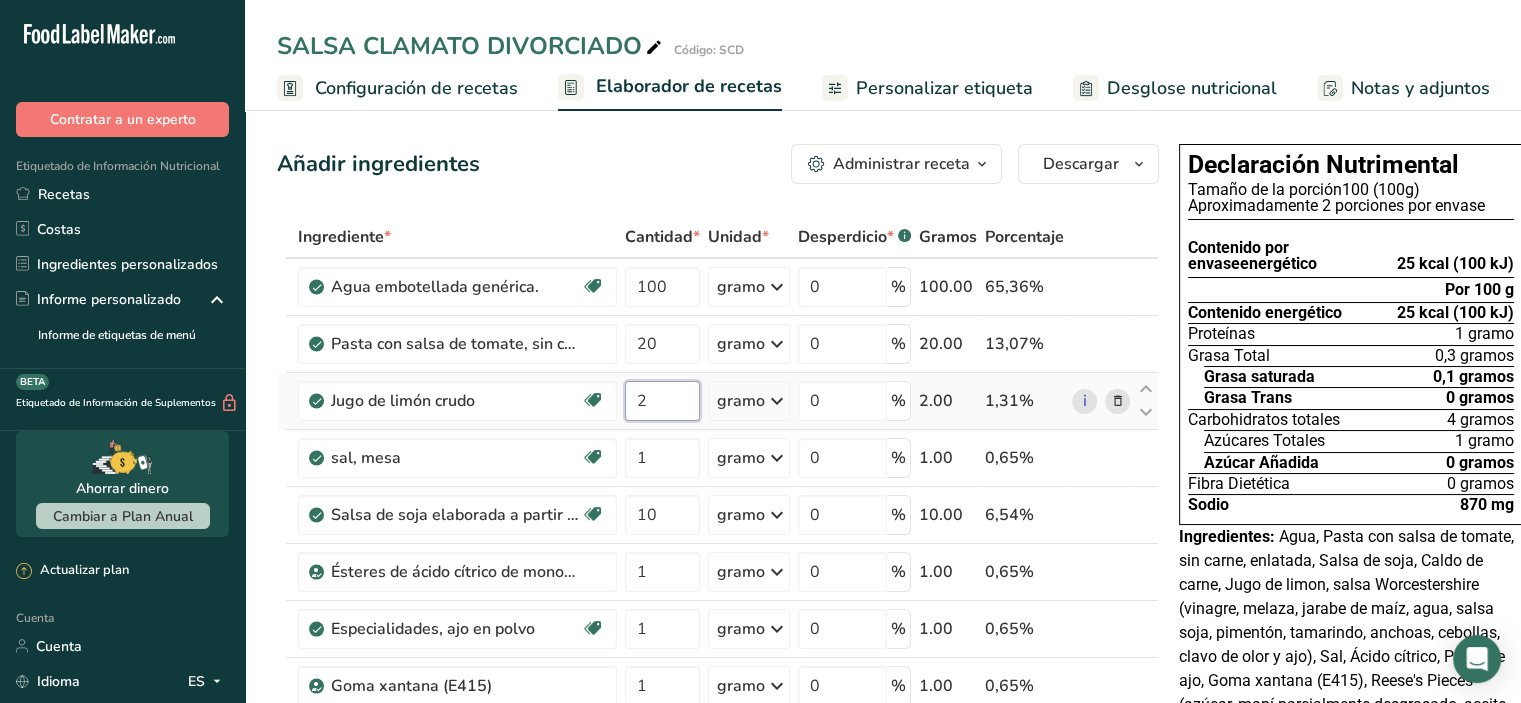 click on "2" at bounding box center (662, 401) 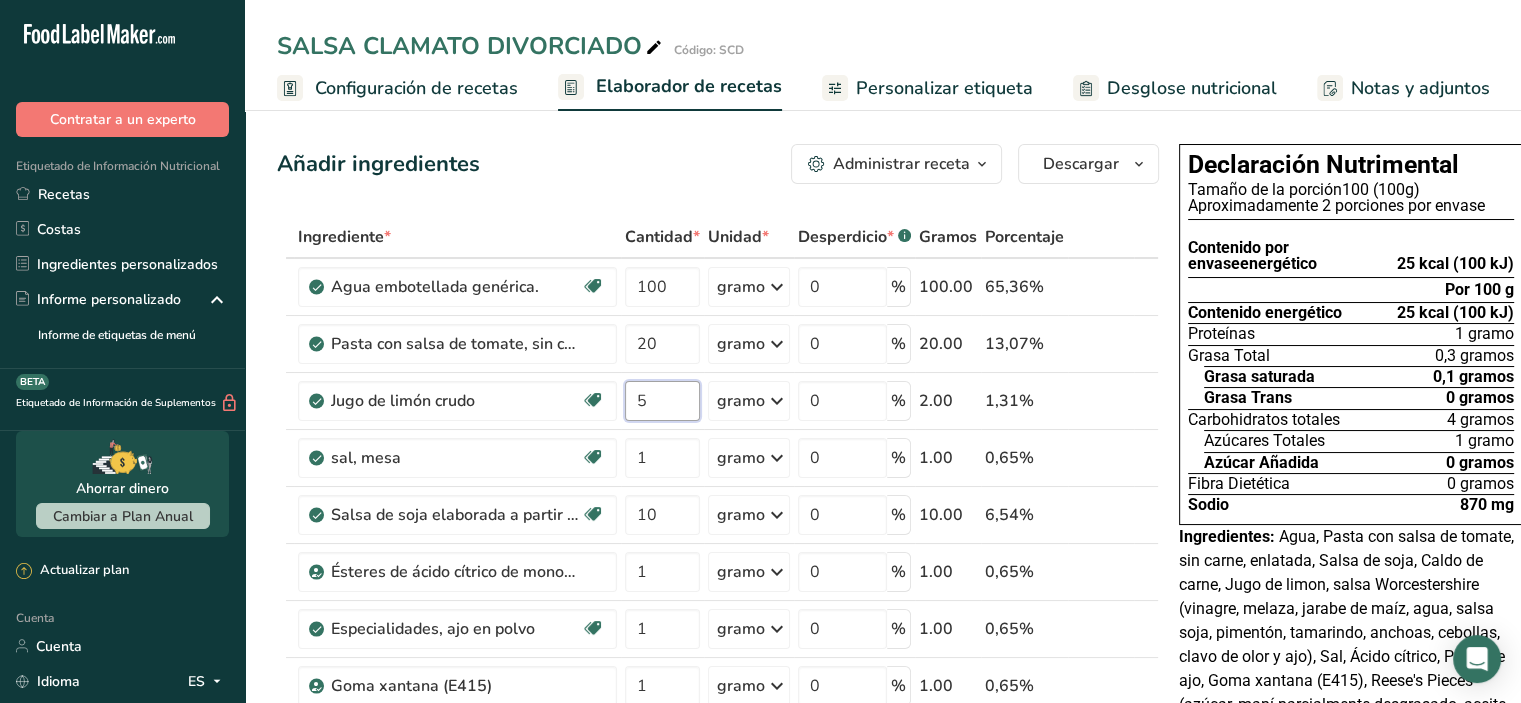 type on "5" 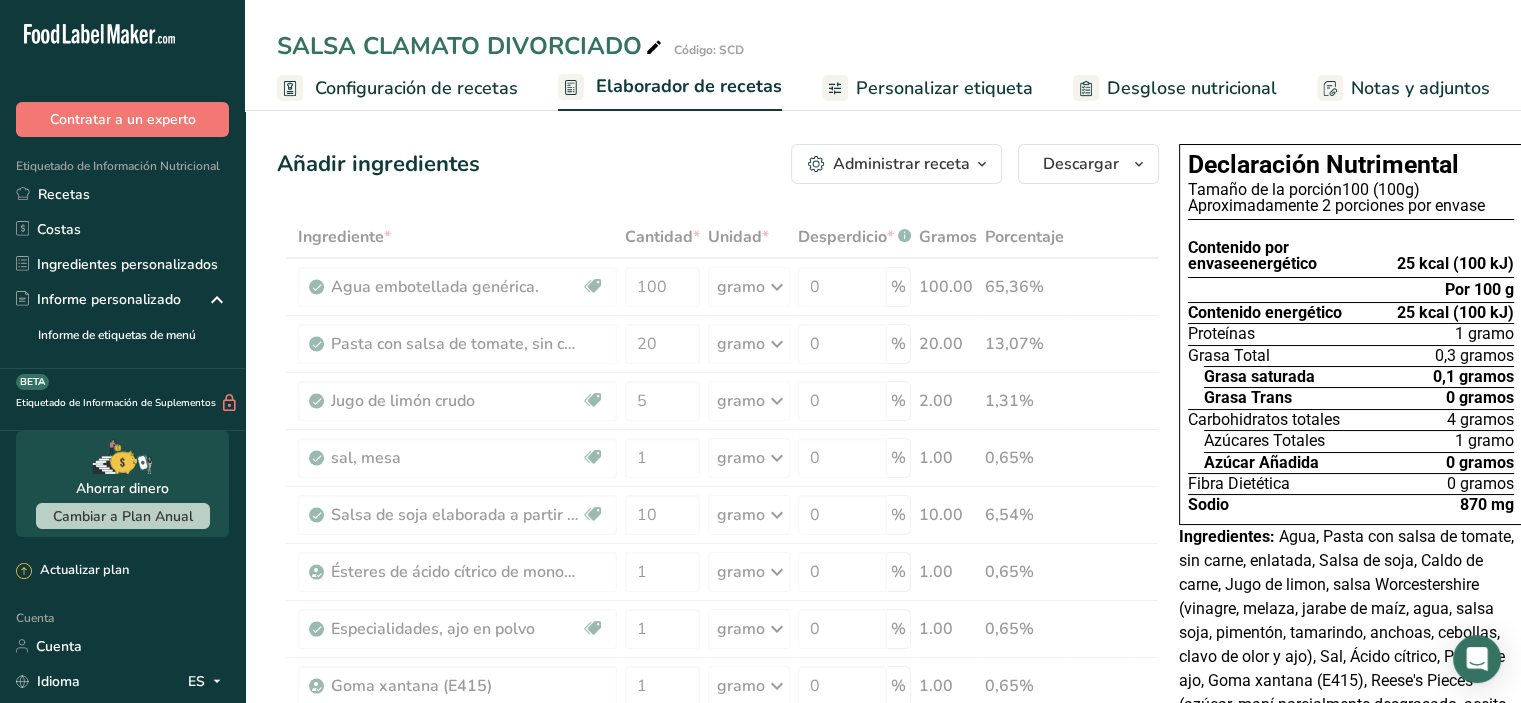 click on "Ingrediente  *
Cantidad  *
Unidad  *
Desperdicio *   .a-a{fill:#347362;}.b-a{fill:#fff;}         Gramos
Porcentaje
Agua embotellada genérica.
Libre de lácteos
Libre de gluten
Vegano
Vegetariano
Libre de soja
100
gramo
Porciones
1 onza líquida
1 taza
1 ml
Unidades de peso
gramo
kilogramo
mg
Ver más
Unidades de volumen
litro
Las unidades de volumen requieren una conversión de densidad. Si conoce la densidad de su ingrediente, introdúzcala a continuación. De lo contrario, haga clic en "RIA", nuestra asistente regulatoria de IA, quien podrá ayudarle.
lb/pie³" at bounding box center (718, 756) 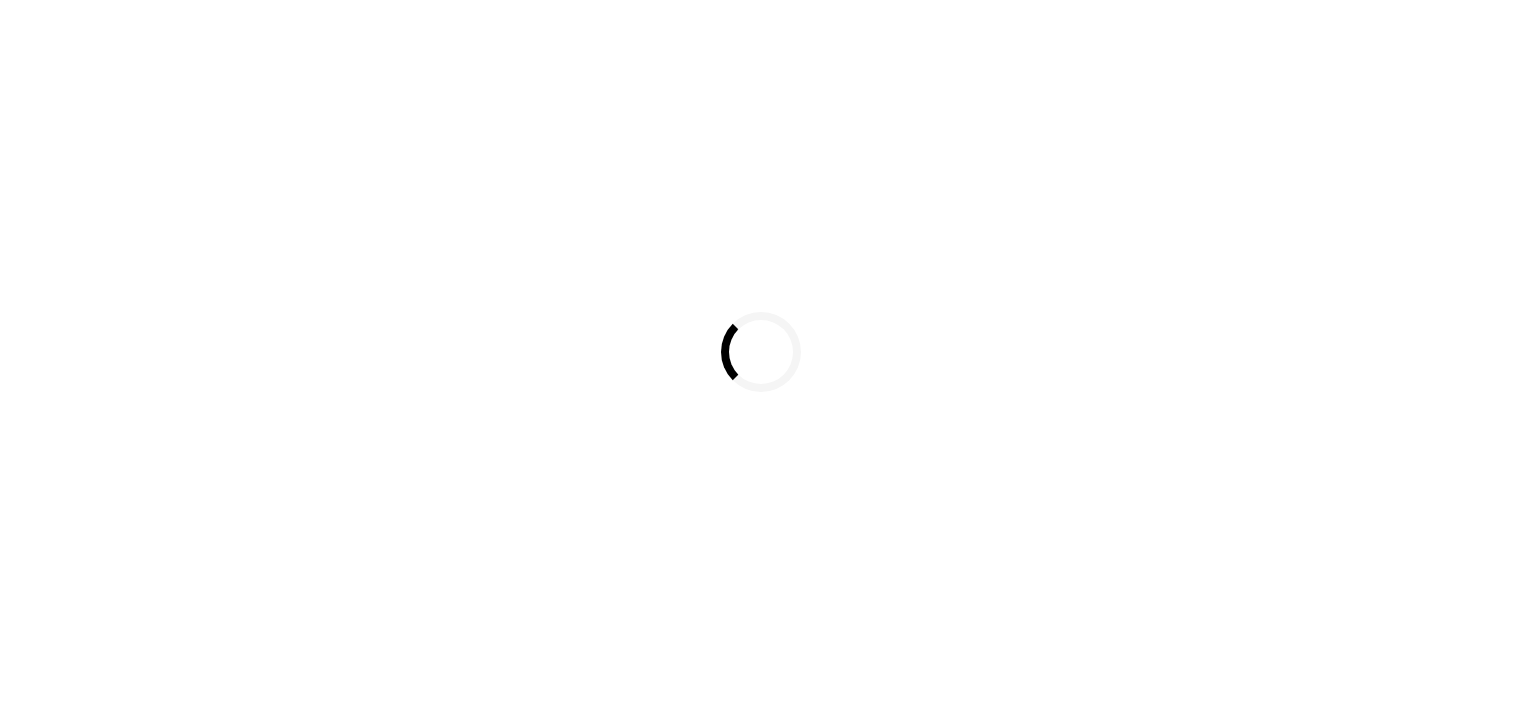 scroll, scrollTop: 0, scrollLeft: 0, axis: both 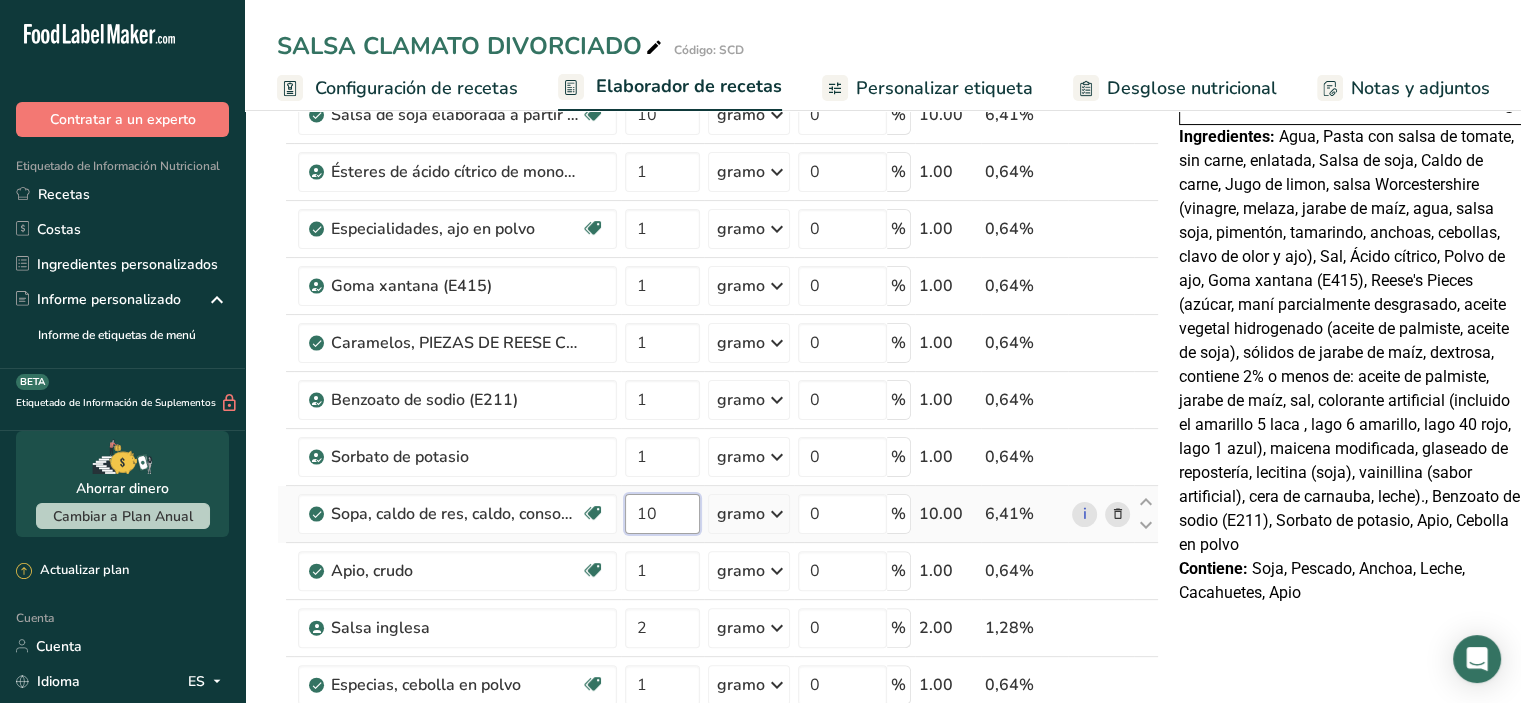 click on "10" at bounding box center (662, 514) 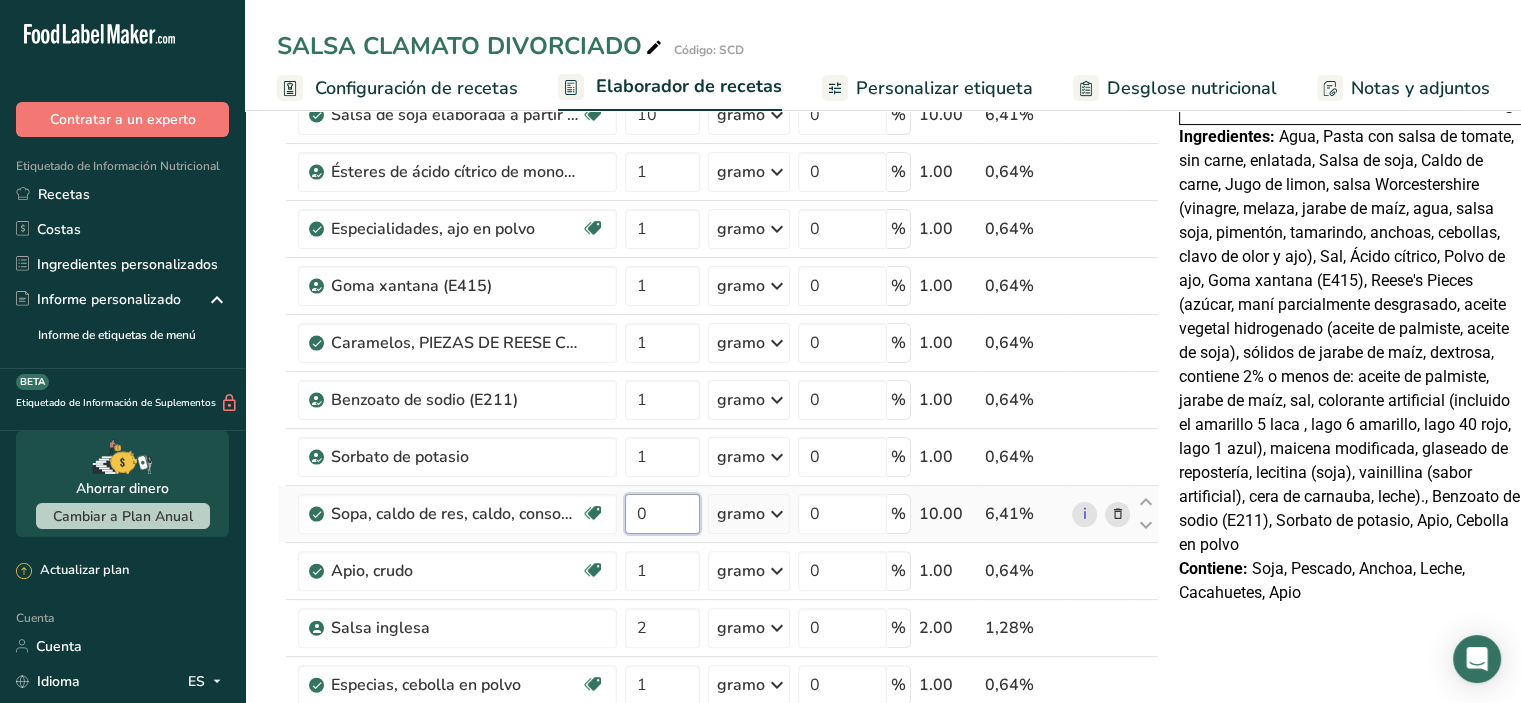type on "20" 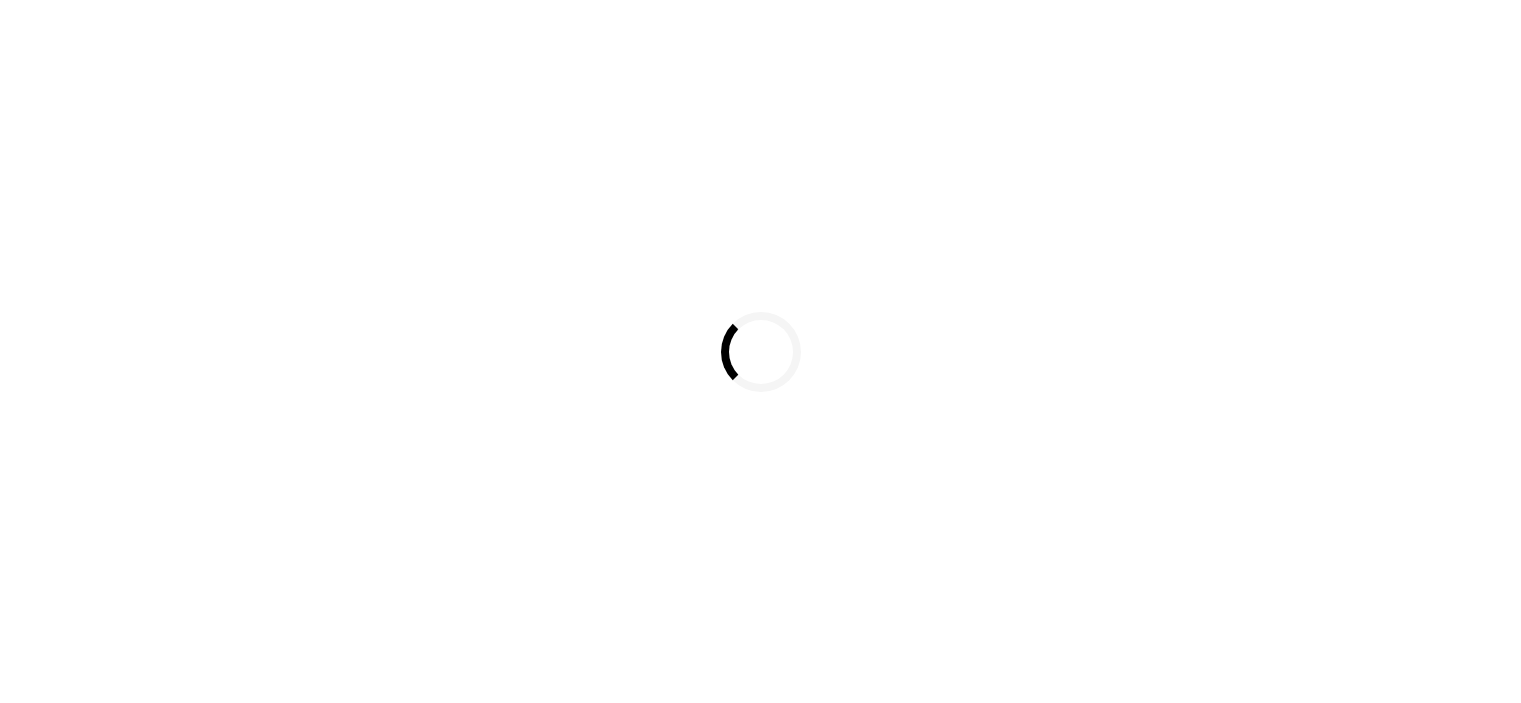 scroll, scrollTop: 0, scrollLeft: 0, axis: both 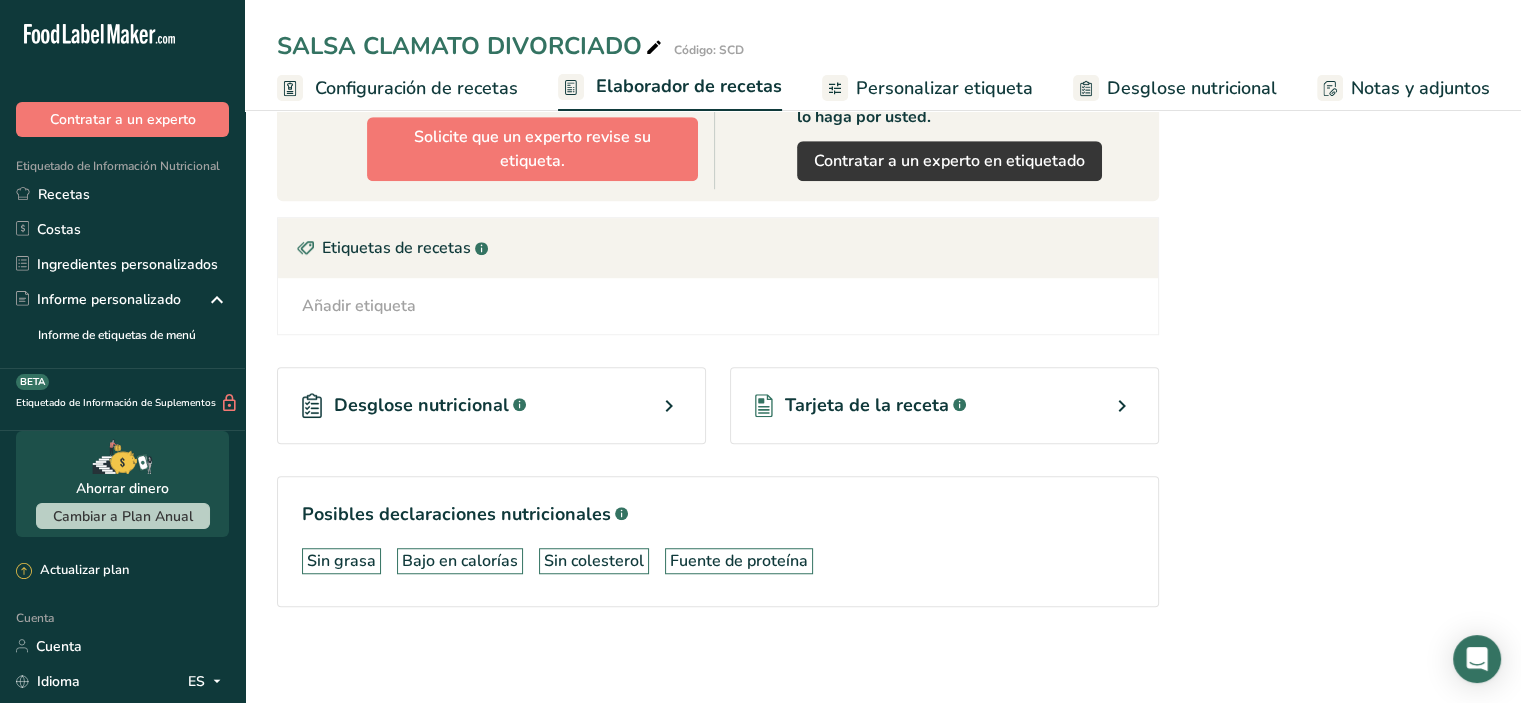 click on "Sin grasa
Bajo en calorías
Sin colesterol
Fuente de proteína" at bounding box center [718, 561] 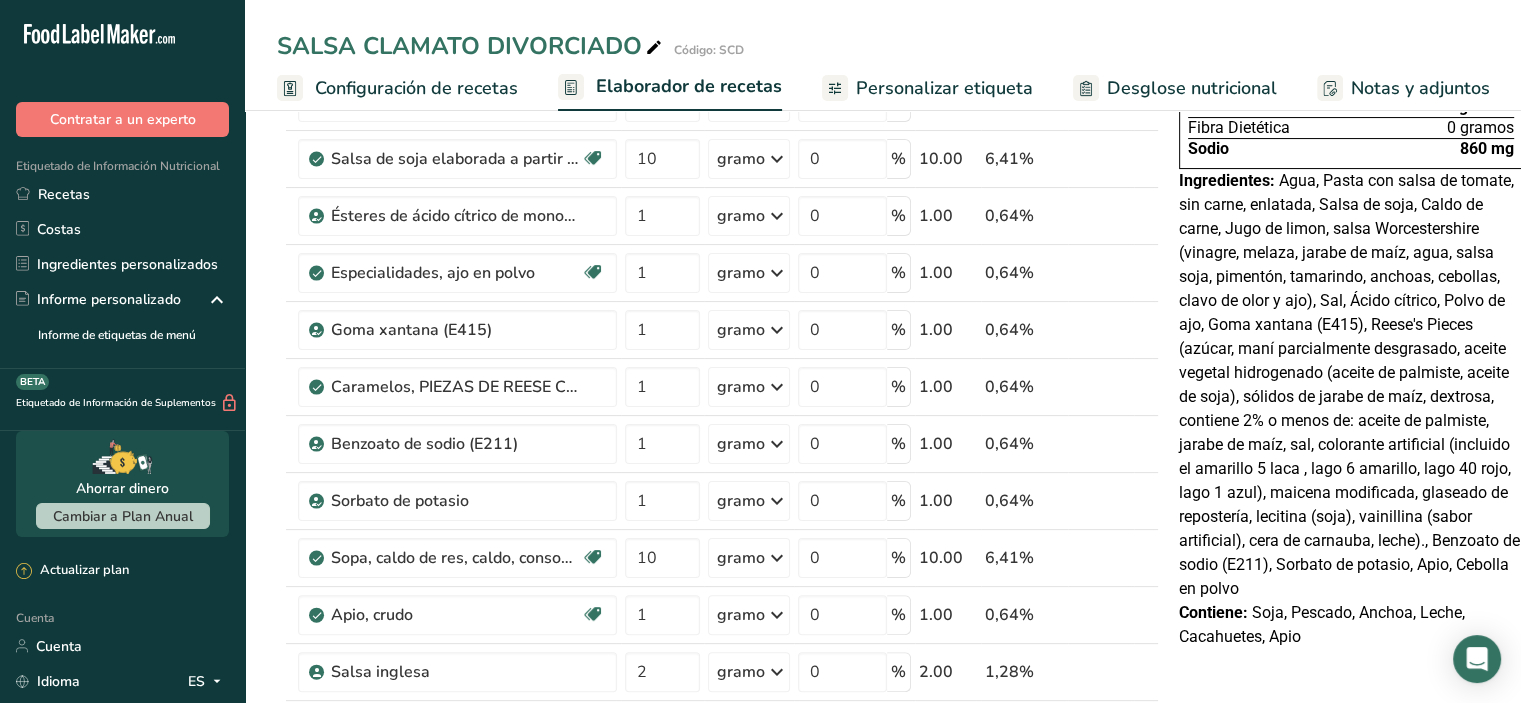 scroll, scrollTop: 0, scrollLeft: 0, axis: both 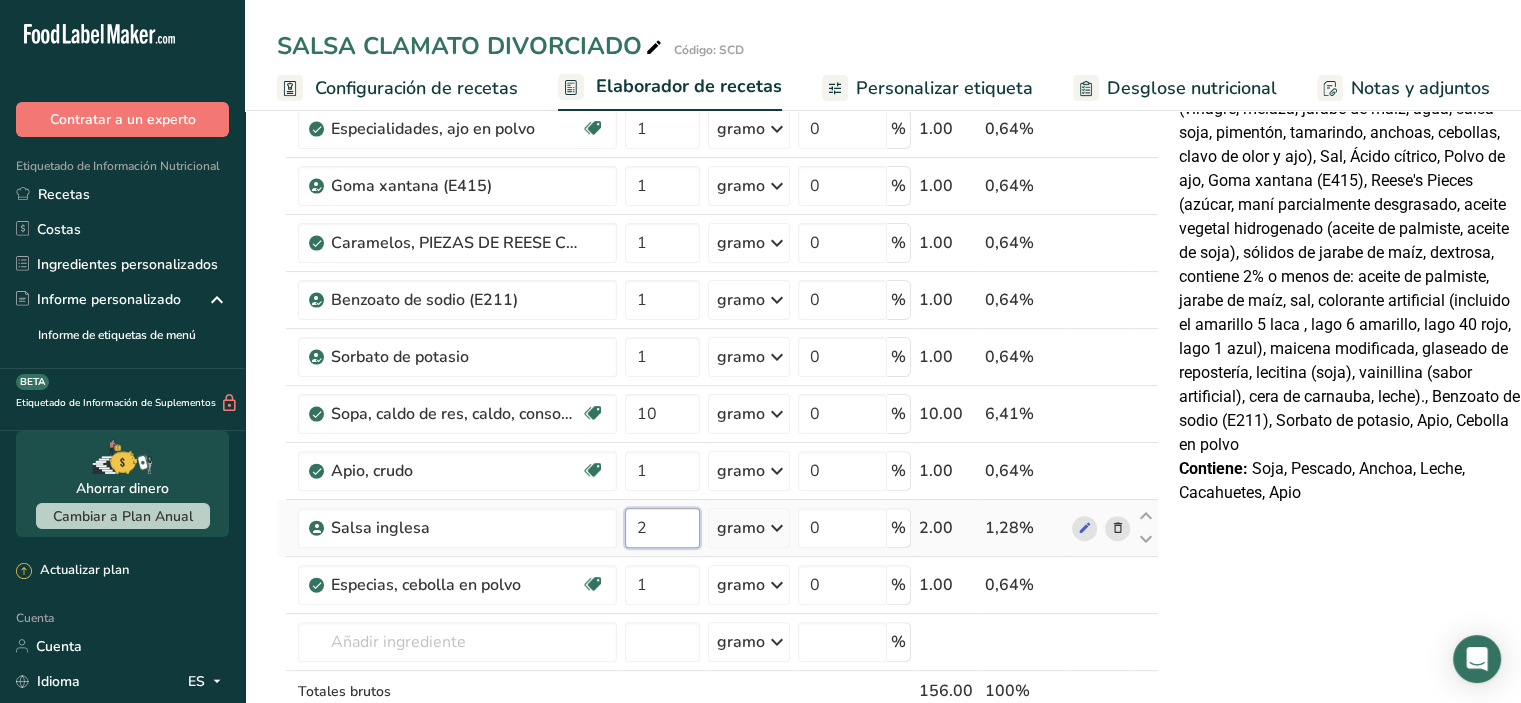click on "2" at bounding box center (662, 528) 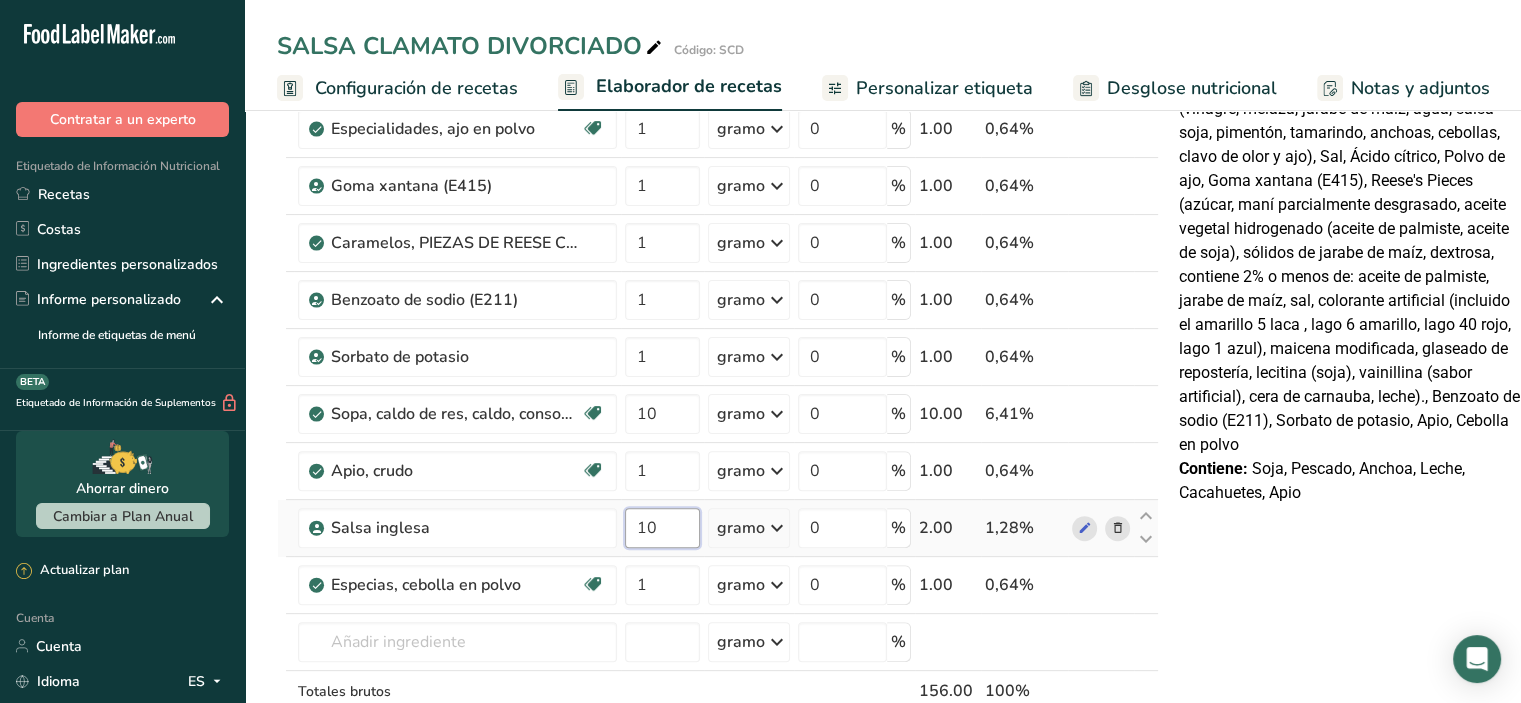 type on "10" 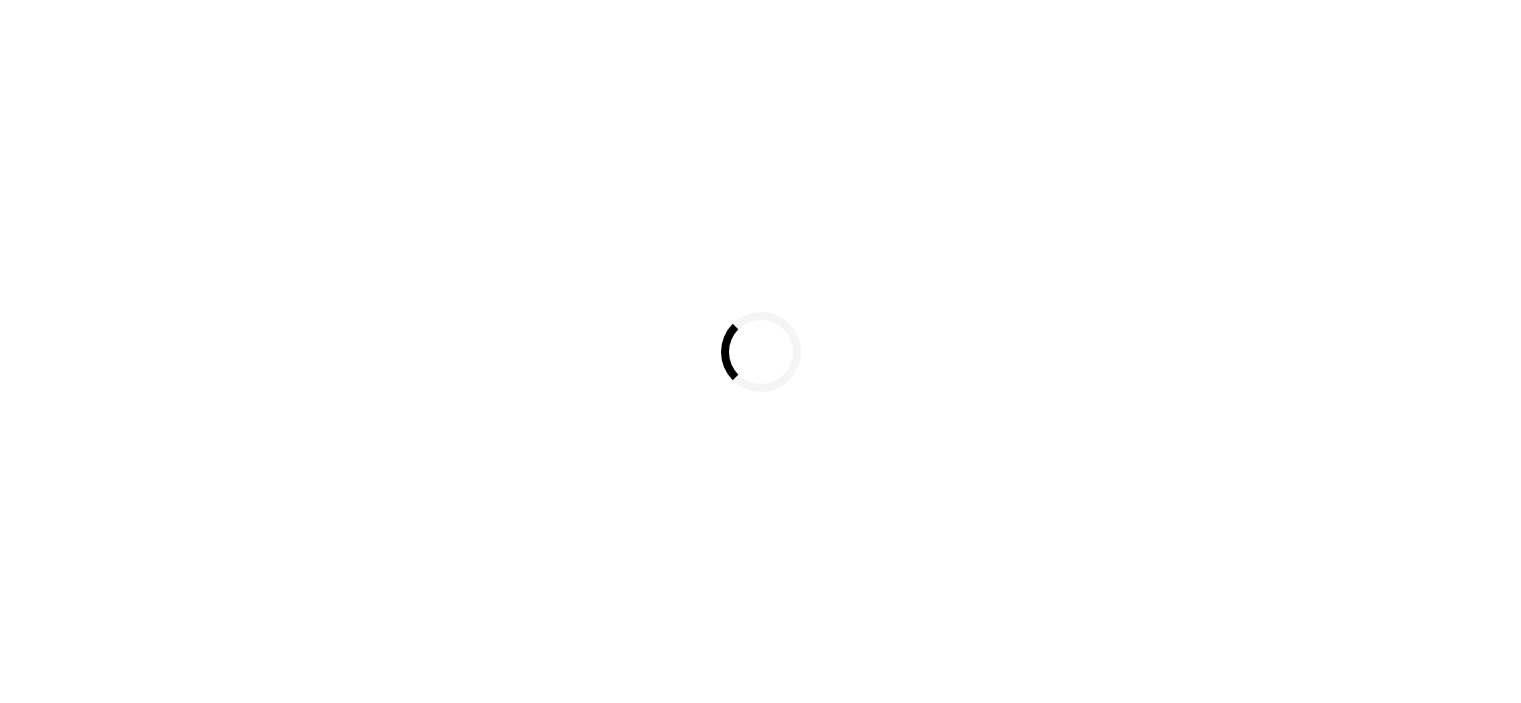 scroll, scrollTop: 0, scrollLeft: 0, axis: both 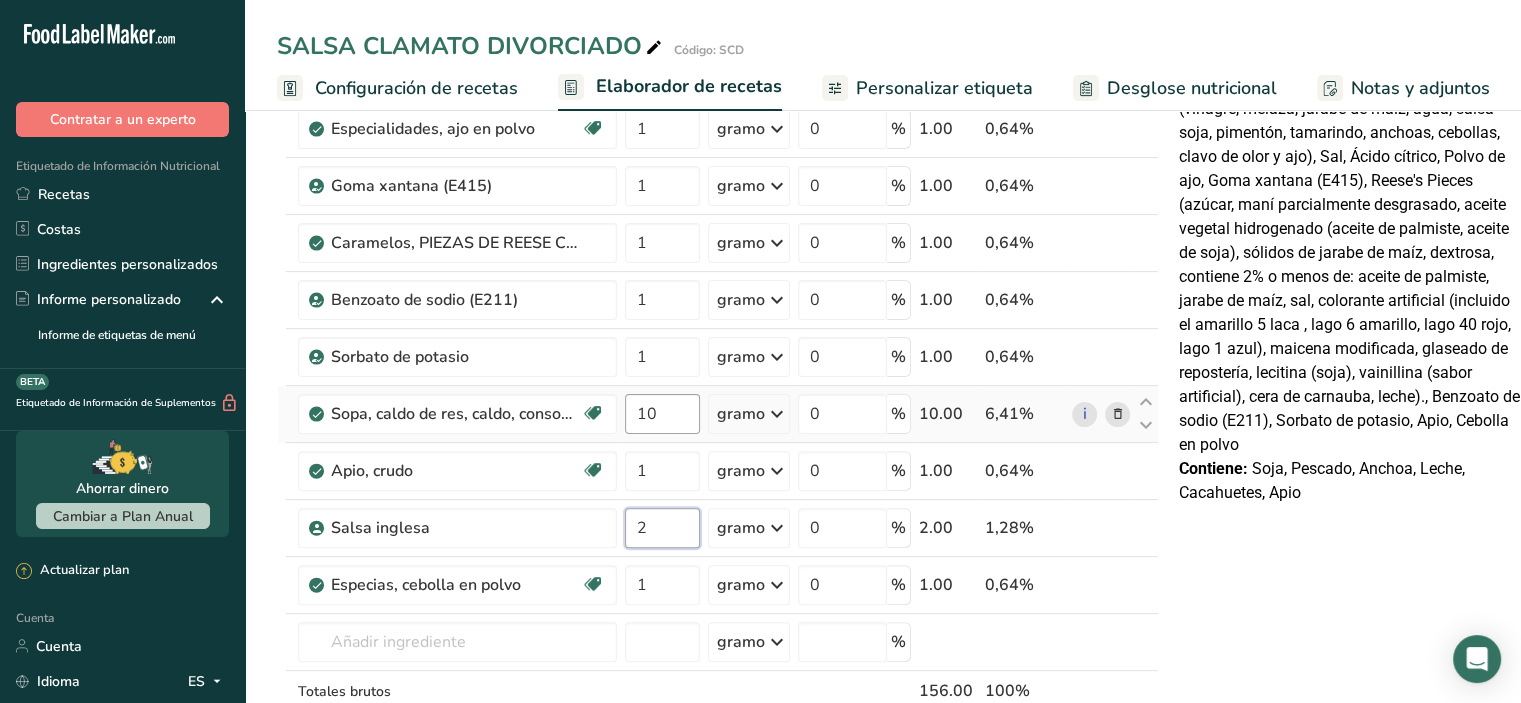 click on "2" at bounding box center (662, 528) 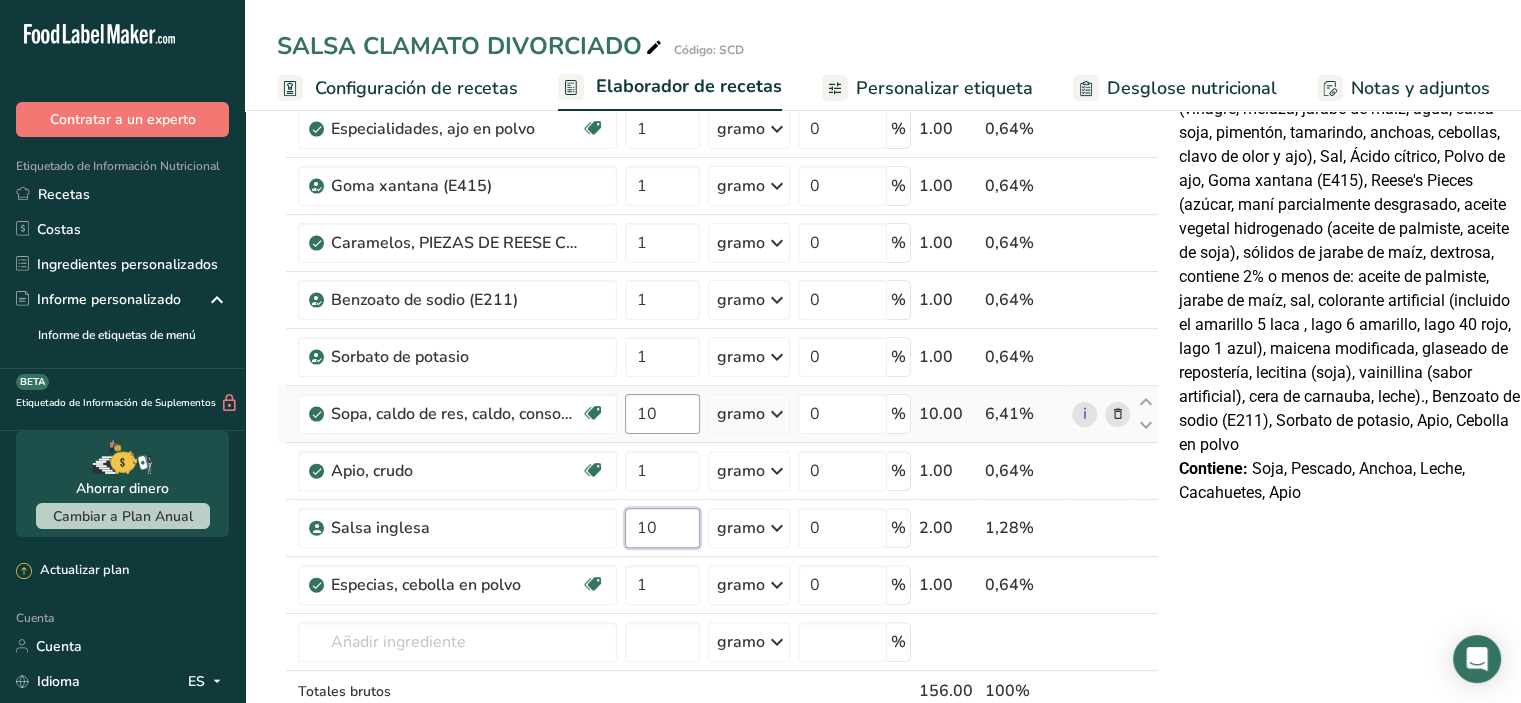type on "10" 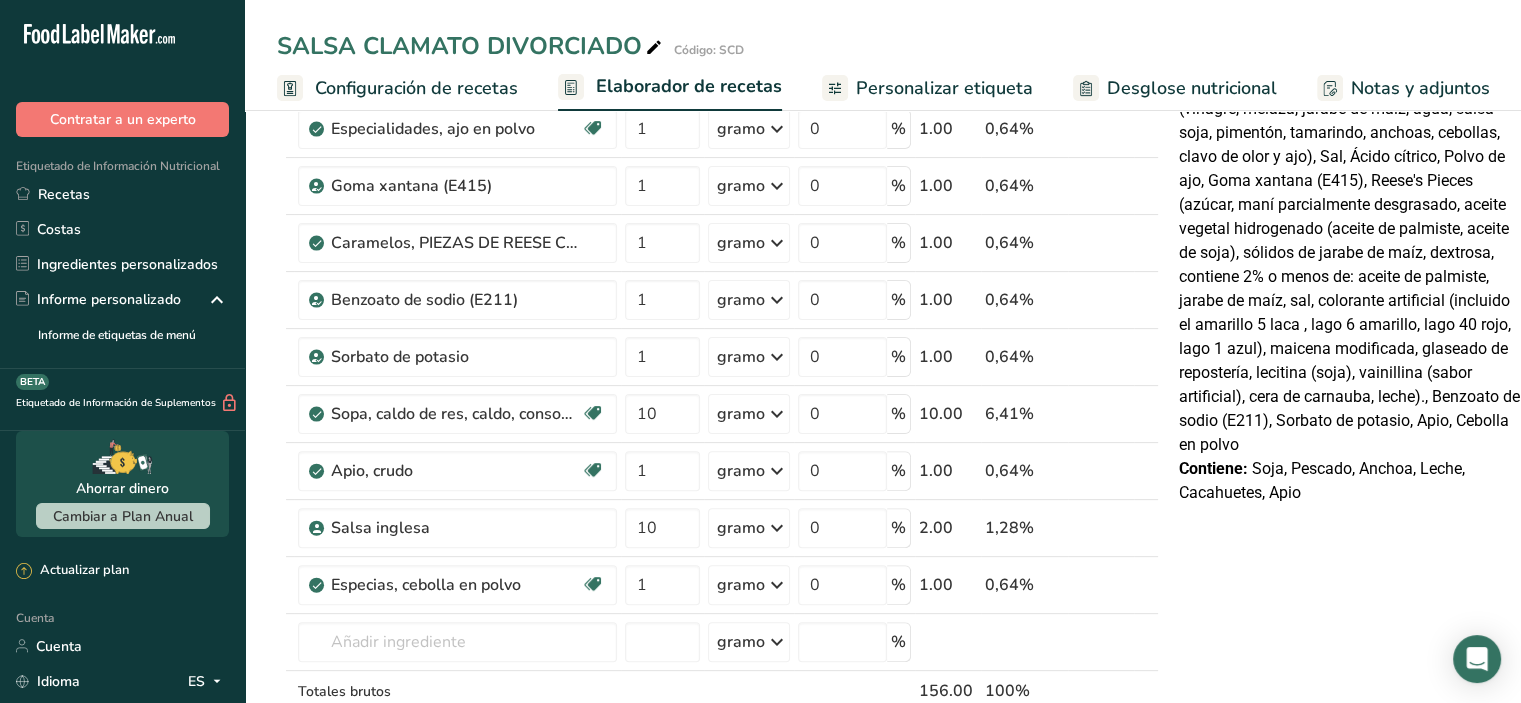click on "Declaración Nutrimental
Tamaño de la porción
100 (100g)
Aproximadamente 2 porciones por envase
Contenido por envase
energético
25 kcal (100 kJ)
Por 100 g
Contenido energético
25 kcal (100 kJ)
Proteínas
1 gramo
Grasa Total
0,3 gramos
Grasa saturada
0,1 gramos
Grasa Trans
0 gramos
Carbohidratos totales
4 gramos
Azúcares Totales
1 gramo
Azúcar Añadida
0 gramos
Fibra Dietética
0 gramos
Sodio" at bounding box center (1351, 573) 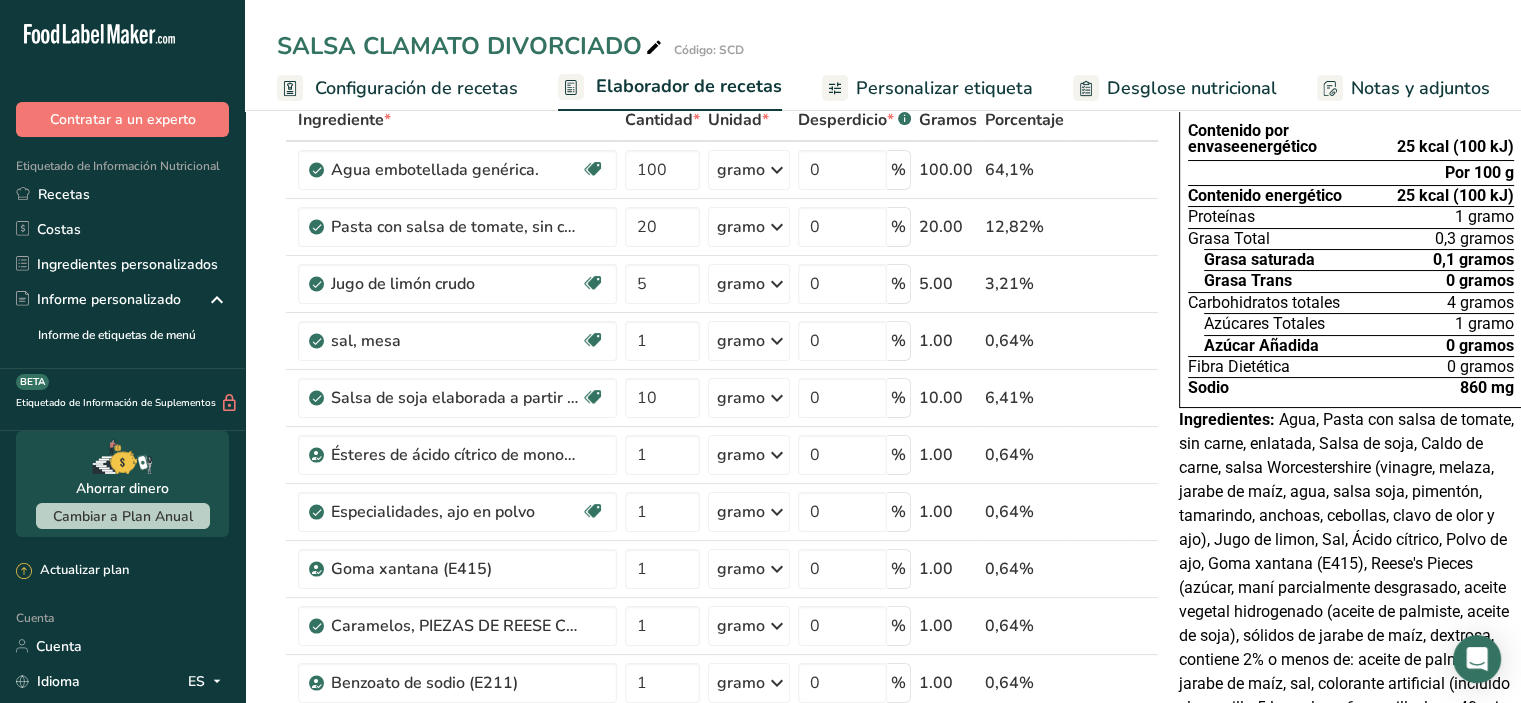 scroll, scrollTop: 0, scrollLeft: 0, axis: both 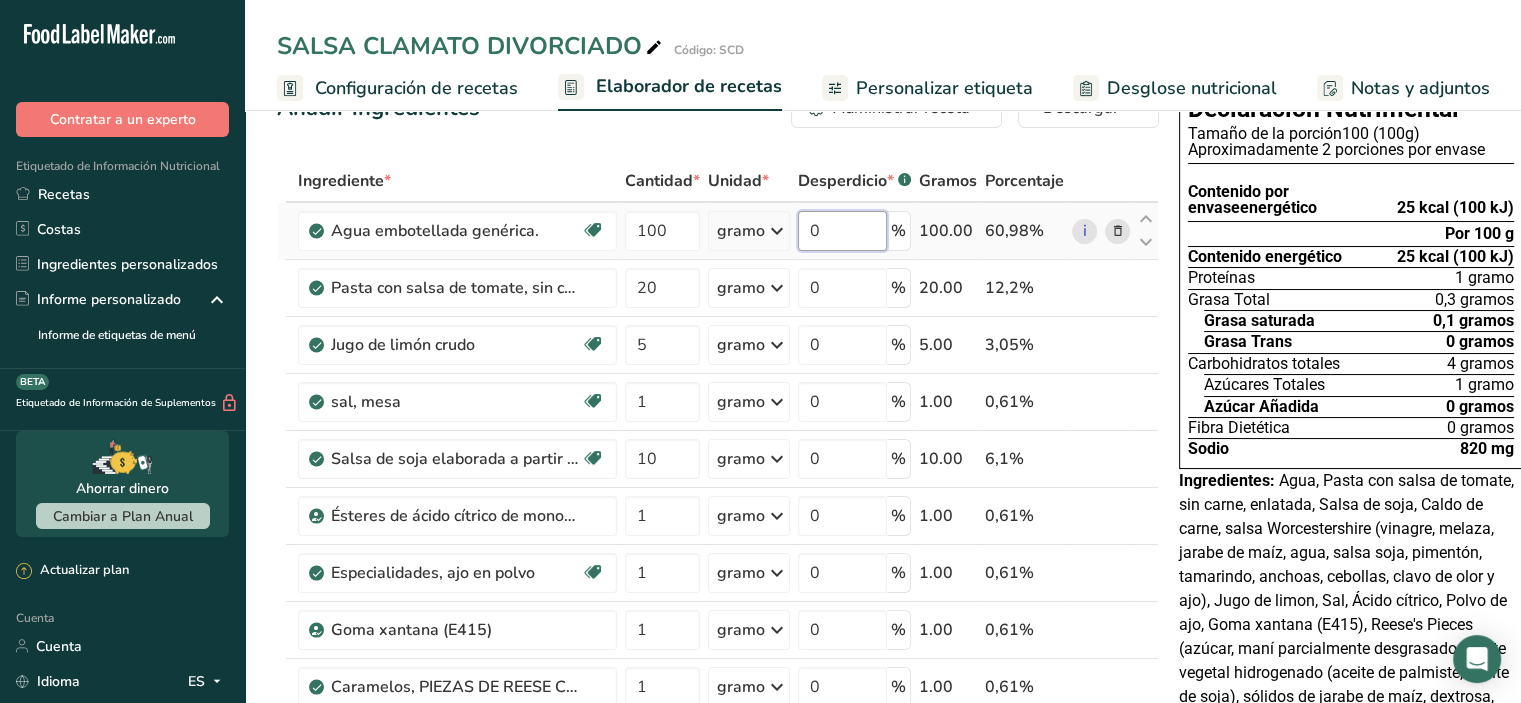 click on "0" at bounding box center (842, 231) 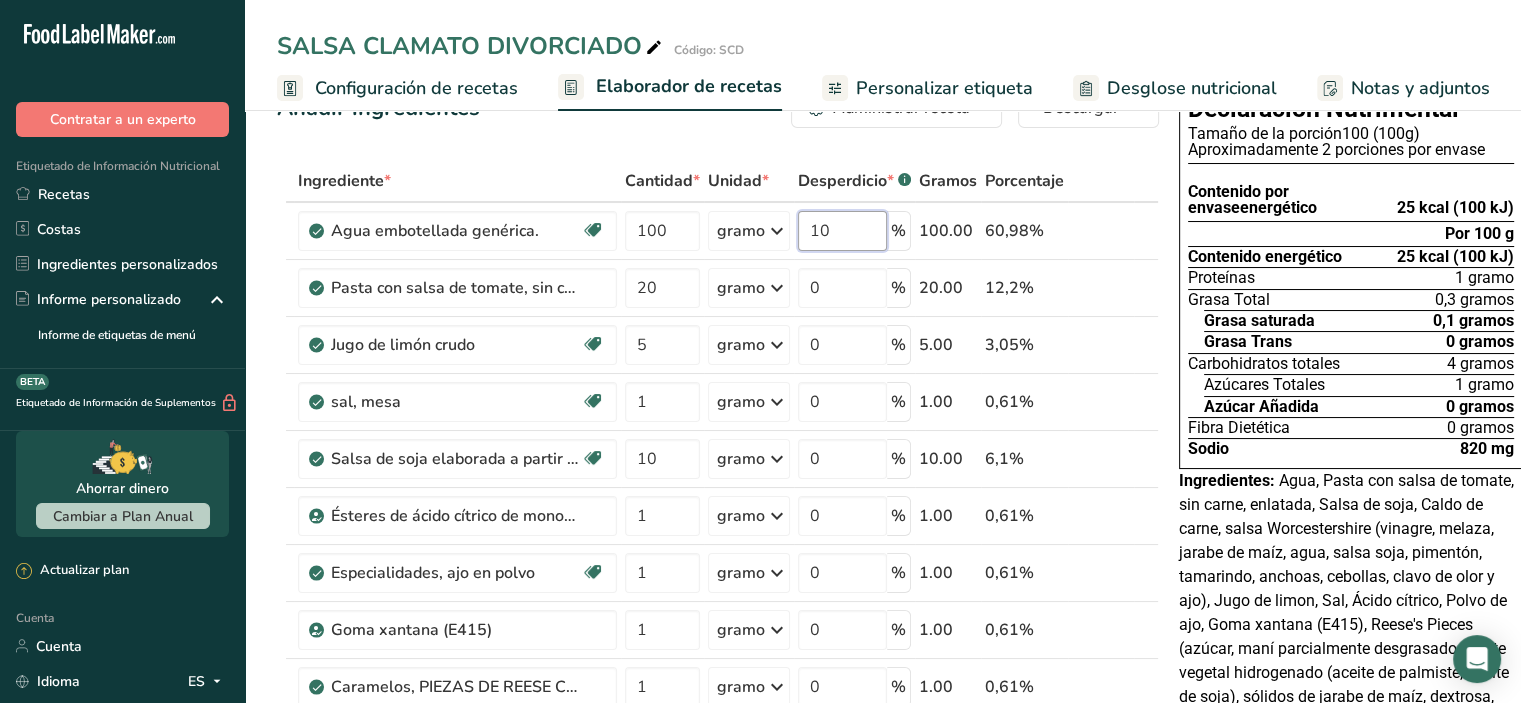 type on "10" 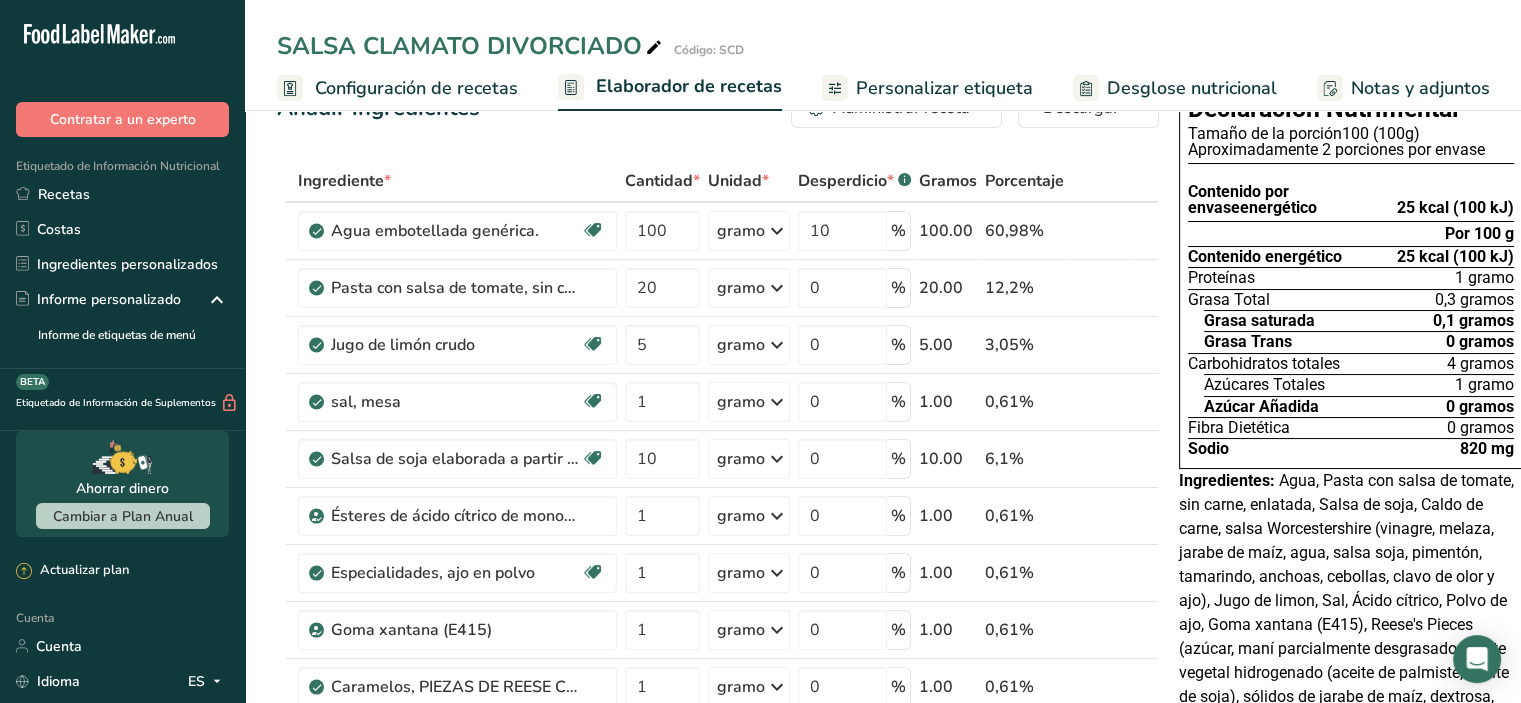click on "Ingrediente  *
Cantidad  *
Unidad  *
Desperdicio *   .a-a{fill:#347362;}.b-a{fill:#fff;}         Gramos
Porcentaje
Agua embotellada genérica.
Libre de lácteos
Libre de gluten
Vegano
Vegetariano
Libre de soja
100
gramo
Porciones
1 onza líquida
1 taza
1 ml
Unidades de peso
gramo
kilogramo
mg
Ver más
Unidades de volumen
litro
Las unidades de volumen requieren una conversión de densidad. Si conoce la densidad de su ingrediente, introdúzcala a continuación. De lo contrario, haga clic en "RIA", nuestra asistente regulatoria de IA, quien podrá ayudarle.
lb/pie³" at bounding box center [718, 700] 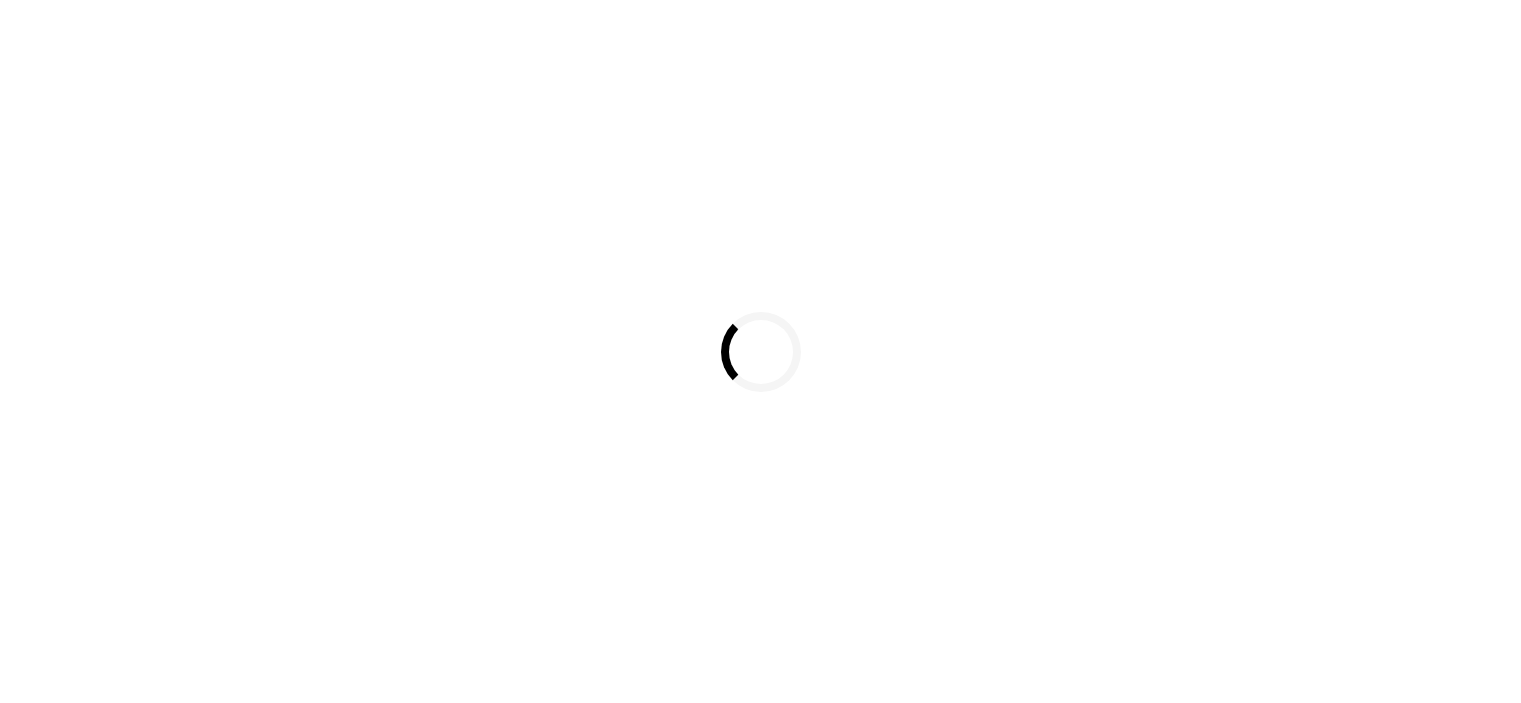 scroll, scrollTop: 0, scrollLeft: 0, axis: both 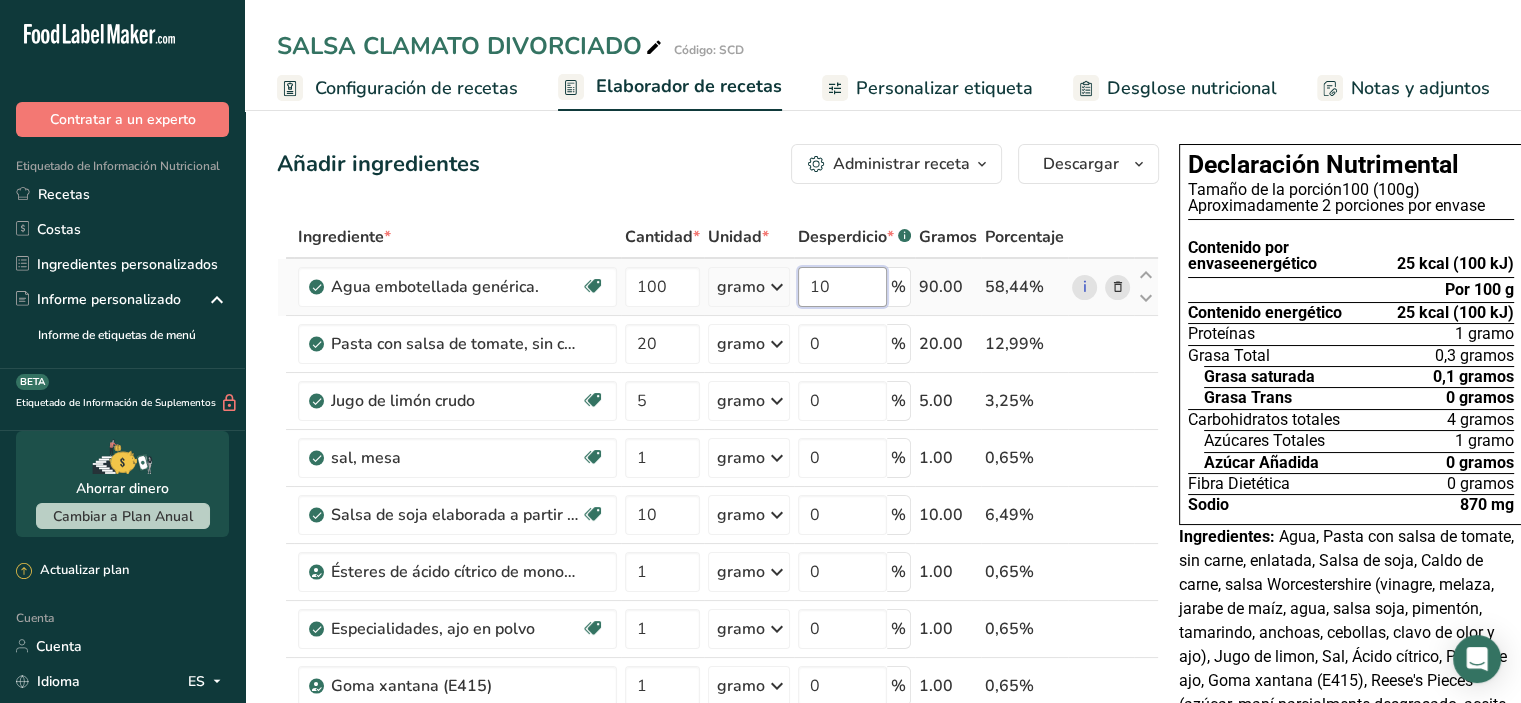 click on "10" at bounding box center [842, 287] 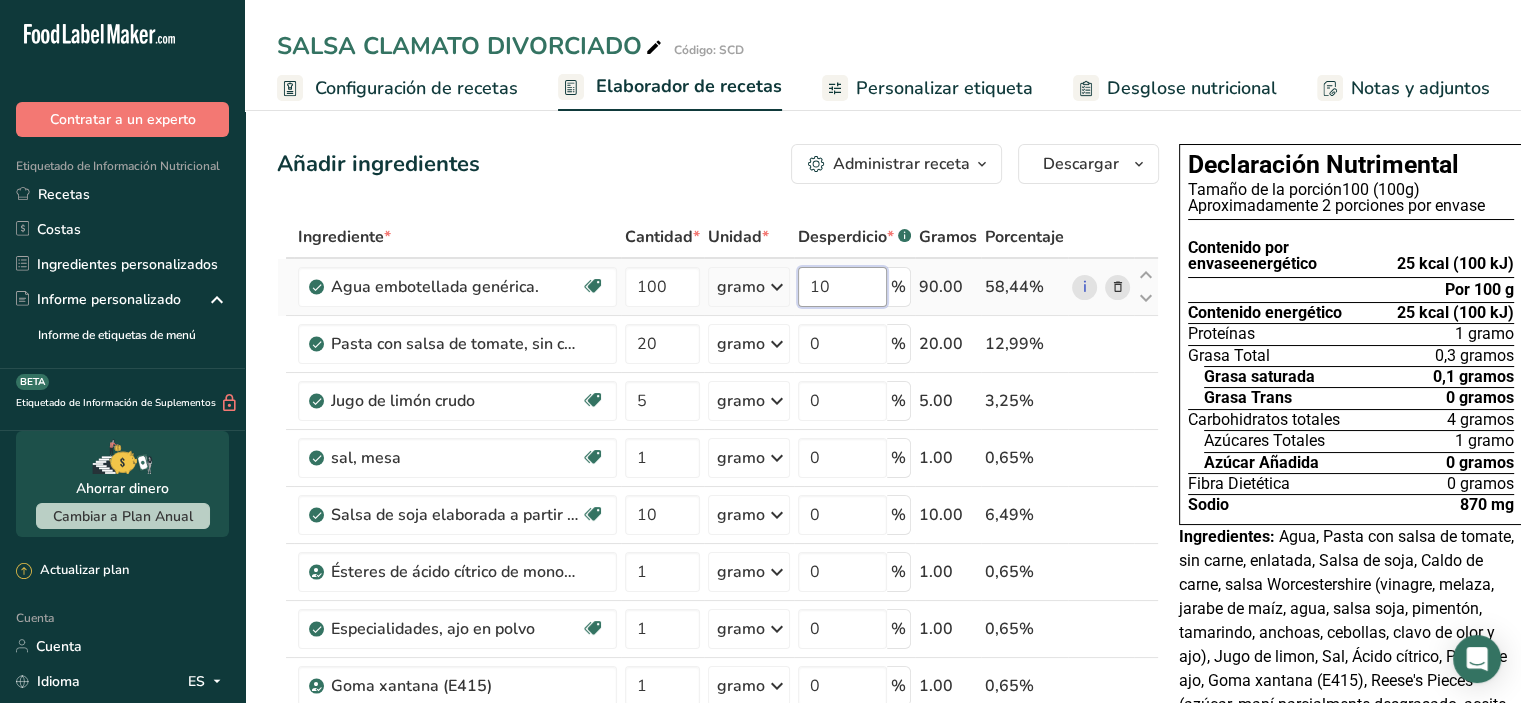 type on "1" 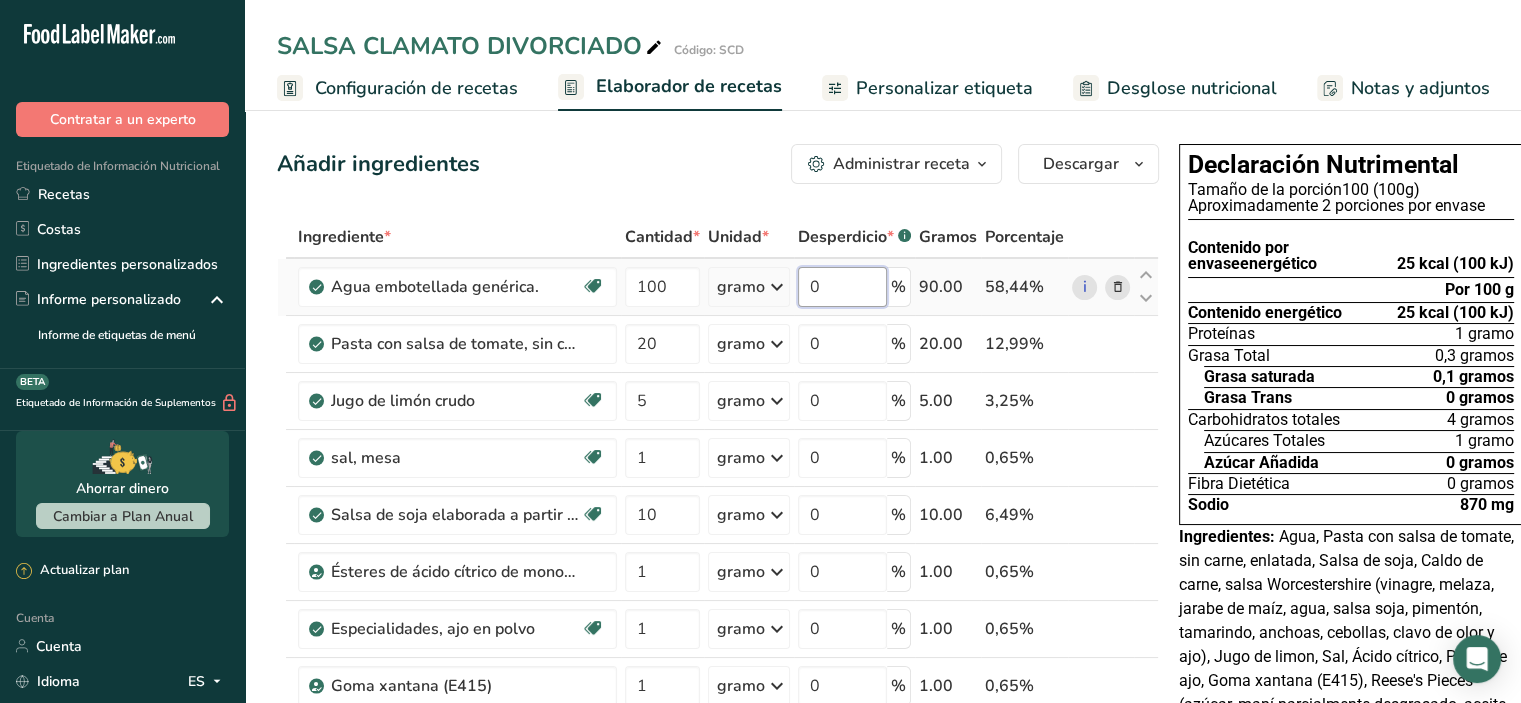 type on "0" 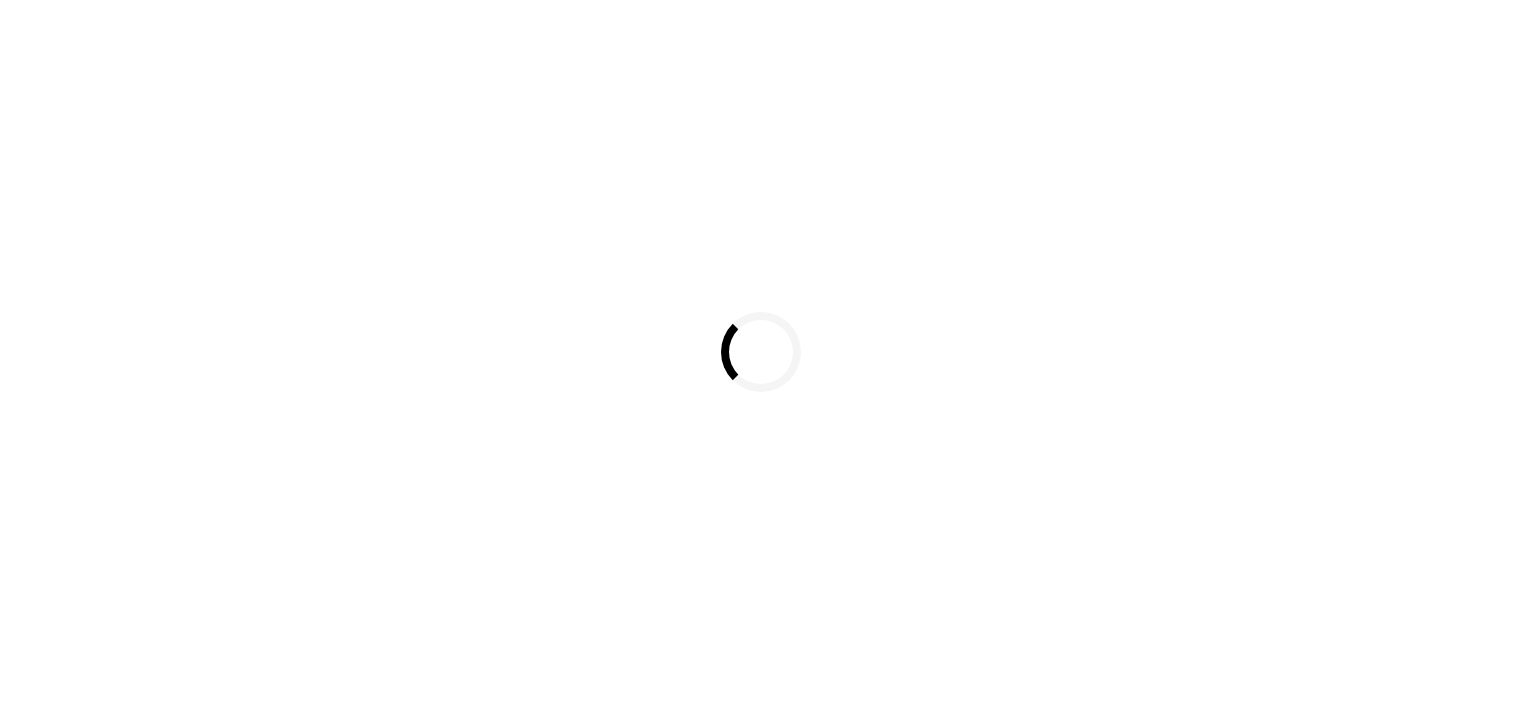 scroll, scrollTop: 0, scrollLeft: 0, axis: both 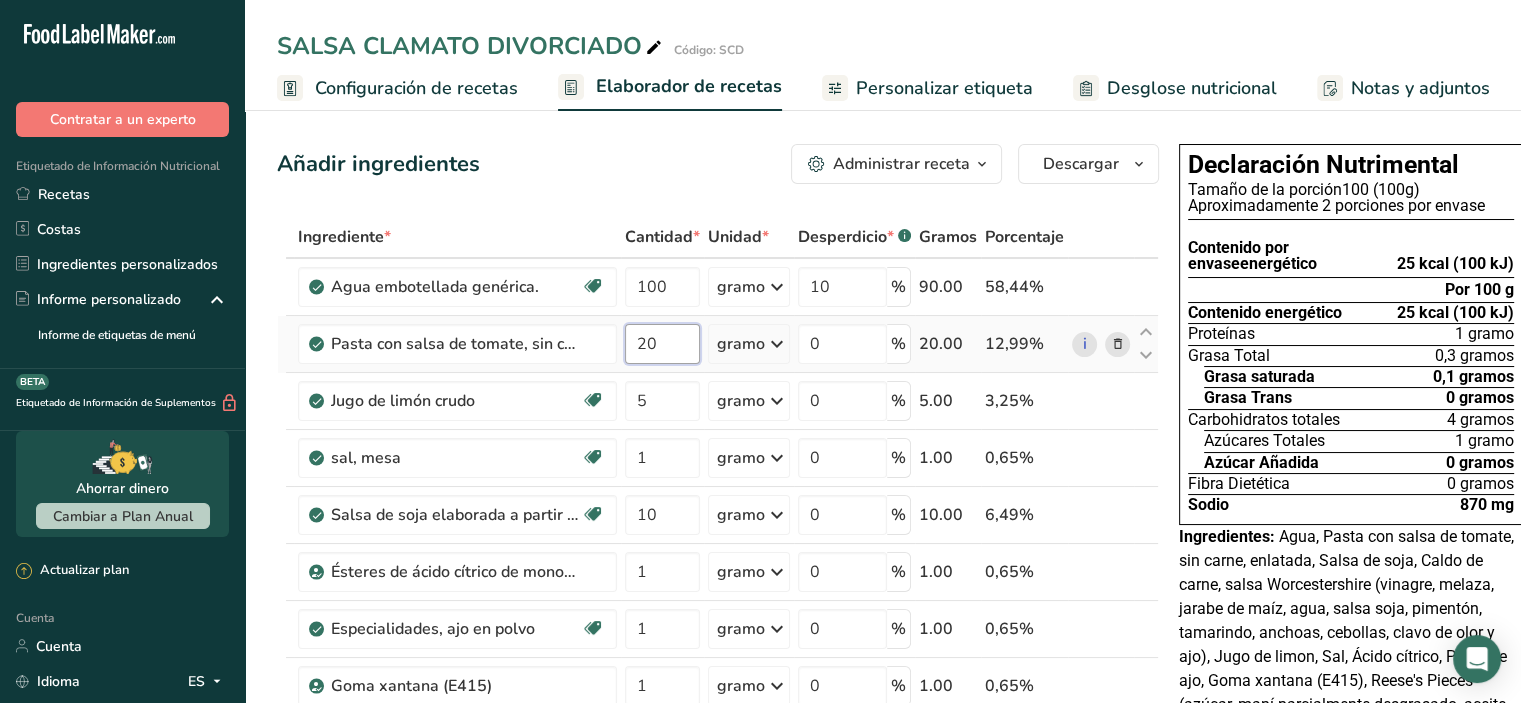 click on "20" at bounding box center [662, 344] 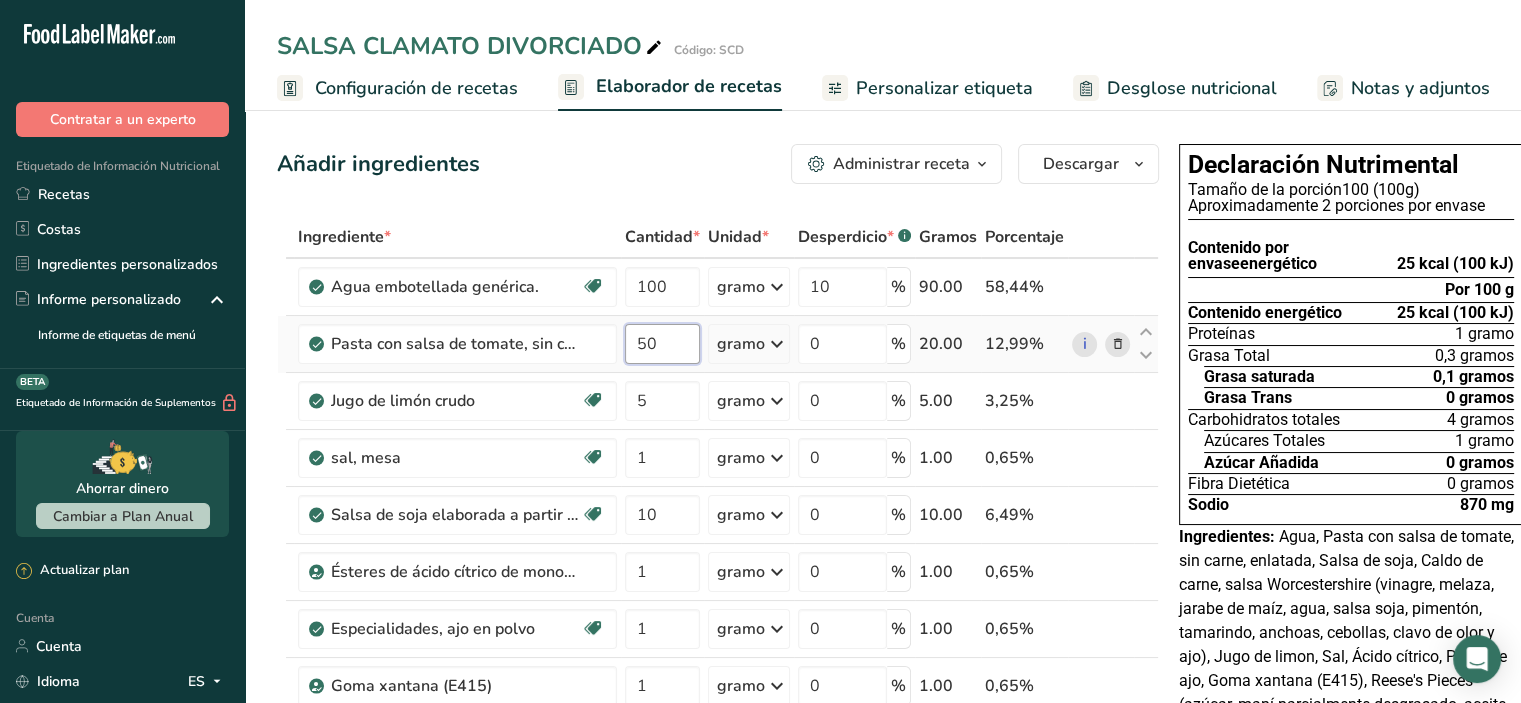 type on "50" 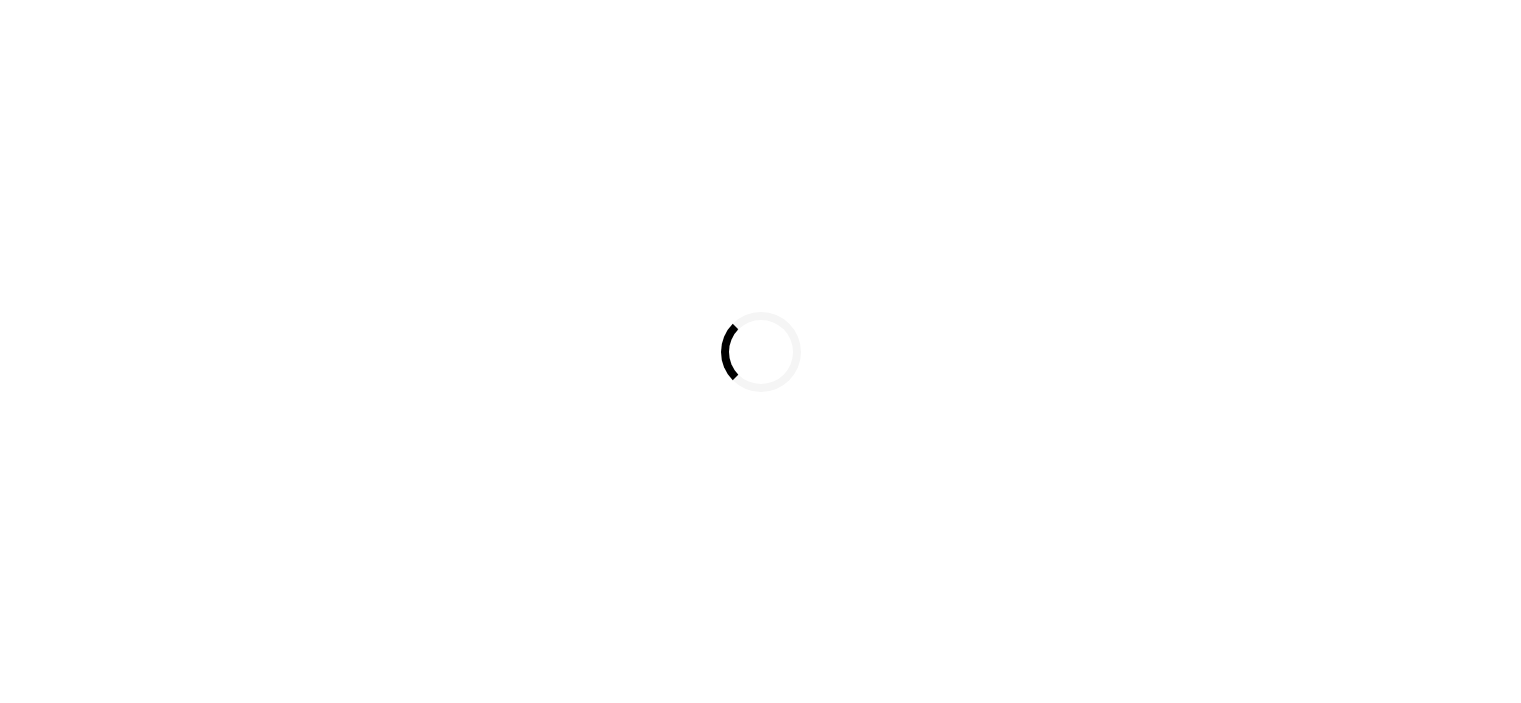 scroll, scrollTop: 0, scrollLeft: 0, axis: both 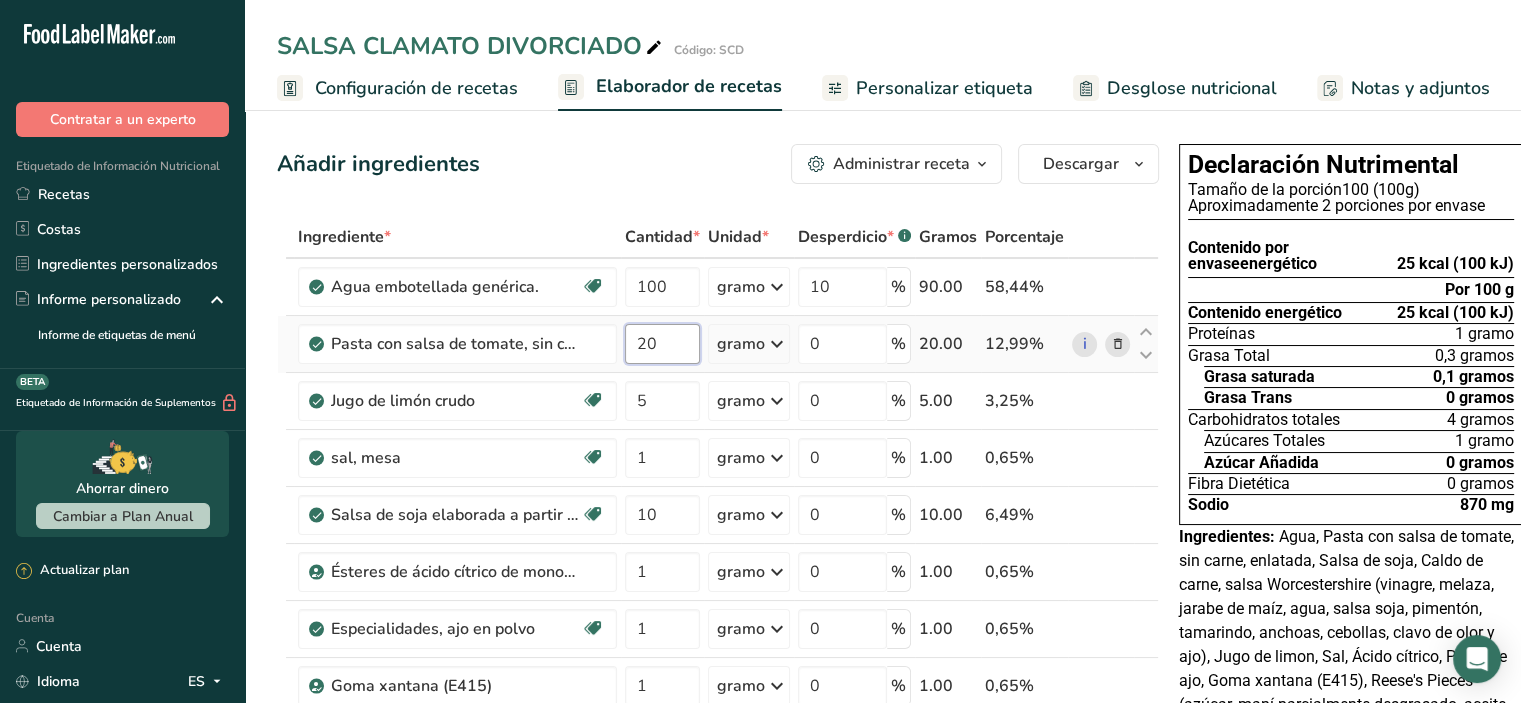 click on "20" at bounding box center (662, 344) 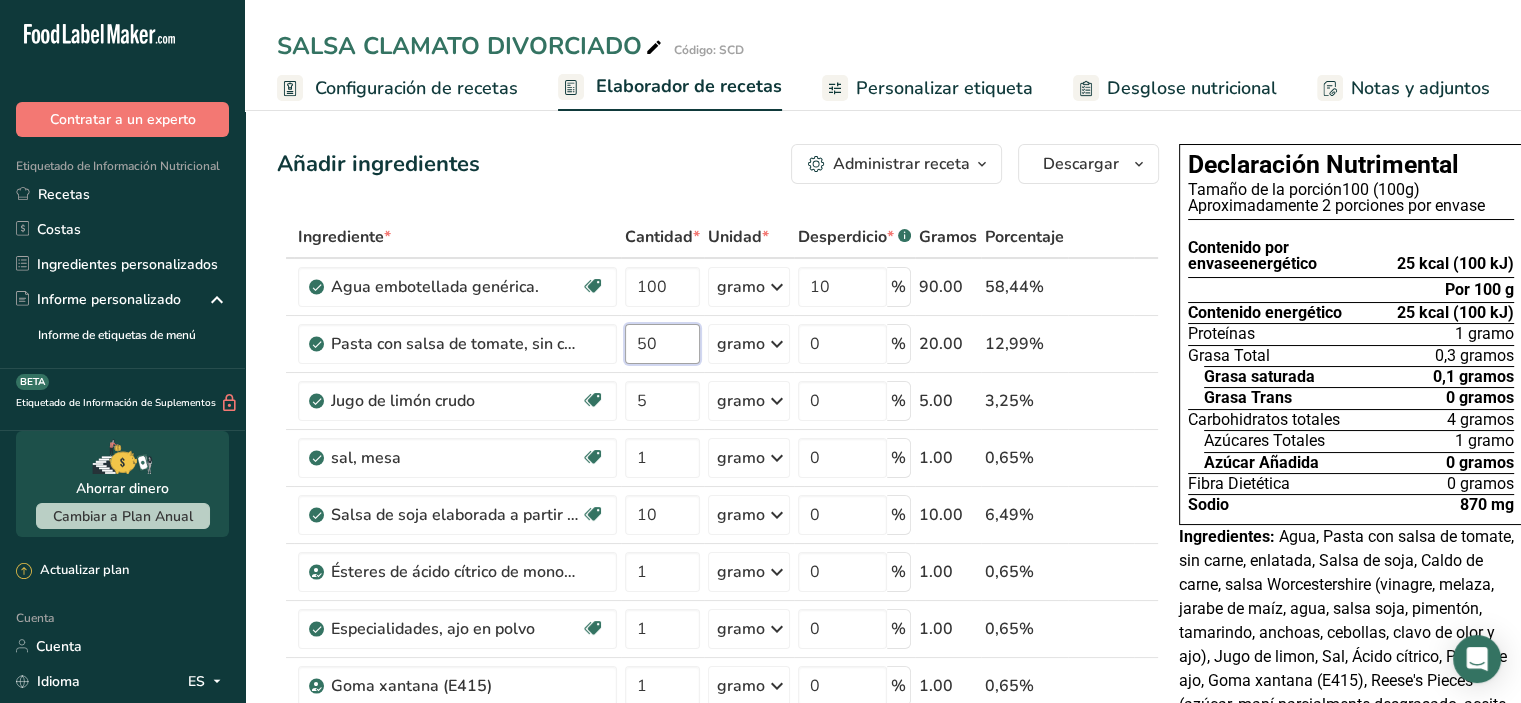 type on "50" 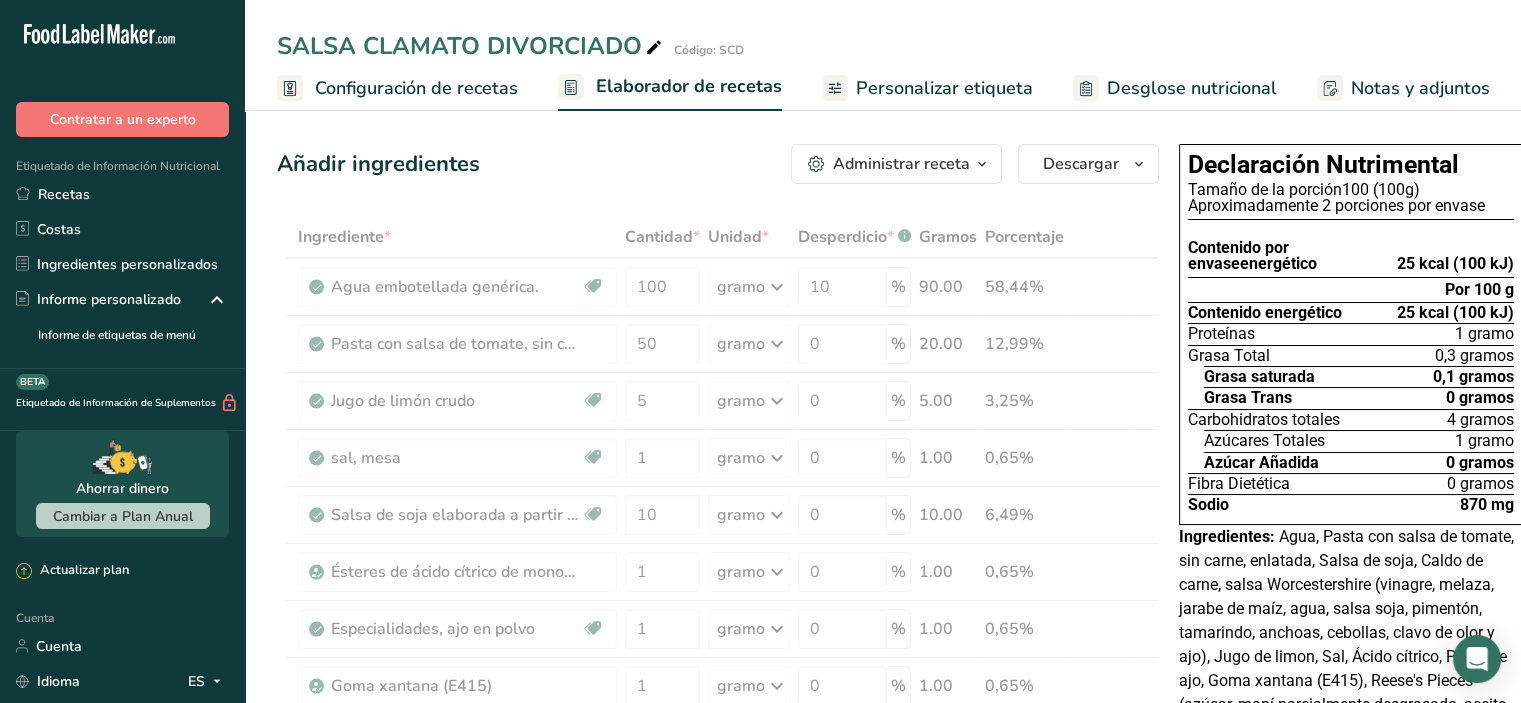 click on "Añadir ingredientes
Administrar receta         Eliminar receta           Duplicar receta             Receta de escalar             Guardar como subreceta   .a-a{fill:#347362;}.b-a{fill:#fff;}                               Desglose nutricional                 Tarjeta de la receta
Novedad
Informe de patrón de aminoácidos           Historial de actividades
Descargar
Elija su estilo de etiqueta preferido
Etiqueta estándar FDA
Etiqueta estándar FDA
El formato más común para etiquetas de información nutricional en cumplimiento con el tipo de letra, estilo y requisitos de la FDA.
Etiqueta tabular FDA
Un formato de etiqueta conforme a las regulaciones de la FDA presentada en una disposición tabular (horizontal).
Etiqueta lineal FDA" at bounding box center (724, 1073) 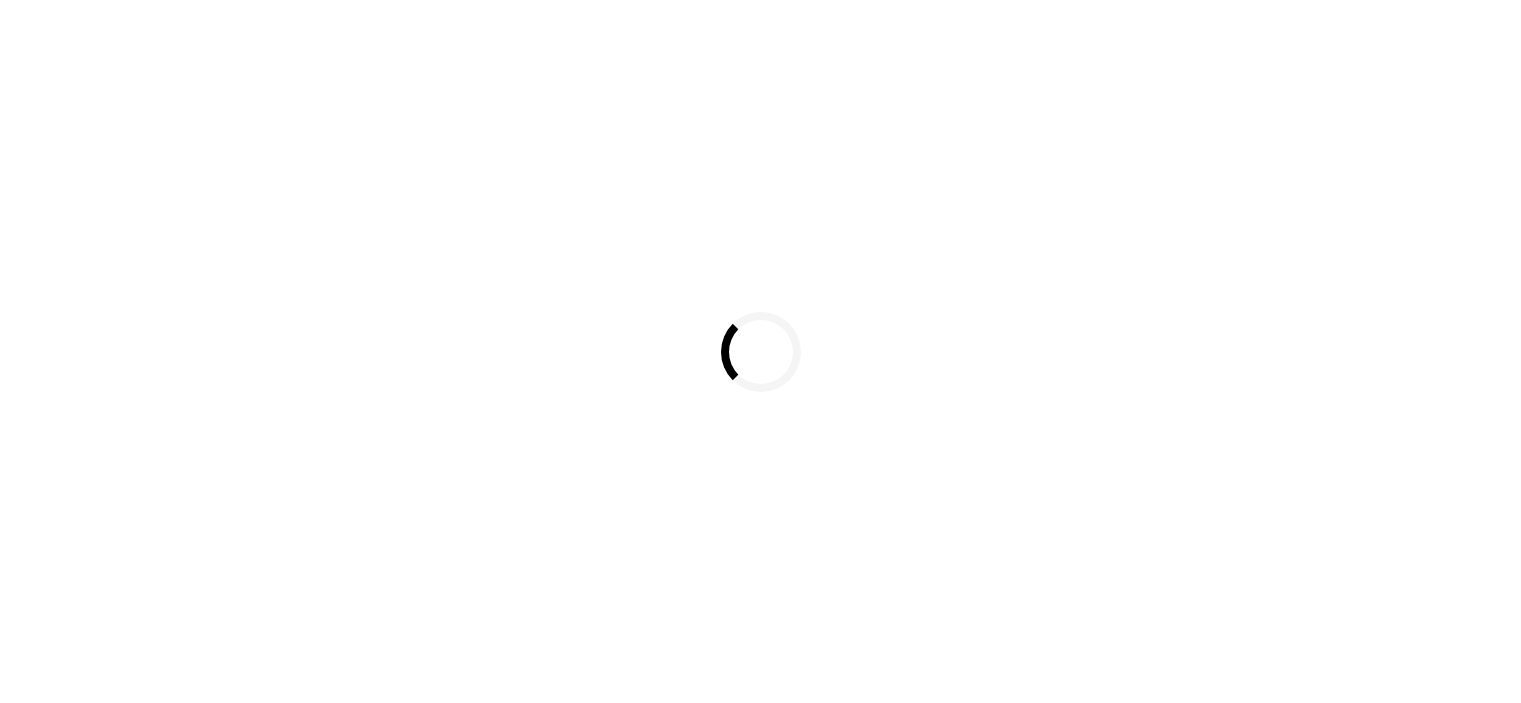 scroll, scrollTop: 0, scrollLeft: 0, axis: both 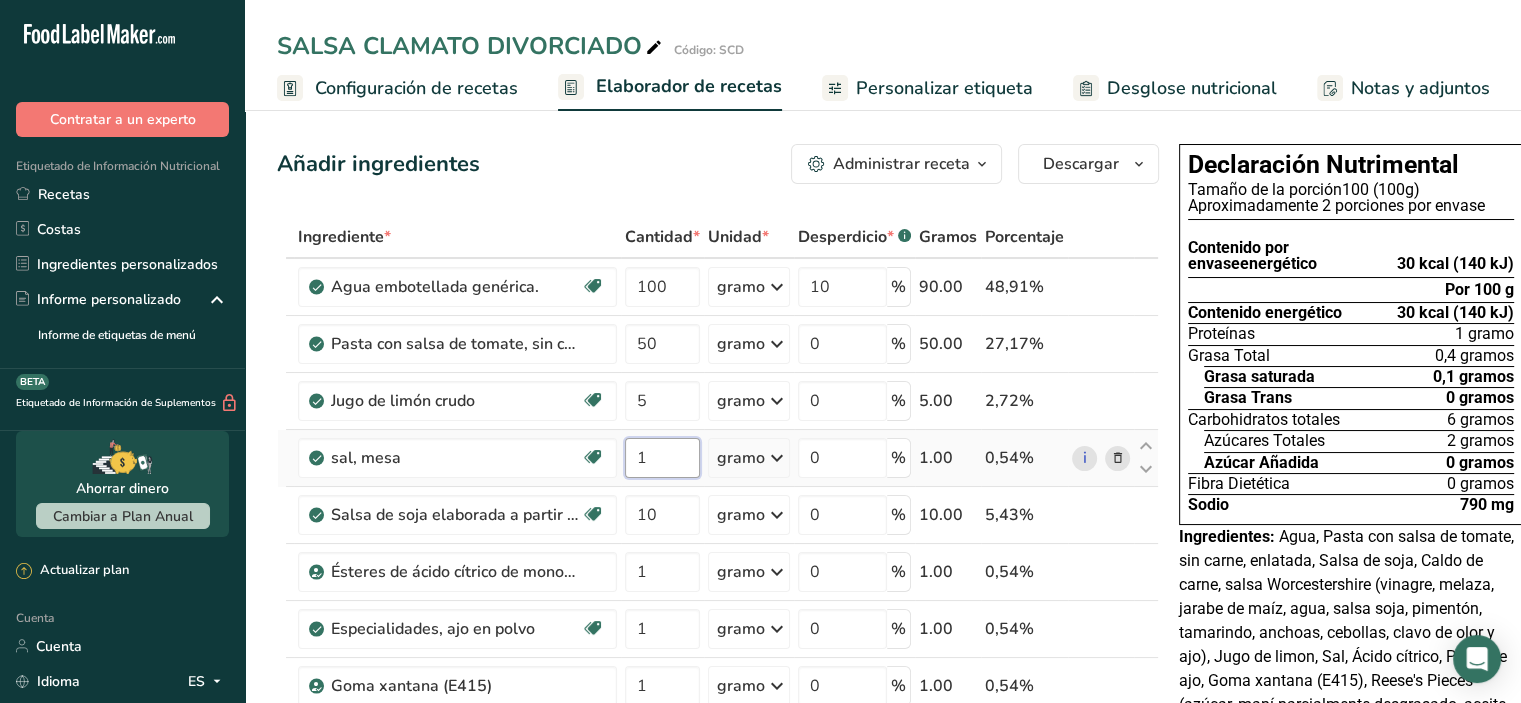 click on "1" at bounding box center (662, 458) 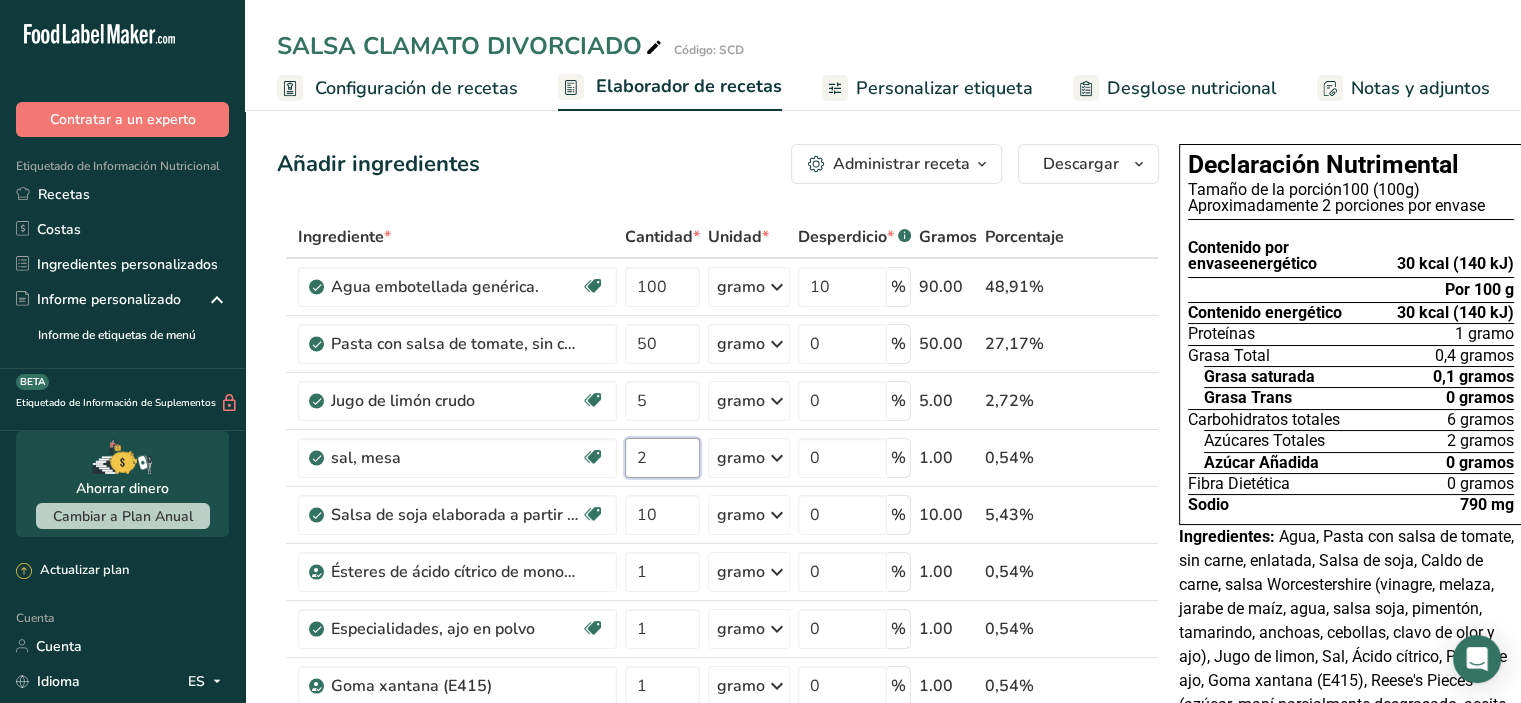 type on "2" 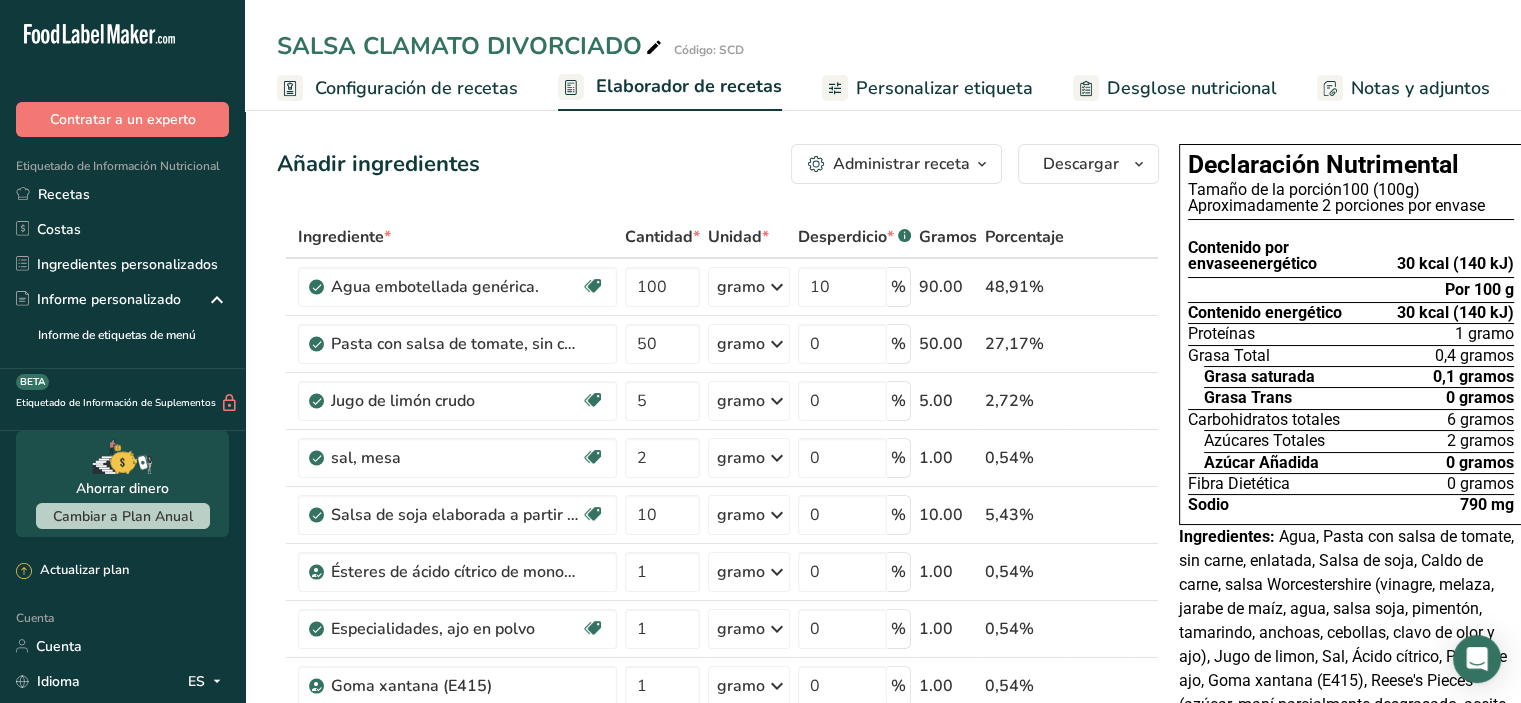 click on "Añadir ingredientes
Administrar receta         Eliminar receta           Duplicar receta             Receta de escalar             Guardar como subreceta   .a-a{fill:#347362;}.b-a{fill:#fff;}                               Desglose nutricional                 Tarjeta de la receta
Novedad
Informe de patrón de aminoácidos           Historial de actividades
Descargar
Elija su estilo de etiqueta preferido
Etiqueta estándar FDA
Etiqueta estándar FDA
El formato más común para etiquetas de información nutricional en cumplimiento con el tipo de letra, estilo y requisitos de la FDA.
Etiqueta tabular FDA
Un formato de etiqueta conforme a las regulaciones de la FDA presentada en una disposición tabular (horizontal).
Etiqueta lineal FDA" at bounding box center (724, 1073) 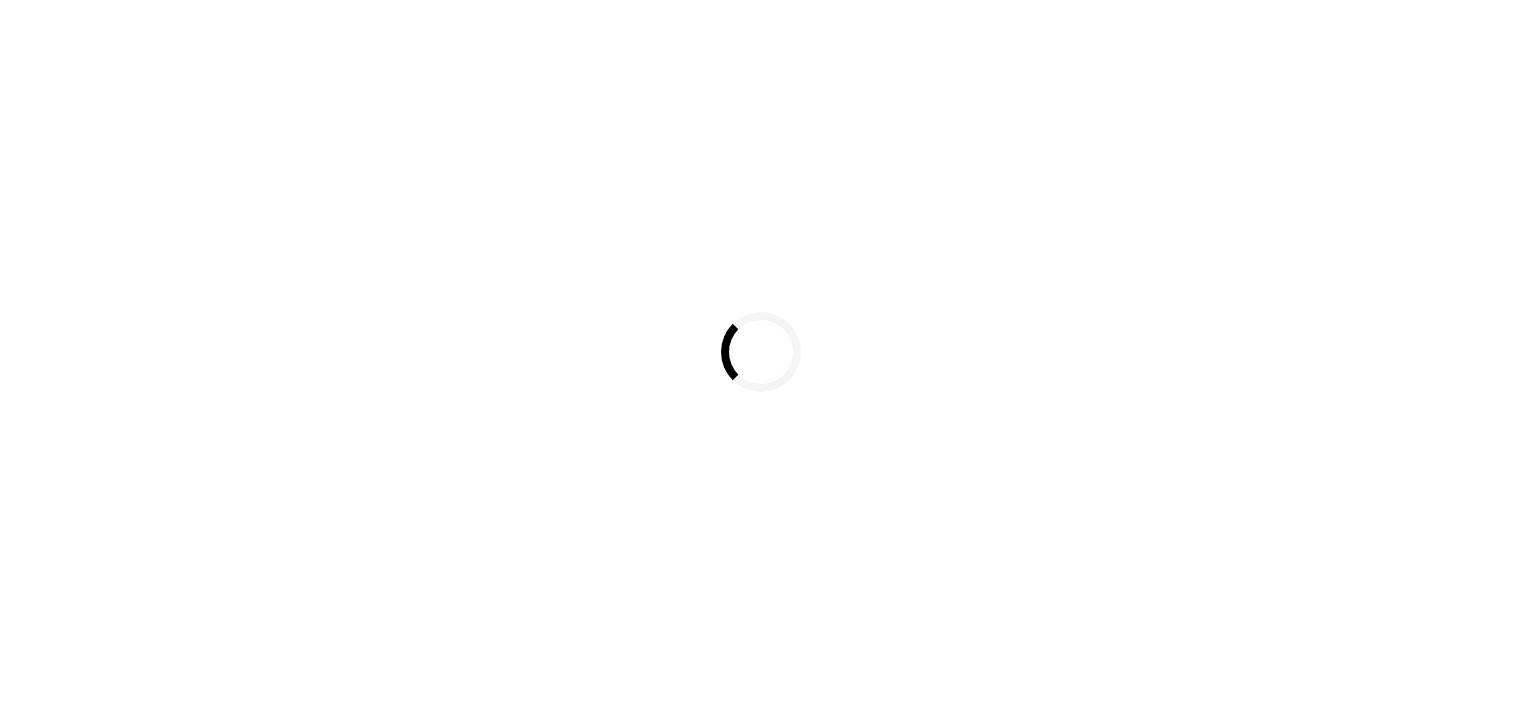 scroll, scrollTop: 0, scrollLeft: 0, axis: both 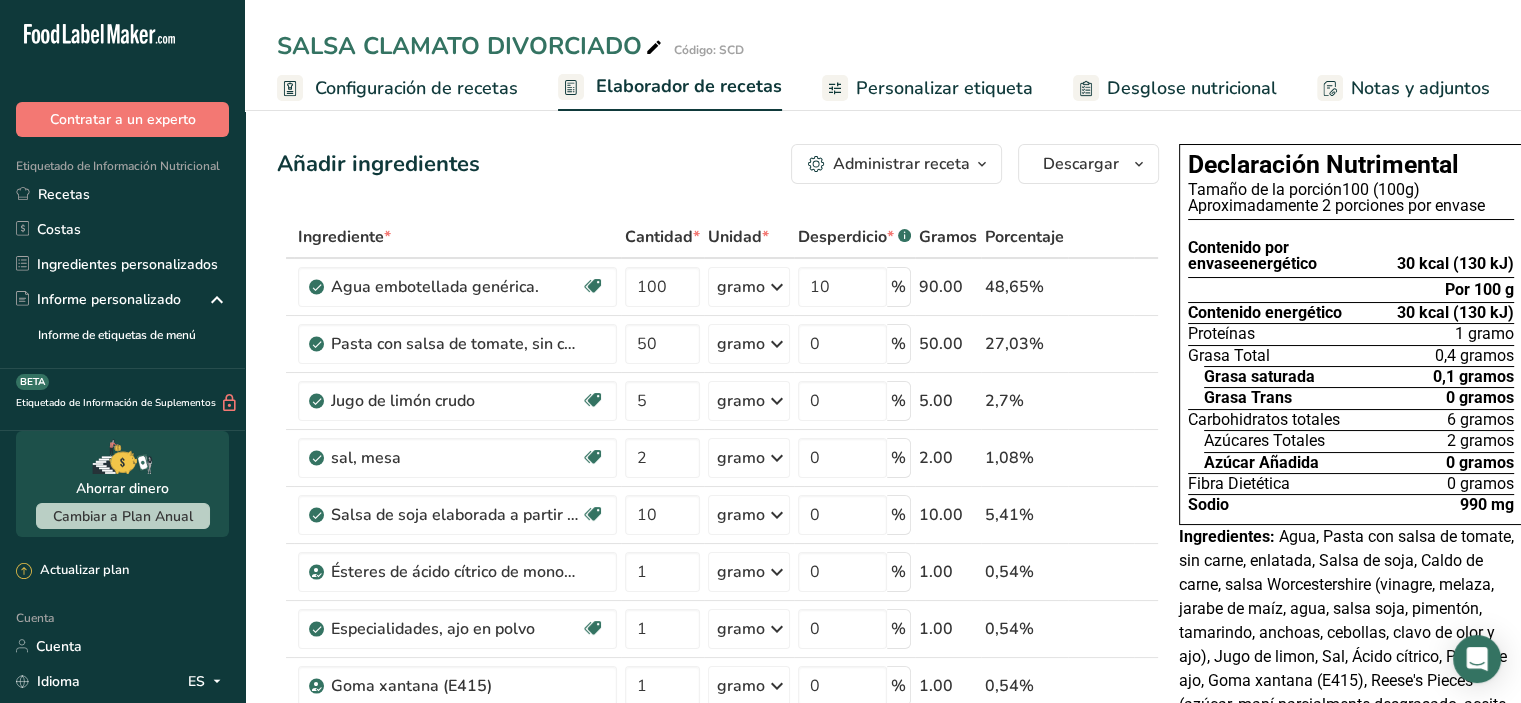 click on "Administrar receta" at bounding box center [901, 164] 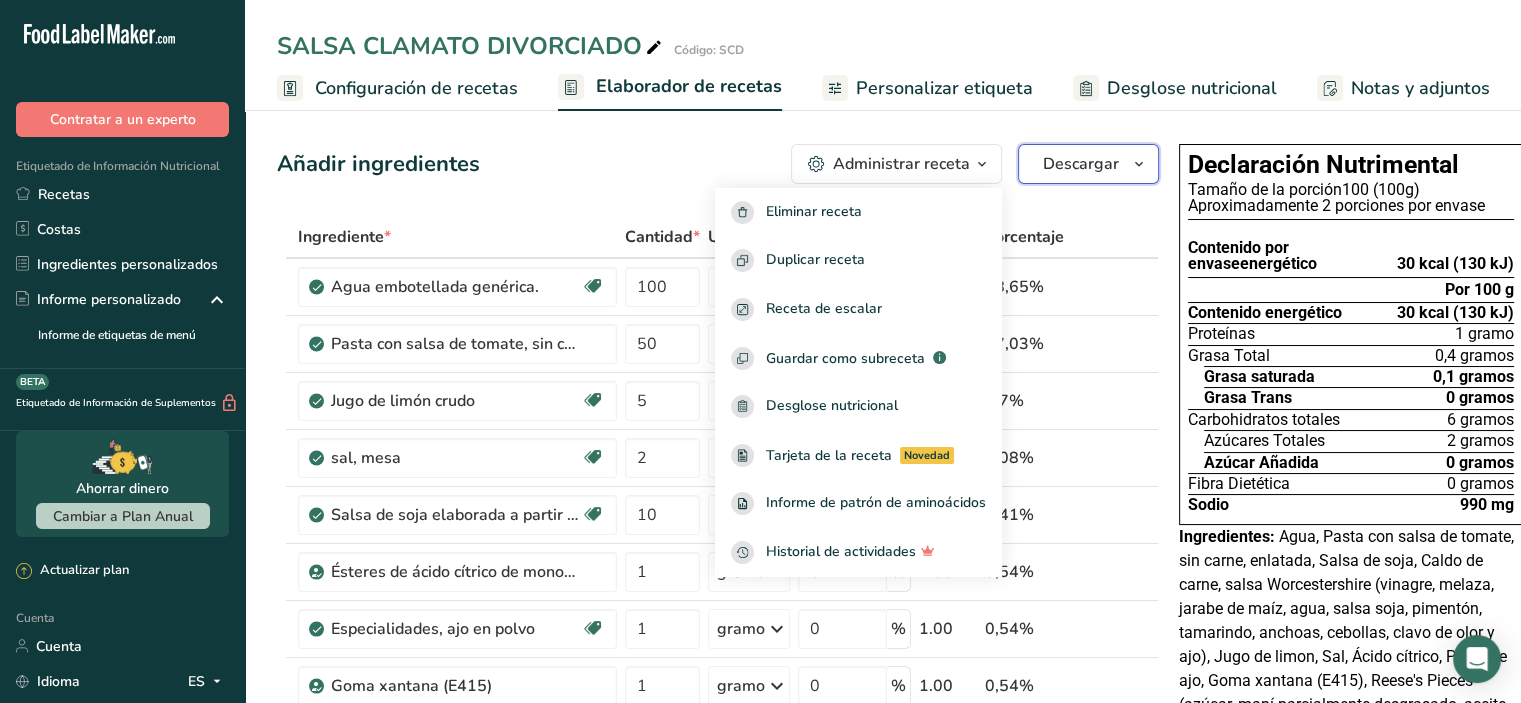click on "Descargar" at bounding box center [1081, 164] 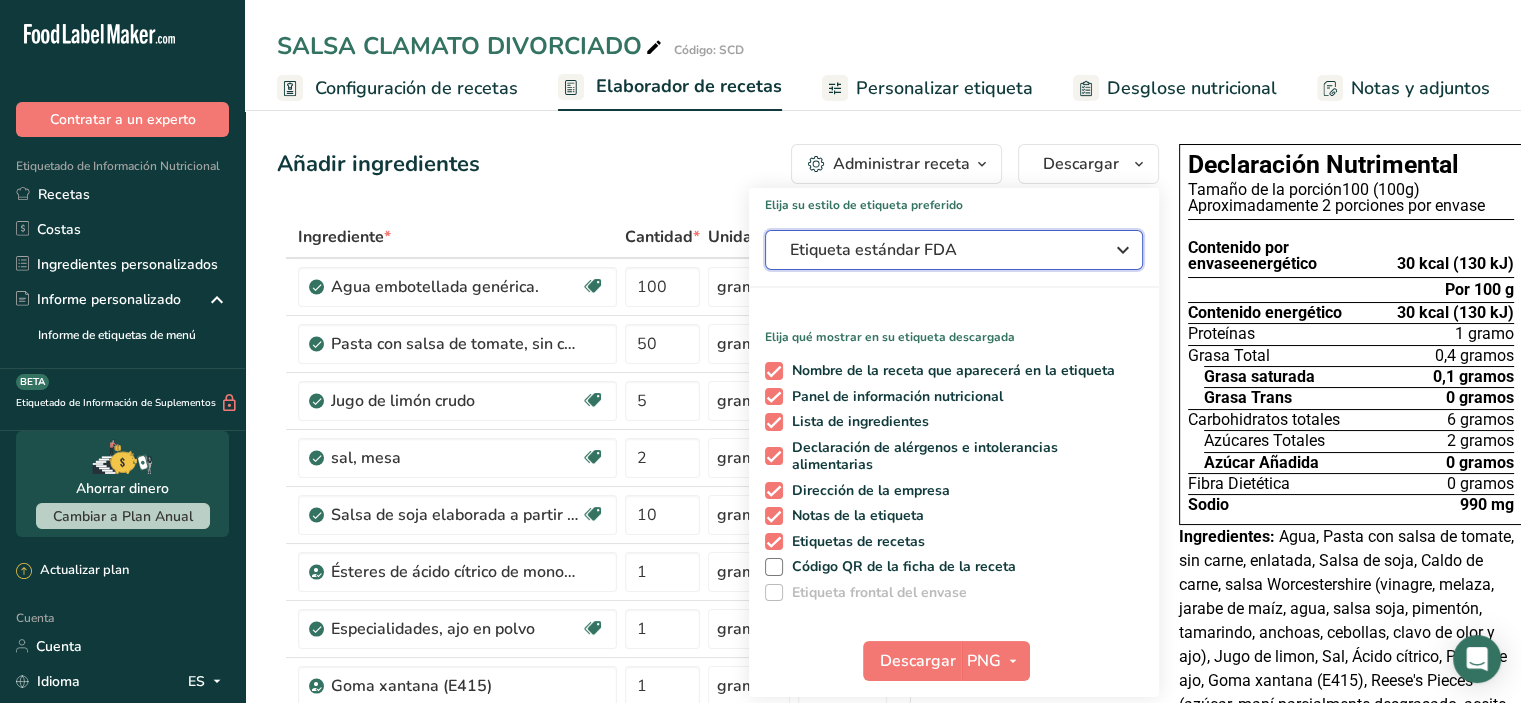 click on "Etiqueta estándar FDA" at bounding box center (954, 250) 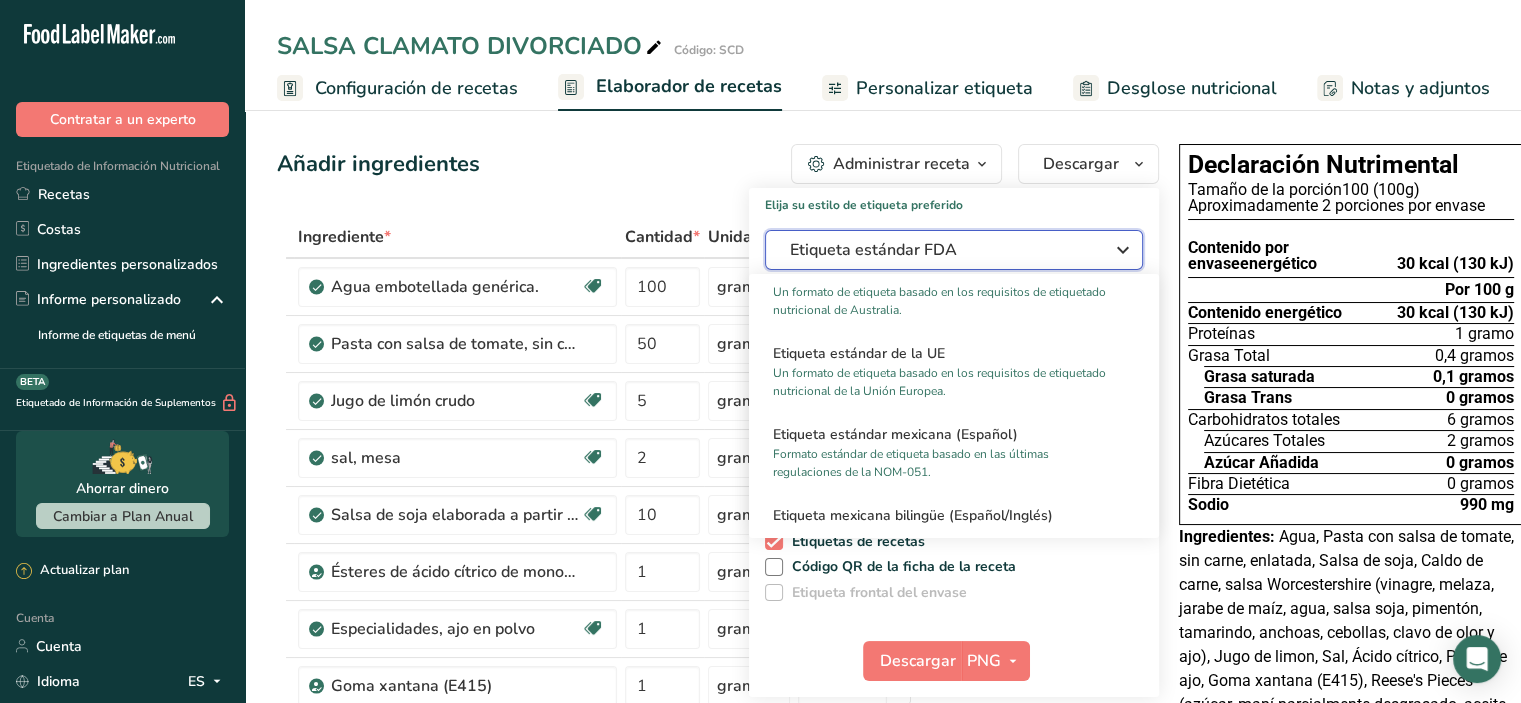 scroll, scrollTop: 1300, scrollLeft: 0, axis: vertical 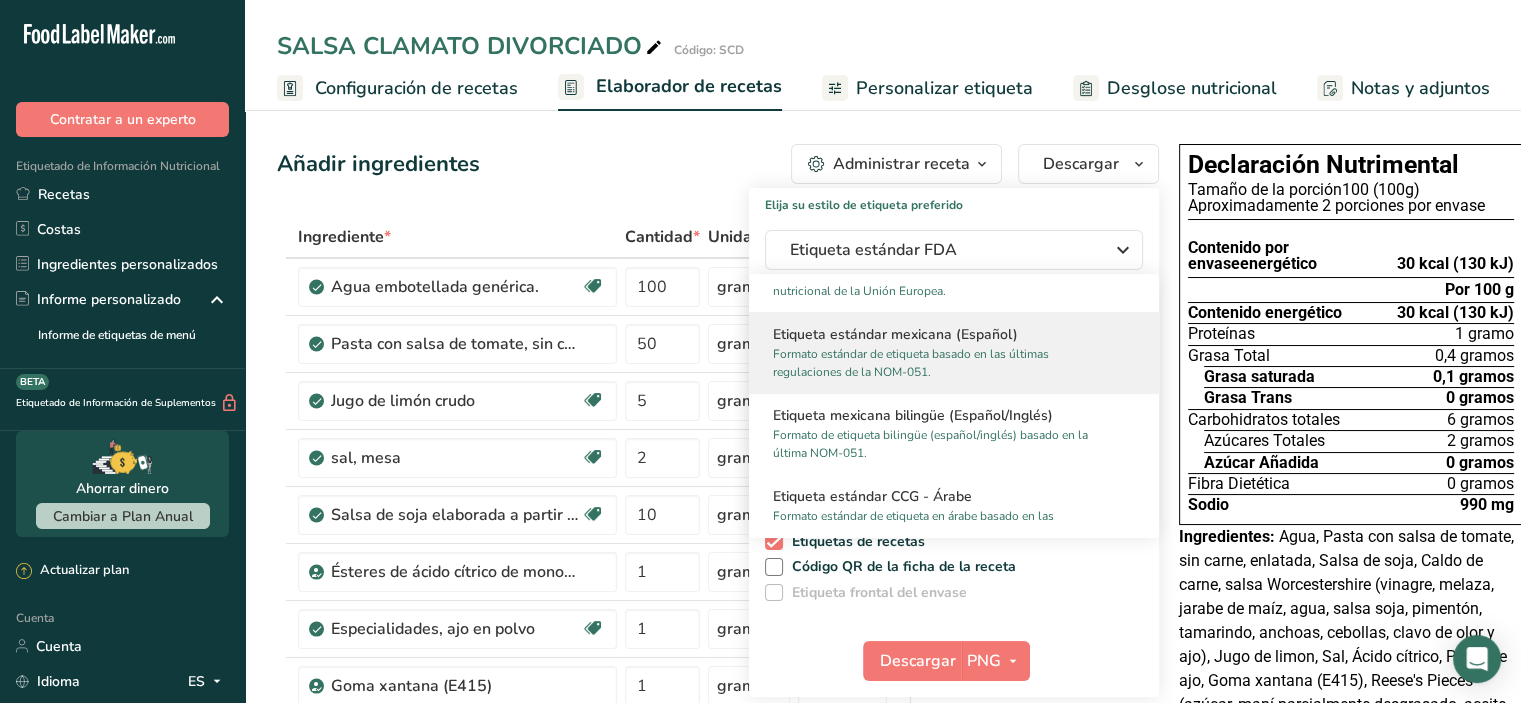 click on "Formato estándar de etiqueta basado en las últimas regulaciones de la NOM-051." at bounding box center (945, 363) 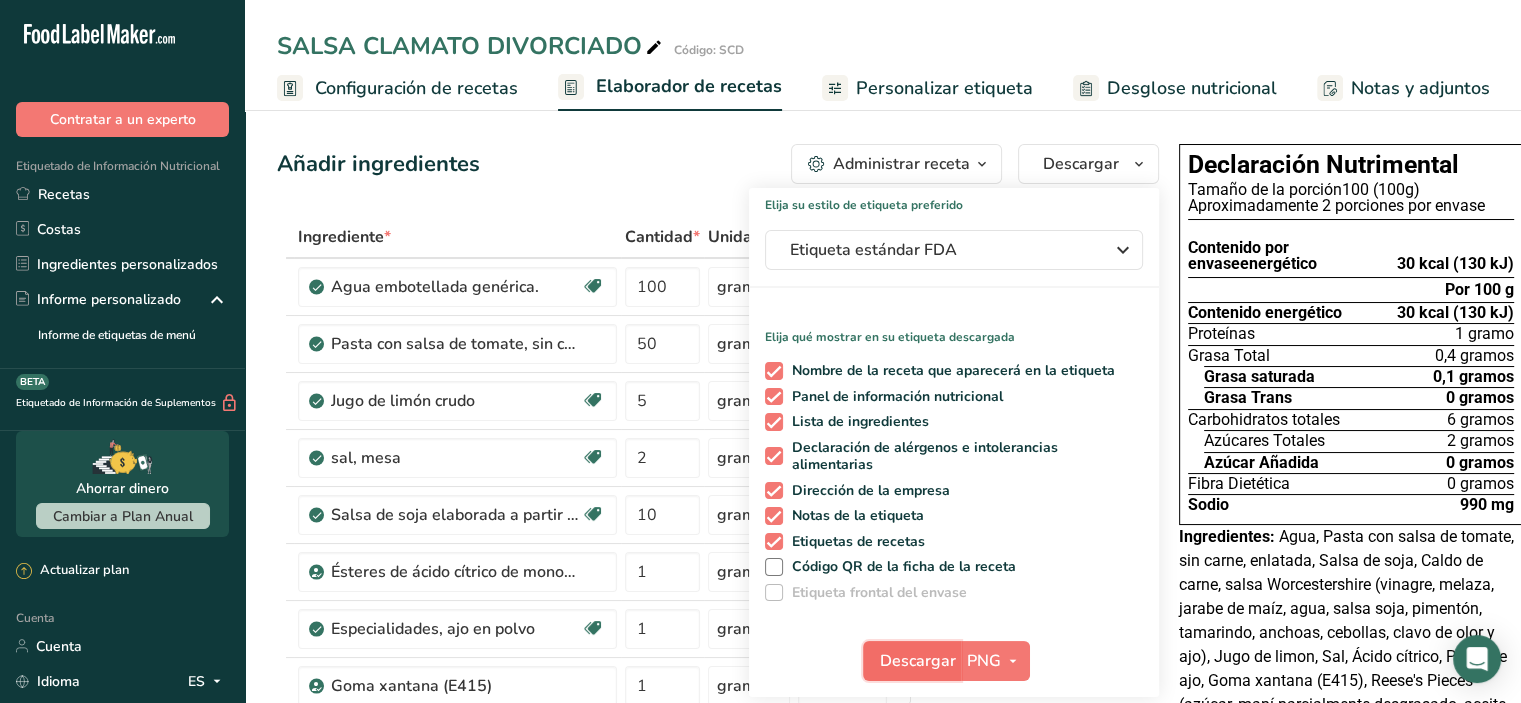 click on "Descargar" at bounding box center [912, 661] 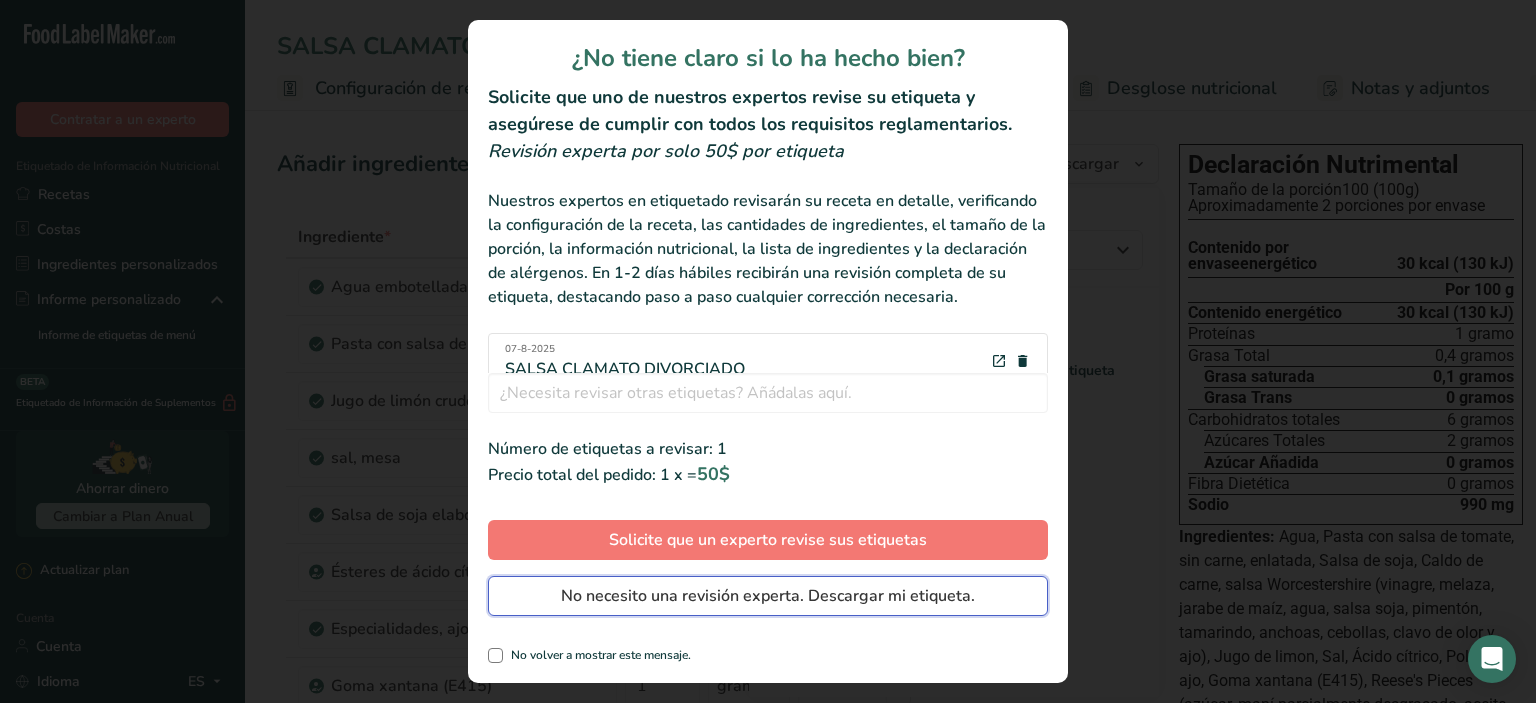click on "No necesito una revisión experta. Descargar mi etiqueta." at bounding box center [768, 596] 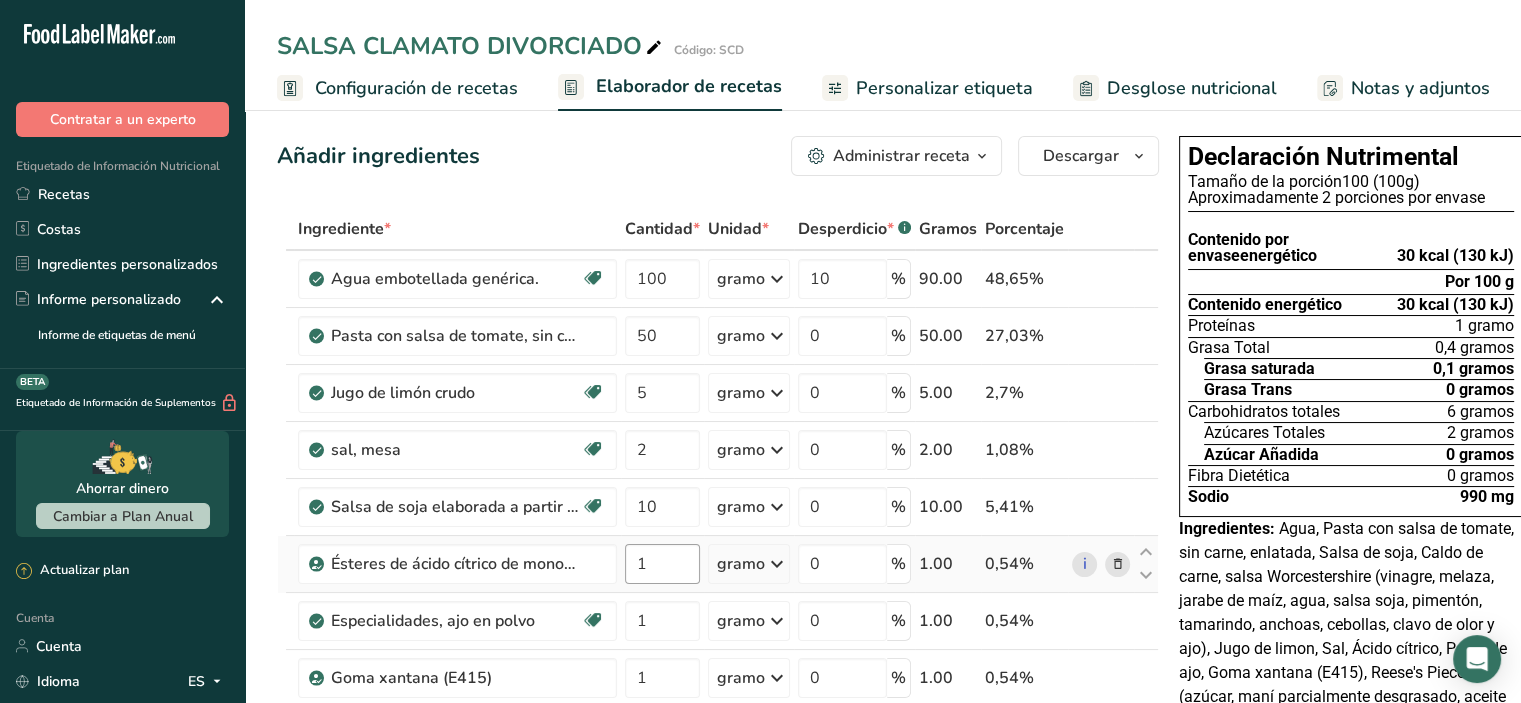 scroll, scrollTop: 0, scrollLeft: 0, axis: both 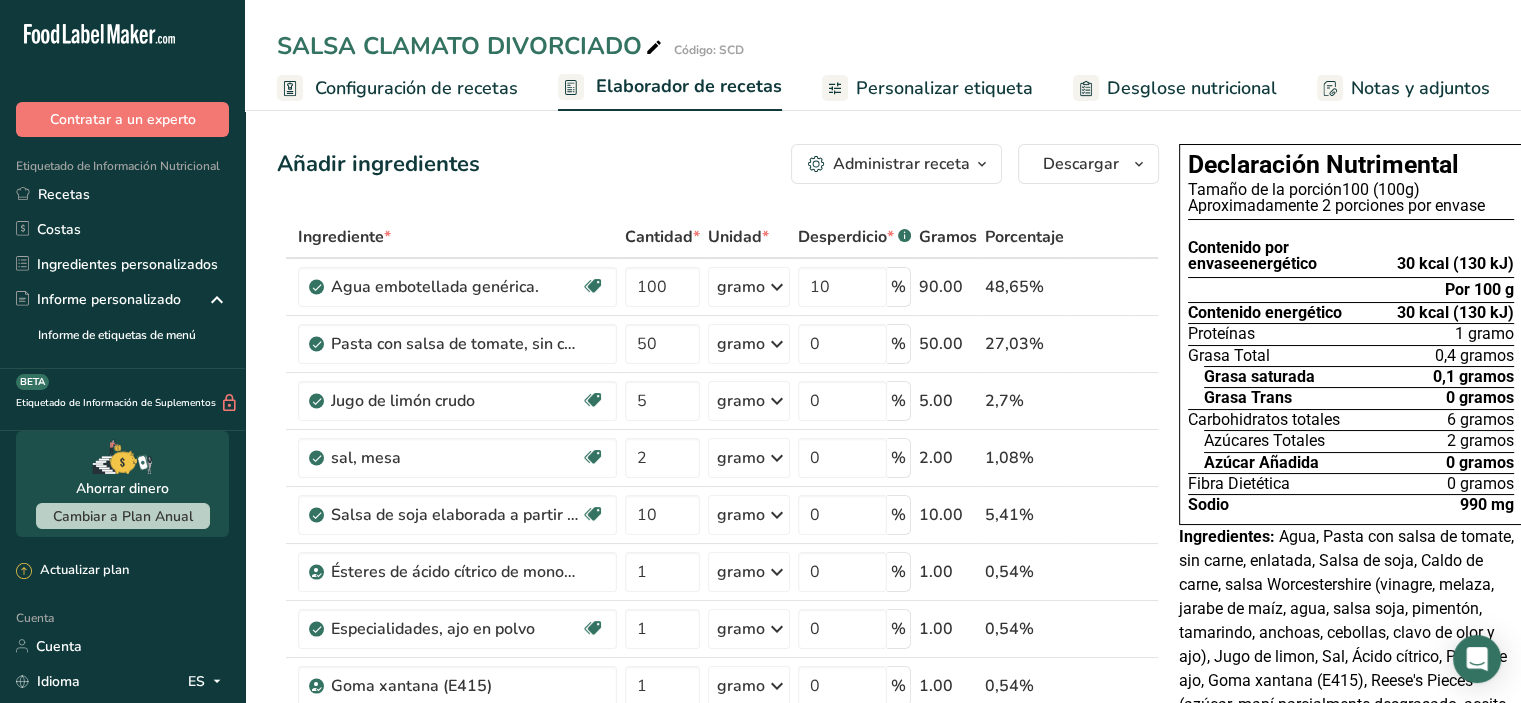 click on "Desglose nutricional" at bounding box center (1192, 88) 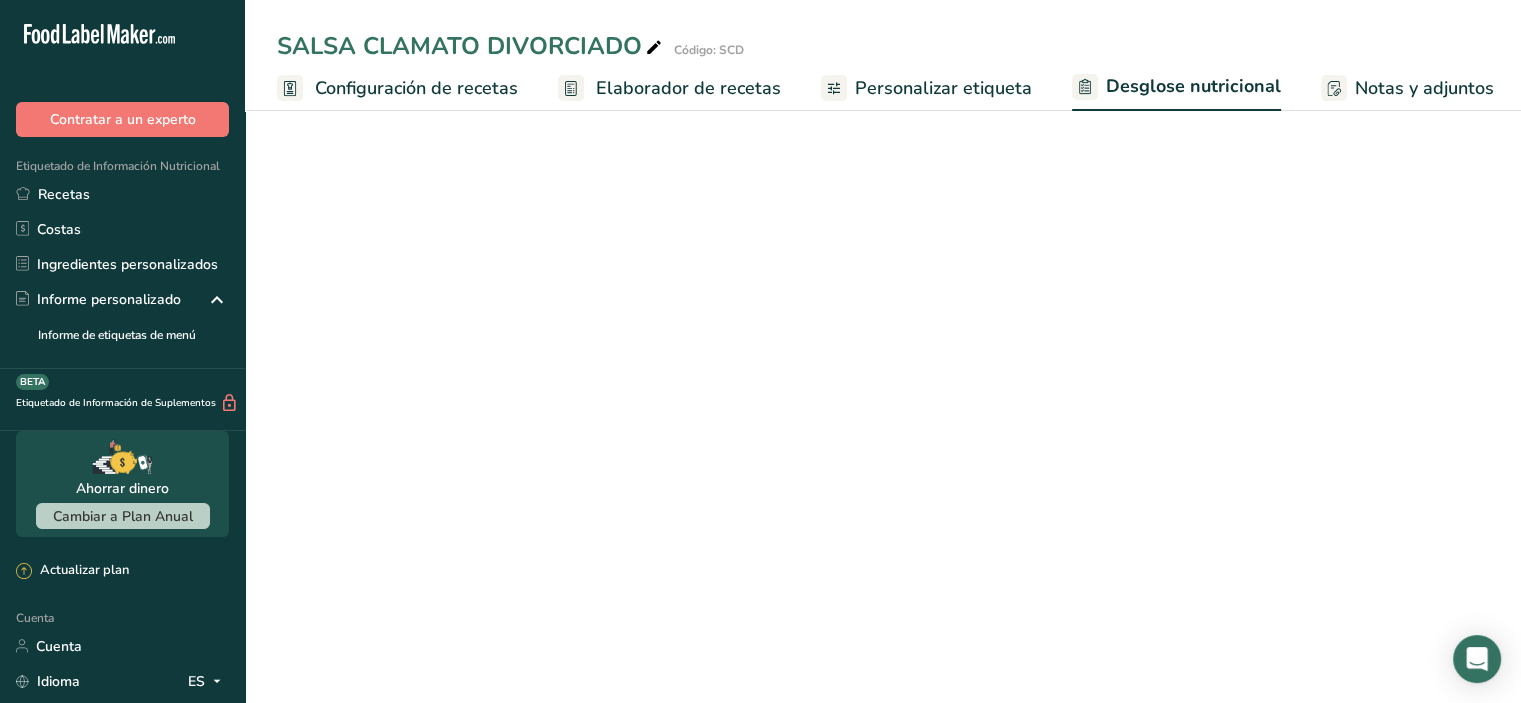 select on "Calories" 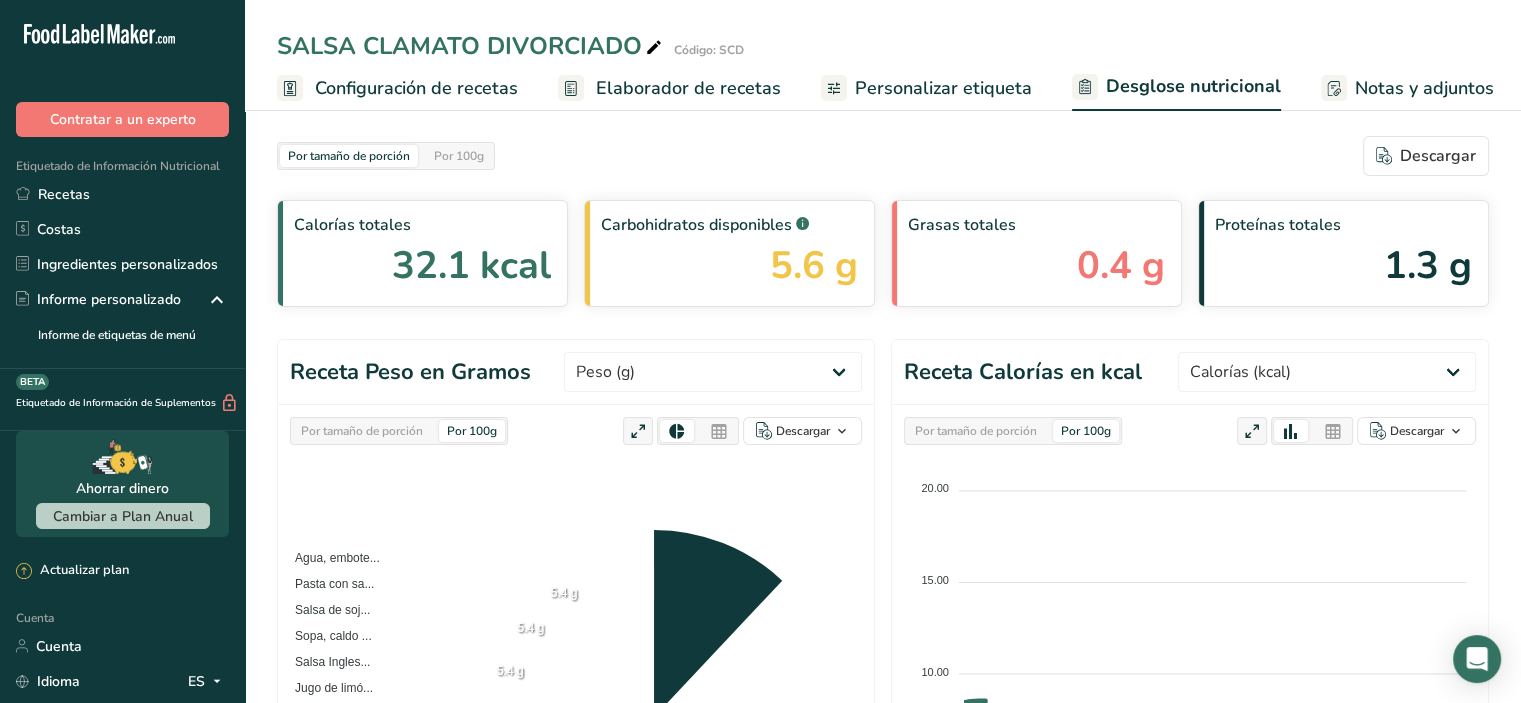 scroll, scrollTop: 0, scrollLeft: 232, axis: horizontal 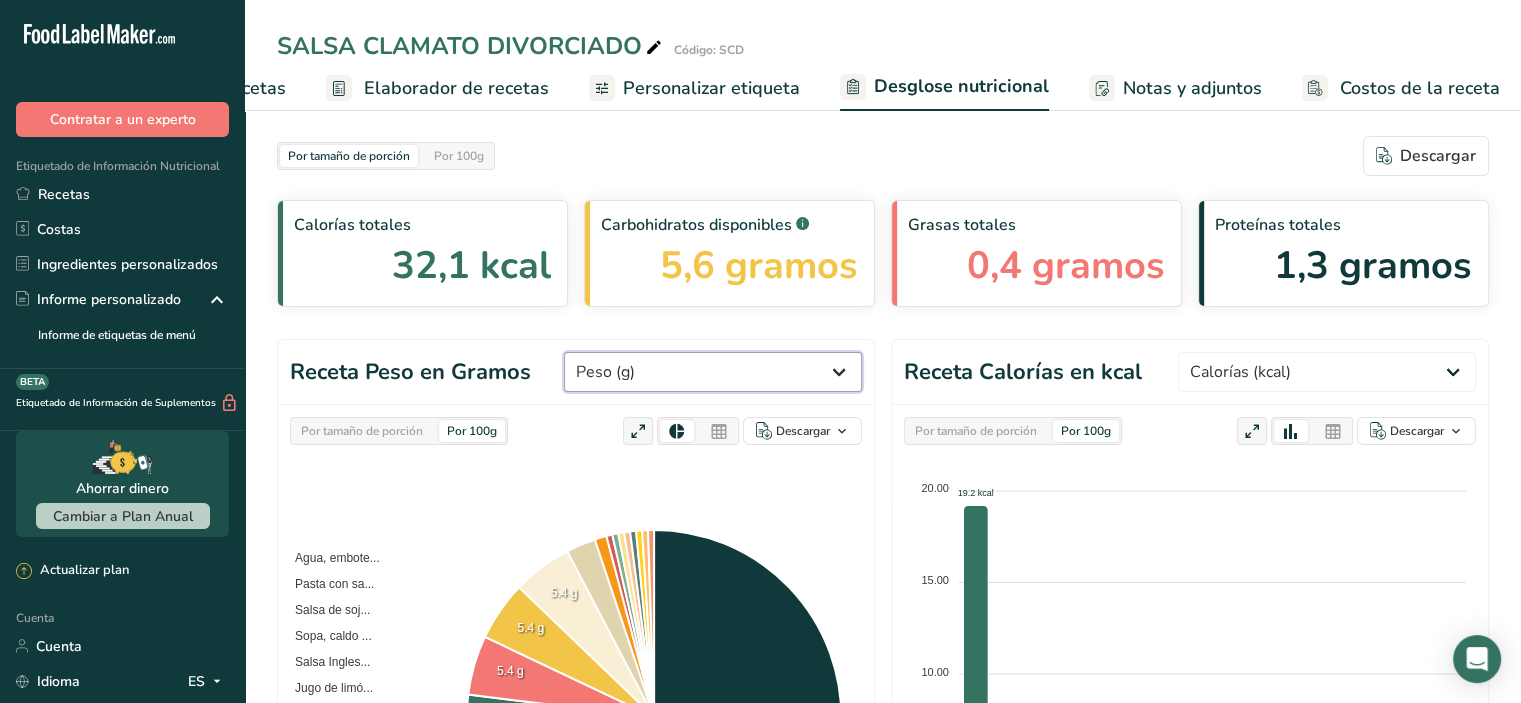 click on "Peso (g)
Calorías (kcal)
Energía KJ (kj)
Grasa total (g)
Grasa saturada (g)
Grasa Trans (g)
Colesterol (mg)
Sodio (mg)
Carbohidratos disponibles (g)
Fibra dietética (g)
Azúcares Totales (g)
Azúcar Añadida (g)
Proteínas (g)
Vitamina D (mcg)
Vitamina A, RAE (mcg)
Vitamina C (mg)
Vitamina E (mg)
Vitamina K (mcg)
Tiamina (B1) (mg)
Riboflavina (mg)
Niacina (B3) (mg)
Vitamina B6 (mg)
Folato DFE (mcg)
ácido fólico (mcg)" at bounding box center (713, 372) 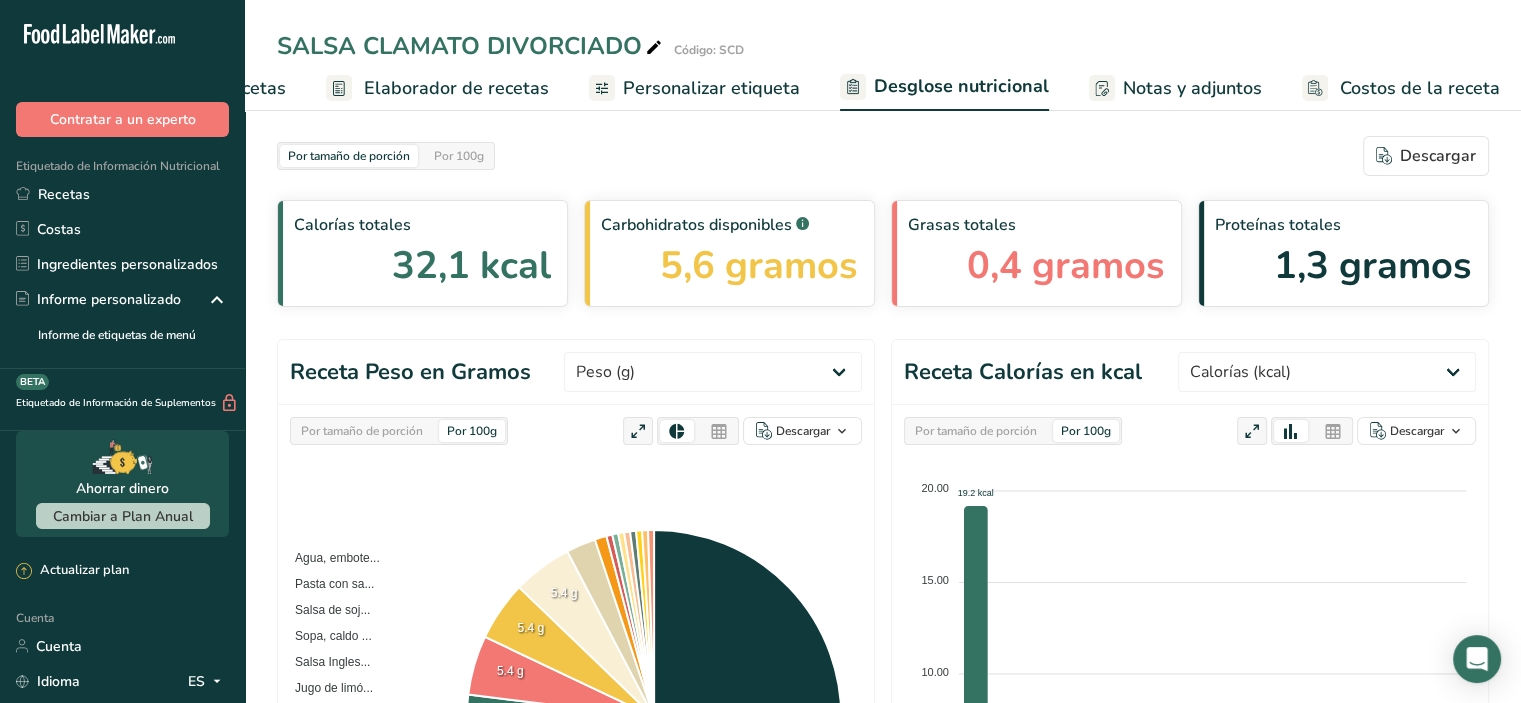click 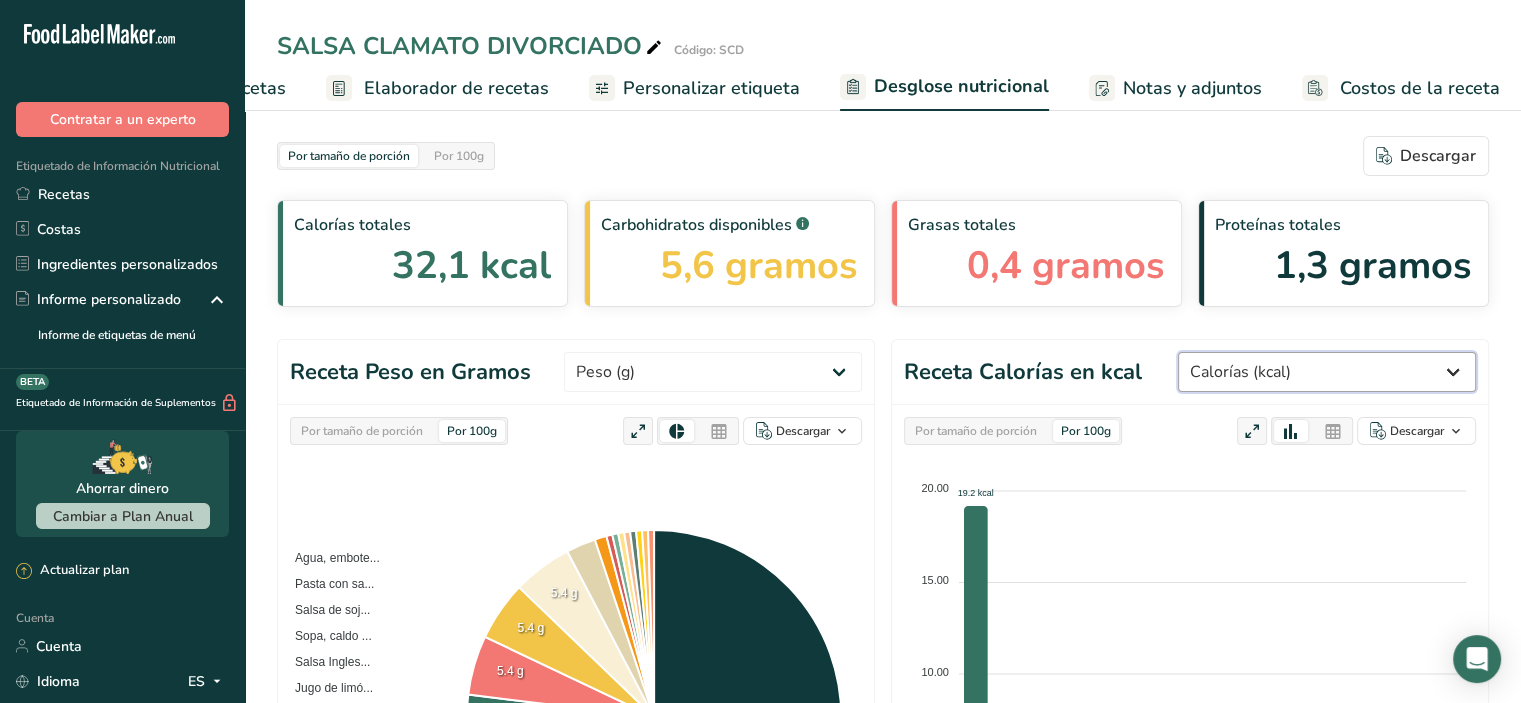click on "Peso (g)
Calorías (kcal)
Energía KJ (kj)
Grasa total (g)
Grasa saturada (g)
Grasa Trans (g)
Colesterol (mg)
Sodio (mg)
Carbohidratos disponibles (g)
Fibra dietética (g)
Azúcares Totales (g)
Azúcar Añadida (g)
Proteínas (g)
Vitamina D (mcg)
Vitamina A, RAE (mcg)
Vitamina C (mg)
Vitamina E (mg)
Vitamina K (mcg)
Tiamina (B1) (mg)
Riboflavina (mg)
Niacina (B3) (mg)
Vitamina B6 (mg)
Folato DFE (mcg)
ácido fólico (mcg)" at bounding box center (1327, 372) 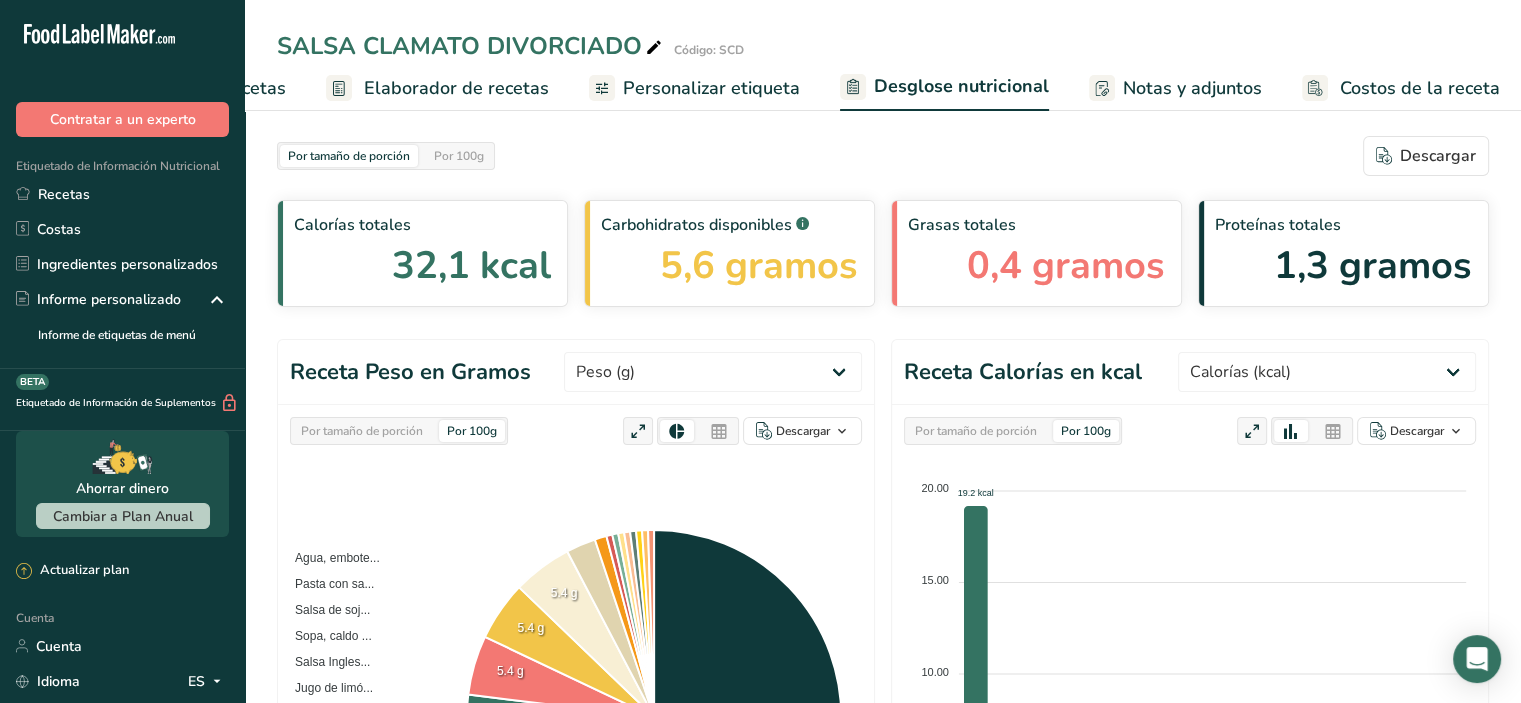 click 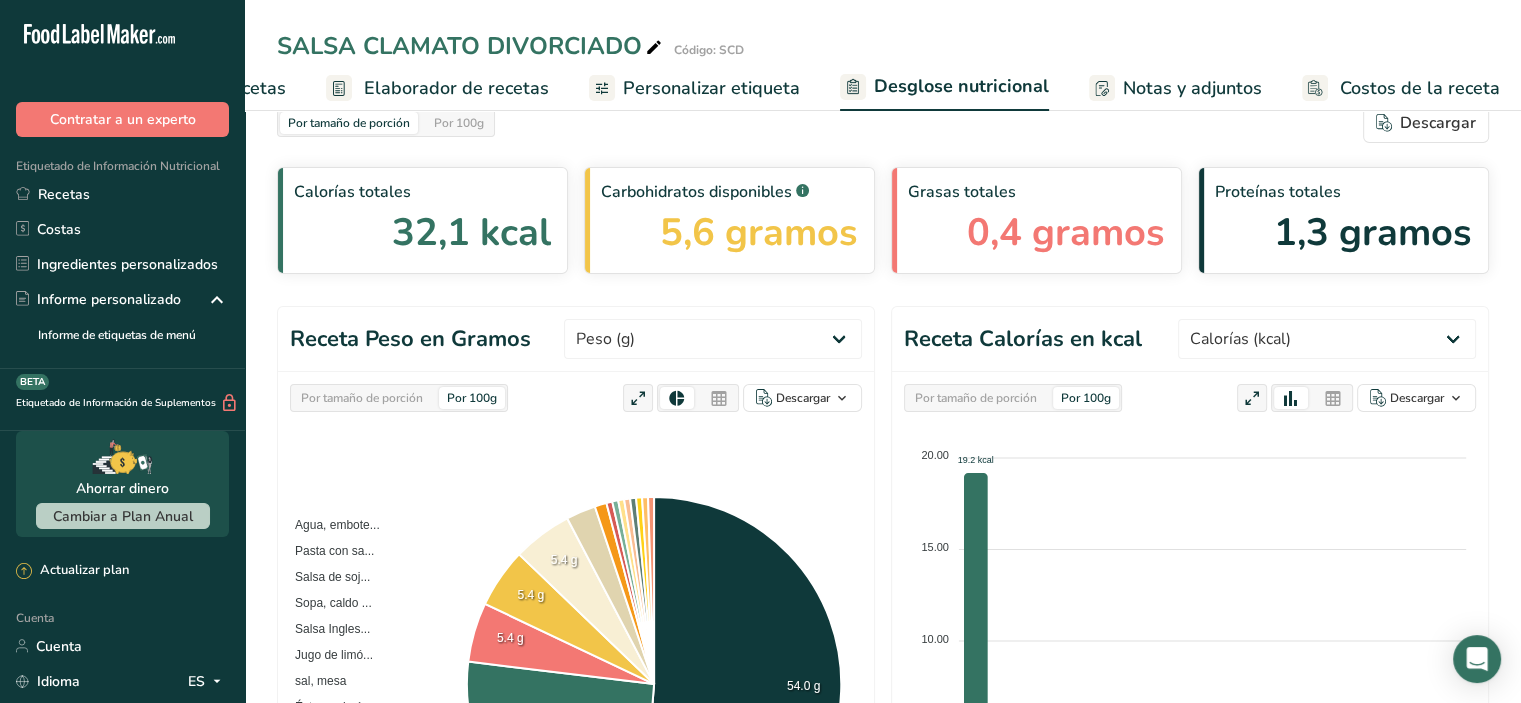 scroll, scrollTop: 0, scrollLeft: 0, axis: both 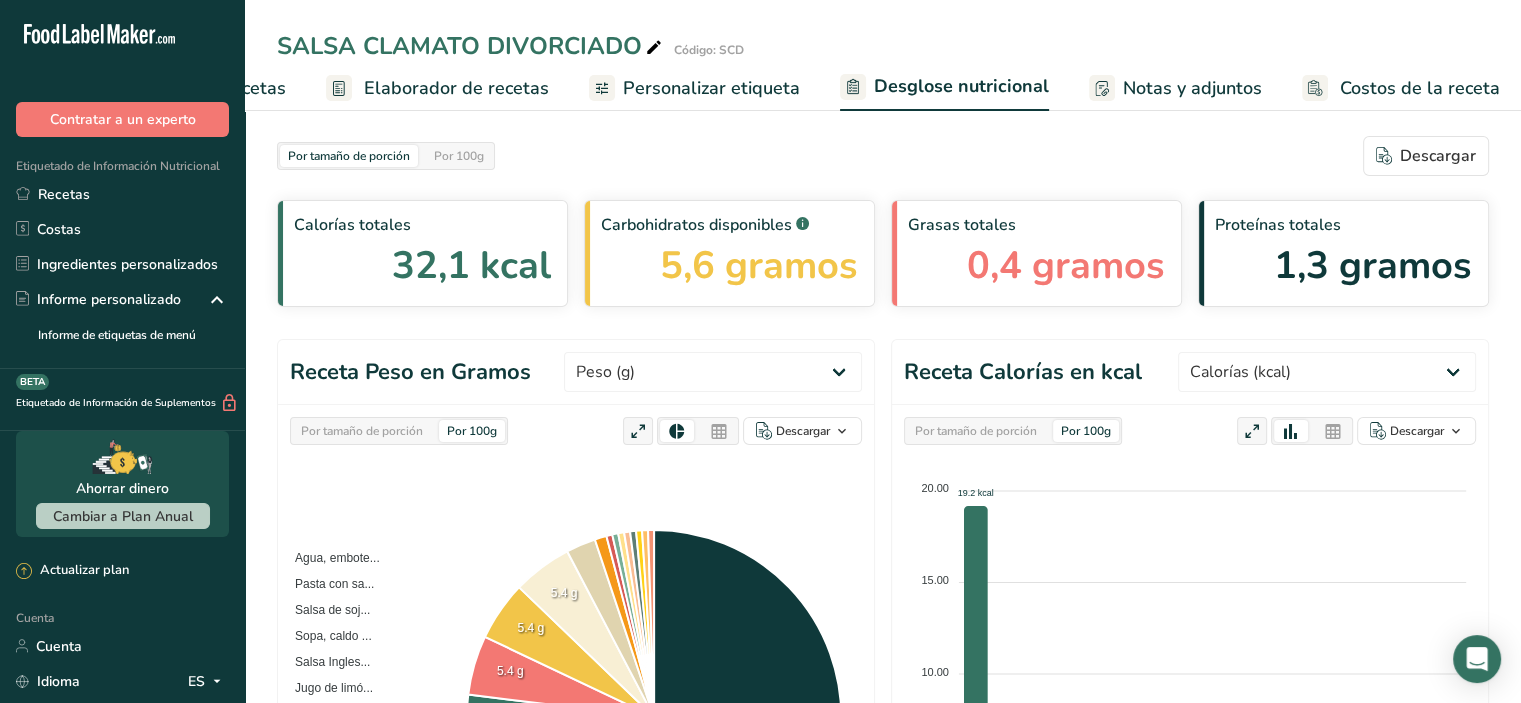 click on "Configuración de recetas" at bounding box center [184, 88] 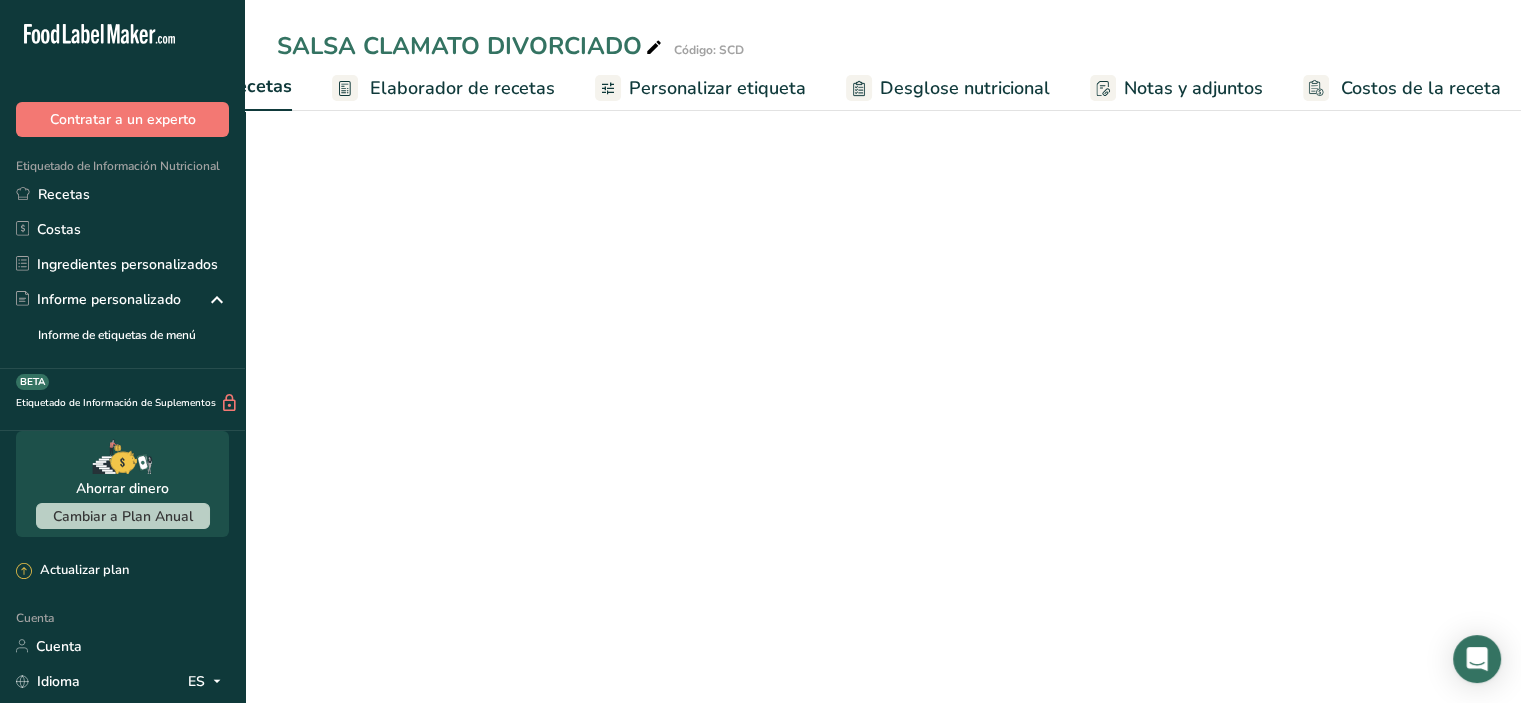 scroll, scrollTop: 0, scrollLeft: 7, axis: horizontal 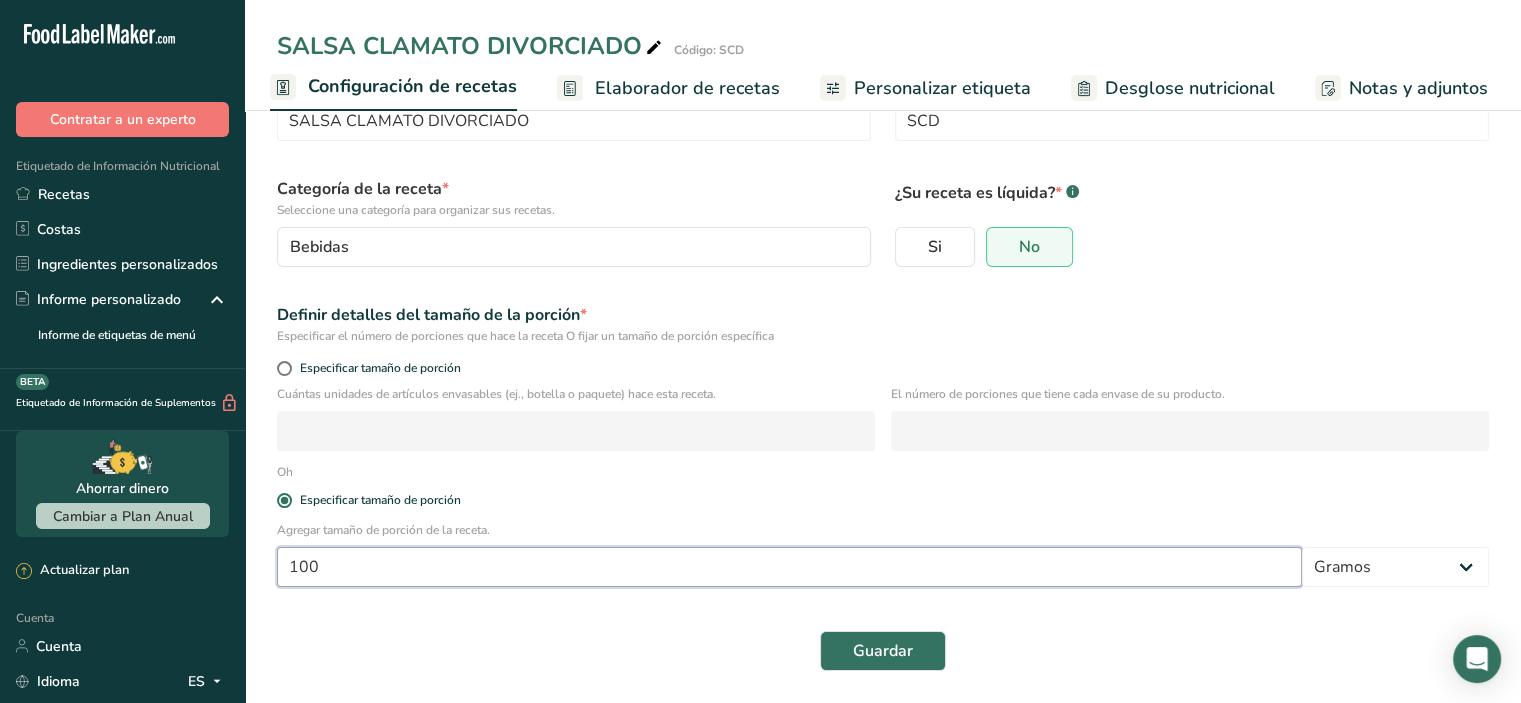 click on "100" at bounding box center (789, 567) 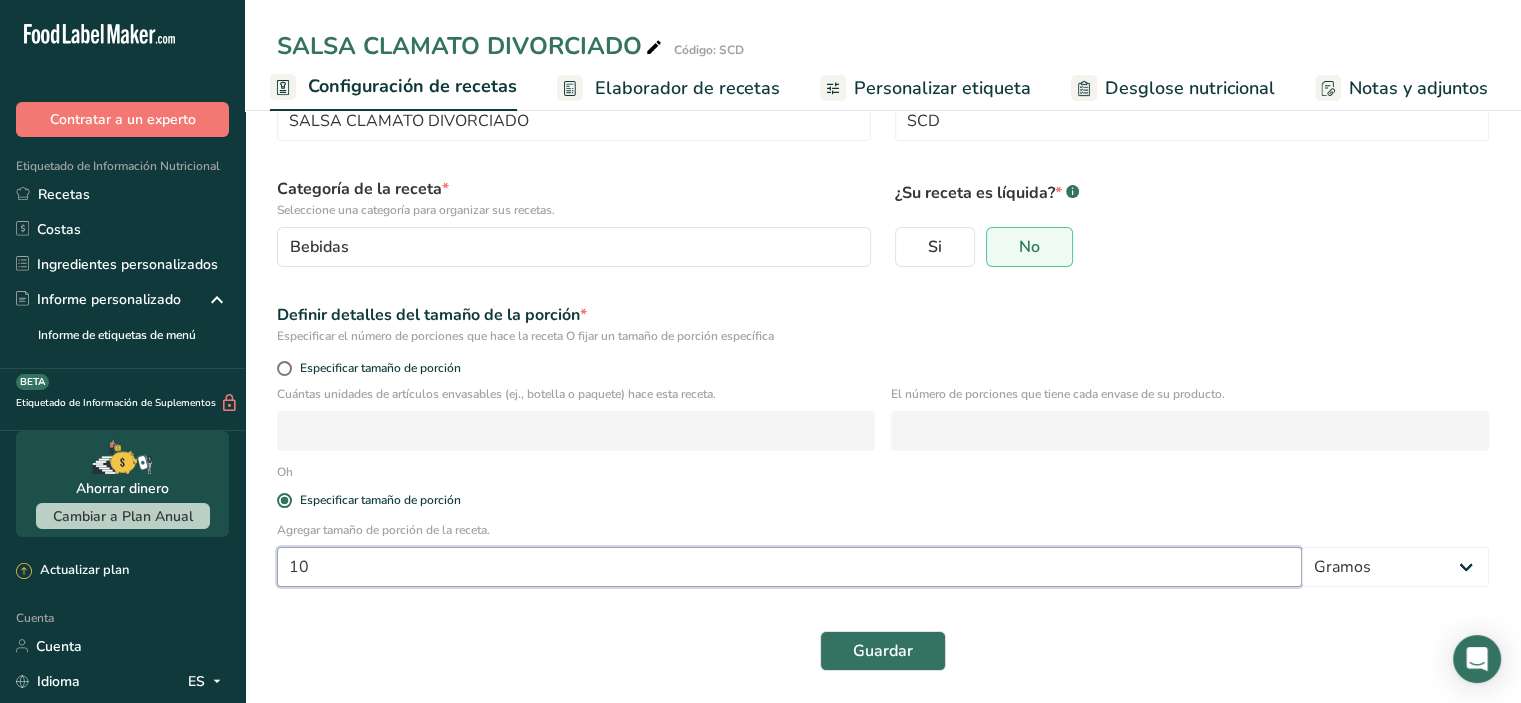 type on "1" 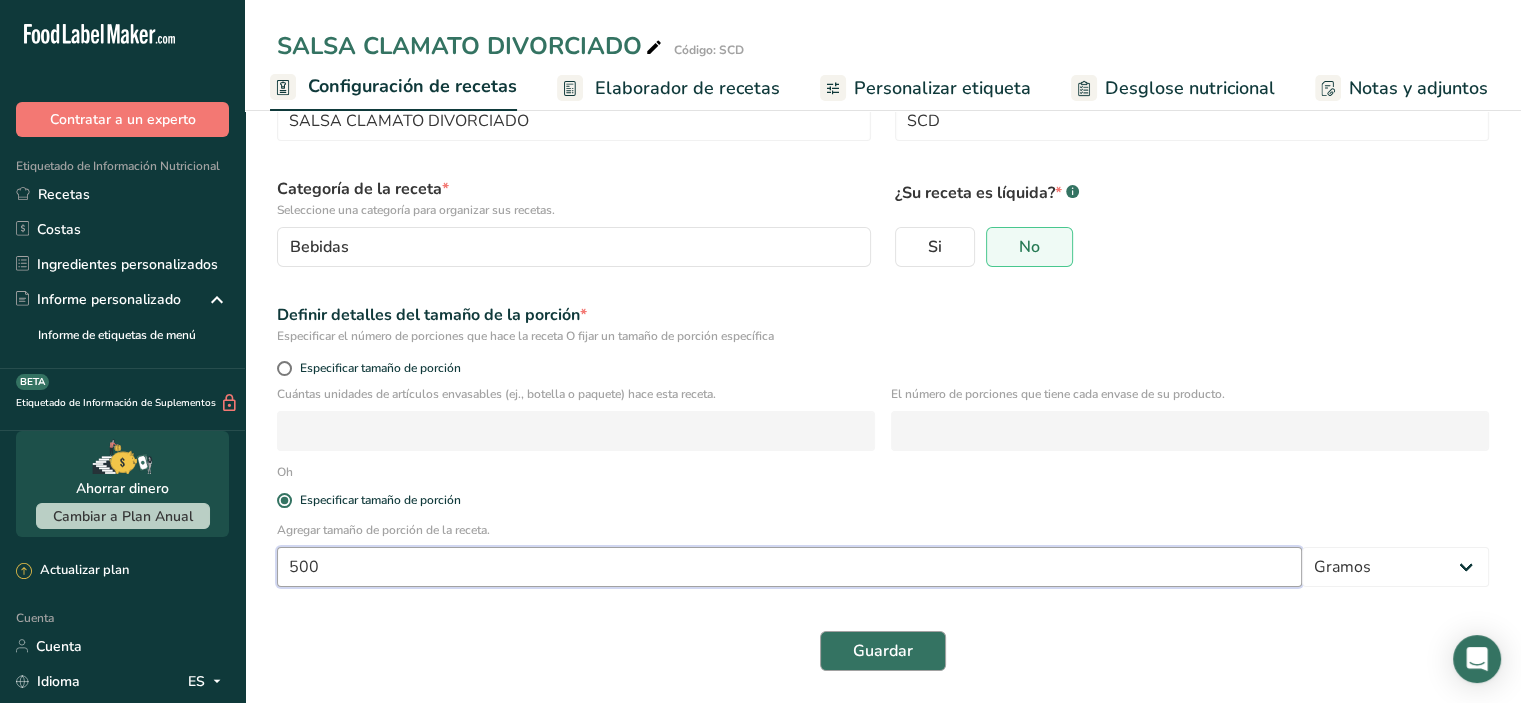 type on "500" 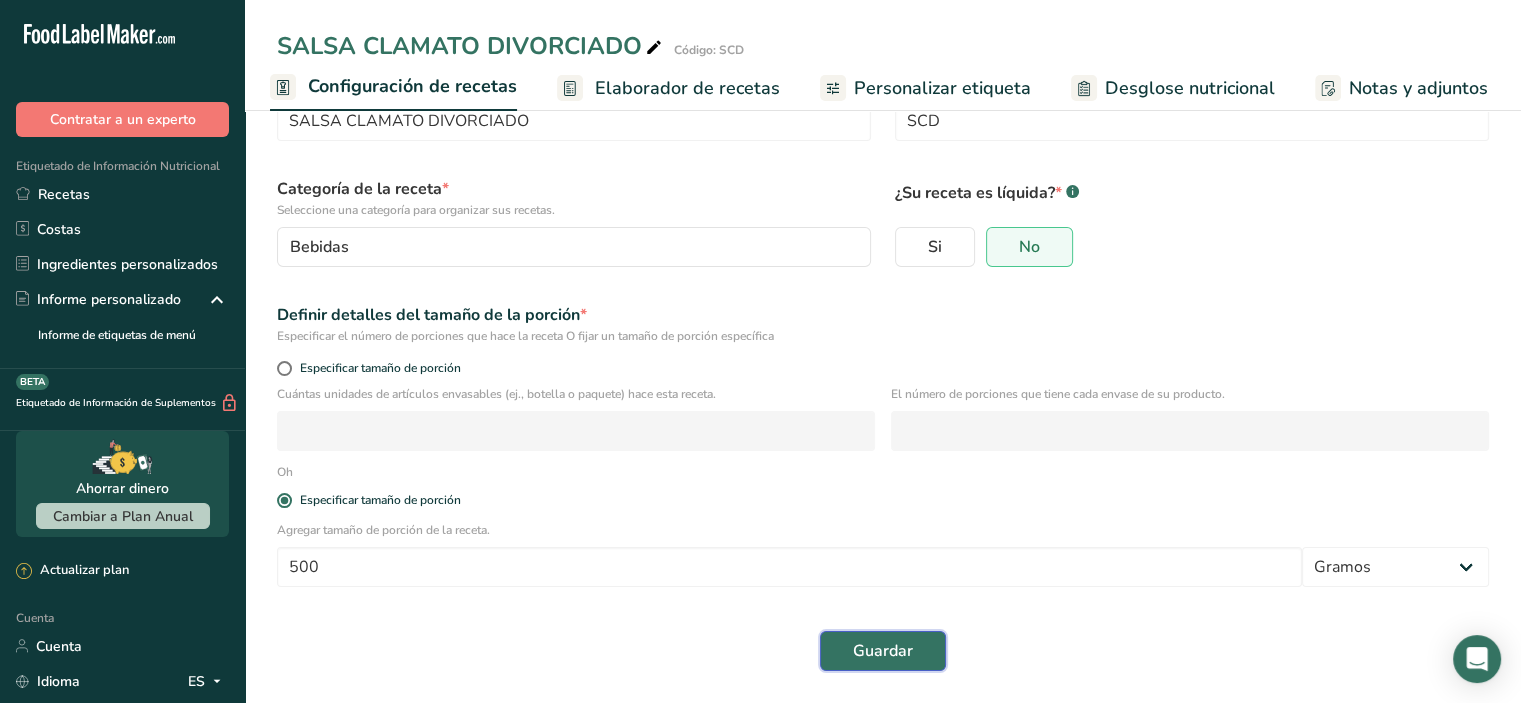 click on "Guardar" at bounding box center [883, 651] 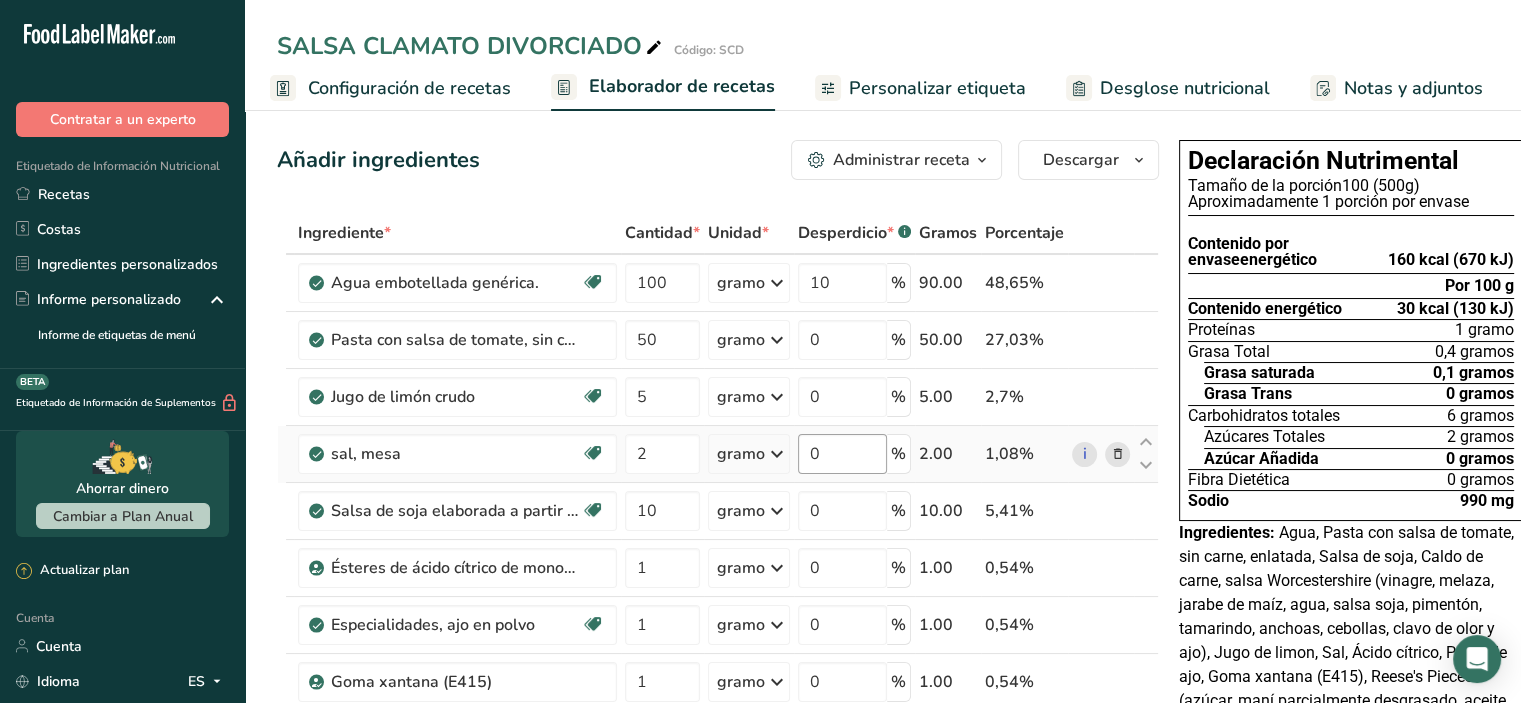 scroll, scrollTop: 0, scrollLeft: 0, axis: both 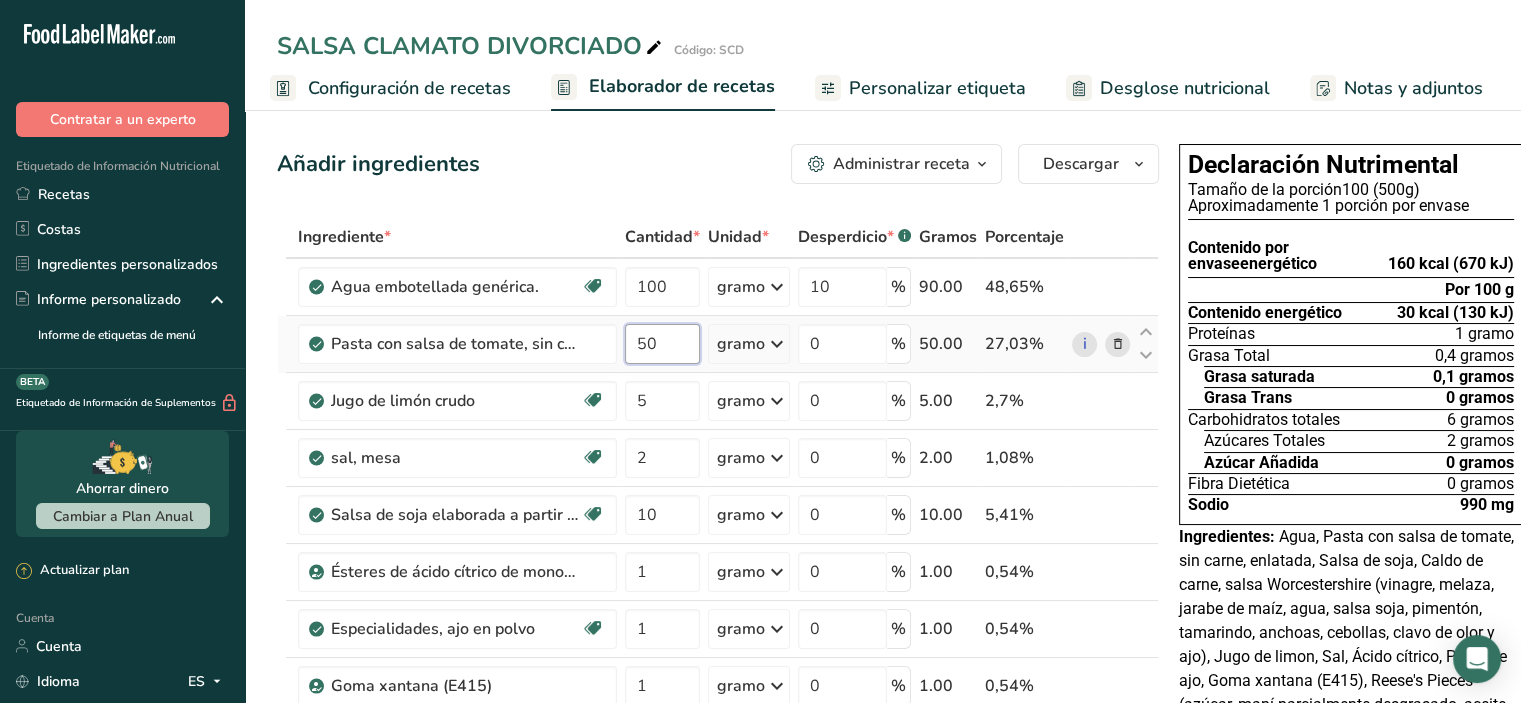 click on "50" at bounding box center (662, 344) 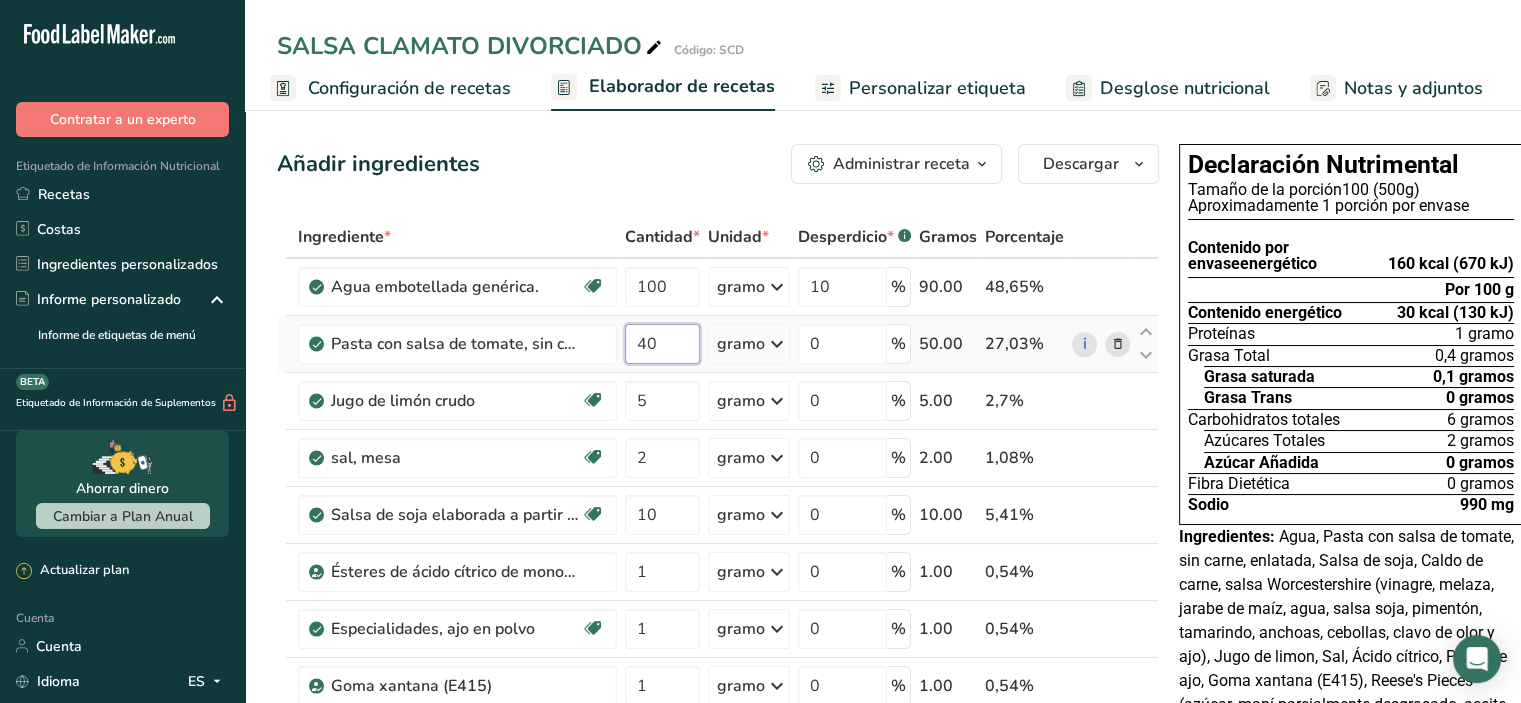 type on "40" 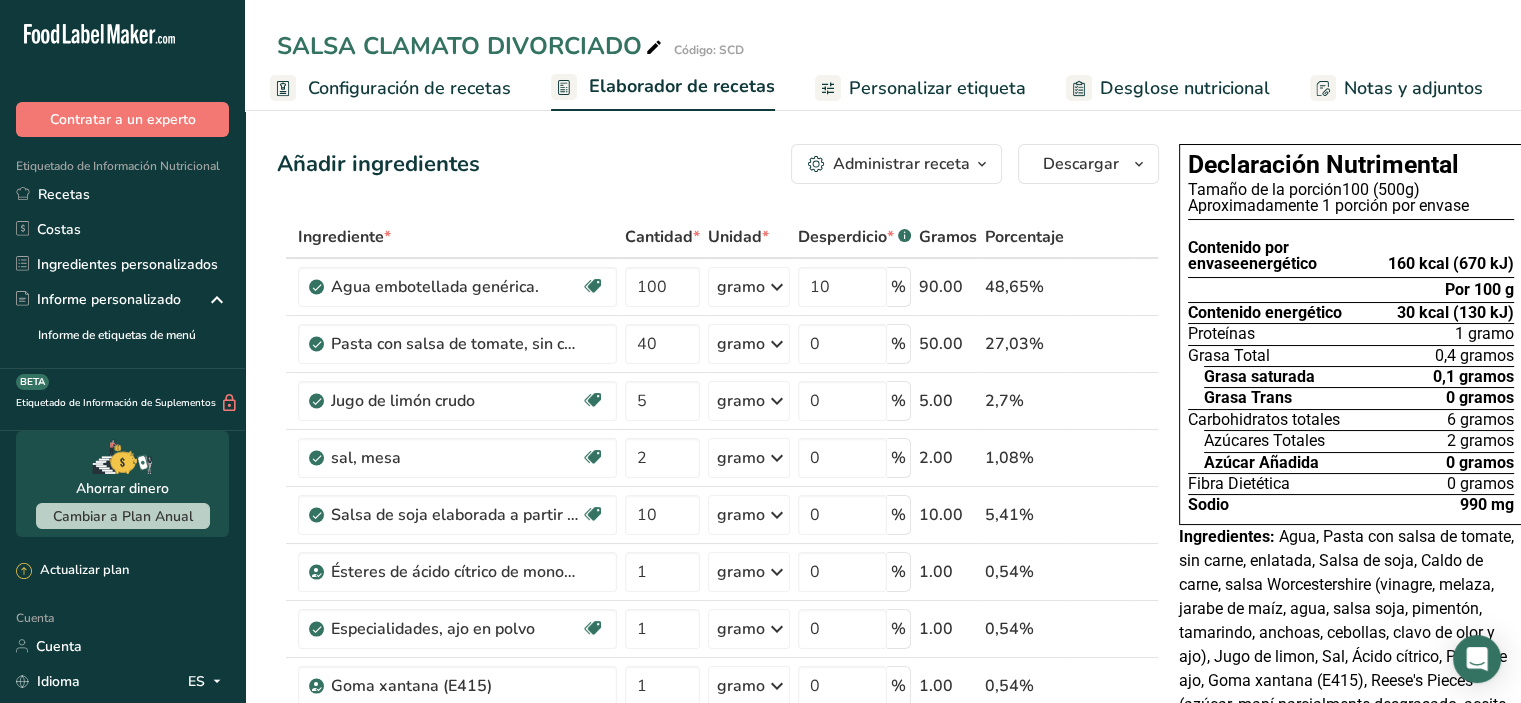click on "Ingrediente  *
Cantidad  *
Unidad  *
Desperdicio *   .a-a{fill:#347362;}.b-a{fill:#fff;}         Gramos
Porcentaje
Agua embotellada genérica.
Libre de lácteos
Libre de gluten
Vegano
Vegetariano
Libre de soja
100
gramo
Porciones
1 onza líquida
1 taza
1 ml
Unidades de peso
gramo
kilogramo
mg
Ver más
Unidades de volumen
litro
Las unidades de volumen requieren una conversión de densidad. Si conoce la densidad de su ingrediente, introdúzcala a continuación. De lo contrario, haga clic en "RIA", nuestra asistente regulatoria de IA, quien podrá ayudarle.
lb/pie³" at bounding box center (718, 756) 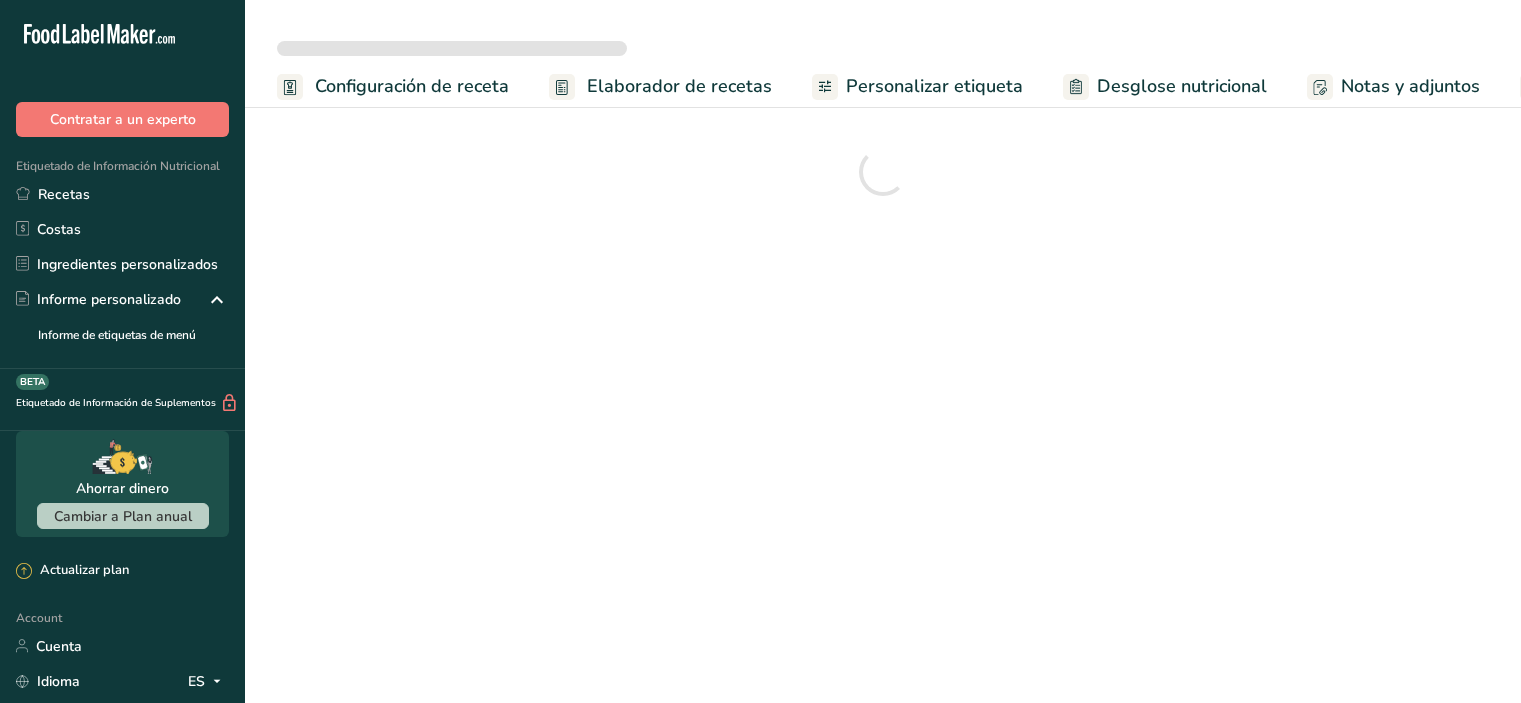 scroll, scrollTop: 0, scrollLeft: 0, axis: both 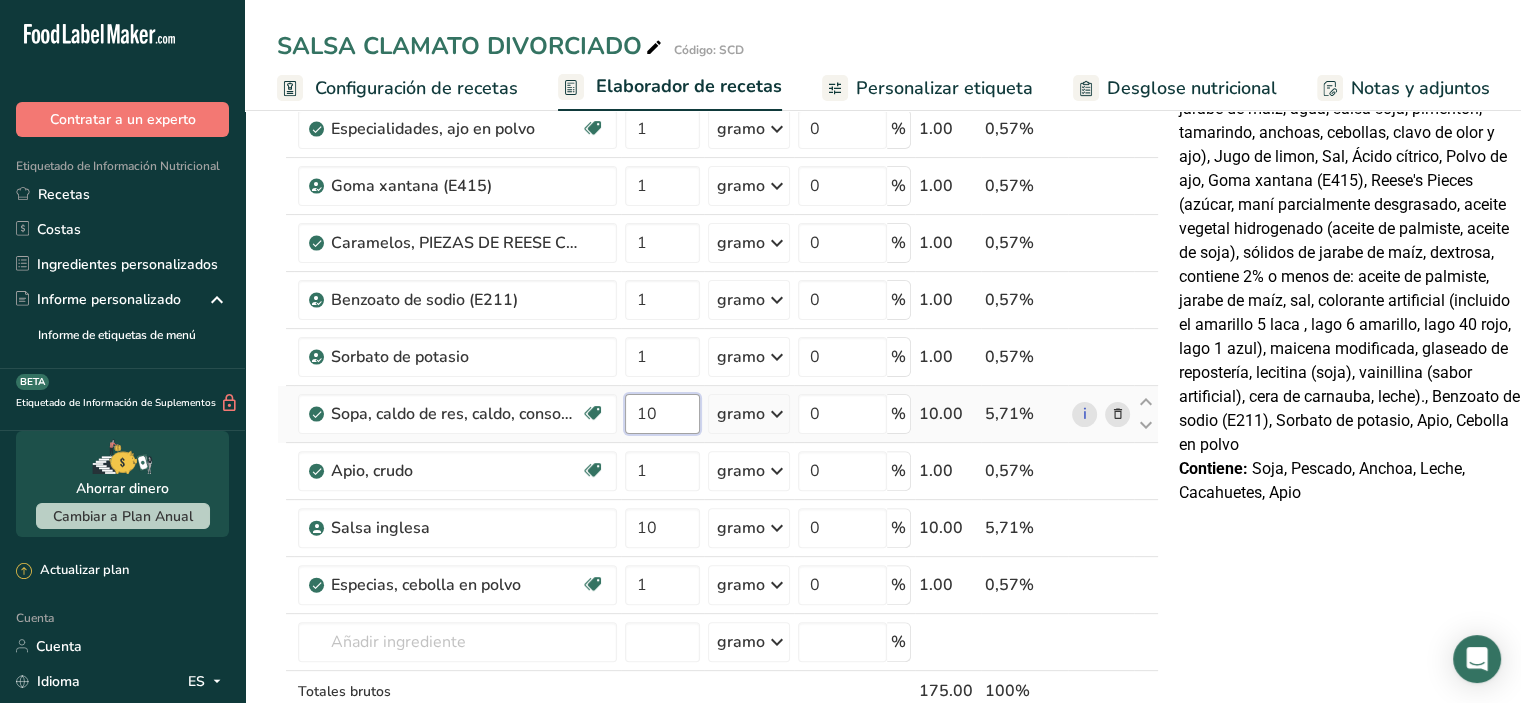 click on "10" at bounding box center [662, 414] 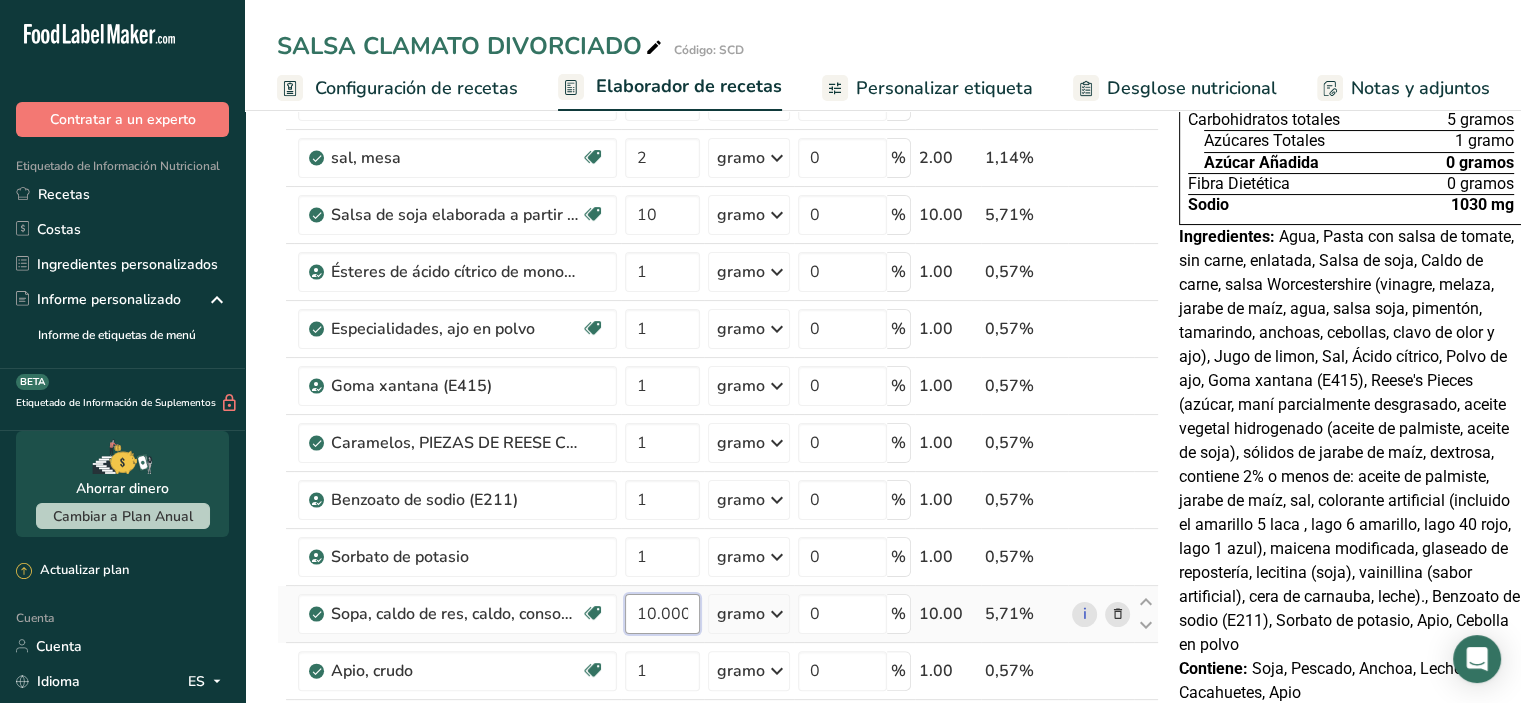 scroll, scrollTop: 0, scrollLeft: 0, axis: both 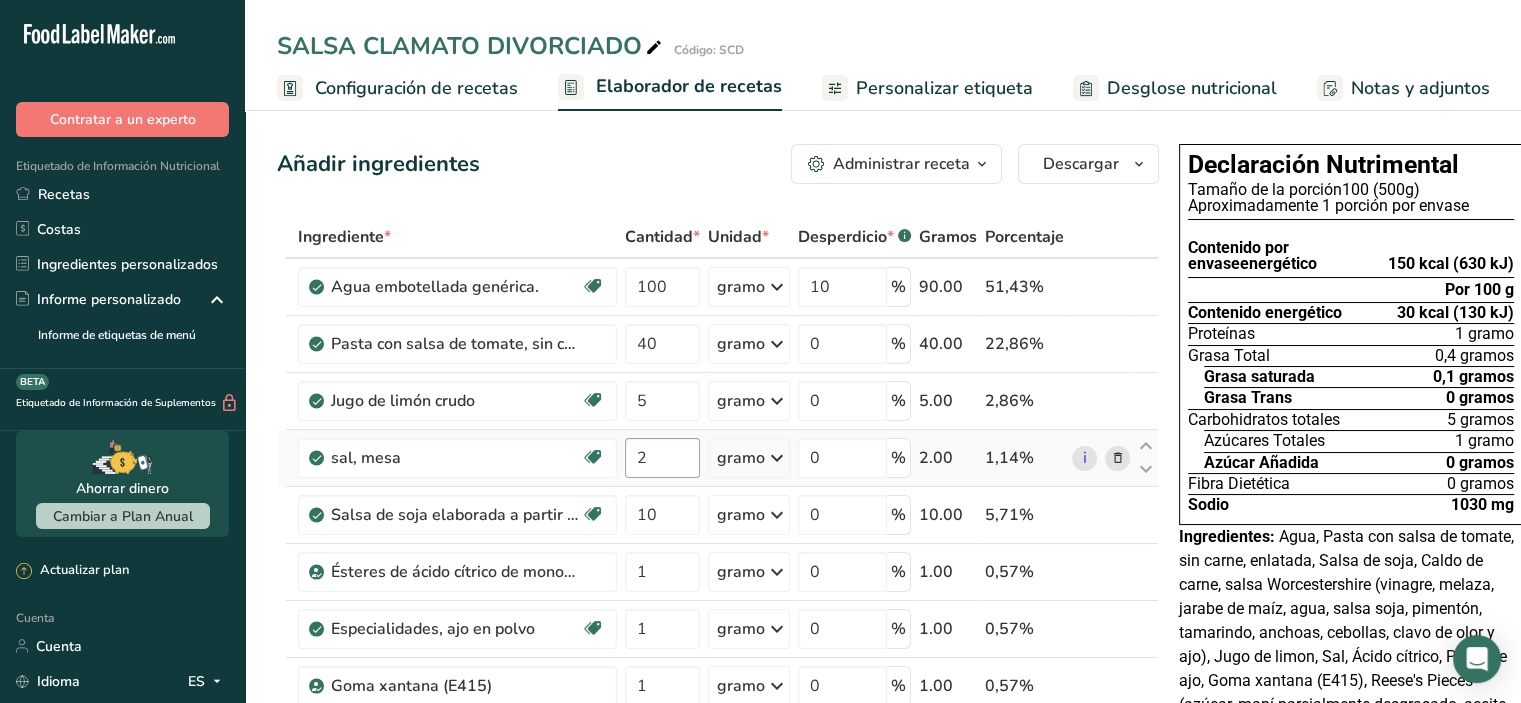 type on "10.000001" 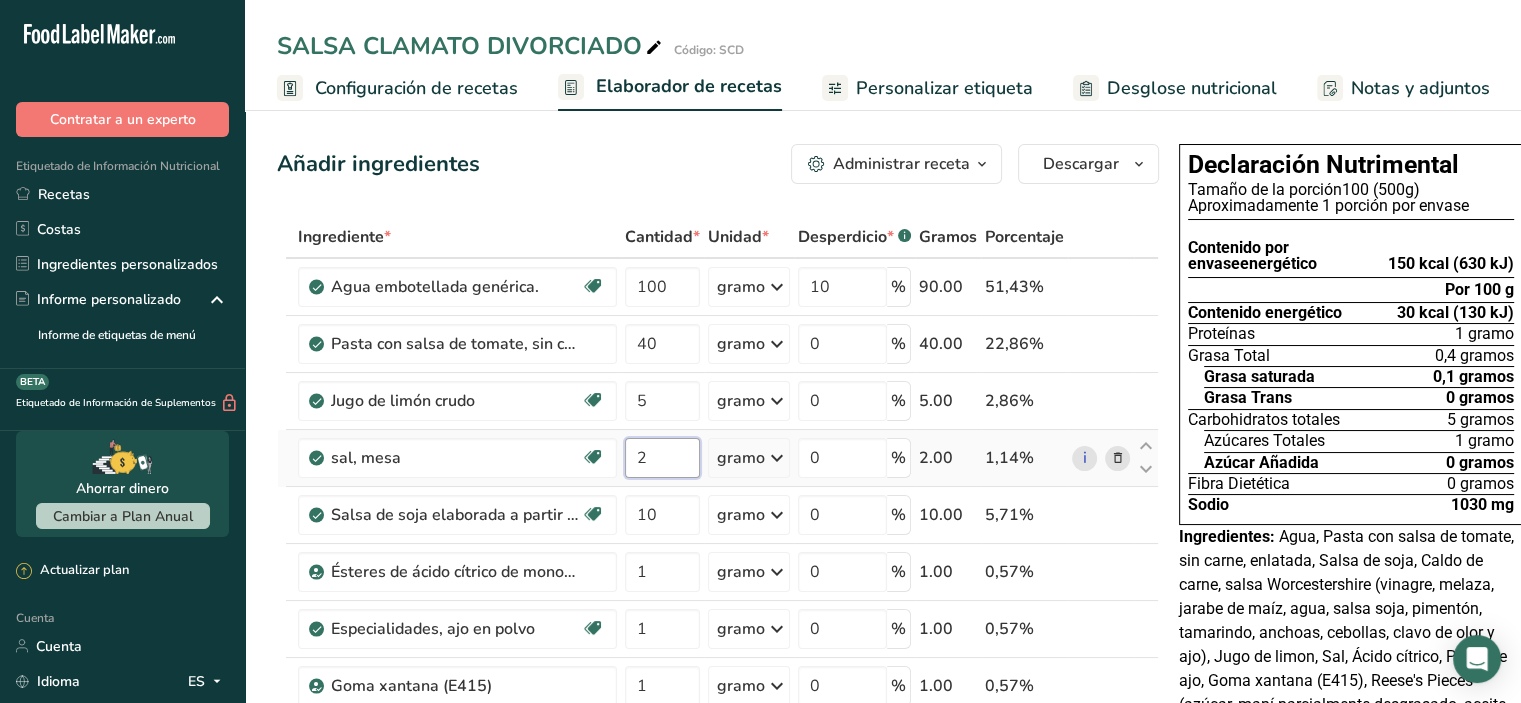click on "Ingrediente  *
Cantidad  *
Unidad  *
Desperdicio *   .a-a{fill:#347362;}.b-a{fill:#fff;}         Gramos
Porcentaje
Agua embotellada genérica.
Libre de lácteos
Libre de gluten
Vegano
Vegetariano
Libre de soja
100
gramo
Porciones
1 onza líquida
1 taza
1 ml
Unidades de peso
gramo
kilogramo
mg
Ver más
Unidades de volumen
litro
Las unidades de volumen requieren una conversión de densidad. Si conoce la densidad de su ingrediente, introdúzcala a continuación. De lo contrario, haga clic en "RIA", nuestra asistente regulatoria de IA, quien podrá ayudarle.
lb/pie³" at bounding box center [718, 756] 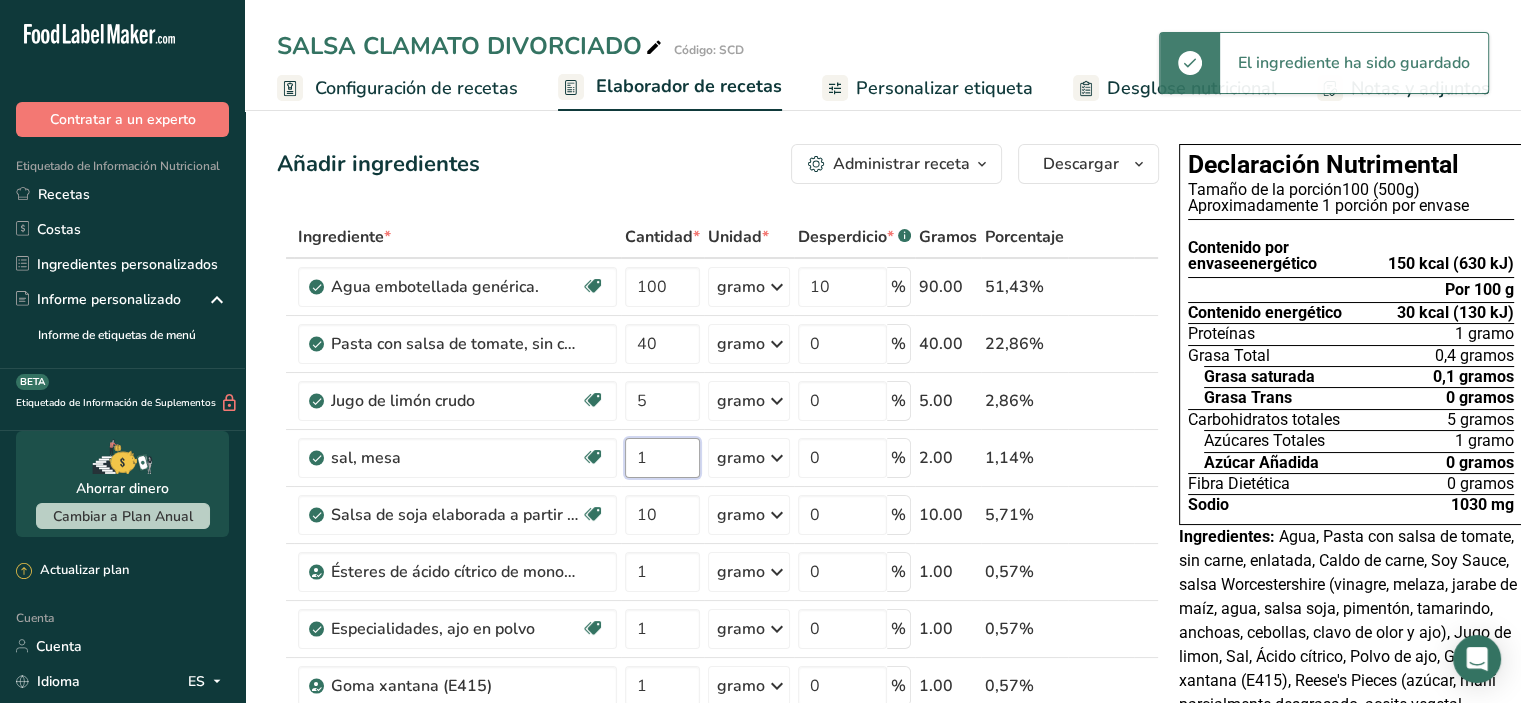 type on "1" 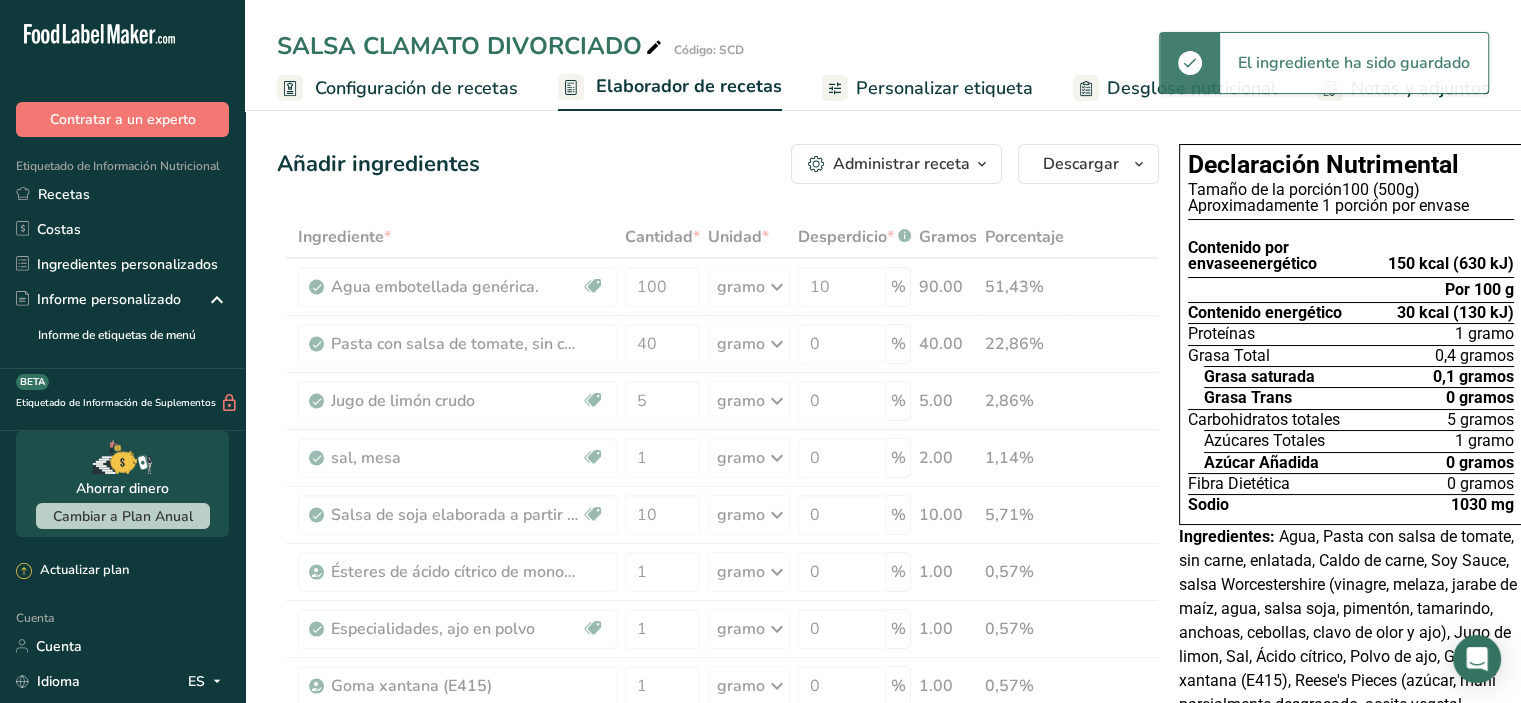 click on "Ingrediente  *
Cantidad  *
Unidad  *
Desperdicio *   .a-a{fill:#347362;}.b-a{fill:#fff;}         Gramos
Porcentaje
Agua embotellada genérica.
Libre de lácteos
Libre de gluten
Vegano
Vegetariano
Libre de soja
100
gramo
Porciones
1 onza líquida
1 taza
1 ml
Unidades de peso
gramo
kilogramo
mg
Ver más
Unidades de volumen
litro
Las unidades de volumen requieren una conversión de densidad. Si conoce la densidad de su ingrediente, introdúzcala a continuación. De lo contrario, haga clic en "RIA", nuestra asistente regulatoria de IA, quien podrá ayudarle.
lb/pie³" at bounding box center [718, 756] 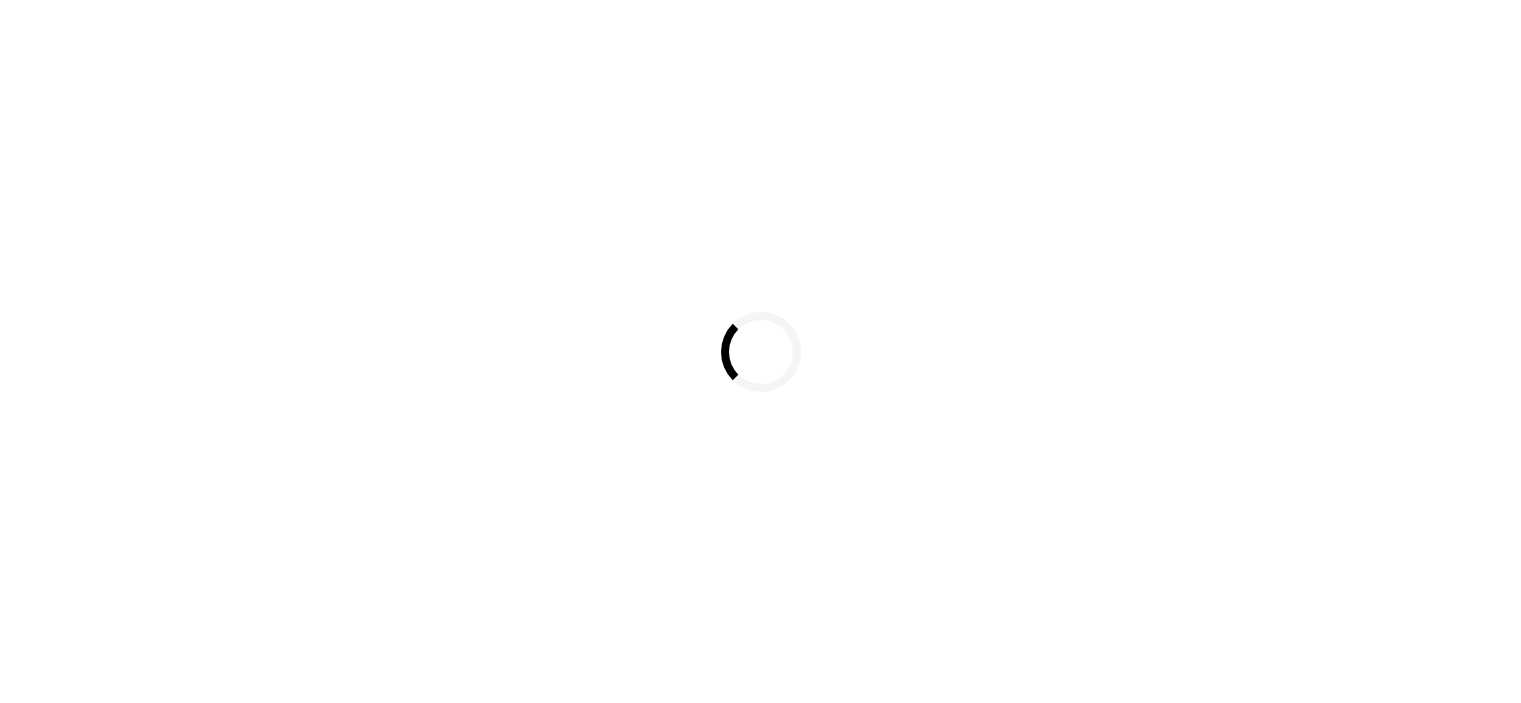 scroll, scrollTop: 0, scrollLeft: 0, axis: both 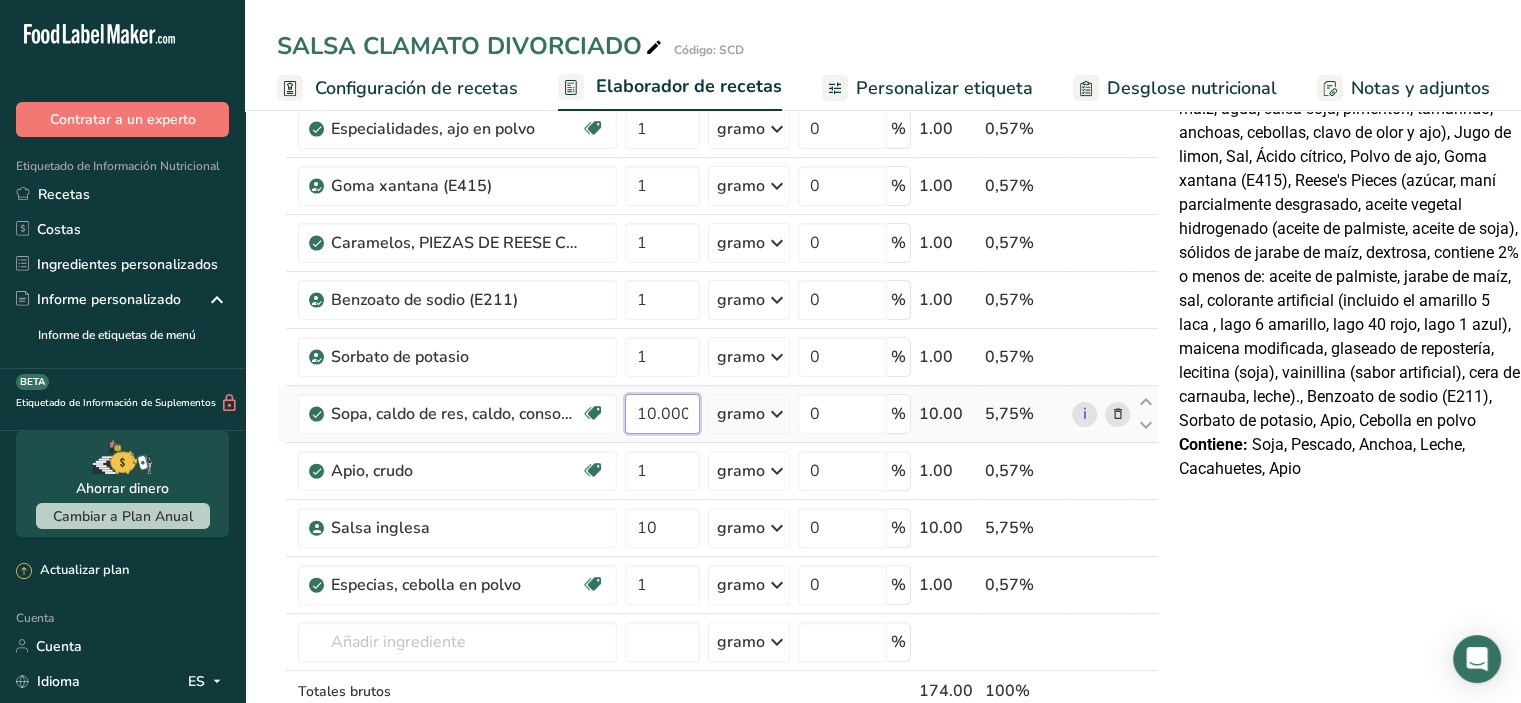 click on "10.000001" at bounding box center [662, 414] 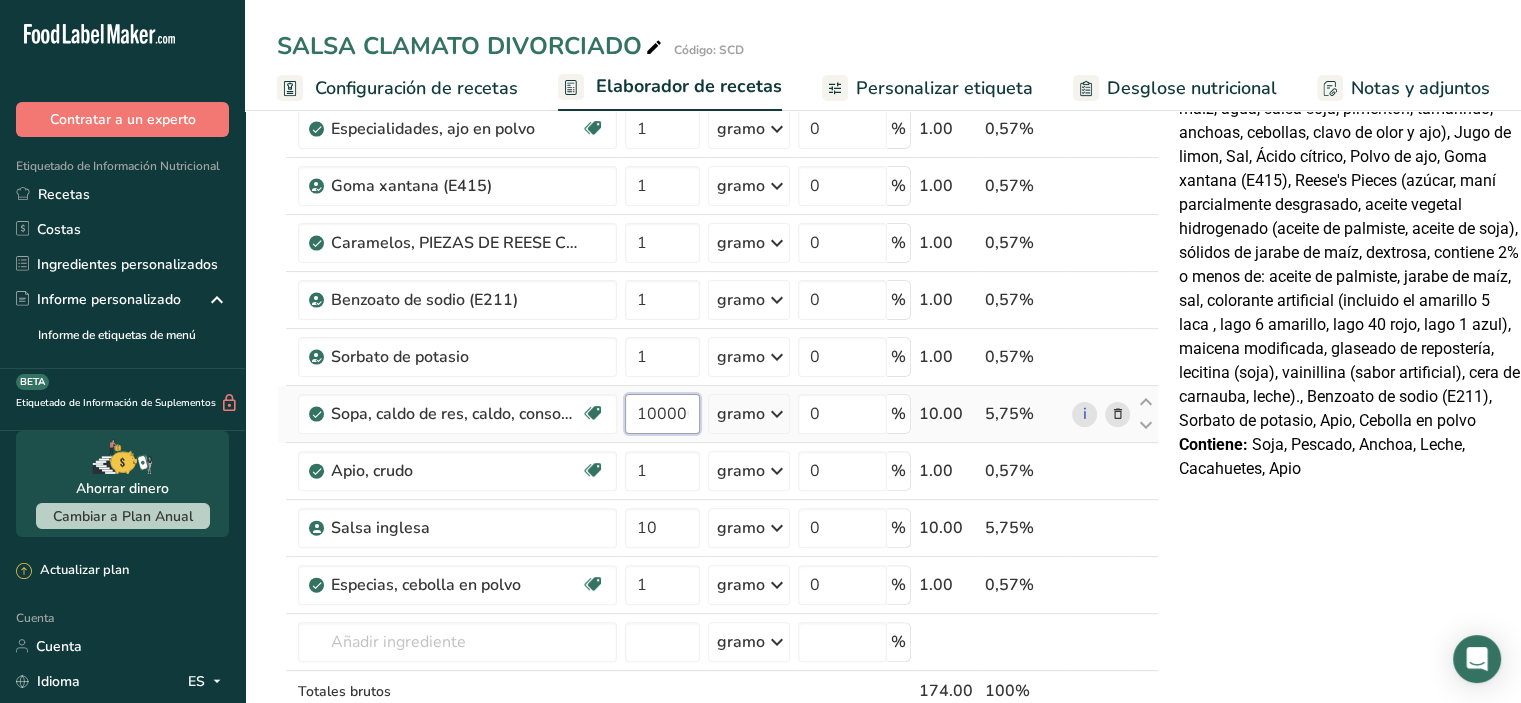 type on "1" 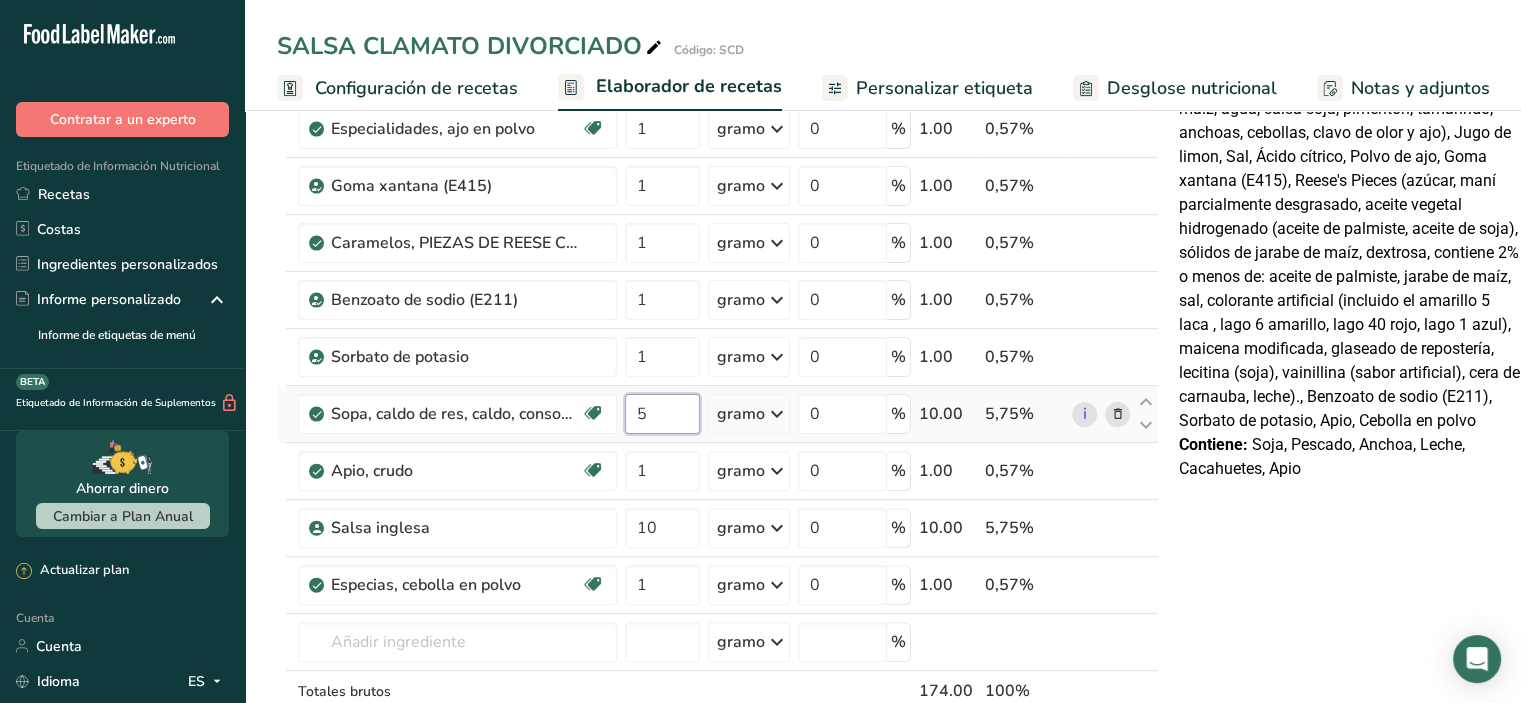 type on "5" 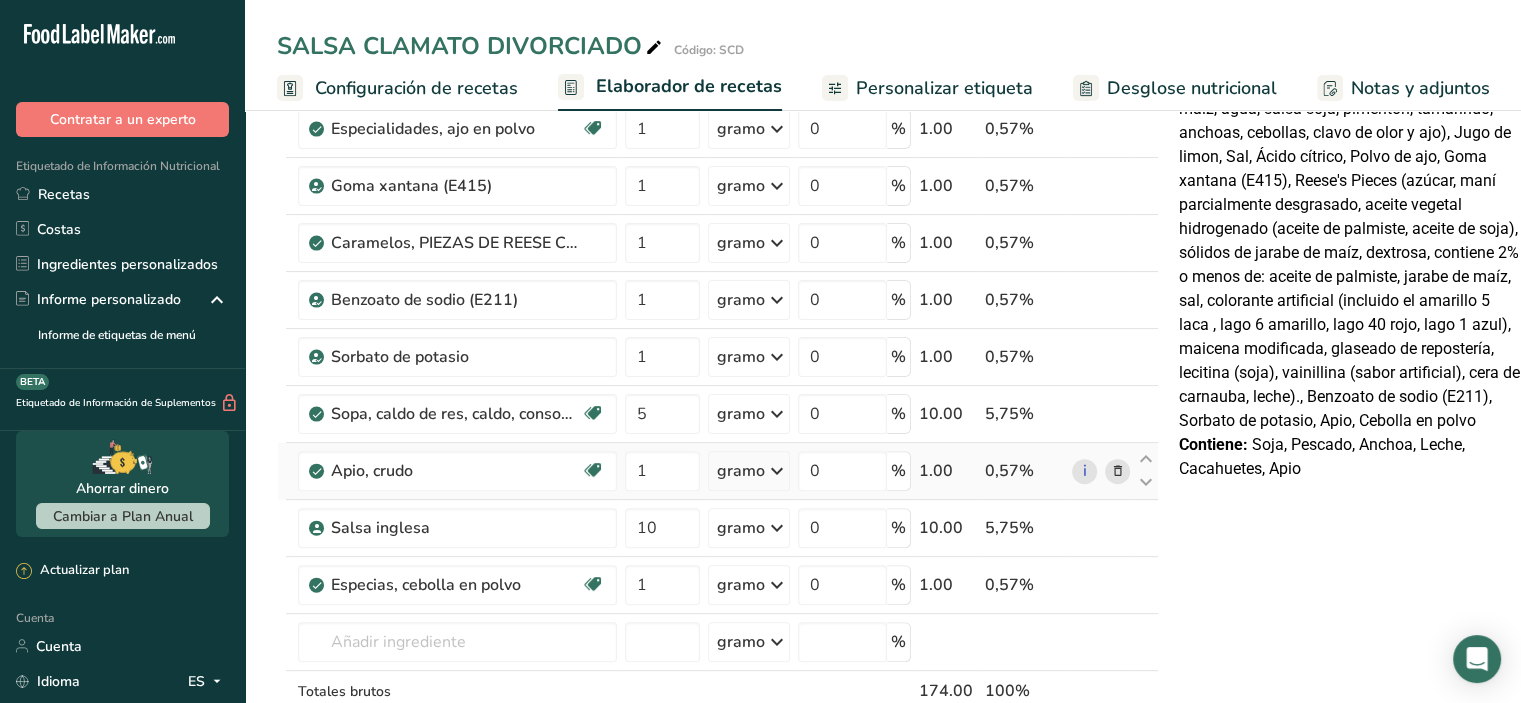 click on "Ingrediente  *
Cantidad  *
Unidad  *
Desperdicio *   .a-a{fill:#347362;}.b-a{fill:#fff;}         Gramos
Porcentaje
Agua embotellada genérica.
Libre de lácteos
Libre de gluten
Vegano
Vegetariano
Libre de soja
100
gramo
Porciones
1 onza líquida
1 taza
1 ml
Unidades de peso
gramo
kilogramo
mg
Ver más
Unidades de volumen
litro
Las unidades de volumen requieren una conversión de densidad. Si conoce la densidad de su ingrediente, introdúzcala a continuación. De lo contrario, haga clic en "RIA", nuestra asistente regulatoria de IA, quien podrá ayudarle.
lb/pie³" at bounding box center [718, 256] 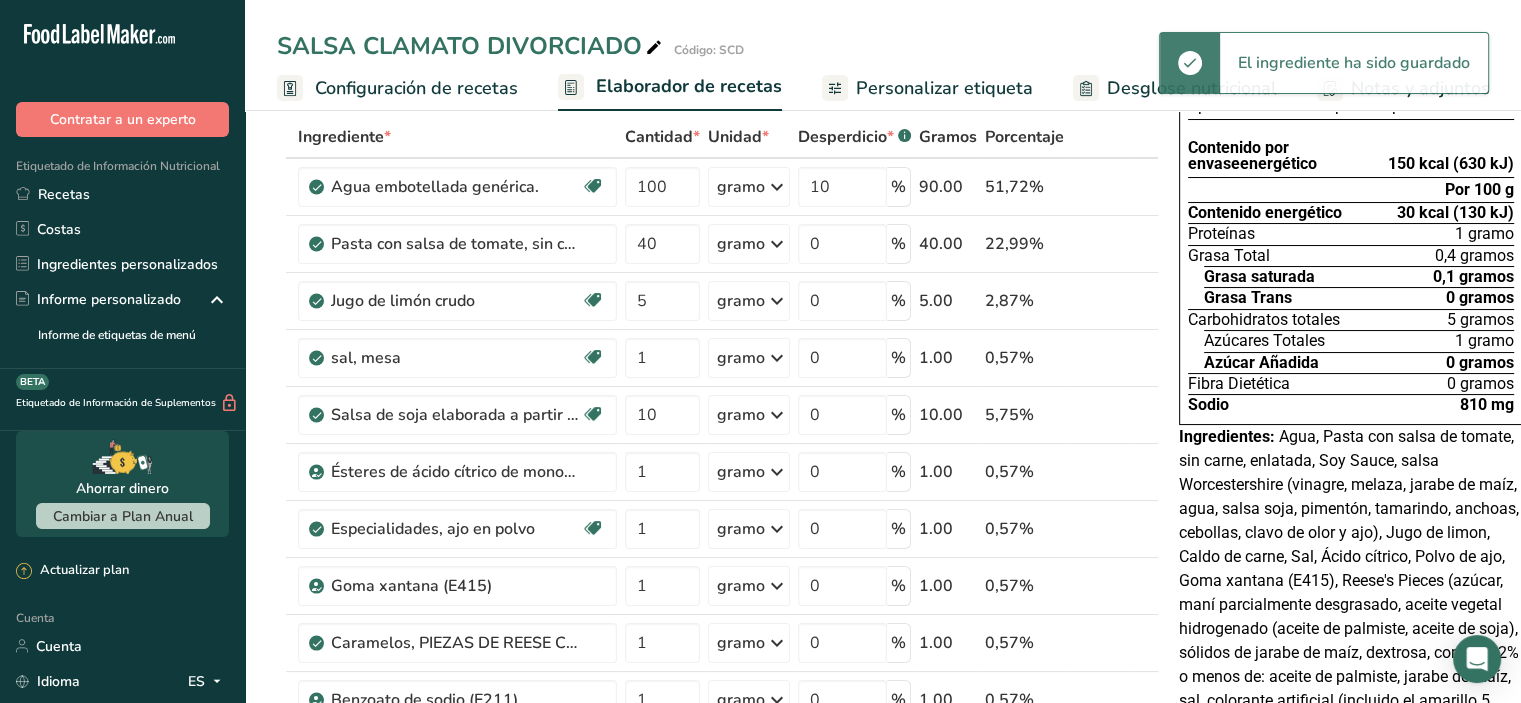 scroll, scrollTop: 0, scrollLeft: 0, axis: both 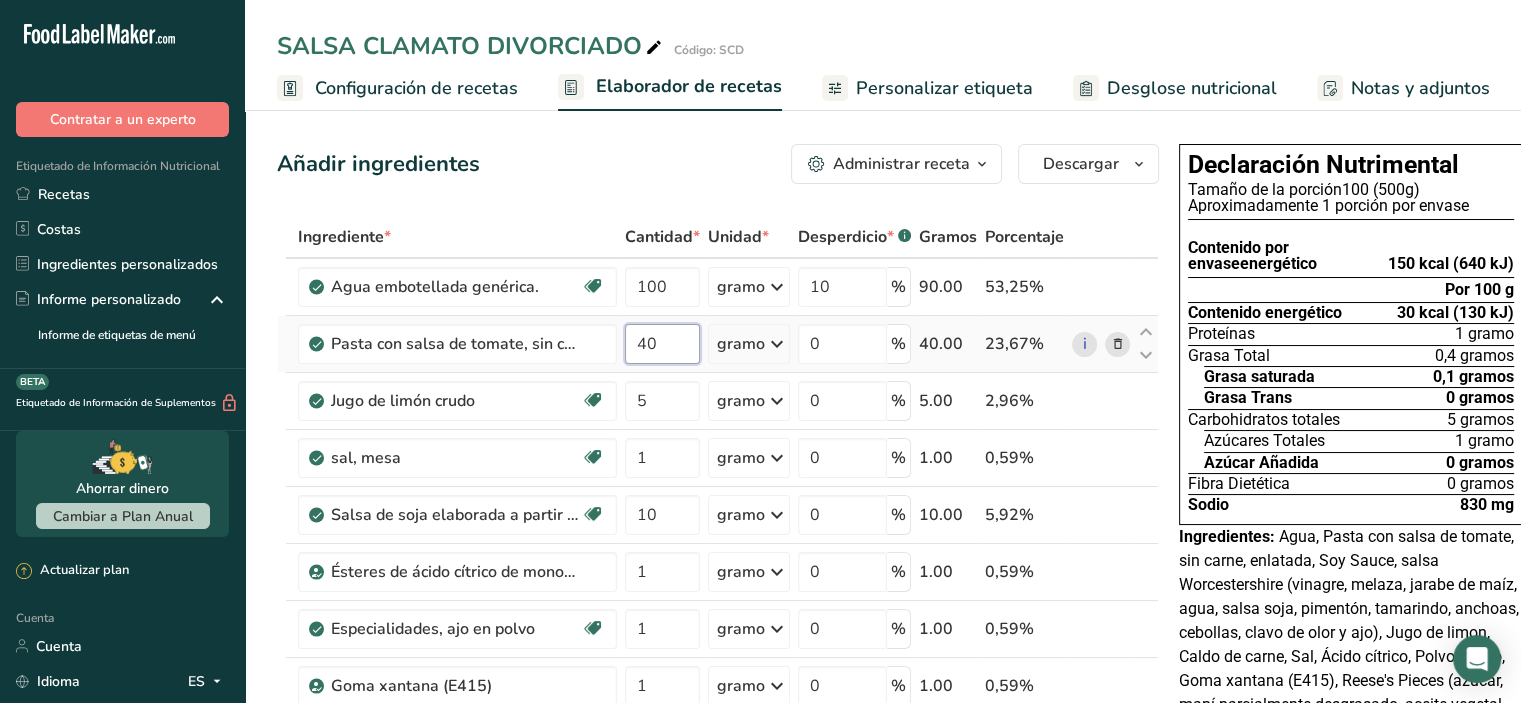 click on "40" at bounding box center [662, 344] 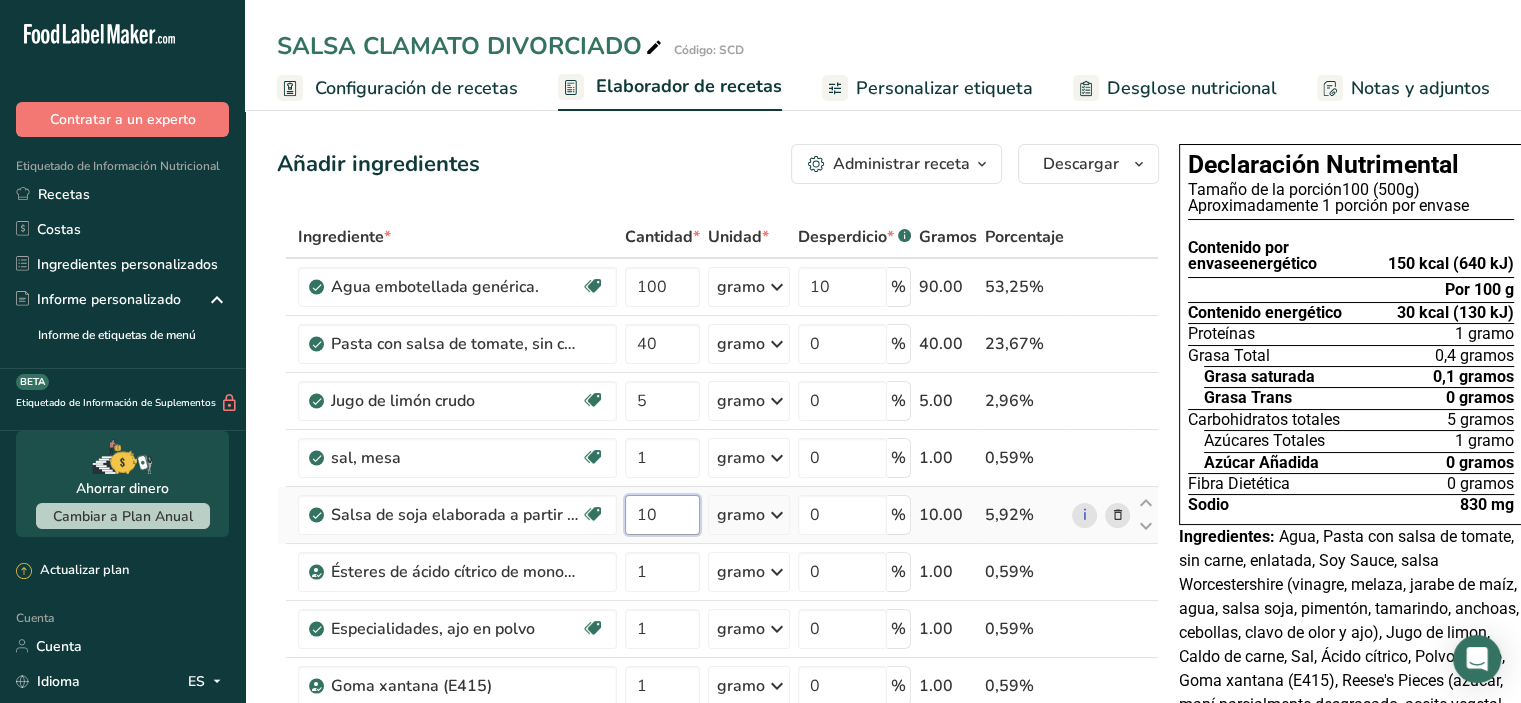 click on "Ingrediente  *
Cantidad  *
Unidad  *
Desperdicio *   .a-a{fill:#347362;}.b-a{fill:#fff;}         Gramos
Porcentaje
Agua embotellada genérica.
Libre de lácteos
Libre de gluten
Vegano
Vegetariano
Libre de soja
100
gramo
Porciones
1 fl oz
1 cup
1 ml
Unidades de peso
g
kg
mg
Ver más
Unidades de volumen
litro
Las unidades de volumen requieren una conversión de densidad. Si conoce la densidad de su ingrediente, introdúzcala a continuación. De lo contrario, haga clic en "RIA", nuestra asistente regulatoria de IA, quien podrá ayudarle.
lb/pie³
mL" at bounding box center [718, 756] 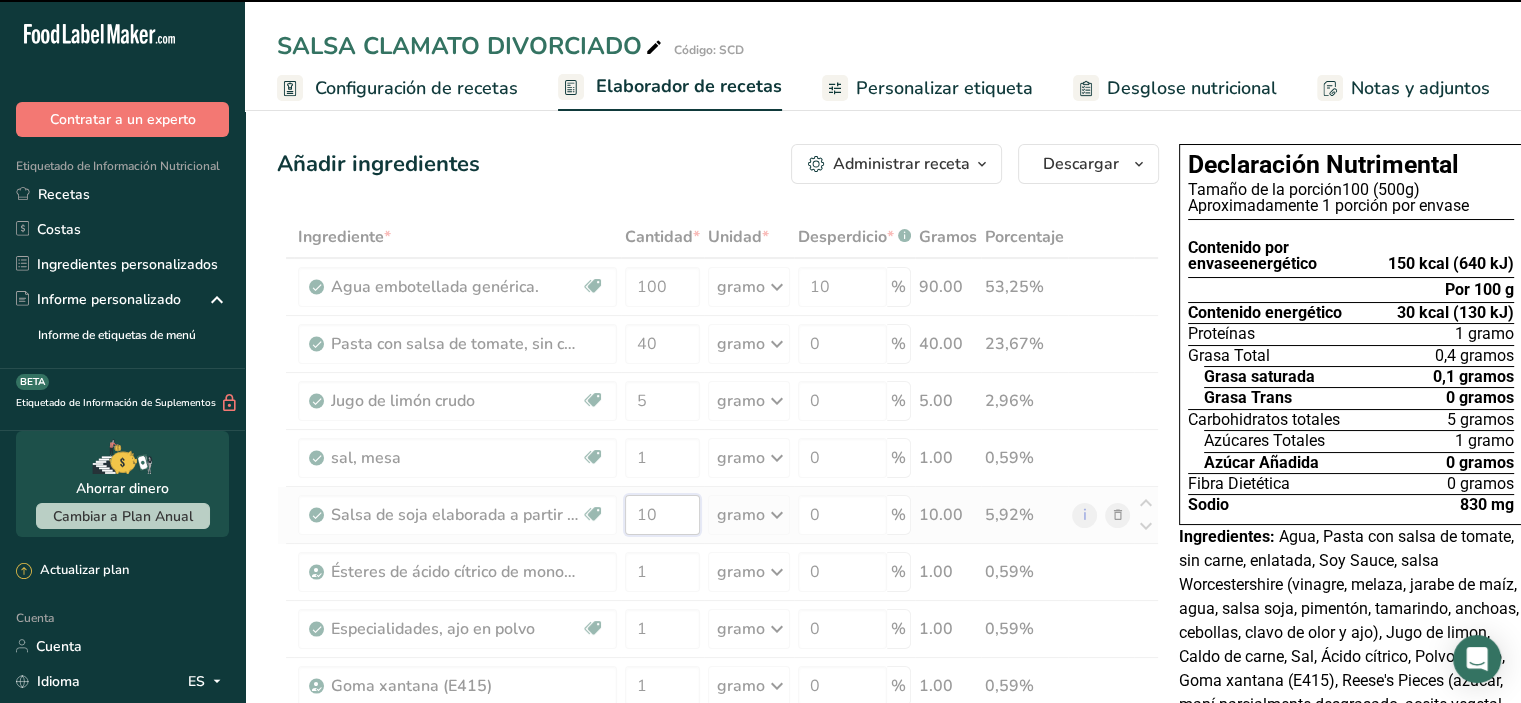 type on "1" 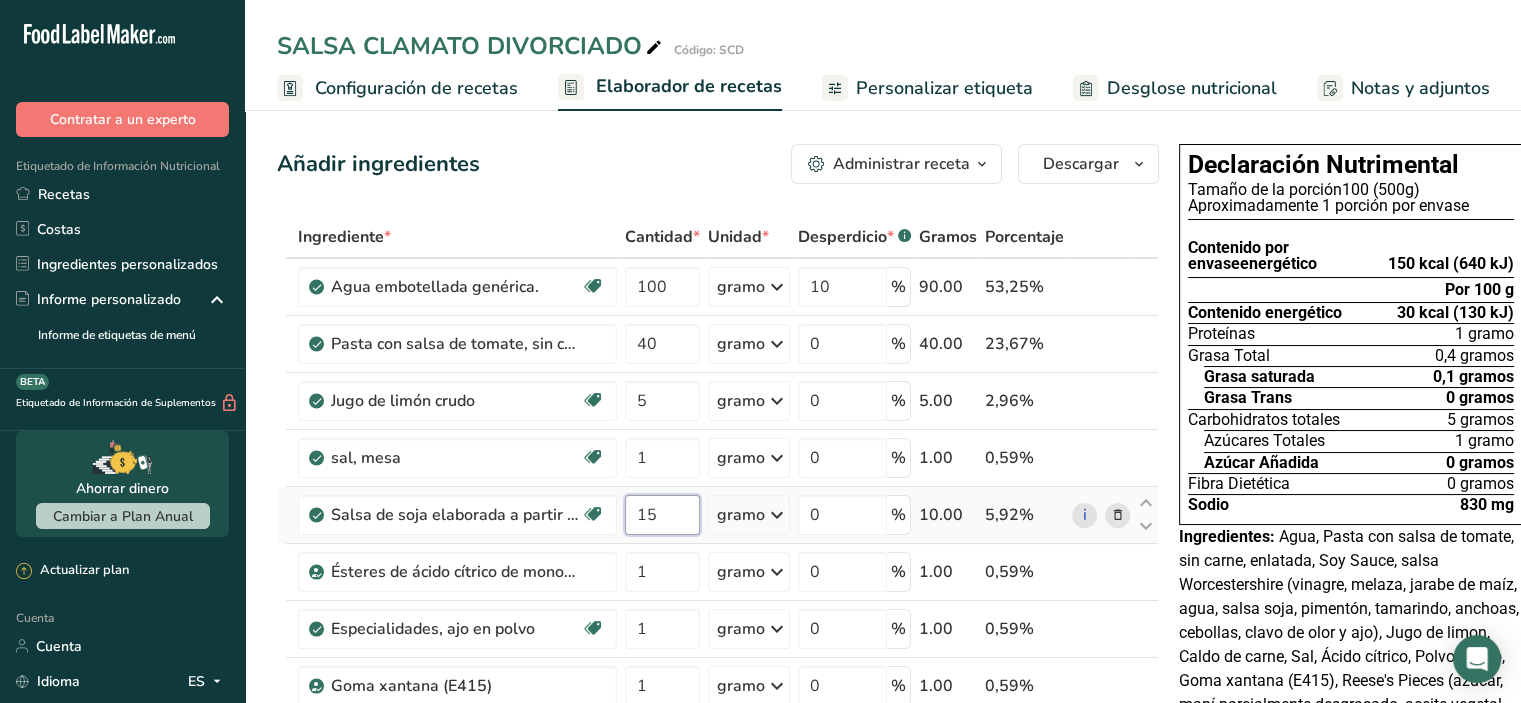 type on "1" 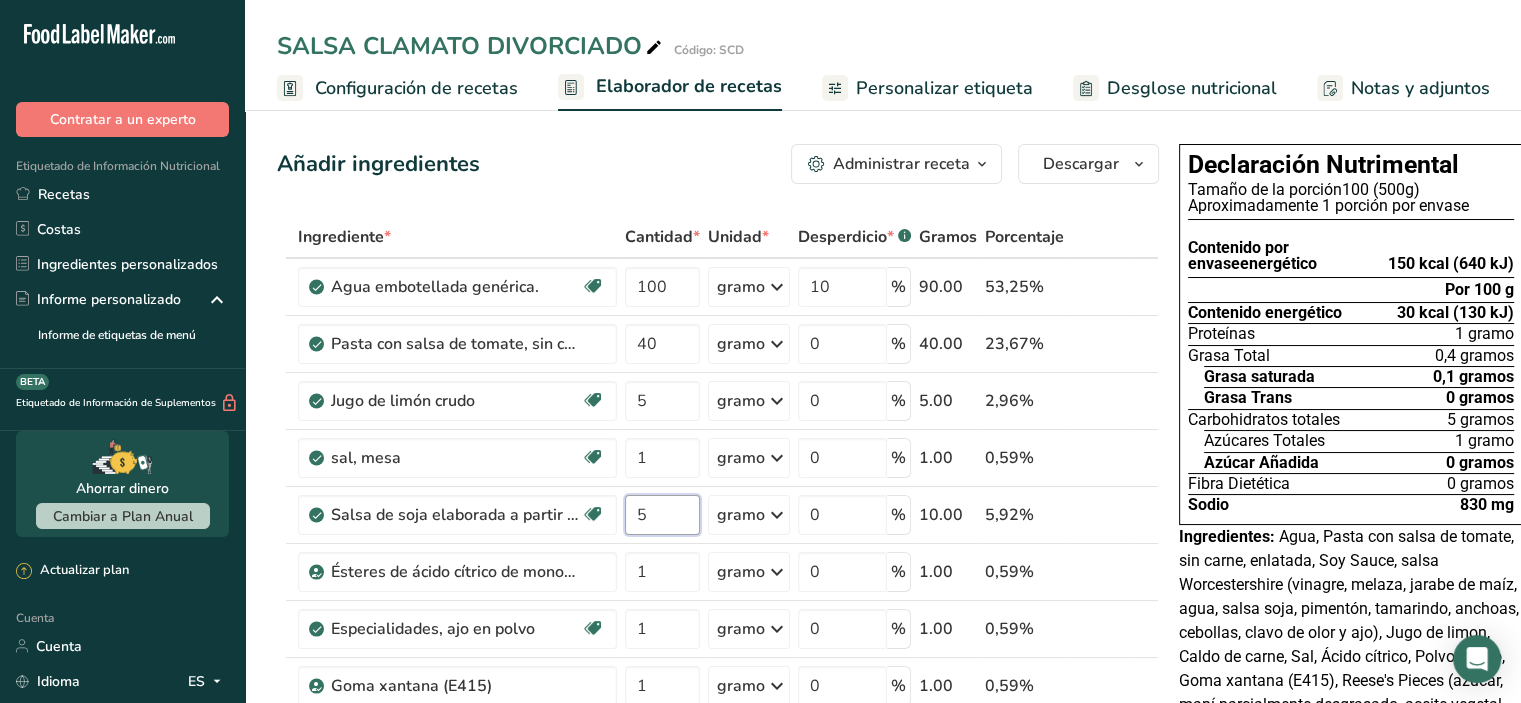 type on "5" 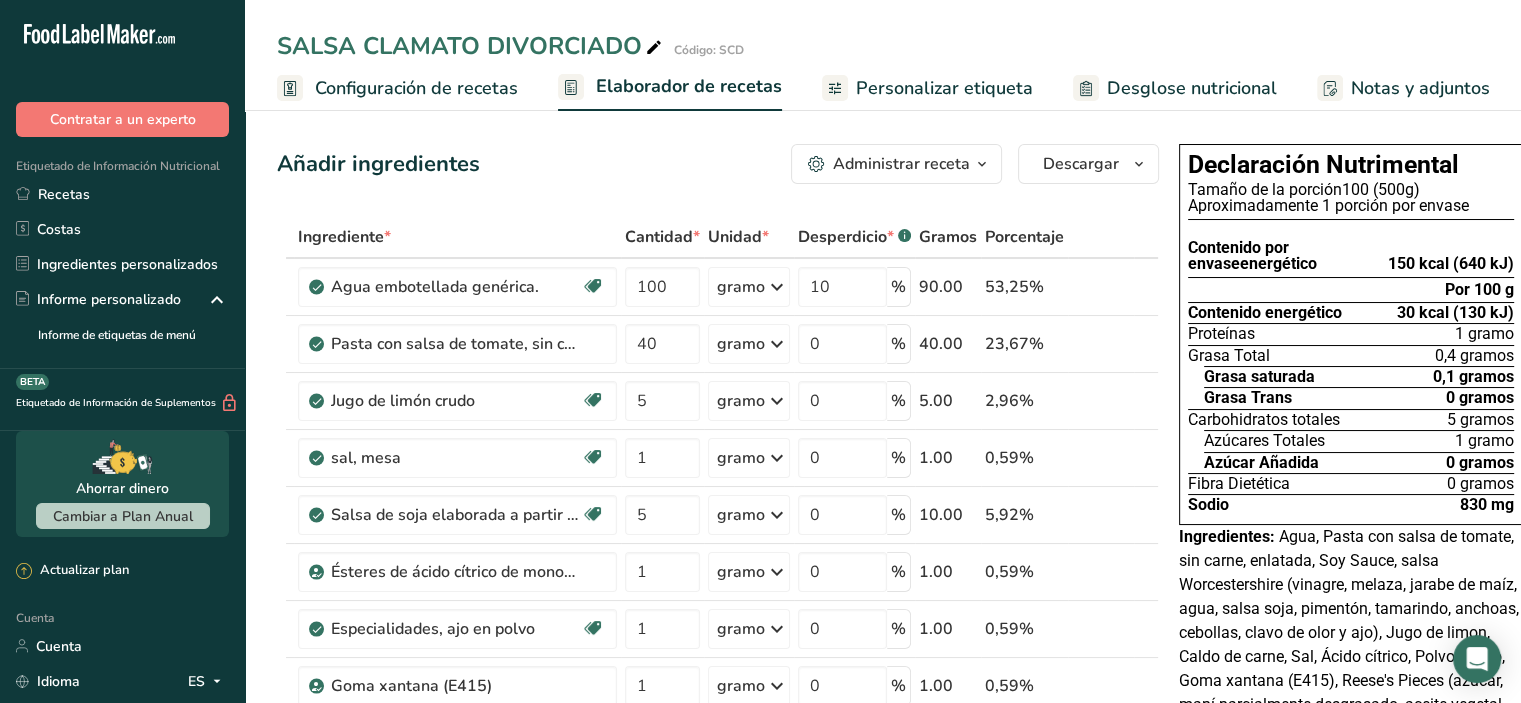 click on "Añadir ingredientes
Administrar receta         Eliminar receta           Duplicar receta             Receta de escalar             Guardar como subreceta   .a-a{fill:#347362;}.b-a{fill:#fff;}                               Desglose nutricional                 Tarjeta de la receta
Novedad
Informe de patrón de aminoácidos           Historial de actividades
Descargar
Elija su estilo de etiqueta preferido
Etiqueta estándar FDA
Etiqueta estándar FDA
El formato más común para etiquetas de información nutricional en cumplimiento con el tipo de letra, estilo y requisitos de la FDA.
Etiqueta tabular FDA
Un formato de etiqueta conforme a las regulaciones de la FDA presentada en una disposición tabular (horizontal).
Etiqueta lineal FDA" at bounding box center (724, 1073) 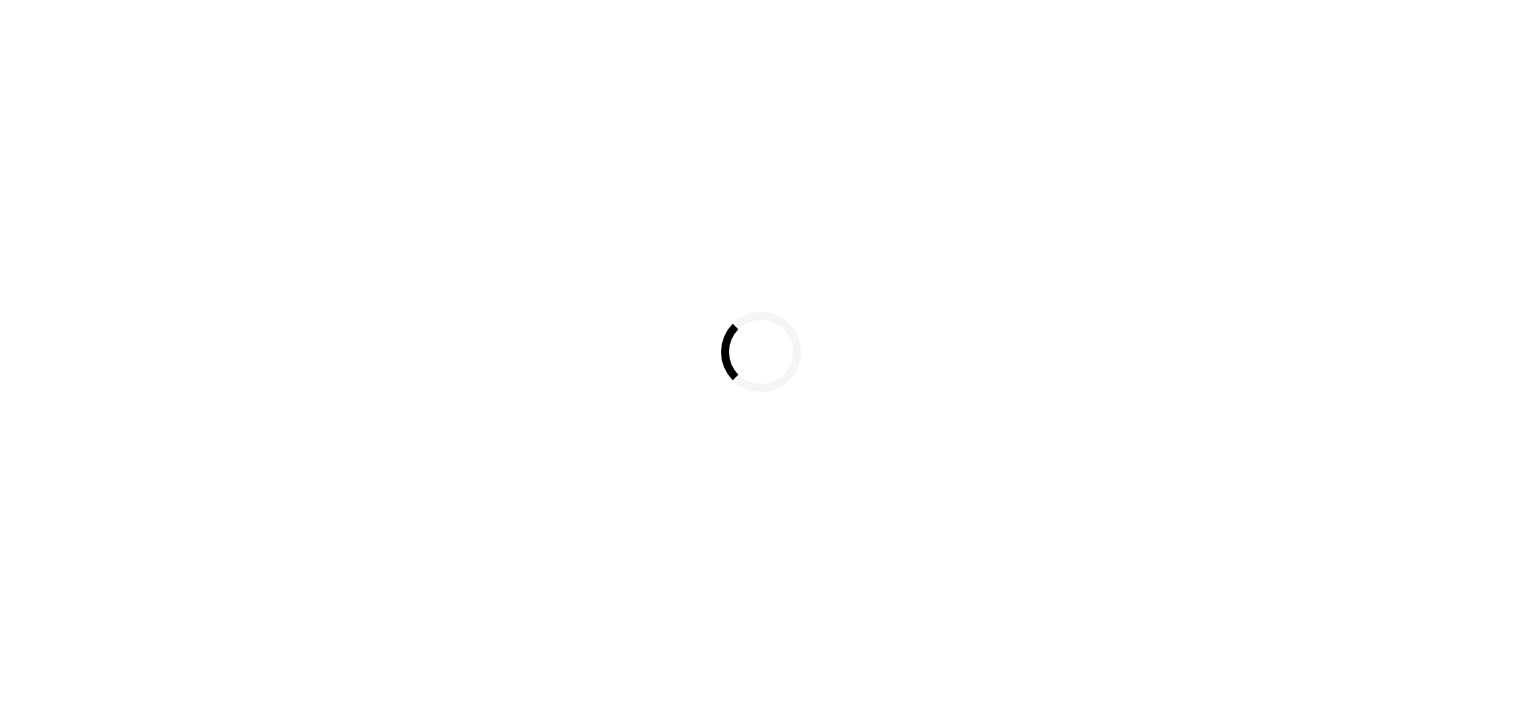 scroll, scrollTop: 0, scrollLeft: 0, axis: both 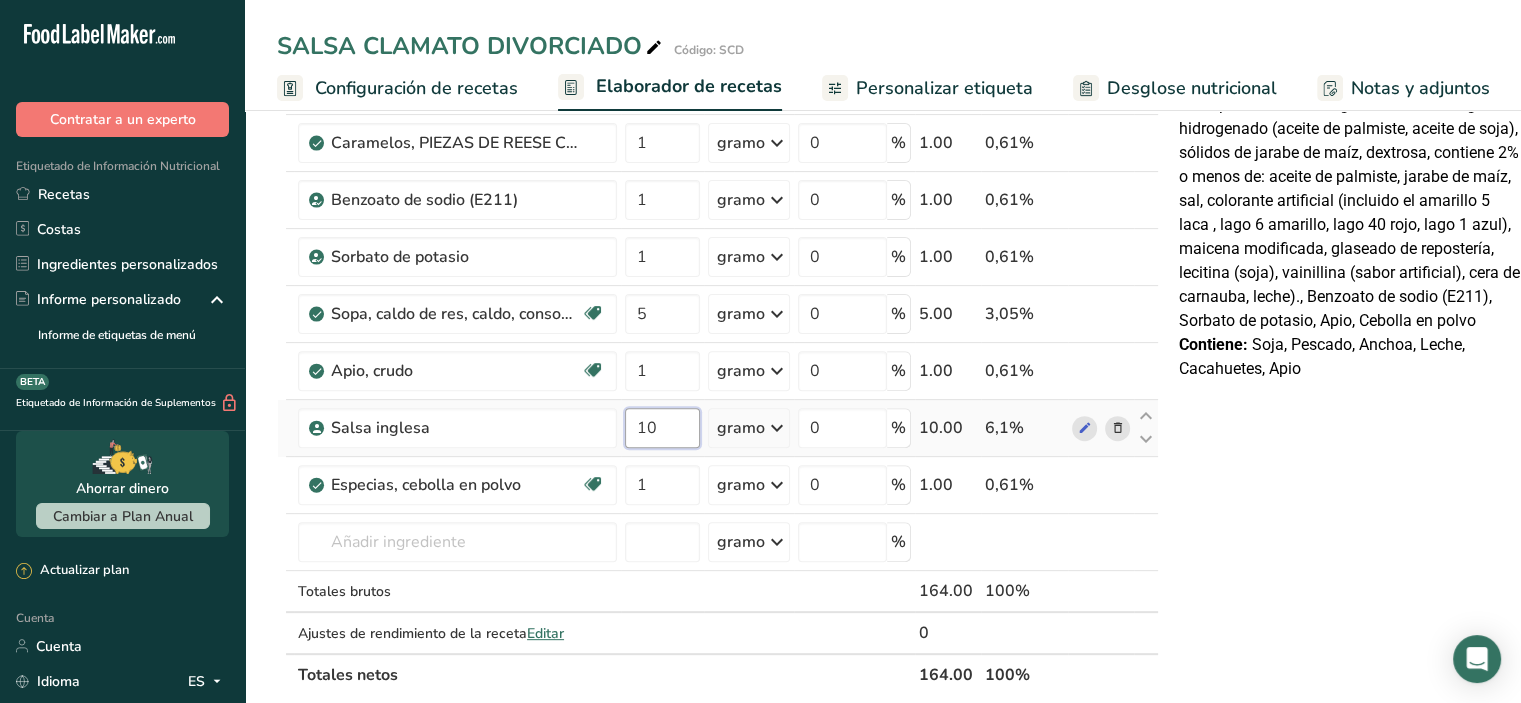 click on "10" at bounding box center [662, 428] 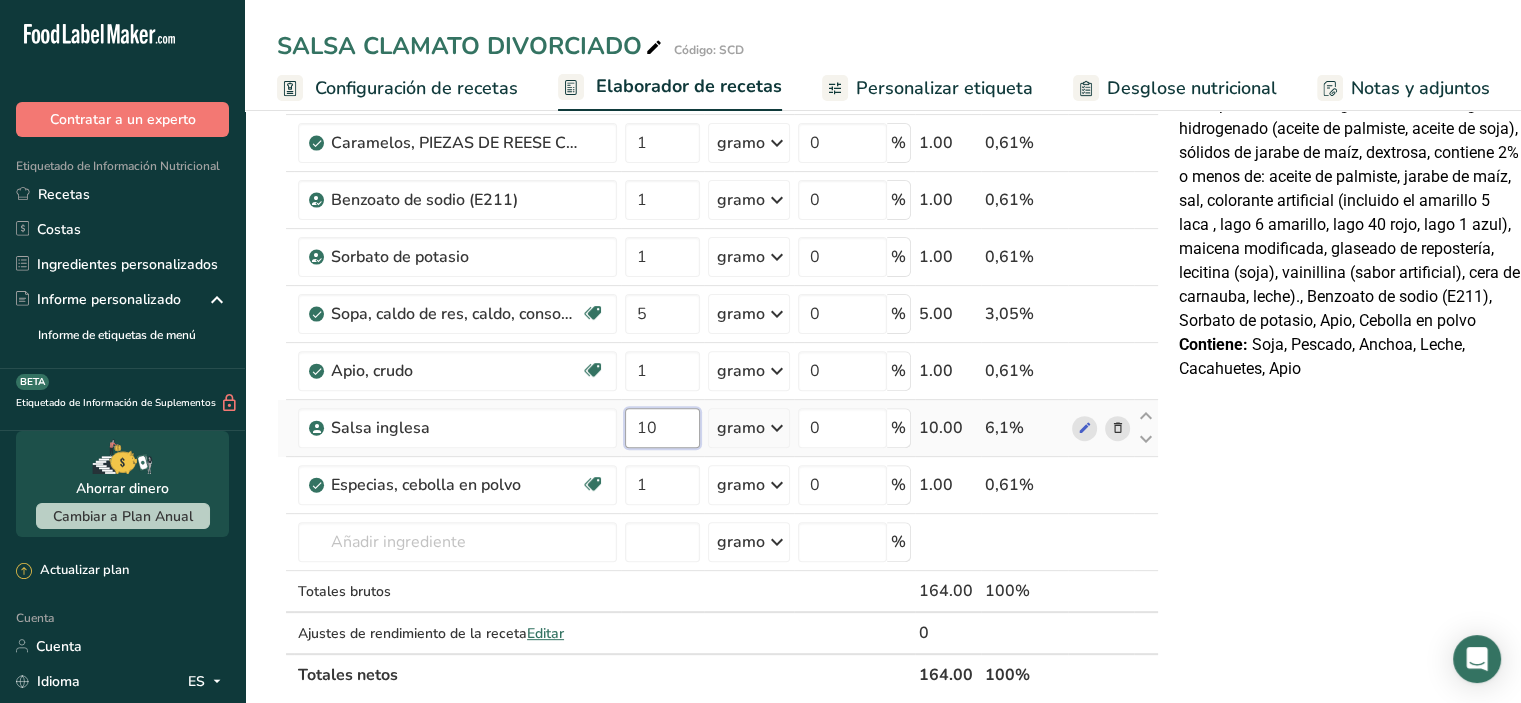 type on "1" 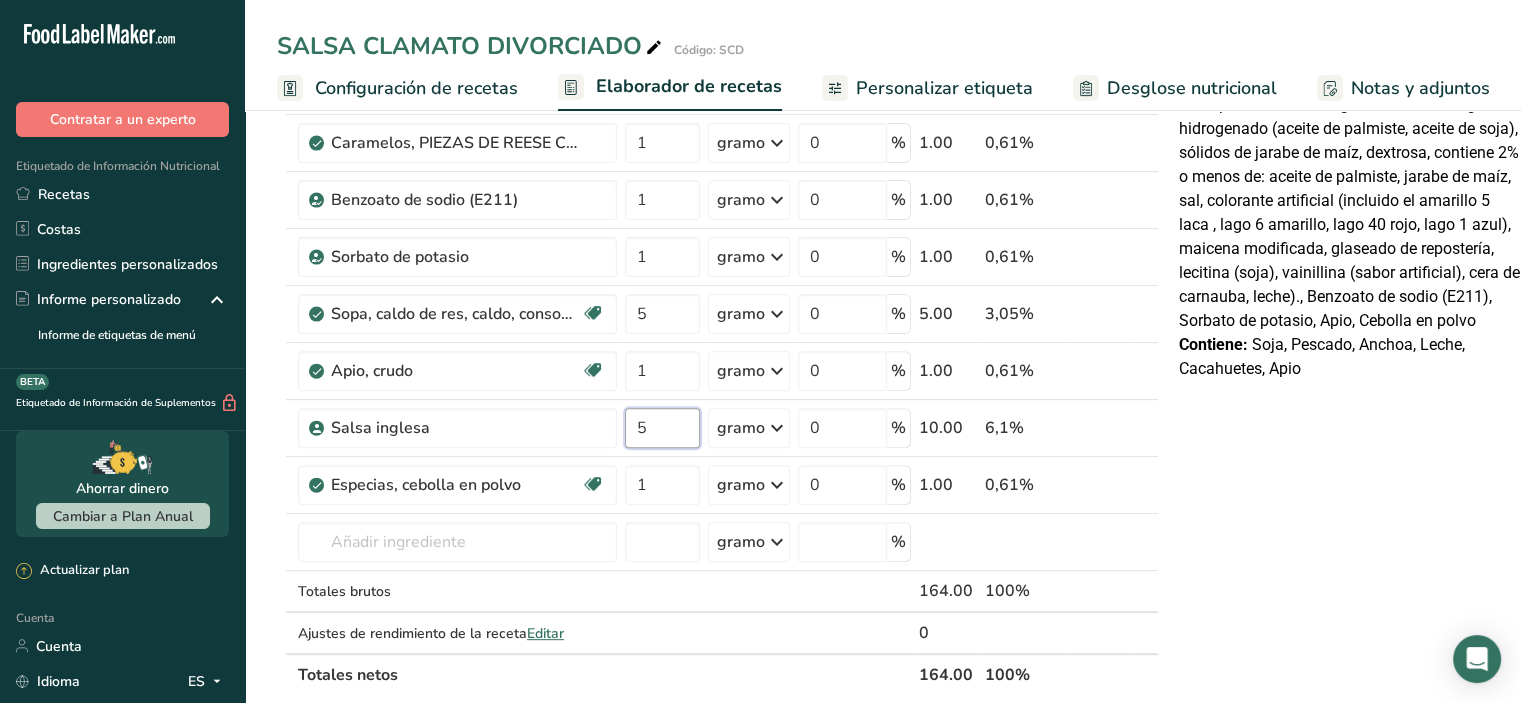 type on "5" 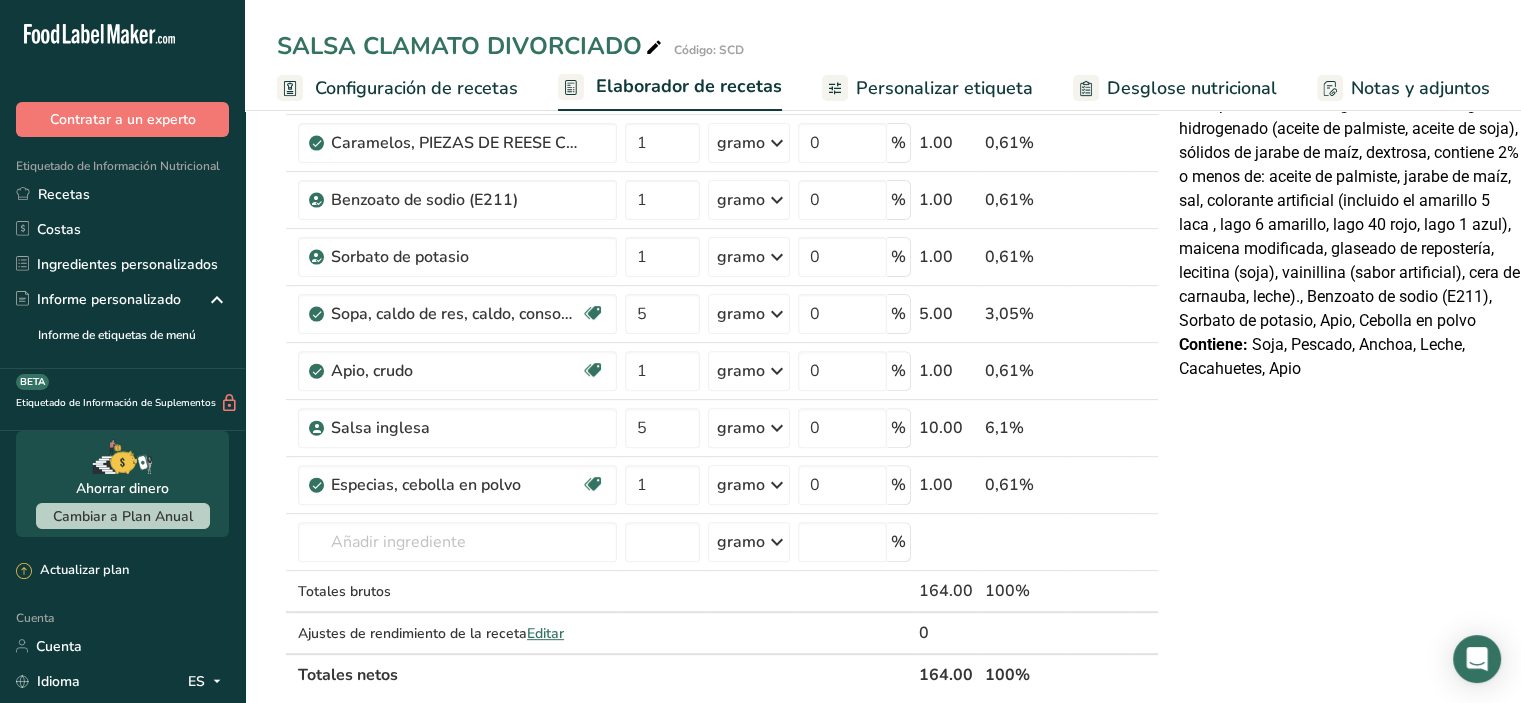 click on "Declaración Nutrimental
Tamaño de la porción
100 (500g)
Aproximadamente 1 porción por envase
Contenido por envase
energético
150 kcal (620 kJ)
Por 100 g
Contenido energético
30 kcal (120 kJ)
Proteínas
1 gramo
Grasa Total
0,4 gramos
Grasa saturada
0,1 gramos
Grasa Trans
0 gramos
Carbohidratos totales
5 gramos
Azúcares Totales
1 gramo
Azúcar Añadida
0 gramos
Fibra Dietética
0 gramos
Sodio" at bounding box center (1351, 494) 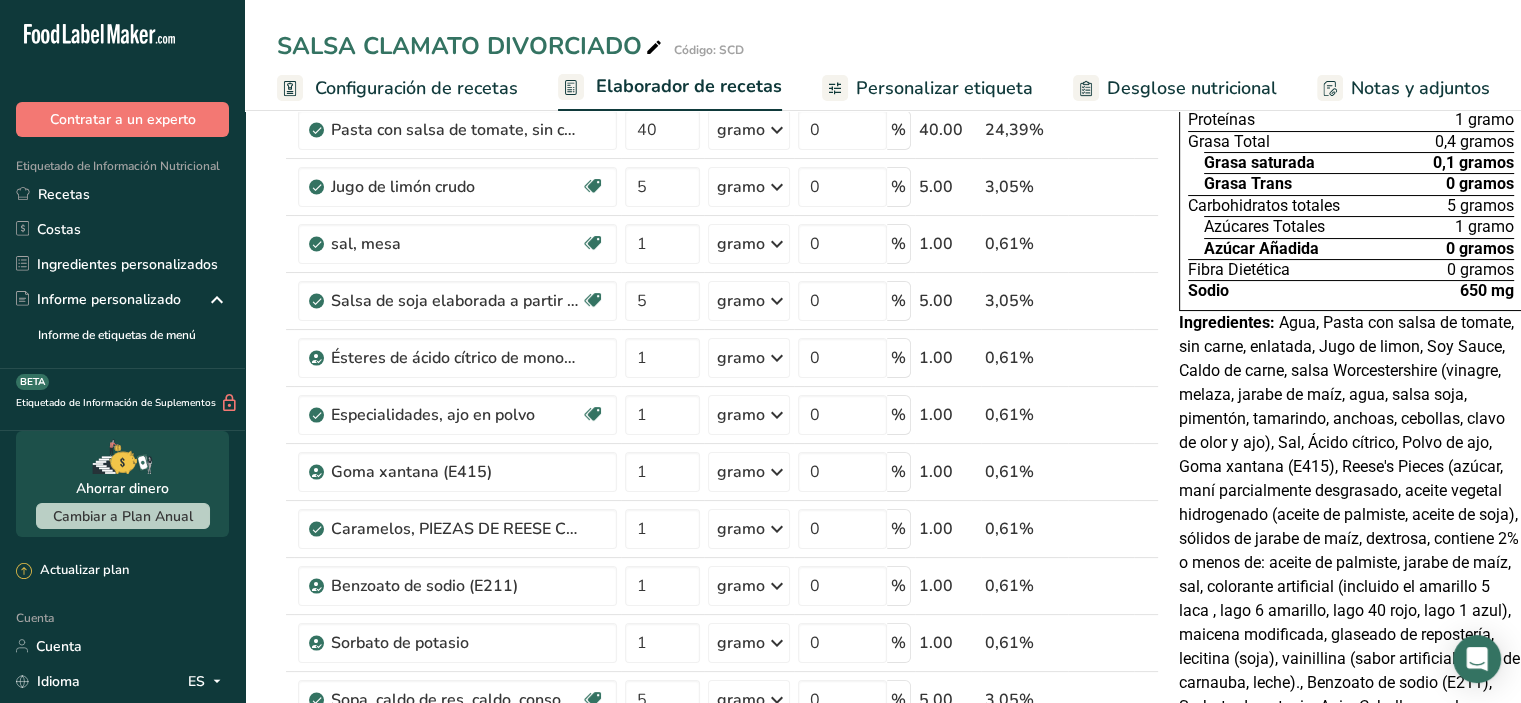 scroll, scrollTop: 100, scrollLeft: 0, axis: vertical 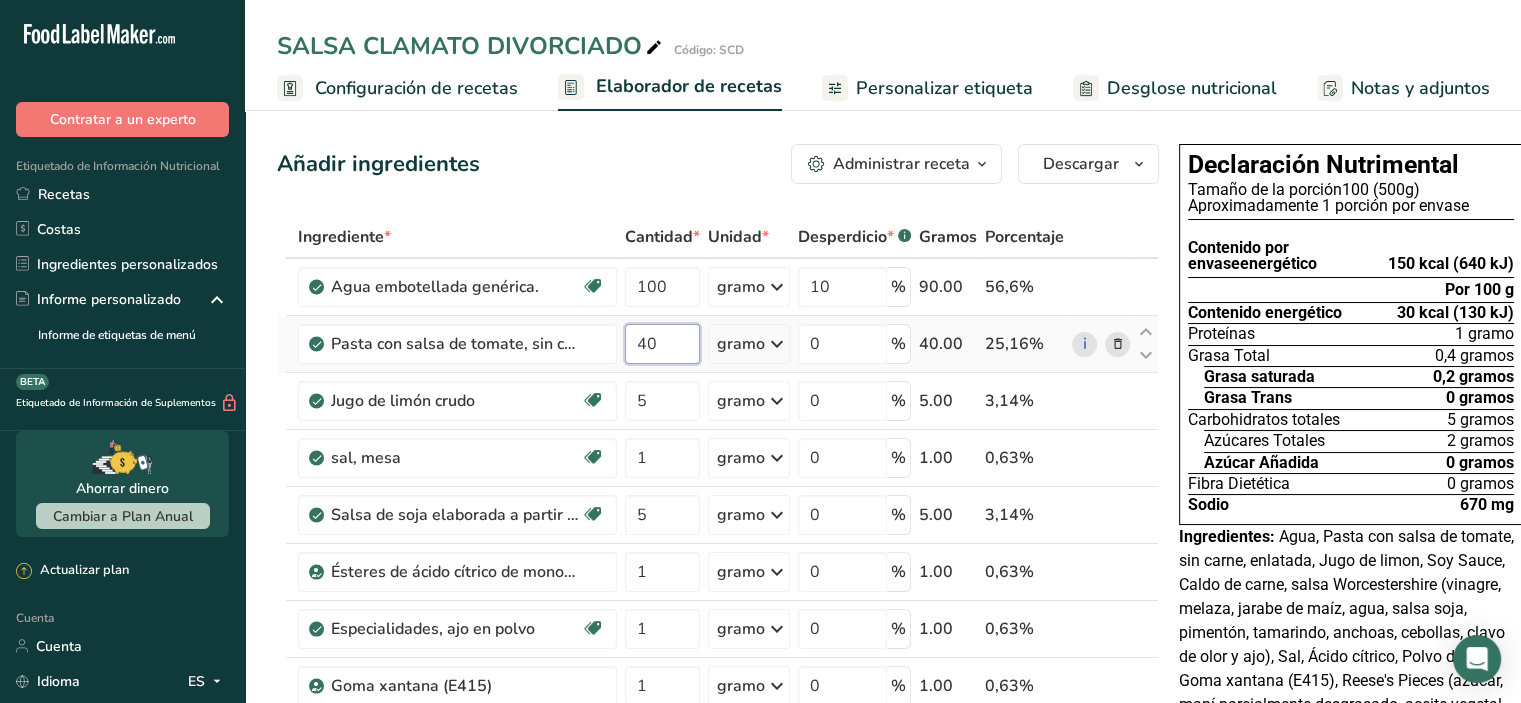 click on "40" at bounding box center (662, 344) 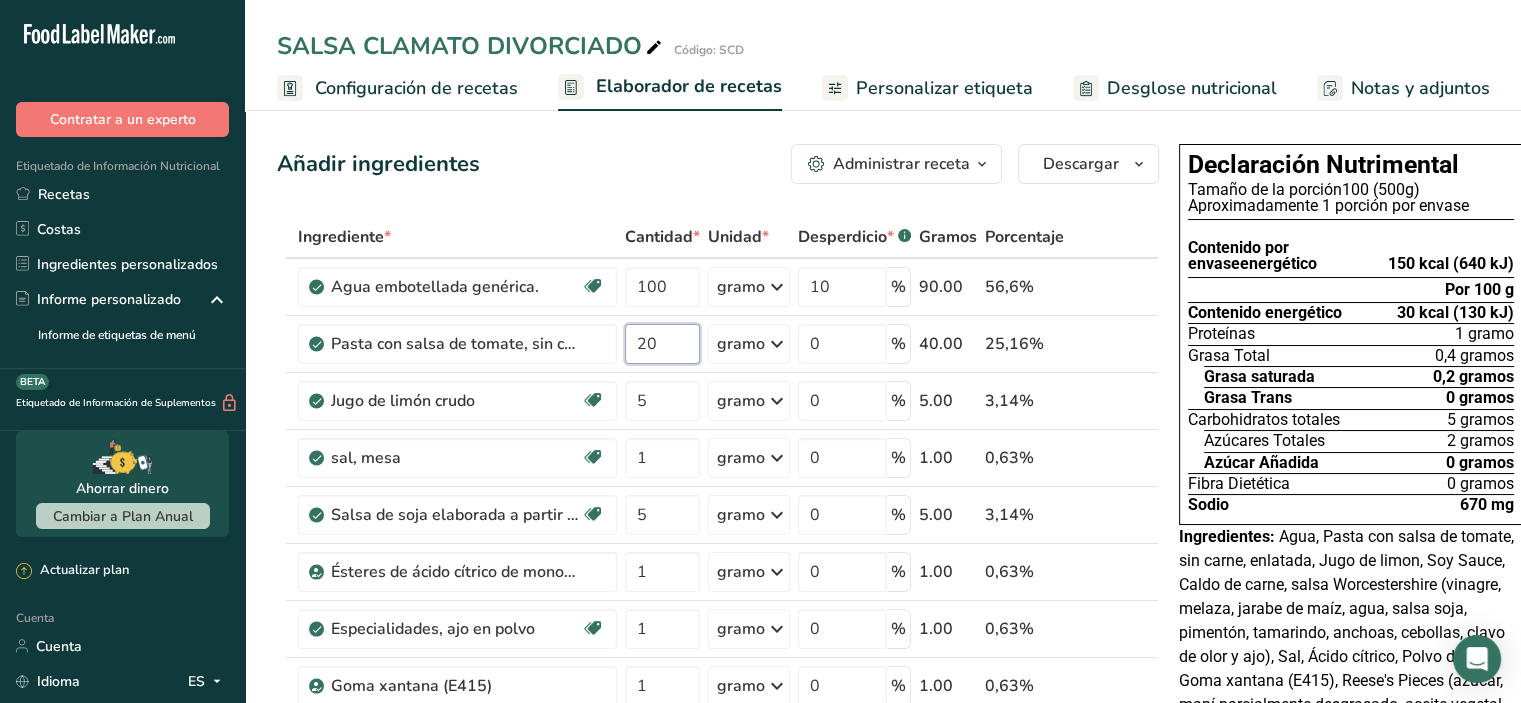 type on "20" 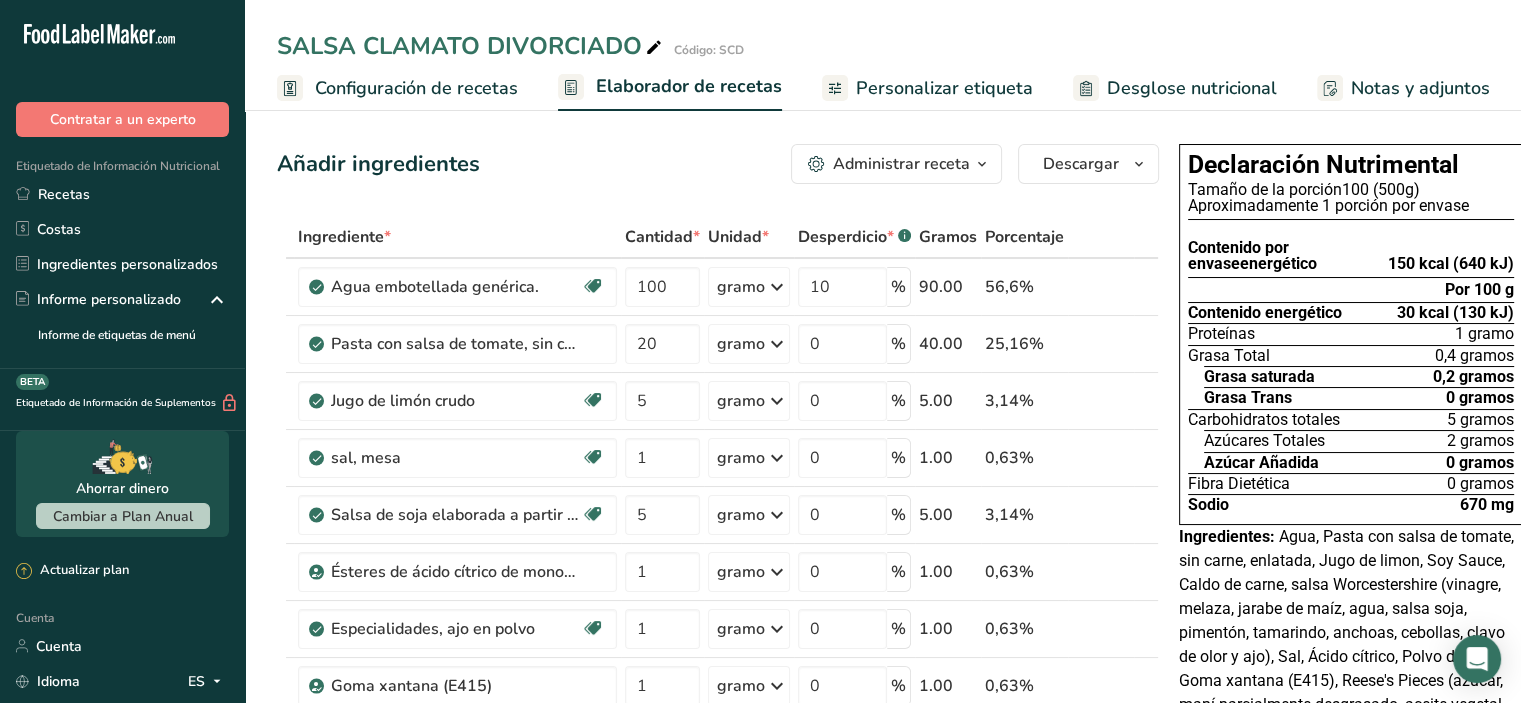 click on "Ingrediente  *
Cantidad  *
Unidad  *
Desperdicio *   .a-a{fill:#347362;}.b-a{fill:#fff;}         Gramos
Porcentaje
Agua embotellada genérica.
Libre de lácteos
Libre de gluten
Vegano
Vegetariano
Libre de soja
100
gramo
Porciones
1 onza líquida
1 taza
1 ml
Unidades de peso
gramo
kilogramo
mg
Ver más
Unidades de volumen
litro
Las unidades de volumen requieren una conversión de densidad. Si conoce la densidad de su ingrediente, introdúzcala a continuación. De lo contrario, haga clic en "RIA", nuestra asistente regulatoria de IA, quien podrá ayudarle.
lb/pie³" at bounding box center [718, 756] 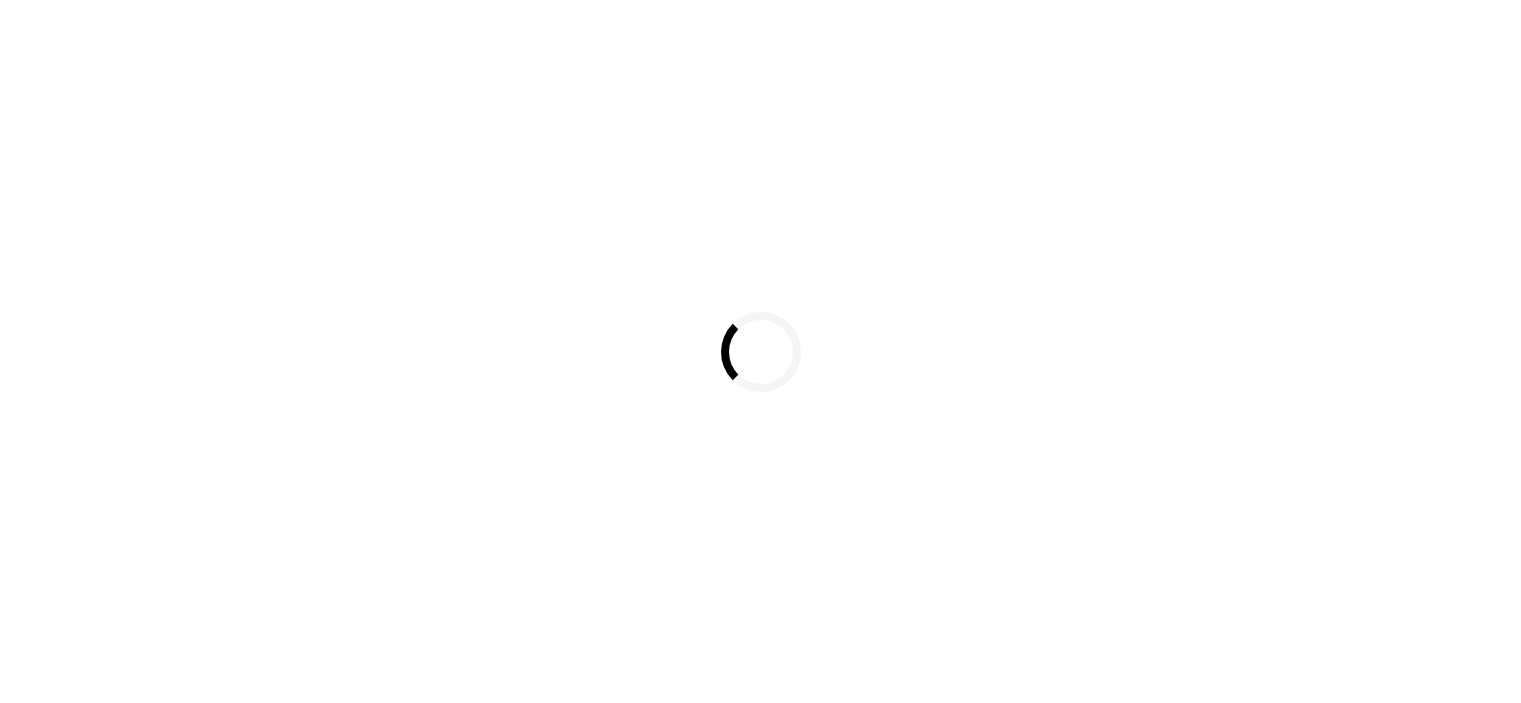 scroll, scrollTop: 0, scrollLeft: 0, axis: both 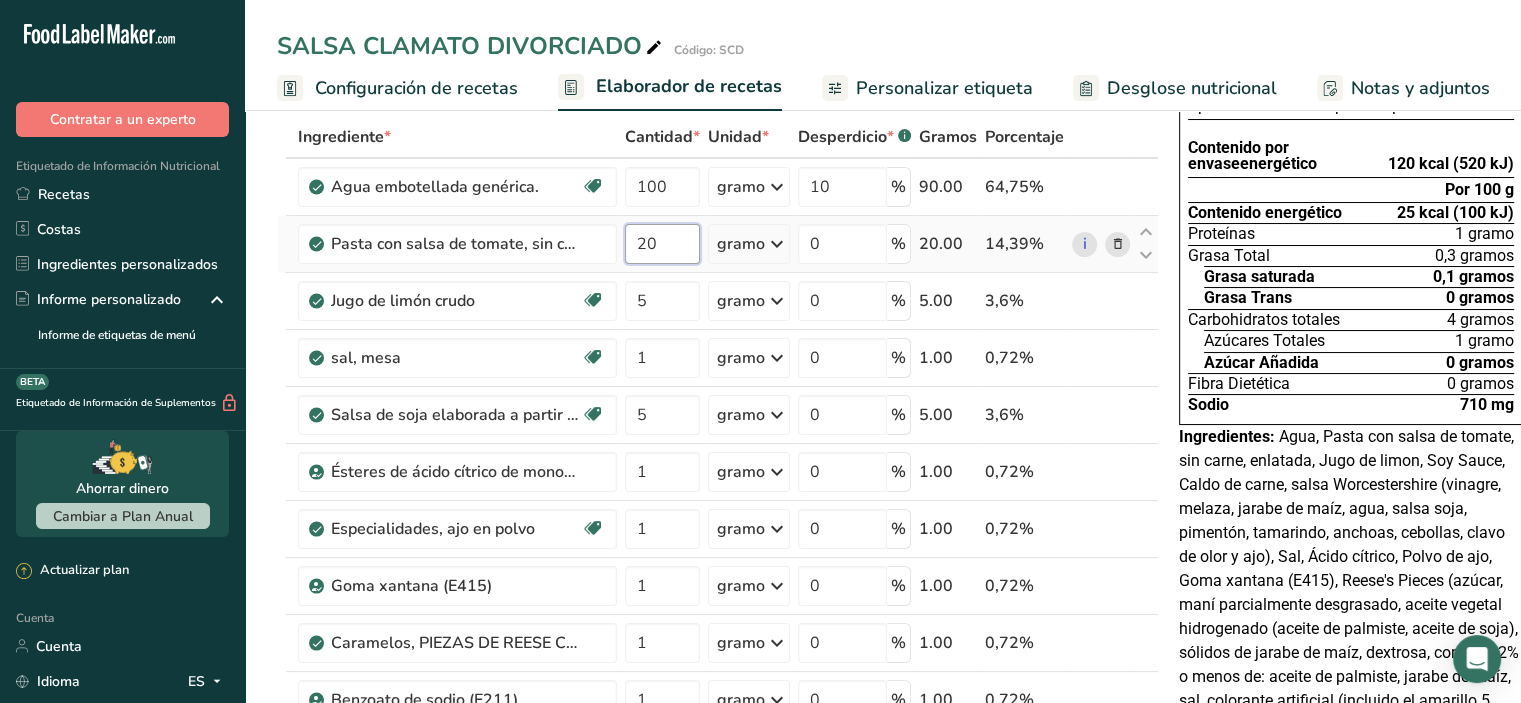 click on "20" at bounding box center (662, 244) 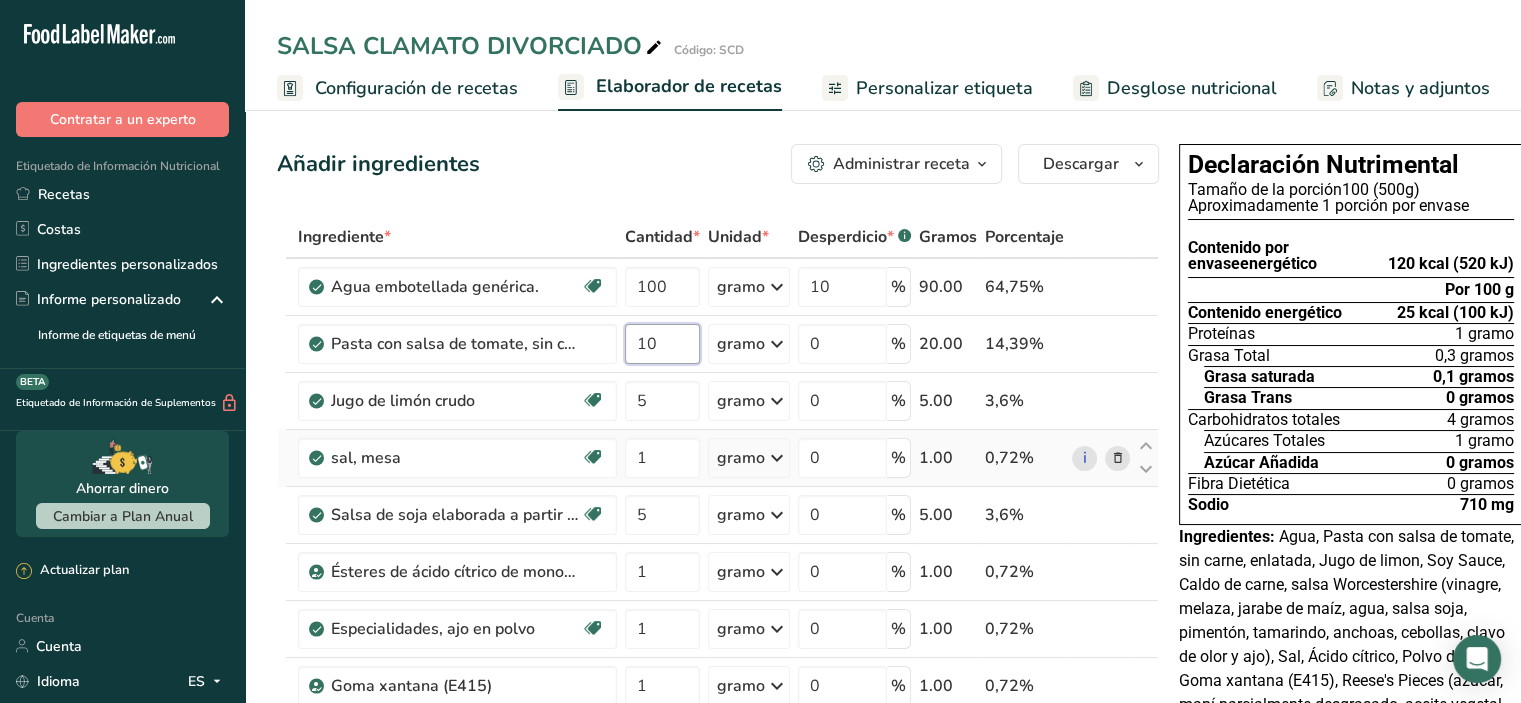 scroll, scrollTop: 0, scrollLeft: 0, axis: both 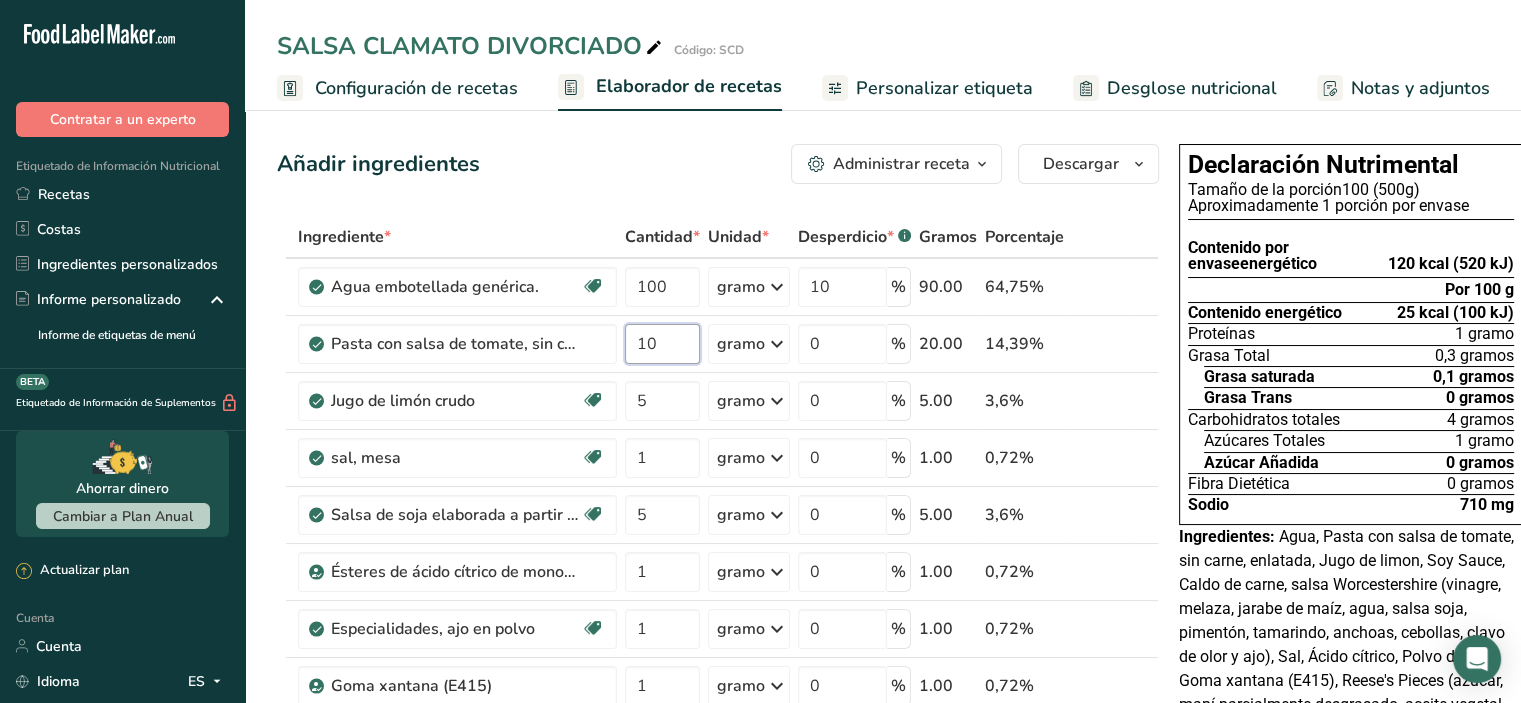 type on "10" 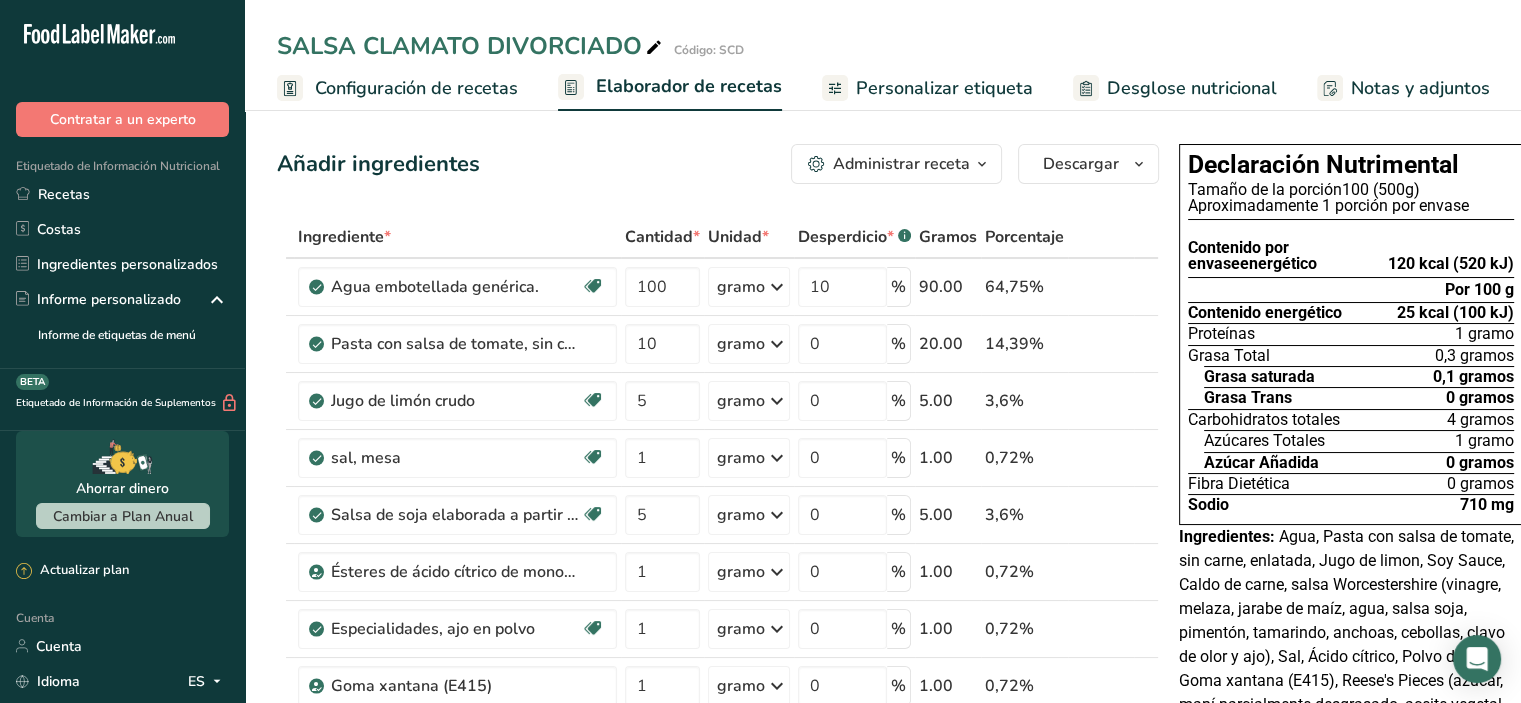 click on "Añadir ingredientes
Administrar receta         Eliminar receta           Duplicar receta             Receta de escalar             Guardar como subreceta   .a-a{fill:#347362;}.b-a{fill:#fff;}                               Desglose nutricional                 Tarjeta de la receta
Novedad
Informe de patrón de aminoácidos           Historial de actividades
Descargar
Elija su estilo de etiqueta preferido
Etiqueta estándar FDA
Etiqueta estándar FDA
El formato más común para etiquetas de información nutricional en cumplimiento con el tipo de letra, estilo y requisitos de la FDA.
Etiqueta tabular FDA
Un formato de etiqueta conforme a las regulaciones de la FDA presentada en una disposición tabular (horizontal).
Etiqueta lineal FDA" at bounding box center [718, 164] 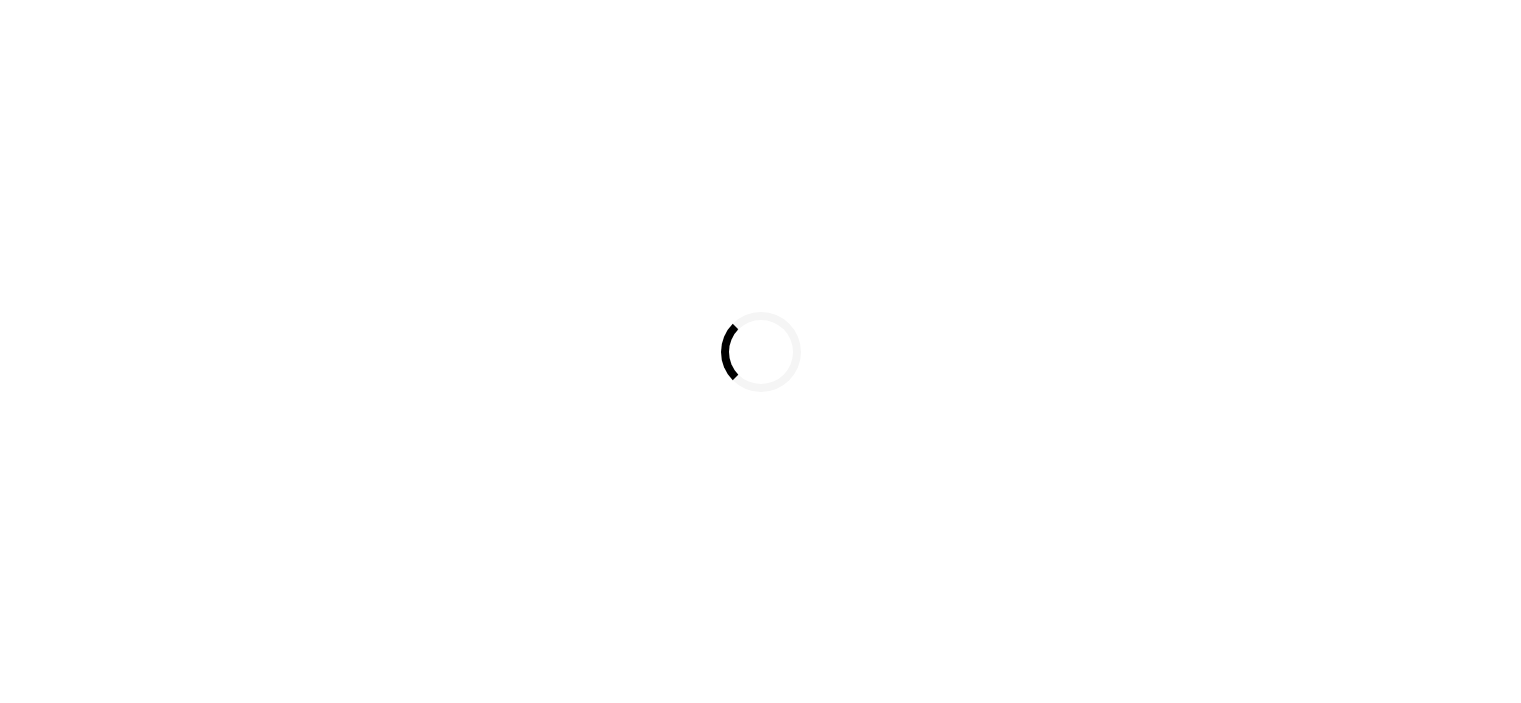 scroll, scrollTop: 0, scrollLeft: 0, axis: both 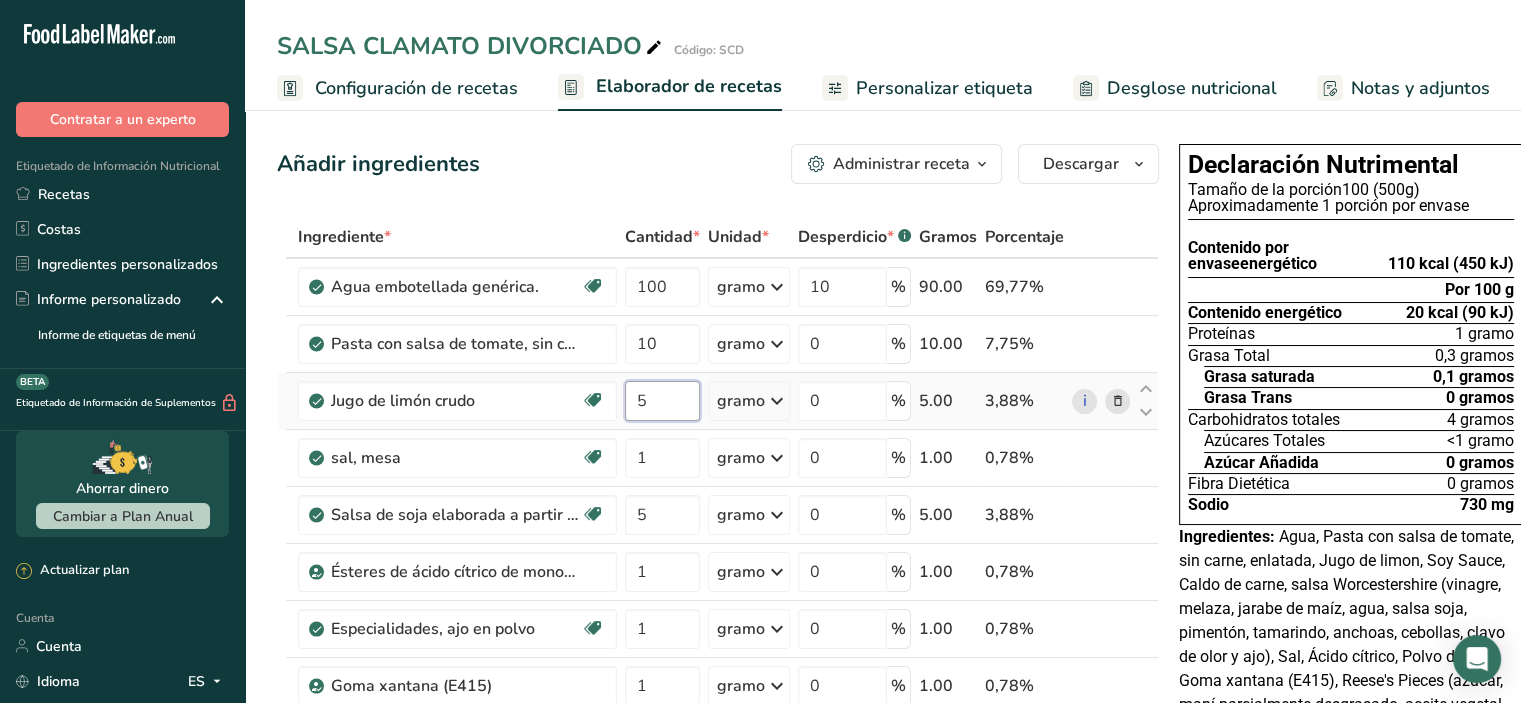 click on "5" at bounding box center [662, 401] 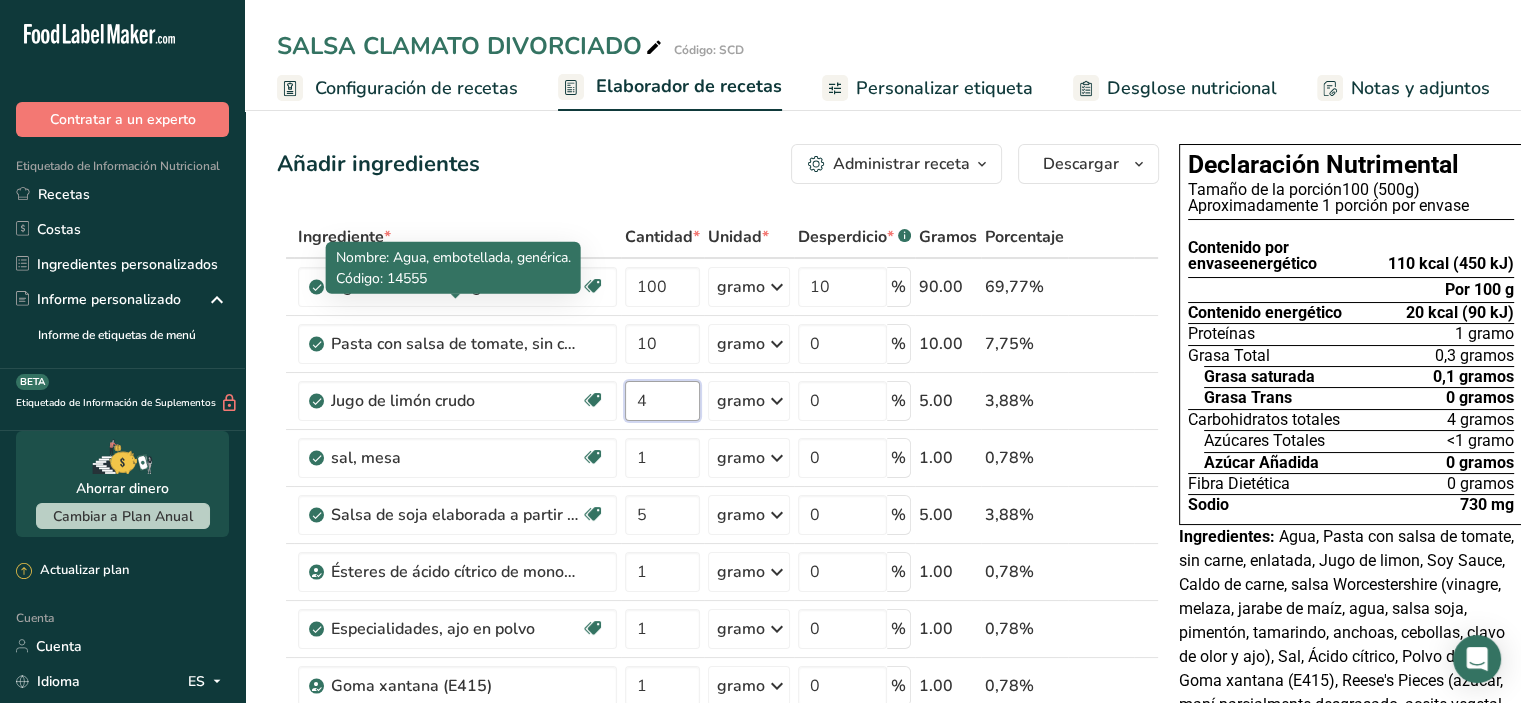 type on "4" 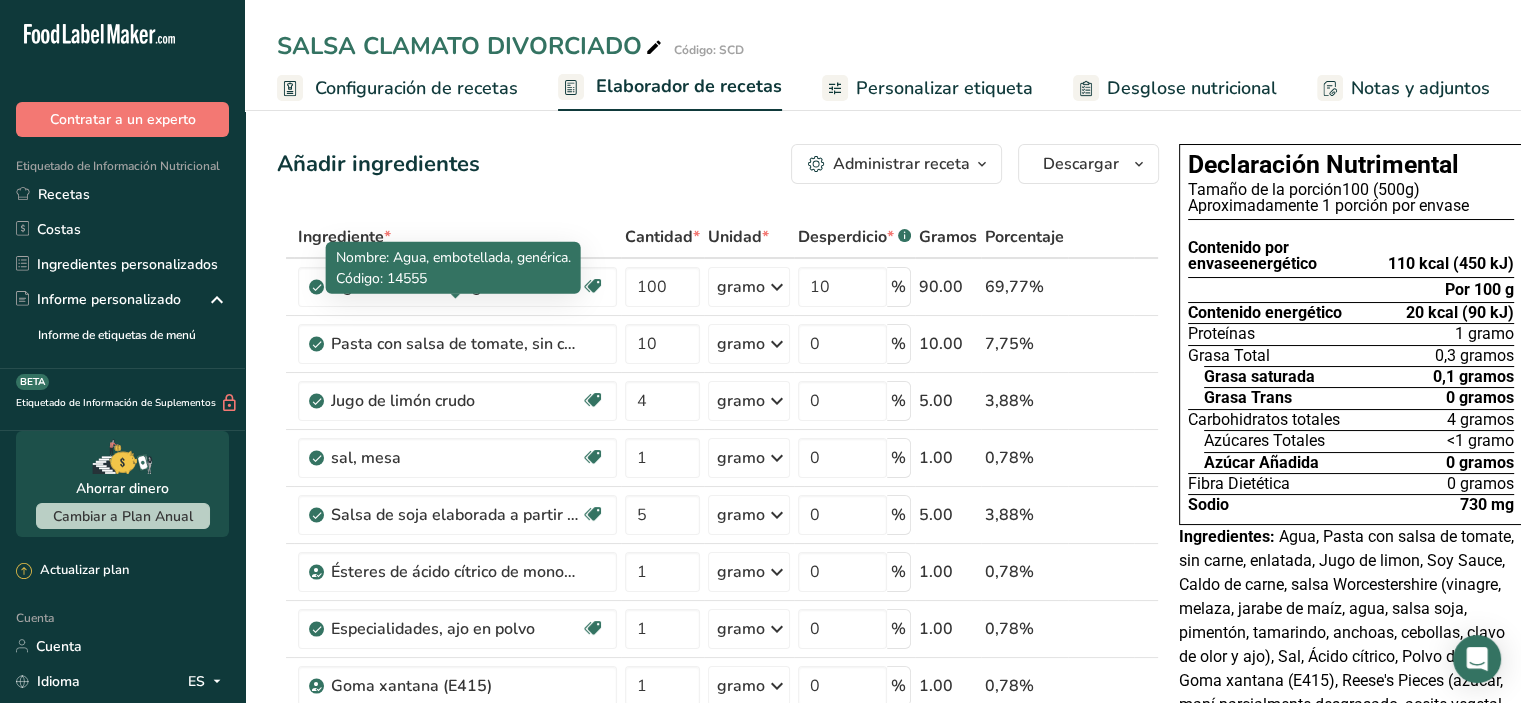 click on "Ingrediente  *
Cantidad  *
Unidad  *
Desperdicio *   .a-a{fill:#347362;}.b-a{fill:#fff;}         Gramos
Porcentaje
Agua embotellada genérica.
Libre de lácteos
Libre de gluten
Vegano
Vegetariano
Libre de soja
100
gramo
Porciones
1 fl oz
1 cup
1 ml
Unidades de peso
g
kg
mg
Ver más
Unidades de volumen
litro
Las unidades de volumen requieren una conversión de densidad. Si conoce la densidad de su ingrediente, introdúzcala a continuación. De lo contrario, haga clic en "RIA", nuestra asistente regulatoria de IA, quien podrá ayudarle.
lb/pie³
mL" at bounding box center (718, 756) 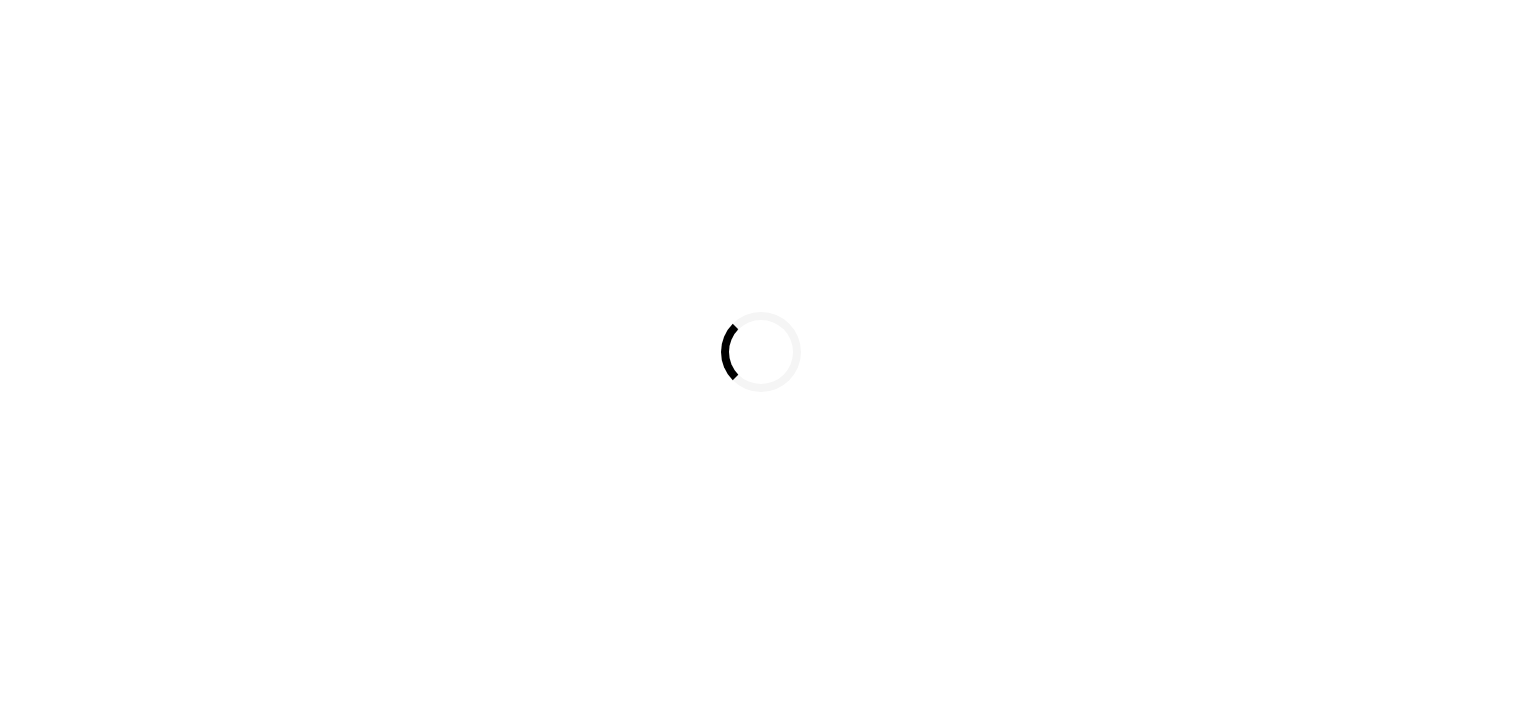scroll, scrollTop: 0, scrollLeft: 0, axis: both 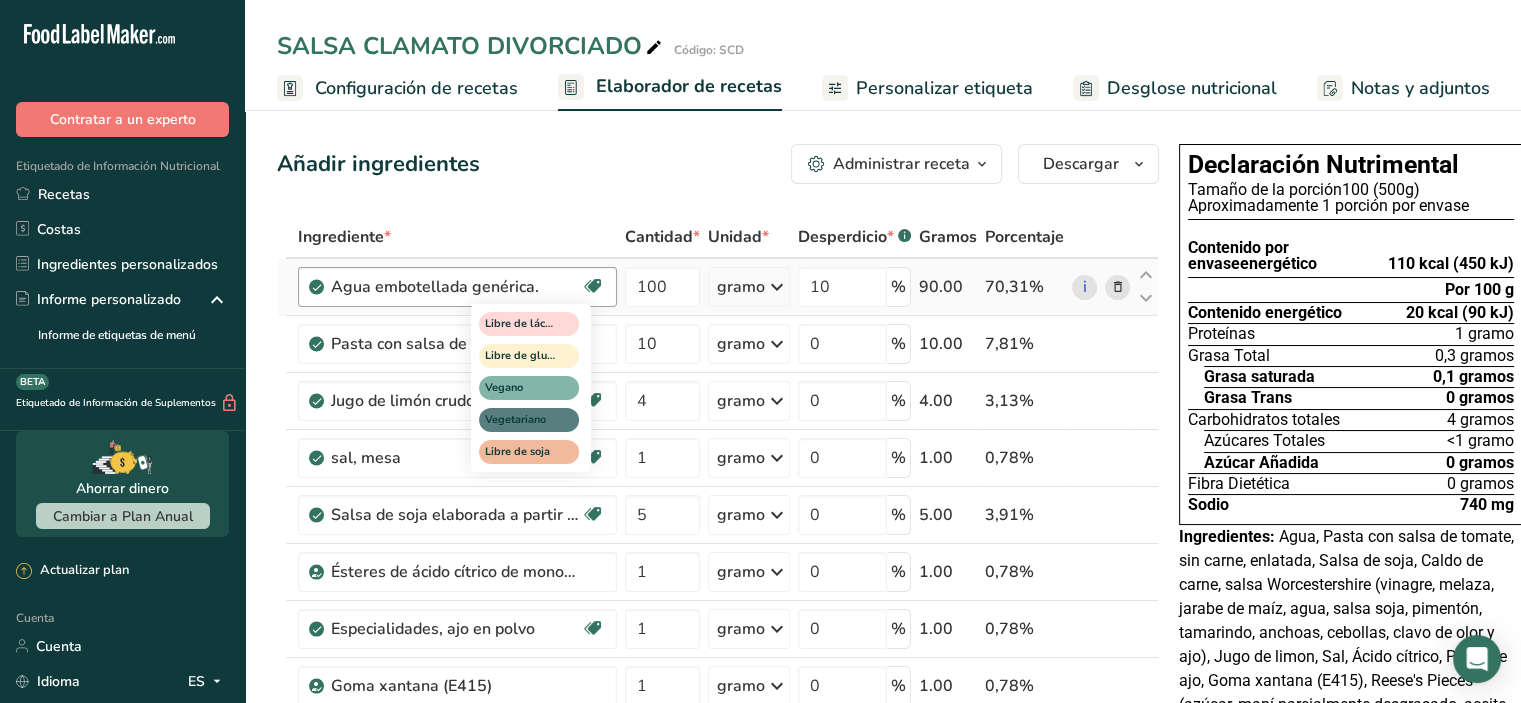 click on "Libre de lácteos
Libre de gluten
Vegano
Vegetariano
Libre de soja" at bounding box center [567, 386] 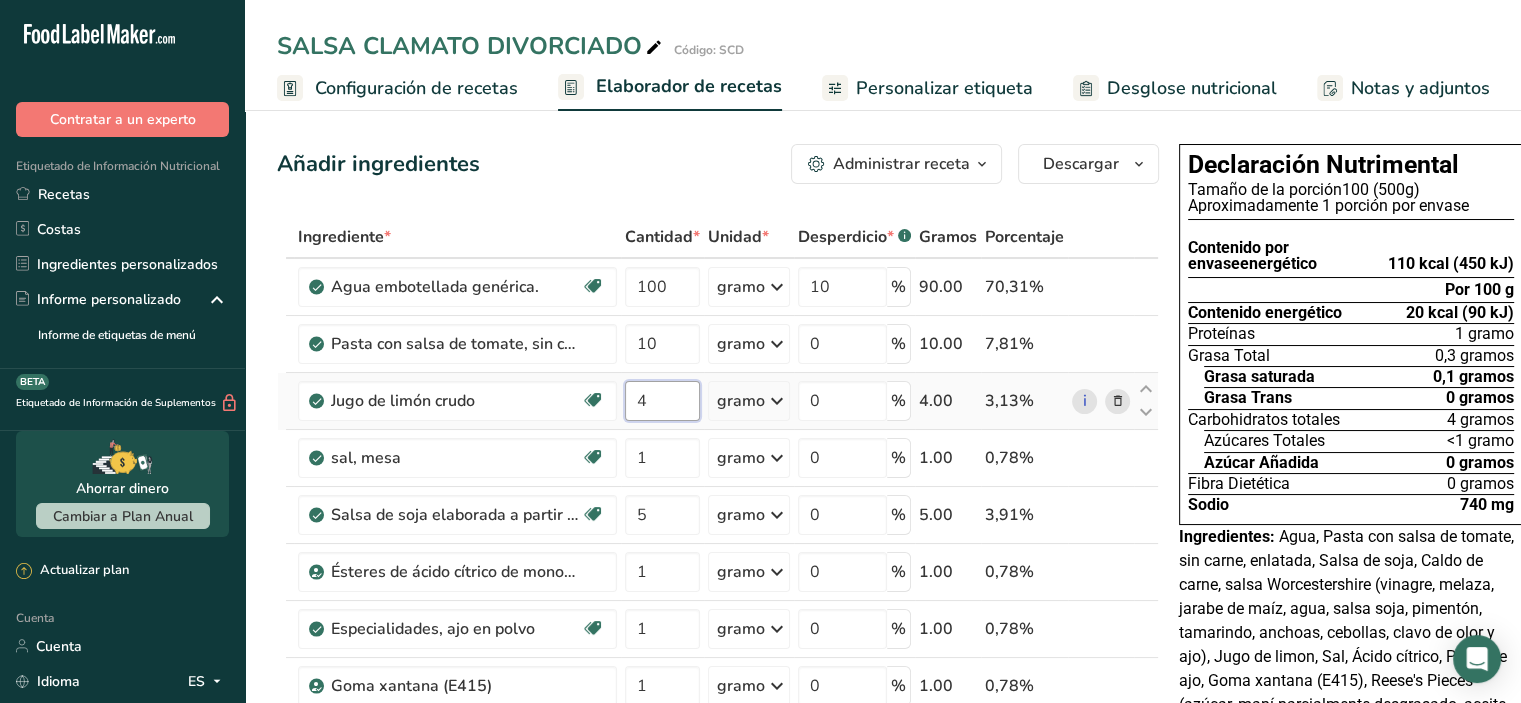 click on "4" at bounding box center (662, 401) 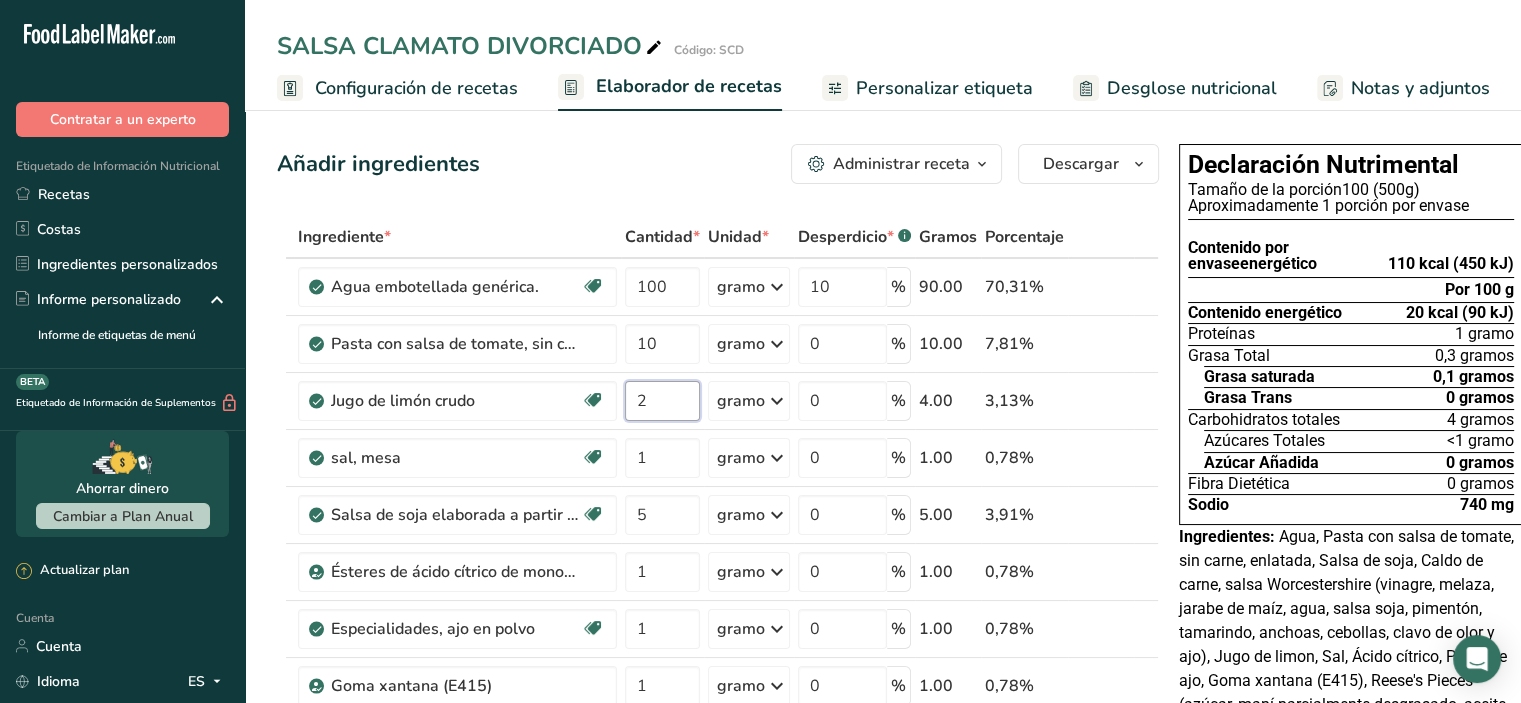 type on "2" 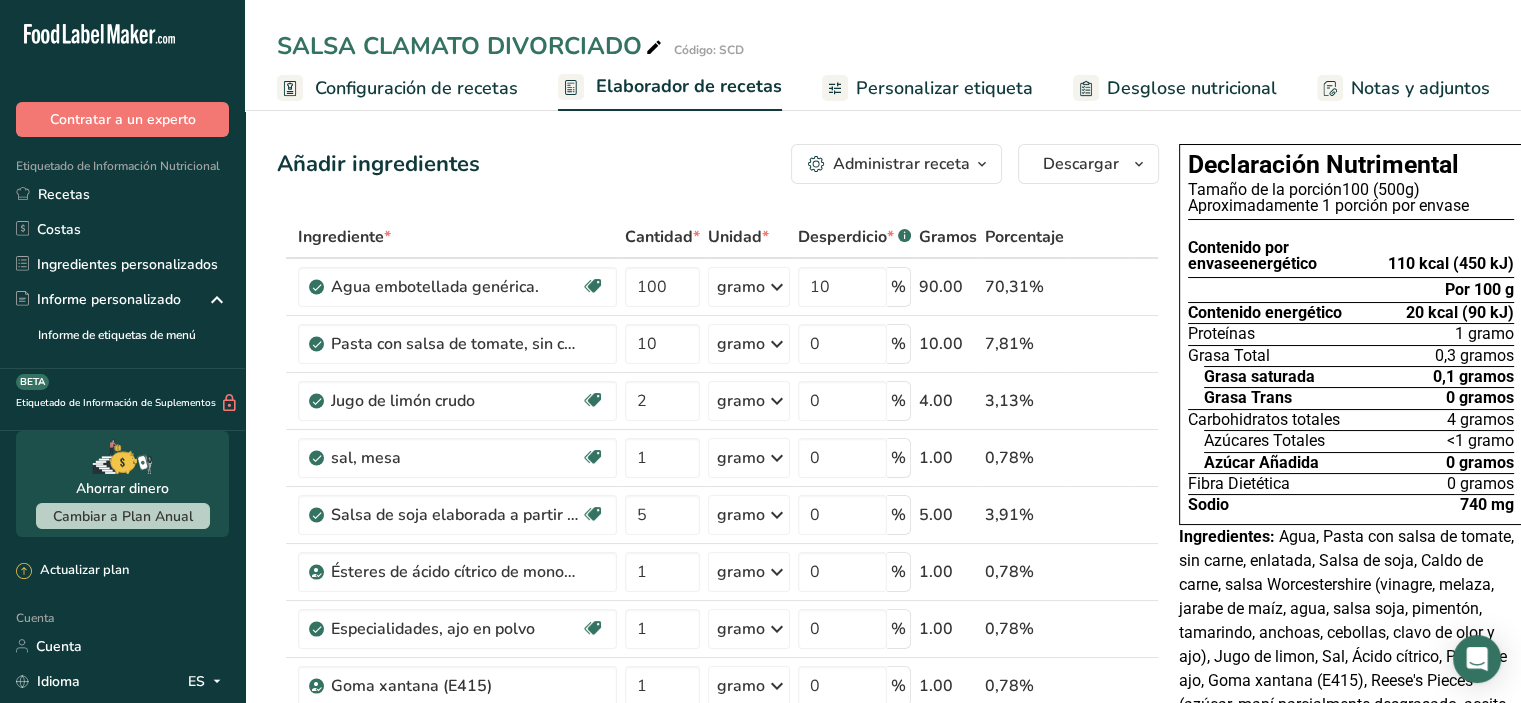 click on "Ingrediente  *
Cantidad  *
Unidad  *
Desperdicio *   .a-a{fill:#347362;}.b-a{fill:#fff;}         Gramos
Porcentaje
Agua embotellada genérica.
Libre de lácteos
Libre de gluten
Vegano
Vegetariano
Libre de soja
100
gramo
Porciones
1 onza líquida
1 taza
1 ml
Unidades de peso
gramo
kilogramo
mg
Ver más
Unidades de volumen
litro
Las unidades de volumen requieren una conversión de densidad. Si conoce la densidad de su ingrediente, introdúzcala a continuación. De lo contrario, haga clic en "RIA", nuestra asistente regulatoria de IA, quien podrá ayudarle.
lb/pie³" at bounding box center (718, 756) 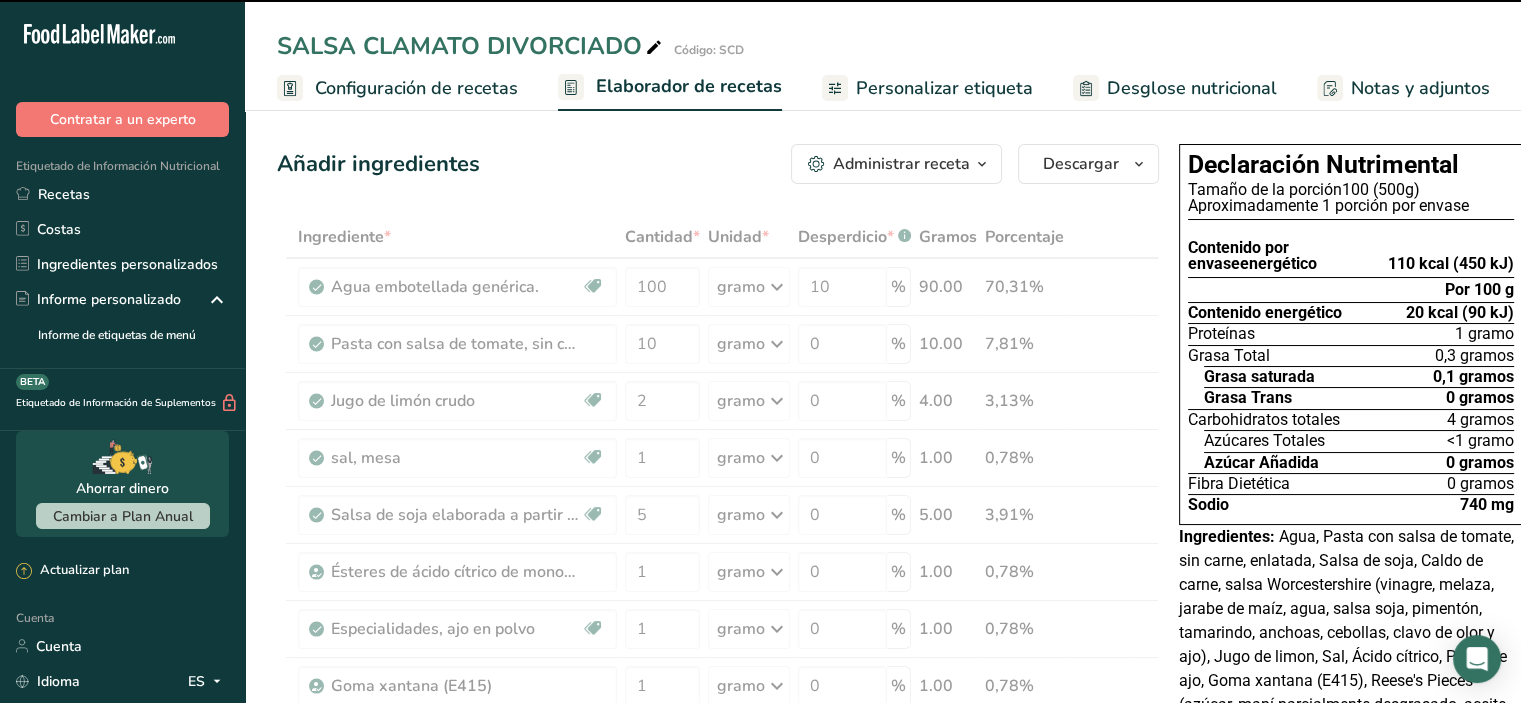 click on "Añadir ingredientes
Administrar receta         Eliminar receta           Duplicar receta             Receta de escalar             Guardar como subreceta   .a-a{fill:#347362;}.b-a{fill:#fff;}                               Desglose nutricional                 Tarjeta de la receta
Novedad
Informe de patrón de aminoácidos           Historial de actividades
Descargar
Elija su estilo de etiqueta preferido
Etiqueta estándar FDA
Etiqueta estándar FDA
El formato más común para etiquetas de información nutricional en cumplimiento con el tipo de letra, estilo y requisitos de la FDA.
Etiqueta tabular FDA
Un formato de etiqueta conforme a las regulaciones de la FDA presentada en una disposición tabular (horizontal).
Etiqueta lineal FDA" at bounding box center [718, 164] 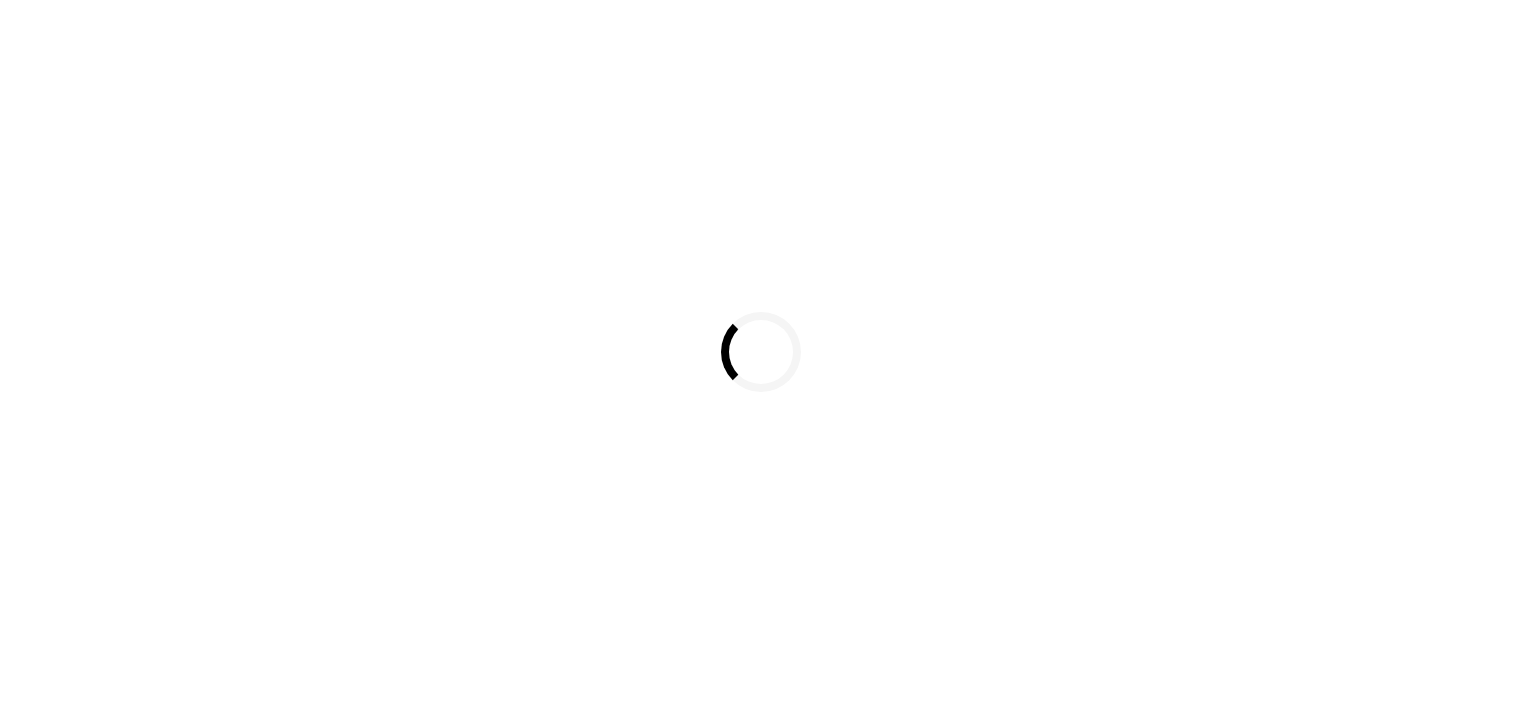scroll, scrollTop: 0, scrollLeft: 0, axis: both 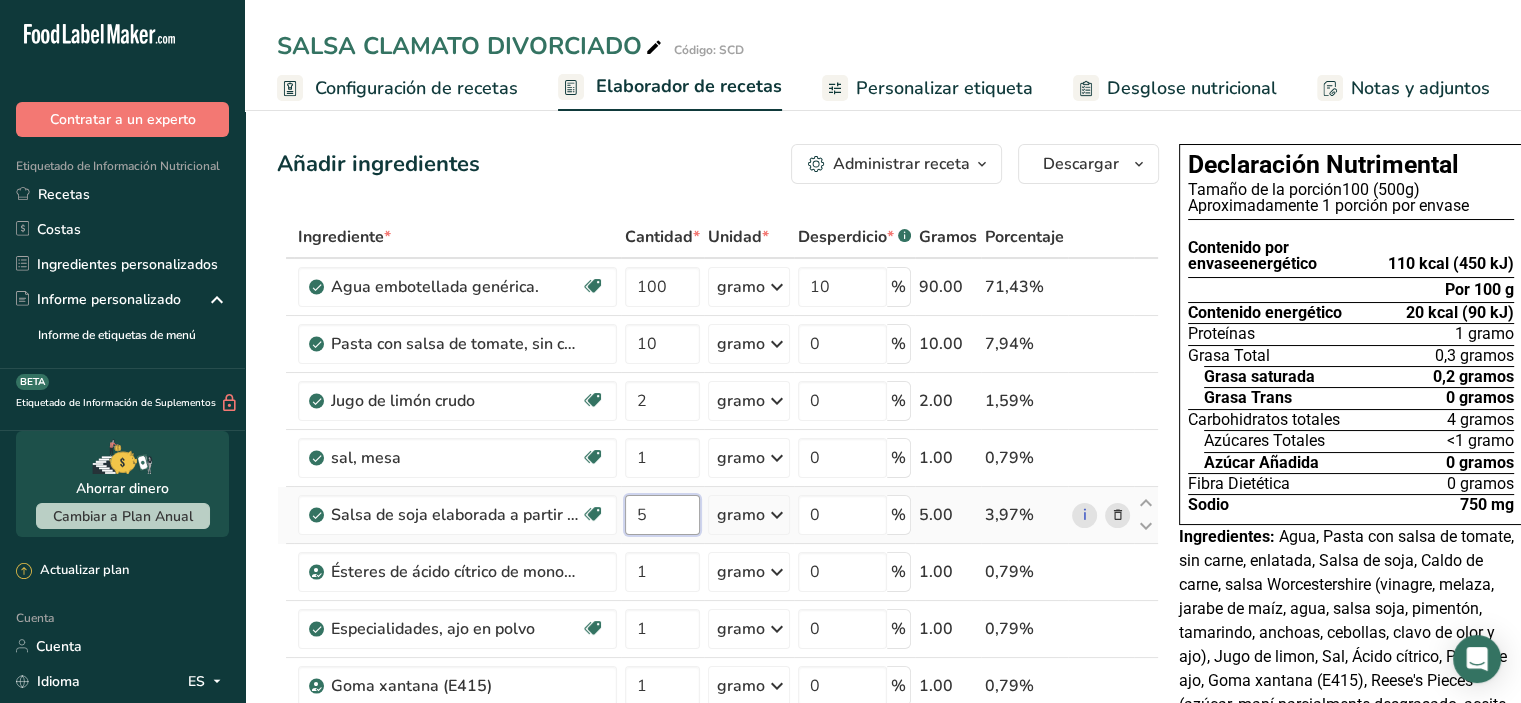 click on "5" at bounding box center [662, 515] 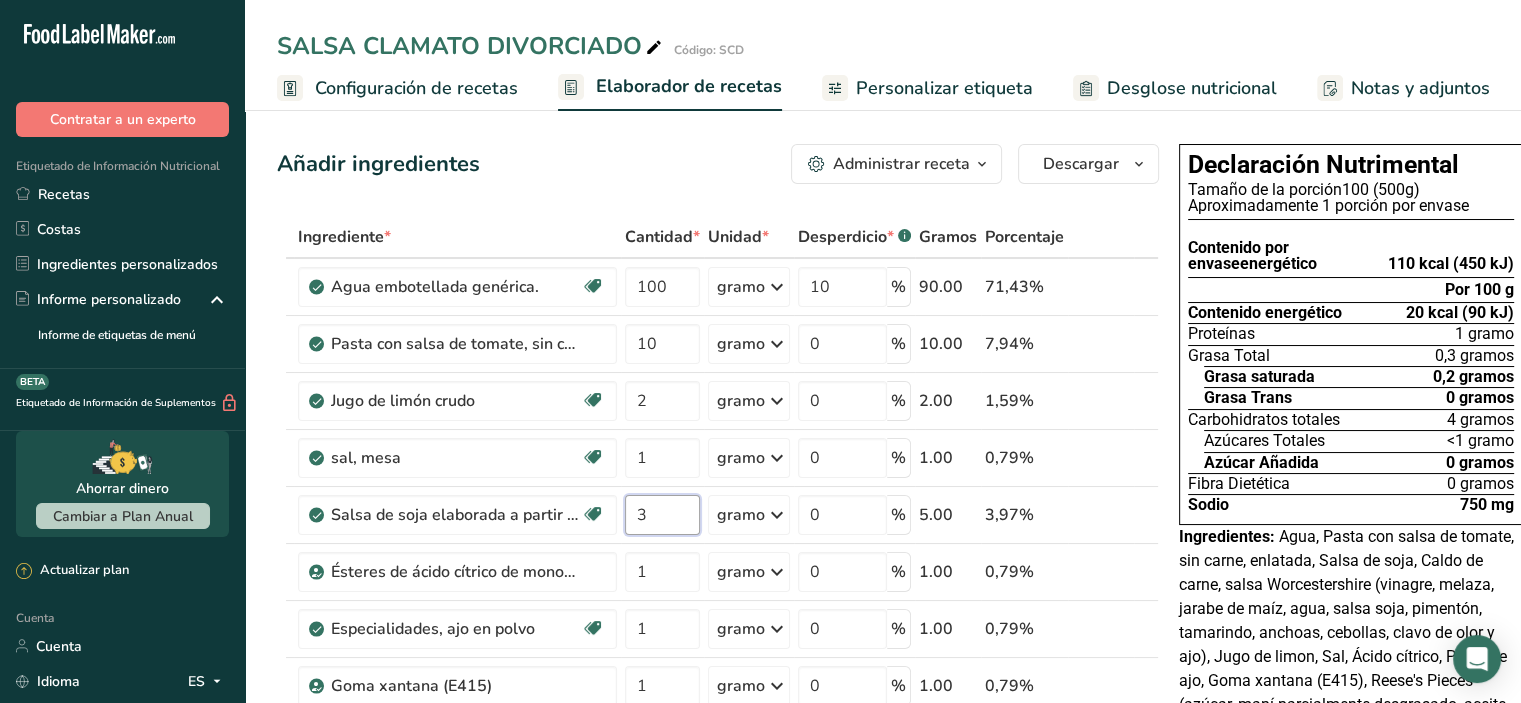 type on "3" 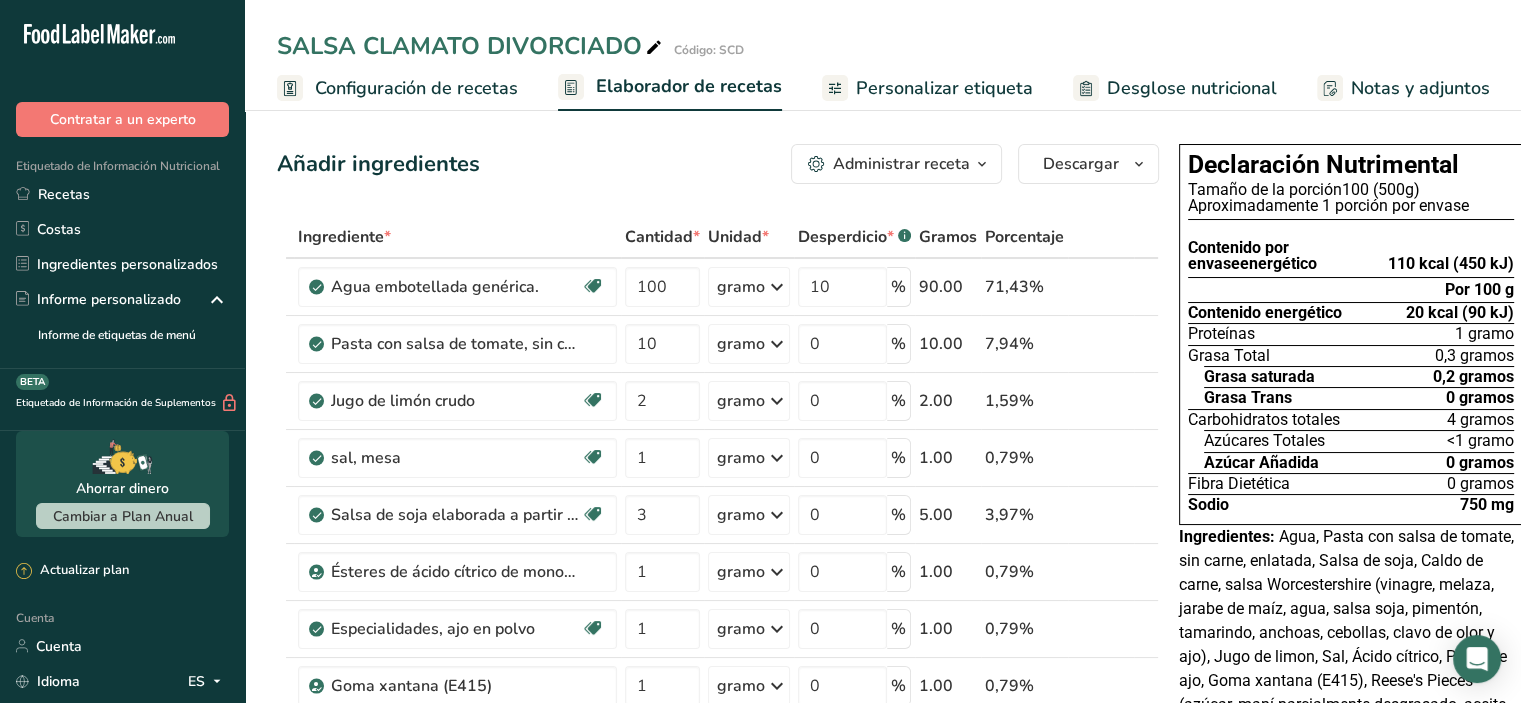 click on "Ingrediente  *
Cantidad  *
Unidad  *
Desperdicio *   .a-a{fill:#347362;}.b-a{fill:#fff;}         Gramos
Porcentaje
Agua embotellada genérica.
Libre de lácteos
Libre de gluten
Vegano
Vegetariano
Libre de soja
100
gramo
Porciones
1 onza líquida
1 taza
1 ml
Unidades de peso
gramo
kilogramo
mg
Ver más
Unidades de volumen
litro
Las unidades de volumen requieren una conversión de densidad. Si conoce la densidad de su ingrediente, introdúzcala a continuación. De lo contrario, haga clic en "RIA", nuestra asistente regulatoria de IA, quien podrá ayudarle.
lb/pie³" at bounding box center (718, 756) 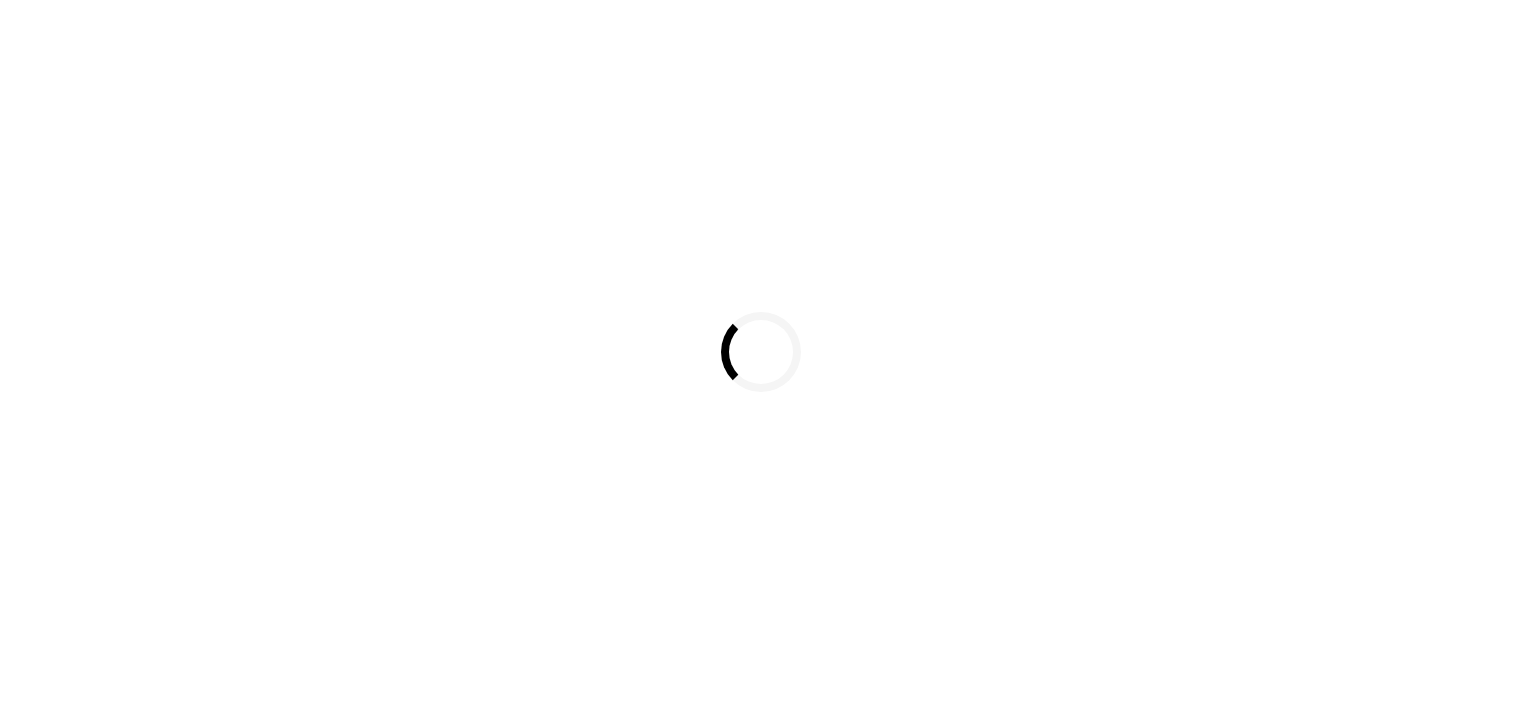 scroll, scrollTop: 0, scrollLeft: 0, axis: both 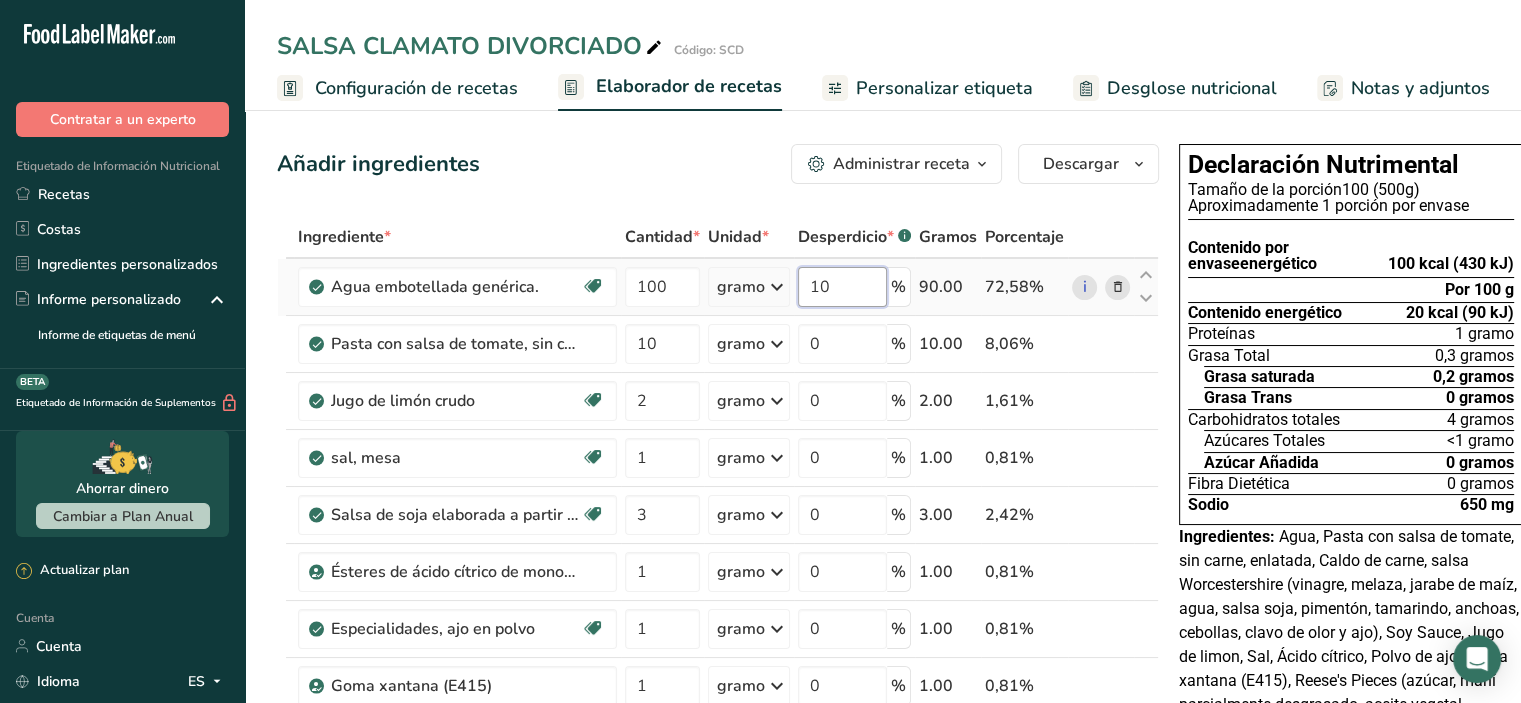 click on "10" at bounding box center [842, 287] 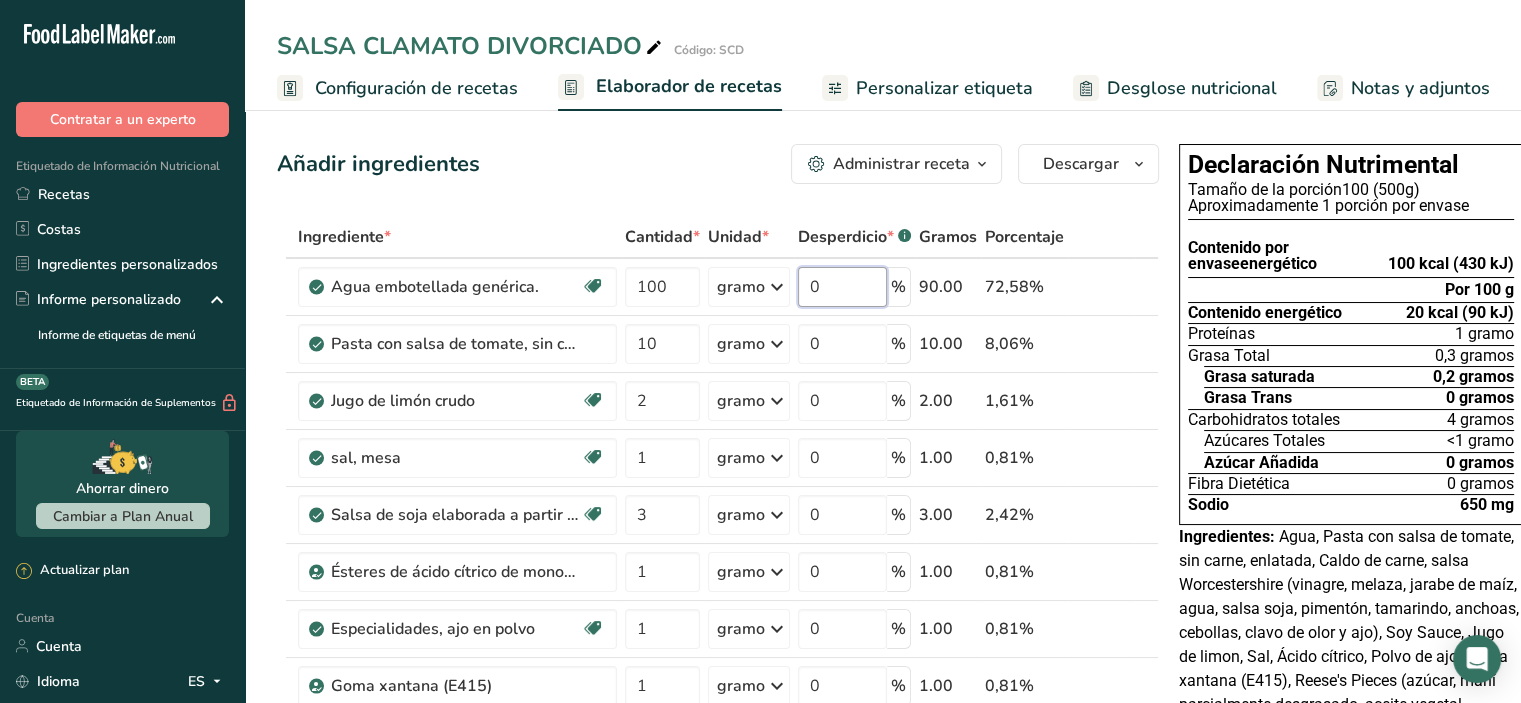 type on "0" 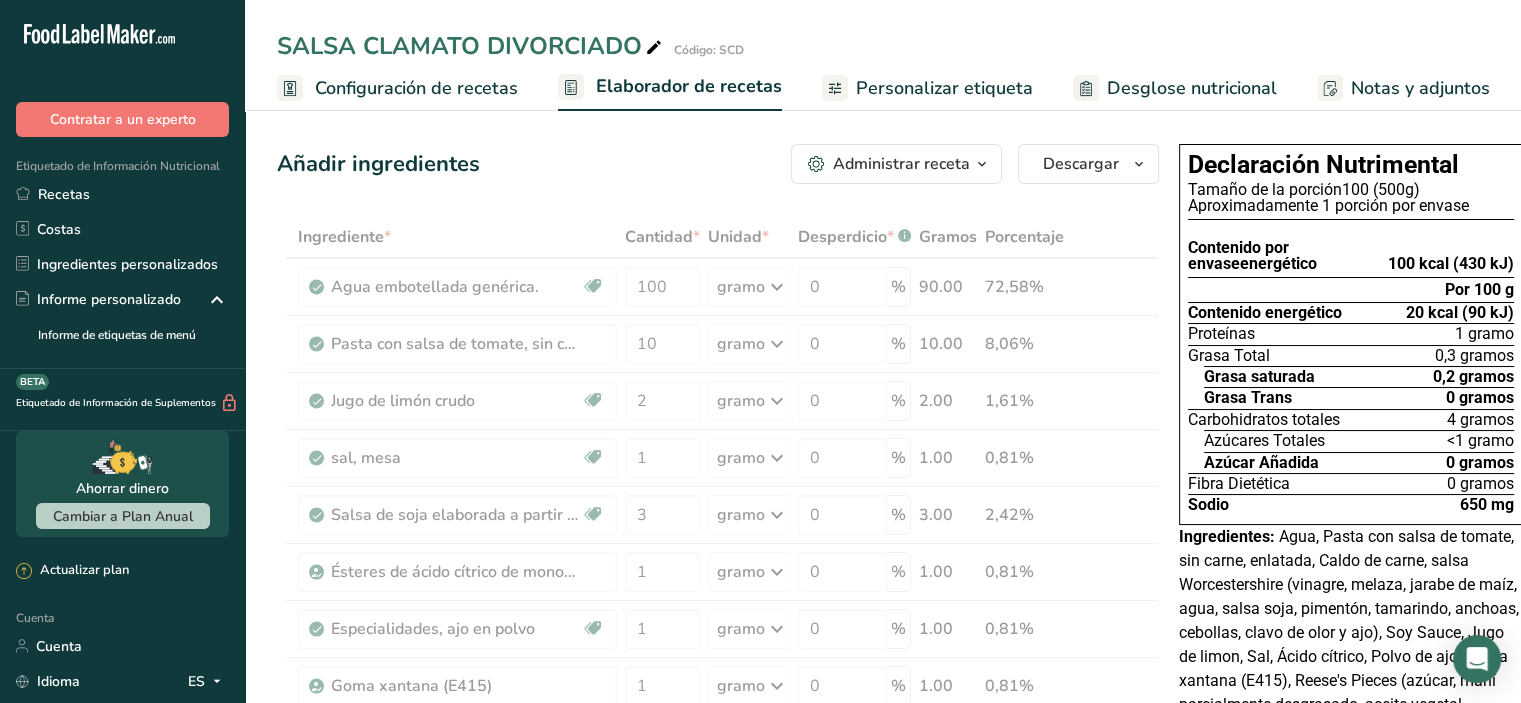 click on "Ingrediente  *
Cantidad  *
Unidad  *
Desperdicio *   .a-a{fill:#347362;}.b-a{fill:#fff;}         Gramos
Porcentaje
Agua embotellada genérica.
Libre de lácteos
Libre de gluten
Vegano
Vegetariano
Libre de soja
100
gramo
Porciones
1 onza líquida
1 taza
1 ml
Unidades de peso
gramo
kilogramo
mg
Ver más
Unidades de volumen
litro
Las unidades de volumen requieren una conversión de densidad. Si conoce la densidad de su ingrediente, introdúzcala a continuación. De lo contrario, haga clic en "RIA", nuestra asistente regulatoria de IA, quien podrá ayudarle.
lb/pie³" at bounding box center [718, 756] 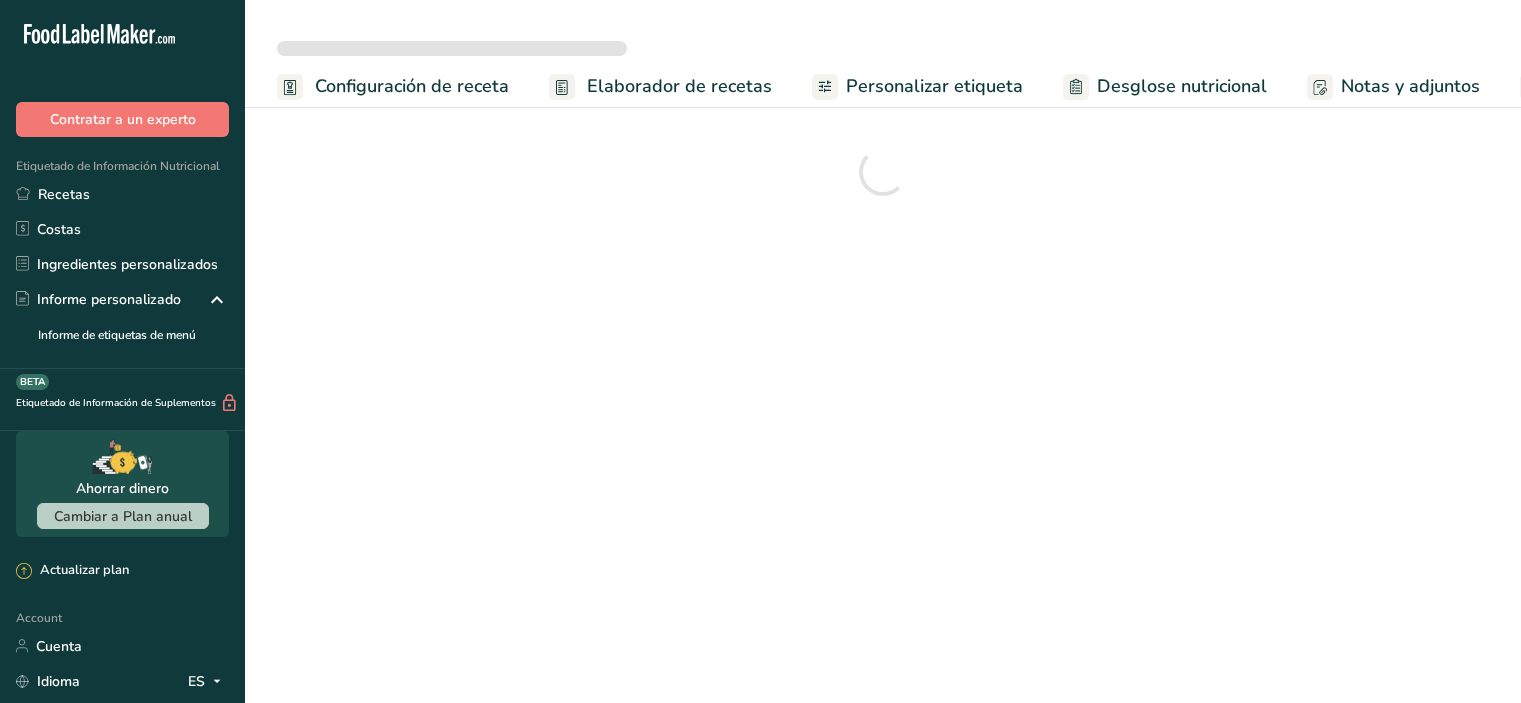 scroll, scrollTop: 0, scrollLeft: 0, axis: both 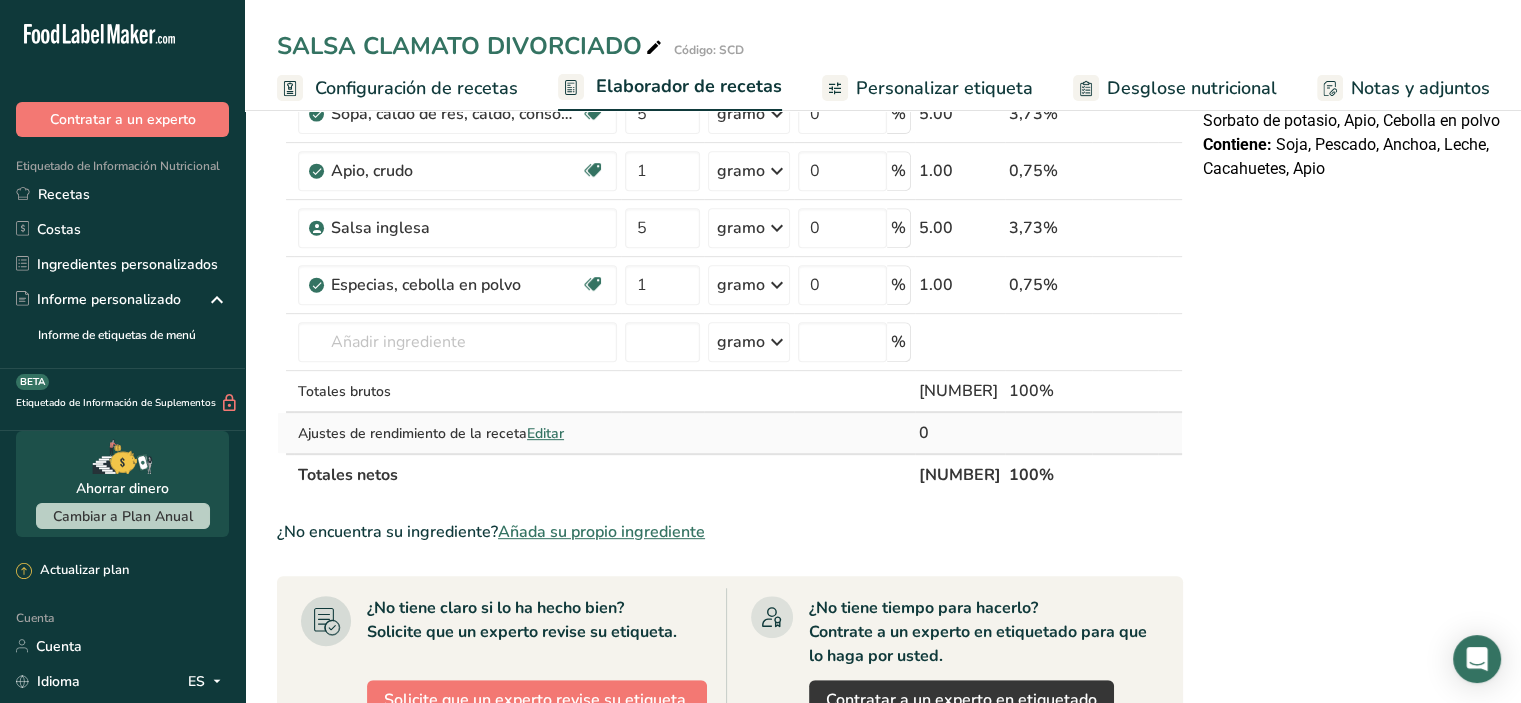click on "Editar" at bounding box center [545, 433] 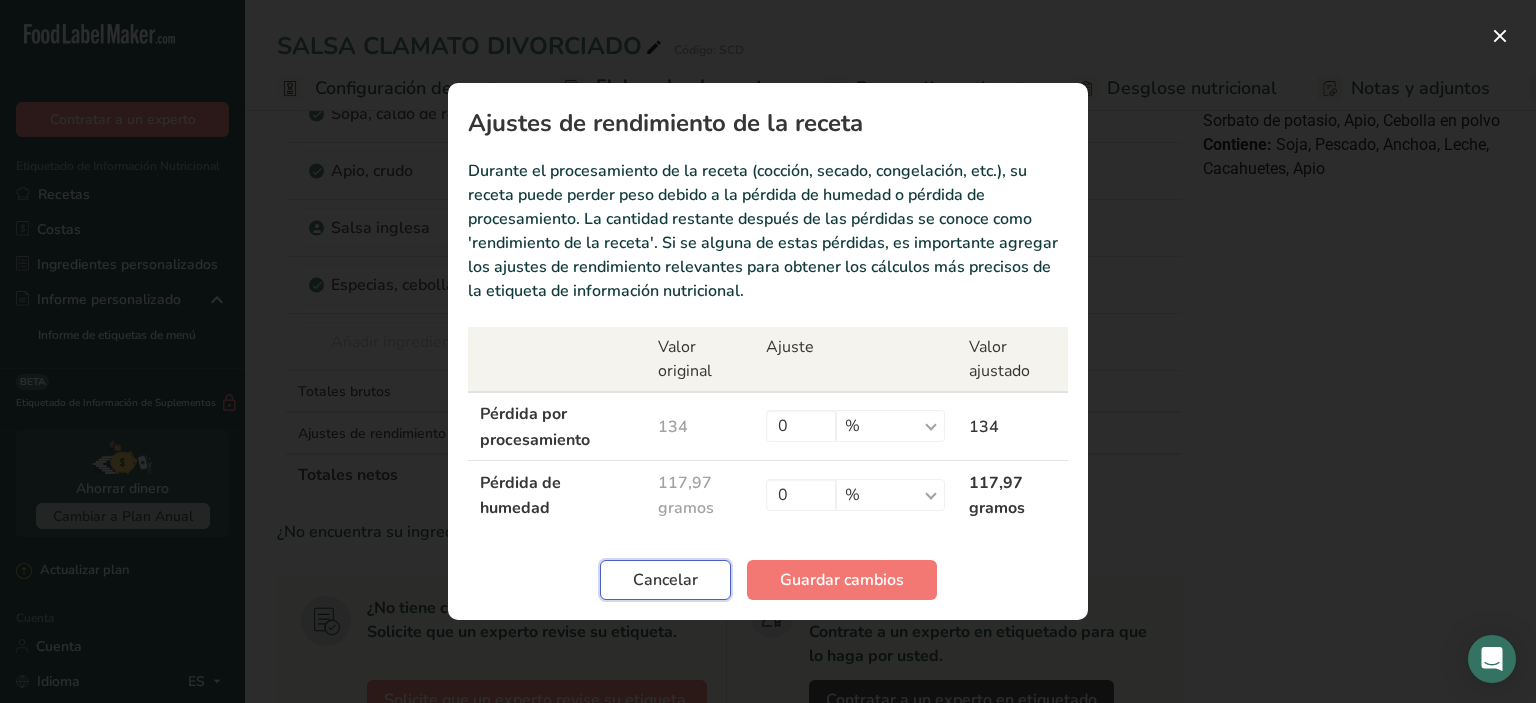 click on "Cancelar" at bounding box center (665, 580) 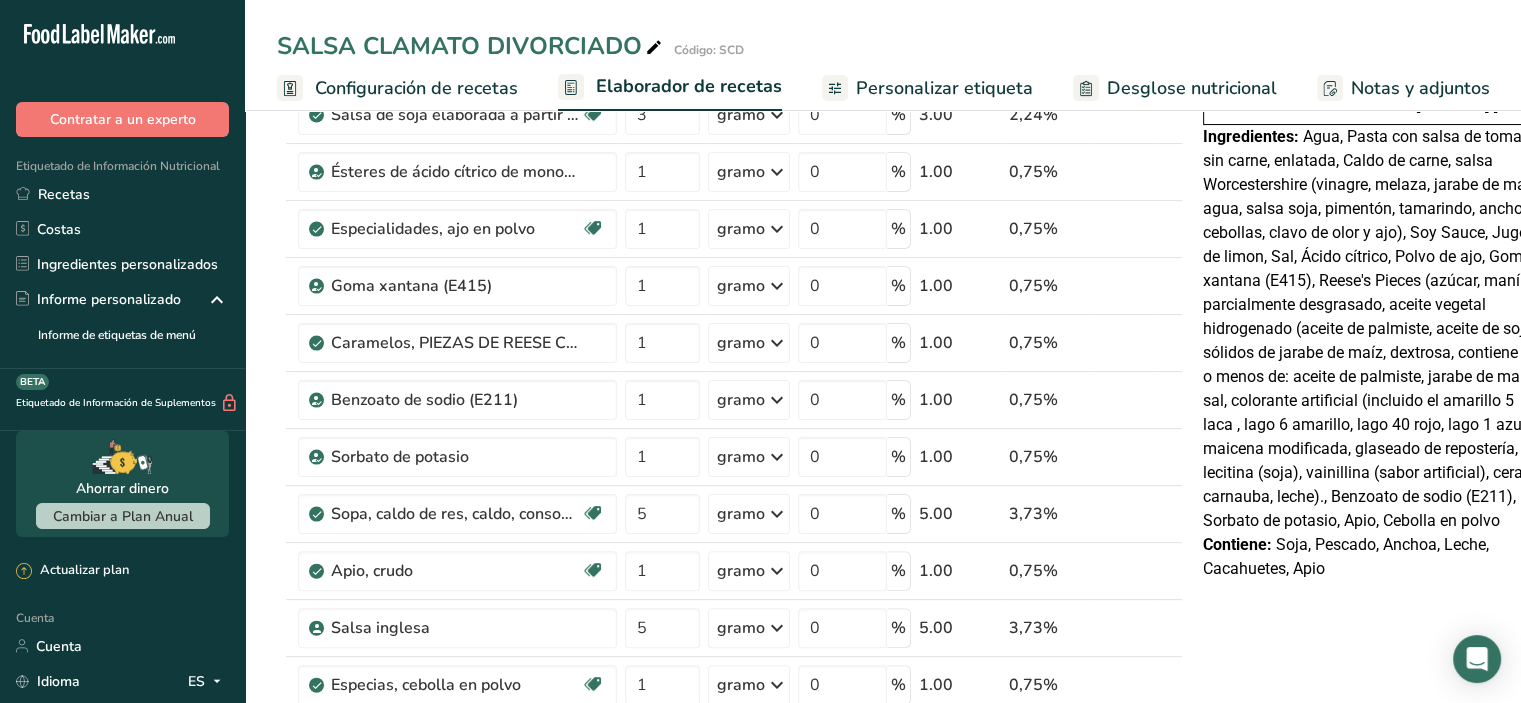 scroll, scrollTop: 0, scrollLeft: 0, axis: both 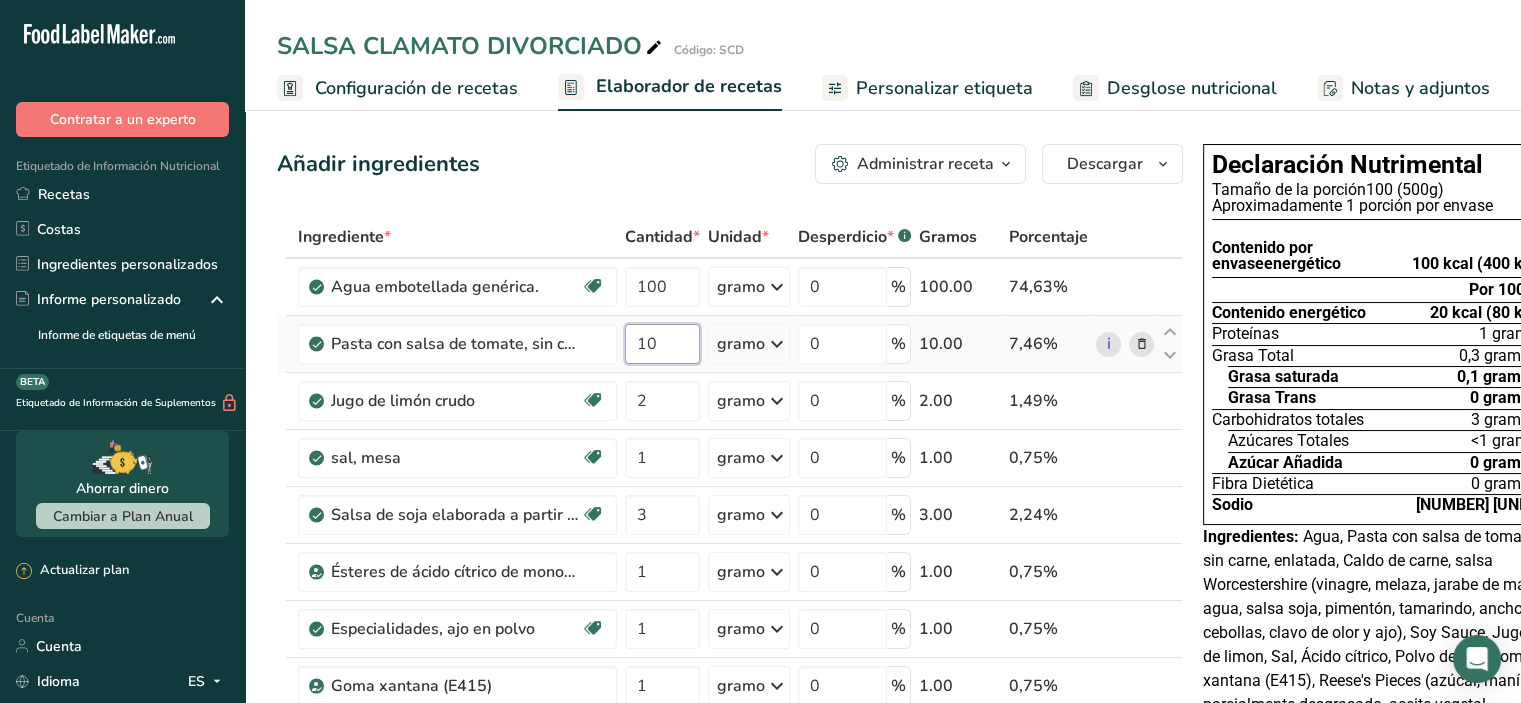 click on "10" at bounding box center [662, 344] 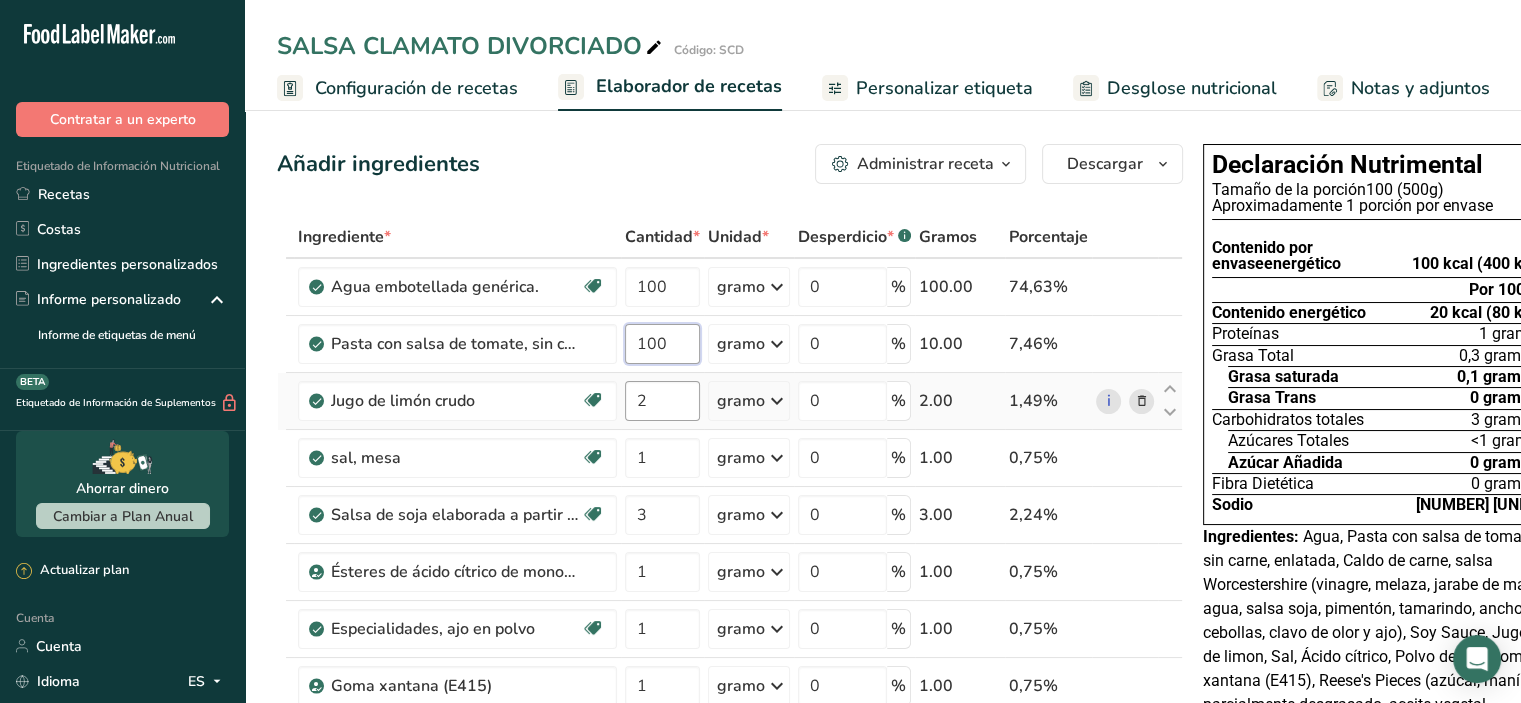 type on "100" 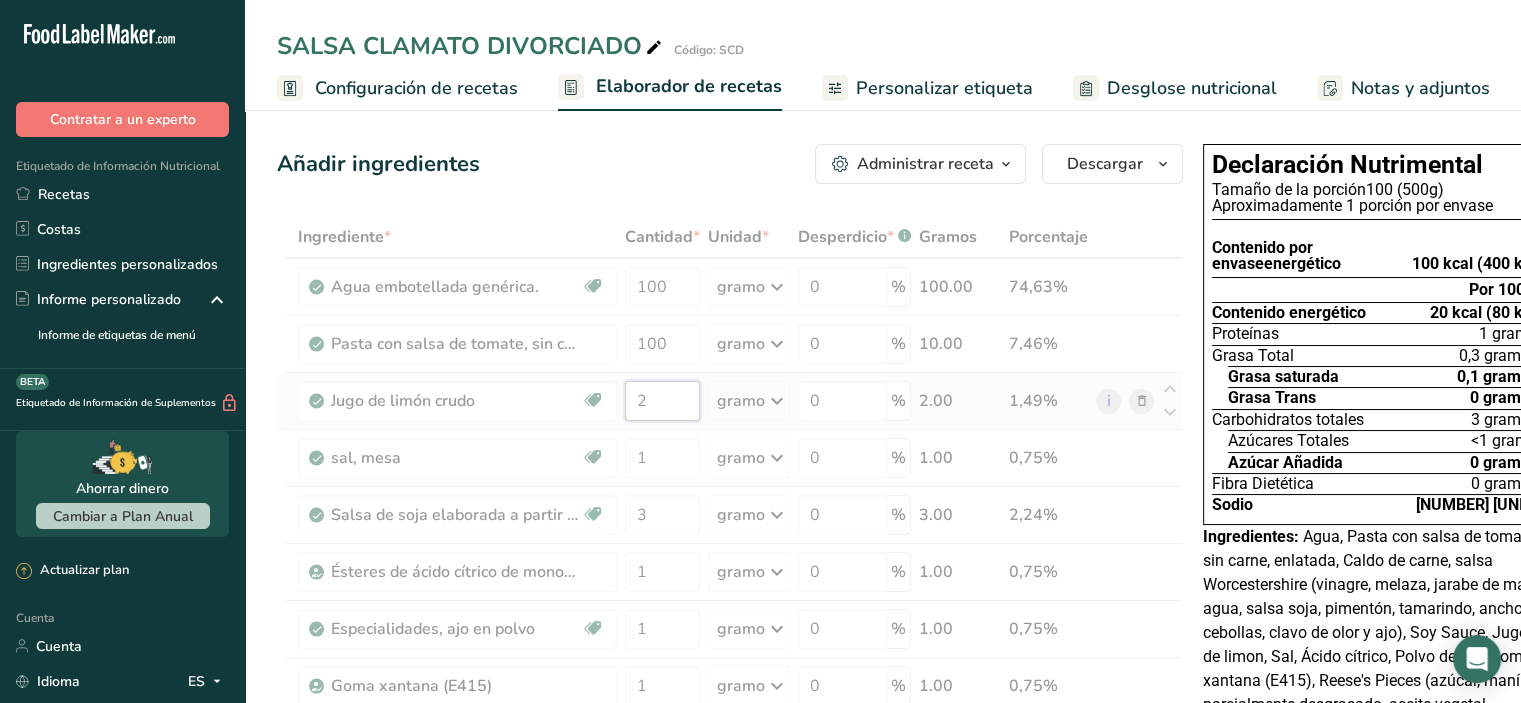 click on "Ingrediente  *
Cantidad  *
Unidad  *
Desperdicio *   .a-a{fill:#347362;}.b-a{fill:#fff;}         Gramos
Porcentaje
Agua embotellada genérica.
Libre de lácteos
Libre de gluten
Vegano
Vegetariano
Libre de soja
100
gramo
Porciones
1 fl oz
1 cup
1 ml
Unidades de peso
g
kg
mg
Ver más
Unidades de volumen
litro
Las unidades de volumen requieren una conversión de densidad. Si conoce la densidad de su ingrediente, introdúzcala a continuación. De lo contrario, haga clic en "RIA", nuestra asistente regulatoria de IA, quien podrá ayudarle.
lb/pie³
mL" at bounding box center [730, 756] 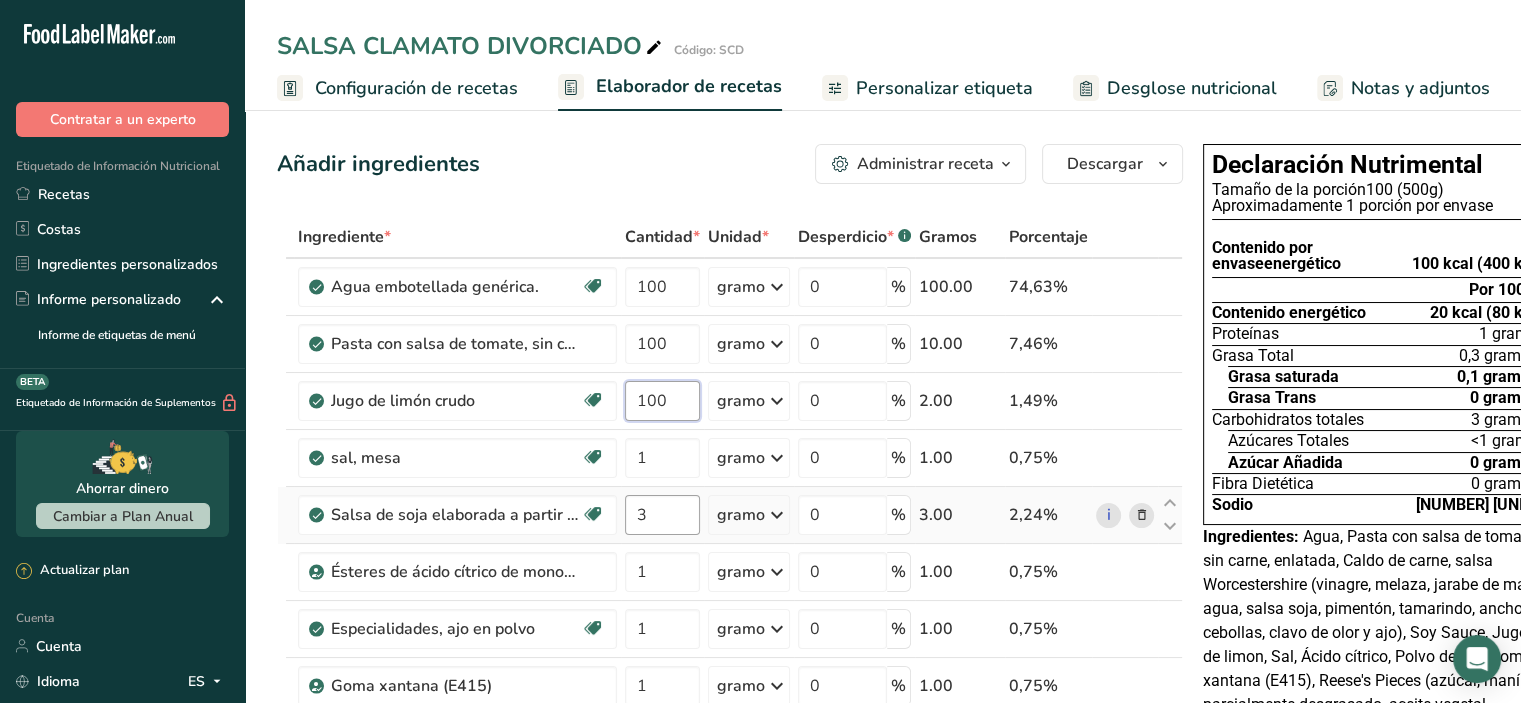type on "100" 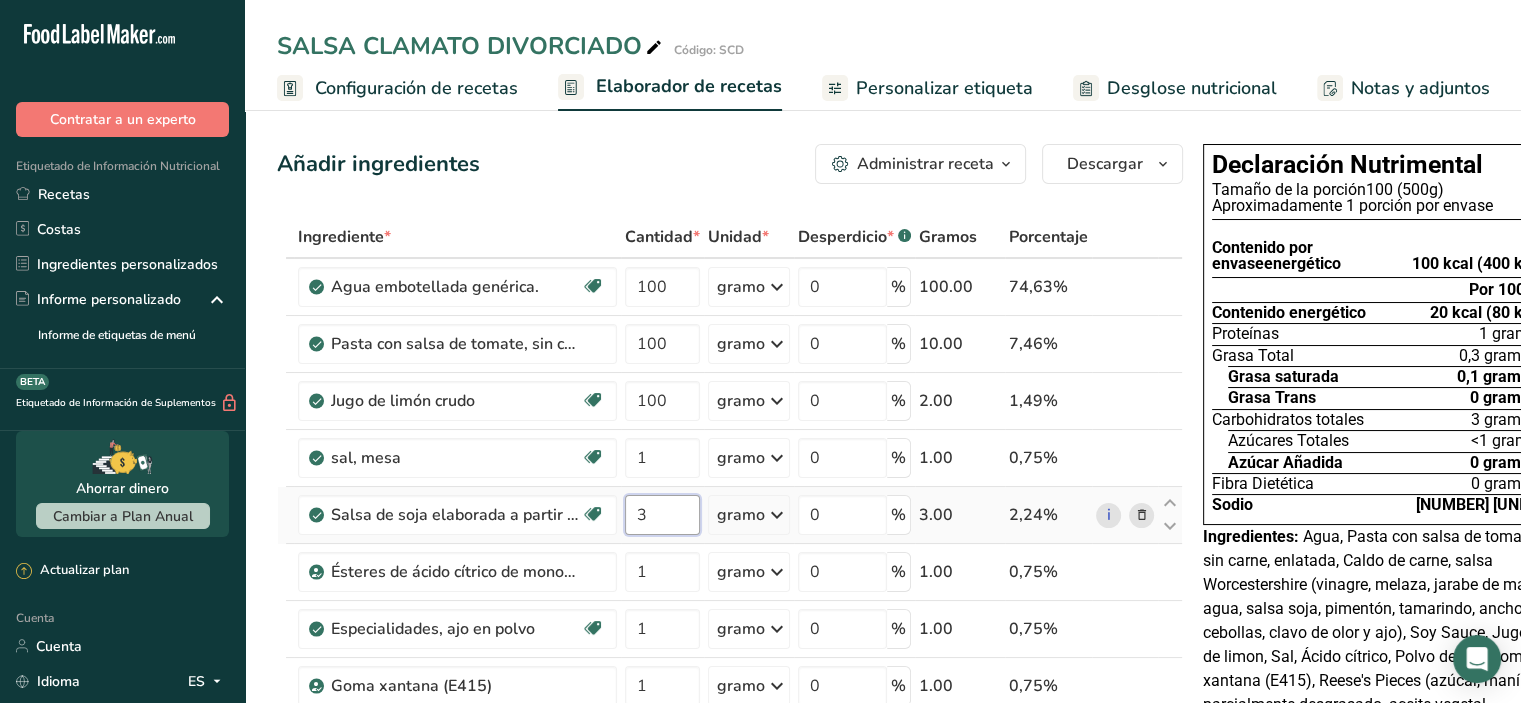 click on "Ingrediente  *
Cantidad  *
Unidad  *
Desperdicio *   .a-a{fill:#347362;}.b-a{fill:#fff;}         Gramos
Porcentaje
Agua embotellada genérica.
Libre de lácteos
Libre de gluten
Vegano
Vegetariano
Libre de soja
100
gramo
Porciones
1 fl oz
1 cup
1 ml
Unidades de peso
g
kg
mg
Ver más
Unidades de volumen
litro
Las unidades de volumen requieren una conversión de densidad. Si conoce la densidad de su ingrediente, introdúzcala a continuación. De lo contrario, haga clic en "RIA", nuestra asistente regulatoria de IA, quien podrá ayudarle.
lb/pie³
mL" at bounding box center [730, 756] 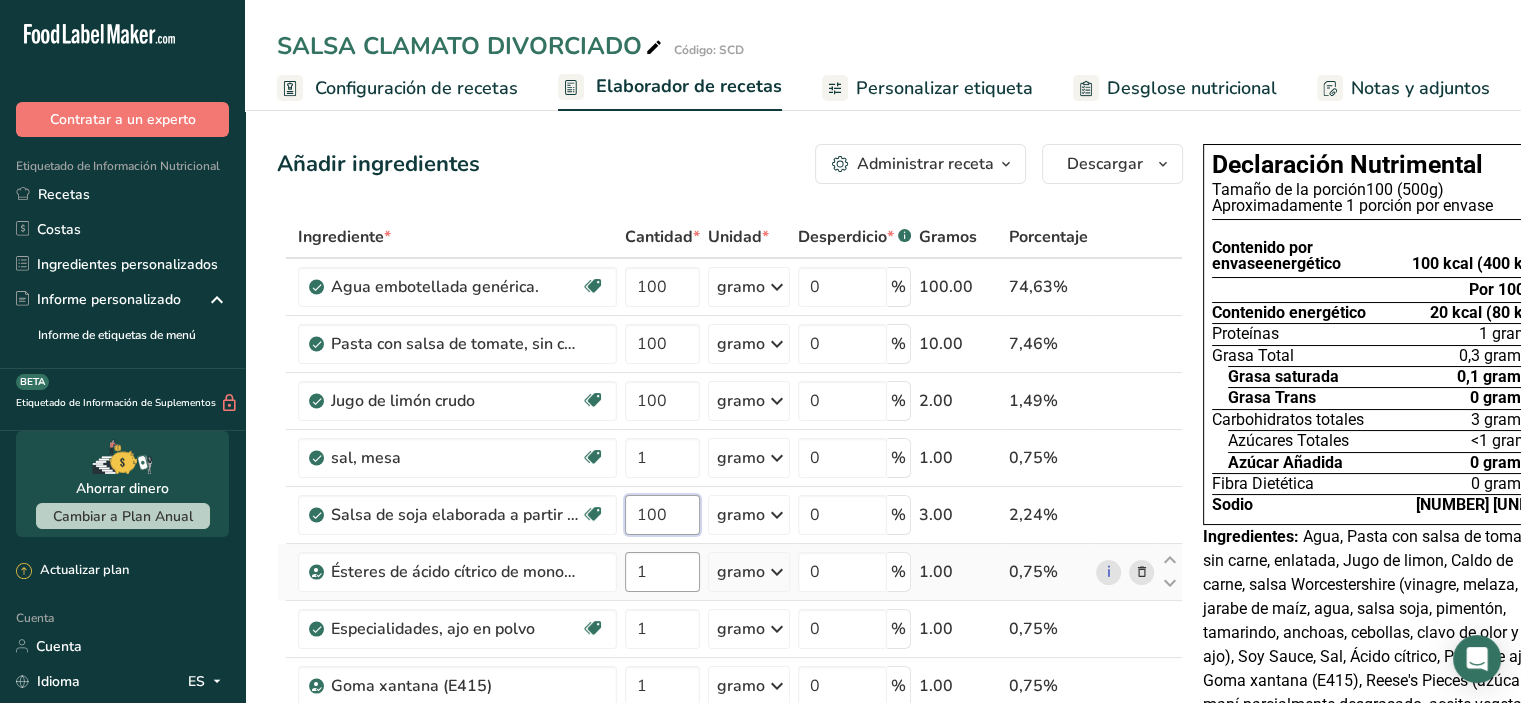 type on "100" 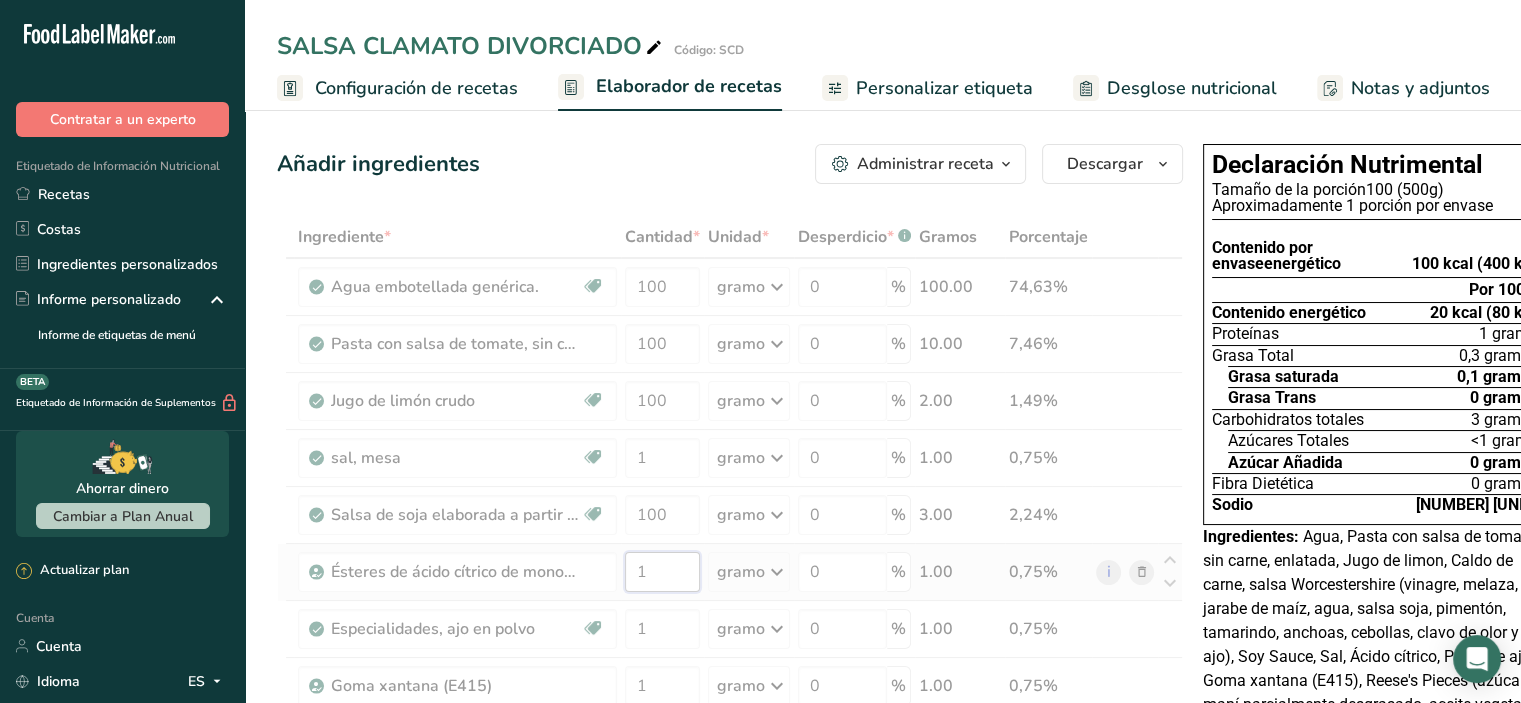 click on "Ingrediente  *
Cantidad  *
Unidad  *
Desperdicio *   .a-a{fill:#347362;}.b-a{fill:#fff;}         Gramos
Porcentaje
Agua embotellada genérica.
Libre de lácteos
Libre de gluten
Vegano
Vegetariano
Libre de soja
100
gramo
Porciones
1 onza líquida
1 taza
1 ml
Unidades de peso
gramo
kilogramo
mg
Ver más
Unidades de volumen
litro
Las unidades de volumen requieren una conversión de densidad. Si conoce la densidad de su ingrediente, introdúzcala a continuación. De lo contrario, haga clic en "RIA", nuestra asistente regulatoria de IA, quien podrá ayudarle.
lb/pie³" at bounding box center (730, 756) 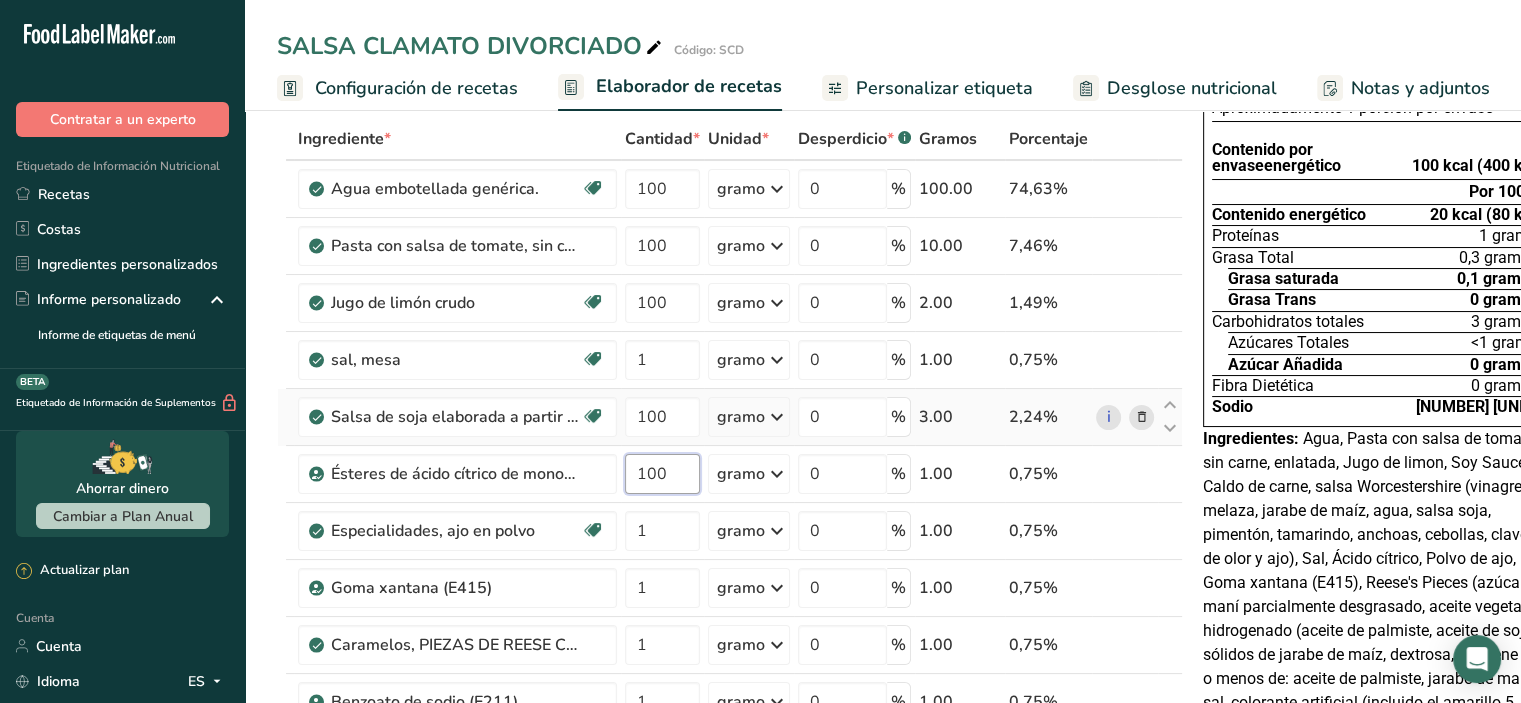 scroll, scrollTop: 200, scrollLeft: 0, axis: vertical 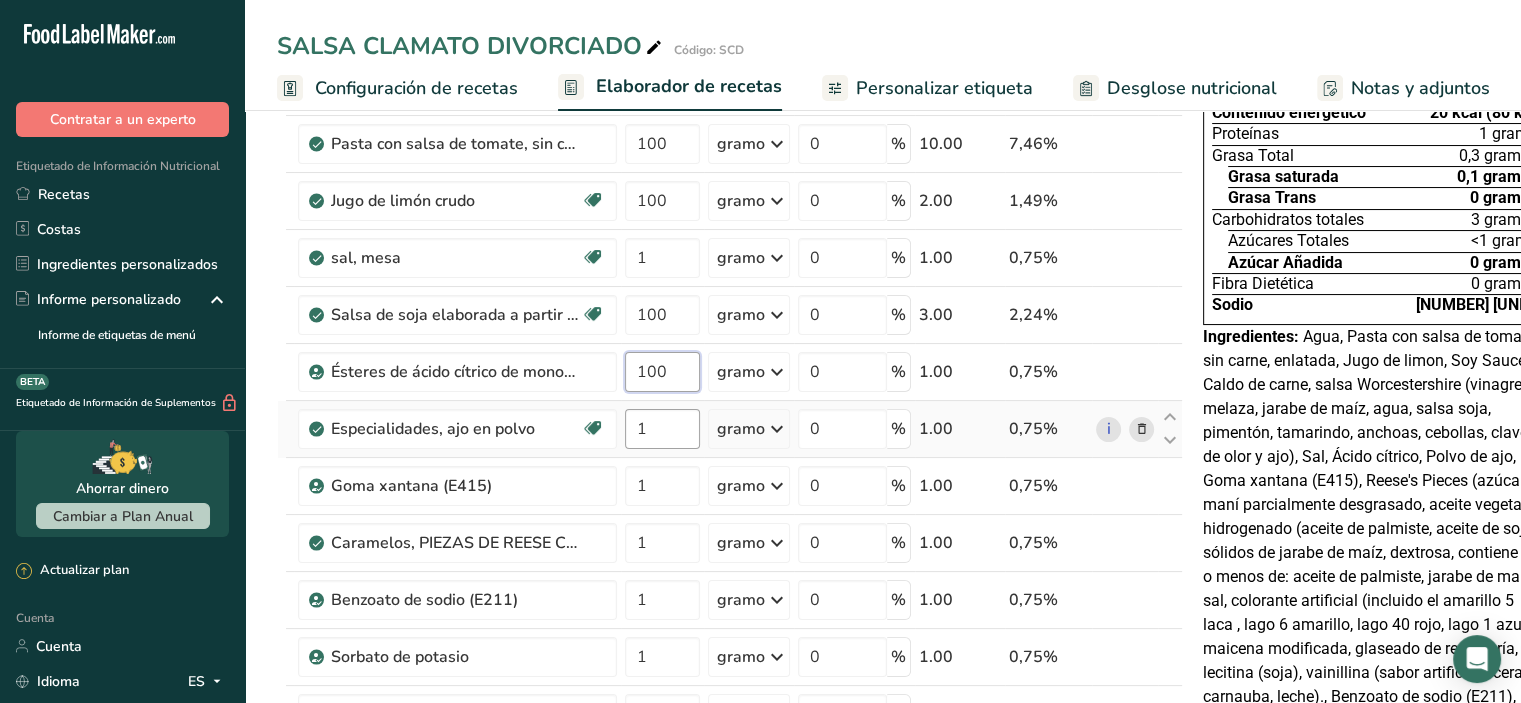 type on "100" 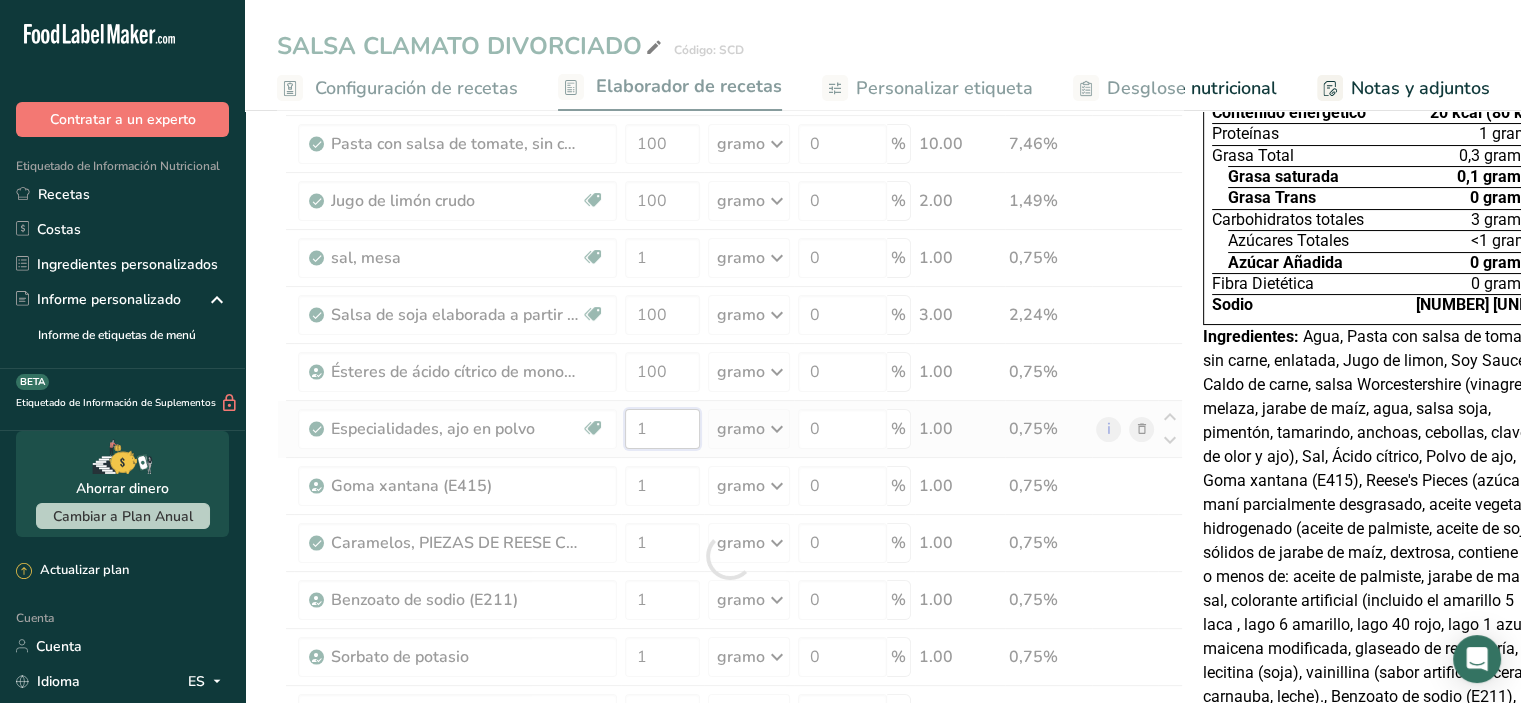 click on "Ingrediente  *
Cantidad  *
Unidad  *
Desperdicio *   .a-a{fill:#347362;}.b-a{fill:#fff;}         Gramos
Porcentaje
Agua embotellada genérica.
Libre de lácteos
Libre de gluten
Vegano
Vegetariano
Libre de soja
100
gramo
Porciones
1 onza líquida
1 taza
1 ml
Unidades de peso
gramo
kilogramo
mg
Ver más
Unidades de volumen
litro
Las unidades de volumen requieren una conversión de densidad. Si conoce la densidad de su ingrediente, introdúzcala a continuación. De lo contrario, haga clic en "RIA", nuestra asistente regulatoria de IA, quien podrá ayudarle.
lb/pie³" at bounding box center [730, 556] 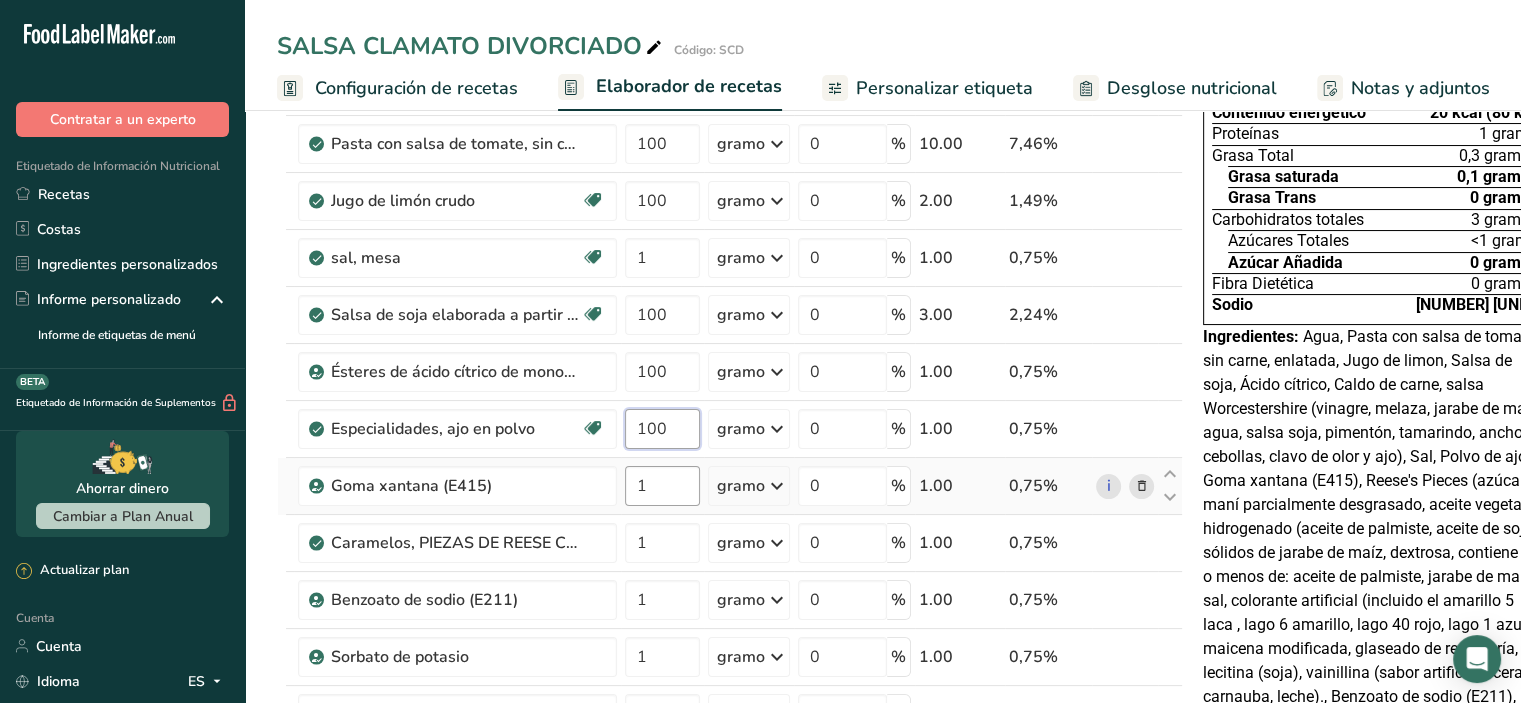 type on "100" 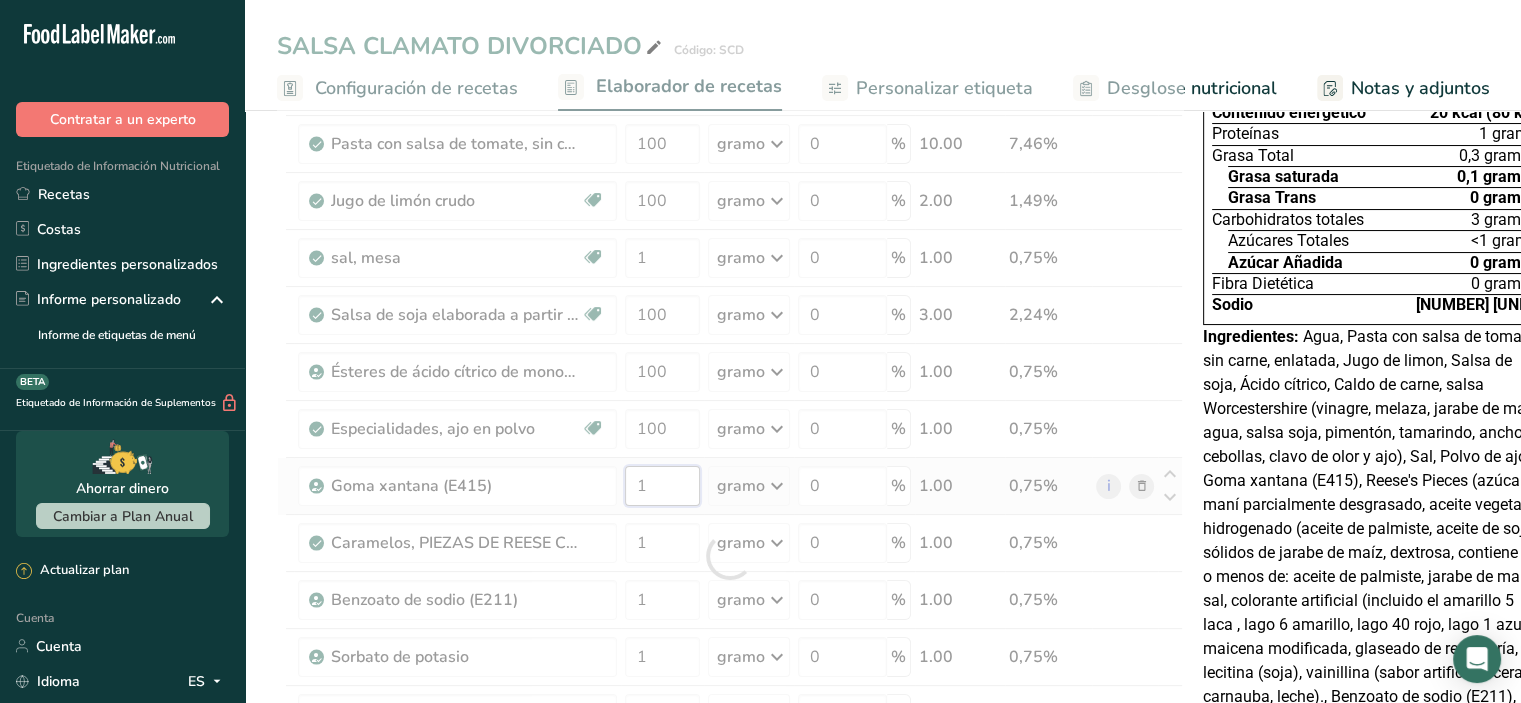 click on "Ingrediente  *
Cantidad  *
Unidad  *
Desperdicio *   .a-a{fill:#347362;}.b-a{fill:#fff;}         Gramos
Porcentaje
Agua embotellada genérica.
Libre de lácteos
Libre de gluten
Vegano
Vegetariano
Libre de soja
100
gramo
Porciones
1 onza líquida
1 taza
1 ml
Unidades de peso
gramo
kilogramo
mg
Ver más
Unidades de volumen
litro
Las unidades de volumen requieren una conversión de densidad. Si conoce la densidad de su ingrediente, introdúzcala a continuación. De lo contrario, haga clic en "RIA", nuestra asistente regulatoria de IA, quien podrá ayudarle.
lb/pie³" at bounding box center (730, 556) 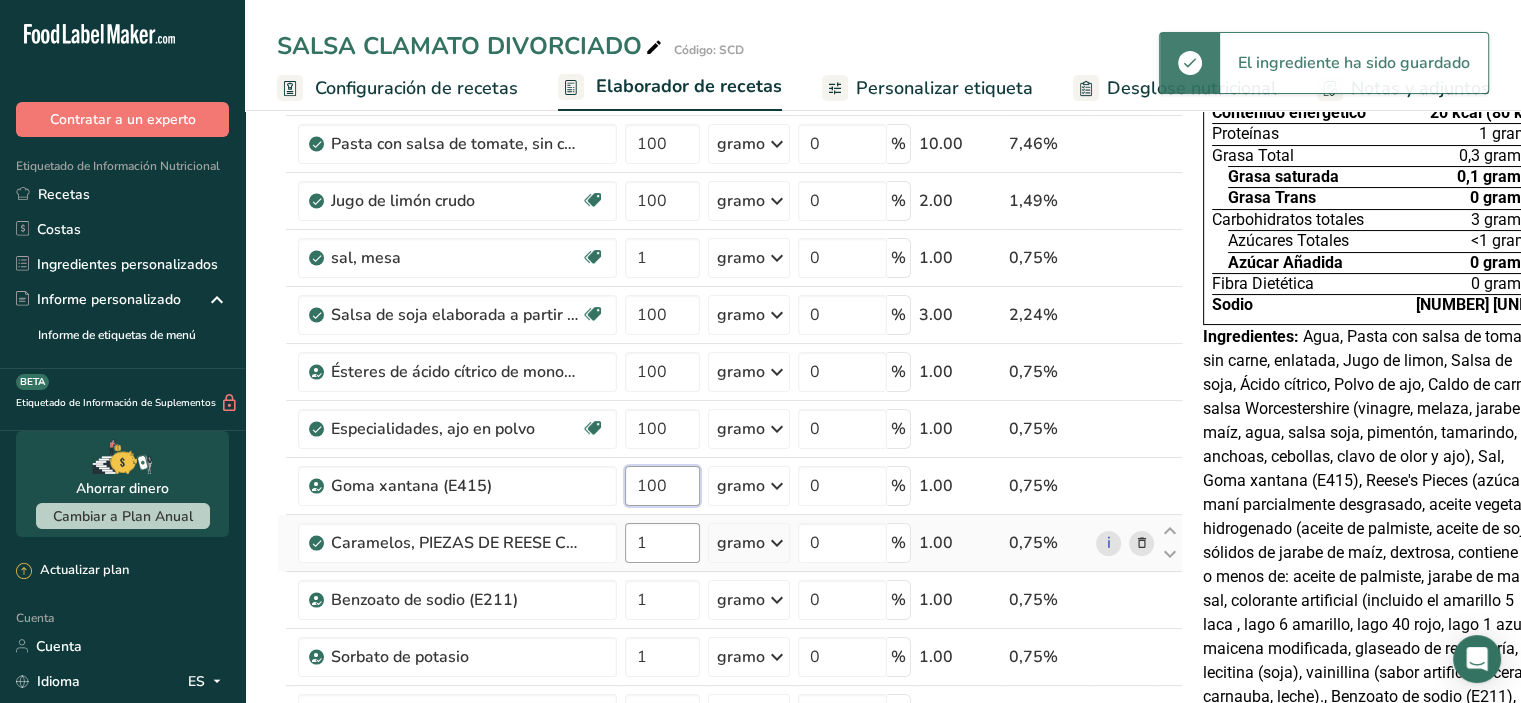 type on "100" 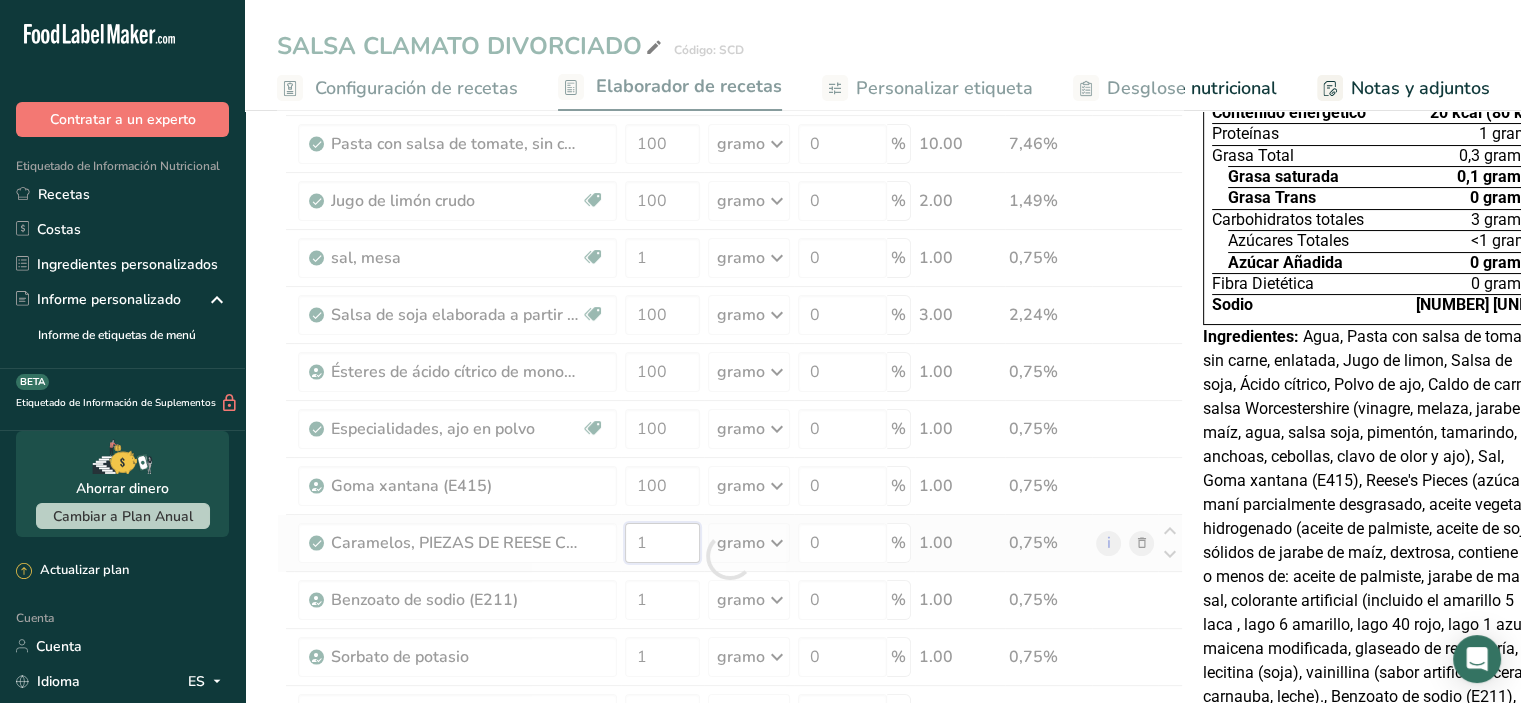 click on "Ingrediente  *
Cantidad  *
Unidad  *
Desperdicio *   .a-a{fill:#347362;}.b-a{fill:#fff;}         Gramos
Porcentaje
Agua embotellada genérica.
Libre de lácteos
Libre de gluten
Vegano
Vegetariano
Libre de soja
100
gramo
Porciones
1 onza líquida
1 taza
1 ml
Unidades de peso
gramo
kilogramo
mg
Ver más
Unidades de volumen
litro
Las unidades de volumen requieren una conversión de densidad. Si conoce la densidad de su ingrediente, introdúzcala a continuación. De lo contrario, haga clic en "RIA", nuestra asistente regulatoria de IA, quien podrá ayudarle.
lb/pie³" at bounding box center (730, 556) 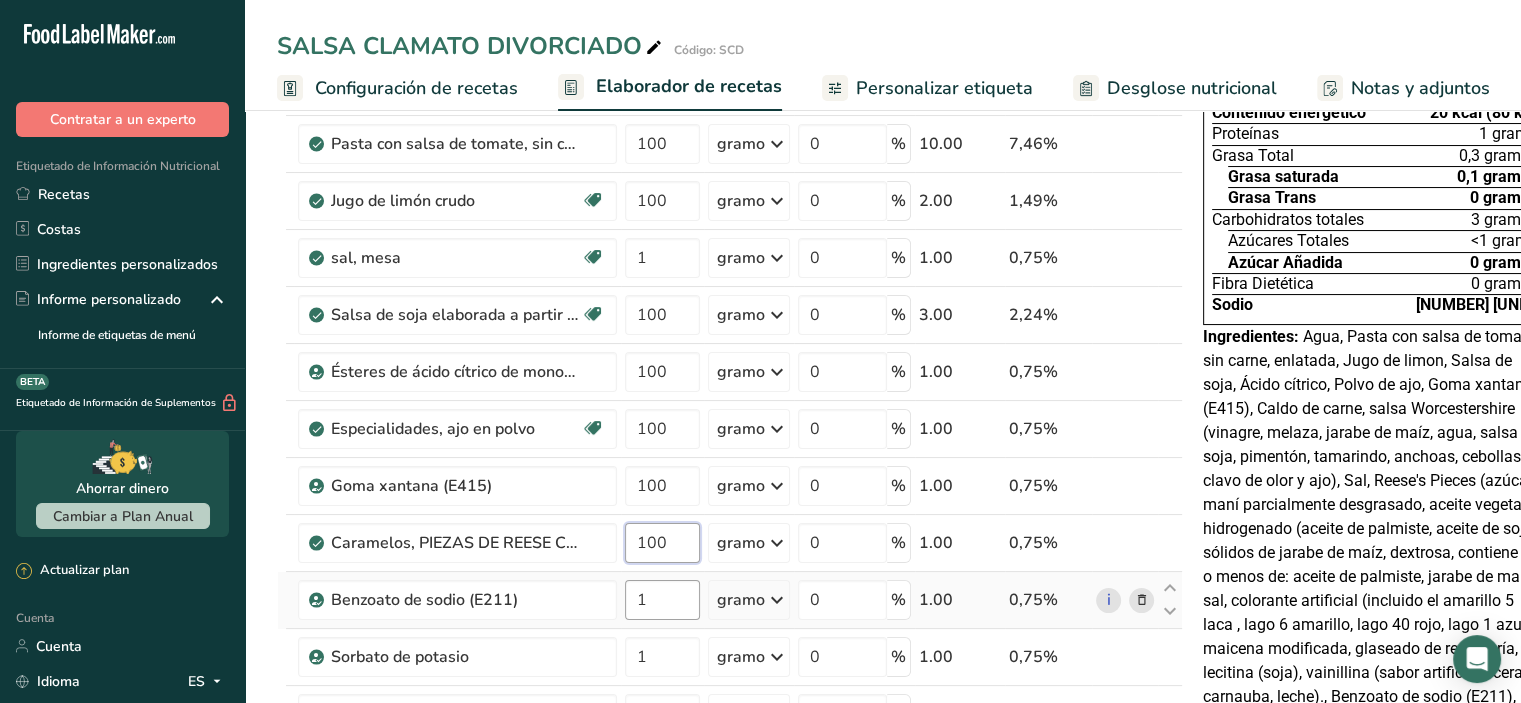 type on "100" 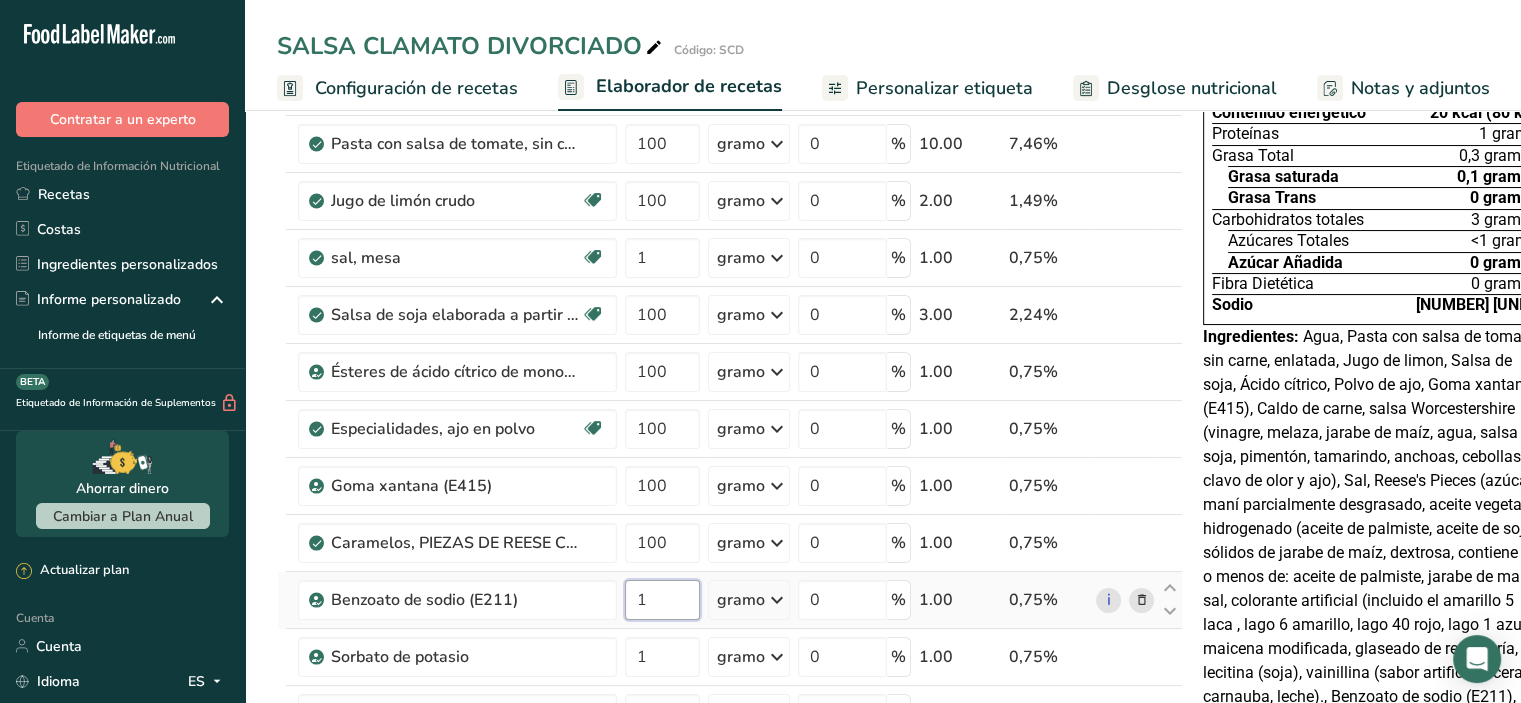 click on "Ingrediente  *
Cantidad  *
Unidad  *
Desperdicio *   .a-a{fill:#347362;}.b-a{fill:#fff;}         Gramos
Porcentaje
Agua embotellada genérica.
Libre de lácteos
Libre de gluten
Vegano
Vegetariano
Libre de soja
100
gramo
Porciones
1 onza líquida
1 taza
1 ml
Unidades de peso
gramo
kilogramo
mg
Ver más
Unidades de volumen
litro
Las unidades de volumen requieren una conversión de densidad. Si conoce la densidad de su ingrediente, introdúzcala a continuación. De lo contrario, haga clic en "RIA", nuestra asistente regulatoria de IA, quien podrá ayudarle.
lb/pie³" at bounding box center [730, 556] 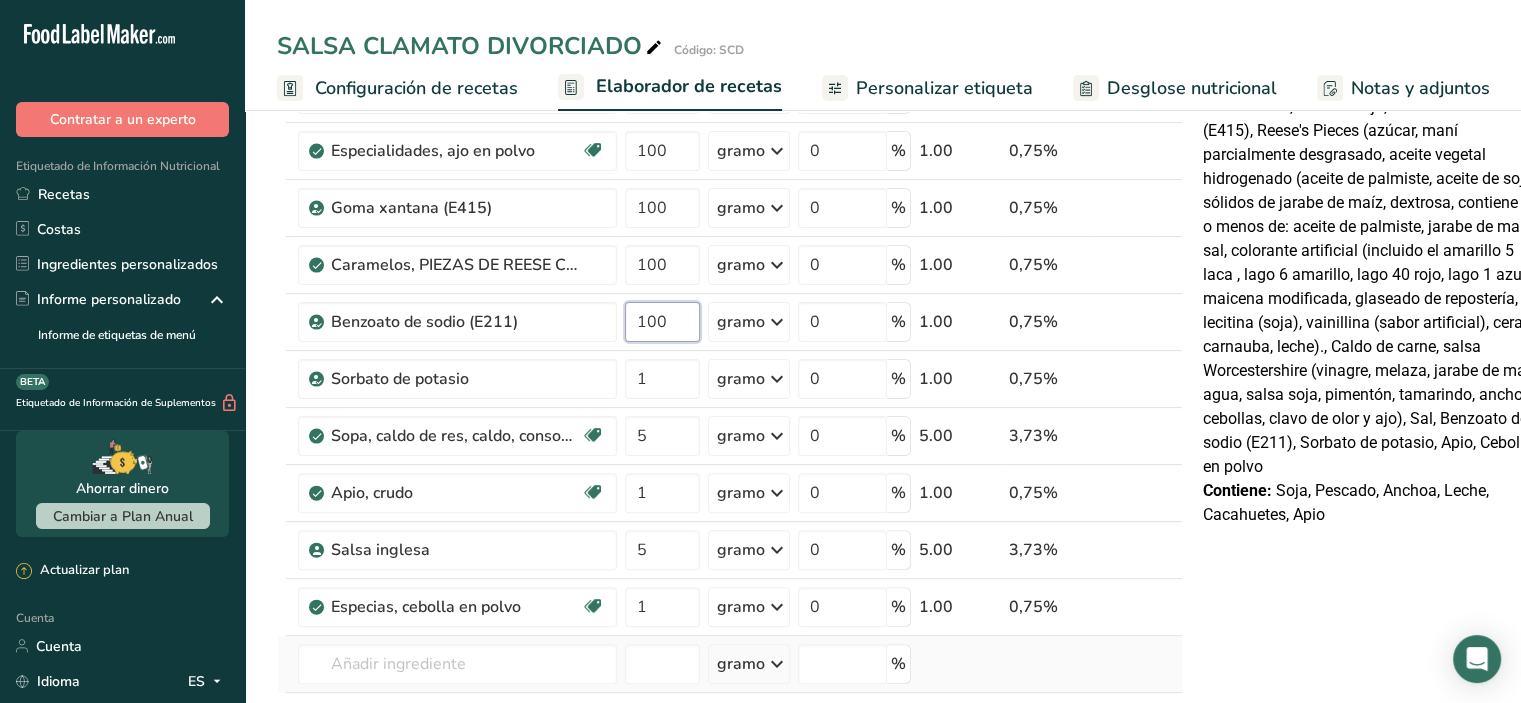 scroll, scrollTop: 600, scrollLeft: 0, axis: vertical 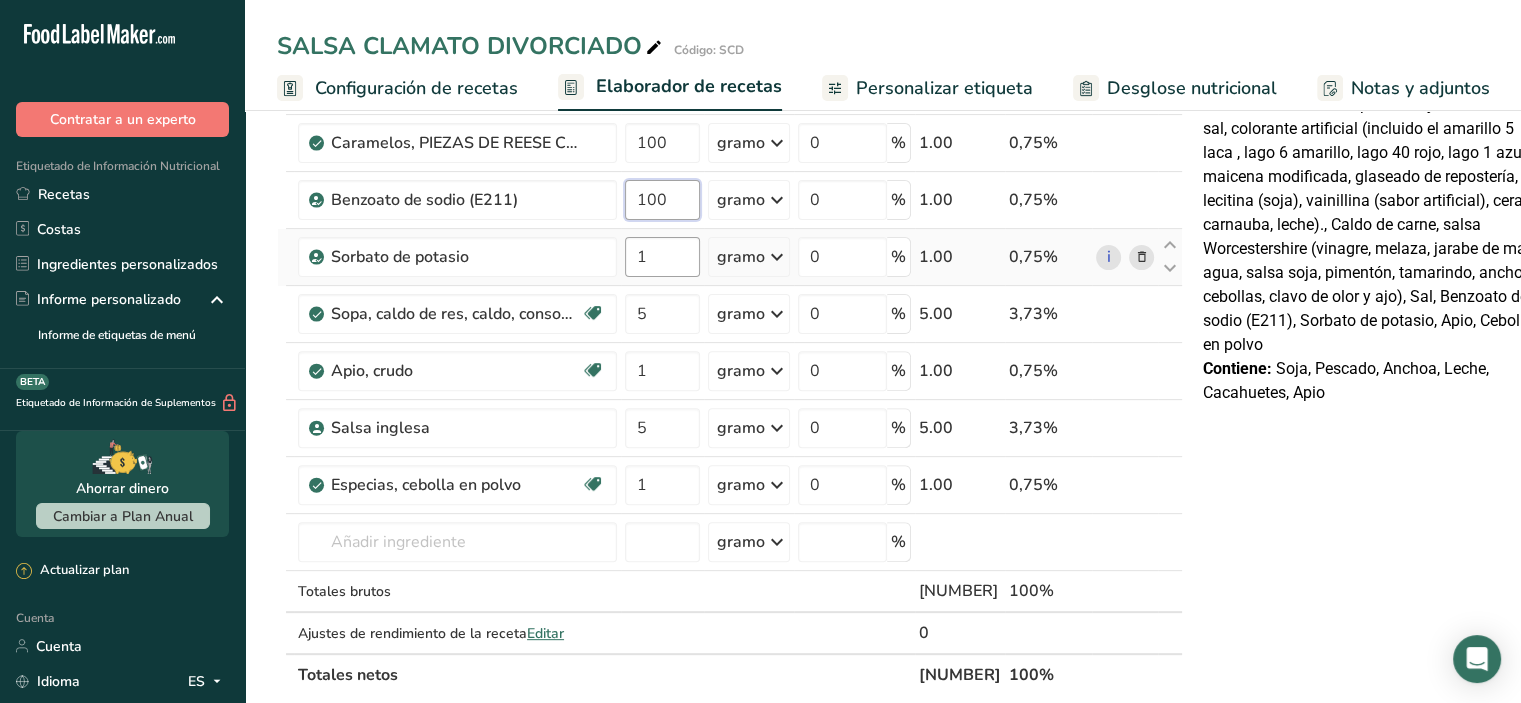 type on "100" 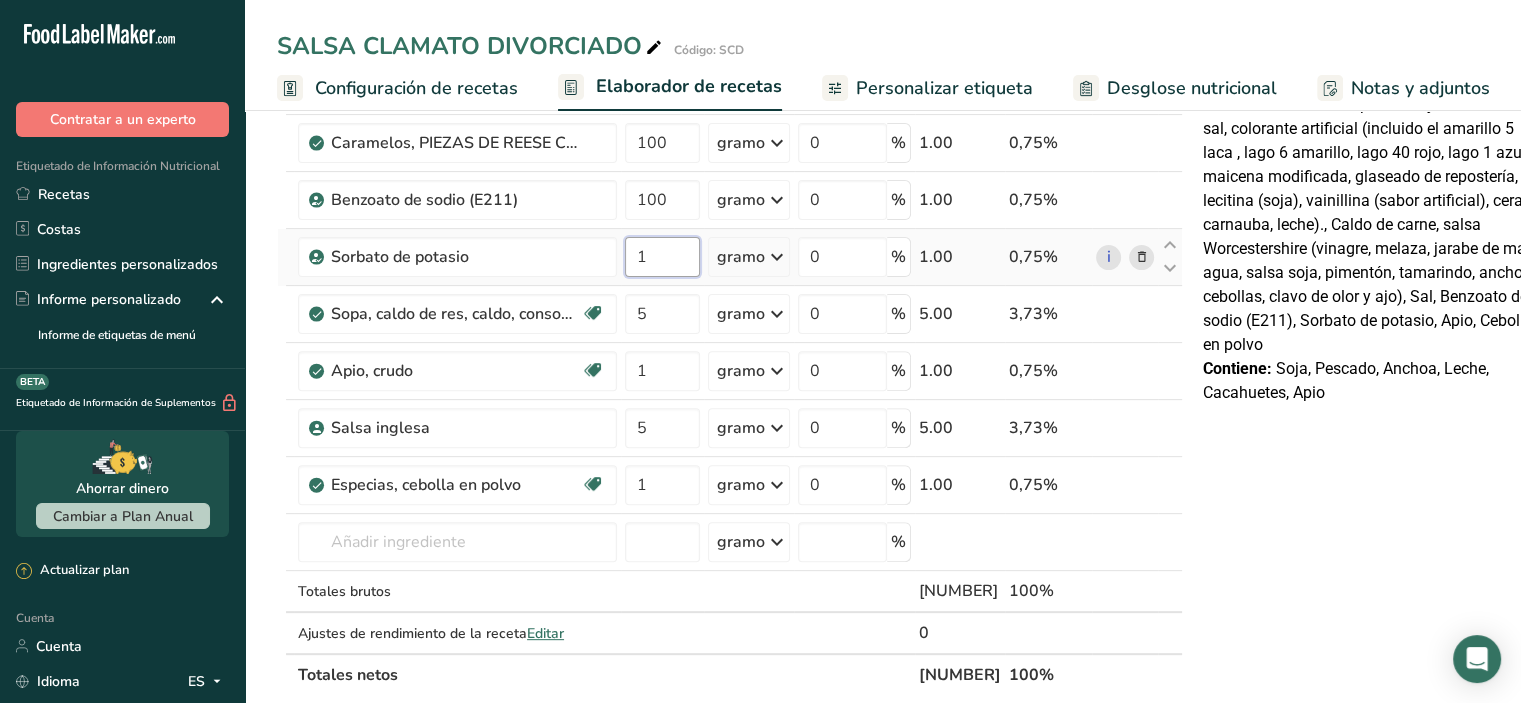 click on "Ingrediente  *
Cantidad  *
Unidad  *
Desperdicio *   .a-a{fill:#347362;}.b-a{fill:#fff;}         Gramos
Porcentaje
Agua embotellada genérica.
Libre de lácteos
Libre de gluten
Vegano
Vegetariano
Libre de soja
100
gramo
Porciones
1 onza líquida
1 taza
1 ml
Unidades de peso
gramo
kilogramo
mg
Ver más
Unidades de volumen
litro
Las unidades de volumen requieren una conversión de densidad. Si conoce la densidad de su ingrediente, introdúzcala a continuación. De lo contrario, haga clic en "RIA", nuestra asistente regulatoria de IA, quien podrá ayudarle.
lb/pie³" at bounding box center (730, 156) 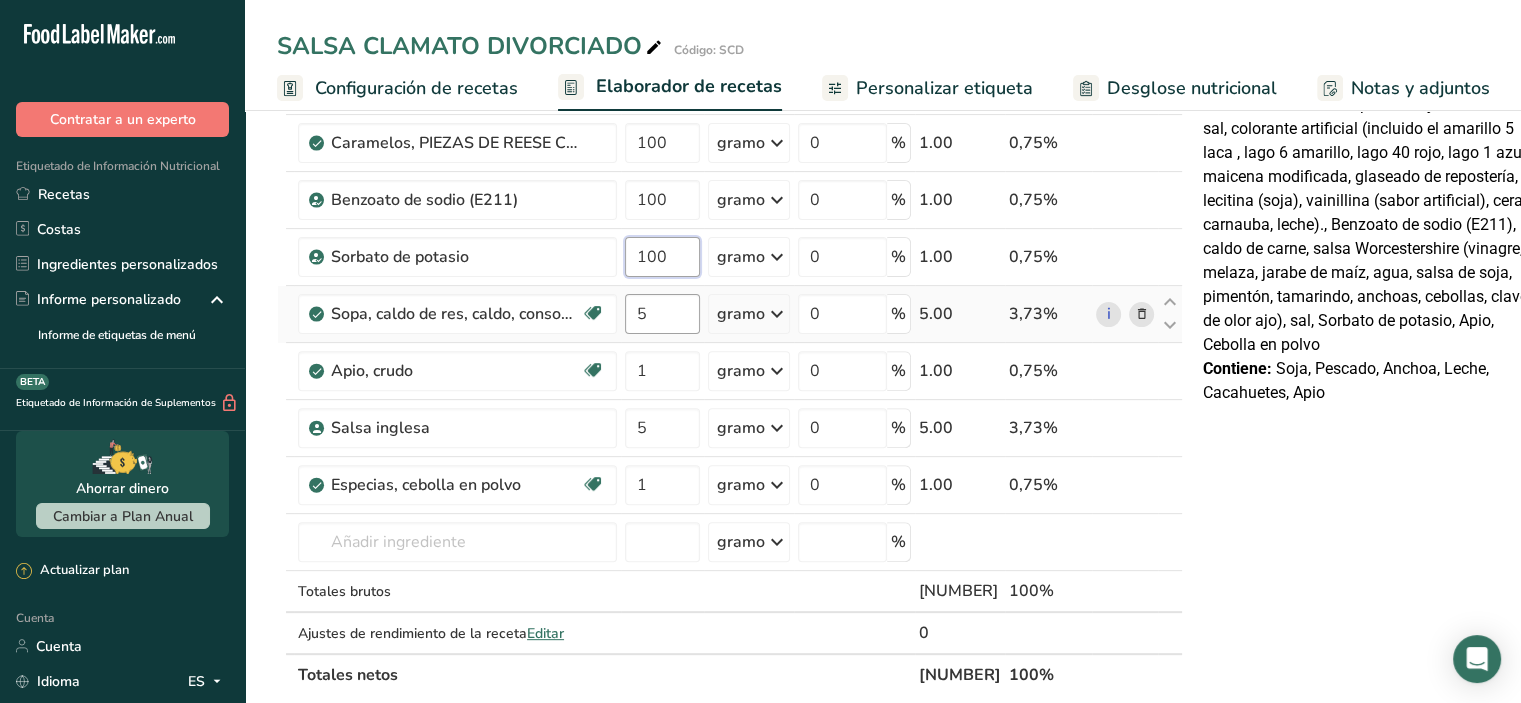 type on "100" 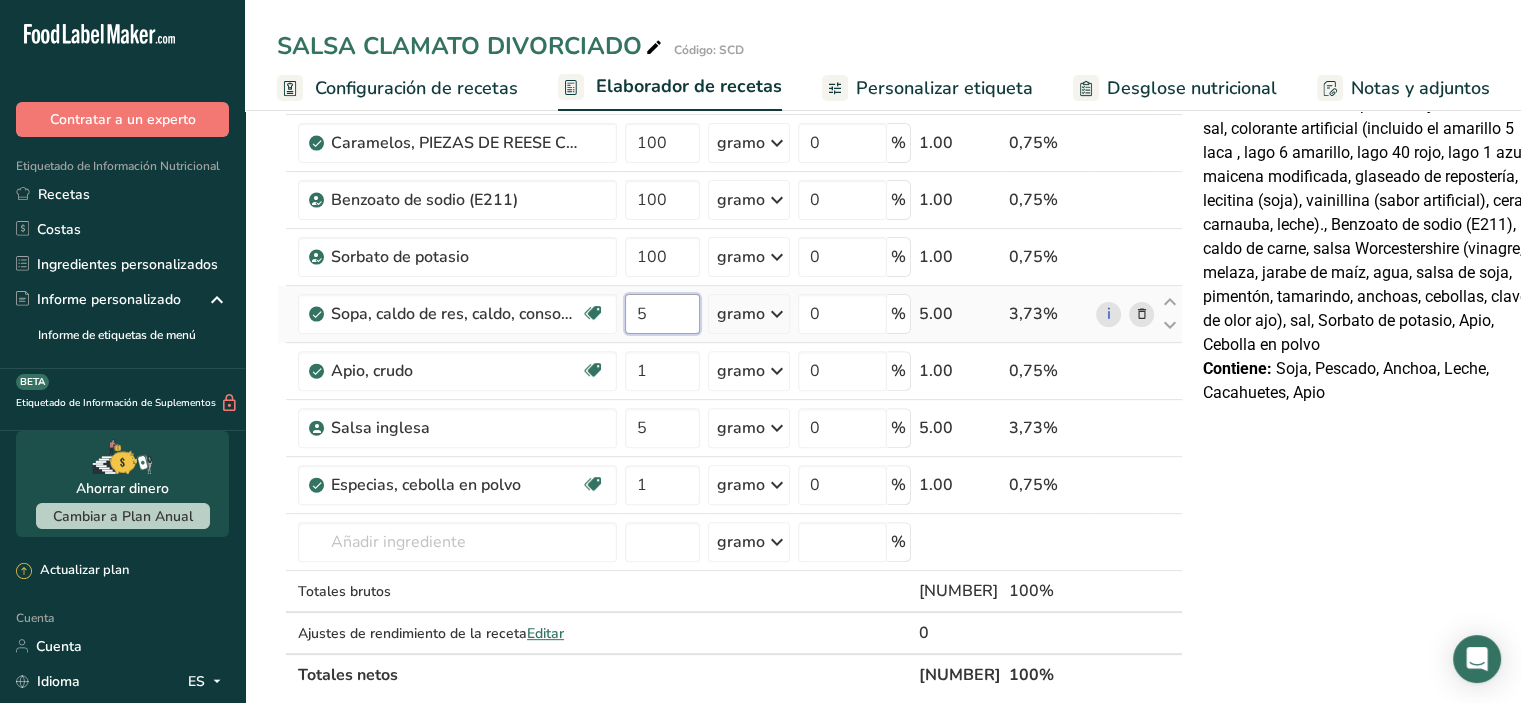 click on "Ingrediente  *
Cantidad  *
Unidad  *
Desperdicio *   .a-a{fill:#347362;}.b-a{fill:#fff;}         Gramos
Porcentaje
Agua embotellada genérica.
Libre de lácteos
Libre de gluten
Vegano
Vegetariano
Libre de soja
100
gramo
Porciones
1 onza líquida
1 taza
1 ml
Unidades de peso
gramo
kilogramo
mg
Ver más
Unidades de volumen
litro
Las unidades de volumen requieren una conversión de densidad. Si conoce la densidad de su ingrediente, introdúzcala a continuación. De lo contrario, haga clic en "RIA", nuestra asistente regulatoria de IA, quien podrá ayudarle.
lb/pie³" at bounding box center (730, 156) 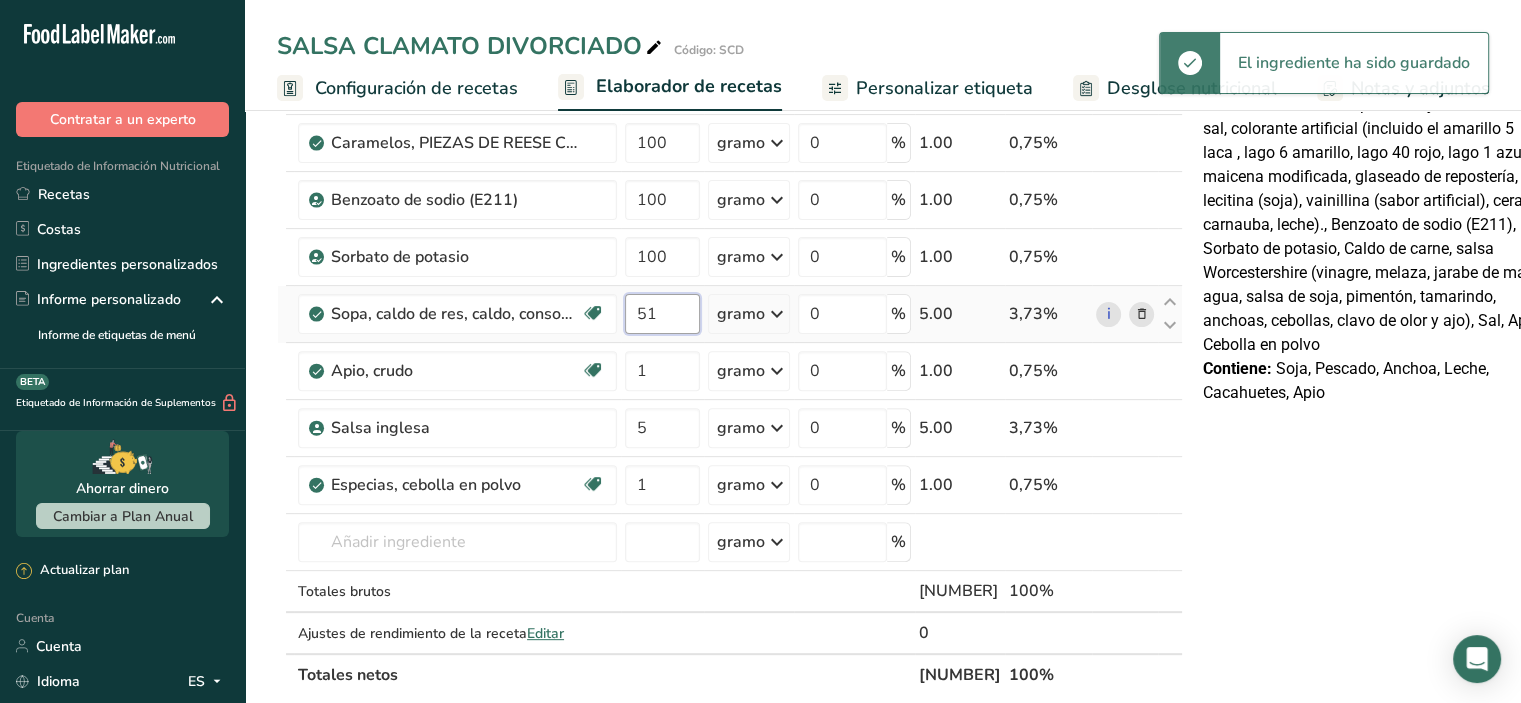 type on "5" 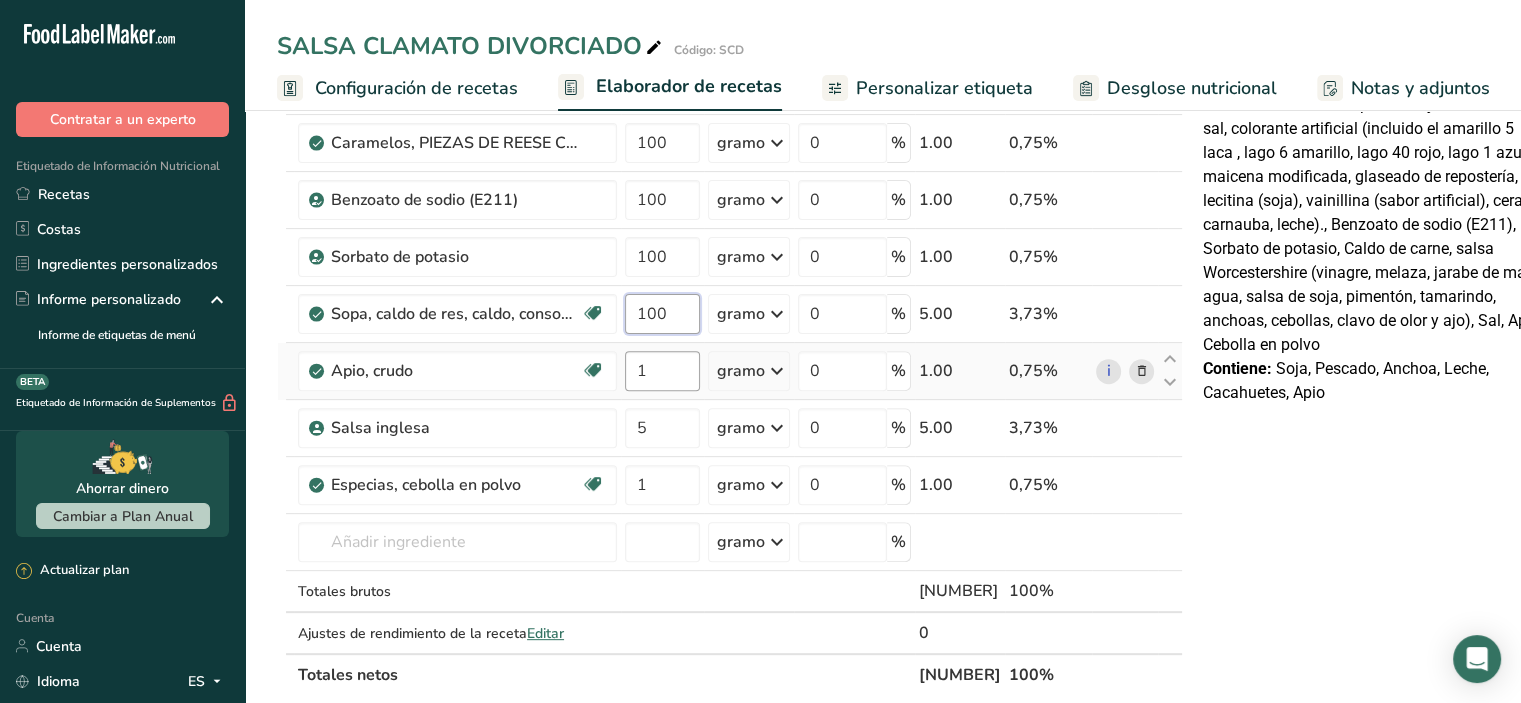 type on "100" 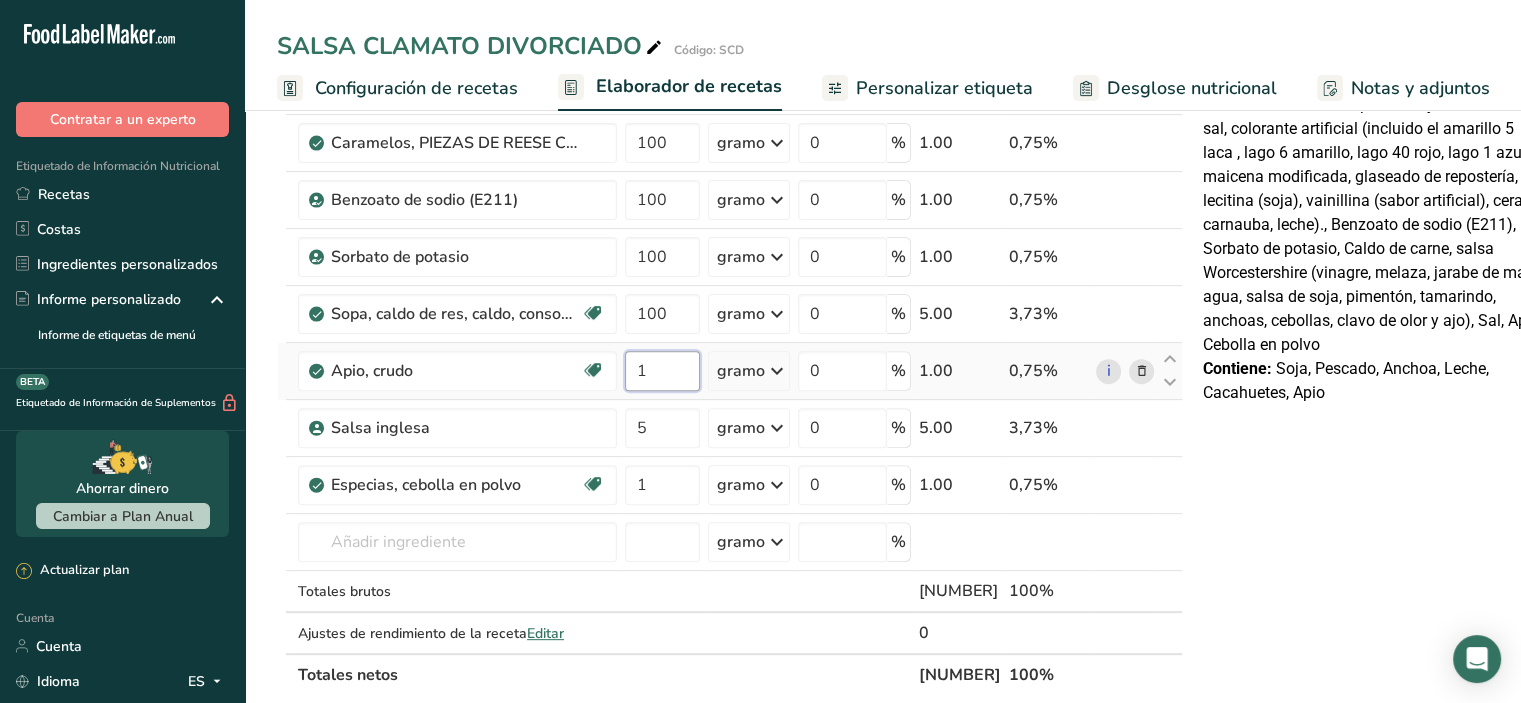 click on "Ingrediente  *
Cantidad  *
Unidad  *
Desperdicio *   .a-a{fill:#347362;}.b-a{fill:#fff;}         Gramos
Porcentaje
Agua embotellada genérica.
Libre de lácteos
Libre de gluten
Vegano
Vegetariano
Libre de soja
100
gramo
Porciones
1 onza líquida
1 taza
1 ml
Unidades de peso
gramo
kilogramo
mg
Ver más
Unidades de volumen
litro
Las unidades de volumen requieren una conversión de densidad. Si conoce la densidad de su ingrediente, introdúzcala a continuación. De lo contrario, haga clic en "RIA", nuestra asistente regulatoria de IA, quien podrá ayudarle.
lb/pie³" at bounding box center (730, 156) 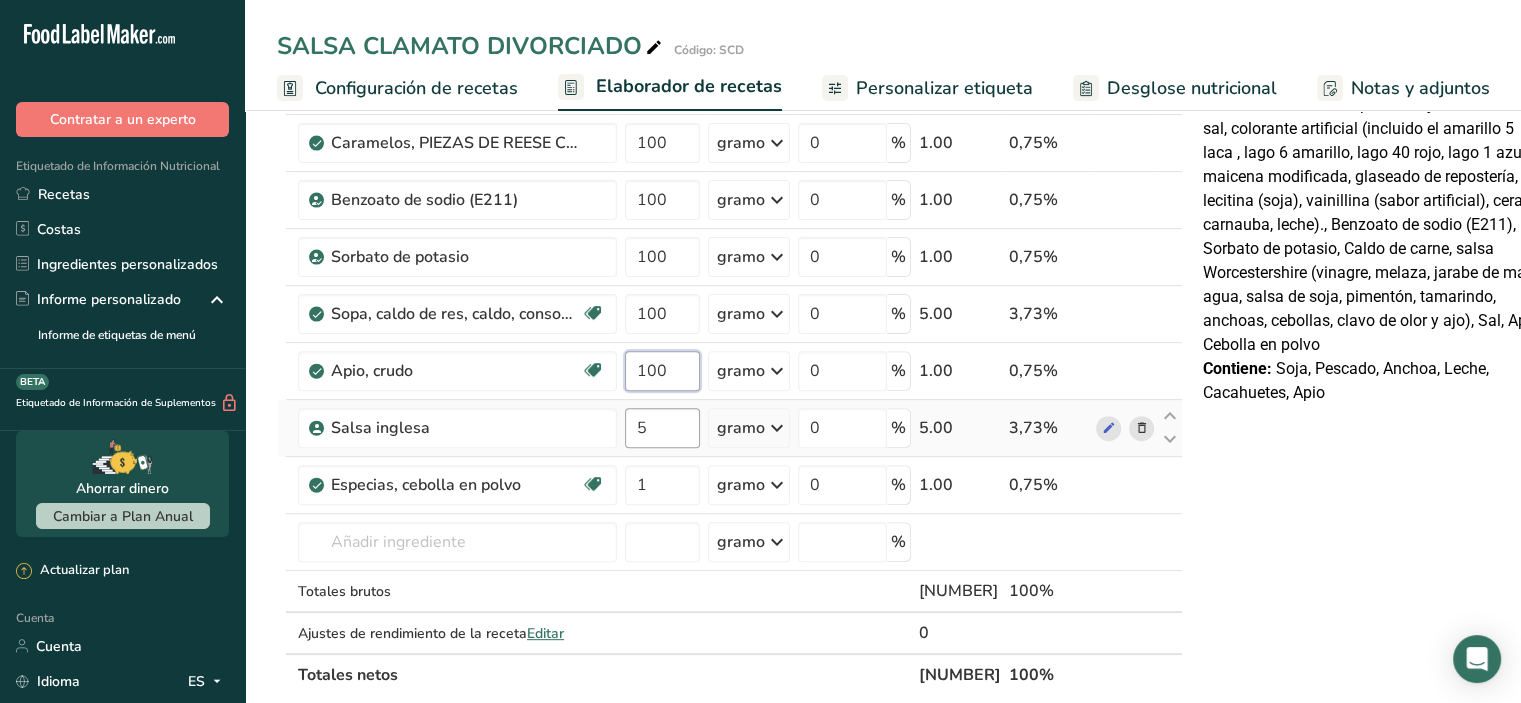 type on "100" 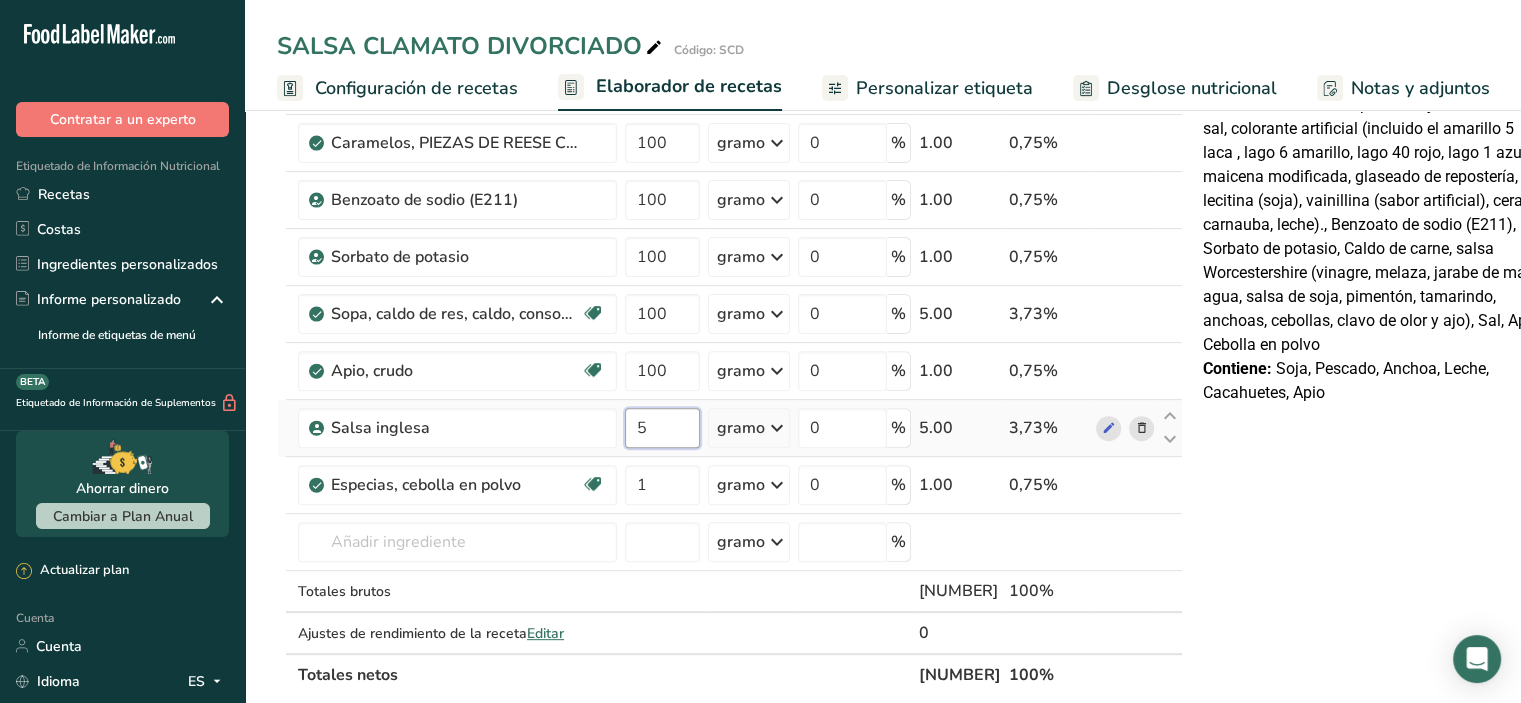 click on "Ingrediente  *
Cantidad  *
Unidad  *
Desperdicio *   .a-a{fill:#347362;}.b-a{fill:#fff;}         Gramos
Porcentaje
Agua embotellada genérica.
Libre de lácteos
Libre de gluten
Vegano
Vegetariano
Libre de soja
100
gramo
Porciones
1 onza líquida
1 taza
1 ml
Unidades de peso
gramo
kilogramo
mg
Ver más
Unidades de volumen
litro
Las unidades de volumen requieren una conversión de densidad. Si conoce la densidad de su ingrediente, introdúzcala a continuación. De lo contrario, haga clic en "RIA", nuestra asistente regulatoria de IA, quien podrá ayudarle.
lb/pie³" at bounding box center (730, 156) 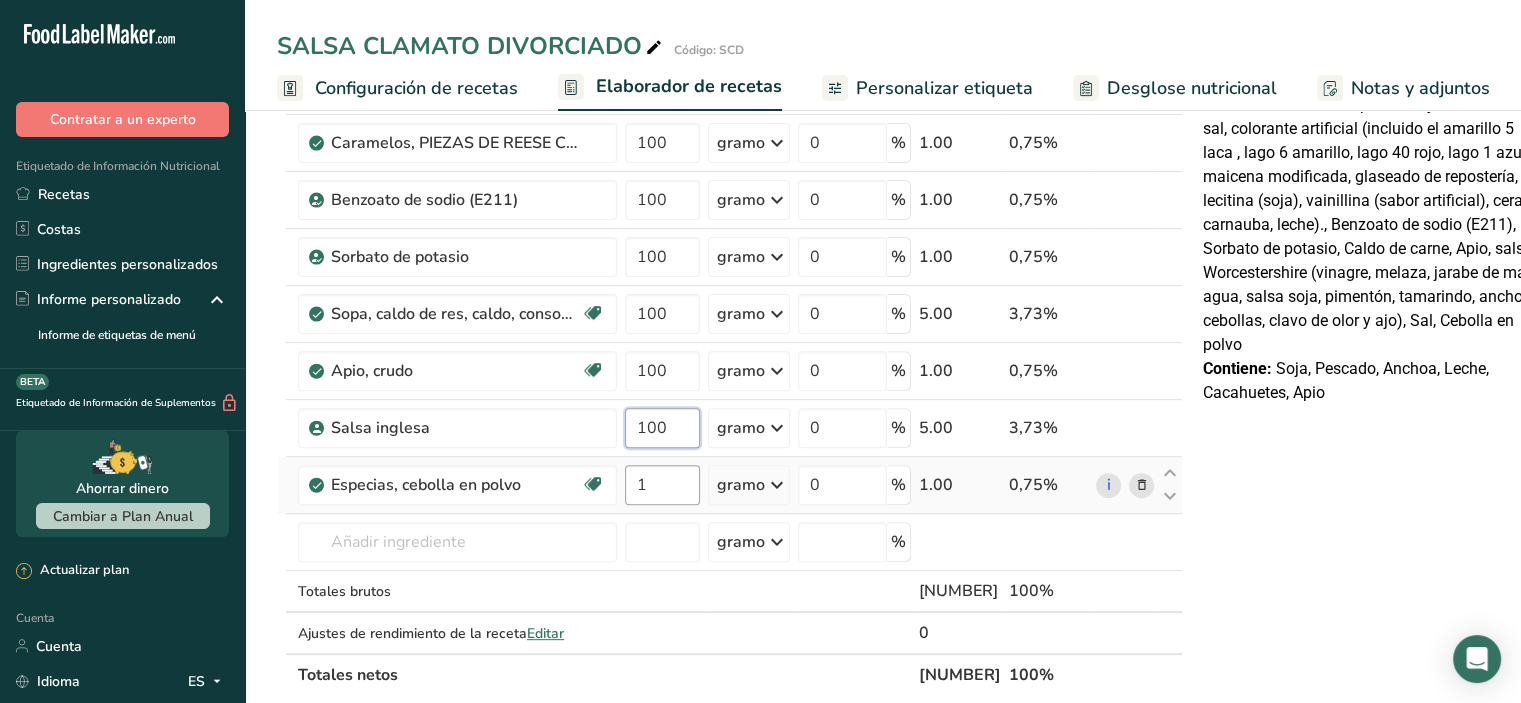 type on "100" 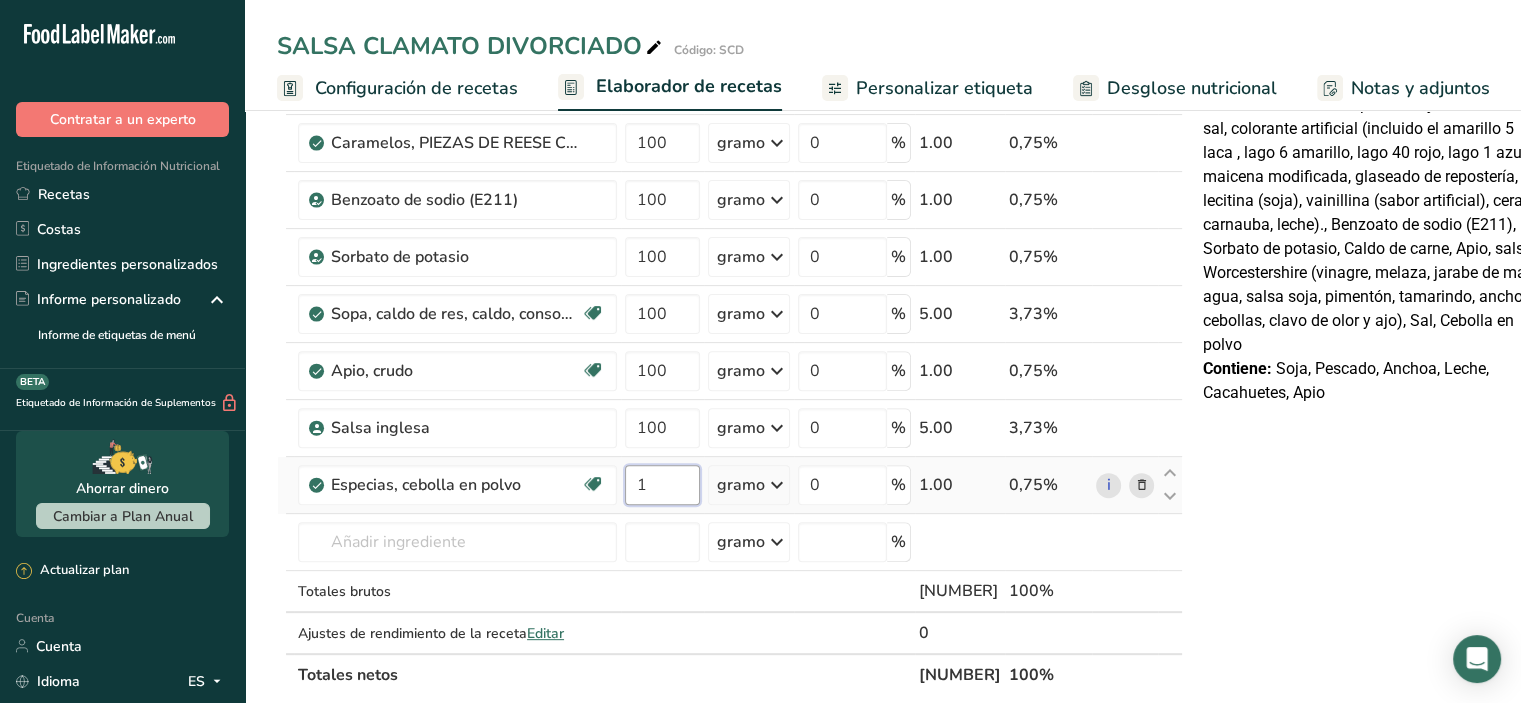 click on "Ingrediente  *
Cantidad  *
Unidad  *
Desperdicio *   .a-a{fill:#347362;}.b-a{fill:#fff;}         Gramos
Porcentaje
Agua embotellada genérica.
Libre de lácteos
Libre de gluten
Vegano
Vegetariano
Libre de soja
100
gramo
Porciones
1 onza líquida
1 taza
1 ml
Unidades de peso
gramo
kilogramo
mg
Ver más
Unidades de volumen
litro
Las unidades de volumen requieren una conversión de densidad. Si conoce la densidad de su ingrediente, introdúzcala a continuación. De lo contrario, haga clic en "RIA", nuestra asistente regulatoria de IA, quien podrá ayudarle.
lb/pie³" at bounding box center (730, 156) 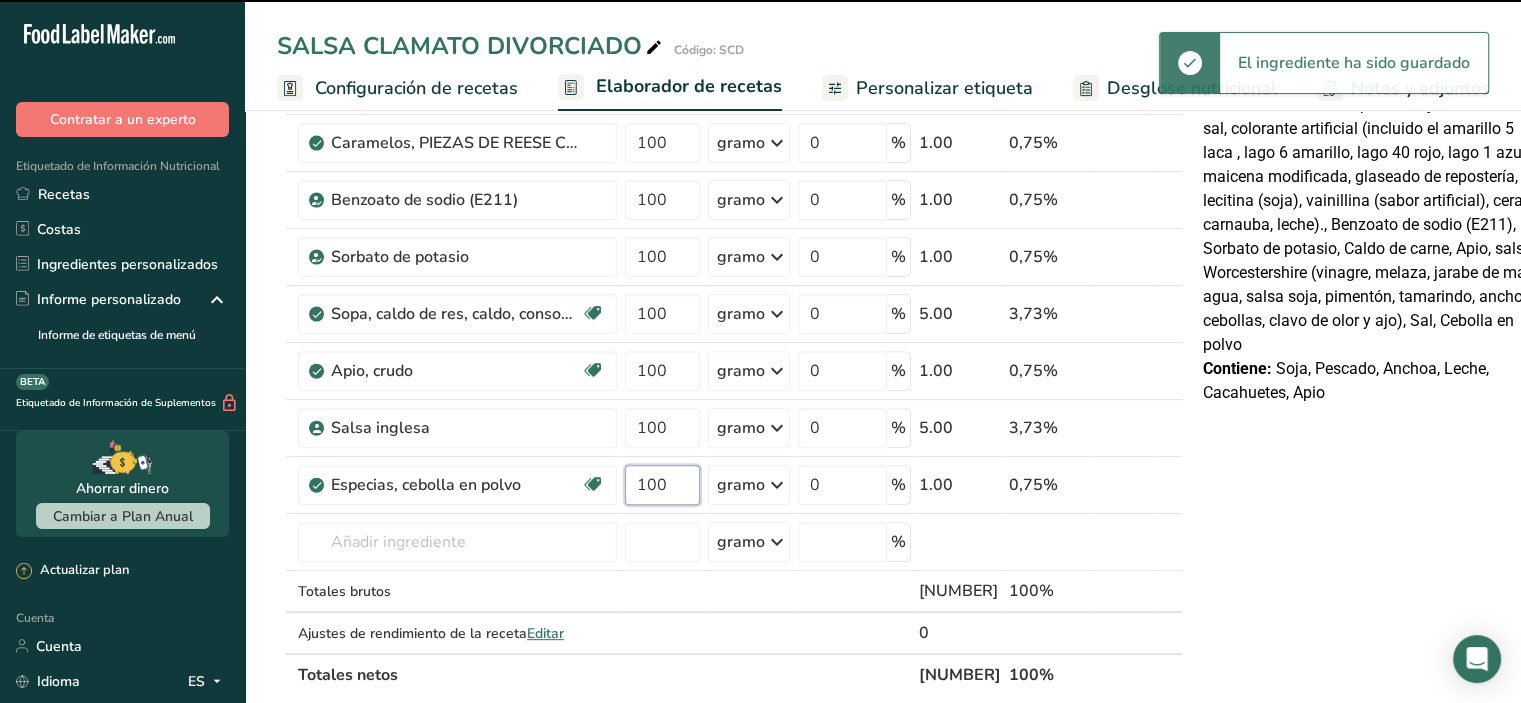 type on "1" 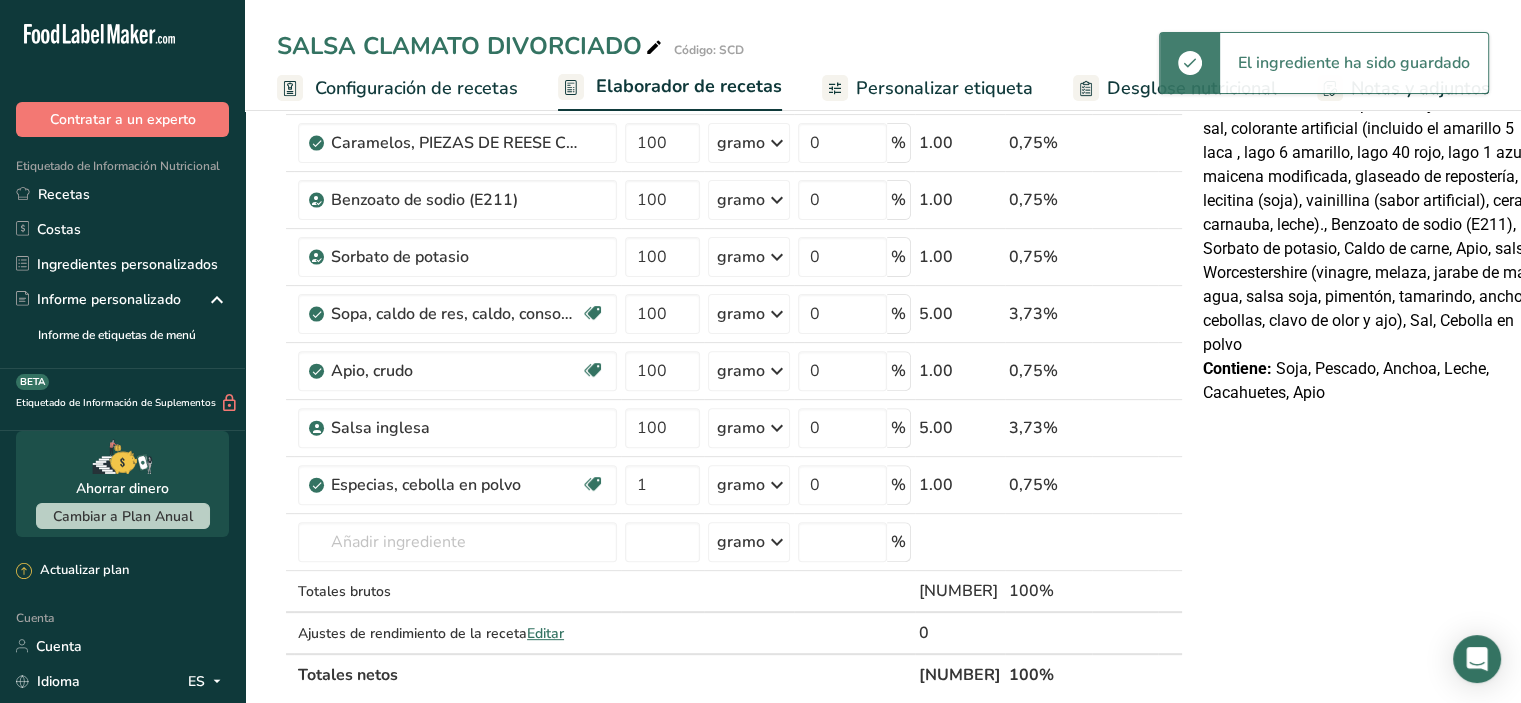 click on "Declaración Nutrimental
Tamaño de la porción
100 (500g)
Aproximadamente 1 porción por envase
Contenido por envase
energético
100 kcal (400 kJ)
Por 100 g
Contenido energético
20 kcal (80 kJ)
Proteínas
1 gramo
Grasa Total
0,3 gramos
Grasa saturada
0,1 gramos
Grasa Trans
0 gramos
Carbohidratos totales
3 gramos
Azúcares Totales
<1 gramo
Azúcar Añadida
0 gramos
Fibra Dietética
0 gramos
Sodio" at bounding box center [1375, 515] 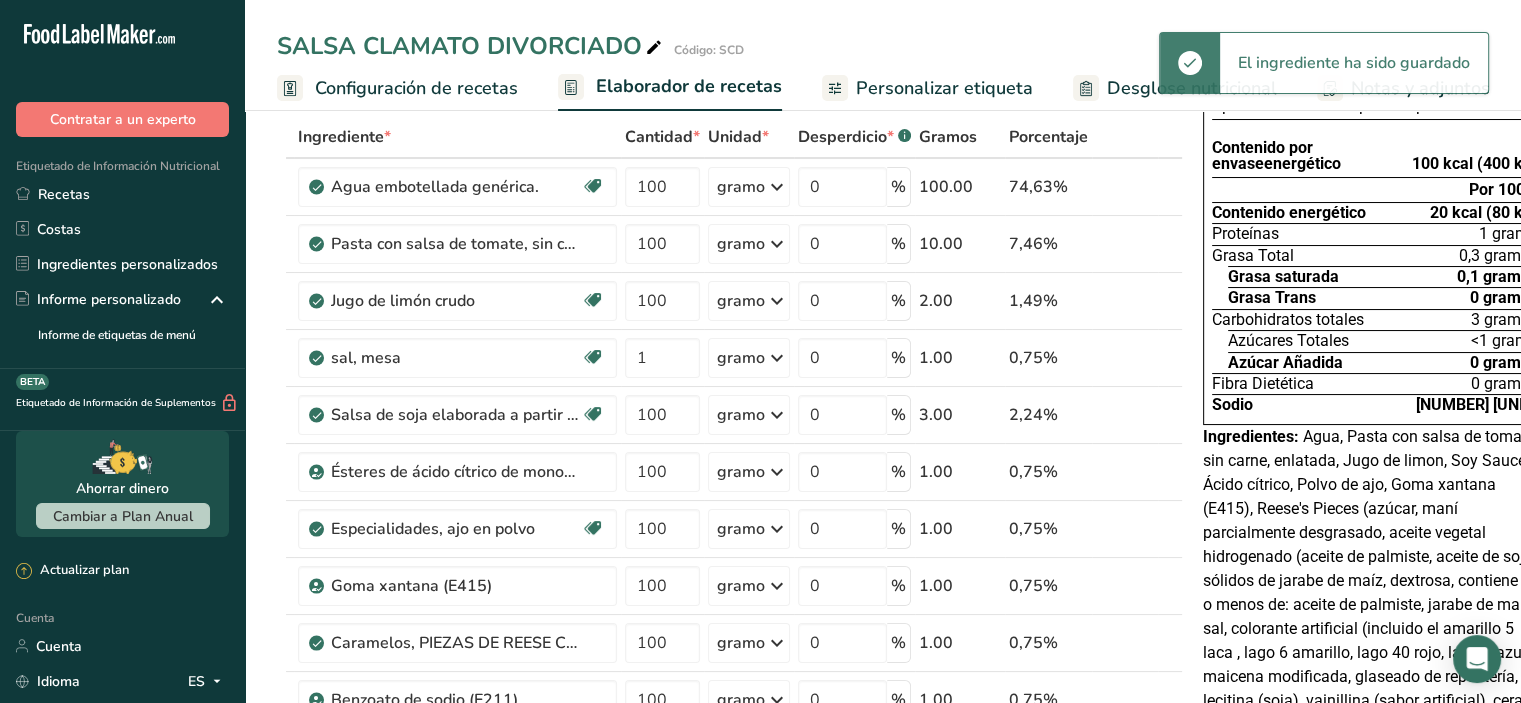 scroll, scrollTop: 0, scrollLeft: 0, axis: both 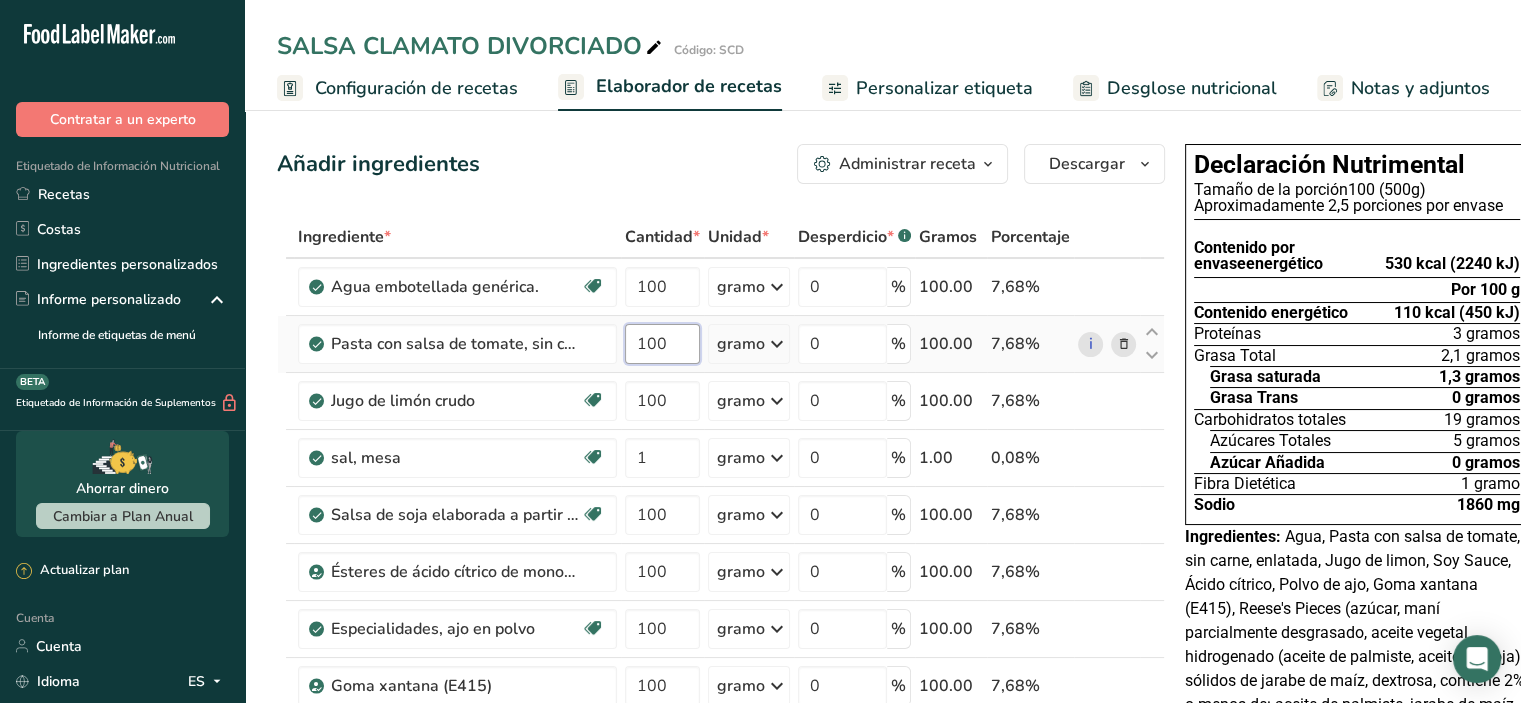 click on "100" at bounding box center [662, 344] 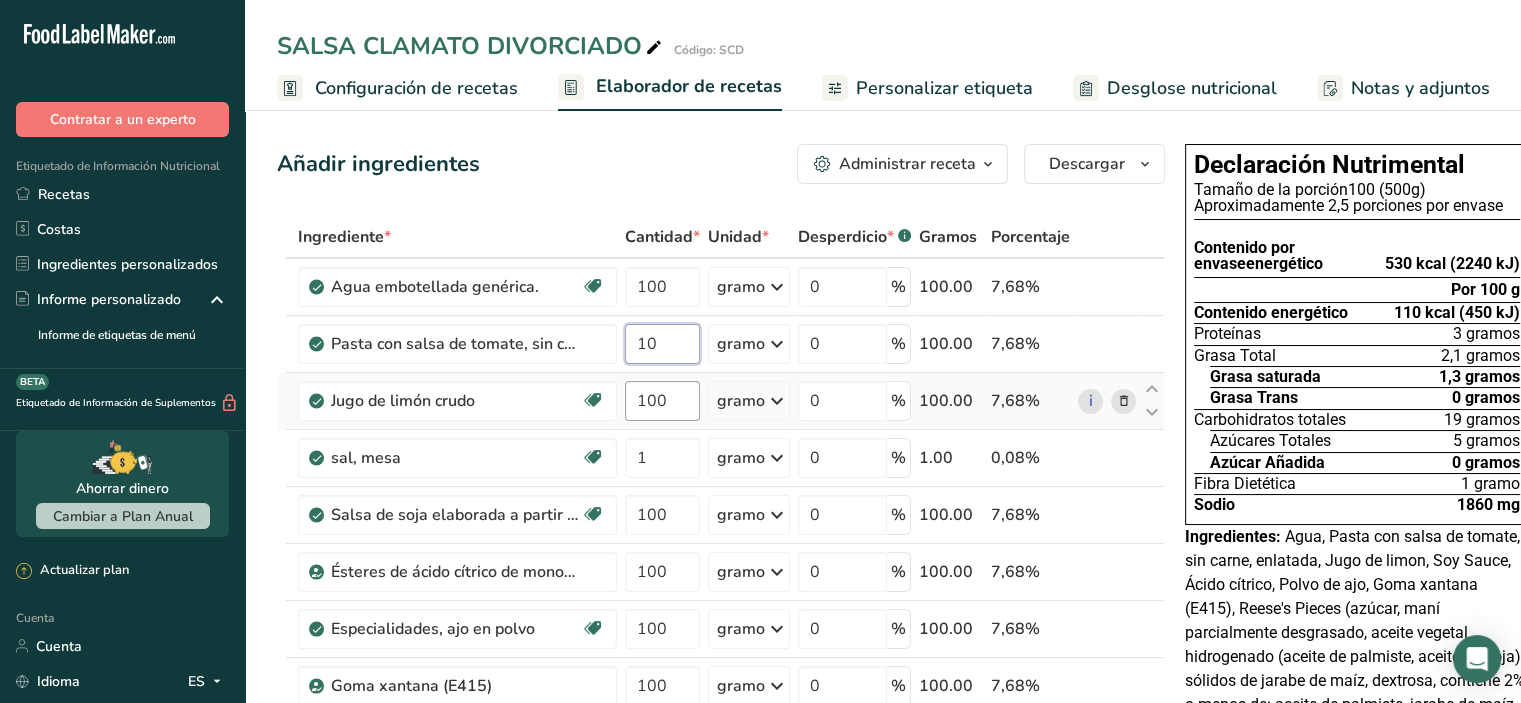 type on "10" 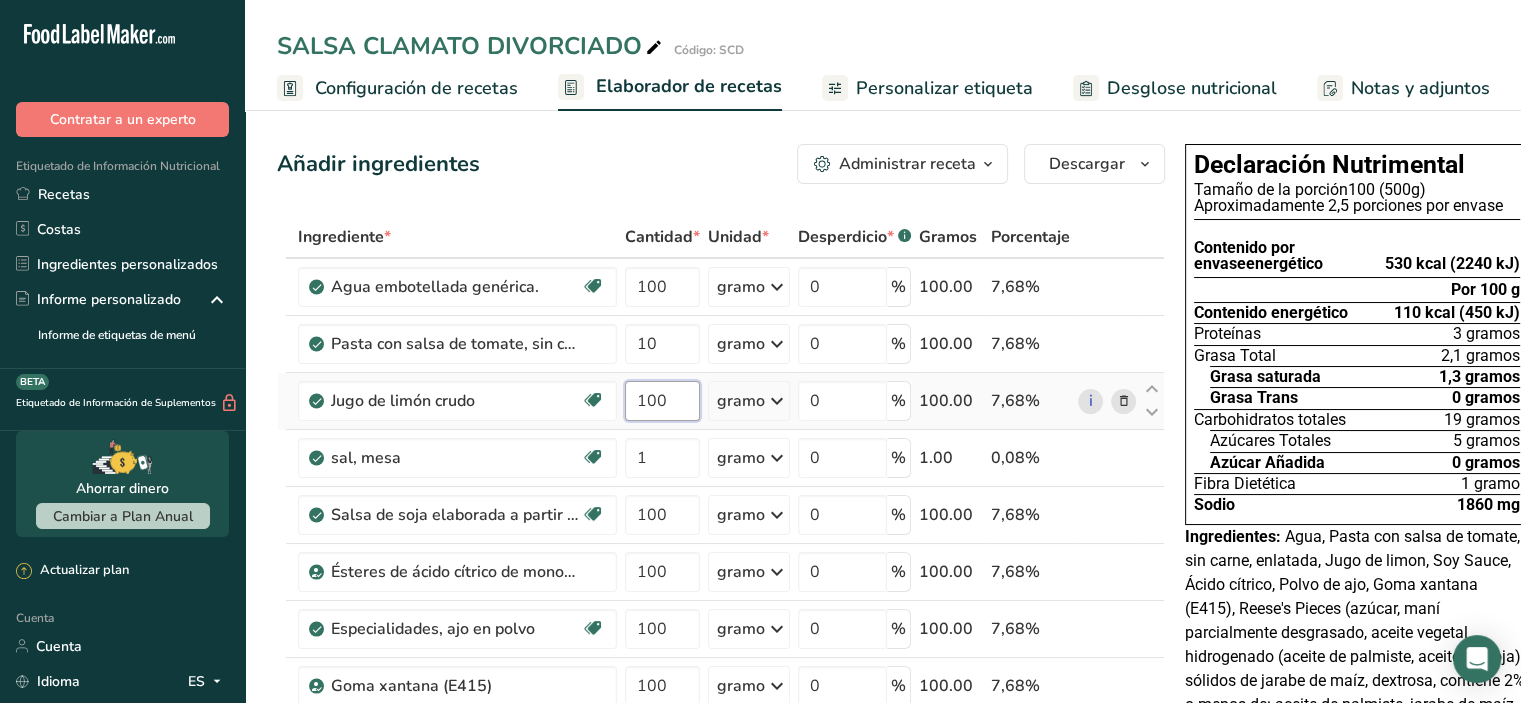 click on "Ingrediente  *
Cantidad  *
Unidad  *
Desperdicio *   .a-a{fill:#347362;}.b-a{fill:#fff;}         Gramos
Porcentaje
Agua embotellada genérica.
Libre de lácteos
Libre de gluten
Vegano
Vegetariano
Libre de soja
100
gramo
Porciones
1 onza líquida
1 taza
1 ml
Unidades de peso
gramo
kilogramo
mg
Ver más
Unidades de volumen
litro
Las unidades de volumen requieren una conversión de densidad. Si conoce la densidad de su ingrediente, introdúzcala a continuación. De lo contrario, haga clic en "RIA", nuestra asistente regulatoria de IA, quien podrá ayudarle.
lb/pie³" at bounding box center [721, 756] 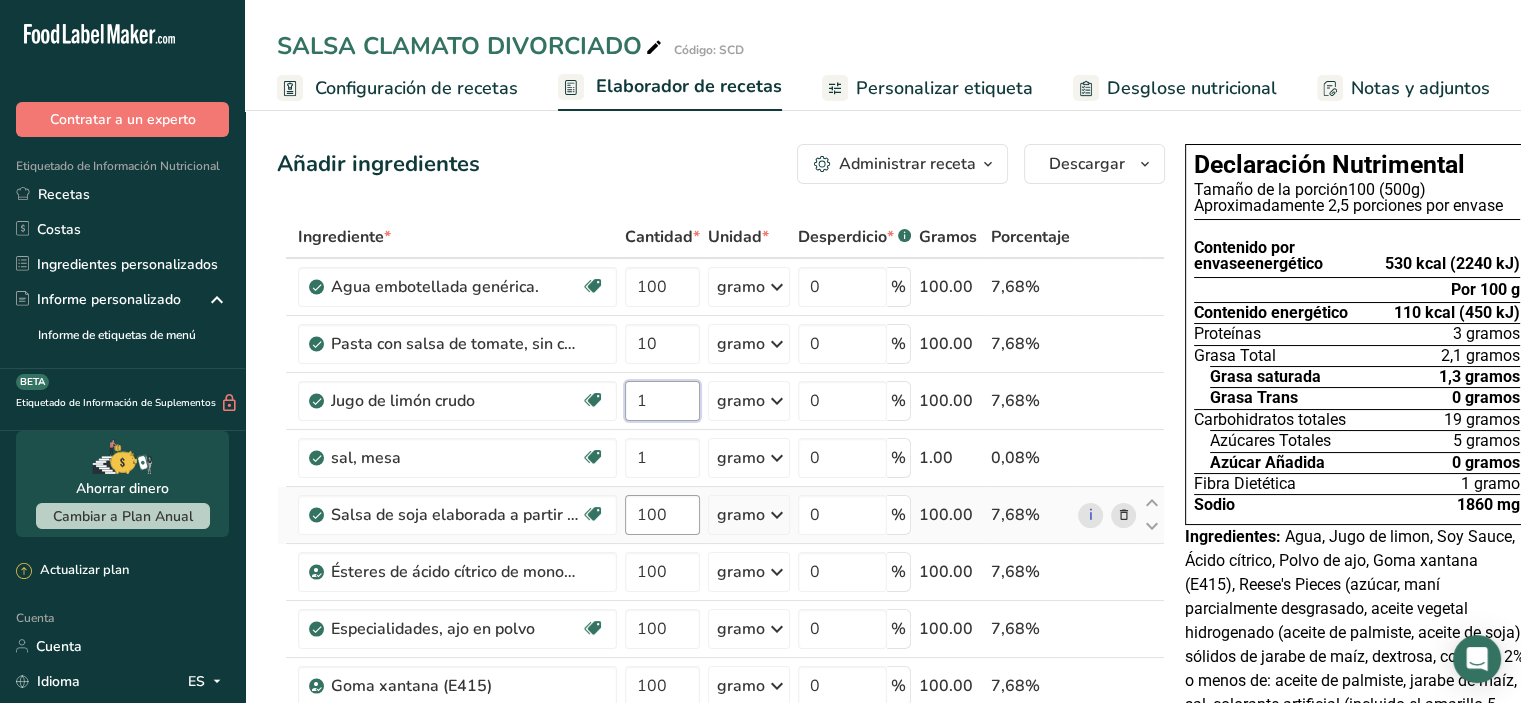 type on "1" 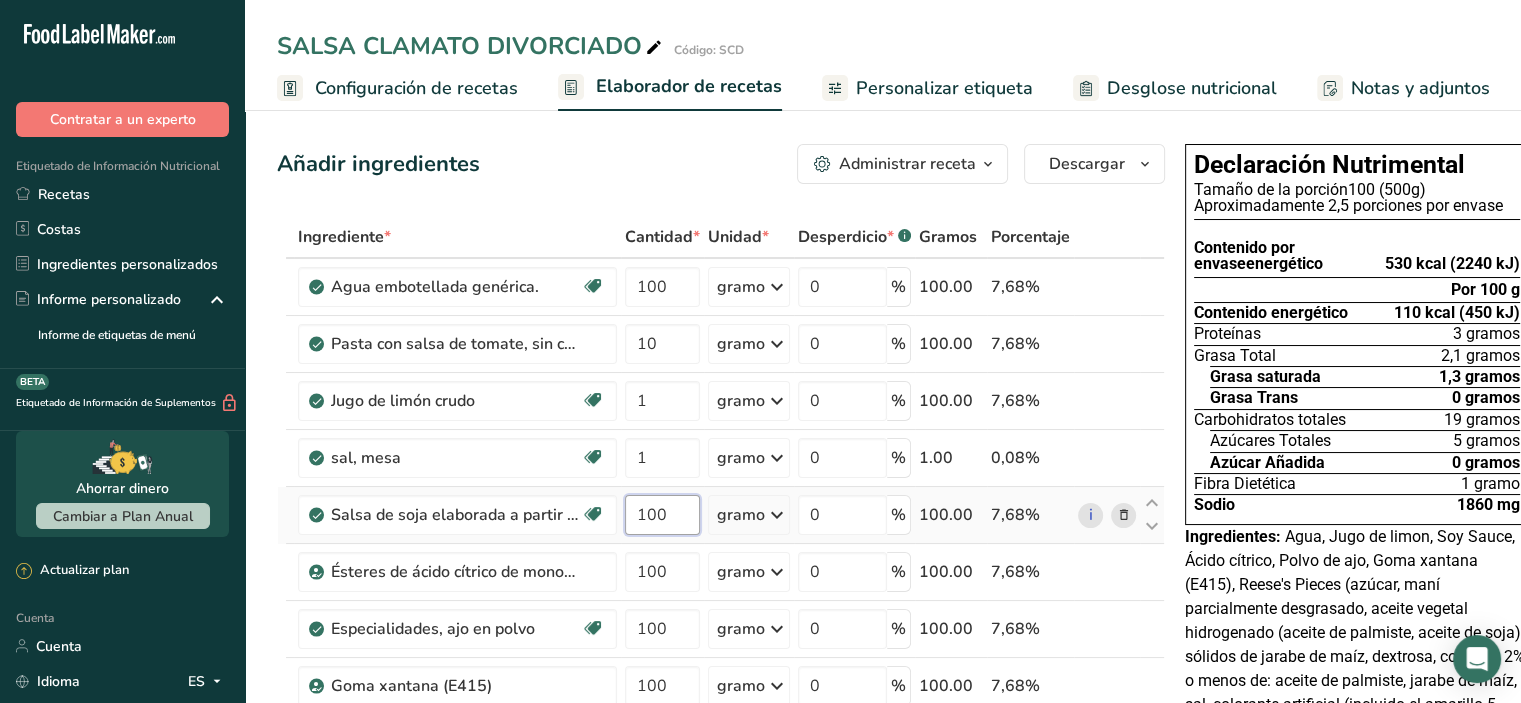 click on "Ingrediente  *
Cantidad  *
Unidad  *
Desperdicio *   .a-a{fill:#347362;}.b-a{fill:#fff;}         Gramos
Porcentaje
Agua embotellada genérica.
Libre de lácteos
Libre de gluten
Vegano
Vegetariano
Libre de soja
100
gramo
Porciones
1 onza líquida
1 taza
1 ml
Unidades de peso
gramo
kilogramo
mg
Ver más
Unidades de volumen
litro
Las unidades de volumen requieren una conversión de densidad. Si conoce la densidad de su ingrediente, introdúzcala a continuación. De lo contrario, haga clic en "RIA", nuestra asistente regulatoria de IA, quien podrá ayudarle.
lb/pie³" at bounding box center [721, 756] 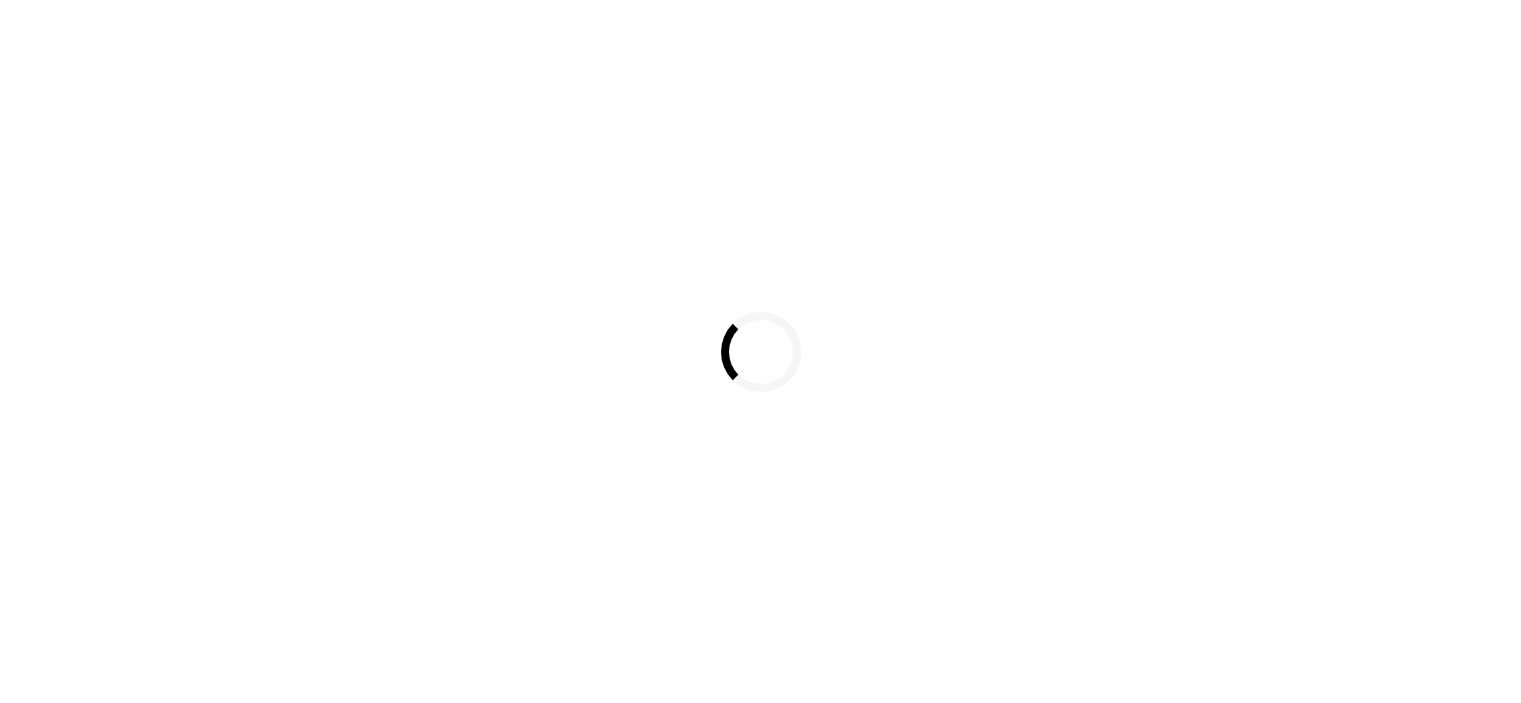 scroll, scrollTop: 0, scrollLeft: 0, axis: both 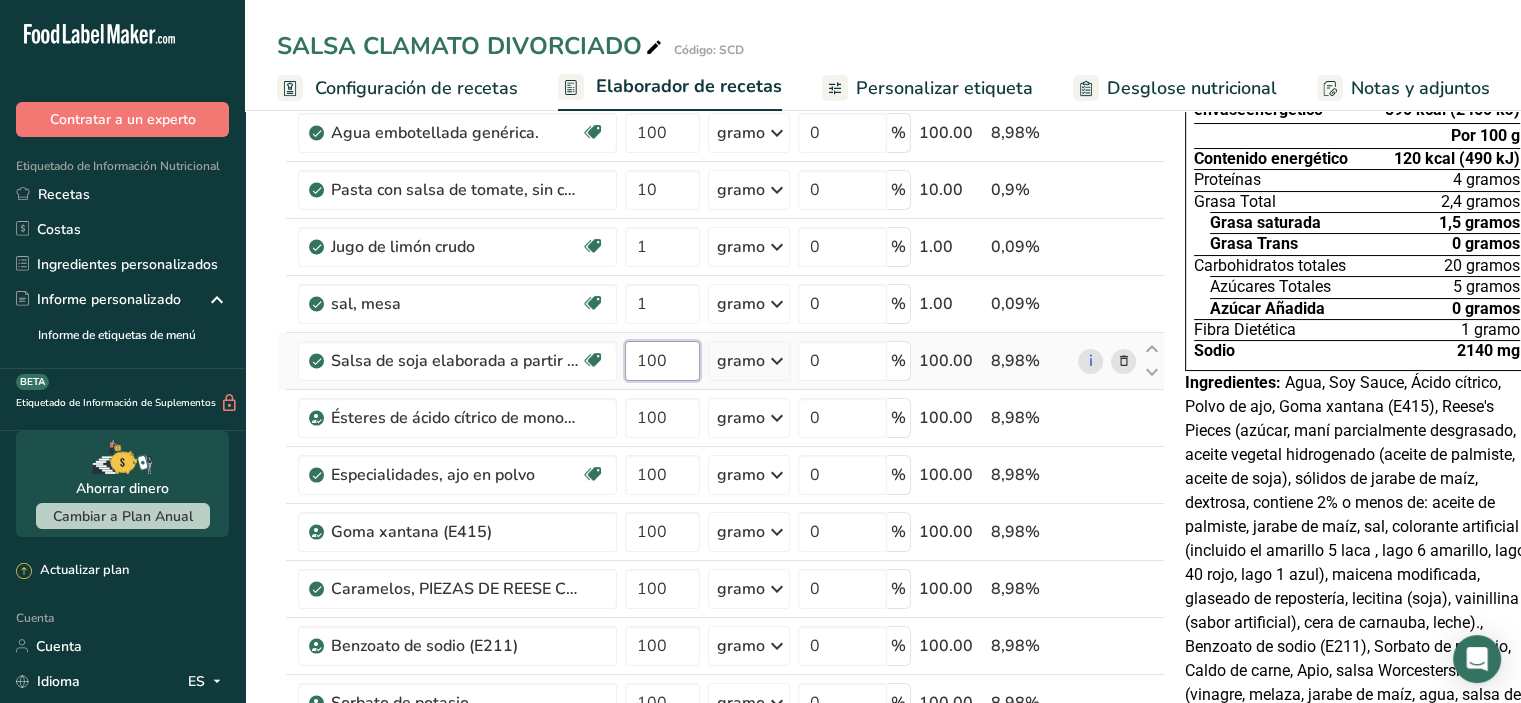 click on "100" at bounding box center [662, 361] 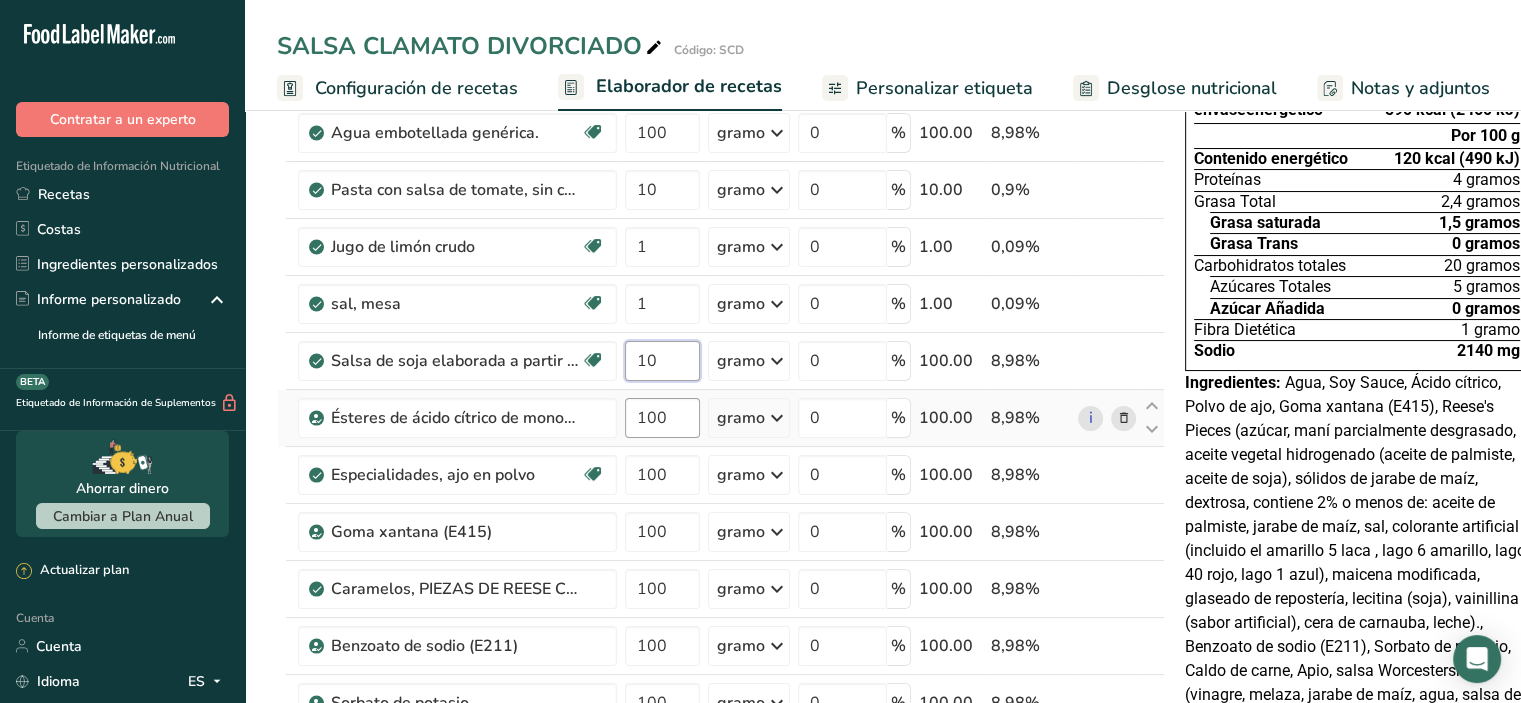 type on "10" 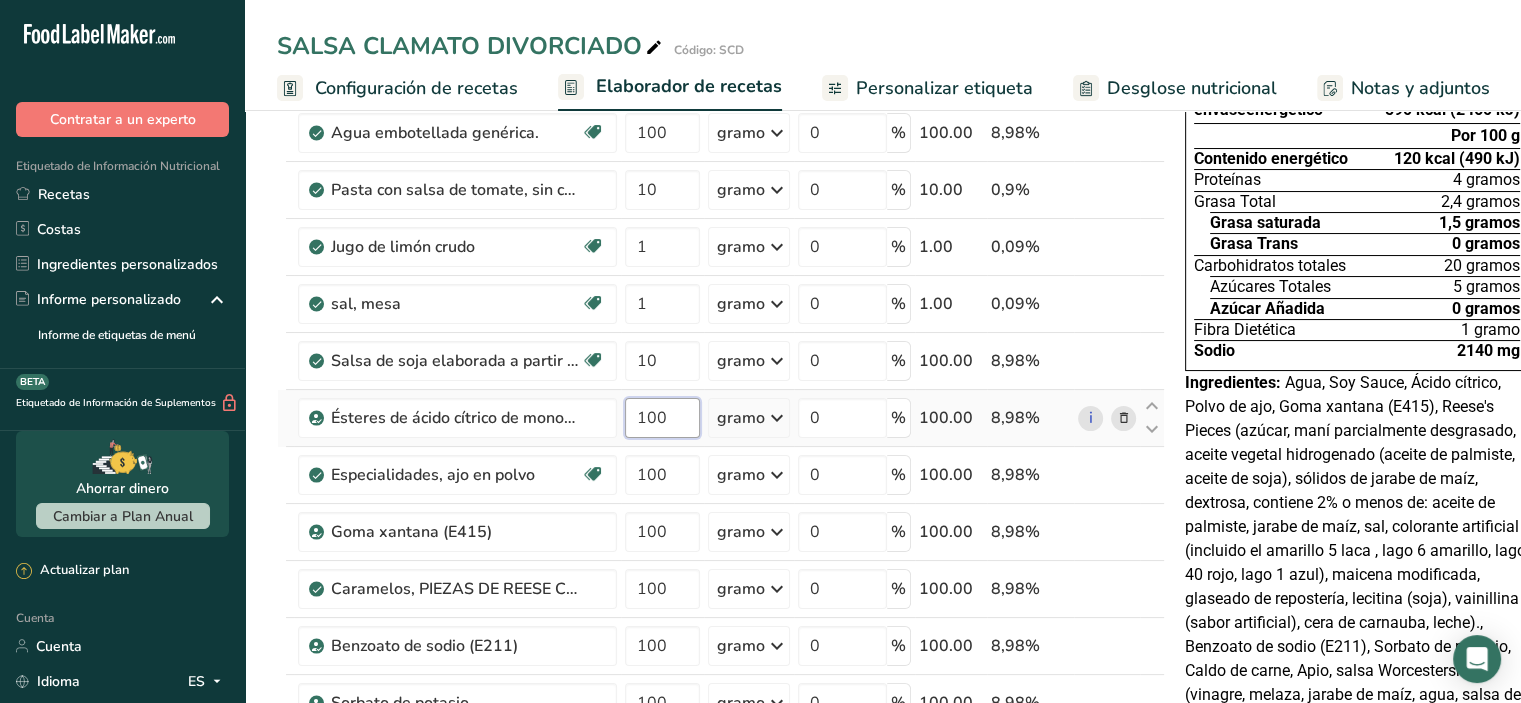 click on "Ingrediente  *
Cantidad  *
Unidad  *
Desperdicio *   .a-a{fill:#347362;}.b-a{fill:#fff;}         Gramos
Porcentaje
Agua embotellada genérica.
Libre de lácteos
Libre de gluten
Vegano
Vegetariano
Libre de soja
100
gramo
Porciones
1 onza líquida
1 taza
1 ml
Unidades de peso
gramo
kilogramo
mg
Ver más
Unidades de volumen
litro
Las unidades de volumen requieren una conversión de densidad. Si conoce la densidad de su ingrediente, introdúzcala a continuación. De lo contrario, haga clic en "RIA", nuestra asistente regulatoria de IA, quien podrá ayudarle.
lb/pie³" at bounding box center [721, 602] 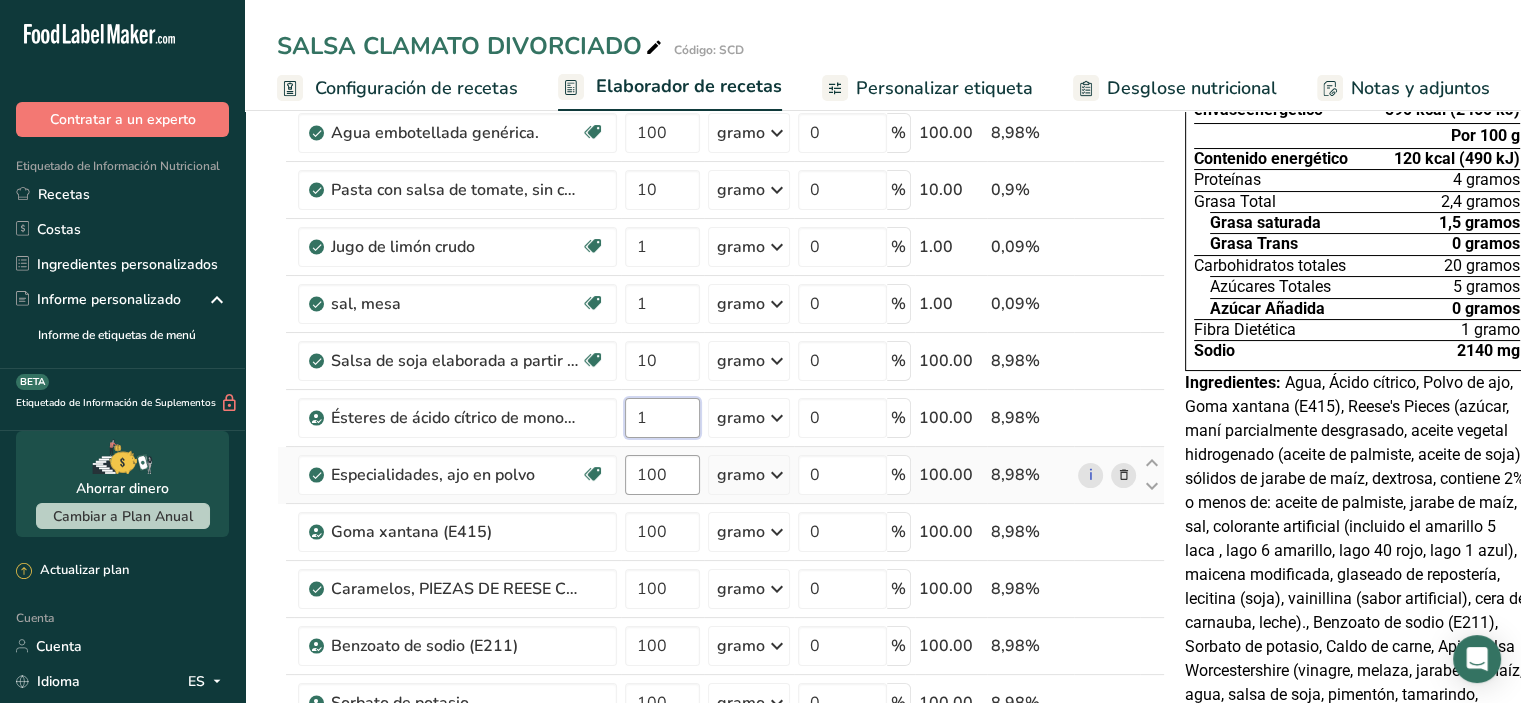 type on "1" 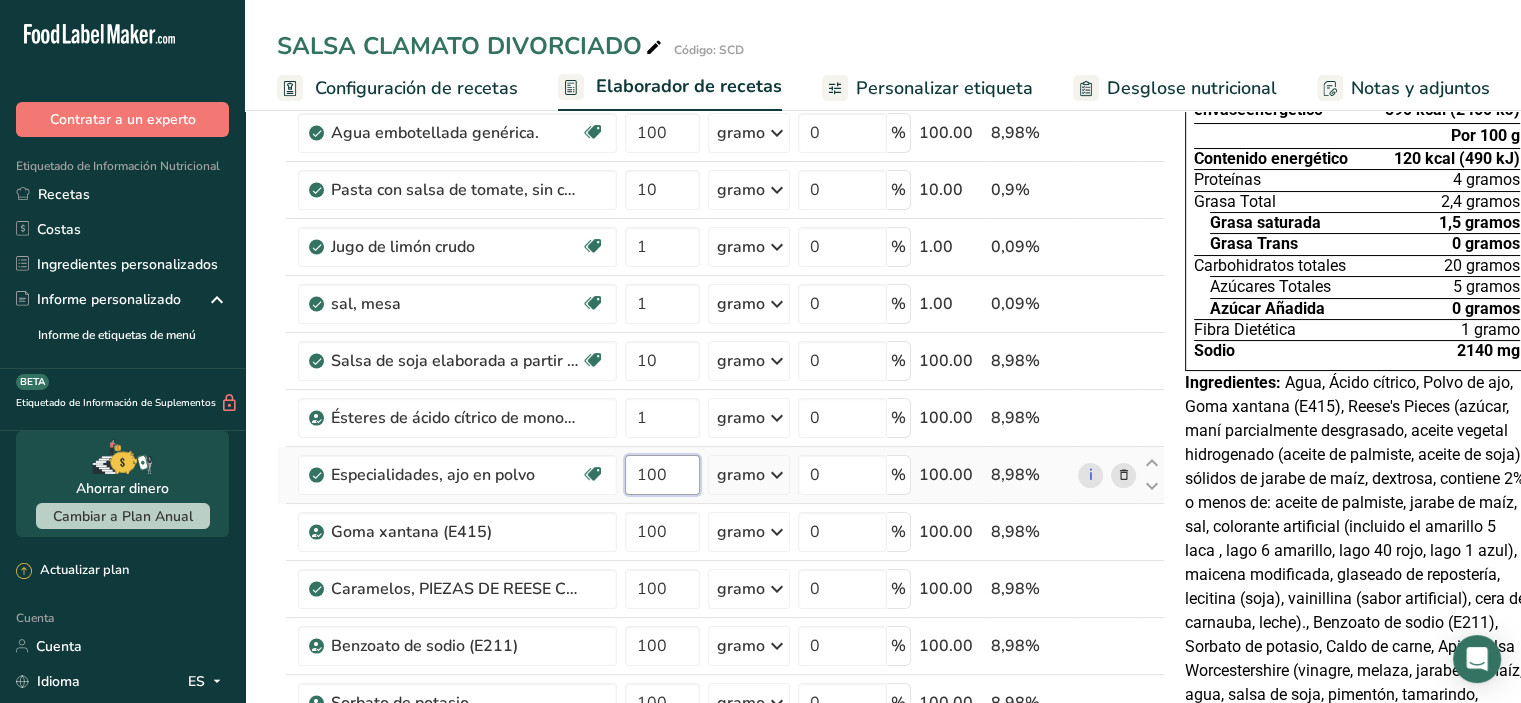 click on "Ingrediente  *
Cantidad  *
Unidad  *
Desperdicio *   .a-a{fill:#347362;}.b-a{fill:#fff;}         Gramos
Porcentaje
Agua embotellada genérica.
Libre de lácteos
Libre de gluten
Vegano
Vegetariano
Libre de soja
100
gramo
Porciones
1 onza líquida
1 taza
1 ml
Unidades de peso
gramo
kilogramo
mg
Ver más
Unidades de volumen
litro
Las unidades de volumen requieren una conversión de densidad. Si conoce la densidad de su ingrediente, introdúzcala a continuación. De lo contrario, haga clic en "RIA", nuestra asistente regulatoria de IA, quien podrá ayudarle.
lb/pie³" at bounding box center (721, 602) 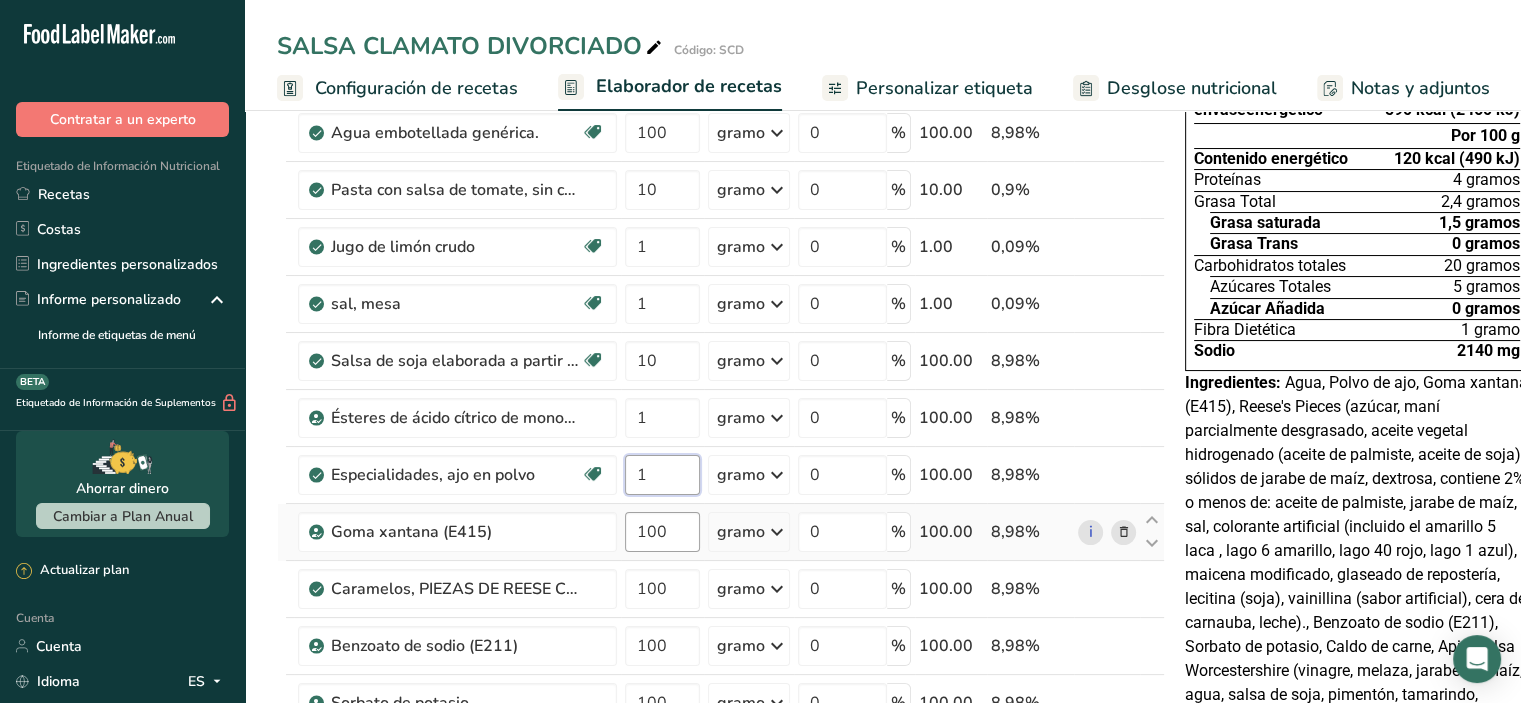 type on "1" 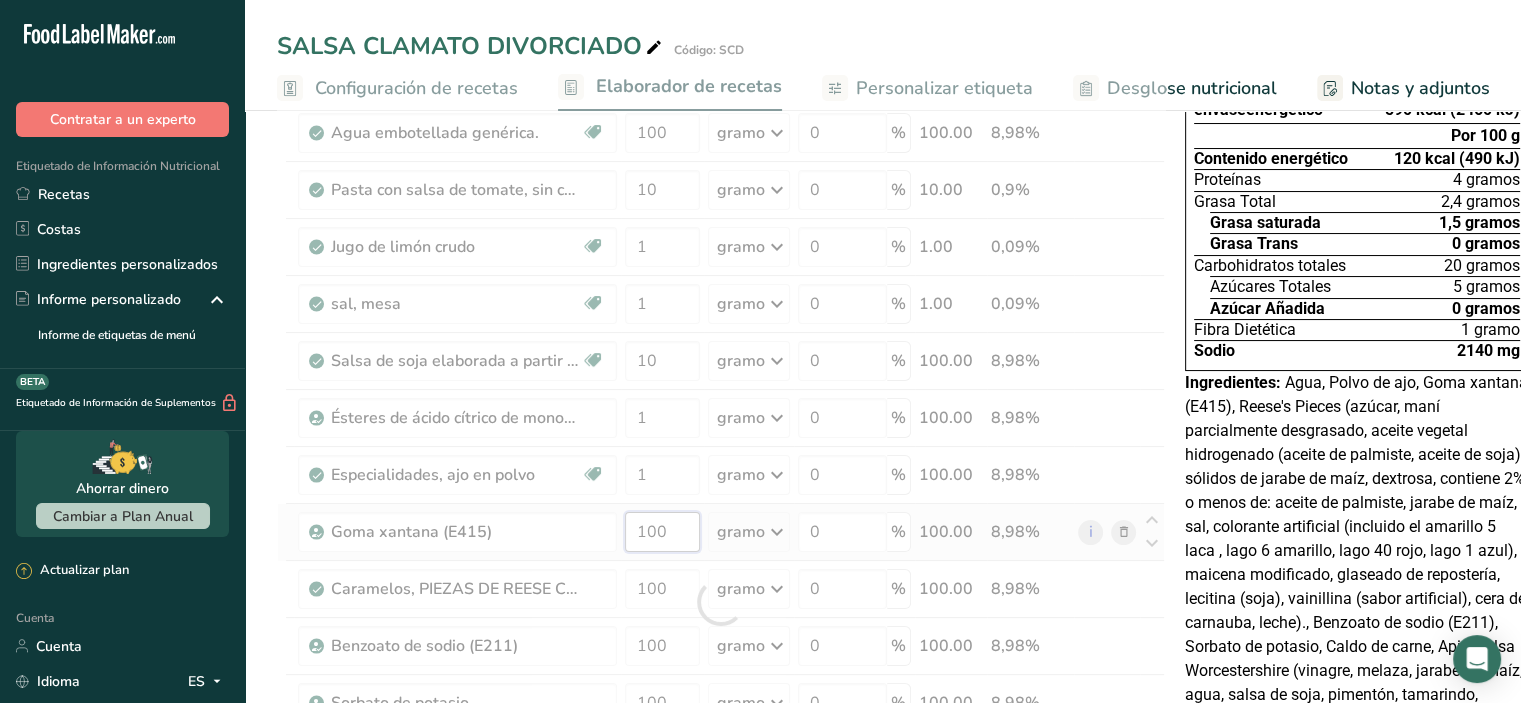 click on "Ingrediente  *
Cantidad  *
Unidad  *
Desperdicio *   .a-a{fill:#347362;}.b-a{fill:#fff;}         Gramos
Porcentaje
Agua embotellada genérica.
Libre de lácteos
Libre de gluten
Vegano
Vegetariano
Libre de soja
100
gramo
Porciones
1 onza líquida
1 taza
1 ml
Unidades de peso
gramo
kilogramo
mg
Ver más
Unidades de volumen
litro
Las unidades de volumen requieren una conversión de densidad. Si conoce la densidad de su ingrediente, introdúzcala a continuación. De lo contrario, haga clic en "RIA", nuestra asistente regulatoria de IA, quien podrá ayudarle.
lb/pie³" at bounding box center (721, 602) 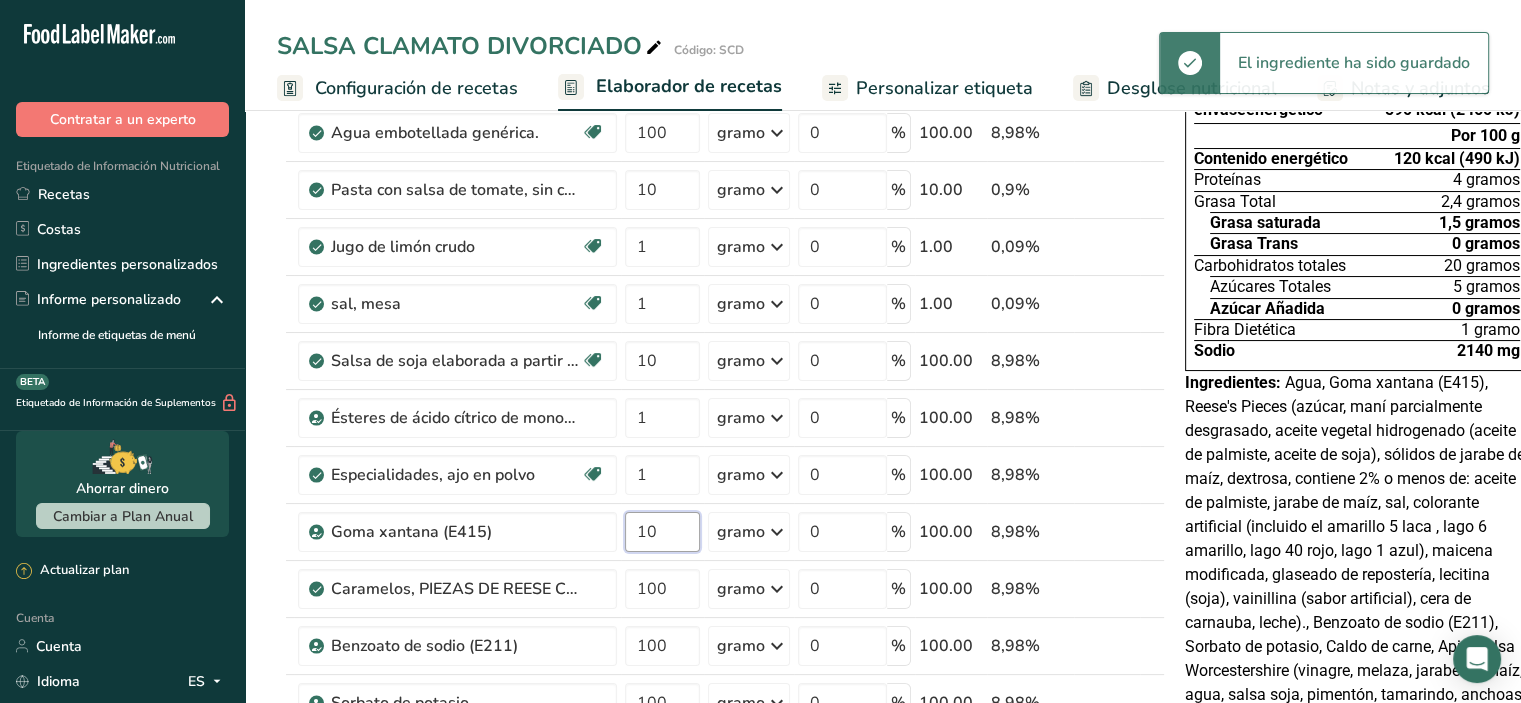 type on "1" 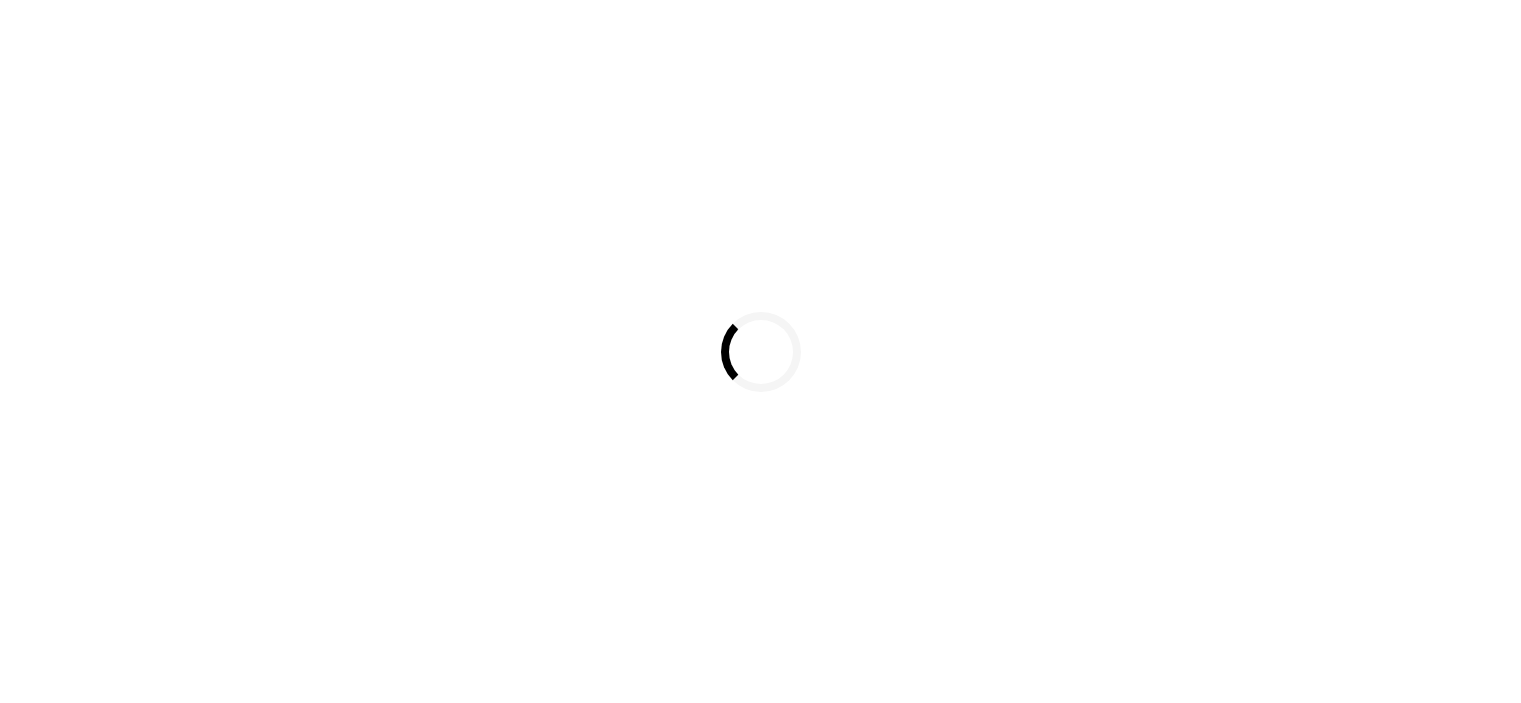 scroll, scrollTop: 0, scrollLeft: 0, axis: both 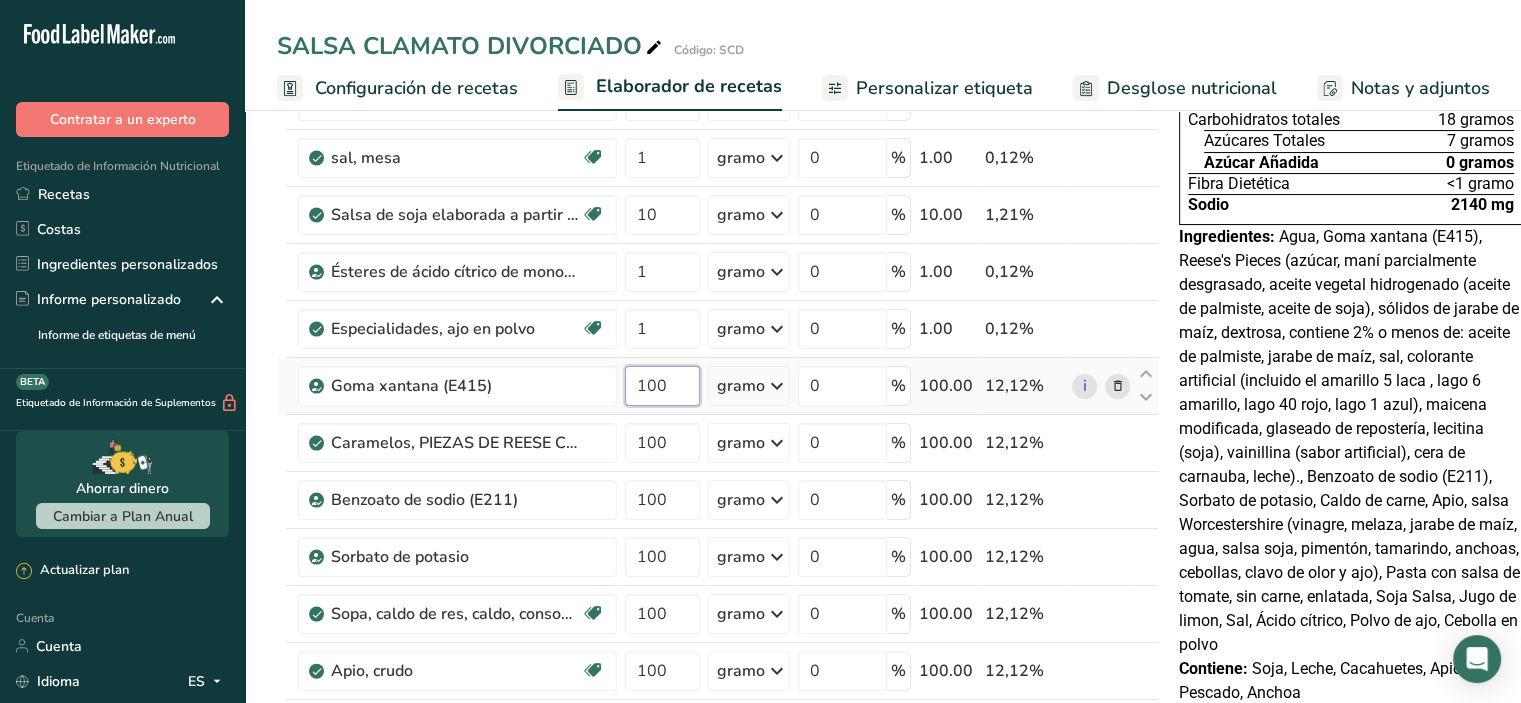 click on "100" at bounding box center [662, 386] 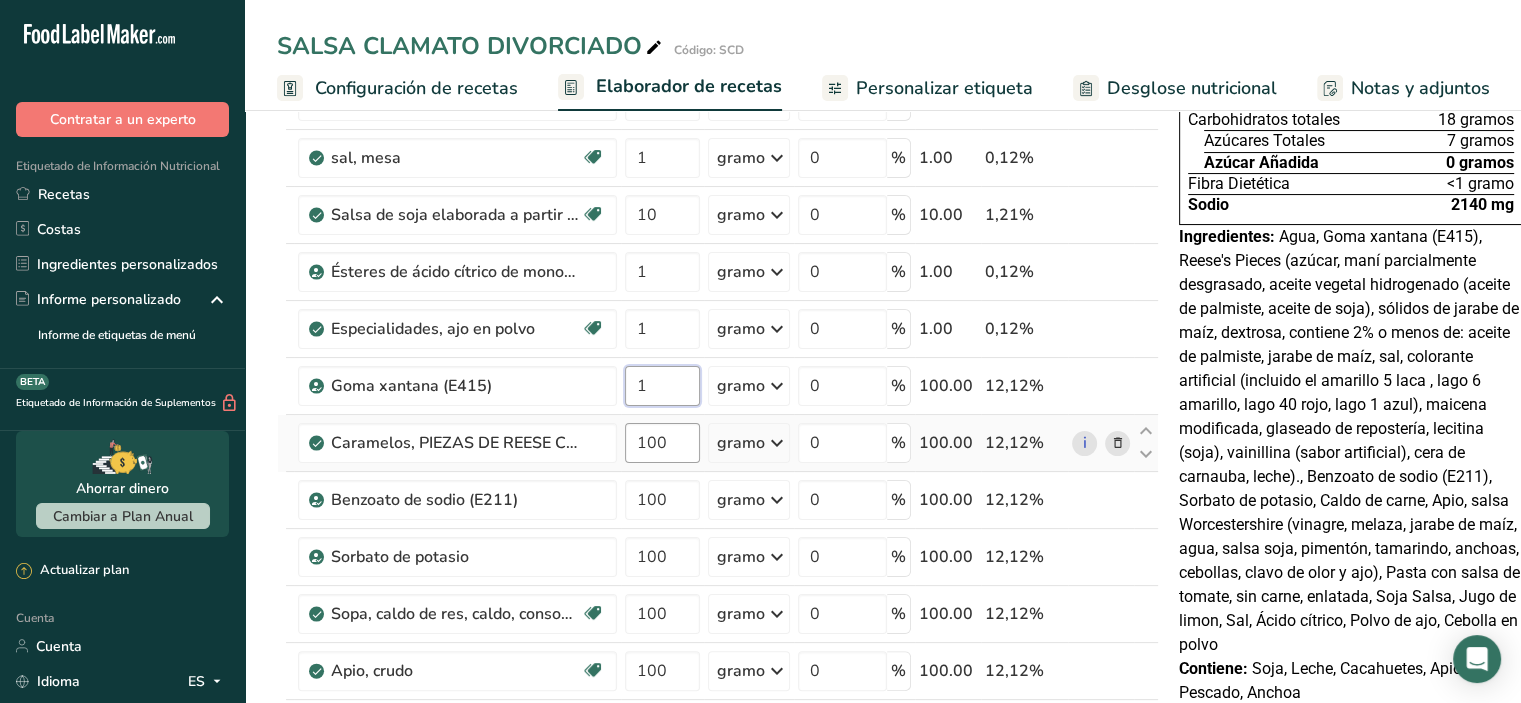 type on "1" 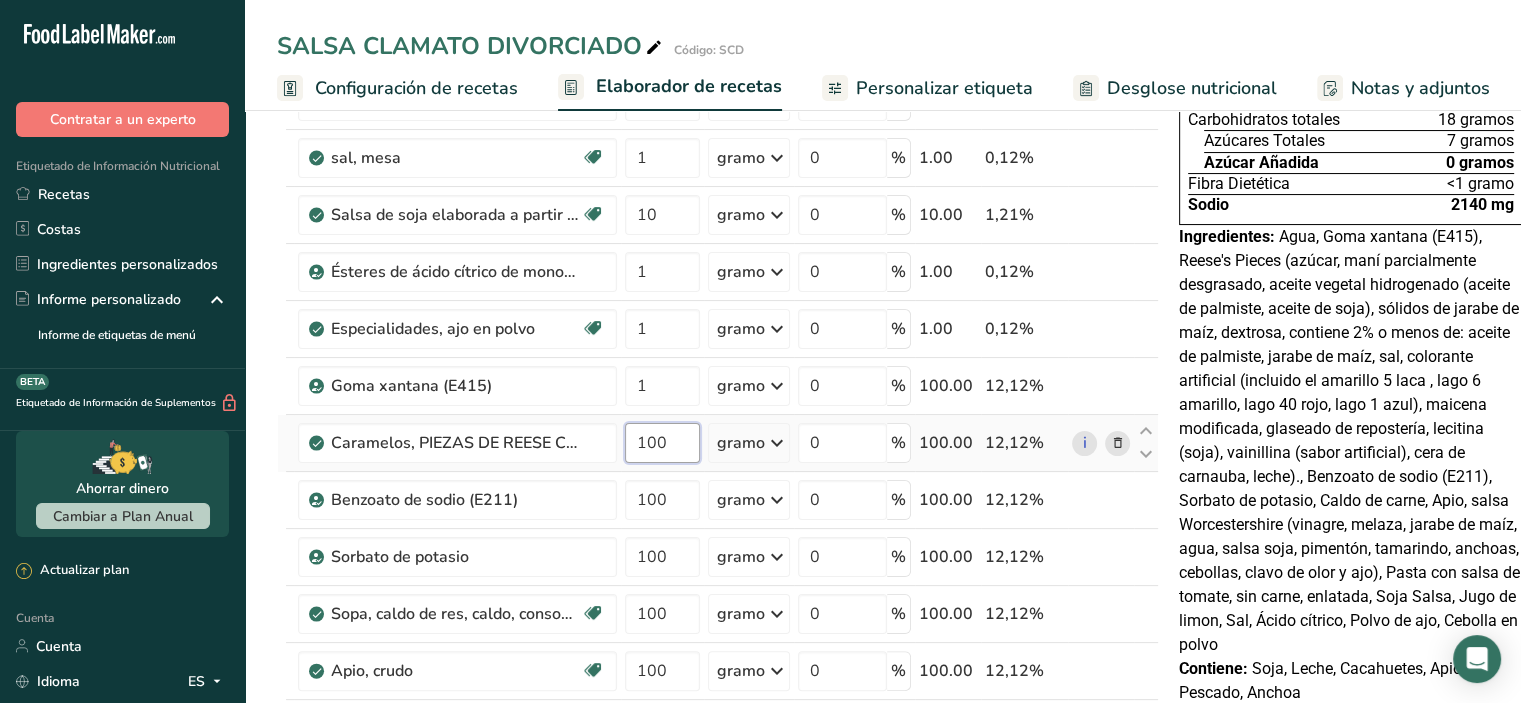 click on "Ingrediente  *
Cantidad  *
Unidad  *
Desperdicio *   .a-a{fill:#347362;}.b-a{fill:#fff;}         Gramos
Porcentaje
Agua embotellada genérica.
Libre de lácteos
Libre de gluten
Vegano
Vegetariano
Libre de soja
100
gramo
Porciones
1 fl oz
1 cup
1 ml
Unidades de peso
g
kg
mg
Ver más
Unidades de volumen
litro
Las unidades de volumen requieren una conversión de densidad. Si conoce la densidad de su ingrediente, introdúzcala a continuación. De lo contrario, haga clic en "RIA", nuestra asistente regulatoria de IA, quien podrá ayudarle.
lb/pie³
mL" at bounding box center [718, 456] 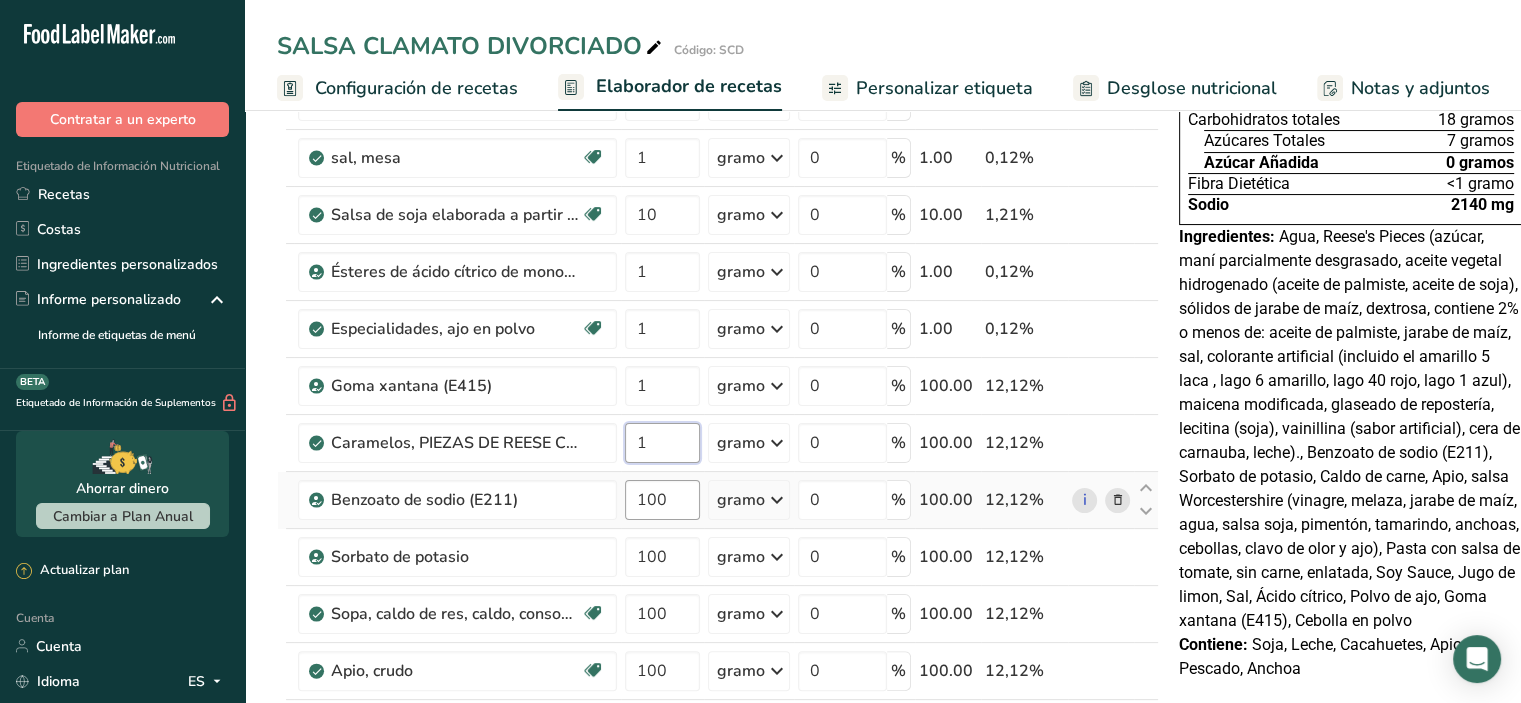 type on "1" 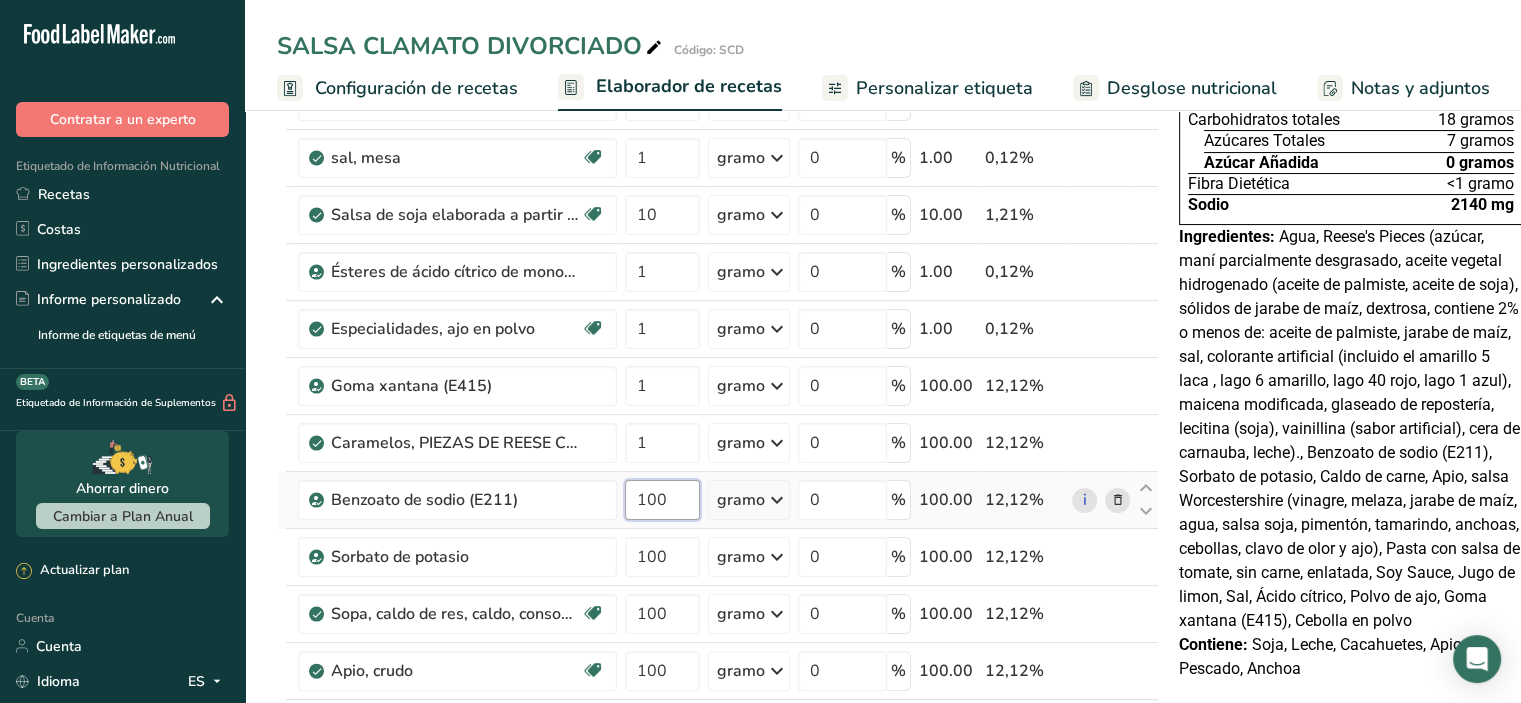 click on "Ingrediente  *
Cantidad  *
Unidad  *
Desperdicio *   .a-a{fill:#347362;}.b-a{fill:#fff;}         Gramos
Porcentaje
Agua embotellada genérica.
Libre de lácteos
Libre de gluten
Vegano
Vegetariano
Libre de soja
100
gramo
Porciones
1 fl oz
1 cup
1 ml
Unidades de peso
g
kg
mg
Ver más
Unidades de volumen
litro
Las unidades de volumen requieren una conversión de densidad. Si conoce la densidad de su ingrediente, introdúzcala a continuación. De lo contrario, haga clic en "RIA", nuestra asistente regulatoria de IA, quien podrá ayudarle.
lb/pie³
mL" at bounding box center [718, 456] 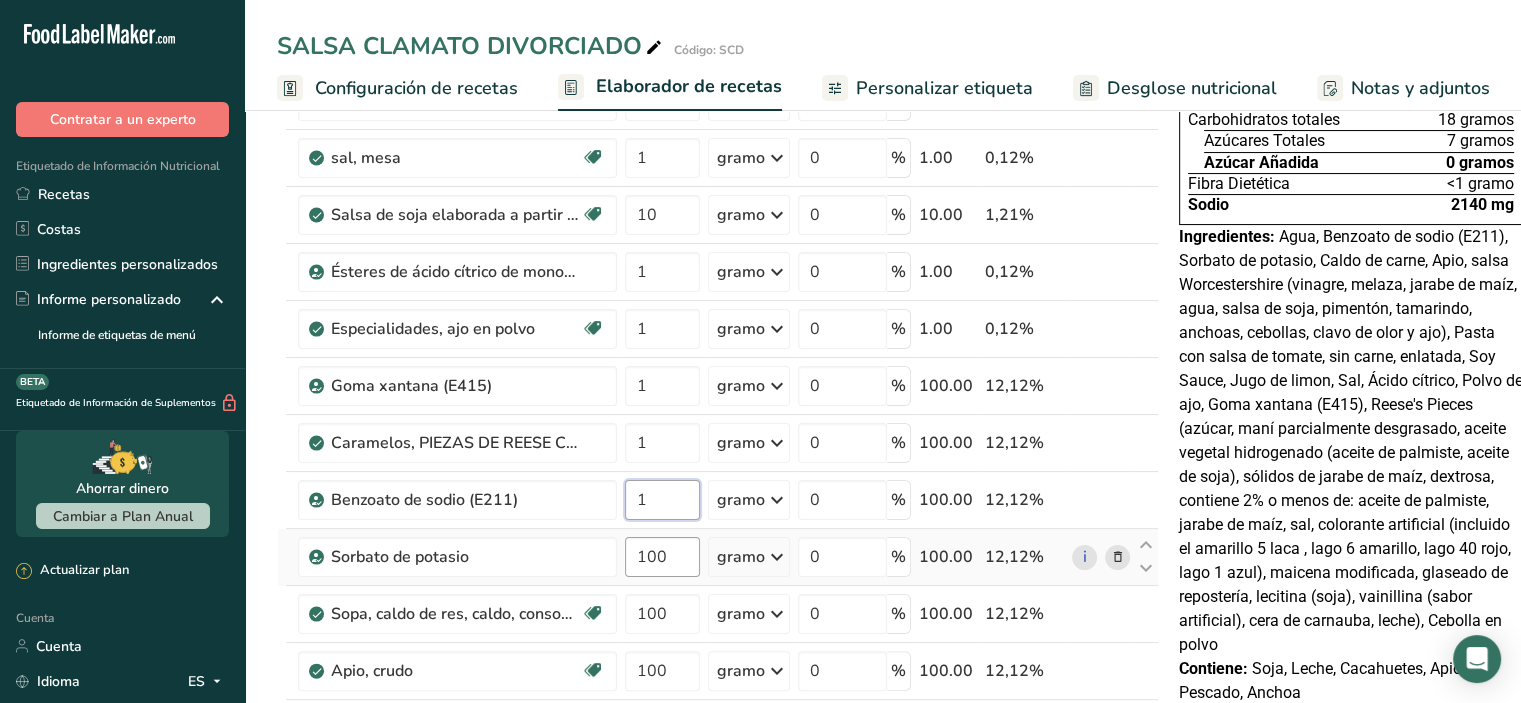 type on "1" 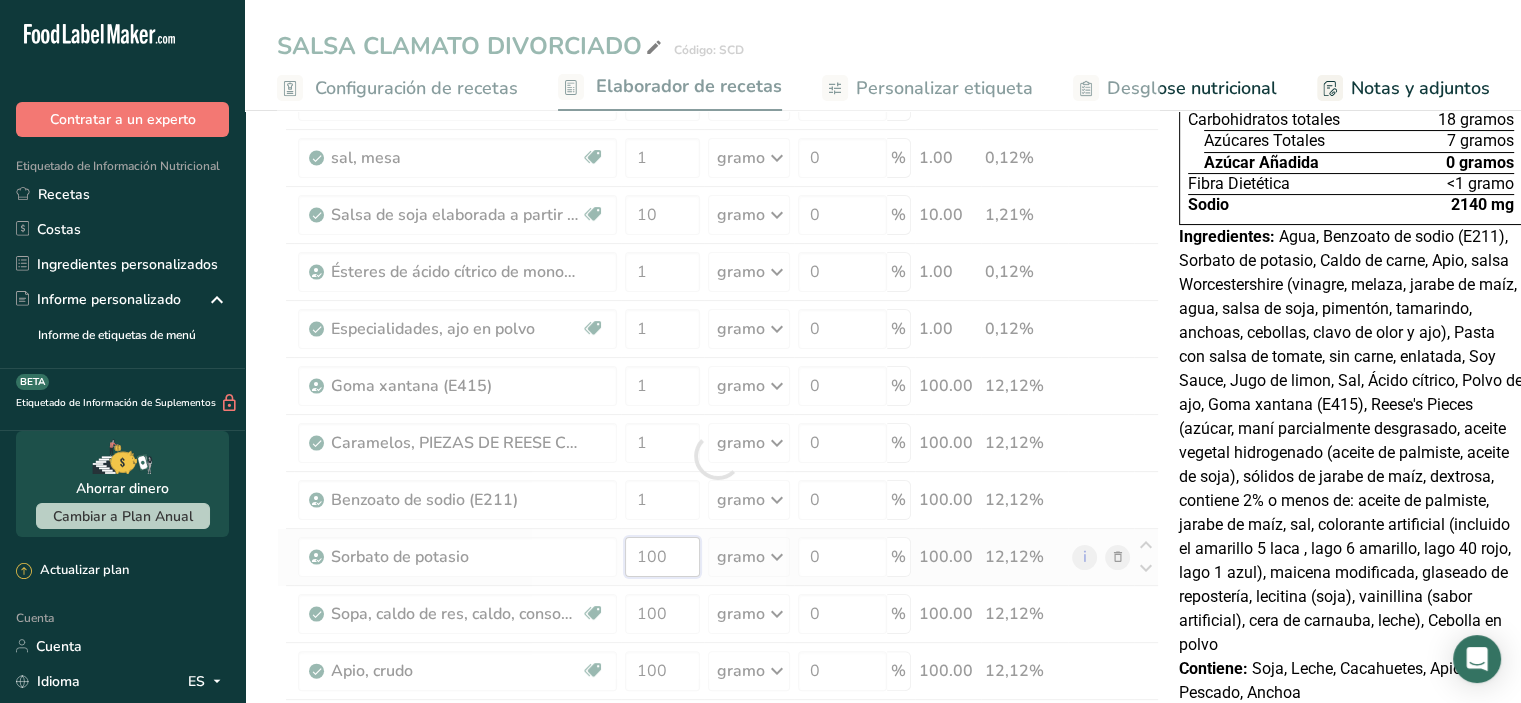 click on "Ingrediente  *
Cantidad  *
Unidad  *
Desperdicio *   .a-a{fill:#347362;}.b-a{fill:#fff;}         Gramos
Porcentaje
Agua embotellada genérica.
Libre de lácteos
Libre de gluten
Vegano
Vegetariano
Libre de soja
100
gramo
Porciones
1 fl oz
1 cup
1 ml
Unidades de peso
g
kg
mg
Ver más
Unidades de volumen
litro
Las unidades de volumen requieren una conversión de densidad. Si conoce la densidad de su ingrediente, introdúzcala a continuación. De lo contrario, haga clic en "RIA", nuestra asistente regulatoria de IA, quien podrá ayudarle.
lb/pie³
mL" at bounding box center [718, 456] 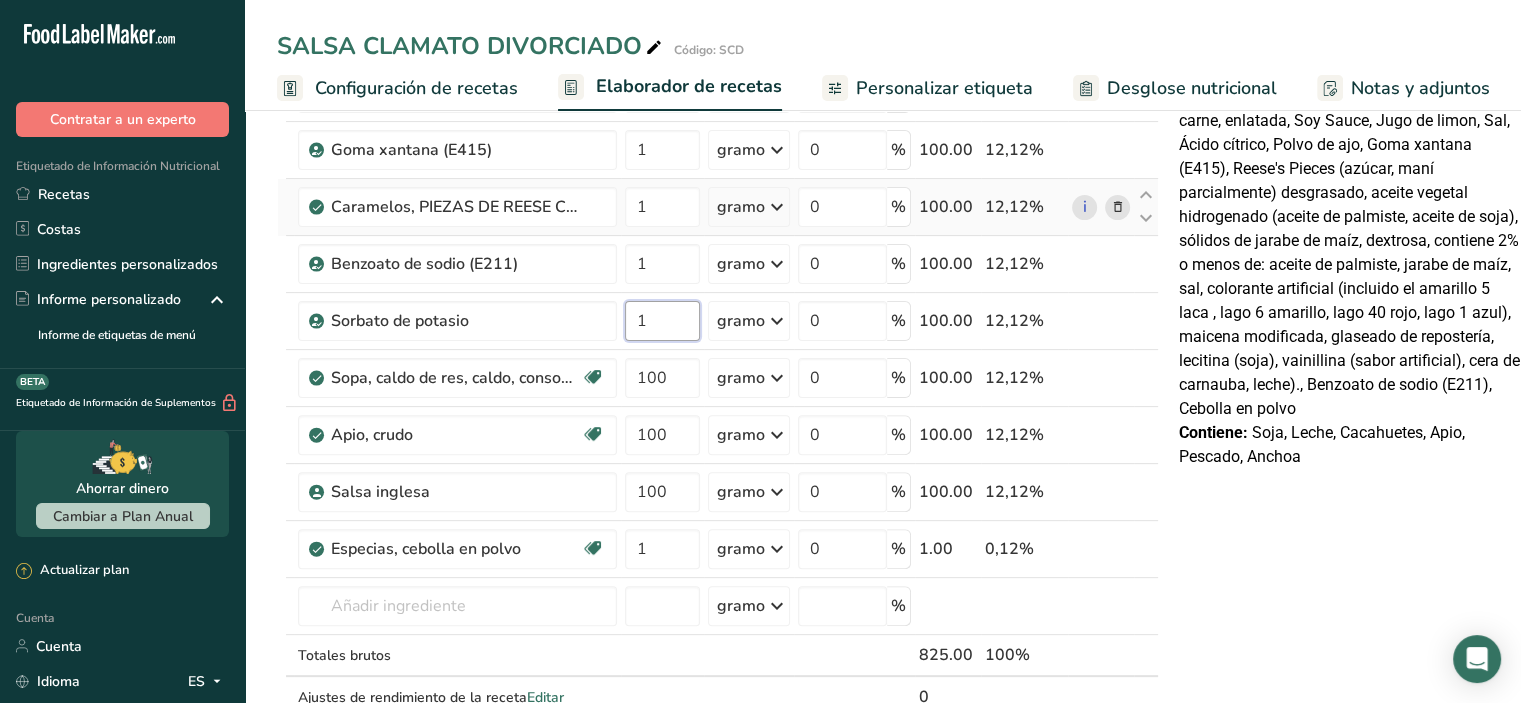 scroll, scrollTop: 600, scrollLeft: 0, axis: vertical 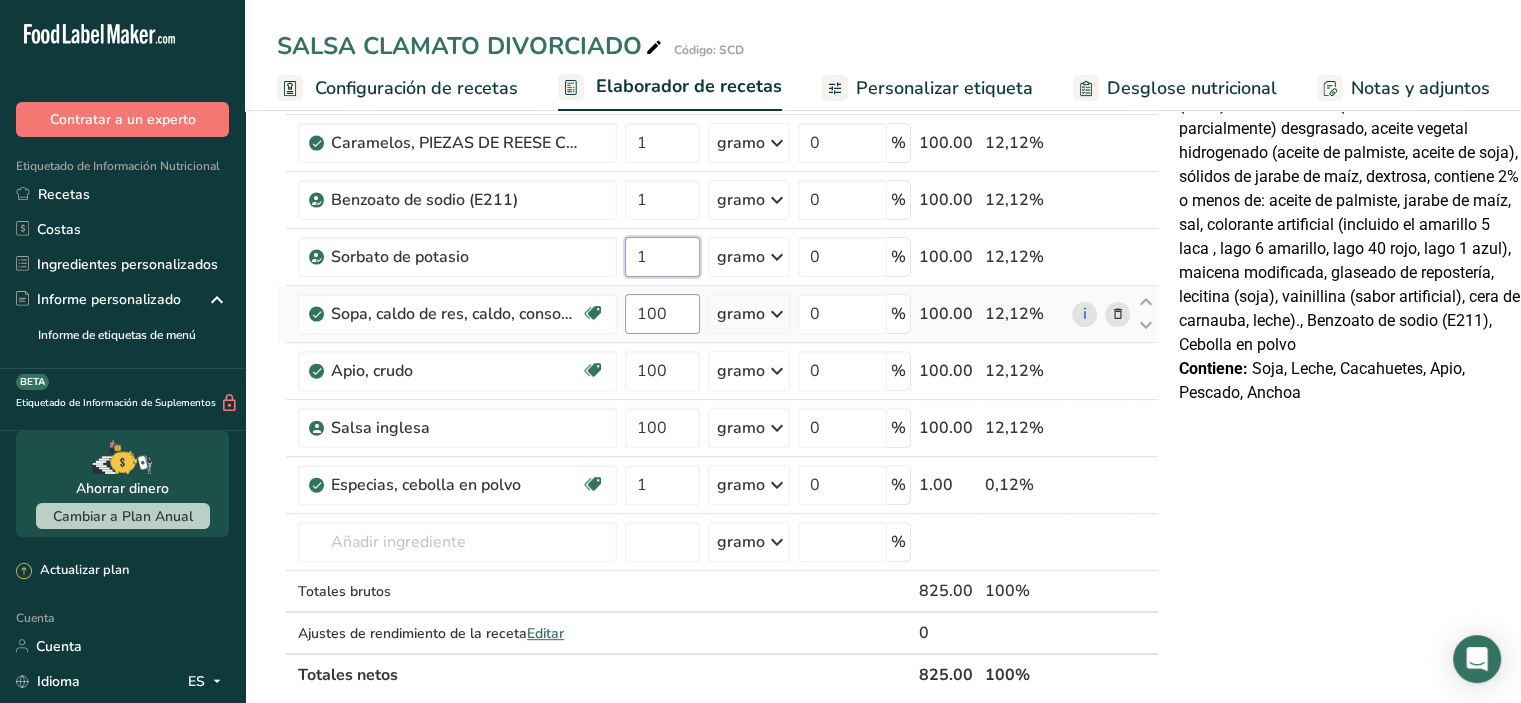type on "1" 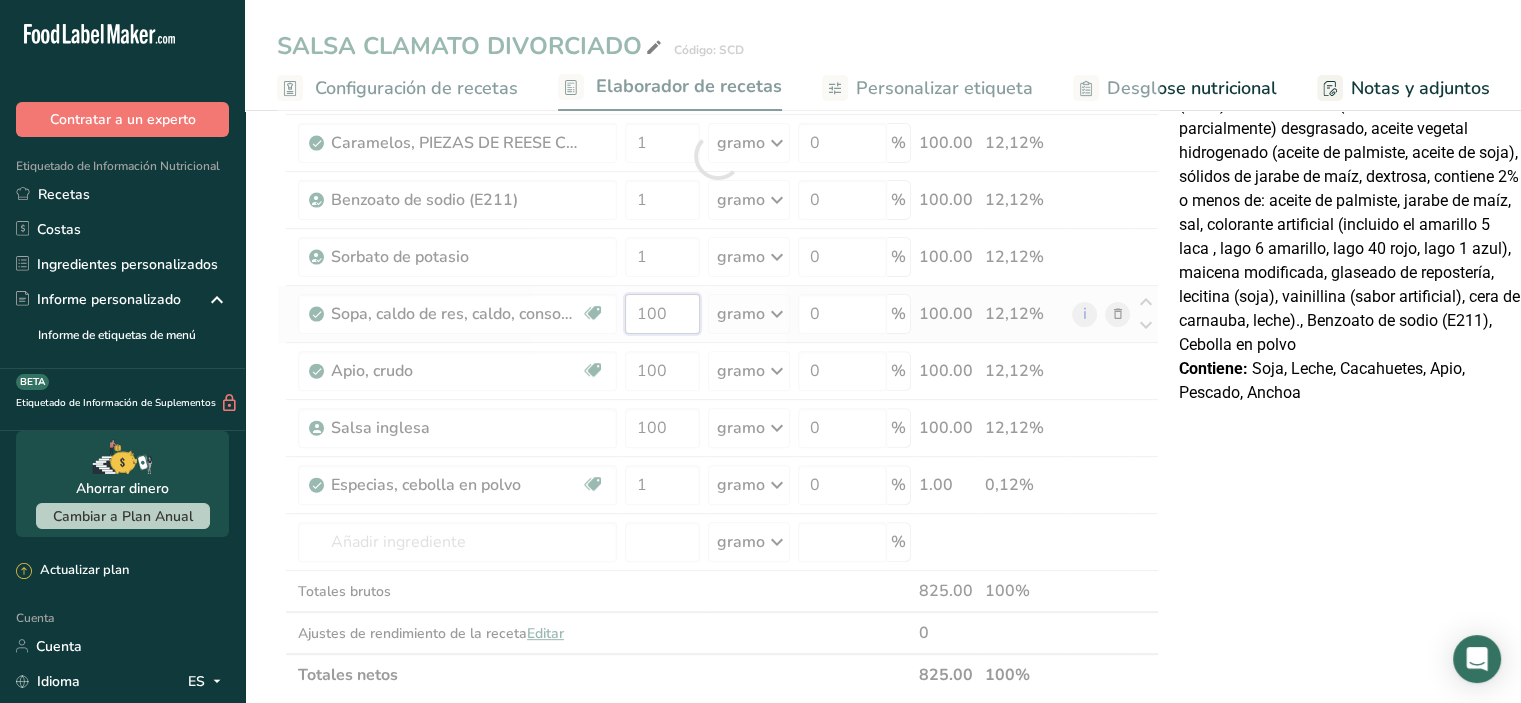 click on "Ingrediente  *
Cantidad  *
Unidad  *
Desperdicio *   .a-a{fill:#347362;}.b-a{fill:#fff;}         Gramos
Porcentaje
Agua embotellada genérica.
Libre de lácteos
Libre de gluten
Vegano
Vegetariano
Libre de soja
100
gramo
Porciones
1 fl oz
1 cup
1 ml
Unidades de peso
g
kg
mg
Ver más
Unidades de volumen
litro
Las unidades de volumen requieren una conversión de densidad. Si conoce la densidad de su ingrediente, introdúzcala a continuación. De lo contrario, haga clic en "RIA", nuestra asistente regulatoria de IA, quien podrá ayudarle.
lb/pie³
mL" at bounding box center (718, 156) 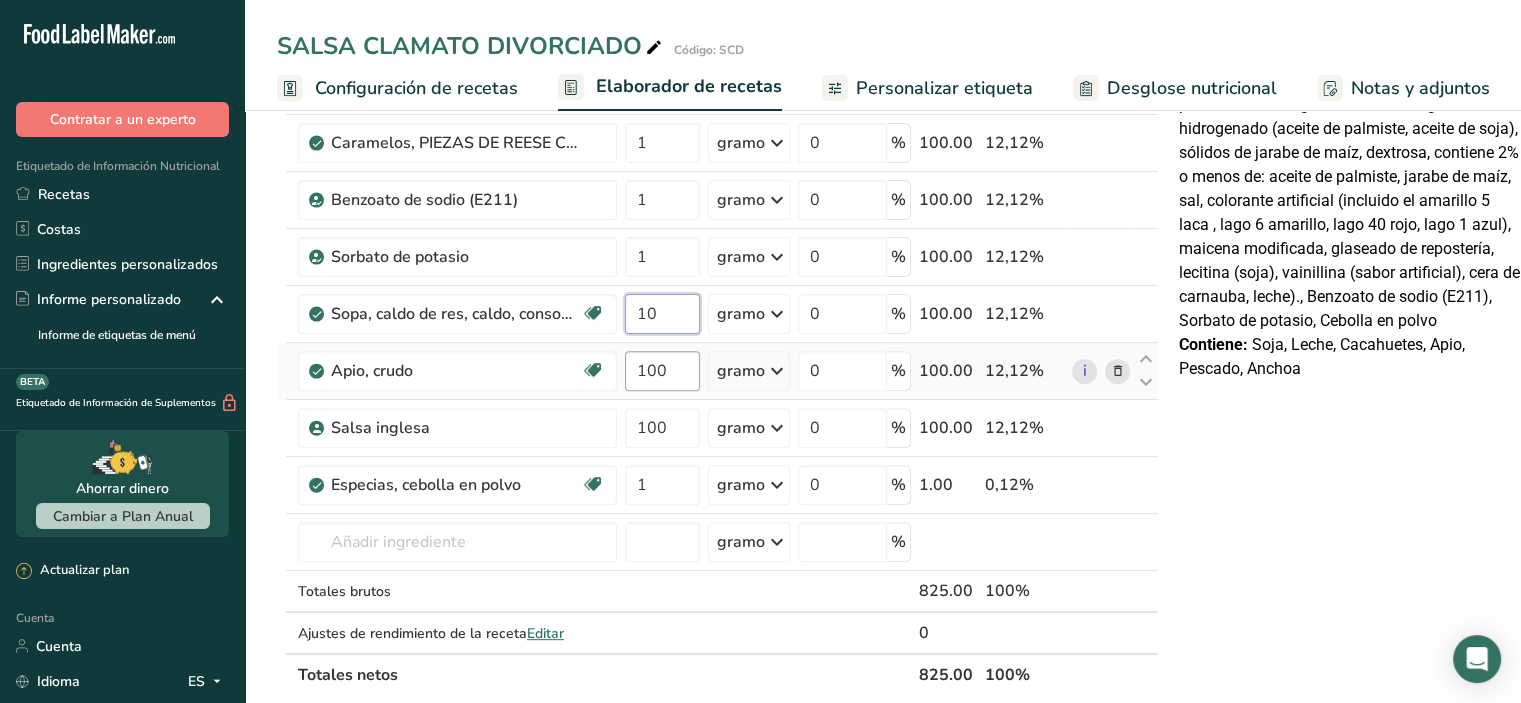 type on "10" 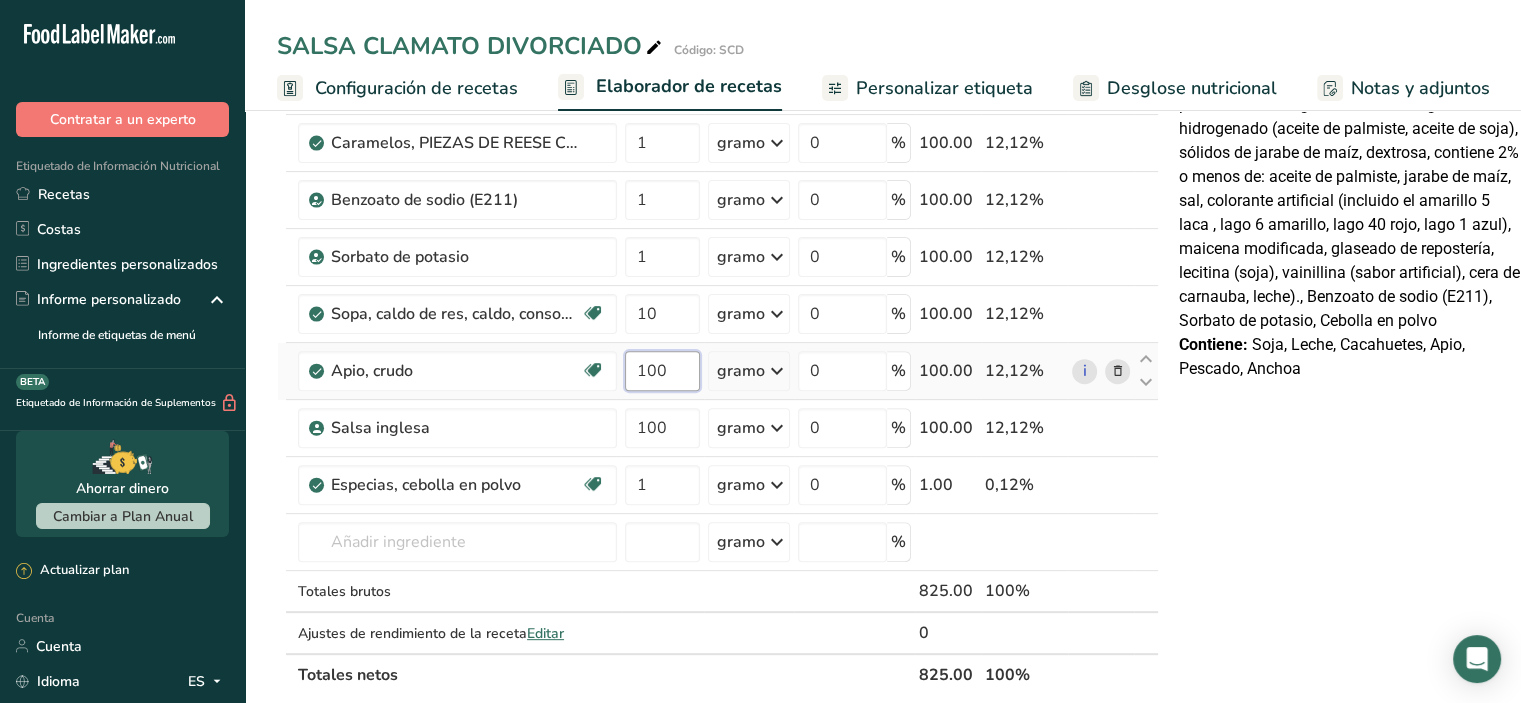click on "Ingrediente  *
Cantidad  *
Unidad  *
Desperdicio *   .a-a{fill:#347362;}.b-a{fill:#fff;}         Gramos
Porcentaje
Agua embotellada genérica.
Libre de lácteos
Libre de gluten
Vegano
Vegetariano
Libre de soja
100
gramo
Porciones
1 fl oz
1 cup
1 ml
Unidades de peso
g
kg
mg
Ver más
Unidades de volumen
litro
Las unidades de volumen requieren una conversión de densidad. Si conoce la densidad de su ingrediente, introdúzcala a continuación. De lo contrario, haga clic en "RIA", nuestra asistente regulatoria de IA, quien podrá ayudarle.
lb/pie³
mL" at bounding box center (718, 156) 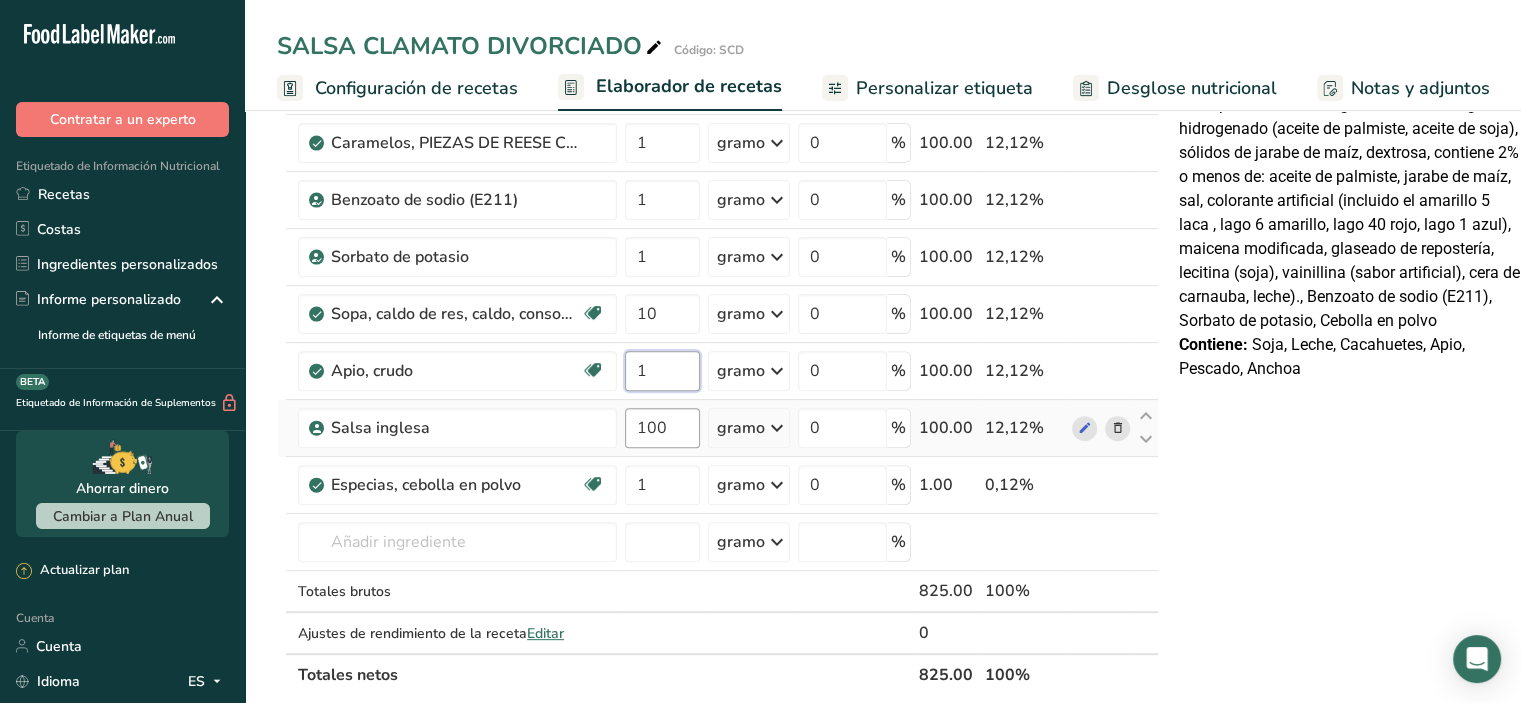 type on "1" 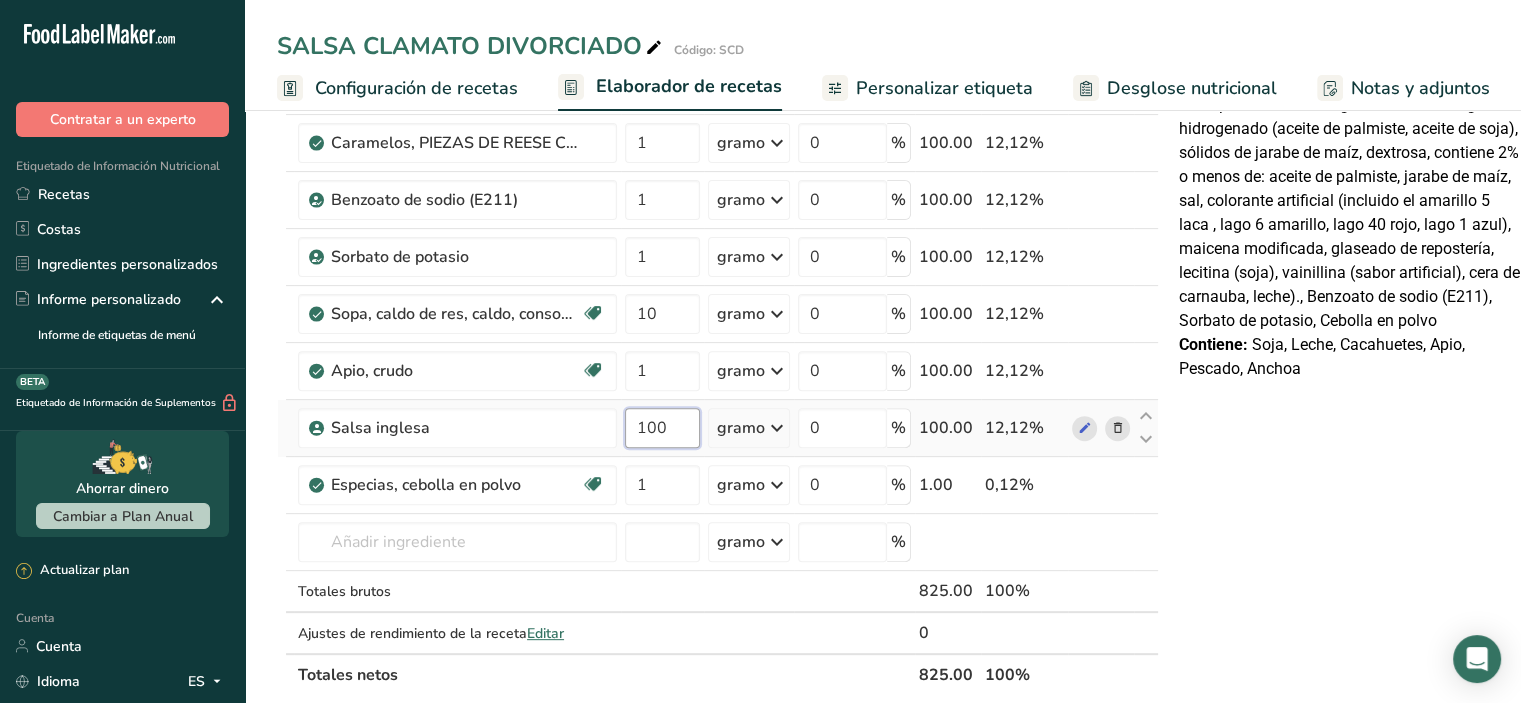 click on "Ingrediente  *
Cantidad  *
Unidad  *
Desperdicio *   .a-a{fill:#347362;}.b-a{fill:#fff;}         Gramos
Porcentaje
Agua embotellada genérica.
Libre de lácteos
Libre de gluten
Vegano
Vegetariano
Libre de soja
100
gramo
Porciones
1 fl oz
1 cup
1 ml
Unidades de peso
g
kg
mg
Ver más
Unidades de volumen
litro
Las unidades de volumen requieren una conversión de densidad. Si conoce la densidad de su ingrediente, introdúzcala a continuación. De lo contrario, haga clic en "RIA", nuestra asistente regulatoria de IA, quien podrá ayudarle.
lb/pie³
mL" at bounding box center (718, 156) 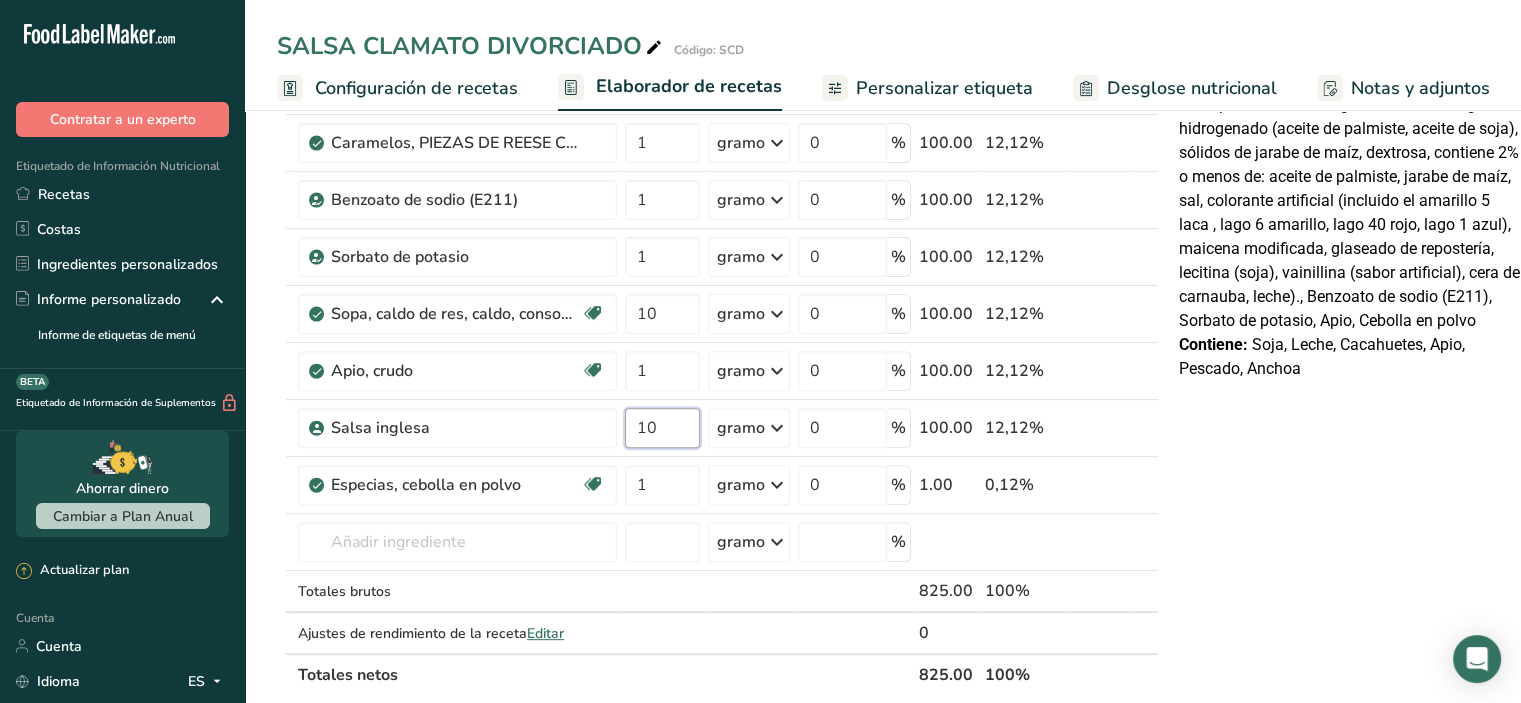 type on "10" 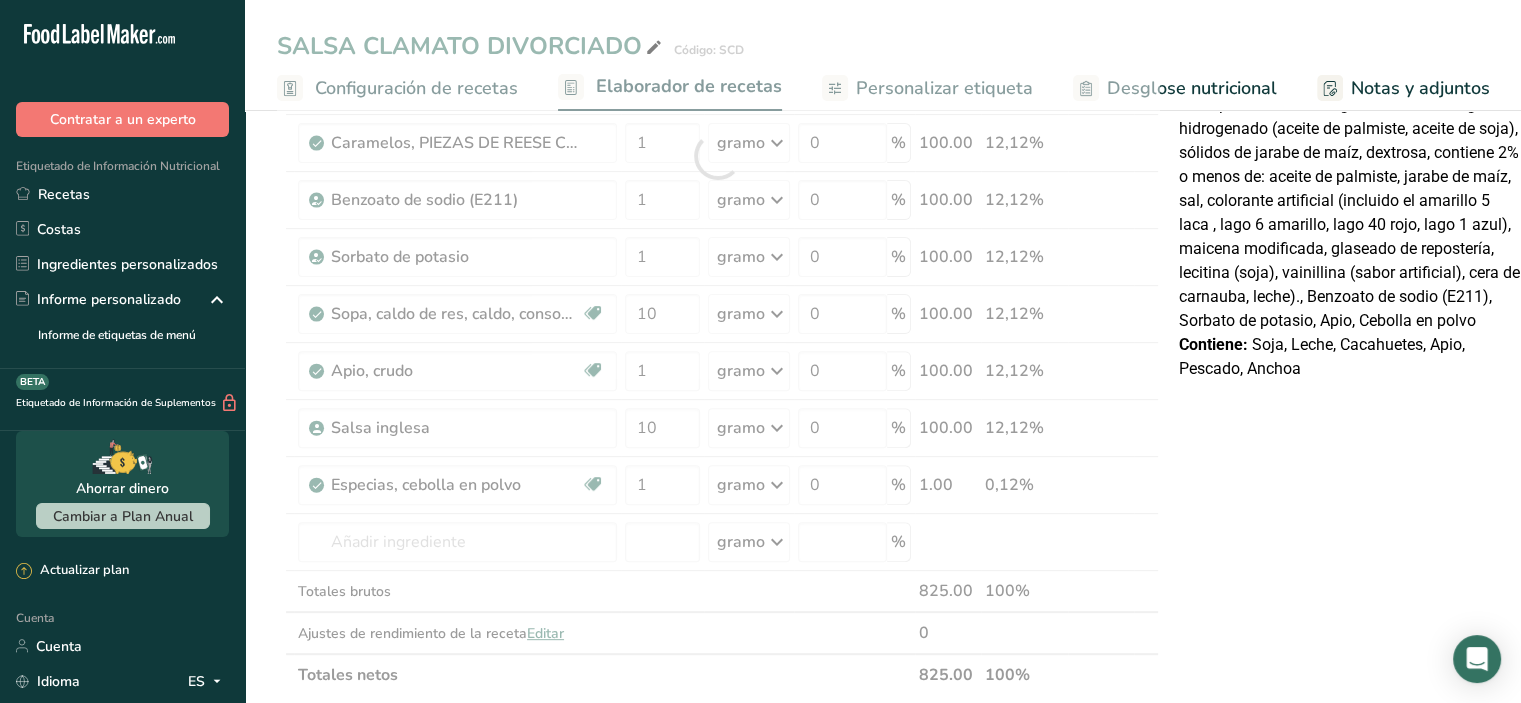 click on "Declaración Nutrimental
Tamaño de la porción
100 (500g)
Aproximadamente 2 porciones por envase
Contenido por envase
energético
560 kcal (2340 kJ)
Por 100 g
Contenido energético
110 kcal (470 kJ)
Proteínas
2 gramos
Grasa Total
3,1 gramos
Grasa saturada
2 gramos
Grasa Trans
0 gramos
Carbohidratos totales
18 gramos
Azúcares Totales
7 gramos
Azúcar Añadida
0 gramos
Fibra Dietética
<1 gramo
Sodio" at bounding box center [1351, 473] 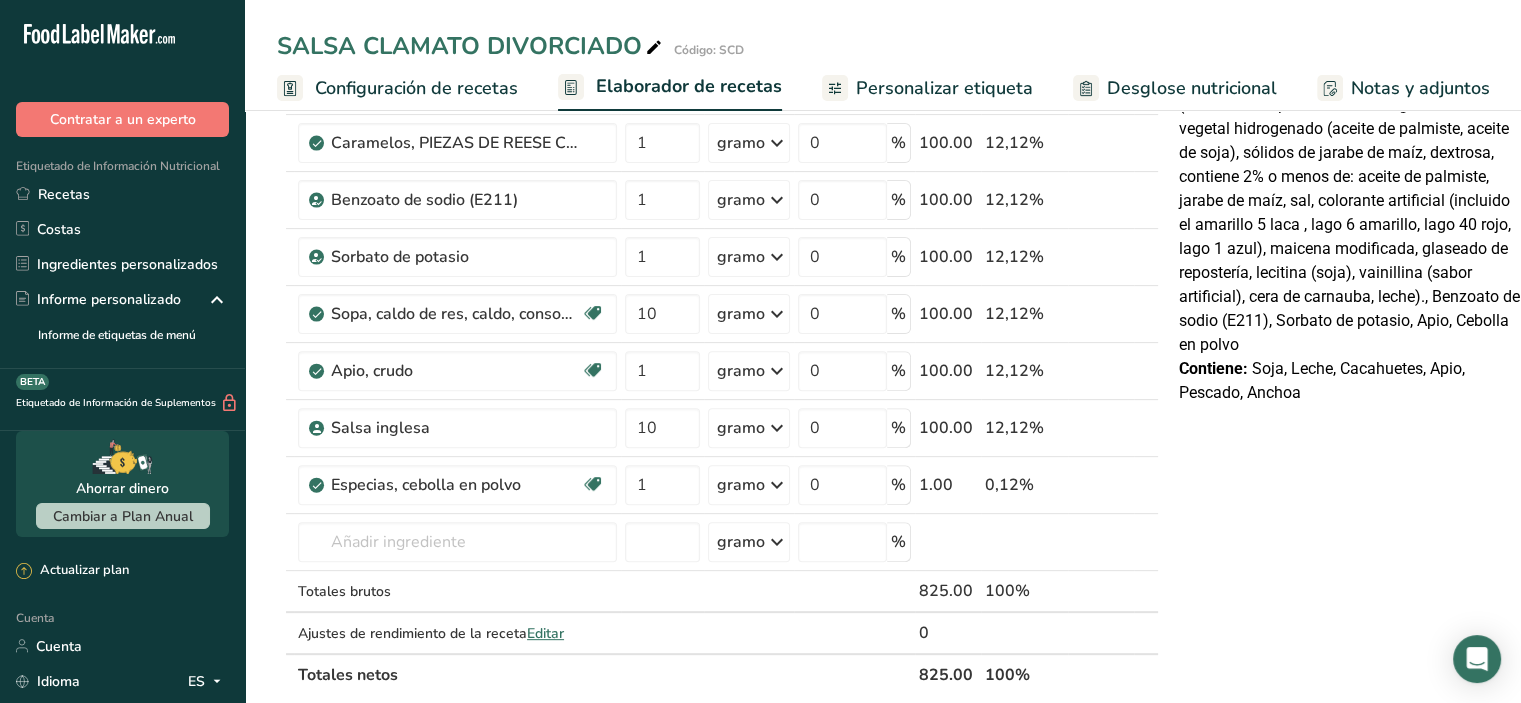 scroll, scrollTop: 200, scrollLeft: 0, axis: vertical 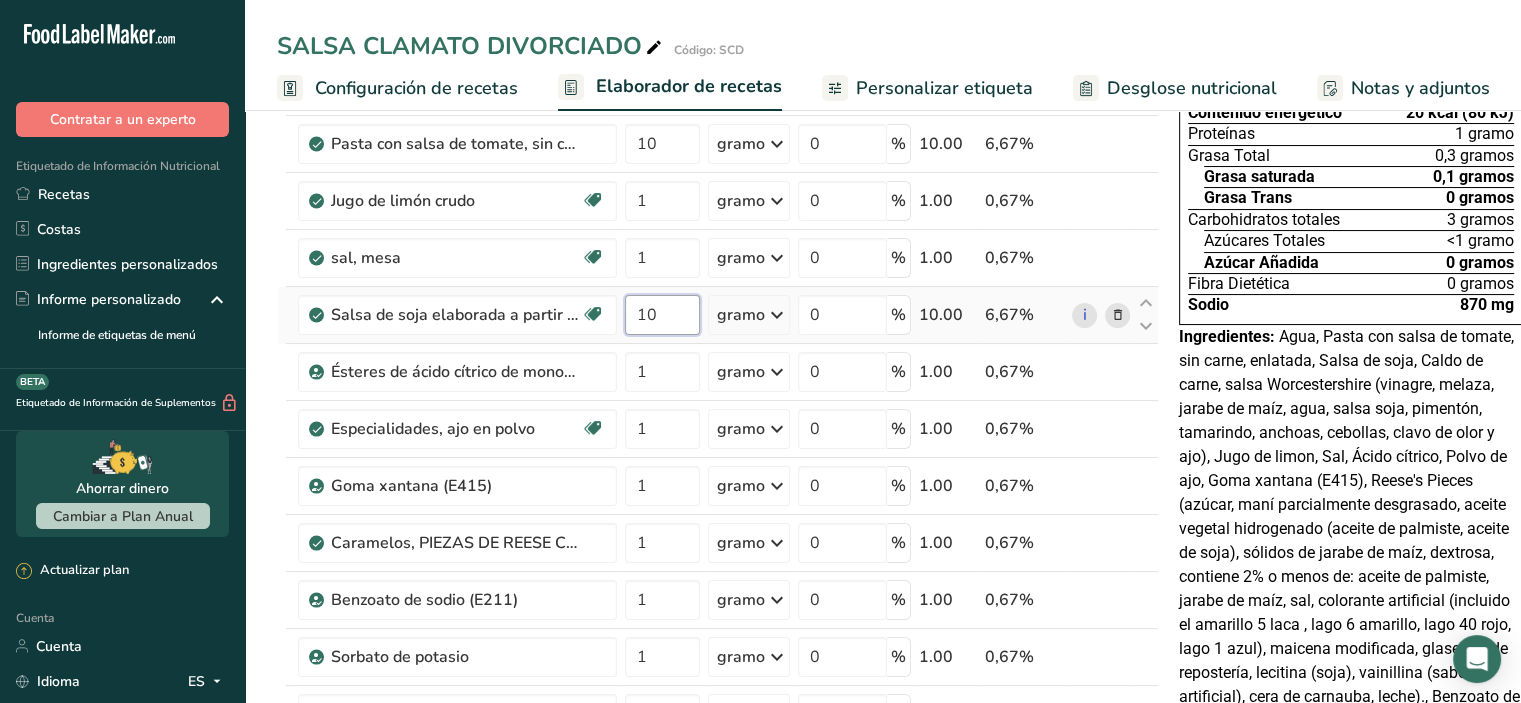 click on "10" at bounding box center [662, 315] 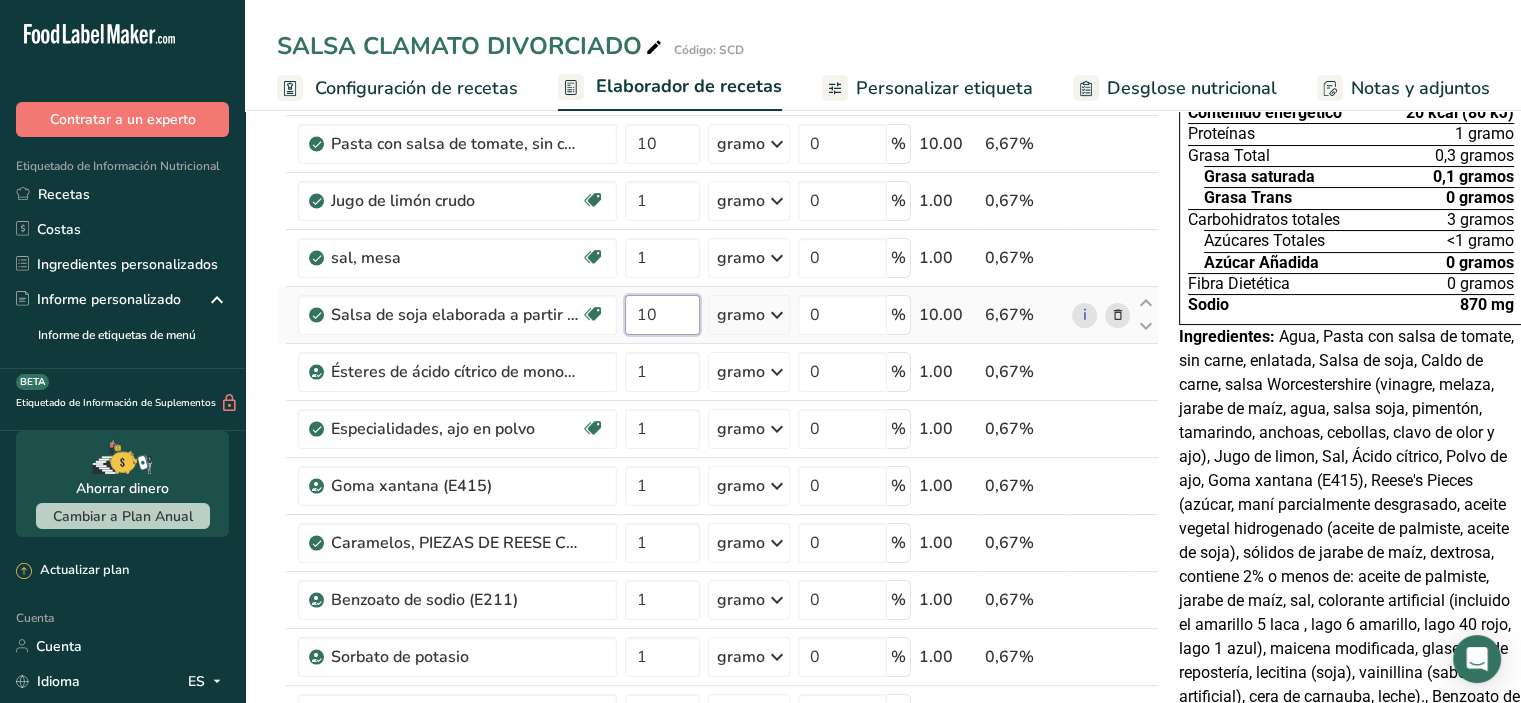 type on "1" 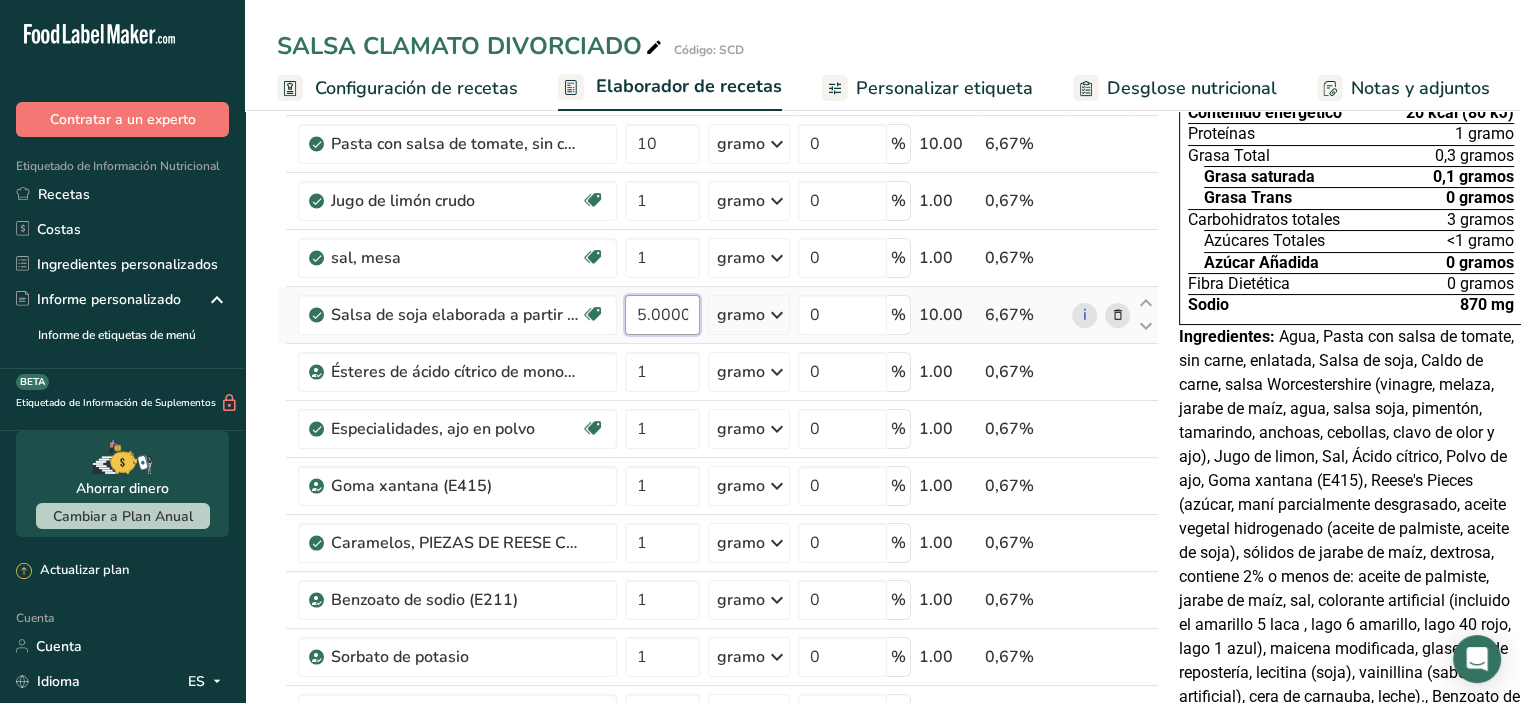 scroll, scrollTop: 0, scrollLeft: 0, axis: both 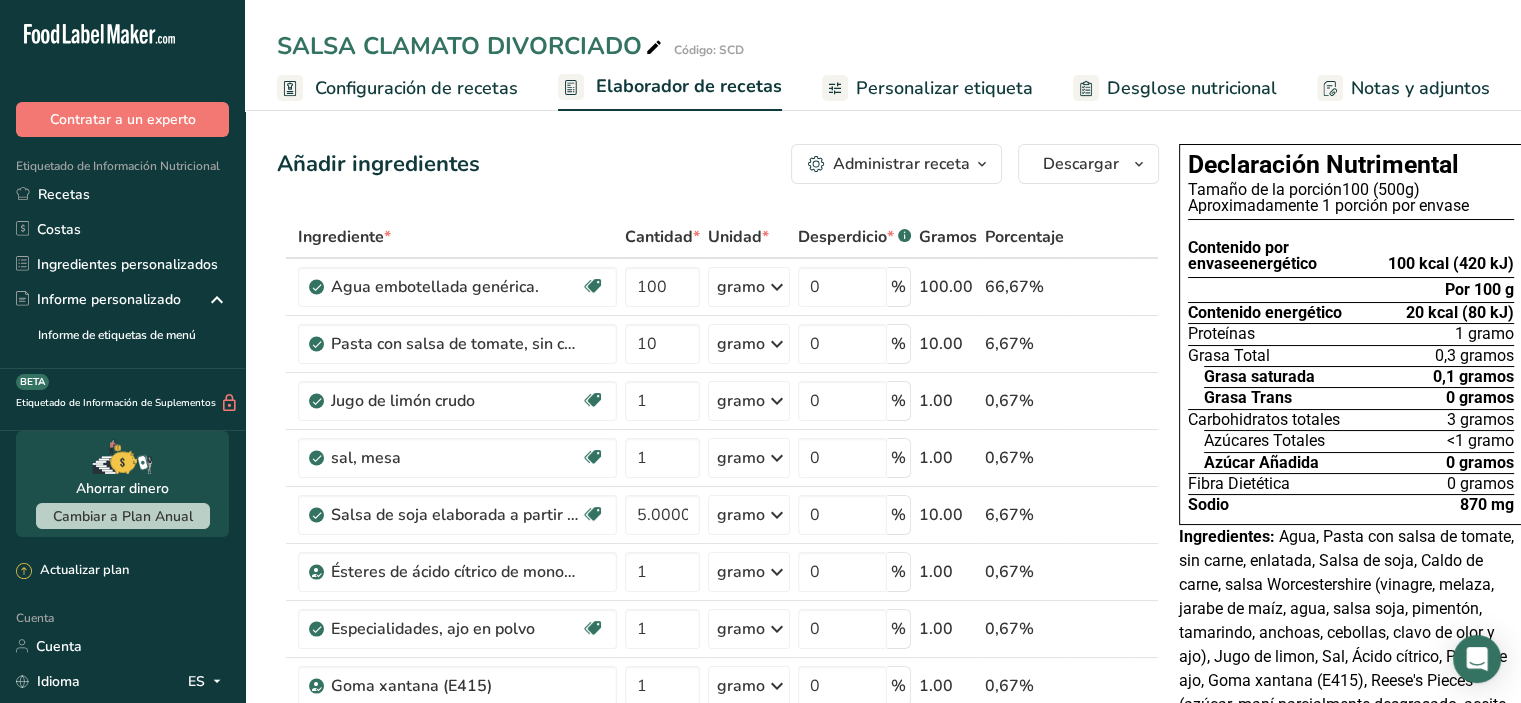click on "Añadir ingredientes
Administrar receta         Eliminar receta           Duplicar receta             Receta de escalar             Guardar como subreceta   .a-a{fill:#347362;}.b-a{fill:#fff;}                               Desglose nutricional                 Tarjeta de la receta
Novedad
Informe de patrón de aminoácidos           Historial de actividades
Descargar
Elija su estilo de etiqueta preferido
Etiqueta estándar FDA
Etiqueta estándar FDA
El formato más común para etiquetas de información nutricional en cumplimiento con el tipo de letra, estilo y requisitos de la FDA.
Etiqueta tabular FDA
Un formato de etiqueta conforme a las regulaciones de la FDA presentada en una disposición tabular (horizontal).
Etiqueta lineal FDA" at bounding box center [724, 1073] 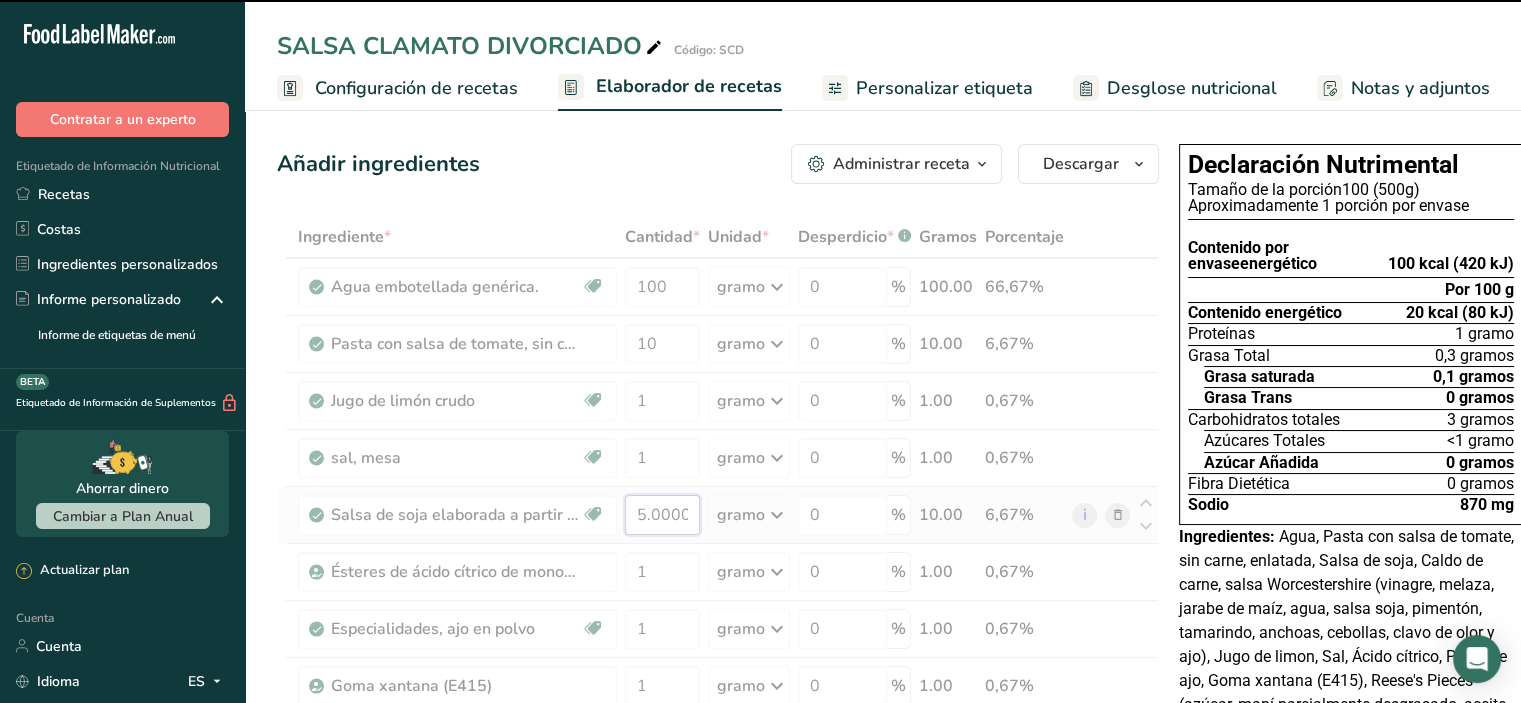 click on "5.000002" at bounding box center [662, 515] 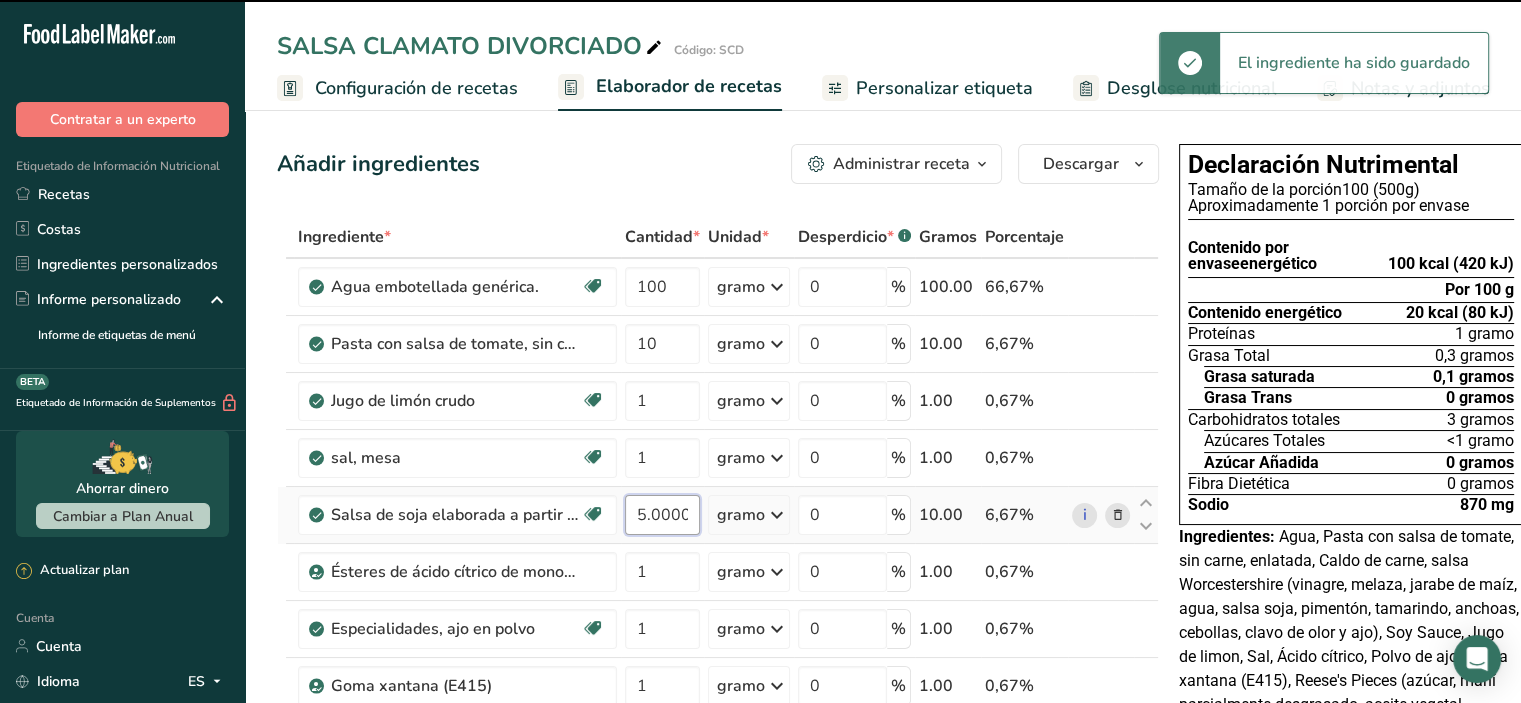 click on "5.000002" at bounding box center (662, 515) 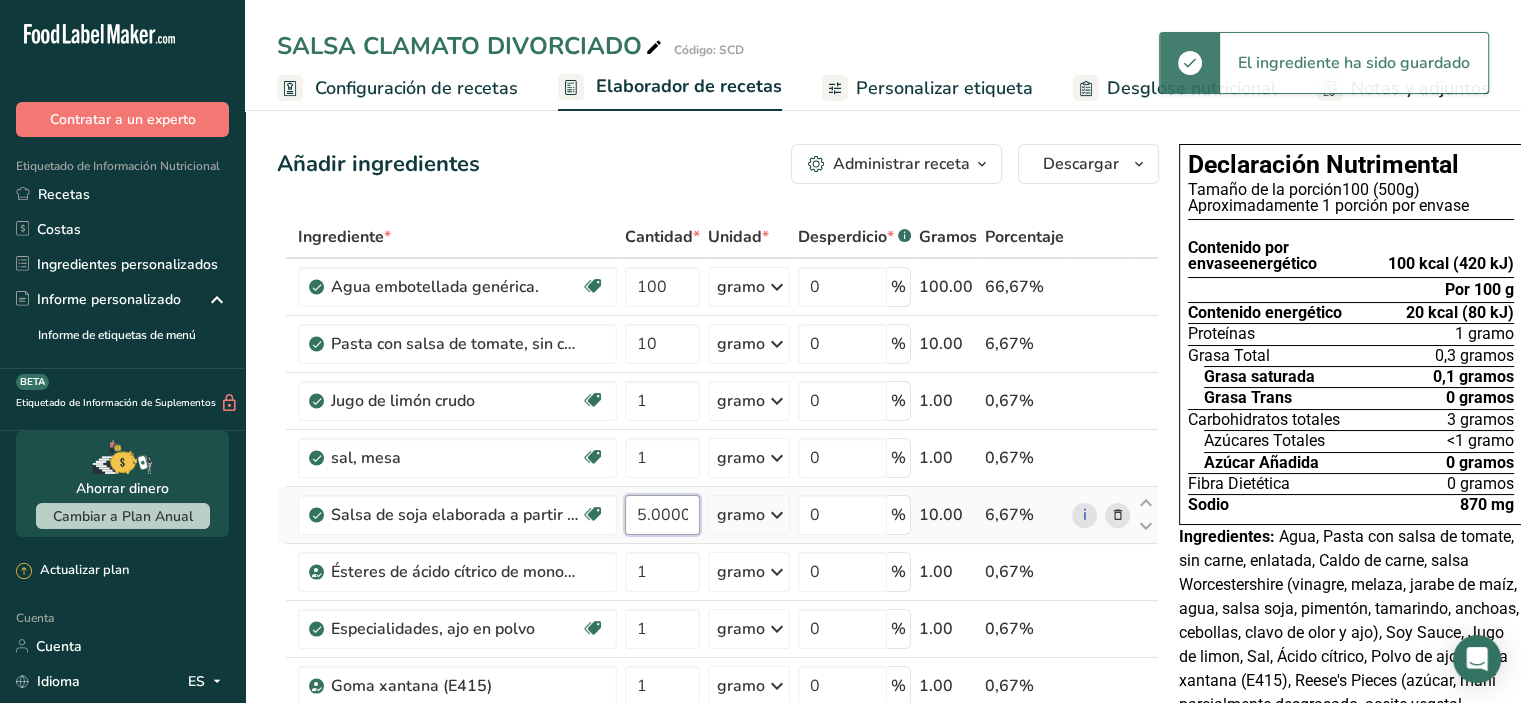 click on "5.000002" at bounding box center [662, 515] 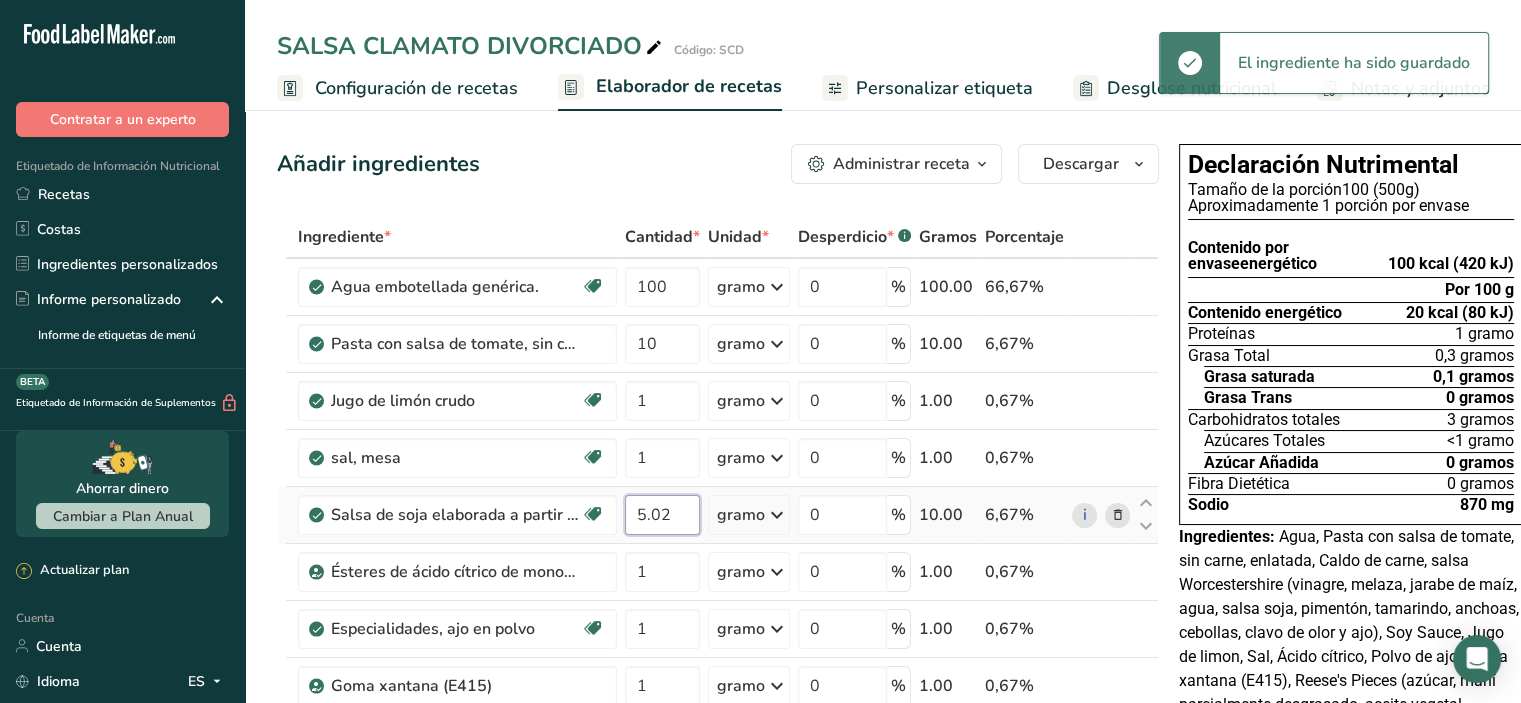 type on "5" 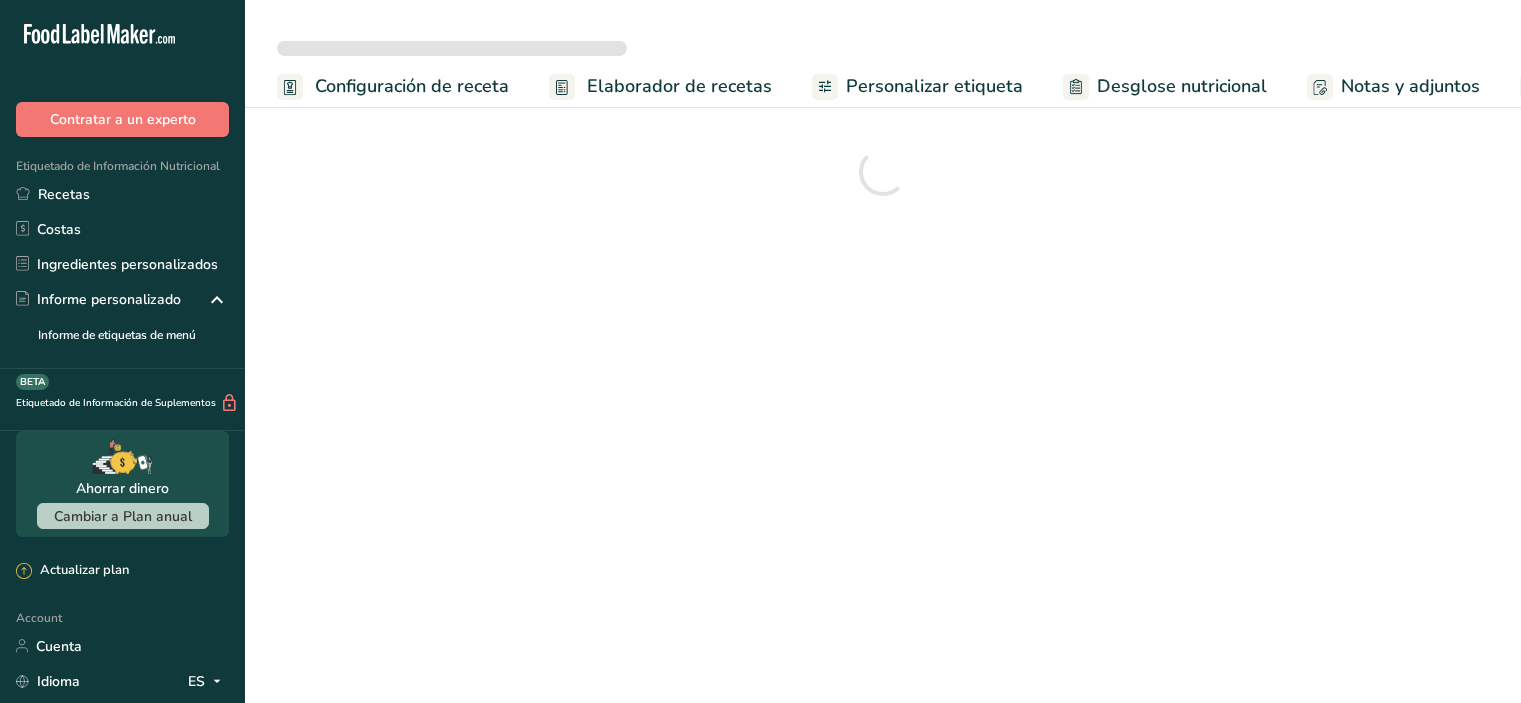 scroll, scrollTop: 0, scrollLeft: 0, axis: both 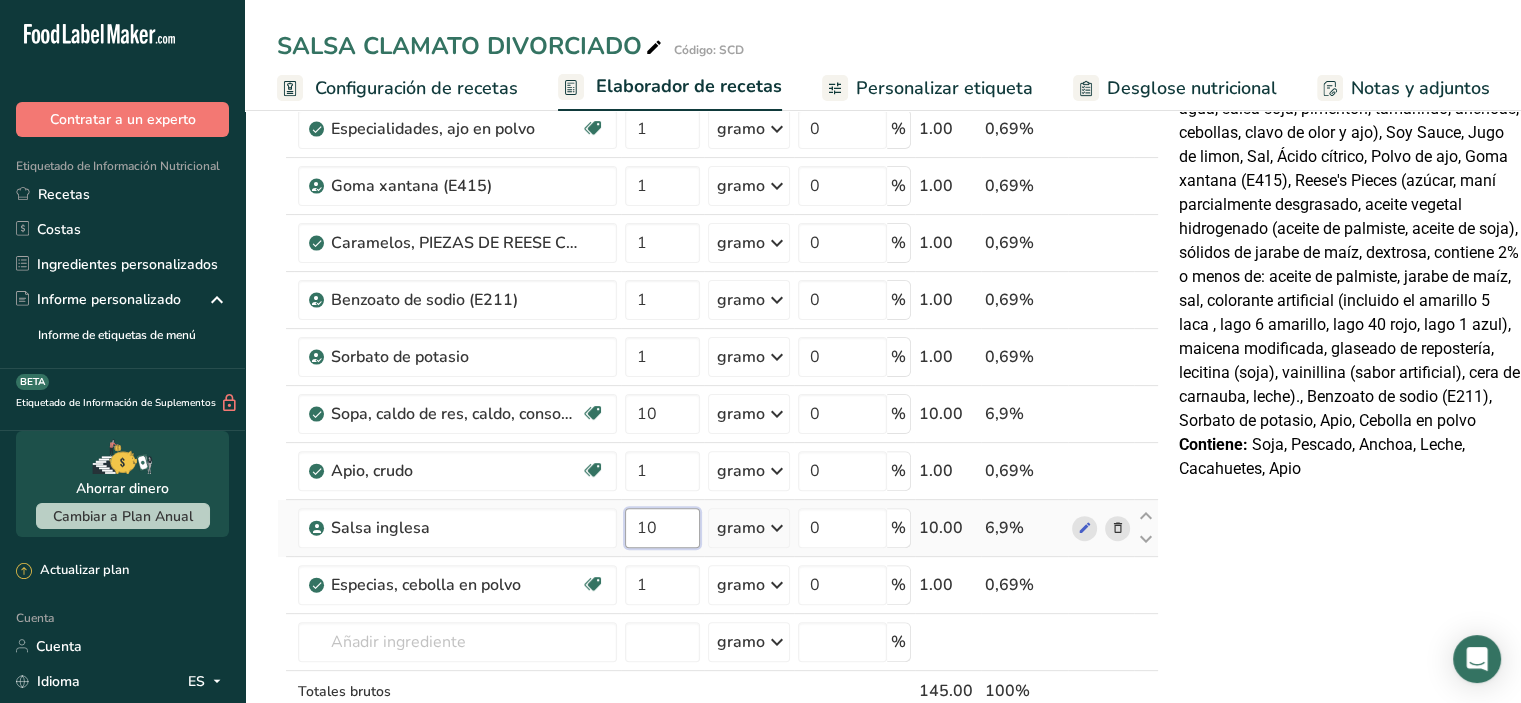 click on "10" at bounding box center [662, 528] 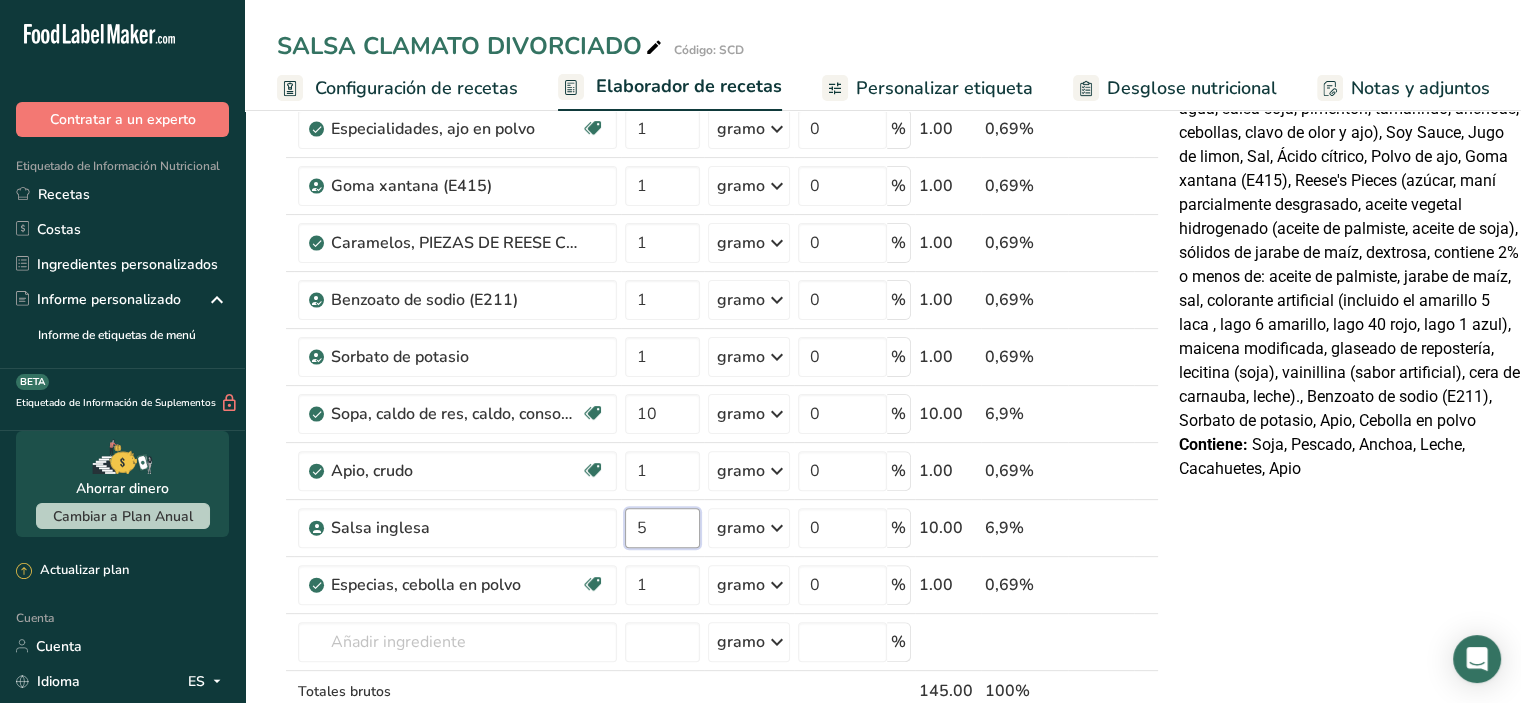 type on "5" 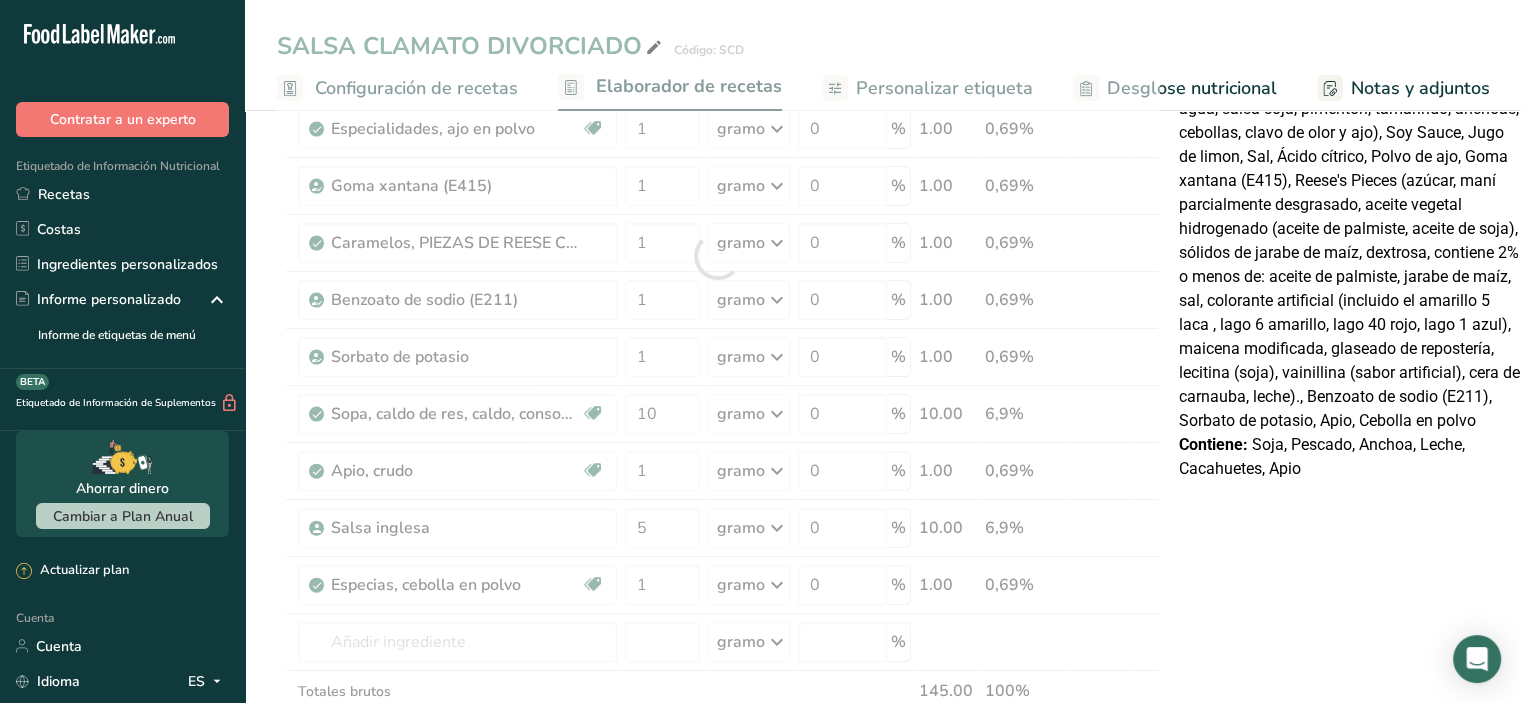 click on "Declaración Nutrimental
Tamaño de la porción
100 (500g)
Aproximadamente 1 porción por envase
Contenido por envase
energético
90 kcal (390 kJ)
Por 100 g
Contenido energético
20 kcal (80 kJ)
Proteínas
1 gramo
Grasa Total
0,3 gramos
Grasa saturada
0,1 gramos
Grasa Trans
0 gramos
Carbohidratos totales
3 gramos
Azúcares Totales
<1 gramo
Azúcar Añadida
0 gramos
Fibra Dietética
0 gramos
Sodio" at bounding box center (1351, 573) 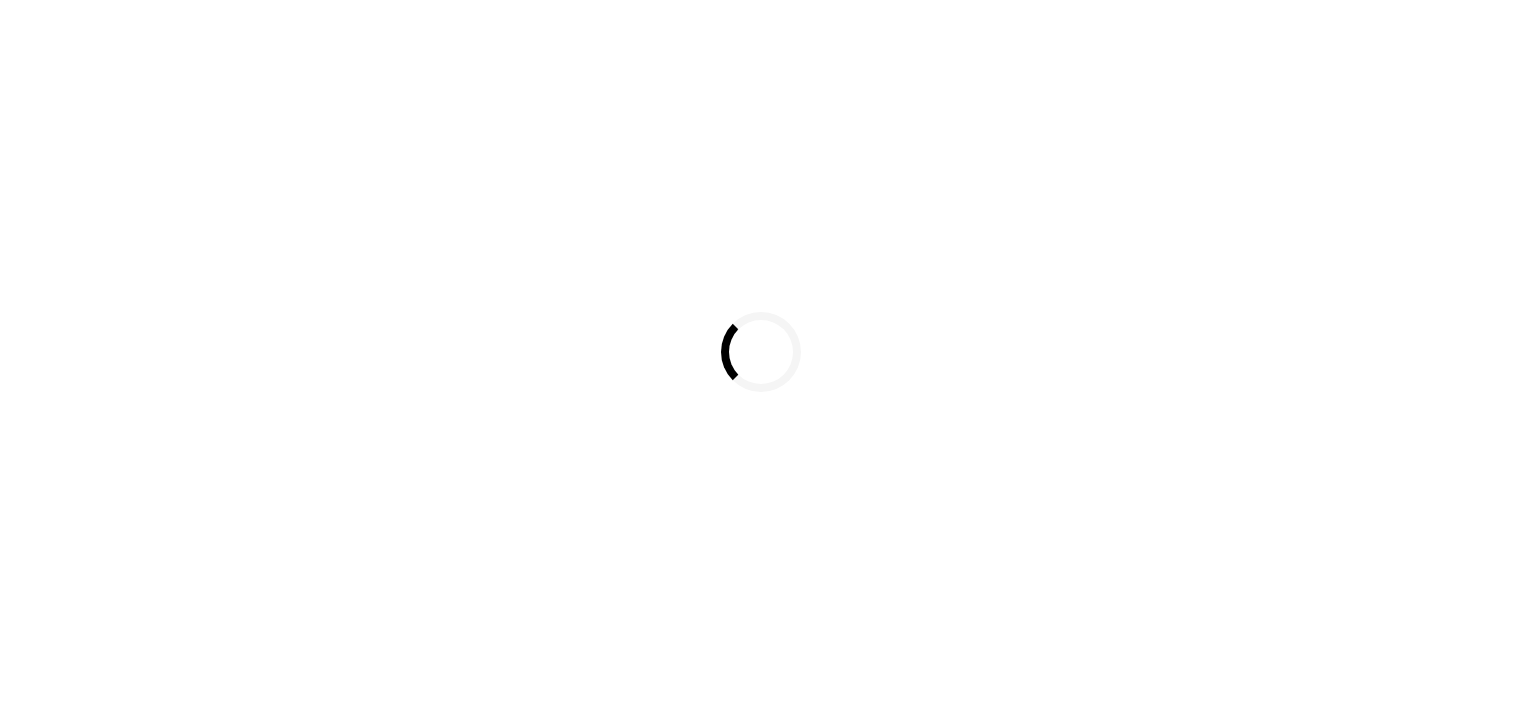 scroll, scrollTop: 0, scrollLeft: 0, axis: both 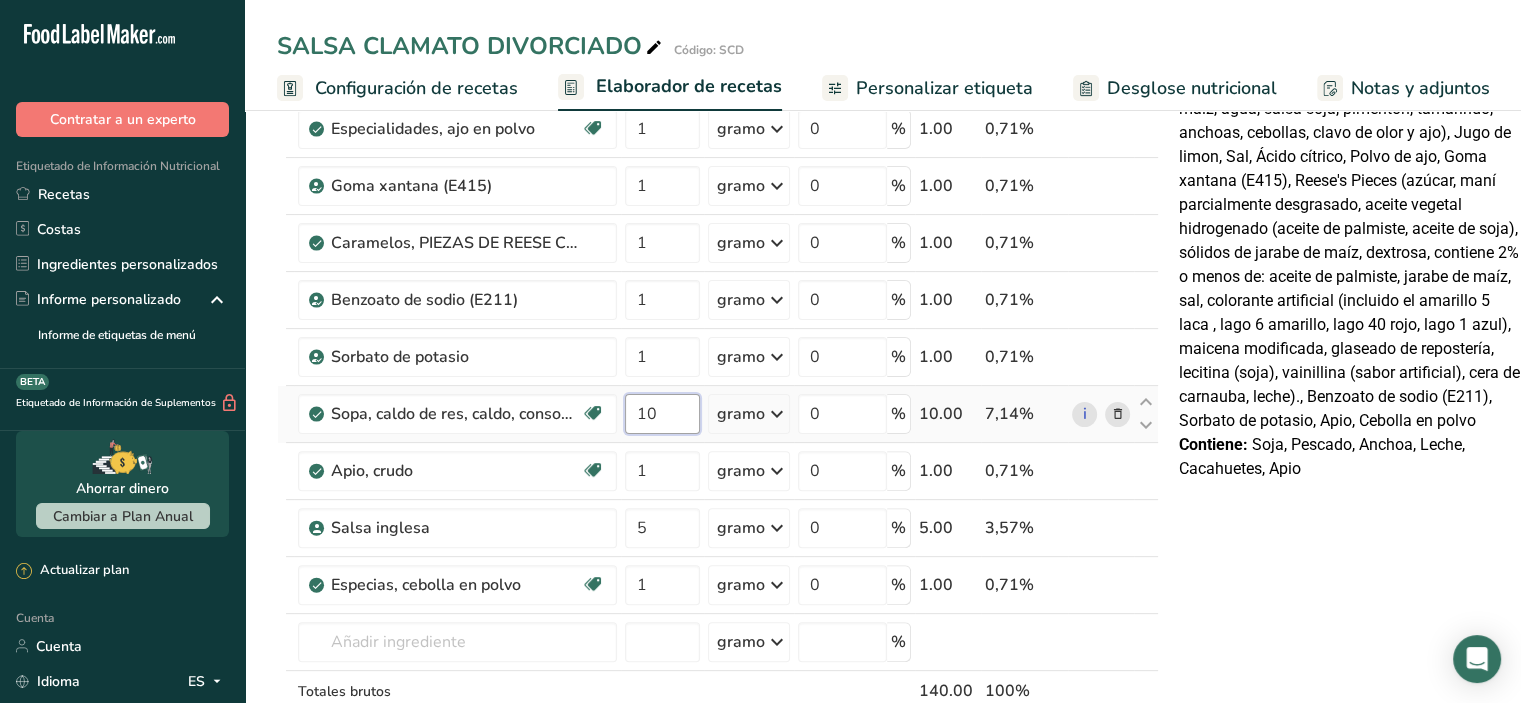 click on "10" at bounding box center [662, 414] 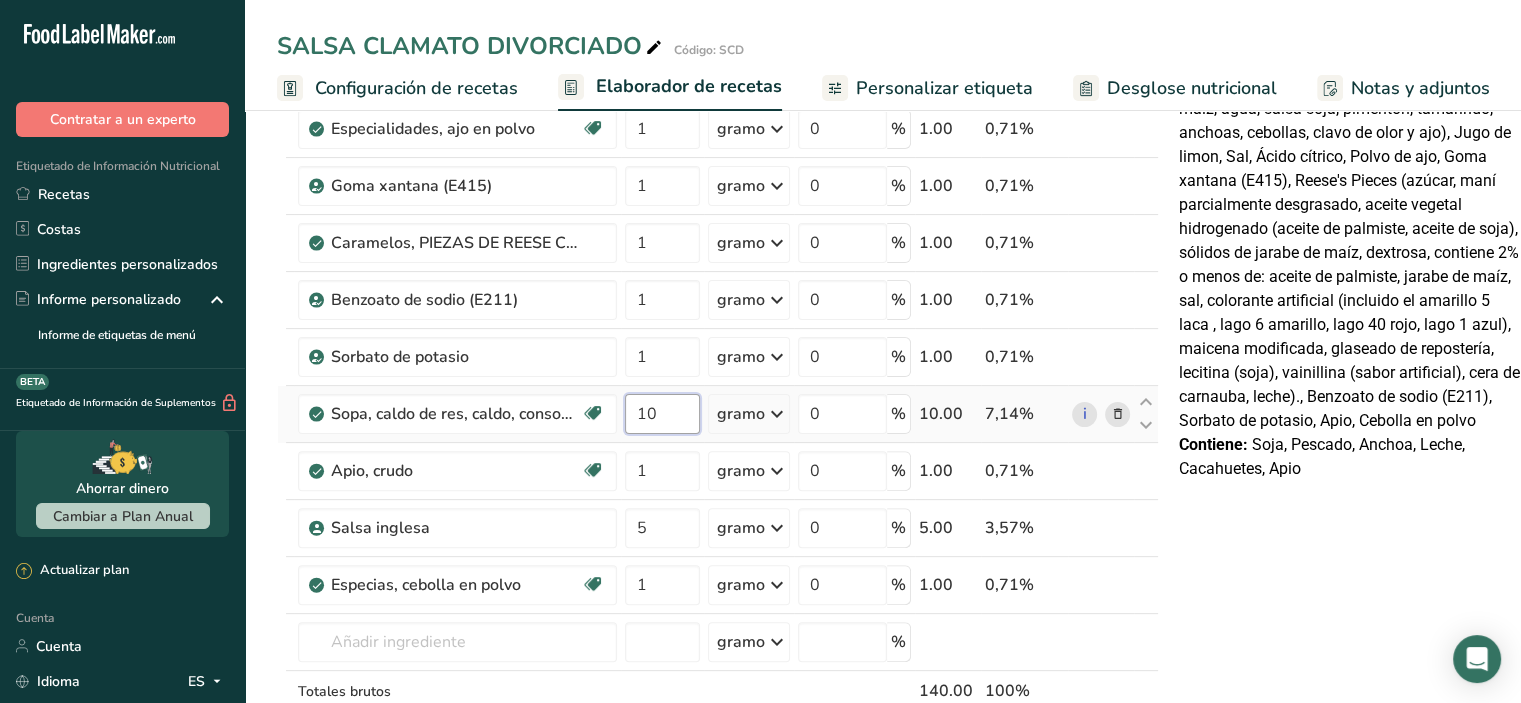 type on "1" 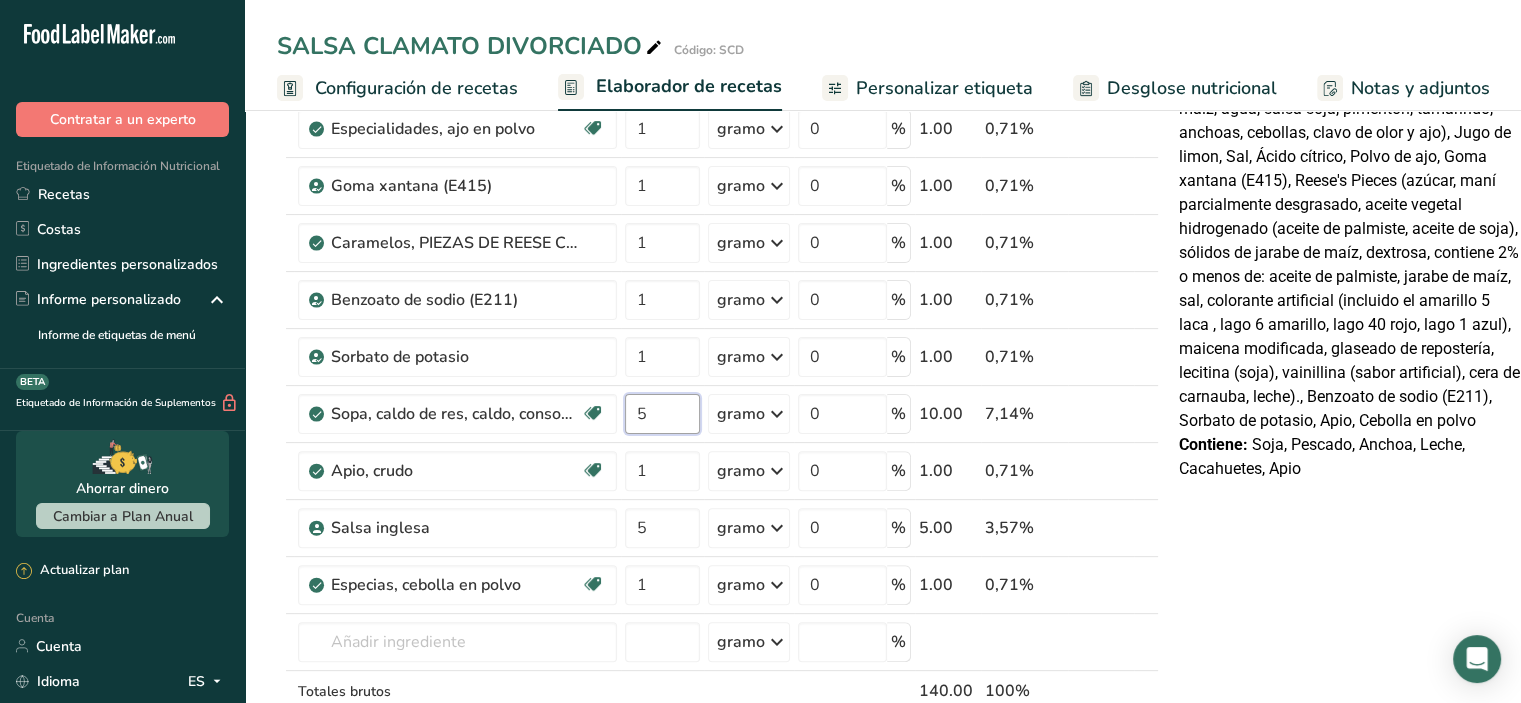 type on "5" 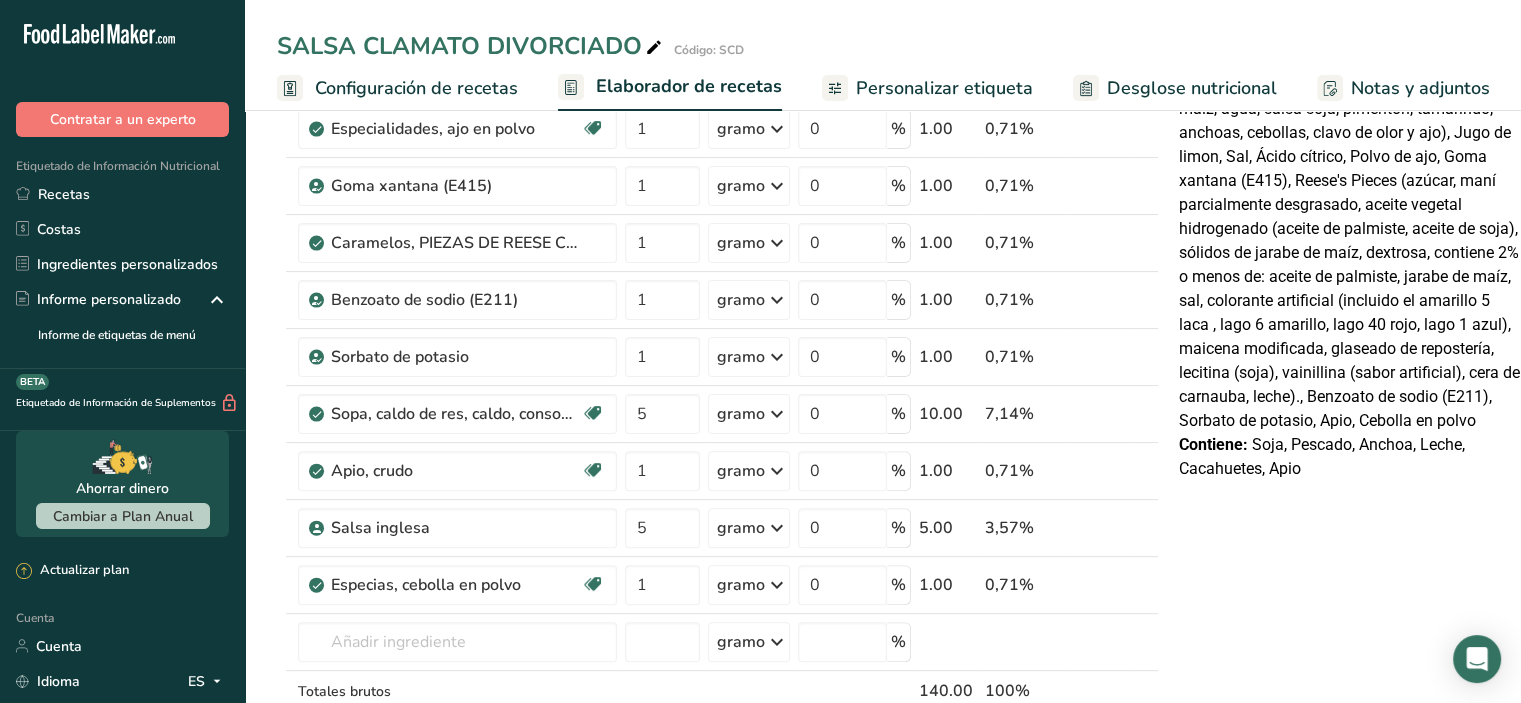 click on "Declaración Nutrimental
Tamaño de la porción
100 (500g)
Aproximadamente 1 porción por envase
Contenido por envase
energético
100 kcal (410 kJ)
Por 100 g
Contenido energético
20 kcal (80 kJ)
Proteínas
1 gramo
Grasa Total
0,3 gramos
Grasa saturada
0,1 gramos
Grasa Trans
0 gramos
Carbohidratos totales
3 gramos
Azúcares Totales
<1 gramo
Azúcar Añadida
0 gramos
Fibra Dietética
0 gramos
Sodio" at bounding box center (1351, 573) 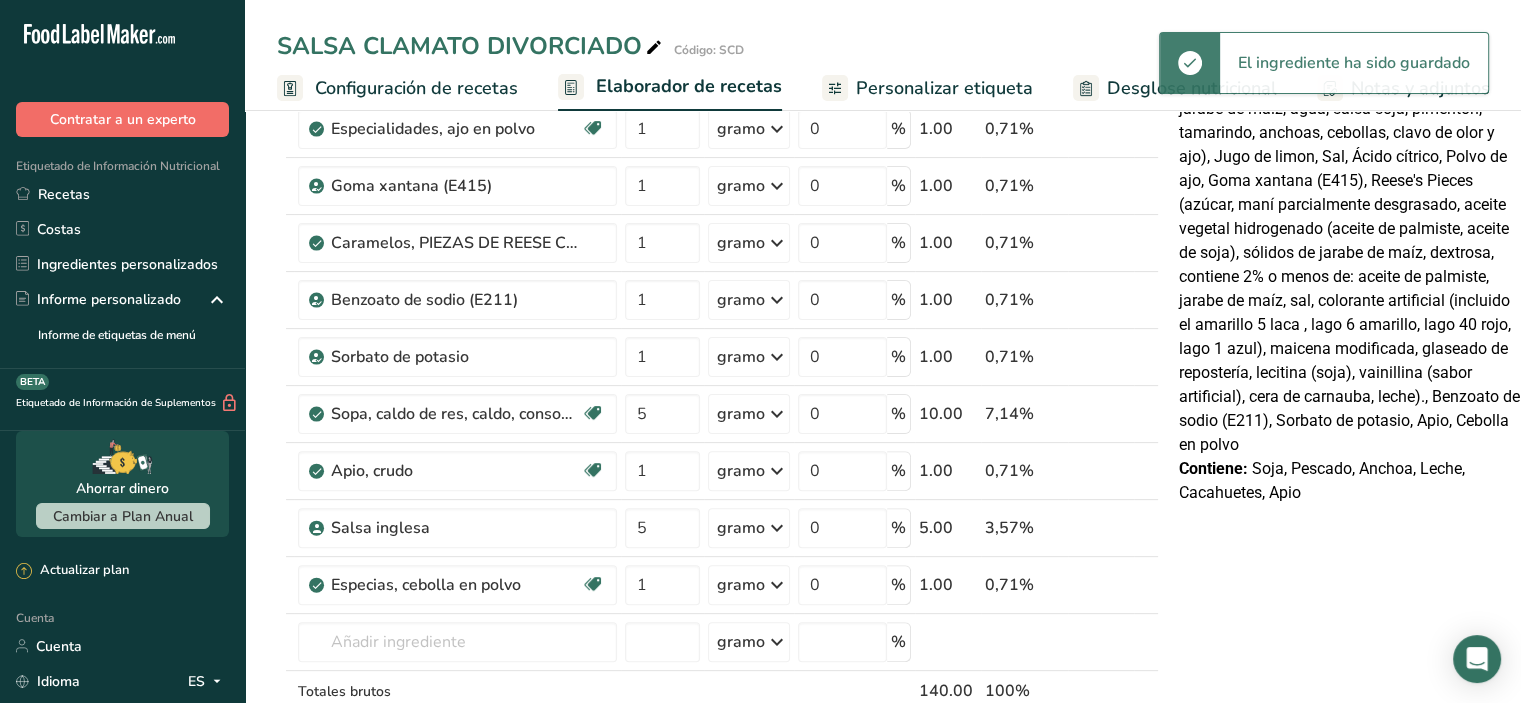 scroll, scrollTop: 100, scrollLeft: 0, axis: vertical 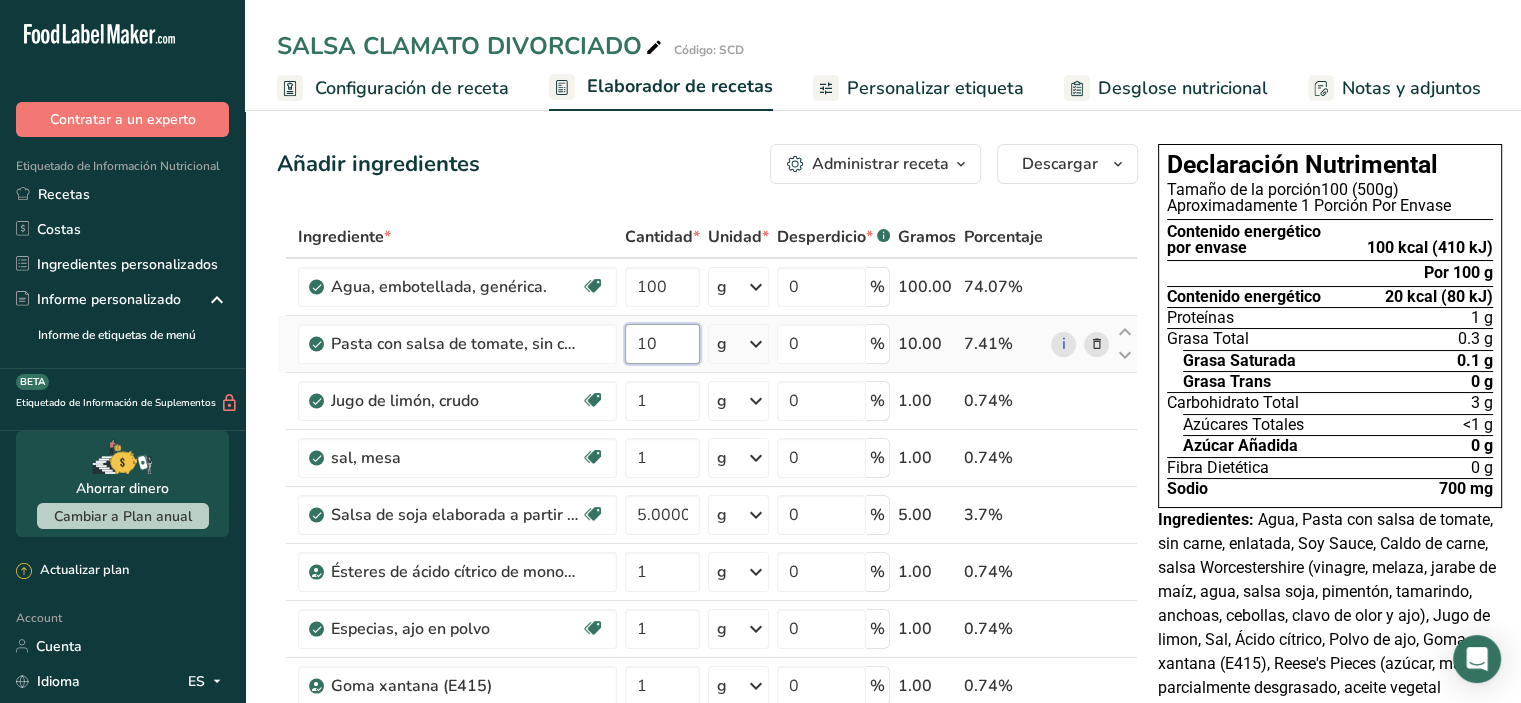 click on "10" at bounding box center (662, 344) 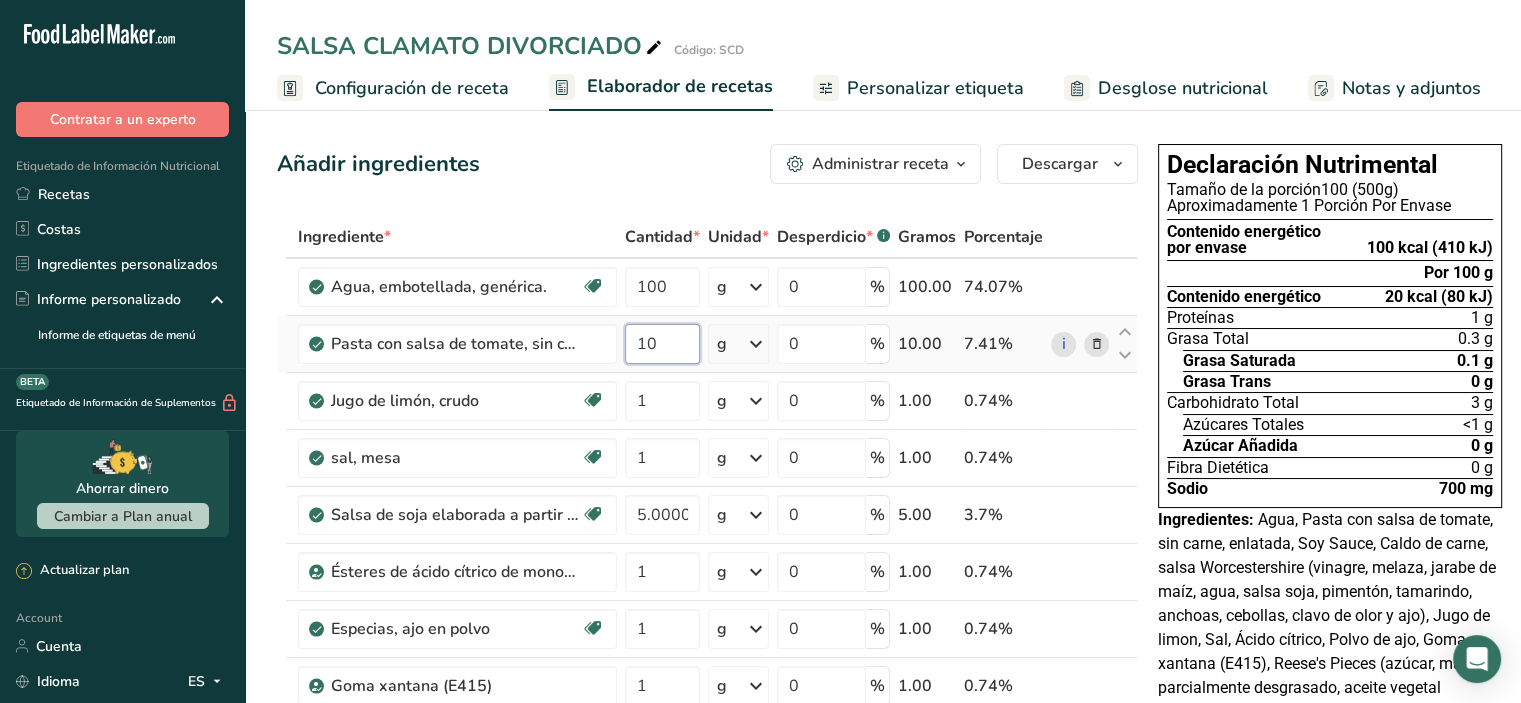 type on "1" 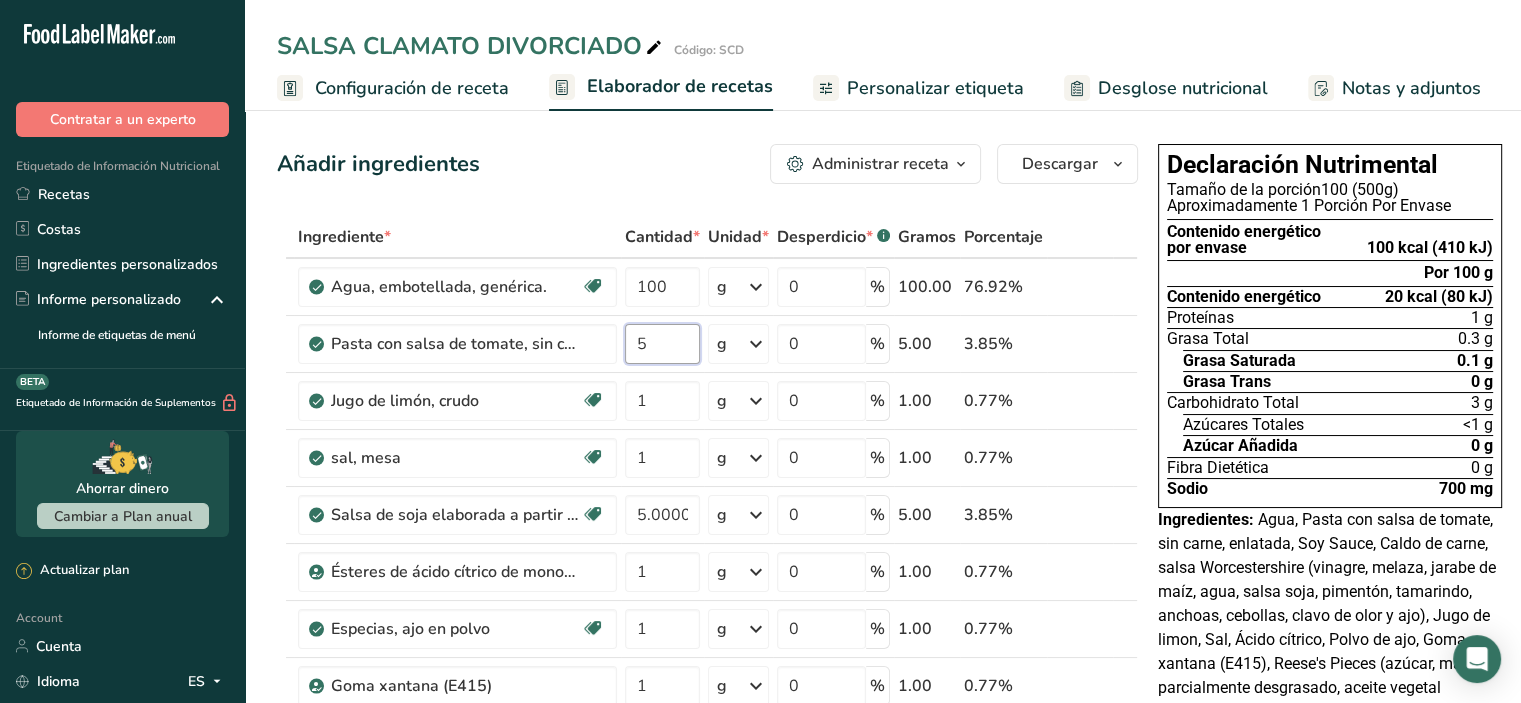 type on "5" 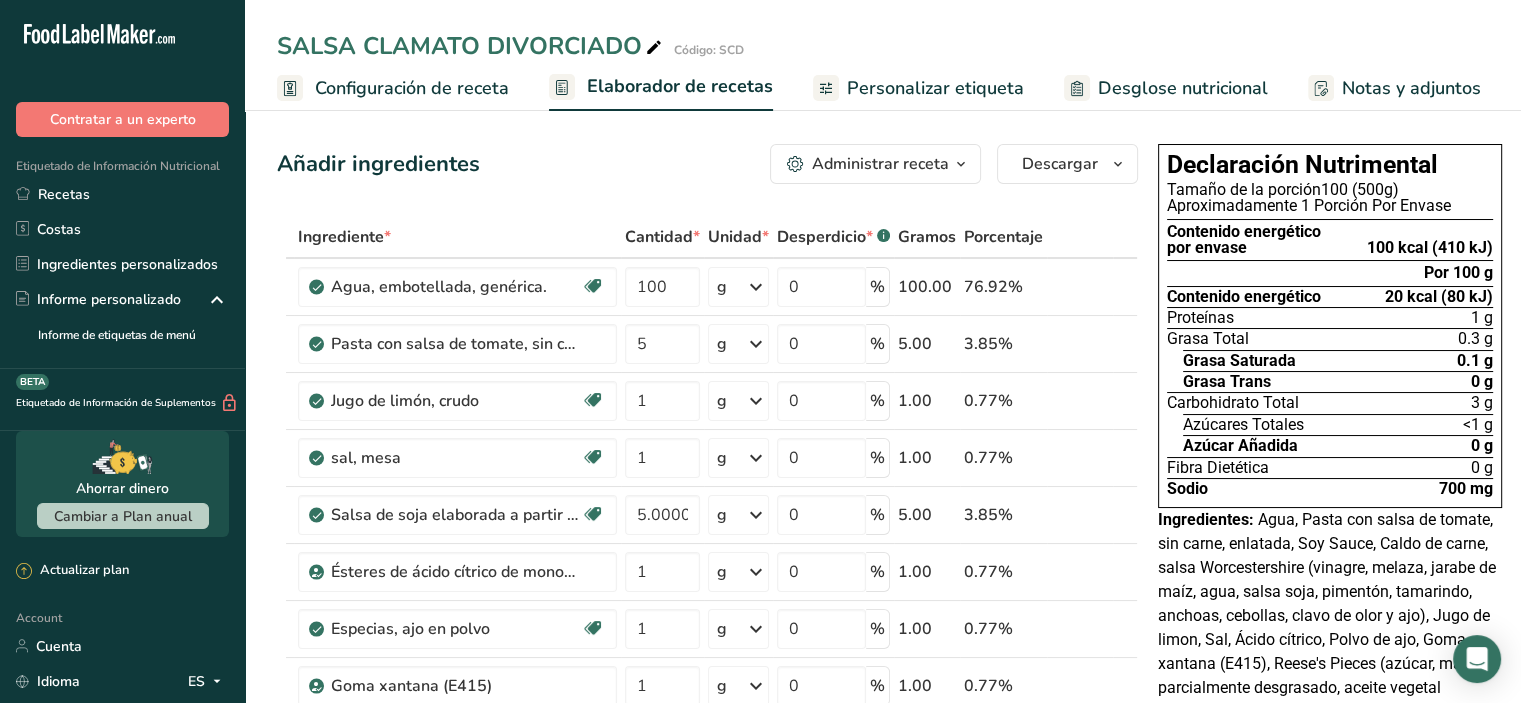 click on "Añadir ingredientes
Administrar receta         Eliminar receta           Duplicar receta             Escalar receta             Guardar como subreceta   .a-a{fill:#347362;}.b-a{fill:#fff;}                               Desglose nutricional                 Tarjeta de la receta
Novedad
Informe de patrón de aminoácidos           Historial de actividad
Descargar
Elija su estilo de etiqueta preferido
Etiqueta estándar FDA
Etiqueta estándar FDA
El formato más común para etiquetas de información nutricional en cumplimiento con el tipo de letra, estilo y requisitos de la FDA.
Etiqueta tabular FDA
Un formato de etiqueta conforme a las regulaciones de la FDA presentado en una disposición tabular (horizontal).
Etiqueta lineal FDA" at bounding box center [713, 1073] 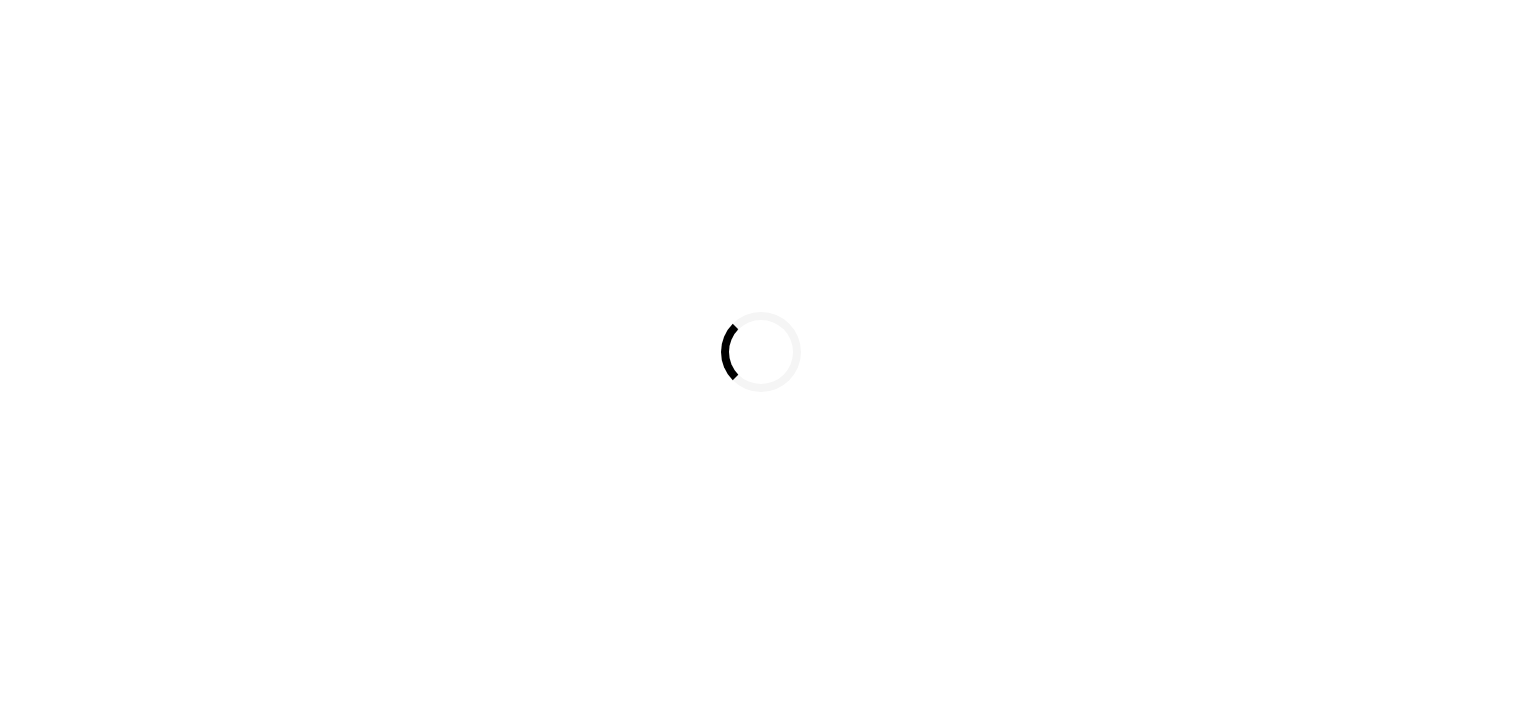 scroll, scrollTop: 0, scrollLeft: 0, axis: both 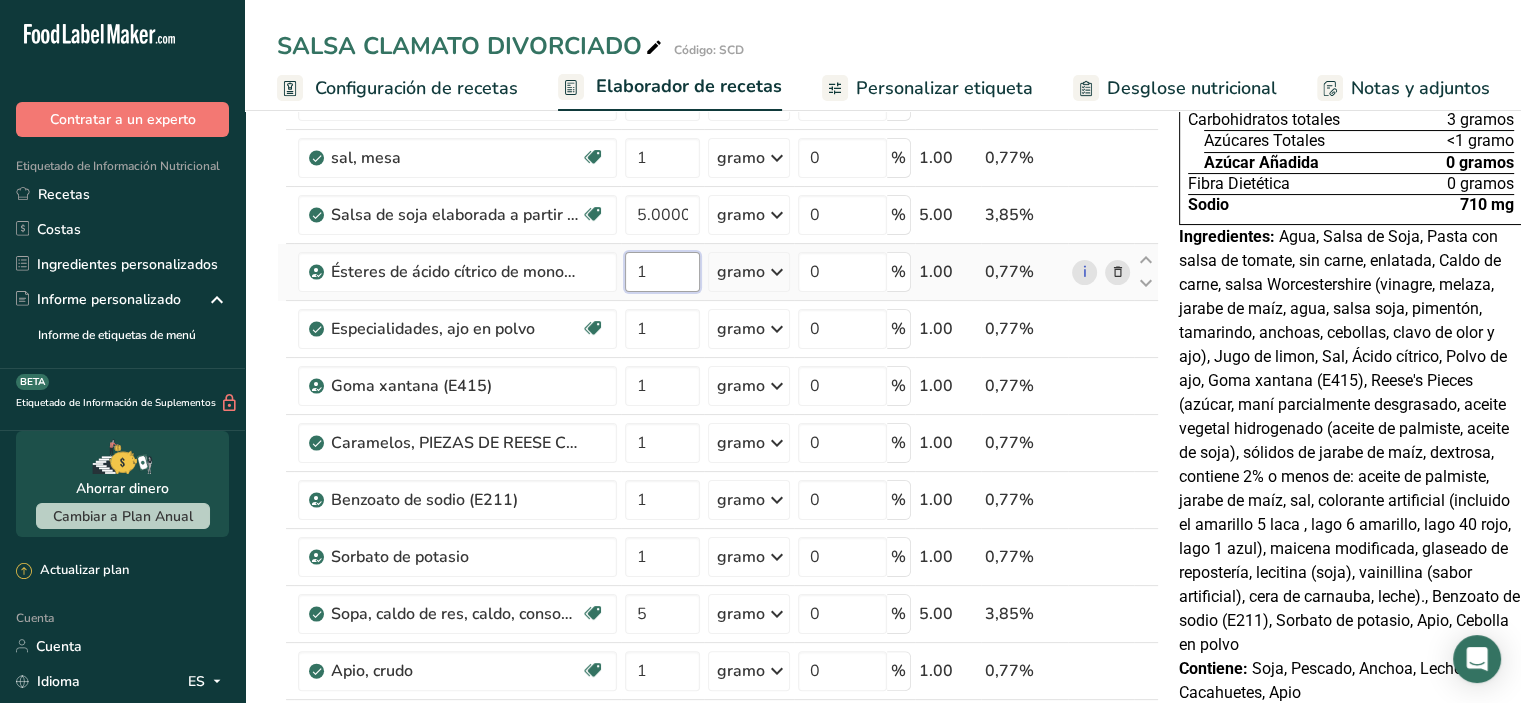 click on "1" at bounding box center [662, 272] 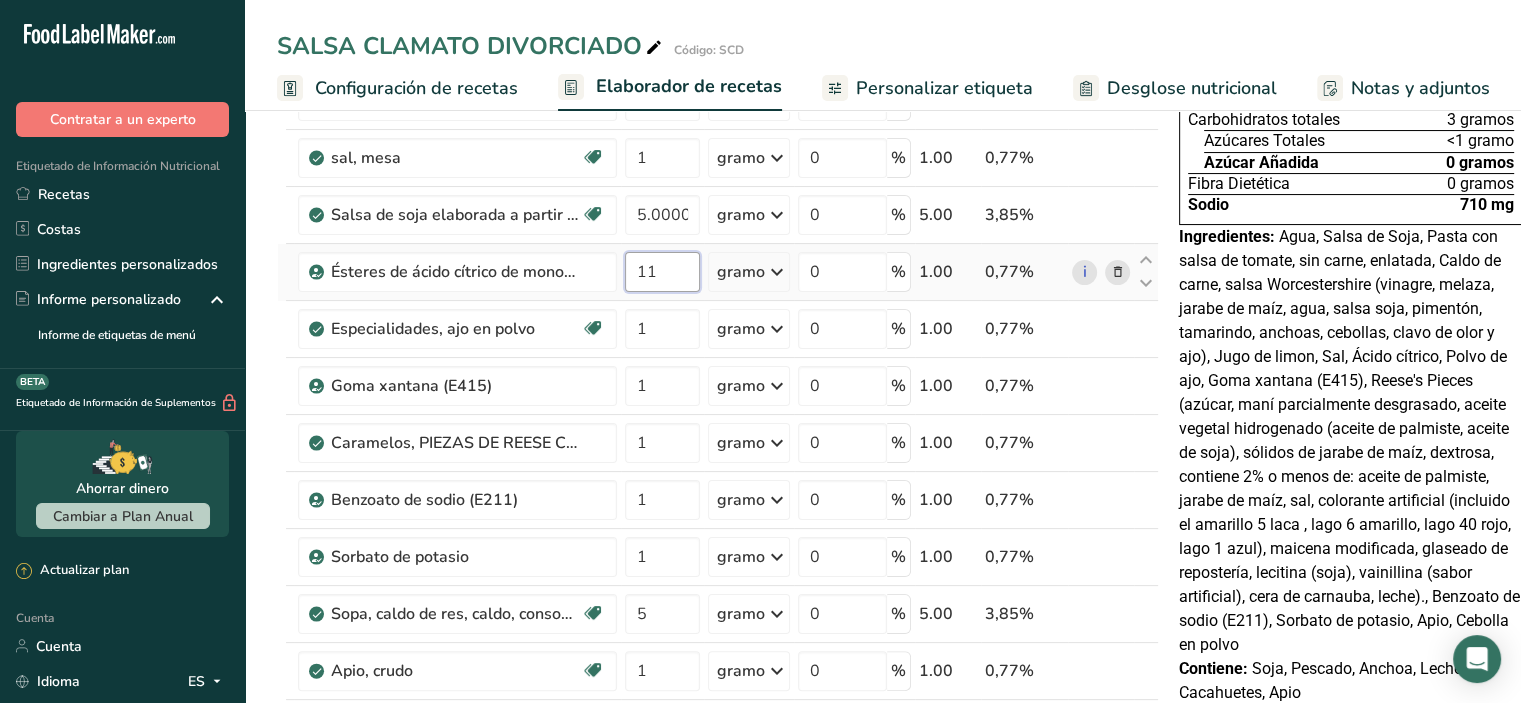 type on "1" 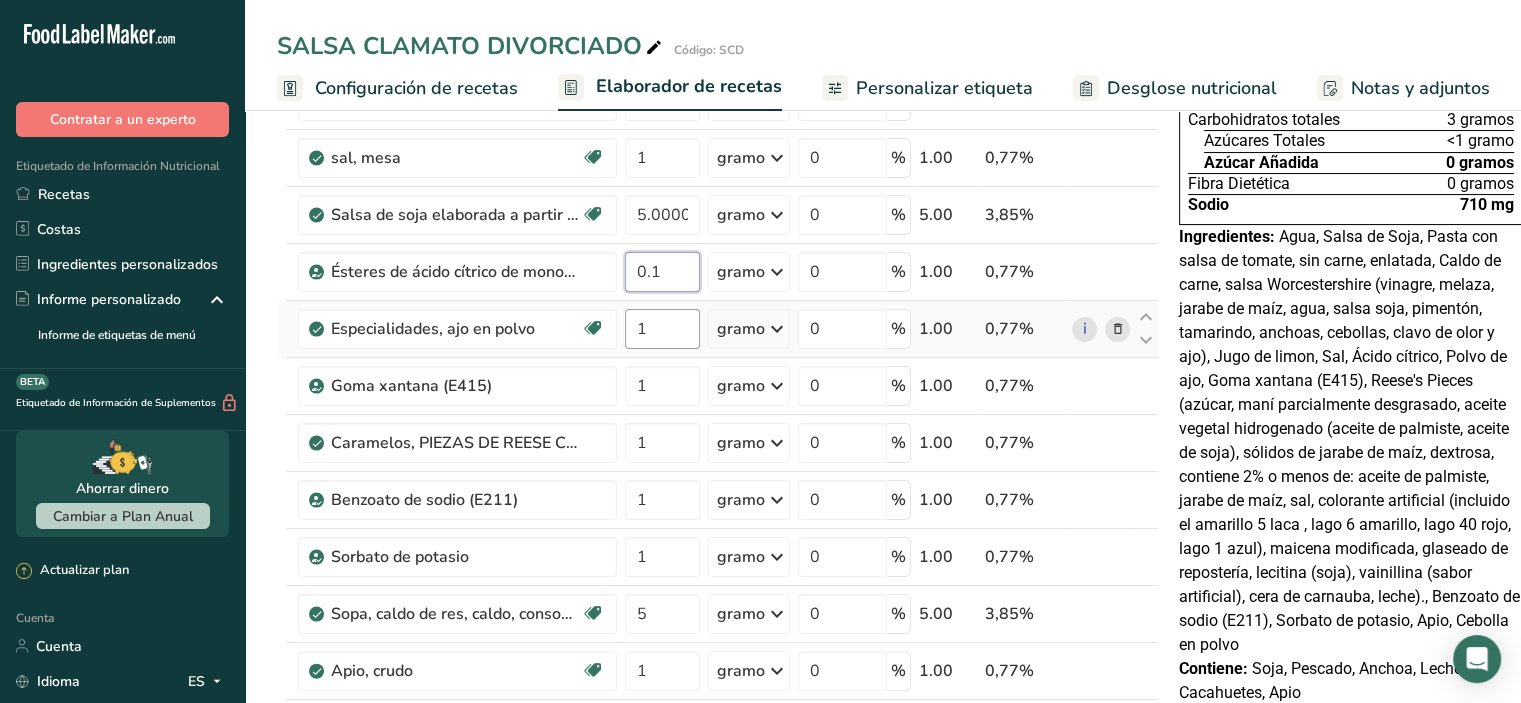 type on "0.1" 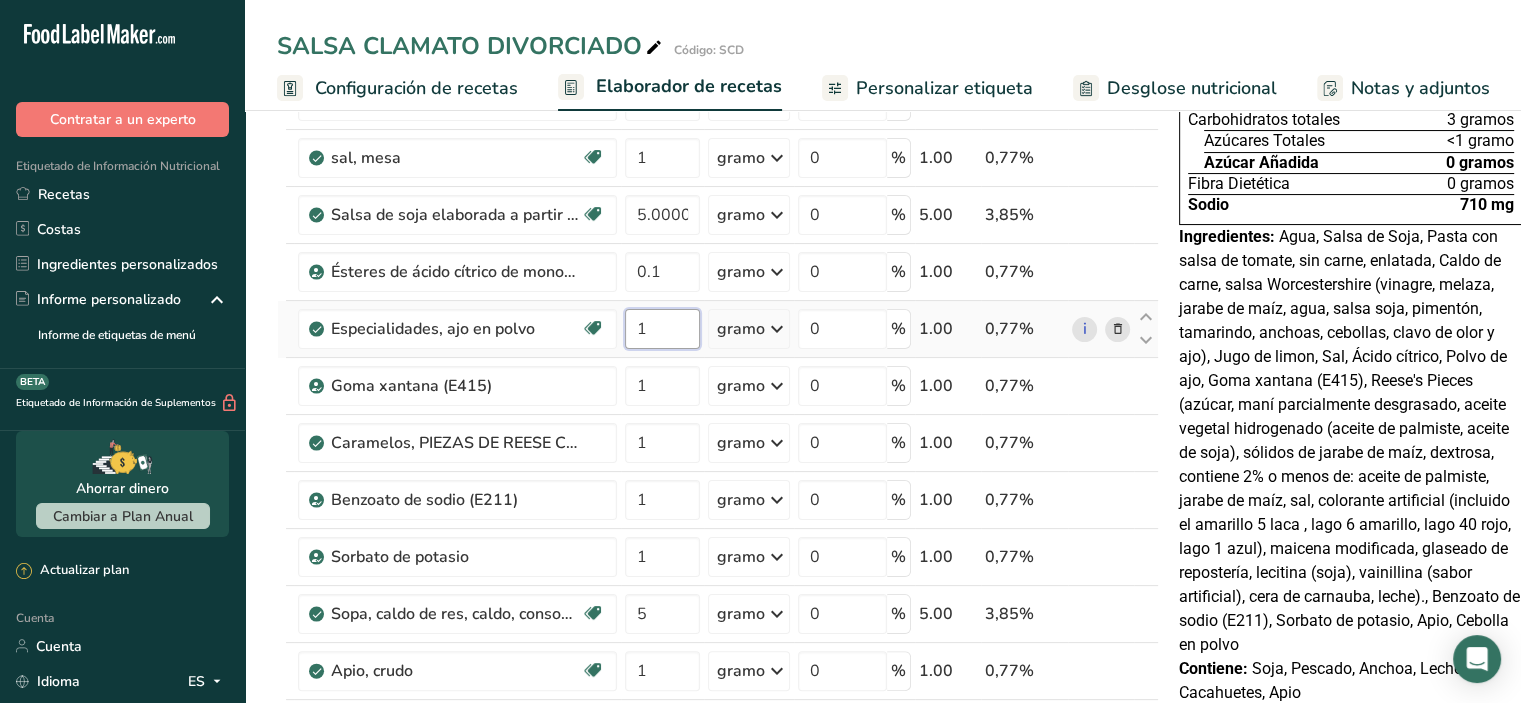 click on "Ingrediente  *
Cantidad  *
Unidad  *
Desperdicio *   .a-a{fill:#347362;}.b-a{fill:#fff;}         Gramos
Porcentaje
Agua embotellada genérica.
Libre de lácteos
Libre de gluten
Vegano
Vegetariano
Libre de soja
100
gramo
Porciones
1 fl oz
1 cup
1 ml
Unidades de peso
g
kg
mg
Ver más
Unidades de volumen
litro
Las unidades de volumen requieren una conversión de densidad. Si conoce la densidad de su ingrediente, introdúzcala a continuación. De lo contrario, haga clic en "RIA", nuestra asistente regulatoria de IA, quien podrá ayudarle.
lb/pie³
mL" at bounding box center (718, 456) 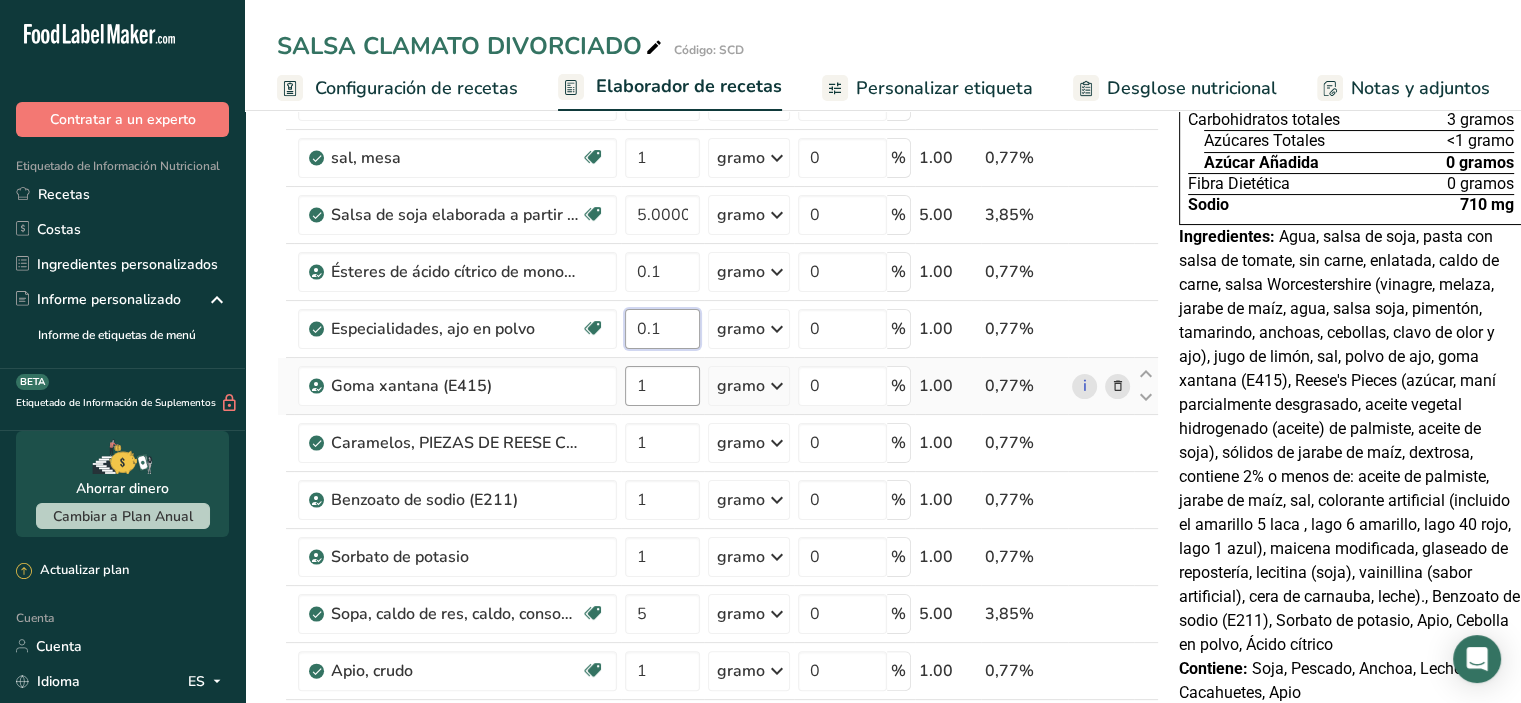 type on "0.1" 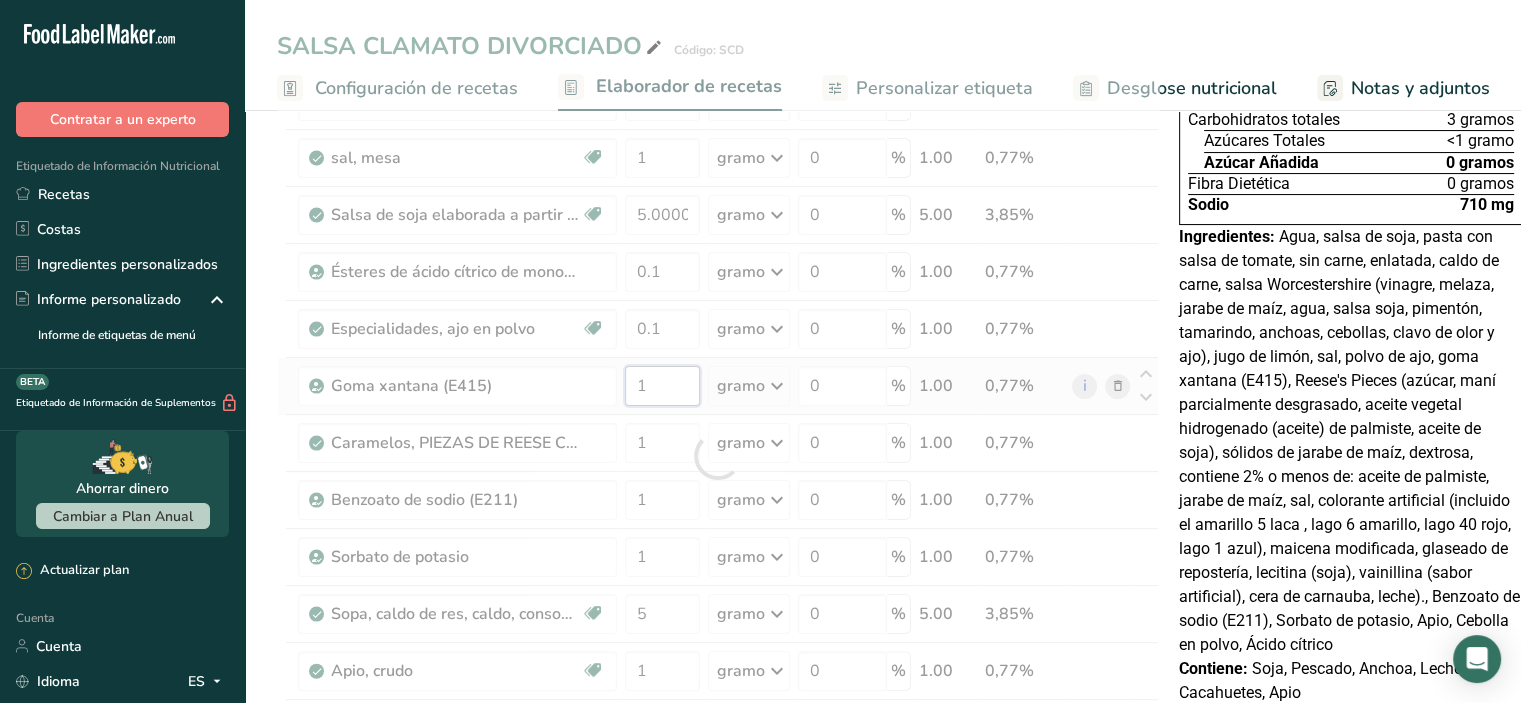 click on "Ingrediente  *
Cantidad  *
Unidad  *
Desperdicio *   .a-a{fill:#347362;}.b-a{fill:#fff;}         Gramos
Porcentaje
Agua embotellada genérica.
Libre de lácteos
Libre de gluten
Vegano
Vegetariano
Libre de soja
100
gramo
Porciones
1 fl oz
1 cup
1 ml
Unidades de peso
g
kg
mg
Ver más
Unidades de volumen
litro
Las unidades de volumen requieren una conversión de densidad. Si conoce la densidad de su ingrediente, introdúzcala a continuación. De lo contrario, haga clic en "RIA", nuestra asistente regulatoria de IA, quien podrá ayudarle.
lb/pie³
mL" at bounding box center (718, 456) 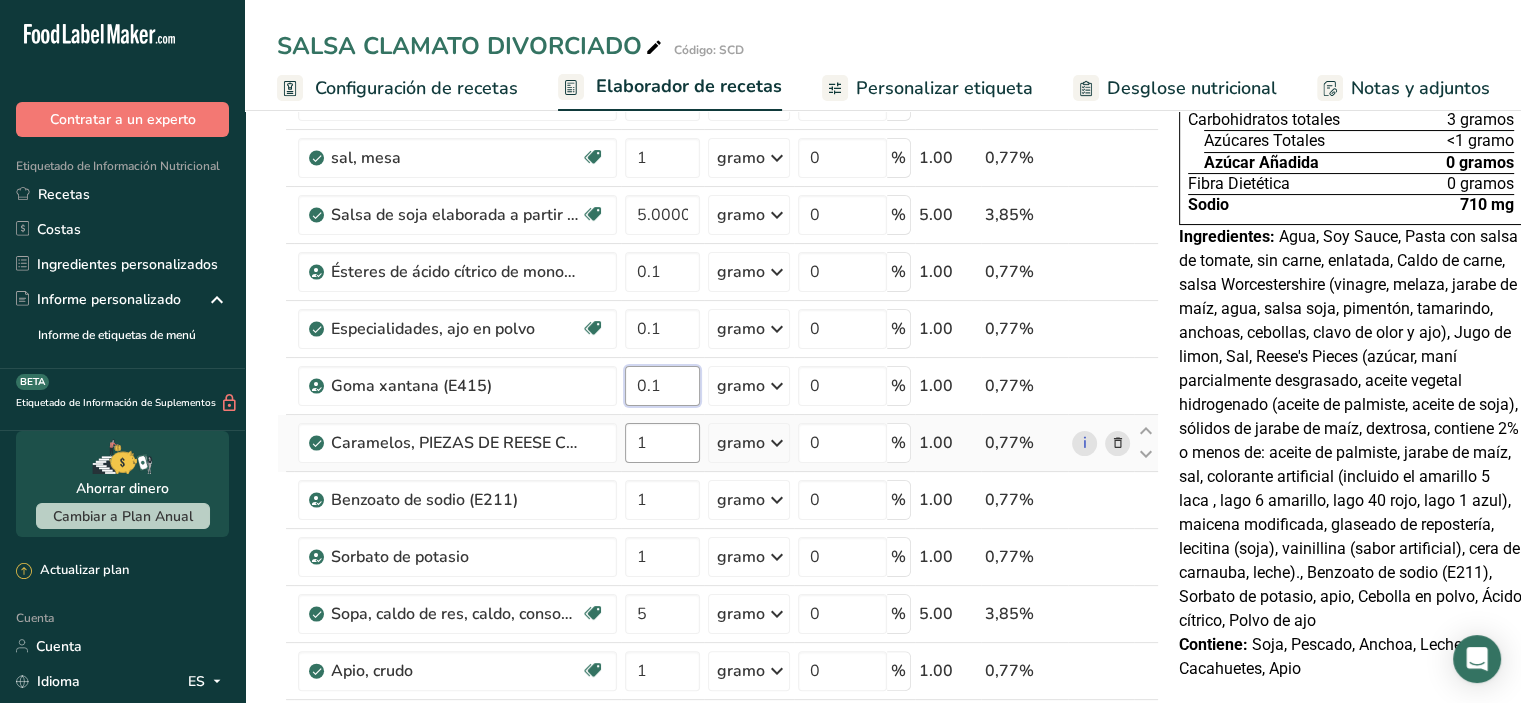 type on "0.1" 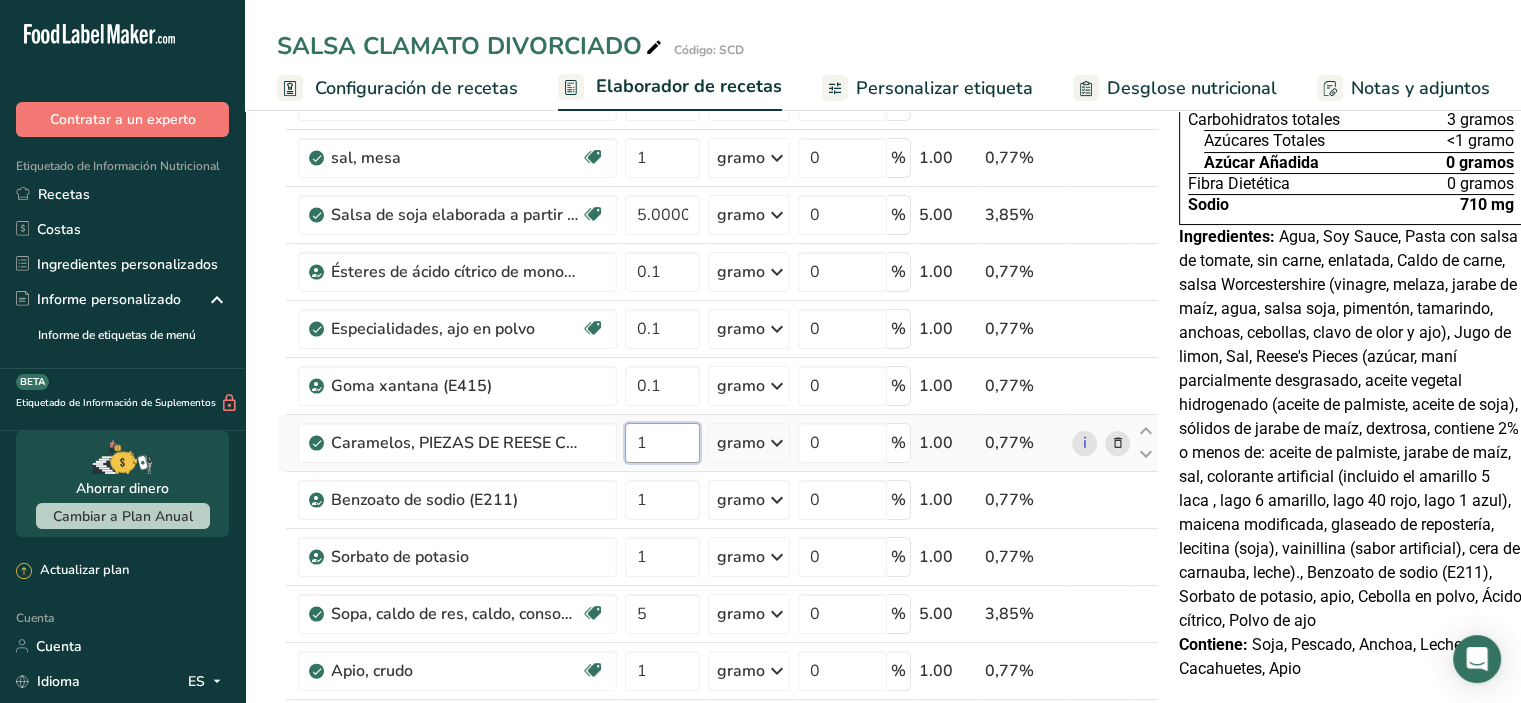 click on "Ingrediente  *
Cantidad  *
Unidad  *
Desperdicio *   .a-a{fill:#347362;}.b-a{fill:#fff;}         Gramos
Porcentaje
Agua embotellada genérica.
Libre de lácteos
Libre de gluten
Vegano
Vegetariano
Libre de soja
100
gramo
Porciones
1 fl oz
1 cup
1 ml
Unidades de peso
g
kg
mg
Ver más
Unidades de volumen
litro
Las unidades de volumen requieren una conversión de densidad. Si conoce la densidad de su ingrediente, introdúzcala a continuación. De lo contrario, haga clic en "RIA", nuestra asistente regulatoria de IA, quien podrá ayudarle.
lb/pie³
mL" at bounding box center [718, 456] 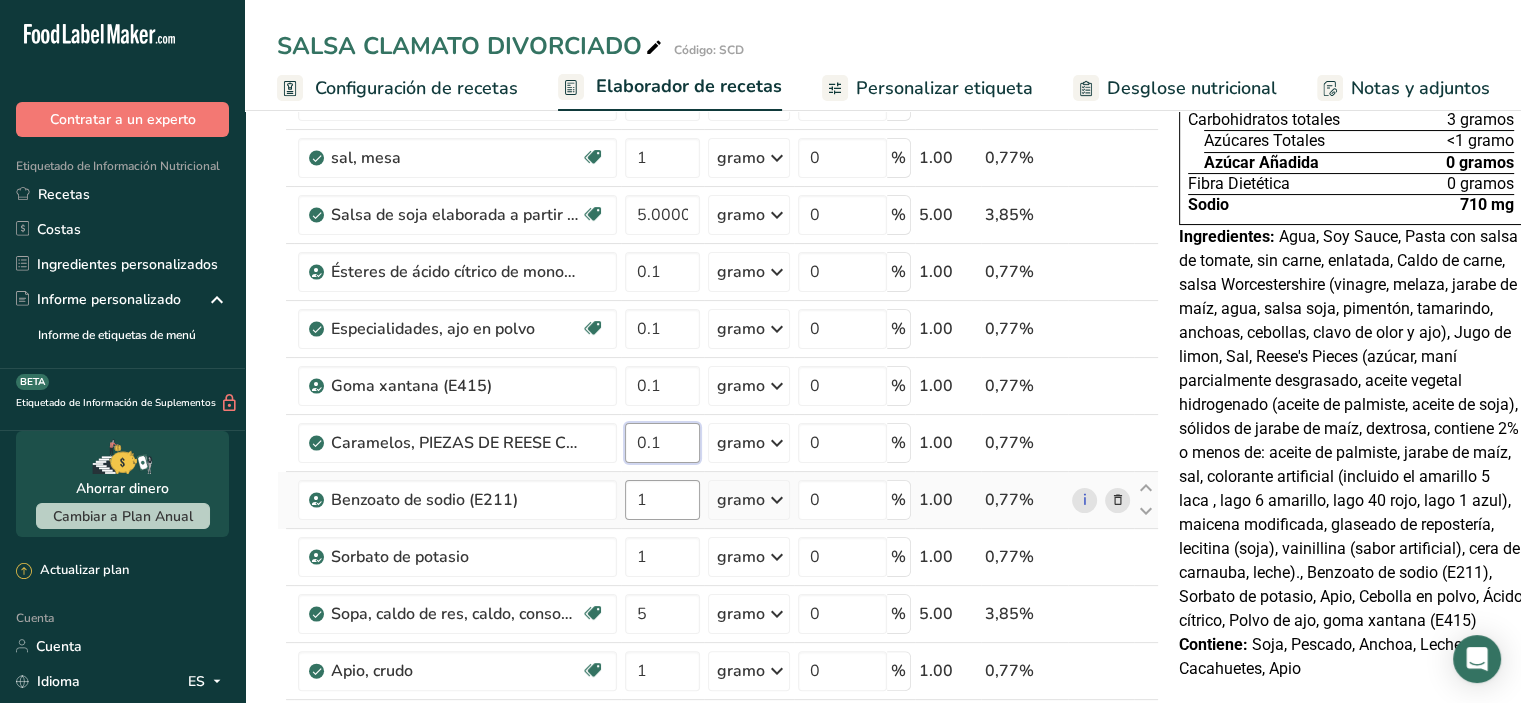 type on "0.1" 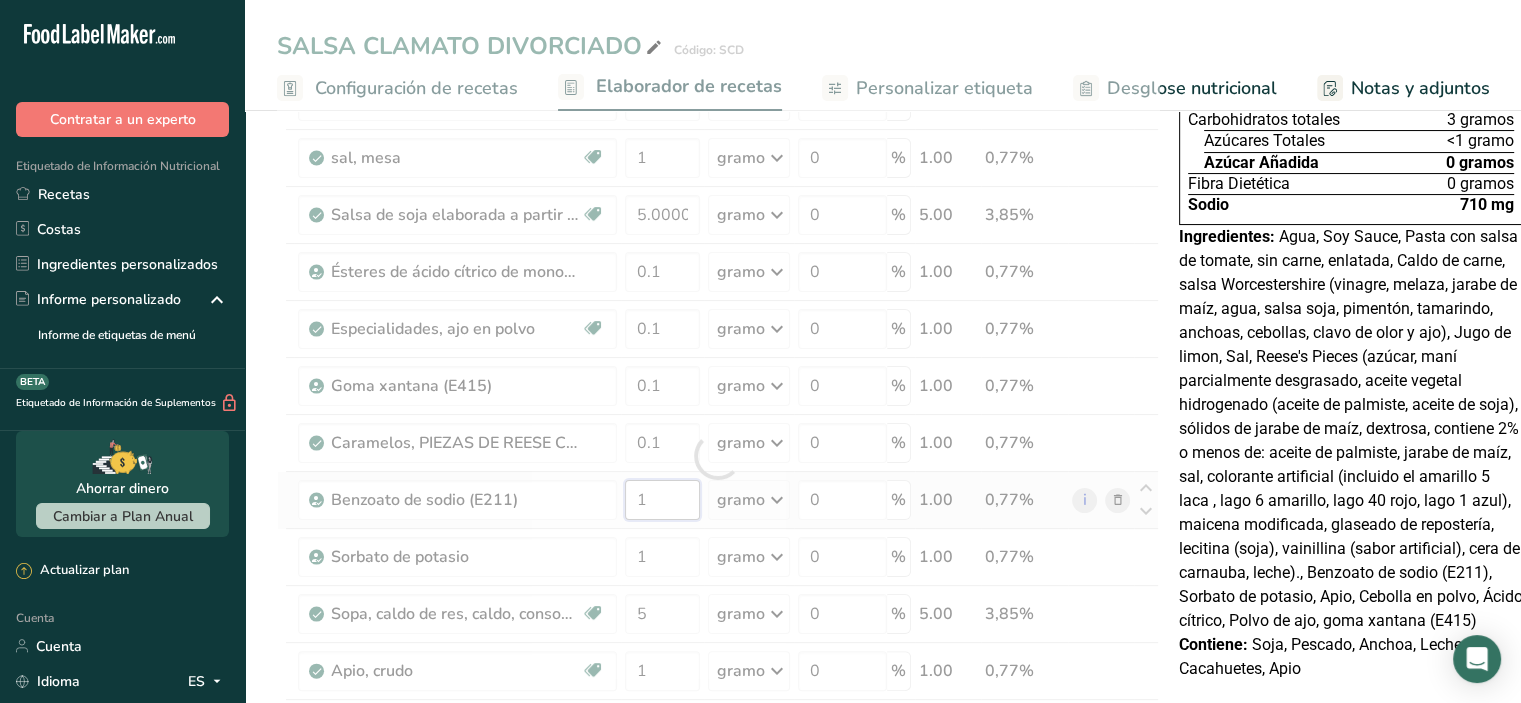 click on "Ingrediente  *
Cantidad  *
Unidad  *
Desperdicio *   .a-a{fill:#347362;}.b-a{fill:#fff;}         Gramos
Porcentaje
Agua embotellada genérica.
Libre de lácteos
Libre de gluten
Vegano
Vegetariano
Libre de soja
100
gramo
Porciones
1 fl oz
1 cup
1 ml
Unidades de peso
g
kg
mg
Ver más
Unidades de volumen
litro
Las unidades de volumen requieren una conversión de densidad. Si conoce la densidad de su ingrediente, introdúzcala a continuación. De lo contrario, haga clic en "RIA", nuestra asistente regulatoria de IA, quien podrá ayudarle.
lb/pie³
mL" at bounding box center [718, 456] 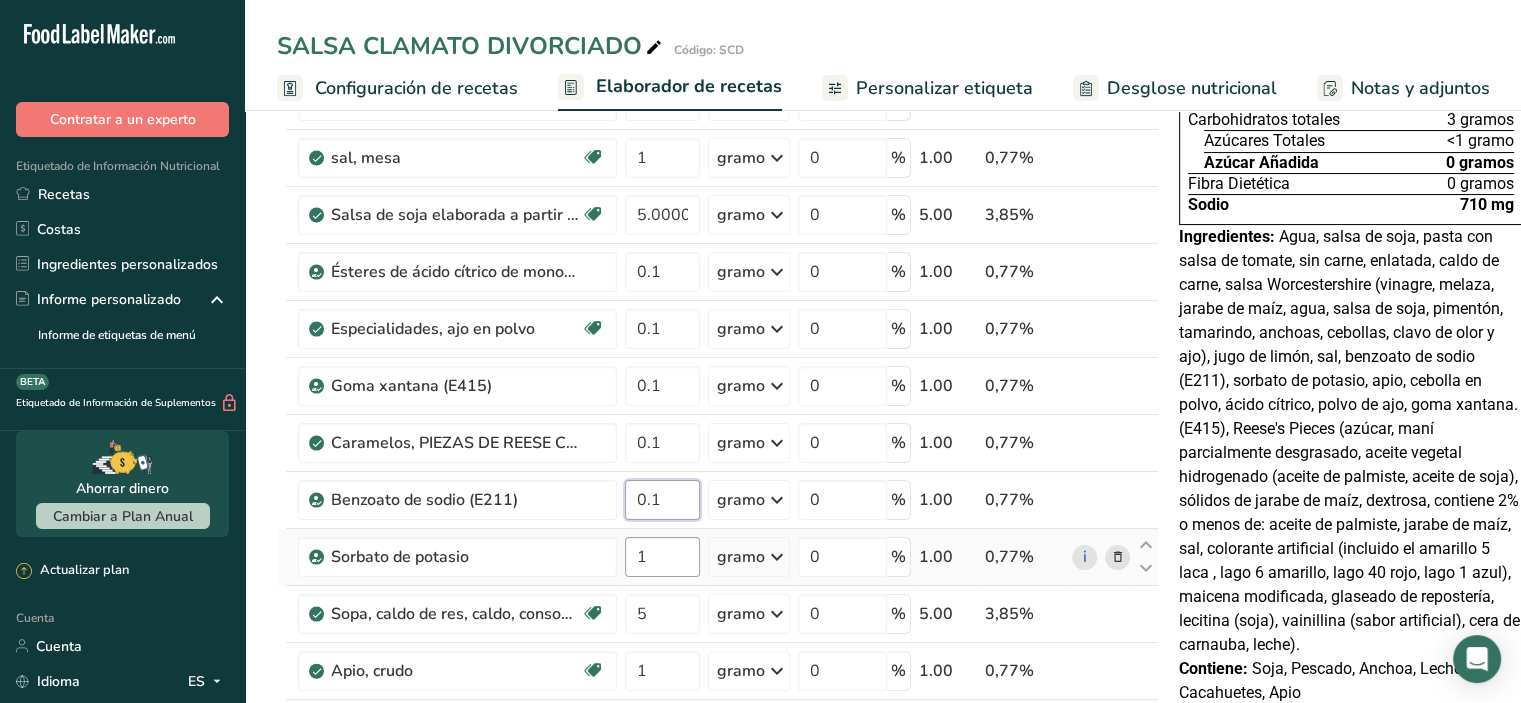 type on "0.1" 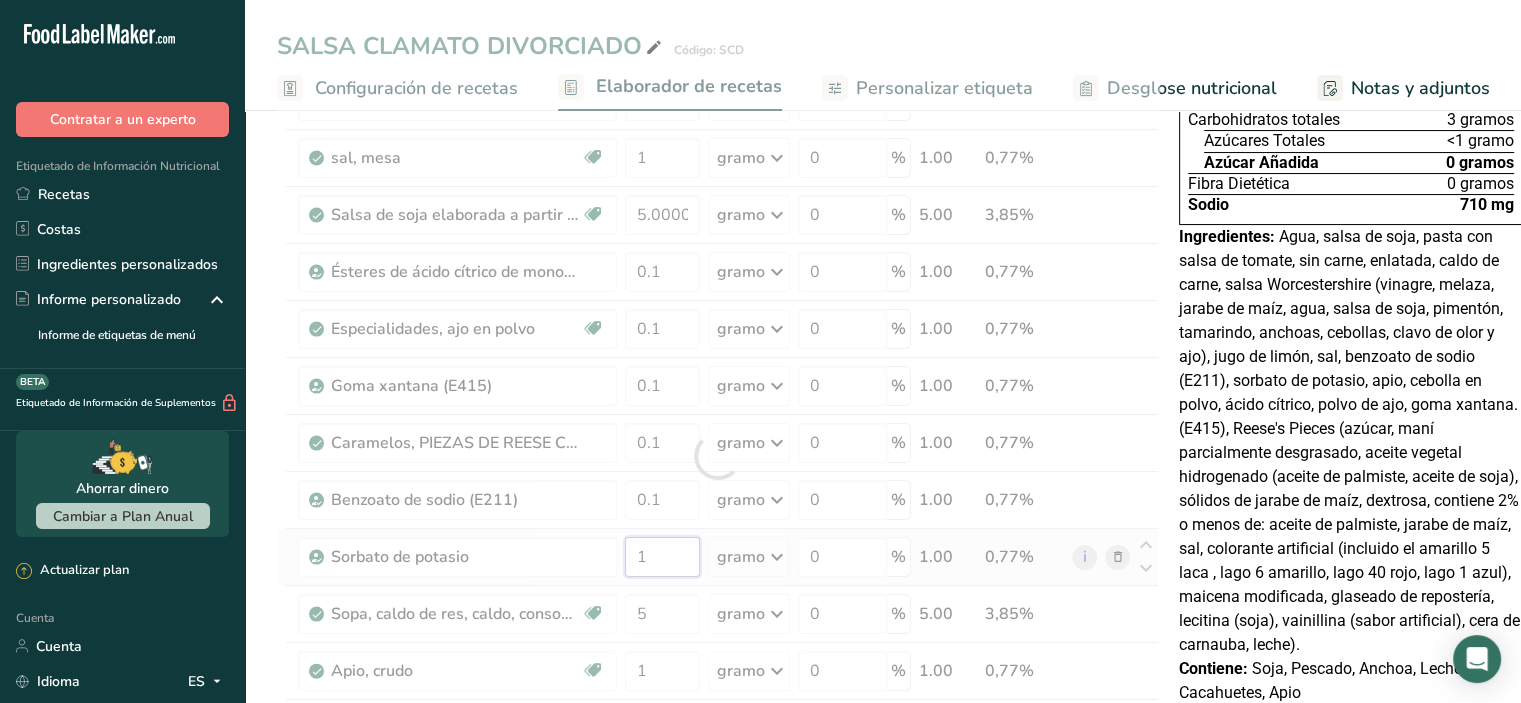 click on "Ingrediente  *
Cantidad  *
Unidad  *
Desperdicio *   .a-a{fill:#347362;}.b-a{fill:#fff;}         Gramos
Porcentaje
Agua embotellada genérica.
Libre de lácteos
Libre de gluten
Vegano
Vegetariano
Libre de soja
100
gramo
Porciones
1 fl oz
1 cup
1 ml
Unidades de peso
g
kg
mg
Ver más
Unidades de volumen
litro
Las unidades de volumen requieren una conversión de densidad. Si conoce la densidad de su ingrediente, introdúzcala a continuación. De lo contrario, haga clic en "RIA", nuestra asistente regulatoria de IA, quien podrá ayudarle.
lb/pie³
mL" at bounding box center [718, 456] 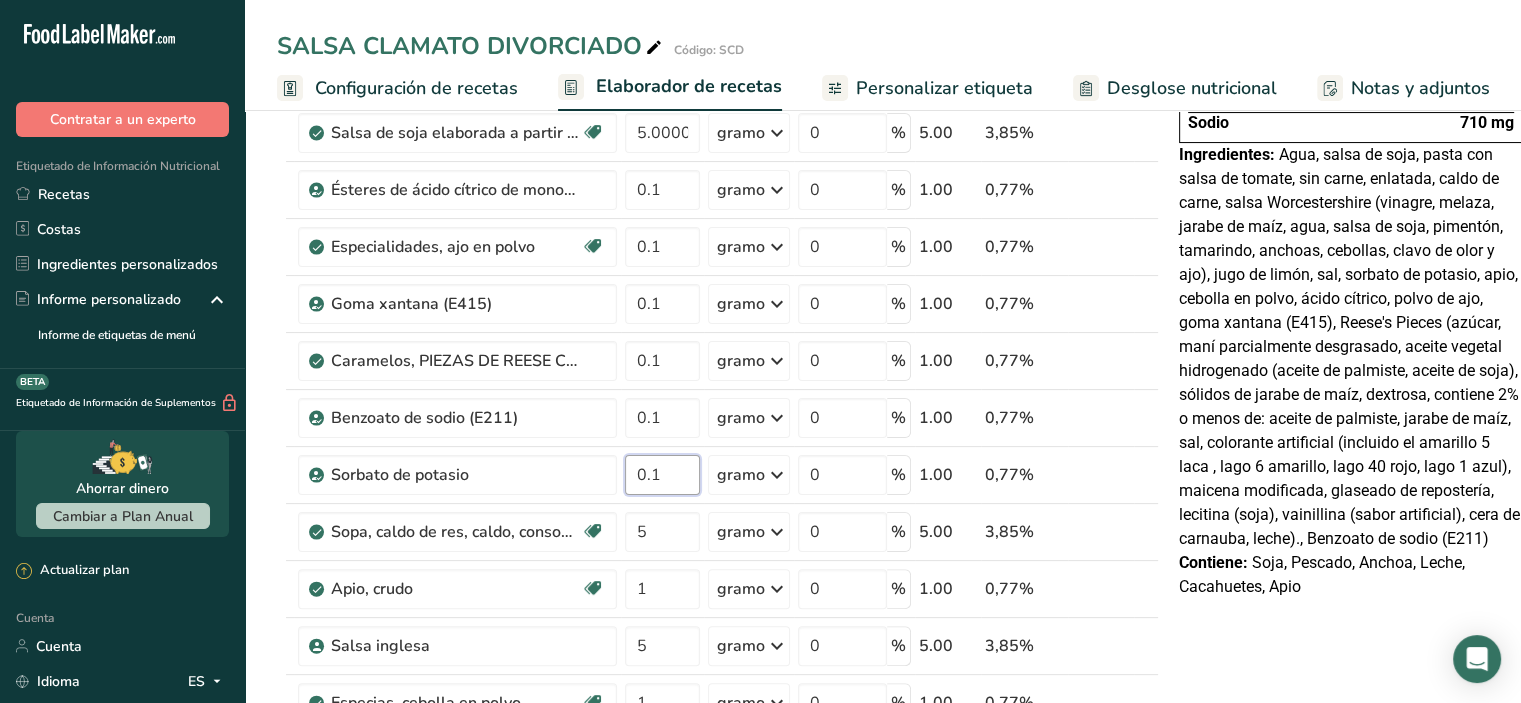 scroll, scrollTop: 500, scrollLeft: 0, axis: vertical 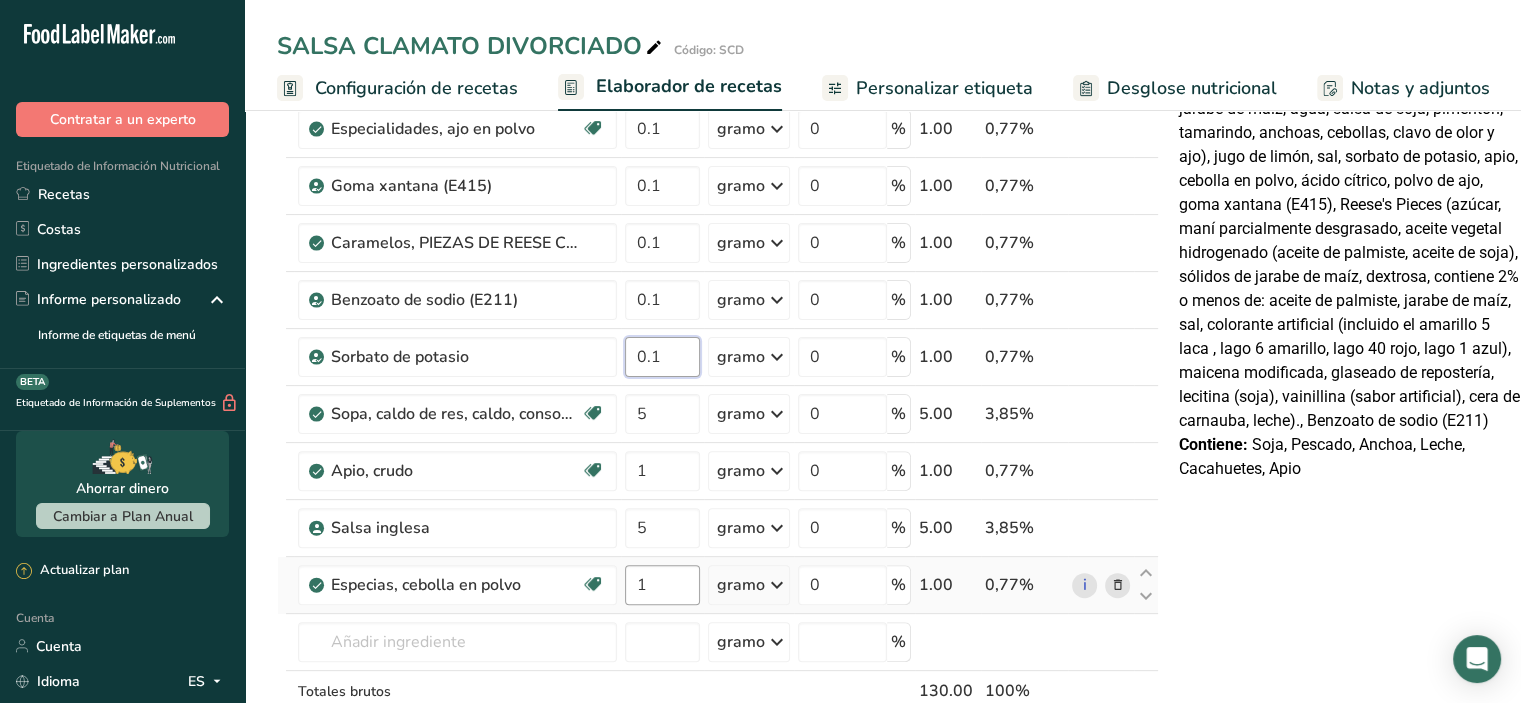 type on "0.1" 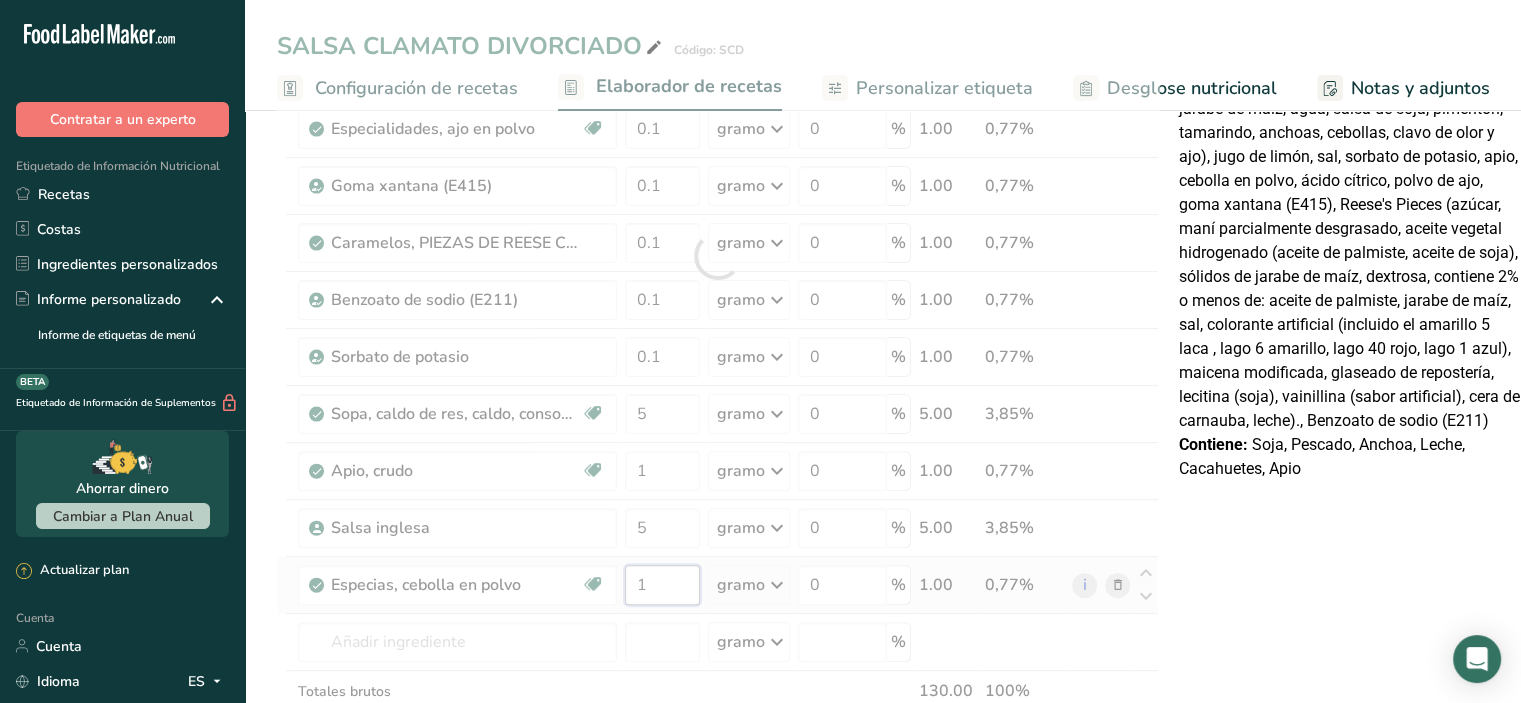click on "Ingrediente  *
Cantidad  *
Unidad  *
Desperdicio *   .a-a{fill:#347362;}.b-a{fill:#fff;}         Gramos
Porcentaje
Agua embotellada genérica.
Libre de lácteos
Libre de gluten
Vegano
Vegetariano
Libre de soja
100
gramo
Porciones
1 fl oz
1 cup
1 ml
Unidades de peso
g
kg
mg
Ver más
Unidades de volumen
litro
Las unidades de volumen requieren una conversión de densidad. Si conoce la densidad de su ingrediente, introdúzcala a continuación. De lo contrario, haga clic en "RIA", nuestra asistente regulatoria de IA, quien podrá ayudarle.
lb/pie³
mL" at bounding box center (718, 256) 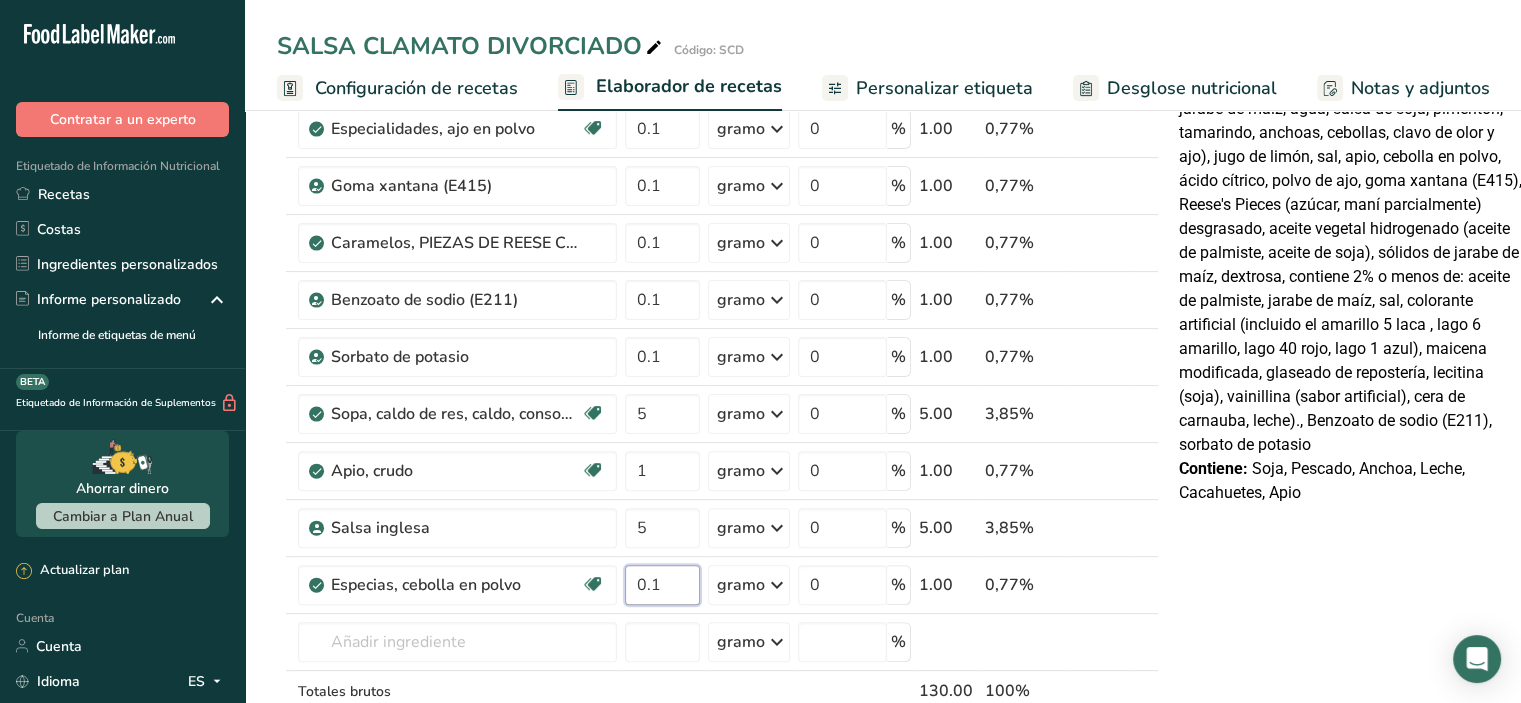 type on "0.1" 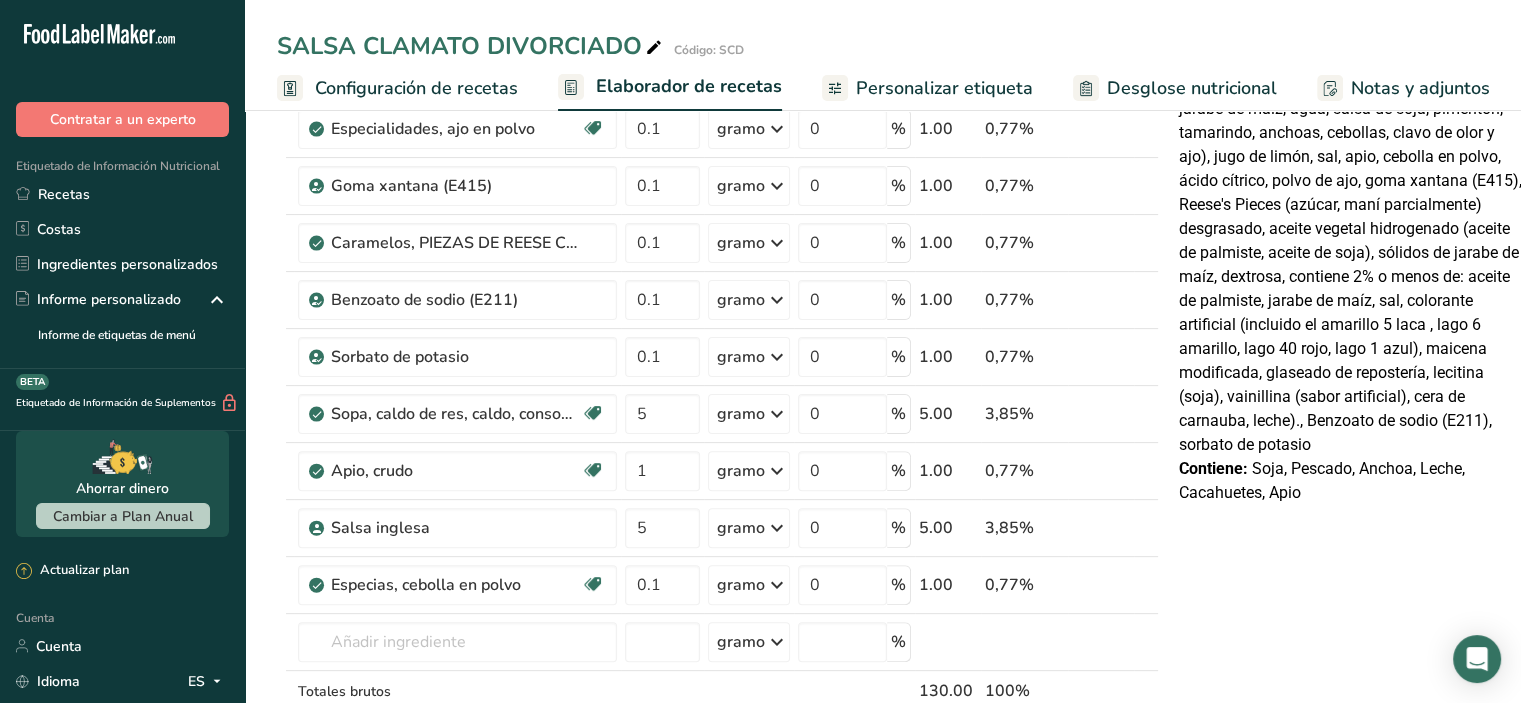 click on "Declaración Nutrimental
Tamaño de la porción
100 (500g)
Aproximadamente 1 porción por envase
Contenido por envase
energético
90 kcal (370 kJ)
Por 100 g
Contenido energético
20 kcal (70 kJ)
Proteínas
1 gramo
Grasa Total
0,3 gramos
Grasa saturada
0,1 gramos
Grasa Trans
0 gramos
Carbohidratos totales
3 gramos
Azúcares Totales
<1 gramo
Azúcar Añadida
0 gramos
Fibra Dietética
0 gramos
Sodio" at bounding box center (1351, 573) 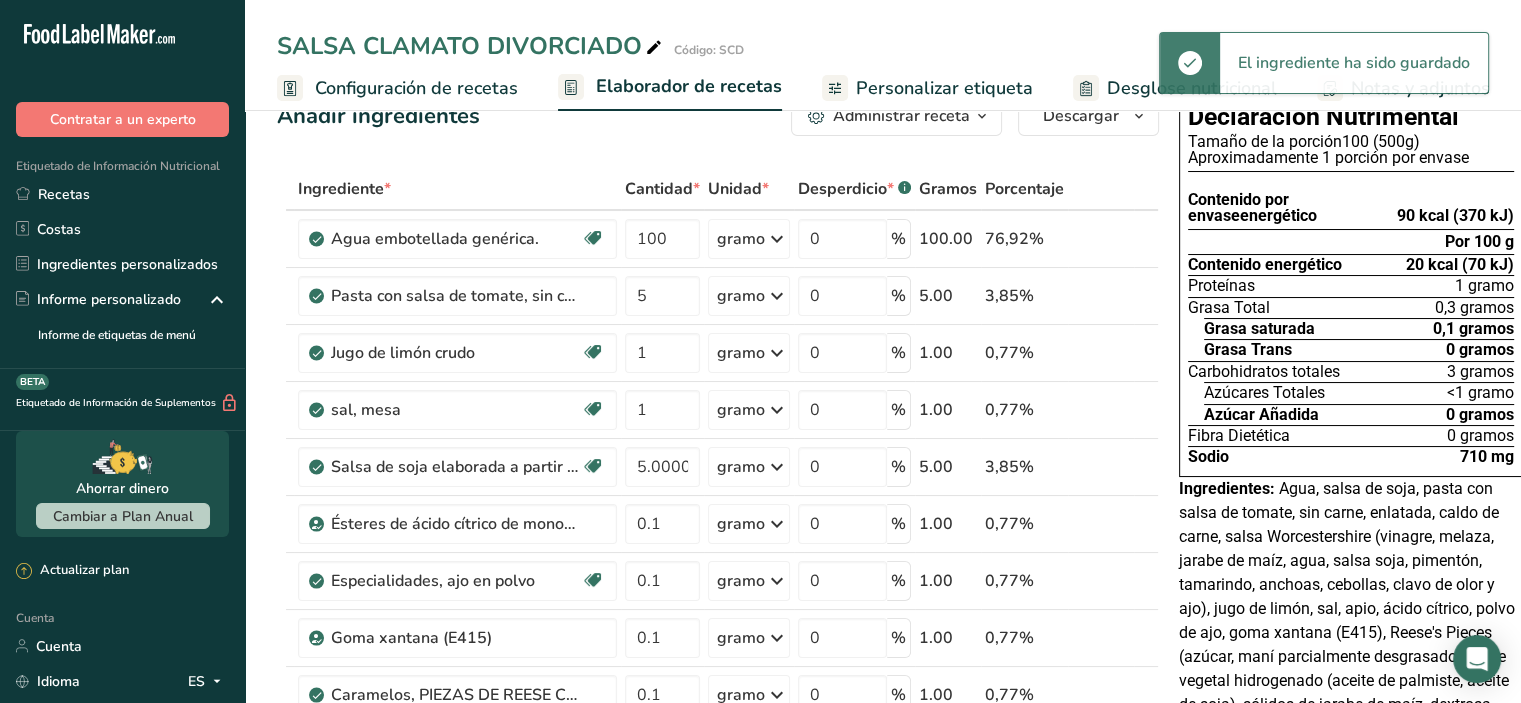 scroll, scrollTop: 0, scrollLeft: 0, axis: both 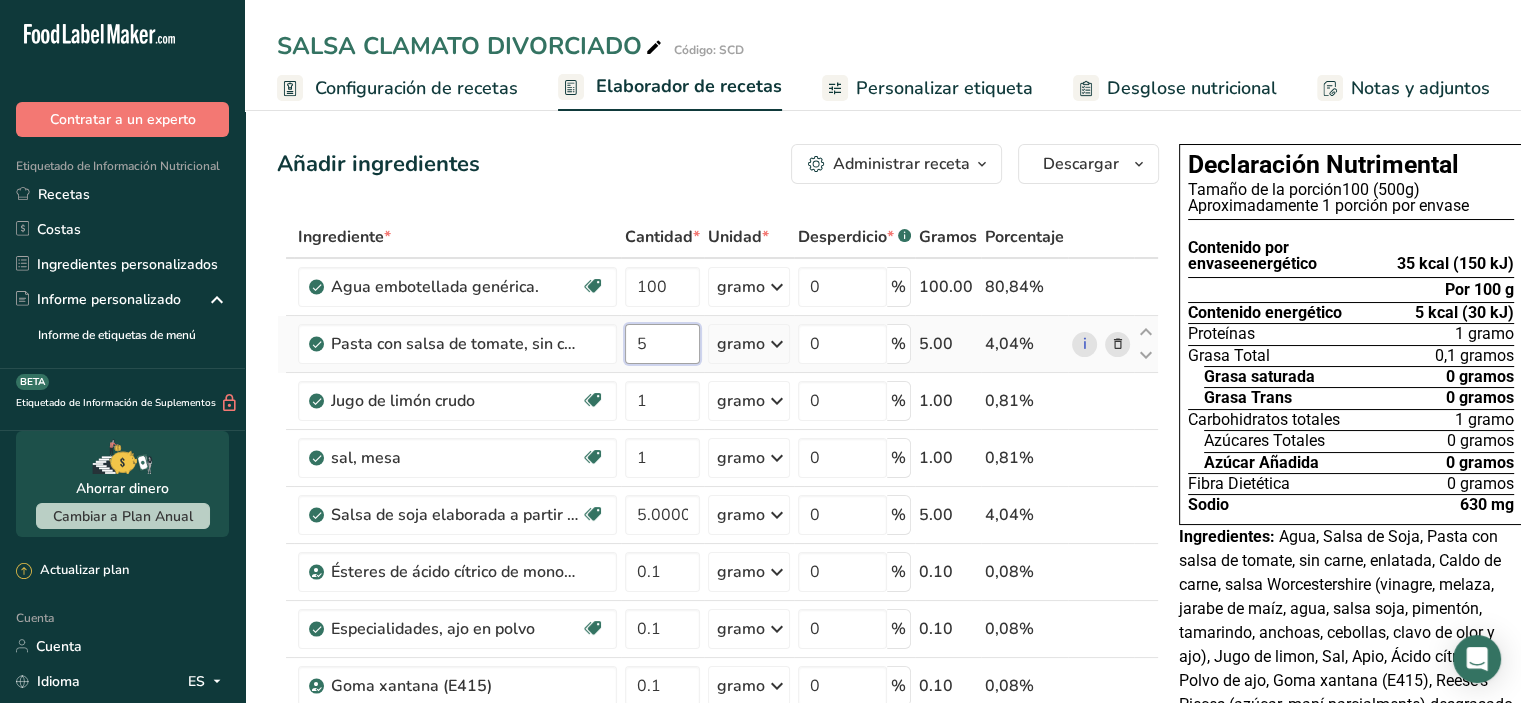 click on "5" at bounding box center [662, 344] 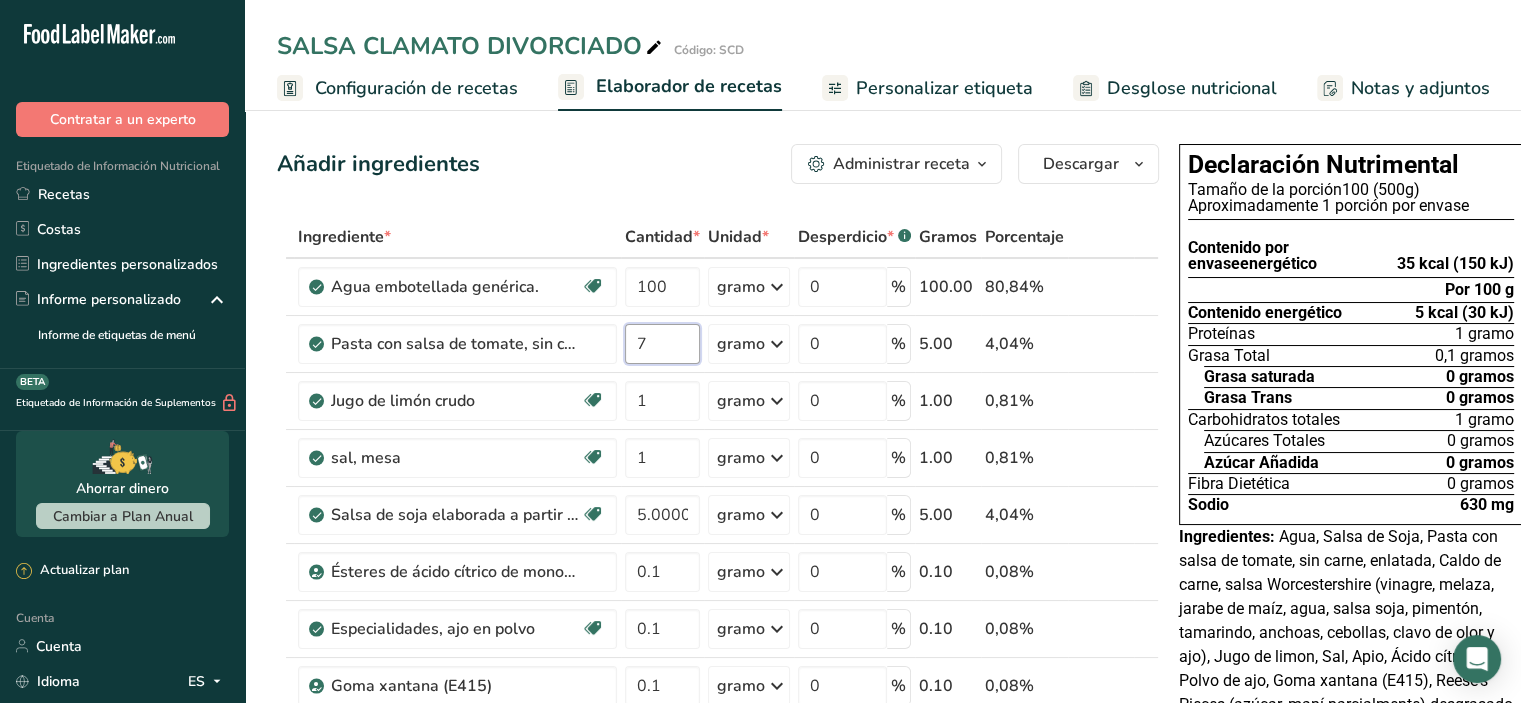 type on "7" 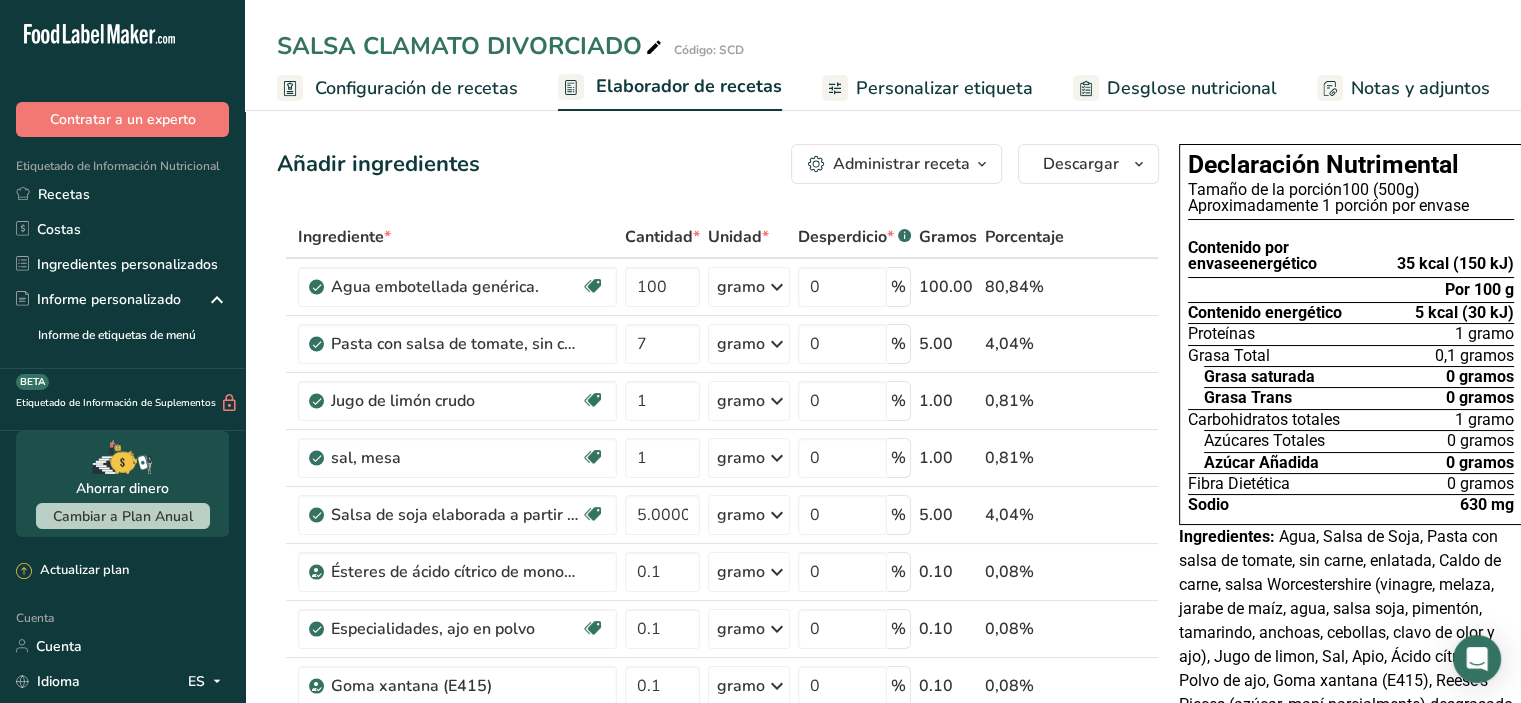 click on "Ingrediente  *
Cantidad  *
Unidad  *
Desperdicio *   .a-a{fill:#347362;}.b-a{fill:#fff;}         Gramos
Porcentaje
Agua embotellada genérica.
Libre de lácteos
Libre de gluten
Vegano
Vegetariano
Libre de soja
100
gramo
Porciones
1 fl oz
1 cup
1 ml
Unidades de peso
g
kg
mg
Ver más
Unidades de volumen
litro
Las unidades de volumen requieren una conversión de densidad. Si conoce la densidad de su ingrediente, introdúzcala a continuación. De lo contrario, haga clic en "RIA", nuestra asistente regulatoria de IA, quien podrá ayudarle.
lb/pie³
mL" at bounding box center (718, 756) 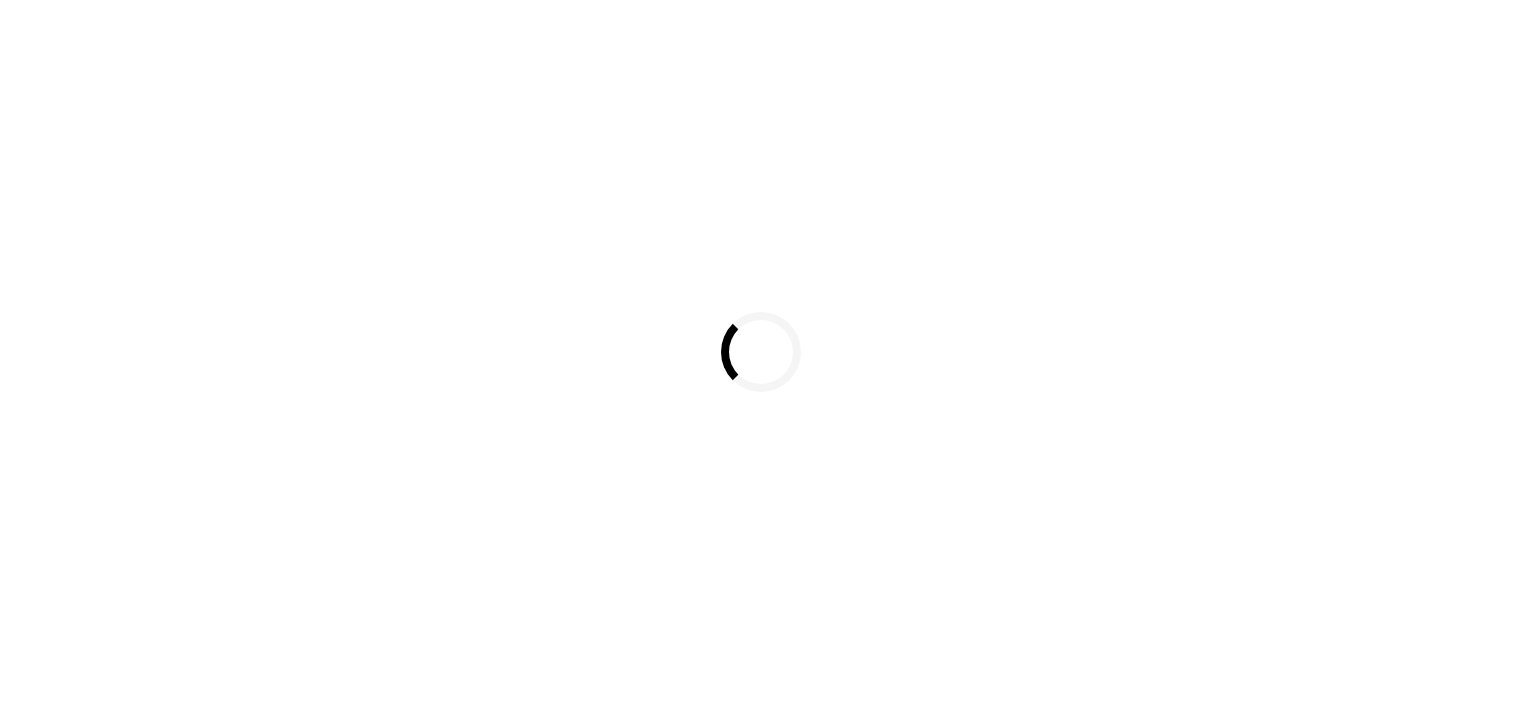 scroll, scrollTop: 0, scrollLeft: 0, axis: both 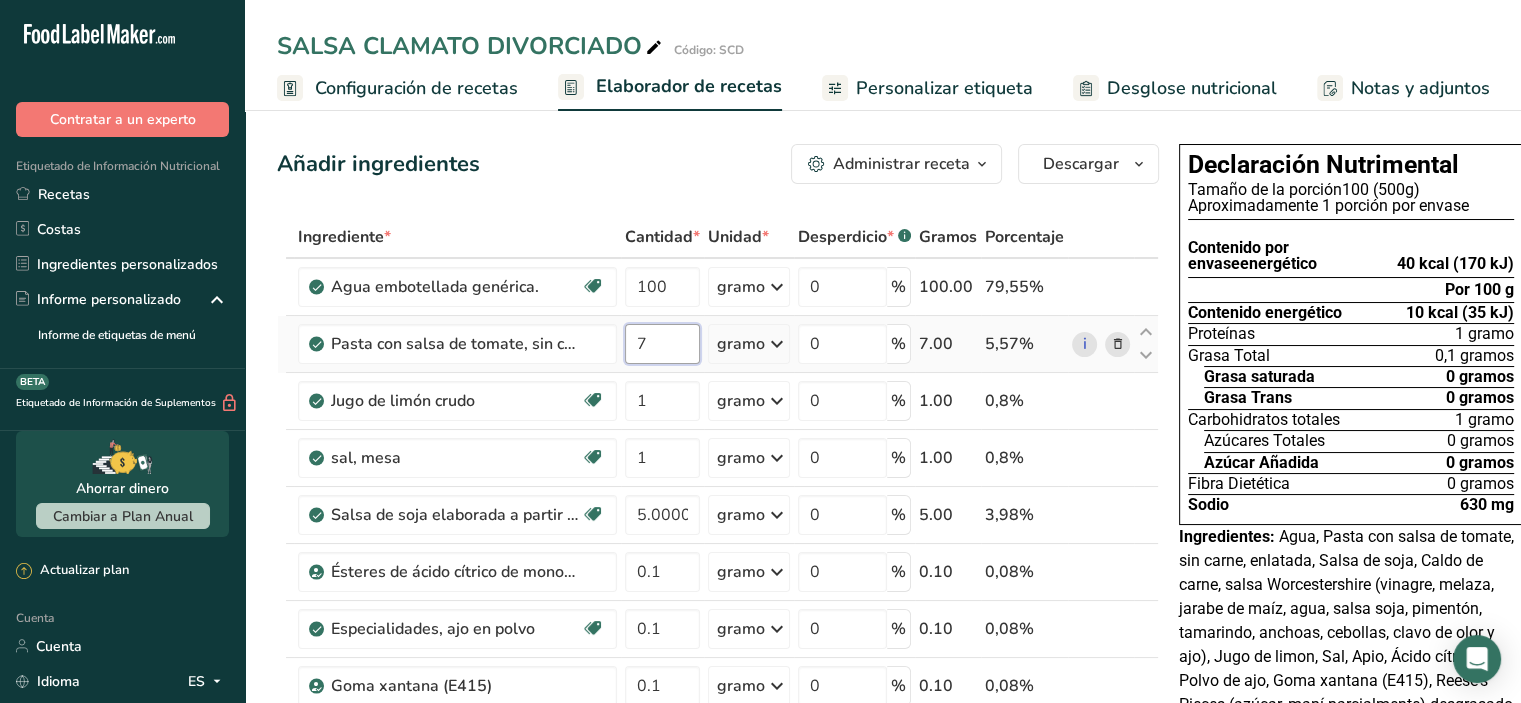 click on "7" at bounding box center [662, 344] 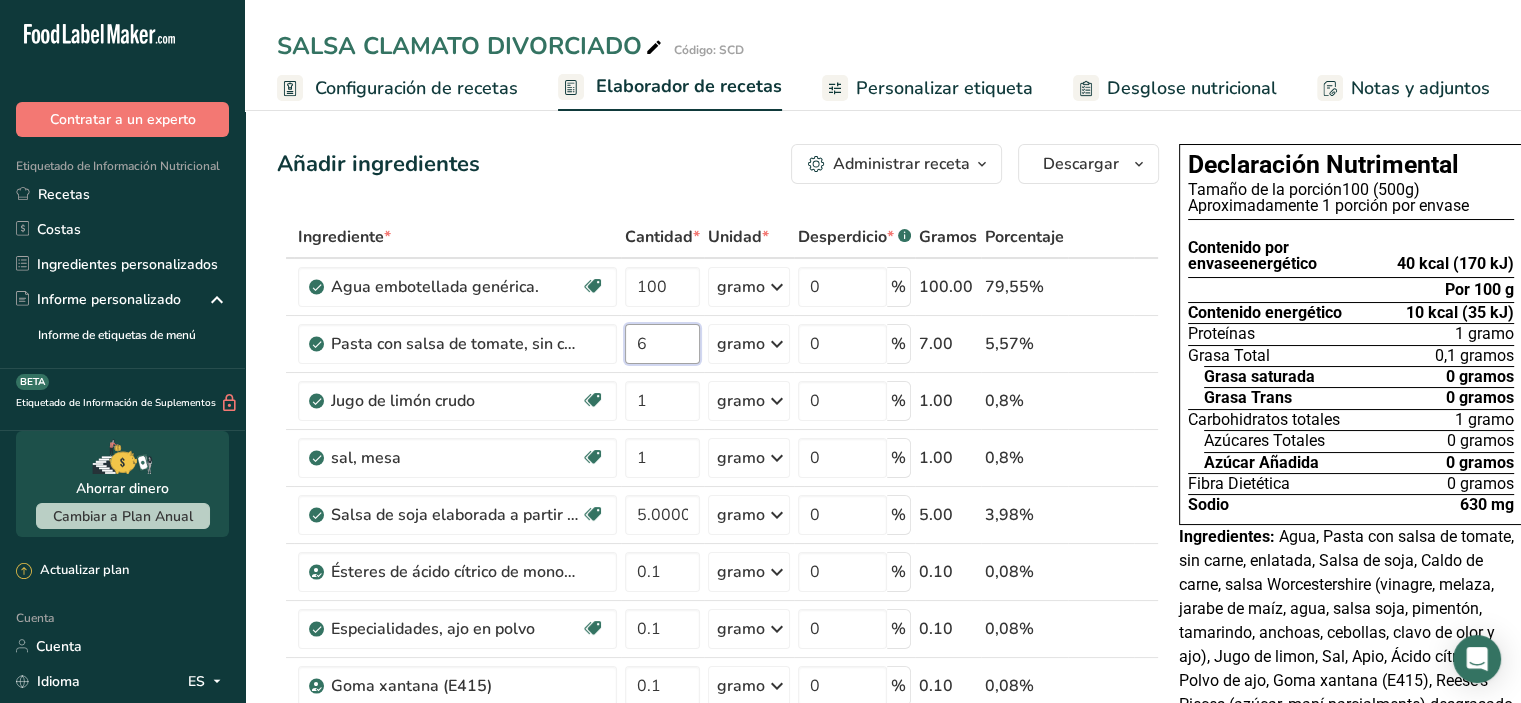 type on "6" 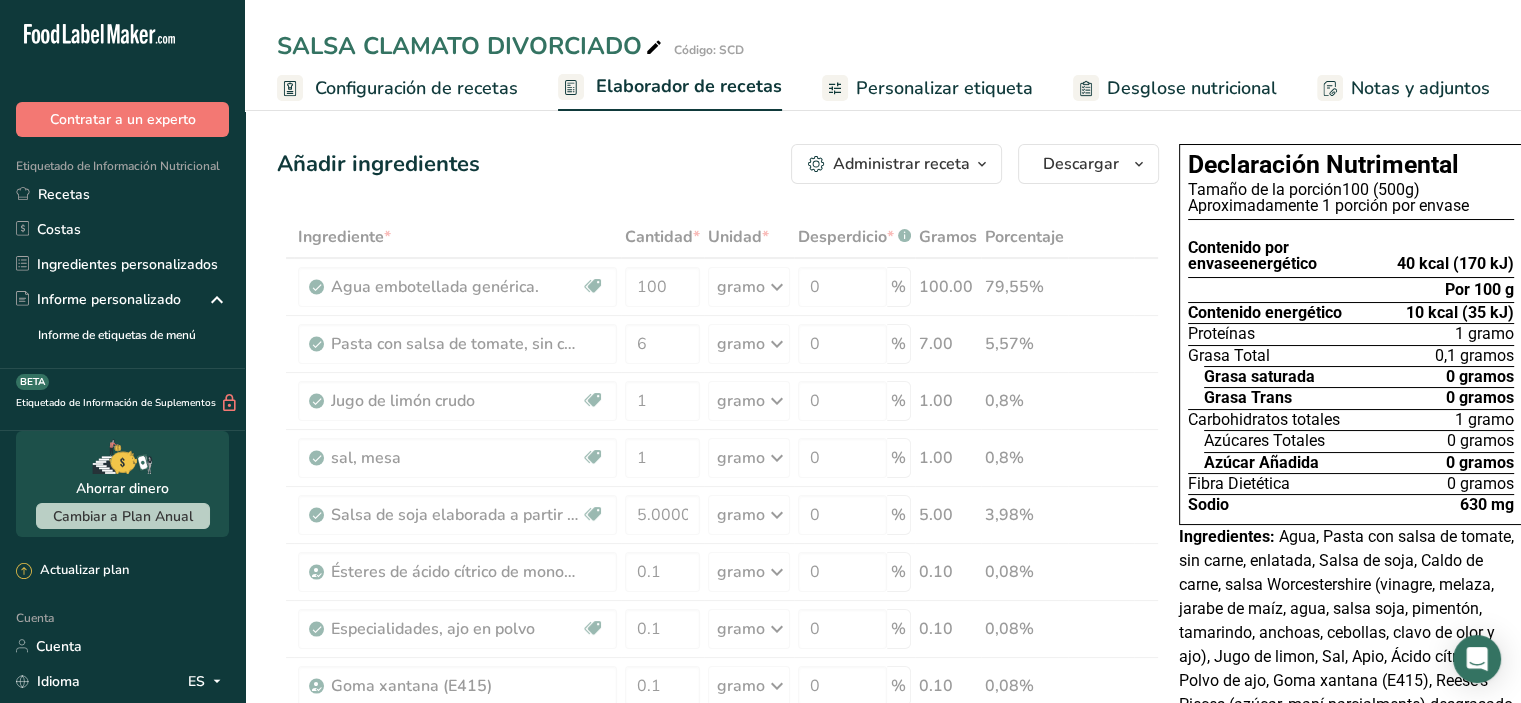 click on "Ingrediente  *
Cantidad  *
Unidad  *
Desperdicio *   .a-a{fill:#347362;}.b-a{fill:#fff;}         Gramos
Porcentaje
Agua embotellada genérica.
Libre de lácteos
Libre de gluten
Vegano
Vegetariano
Libre de soja
100
gramo
Porciones
1 onza líquida
1 taza
1 ml
Unidades de peso
gramo
kilogramo
mg
Ver más
Unidades de volumen
litro
Las unidades de volumen requieren una conversión de densidad. Si conoce la densidad de su ingrediente, introdúzcala a continuación. De lo contrario, haga clic en "RIA", nuestra asistente regulatoria de IA, quien podrá ayudarle.
lb/pie³" at bounding box center [718, 756] 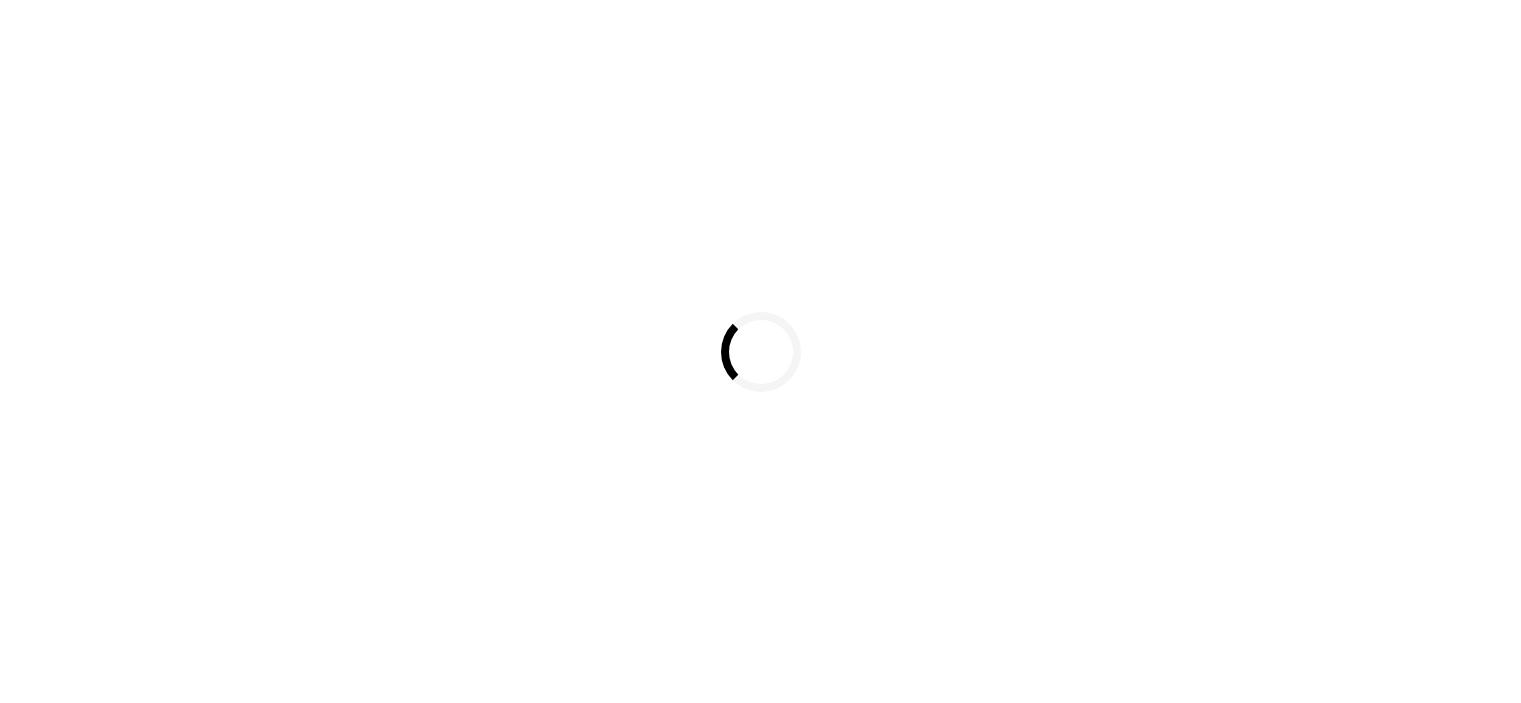 scroll, scrollTop: 0, scrollLeft: 0, axis: both 